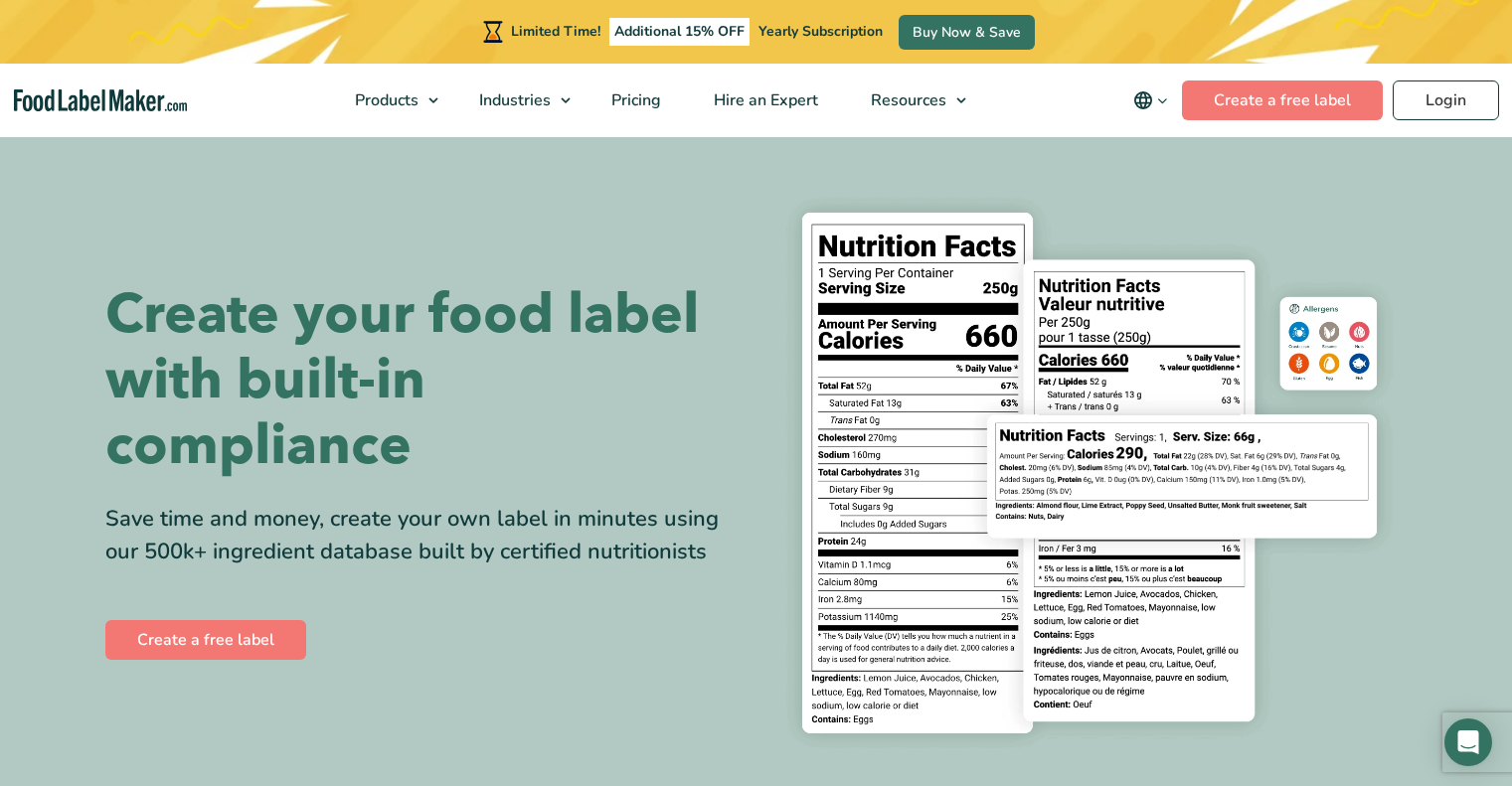 scroll, scrollTop: 0, scrollLeft: 0, axis: both 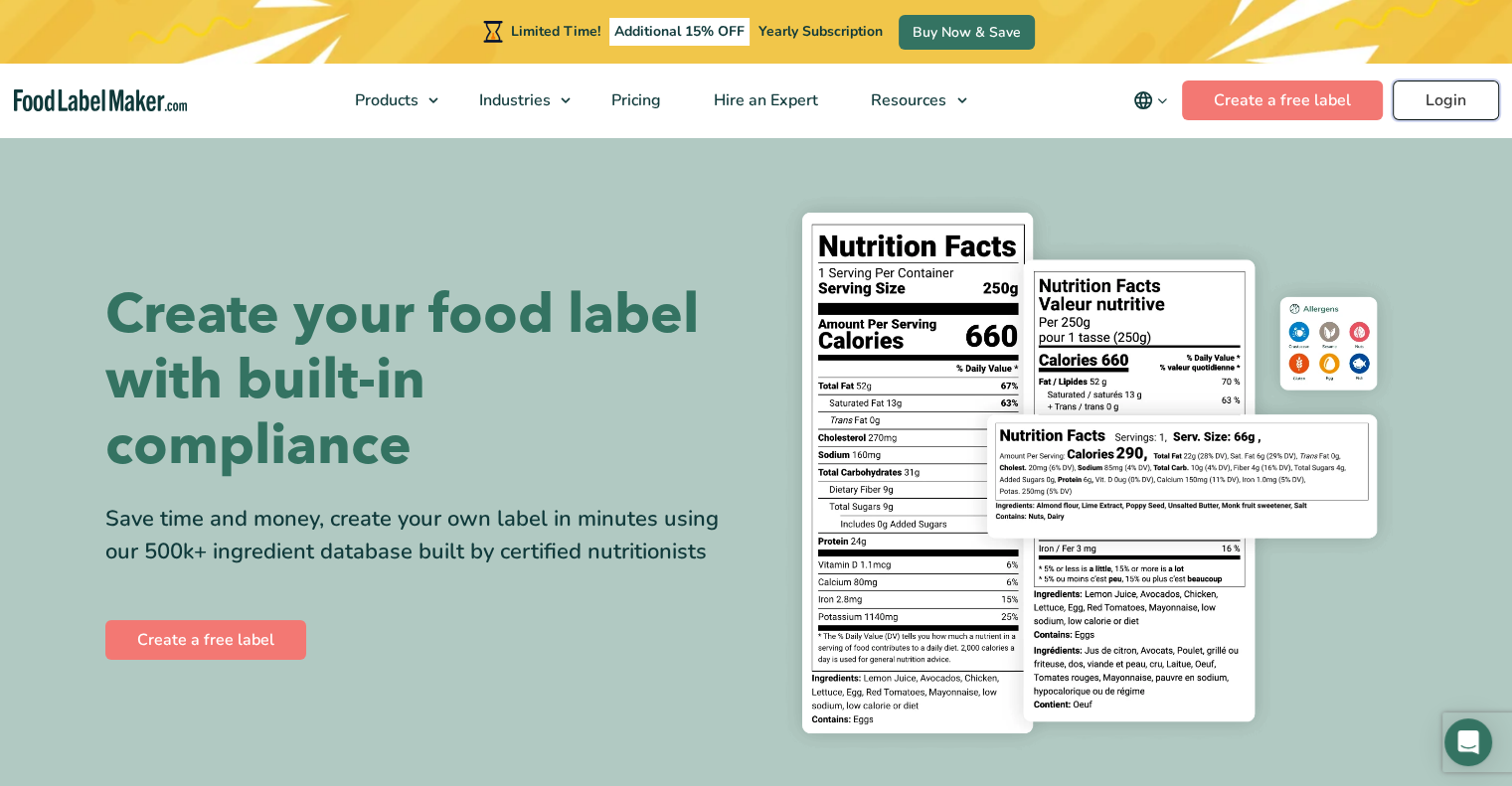 click on "Login" at bounding box center [1445, 100] 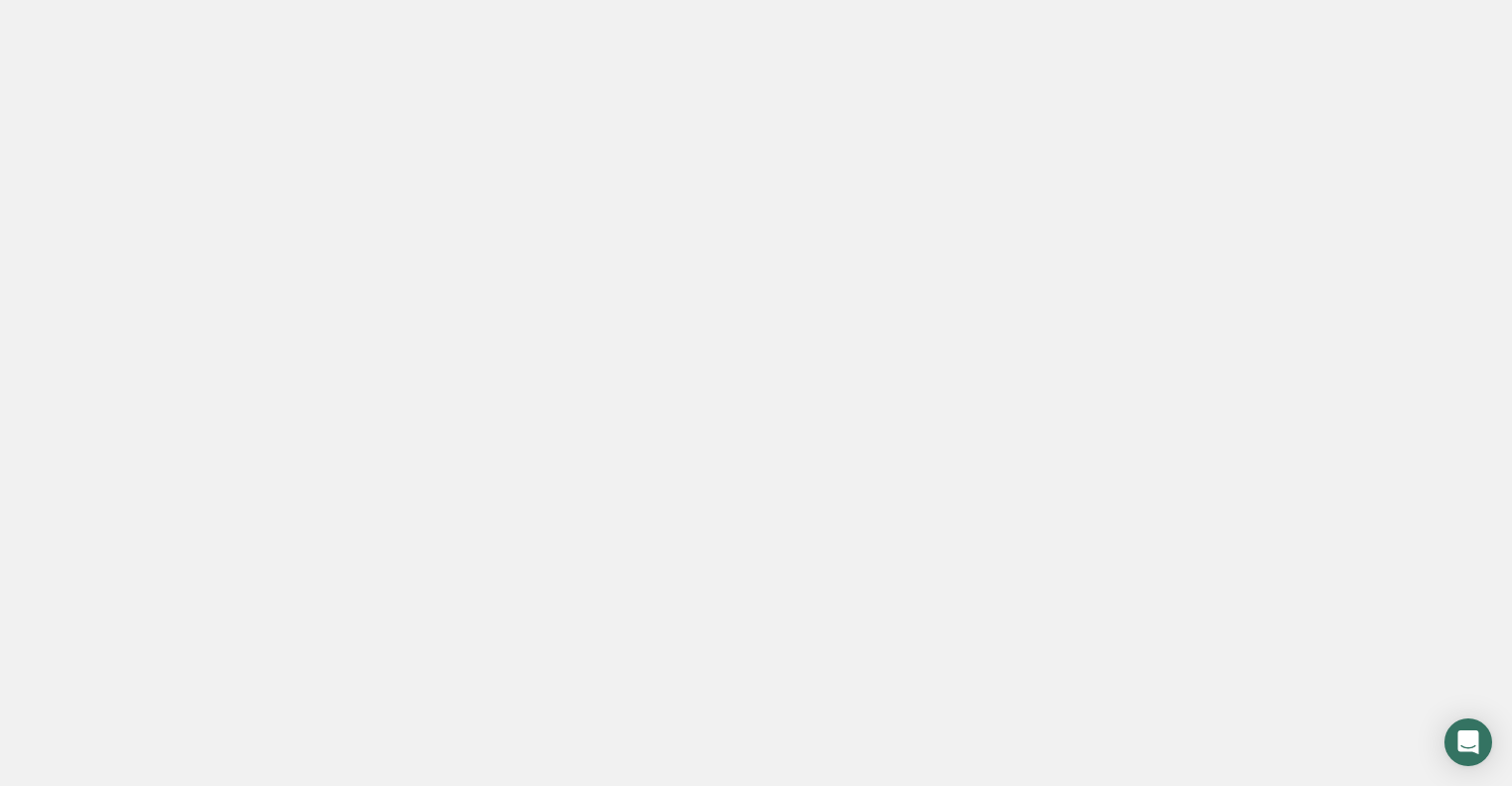 scroll, scrollTop: 0, scrollLeft: 0, axis: both 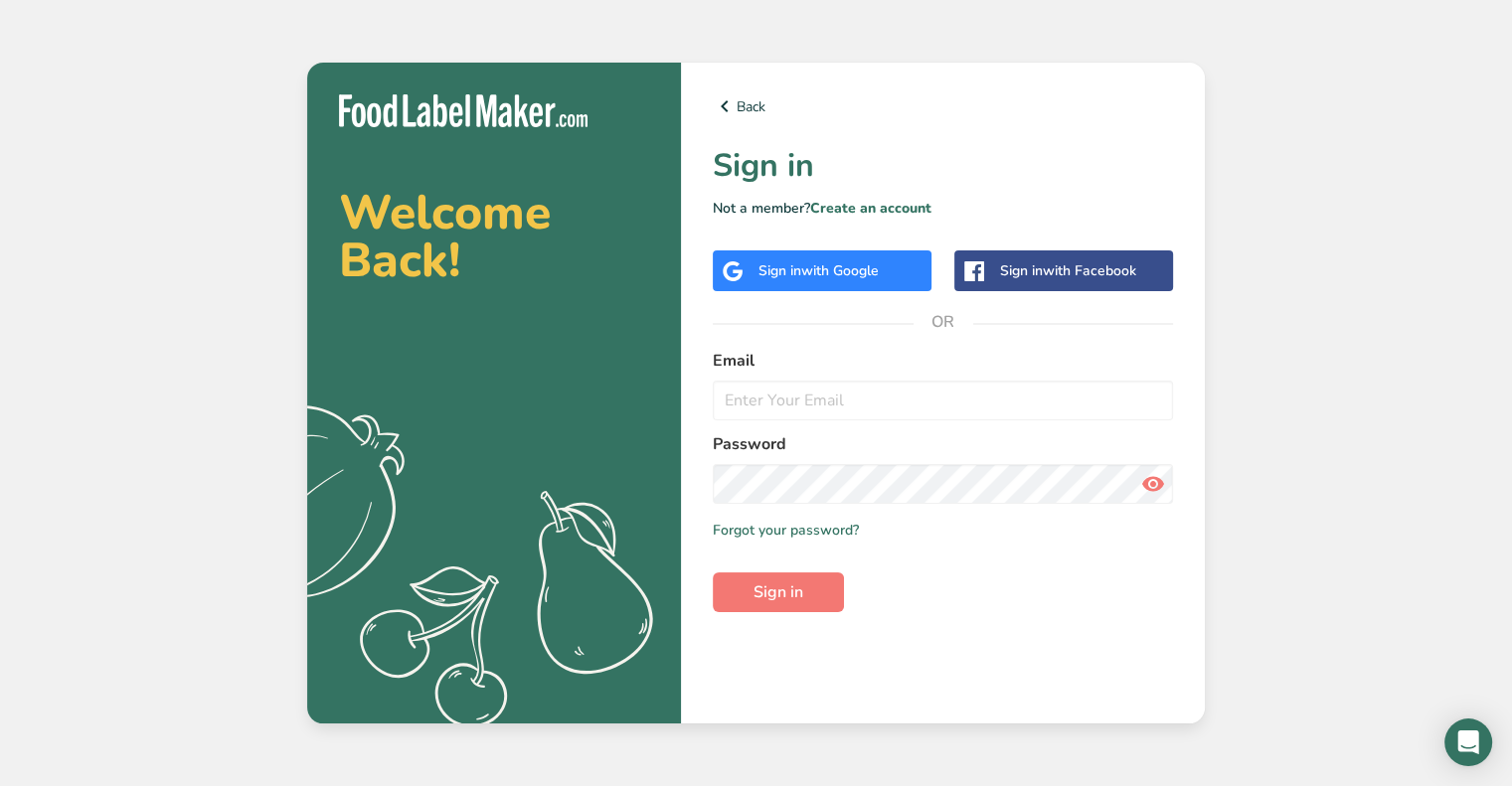 click on "Sign in   with Google" at bounding box center [822, 270] 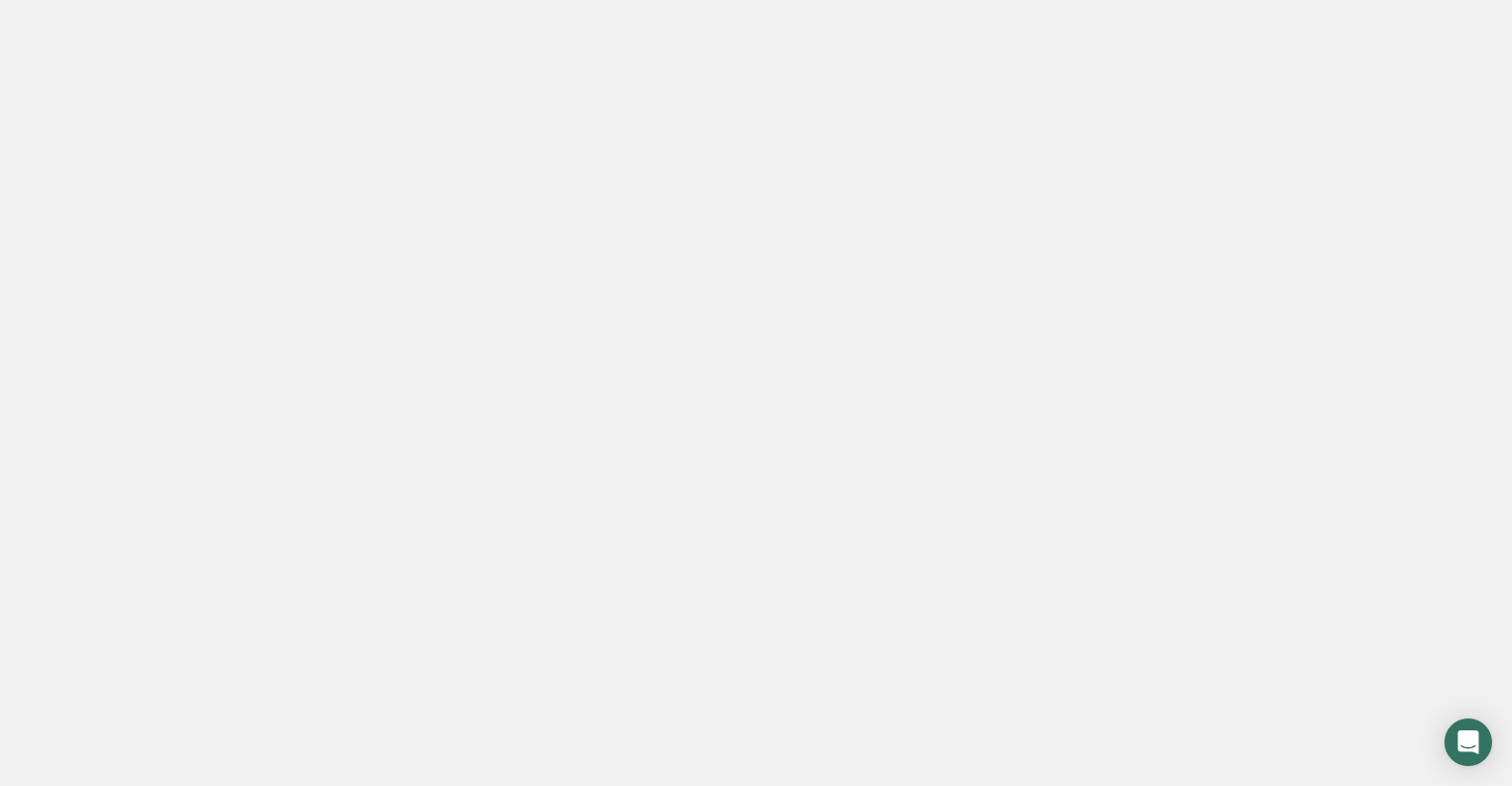 scroll, scrollTop: 0, scrollLeft: 0, axis: both 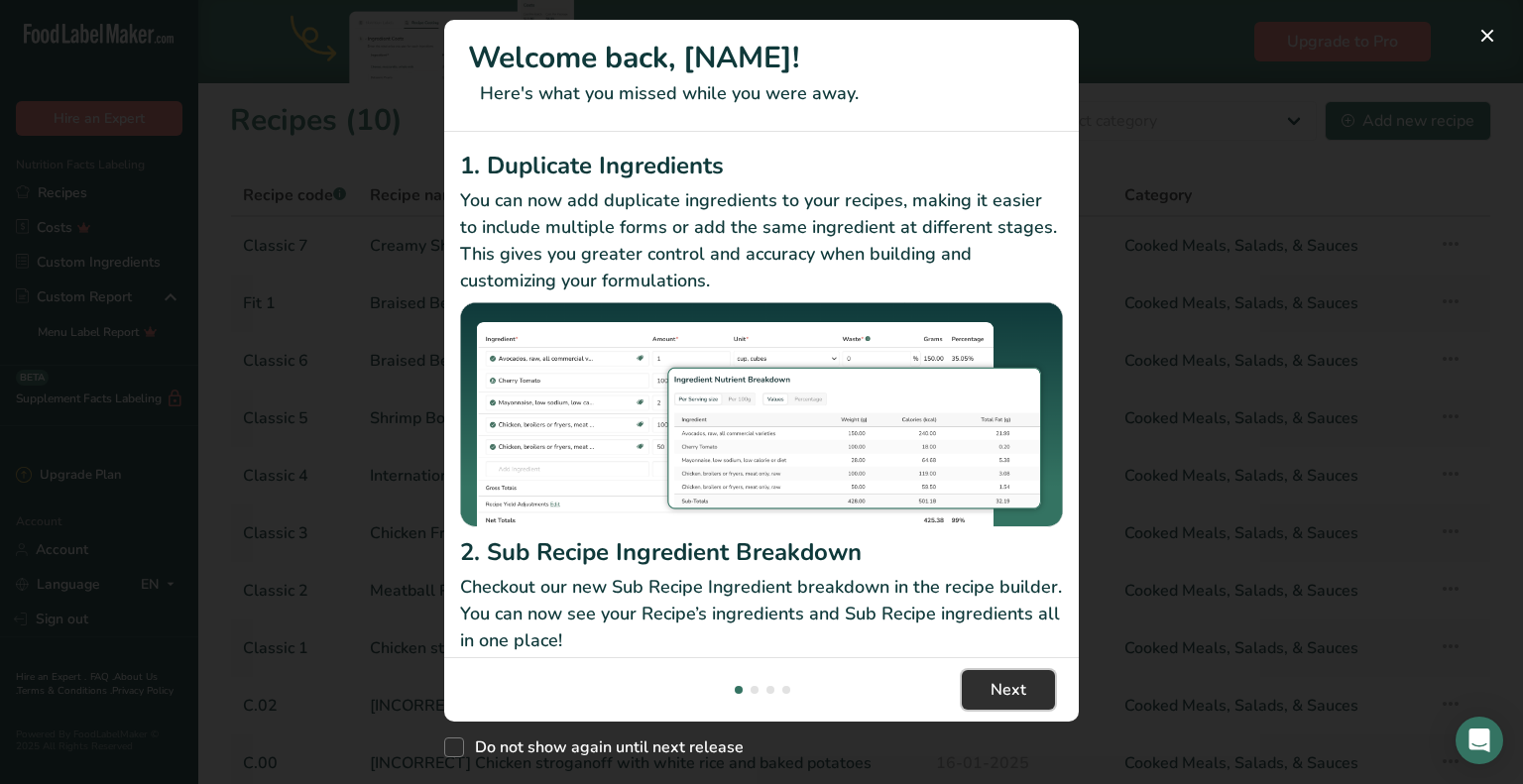 click on "Next" at bounding box center [1008, 690] 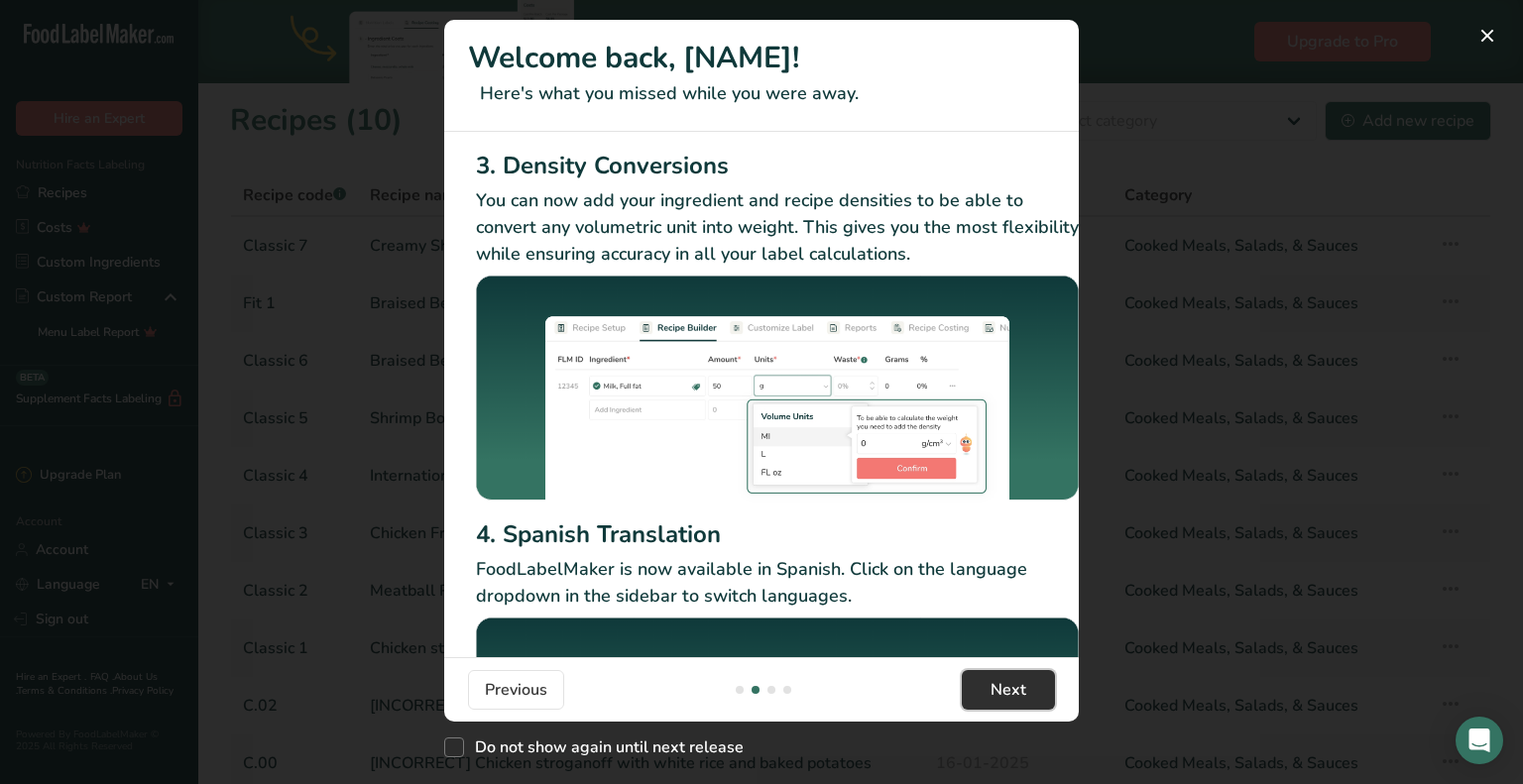 click on "Next" at bounding box center [1008, 690] 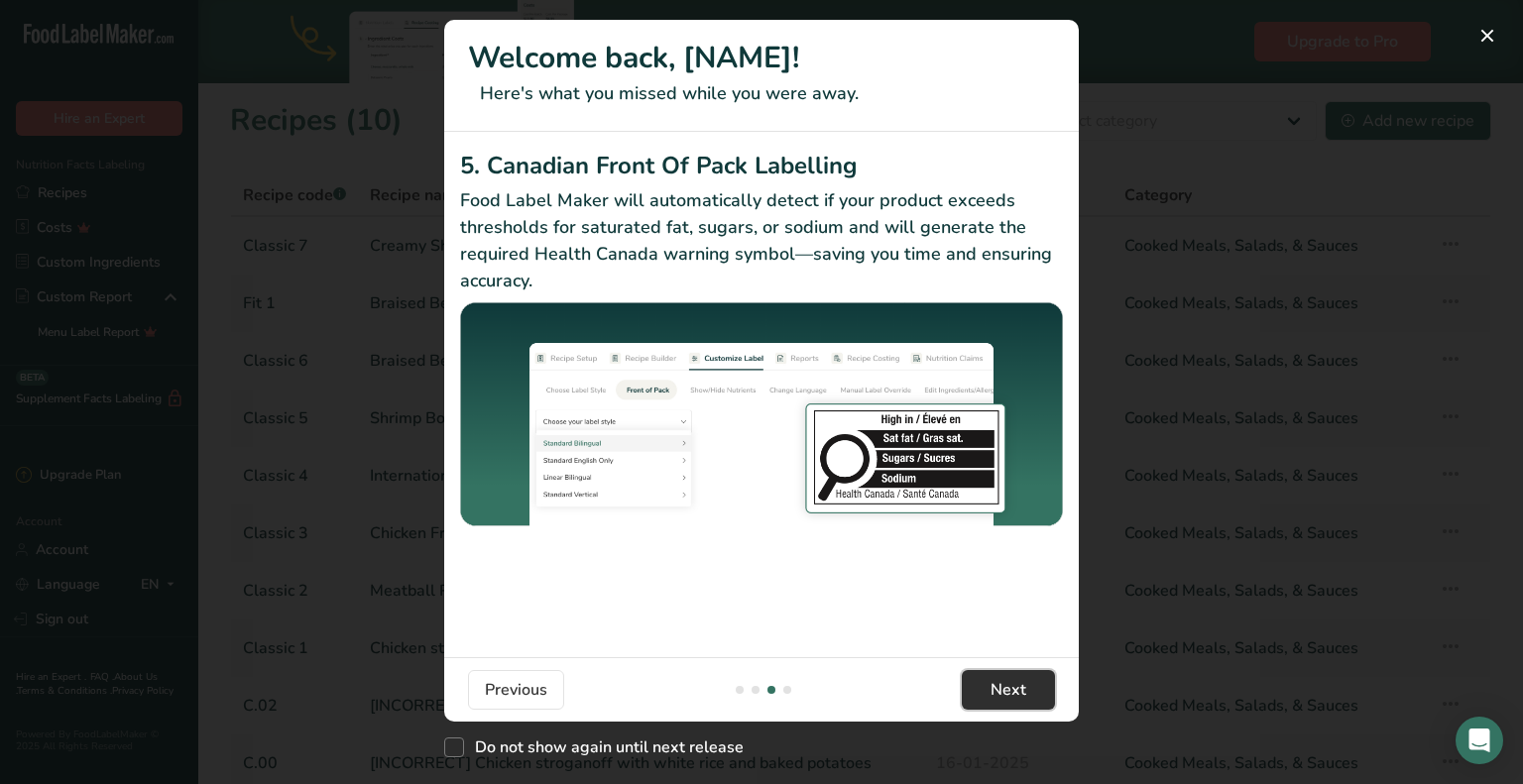 click on "Next" at bounding box center [1008, 690] 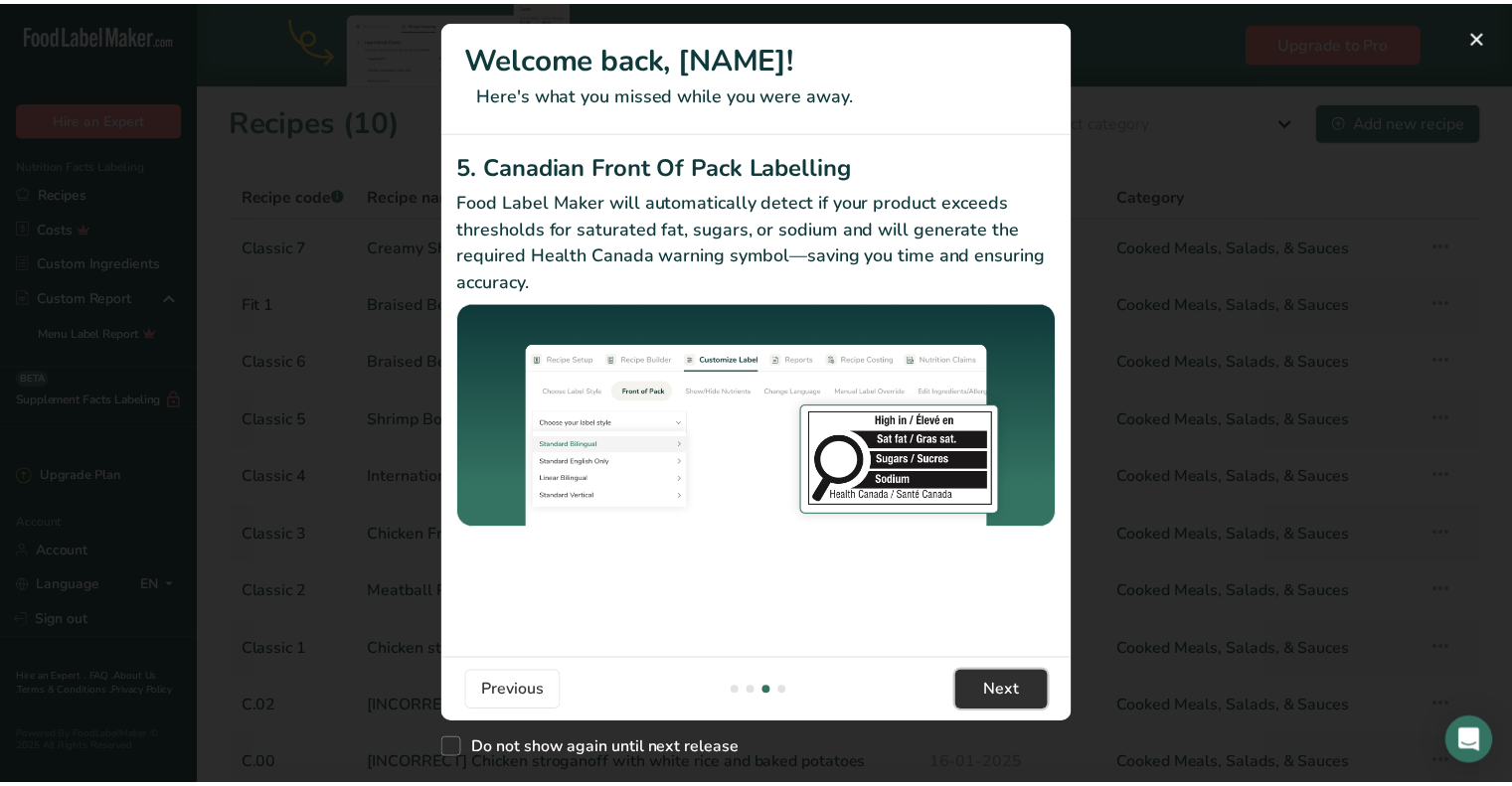 scroll, scrollTop: 0, scrollLeft: 1893, axis: horizontal 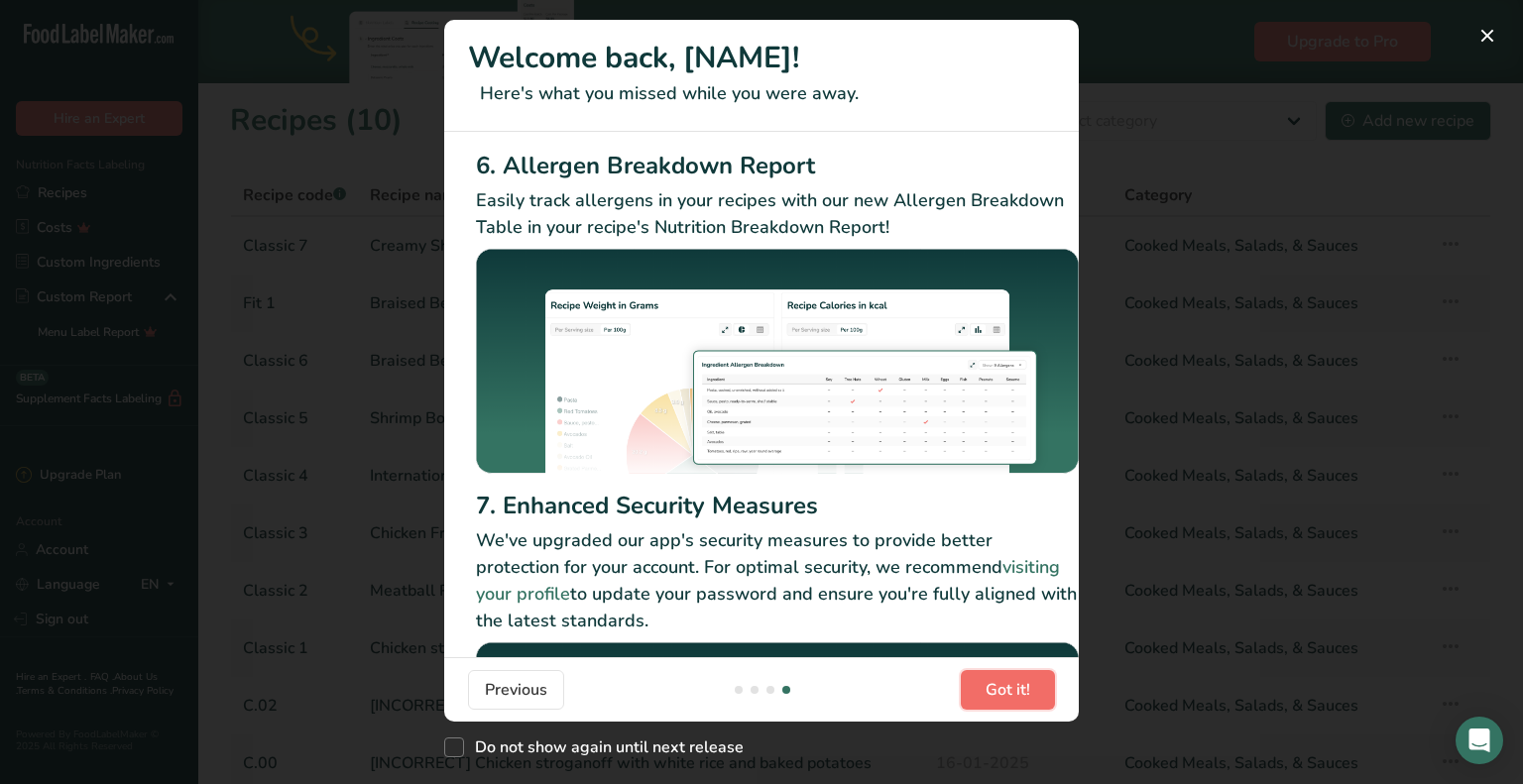 click on "Got it!" at bounding box center [1007, 690] 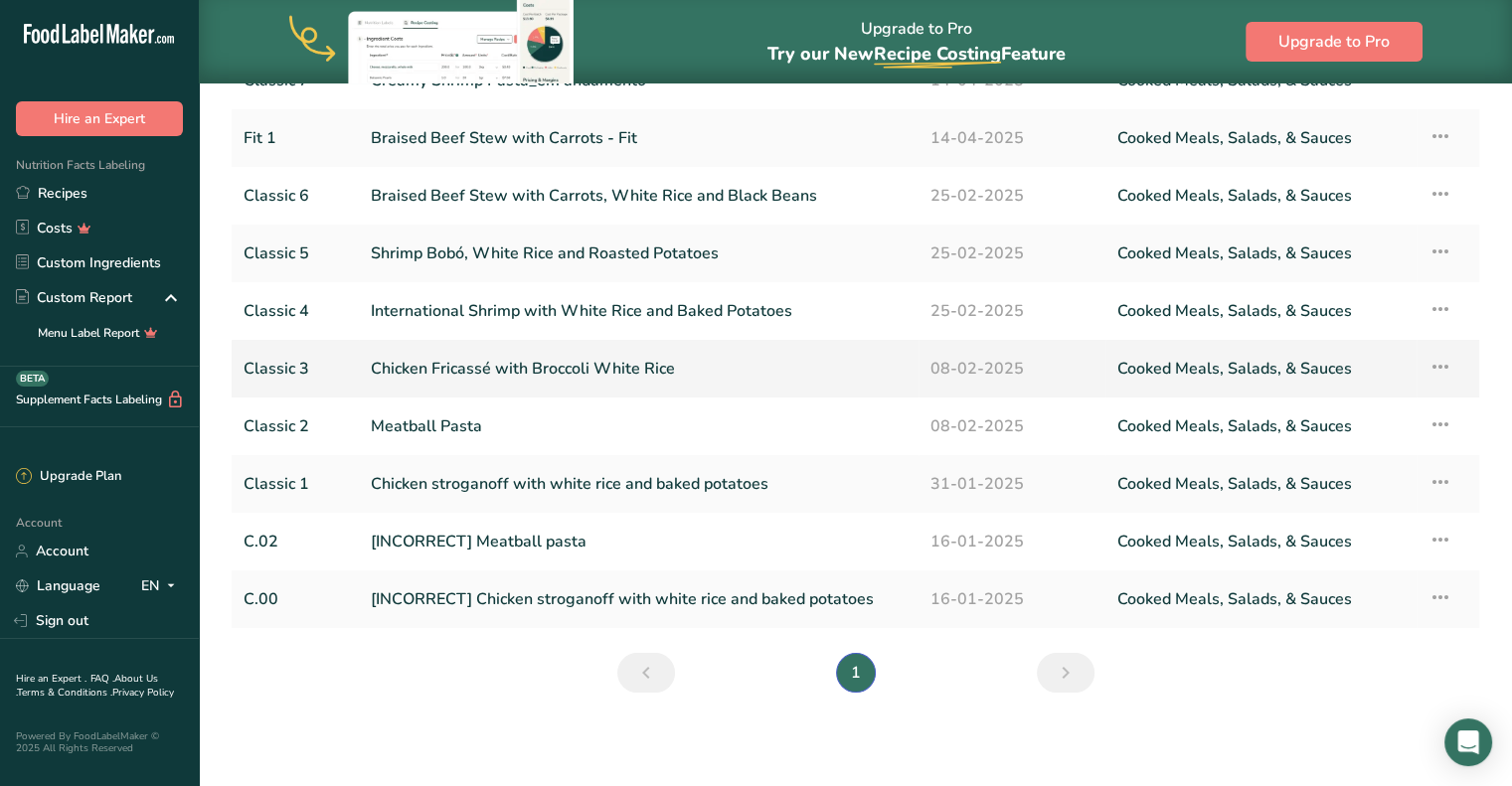 scroll, scrollTop: 0, scrollLeft: 0, axis: both 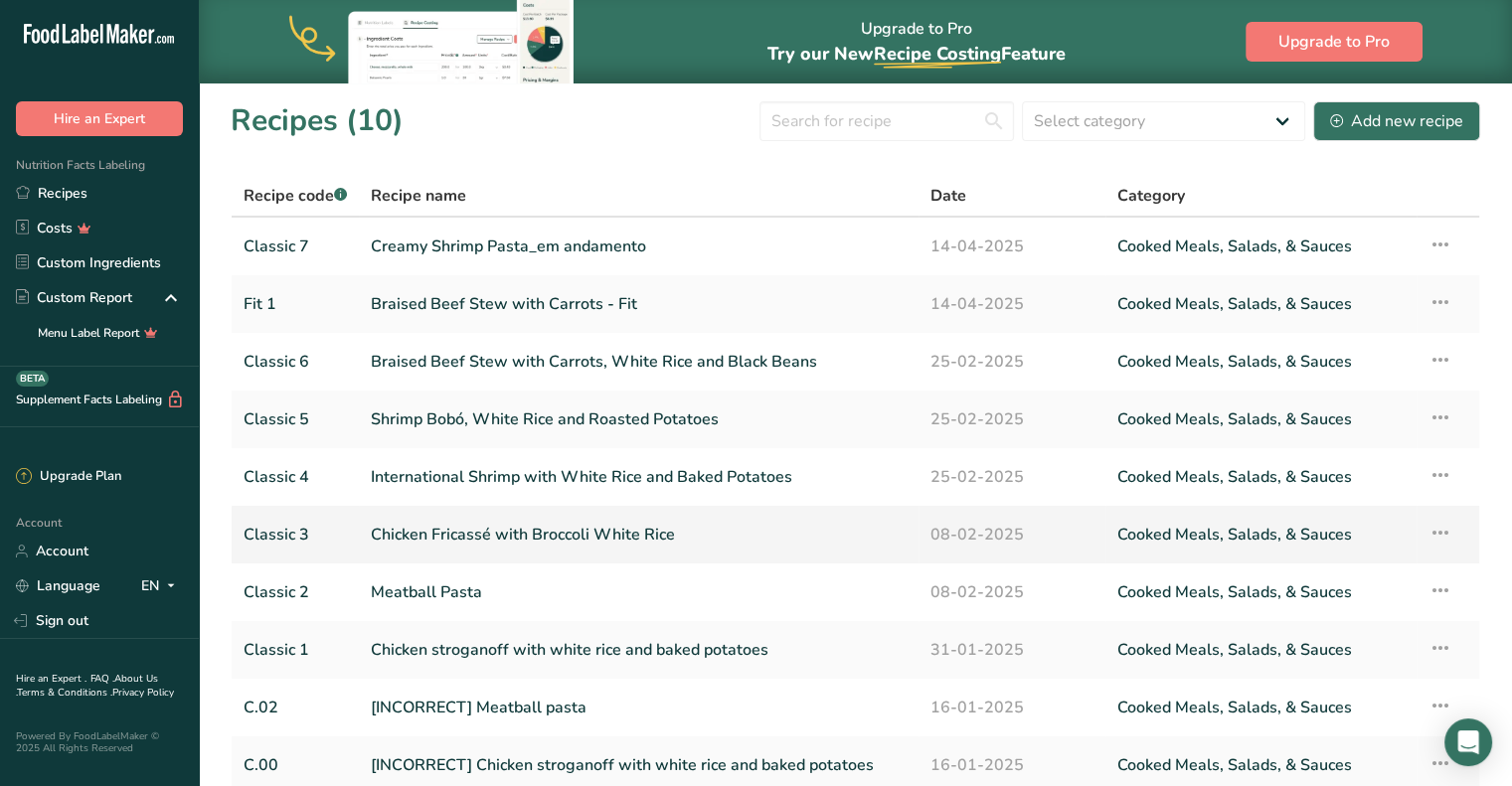 drag, startPoint x: 537, startPoint y: 540, endPoint x: 492, endPoint y: 544, distance: 45.17743 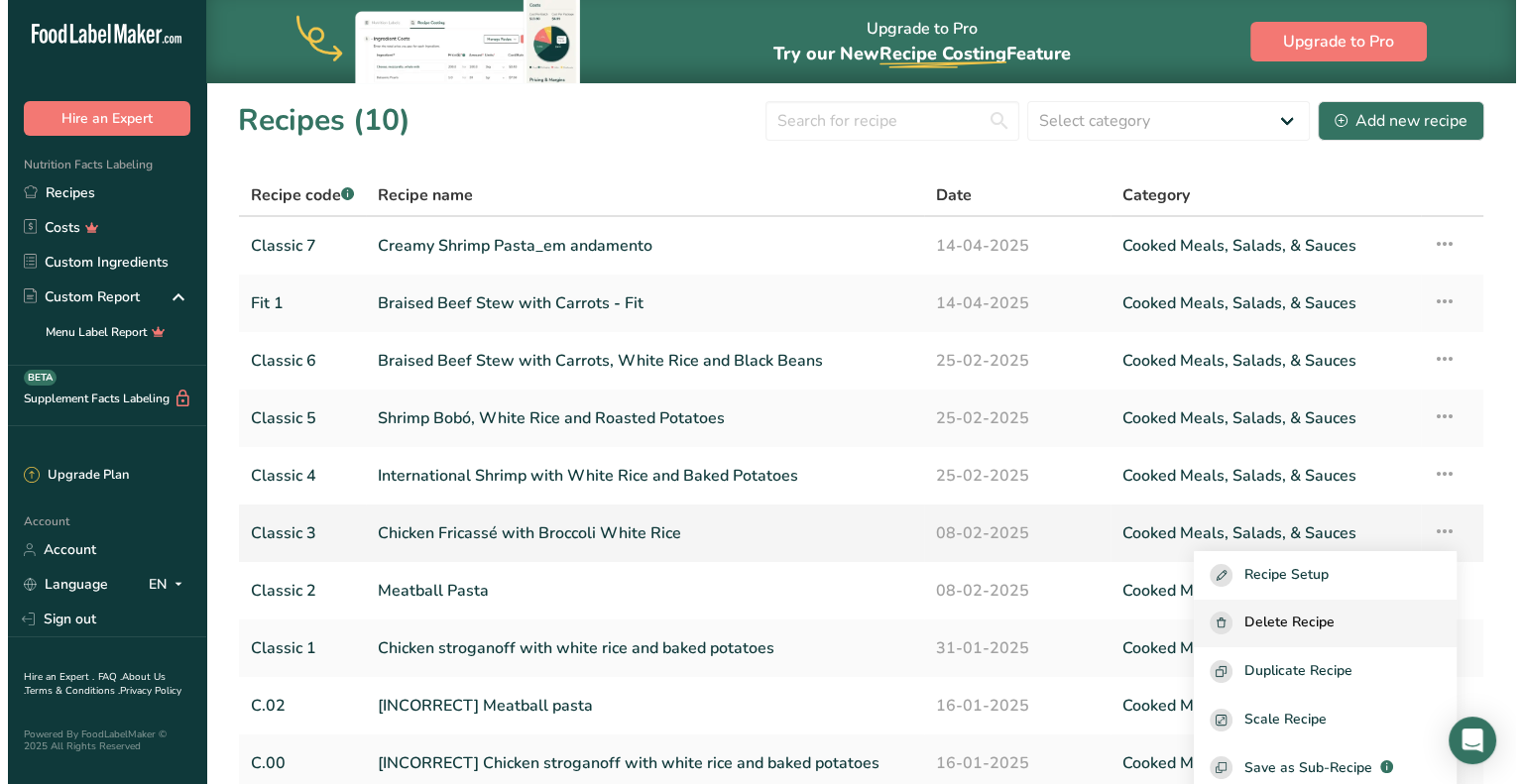 scroll, scrollTop: 33, scrollLeft: 0, axis: vertical 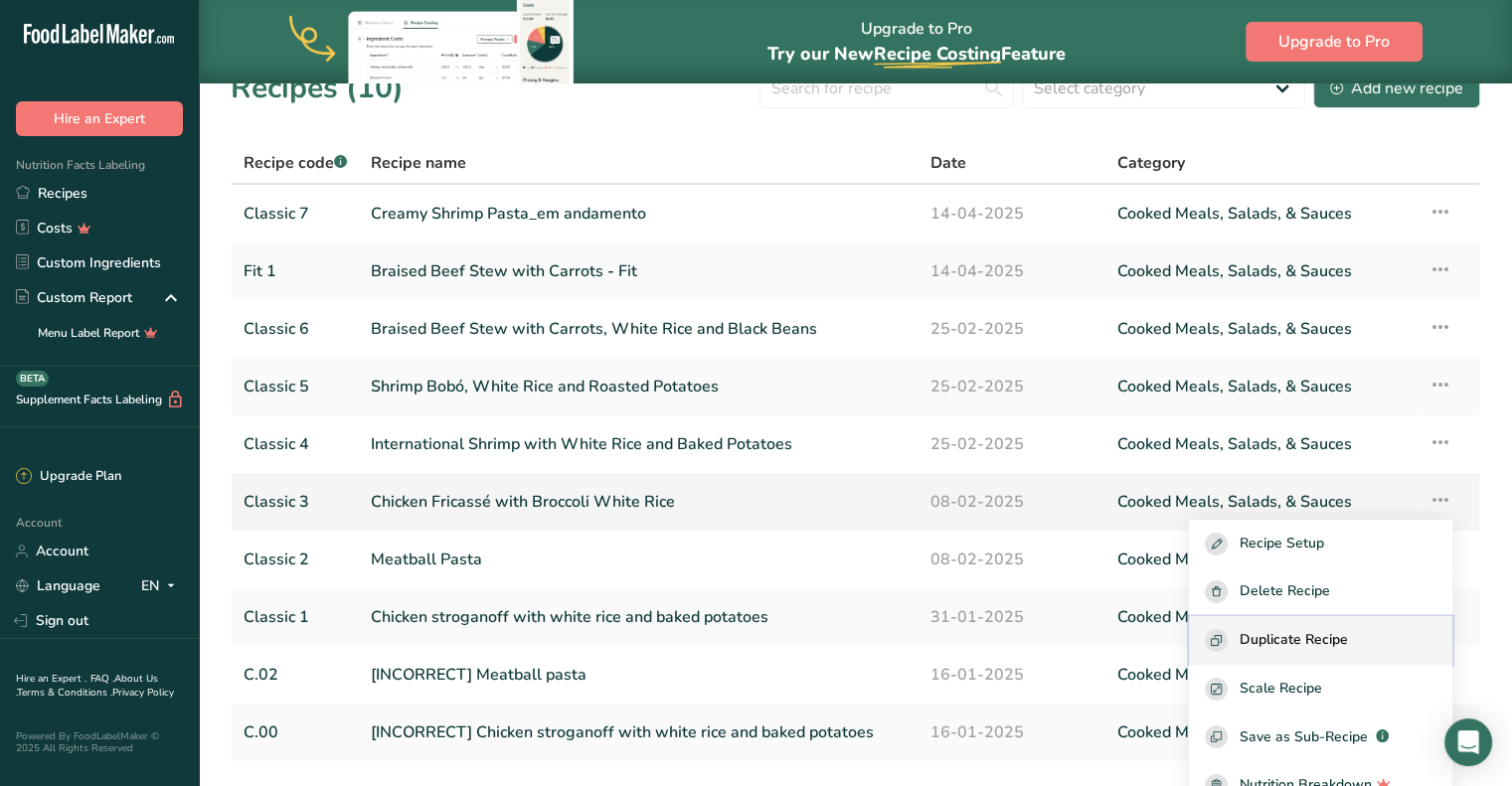 click on "Duplicate Recipe" at bounding box center (1293, 640) 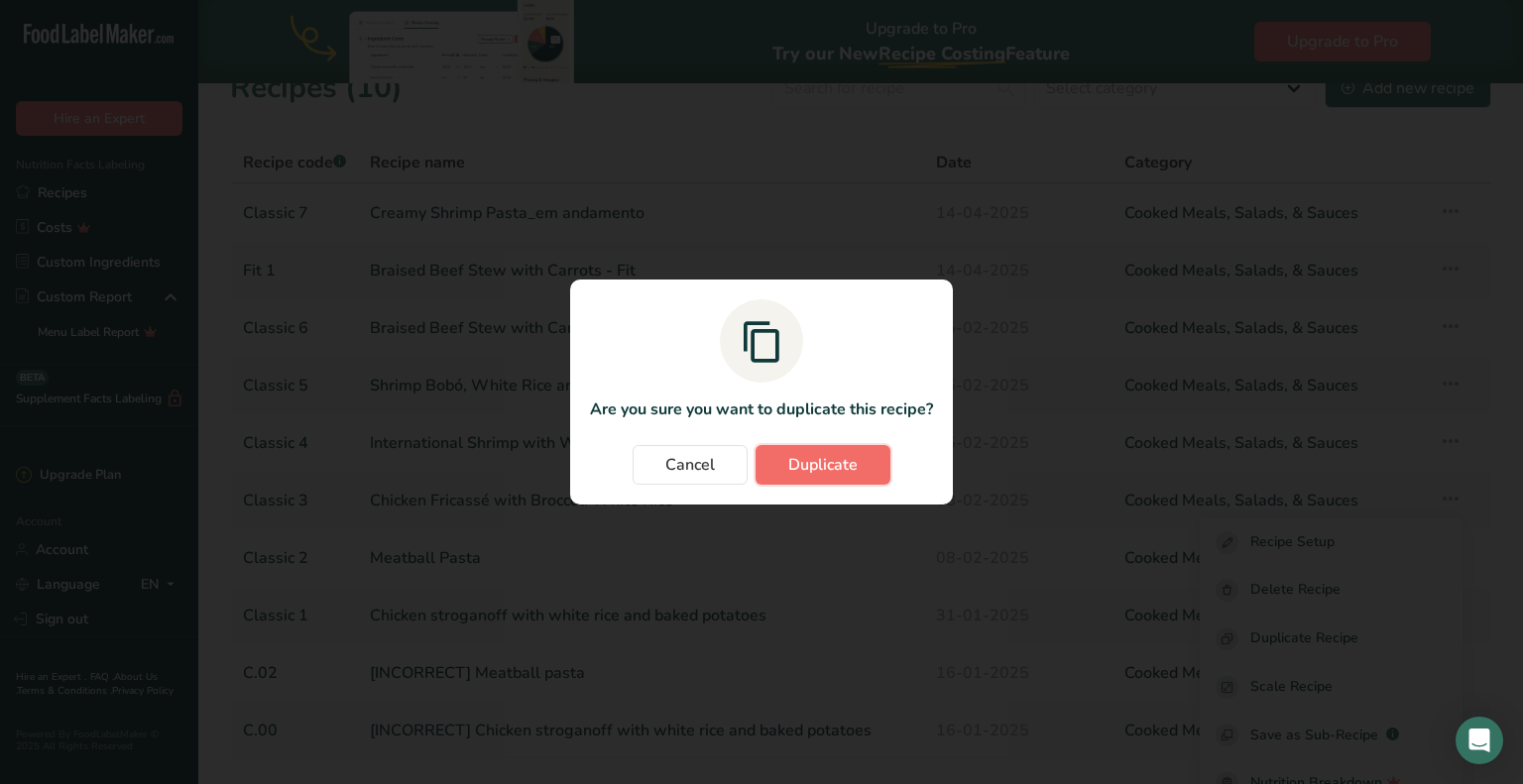 click on "Duplicate" at bounding box center [823, 465] 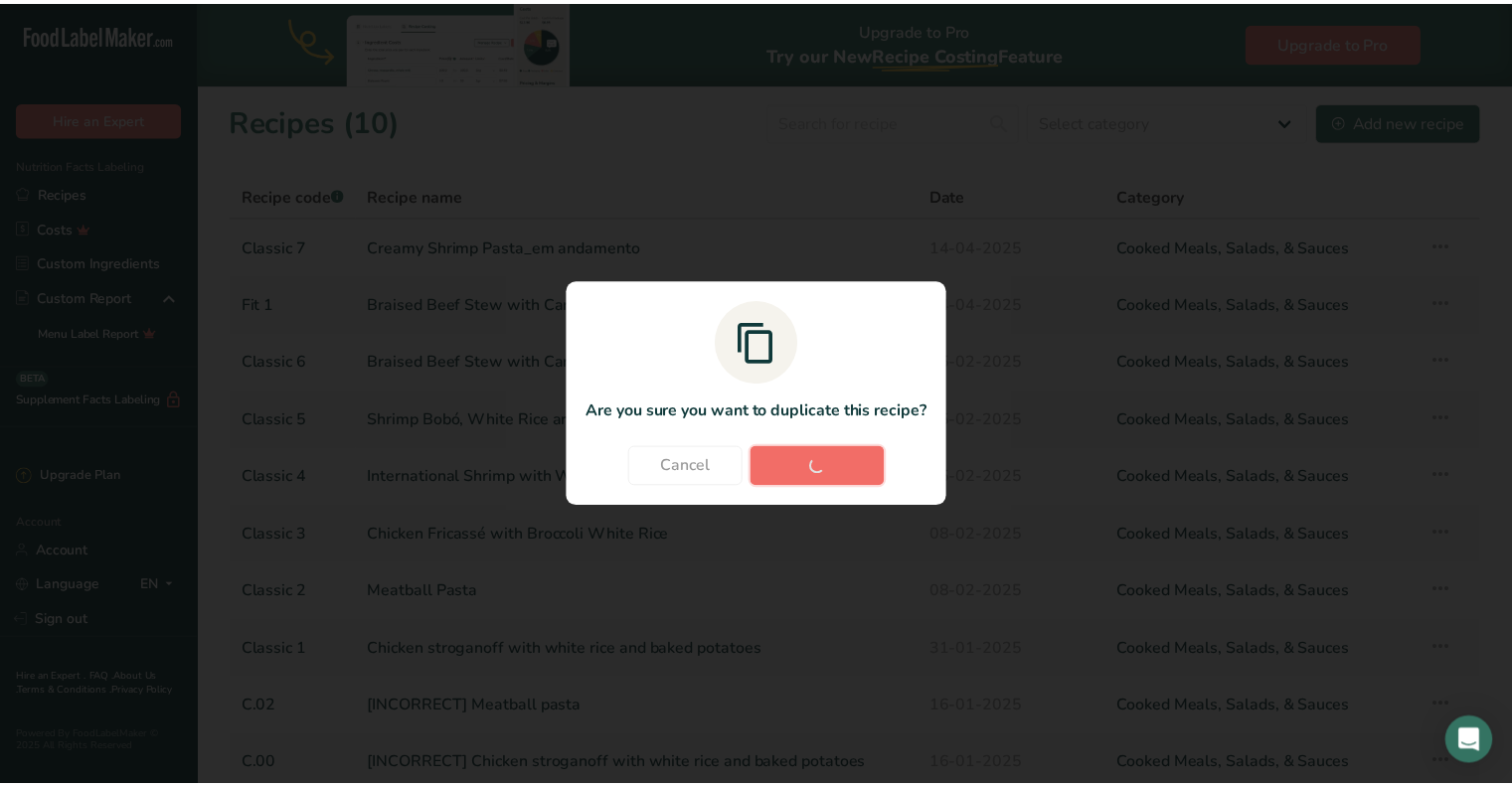scroll, scrollTop: 0, scrollLeft: 0, axis: both 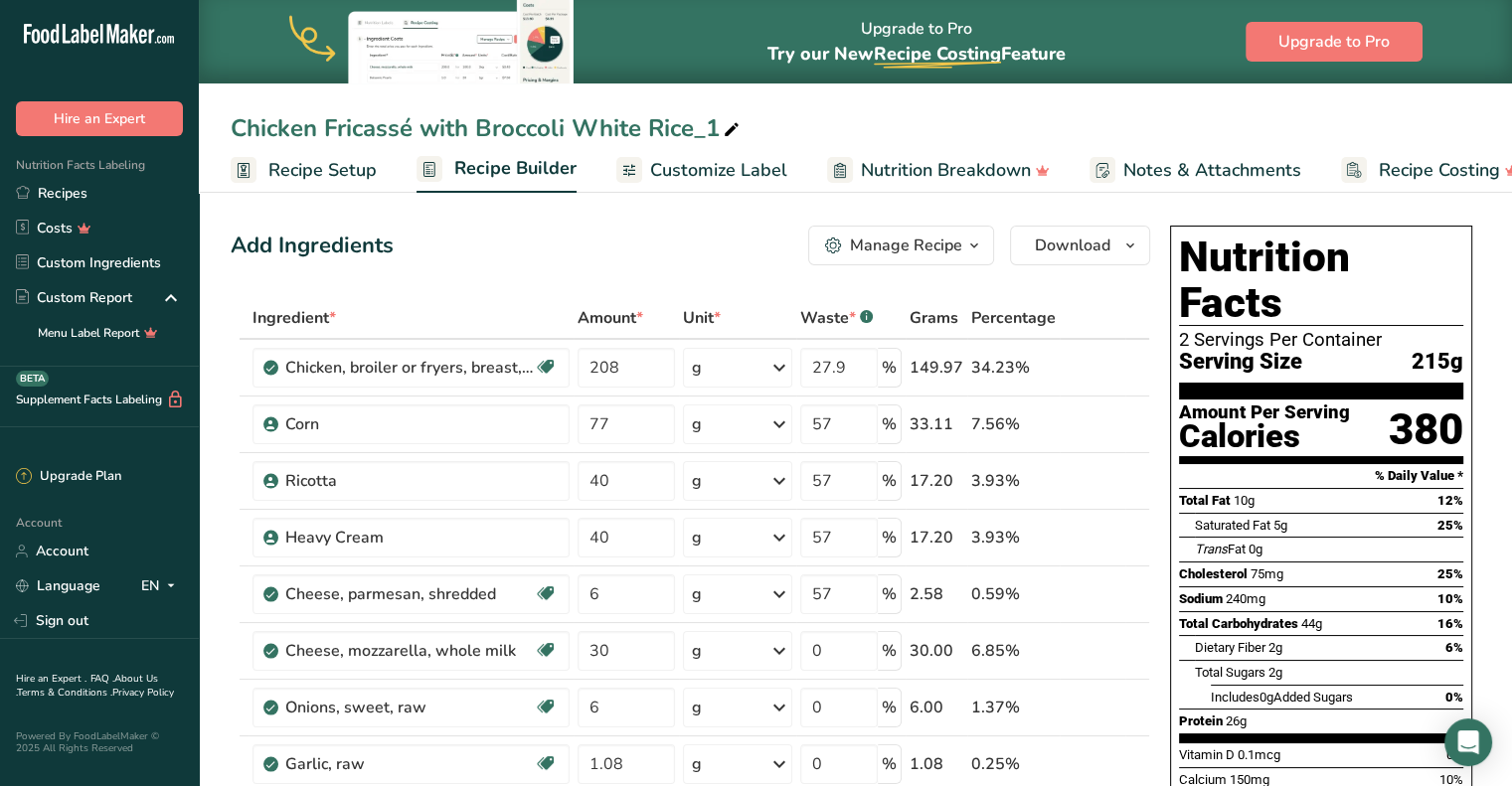 click on "Chicken Fricassé with Broccoli White Rice_1" at bounding box center [487, 128] 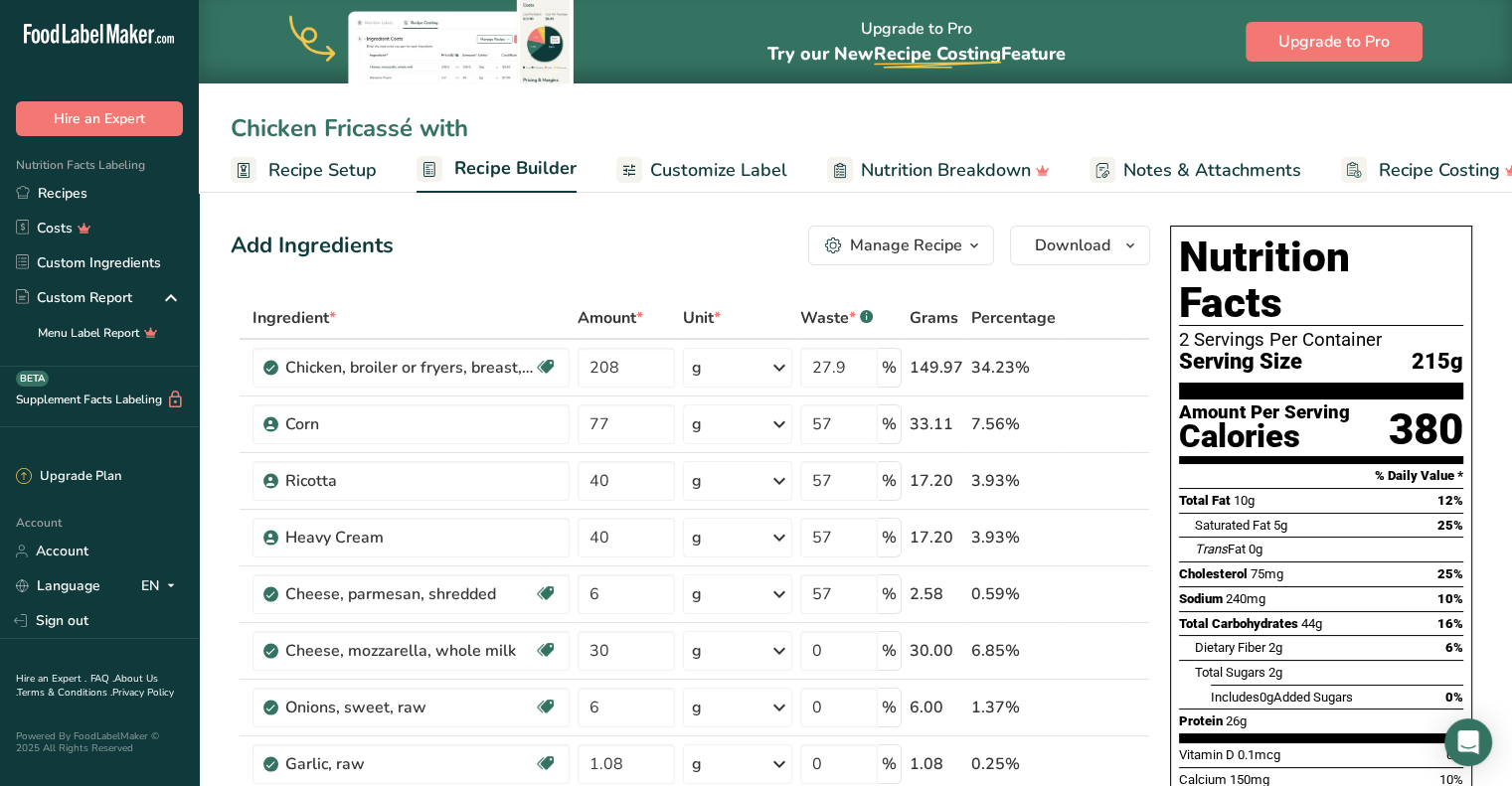 type on "Chicken Fricassé with" 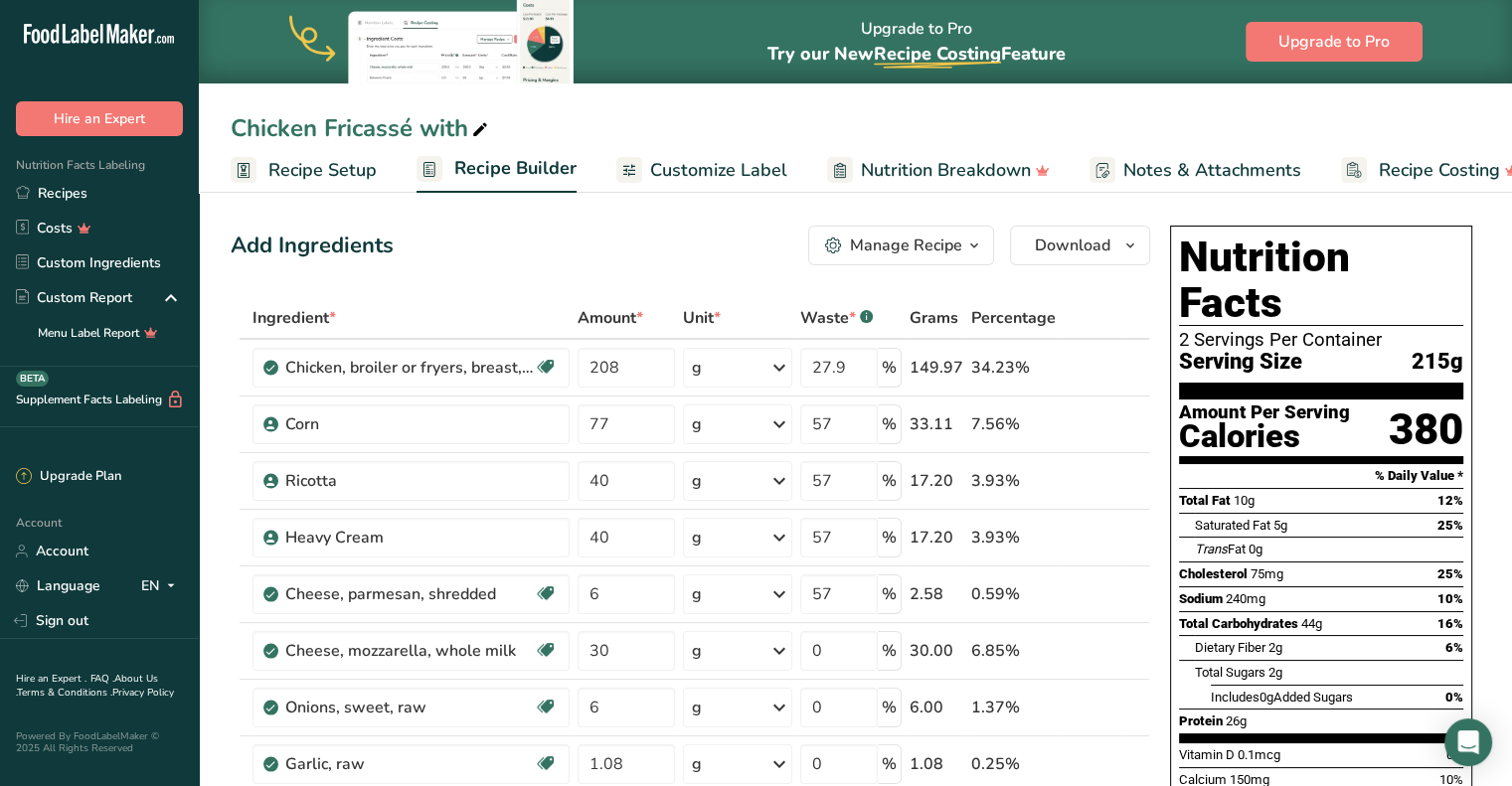 click on "Chicken Fricassé with" at bounding box center (361, 128) 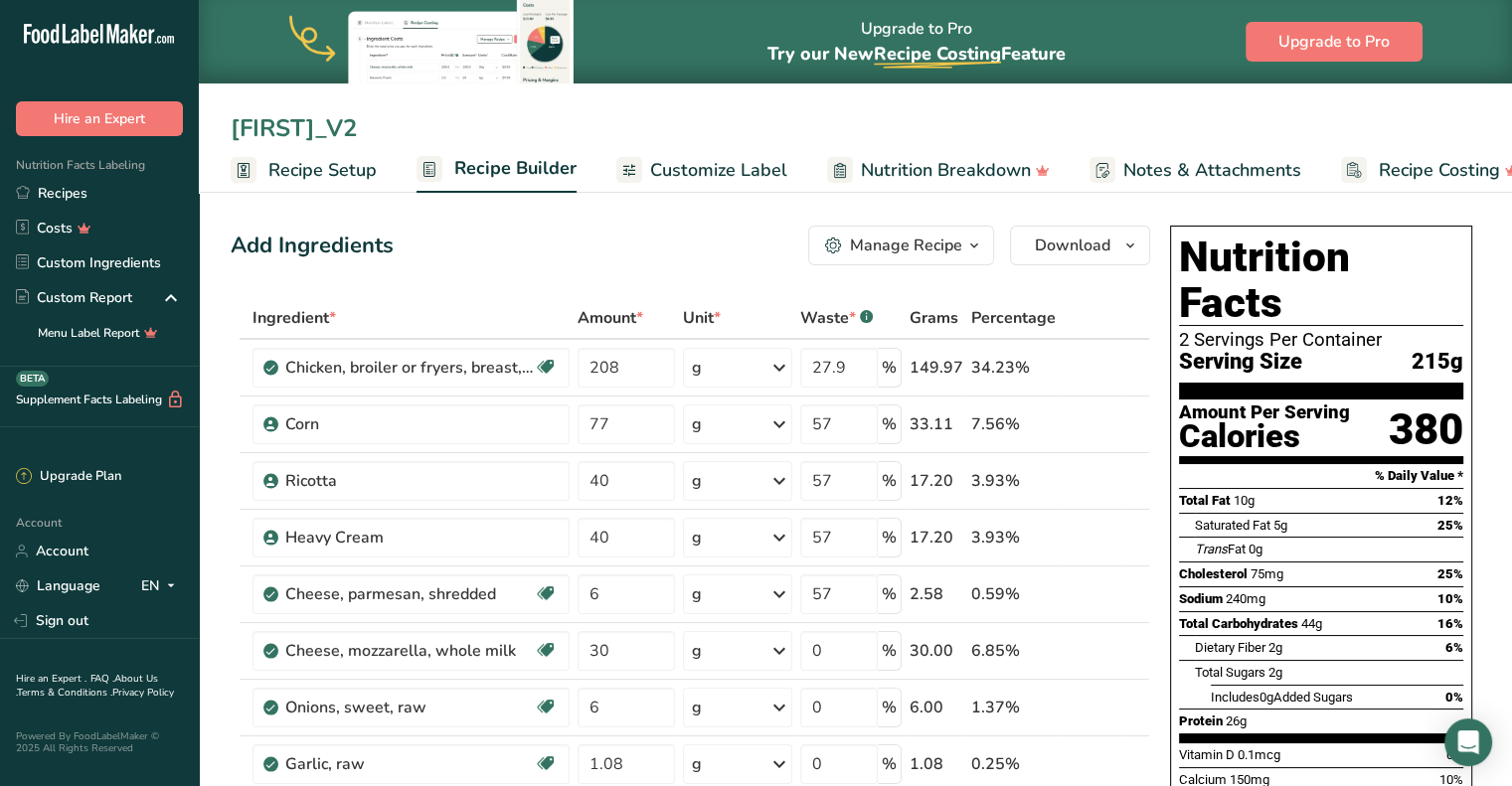 type on "Chicken Fricassé_V2" 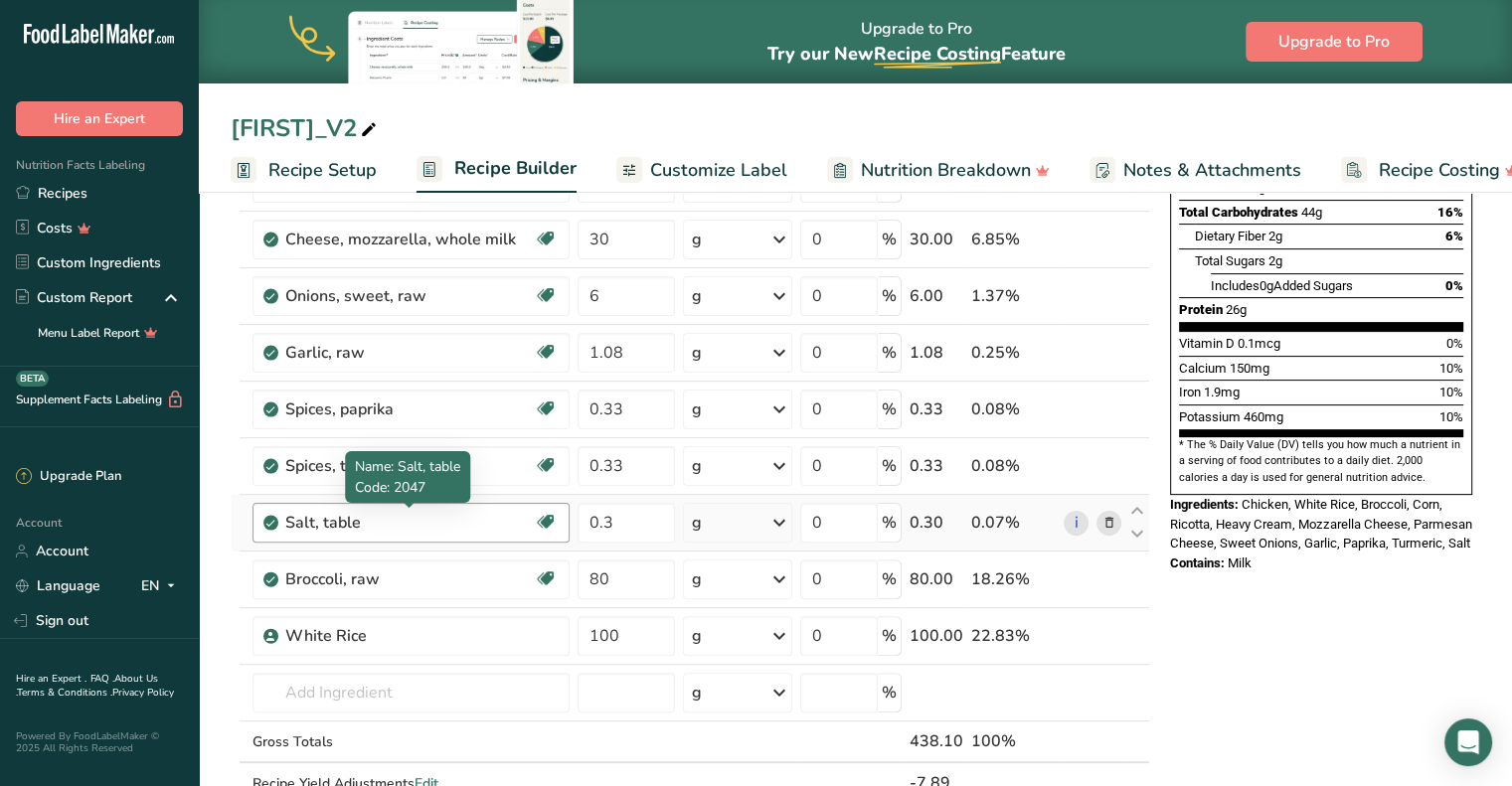 scroll, scrollTop: 424, scrollLeft: 0, axis: vertical 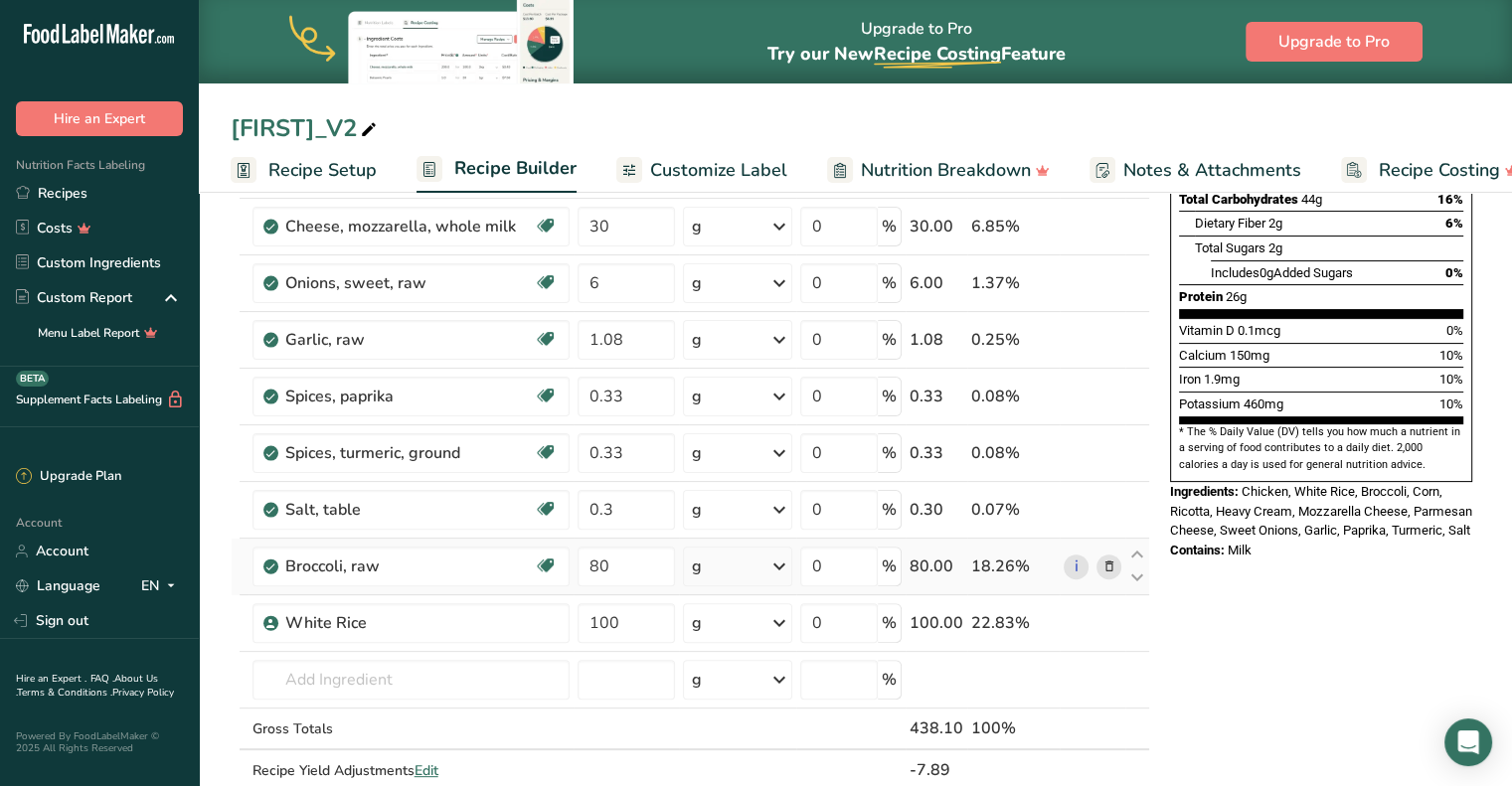 click at bounding box center (1108, 566) 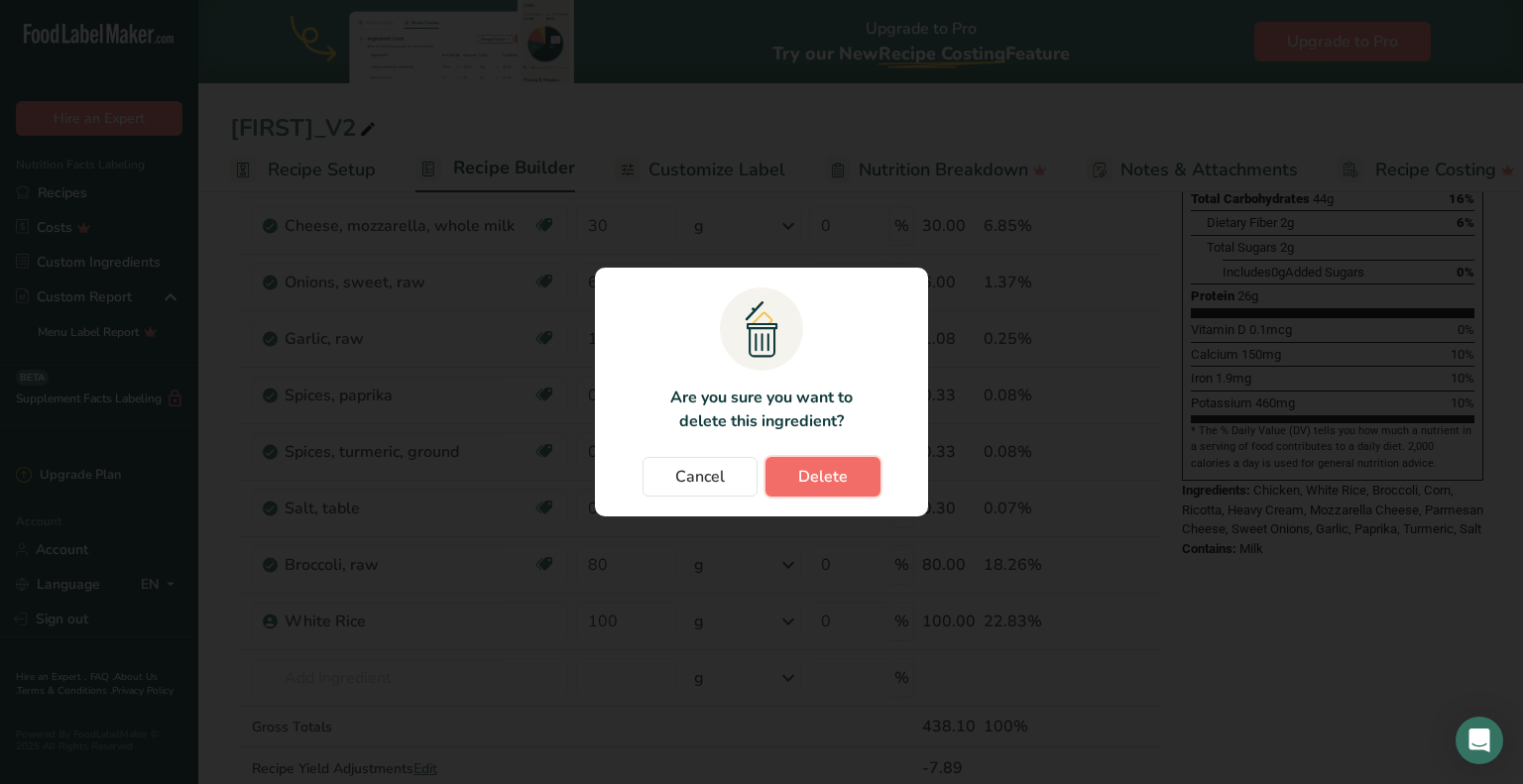 click on "Delete" at bounding box center (823, 477) 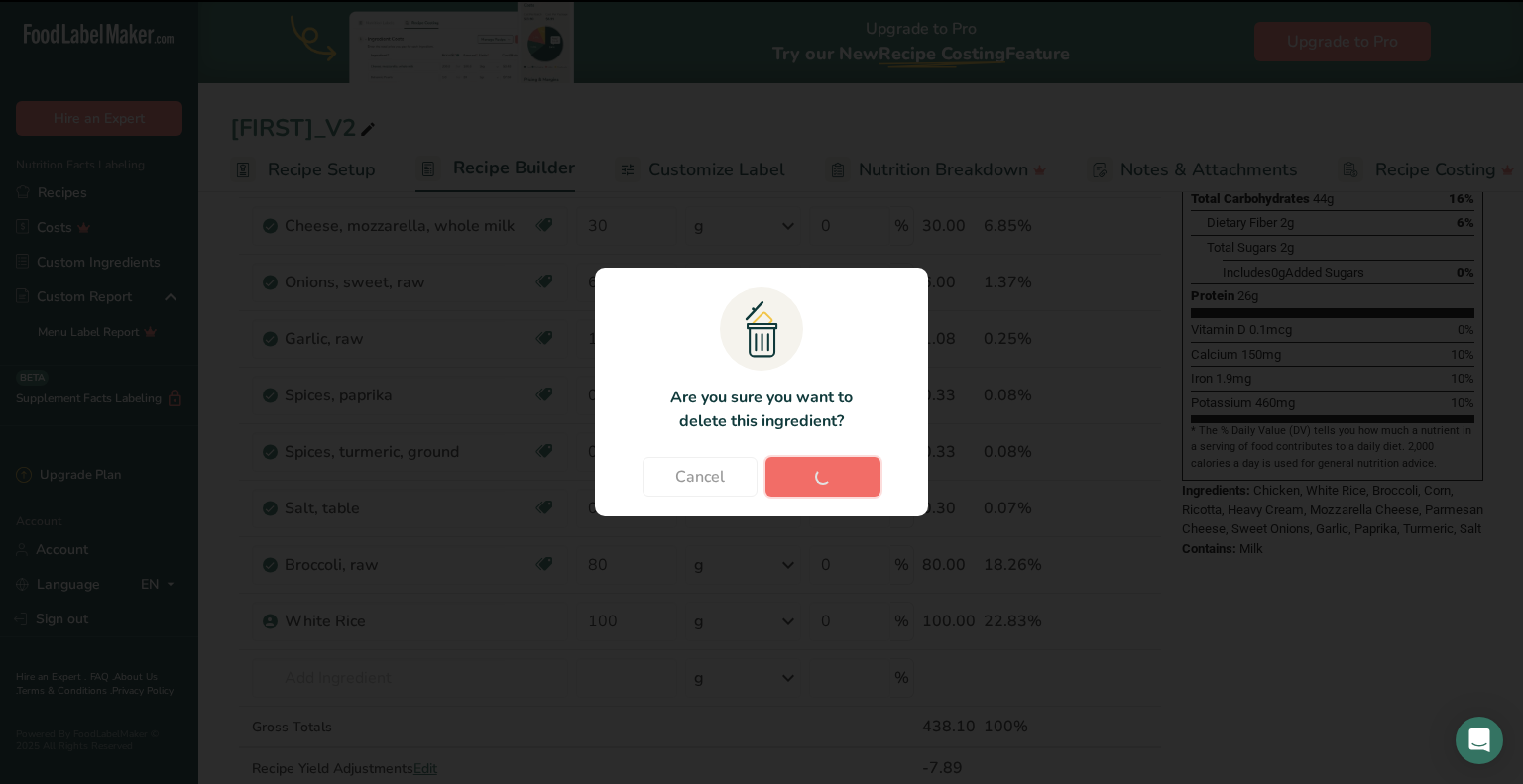 type on "100" 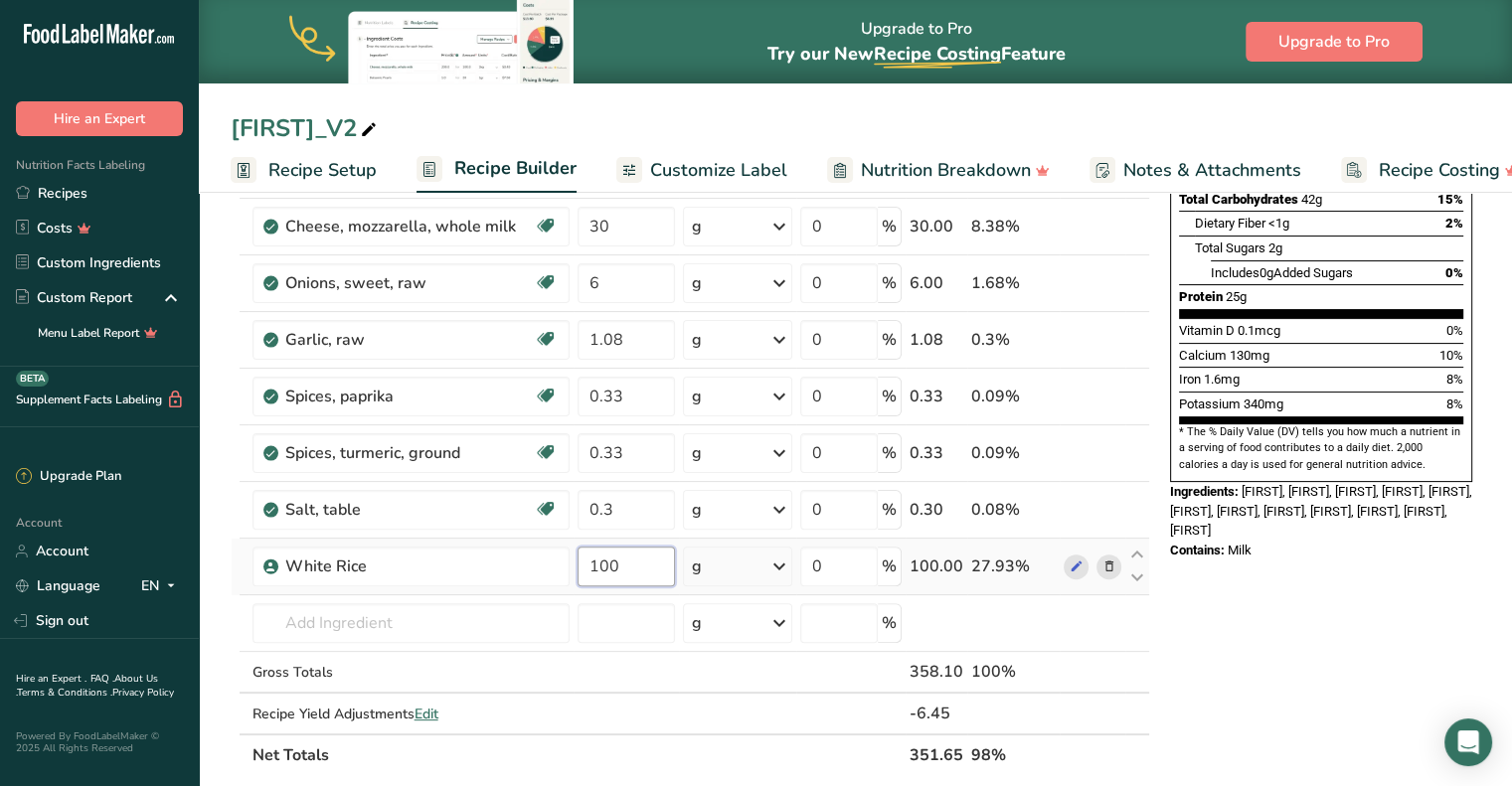 click on "100" at bounding box center (626, 566) 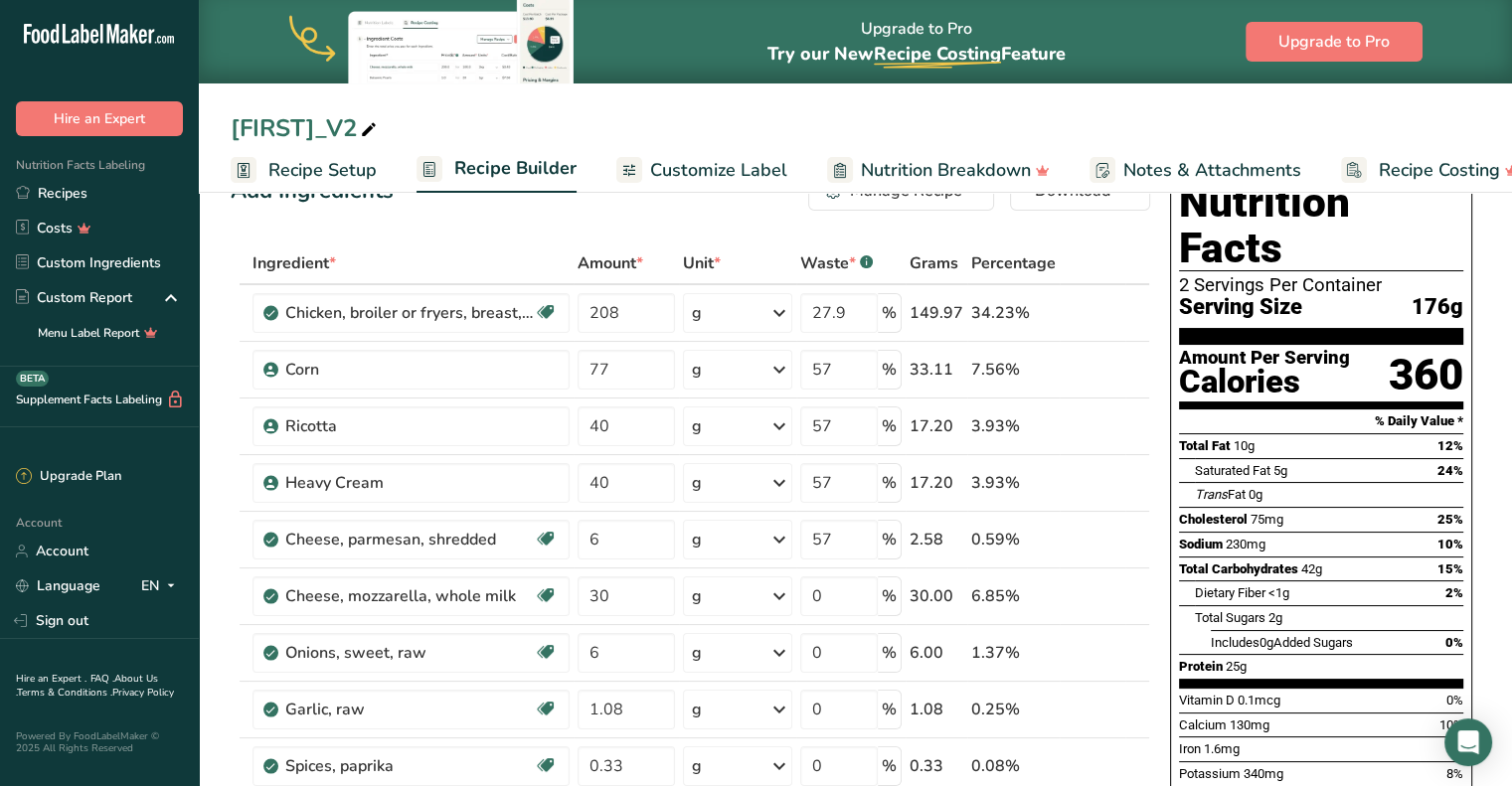 scroll, scrollTop: 50, scrollLeft: 0, axis: vertical 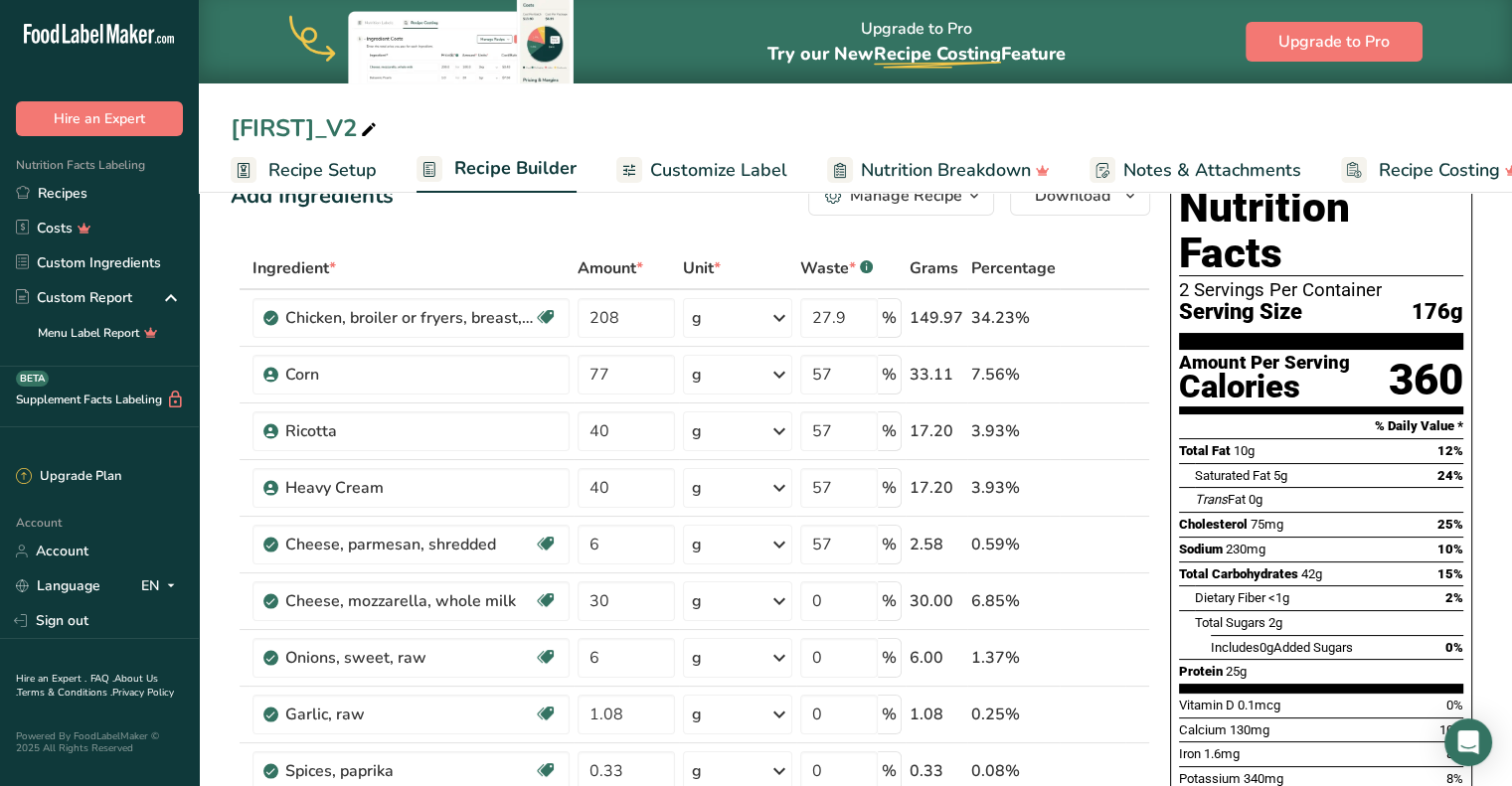 type on "180.000001" 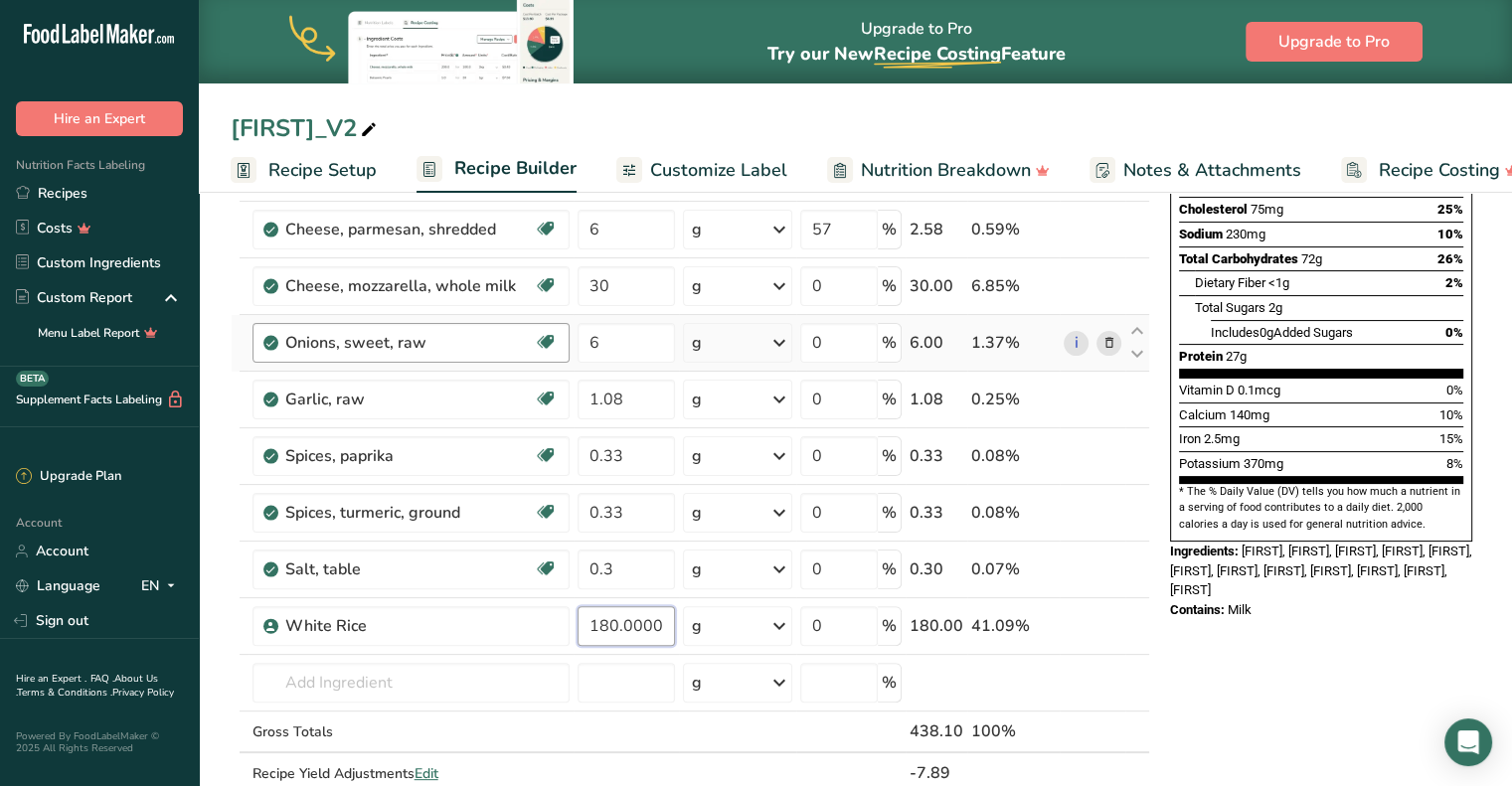 scroll, scrollTop: 366, scrollLeft: 0, axis: vertical 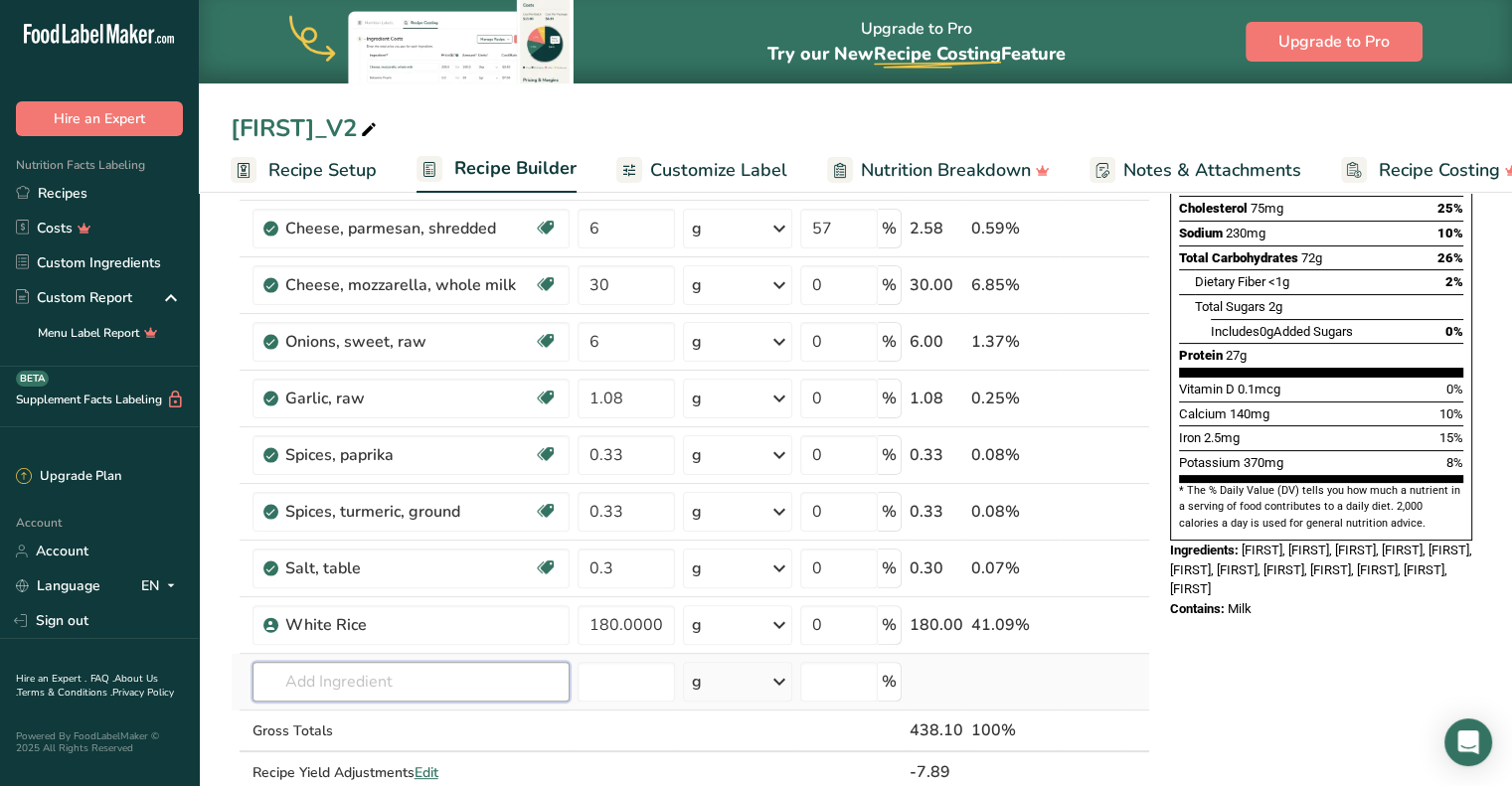 click on "Ingredient *
Amount *
Unit *
Waste *   .a-a{fill:#347362;}.b-a{fill:#fff;}          Grams
Percentage
Chicken, broiler or fryers, breast, skinless, boneless, meat only, raw
Dairy free
Gluten free
Soy free
208
g
Portions
4 oz
1 piece
1 package
Weight Units
g
kg
mg
See more
Volume Units
l
Volume units require a density conversion. If you know your ingredient's density enter it below. Otherwise, click on "RIA" our AI Regulatory bot - she will be able to help you
lb/ft3
g/cm3
Confirm
mL
fl oz" at bounding box center [690, 383] 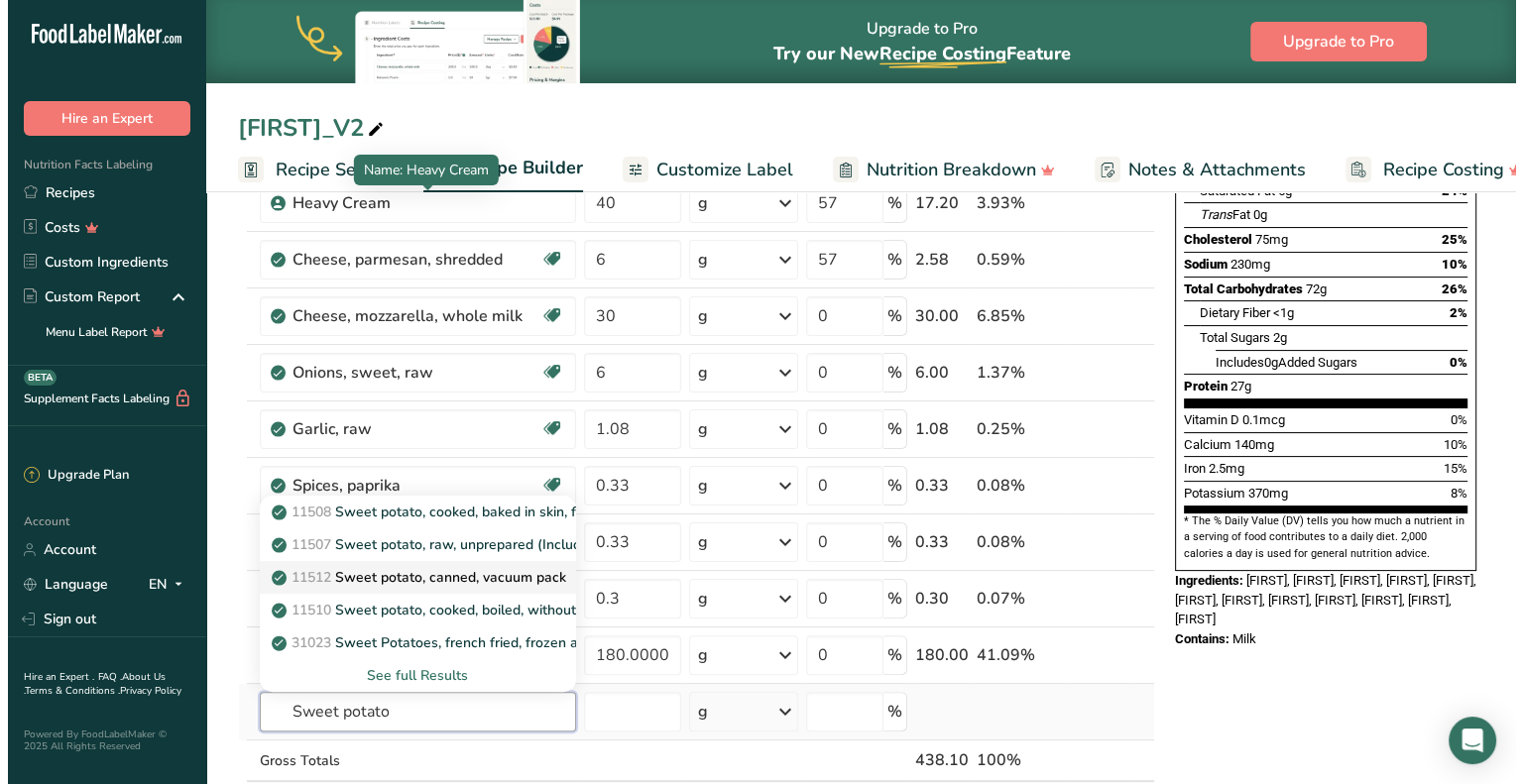 scroll, scrollTop: 337, scrollLeft: 0, axis: vertical 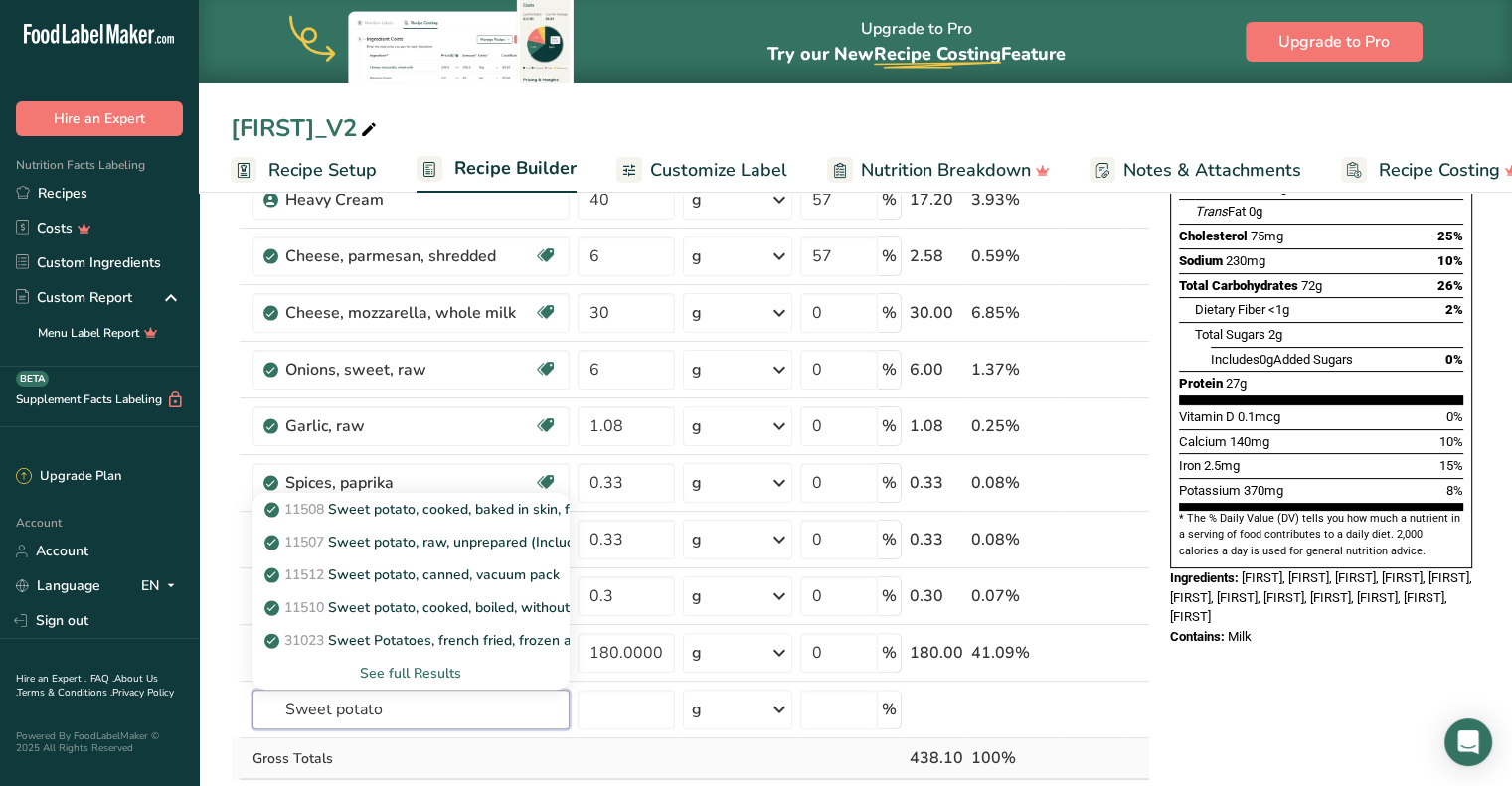 type on "Sweet potato" 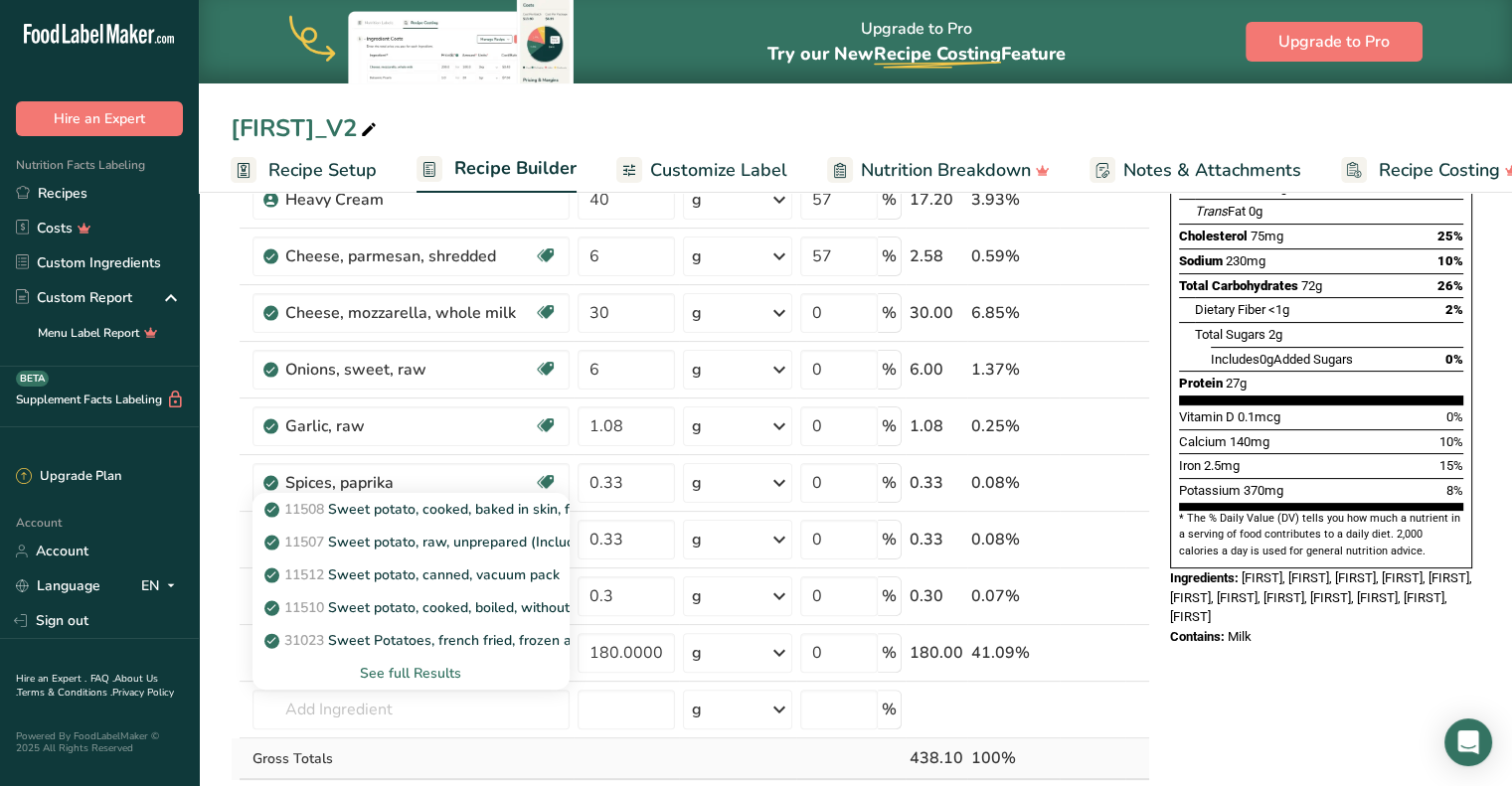 click at bounding box center [626, 759] 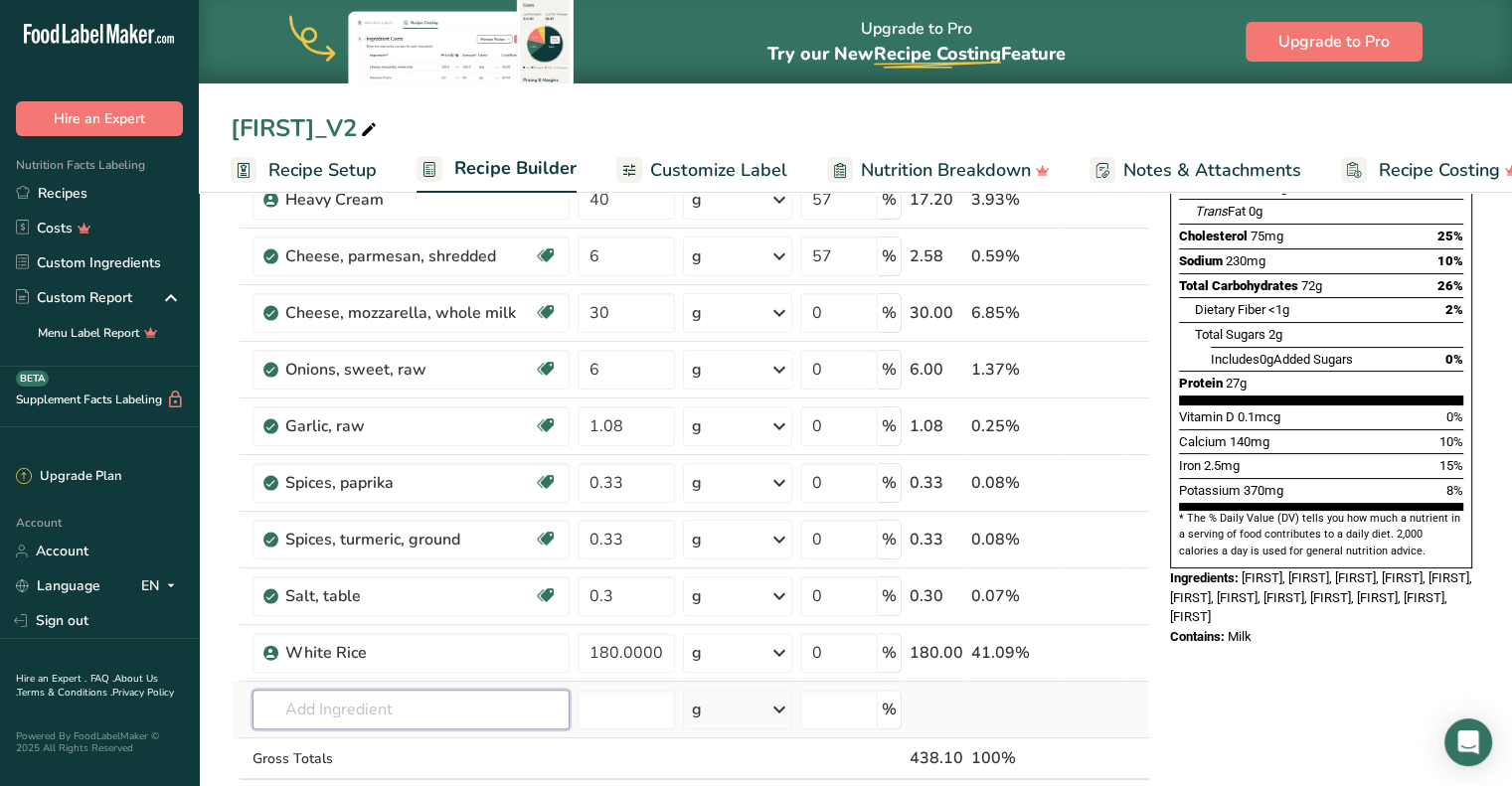 click at bounding box center (411, 709) 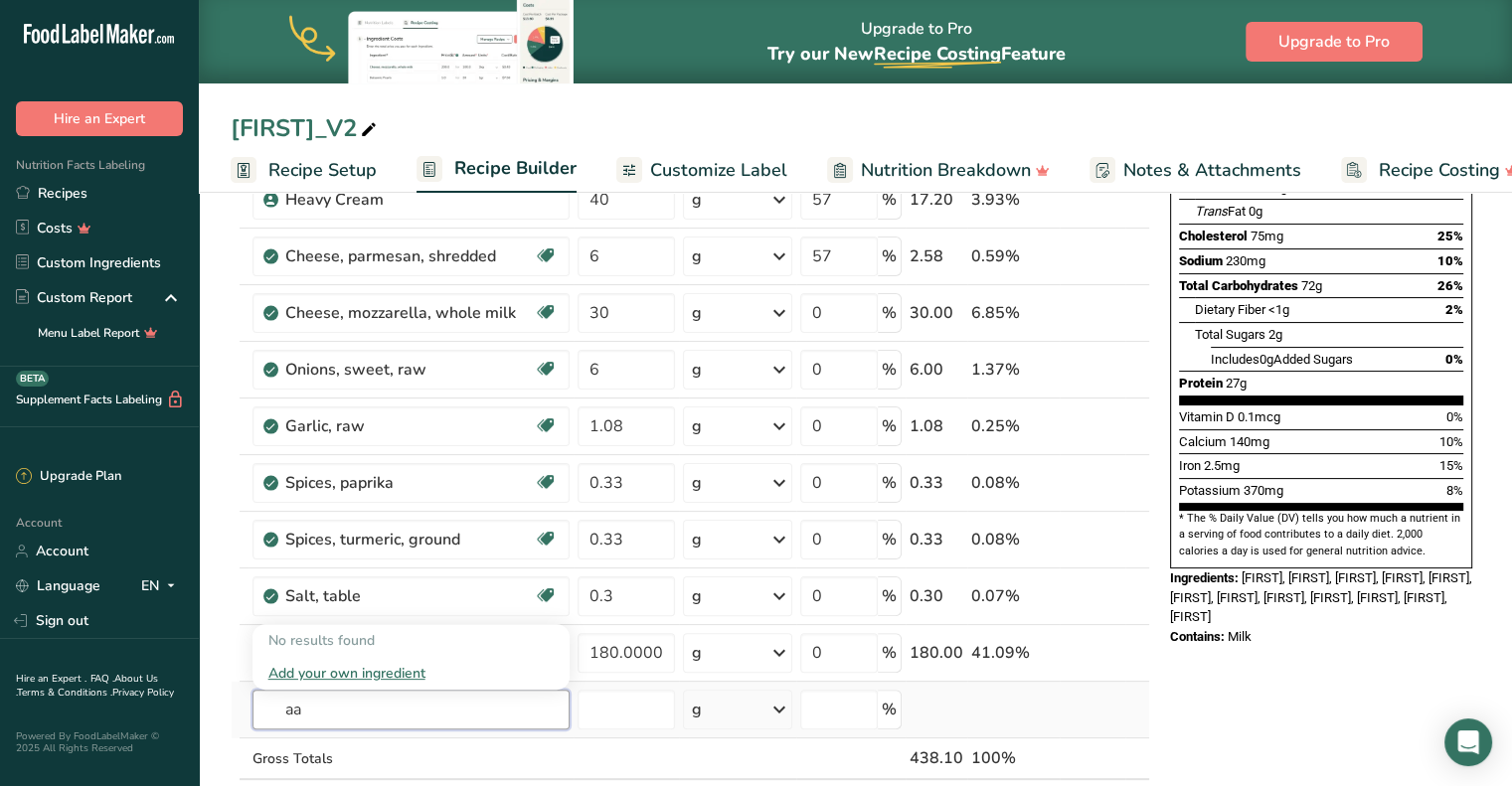 type on "a" 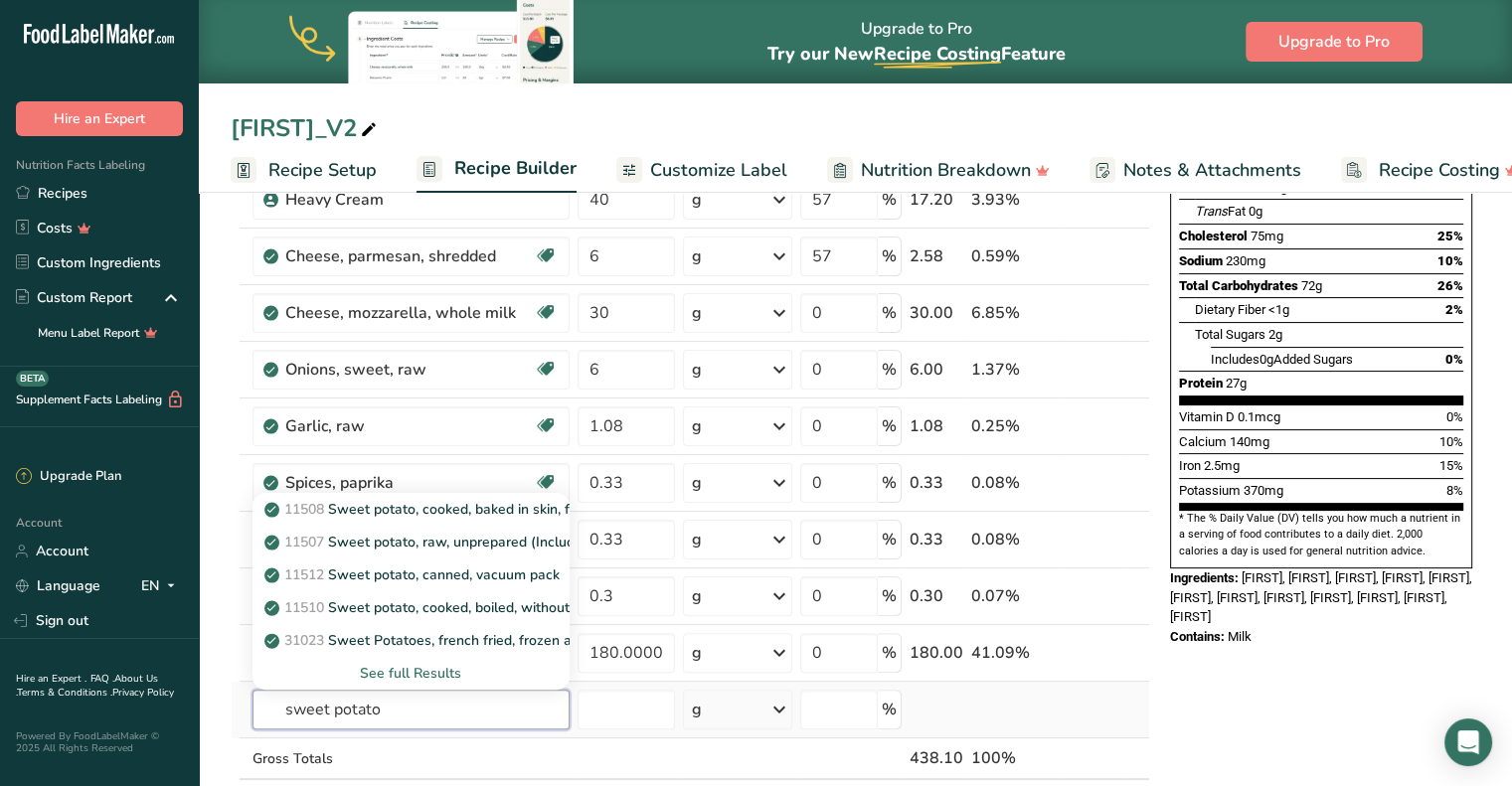 type on "sweet potato" 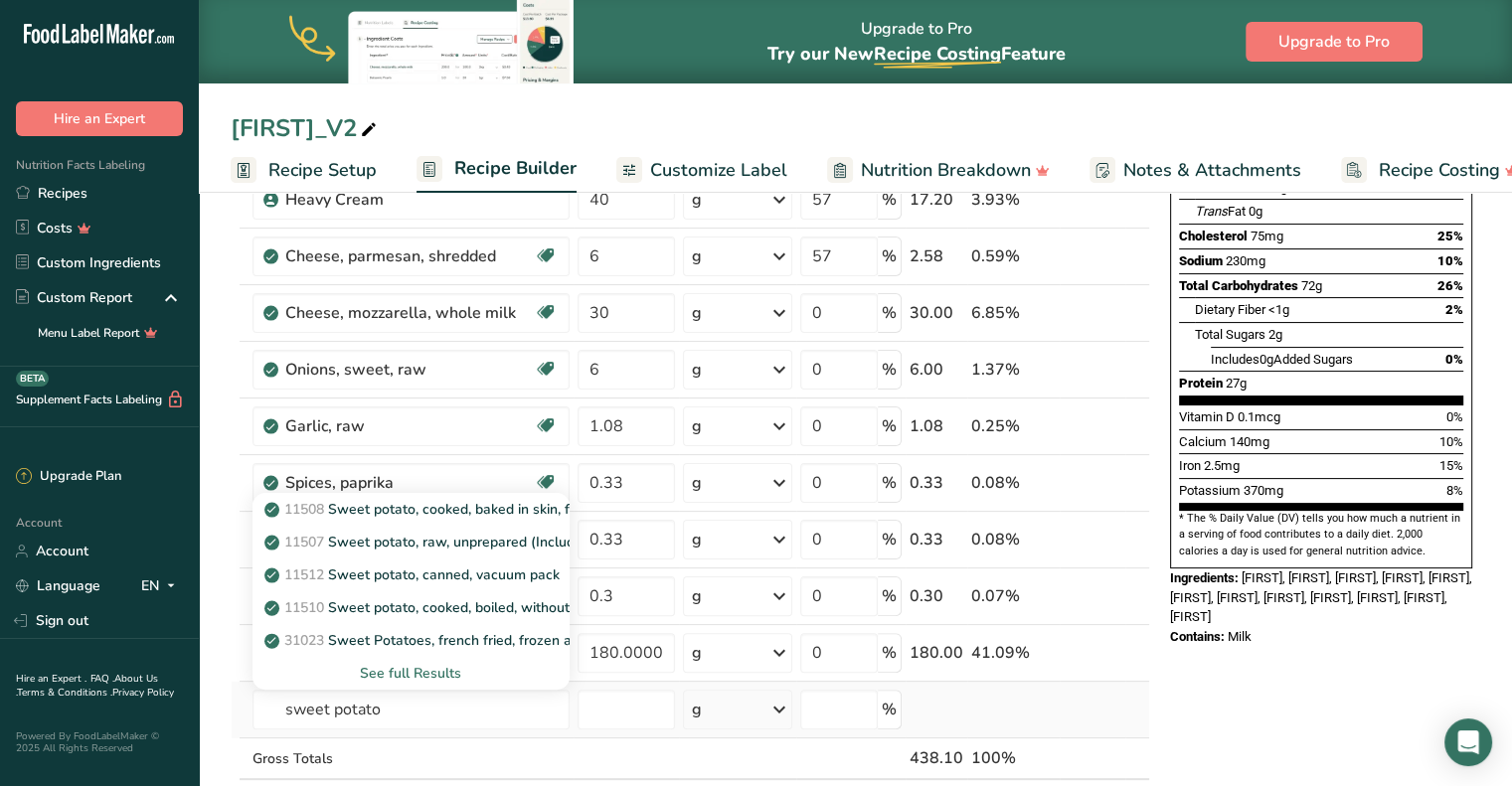 type 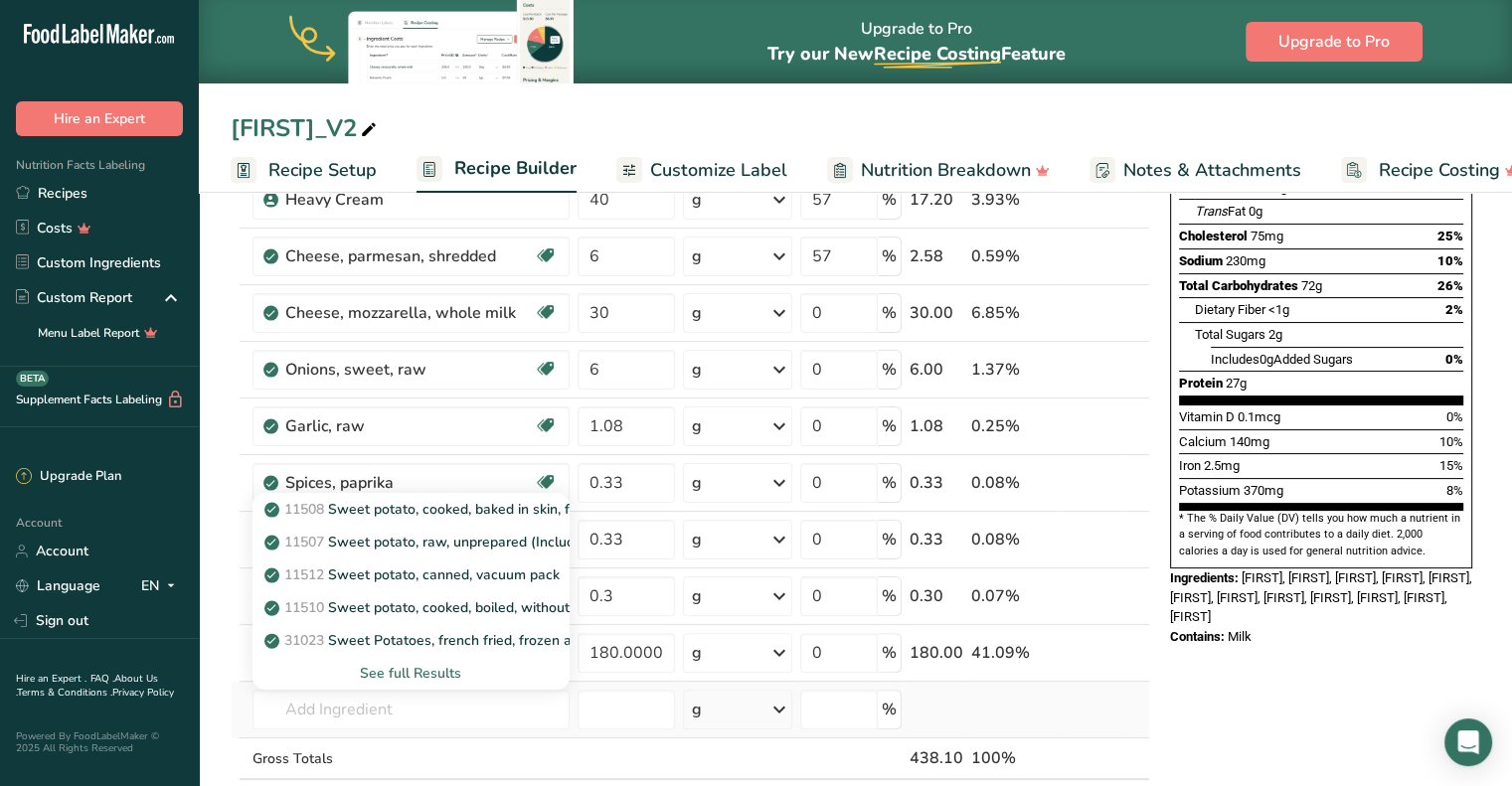click on "See full Results" at bounding box center [411, 673] 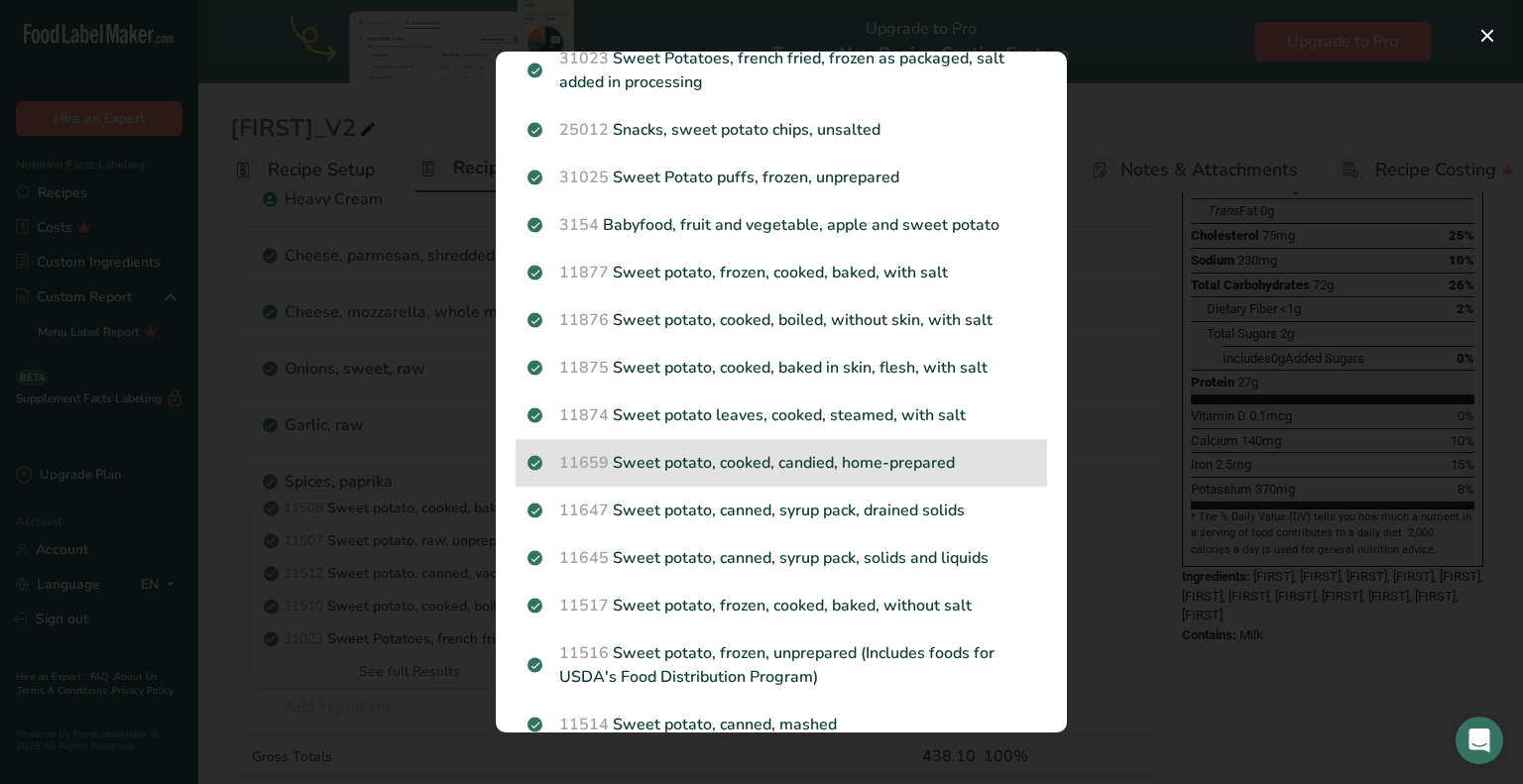 scroll, scrollTop: 285, scrollLeft: 0, axis: vertical 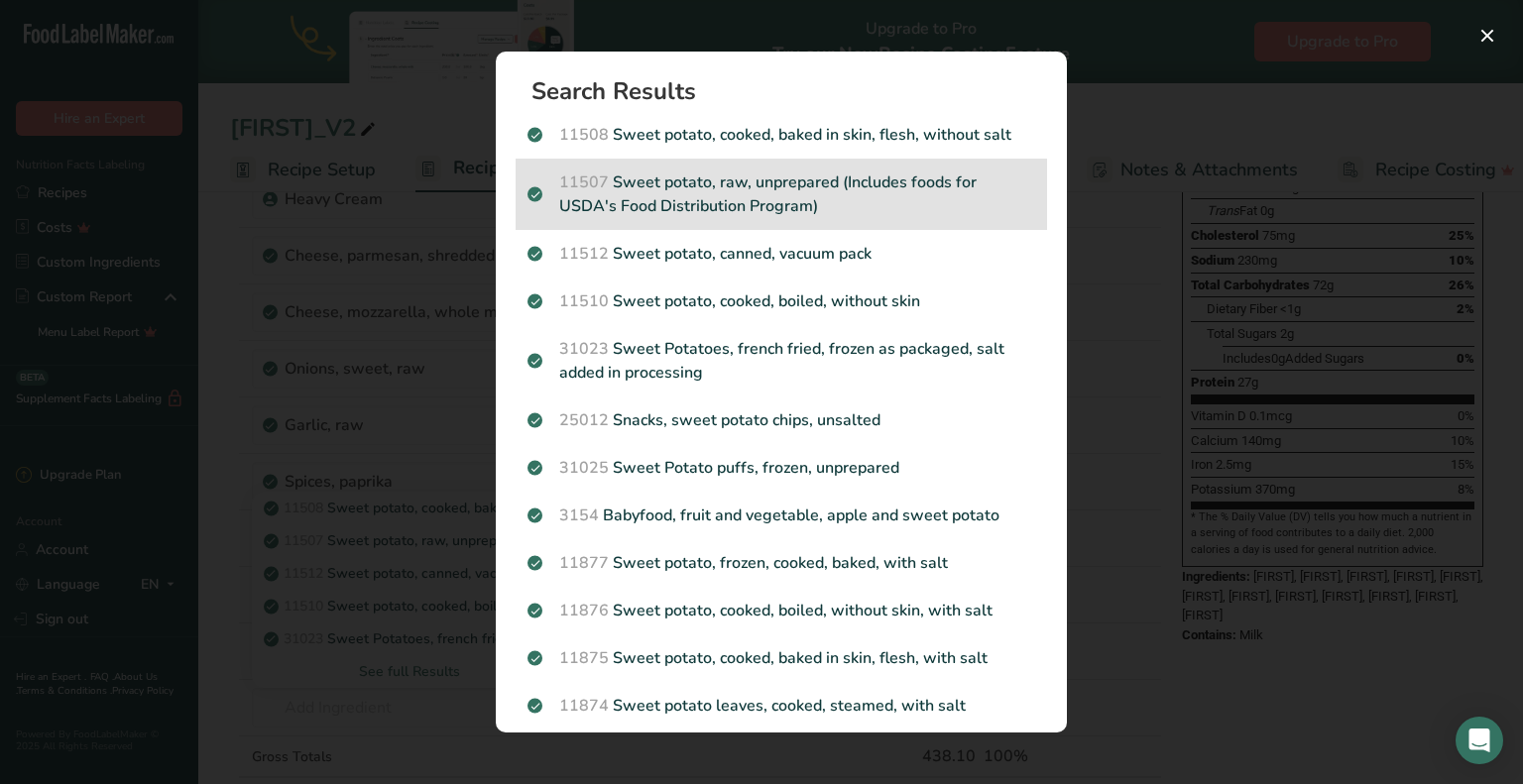 click on "11507
Sweet potato, raw, unprepared (Includes foods for USDA's Food Distribution Program)" at bounding box center [781, 194] 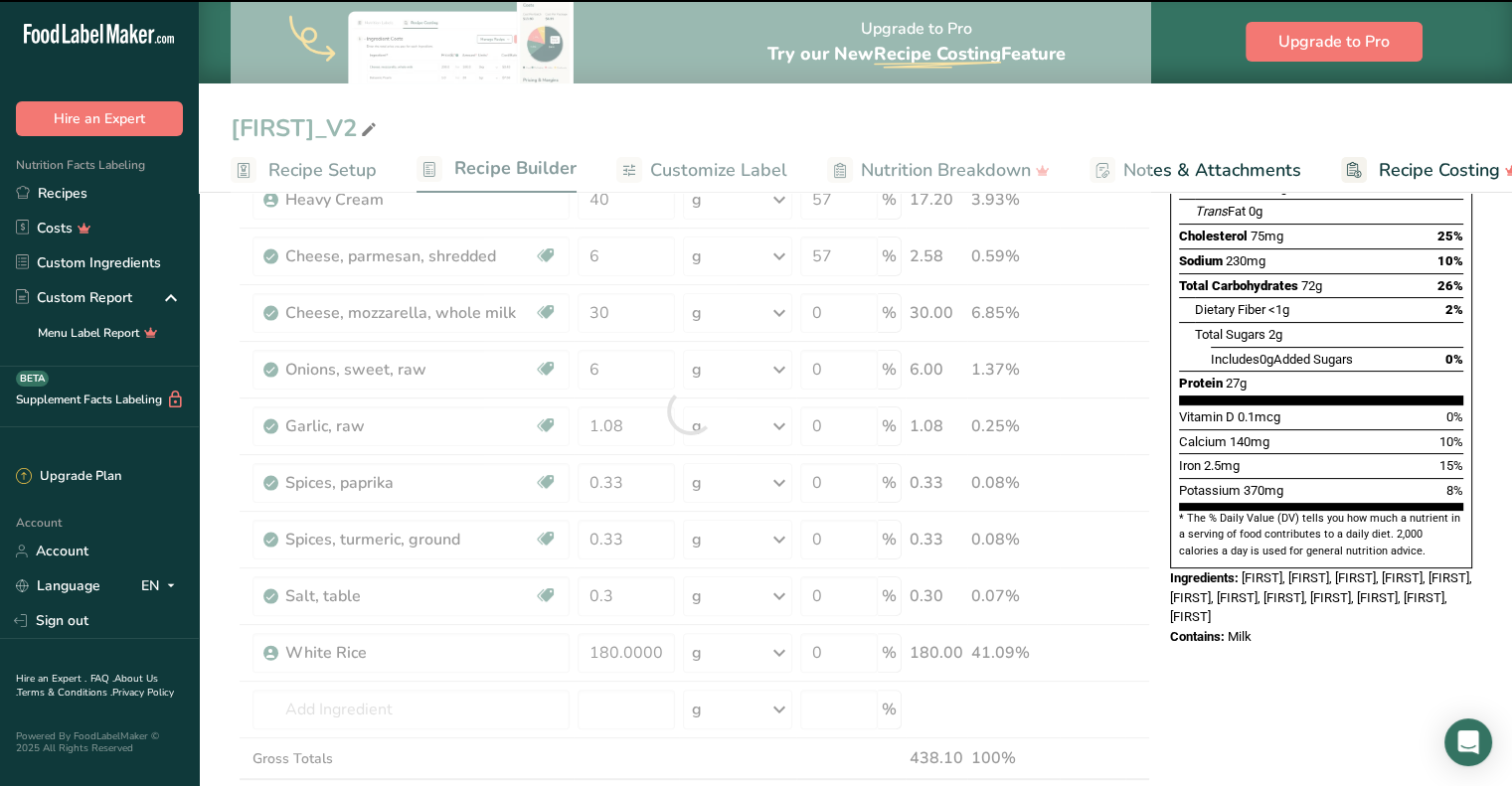 type on "0" 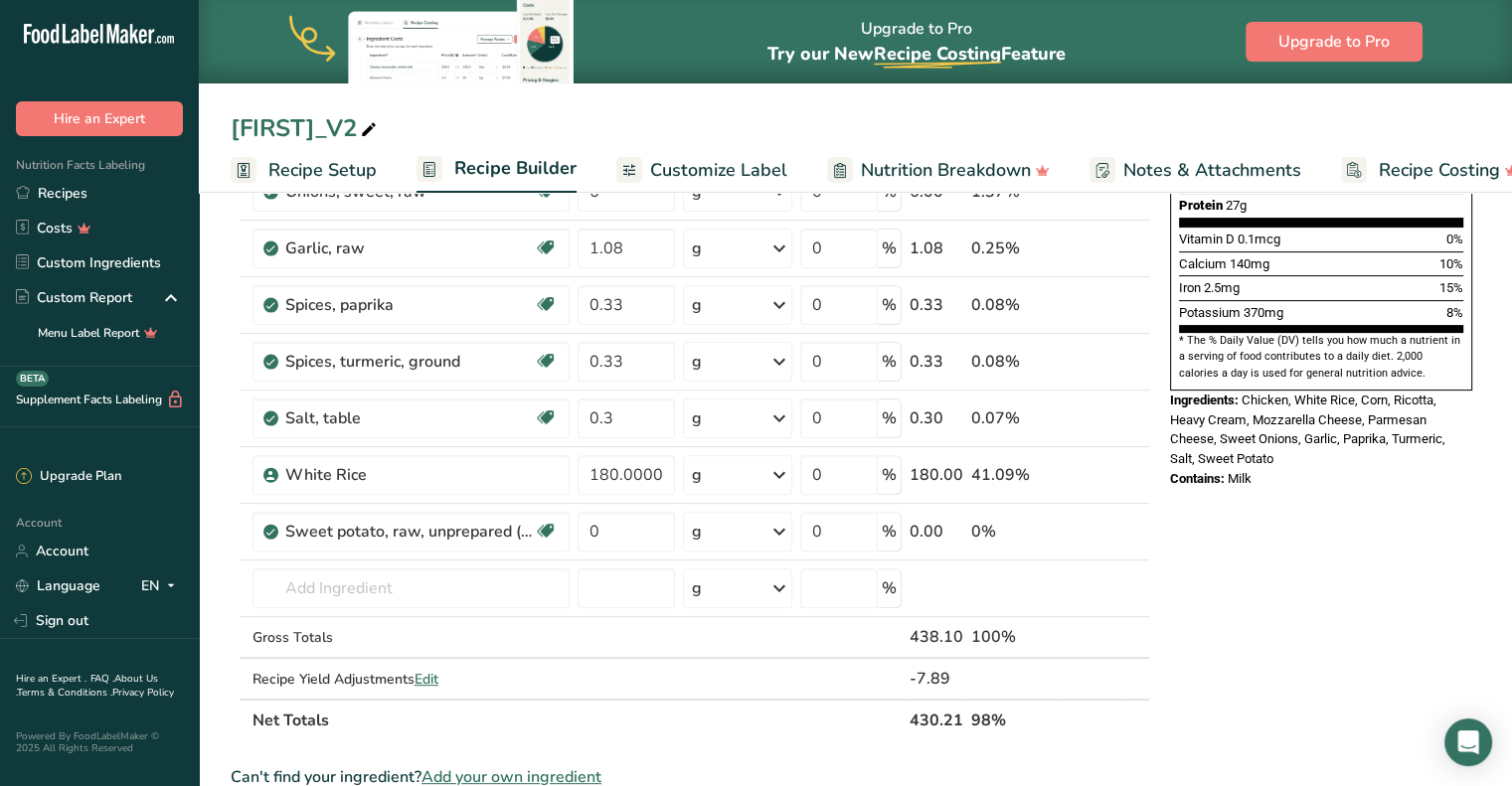 scroll, scrollTop: 517, scrollLeft: 0, axis: vertical 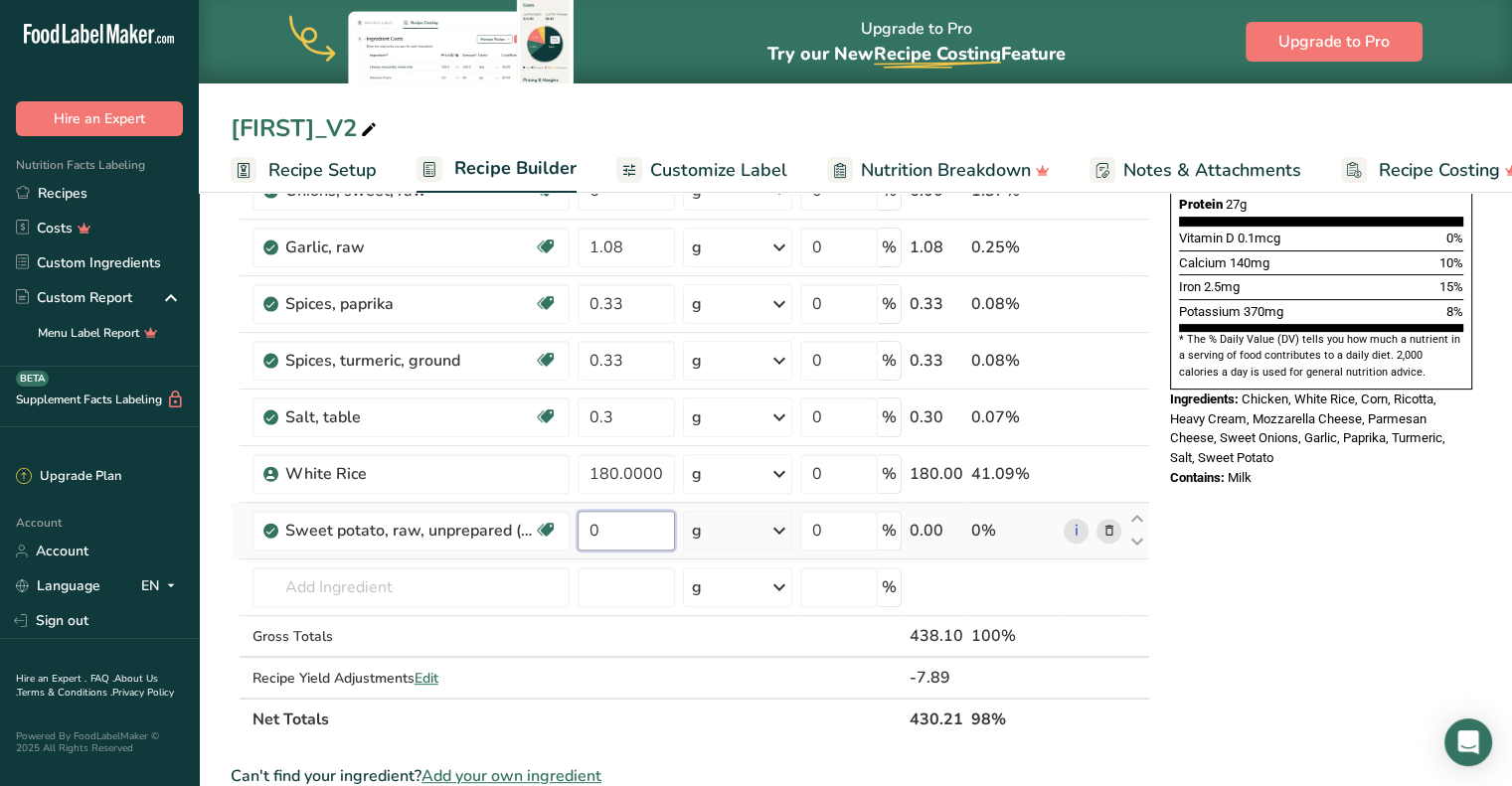 click on "0" at bounding box center (626, 531) 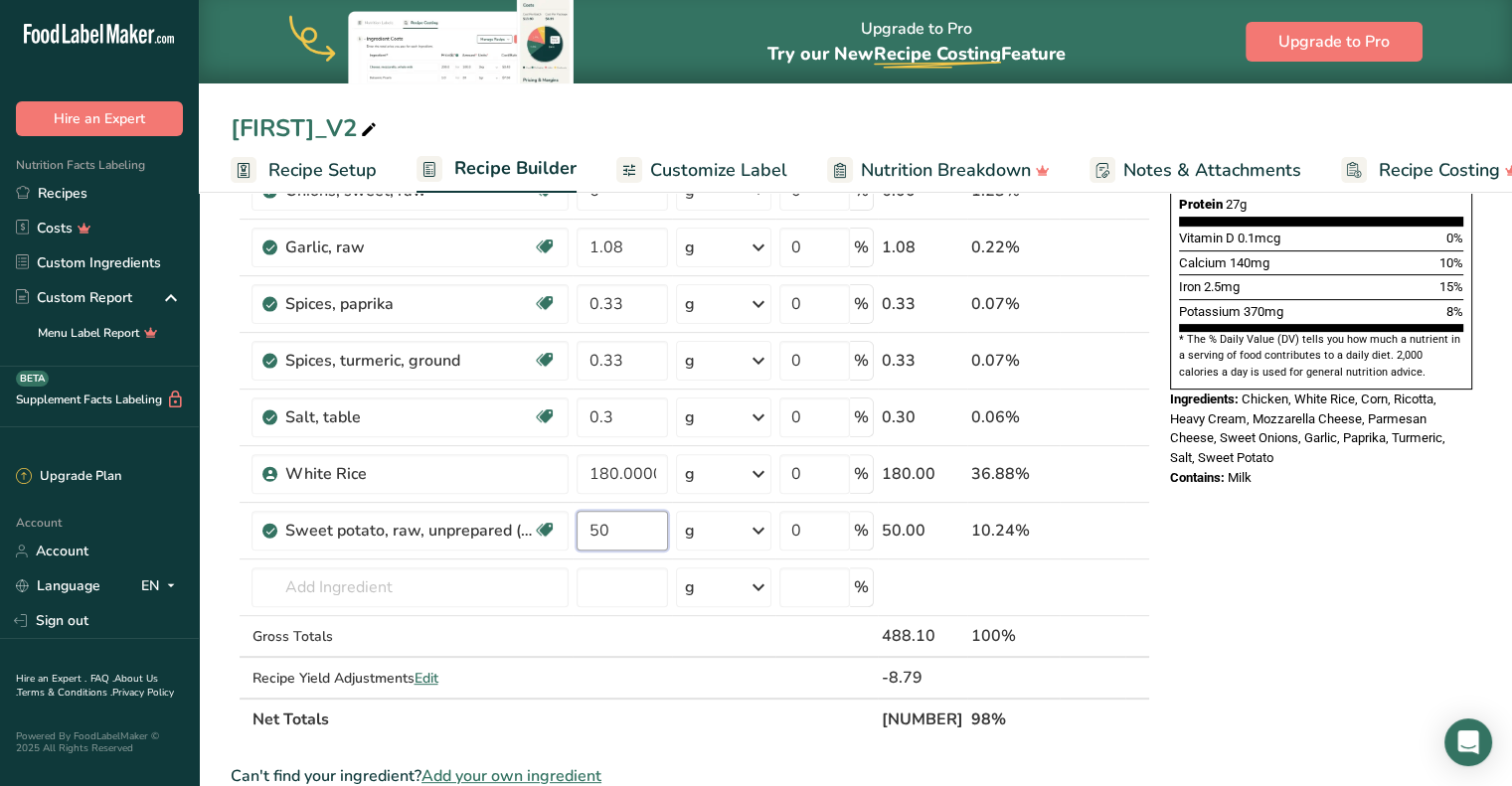 type on "50" 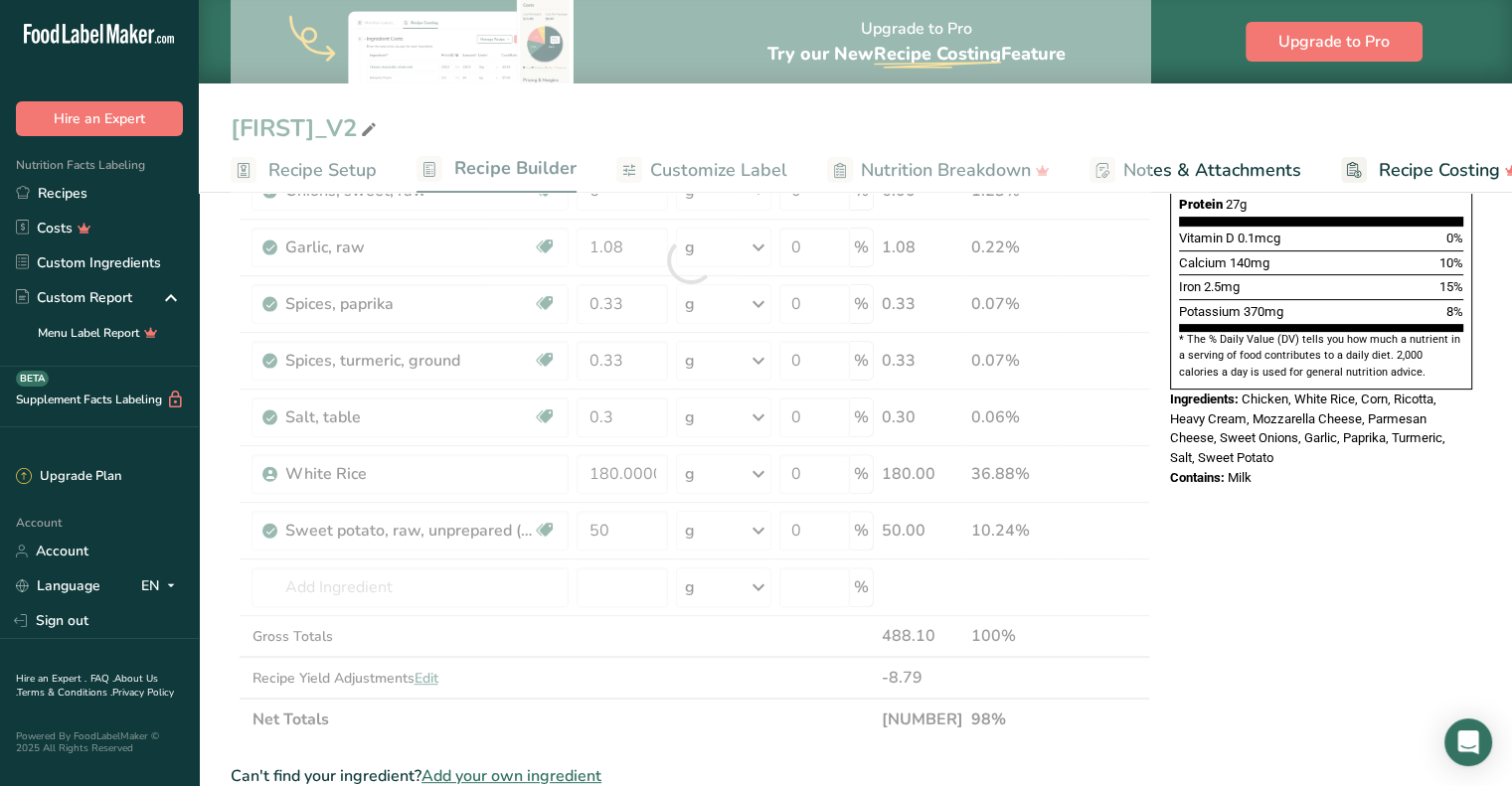 click on "Nutrition Facts
2 Servings Per Container
Serving Size
215g
Amount Per Serving
Calories
500
% Daily Value *
Total Fat
10g
12%
Saturated Fat
5g
24%
Trans  Fat
0g
Cholesterol
75mg
25%
Sodium
230mg
10%
Total Carbohydrates
72g
26%
Dietary Fiber
<1g
2%" at bounding box center [1321, 537] 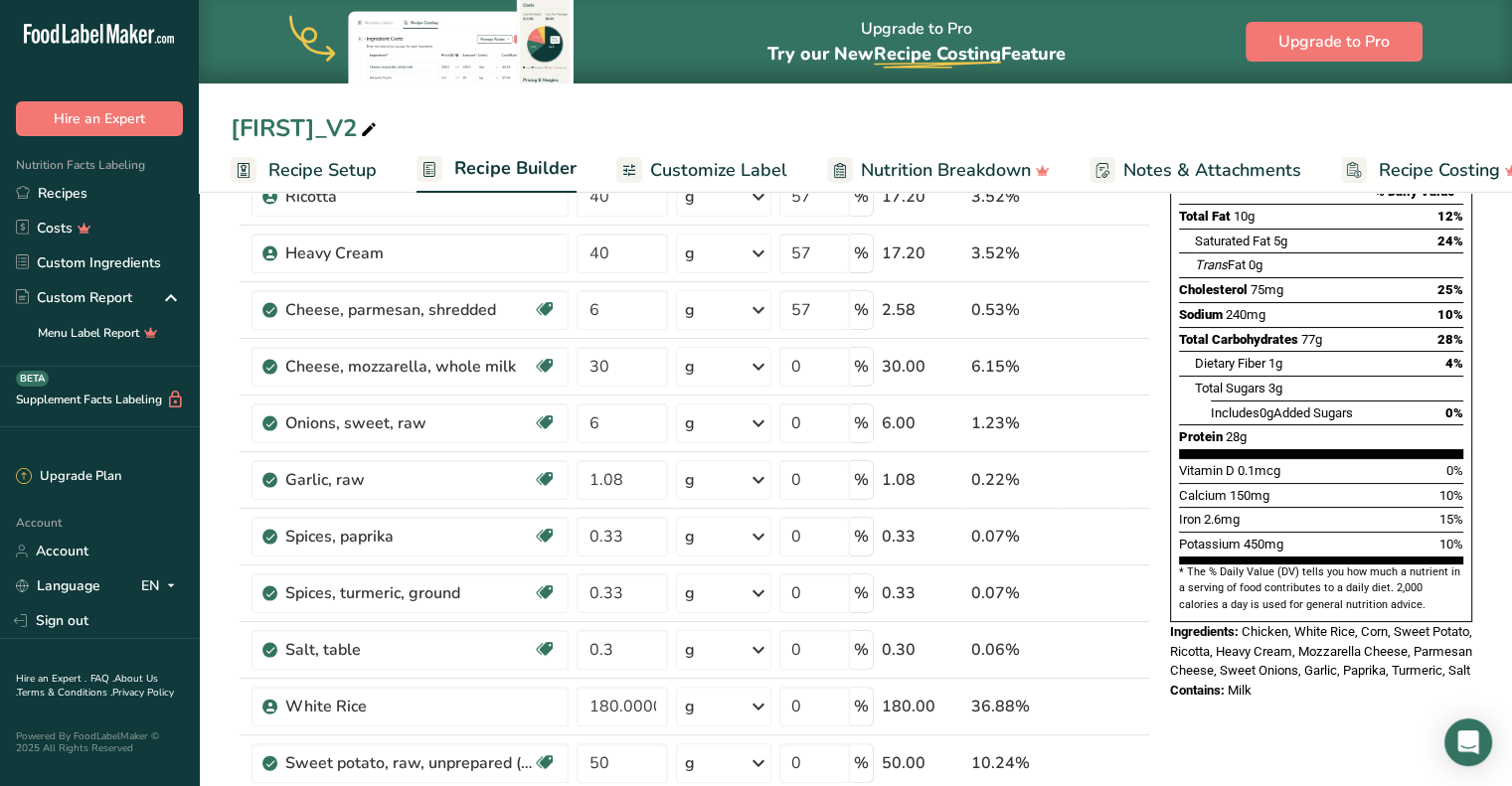 scroll, scrollTop: 592, scrollLeft: 0, axis: vertical 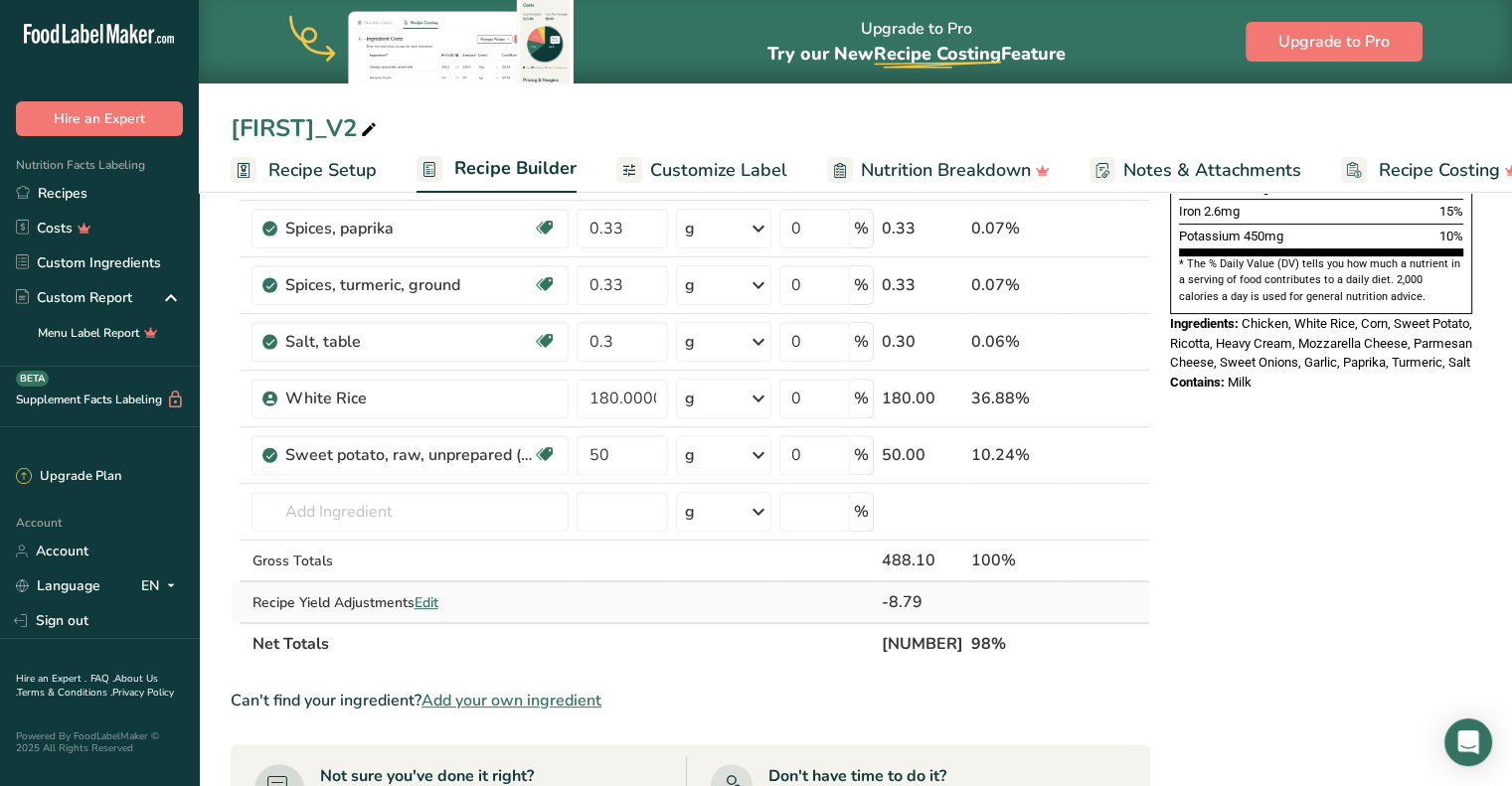 click on "Edit" at bounding box center (425, 602) 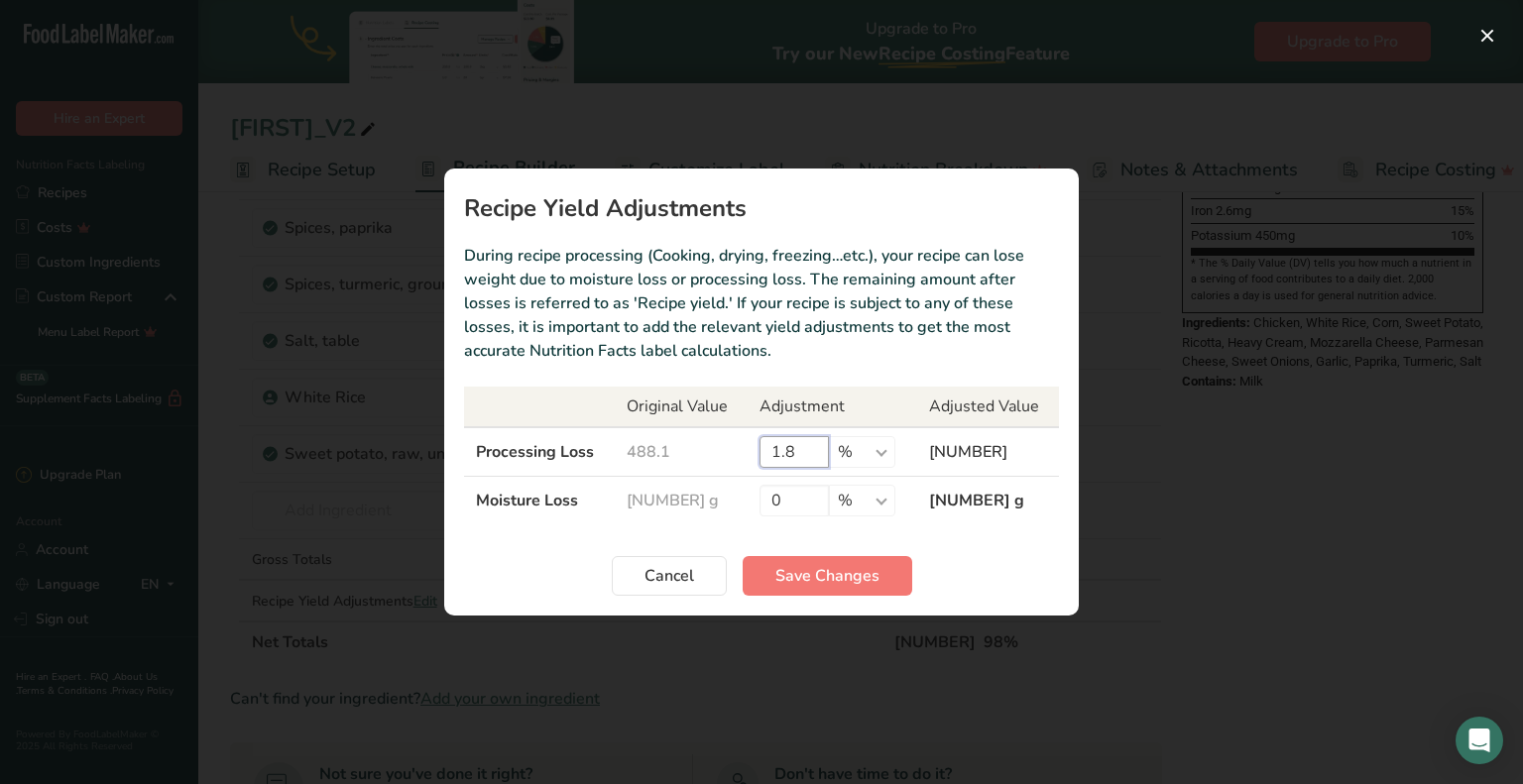 click on "1.8" at bounding box center (794, 452) 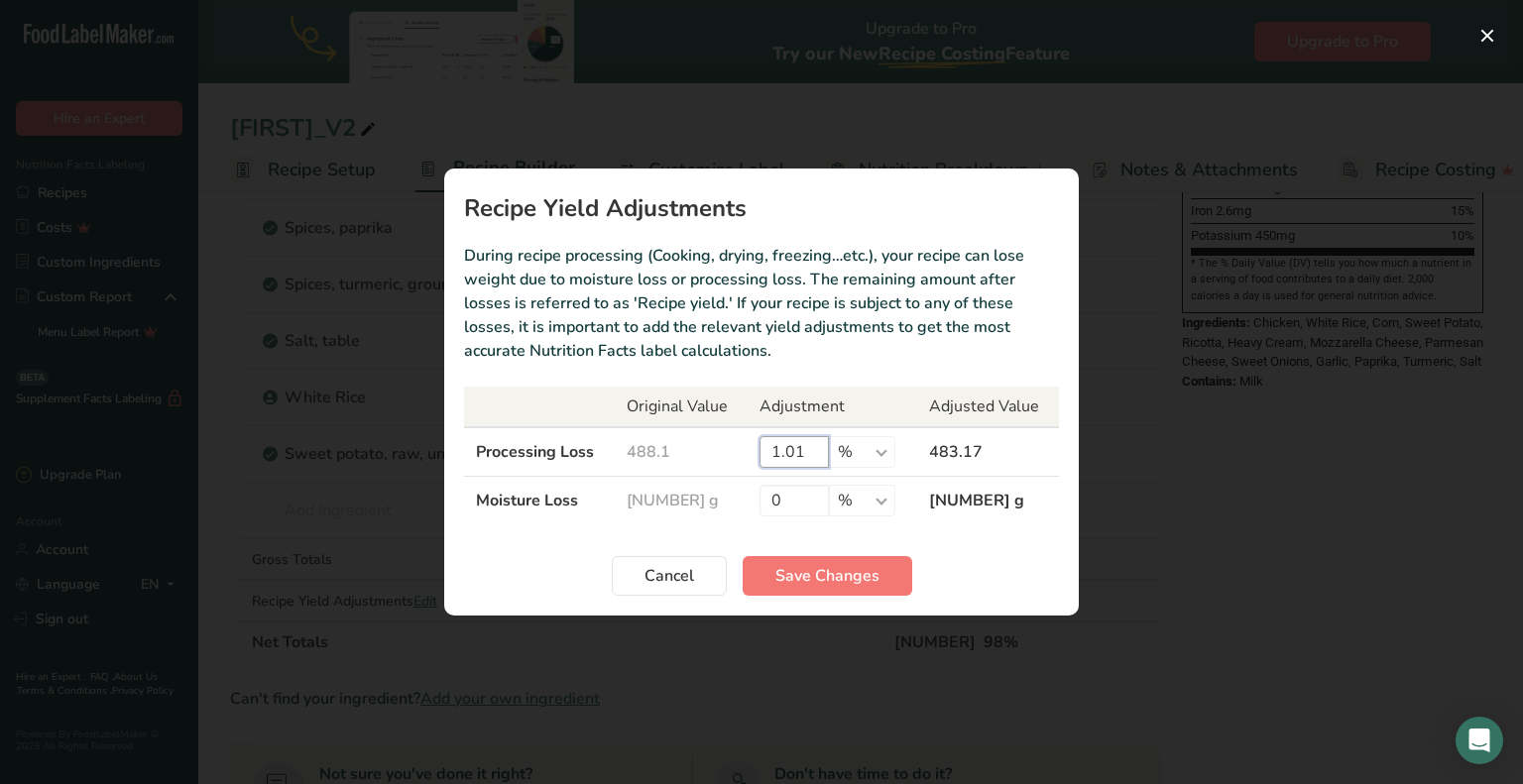 type on "1" 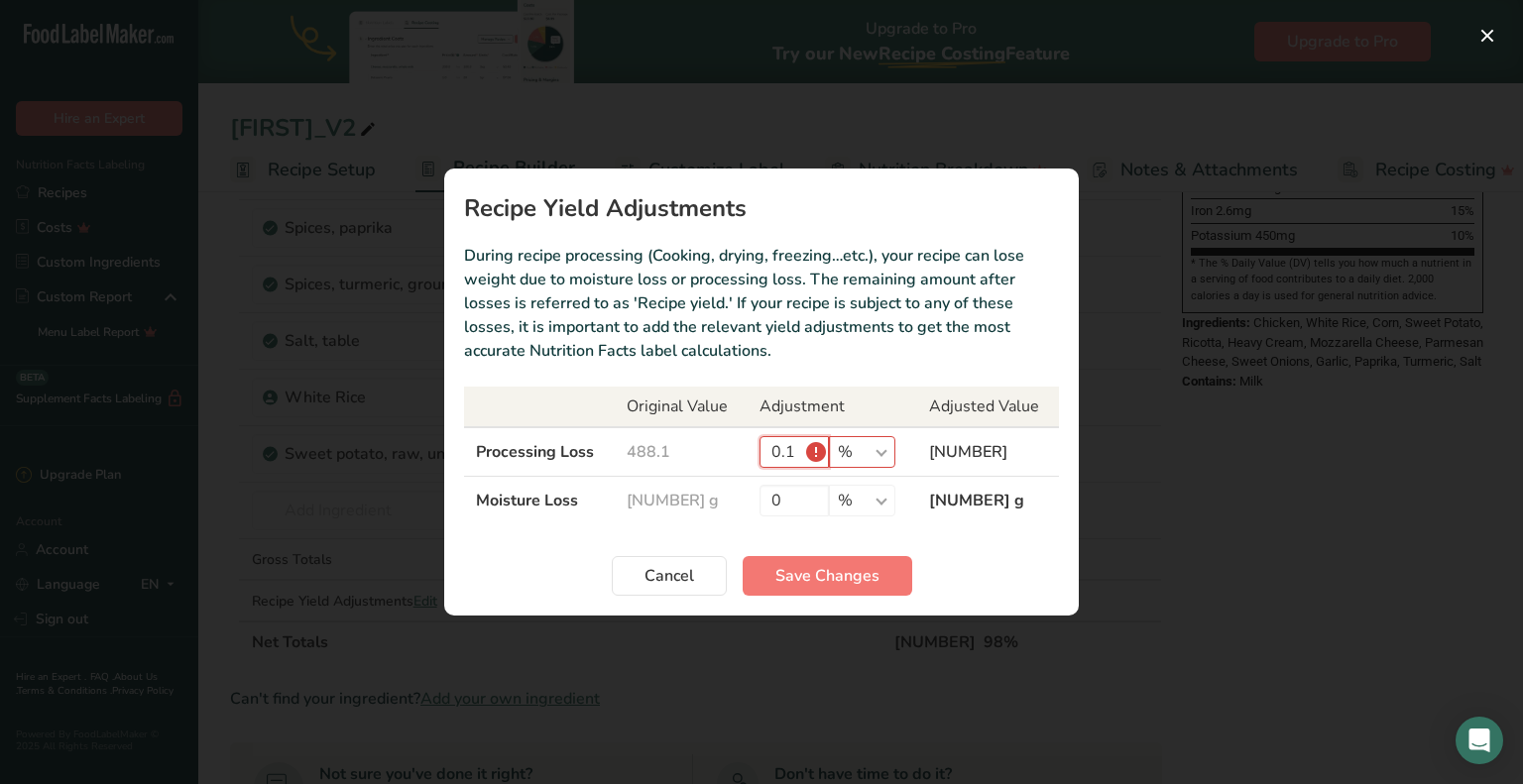 type on "0" 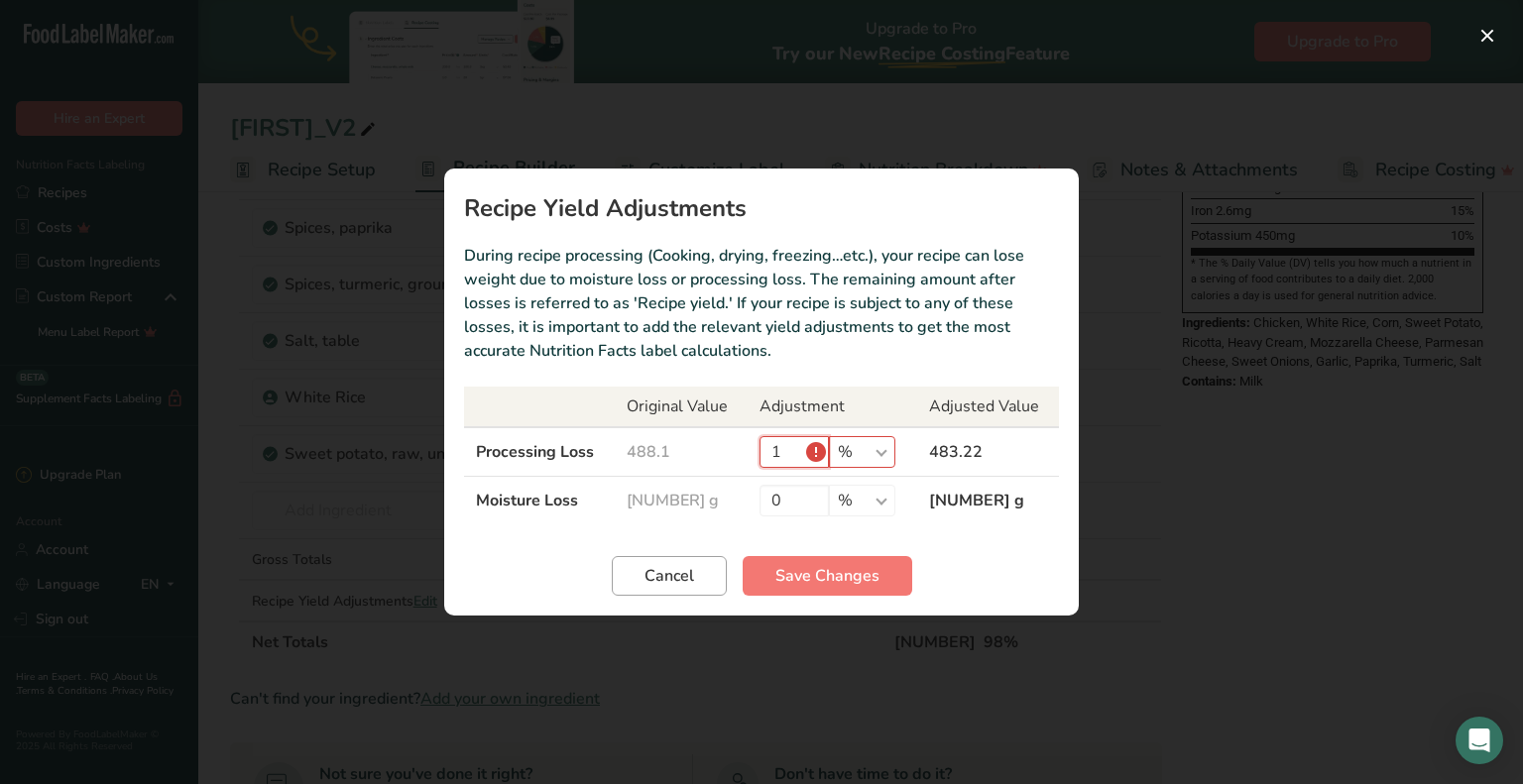 type on "1" 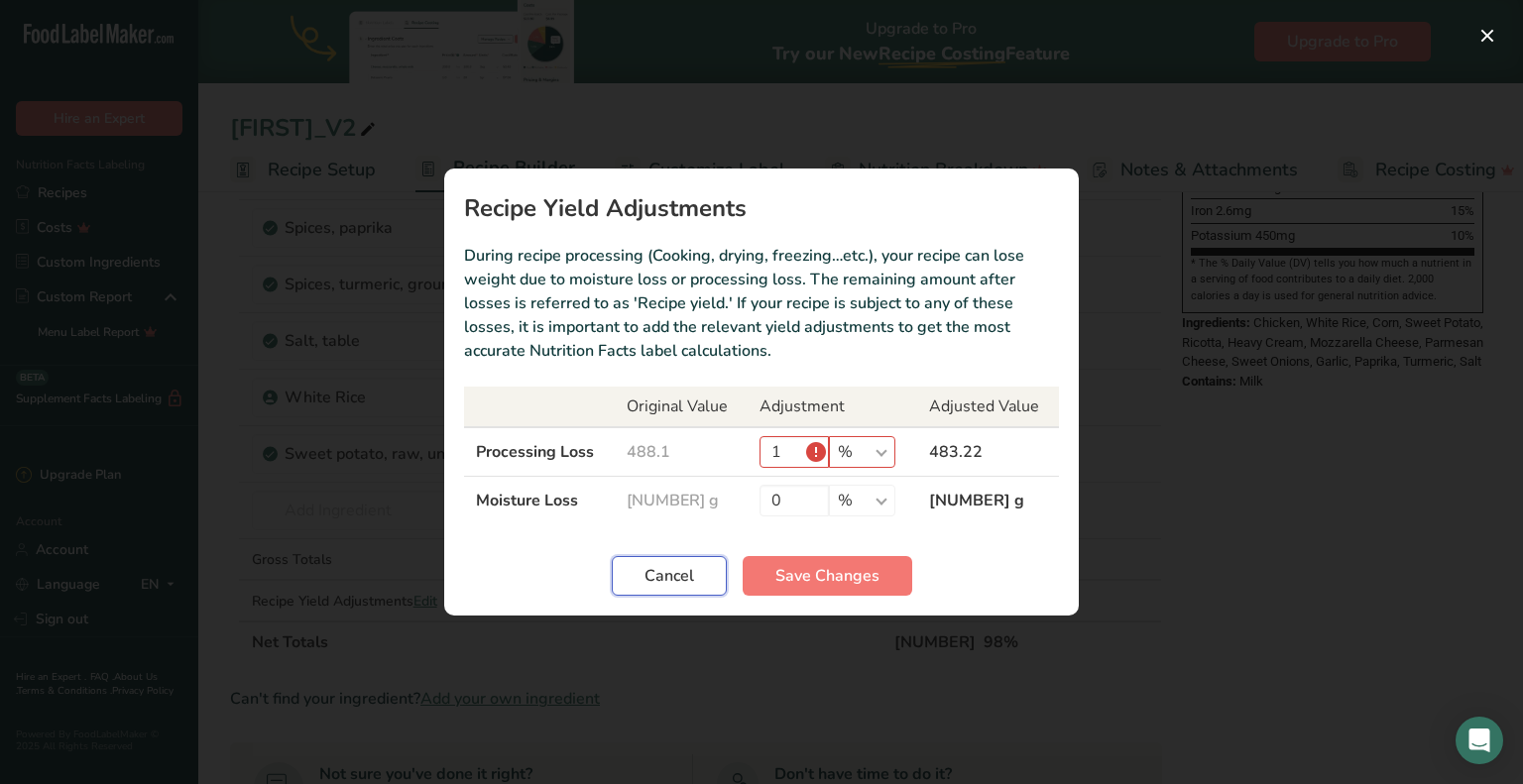 click on "Cancel" at bounding box center (669, 576) 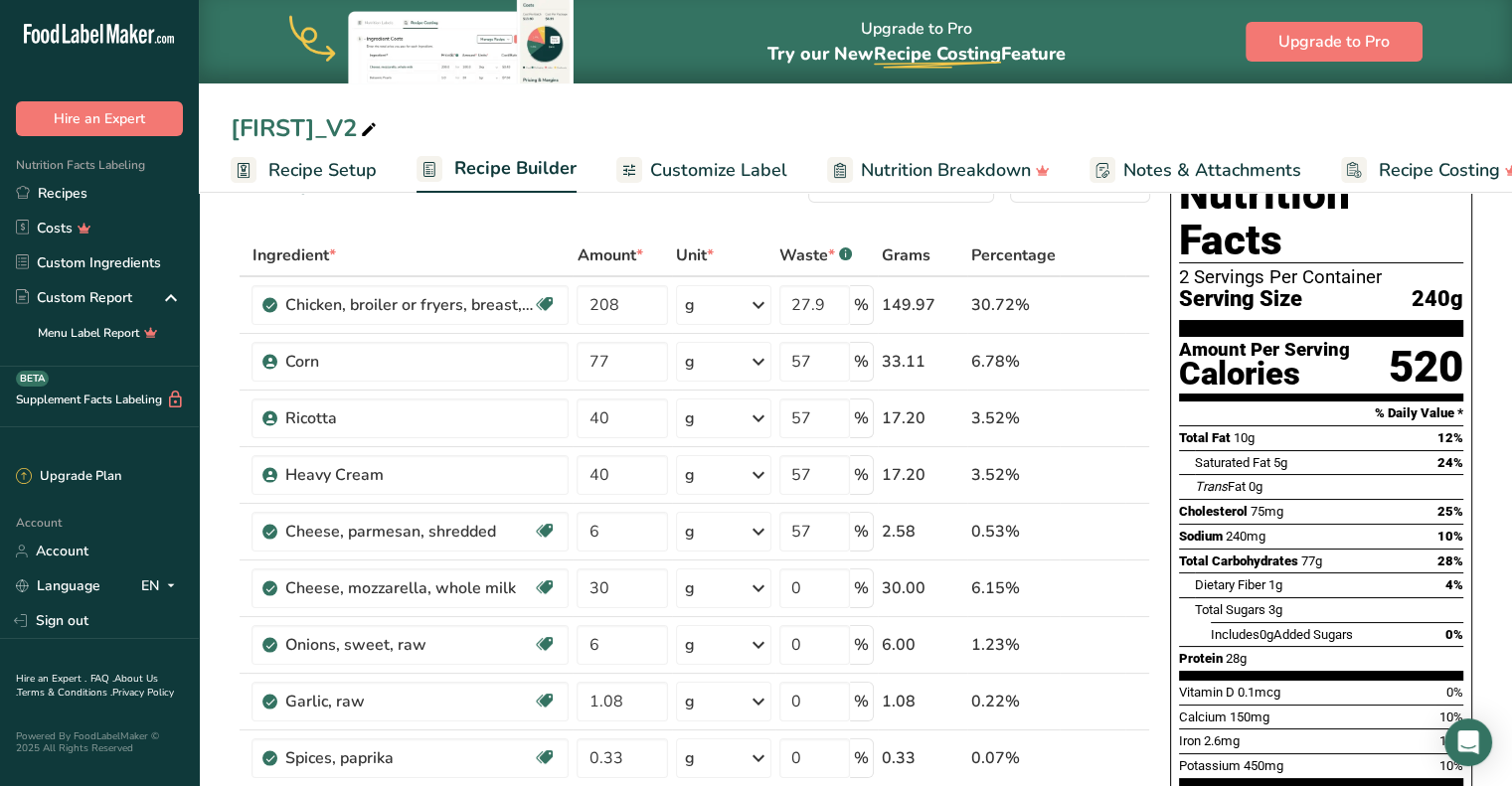 scroll, scrollTop: 211, scrollLeft: 0, axis: vertical 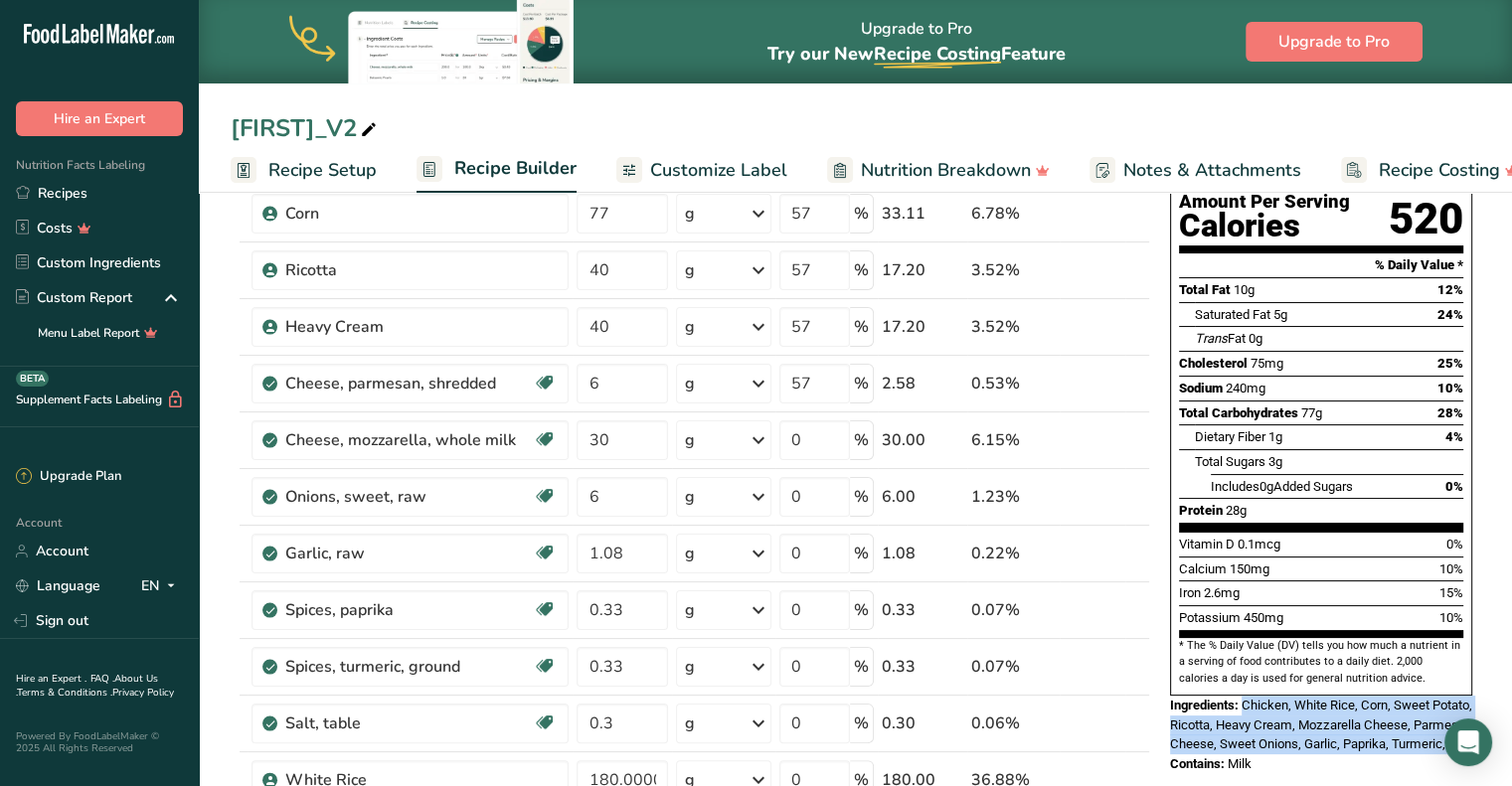 drag, startPoint x: 1268, startPoint y: 713, endPoint x: 1243, endPoint y: 654, distance: 64.07808 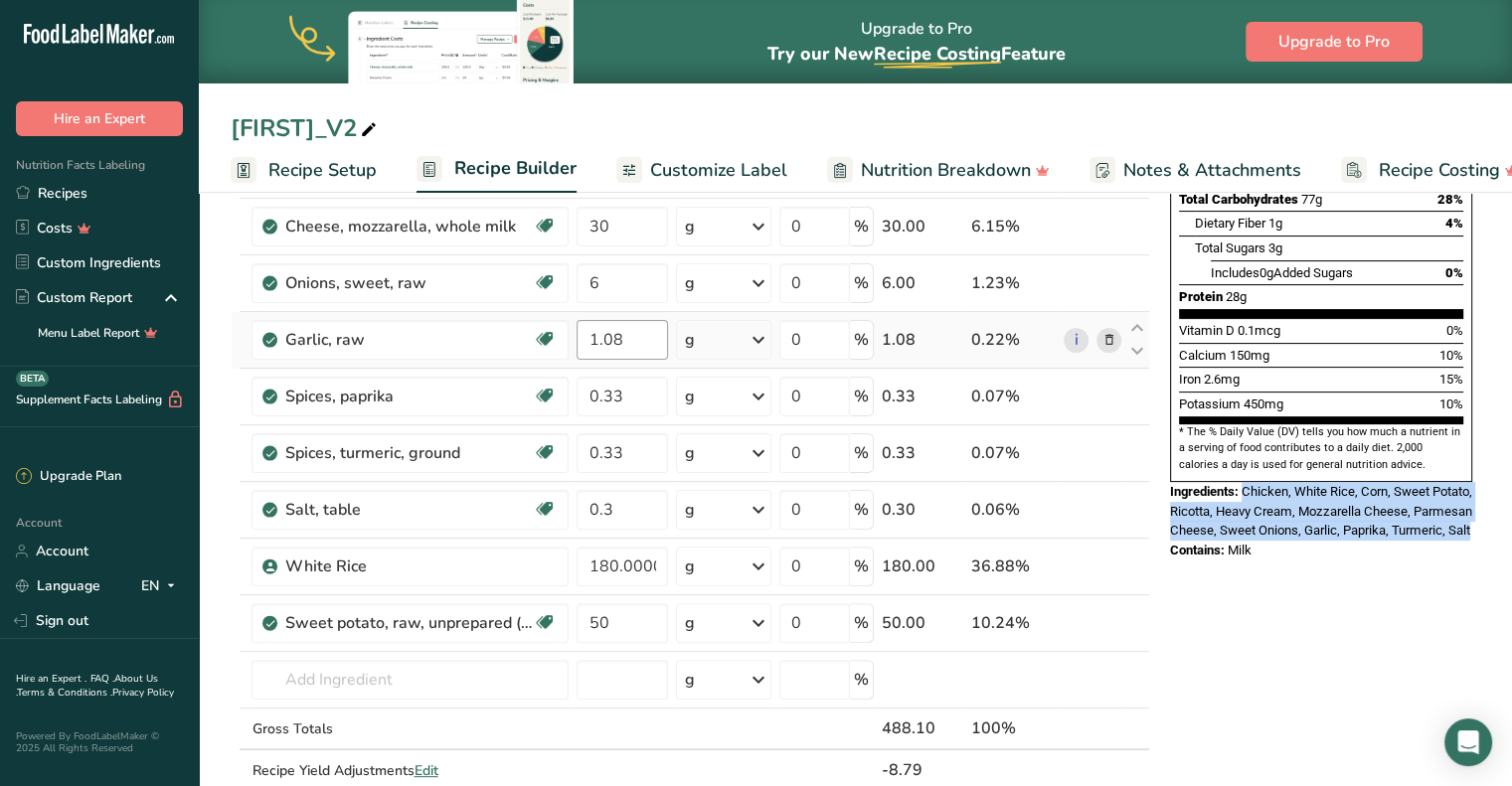 scroll, scrollTop: 425, scrollLeft: 0, axis: vertical 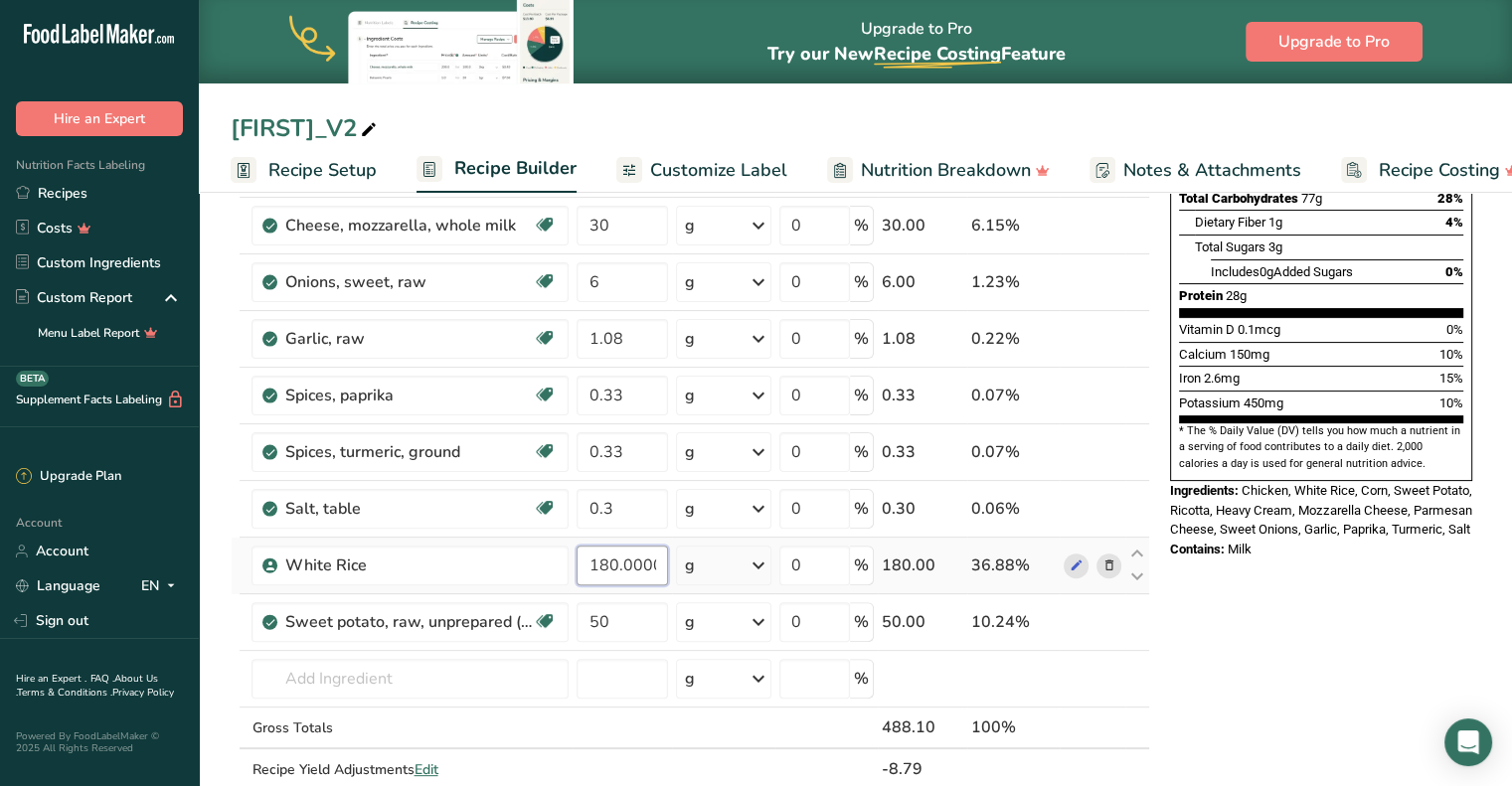 click on "180.000001" at bounding box center [621, 565] 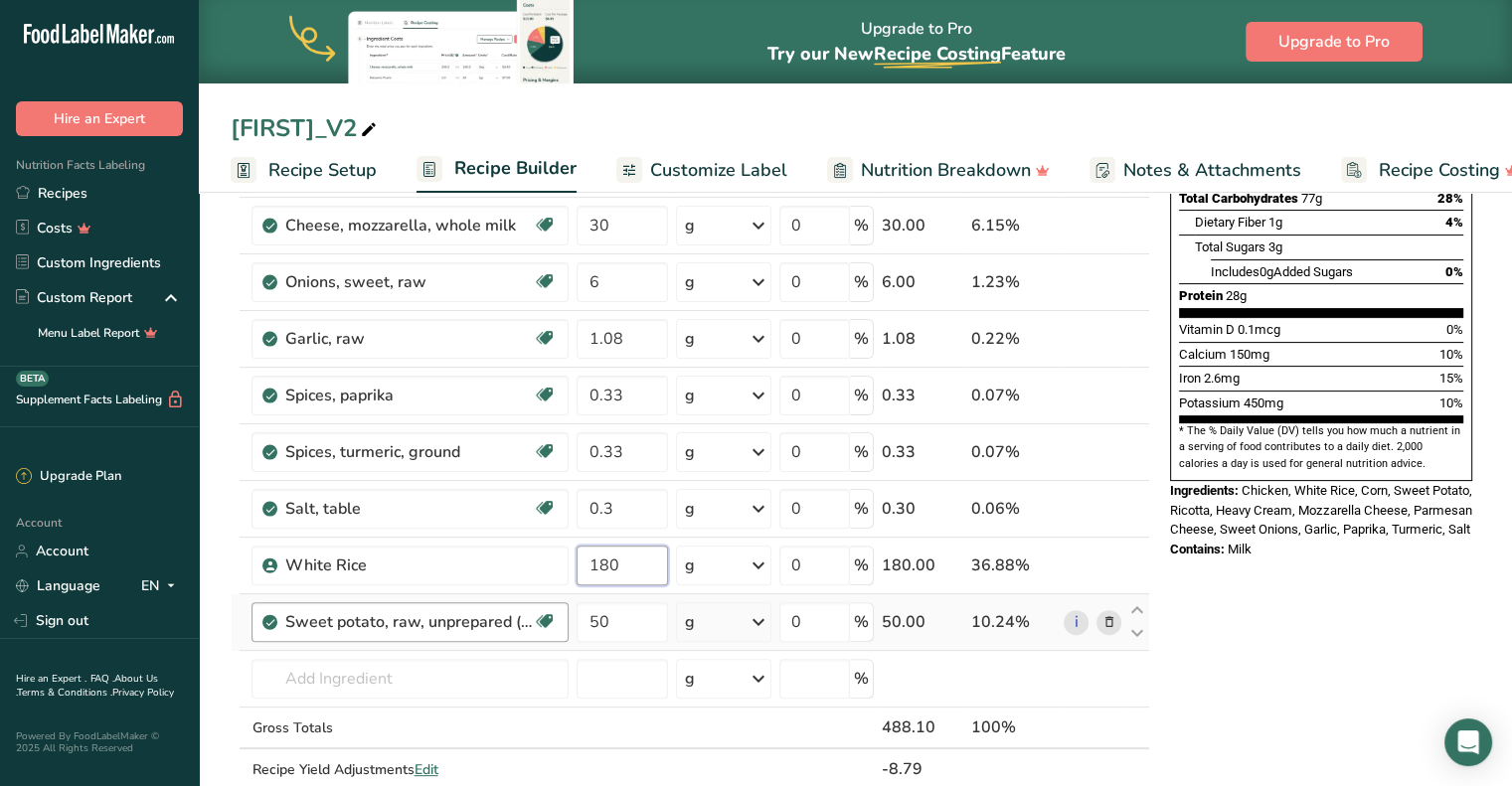 type on "180" 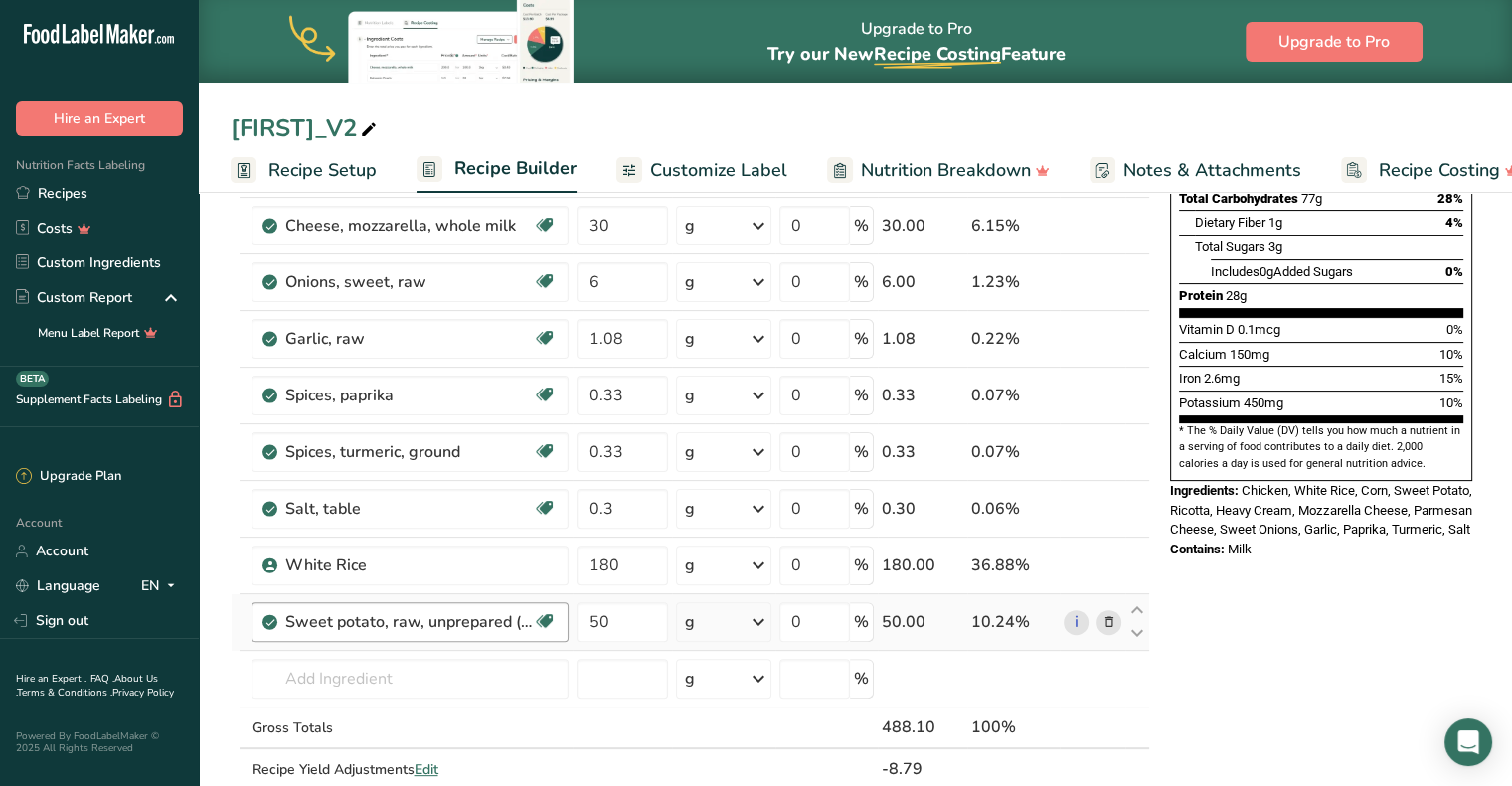 click on "Ingredient *
Amount *
Unit *
Waste *   .a-a{fill:#347362;}.b-a{fill:#fff;}          Grams
Percentage
Chicken, broiler or fryers, breast, skinless, boneless, meat only, raw
Dairy free
Gluten free
Soy free
208
g
Portions
4 oz
1 piece
1 package
Weight Units
g
kg
mg
See more
Volume Units
l
Volume units require a density conversion. If you know your ingredient's density enter it below. Otherwise, click on "RIA" our AI Regulatory bot - she will be able to help you
lb/ft3
g/cm3
Confirm
mL
fl oz" at bounding box center (690, 352) 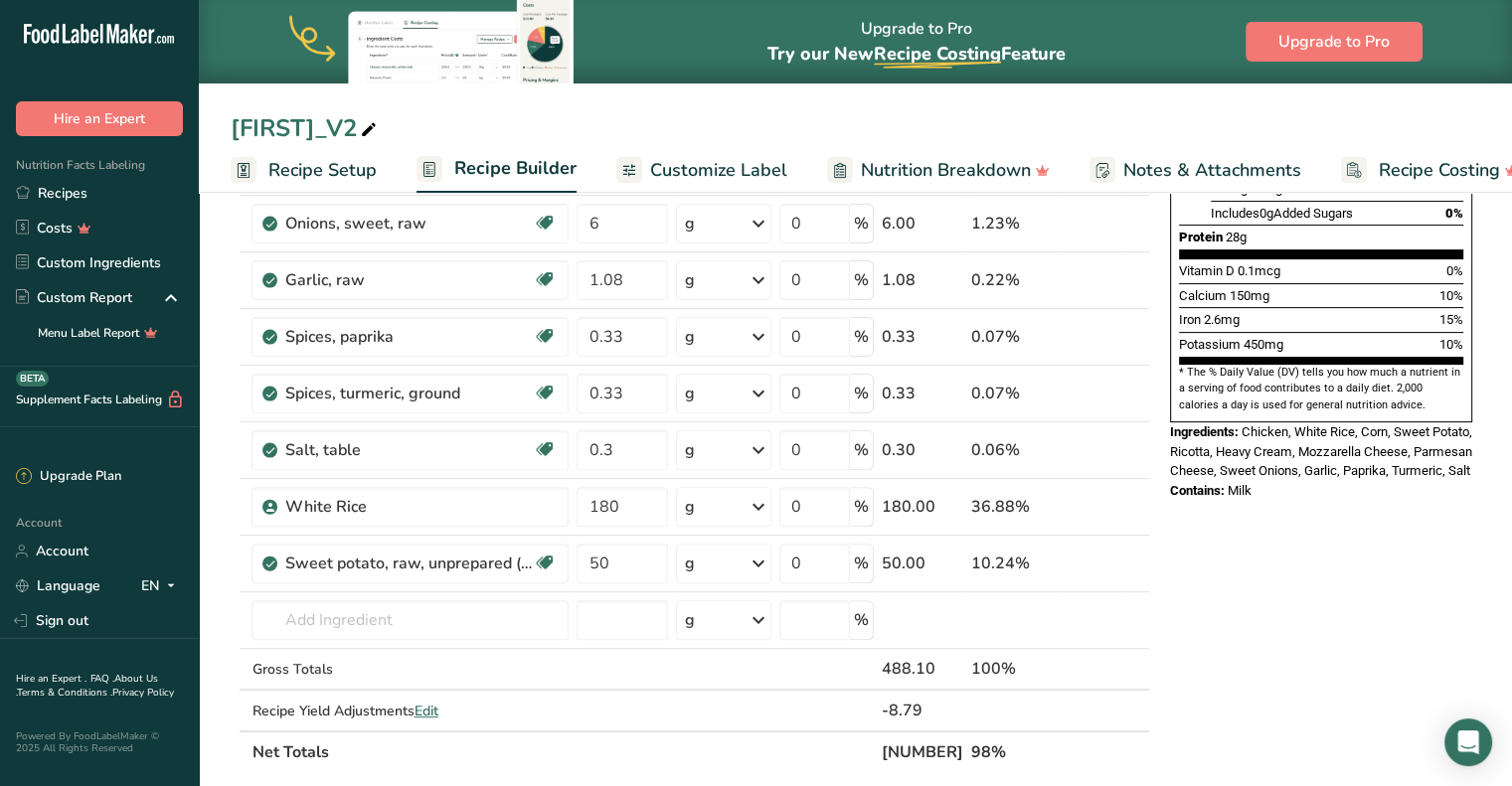 scroll, scrollTop: 485, scrollLeft: 0, axis: vertical 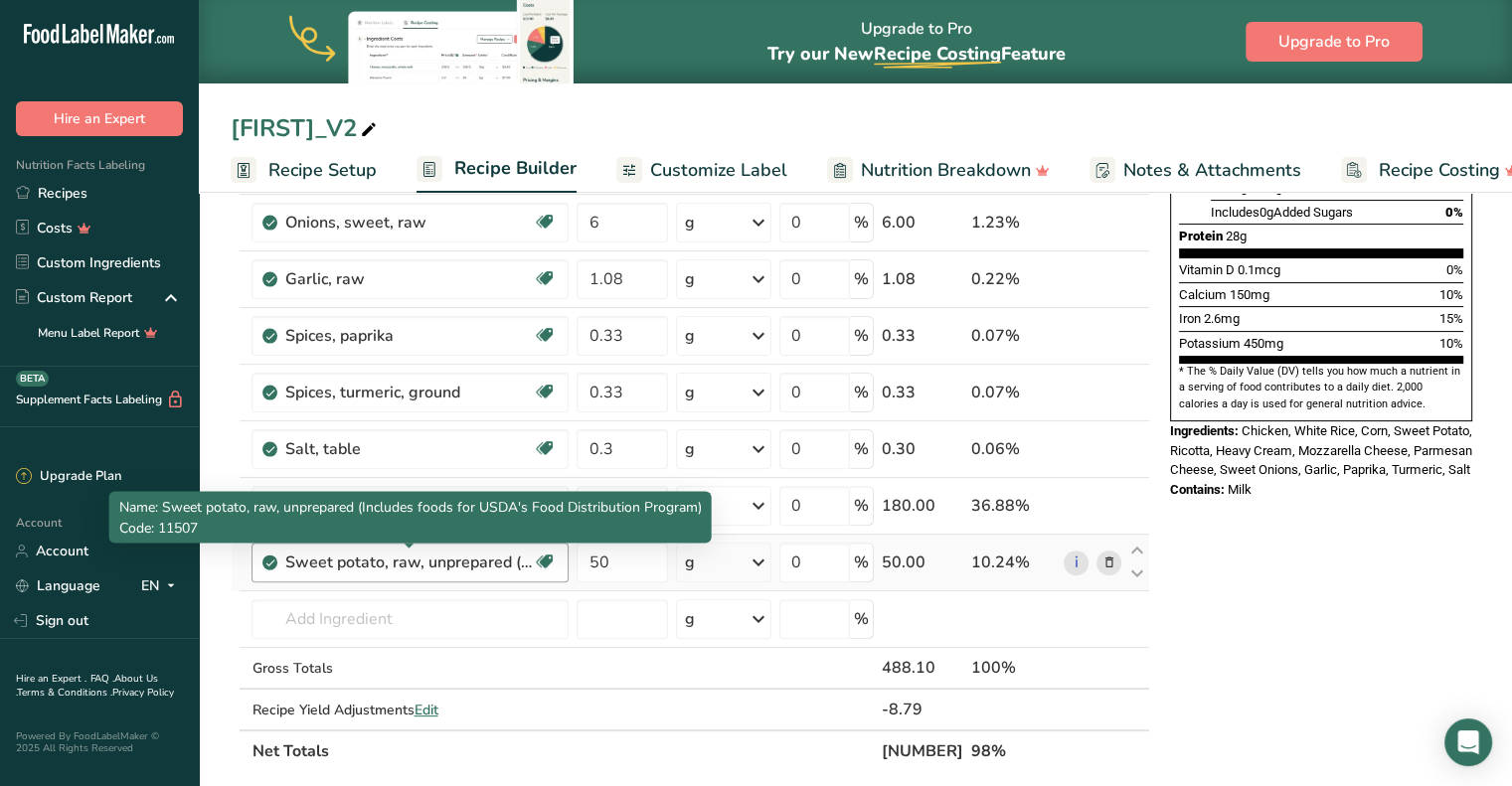 click on "Sweet potato, raw, unprepared (Includes foods for USDA's Food Distribution Program)" at bounding box center [409, 562] 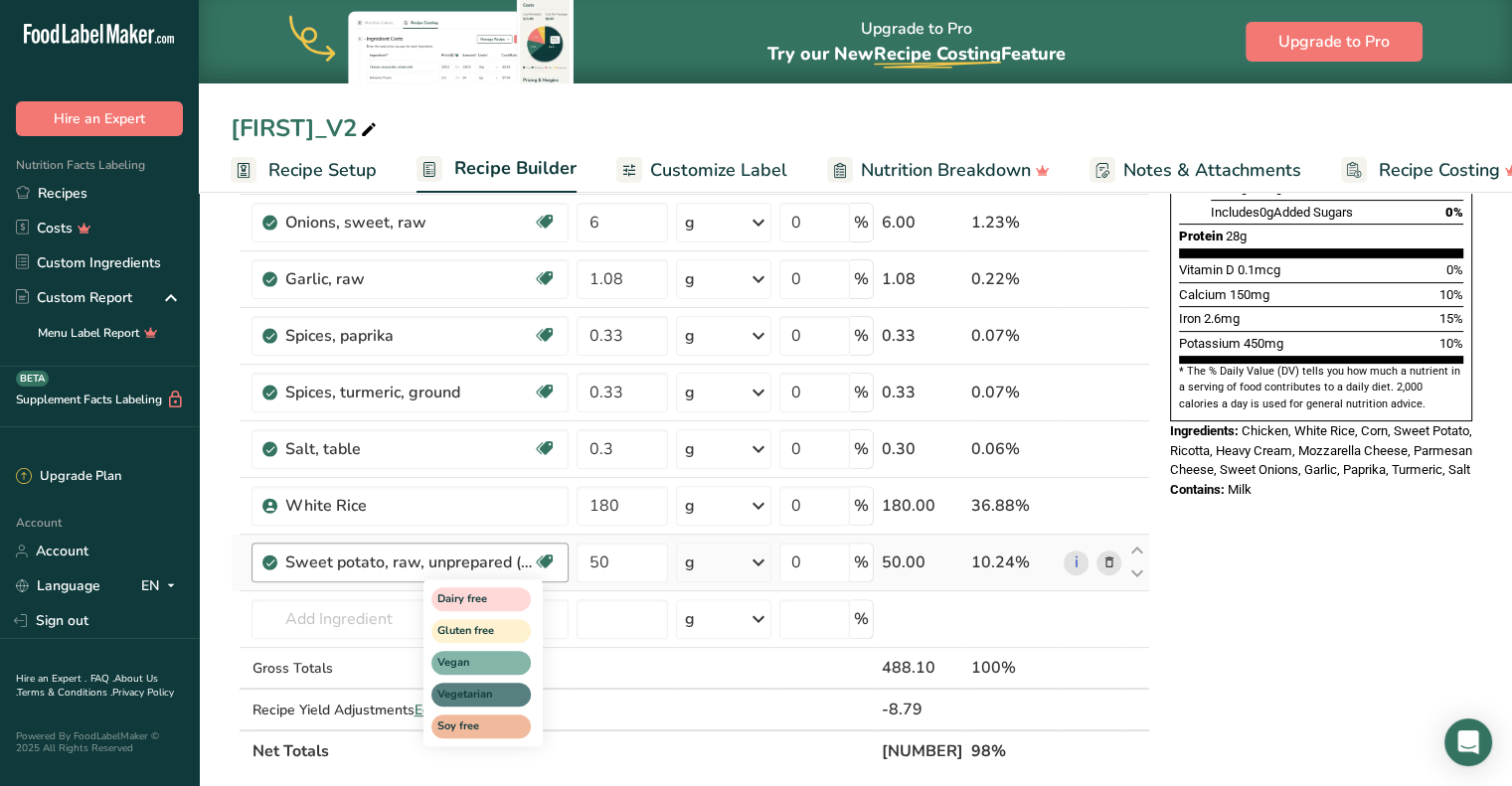 click at bounding box center [545, 561] 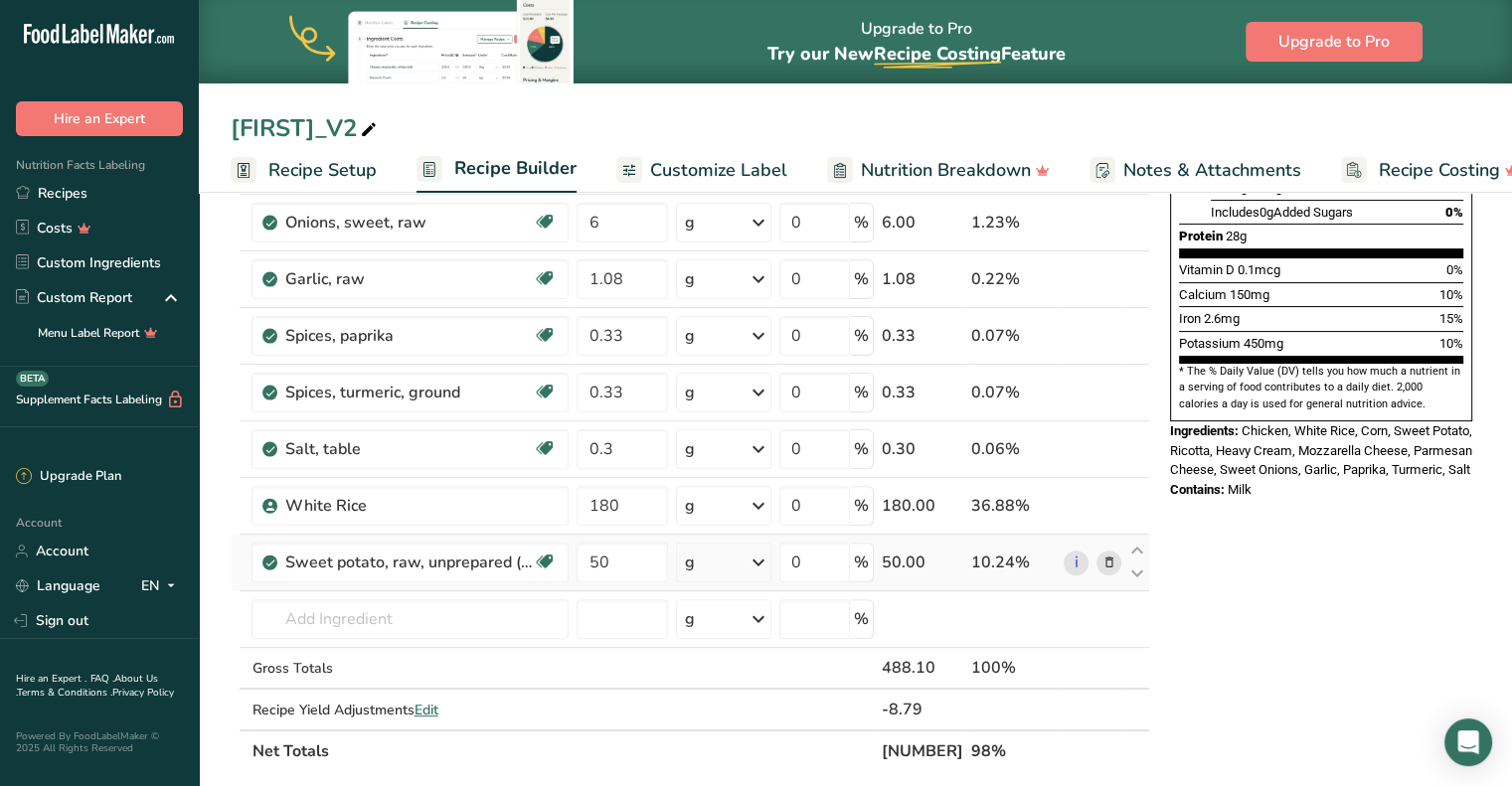 click at bounding box center [1108, 562] 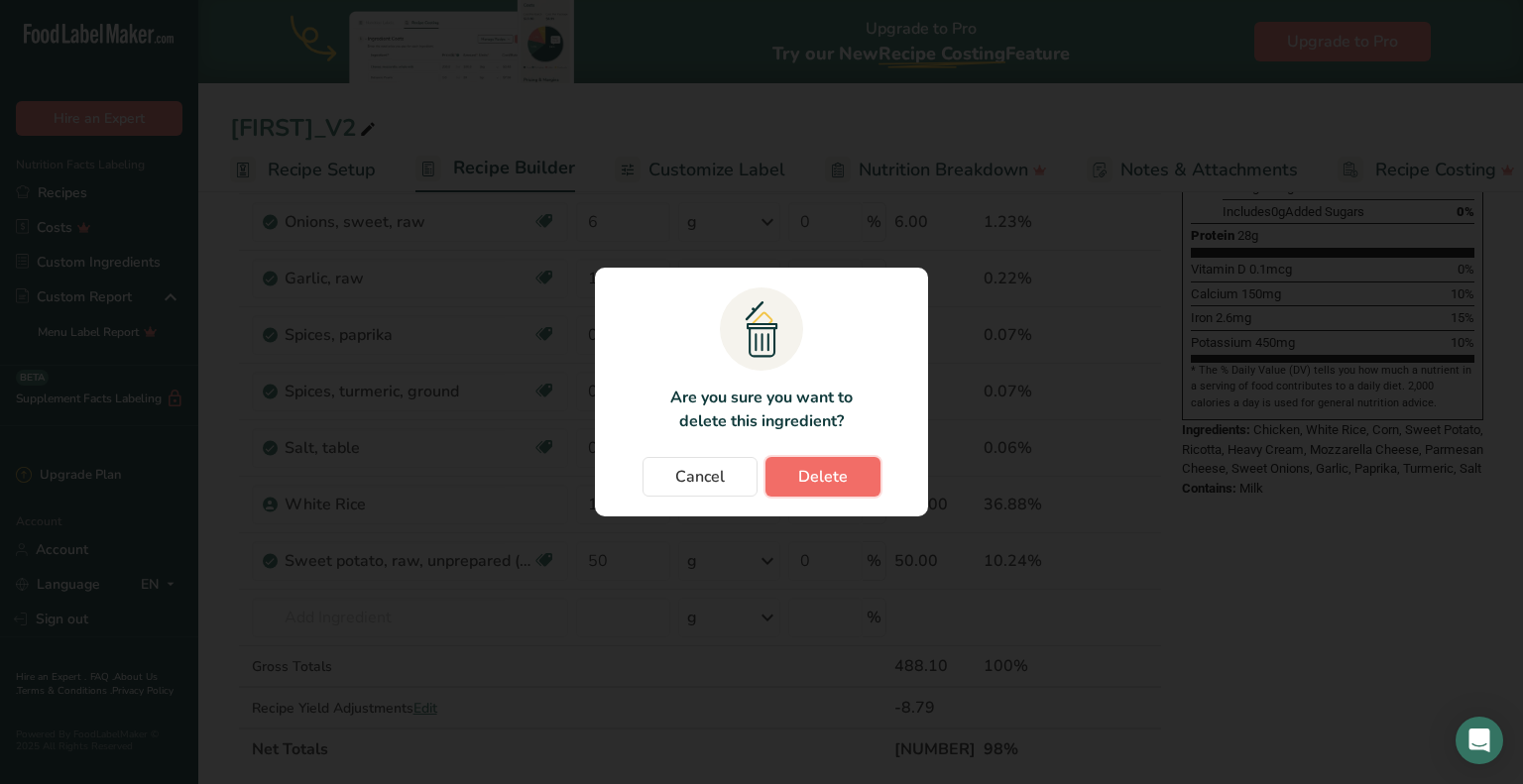 click on "Delete" at bounding box center [823, 477] 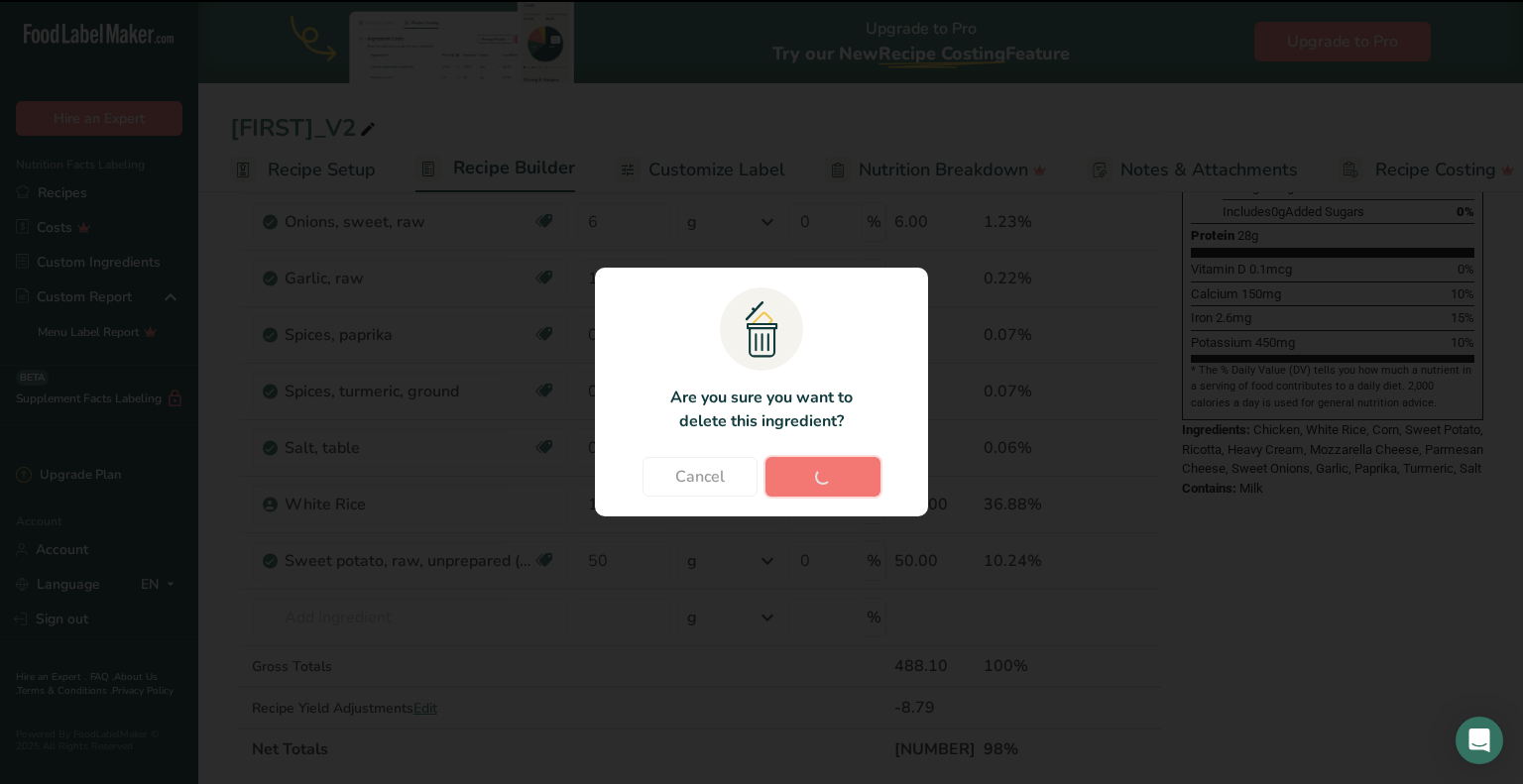 type 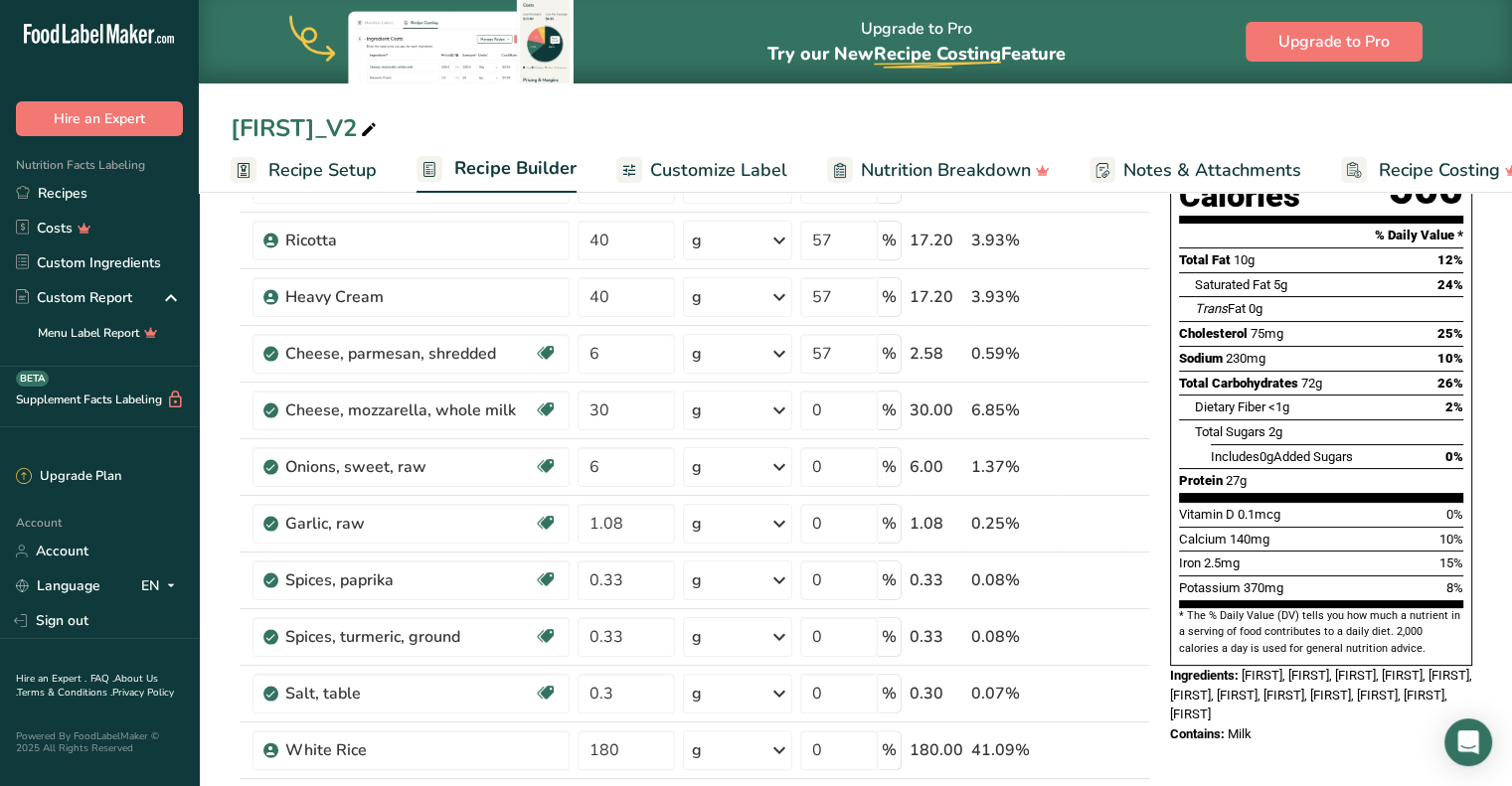 scroll, scrollTop: 392, scrollLeft: 0, axis: vertical 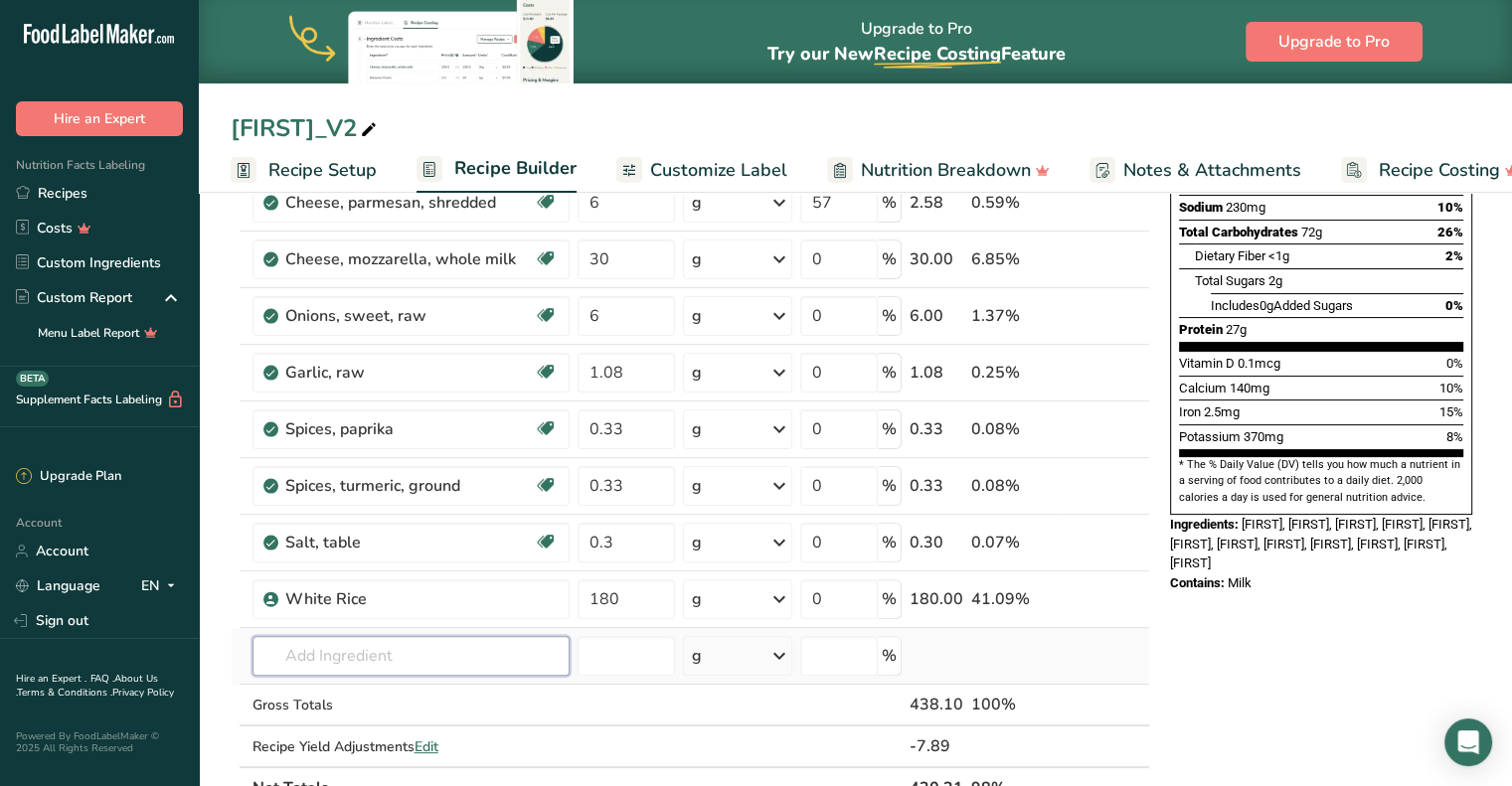 click at bounding box center [411, 656] 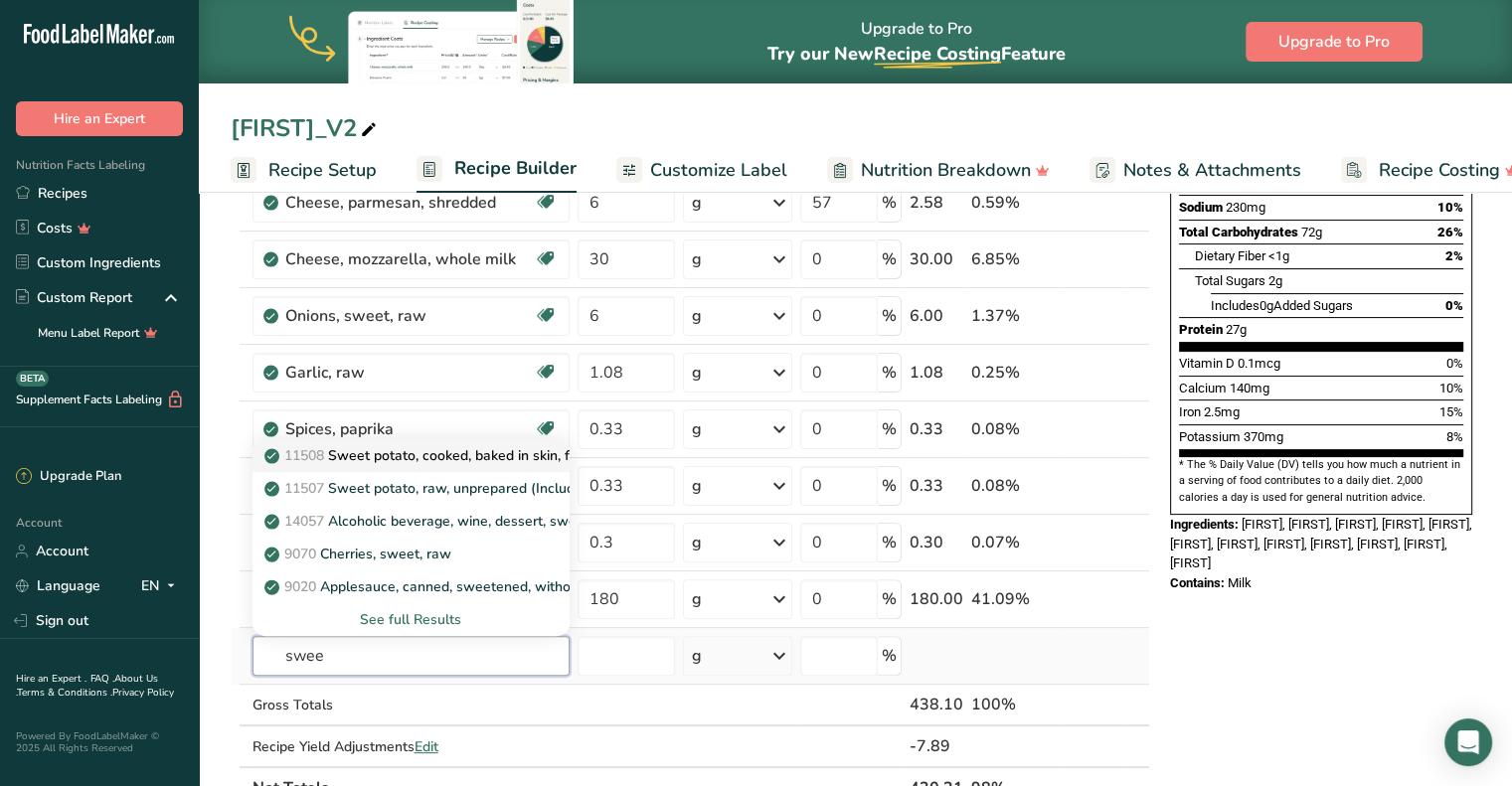 type on "swee" 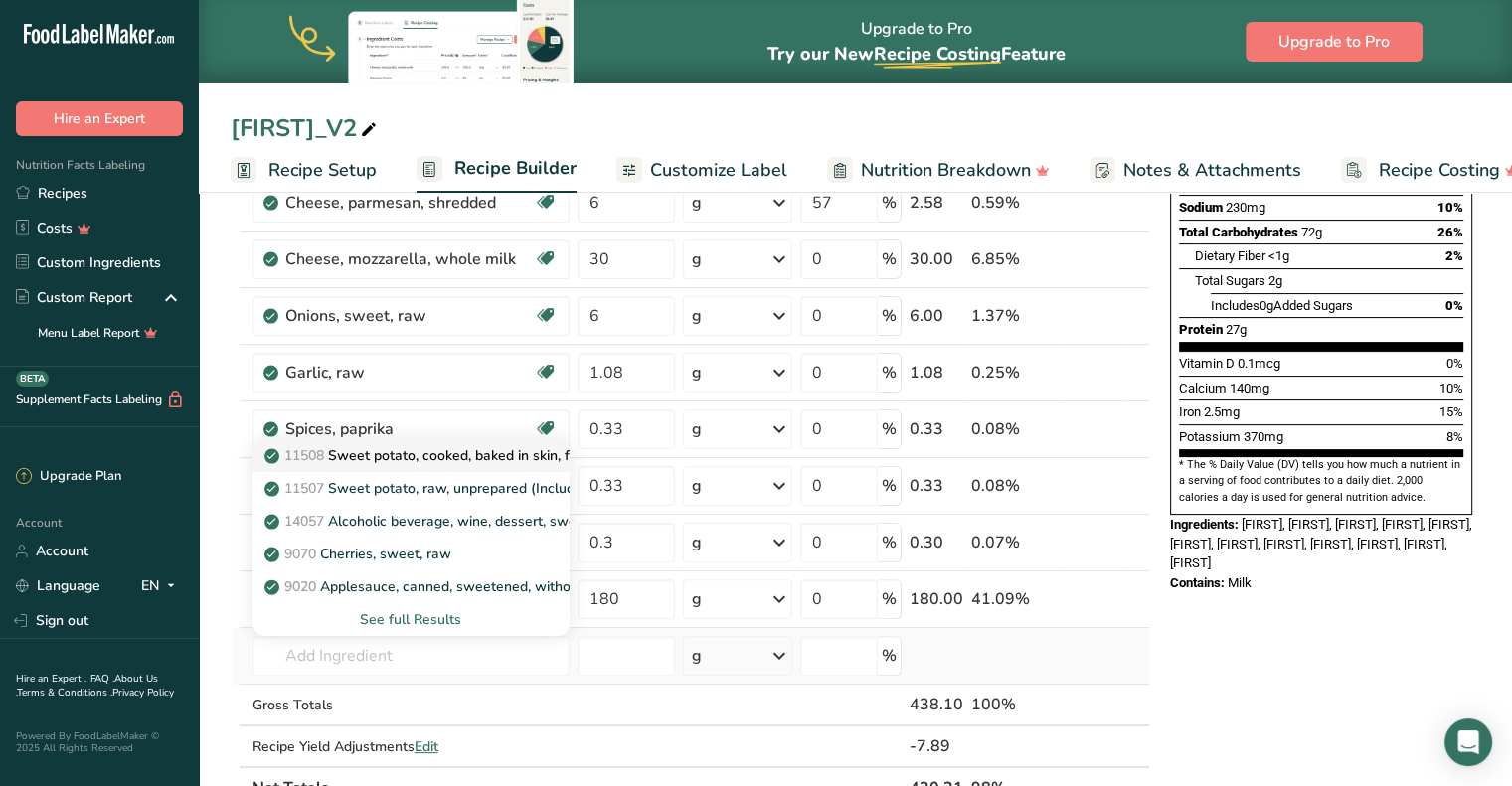 click on "11508
Sweet potato, cooked, baked in skin, flesh, without salt" at bounding box center [474, 455] 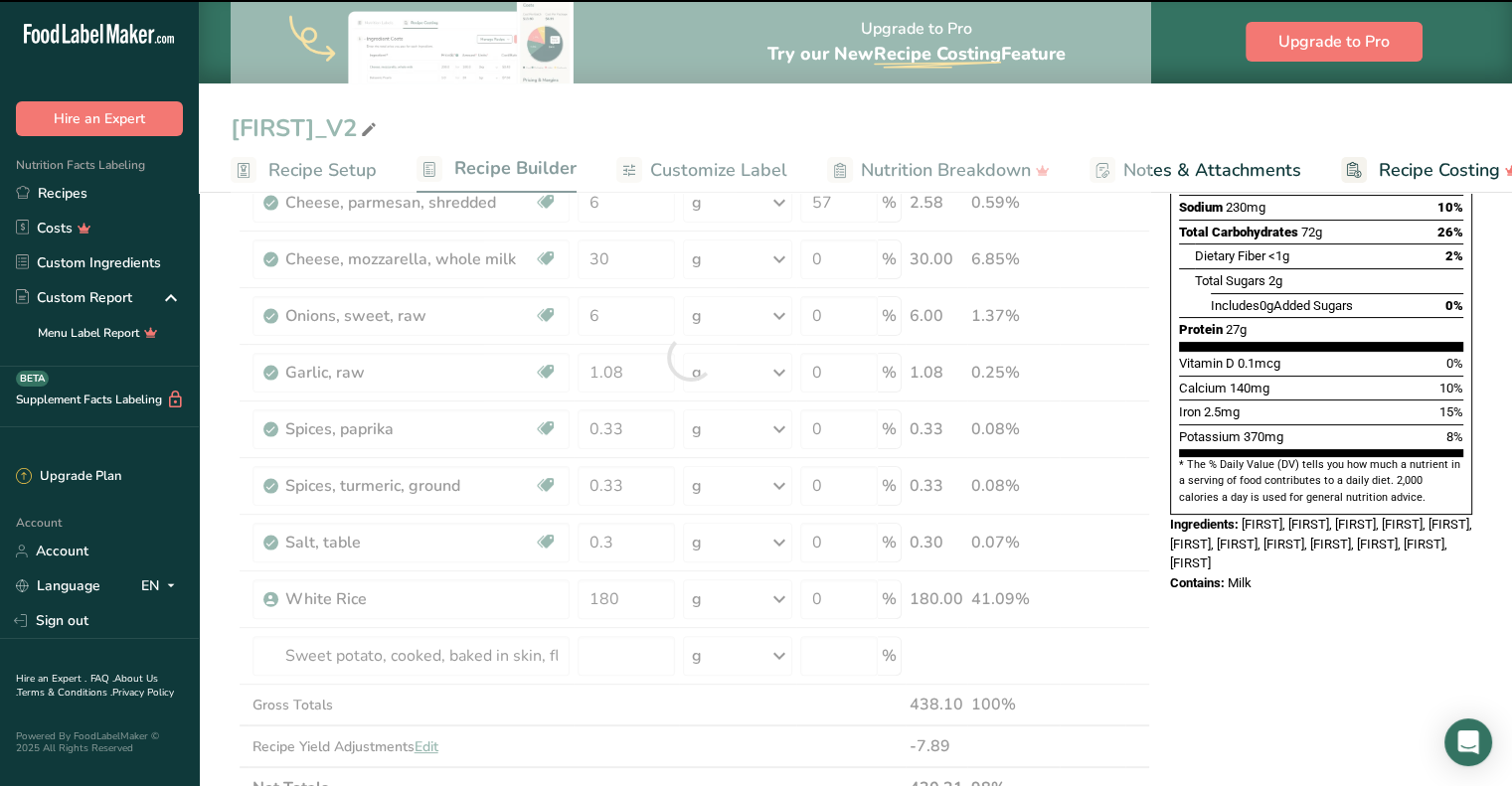 scroll, scrollTop: 78, scrollLeft: 0, axis: vertical 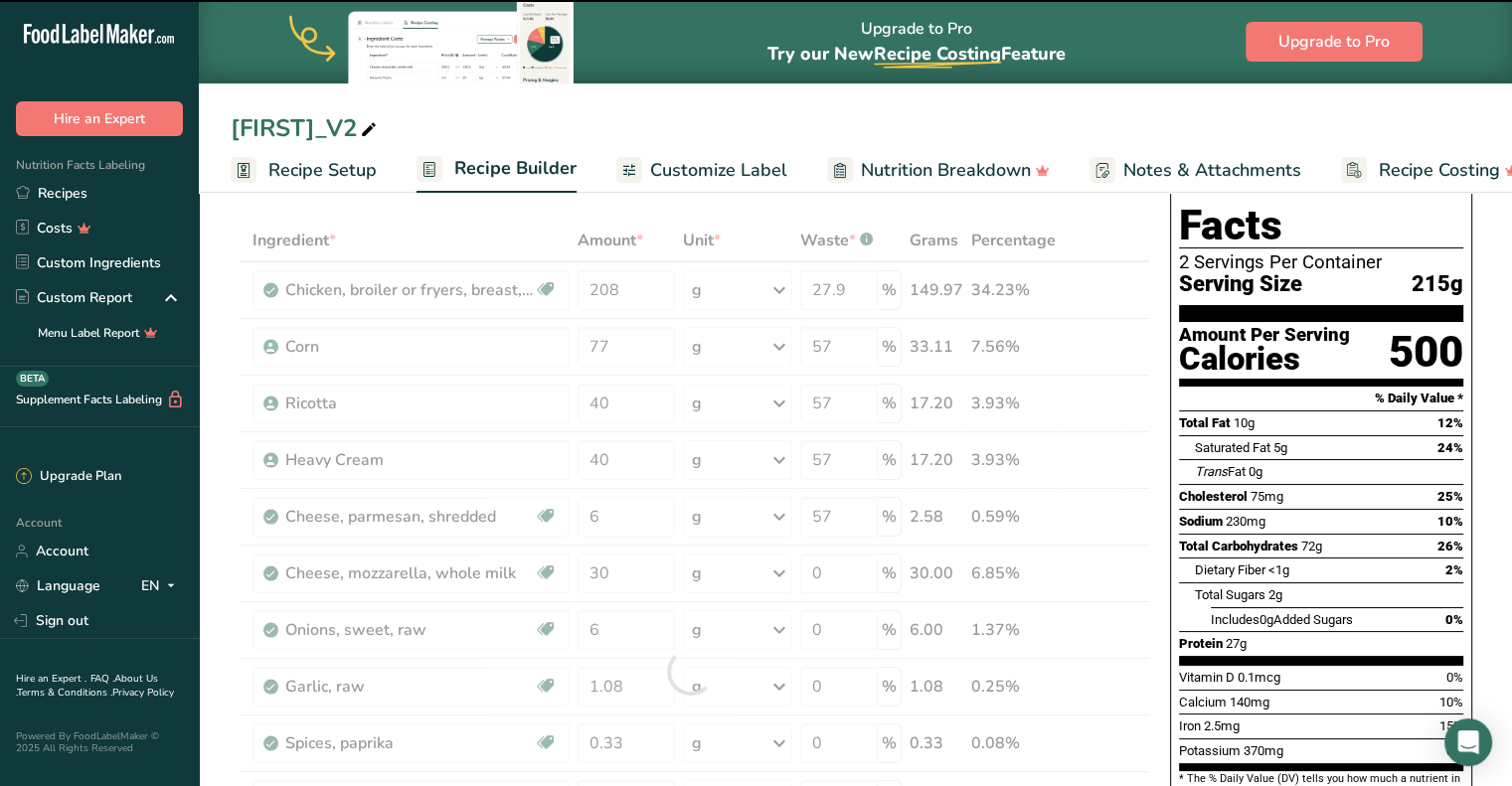 type on "0" 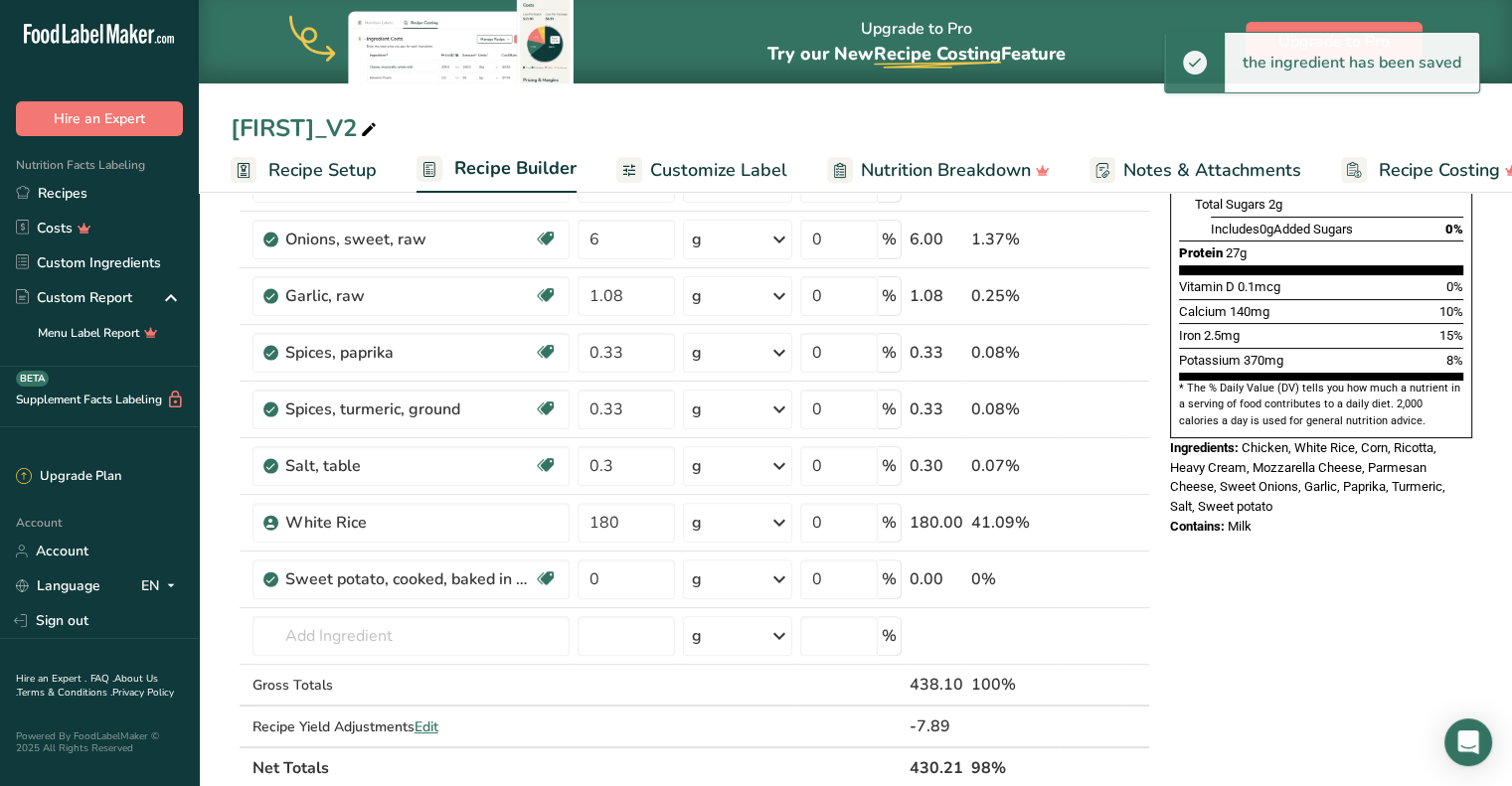 scroll, scrollTop: 480, scrollLeft: 0, axis: vertical 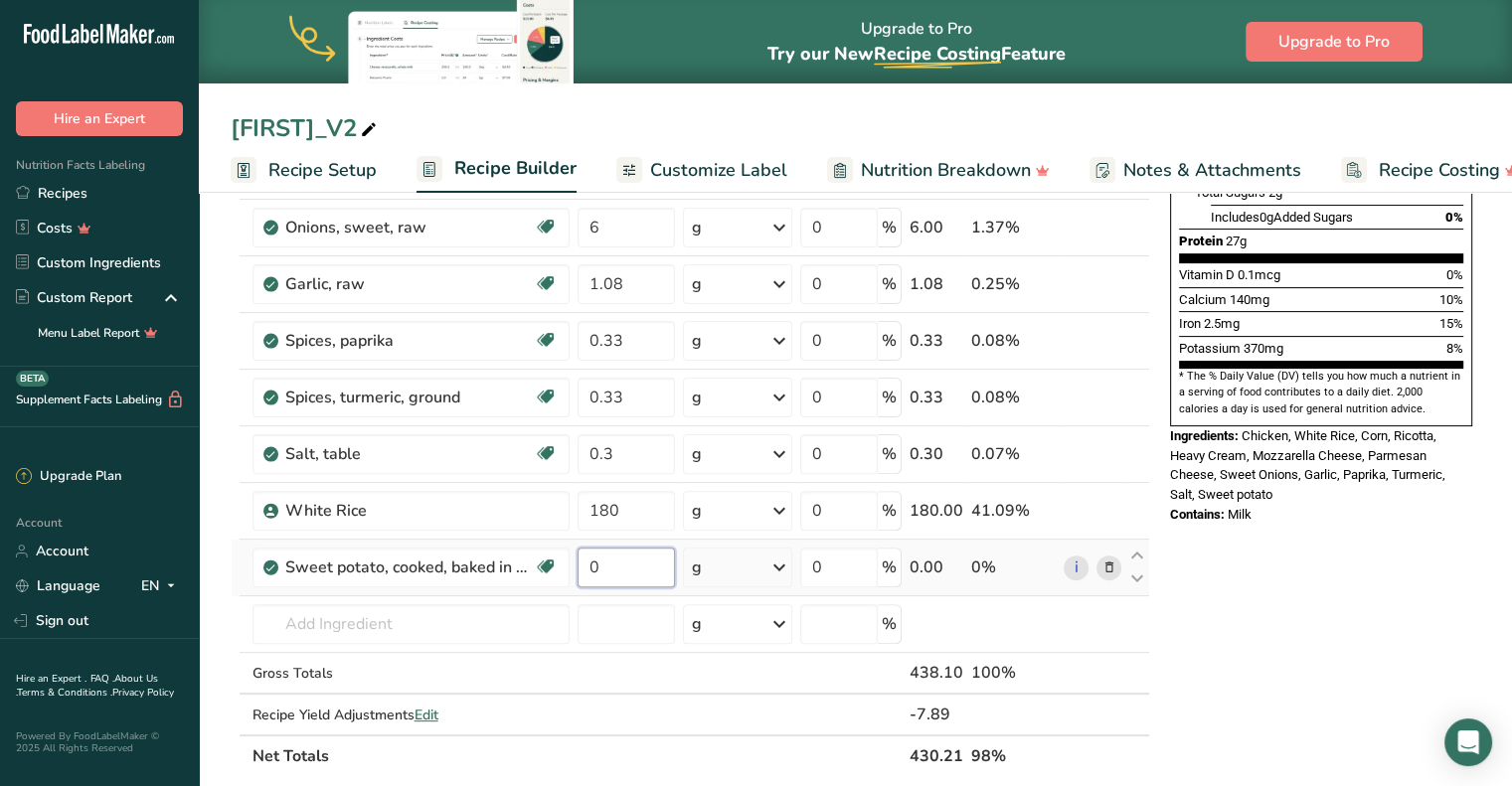 click on "0" at bounding box center (626, 567) 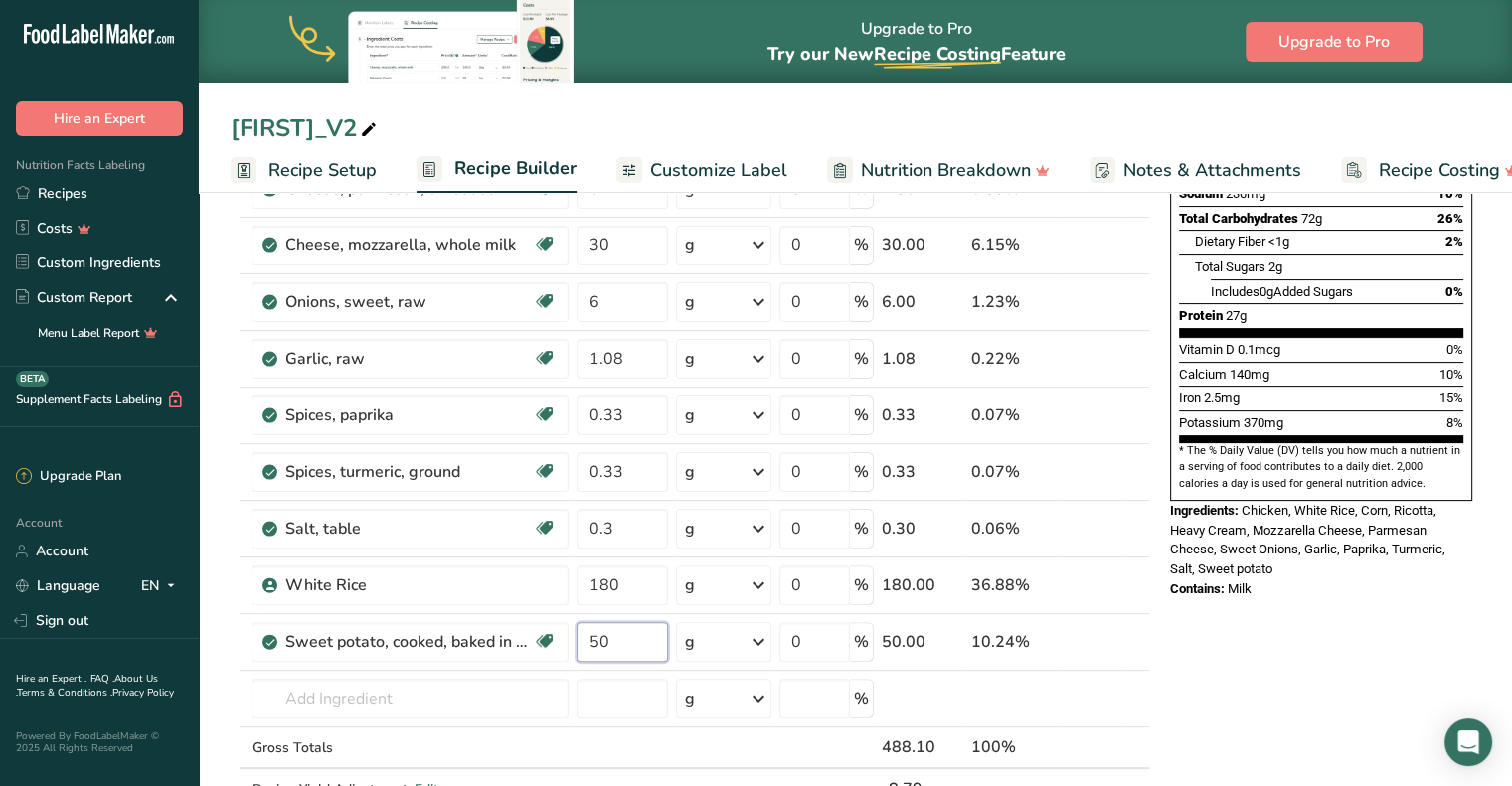 scroll, scrollTop: 423, scrollLeft: 0, axis: vertical 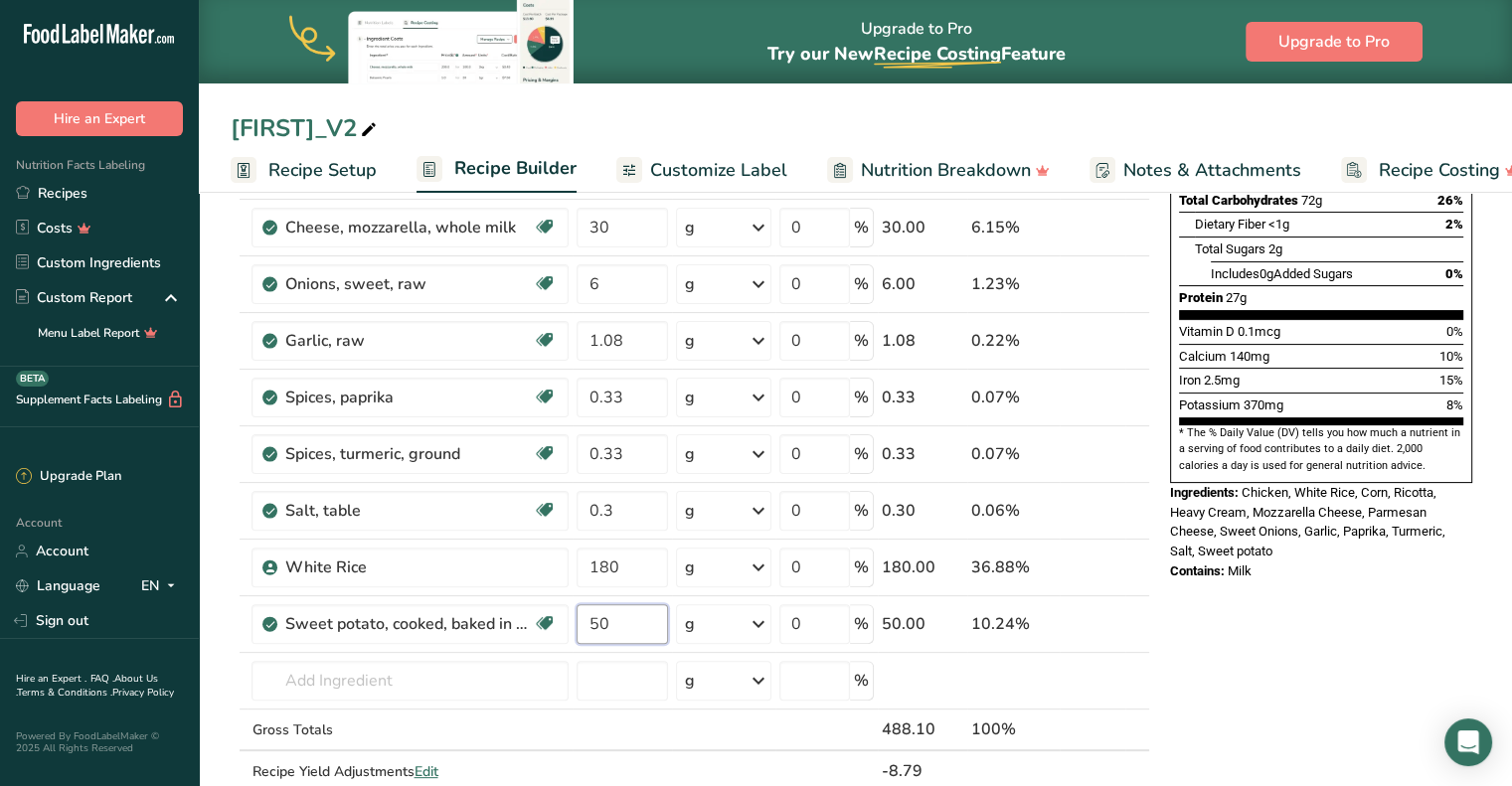 type on "50" 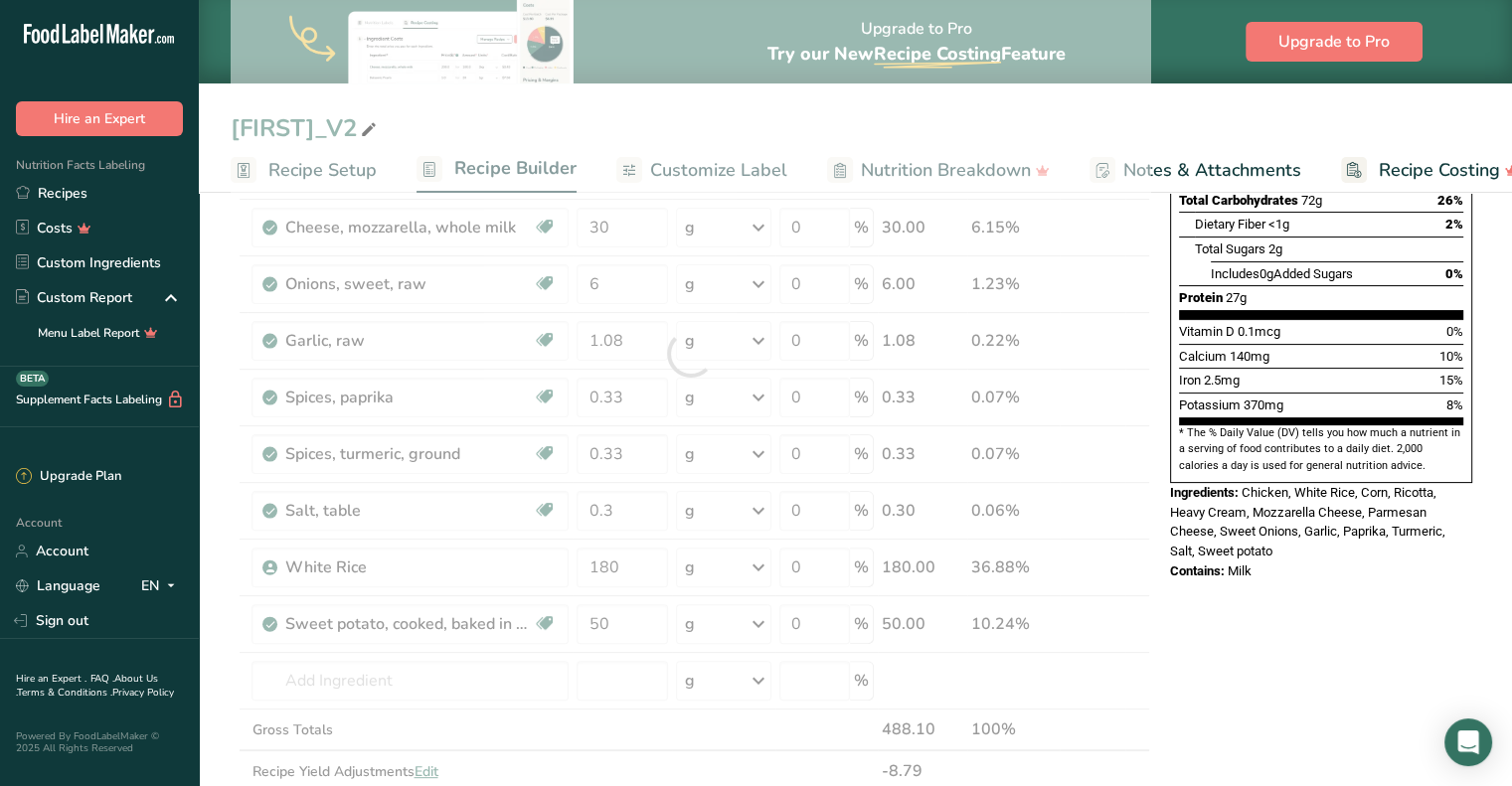 click on "Nutrition Facts
2 Servings Per Container
Serving Size
215g
Amount Per Serving
Calories
500
% Daily Value *
Total Fat
10g
12%
Saturated Fat
5g
24%
Trans  Fat
0g
Cholesterol
75mg
25%
Sodium
230mg
10%
Total Carbohydrates
72g
26%
Dietary Fiber
<1g
2%" at bounding box center (1321, 630) 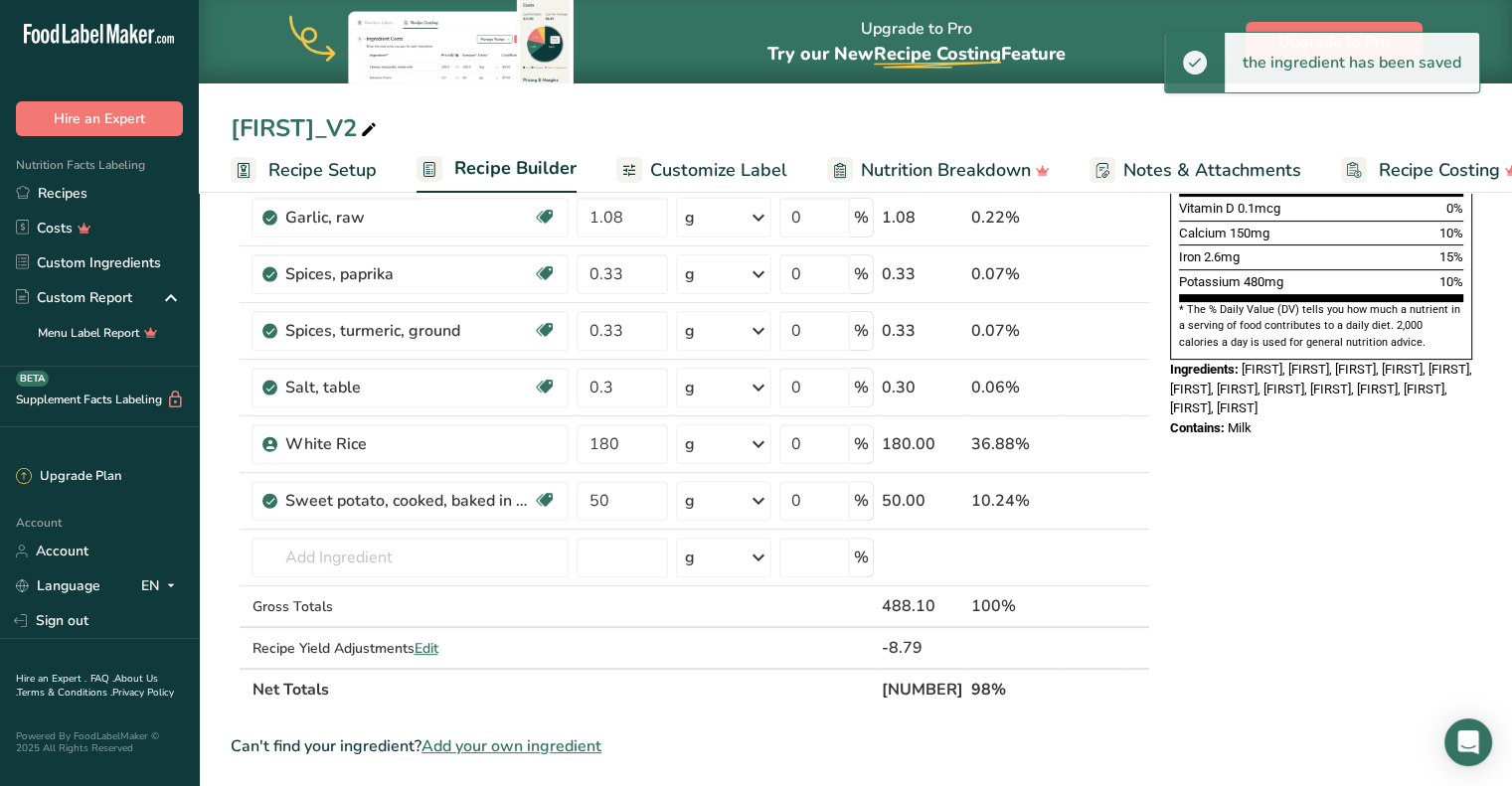 scroll, scrollTop: 555, scrollLeft: 0, axis: vertical 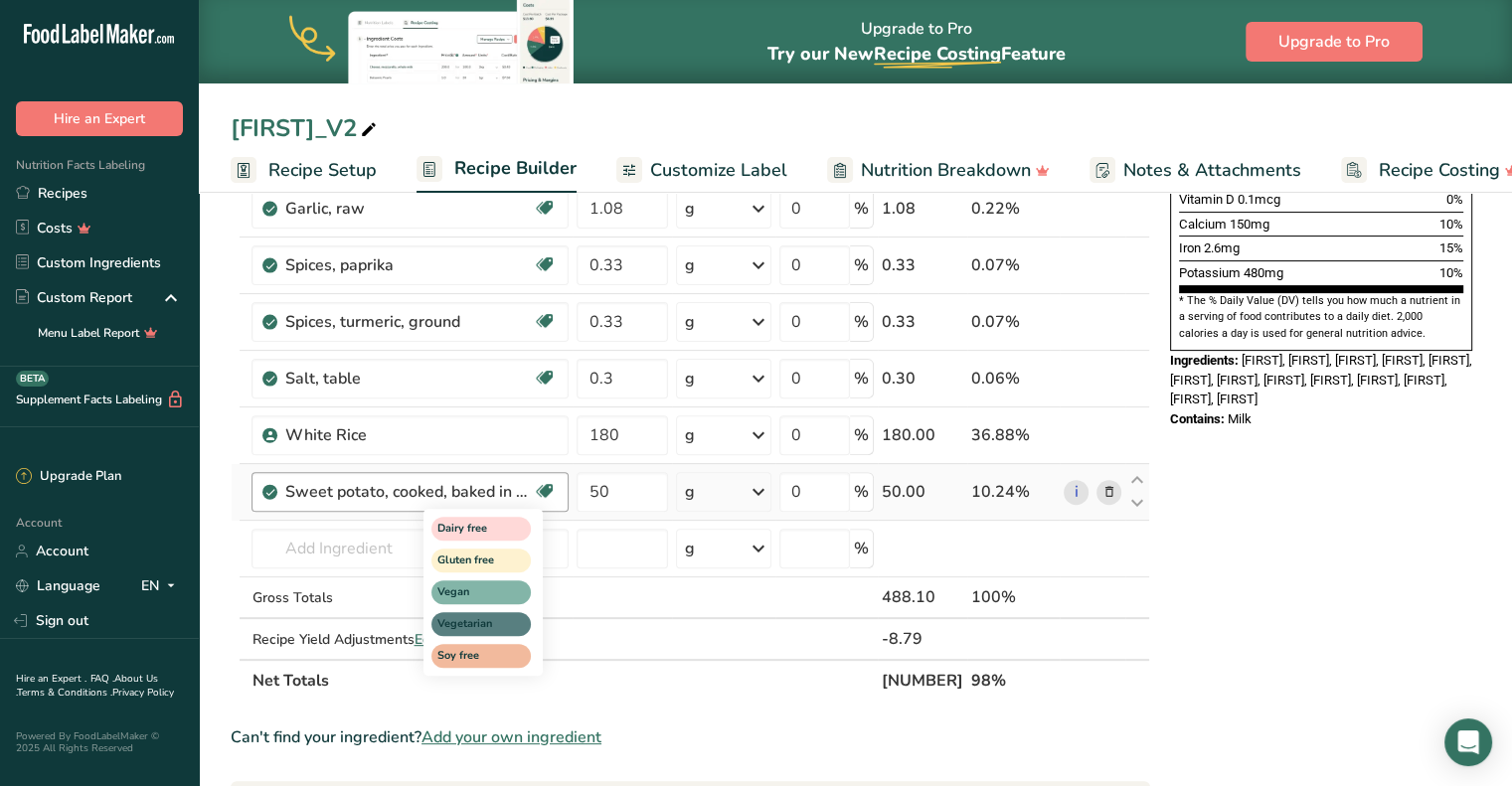 click at bounding box center (545, 491) 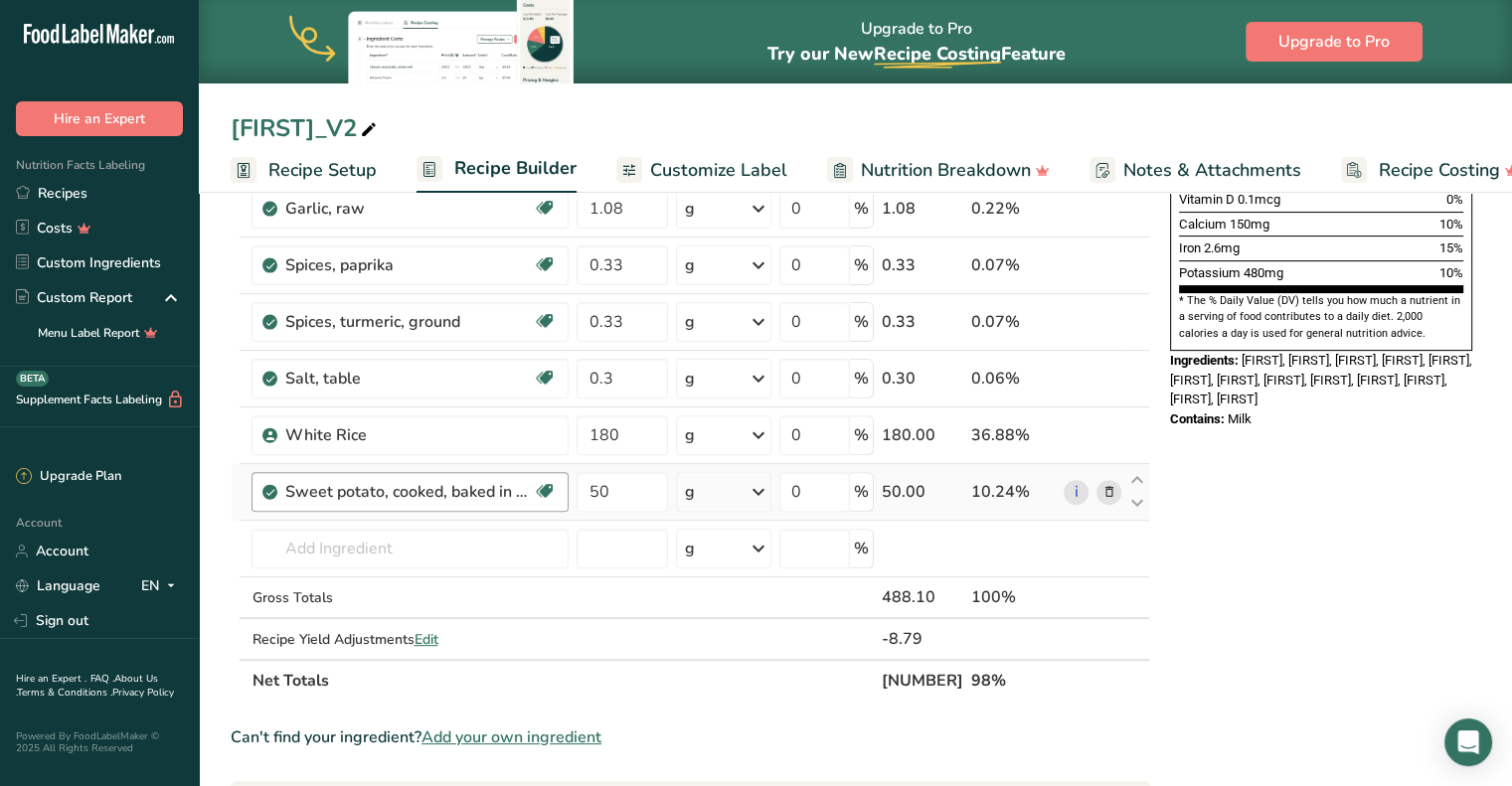 click on "Sweet potato, cooked, baked in skin, flesh, without salt
Dairy free
Gluten free
Vegan
Vegetarian
Soy free" at bounding box center [410, 492] 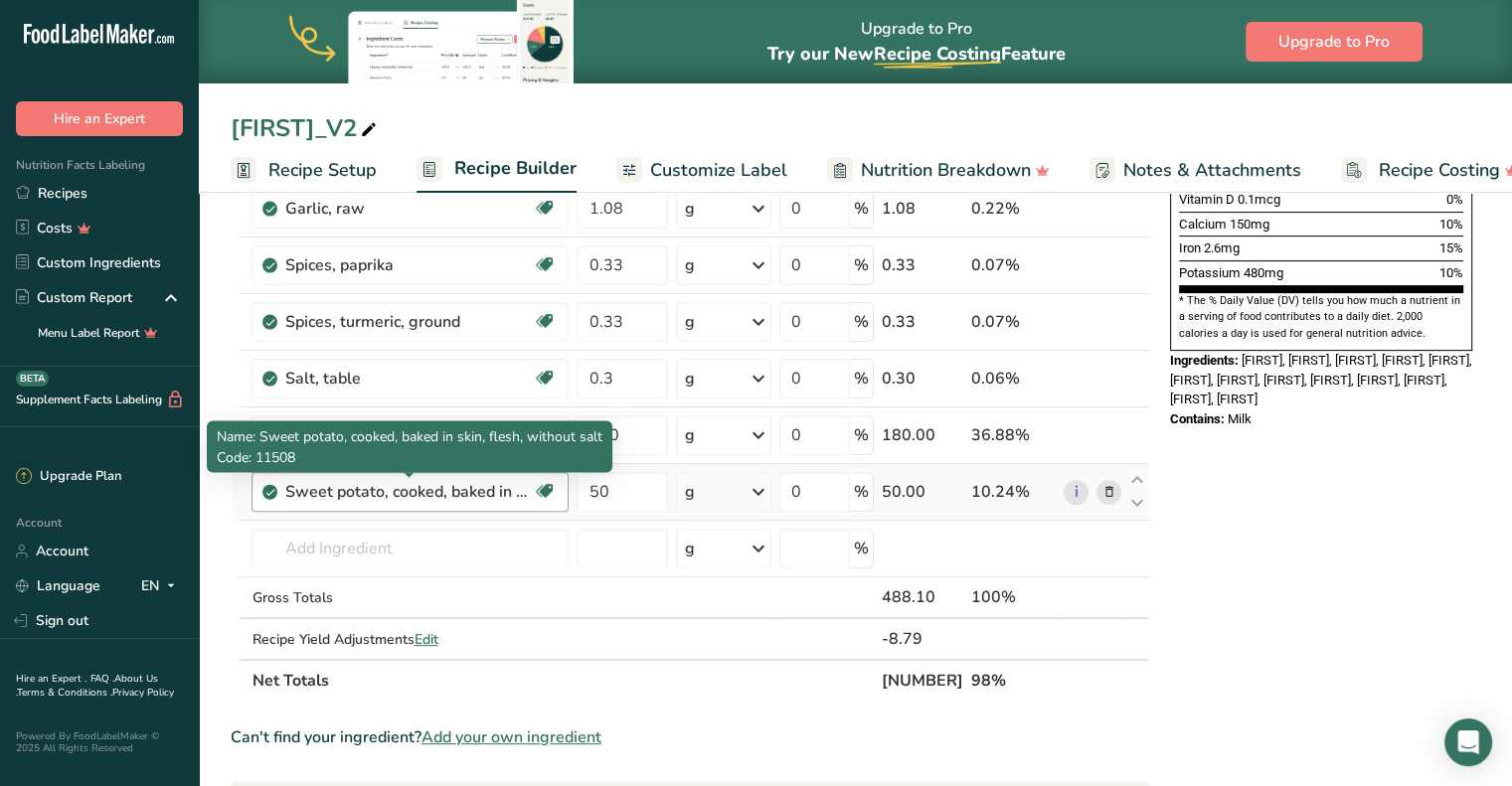 click on "Sweet potato, cooked, baked in skin, flesh, without salt" at bounding box center [409, 492] 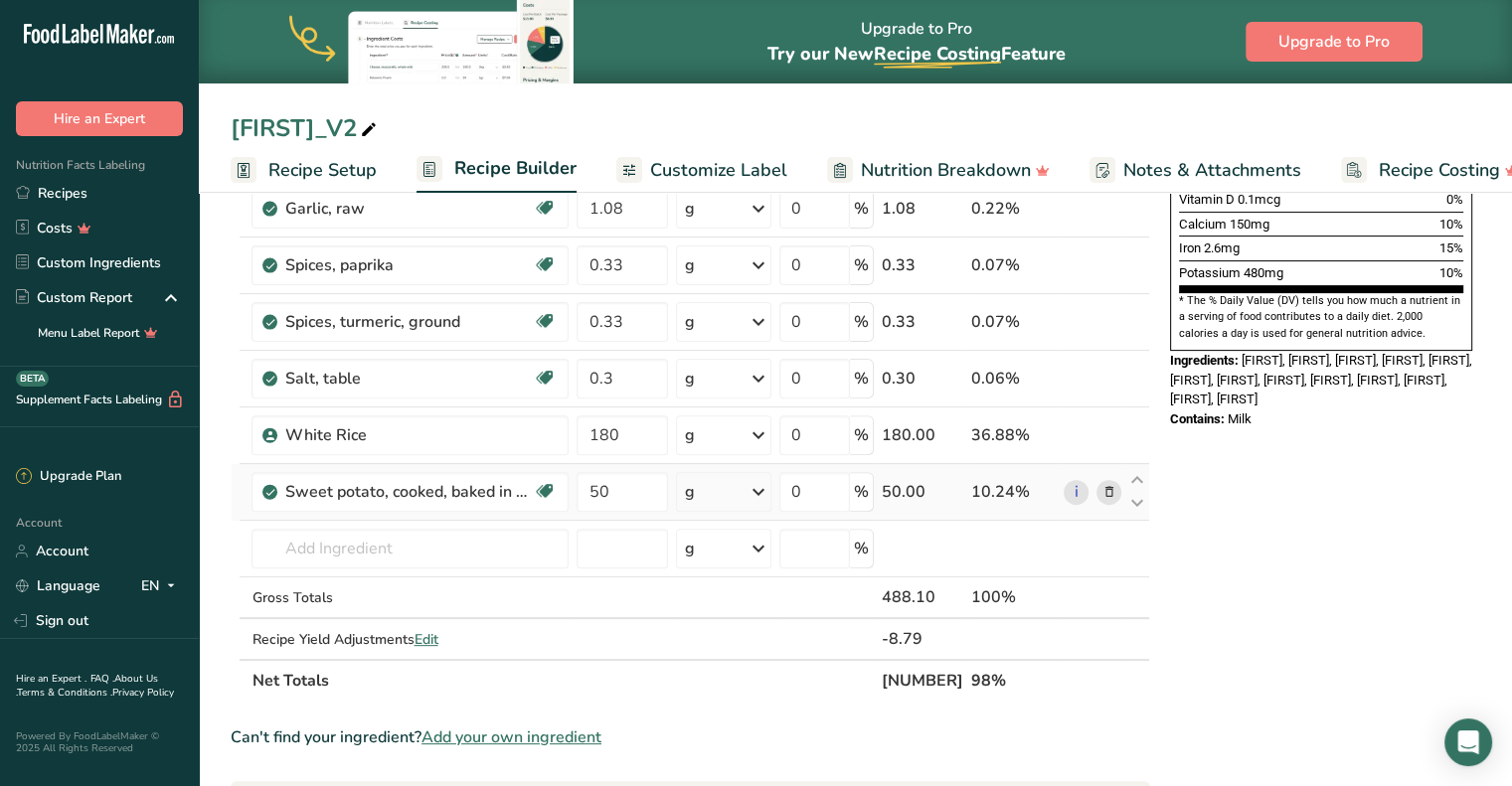 click at bounding box center (1108, 492) 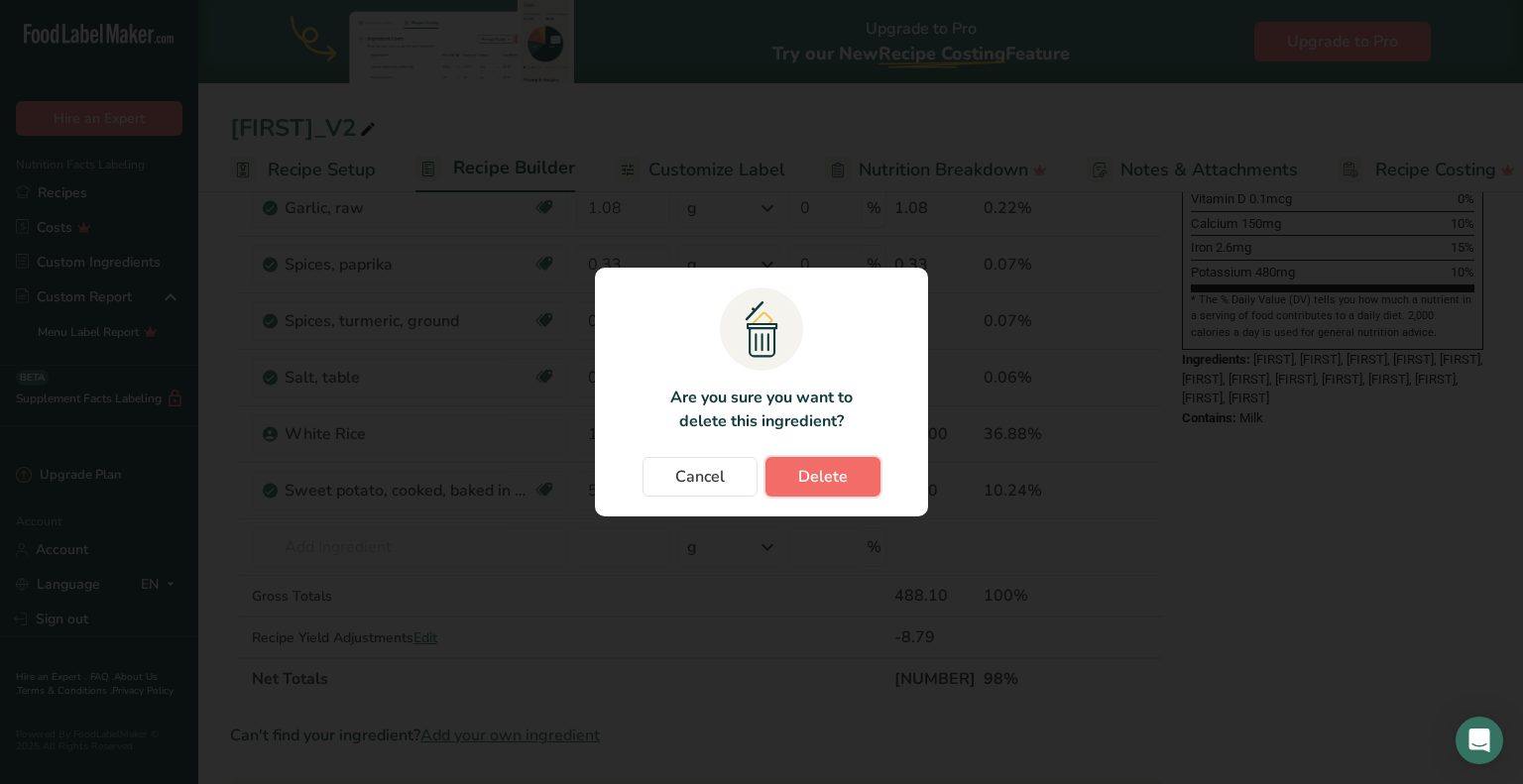 click on "Delete" at bounding box center (823, 477) 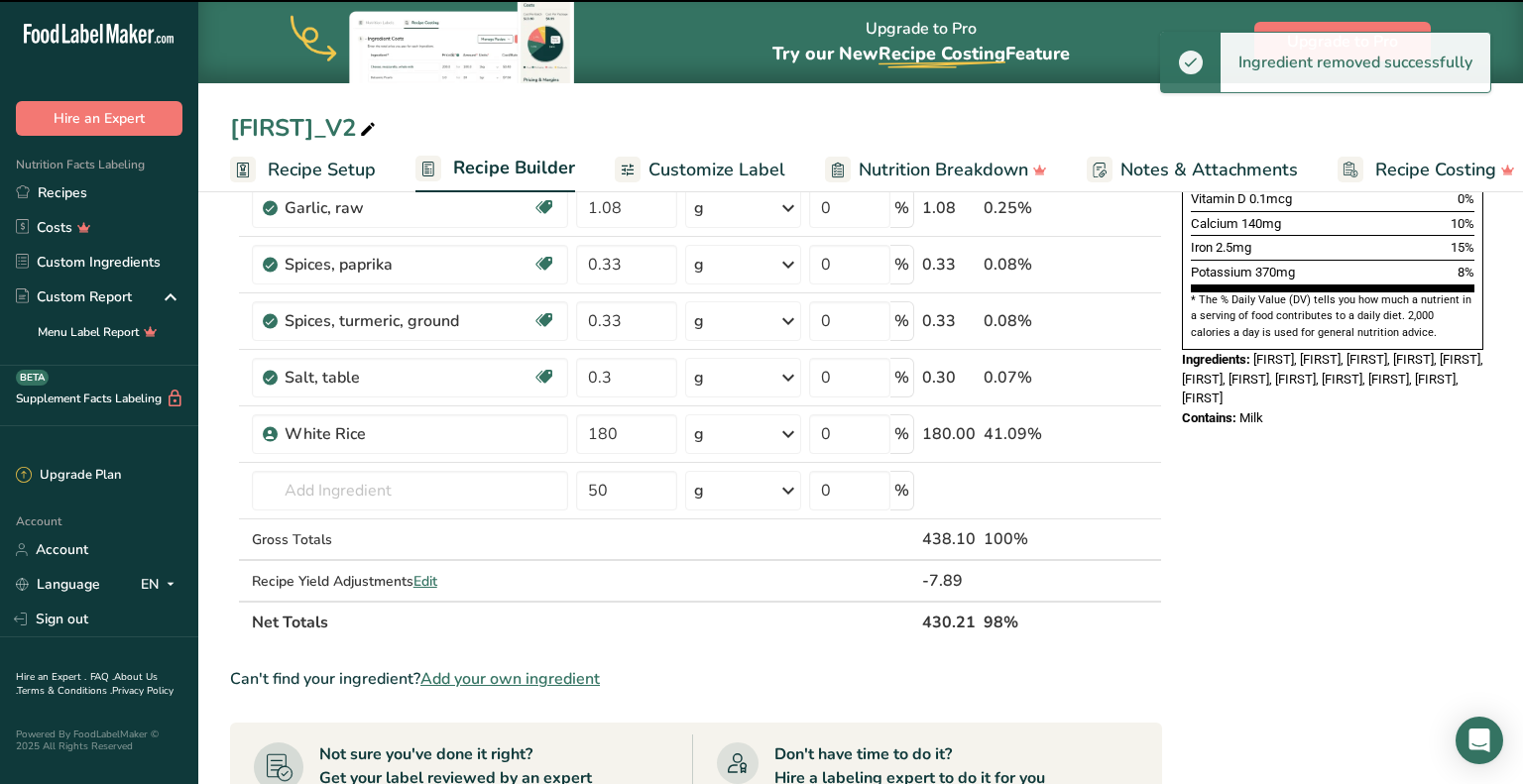 type 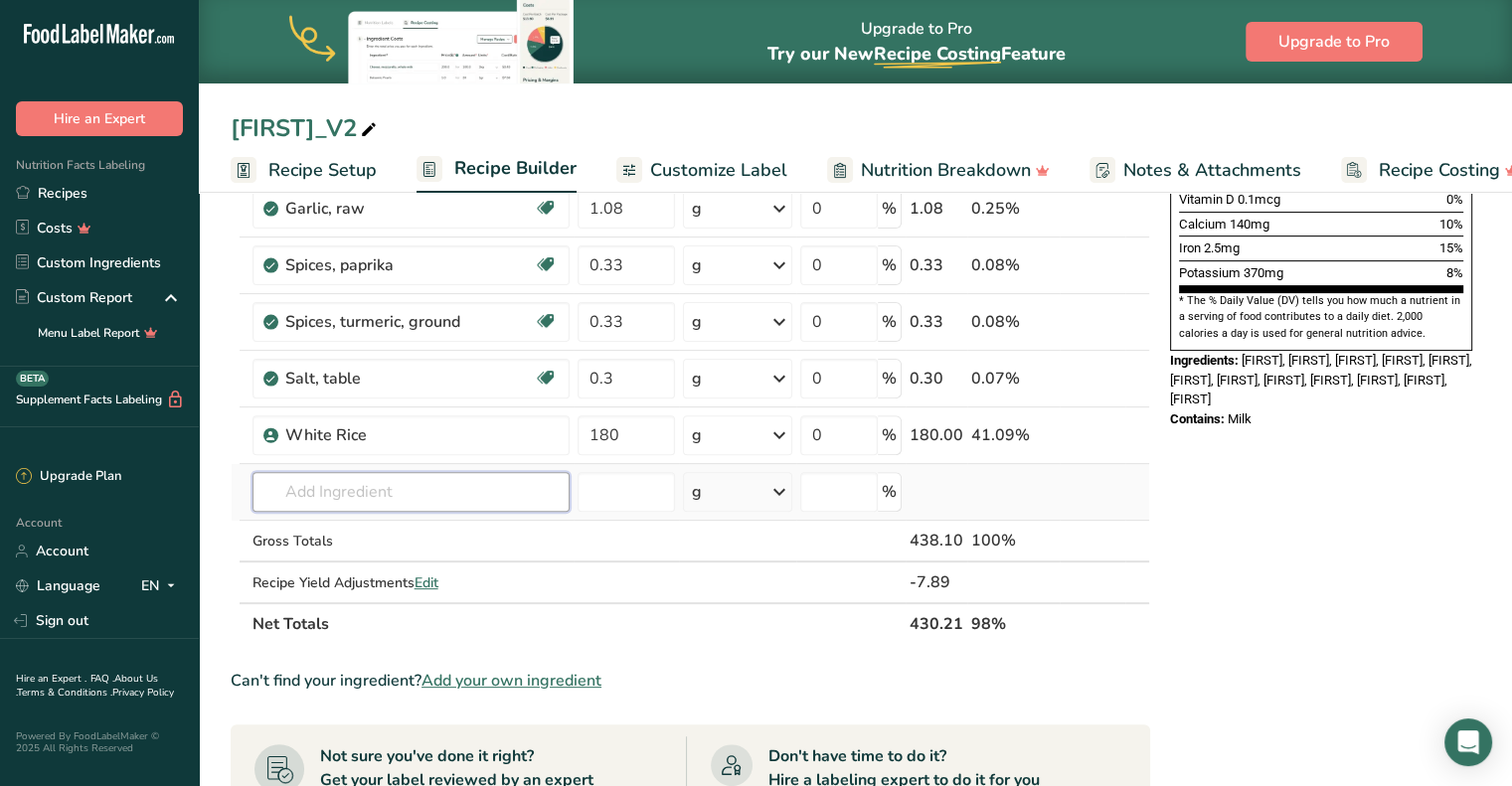 click at bounding box center [411, 492] 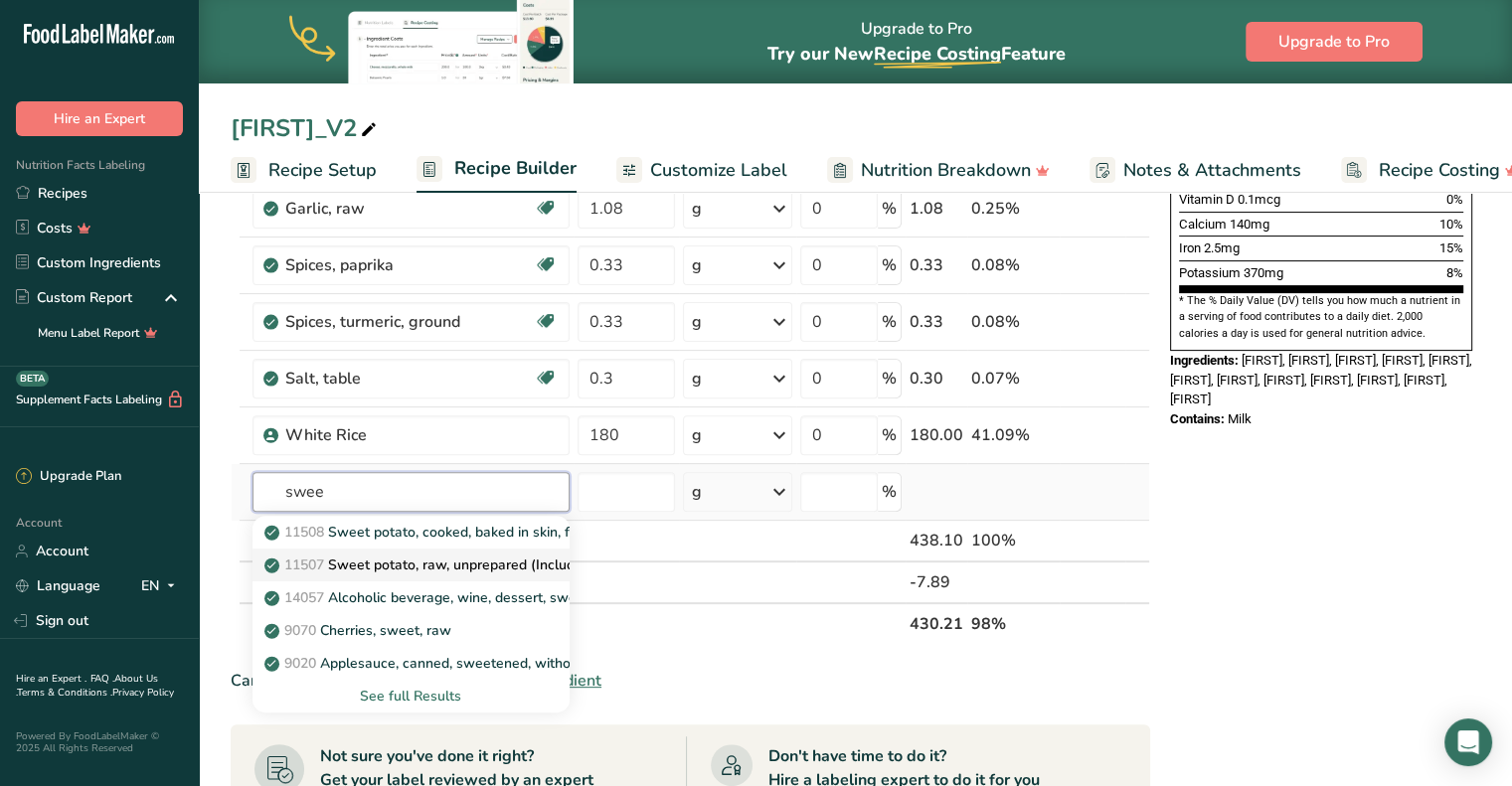 type on "swee" 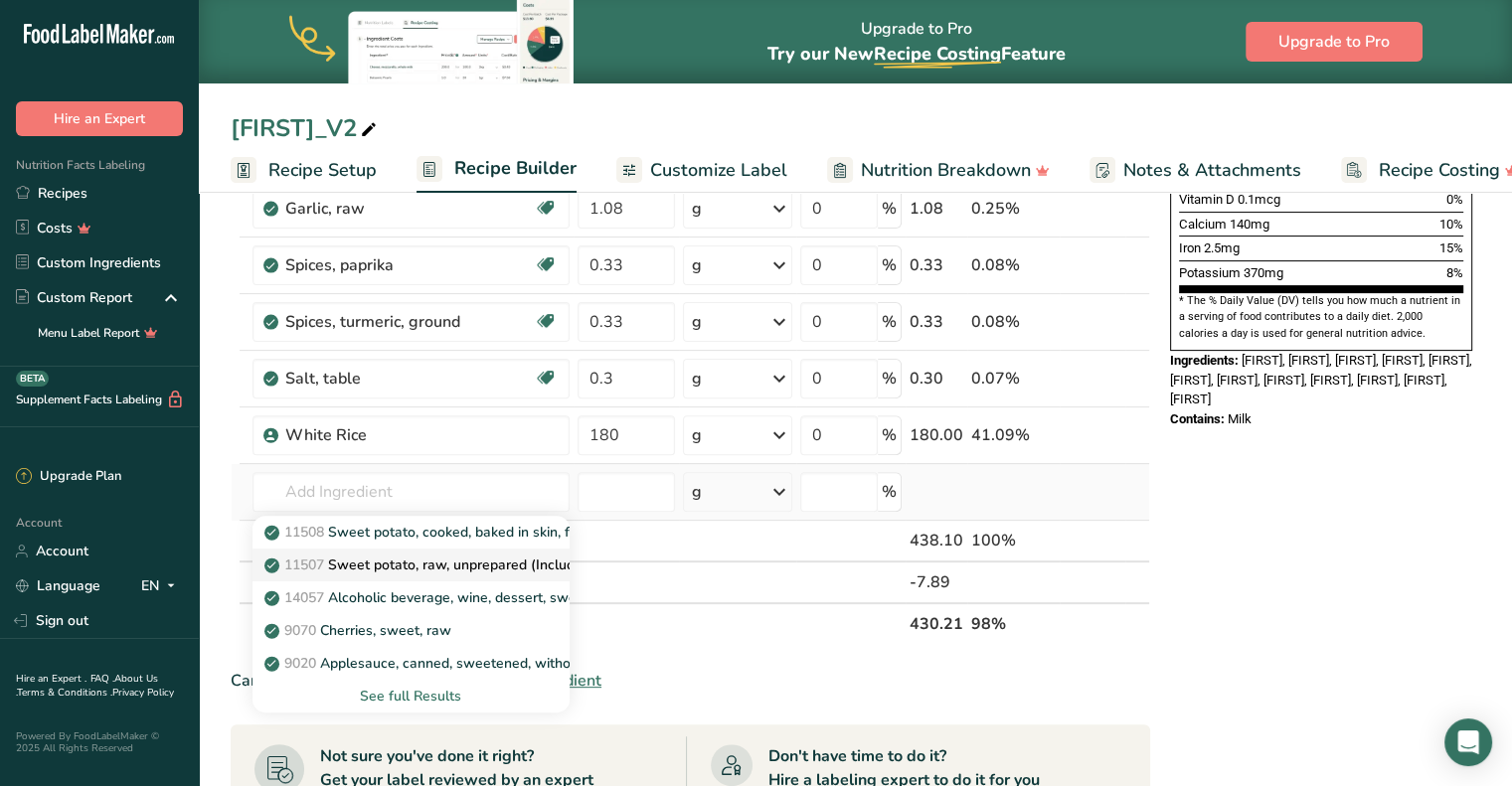 click on "11507
Sweet potato, raw, unprepared (Includes foods for USDA's Food Distribution Program)" at bounding box center (575, 564) 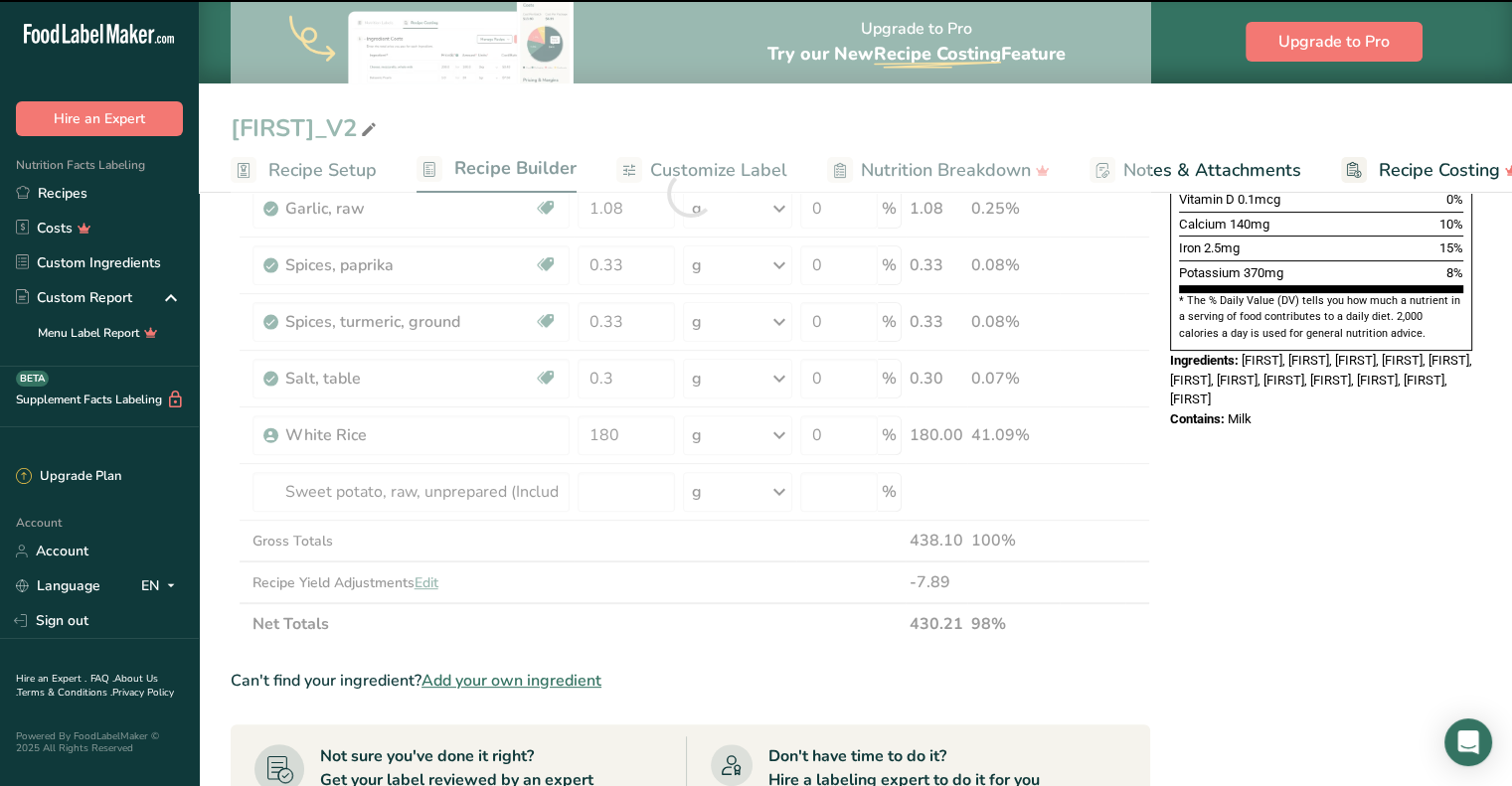 type on "0" 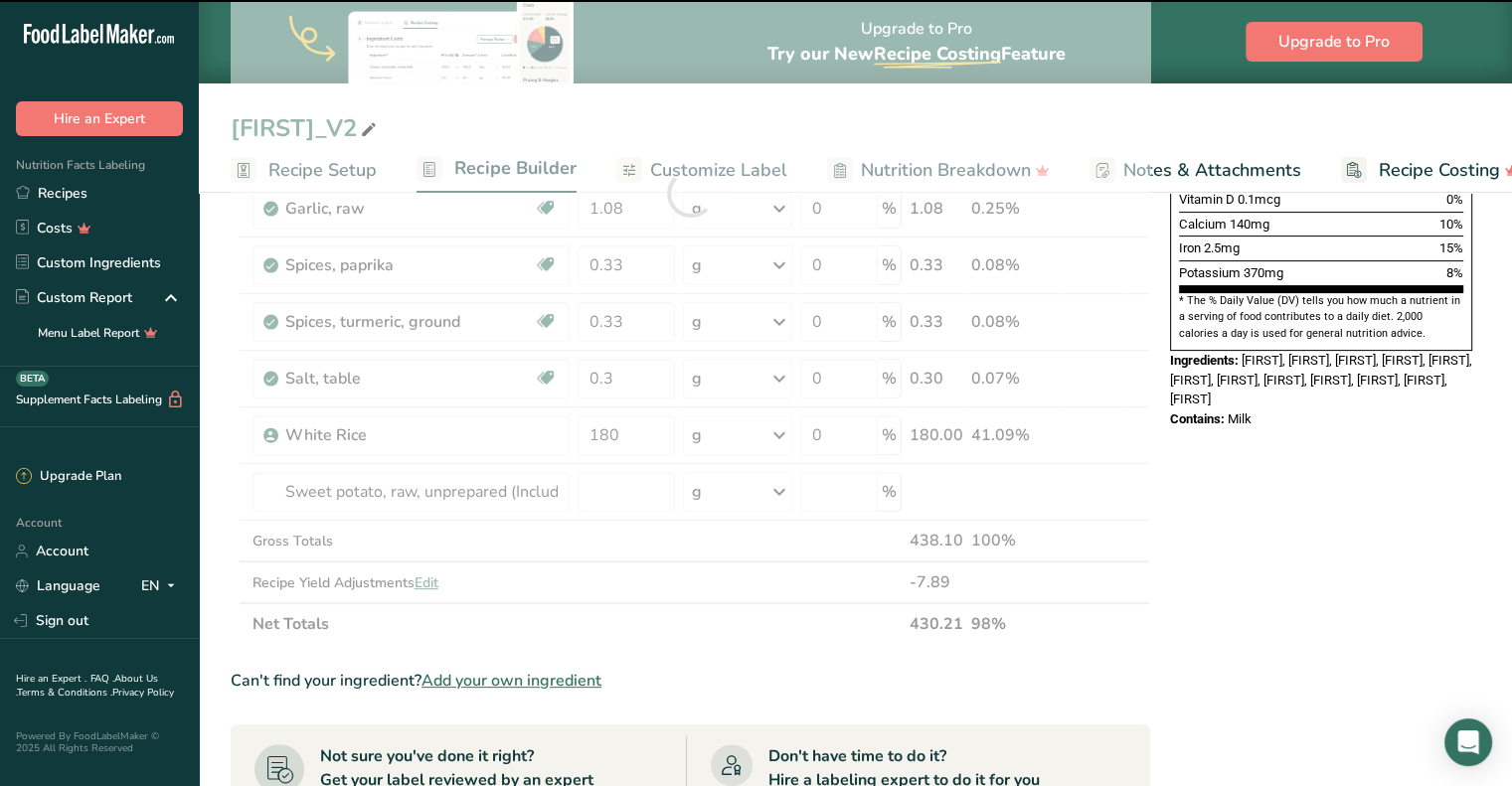 type on "0" 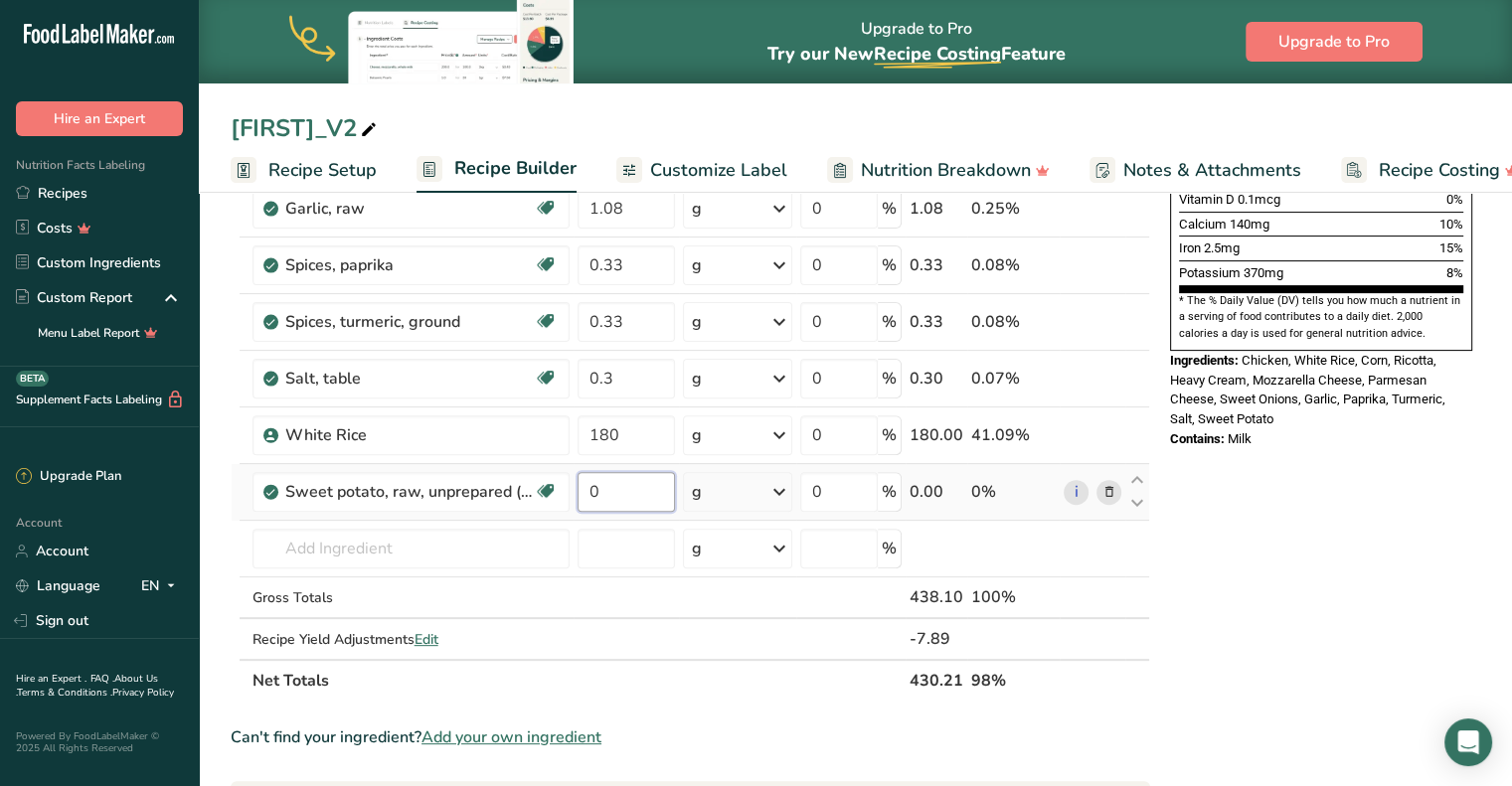 click on "0" at bounding box center [626, 492] 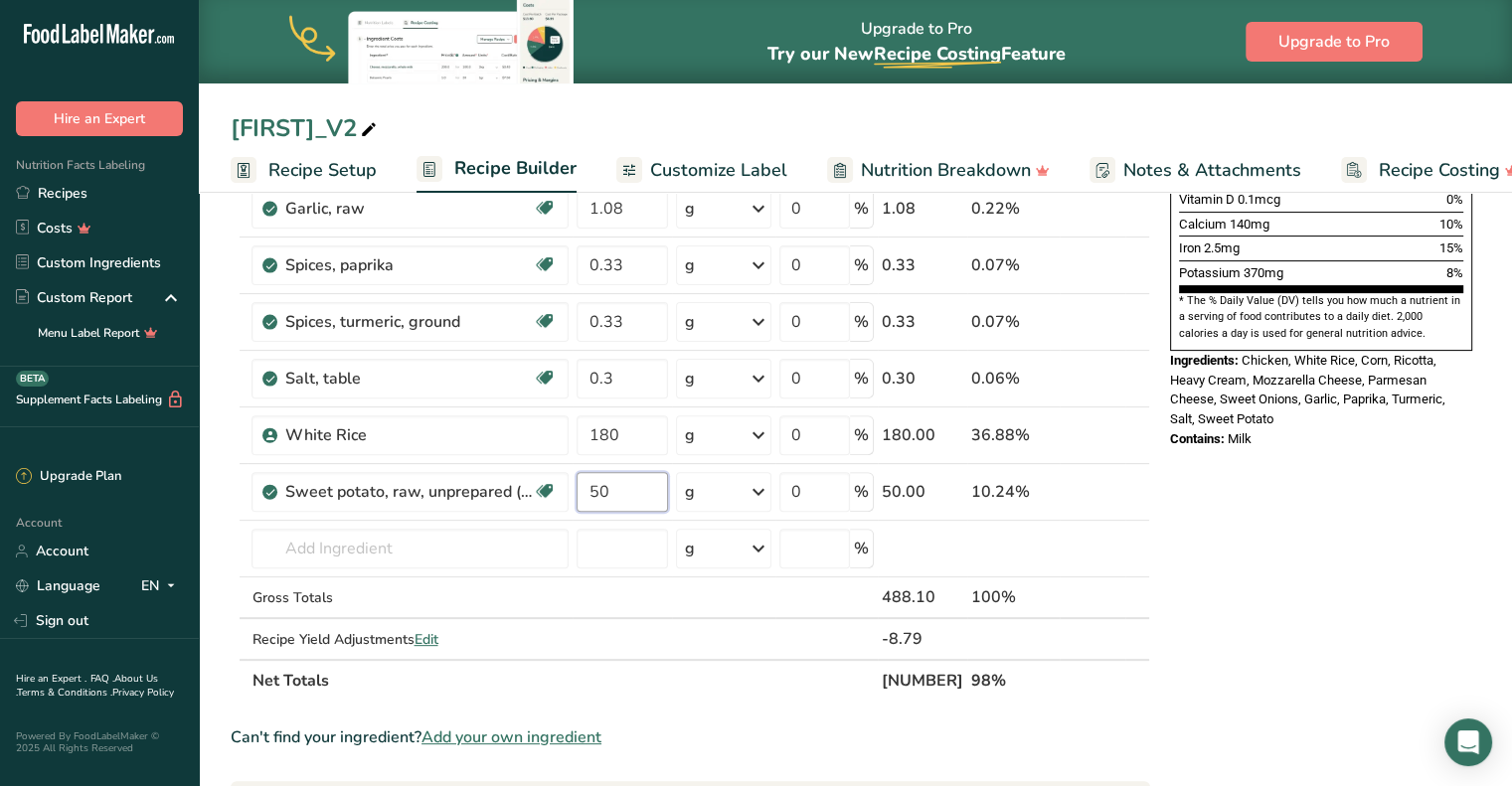 type on "50" 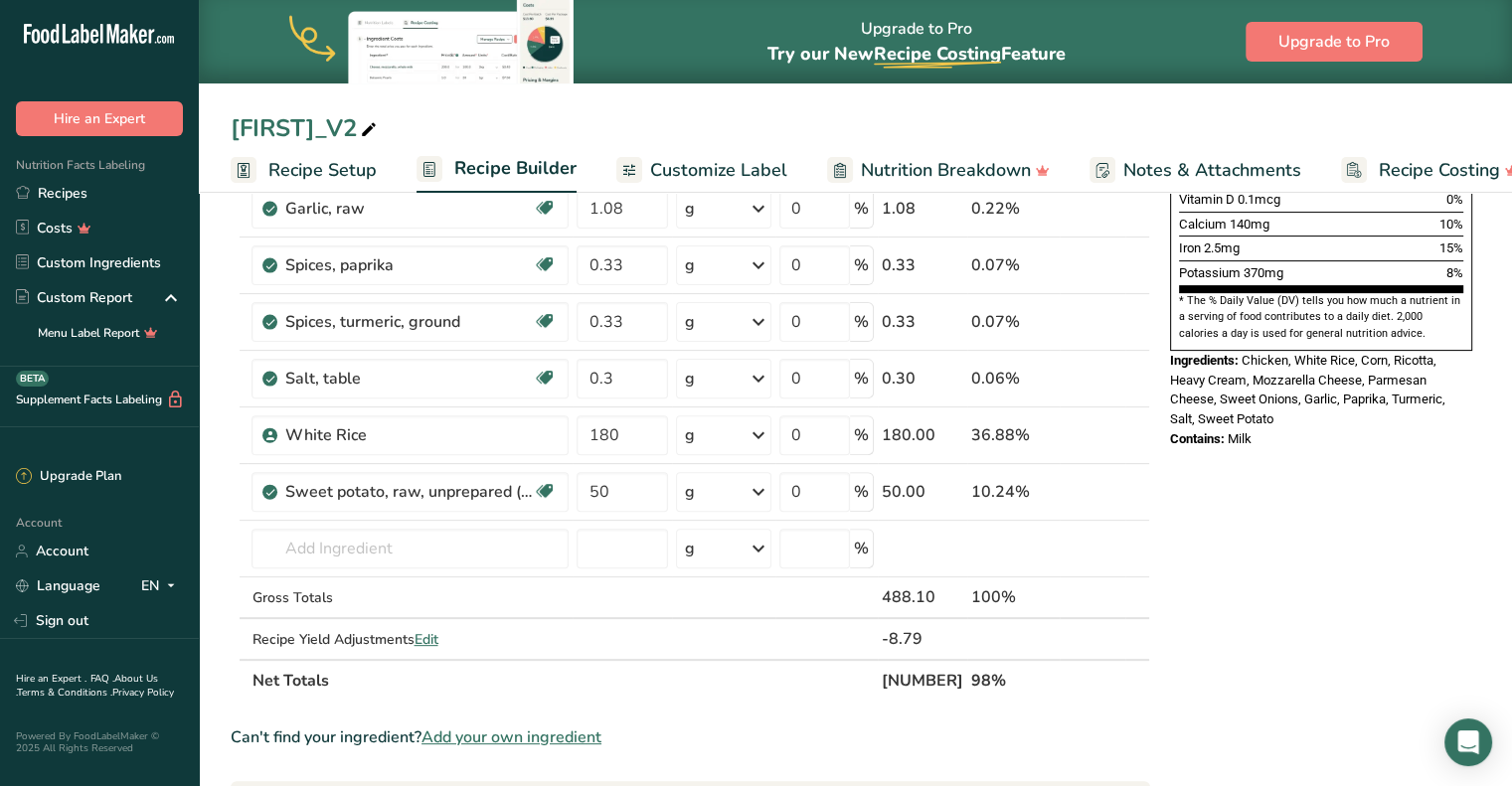 click on "Nutrition Facts
2 Servings Per Container
Serving Size
215g
Amount Per Serving
Calories
500
% Daily Value *
Total Fat
10g
12%
Saturated Fat
5g
24%
Trans  Fat
0g
Cholesterol
75mg
25%
Sodium
230mg
10%
Total Carbohydrates
72g
26%
Dietary Fiber
<1g
2%" at bounding box center [1321, 498] 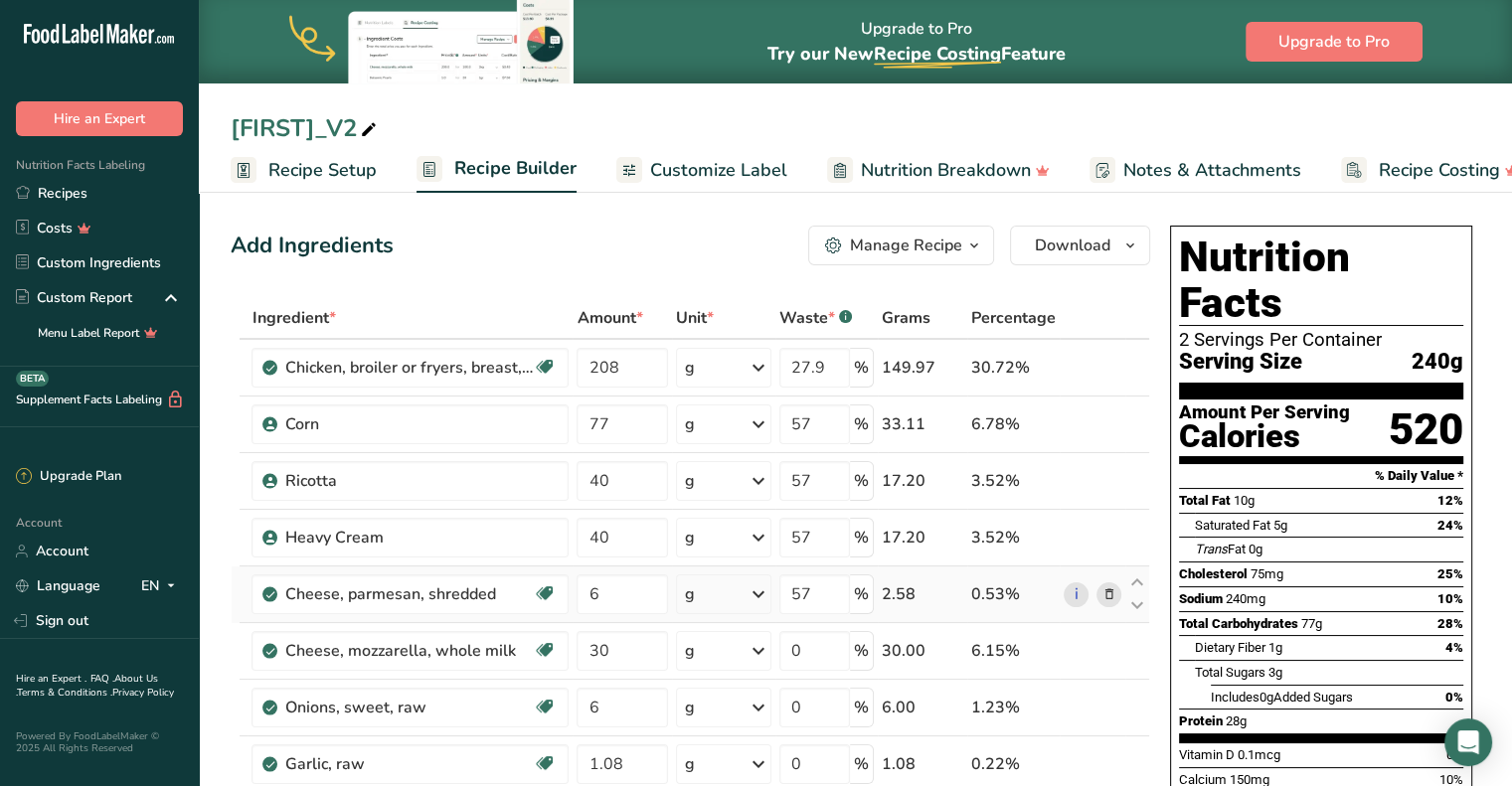 scroll, scrollTop: 44, scrollLeft: 0, axis: vertical 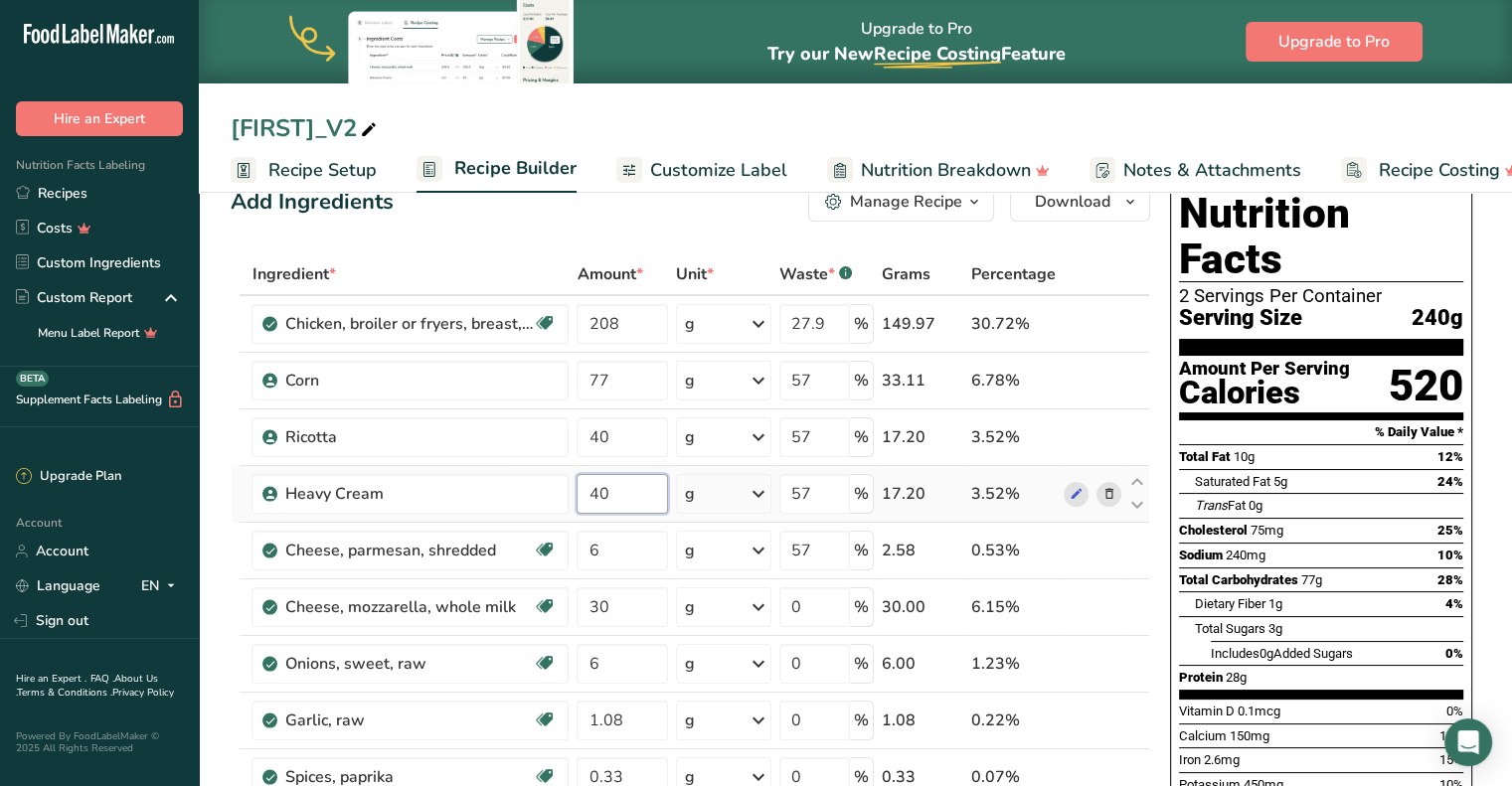 click on "40" at bounding box center (621, 494) 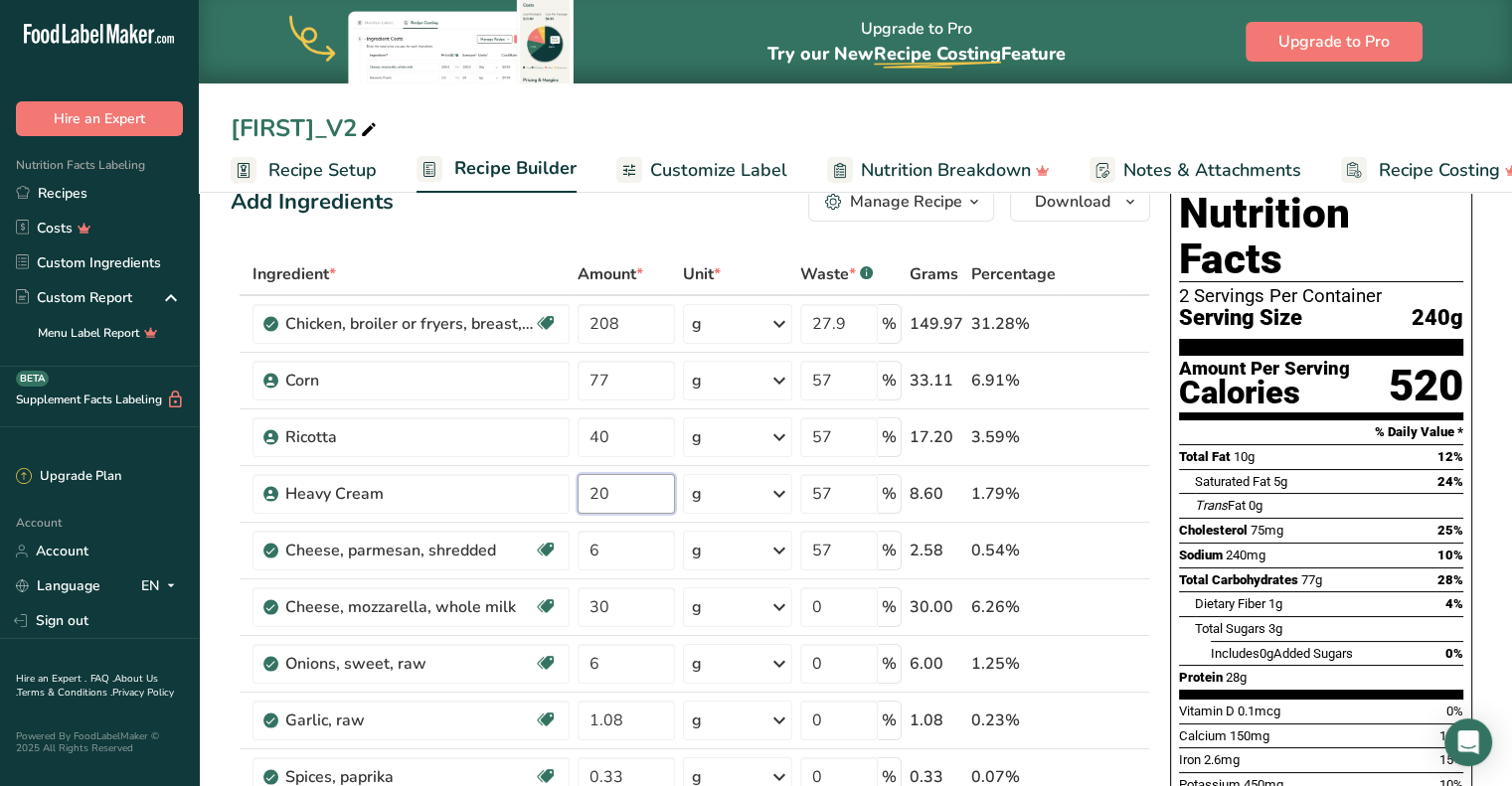 type on "20" 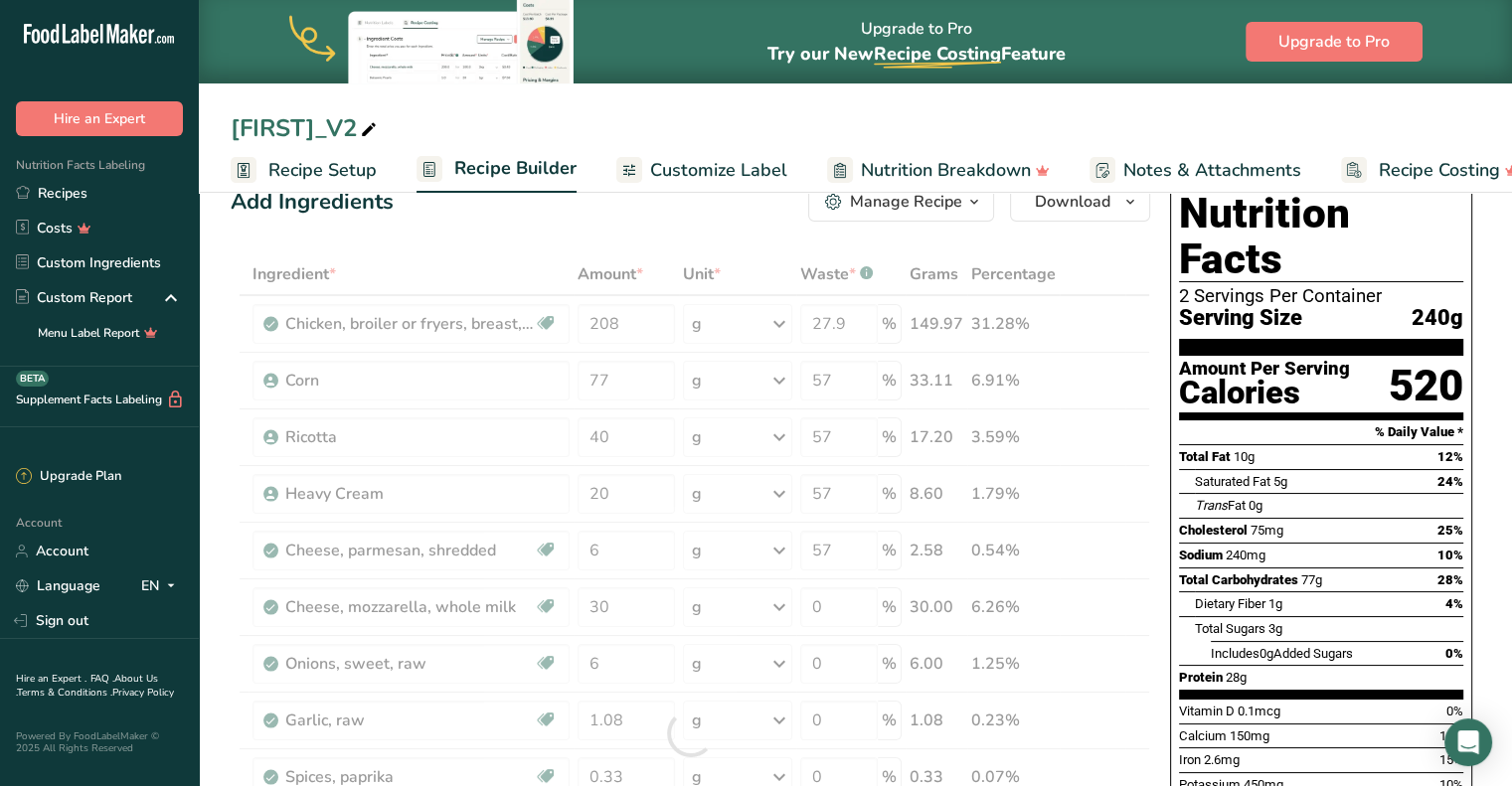 click on "Add Ingredients
Manage Recipe         Delete Recipe           Duplicate Recipe             Scale Recipe             Save as Sub-Recipe   .a-a{fill:#347362;}.b-a{fill:#fff;}                               Nutrition Breakdown                   Recipe Card
NEW
Amino Acids Pattern Report             Activity History
Download
Choose your preferred label style
Standard FDA label
Standard FDA label
The most common format for nutrition facts labels in compliance with the FDA's typeface, style and requirements
Tabular FDA label
A label format compliant with the FDA regulations presented in a tabular (horizontal) display.
Linear FDA label
A simple linear display for small sized packages.
Simplified FDA label" at bounding box center (696, 1010) 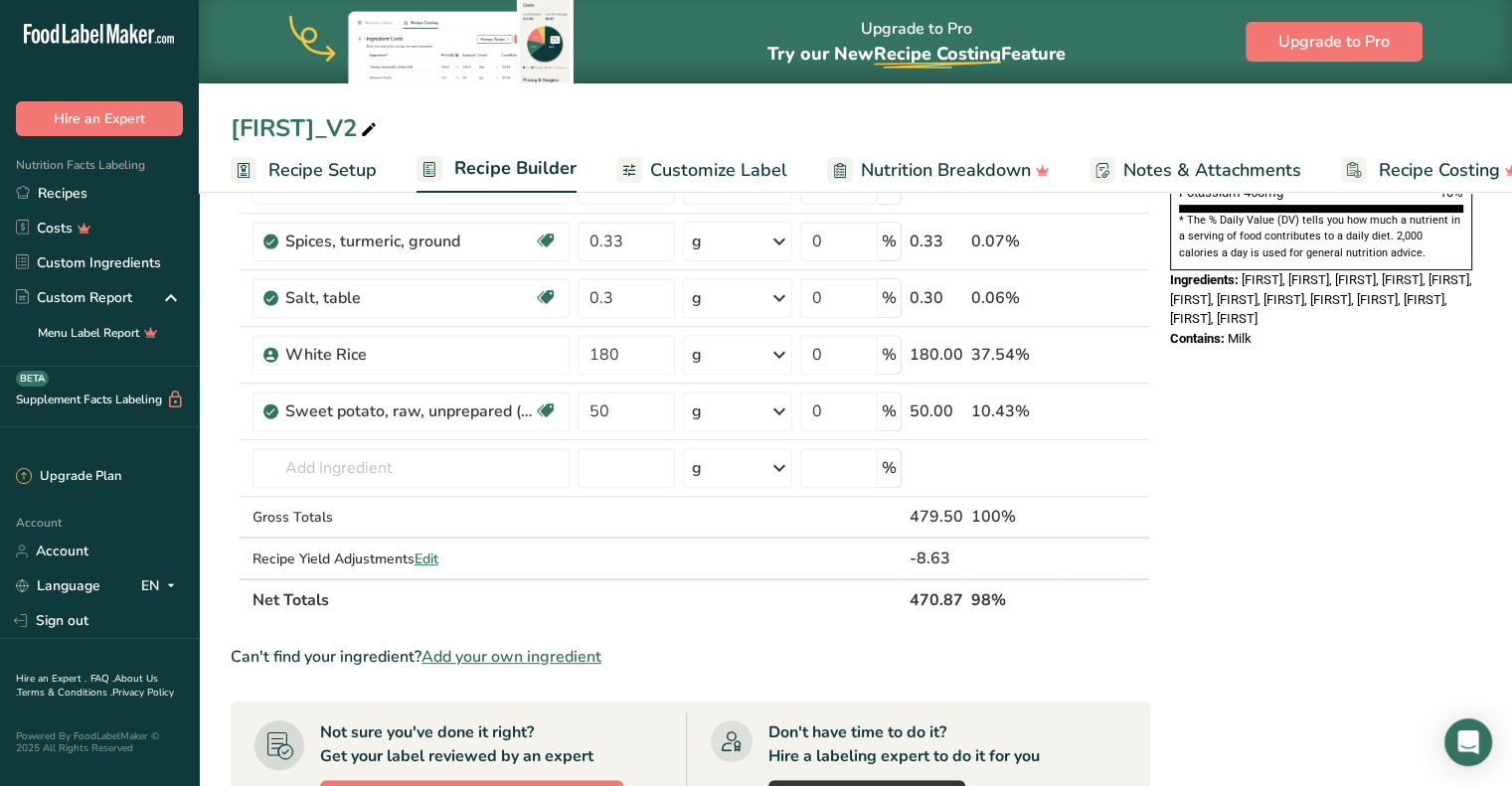 scroll, scrollTop: 640, scrollLeft: 0, axis: vertical 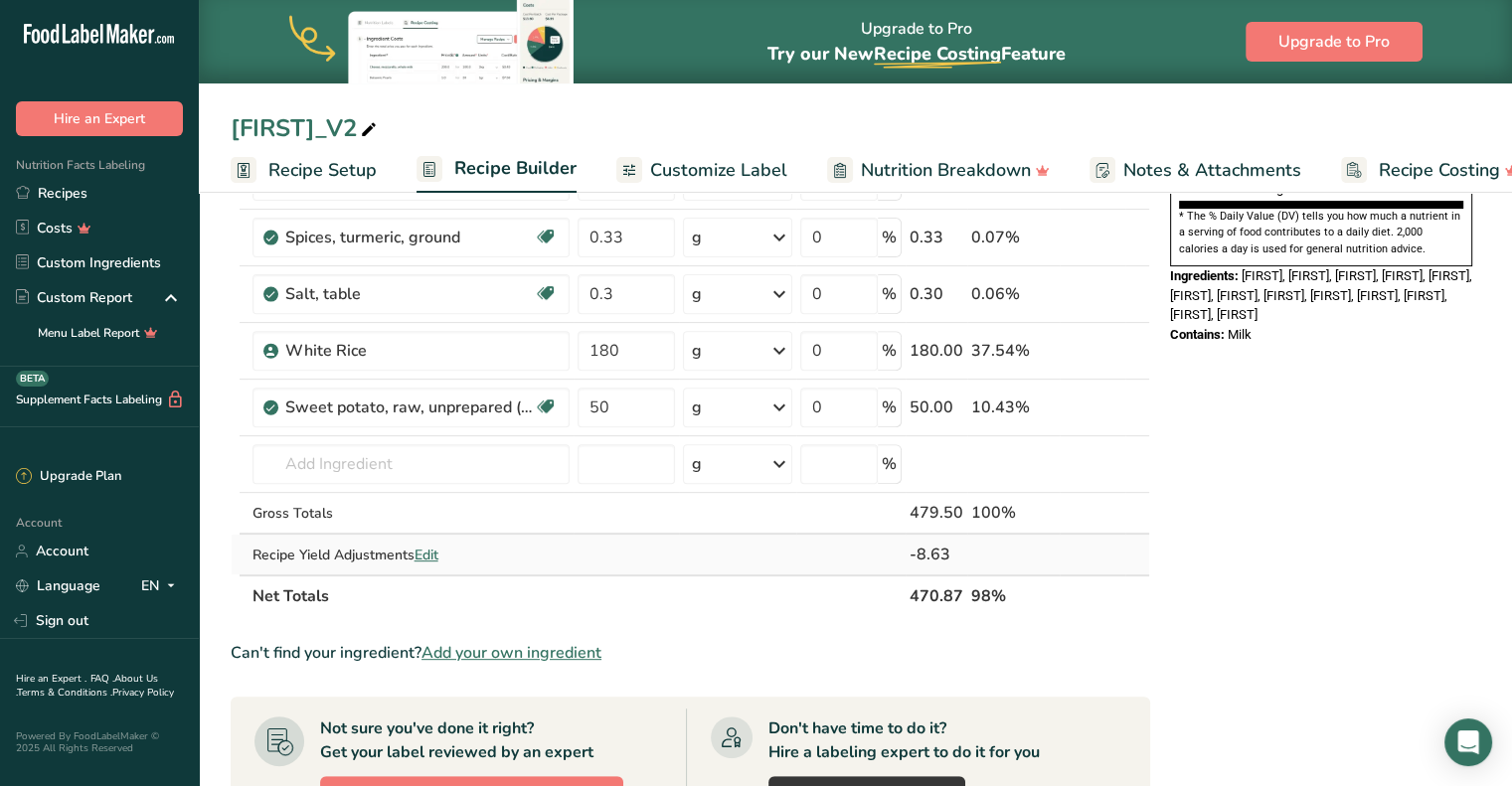 click on "Edit" at bounding box center [426, 554] 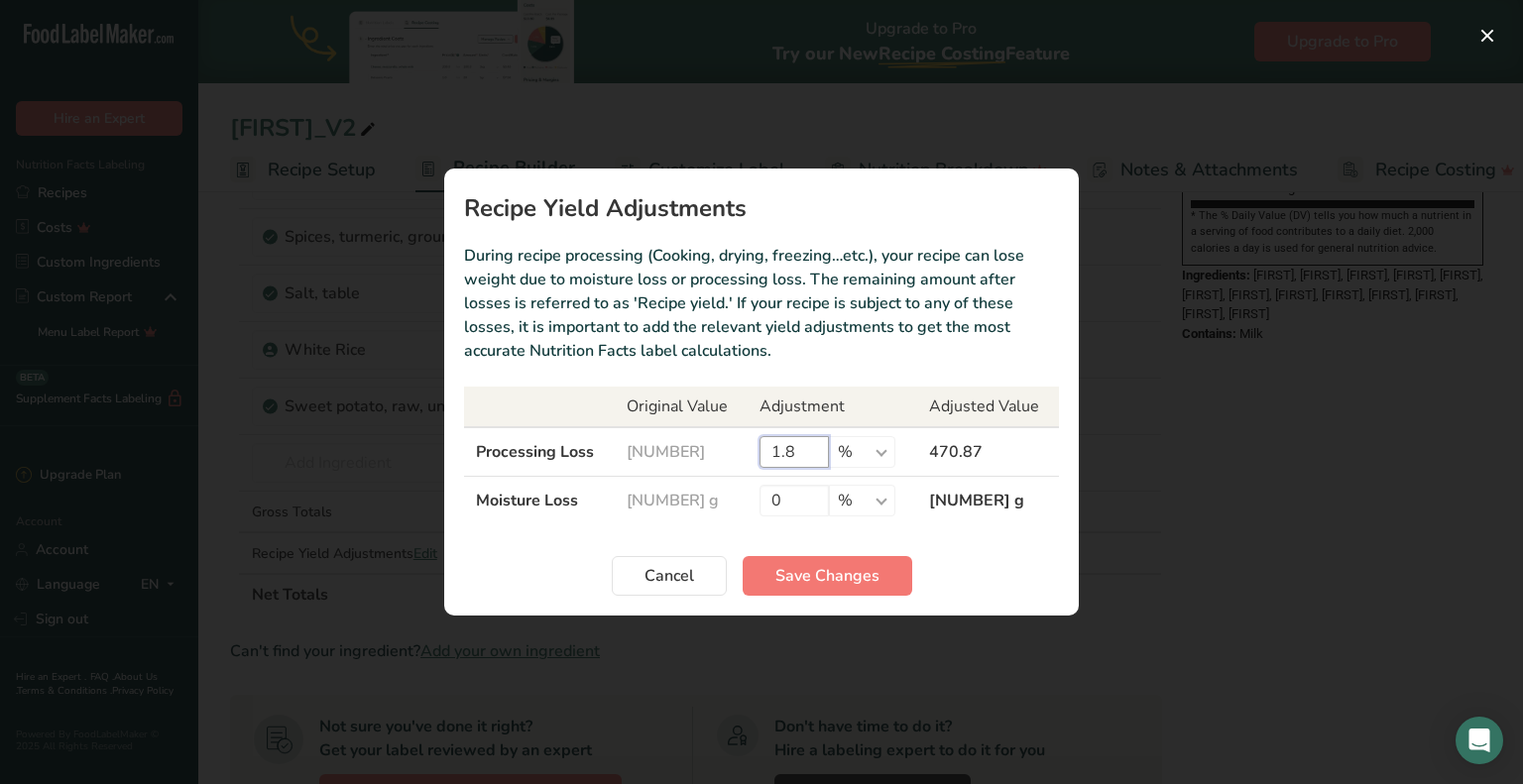 click on "1.8" at bounding box center [794, 452] 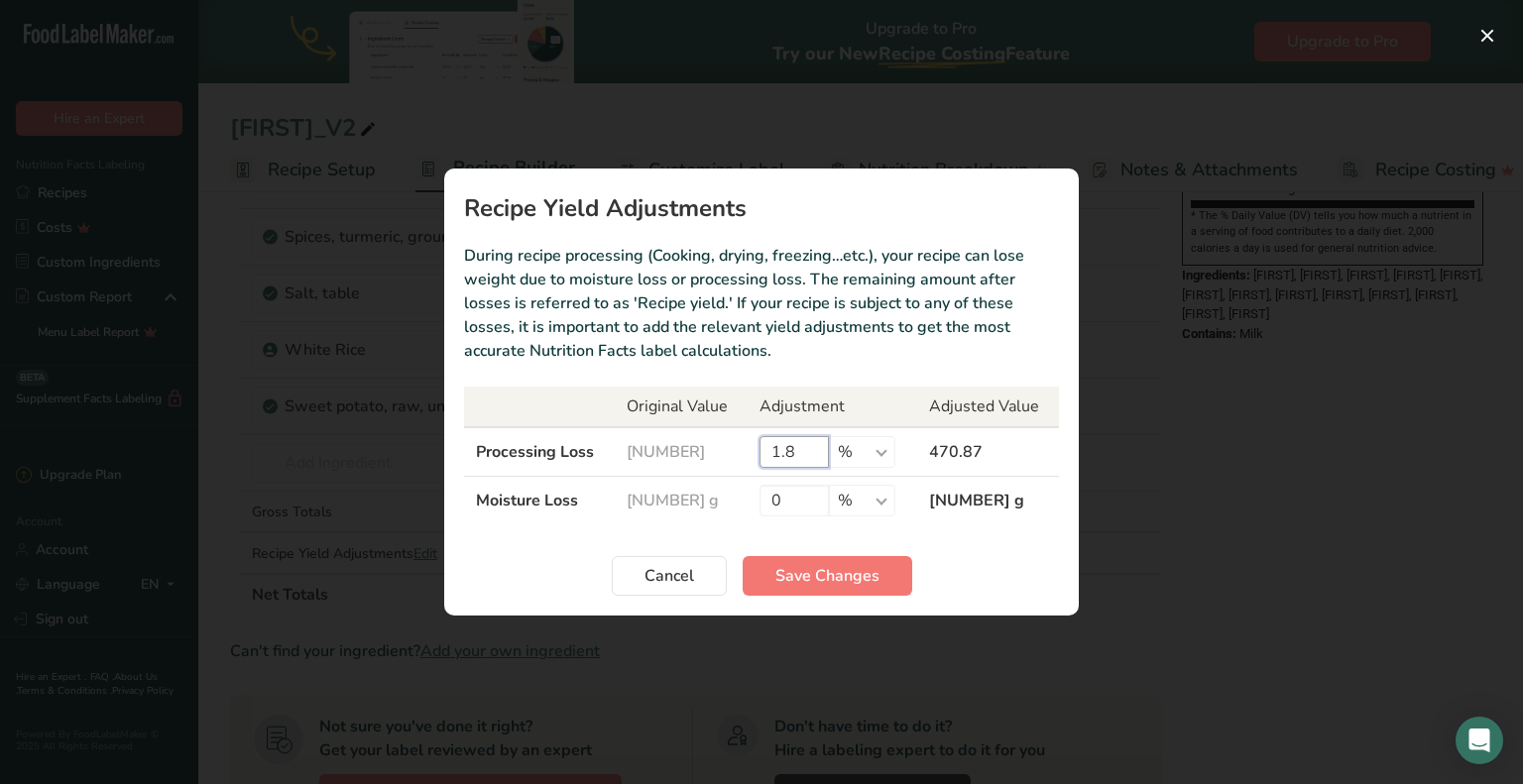 type on "1" 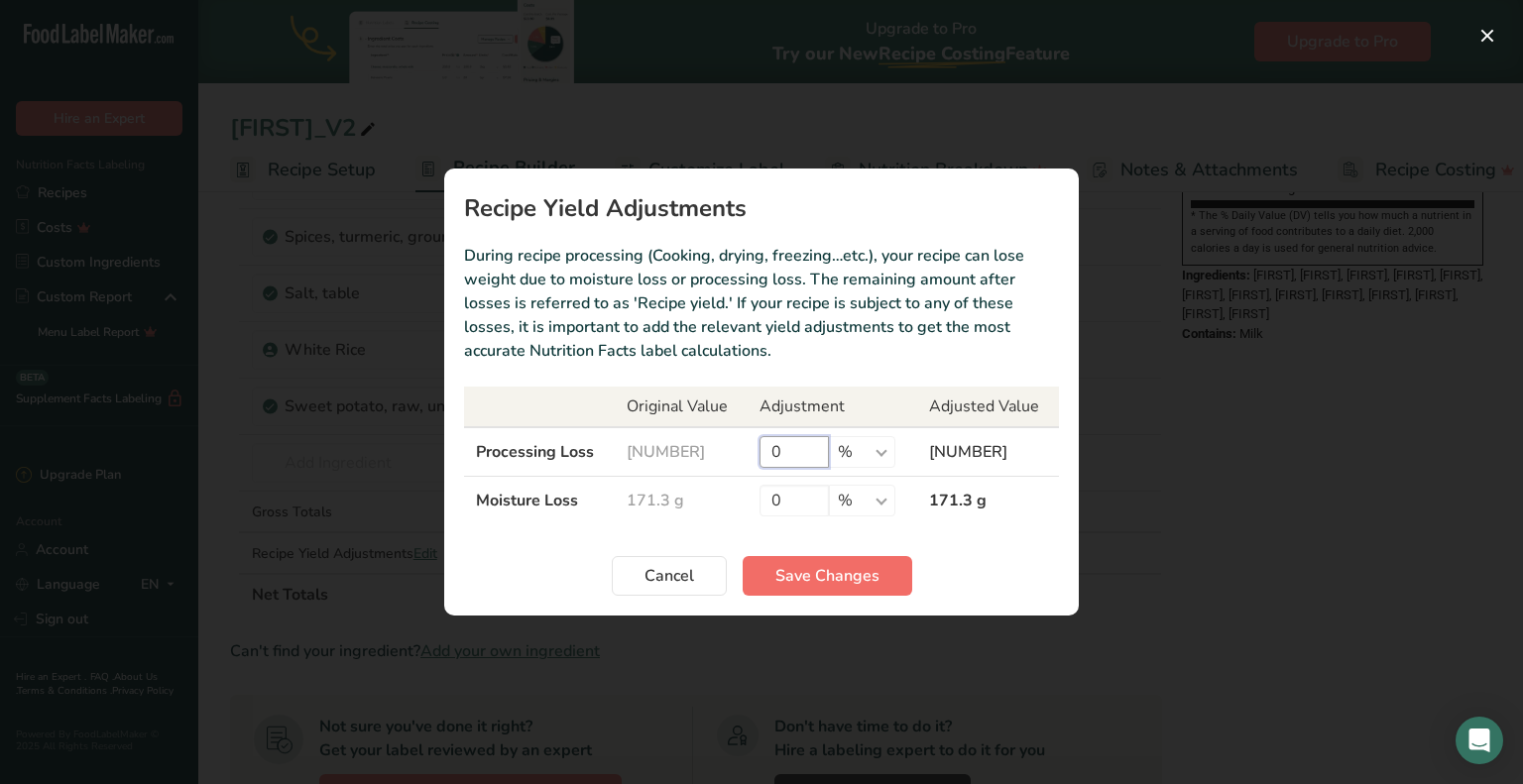 type on "0" 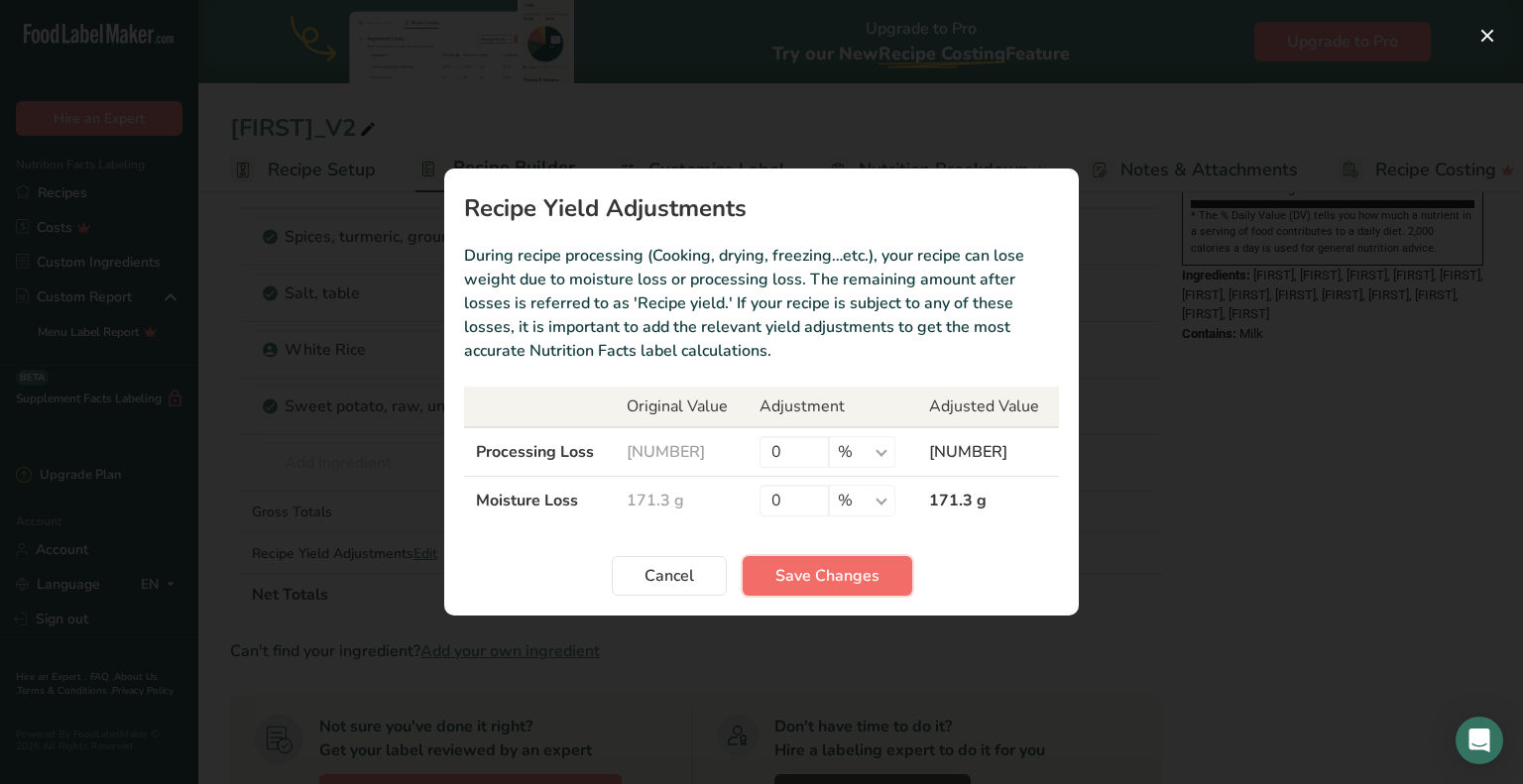 click on "Save Changes" at bounding box center [827, 576] 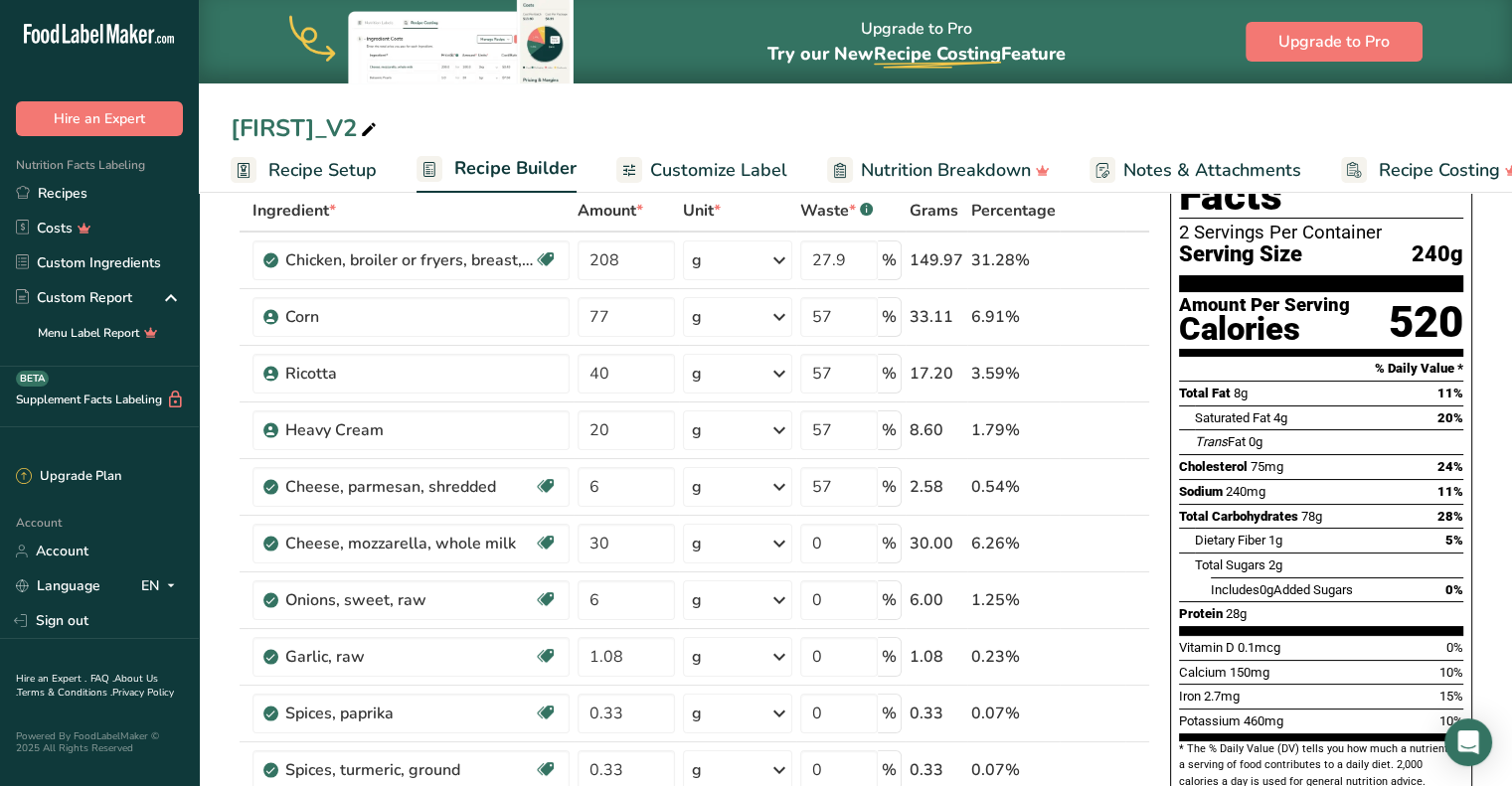 scroll, scrollTop: 0, scrollLeft: 0, axis: both 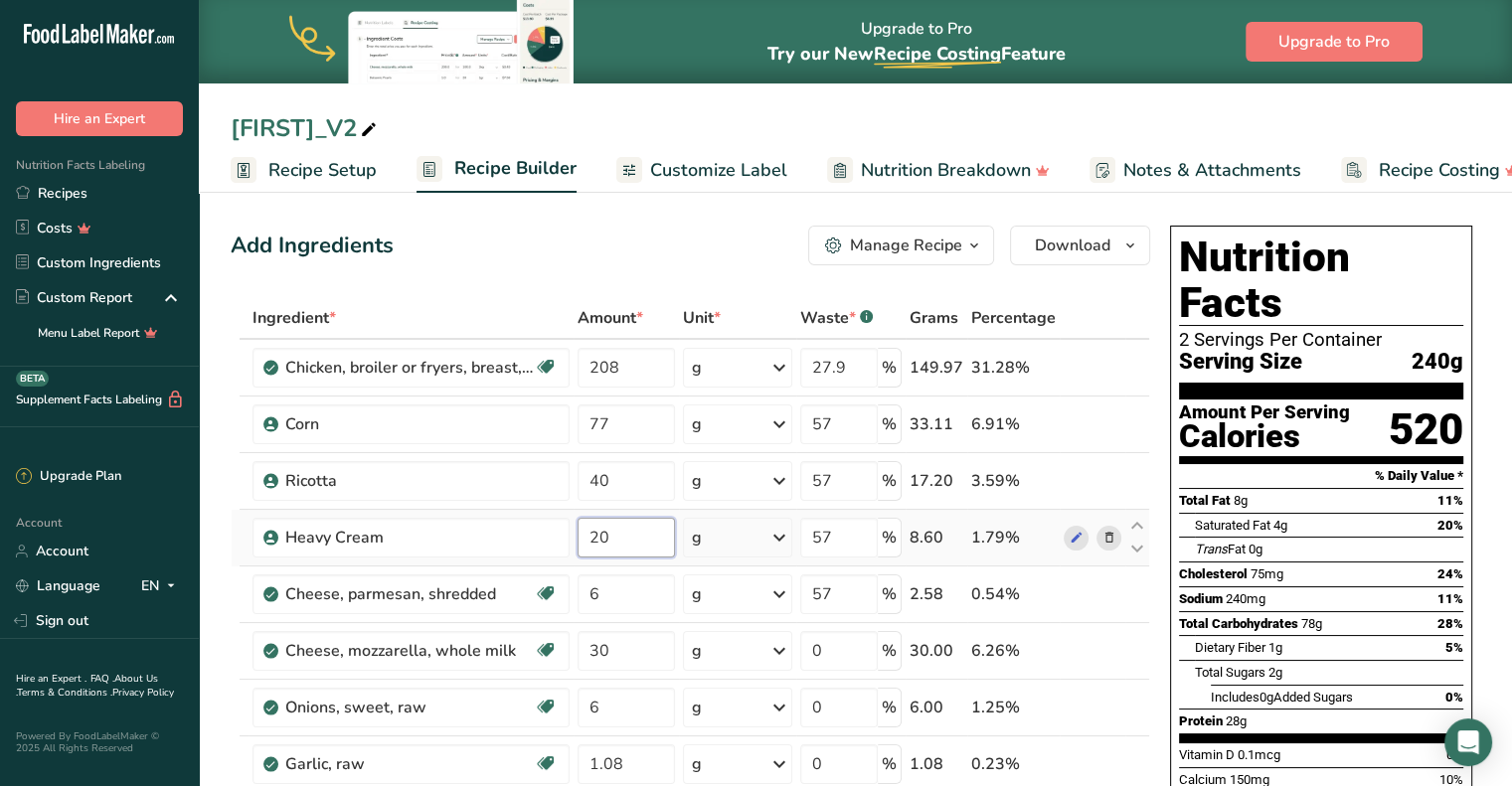 click on "20" at bounding box center [626, 538] 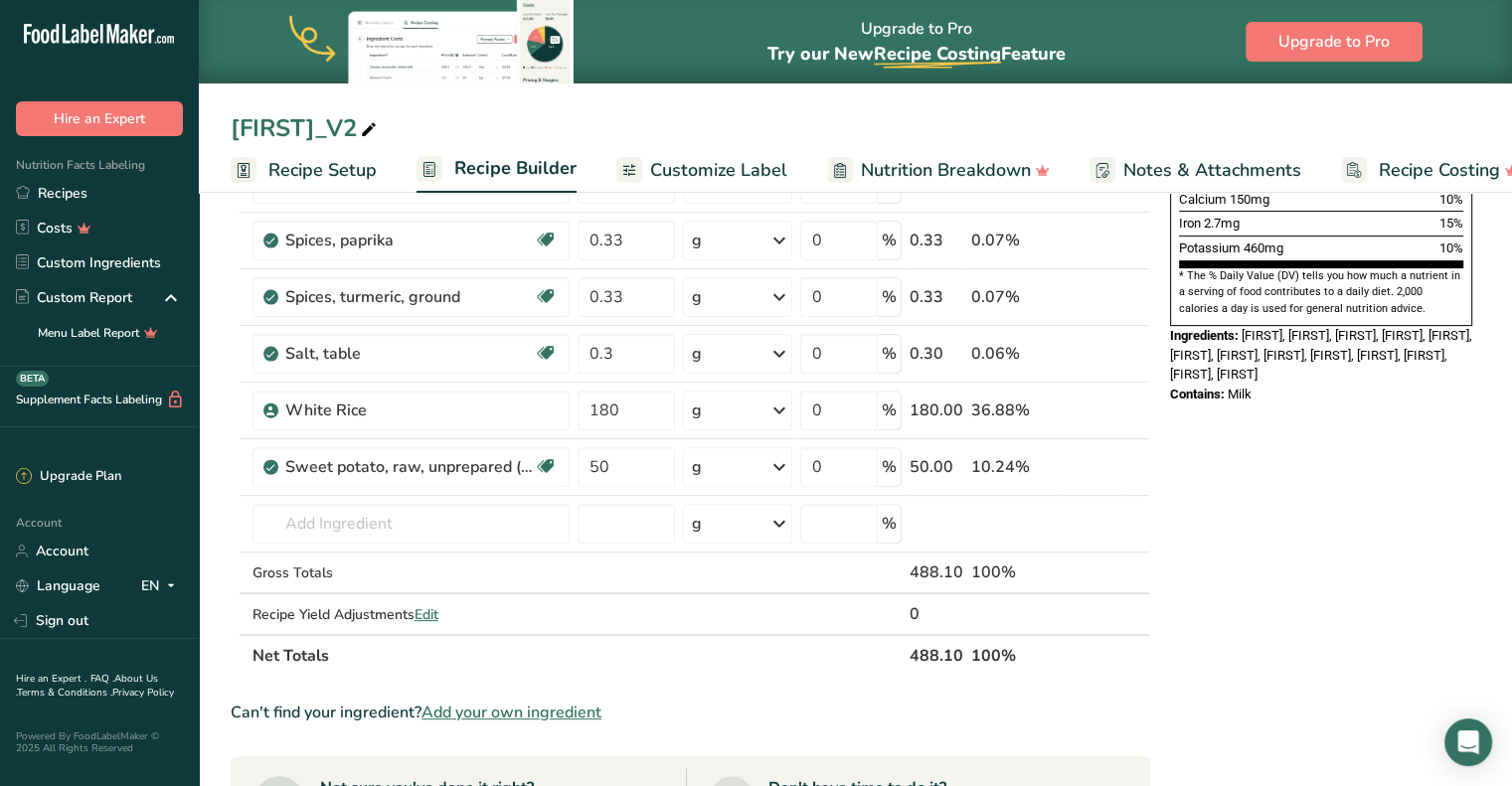 scroll, scrollTop: 634, scrollLeft: 0, axis: vertical 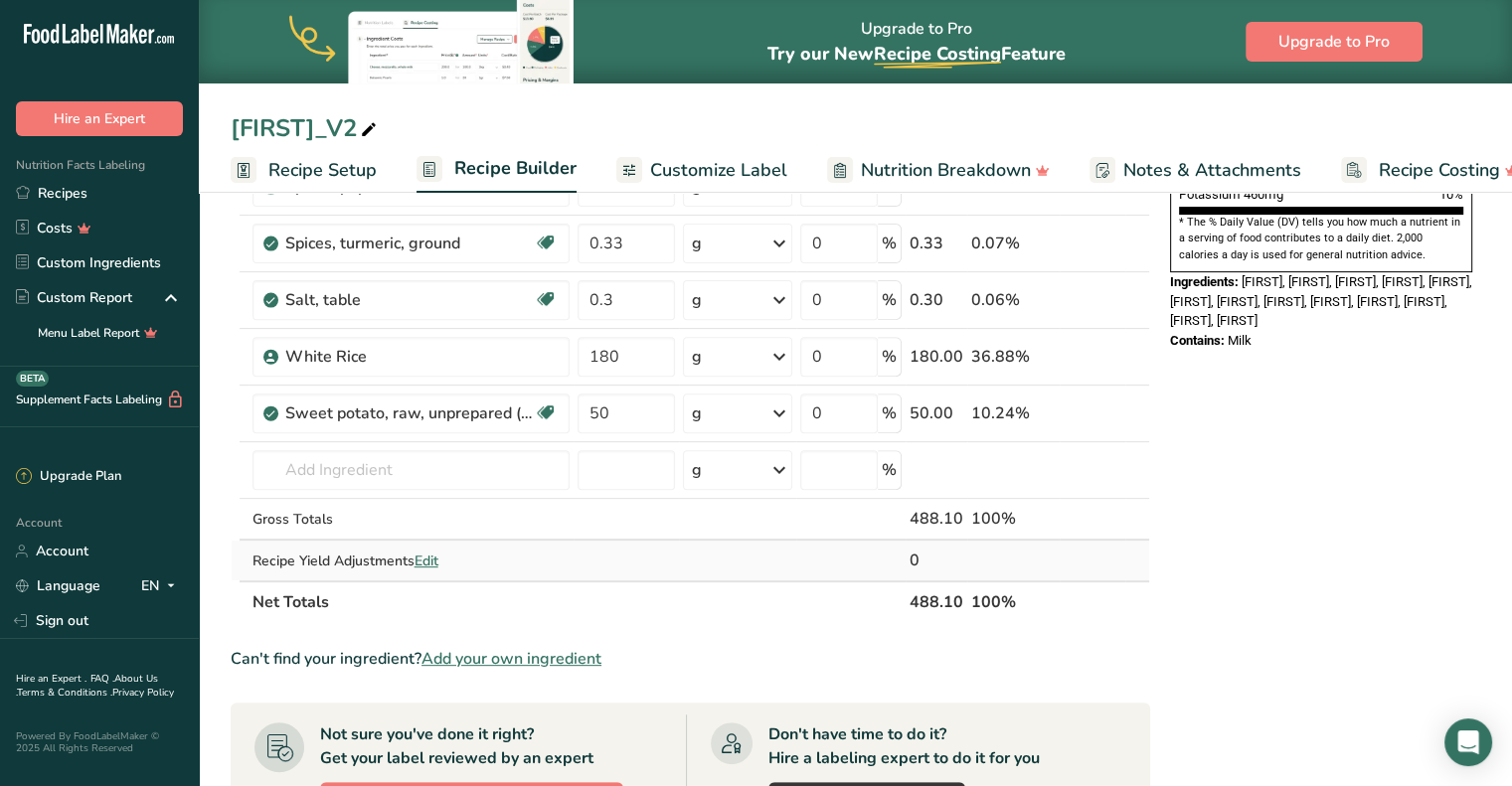 type on "40" 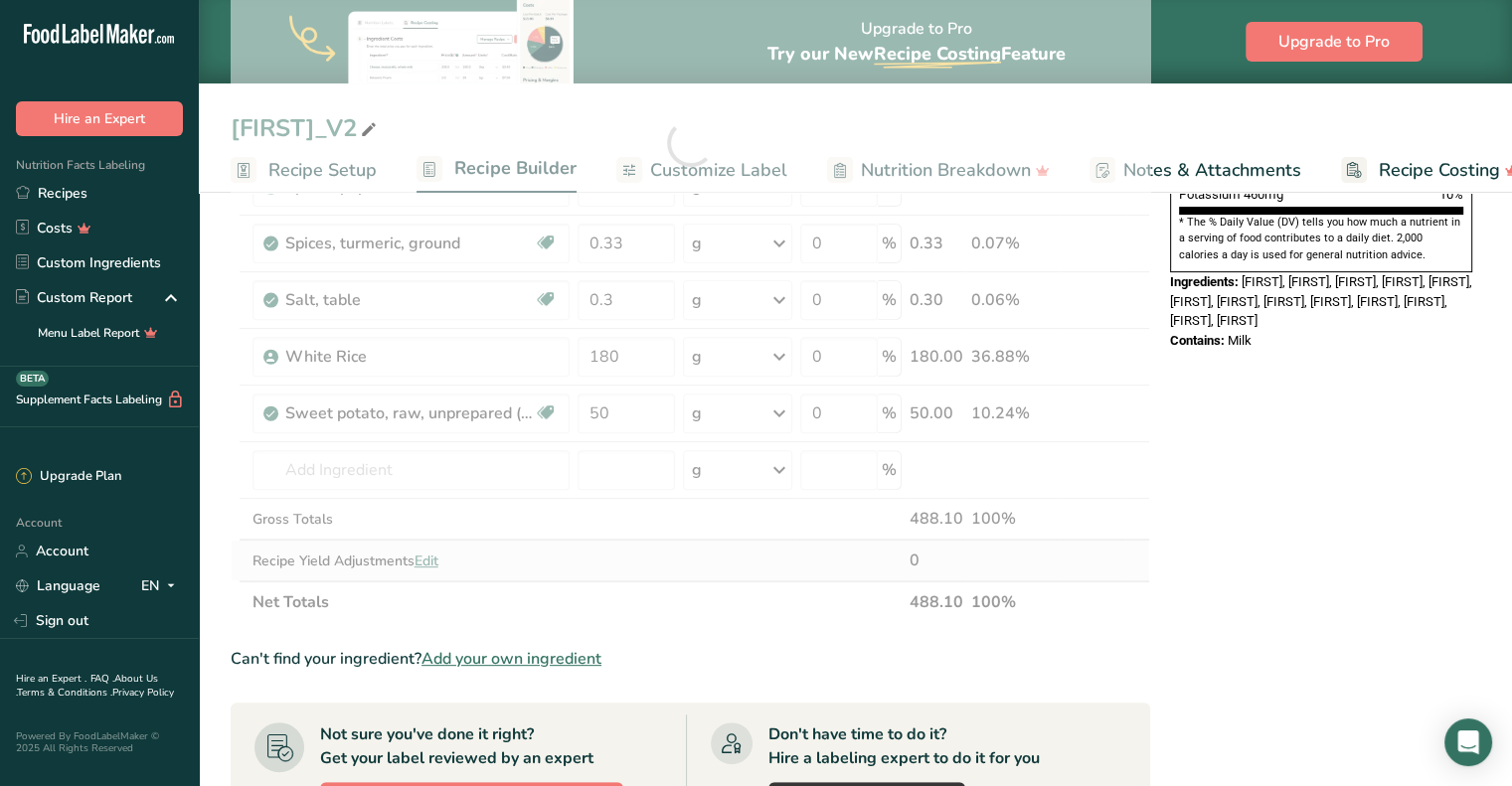 click on "Ingredient *
Amount *
Unit *
Waste *   .a-a{fill:#347362;}.b-a{fill:#fff;}          Grams
Percentage
Chicken, broiler or fryers, breast, skinless, boneless, meat only, raw
Dairy free
Gluten free
Soy free
208
g
Portions
4 oz
1 piece
1 package
Weight Units
g
kg
mg
See more
Volume Units
l
Volume units require a density conversion. If you know your ingredient's density enter it below. Otherwise, click on "RIA" our AI Regulatory bot - she will be able to help you
lb/ft3
g/cm3
Confirm
mL
fl oz" at bounding box center [690, 143] 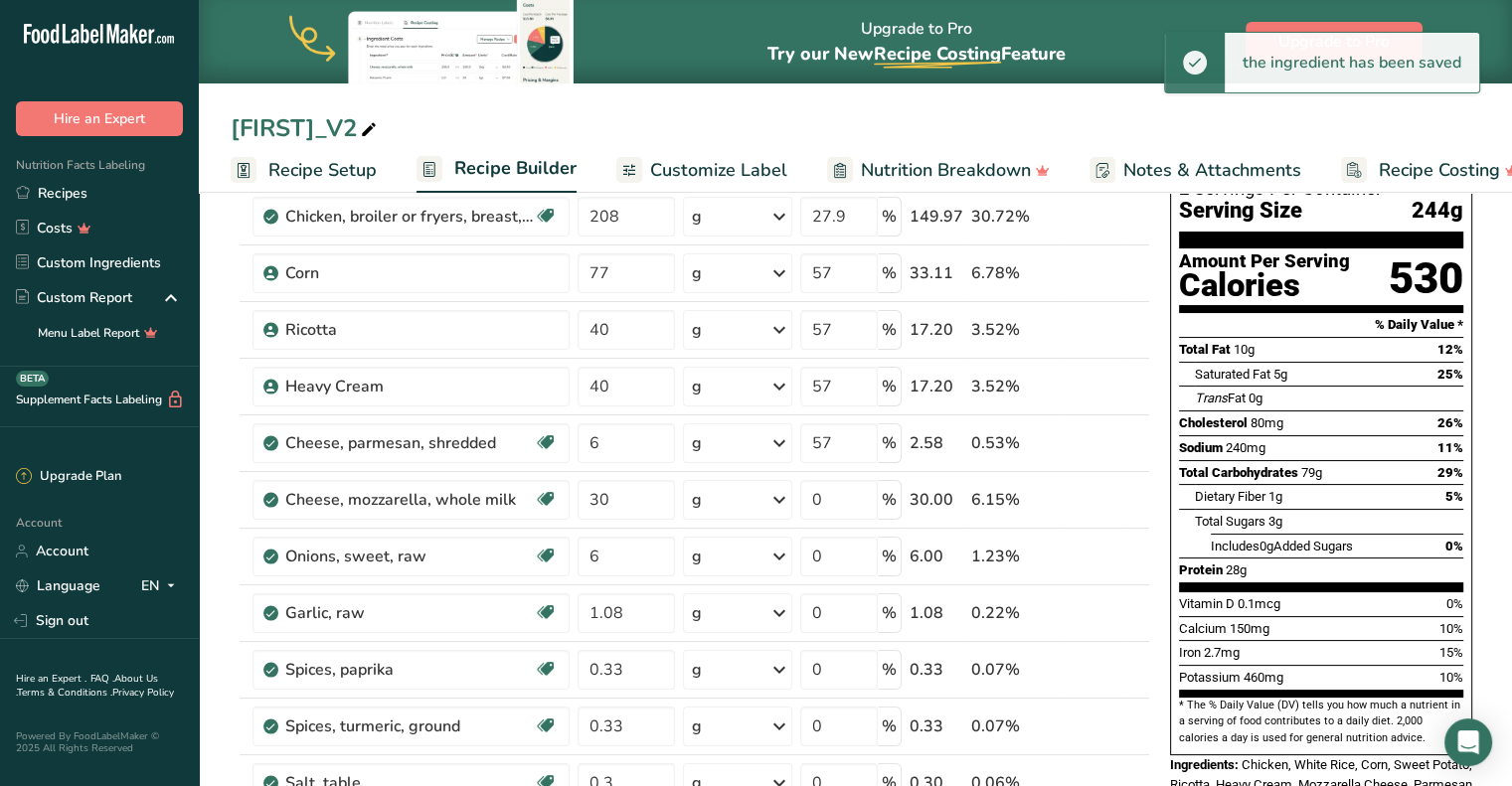 scroll, scrollTop: 509, scrollLeft: 0, axis: vertical 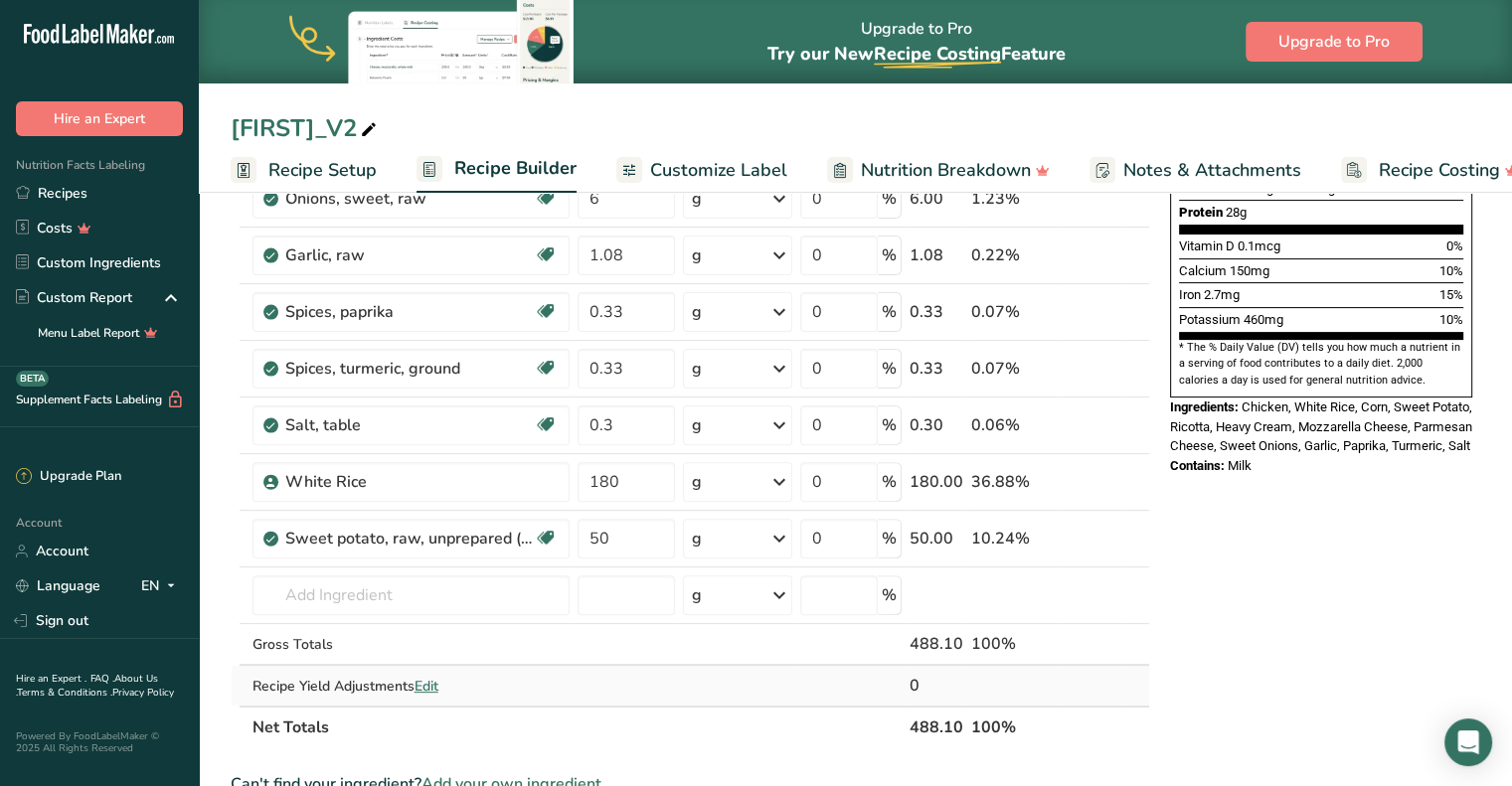 click on "Edit" at bounding box center (426, 686) 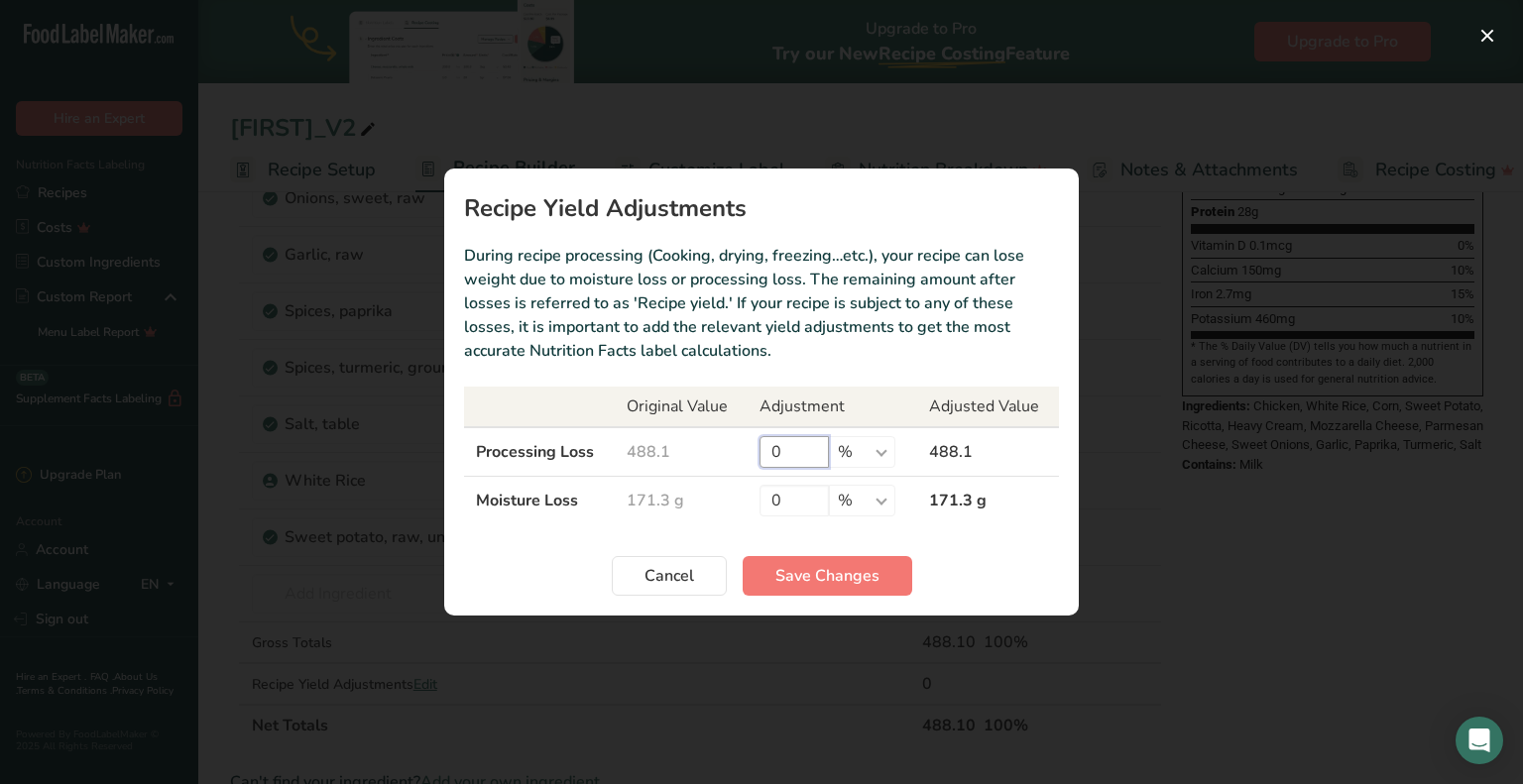 click on "0" at bounding box center (794, 452) 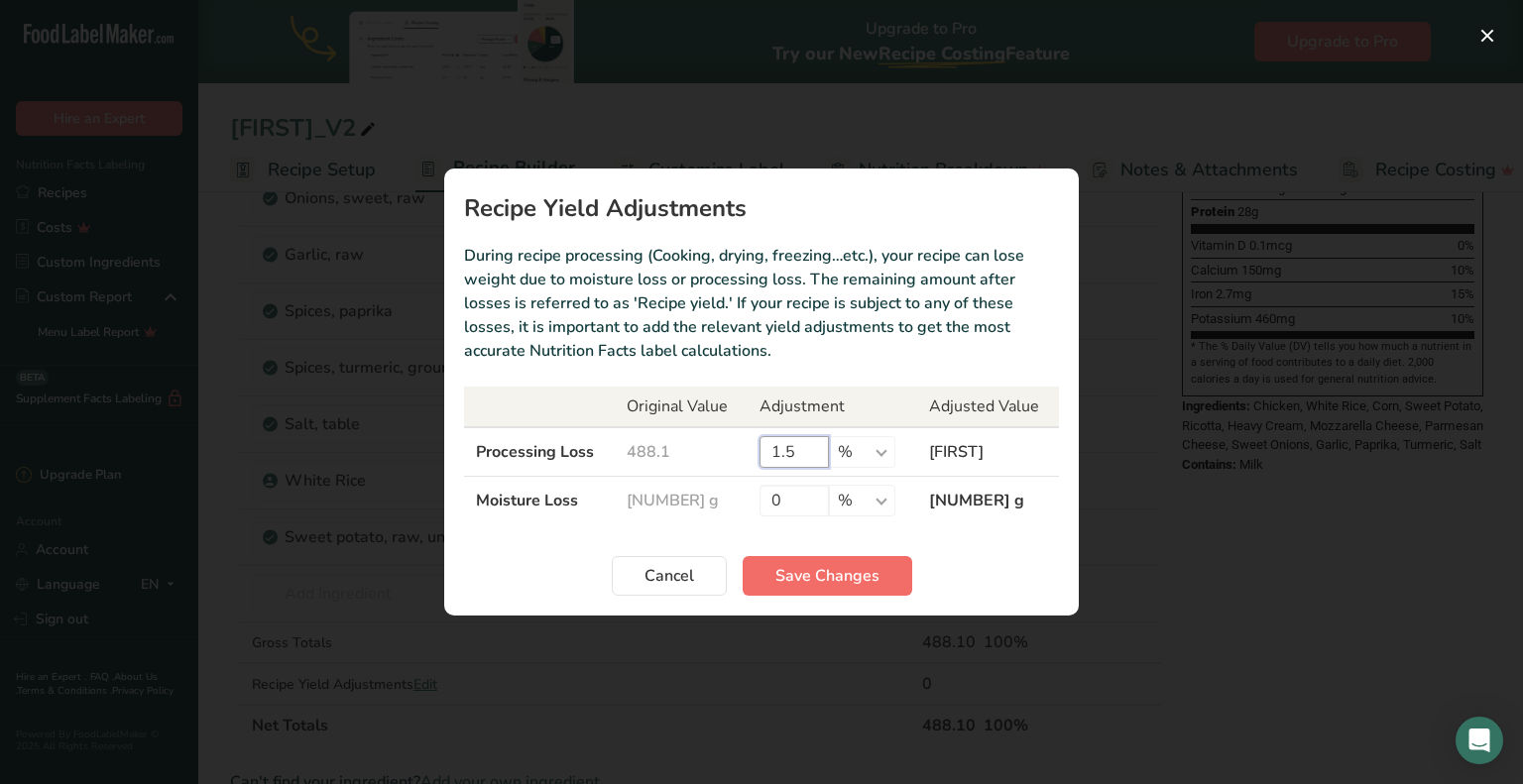 type on "1.5" 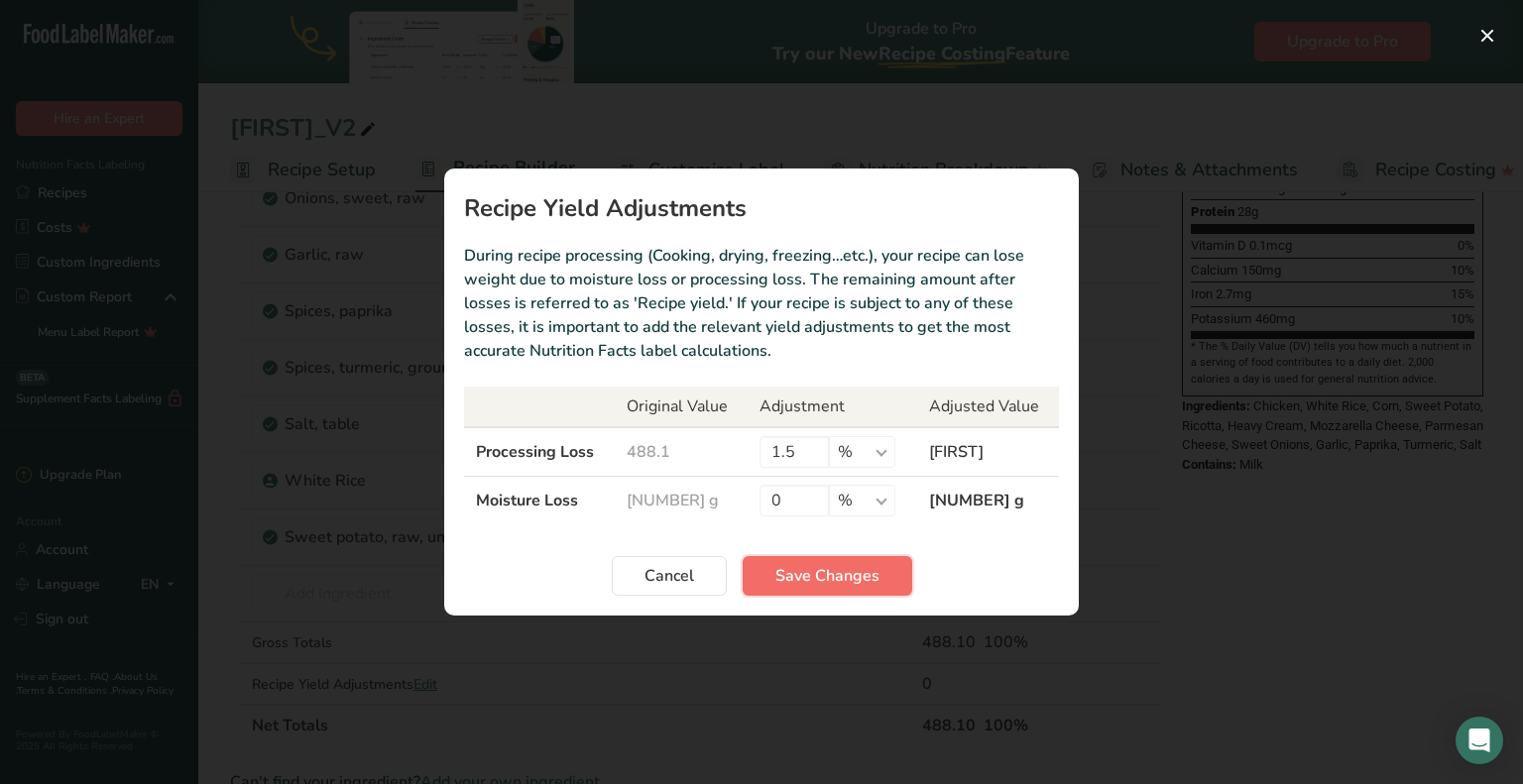click on "Save Changes" at bounding box center (827, 576) 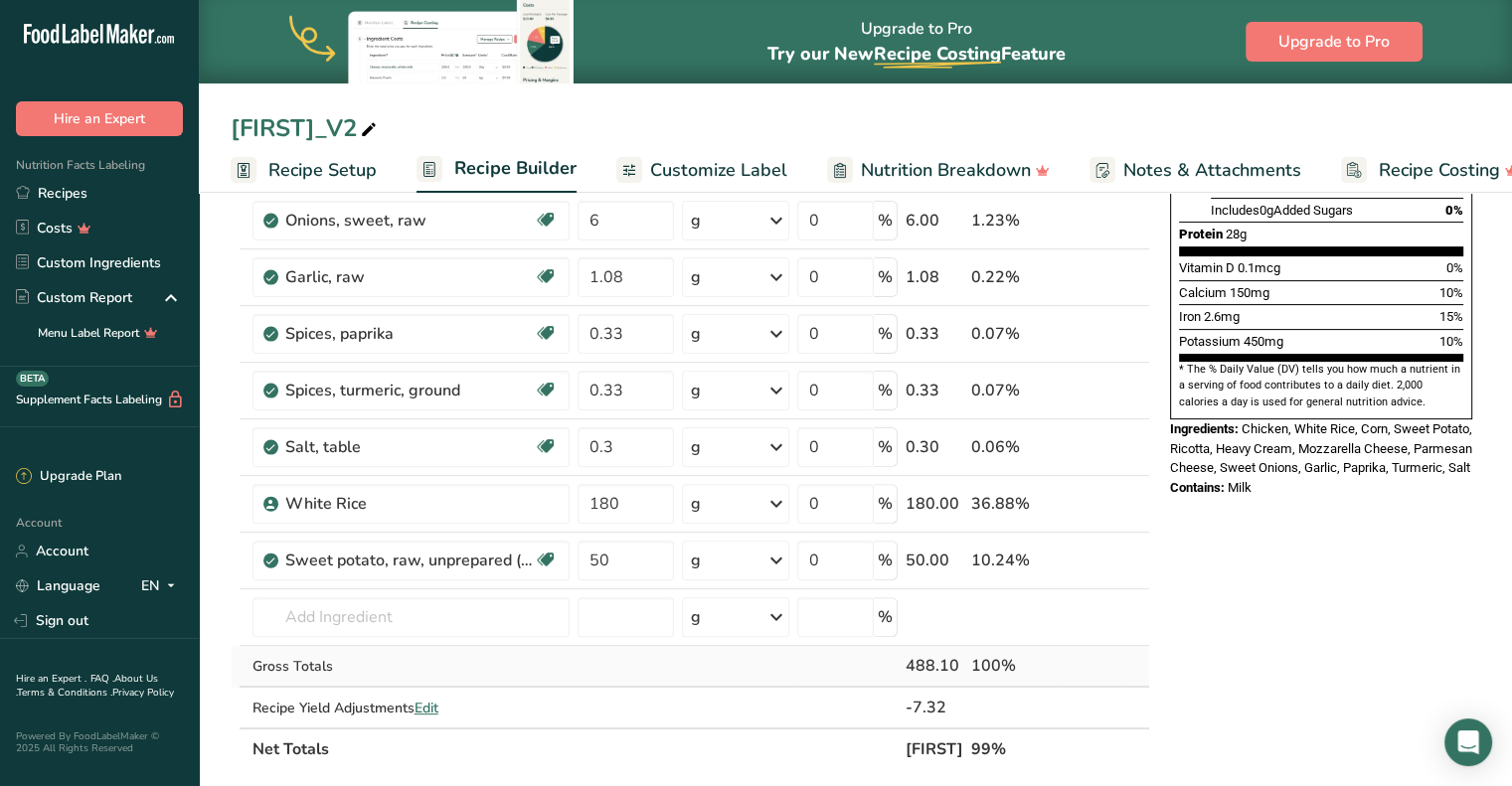 scroll, scrollTop: 541, scrollLeft: 0, axis: vertical 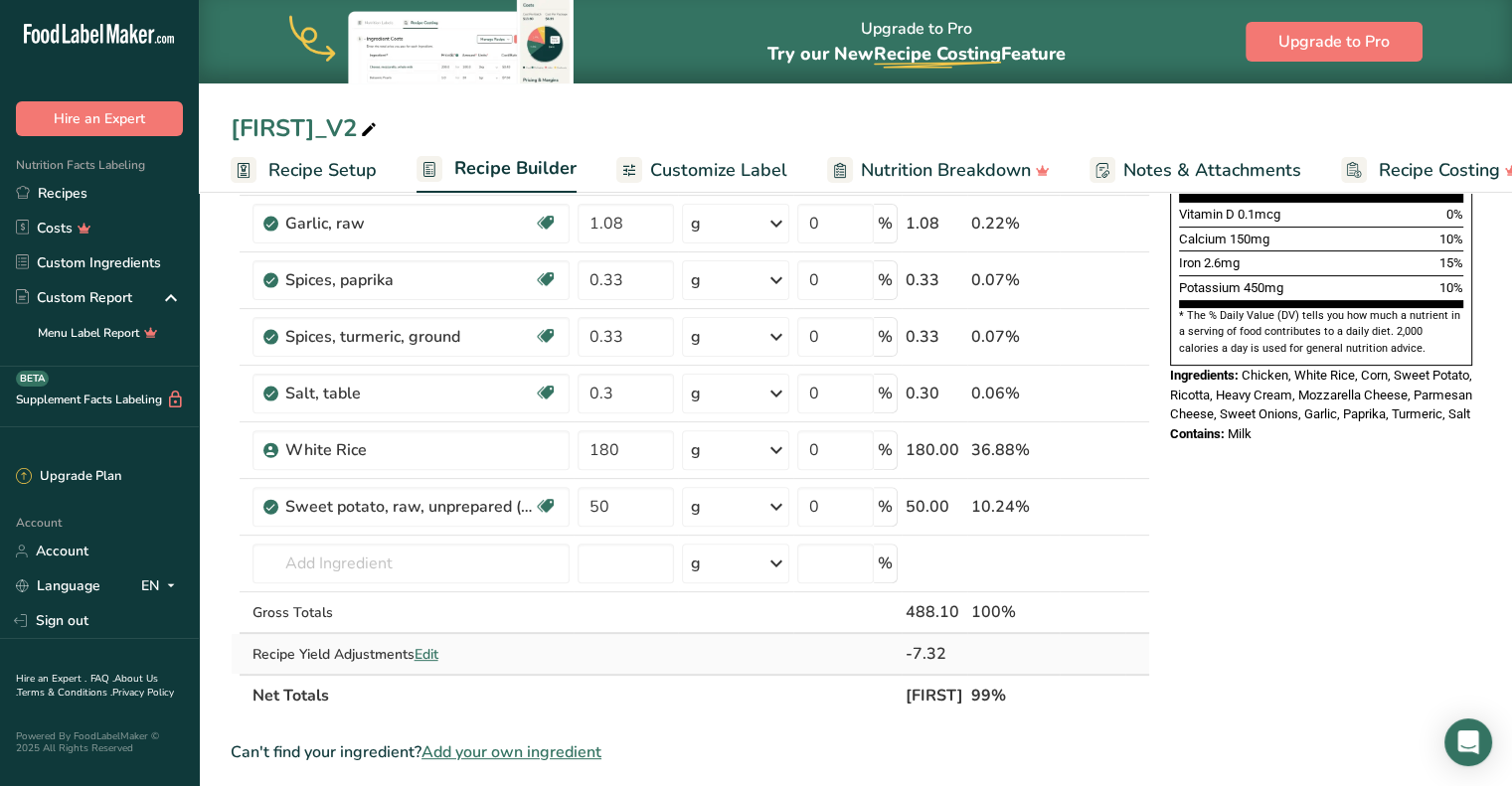 click on "Recipe Yield Adjustments
Edit" at bounding box center [411, 654] 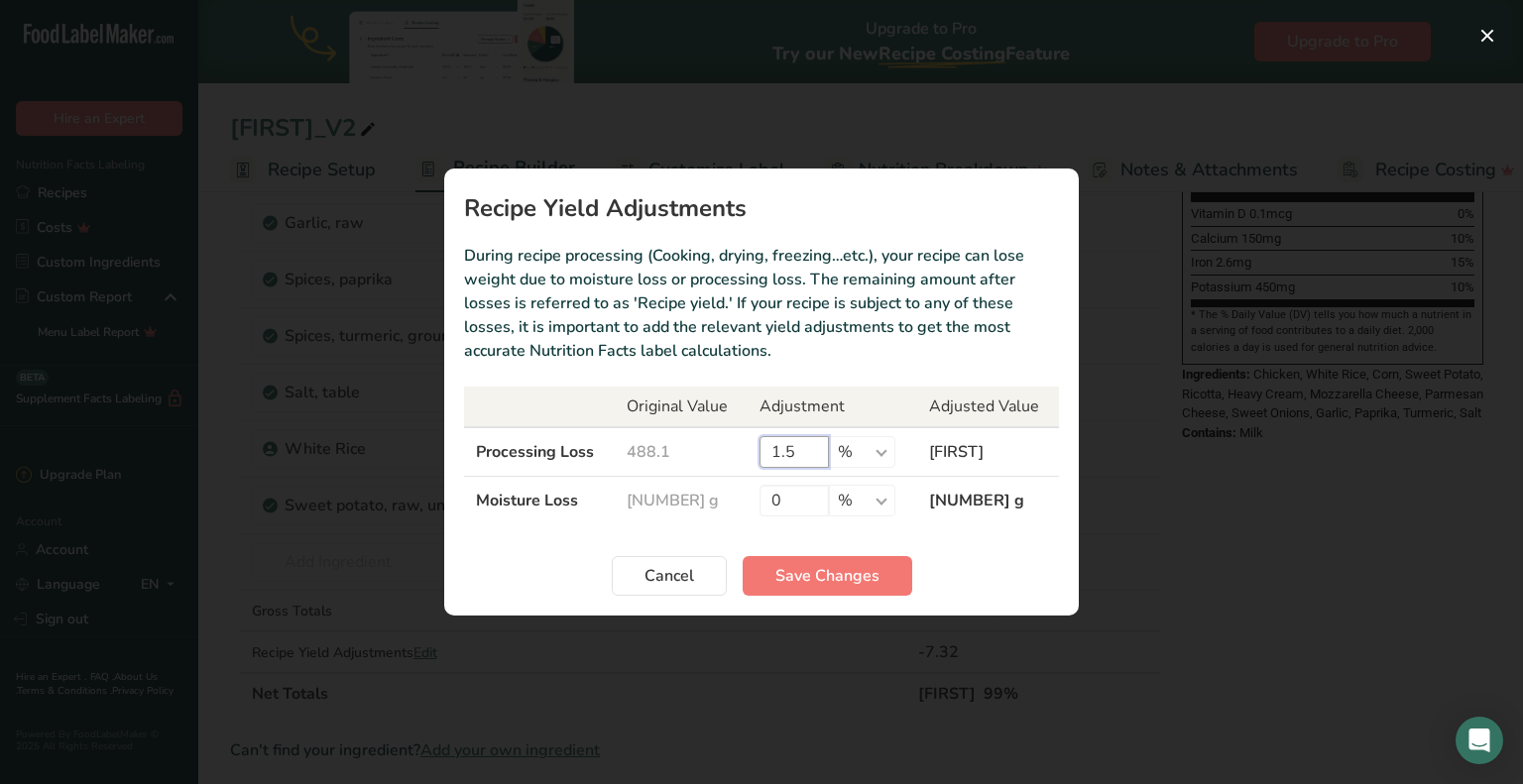 click on "1.5" at bounding box center [794, 452] 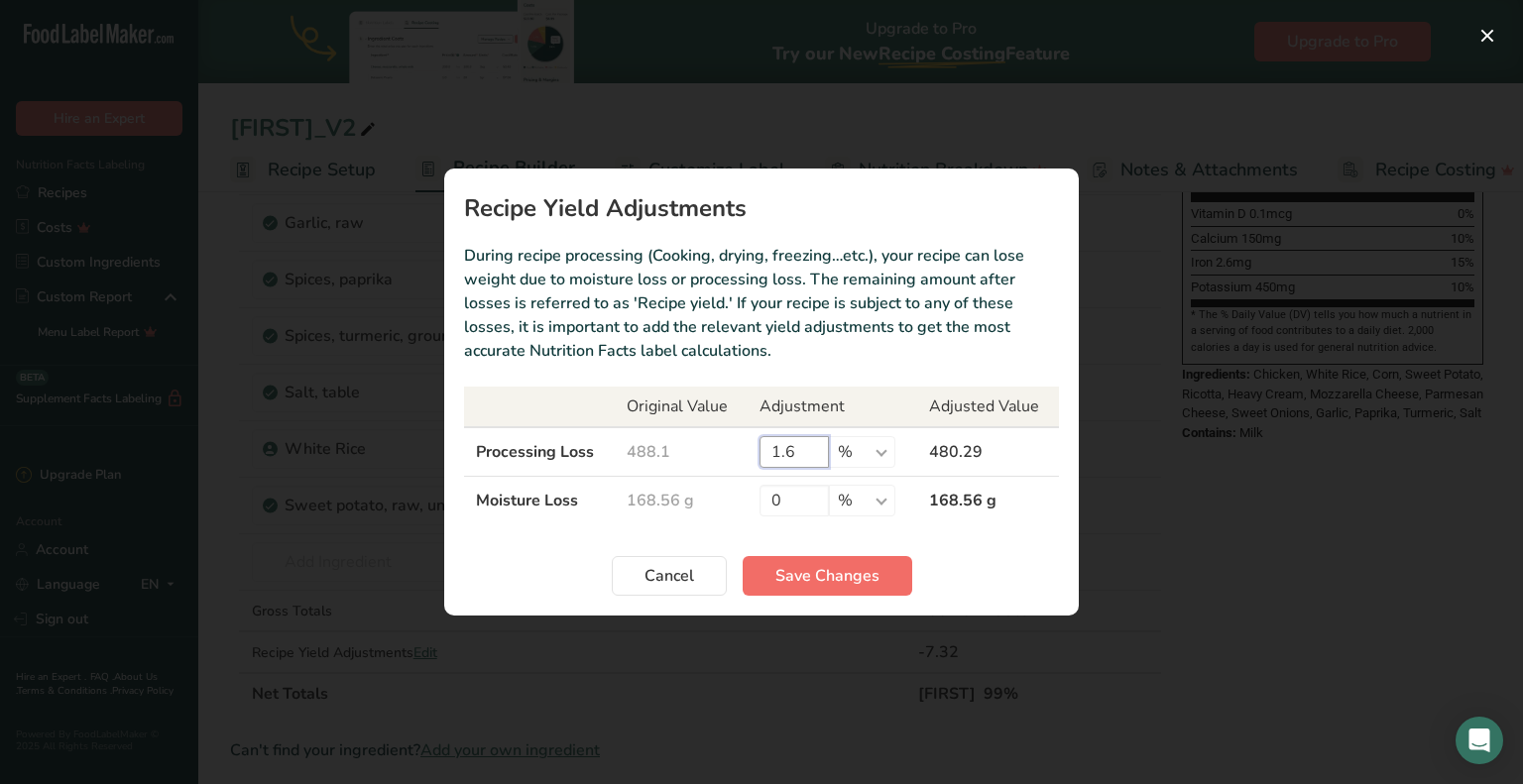 type on "1.6" 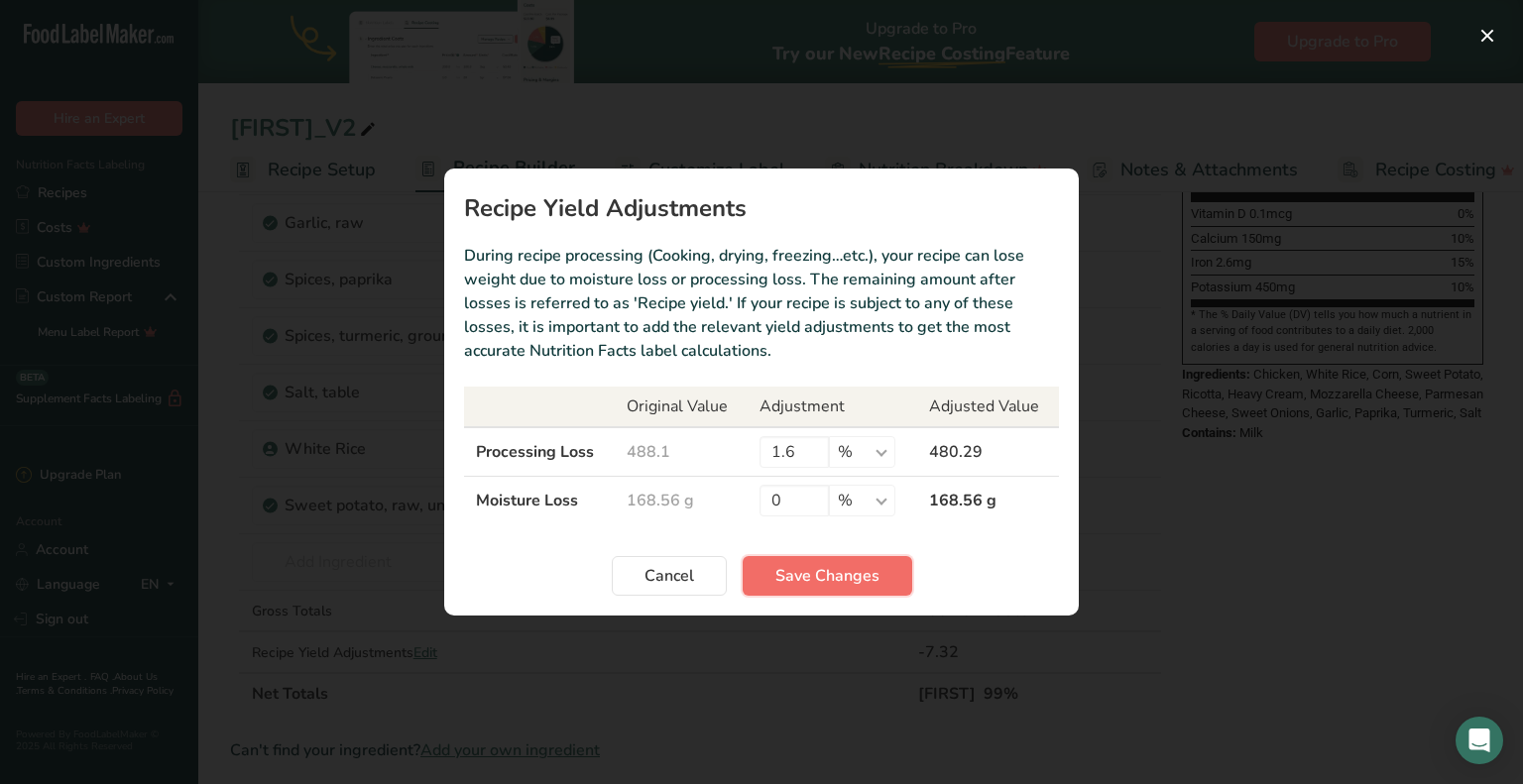 click on "Save Changes" at bounding box center [827, 576] 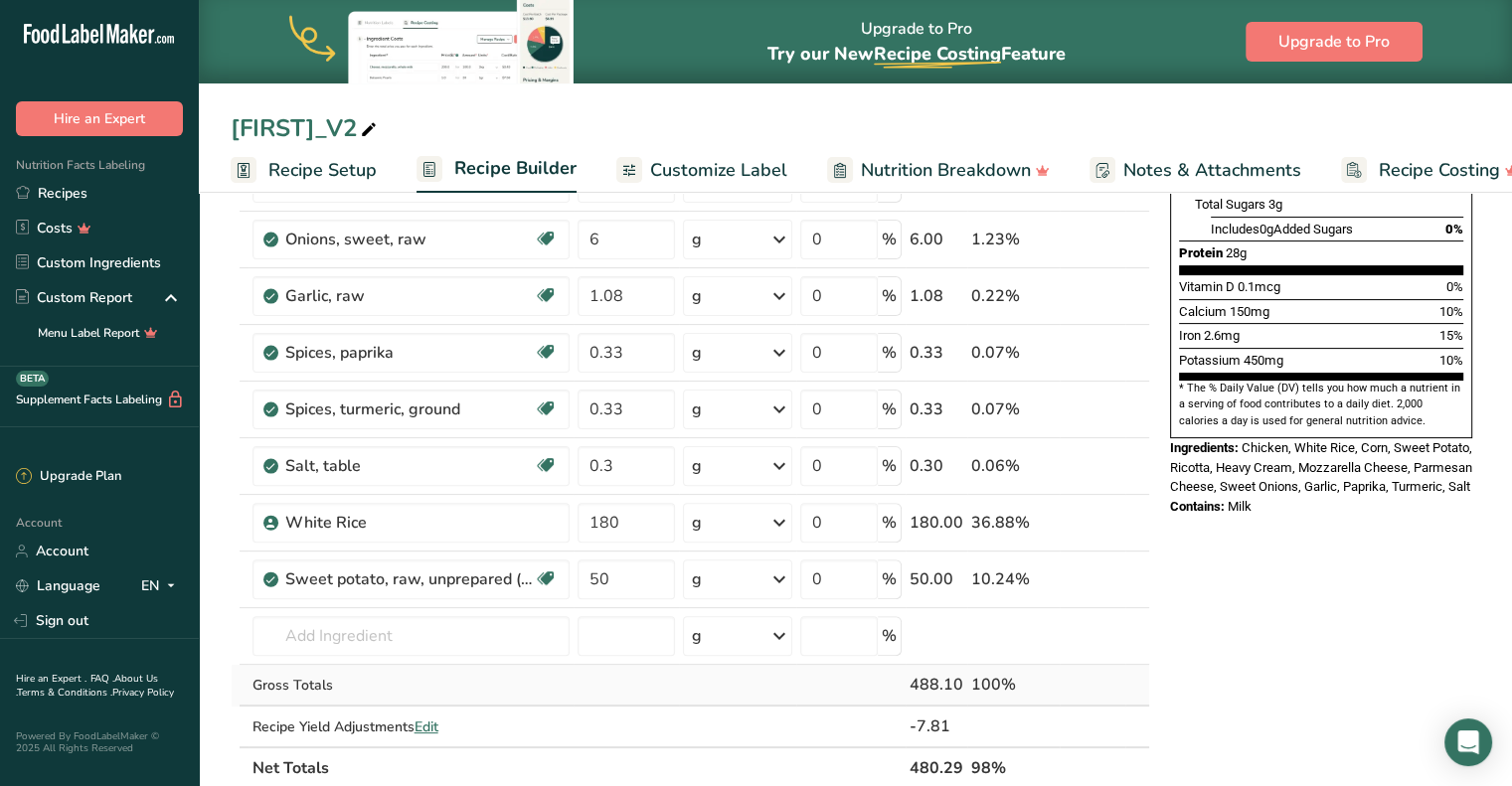 scroll, scrollTop: 619, scrollLeft: 0, axis: vertical 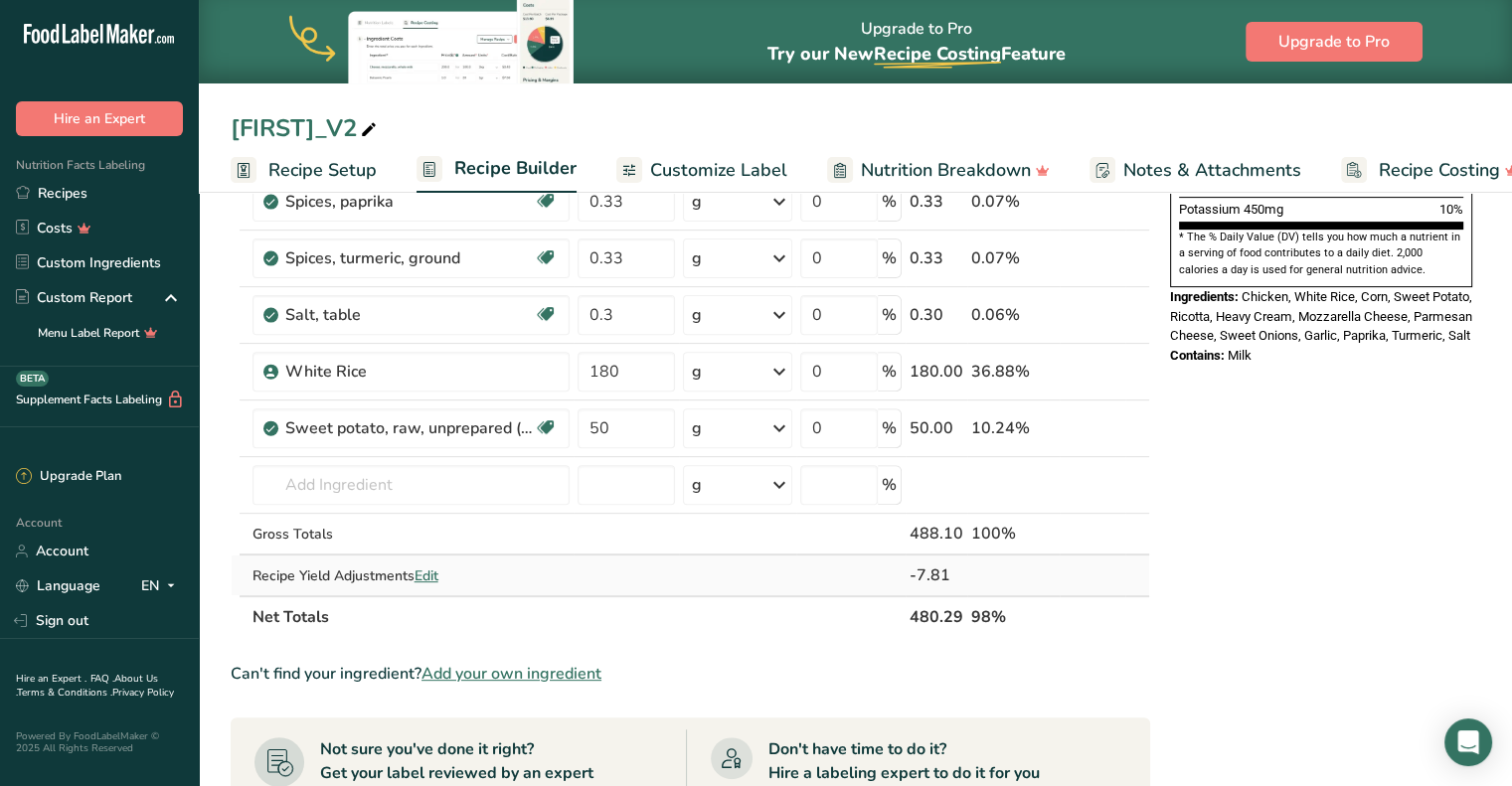 click on "Edit" at bounding box center (426, 575) 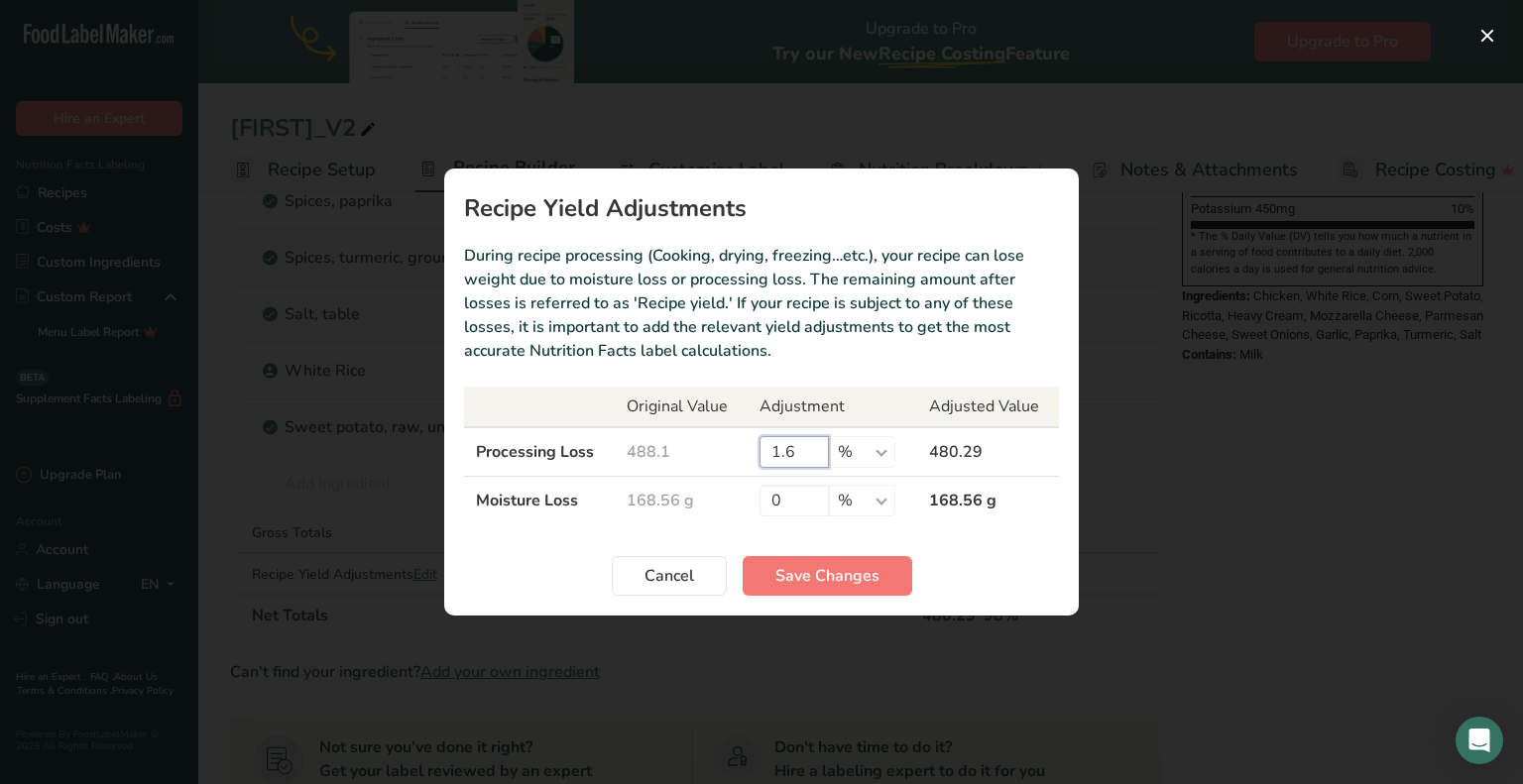 click on "1.6" at bounding box center (794, 452) 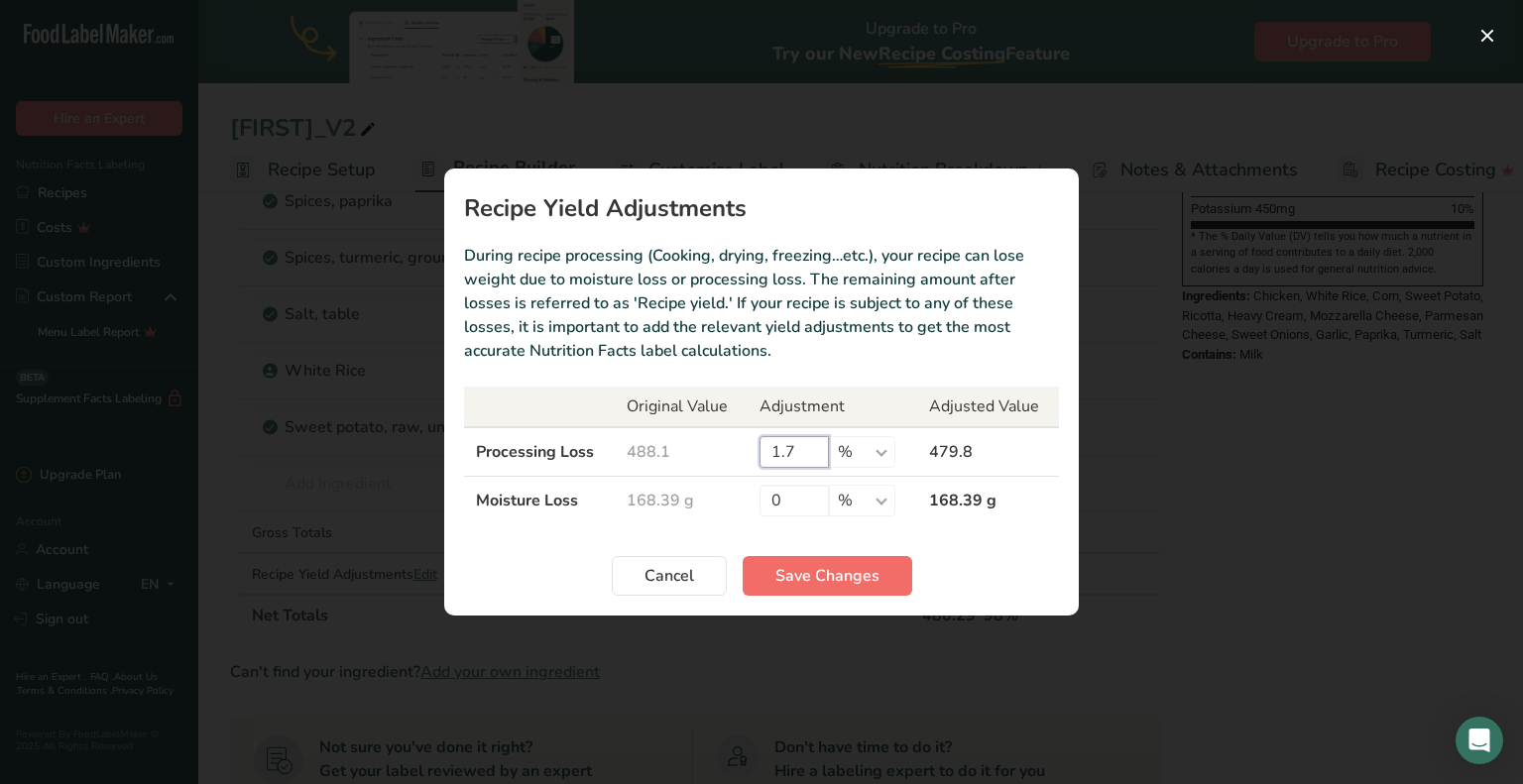 type on "1.7" 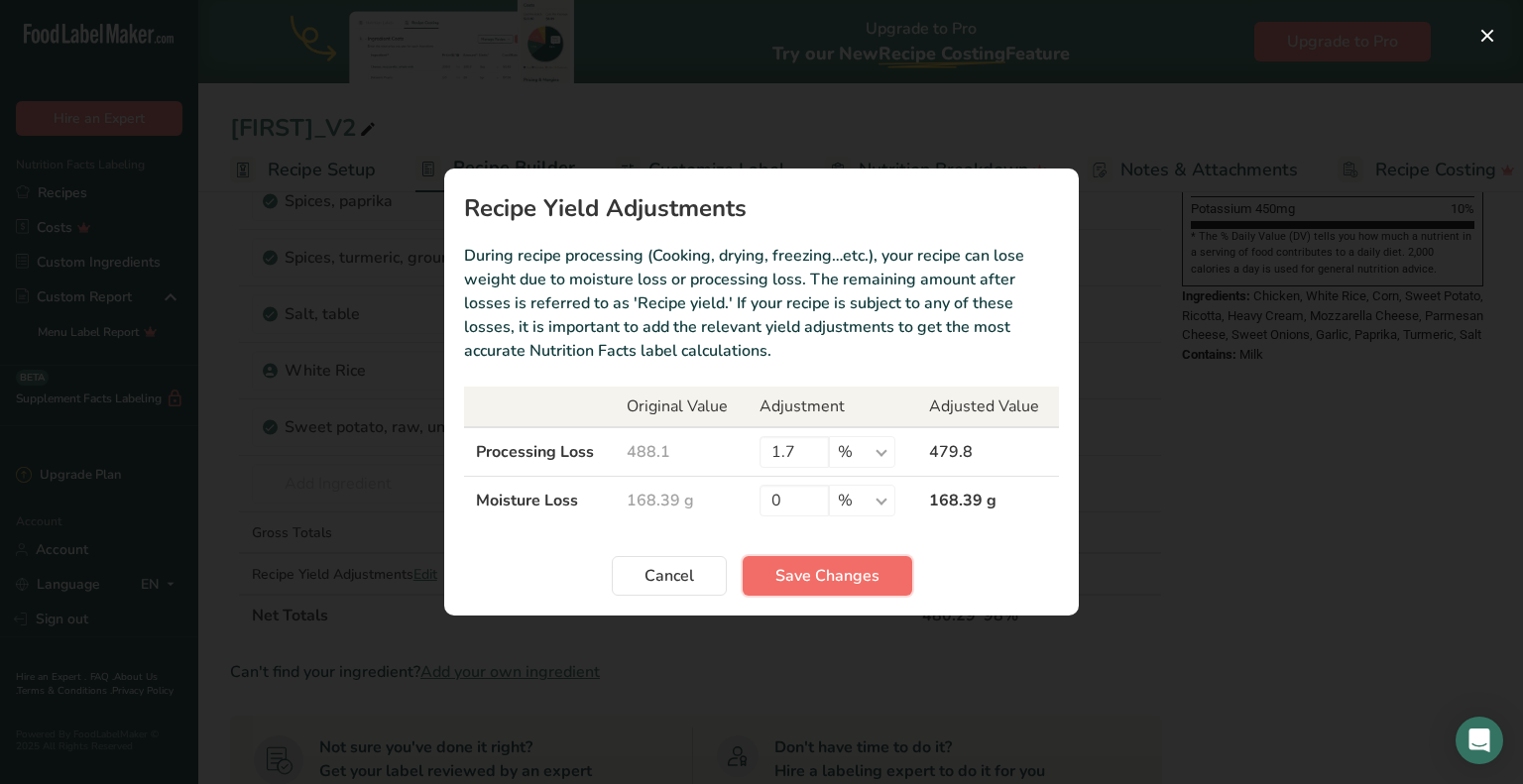 click on "Save Changes" at bounding box center (827, 576) 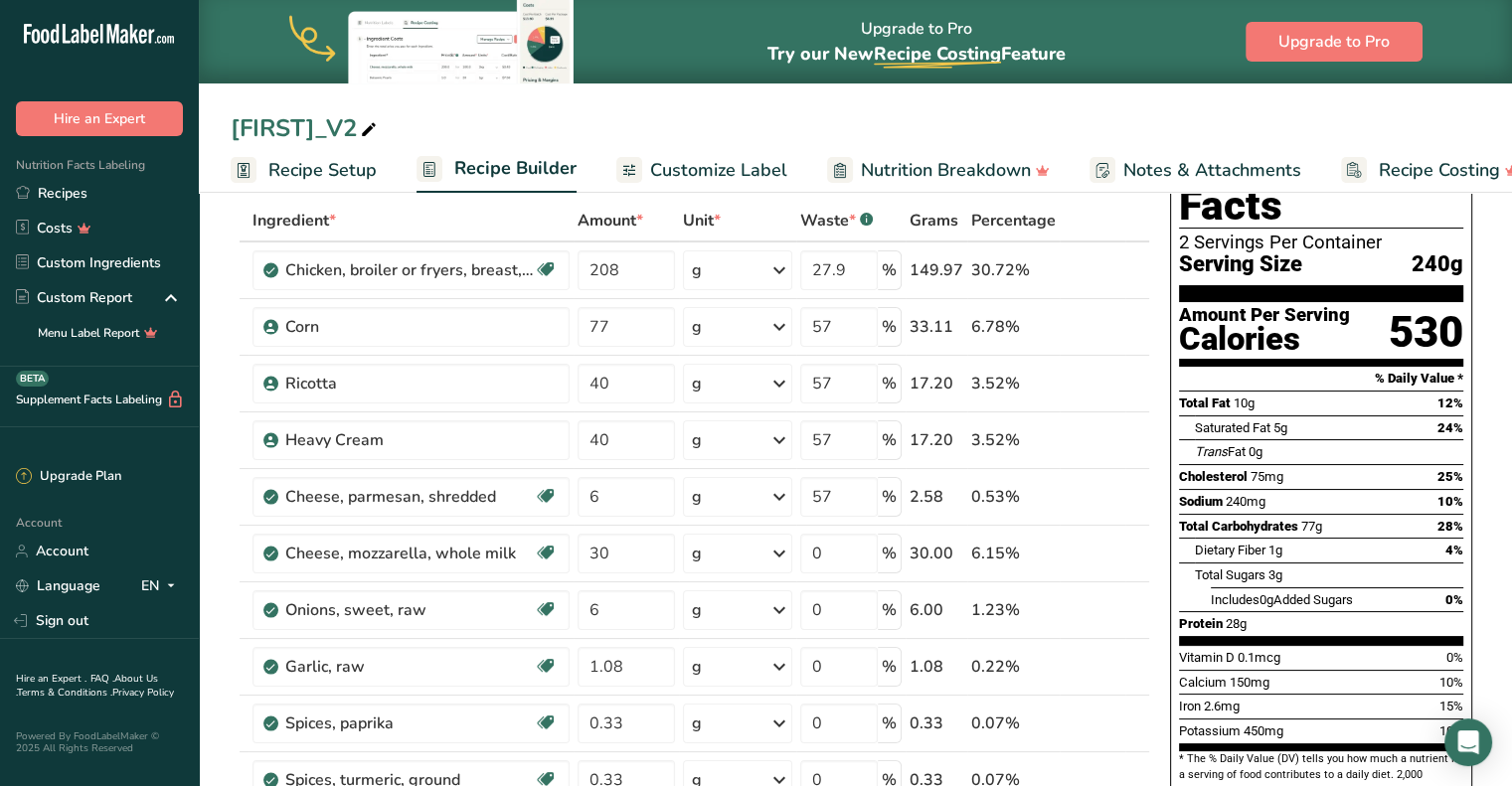 scroll, scrollTop: 0, scrollLeft: 0, axis: both 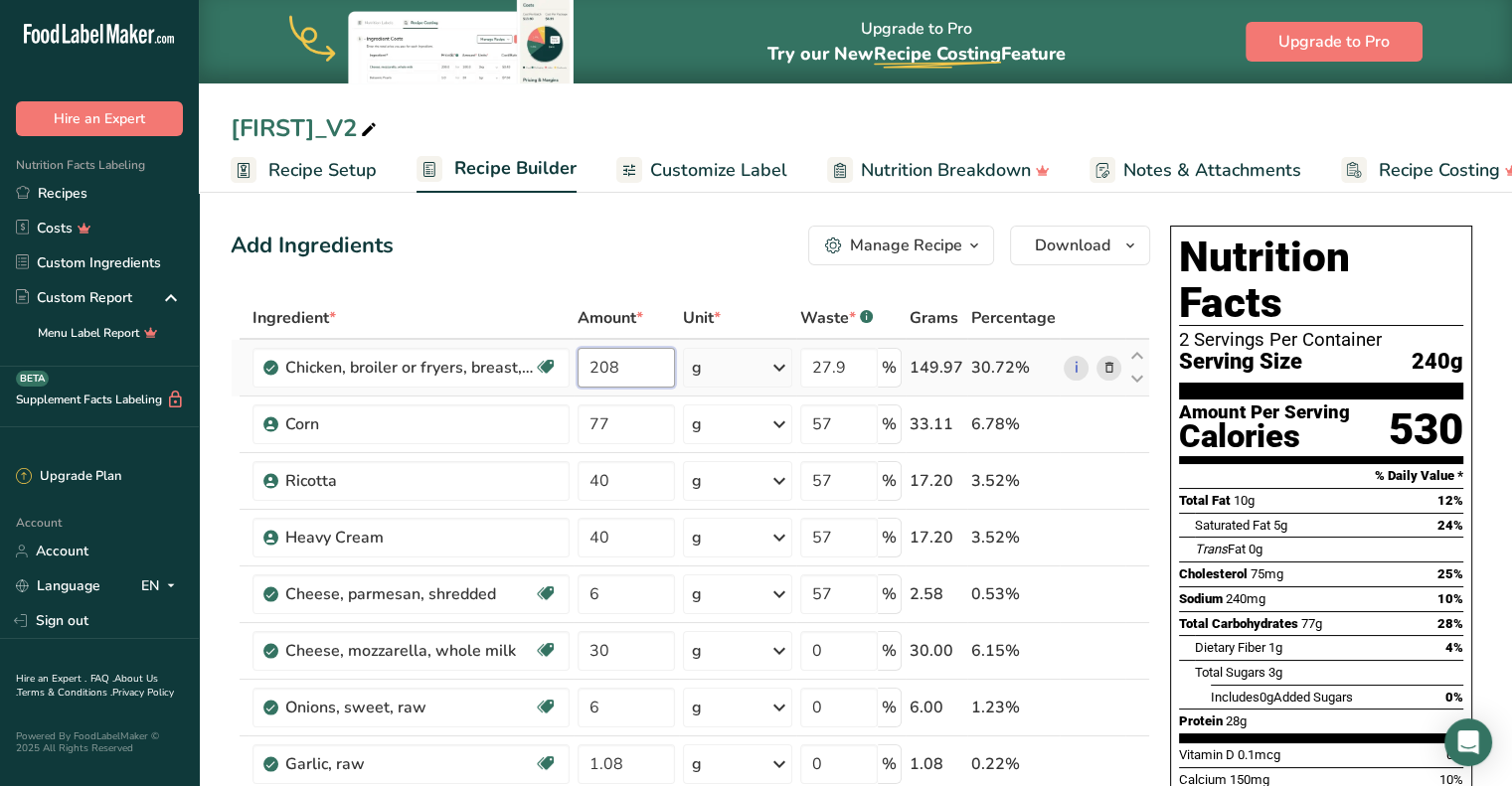 click on "208" at bounding box center [626, 368] 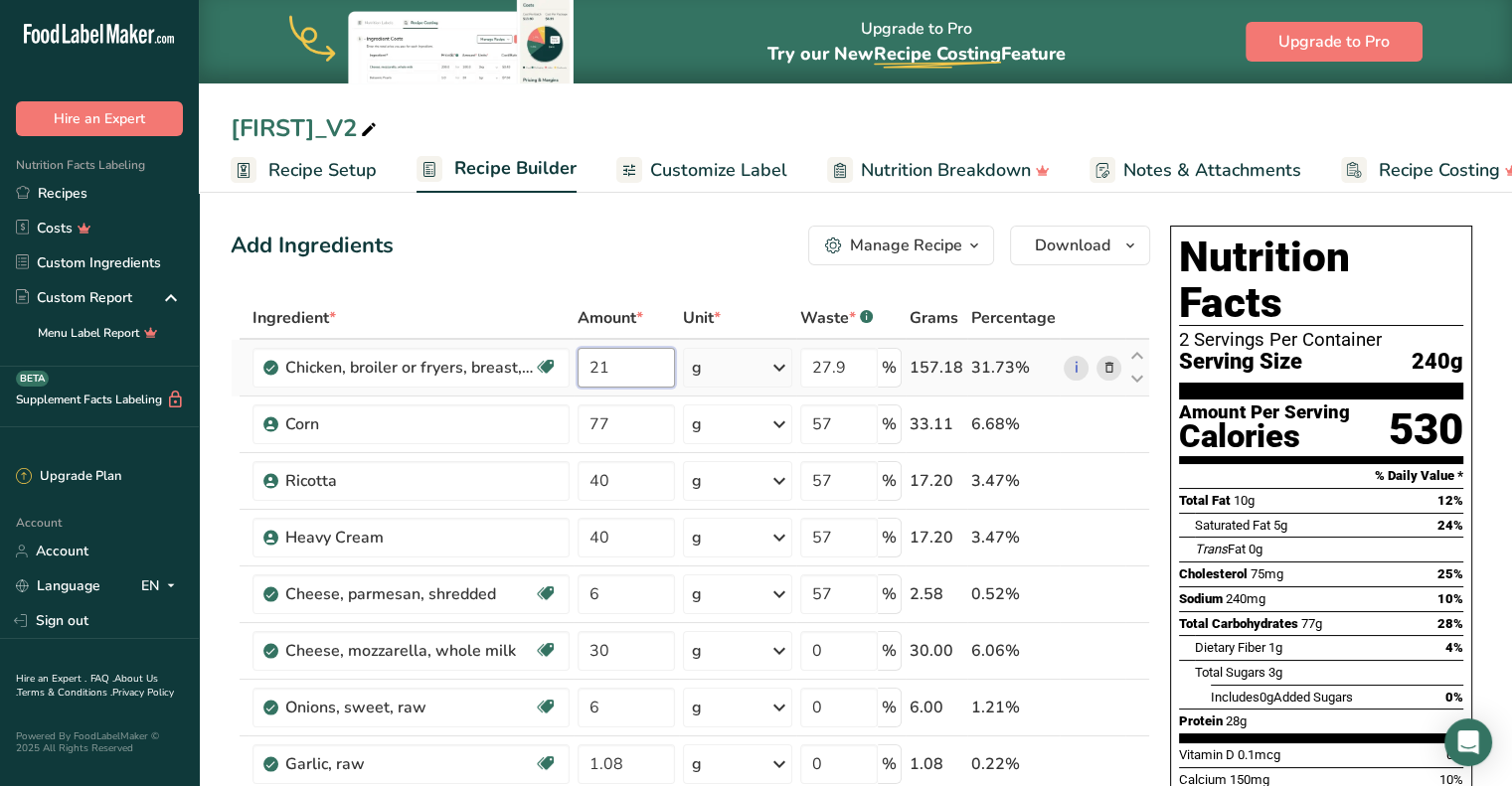 type on "2" 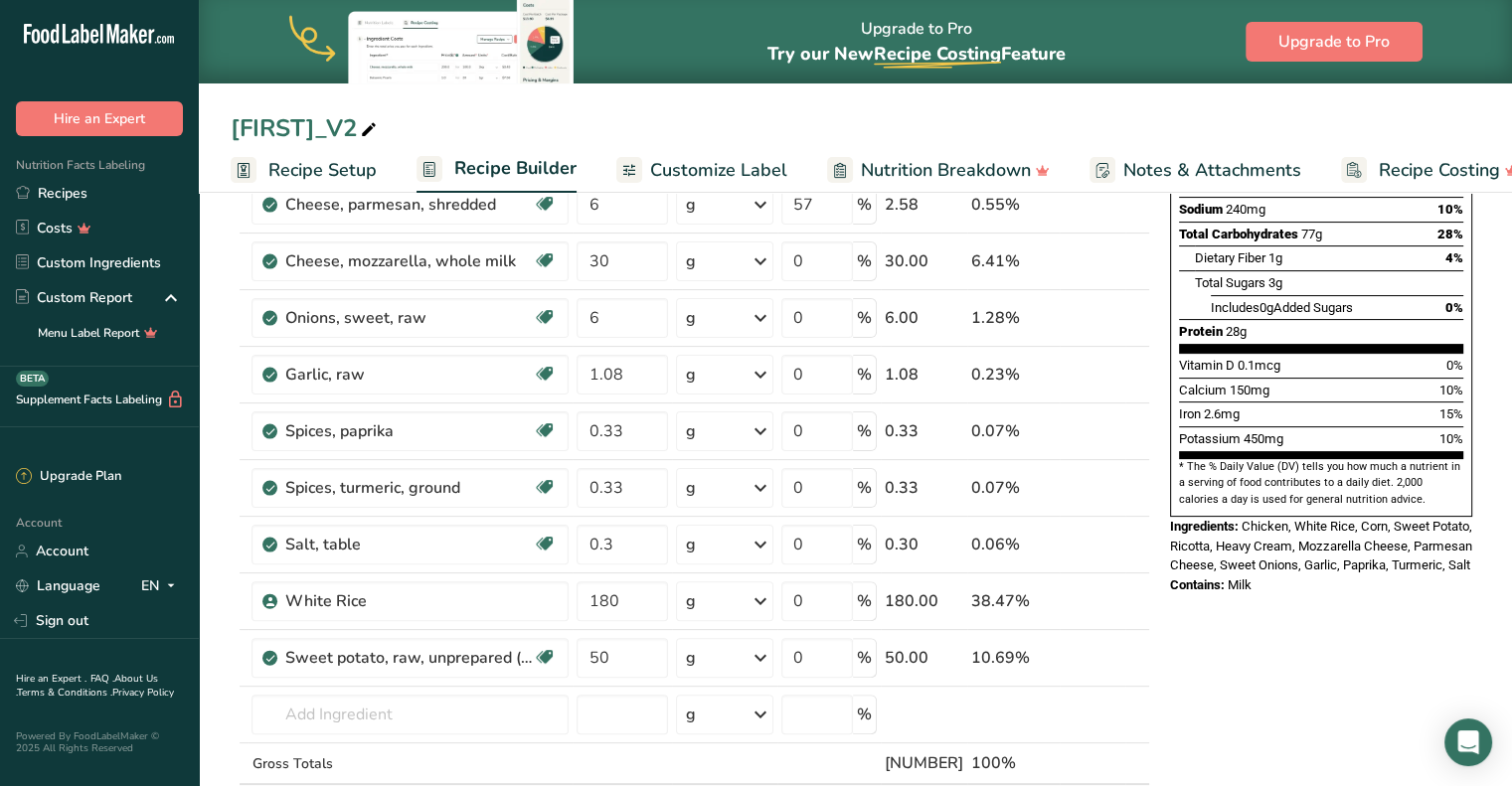 scroll, scrollTop: 0, scrollLeft: 0, axis: both 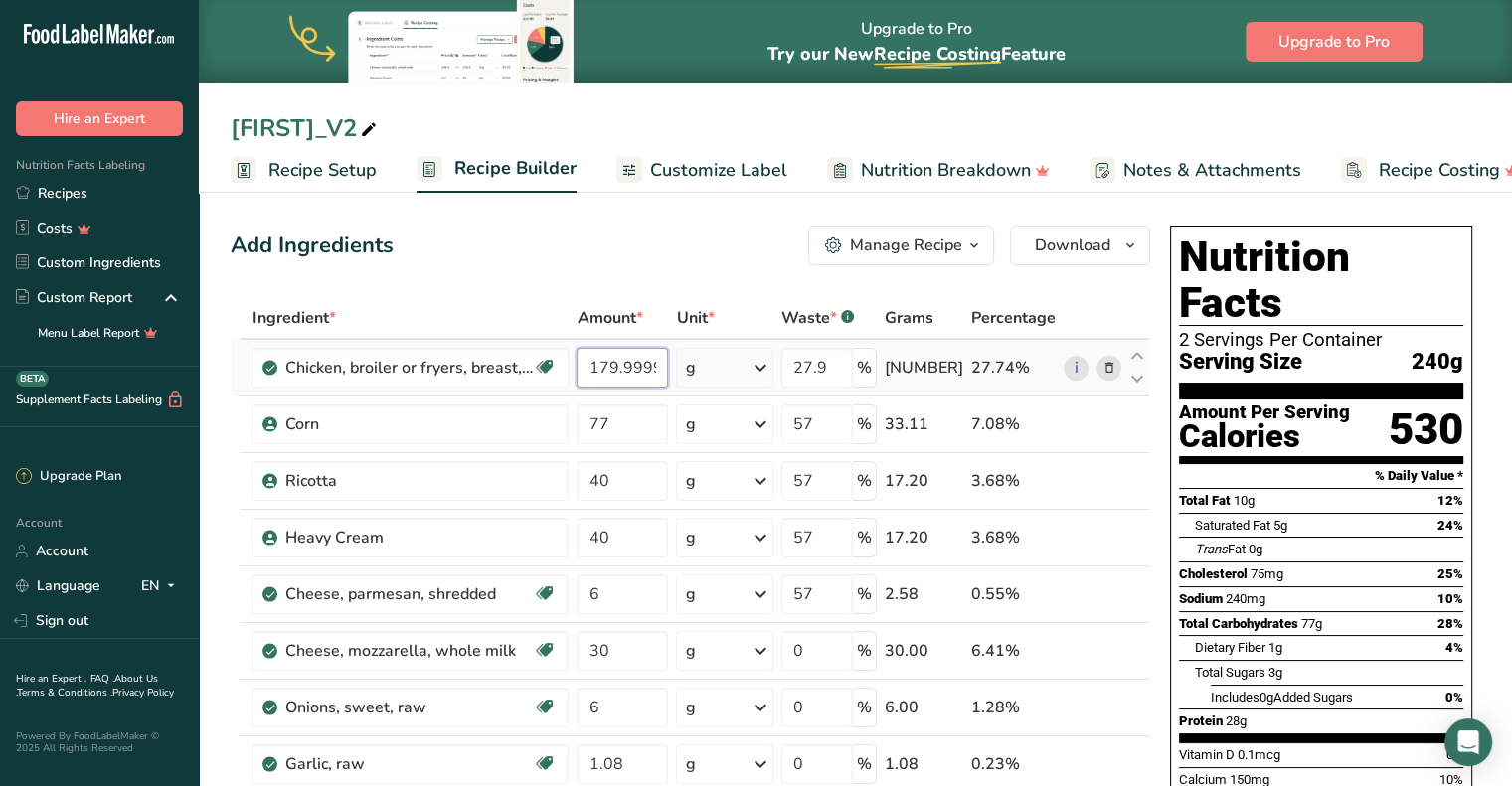 click on "179.999999" at bounding box center (622, 368) 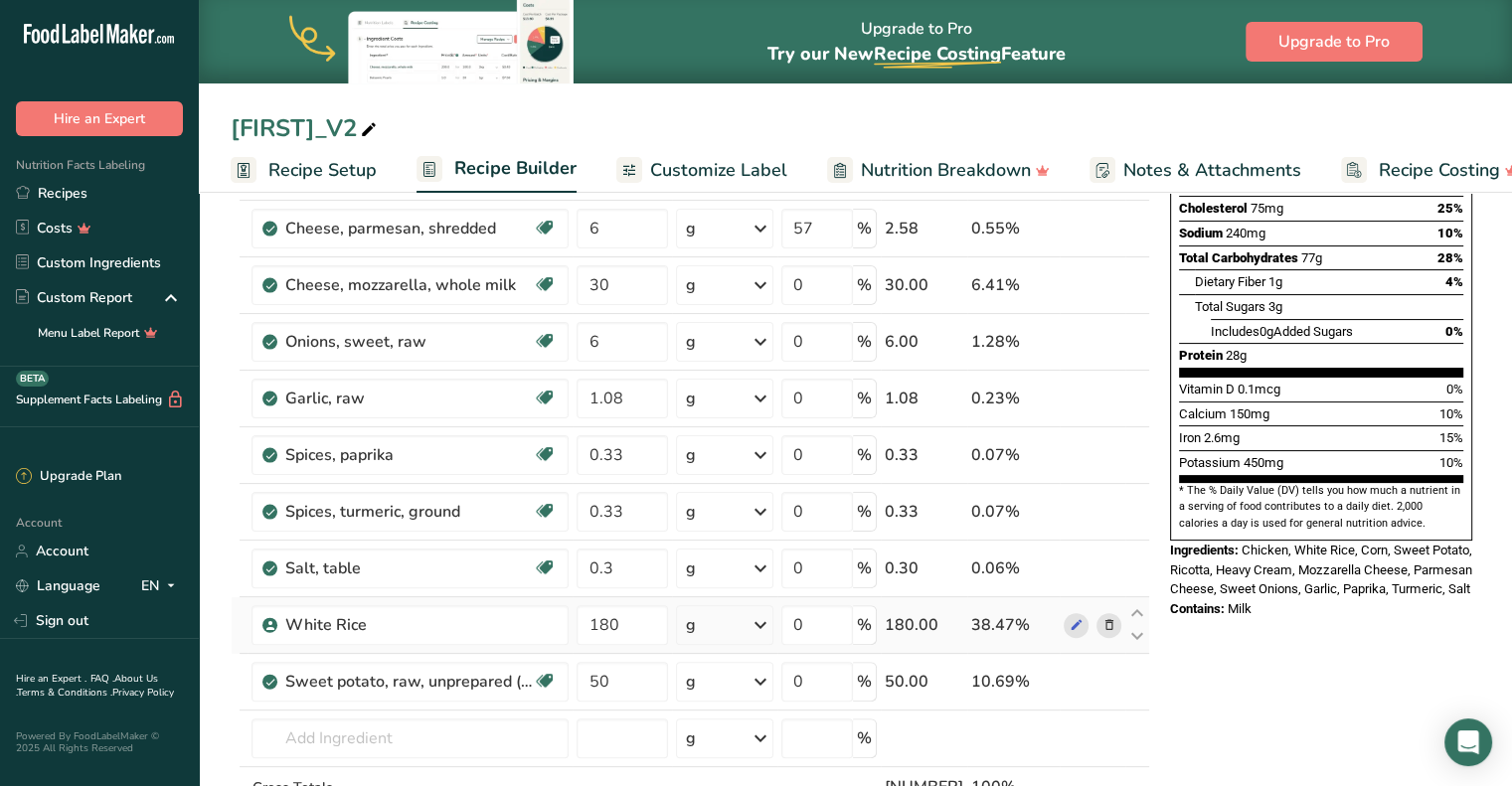 scroll, scrollTop: 374, scrollLeft: 0, axis: vertical 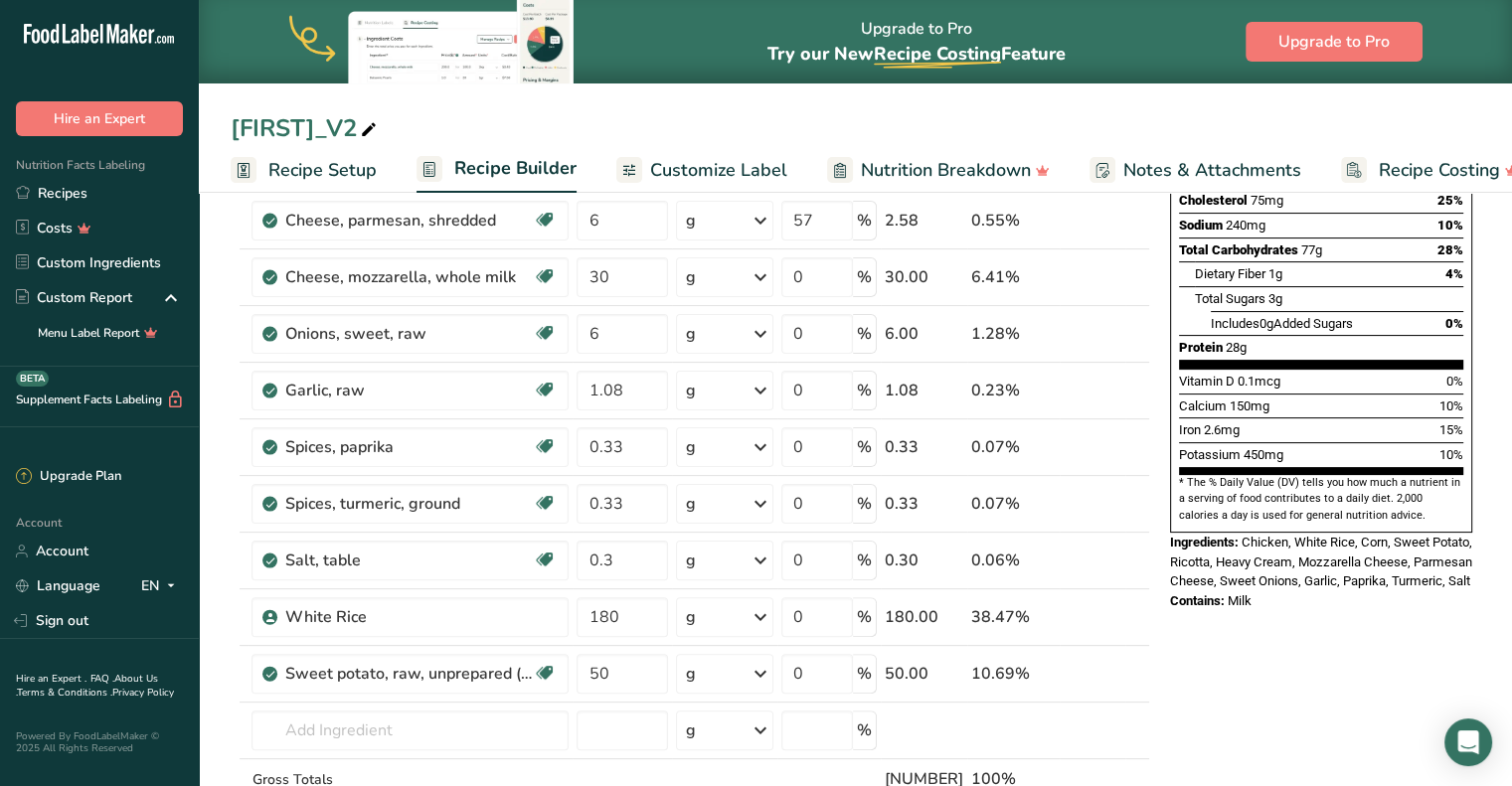 type on "179.999998" 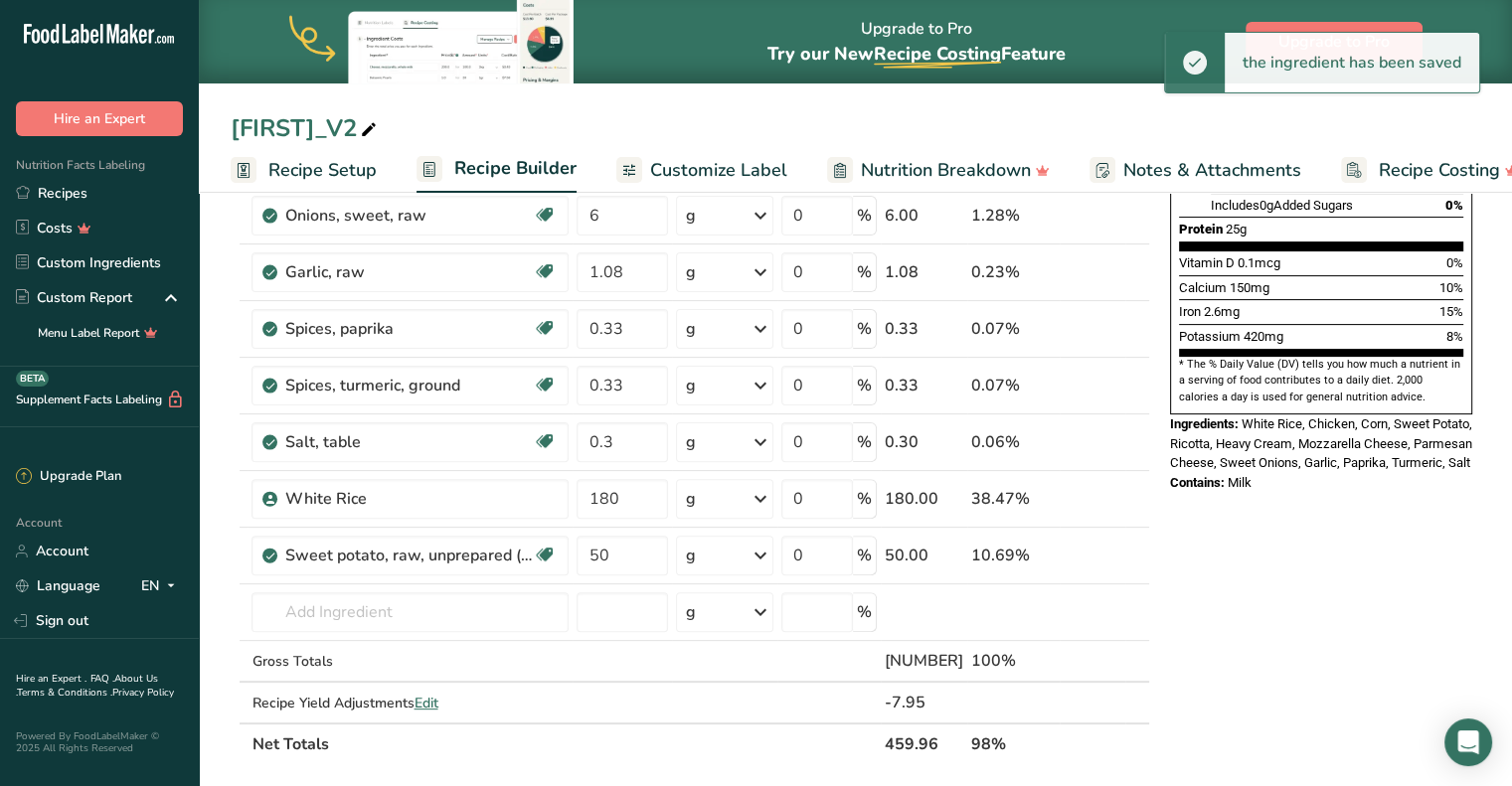 scroll, scrollTop: 496, scrollLeft: 0, axis: vertical 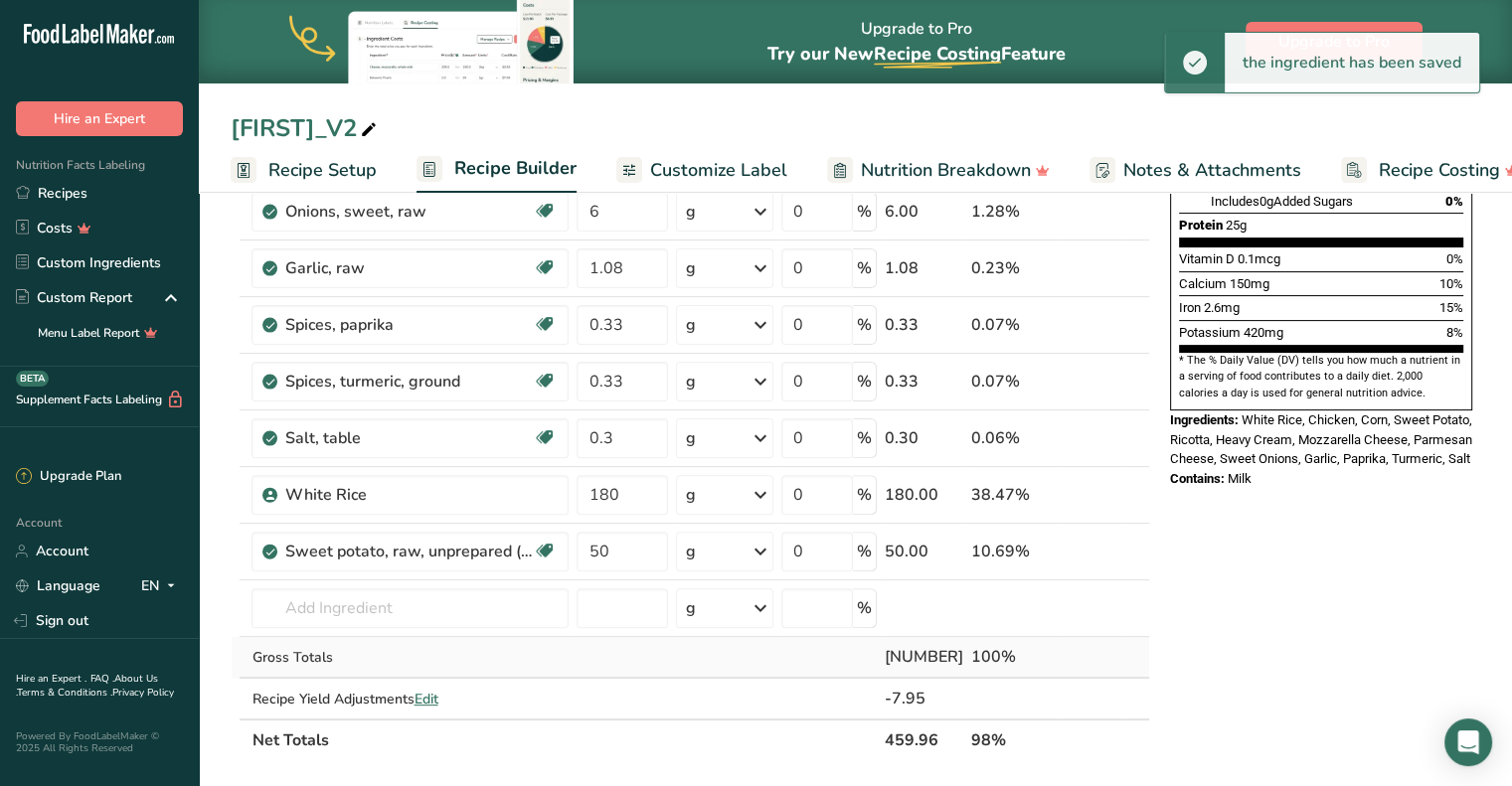 click on "467.91" at bounding box center (924, 657) 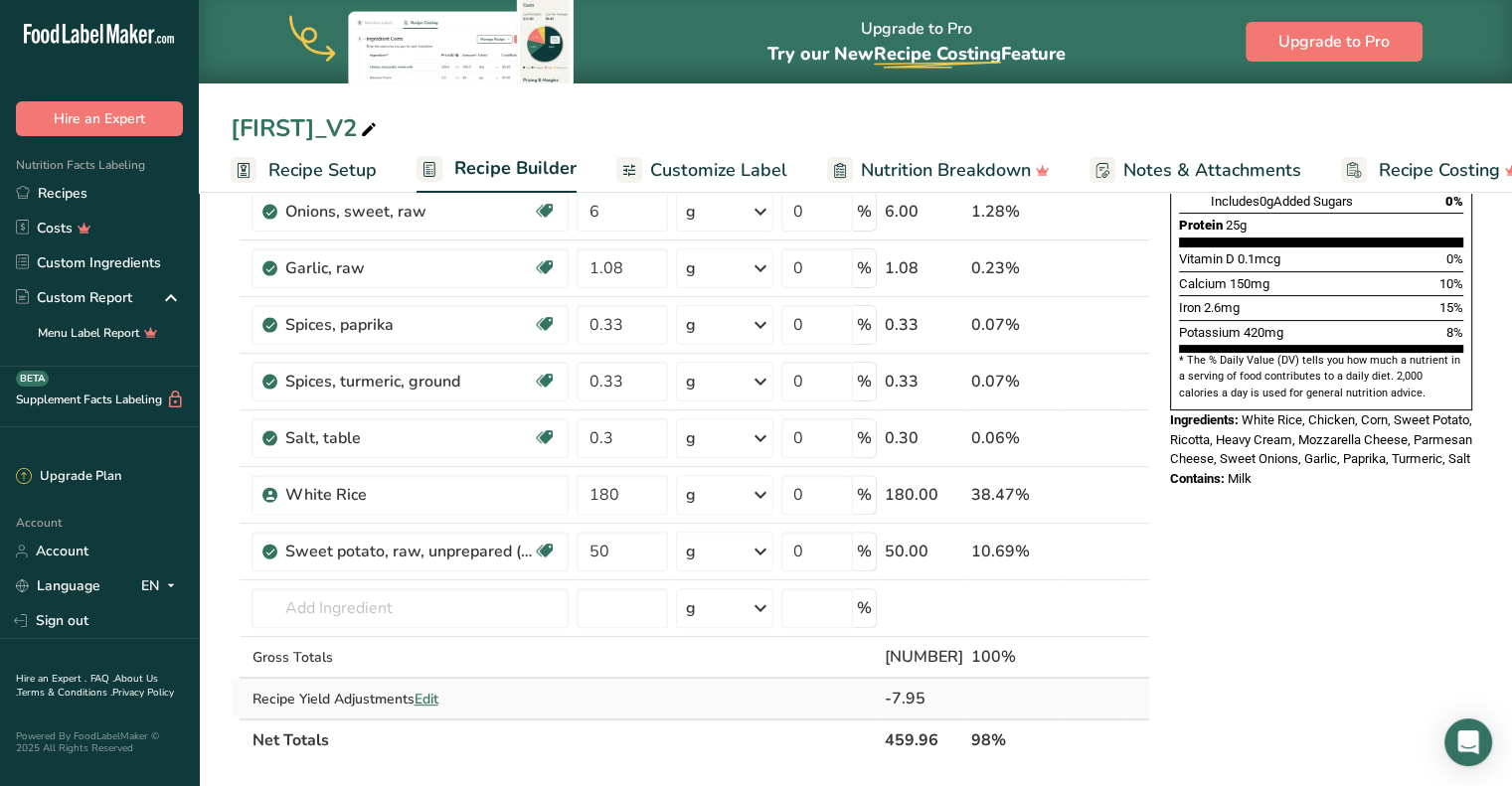 click on "Edit" at bounding box center [425, 699] 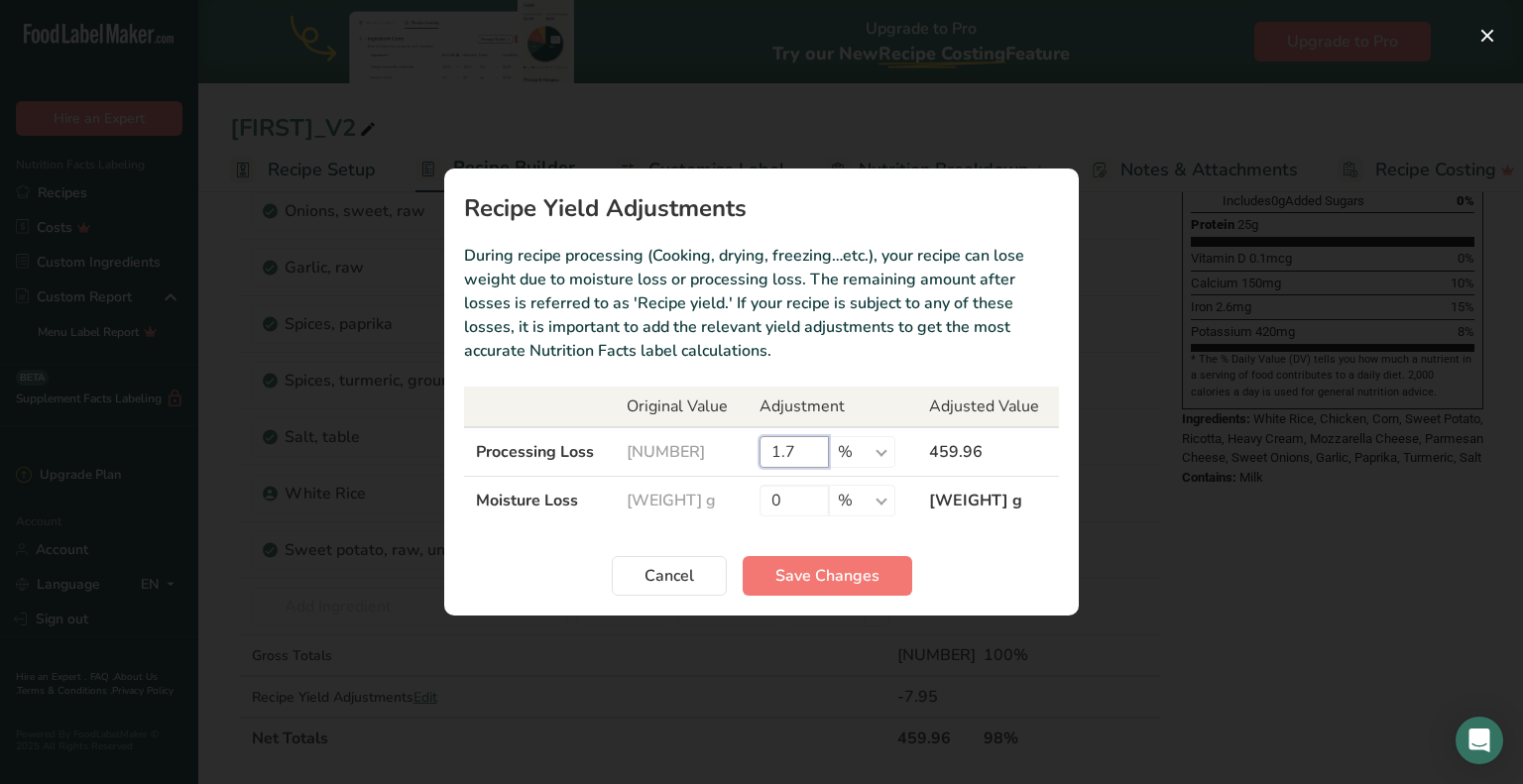 click on "1.7" at bounding box center (794, 452) 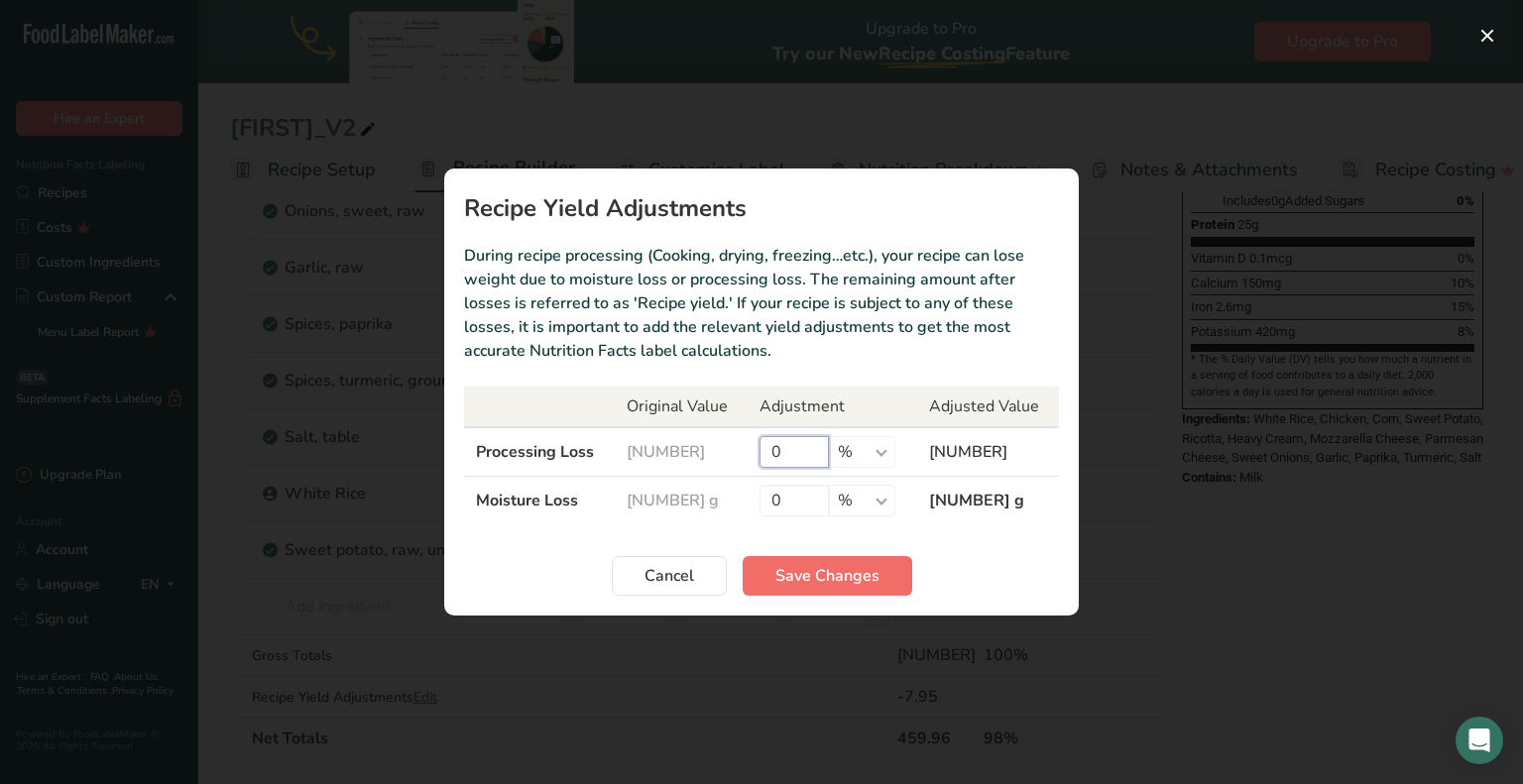 type on "0" 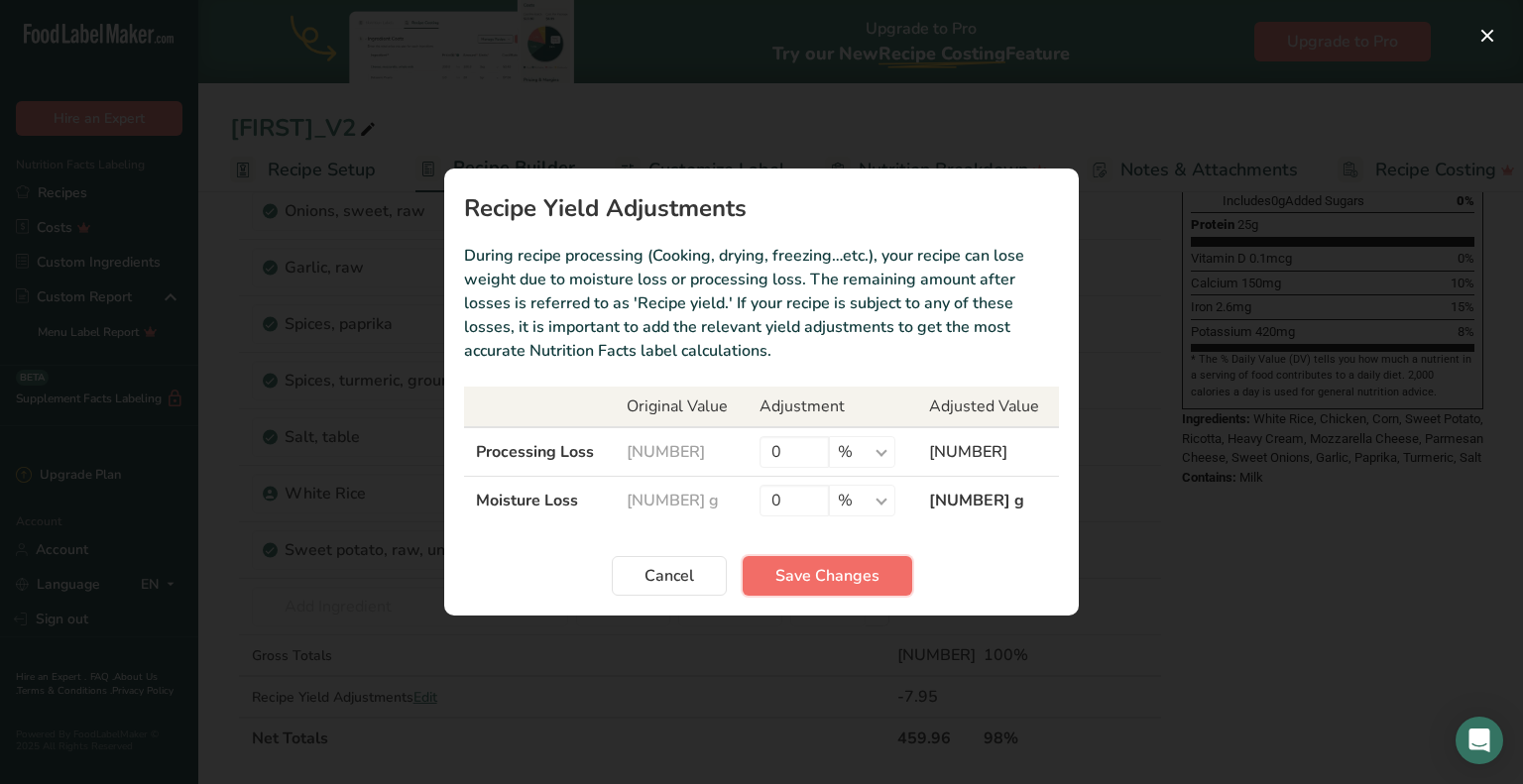 click on "Save Changes" at bounding box center (827, 576) 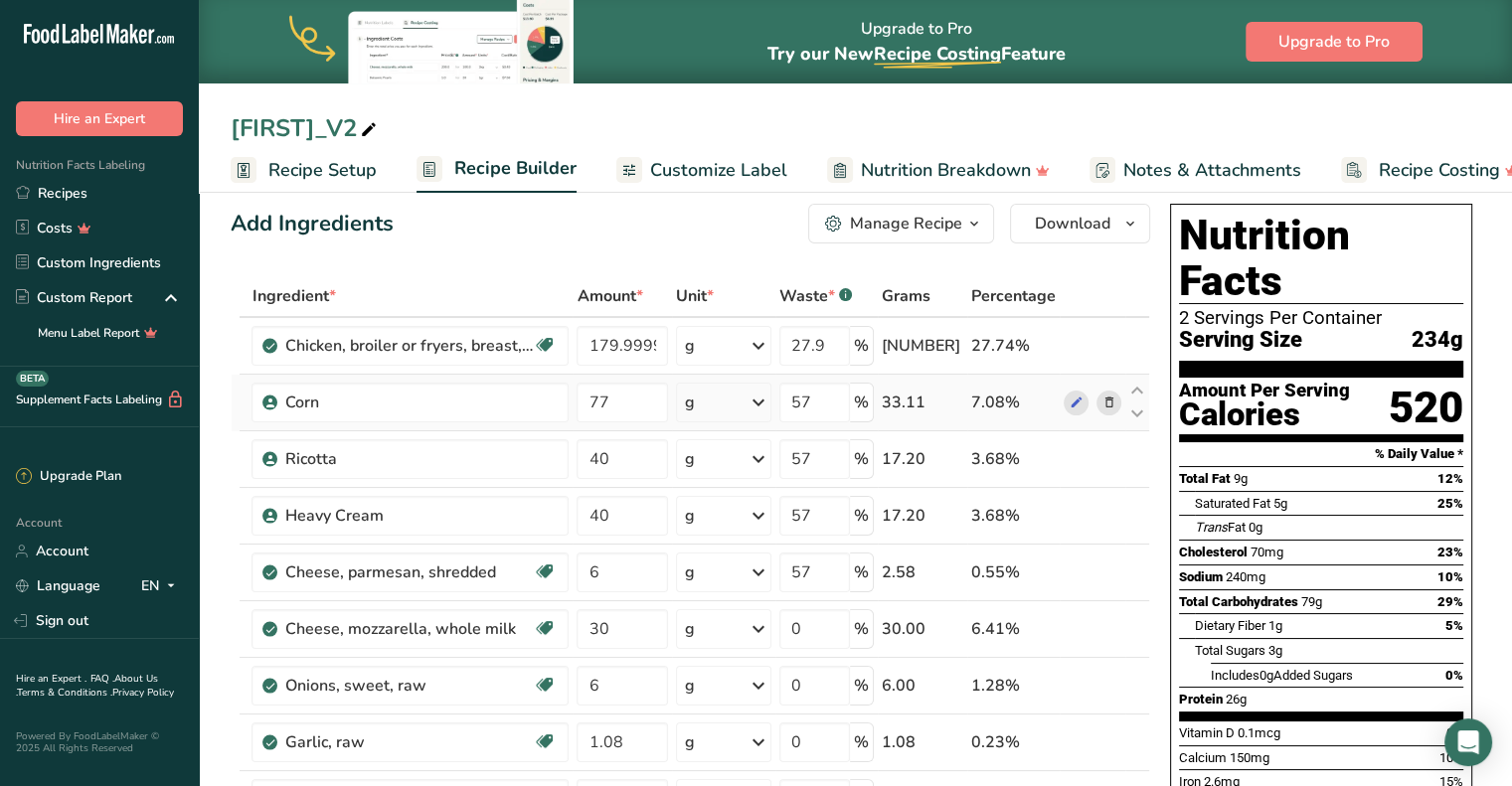 scroll, scrollTop: 39, scrollLeft: 0, axis: vertical 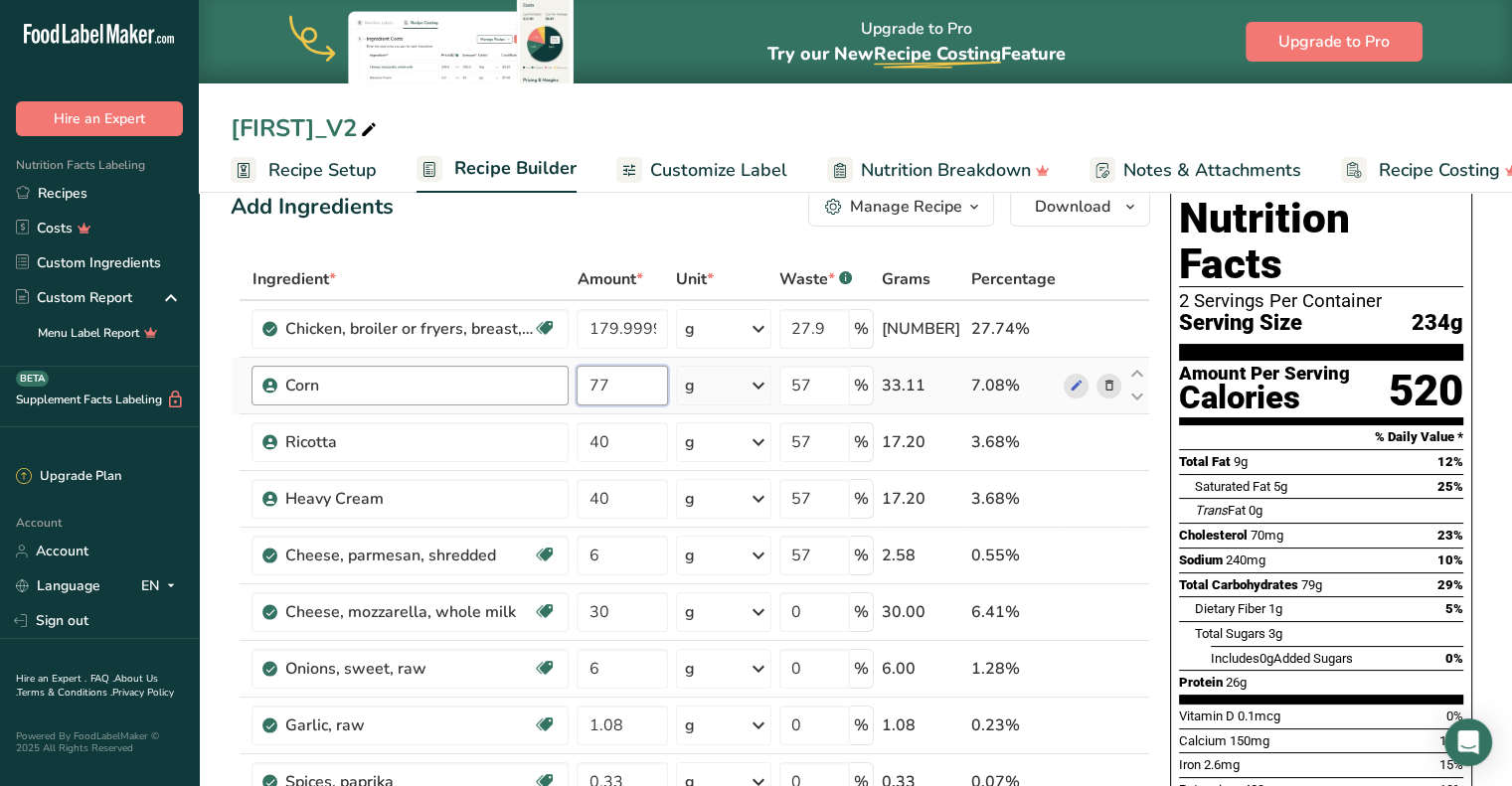 drag, startPoint x: 619, startPoint y: 378, endPoint x: 561, endPoint y: 382, distance: 58.137767 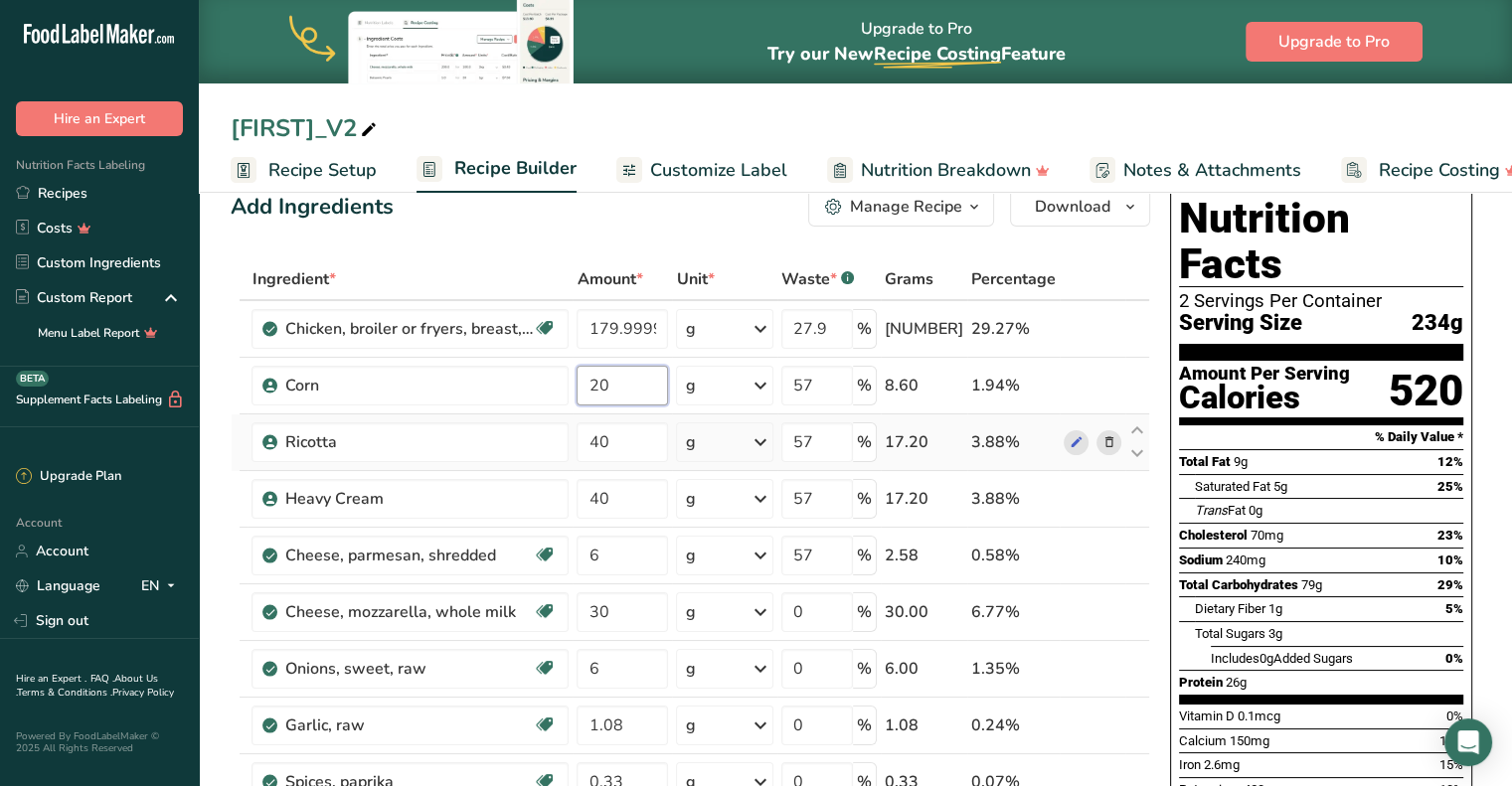 type on "20" 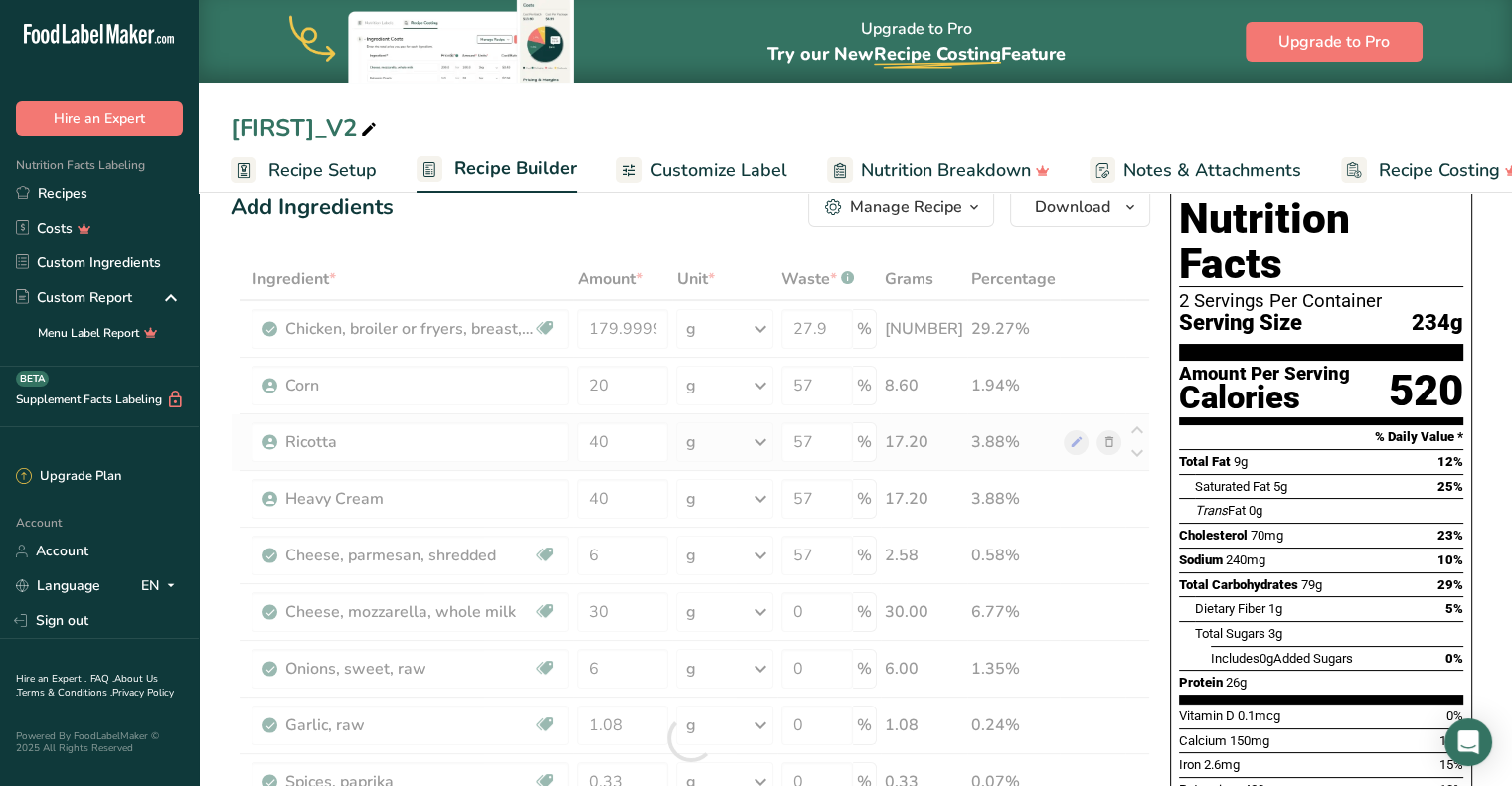 click on "Ingredient *
Amount *
Unit *
Waste *   .a-a{fill:#347362;}.b-a{fill:#fff;}          Grams
Percentage
Chicken, broiler or fryers, breast, skinless, boneless, meat only, raw
Dairy free
Gluten free
Soy free
179.999998
g
Portions
4 oz
1 piece
1 package
Weight Units
g
kg
mg
See more
Volume Units
l
Volume units require a density conversion. If you know your ingredient's density enter it below. Otherwise, click on "RIA" our AI Regulatory bot - she will be able to help you
lb/ft3
g/cm3
Confirm
mL
27.9" at bounding box center (690, 738) 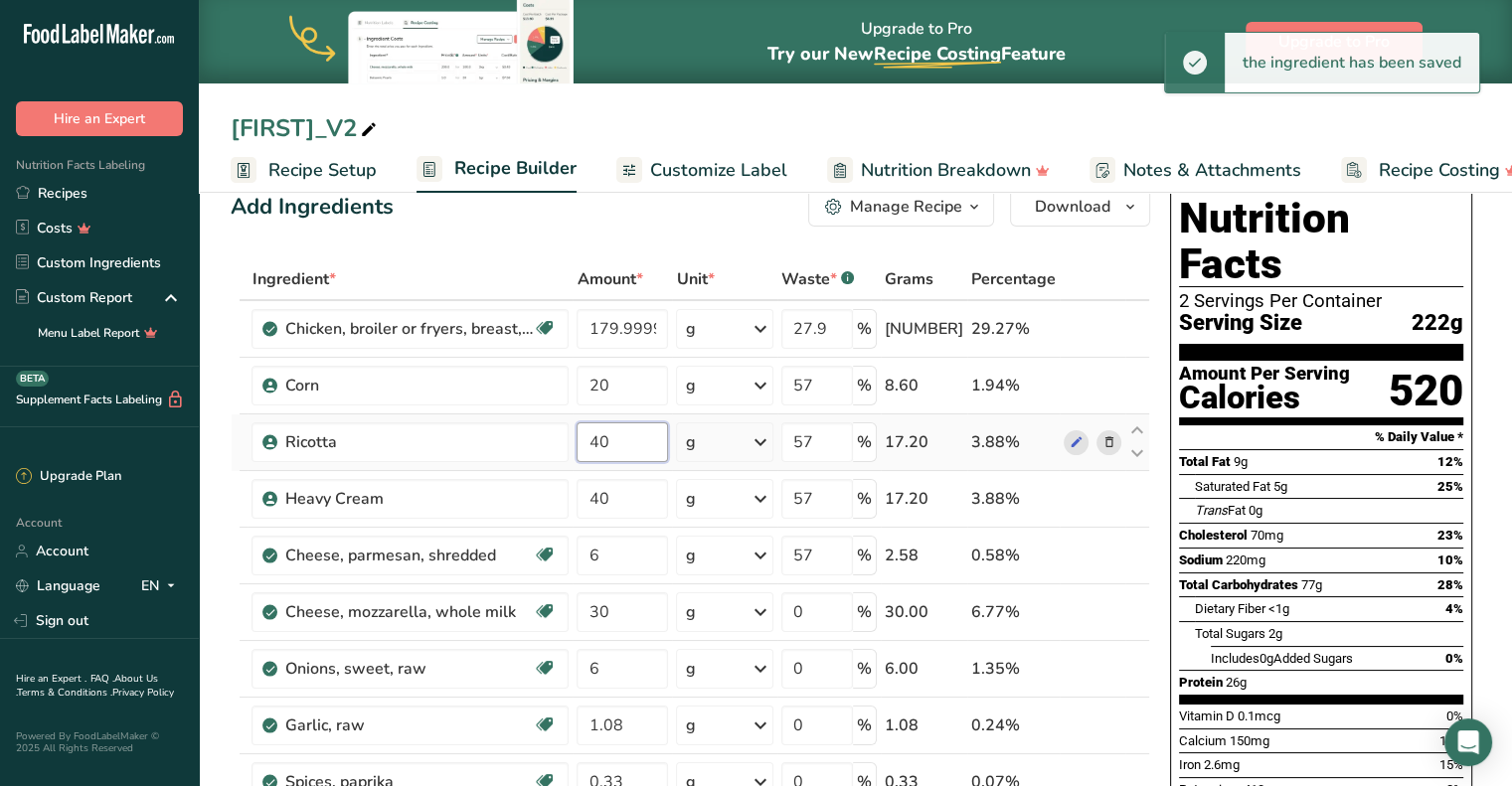 drag, startPoint x: 624, startPoint y: 440, endPoint x: 477, endPoint y: 462, distance: 148.6371 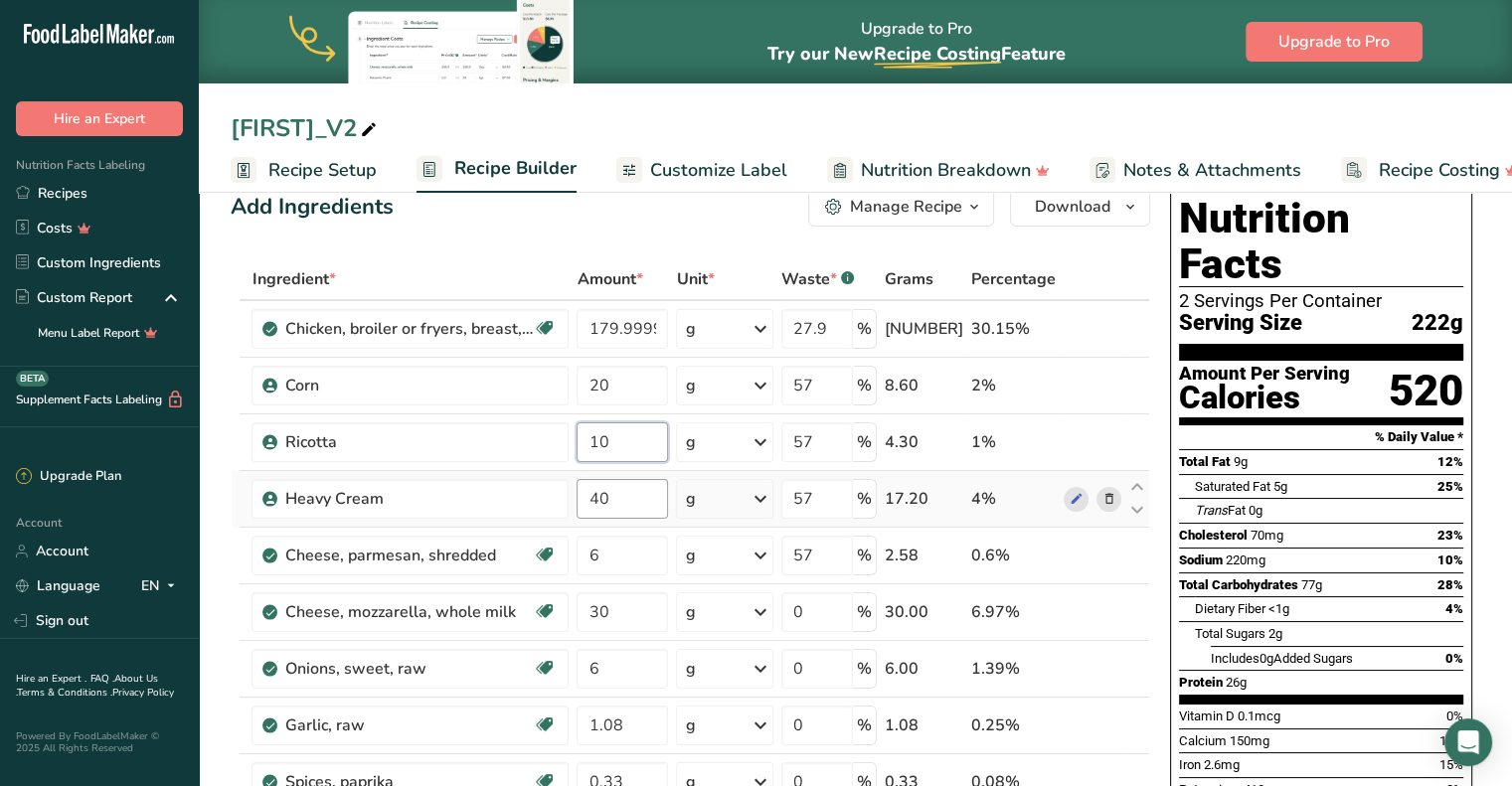 type on "10" 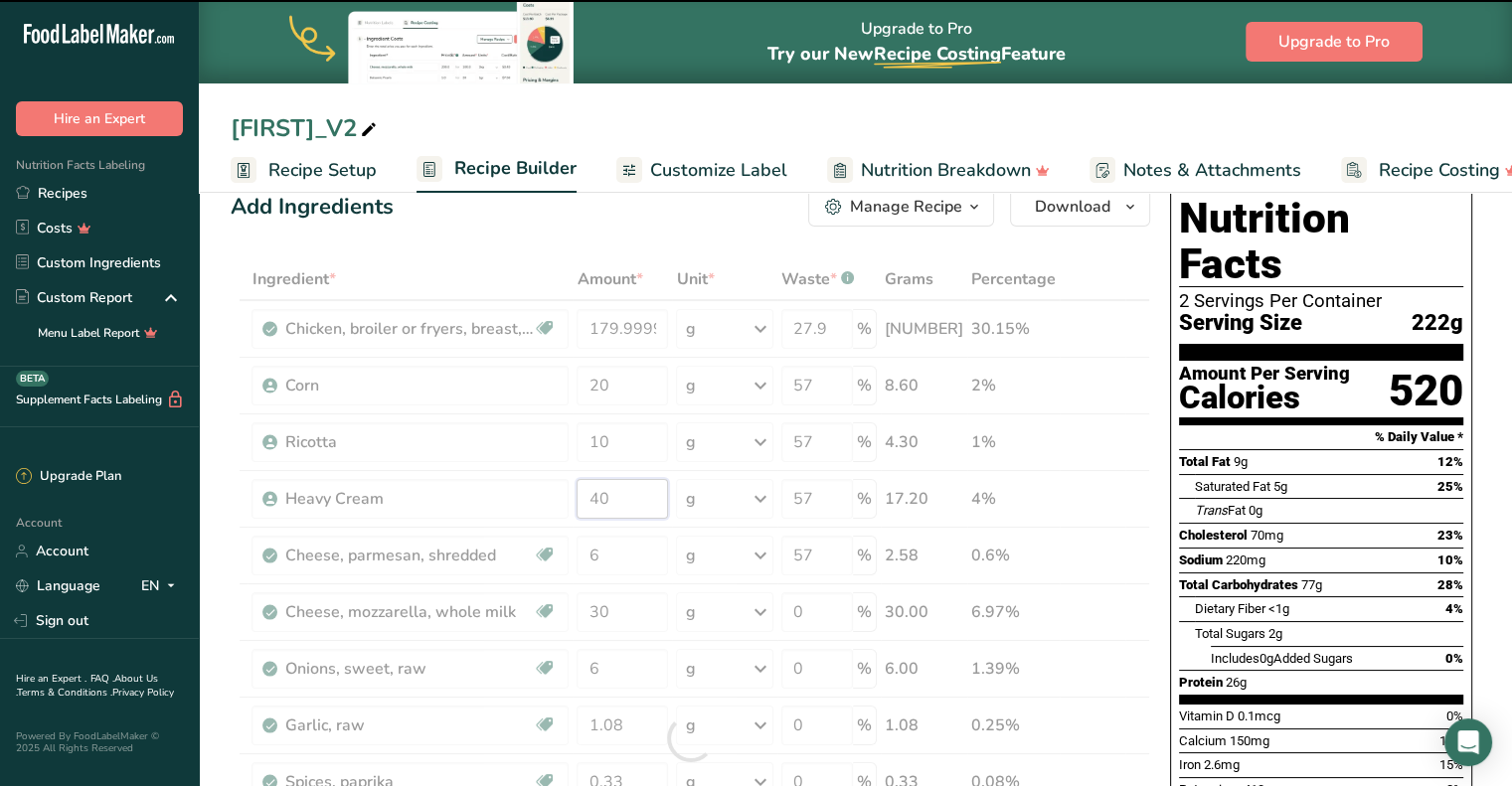 drag, startPoint x: 628, startPoint y: 485, endPoint x: 549, endPoint y: 500, distance: 80.411442 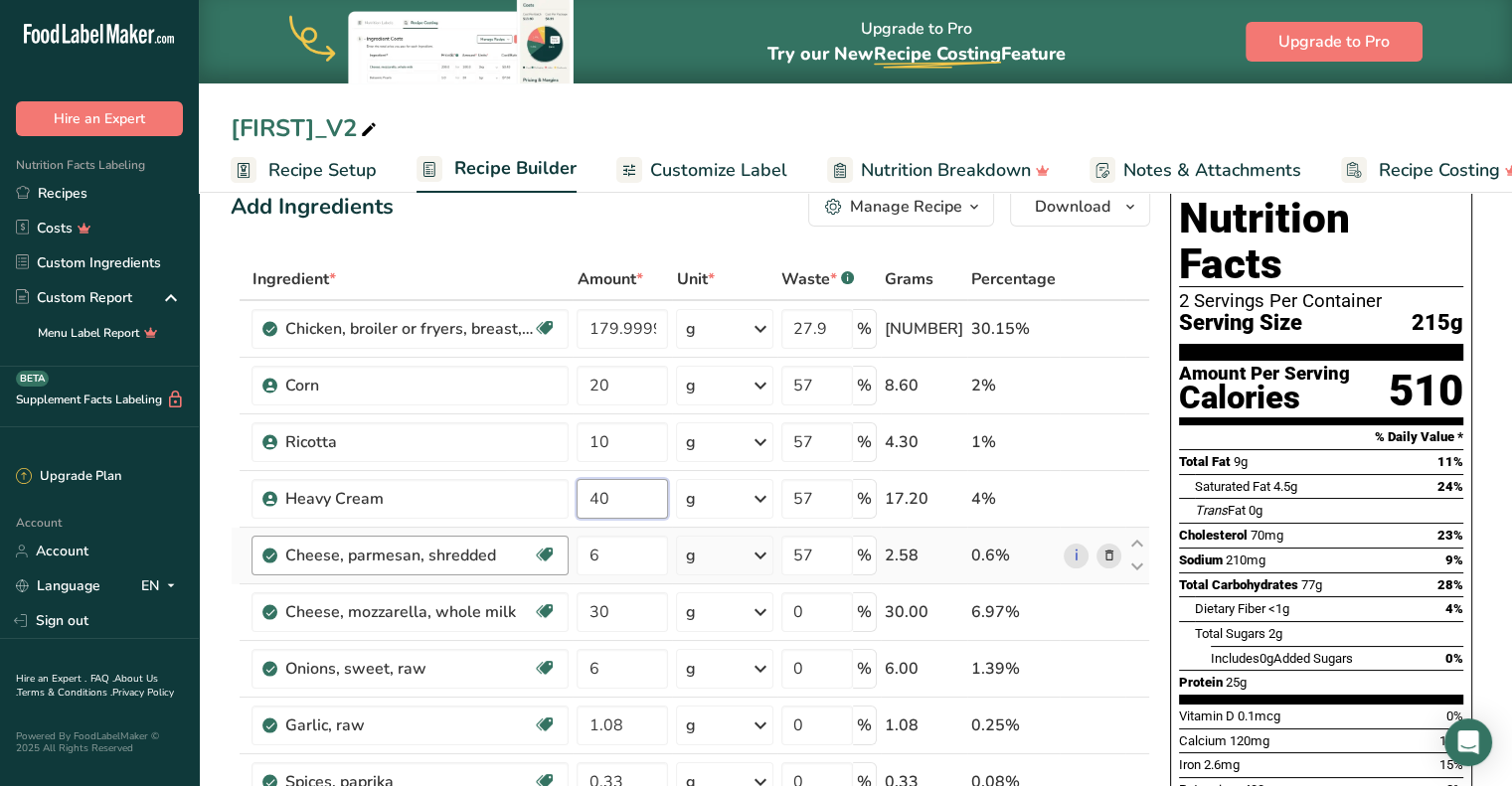 drag, startPoint x: 632, startPoint y: 489, endPoint x: 425, endPoint y: 549, distance: 215.5203 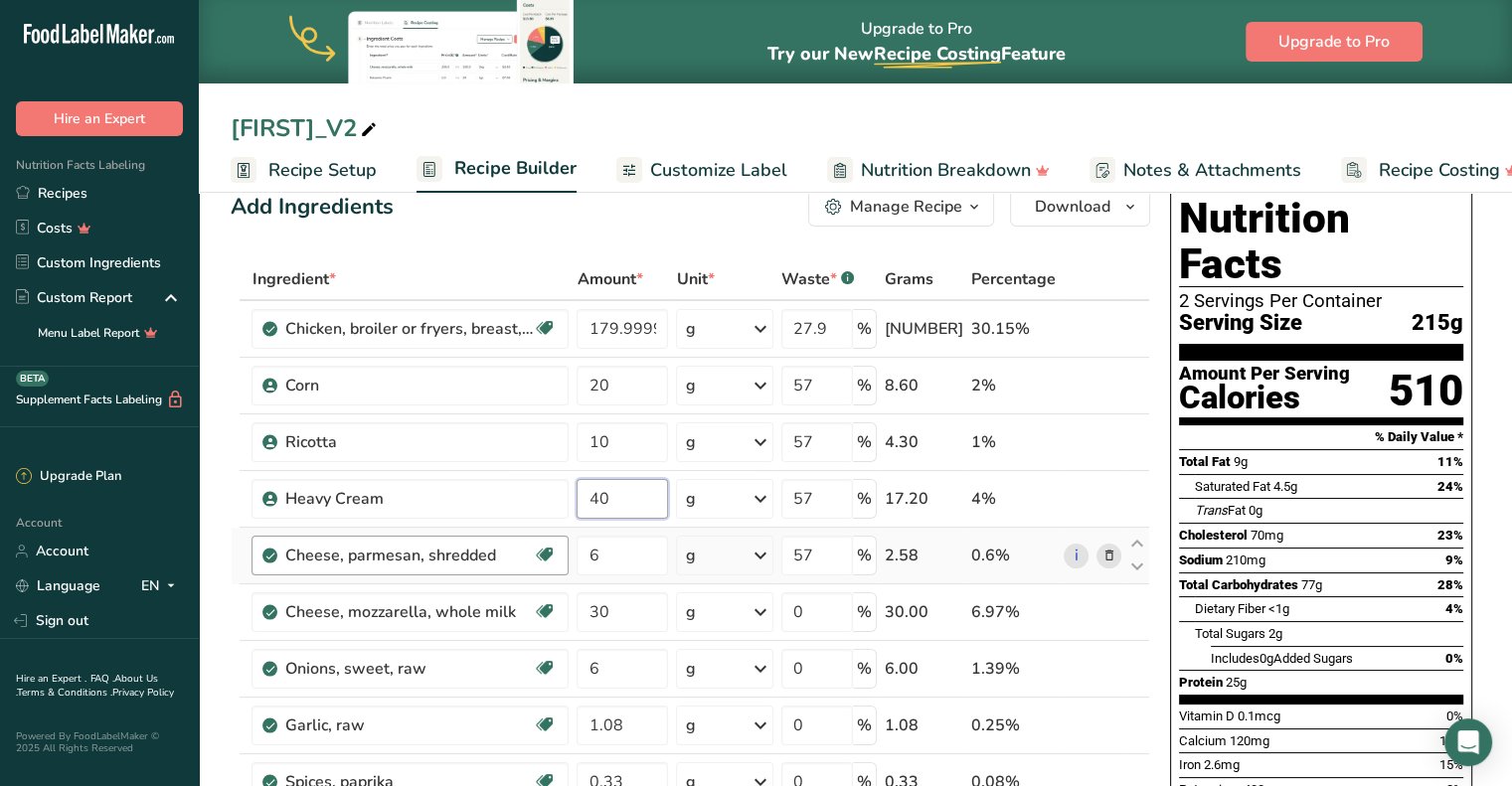 click on "Chicken, broiler or fryers, breast, skinless, boneless, meat only, raw
Dairy free
Gluten free
Soy free
179.999998
g
Portions
4 oz
1 piece
1 package
Weight Units
g
kg
mg
See more
Volume Units
l
Volume units require a density conversion. If you know your ingredient's density enter it below. Otherwise, click on "RIA" our AI Regulatory bot - she will be able to help you
lb/ft3
g/cm3
Confirm
mL
Volume units require a density conversion. If you know your ingredient's density enter it below. Otherwise, click on "RIA" our AI Regulatory bot - she will be able to help you" at bounding box center (690, 738) 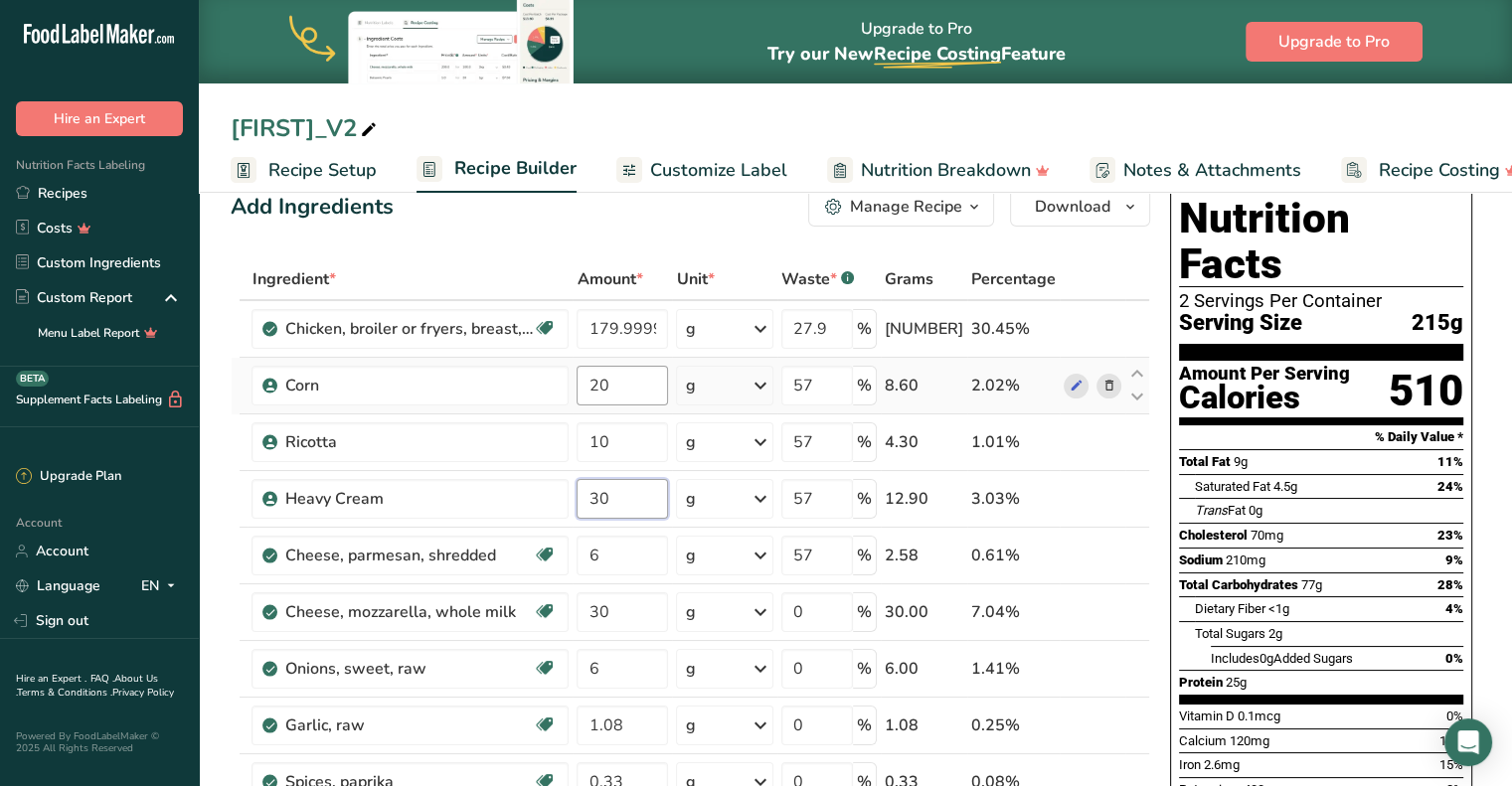 type on "30" 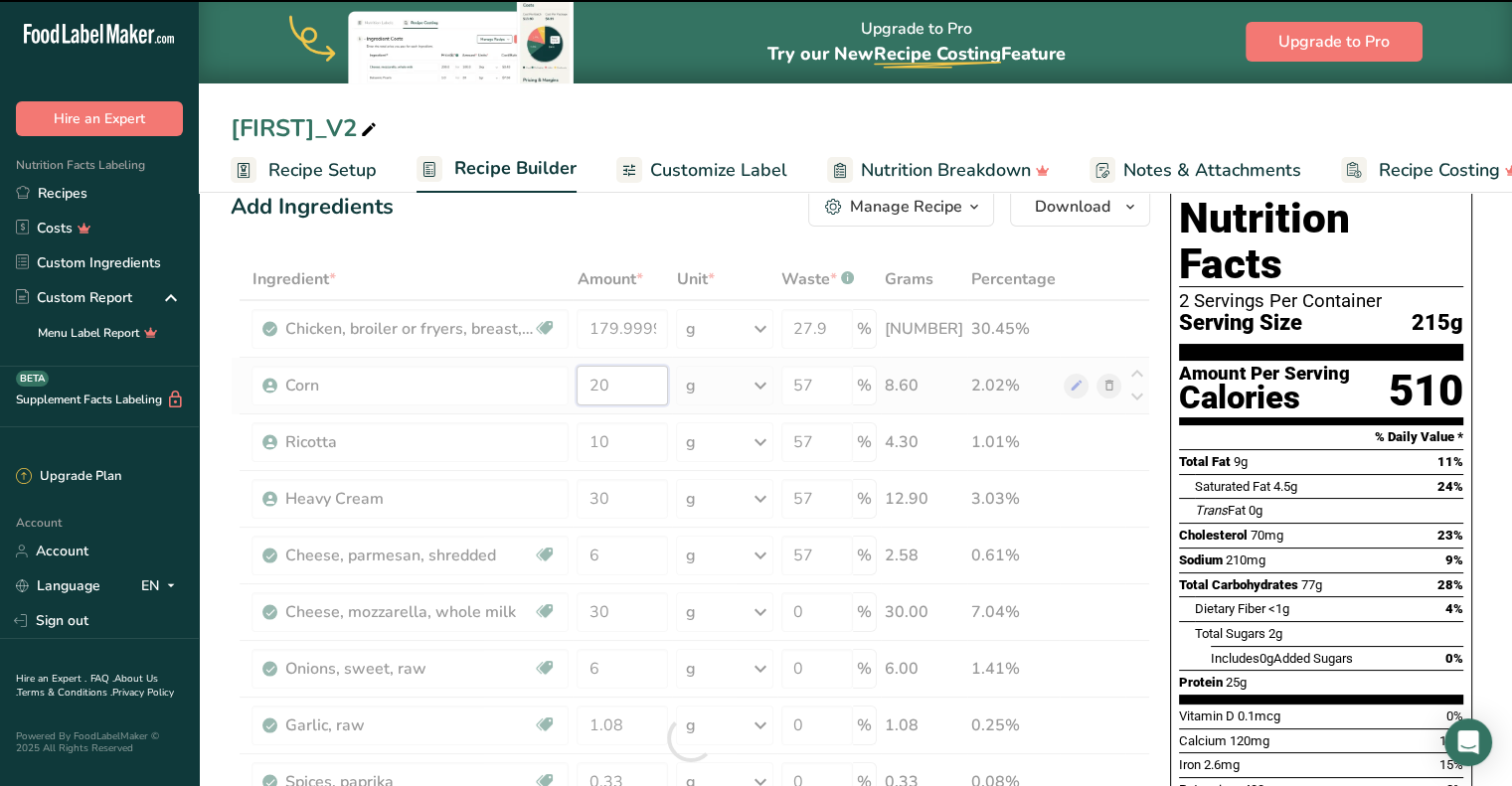 click on "Ingredient *
Amount *
Unit *
Waste *   .a-a{fill:#347362;}.b-a{fill:#fff;}          Grams
Percentage
Chicken, broiler or fryers, breast, skinless, boneless, meat only, raw
Dairy free
Gluten free
Soy free
179.999998
g
Portions
4 oz
1 piece
1 package
Weight Units
g
kg
mg
See more
Volume Units
l
Volume units require a density conversion. If you know your ingredient's density enter it below. Otherwise, click on "RIA" our AI Regulatory bot - she will be able to help you
lb/ft3
g/cm3
Confirm
mL
27.9" at bounding box center [690, 738] 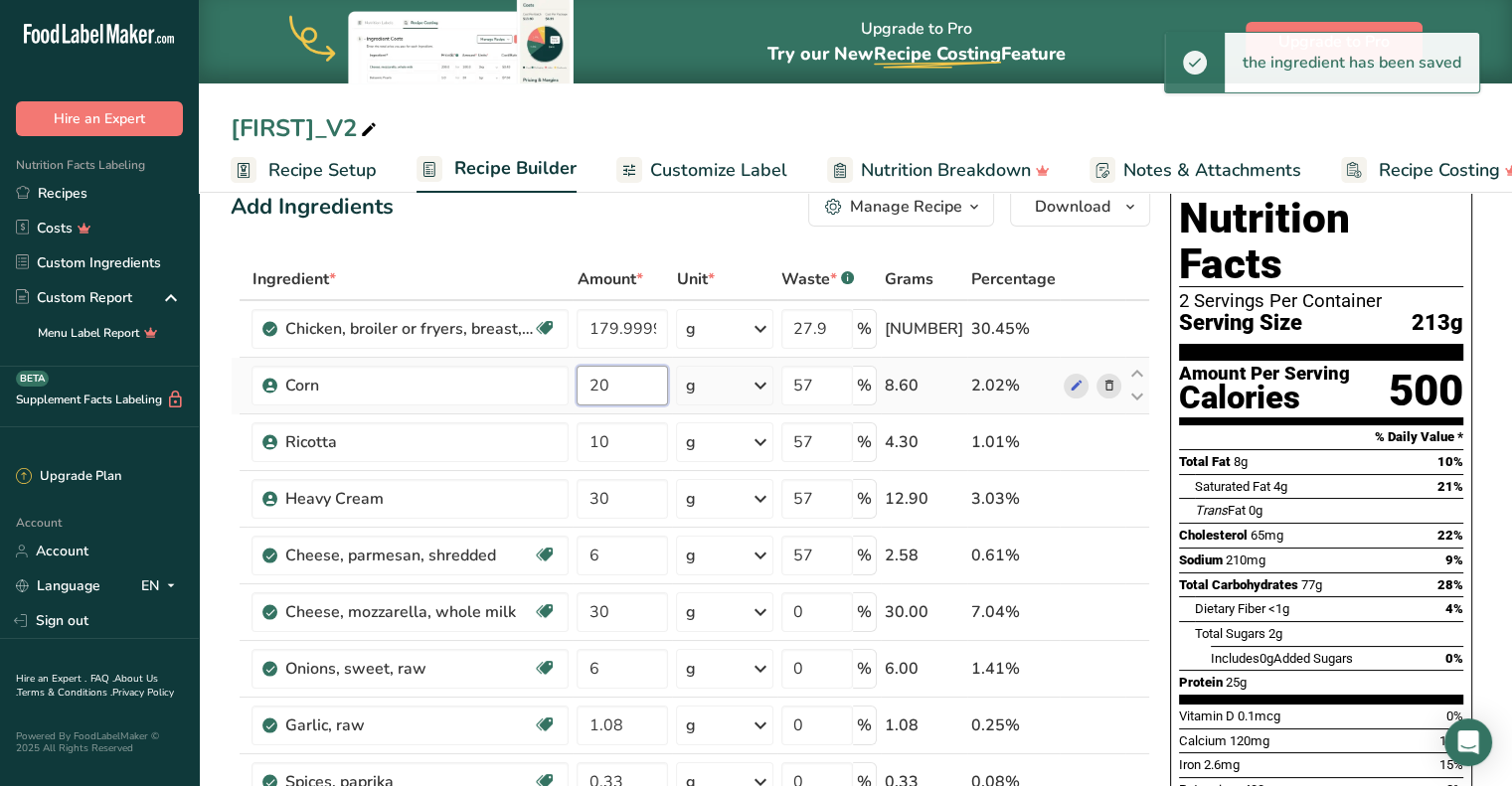 type on "2" 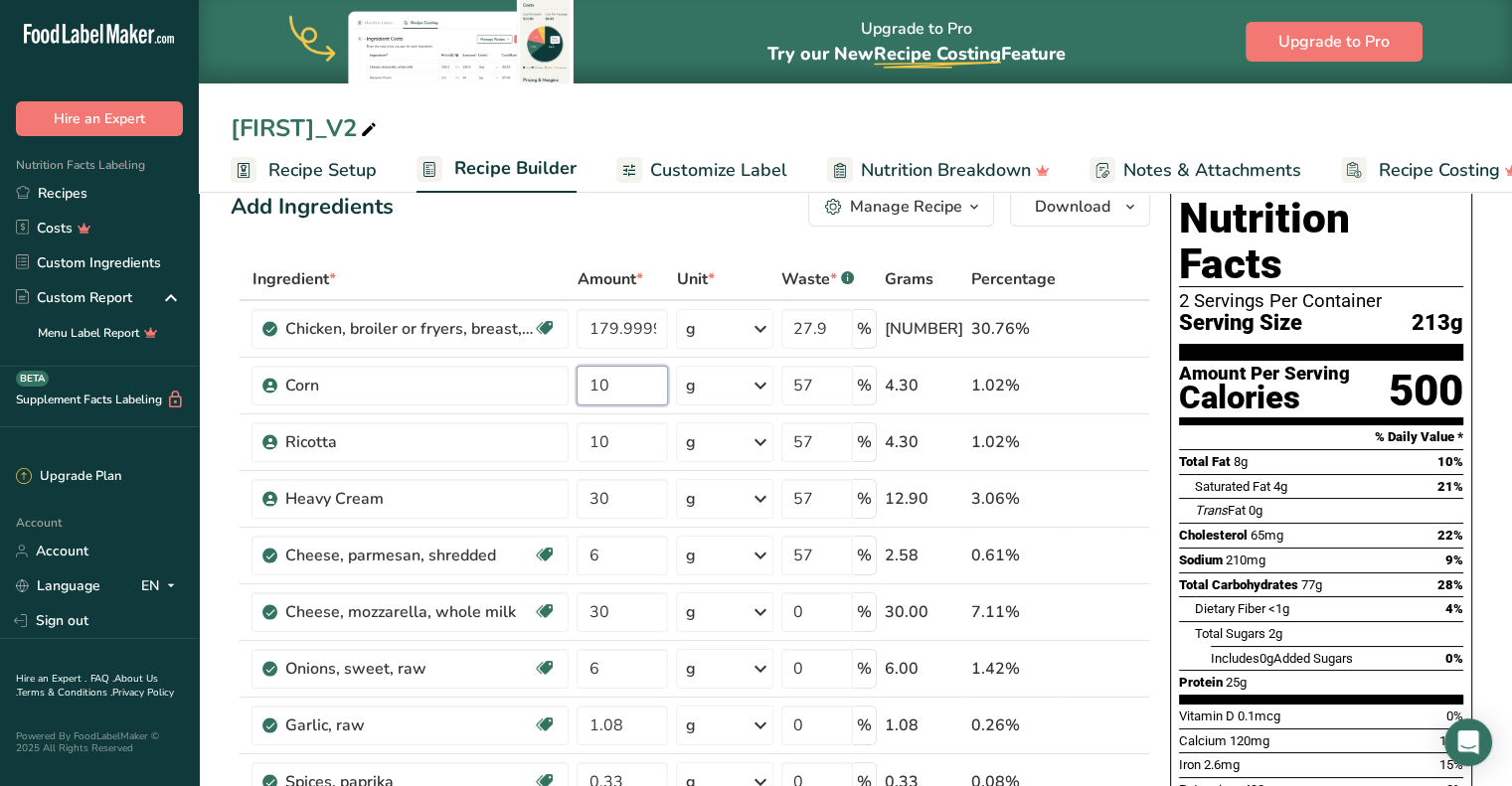 type on "10" 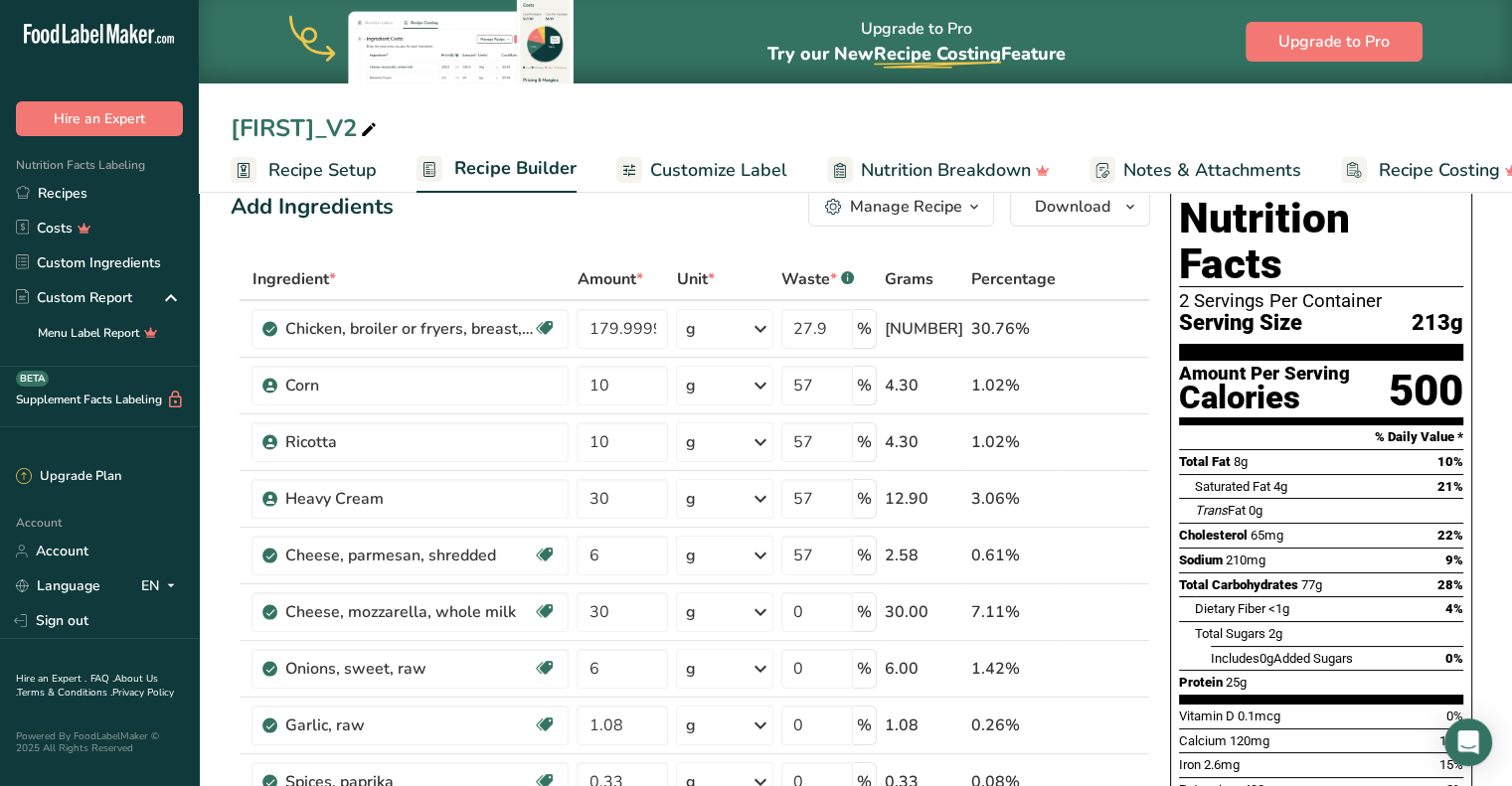 click on "Ingredient *
Amount *
Unit *
Waste *   .a-a{fill:#347362;}.b-a{fill:#fff;}          Grams
Percentage
Chicken, broiler or fryers, breast, skinless, boneless, meat only, raw
Dairy free
Gluten free
Soy free
179.999998
g
Portions
4 oz
1 piece
1 package
Weight Units
g
kg
mg
See more
Volume Units
l
Volume units require a density conversion. If you know your ingredient's density enter it below. Otherwise, click on "RIA" our AI Regulatory bot - she will be able to help you
lb/ft3
g/cm3
Confirm
mL
27.9" at bounding box center (690, 738) 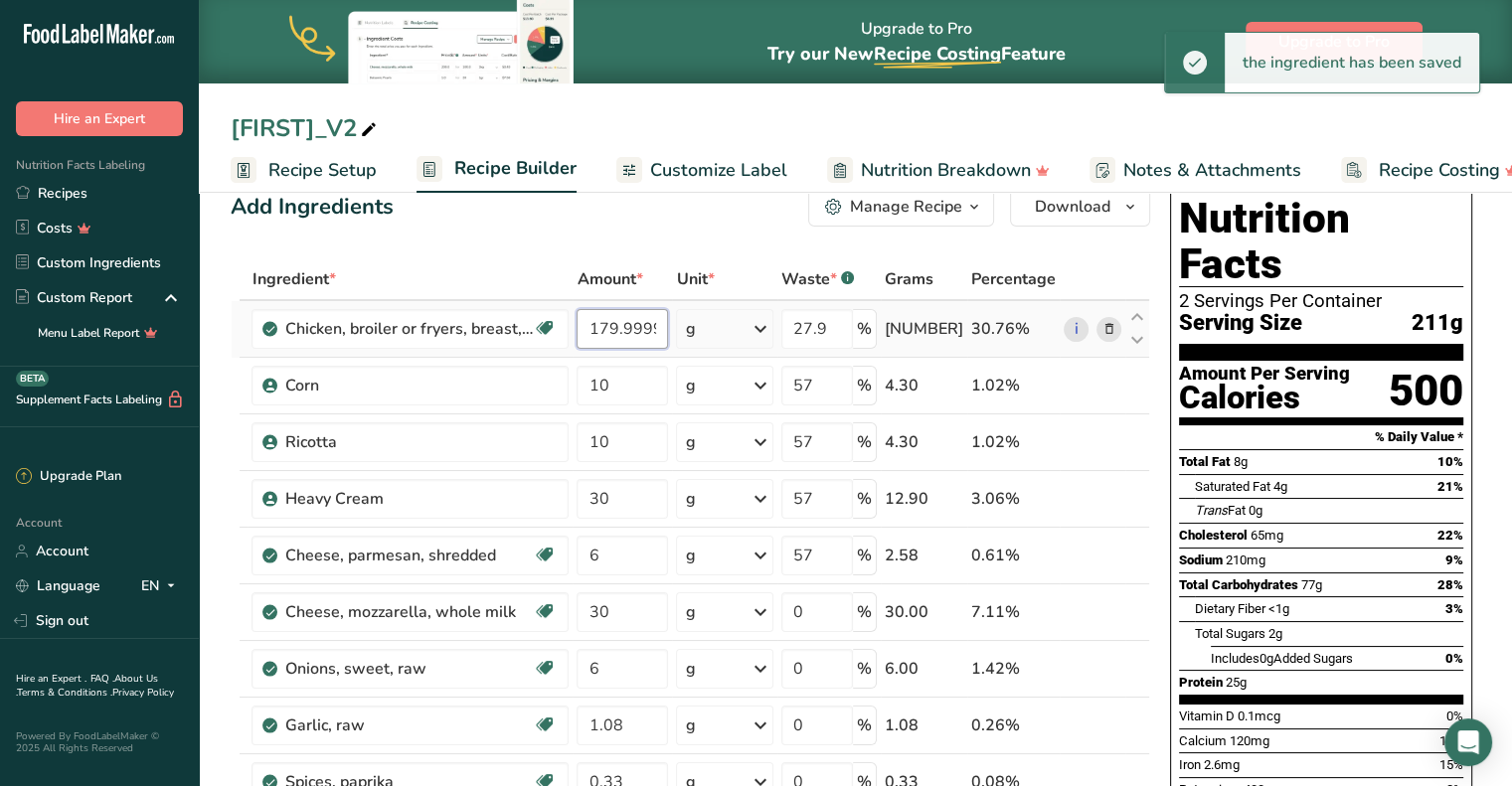 click on "179.999998" at bounding box center [622, 329] 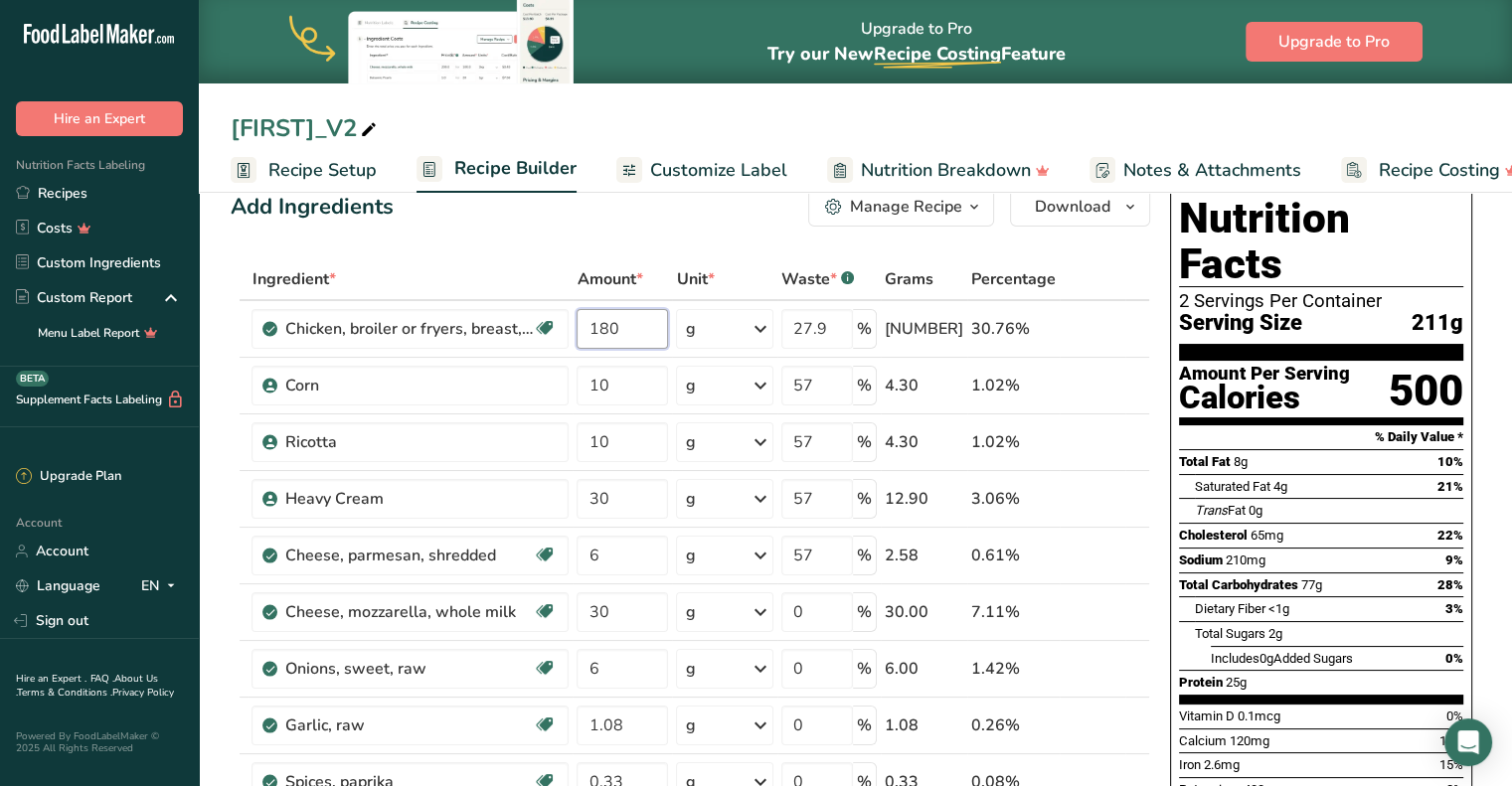 type on "180" 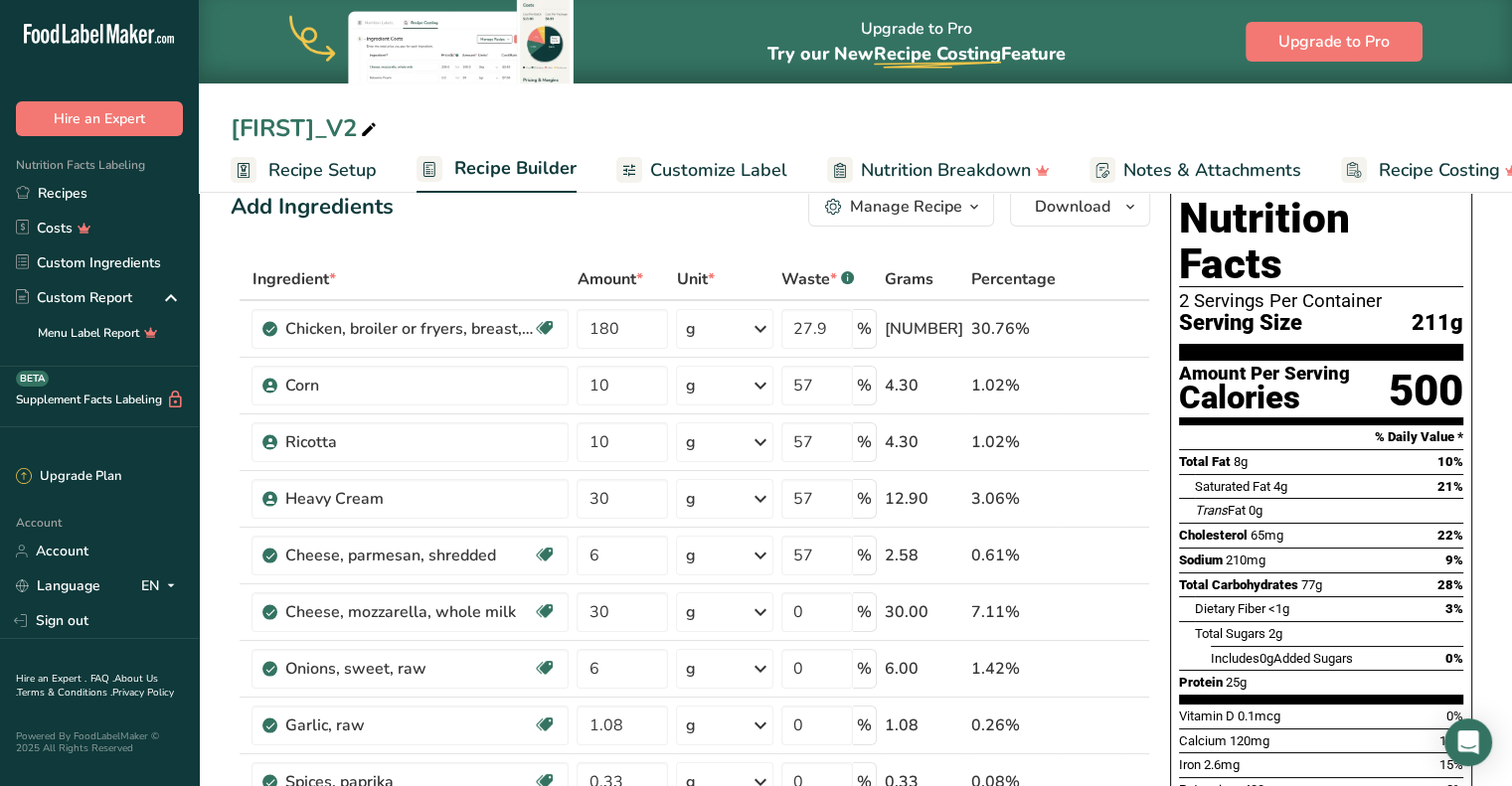 click on "Add Ingredients
Manage Recipe         Delete Recipe           Duplicate Recipe             Scale Recipe             Save as Sub-Recipe   .a-a{fill:#347362;}.b-a{fill:#fff;}                               Nutrition Breakdown                   Recipe Card
NEW
Amino Acids Pattern Report             Activity History
Download
Choose your preferred label style
Standard FDA label
Standard FDA label
The most common format for nutrition facts labels in compliance with the FDA's typeface, style and requirements
Tabular FDA label
A label format compliant with the FDA regulations presented in a tabular (horizontal) display.
Linear FDA label
A simple linear display for small sized packages.
Simplified FDA label" at bounding box center (696, 1015) 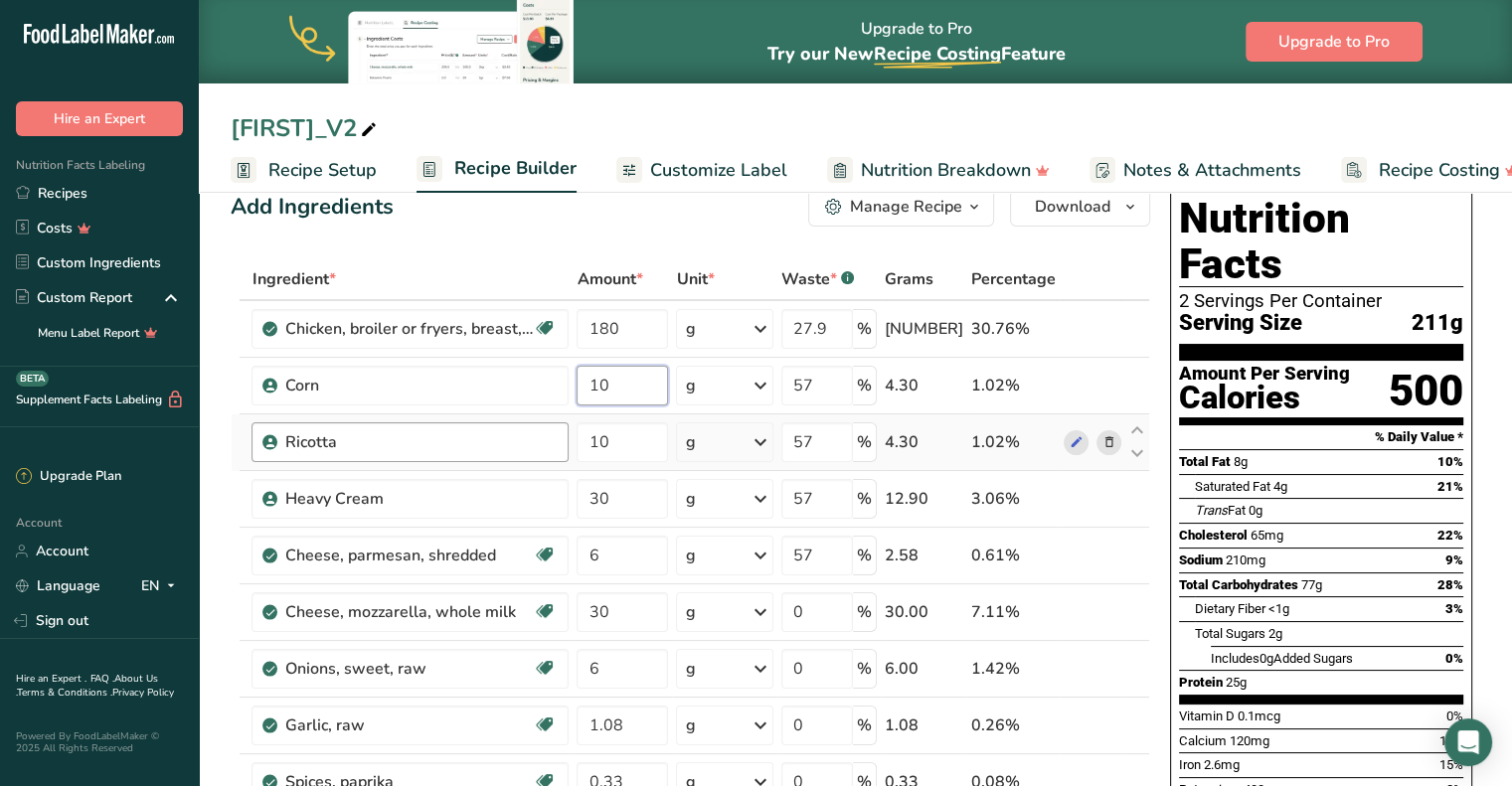 drag, startPoint x: 629, startPoint y: 393, endPoint x: 451, endPoint y: 420, distance: 180.03611 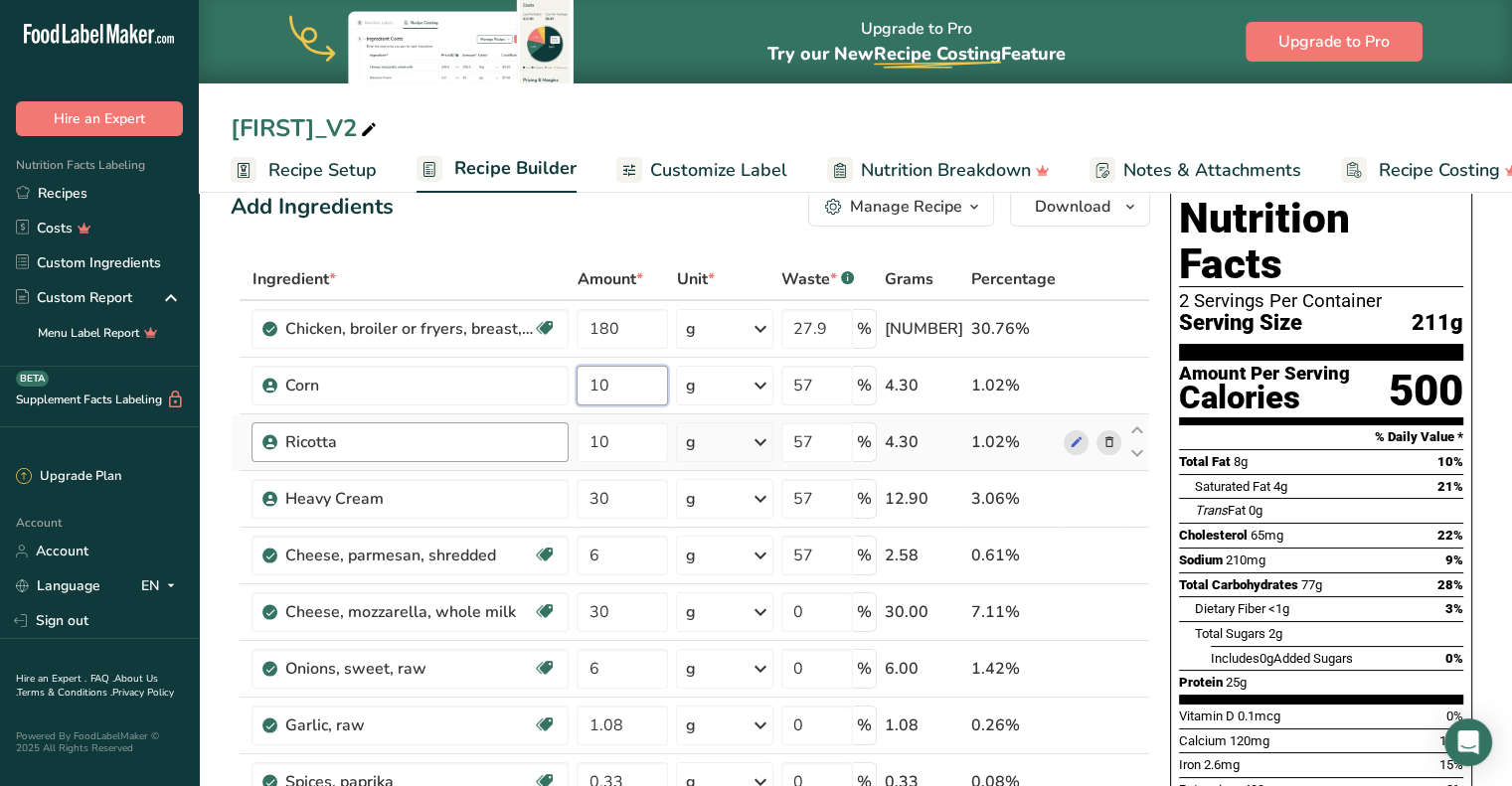 click on "Chicken, broiler or fryers, breast, skinless, boneless, meat only, raw
Dairy free
Gluten free
Soy free
180
g
Portions
4 oz
1 piece
1 package
Weight Units
g
kg
mg
See more
Volume Units
l
Volume units require a density conversion. If you know your ingredient's density enter it below. Otherwise, click on "RIA" our AI Regulatory bot - she will be able to help you
lb/ft3
g/cm3
Confirm
mL
Volume units require a density conversion. If you know your ingredient's density enter it below. Otherwise, click on "RIA" our AI Regulatory bot - she will be able to help you" at bounding box center (690, 738) 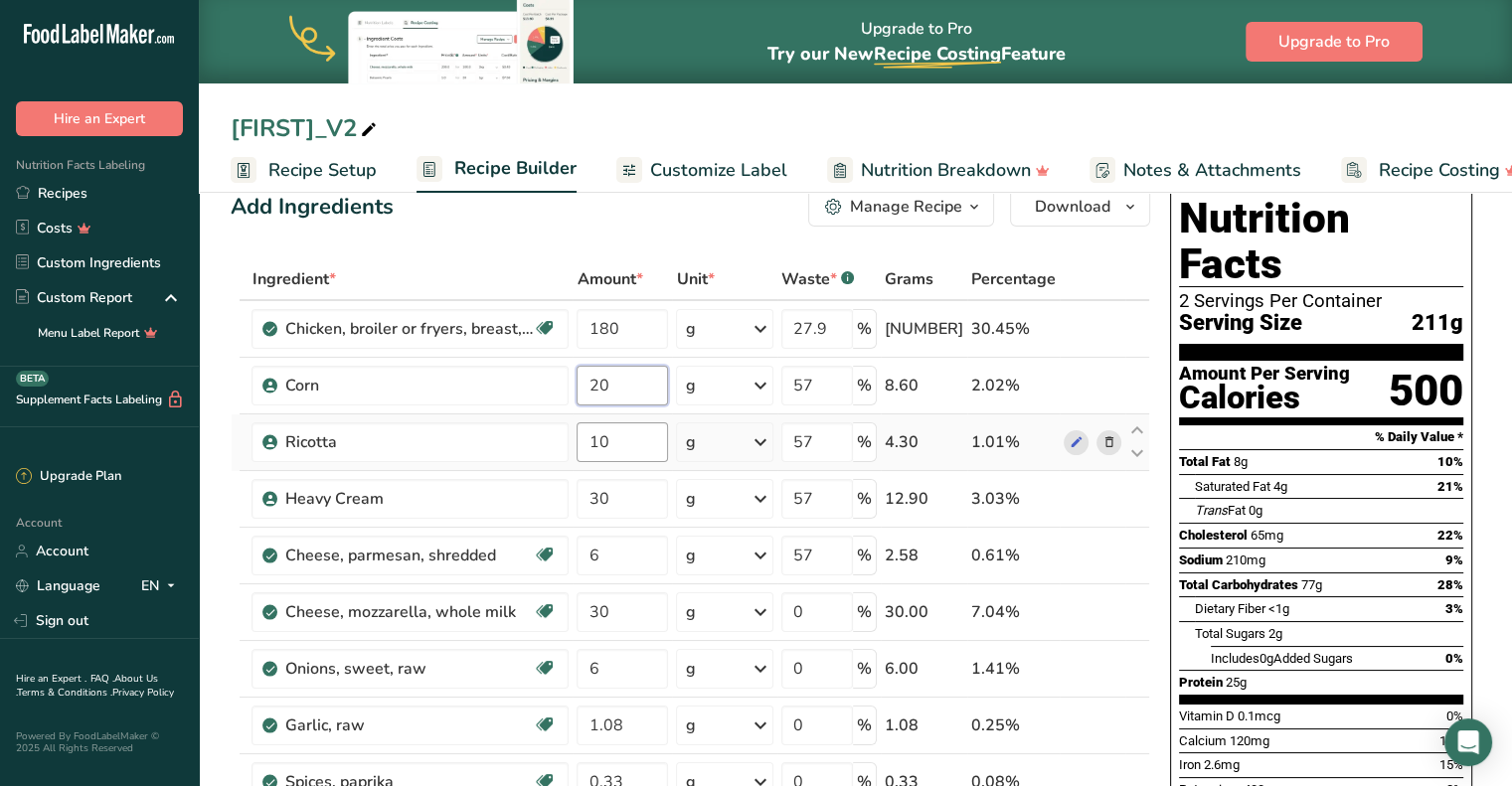 type on "20" 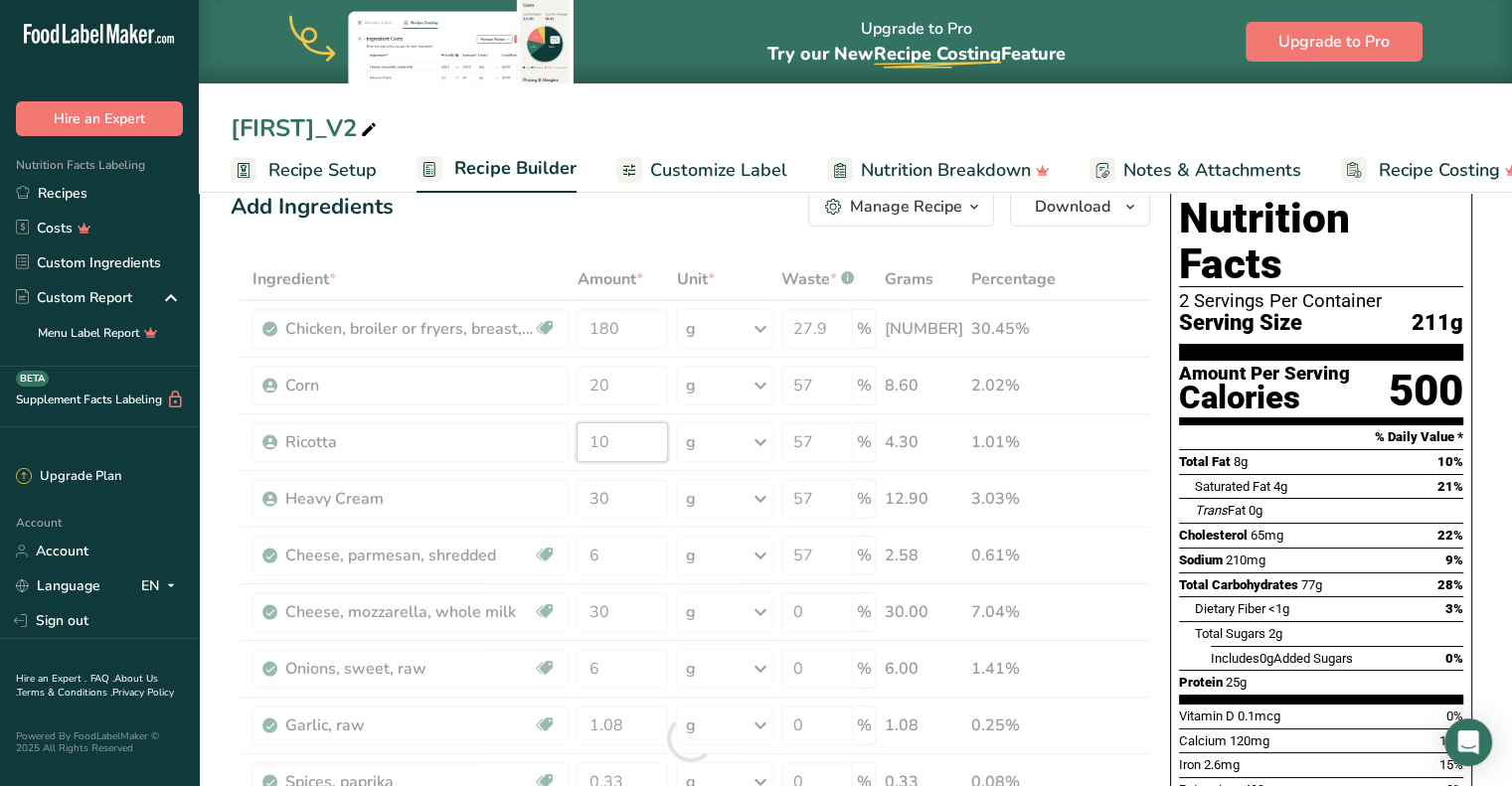 drag, startPoint x: 638, startPoint y: 450, endPoint x: 475, endPoint y: 460, distance: 163.3065 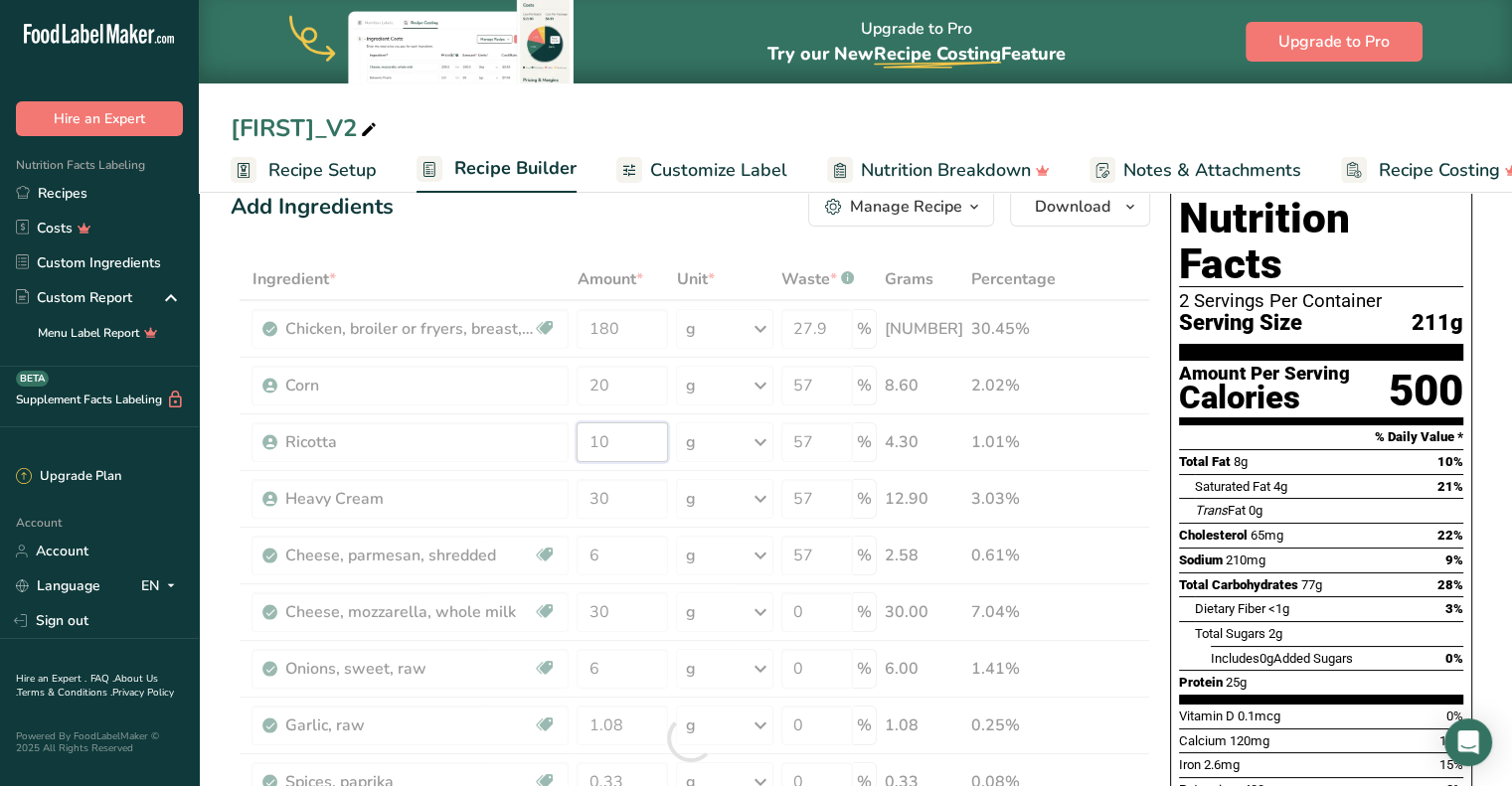 click on "Ingredient *
Amount *
Unit *
Waste *   .a-a{fill:#347362;}.b-a{fill:#fff;}          Grams
Percentage
Chicken, broiler or fryers, breast, skinless, boneless, meat only, raw
Dairy free
Gluten free
Soy free
180
g
Portions
4 oz
1 piece
1 package
Weight Units
g
kg
mg
See more
Volume Units
l
Volume units require a density conversion. If you know your ingredient's density enter it below. Otherwise, click on "RIA" our AI Regulatory bot - she will be able to help you
lb/ft3
g/cm3
Confirm
mL
fl oz" at bounding box center [690, 738] 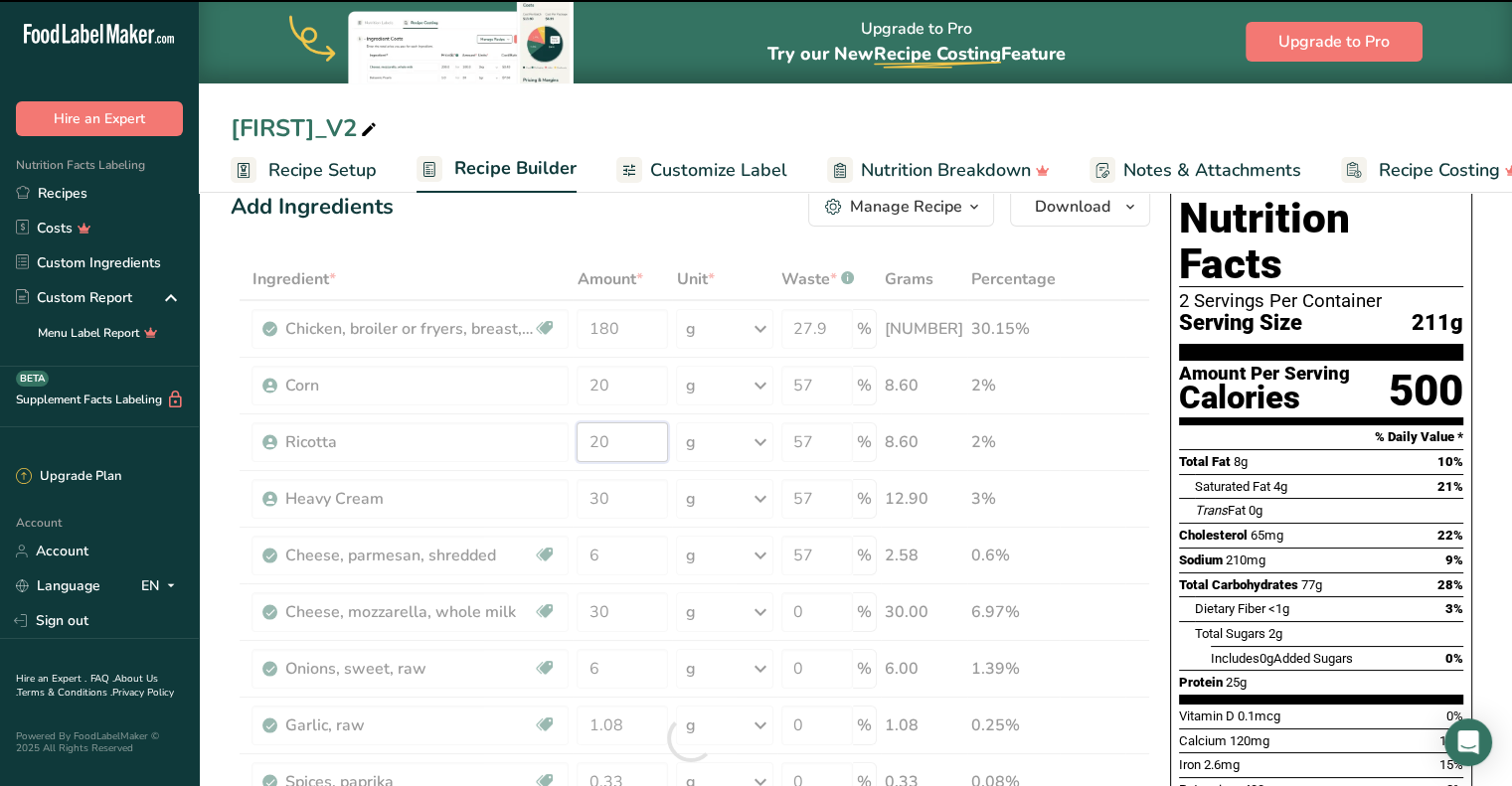 type on "10" 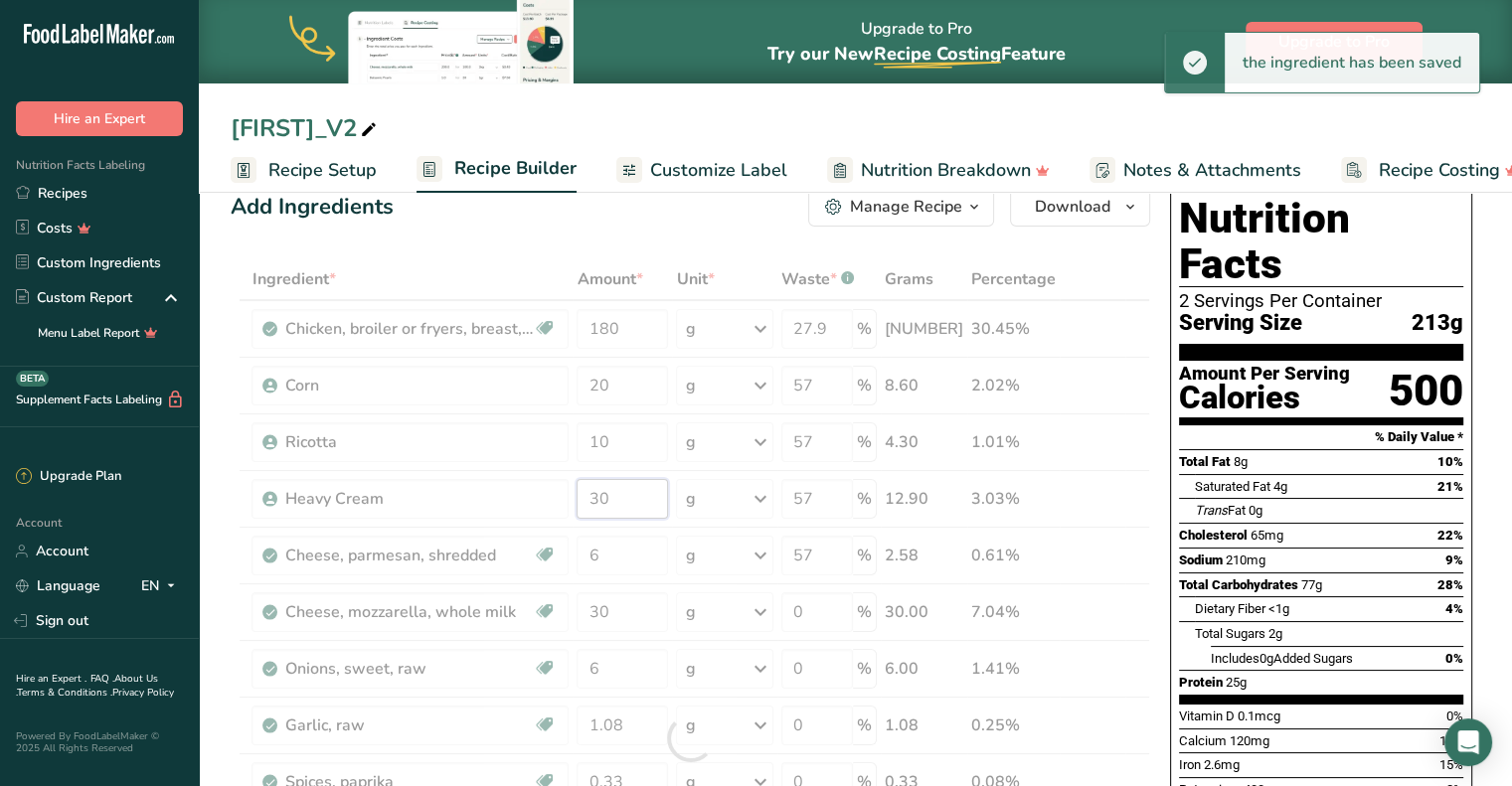 drag, startPoint x: 619, startPoint y: 504, endPoint x: 519, endPoint y: 512, distance: 100.31949 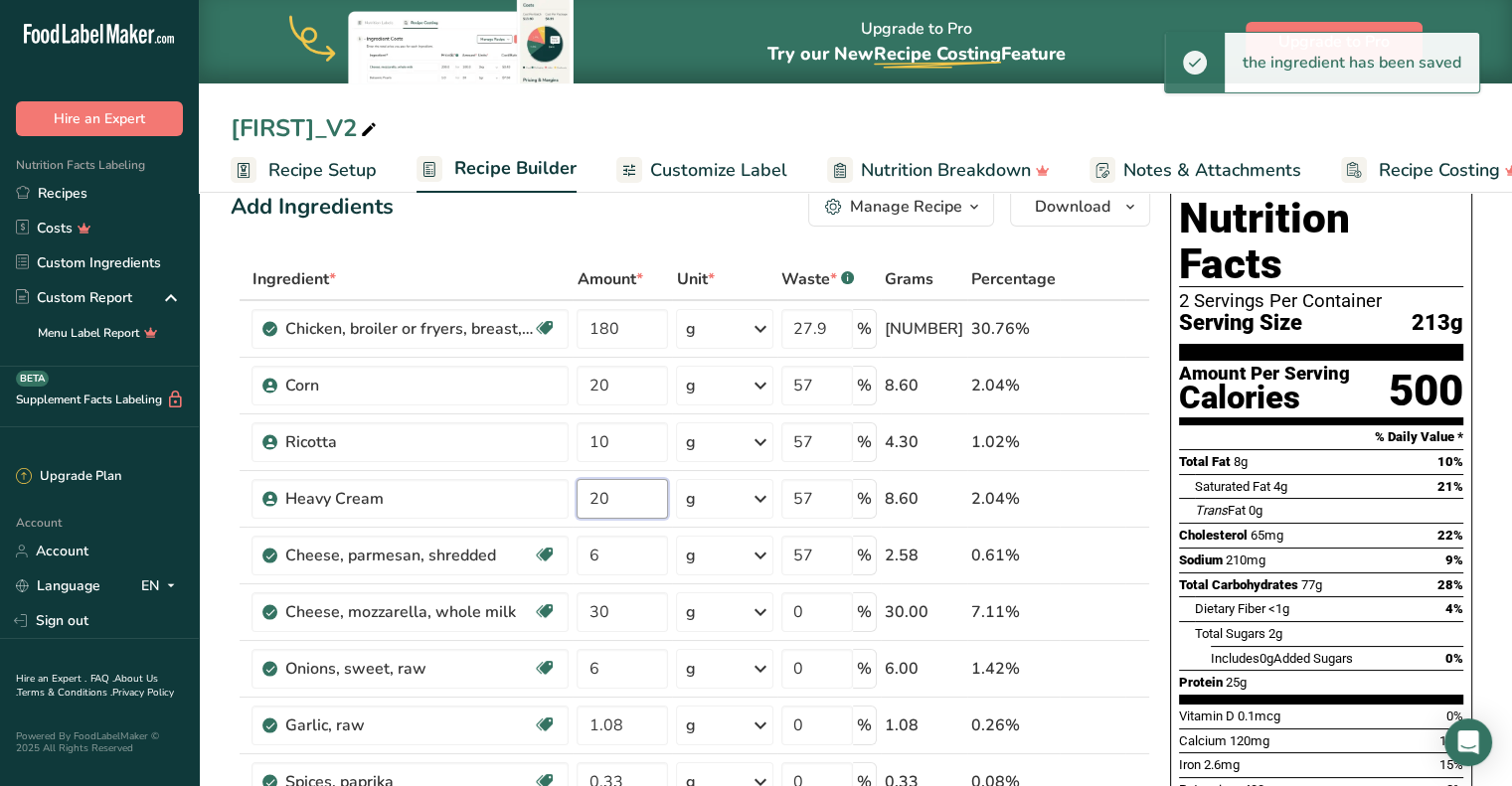 type on "2" 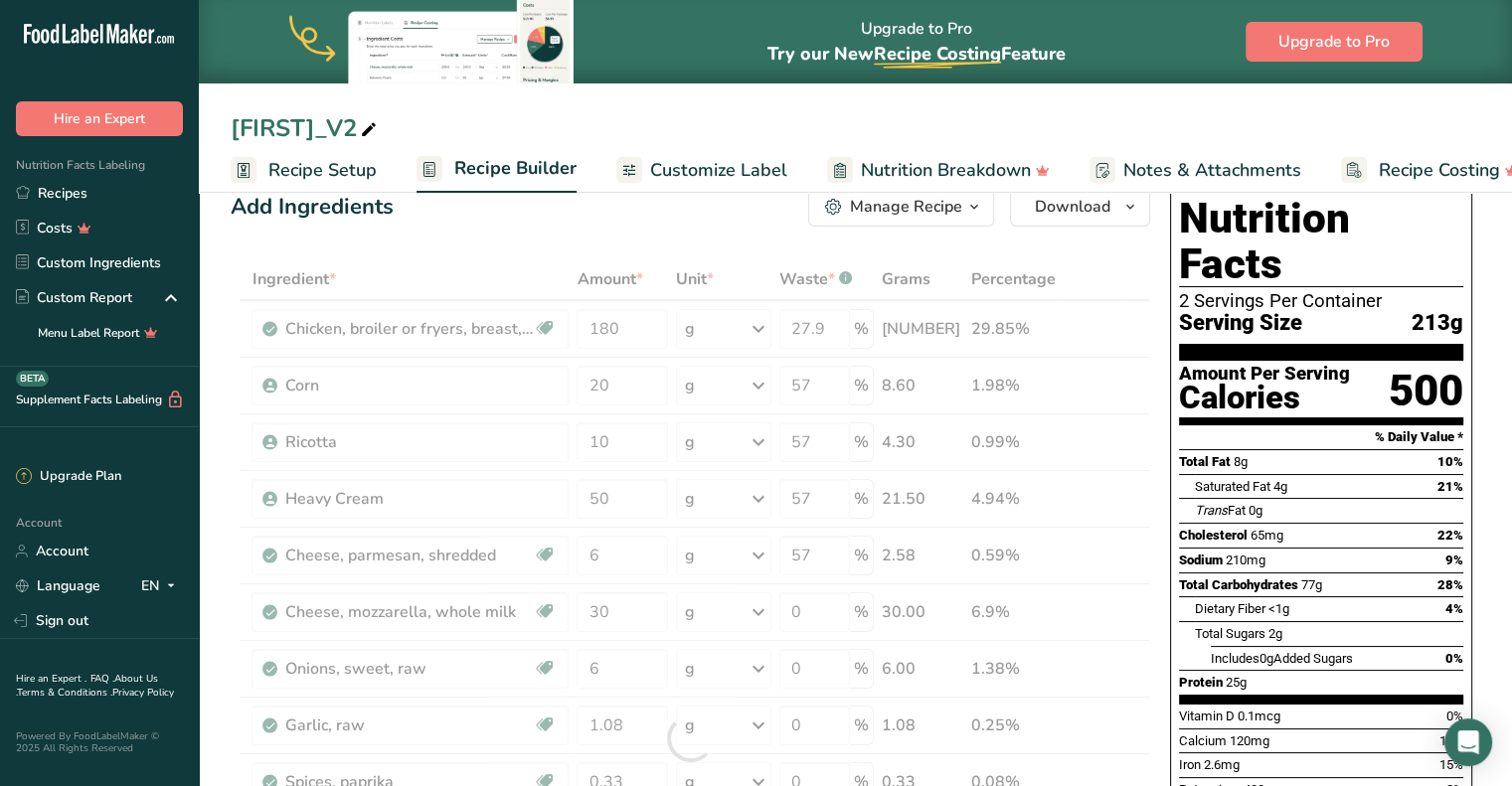click on "Add Ingredients
Manage Recipe         Delete Recipe           Duplicate Recipe             Scale Recipe             Save as Sub-Recipe   .a-a{fill:#347362;}.b-a{fill:#fff;}                               Nutrition Breakdown                   Recipe Card
NEW
Amino Acids Pattern Report             Activity History
Download
Choose your preferred label style
Standard FDA label
Standard FDA label
The most common format for nutrition facts labels in compliance with the FDA's typeface, style and requirements
Tabular FDA label
A label format compliant with the FDA regulations presented in a tabular (horizontal) display.
Linear FDA label
A simple linear display for small sized packages.
Simplified FDA label" at bounding box center (696, 1015) 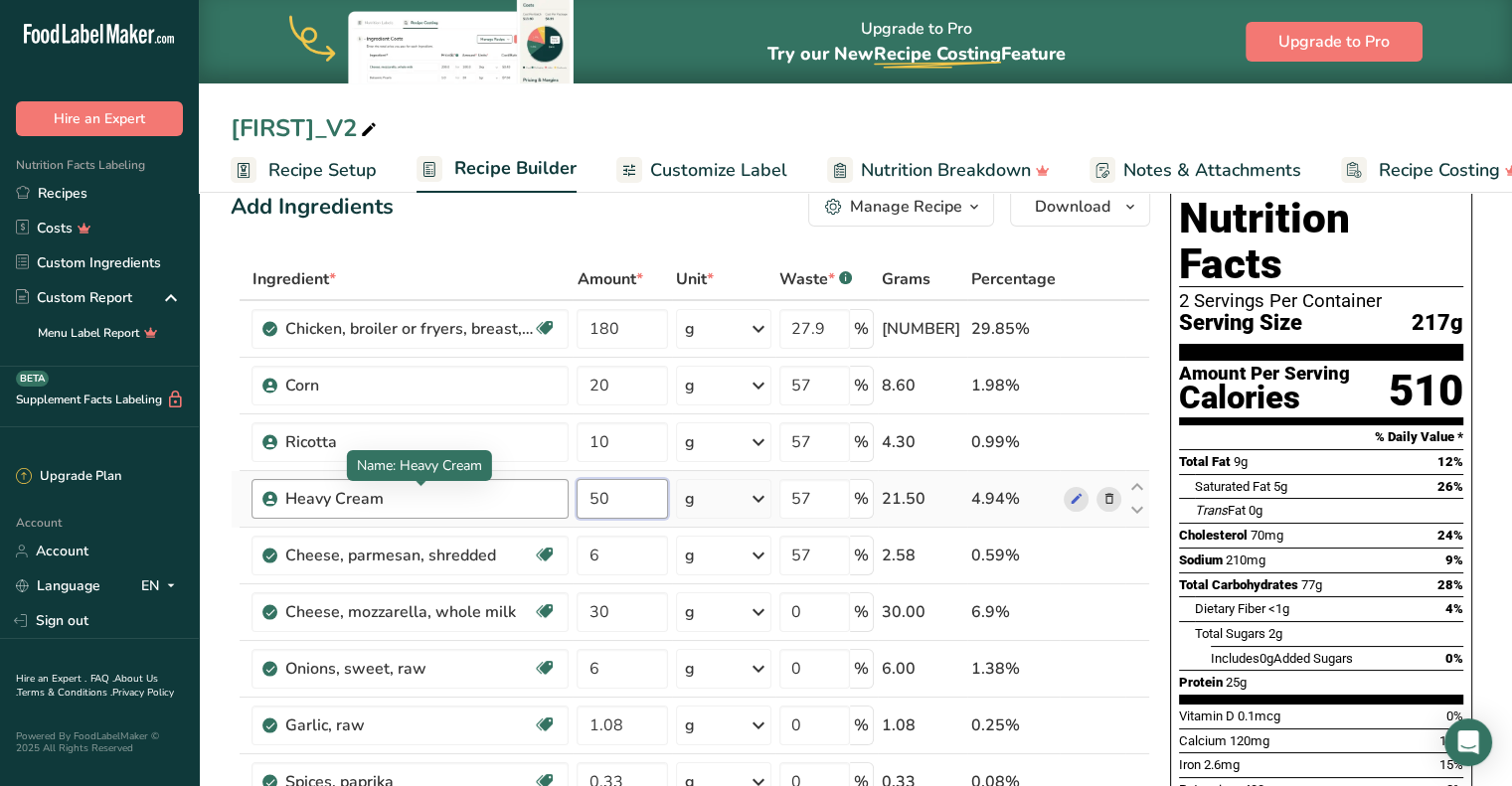 drag, startPoint x: 643, startPoint y: 498, endPoint x: 413, endPoint y: 484, distance: 230.42569 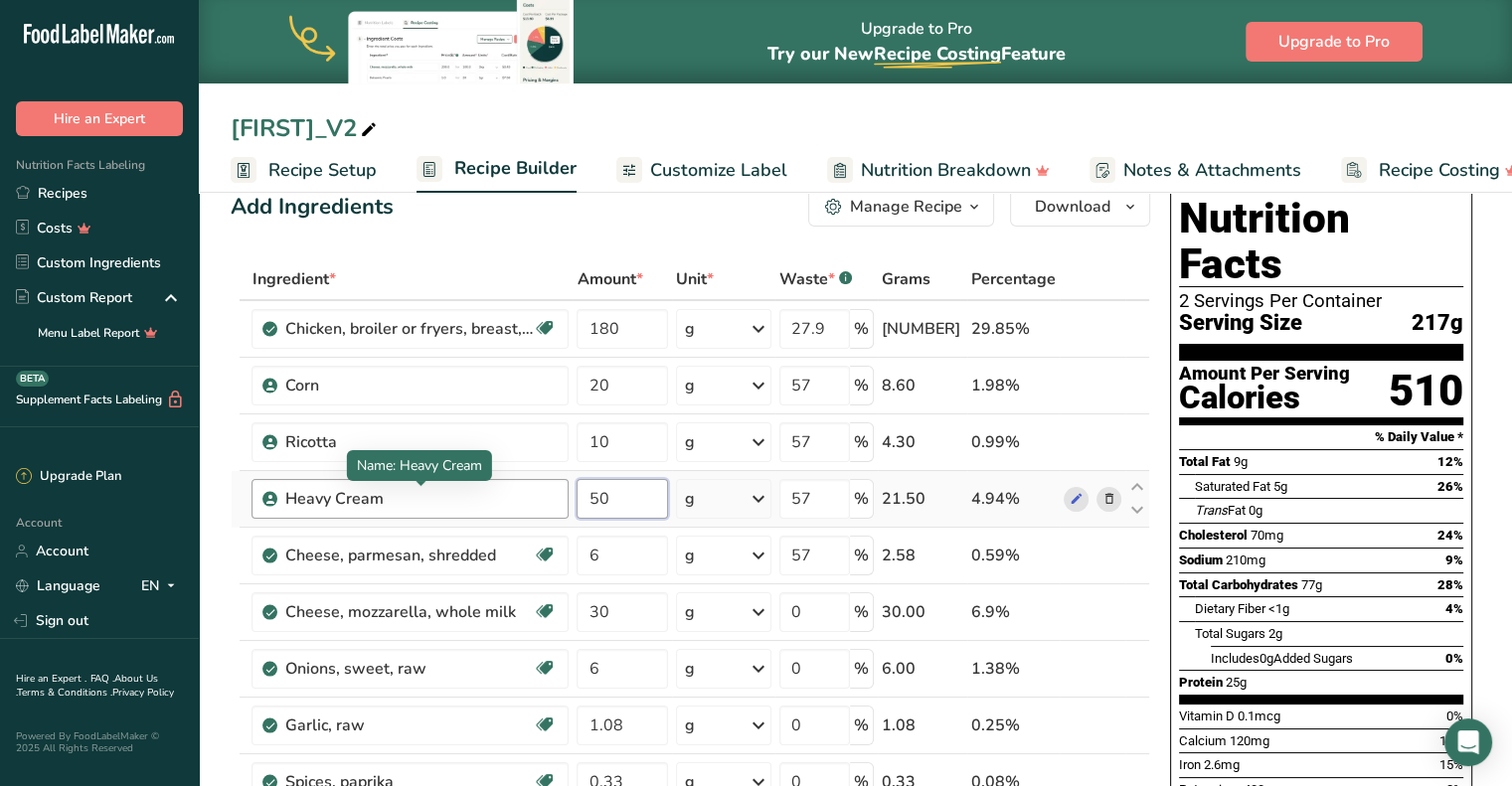 click on "Heavy Cream
50
g
Weight Units
g
kg
mg
See more
Volume Units
l
mL
fl oz
See more
57
%
21.50
4.94%" at bounding box center (690, 499) 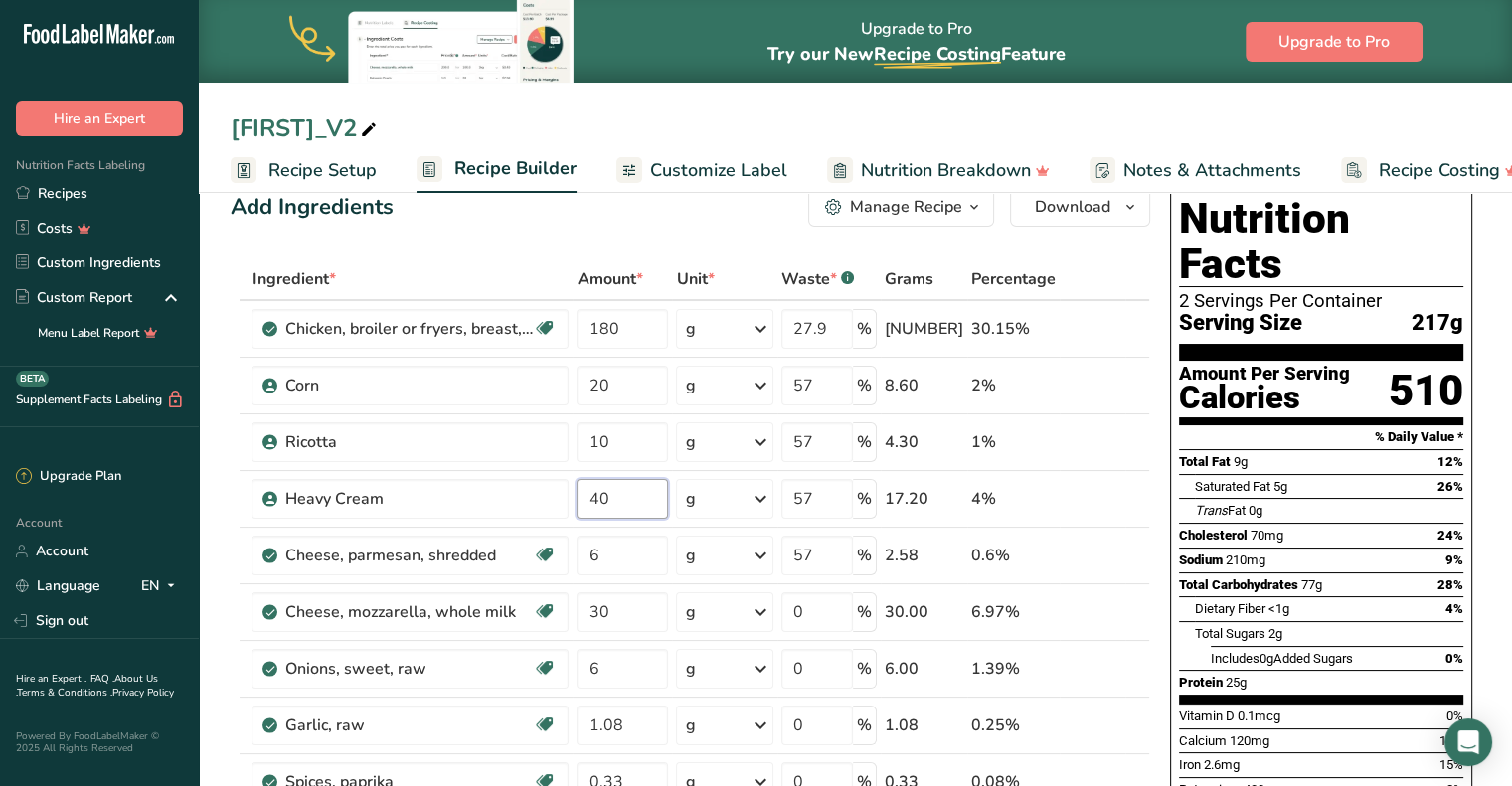 type on "40" 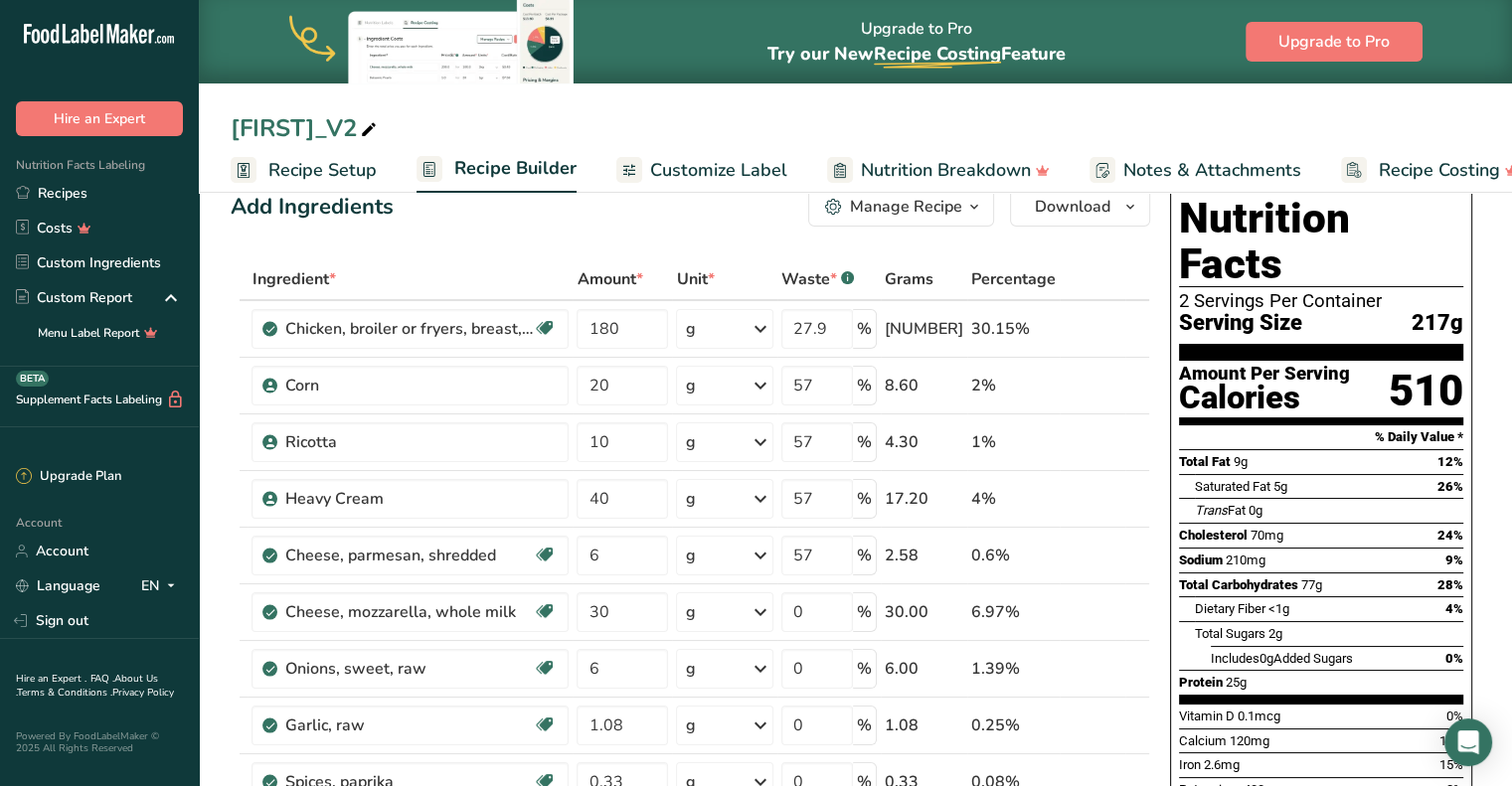click on "Add Ingredients
Manage Recipe         Delete Recipe           Duplicate Recipe             Scale Recipe             Save as Sub-Recipe   .a-a{fill:#347362;}.b-a{fill:#fff;}                               Nutrition Breakdown                   Recipe Card
NEW
Amino Acids Pattern Report             Activity History
Download
Choose your preferred label style
Standard FDA label
Standard FDA label
The most common format for nutrition facts labels in compliance with the FDA's typeface, style and requirements
Tabular FDA label
A label format compliant with the FDA regulations presented in a tabular (horizontal) display.
Linear FDA label
A simple linear display for small sized packages.
Simplified FDA label" at bounding box center [696, 1015] 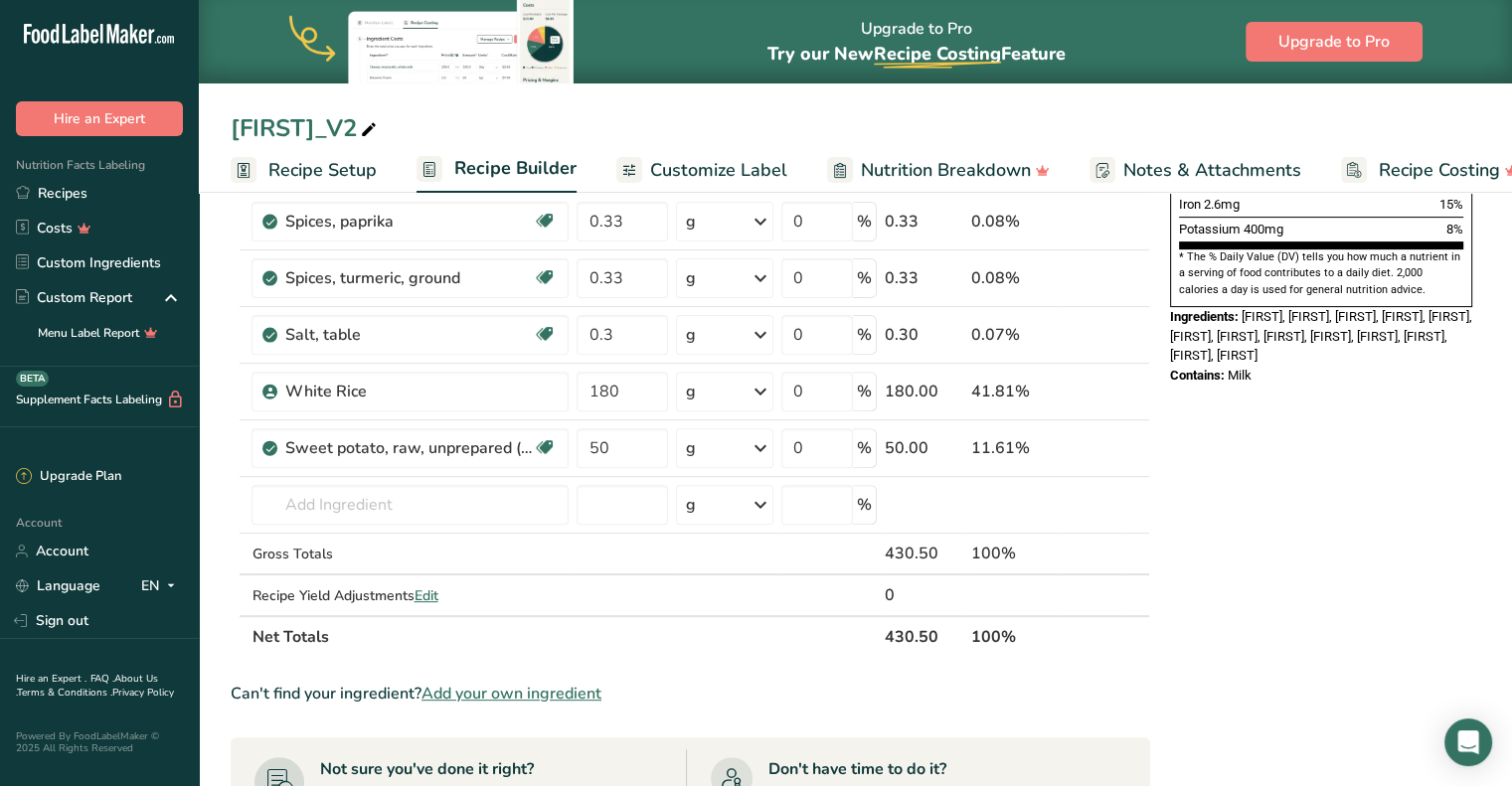scroll, scrollTop: 766, scrollLeft: 0, axis: vertical 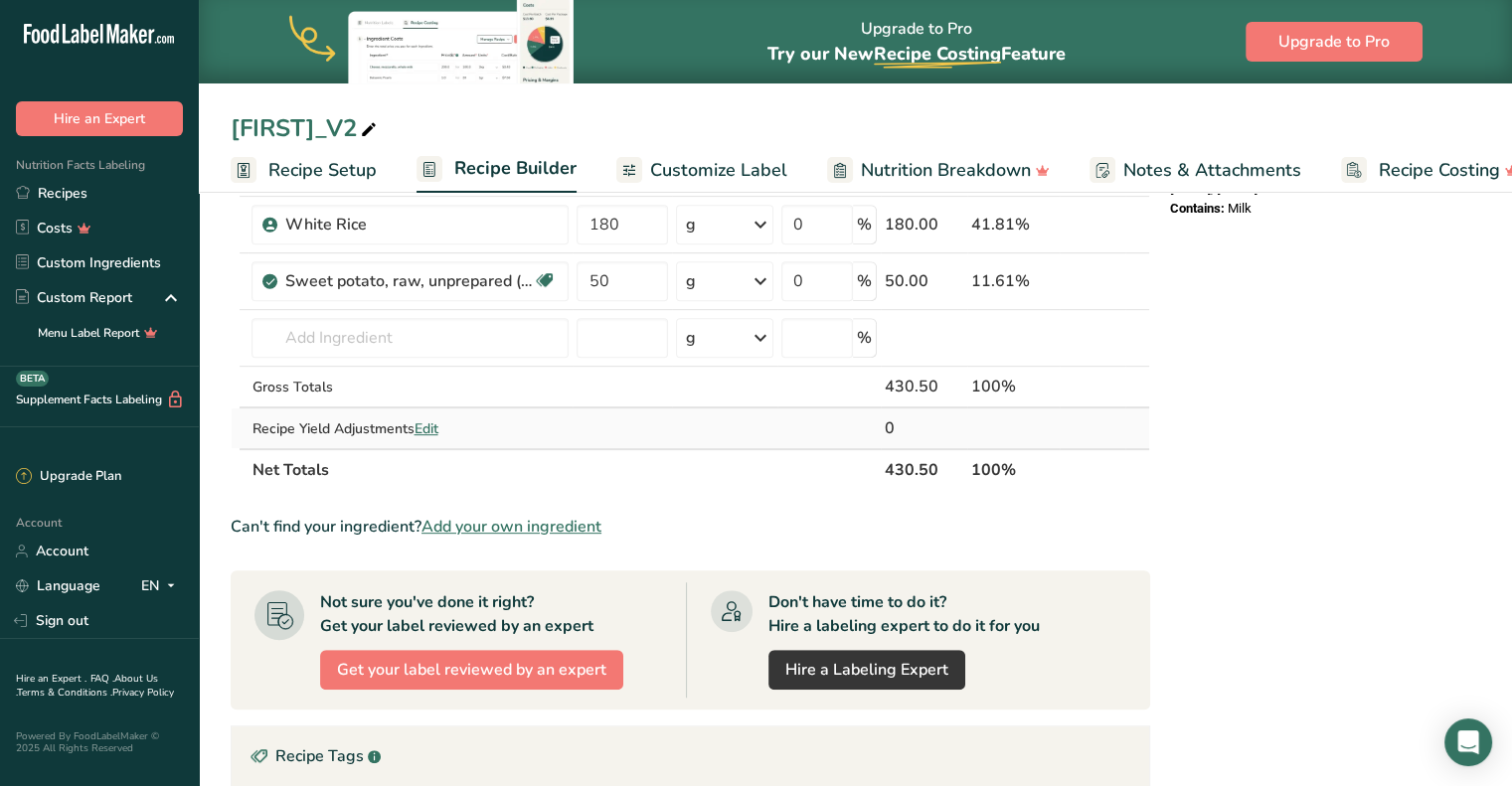 click on "Edit" at bounding box center [425, 428] 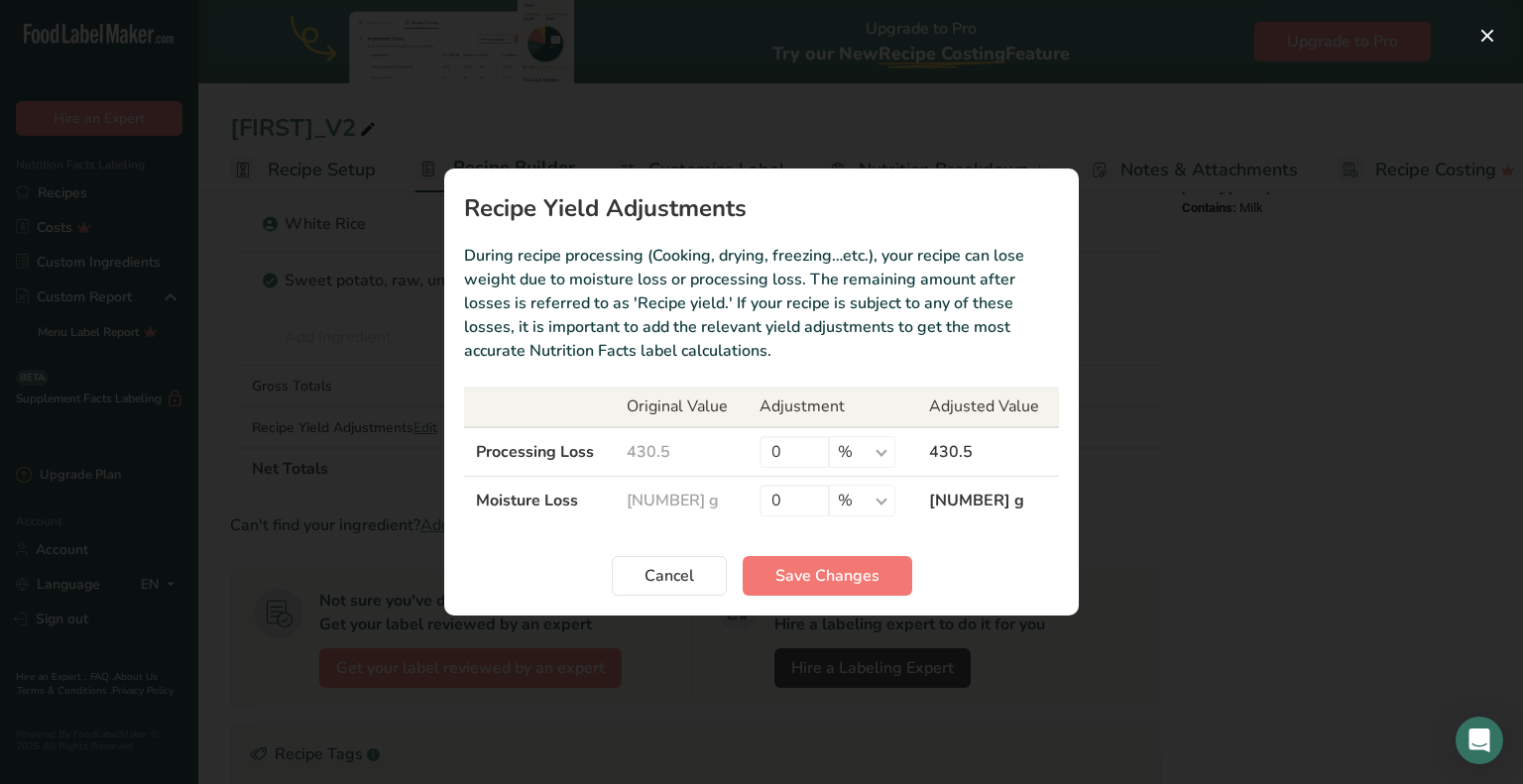 click at bounding box center [762, 392] 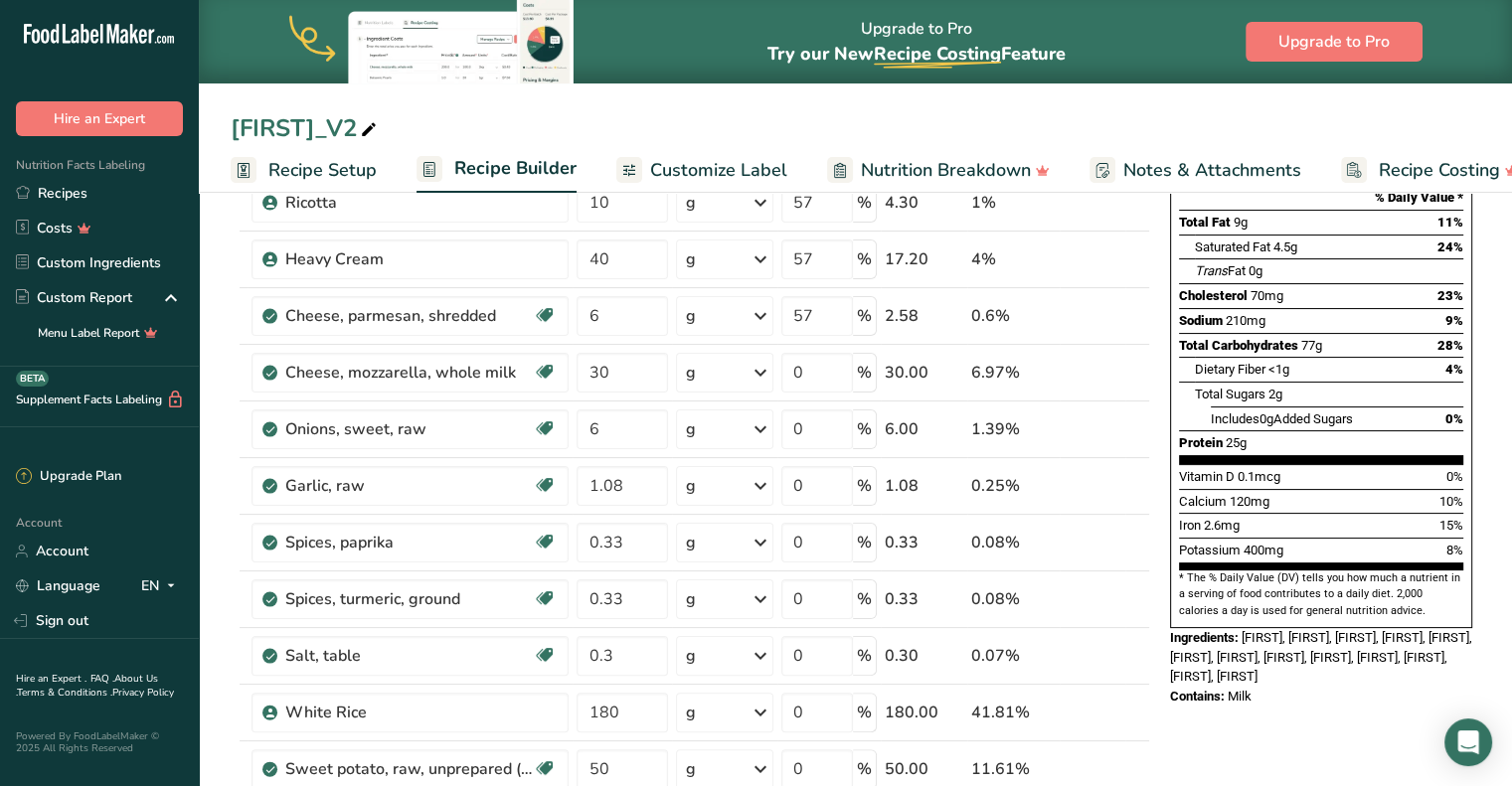 scroll, scrollTop: 0, scrollLeft: 0, axis: both 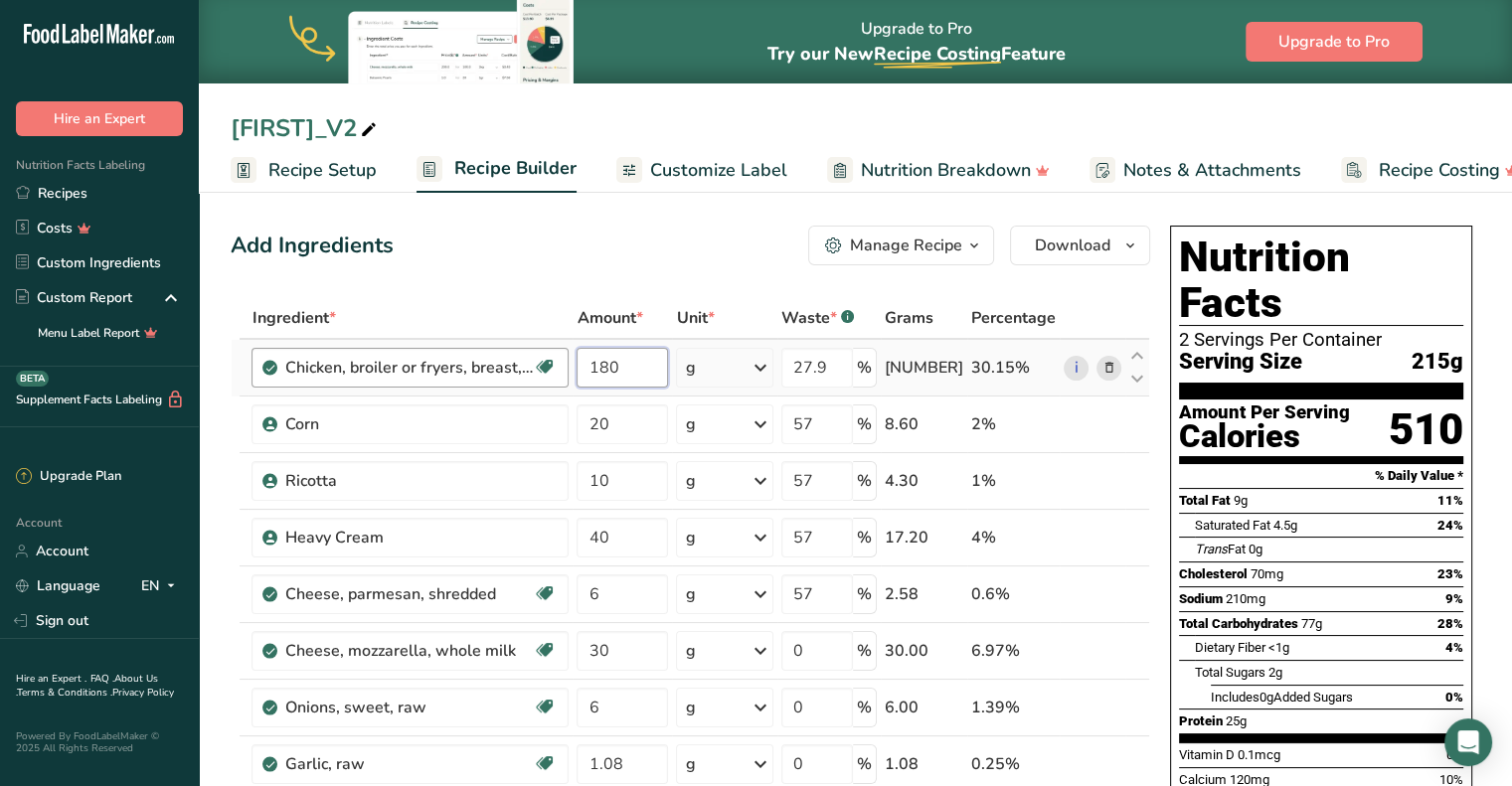 drag, startPoint x: 628, startPoint y: 361, endPoint x: 442, endPoint y: 361, distance: 186 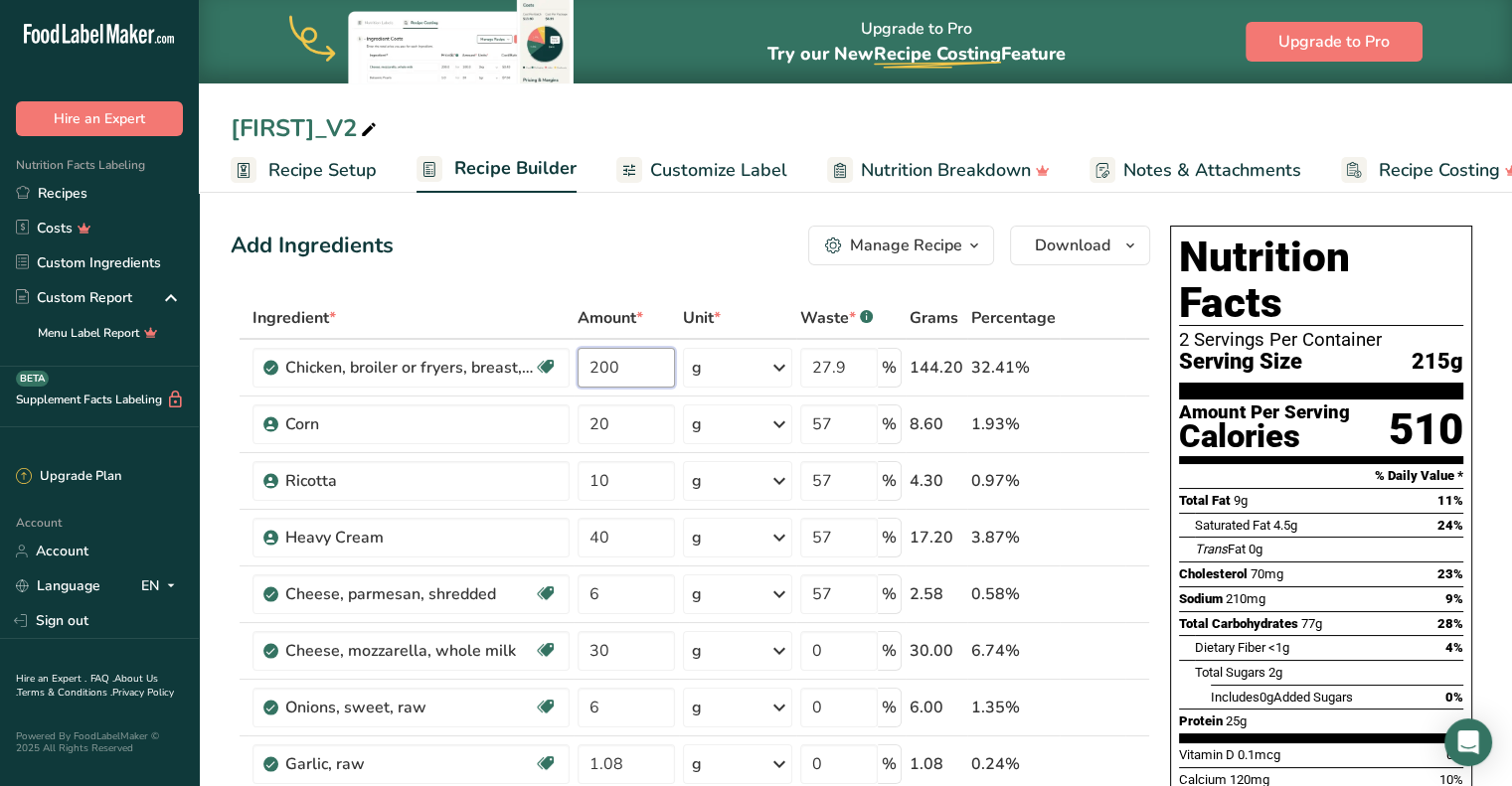 type on "200" 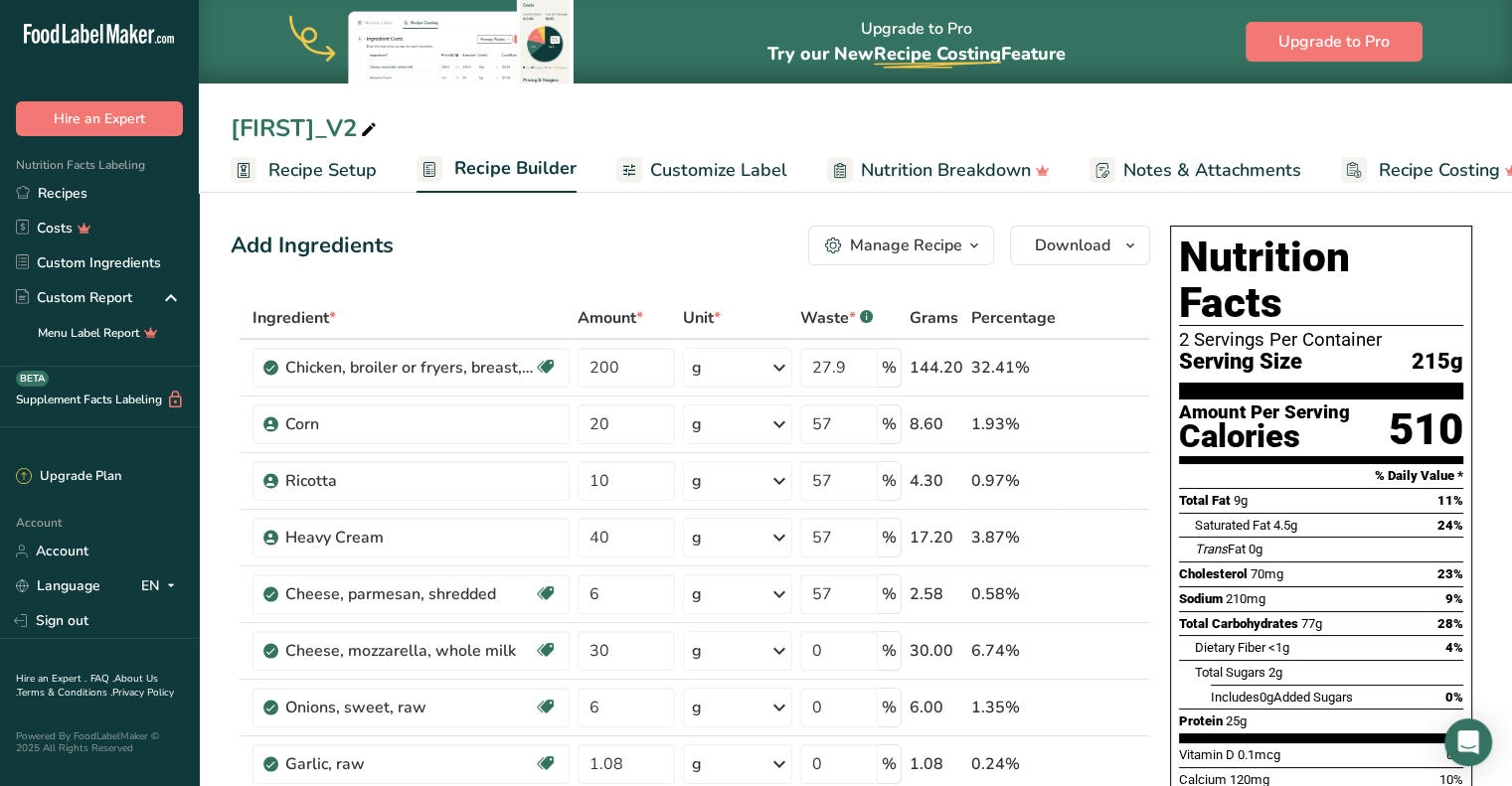 click on "Add Ingredients
Manage Recipe         Delete Recipe           Duplicate Recipe             Scale Recipe             Save as Sub-Recipe   .a-a{fill:#347362;}.b-a{fill:#fff;}                               Nutrition Breakdown                   Recipe Card
NEW
Amino Acids Pattern Report             Activity History
Download
Choose your preferred label style
Standard FDA label
Standard FDA label
The most common format for nutrition facts labels in compliance with the FDA's typeface, style and requirements
Tabular FDA label
A label format compliant with the FDA regulations presented in a tabular (horizontal) display.
Linear FDA label
A simple linear display for small sized packages.
Simplified FDA label" at bounding box center (690, 245) 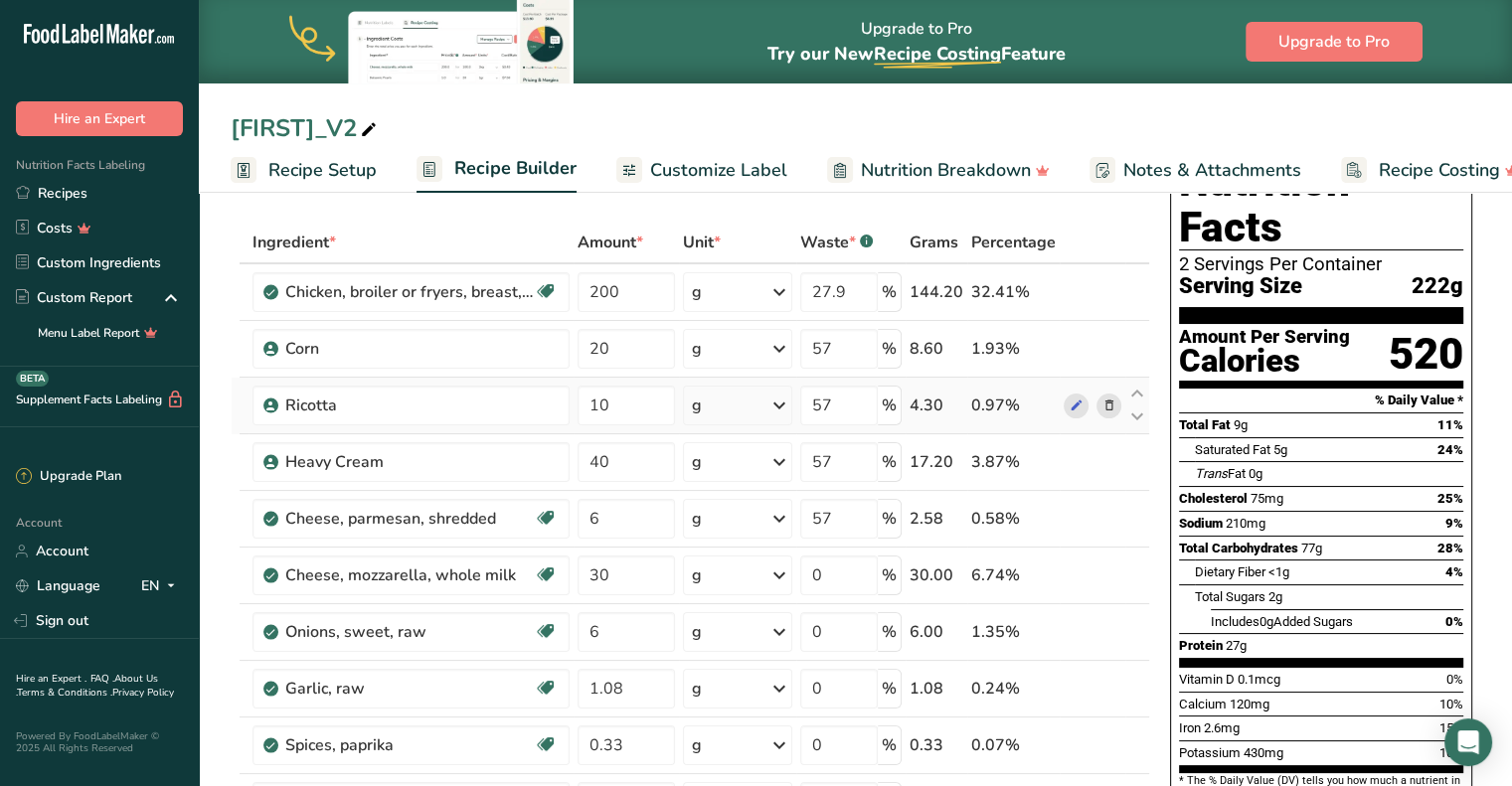 scroll, scrollTop: 52, scrollLeft: 0, axis: vertical 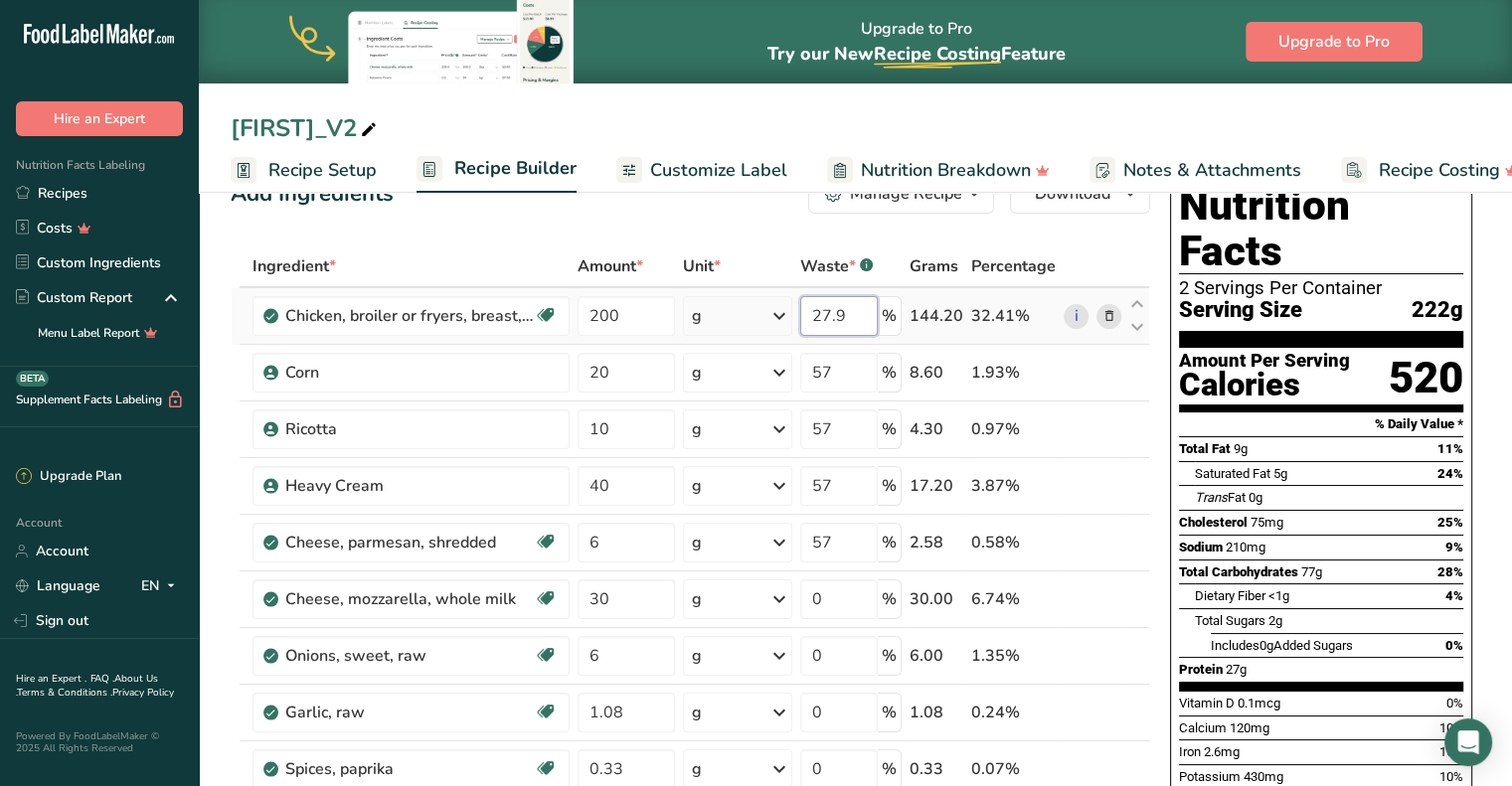 click on "27.9" at bounding box center (839, 316) 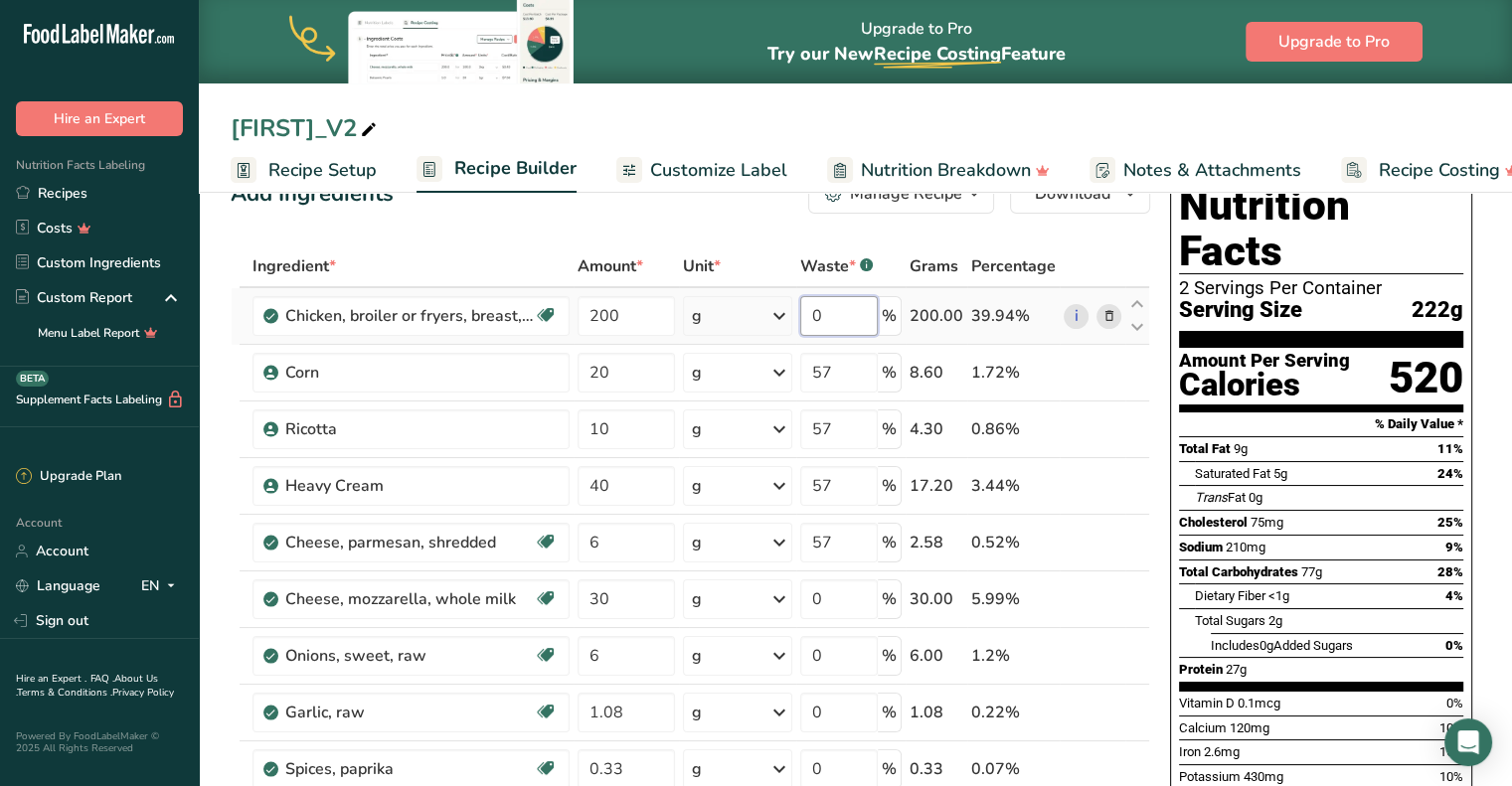 type on "0" 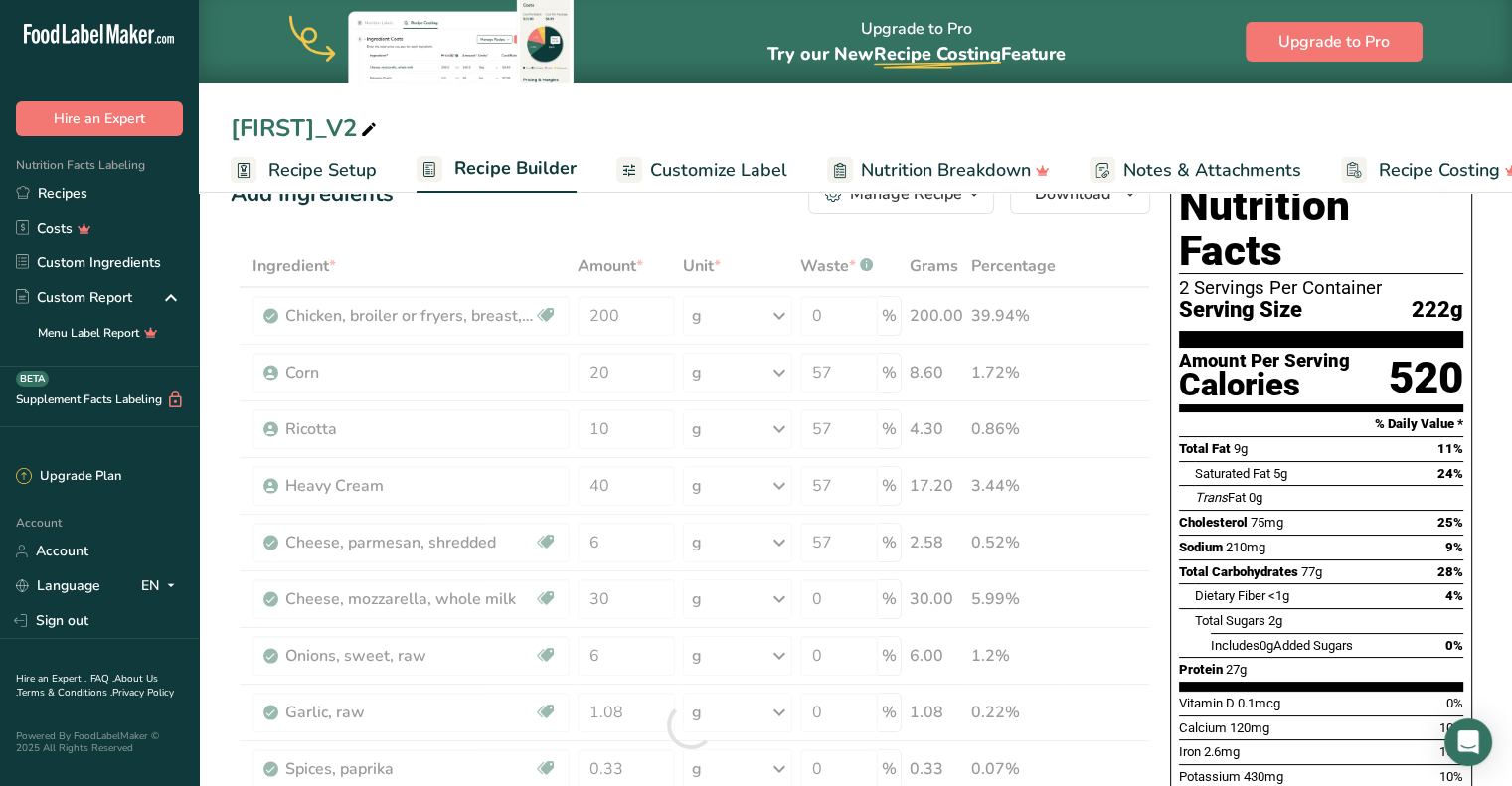 click on "Add Ingredients
Manage Recipe         Delete Recipe           Duplicate Recipe             Scale Recipe             Save as Sub-Recipe   .a-a{fill:#347362;}.b-a{fill:#fff;}                               Nutrition Breakdown                   Recipe Card
NEW
Amino Acids Pattern Report             Activity History
Download
Choose your preferred label style
Standard FDA label
Standard FDA label
The most common format for nutrition facts labels in compliance with the FDA's typeface, style and requirements
Tabular FDA label
A label format compliant with the FDA regulations presented in a tabular (horizontal) display.
Linear FDA label
A simple linear display for small sized packages.
Simplified FDA label" at bounding box center (696, 1002) 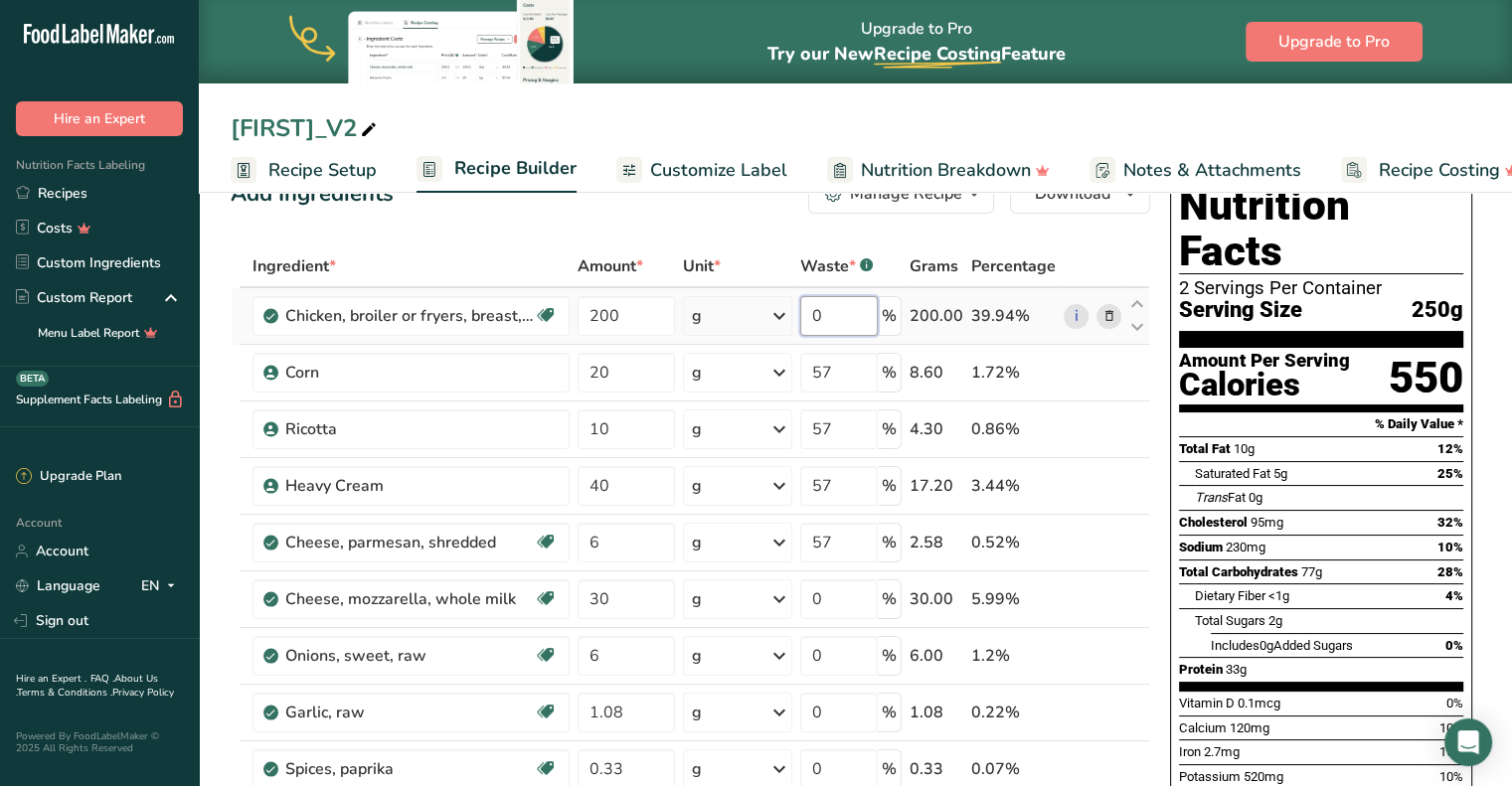 click on "0" at bounding box center [839, 316] 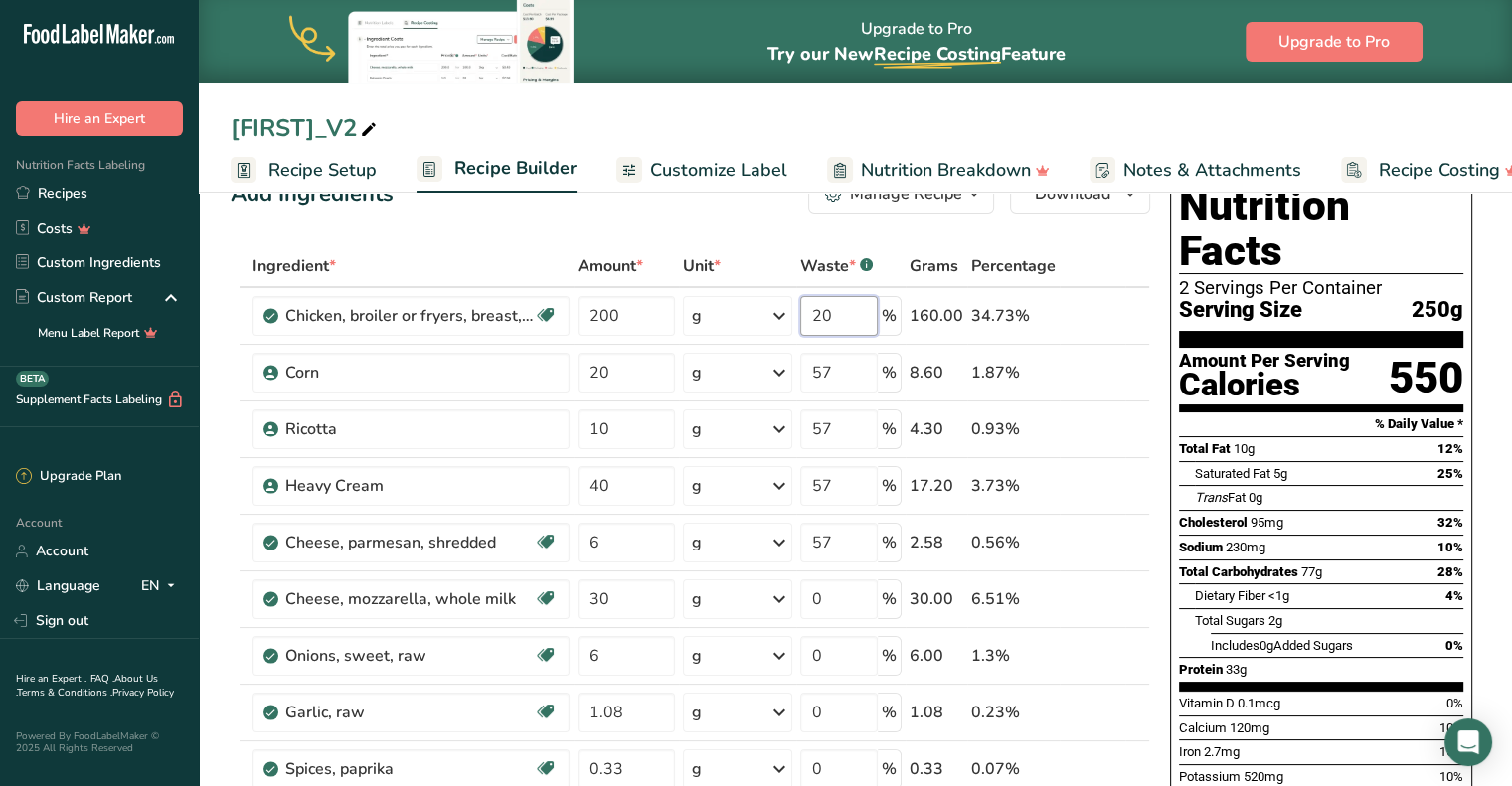 type on "20" 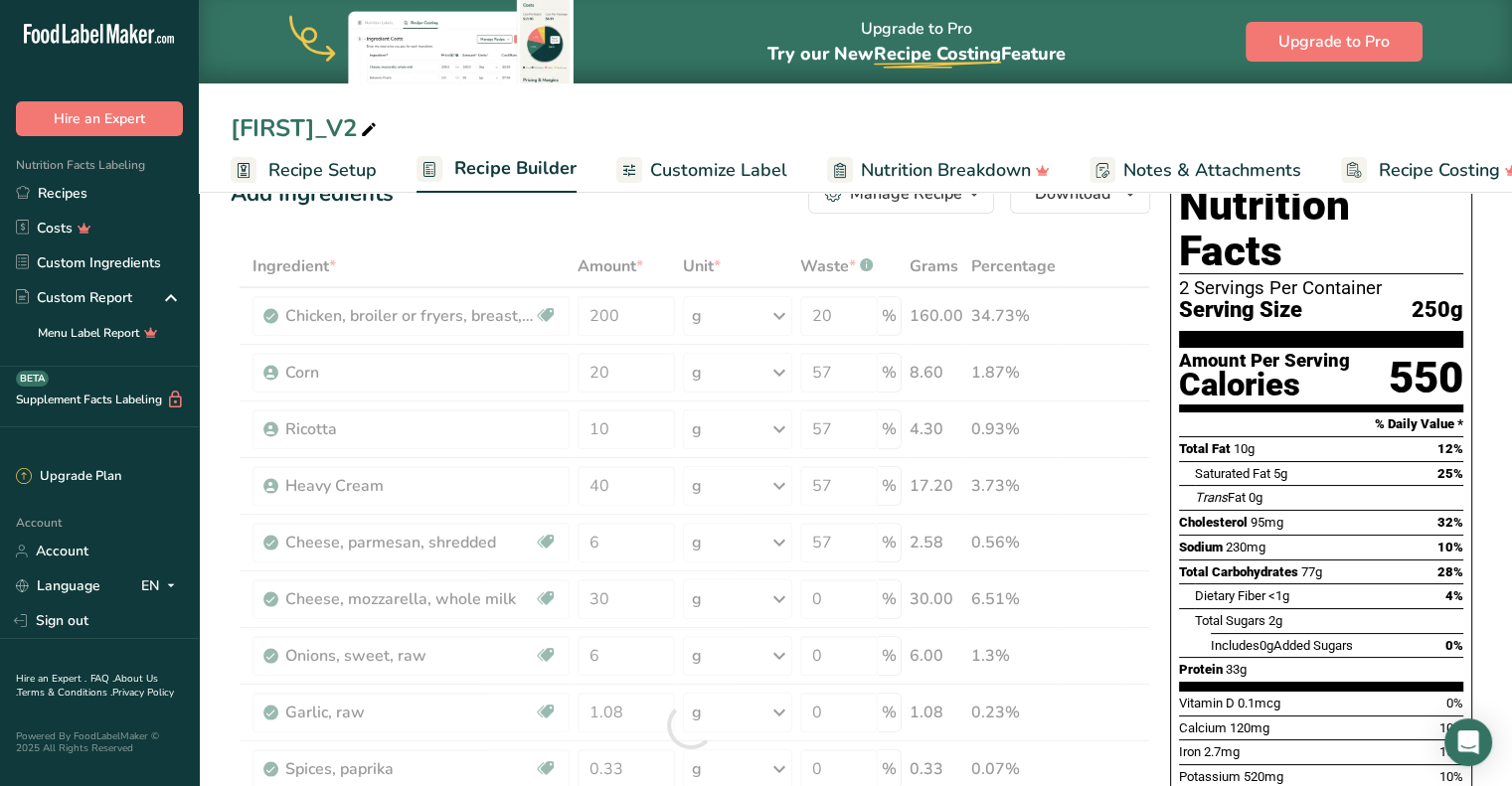click on "Add Ingredients
Manage Recipe         Delete Recipe           Duplicate Recipe             Scale Recipe             Save as Sub-Recipe   .a-a{fill:#347362;}.b-a{fill:#fff;}                               Nutrition Breakdown                   Recipe Card
NEW
Amino Acids Pattern Report             Activity History
Download
Choose your preferred label style
Standard FDA label
Standard FDA label
The most common format for nutrition facts labels in compliance with the FDA's typeface, style and requirements
Tabular FDA label
A label format compliant with the FDA regulations presented in a tabular (horizontal) display.
Linear FDA label
A simple linear display for small sized packages.
Simplified FDA label" at bounding box center (696, 1002) 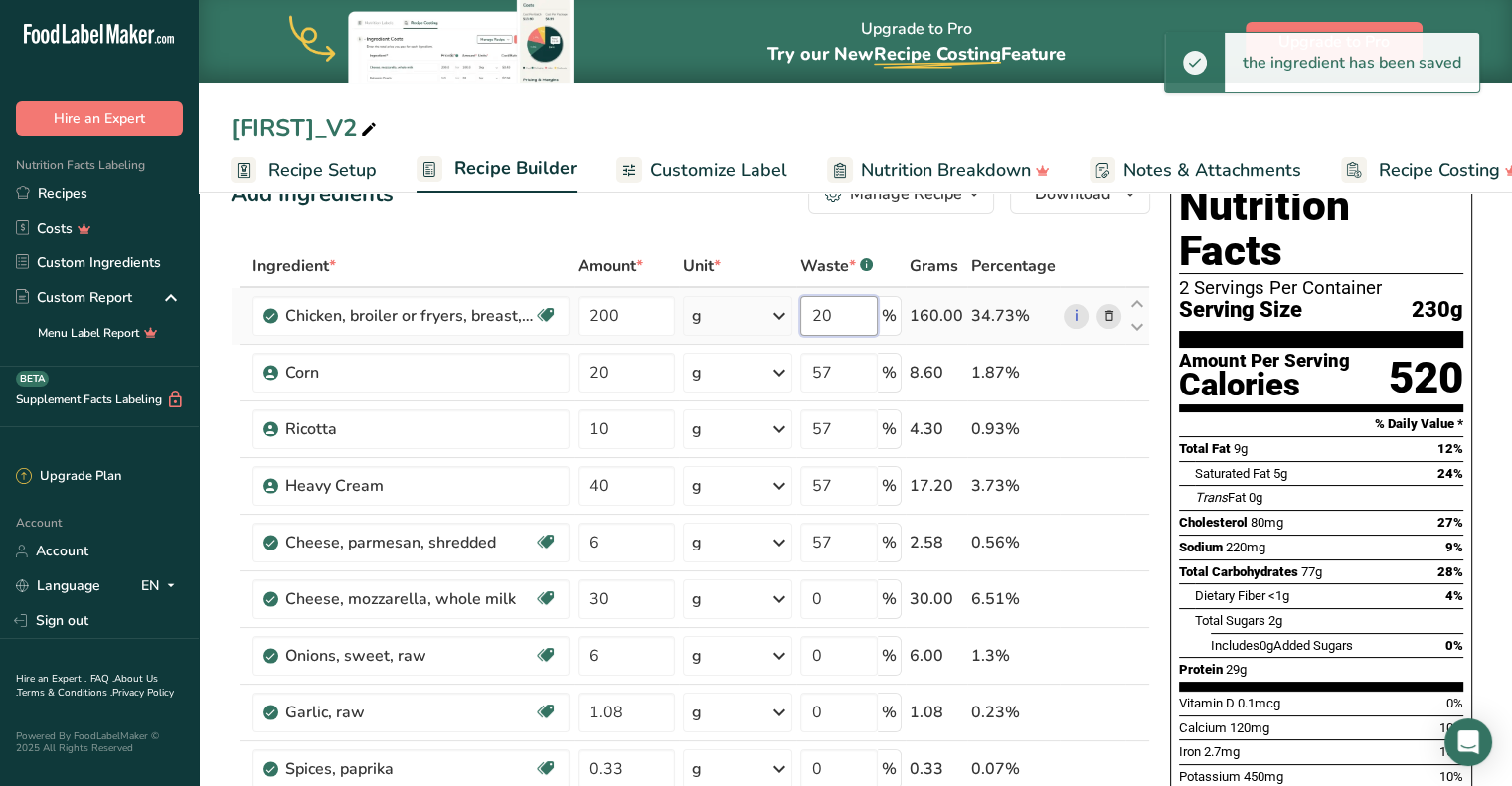 click on "20" at bounding box center [839, 316] 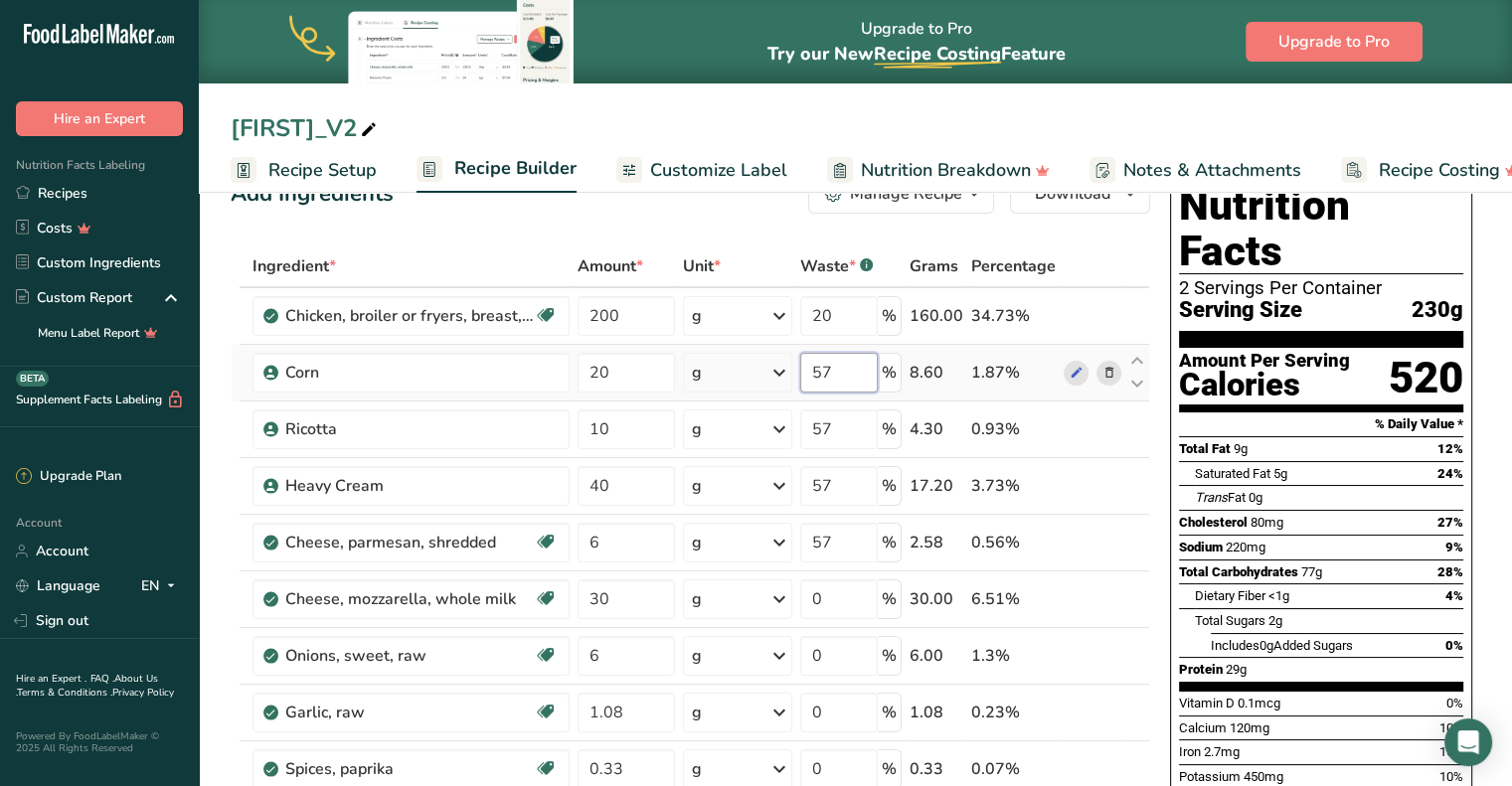 click on "Ingredient *
Amount *
Unit *
Waste *   .a-a{fill:#347362;}.b-a{fill:#fff;}          Grams
Percentage
Chicken, broiler or fryers, breast, skinless, boneless, meat only, raw
Dairy free
Gluten free
Soy free
200
g
Portions
4 oz
1 piece
1 package
Weight Units
g
kg
mg
See more
Volume Units
l
Volume units require a density conversion. If you know your ingredient's density enter it below. Otherwise, click on "RIA" our AI Regulatory bot - she will be able to help you
lb/ft3
g/cm3
Confirm
mL
fl oz" at bounding box center (690, 725) 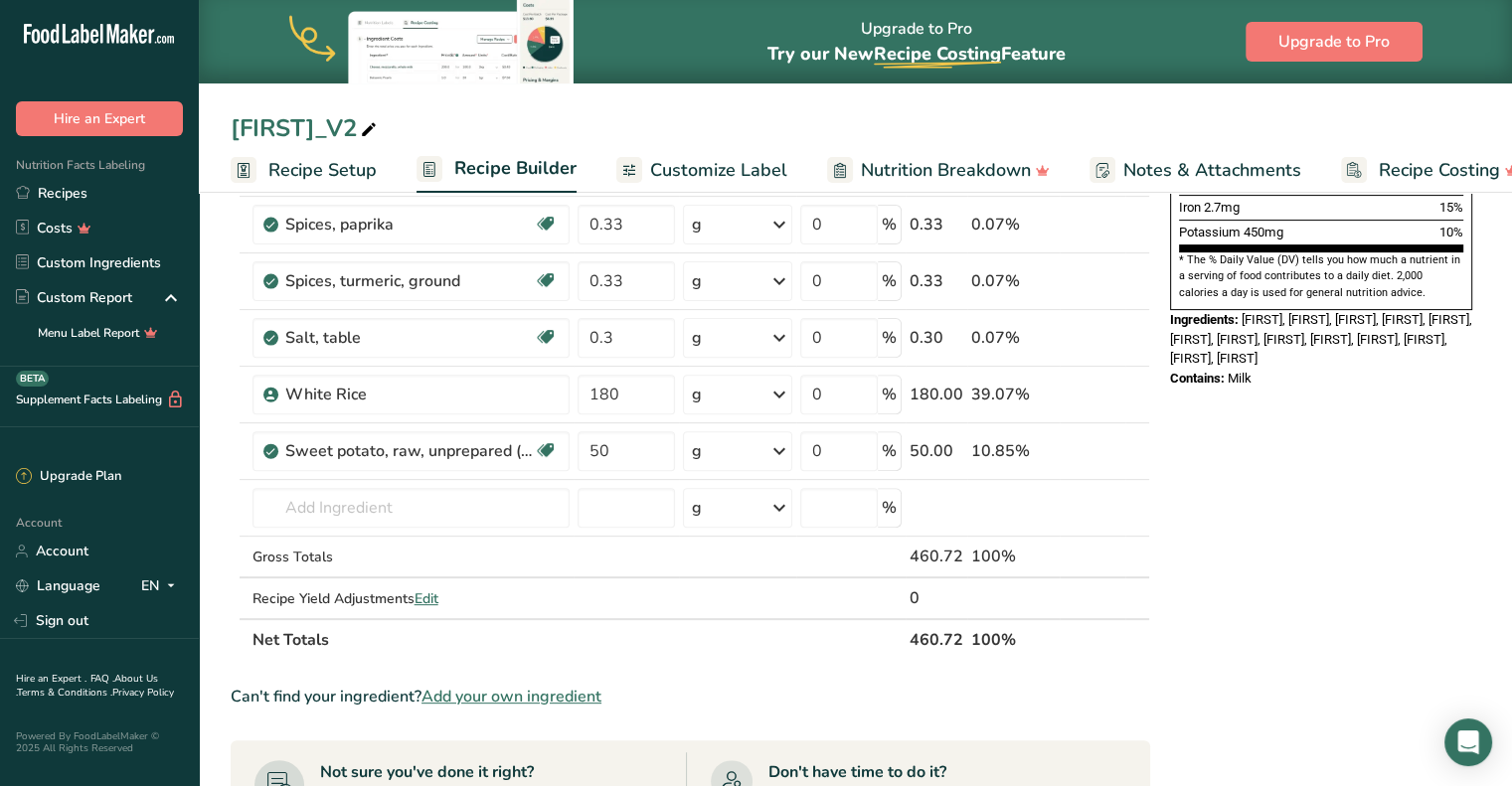 scroll, scrollTop: 598, scrollLeft: 0, axis: vertical 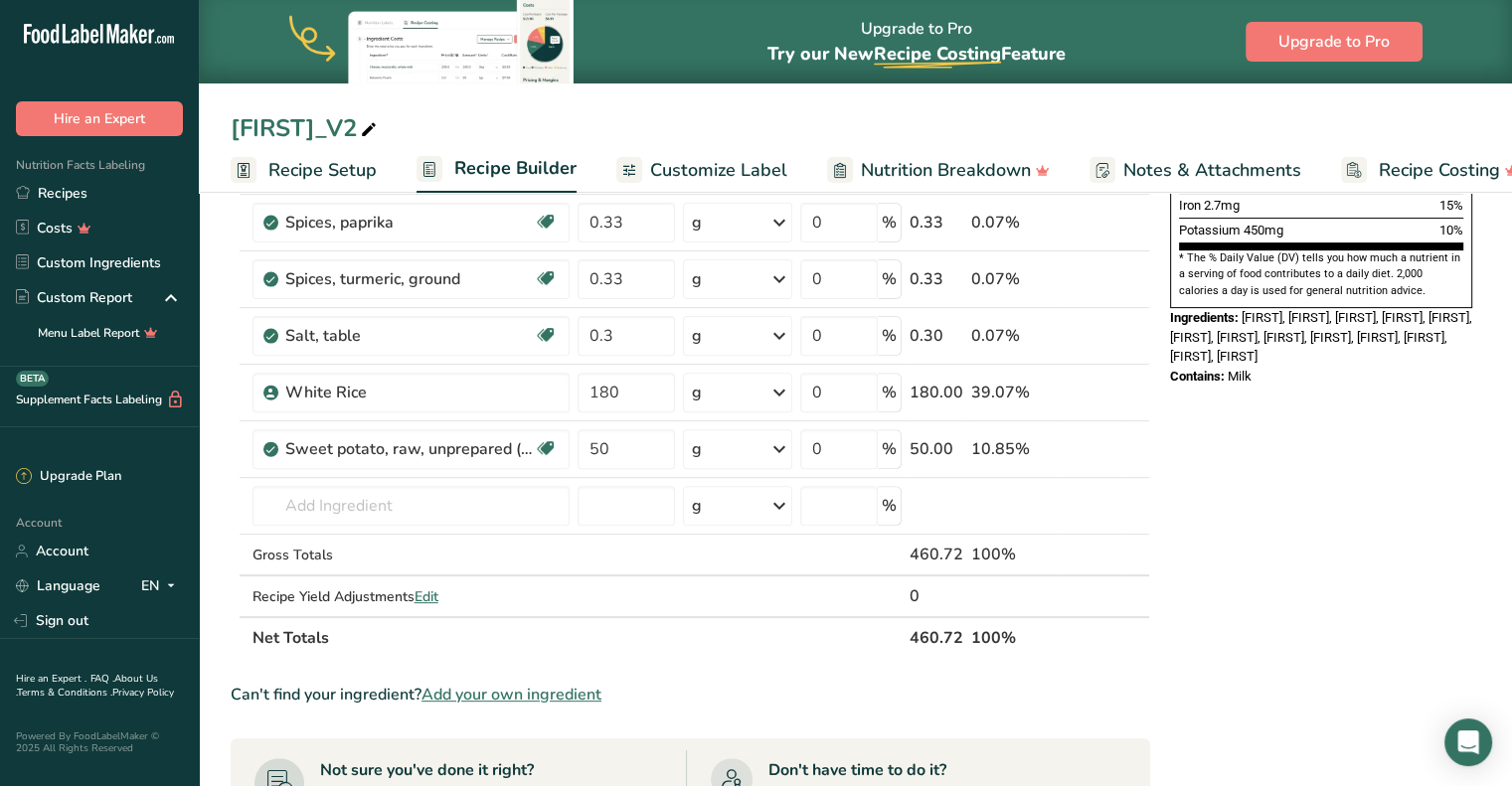 type on "56.999999" 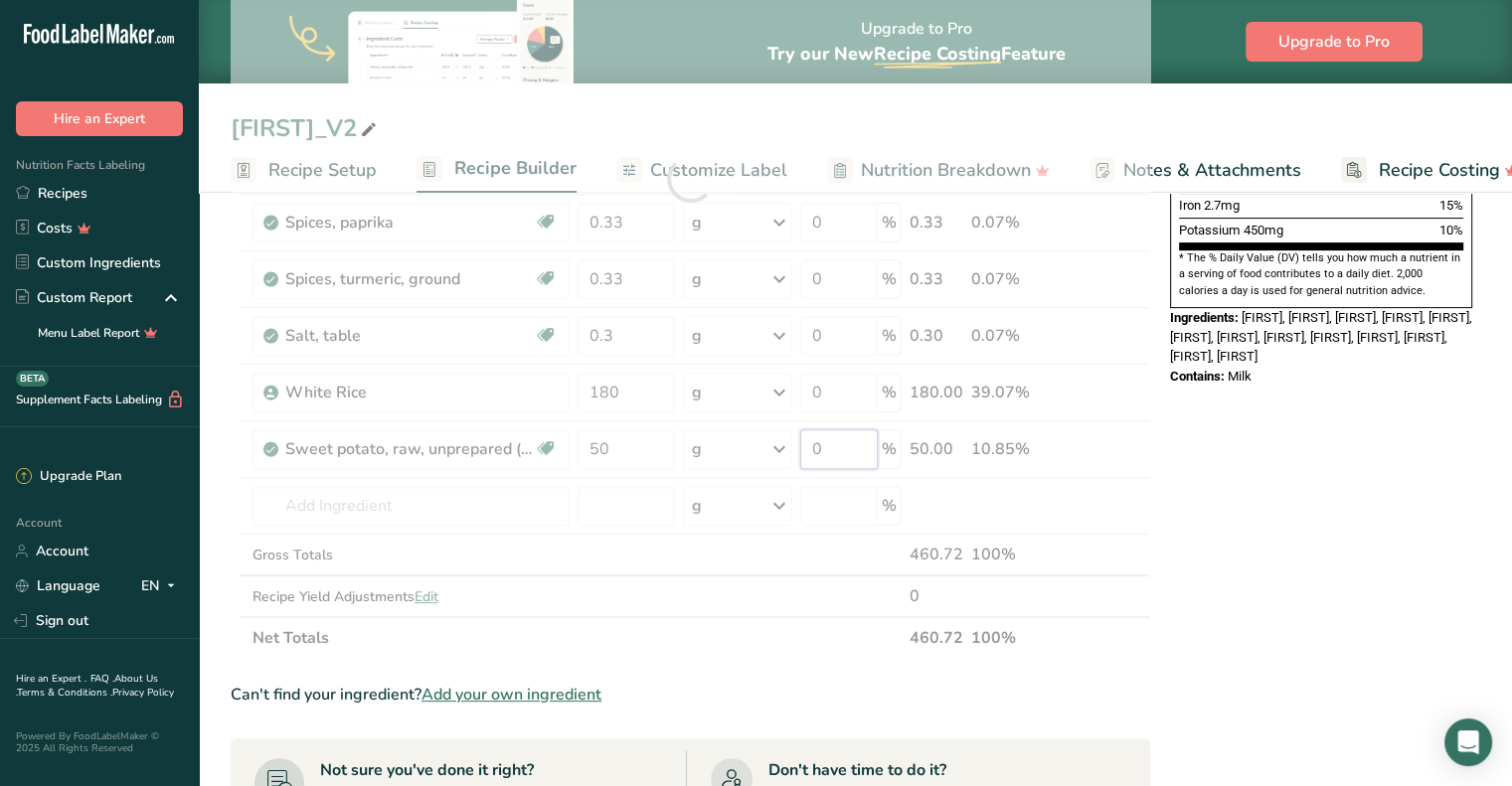 click on "Ingredient *
Amount *
Unit *
Waste *   .a-a{fill:#347362;}.b-a{fill:#fff;}          Grams
Percentage
Chicken, broiler or fryers, breast, skinless, boneless, meat only, raw
Dairy free
Gluten free
Soy free
200
g
Portions
4 oz
1 piece
1 package
Weight Units
g
kg
mg
See more
Volume Units
l
Volume units require a density conversion. If you know your ingredient's density enter it below. Otherwise, click on "RIA" our AI Regulatory bot - she will be able to help you
lb/ft3
g/cm3
Confirm
mL
fl oz" at bounding box center [690, 179] 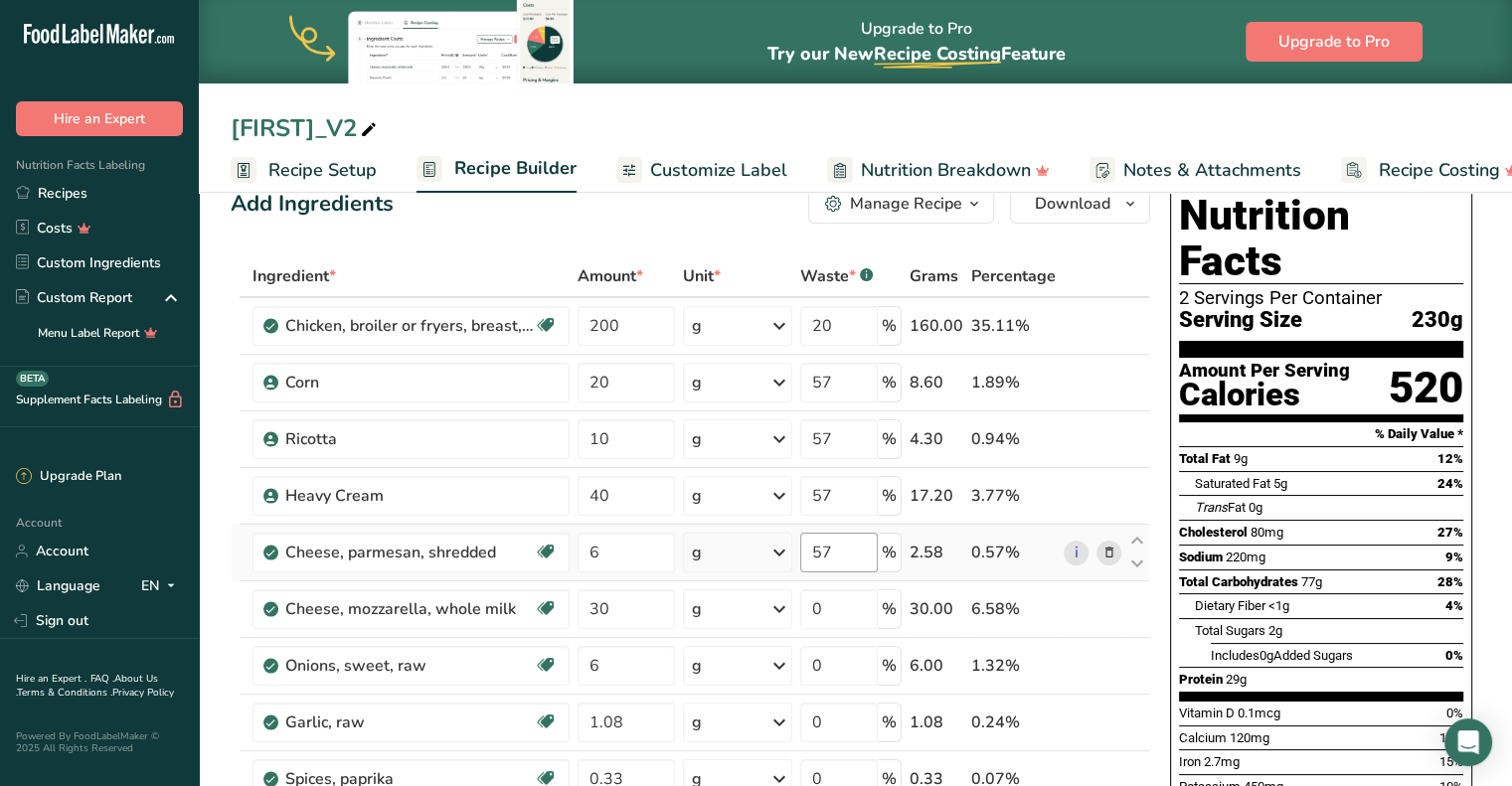 scroll, scrollTop: 40, scrollLeft: 0, axis: vertical 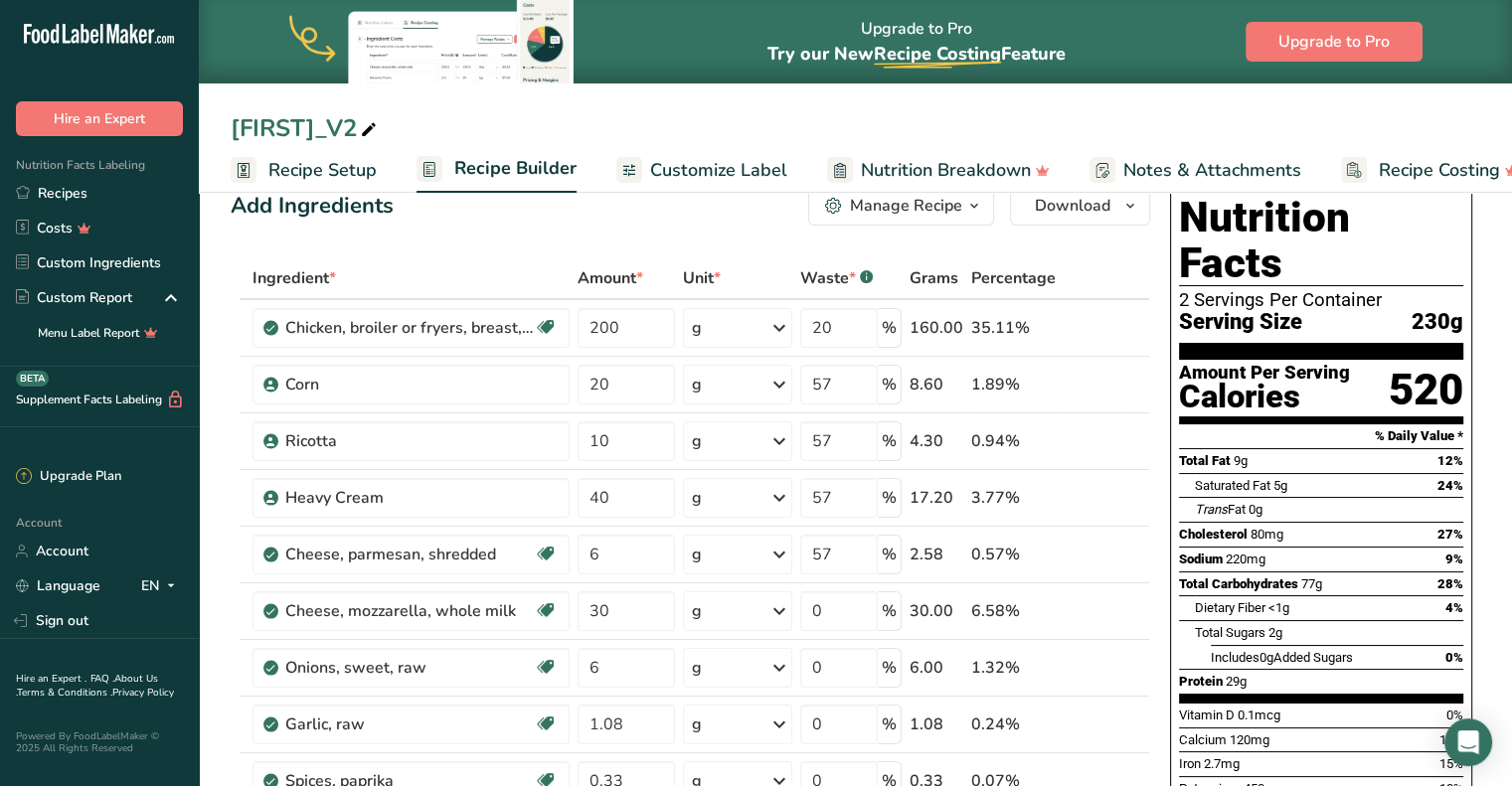 type on "10" 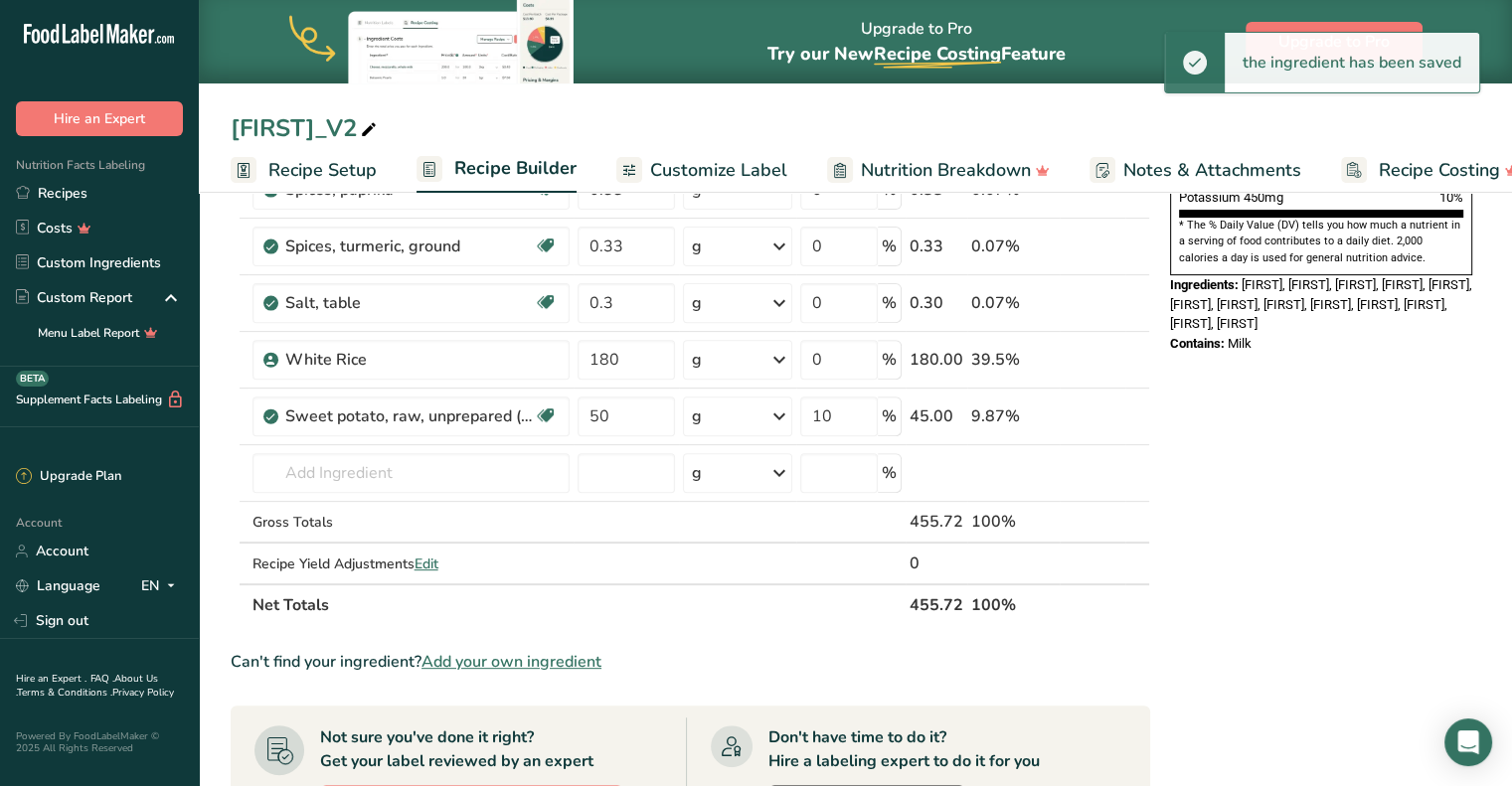 scroll, scrollTop: 632, scrollLeft: 0, axis: vertical 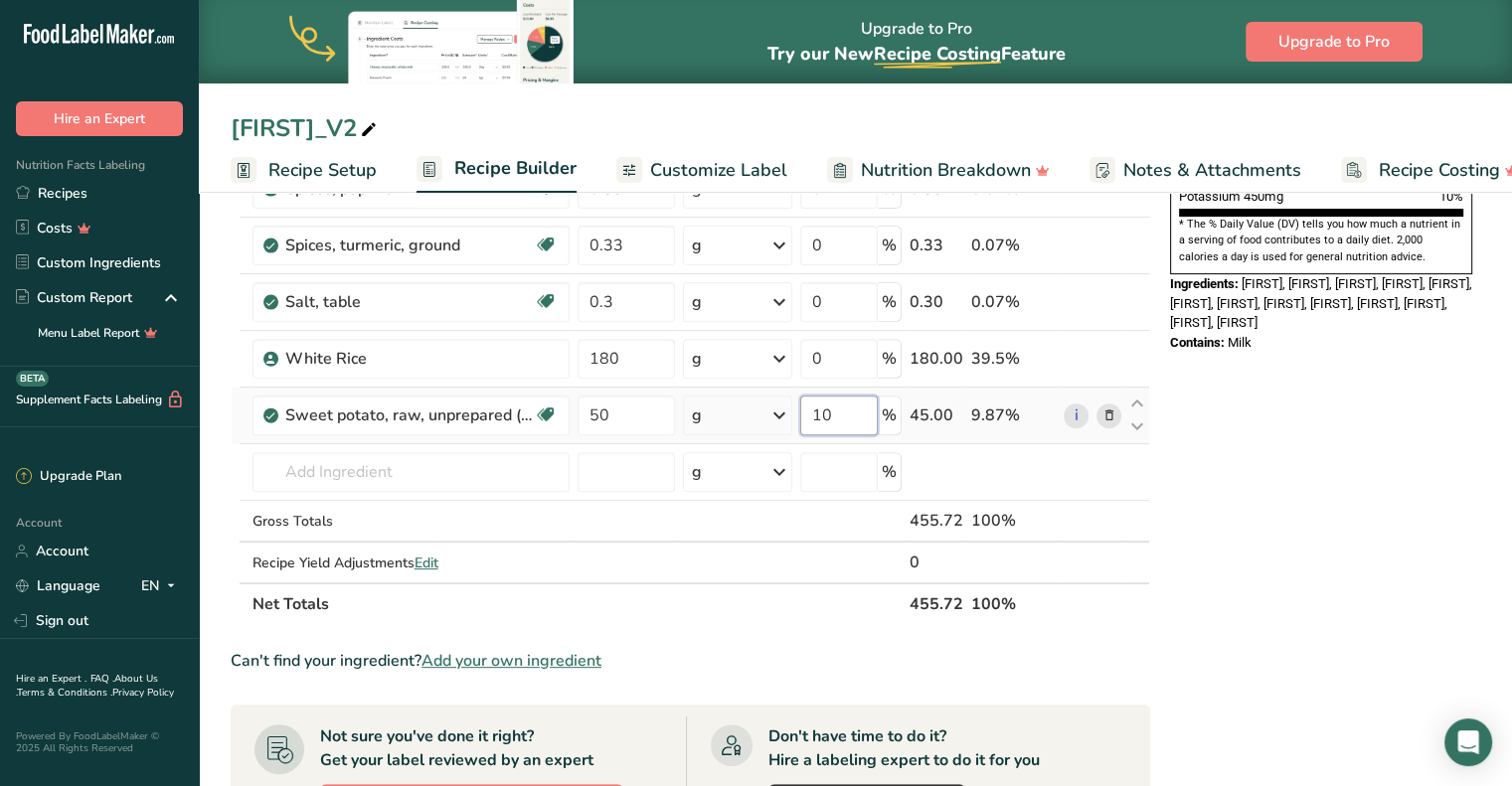 drag, startPoint x: 850, startPoint y: 402, endPoint x: 688, endPoint y: 401, distance: 162.00309 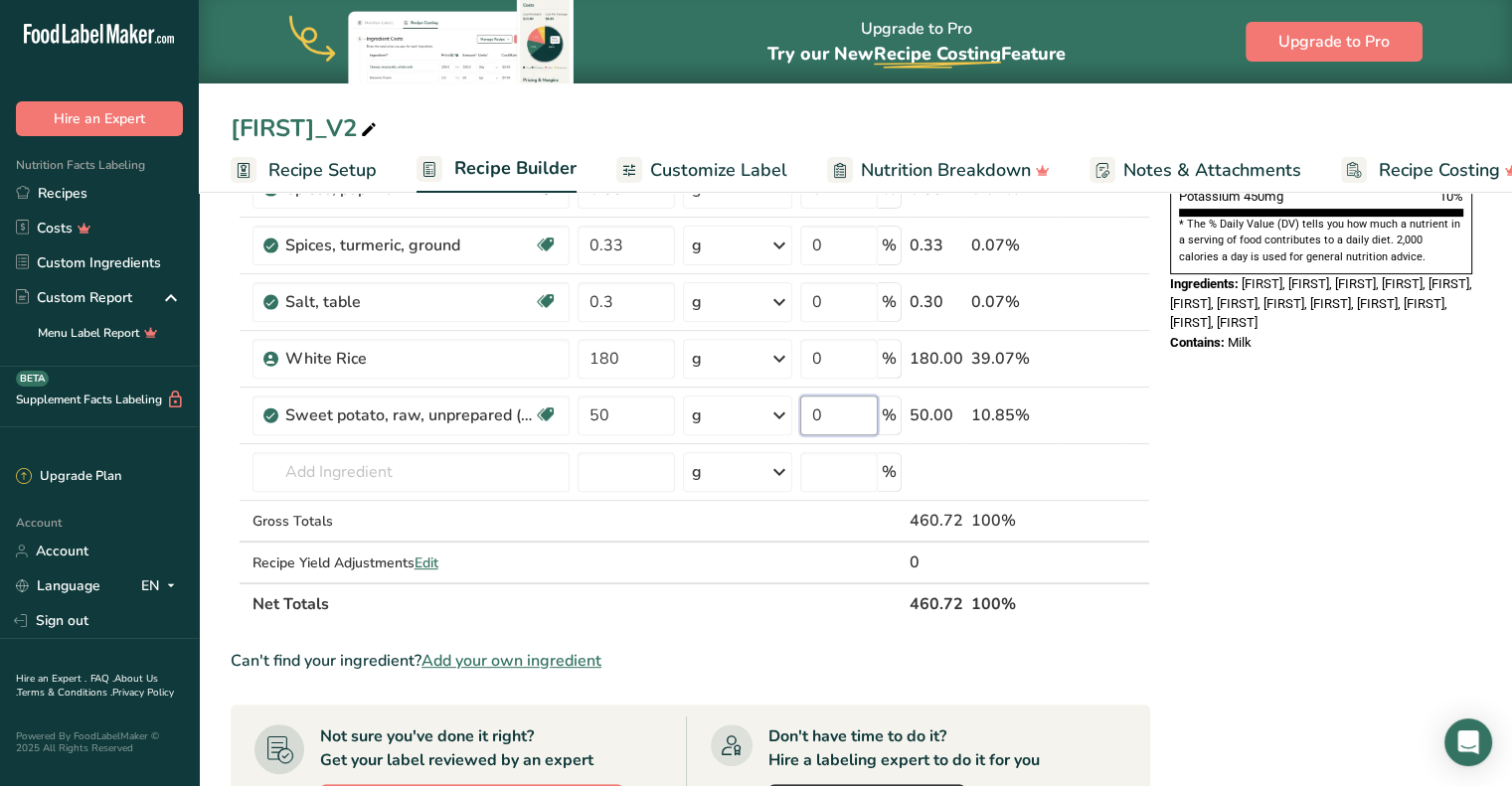 type on "0" 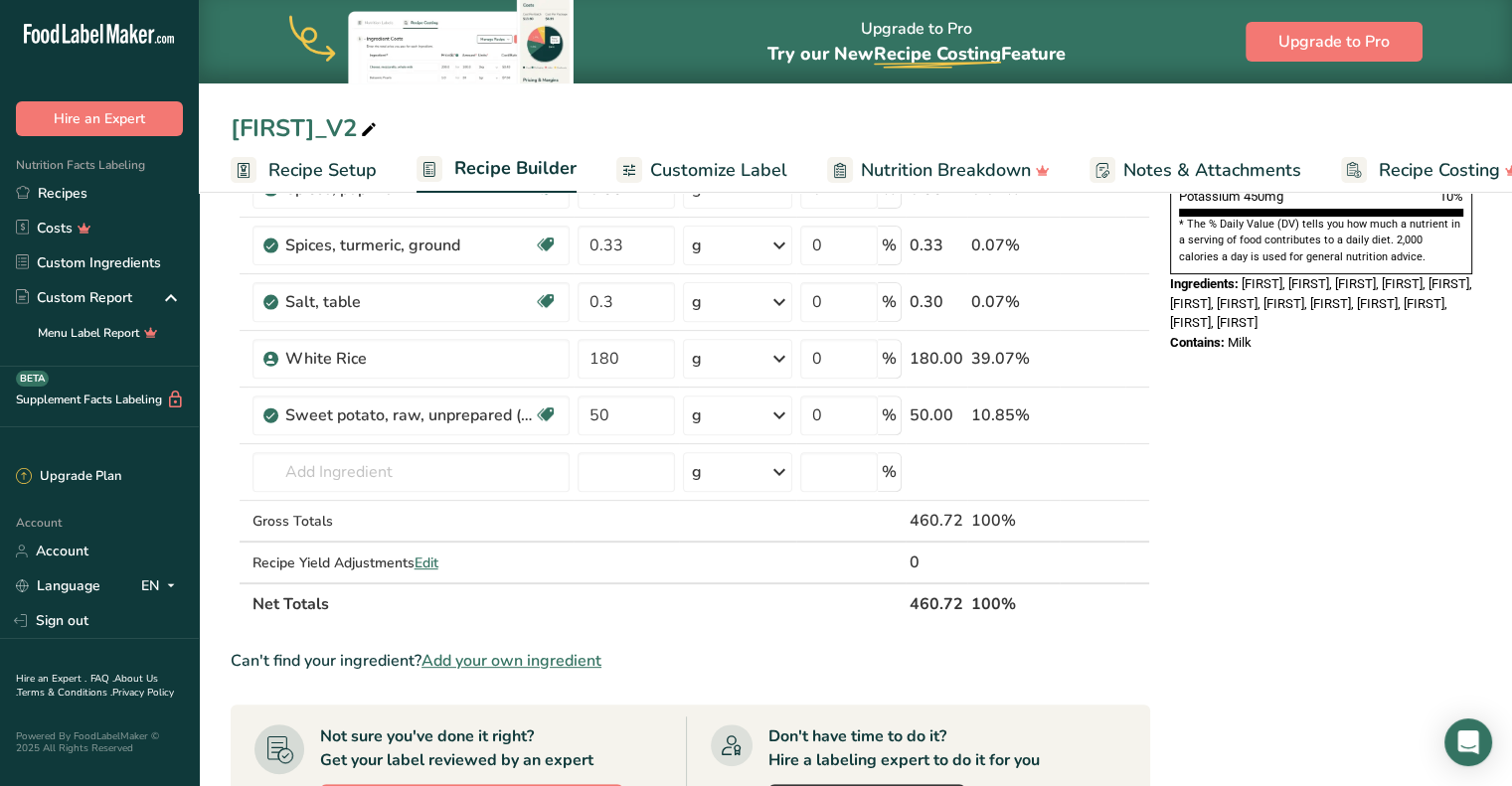 click on "Nutrition Facts
2 Servings Per Container
Serving Size
228g
Amount Per Serving
Calories
520
% Daily Value *
Total Fat
9g
12%
Saturated Fat
5g
24%
Trans  Fat
0g
Cholesterol
80mg
27%
Sodium
220mg
9%
Total Carbohydrates
77g
28%
Dietary Fiber
<1g
3%" at bounding box center [1321, 421] 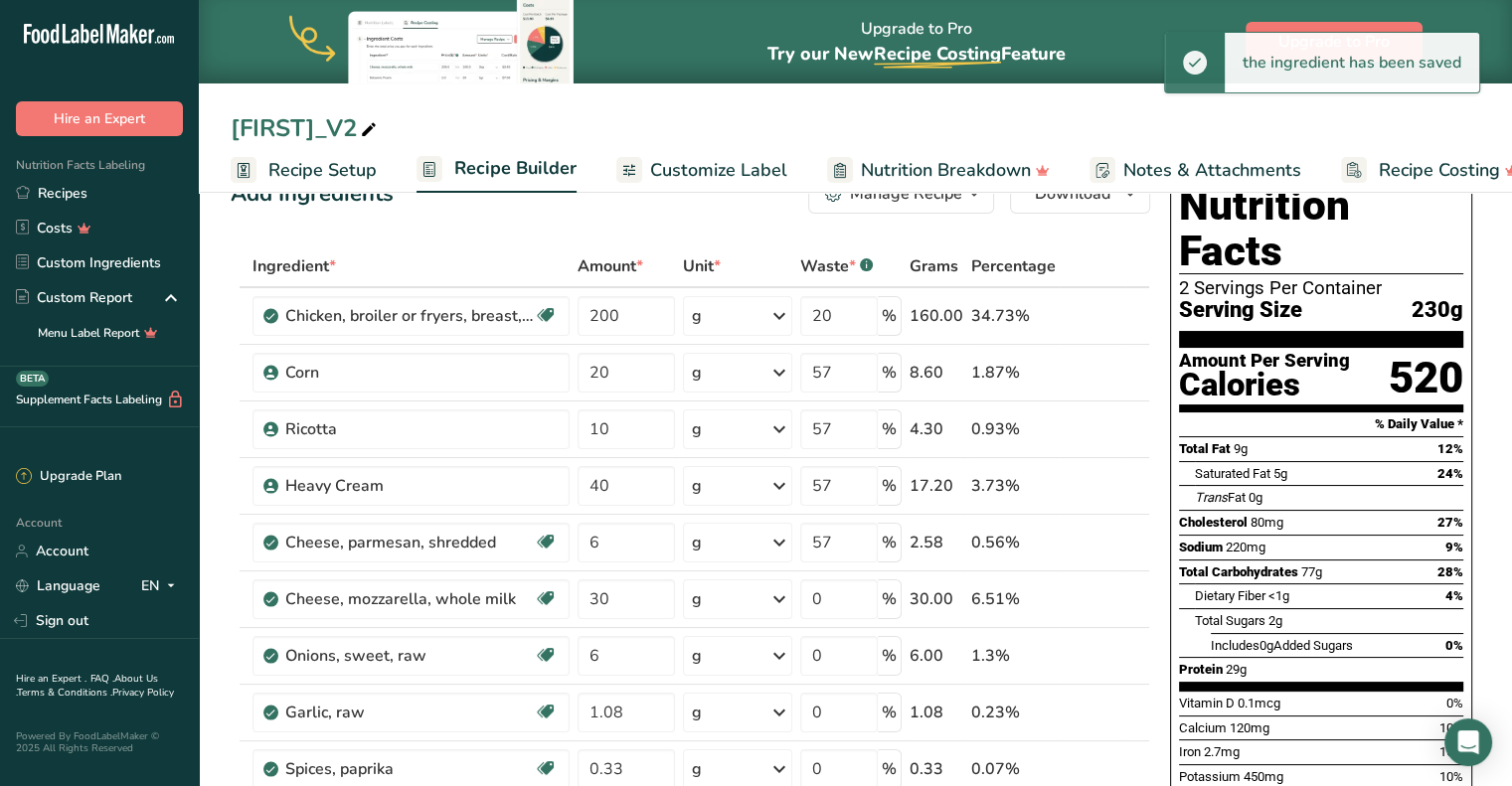 scroll, scrollTop: 52, scrollLeft: 0, axis: vertical 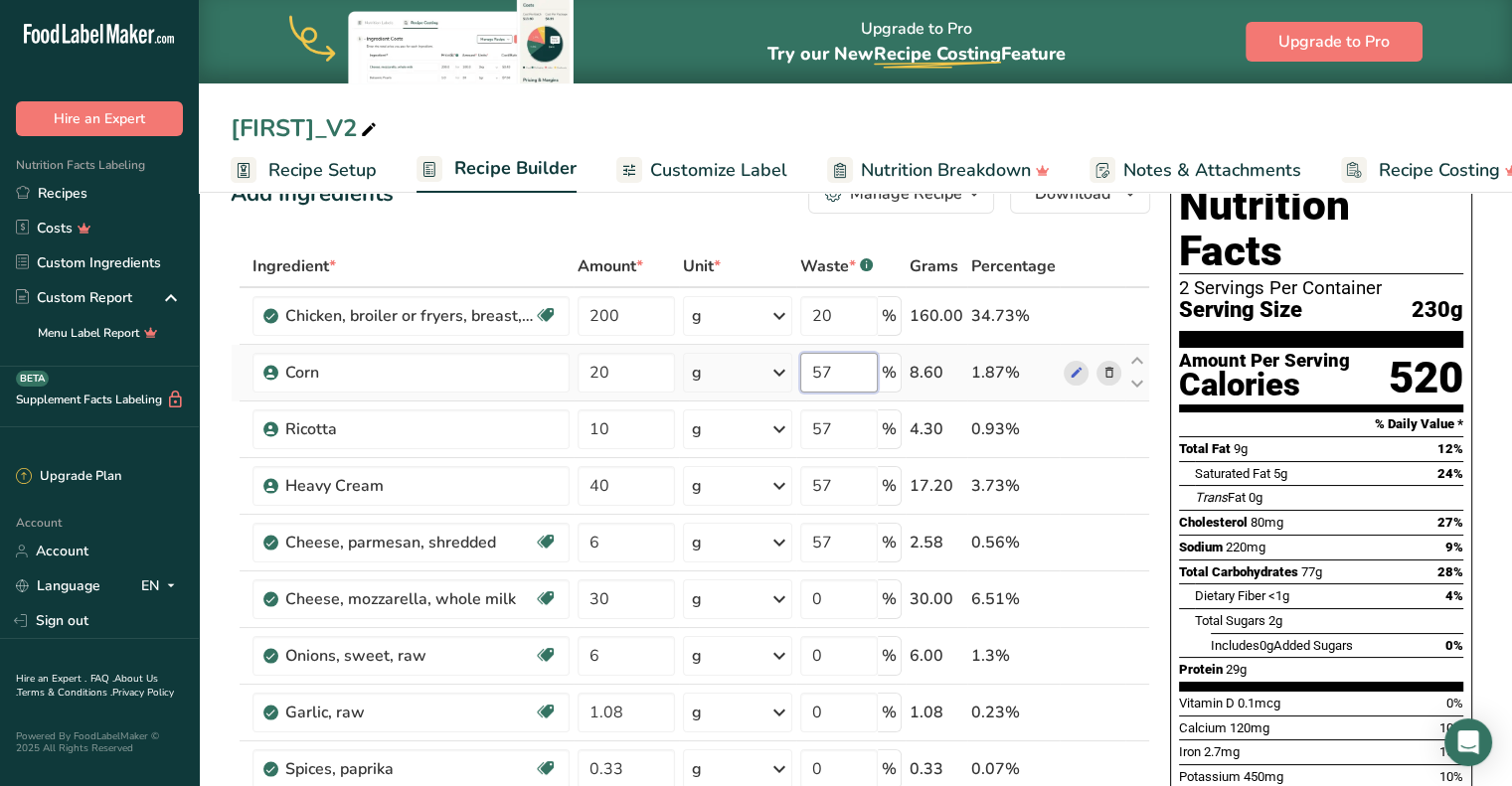 click on "56.999999" at bounding box center (839, 373) 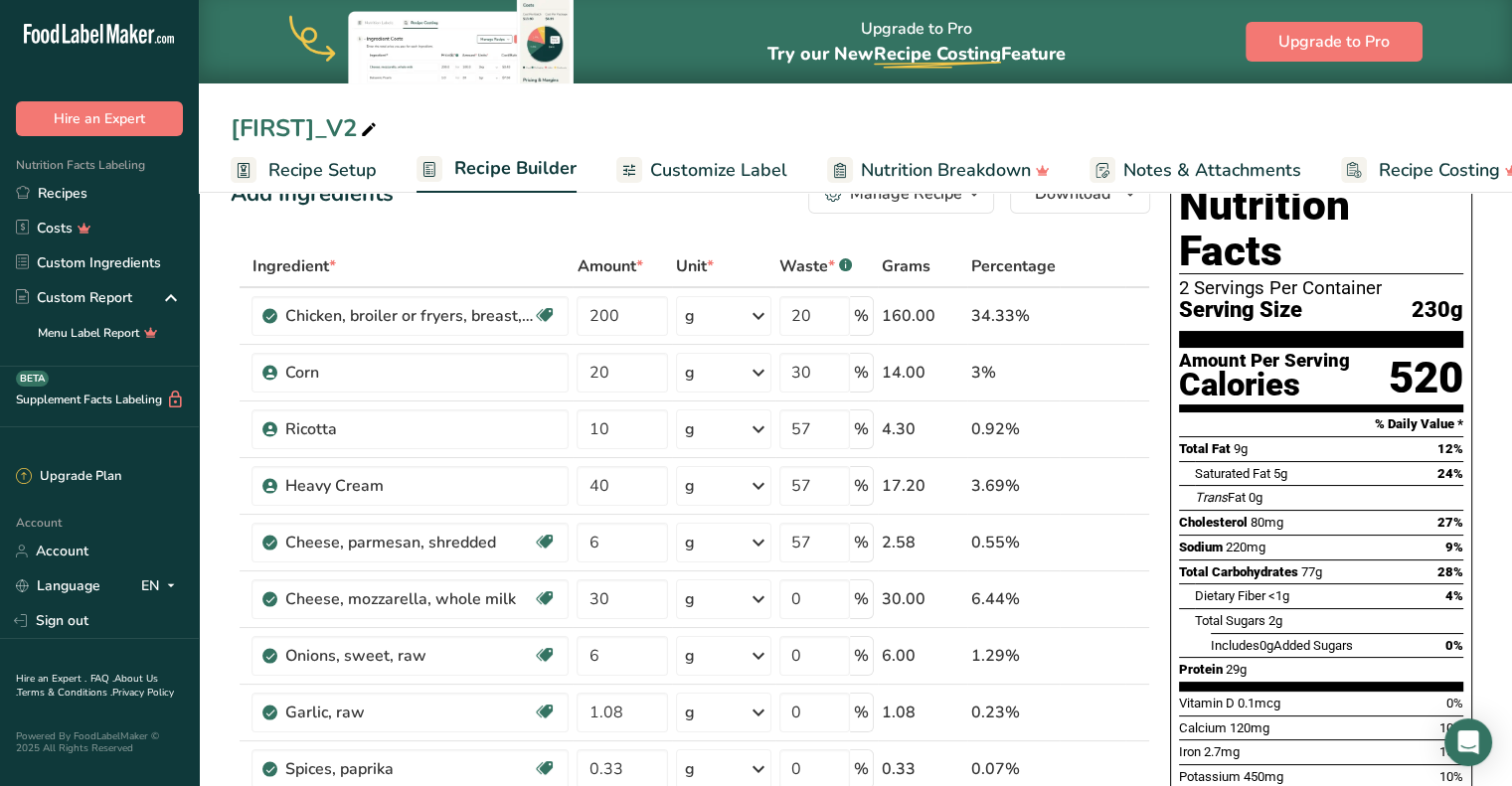 click on "Add Ingredients
Manage Recipe         Delete Recipe           Duplicate Recipe             Scale Recipe             Save as Sub-Recipe   .a-a{fill:#347362;}.b-a{fill:#fff;}                               Nutrition Breakdown                   Recipe Card
NEW
Amino Acids Pattern Report             Activity History
Download
Choose your preferred label style
Standard FDA label
Standard FDA label
The most common format for nutrition facts labels in compliance with the FDA's typeface, style and requirements
Tabular FDA label
A label format compliant with the FDA regulations presented in a tabular (horizontal) display.
Linear FDA label
A simple linear display for small sized packages.
Simplified FDA label" at bounding box center (696, 1002) 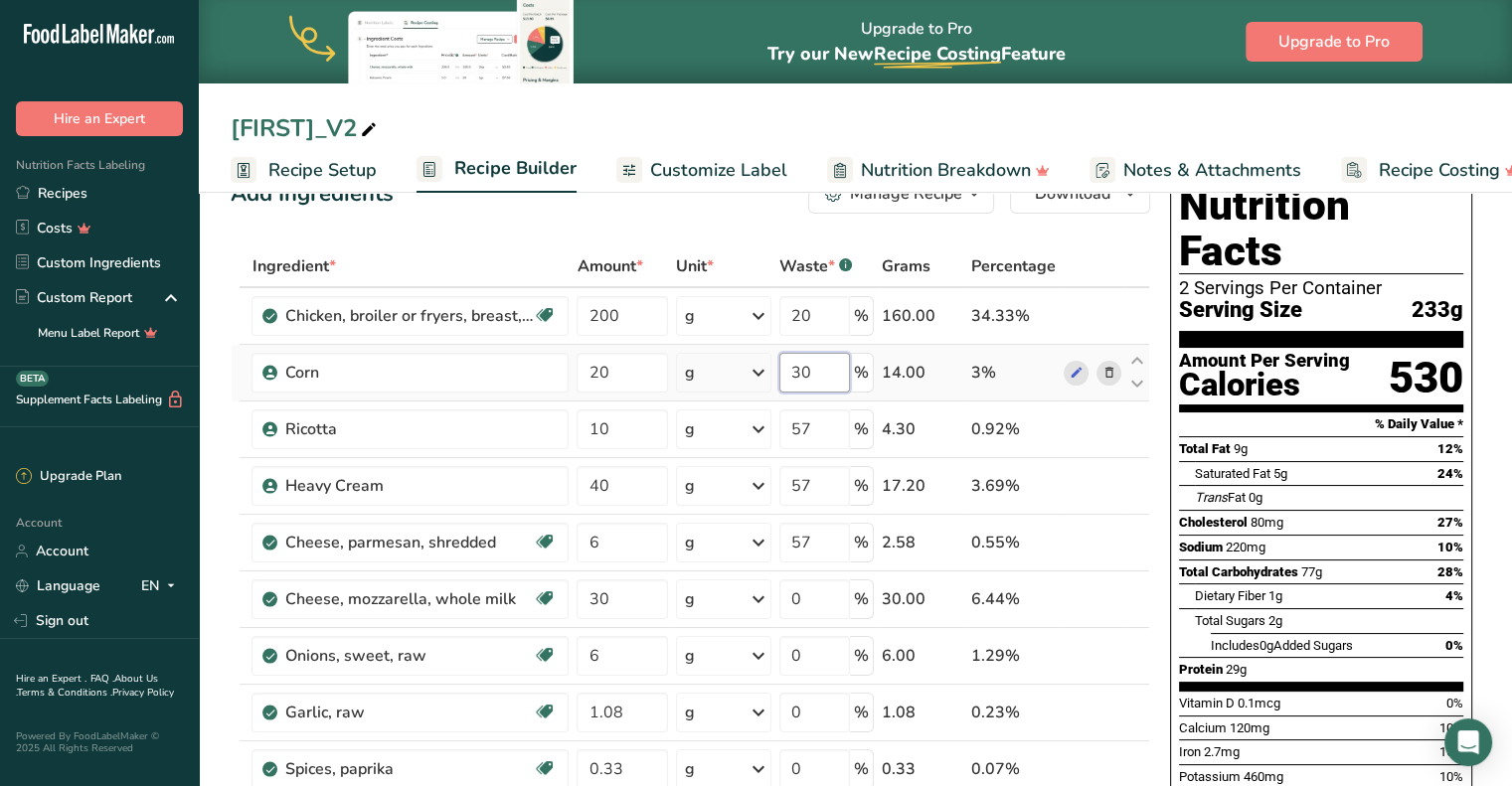 click on "30" at bounding box center (814, 373) 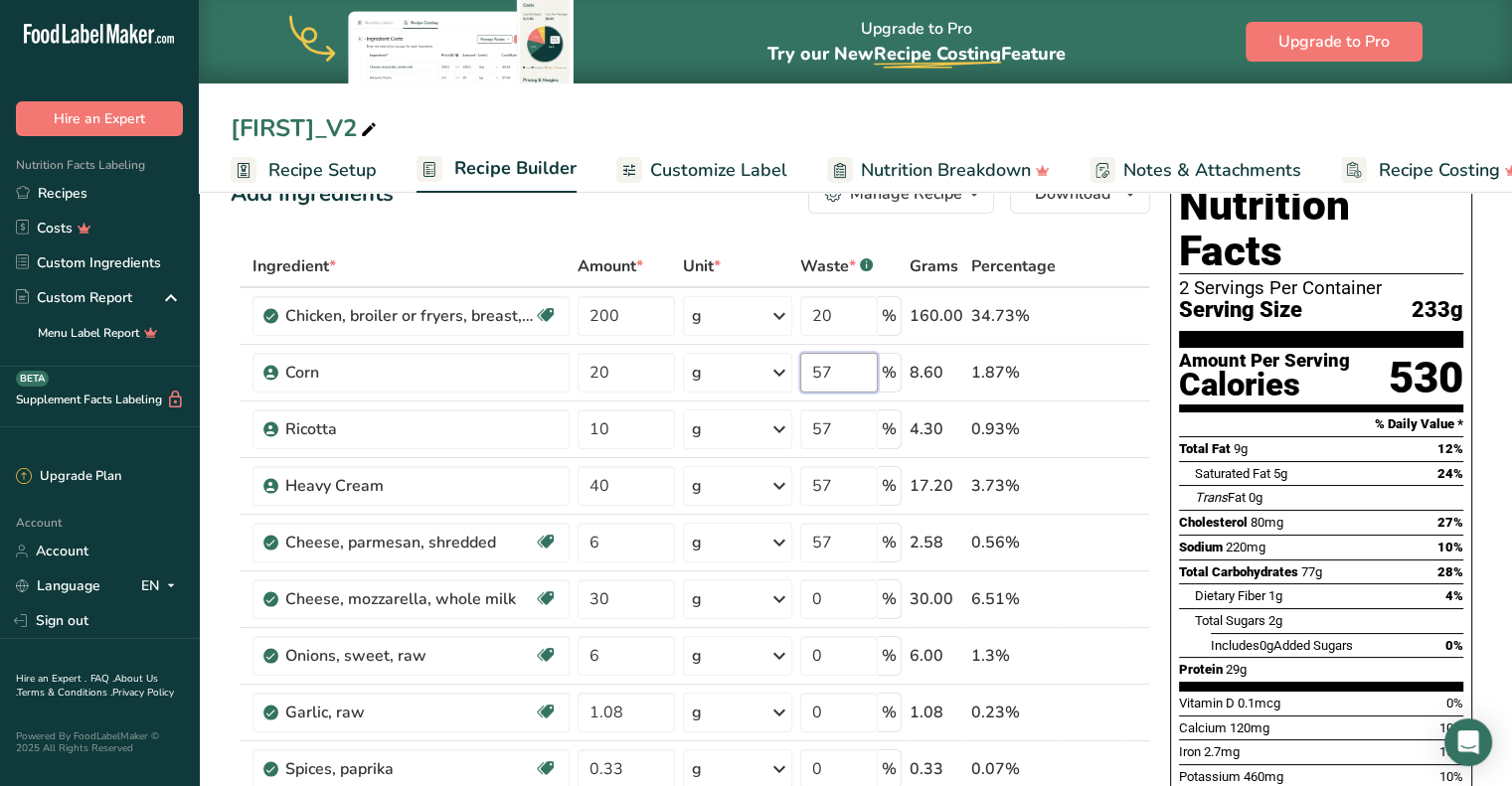 type on "57" 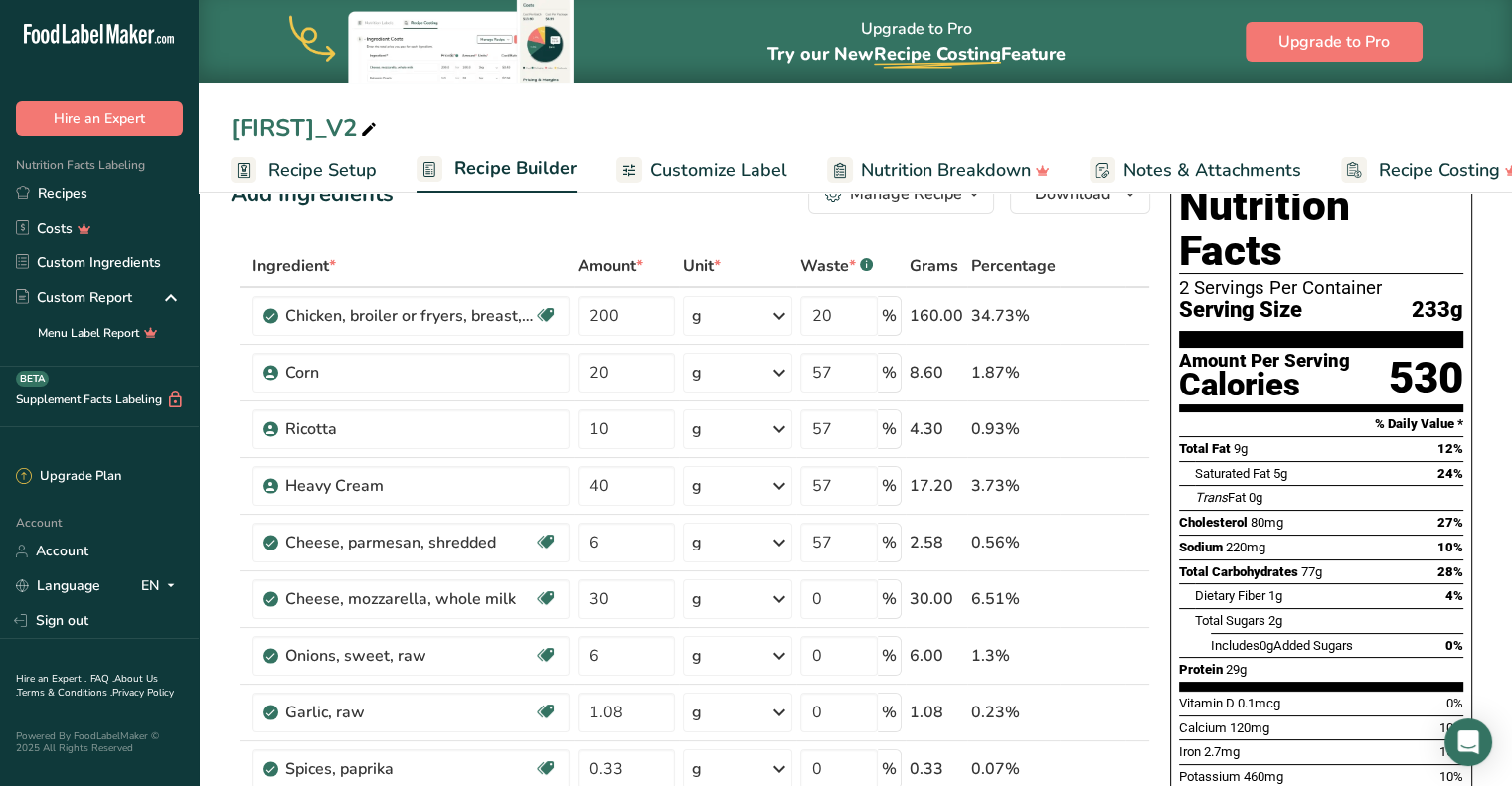 click on "Add Ingredients
Manage Recipe         Delete Recipe           Duplicate Recipe             Scale Recipe             Save as Sub-Recipe   .a-a{fill:#347362;}.b-a{fill:#fff;}                               Nutrition Breakdown                   Recipe Card
NEW
Amino Acids Pattern Report             Activity History
Download
Choose your preferred label style
Standard FDA label
Standard FDA label
The most common format for nutrition facts labels in compliance with the FDA's typeface, style and requirements
Tabular FDA label
A label format compliant with the FDA regulations presented in a tabular (horizontal) display.
Linear FDA label
A simple linear display for small sized packages.
Simplified FDA label" at bounding box center [696, 1002] 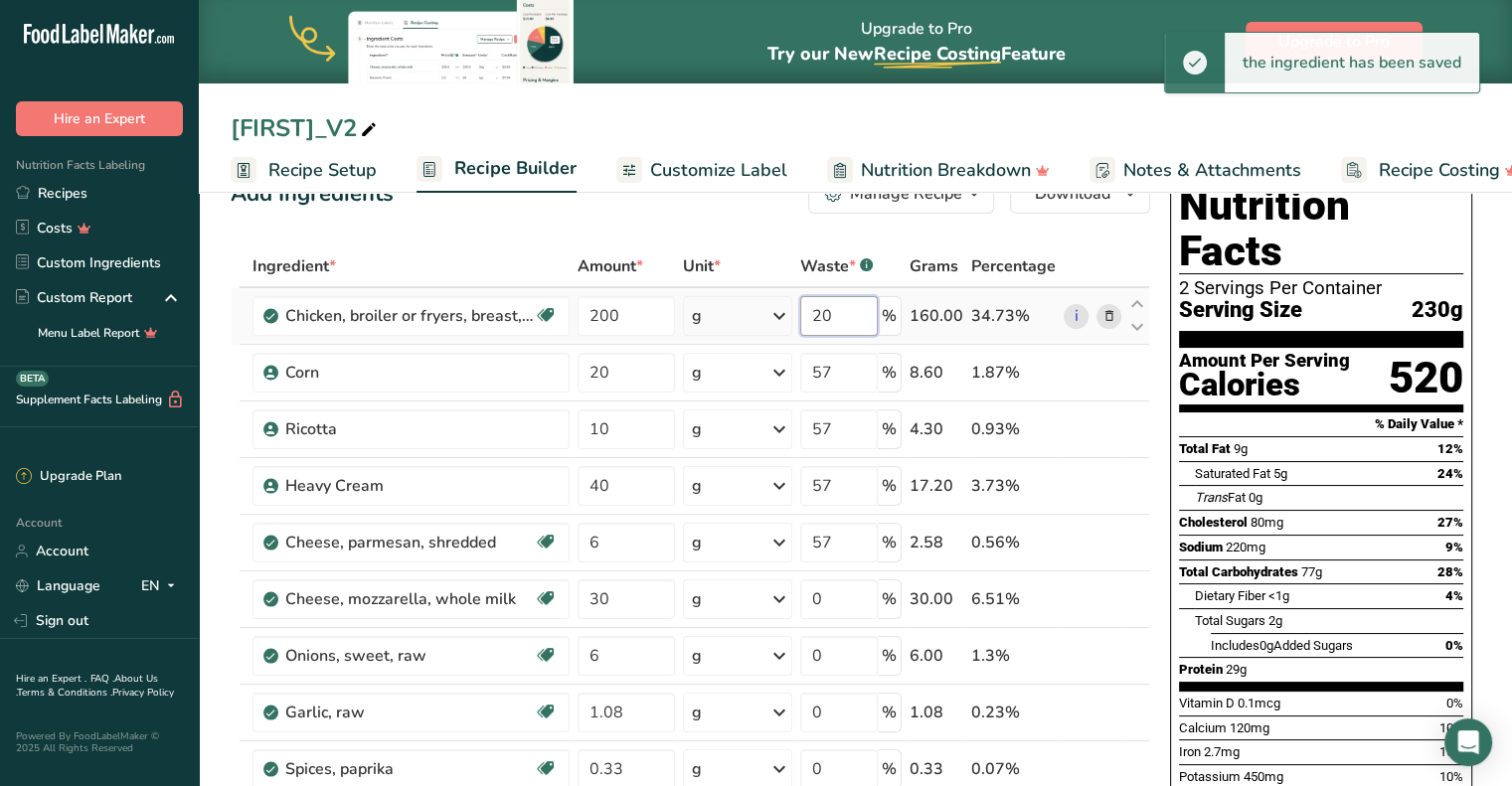 click on "20" at bounding box center [839, 316] 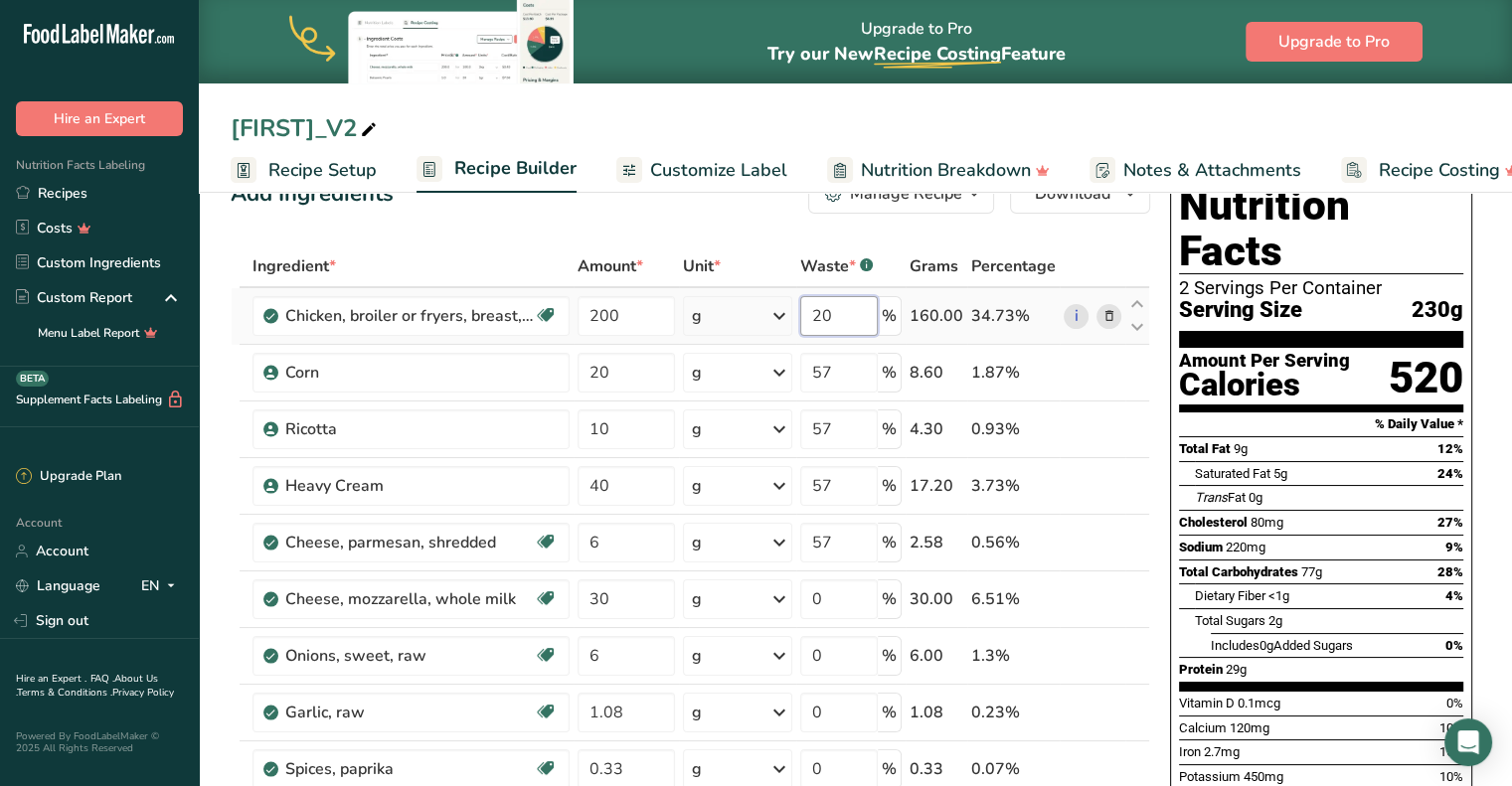 type on "2" 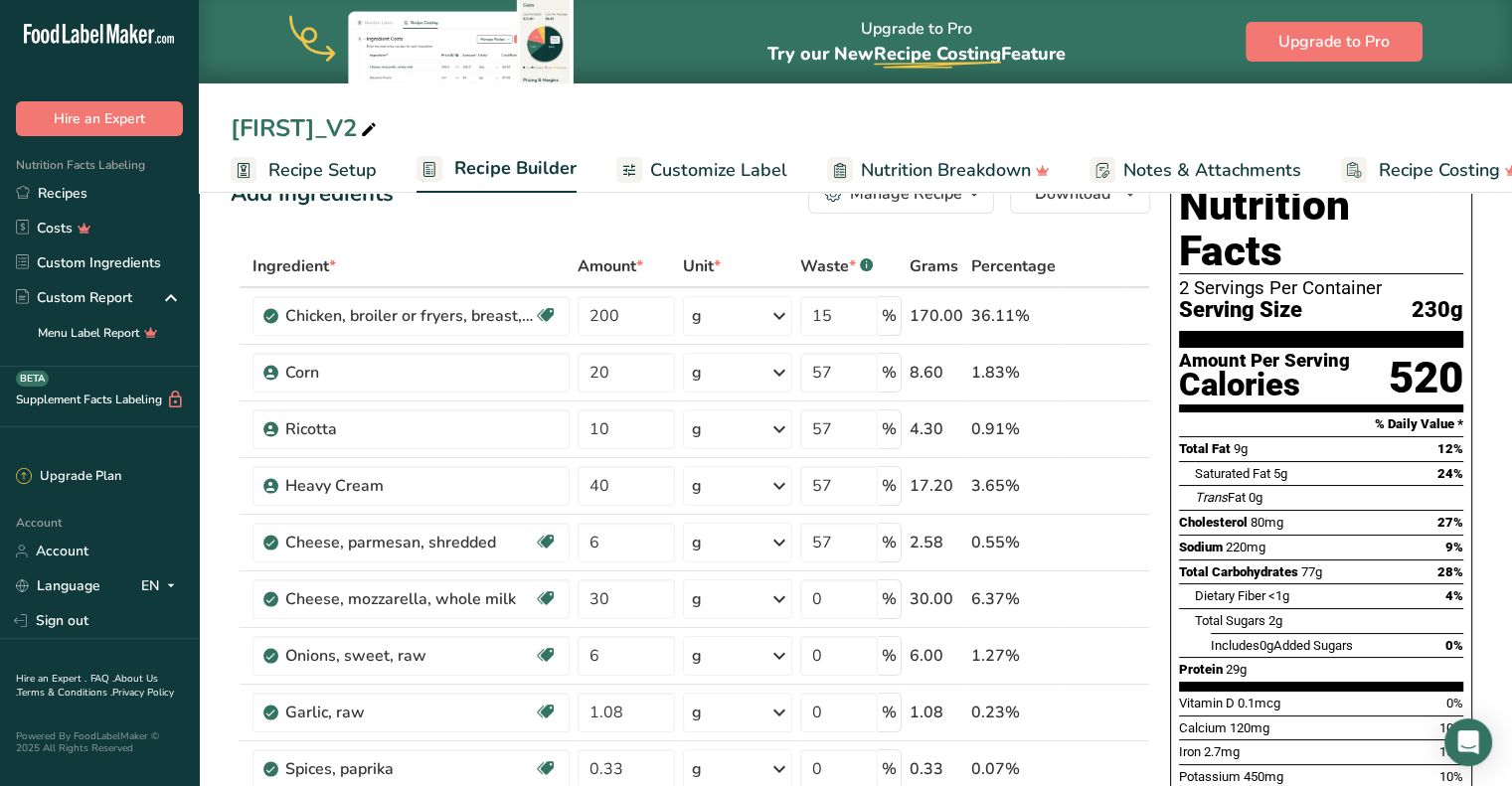 click on "Add Ingredients
Manage Recipe         Delete Recipe           Duplicate Recipe             Scale Recipe             Save as Sub-Recipe   .a-a{fill:#347362;}.b-a{fill:#fff;}                               Nutrition Breakdown                   Recipe Card
NEW
Amino Acids Pattern Report             Activity History
Download
Choose your preferred label style
Standard FDA label
Standard FDA label
The most common format for nutrition facts labels in compliance with the FDA's typeface, style and requirements
Tabular FDA label
A label format compliant with the FDA regulations presented in a tabular (horizontal) display.
Linear FDA label
A simple linear display for small sized packages.
Simplified FDA label" at bounding box center [696, 1002] 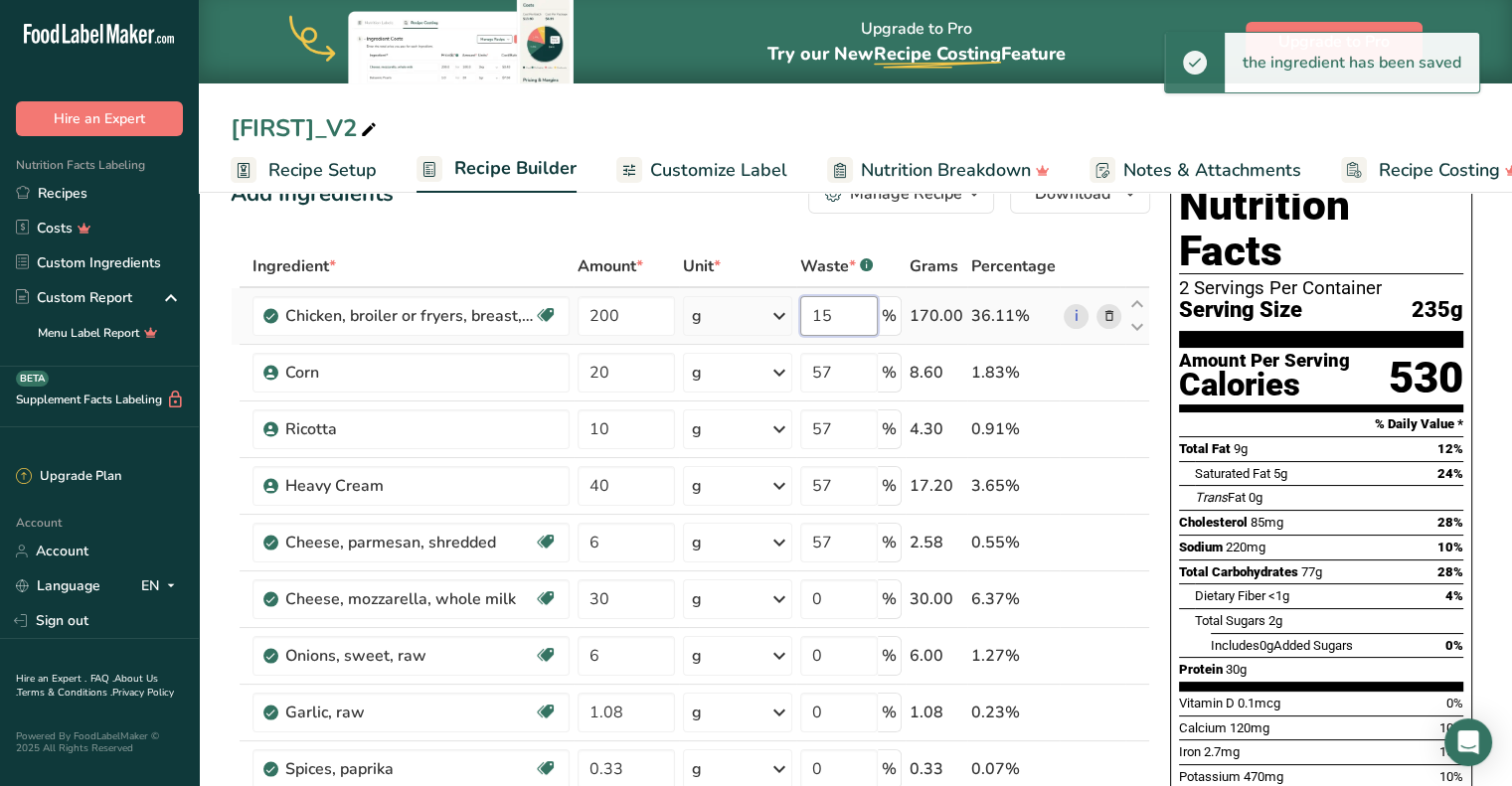 click on "15" at bounding box center (839, 316) 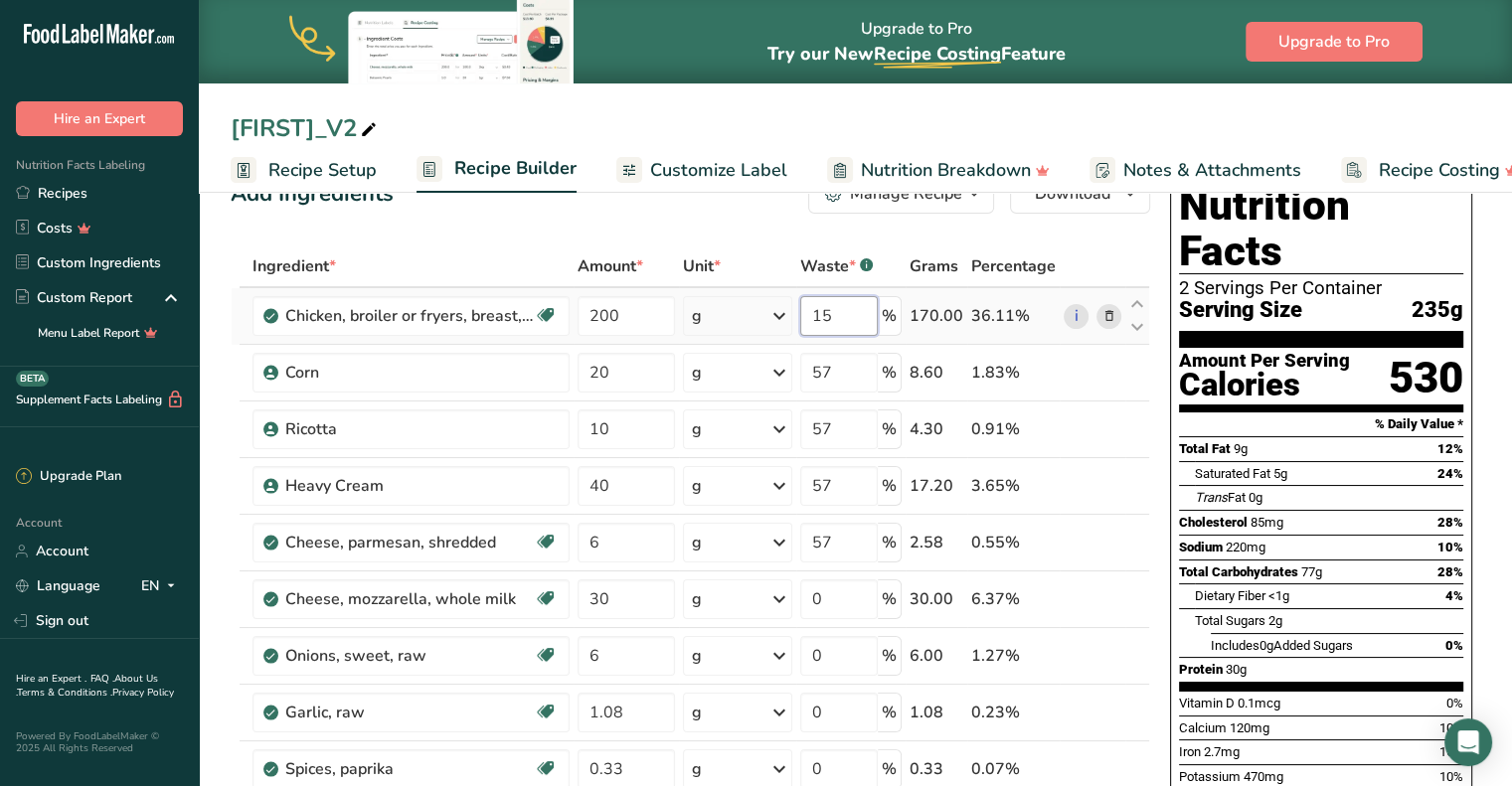 type on "1" 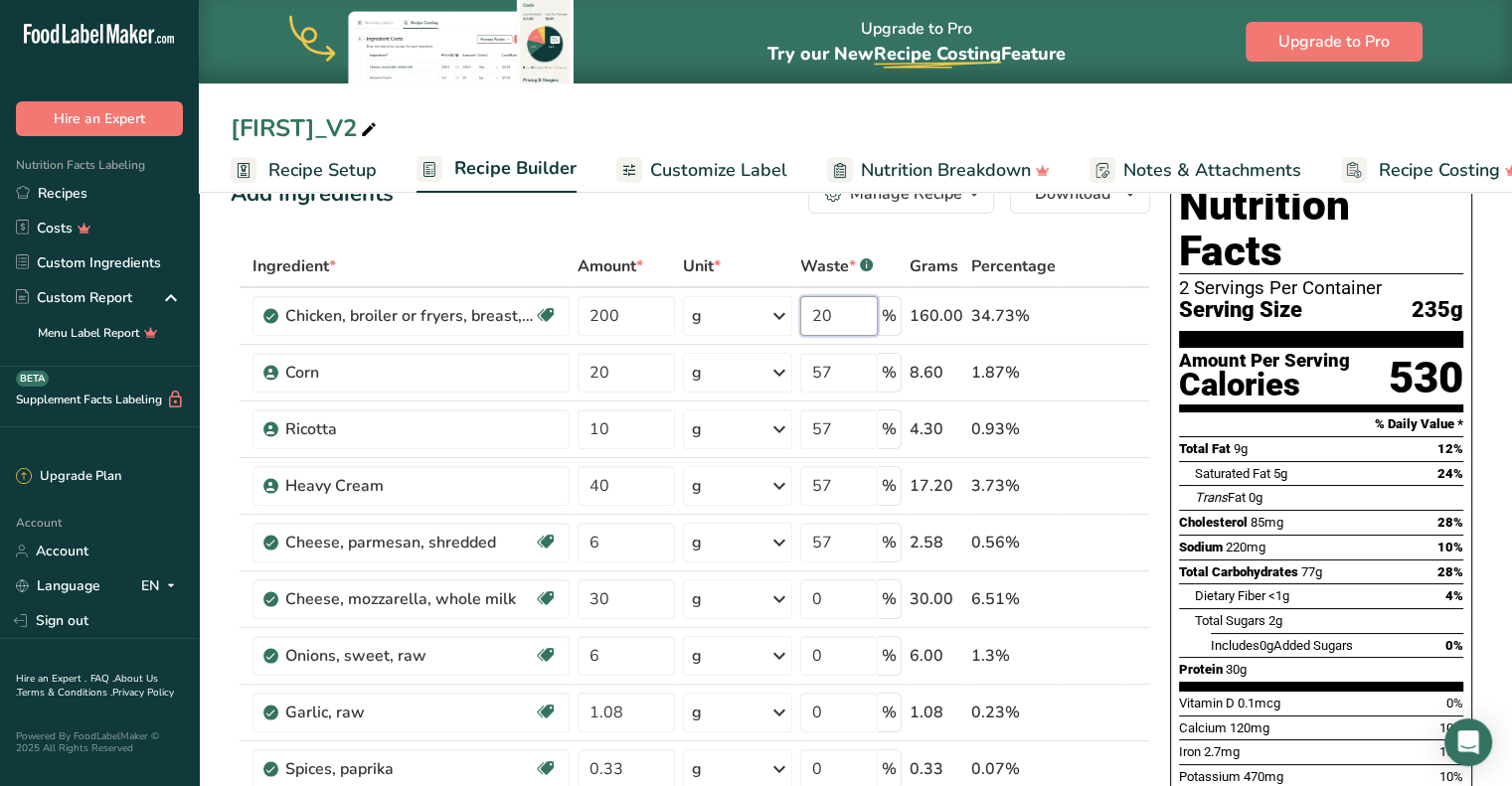 type on "20" 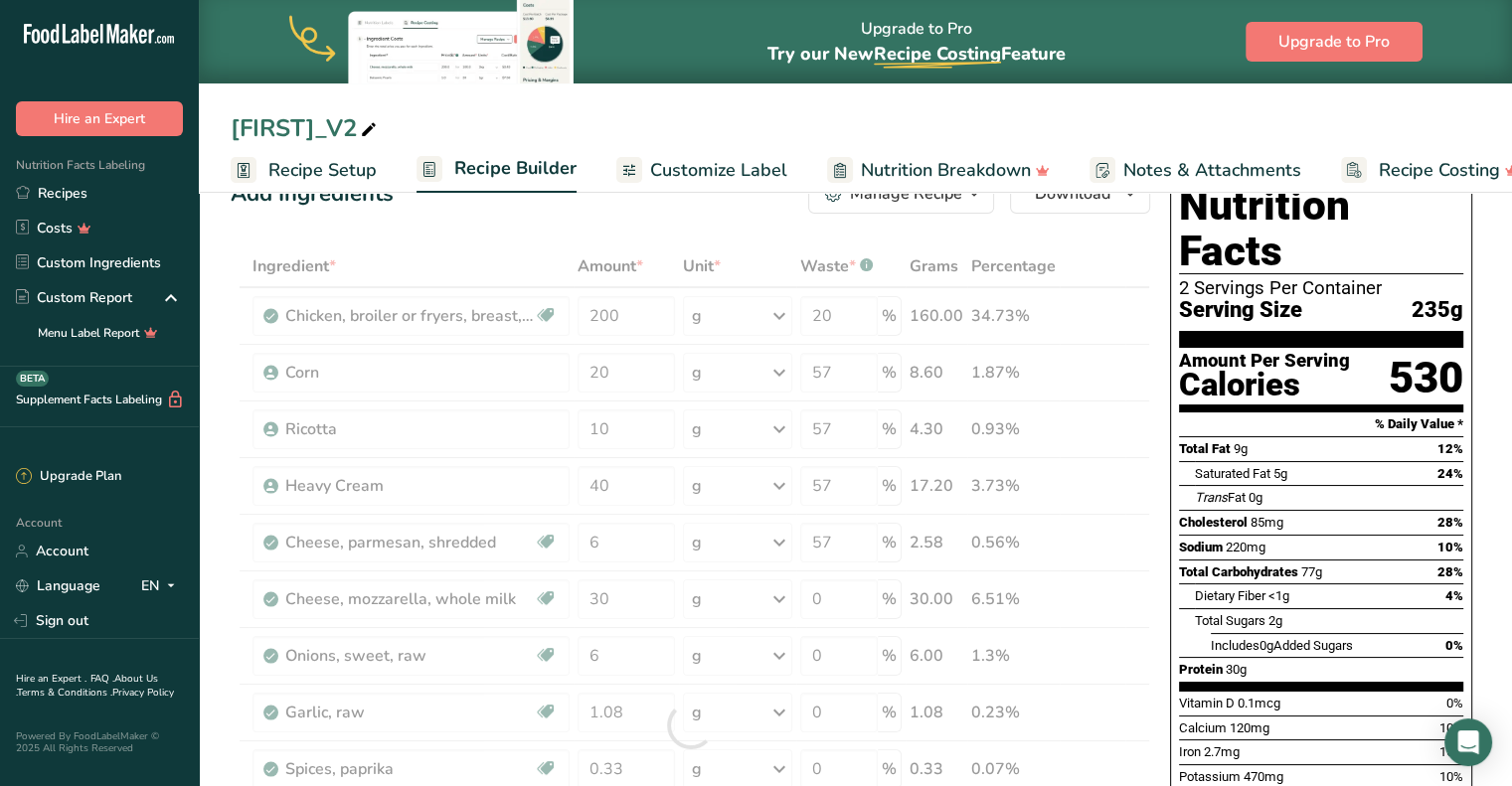 click on "Add Ingredients
Manage Recipe         Delete Recipe           Duplicate Recipe             Scale Recipe             Save as Sub-Recipe   .a-a{fill:#347362;}.b-a{fill:#fff;}                               Nutrition Breakdown                   Recipe Card
NEW
Amino Acids Pattern Report             Activity History
Download
Choose your preferred label style
Standard FDA label
Standard FDA label
The most common format for nutrition facts labels in compliance with the FDA's typeface, style and requirements
Tabular FDA label
A label format compliant with the FDA regulations presented in a tabular (horizontal) display.
Linear FDA label
A simple linear display for small sized packages.
Simplified FDA label" at bounding box center (696, 1002) 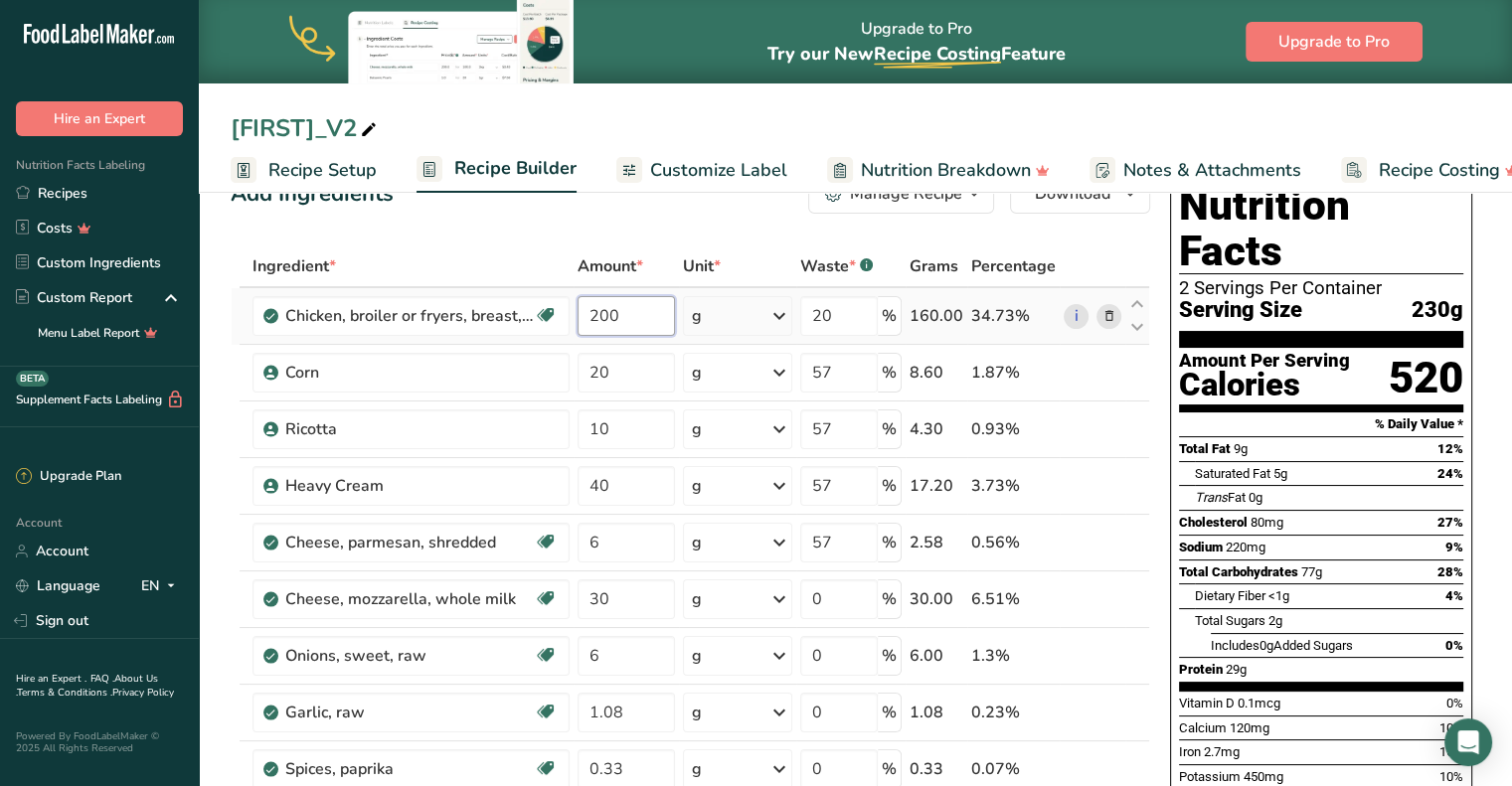click on "200" at bounding box center (626, 316) 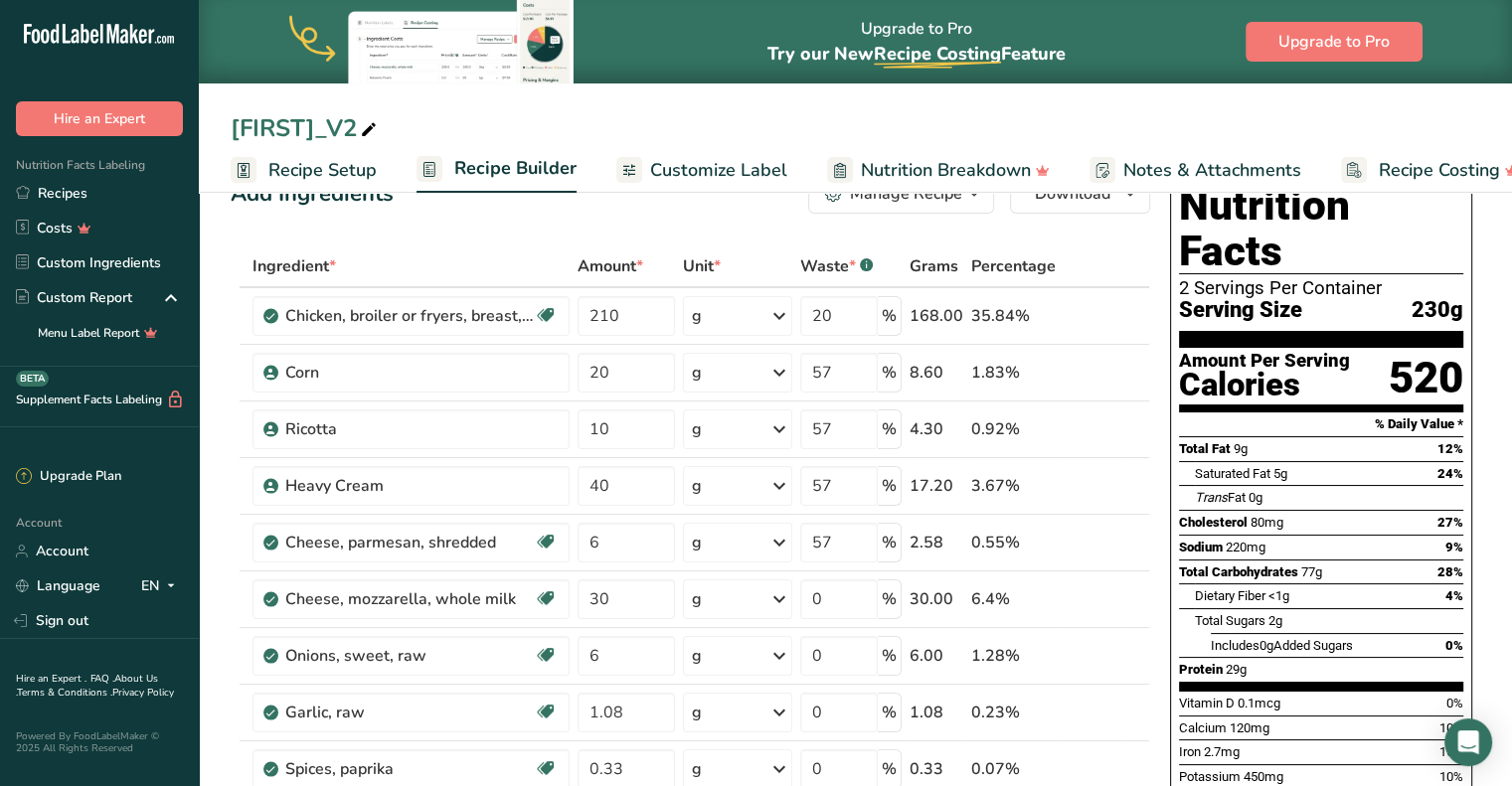 click on "Add Ingredients
Manage Recipe         Delete Recipe           Duplicate Recipe             Scale Recipe             Save as Sub-Recipe   .a-a{fill:#347362;}.b-a{fill:#fff;}                               Nutrition Breakdown                   Recipe Card
NEW
Amino Acids Pattern Report             Activity History
Download
Choose your preferred label style
Standard FDA label
Standard FDA label
The most common format for nutrition facts labels in compliance with the FDA's typeface, style and requirements
Tabular FDA label
A label format compliant with the FDA regulations presented in a tabular (horizontal) display.
Linear FDA label
A simple linear display for small sized packages.
Simplified FDA label" at bounding box center (696, 1002) 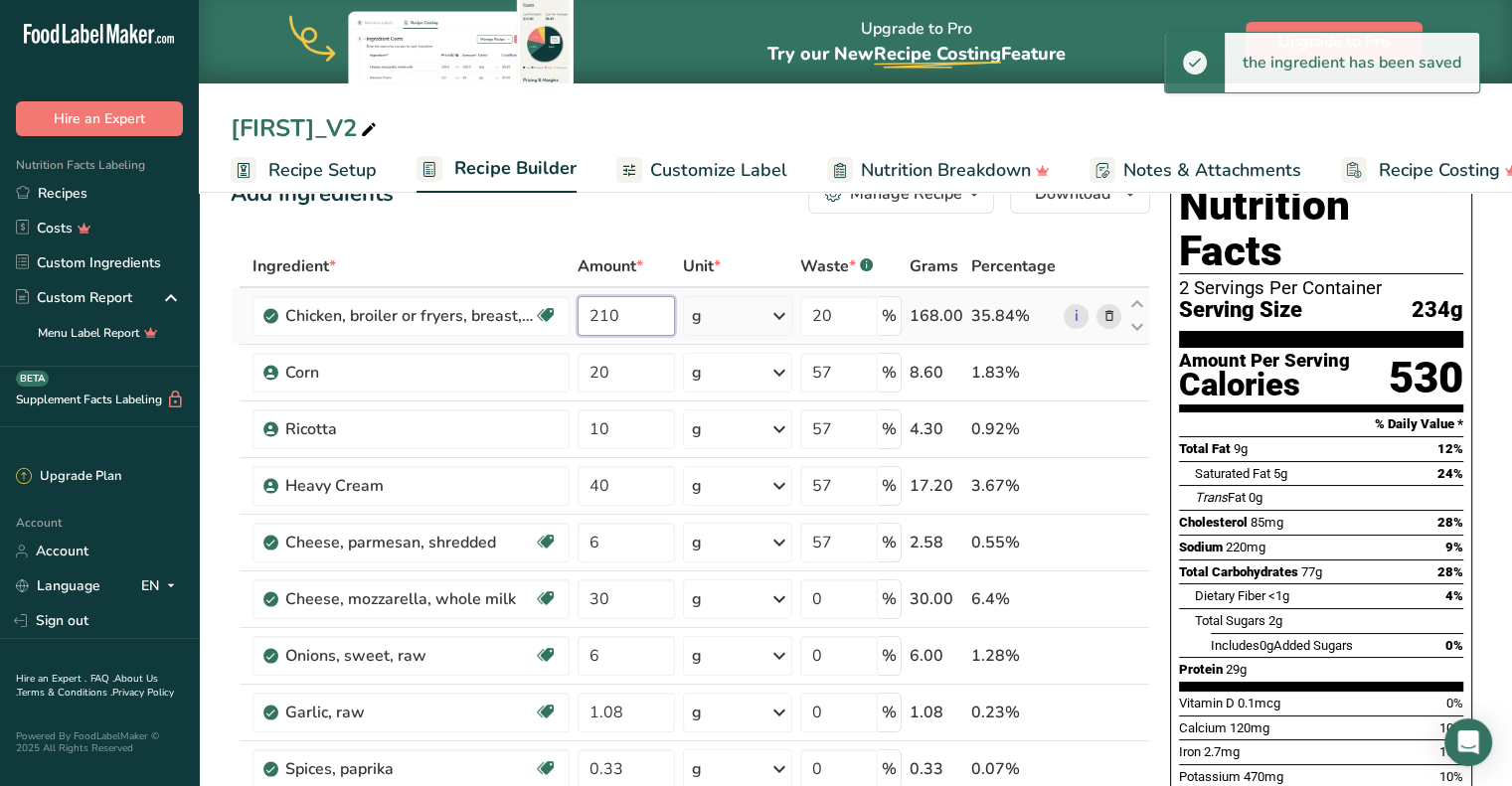 click on "210" at bounding box center [626, 316] 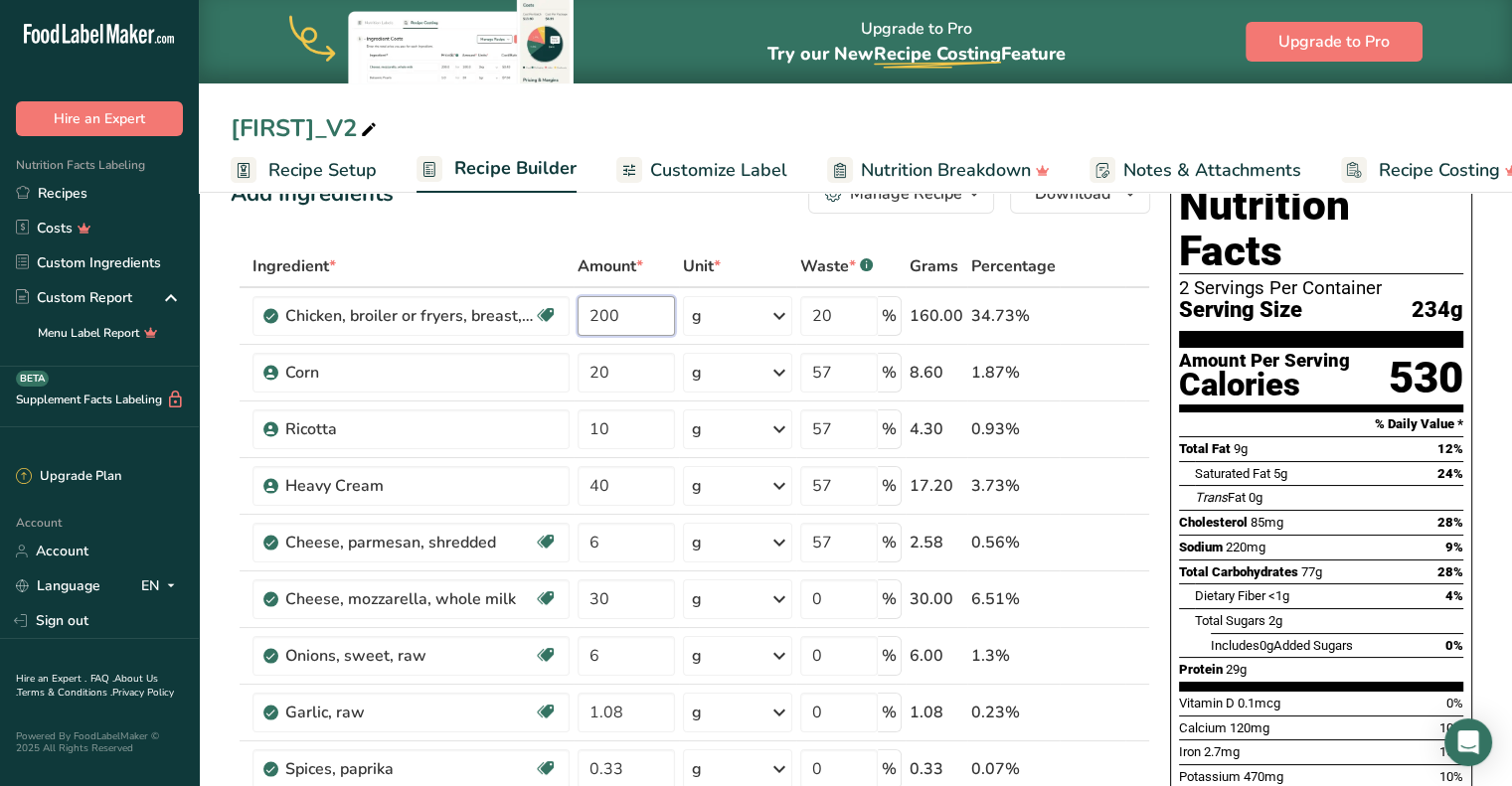 type on "200" 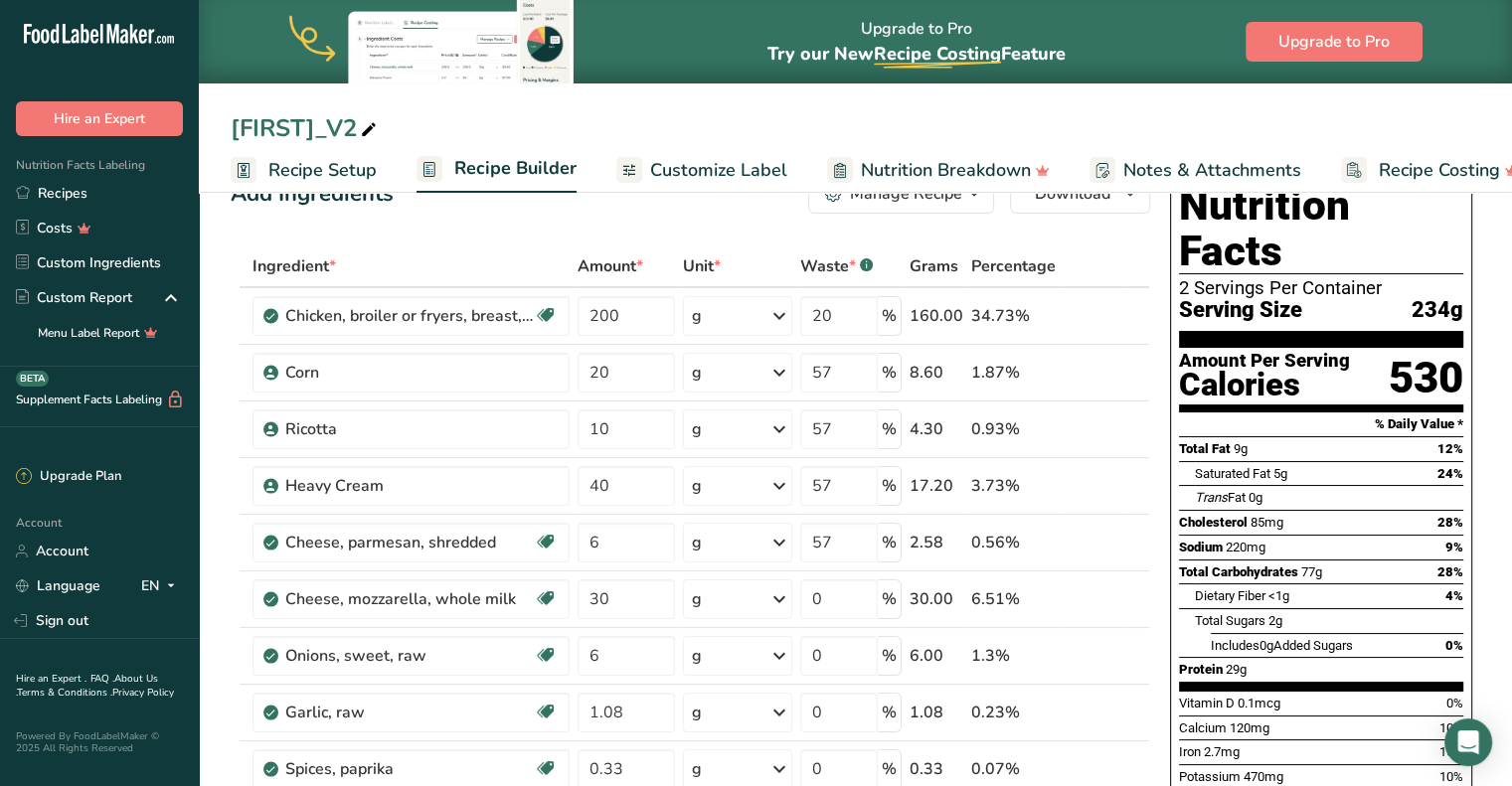 click on "Add Ingredients
Manage Recipe         Delete Recipe           Duplicate Recipe             Scale Recipe             Save as Sub-Recipe   .a-a{fill:#347362;}.b-a{fill:#fff;}                               Nutrition Breakdown                   Recipe Card
NEW
Amino Acids Pattern Report             Activity History
Download
Choose your preferred label style
Standard FDA label
Standard FDA label
The most common format for nutrition facts labels in compliance with the FDA's typeface, style and requirements
Tabular FDA label
A label format compliant with the FDA regulations presented in a tabular (horizontal) display.
Linear FDA label
A simple linear display for small sized packages.
Simplified FDA label" at bounding box center (696, 1002) 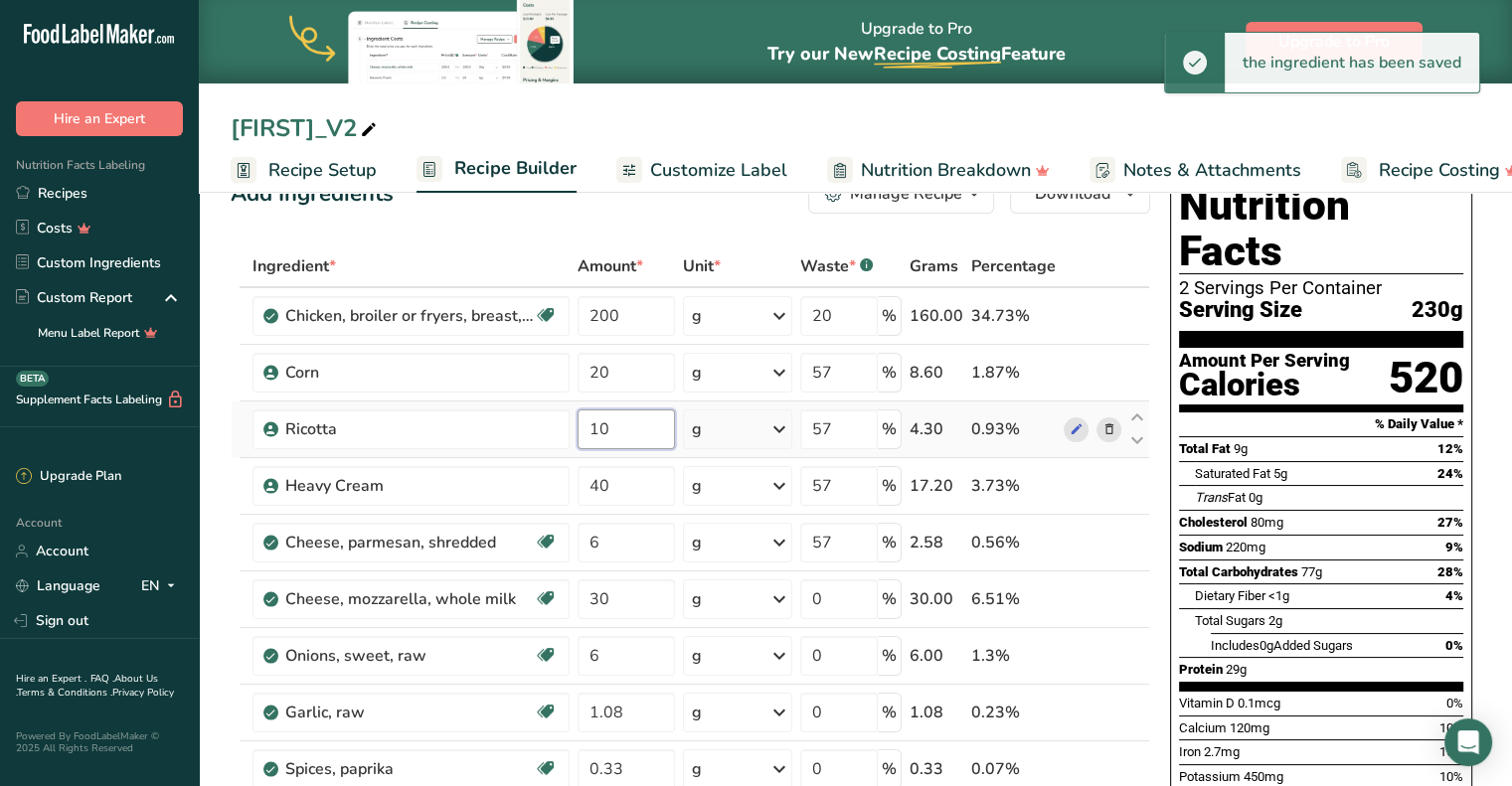 click on "10" at bounding box center (626, 429) 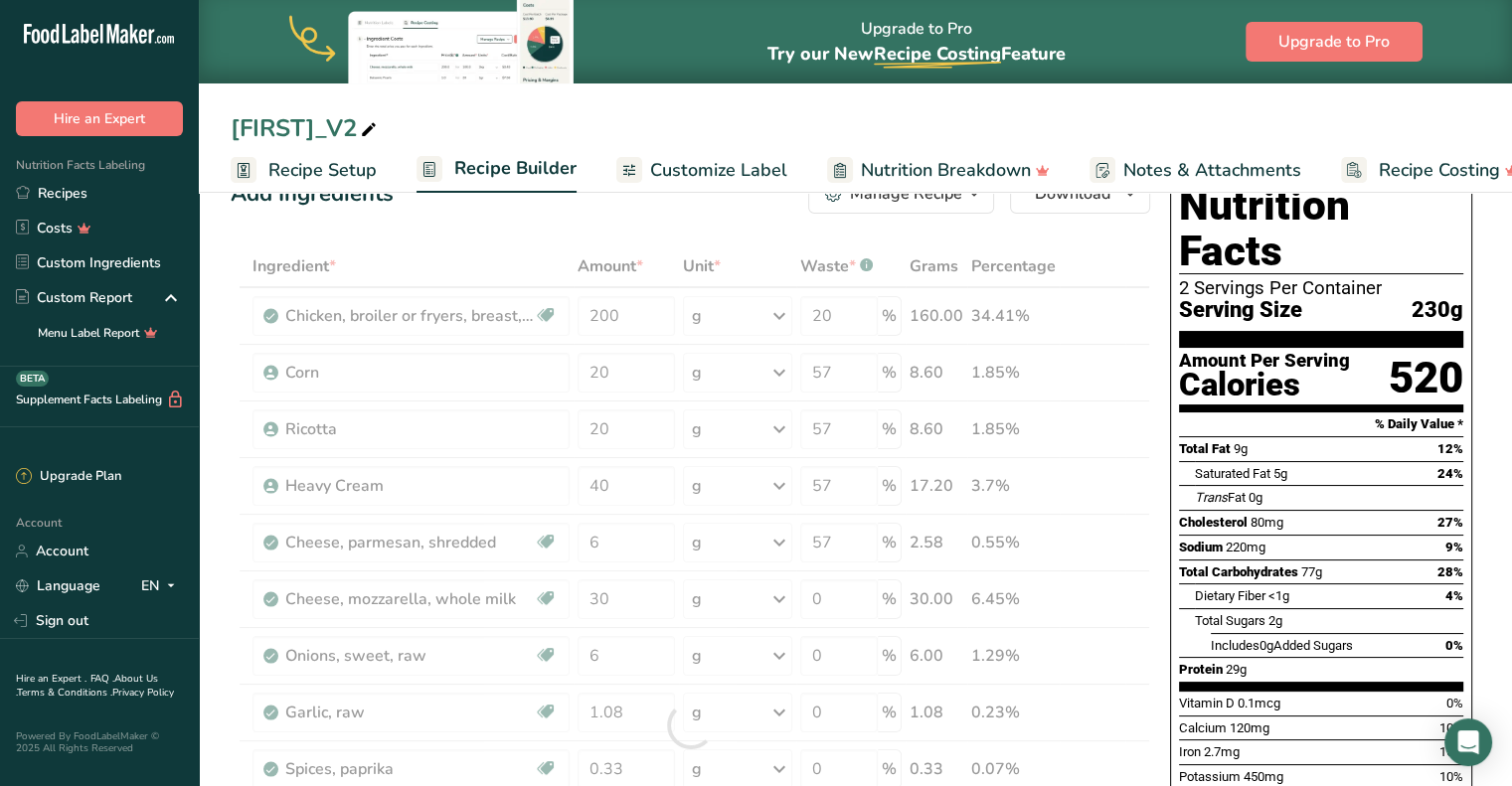 click on "Add Ingredients
Manage Recipe         Delete Recipe           Duplicate Recipe             Scale Recipe             Save as Sub-Recipe   .a-a{fill:#347362;}.b-a{fill:#fff;}                               Nutrition Breakdown                   Recipe Card
NEW
Amino Acids Pattern Report             Activity History
Download
Choose your preferred label style
Standard FDA label
Standard FDA label
The most common format for nutrition facts labels in compliance with the FDA's typeface, style and requirements
Tabular FDA label
A label format compliant with the FDA regulations presented in a tabular (horizontal) display.
Linear FDA label
A simple linear display for small sized packages.
Simplified FDA label" at bounding box center (696, 1002) 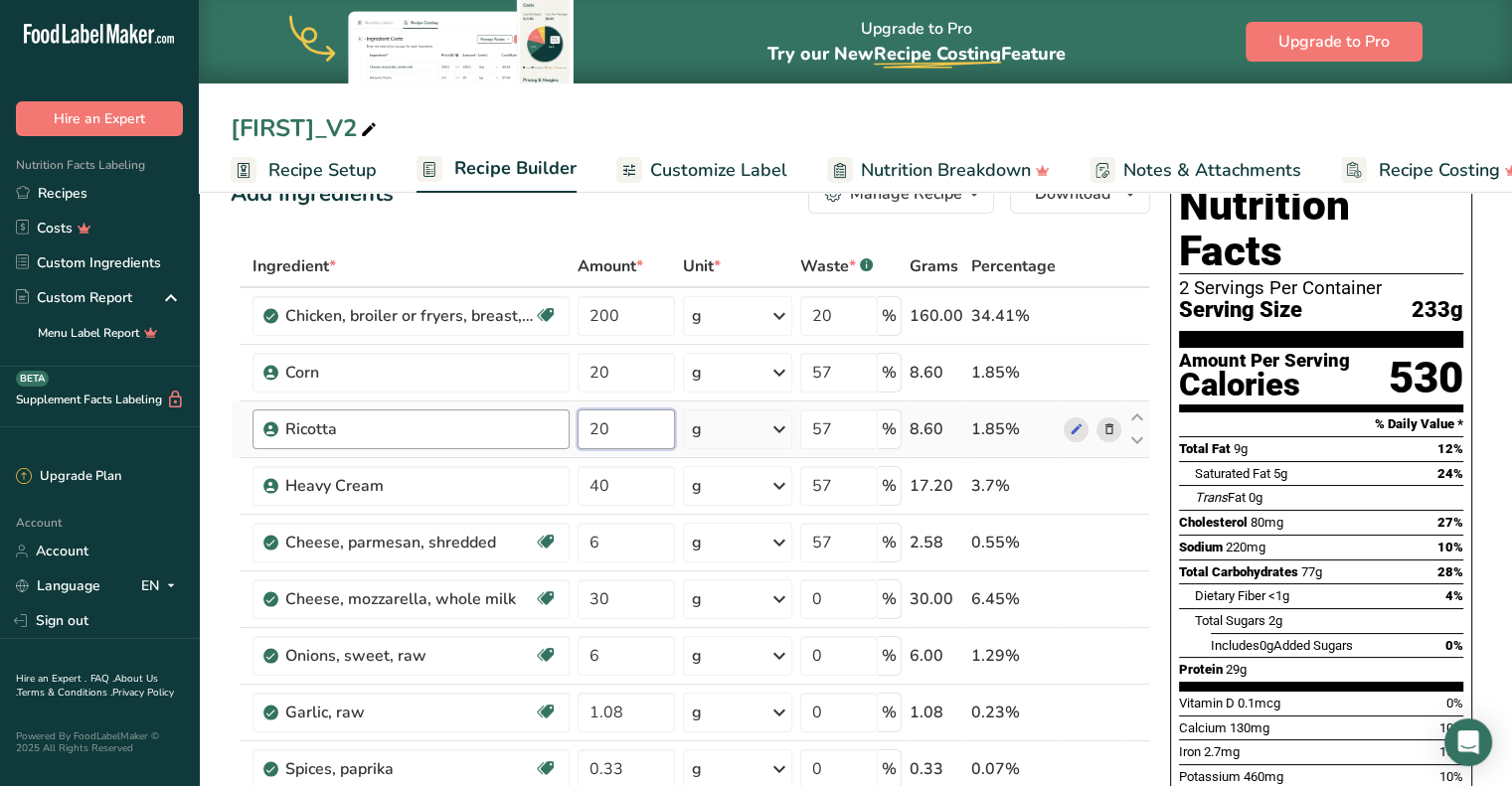 drag, startPoint x: 626, startPoint y: 441, endPoint x: 513, endPoint y: 431, distance: 113.44161 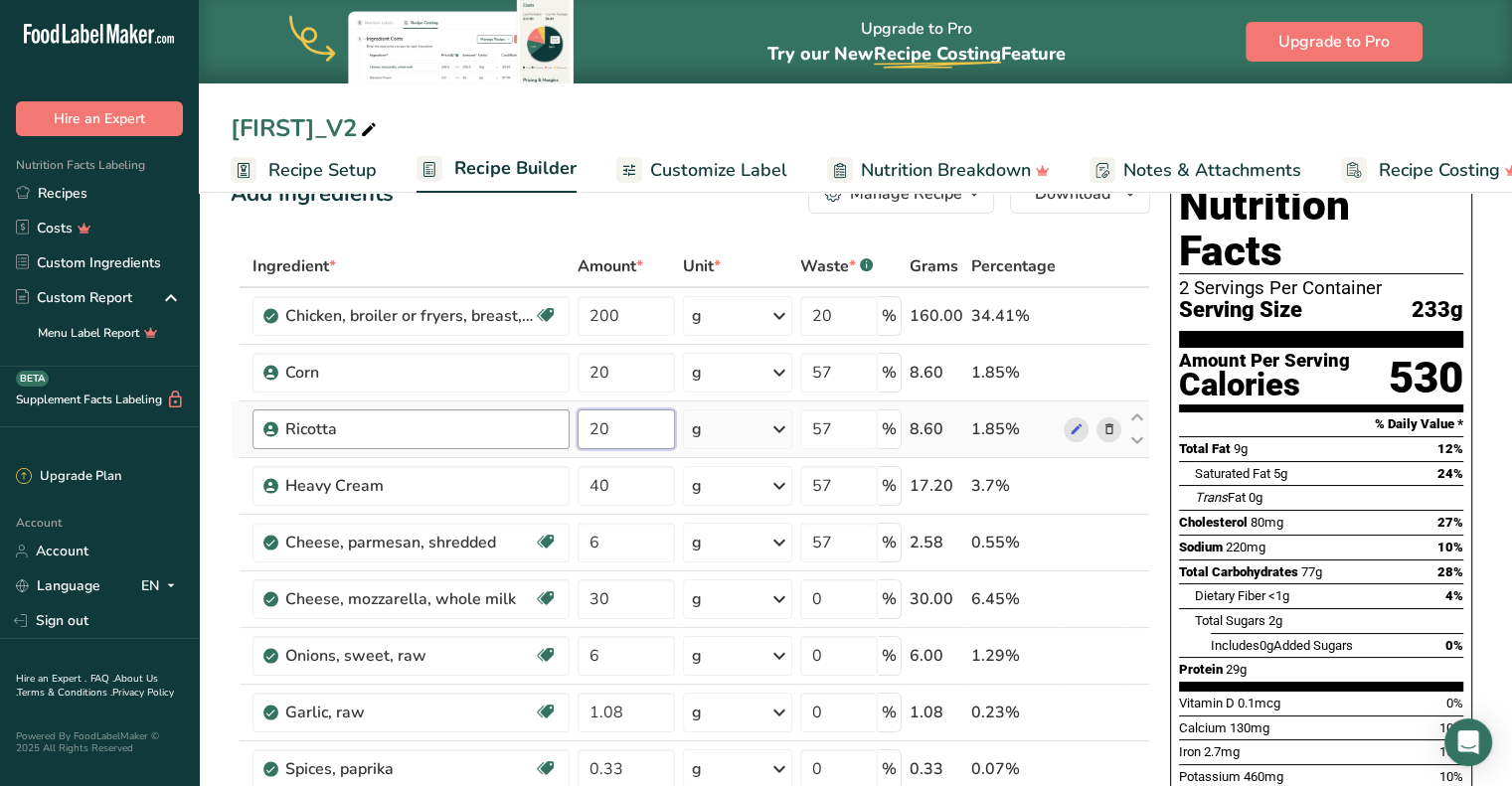 click on "Ricotta
20
g
Weight Units
g
kg
mg
See more
Volume Units
l
mL
fl oz
See more
57
%
8.60
1.85%" at bounding box center (690, 429) 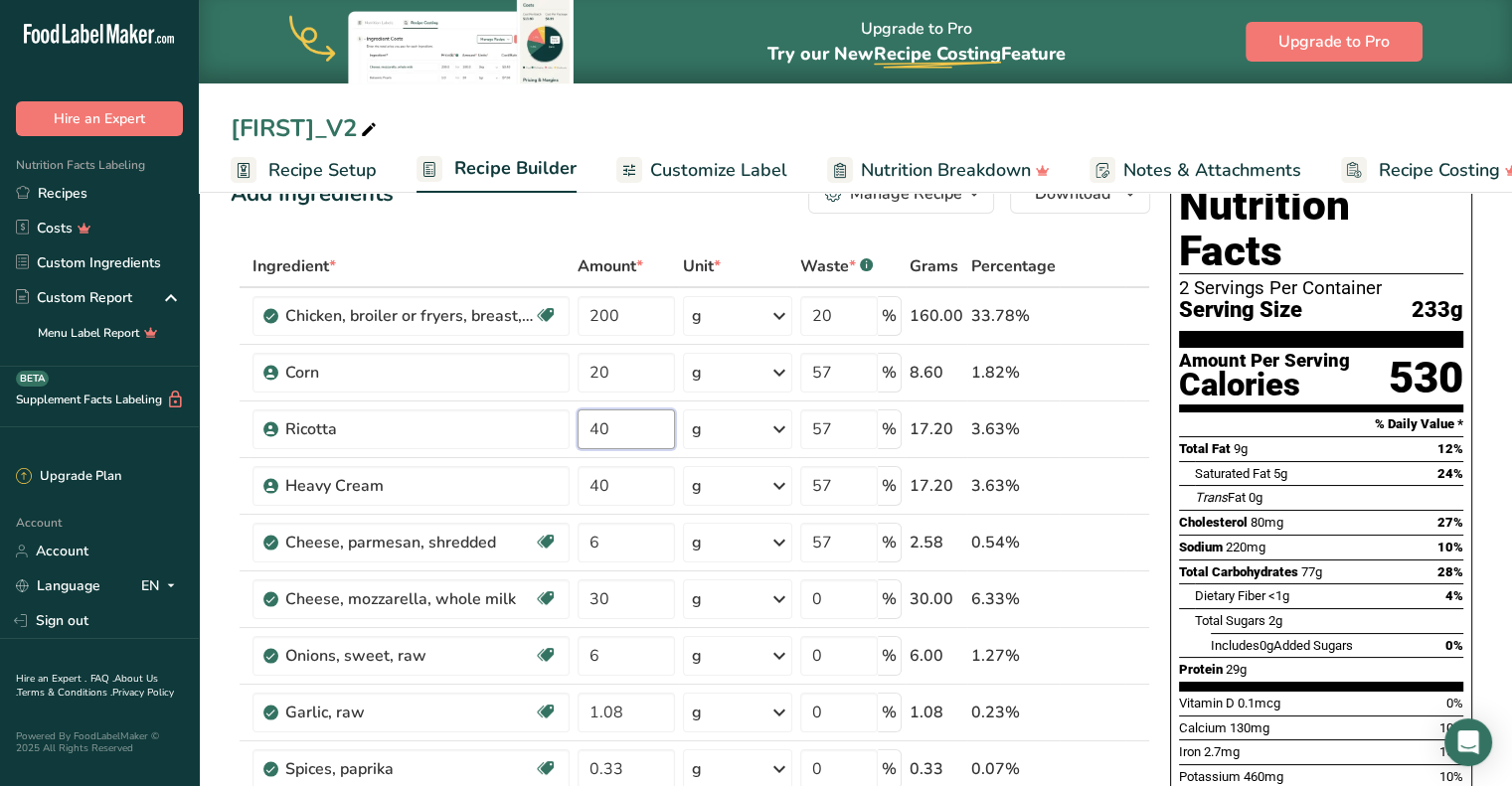 type on "40" 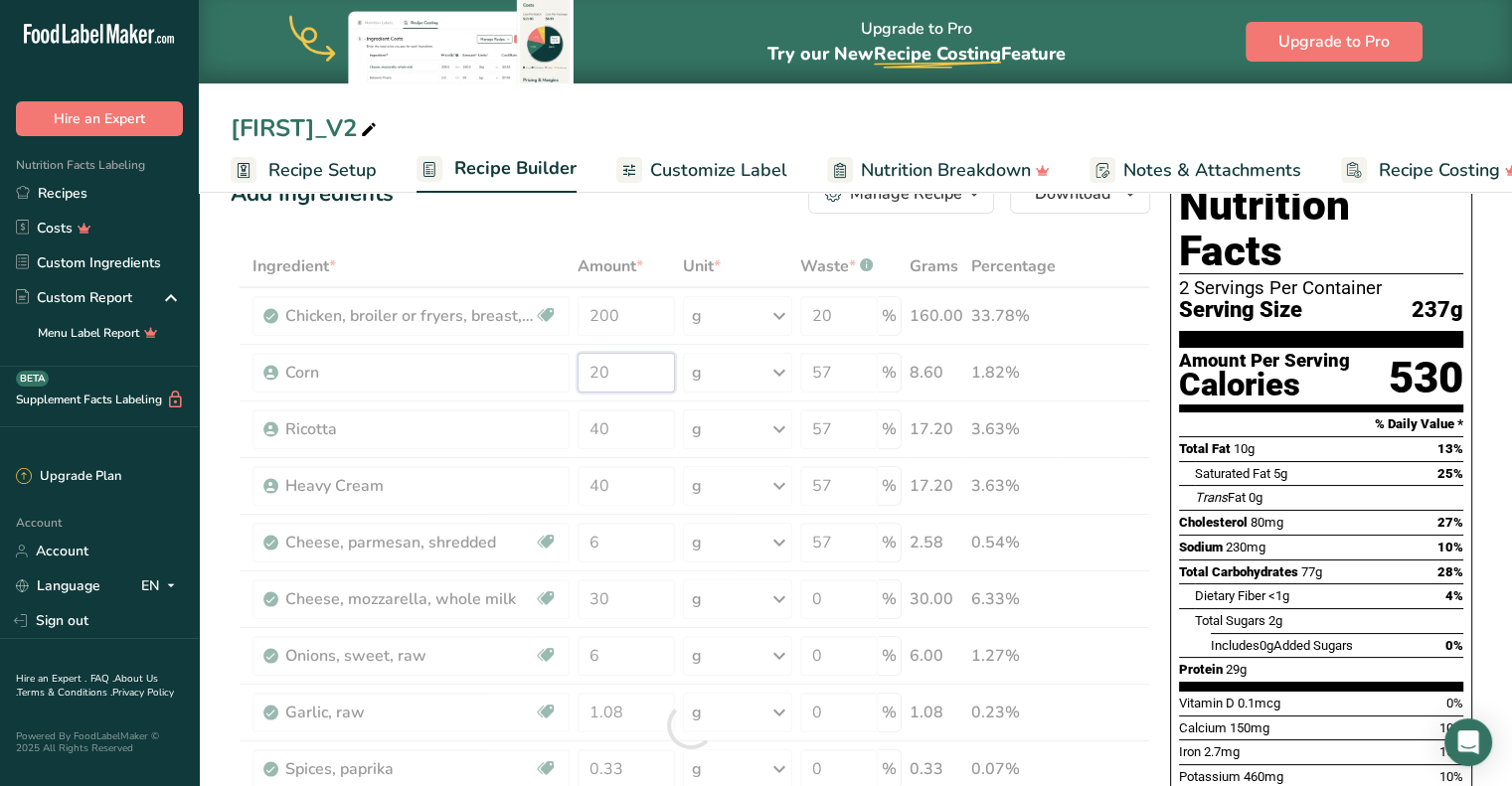 drag, startPoint x: 621, startPoint y: 379, endPoint x: 481, endPoint y: 377, distance: 140.01428 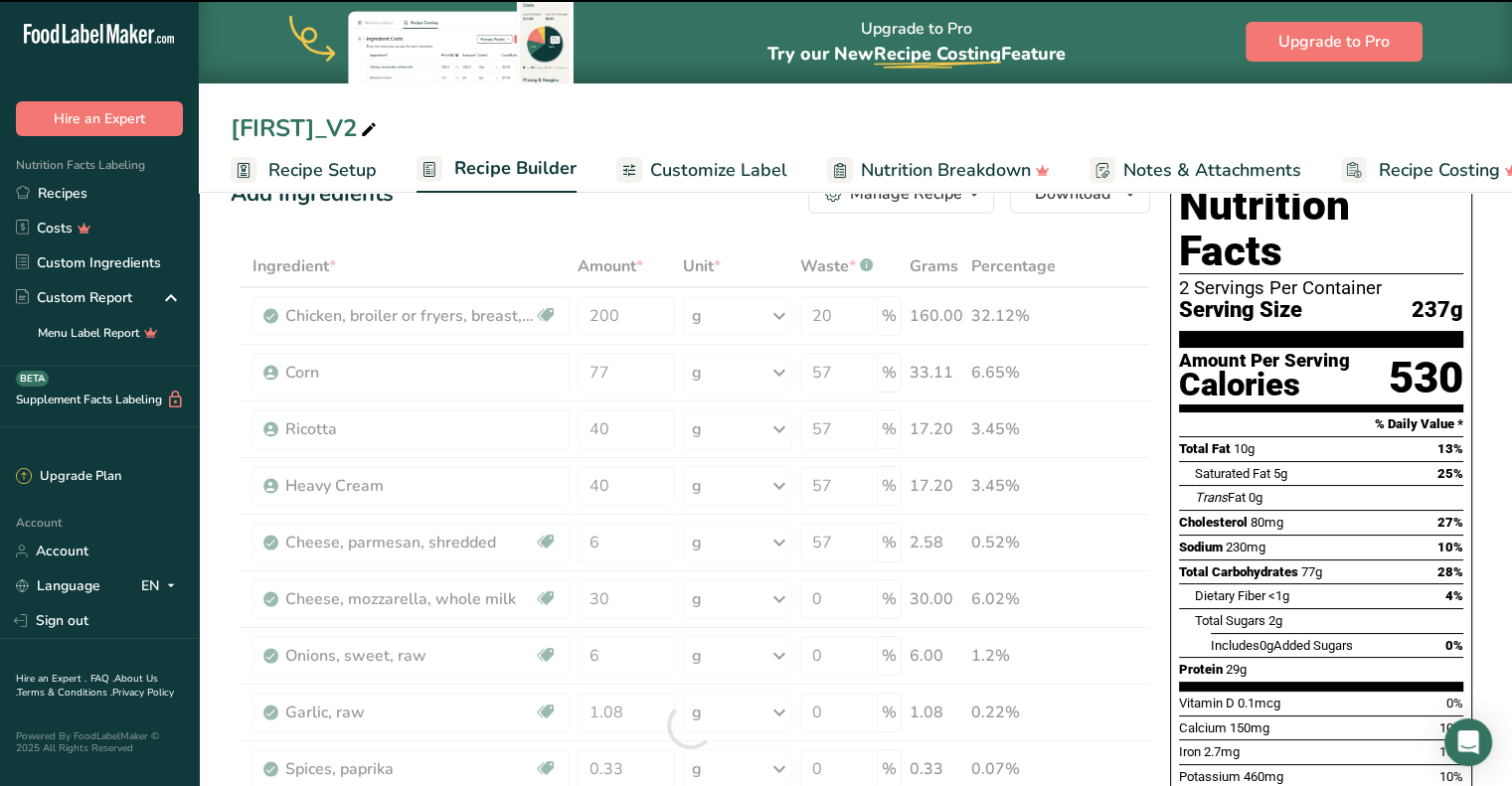 click on "Add Ingredients
Manage Recipe         Delete Recipe           Duplicate Recipe             Scale Recipe             Save as Sub-Recipe   .a-a{fill:#347362;}.b-a{fill:#fff;}                               Nutrition Breakdown                   Recipe Card
NEW
Amino Acids Pattern Report             Activity History
Download
Choose your preferred label style
Standard FDA label
Standard FDA label
The most common format for nutrition facts labels in compliance with the FDA's typeface, style and requirements
Tabular FDA label
A label format compliant with the FDA regulations presented in a tabular (horizontal) display.
Linear FDA label
A simple linear display for small sized packages.
Simplified FDA label" at bounding box center (696, 1002) 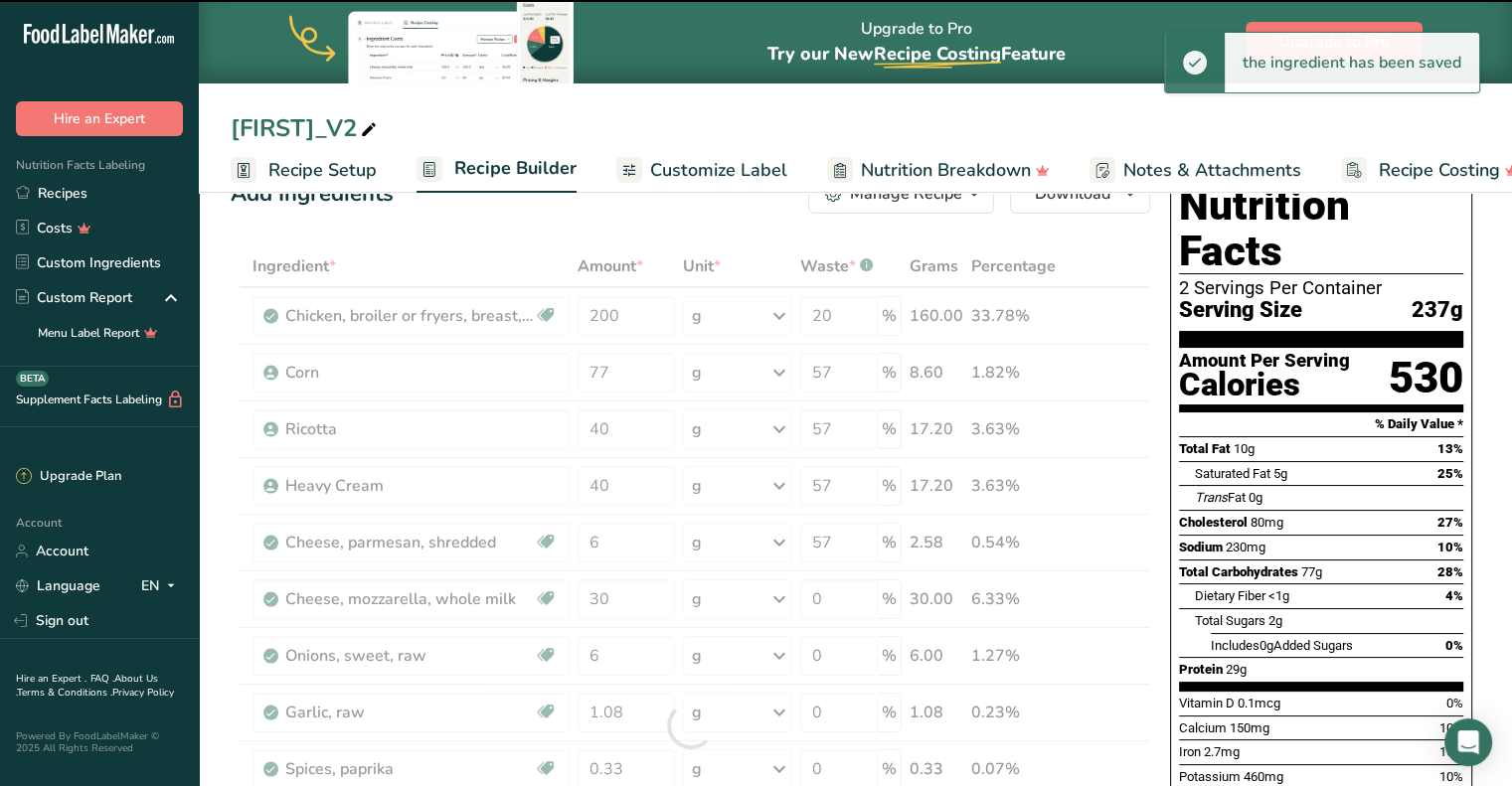 type on "20" 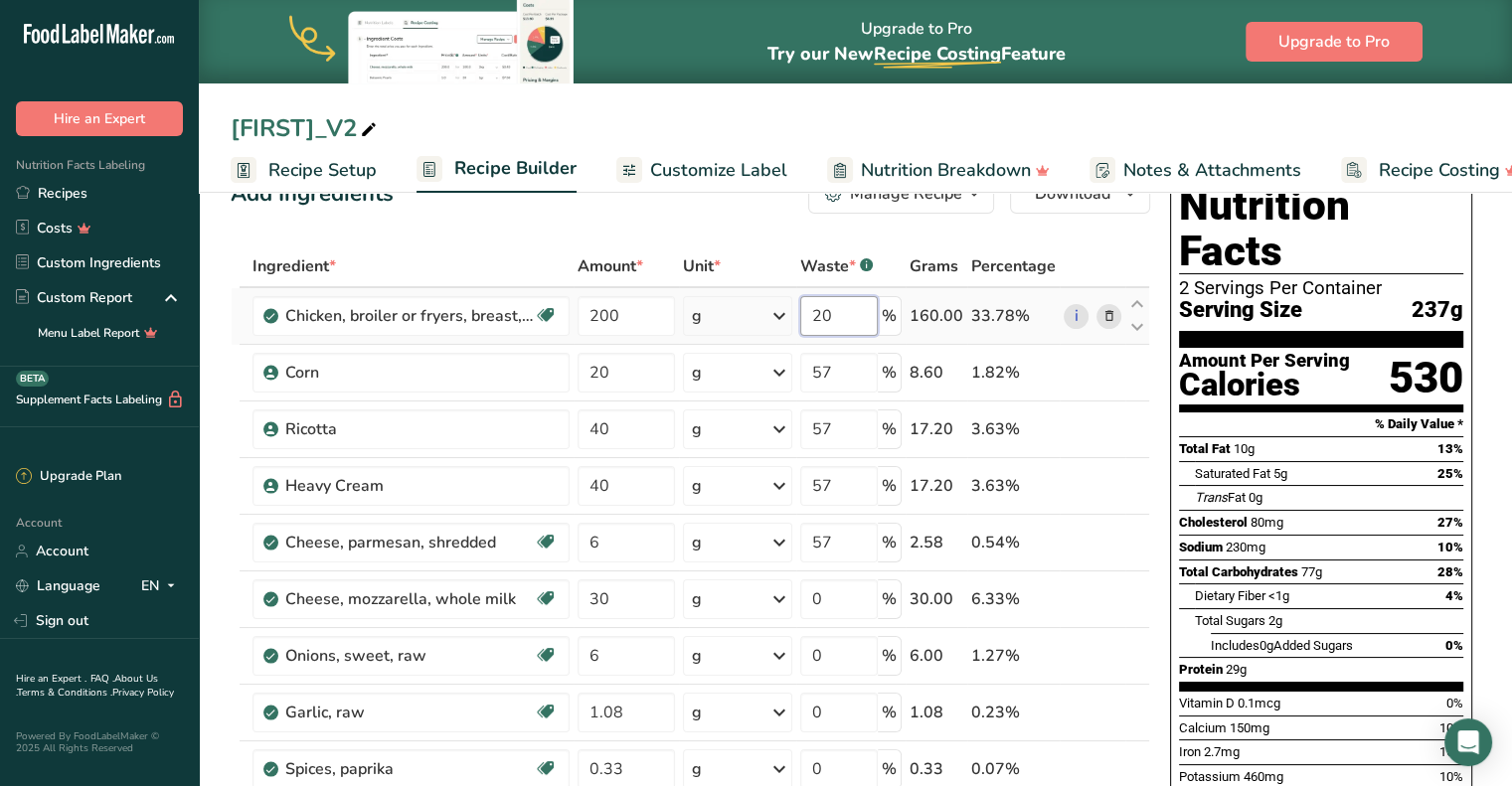 click on "20" at bounding box center [839, 316] 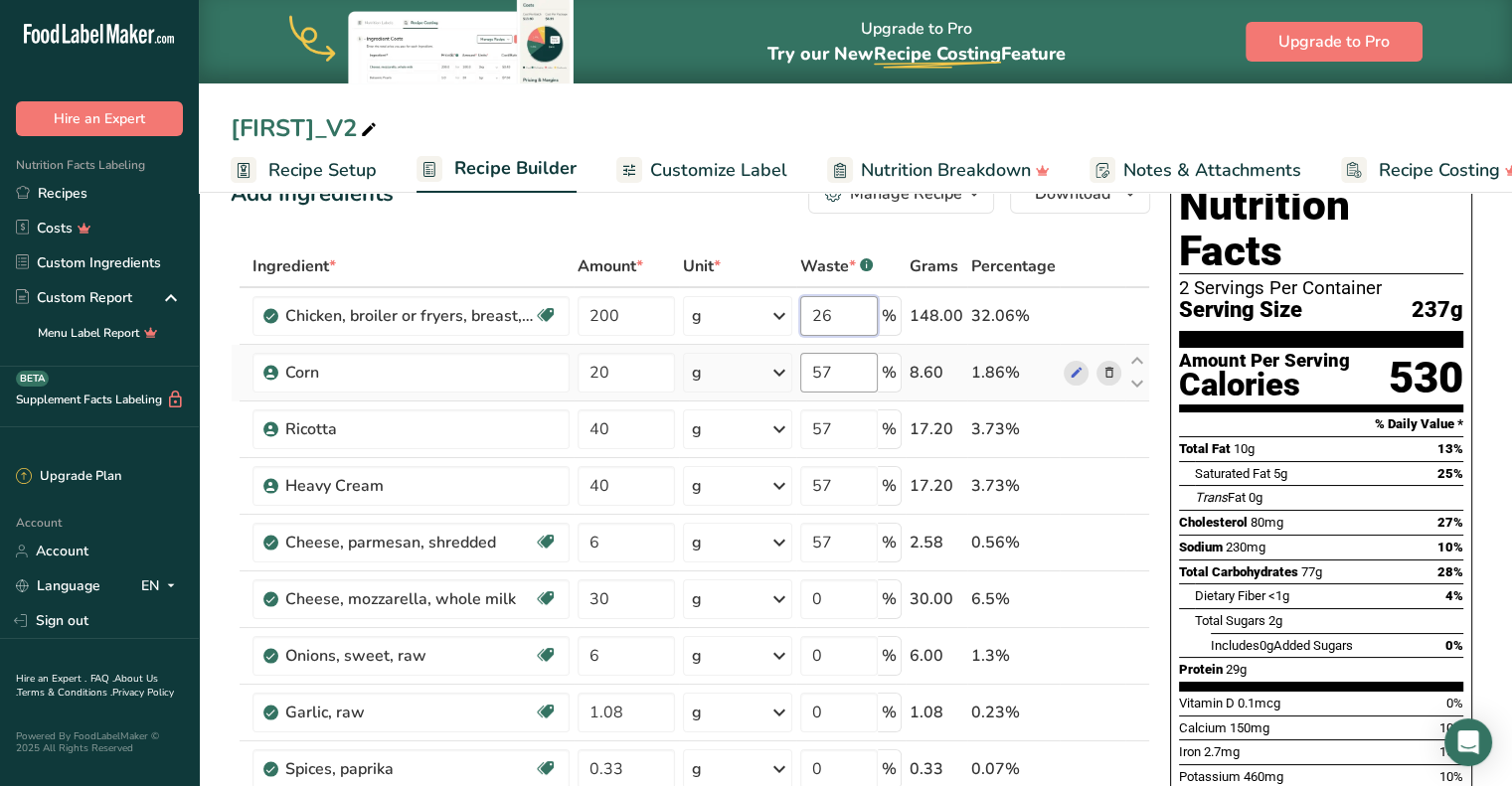 type on "26" 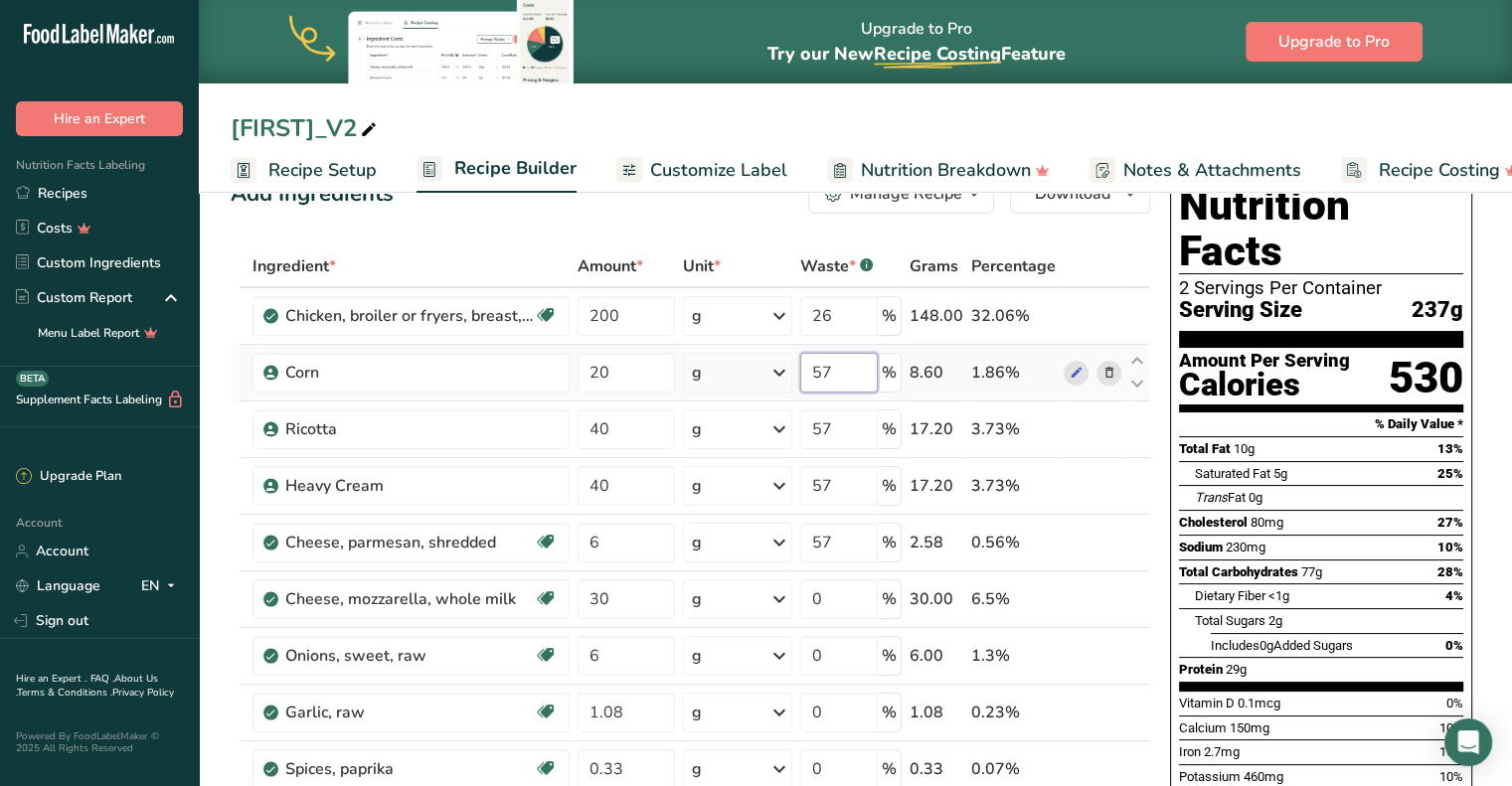 click on "Ingredient *
Amount *
Unit *
Waste *   .a-a{fill:#347362;}.b-a{fill:#fff;}          Grams
Percentage
Chicken, broiler or fryers, breast, skinless, boneless, meat only, raw
Dairy free
Gluten free
Soy free
200
g
Portions
4 oz
1 piece
1 package
Weight Units
g
kg
mg
See more
Volume Units
l
Volume units require a density conversion. If you know your ingredient's density enter it below. Otherwise, click on "RIA" our AI Regulatory bot - she will be able to help you
lb/ft3
g/cm3
Confirm
mL
fl oz" at bounding box center [690, 725] 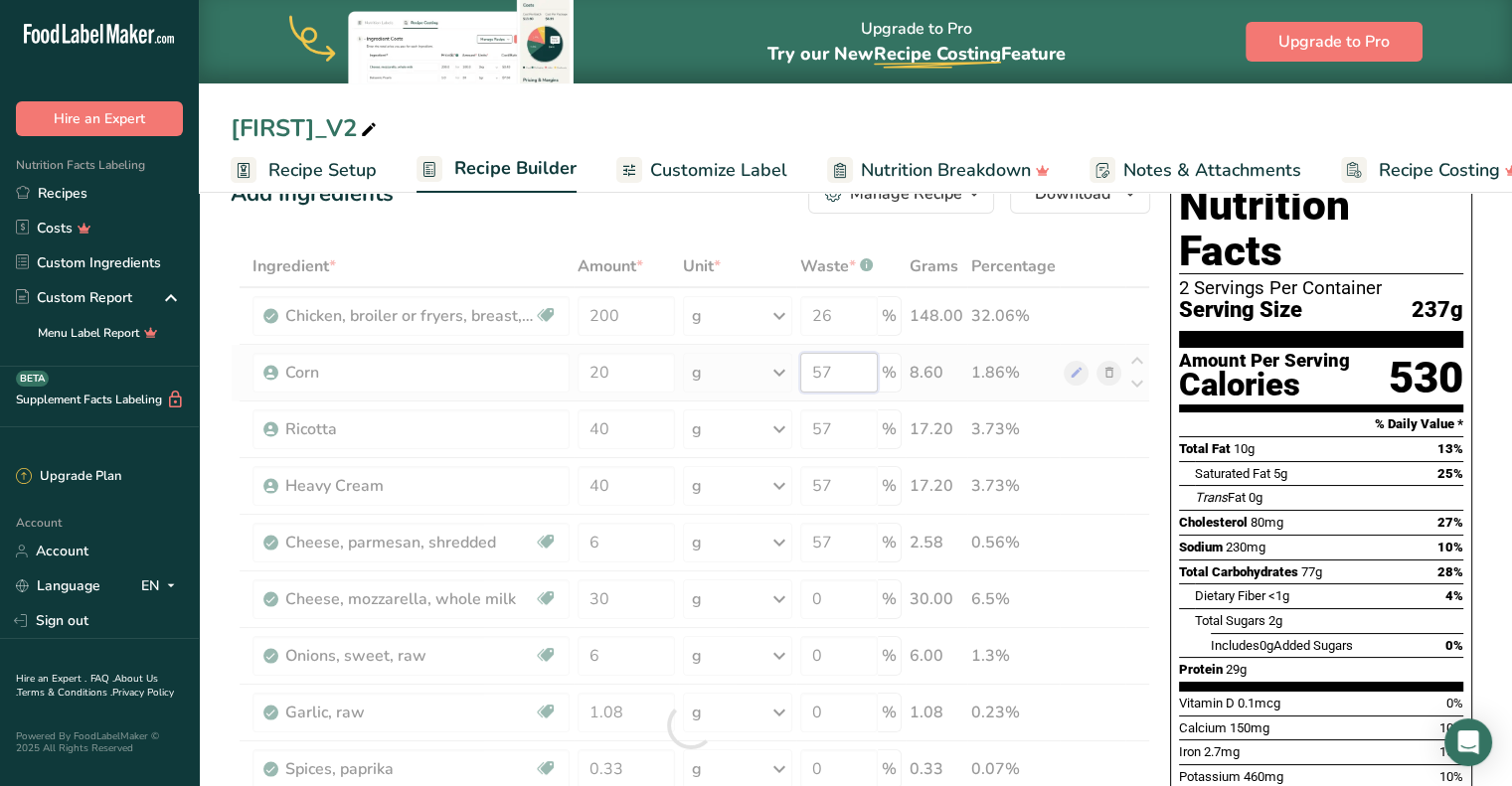 type on "5" 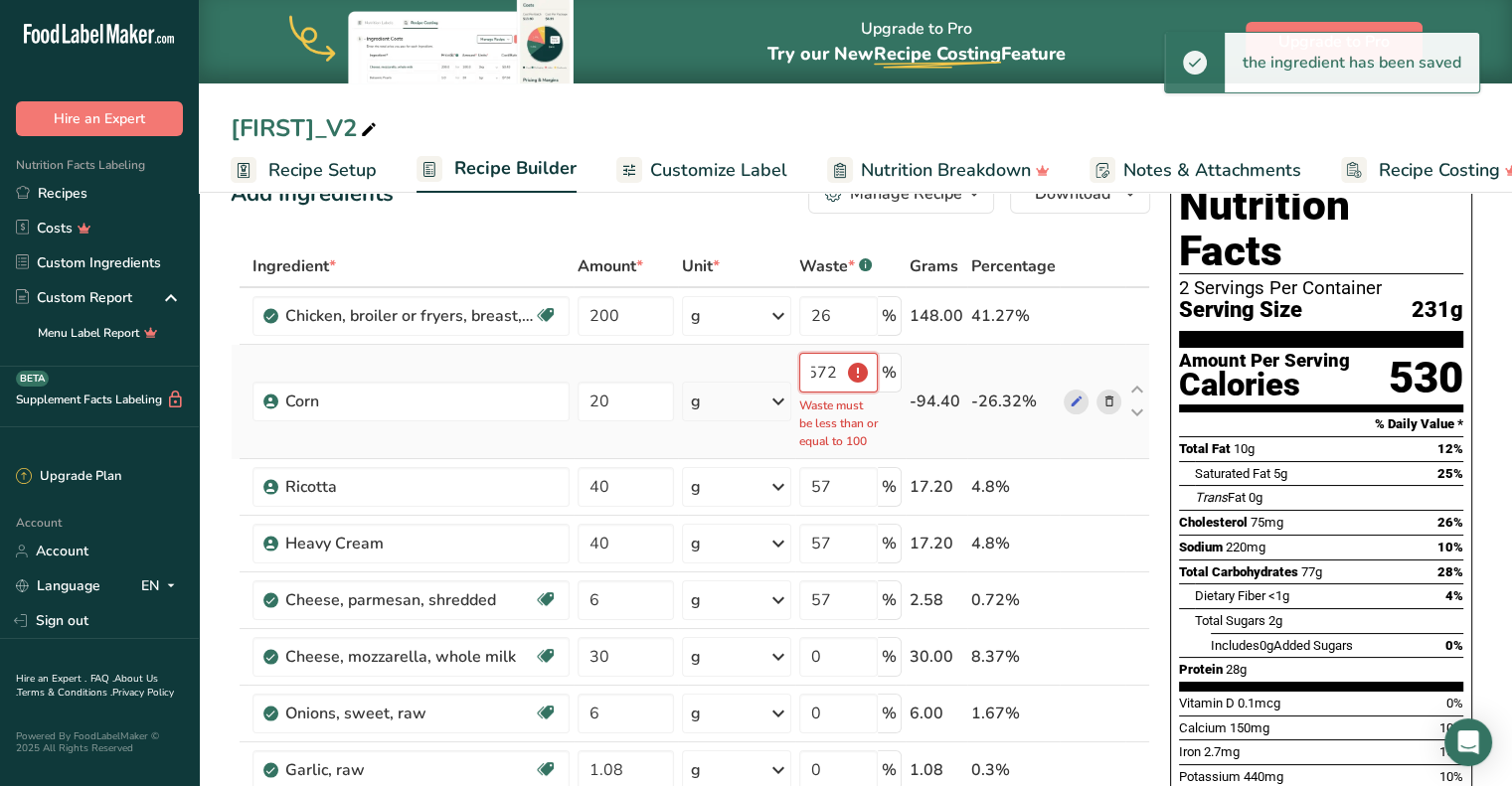 scroll, scrollTop: 0, scrollLeft: 0, axis: both 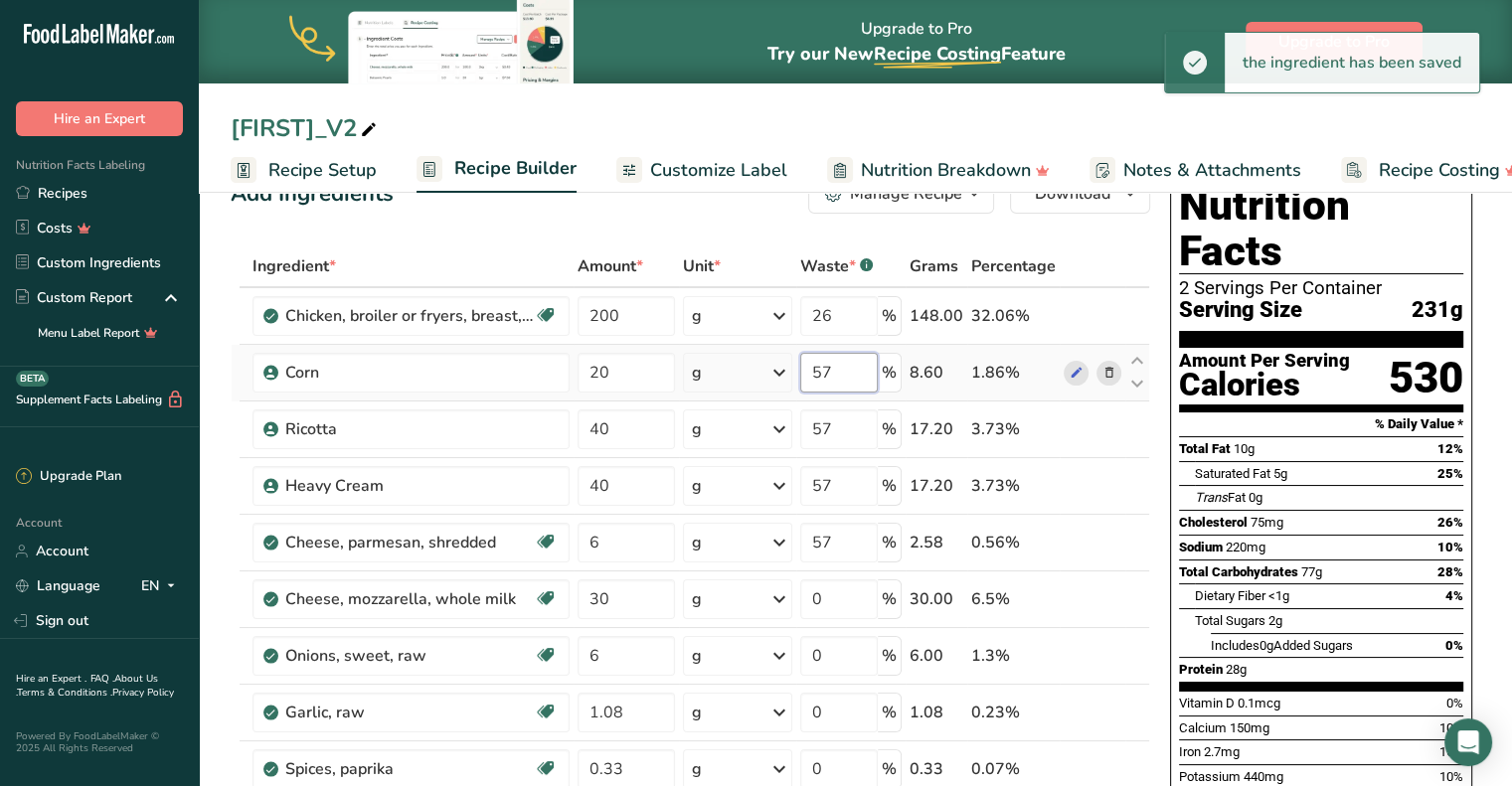 type on "5" 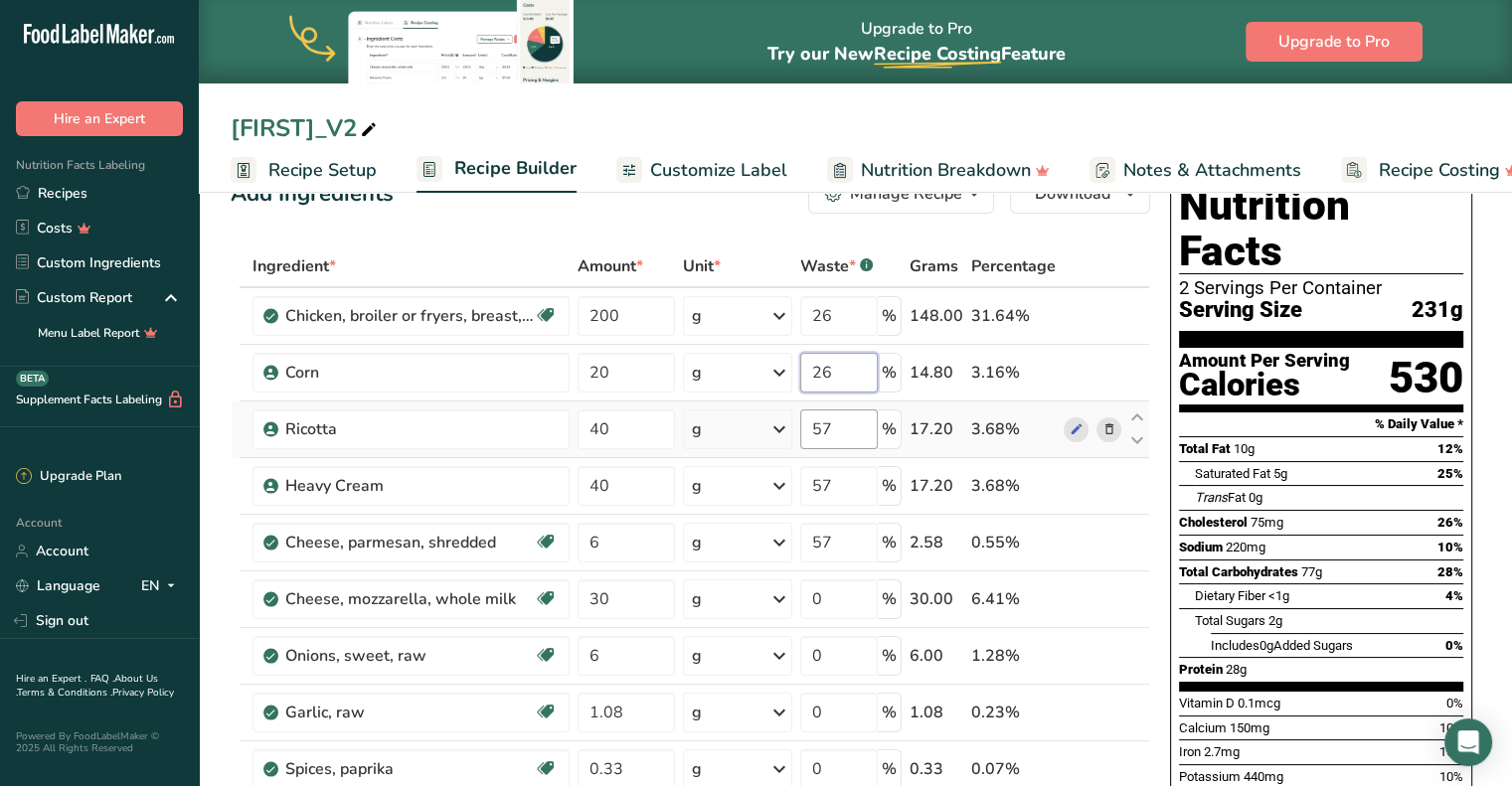 type on "26" 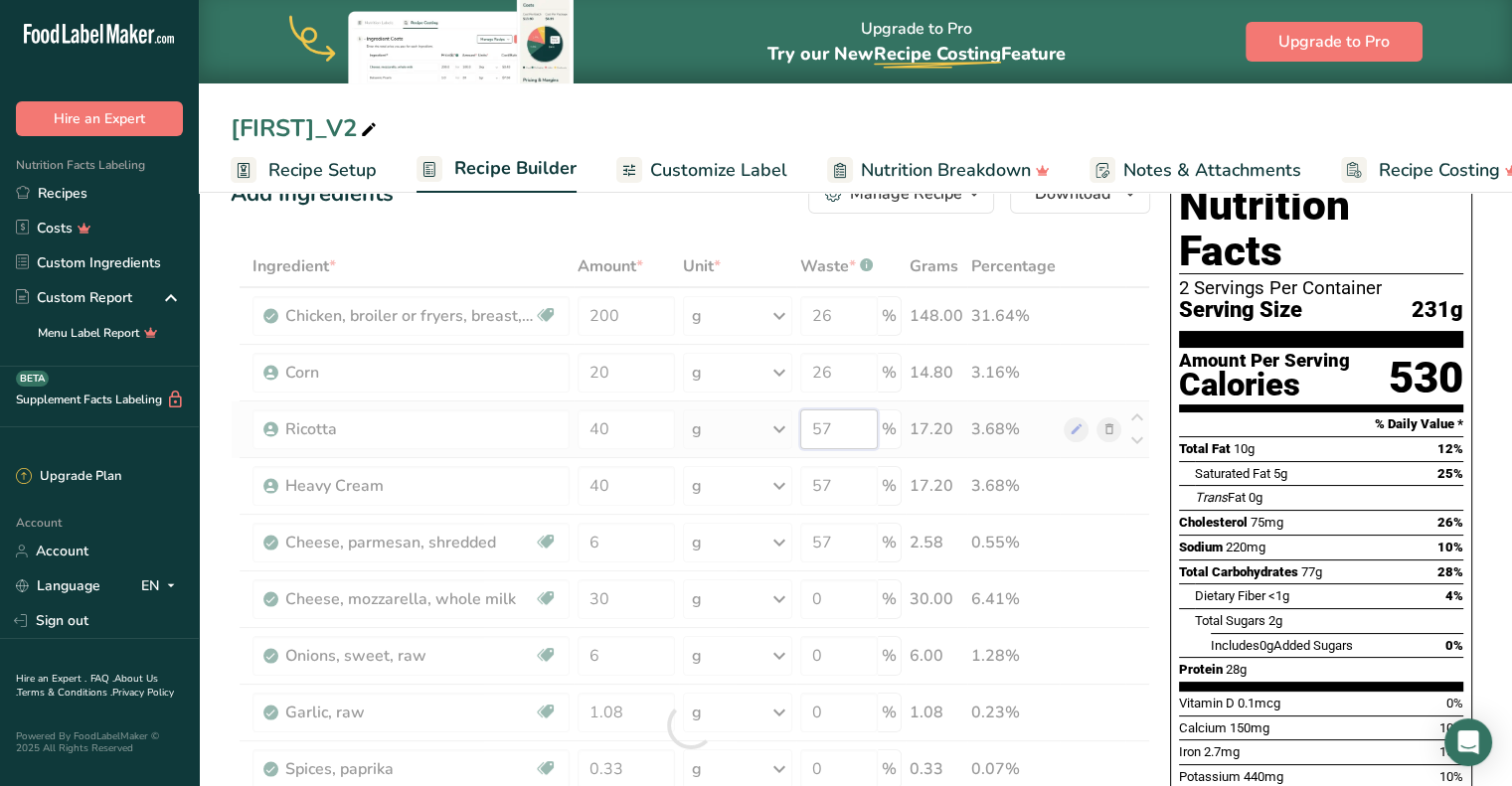 click on "Ingredient *
Amount *
Unit *
Waste *   .a-a{fill:#347362;}.b-a{fill:#fff;}          Grams
Percentage
Chicken, broiler or fryers, breast, skinless, boneless, meat only, raw
Dairy free
Gluten free
Soy free
200
g
Portions
4 oz
1 piece
1 package
Weight Units
g
kg
mg
See more
Volume Units
l
Volume units require a density conversion. If you know your ingredient's density enter it below. Otherwise, click on "RIA" our AI Regulatory bot - she will be able to help you
lb/ft3
g/cm3
Confirm
mL
fl oz" at bounding box center (690, 725) 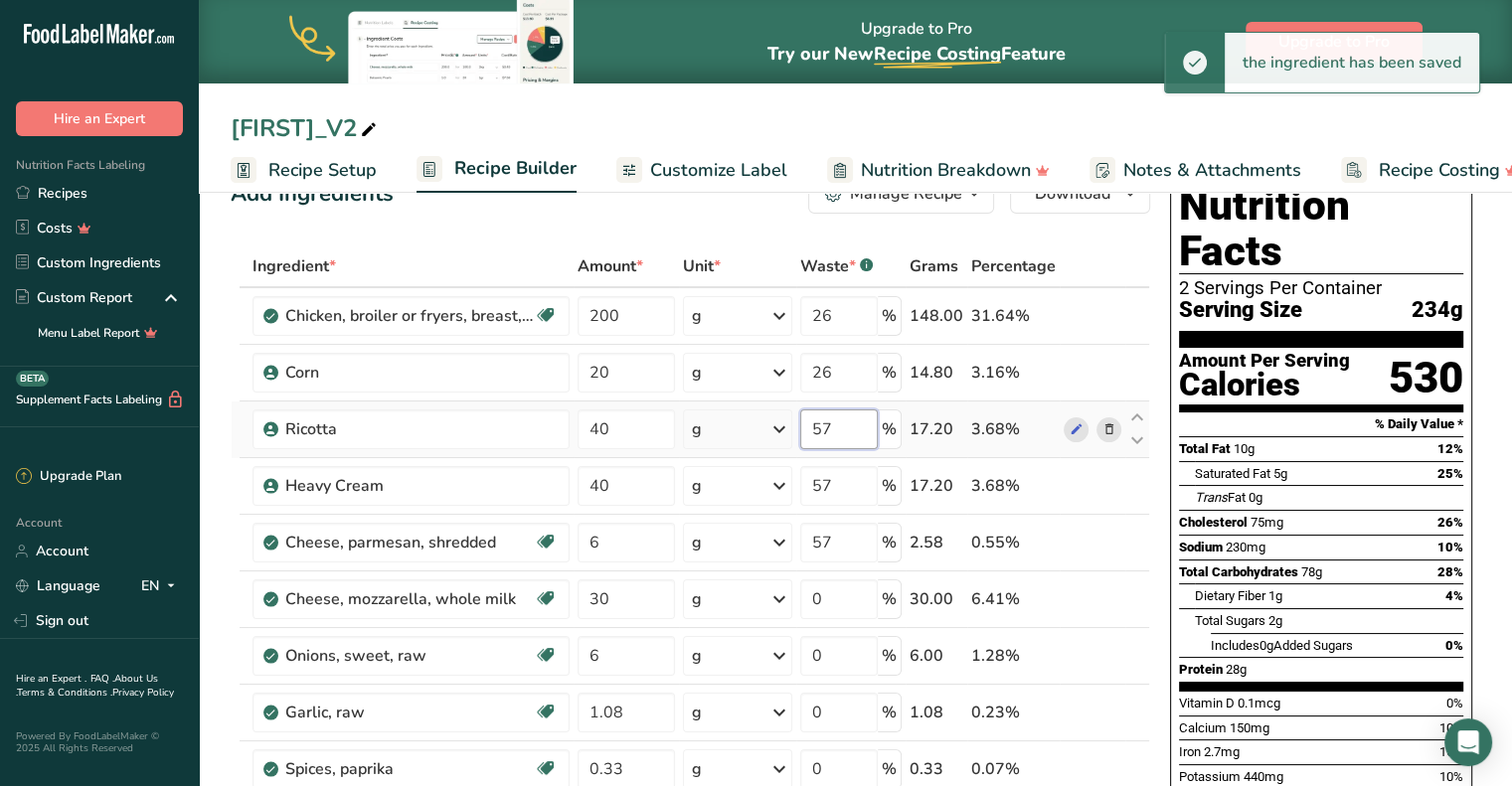 type on "5" 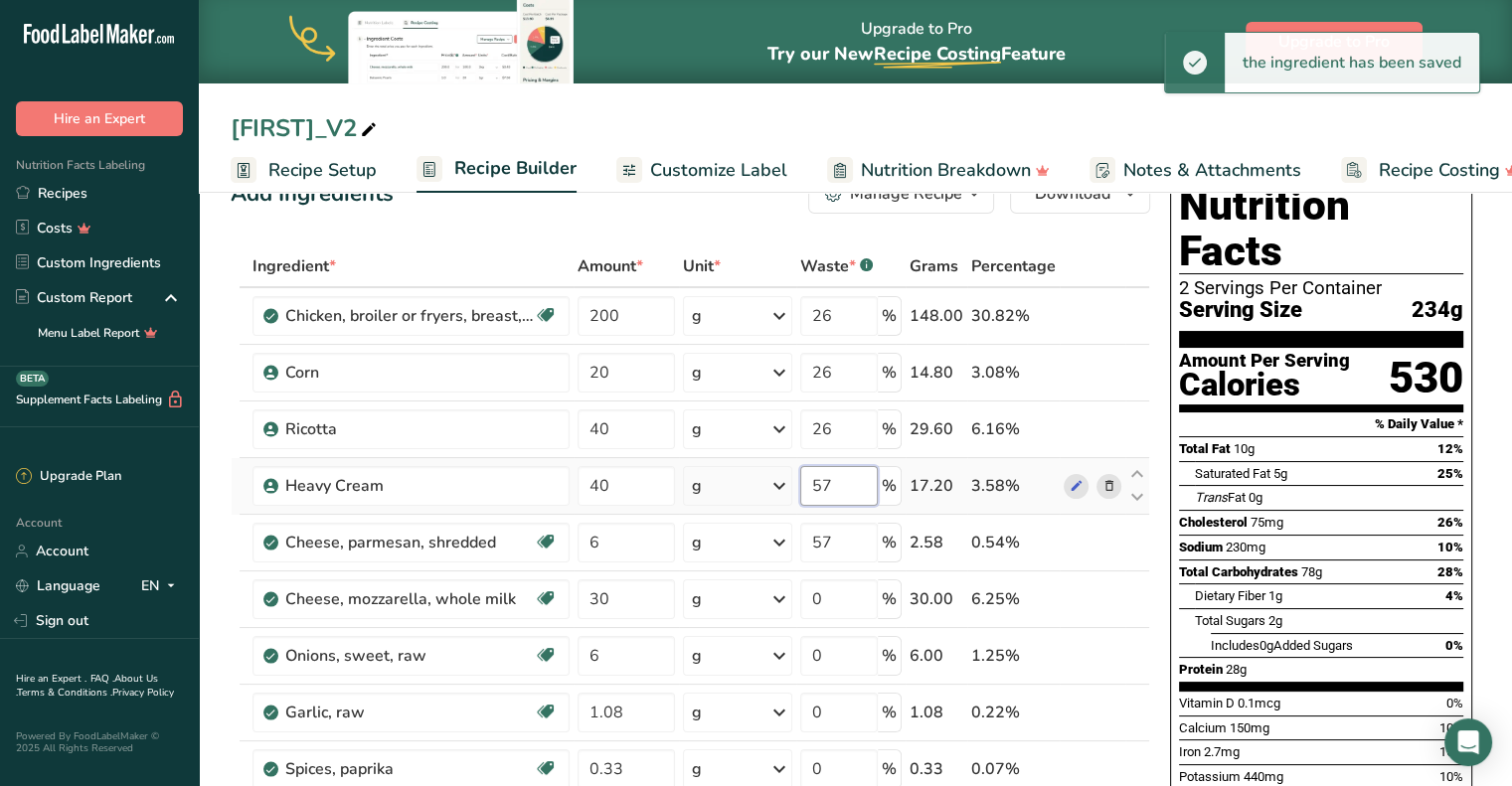 click on "Ingredient *
Amount *
Unit *
Waste *   .a-a{fill:#347362;}.b-a{fill:#fff;}          Grams
Percentage
Chicken, broiler or fryers, breast, skinless, boneless, meat only, raw
Dairy free
Gluten free
Soy free
200
g
Portions
4 oz
1 piece
1 package
Weight Units
g
kg
mg
See more
Volume Units
l
Volume units require a density conversion. If you know your ingredient's density enter it below. Otherwise, click on "RIA" our AI Regulatory bot - she will be able to help you
lb/ft3
g/cm3
Confirm
mL
fl oz" at bounding box center (690, 725) 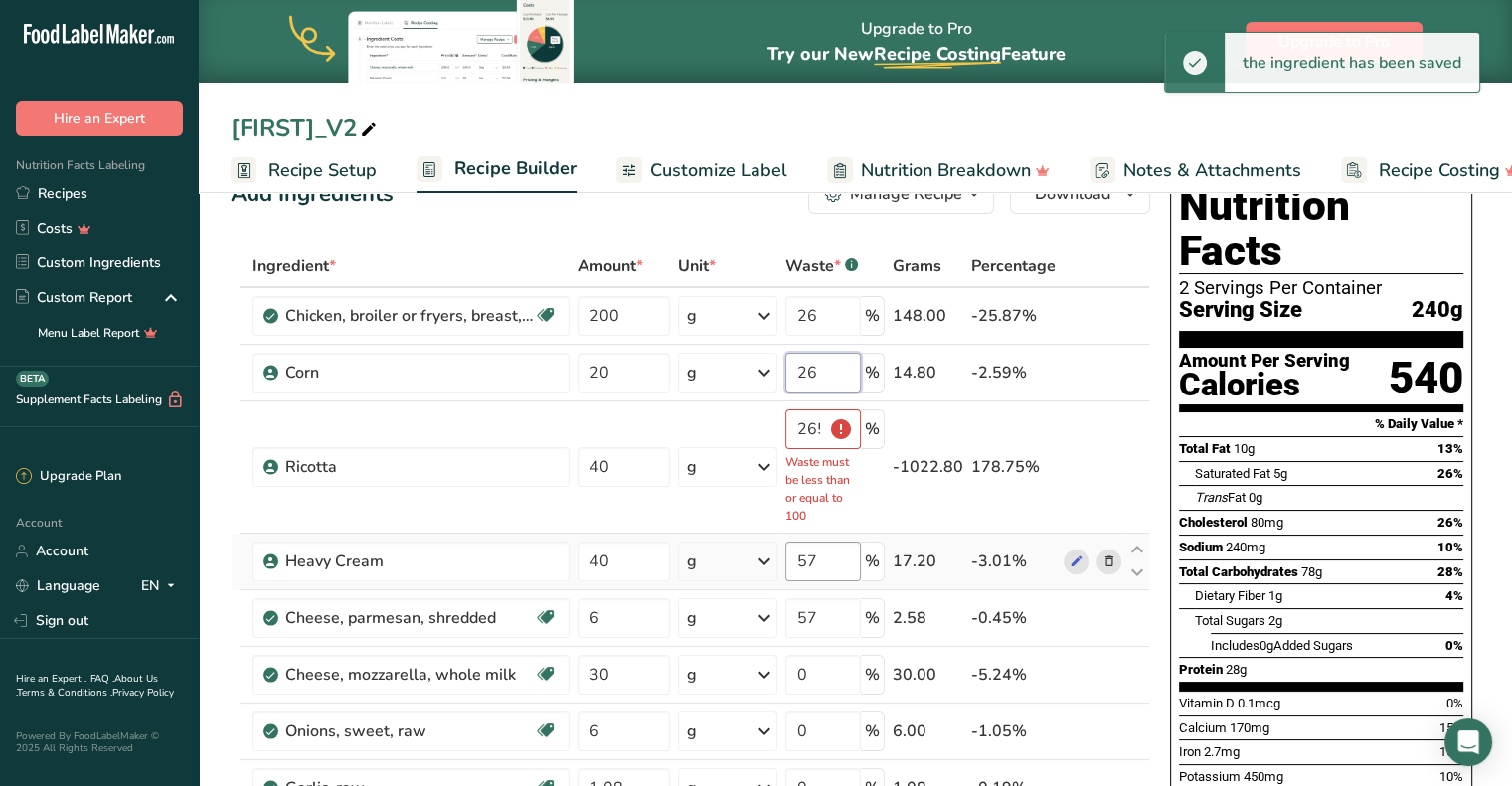 type on "2657" 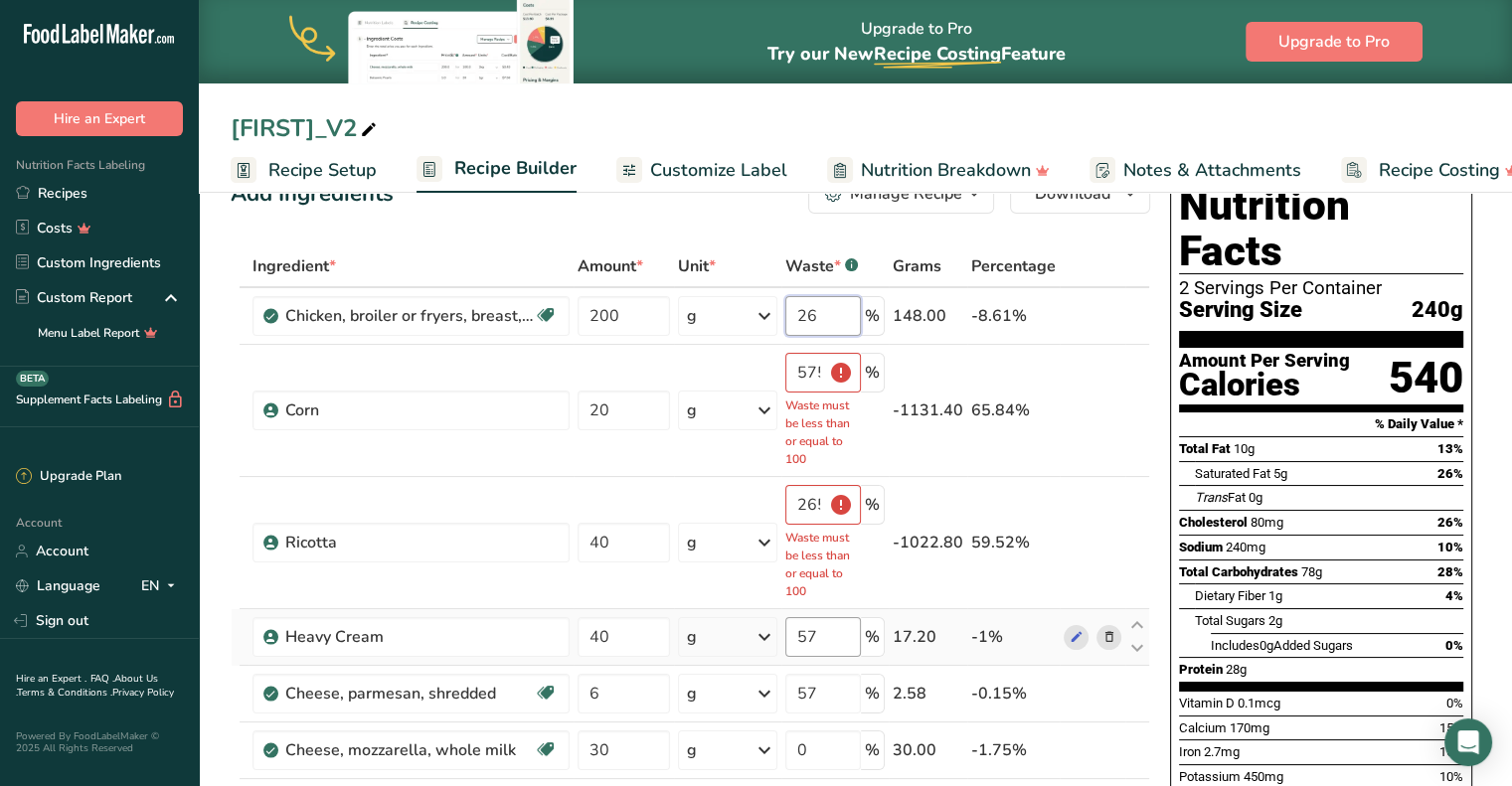 type on "5757" 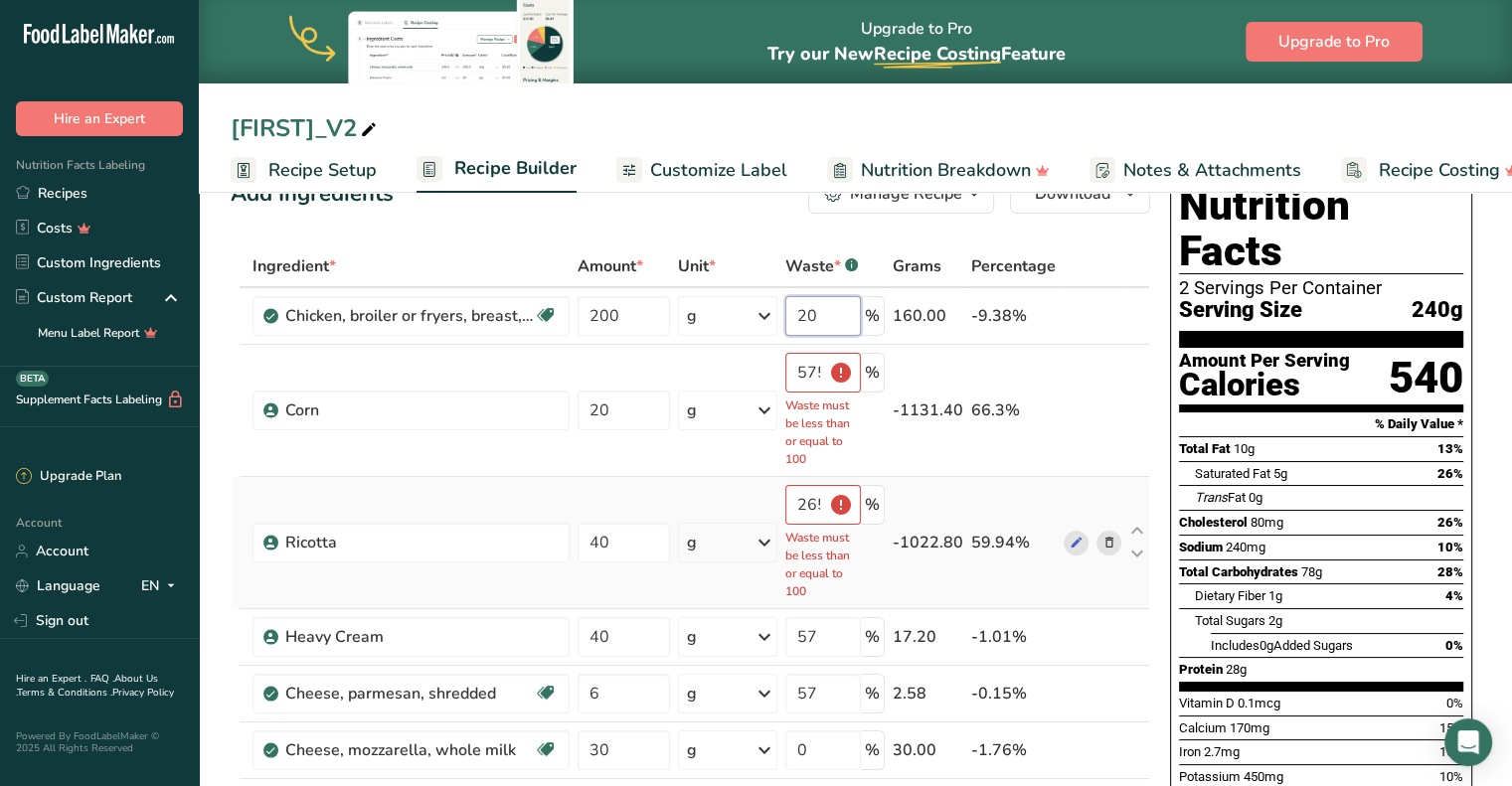 type on "20" 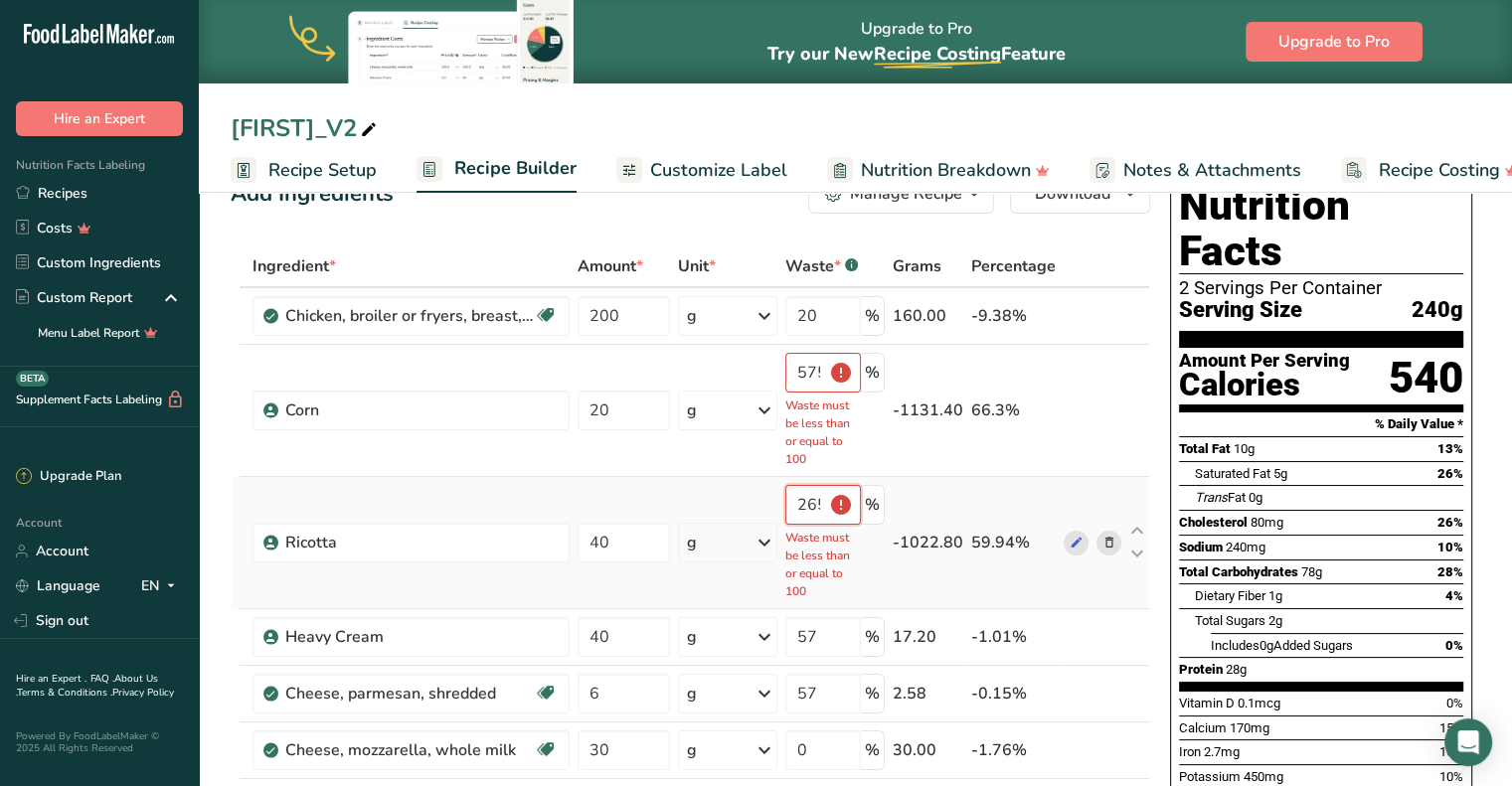 click on "Ingredient *
Amount *
Unit *
Waste *   .a-a{fill:#347362;}.b-a{fill:#fff;}          Grams
Percentage
Chicken, broiler or fryers, breast, skinless, boneless, meat only, raw
Dairy free
Gluten free
Soy free
200
g
Portions
4 oz
1 piece
1 package
Weight Units
g
kg
mg
See more
Volume Units
l
Volume units require a density conversion. If you know your ingredient's density enter it below. Otherwise, click on "RIA" our AI Regulatory bot - she will be able to help you
lb/ft3
g/cm3
Confirm
mL
fl oz" at bounding box center [690, 801] 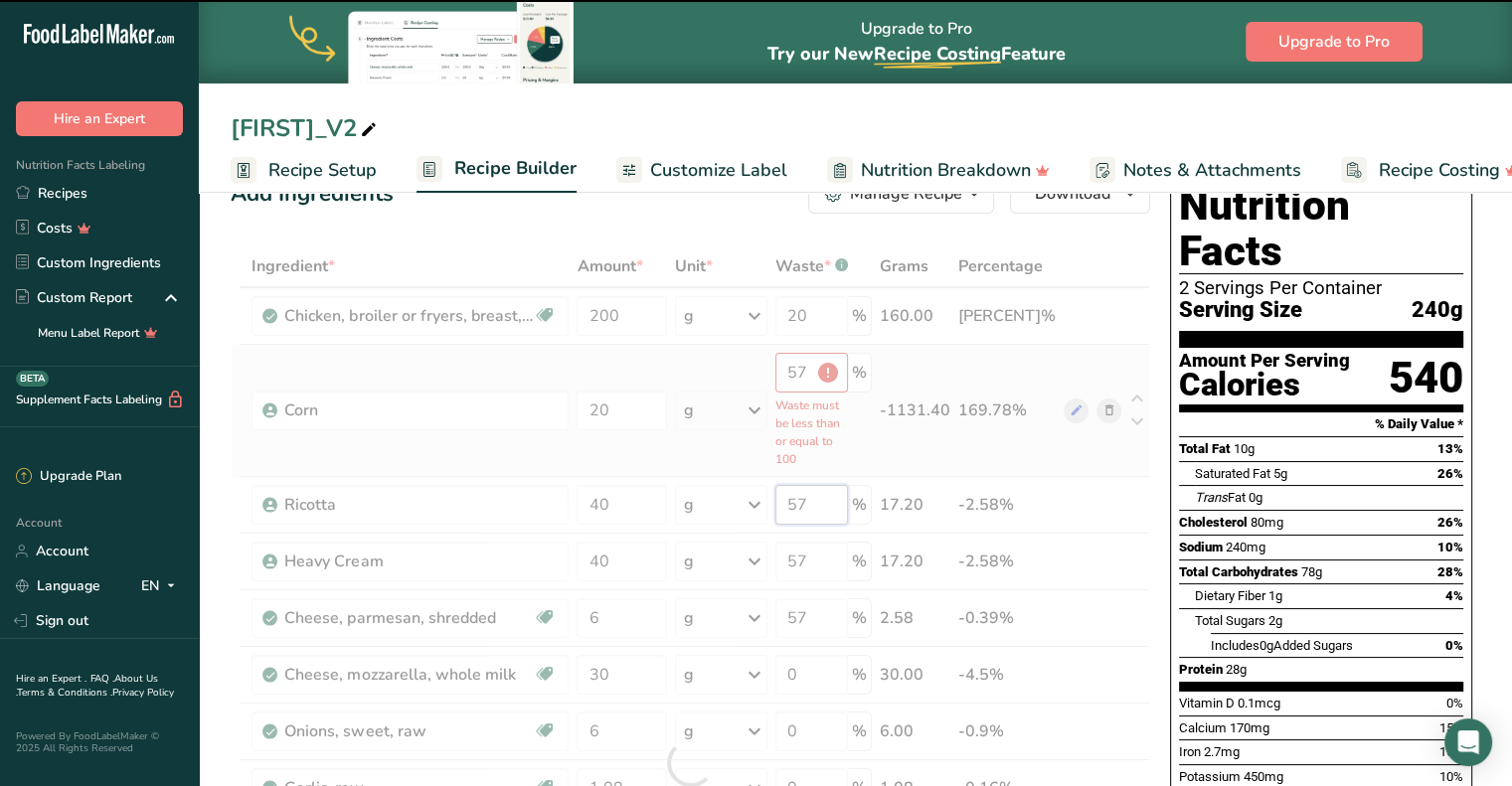 type on "26" 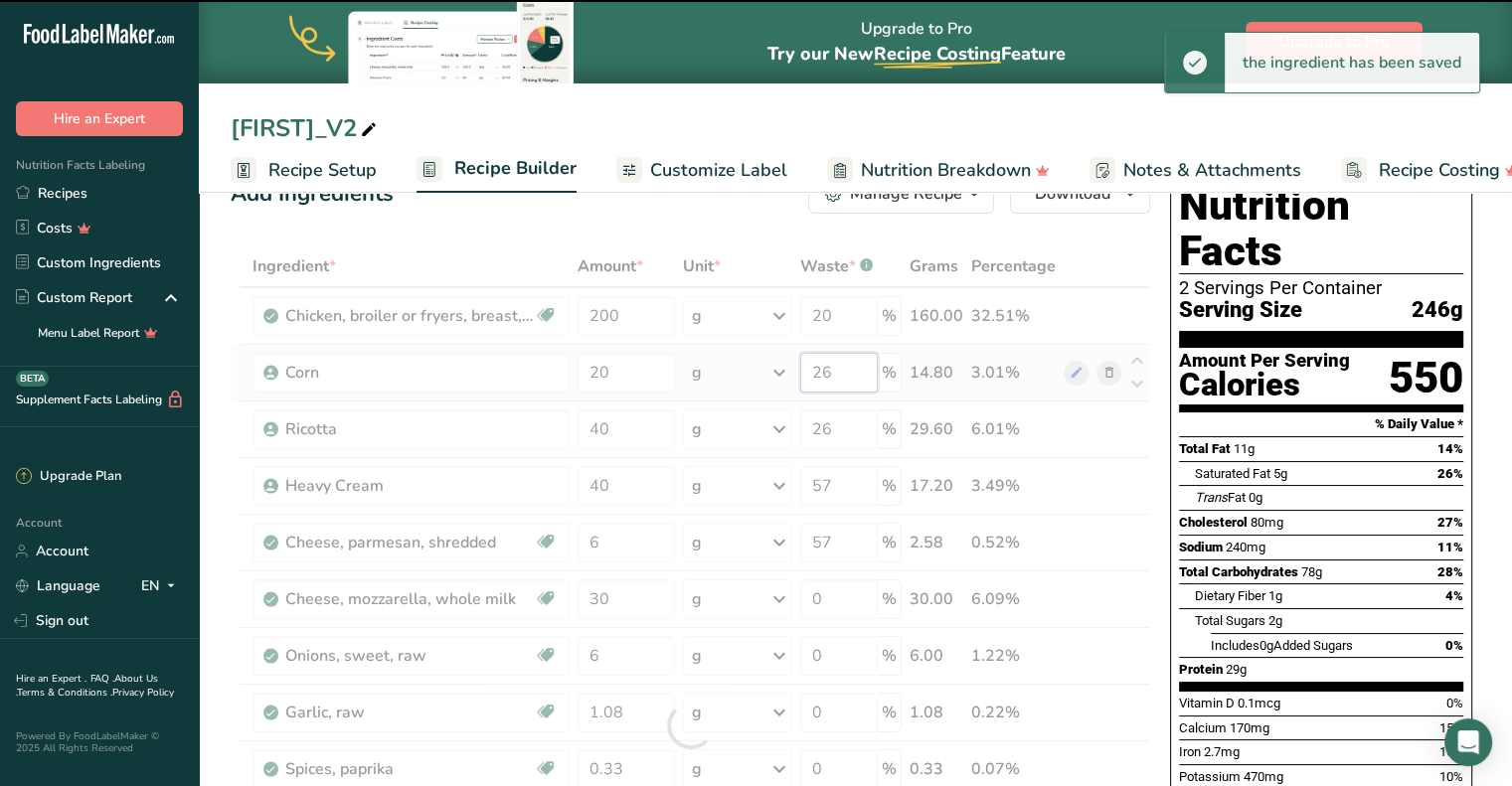 click on "Ingredient *
Amount *
Unit *
Waste *   .a-a{fill:#347362;}.b-a{fill:#fff;}          Grams
Percentage
Chicken, broiler or fryers, breast, skinless, boneless, meat only, raw
Dairy free
Gluten free
Soy free
200
g
Portions
4 oz
1 piece
1 package
Weight Units
g
kg
mg
See more
Volume Units
l
Volume units require a density conversion. If you know your ingredient's density enter it below. Otherwise, click on "RIA" our AI Regulatory bot - she will be able to help you
lb/ft3
g/cm3
Confirm
mL
fl oz" at bounding box center [690, 725] 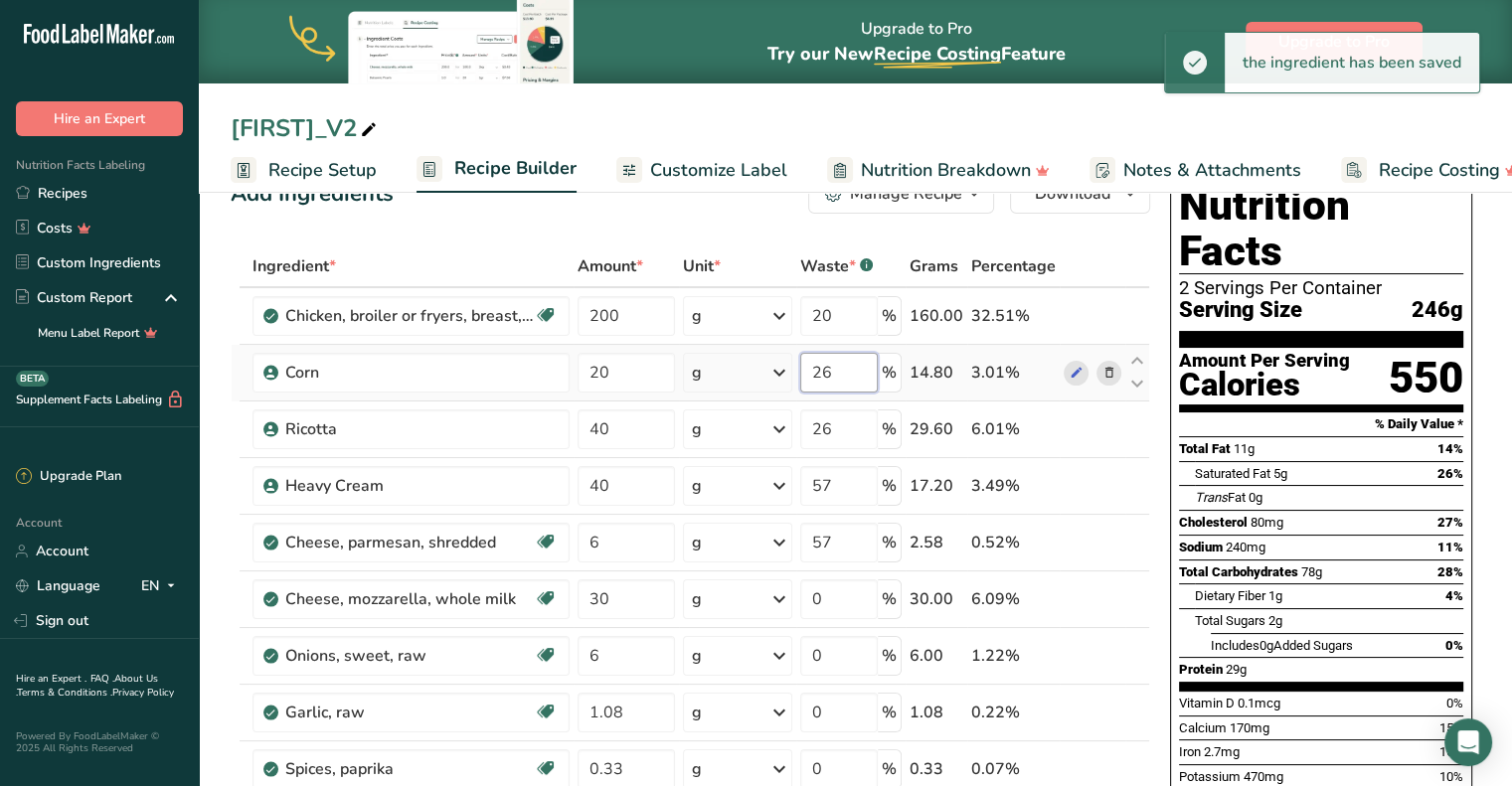 click on "26" at bounding box center [839, 373] 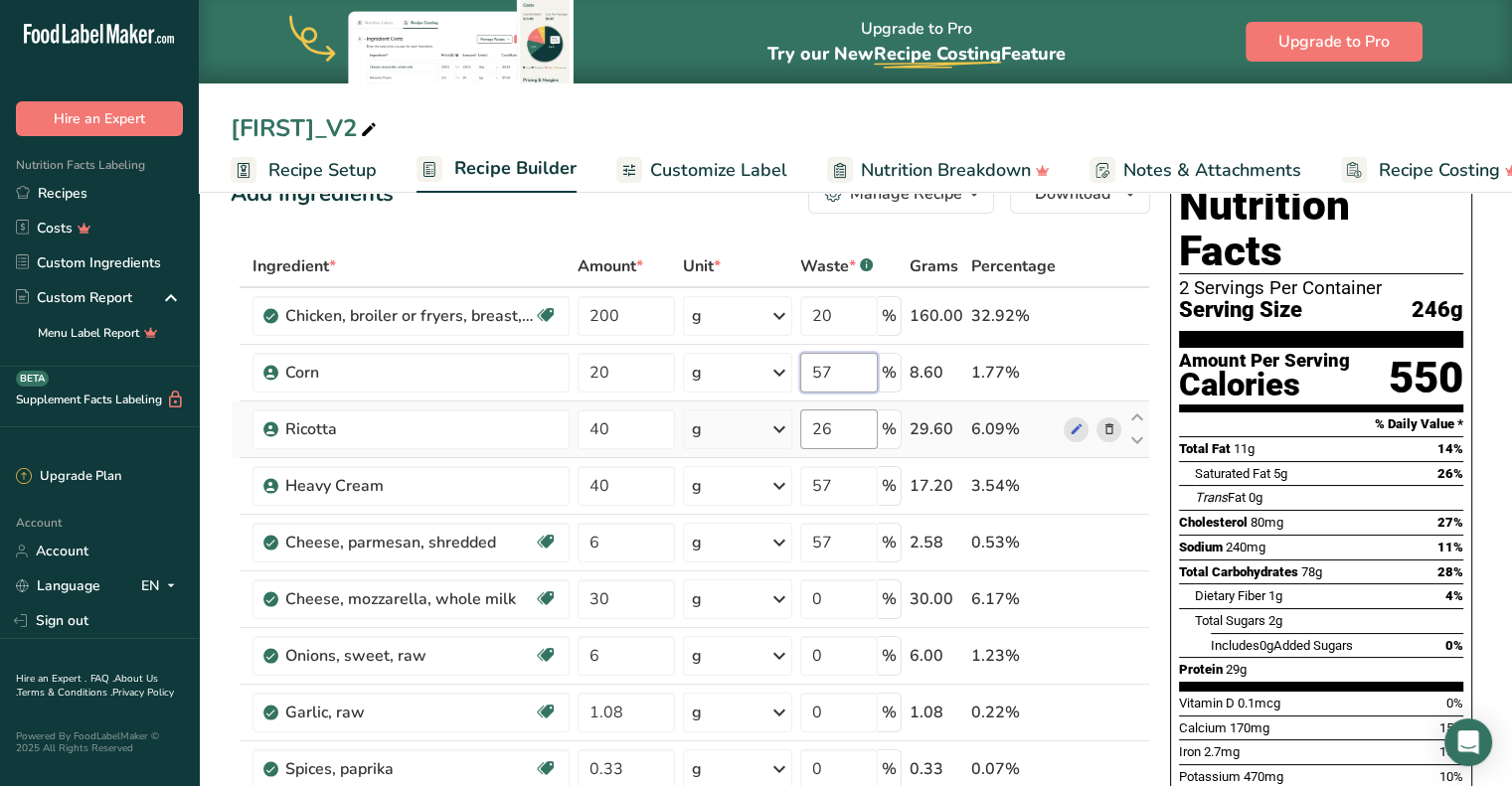 type on "57" 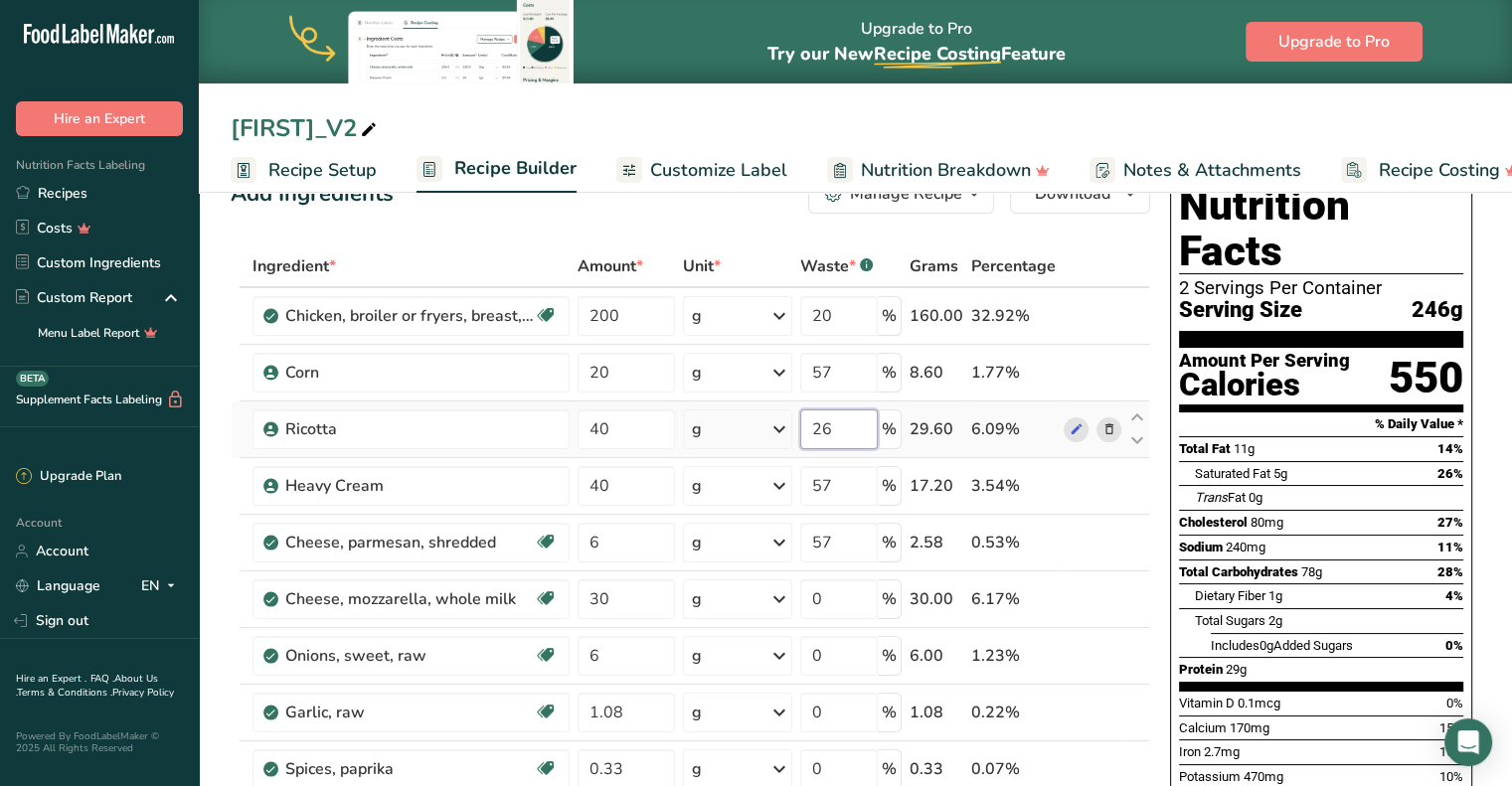 click on "Ingredient *
Amount *
Unit *
Waste *   .a-a{fill:#347362;}.b-a{fill:#fff;}          Grams
Percentage
Chicken, broiler or fryers, breast, skinless, boneless, meat only, raw
Dairy free
Gluten free
Soy free
200
g
Portions
4 oz
1 piece
1 package
Weight Units
g
kg
mg
See more
Volume Units
l
Volume units require a density conversion. If you know your ingredient's density enter it below. Otherwise, click on "RIA" our AI Regulatory bot - she will be able to help you
lb/ft3
g/cm3
Confirm
mL
fl oz" at bounding box center [690, 725] 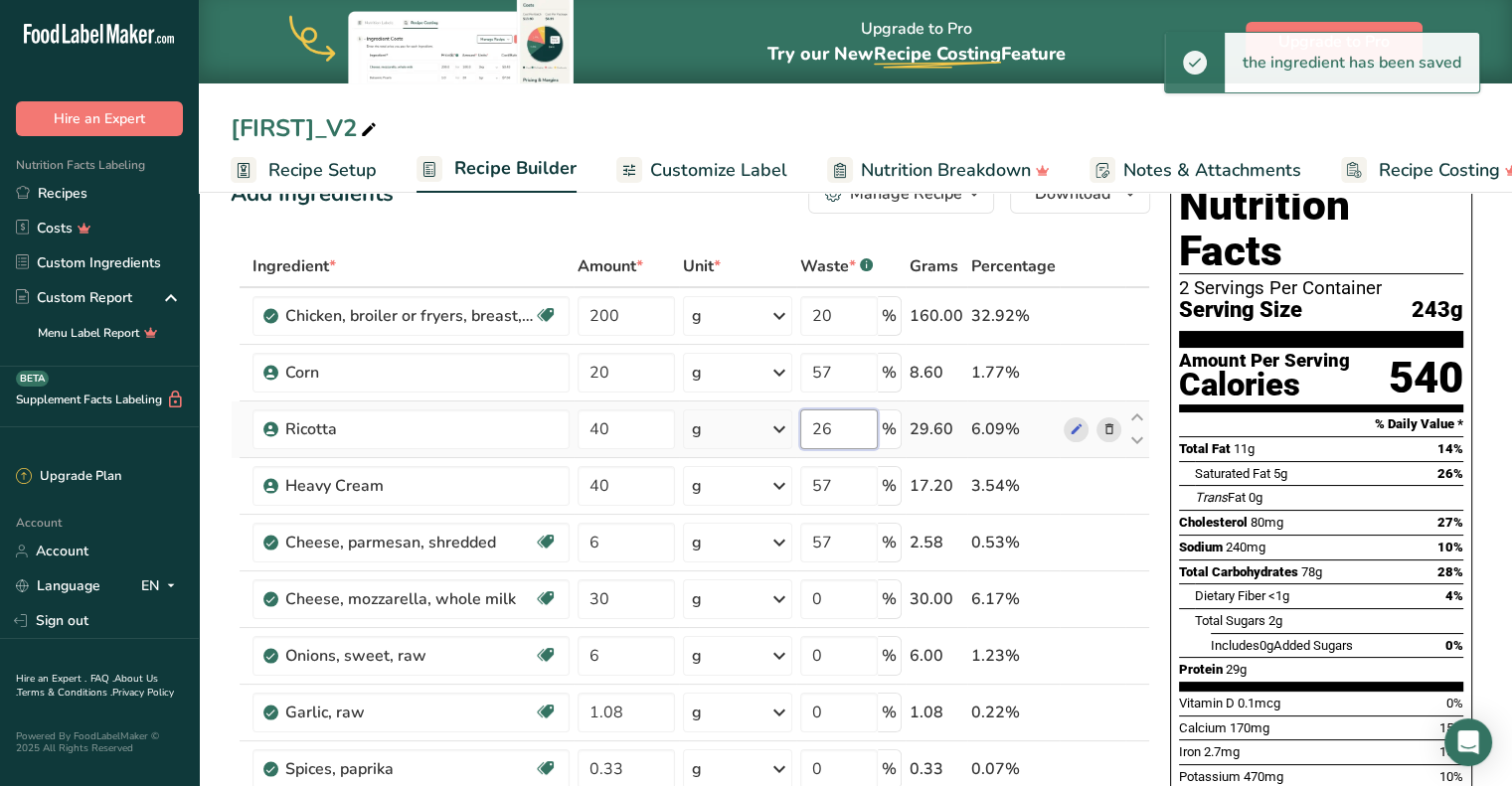 type on "2" 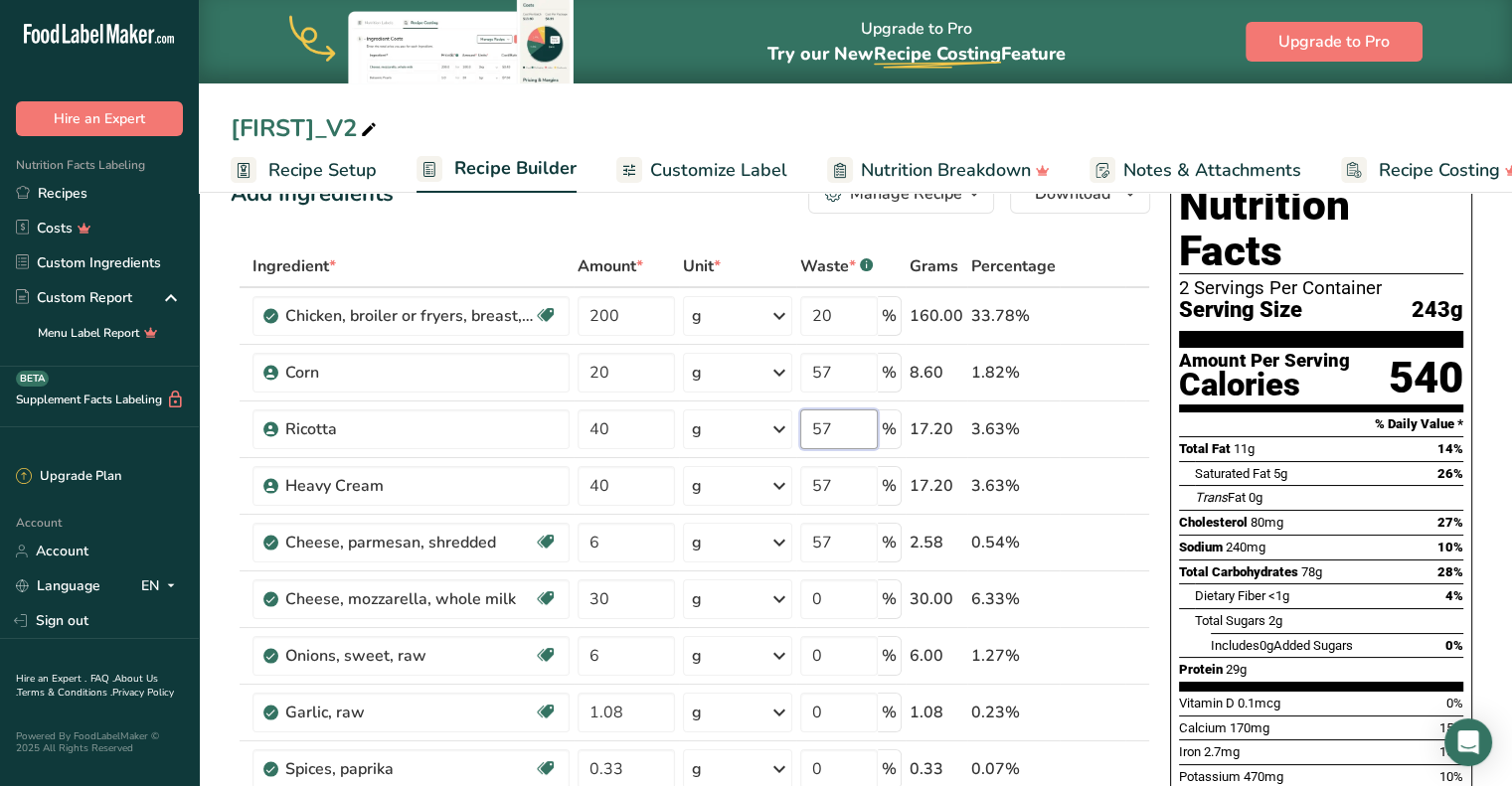 type on "57" 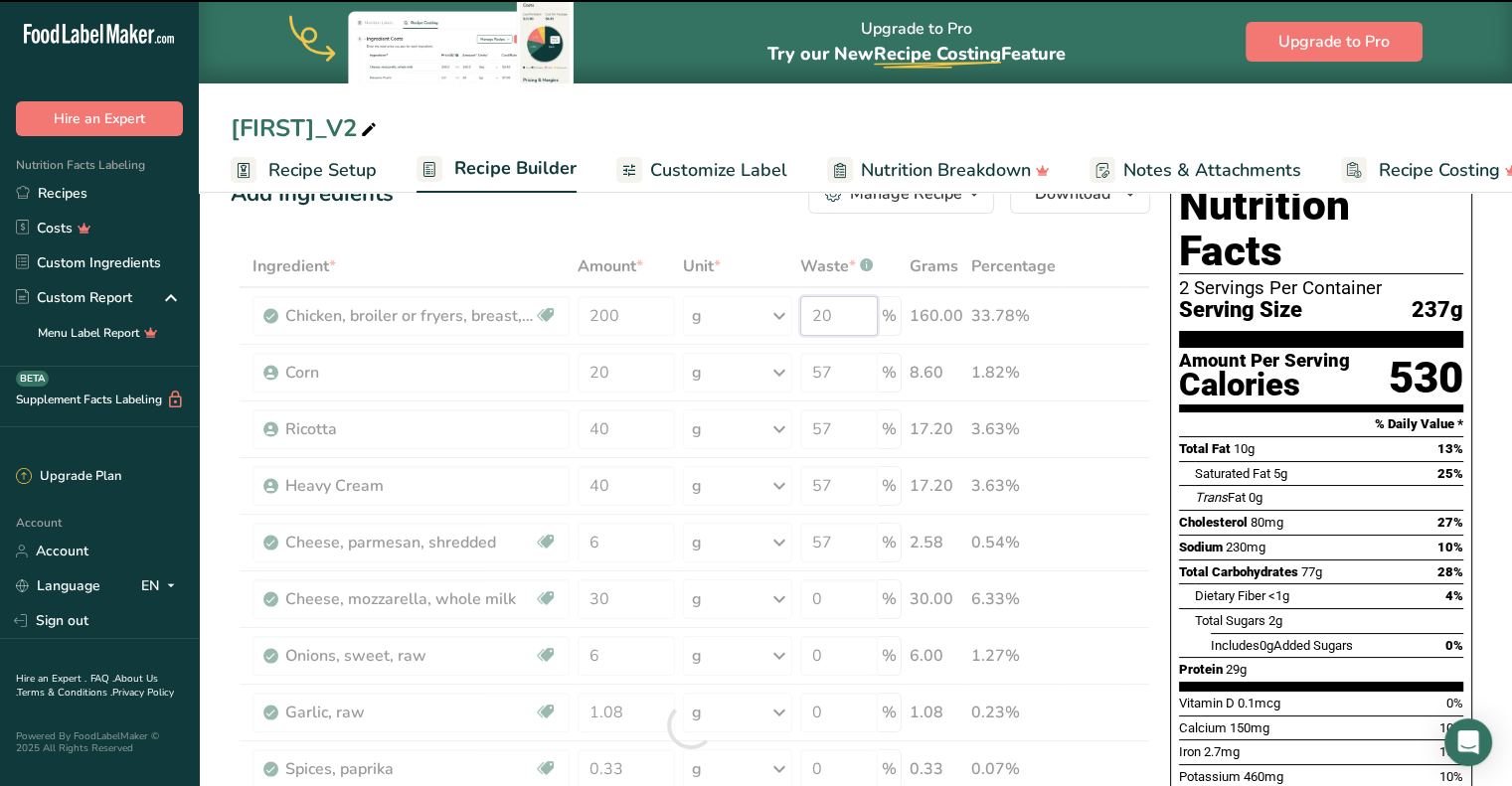 drag, startPoint x: 857, startPoint y: 319, endPoint x: 760, endPoint y: 308, distance: 97.62172 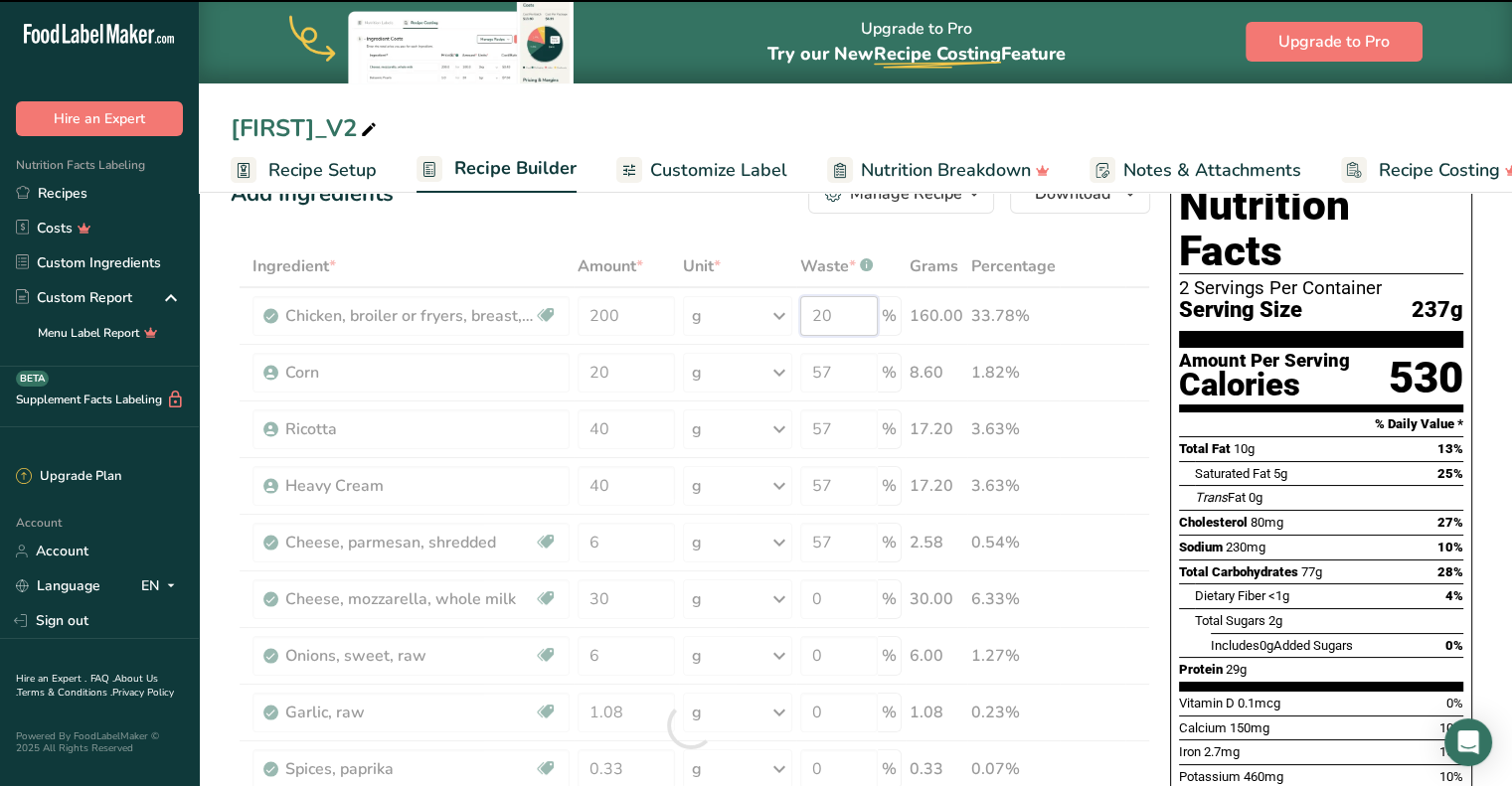 click on "Ingredient *
Amount *
Unit *
Waste *   .a-a{fill:#347362;}.b-a{fill:#fff;}          Grams
Percentage
Chicken, broiler or fryers, breast, skinless, boneless, meat only, raw
Dairy free
Gluten free
Soy free
200
g
Portions
4 oz
1 piece
1 package
Weight Units
g
kg
mg
See more
Volume Units
l
Volume units require a density conversion. If you know your ingredient's density enter it below. Otherwise, click on "RIA" our AI Regulatory bot - she will be able to help you
lb/ft3
g/cm3
Confirm
mL
fl oz" at bounding box center [690, 725] 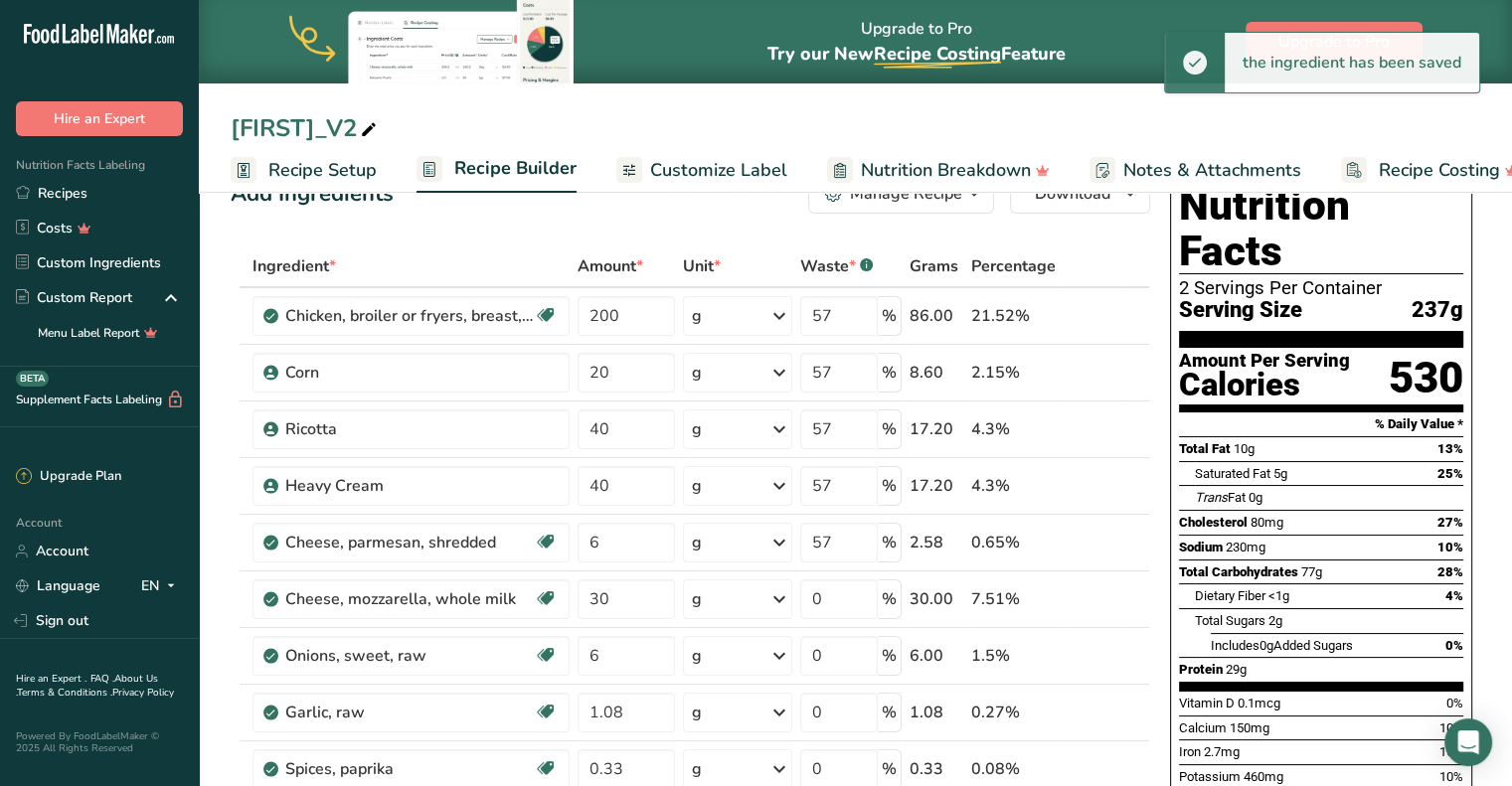 click on "Add Ingredients
Manage Recipe         Delete Recipe           Duplicate Recipe             Scale Recipe             Save as Sub-Recipe   .a-a{fill:#347362;}.b-a{fill:#fff;}                               Nutrition Breakdown                   Recipe Card
NEW
Amino Acids Pattern Report             Activity History
Download
Choose your preferred label style
Standard FDA label
Standard FDA label
The most common format for nutrition facts labels in compliance with the FDA's typeface, style and requirements
Tabular FDA label
A label format compliant with the FDA regulations presented in a tabular (horizontal) display.
Linear FDA label
A simple linear display for small sized packages.
Simplified FDA label" at bounding box center (690, 194) 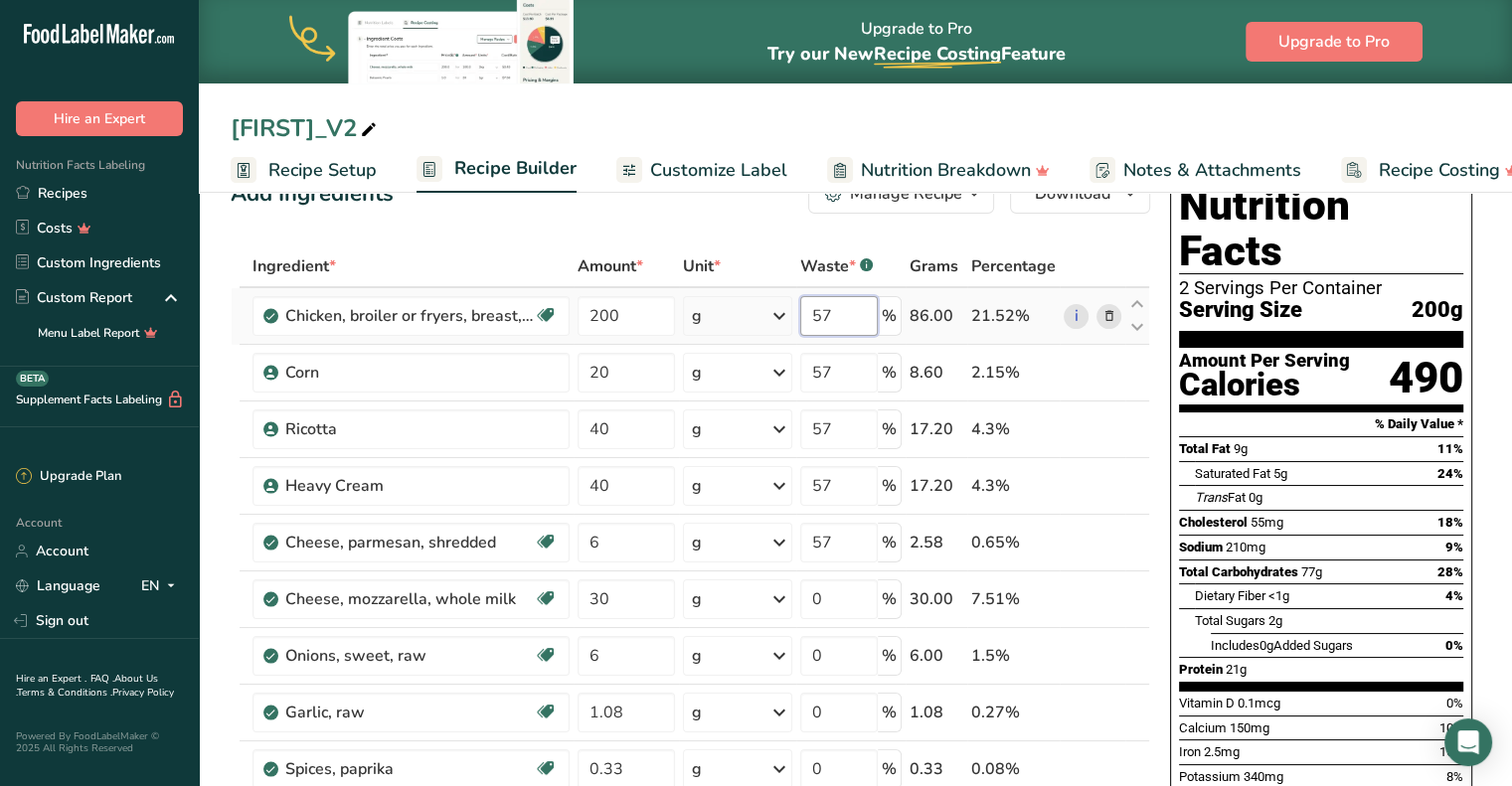 click on "57" at bounding box center (839, 316) 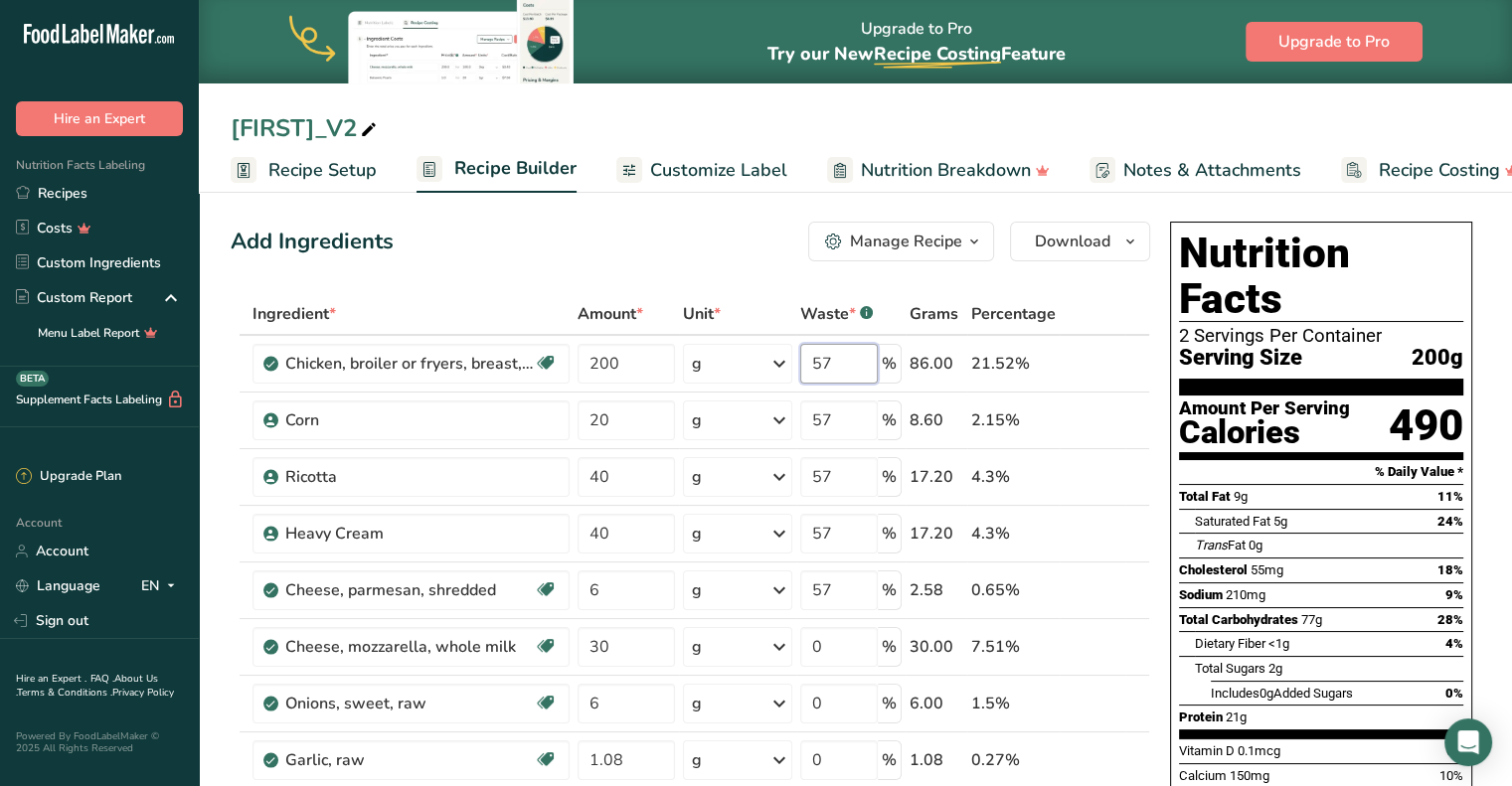 scroll, scrollTop: 0, scrollLeft: 0, axis: both 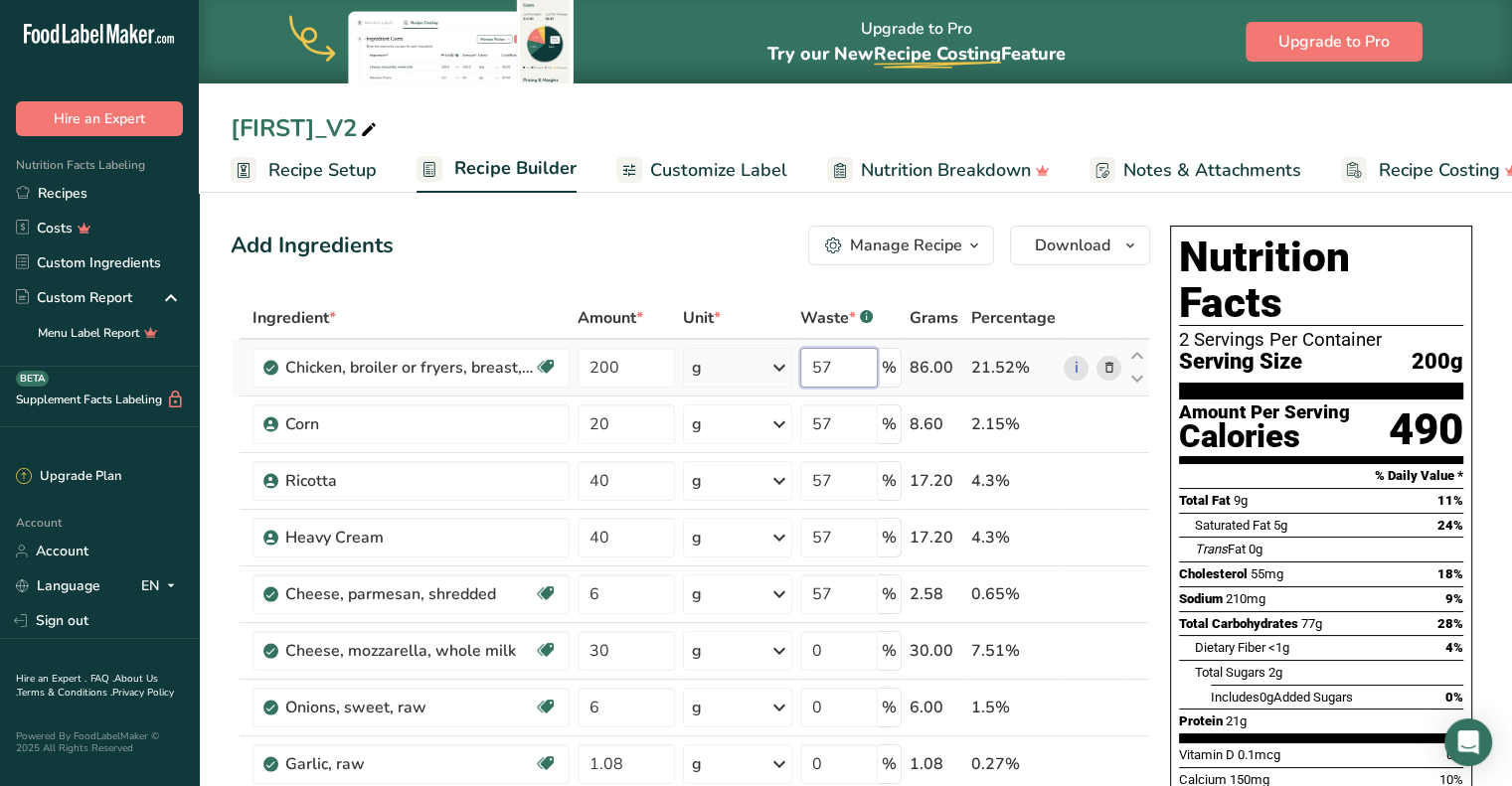 click on "56.999999" at bounding box center [839, 368] 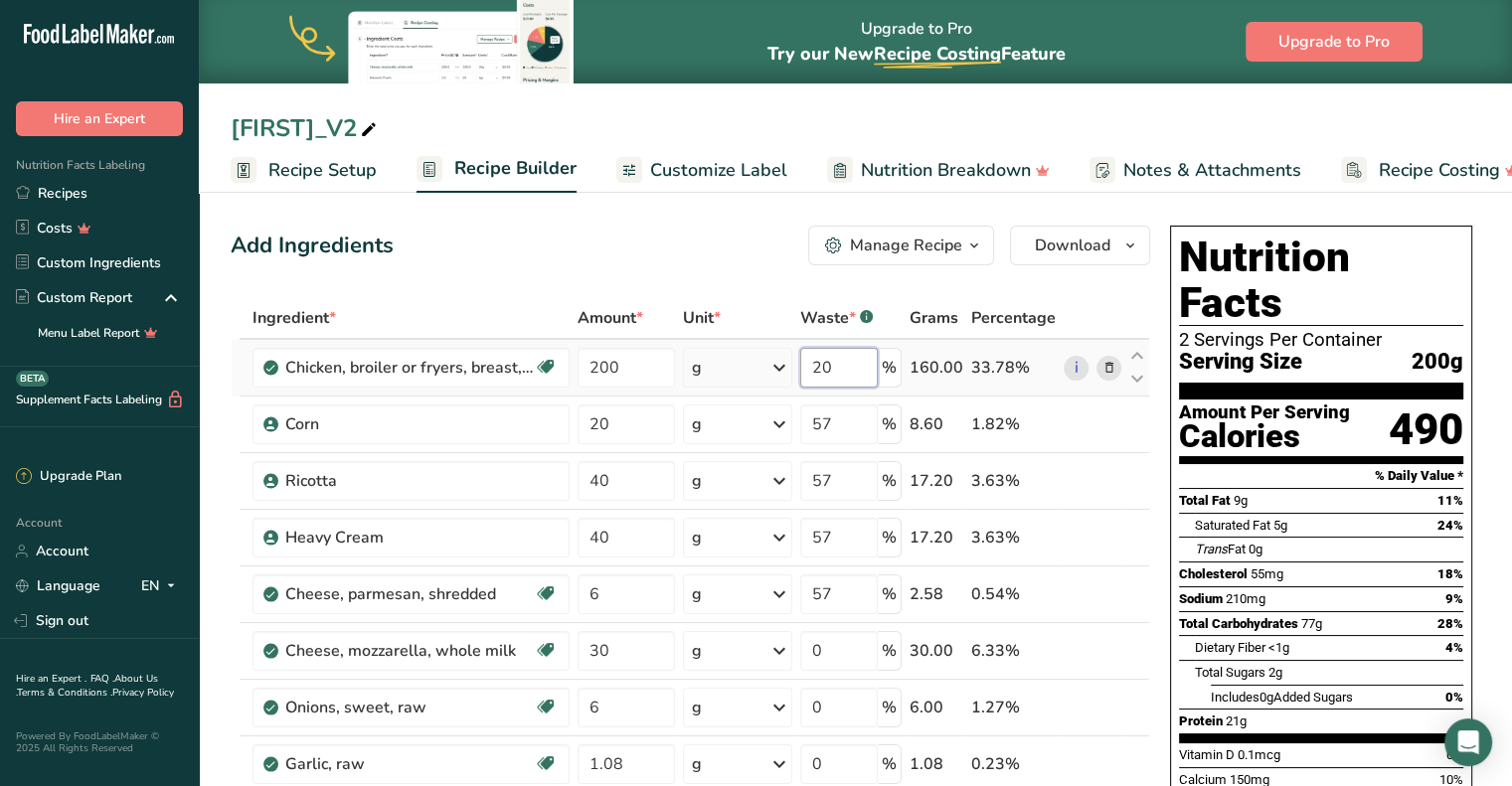 type on "2" 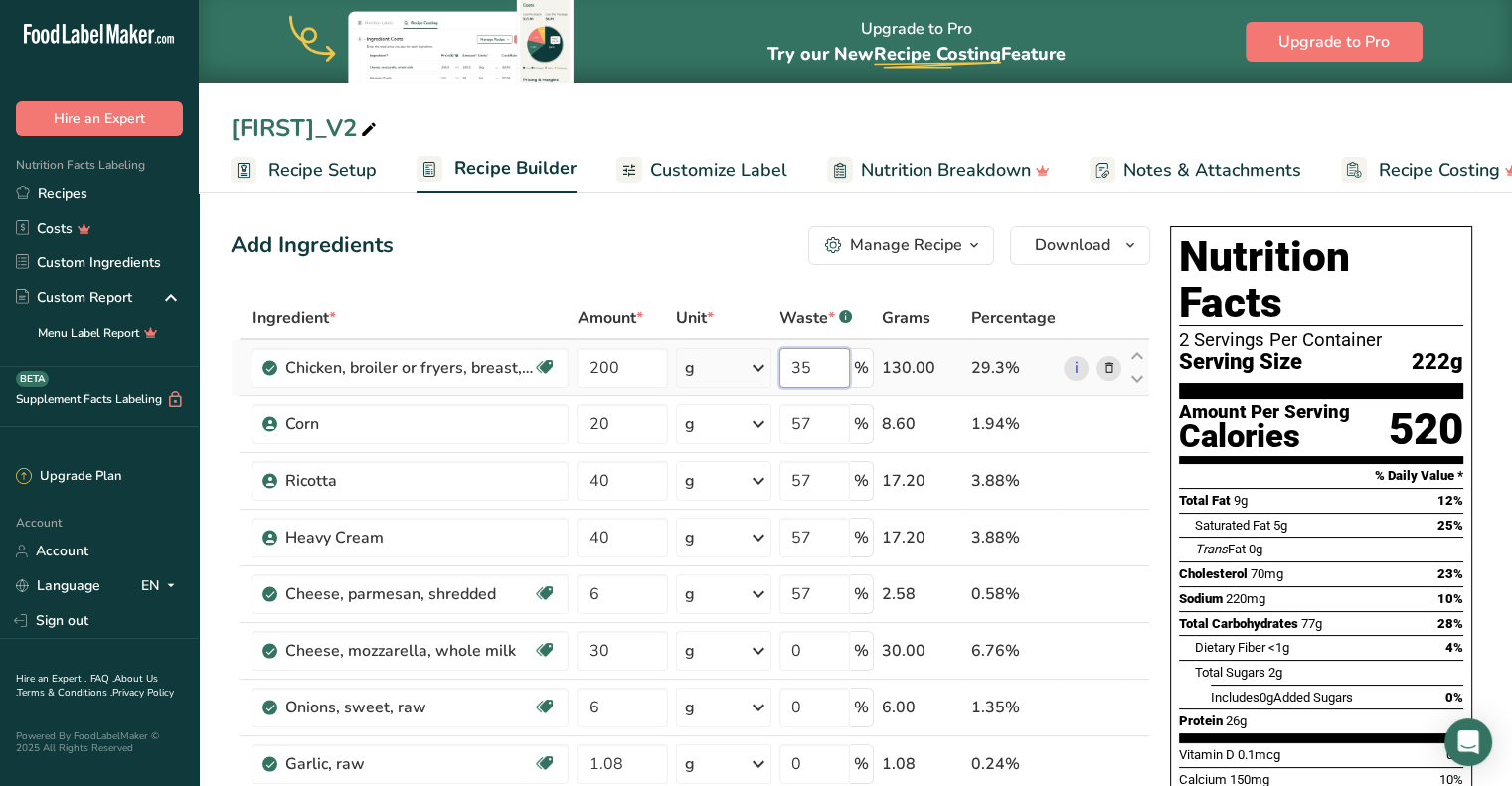 type on "3" 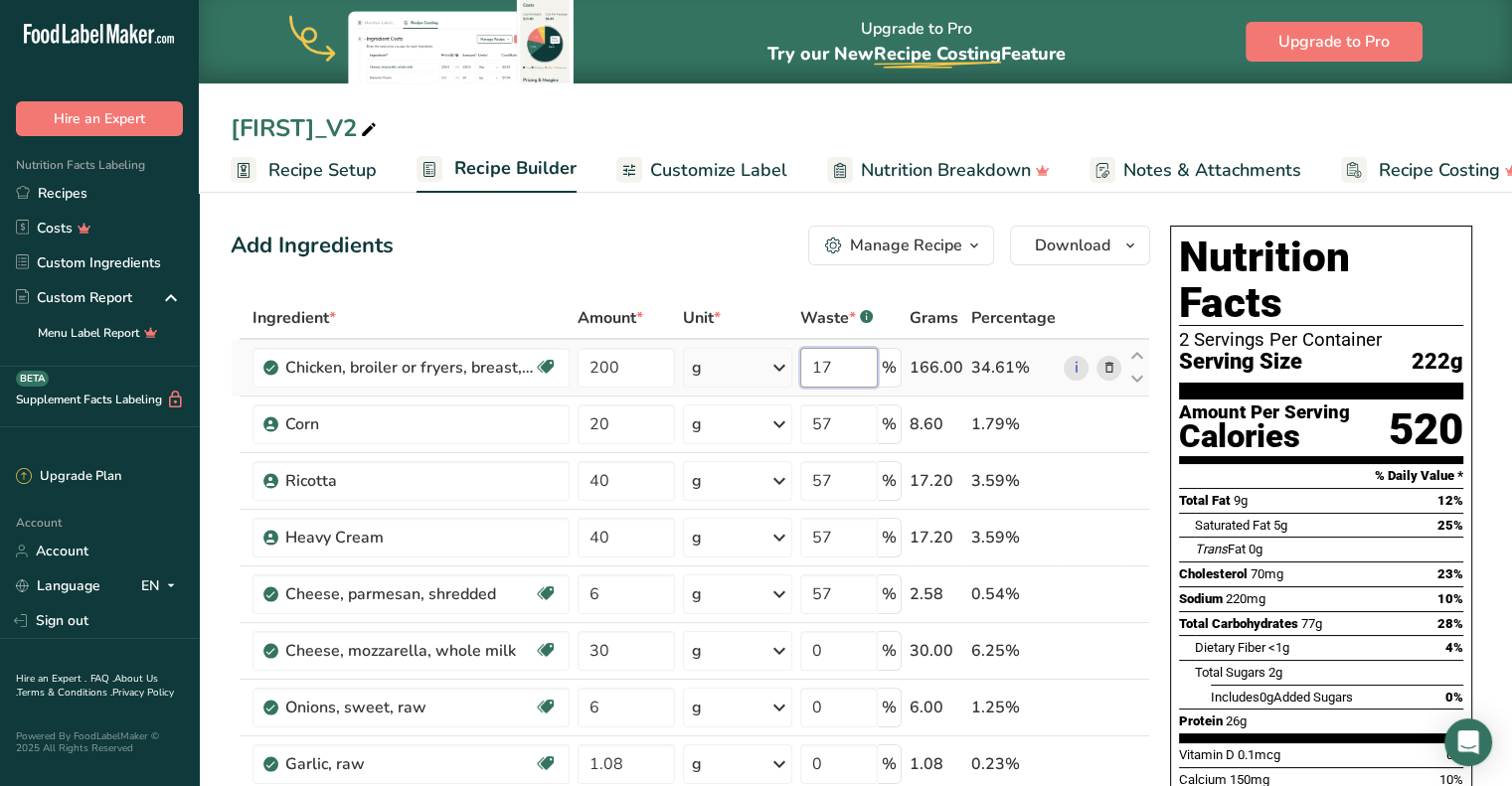 scroll, scrollTop: 0, scrollLeft: 0, axis: both 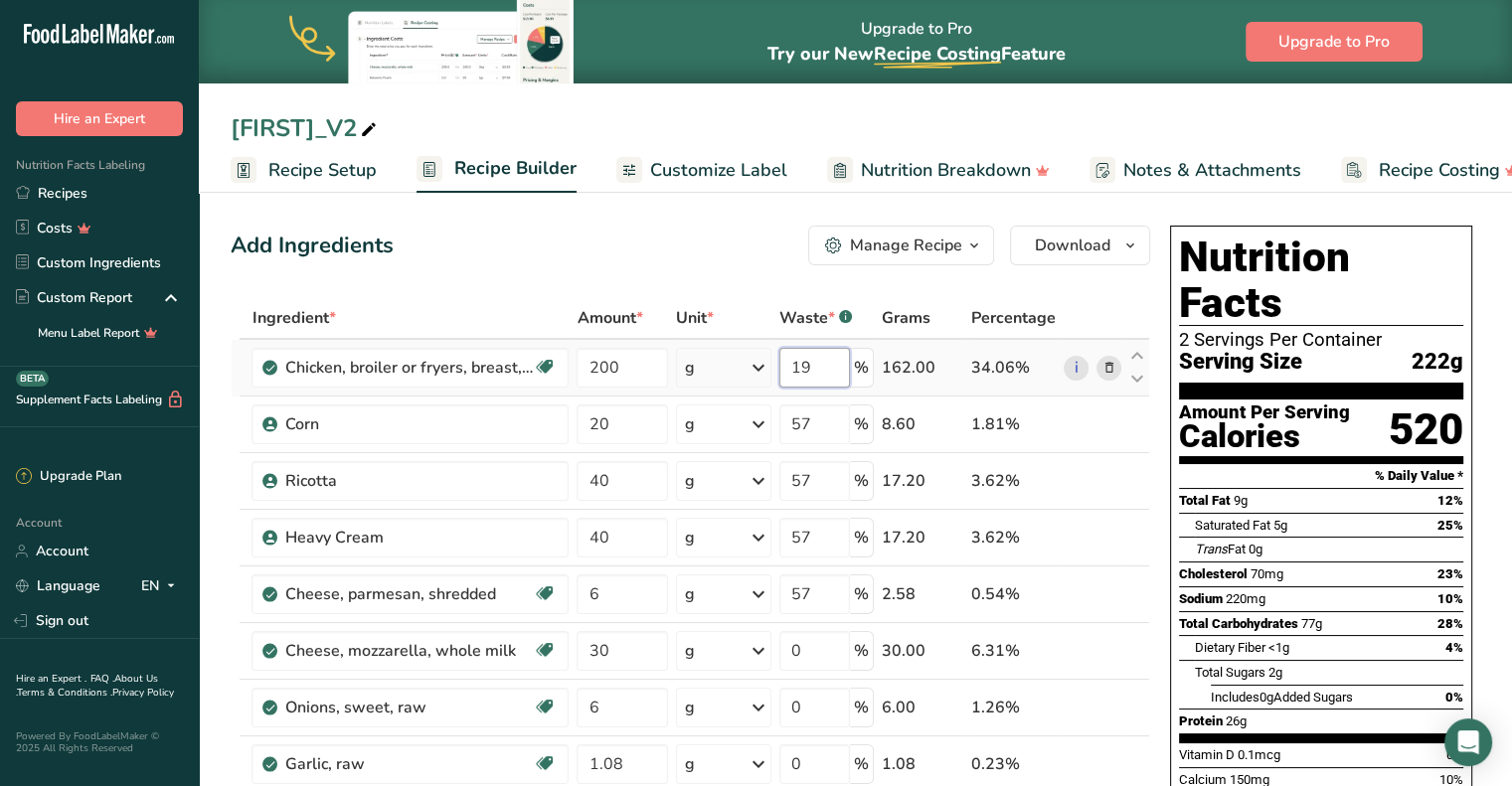 type on "1" 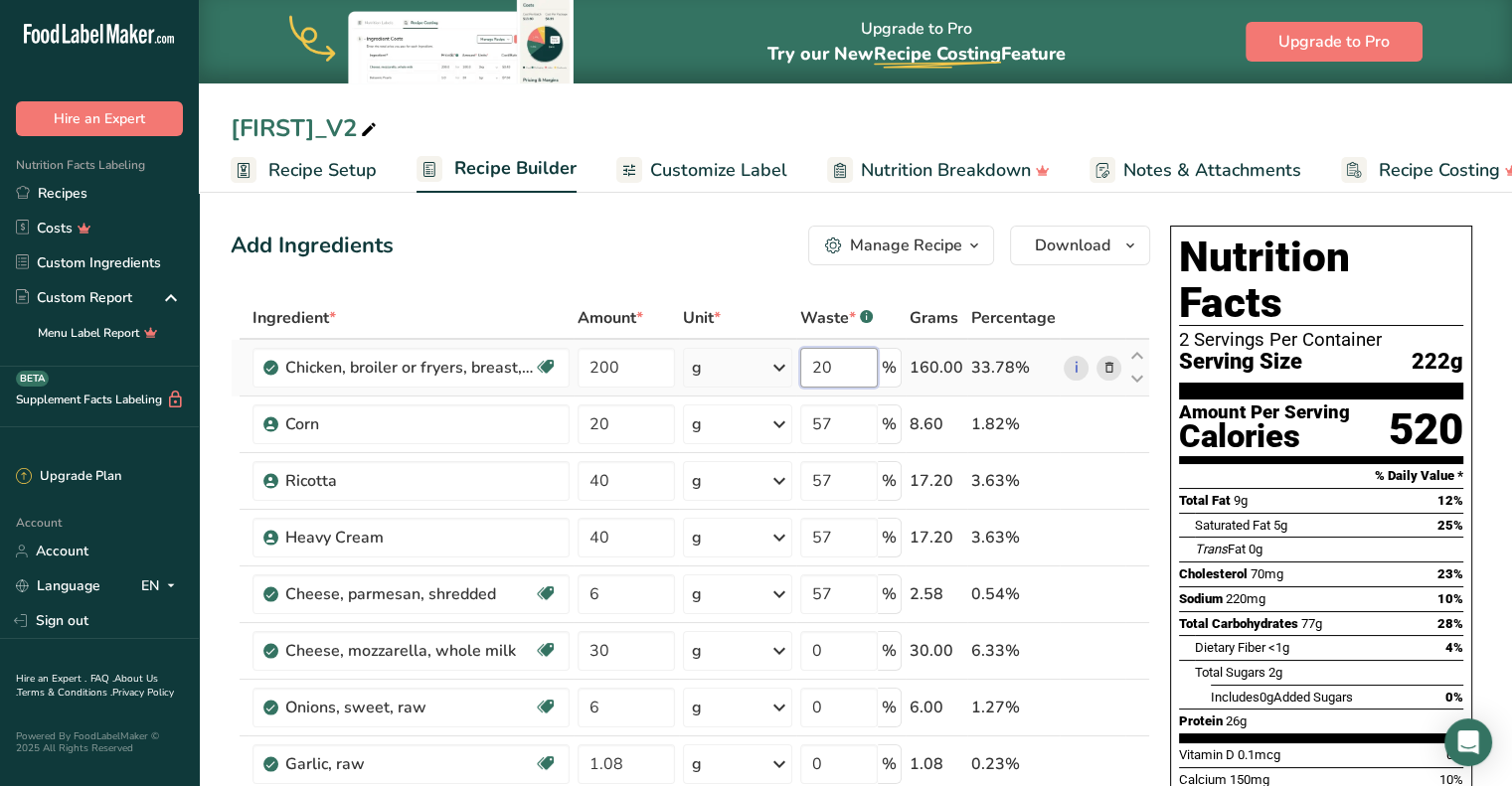 type on "2" 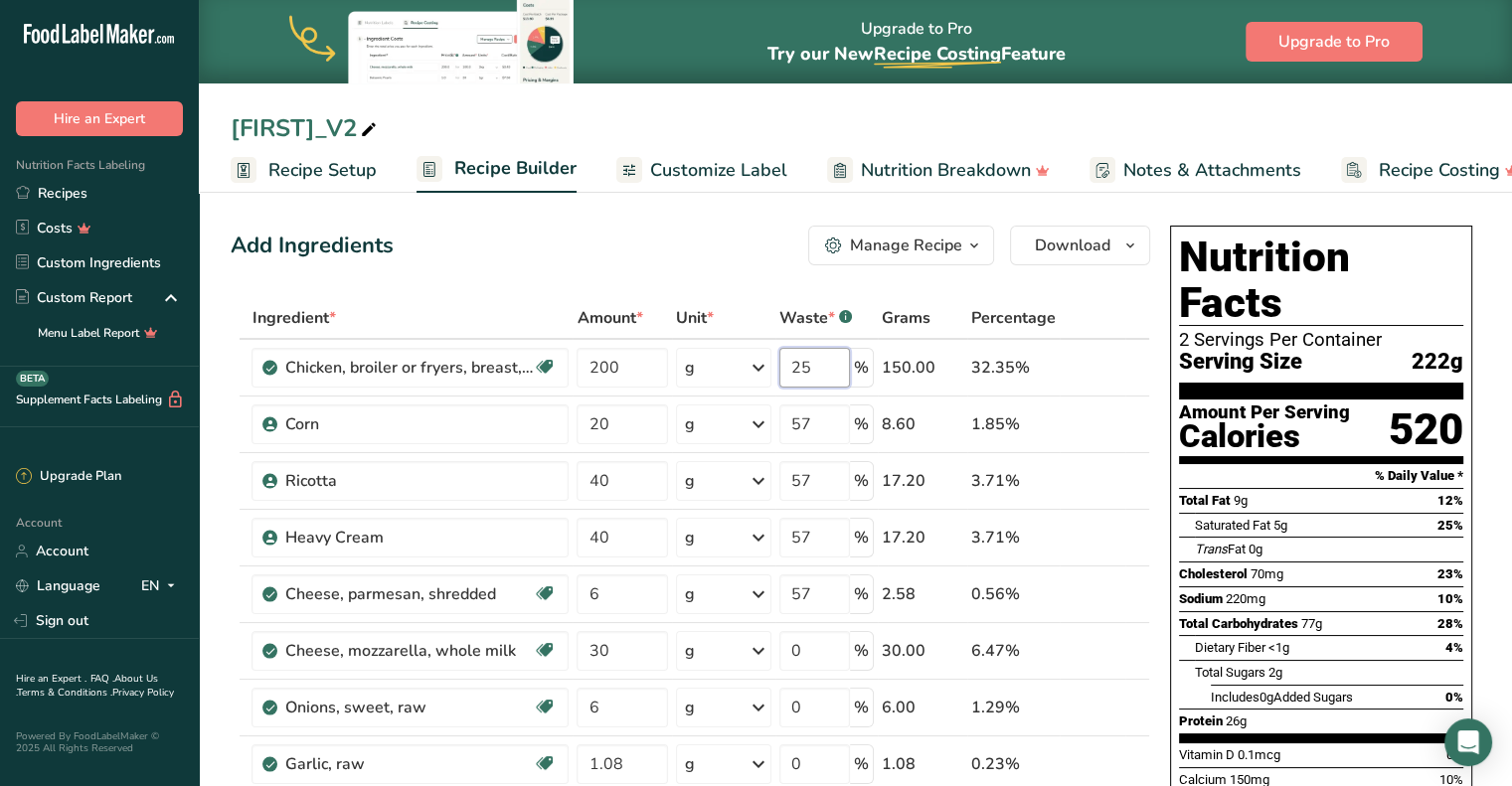 type on "25" 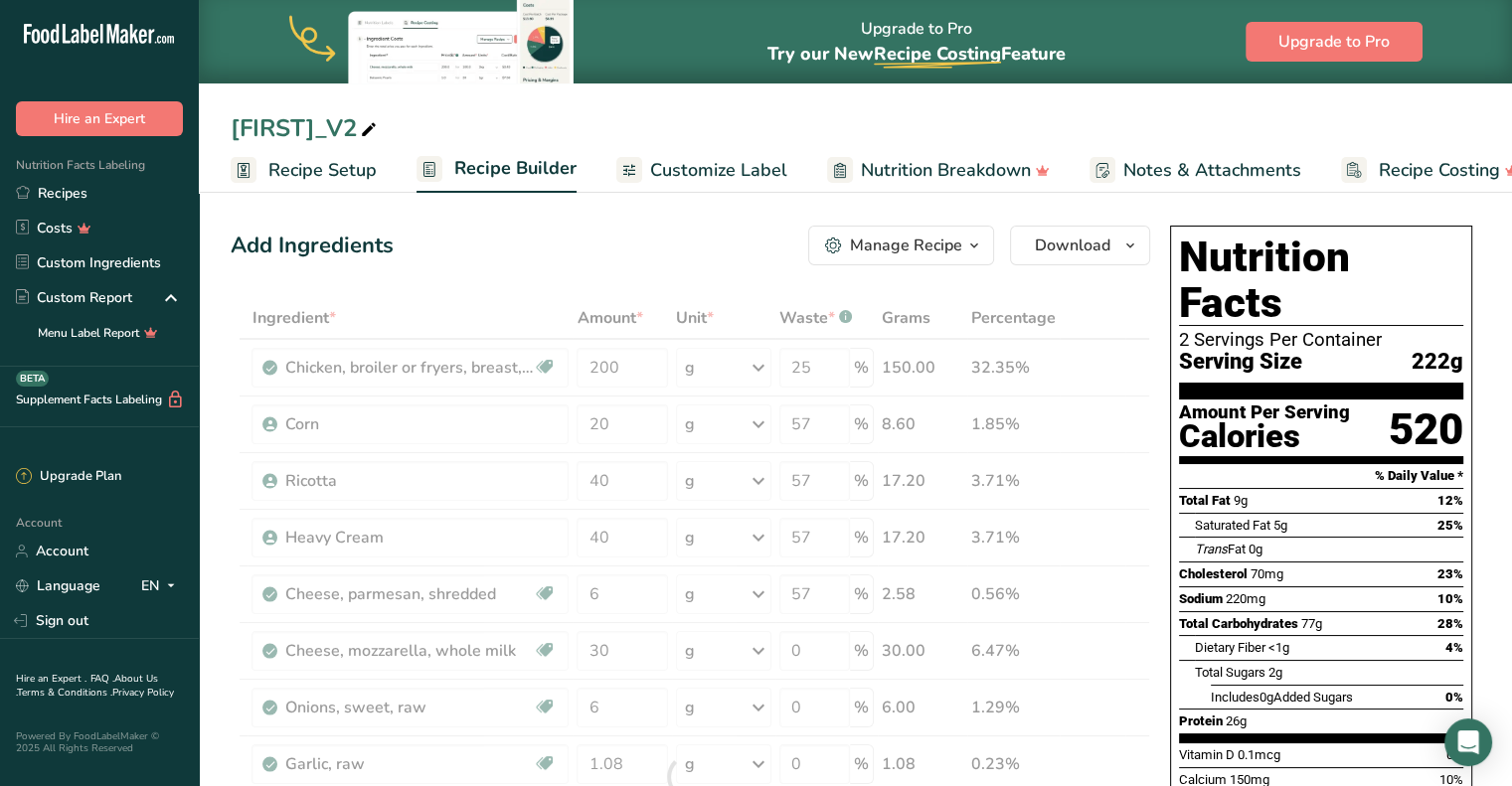 click on "Add Ingredients
Manage Recipe         Delete Recipe           Duplicate Recipe             Scale Recipe             Save as Sub-Recipe   .a-a{fill:#347362;}.b-a{fill:#fff;}                               Nutrition Breakdown                   Recipe Card
NEW
Amino Acids Pattern Report             Activity History
Download
Choose your preferred label style
Standard FDA label
Standard FDA label
The most common format for nutrition facts labels in compliance with the FDA's typeface, style and requirements
Tabular FDA label
A label format compliant with the FDA regulations presented in a tabular (horizontal) display.
Linear FDA label
A simple linear display for small sized packages.
Simplified FDA label" at bounding box center [690, 245] 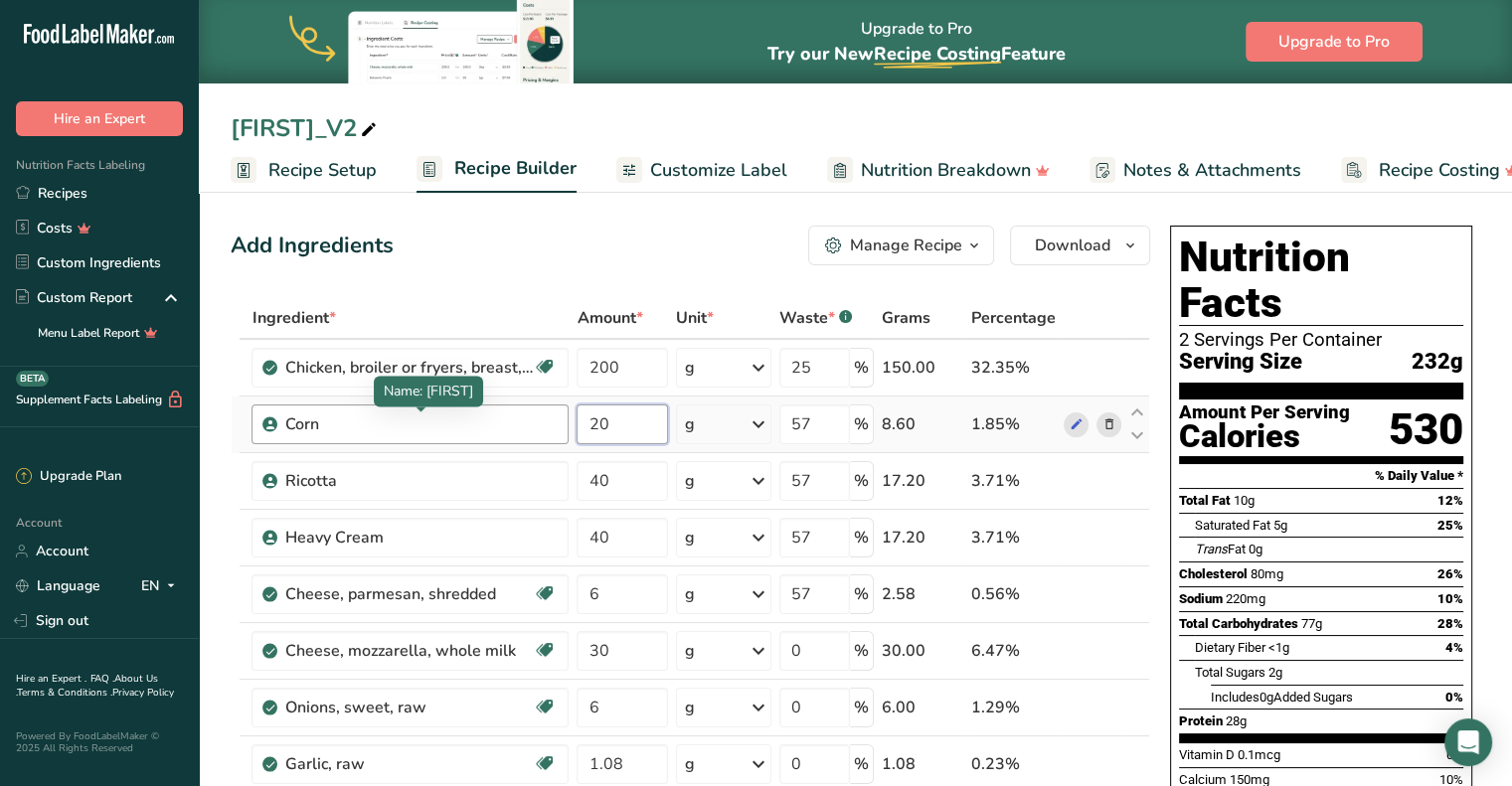 drag, startPoint x: 644, startPoint y: 420, endPoint x: 467, endPoint y: 420, distance: 177 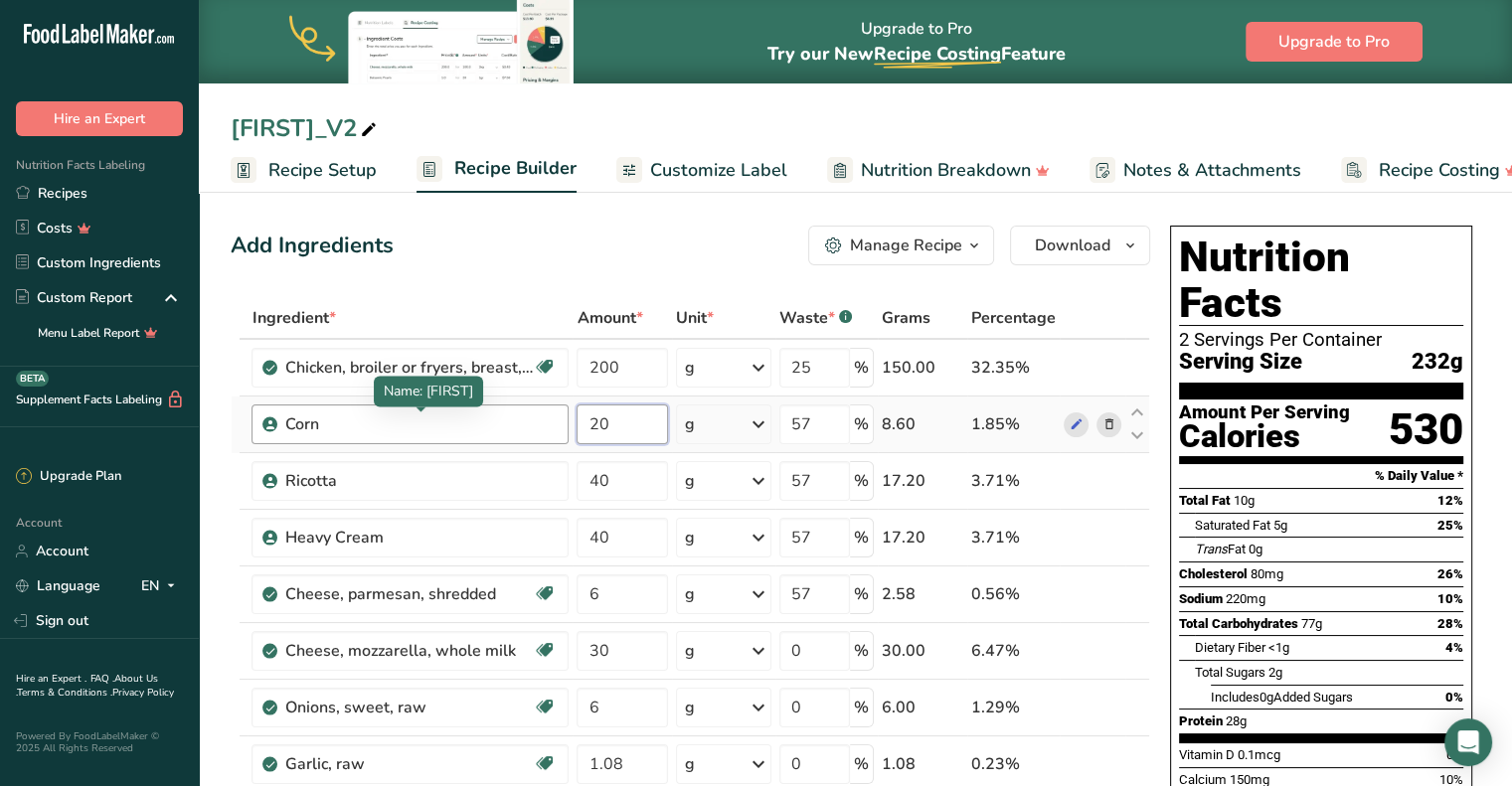 click on "Corn
20
g
Weight Units
g
kg
mg
See more
Volume Units
l
mL
fl oz
See more
57
%
8.60
1.85%" at bounding box center (690, 424) 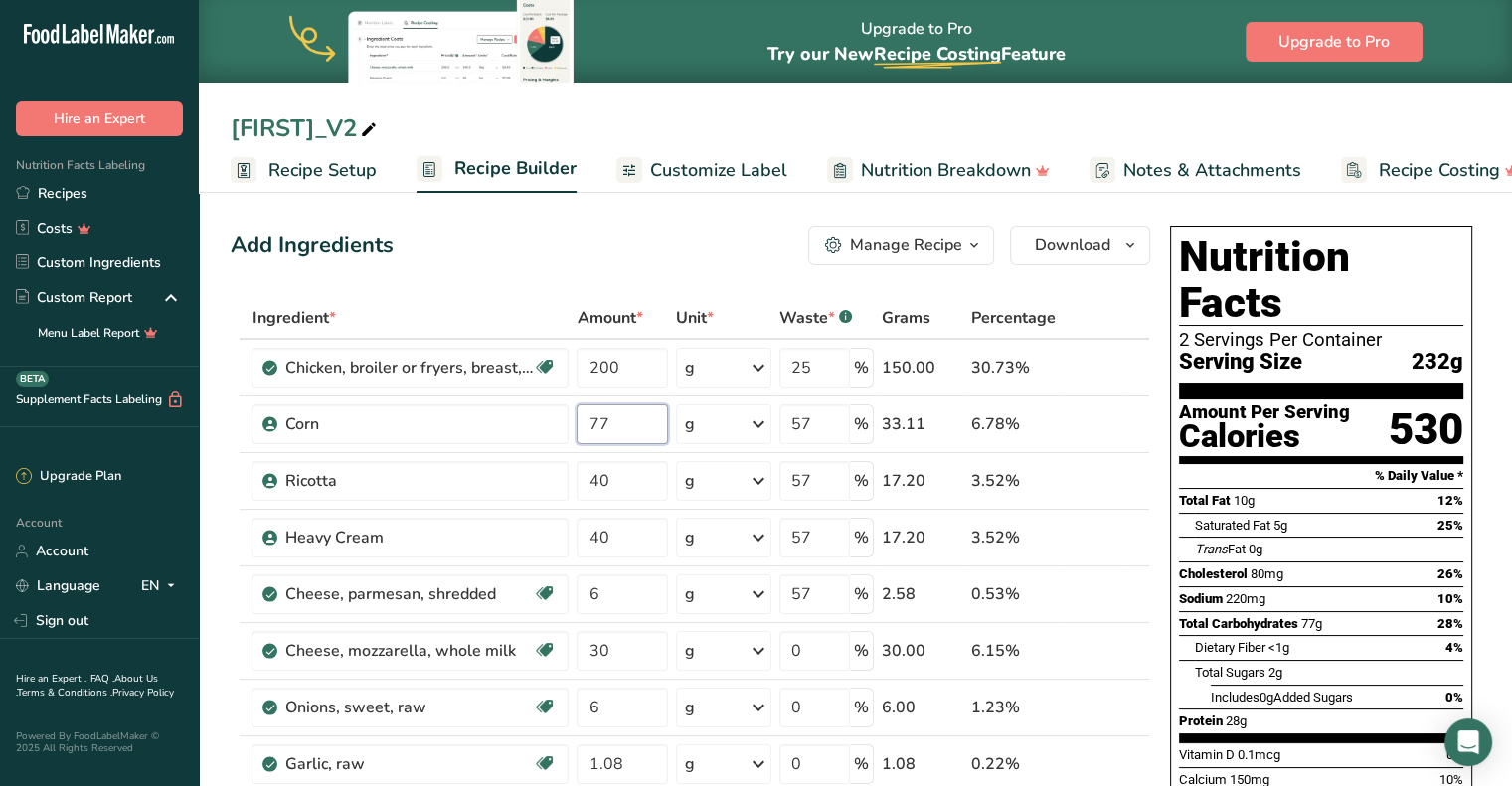 type on "77" 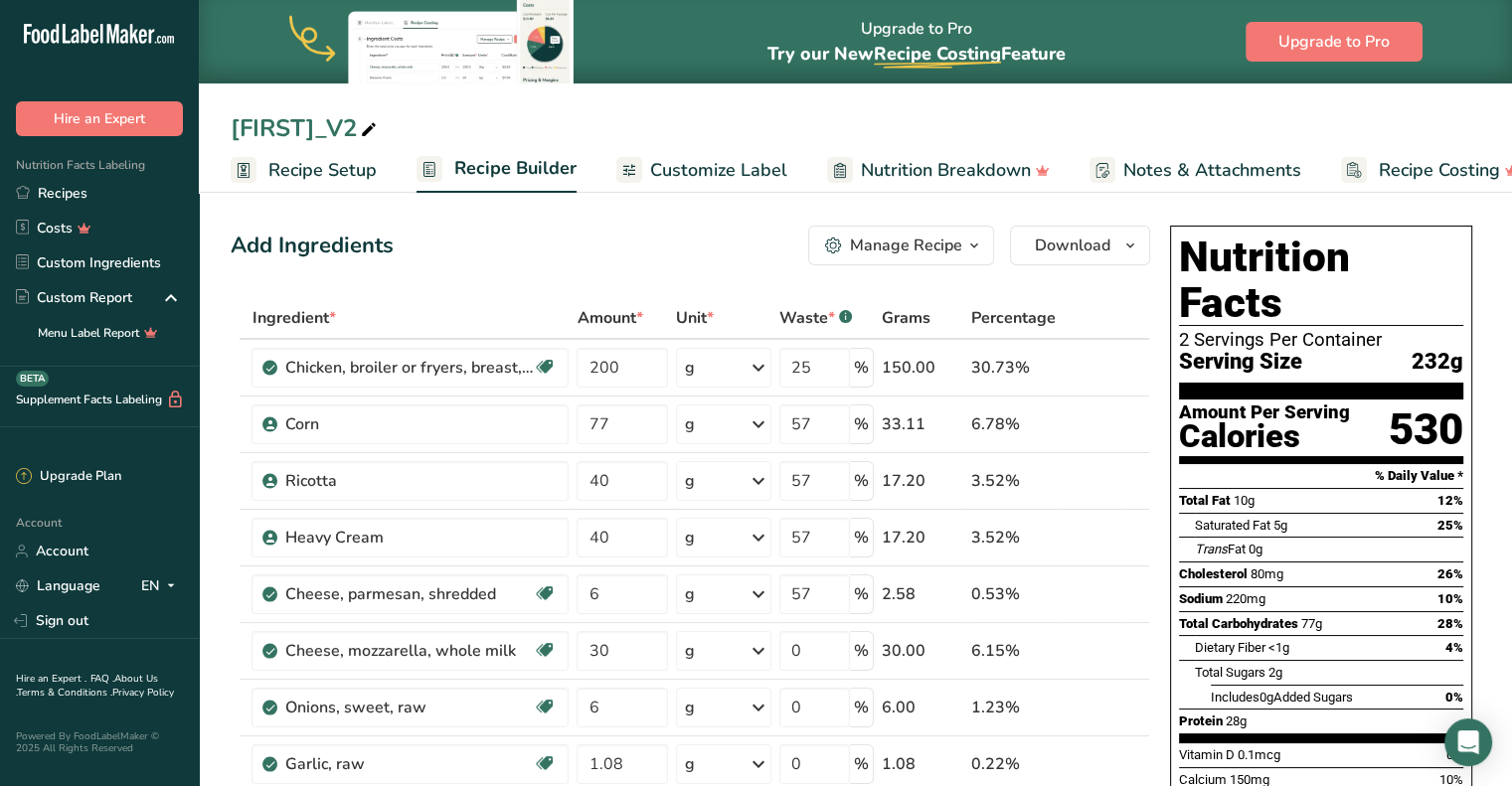 click on "Add Ingredients
Manage Recipe         Delete Recipe           Duplicate Recipe             Scale Recipe             Save as Sub-Recipe   .a-a{fill:#347362;}.b-a{fill:#fff;}                               Nutrition Breakdown                   Recipe Card
NEW
Amino Acids Pattern Report             Activity History
Download
Choose your preferred label style
Standard FDA label
Standard FDA label
The most common format for nutrition facts labels in compliance with the FDA's typeface, style and requirements
Tabular FDA label
A label format compliant with the FDA regulations presented in a tabular (horizontal) display.
Linear FDA label
A simple linear display for small sized packages.
Simplified FDA label" at bounding box center (690, 245) 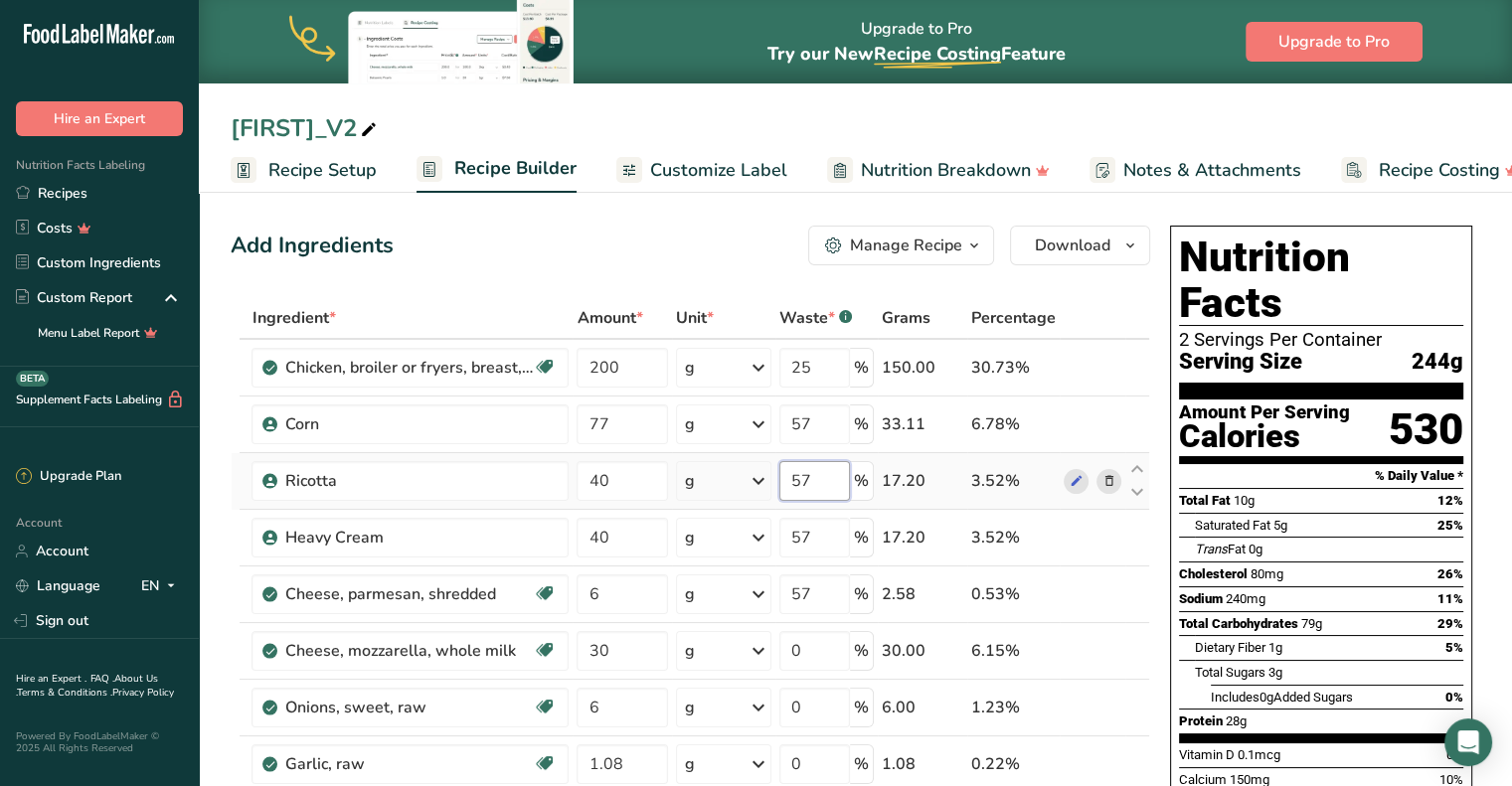 drag, startPoint x: 839, startPoint y: 475, endPoint x: 768, endPoint y: 481, distance: 71.25307 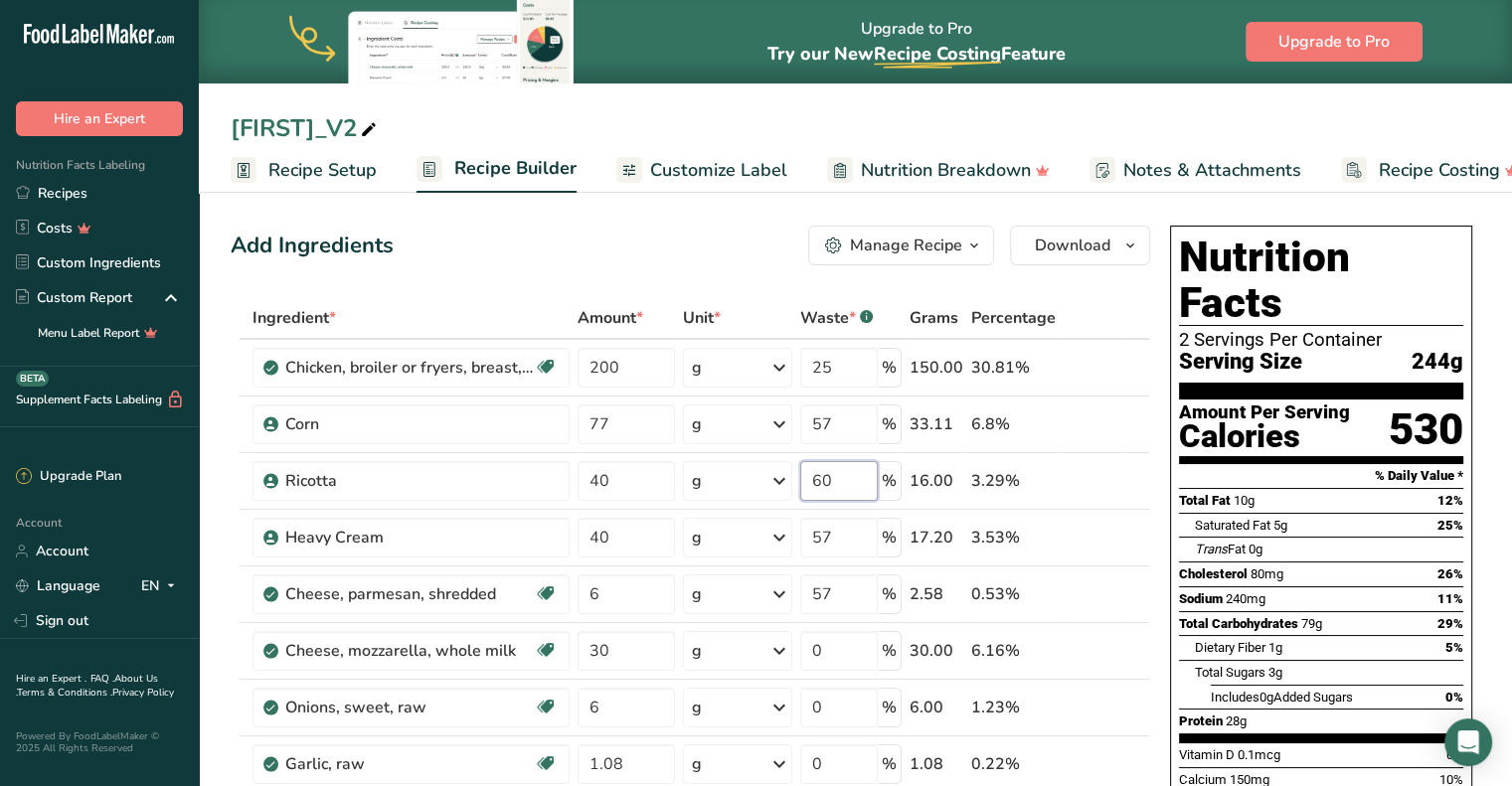 type on "60" 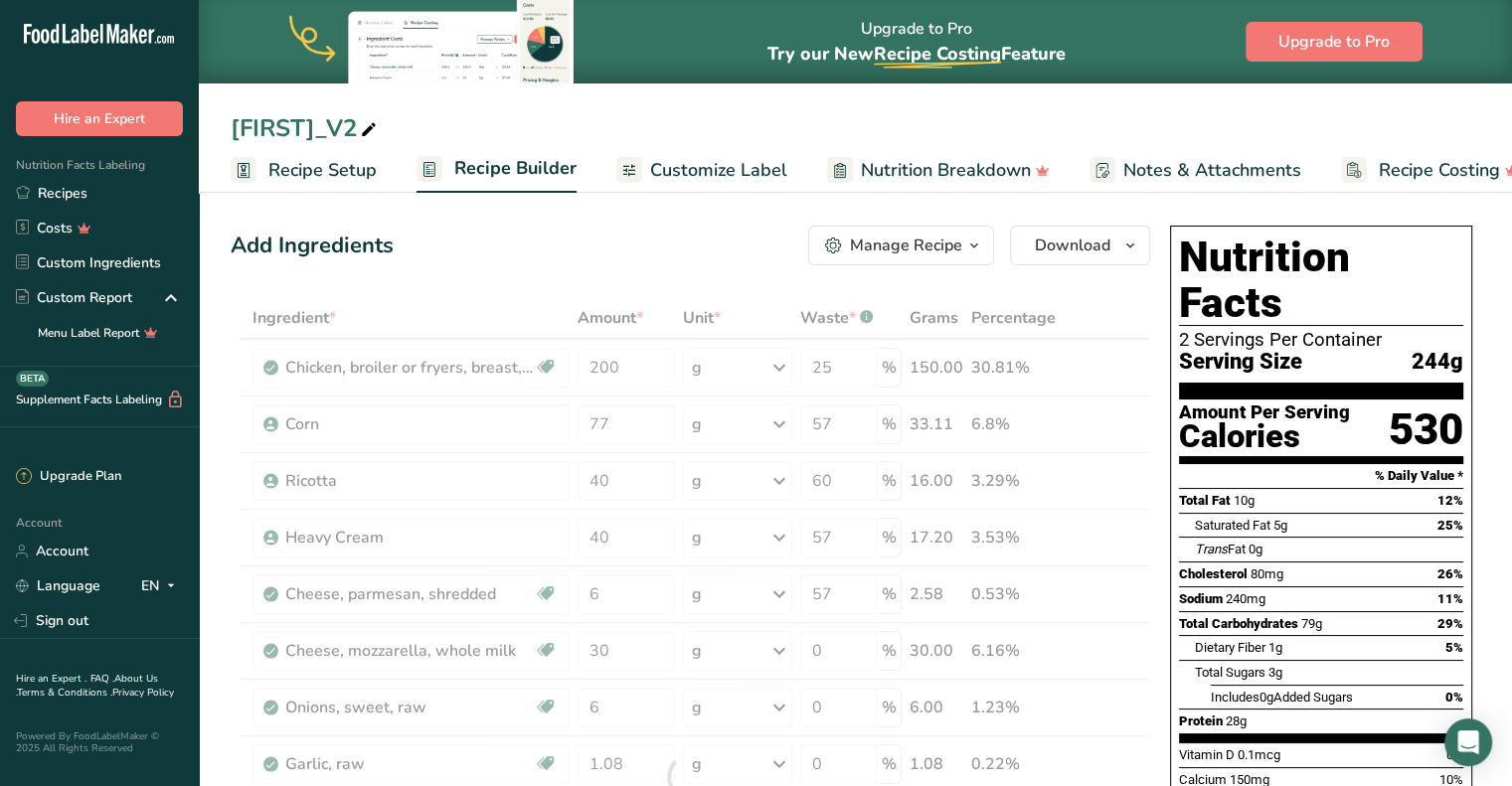 click on "Add Ingredients
Manage Recipe         Delete Recipe           Duplicate Recipe             Scale Recipe             Save as Sub-Recipe   .a-a{fill:#347362;}.b-a{fill:#fff;}                               Nutrition Breakdown                   Recipe Card
NEW
Amino Acids Pattern Report             Activity History
Download
Choose your preferred label style
Standard FDA label
Standard FDA label
The most common format for nutrition facts labels in compliance with the FDA's typeface, style and requirements
Tabular FDA label
A label format compliant with the FDA regulations presented in a tabular (horizontal) display.
Linear FDA label
A simple linear display for small sized packages.
Simplified FDA label" at bounding box center [690, 245] 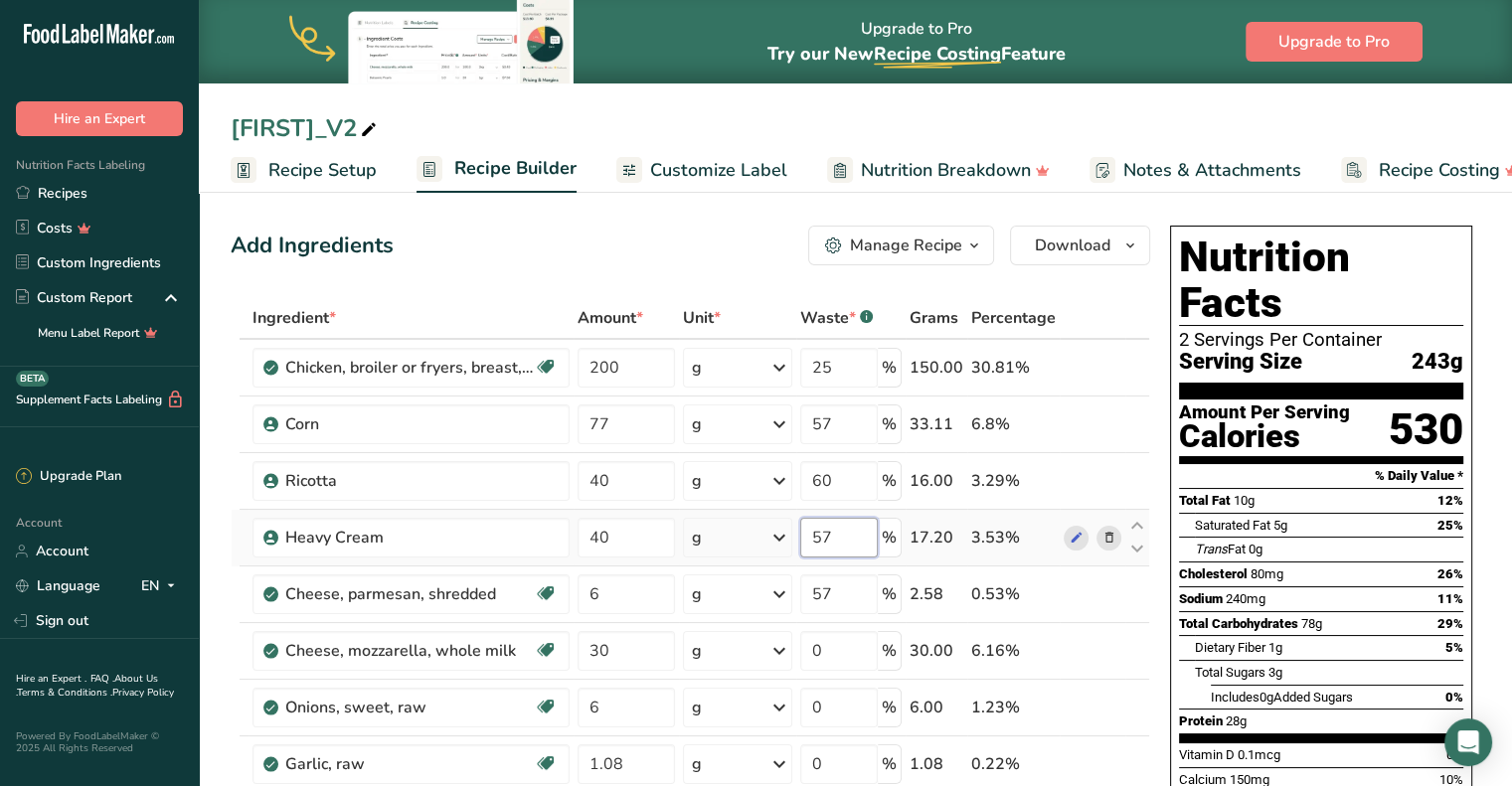 click on "57" at bounding box center [839, 538] 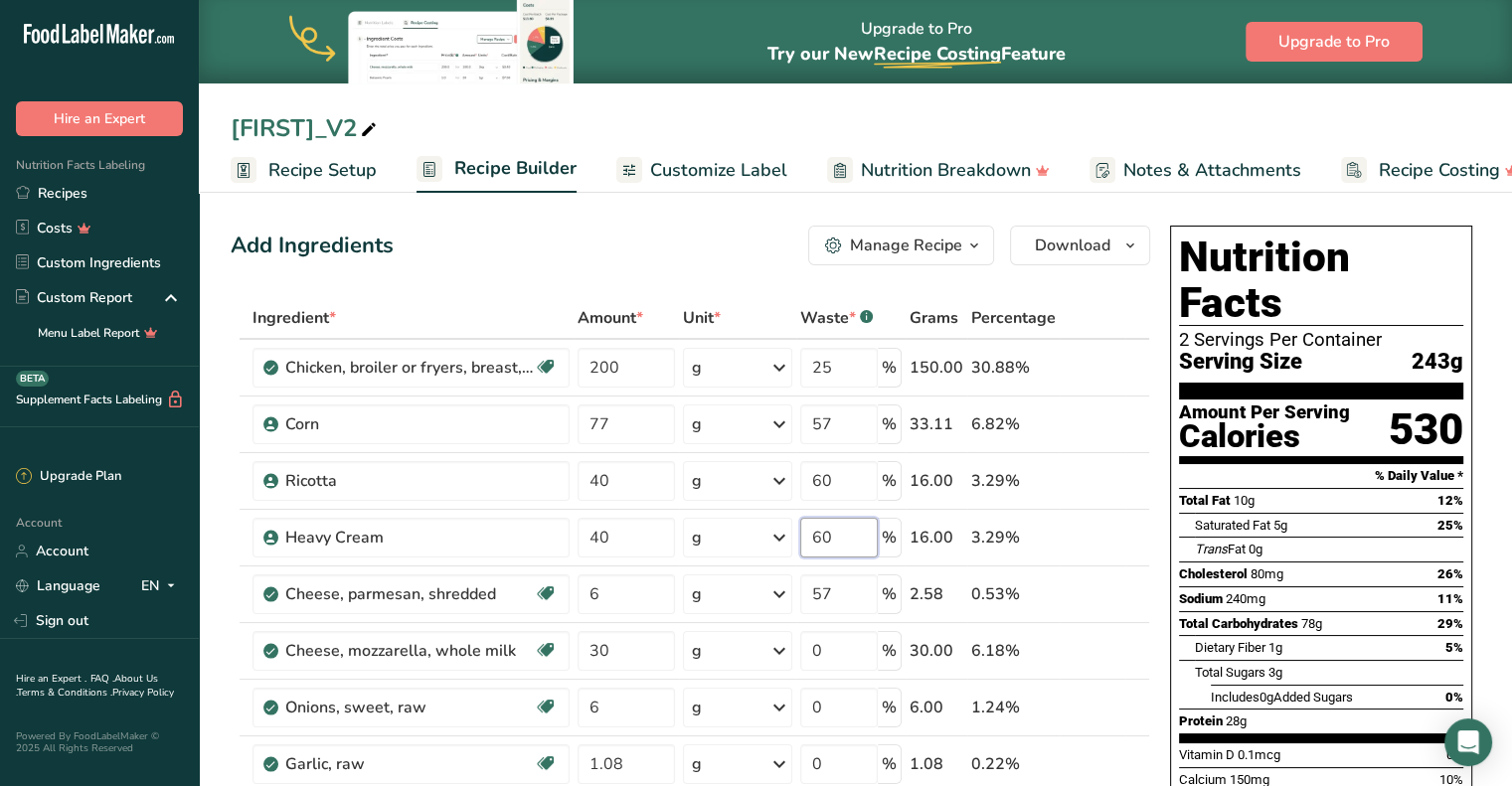 type on "60" 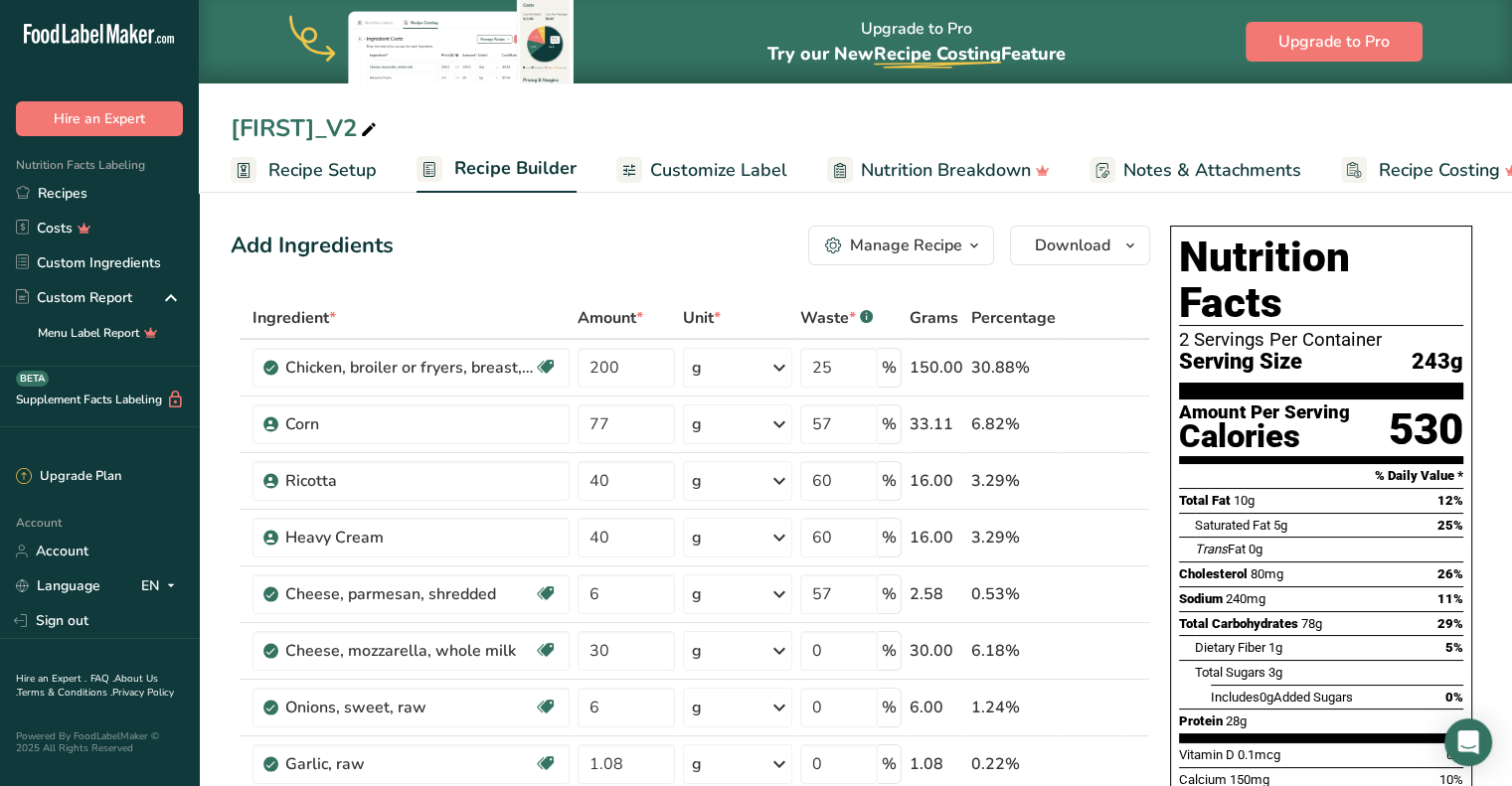 click on "Add Ingredients
Manage Recipe         Delete Recipe           Duplicate Recipe             Scale Recipe             Save as Sub-Recipe   .a-a{fill:#347362;}.b-a{fill:#fff;}                               Nutrition Breakdown                   Recipe Card
NEW
Amino Acids Pattern Report             Activity History
Download
Choose your preferred label style
Standard FDA label
Standard FDA label
The most common format for nutrition facts labels in compliance with the FDA's typeface, style and requirements
Tabular FDA label
A label format compliant with the FDA regulations presented in a tabular (horizontal) display.
Linear FDA label
A simple linear display for small sized packages.
Simplified FDA label" at bounding box center (690, 245) 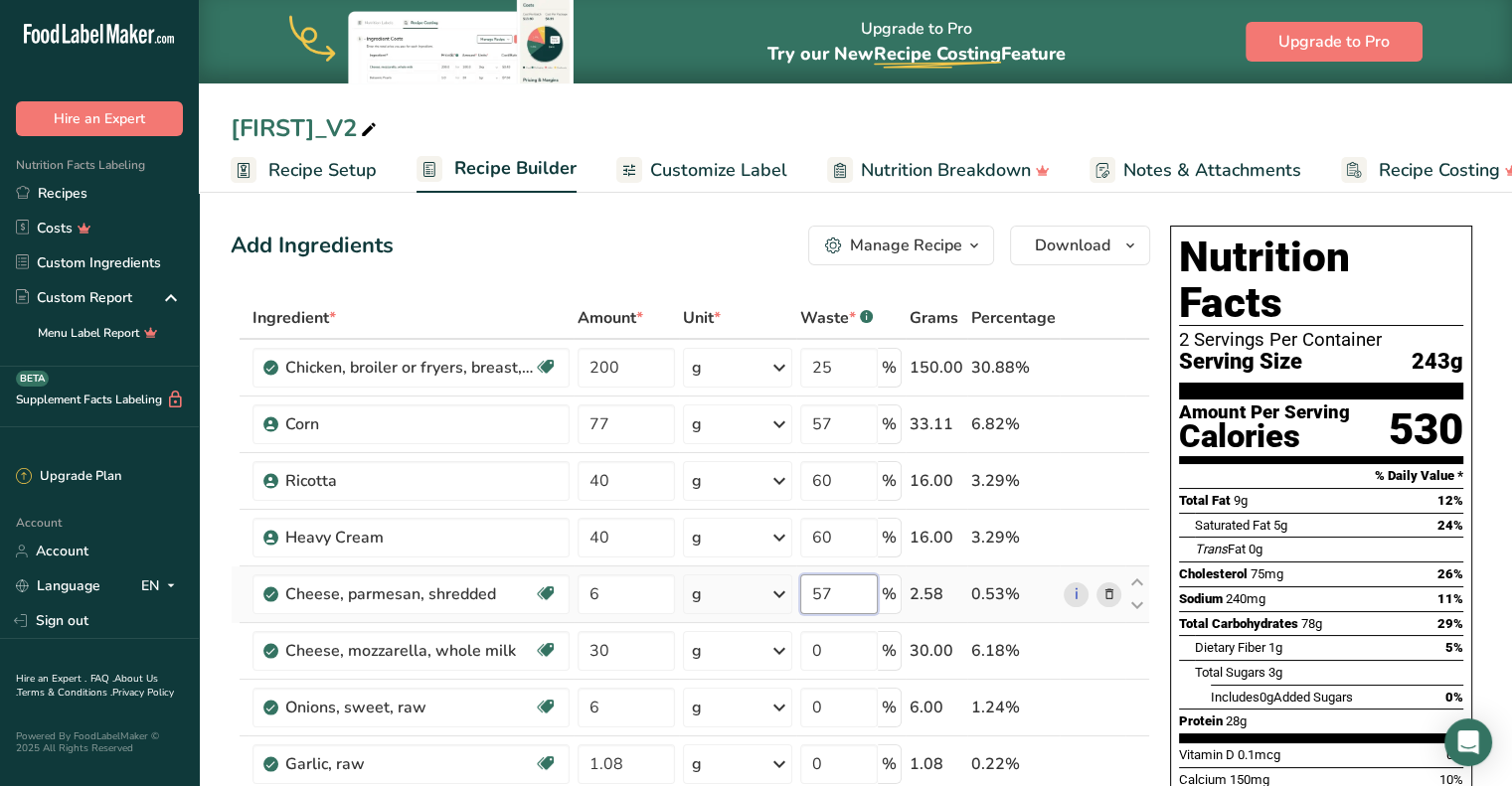 click on "57" at bounding box center (839, 594) 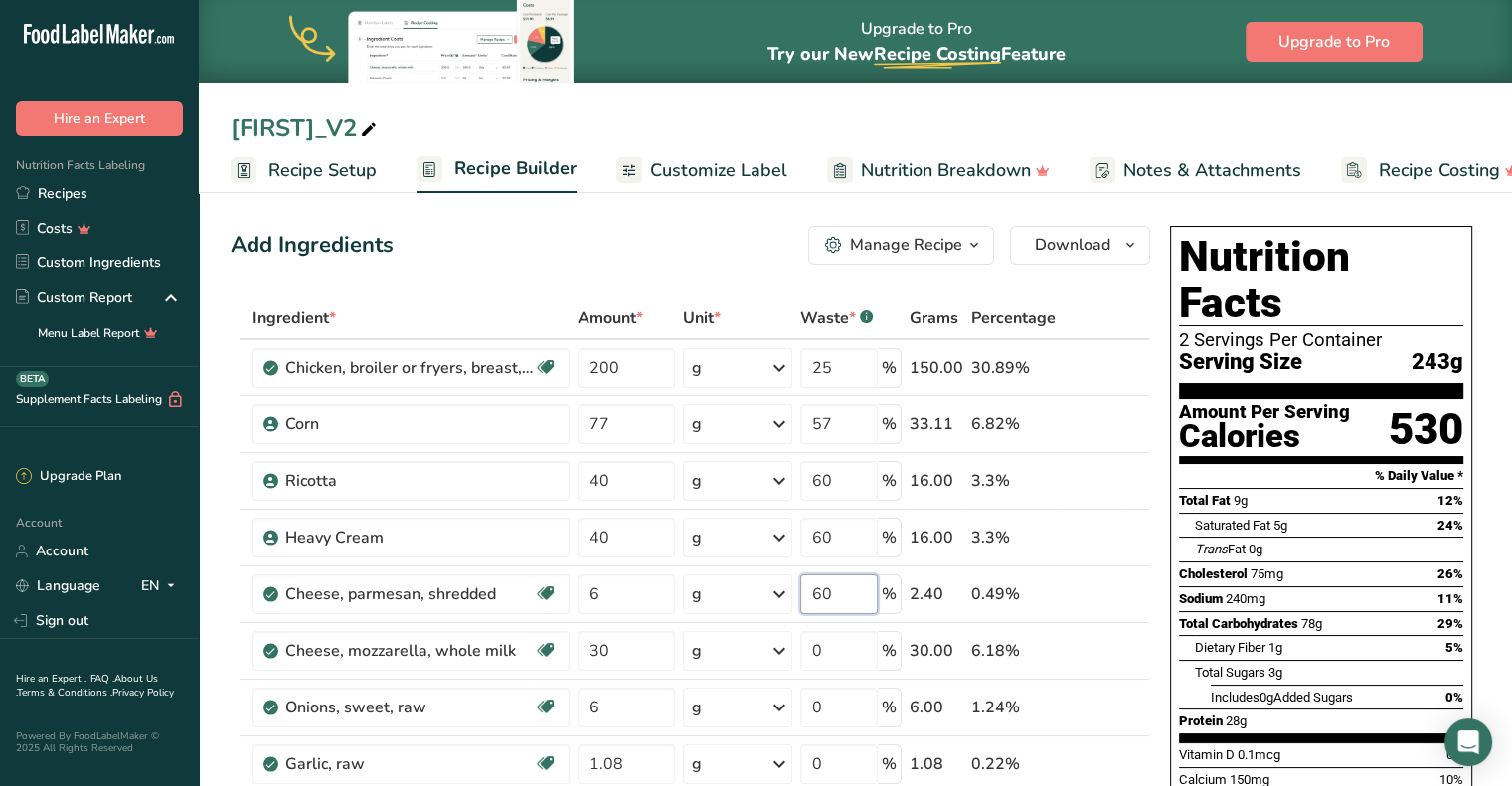 type on "60" 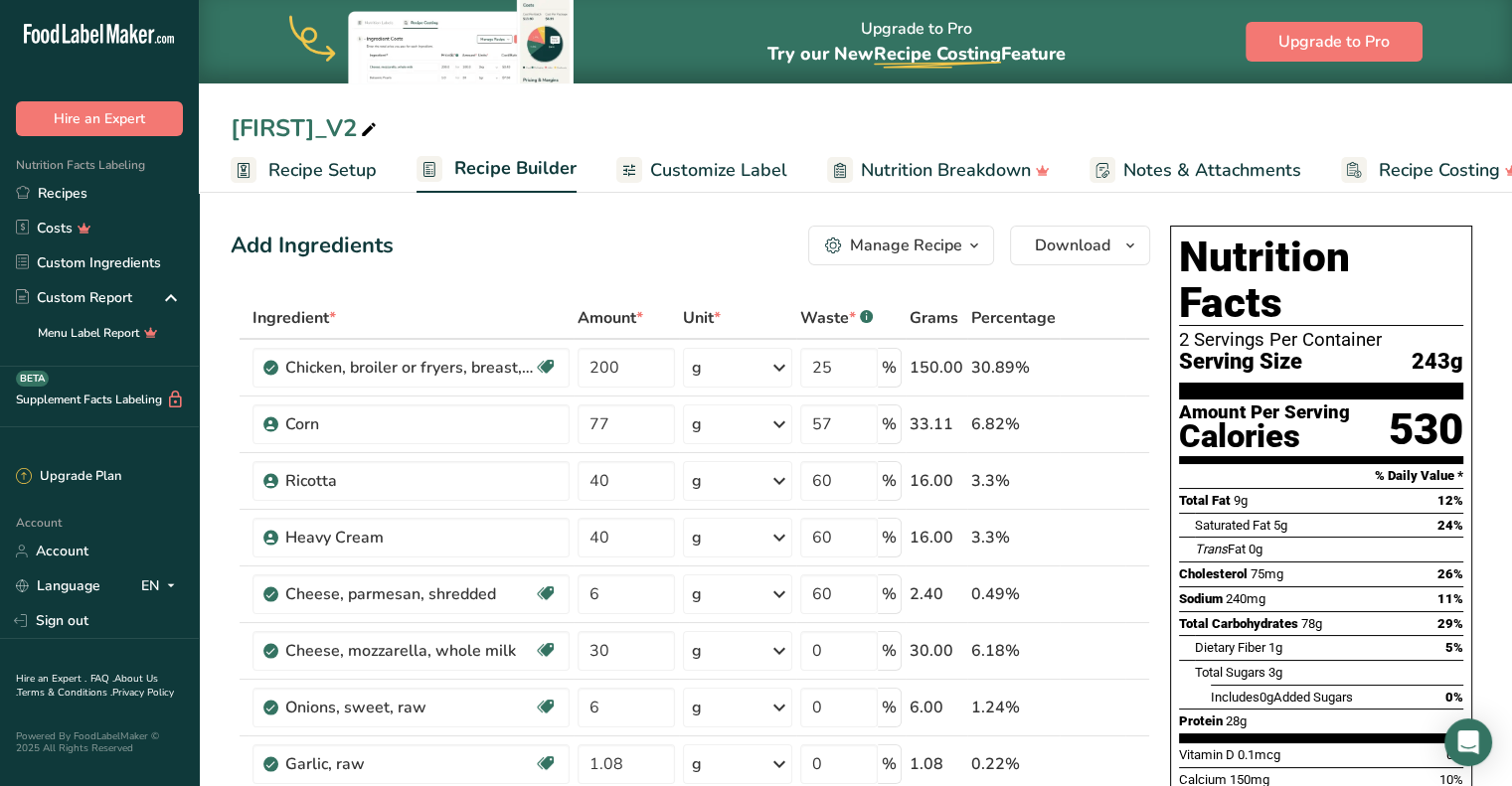 click on "Add Ingredients
Manage Recipe         Delete Recipe           Duplicate Recipe             Scale Recipe             Save as Sub-Recipe   .a-a{fill:#347362;}.b-a{fill:#fff;}                               Nutrition Breakdown                   Recipe Card
NEW
Amino Acids Pattern Report             Activity History
Download
Choose your preferred label style
Standard FDA label
Standard FDA label
The most common format for nutrition facts labels in compliance with the FDA's typeface, style and requirements
Tabular FDA label
A label format compliant with the FDA regulations presented in a tabular (horizontal) display.
Linear FDA label
A simple linear display for small sized packages.
Simplified FDA label" at bounding box center (690, 245) 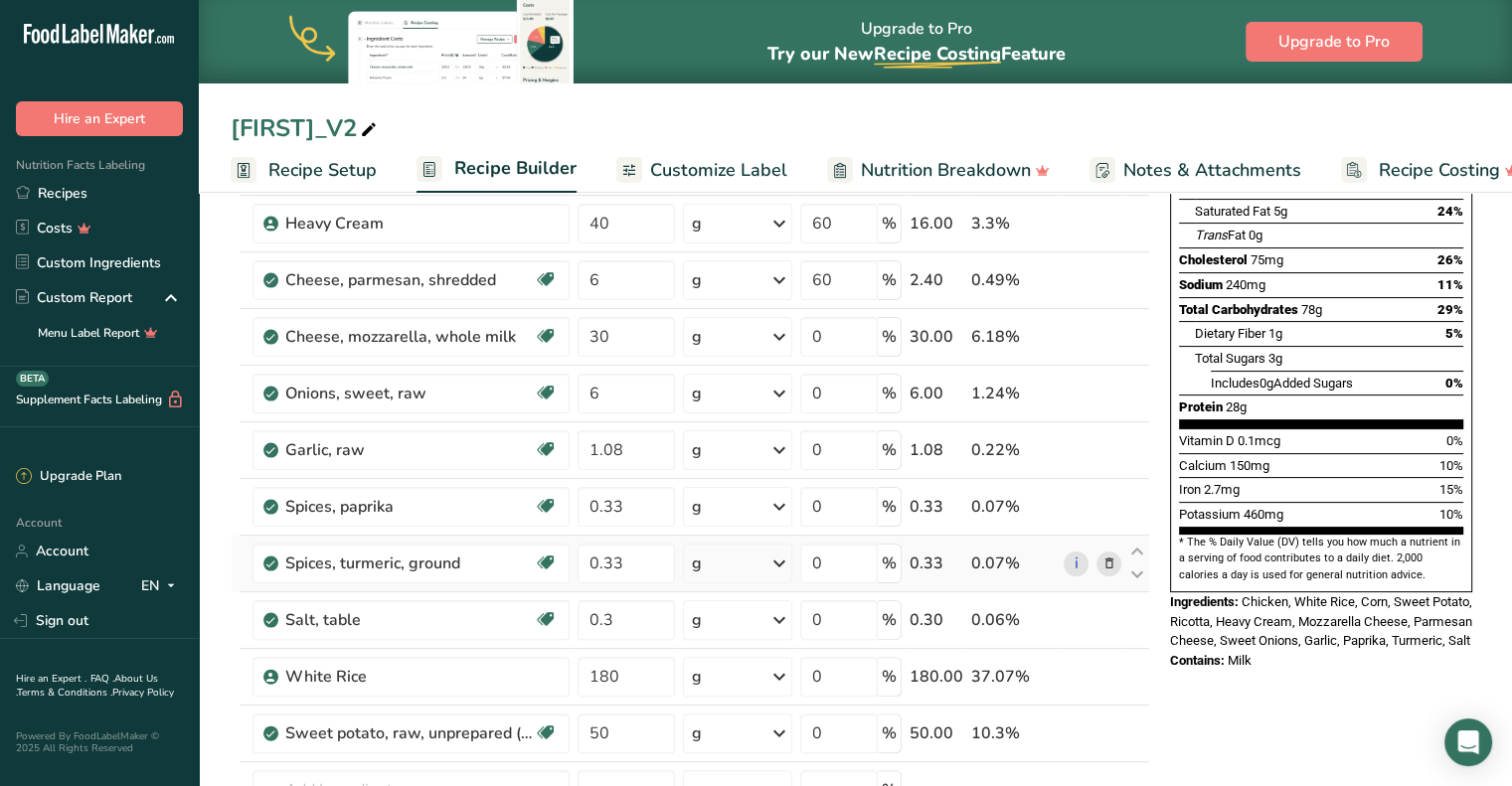 scroll, scrollTop: 624, scrollLeft: 0, axis: vertical 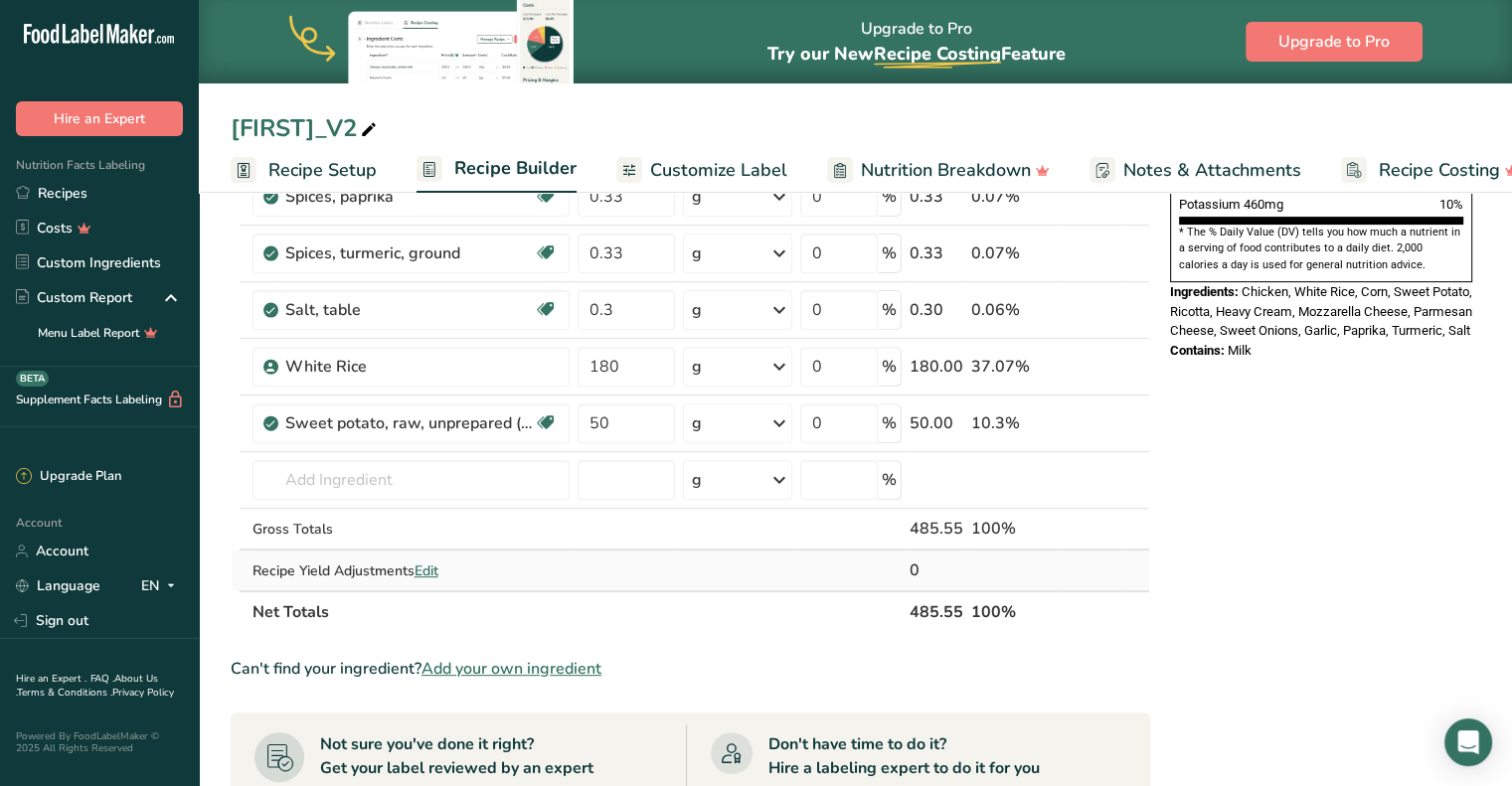 click at bounding box center (738, 570) 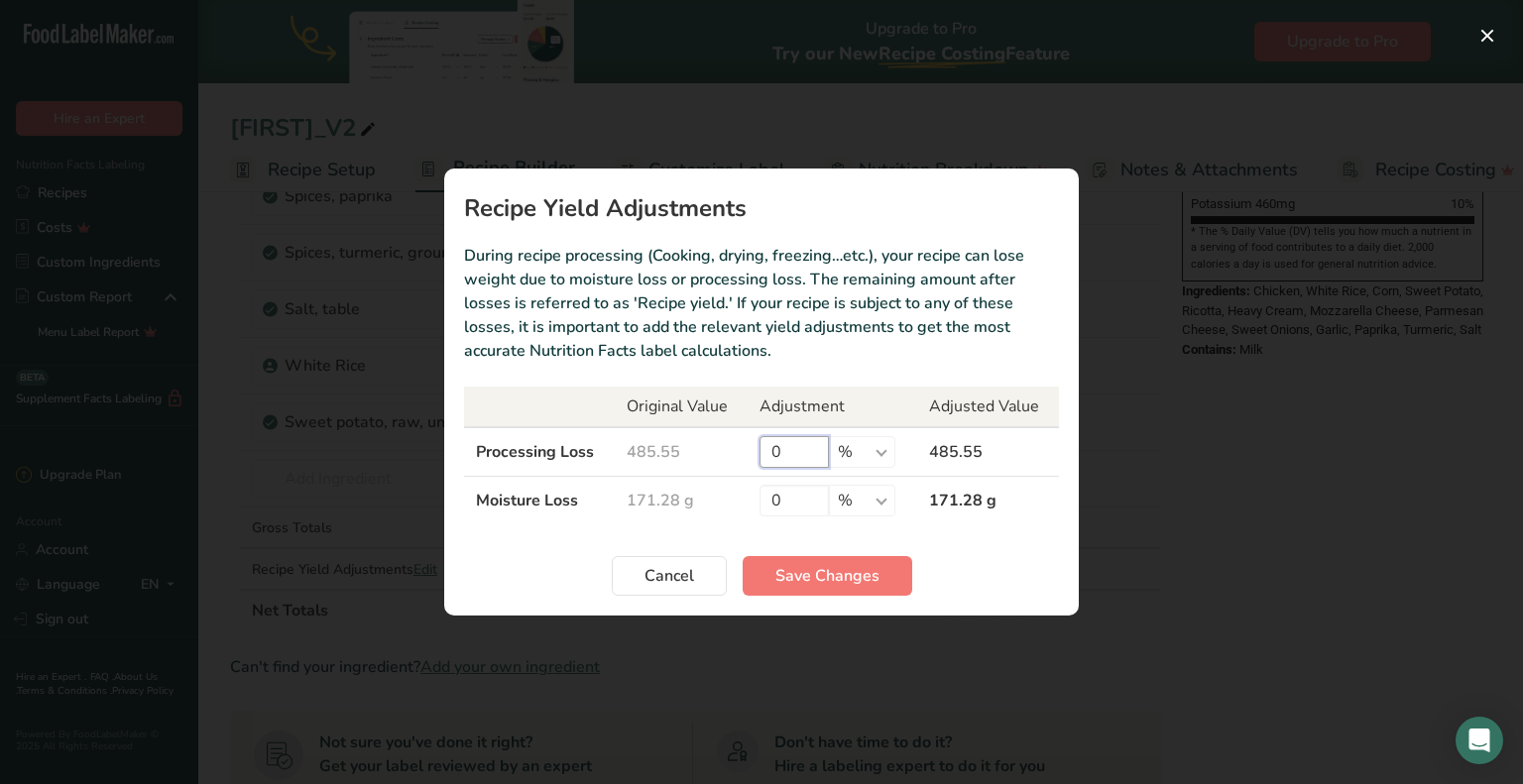 click on "0" at bounding box center [794, 452] 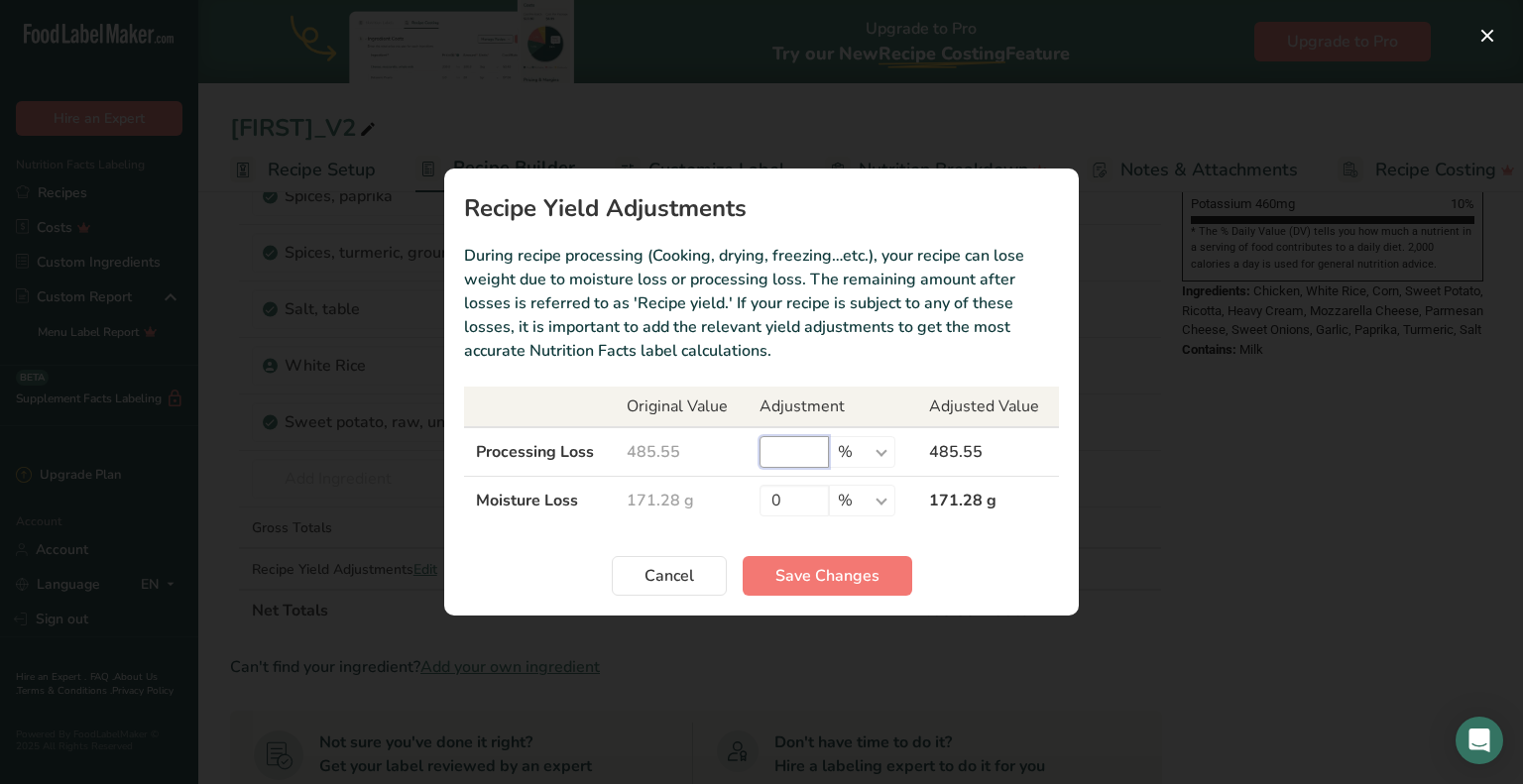 type on "5" 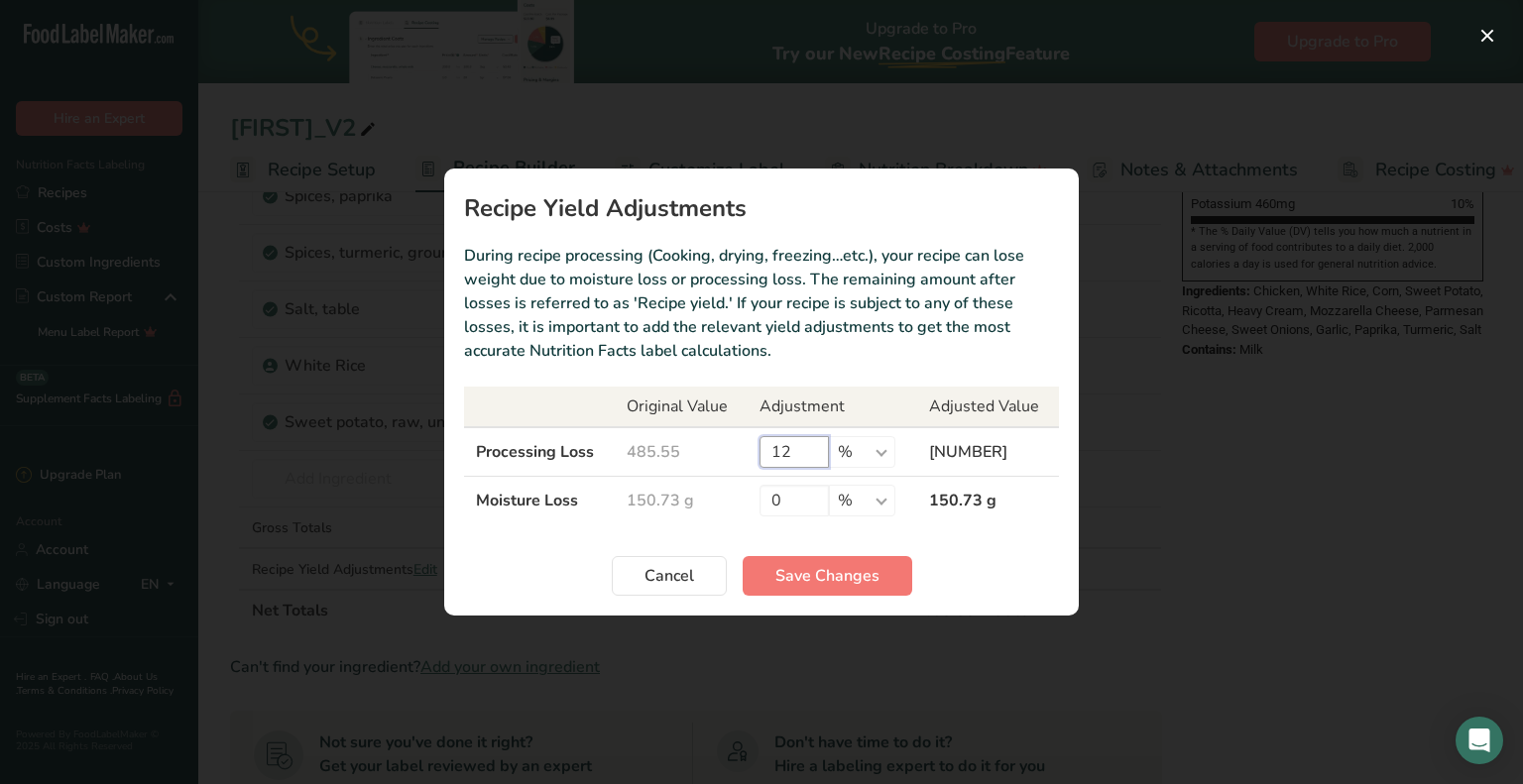 type on "1" 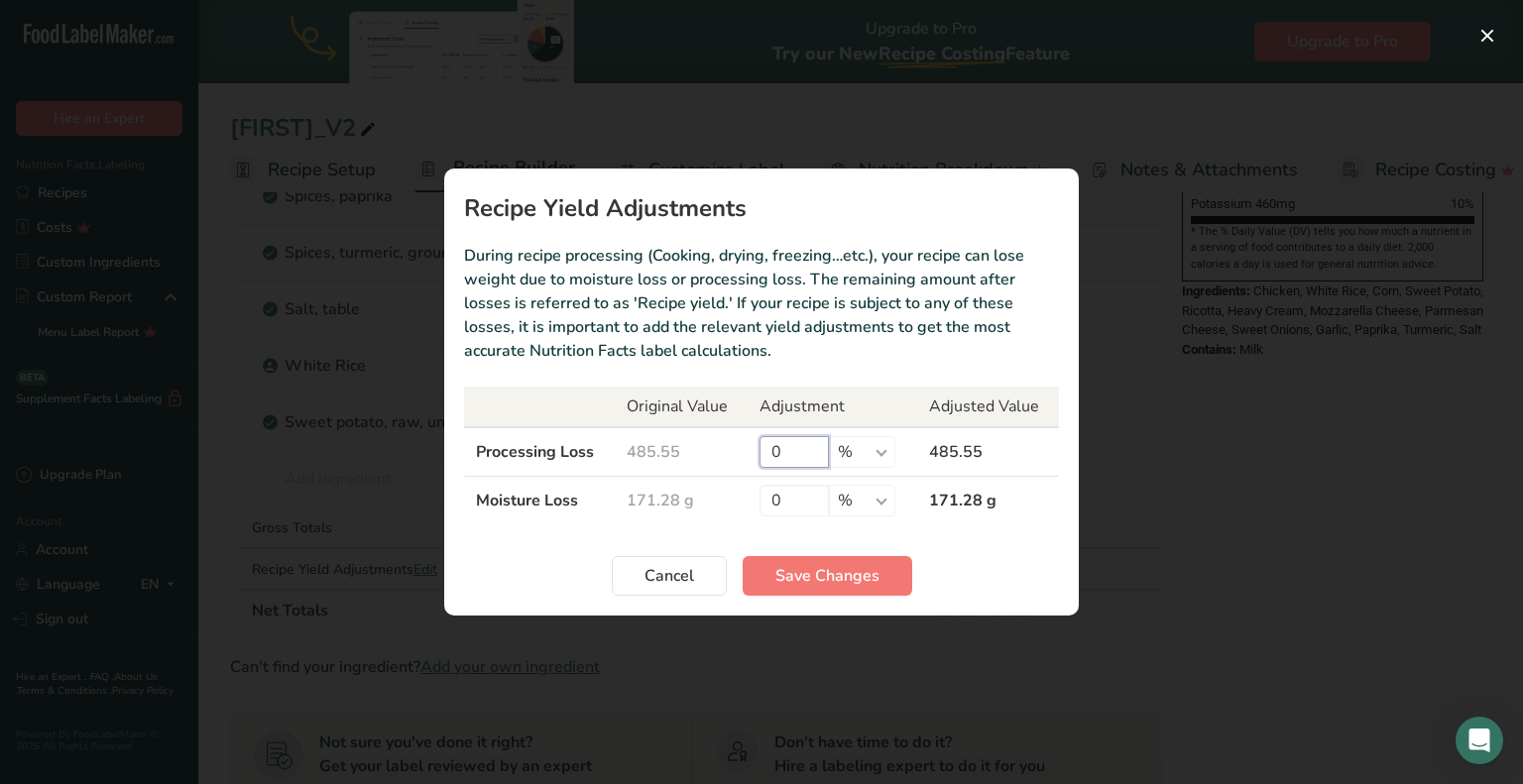 type on "9" 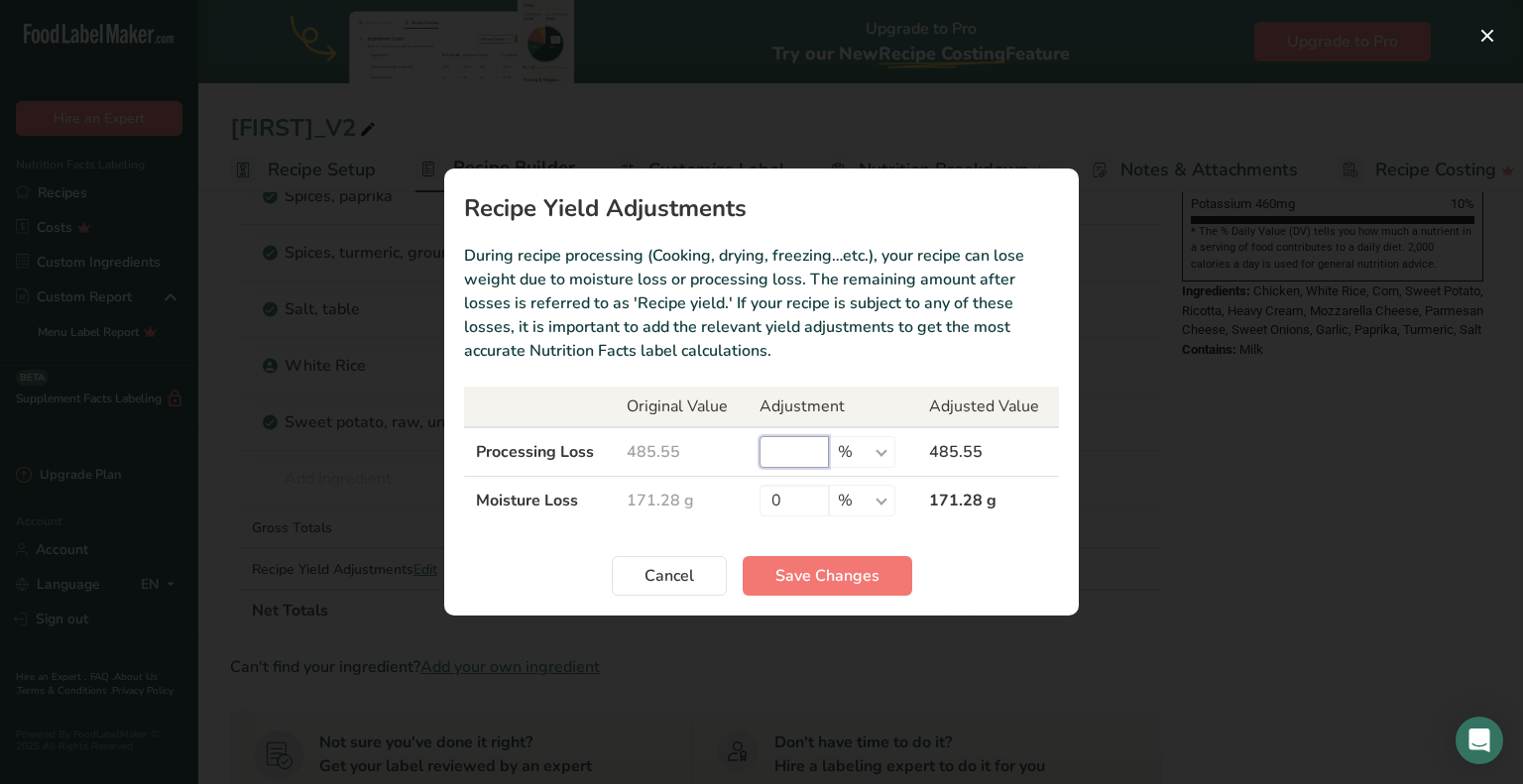 type on "8" 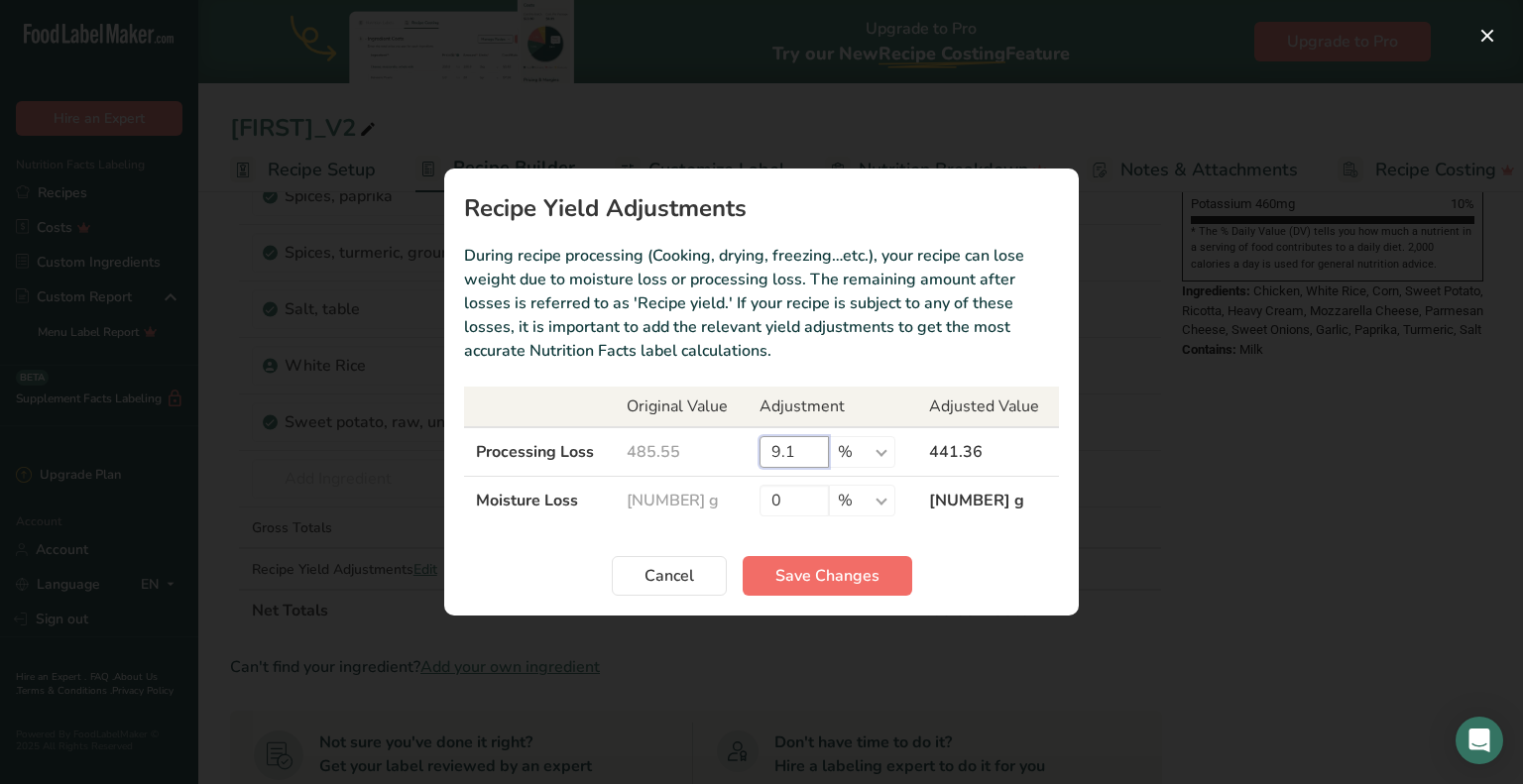 type on "9.1" 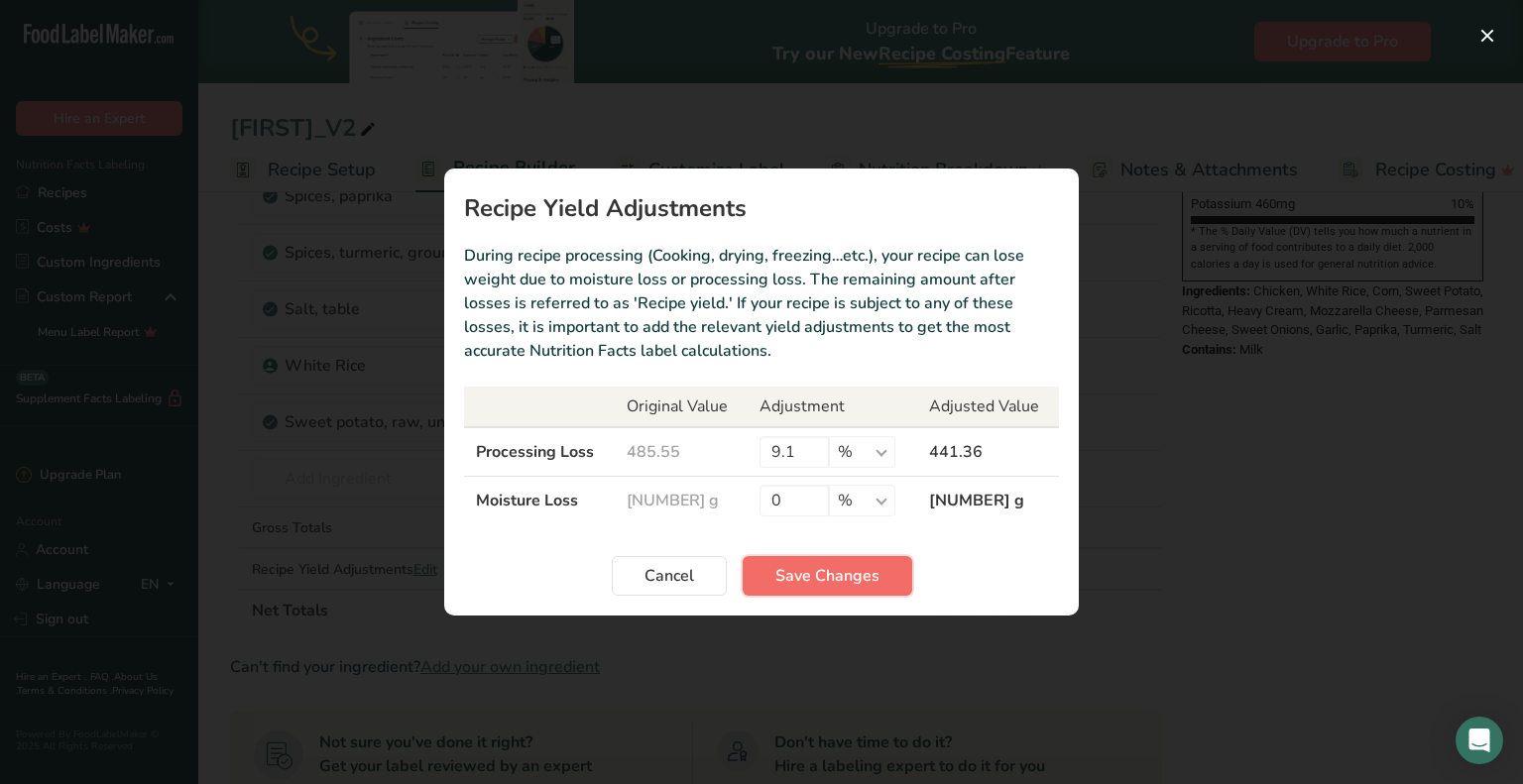 click on "Save Changes" at bounding box center [827, 576] 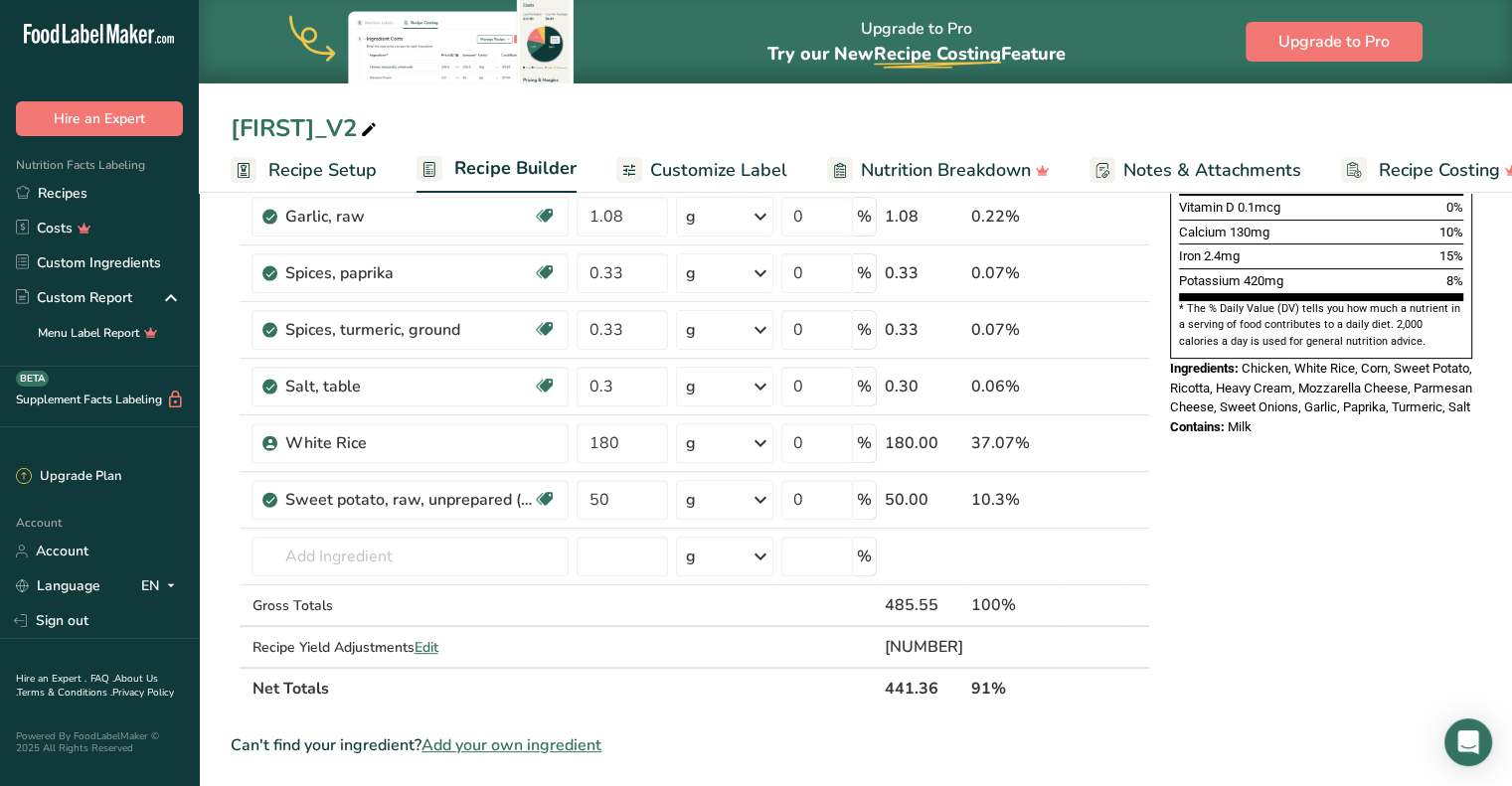 scroll, scrollTop: 549, scrollLeft: 0, axis: vertical 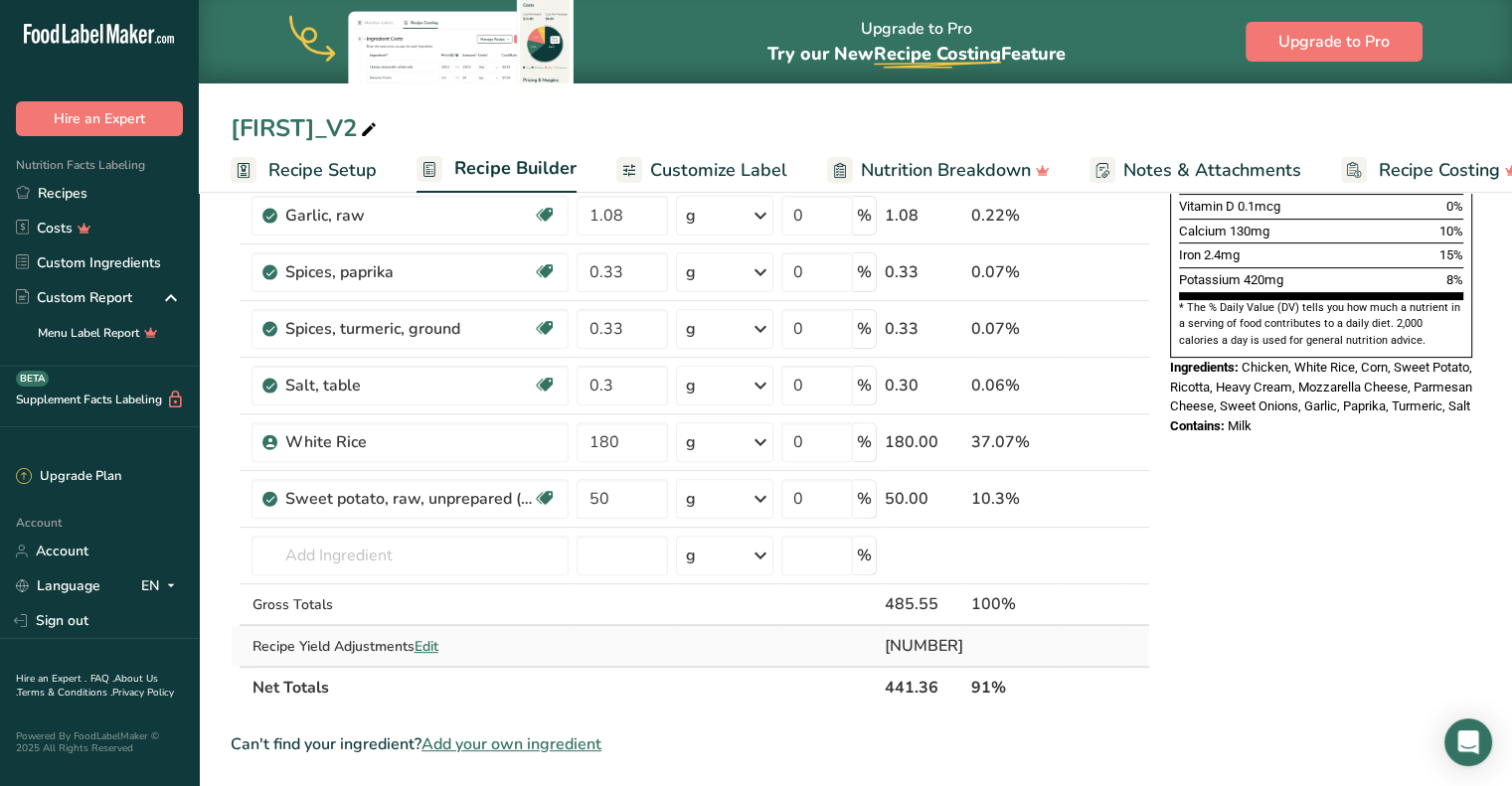 click on "Edit" at bounding box center [425, 646] 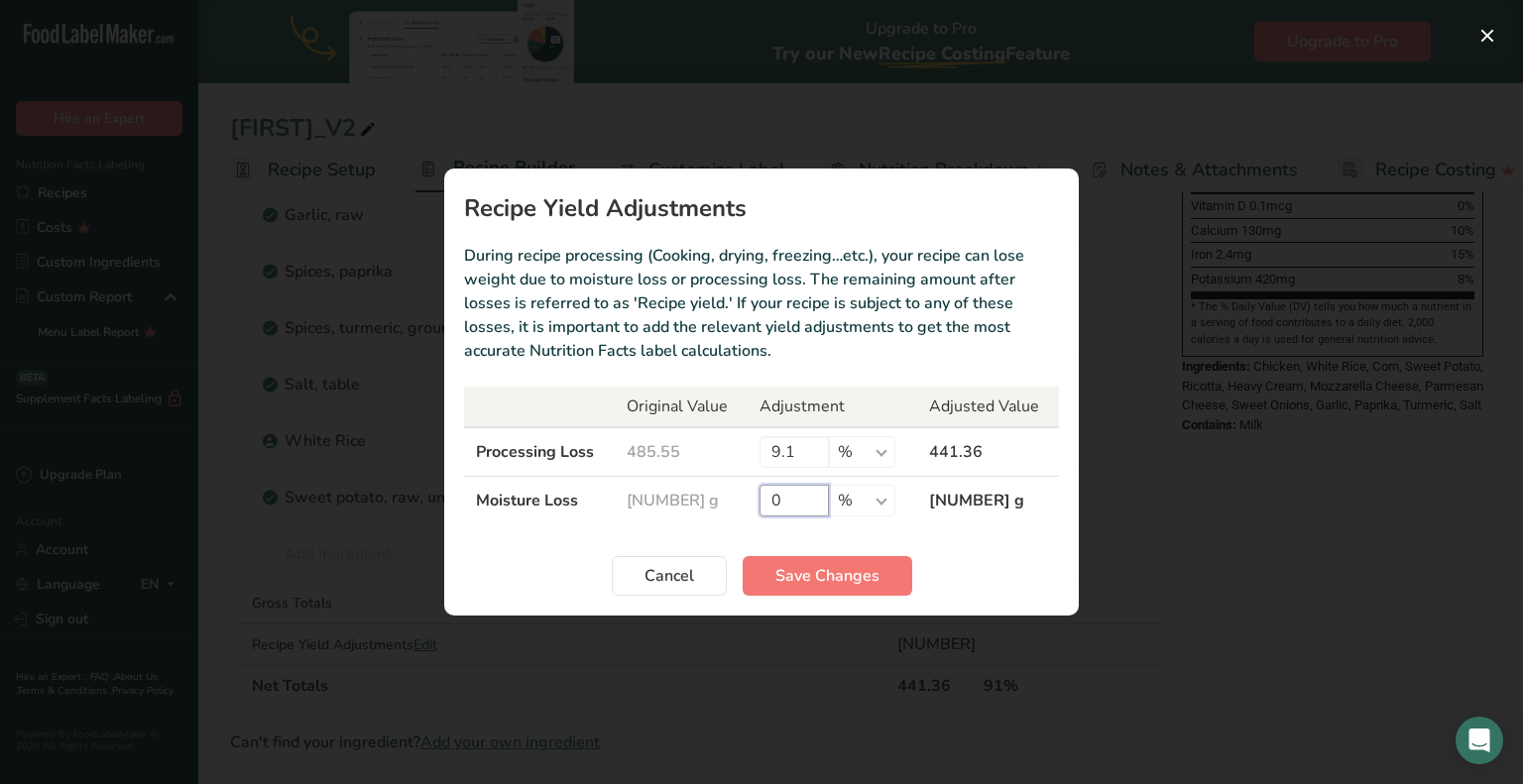click on "0" at bounding box center (794, 501) 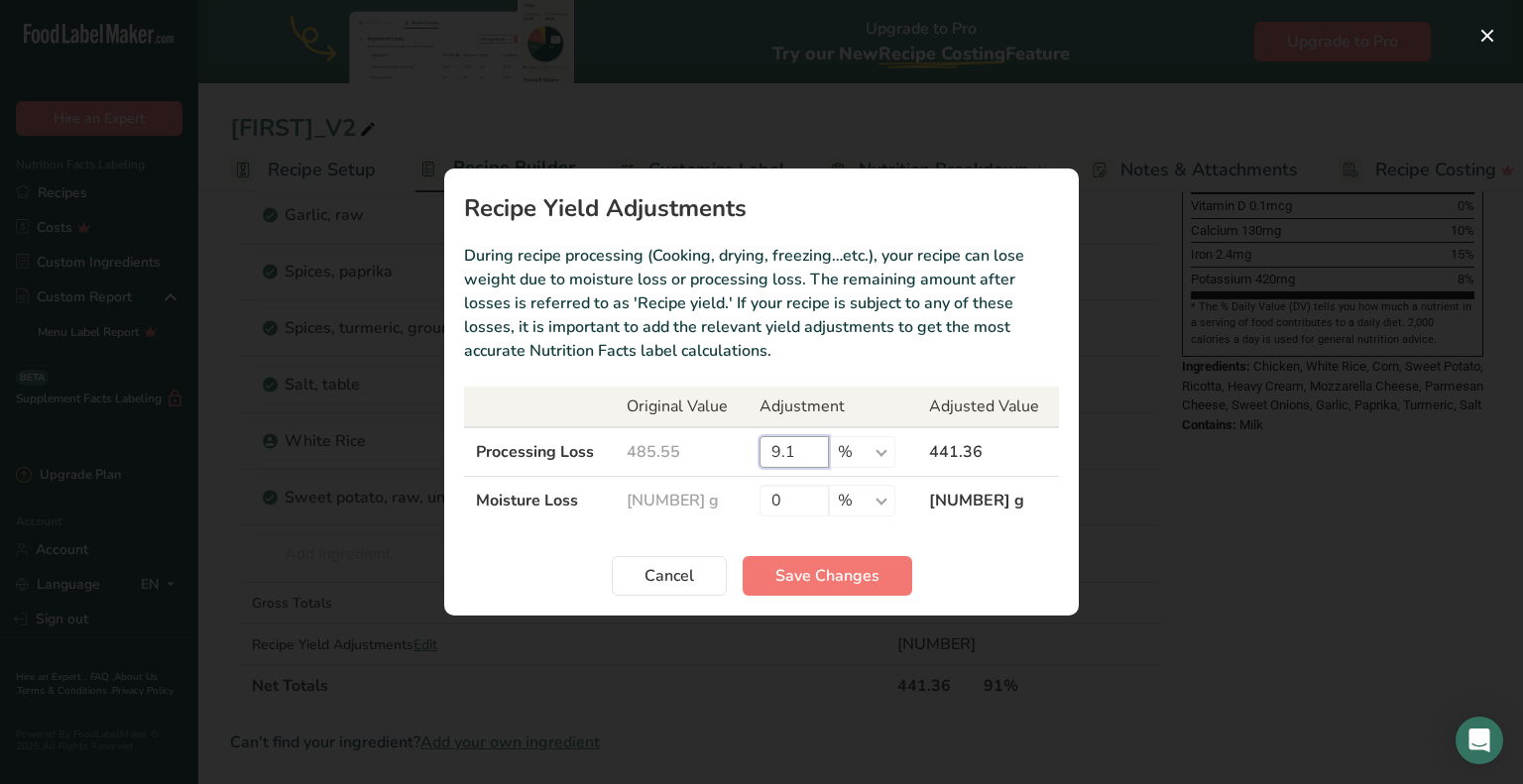 drag, startPoint x: 798, startPoint y: 465, endPoint x: 726, endPoint y: 450, distance: 73.5459 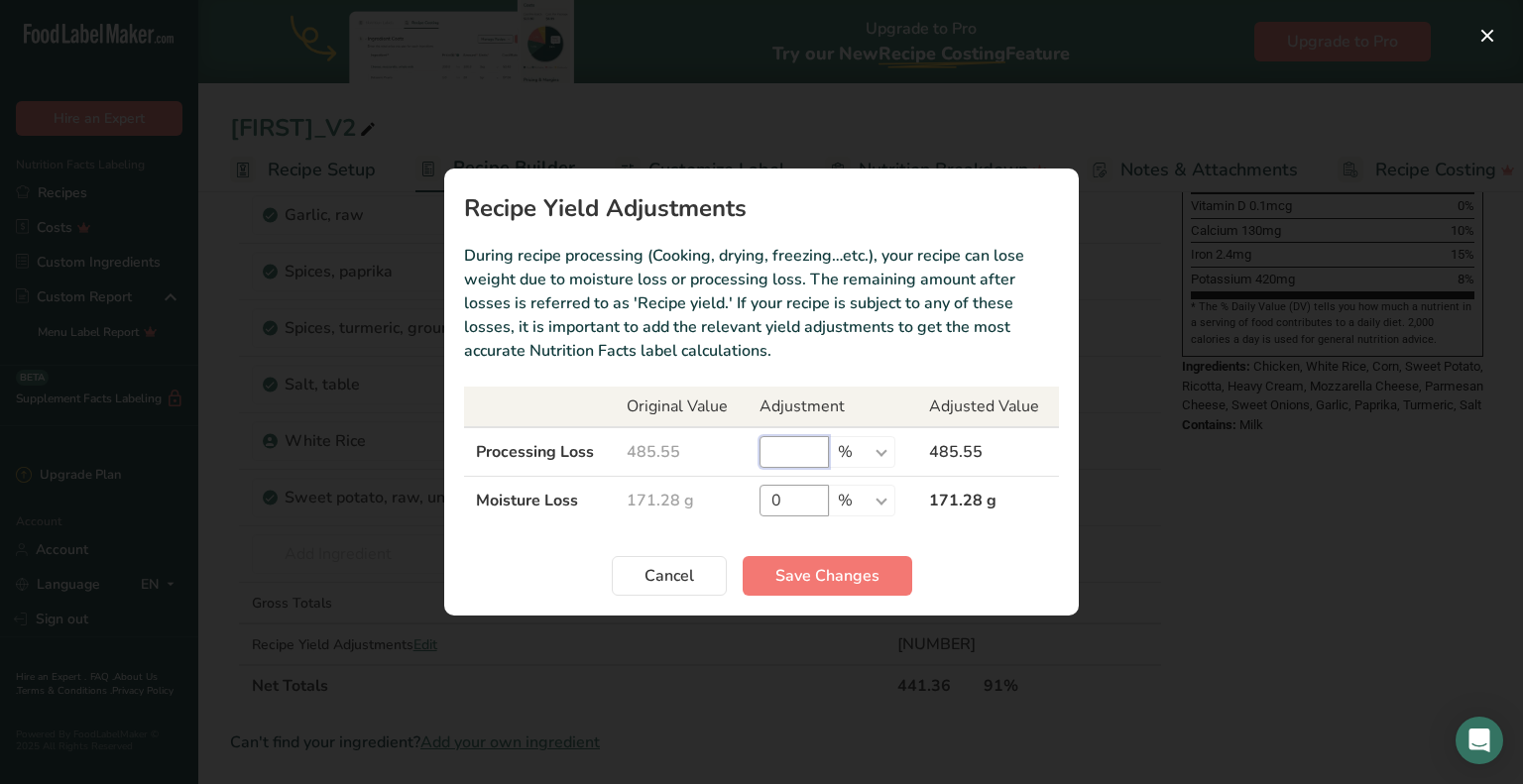 type 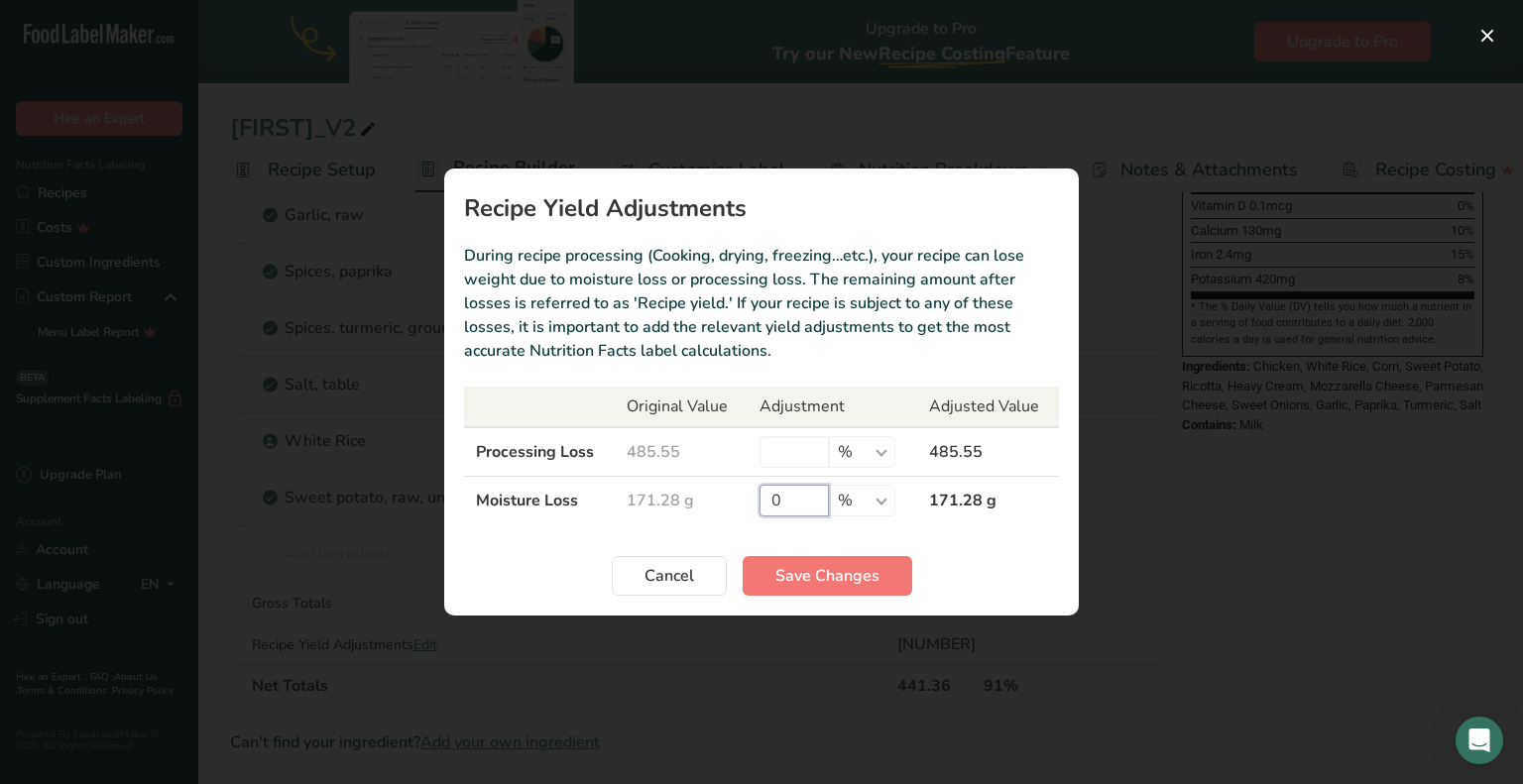 click on "0" at bounding box center [794, 501] 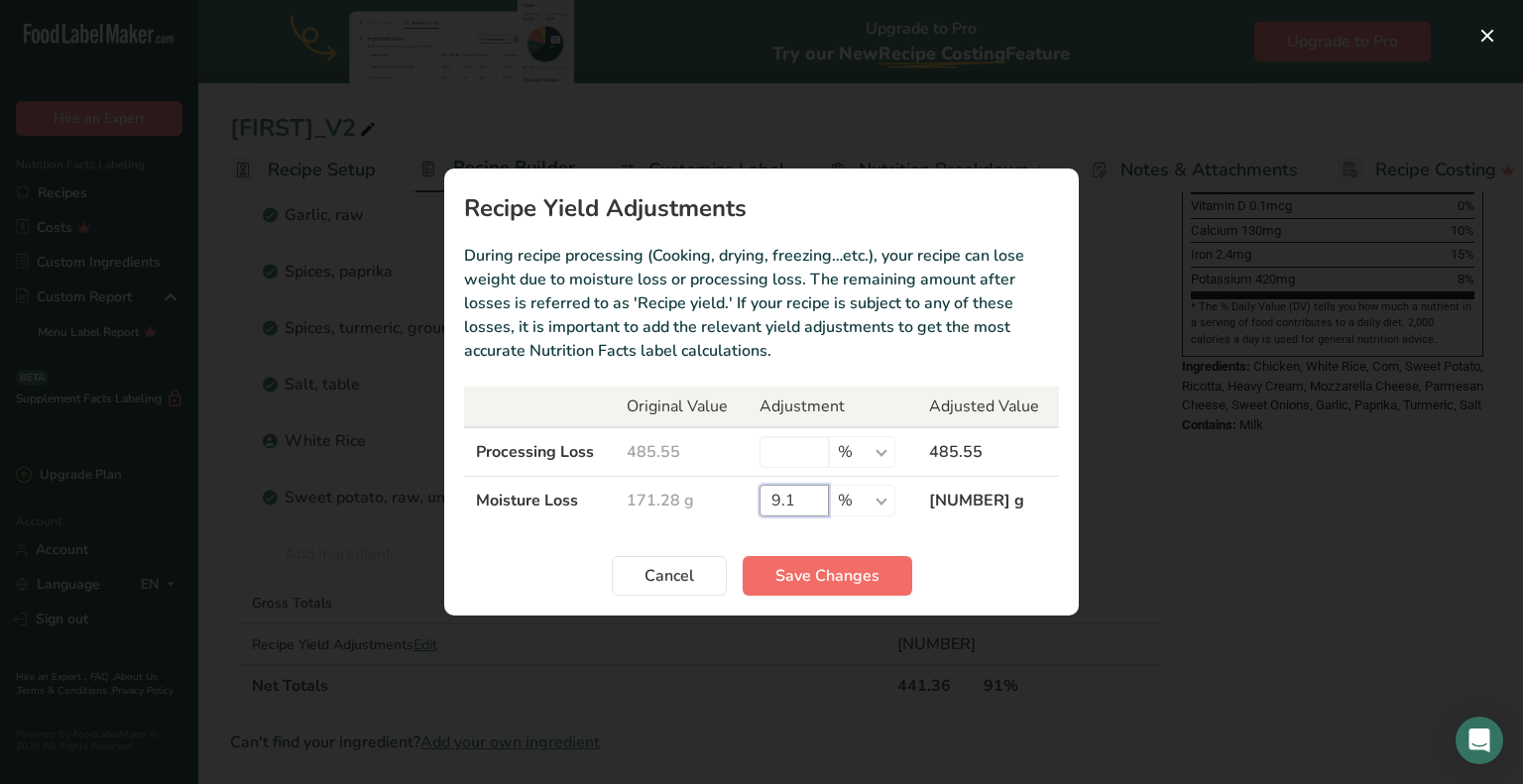 type on "9.1" 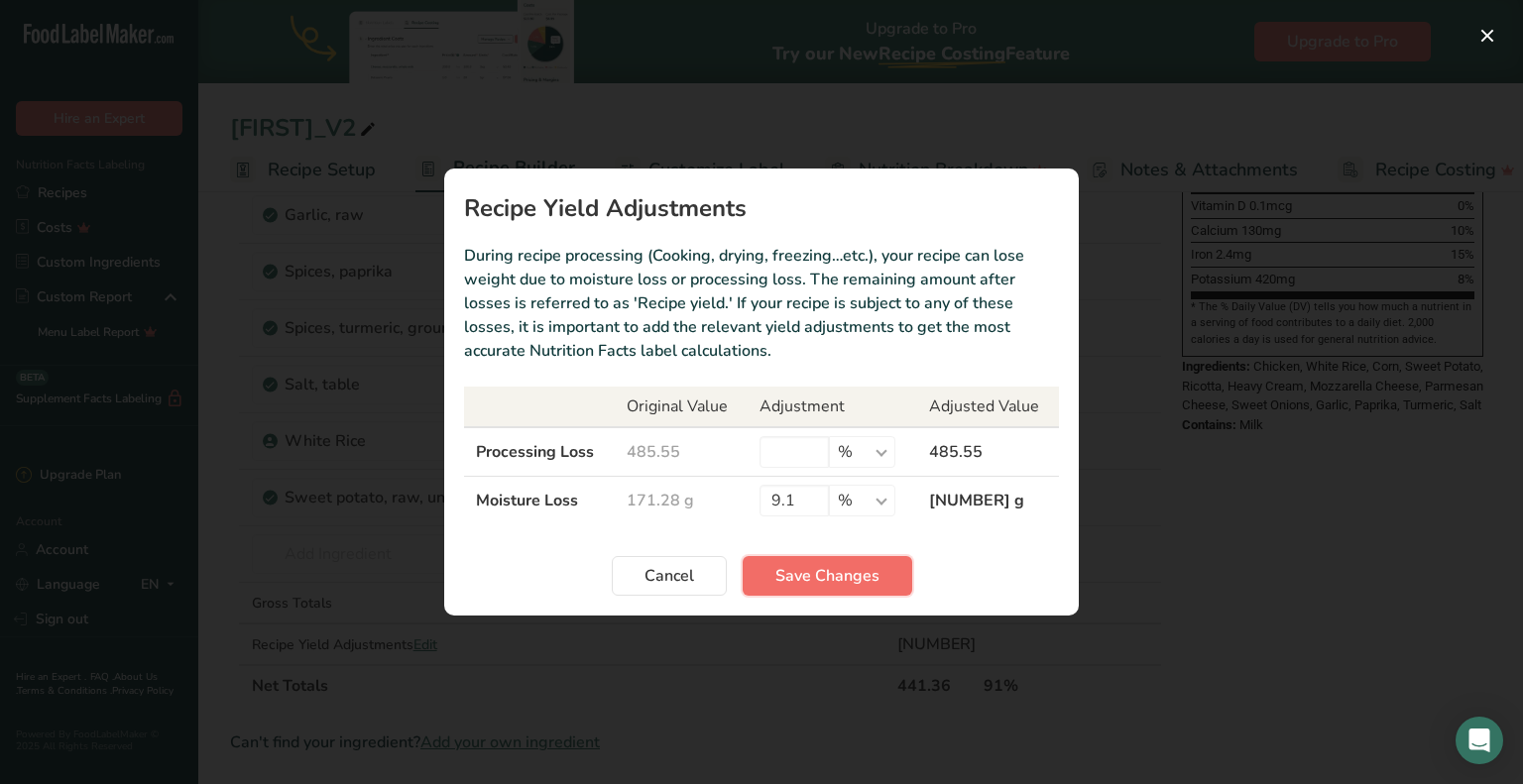 click on "Save Changes" at bounding box center [827, 576] 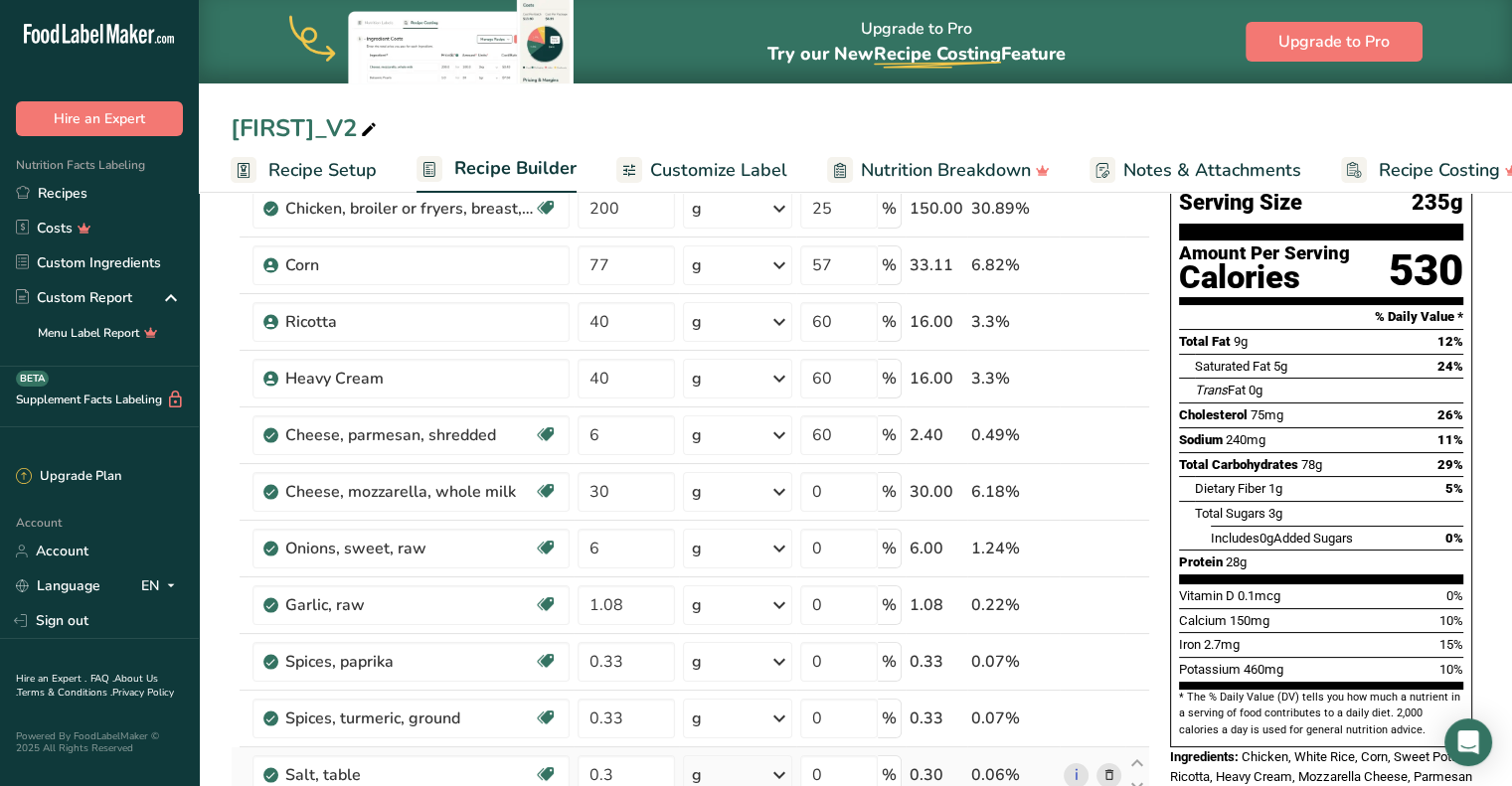 scroll, scrollTop: 580, scrollLeft: 0, axis: vertical 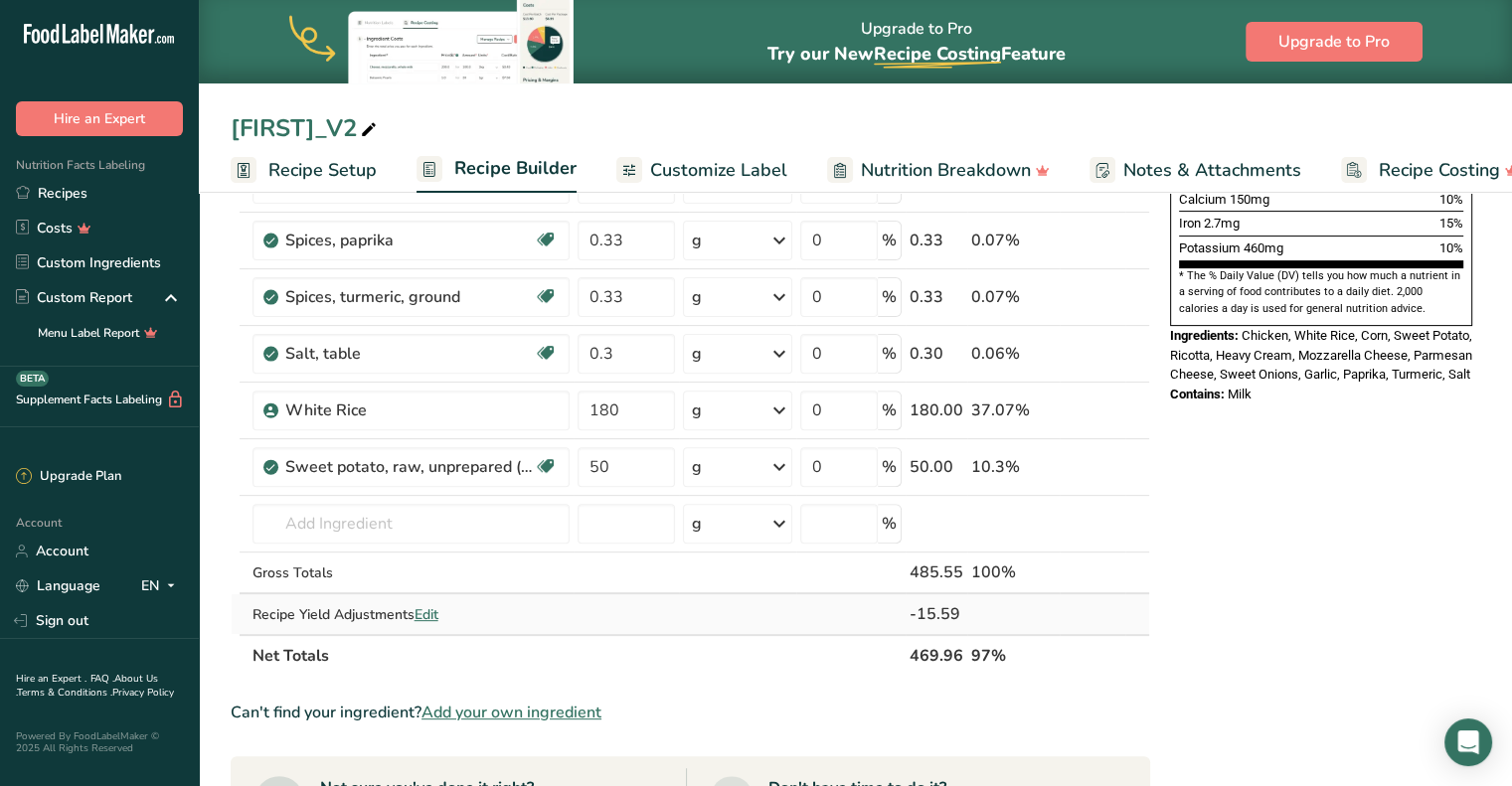 click on "Edit" at bounding box center (426, 614) 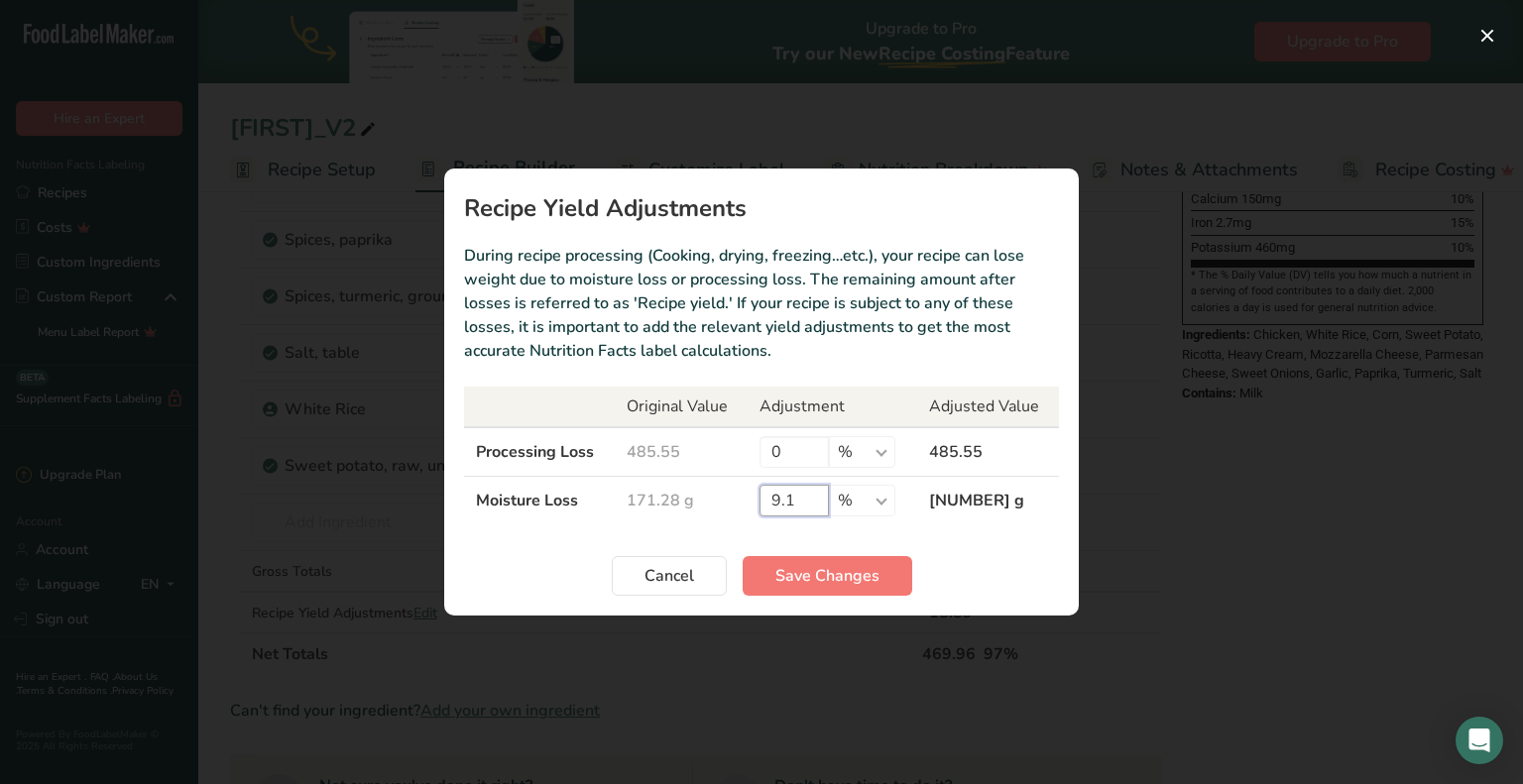 drag, startPoint x: 801, startPoint y: 499, endPoint x: 686, endPoint y: 482, distance: 116.249731 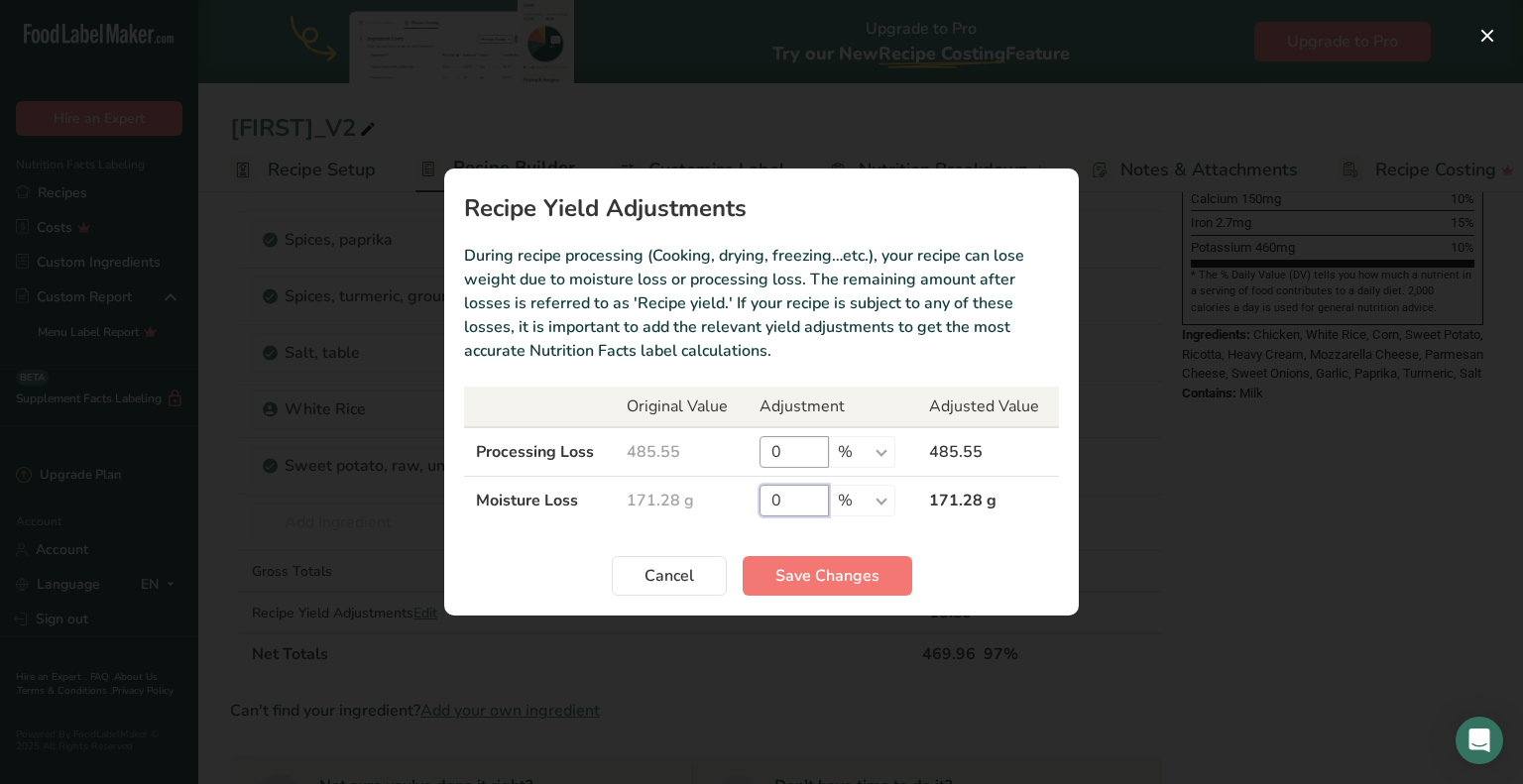 type on "0" 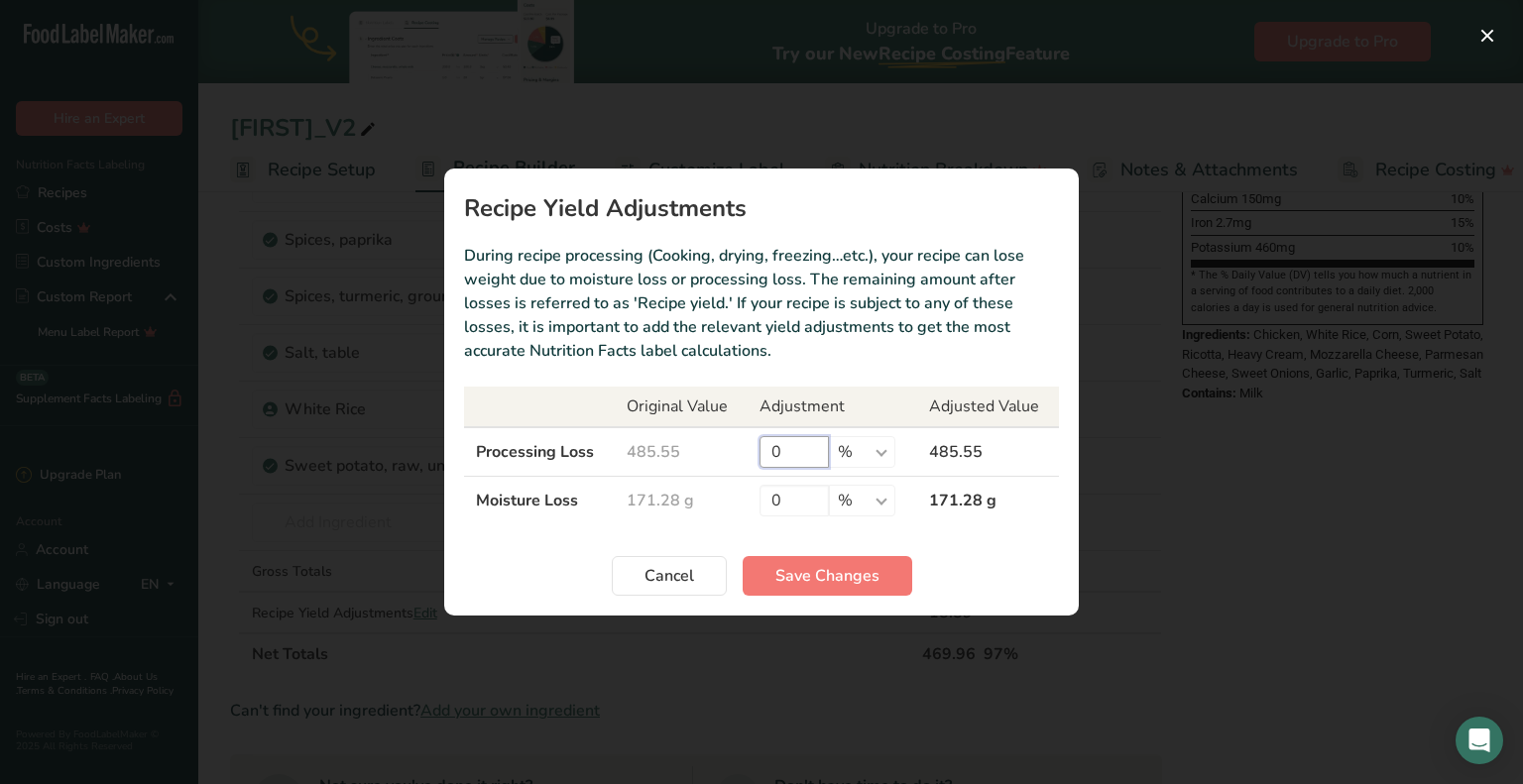 click on "0" at bounding box center (794, 452) 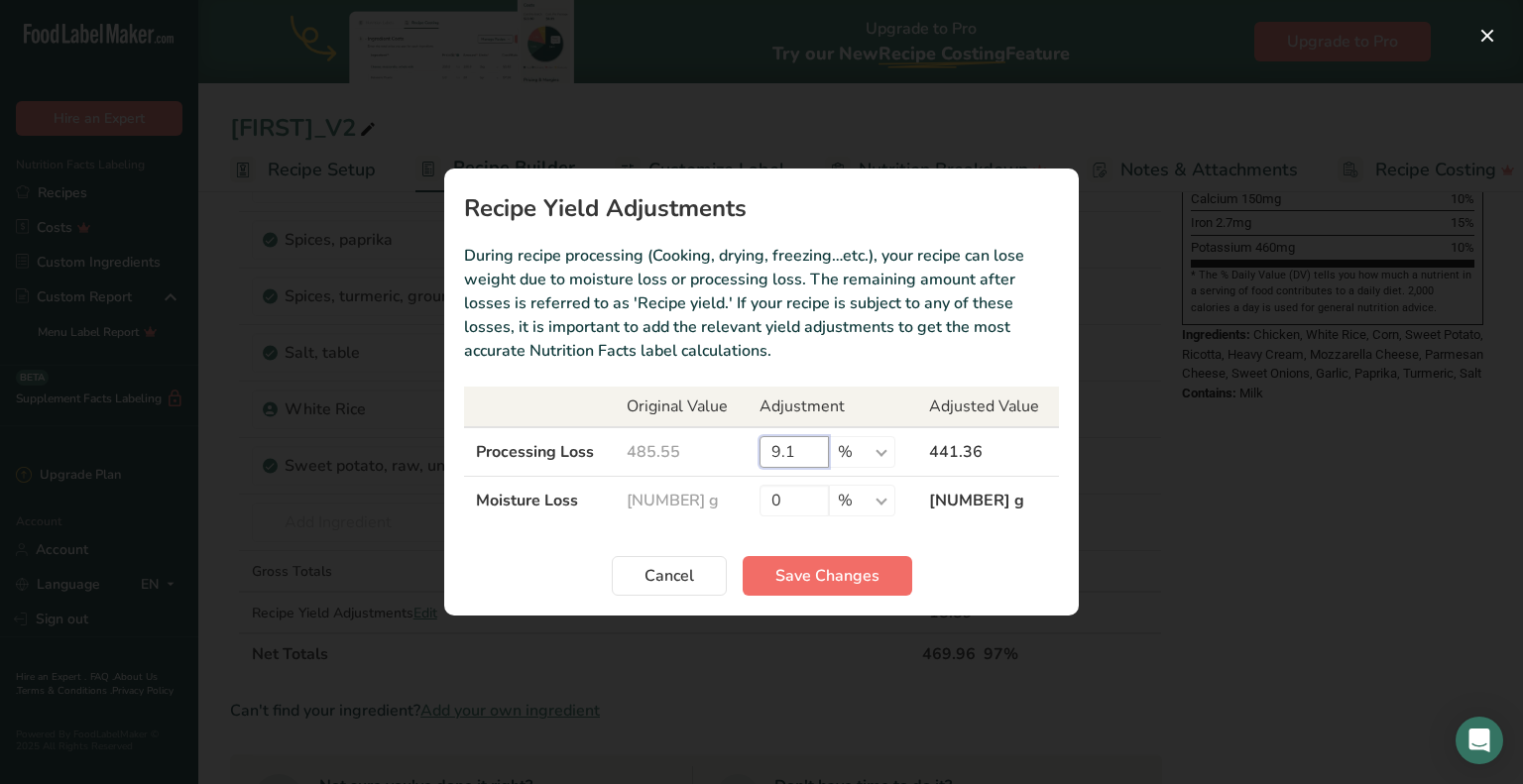 type on "9.1" 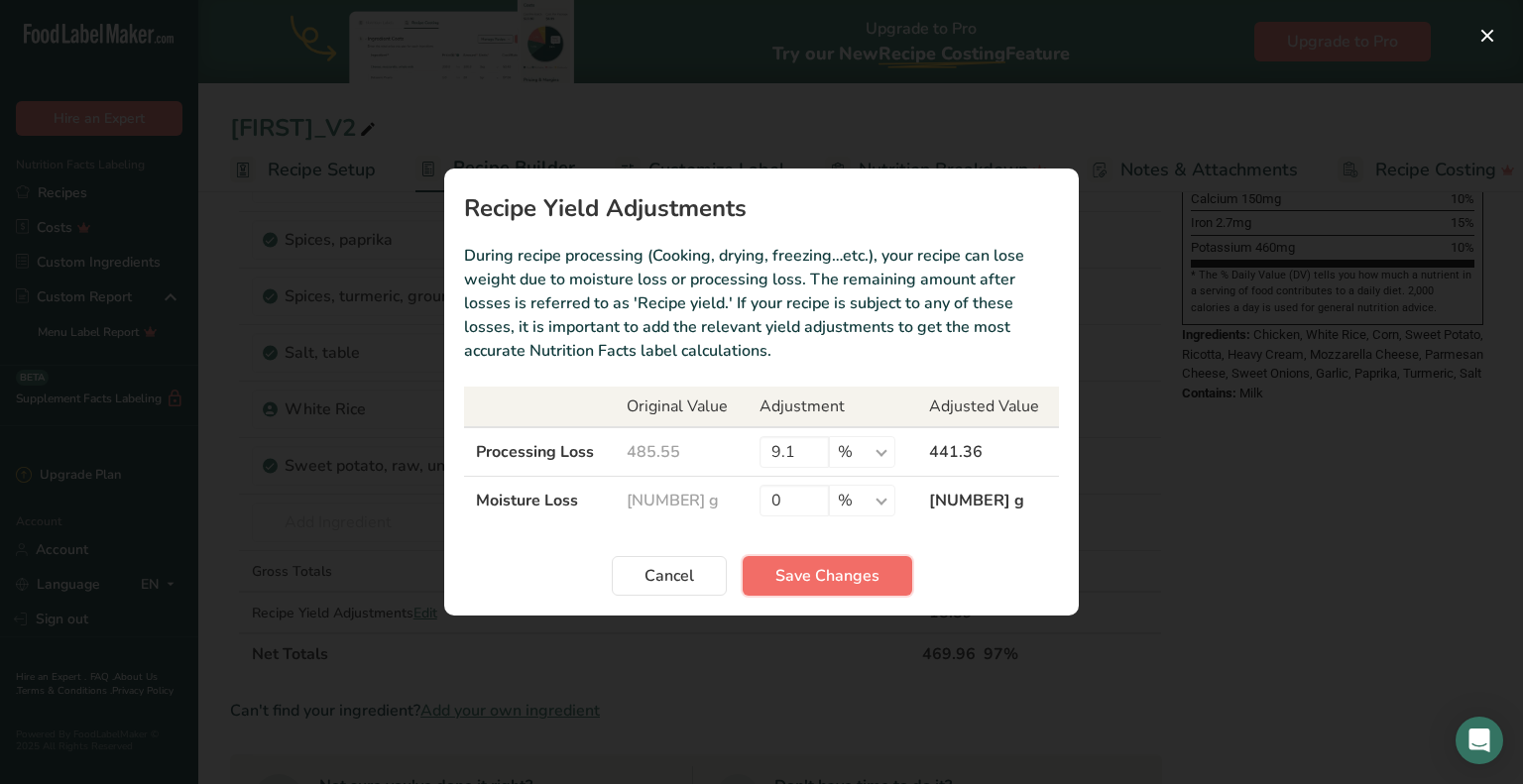 click on "Save Changes" at bounding box center (827, 576) 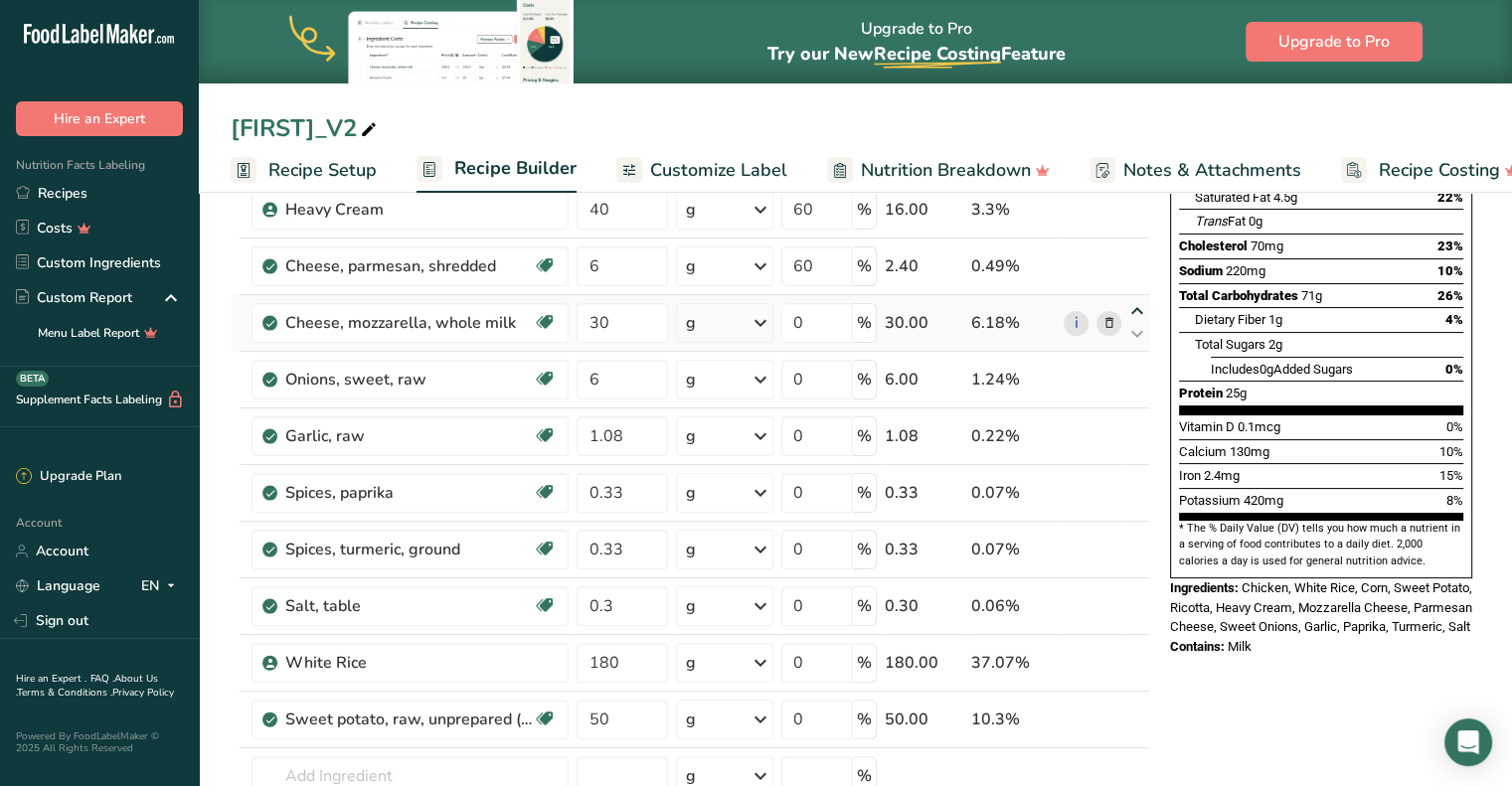 scroll, scrollTop: 329, scrollLeft: 0, axis: vertical 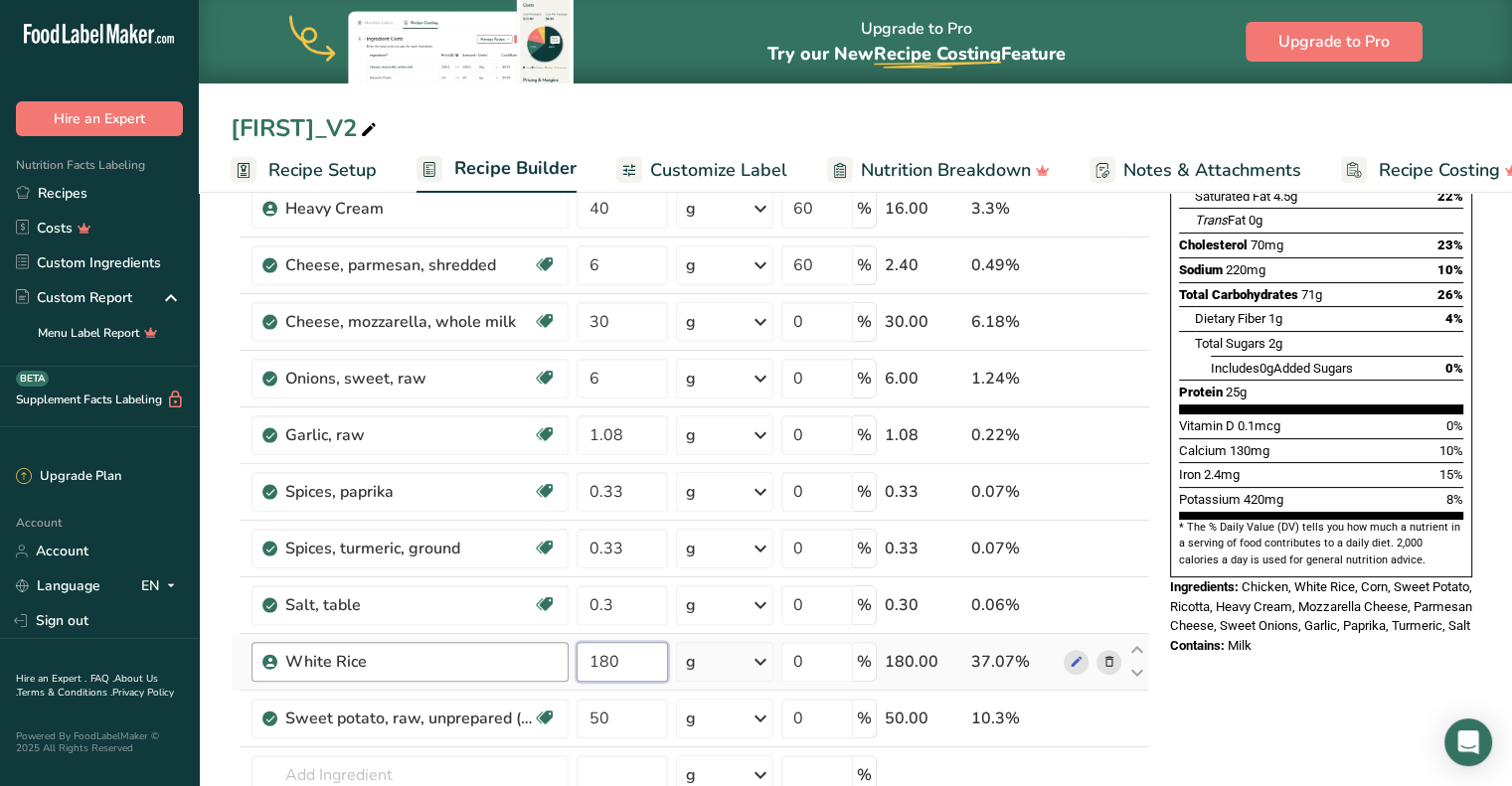drag, startPoint x: 633, startPoint y: 661, endPoint x: 498, endPoint y: 655, distance: 135.1333 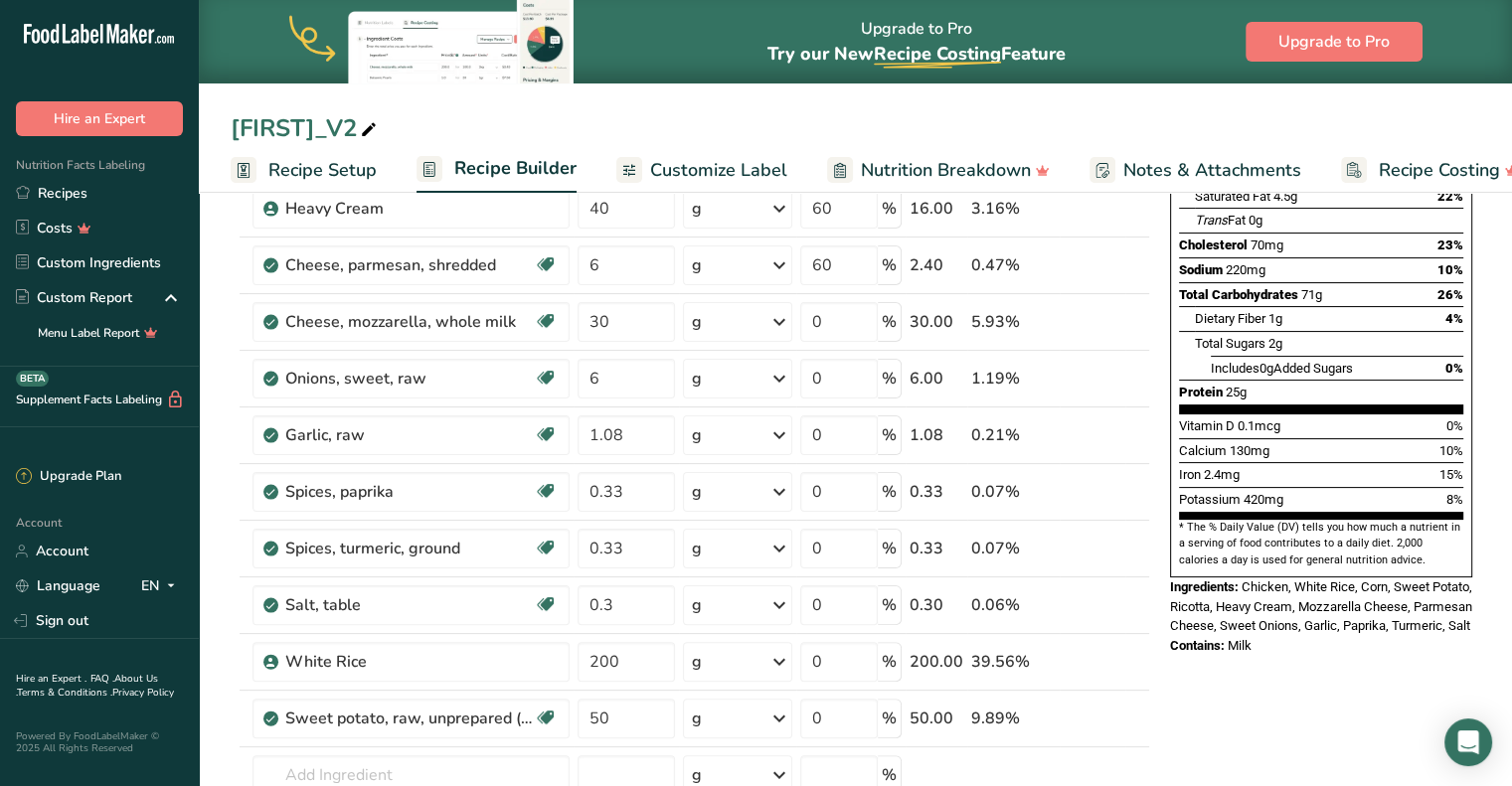 click on "Nutrition Facts
2 Servings Per Container
Serving Size
221g
Amount Per Serving
Calories
480
% Daily Value *
Total Fat
9g
11%
Saturated Fat
4.5g
22%
Trans  Fat
0g
Cholesterol
70mg
23%
Sodium
220mg
10%
Total Carbohydrates
71g
26%
Dietary Fiber
1g
4%" at bounding box center (1321, 724) 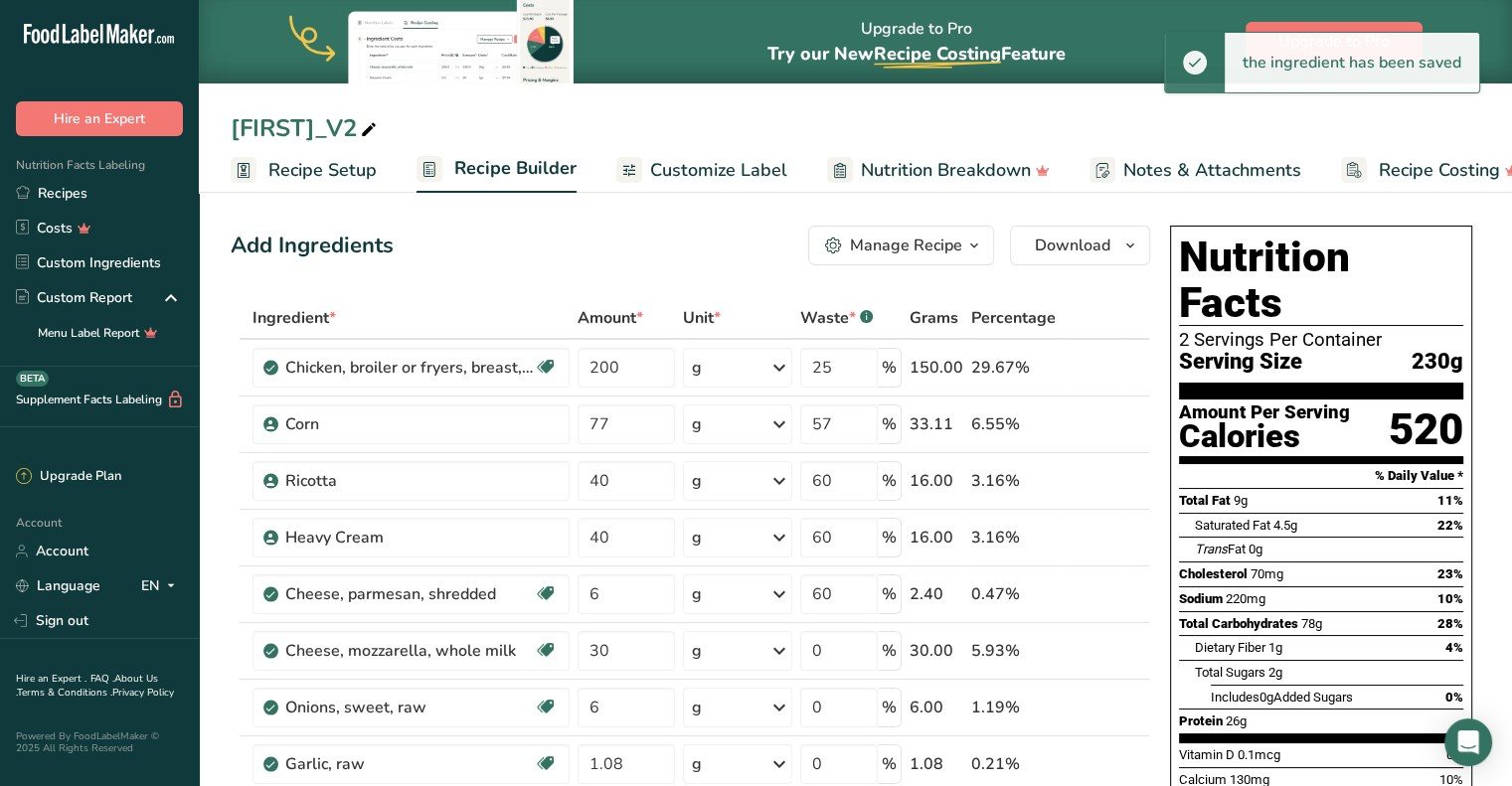 scroll, scrollTop: 390, scrollLeft: 0, axis: vertical 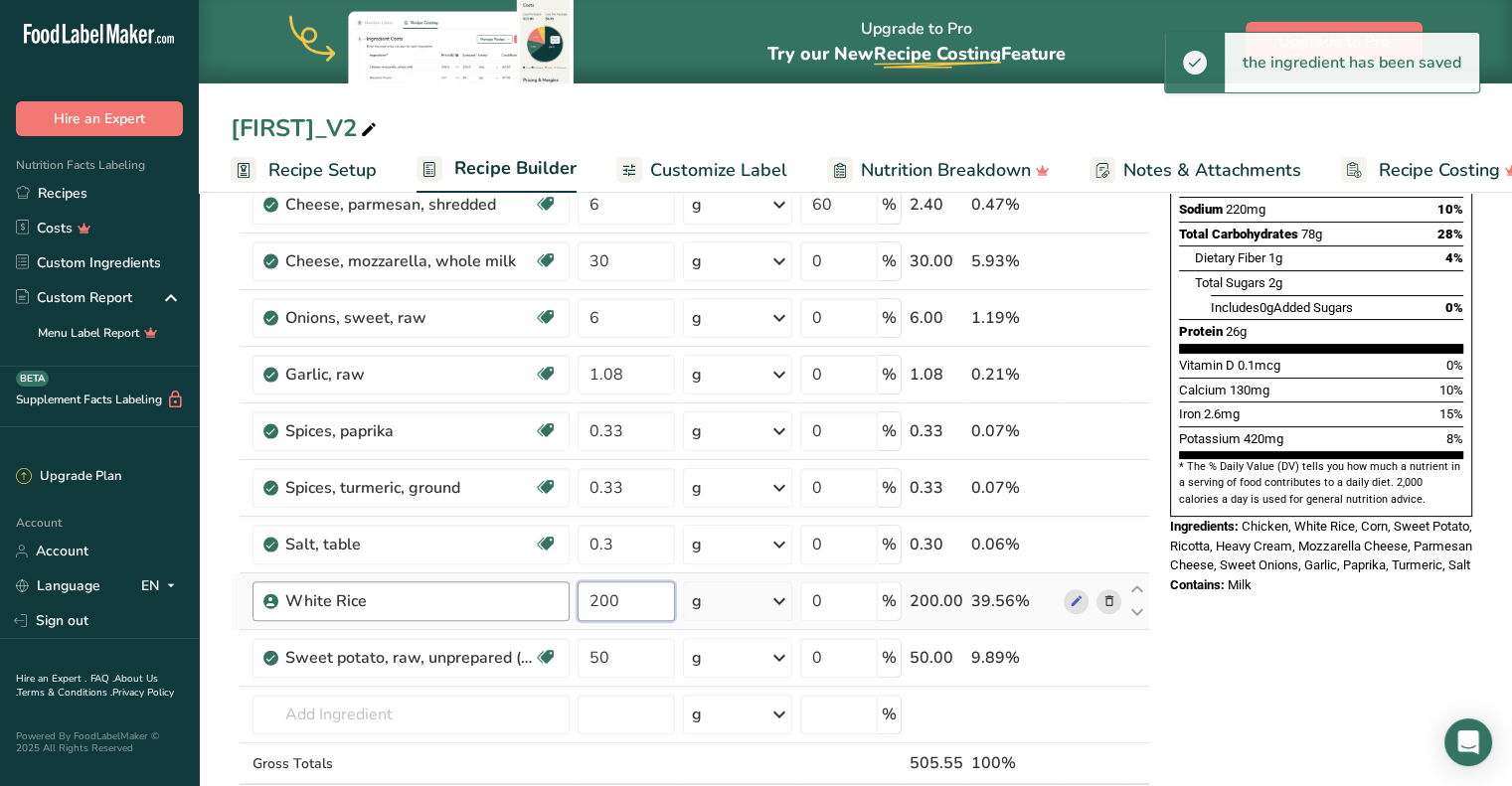 drag, startPoint x: 648, startPoint y: 599, endPoint x: 463, endPoint y: 591, distance: 185.17289 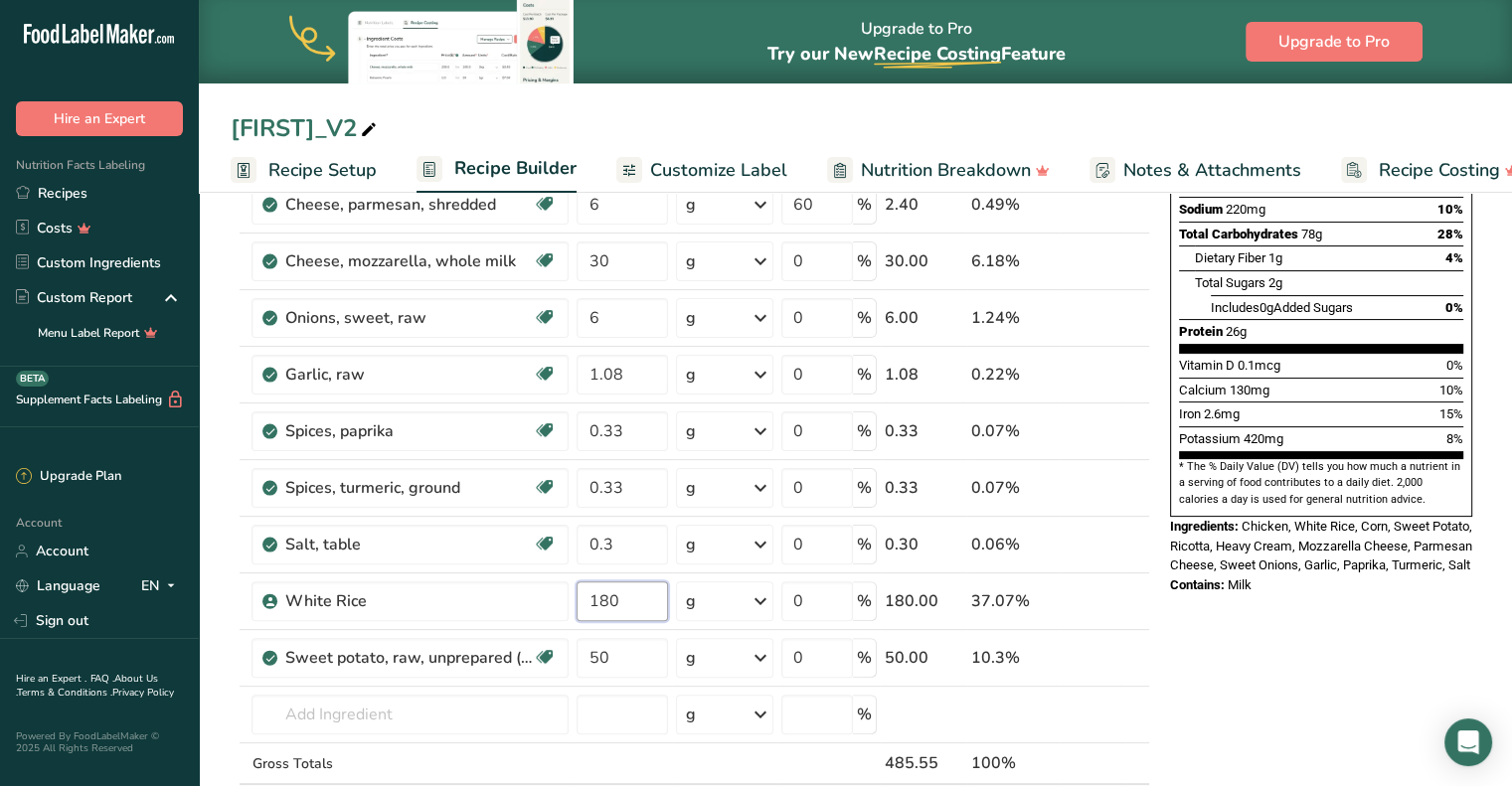 type on "180" 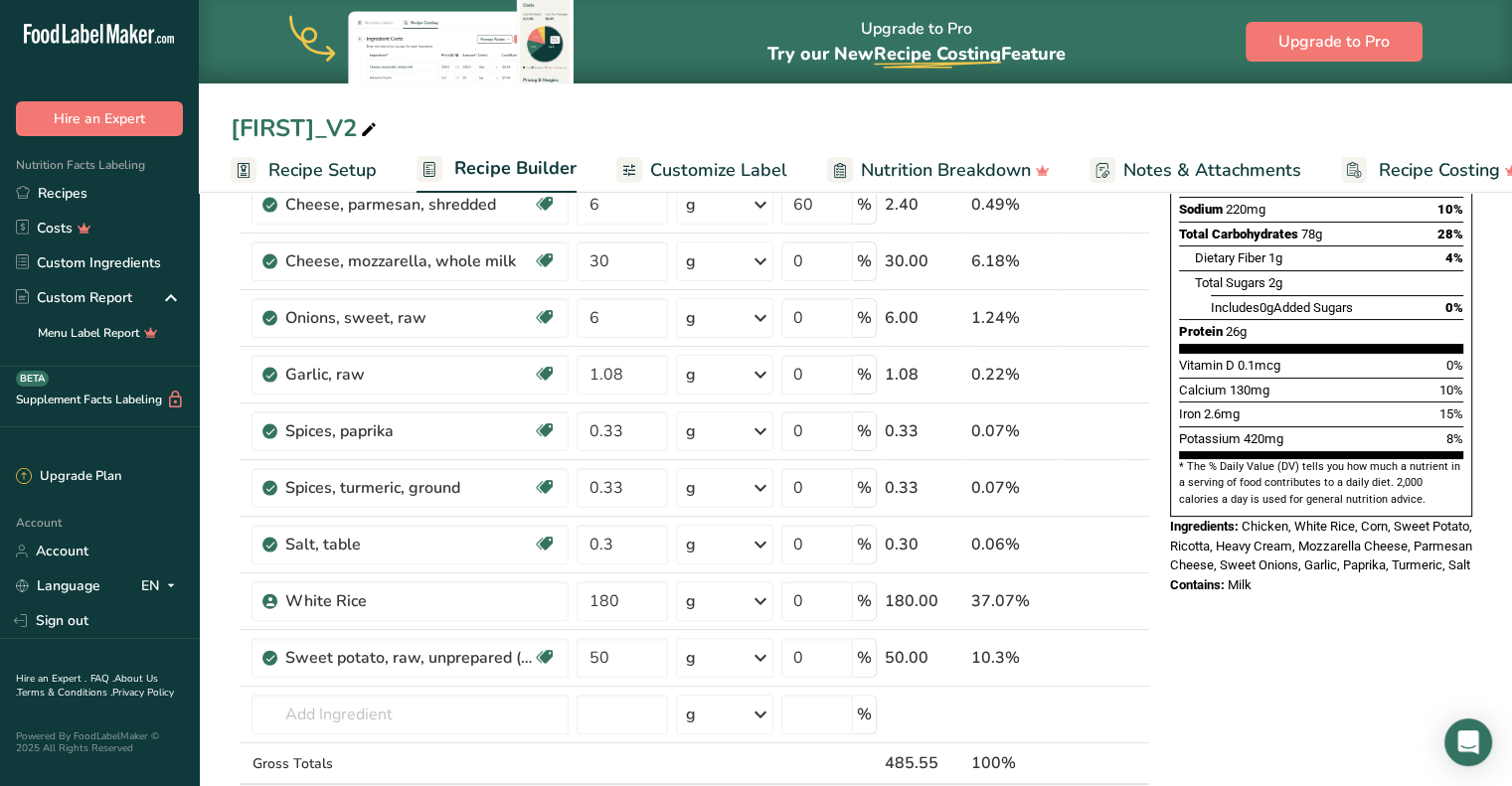 click on "Nutrition Facts
2 Servings Per Container
Serving Size
230g
Amount Per Serving
Calories
520
% Daily Value *
Total Fat
9g
11%
Saturated Fat
4.5g
22%
Trans  Fat
0g
Cholesterol
70mg
23%
Sodium
220mg
10%
Total Carbohydrates
78g
28%
Dietary Fiber
1g
4%" at bounding box center [1321, 664] 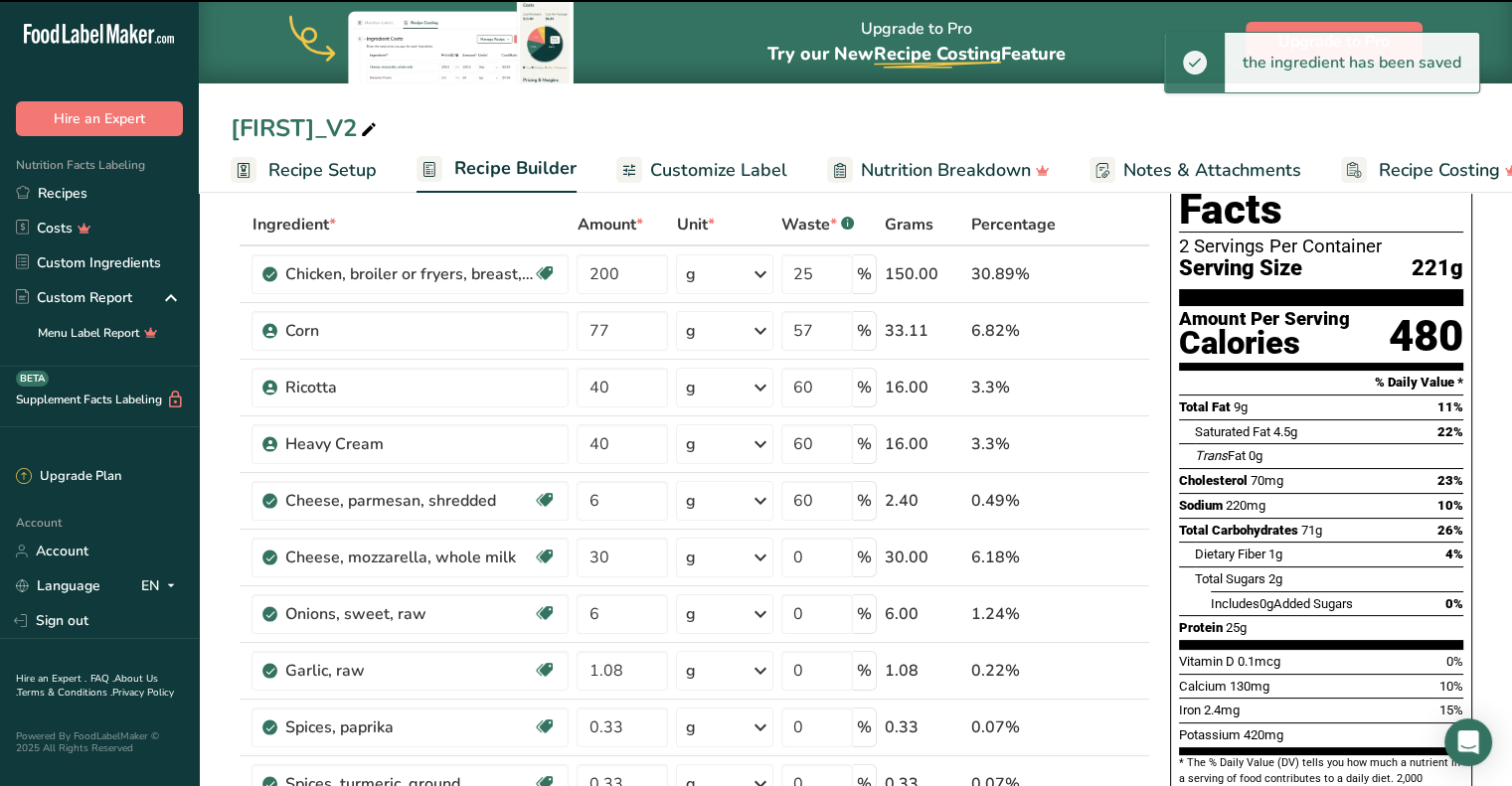 scroll, scrollTop: 36, scrollLeft: 0, axis: vertical 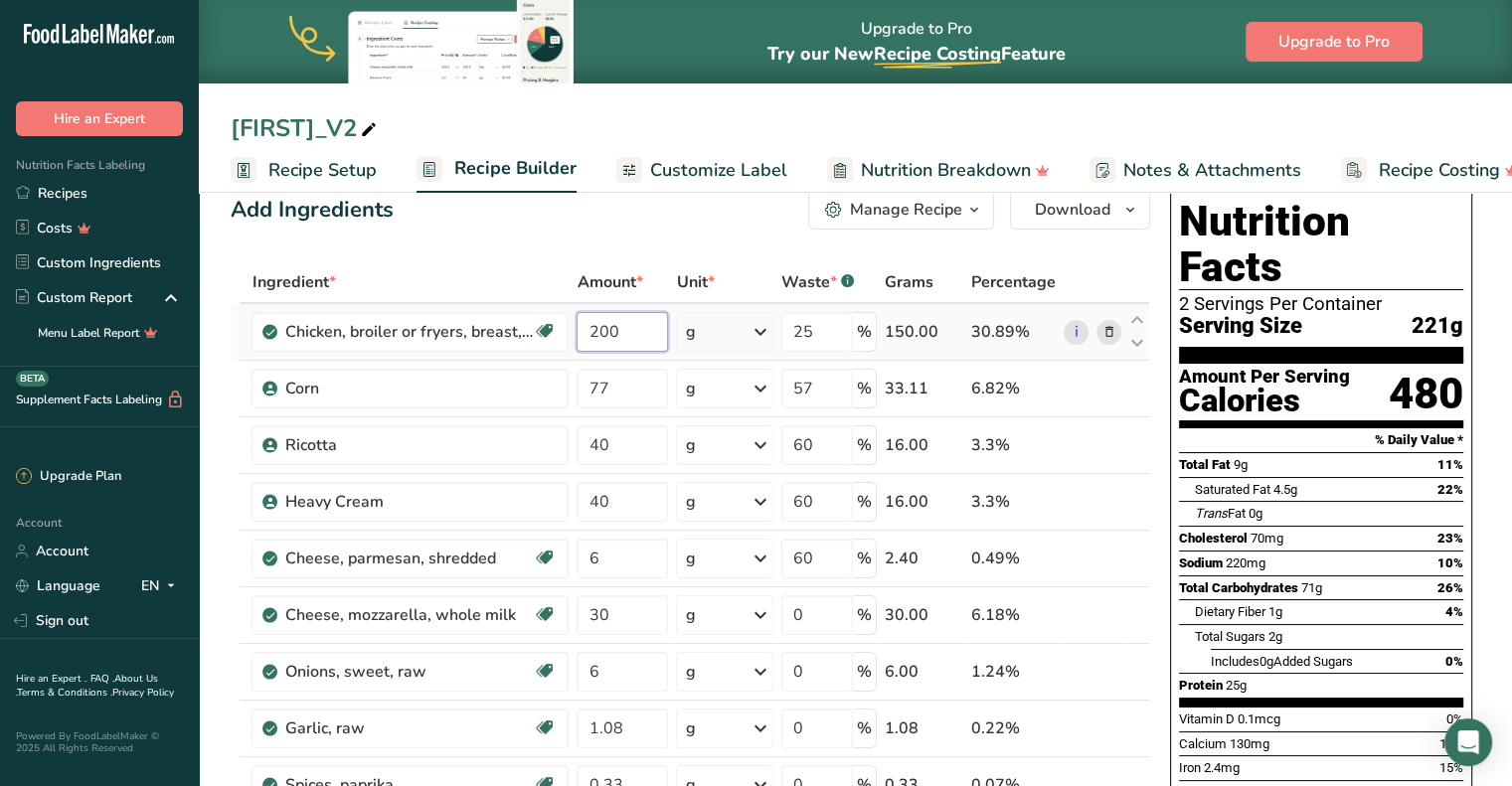 click on "200" at bounding box center (622, 332) 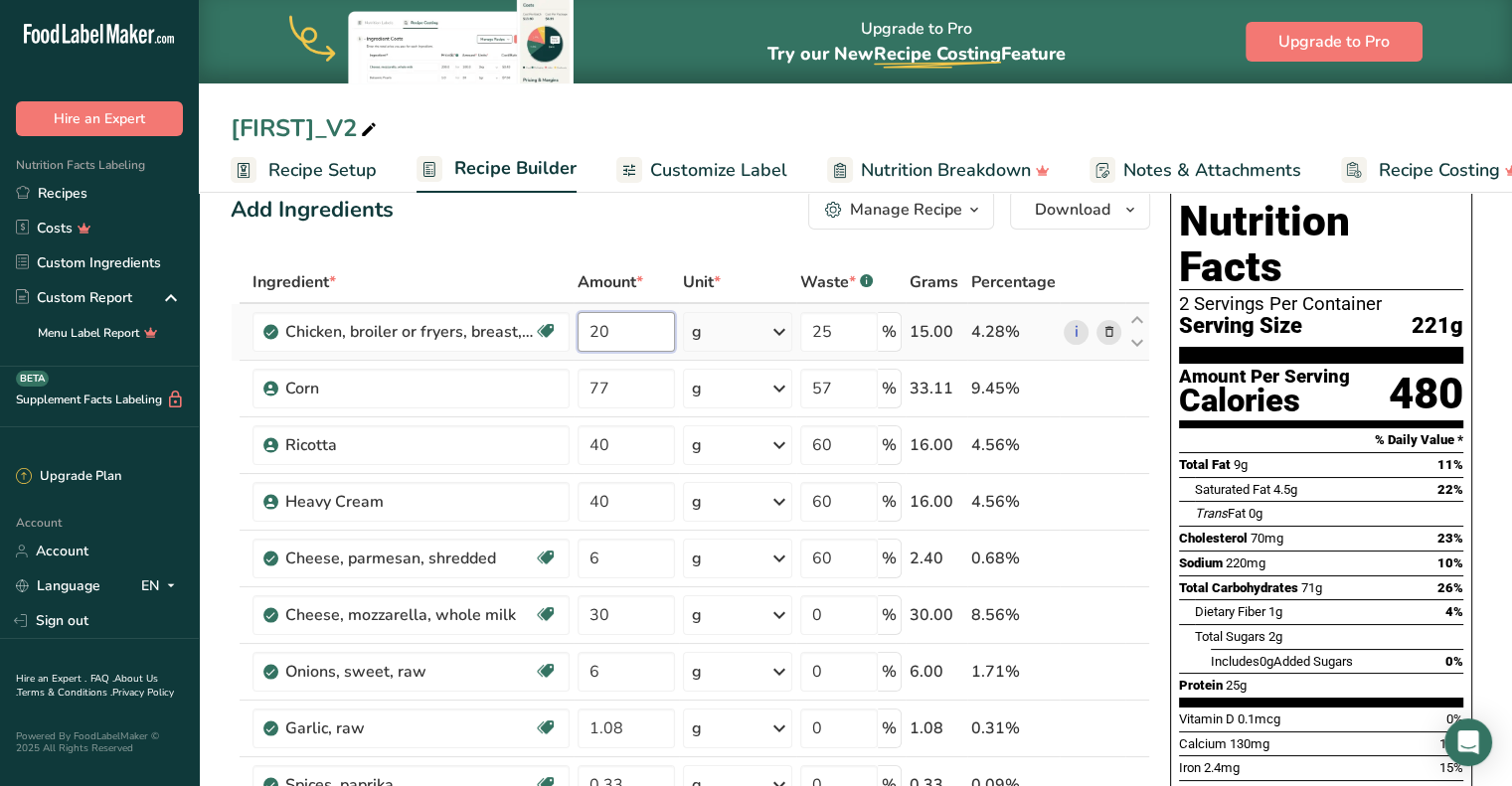type on "200" 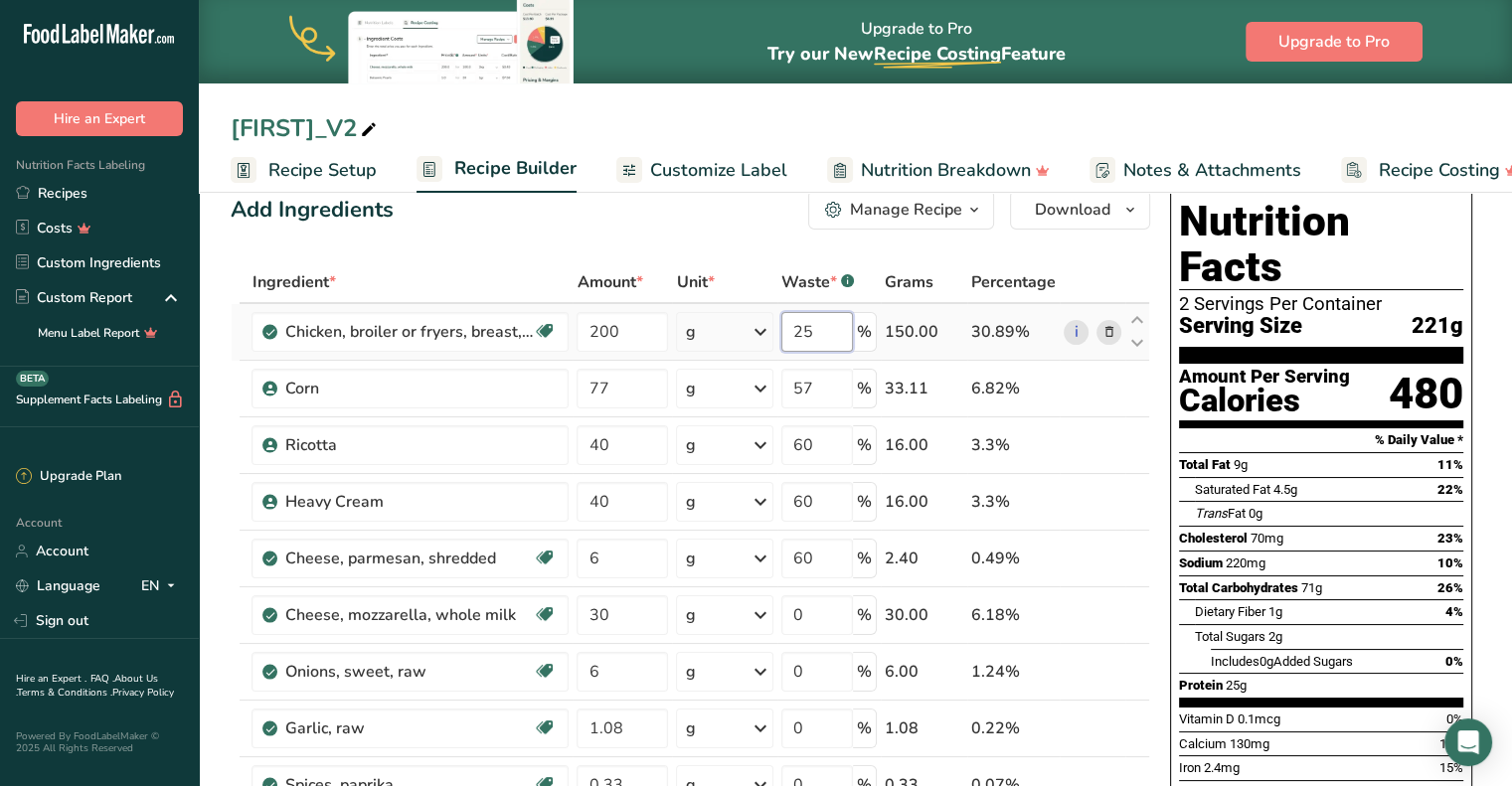 click on "Ingredient *
Amount *
Unit *
Waste *   .a-a{fill:#347362;}.b-a{fill:#fff;}          Grams
Percentage
Chicken, broiler or fryers, breast, skinless, boneless, meat only, raw
Dairy free
Gluten free
Soy free
200
g
Portions
4 oz
1 piece
1 package
Weight Units
g
kg
mg
See more
Volume Units
l
Volume units require a density conversion. If you know your ingredient's density enter it below. Otherwise, click on "RIA" our AI Regulatory bot - she will be able to help you
lb/ft3
g/cm3
Confirm
mL
fl oz" at bounding box center [690, 741] 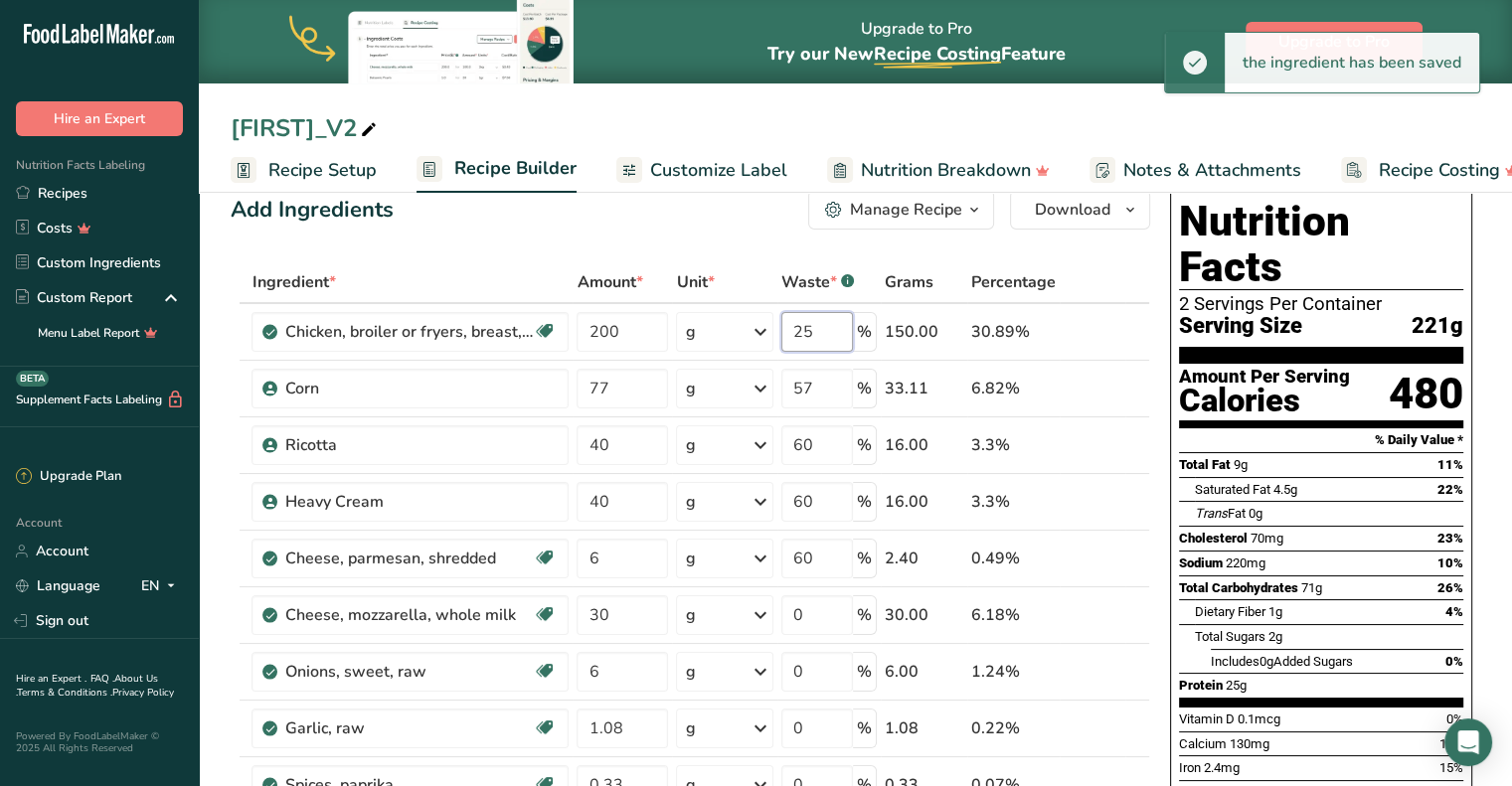 type on "2" 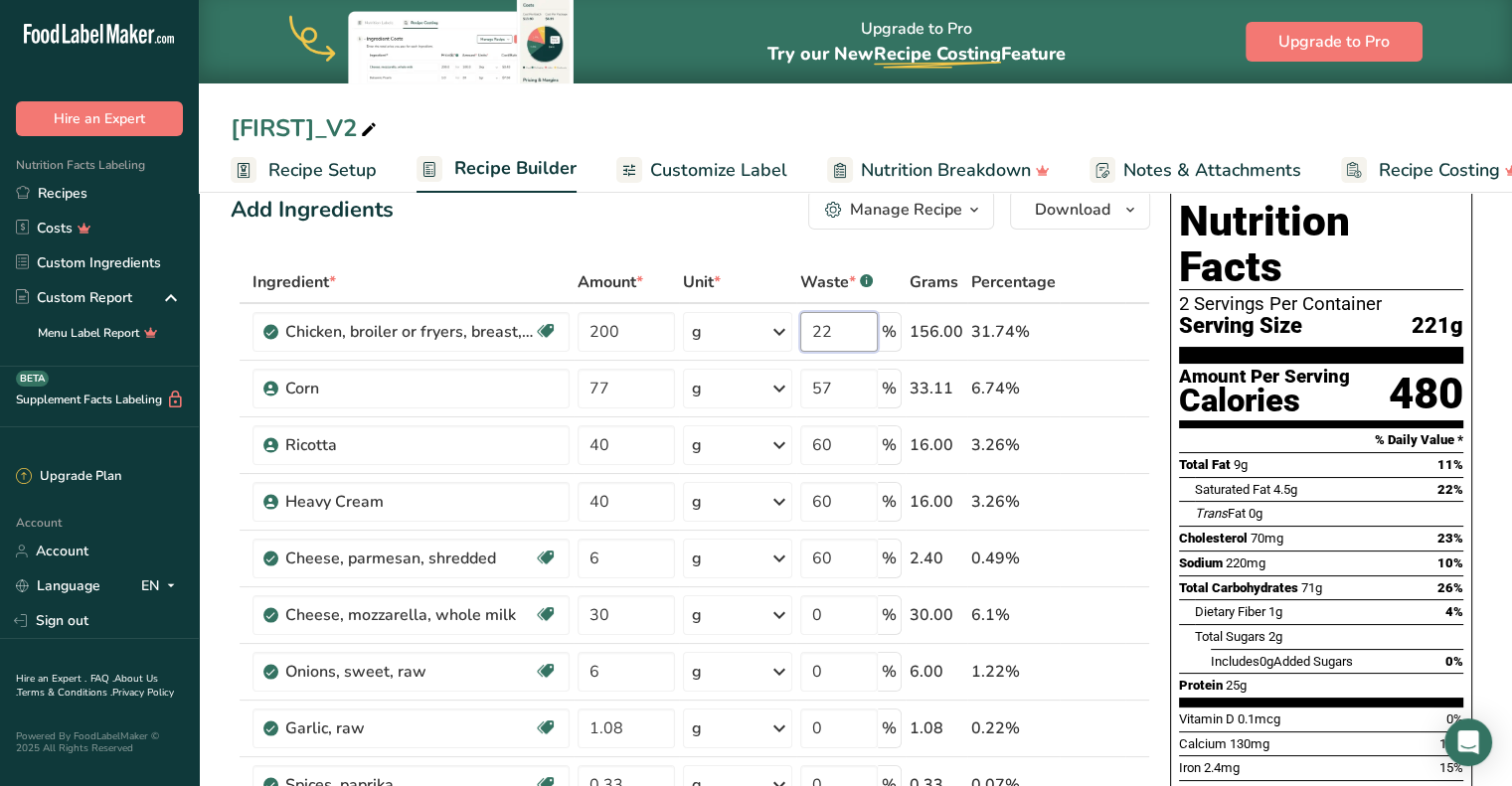 scroll, scrollTop: 0, scrollLeft: 0, axis: both 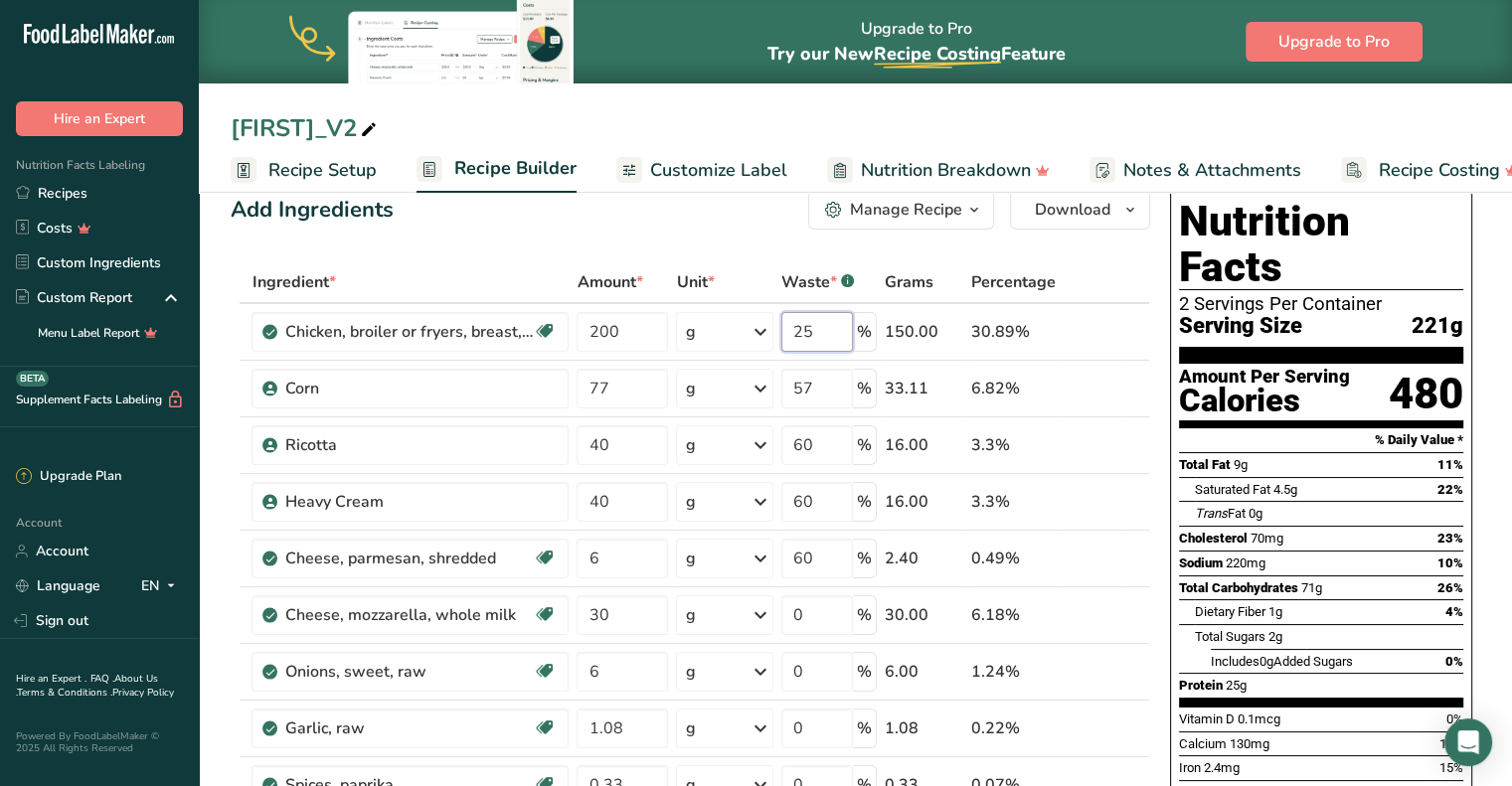 type on "2" 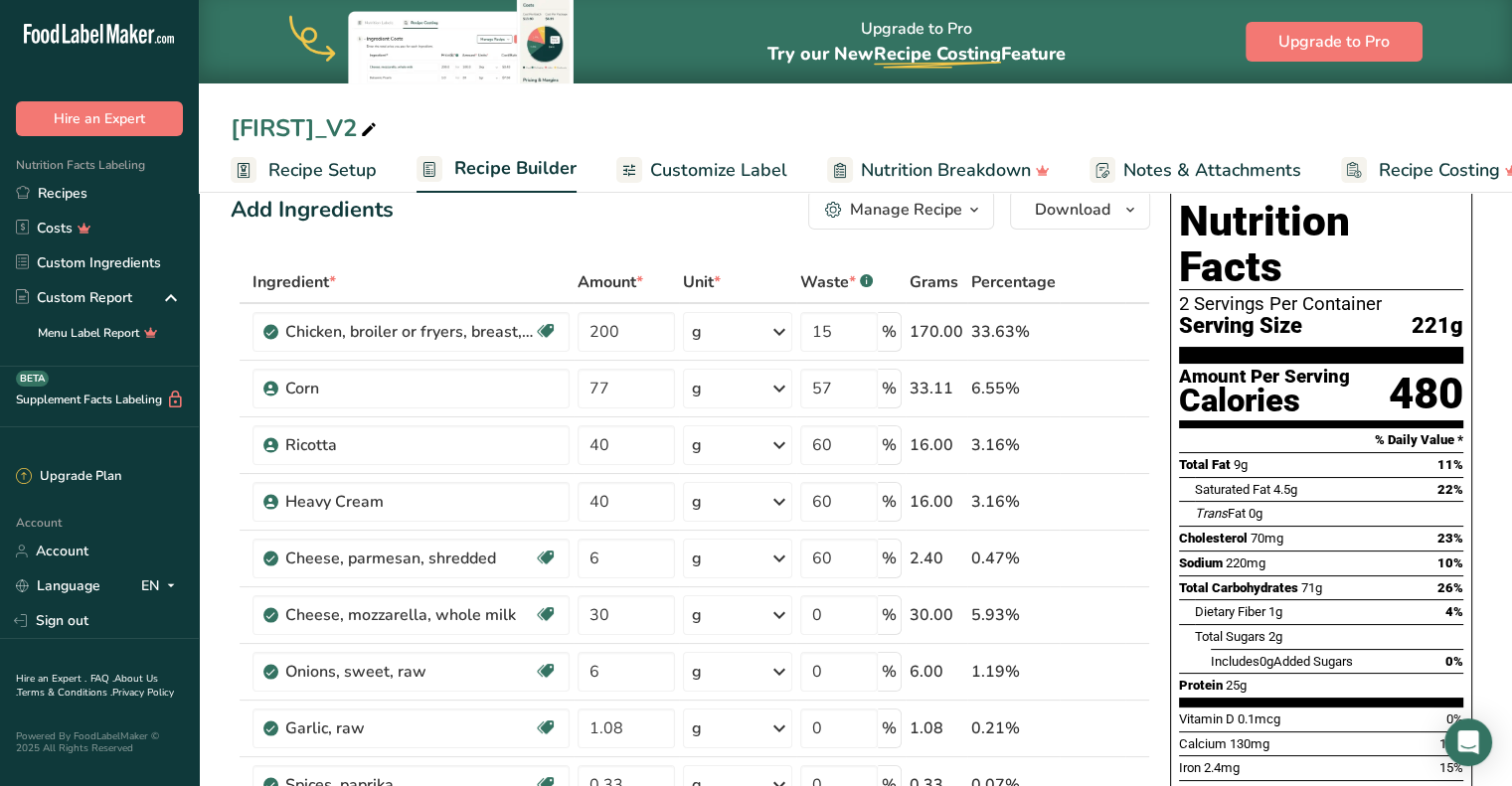 click on "Add Ingredients
Manage Recipe         Delete Recipe           Duplicate Recipe             Scale Recipe             Save as Sub-Recipe   .a-a{fill:#347362;}.b-a{fill:#fff;}                               Nutrition Breakdown                   Recipe Card
NEW
Amino Acids Pattern Report             Activity History
Download
Choose your preferred label style
Standard FDA label
Standard FDA label
The most common format for nutrition facts labels in compliance with the FDA's typeface, style and requirements
Tabular FDA label
A label format compliant with the FDA regulations presented in a tabular (horizontal) display.
Linear FDA label
A simple linear display for small sized packages.
Simplified FDA label" at bounding box center [696, 1018] 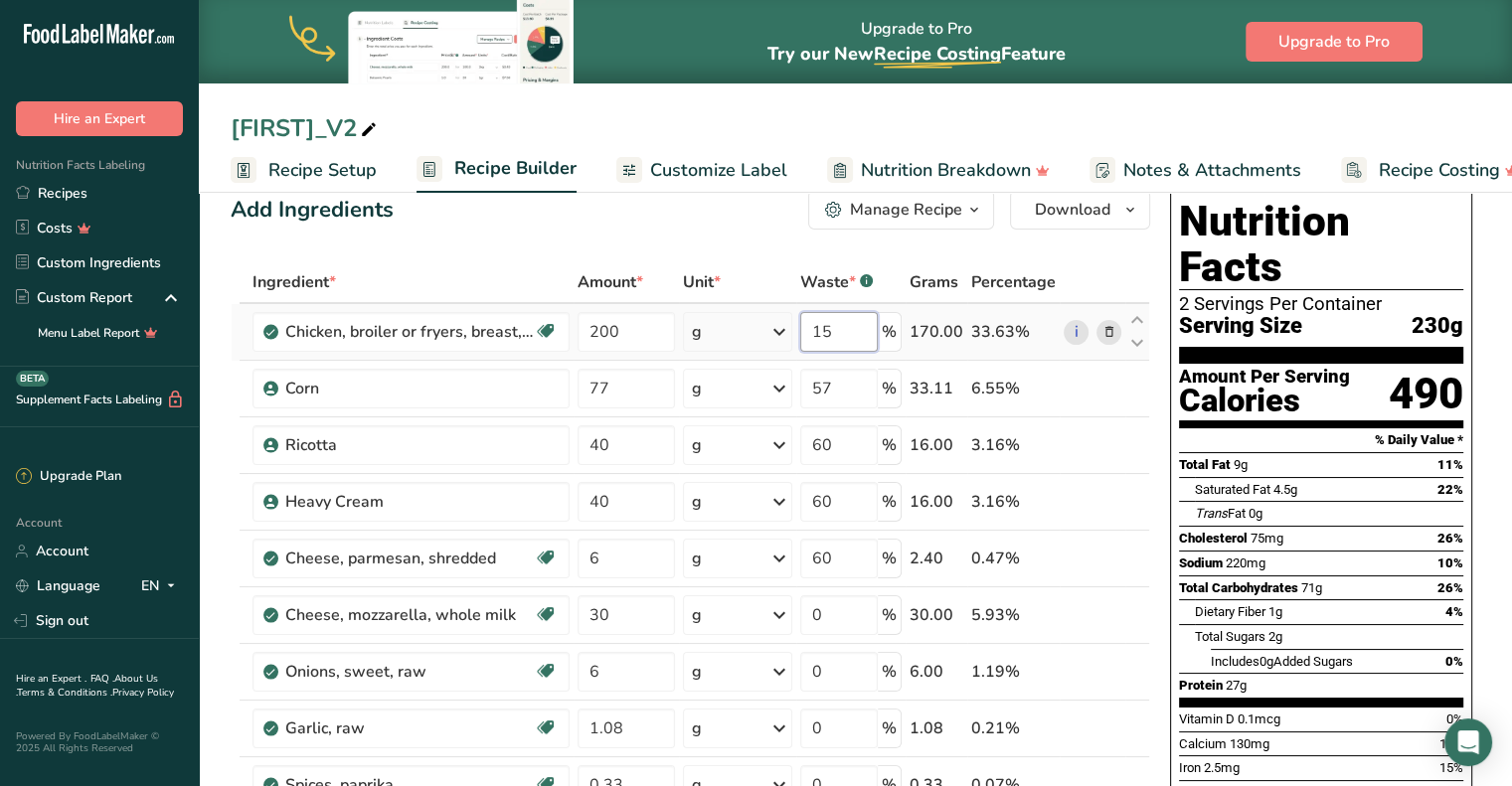 click on "15" at bounding box center [839, 332] 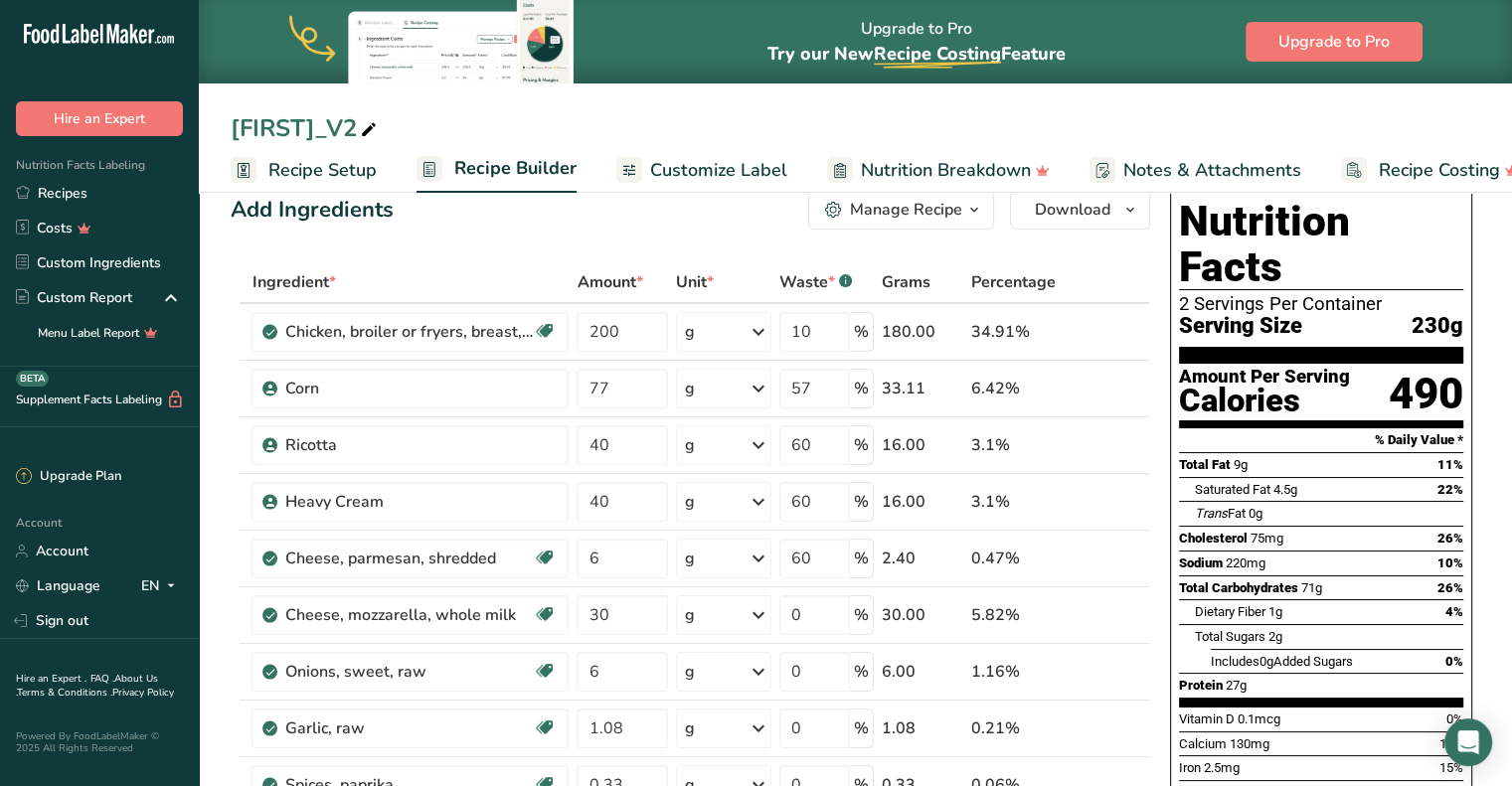 click on "Add Ingredients
Manage Recipe         Delete Recipe           Duplicate Recipe             Scale Recipe             Save as Sub-Recipe   .a-a{fill:#347362;}.b-a{fill:#fff;}                               Nutrition Breakdown                   Recipe Card
NEW
Amino Acids Pattern Report             Activity History
Download
Choose your preferred label style
Standard FDA label
Standard FDA label
The most common format for nutrition facts labels in compliance with the FDA's typeface, style and requirements
Tabular FDA label
A label format compliant with the FDA regulations presented in a tabular (horizontal) display.
Linear FDA label
A simple linear display for small sized packages.
Simplified FDA label" at bounding box center [696, 1018] 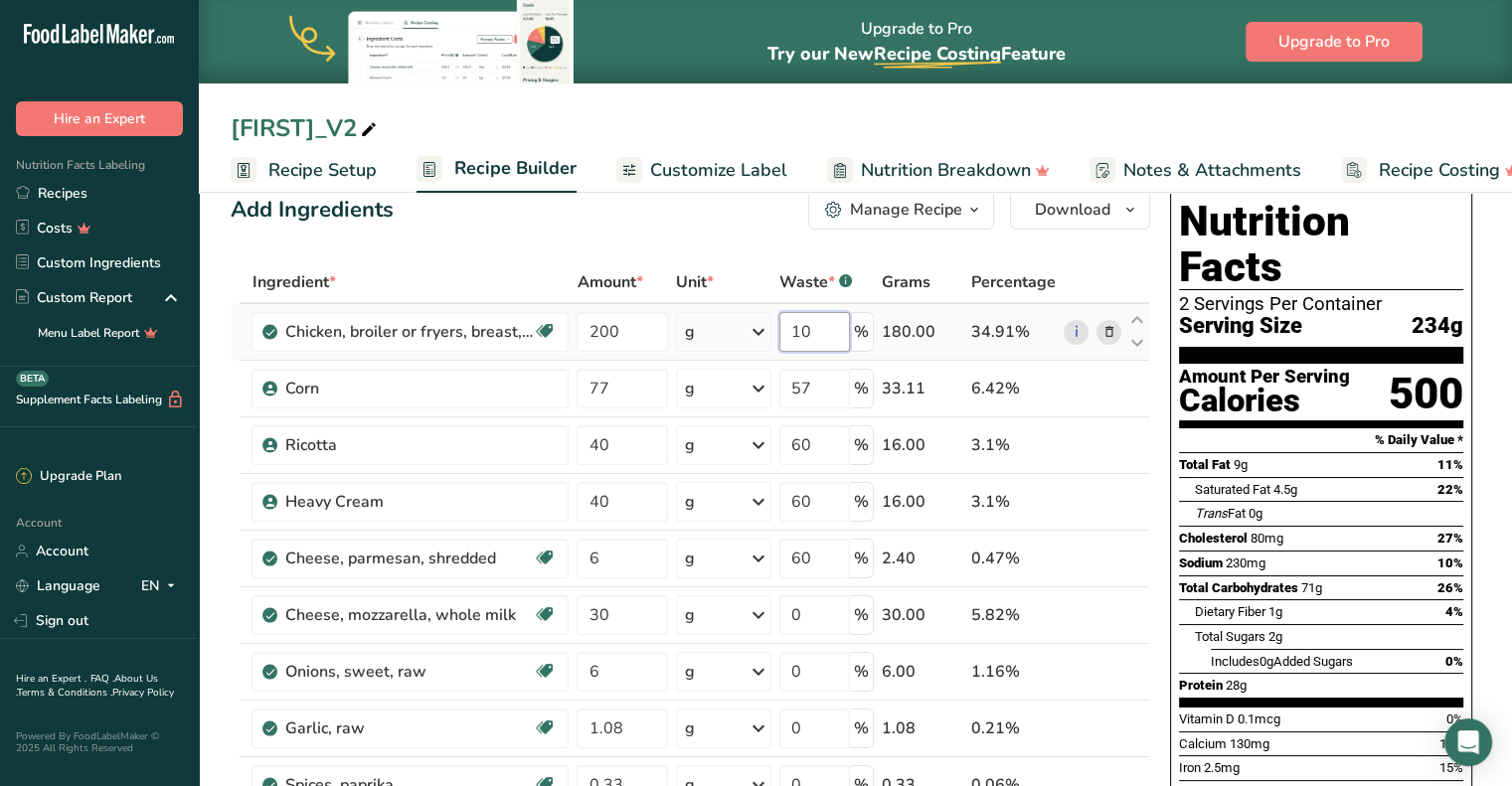 click on "10" at bounding box center (814, 332) 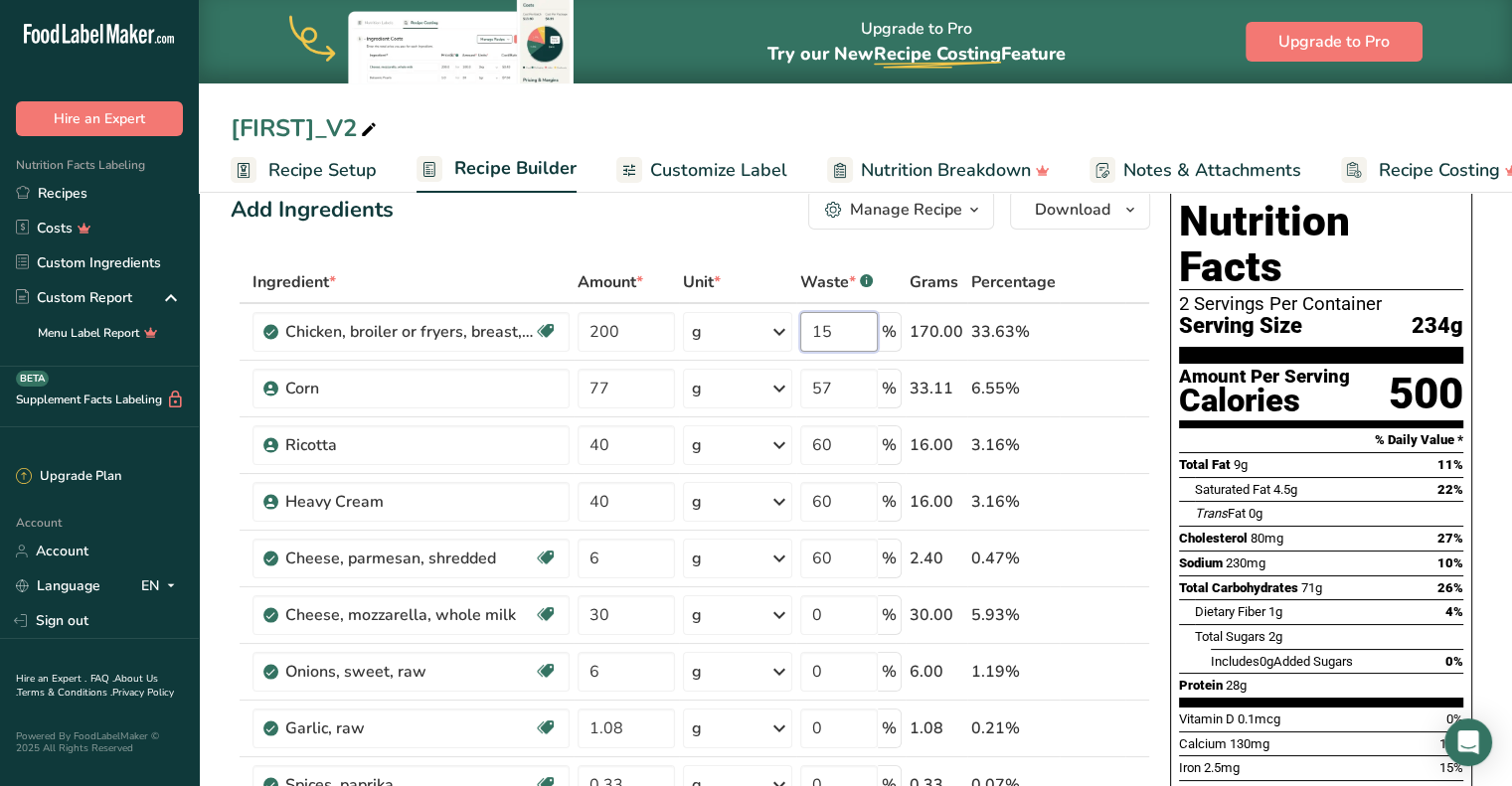 type on "15" 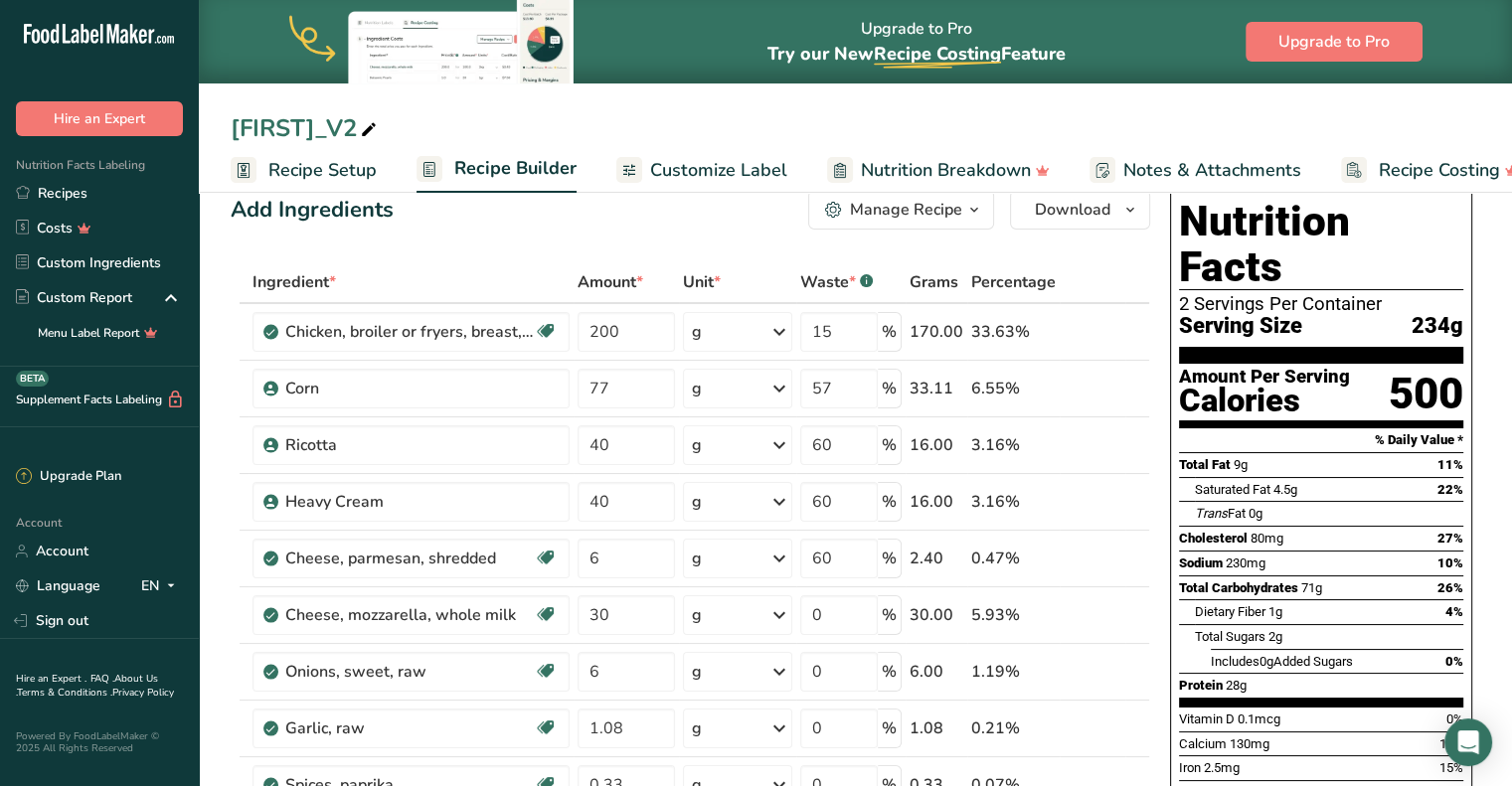 click on "Add Ingredients
Manage Recipe         Delete Recipe           Duplicate Recipe             Scale Recipe             Save as Sub-Recipe   .a-a{fill:#347362;}.b-a{fill:#fff;}                               Nutrition Breakdown                   Recipe Card
NEW
Amino Acids Pattern Report             Activity History
Download
Choose your preferred label style
Standard FDA label
Standard FDA label
The most common format for nutrition facts labels in compliance with the FDA's typeface, style and requirements
Tabular FDA label
A label format compliant with the FDA regulations presented in a tabular (horizontal) display.
Linear FDA label
A simple linear display for small sized packages.
Simplified FDA label" at bounding box center [696, 1018] 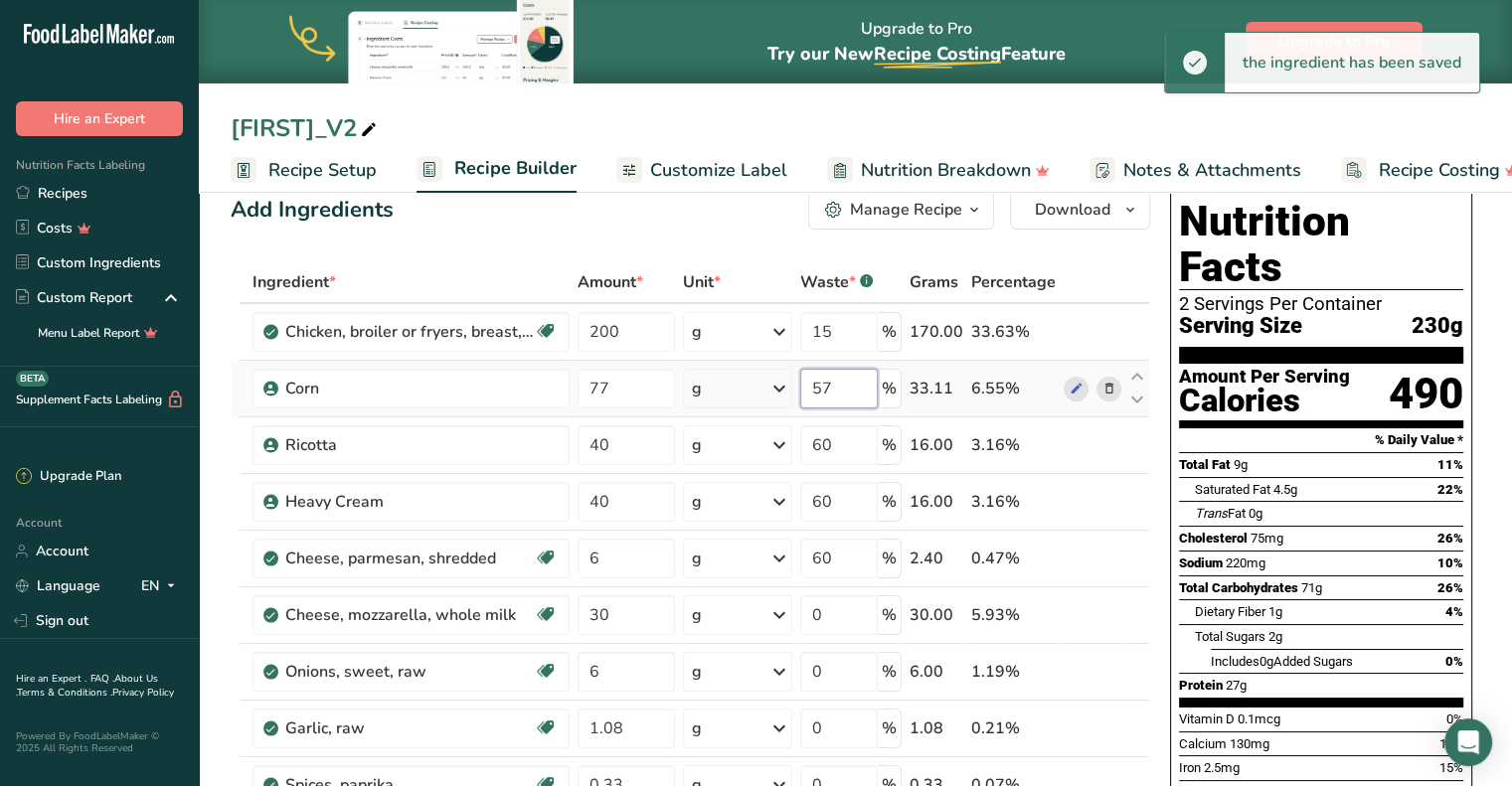 click on "57" at bounding box center (839, 389) 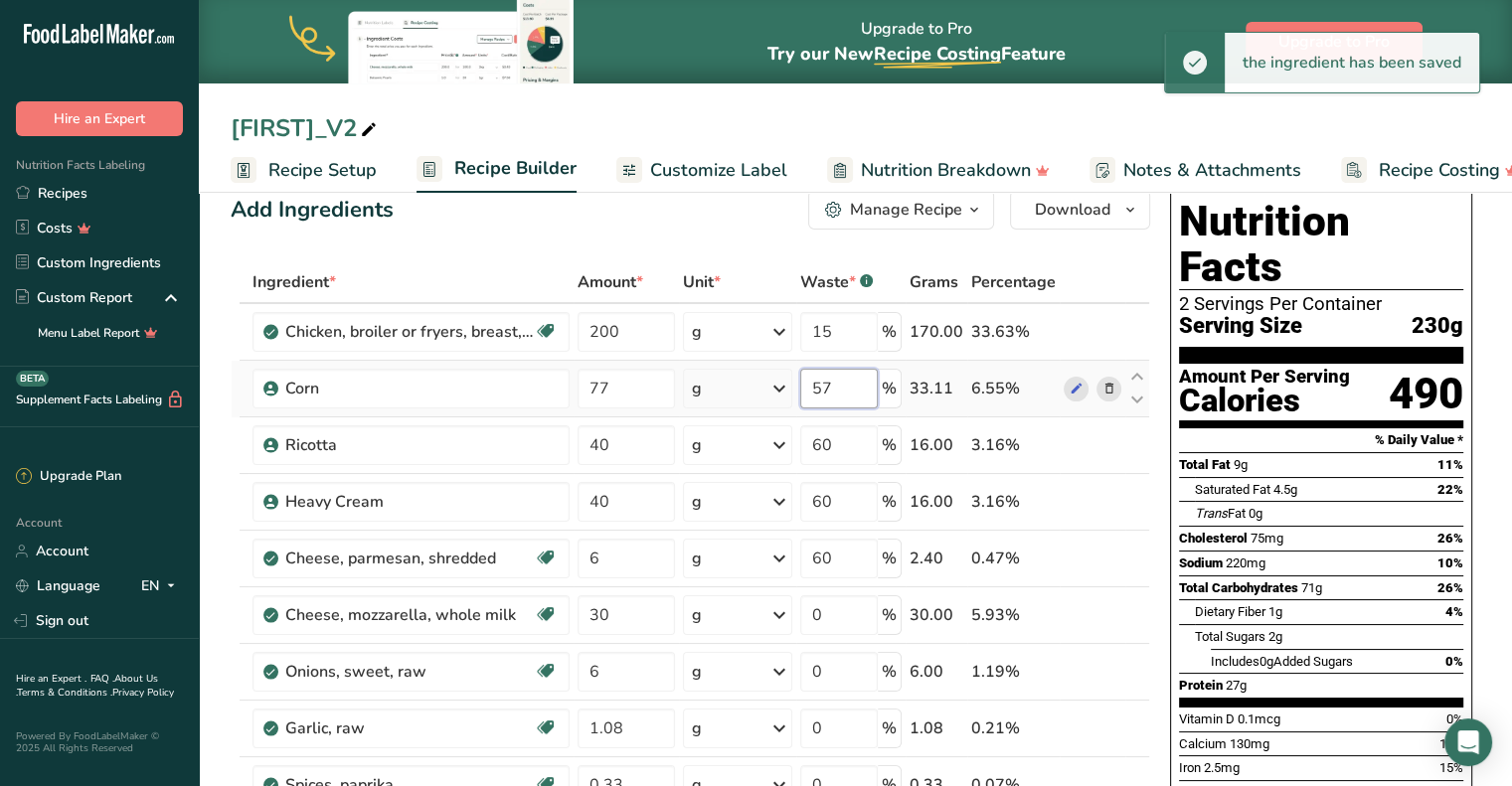 type on "5" 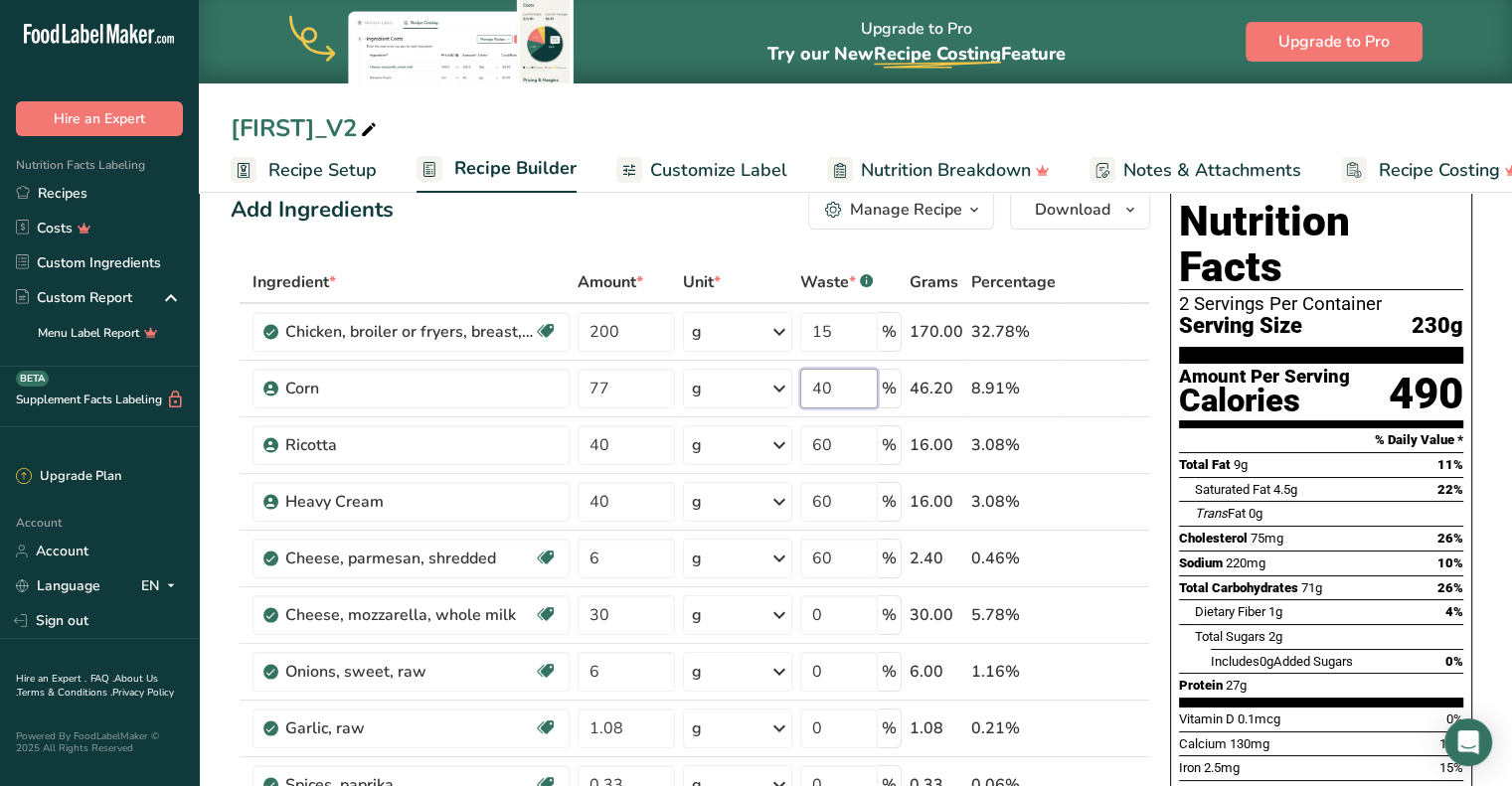 type on "40" 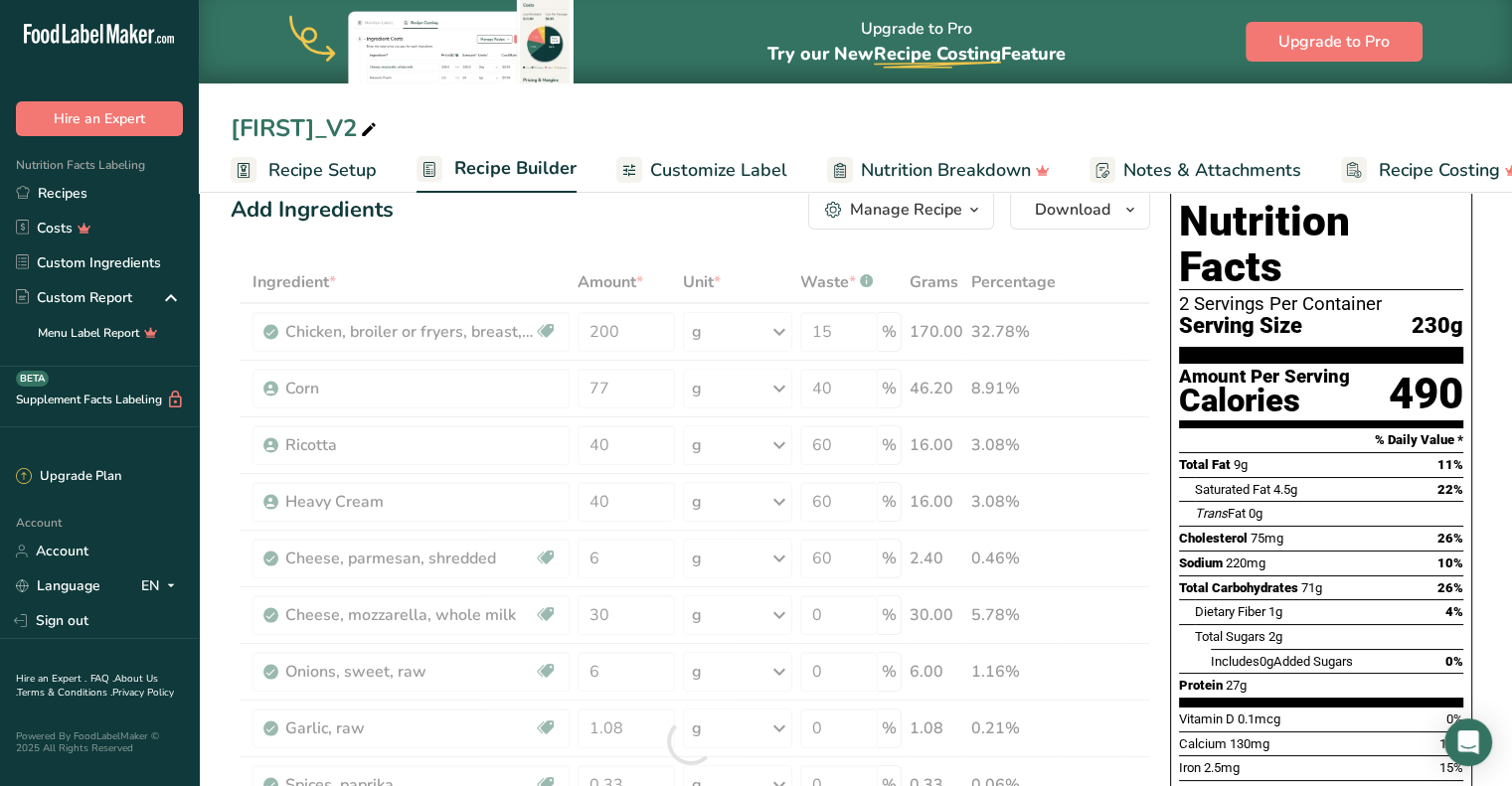 click on "Add Ingredients
Manage Recipe         Delete Recipe           Duplicate Recipe             Scale Recipe             Save as Sub-Recipe   .a-a{fill:#347362;}.b-a{fill:#fff;}                               Nutrition Breakdown                   Recipe Card
NEW
Amino Acids Pattern Report             Activity History
Download
Choose your preferred label style
Standard FDA label
Standard FDA label
The most common format for nutrition facts labels in compliance with the FDA's typeface, style and requirements
Tabular FDA label
A label format compliant with the FDA regulations presented in a tabular (horizontal) display.
Linear FDA label
A simple linear display for small sized packages.
Simplified FDA label" at bounding box center (696, 1018) 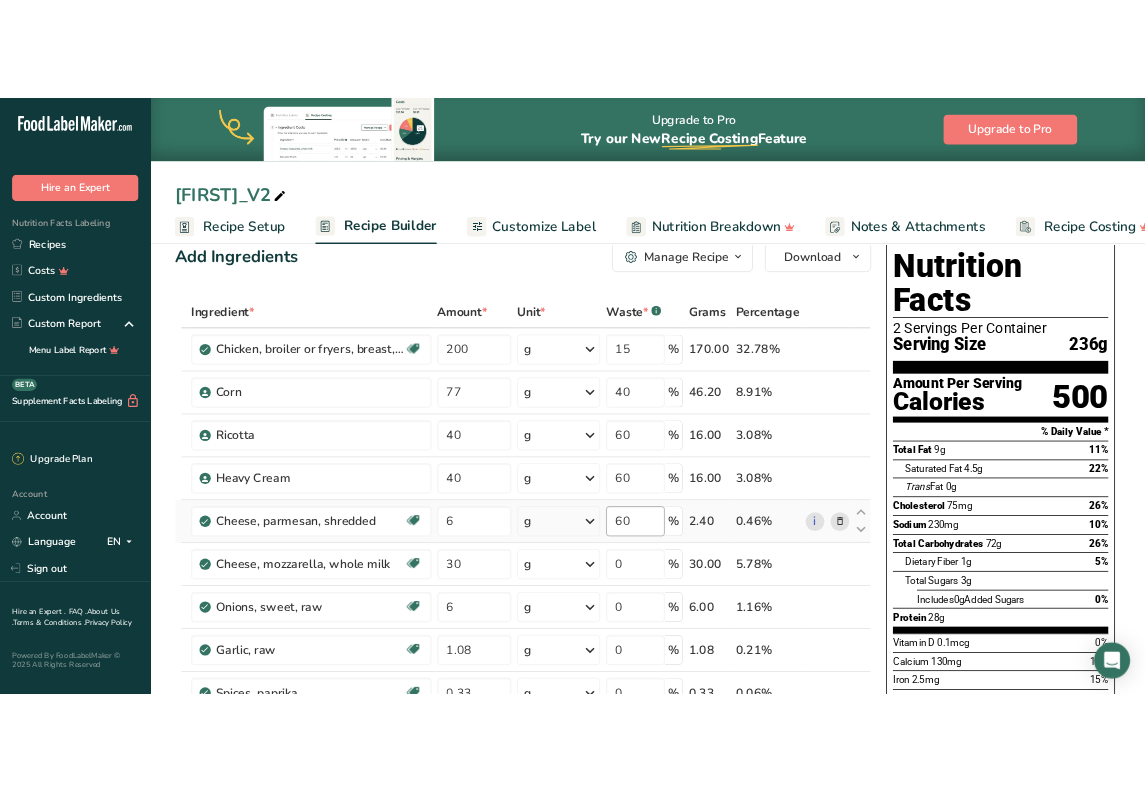 scroll, scrollTop: 48, scrollLeft: 0, axis: vertical 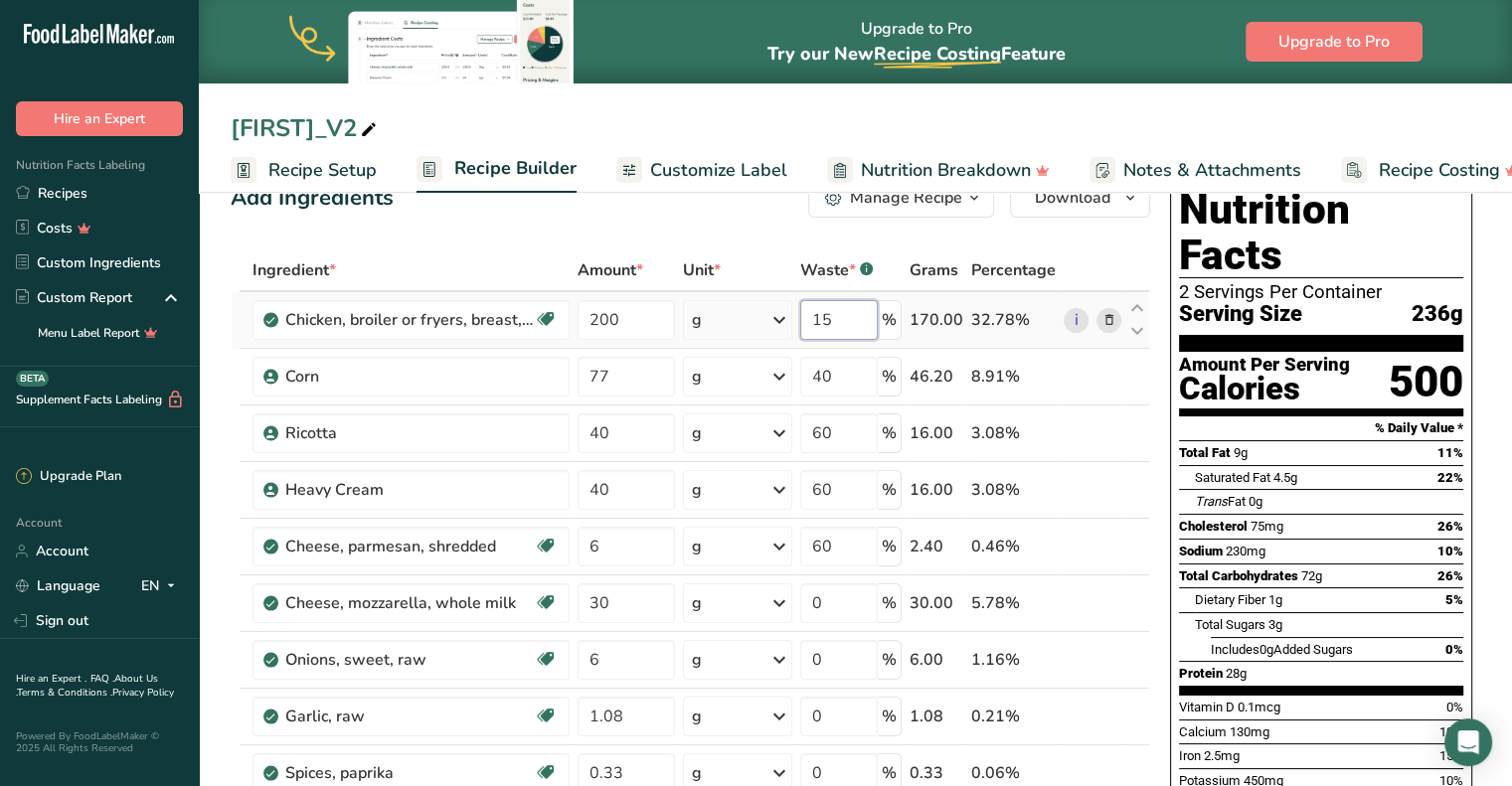 click on "15" at bounding box center [839, 320] 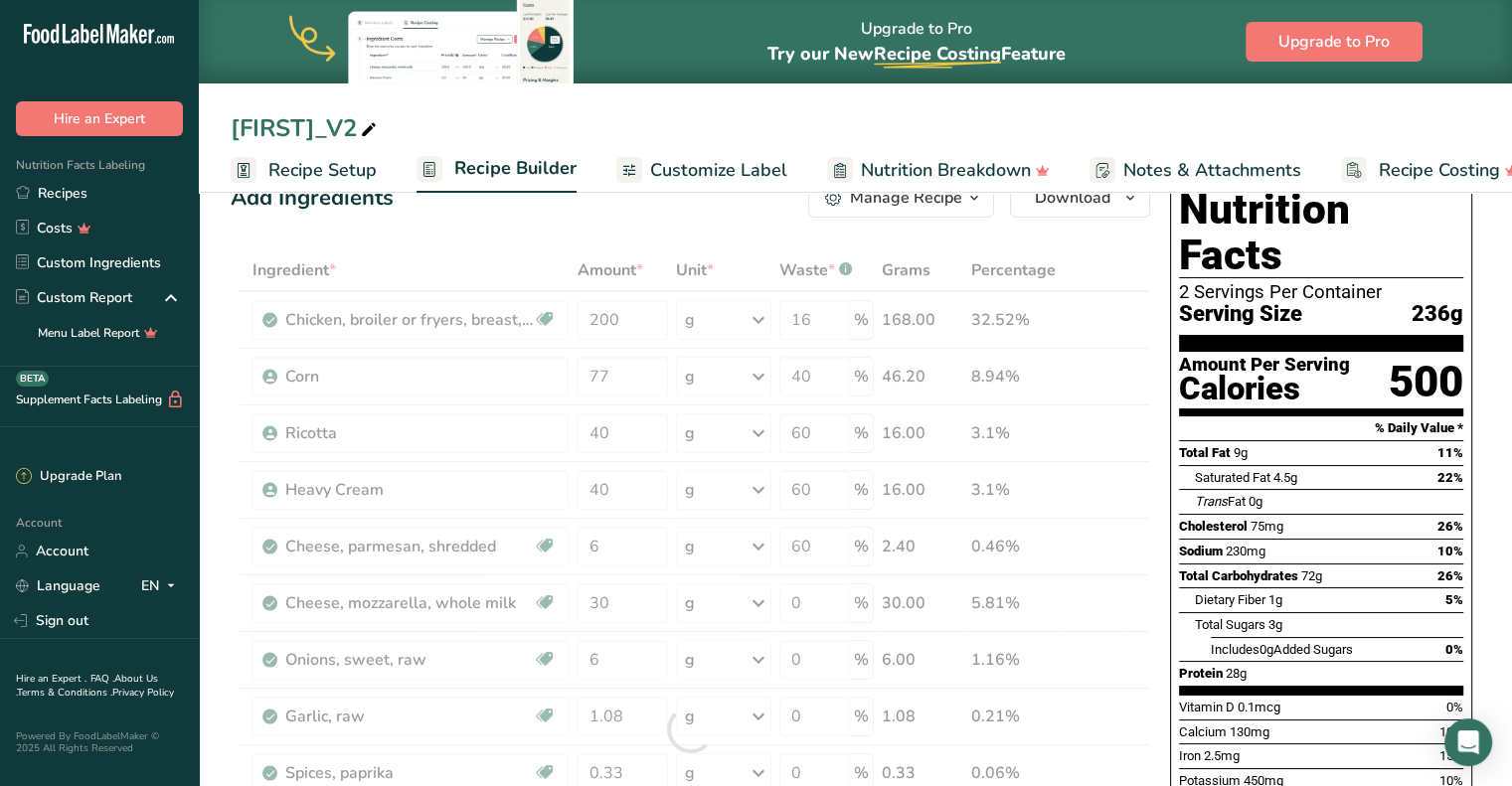 click on "Add Ingredients
Manage Recipe         Delete Recipe           Duplicate Recipe             Scale Recipe             Save as Sub-Recipe   .a-a{fill:#347362;}.b-a{fill:#fff;}                               Nutrition Breakdown                   Recipe Card
NEW
Amino Acids Pattern Report             Activity History
Download
Choose your preferred label style
Standard FDA label
Standard FDA label
The most common format for nutrition facts labels in compliance with the FDA's typeface, style and requirements
Tabular FDA label
A label format compliant with the FDA regulations presented in a tabular (horizontal) display.
Linear FDA label
A simple linear display for small sized packages.
Simplified FDA label" at bounding box center [696, 1006] 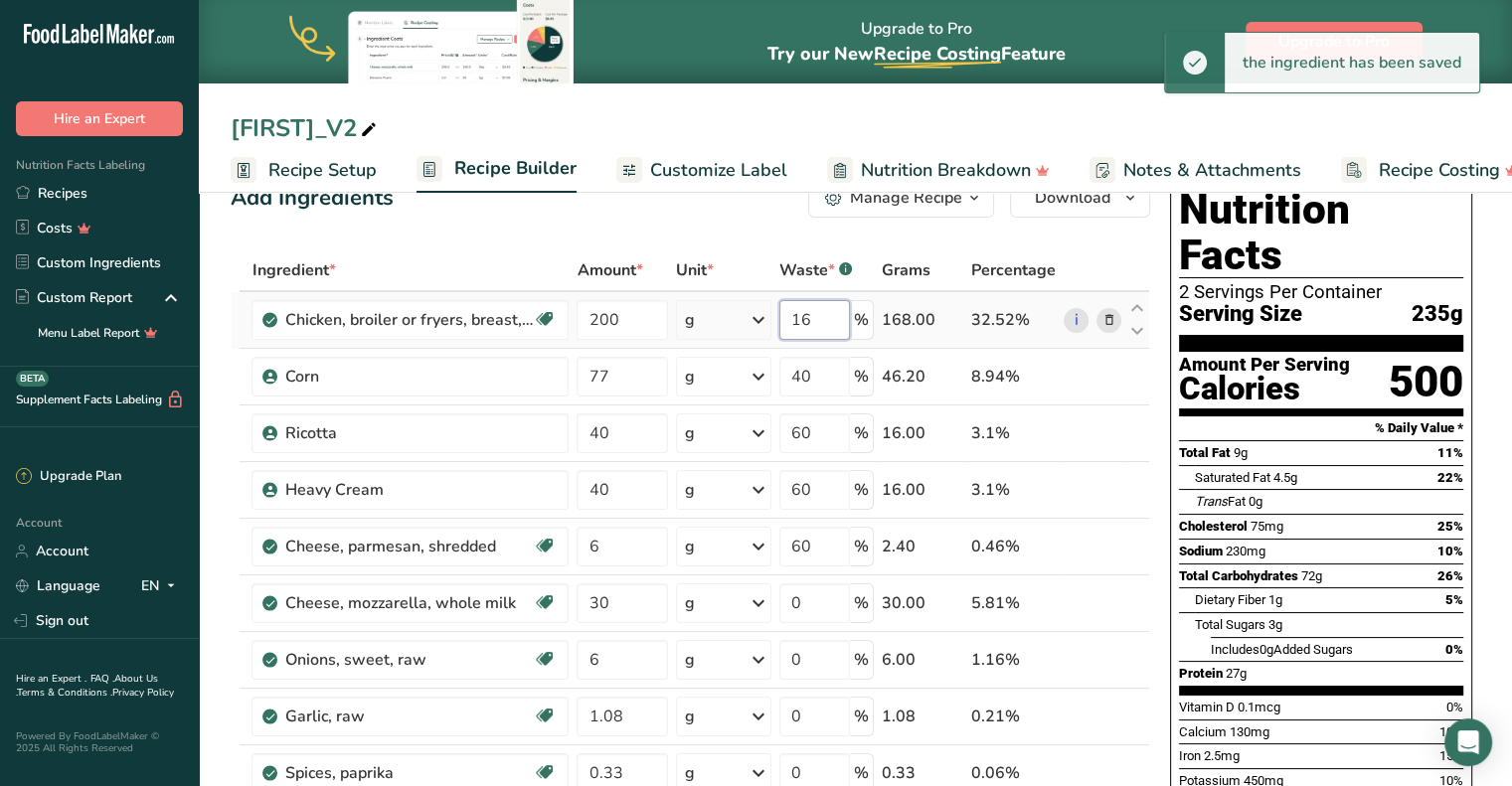 click on "16" at bounding box center [814, 320] 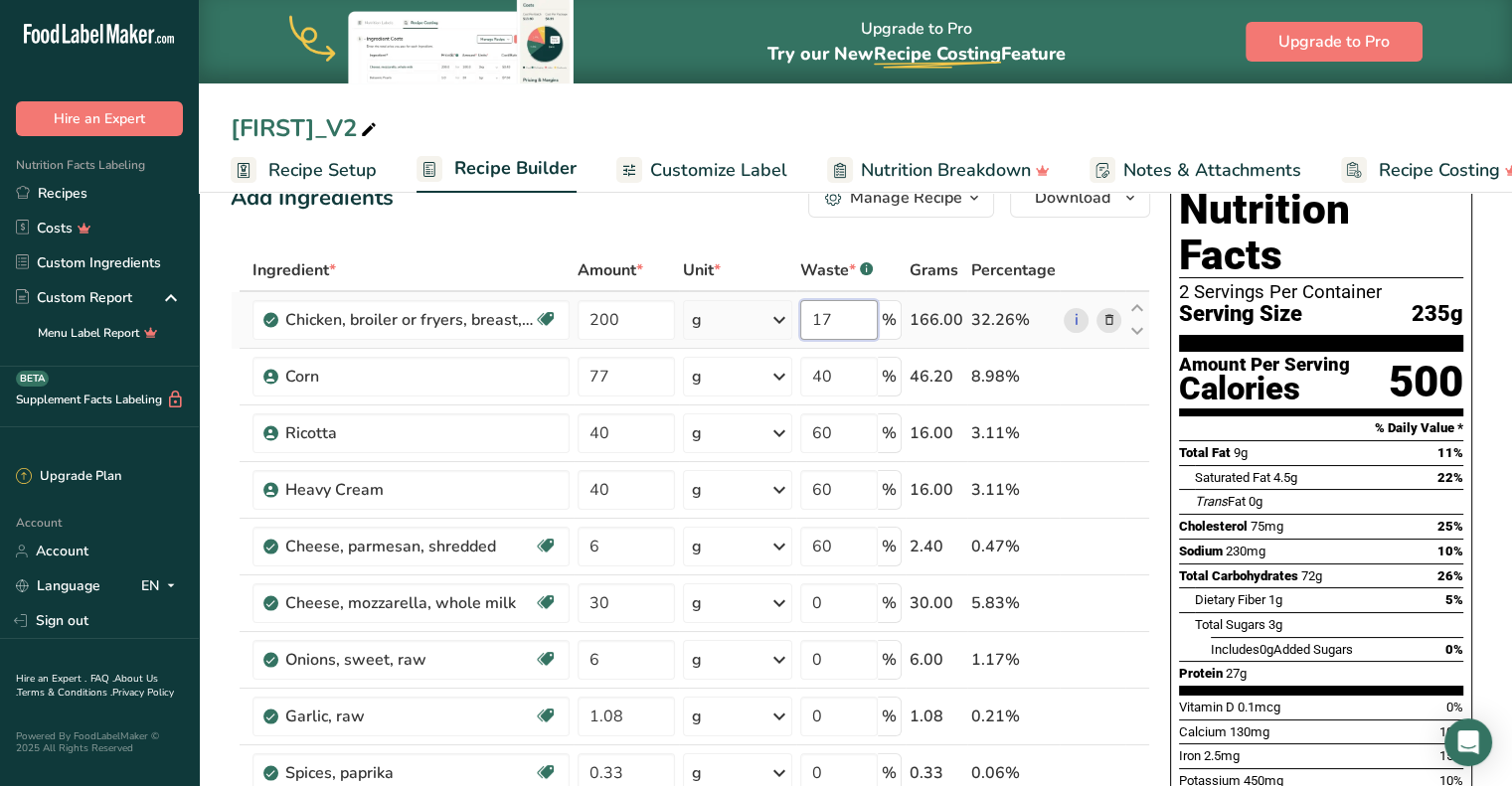 type on "1" 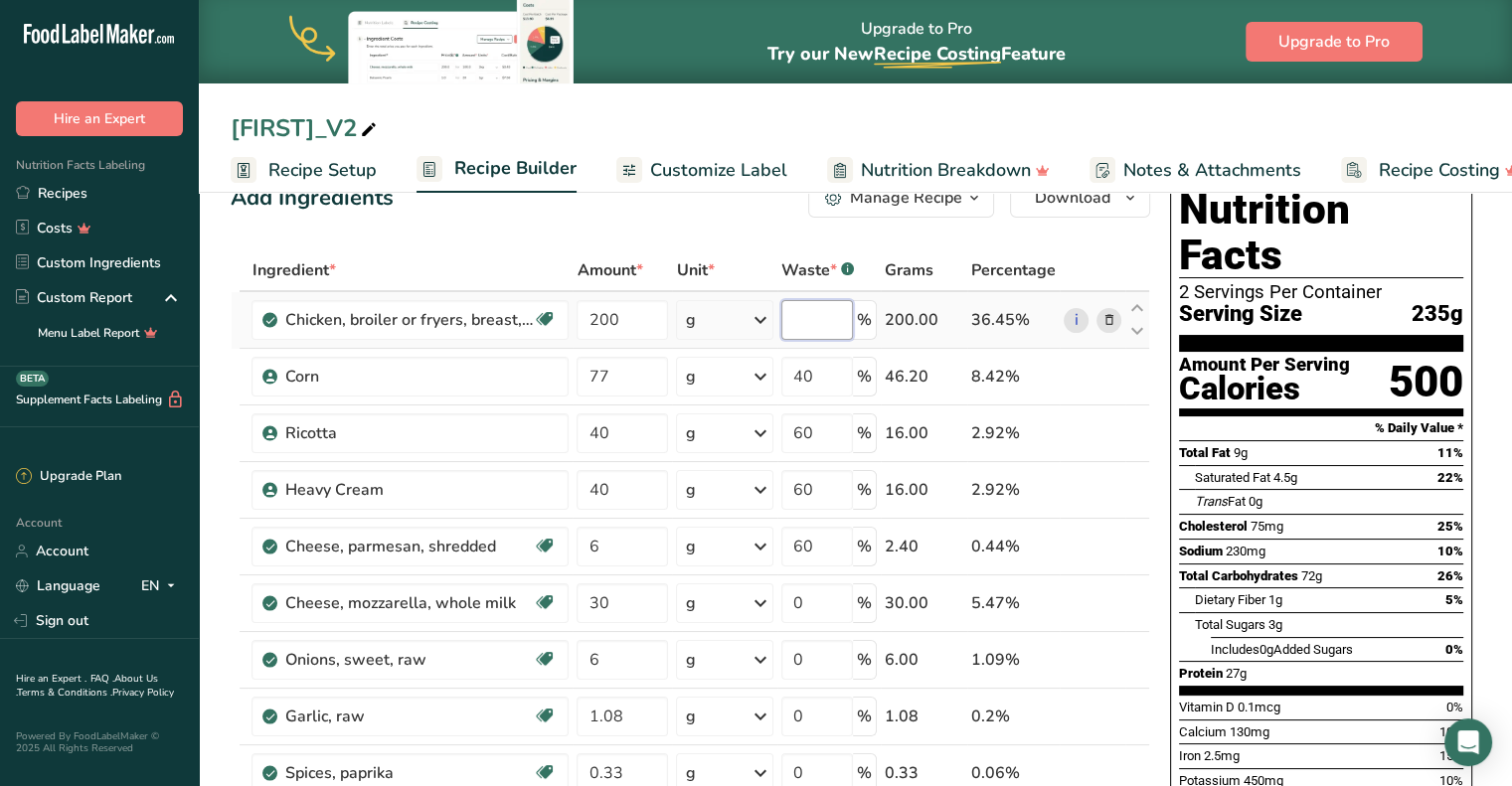 type on "4" 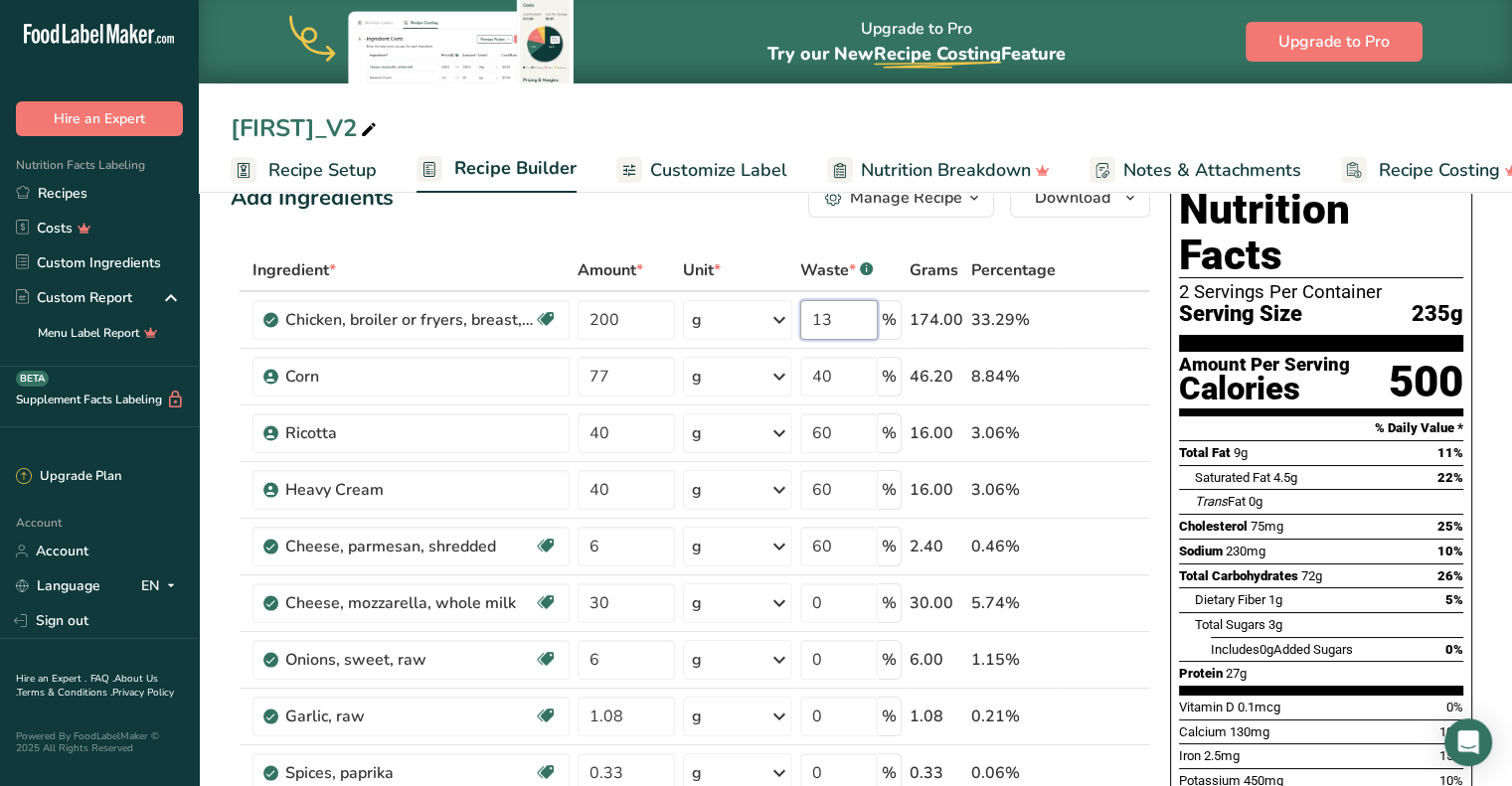 type on "13" 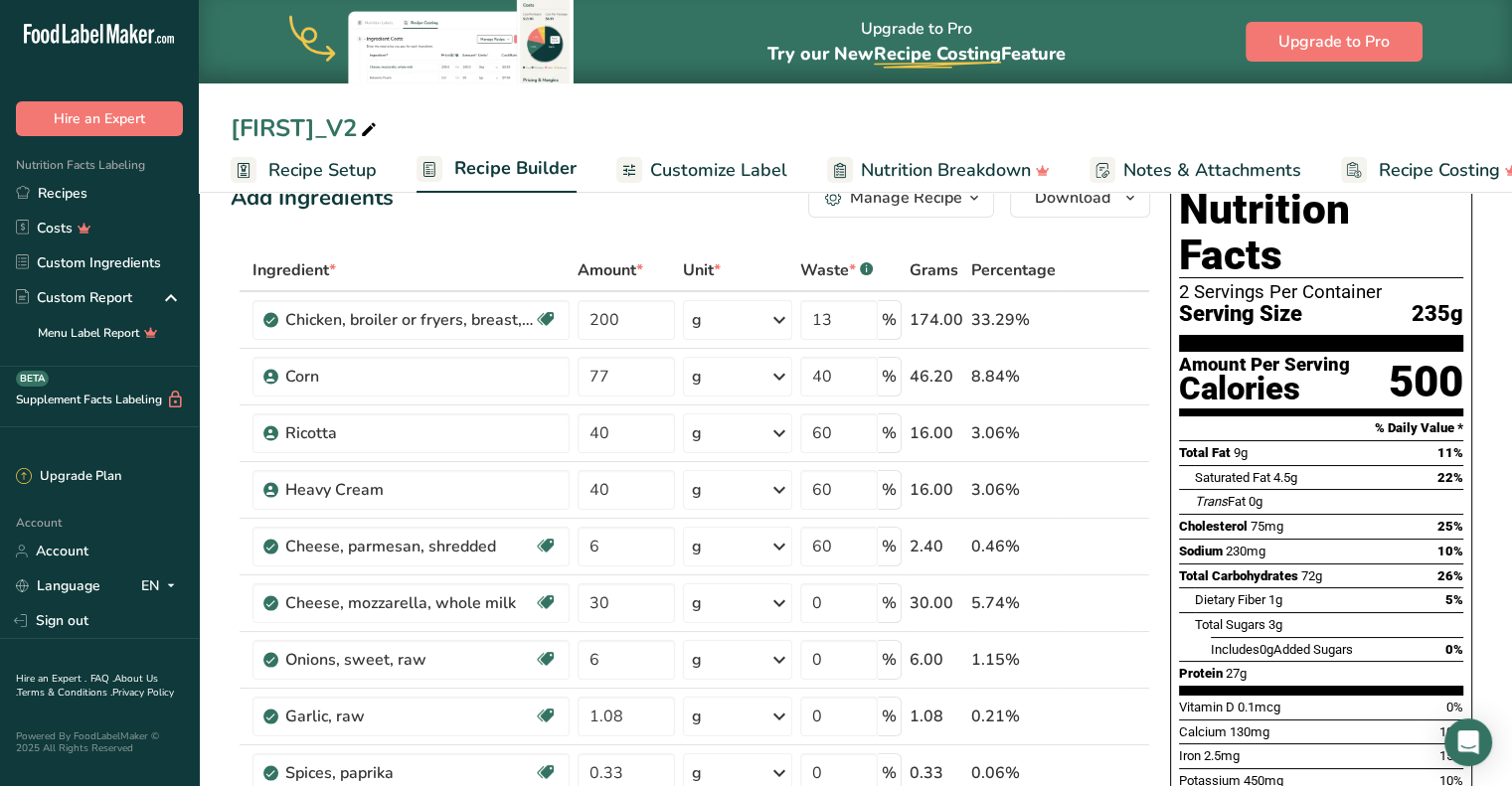 click on "Add Ingredients
Manage Recipe         Delete Recipe           Duplicate Recipe             Scale Recipe             Save as Sub-Recipe   .a-a{fill:#347362;}.b-a{fill:#fff;}                               Nutrition Breakdown                   Recipe Card
NEW
Amino Acids Pattern Report             Activity History
Download
Choose your preferred label style
Standard FDA label
Standard FDA label
The most common format for nutrition facts labels in compliance with the FDA's typeface, style and requirements
Tabular FDA label
A label format compliant with the FDA regulations presented in a tabular (horizontal) display.
Linear FDA label
A simple linear display for small sized packages.
Simplified FDA label" at bounding box center [696, 1006] 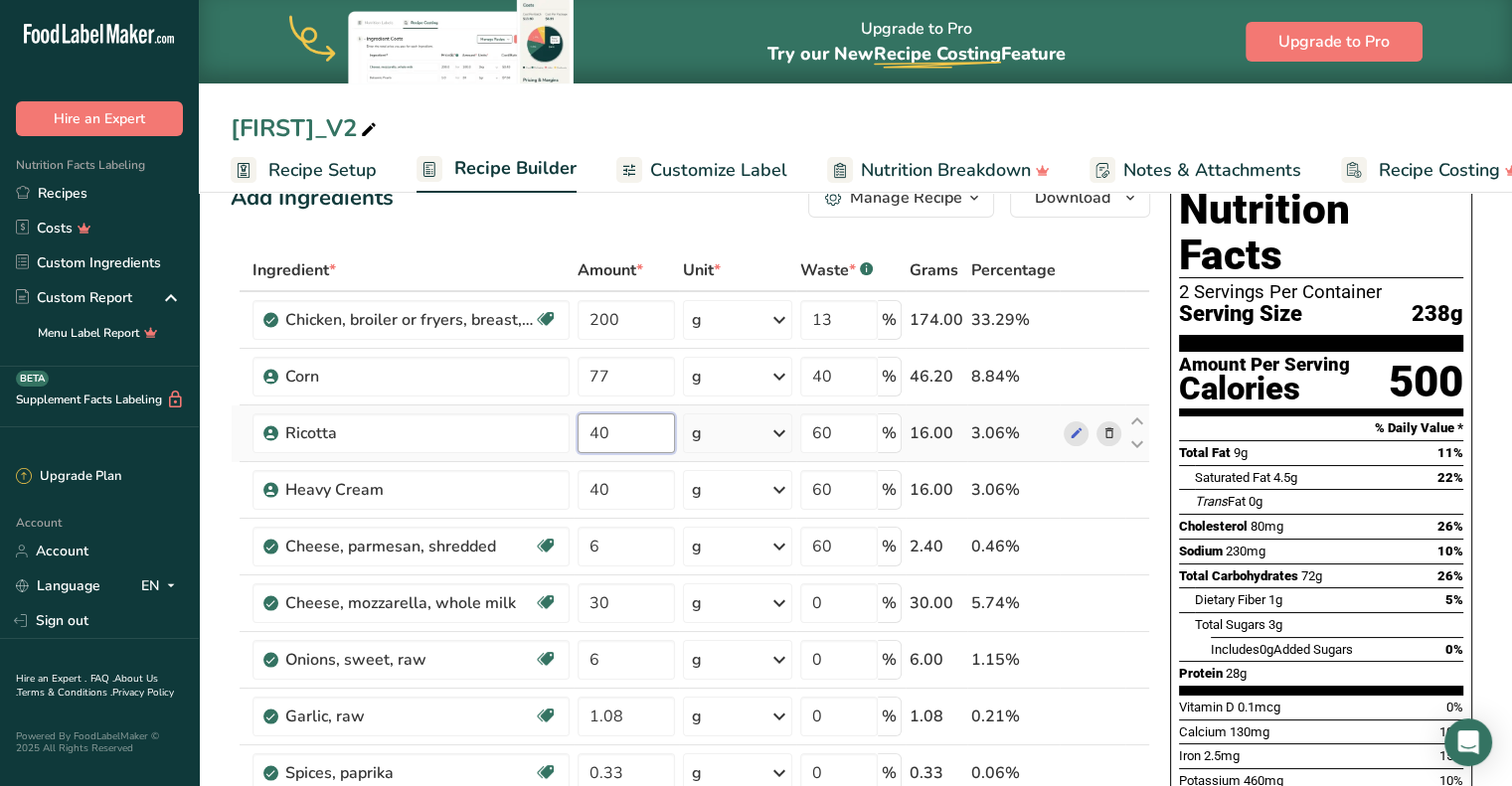 click on "40" at bounding box center (626, 433) 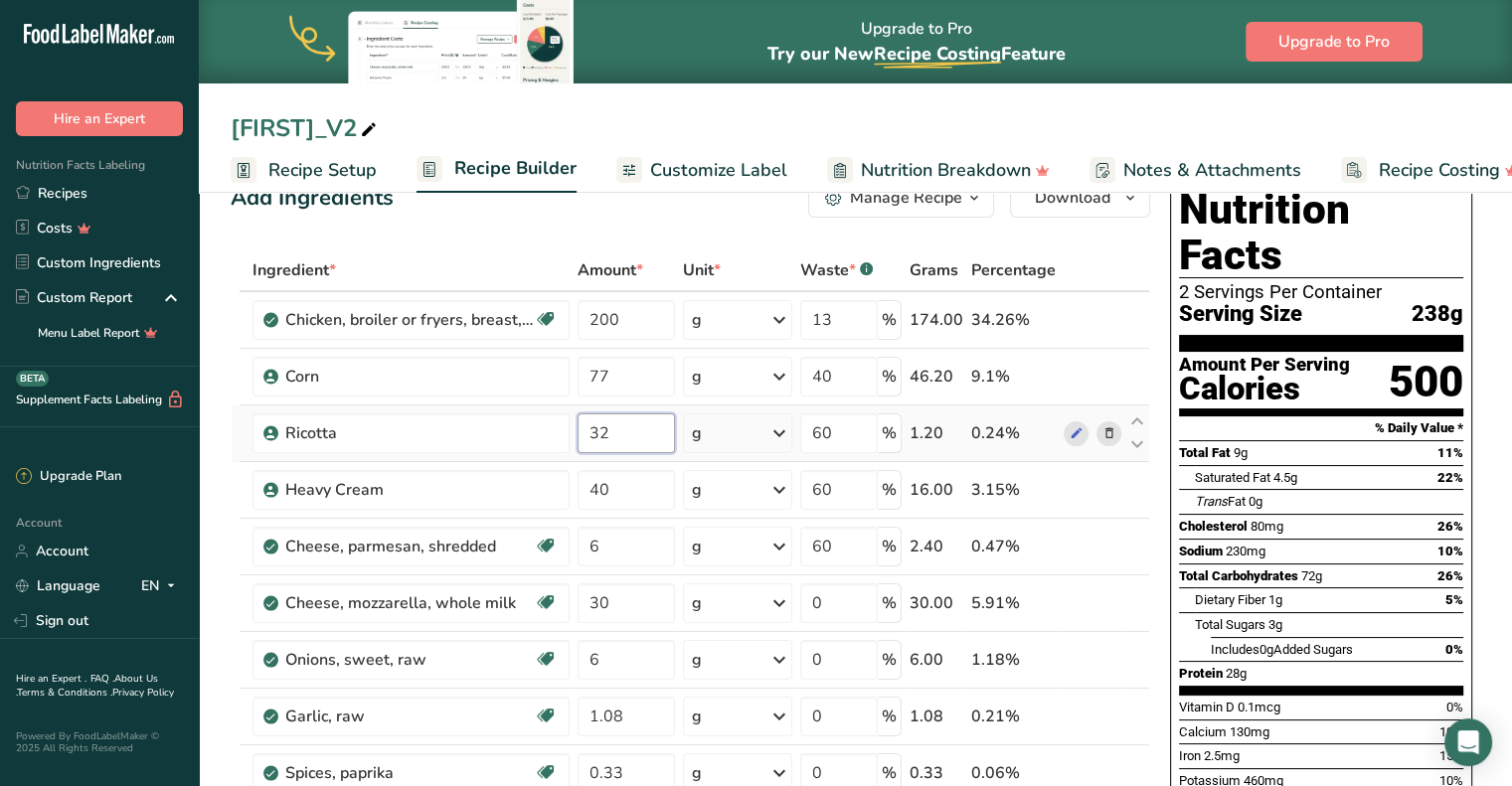 type on "3" 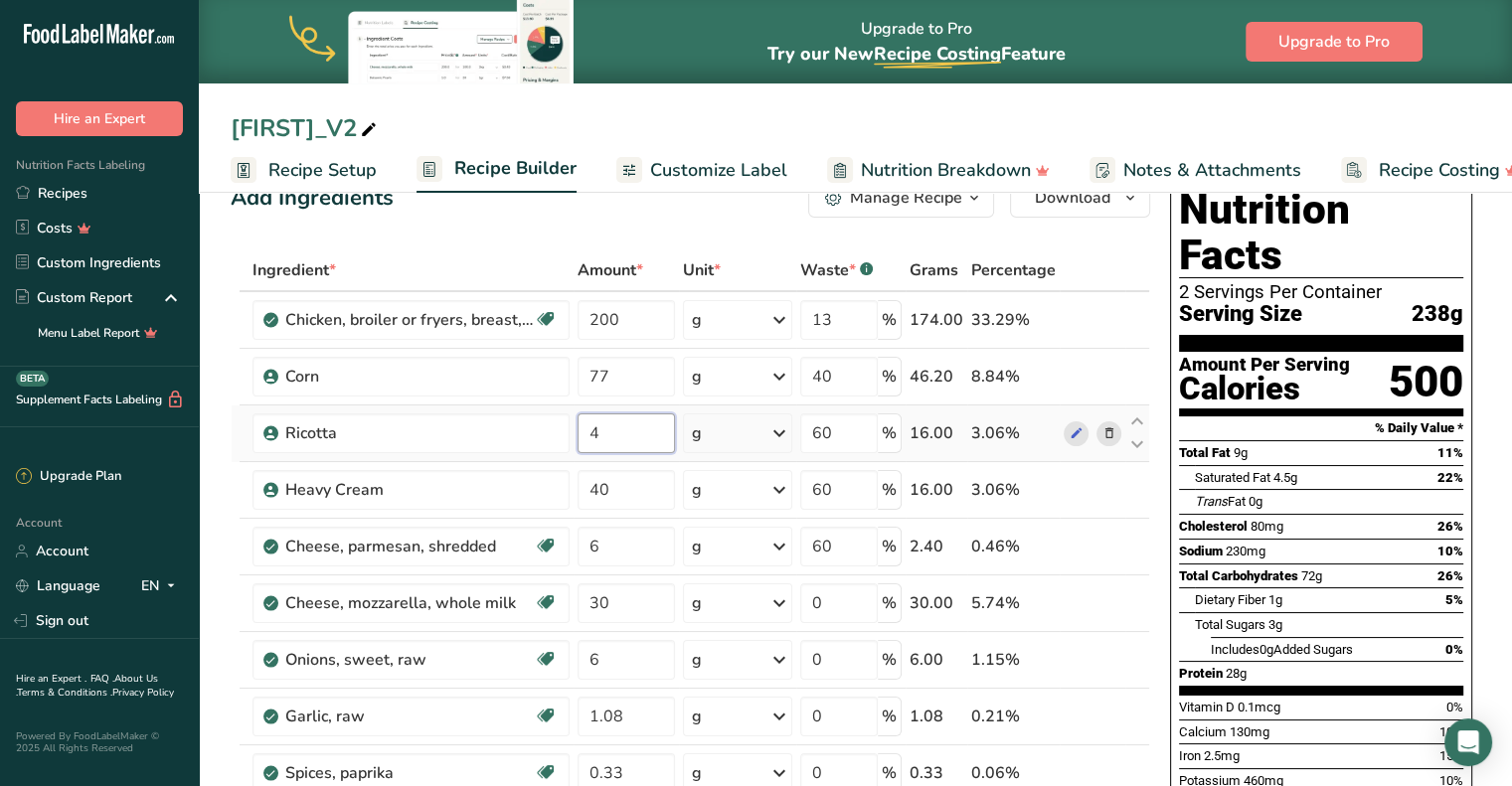 type on "40" 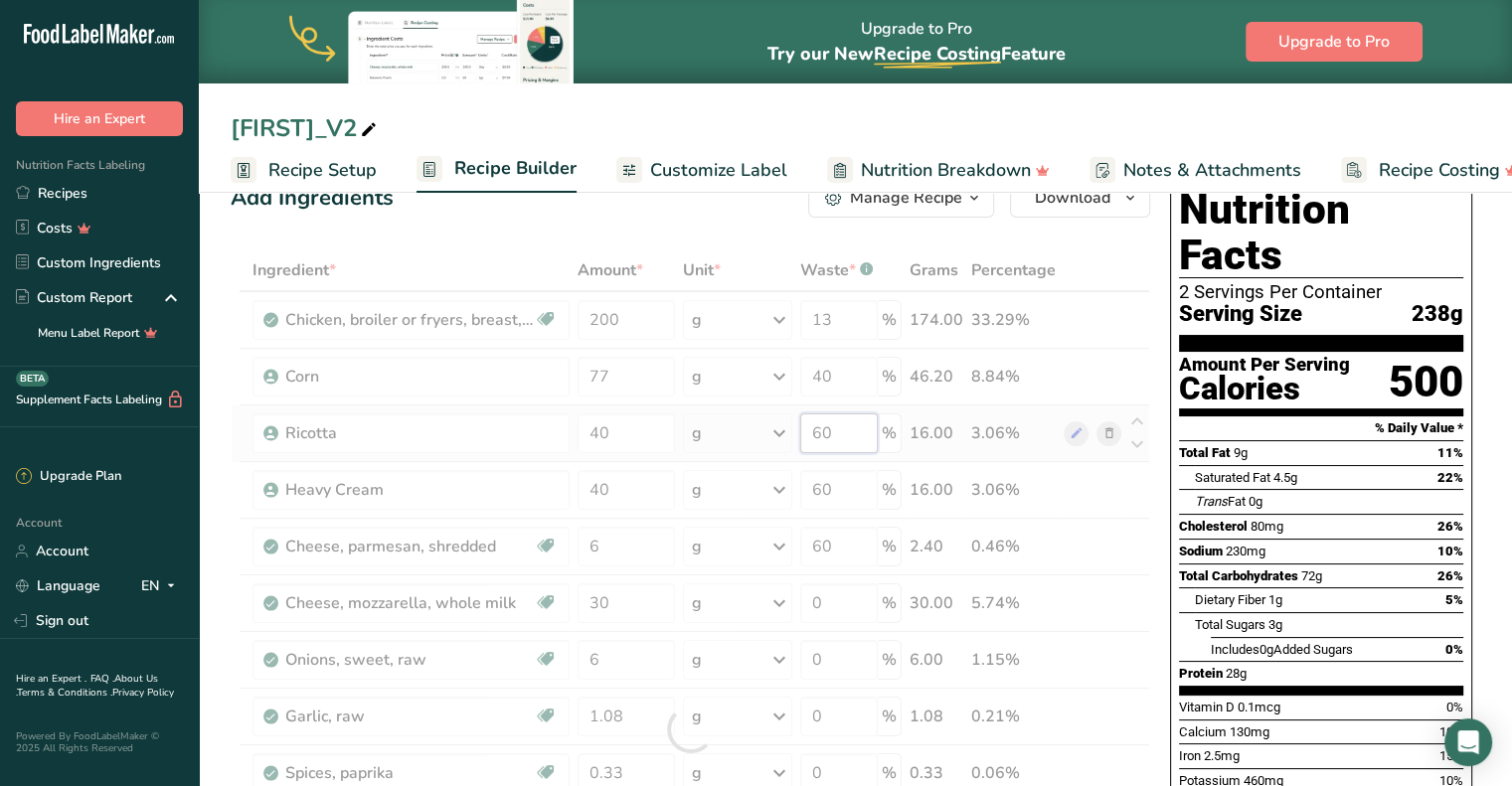 click on "Ingredient *
Amount *
Unit *
Waste *   .a-a{fill:#347362;}.b-a{fill:#fff;}          Grams
Percentage
Chicken, broiler or fryers, breast, skinless, boneless, meat only, raw
Dairy free
Gluten free
Soy free
200
g
Portions
4 oz
1 piece
1 package
Weight Units
g
kg
mg
See more
Volume Units
l
Volume units require a density conversion. If you know your ingredient's density enter it below. Otherwise, click on "RIA" our AI Regulatory bot - she will be able to help you
lb/ft3
g/cm3
Confirm
mL
fl oz" at bounding box center [690, 729] 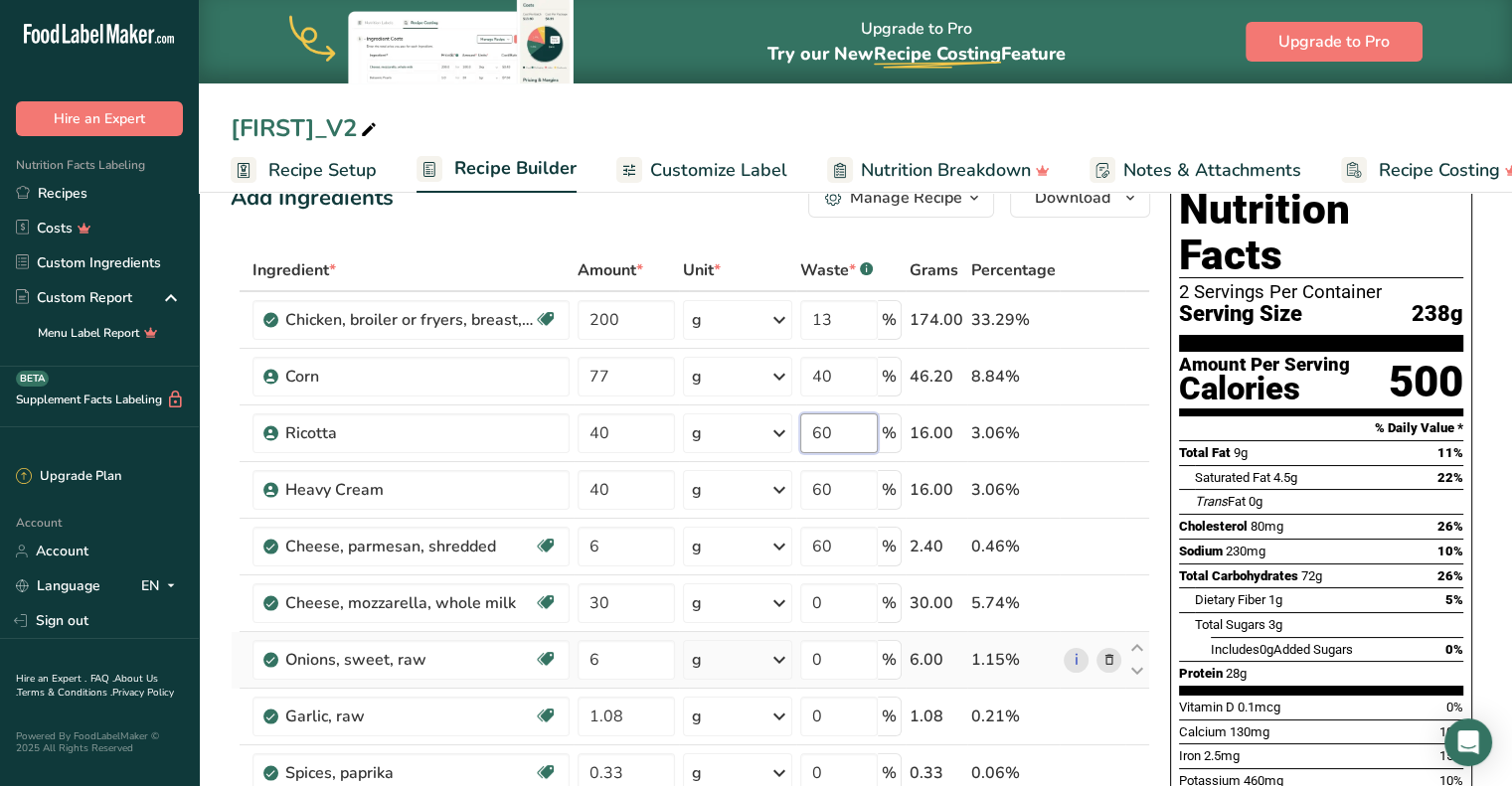 type on "6" 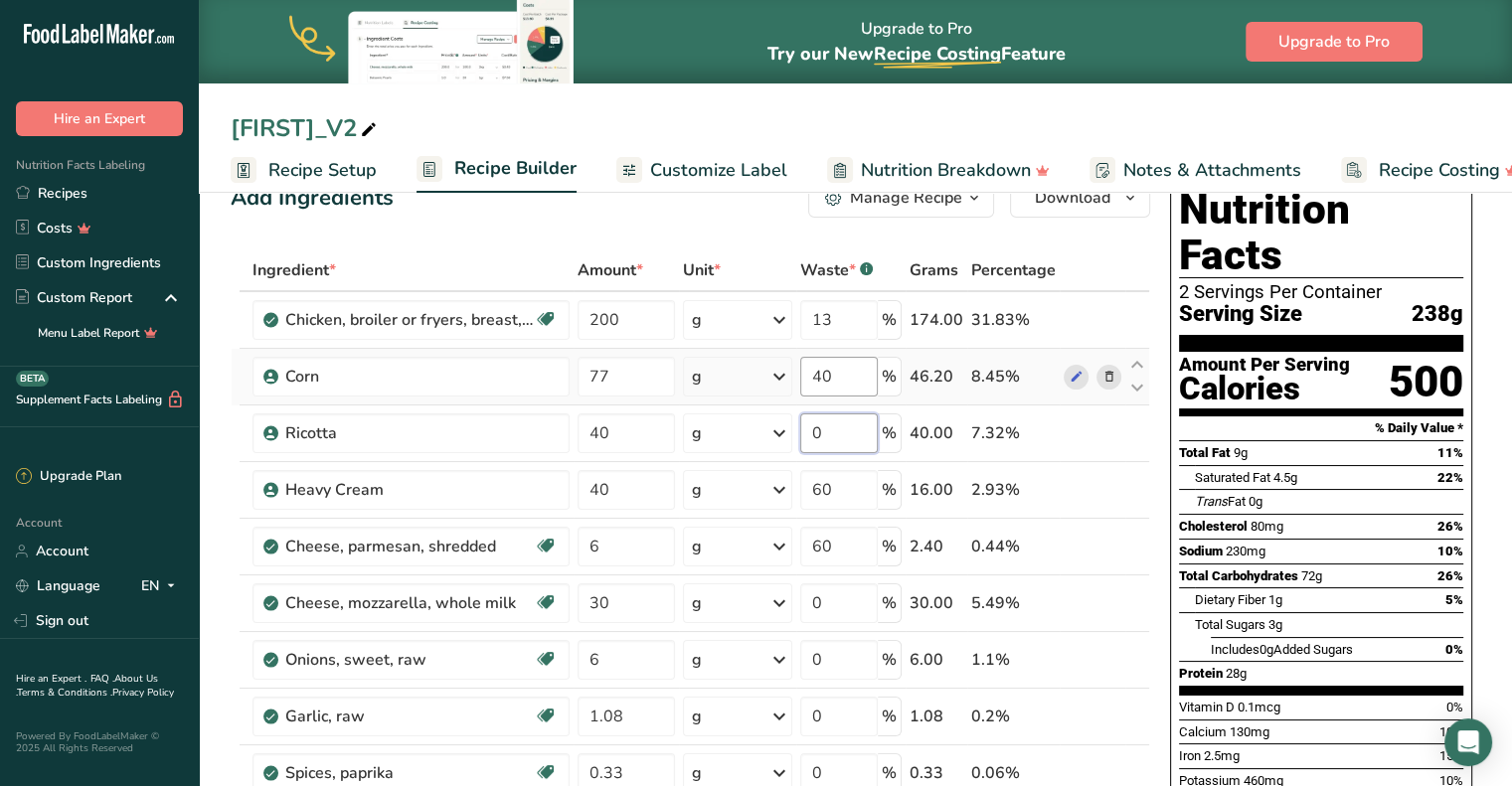 type on "0" 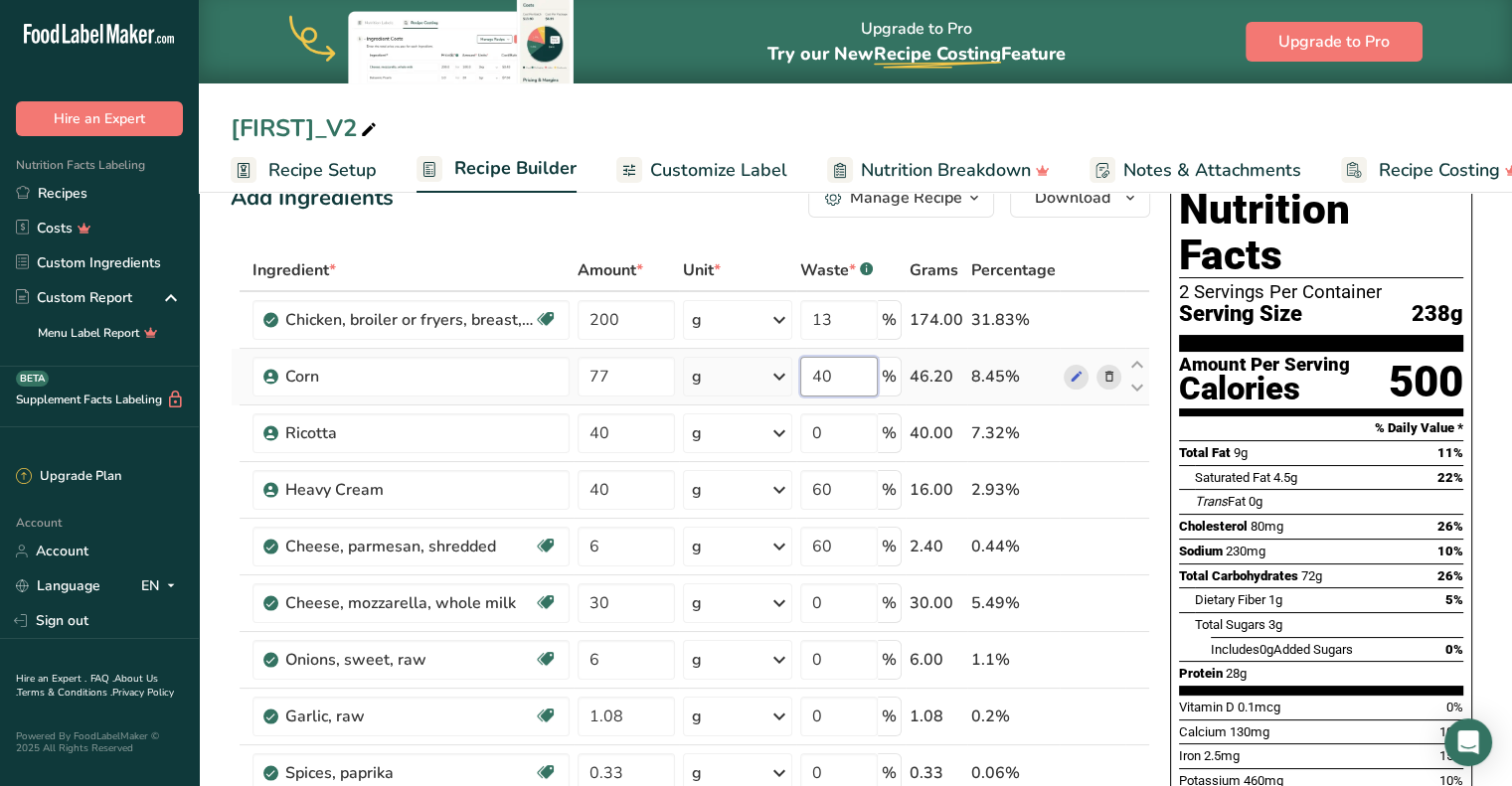 click on "Ingredient *
Amount *
Unit *
Waste *   .a-a{fill:#347362;}.b-a{fill:#fff;}          Grams
Percentage
Chicken, broiler or fryers, breast, skinless, boneless, meat only, raw
Dairy free
Gluten free
Soy free
200
g
Portions
4 oz
1 piece
1 package
Weight Units
g
kg
mg
See more
Volume Units
l
Volume units require a density conversion. If you know your ingredient's density enter it below. Otherwise, click on "RIA" our AI Regulatory bot - she will be able to help you
lb/ft3
g/cm3
Confirm
mL
fl oz" at bounding box center [690, 729] 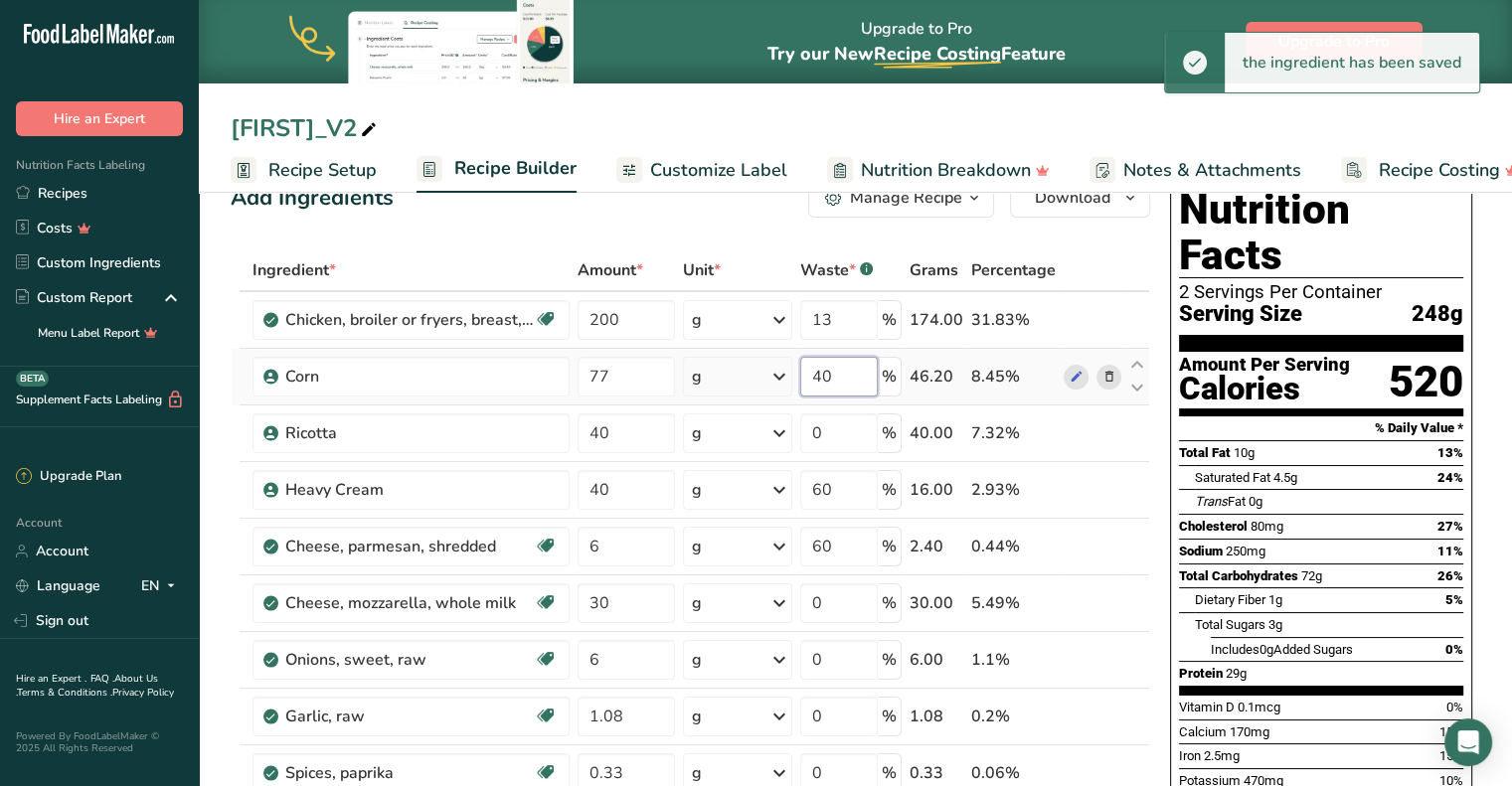 type on "4" 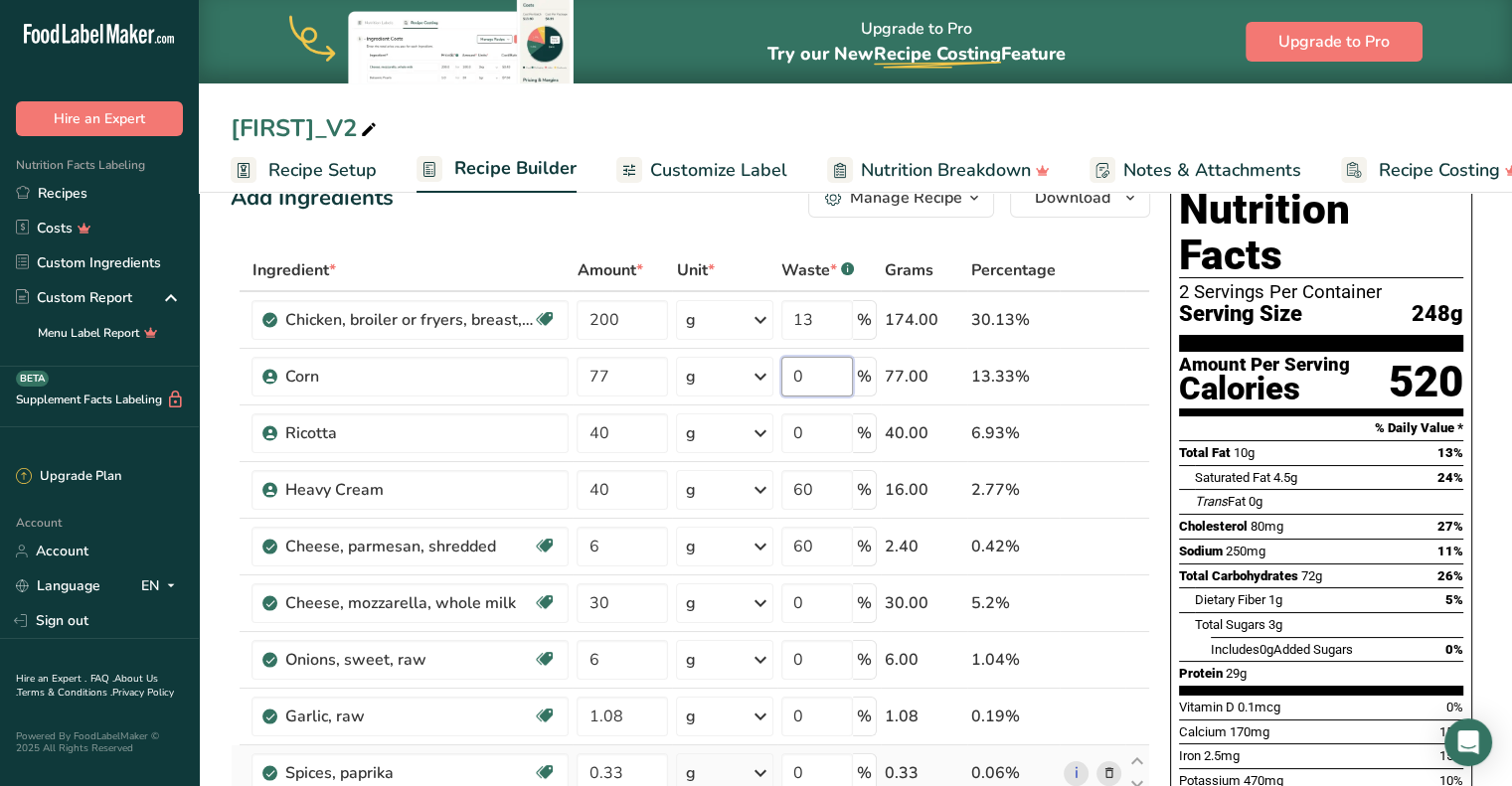 type on "0" 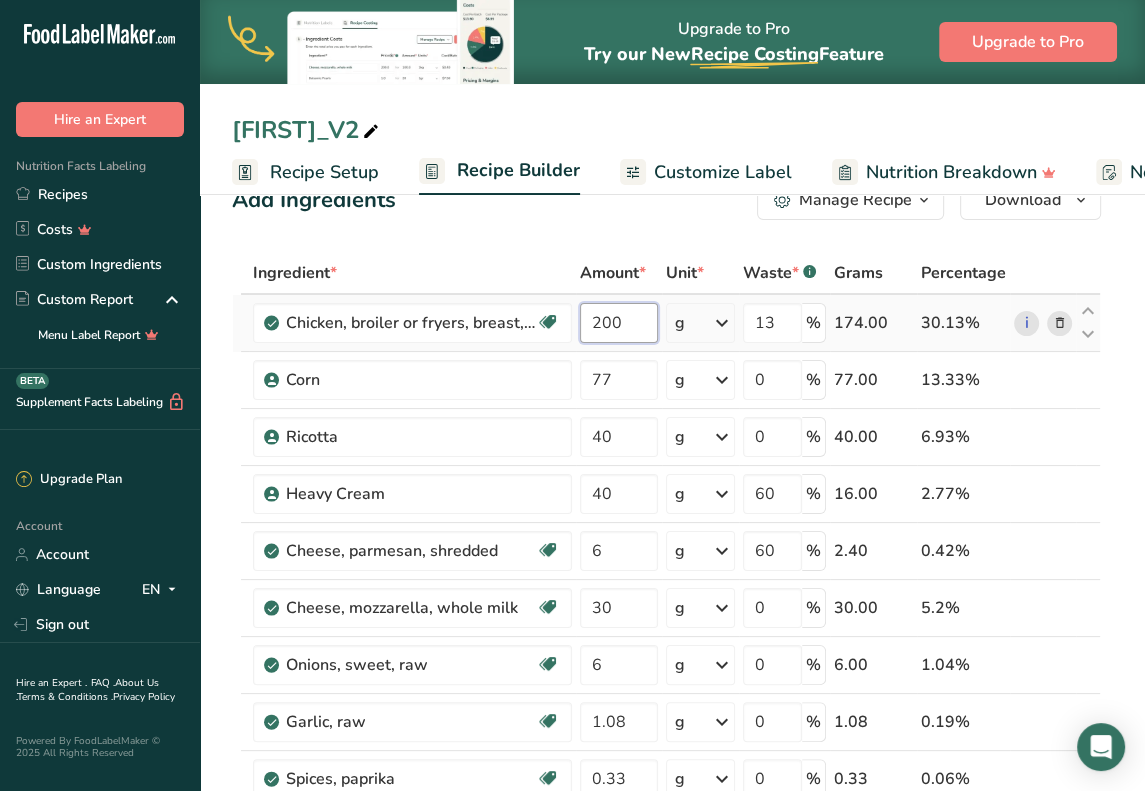click on "200" at bounding box center [619, 323] 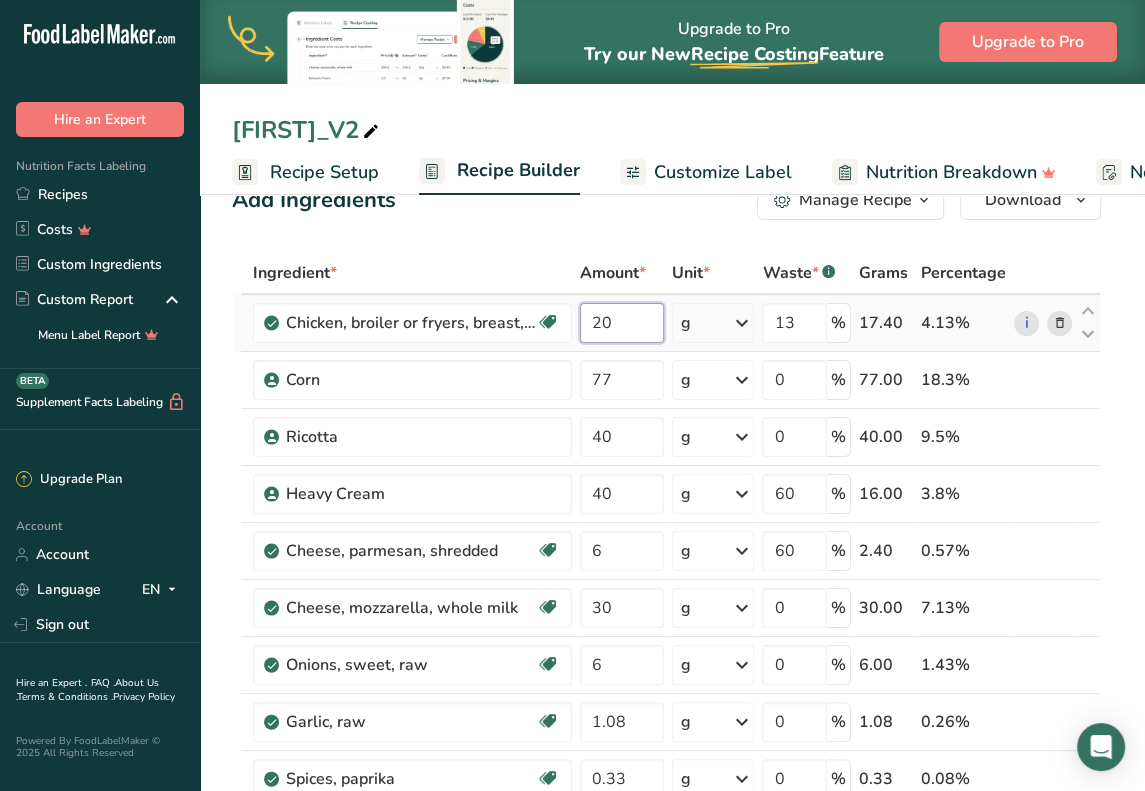 type on "2" 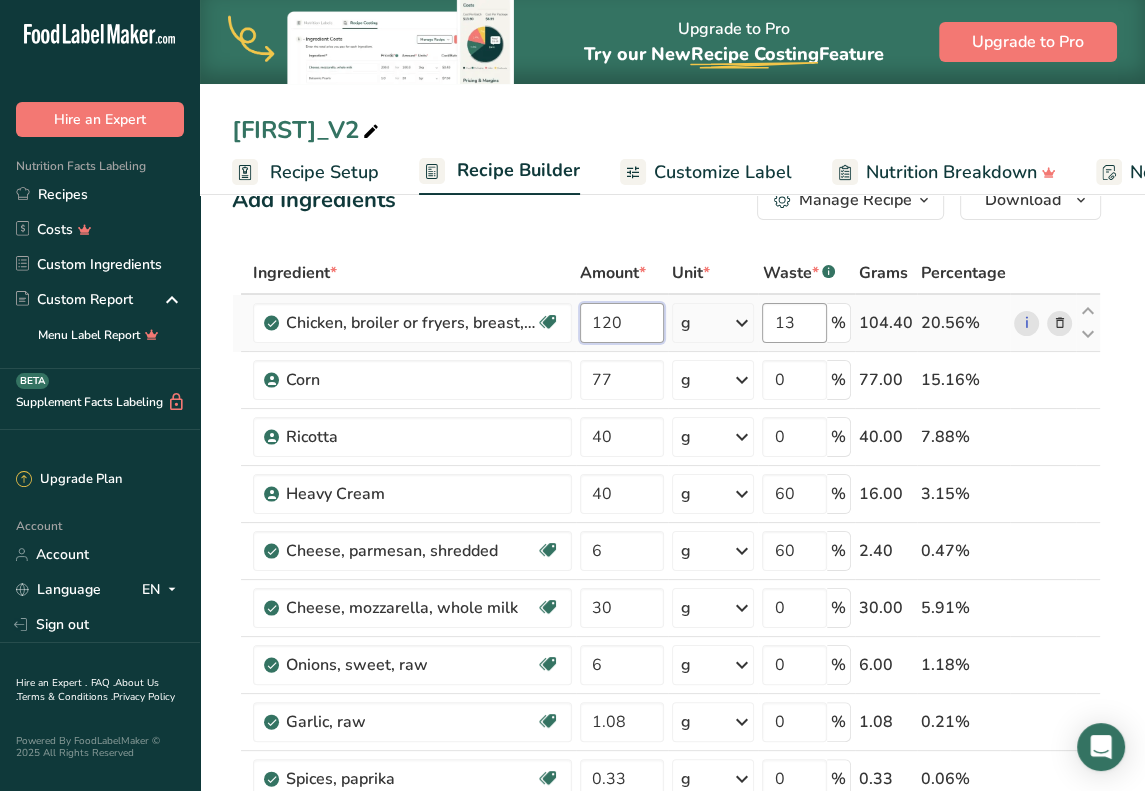 type on "120" 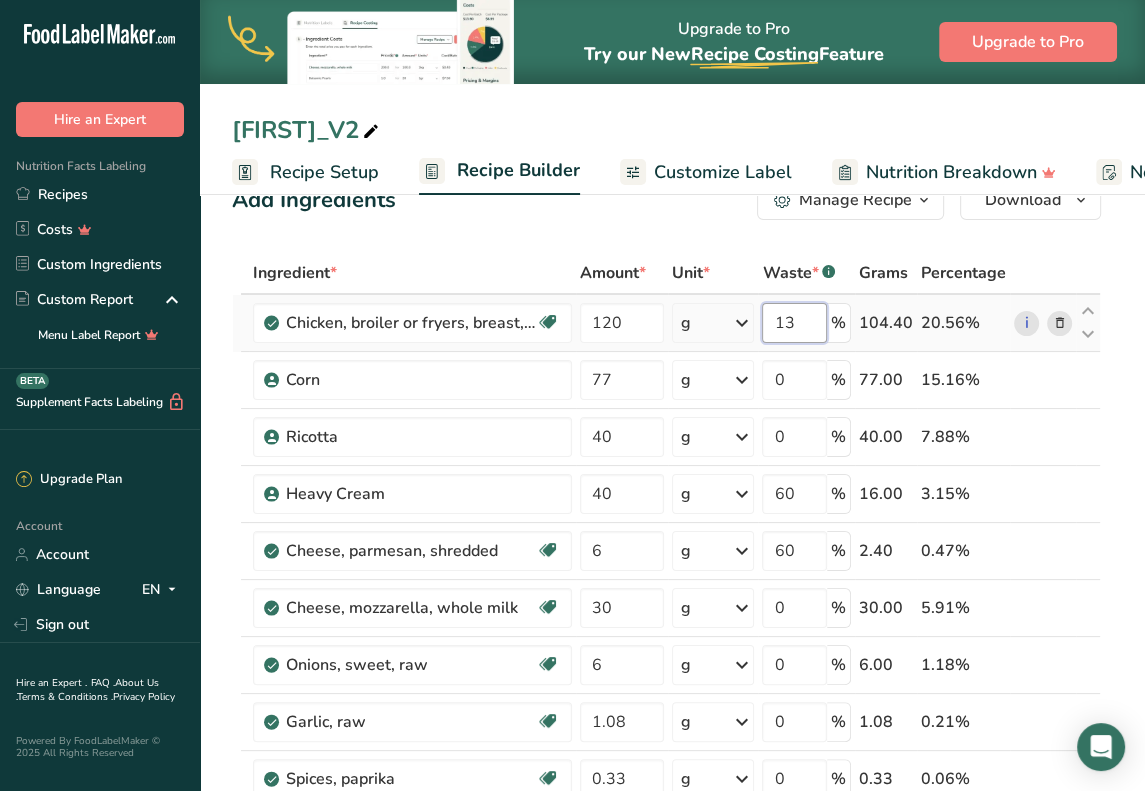 click on "Ingredient *
Amount *
Unit *
Waste *   .a-a{fill:#347362;}.b-a{fill:#fff;}          Grams
Percentage
Chicken, broiler or fryers, breast, skinless, boneless, meat only, raw
Dairy free
Gluten free
Soy free
120
g
Portions
4 oz
1 piece
1 package
Weight Units
g
kg
mg
See more
Volume Units
l
Volume units require a density conversion. If you know your ingredient's density enter it below. Otherwise, click on "RIA" our AI Regulatory bot - she will be able to help you
lb/ft3
g/cm3
Confirm
mL
fl oz" at bounding box center (666, 735) 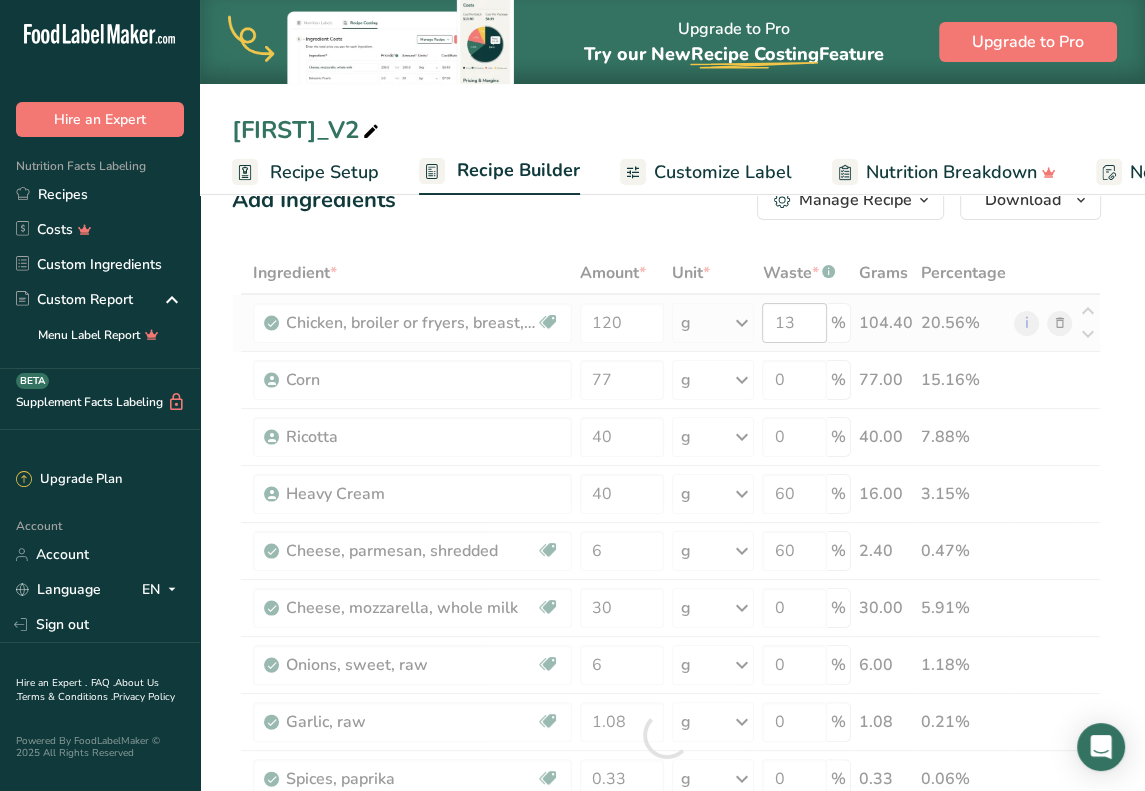 click at bounding box center [666, 735] 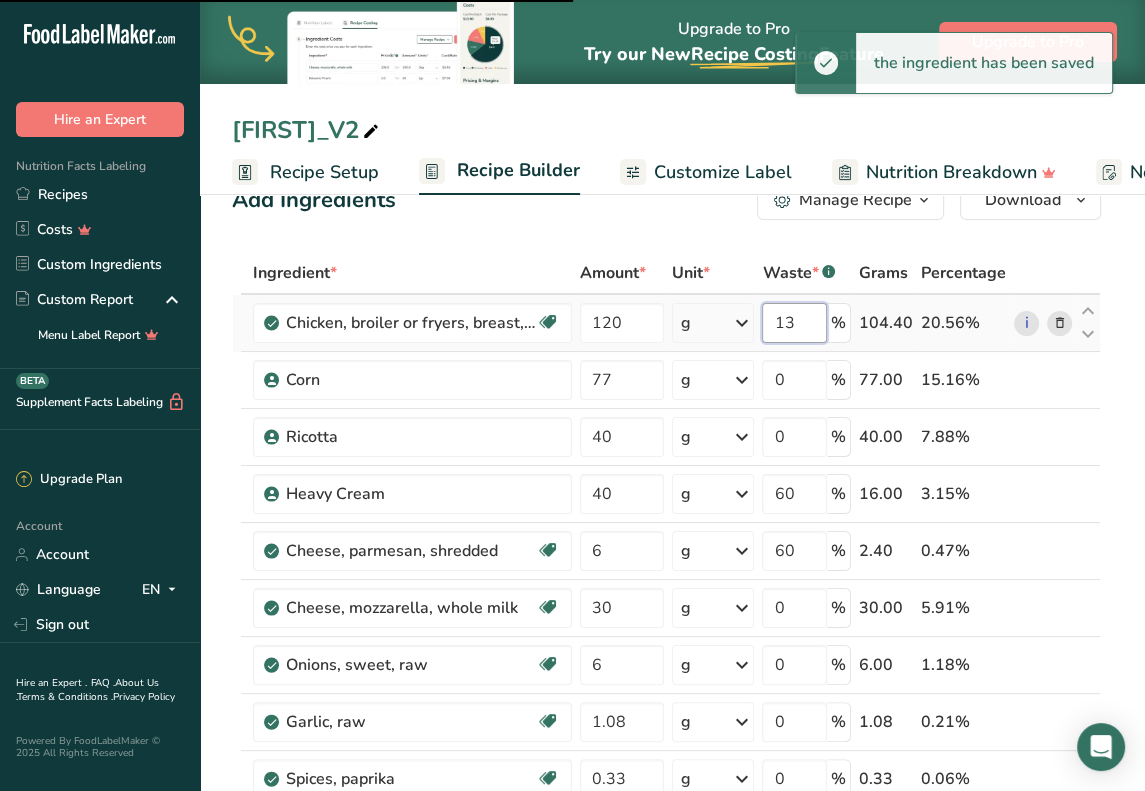 click on "Chicken, broiler or fryers, breast, skinless, boneless, meat only, raw
Dairy free
Gluten free
Soy free
120
g
Portions
4 oz
1 piece
1 package
Weight Units
g
kg
mg
See more
Volume Units
l
Volume units require a density conversion. If you know your ingredient's density enter it below. Otherwise, click on "RIA" our AI Regulatory bot - she will be able to help you
lb/ft3
g/cm3
Confirm
mL
Volume units require a density conversion. If you know your ingredient's density enter it below. Otherwise, click on "RIA" our AI Regulatory bot - she will be able to help you" at bounding box center (666, 323) 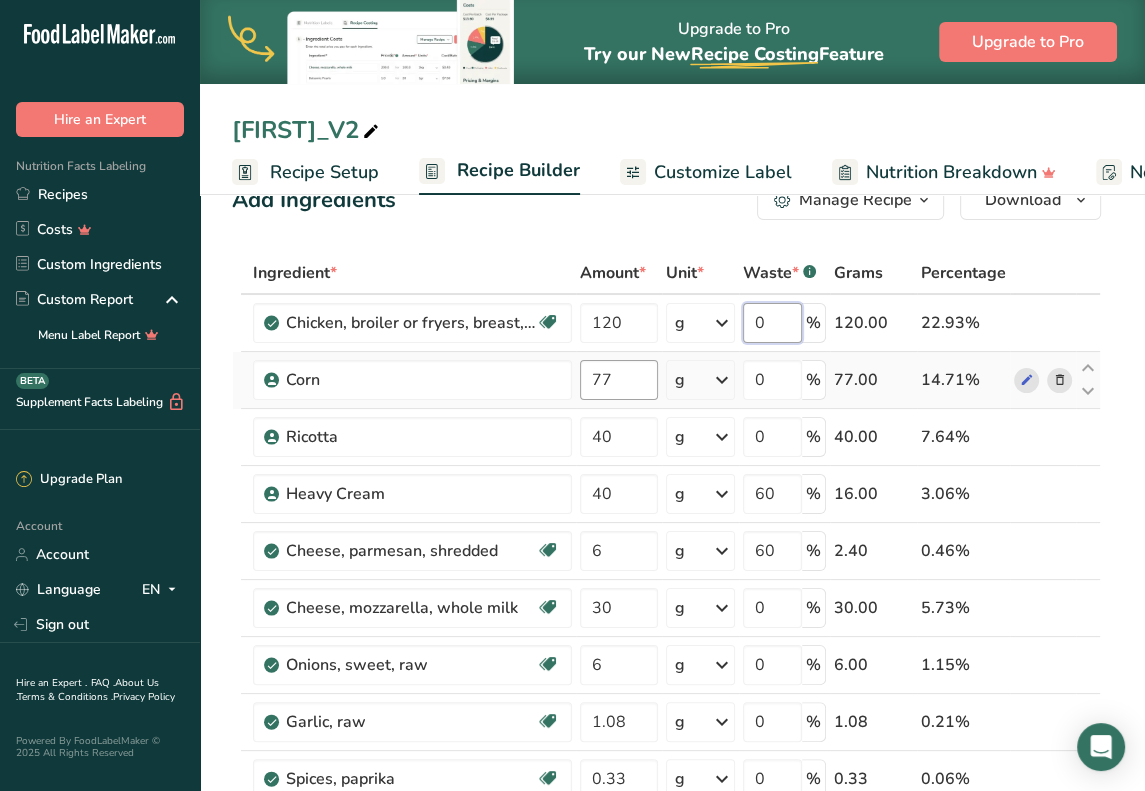 type on "0" 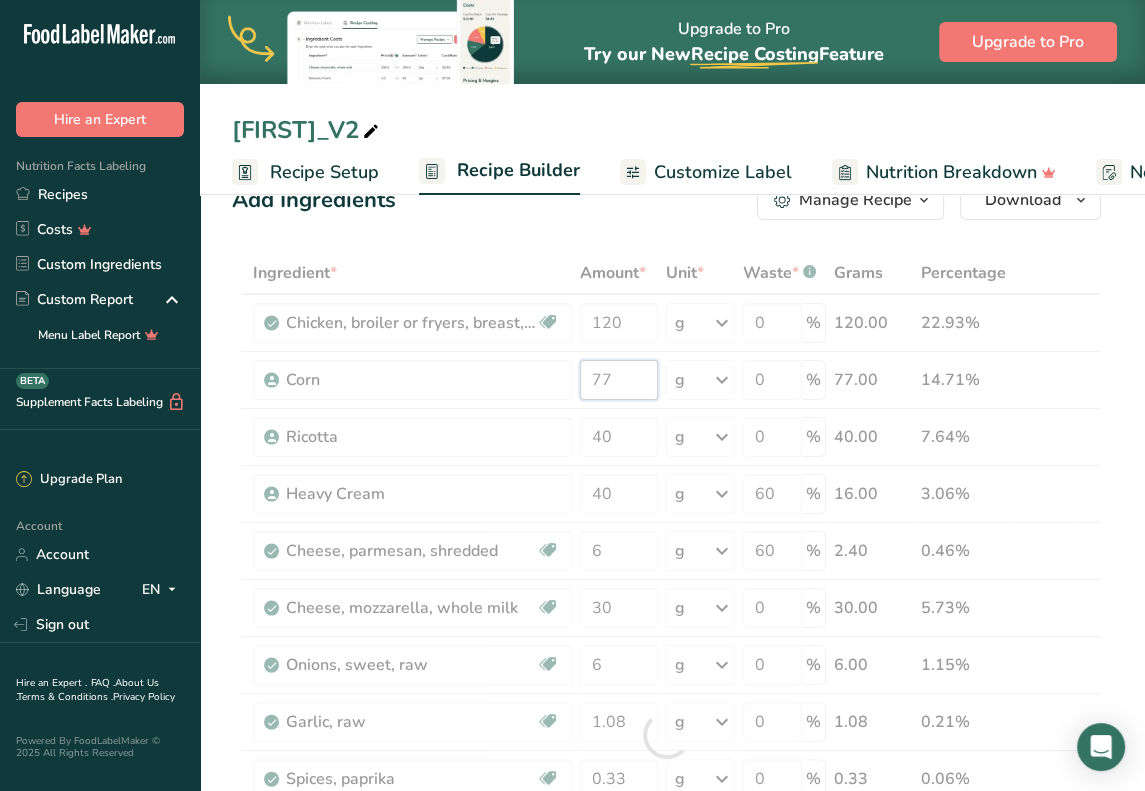 drag, startPoint x: 620, startPoint y: 384, endPoint x: 569, endPoint y: 384, distance: 51 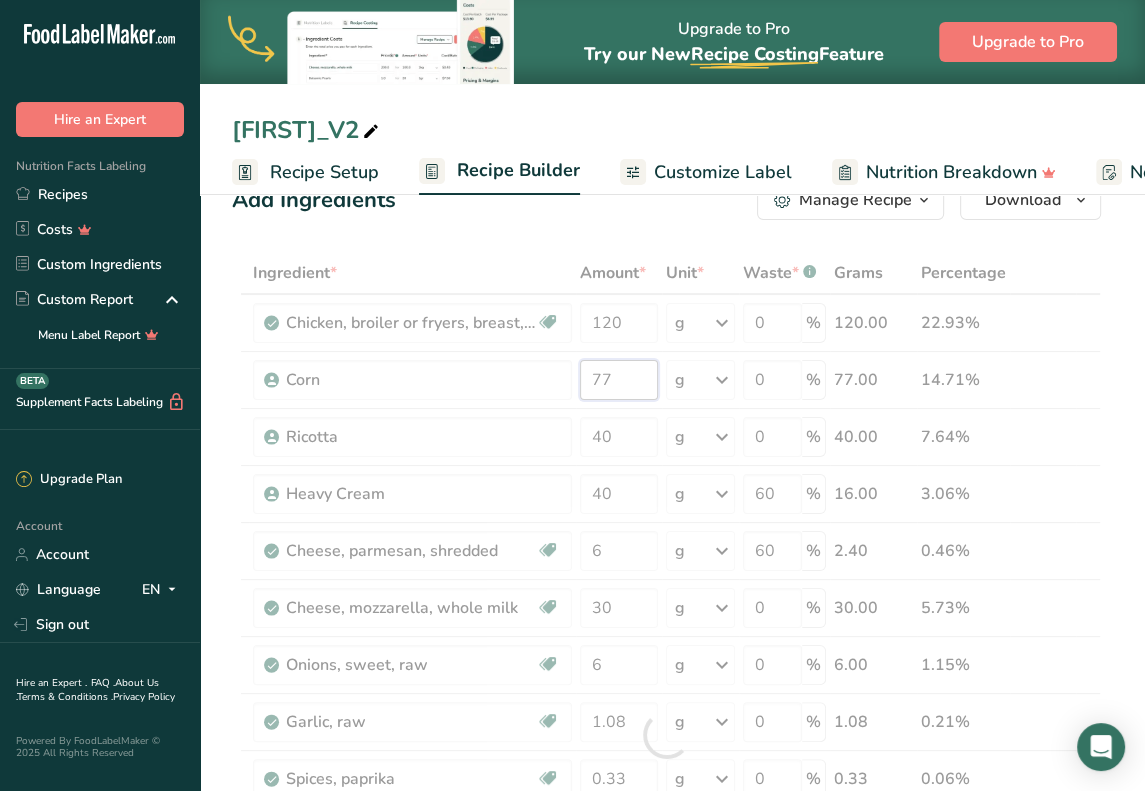 click on "Ingredient *
Amount *
Unit *
Waste *   .a-a{fill:#347362;}.b-a{fill:#fff;}          Grams
Percentage
Chicken, broiler or fryers, breast, skinless, boneless, meat only, raw
Dairy free
Gluten free
Soy free
120
g
Portions
4 oz
1 piece
1 package
Weight Units
g
kg
mg
See more
Volume Units
l
Volume units require a density conversion. If you know your ingredient's density enter it below. Otherwise, click on "RIA" our AI Regulatory bot - she will be able to help you
lb/ft3
g/cm3
Confirm
mL
fl oz" at bounding box center [666, 735] 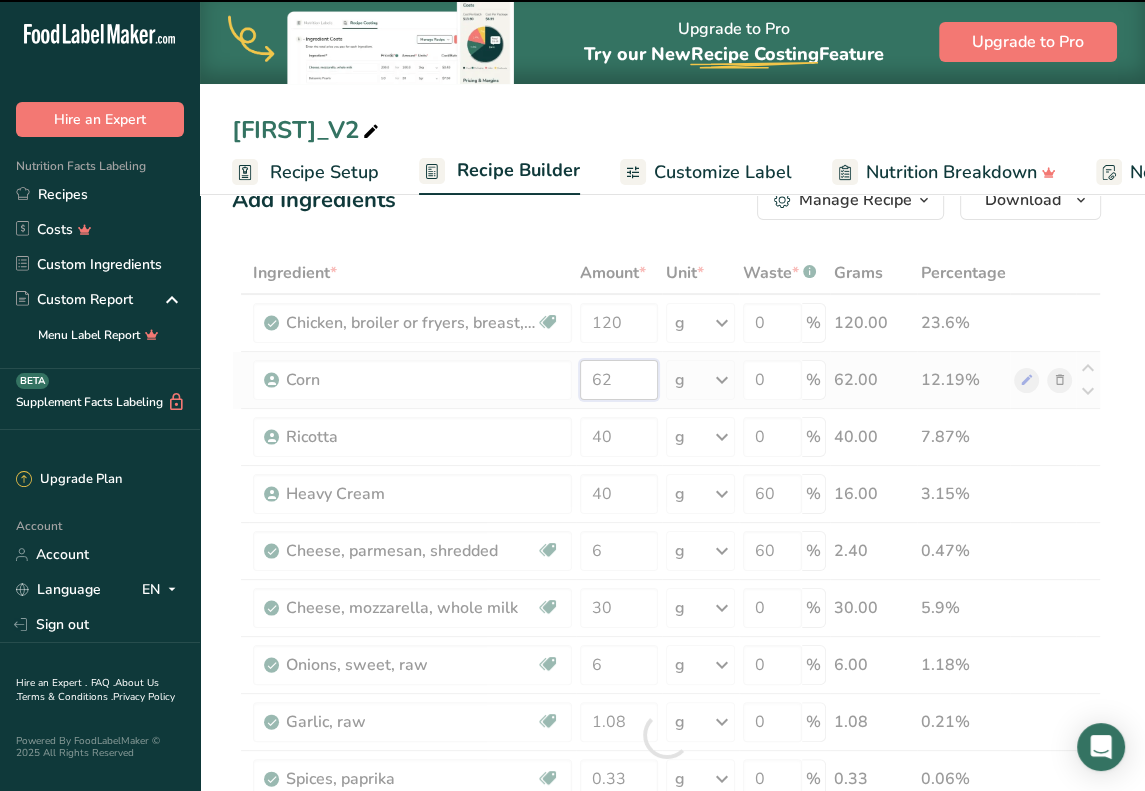 type on "77" 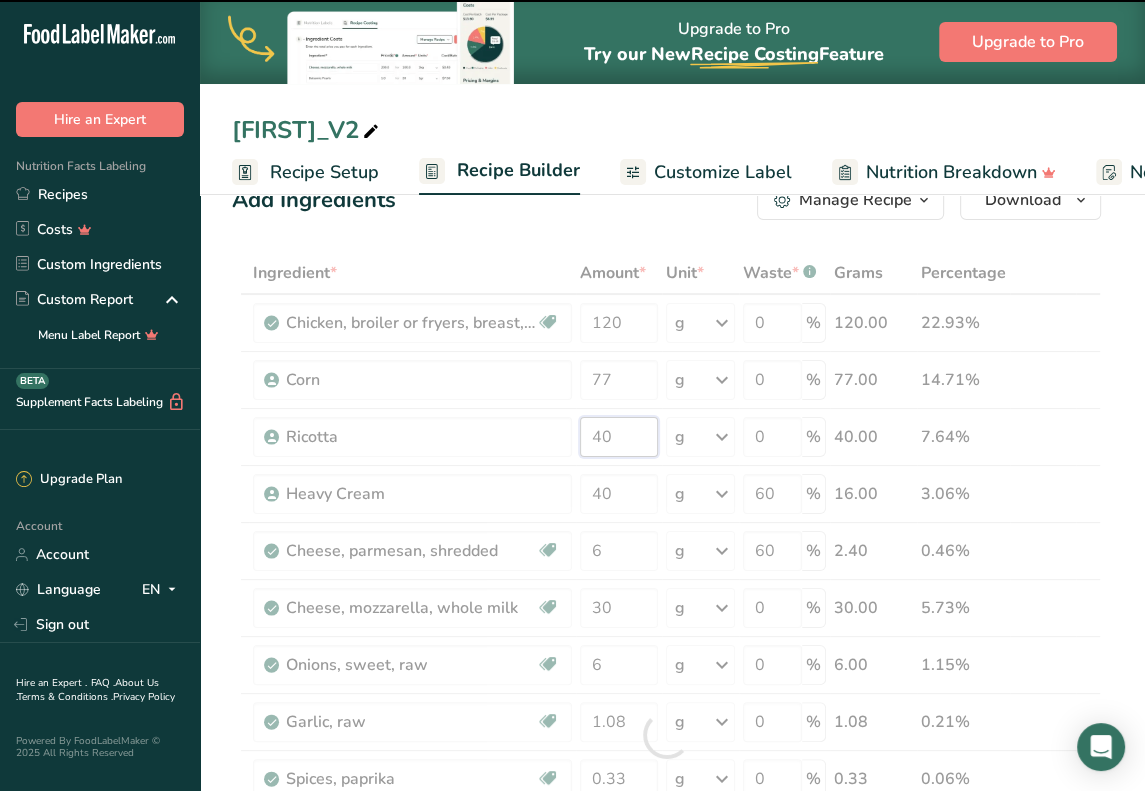 drag, startPoint x: 633, startPoint y: 439, endPoint x: 572, endPoint y: 443, distance: 61.13101 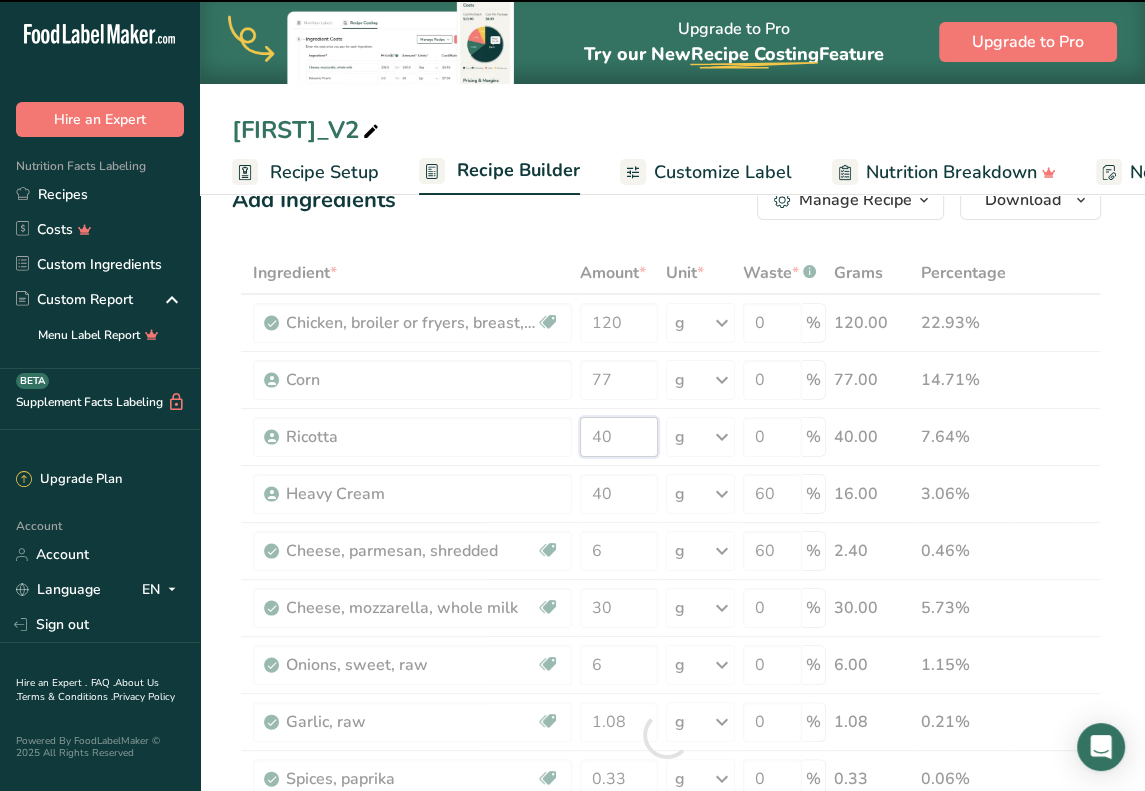 click on "Ingredient *
Amount *
Unit *
Waste *   .a-a{fill:#347362;}.b-a{fill:#fff;}          Grams
Percentage
Chicken, broiler or fryers, breast, skinless, boneless, meat only, raw
Dairy free
Gluten free
Soy free
120
g
Portions
4 oz
1 piece
1 package
Weight Units
g
kg
mg
See more
Volume Units
l
Volume units require a density conversion. If you know your ingredient's density enter it below. Otherwise, click on "RIA" our AI Regulatory bot - she will be able to help you
lb/ft3
g/cm3
Confirm
mL
fl oz" at bounding box center [666, 735] 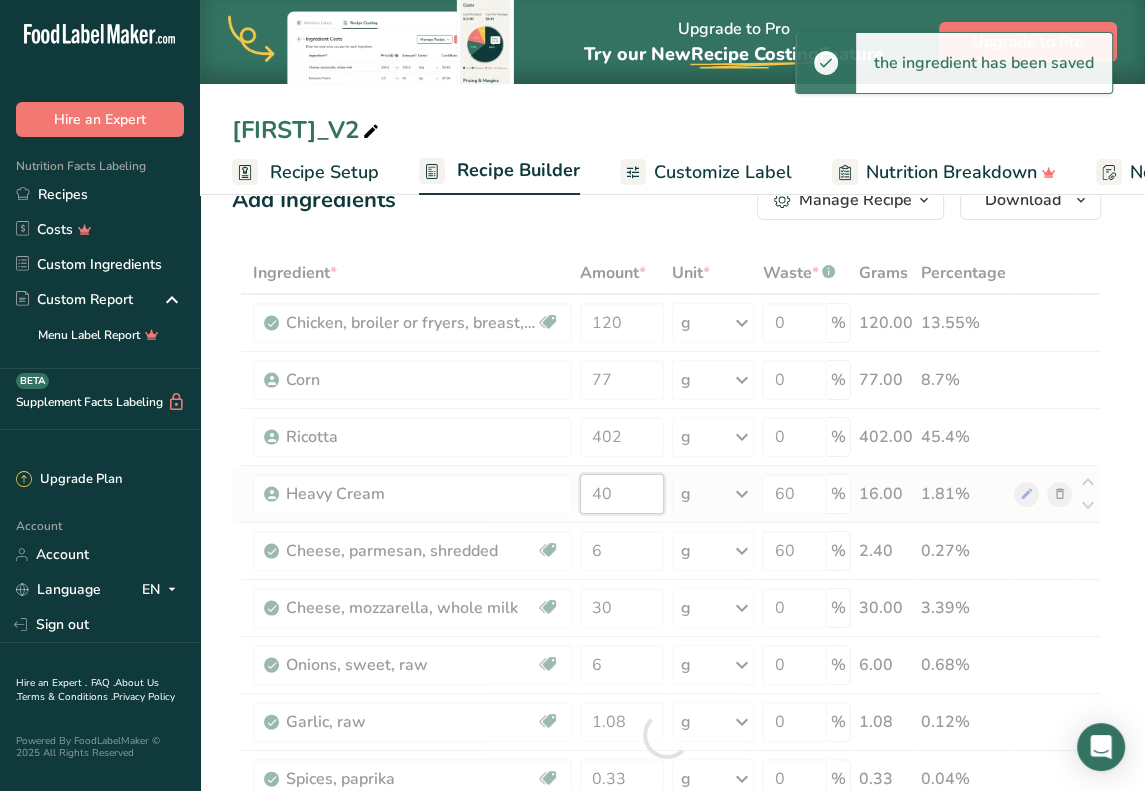 click on "Ingredient *
Amount *
Unit *
Waste *   .a-a{fill:#347362;}.b-a{fill:#fff;}          Grams
Percentage
Chicken, broiler or fryers, breast, skinless, boneless, meat only, raw
Dairy free
Gluten free
Soy free
120
g
Portions
4 oz
1 piece
1 package
Weight Units
g
kg
mg
See more
Volume Units
l
Volume units require a density conversion. If you know your ingredient's density enter it below. Otherwise, click on "RIA" our AI Regulatory bot - she will be able to help you
lb/ft3
g/cm3
Confirm
mL
fl oz" at bounding box center [666, 735] 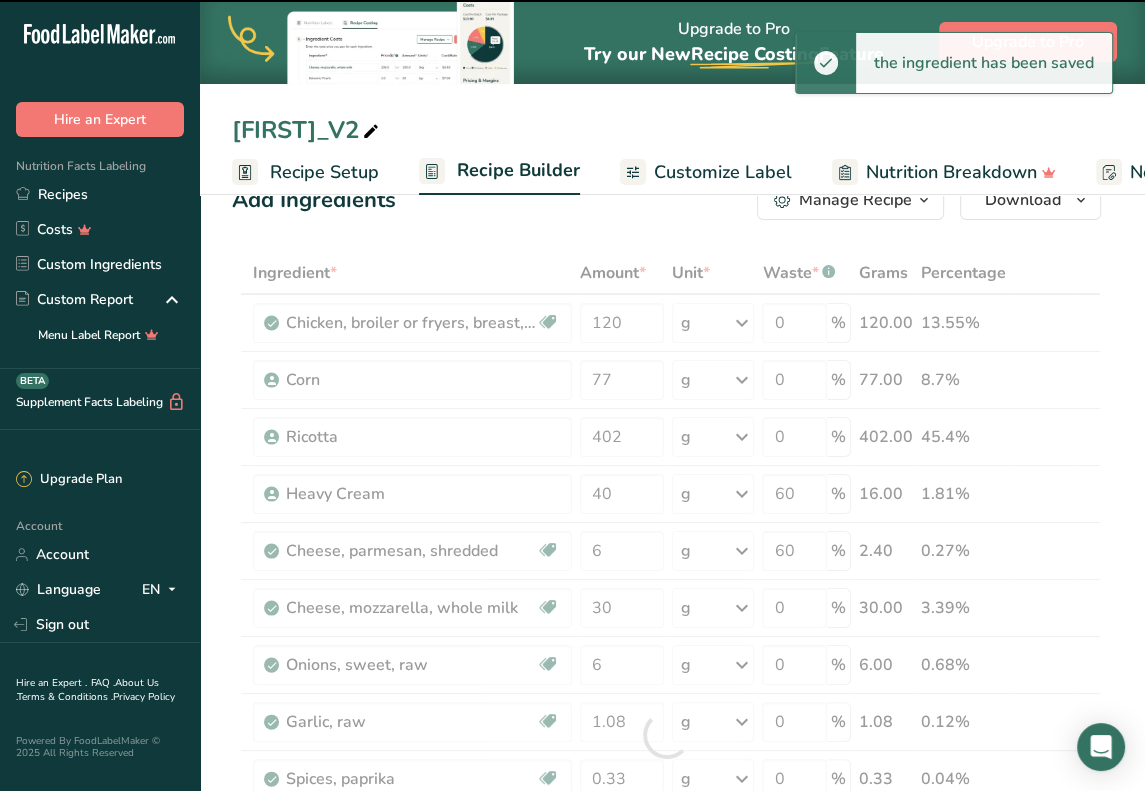 click at bounding box center [666, 735] 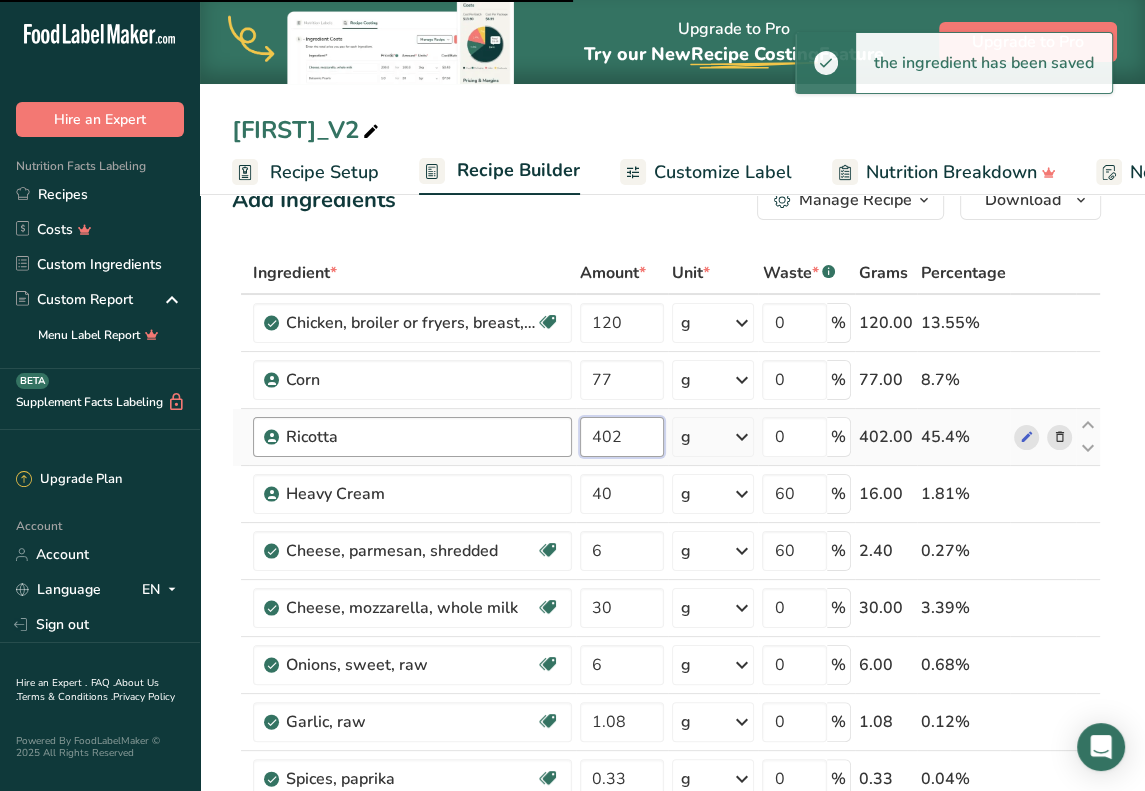 click on "Ricotta
402
g
Weight Units
g
kg
mg
See more
Volume Units
l
mL
fl oz
See more
0
%
402.00
45.4%" at bounding box center (666, 437) 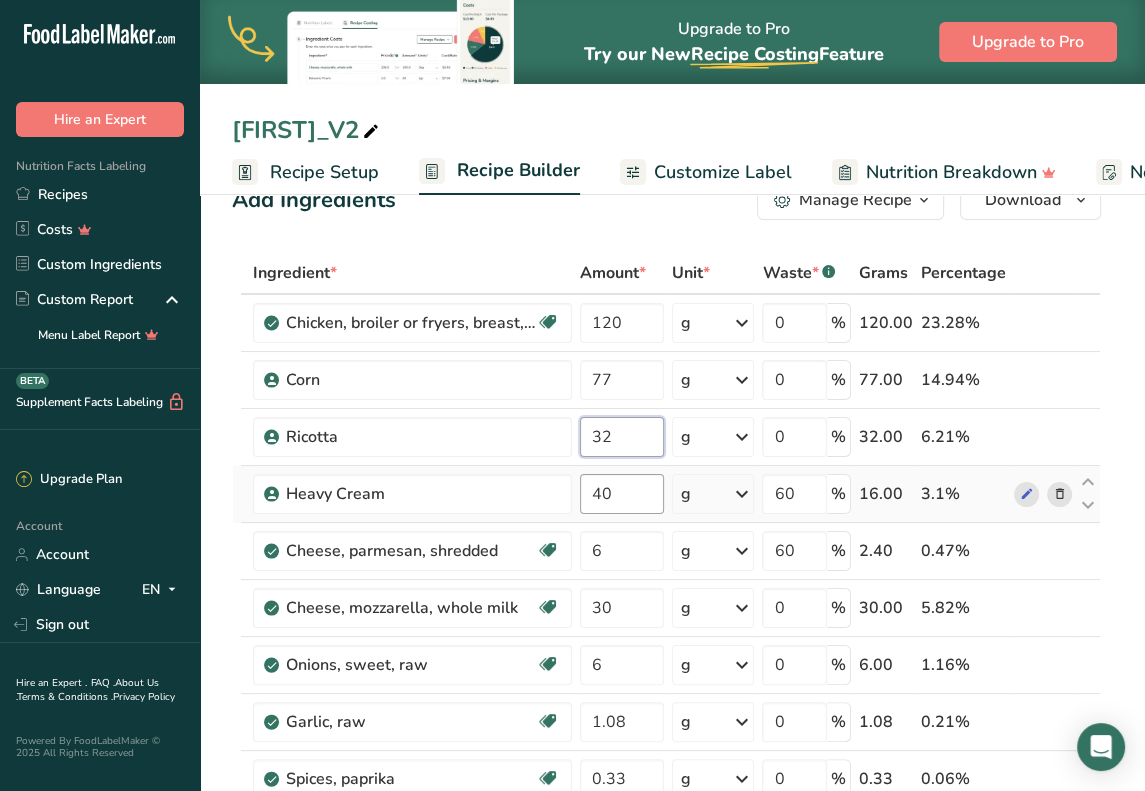 type on "32" 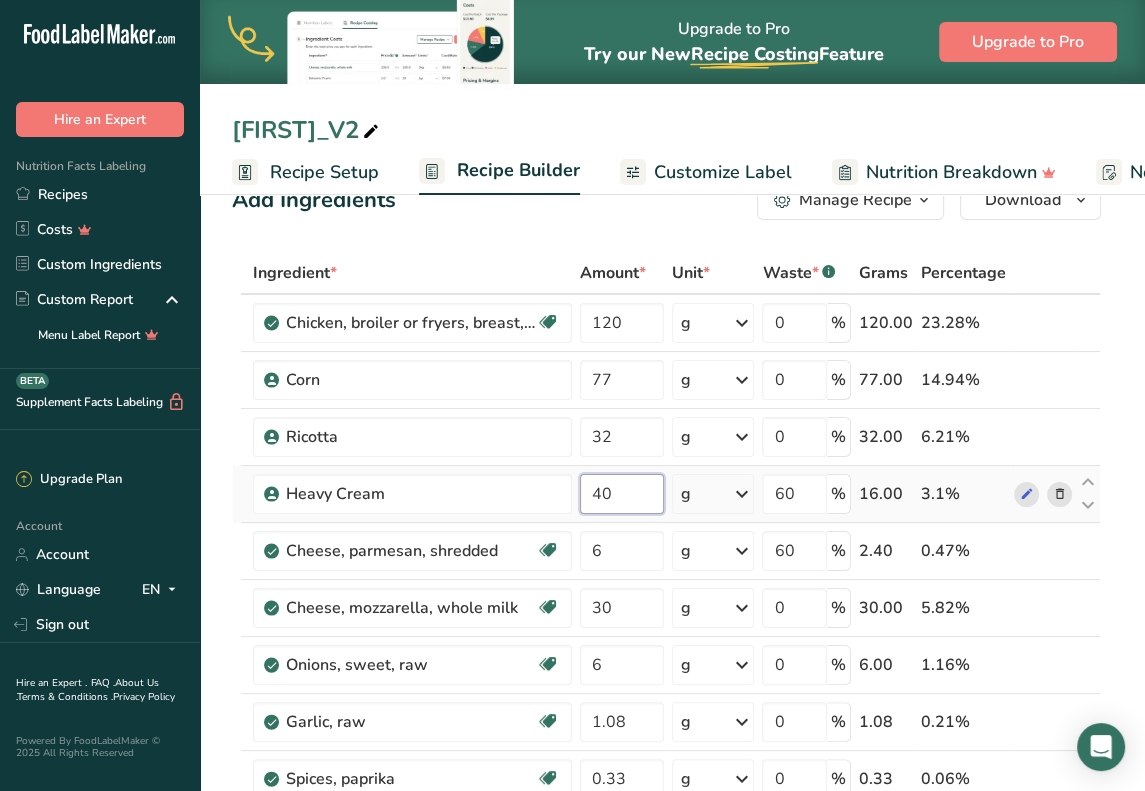 click on "Ingredient *
Amount *
Unit *
Waste *   .a-a{fill:#347362;}.b-a{fill:#fff;}          Grams
Percentage
Chicken, broiler or fryers, breast, skinless, boneless, meat only, raw
Dairy free
Gluten free
Soy free
120
g
Portions
4 oz
1 piece
1 package
Weight Units
g
kg
mg
See more
Volume Units
l
Volume units require a density conversion. If you know your ingredient's density enter it below. Otherwise, click on "RIA" our AI Regulatory bot - she will be able to help you
lb/ft3
g/cm3
Confirm
mL
fl oz" at bounding box center [666, 735] 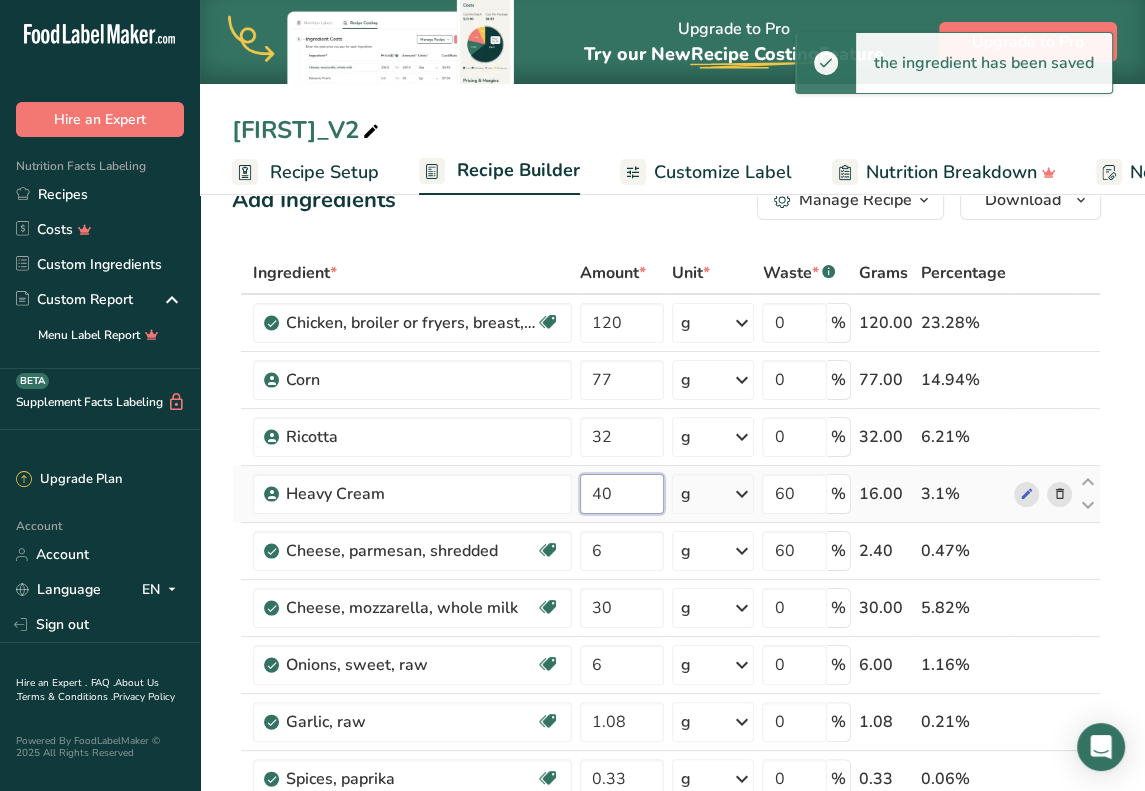 type on "4" 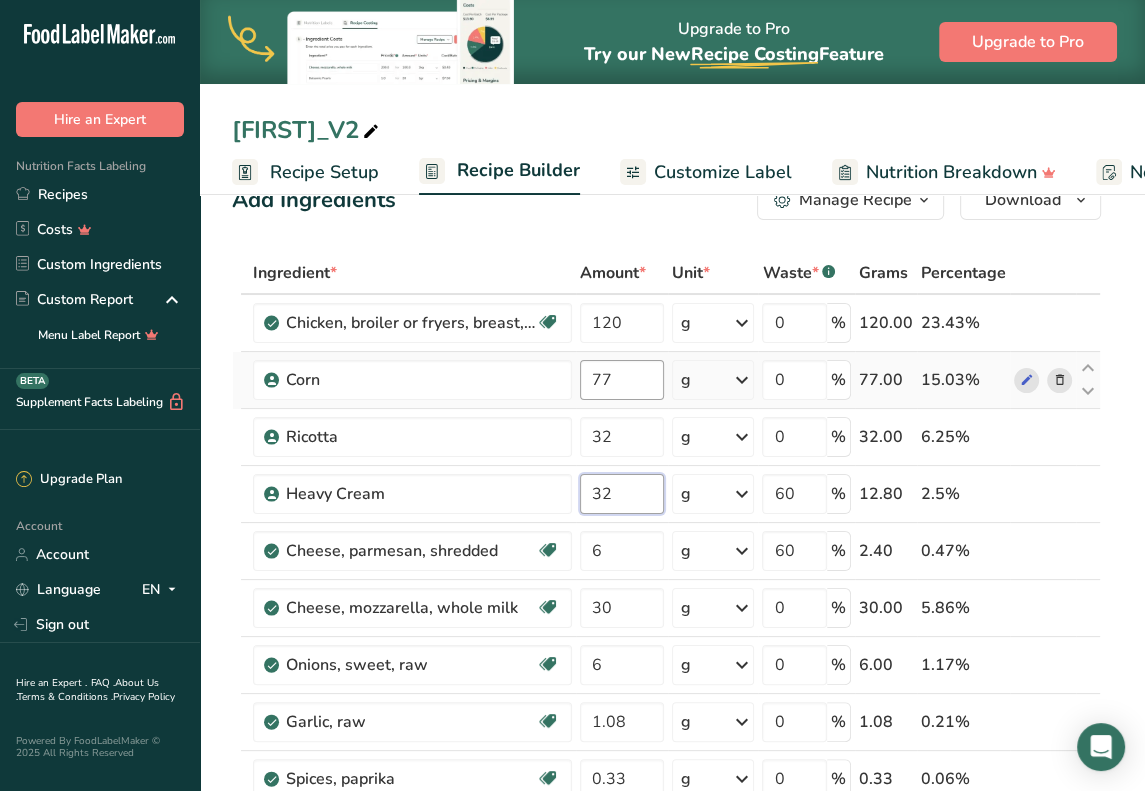 type on "32" 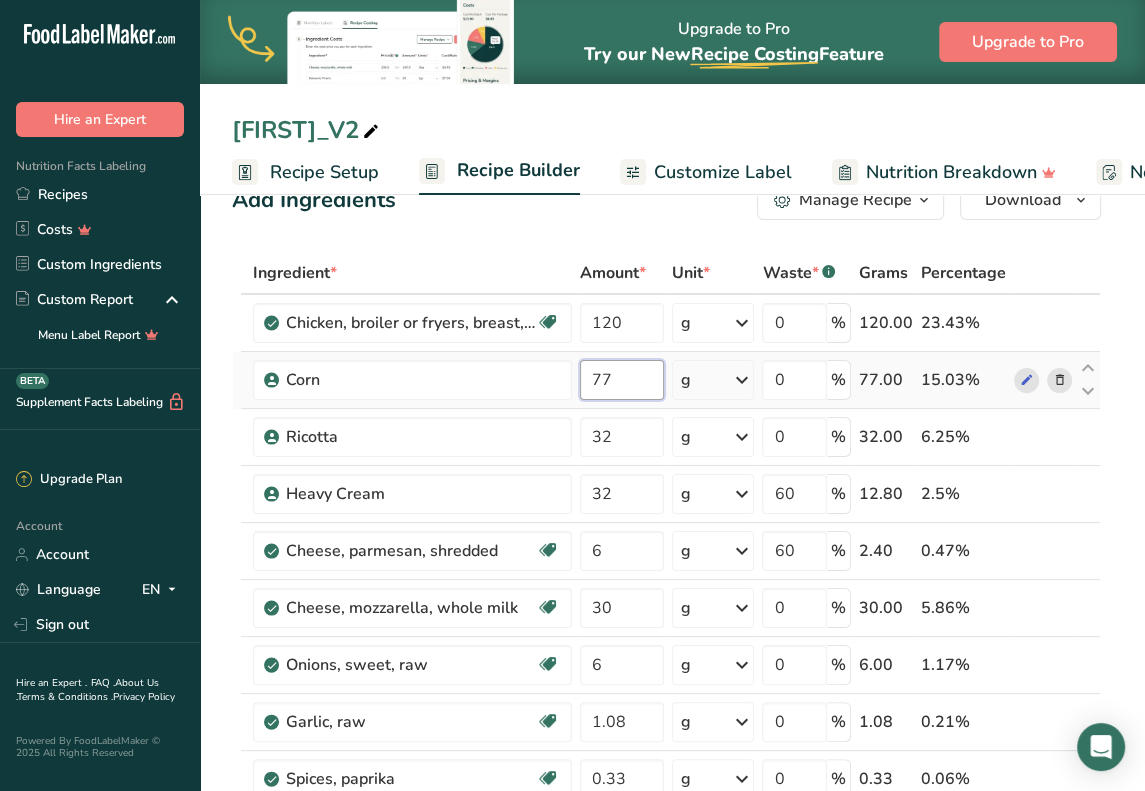 click on "Ingredient *
Amount *
Unit *
Waste *   .a-a{fill:#347362;}.b-a{fill:#fff;}          Grams
Percentage
Chicken, broiler or fryers, breast, skinless, boneless, meat only, raw
Dairy free
Gluten free
Soy free
120
g
Portions
4 oz
1 piece
1 package
Weight Units
g
kg
mg
See more
Volume Units
l
Volume units require a density conversion. If you know your ingredient's density enter it below. Otherwise, click on "RIA" our AI Regulatory bot - she will be able to help you
lb/ft3
g/cm3
Confirm
mL
fl oz" at bounding box center (666, 735) 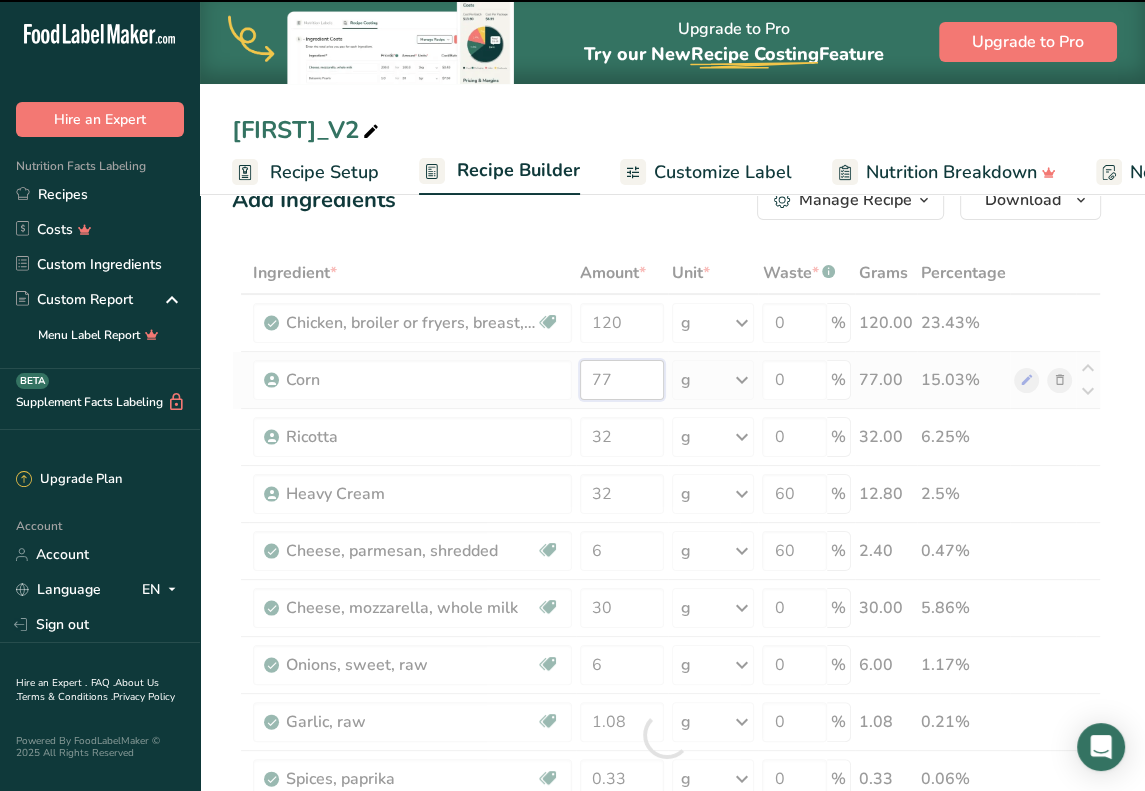 type on "7" 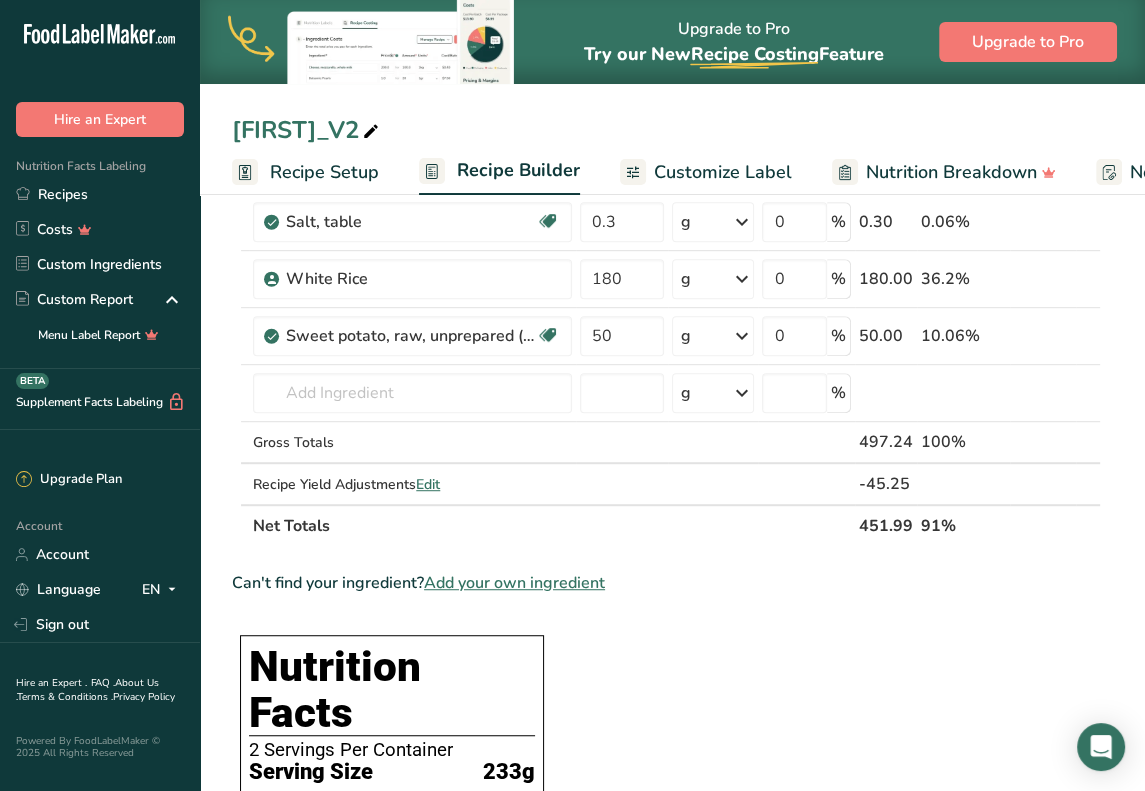 scroll, scrollTop: 720, scrollLeft: 0, axis: vertical 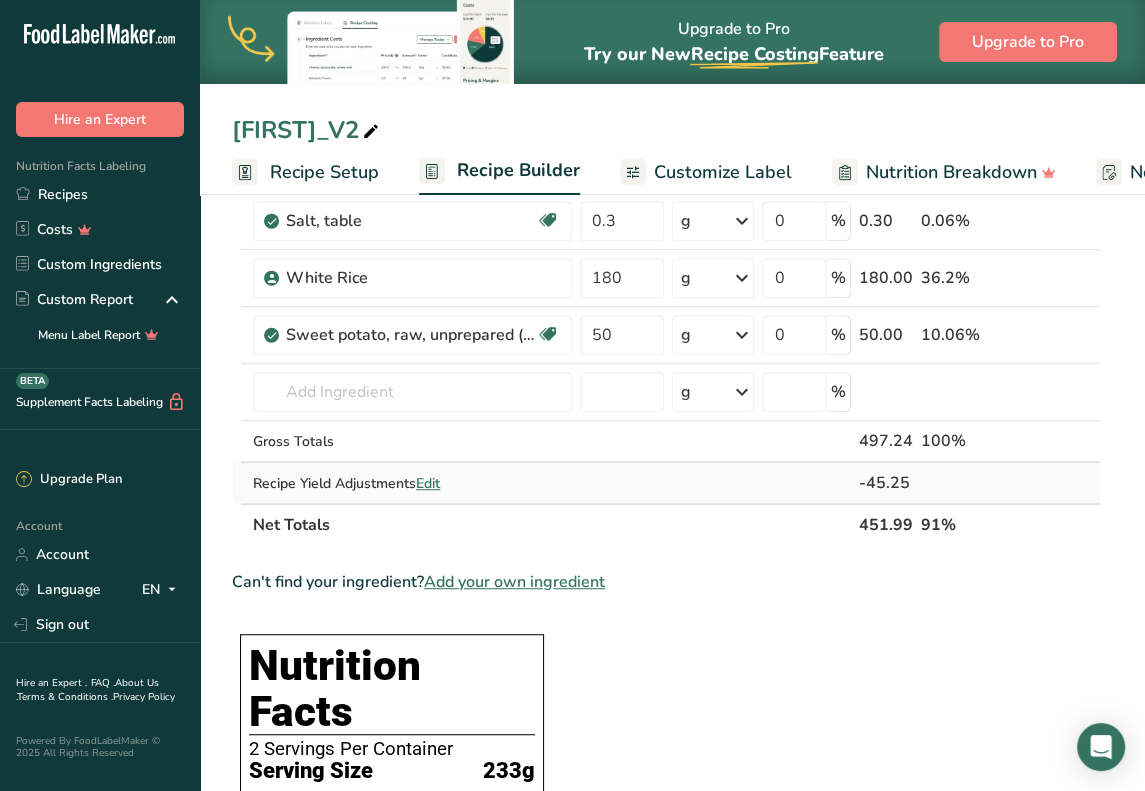 type on "62" 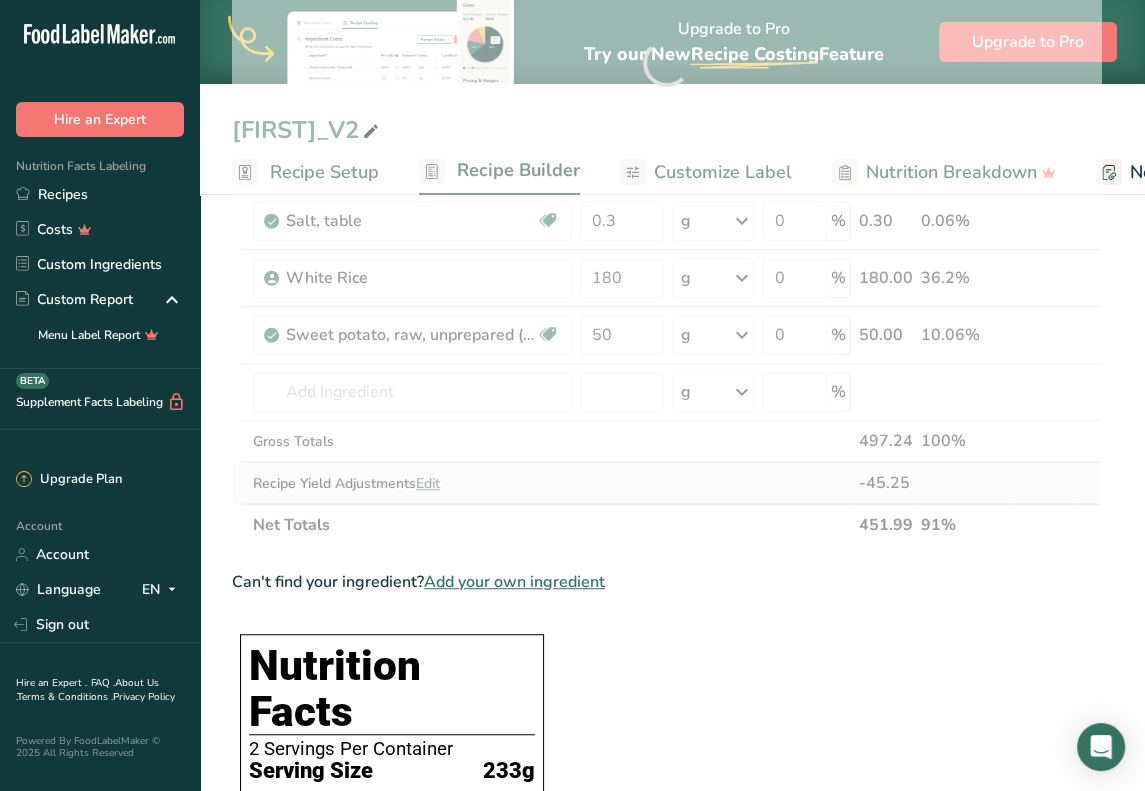 click on "Ingredient *
Amount *
Unit *
Waste *   .a-a{fill:#347362;}.b-a{fill:#fff;}          Grams
Percentage
Chicken, broiler or fryers, breast, skinless, boneless, meat only, raw
Dairy free
Gluten free
Soy free
120
g
Portions
4 oz
1 piece
1 package
Weight Units
g
kg
mg
See more
Volume Units
l
Volume units require a density conversion. If you know your ingredient's density enter it below. Otherwise, click on "RIA" our AI Regulatory bot - she will be able to help you
lb/ft3
g/cm3
Confirm
mL
fl oz" at bounding box center [666, 63] 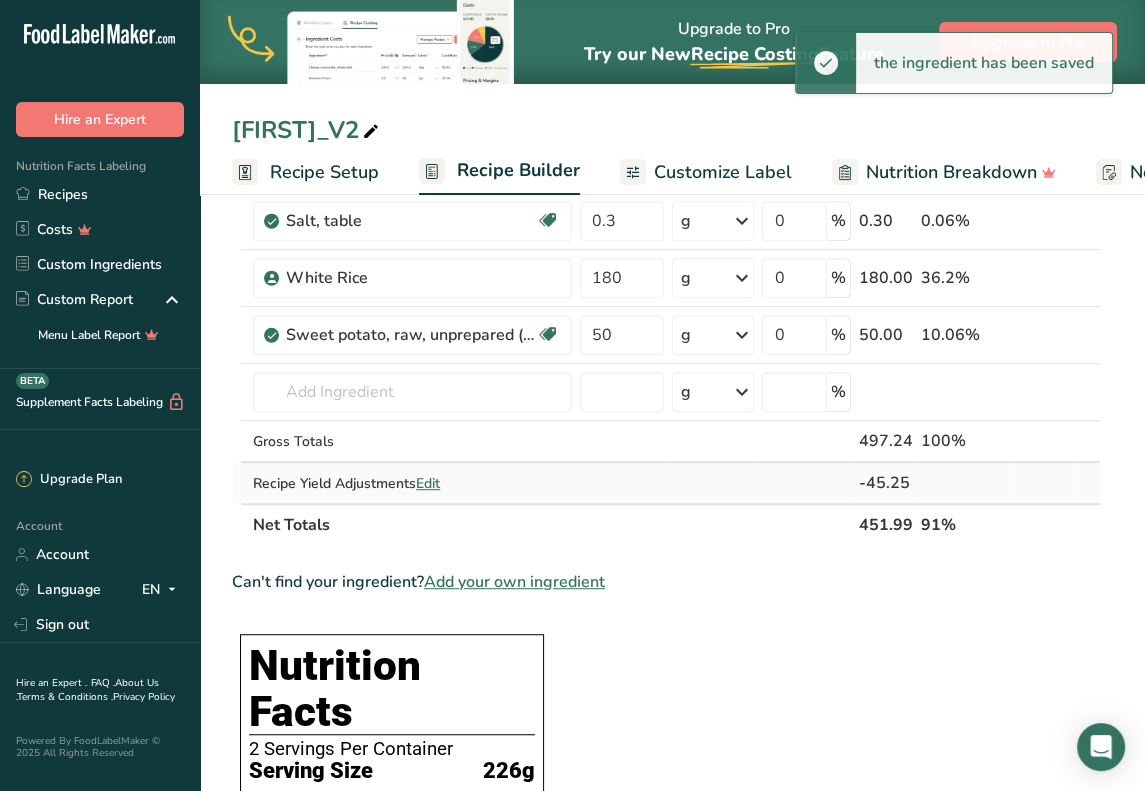 click on "Edit" at bounding box center (428, 483) 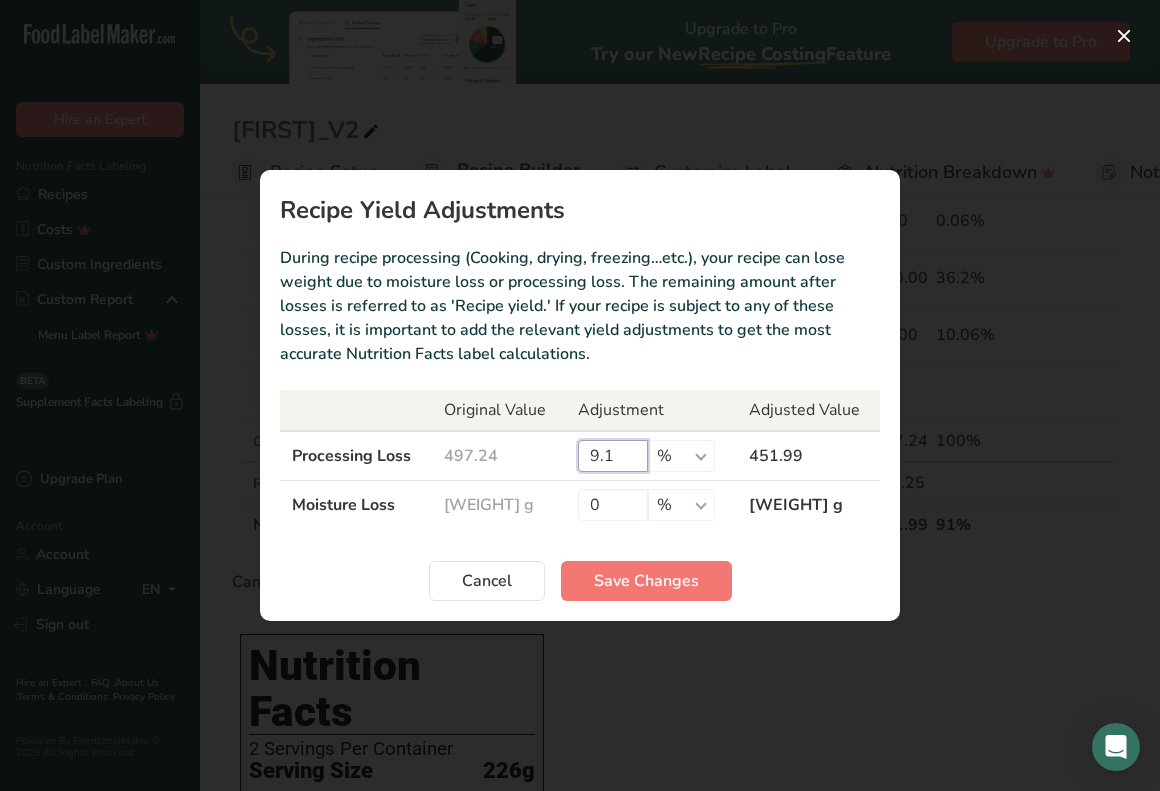drag, startPoint x: 640, startPoint y: 451, endPoint x: 472, endPoint y: 457, distance: 168.1071 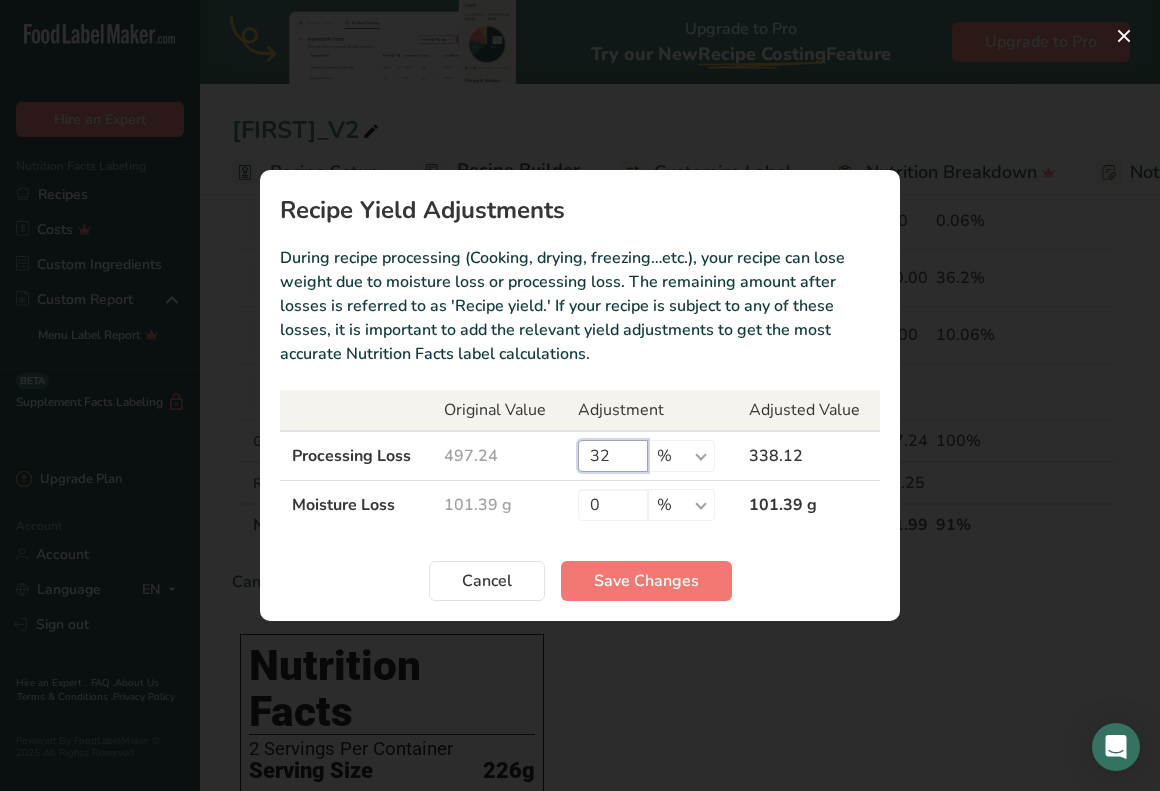 type on "3" 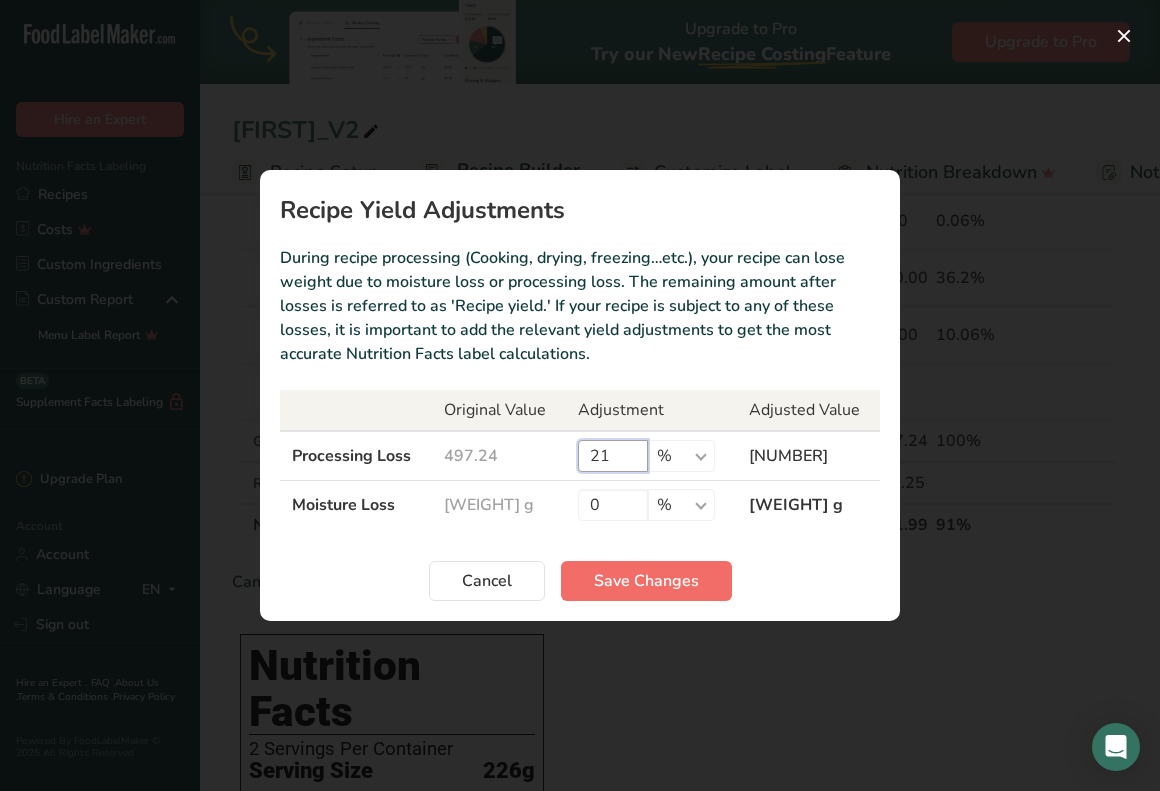 type on "21" 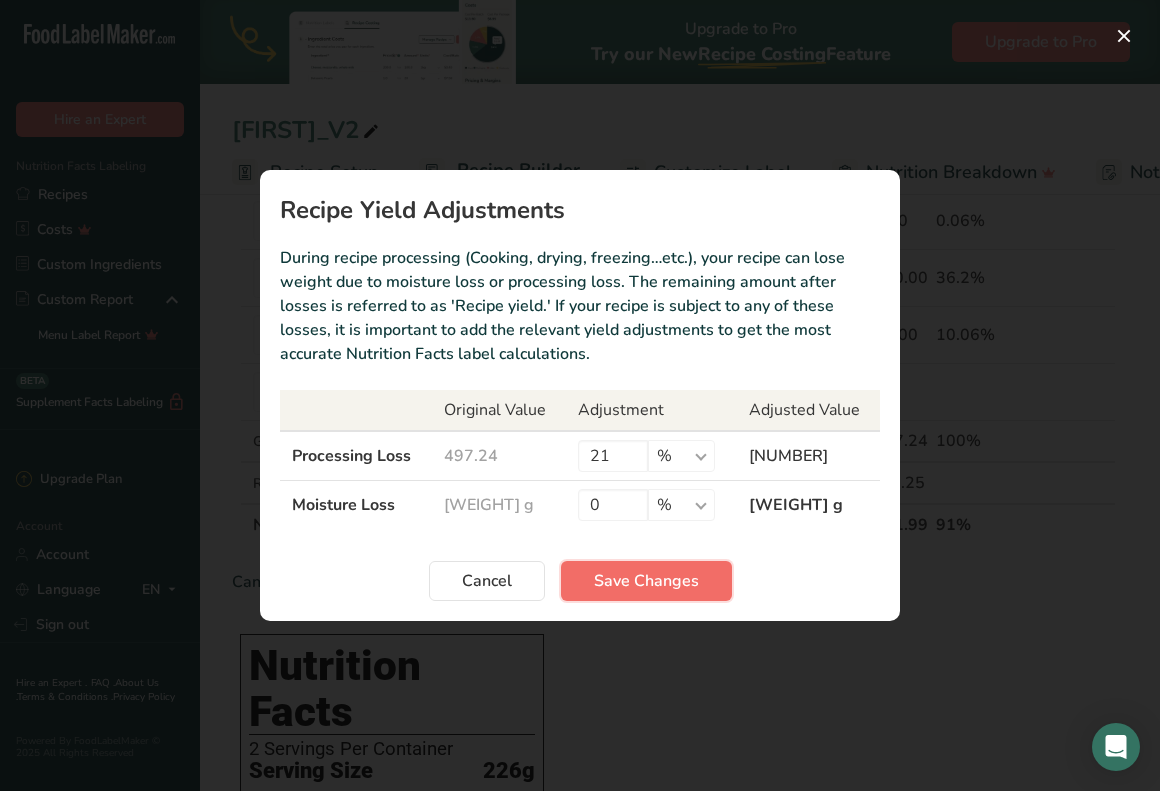 click on "Save Changes" at bounding box center (646, 581) 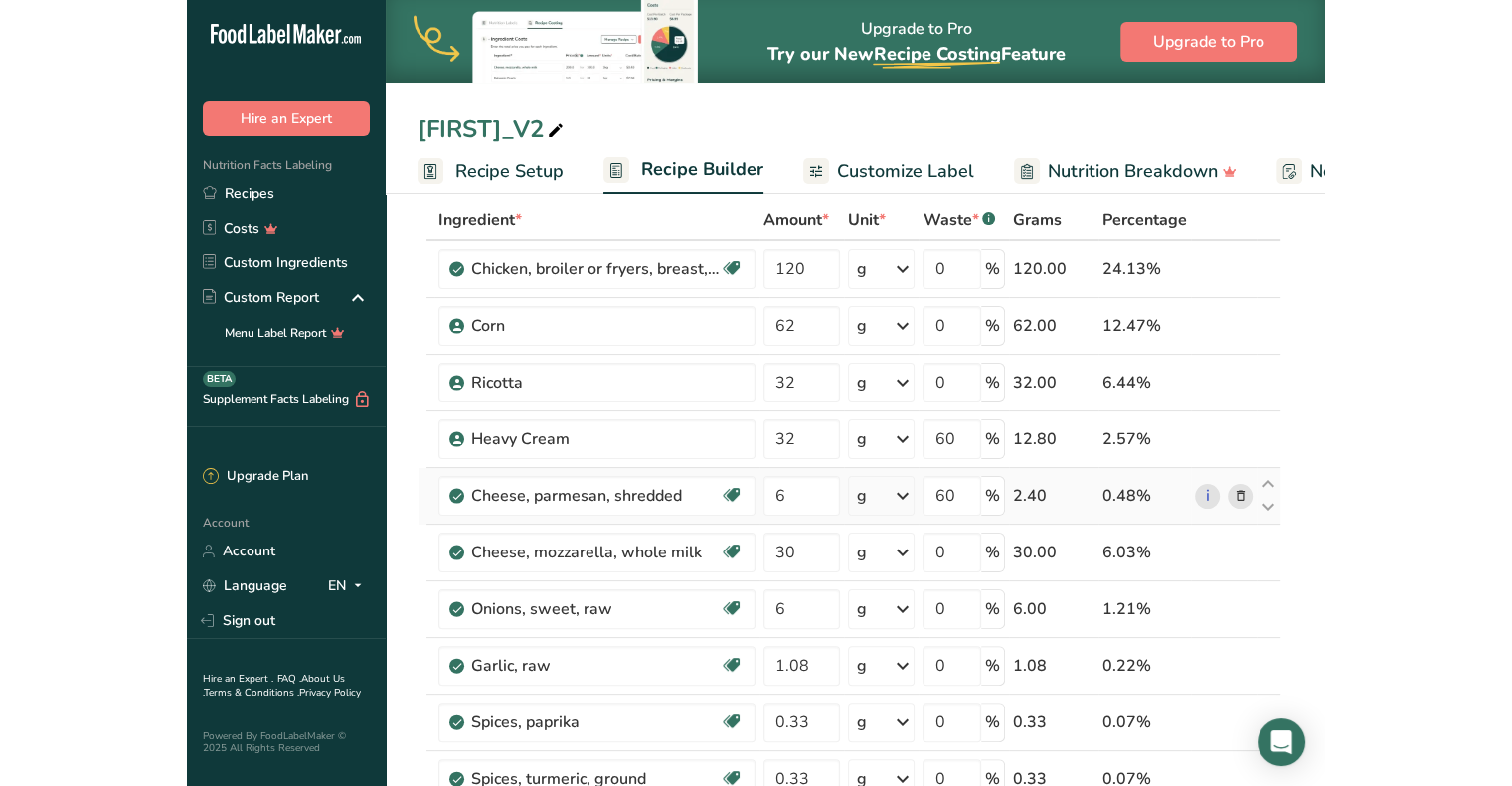 scroll, scrollTop: 99, scrollLeft: 0, axis: vertical 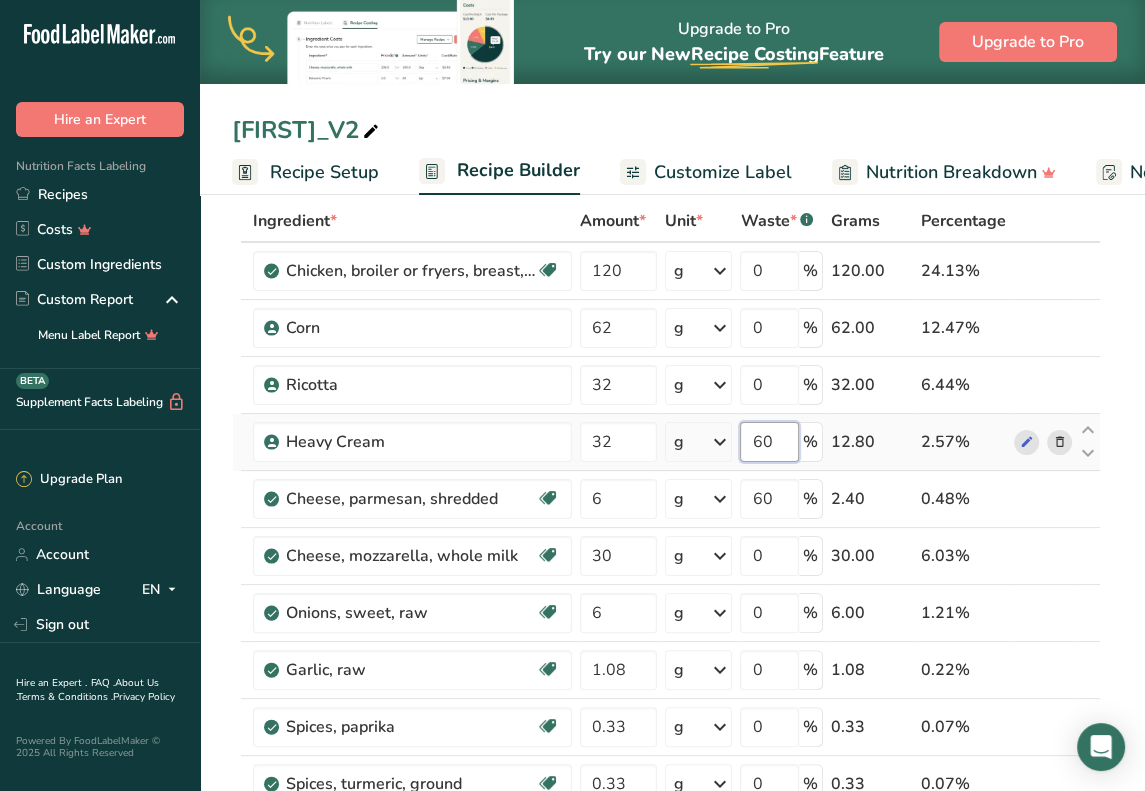 drag, startPoint x: 797, startPoint y: 438, endPoint x: 708, endPoint y: 441, distance: 89.050545 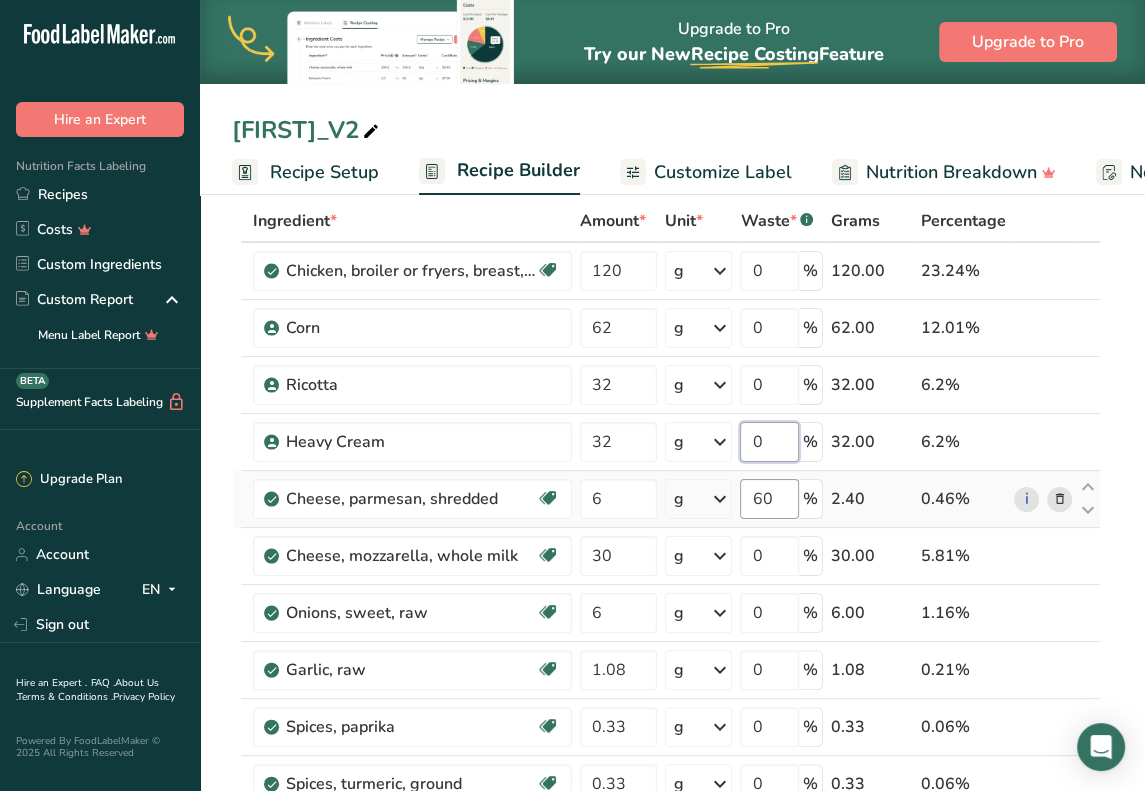 type on "0" 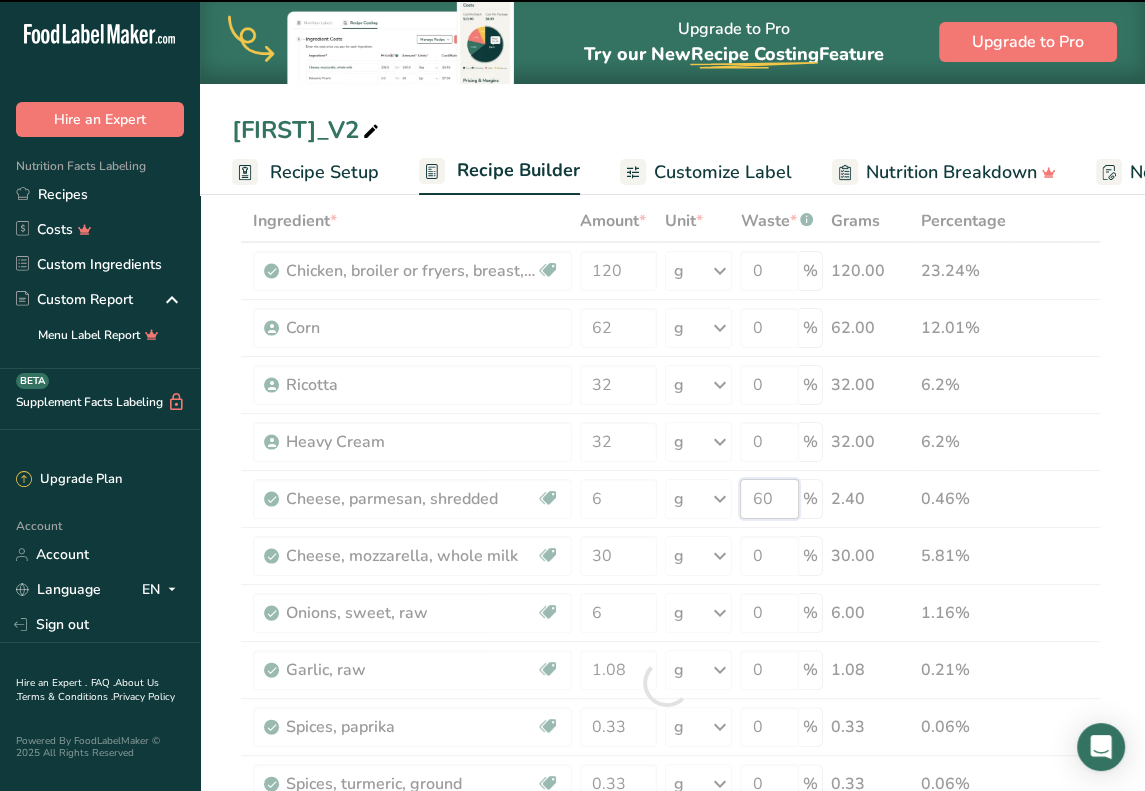 drag, startPoint x: 797, startPoint y: 491, endPoint x: 730, endPoint y: 492, distance: 67.00746 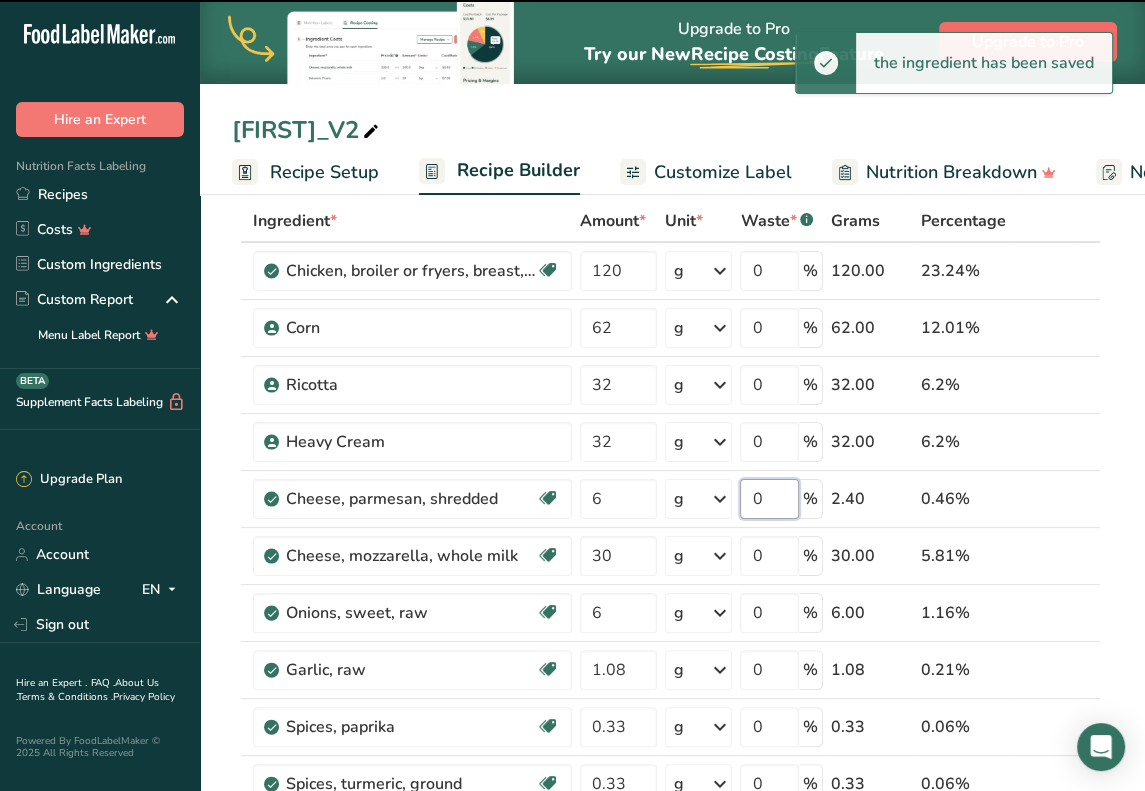 type on "60" 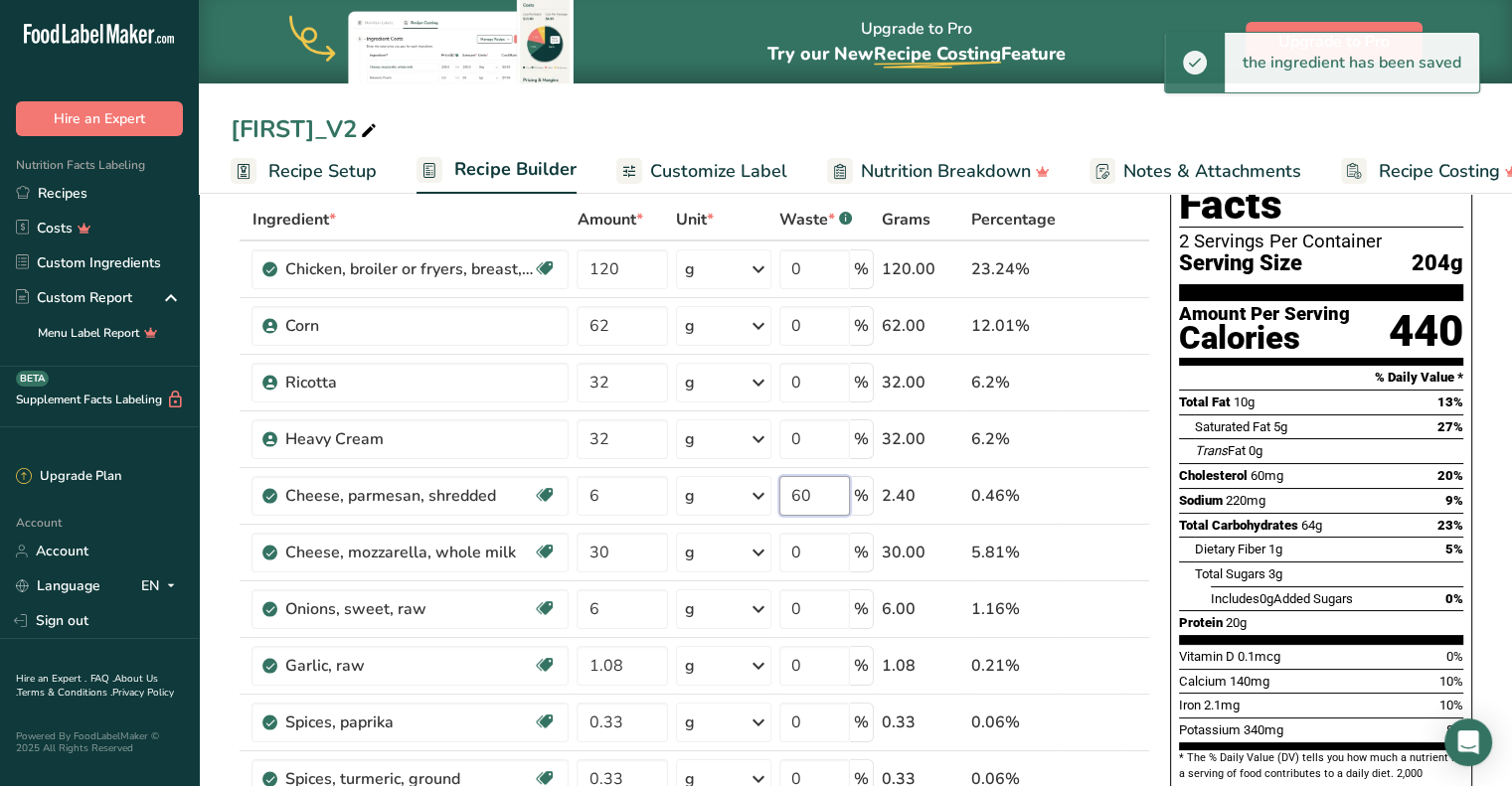 scroll, scrollTop: 0, scrollLeft: 0, axis: both 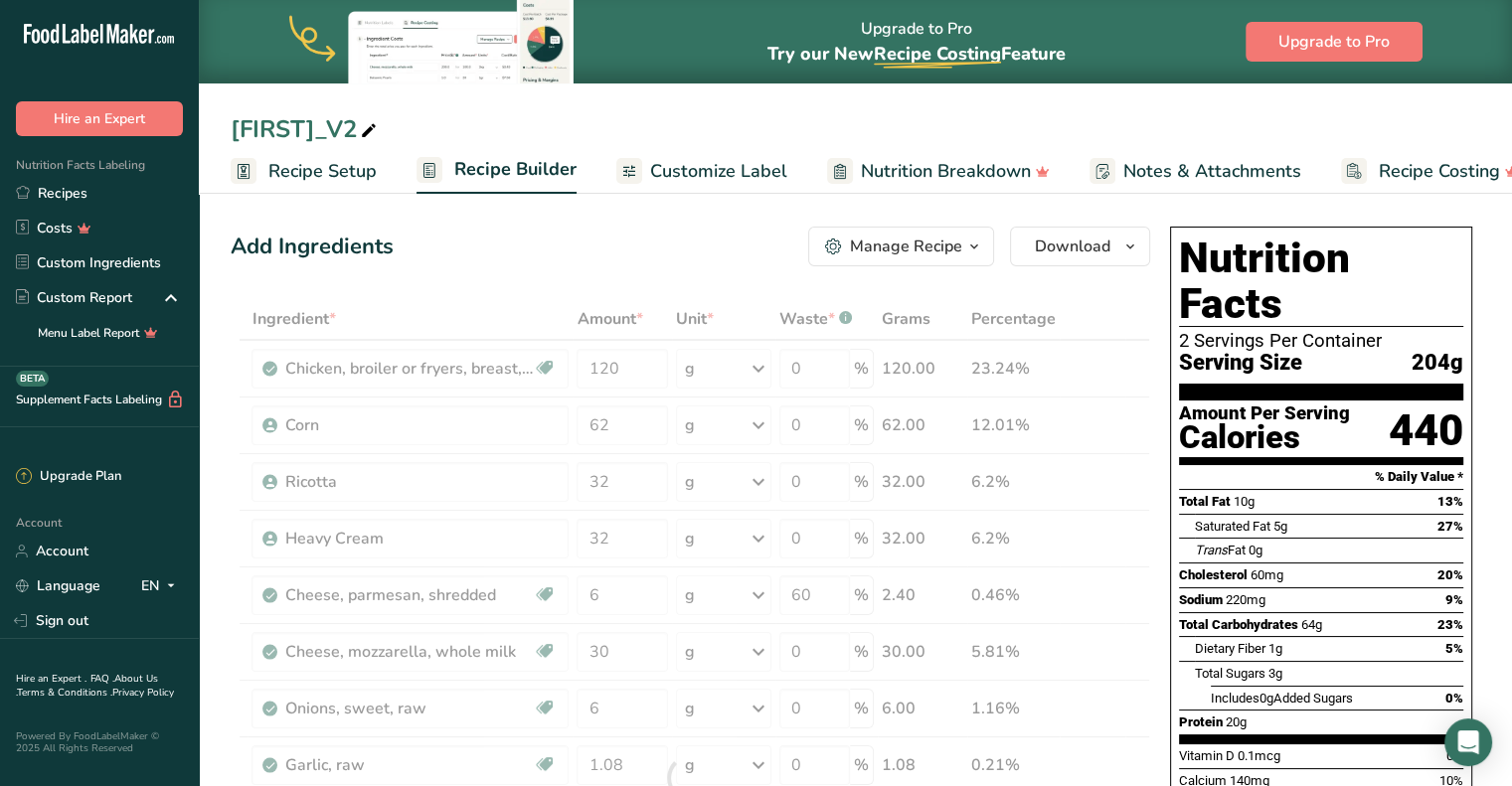 click on "Add Ingredients
Manage Recipe         Delete Recipe           Duplicate Recipe             Scale Recipe             Save as Sub-Recipe   .a-a{fill:#347362;}.b-a{fill:#fff;}                               Nutrition Breakdown                   Recipe Card
NEW
Amino Acids Pattern Report             Activity History
Download
Choose your preferred label style
Standard FDA label
Standard FDA label
The most common format for nutrition facts labels in compliance with the FDA's typeface, style and requirements
Tabular FDA label
A label format compliant with the FDA regulations presented in a tabular (horizontal) display.
Linear FDA label
A simple linear display for small sized packages.
Simplified FDA label" at bounding box center (690, 246) 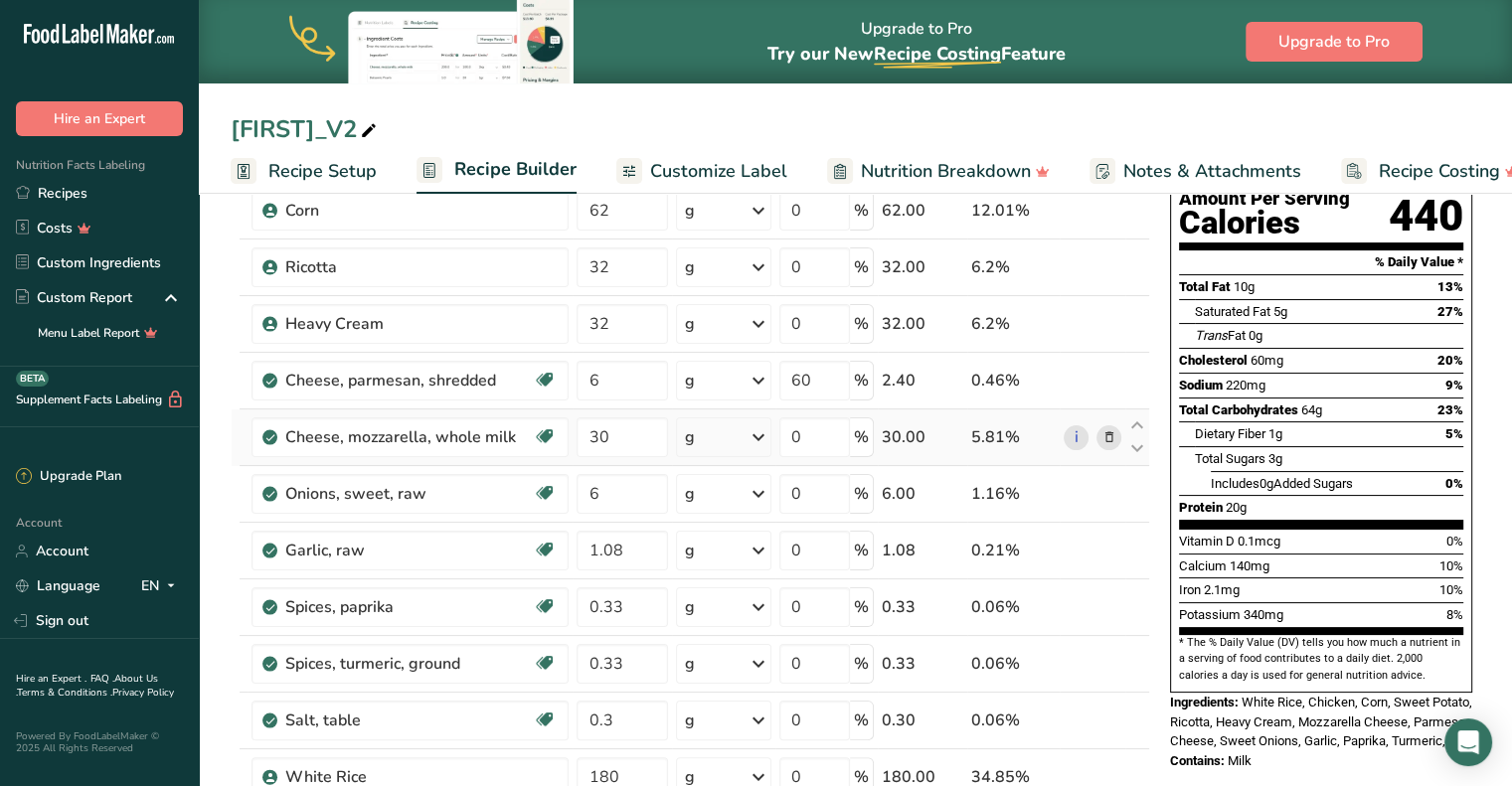 scroll, scrollTop: 0, scrollLeft: 0, axis: both 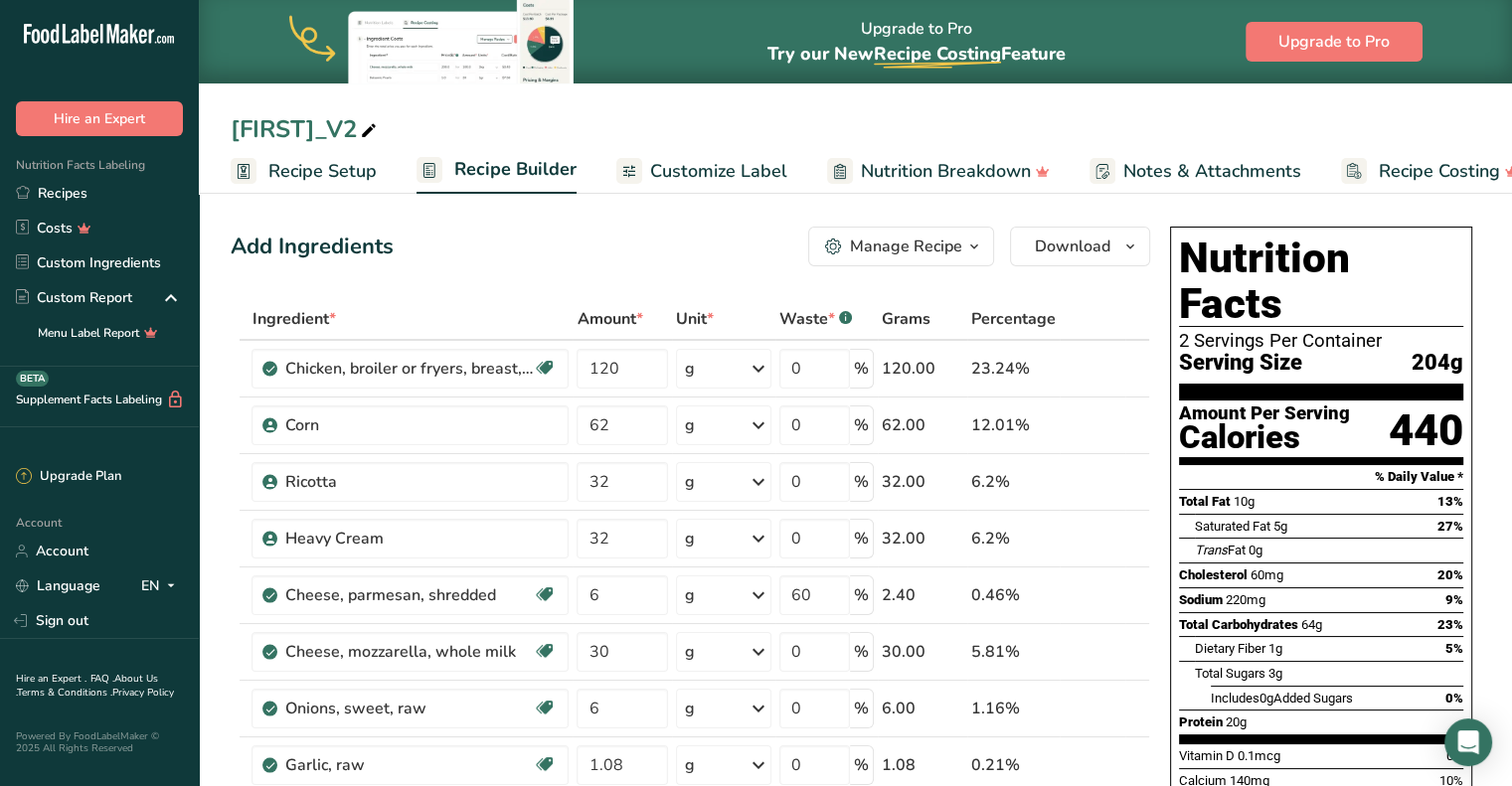 click on "Add Ingredients
Manage Recipe         Delete Recipe           Duplicate Recipe             Scale Recipe             Save as Sub-Recipe   .a-a{fill:#347362;}.b-a{fill:#fff;}                               Nutrition Breakdown                   Recipe Card
NEW
Amino Acids Pattern Report             Activity History
Download
Choose your preferred label style
Standard FDA label
Standard FDA label
The most common format for nutrition facts labels in compliance with the FDA's typeface, style and requirements
Tabular FDA label
A label format compliant with the FDA regulations presented in a tabular (horizontal) display.
Linear FDA label
A simple linear display for small sized packages.
Simplified FDA label" at bounding box center (690, 246) 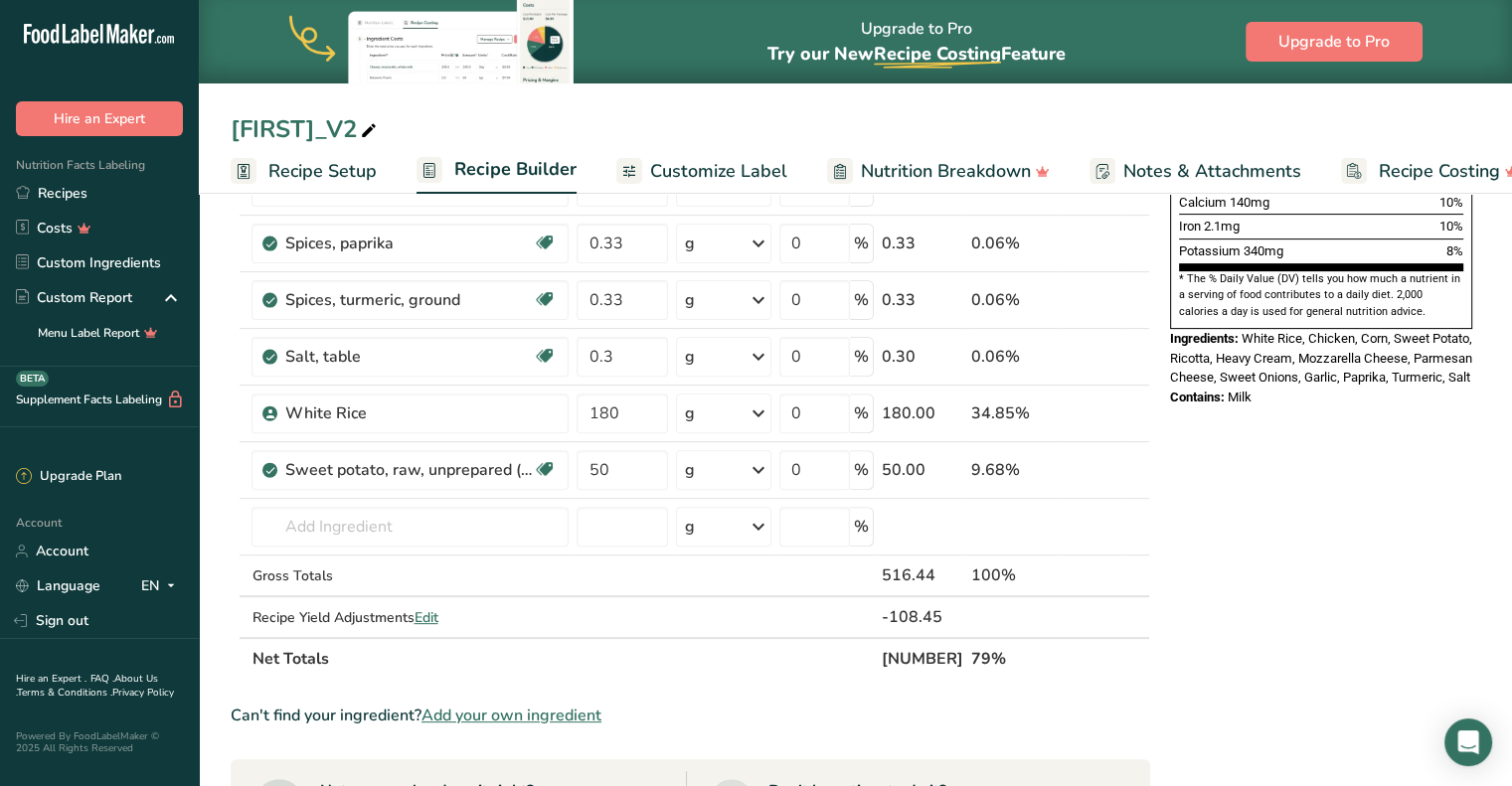 scroll, scrollTop: 587, scrollLeft: 0, axis: vertical 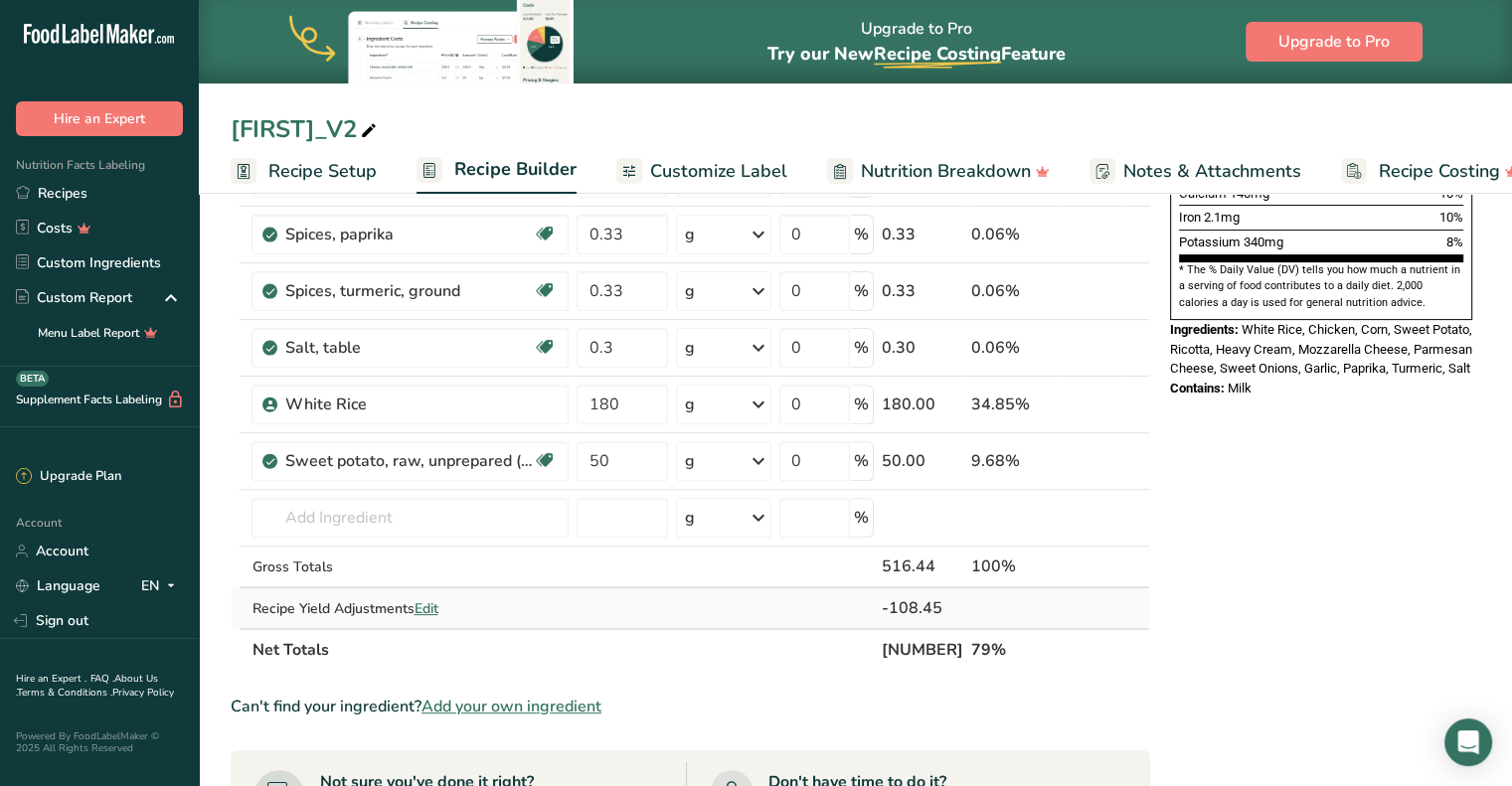 click on "Edit" at bounding box center (425, 608) 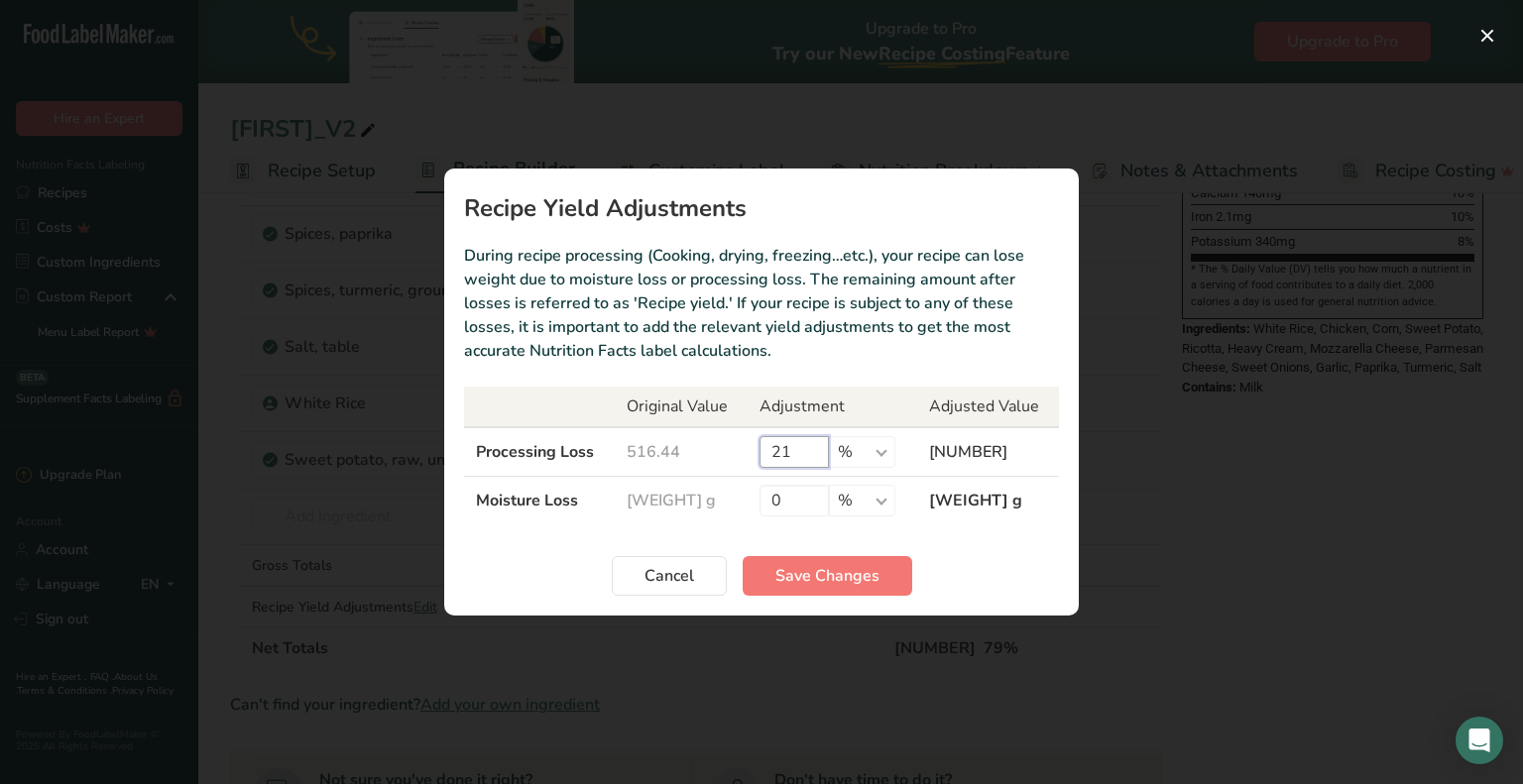 drag, startPoint x: 808, startPoint y: 453, endPoint x: 687, endPoint y: 469, distance: 122.05327 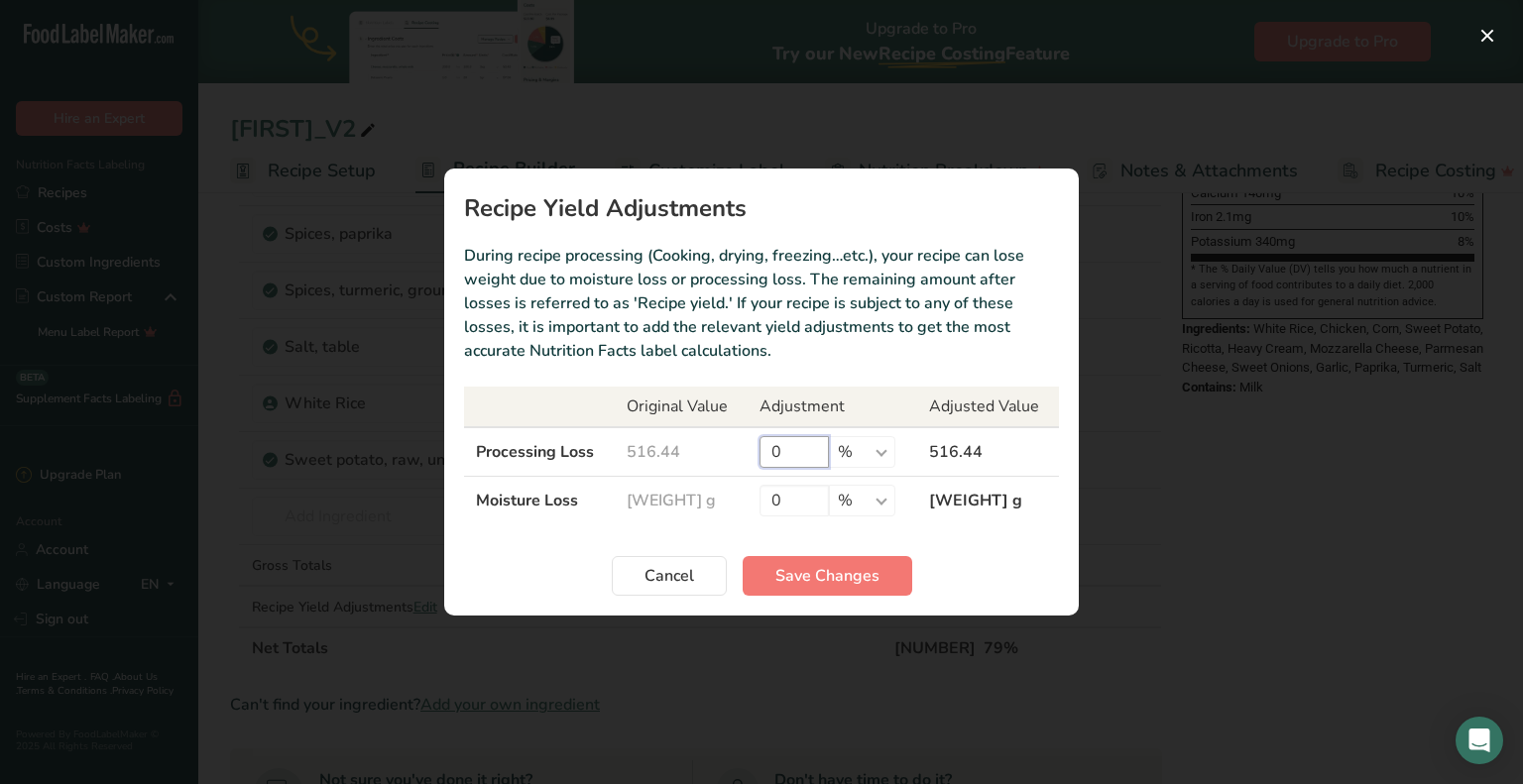 type on "0" 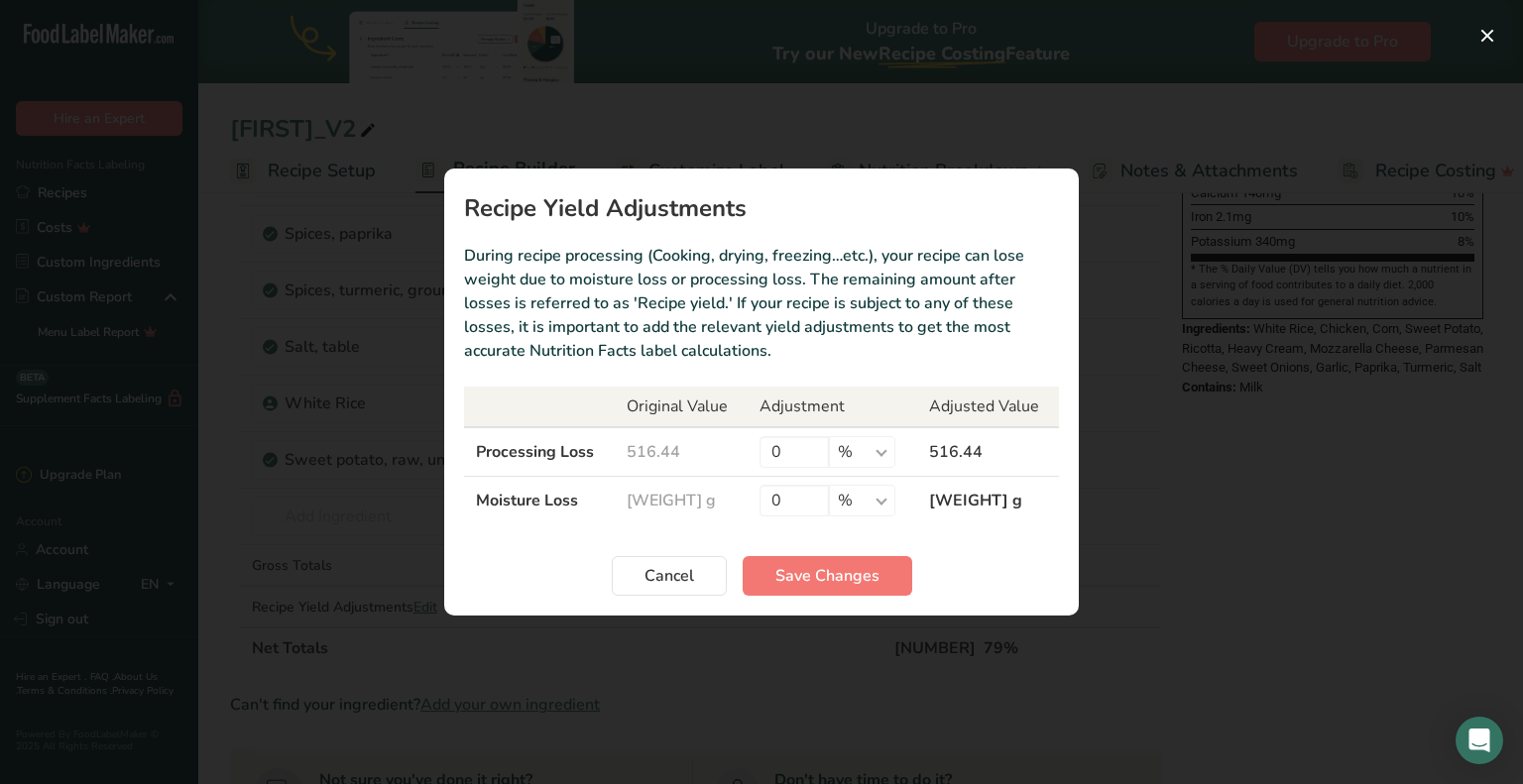 click on "Recipe Yield Adjustments
During recipe processing (Cooking, drying, freezing…etc.), your recipe can lose weight due to moisture loss or processing loss. The remaining amount after losses is referred to as 'Recipe yield.' If your recipe is subject to any of these losses, it is important to add the relevant yield adjustments to get the most accurate Nutrition Facts label calculations.
Original Value   Adjustment   Adjusted Value
Processing Loss
516.44
0
%
g
kg
mg
mcg
lb
oz
516.44
Moisture Loss
0" at bounding box center (762, 392) 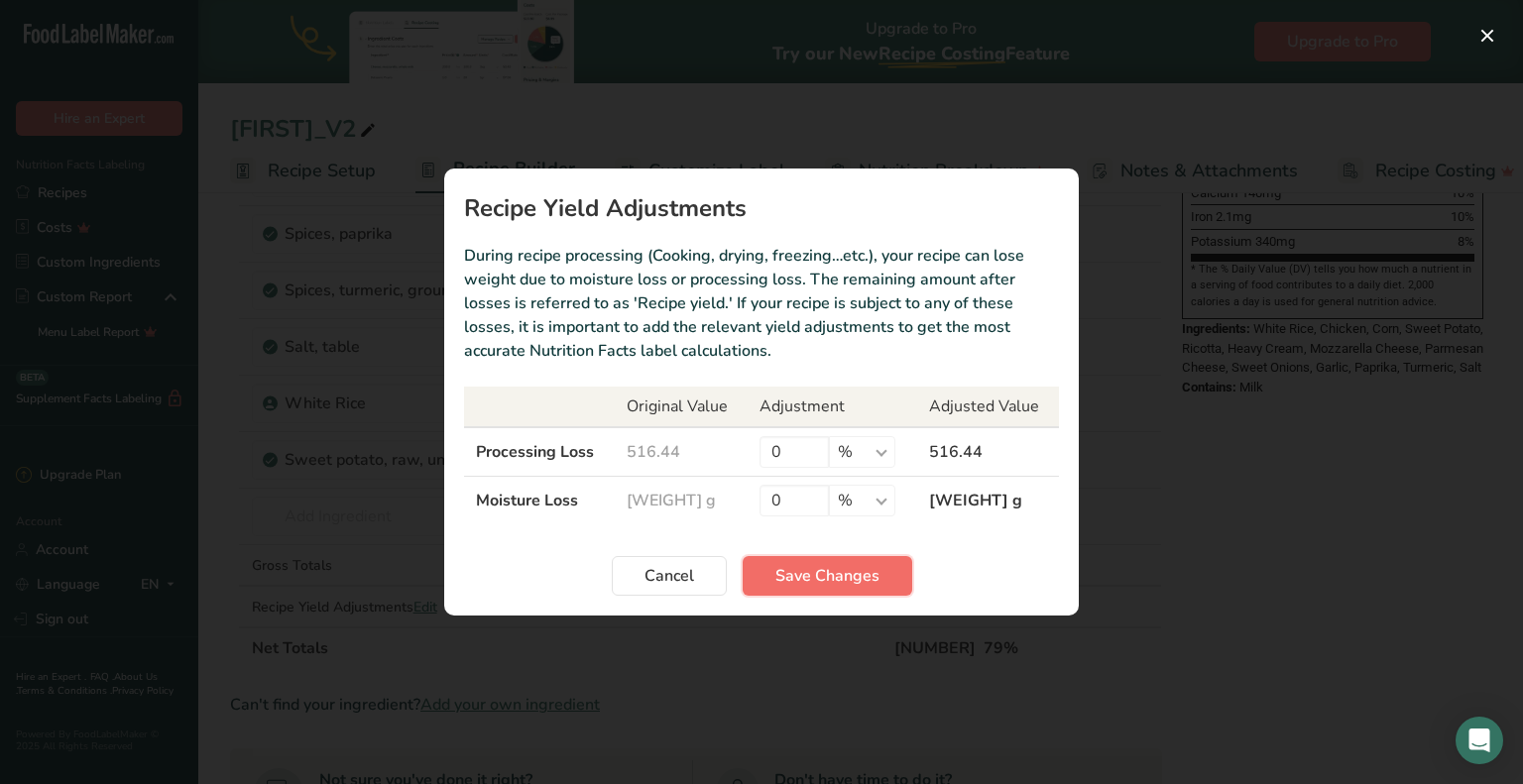 click on "Save Changes" at bounding box center (827, 576) 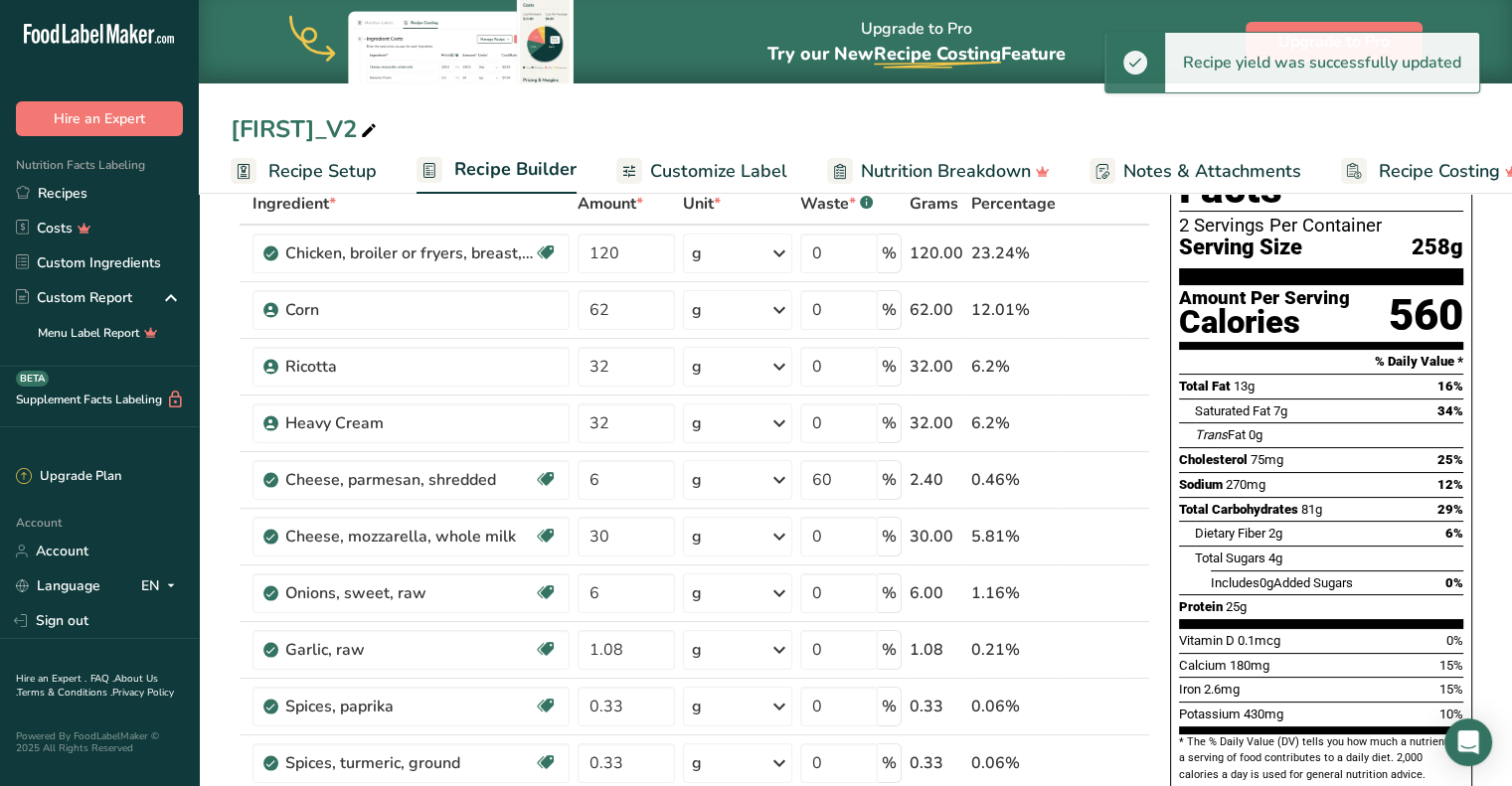 scroll, scrollTop: 0, scrollLeft: 0, axis: both 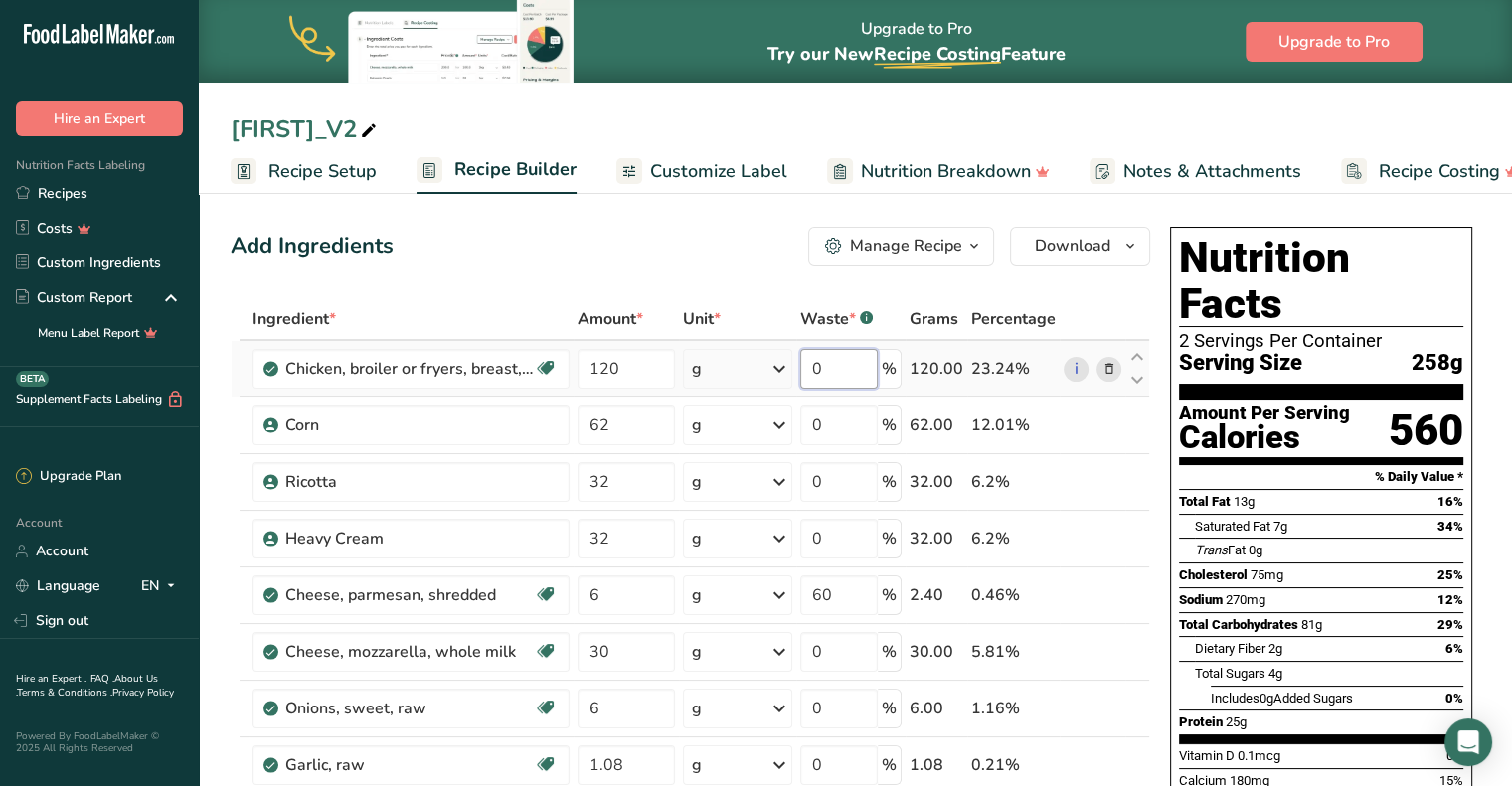 click on "0" at bounding box center (839, 369) 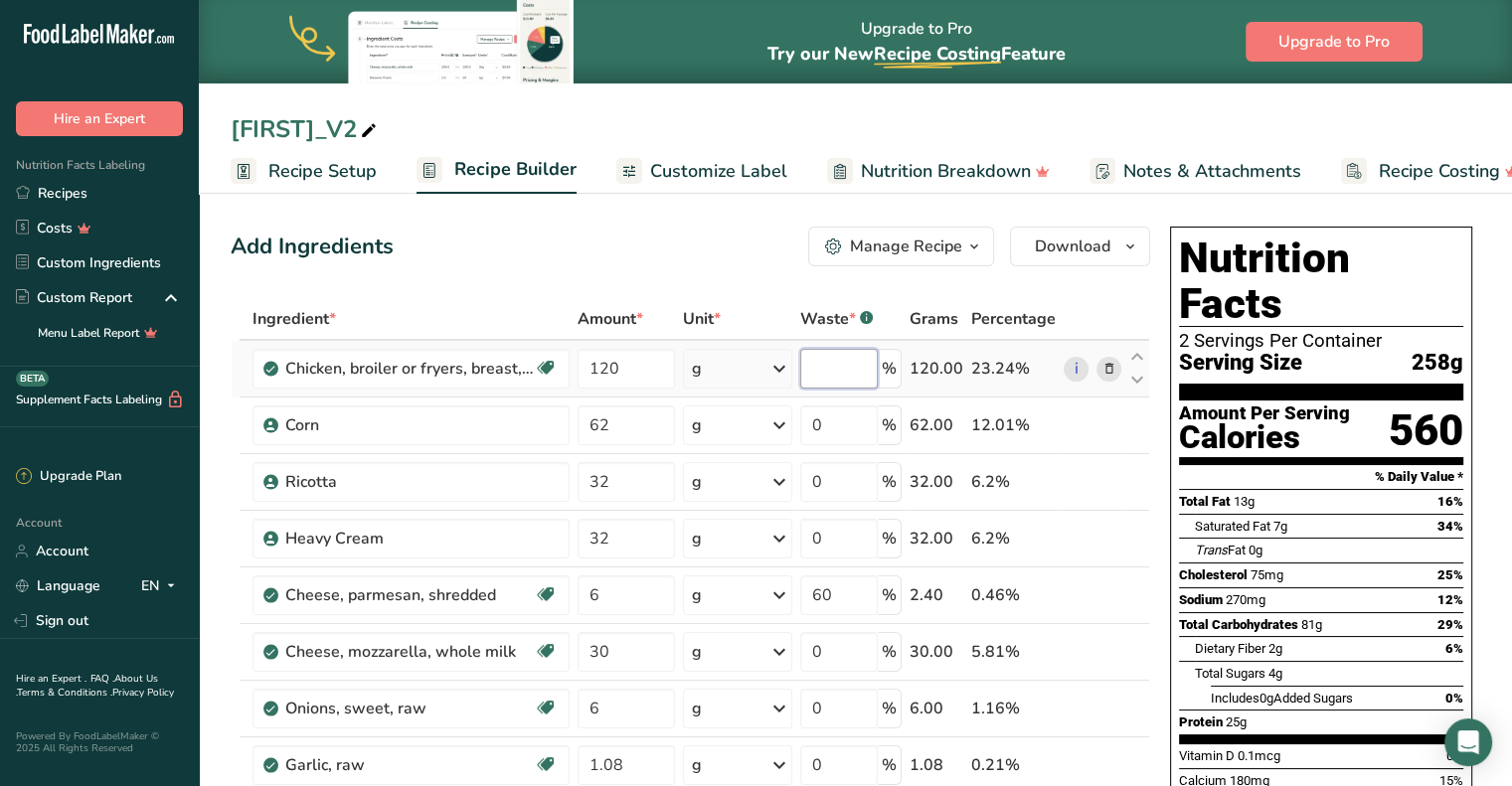 paste on "21" 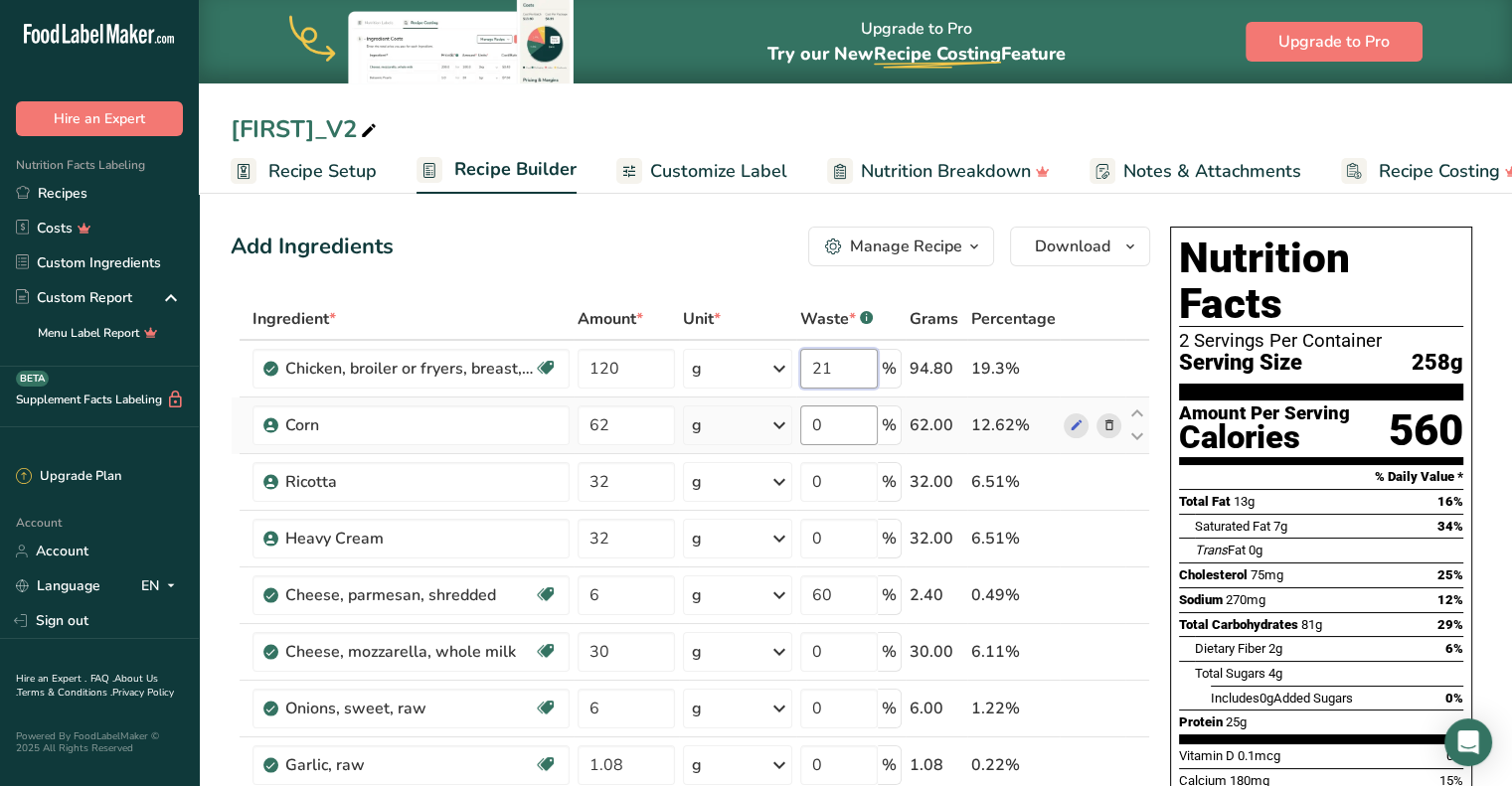 type on "21" 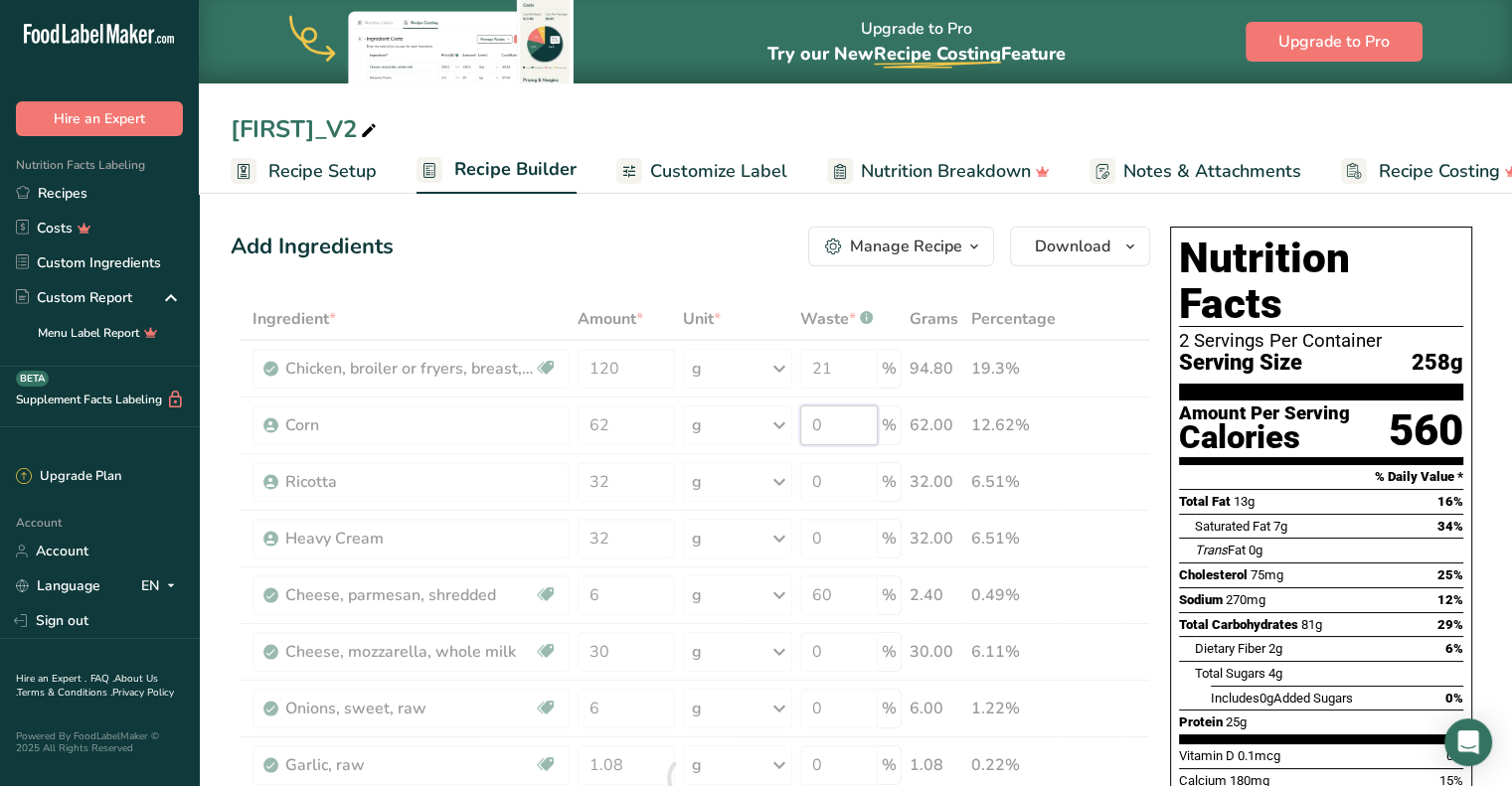 drag, startPoint x: 844, startPoint y: 438, endPoint x: 793, endPoint y: 434, distance: 51.156622 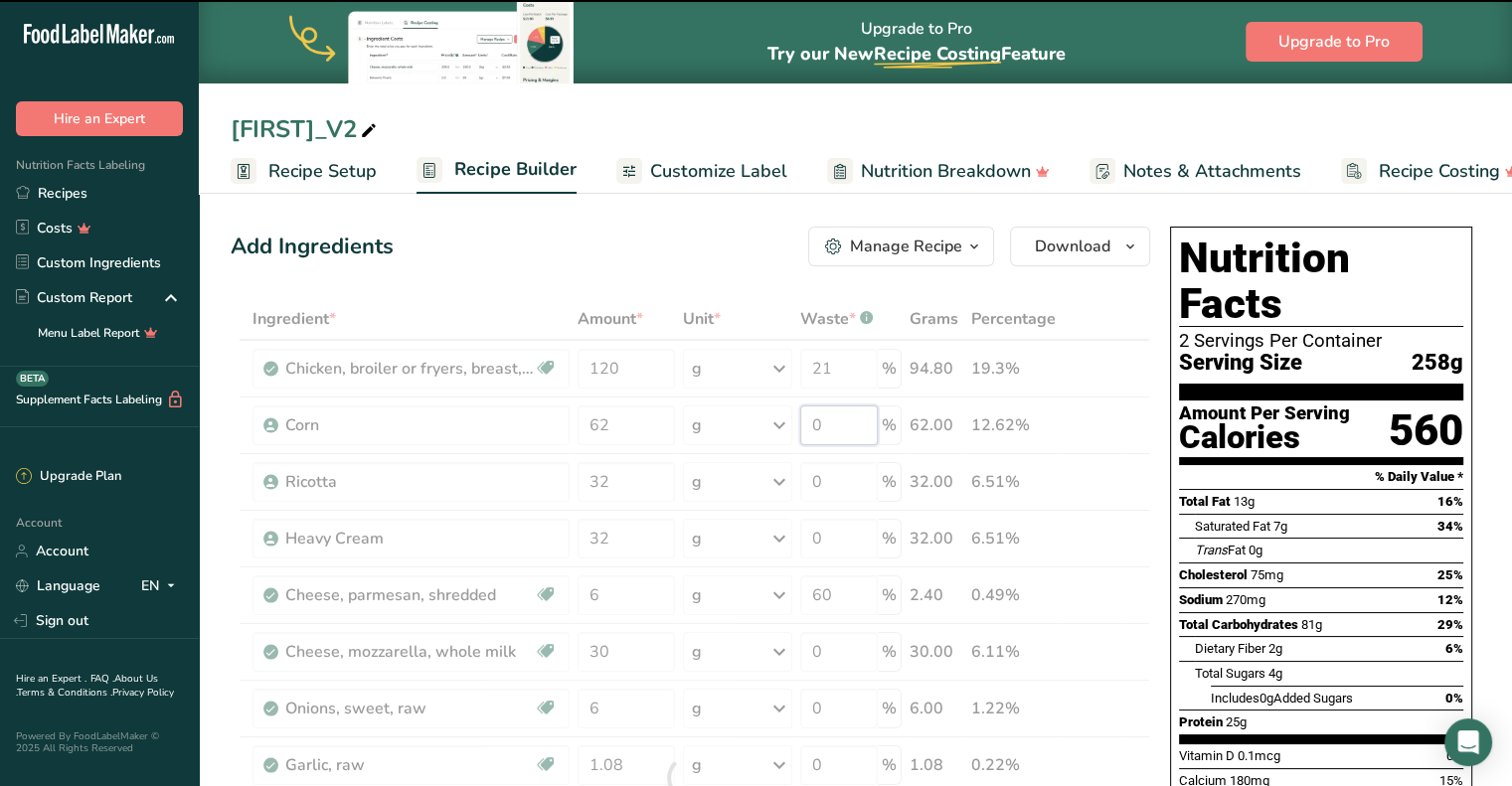 paste on "21" 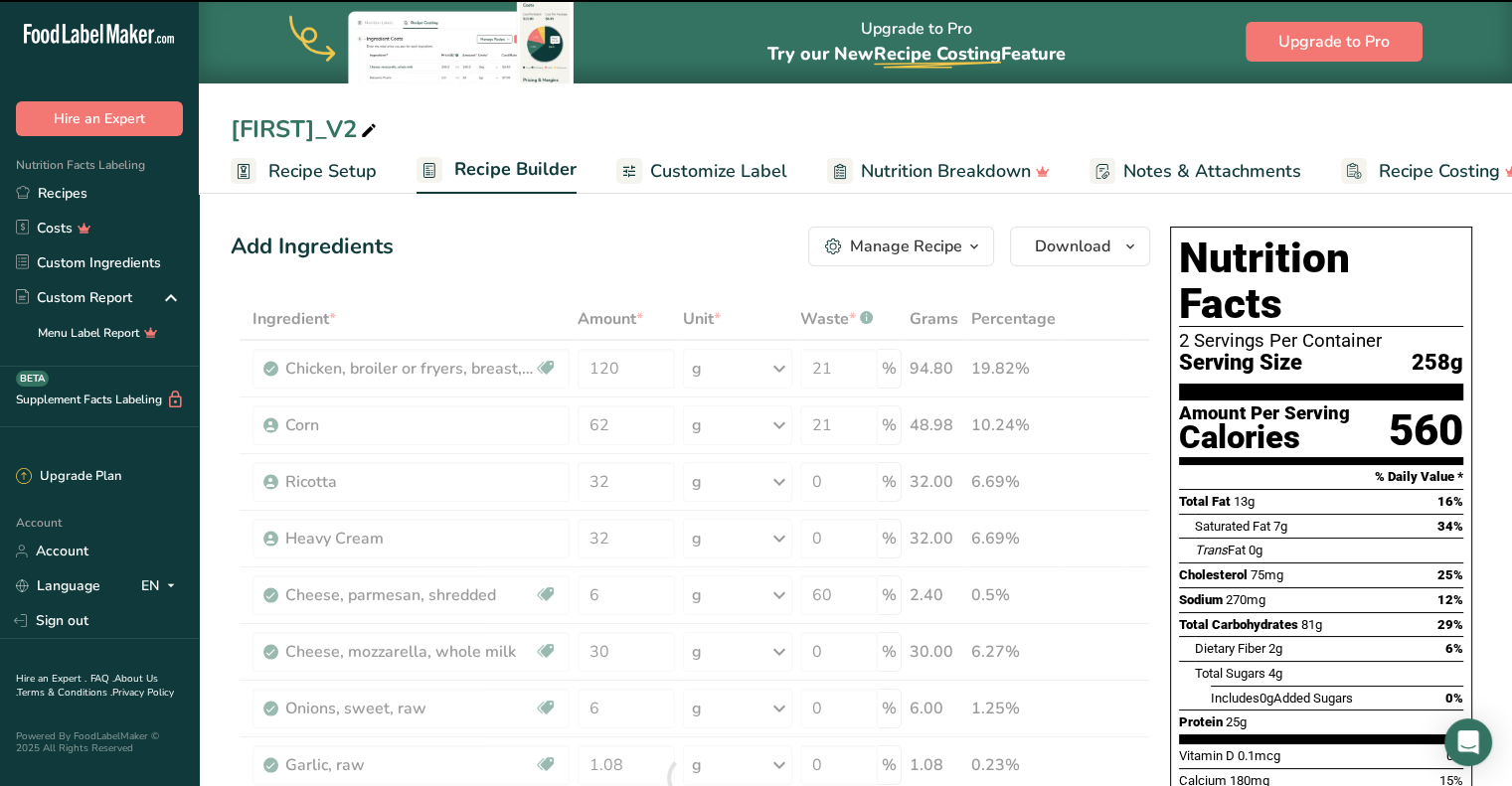click at bounding box center (690, 778) 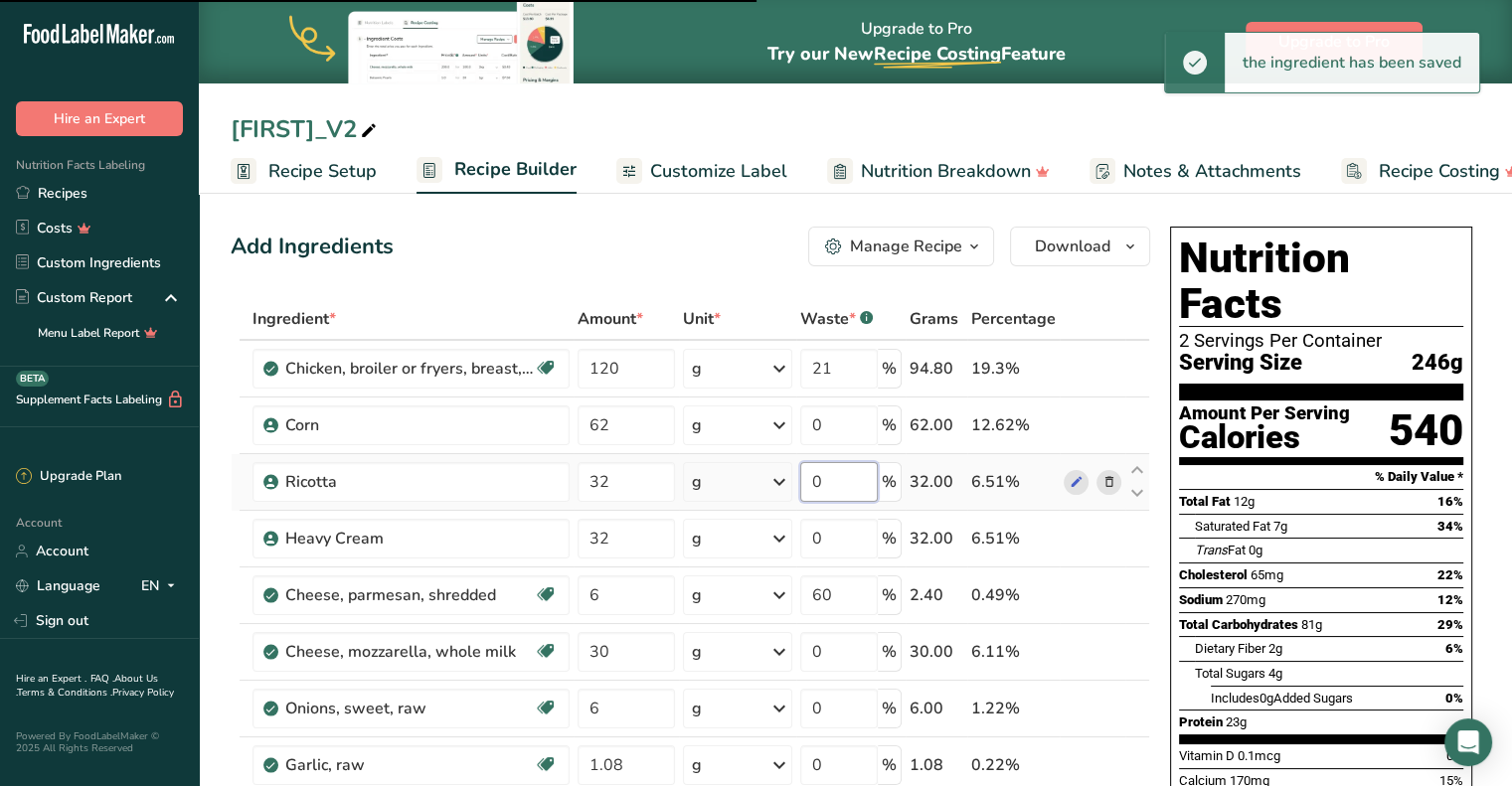 click on "0" at bounding box center (839, 482) 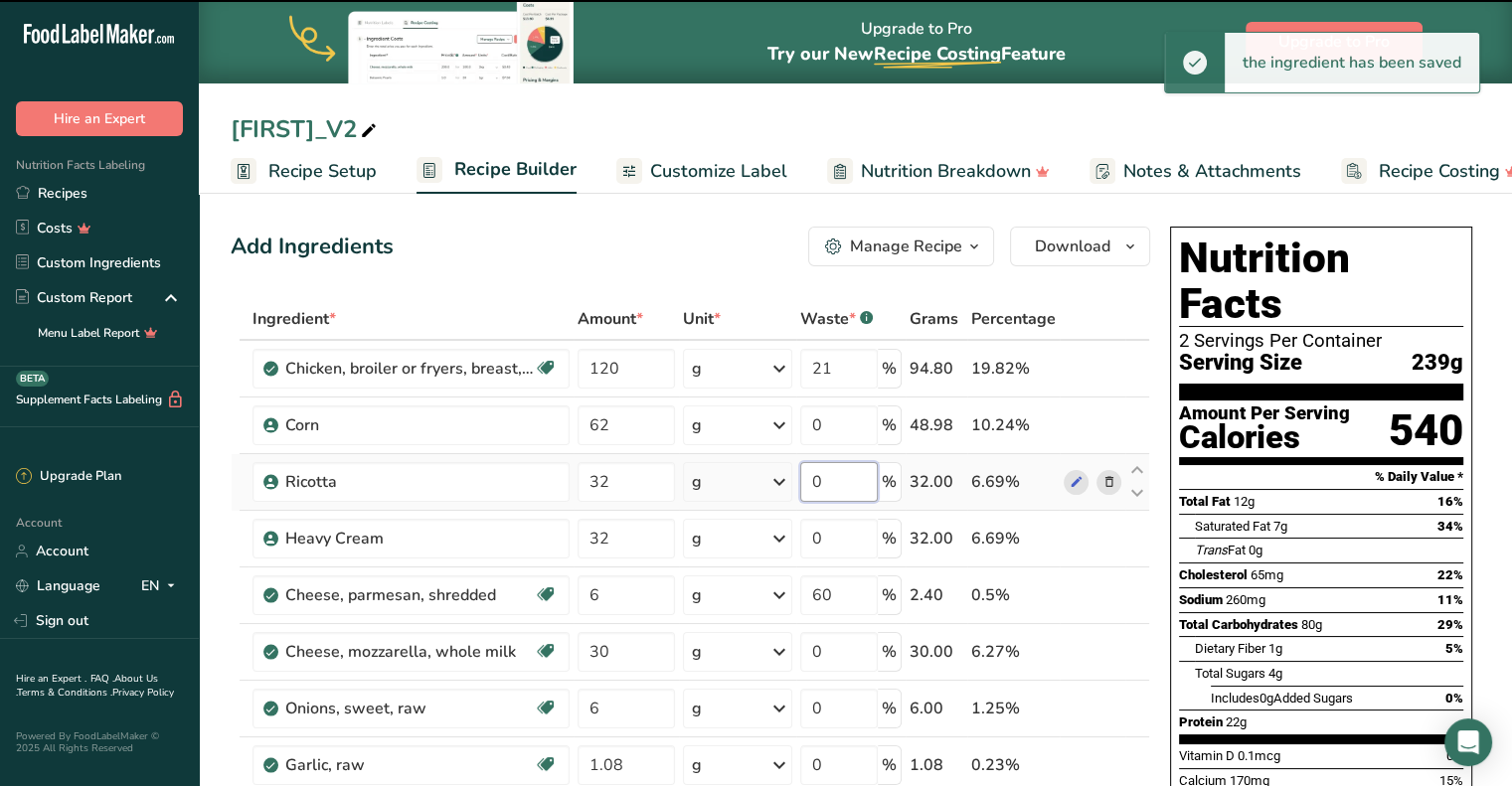 type on "21" 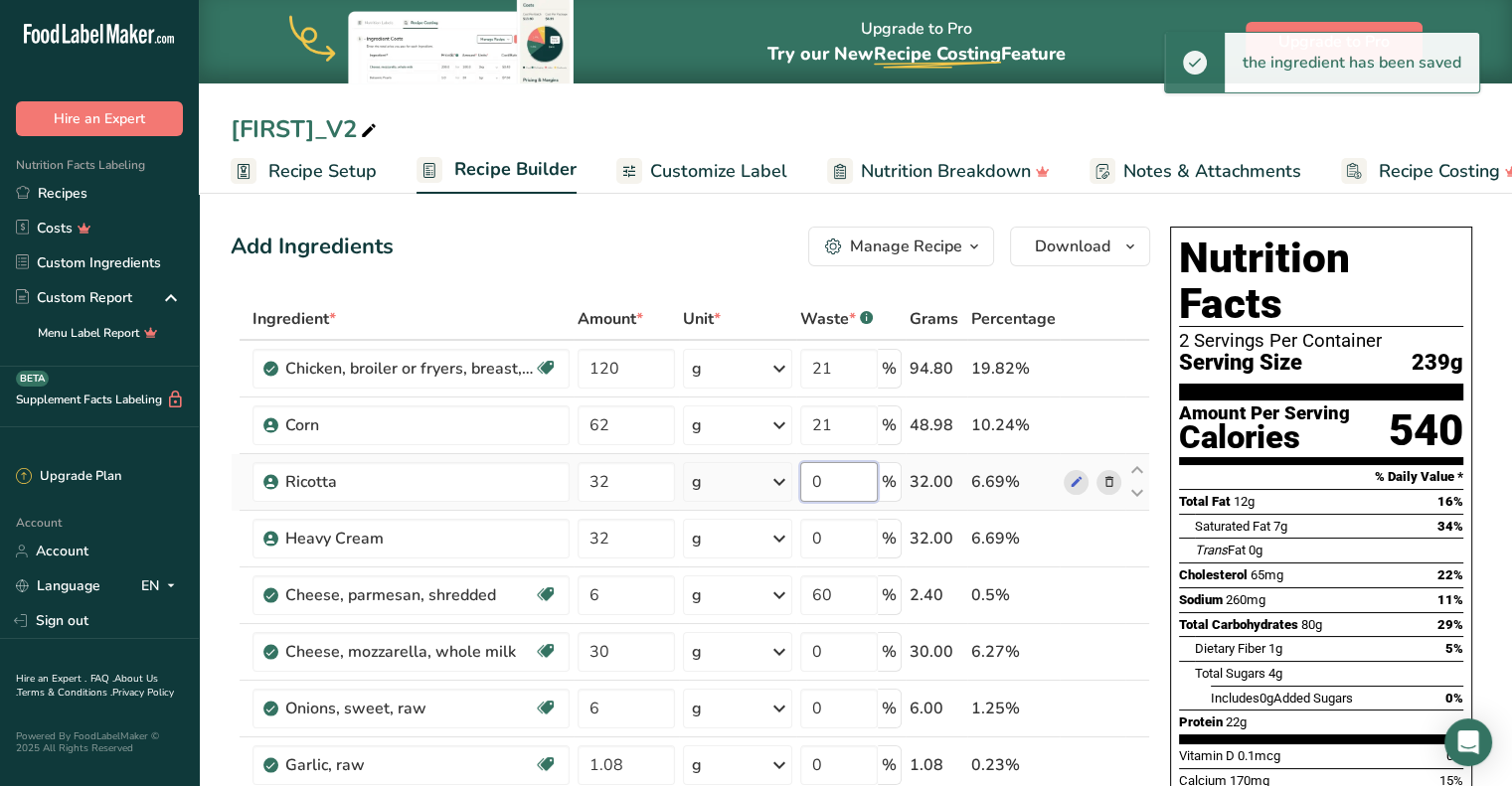 click on "0" at bounding box center (839, 482) 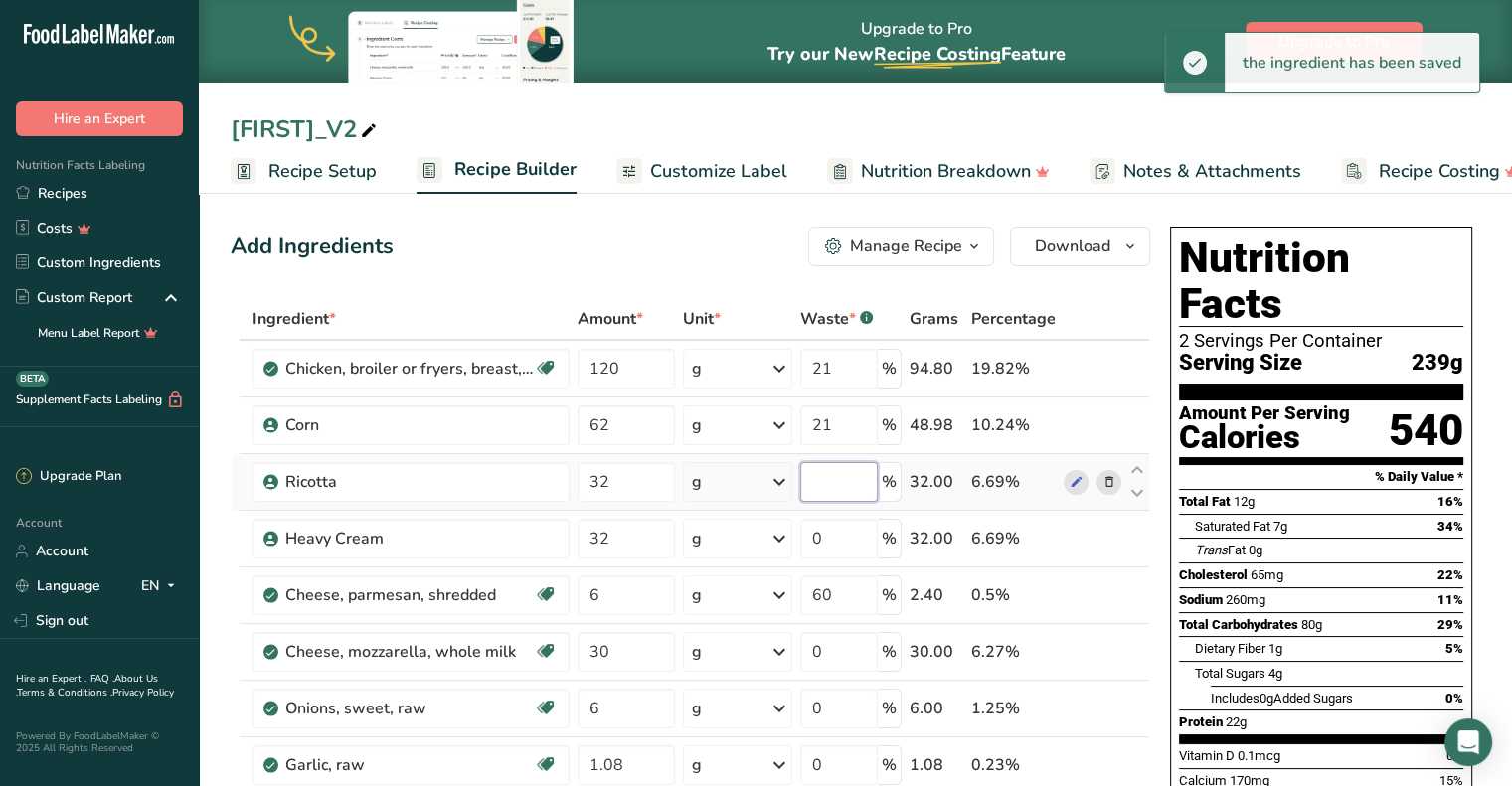 paste on "21" 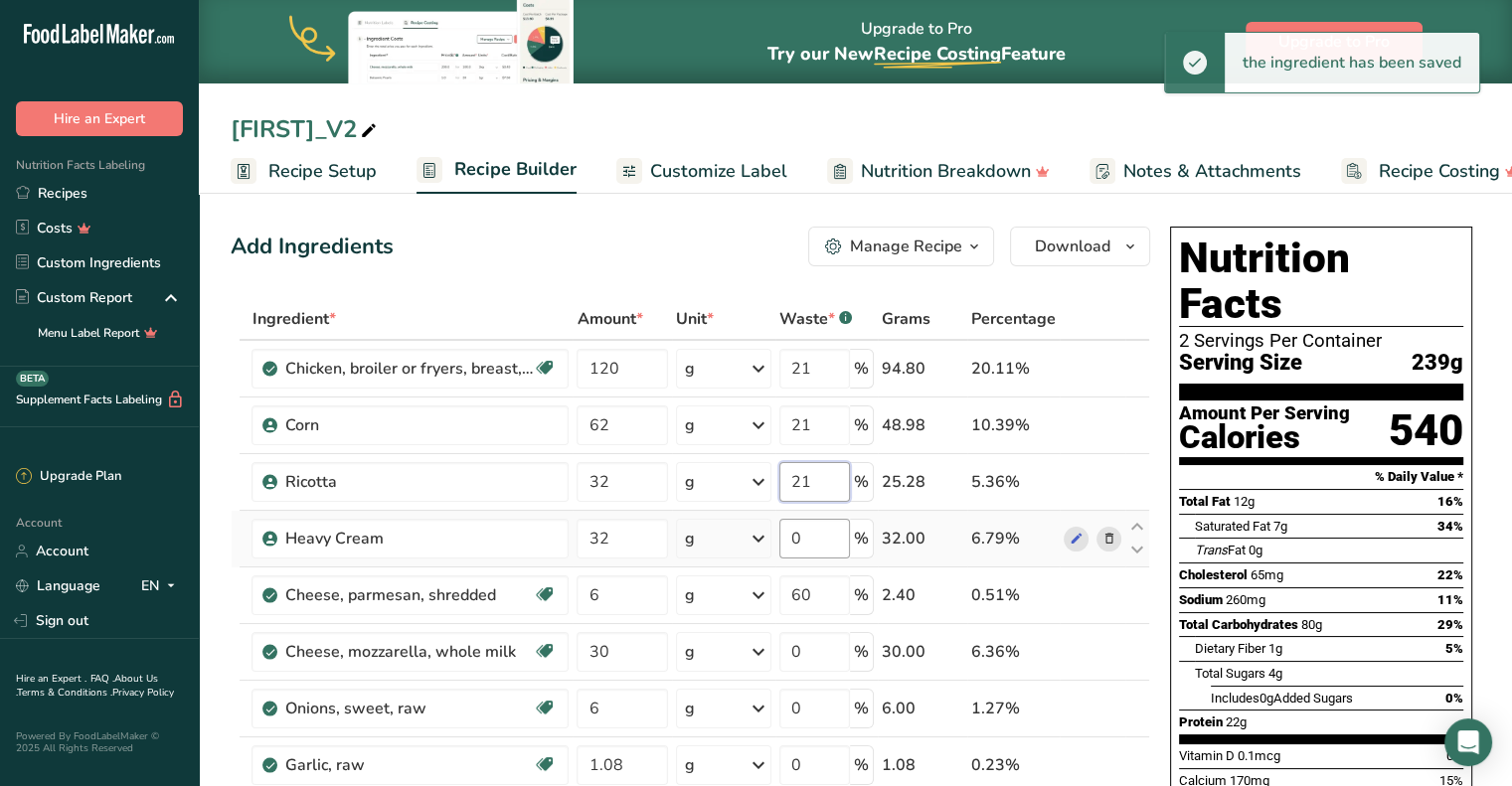 type on "21" 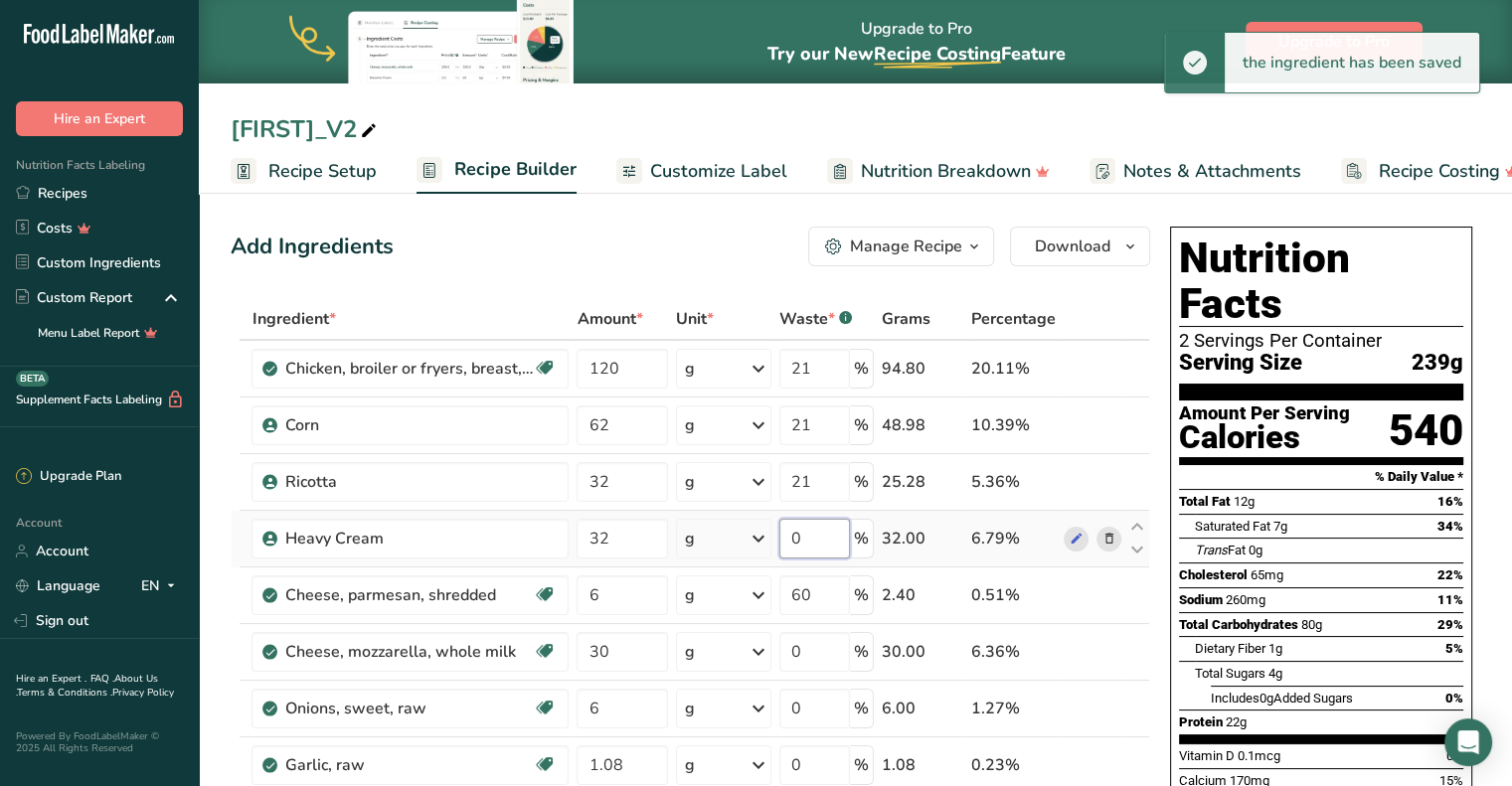 click on "Ingredient *
Amount *
Unit *
Waste *   .a-a{fill:#347362;}.b-a{fill:#fff;}          Grams
Percentage
Chicken, broiler or fryers, breast, skinless, boneless, meat only, raw
Dairy free
Gluten free
Soy free
120
g
Portions
4 oz
1 piece
1 package
Weight Units
g
kg
mg
See more
Volume Units
l
Volume units require a density conversion. If you know your ingredient's density enter it below. Otherwise, click on "RIA" our AI Regulatory bot - she will be able to help you
lb/ft3
g/cm3
Confirm
mL
fl oz" at bounding box center (690, 778) 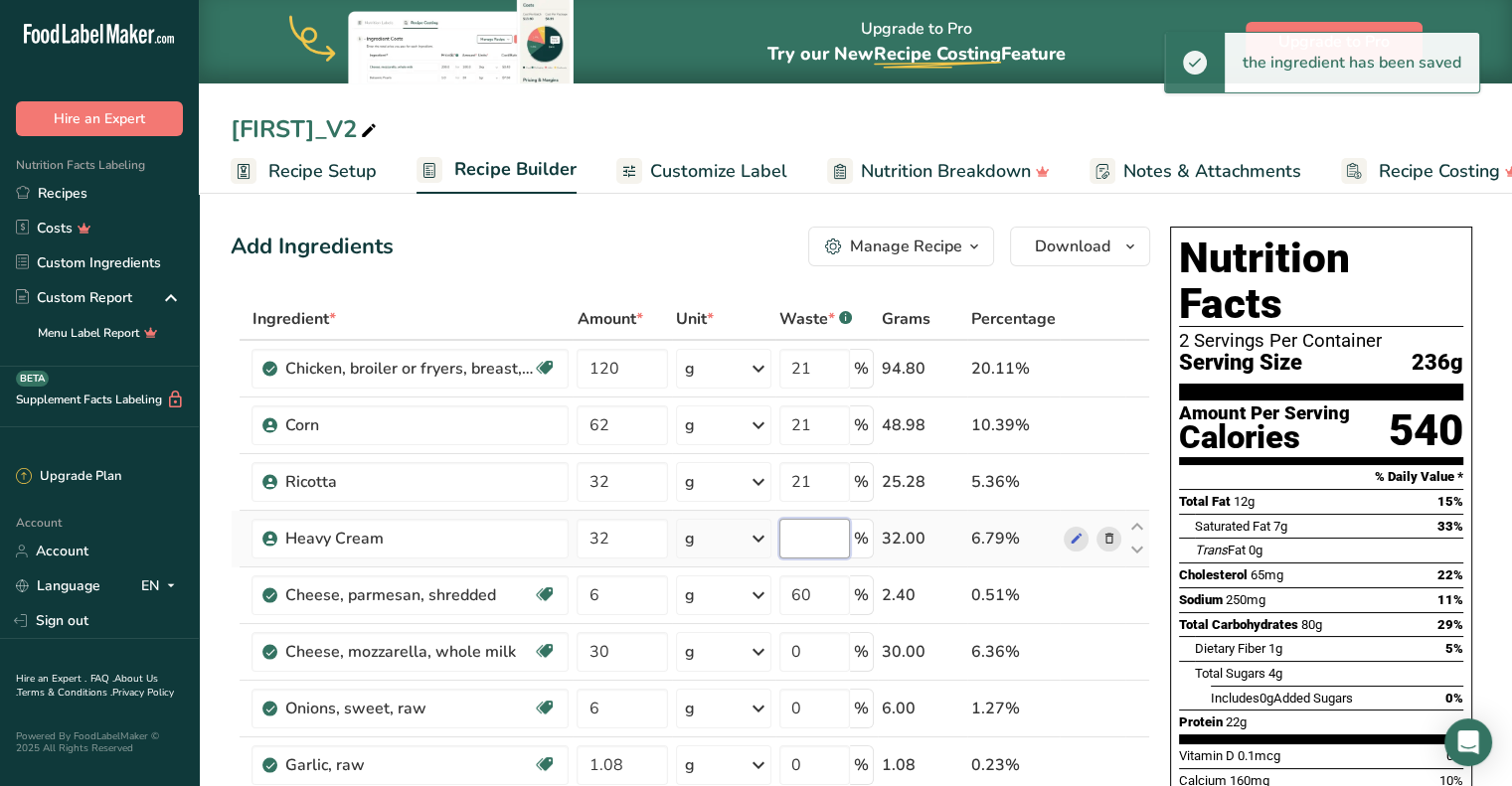 paste on "21" 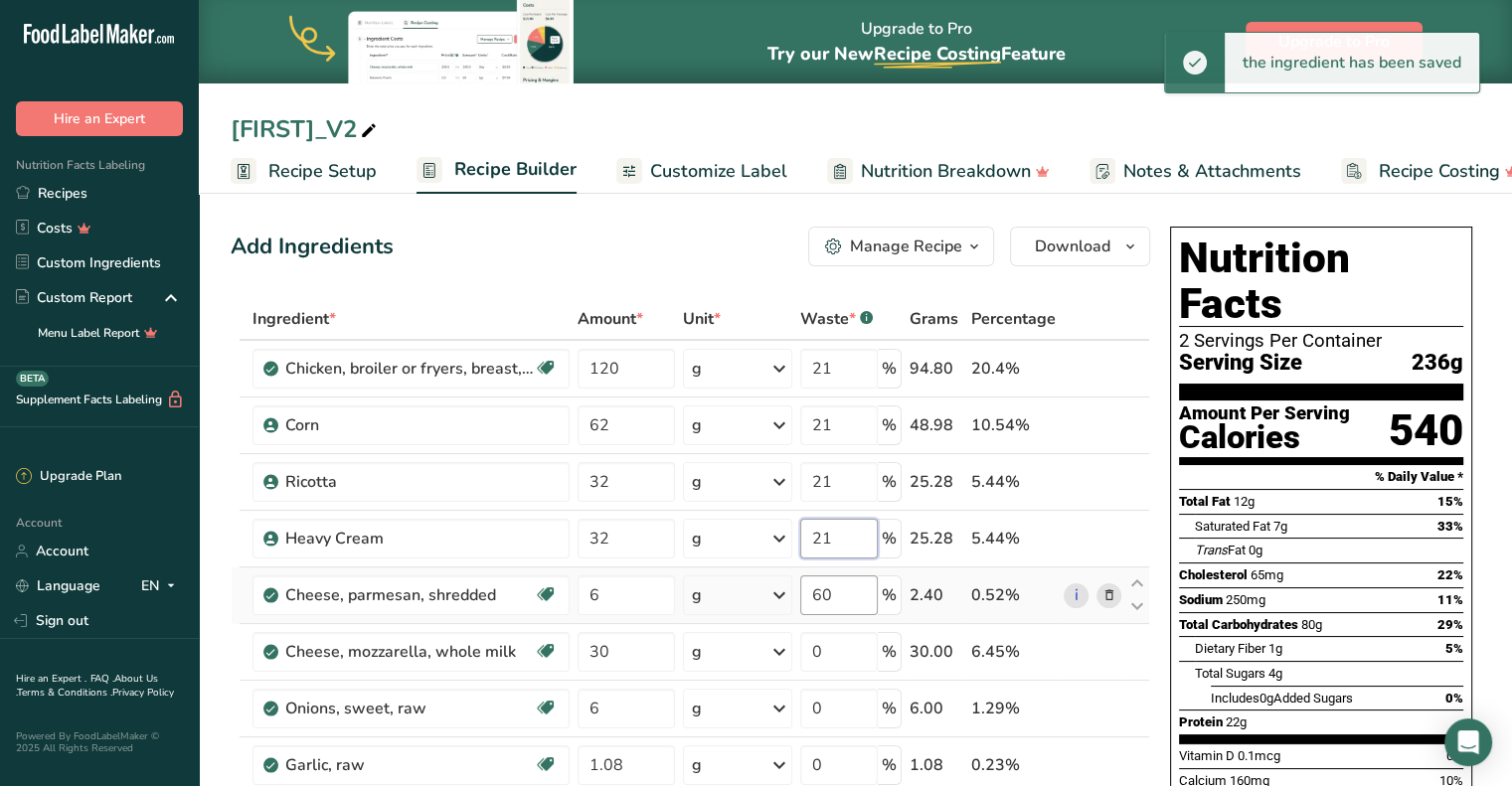 type on "21" 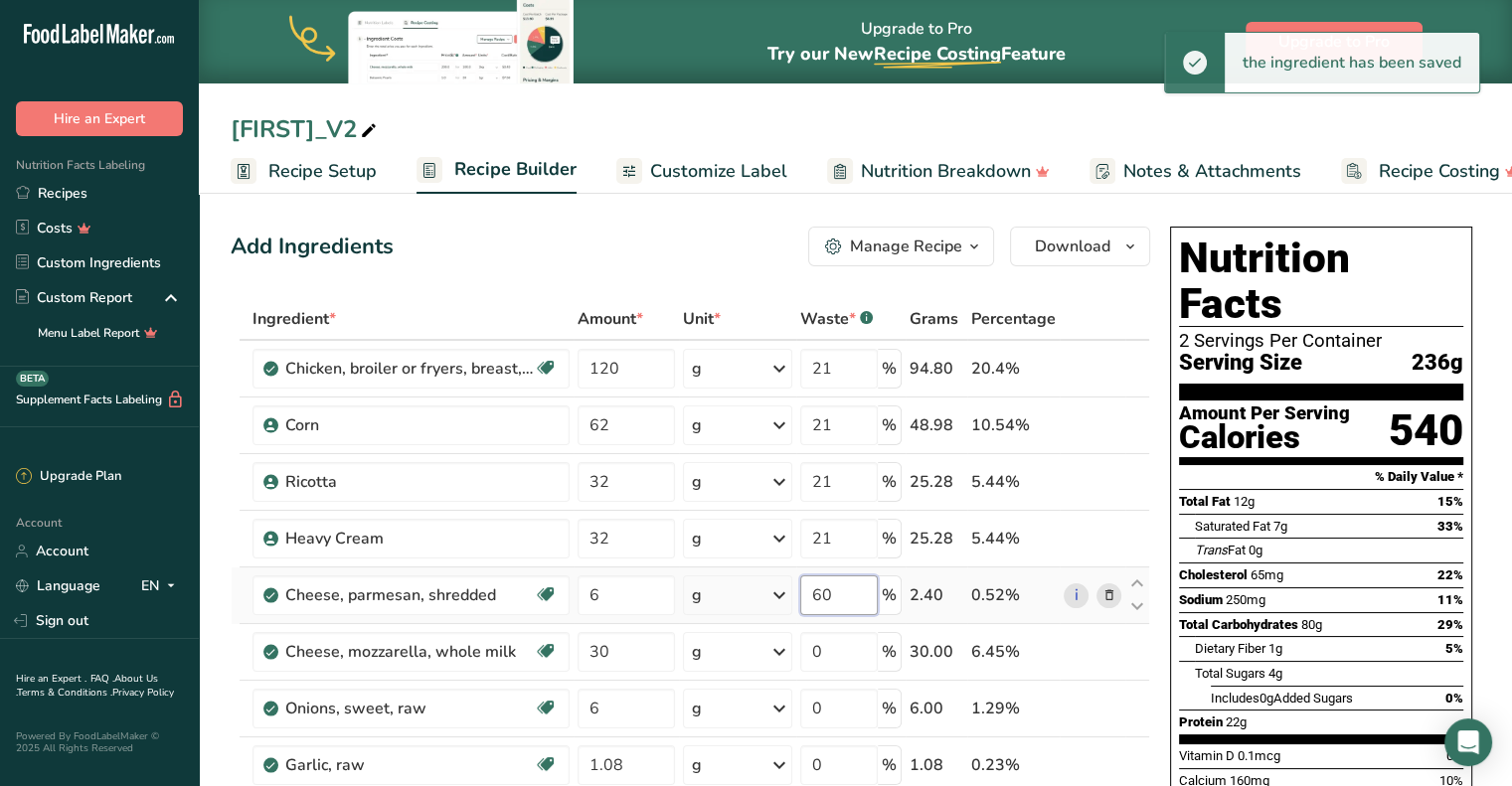click on "Ingredient *
Amount *
Unit *
Waste *   .a-a{fill:#347362;}.b-a{fill:#fff;}          Grams
Percentage
Chicken, broiler or fryers, breast, skinless, boneless, meat only, raw
Dairy free
Gluten free
Soy free
120
g
Portions
4 oz
1 piece
1 package
Weight Units
g
kg
mg
See more
Volume Units
l
Volume units require a density conversion. If you know your ingredient's density enter it below. Otherwise, click on "RIA" our AI Regulatory bot - she will be able to help you
lb/ft3
g/cm3
Confirm
mL
fl oz" at bounding box center [690, 778] 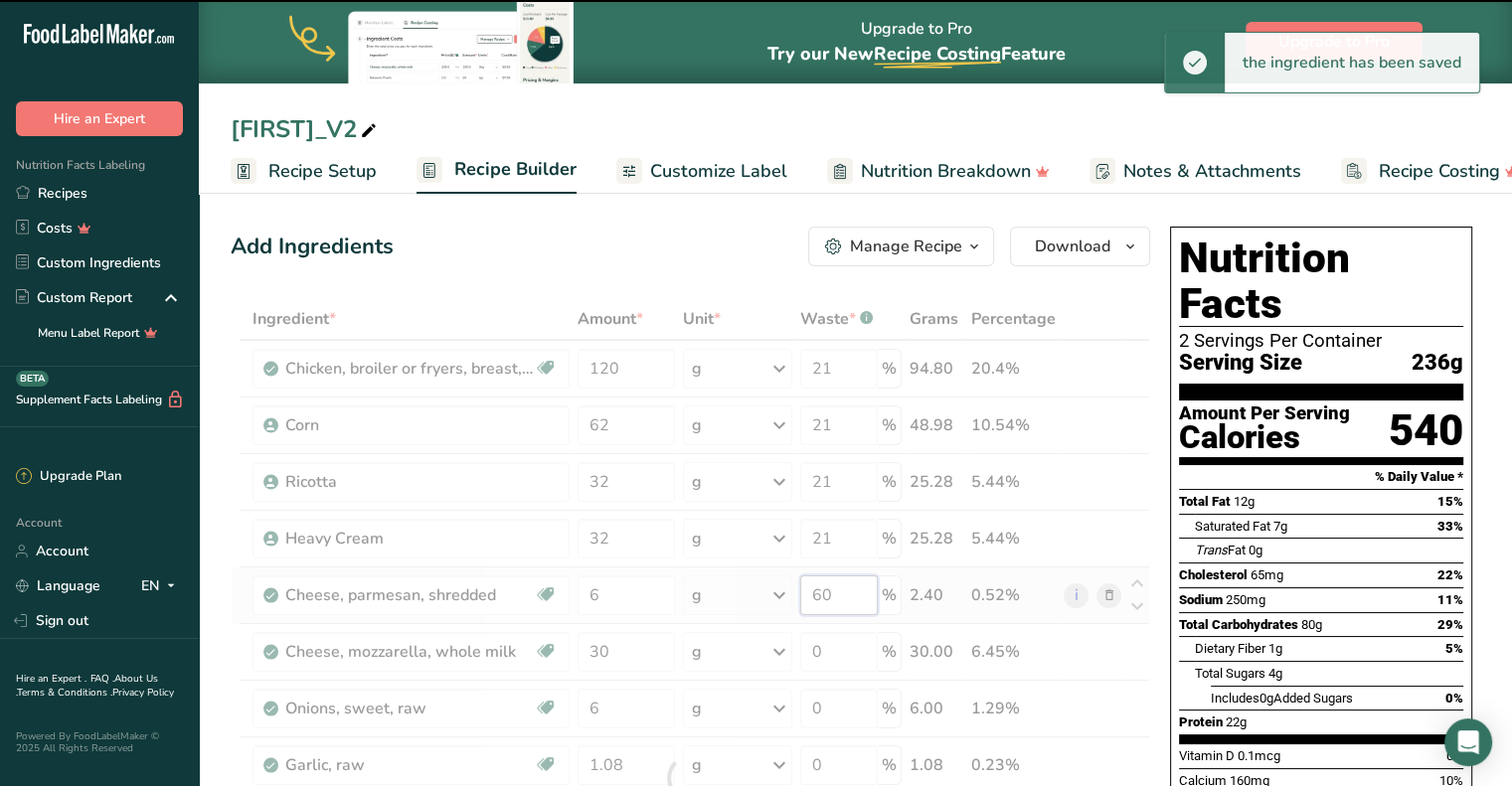 type on "6" 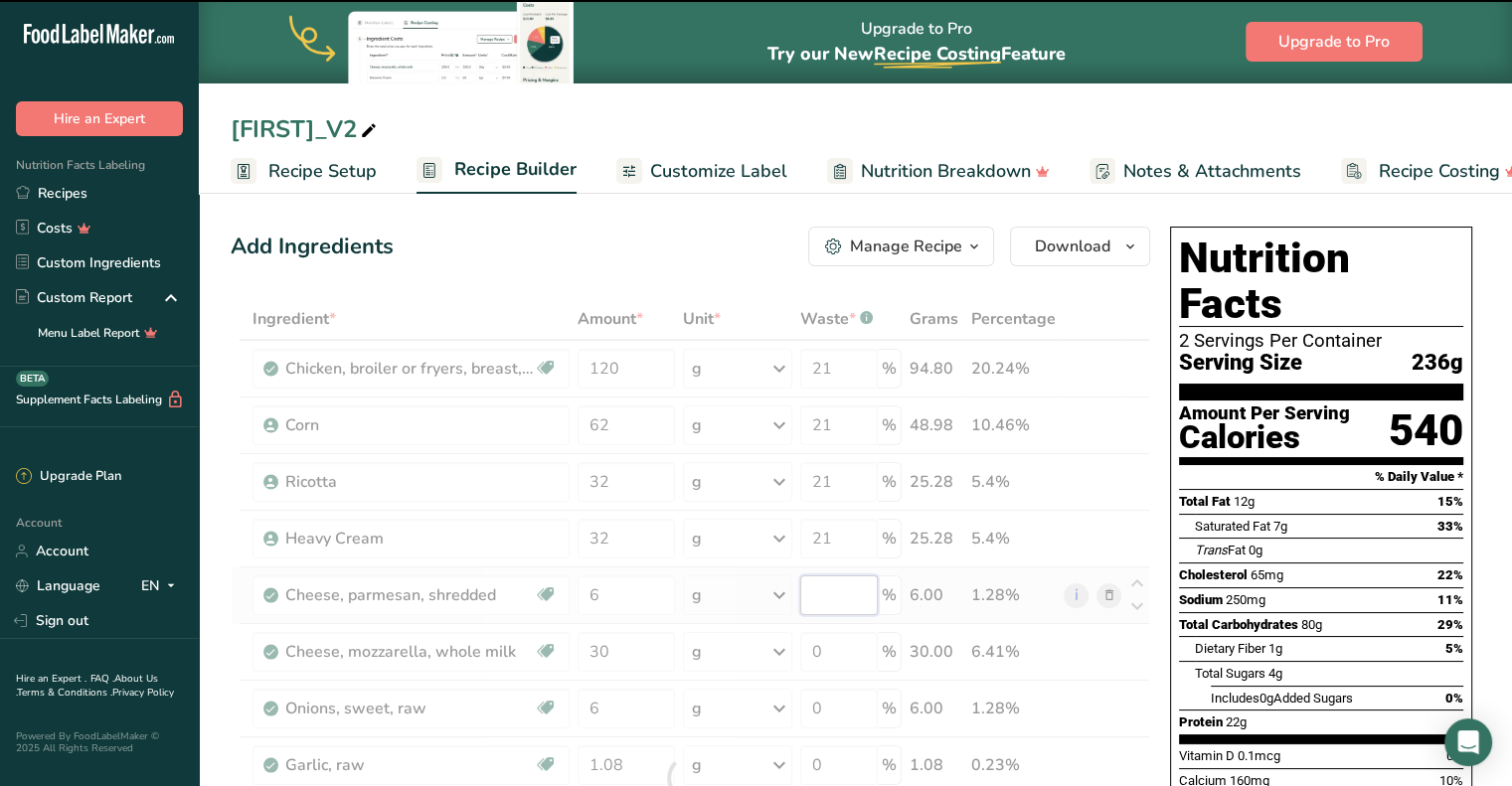 paste on "21" 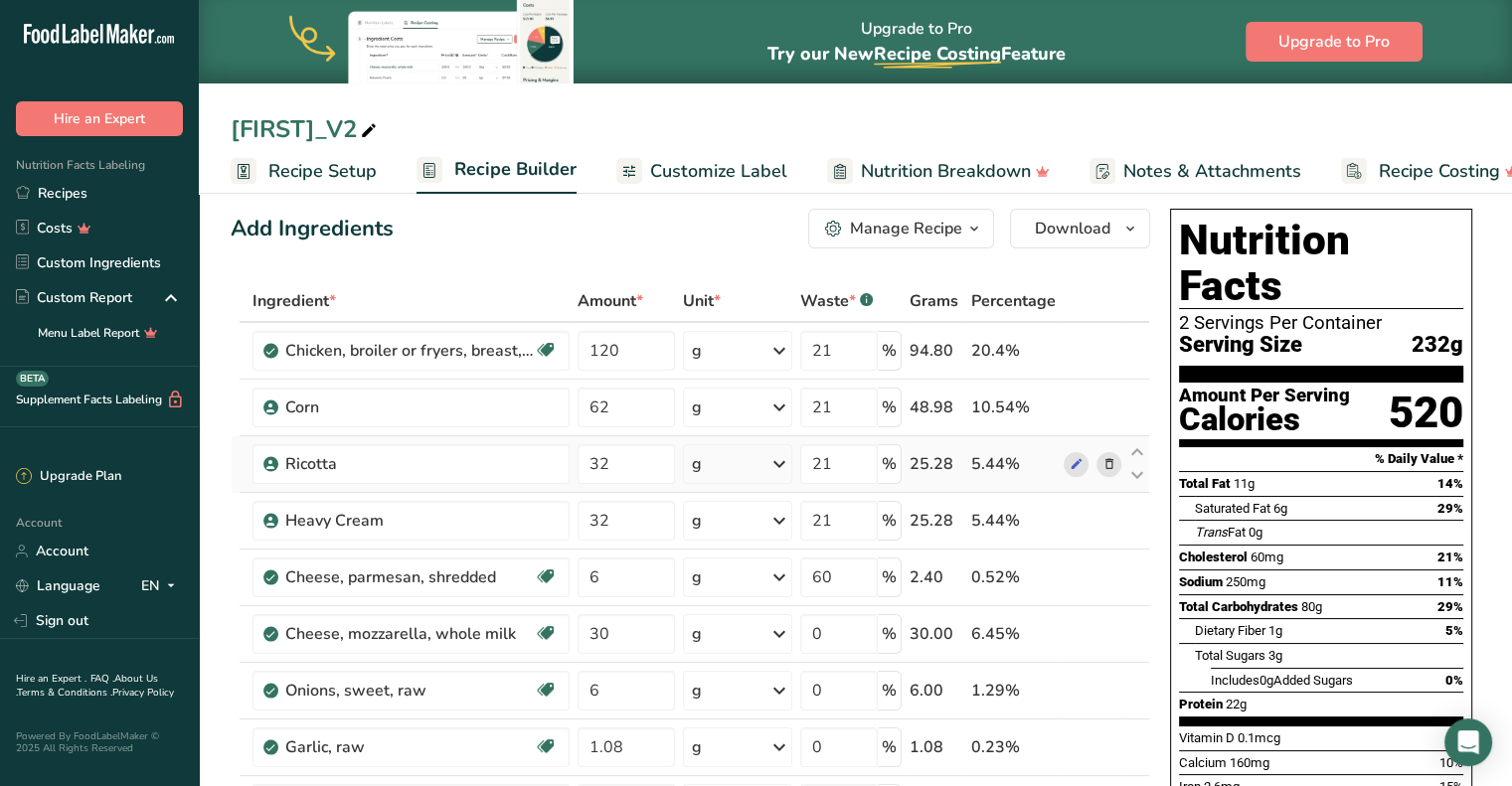 scroll, scrollTop: 19, scrollLeft: 0, axis: vertical 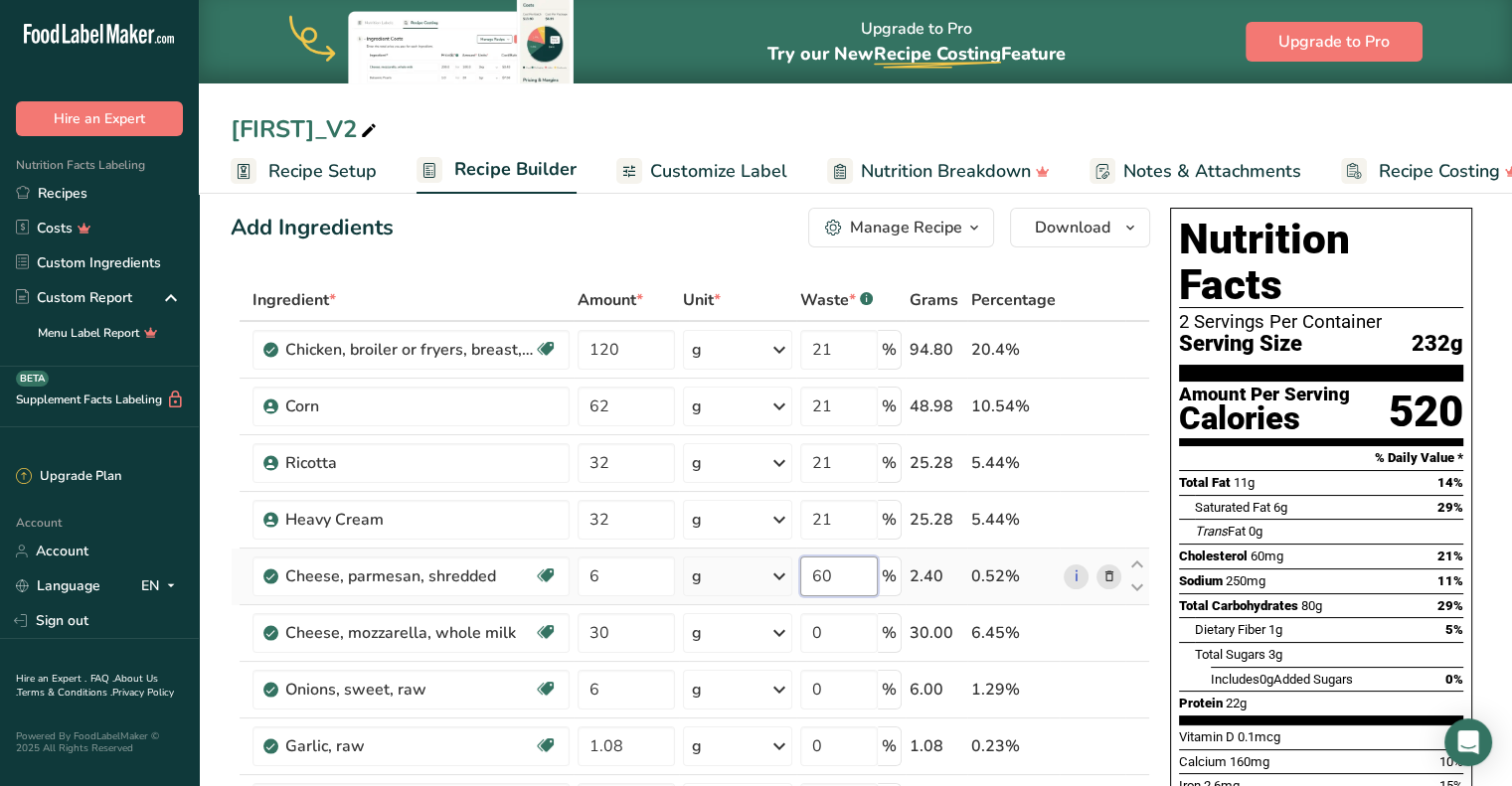 drag, startPoint x: 839, startPoint y: 575, endPoint x: 782, endPoint y: 576, distance: 57.00877 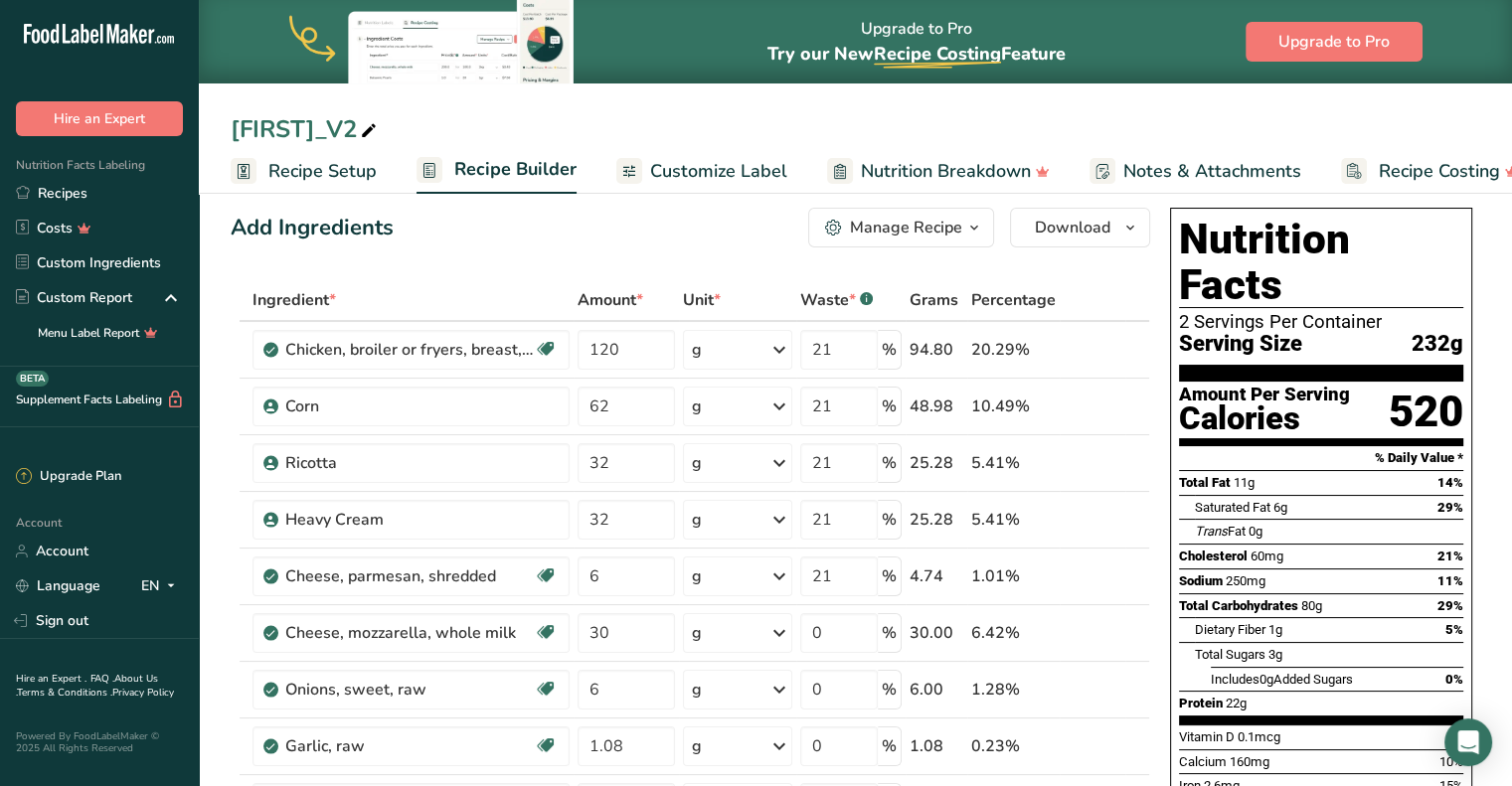 click on "Add Ingredients
Manage Recipe         Delete Recipe           Duplicate Recipe             Scale Recipe             Save as Sub-Recipe   .a-a{fill:#347362;}.b-a{fill:#fff;}                               Nutrition Breakdown                   Recipe Card
NEW
Amino Acids Pattern Report             Activity History
Download
Choose your preferred label style
Standard FDA label
Standard FDA label
The most common format for nutrition facts labels in compliance with the FDA's typeface, style and requirements
Tabular FDA label
A label format compliant with the FDA regulations presented in a tabular (horizontal) display.
Linear FDA label
A simple linear display for small sized packages.
Simplified FDA label" at bounding box center (690, 228) 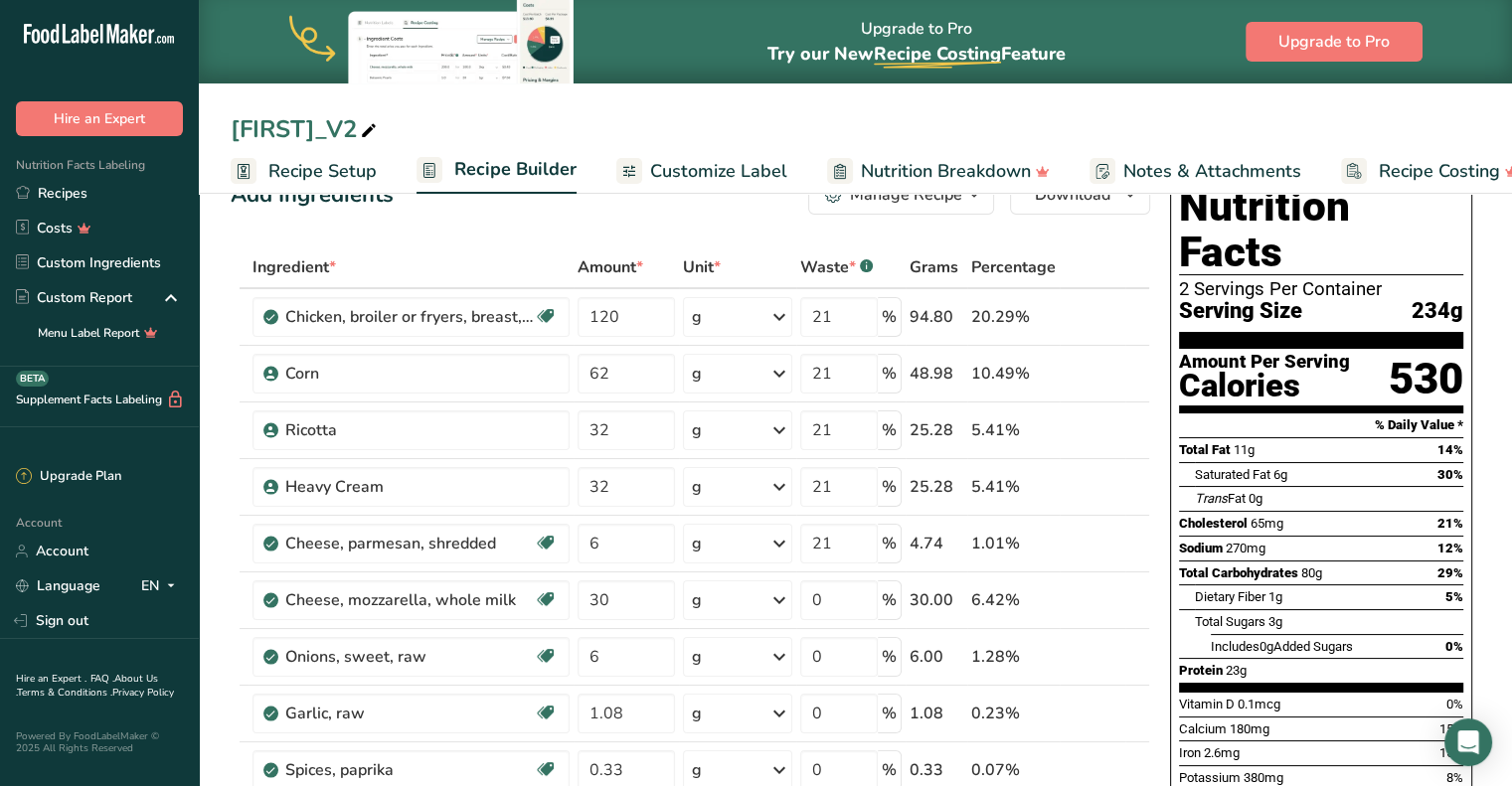 scroll, scrollTop: 0, scrollLeft: 0, axis: both 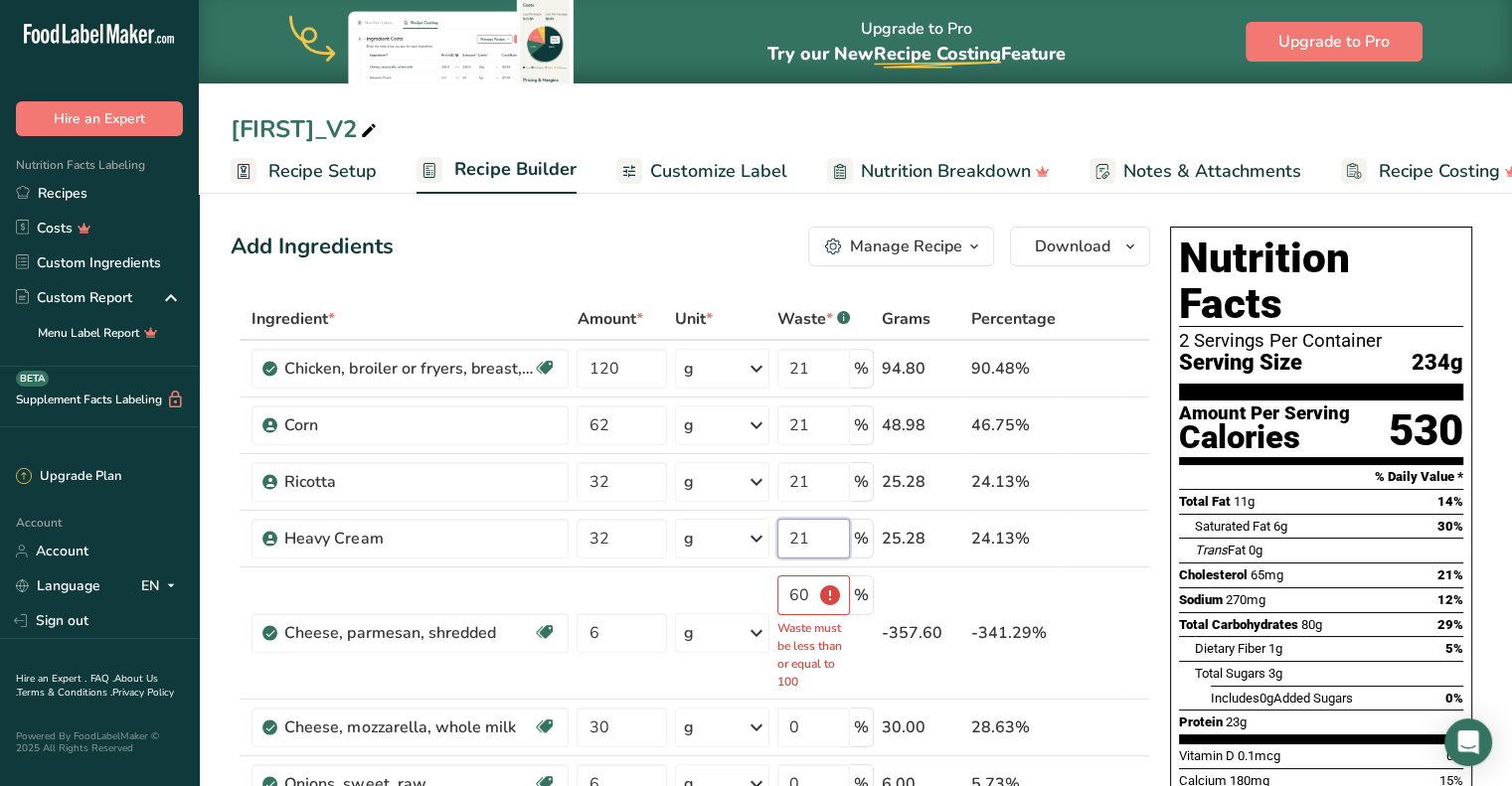 type on "6060" 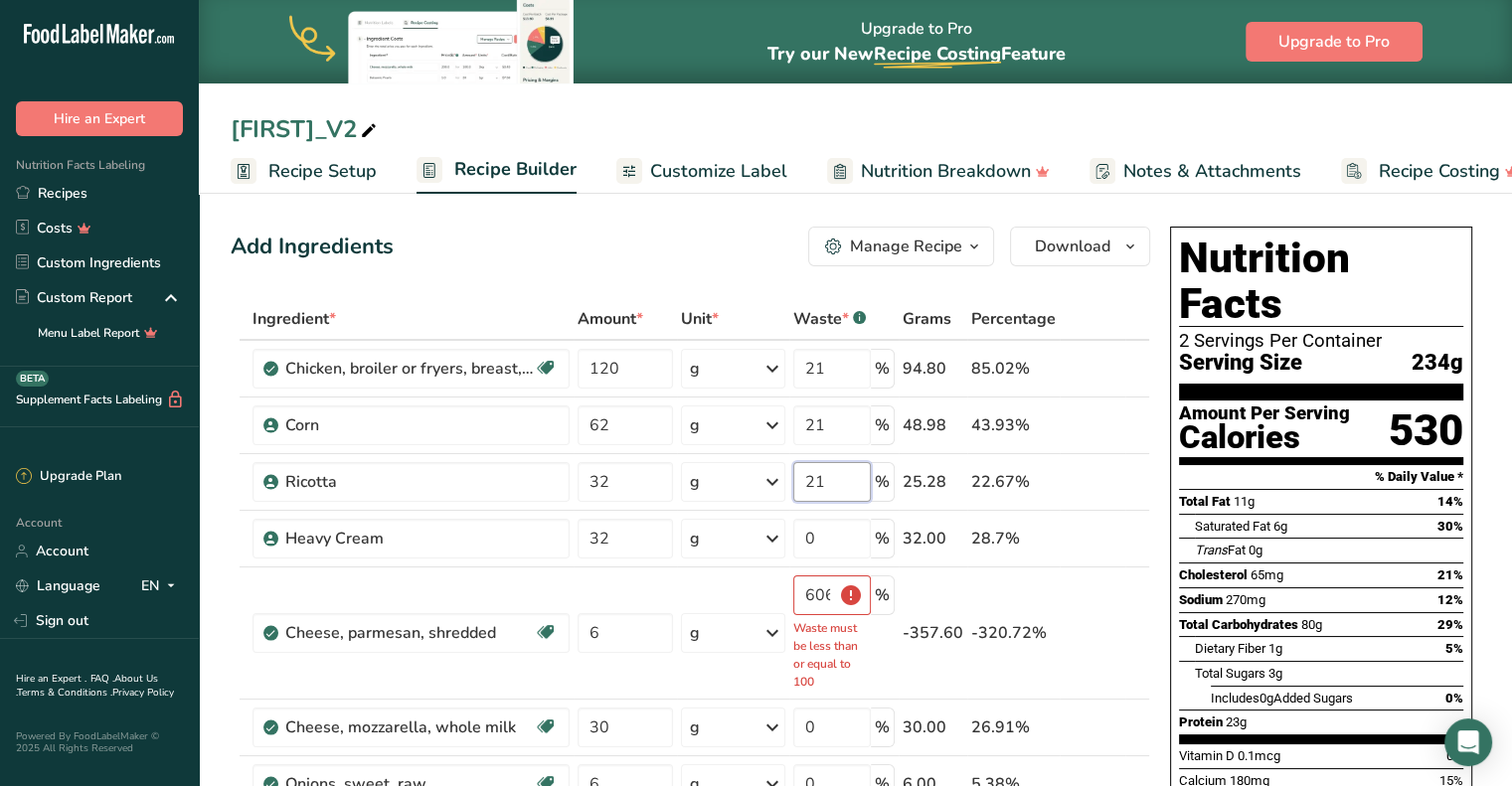 type on "0" 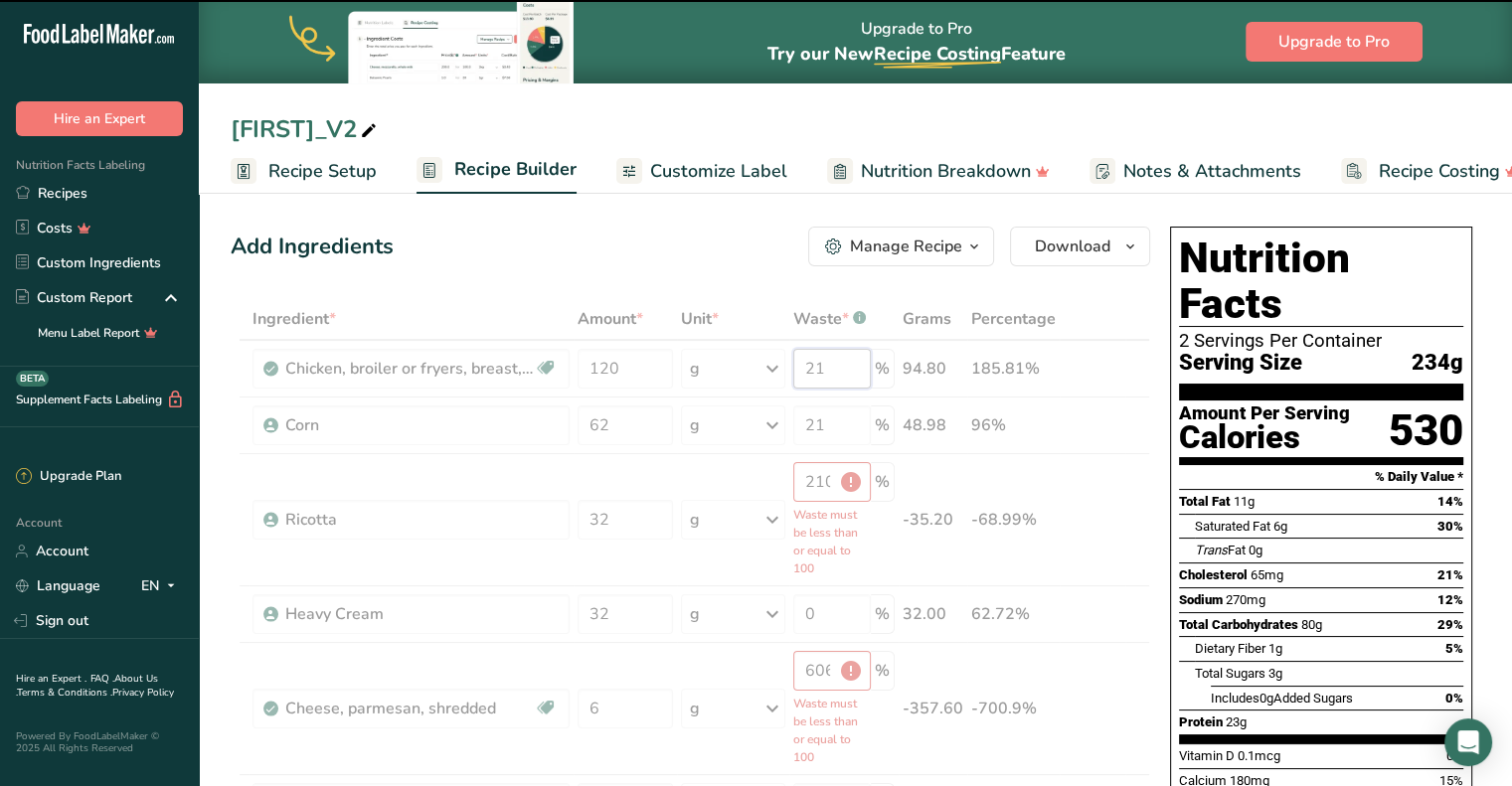 type on "210" 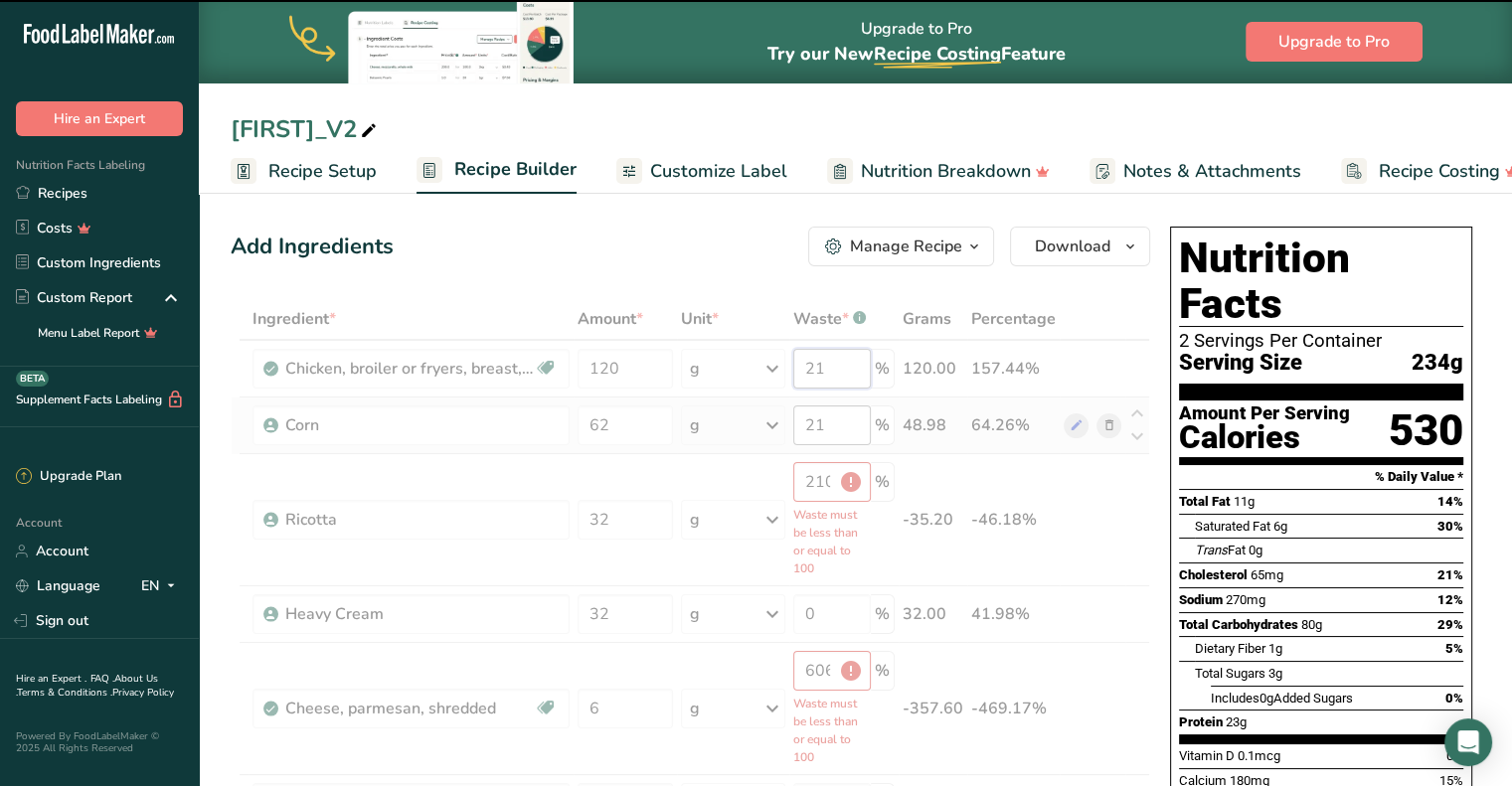 type on "210" 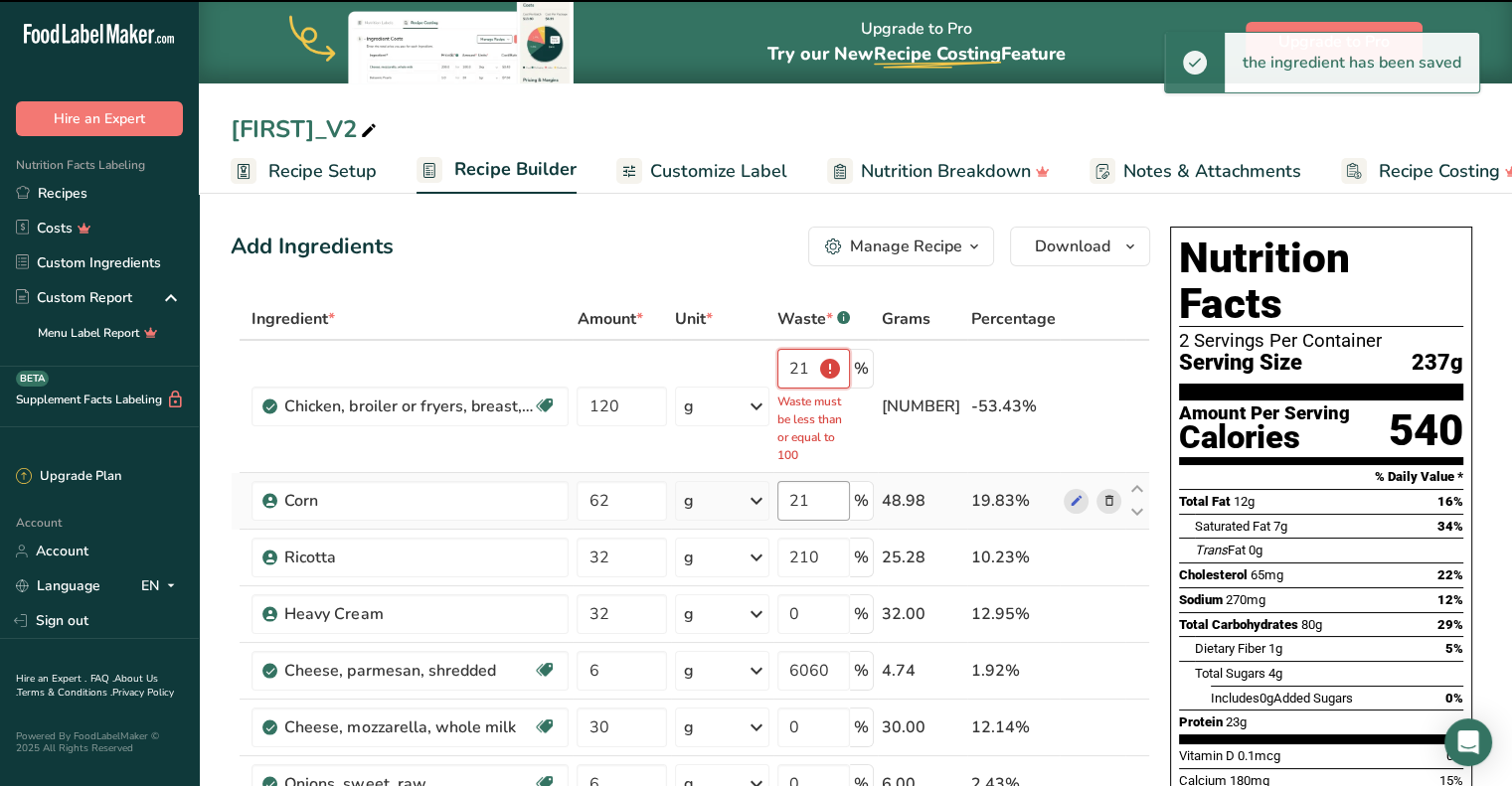 type on "21" 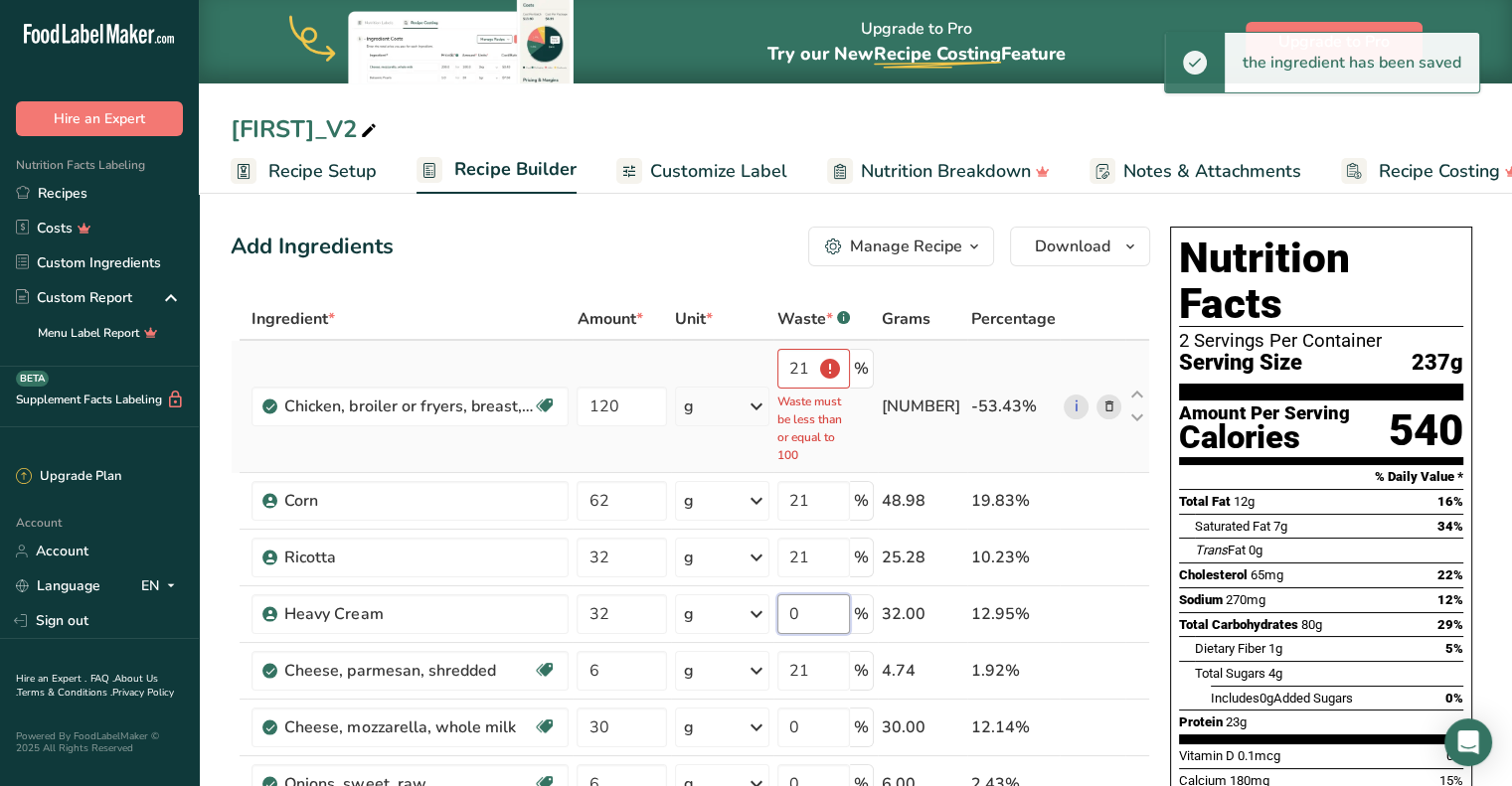 type on "210" 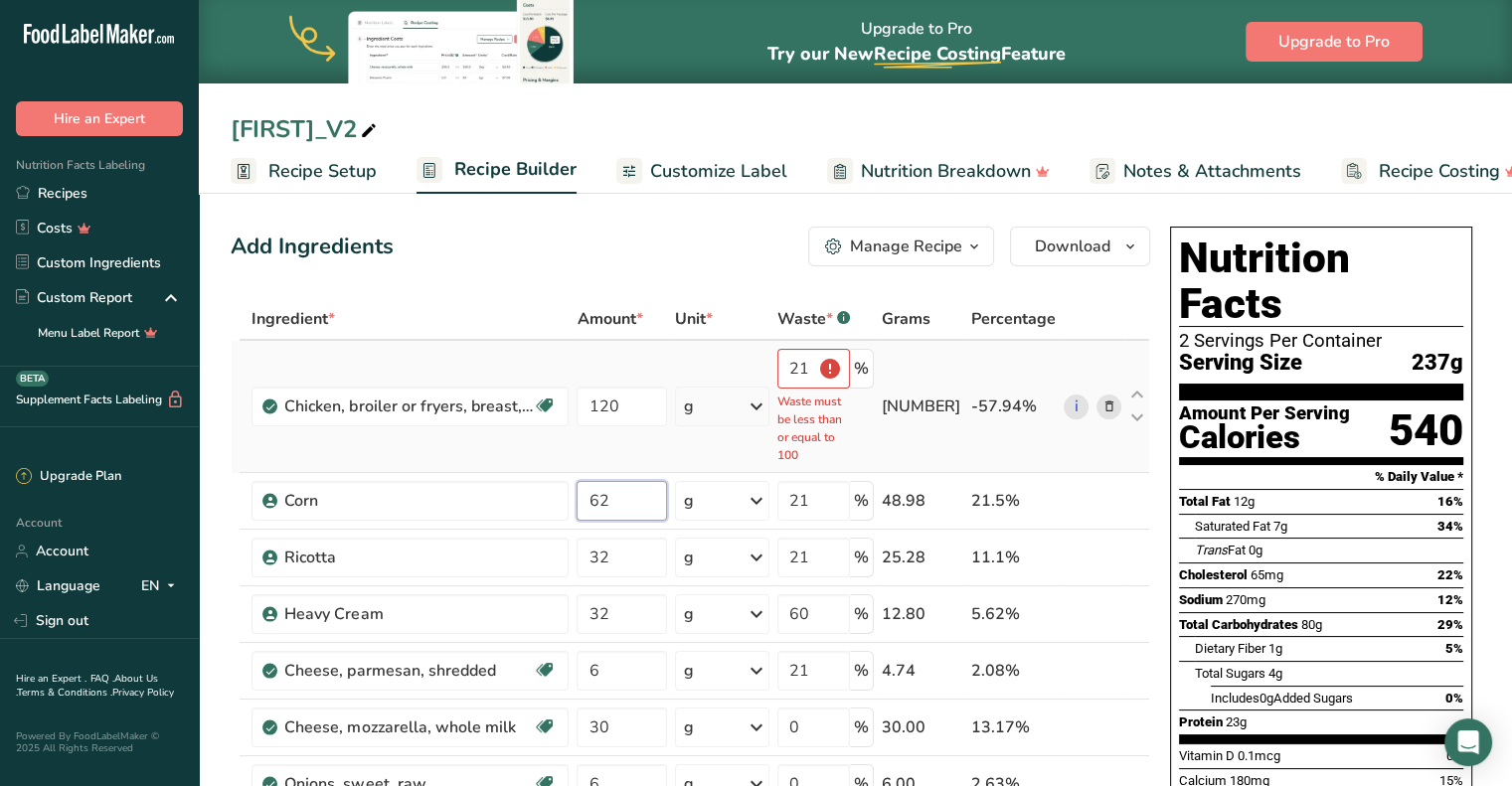 type on "60" 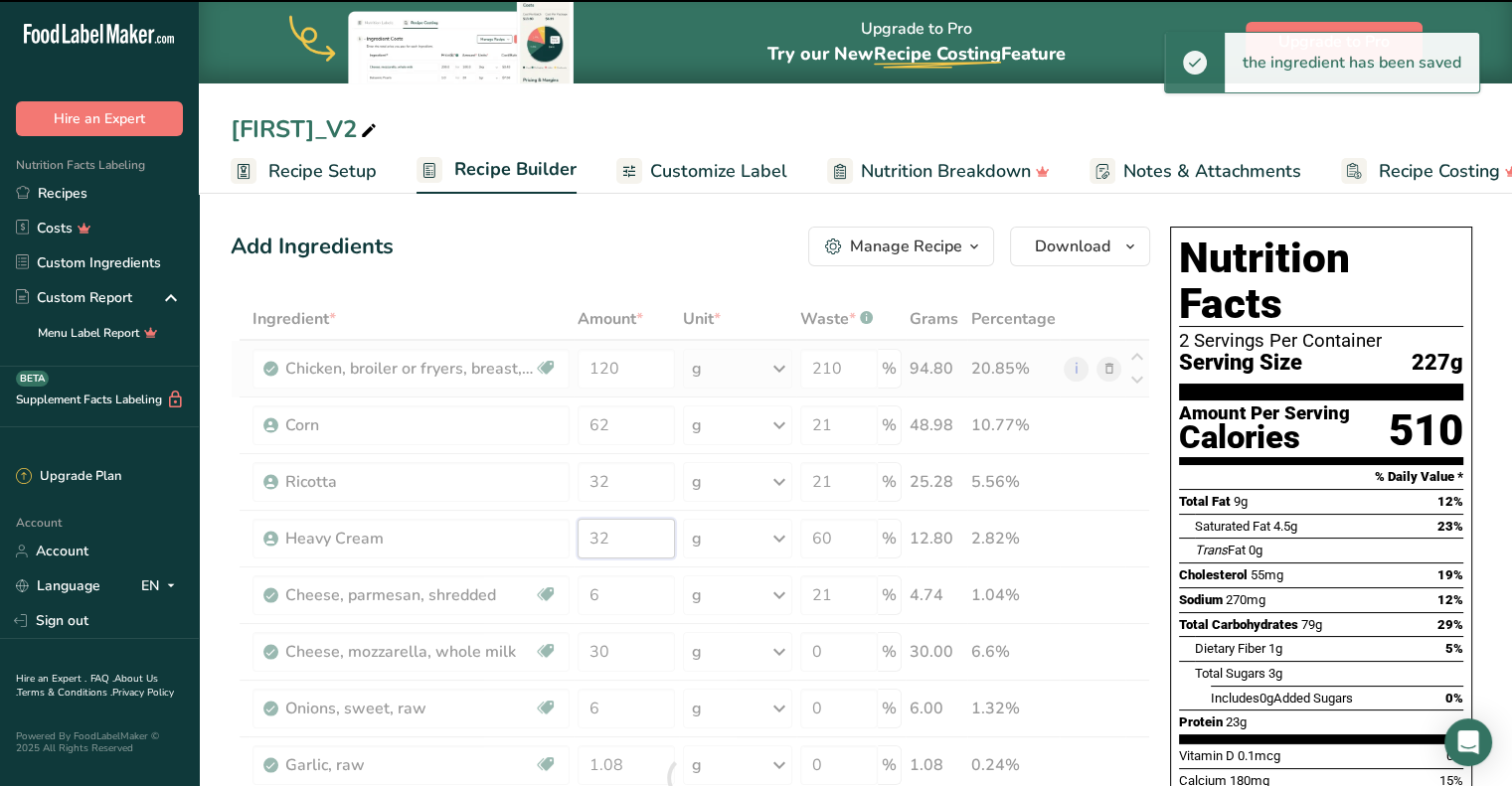 type on "21" 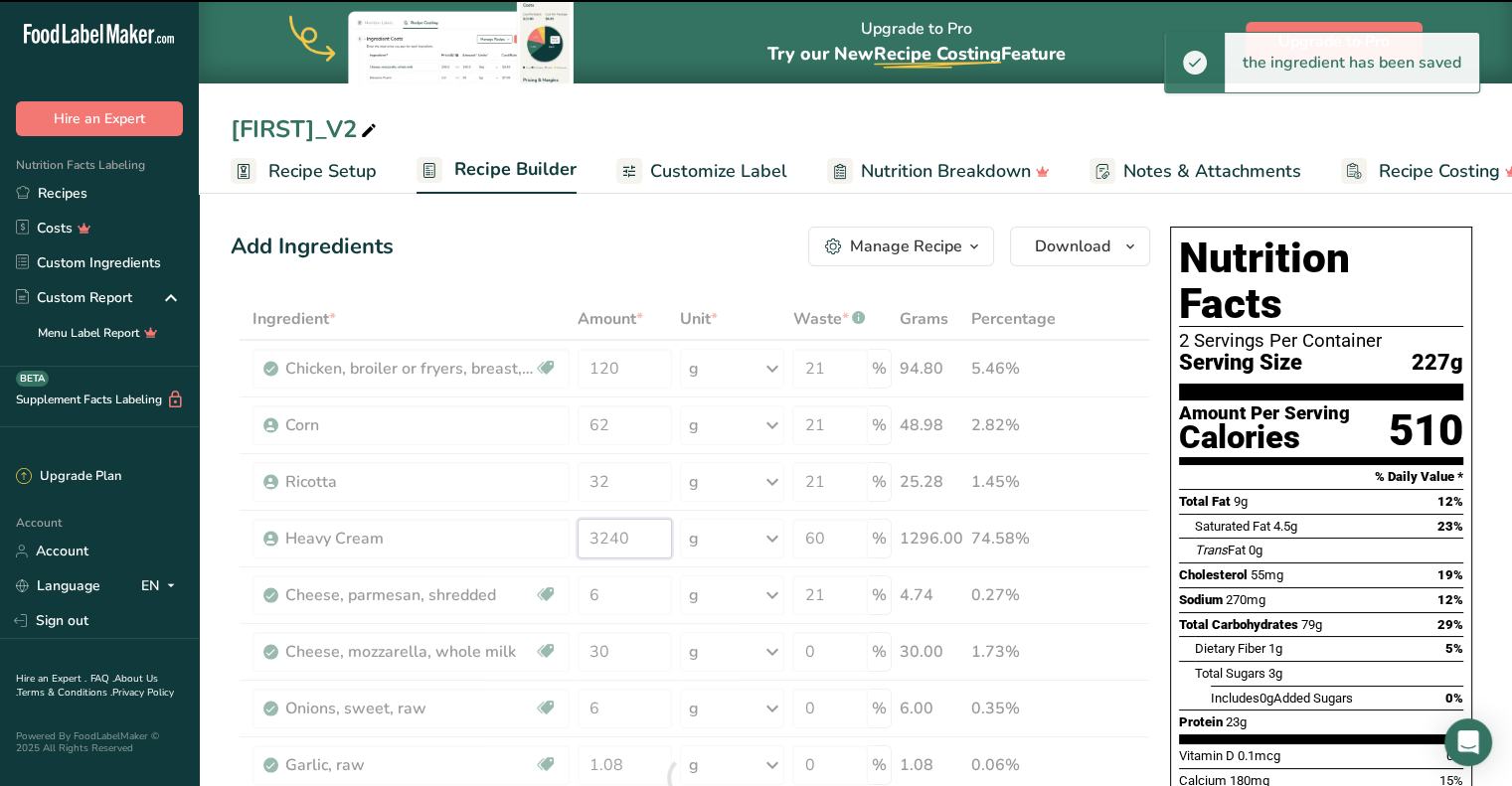type on "32" 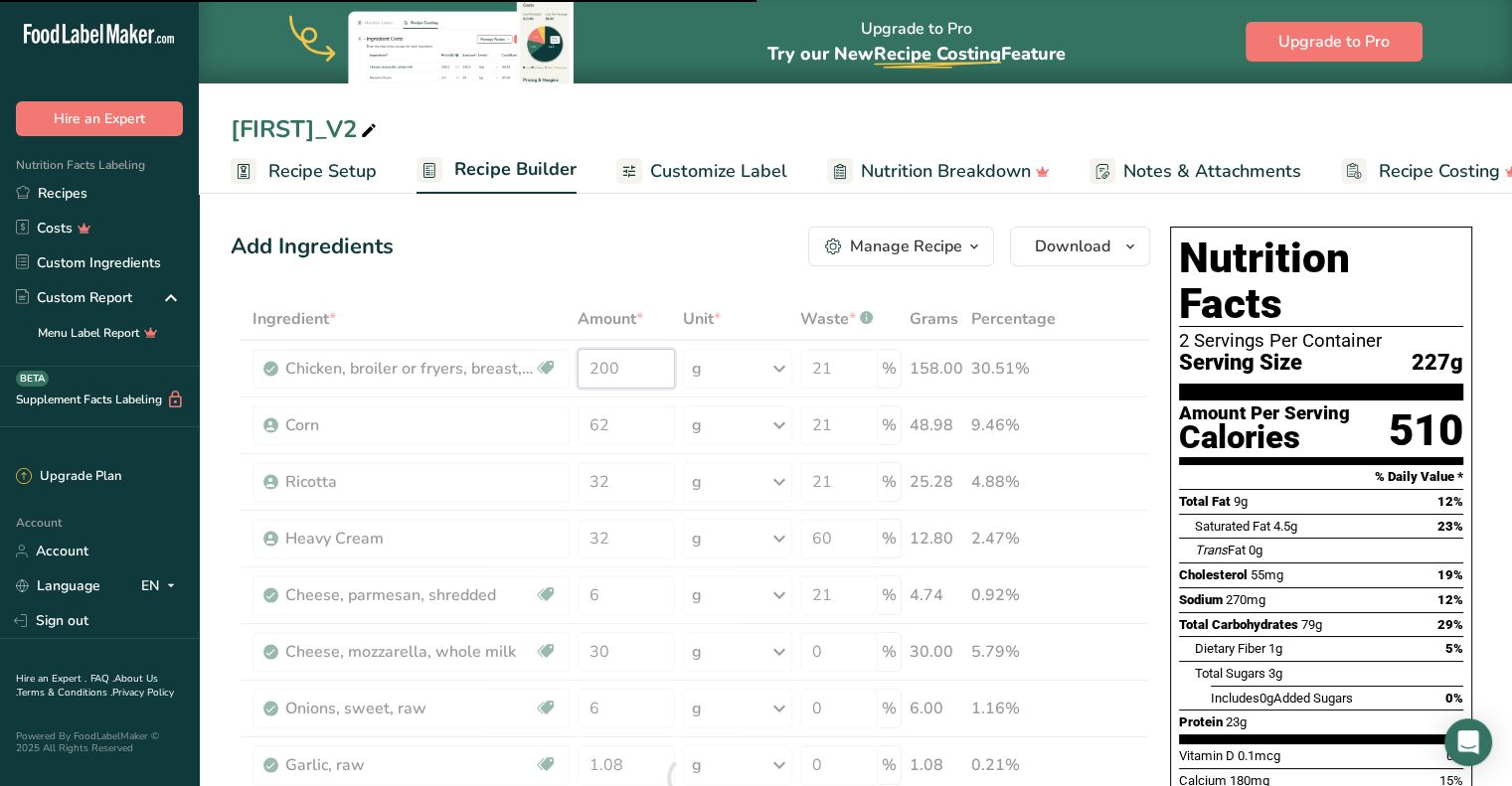 type on "120" 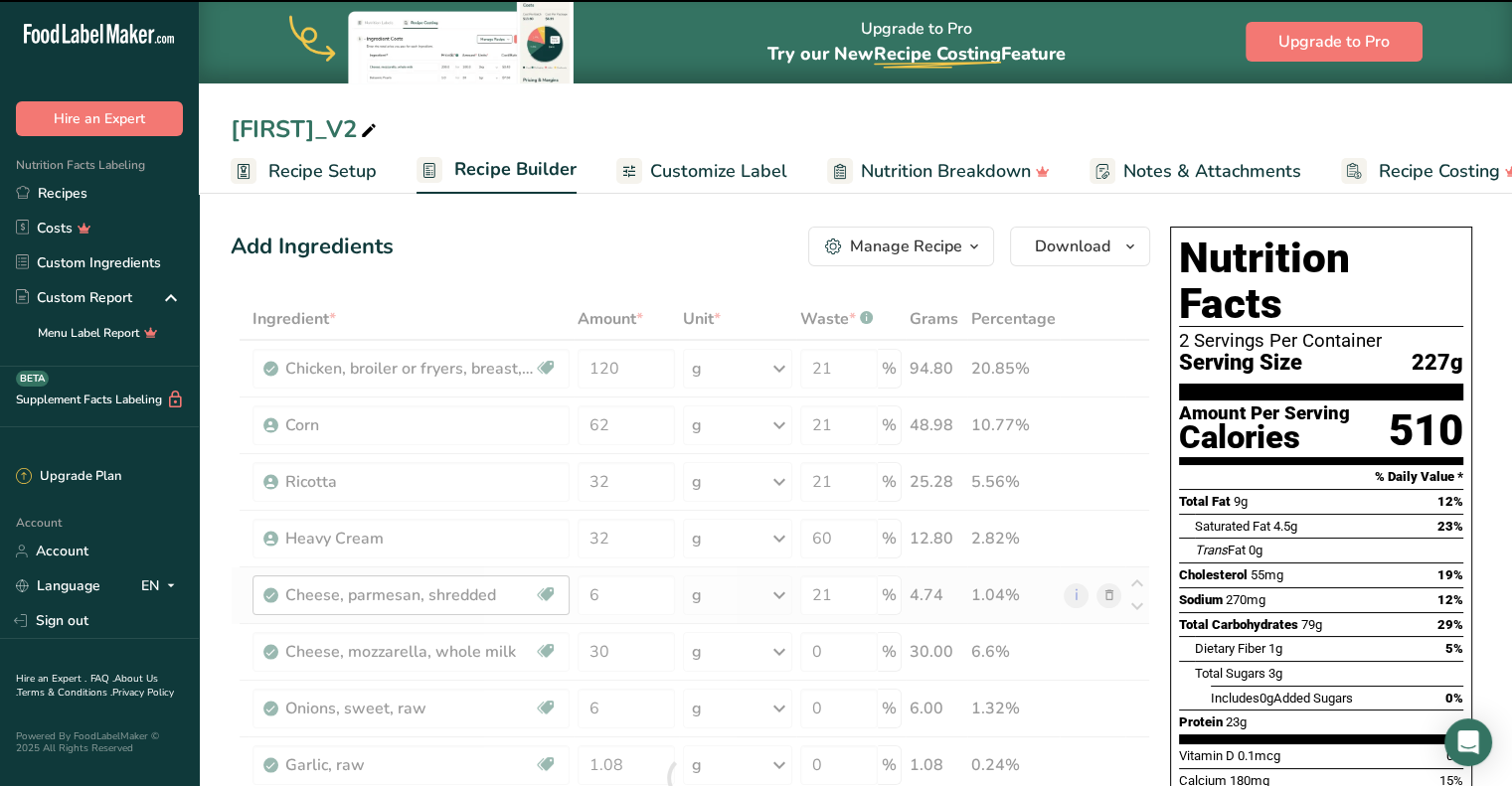 click on "Ingredient *
Amount *
Unit *
Waste *   .a-a{fill:#347362;}.b-a{fill:#fff;}          Grams
Percentage
Chicken, broiler or fryers, breast, skinless, boneless, meat only, raw
Dairy free
Gluten free
Soy free
120
g
Portions
4 oz
1 piece
1 package
Weight Units
g
kg
mg
See more
Volume Units
l
Volume units require a density conversion. If you know your ingredient's density enter it below. Otherwise, click on "RIA" our AI Regulatory bot - she will be able to help you
lb/ft3
g/cm3
Confirm
mL
fl oz" at bounding box center [690, 778] 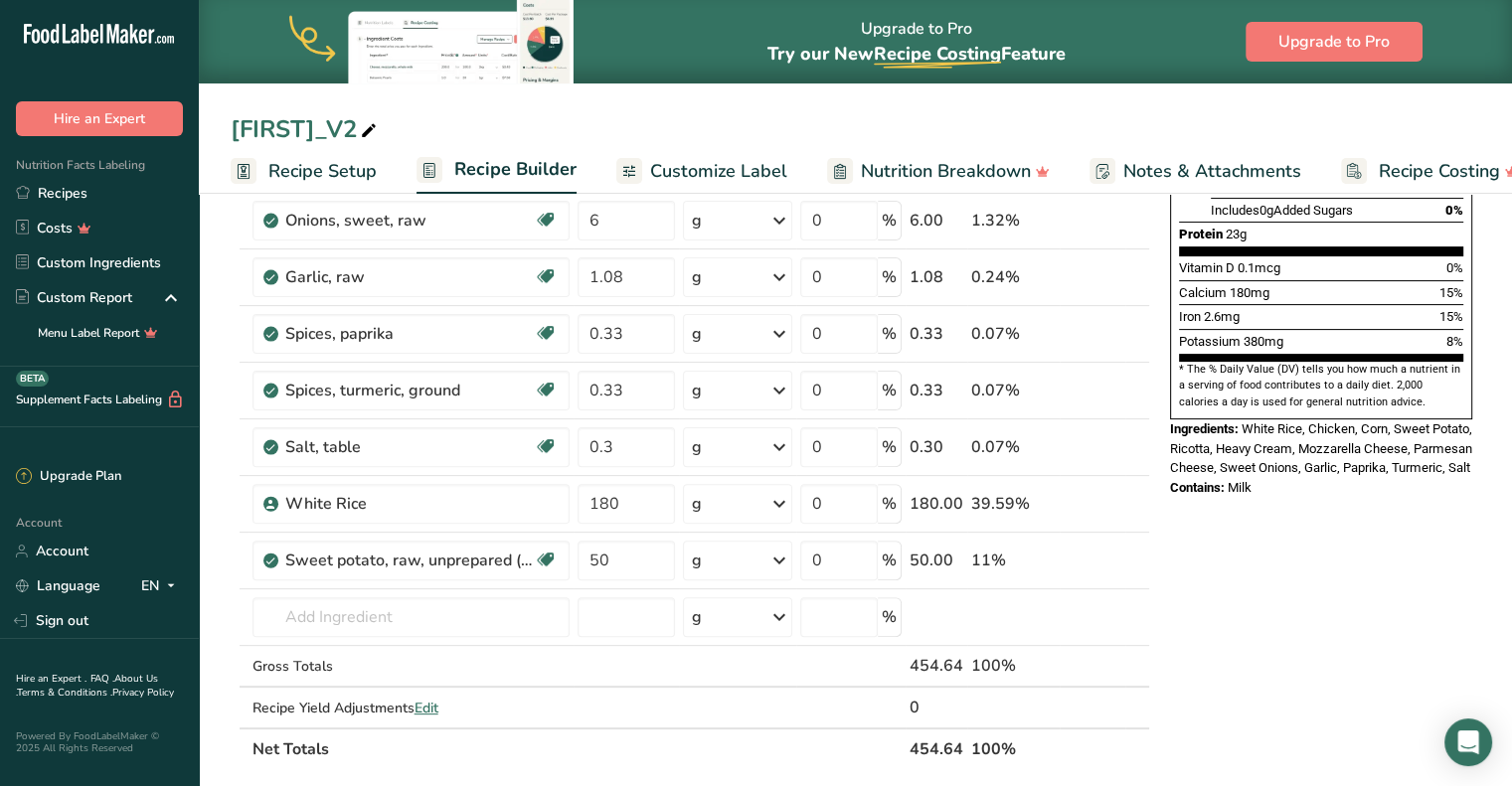 scroll, scrollTop: 489, scrollLeft: 0, axis: vertical 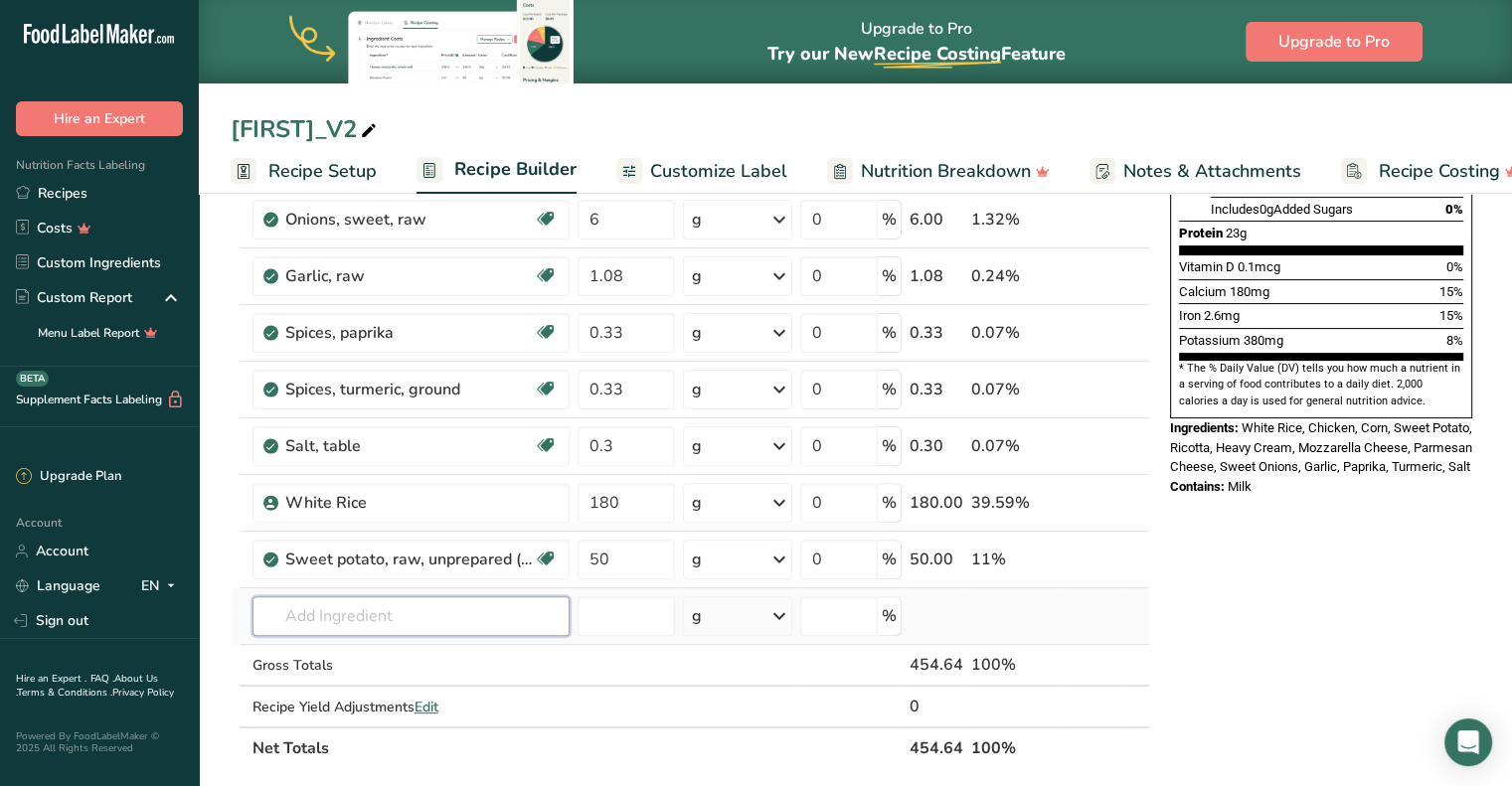 click at bounding box center (411, 616) 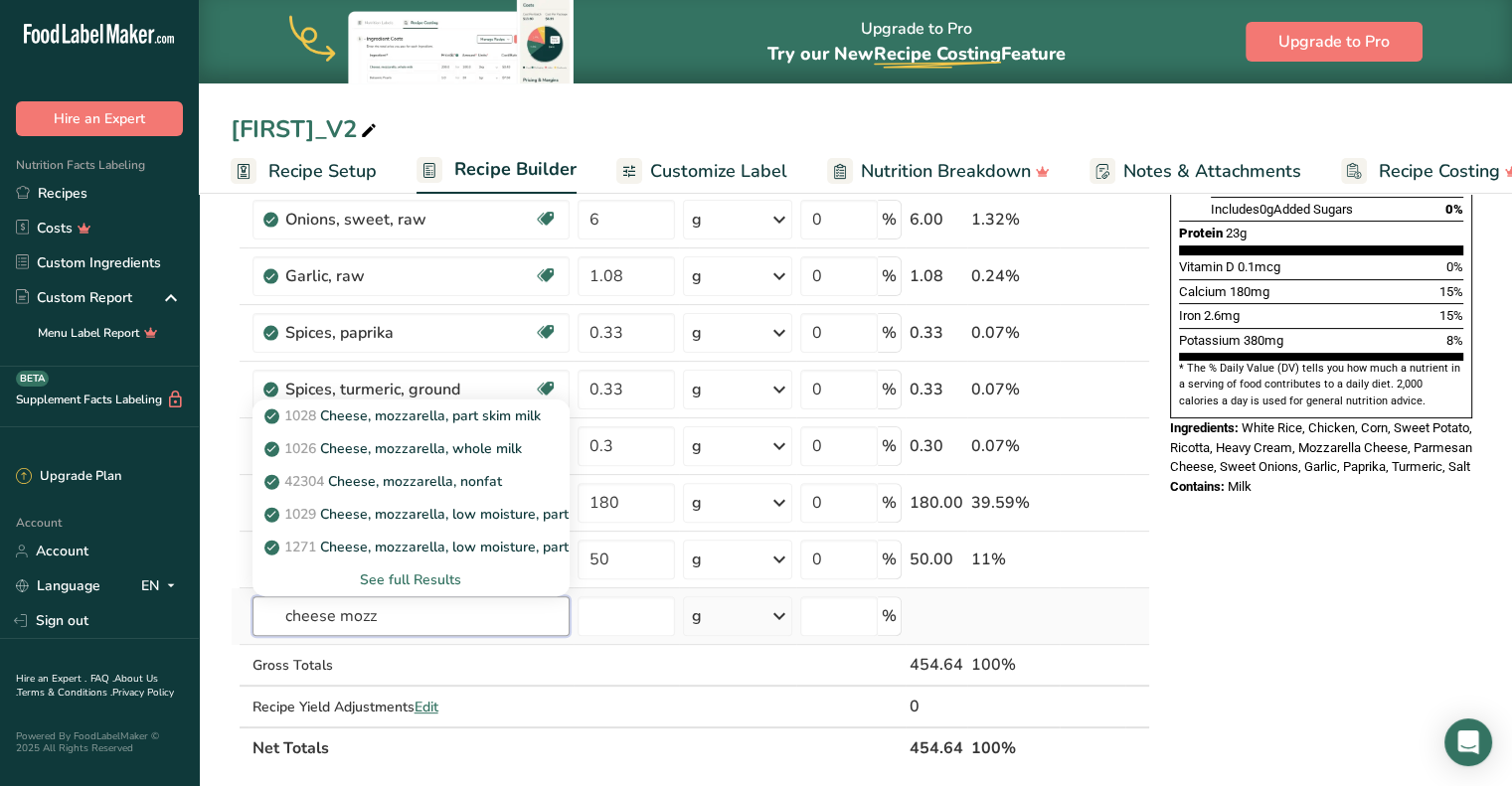 type on "cheese mozz" 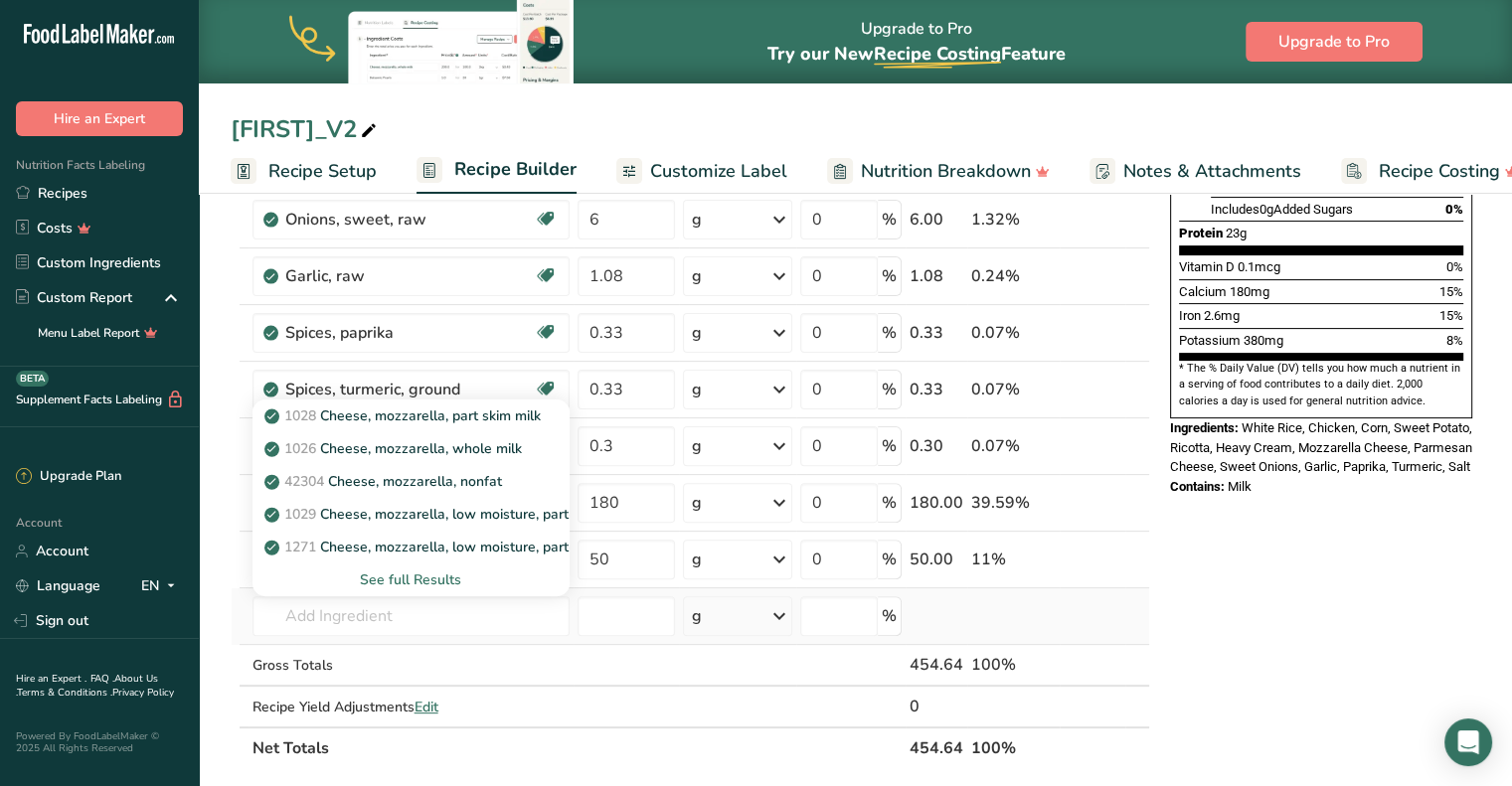 click on "See full Results" at bounding box center [411, 579] 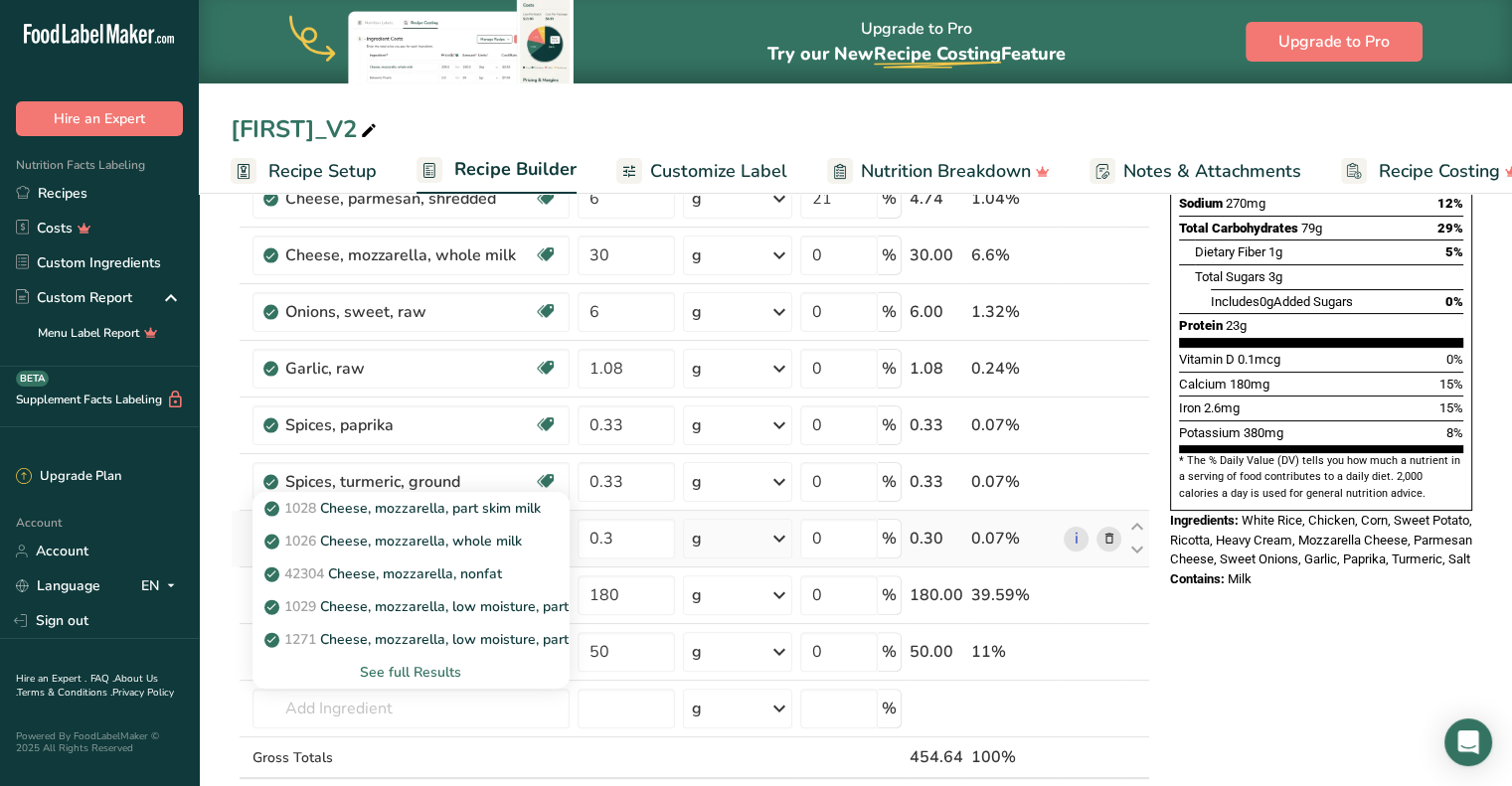 scroll, scrollTop: 393, scrollLeft: 0, axis: vertical 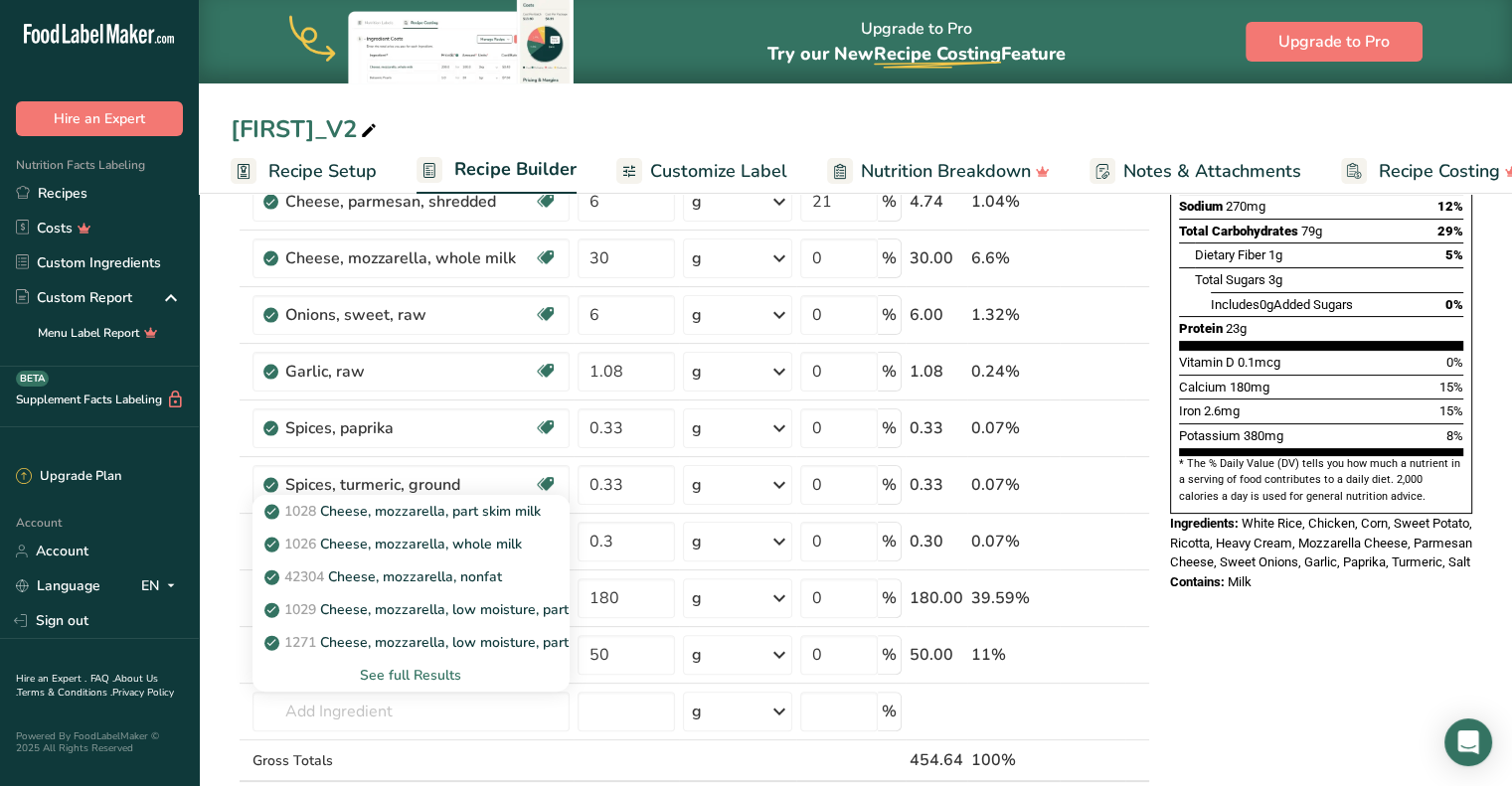 click on "Nutrition Facts
2 Servings Per Container
Serving Size
227g
Amount Per Serving
Calories
510
% Daily Value *
Total Fat
9g
12%
Saturated Fat
4.5g
23%
Trans  Fat
0g
Cholesterol
55mg
19%
Sodium
270mg
12%
Total Carbohydrates
79g
29%
Dietary Fiber
1g
5%" at bounding box center [1321, 661] 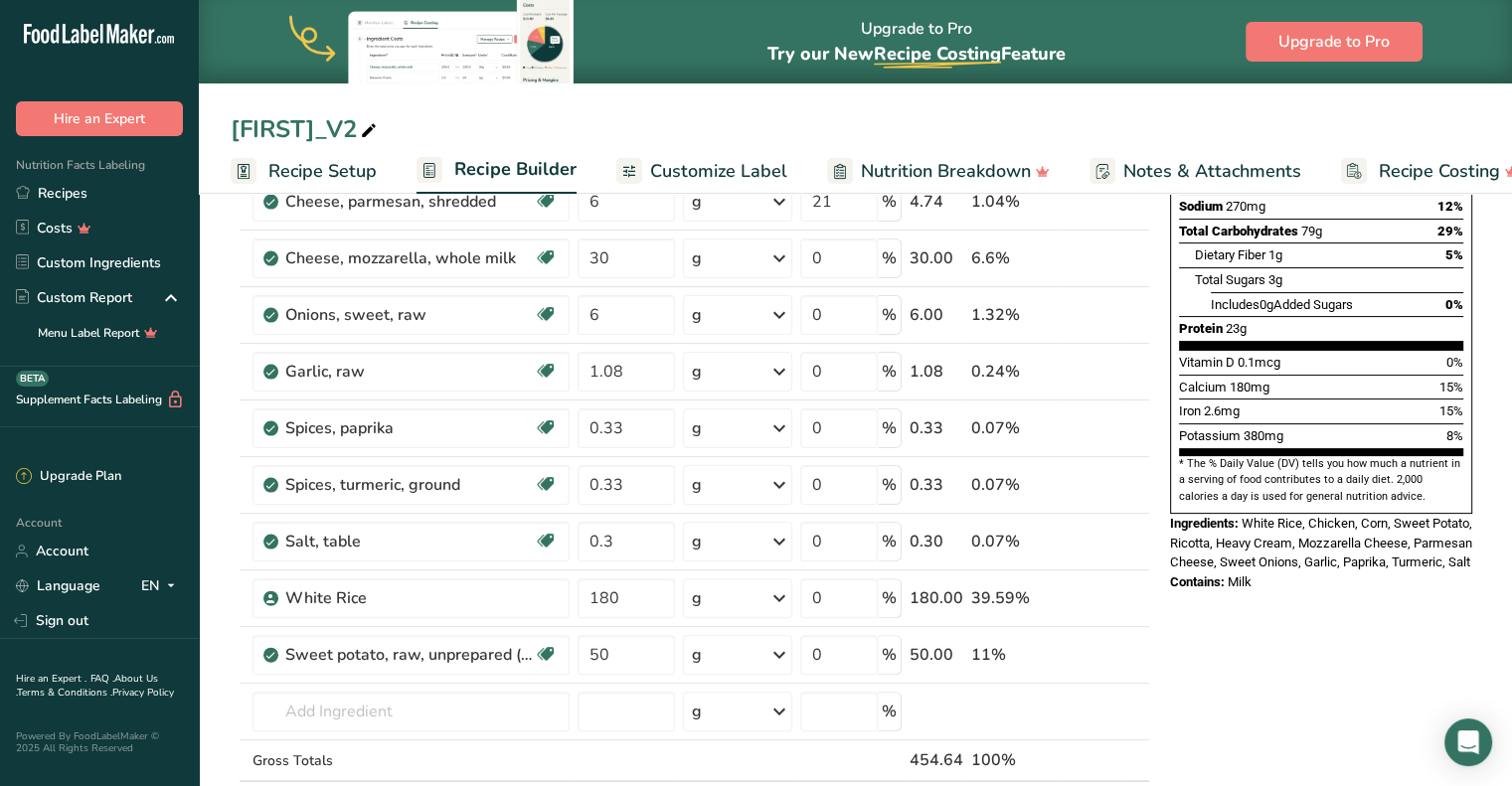 scroll, scrollTop: 178, scrollLeft: 0, axis: vertical 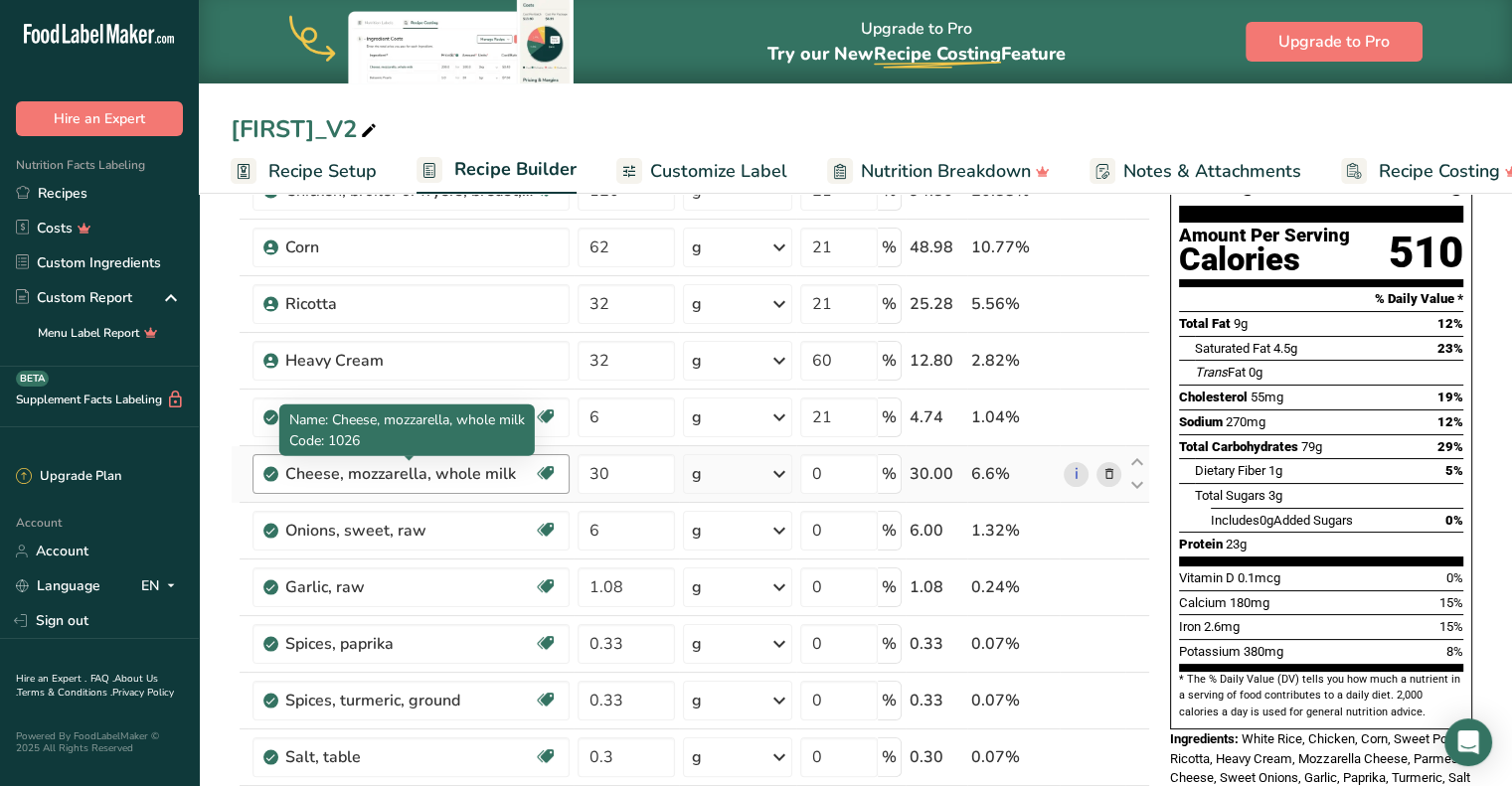 click on "Cheese, mozzarella, whole milk" at bounding box center (410, 474) 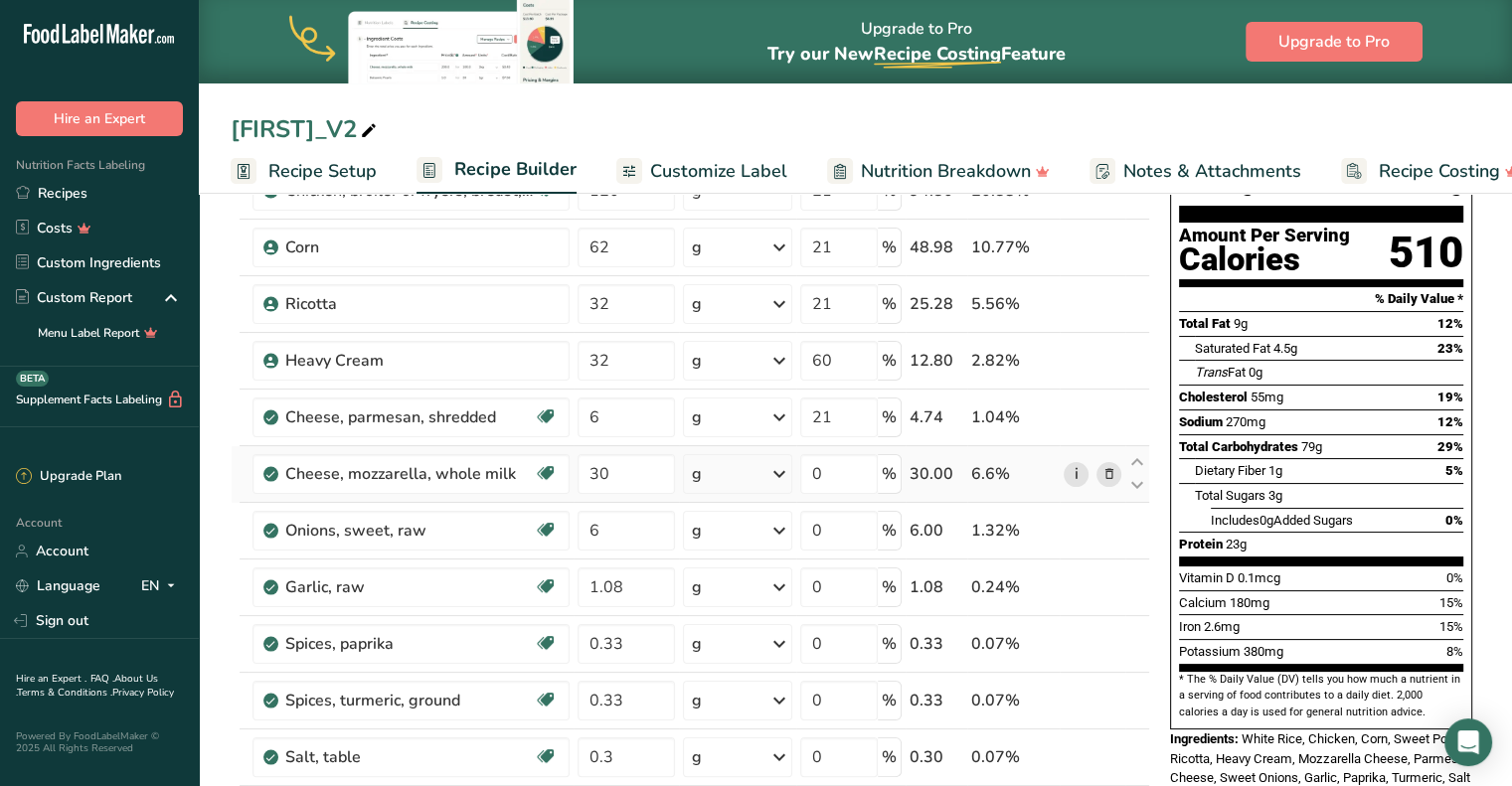click on "i" at bounding box center (1076, 474) 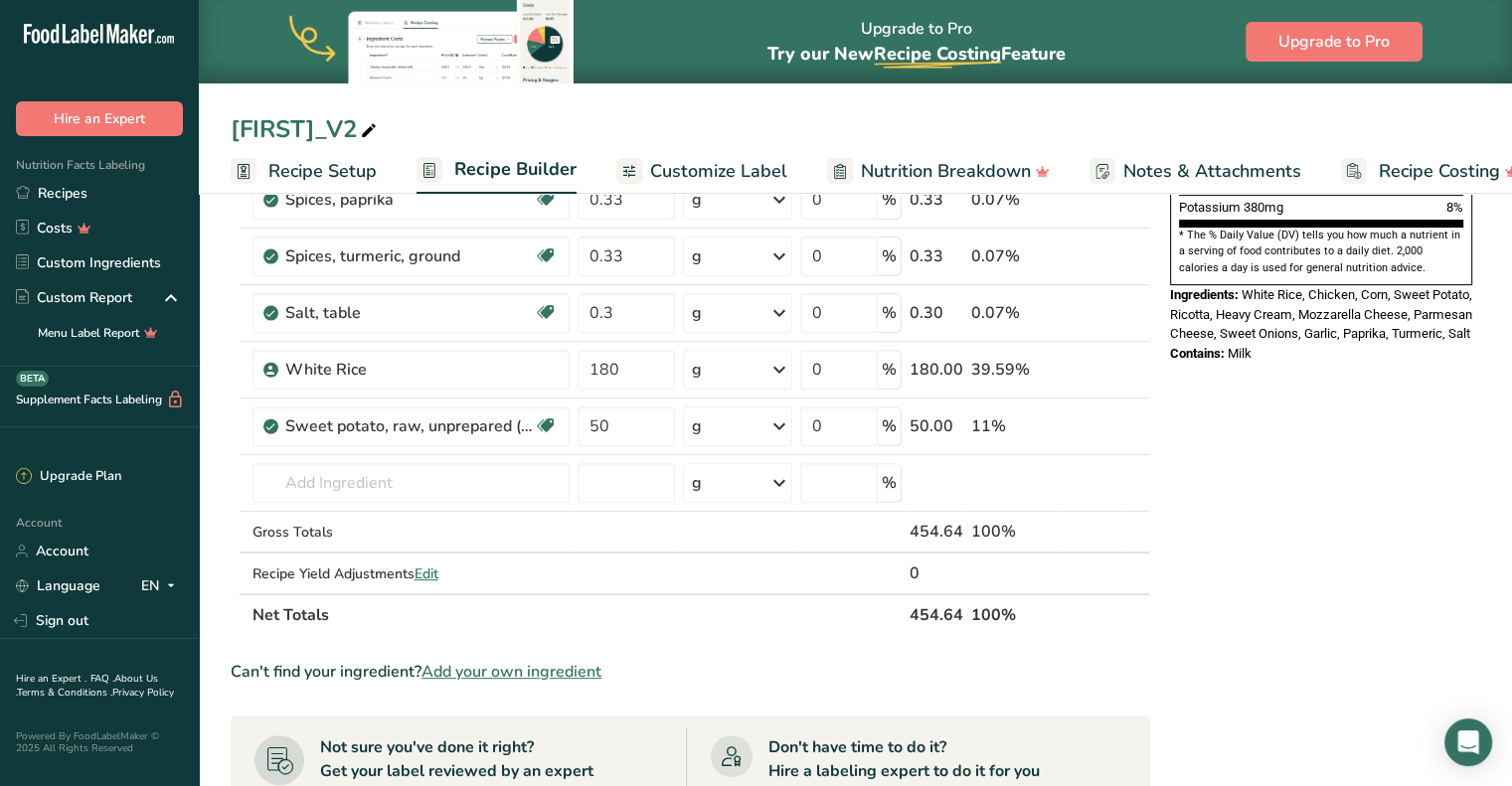 scroll, scrollTop: 624, scrollLeft: 0, axis: vertical 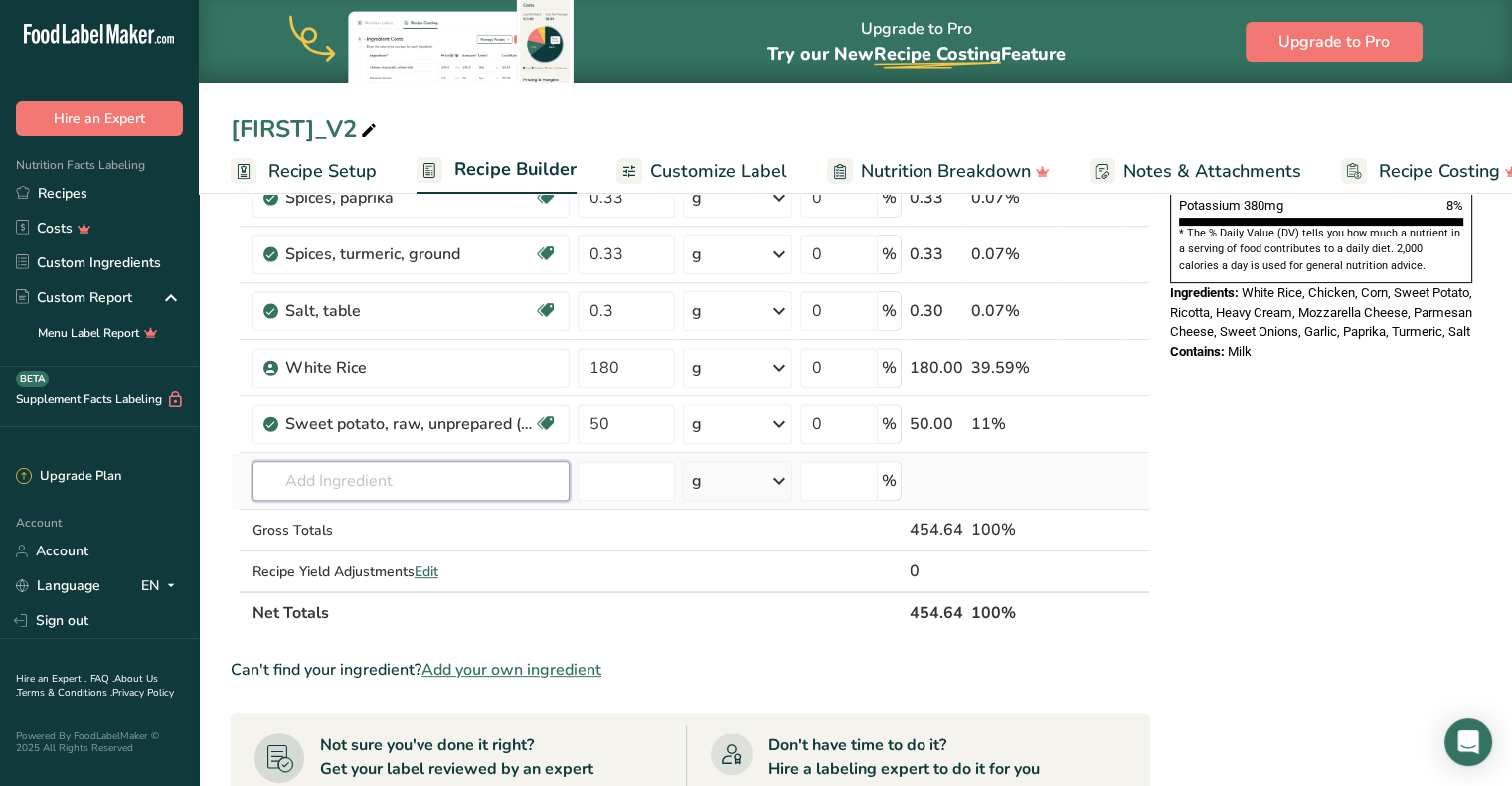 click at bounding box center (411, 481) 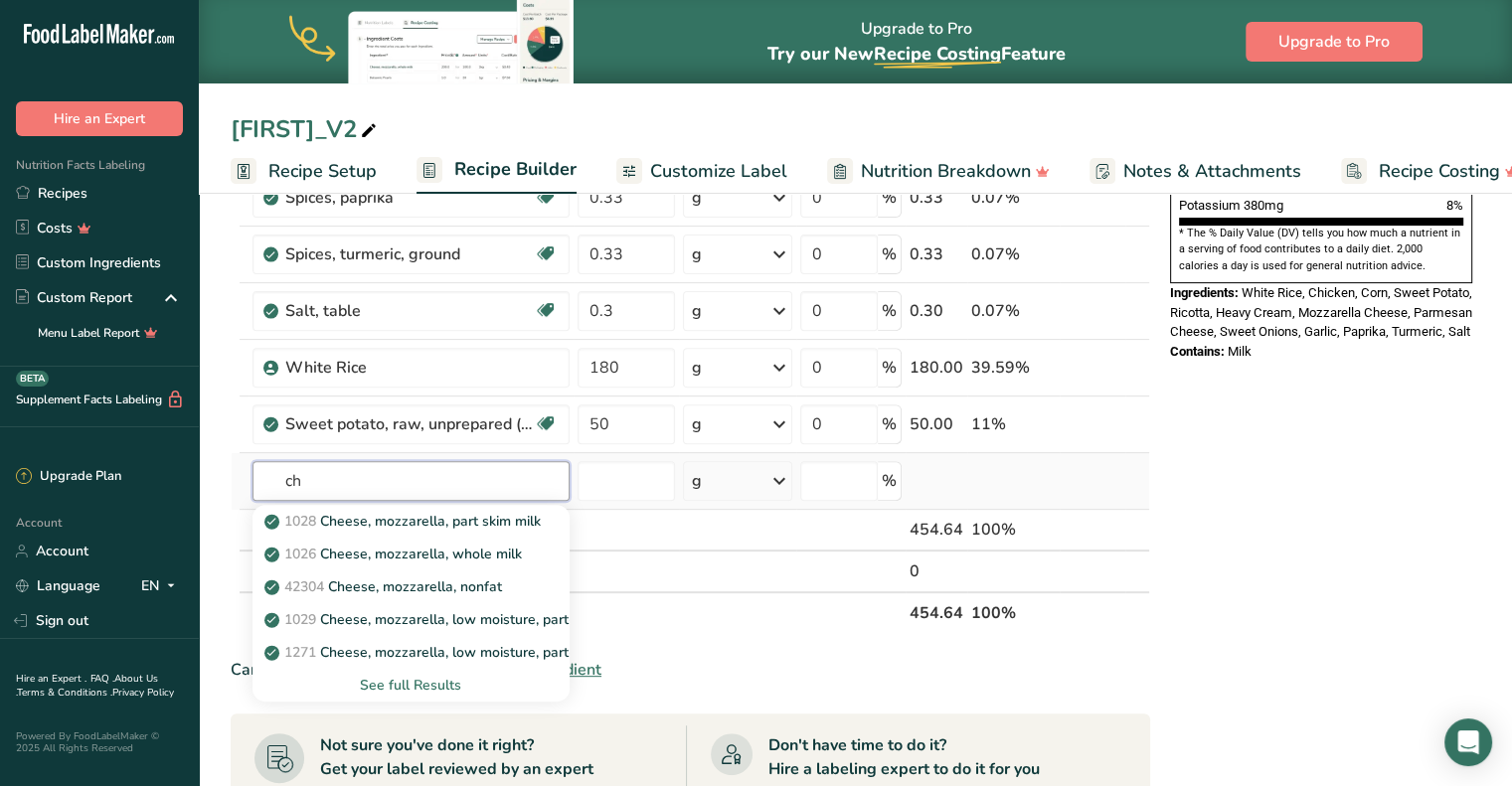 type on "c" 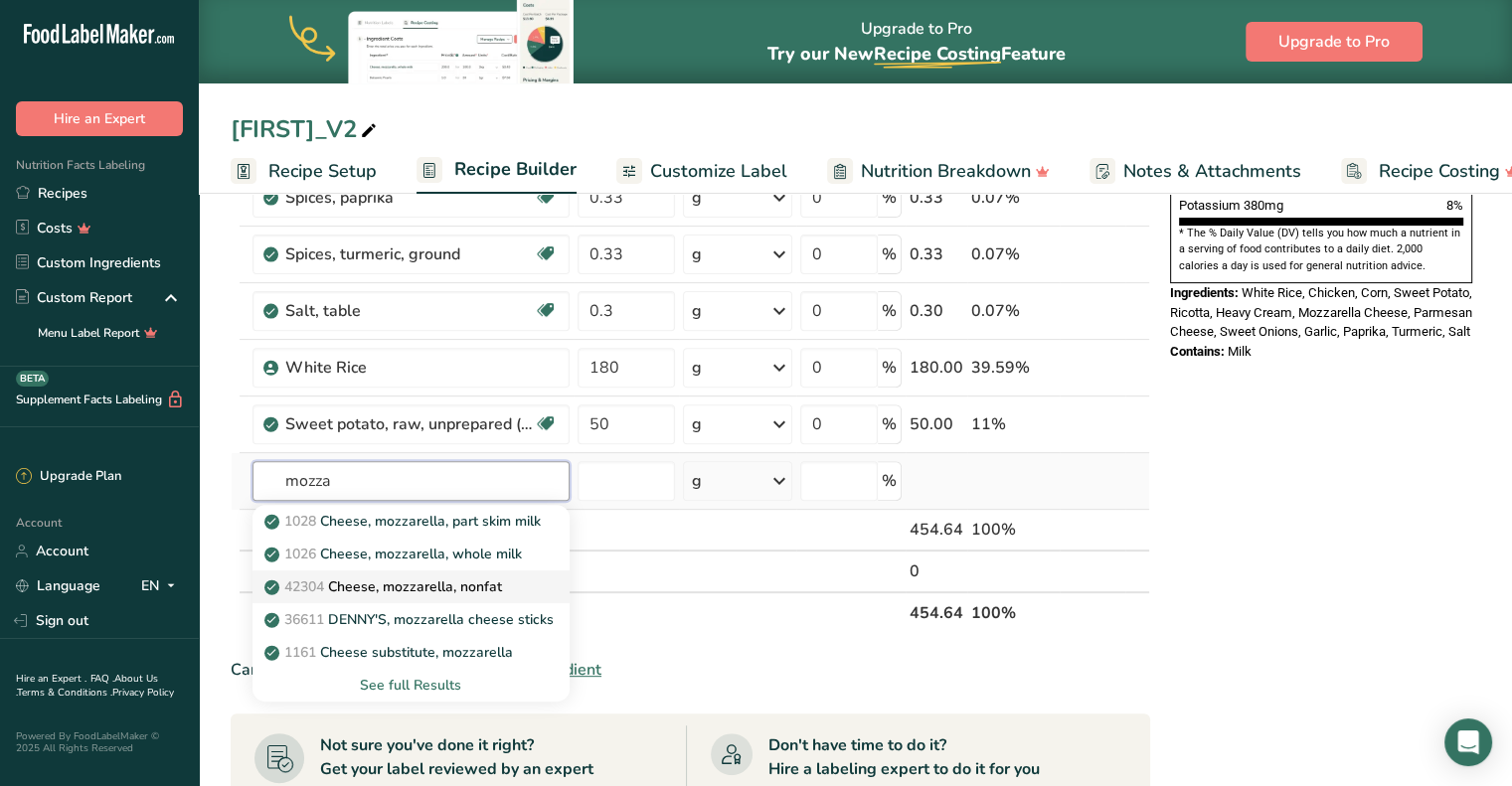 type on "mozza" 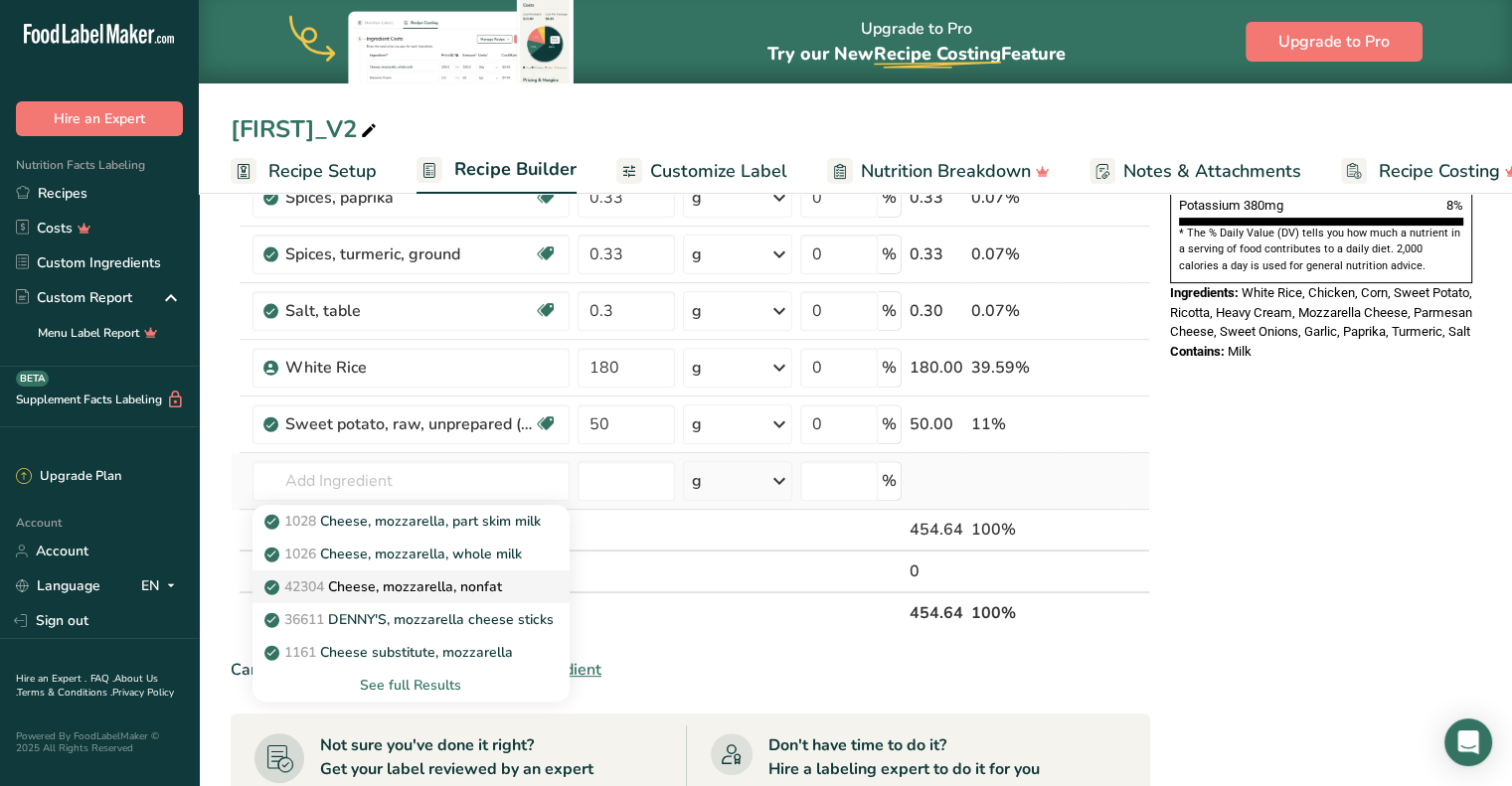 click on "42304
Cheese, mozzarella, nonfat" at bounding box center [385, 586] 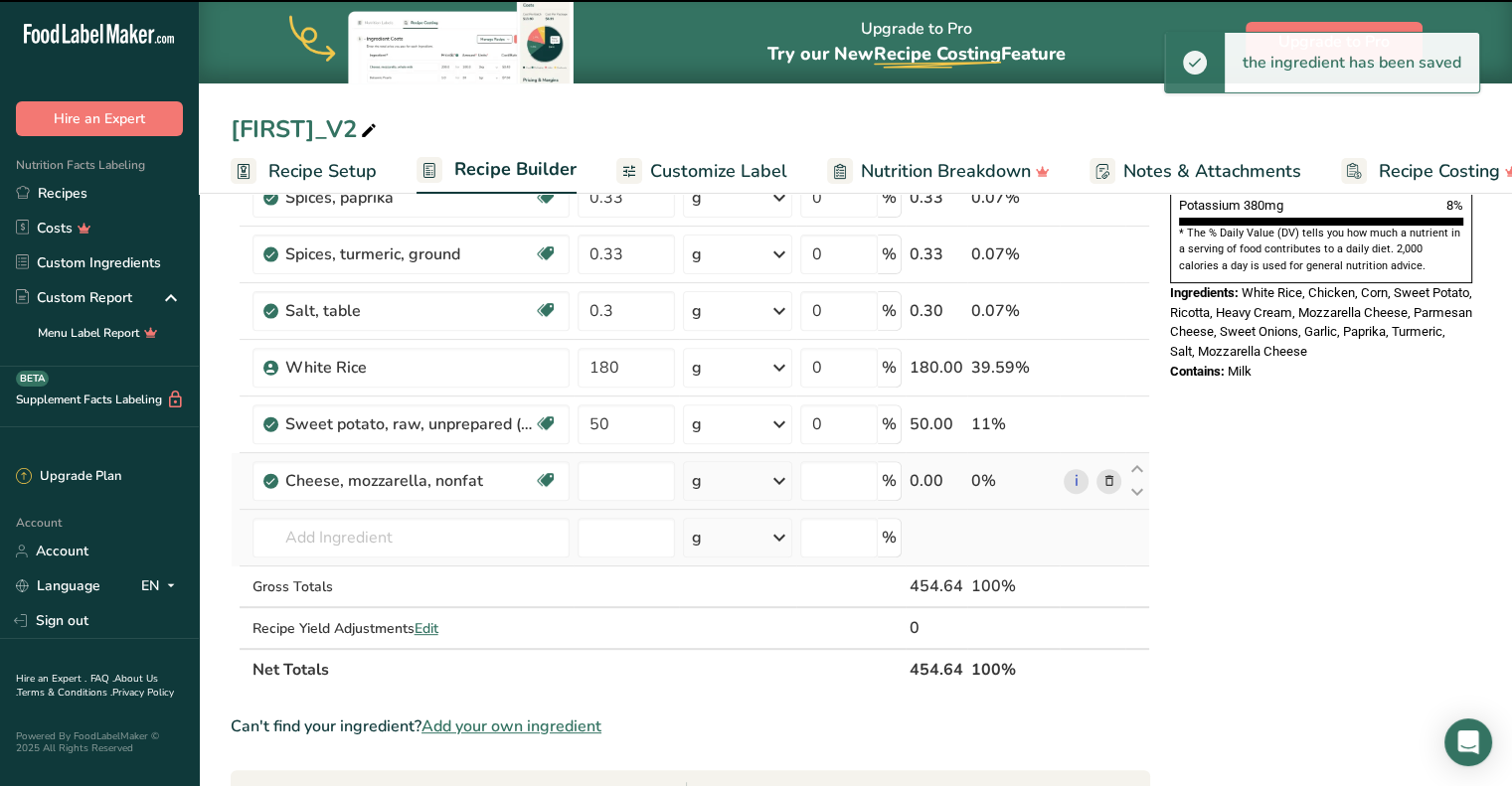 type on "0" 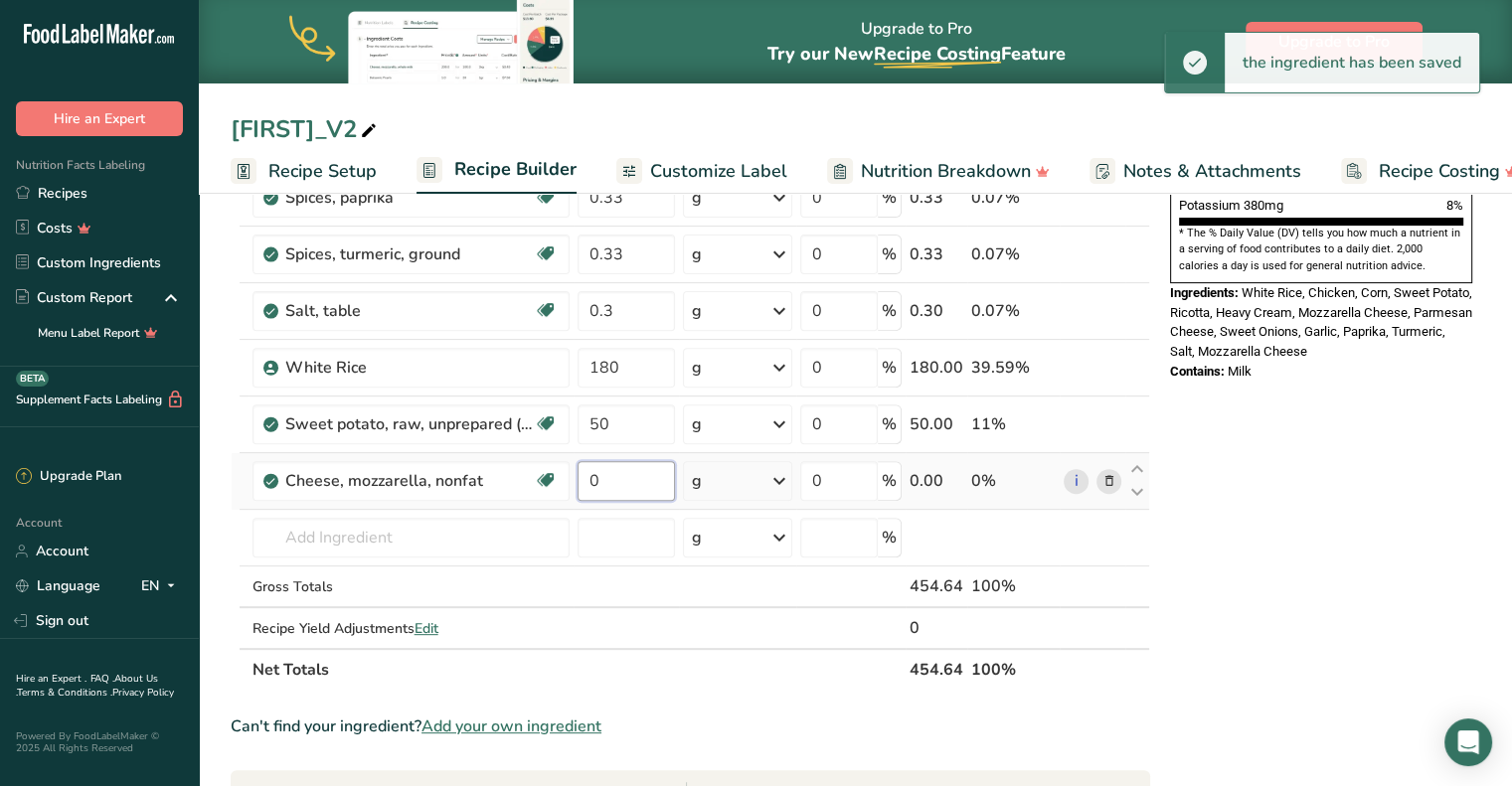 click on "0" at bounding box center [626, 481] 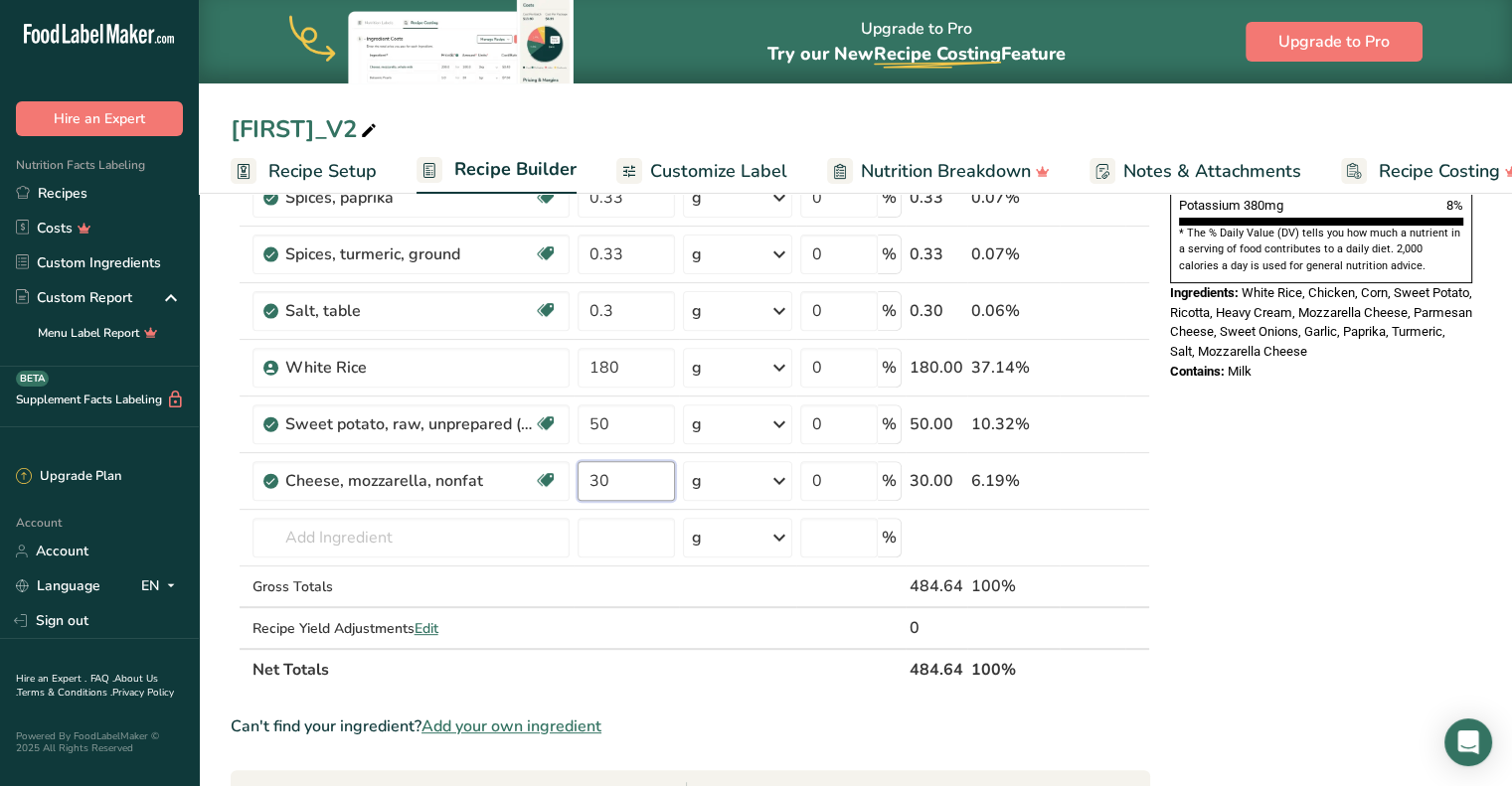 type on "30" 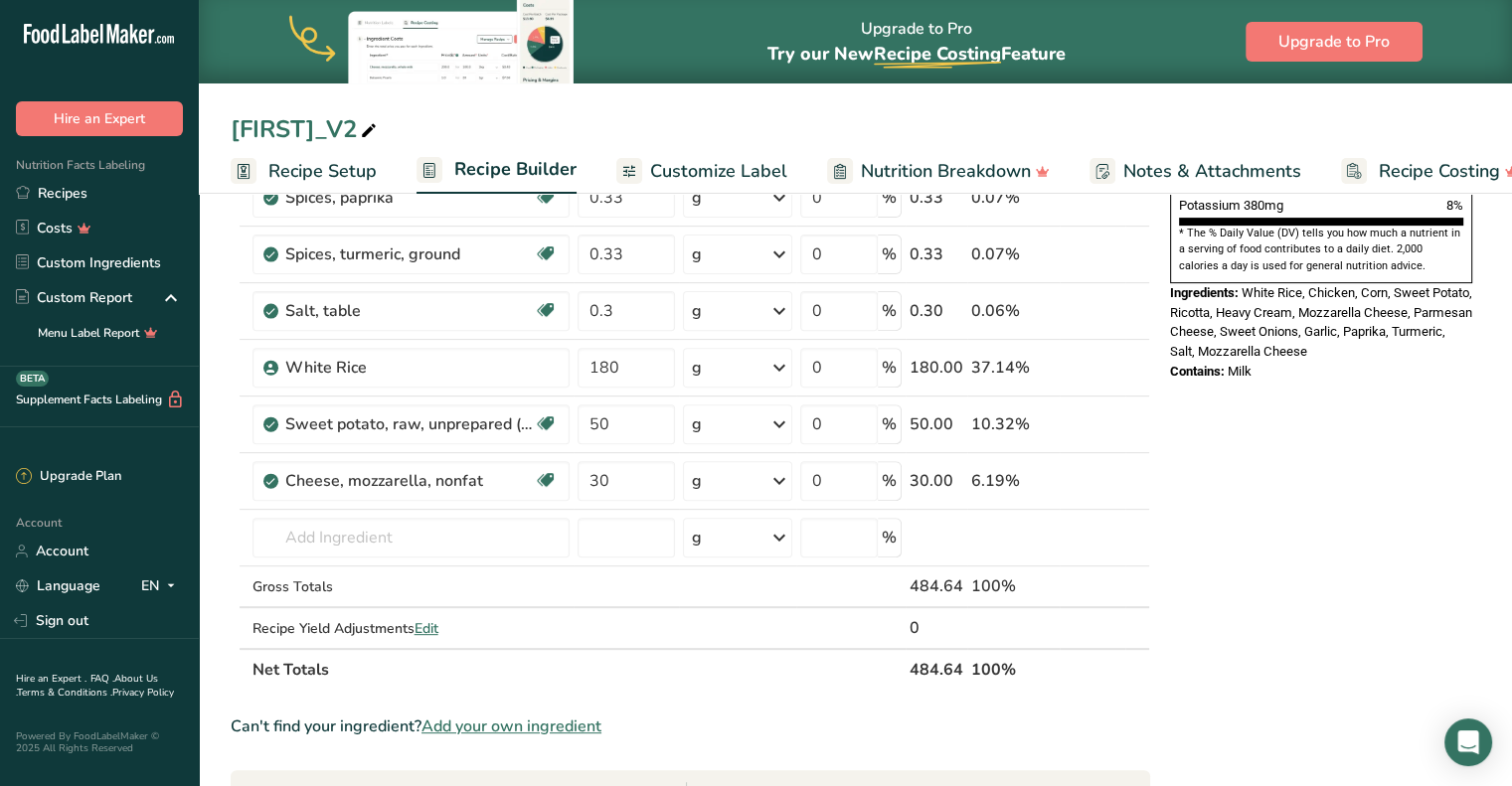click on "Nutrition Facts
2 Servings Per Container
Serving Size
227g
Amount Per Serving
Calories
510
% Daily Value *
Total Fat
9g
12%
Saturated Fat
4.5g
23%
Trans  Fat
0g
Cholesterol
55mg
19%
Sodium
270mg
12%
Total Carbohydrates
79g
29%
Dietary Fiber
1g
5%" at bounding box center [1321, 458] 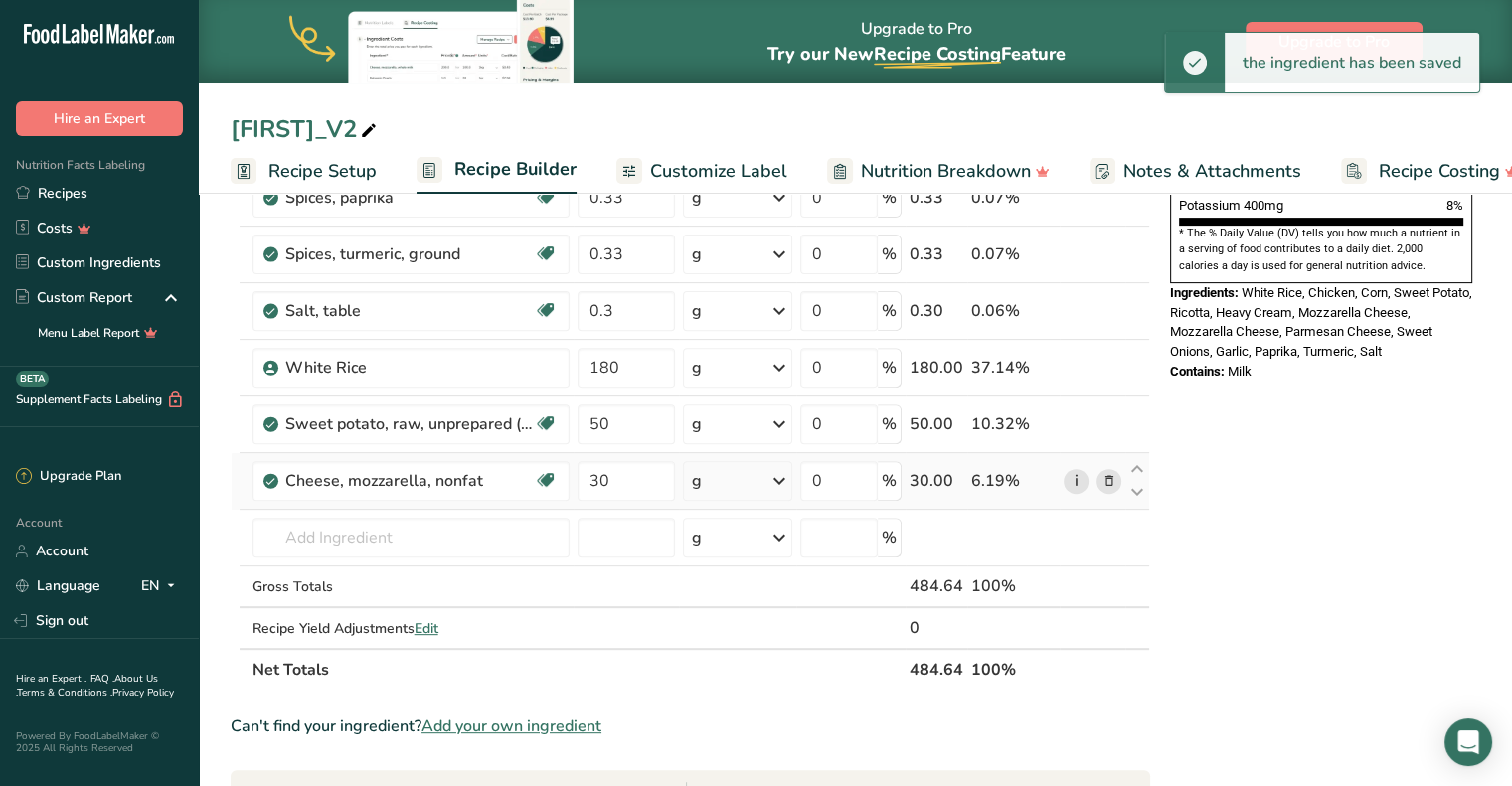 click on "i" at bounding box center [1076, 481] 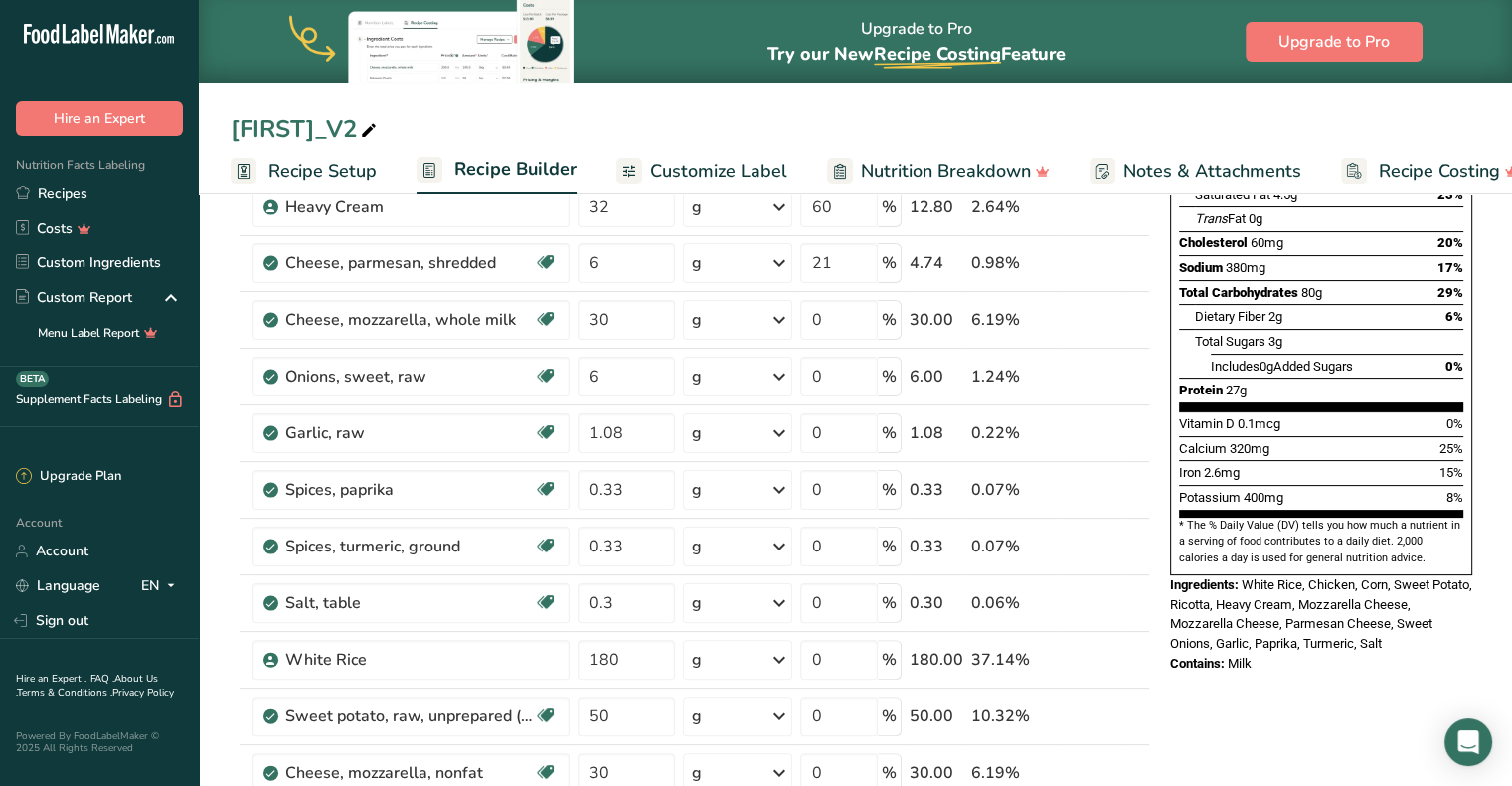 scroll, scrollTop: 187, scrollLeft: 0, axis: vertical 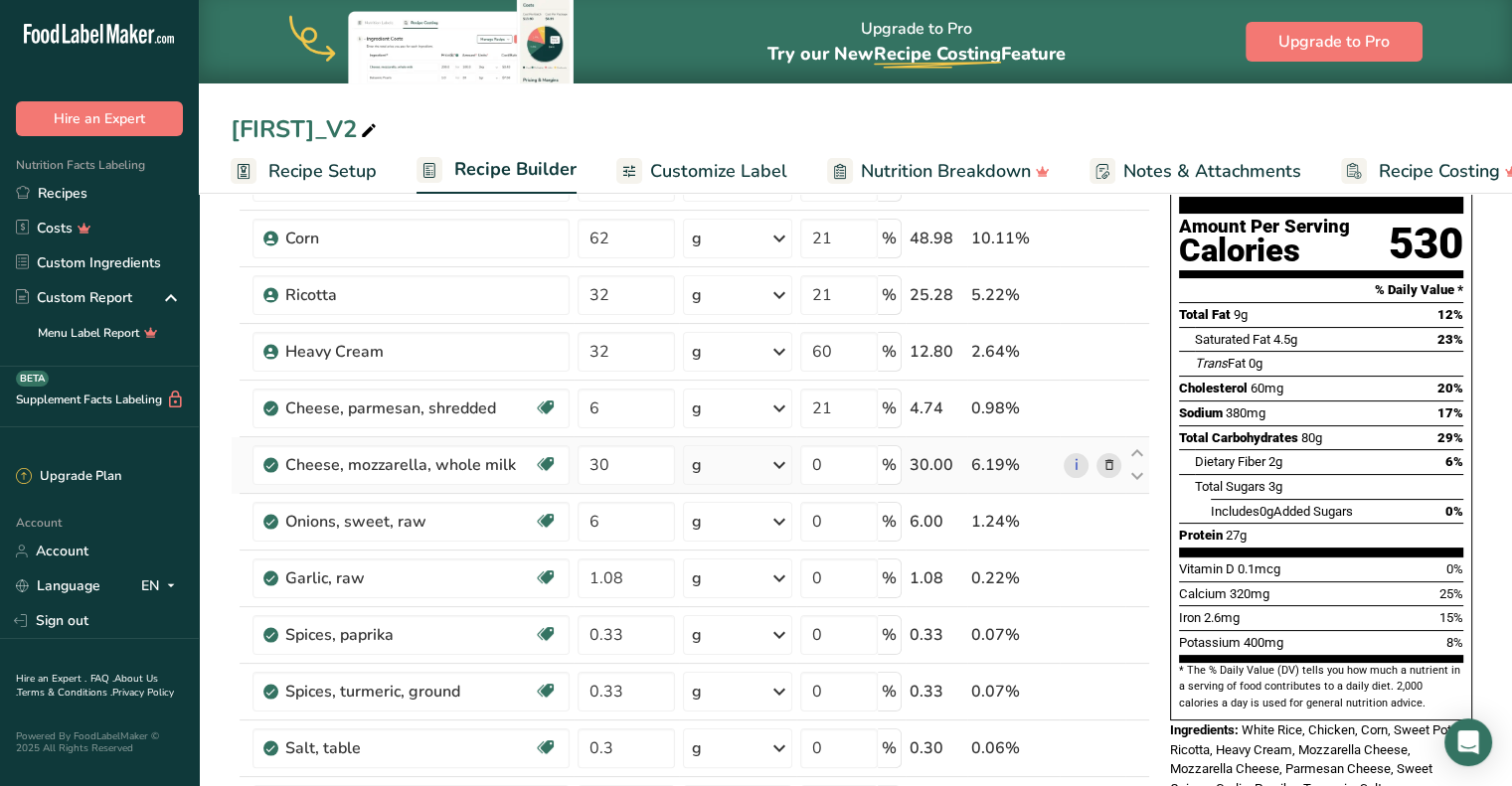click at bounding box center (1108, 465) 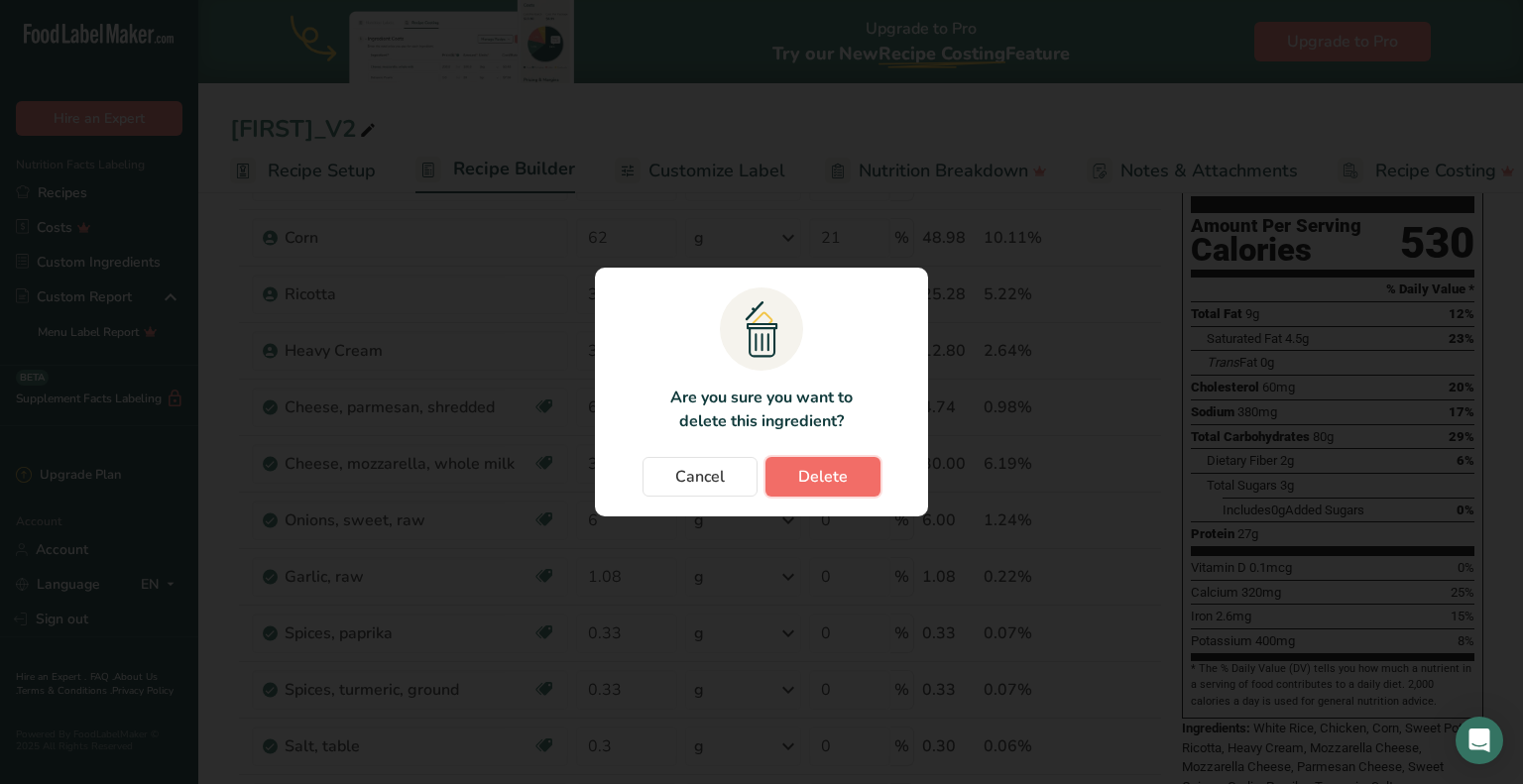 click on "Delete" at bounding box center (823, 477) 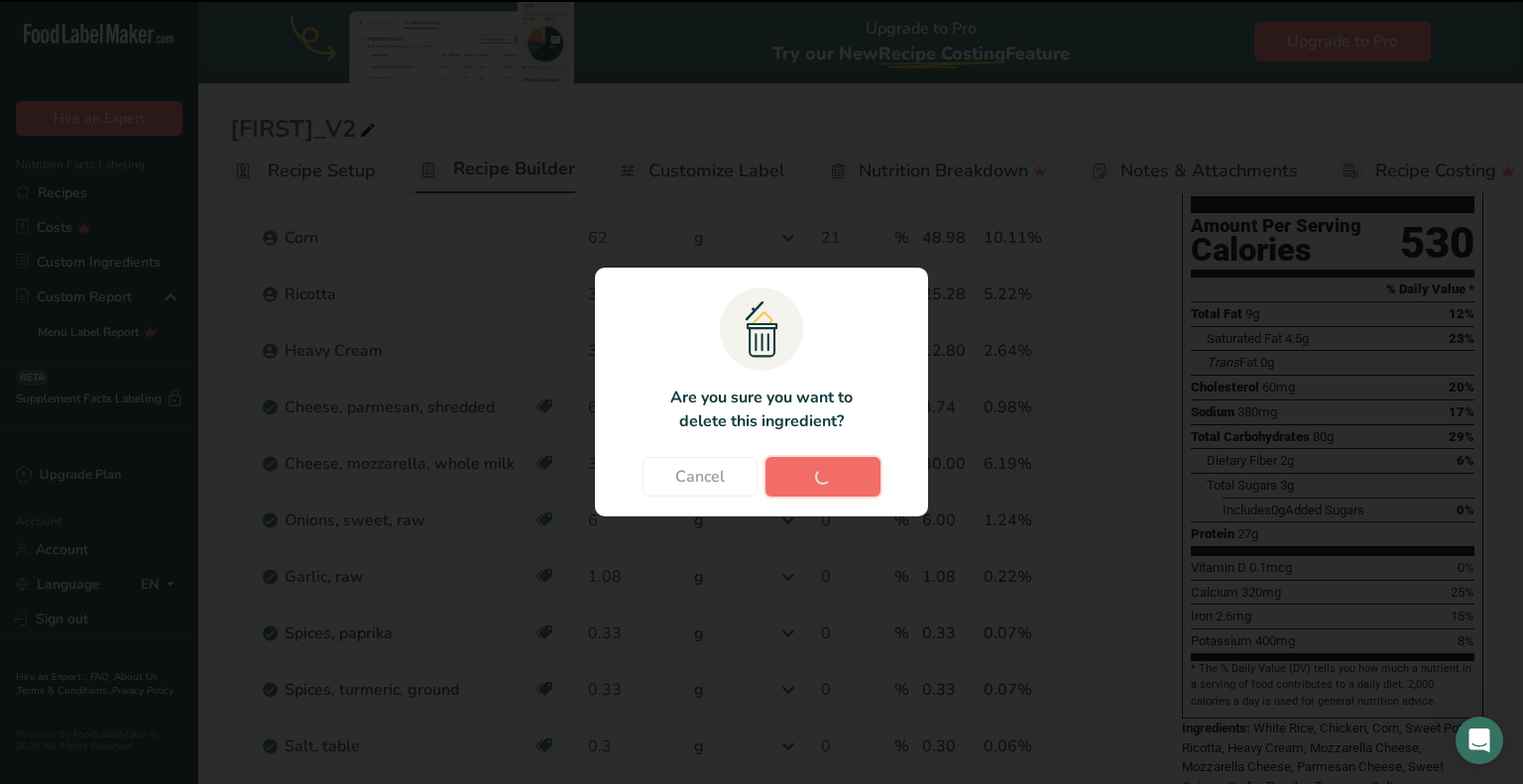 type on "6" 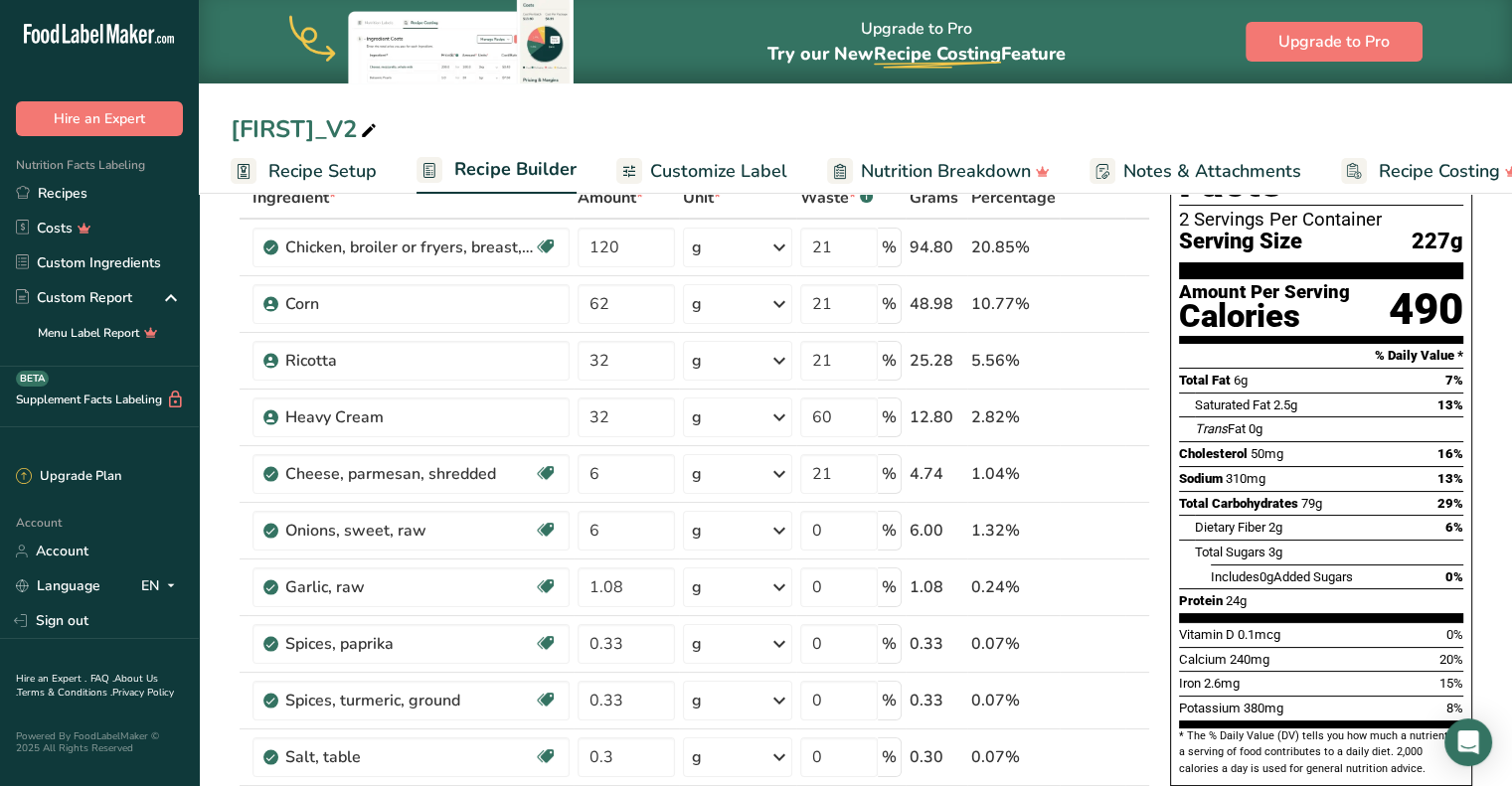 scroll, scrollTop: 16, scrollLeft: 0, axis: vertical 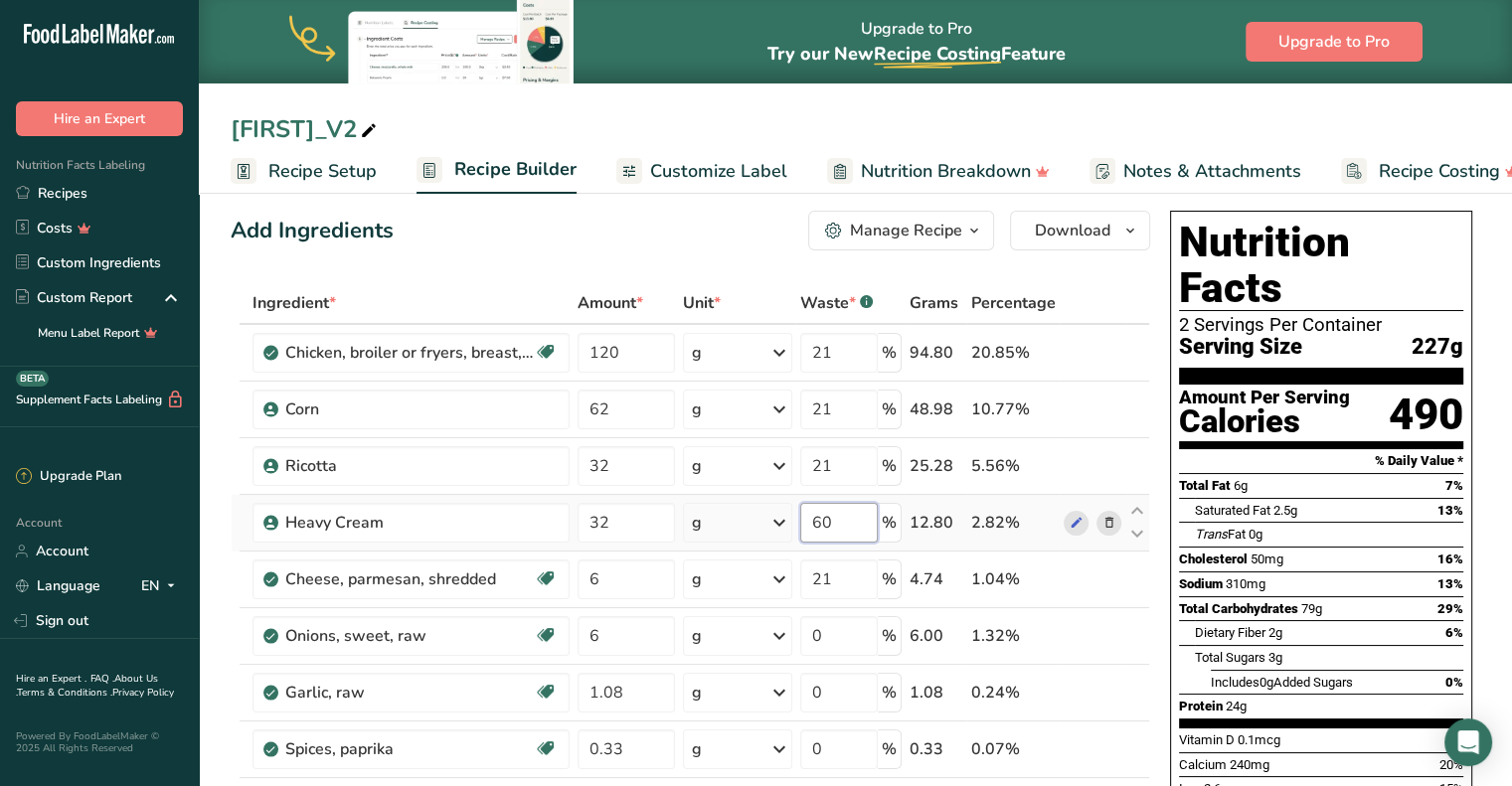 click on "60" at bounding box center [839, 523] 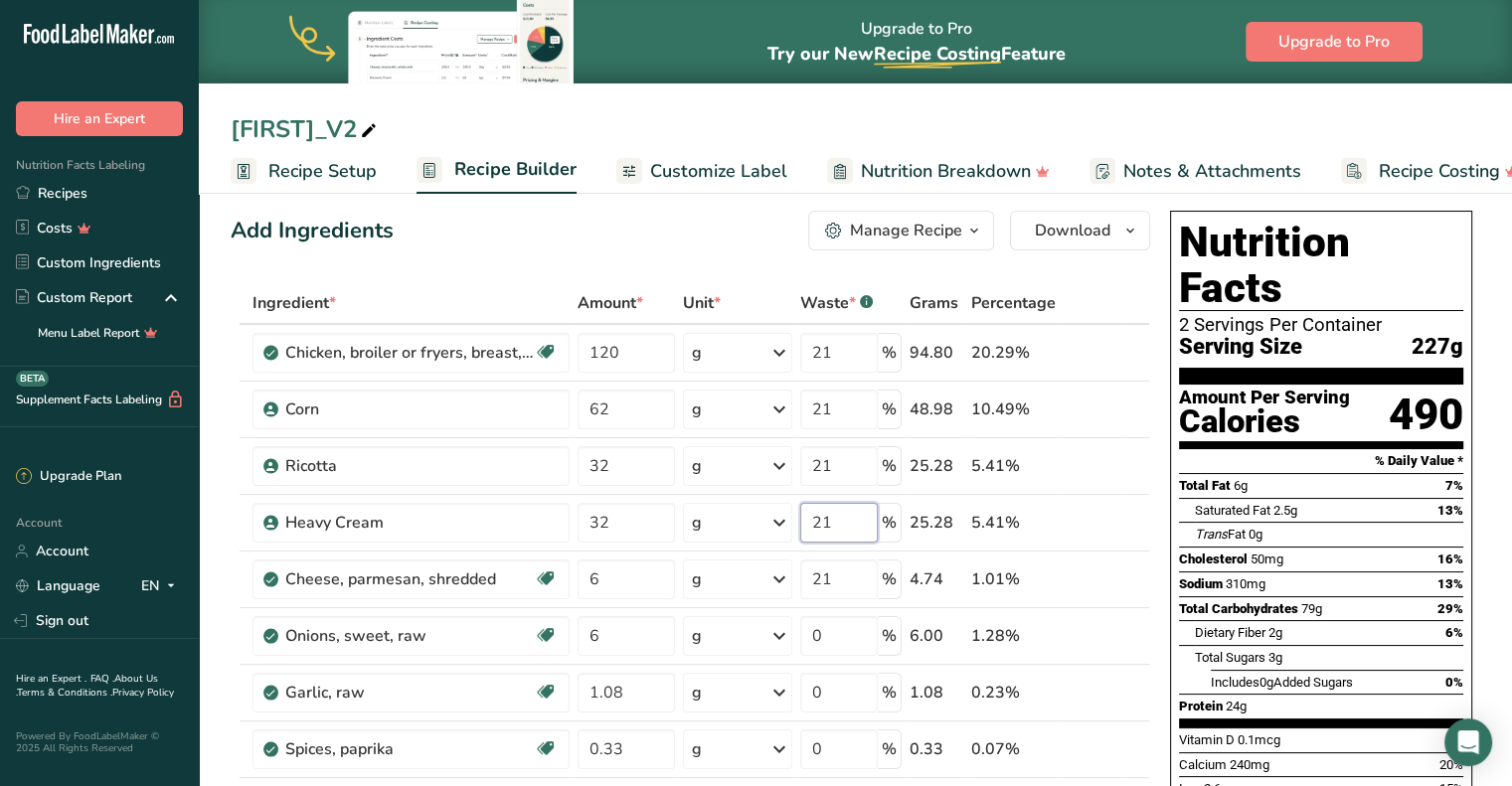 type on "21" 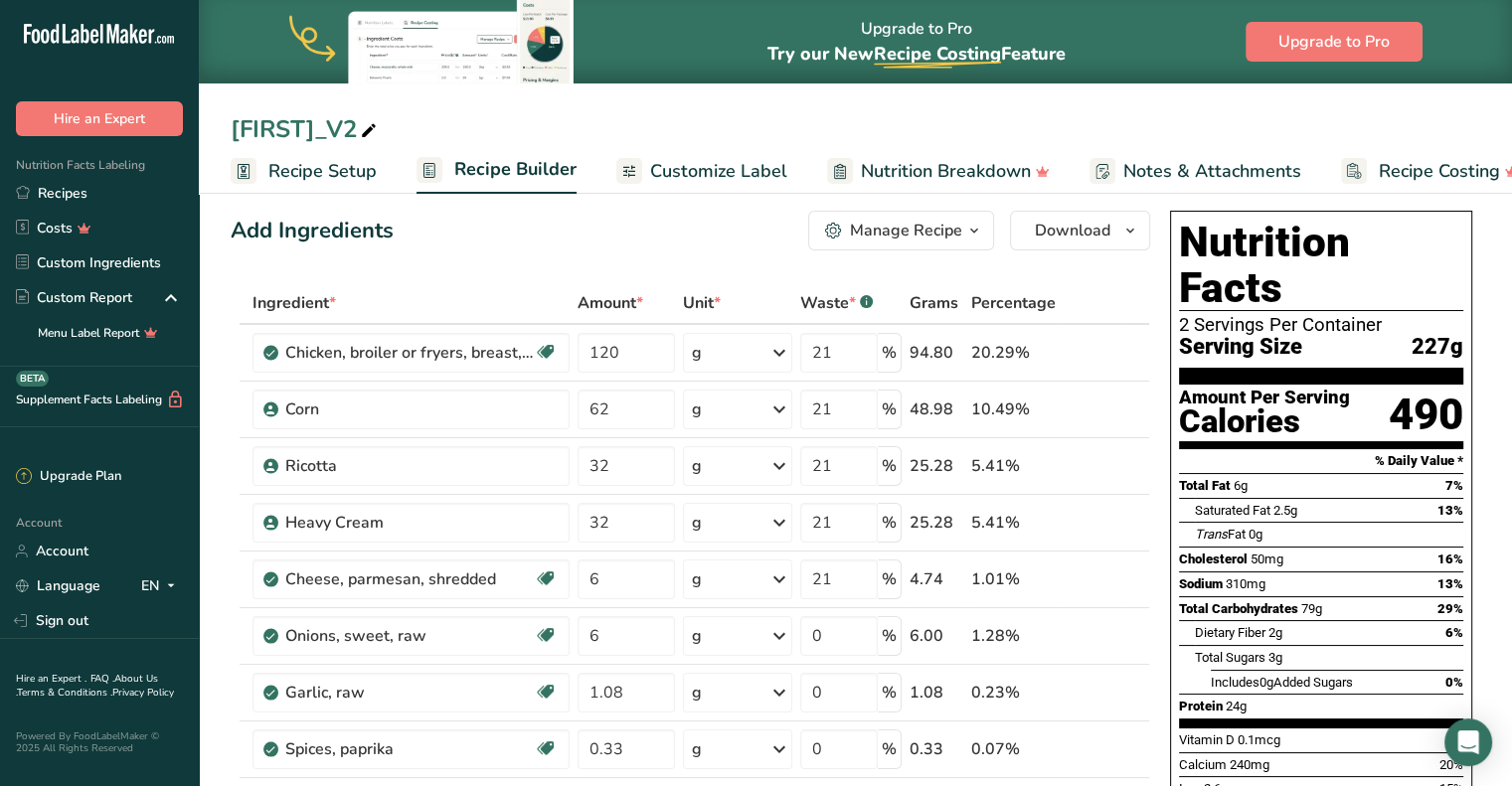 click on "Add Ingredients
Manage Recipe         Delete Recipe           Duplicate Recipe             Scale Recipe             Save as Sub-Recipe   .a-a{fill:#347362;}.b-a{fill:#fff;}                               Nutrition Breakdown                   Recipe Card
NEW
Amino Acids Pattern Report             Activity History
Download
Choose your preferred label style
Standard FDA label
Standard FDA label
The most common format for nutrition facts labels in compliance with the FDA's typeface, style and requirements
Tabular FDA label
A label format compliant with the FDA regulations presented in a tabular (horizontal) display.
Linear FDA label
A simple linear display for small sized packages.
Simplified FDA label" at bounding box center (690, 231) 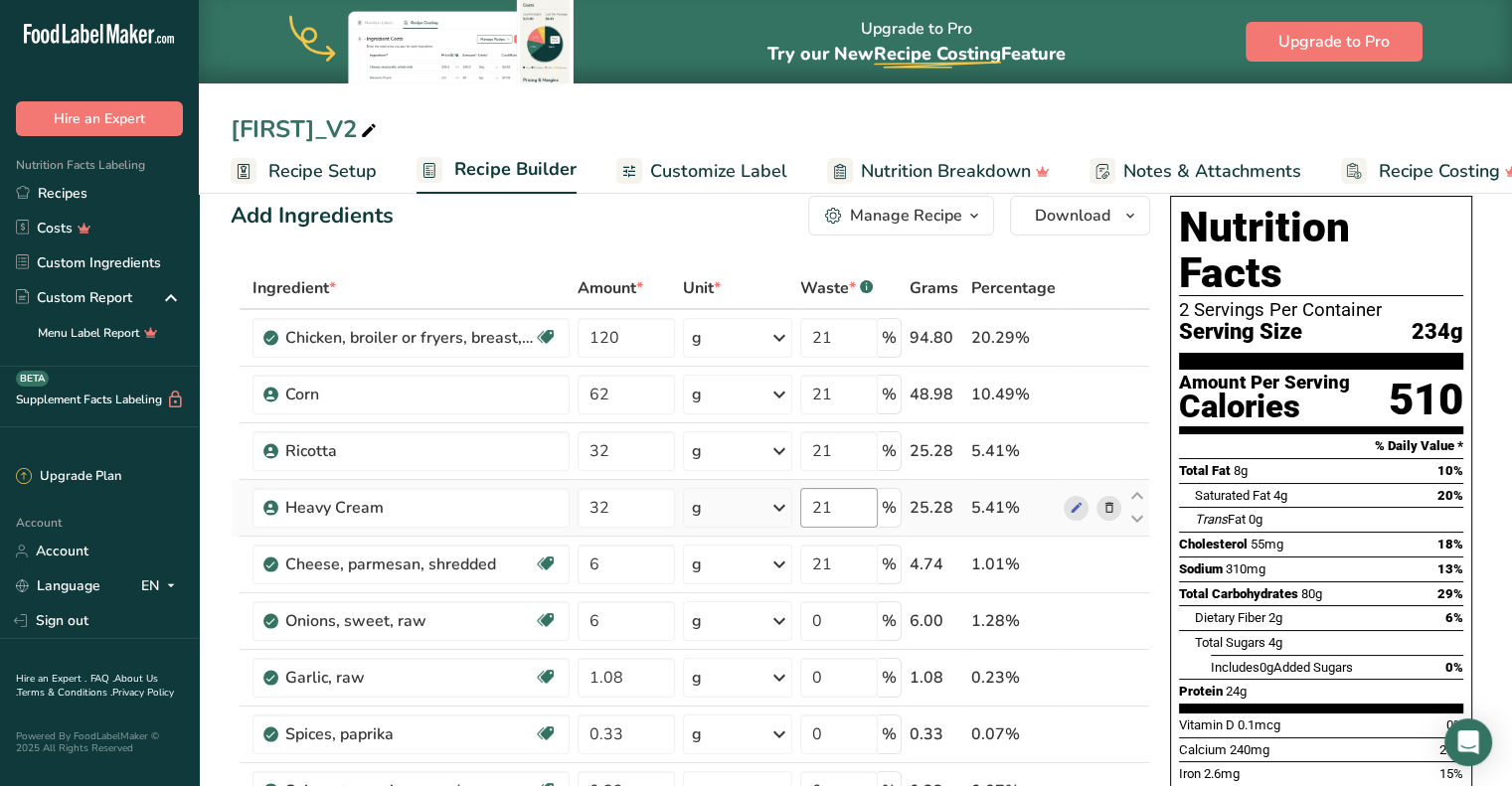 scroll, scrollTop: 16, scrollLeft: 0, axis: vertical 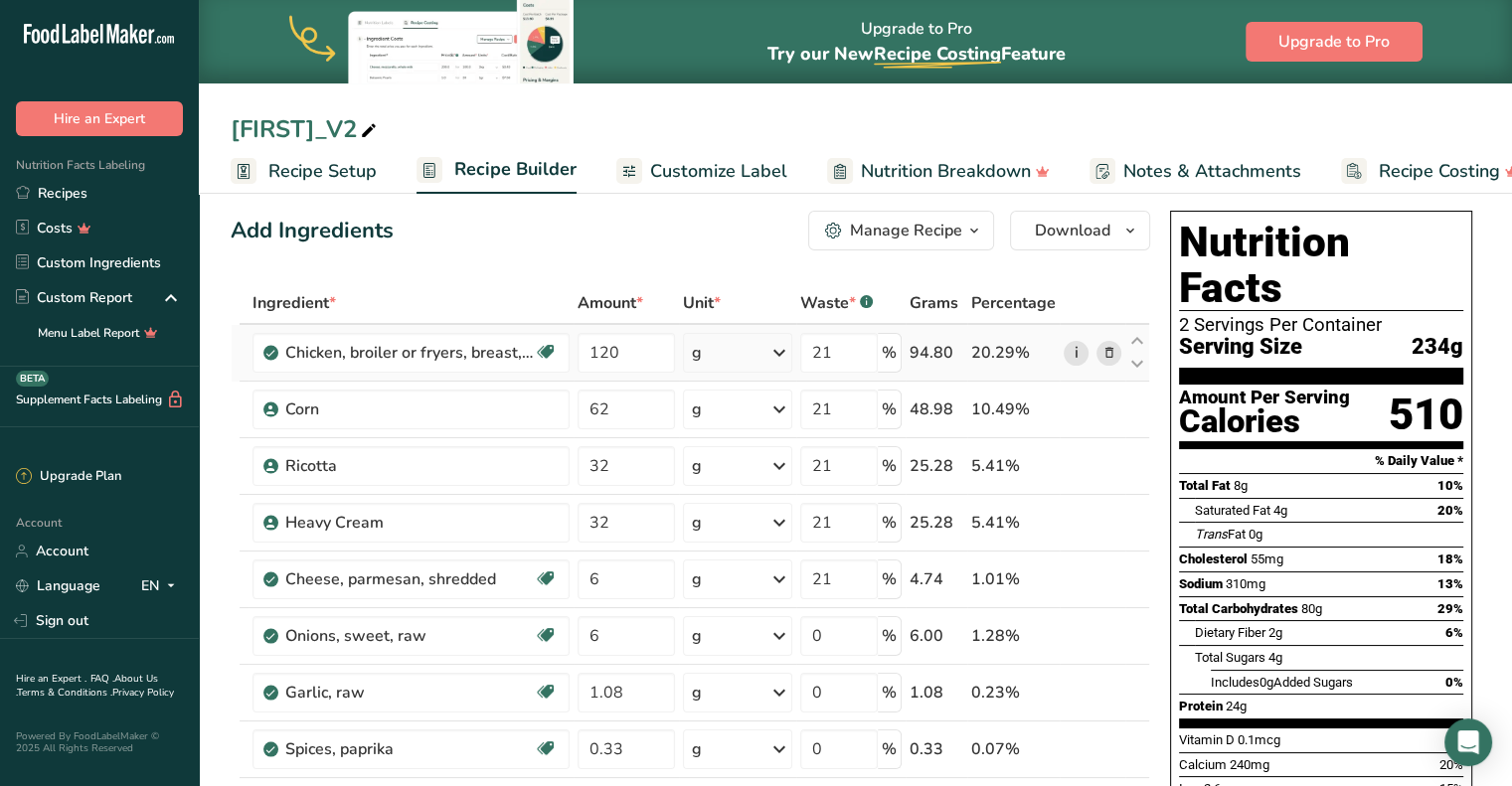 click on "i" at bounding box center [1076, 353] 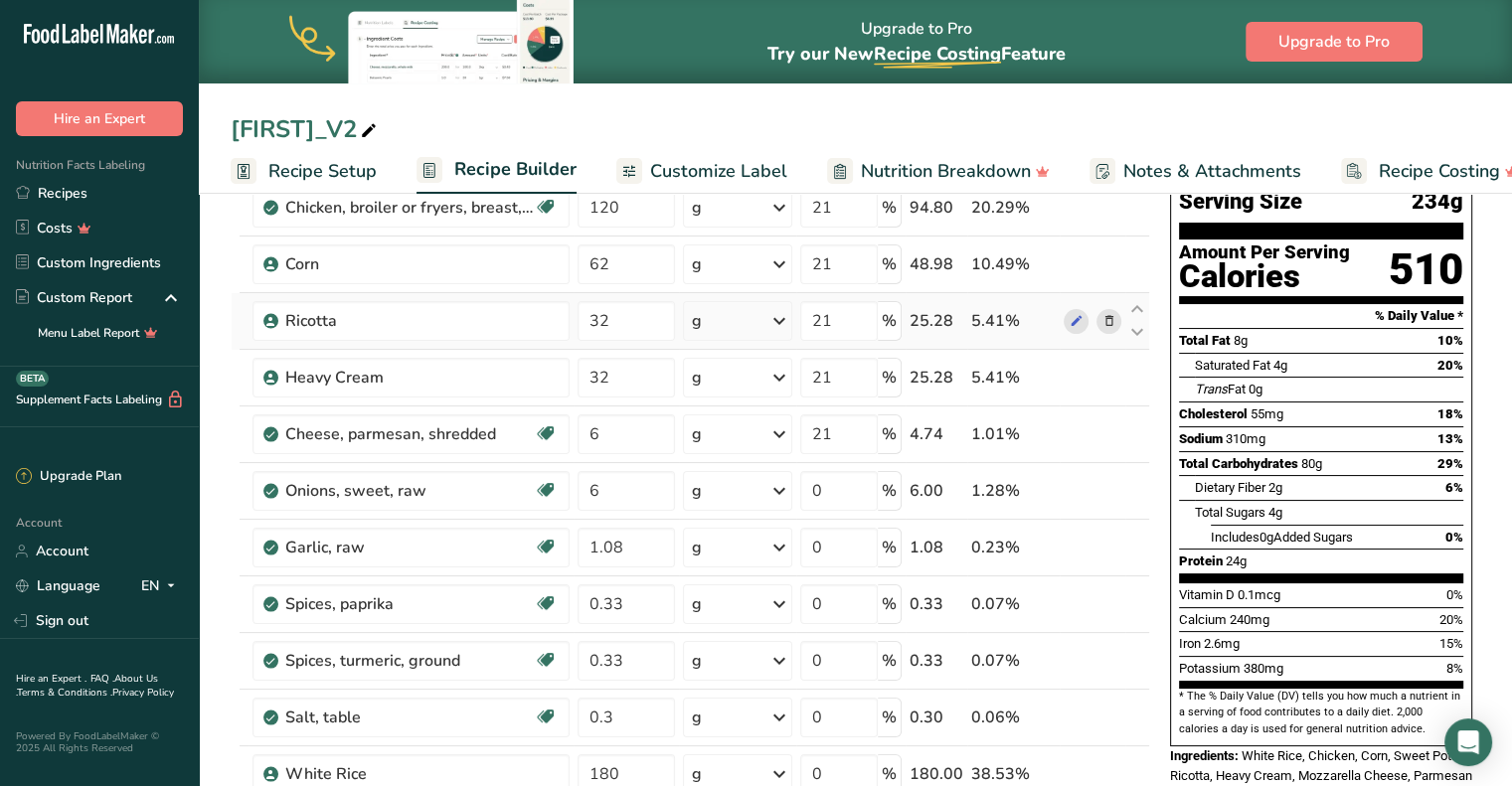 scroll, scrollTop: 32, scrollLeft: 0, axis: vertical 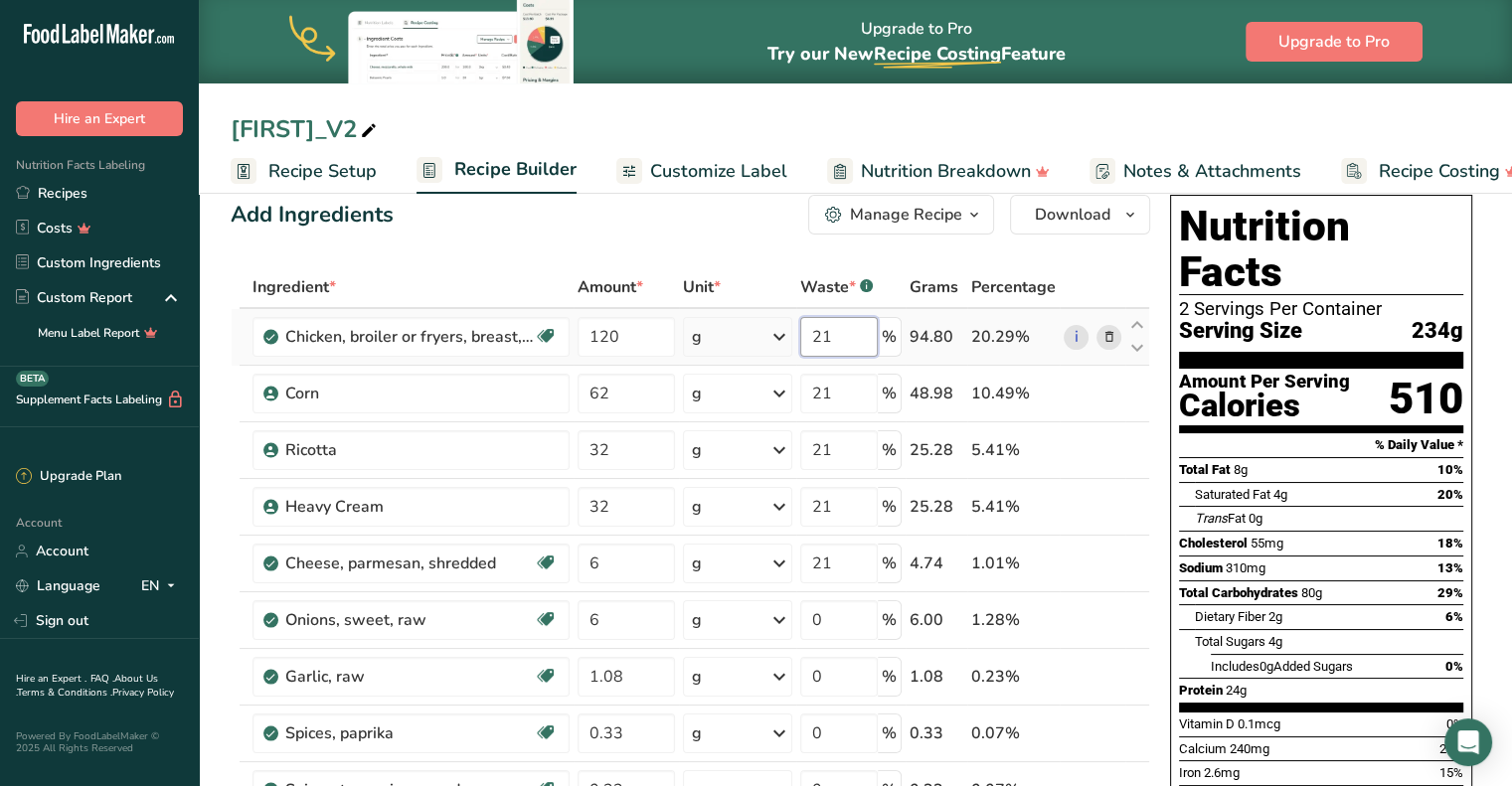 click on "21" at bounding box center (839, 337) 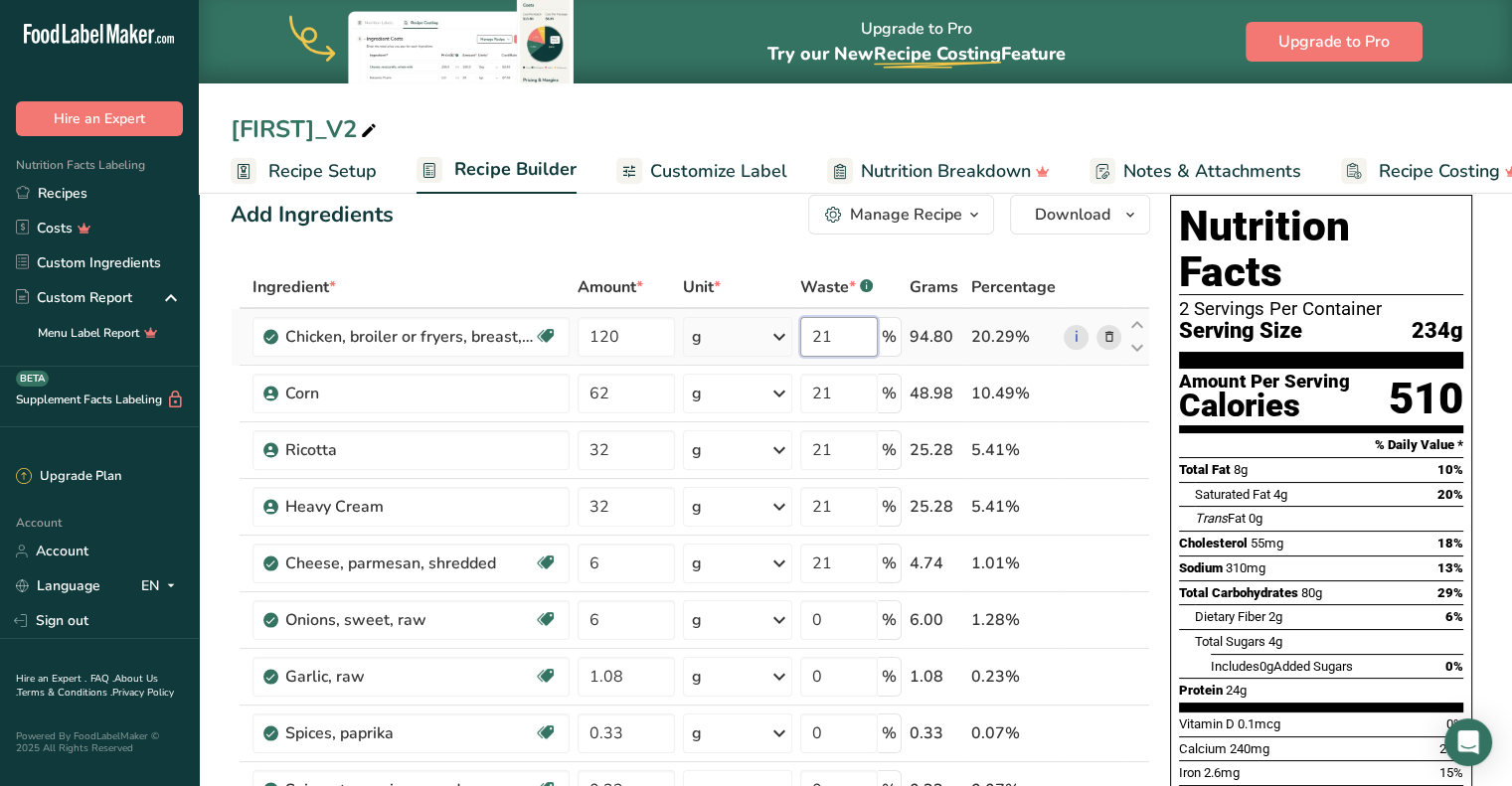 type on "2" 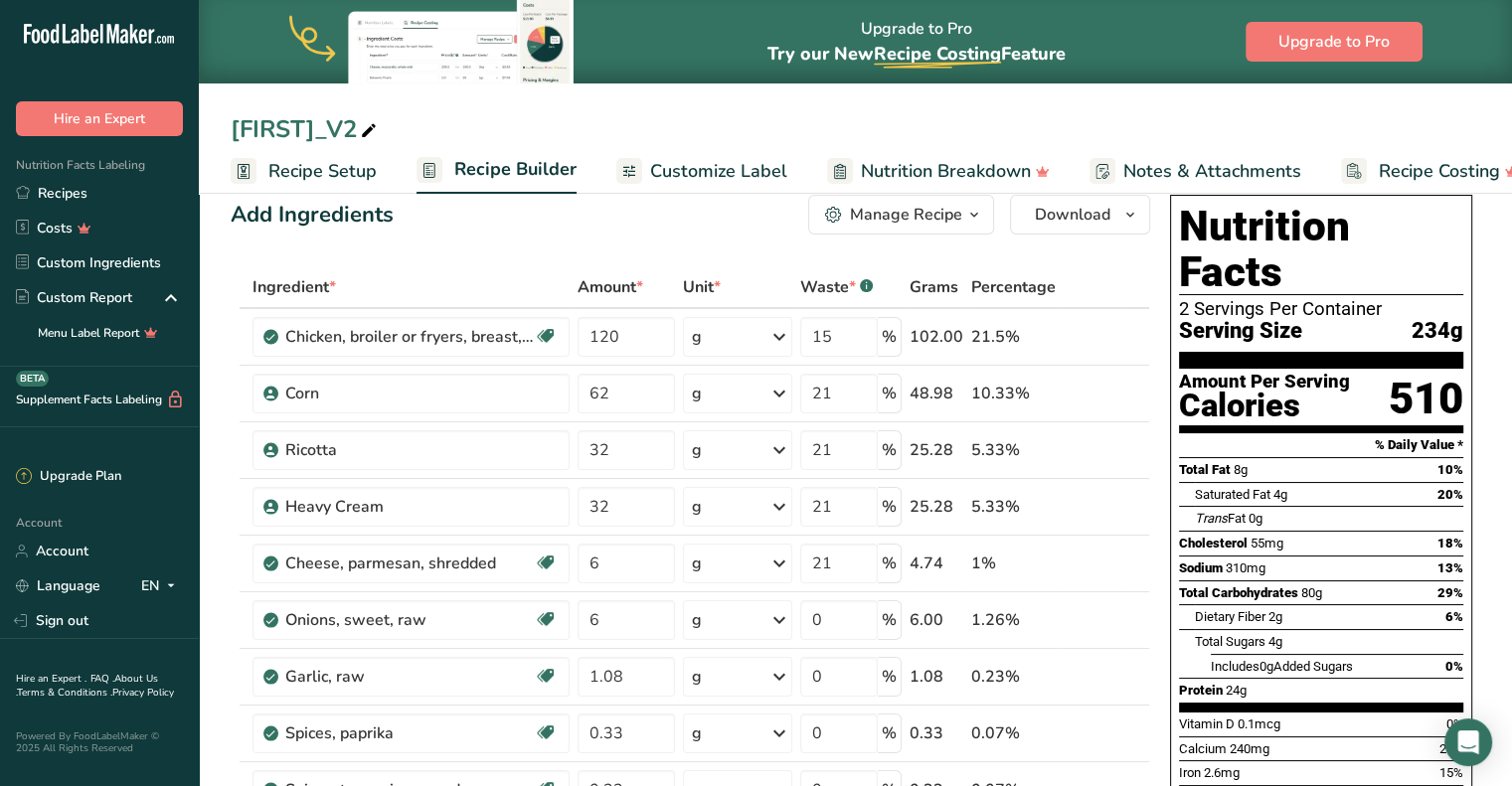 click on "Add Ingredients
Manage Recipe         Delete Recipe           Duplicate Recipe             Scale Recipe             Save as Sub-Recipe   .a-a{fill:#347362;}.b-a{fill:#fff;}                               Nutrition Breakdown                   Recipe Card
NEW
Amino Acids Pattern Report             Activity History
Download
Choose your preferred label style
Standard FDA label
Standard FDA label
The most common format for nutrition facts labels in compliance with the FDA's typeface, style and requirements
Tabular FDA label
A label format compliant with the FDA regulations presented in a tabular (horizontal) display.
Linear FDA label
A simple linear display for small sized packages.
Simplified FDA label" at bounding box center (696, 1022) 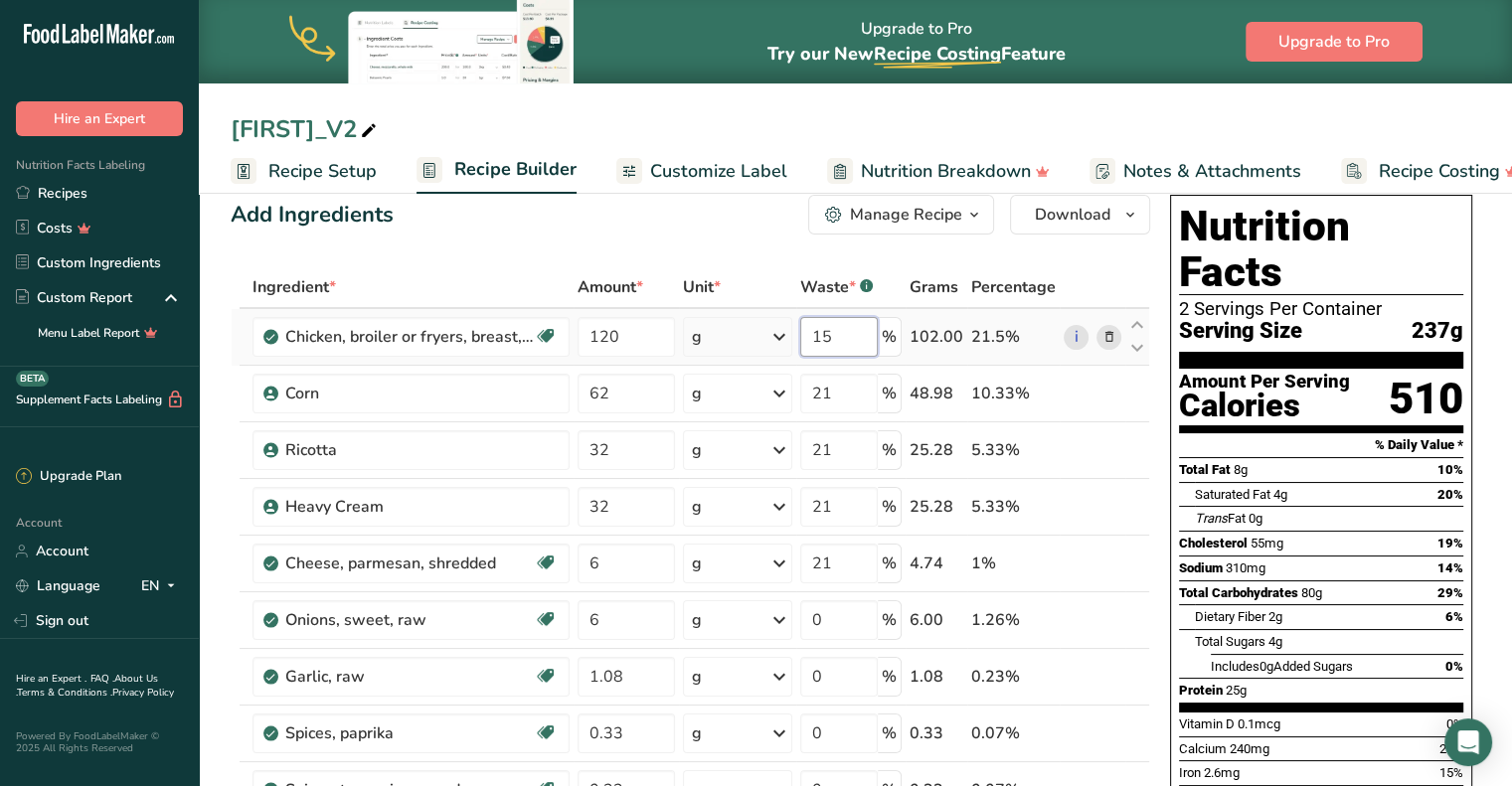 click on "15" at bounding box center (839, 337) 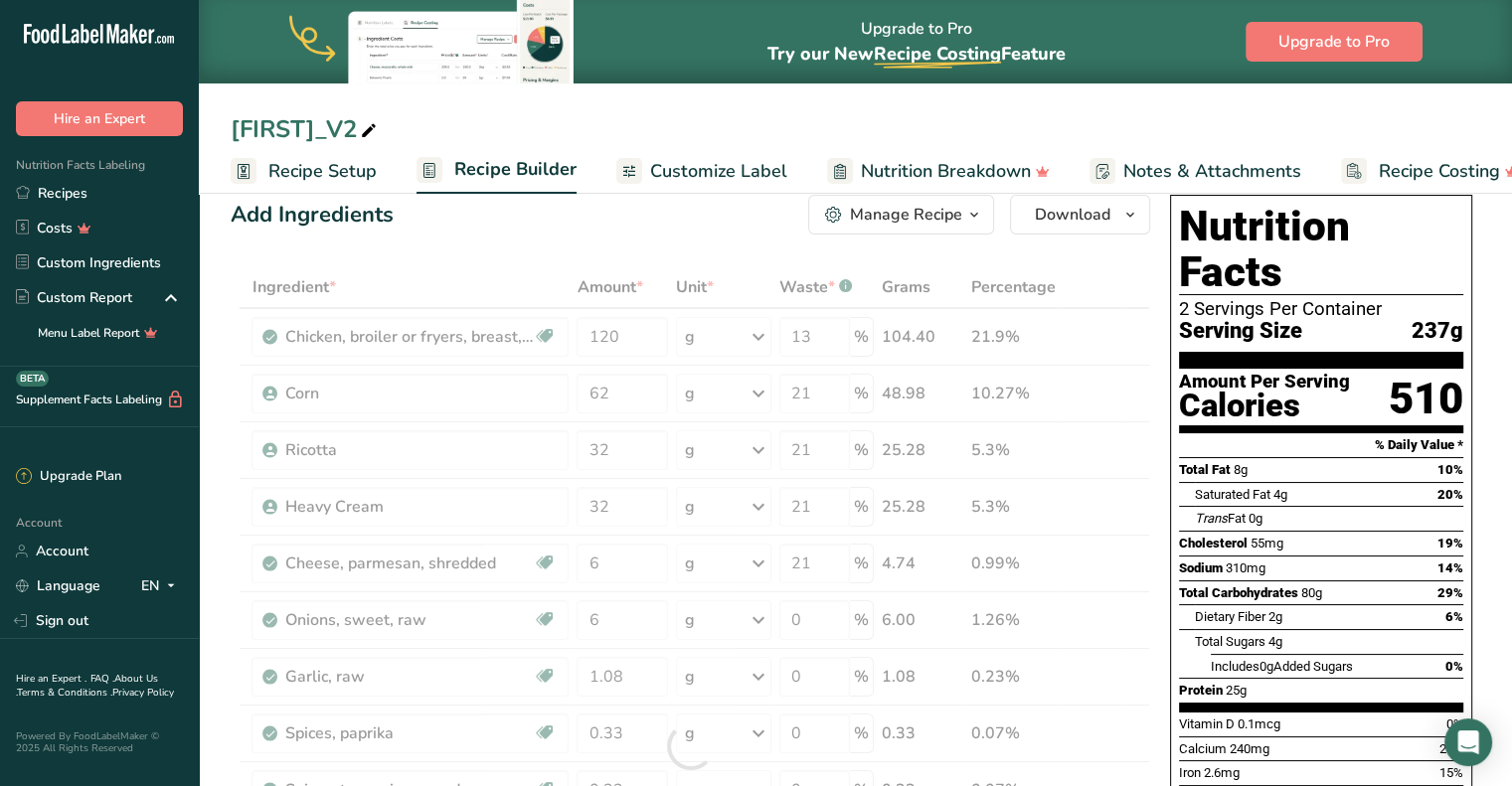 click on "Add Ingredients
Manage Recipe         Delete Recipe           Duplicate Recipe             Scale Recipe             Save as Sub-Recipe   .a-a{fill:#347362;}.b-a{fill:#fff;}                               Nutrition Breakdown                   Recipe Card
NEW
Amino Acids Pattern Report             Activity History
Download
Choose your preferred label style
Standard FDA label
Standard FDA label
The most common format for nutrition facts labels in compliance with the FDA's typeface, style and requirements
Tabular FDA label
A label format compliant with the FDA regulations presented in a tabular (horizontal) display.
Linear FDA label
A simple linear display for small sized packages.
Simplified FDA label" at bounding box center [696, 1022] 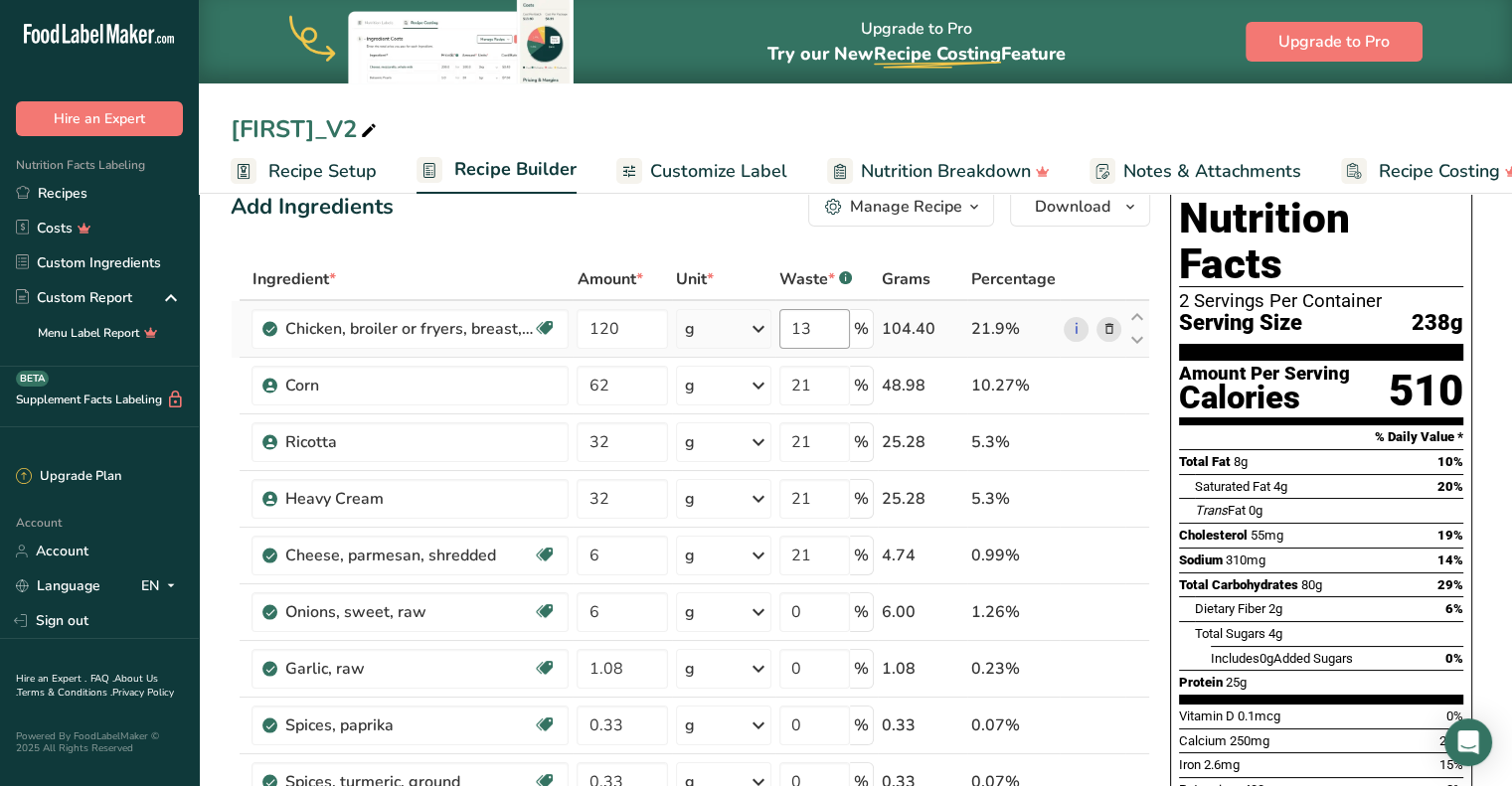 scroll, scrollTop: 0, scrollLeft: 0, axis: both 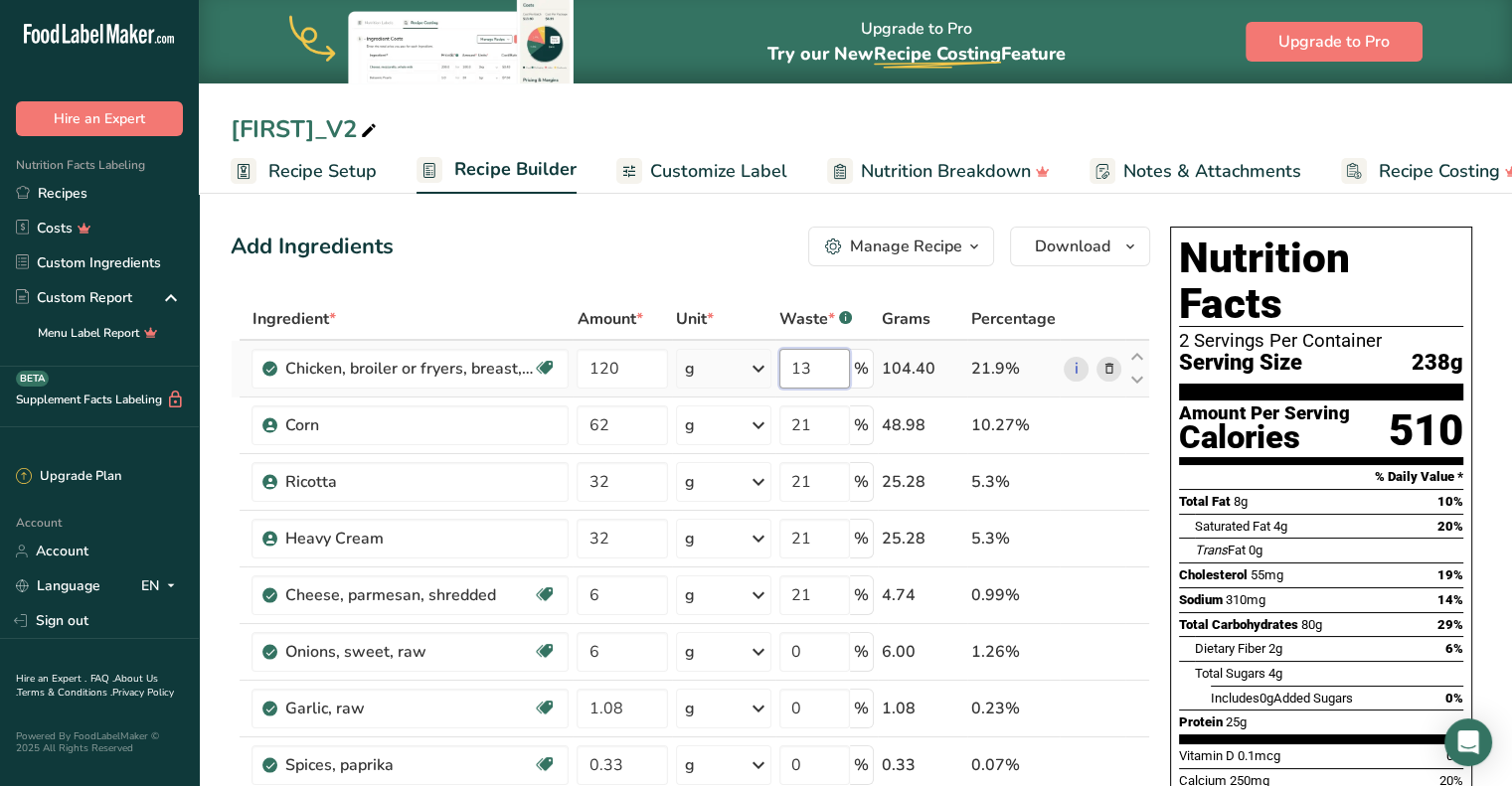 click on "13" at bounding box center (814, 369) 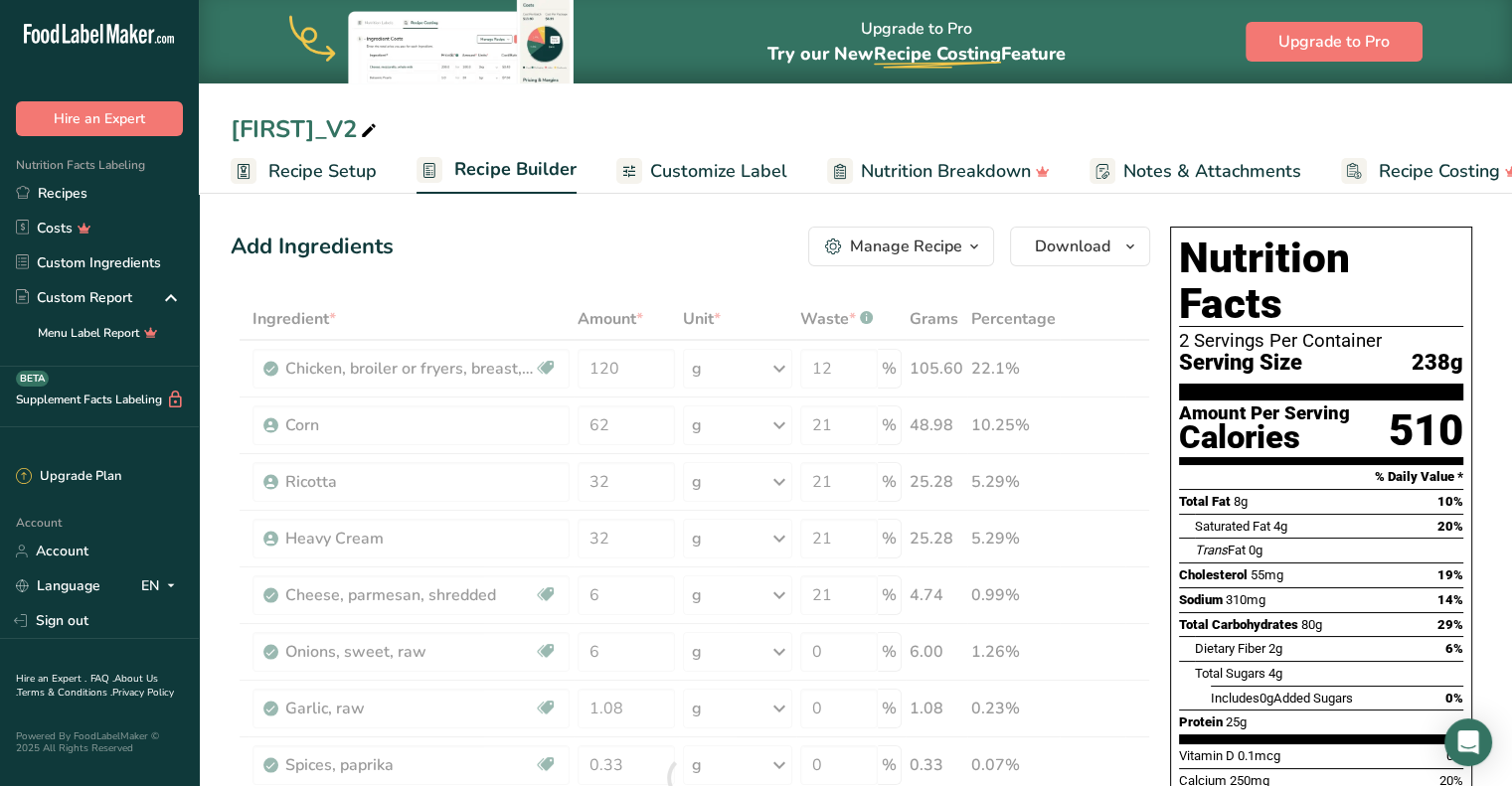 click on "Add Ingredients
Manage Recipe         Delete Recipe           Duplicate Recipe             Scale Recipe             Save as Sub-Recipe   .a-a{fill:#347362;}.b-a{fill:#fff;}                               Nutrition Breakdown                   Recipe Card
NEW
Amino Acids Pattern Report             Activity History
Download
Choose your preferred label style
Standard FDA label
Standard FDA label
The most common format for nutrition facts labels in compliance with the FDA's typeface, style and requirements
Tabular FDA label
A label format compliant with the FDA regulations presented in a tabular (horizontal) display.
Linear FDA label
A simple linear display for small sized packages.
Simplified FDA label" at bounding box center [690, 246] 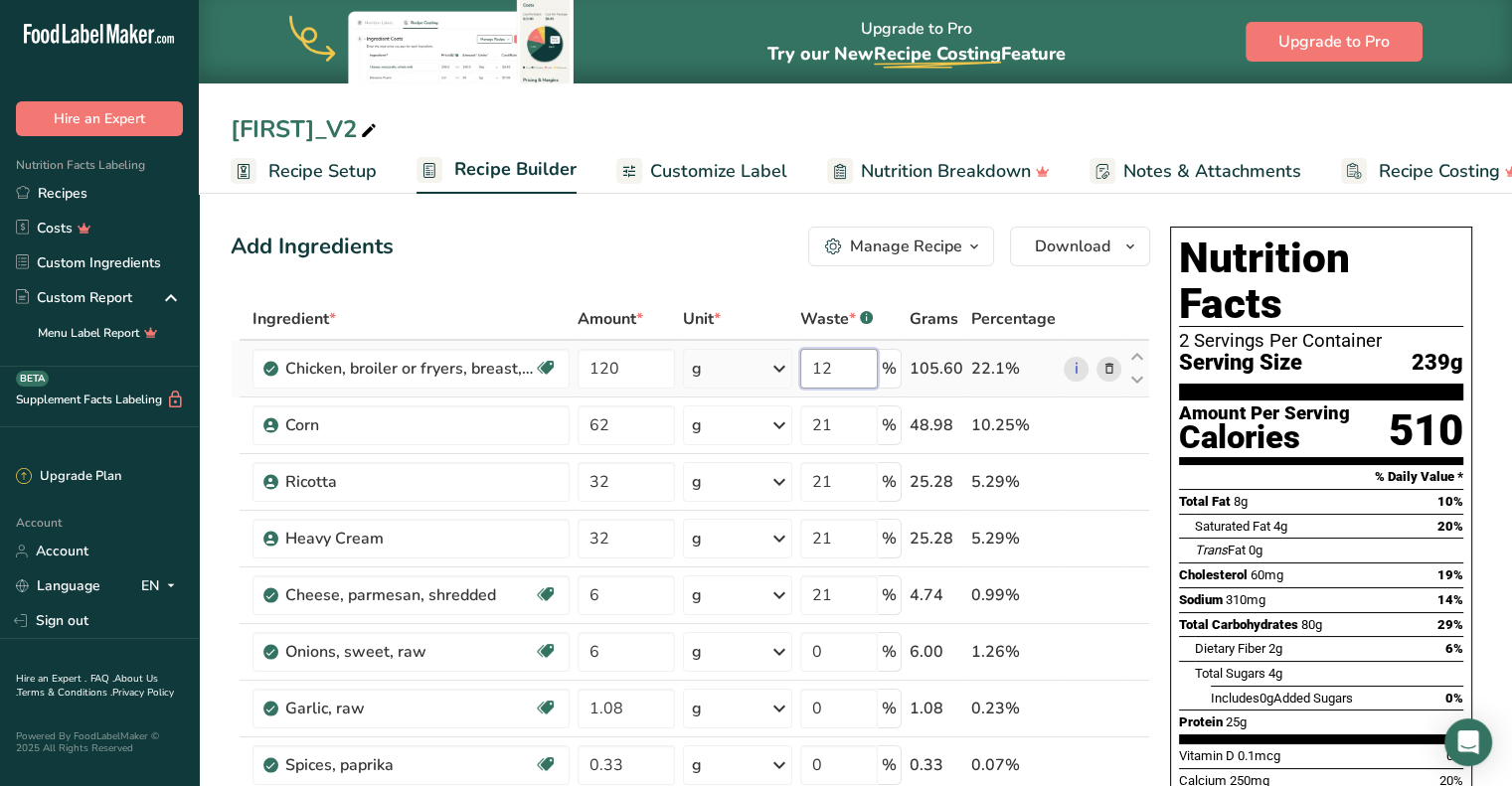 click on "12" at bounding box center (839, 369) 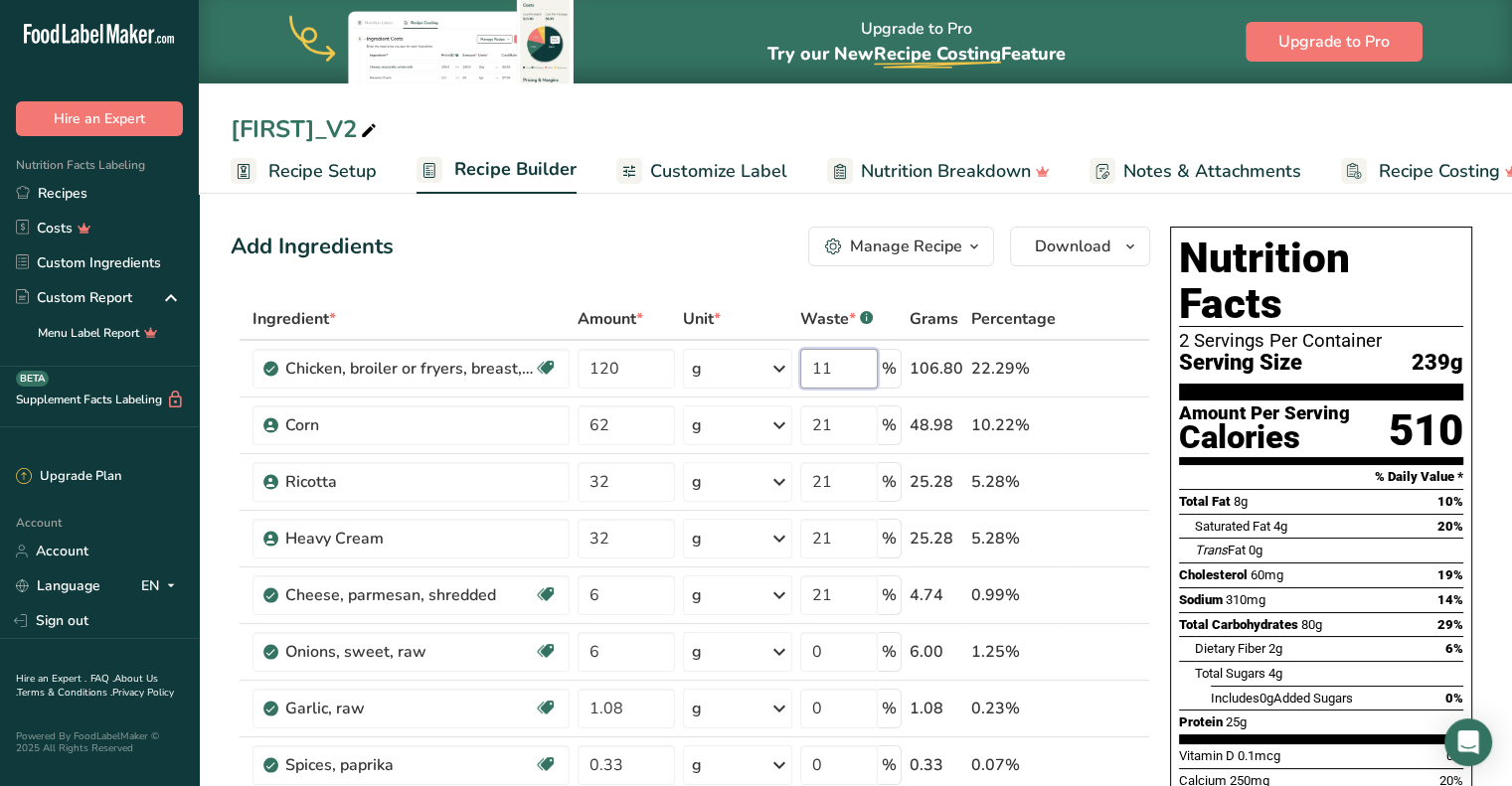 type on "11" 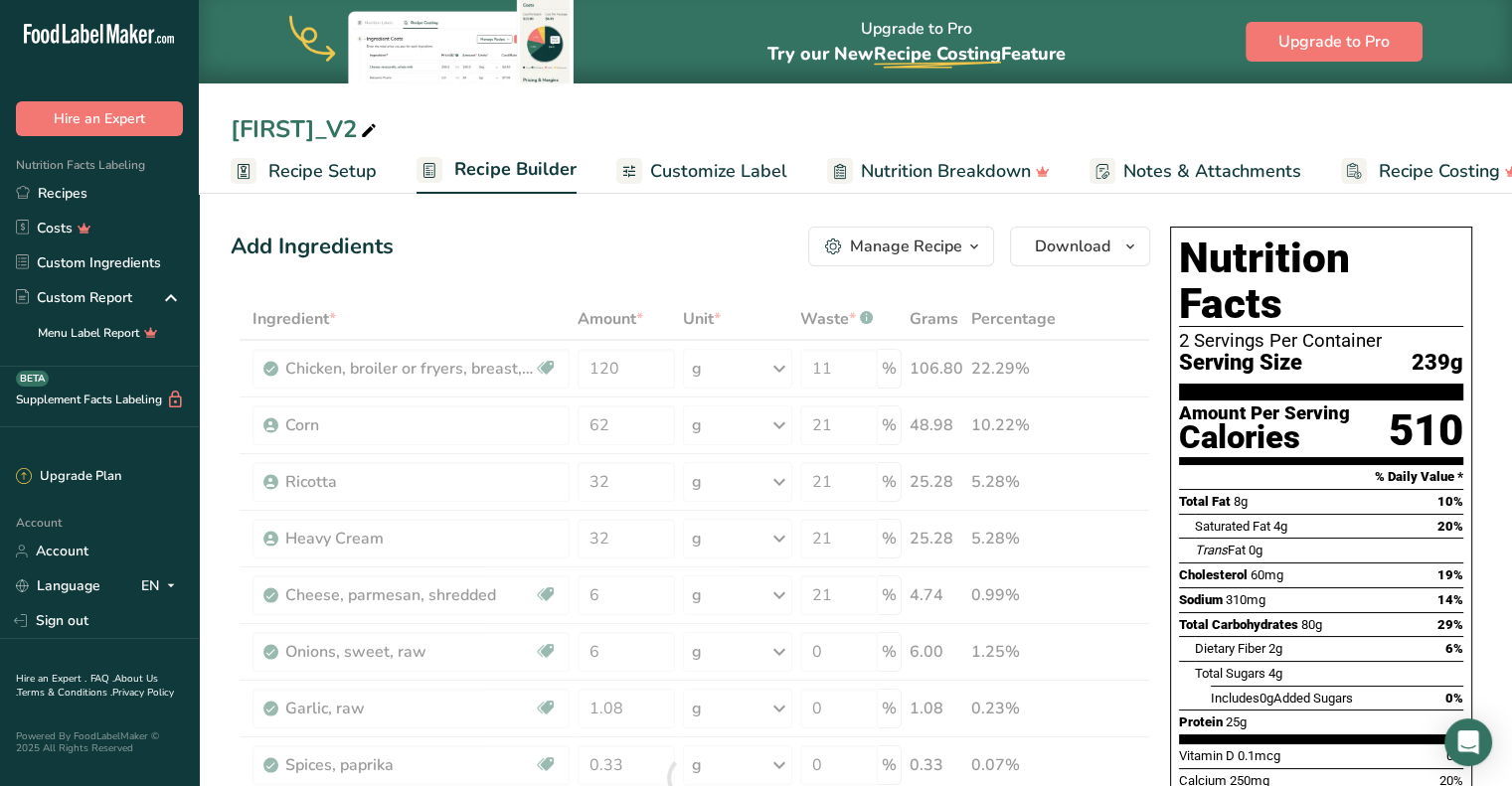 click on "Add Ingredients
Manage Recipe         Delete Recipe           Duplicate Recipe             Scale Recipe             Save as Sub-Recipe   .a-a{fill:#347362;}.b-a{fill:#fff;}                               Nutrition Breakdown                   Recipe Card
NEW
Amino Acids Pattern Report             Activity History
Download
Choose your preferred label style
Standard FDA label
Standard FDA label
The most common format for nutrition facts labels in compliance with the FDA's typeface, style and requirements
Tabular FDA label
A label format compliant with the FDA regulations presented in a tabular (horizontal) display.
Linear FDA label
A simple linear display for small sized packages.
Simplified FDA label" at bounding box center (690, 246) 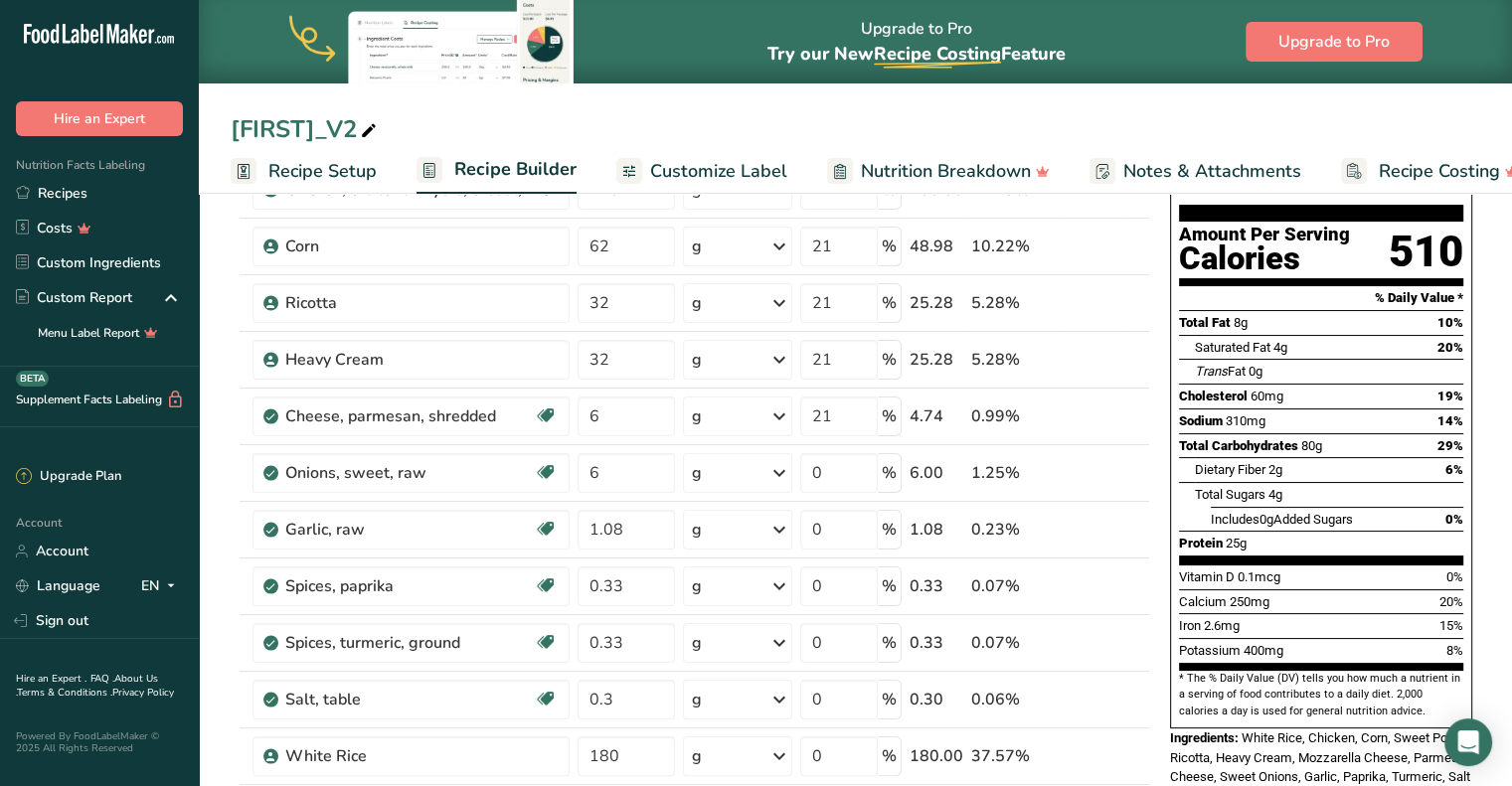 scroll, scrollTop: 178, scrollLeft: 0, axis: vertical 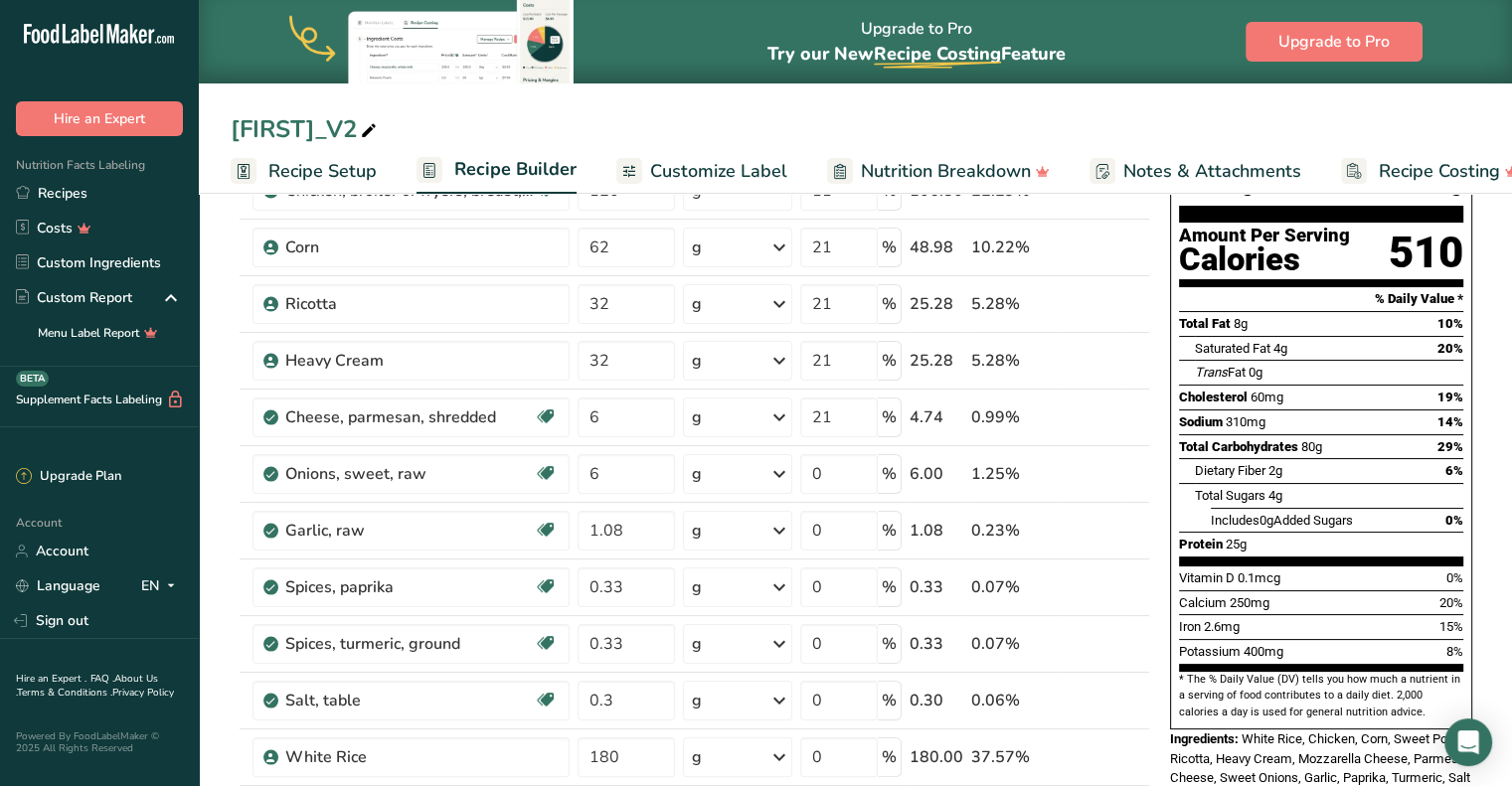 click on "29%" at bounding box center [1450, 446] 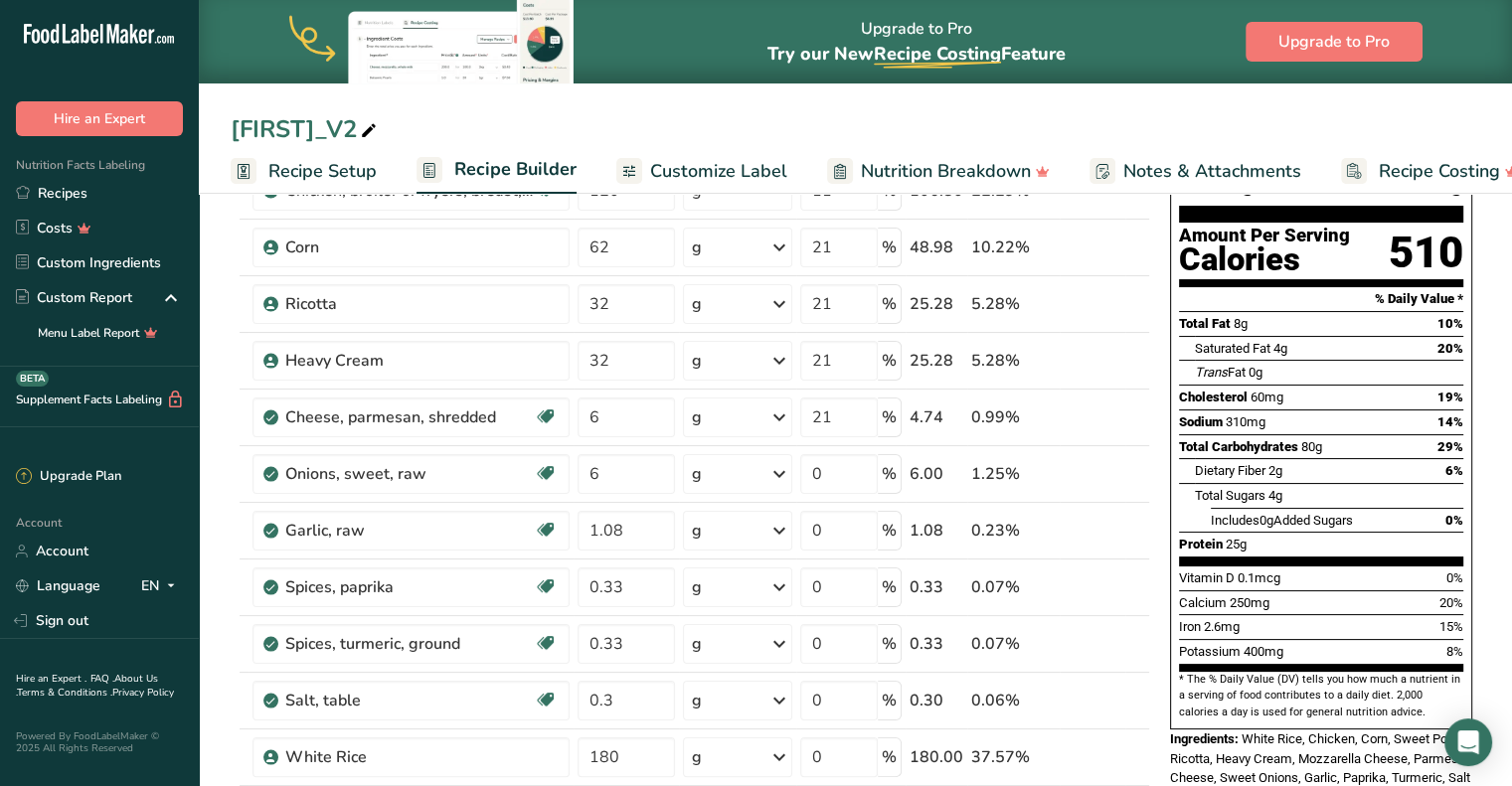 drag, startPoint x: 1192, startPoint y: 300, endPoint x: 1461, endPoint y: 301, distance: 269.00186 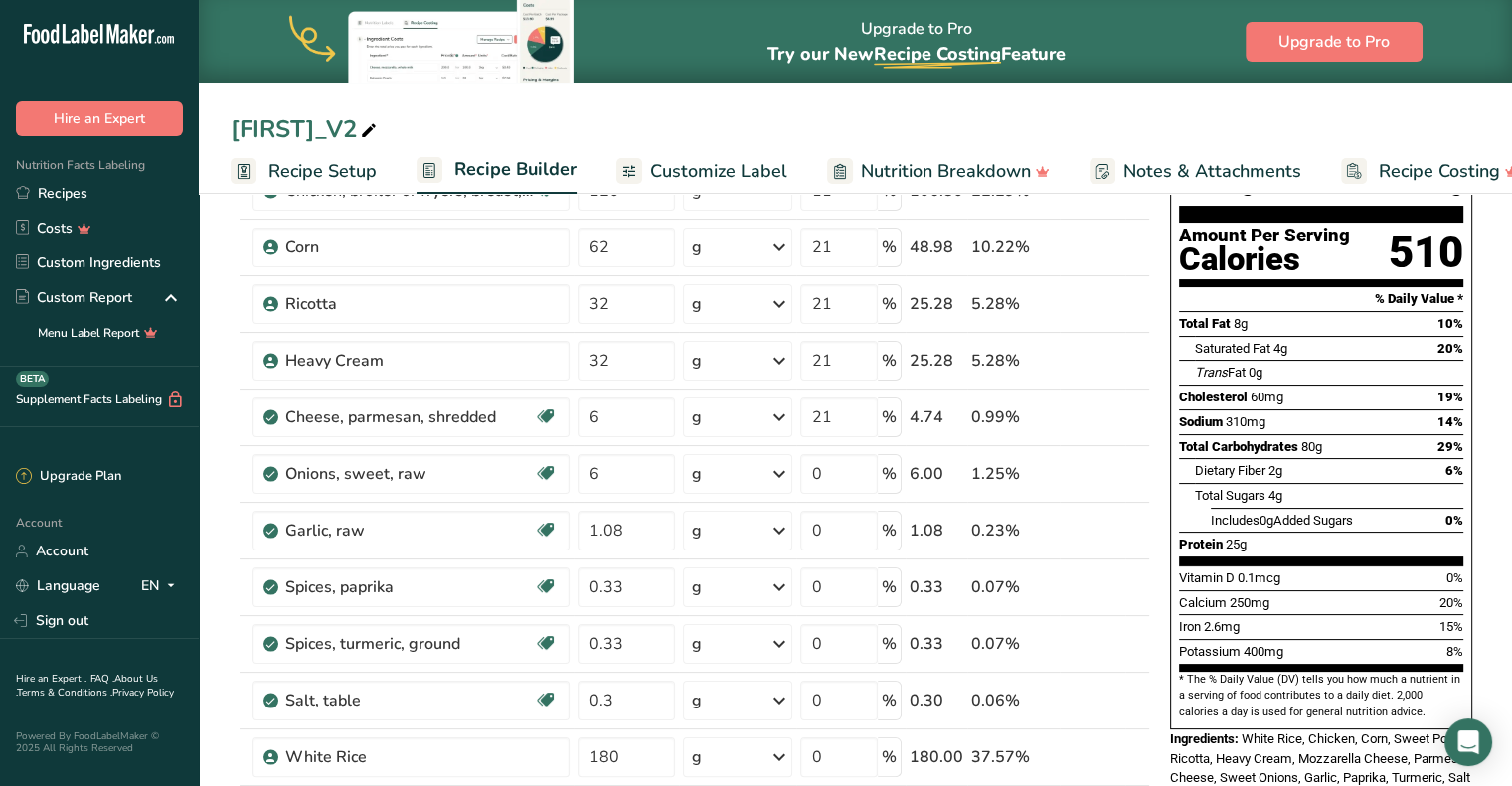 click on "Saturated Fat
4g
20%" at bounding box center [1321, 348] 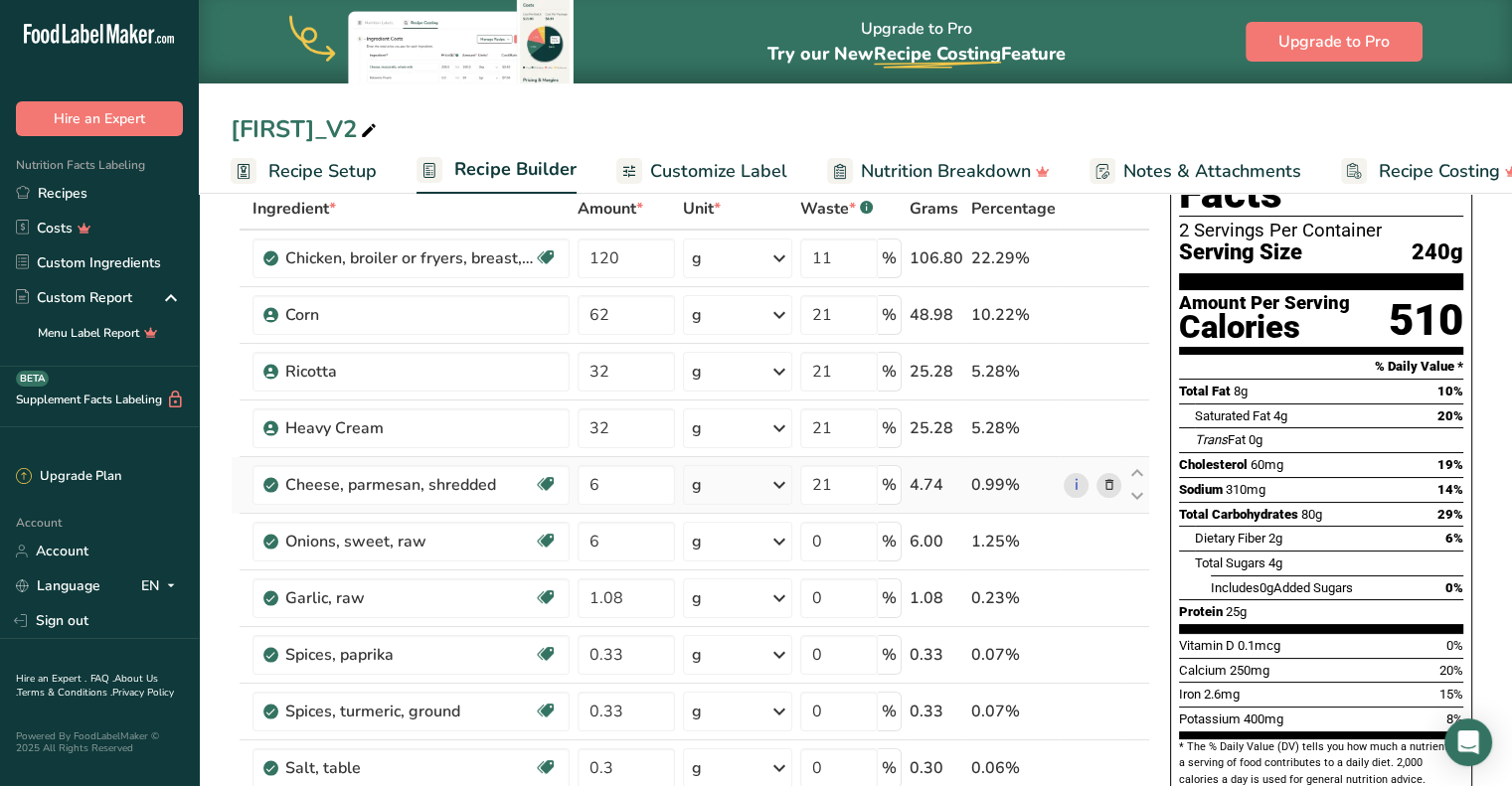 scroll, scrollTop: 0, scrollLeft: 0, axis: both 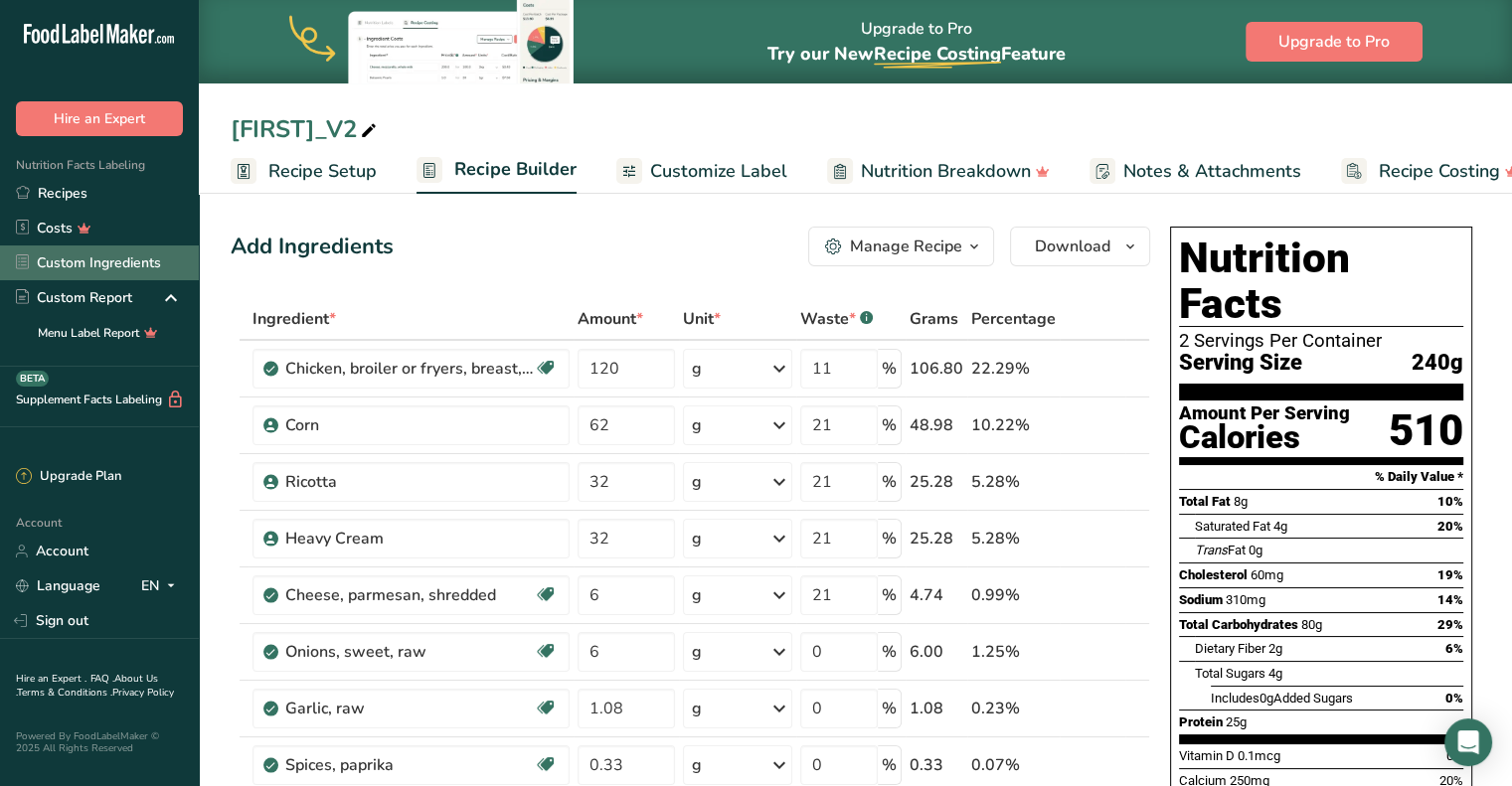 click on "Custom Ingredients" at bounding box center [99, 262] 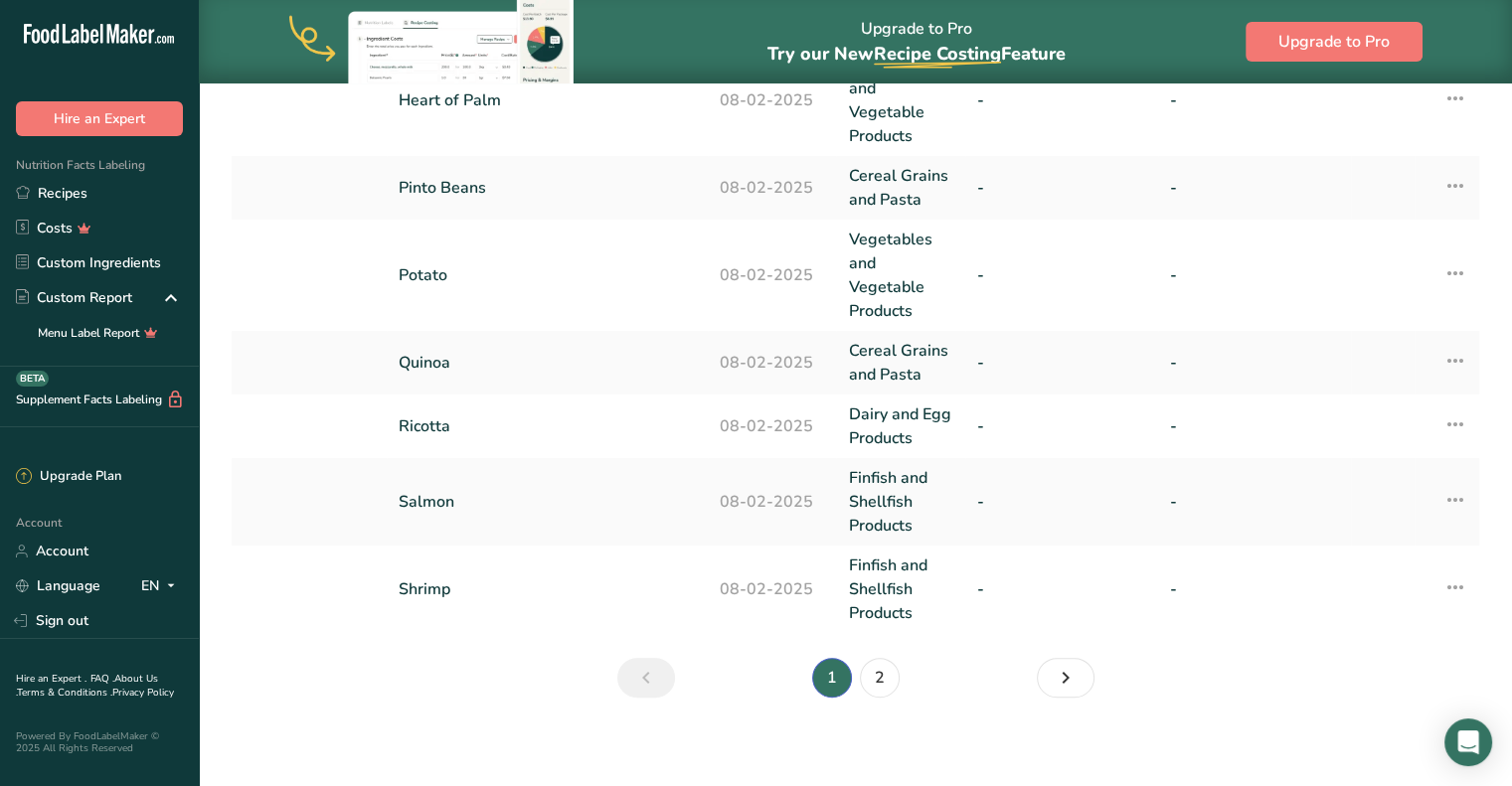 scroll, scrollTop: 779, scrollLeft: 0, axis: vertical 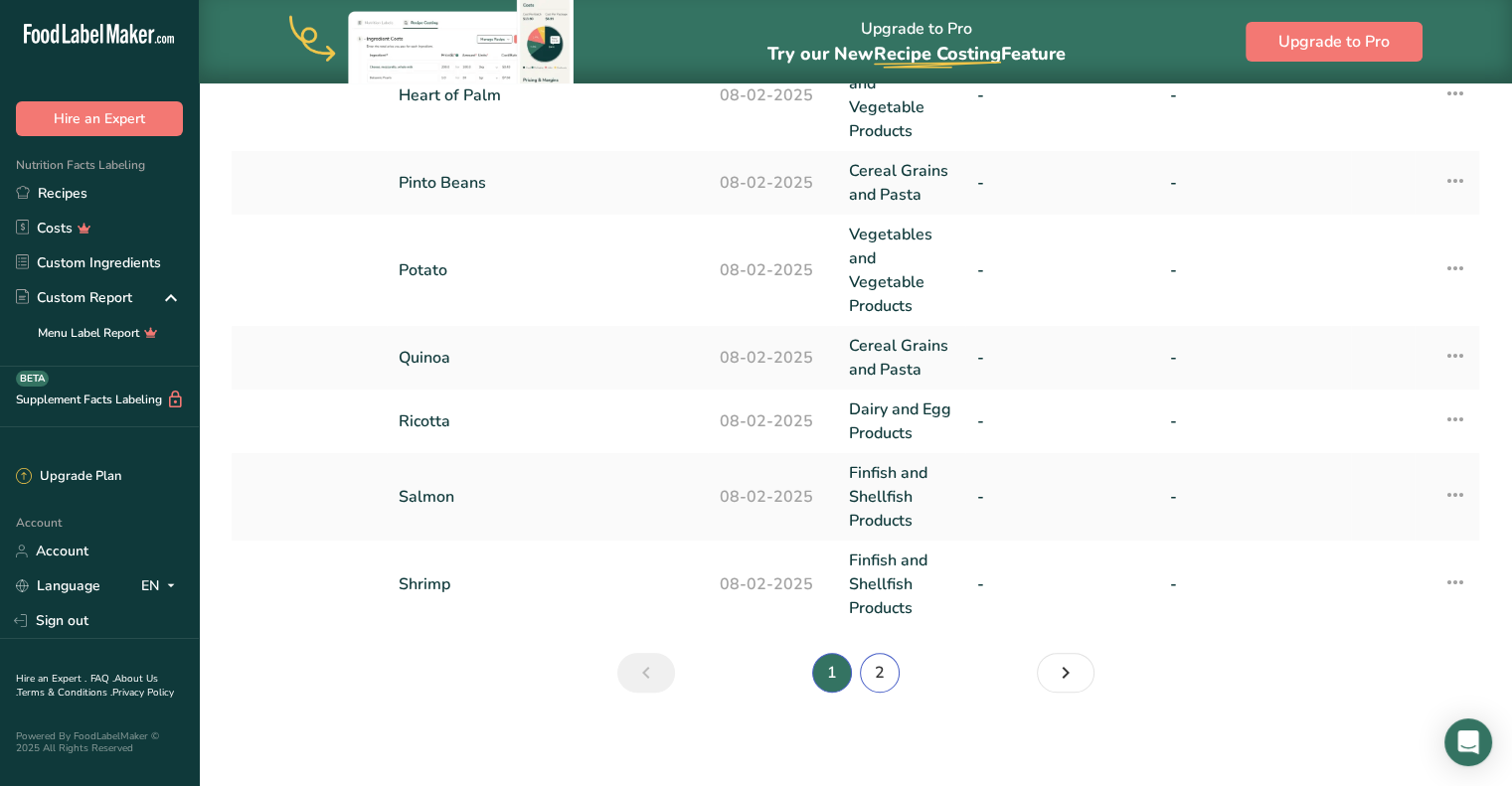 click on "2" at bounding box center [880, 673] 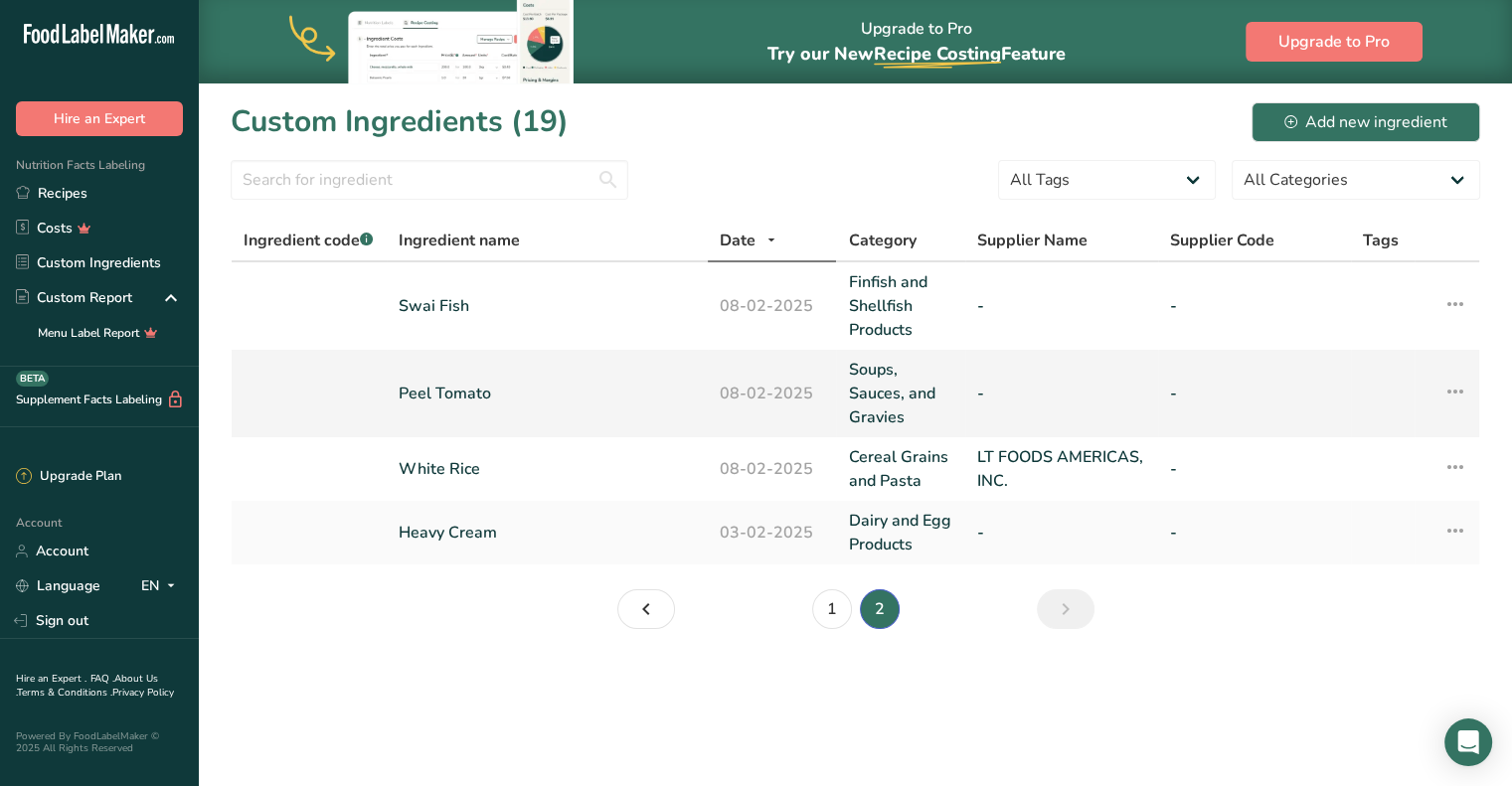 scroll, scrollTop: 0, scrollLeft: 0, axis: both 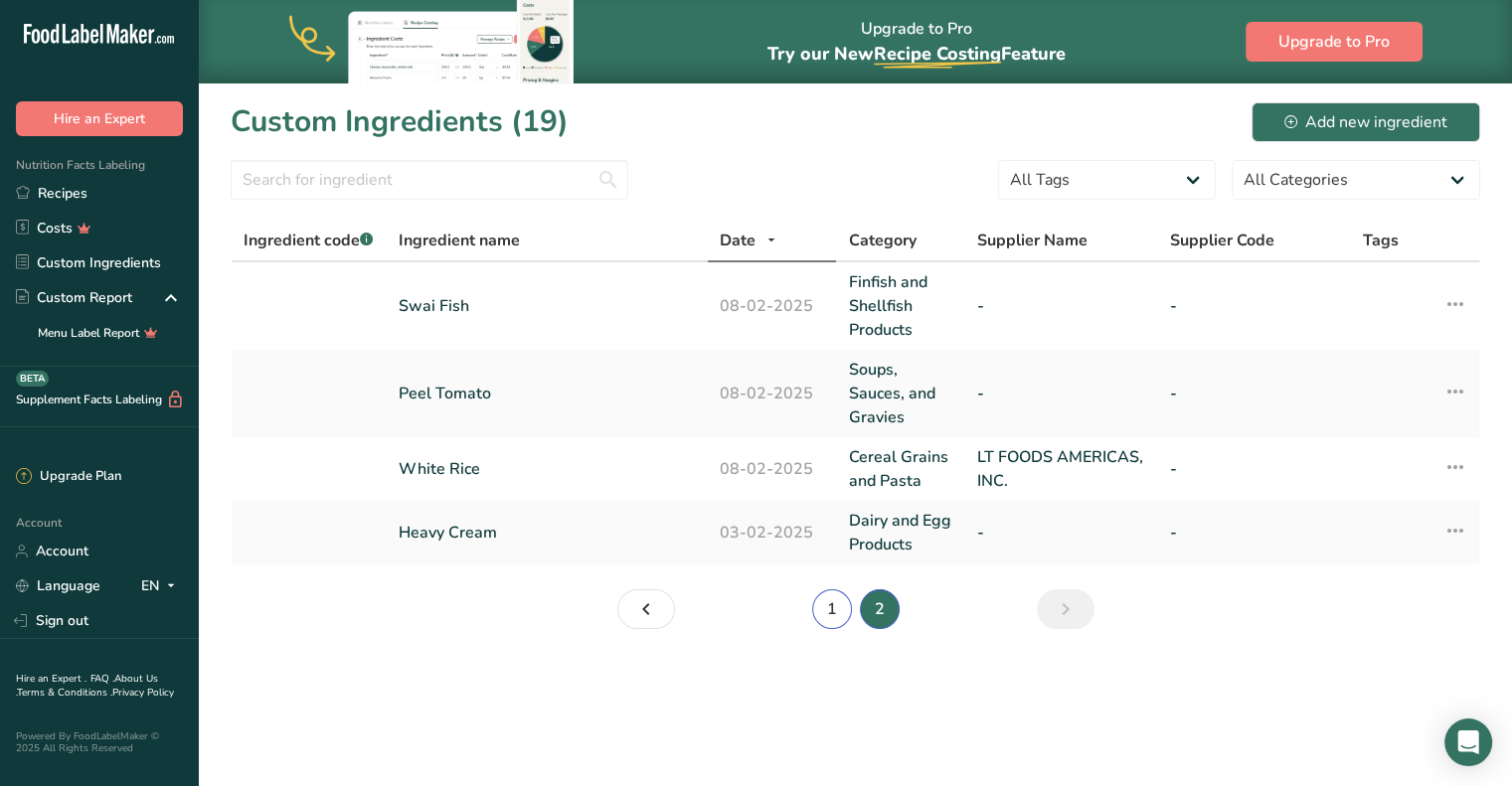 click on "1" at bounding box center (832, 609) 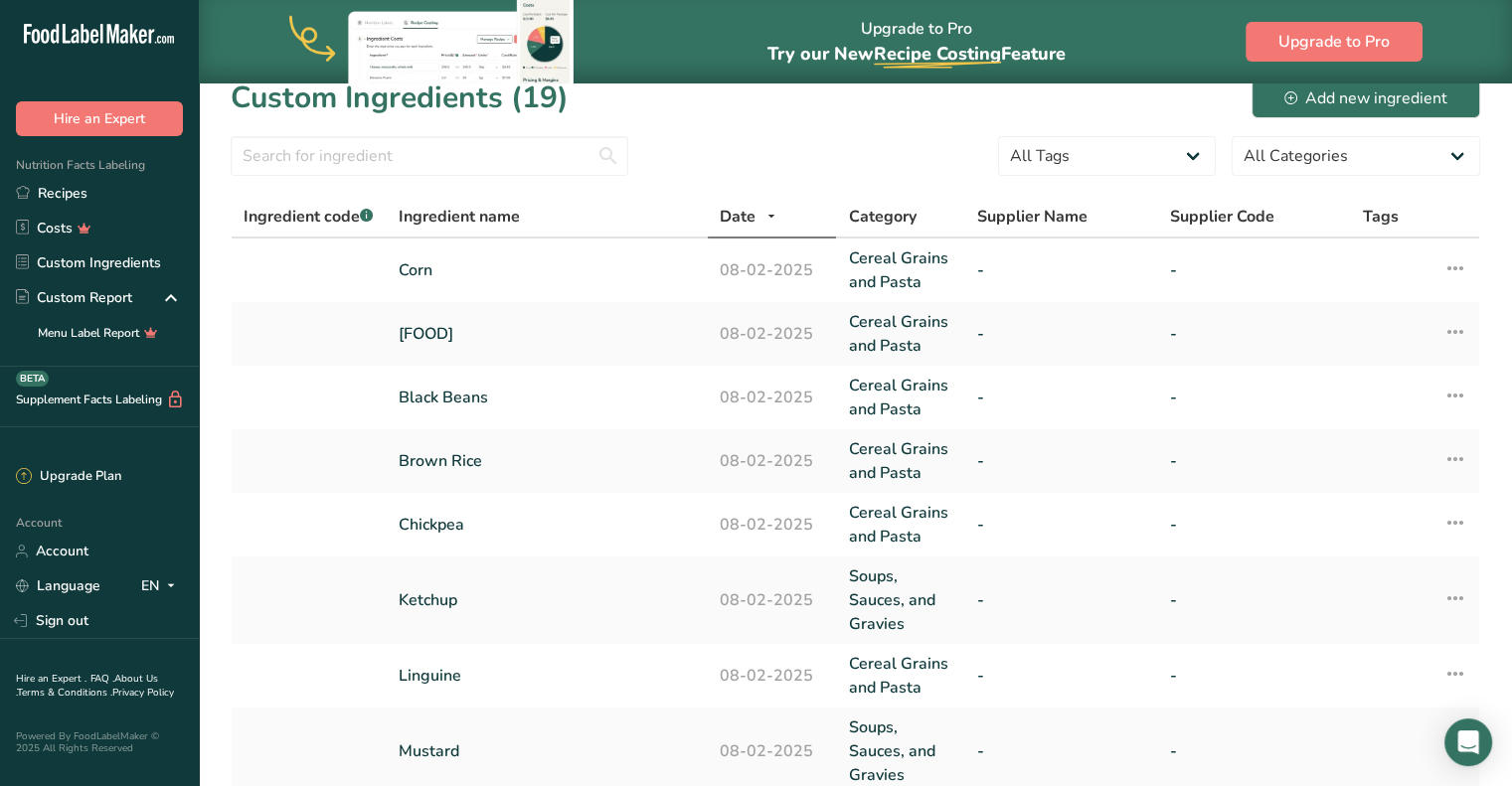 scroll, scrollTop: 0, scrollLeft: 0, axis: both 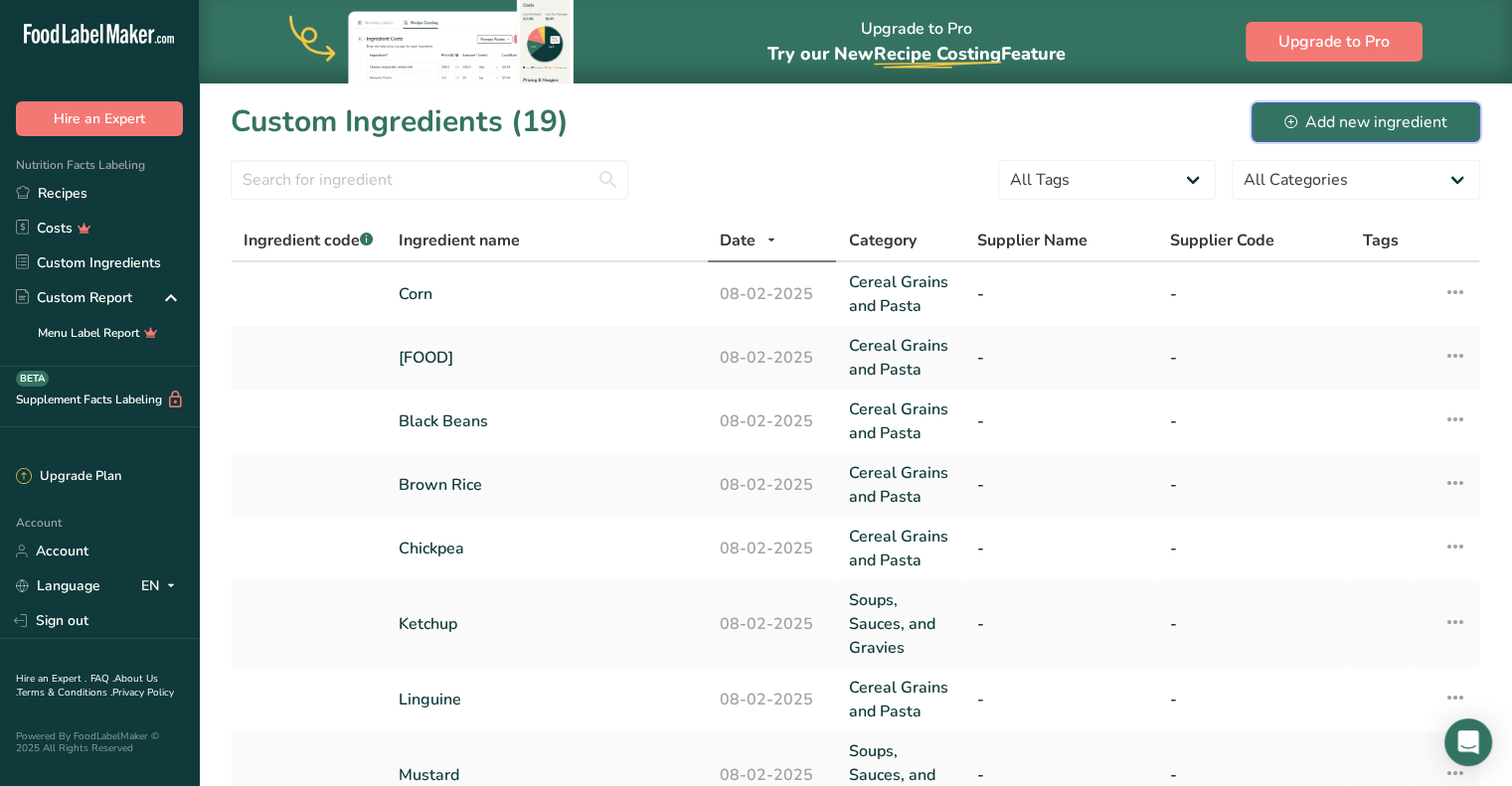 click on "Add new ingredient" at bounding box center [1366, 122] 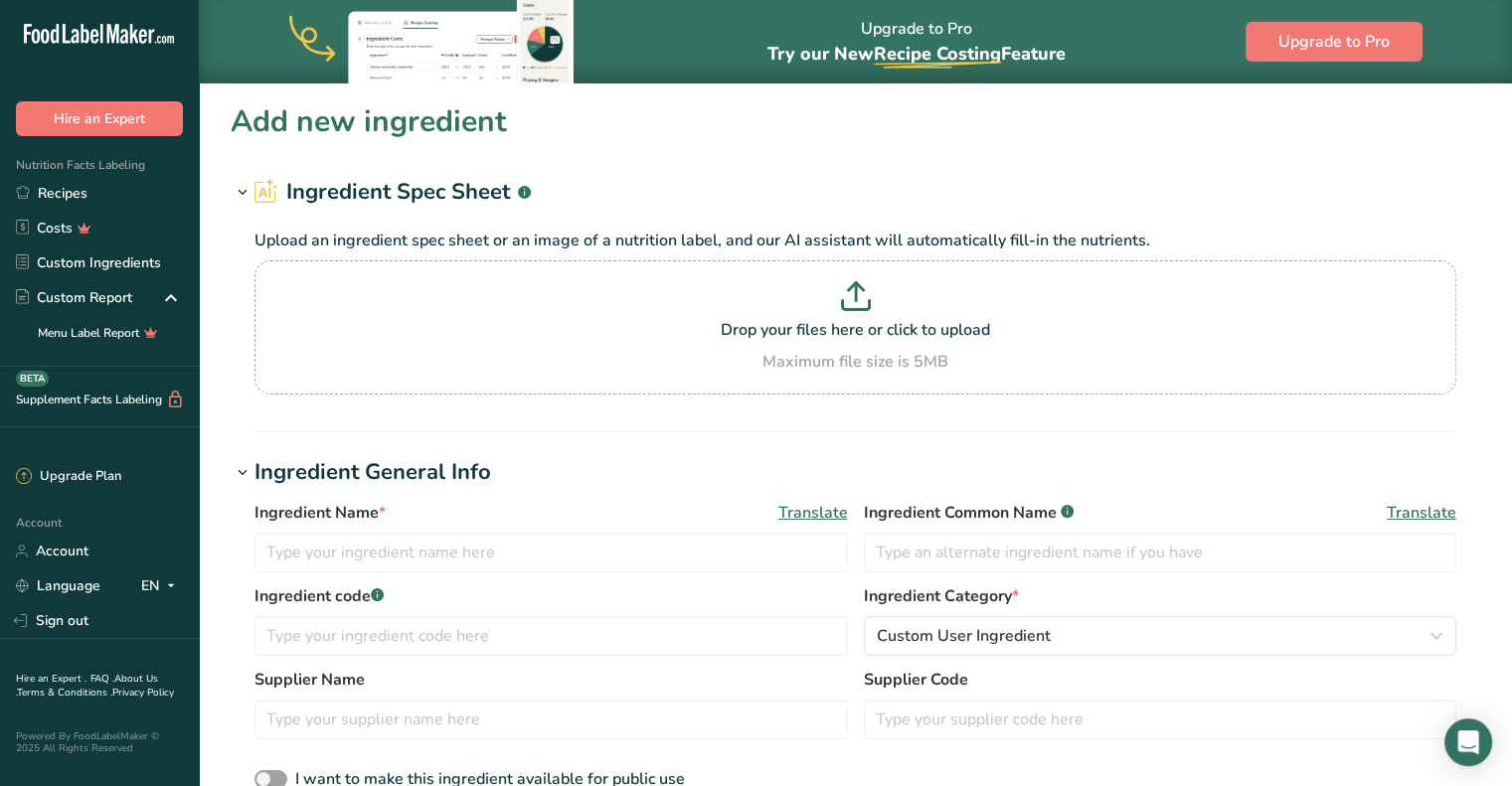 click on "Costs" at bounding box center [99, 228] 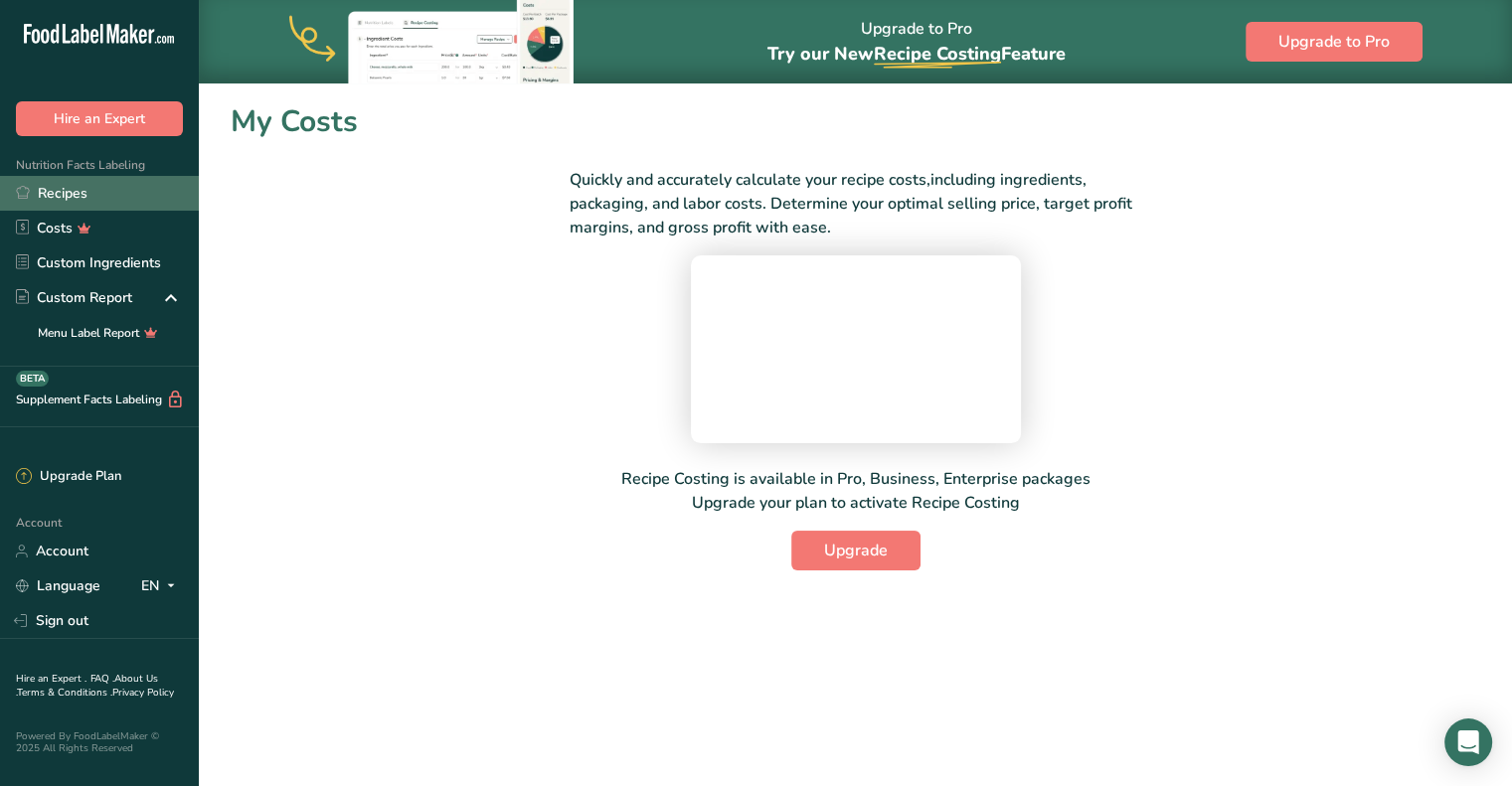 click on "Recipes" at bounding box center (99, 193) 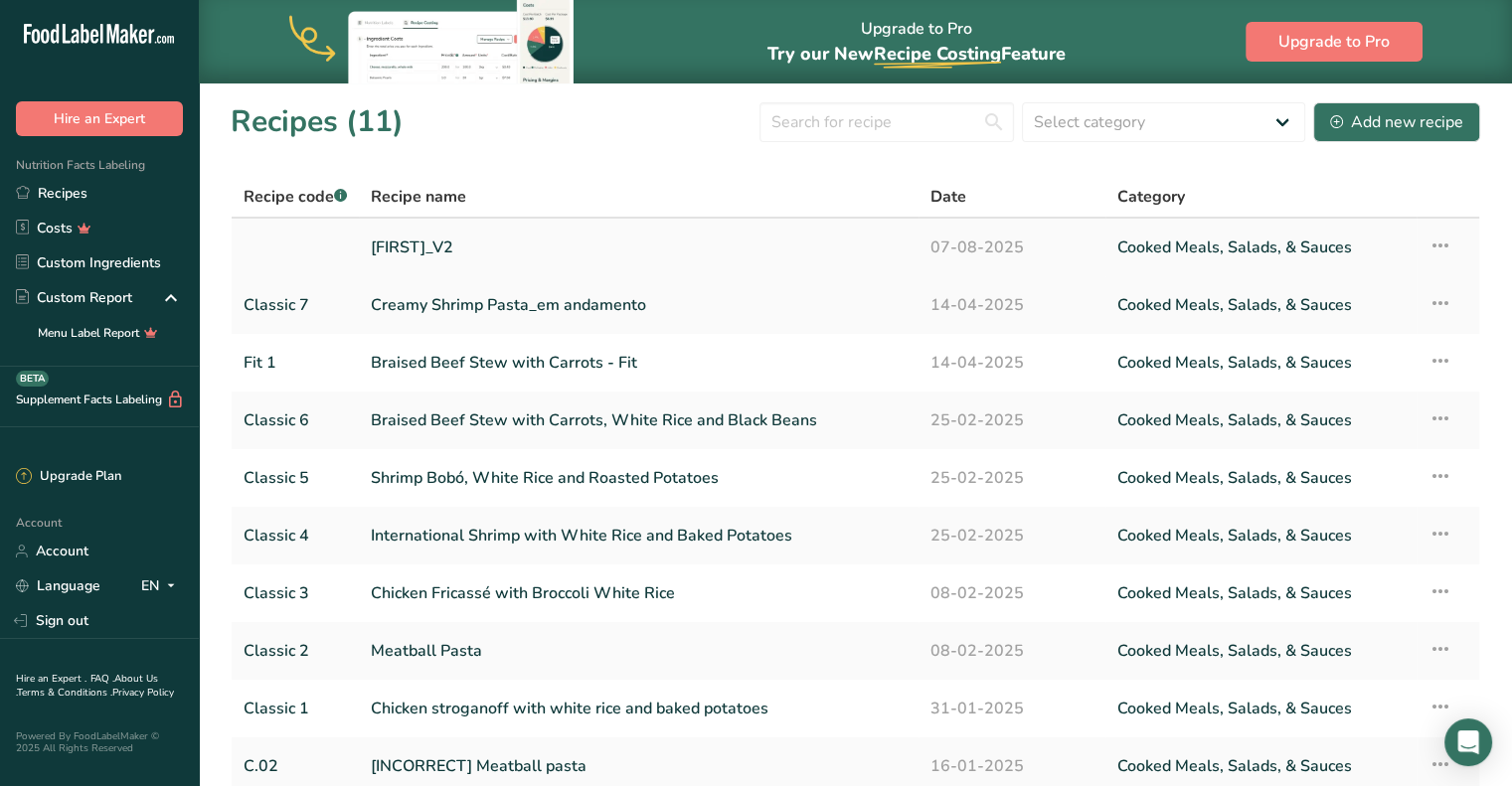 click on "Chicken Fricassé_V2" at bounding box center (638, 247) 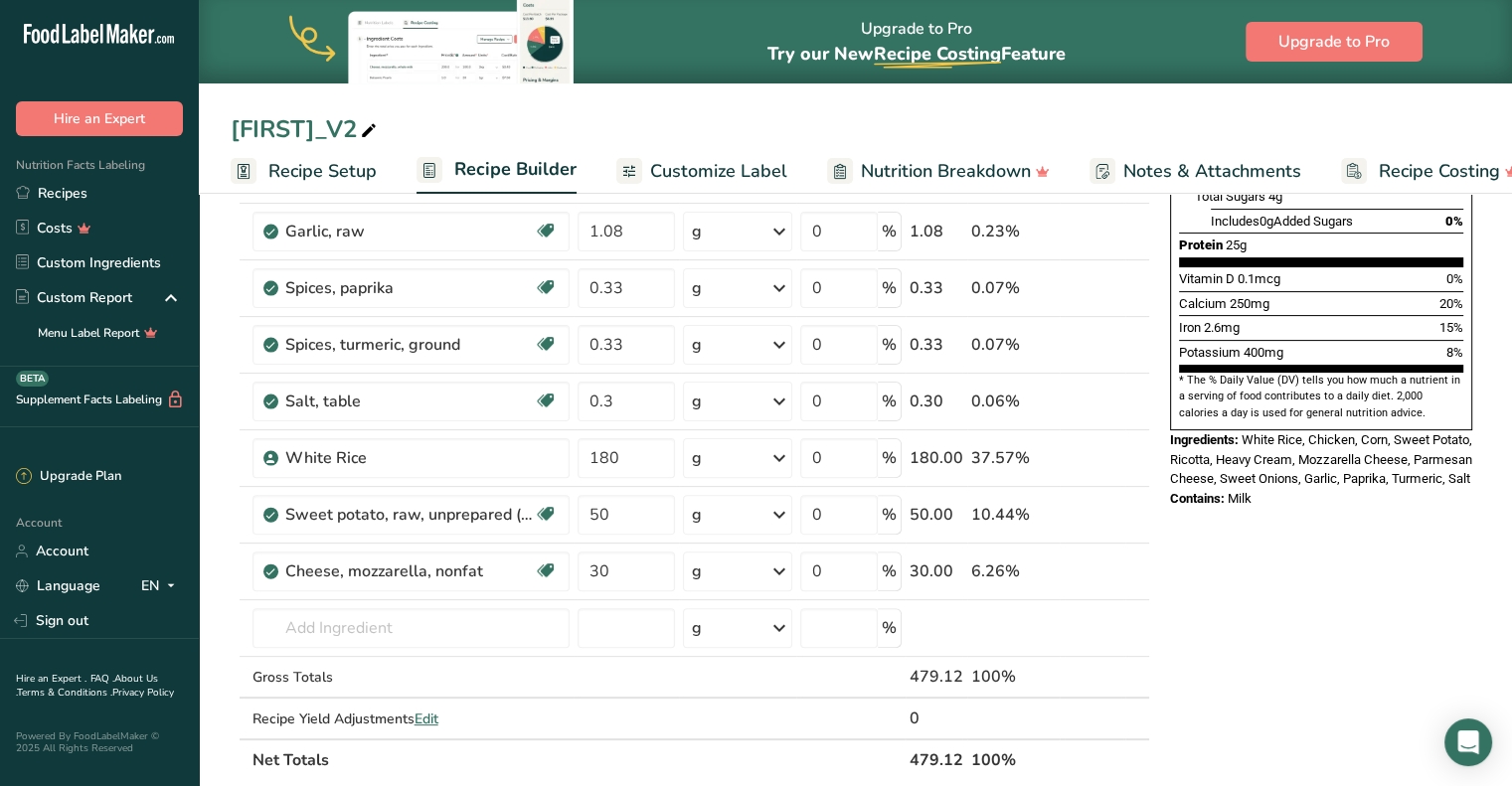 scroll, scrollTop: 483, scrollLeft: 0, axis: vertical 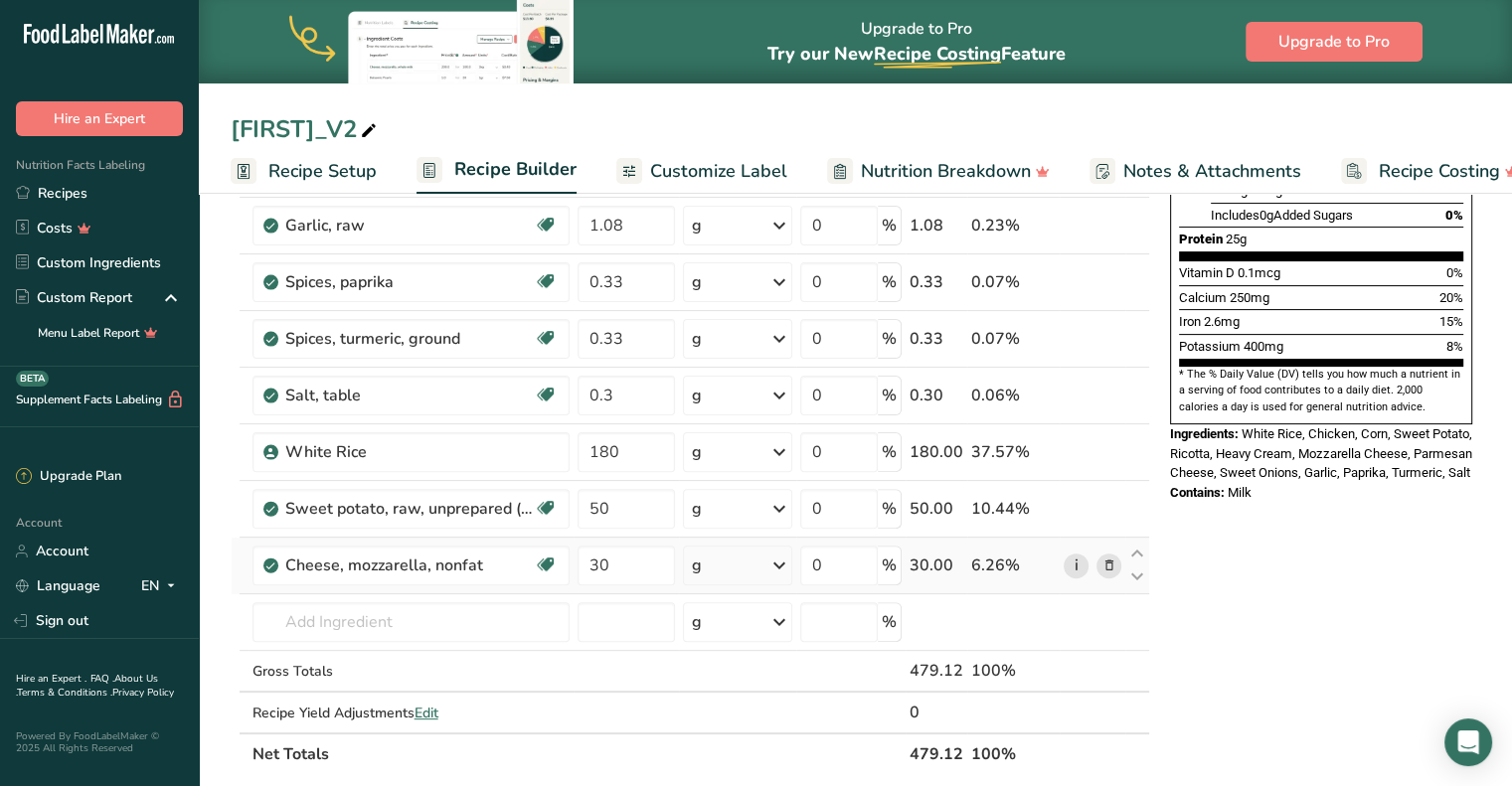 click on "i" at bounding box center [1076, 565] 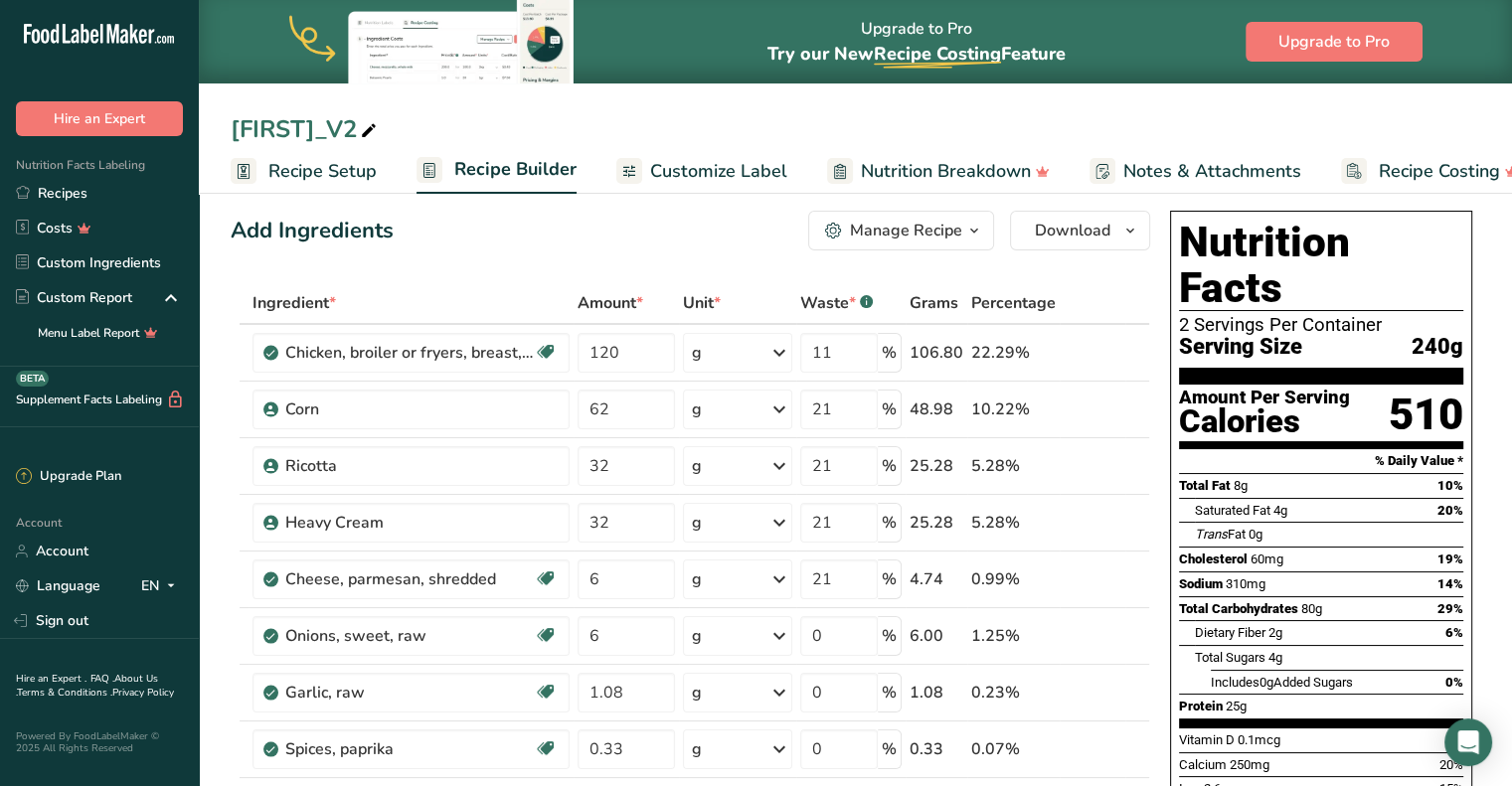 scroll, scrollTop: 14, scrollLeft: 0, axis: vertical 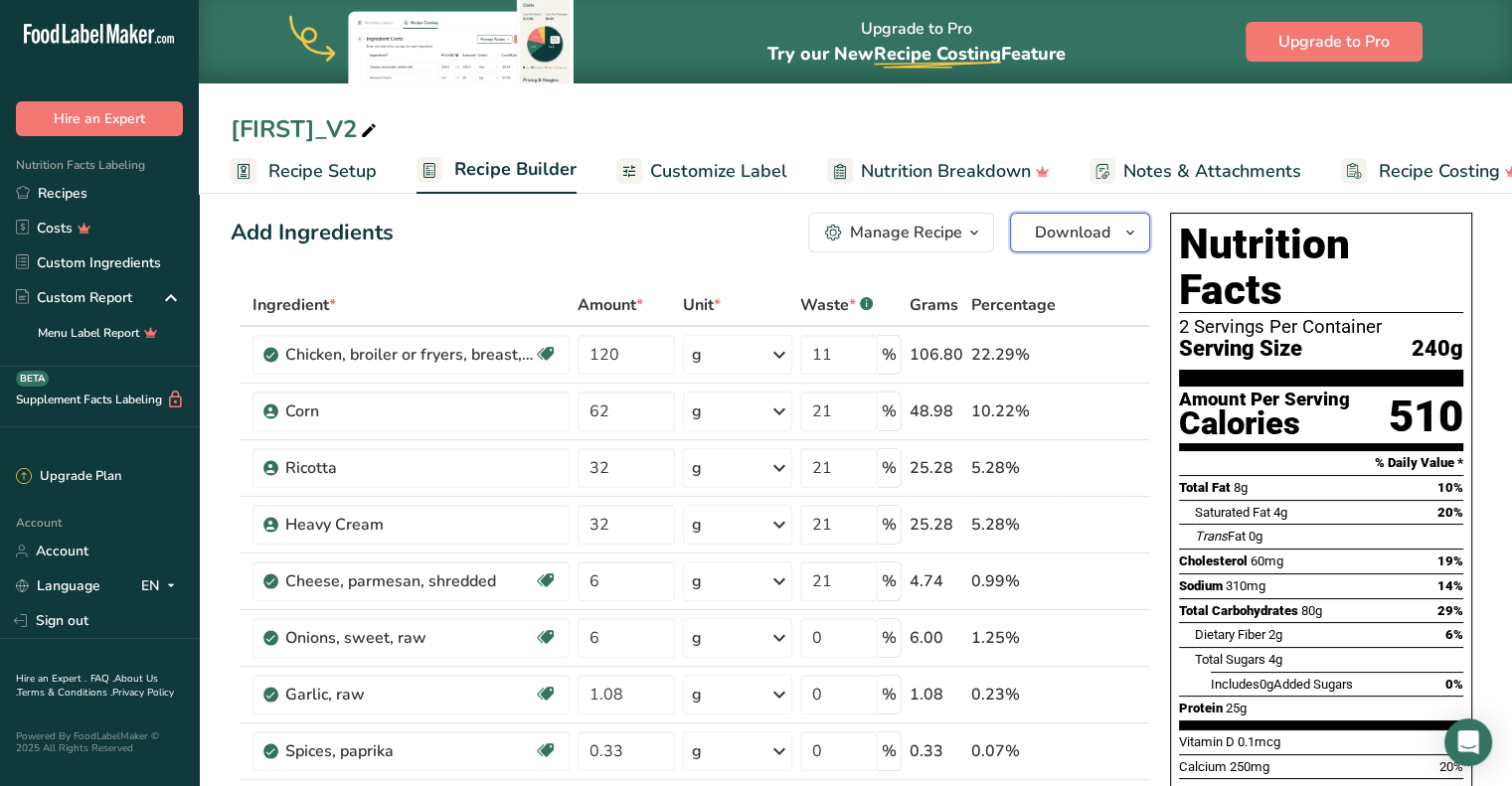 click on "Download" at bounding box center (1073, 233) 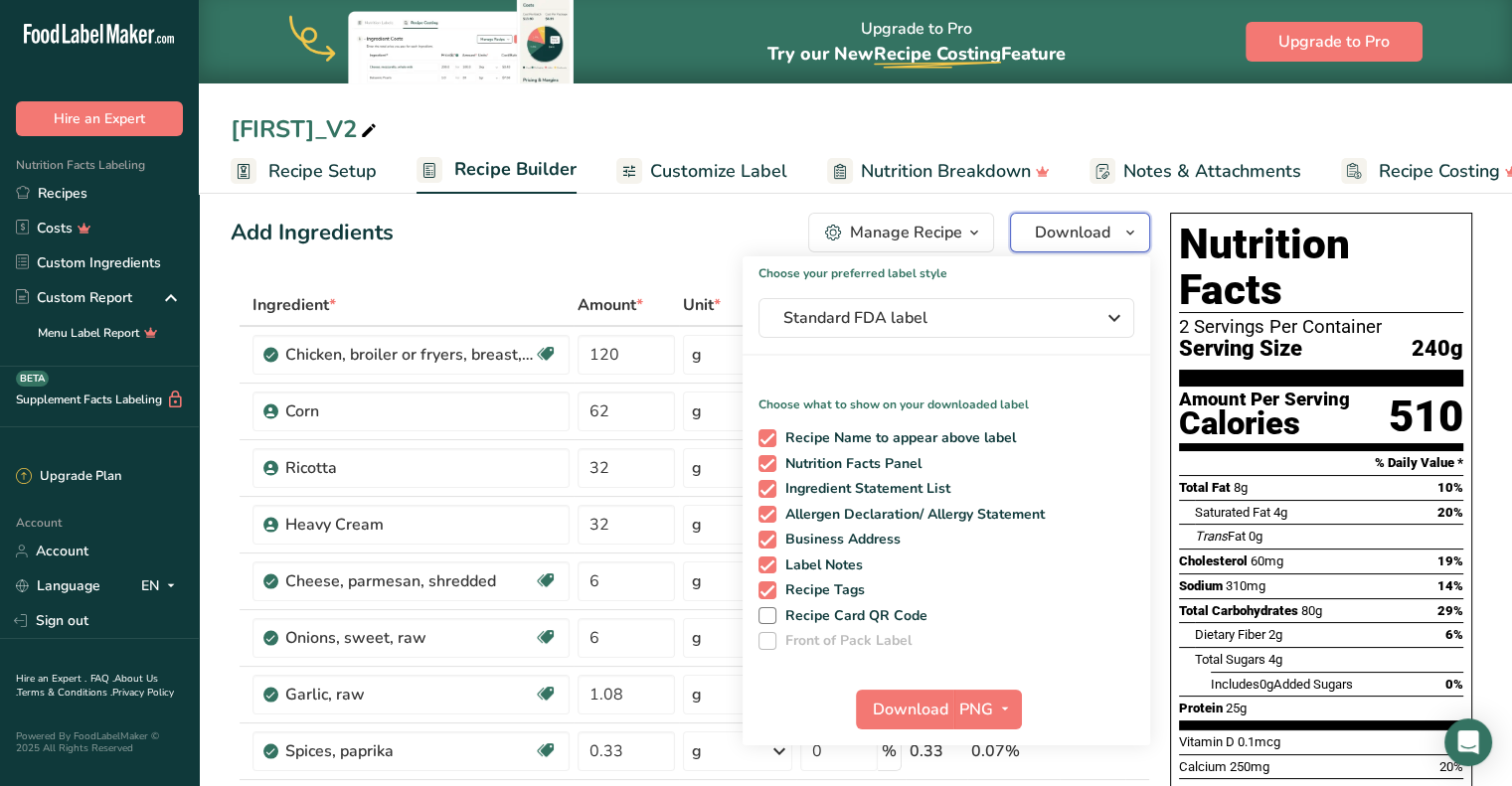 scroll, scrollTop: 54, scrollLeft: 0, axis: vertical 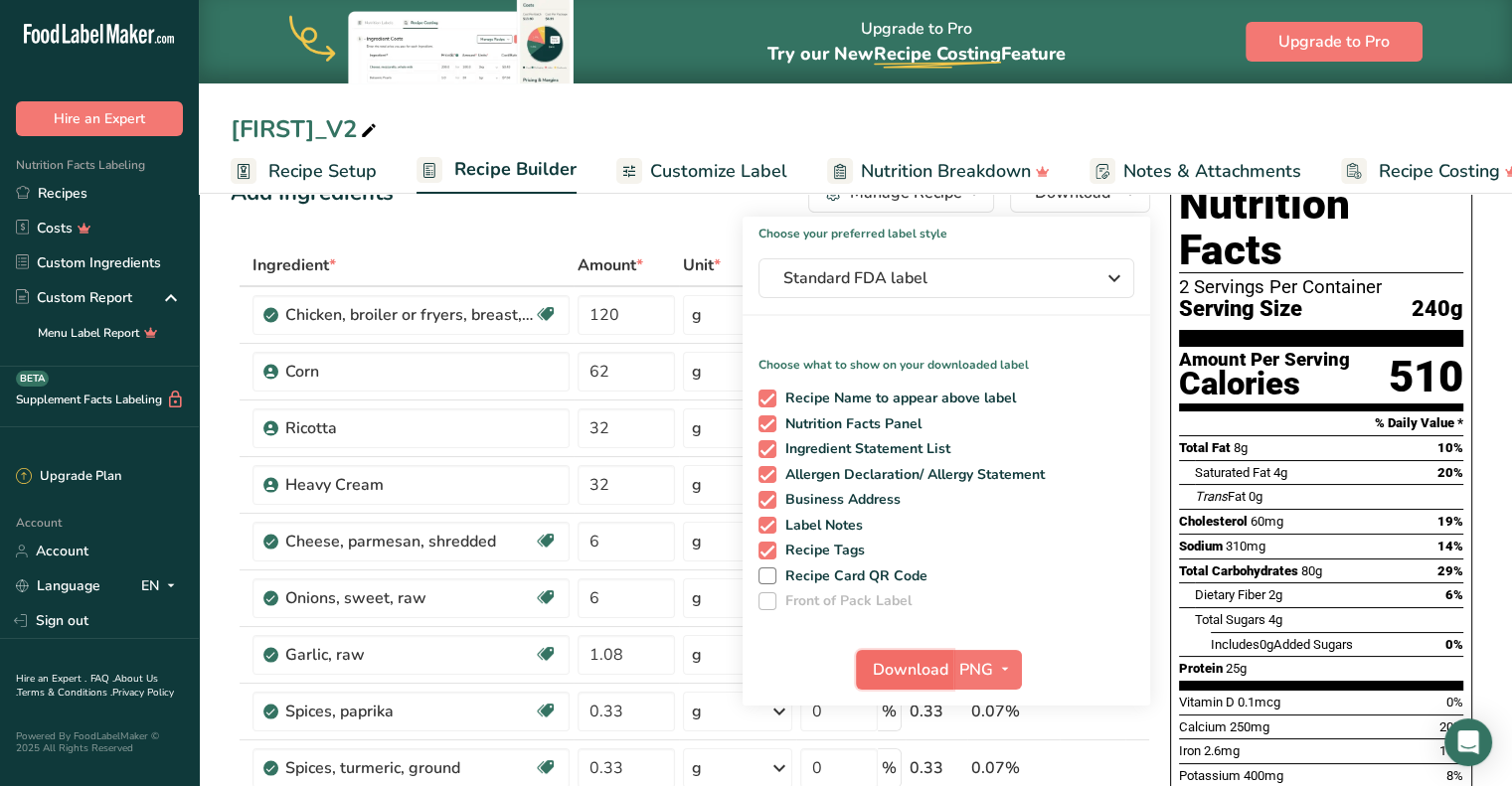 click on "Download" at bounding box center (911, 670) 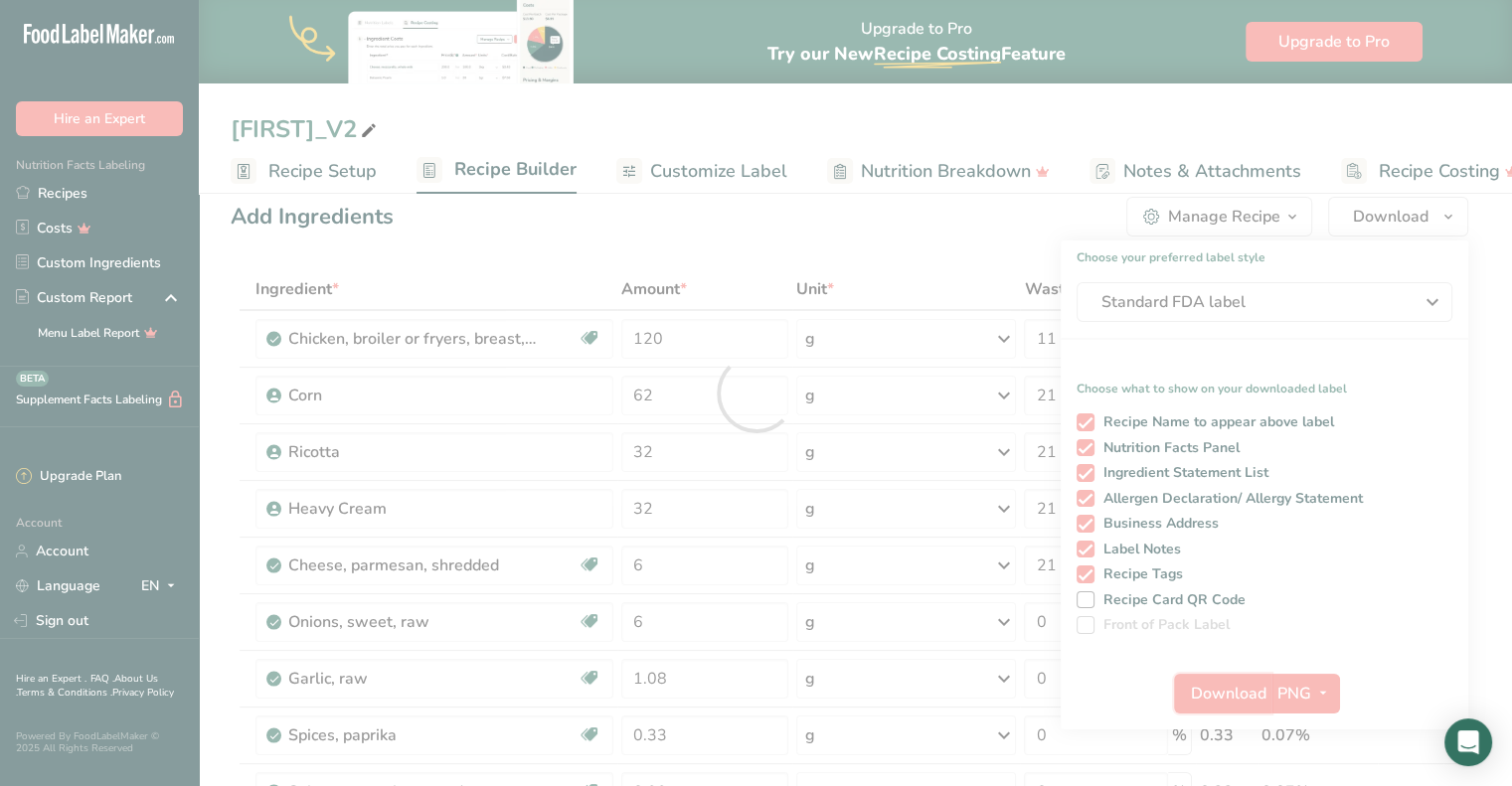 scroll, scrollTop: 0, scrollLeft: 0, axis: both 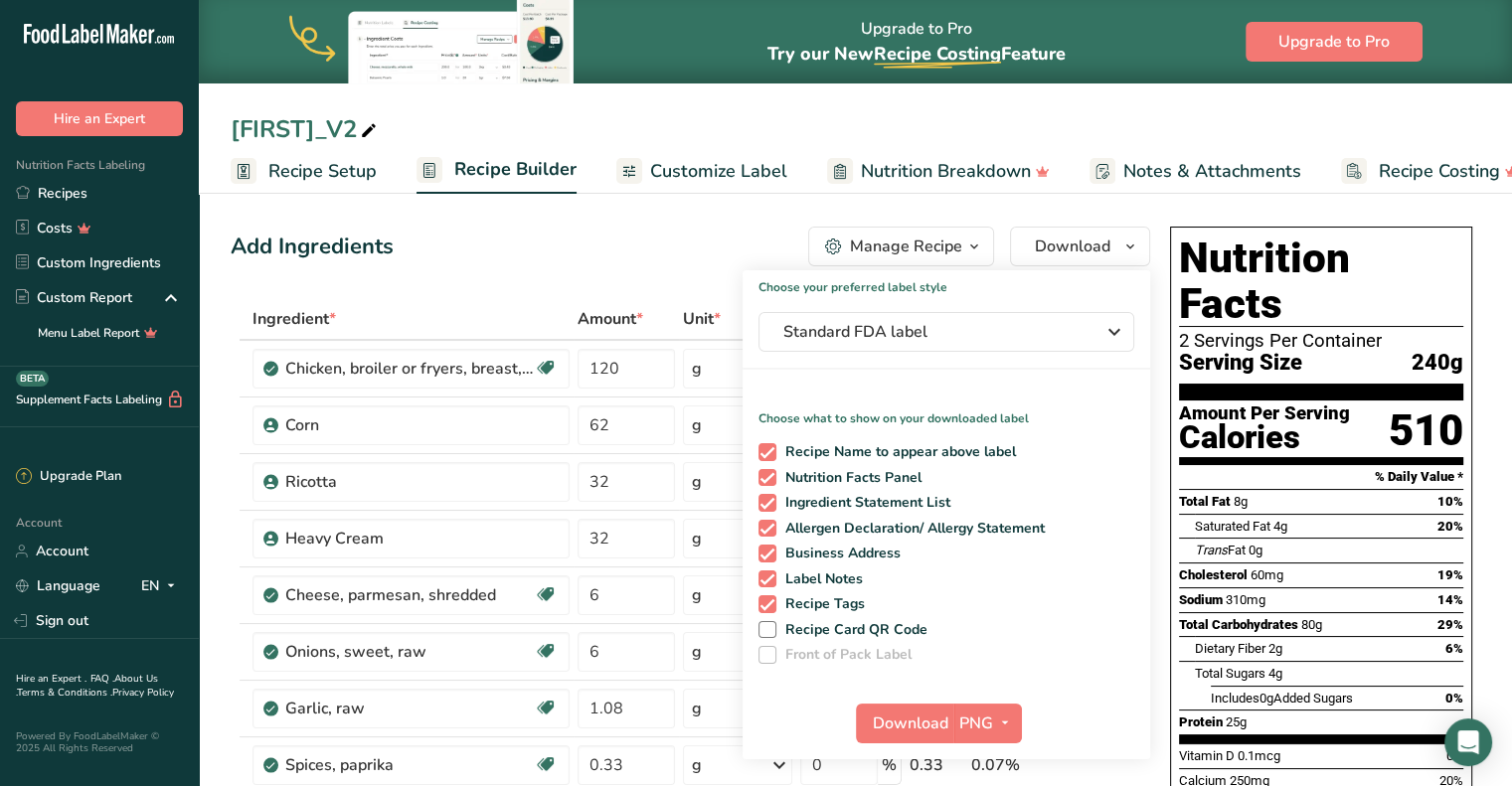 click on "Chicken Fricassé_V2" at bounding box center (305, 129) 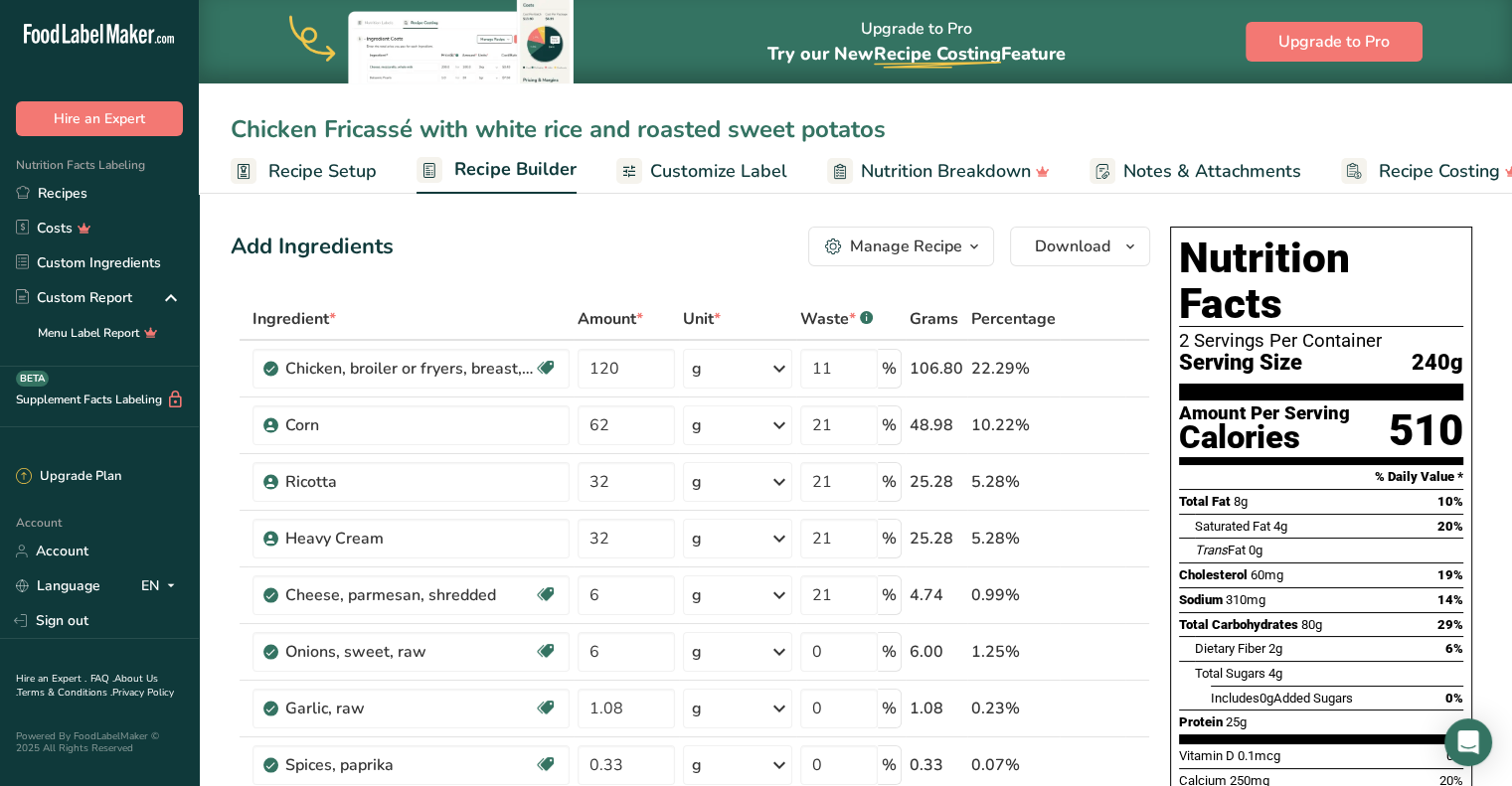 type on "Chicken Fricassé with white rice and roasted sweet potatos" 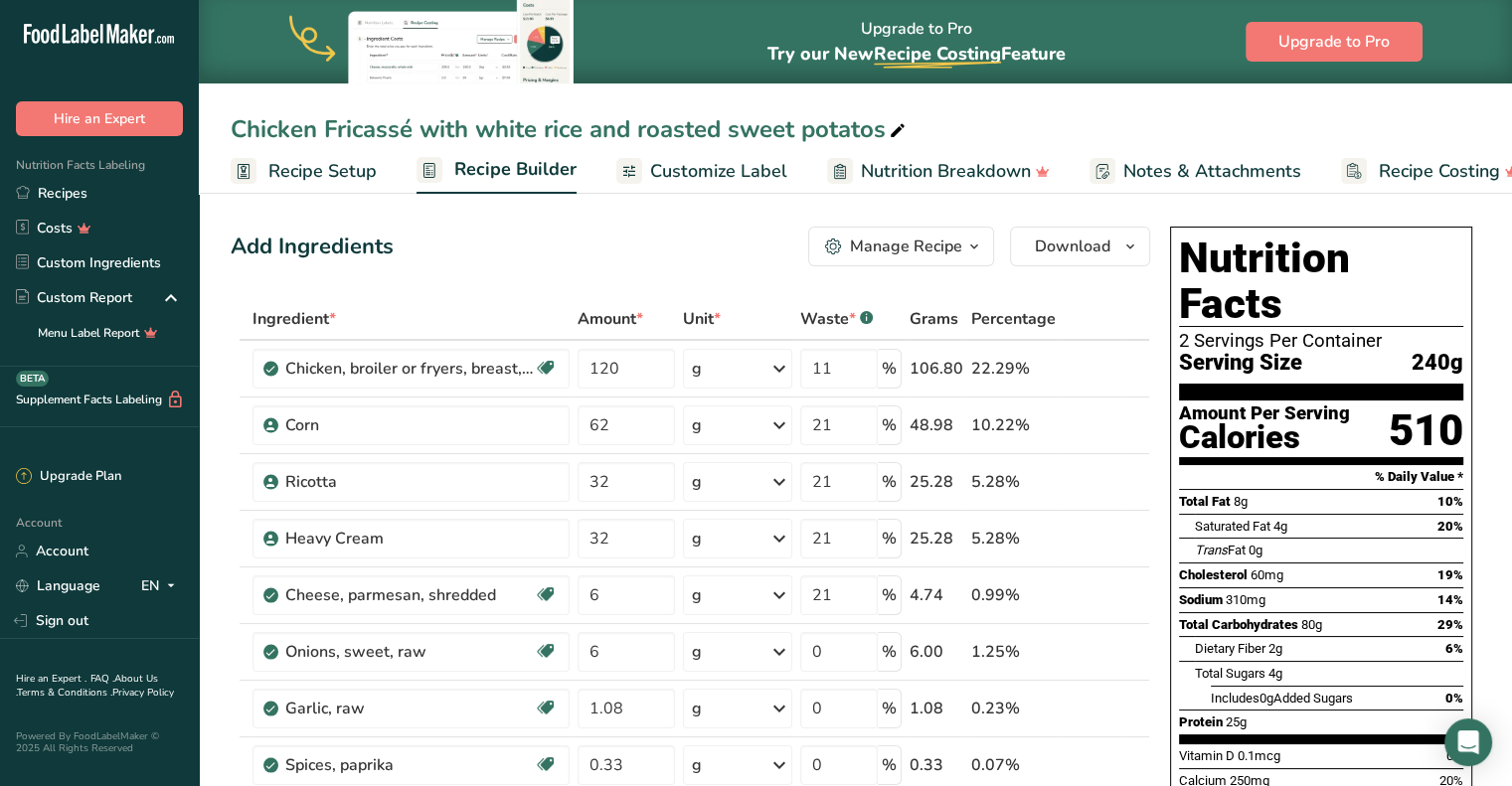 click on "Chicken Fricassé with white rice and roasted sweet potatos" at bounding box center (570, 129) 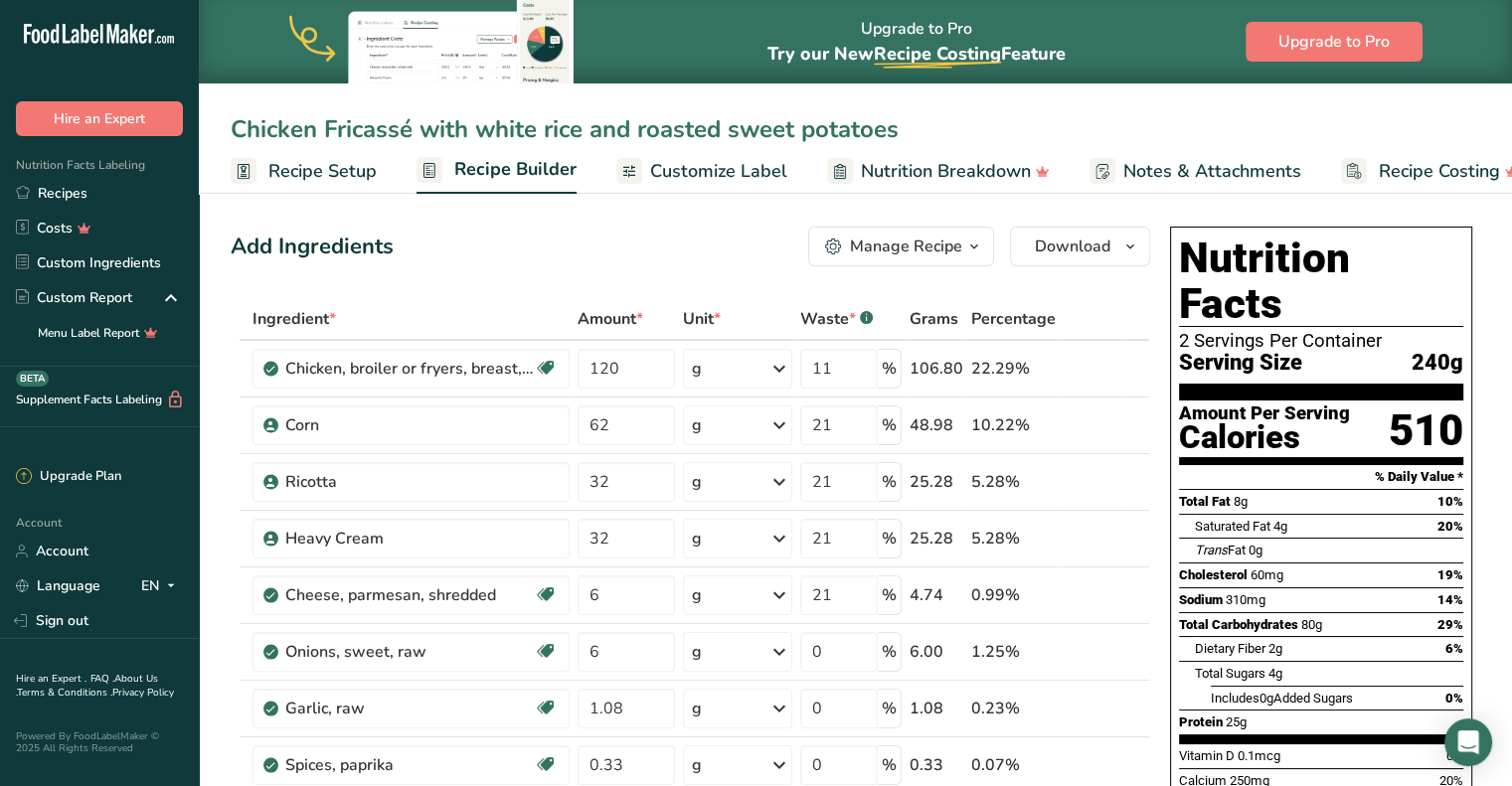 type on "Chicken Fricassé with white rice and roasted sweet potatoes" 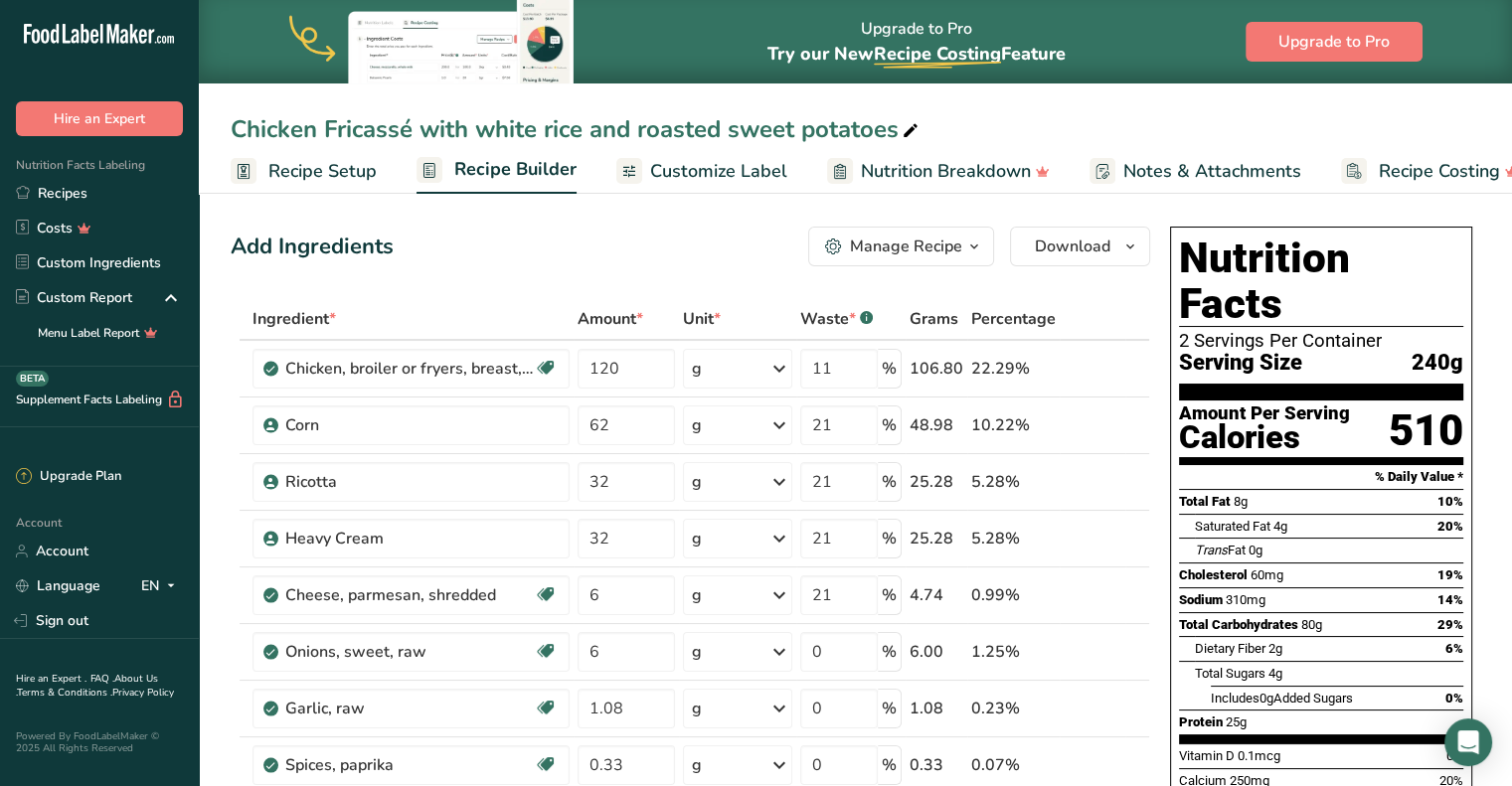 click on "Chicken Fricassé with white rice and roasted sweet potatoes" at bounding box center (577, 129) 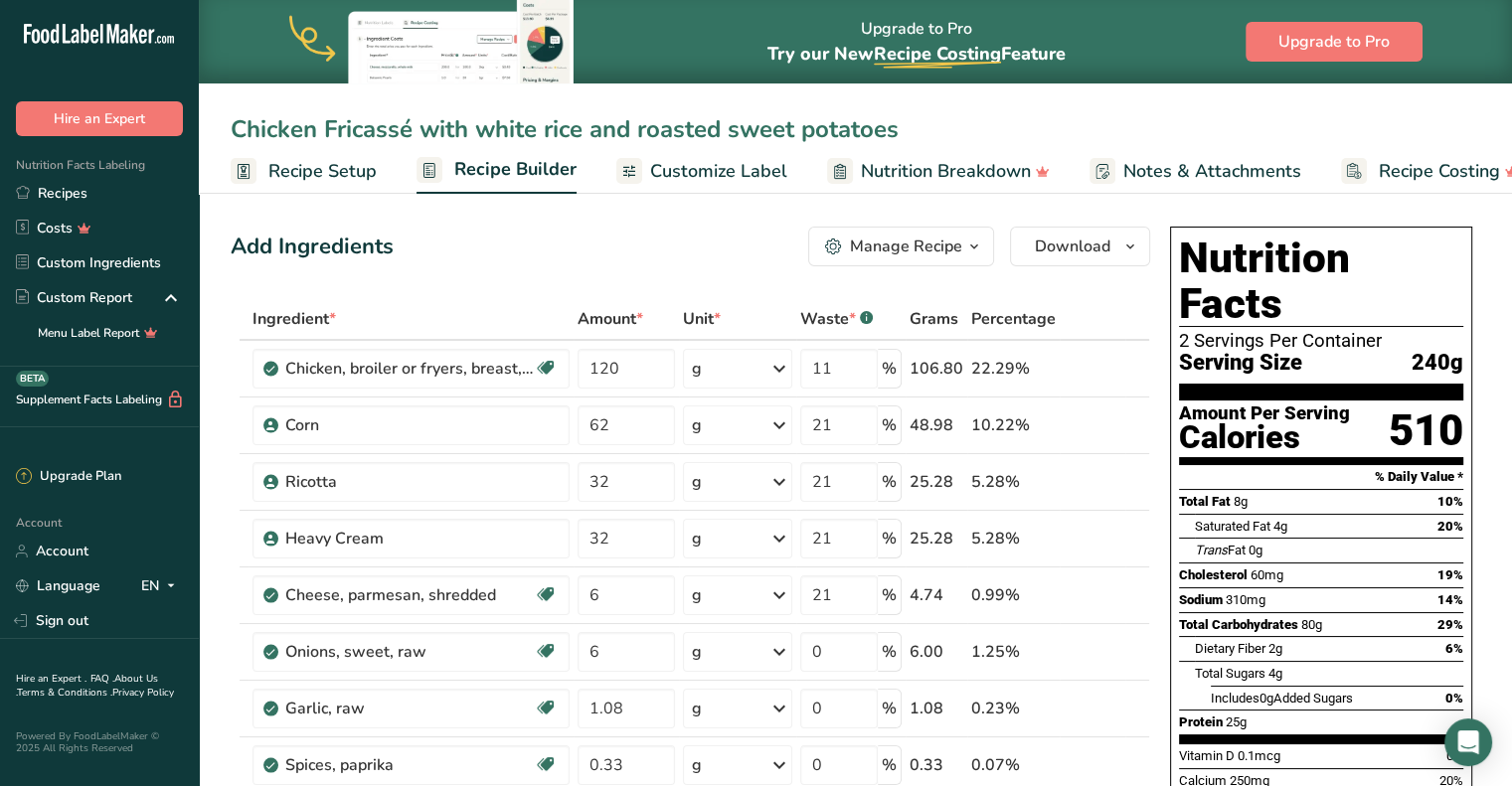 click on "Chicken Fricassé with white rice and roasted sweet potatoes" at bounding box center [855, 129] 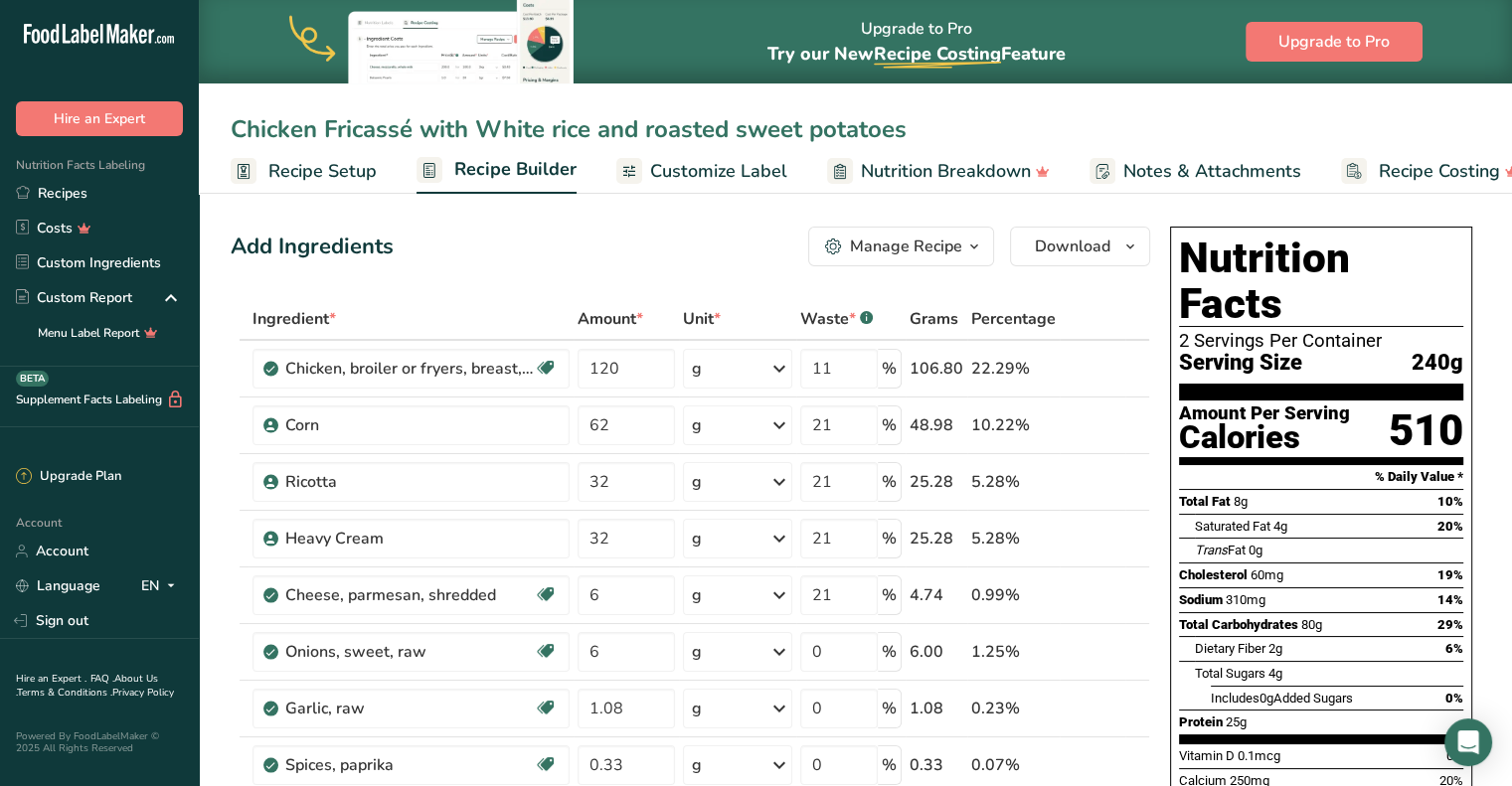 click on "Chicken Fricassé with White rice and roasted sweet potatoes" at bounding box center [855, 129] 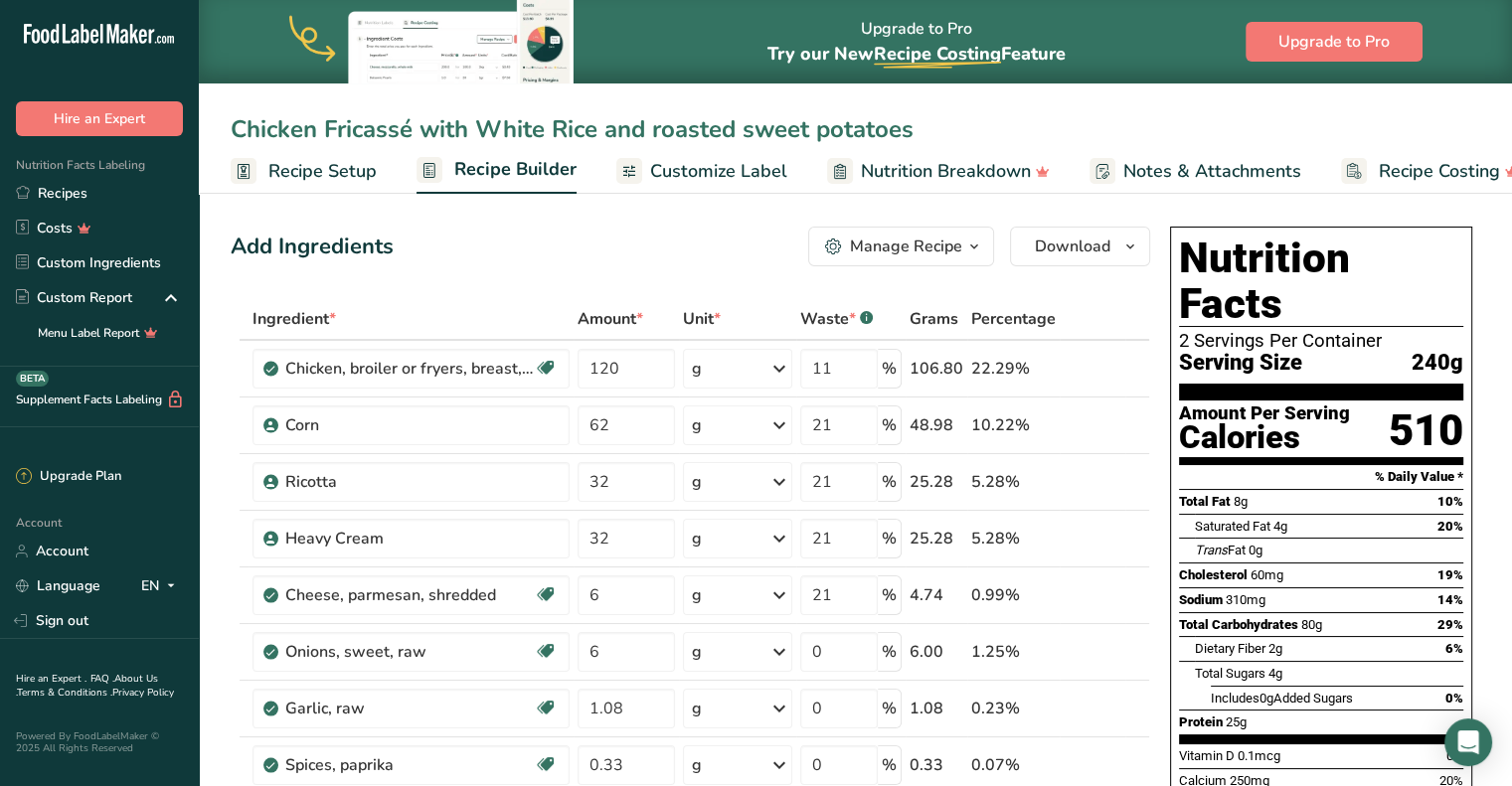 click on "Chicken Fricassé with White Rice and roasted sweet potatoes" at bounding box center (855, 129) 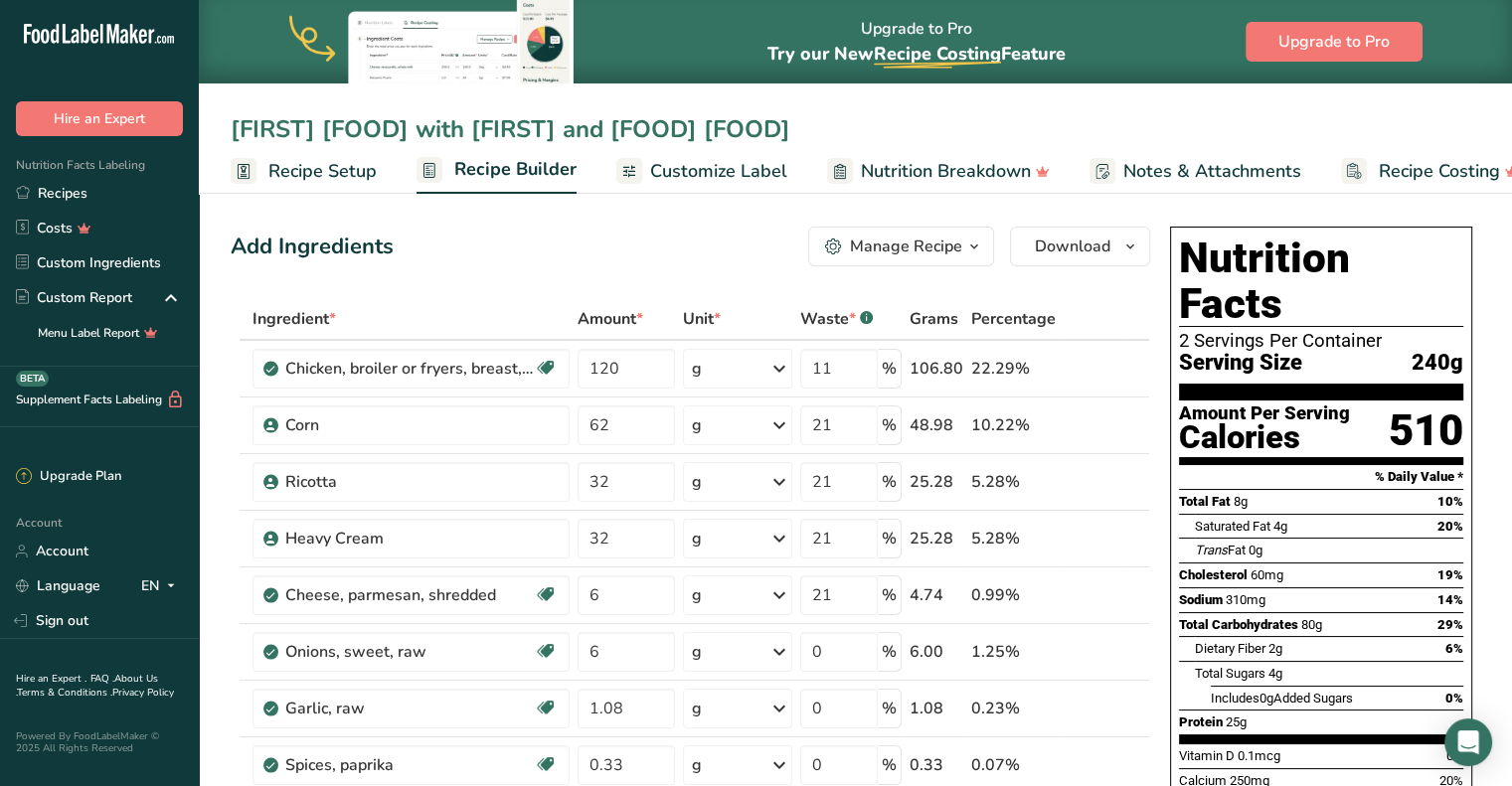 click on "Chicken Fricassé with White Rice and Roasted sweet potatoes" at bounding box center [855, 129] 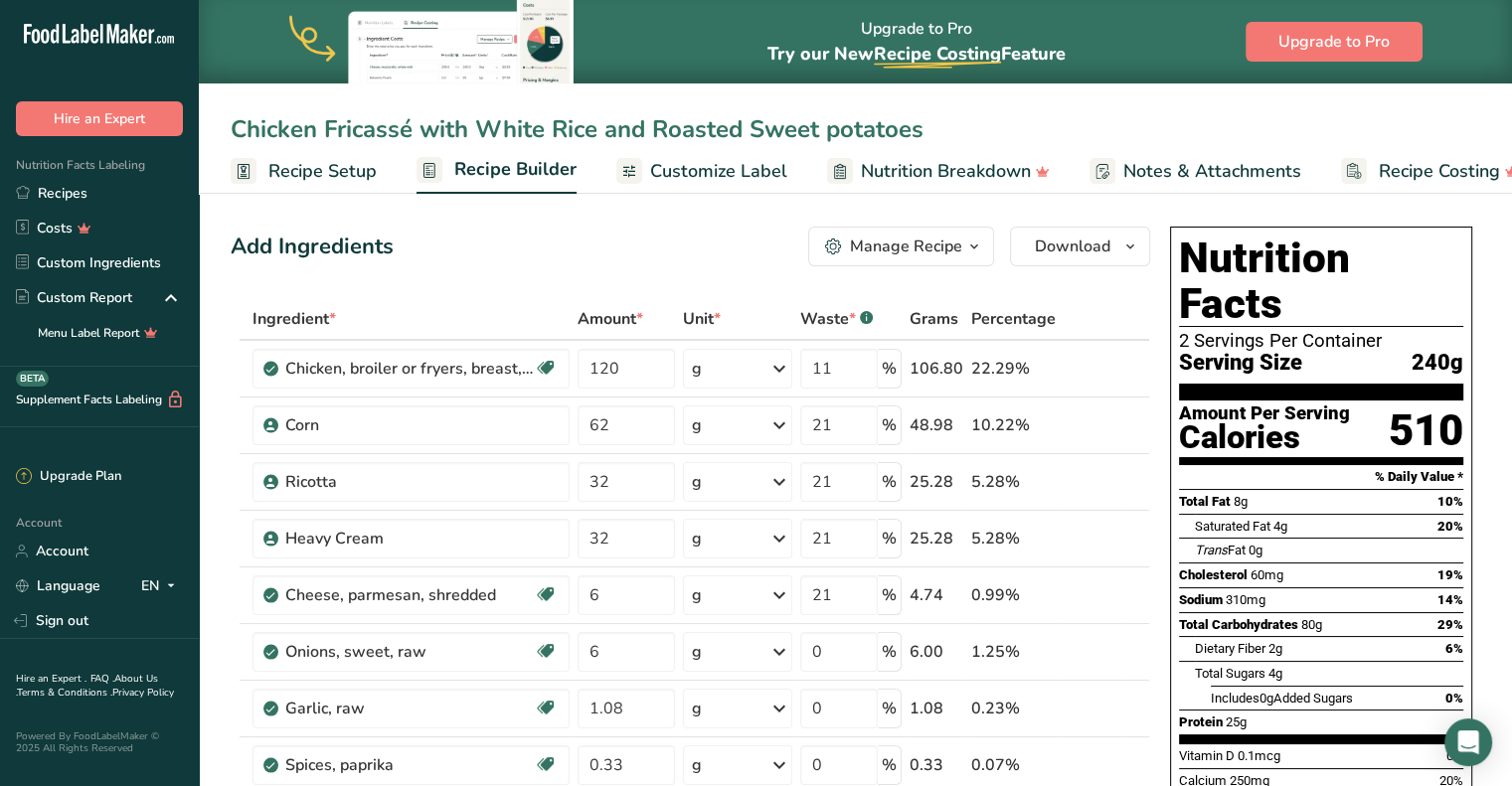 click on "Chicken Fricassé with White Rice and Roasted Sweet potatoes" at bounding box center (855, 129) 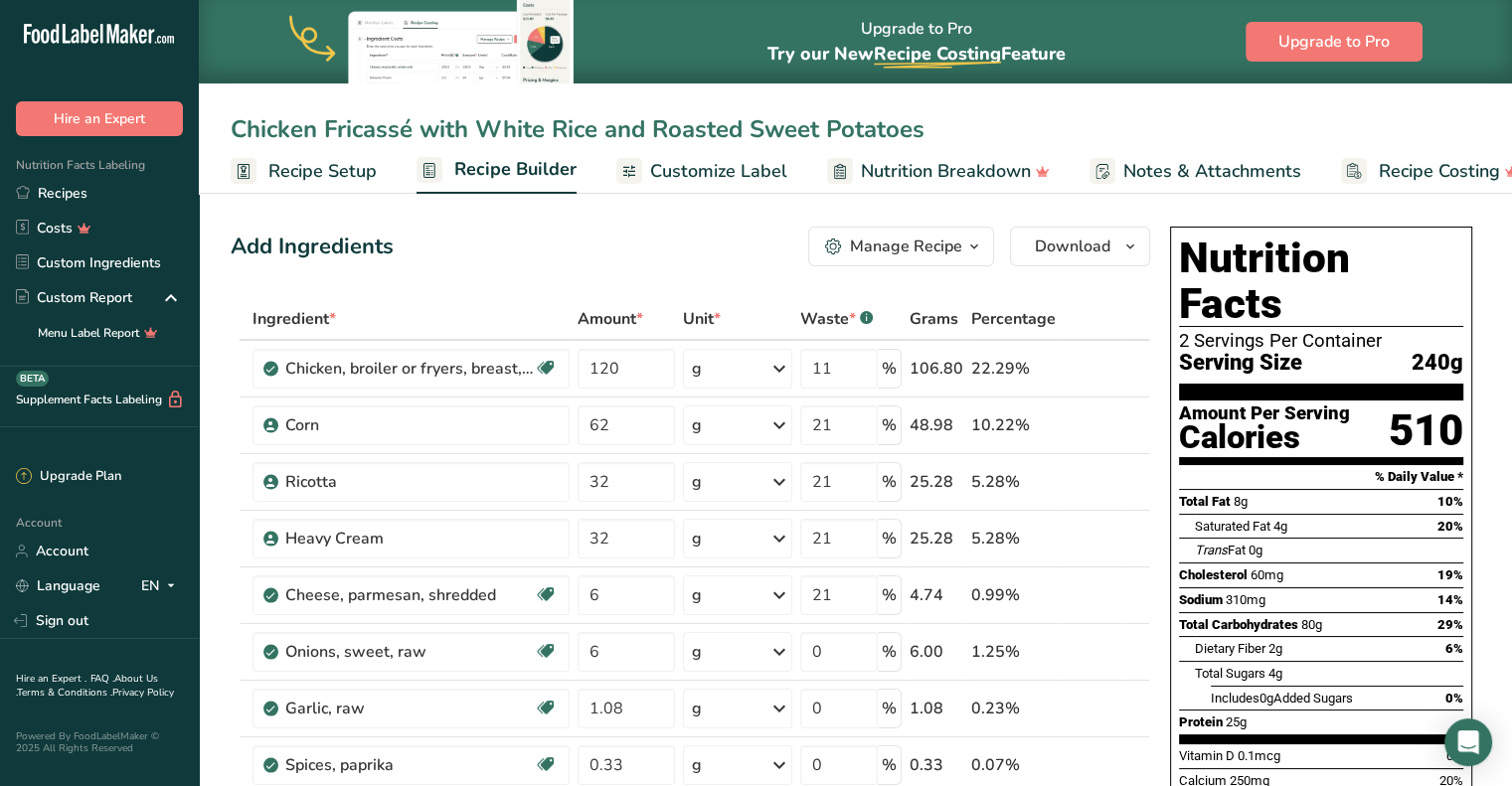 type on "Chicken Fricassé with White Rice and Roasted Sweet Potatoes" 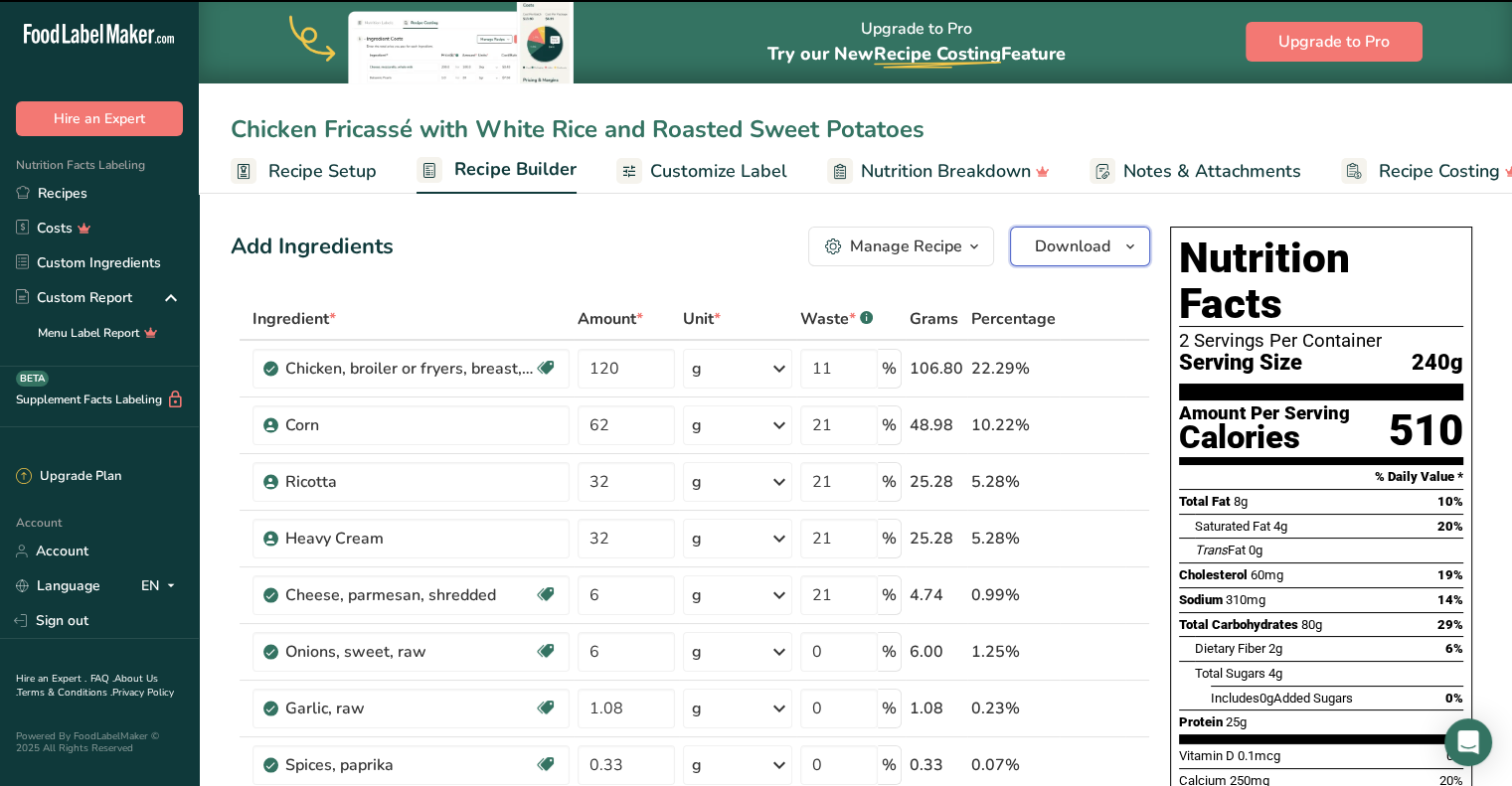 click on "Download" at bounding box center [1073, 246] 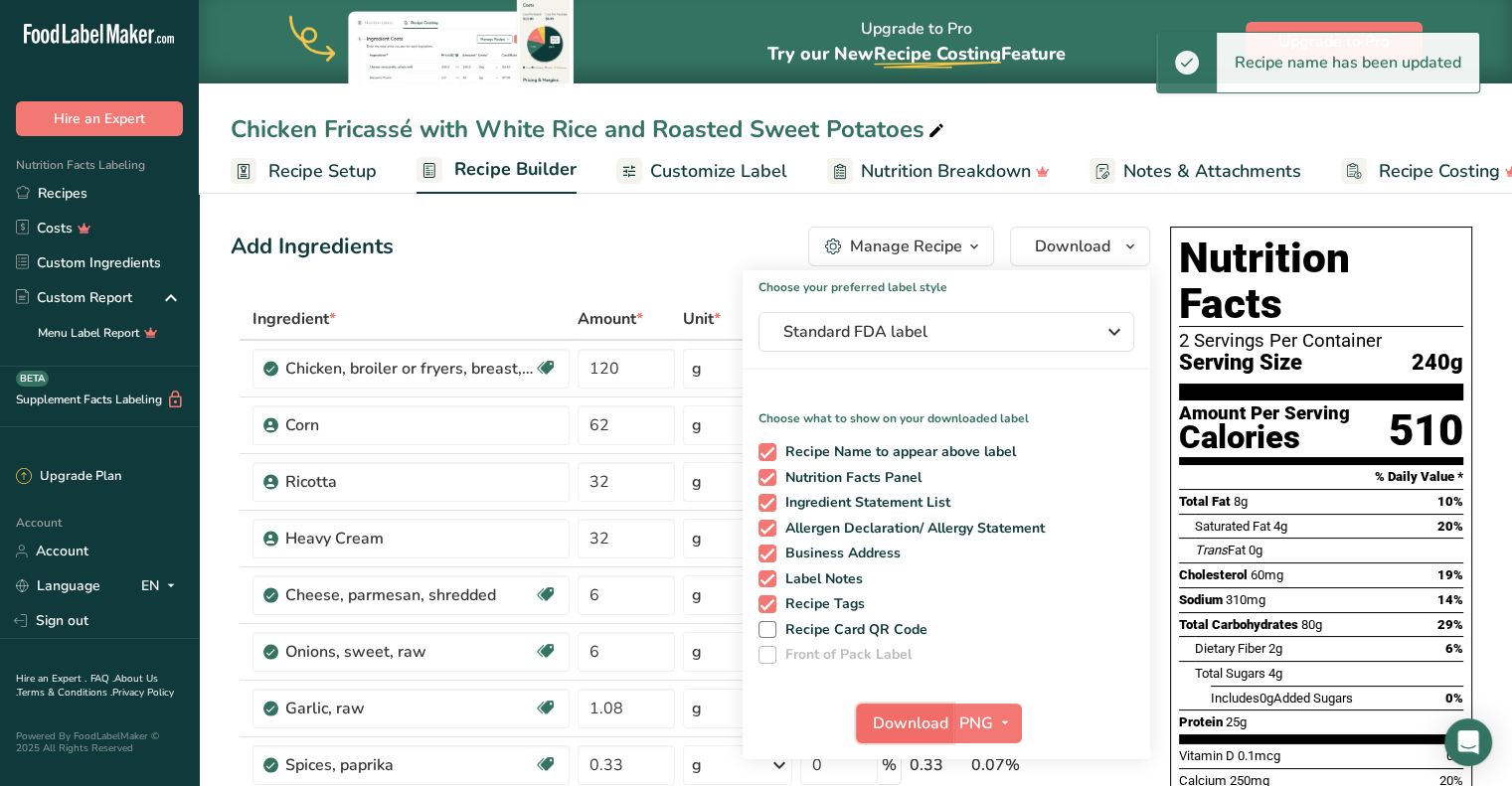 click on "Download" at bounding box center (911, 723) 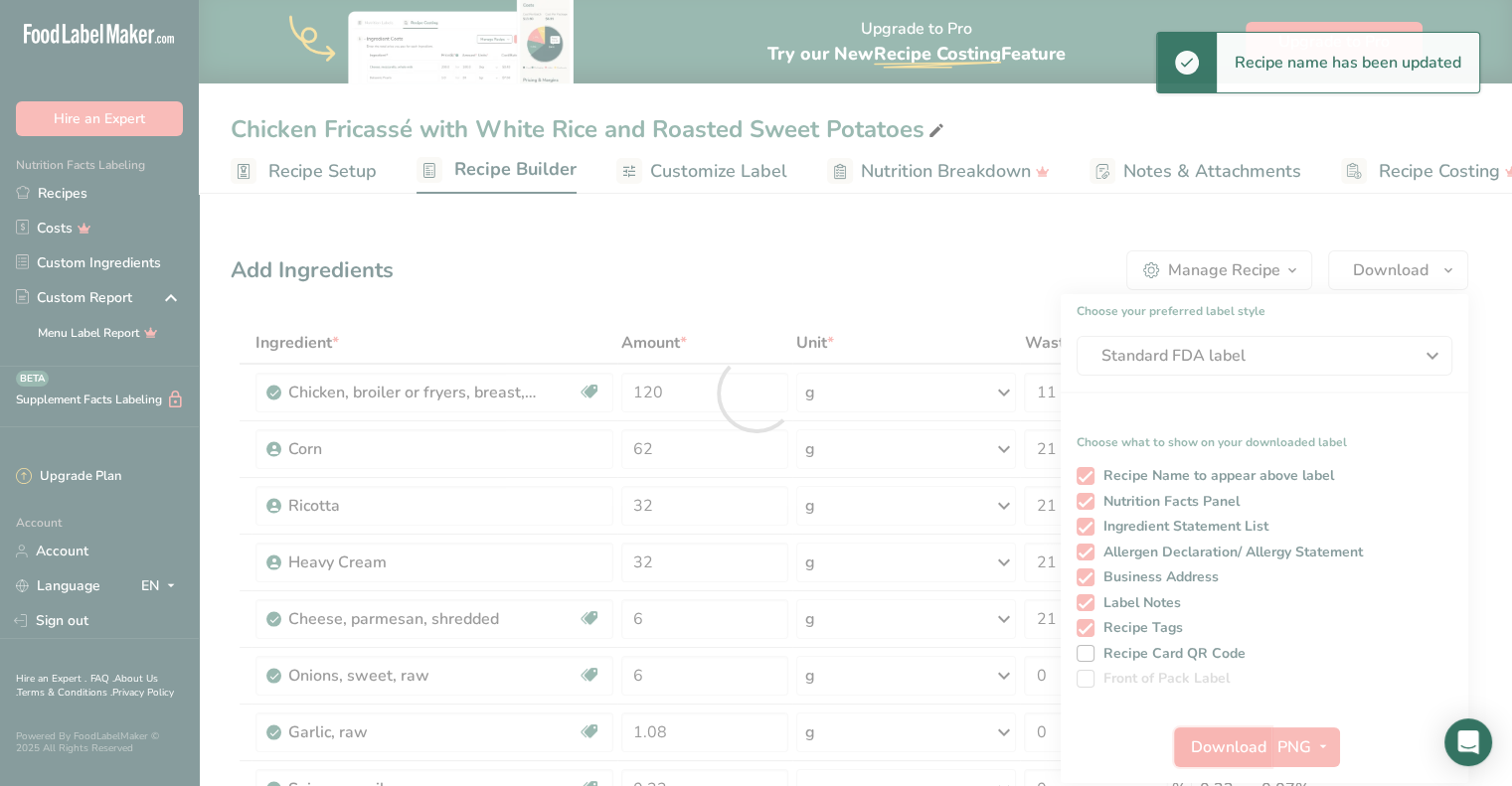 scroll, scrollTop: 0, scrollLeft: 0, axis: both 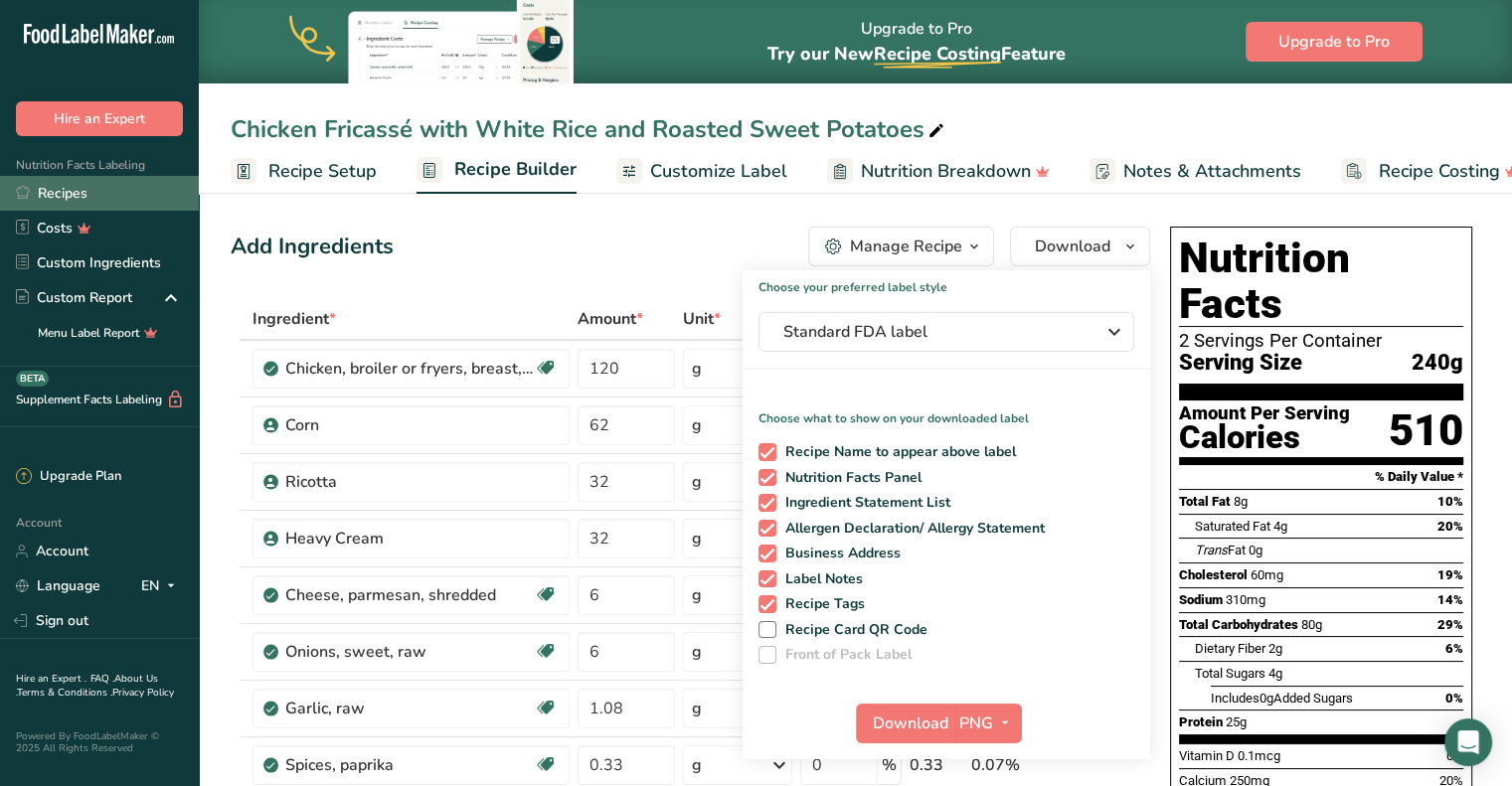 click on "Recipes" at bounding box center (99, 193) 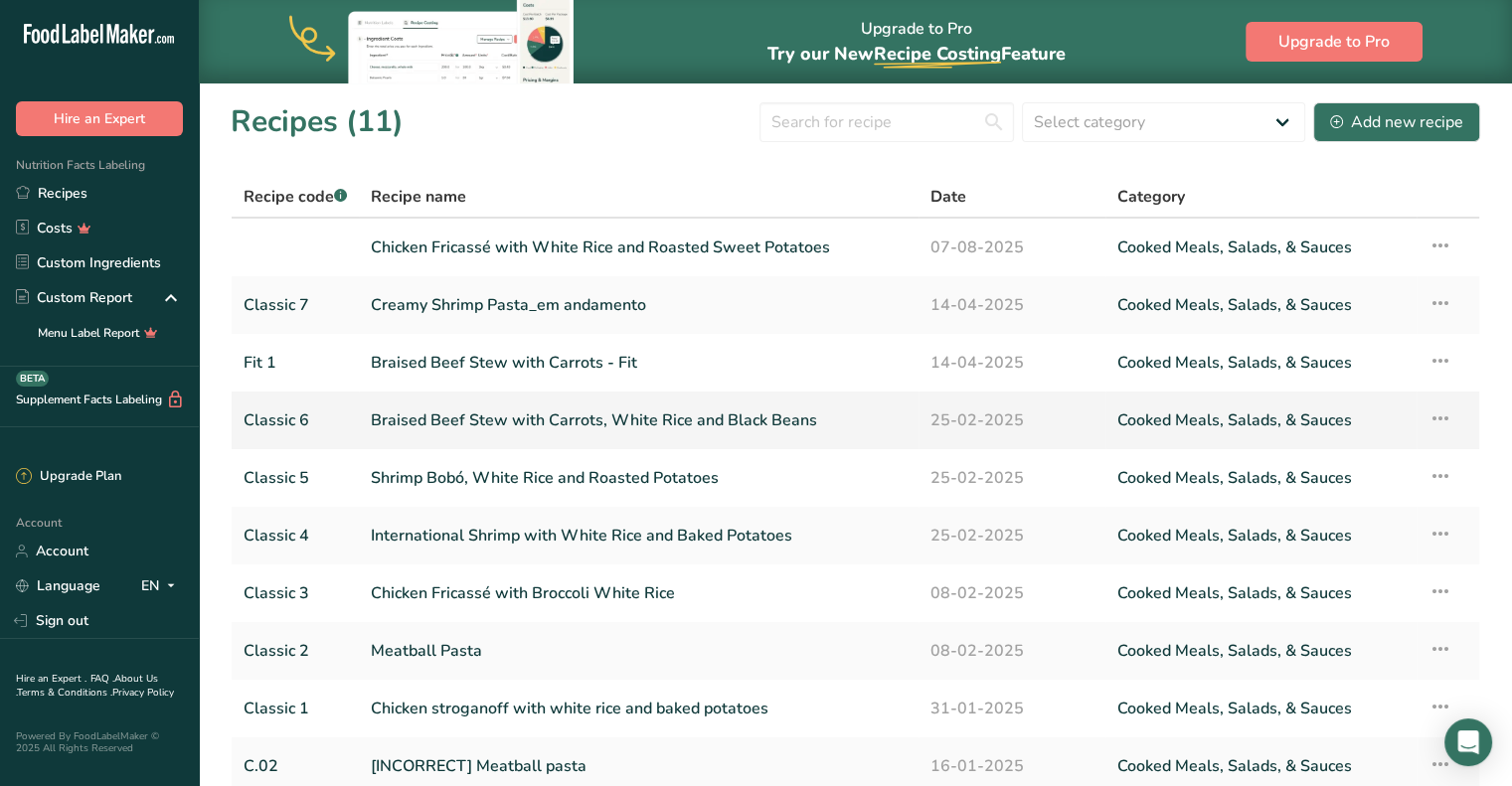 click on "Braised Beef Stew with Carrots, White Rice and Black Beans" at bounding box center [638, 420] 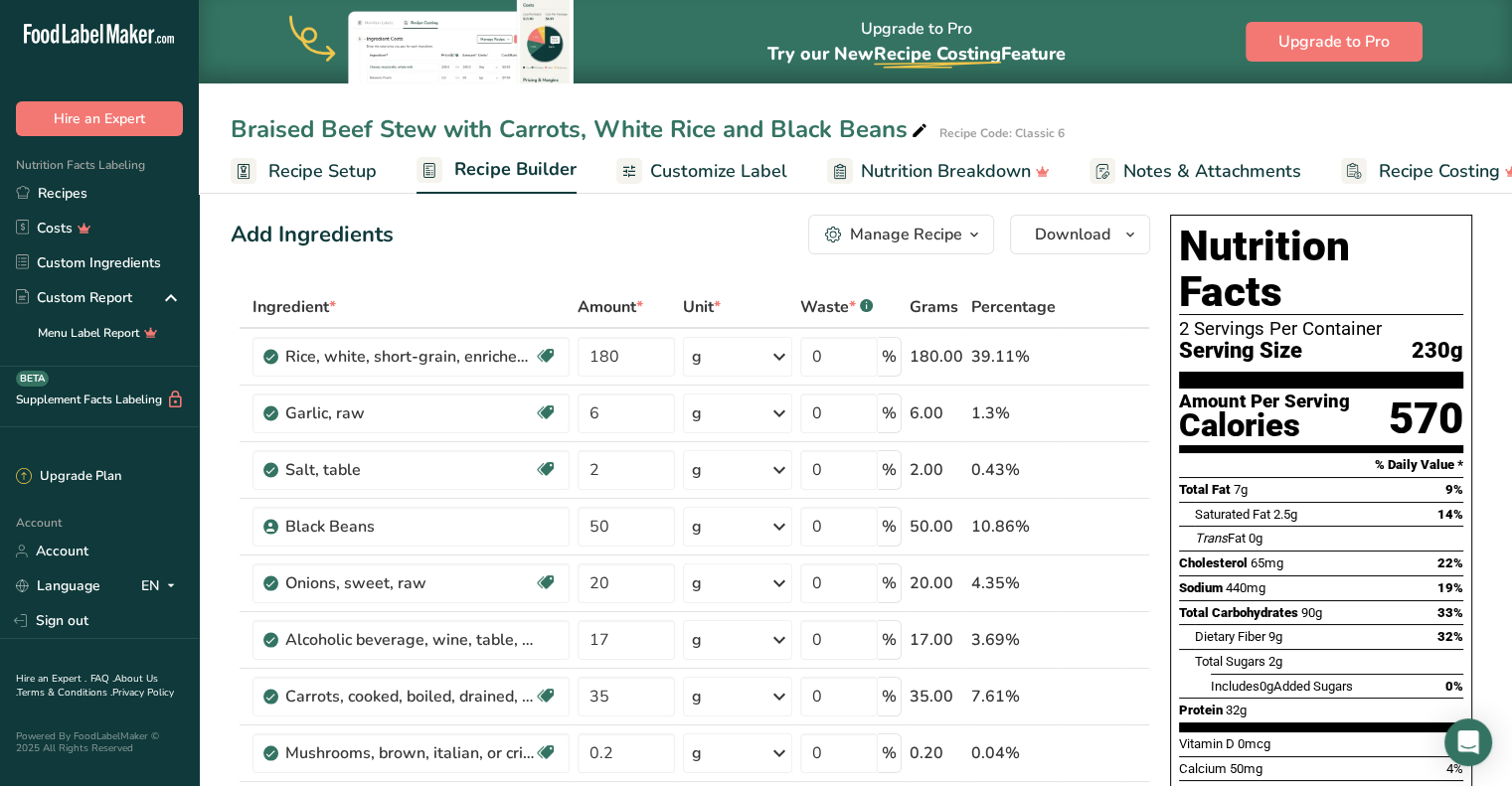 scroll, scrollTop: 2, scrollLeft: 0, axis: vertical 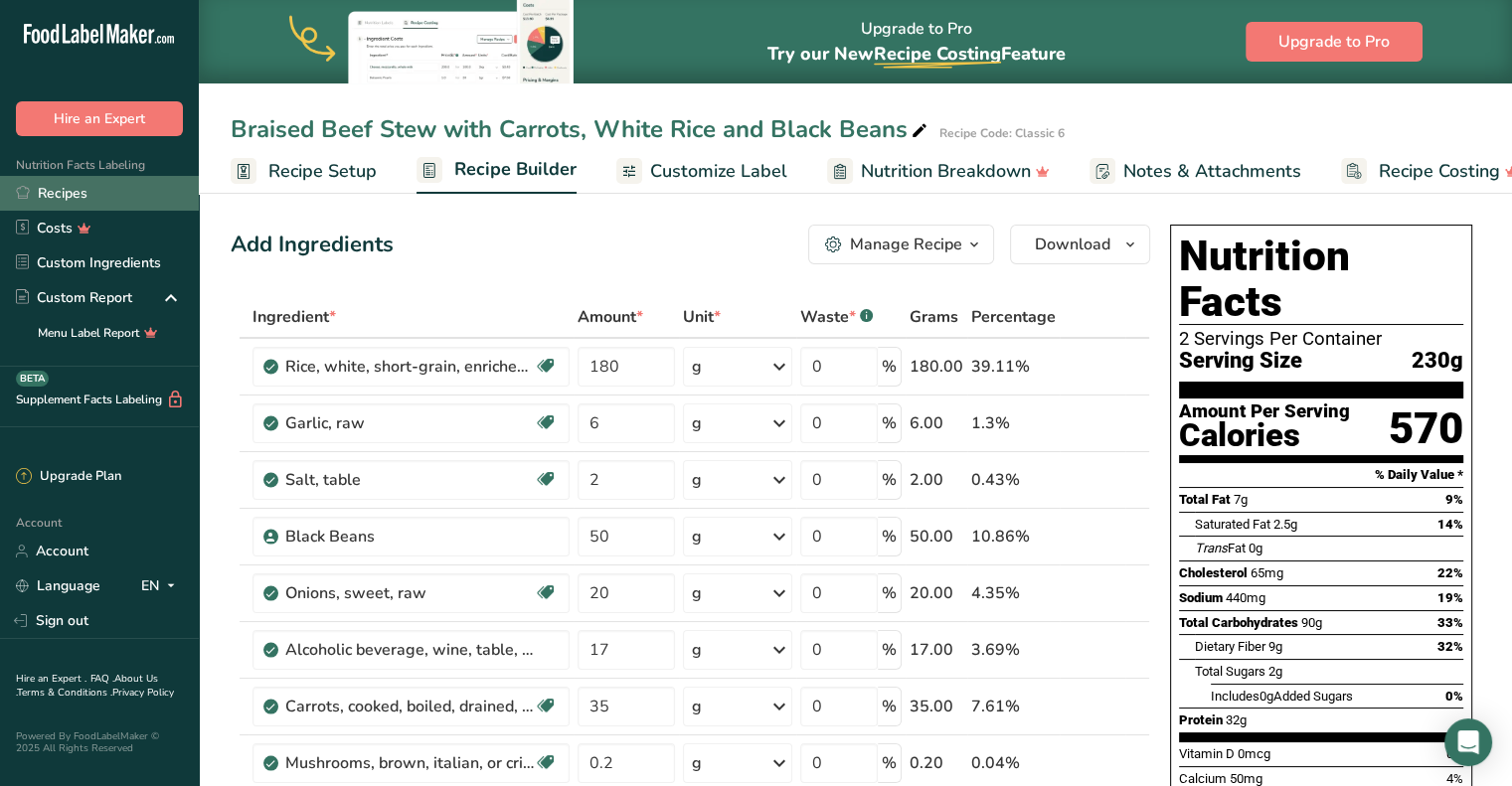 click on "Recipes" at bounding box center [99, 193] 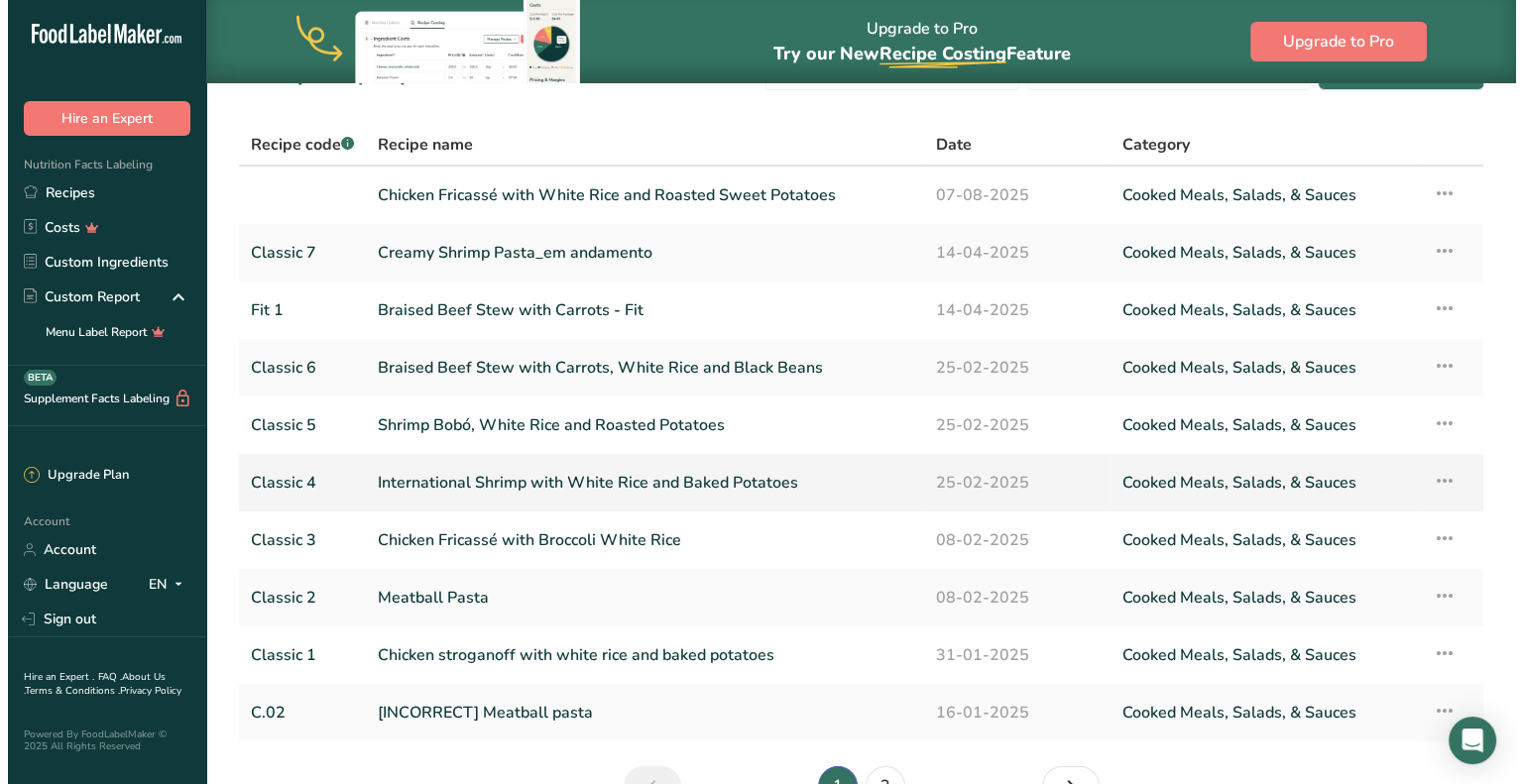scroll, scrollTop: 0, scrollLeft: 0, axis: both 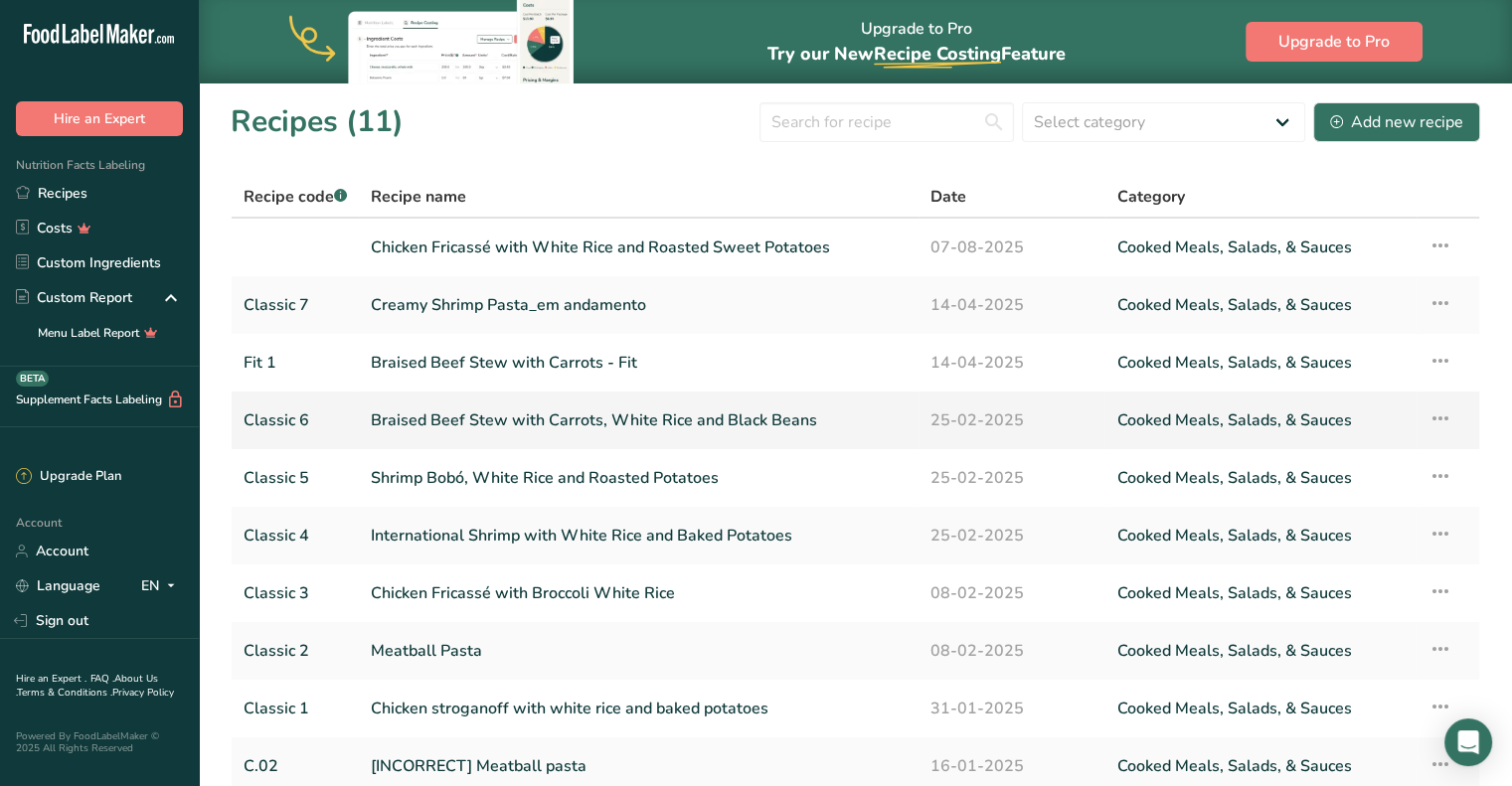 click at bounding box center [1440, 418] 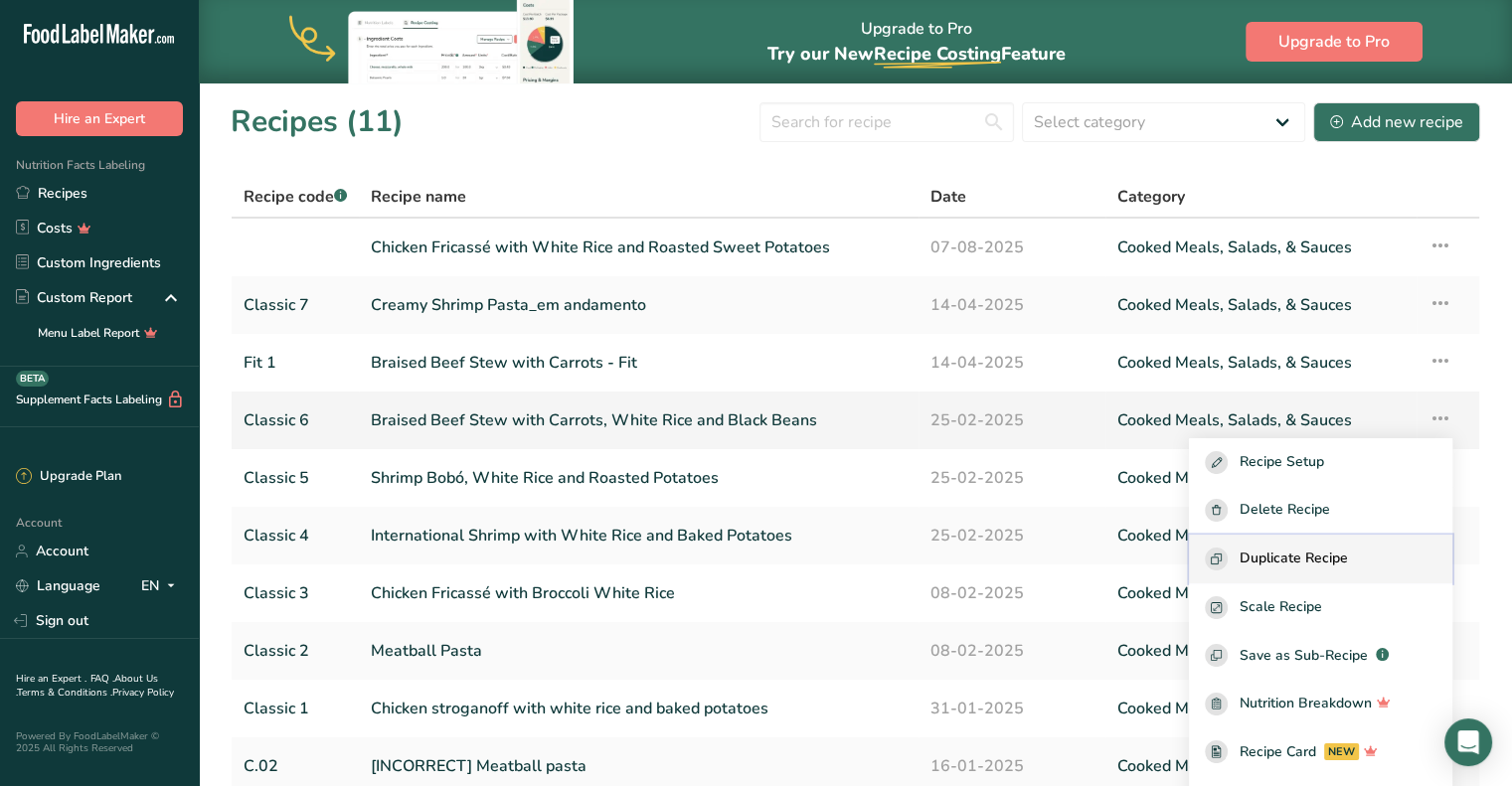 click on "Duplicate Recipe" at bounding box center [1293, 558] 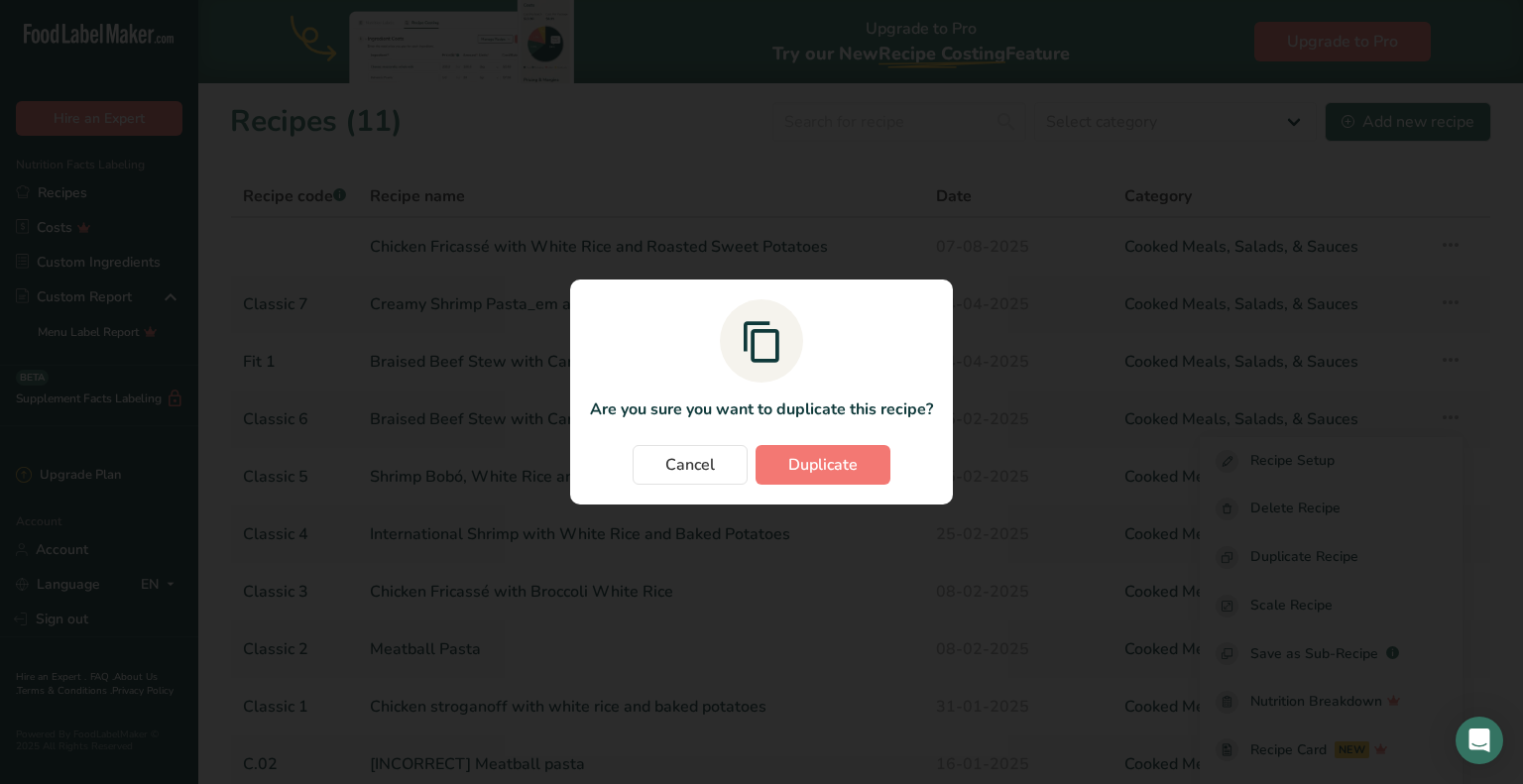click on "Are you sure you want to duplicate this recipe?
Cancel
Duplicate" at bounding box center (762, 392) 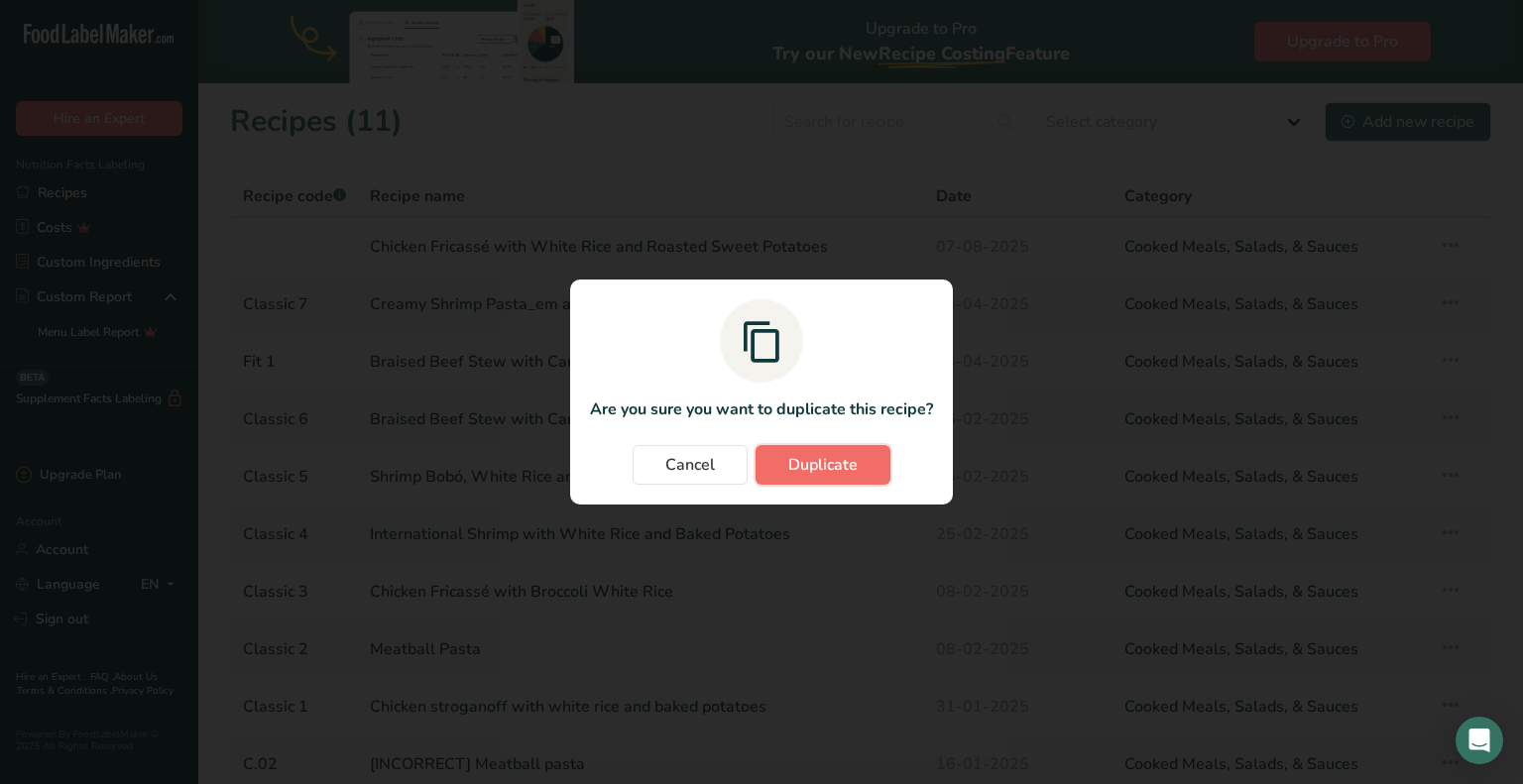 click on "Duplicate" at bounding box center [823, 465] 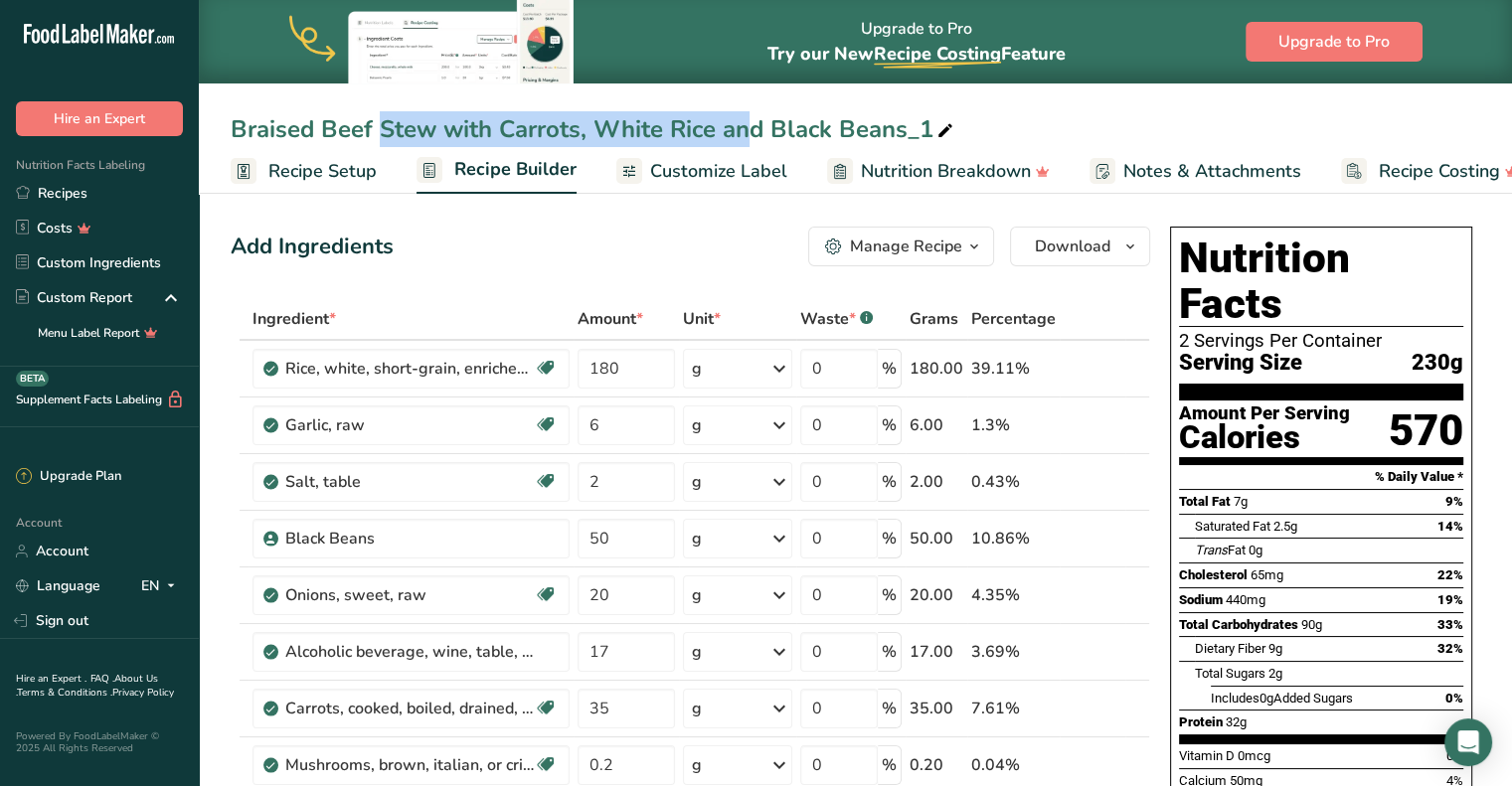 drag, startPoint x: 588, startPoint y: 128, endPoint x: 219, endPoint y: 122, distance: 369.04878 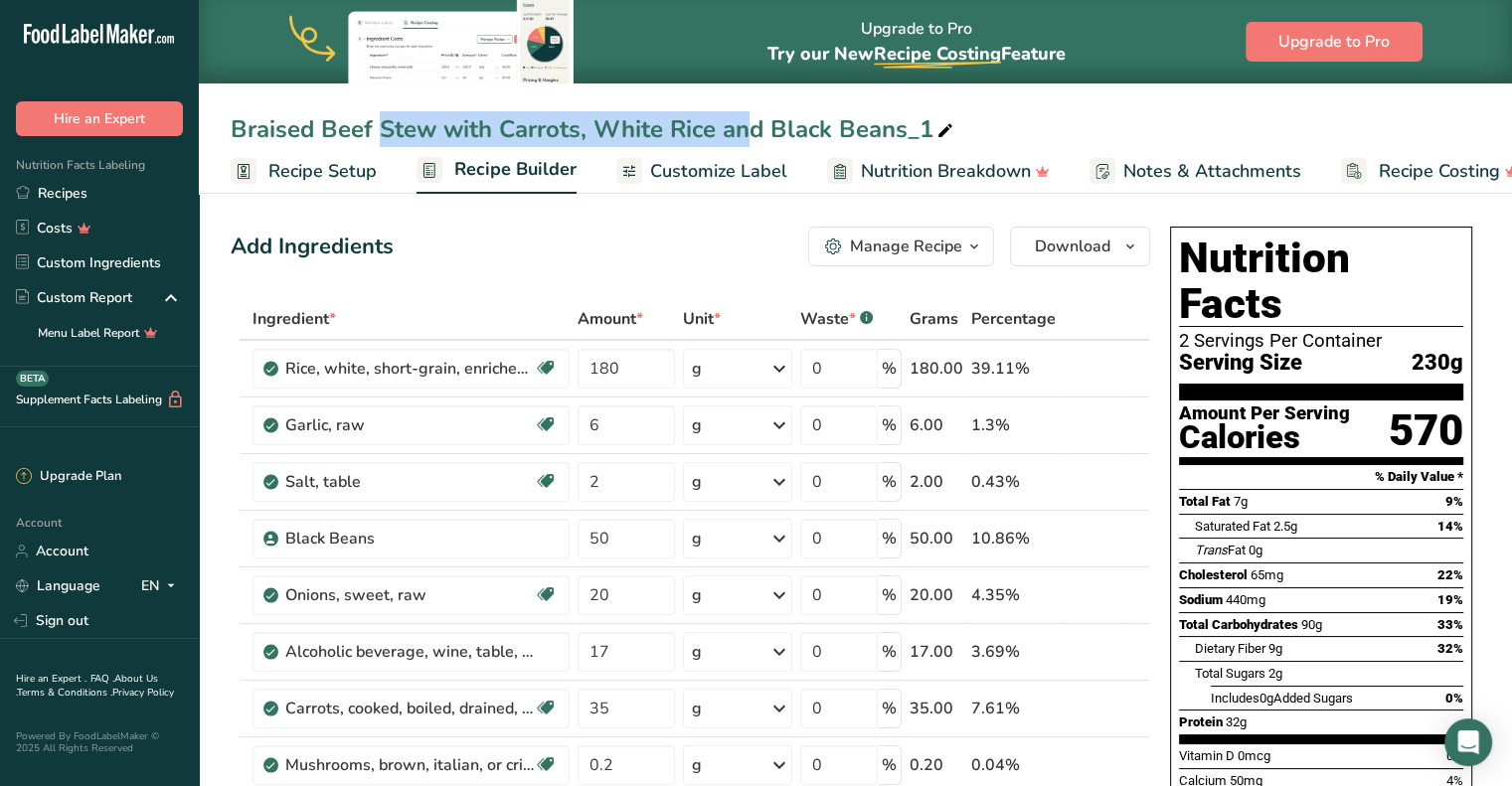 click on "Braised Beef Stew with Carrots, White Rice and Black Beans_1" at bounding box center [855, 129] 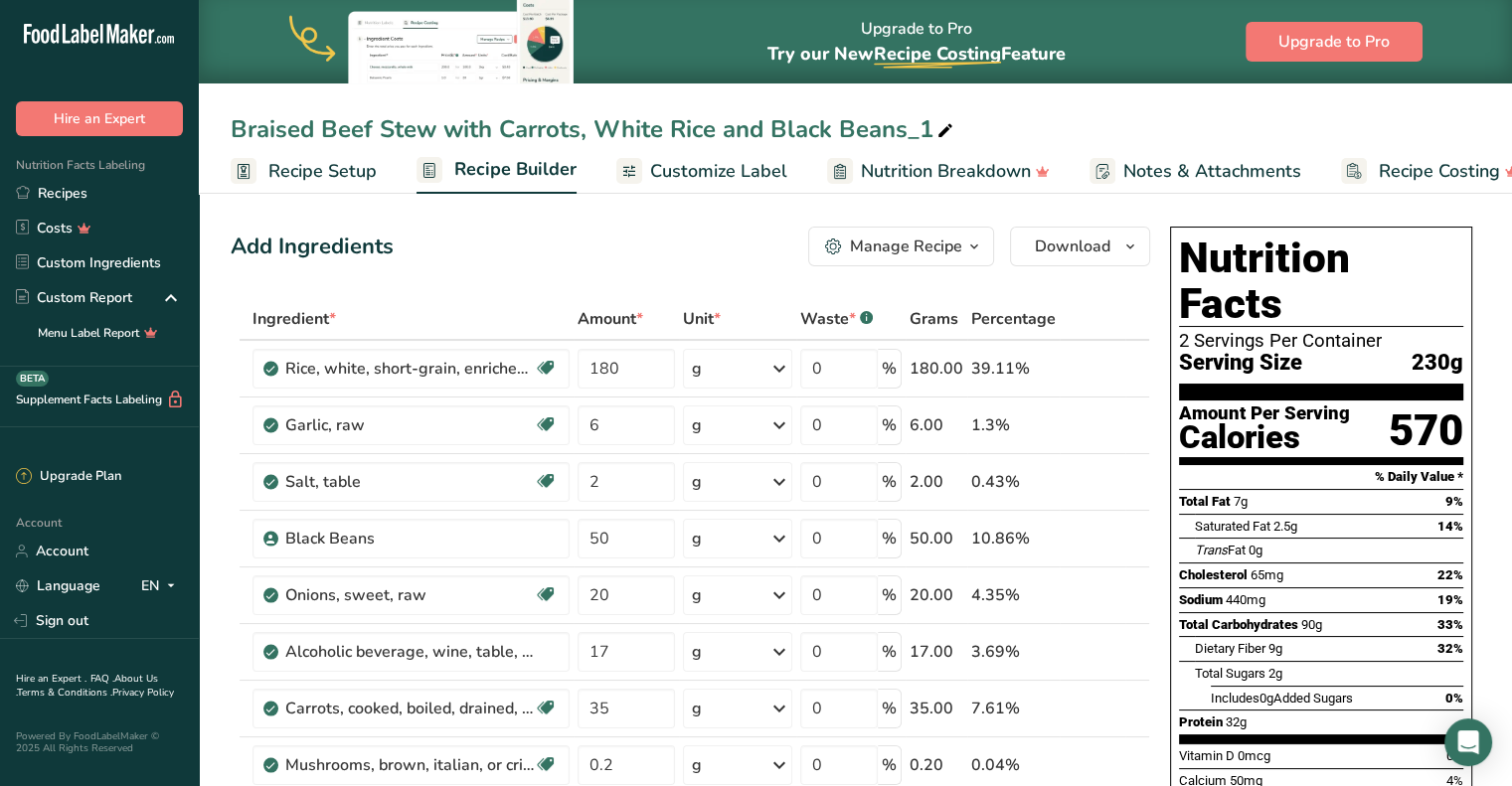 click on "Braised Beef Stew with Carrots, White Rice and Black Beans_1
Recipe Setup                       Recipe Builder   Customize Label               Nutrition Breakdown                 Notes & Attachments                 Recipe Costing" at bounding box center [855, 96] 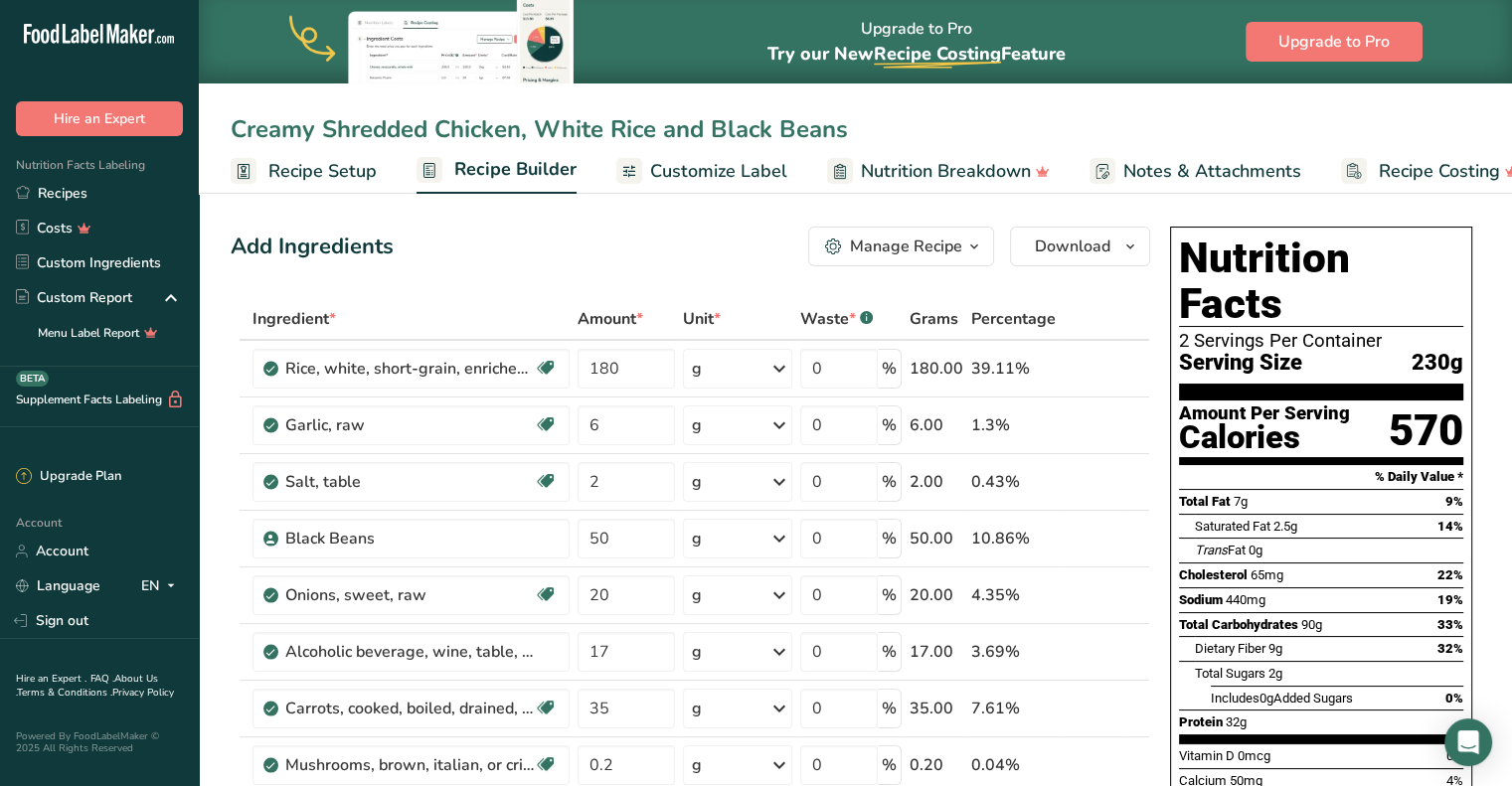 type on "Creamy Shredded Chicken, White Rice and Black Beans" 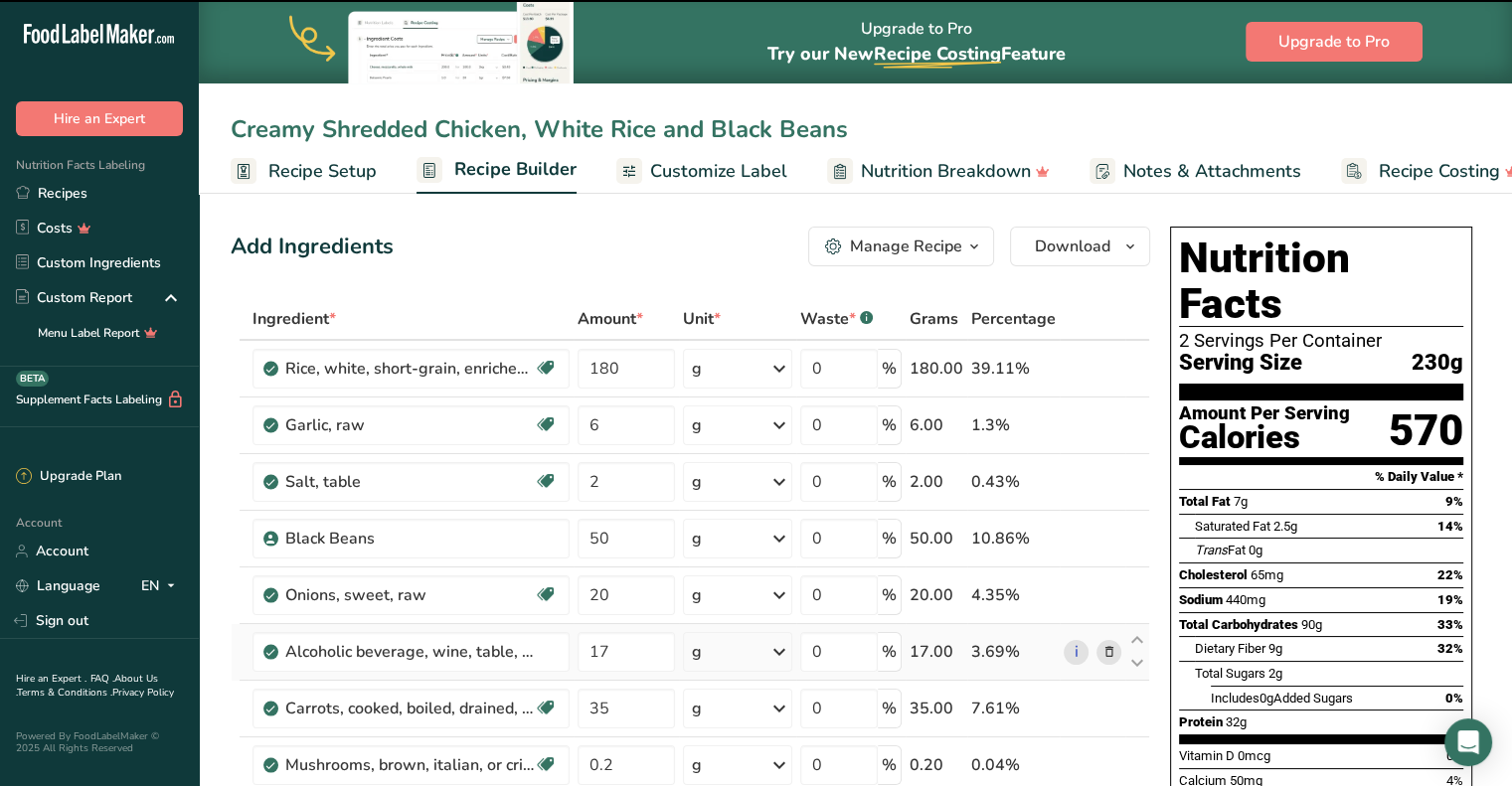 click on "Add Ingredients
Manage Recipe         Delete Recipe           Duplicate Recipe             Scale Recipe             Save as Sub-Recipe   .a-a{fill:#347362;}.b-a{fill:#fff;}                               Nutrition Breakdown                   Recipe Card
NEW
Amino Acids Pattern Report             Activity History
Download
Choose your preferred label style
Standard FDA label
Standard FDA label
The most common format for nutrition facts labels in compliance with the FDA's typeface, style and requirements
Tabular FDA label
A label format compliant with the FDA regulations presented in a tabular (horizontal) display.
Linear FDA label
A simple linear display for small sized packages.
Simplified FDA label" at bounding box center (690, 246) 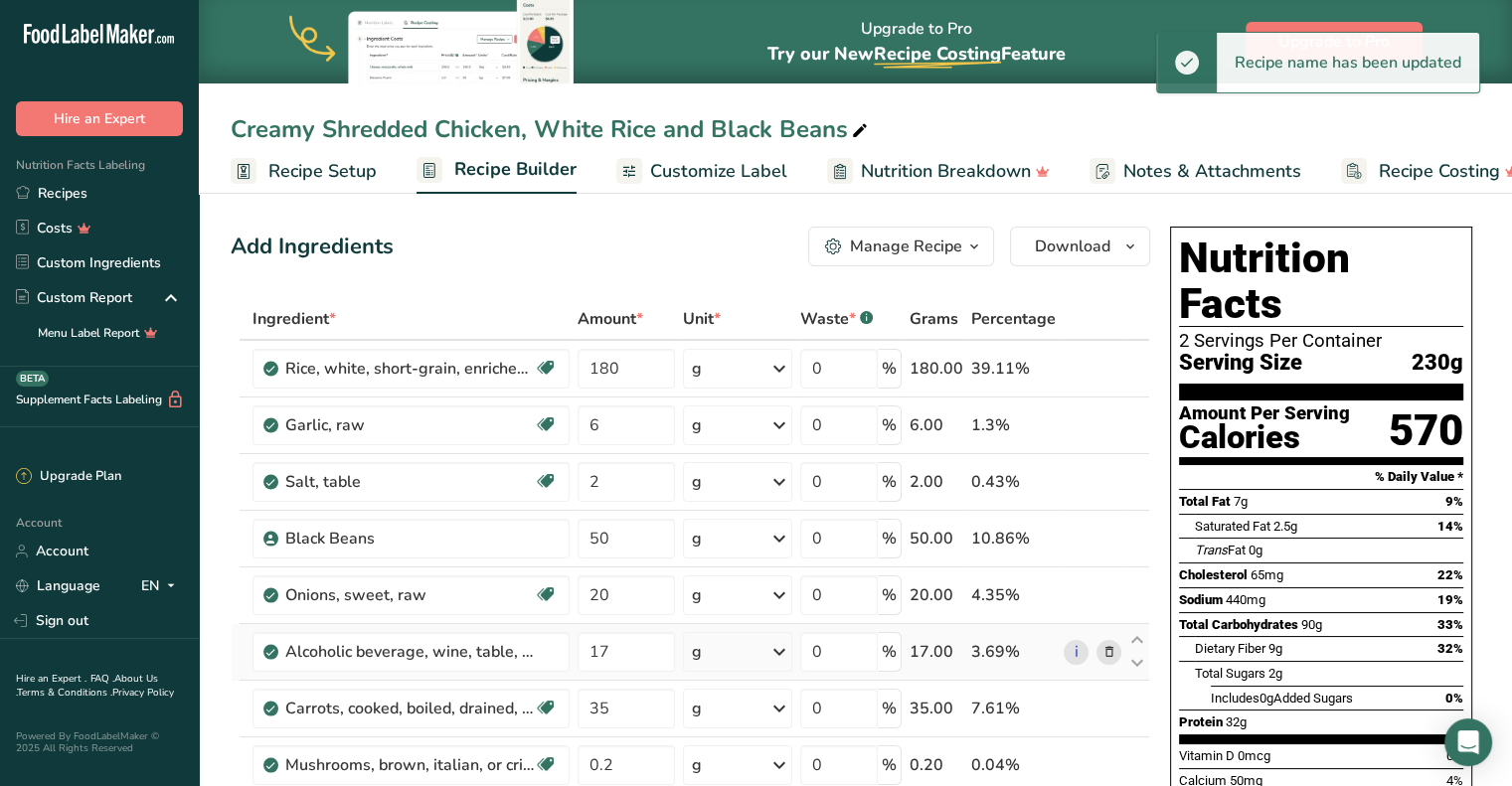click at bounding box center [1108, 652] 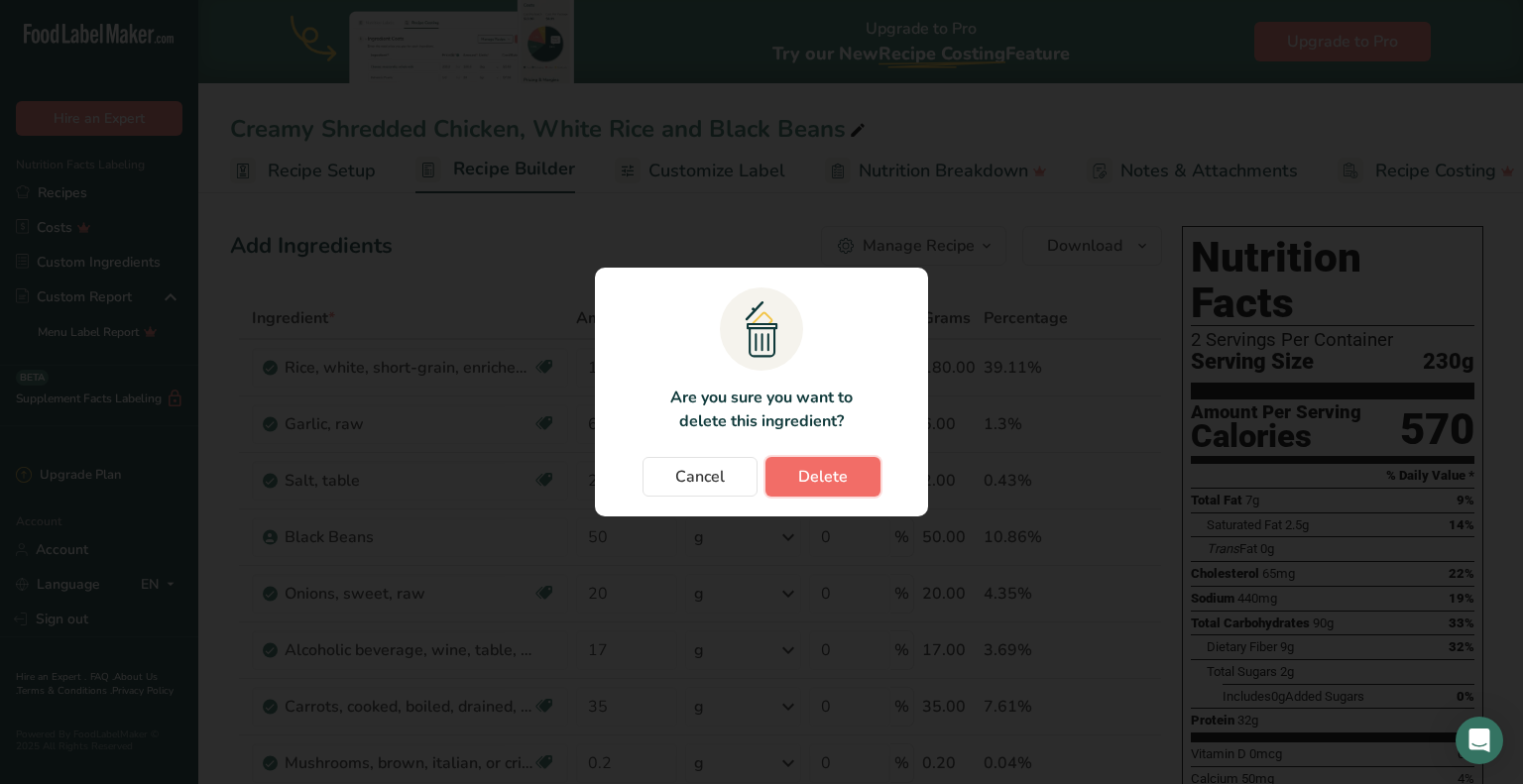 click on "Delete" at bounding box center (823, 477) 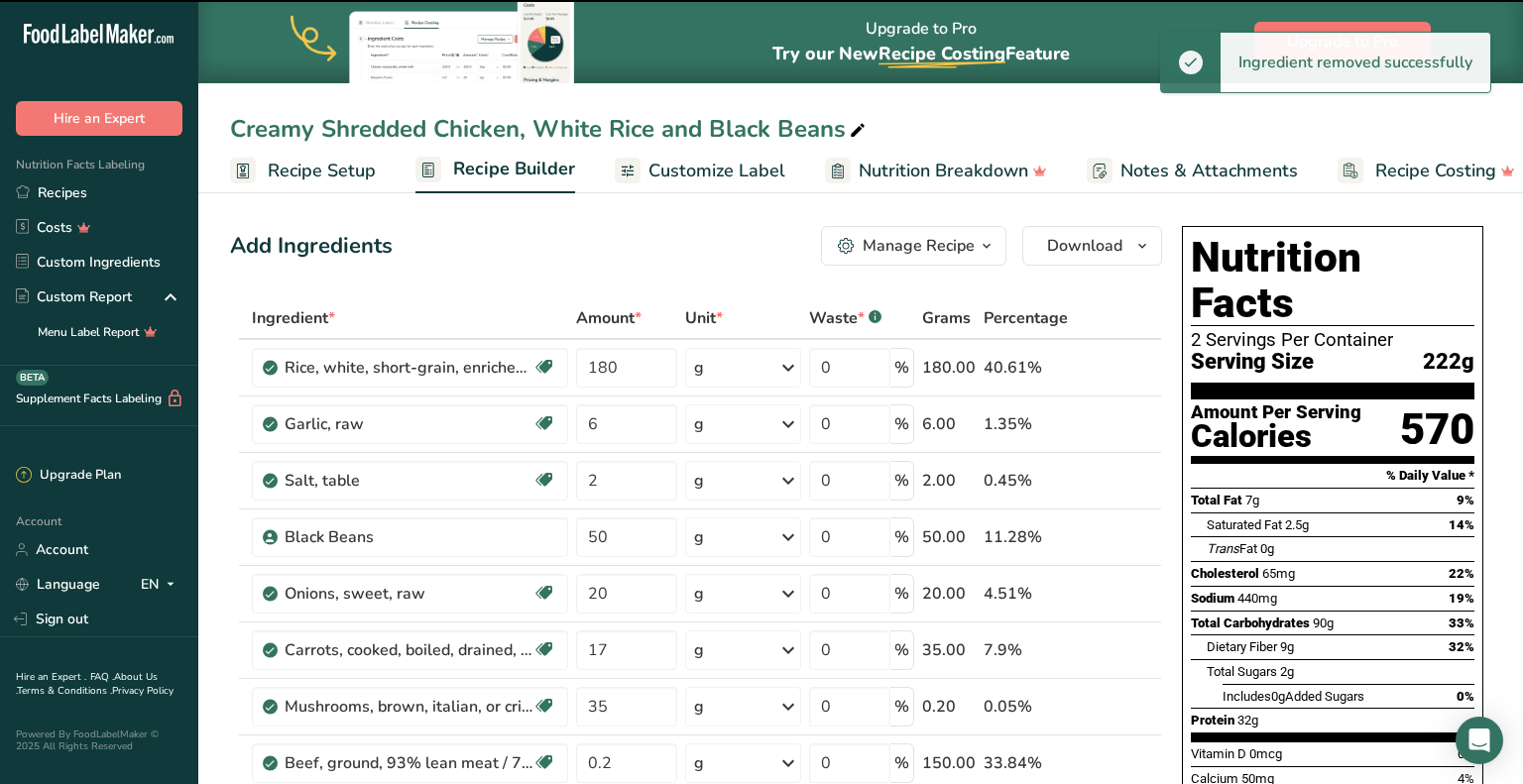 type on "35" 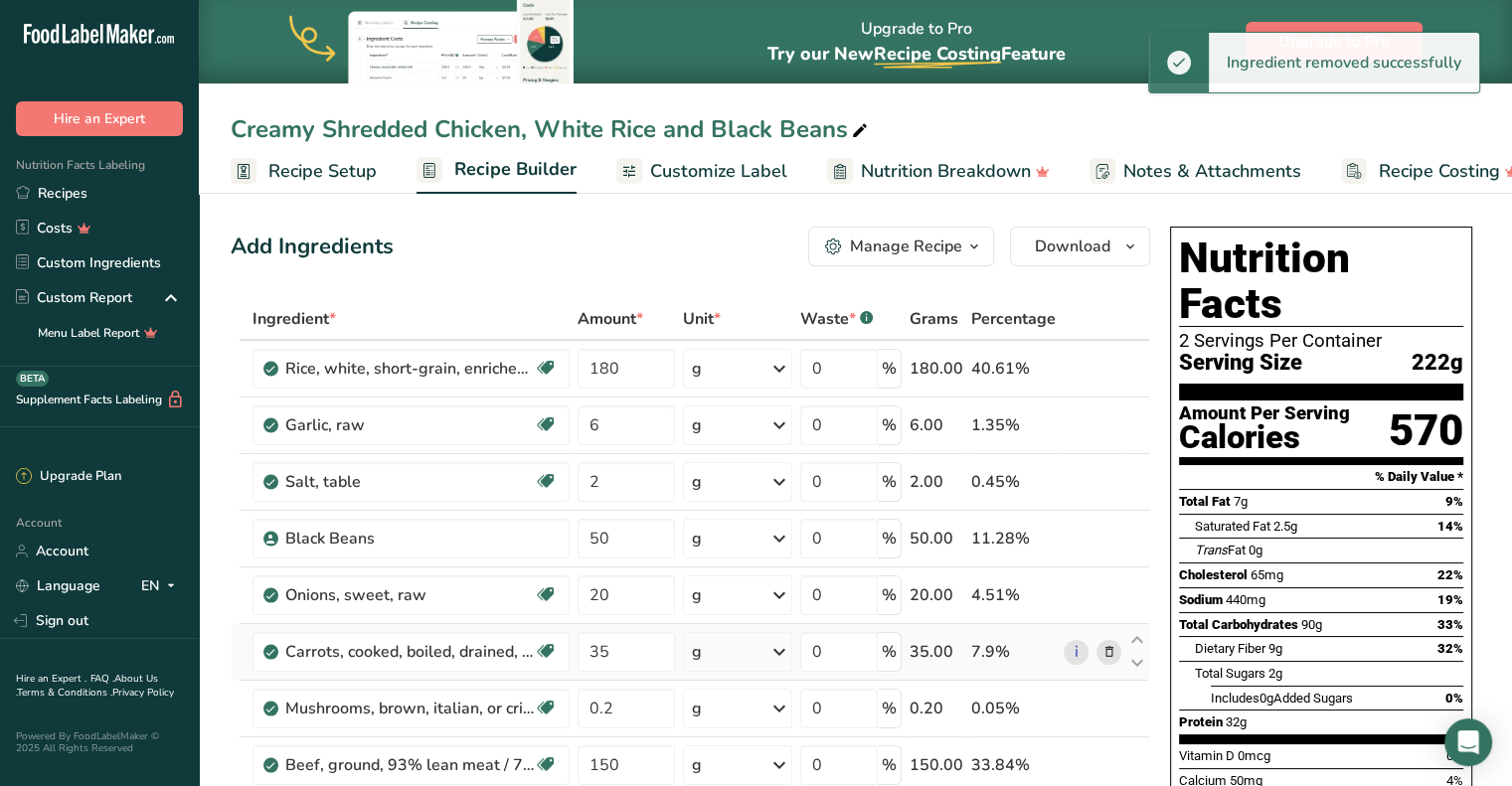 click at bounding box center (1108, 652) 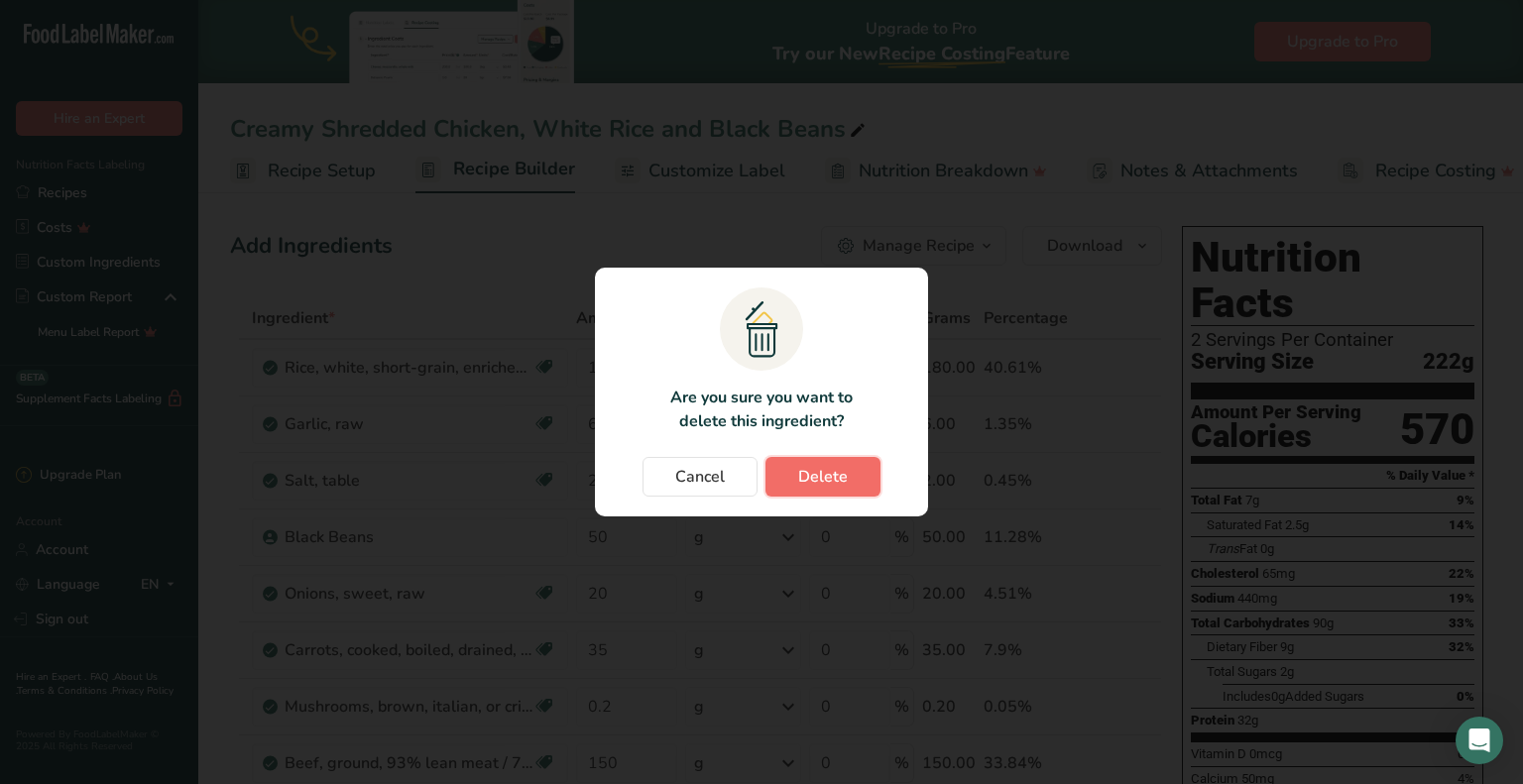 click on "Delete" at bounding box center [823, 477] 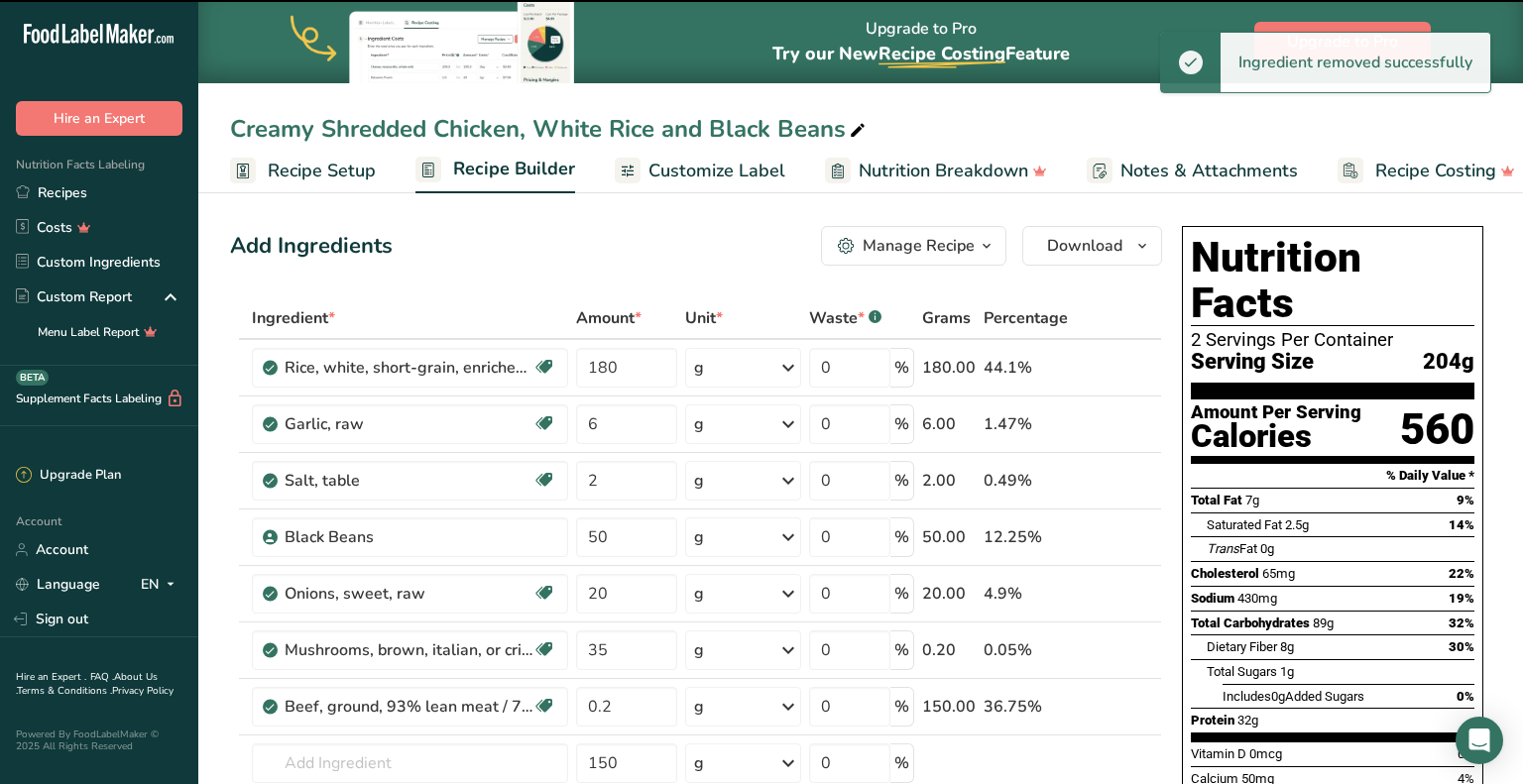 type on "0.2" 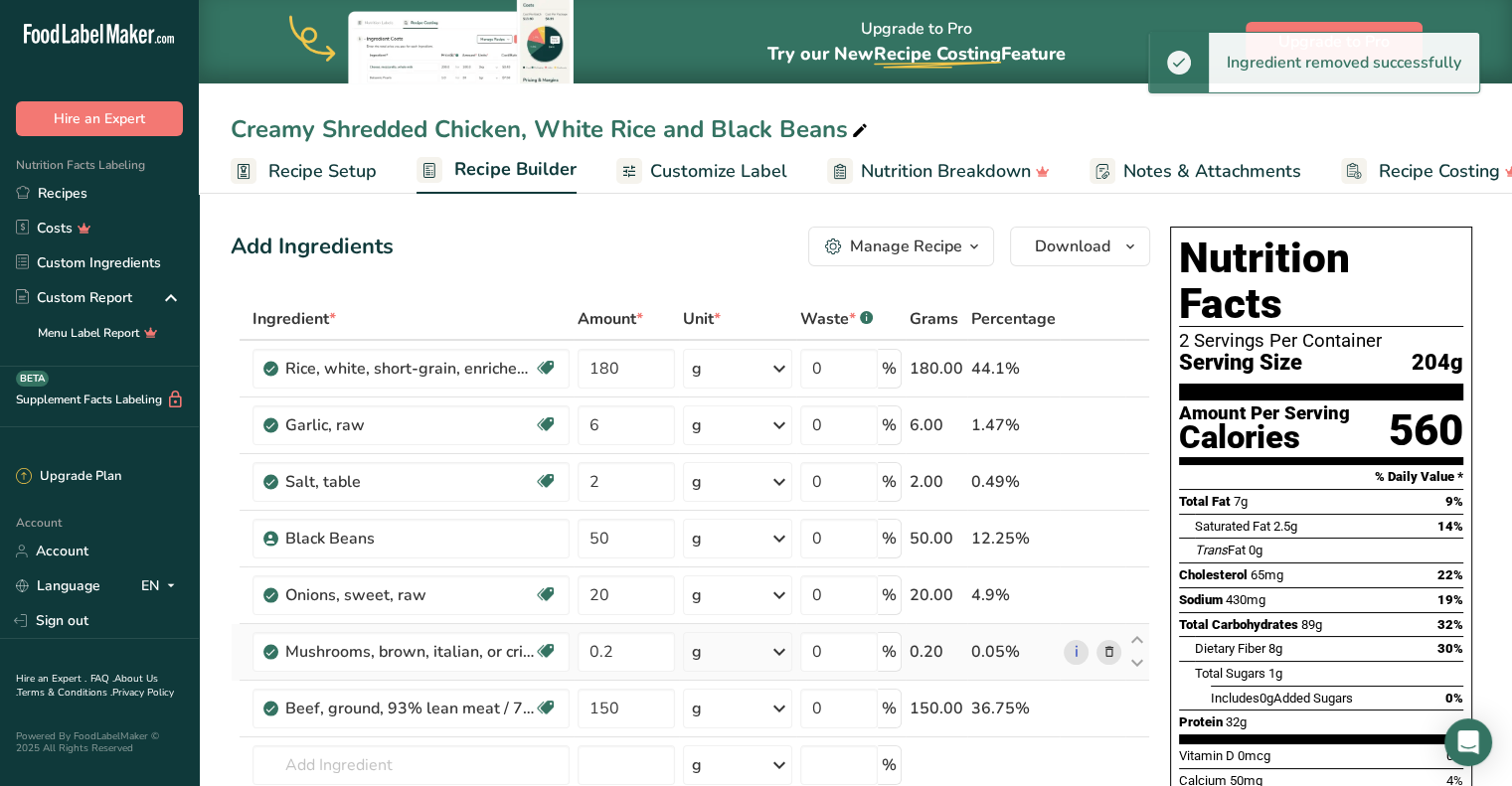 click at bounding box center (1108, 652) 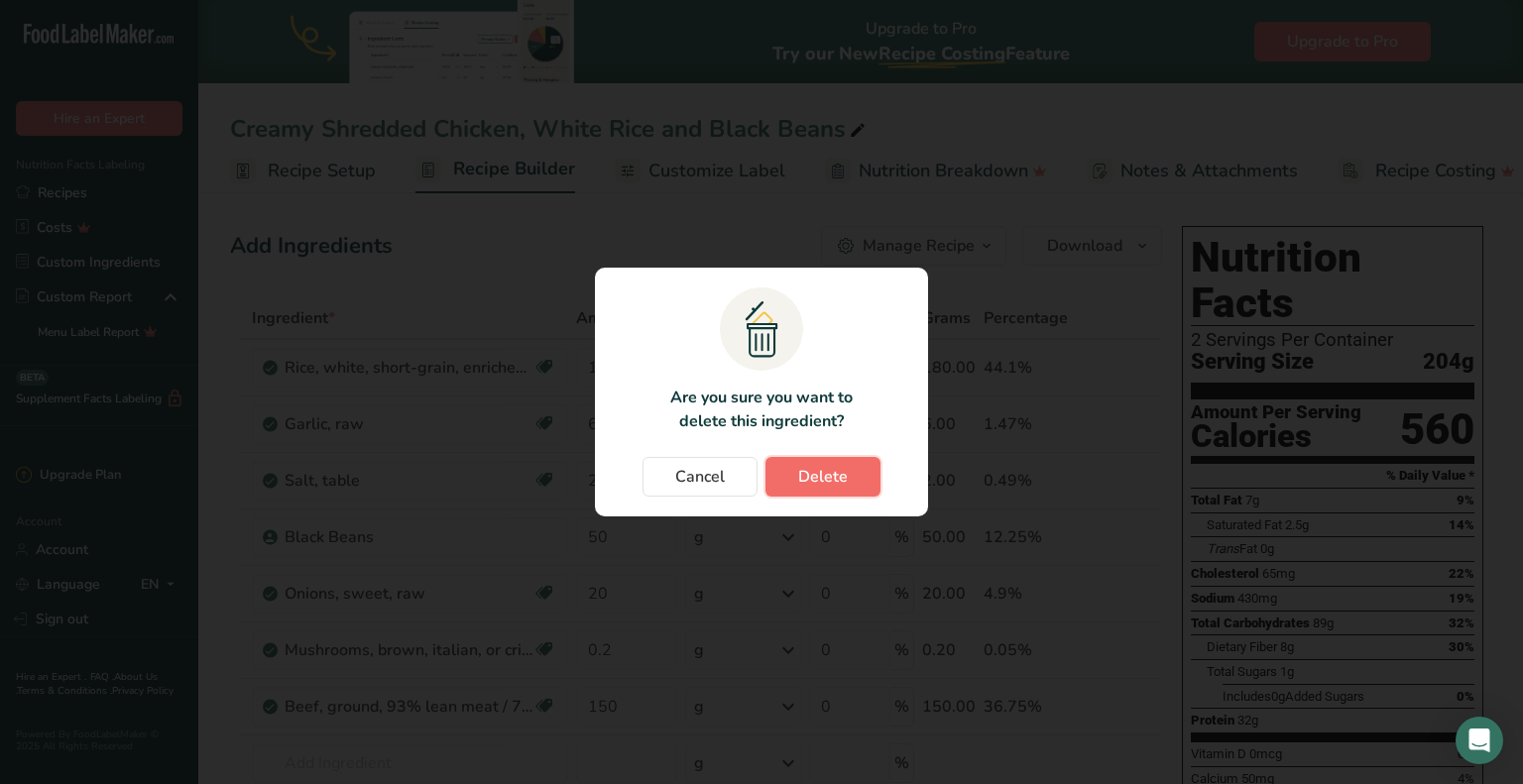 click on "Delete" at bounding box center (823, 477) 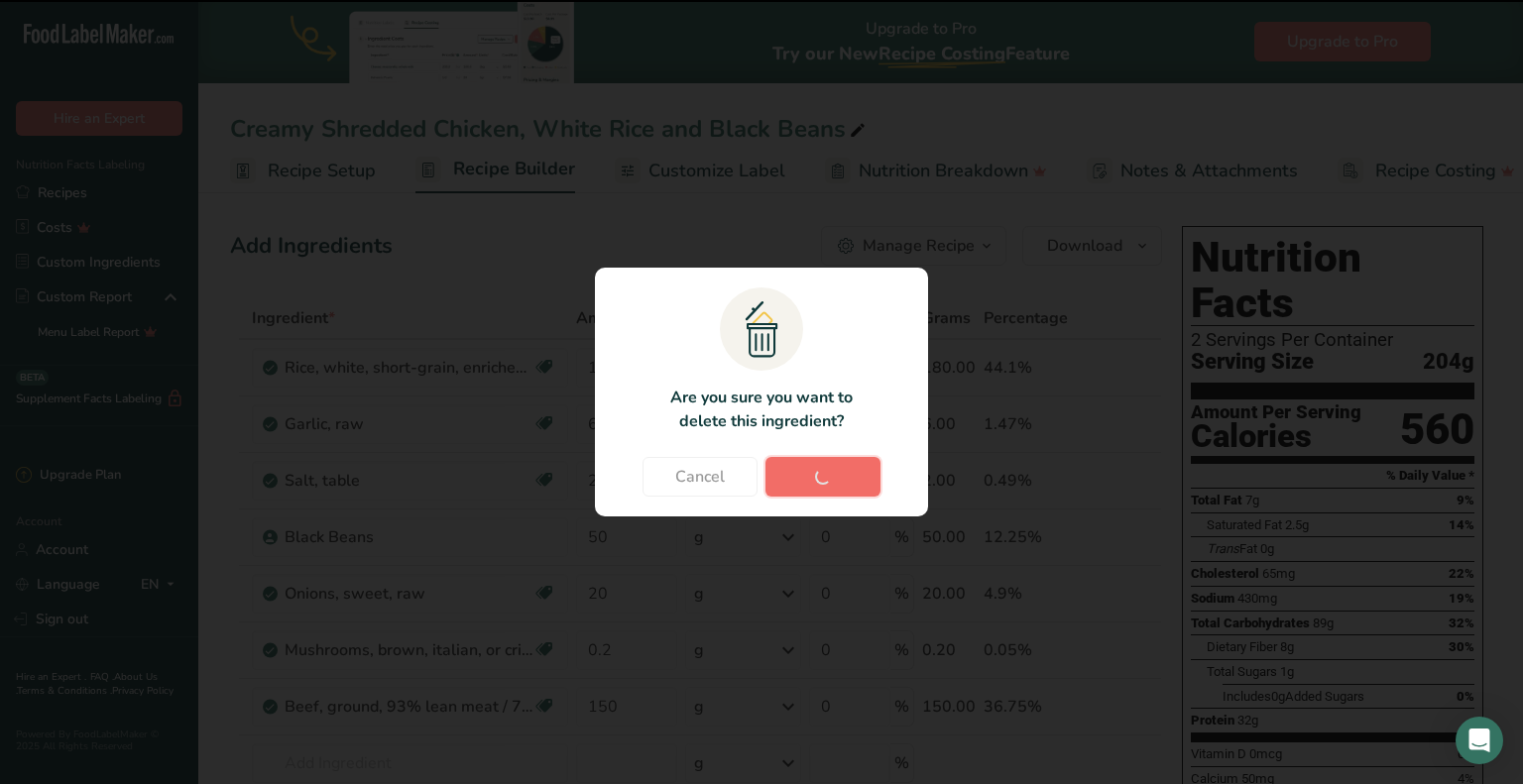 type on "150" 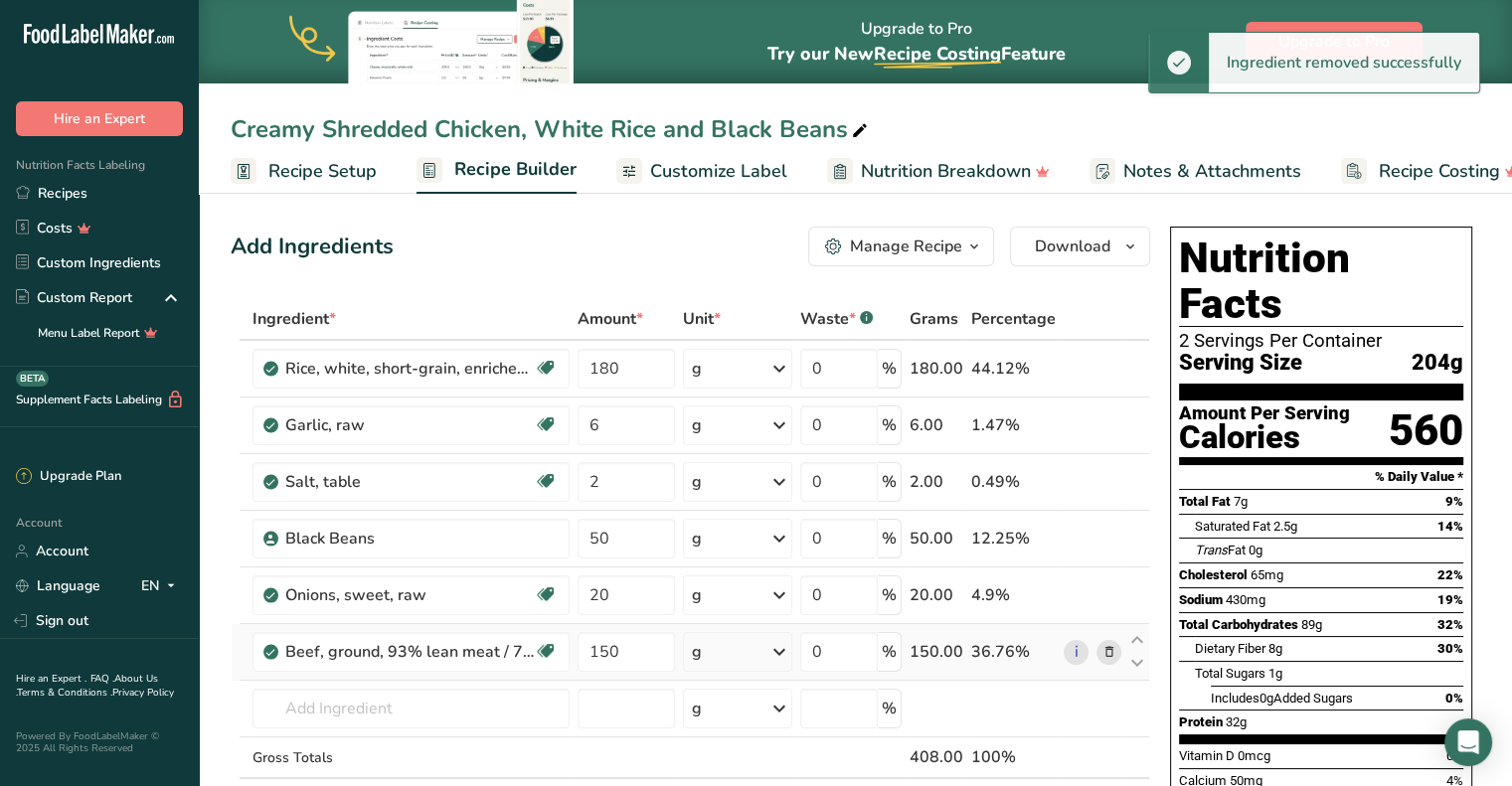 click at bounding box center [1108, 652] 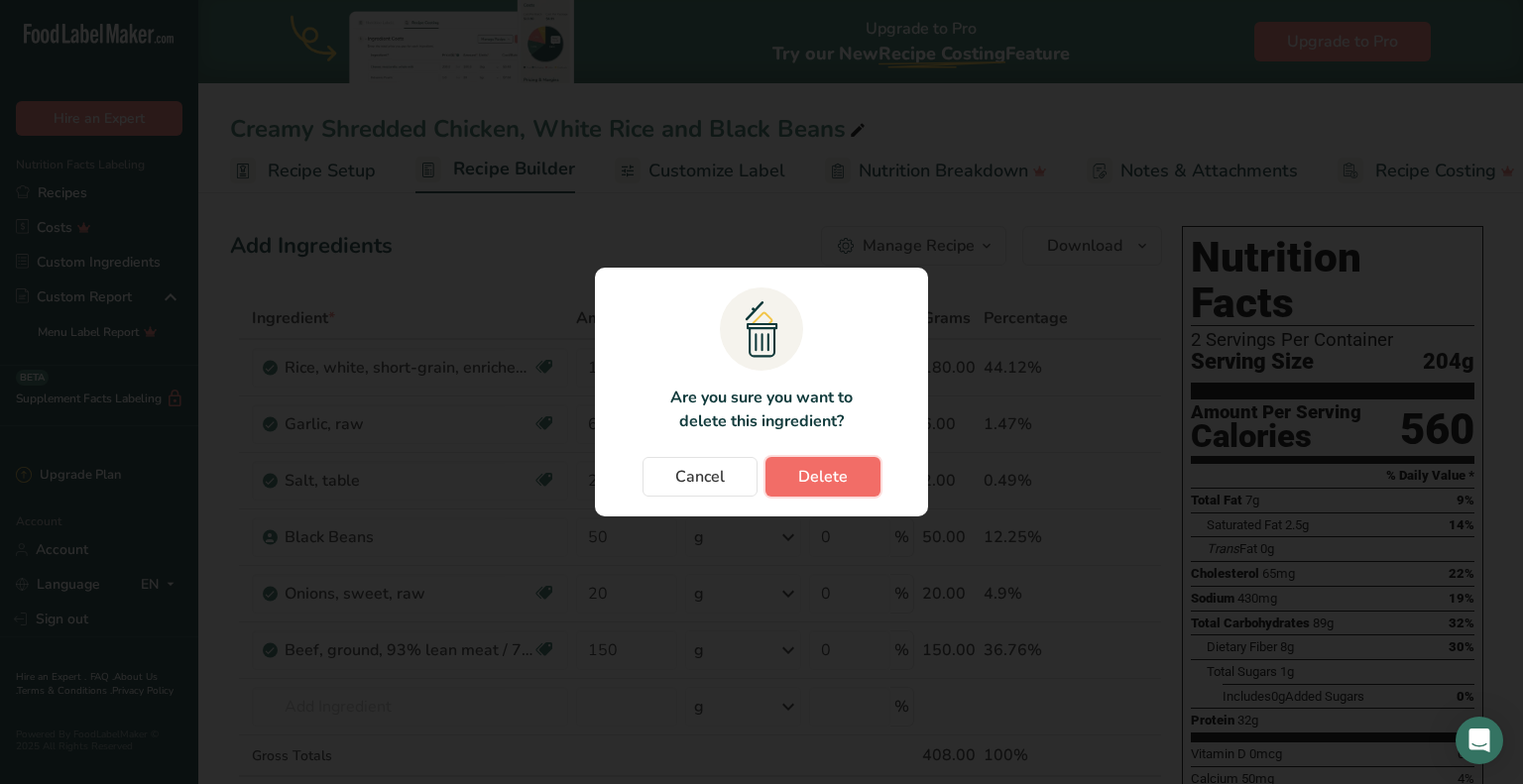 click on "Delete" at bounding box center [823, 477] 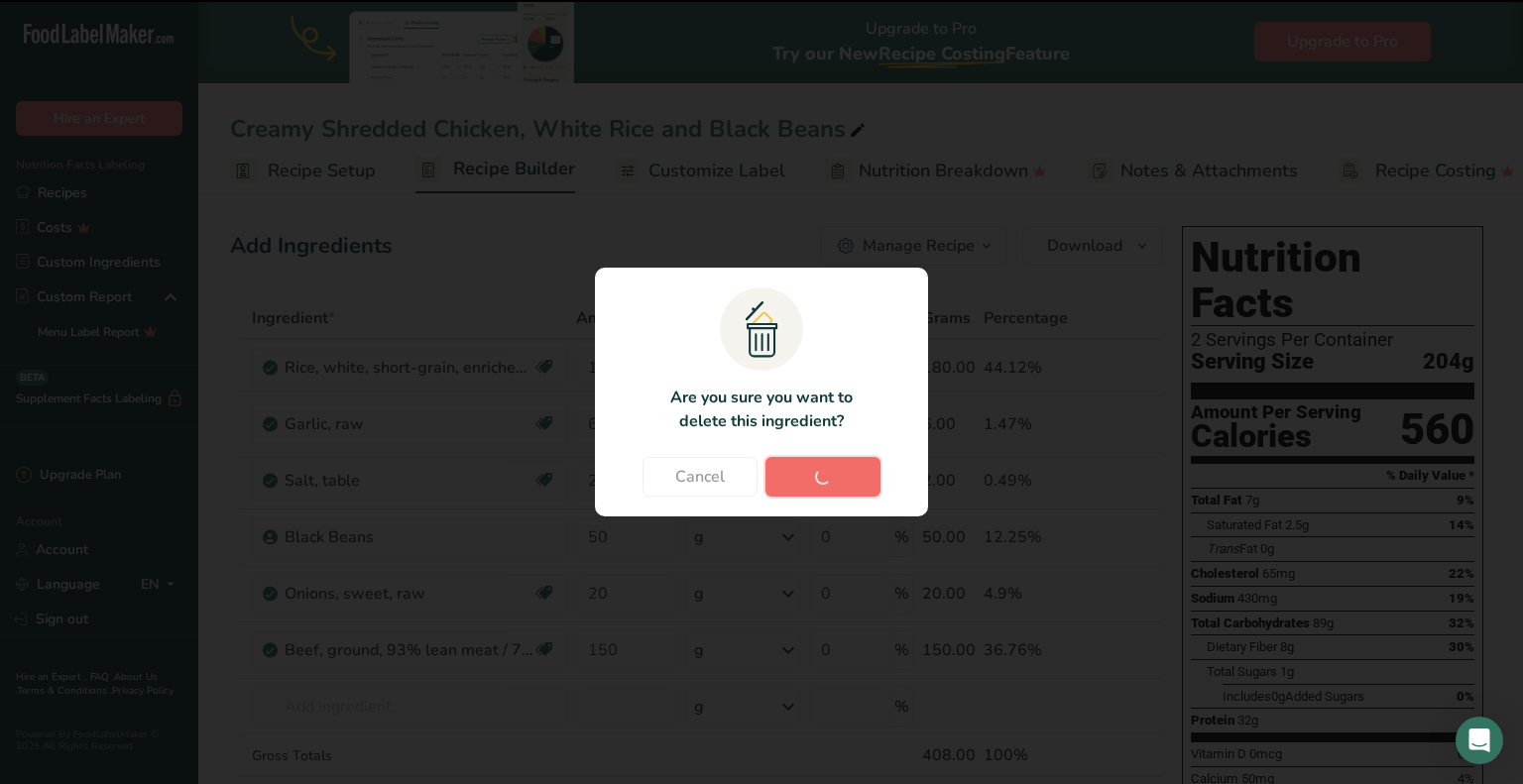 type 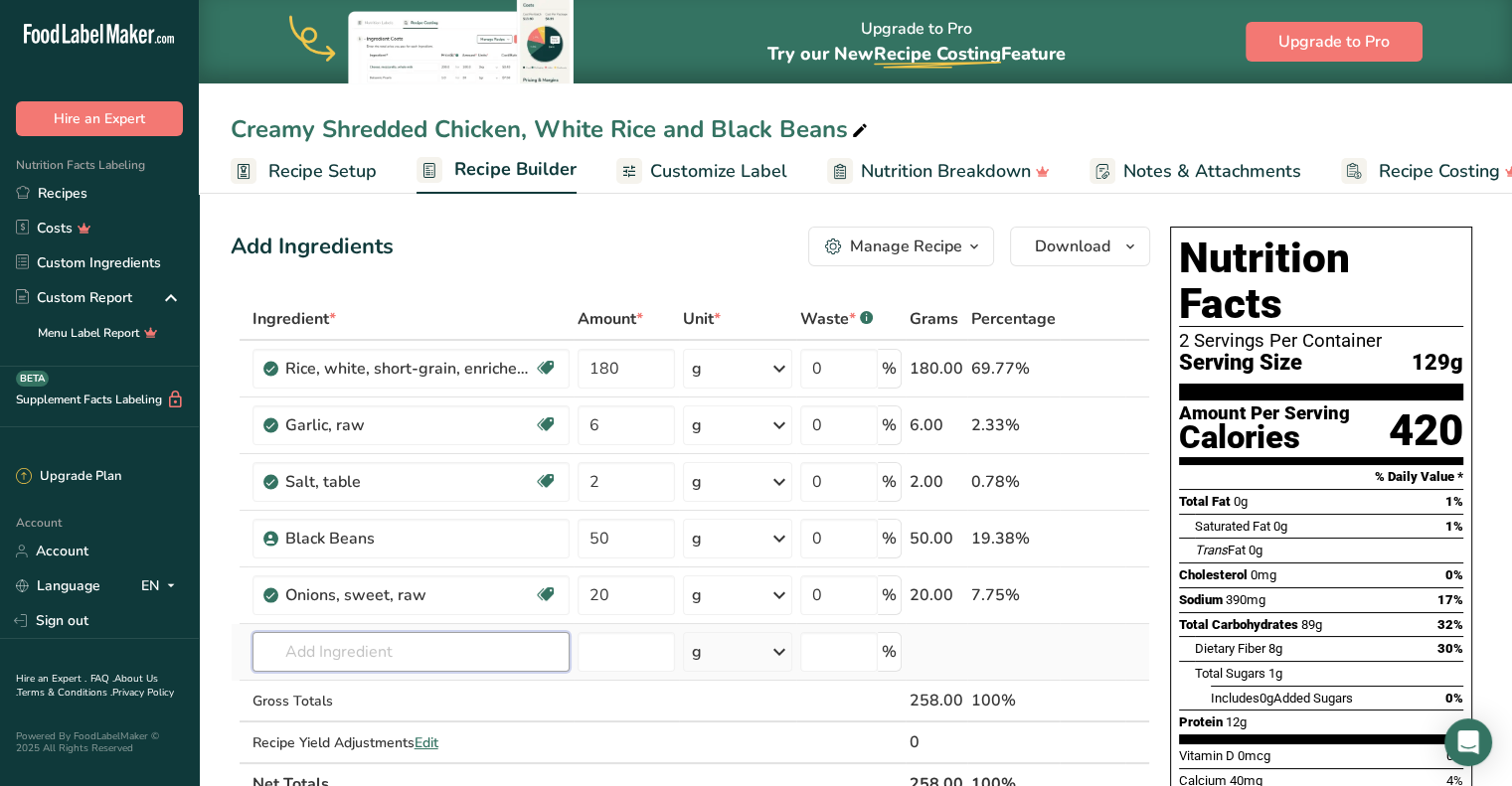 click at bounding box center [411, 652] 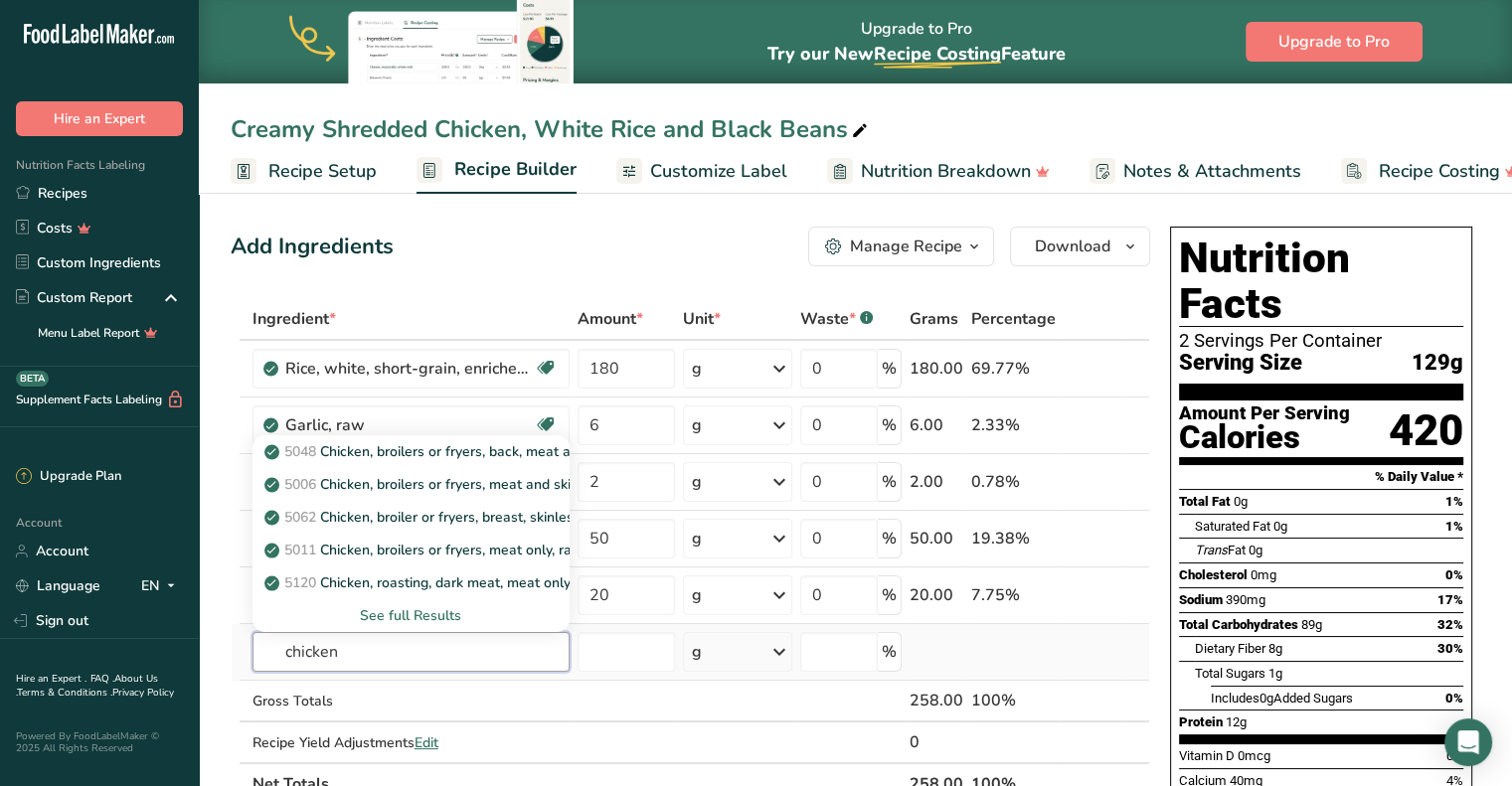 type on "chicken" 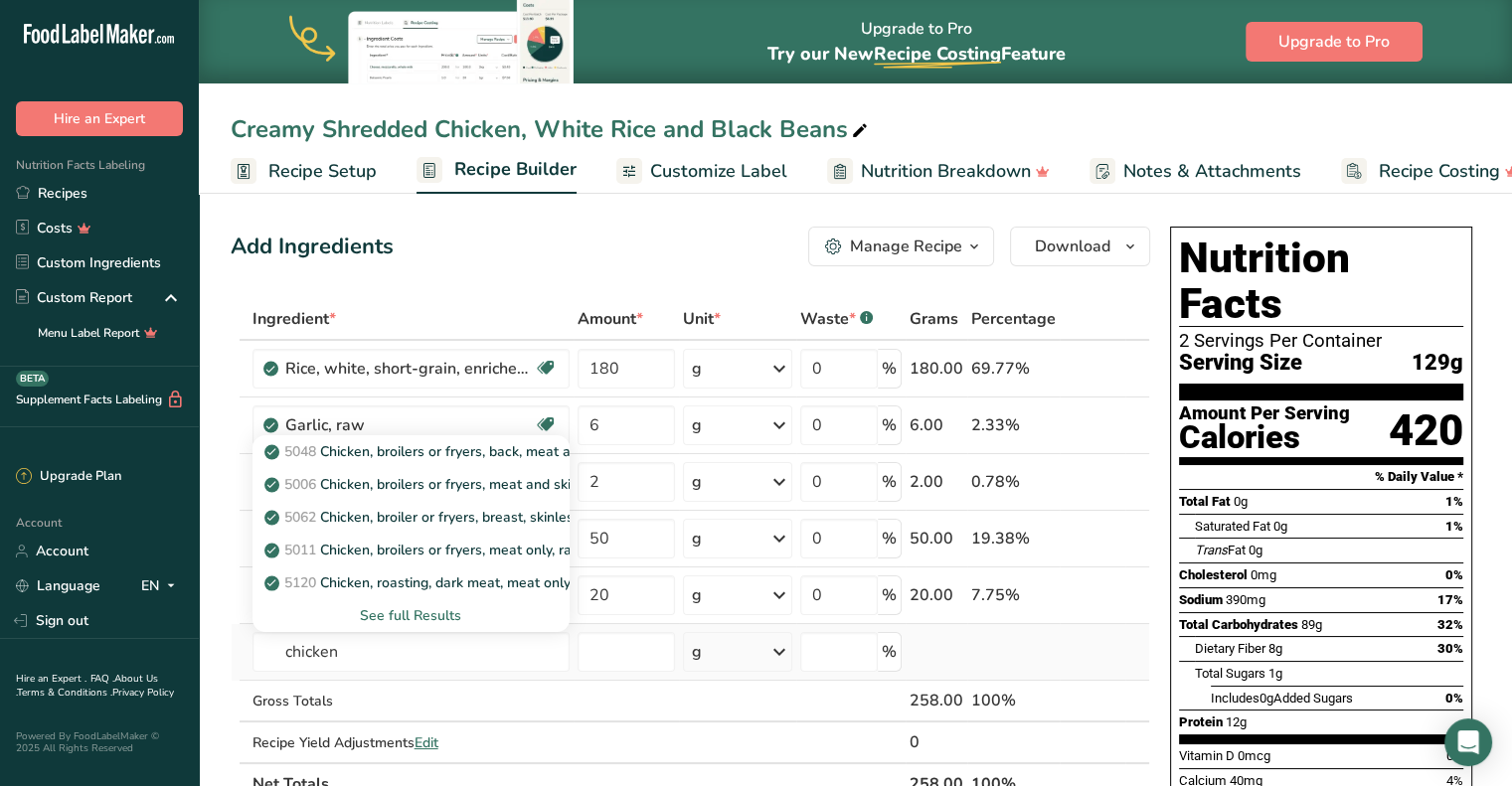 type 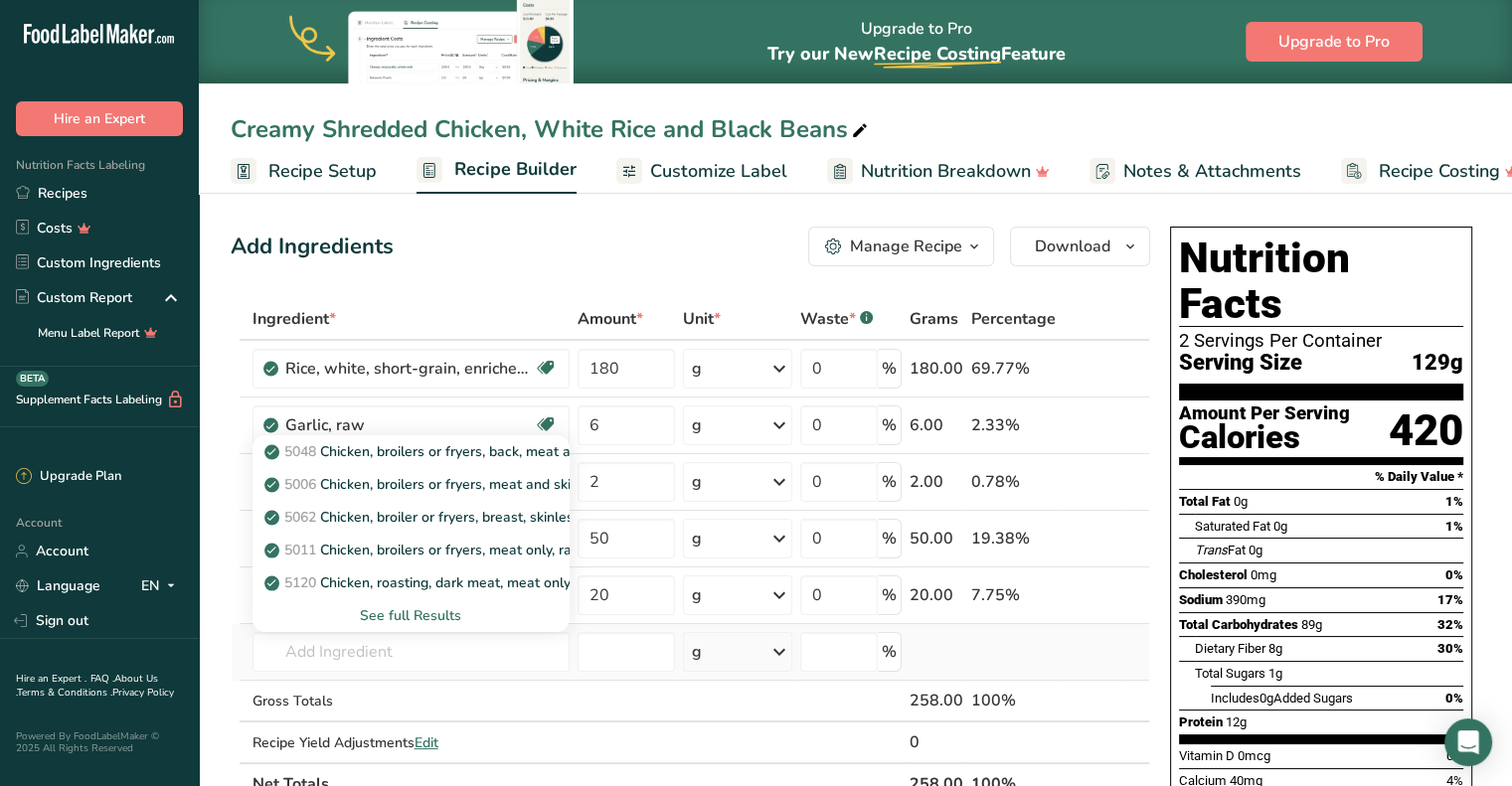 click on "See full Results" at bounding box center [411, 615] 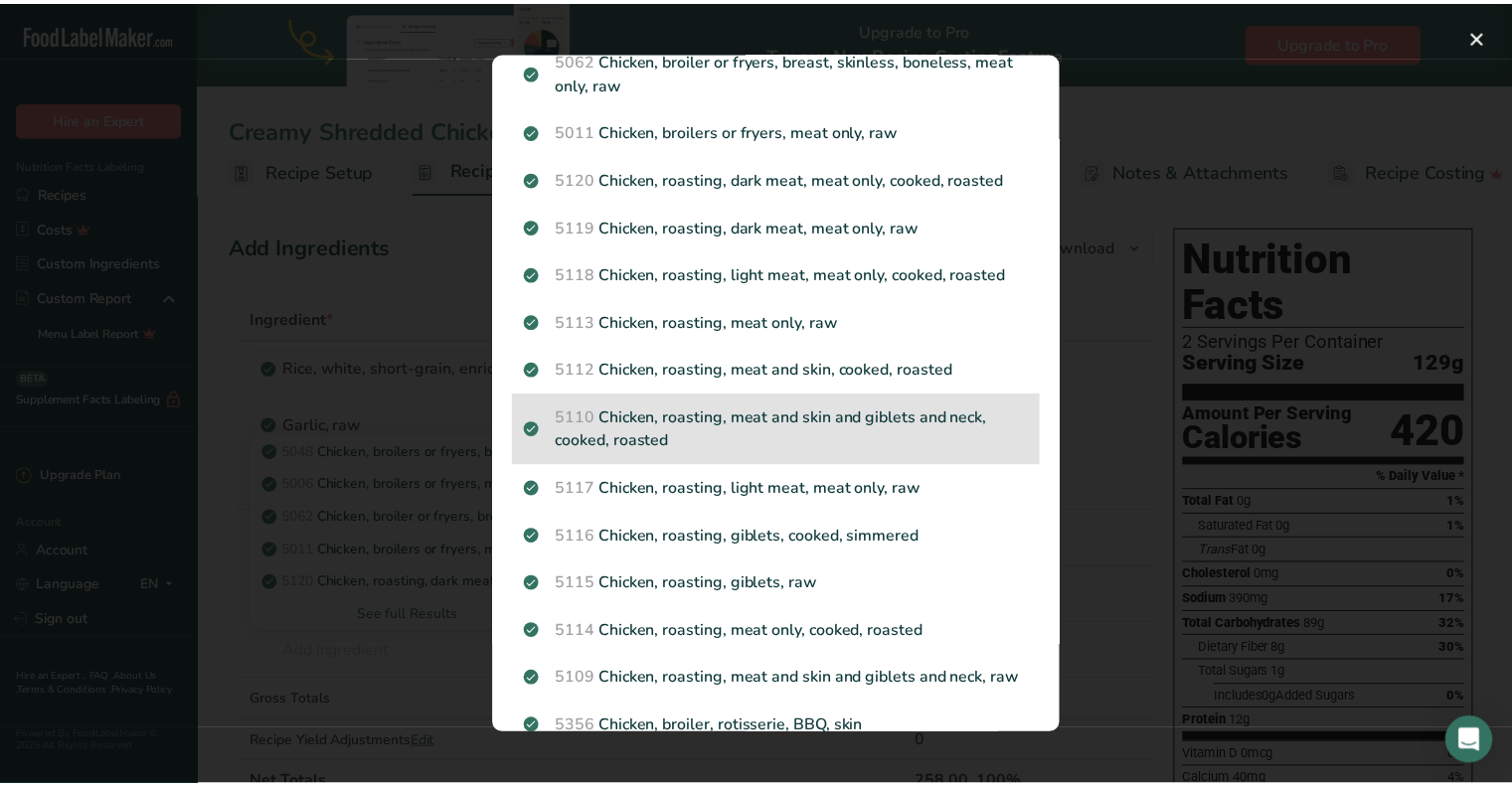 scroll, scrollTop: 0, scrollLeft: 0, axis: both 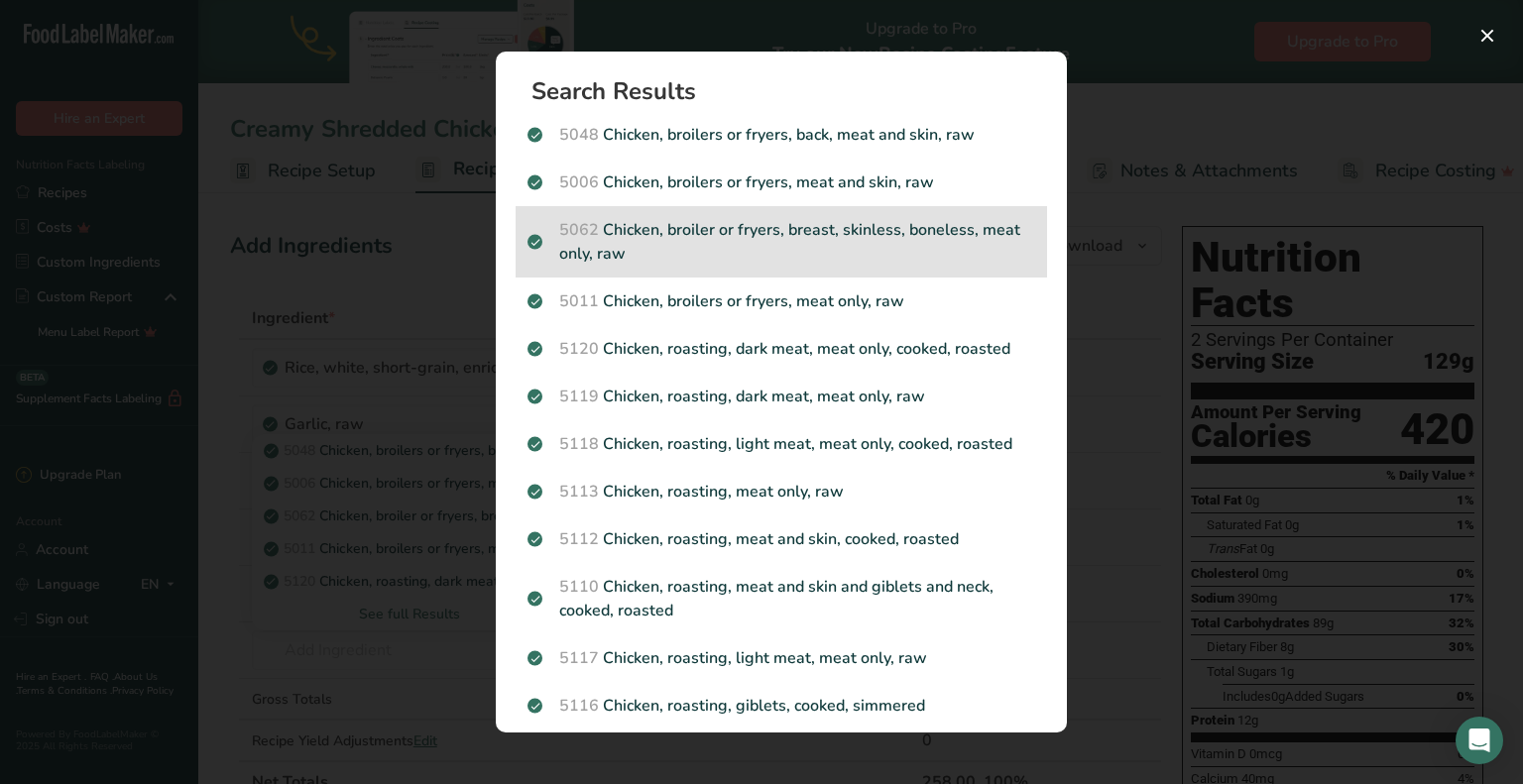 click on "5062
Chicken, broiler or fryers, breast, skinless, boneless, meat only, raw" at bounding box center (781, 242) 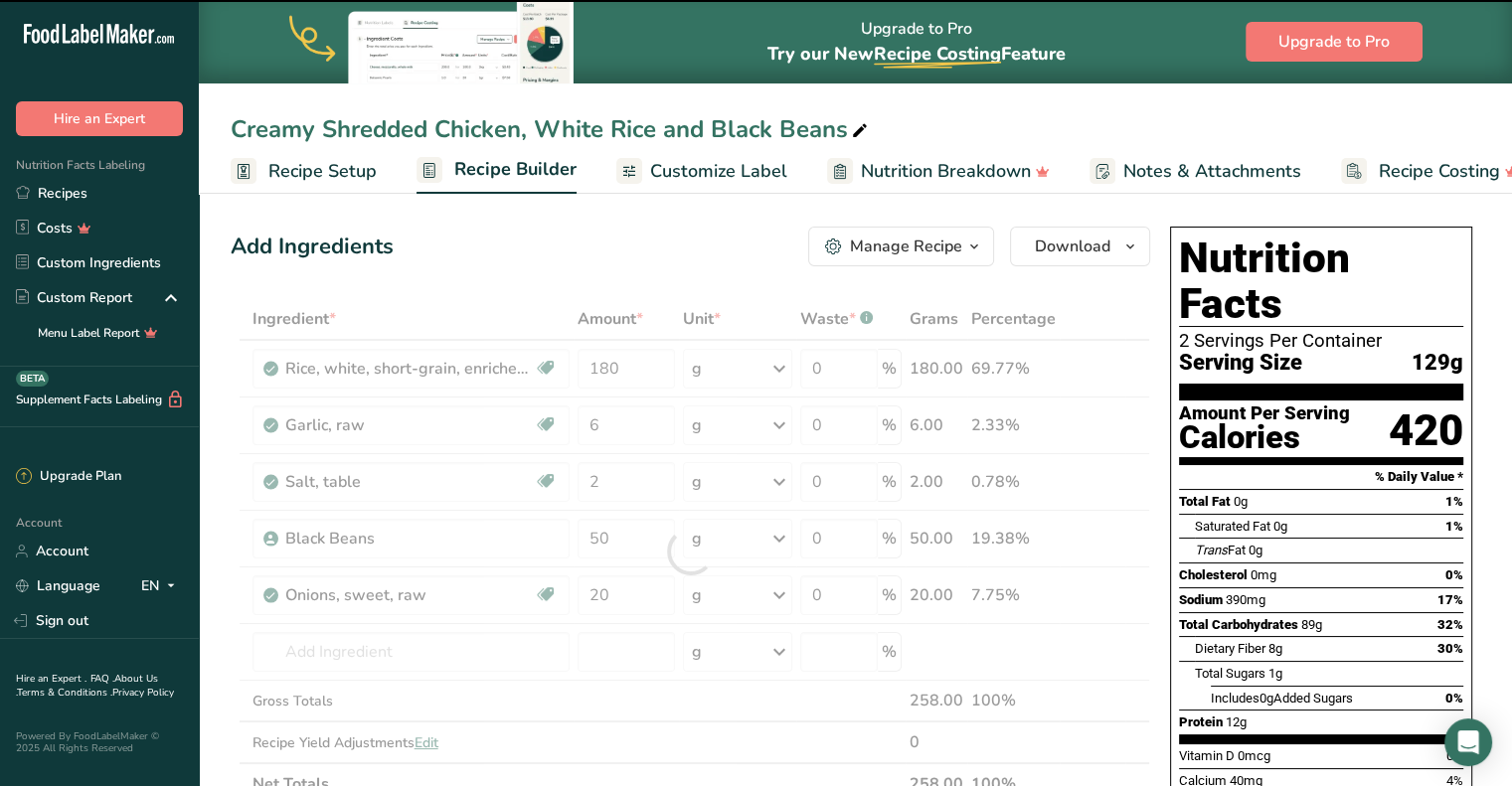 type on "0" 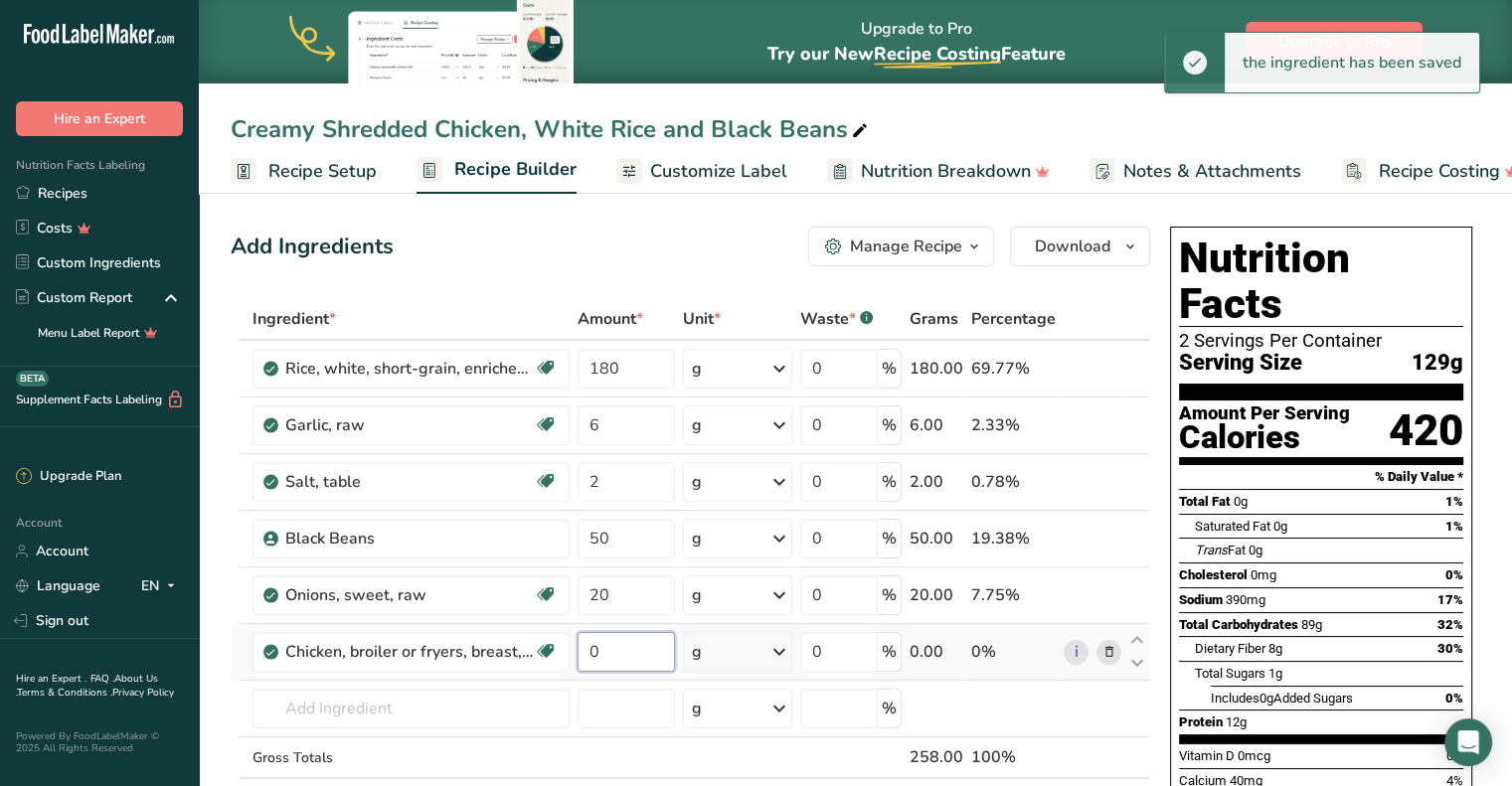click on "0" at bounding box center [626, 652] 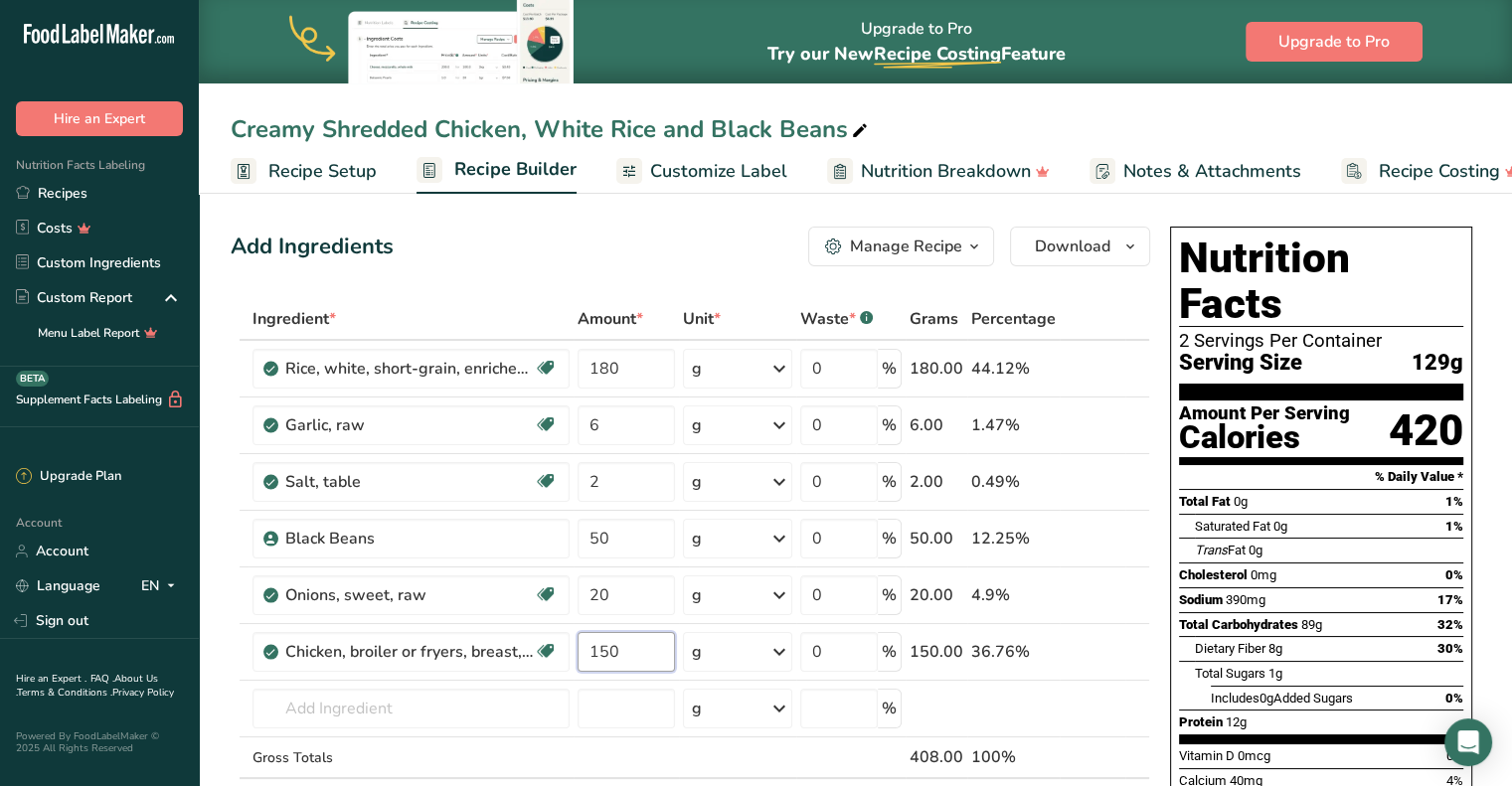 type on "150" 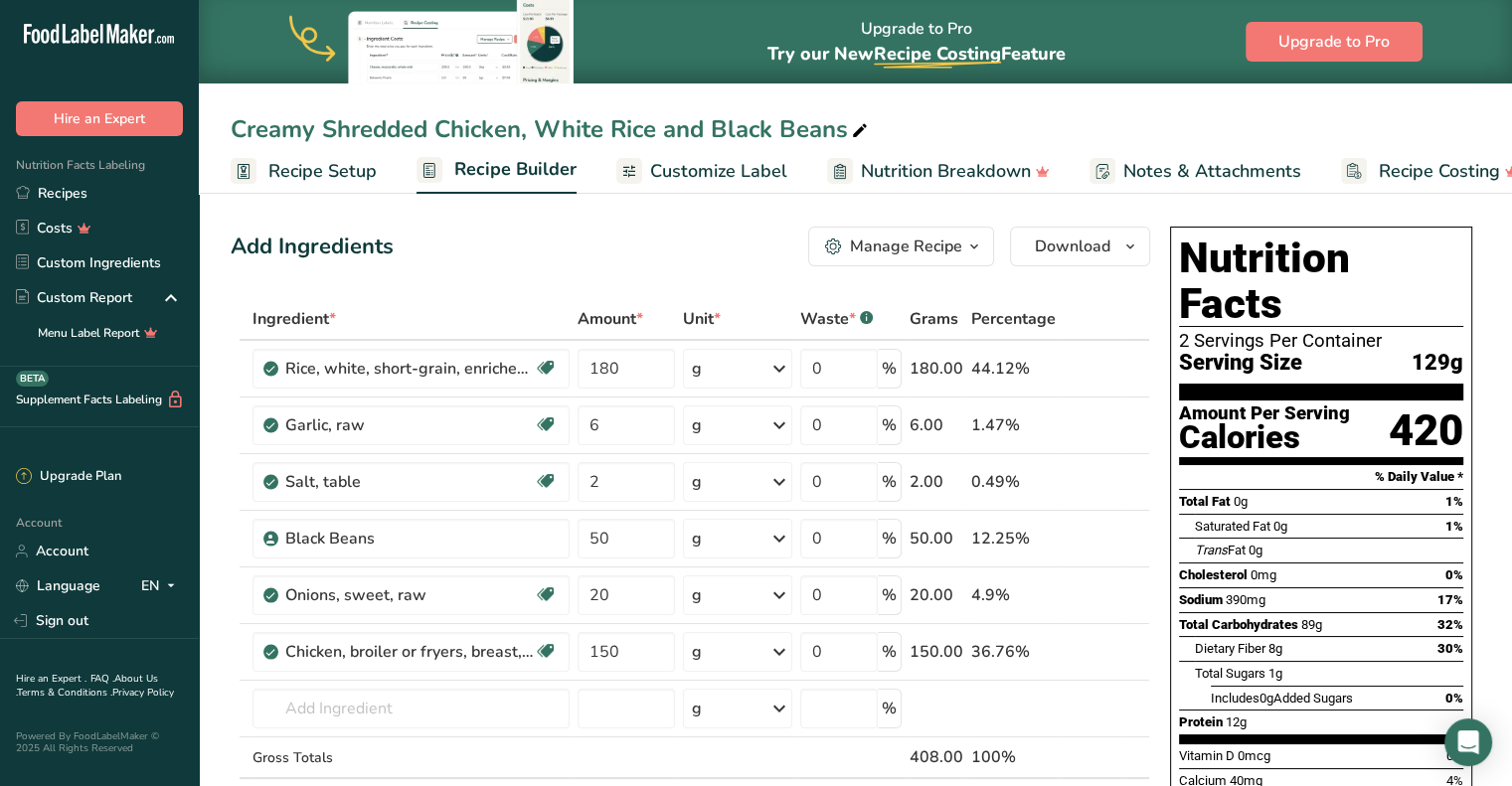 click on "Add Ingredients
Manage Recipe         Delete Recipe           Duplicate Recipe             Scale Recipe             Save as Sub-Recipe   .a-a{fill:#347362;}.b-a{fill:#fff;}                               Nutrition Breakdown                   Recipe Card
NEW
Amino Acids Pattern Report             Activity History
Download
Choose your preferred label style
Standard FDA label
Standard FDA label
The most common format for nutrition facts labels in compliance with the FDA's typeface, style and requirements
Tabular FDA label
A label format compliant with the FDA regulations presented in a tabular (horizontal) display.
Linear FDA label
A simple linear display for small sized packages.
Simplified FDA label" at bounding box center [690, 246] 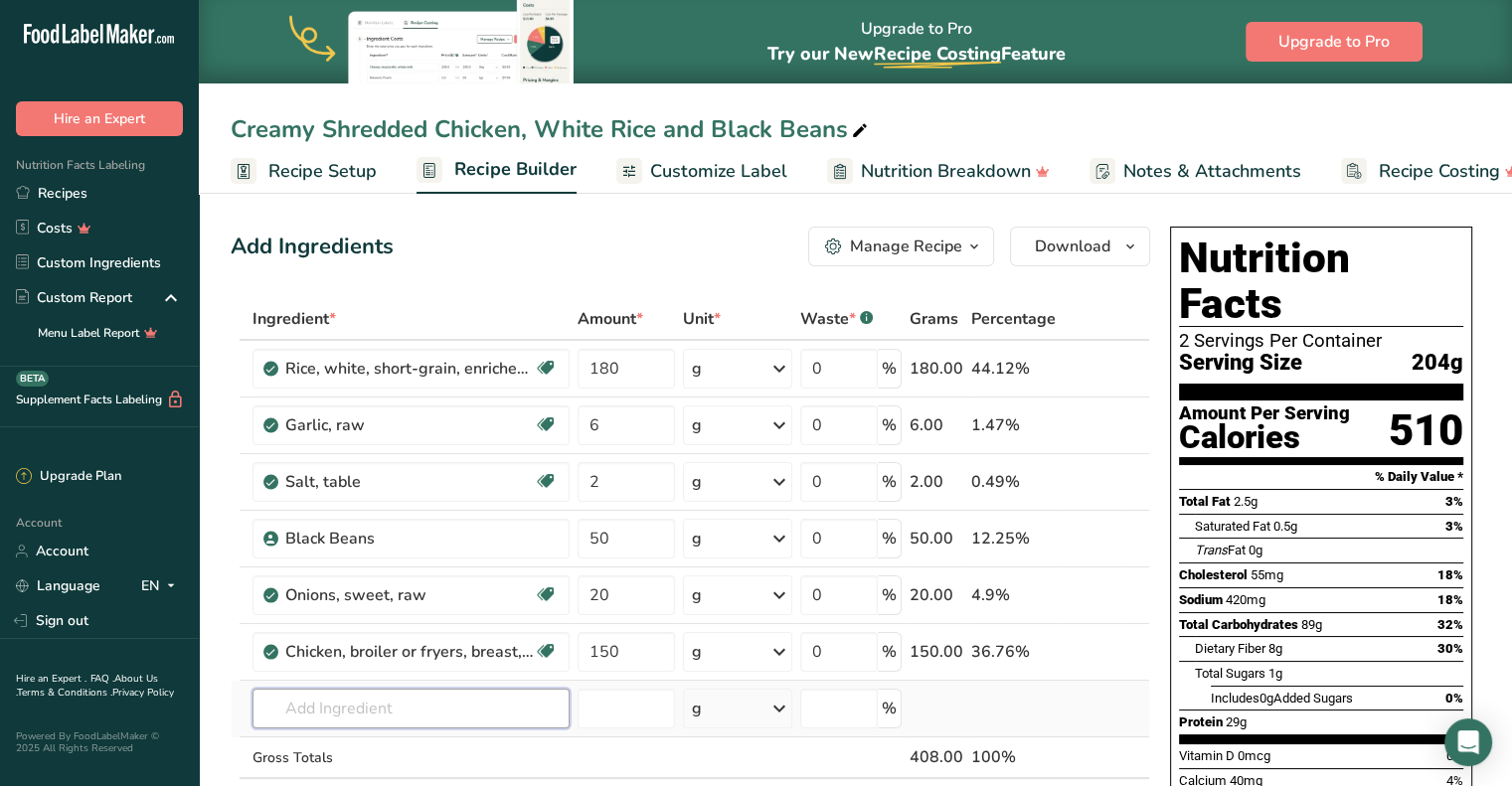 click at bounding box center [411, 708] 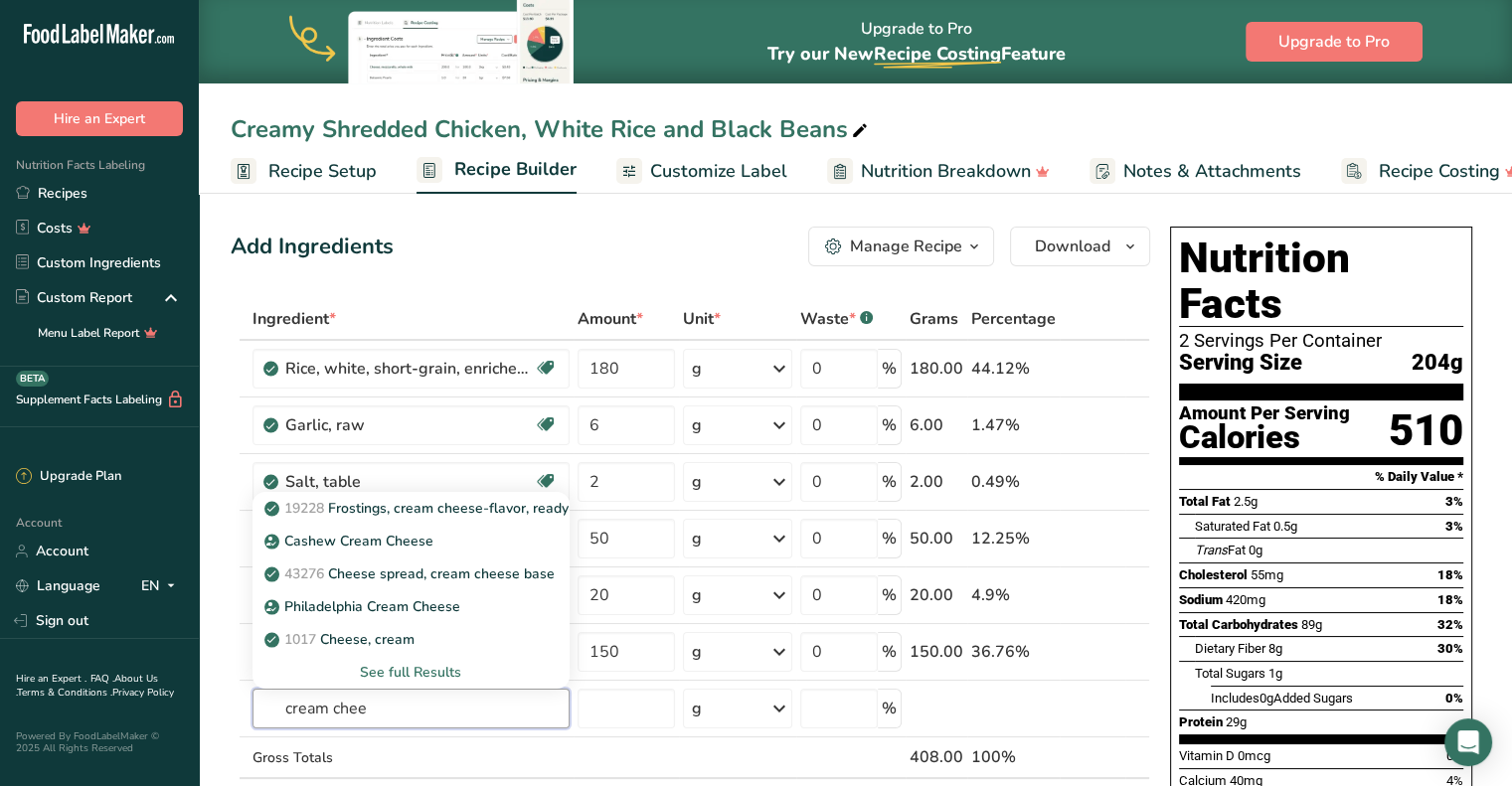 type on "cream chee" 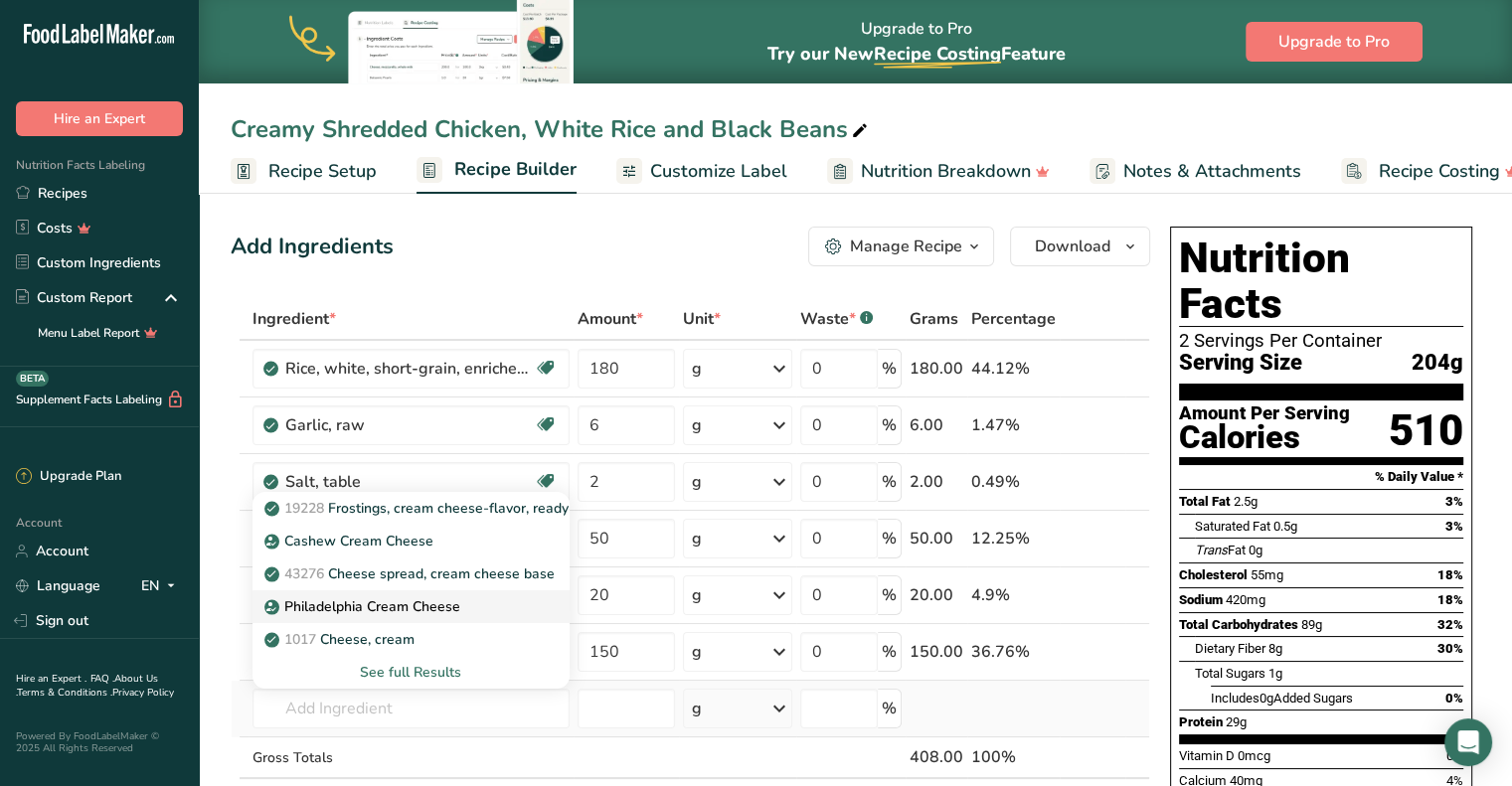 click on "Philadelphia Cream Cheese" at bounding box center (364, 606) 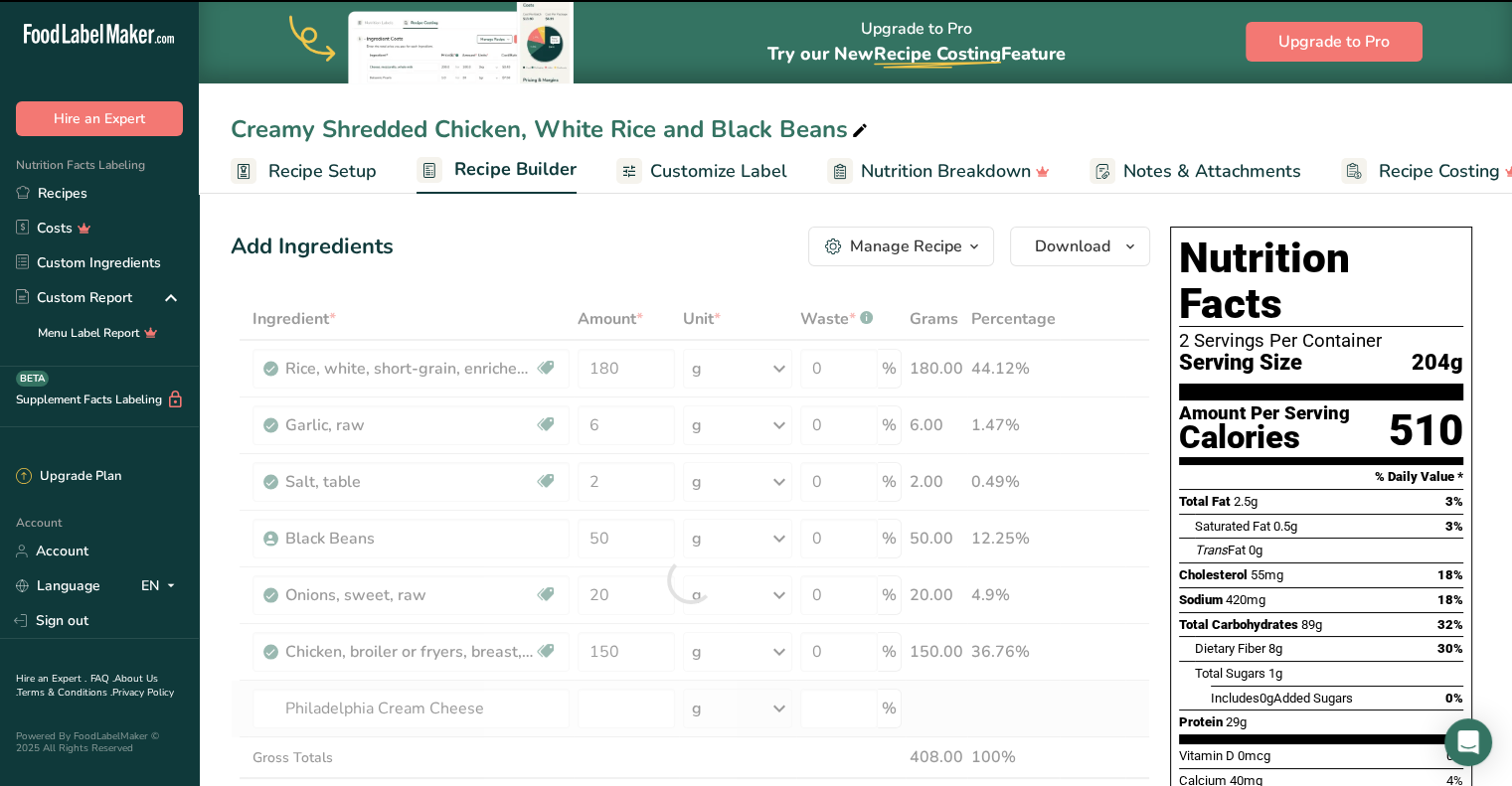 type on "0" 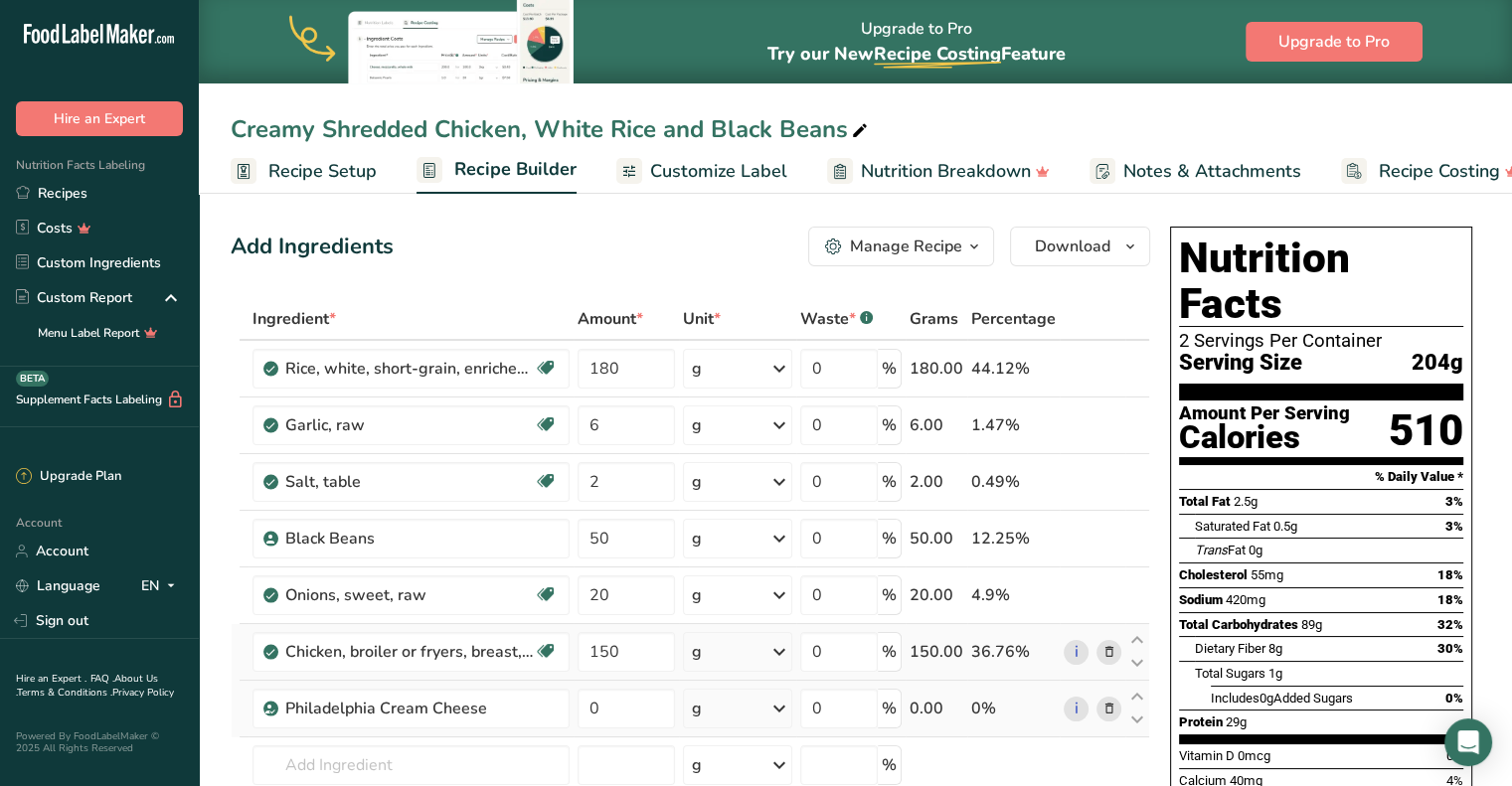scroll, scrollTop: 64, scrollLeft: 0, axis: vertical 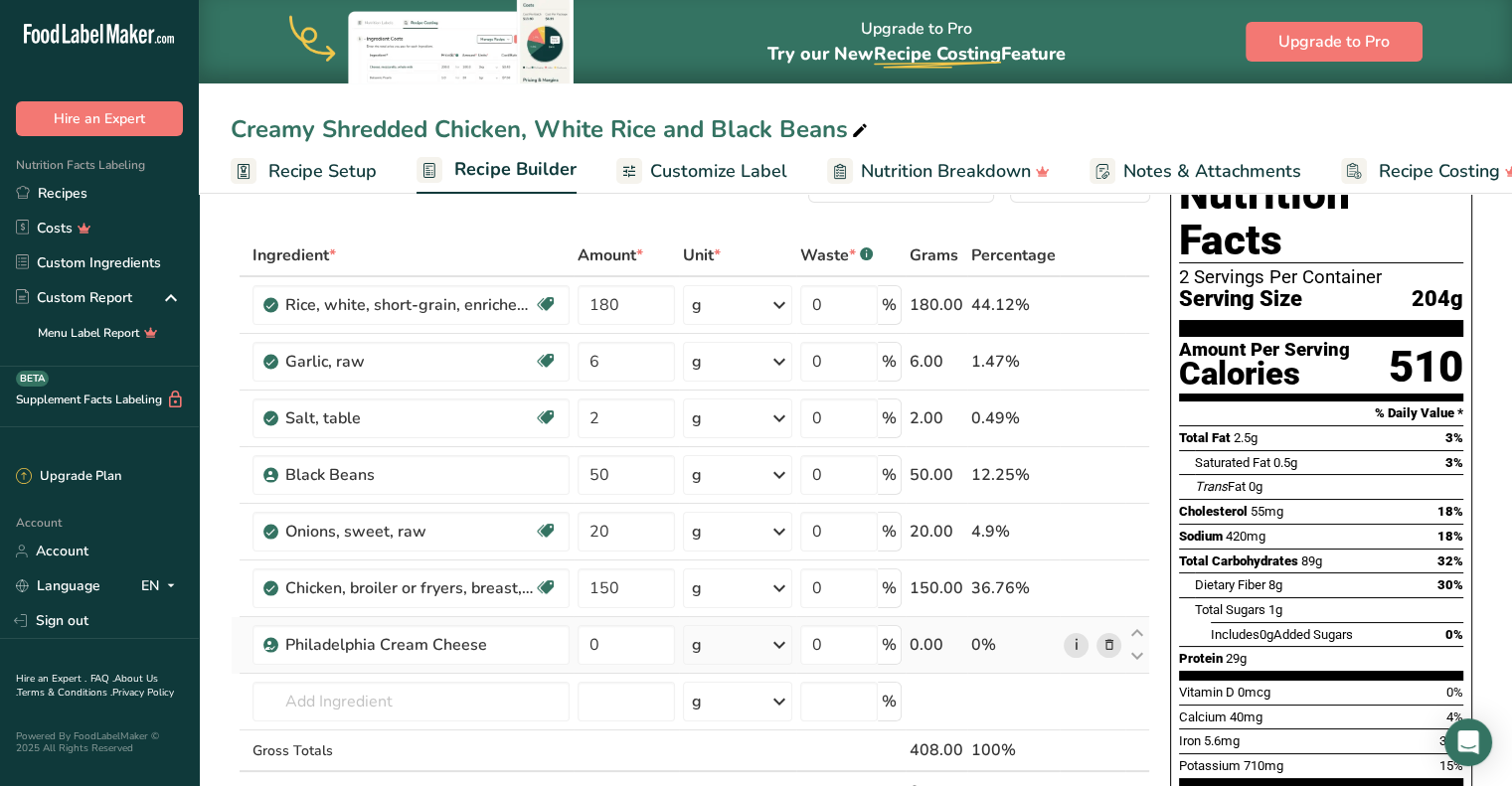 click on "i" at bounding box center [1076, 645] 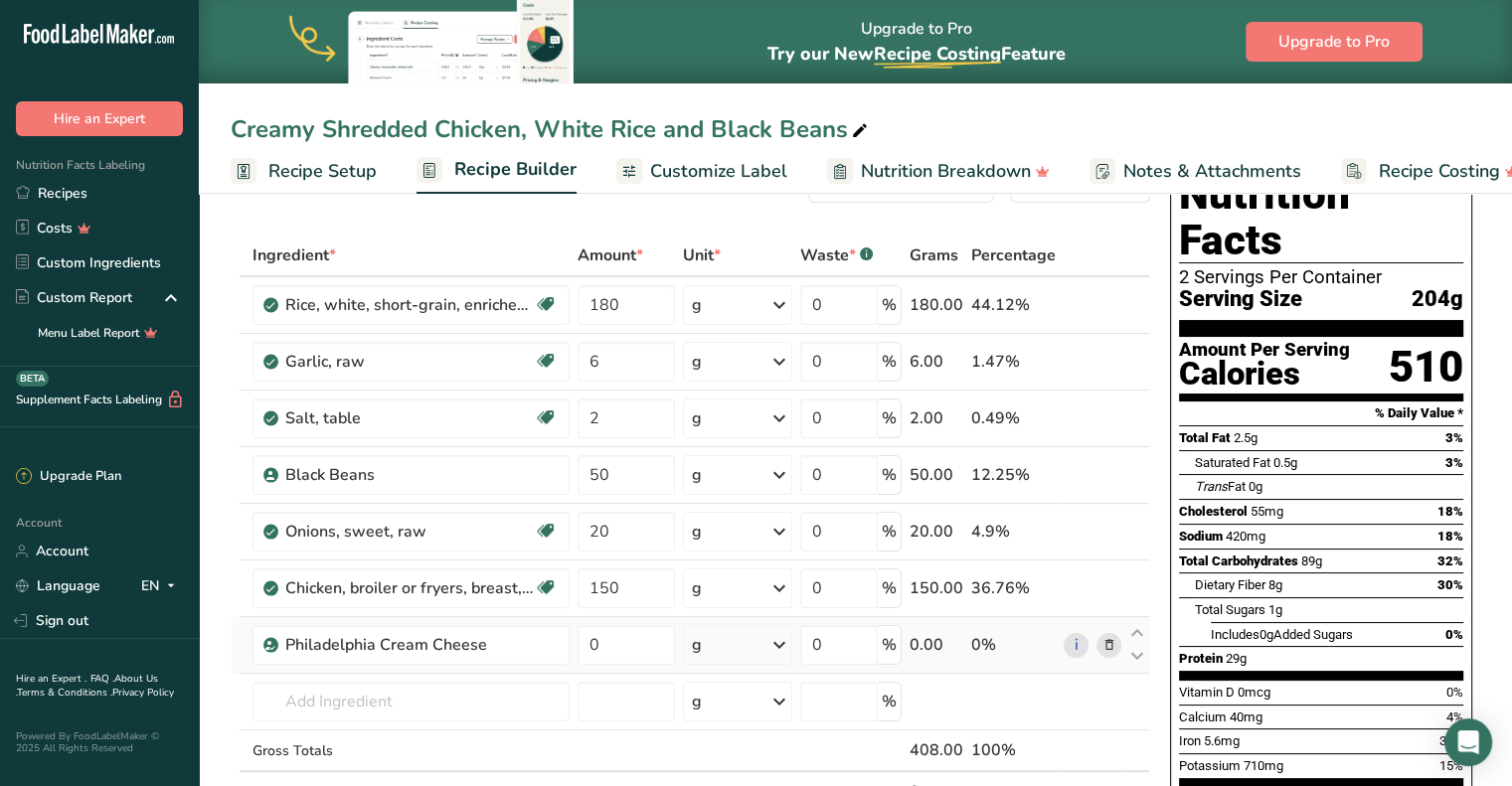 click on "0" at bounding box center [626, 645] 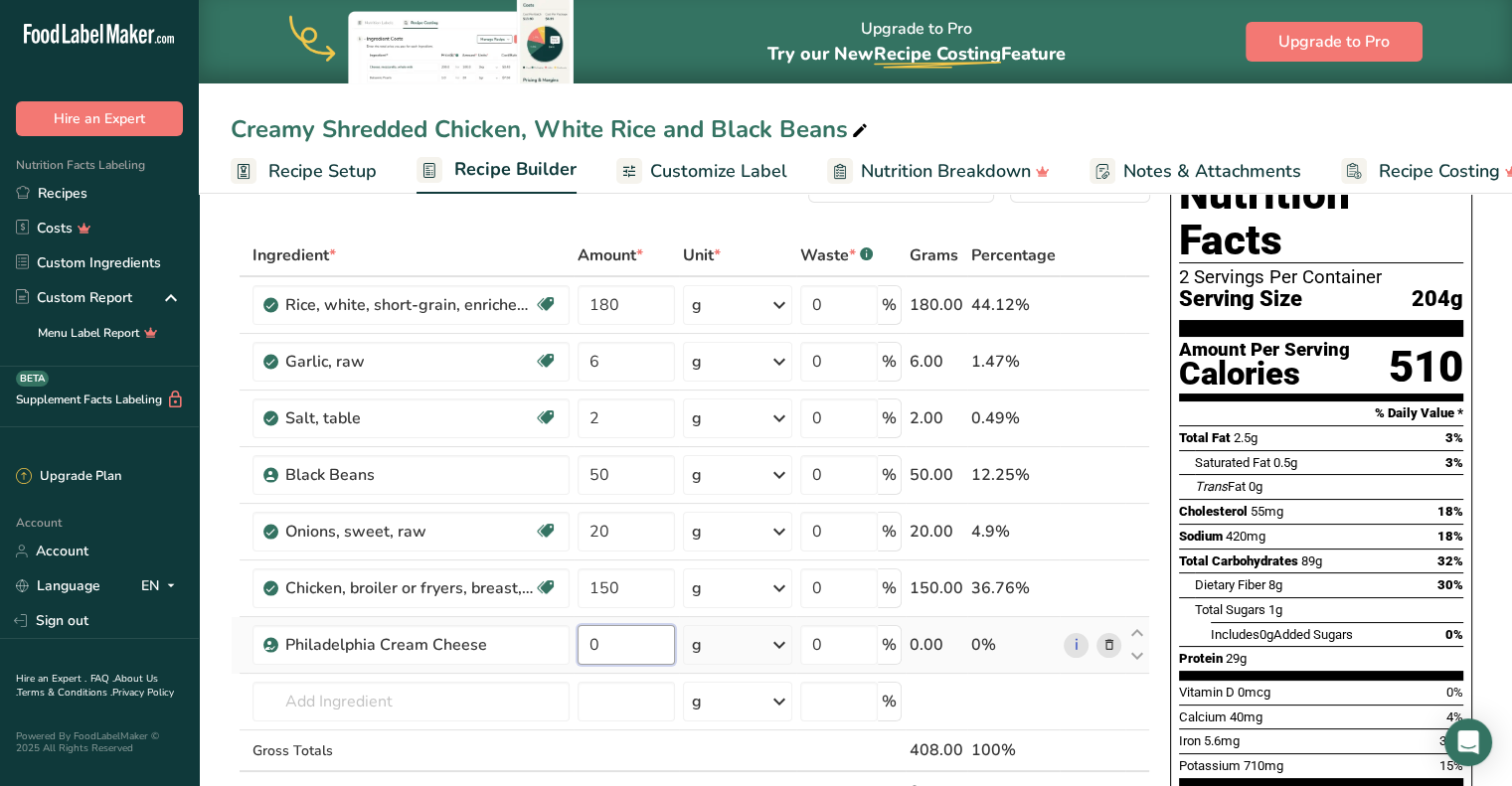 click on "0" at bounding box center (626, 645) 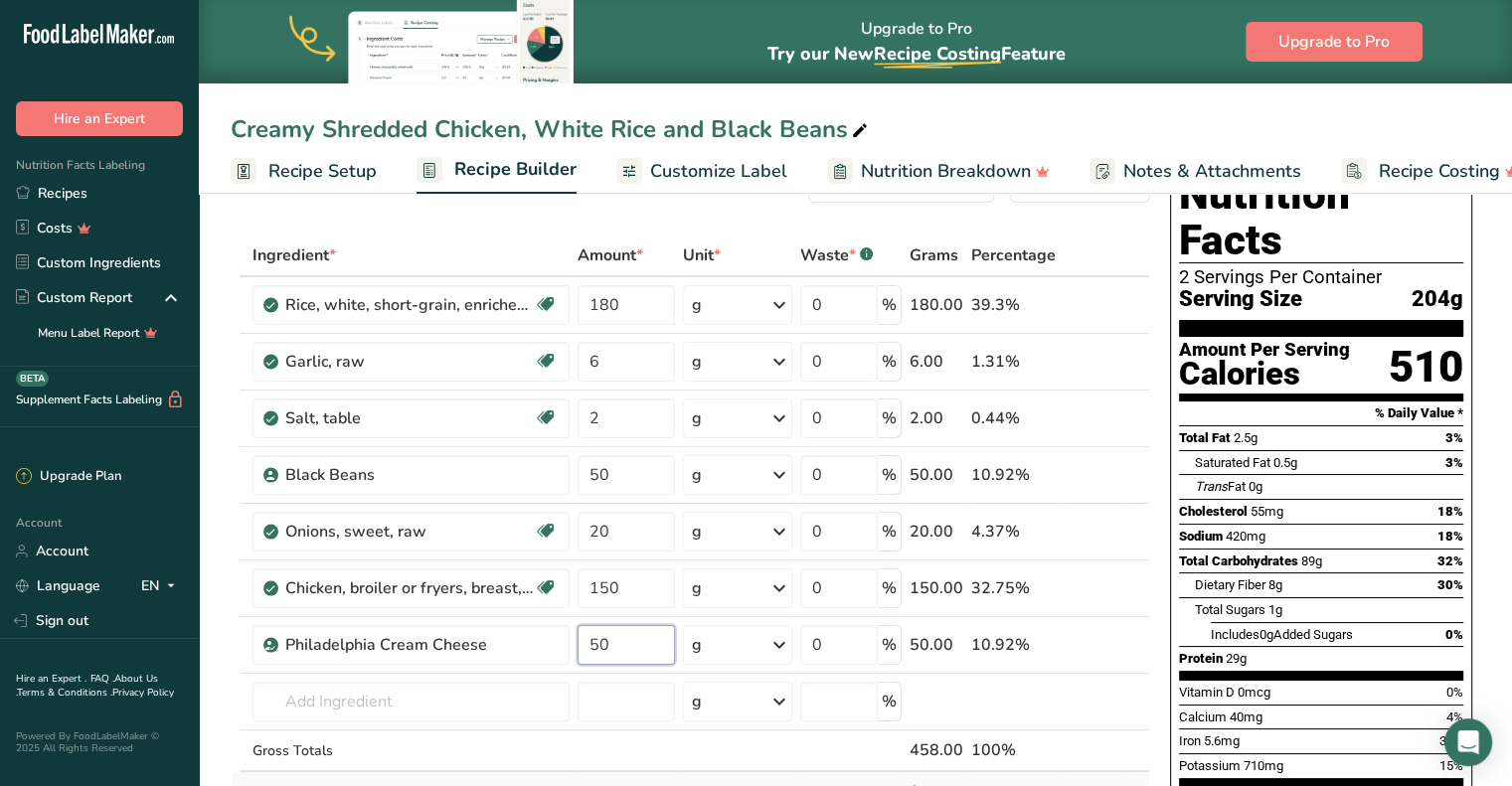 type on "50" 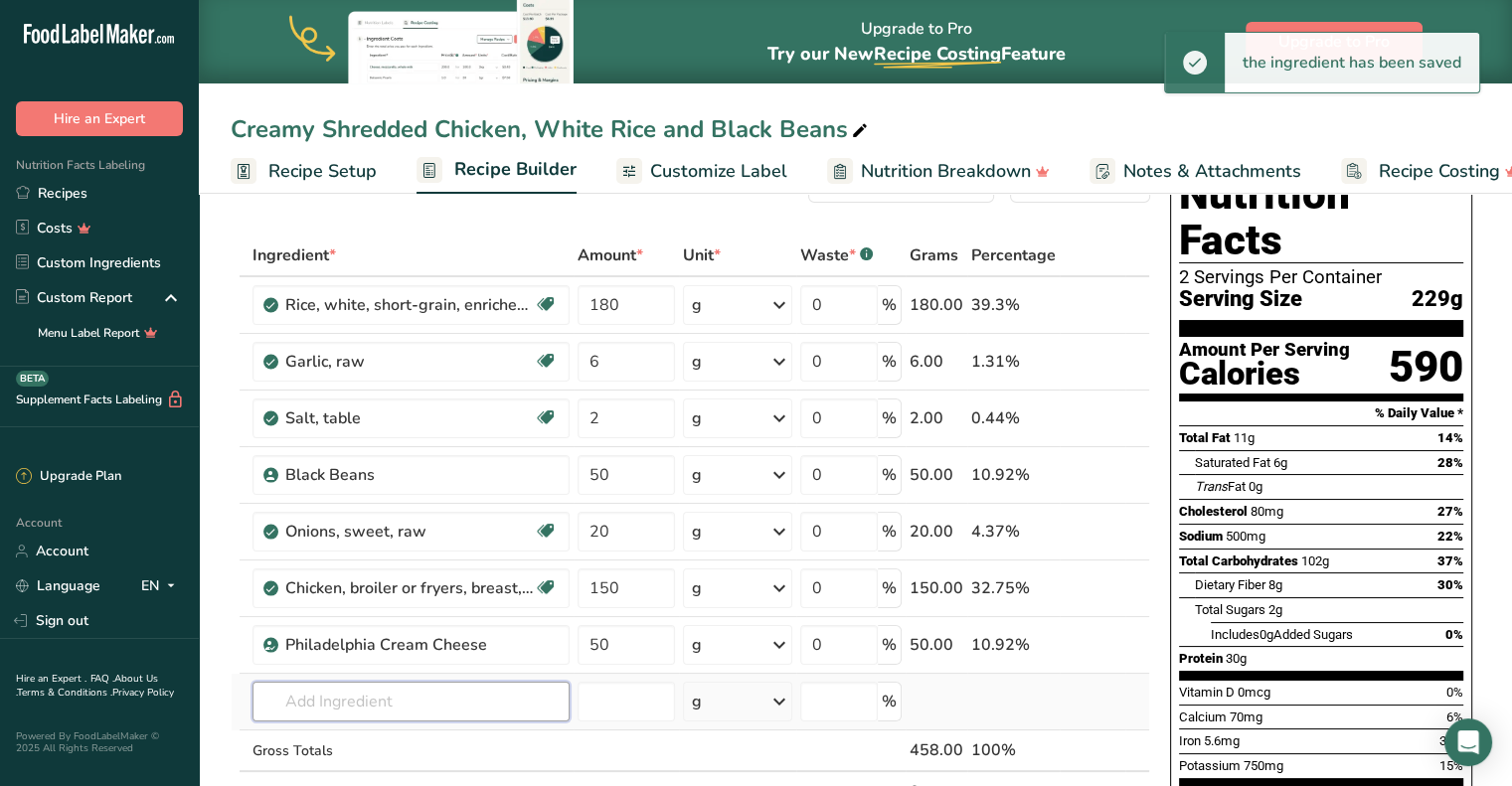 click on "Ingredient *
Amount *
Unit *
Waste *   .a-a{fill:#347362;}.b-a{fill:#fff;}          Grams
Percentage
Rice, white, short-grain, enriched, uncooked
Dairy free
Gluten free
Vegan
Vegetarian
Soy free
180
g
Portions
1 cup
Weight Units
g
kg
mg
See more
Volume Units
l
Volume units require a density conversion. If you know your ingredient's density enter it below. Otherwise, click on "RIA" our AI Regulatory bot - she will be able to help you
lb/ft3
g/cm3
Confirm
mL
lb/ft3" at bounding box center [690, 545] 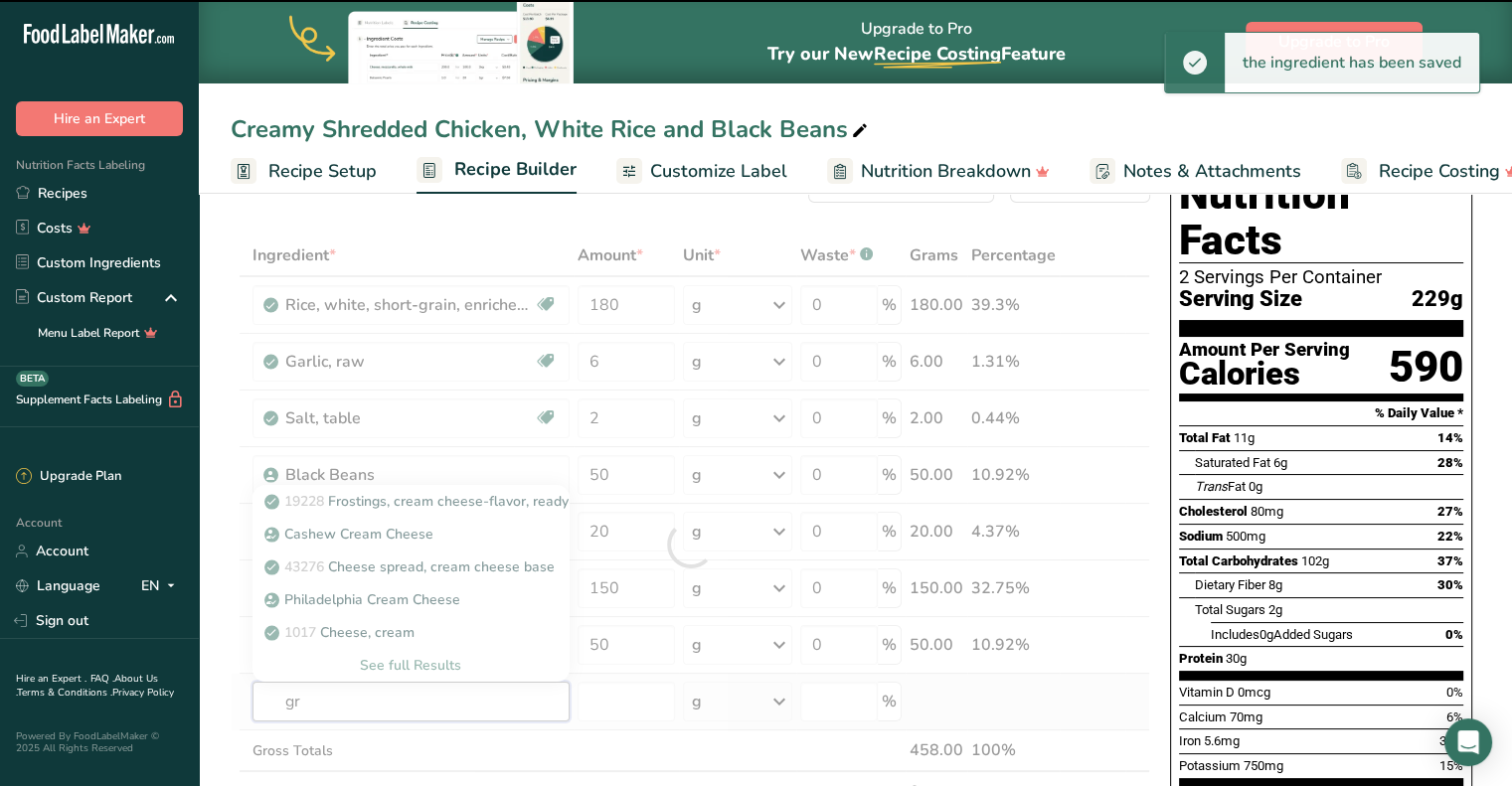 type on "gre" 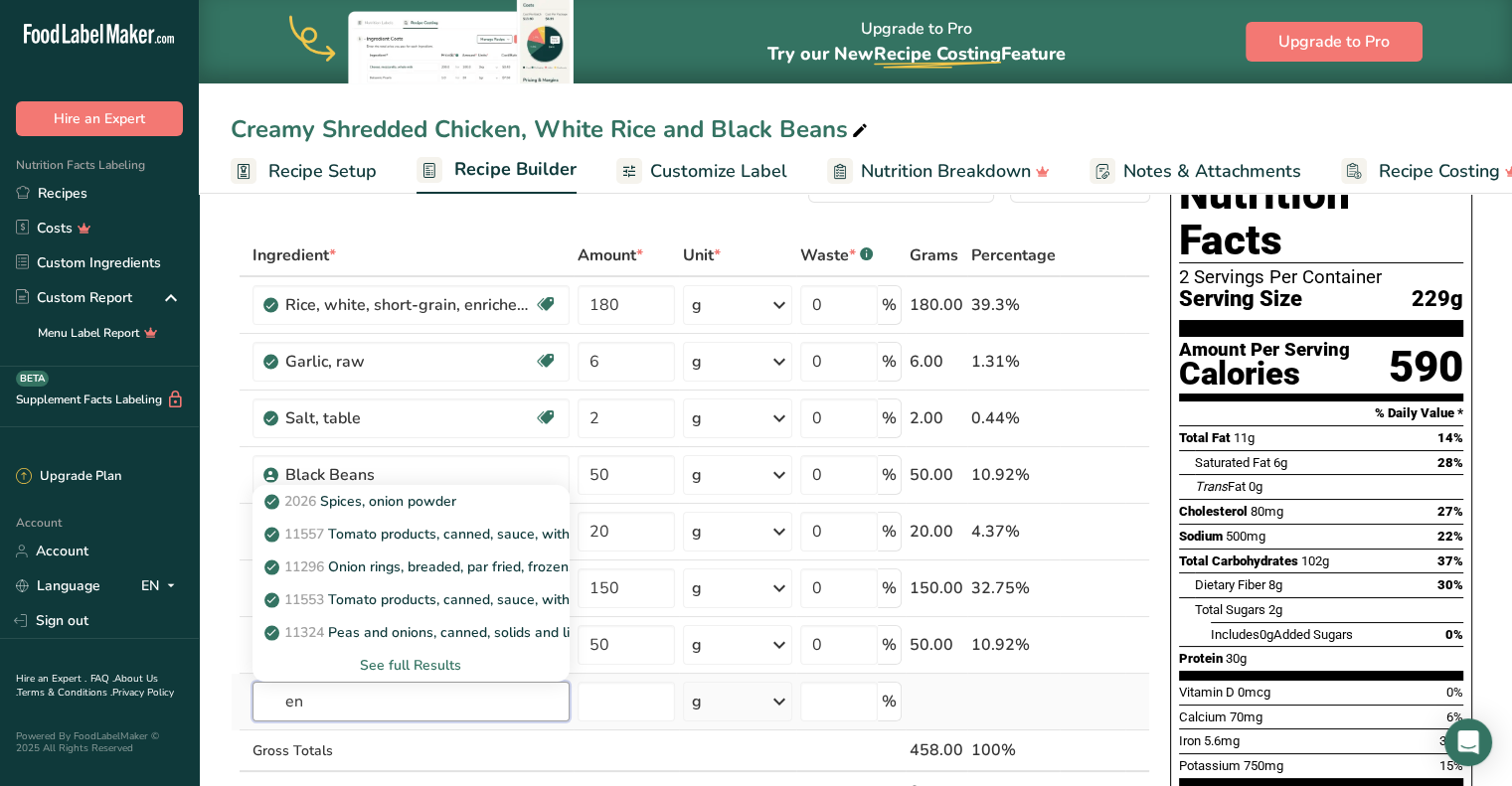 type 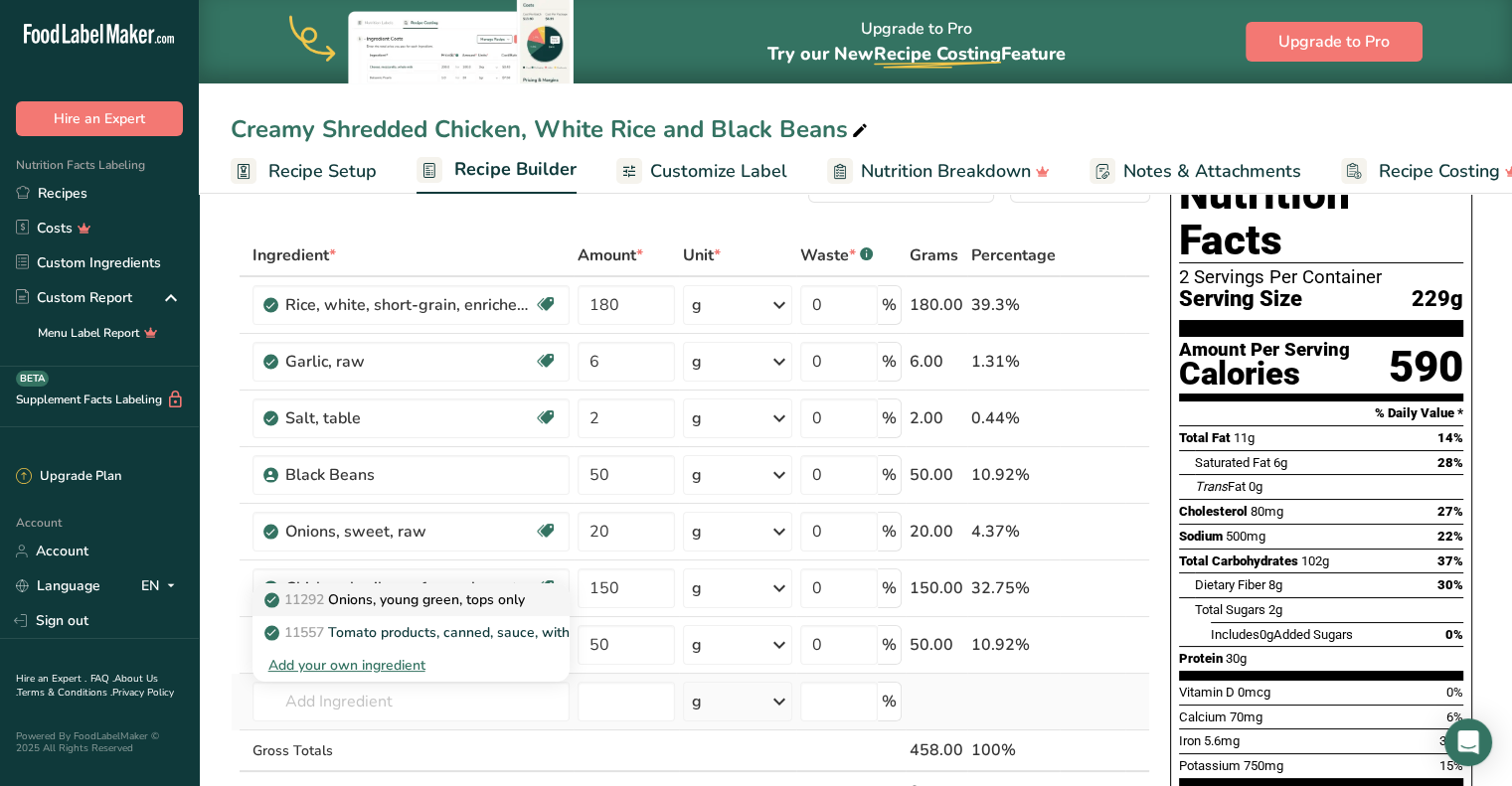 click on "11292
Onions, young green, tops only" at bounding box center (411, 599) 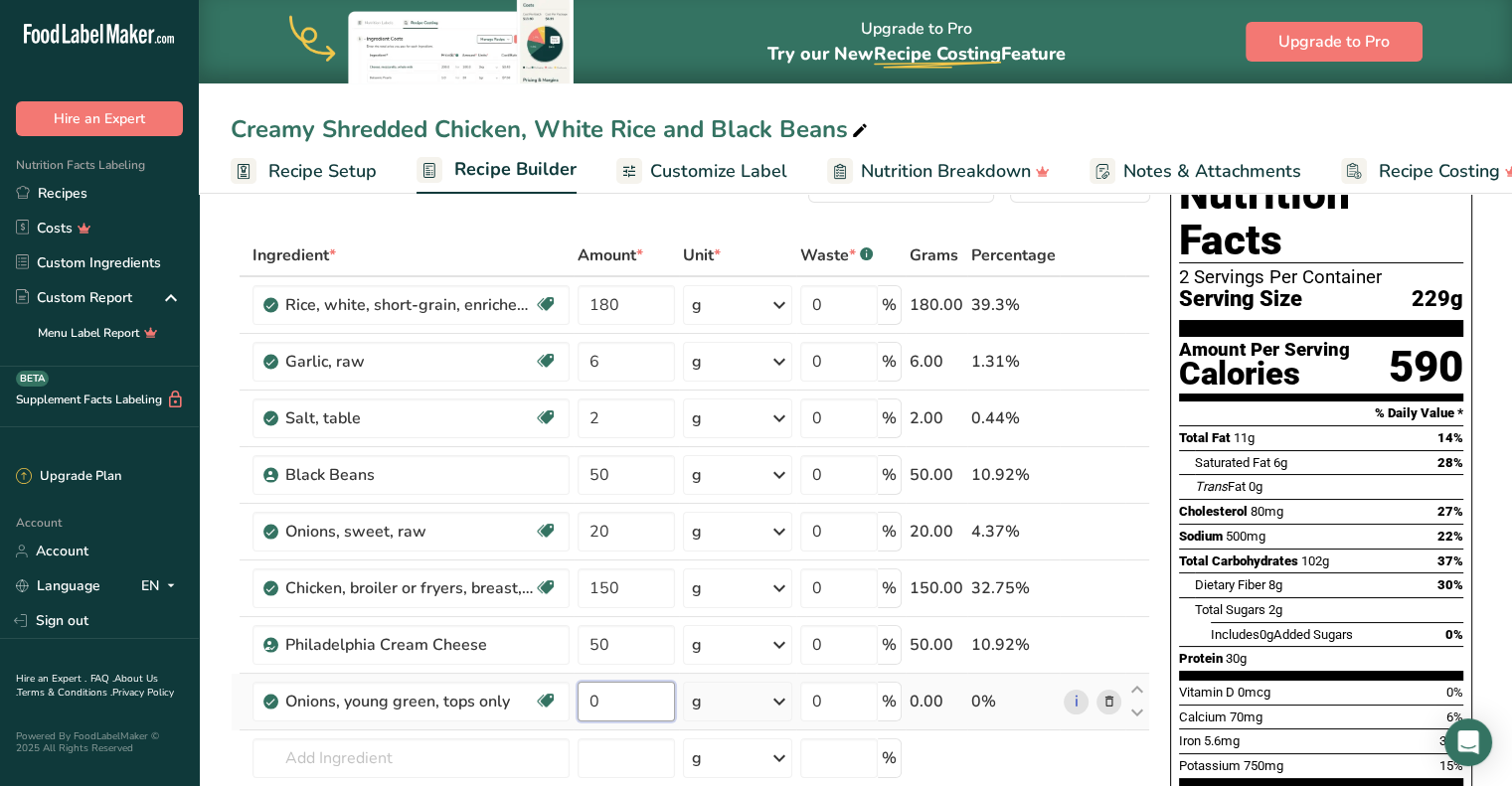 click on "0" at bounding box center (626, 702) 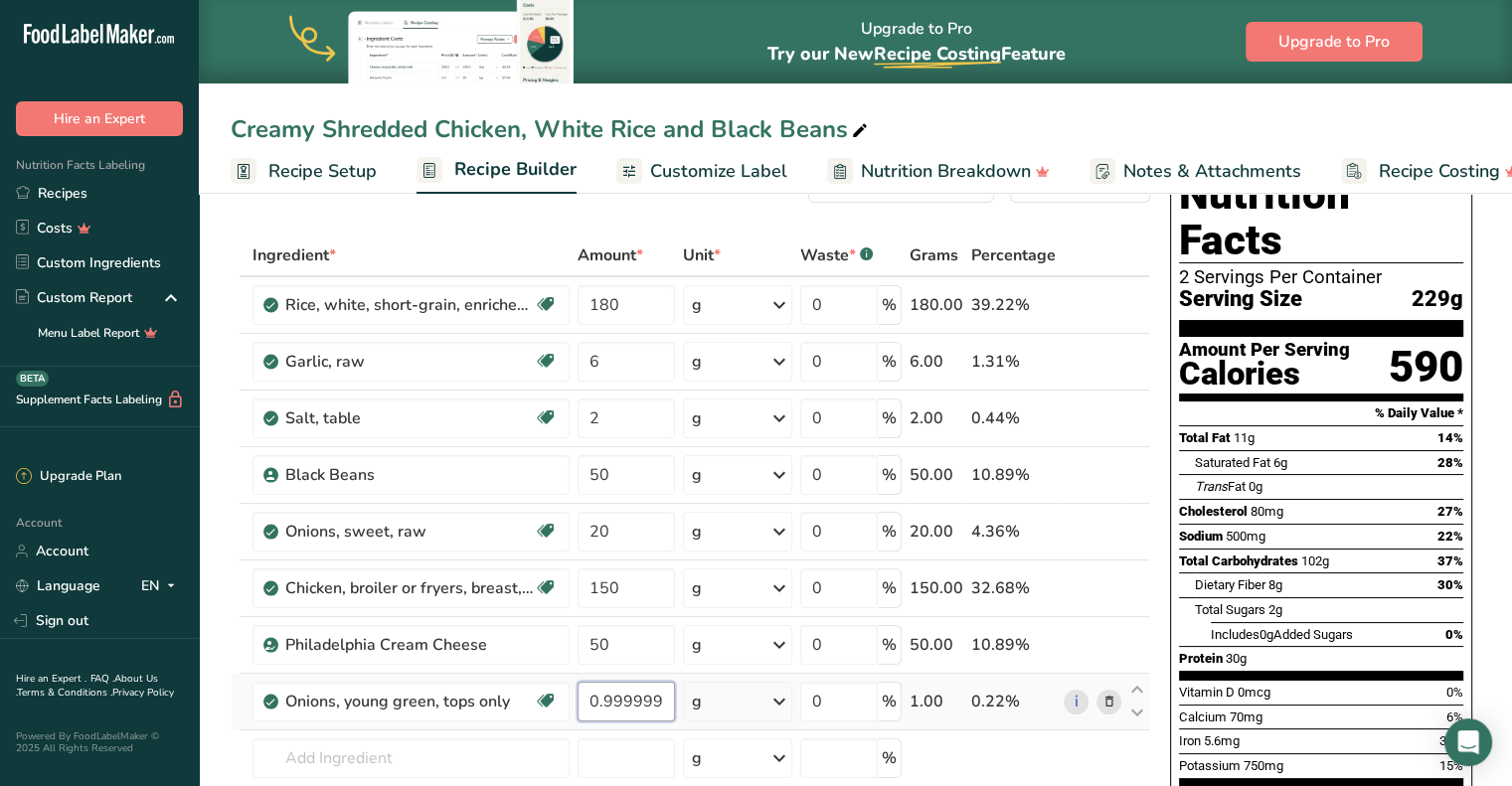 scroll, scrollTop: 171, scrollLeft: 0, axis: vertical 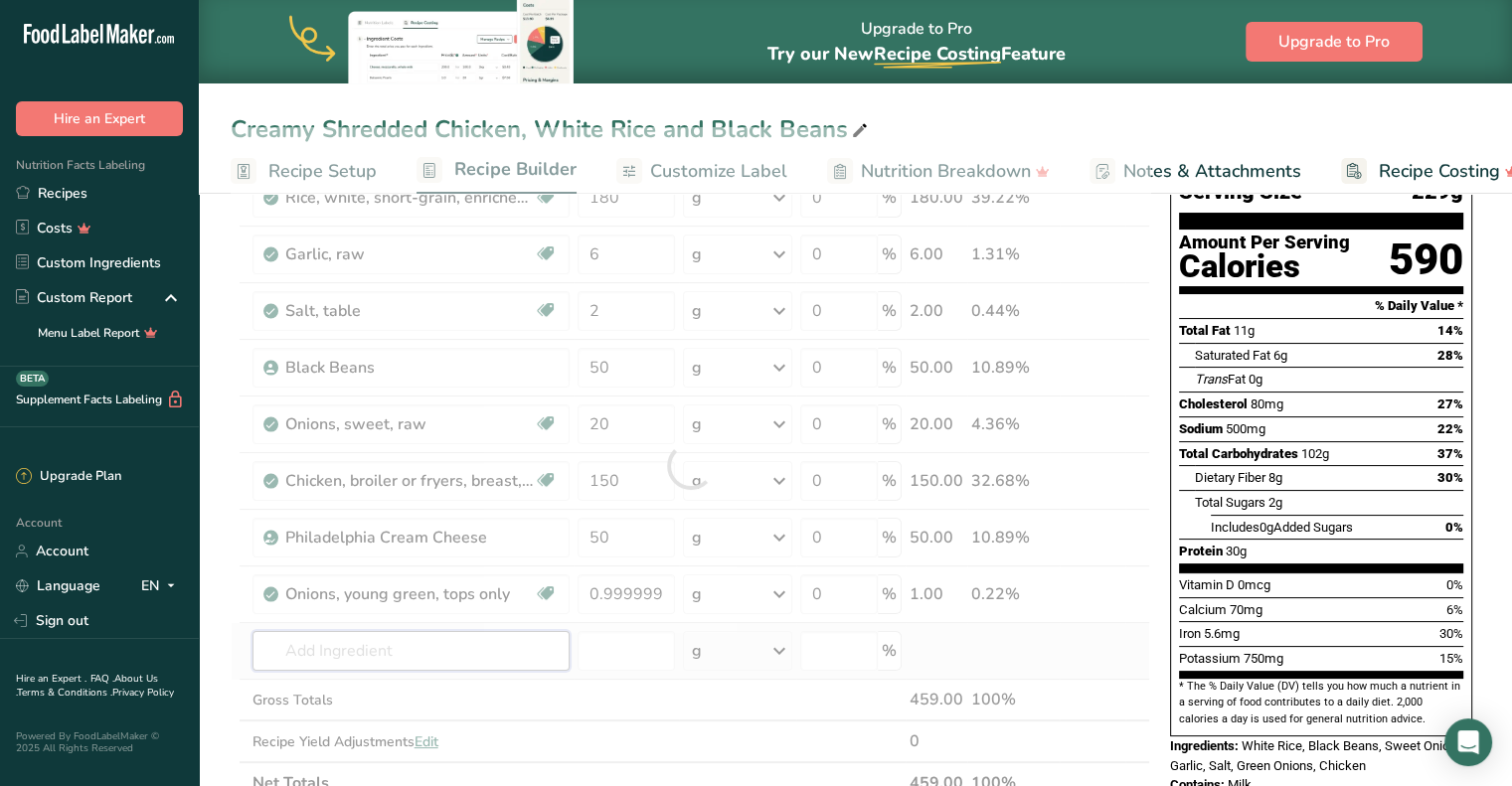 click on "Ingredient *
Amount *
Unit *
Waste *   .a-a{fill:#347362;}.b-a{fill:#fff;}          Grams
Percentage
Rice, white, short-grain, enriched, uncooked
Dairy free
Gluten free
Vegan
Vegetarian
Soy free
180
g
Portions
1 cup
Weight Units
g
kg
mg
See more
Volume Units
l
Volume units require a density conversion. If you know your ingredient's density enter it below. Otherwise, click on "RIA" our AI Regulatory bot - she will be able to help you
lb/ft3
g/cm3
Confirm
mL
lb/ft3" at bounding box center (690, 465) 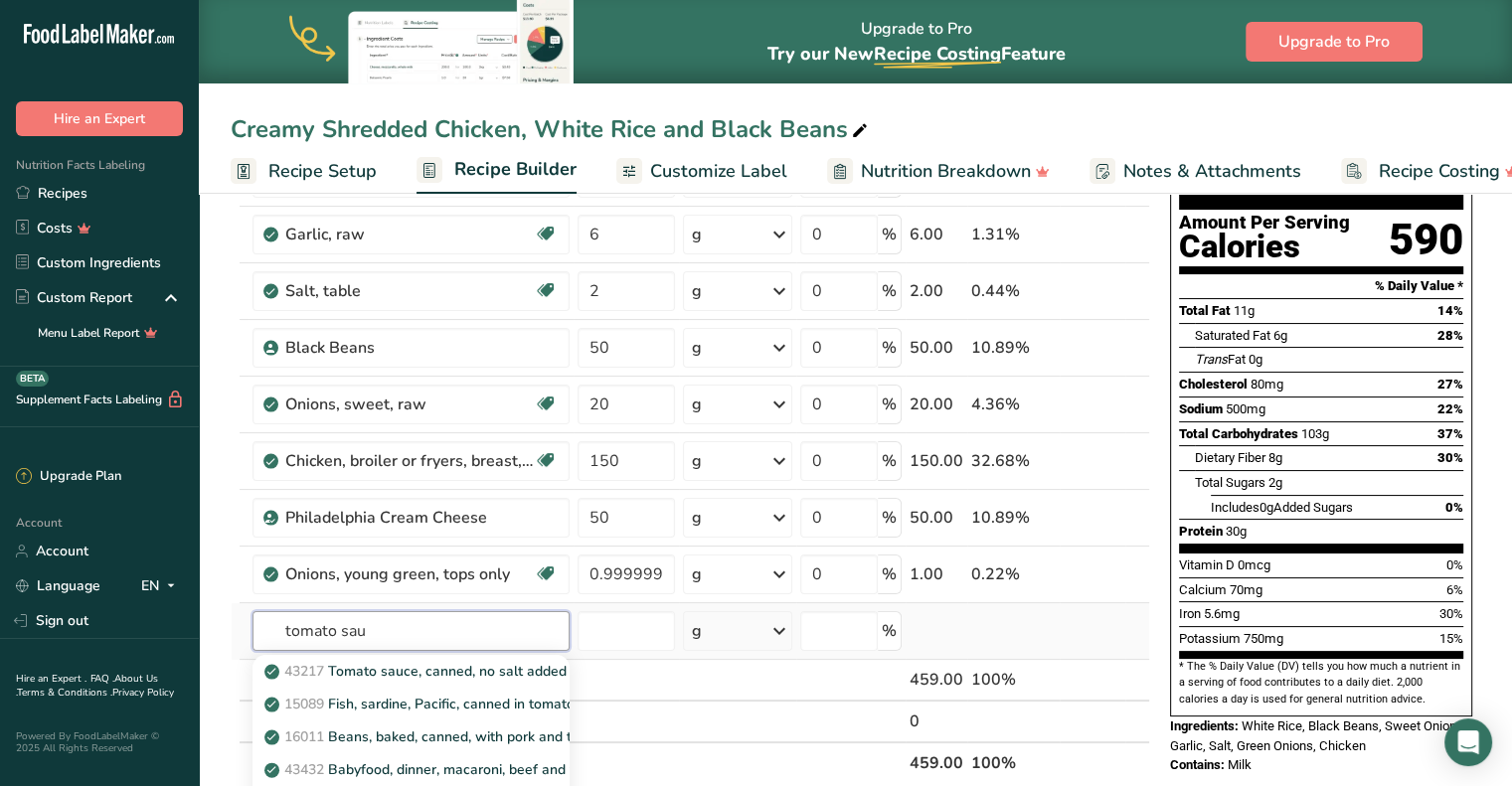 scroll, scrollTop: 195, scrollLeft: 0, axis: vertical 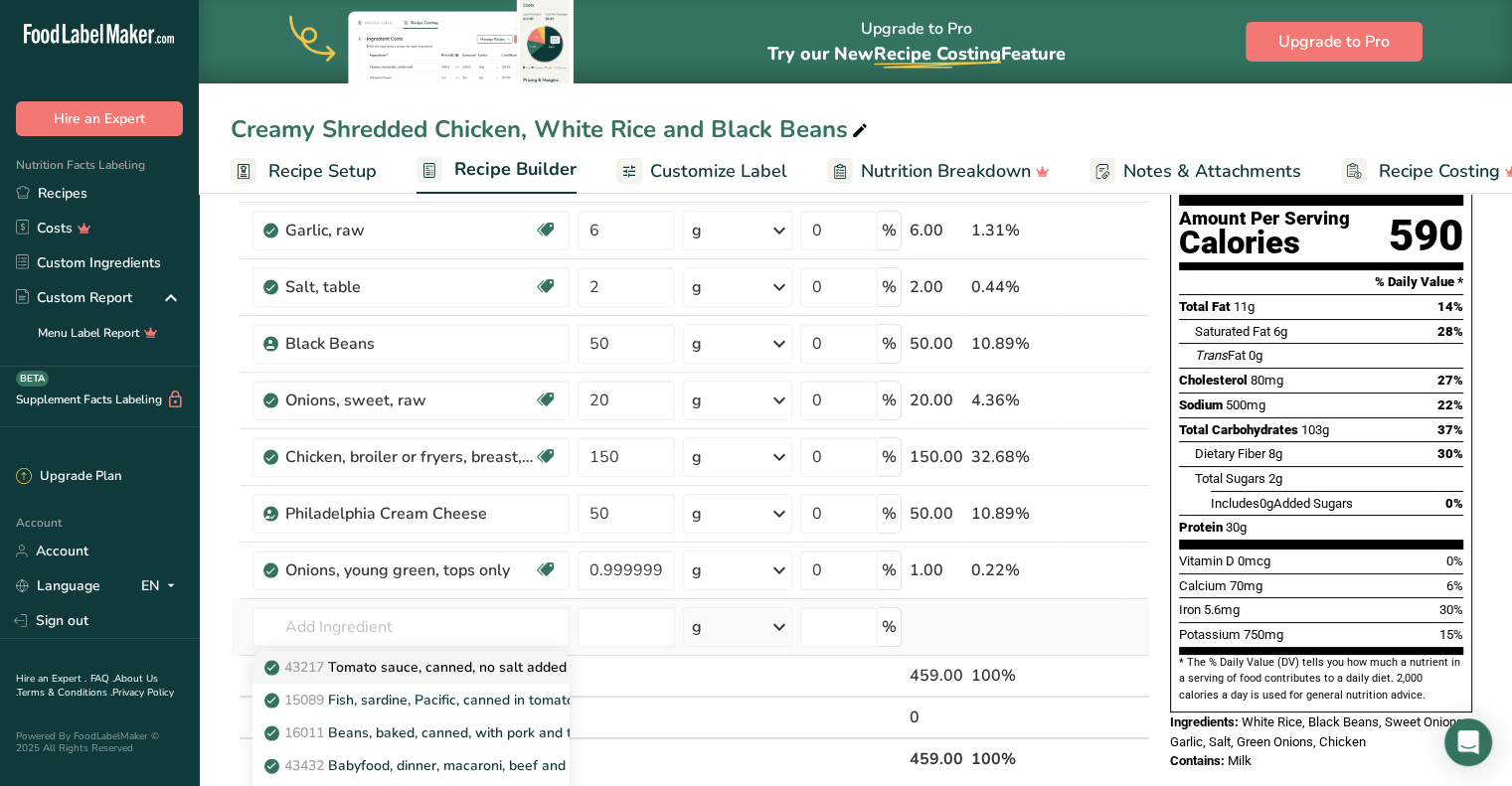 click on "43217
Tomato sauce, canned, no salt added" at bounding box center (418, 667) 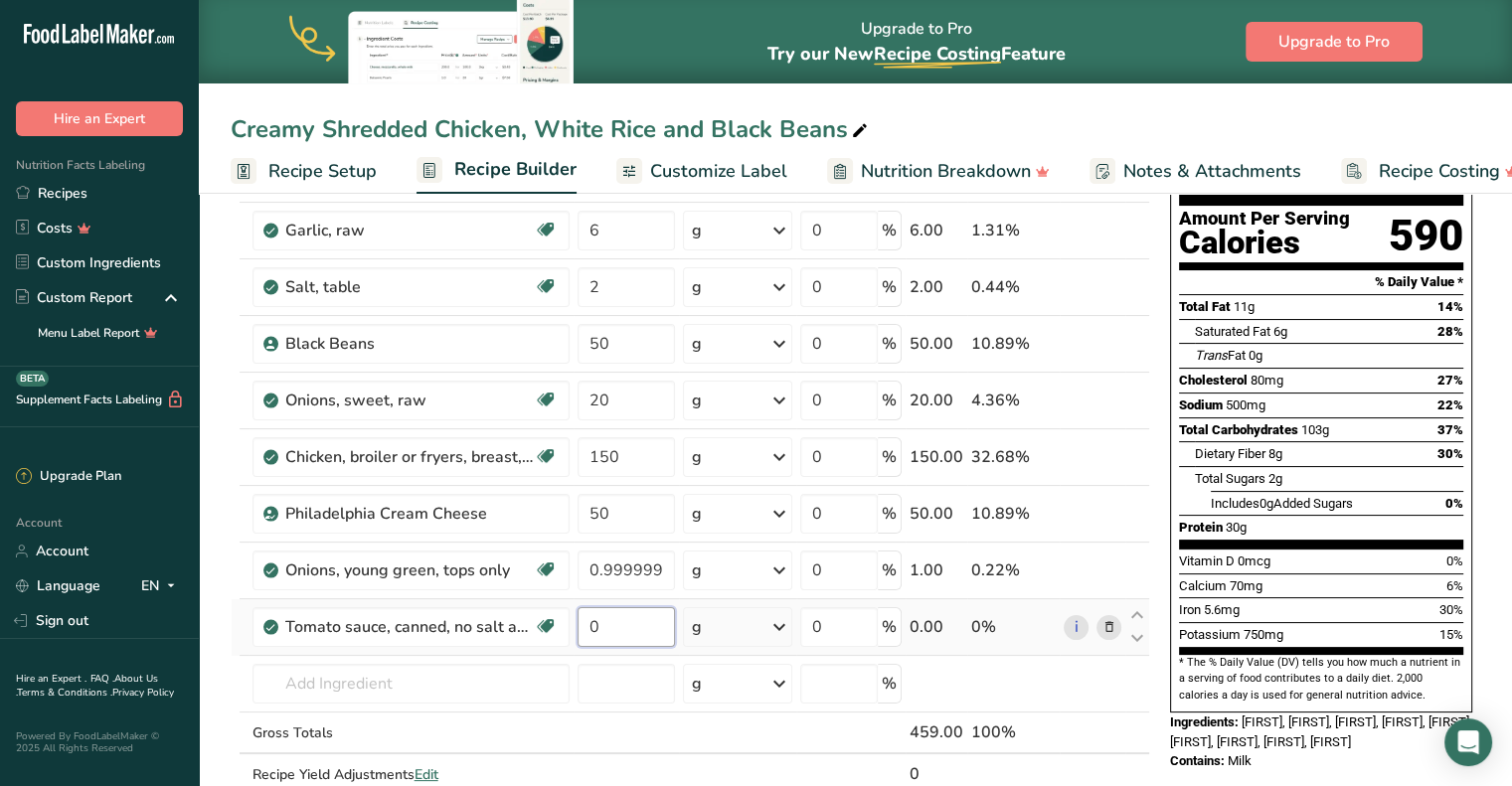 click on "0" at bounding box center [626, 627] 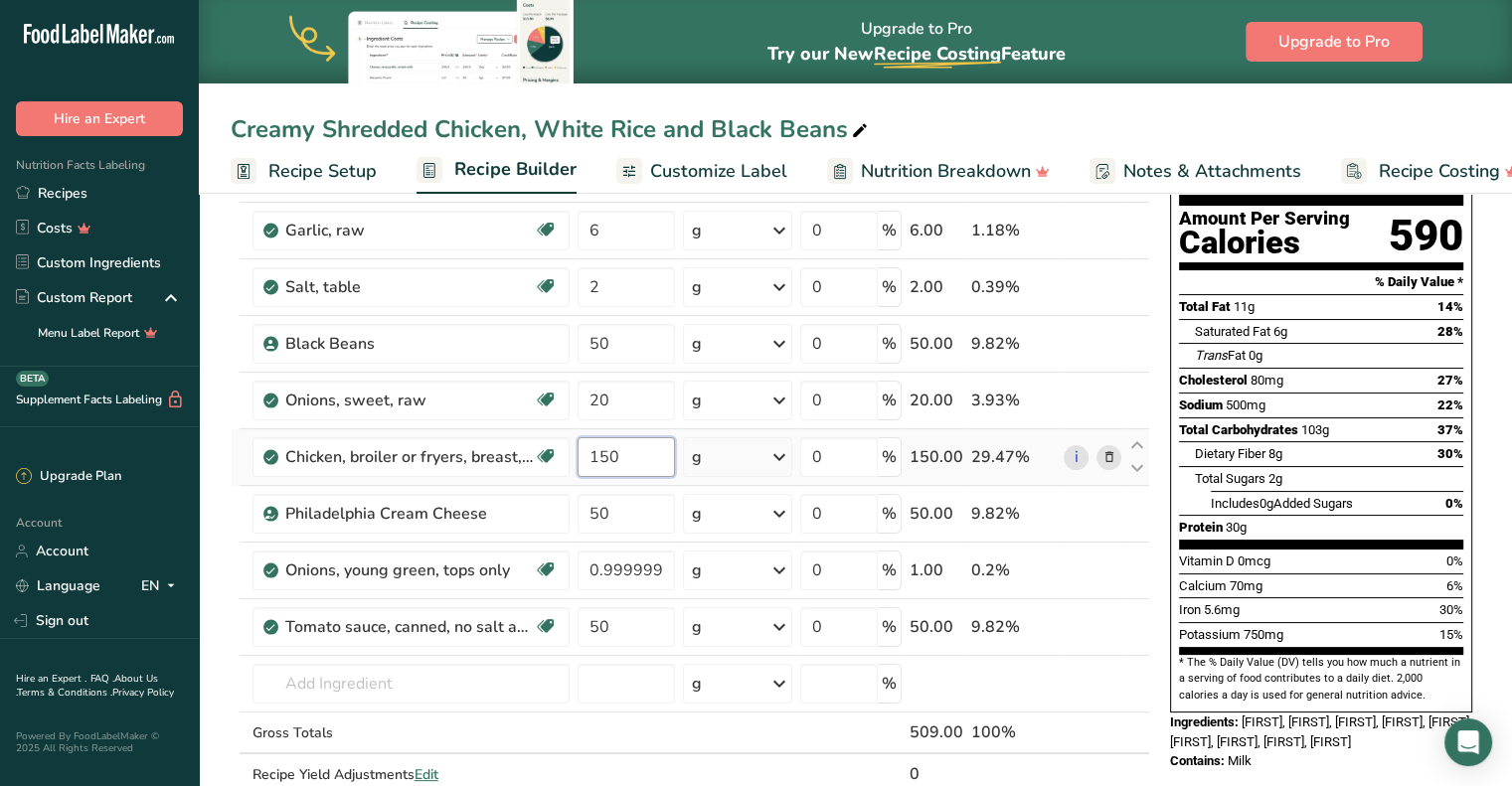 click on "Ingredient *
Amount *
Unit *
Waste *   .a-a{fill:#347362;}.b-a{fill:#fff;}          Grams
Percentage
Rice, white, short-grain, enriched, uncooked
Dairy free
Gluten free
Vegan
Vegetarian
Soy free
180
g
Portions
1 cup
Weight Units
g
kg
mg
See more
Volume Units
l
Volume units require a density conversion. If you know your ingredient's density enter it below. Otherwise, click on "RIA" our AI Regulatory bot - she will be able to help you
lb/ft3
g/cm3
Confirm
mL
lb/ft3" at bounding box center [690, 470] 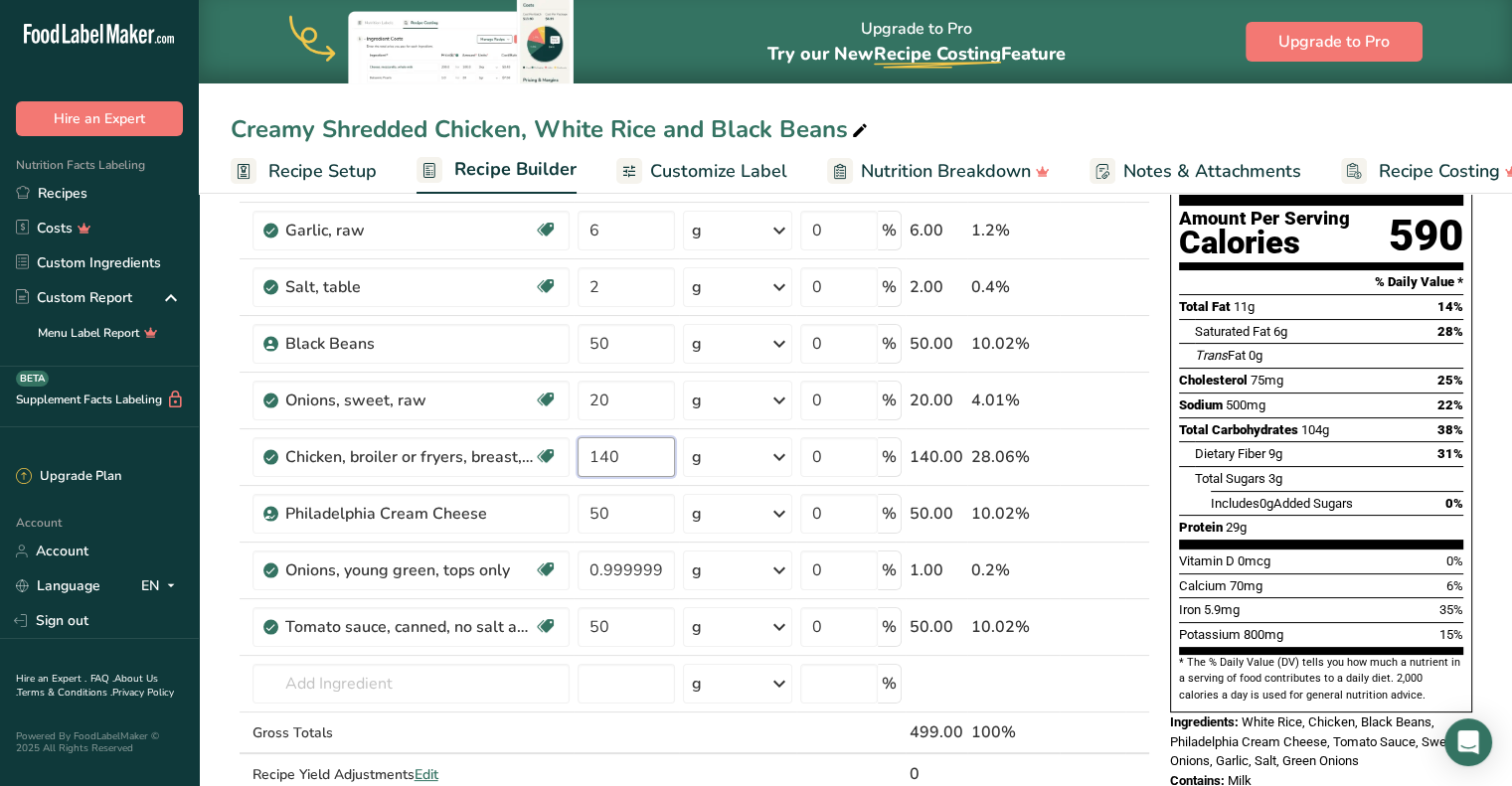 scroll, scrollTop: 0, scrollLeft: 0, axis: both 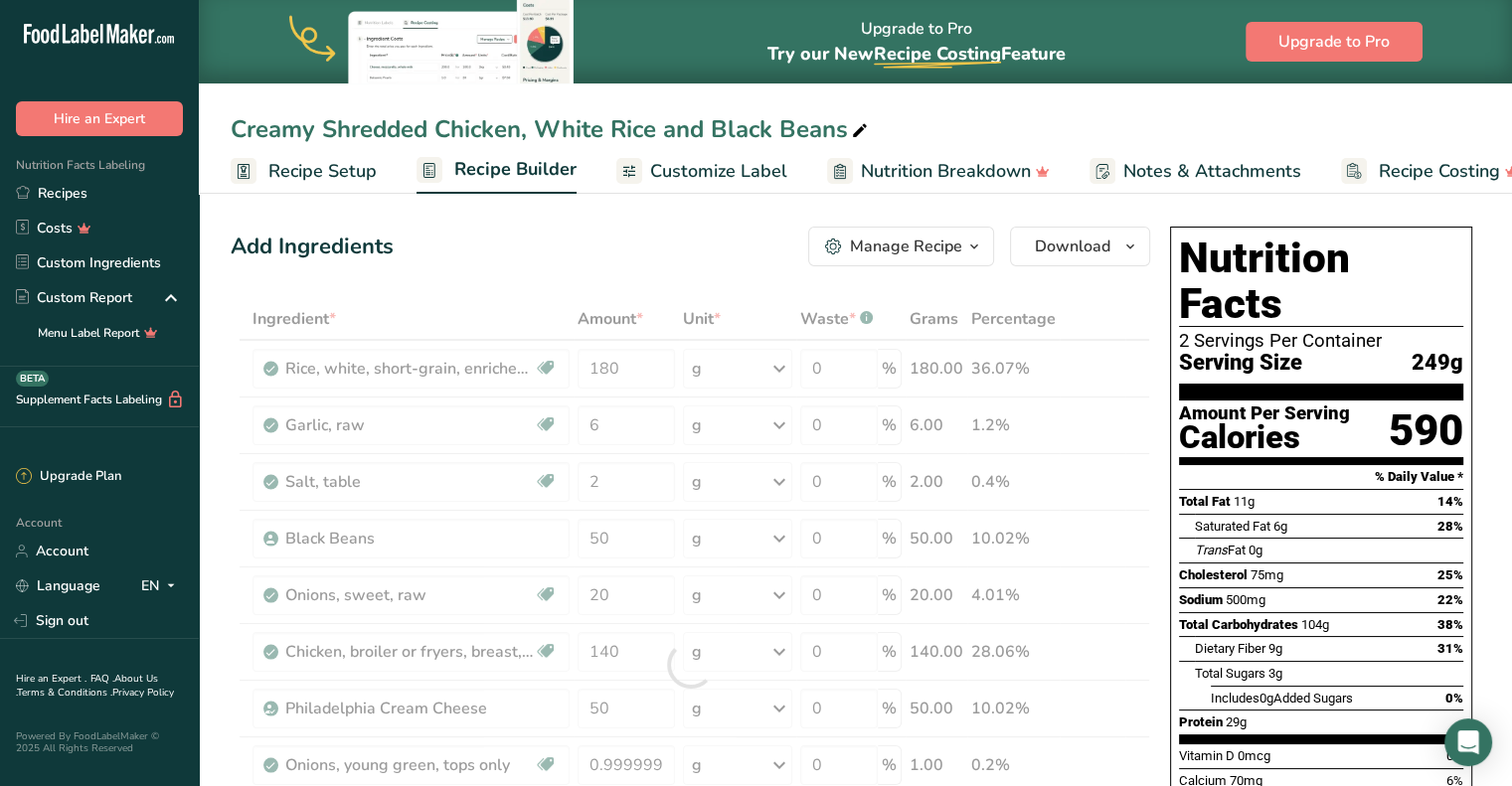 click on "Add Ingredients
Manage Recipe         Delete Recipe           Duplicate Recipe             Scale Recipe             Save as Sub-Recipe   .a-a{fill:#347362;}.b-a{fill:#fff;}                               Nutrition Breakdown                   Recipe Card
NEW
Amino Acids Pattern Report             Activity History
Download
Choose your preferred label style
Standard FDA label
Standard FDA label
The most common format for nutrition facts labels in compliance with the FDA's typeface, style and requirements
Tabular FDA label
A label format compliant with the FDA regulations presented in a tabular (horizontal) display.
Linear FDA label
A simple linear display for small sized packages.
Simplified FDA label" at bounding box center [690, 246] 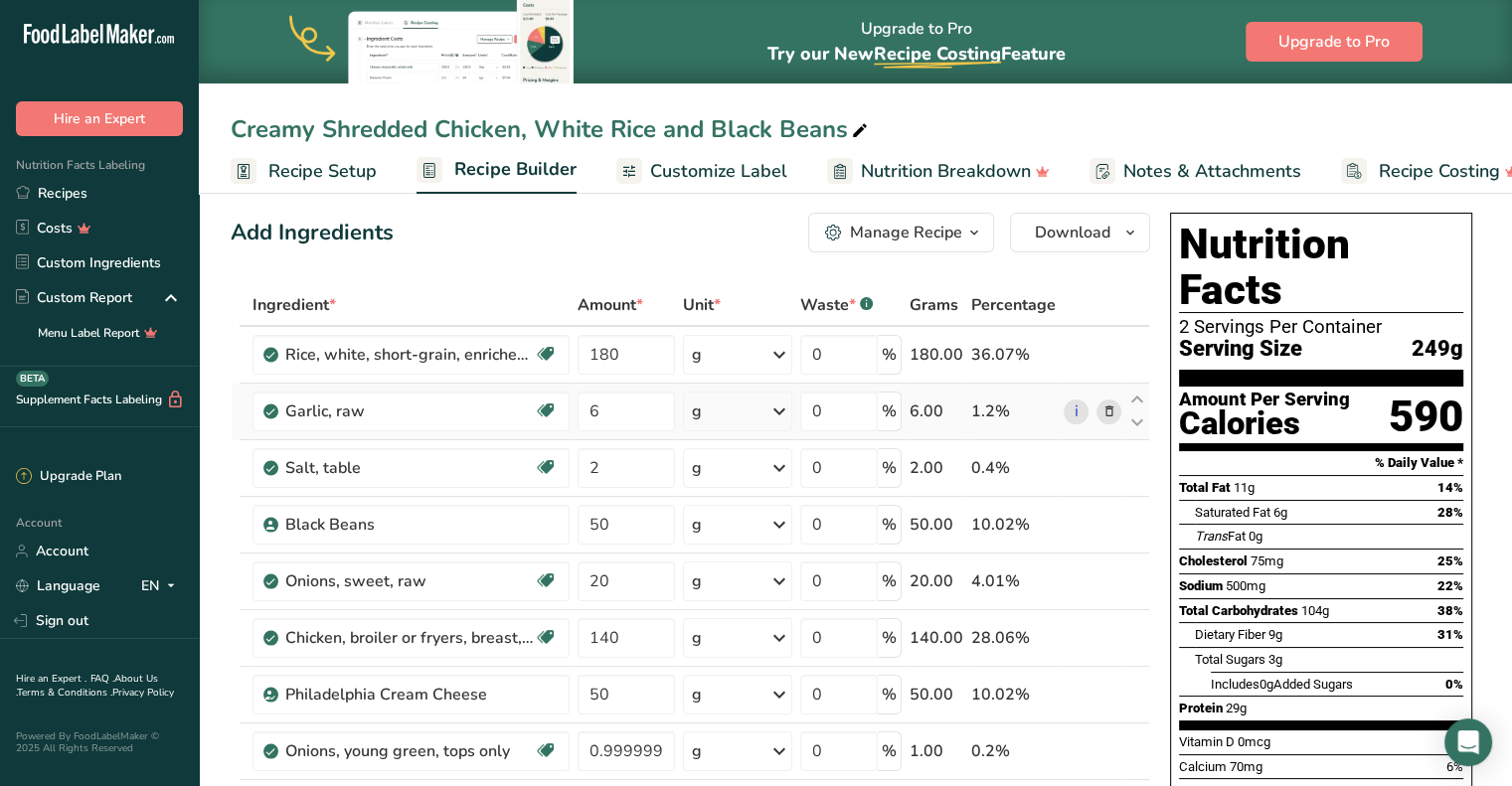 scroll, scrollTop: 11, scrollLeft: 0, axis: vertical 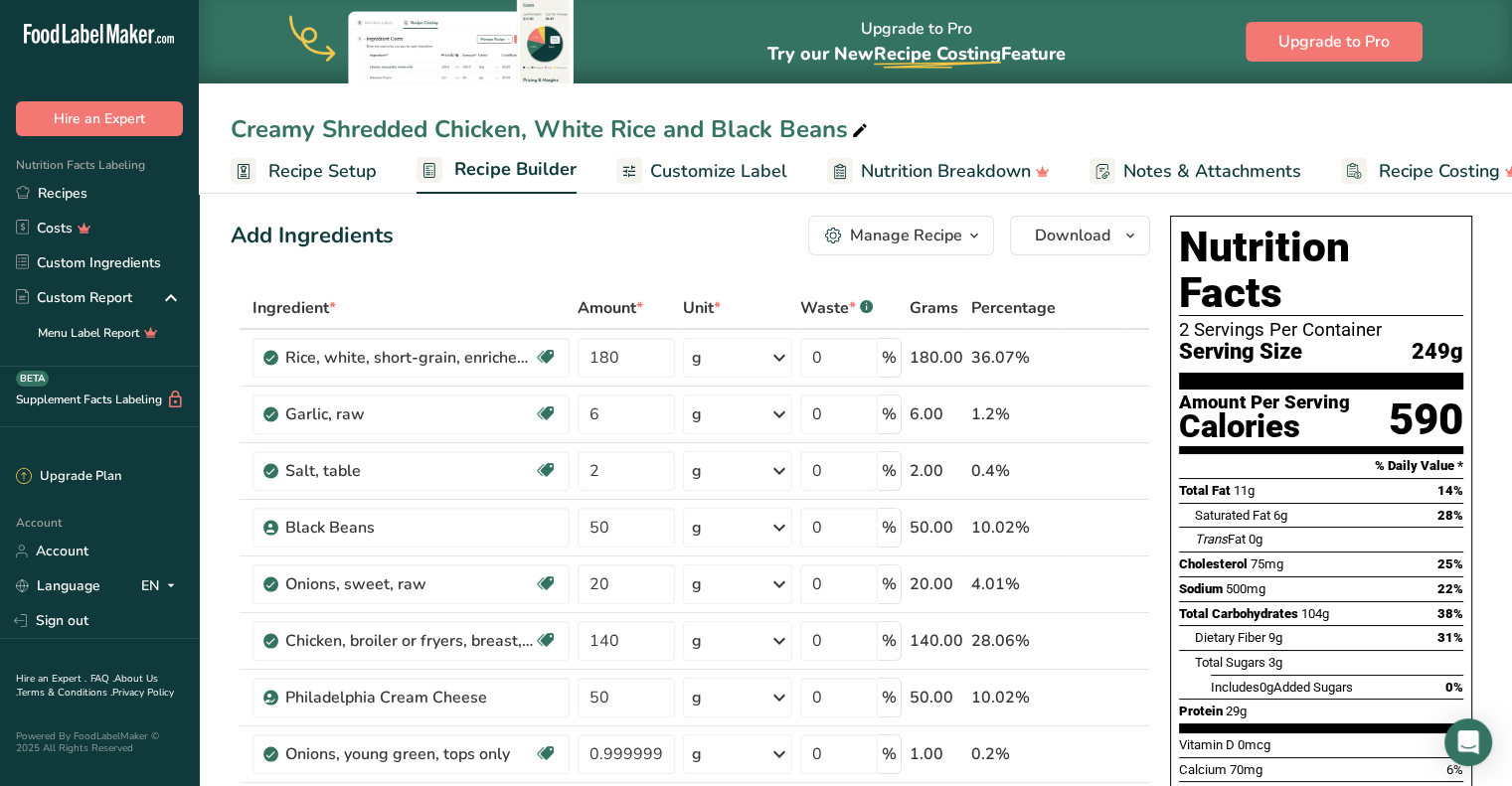 click on "Add Ingredients
Manage Recipe         Delete Recipe           Duplicate Recipe             Scale Recipe             Save as Sub-Recipe   .a-a{fill:#347362;}.b-a{fill:#fff;}                               Nutrition Breakdown                   Recipe Card
NEW
Amino Acids Pattern Report             Activity History
Download
Choose your preferred label style
Standard FDA label
Standard FDA label
The most common format for nutrition facts labels in compliance with the FDA's typeface, style and requirements
Tabular FDA label
A label format compliant with the FDA regulations presented in a tabular (horizontal) display.
Linear FDA label
A simple linear display for small sized packages.
Simplified FDA label" at bounding box center [690, 236] 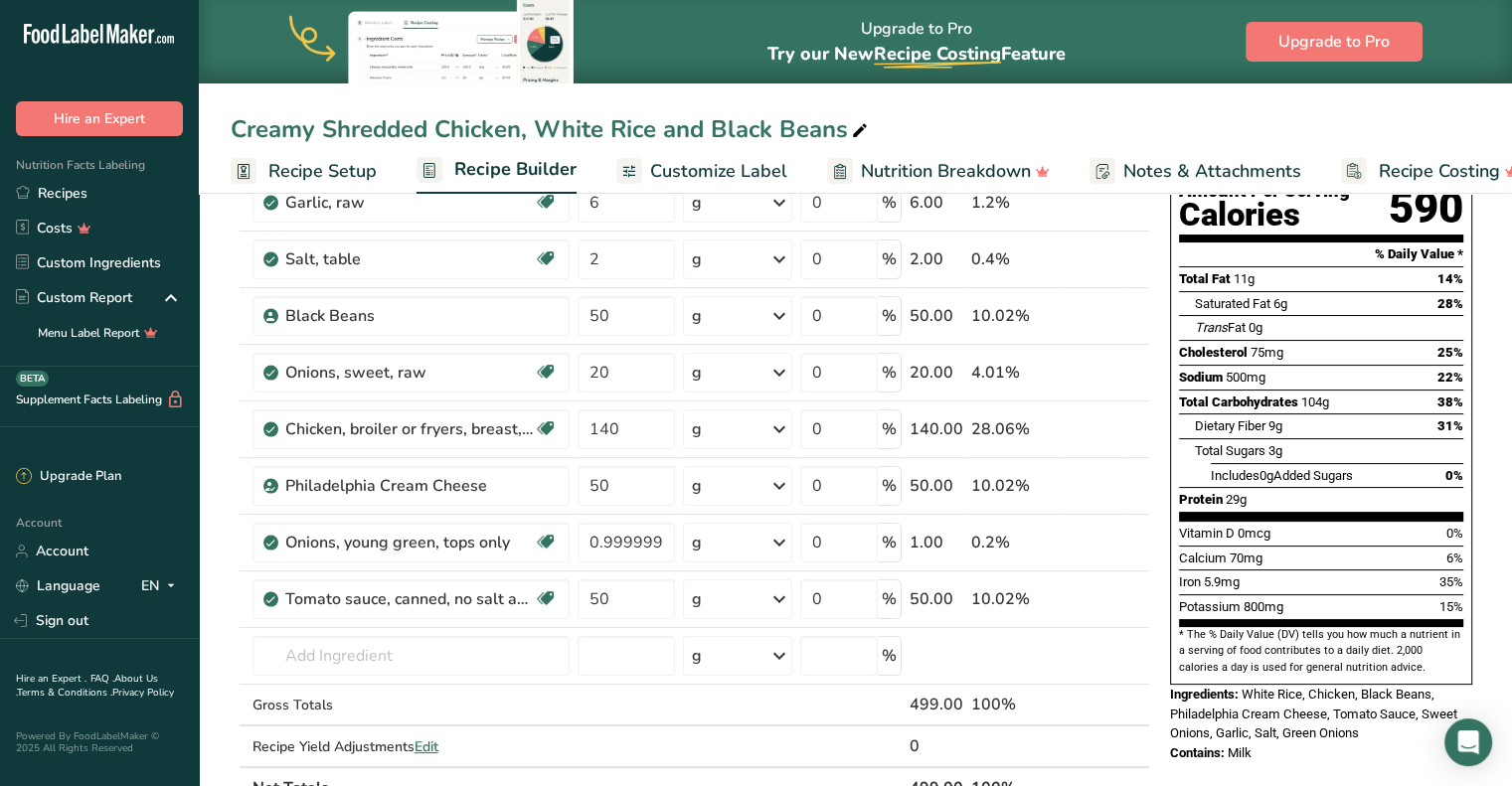 scroll, scrollTop: 225, scrollLeft: 0, axis: vertical 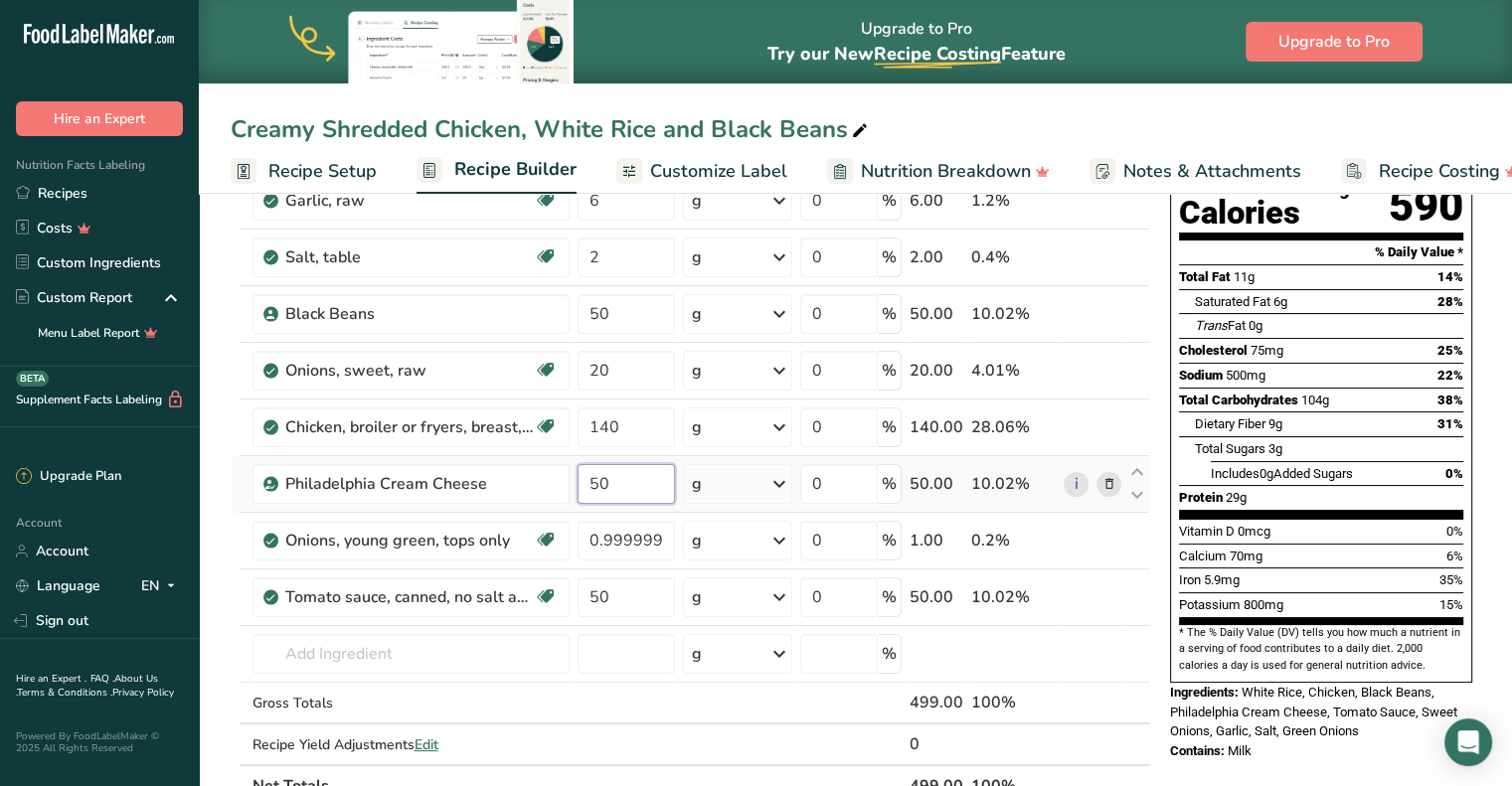 click on "50" at bounding box center (626, 484) 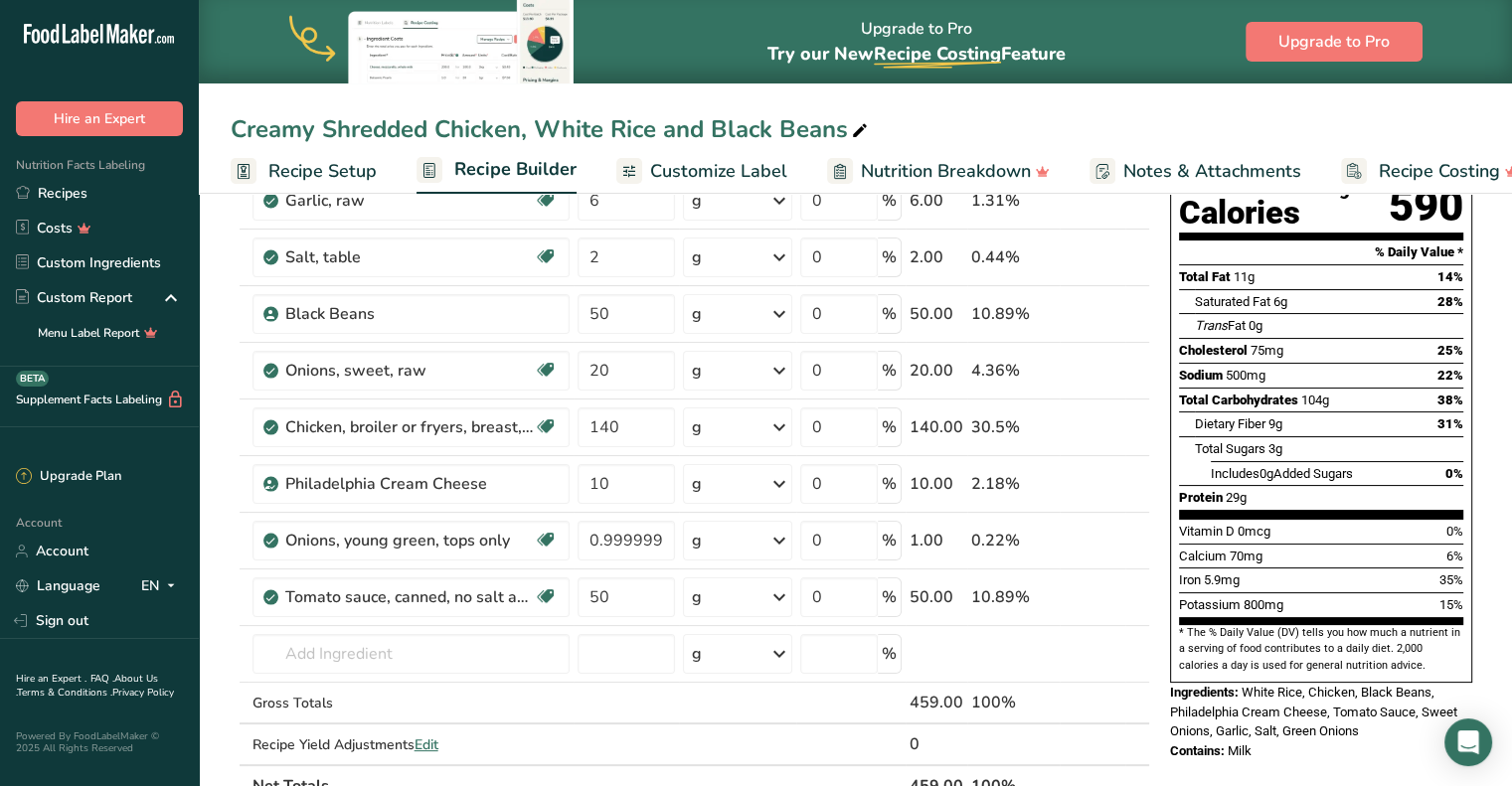 click on "Nutrition Facts
2 Servings Per Container
Serving Size
249g
Amount Per Serving
Calories
590
% Daily Value *
Total Fat
11g
14%
Saturated Fat
6g
28%
Trans  Fat
0g
Cholesterol
75mg
25%
Sodium
500mg
22%
Total Carbohydrates
104g
38%
Dietary Fiber
9g
31%" at bounding box center (1321, 716) 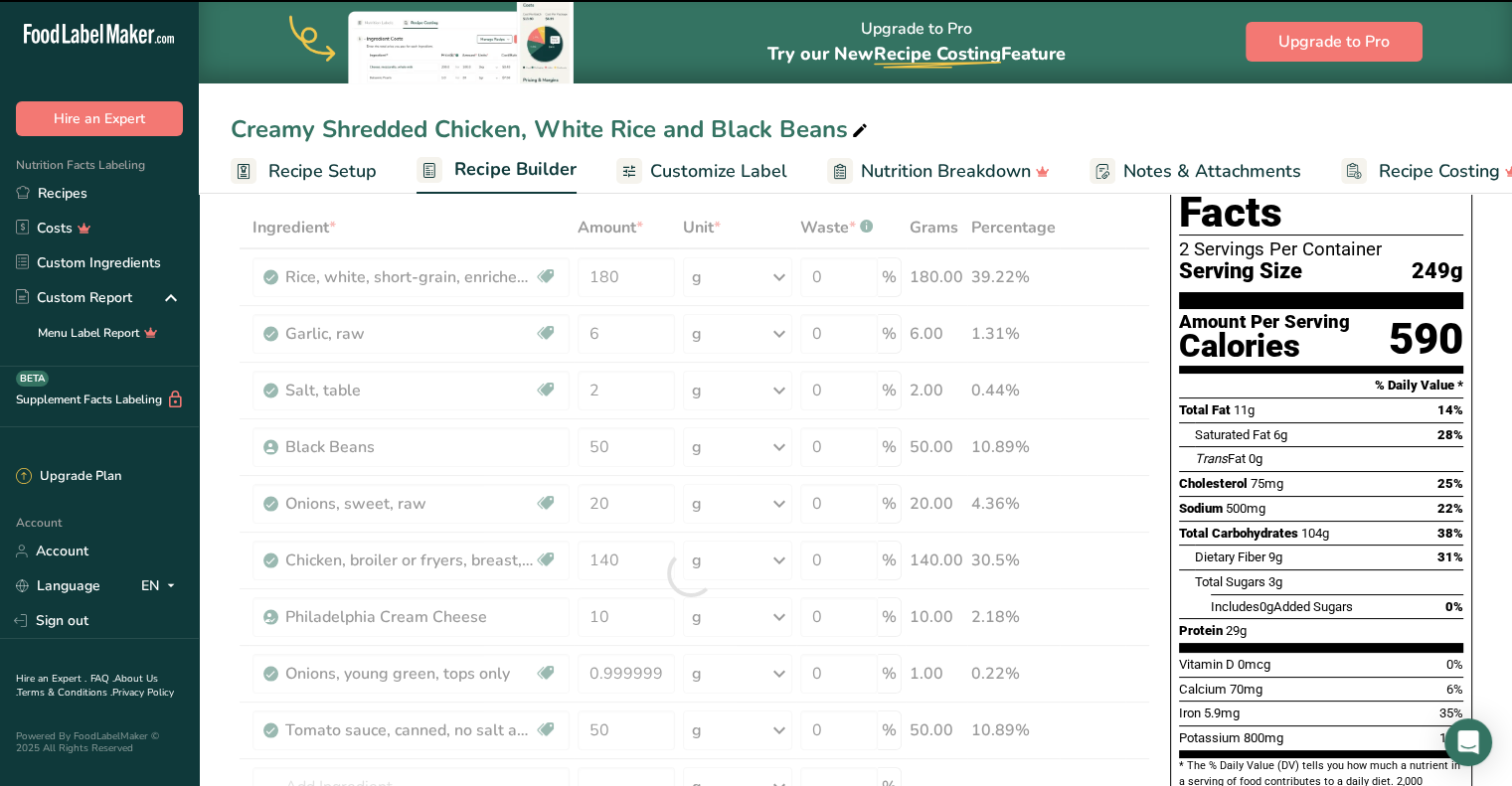 scroll, scrollTop: 90, scrollLeft: 0, axis: vertical 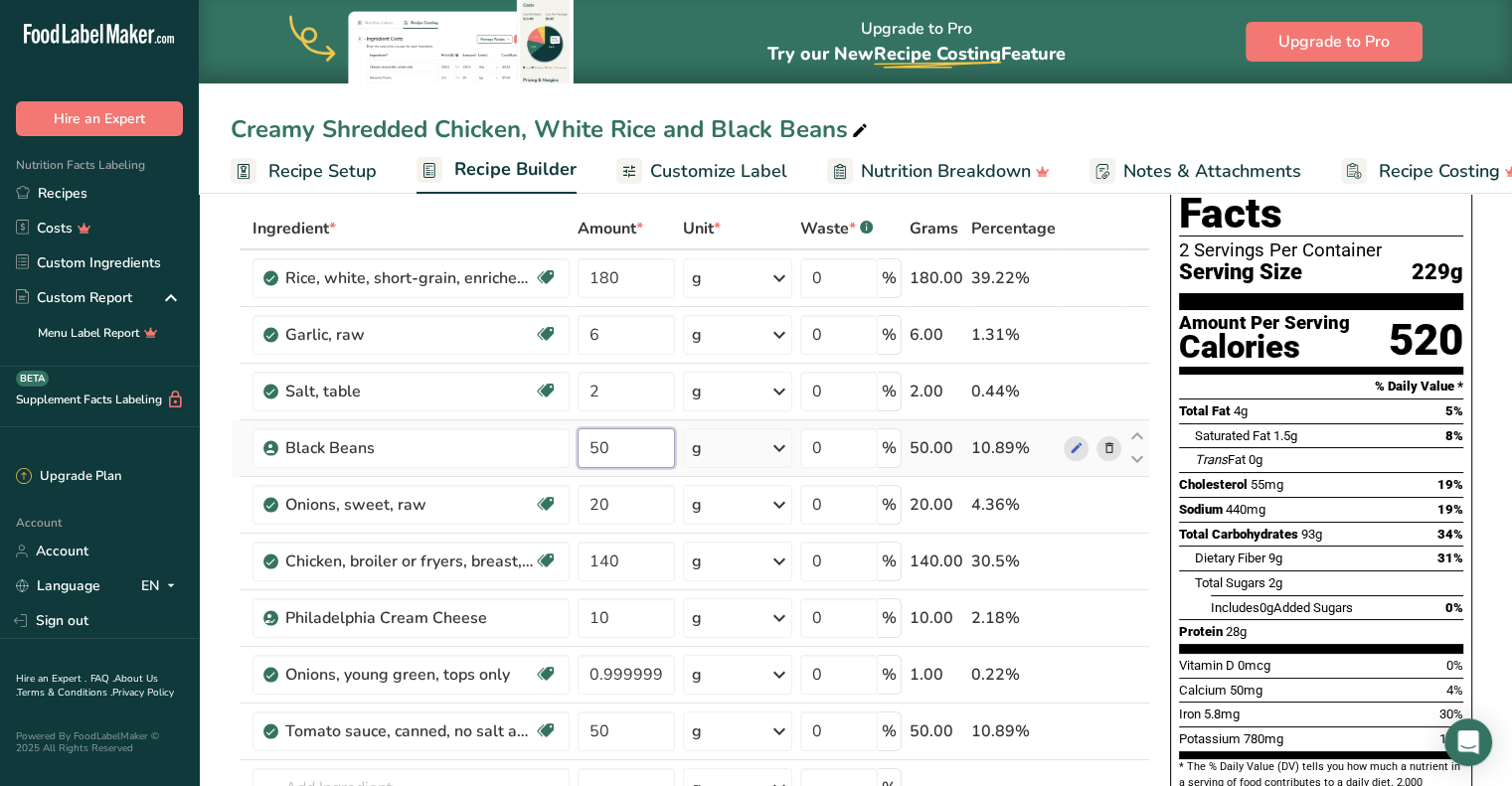drag, startPoint x: 632, startPoint y: 442, endPoint x: 533, endPoint y: 424, distance: 100.623059 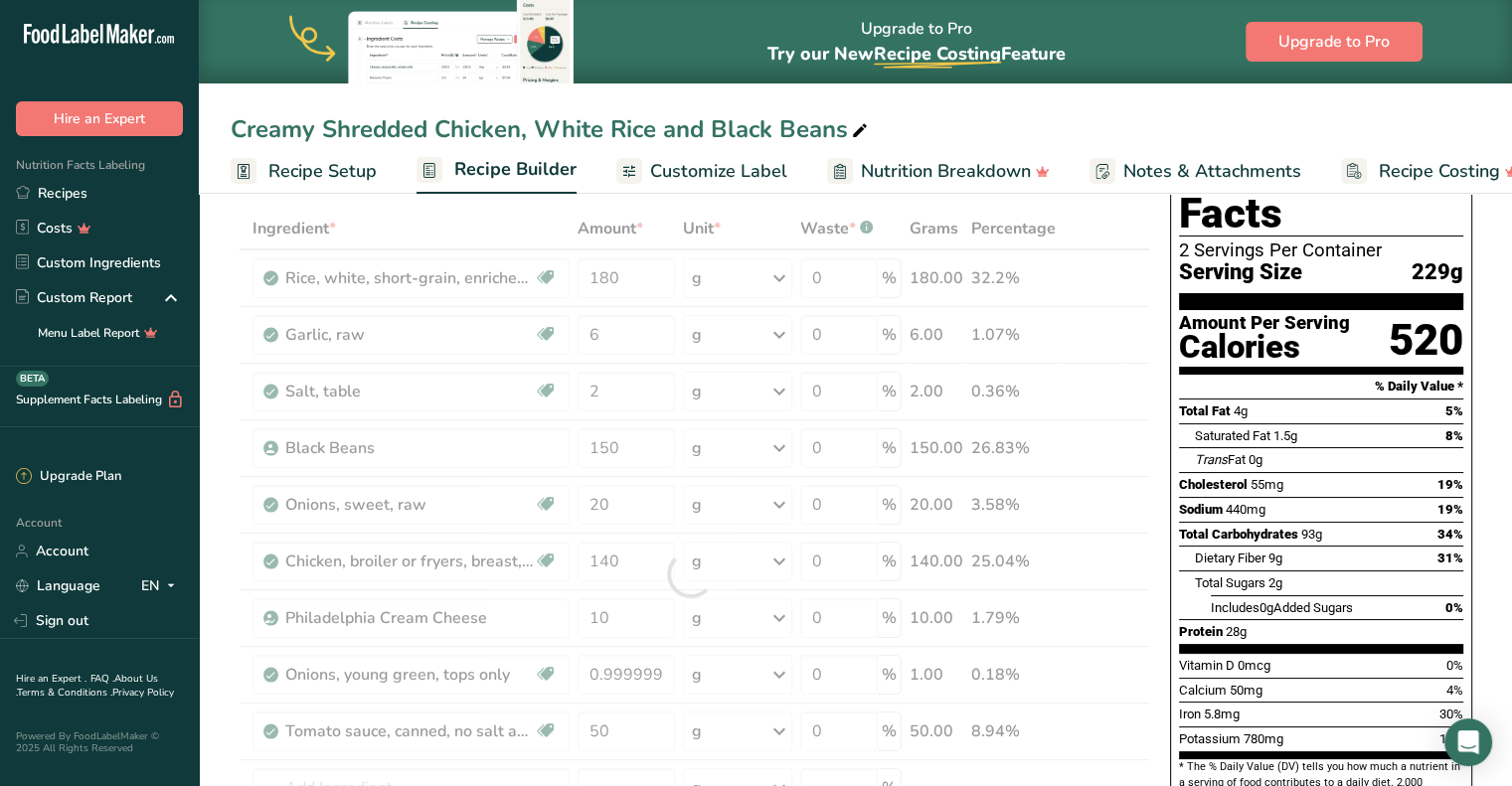 click on "Add Ingredients
Manage Recipe         Delete Recipe           Duplicate Recipe             Scale Recipe             Save as Sub-Recipe   .a-a{fill:#347362;}.b-a{fill:#fff;}                               Nutrition Breakdown                   Recipe Card
NEW
Amino Acids Pattern Report             Activity History
Download
Choose your preferred label style
Standard FDA label
Standard FDA label
The most common format for nutrition facts labels in compliance with the FDA's typeface, style and requirements
Tabular FDA label
A label format compliant with the FDA regulations presented in a tabular (horizontal) display.
Linear FDA label
A simple linear display for small sized packages.
Simplified FDA label" at bounding box center [855, 851] 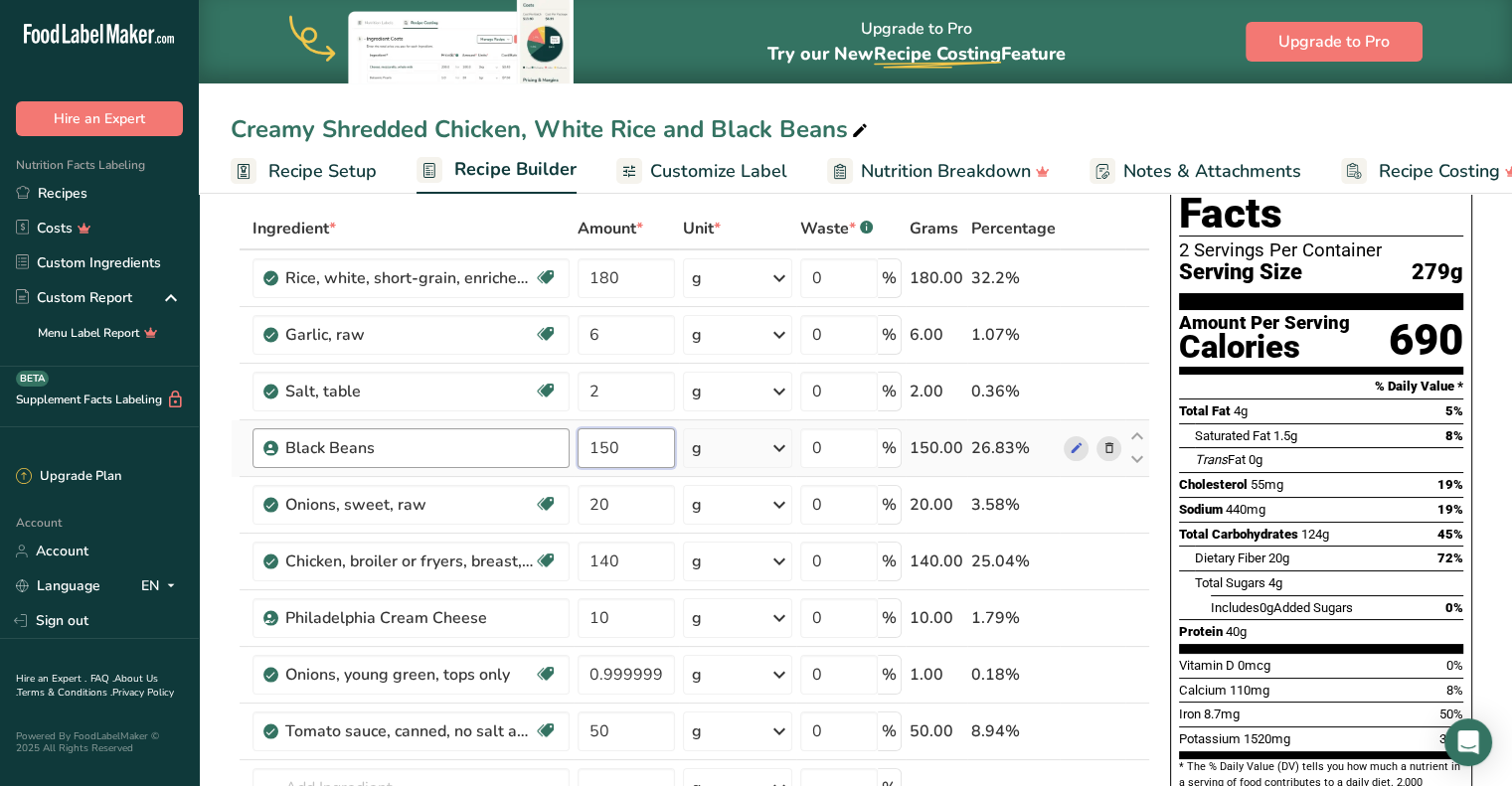 drag, startPoint x: 632, startPoint y: 440, endPoint x: 499, endPoint y: 431, distance: 133.3042 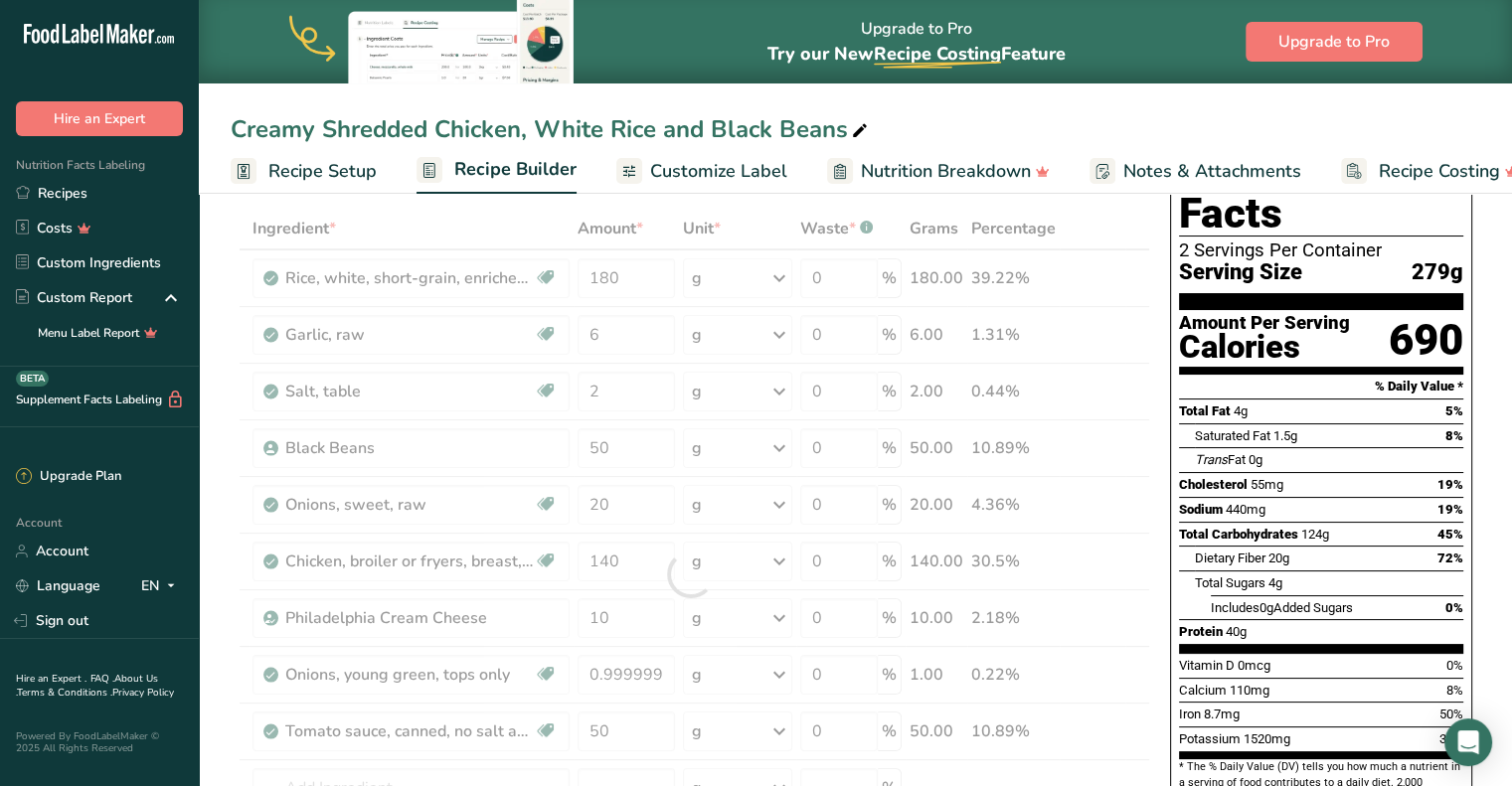 click on "Ingredient *
Amount *
Unit *
Waste *   .a-a{fill:#347362;}.b-a{fill:#fff;}          Grams
Percentage
Rice, white, short-grain, enriched, uncooked
Dairy free
Gluten free
Vegan
Vegetarian
Soy free
180
g
Portions
1 cup
Weight Units
g
kg
mg
See more
Volume Units
l
Volume units require a density conversion. If you know your ingredient's density enter it below. Otherwise, click on "RIA" our AI Regulatory bot - she will be able to help you
lb/ft3
g/cm3
Confirm
mL
lb/ft3" at bounding box center (690, 574) 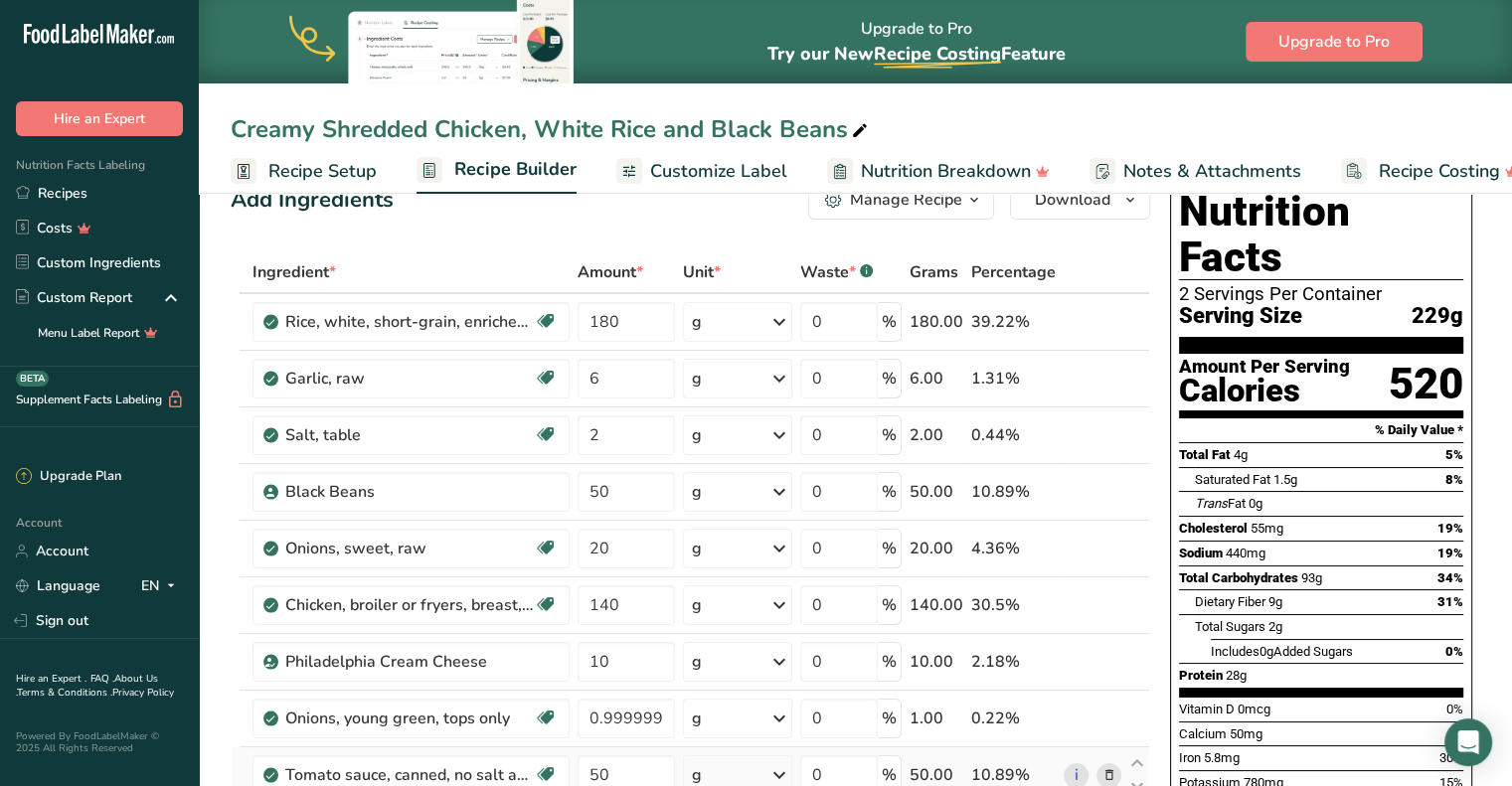 scroll, scrollTop: 44, scrollLeft: 0, axis: vertical 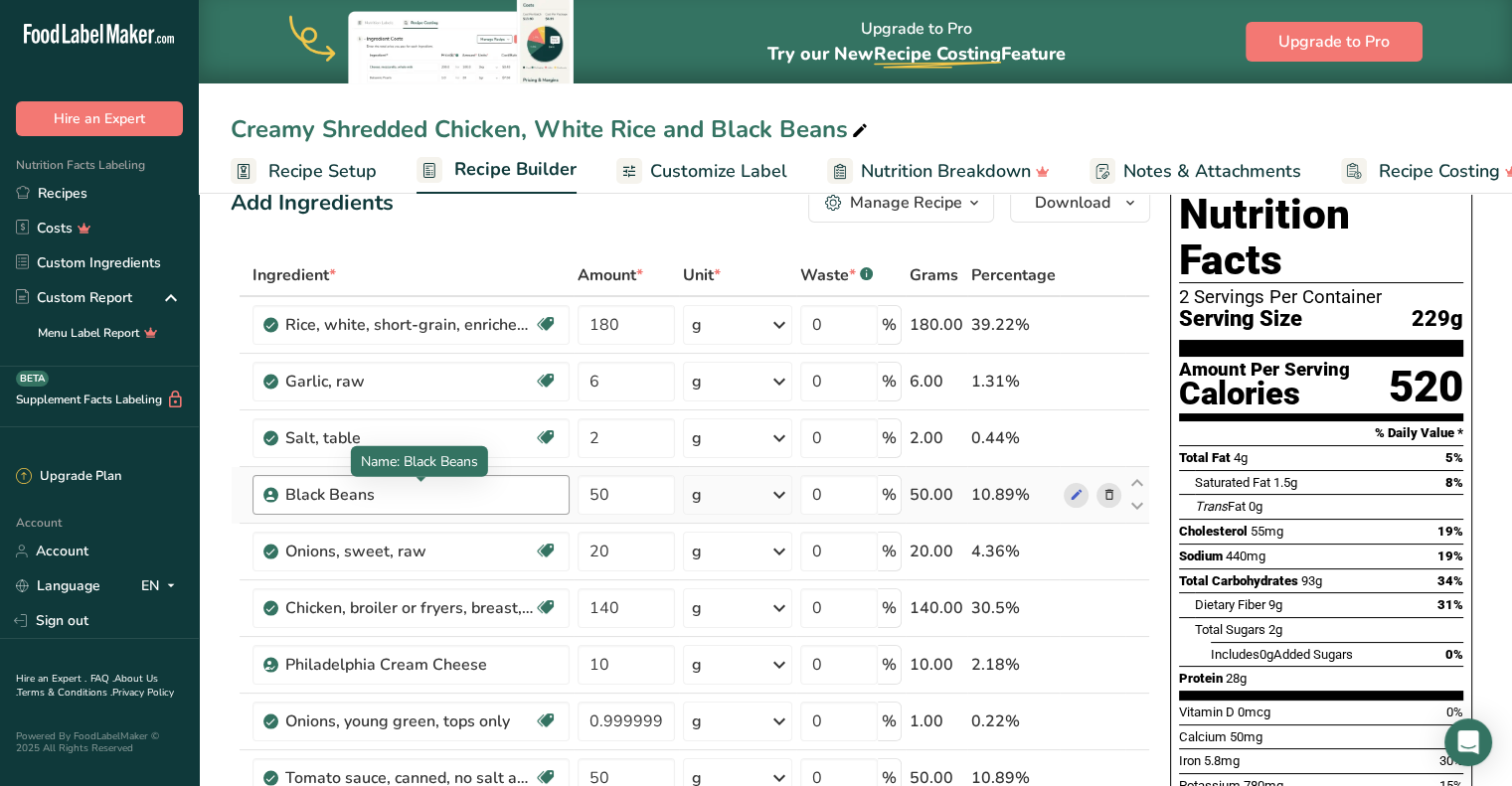 click on "Black Beans" at bounding box center (410, 495) 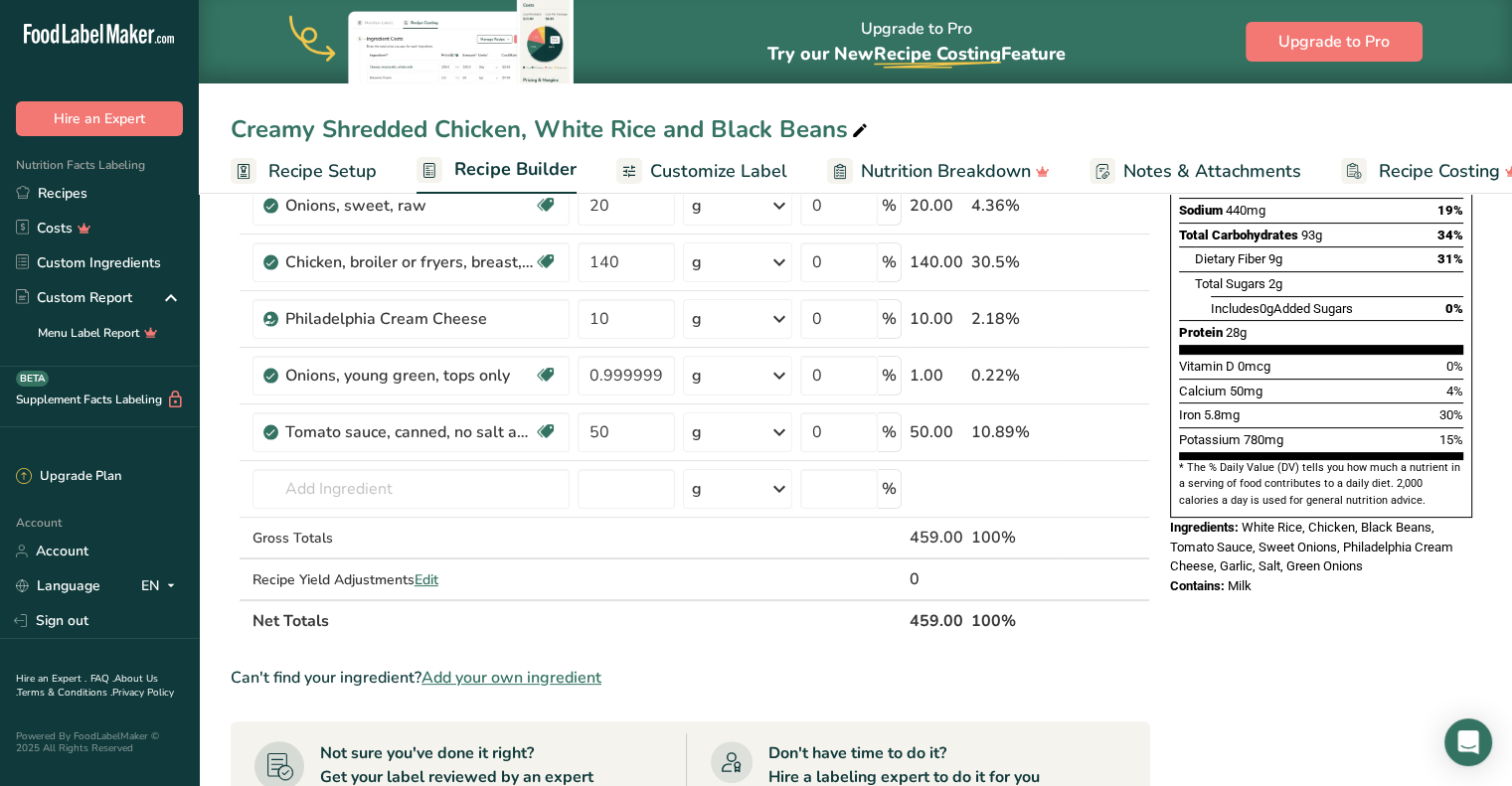 scroll, scrollTop: 395, scrollLeft: 0, axis: vertical 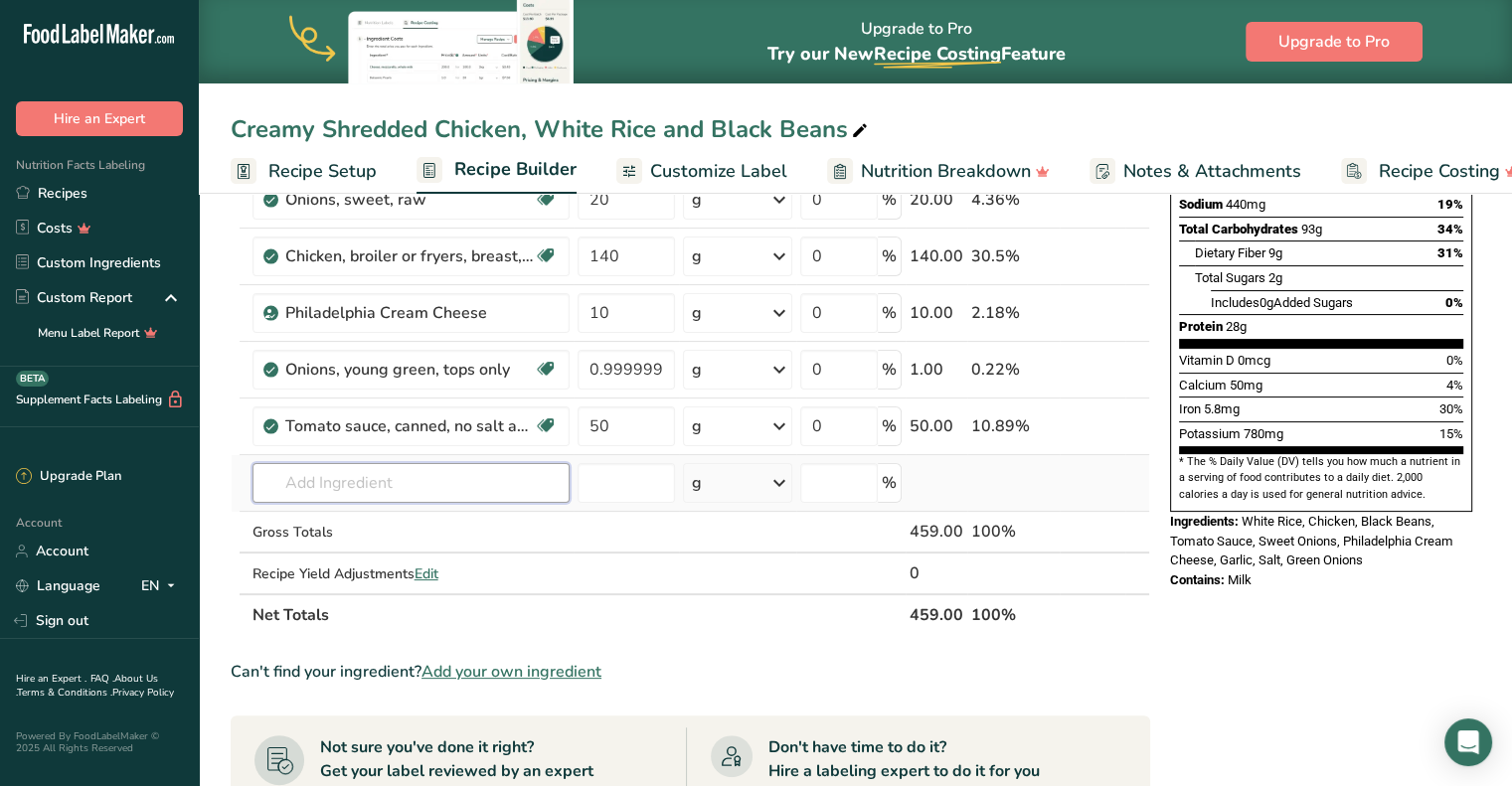 click at bounding box center (411, 483) 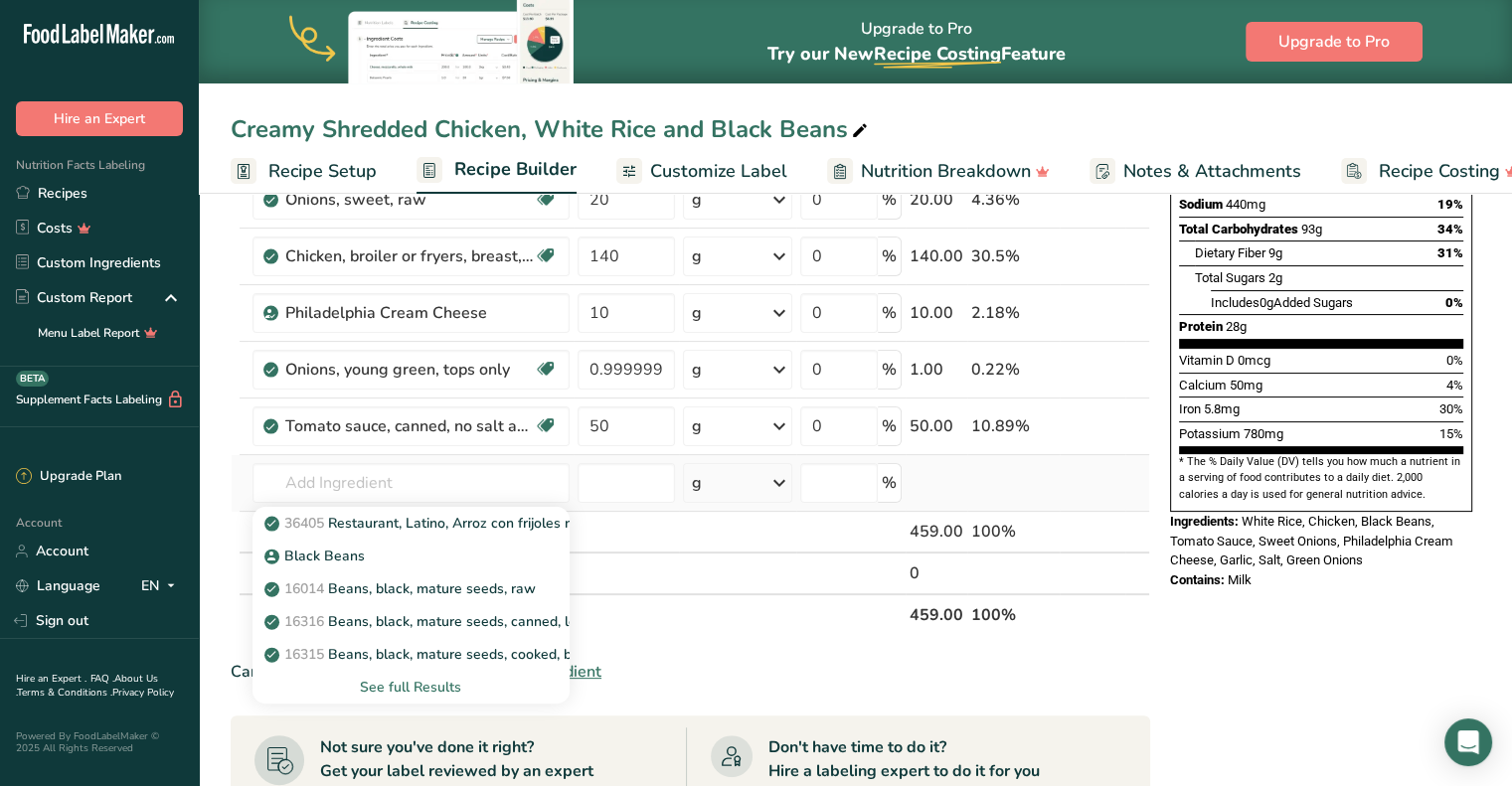click on "See full Results" at bounding box center [411, 687] 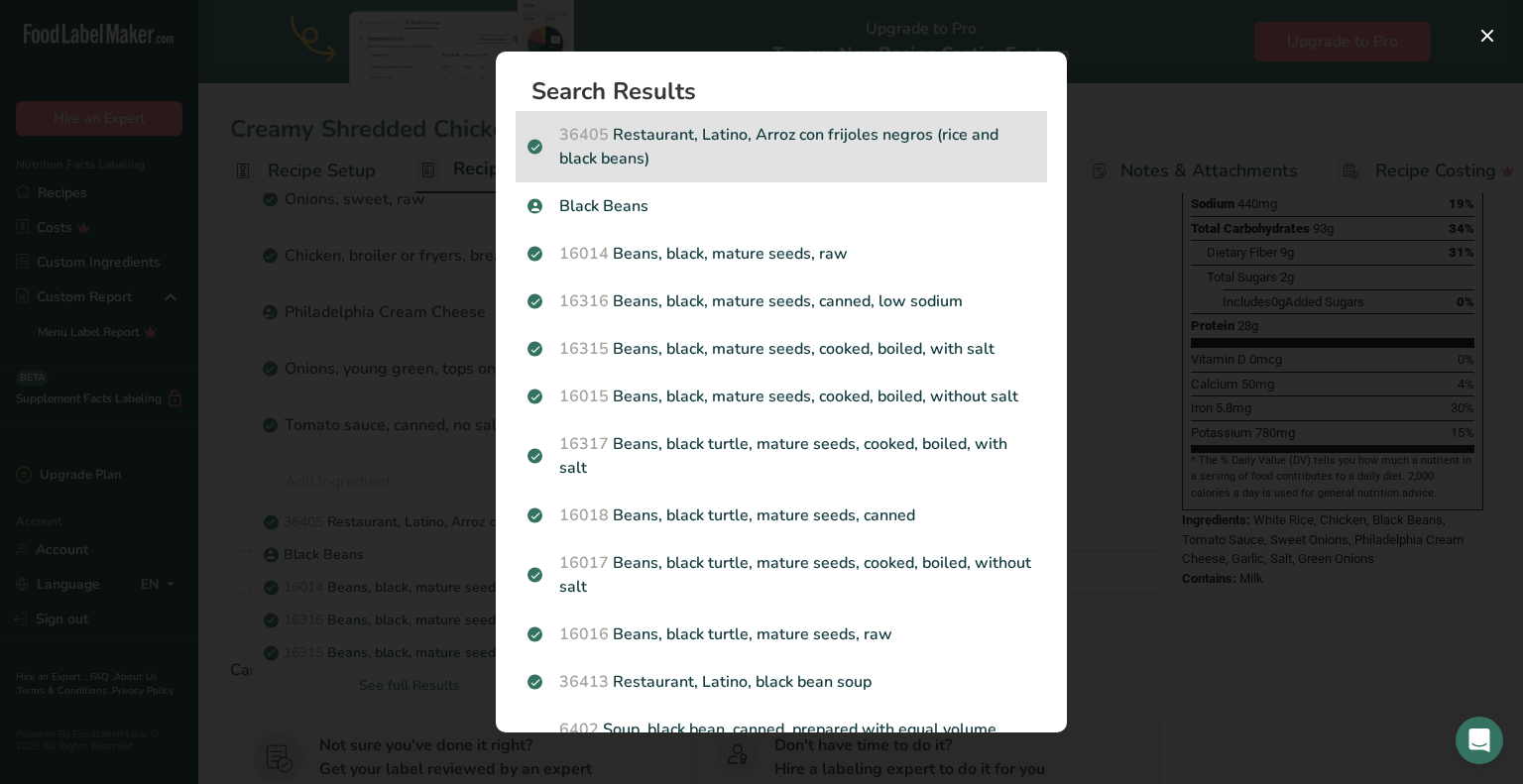 click on "36405
Restaurant, Latino, Arroz con frijoles negros (rice and black beans)" at bounding box center (781, 147) 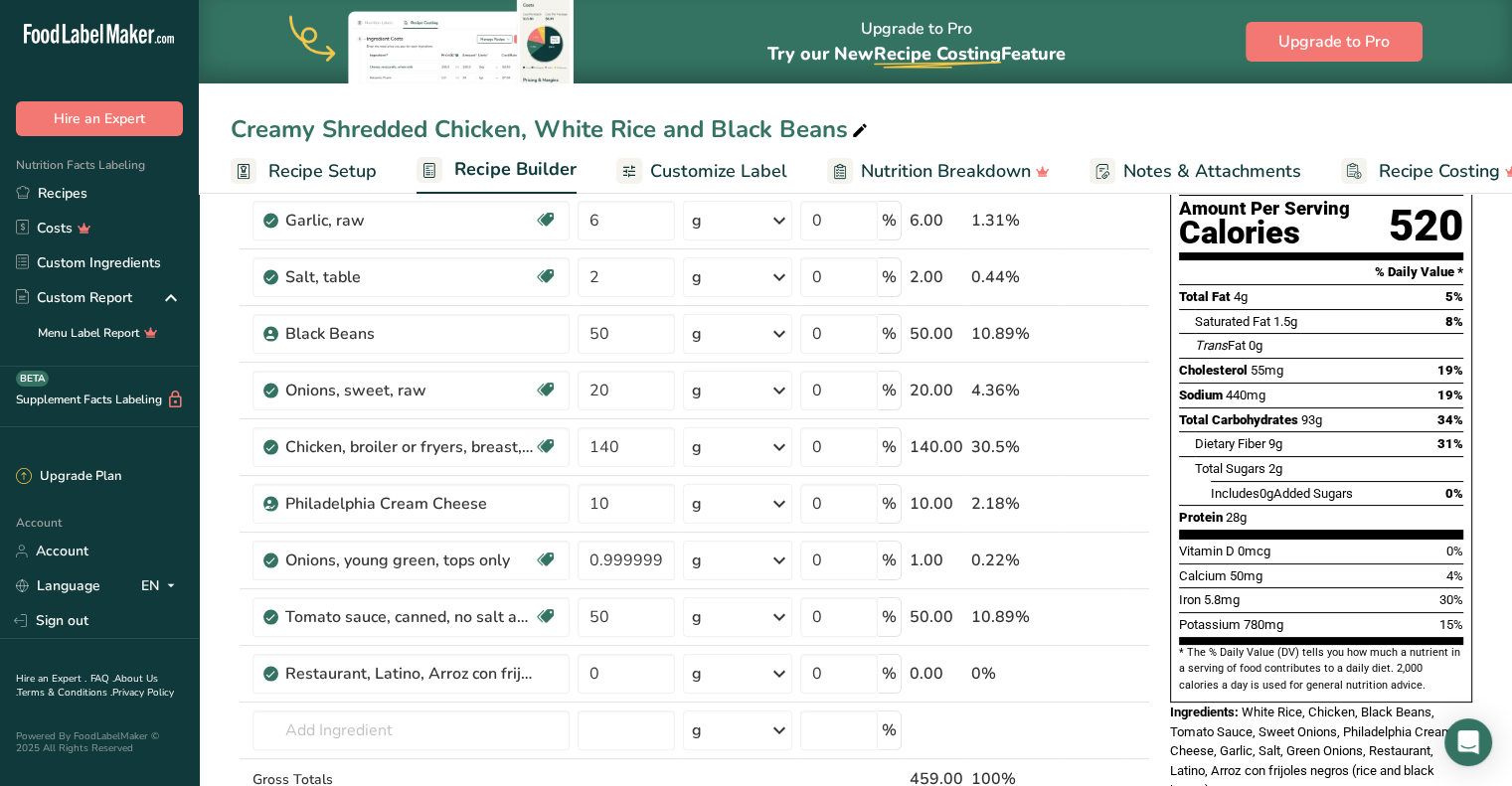 scroll, scrollTop: 262, scrollLeft: 0, axis: vertical 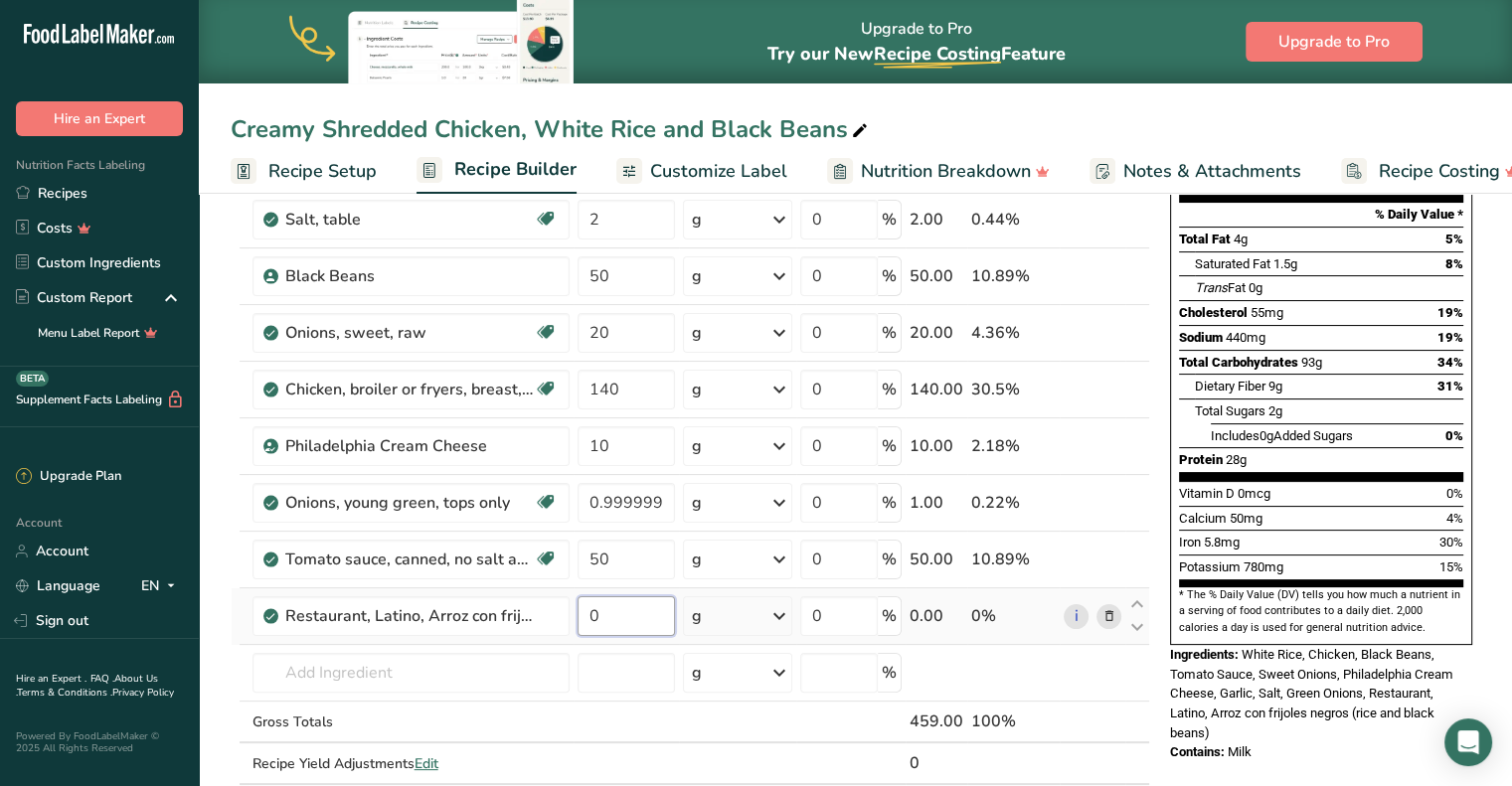 click on "0" at bounding box center [626, 616] 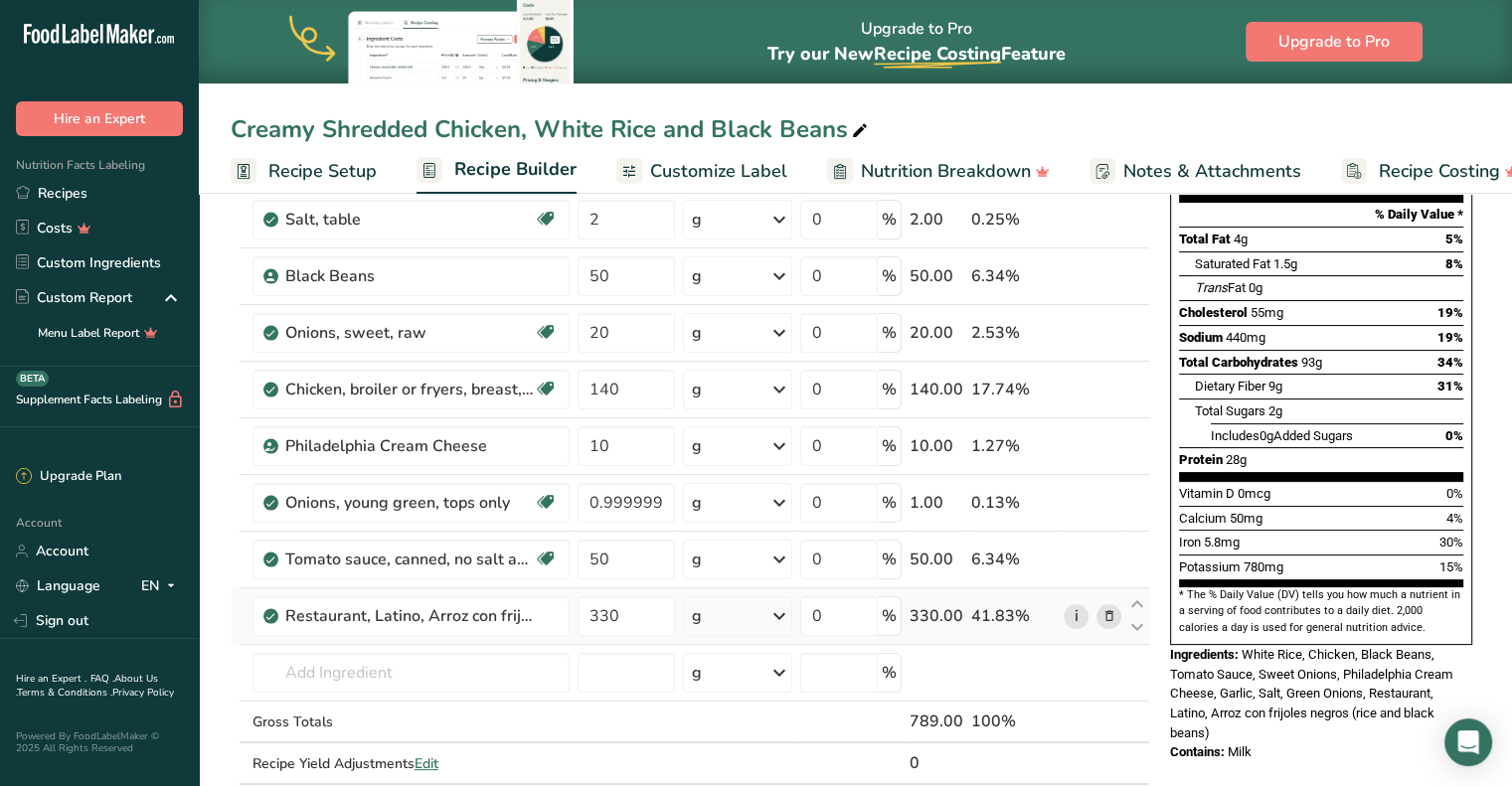 click on "Ingredient *
Amount *
Unit *
Waste *   .a-a{fill:#347362;}.b-a{fill:#fff;}          Grams
Percentage
Rice, white, short-grain, enriched, uncooked
Dairy free
Gluten free
Vegan
Vegetarian
Soy free
180
g
Portions
1 cup
Weight Units
g
kg
mg
See more
Volume Units
l
Volume units require a density conversion. If you know your ingredient's density enter it below. Otherwise, click on "RIA" our AI Regulatory bot - she will be able to help you
lb/ft3
g/cm3
Confirm
mL
lb/ft3" at bounding box center (690, 430) 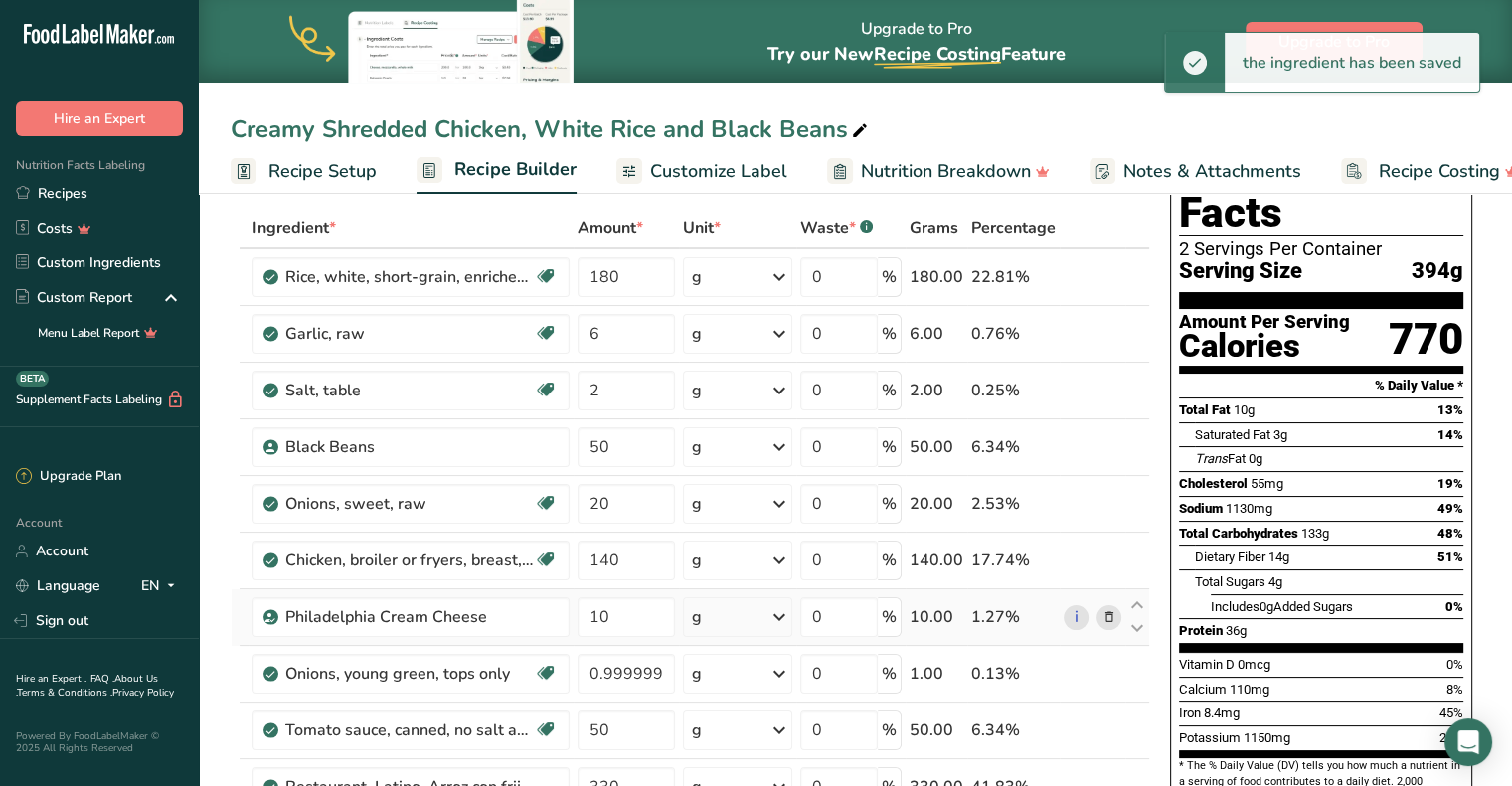 scroll, scrollTop: 85, scrollLeft: 0, axis: vertical 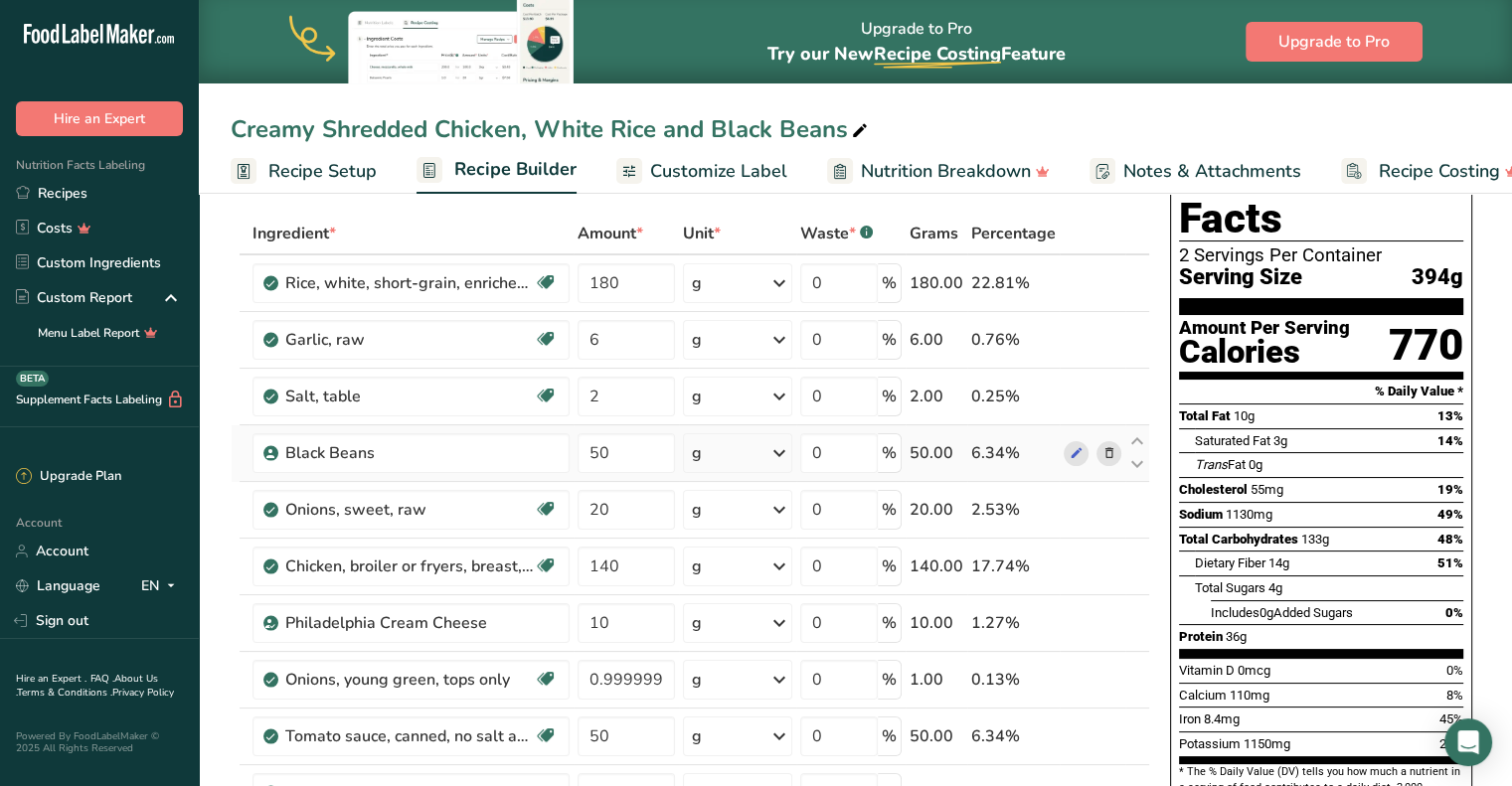 click at bounding box center (1108, 453) 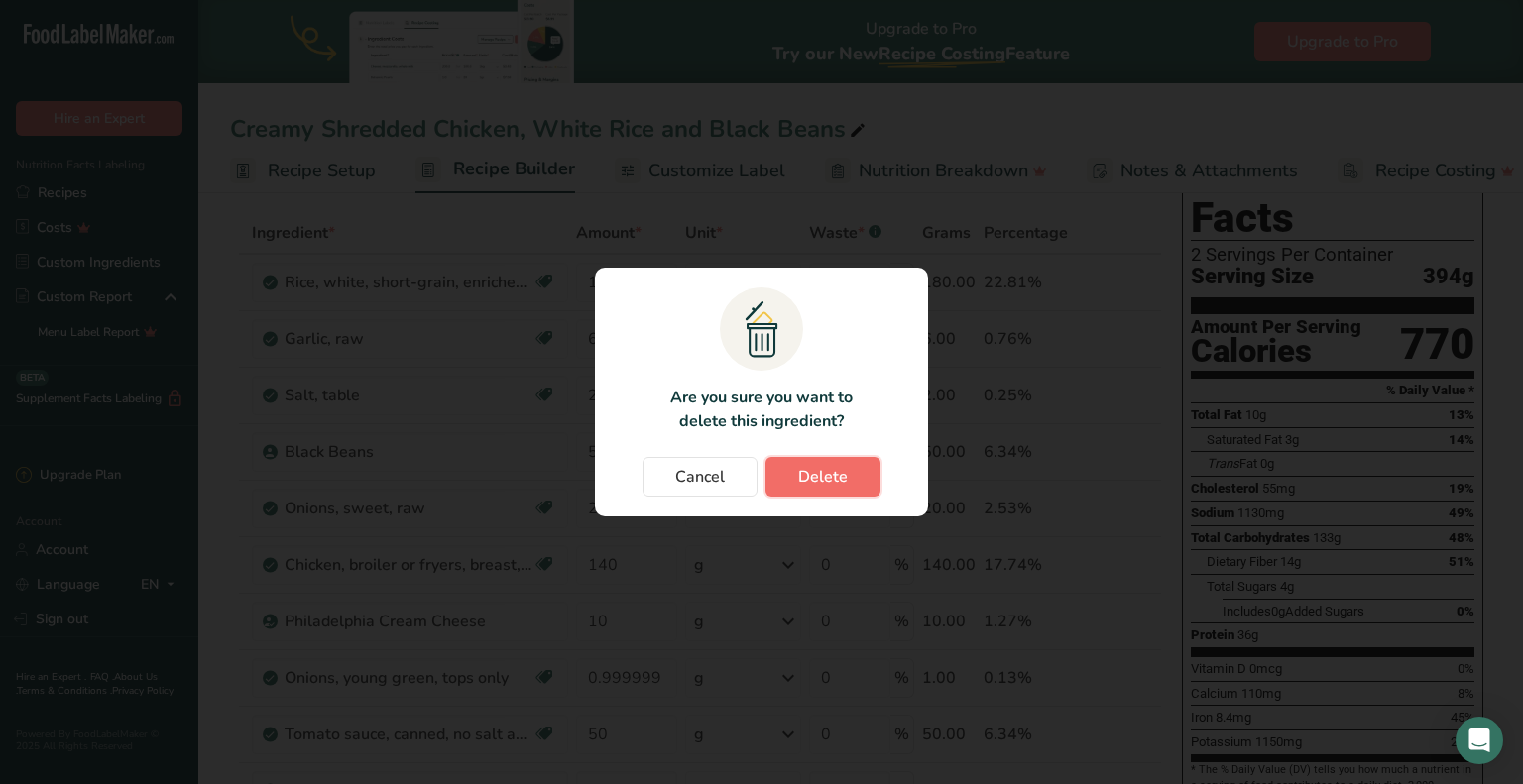 click on "Delete" at bounding box center [823, 477] 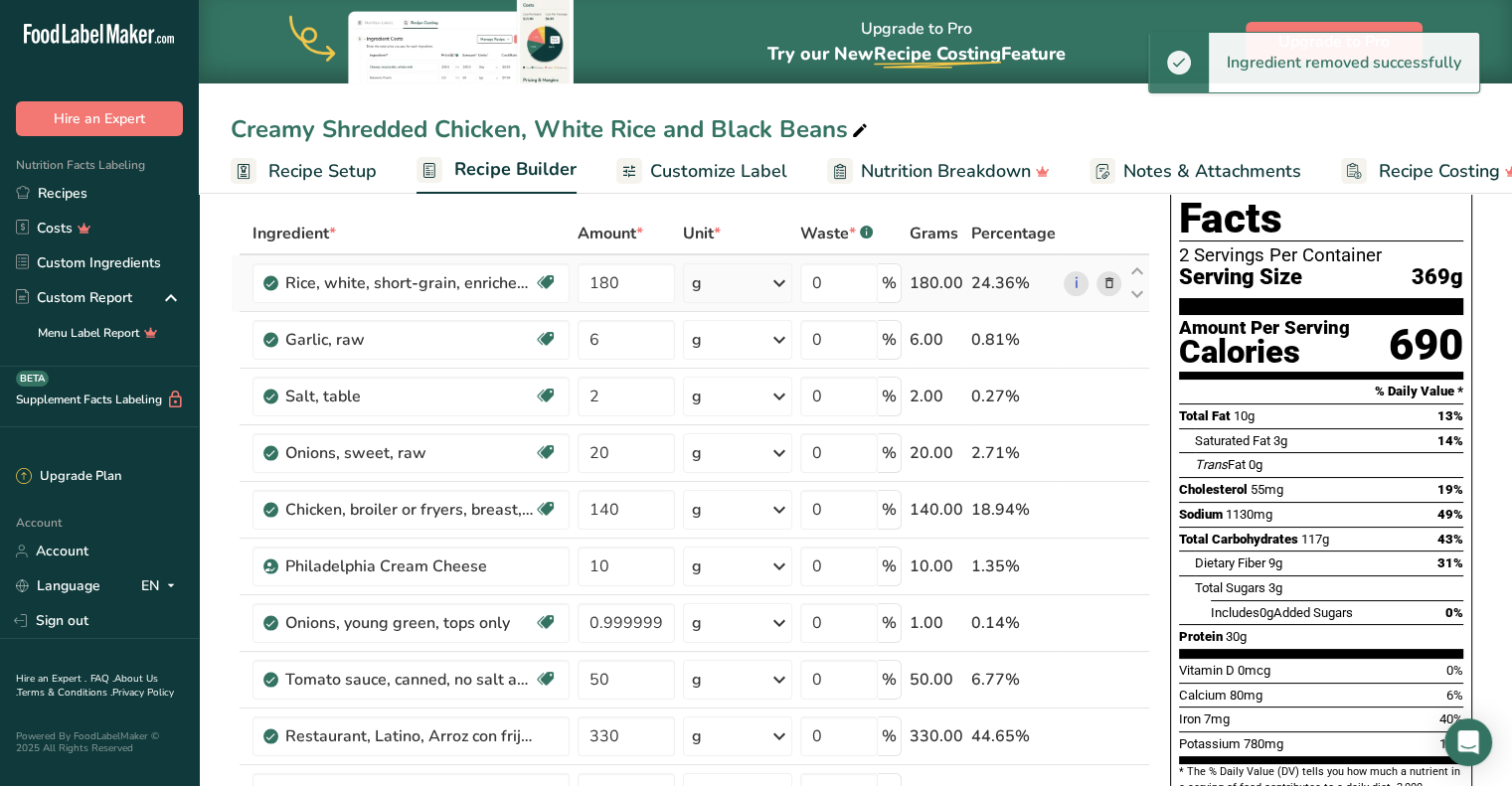 click at bounding box center [1108, 283] 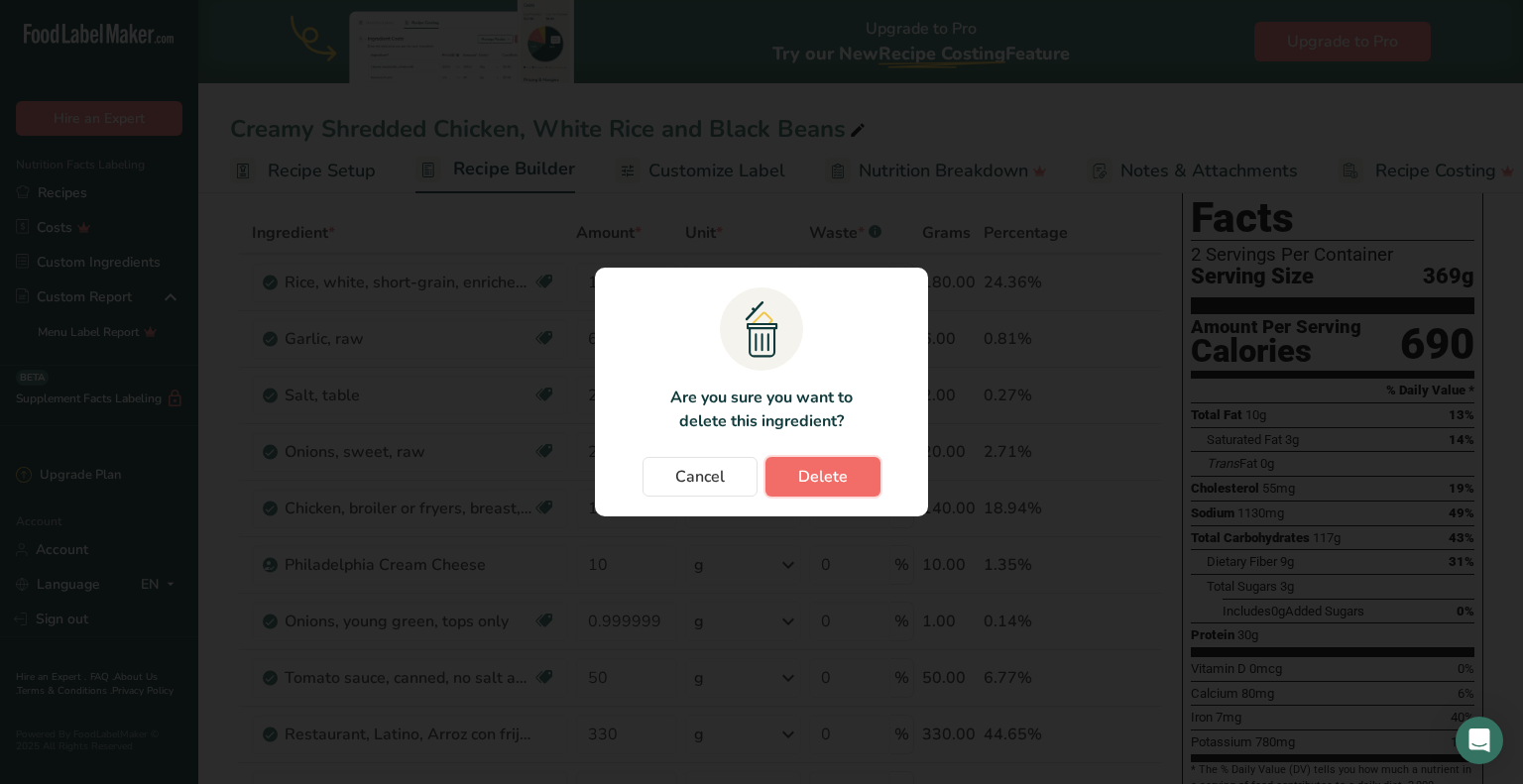 click on "Delete" at bounding box center (823, 477) 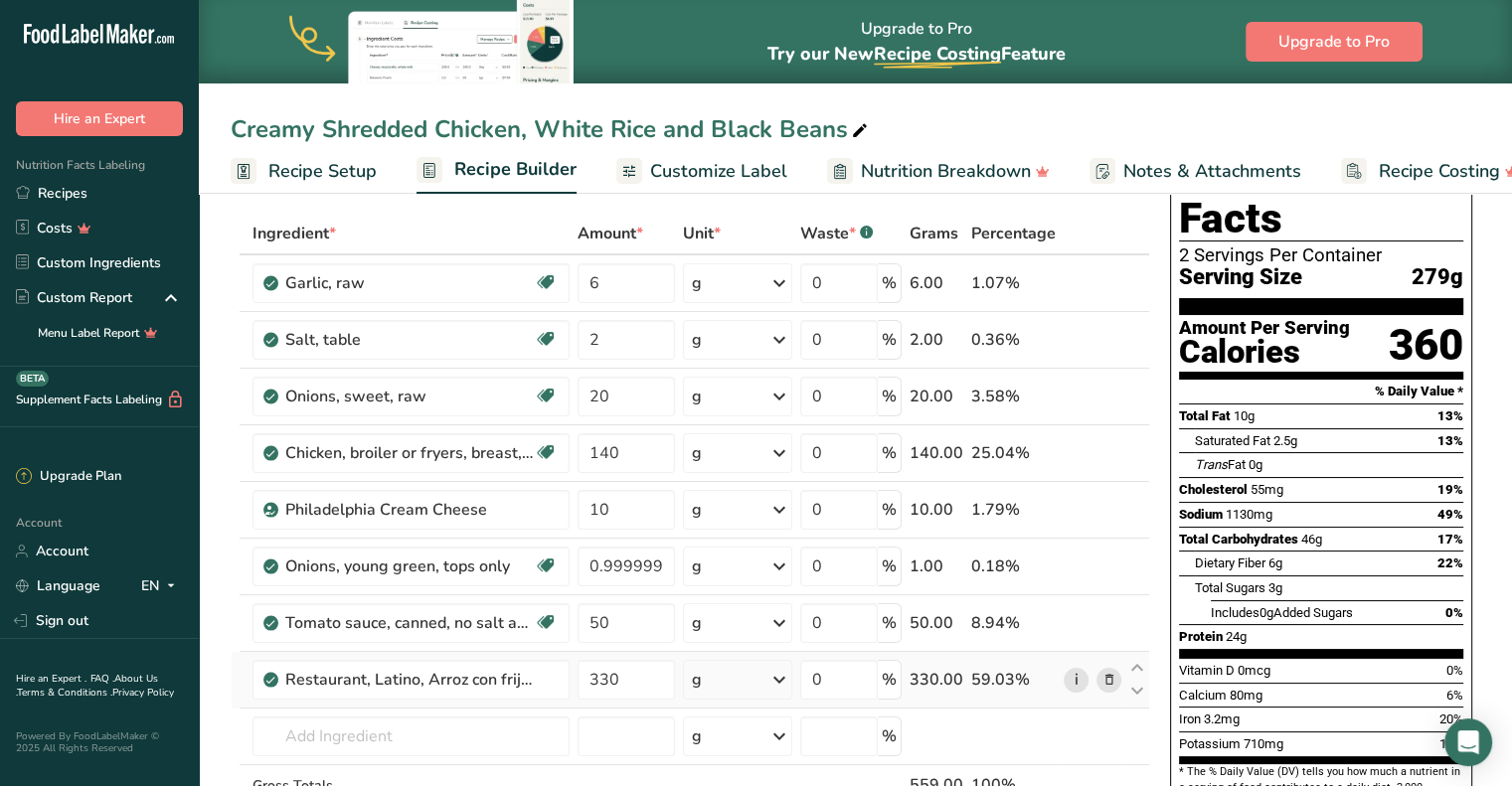 click on "i" at bounding box center [1076, 680] 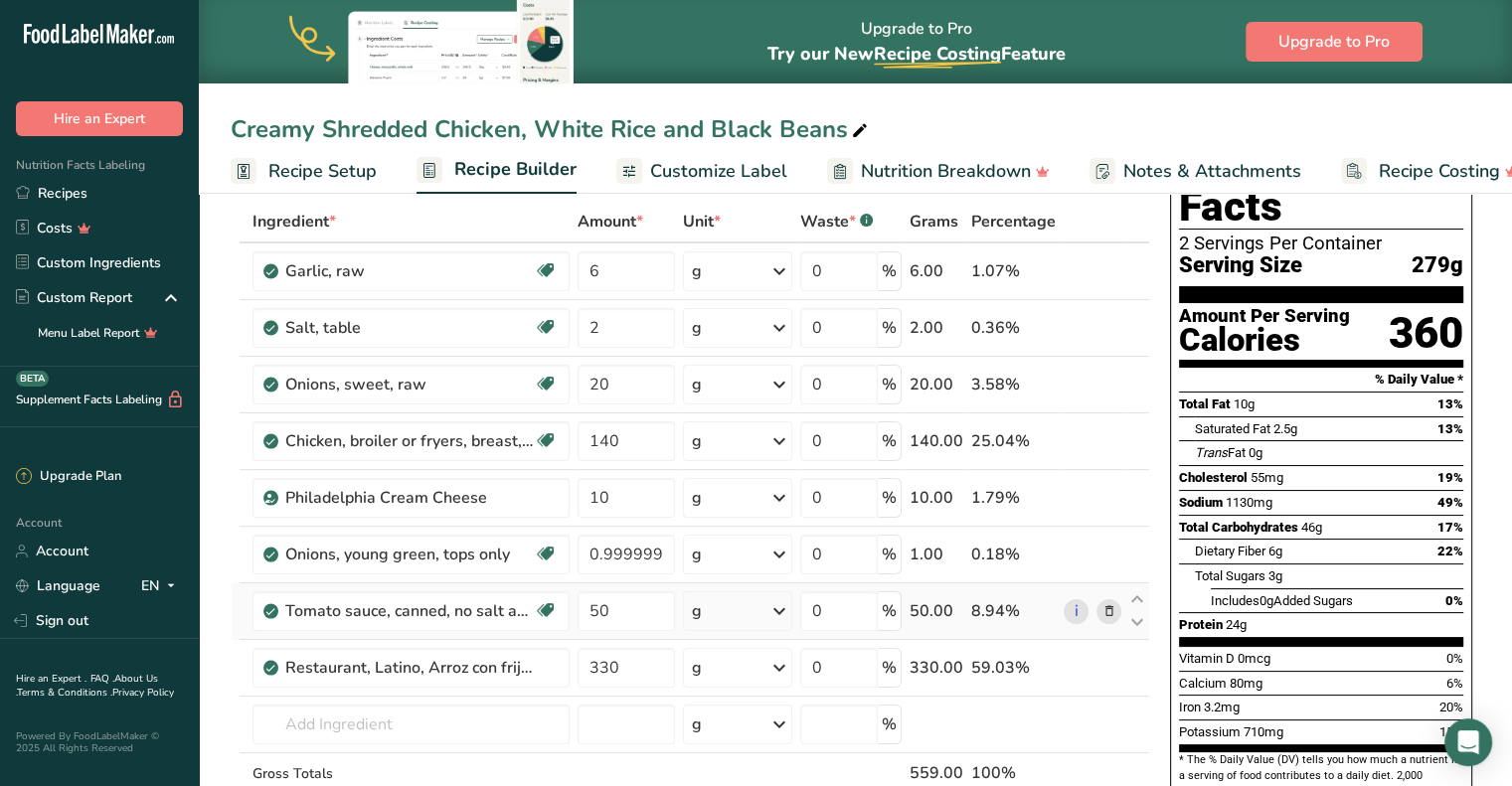 scroll, scrollTop: 107, scrollLeft: 0, axis: vertical 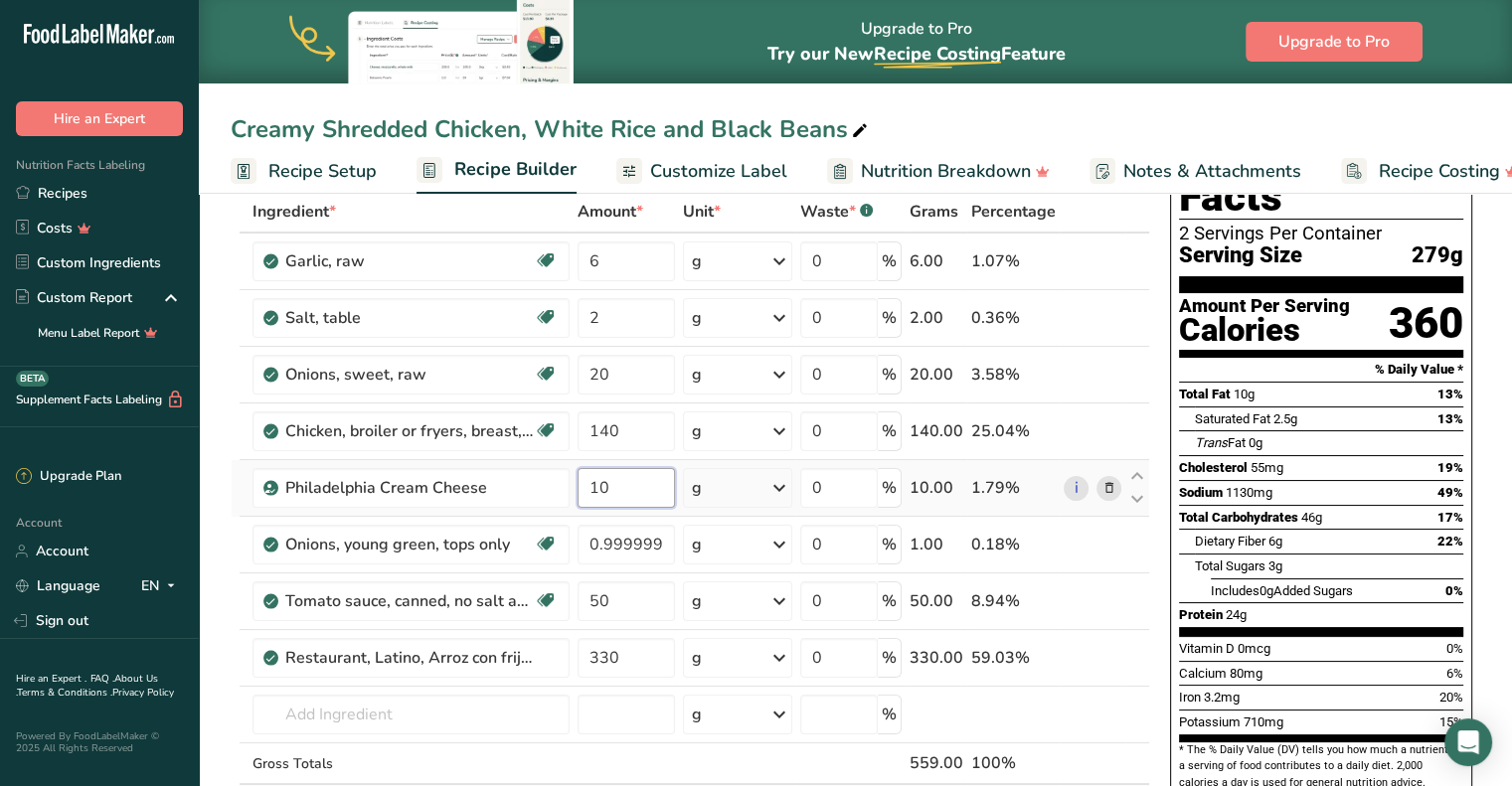 click on "10" at bounding box center (626, 488) 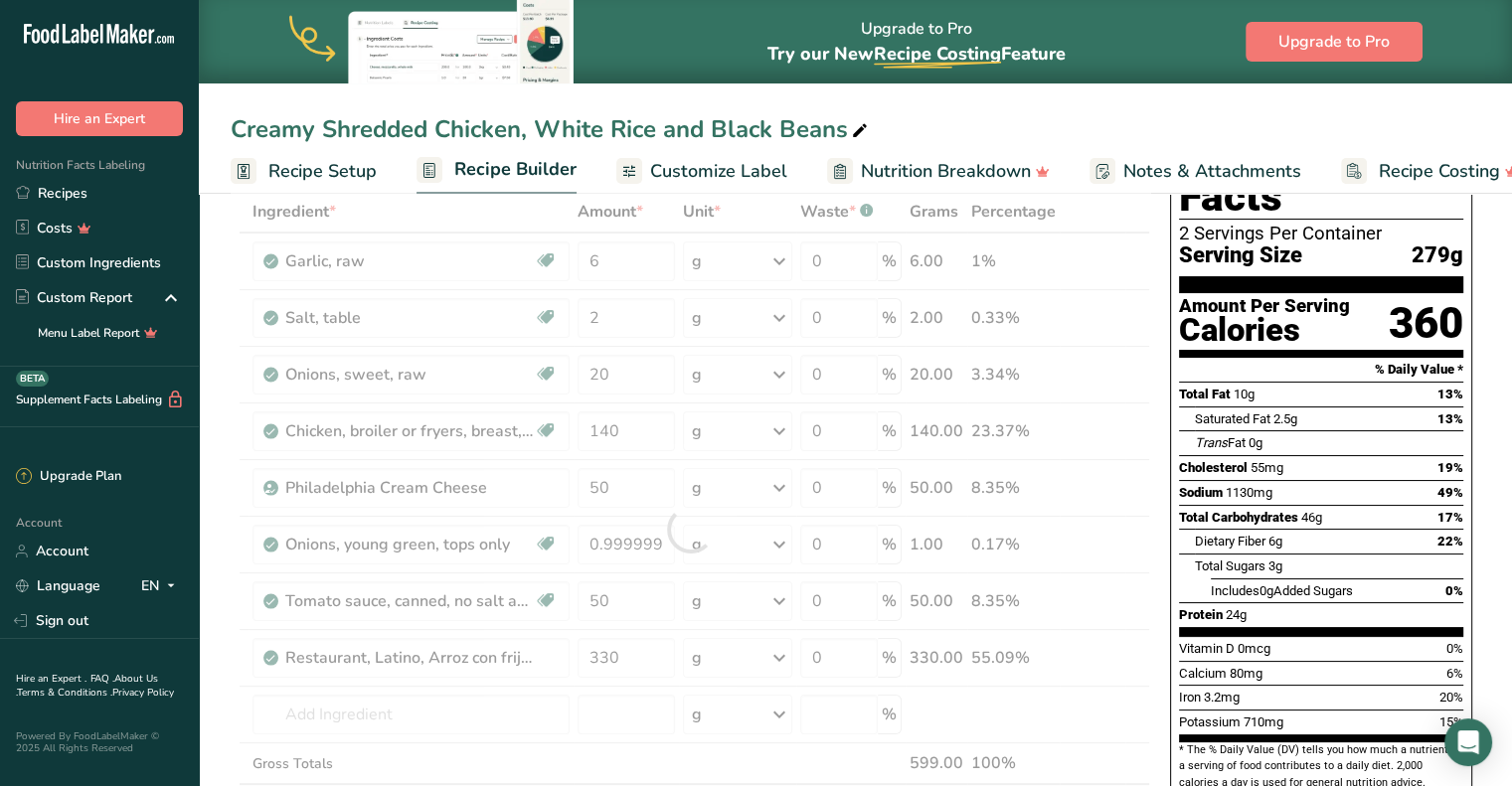click on "Add Ingredients
Manage Recipe         Delete Recipe           Duplicate Recipe             Scale Recipe             Save as Sub-Recipe   .a-a{fill:#347362;}.b-a{fill:#fff;}                               Nutrition Breakdown                   Recipe Card
NEW
Amino Acids Pattern Report             Activity History
Download
Choose your preferred label style
Standard FDA label
Standard FDA label
The most common format for nutrition facts labels in compliance with the FDA's typeface, style and requirements
Tabular FDA label
A label format compliant with the FDA regulations presented in a tabular (horizontal) display.
Linear FDA label
A simple linear display for small sized packages.
Simplified FDA label" at bounding box center [855, 805] 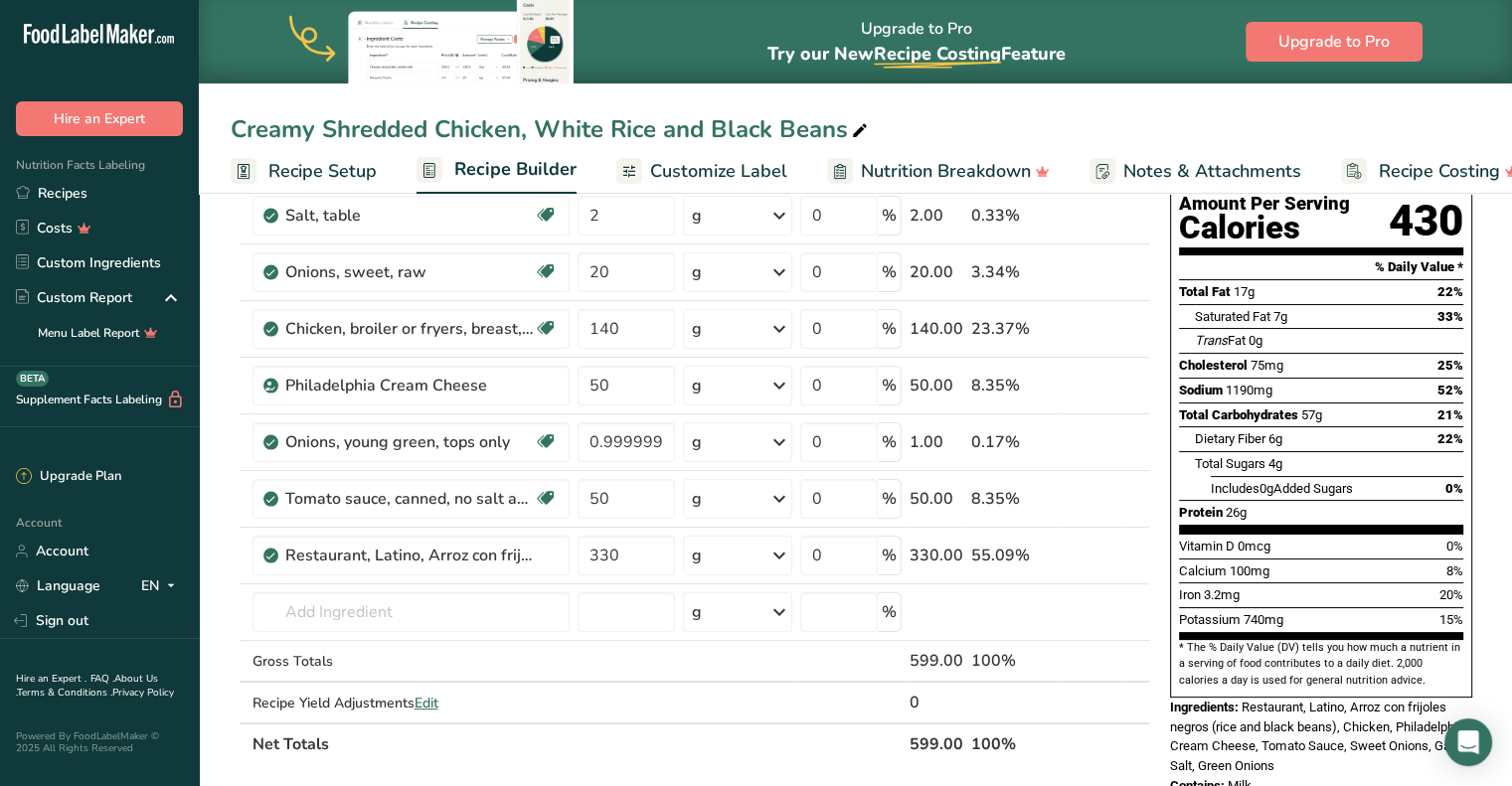 scroll, scrollTop: 211, scrollLeft: 0, axis: vertical 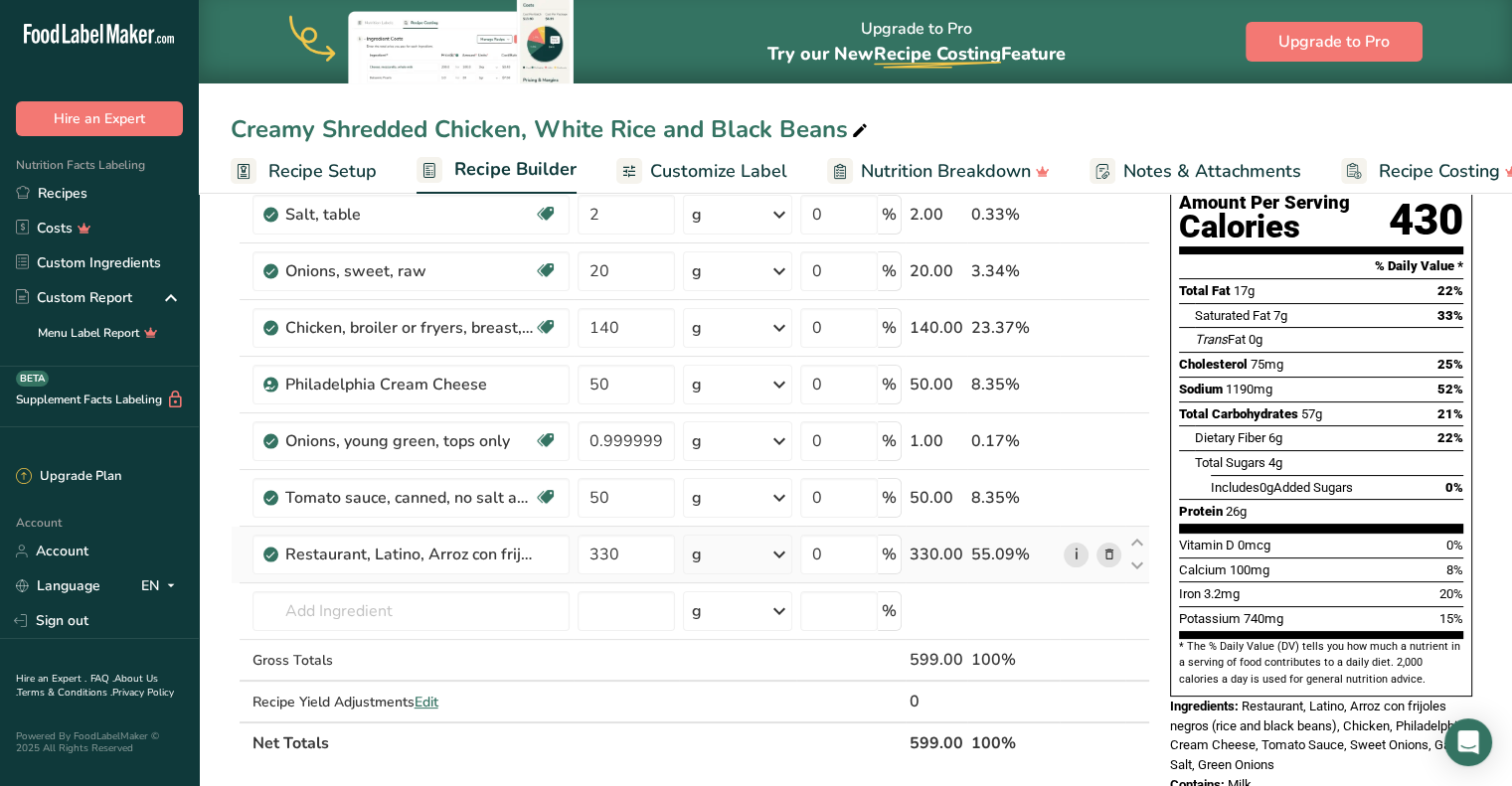 click on "i" at bounding box center (1076, 554) 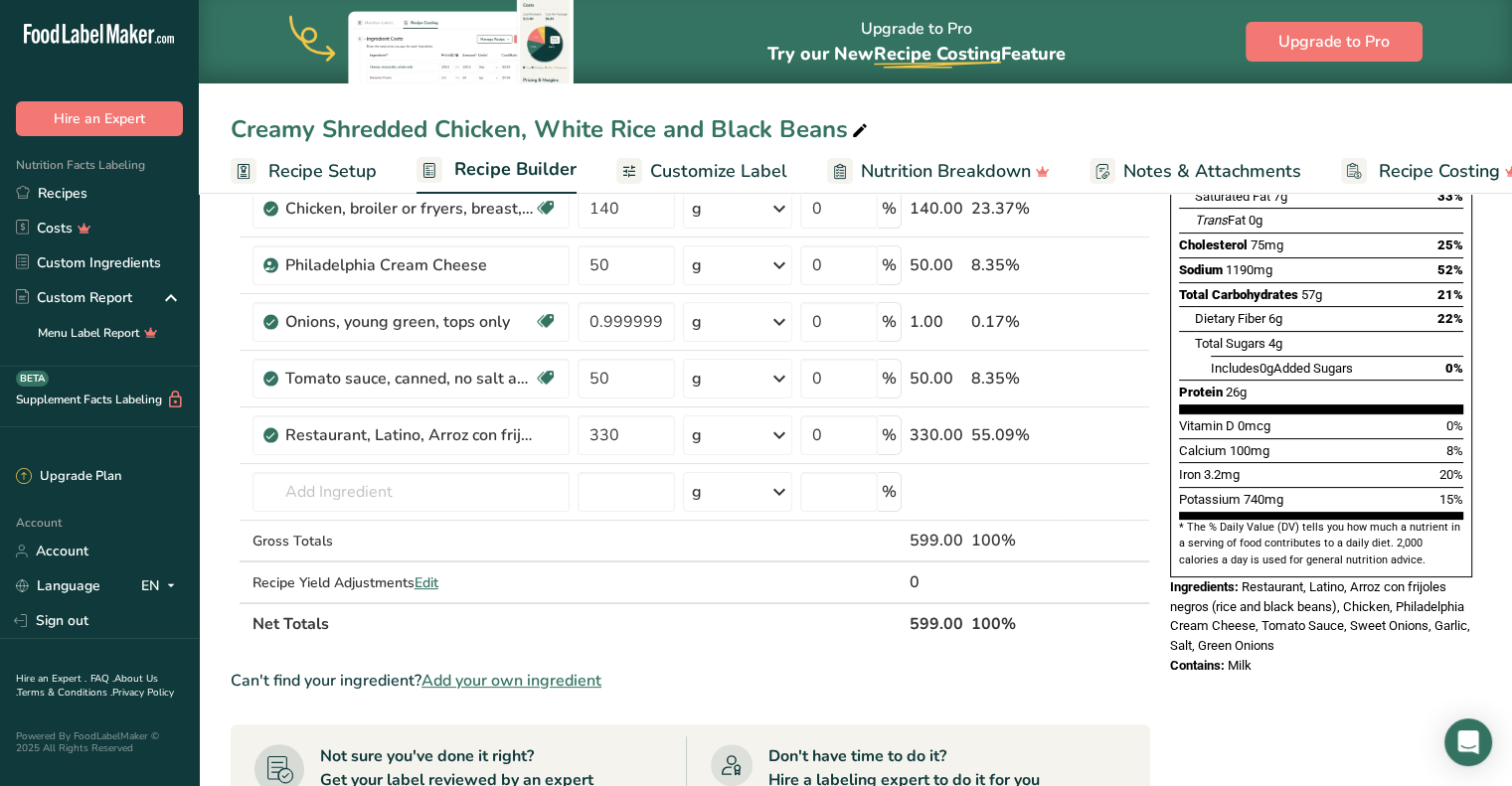 scroll, scrollTop: 0, scrollLeft: 0, axis: both 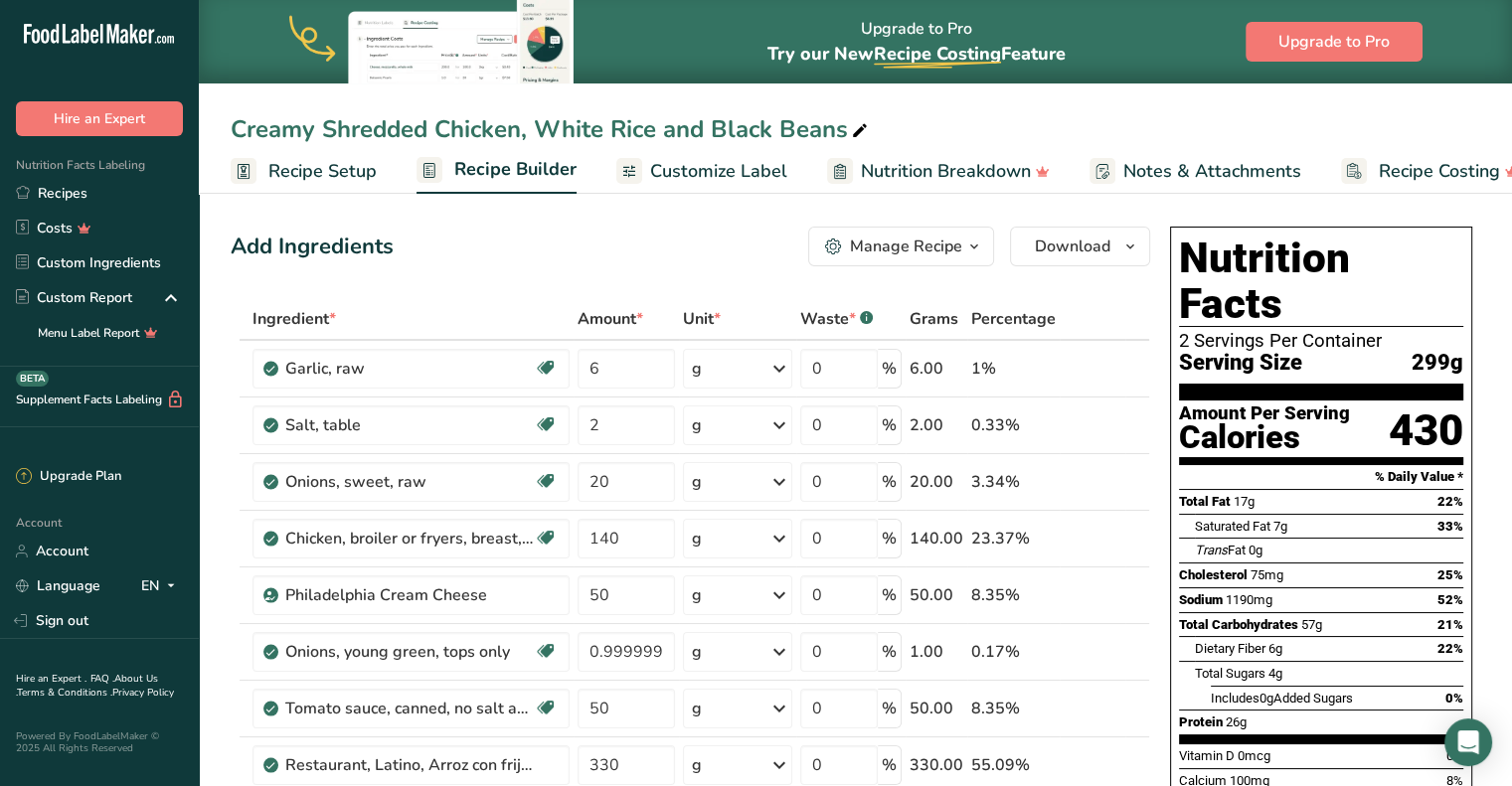 click on "Add Ingredients
Manage Recipe         Delete Recipe           Duplicate Recipe             Scale Recipe             Save as Sub-Recipe   .a-a{fill:#347362;}.b-a{fill:#fff;}                               Nutrition Breakdown                   Recipe Card
NEW
Amino Acids Pattern Report             Activity History
Download
Choose your preferred label style
Standard FDA label
Standard FDA label
The most common format for nutrition facts labels in compliance with the FDA's typeface, style and requirements
Tabular FDA label
A label format compliant with the FDA regulations presented in a tabular (horizontal) display.
Linear FDA label
A simple linear display for small sized packages.
Simplified FDA label" at bounding box center (696, 912) 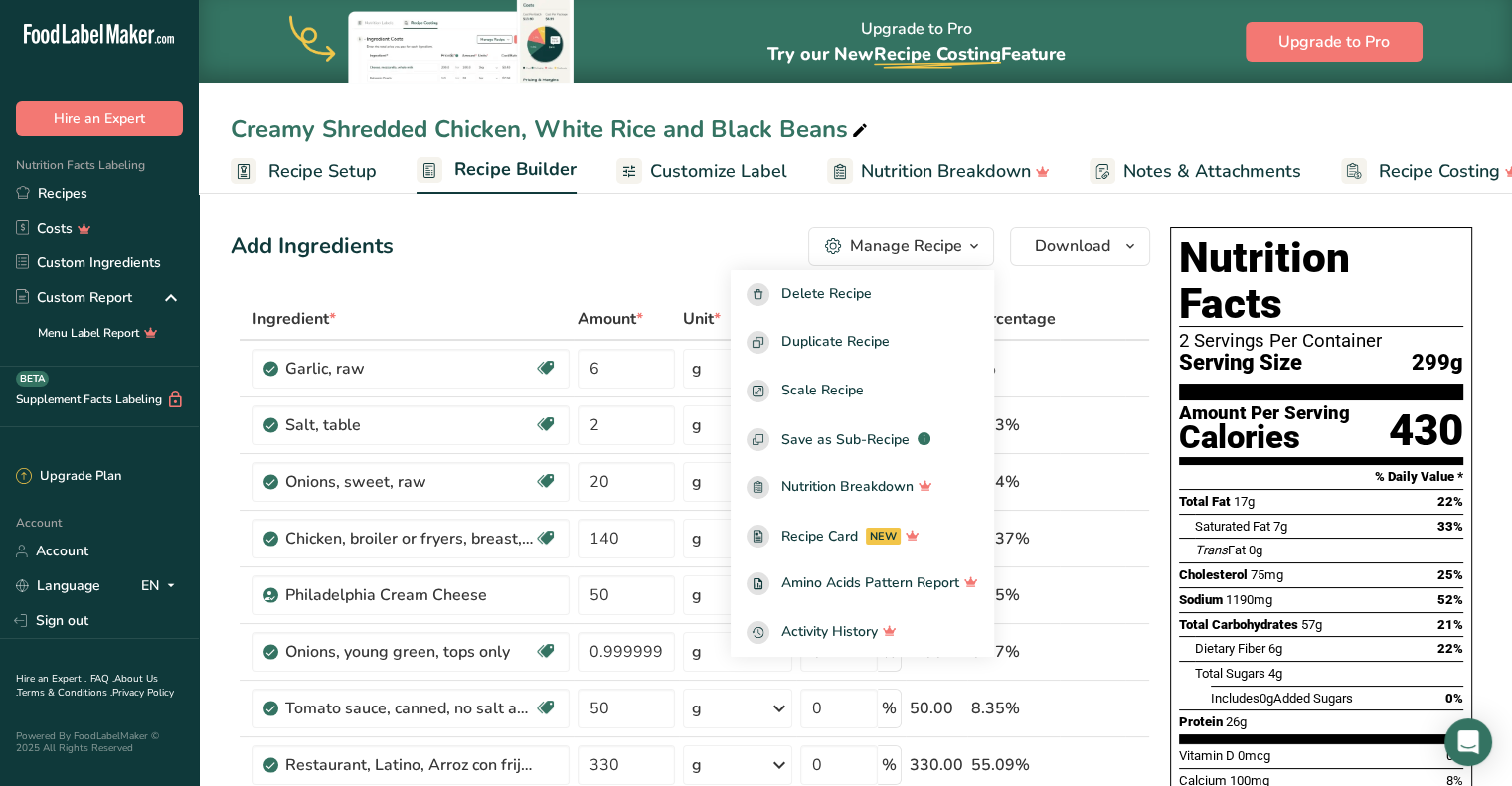 click on "Add Ingredients
Manage Recipe         Delete Recipe           Duplicate Recipe             Scale Recipe             Save as Sub-Recipe   .a-a{fill:#347362;}.b-a{fill:#fff;}                               Nutrition Breakdown                   Recipe Card
NEW
Amino Acids Pattern Report             Activity History
Download
Choose your preferred label style
Standard FDA label
Standard FDA label
The most common format for nutrition facts labels in compliance with the FDA's typeface, style and requirements
Tabular FDA label
A label format compliant with the FDA regulations presented in a tabular (horizontal) display.
Linear FDA label
A simple linear display for small sized packages.
Simplified FDA label" at bounding box center (690, 246) 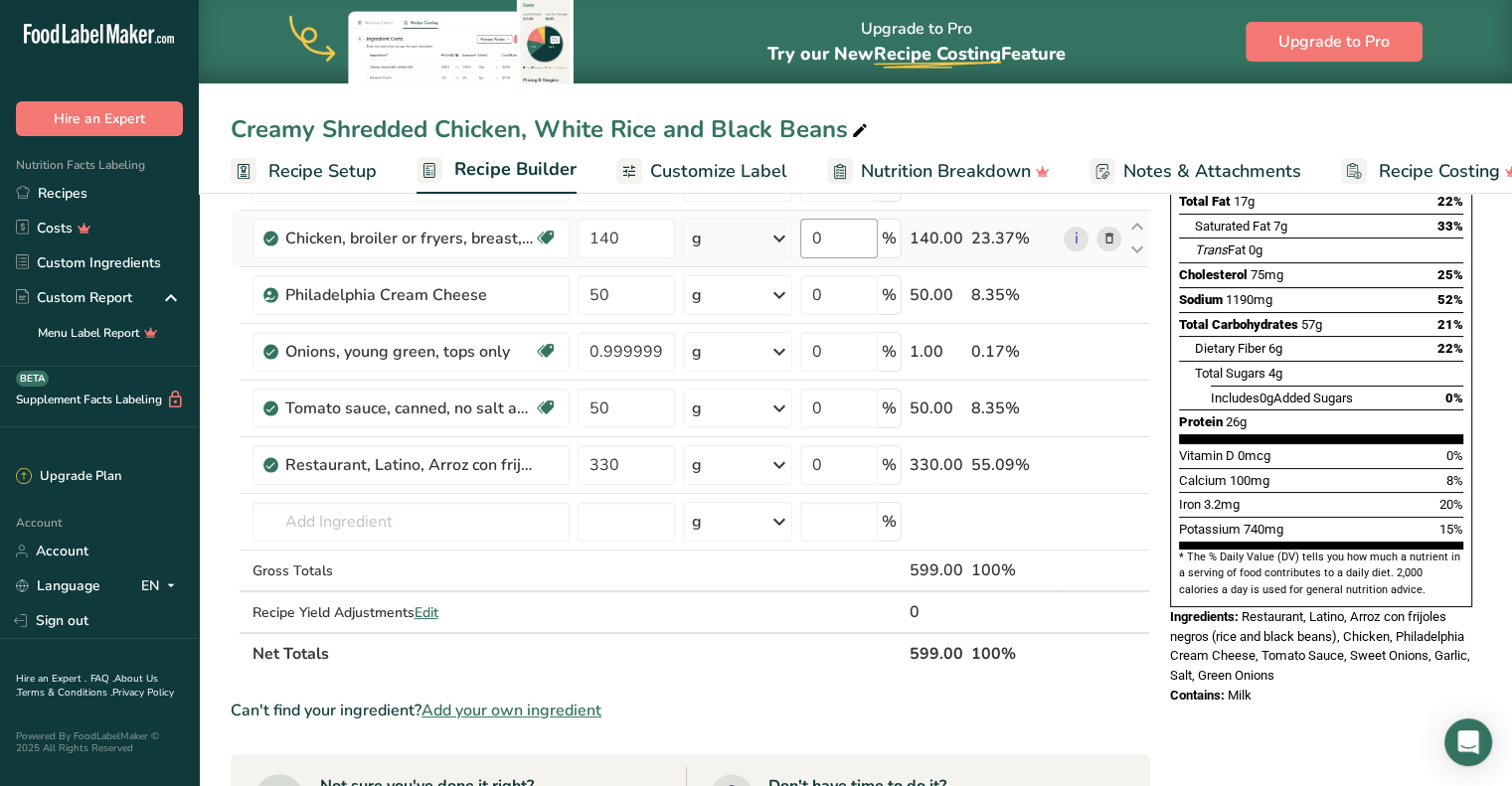 scroll, scrollTop: 308, scrollLeft: 0, axis: vertical 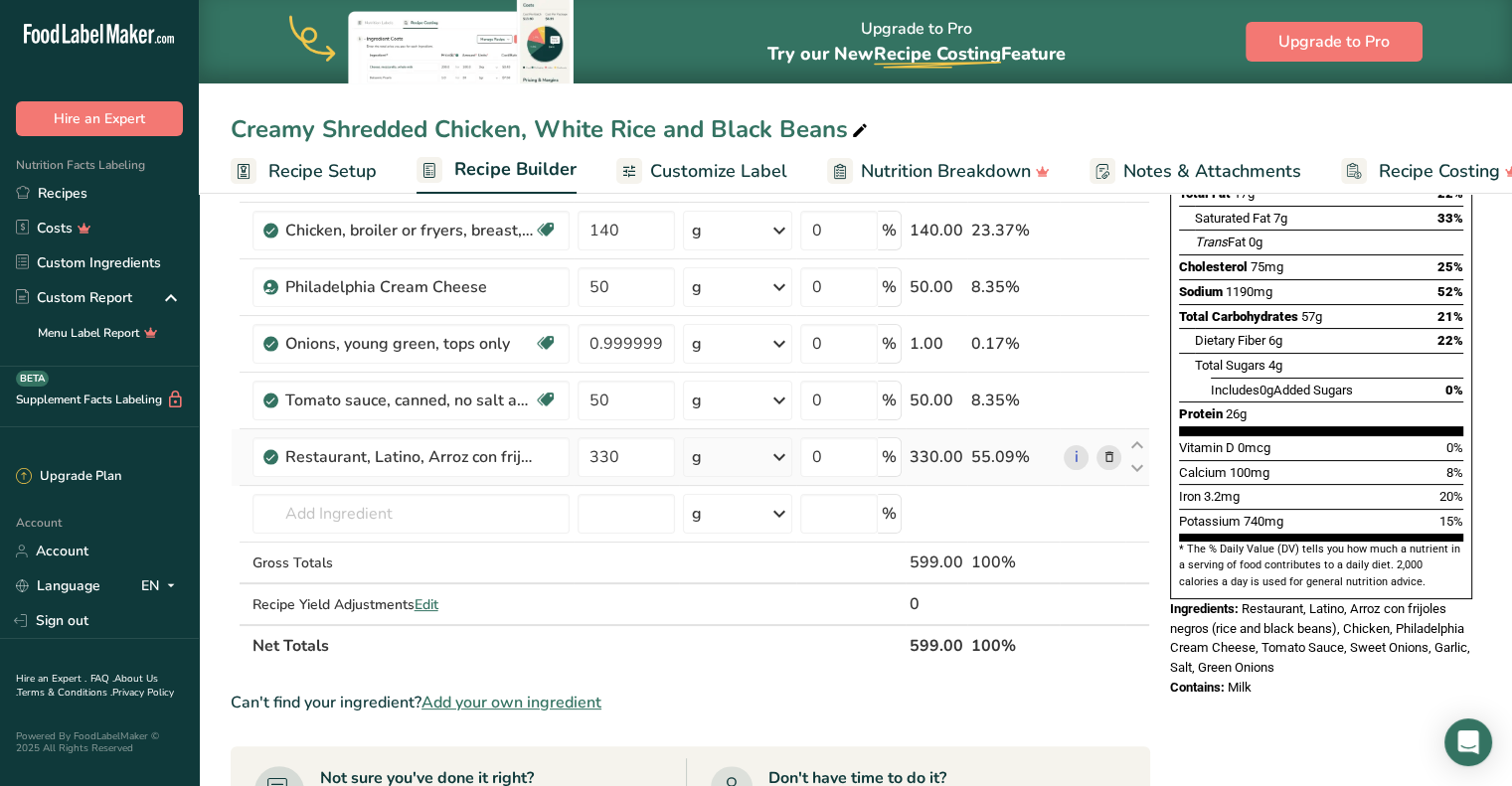 click at bounding box center (1108, 457) 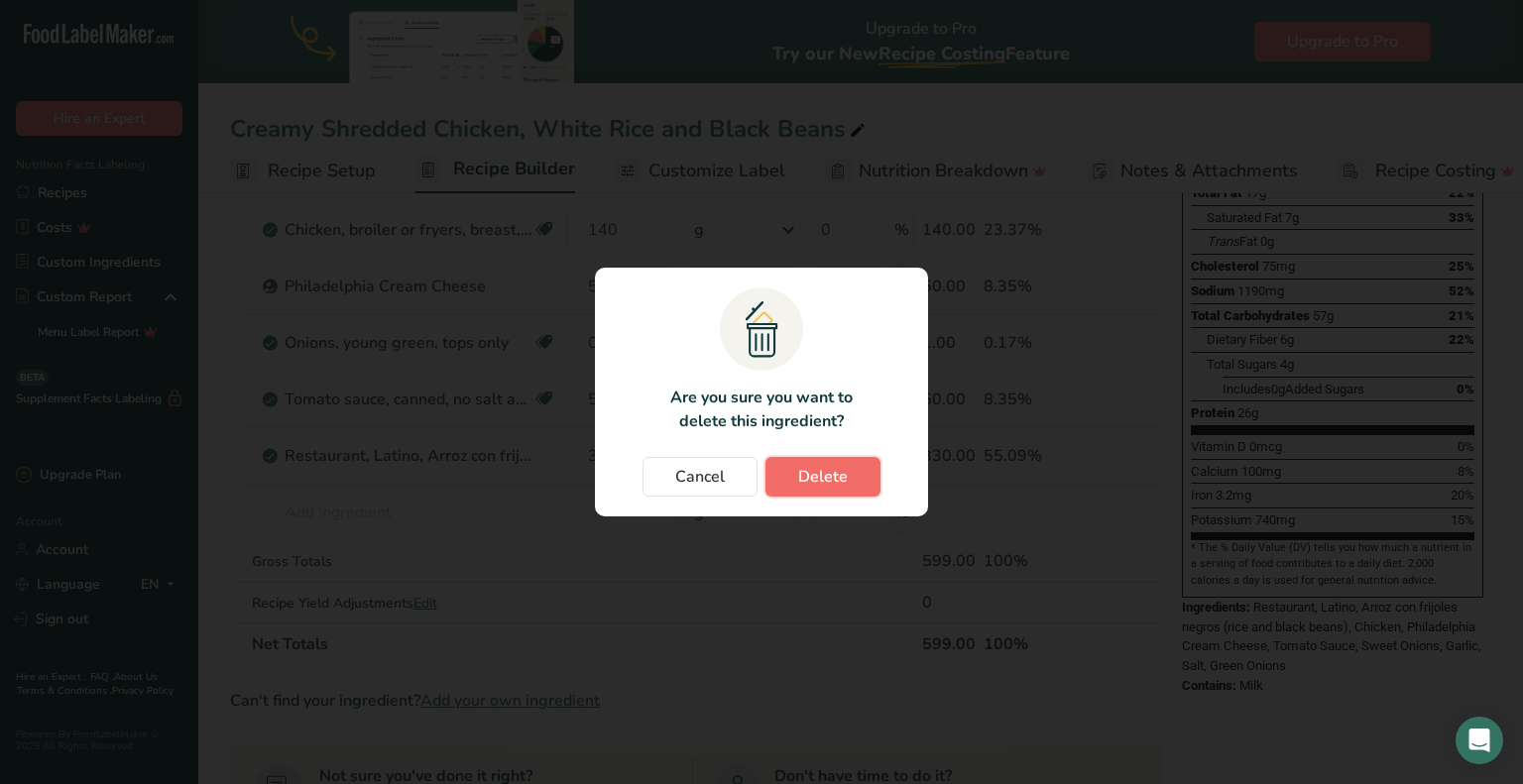 click on "Delete" at bounding box center [823, 477] 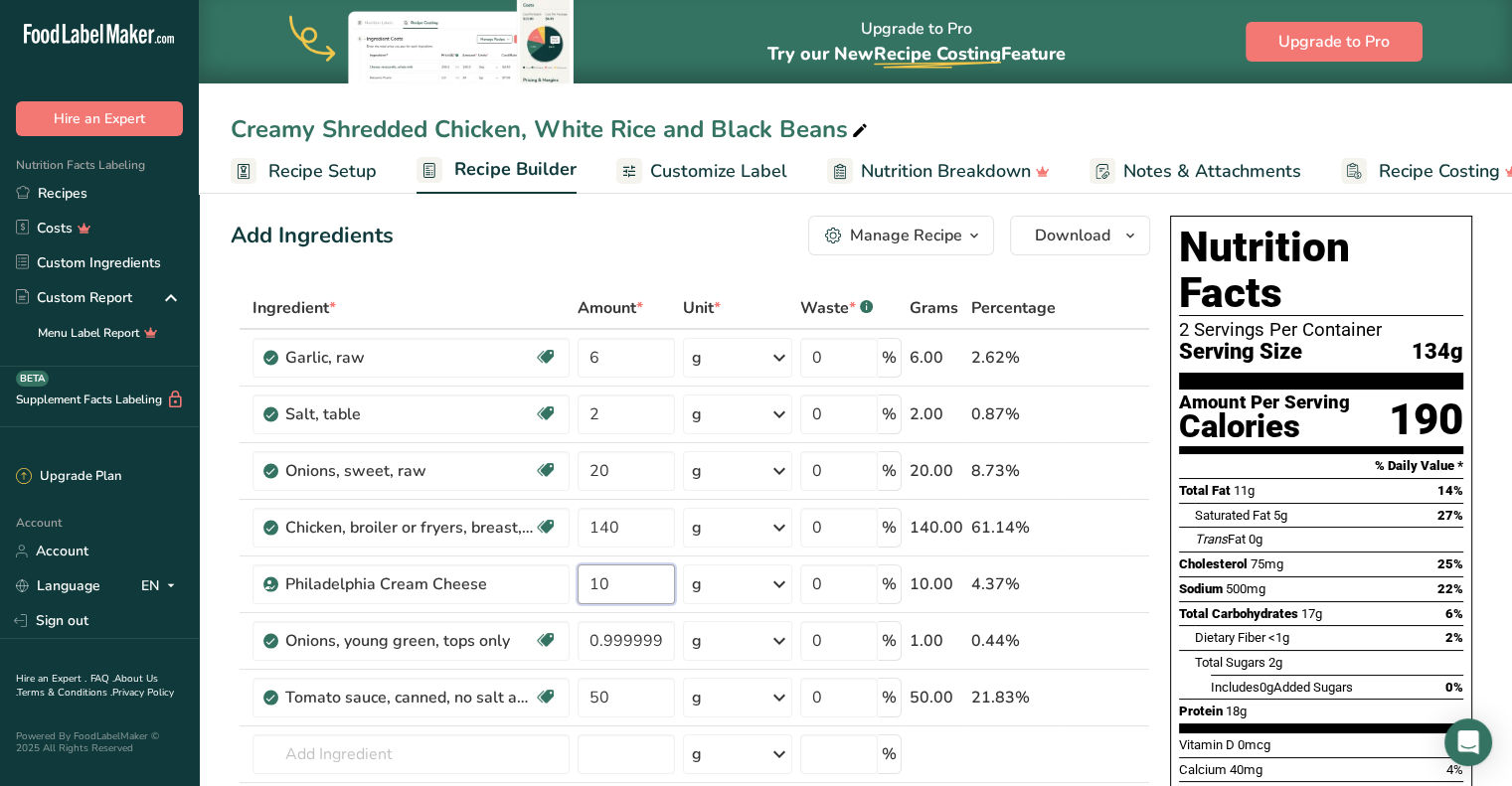 scroll, scrollTop: 0, scrollLeft: 0, axis: both 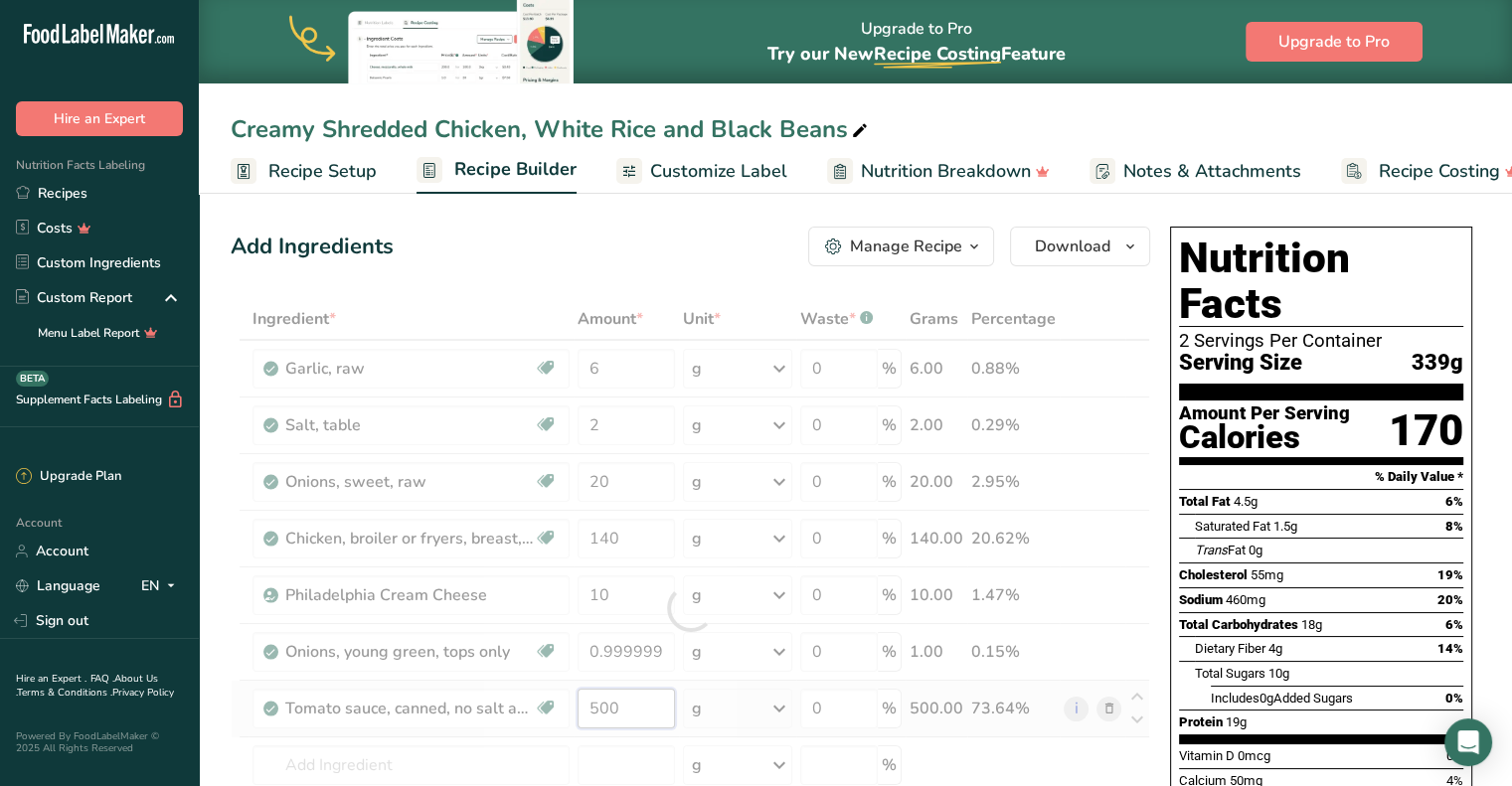 click on "Ingredient *
Amount *
Unit *
Waste *   .a-a{fill:#347362;}.b-a{fill:#fff;}          Grams
Percentage
Garlic, raw
Source of Antioxidants
Dairy free
Gluten free
Vegan
Vegetarian
Soy free
6
g
Portions
1 cup
1 tsp
1 clove
See more
Weight Units
g
kg
mg
See more
Volume Units
l
Volume units require a density conversion. If you know your ingredient's density enter it below. Otherwise, click on "RIA" our AI Regulatory bot - she will be able to help you
lb/ft3
g/cm3
Confirm
mL" at bounding box center (690, 608) 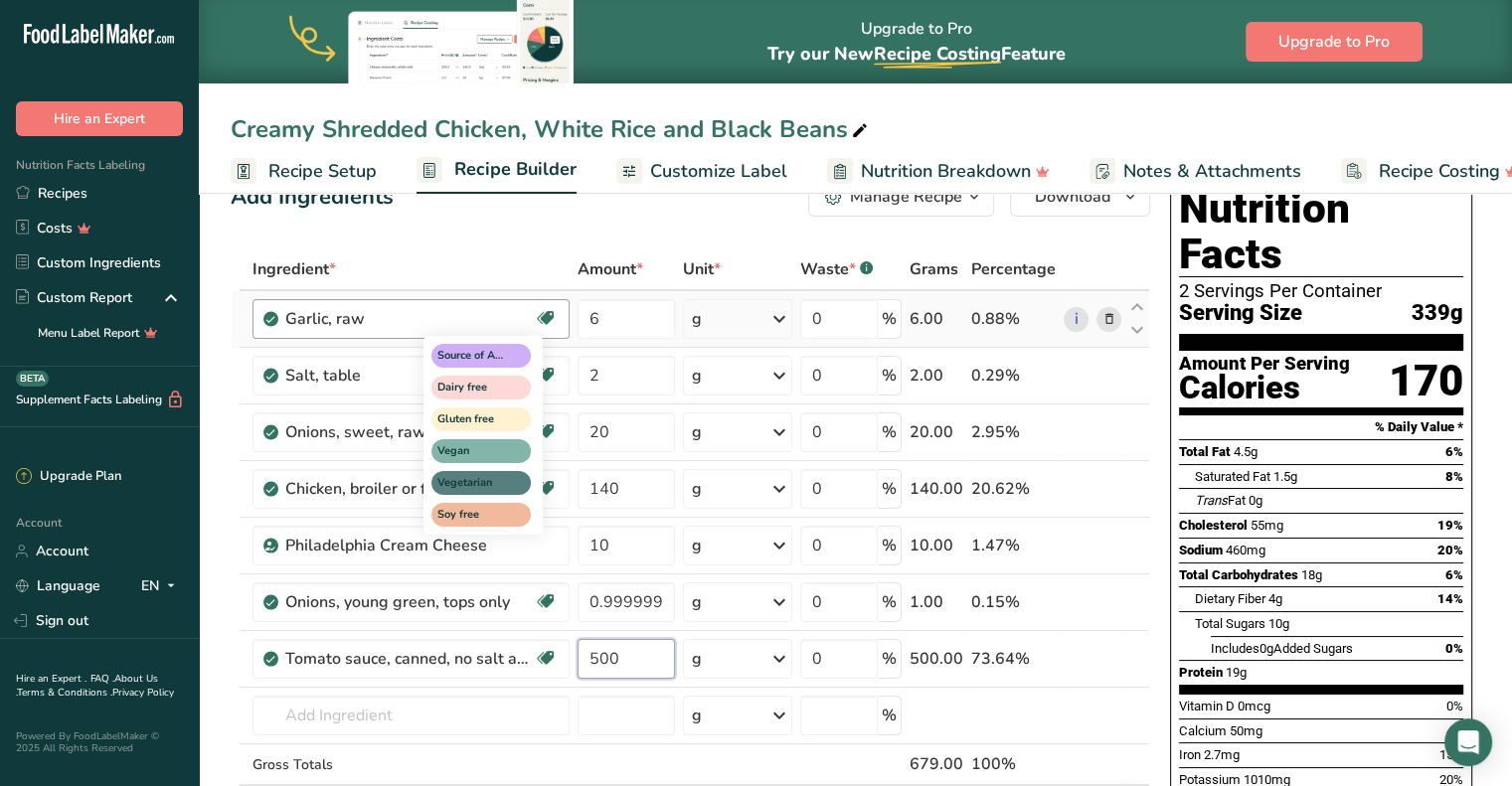 scroll, scrollTop: 83, scrollLeft: 0, axis: vertical 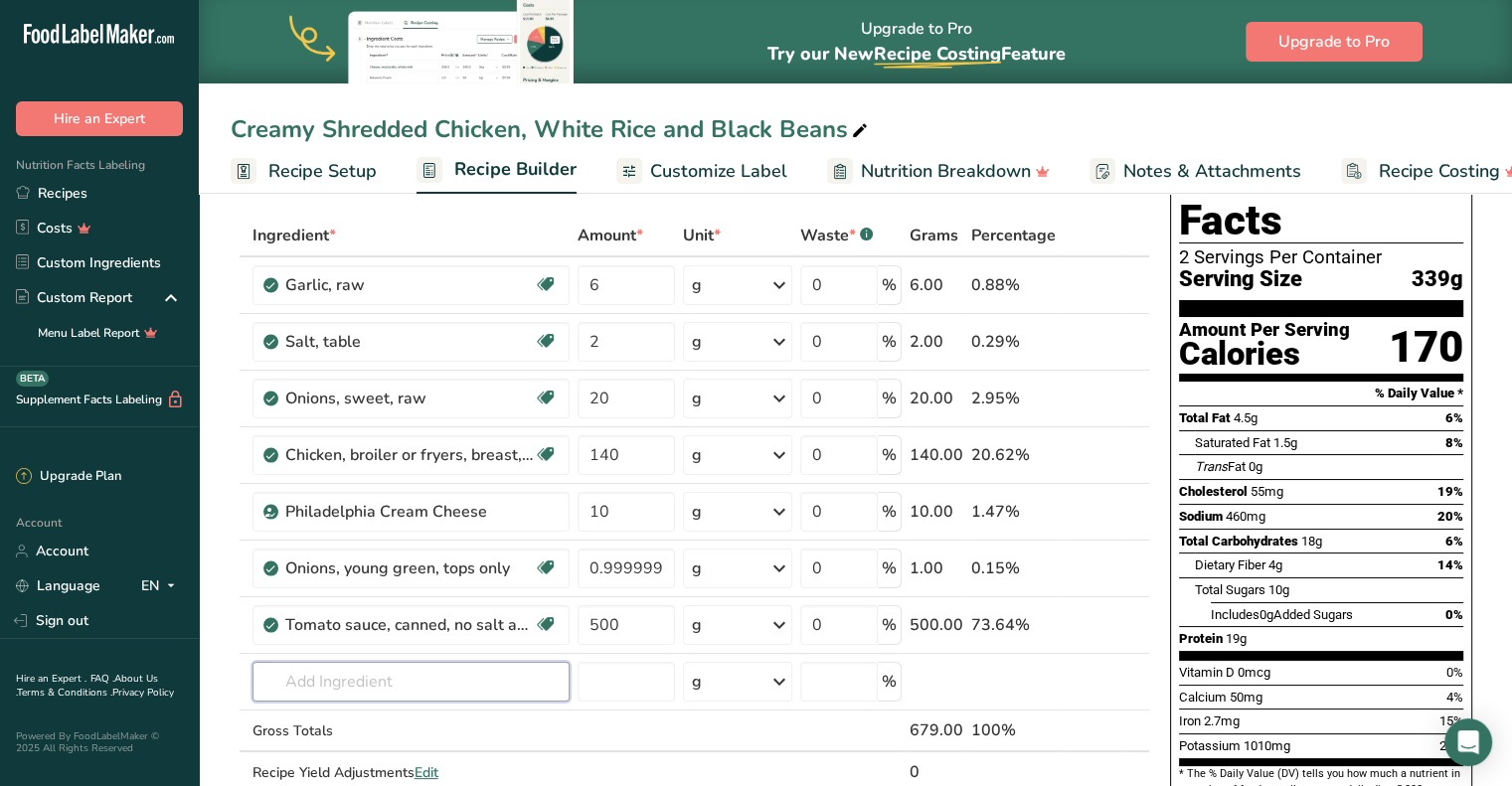 click on "Ingredient *
Amount *
Unit *
Waste *   .a-a{fill:#347362;}.b-a{fill:#fff;}          Grams
Percentage
Garlic, raw
Source of Antioxidants
Dairy free
Gluten free
Vegan
Vegetarian
Soy free
6
g
Portions
1 cup
1 tsp
1 clove
See more
Weight Units
g
kg
mg
See more
Volume Units
l
Volume units require a density conversion. If you know your ingredient's density enter it below. Otherwise, click on "RIA" our AI Regulatory bot - she will be able to help you
lb/ft3
g/cm3
Confirm
mL" at bounding box center [690, 525] 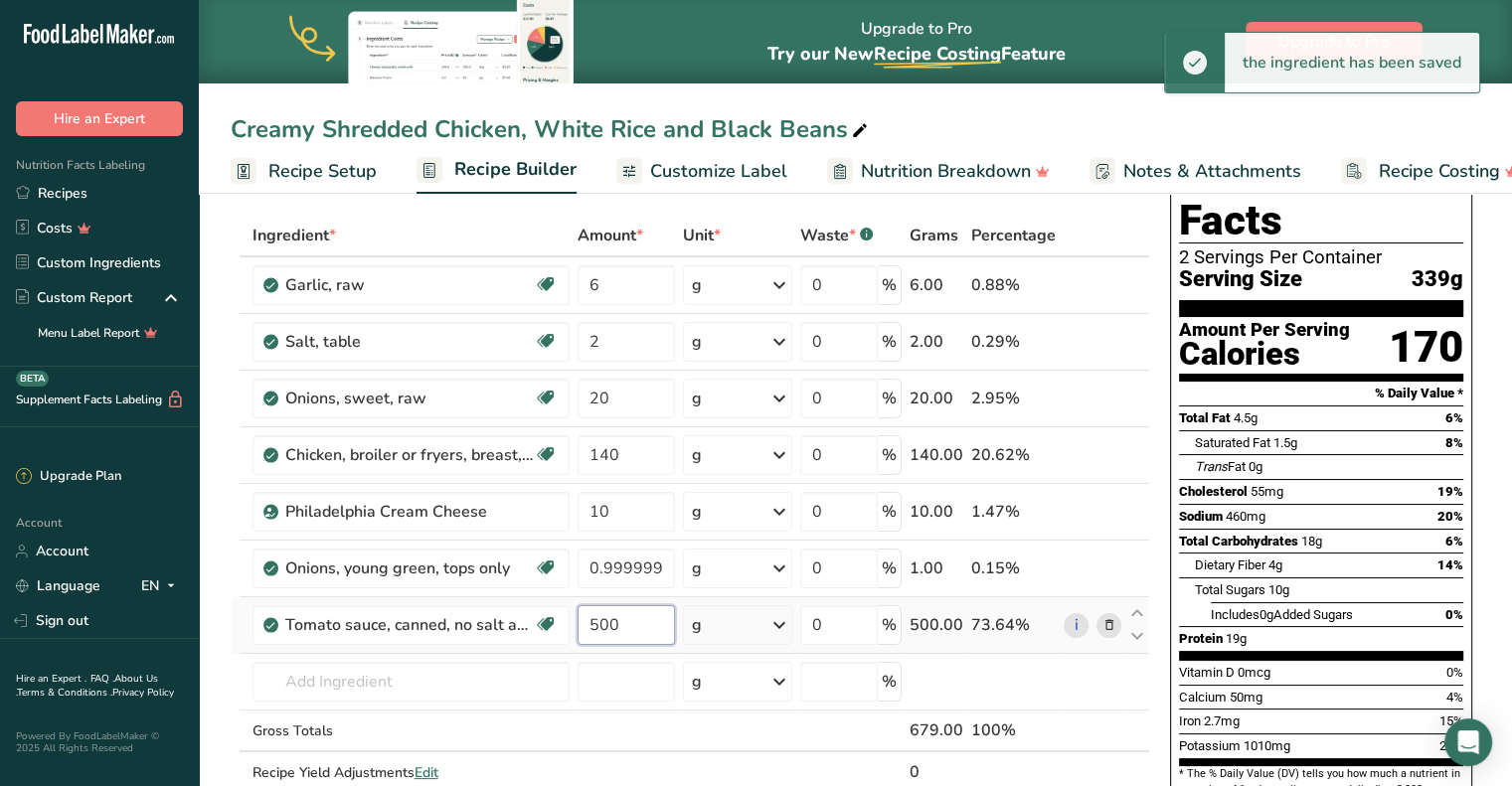 click on "500" at bounding box center (626, 625) 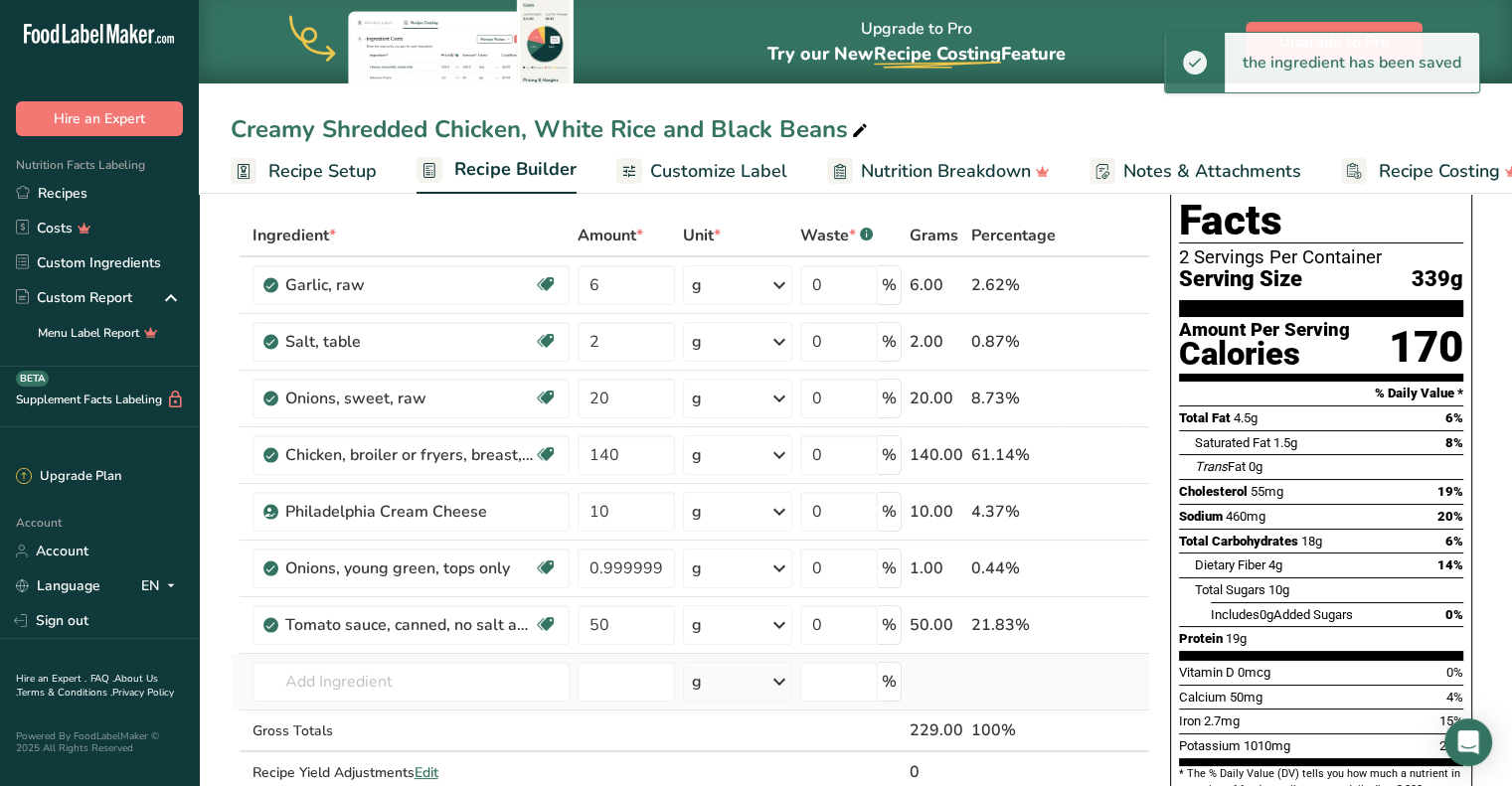 click on "Ingredient *
Amount *
Unit *
Waste *   .a-a{fill:#347362;}.b-a{fill:#fff;}          Grams
Percentage
Garlic, raw
Source of Antioxidants
Dairy free
Gluten free
Vegan
Vegetarian
Soy free
6
g
Portions
1 cup
1 tsp
1 clove
See more
Weight Units
g
kg
mg
See more
Volume Units
l
Volume units require a density conversion. If you know your ingredient's density enter it below. Otherwise, click on "RIA" our AI Regulatory bot - she will be able to help you
lb/ft3
g/cm3
Confirm
mL" at bounding box center [690, 525] 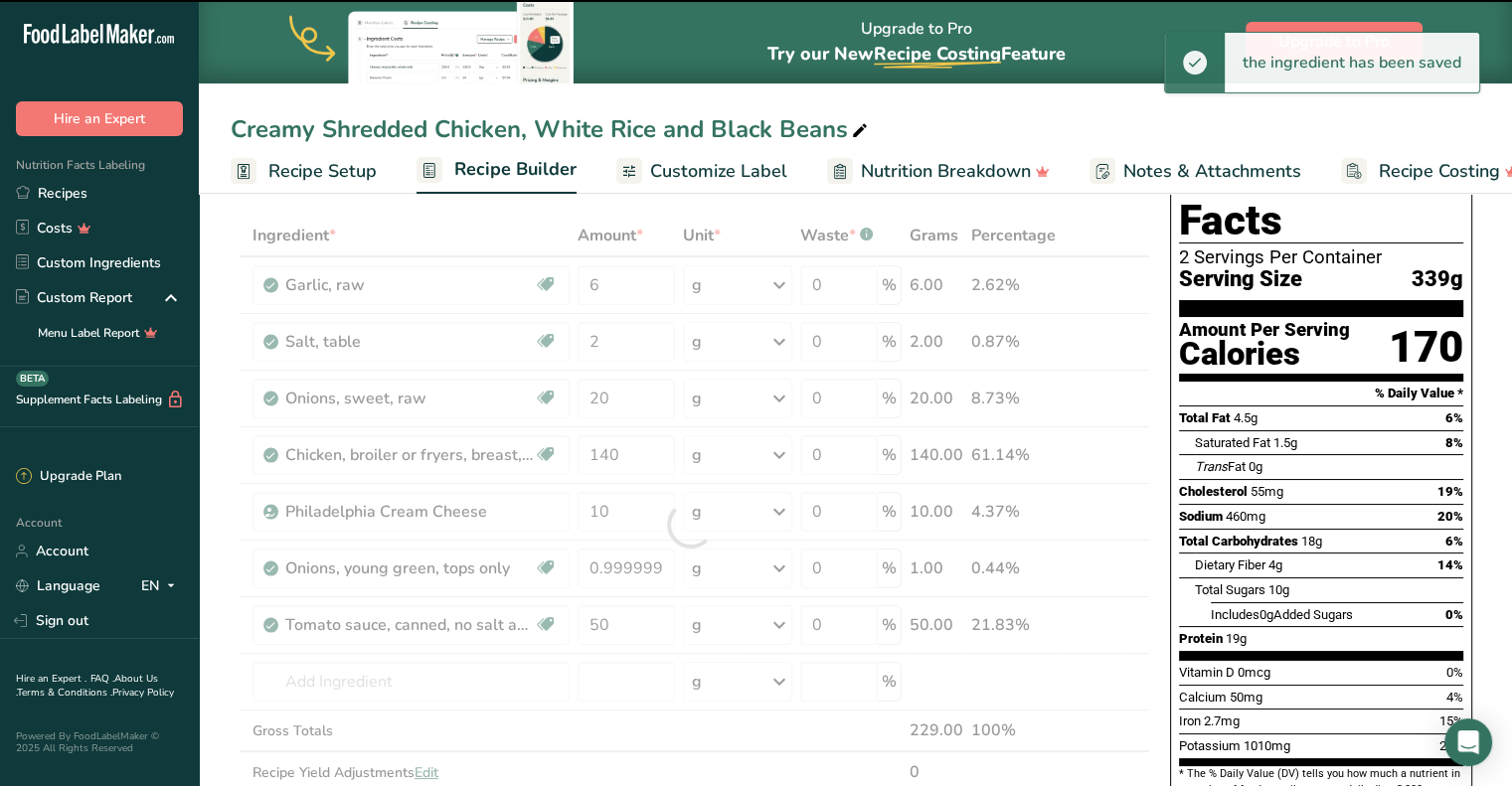 click at bounding box center (690, 525) 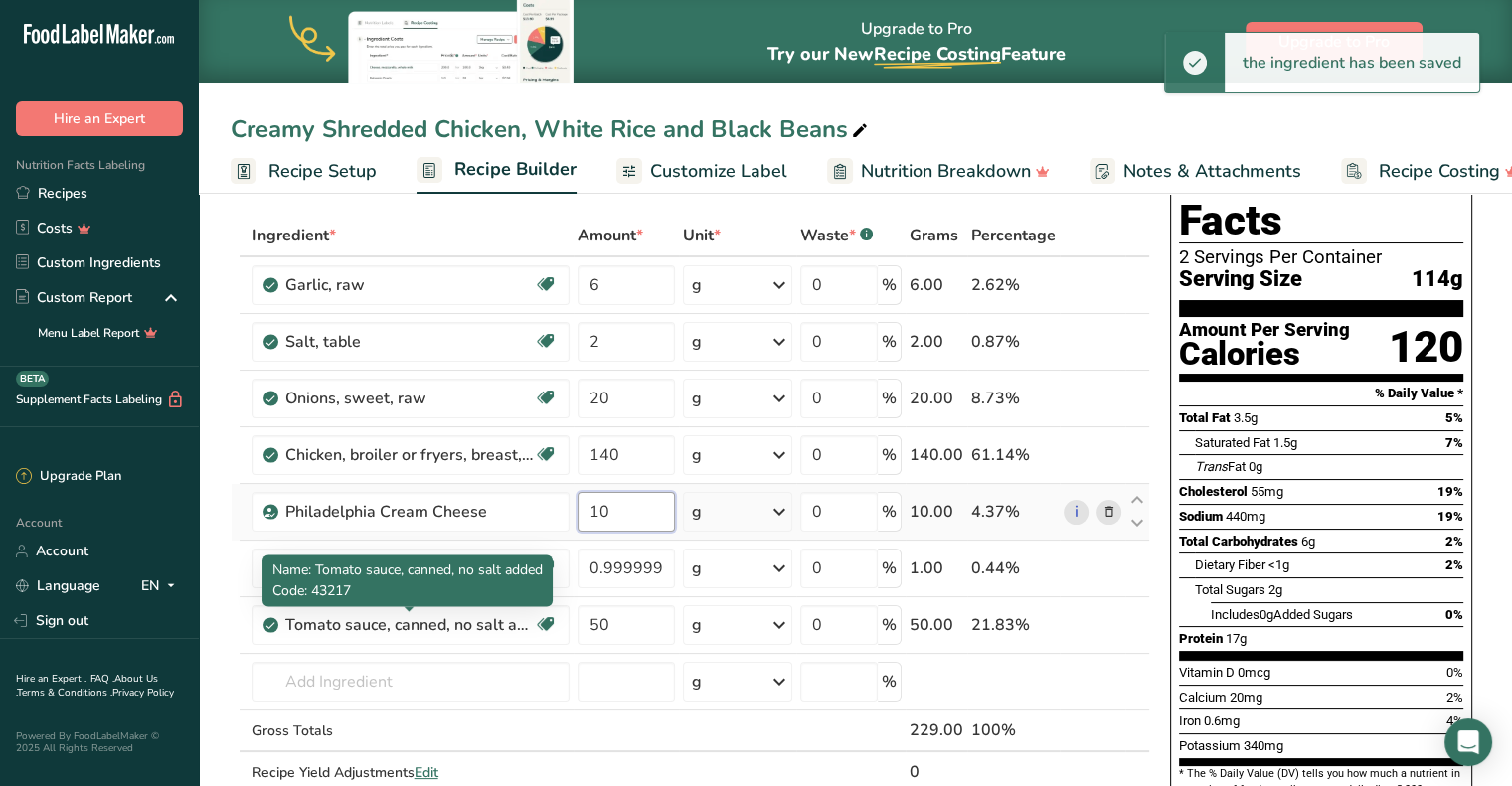 click on "10" at bounding box center (626, 512) 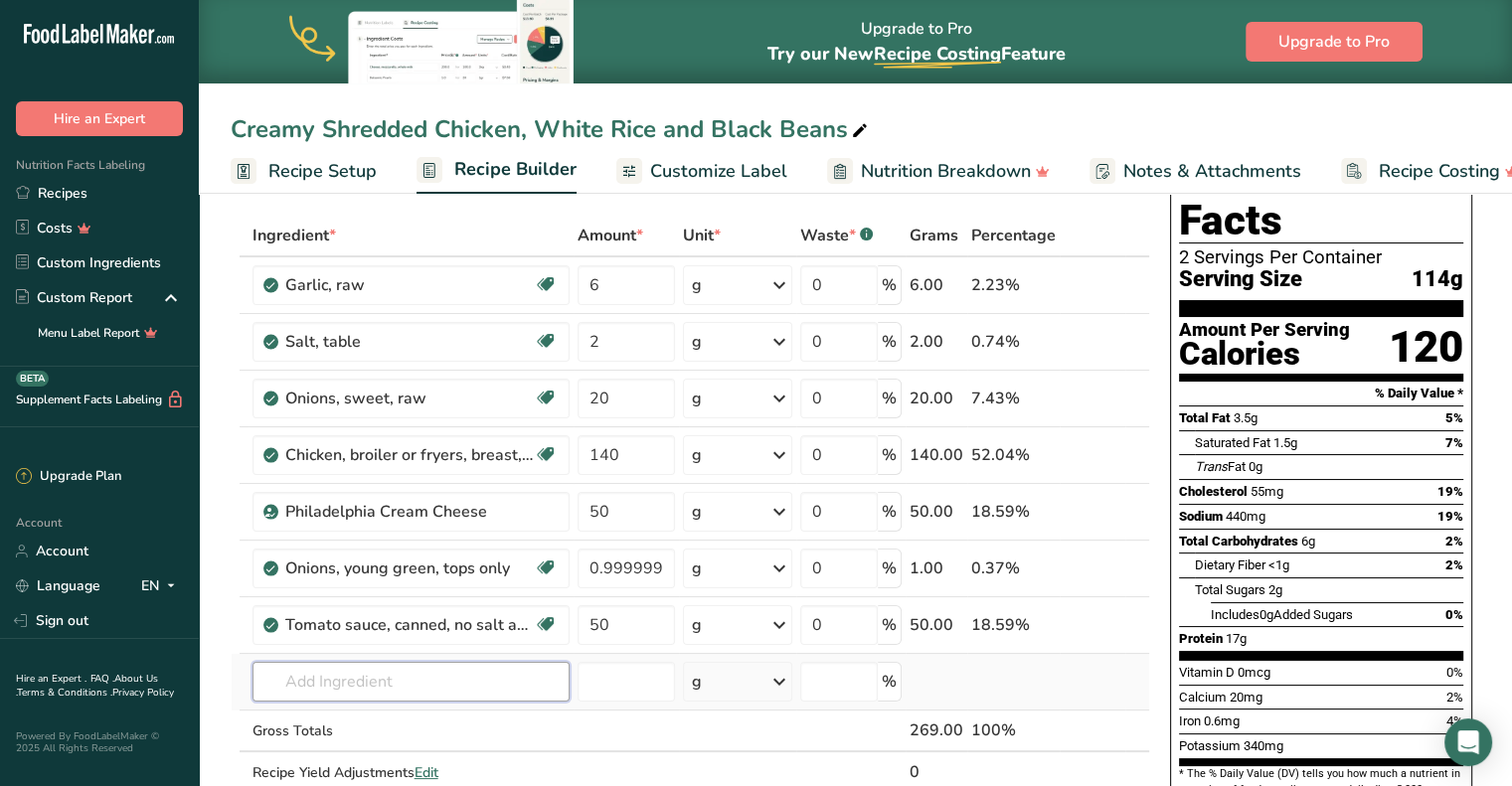 click on "Ingredient *
Amount *
Unit *
Waste *   .a-a{fill:#347362;}.b-a{fill:#fff;}          Grams
Percentage
Garlic, raw
Source of Antioxidants
Dairy free
Gluten free
Vegan
Vegetarian
Soy free
6
g
Portions
1 cup
1 tsp
1 clove
See more
Weight Units
g
kg
mg
See more
Volume Units
l
Volume units require a density conversion. If you know your ingredient's density enter it below. Otherwise, click on "RIA" our AI Regulatory bot - she will be able to help you
lb/ft3
g/cm3
Confirm
mL" at bounding box center [690, 525] 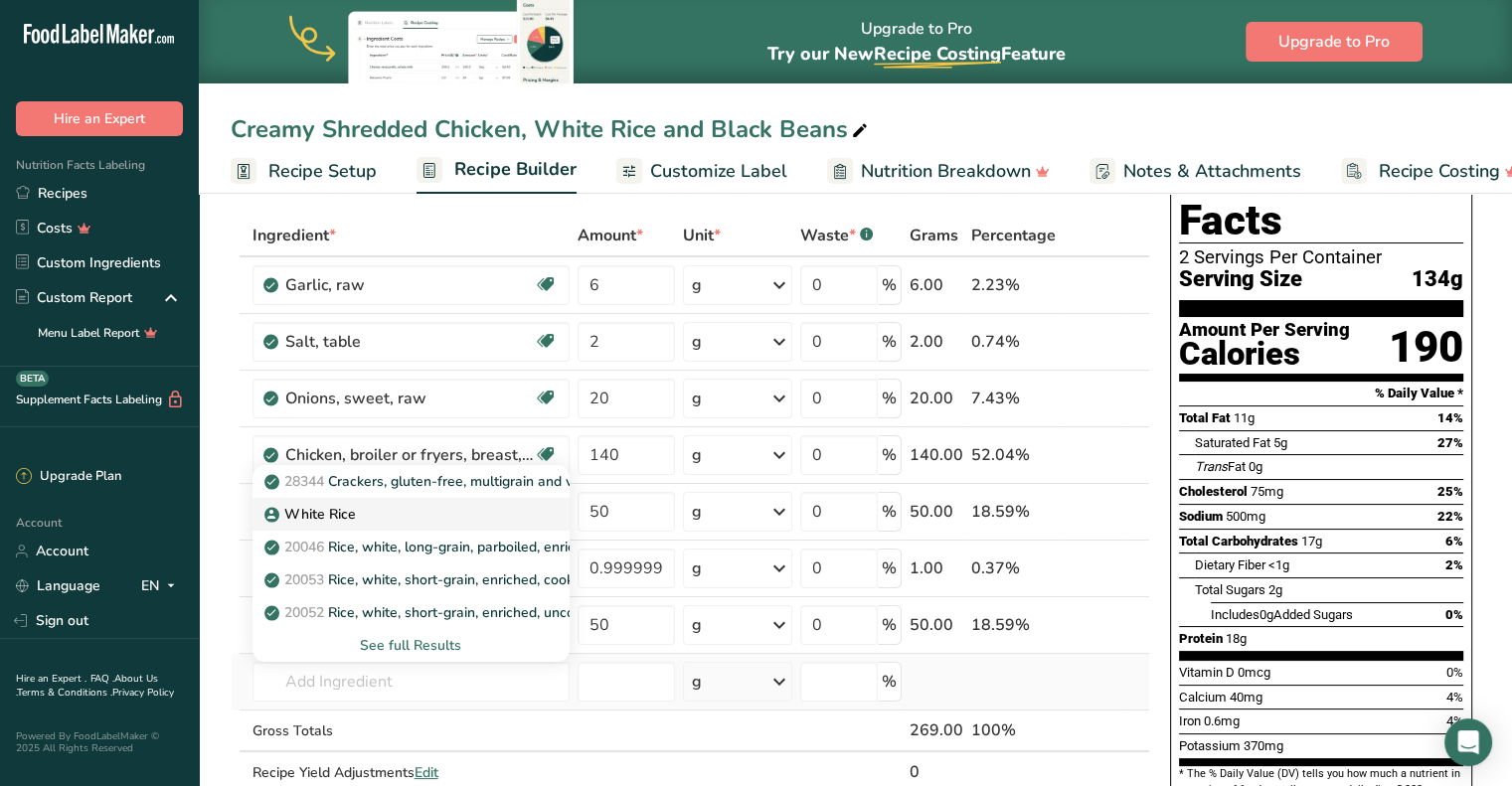 click on "White Rice" at bounding box center [312, 514] 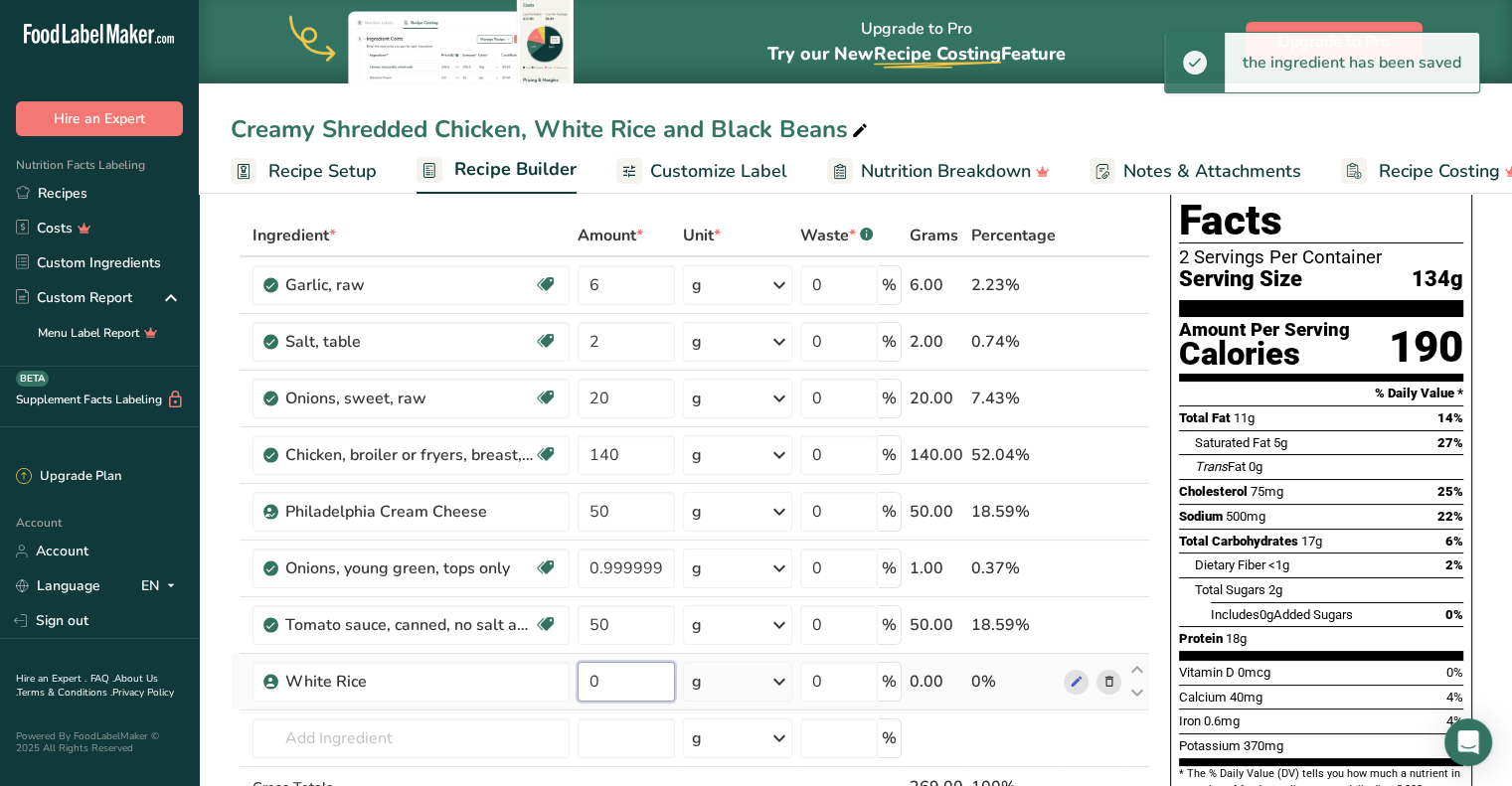 click on "0" at bounding box center (626, 682) 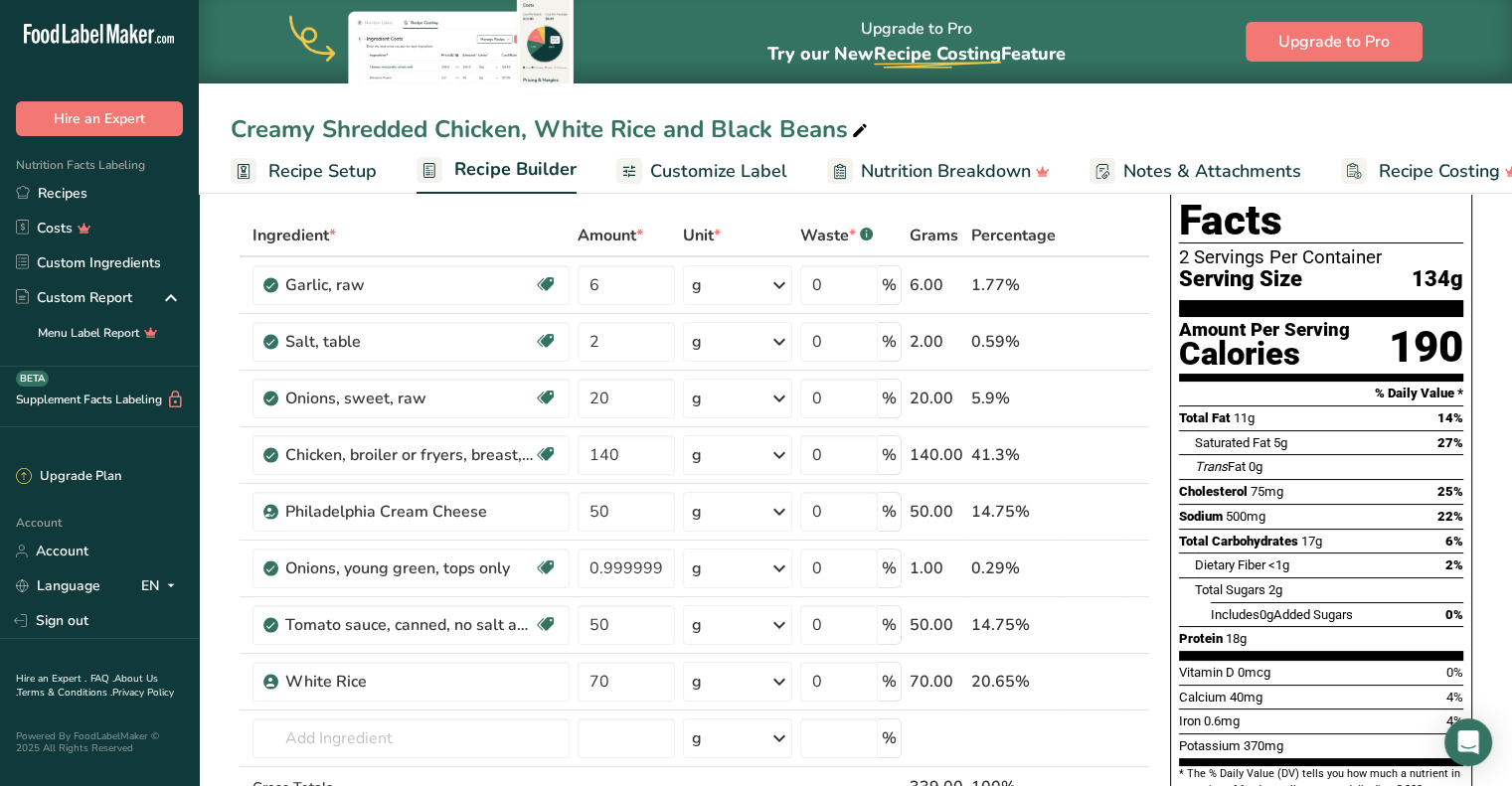 click on "Creamy Shredded Chicken, White Rice and Black Beans" at bounding box center (855, 129) 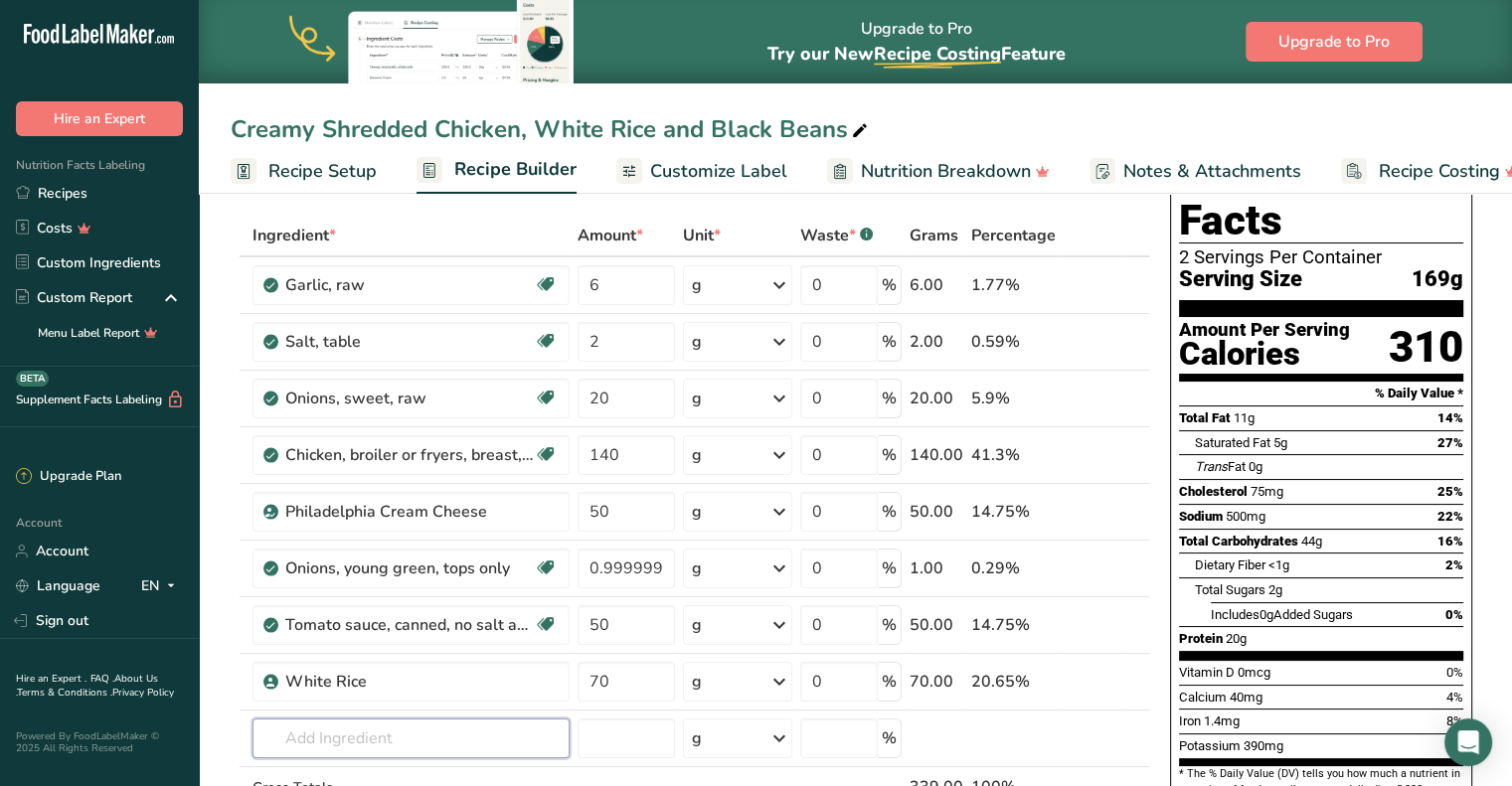 click at bounding box center [411, 738] 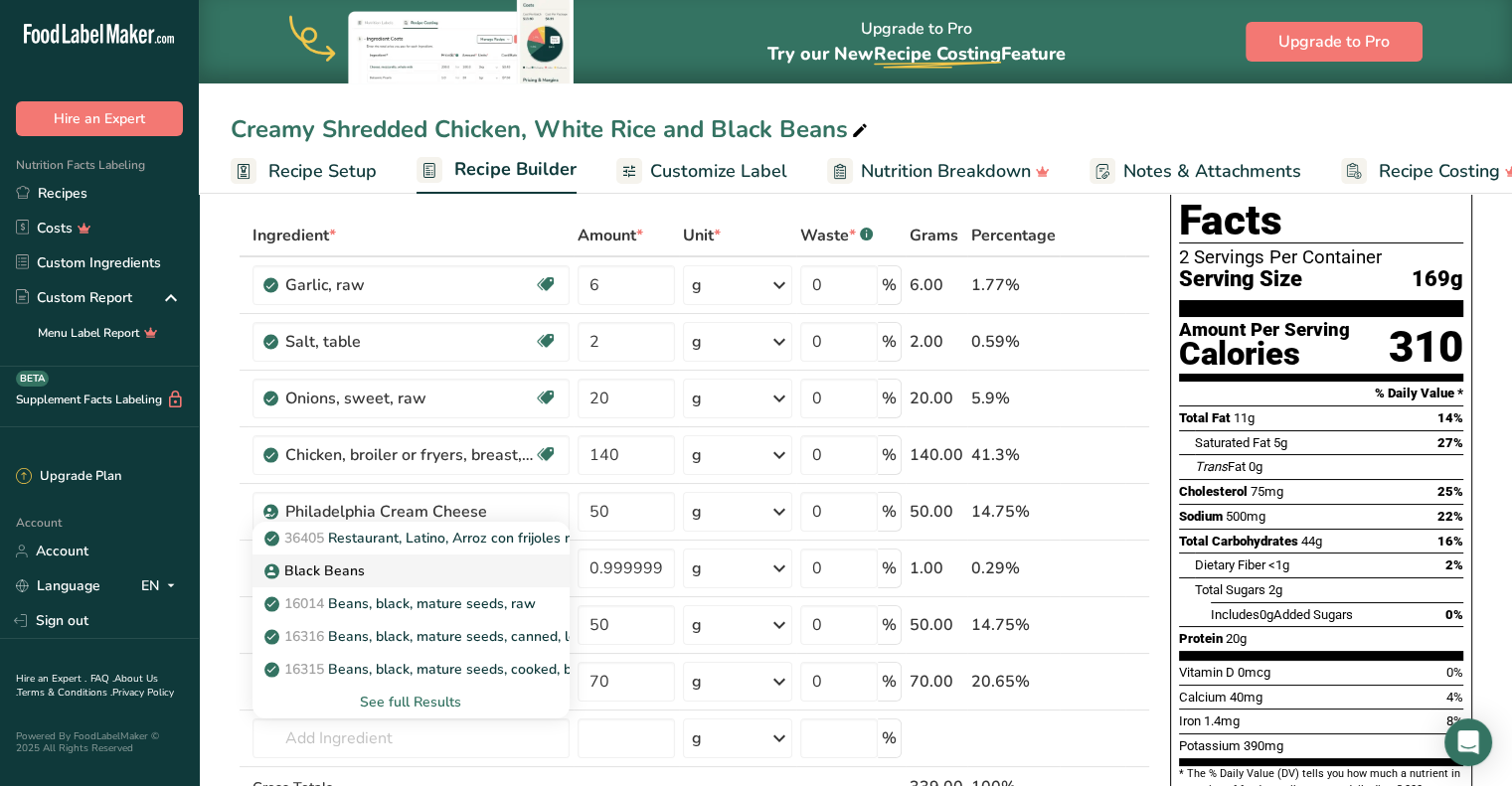 click on "Black Beans" at bounding box center (316, 570) 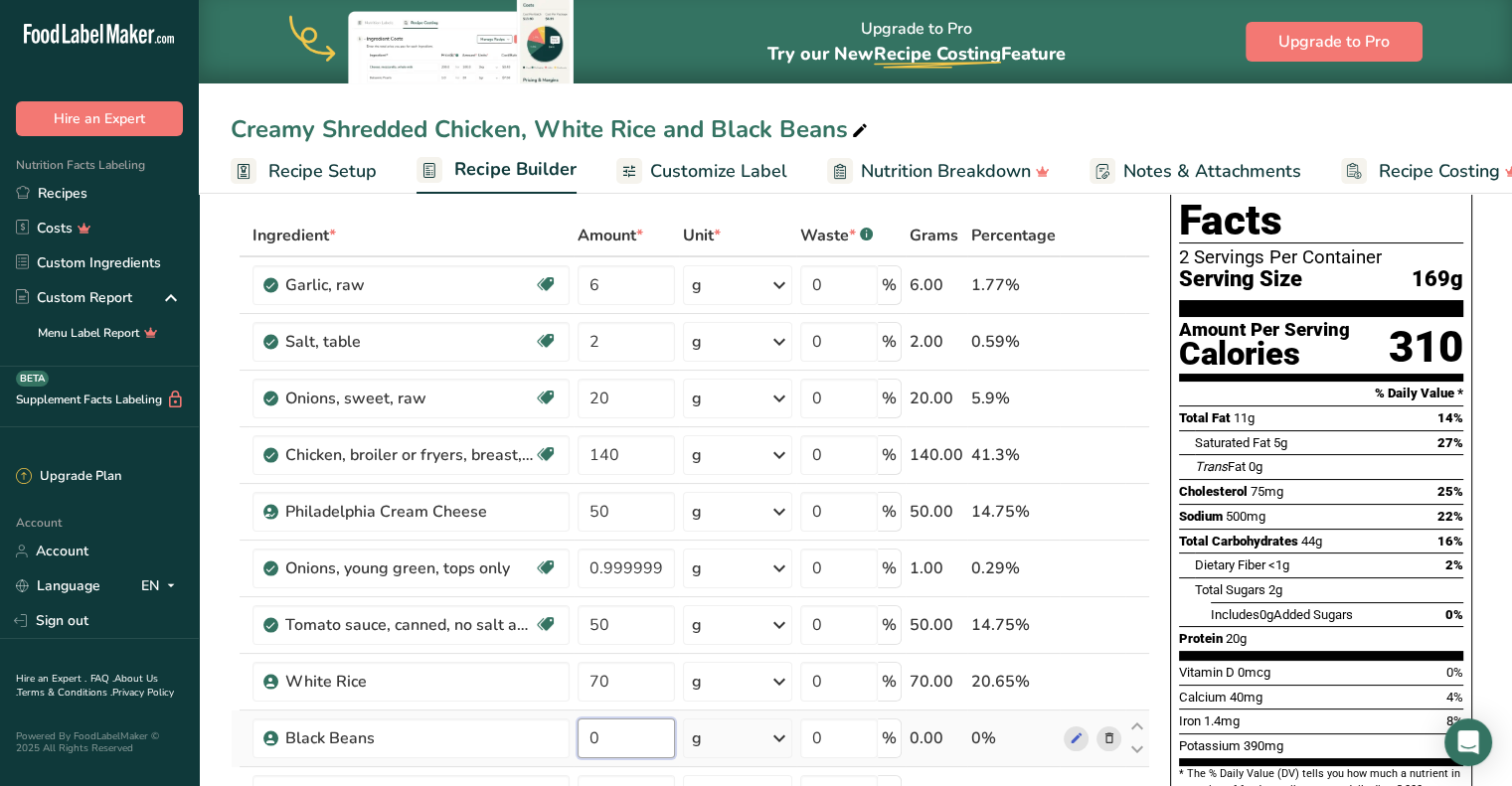 click on "0" at bounding box center (626, 738) 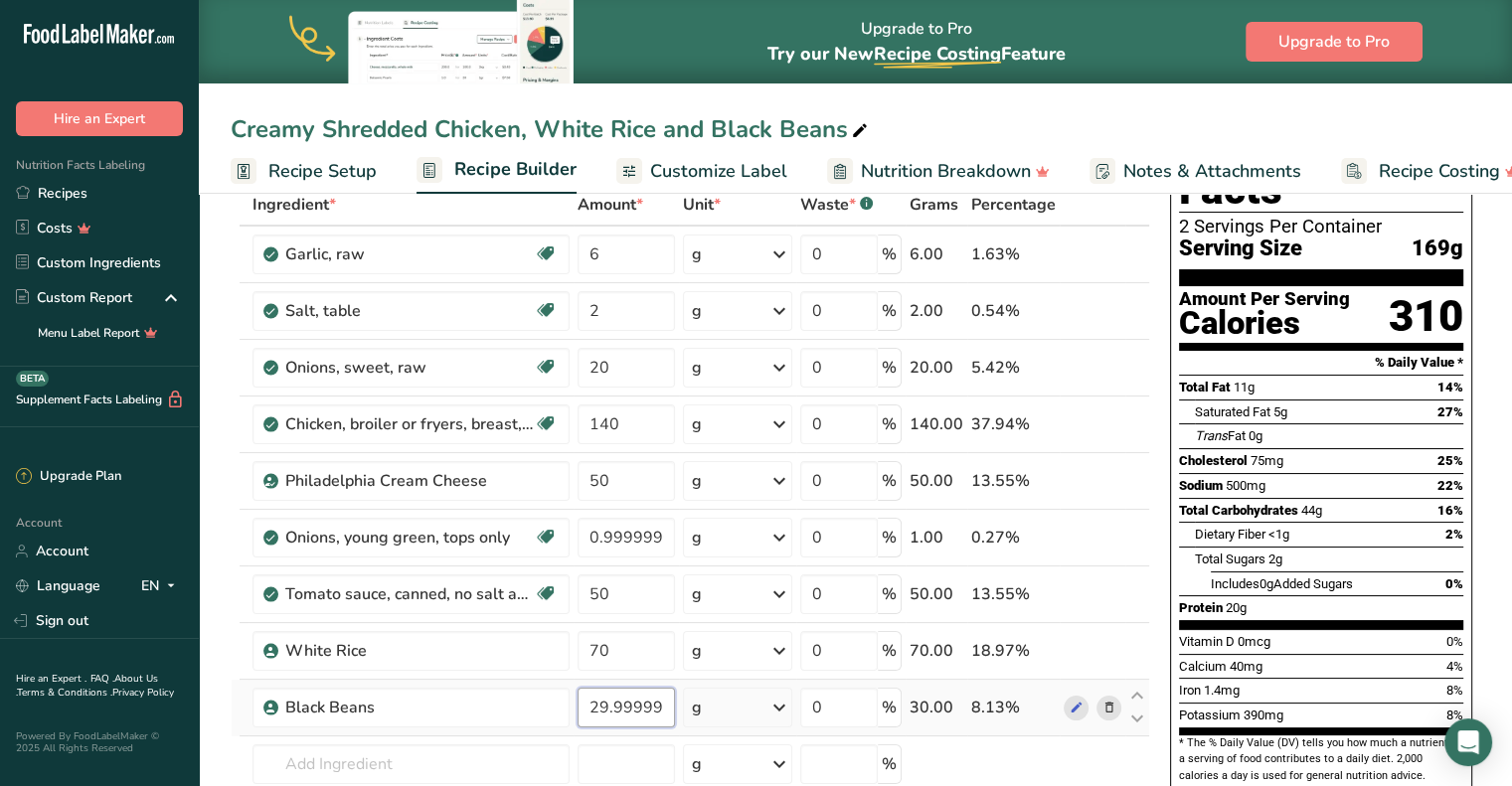 scroll, scrollTop: 115, scrollLeft: 0, axis: vertical 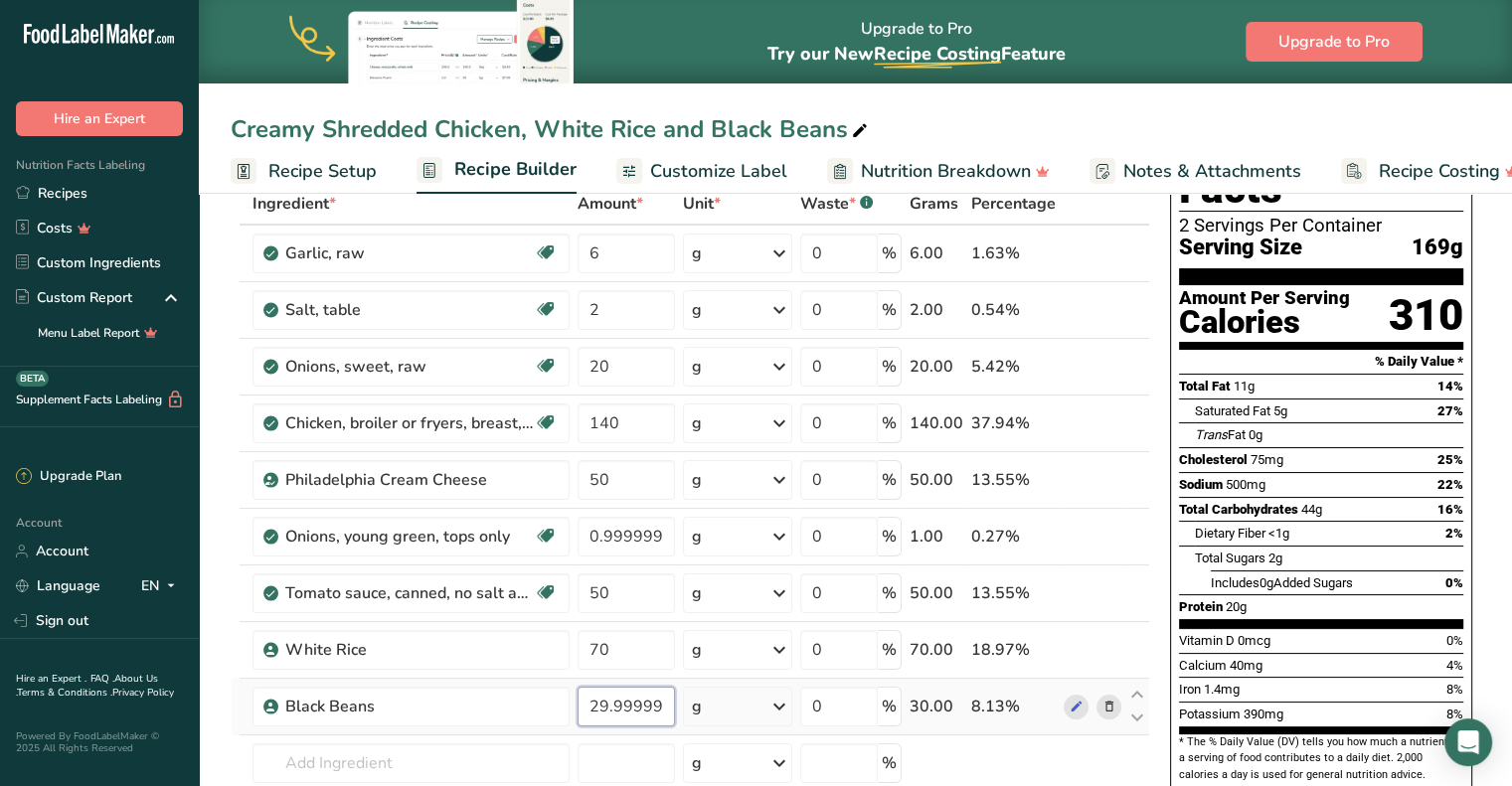 click on "29.999997" at bounding box center (626, 707) 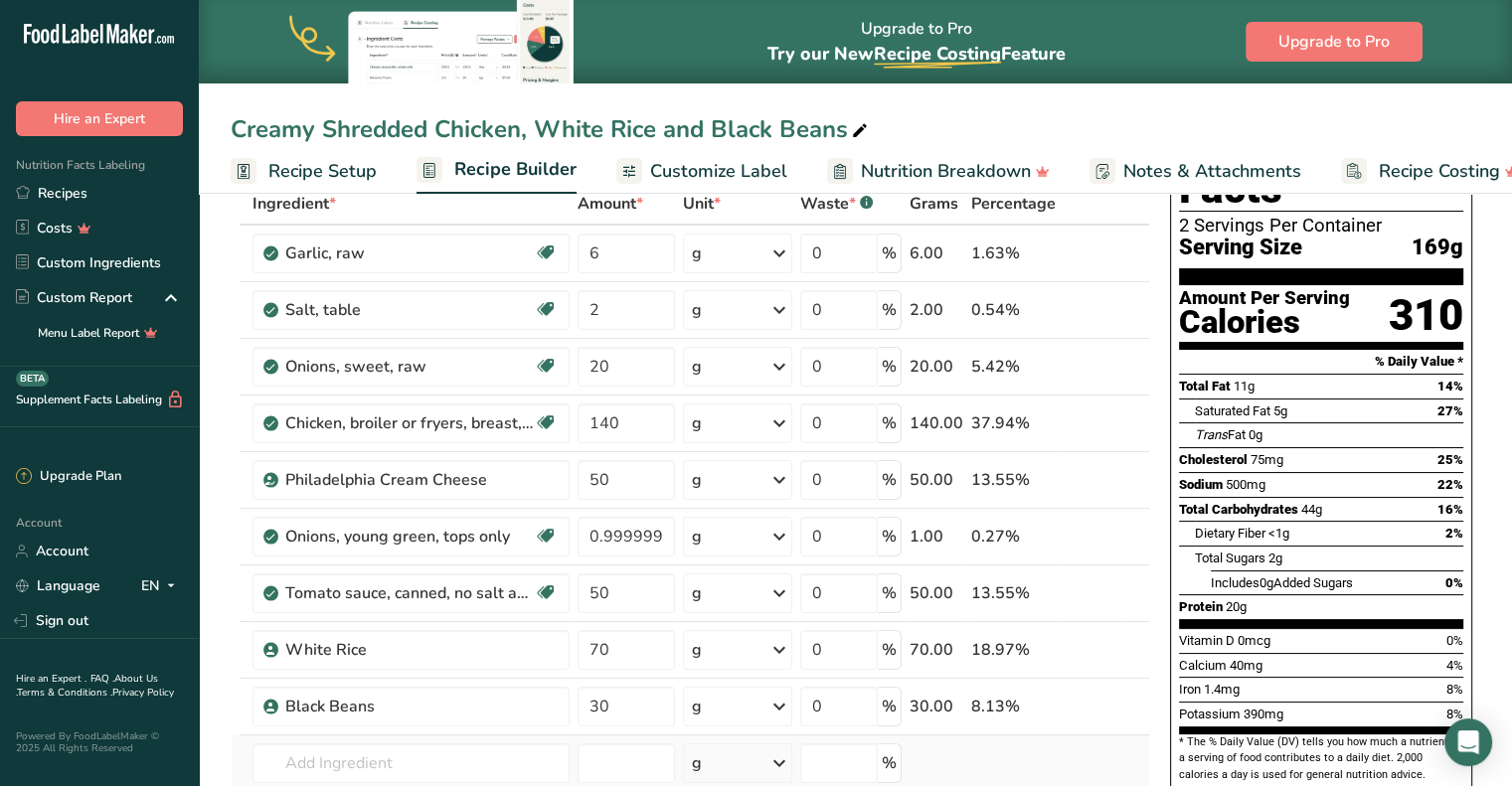 click on "Ingredient *
Amount *
Unit *
Waste *   .a-a{fill:#347362;}.b-a{fill:#fff;}          Grams
Percentage
Garlic, raw
Source of Antioxidants
Dairy free
Gluten free
Vegan
Vegetarian
Soy free
6
g
Portions
1 cup
1 tsp
1 clove
See more
Weight Units
g
kg
mg
See more
Volume Units
l
Volume units require a density conversion. If you know your ingredient's density enter it below. Otherwise, click on "RIA" our AI Regulatory bot - she will be able to help you
lb/ft3
g/cm3
Confirm
mL" at bounding box center (690, 550) 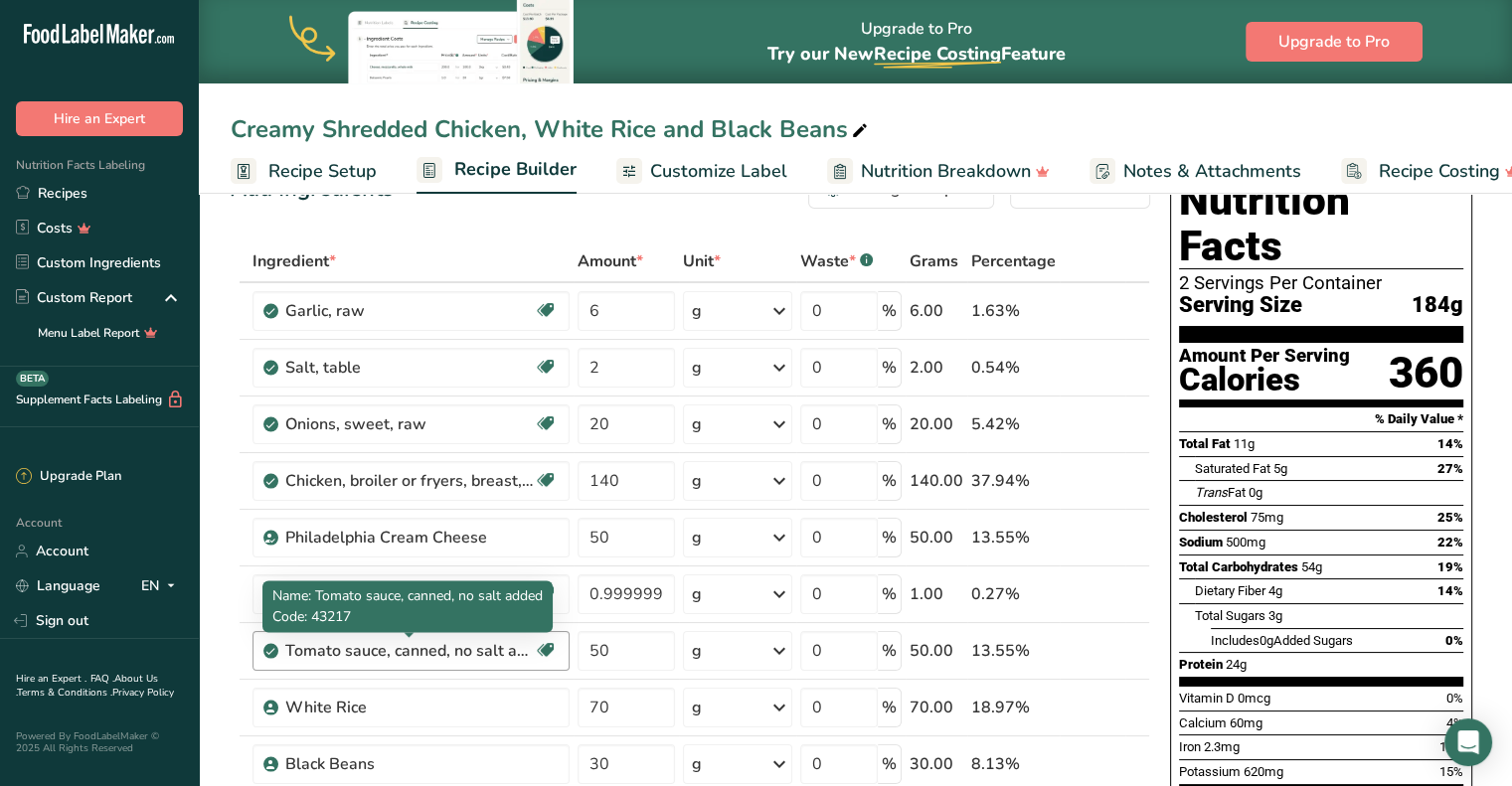 scroll, scrollTop: 56, scrollLeft: 0, axis: vertical 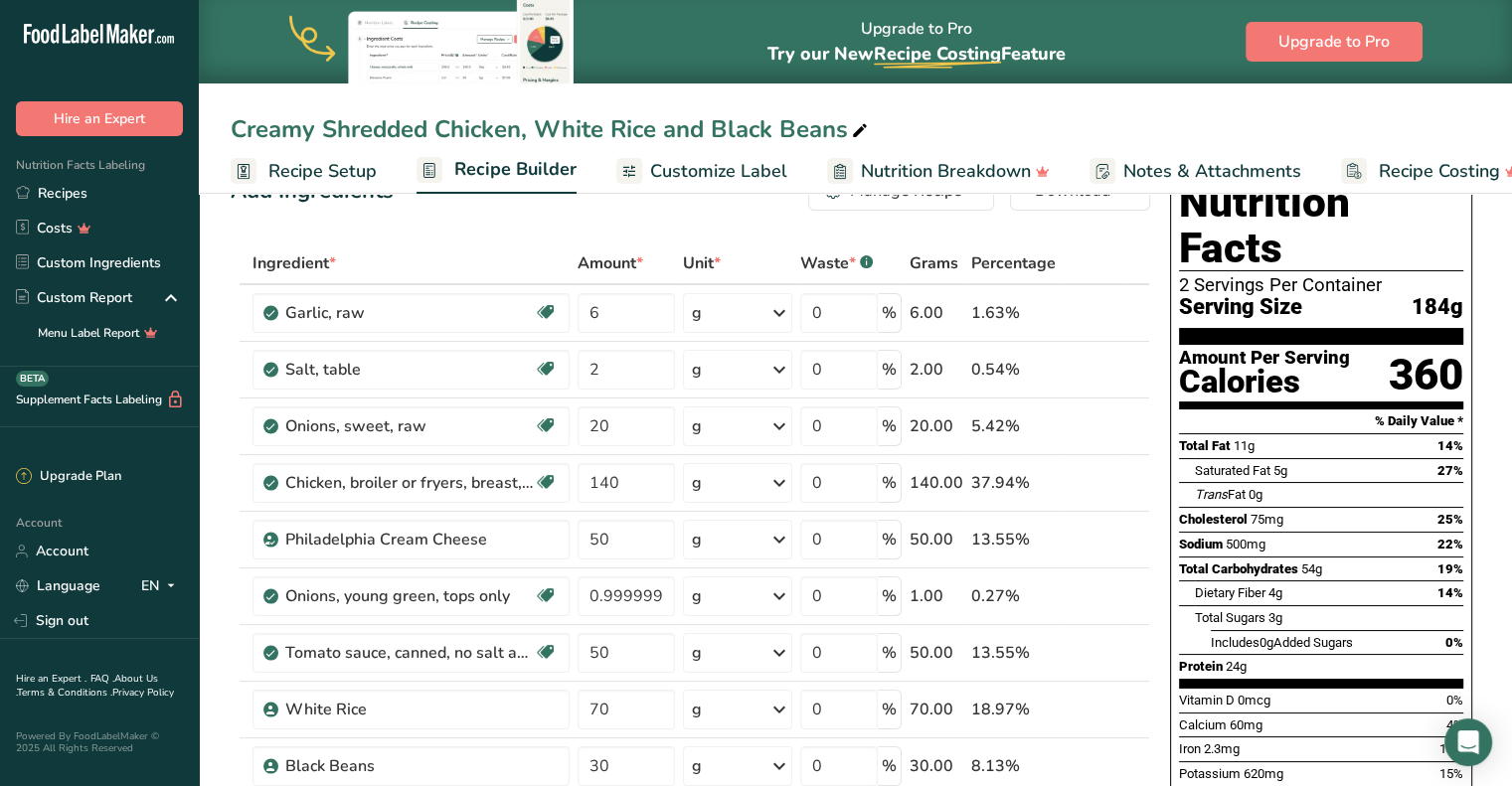 click on "Creamy Shredded Chicken, White Rice and Black Beans" at bounding box center (855, 129) 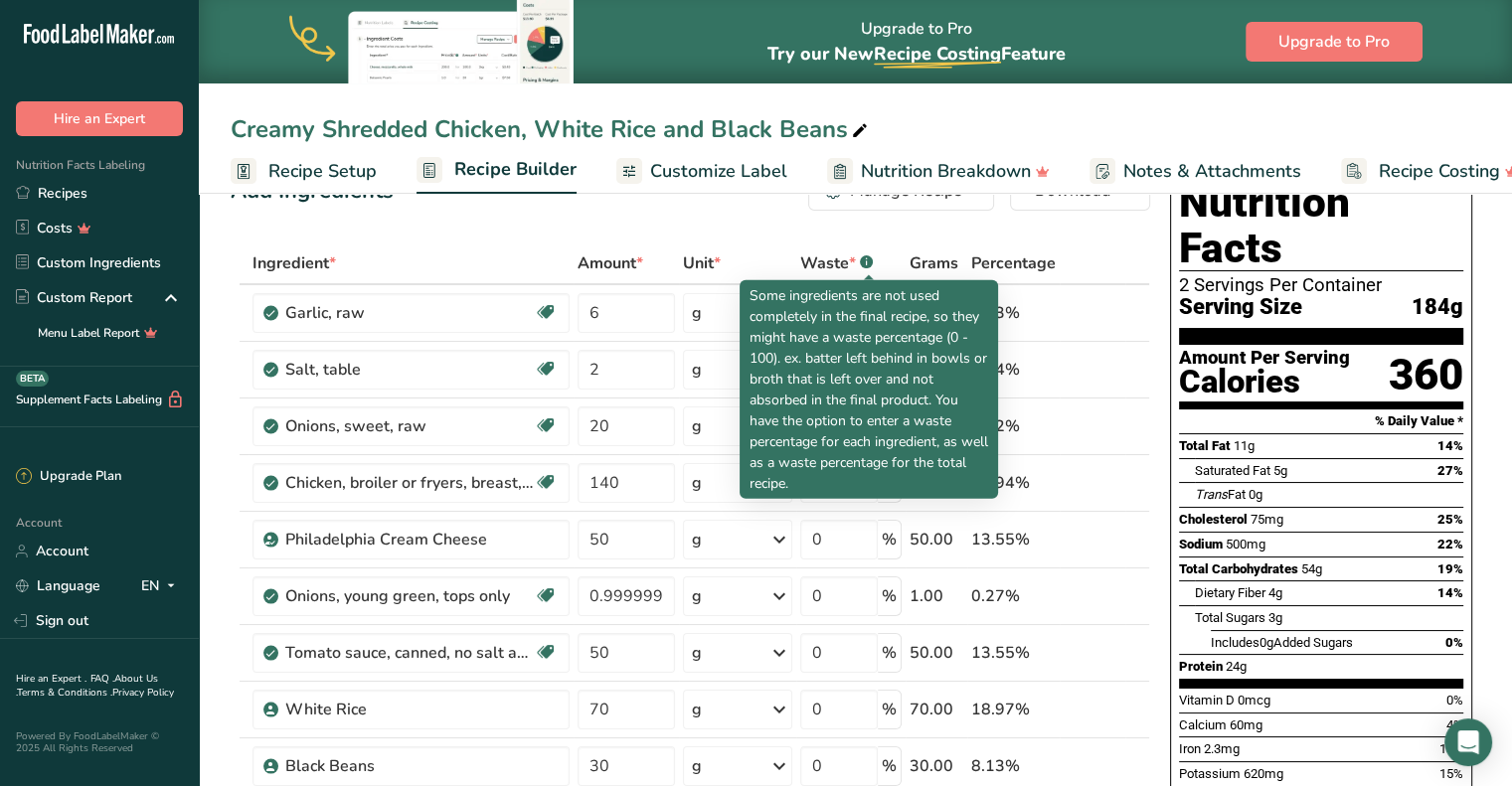 scroll, scrollTop: 471, scrollLeft: 0, axis: vertical 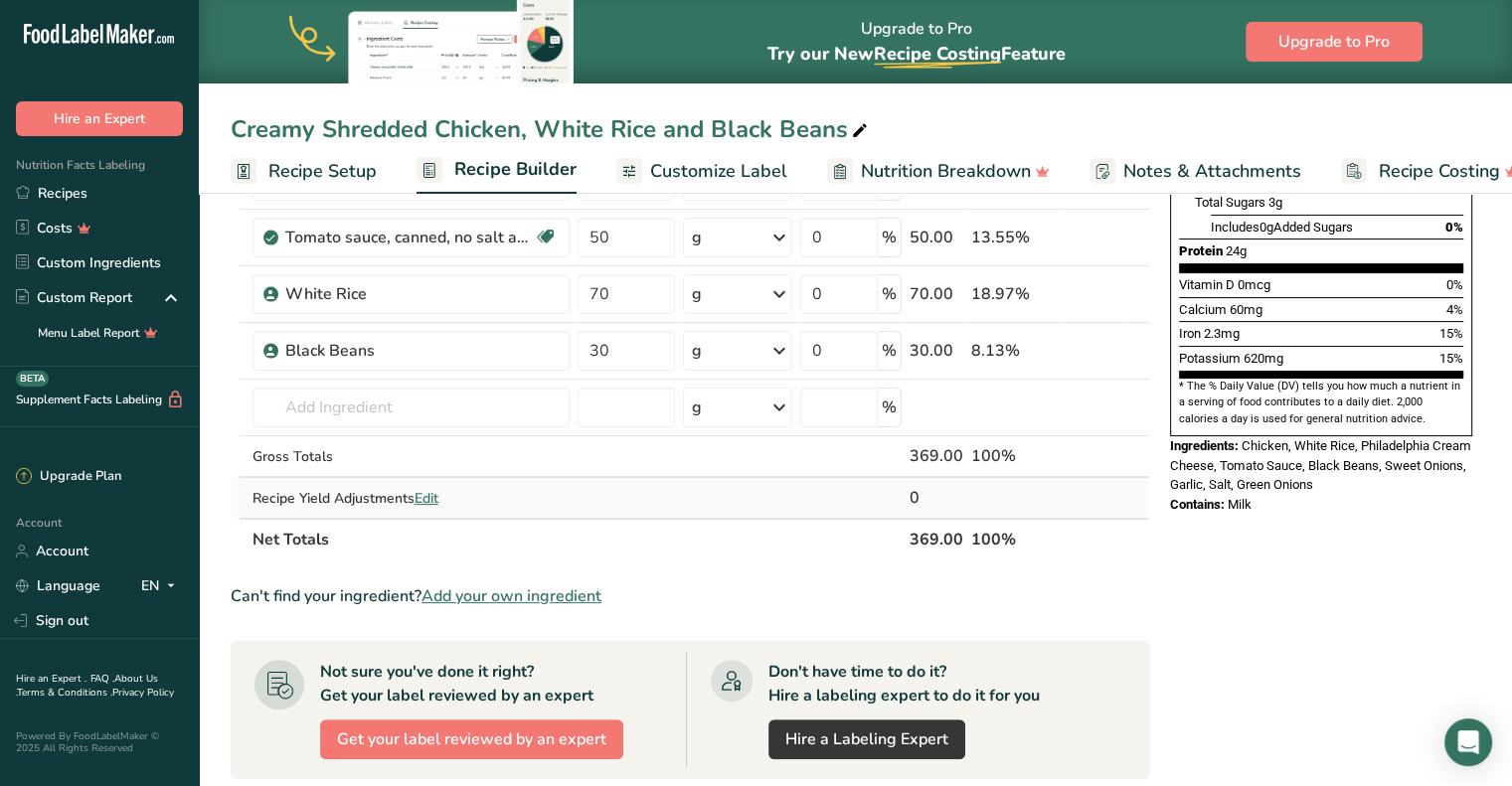 click on "Edit" at bounding box center [426, 498] 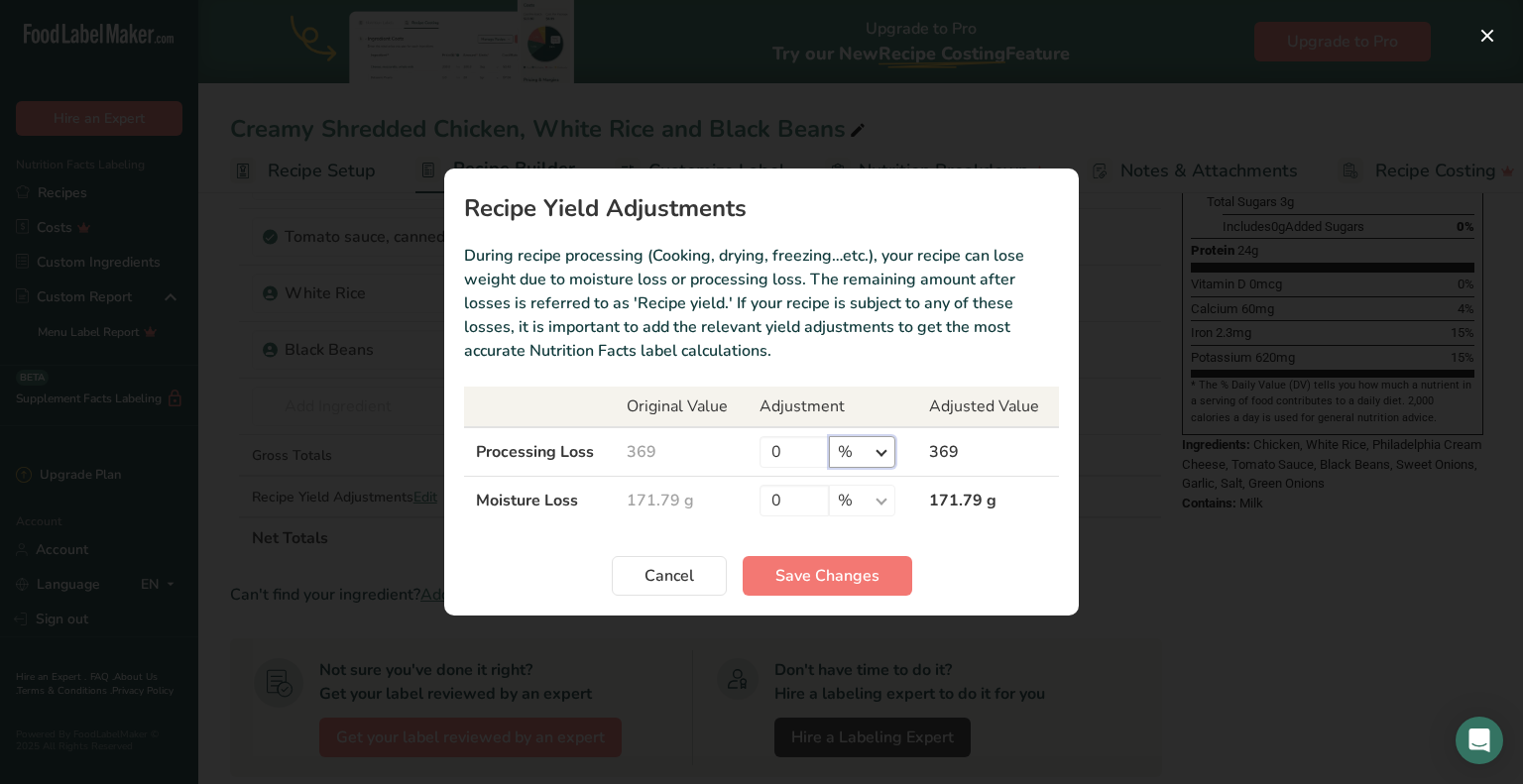 click on "%
g
kg
mg
mcg
lb
oz" at bounding box center (862, 452) 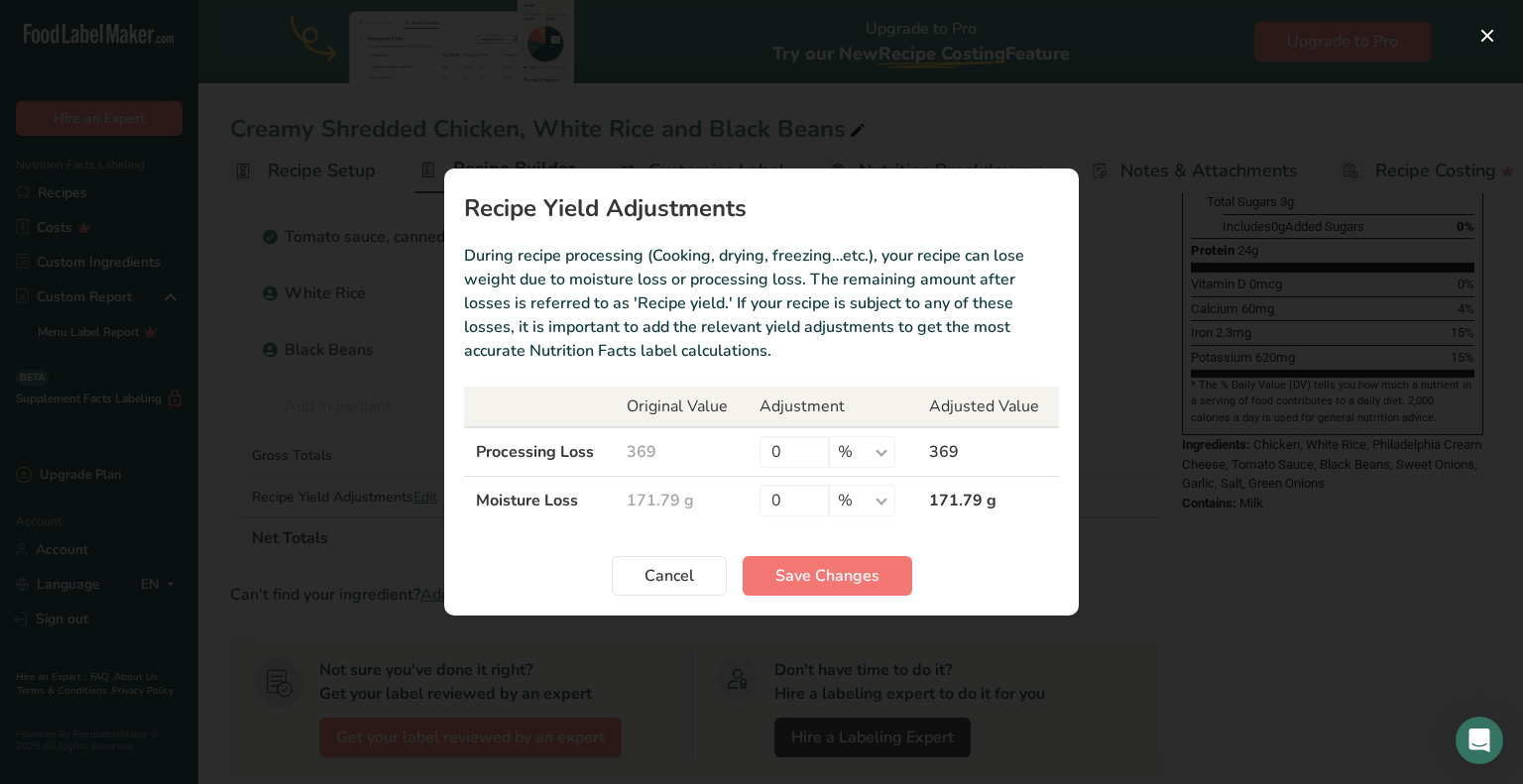 click on "0
%
g
kg
mg
mcg
lb
oz" at bounding box center [832, 501] 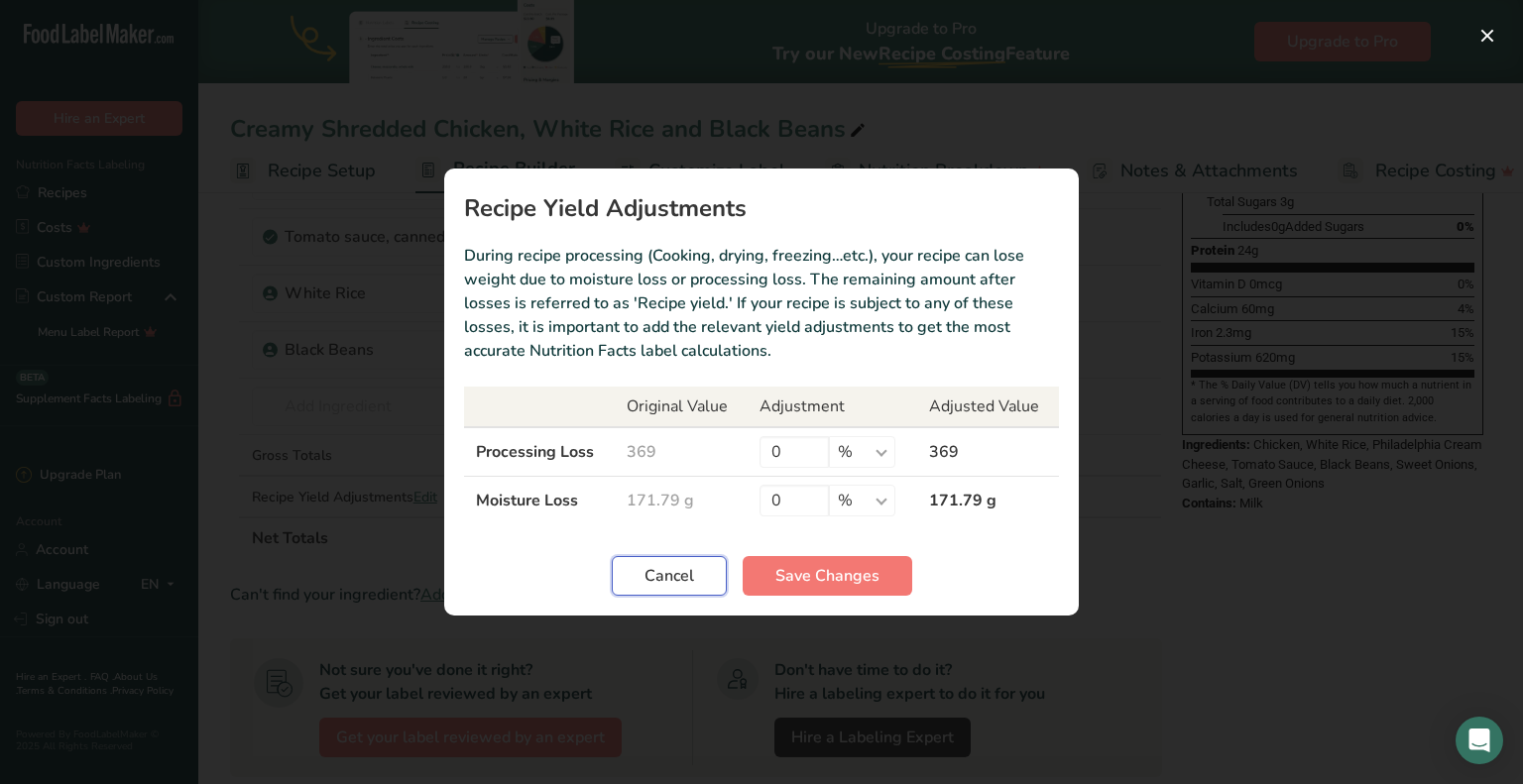 click on "Cancel" at bounding box center (669, 576) 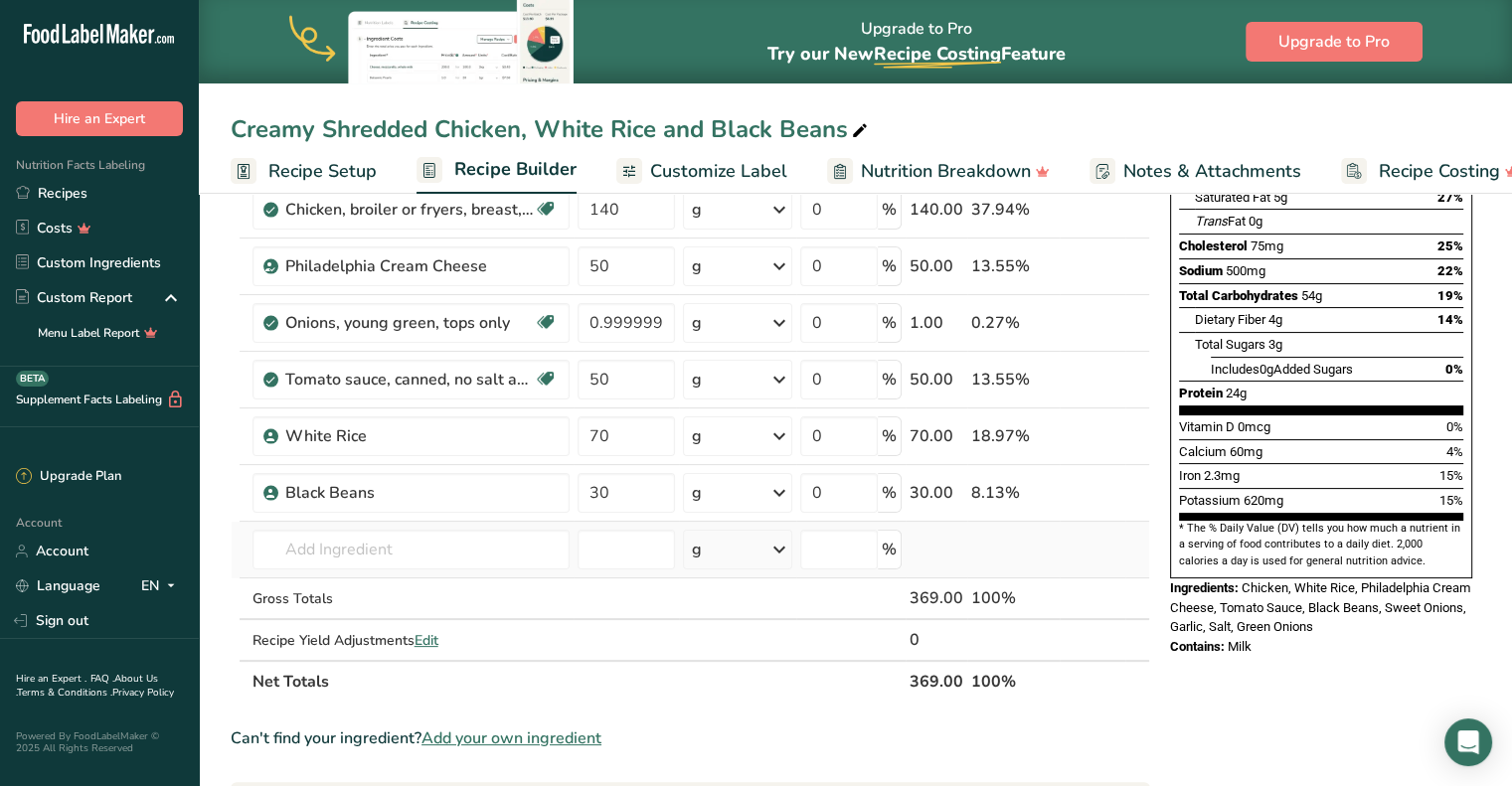 scroll, scrollTop: 324, scrollLeft: 0, axis: vertical 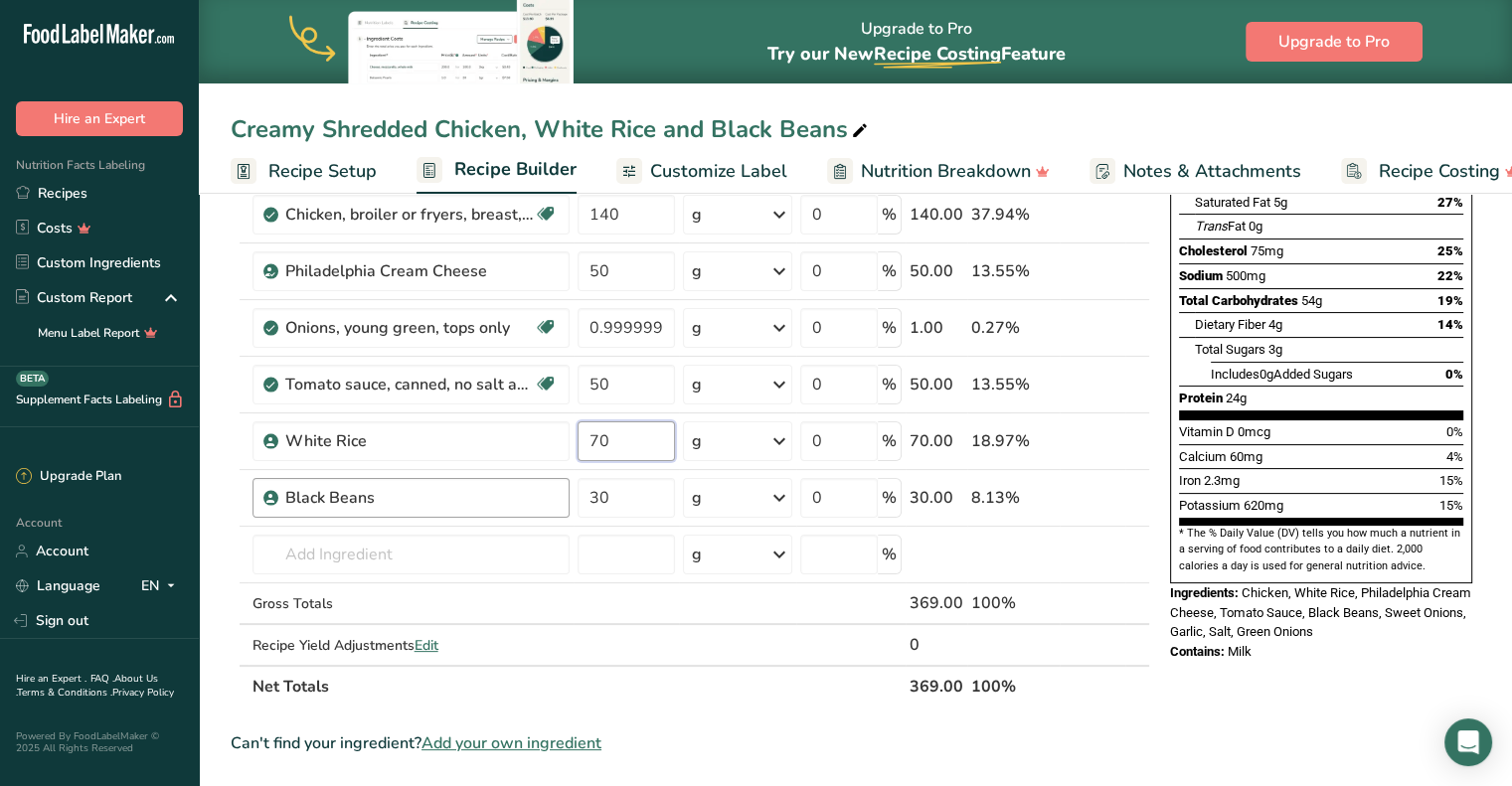 drag, startPoint x: 636, startPoint y: 445, endPoint x: 493, endPoint y: 482, distance: 147.7092 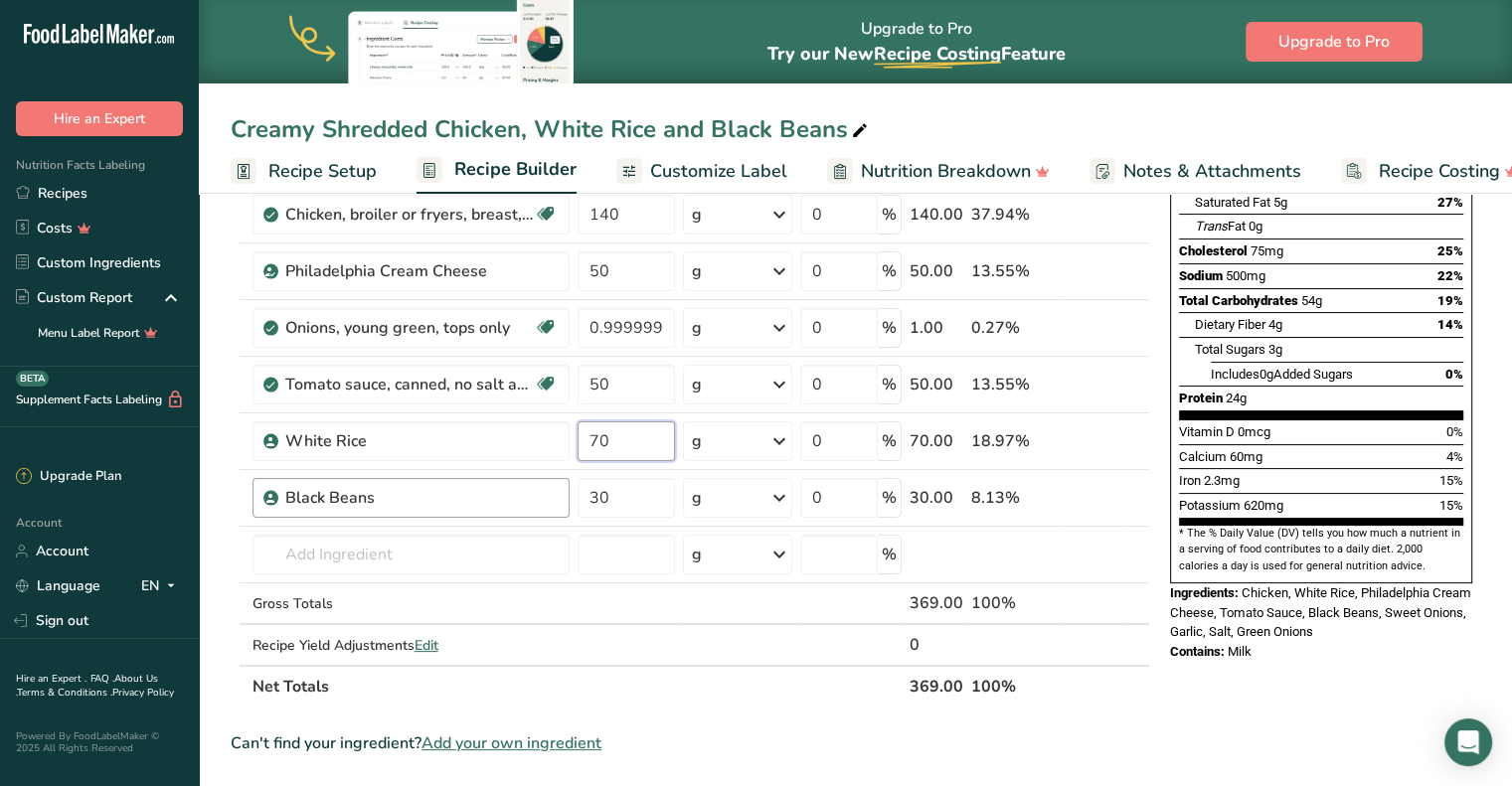 click on "Garlic, raw
Source of Antioxidants
Dairy free
Gluten free
Vegan
Vegetarian
Soy free
6
g
Portions
1 cup
1 tsp
1 clove
See more
Weight Units
g
kg
mg
See more
Volume Units
l
Volume units require a density conversion. If you know your ingredient's density enter it below. Otherwise, click on "RIA" our AI Regulatory bot - she will be able to help you
lb/ft3
g/cm3
Confirm
mL
lb/ft3
g/cm3
Confirm
fl oz" at bounding box center [690, 341] 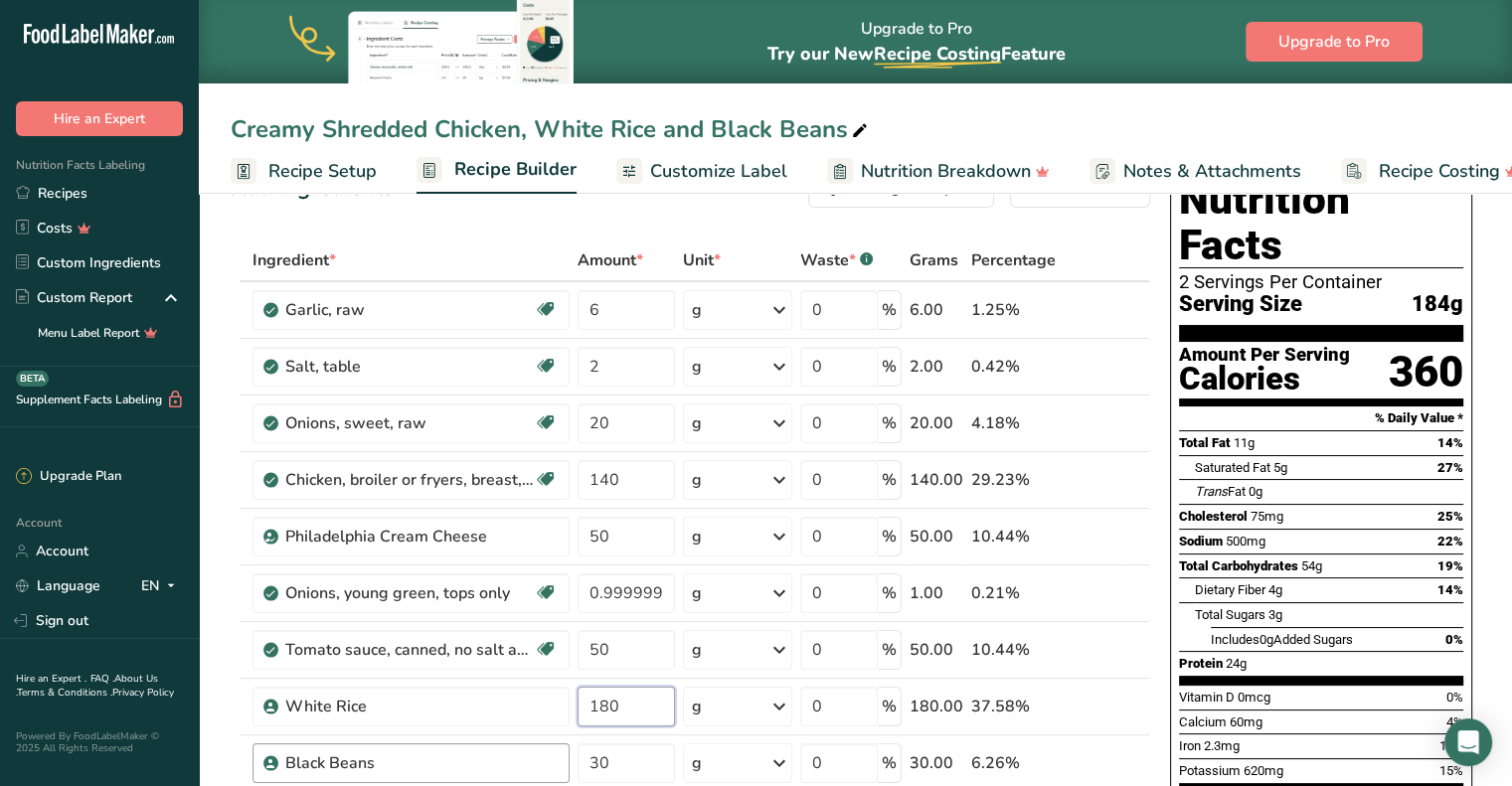 scroll, scrollTop: 0, scrollLeft: 0, axis: both 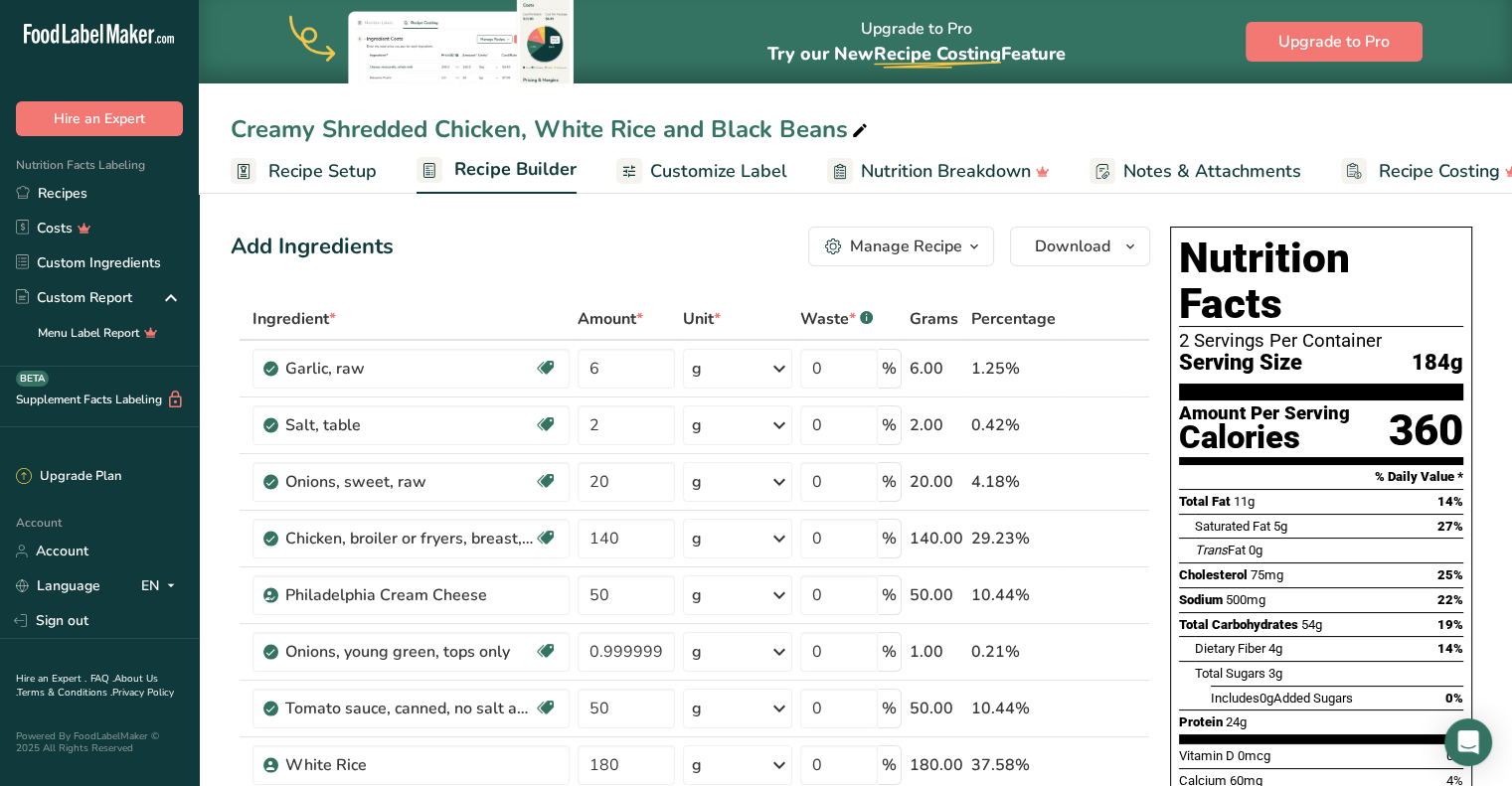 click on "Add Ingredients
Manage Recipe         Delete Recipe           Duplicate Recipe             Scale Recipe             Save as Sub-Recipe   .a-a{fill:#347362;}.b-a{fill:#fff;}                               Nutrition Breakdown                   Recipe Card
NEW
Amino Acids Pattern Report             Activity History
Download
Choose your preferred label style
Standard FDA label
Standard FDA label
The most common format for nutrition facts labels in compliance with the FDA's typeface, style and requirements
Tabular FDA label
A label format compliant with the FDA regulations presented in a tabular (horizontal) display.
Linear FDA label
A simple linear display for small sized packages.
Simplified FDA label" at bounding box center (690, 246) 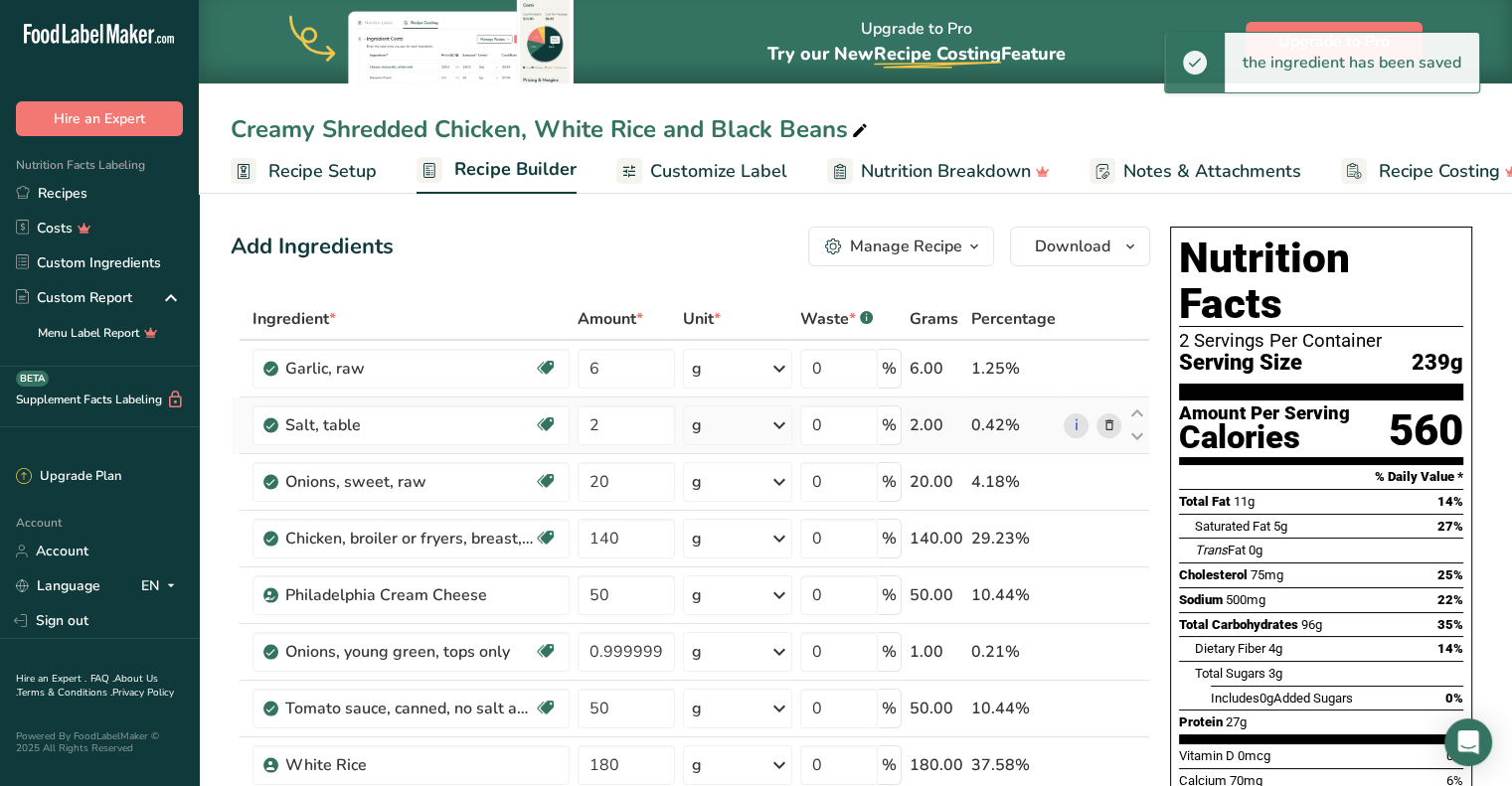 scroll, scrollTop: 313, scrollLeft: 0, axis: vertical 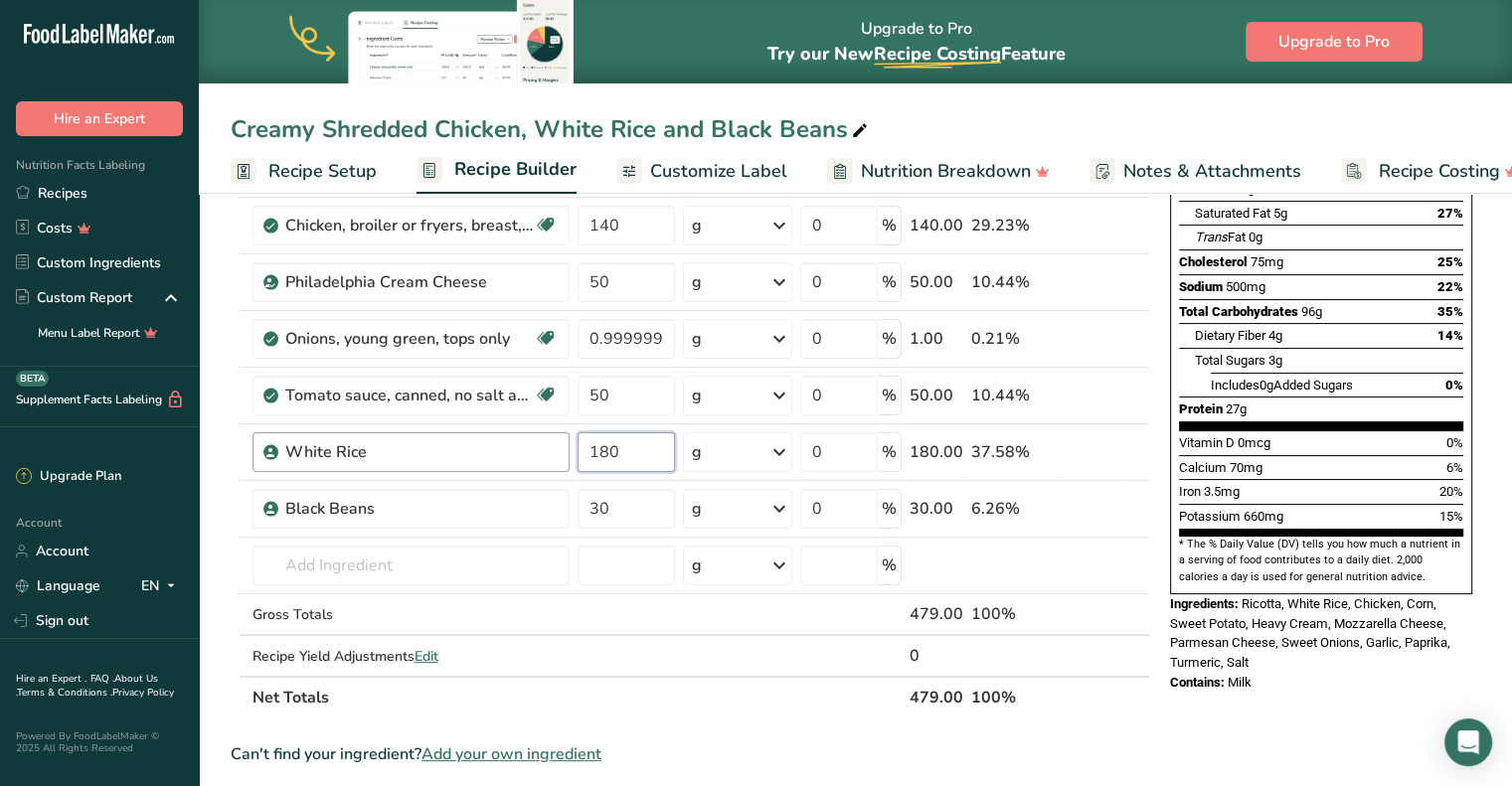 drag, startPoint x: 648, startPoint y: 457, endPoint x: 508, endPoint y: 464, distance: 140.17489 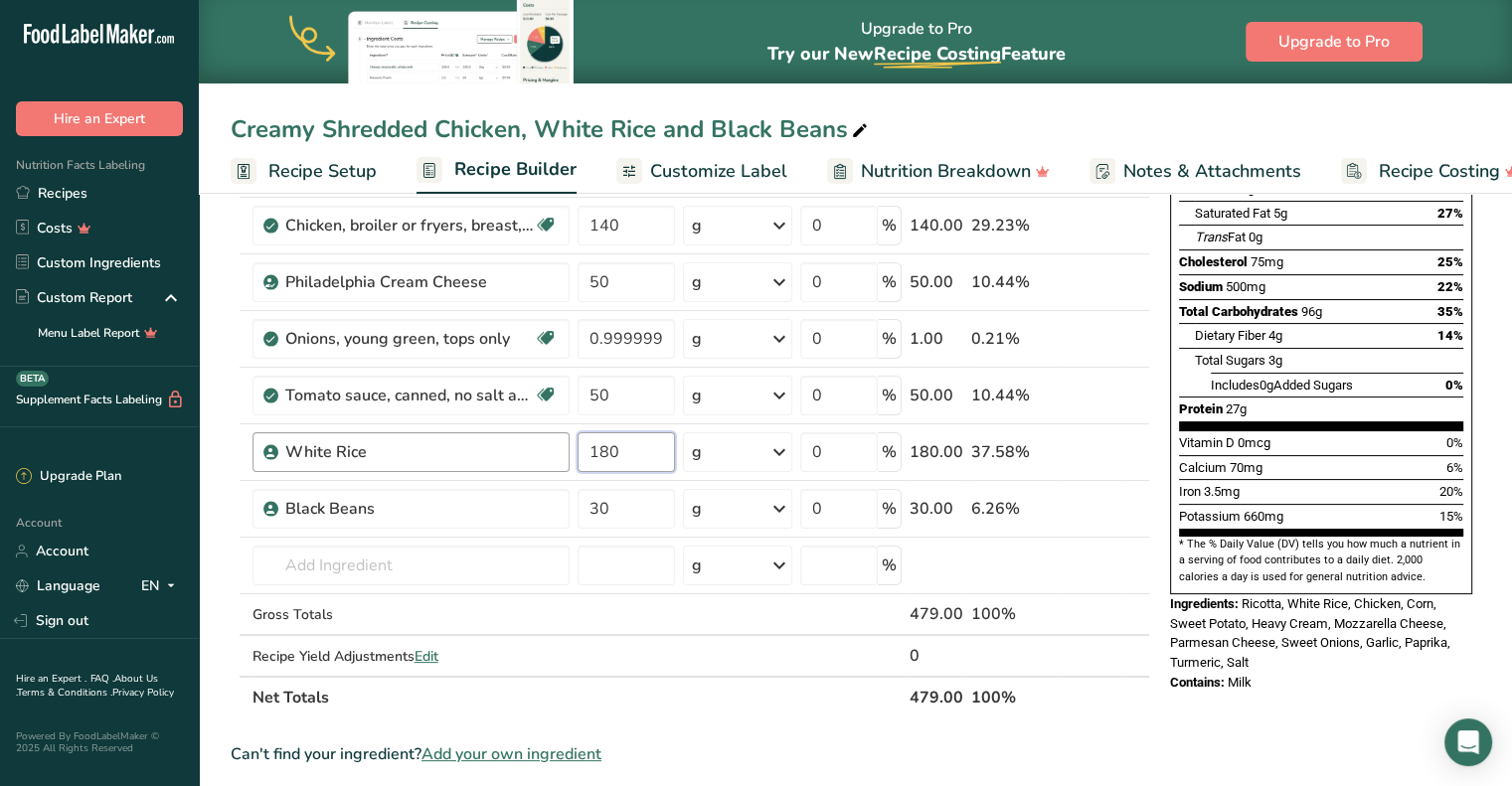 click on "White Rice
180
g
Weight Units
g
kg
mg
See more
Volume Units
l
mL
fl oz
See more
0
%
180.00
37.58%" at bounding box center (690, 452) 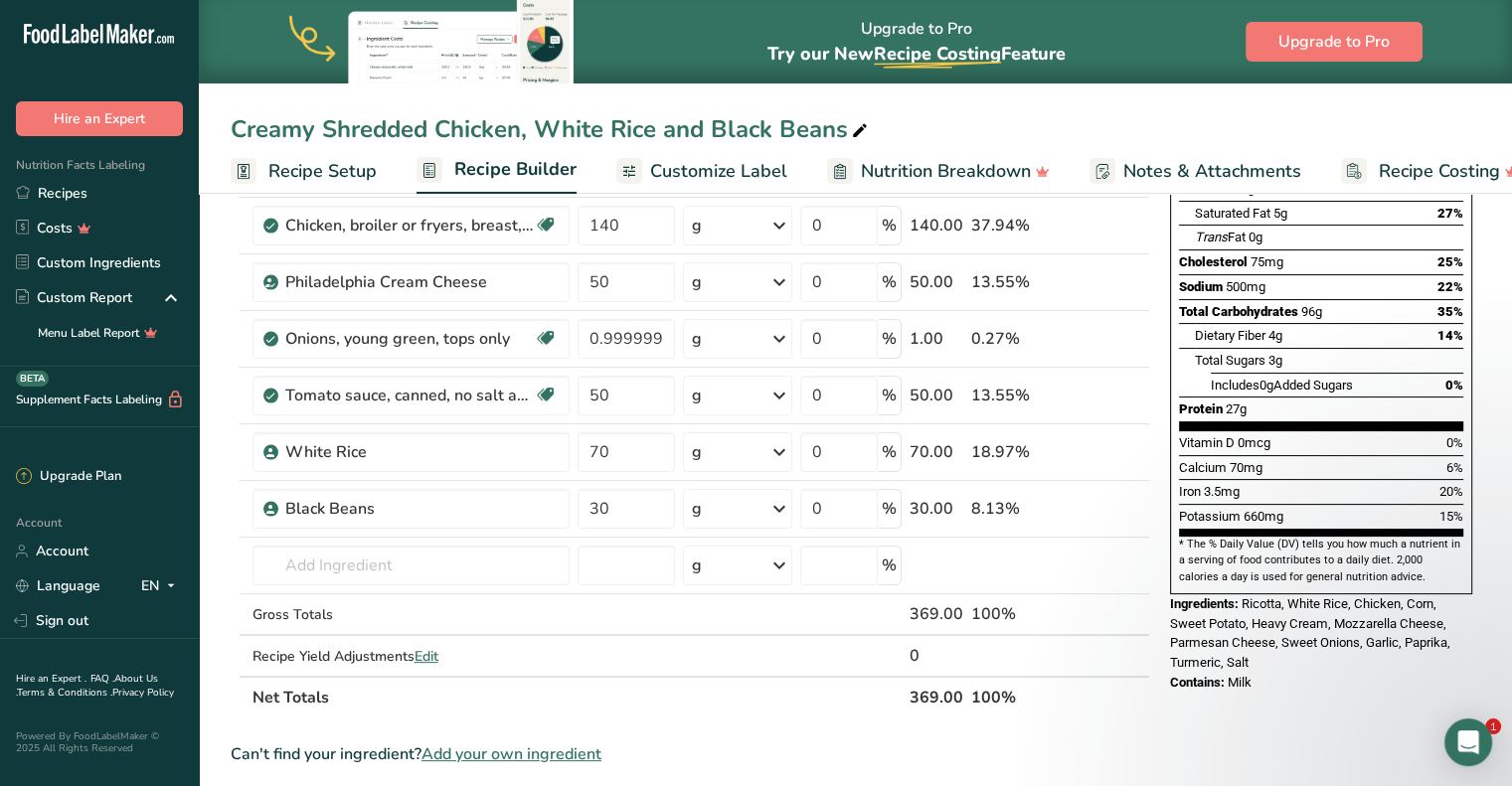 click on "Nutrition Facts
2 Servings Per Container
Serving Size
239g
Amount Per Serving
Calories
560
% Daily Value *
Total Fat
11g
14%
Saturated Fat
5g
27%
Trans  Fat
0g
Cholesterol
75mg
25%
Sodium
500mg
22%
Total Carbohydrates
96g
35%
Dietary Fiber
4g
14%" at bounding box center (1321, 628) 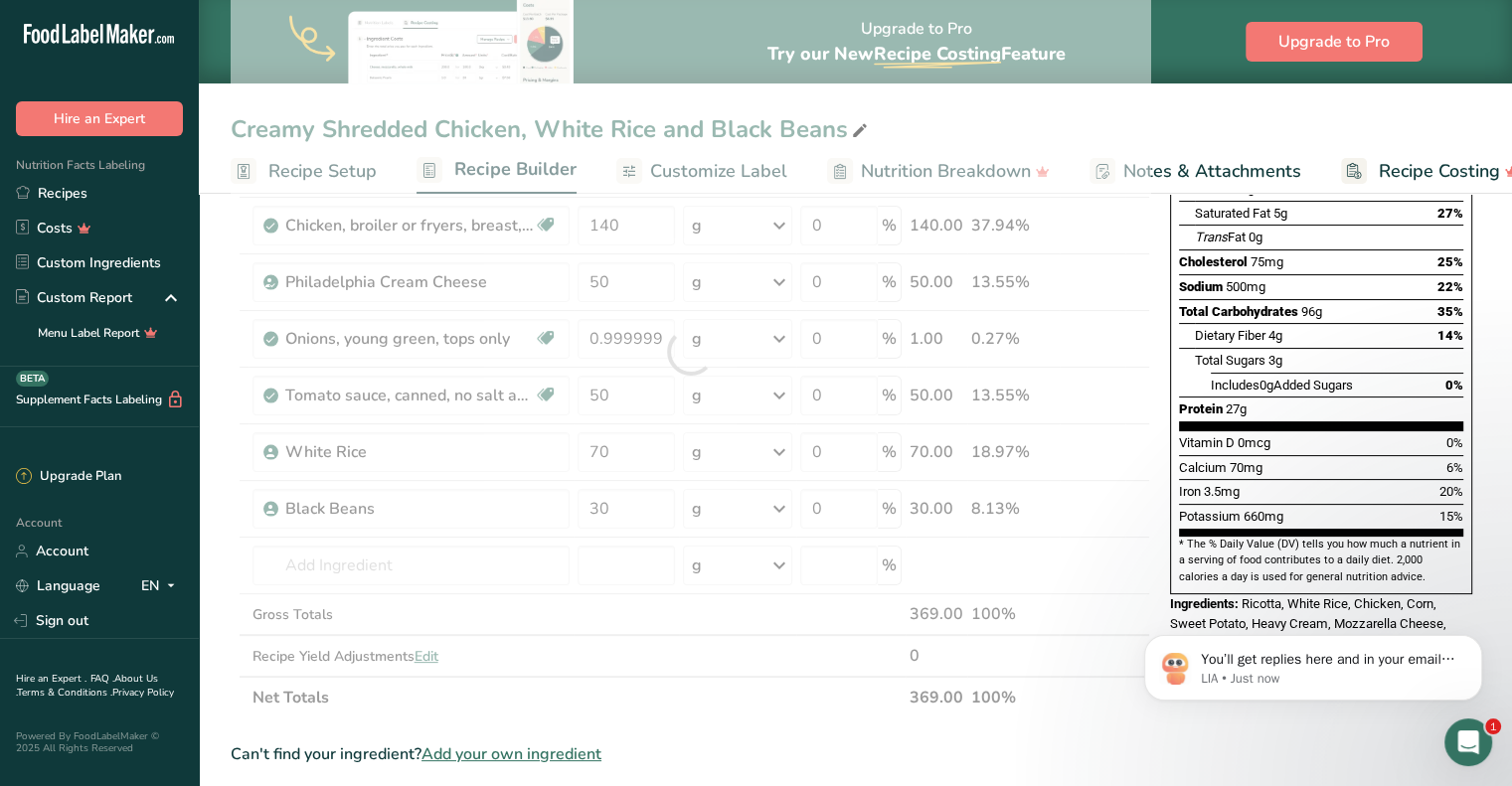 scroll, scrollTop: 0, scrollLeft: 0, axis: both 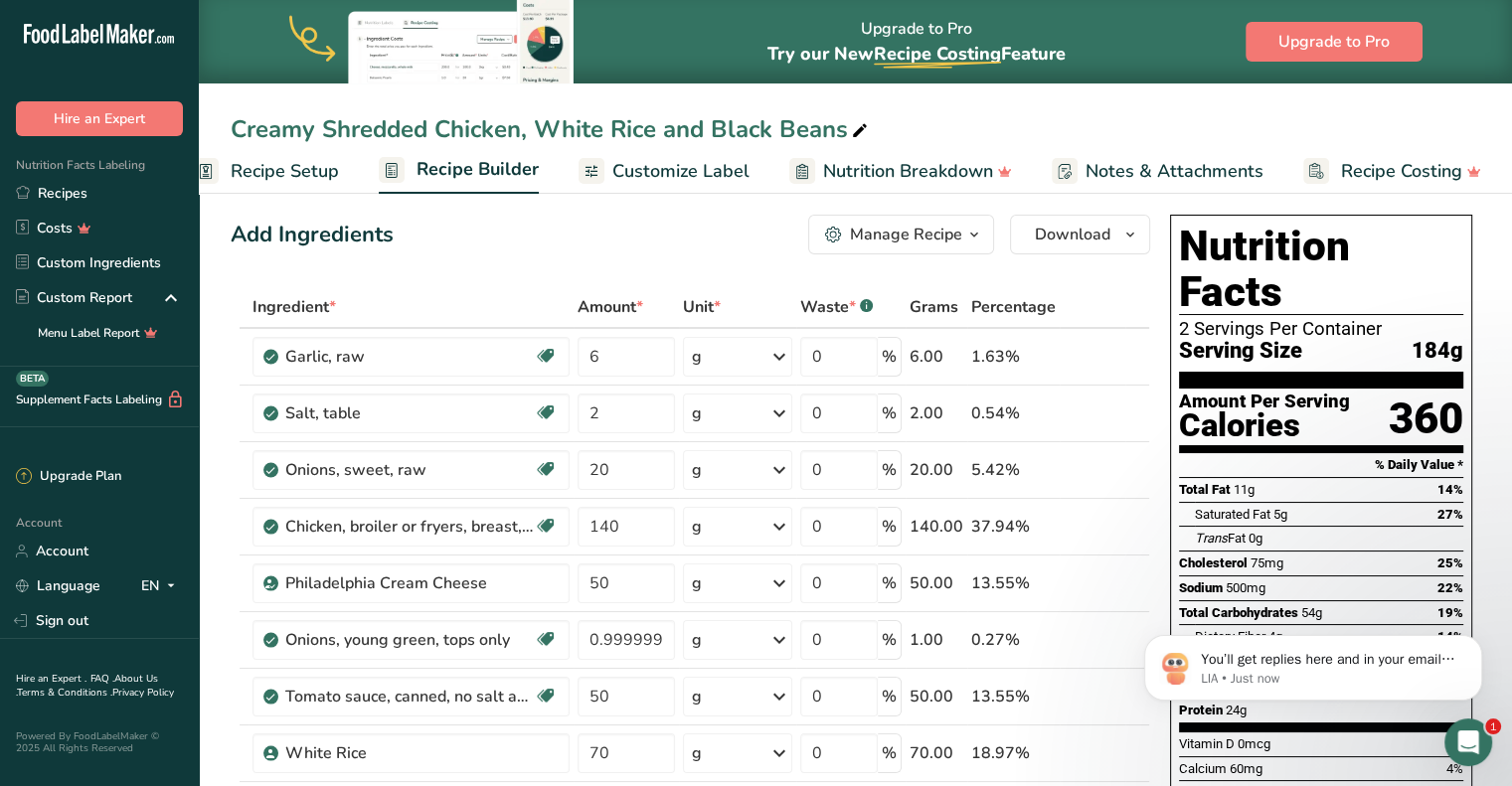 click on "Customize Label" at bounding box center [681, 171] 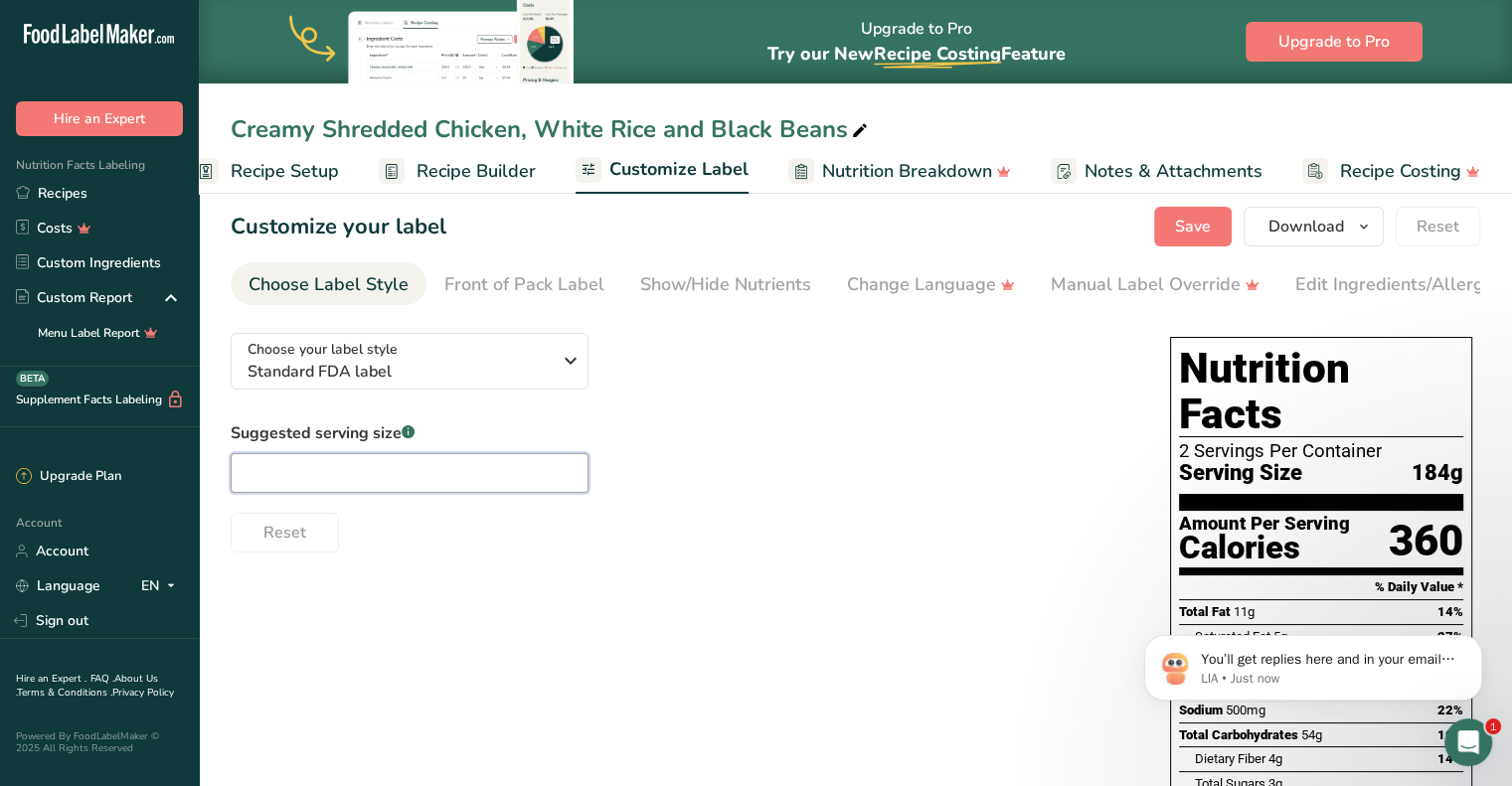 click at bounding box center [410, 473] 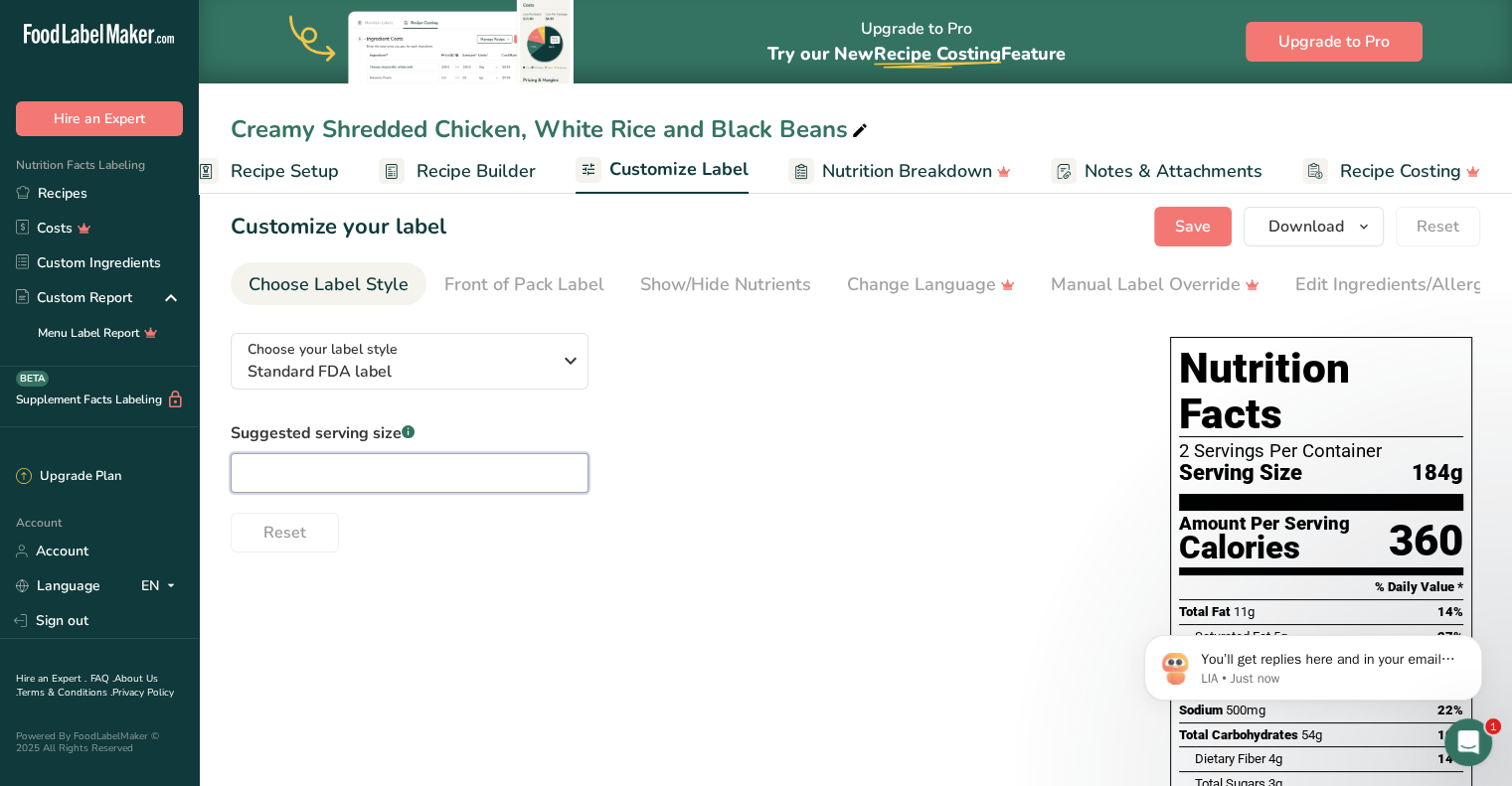 click at bounding box center [410, 473] 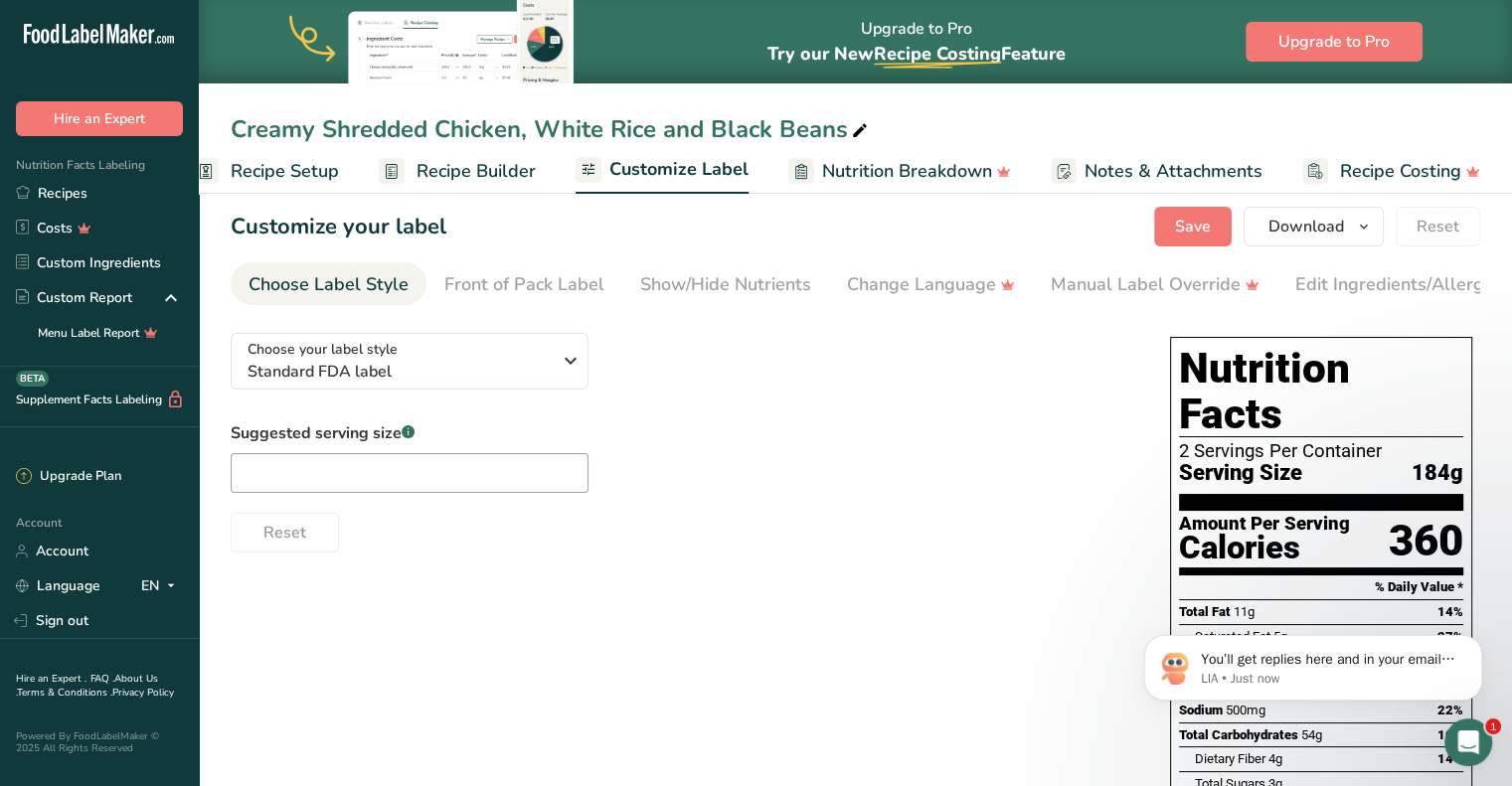 click on "Recipe Builder" at bounding box center [476, 171] 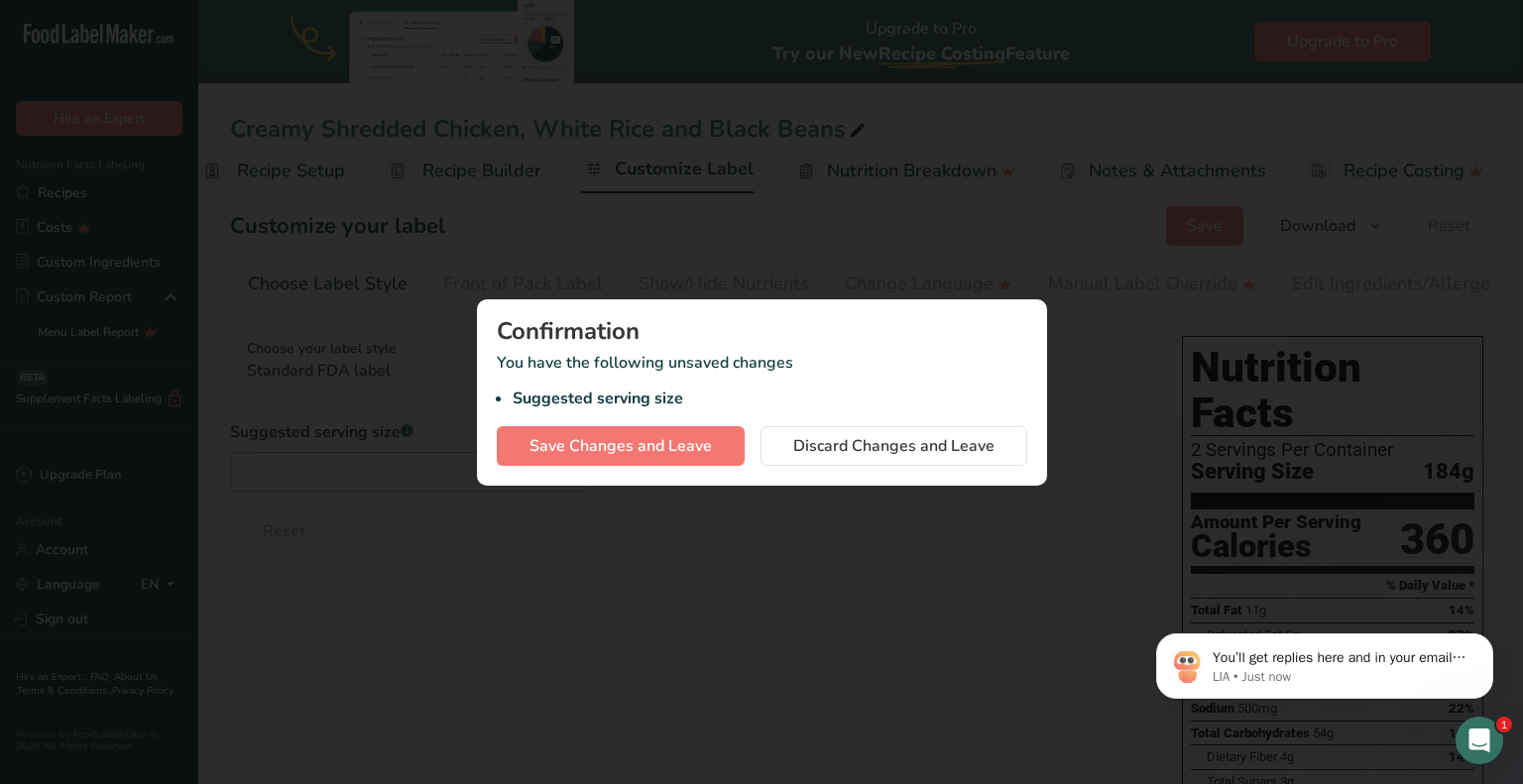 scroll, scrollTop: 0, scrollLeft: 23, axis: horizontal 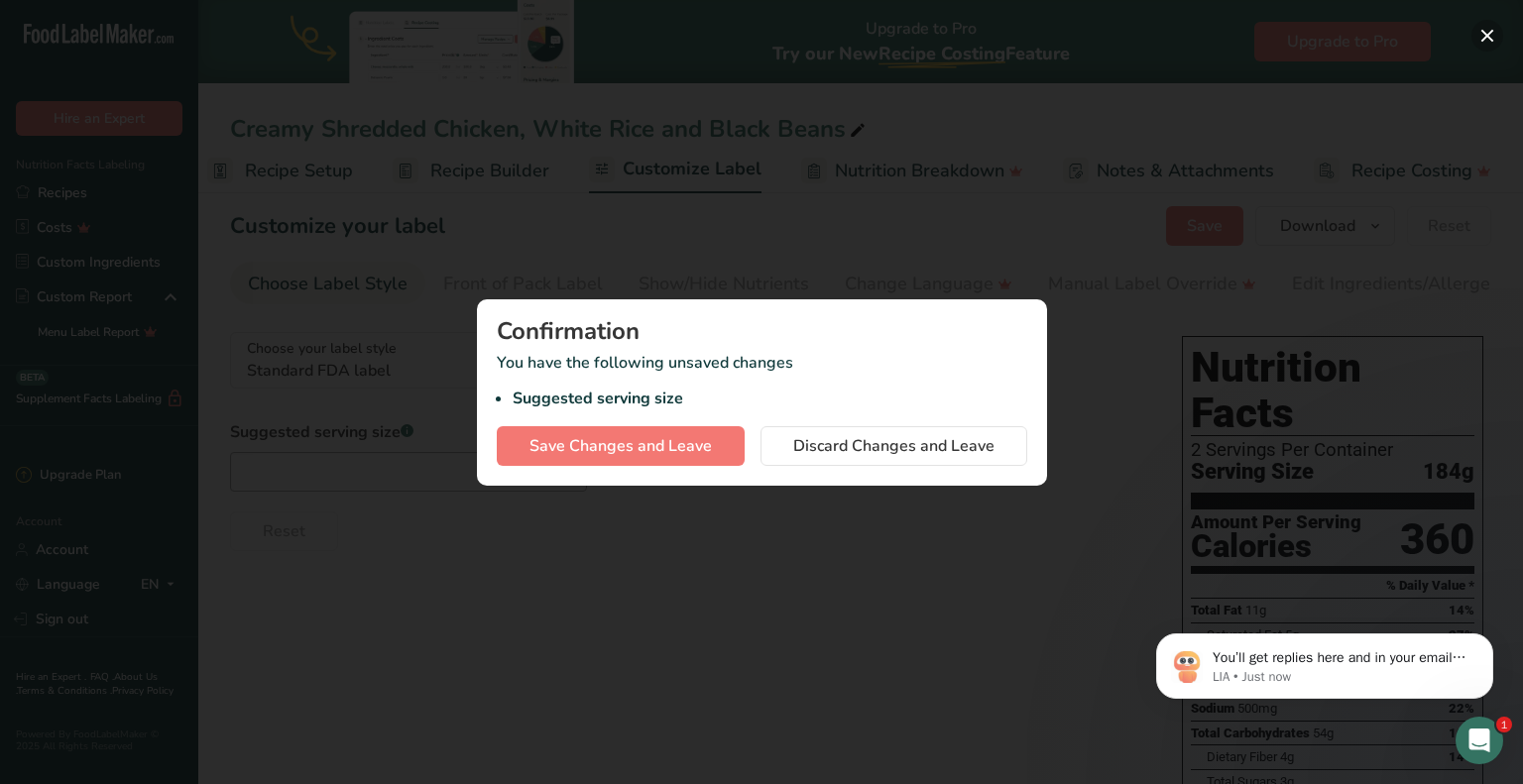 click at bounding box center (1487, 36) 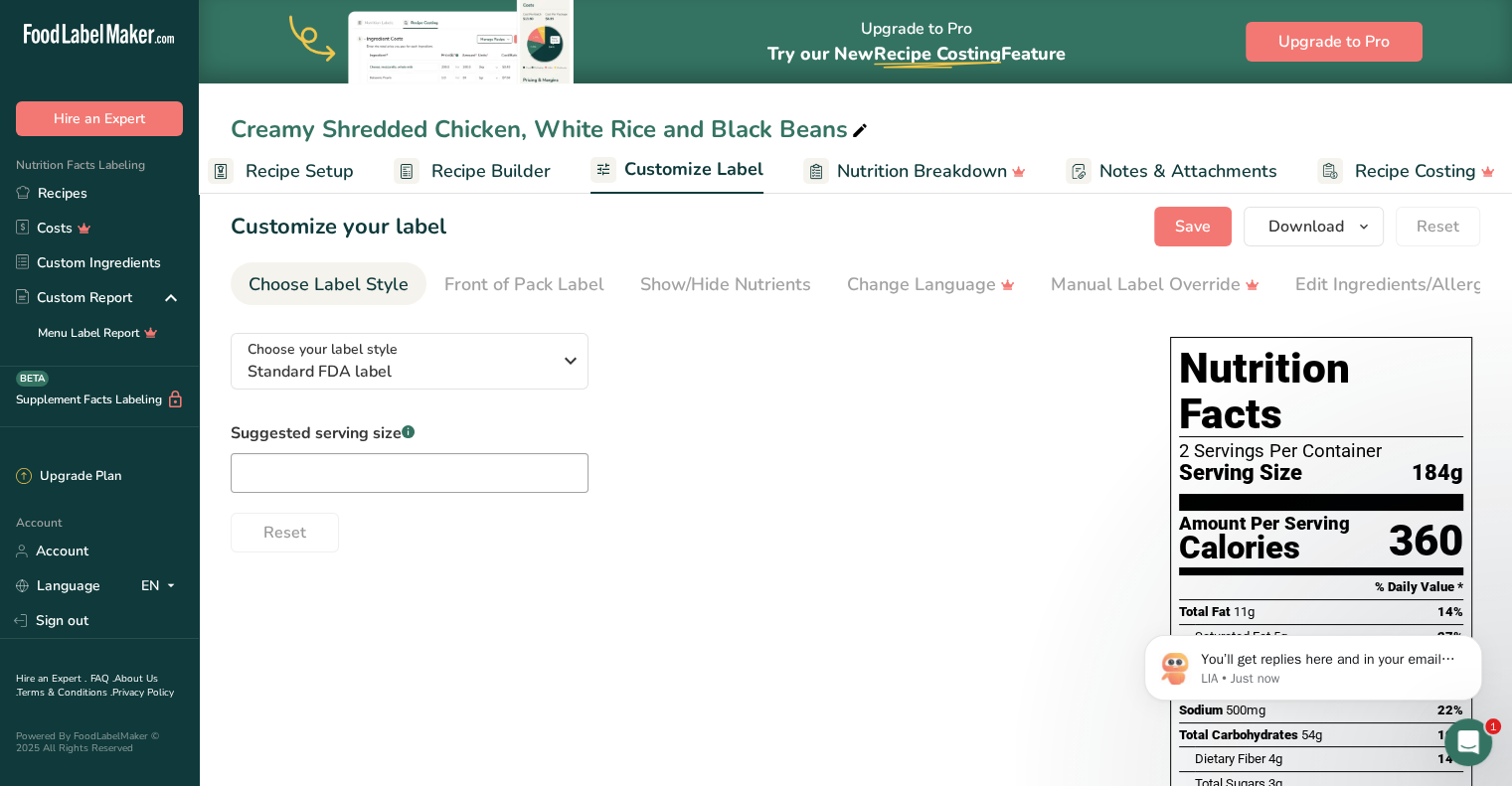click on "Recipe Setup" at bounding box center (280, 171) 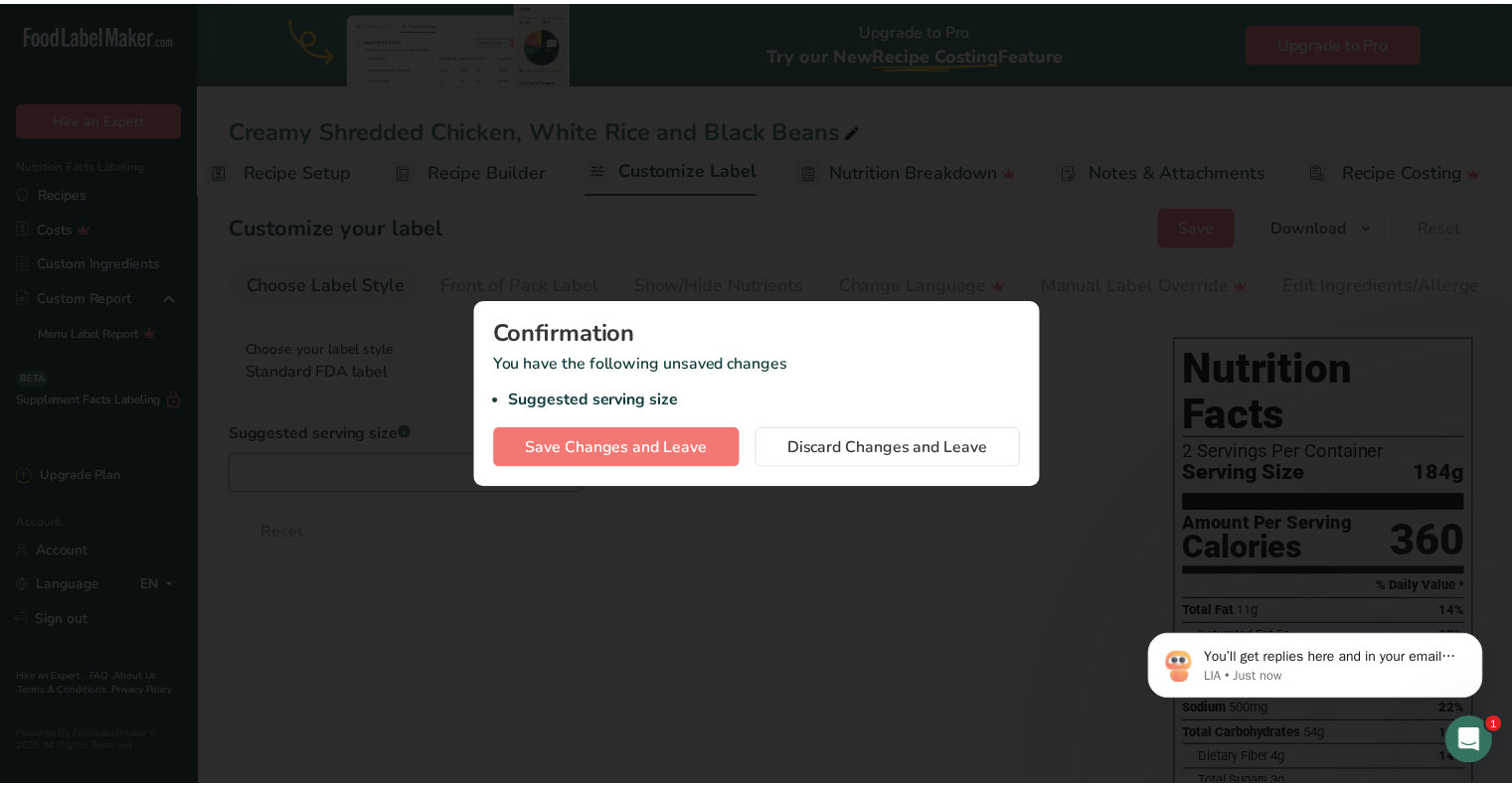 scroll, scrollTop: 0, scrollLeft: 7, axis: horizontal 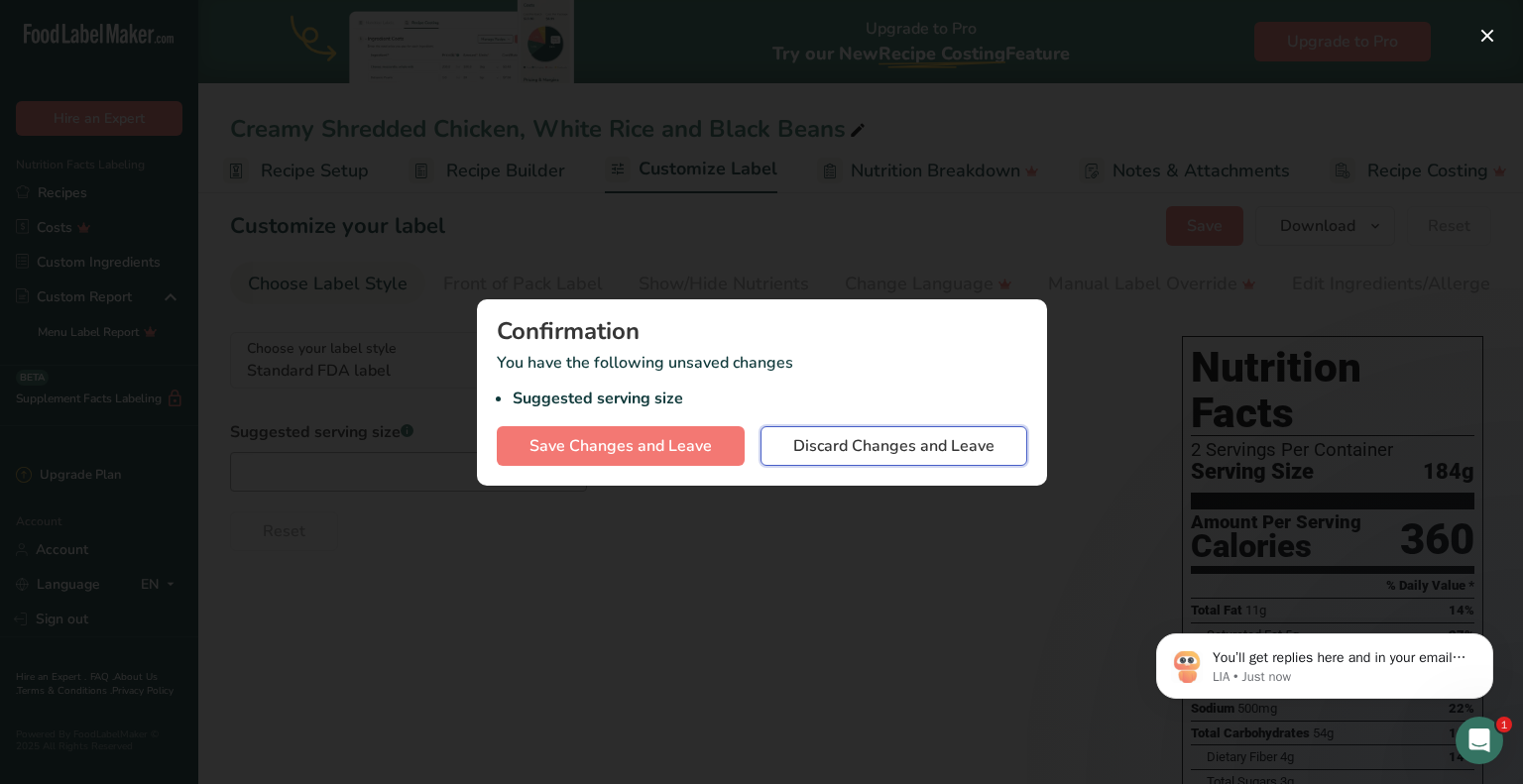 click on "Discard Changes and Leave" at bounding box center (893, 446) 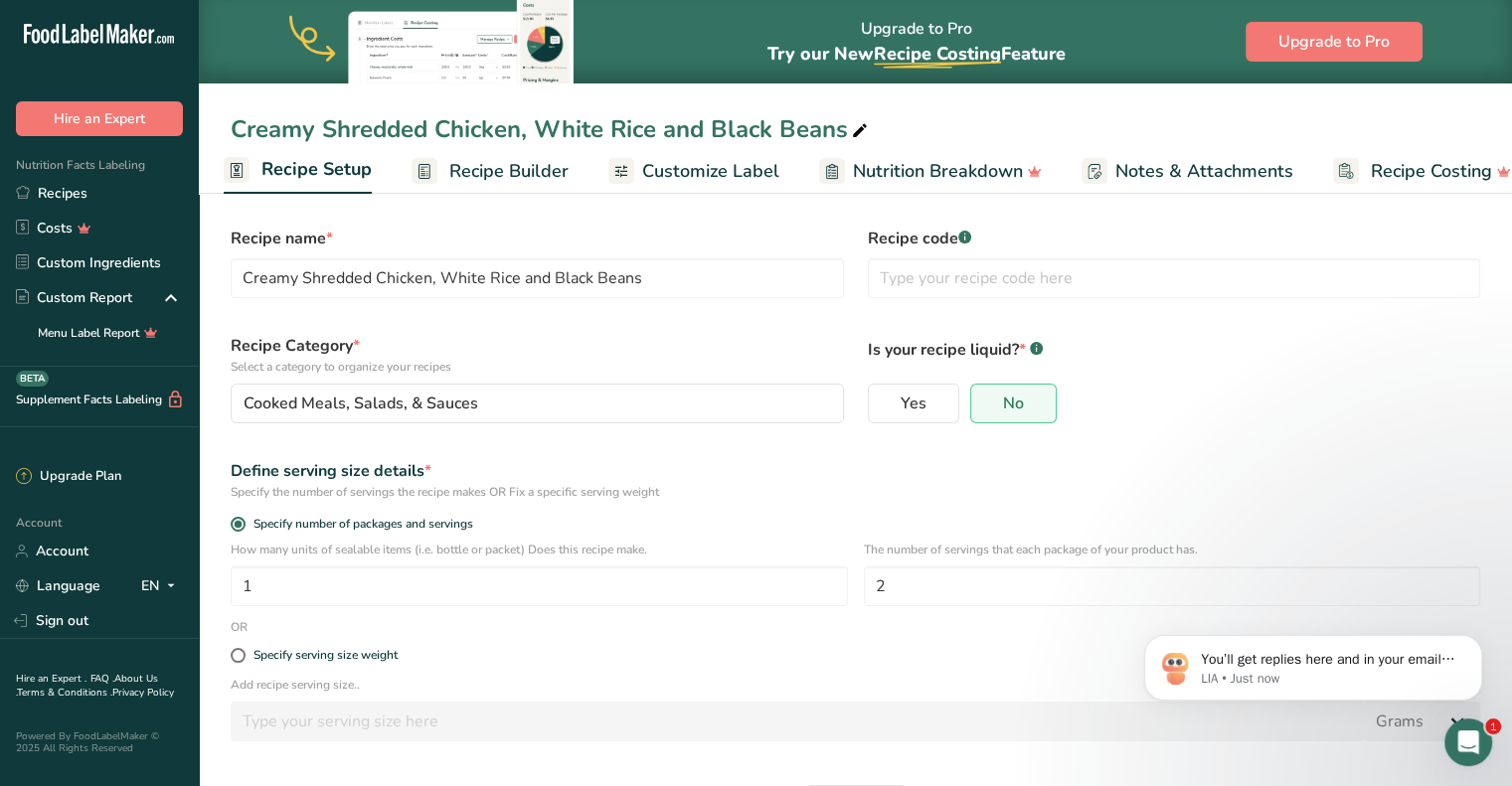 click on "Recipe Builder" at bounding box center (509, 171) 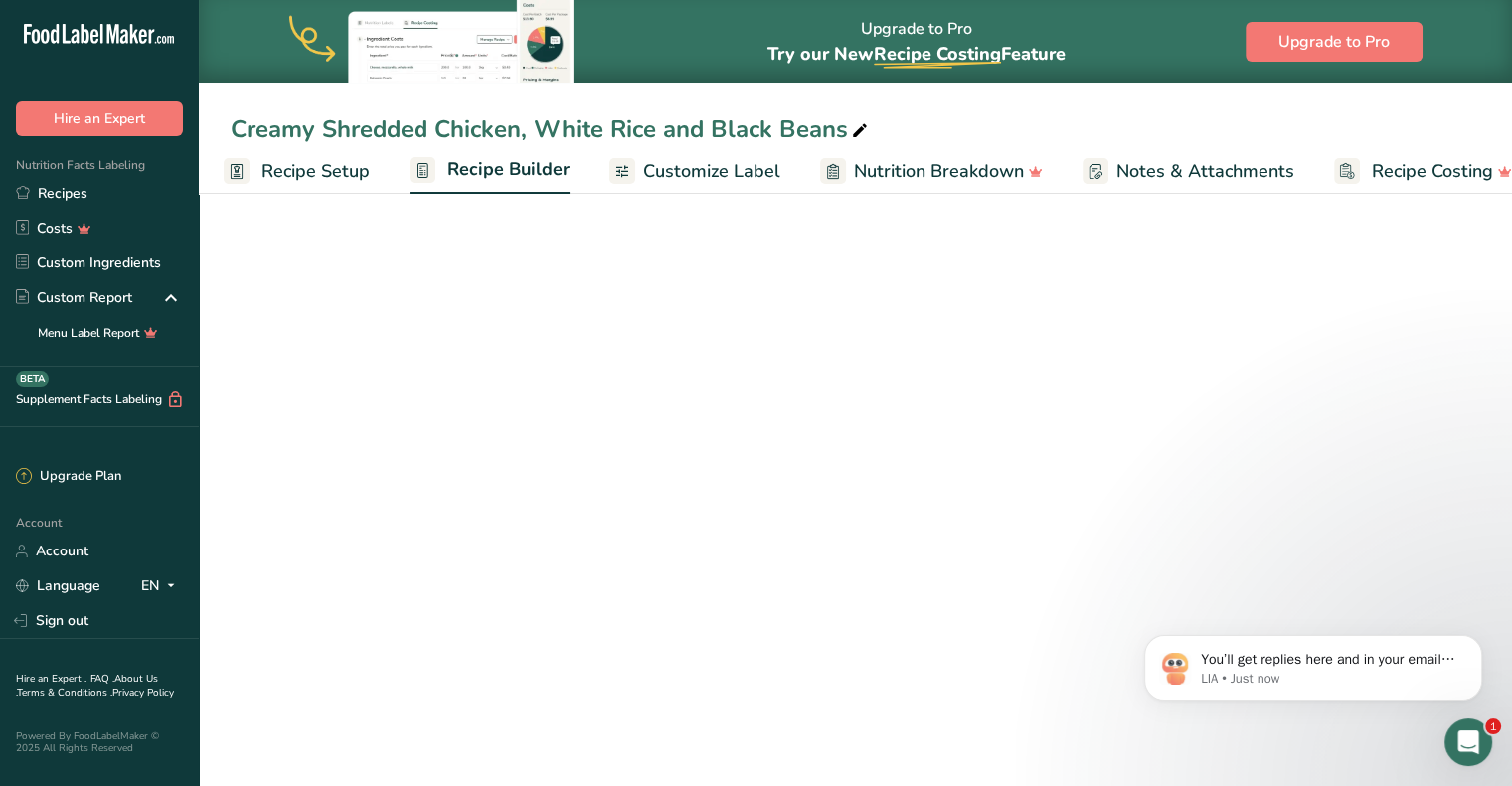scroll, scrollTop: 0, scrollLeft: 38, axis: horizontal 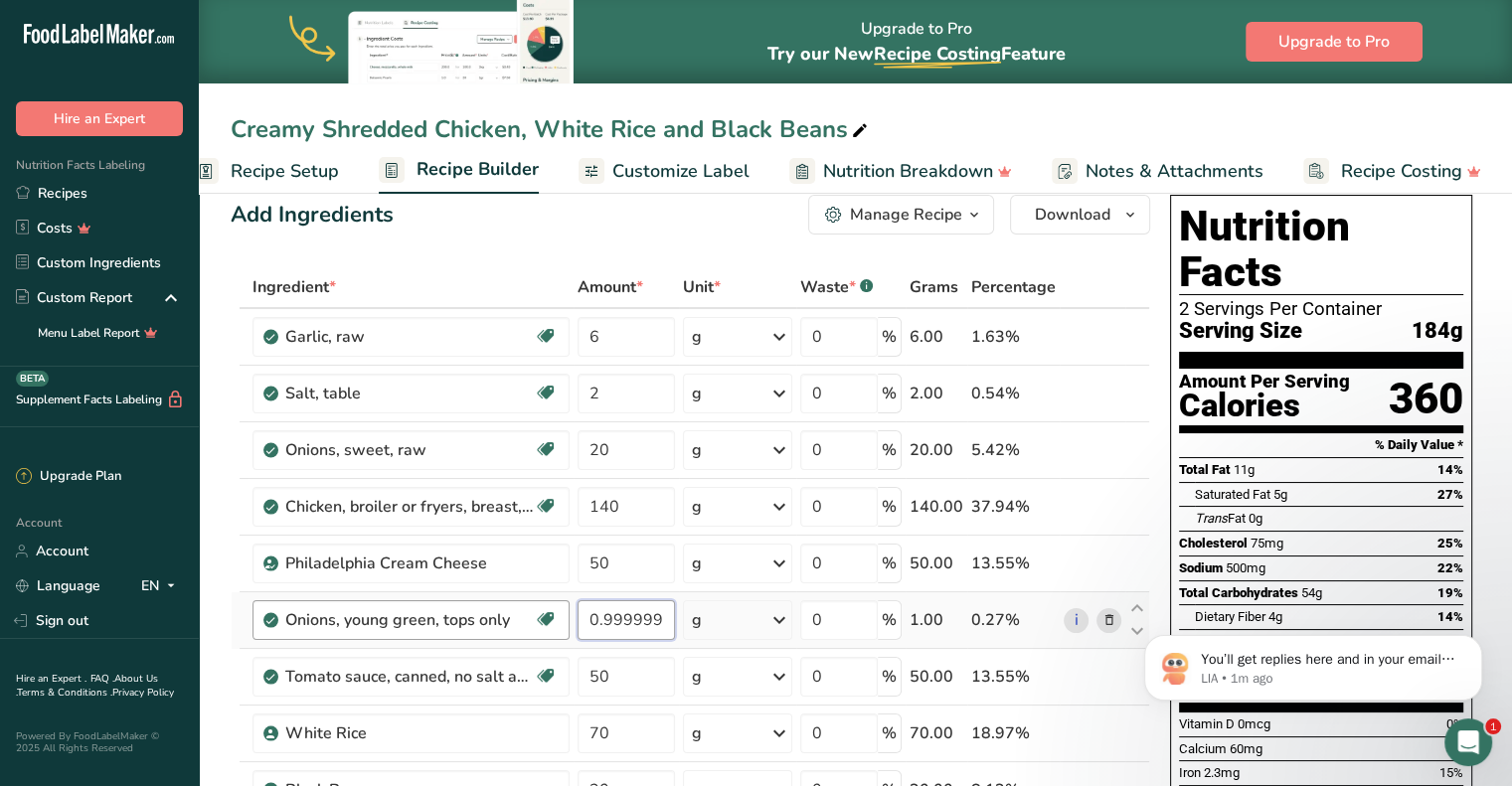 drag, startPoint x: 656, startPoint y: 611, endPoint x: 482, endPoint y: 604, distance: 174.14075 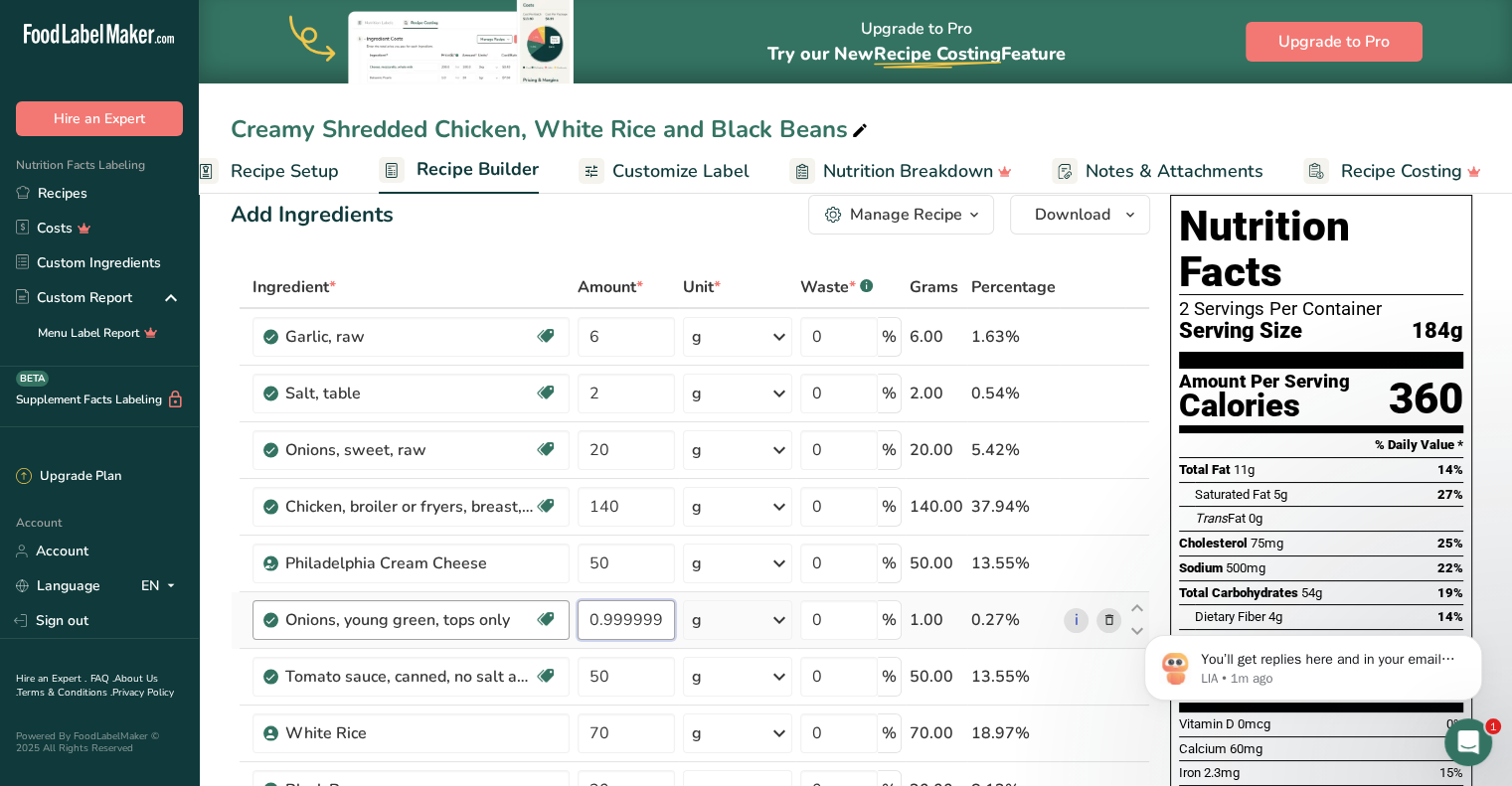 click on "Onions, young green, tops only
Source of Antioxidants
Prebiotic Effect
Dairy free
Gluten free
Vegan
Vegetarian
Soy free
0.999999
g
Portions
1 tbsp
1 stalk
1 cup chopped
Weight Units
g
kg
mg
See more
Volume Units
l
Volume units require a density conversion. If you know your ingredient's density enter it below. Otherwise, click on "RIA" our AI Regulatory bot - she will be able to help you
lb/ft3
g/cm3
Confirm
mL
lb/ft3
g/cm3
0" at bounding box center (690, 620) 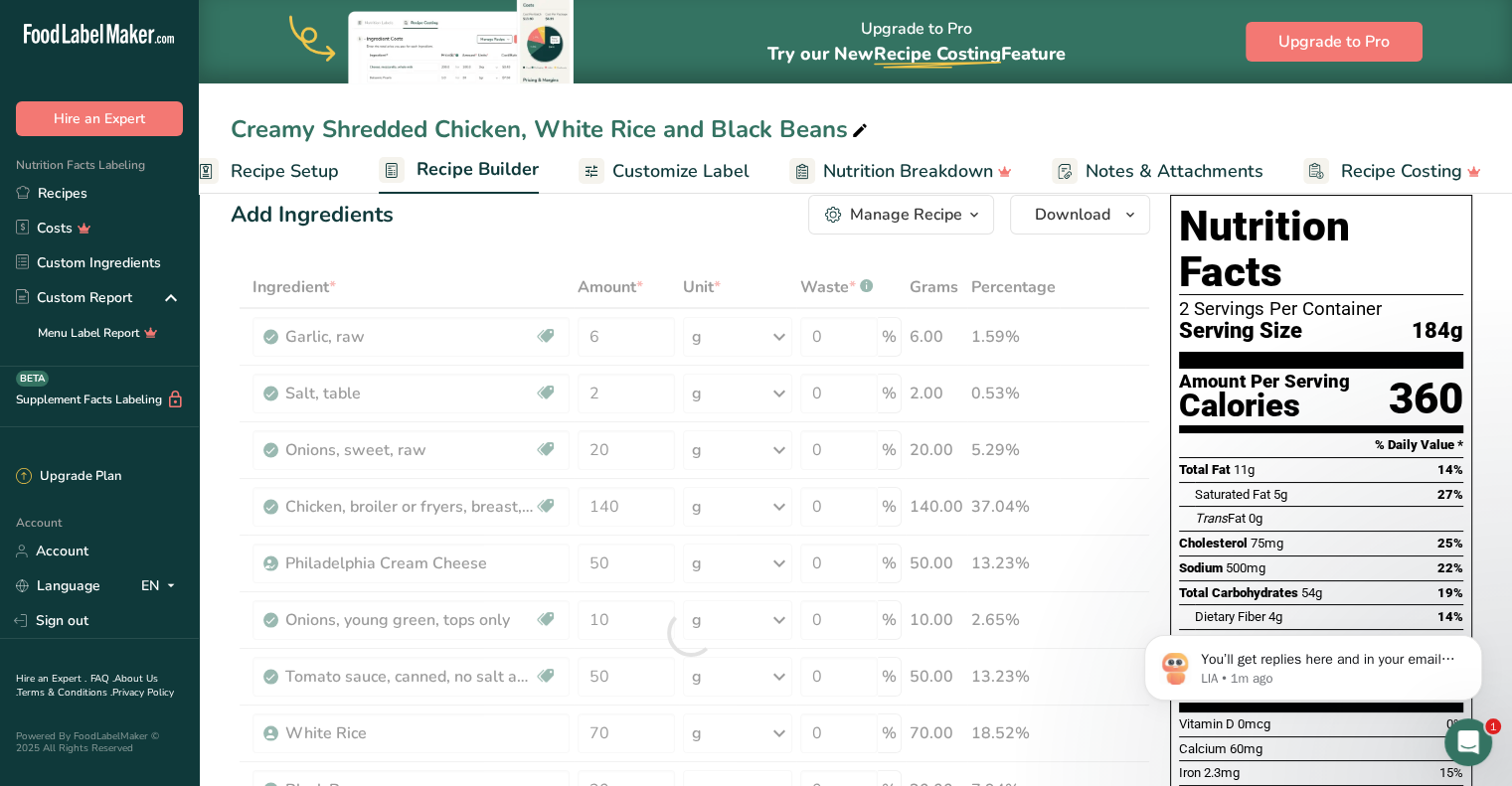 click on "Add Ingredients
Manage Recipe         Delete Recipe           Duplicate Recipe             Scale Recipe             Save as Sub-Recipe   .a-a{fill:#347362;}.b-a{fill:#fff;}                               Nutrition Breakdown                   Recipe Card
NEW
Amino Acids Pattern Report             Activity History
Download
Choose your preferred label style
Standard FDA label
Standard FDA label
The most common format for nutrition facts labels in compliance with the FDA's typeface, style and requirements
Tabular FDA label
A label format compliant with the FDA regulations presented in a tabular (horizontal) display.
Linear FDA label
A simple linear display for small sized packages.
Simplified FDA label" at bounding box center [696, 909] 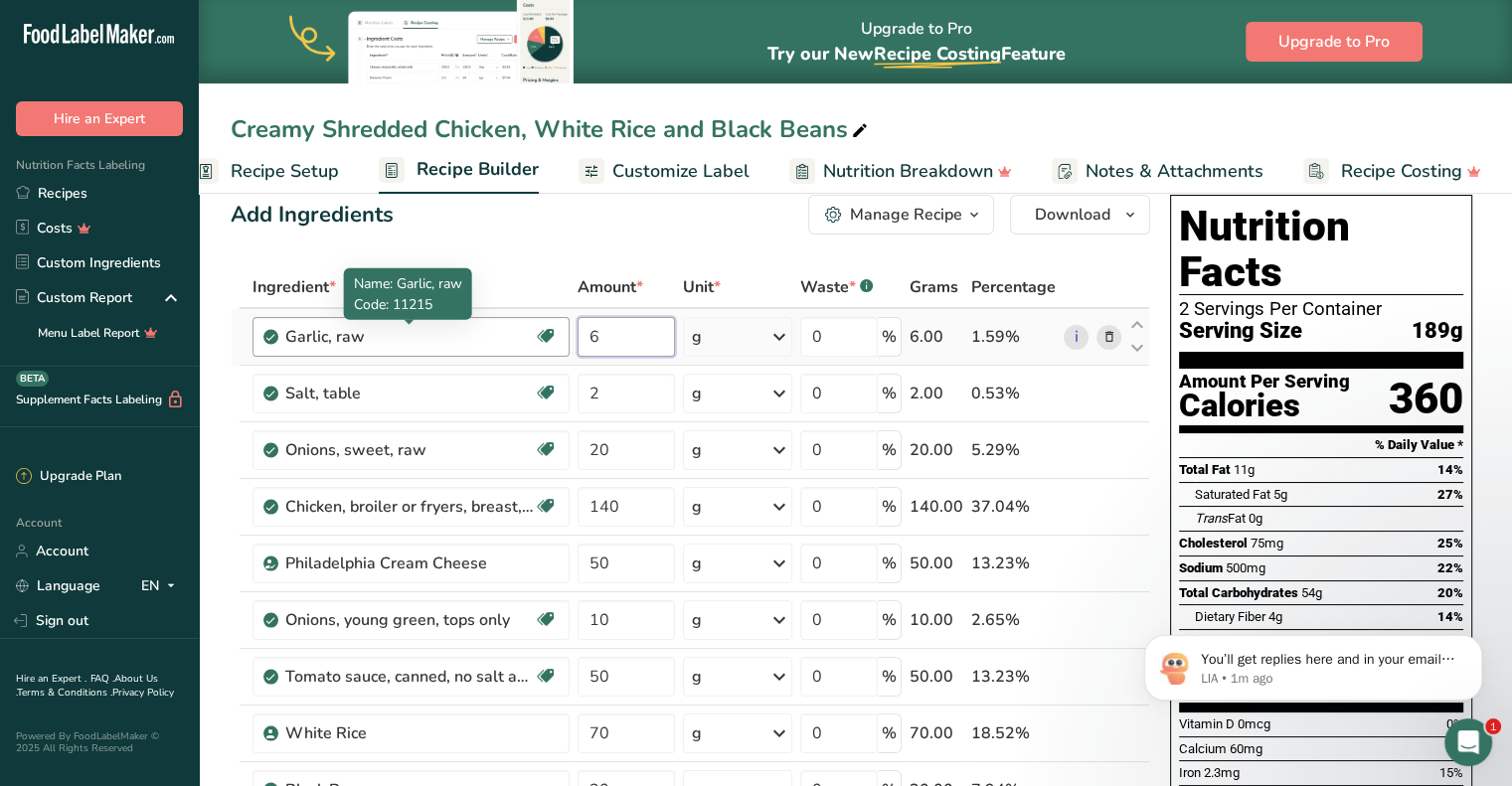 drag, startPoint x: 624, startPoint y: 334, endPoint x: 482, endPoint y: 349, distance: 142.79006 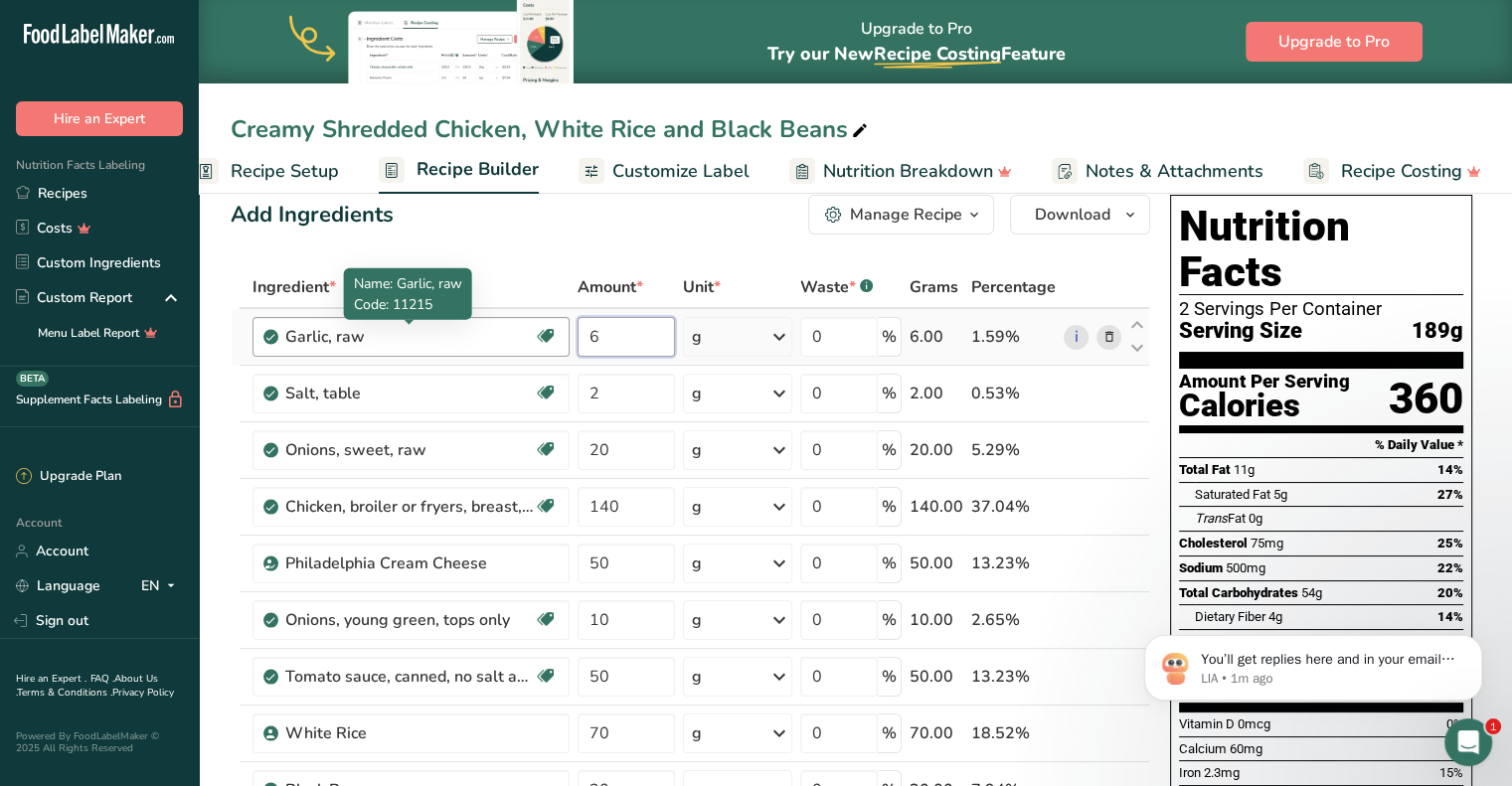 click on "Garlic, raw
Source of Antioxidants
Dairy free
Gluten free
Vegan
Vegetarian
Soy free
6
g
Portions
1 cup
1 tsp
1 clove
See more
Weight Units
g
kg
mg
See more
Volume Units
l
Volume units require a density conversion. If you know your ingredient's density enter it below. Otherwise, click on "RIA" our AI Regulatory bot - she will be able to help you
lb/ft3
g/cm3
Confirm
mL
lb/ft3
g/cm3
Confirm
fl oz" at bounding box center (690, 337) 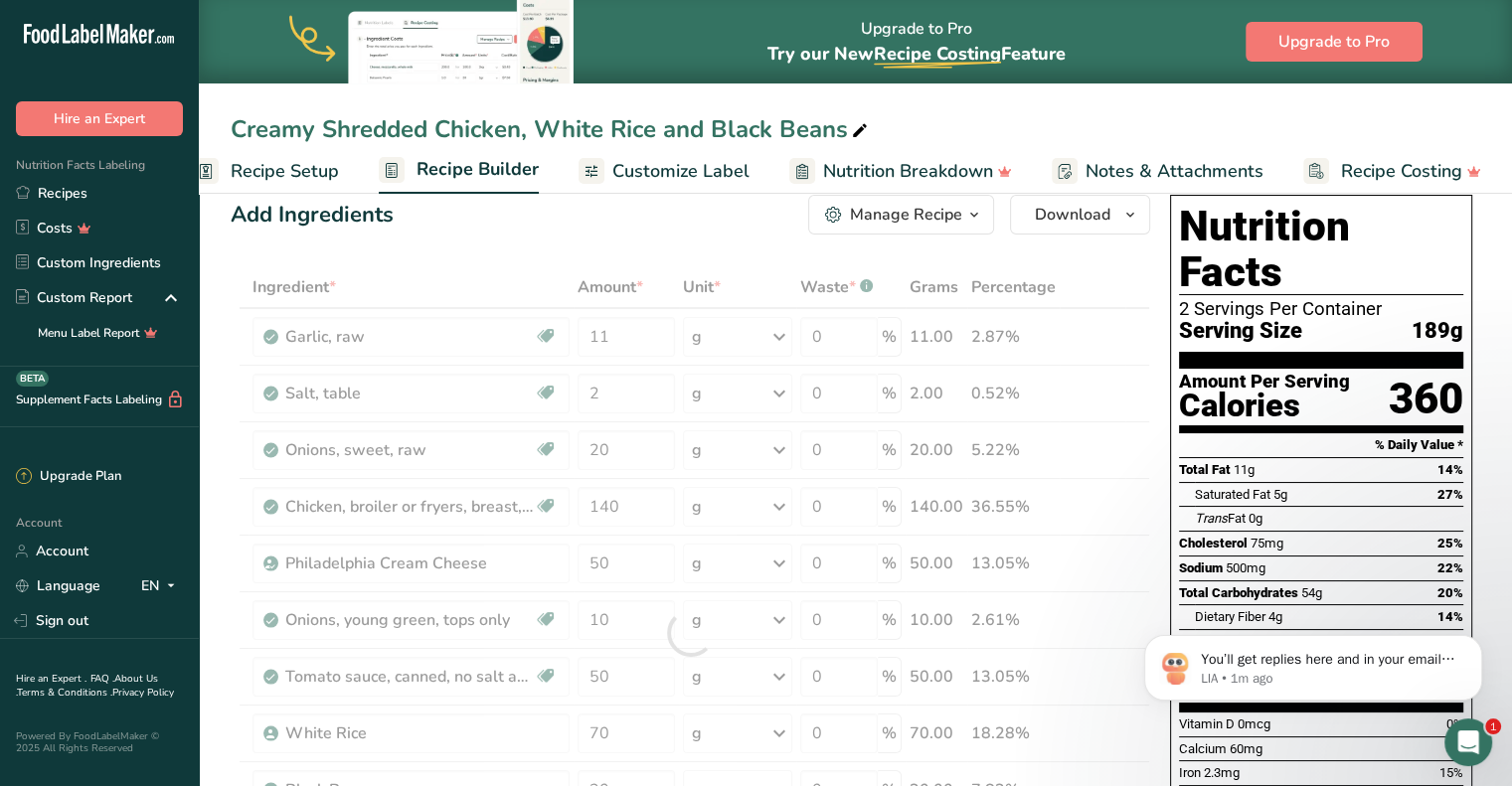 click on "Add Ingredients
Manage Recipe         Delete Recipe           Duplicate Recipe             Scale Recipe             Save as Sub-Recipe   .a-a{fill:#347362;}.b-a{fill:#fff;}                               Nutrition Breakdown                   Recipe Card
NEW
Amino Acids Pattern Report             Activity History
Download
Choose your preferred label style
Standard FDA label
Standard FDA label
The most common format for nutrition facts labels in compliance with the FDA's typeface, style and requirements
Tabular FDA label
A label format compliant with the FDA regulations presented in a tabular (horizontal) display.
Linear FDA label
A simple linear display for small sized packages.
Simplified FDA label" at bounding box center (696, 909) 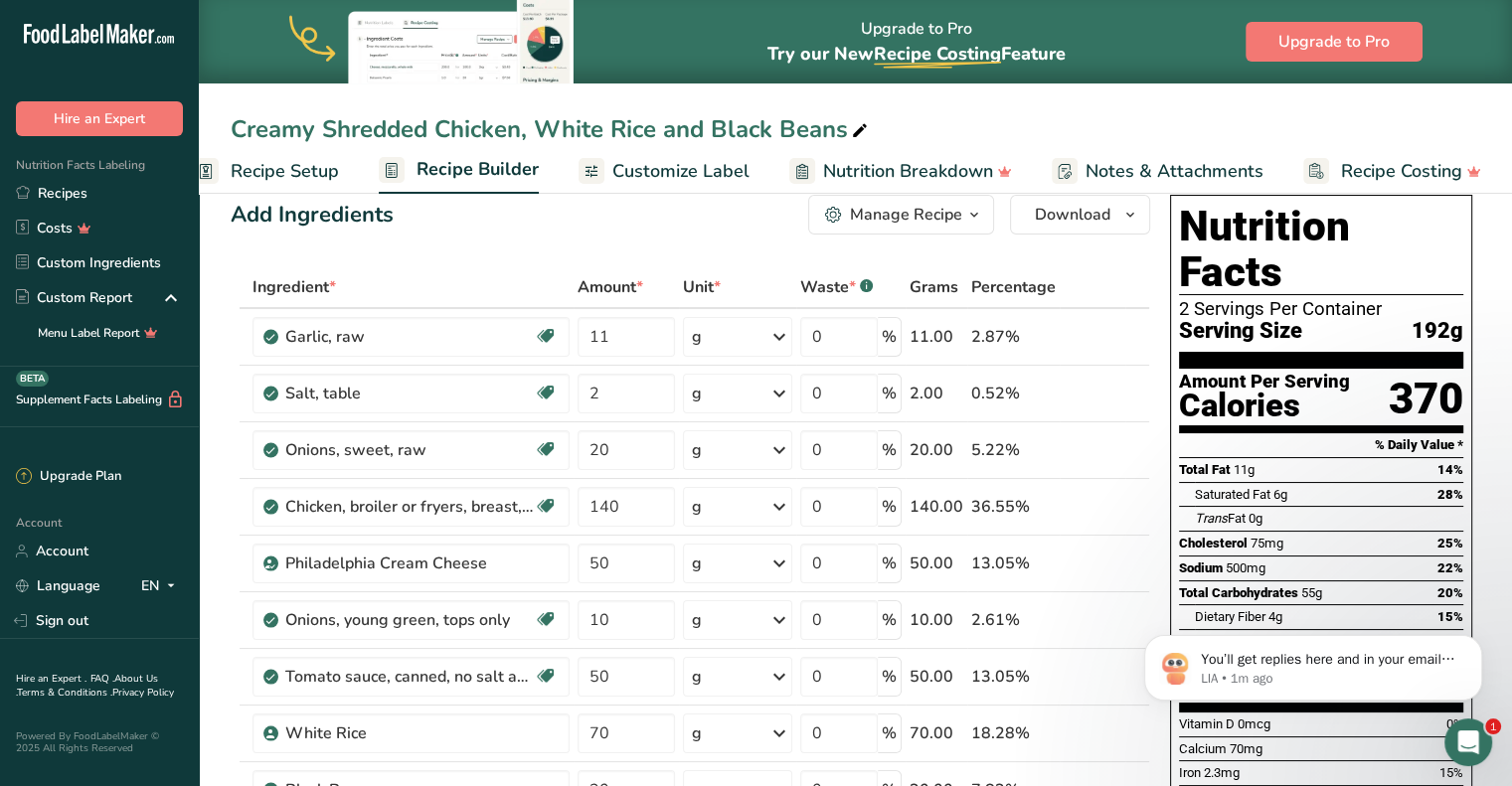 click on "Add Ingredients
Manage Recipe         Delete Recipe           Duplicate Recipe             Scale Recipe             Save as Sub-Recipe   .a-a{fill:#347362;}.b-a{fill:#fff;}                               Nutrition Breakdown                   Recipe Card
NEW
Amino Acids Pattern Report             Activity History
Download
Choose your preferred label style
Standard FDA label
Standard FDA label
The most common format for nutrition facts labels in compliance with the FDA's typeface, style and requirements
Tabular FDA label
A label format compliant with the FDA regulations presented in a tabular (horizontal) display.
Linear FDA label
A simple linear display for small sized packages.
Simplified FDA label" at bounding box center [690, 215] 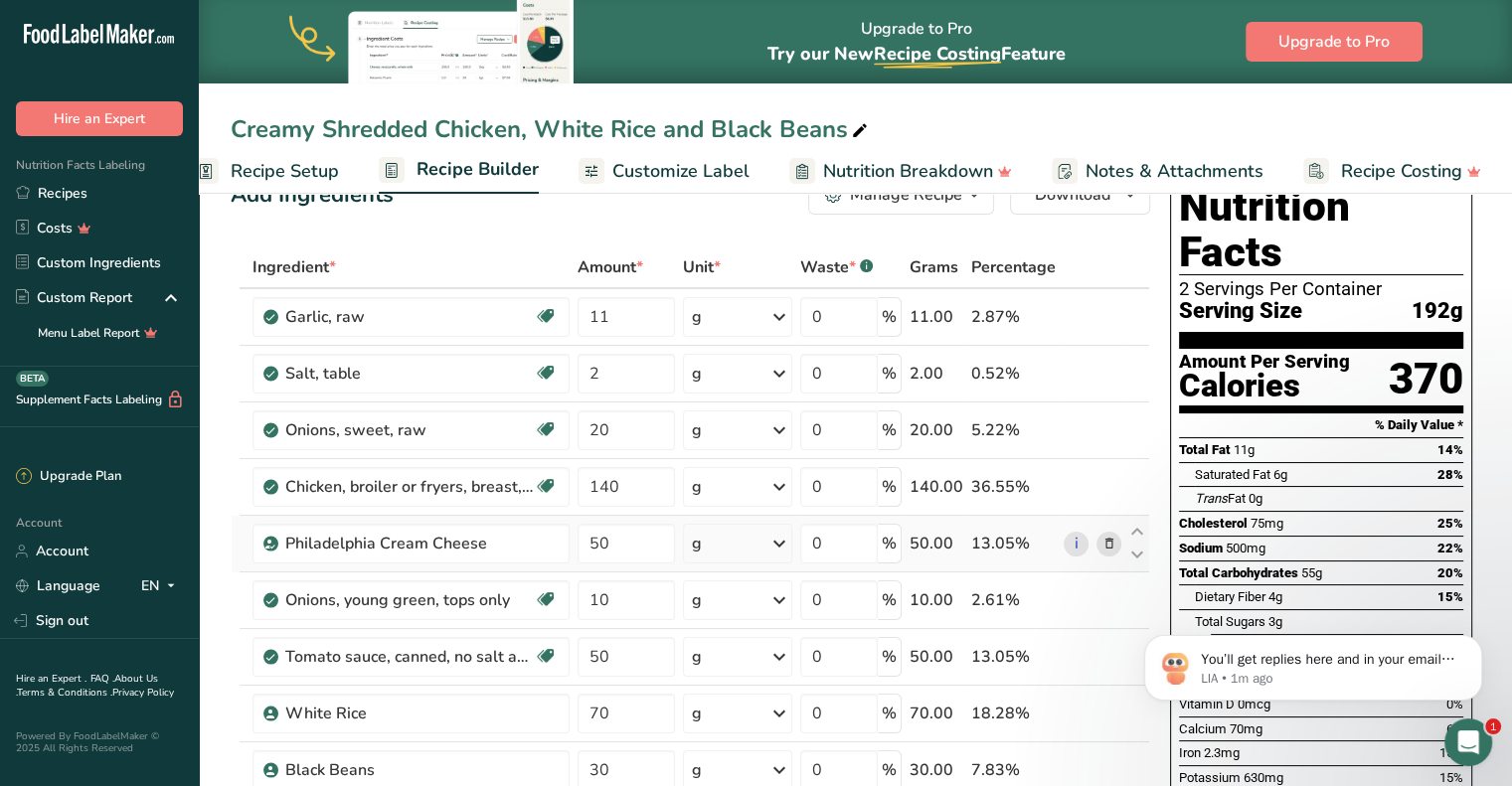 scroll, scrollTop: 87, scrollLeft: 0, axis: vertical 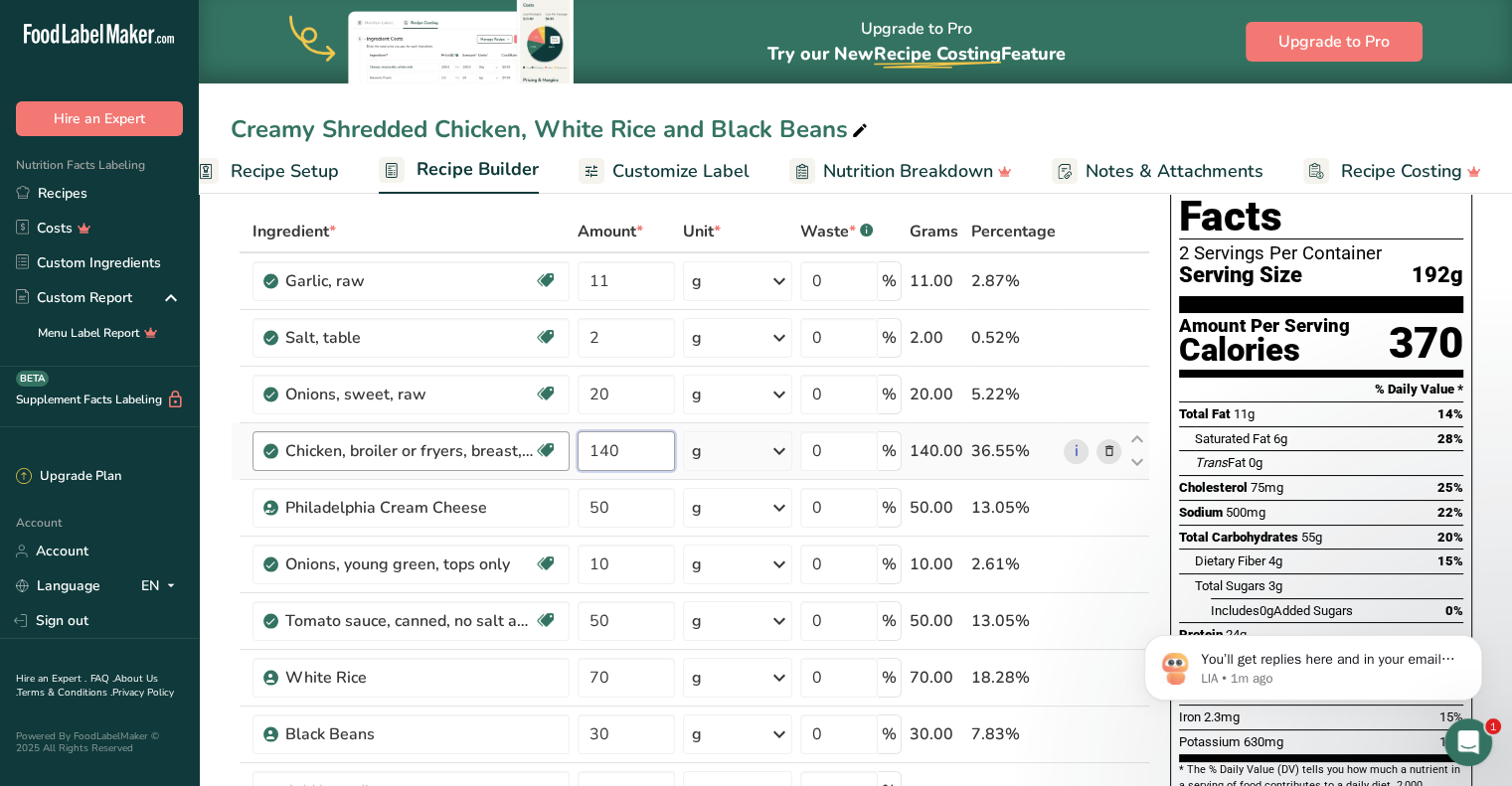 drag, startPoint x: 628, startPoint y: 446, endPoint x: 521, endPoint y: 452, distance: 107.16809 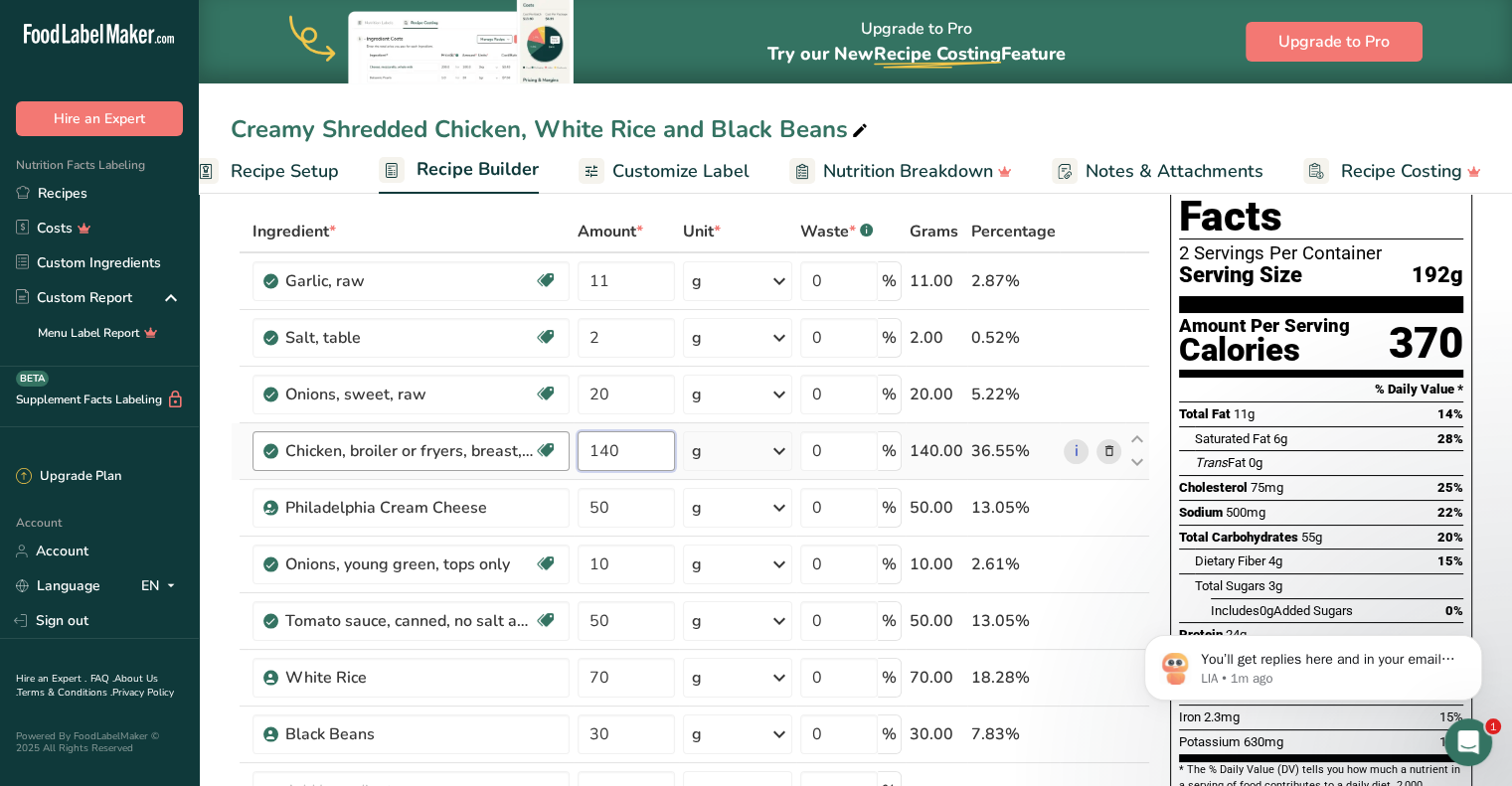 click on "Chicken, broiler or fryers, breast, skinless, boneless, meat only, raw
Dairy free
Gluten free
Soy free
140
g
Portions
4 oz
1 piece
1 package
Weight Units
g
kg
mg
See more
Volume Units
l
Volume units require a density conversion. If you know your ingredient's density enter it below. Otherwise, click on "RIA" our AI Regulatory bot - she will be able to help you
lb/ft3
g/cm3
Confirm
mL
Volume units require a density conversion. If you know your ingredient's density enter it below. Otherwise, click on "RIA" our AI Regulatory bot - she will be able to help you" at bounding box center [690, 451] 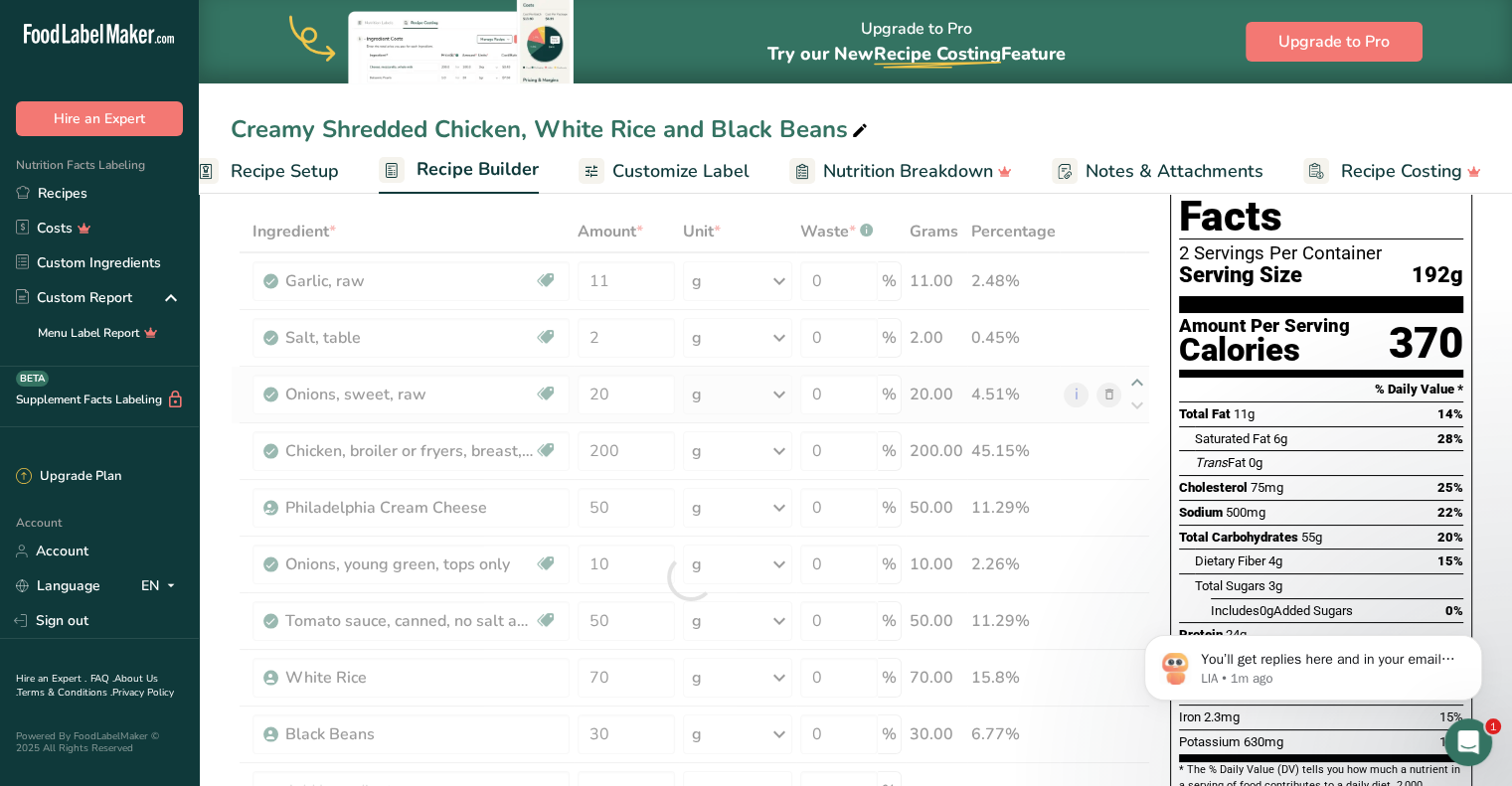 click on "Ingredient *
Amount *
Unit *
Waste *   .a-a{fill:#347362;}.b-a{fill:#fff;}          Grams
Percentage
Garlic, raw
Source of Antioxidants
Dairy free
Gluten free
Vegan
Vegetarian
Soy free
11
g
Portions
1 cup
1 tsp
1 clove
See more
Weight Units
g
kg
mg
See more
Volume Units
l
Volume units require a density conversion. If you know your ingredient's density enter it below. Otherwise, click on "RIA" our AI Regulatory bot - she will be able to help you
lb/ft3
g/cm3
Confirm
mL" at bounding box center (690, 577) 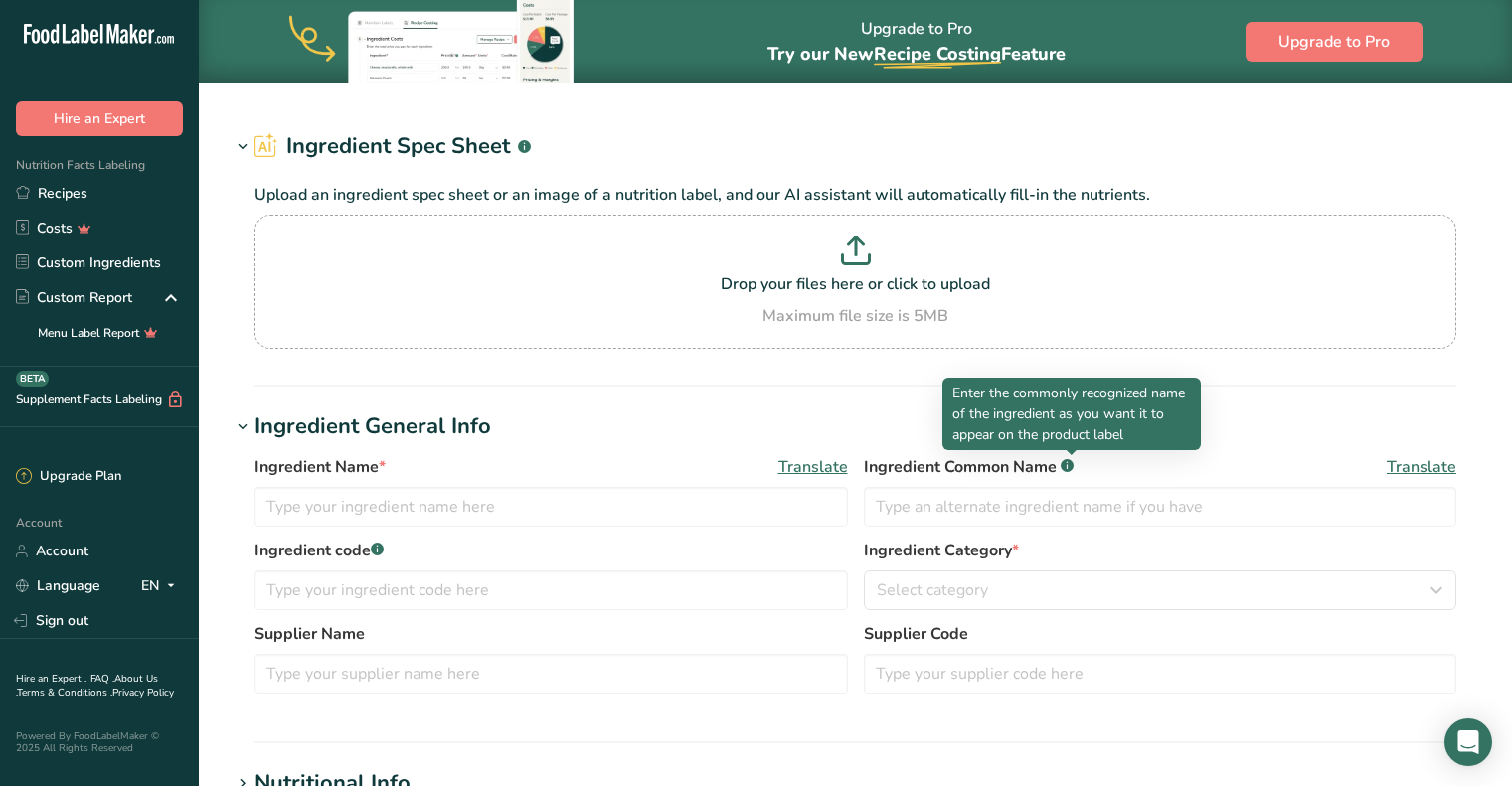 scroll, scrollTop: 0, scrollLeft: 0, axis: both 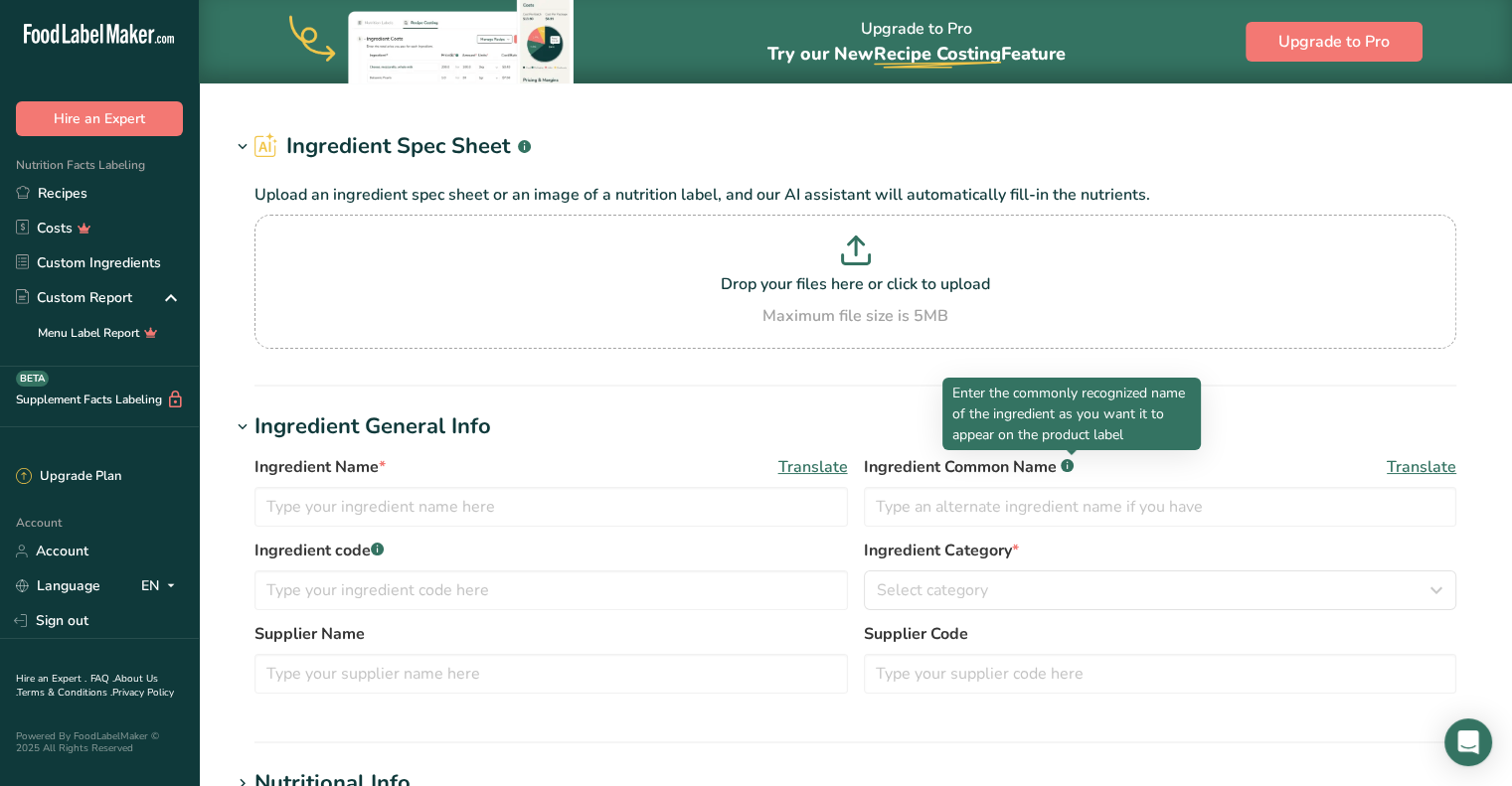 type on "Cheese, mozzarella, whole milk" 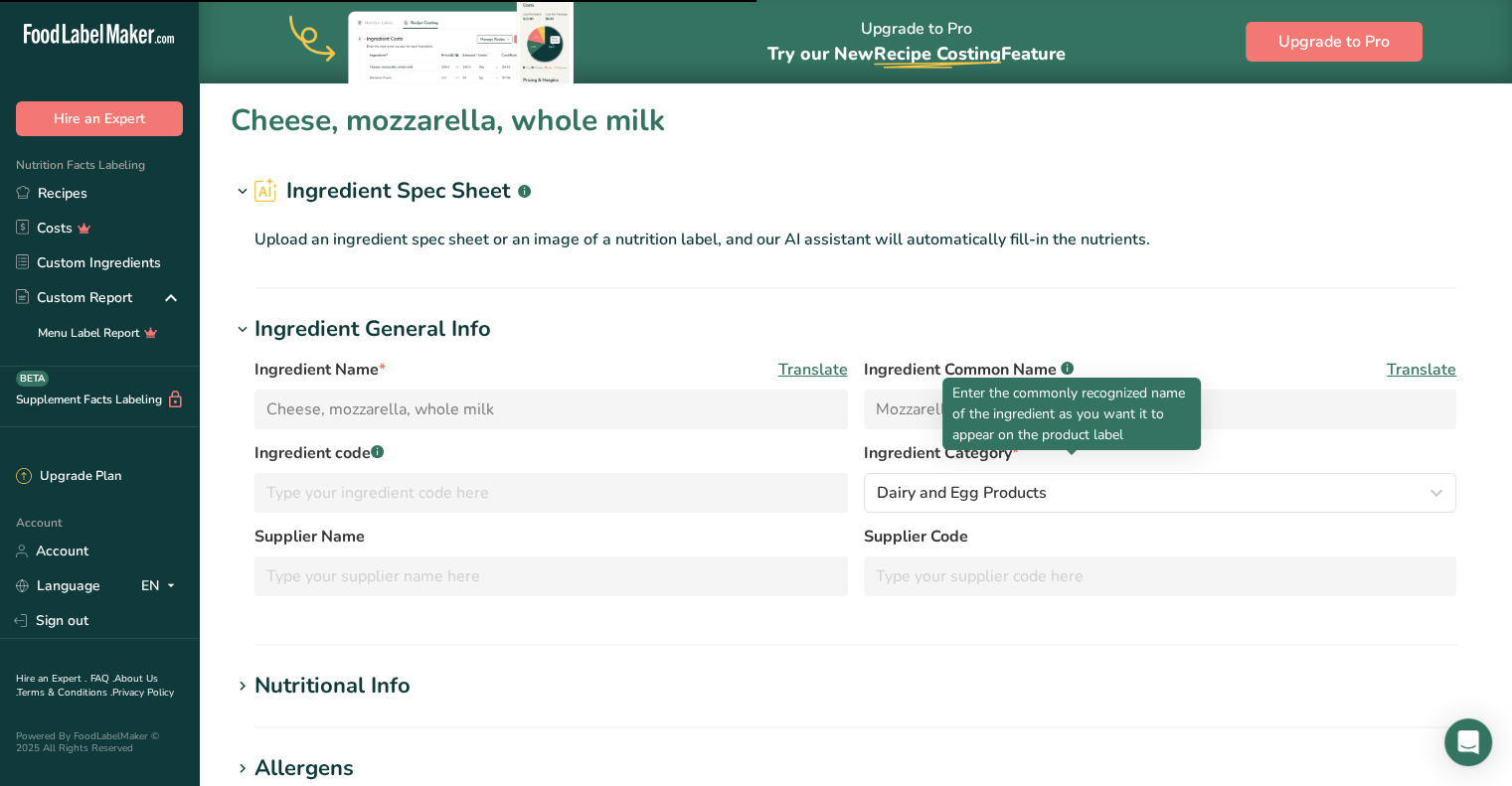 scroll, scrollTop: 0, scrollLeft: 0, axis: both 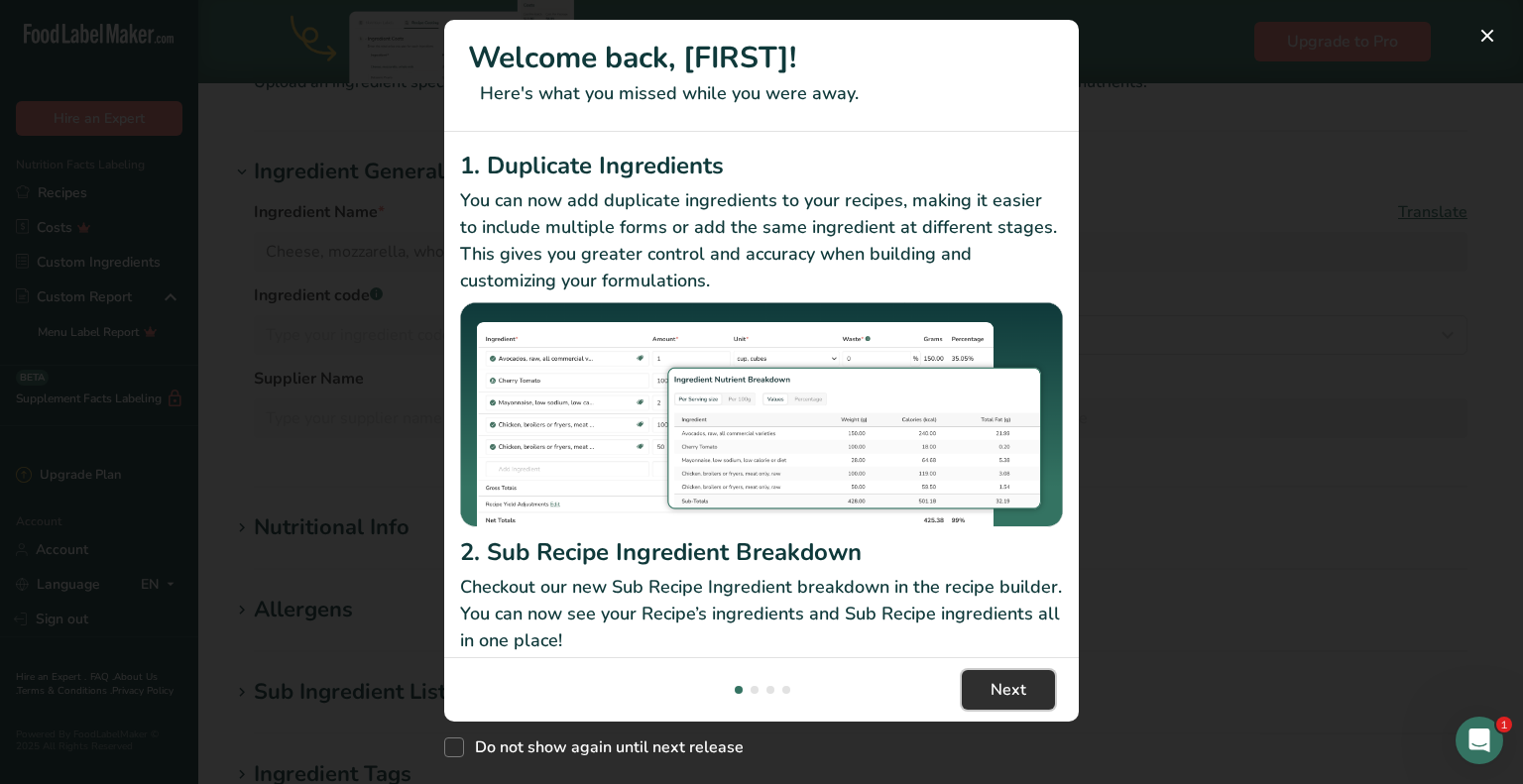 click on "Next" at bounding box center [1008, 690] 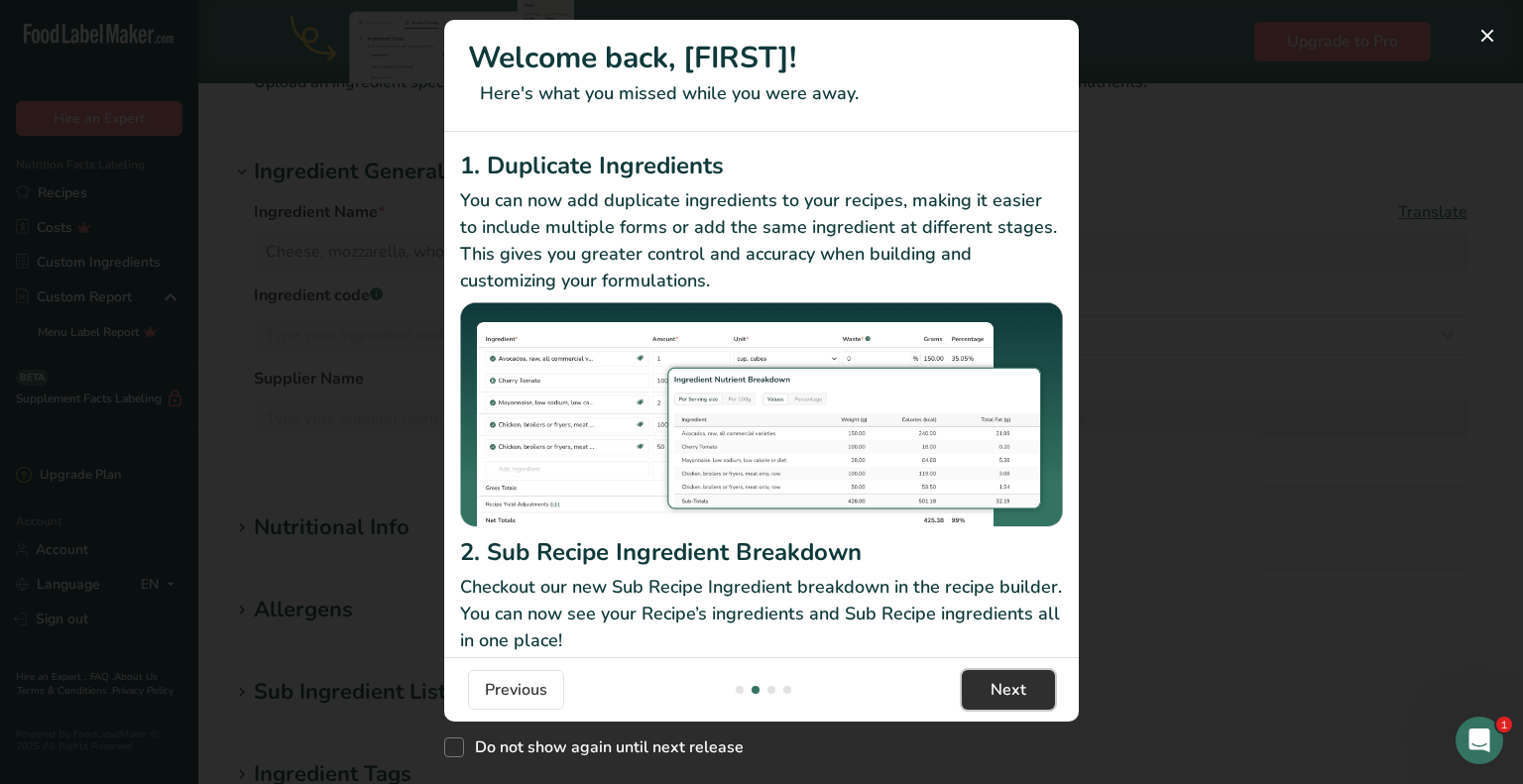scroll, scrollTop: 0, scrollLeft: 619, axis: horizontal 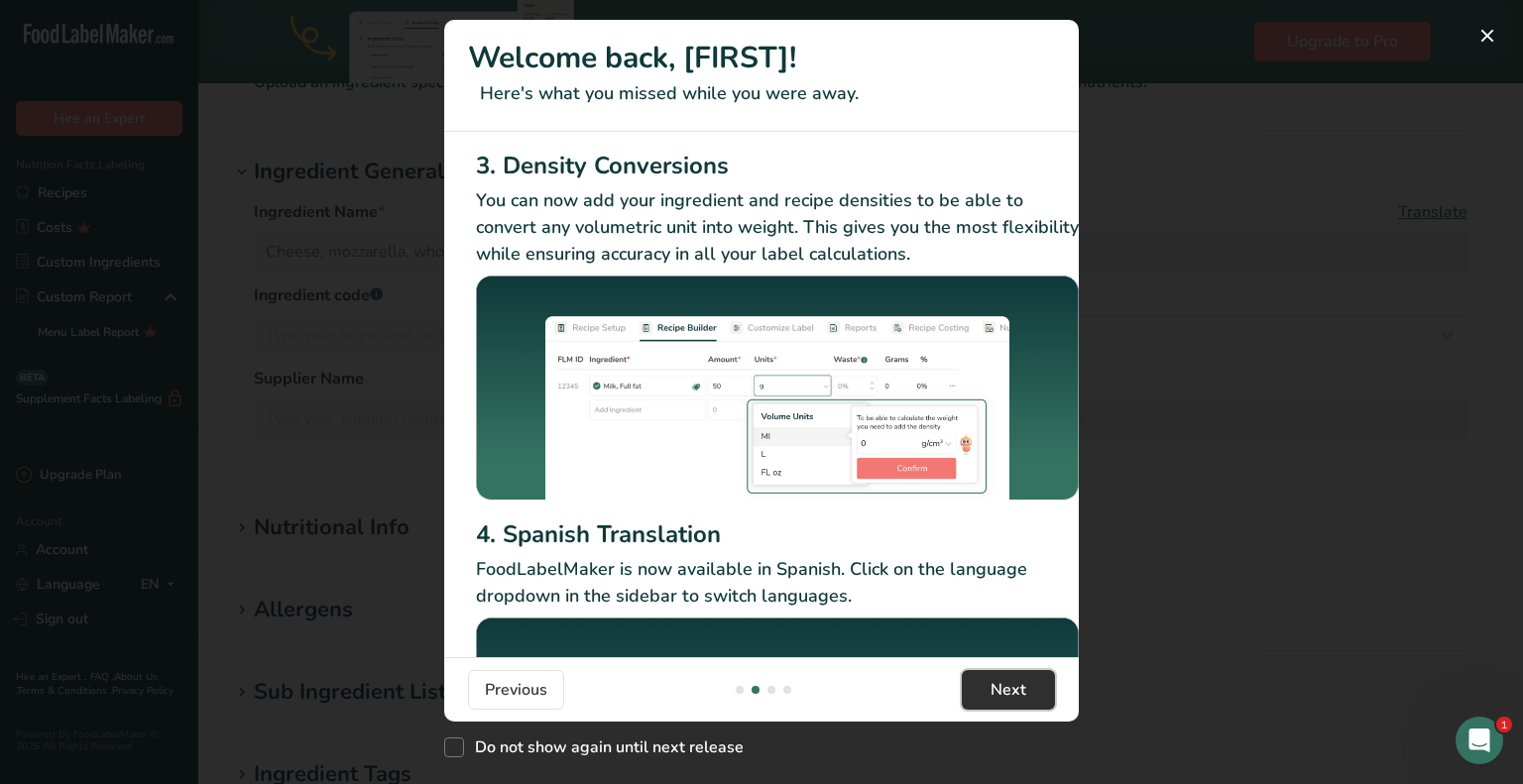 click on "Next" at bounding box center [1008, 690] 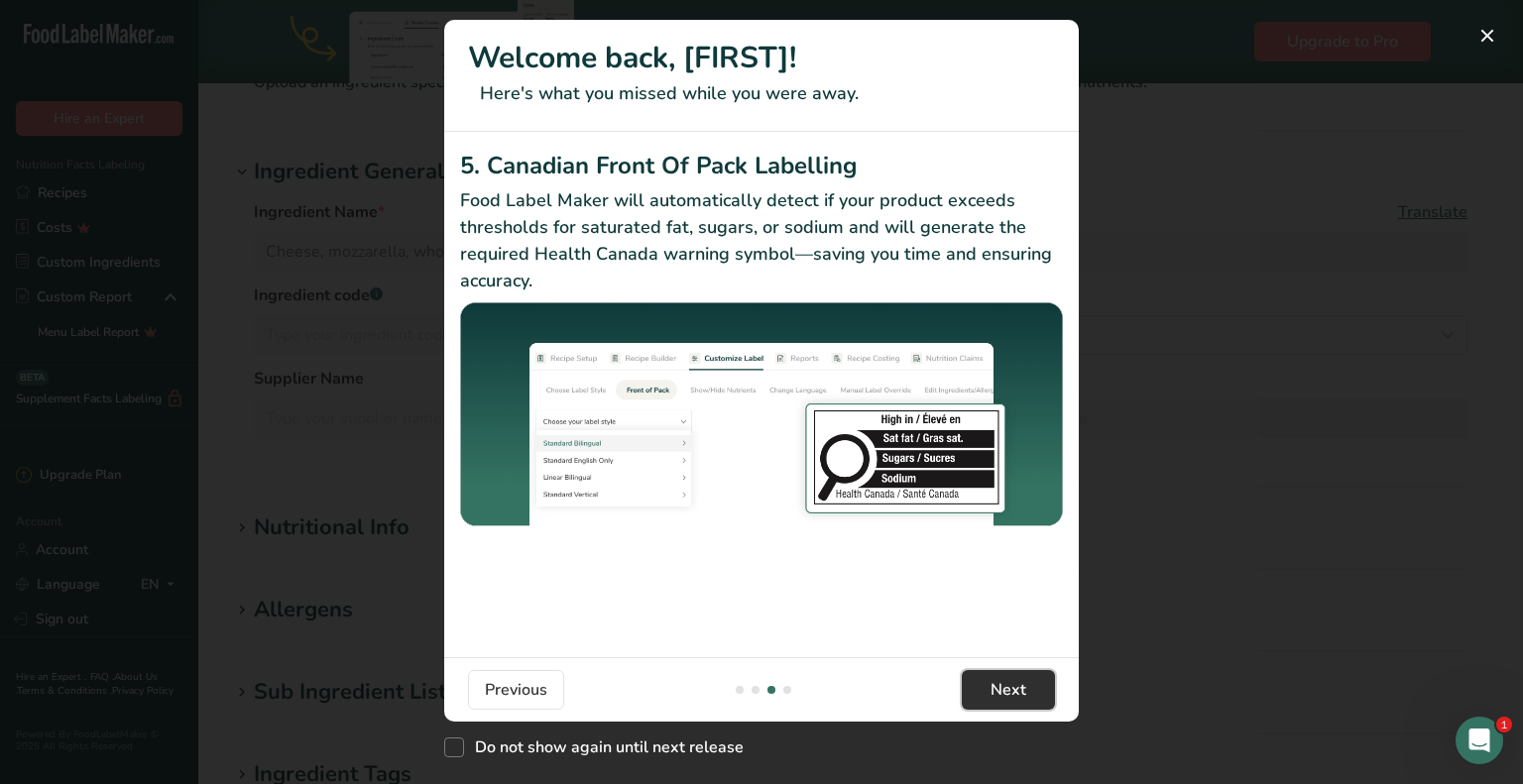 click on "Next" at bounding box center (1008, 690) 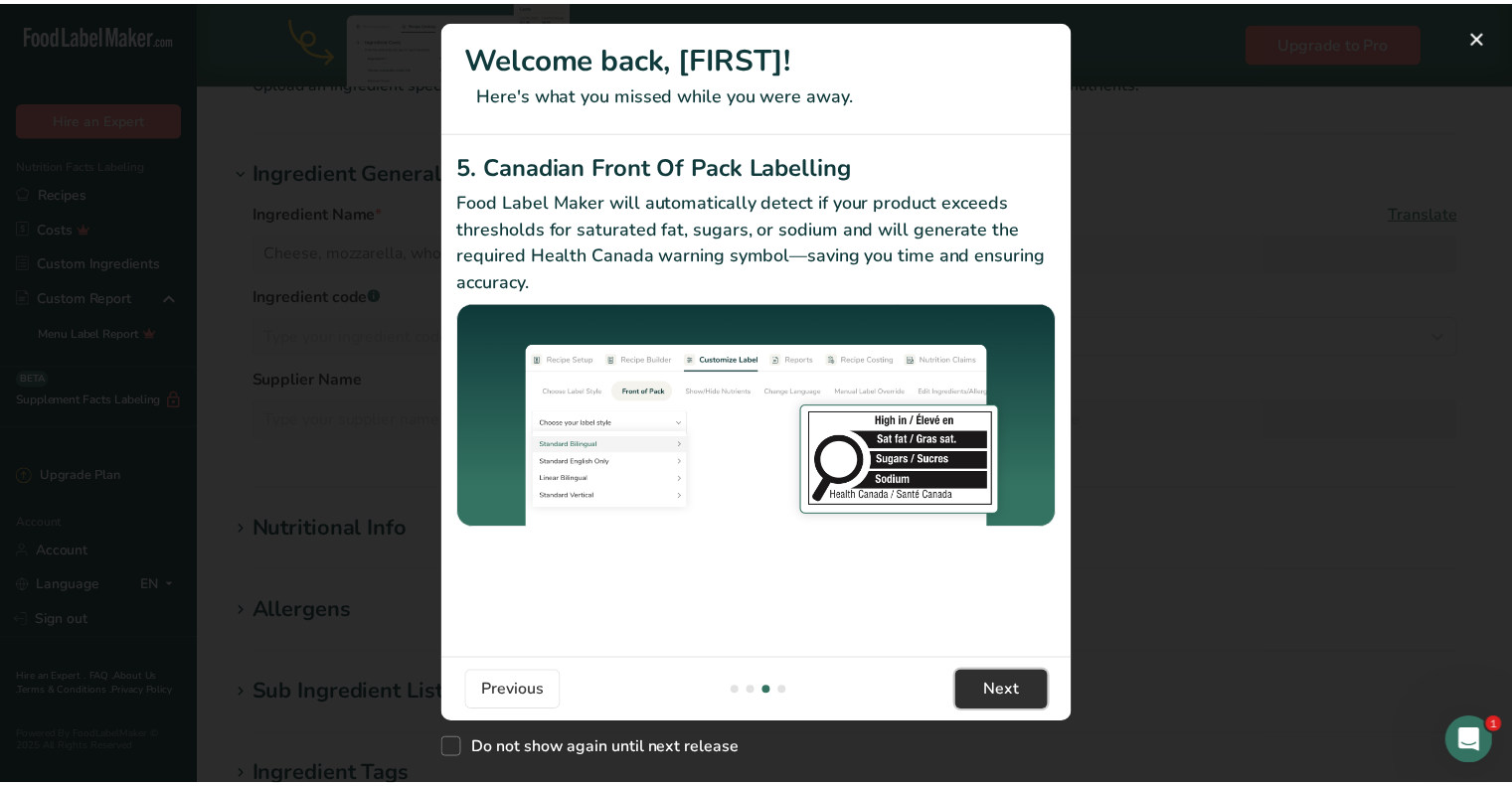 scroll, scrollTop: 0, scrollLeft: 1893, axis: horizontal 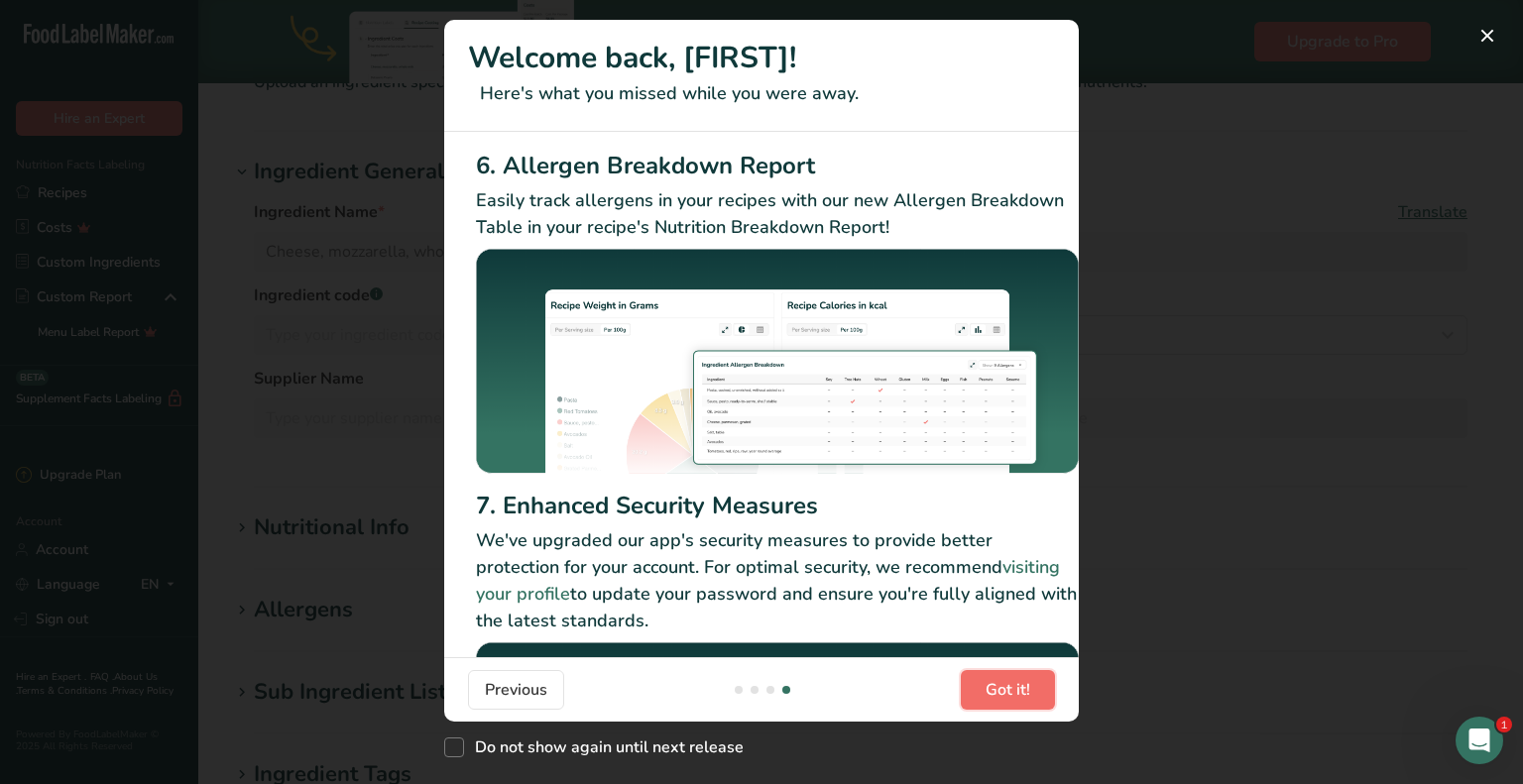 click on "Got it!" at bounding box center [1007, 690] 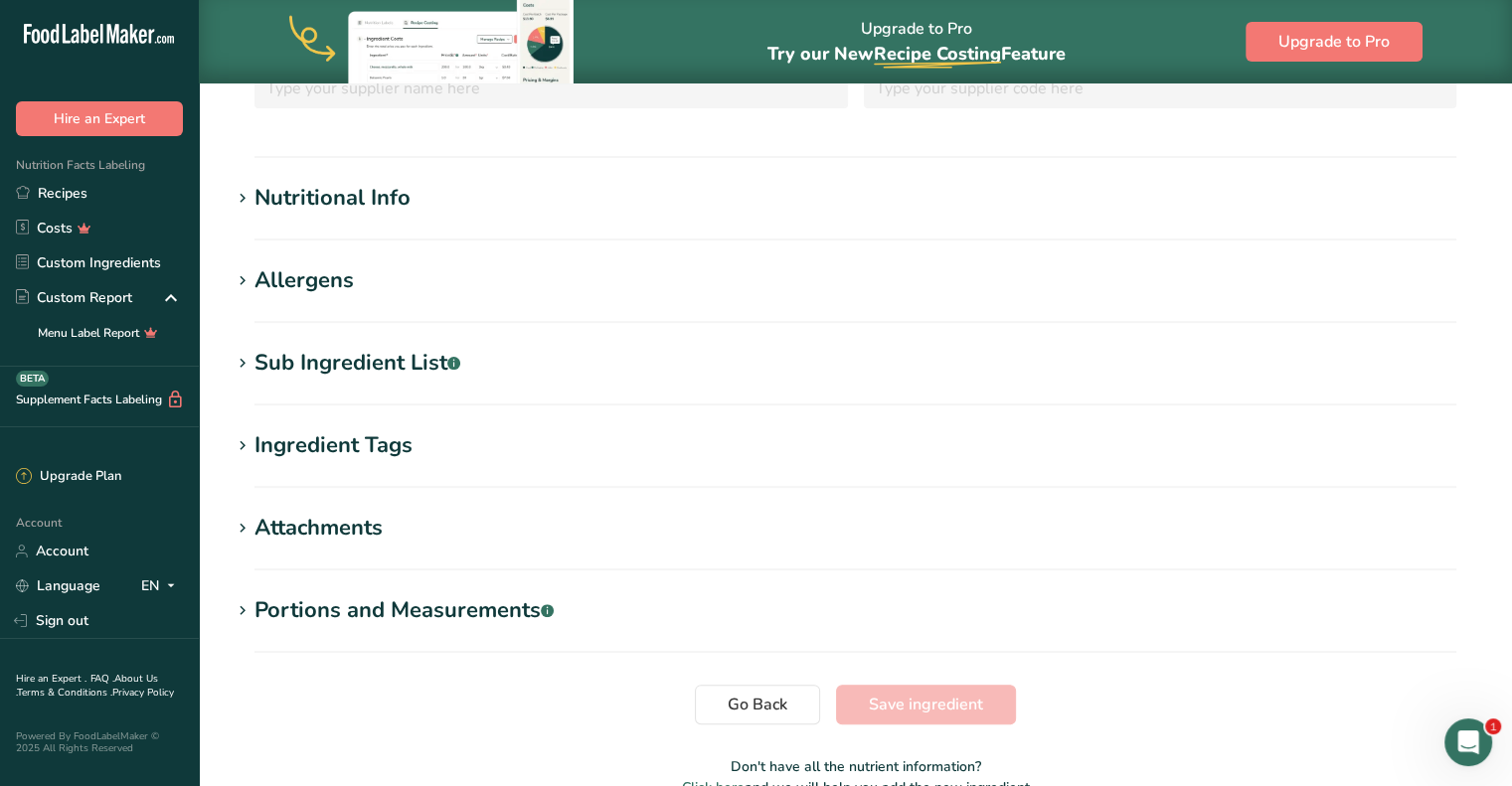 scroll, scrollTop: 485, scrollLeft: 0, axis: vertical 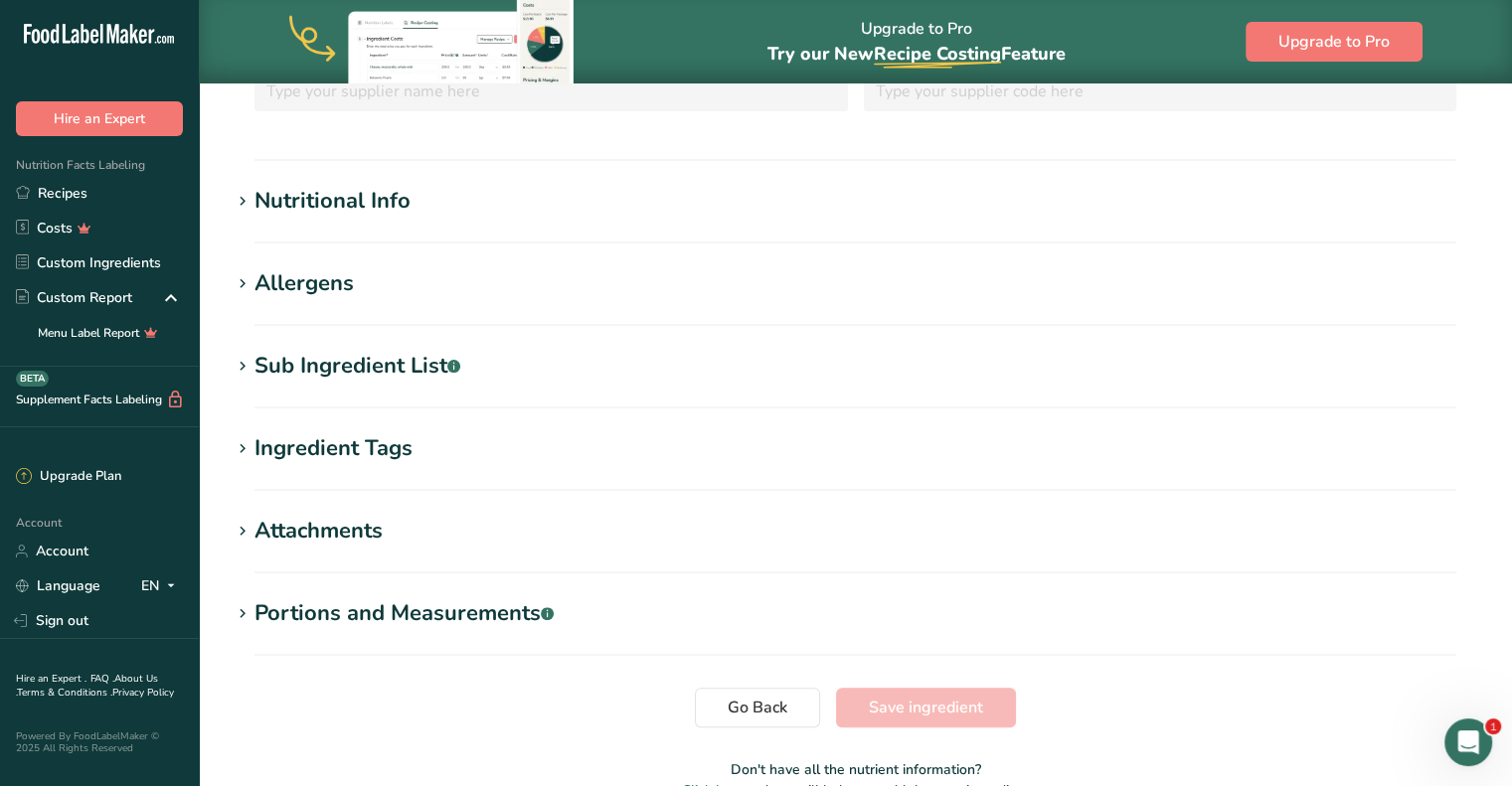 click on "Nutritional Info
Required Components Vitamins Minerals Other Nutrients Amino Acid Profile
Calories
(kcal) *     299
Energy KJ
(kj) *     1249
Total Fat
(g) *     22.14
Saturated Fat
(g) *     13.9
Trans Fat
(g) *
Cholesterol
(mg) *     79
Sodium
(mg) *     486
Total Carbohydrates
(g) *   .a-a{fill:#347362;}.b-a{fill:#fff;}           2.4
Dietary Fiber
(g) *     0
Total Sugars
(g) *     0
Added Sugars
(g) *
Protein
(g) *     22.17
Vitamin D
(mcg)     0.4     179     0     0.19     2.3     0.03     0.28" at bounding box center [855, 214] 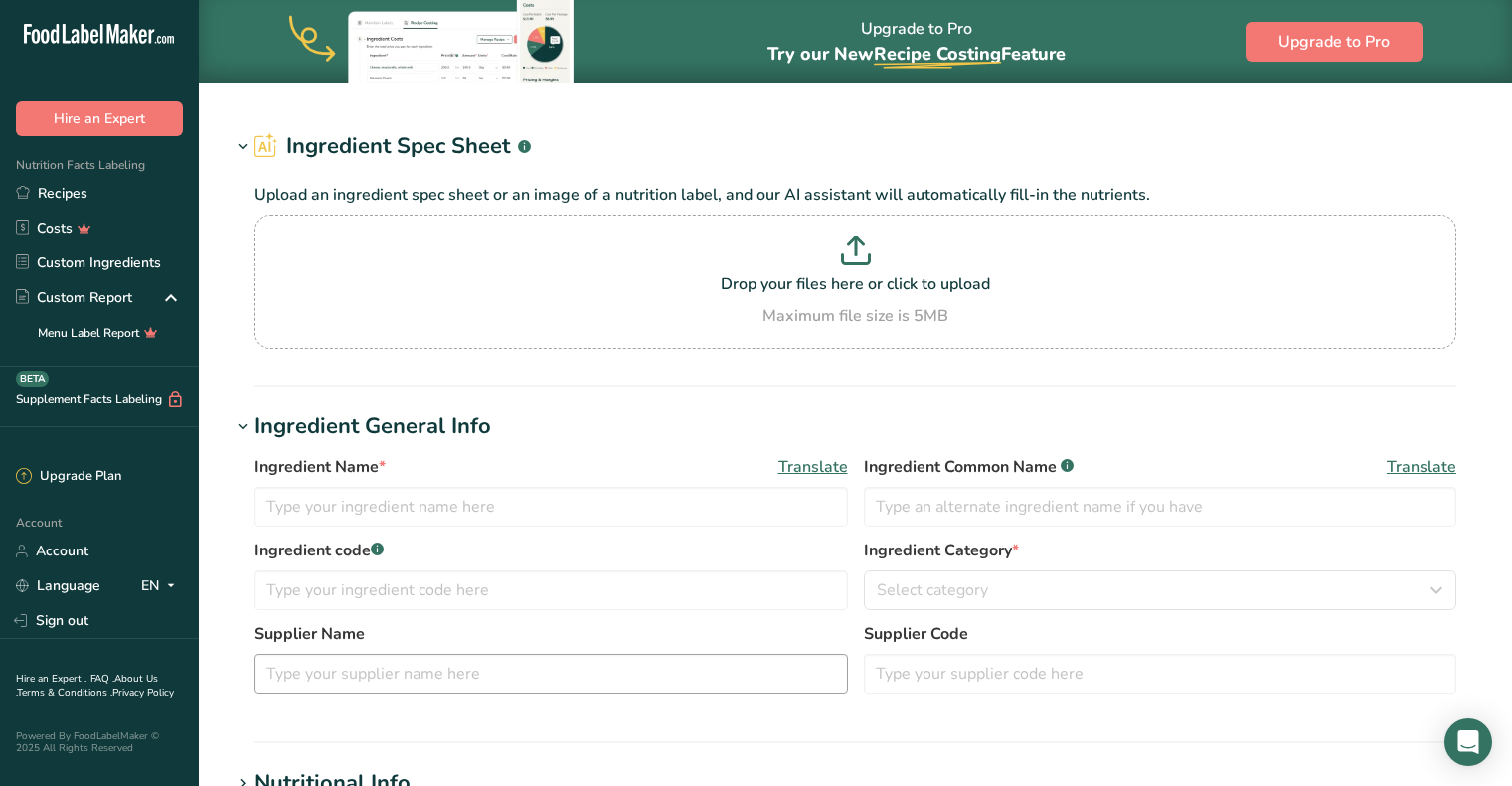 type on "Cheese, mozzarella, nonfat" 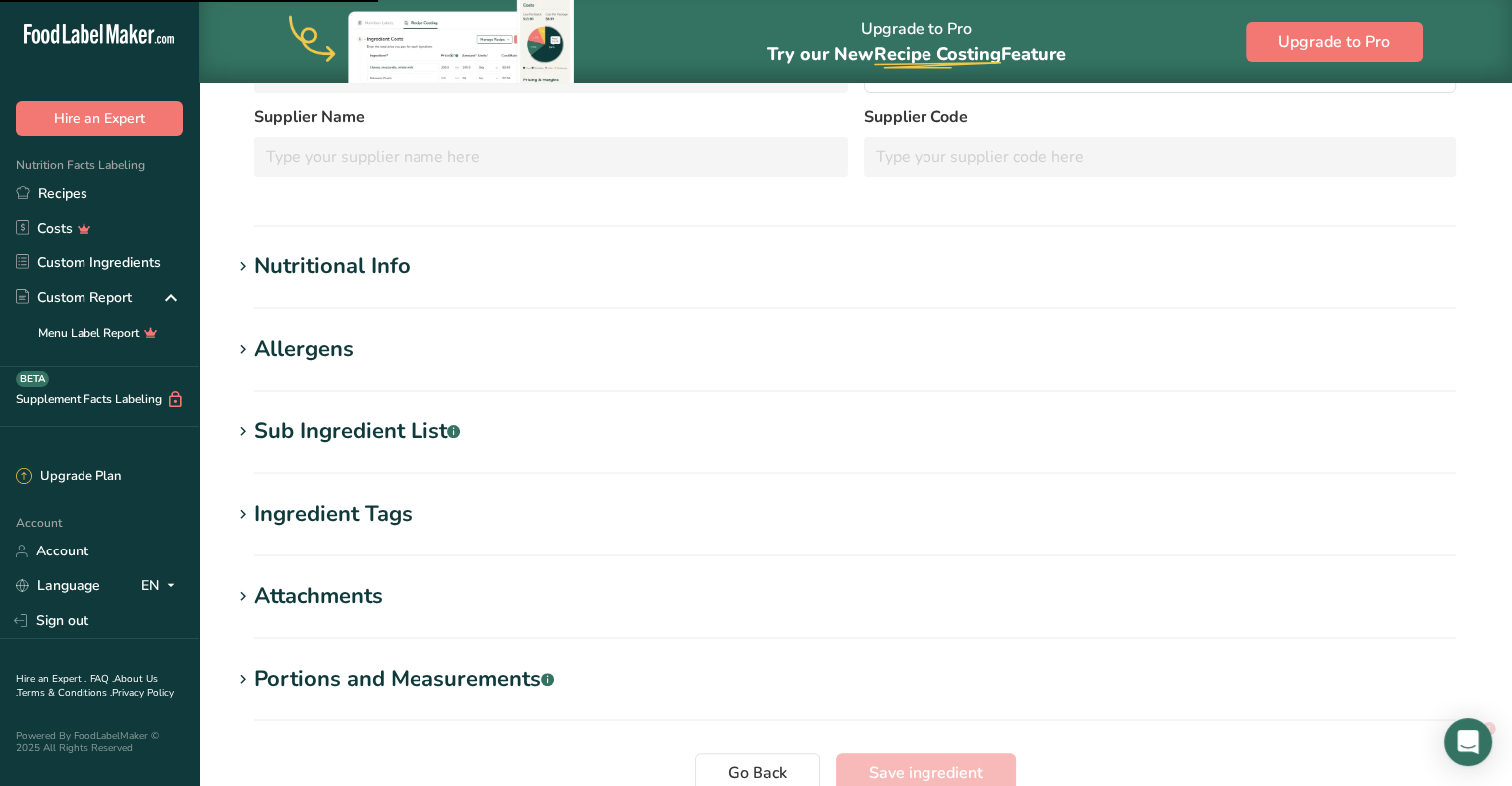 scroll, scrollTop: 431, scrollLeft: 0, axis: vertical 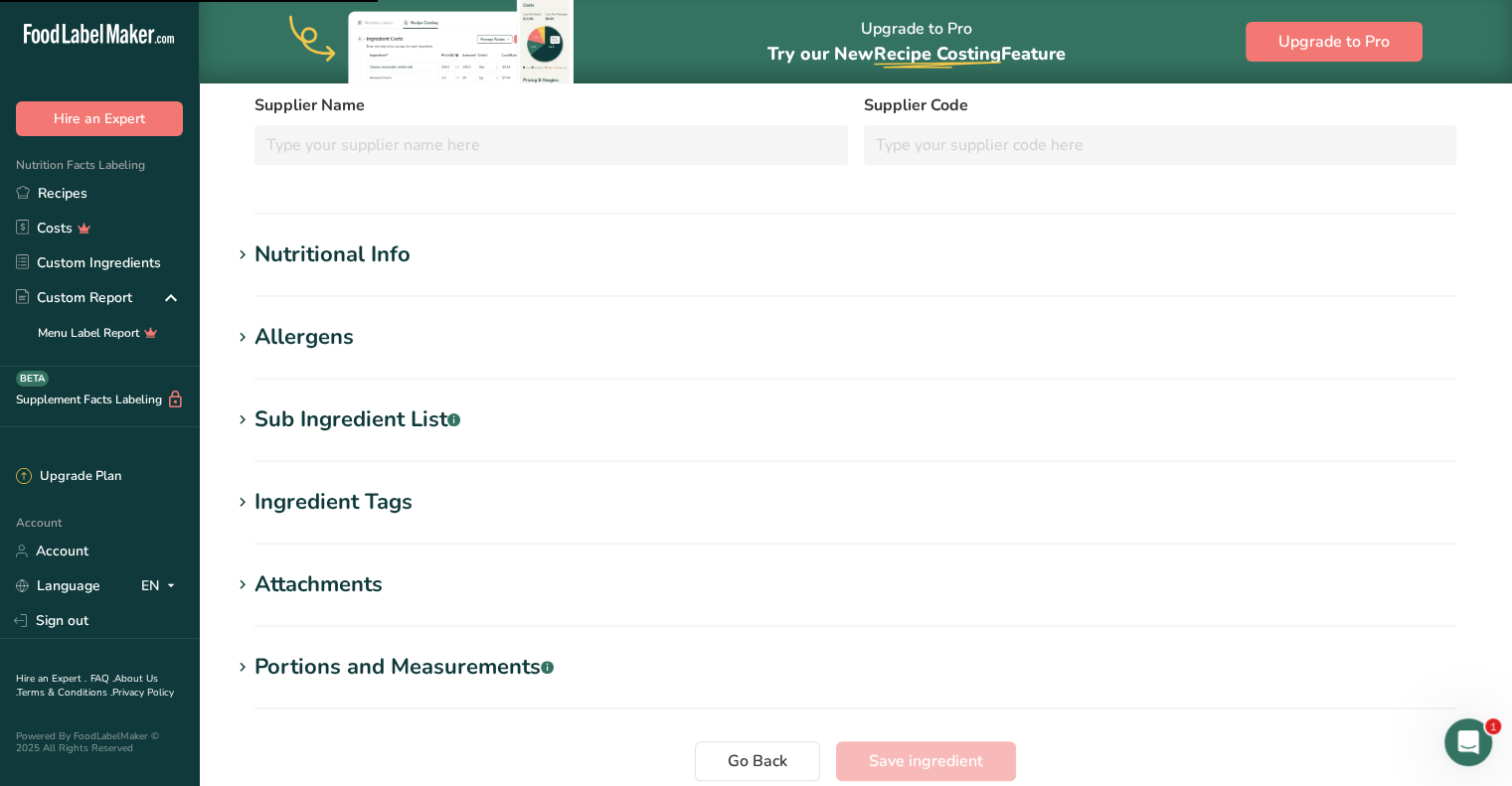 click on "Nutritional Info" at bounding box center (332, 254) 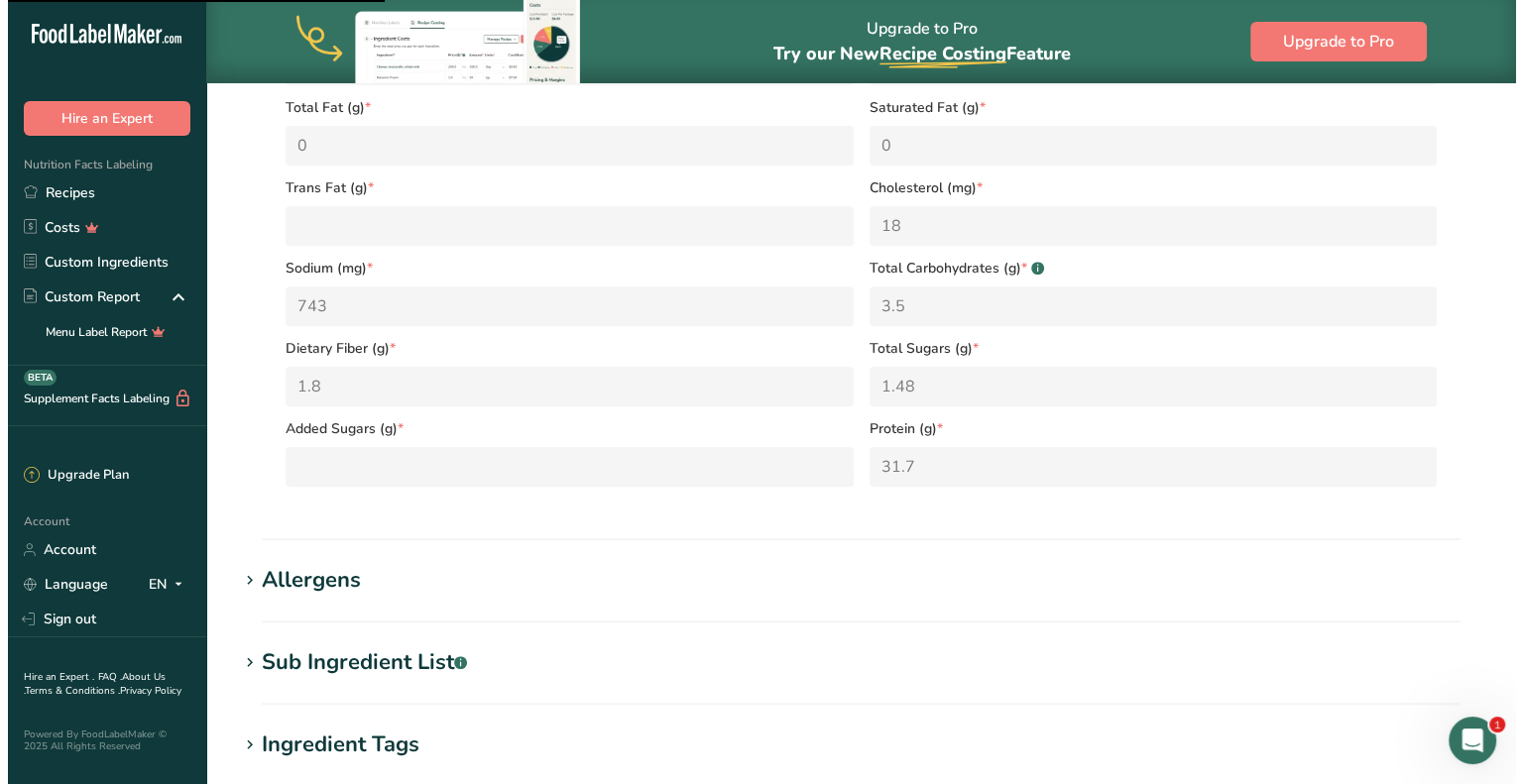 scroll, scrollTop: 789, scrollLeft: 0, axis: vertical 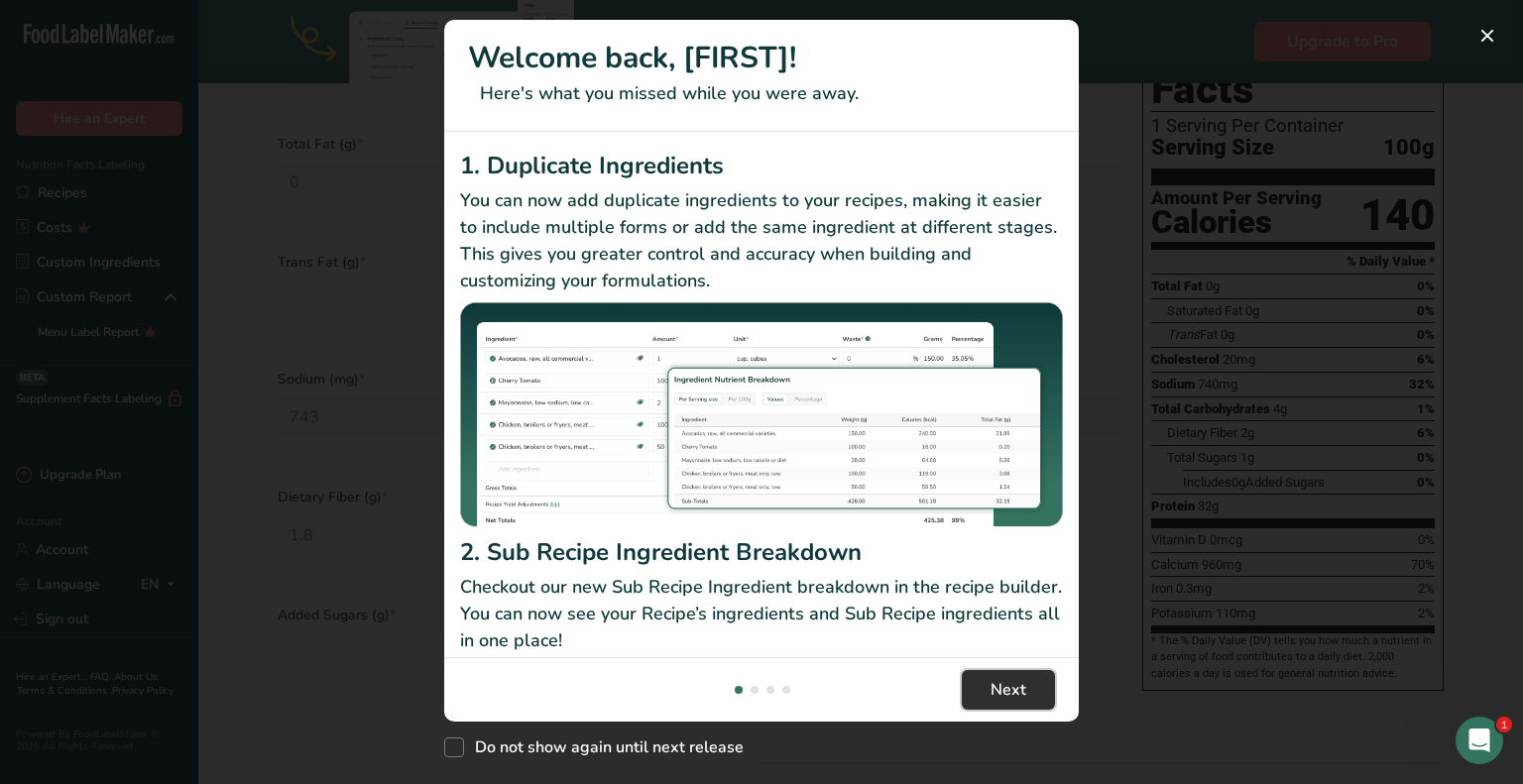 click on "Next" at bounding box center [1008, 690] 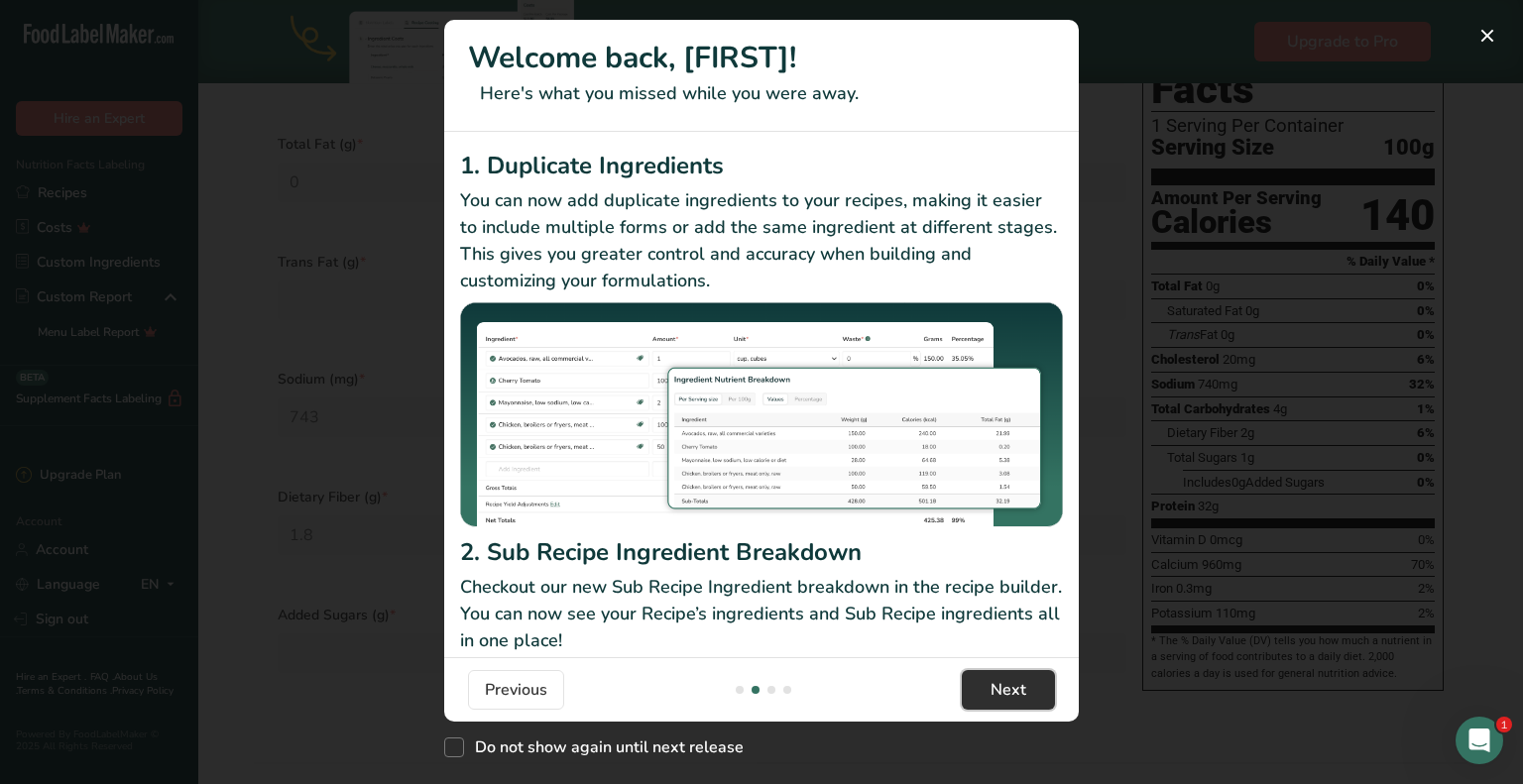 scroll, scrollTop: 0, scrollLeft: 619, axis: horizontal 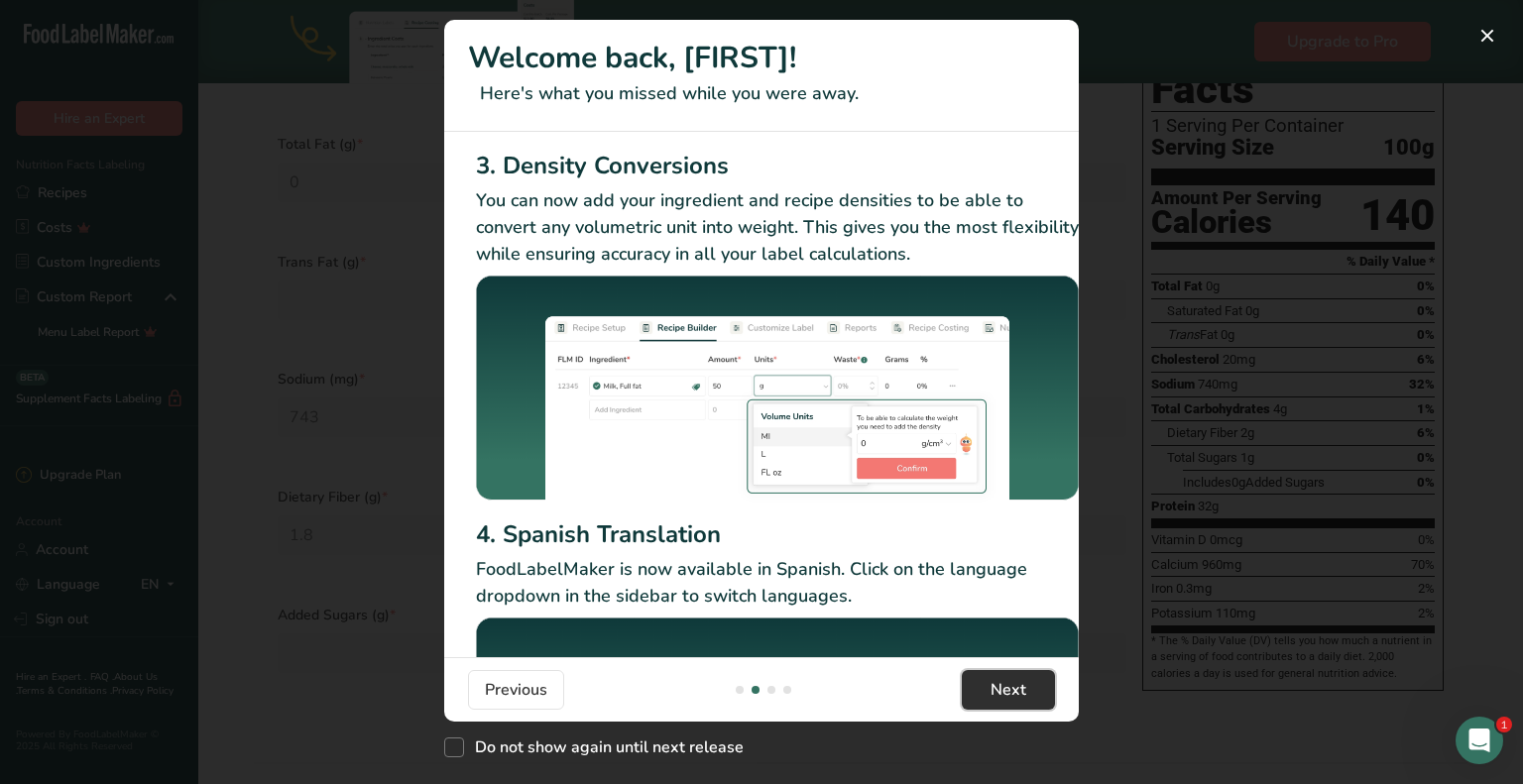 click on "Next" at bounding box center (1008, 690) 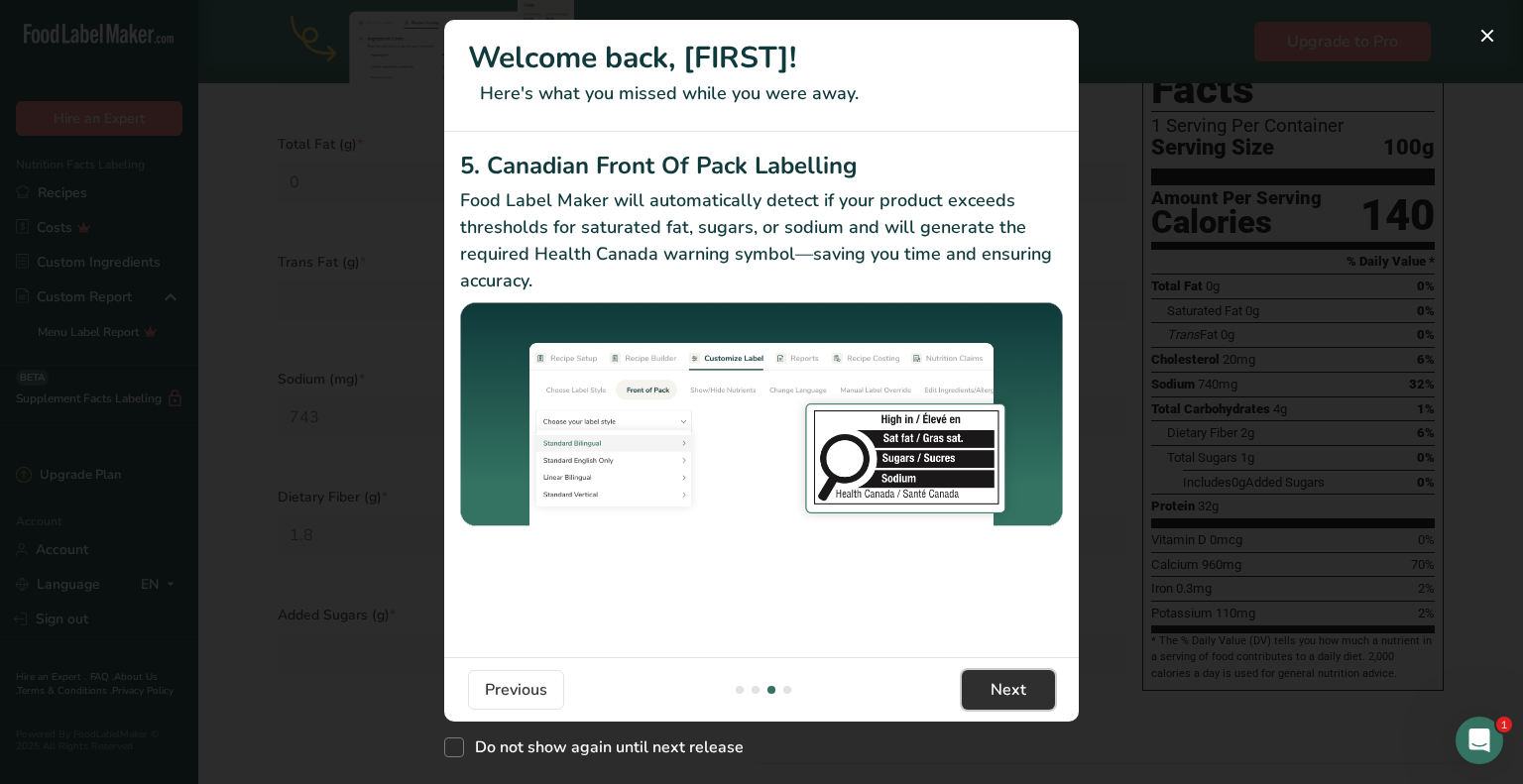 click on "Next" at bounding box center [1008, 690] 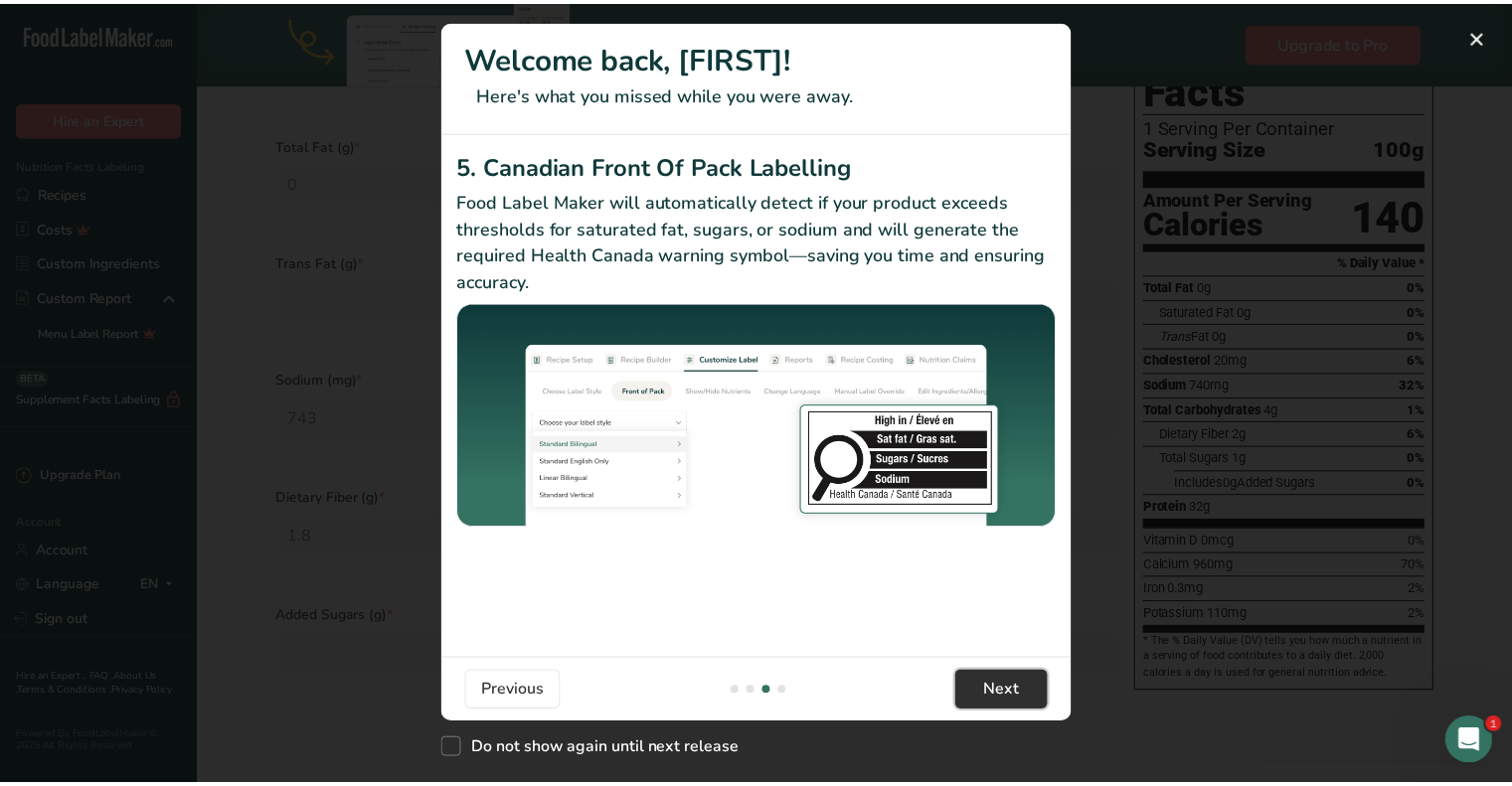 scroll, scrollTop: 0, scrollLeft: 1893, axis: horizontal 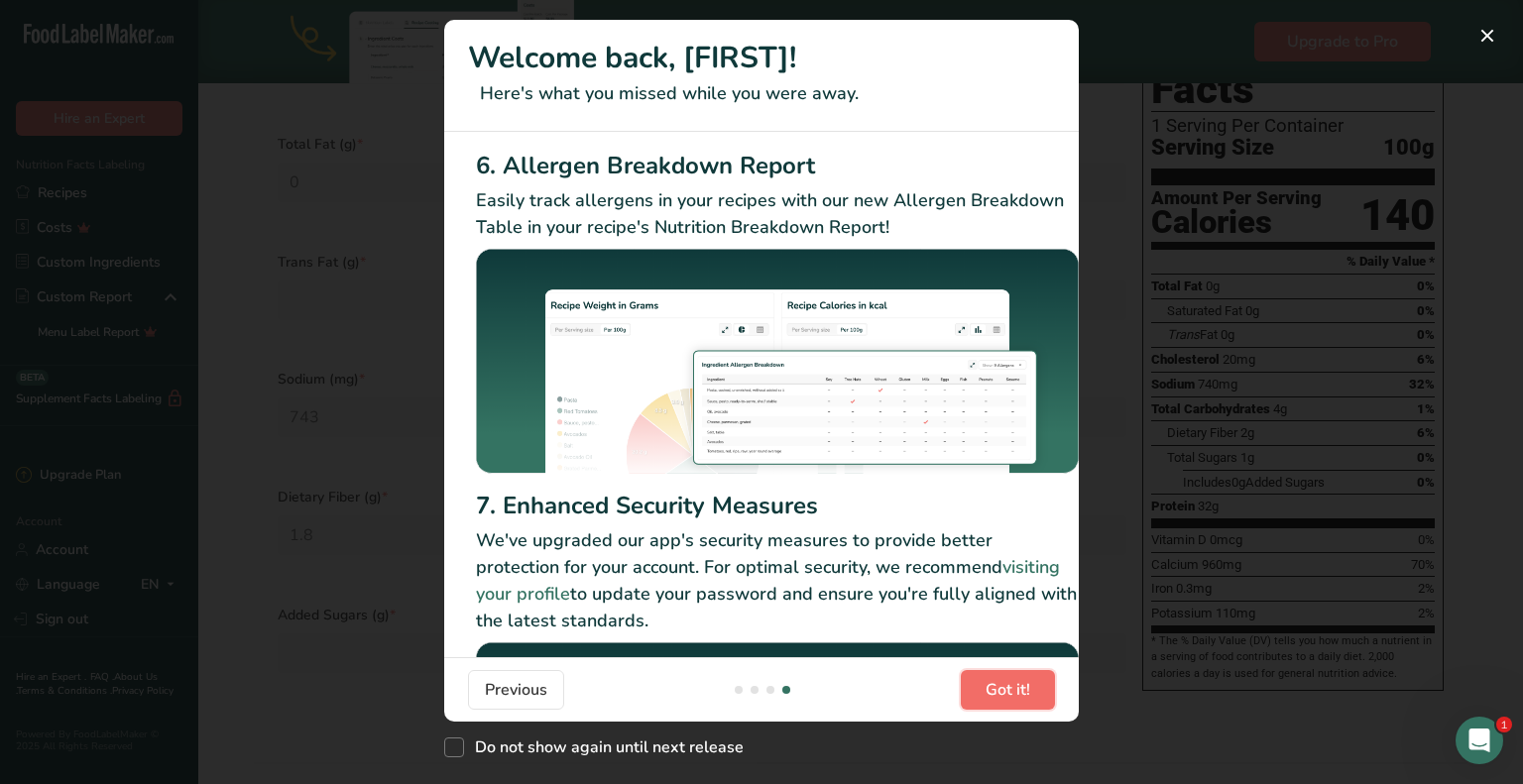 click on "Got it!" at bounding box center (1007, 690) 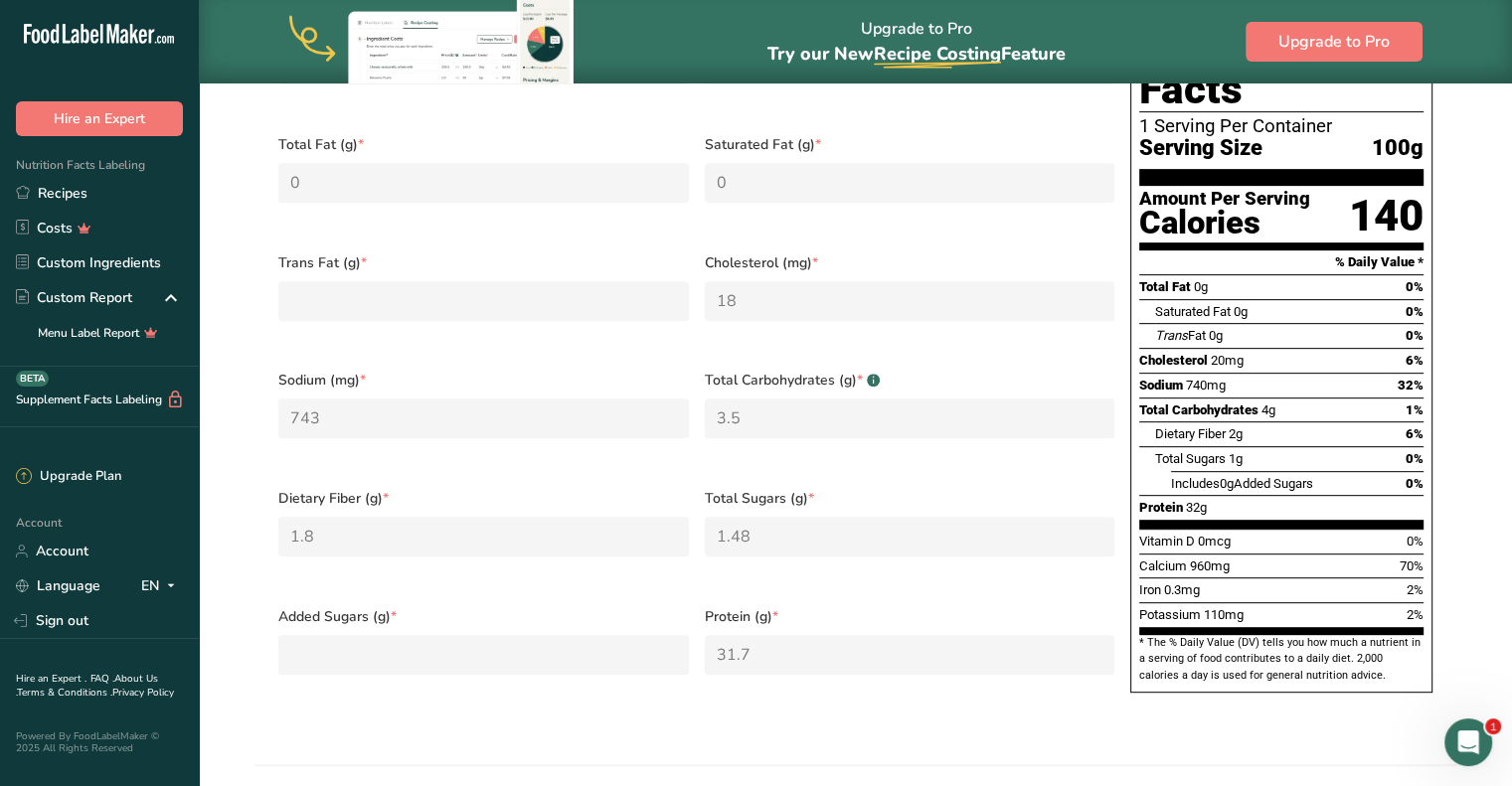scroll, scrollTop: 686, scrollLeft: 0, axis: vertical 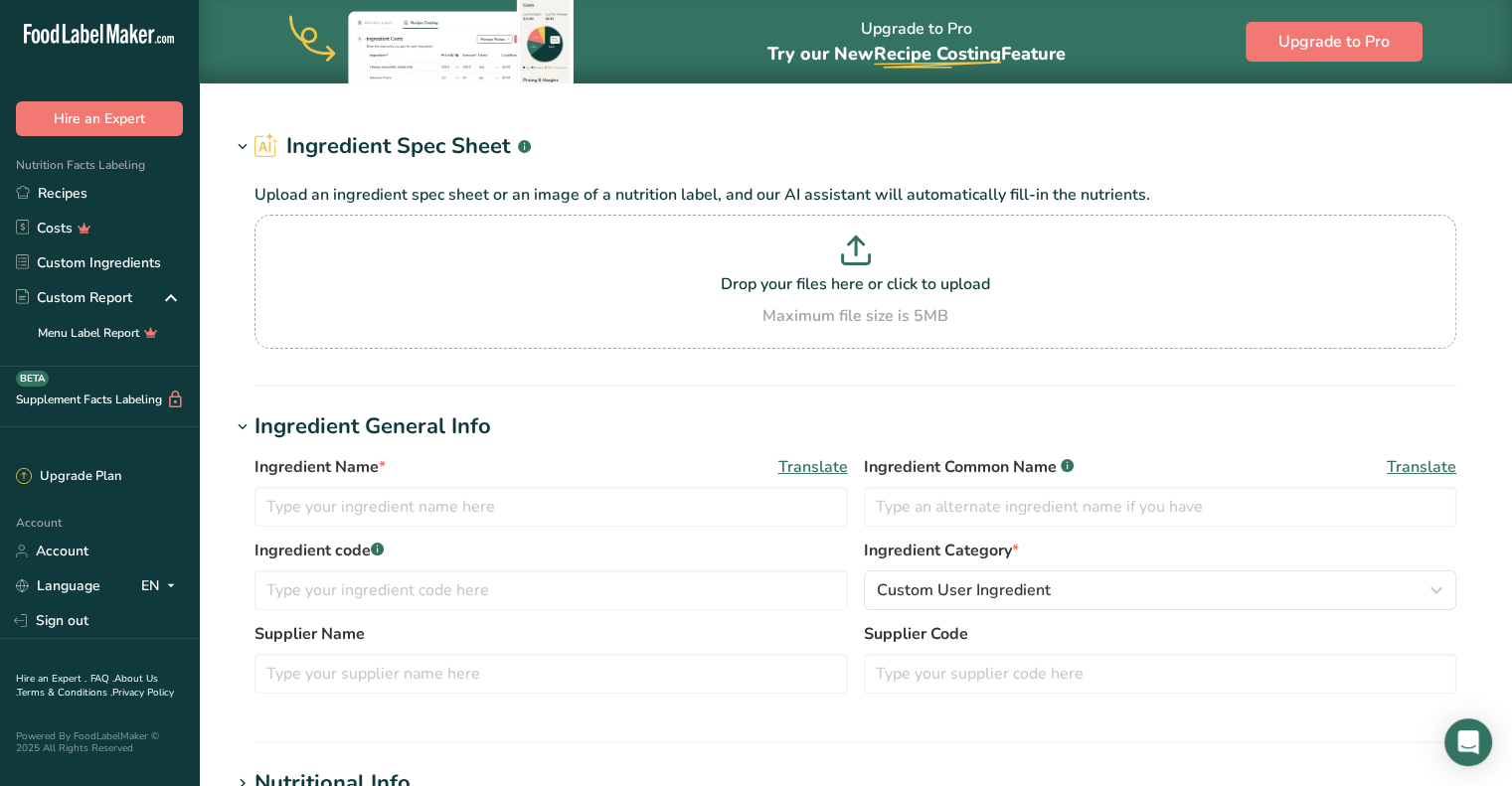 type on "Chicken, broiler or fryers, breast, skinless, boneless, meat only, raw" 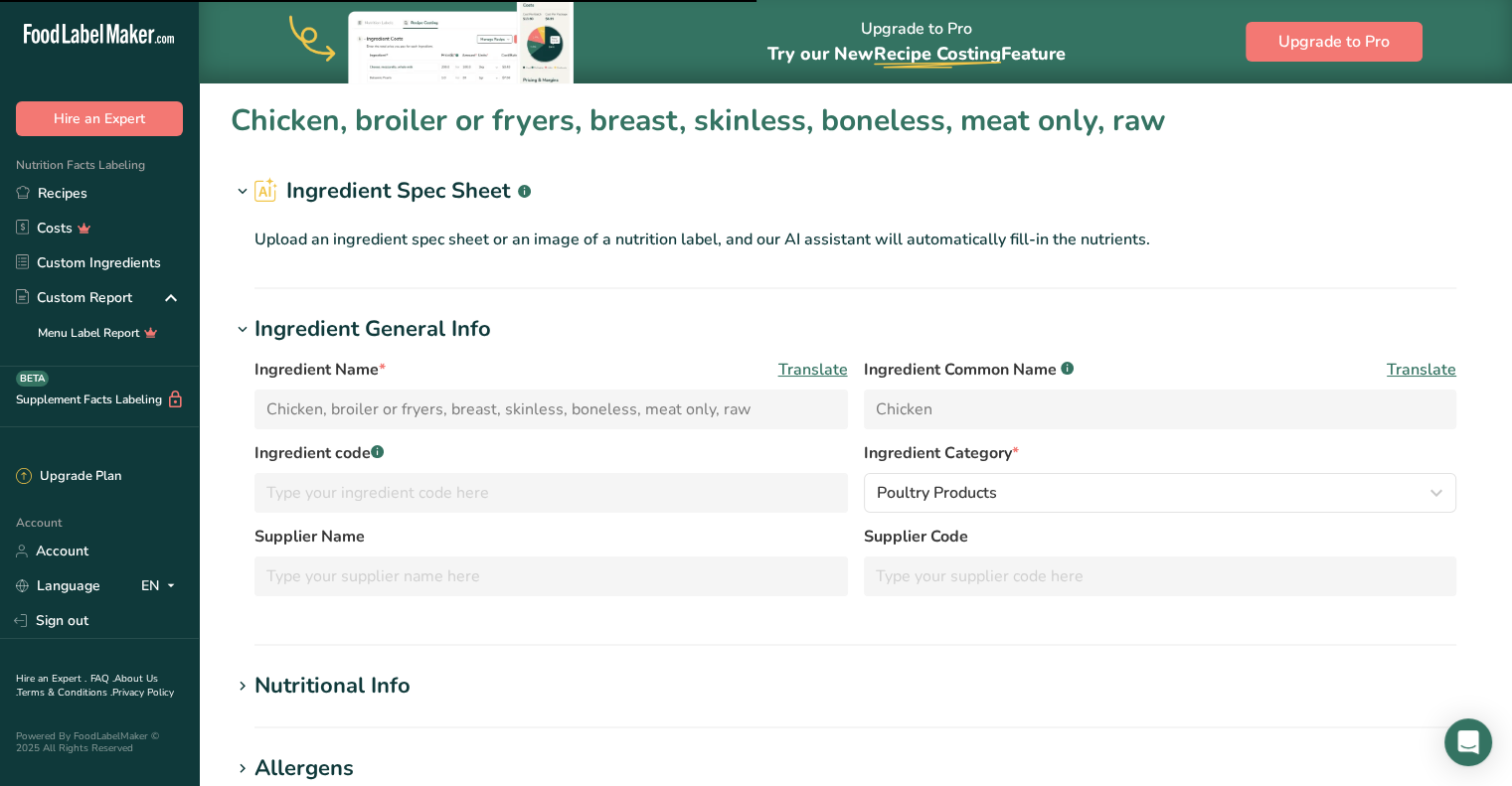 scroll, scrollTop: 0, scrollLeft: 0, axis: both 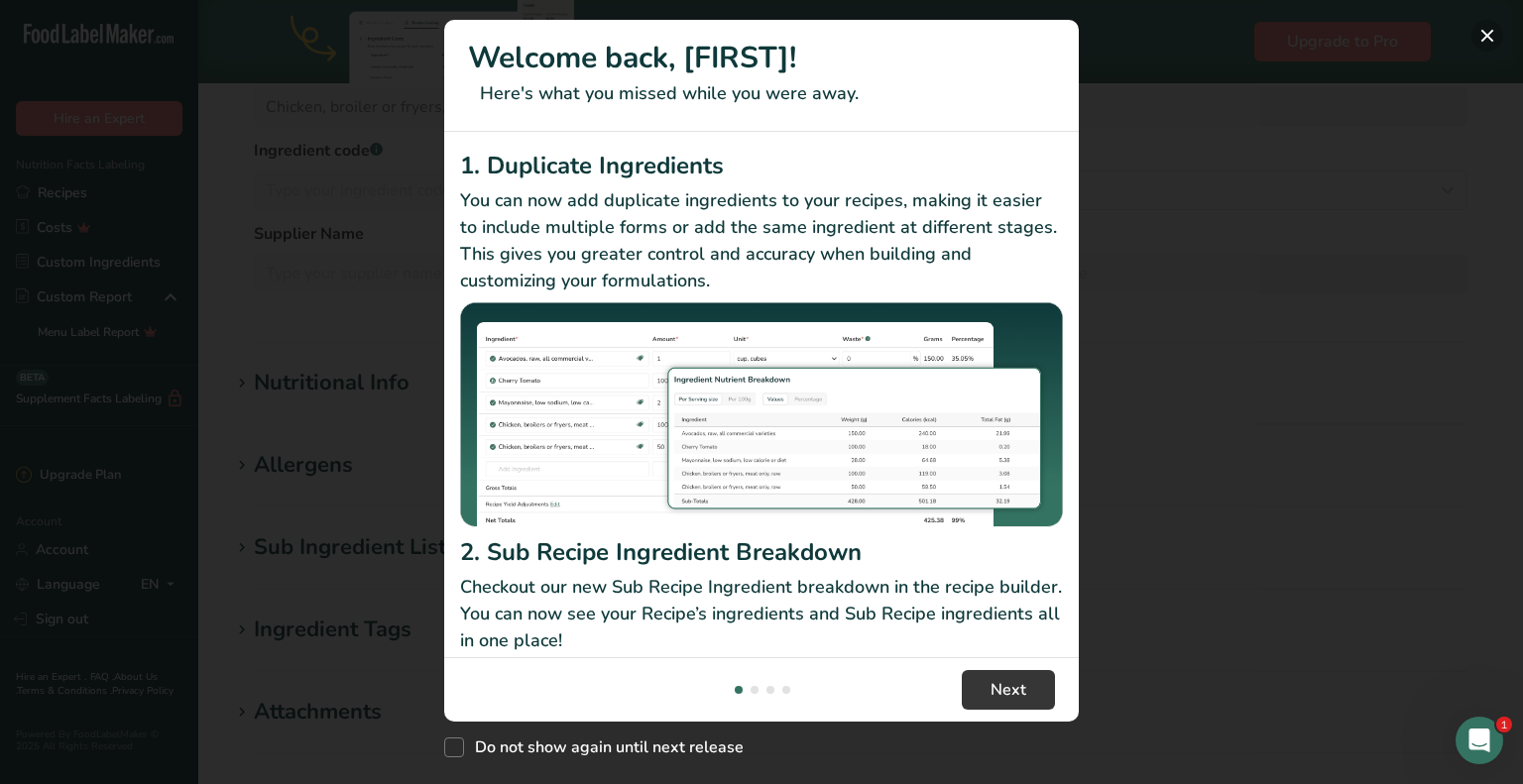 click at bounding box center (1487, 36) 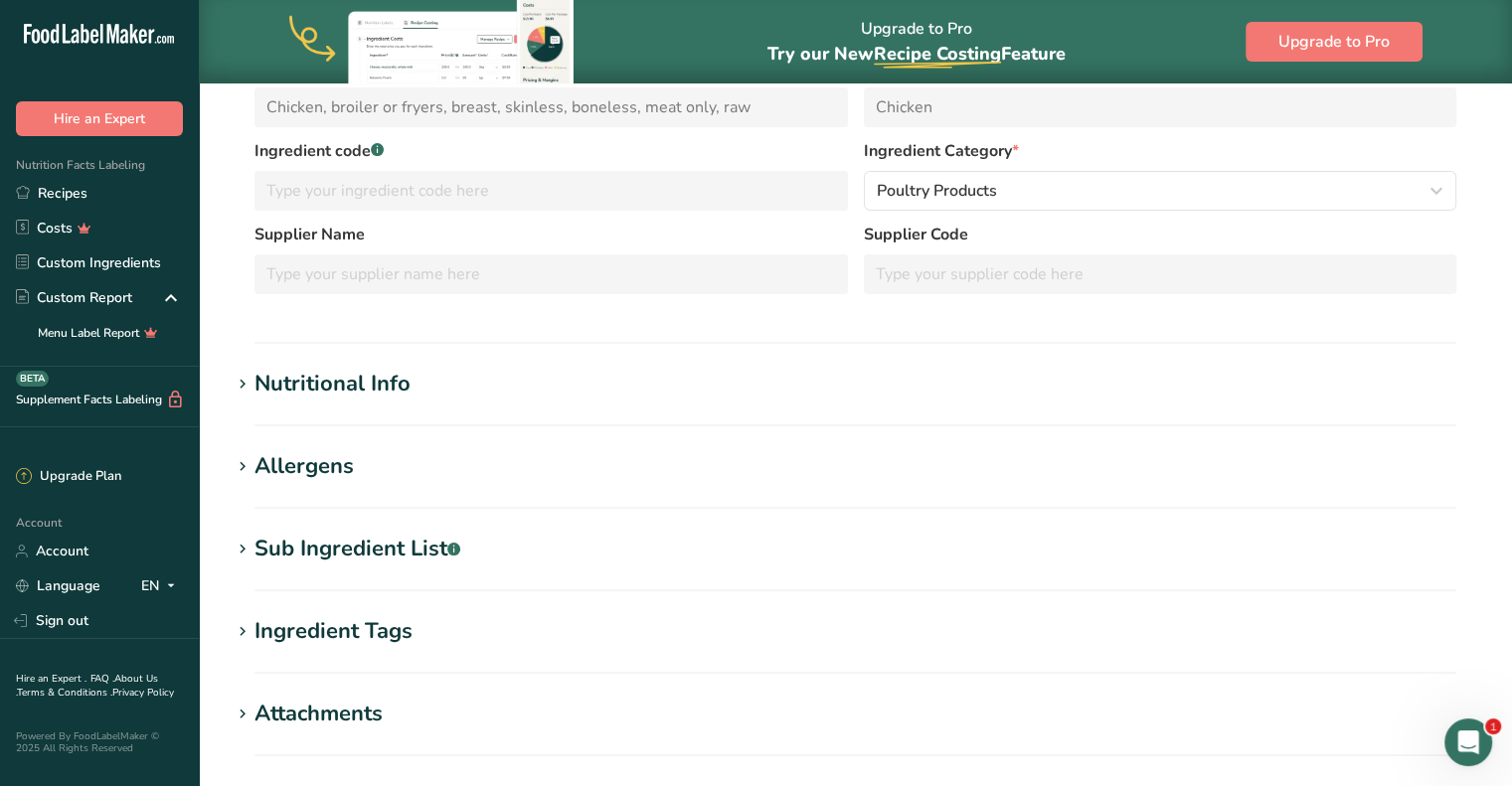 click on "Nutritional Info" at bounding box center (332, 384) 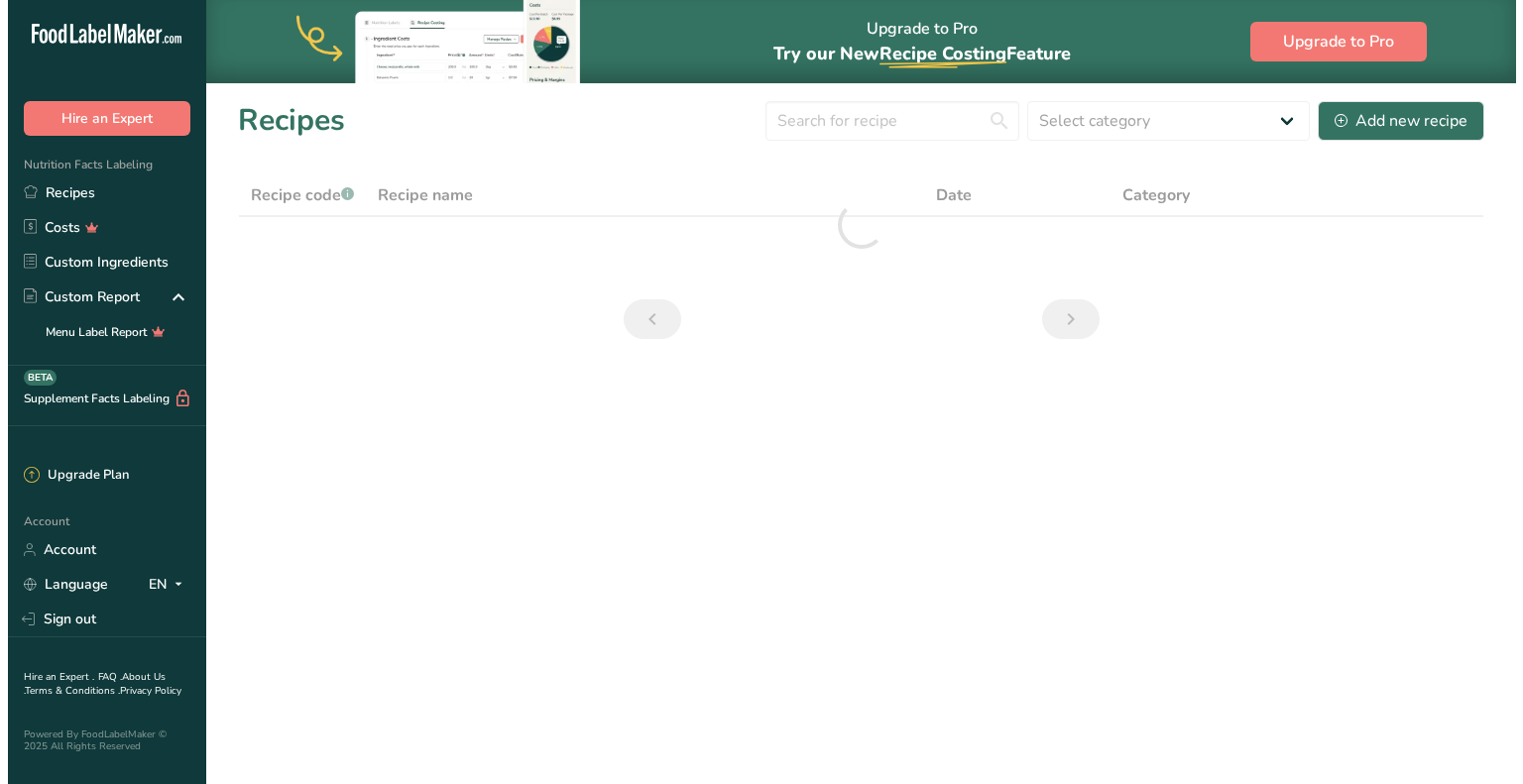 scroll, scrollTop: 0, scrollLeft: 0, axis: both 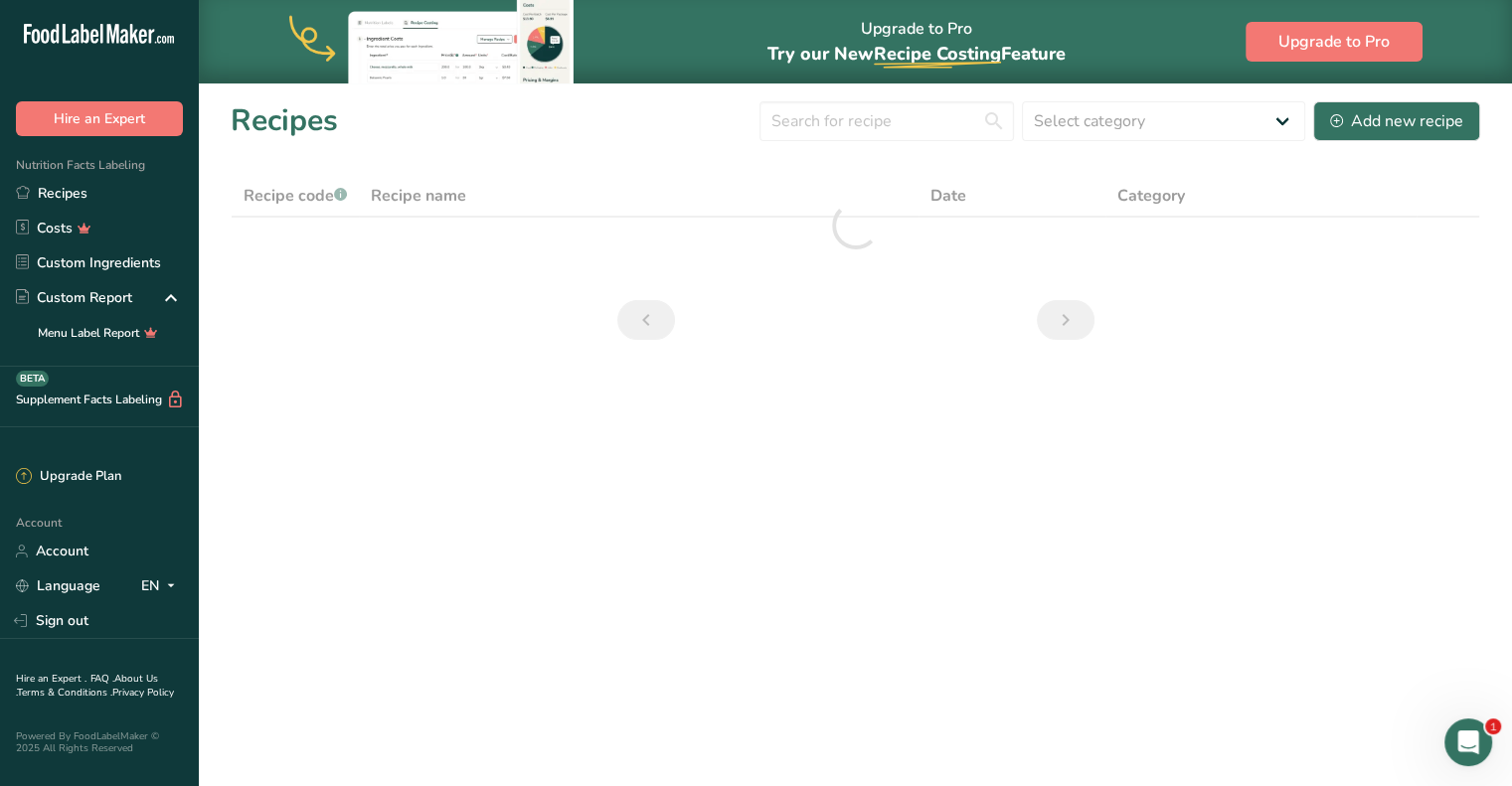 click on "Upgrade to Pro
Try our New
Recipe Costing
.a-29{fill:none;stroke-linecap:round;stroke-width:3px;}
Feature
Upgrade to Pro" at bounding box center [855, 42] 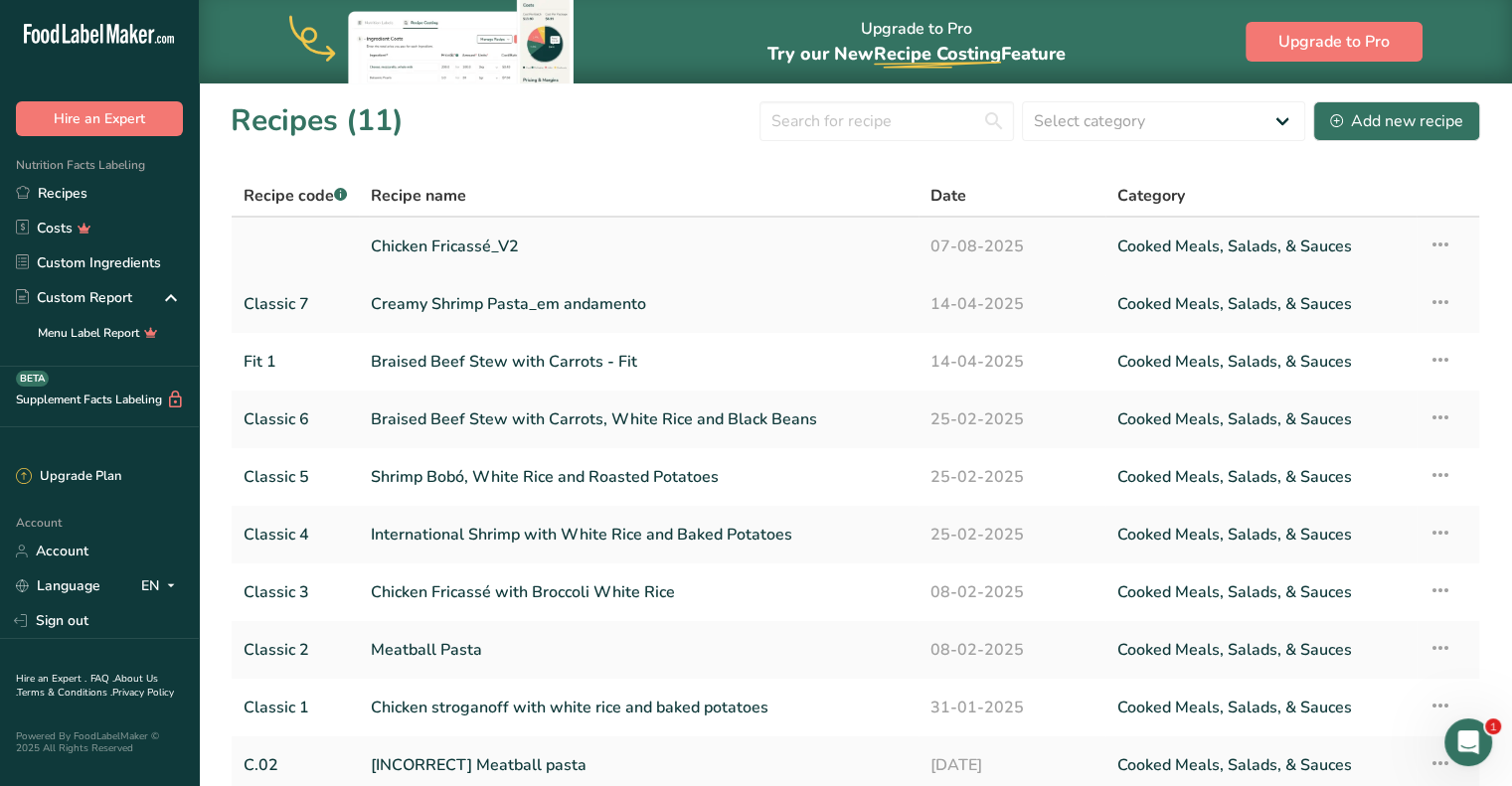 click on "Chicken Fricassé_V2" at bounding box center [638, 246] 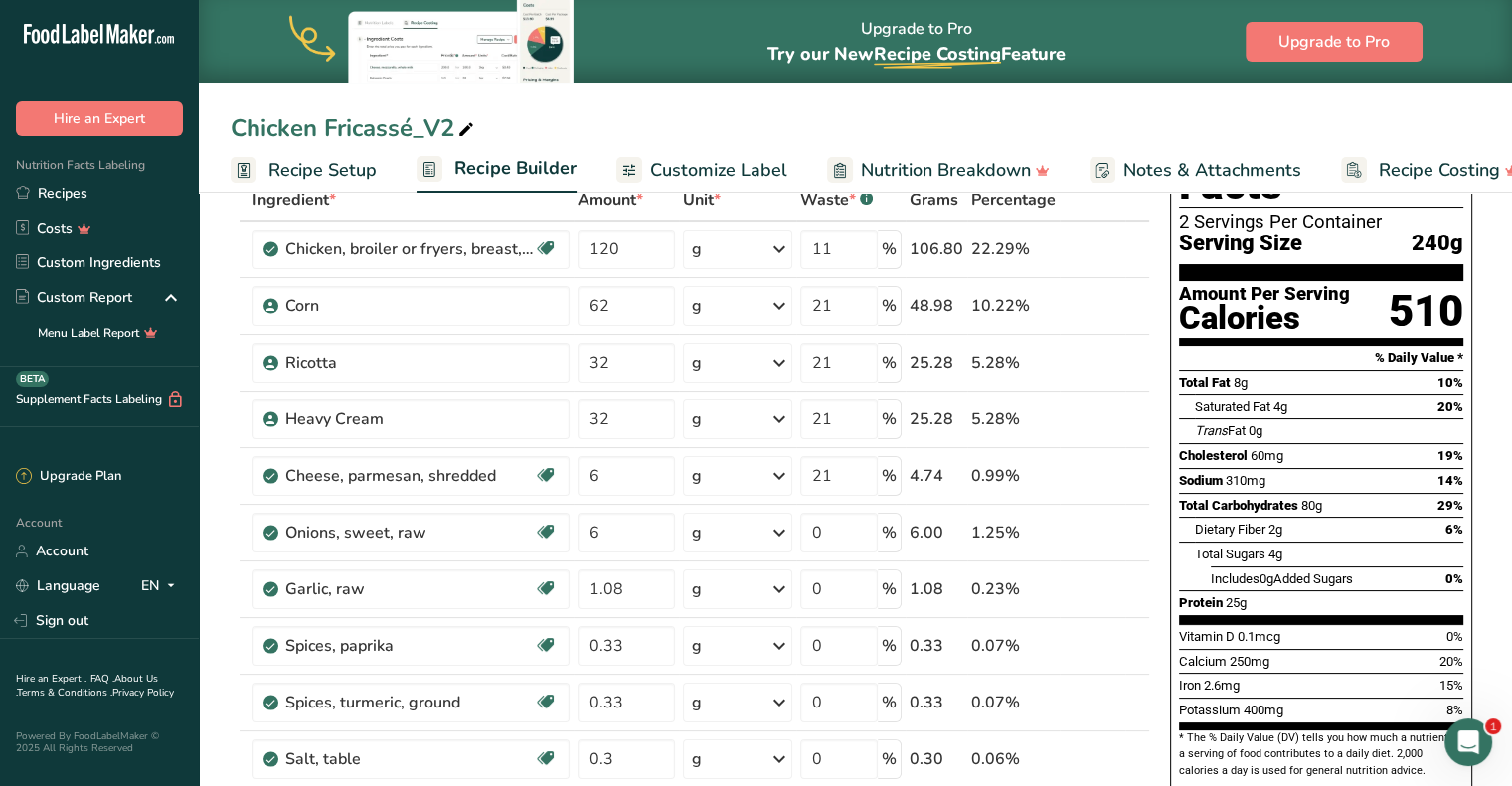 scroll, scrollTop: 119, scrollLeft: 0, axis: vertical 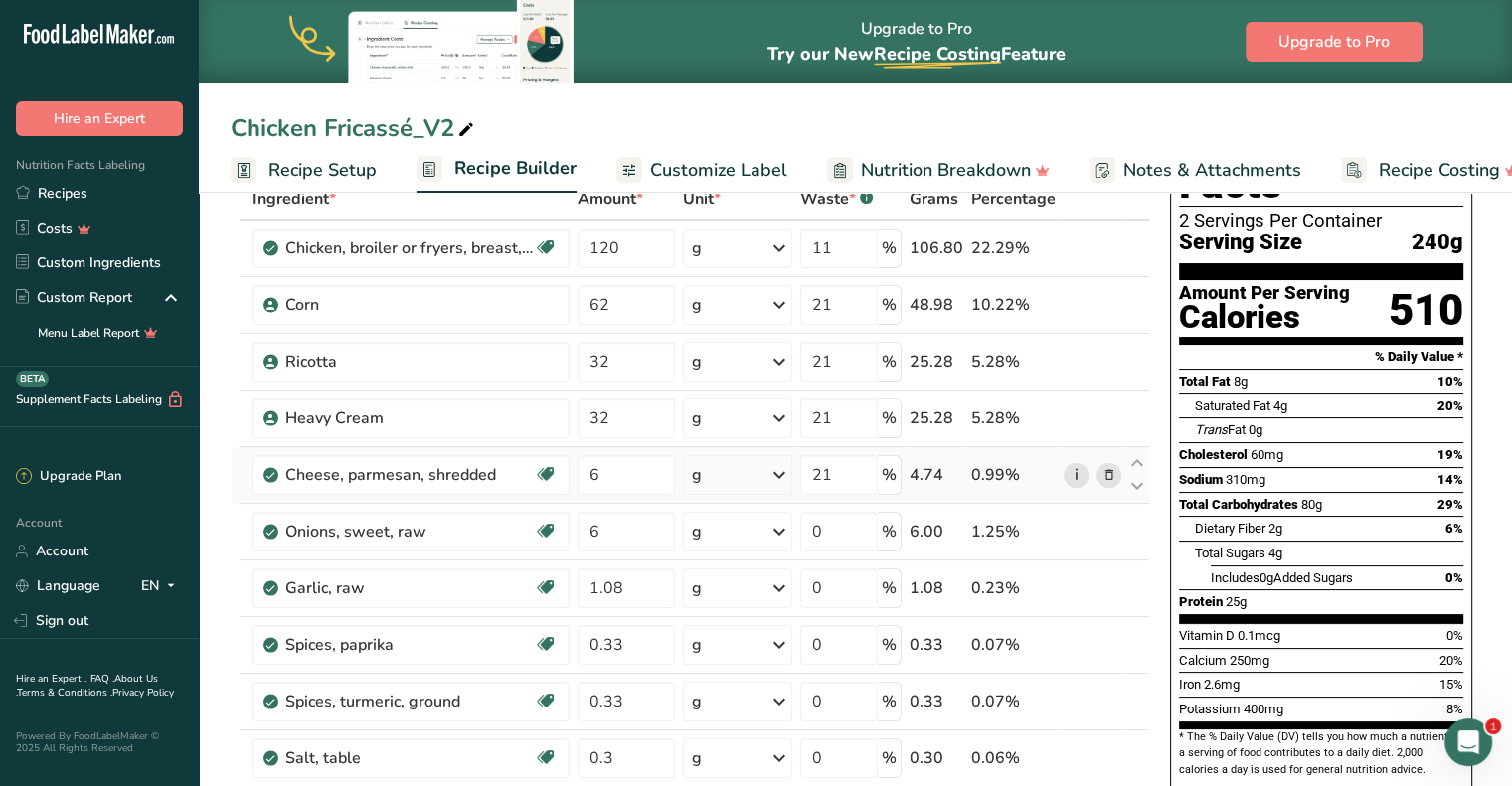 click on "i" at bounding box center [1076, 475] 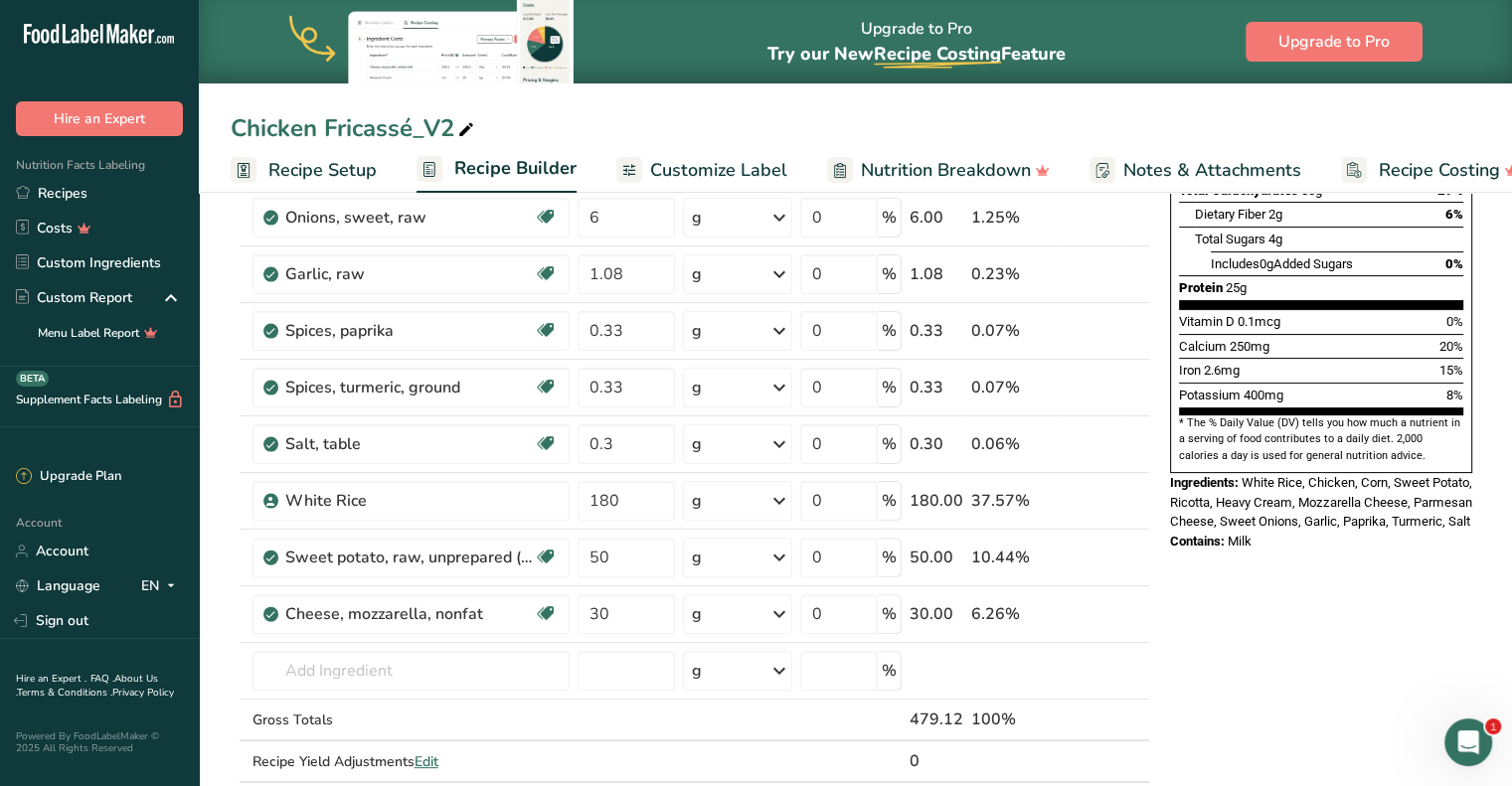 scroll, scrollTop: 660, scrollLeft: 0, axis: vertical 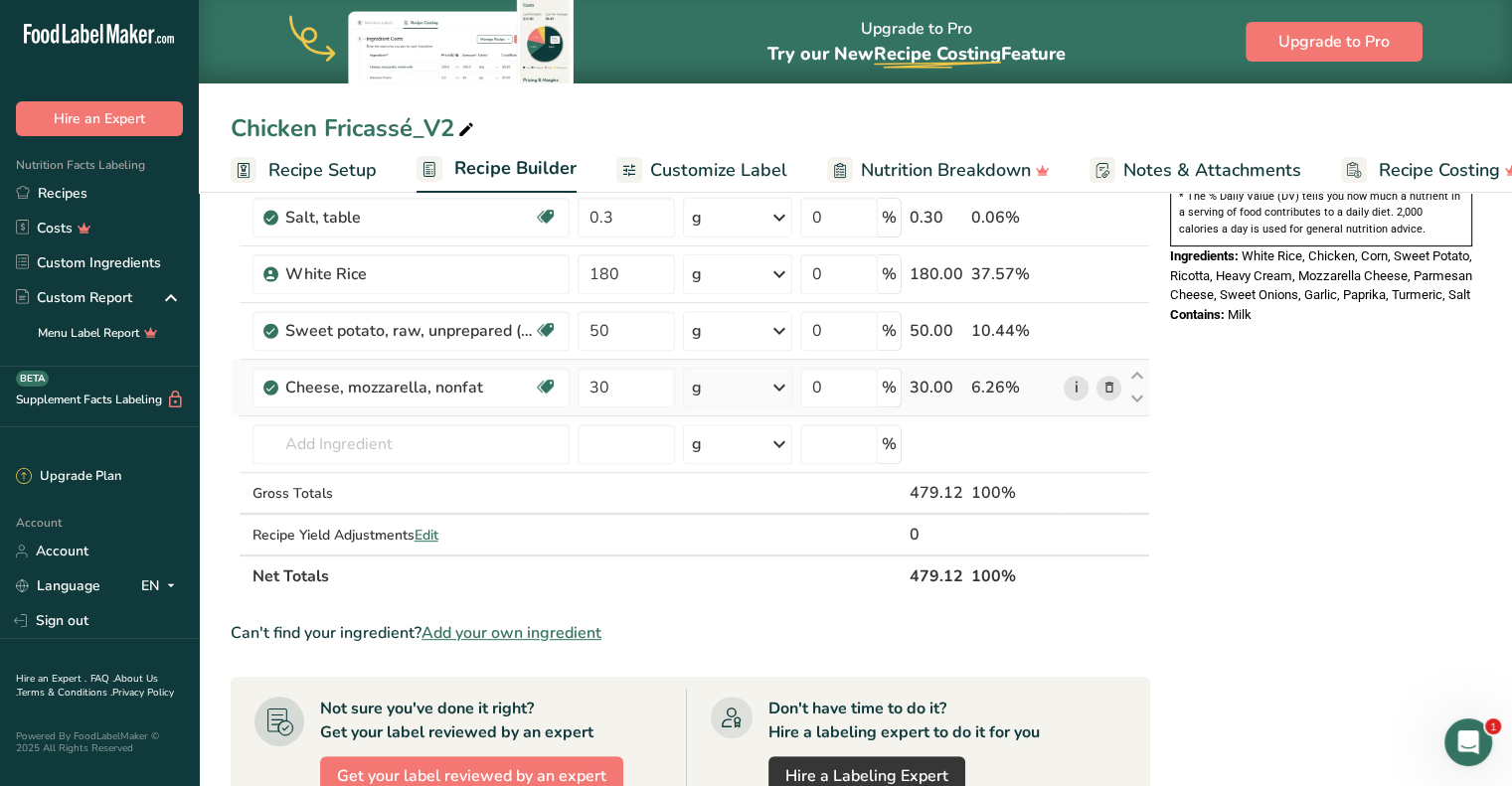 click on "i" at bounding box center [1076, 388] 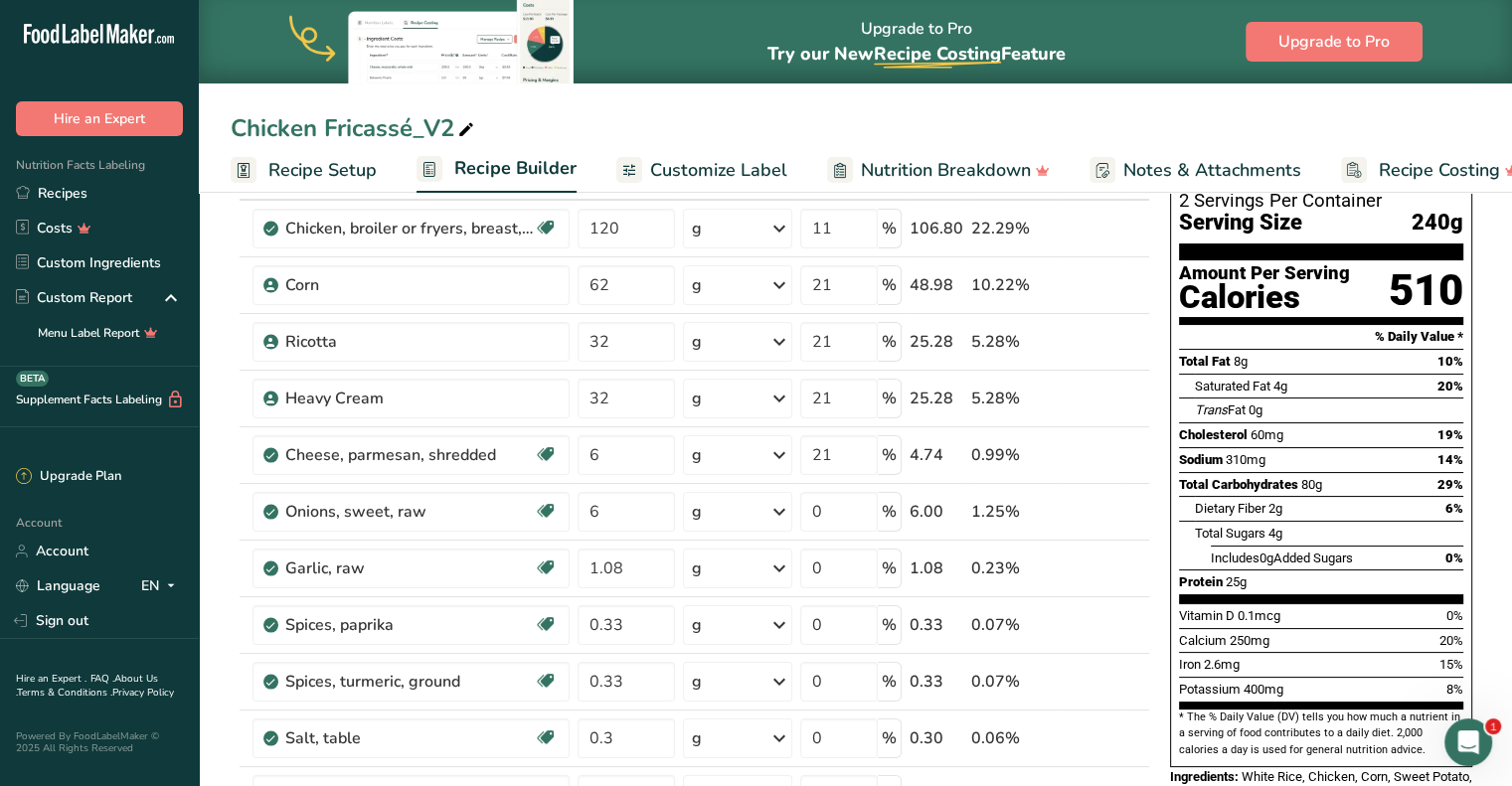 scroll, scrollTop: 137, scrollLeft: 0, axis: vertical 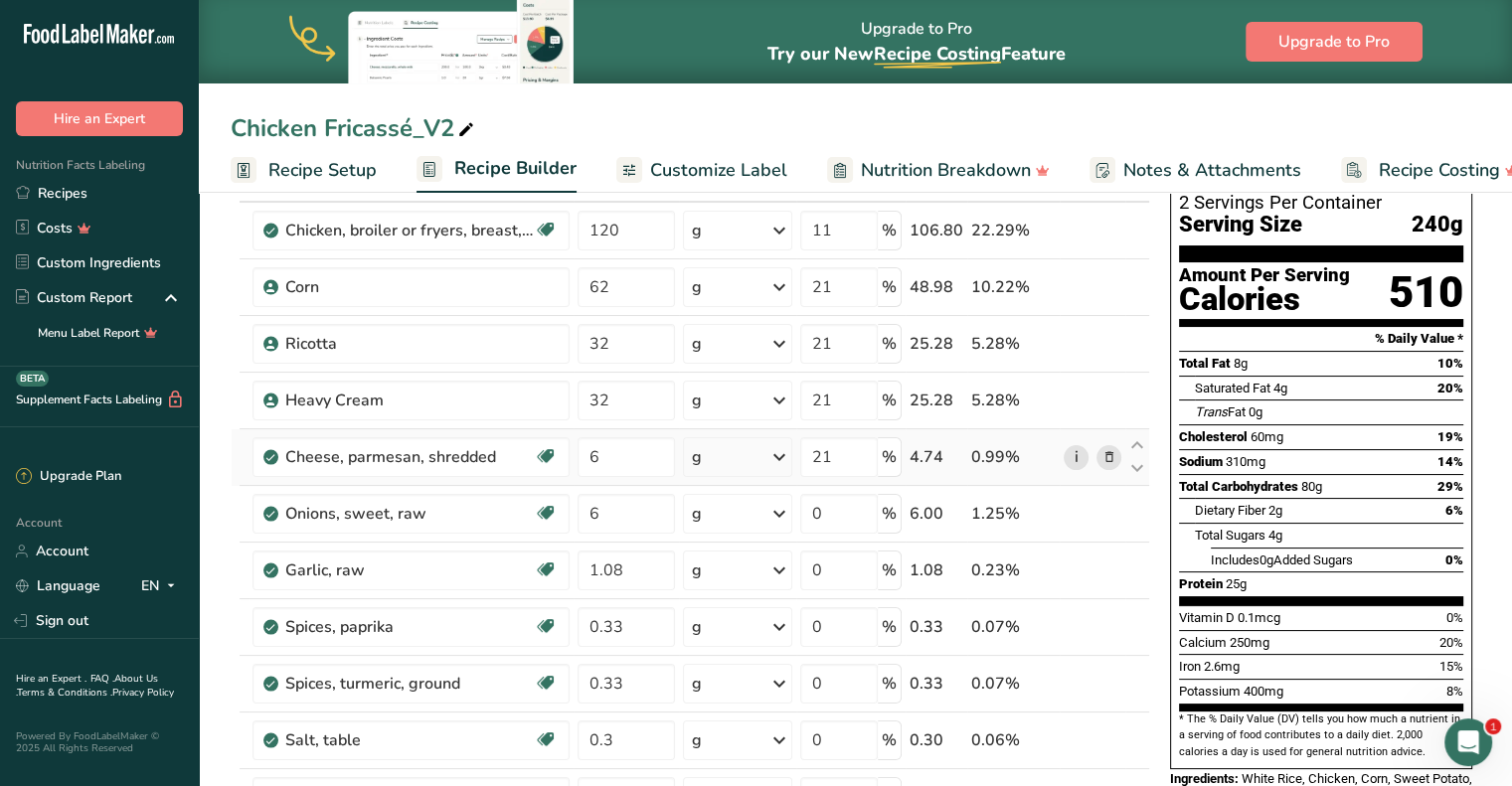 click on "i" at bounding box center (1076, 457) 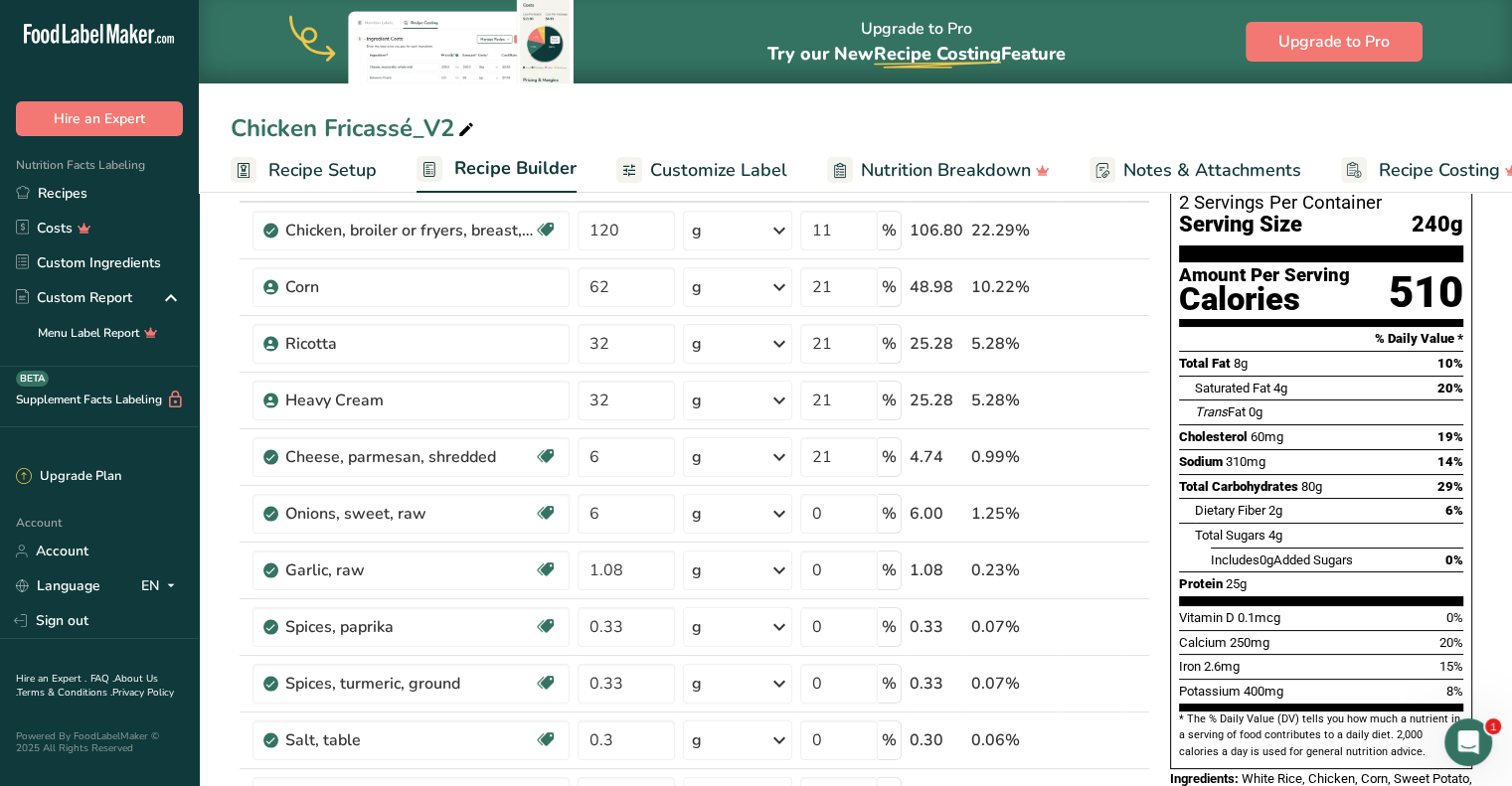 scroll, scrollTop: 0, scrollLeft: 0, axis: both 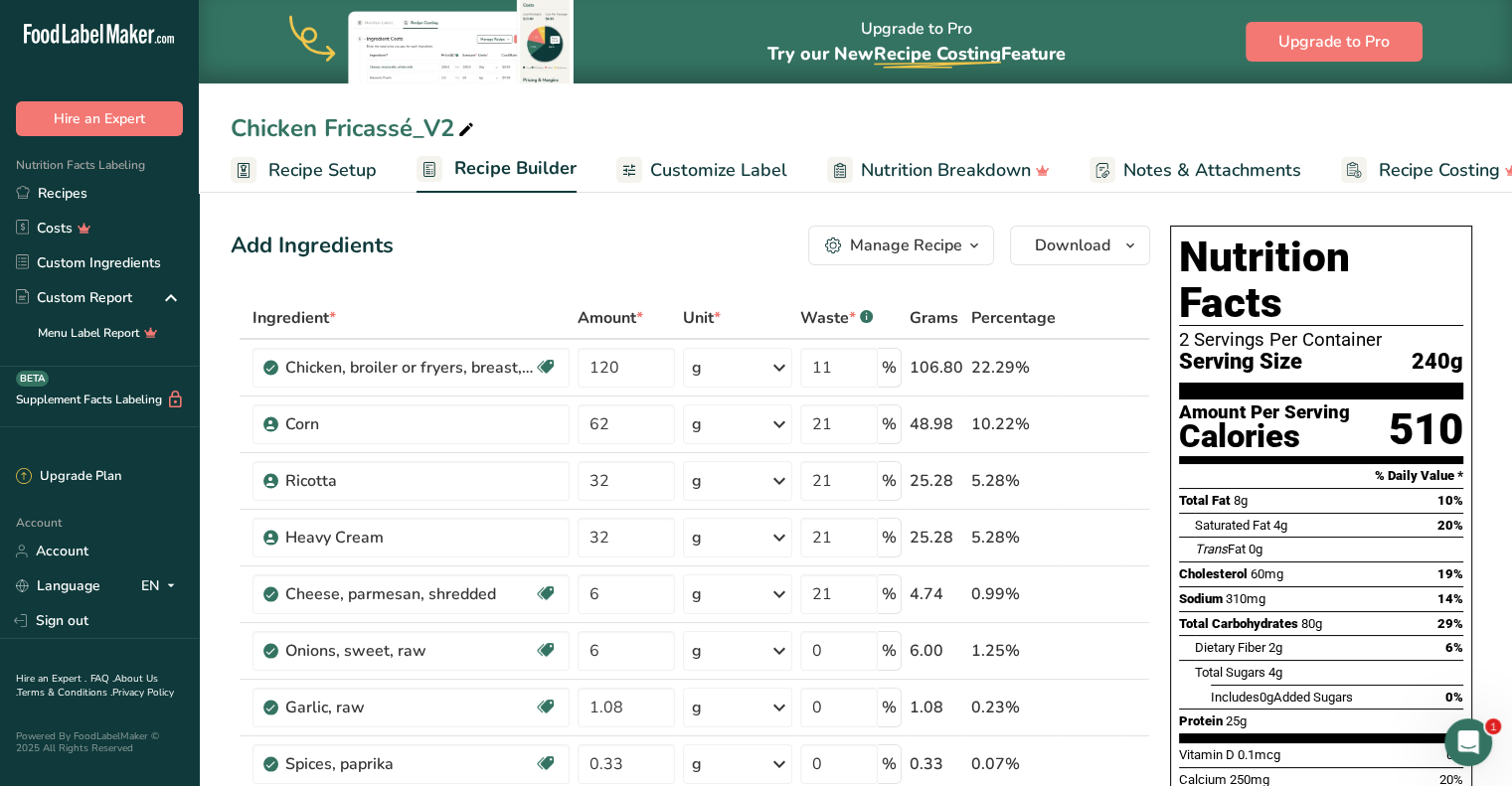 click on "Add Ingredients
Manage Recipe         Delete Recipe           Duplicate Recipe             Scale Recipe             Save as Sub-Recipe   .a-a{fill:#347362;}.b-a{fill:#fff;}                               Nutrition Breakdown                   Recipe Card
NEW
Amino Acids Pattern Report             Activity History
Download
Choose your preferred label style
Standard FDA label
Standard FDA label
The most common format for nutrition facts labels in compliance with the FDA's typeface, style and requirements
Tabular FDA label
A label format compliant with the FDA regulations presented in a tabular (horizontal) display.
Linear FDA label
A simple linear display for small sized packages.
Simplified FDA label" at bounding box center [690, 245] 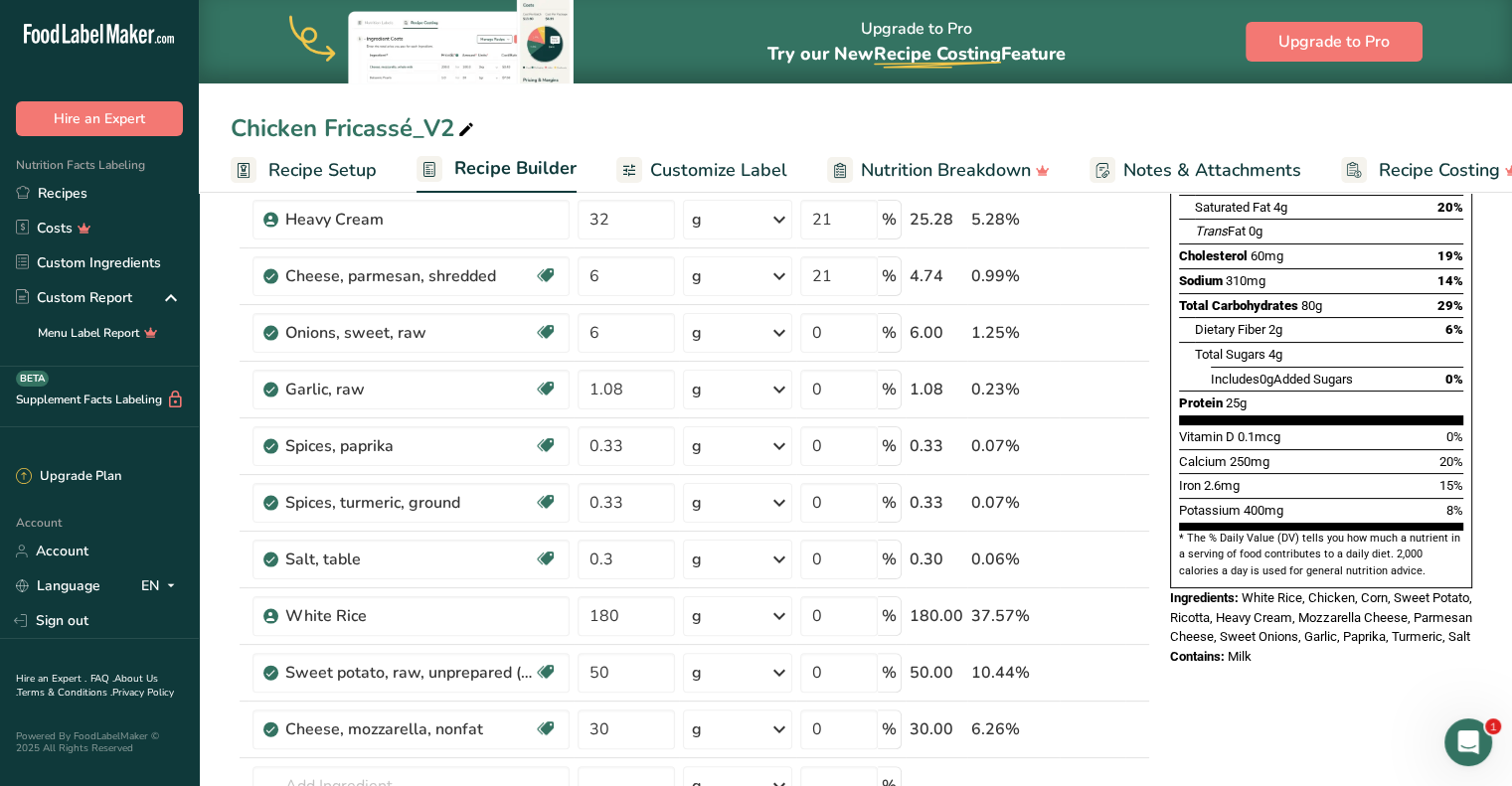 scroll, scrollTop: 0, scrollLeft: 0, axis: both 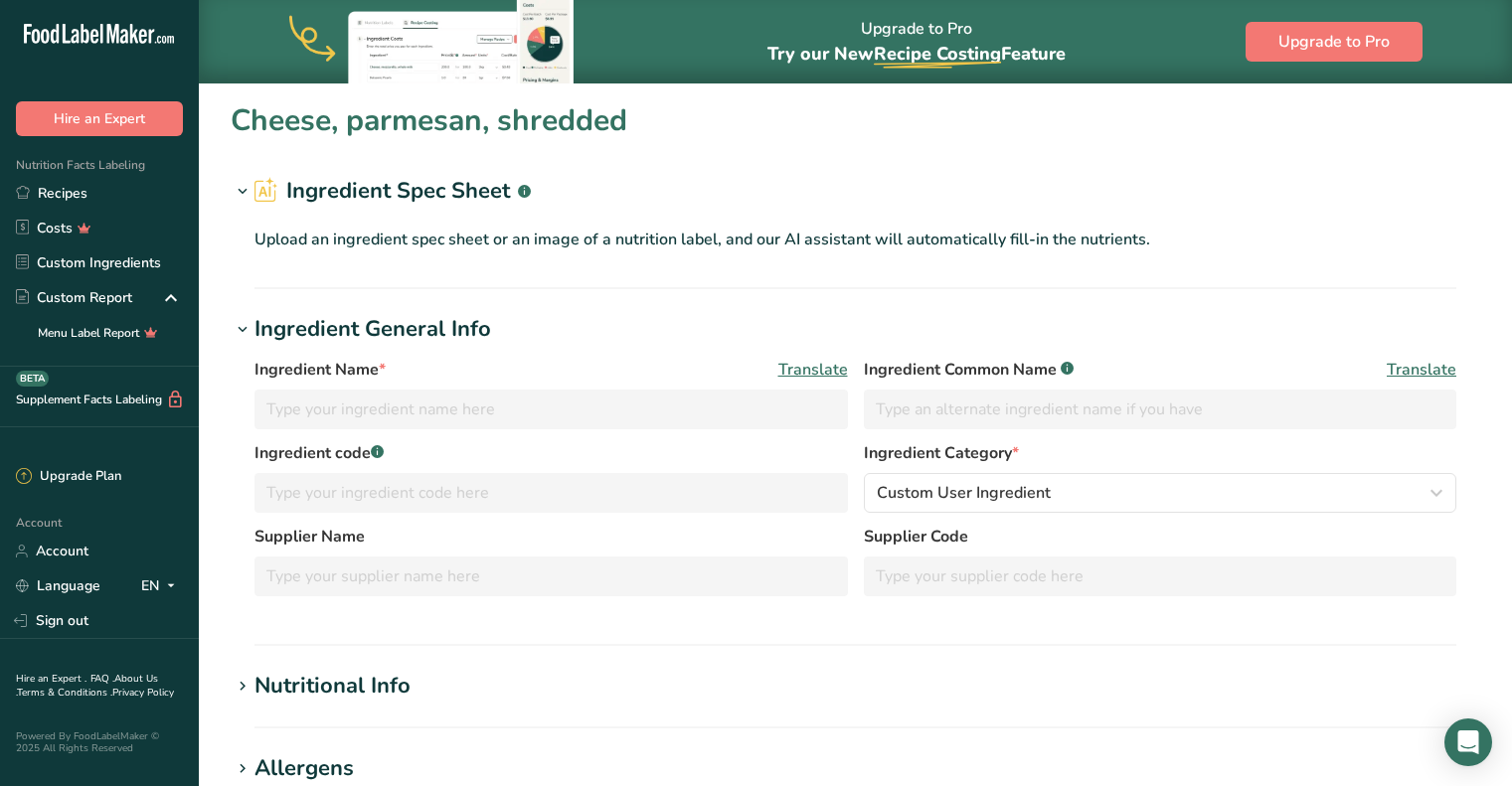 type on "Cheese, parmesan, shredded" 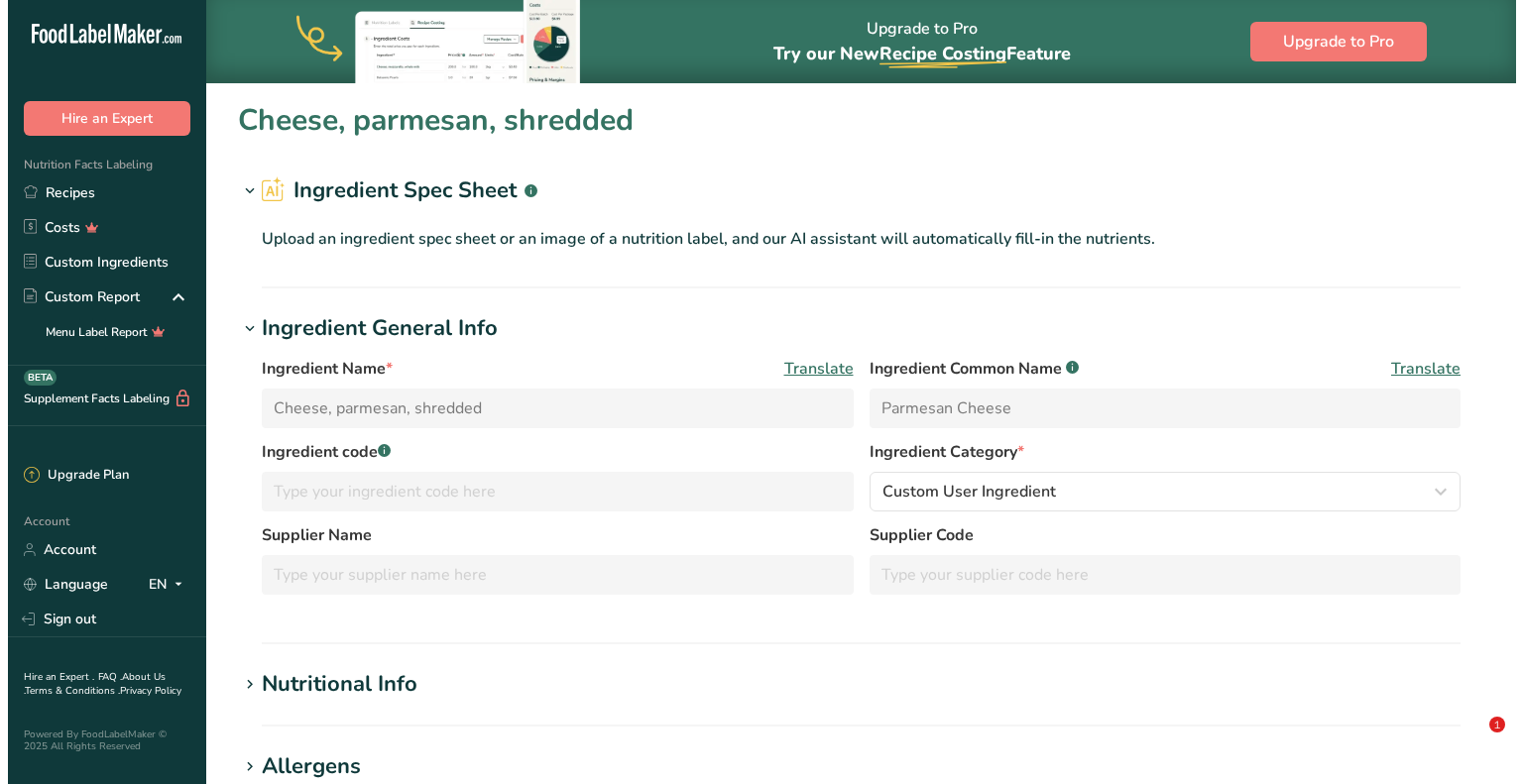 scroll, scrollTop: 0, scrollLeft: 0, axis: both 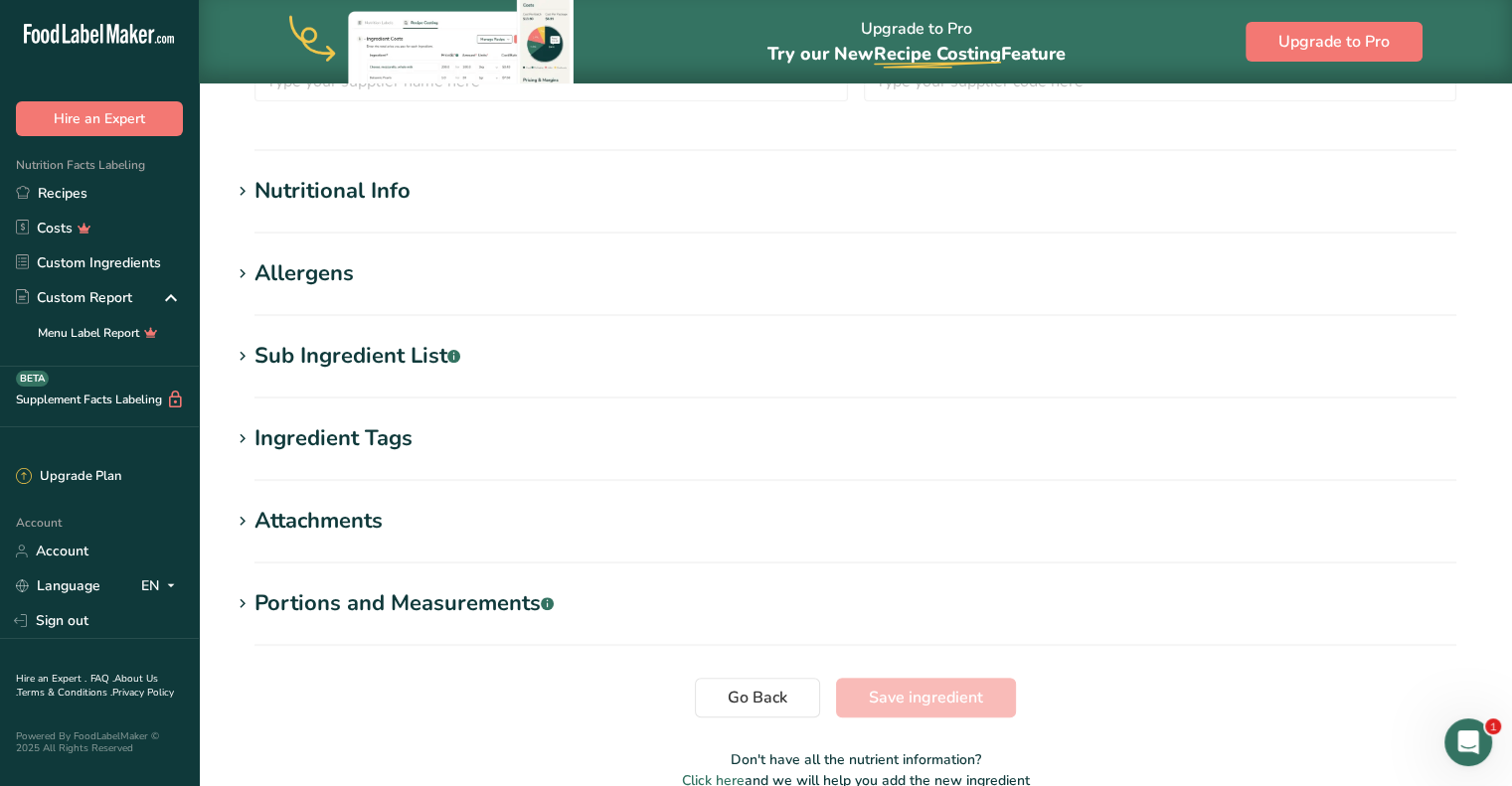 click on "Nutritional Info" at bounding box center (332, 191) 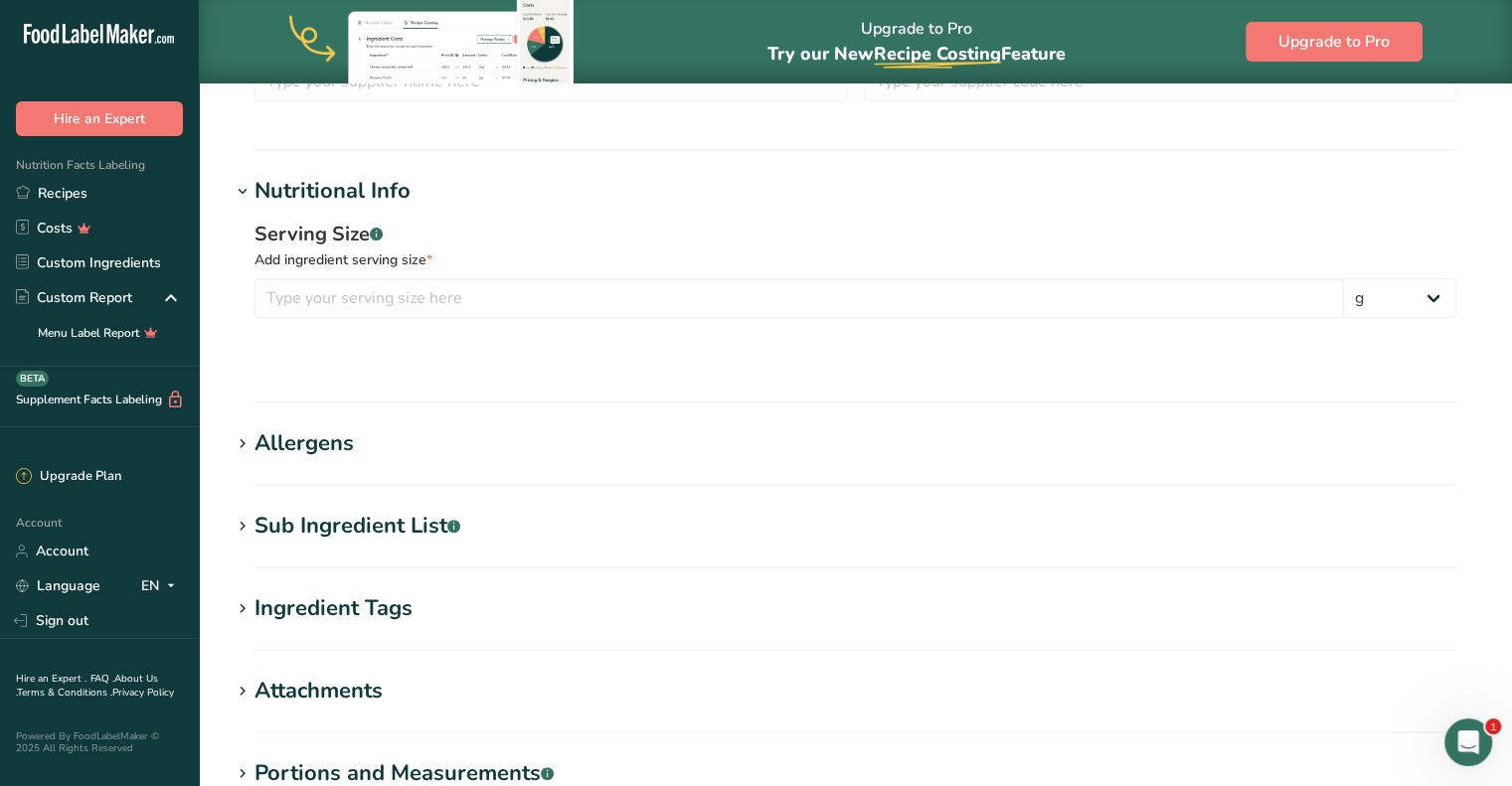 type on "Cheese, mozzarella, nonfat" 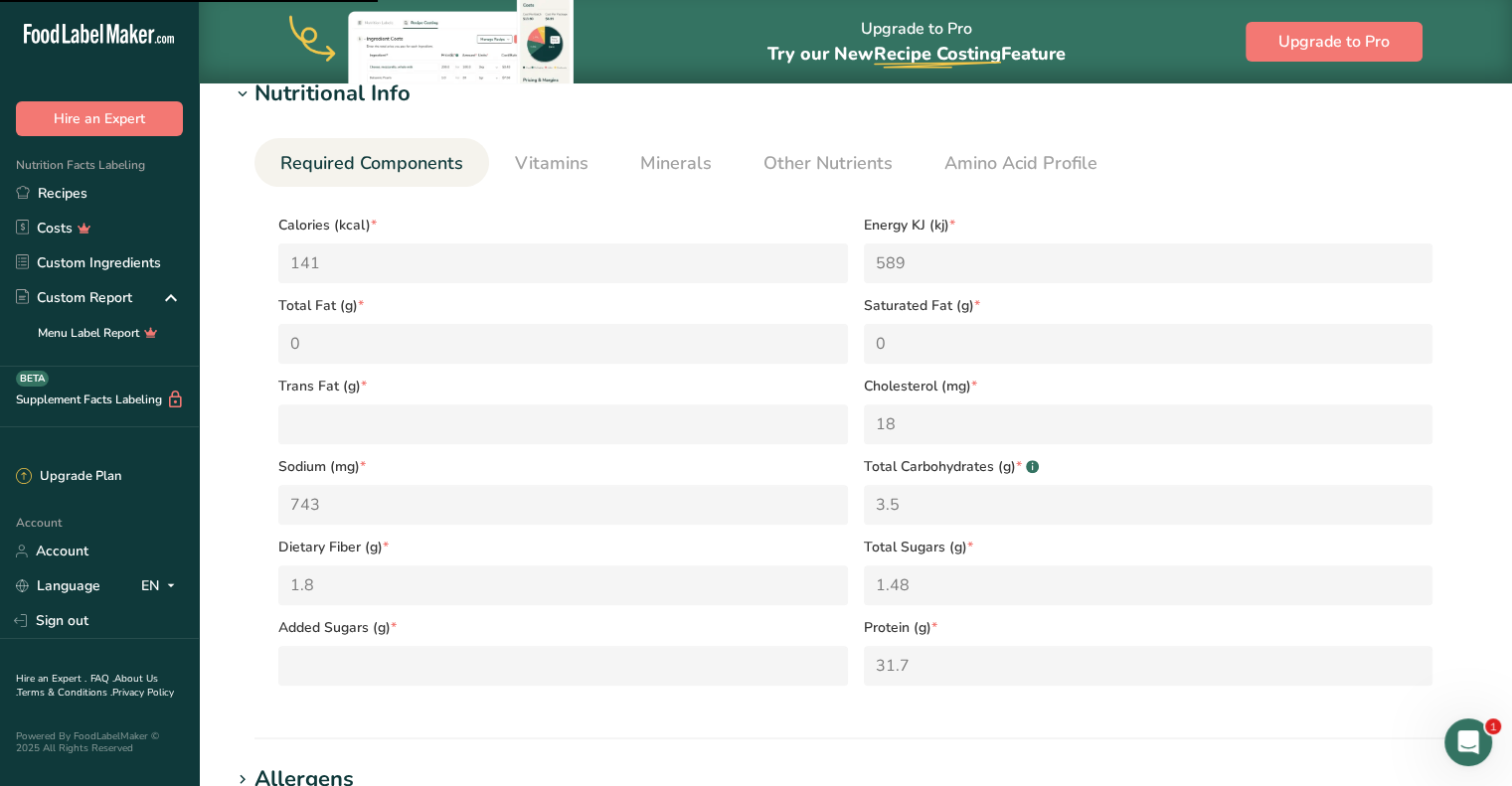 scroll, scrollTop: 496, scrollLeft: 0, axis: vertical 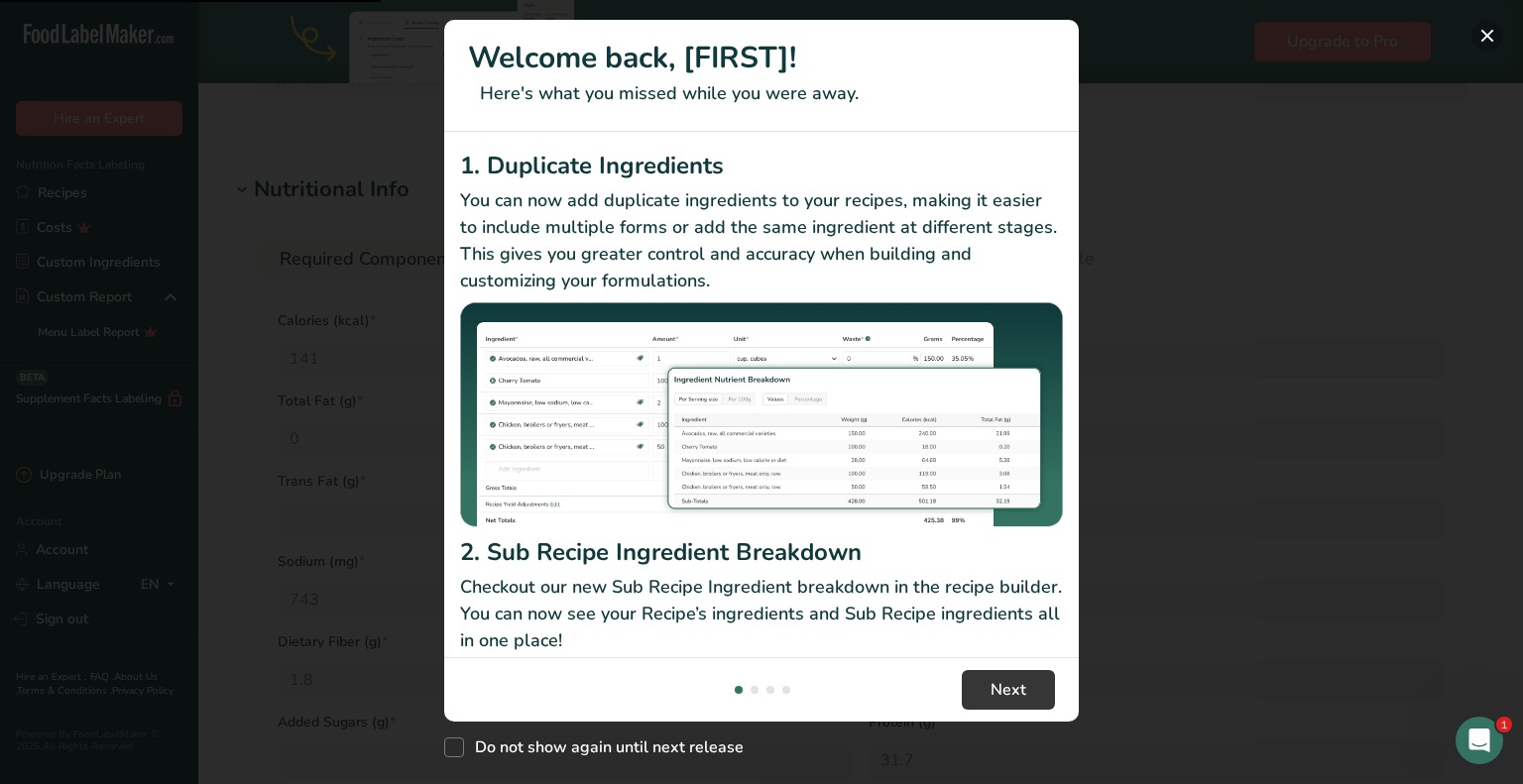 click at bounding box center (1487, 36) 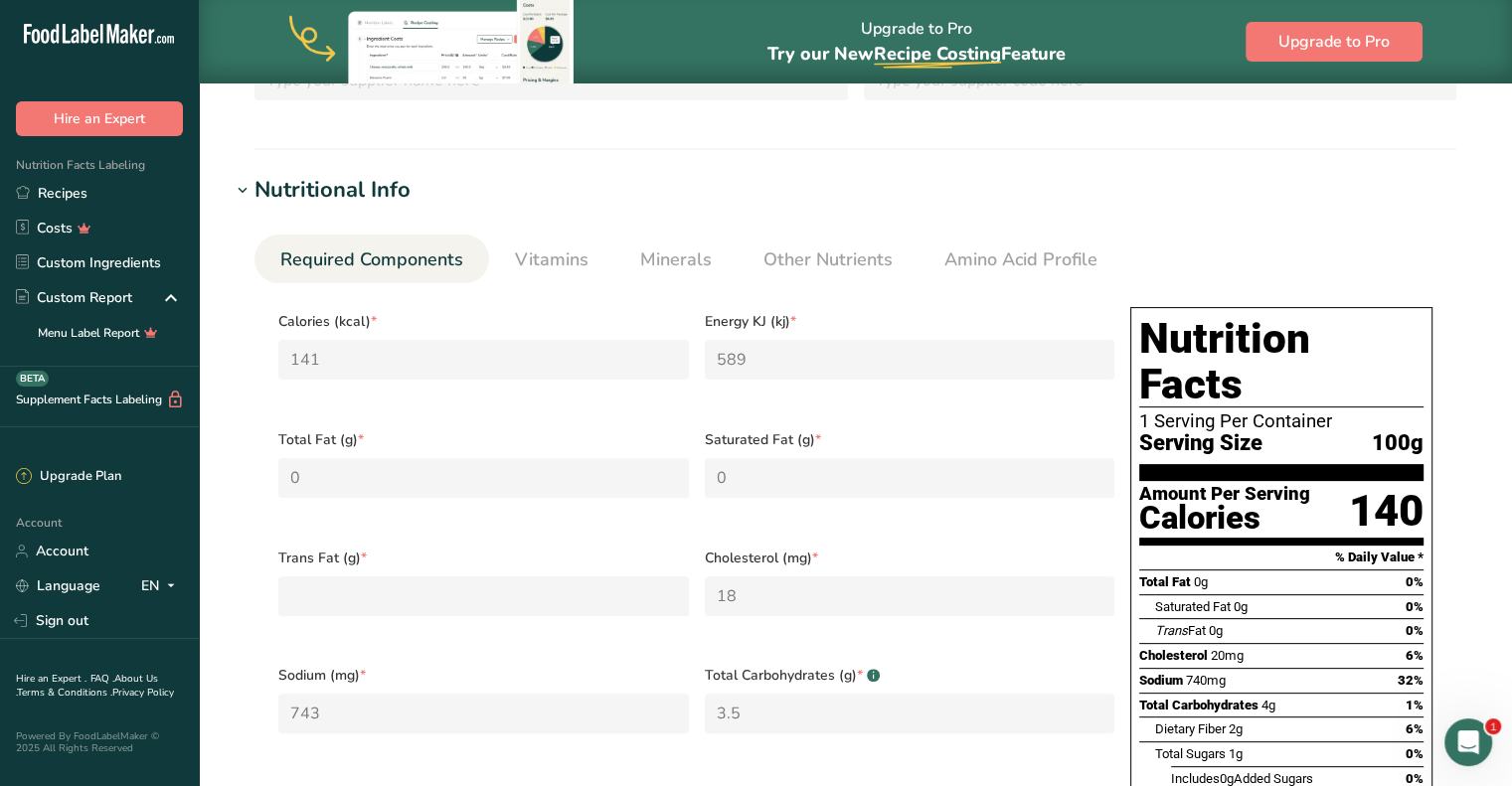 scroll, scrollTop: 516, scrollLeft: 0, axis: vertical 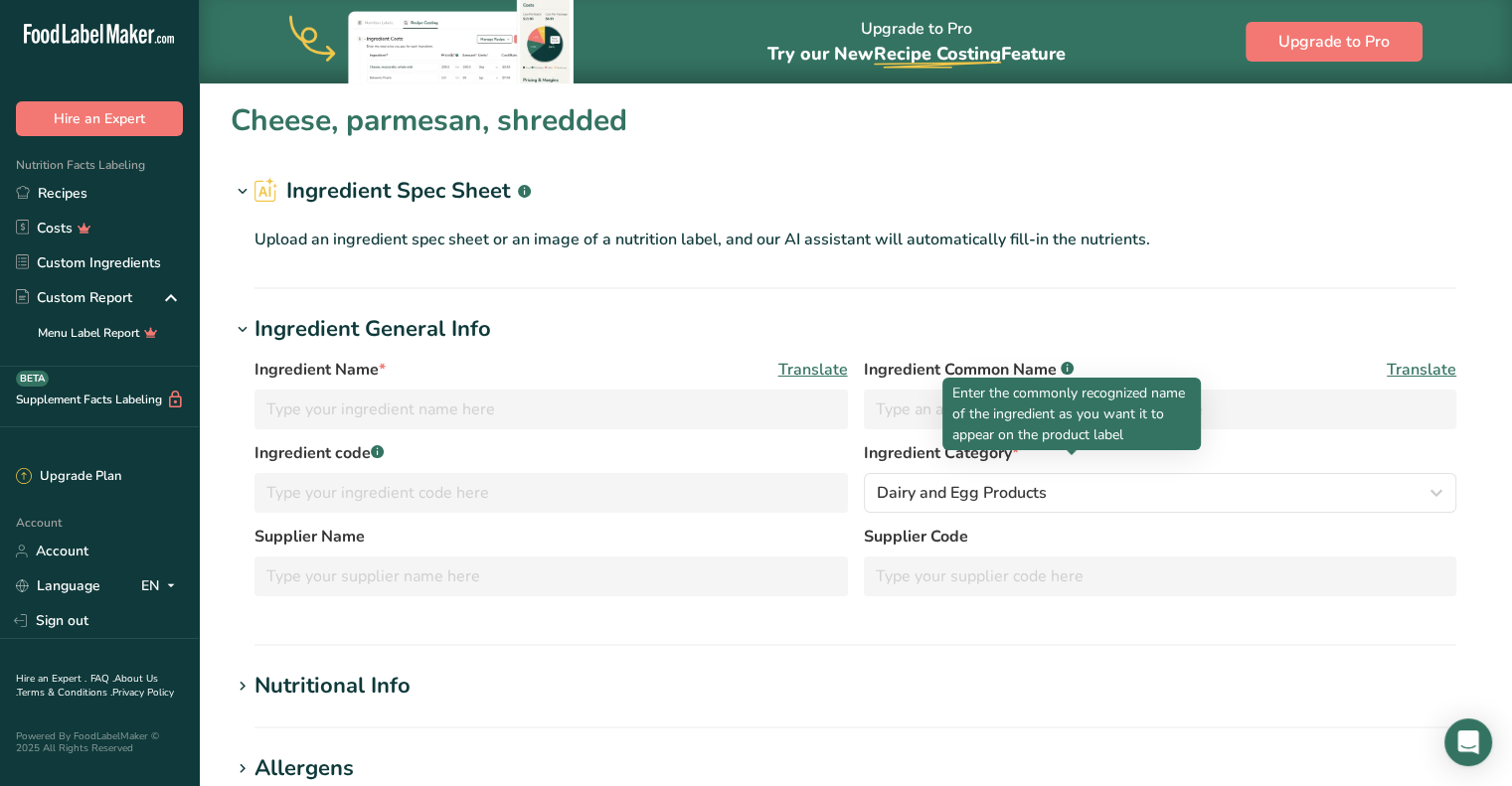 type on "Cheese, parmesan, shredded" 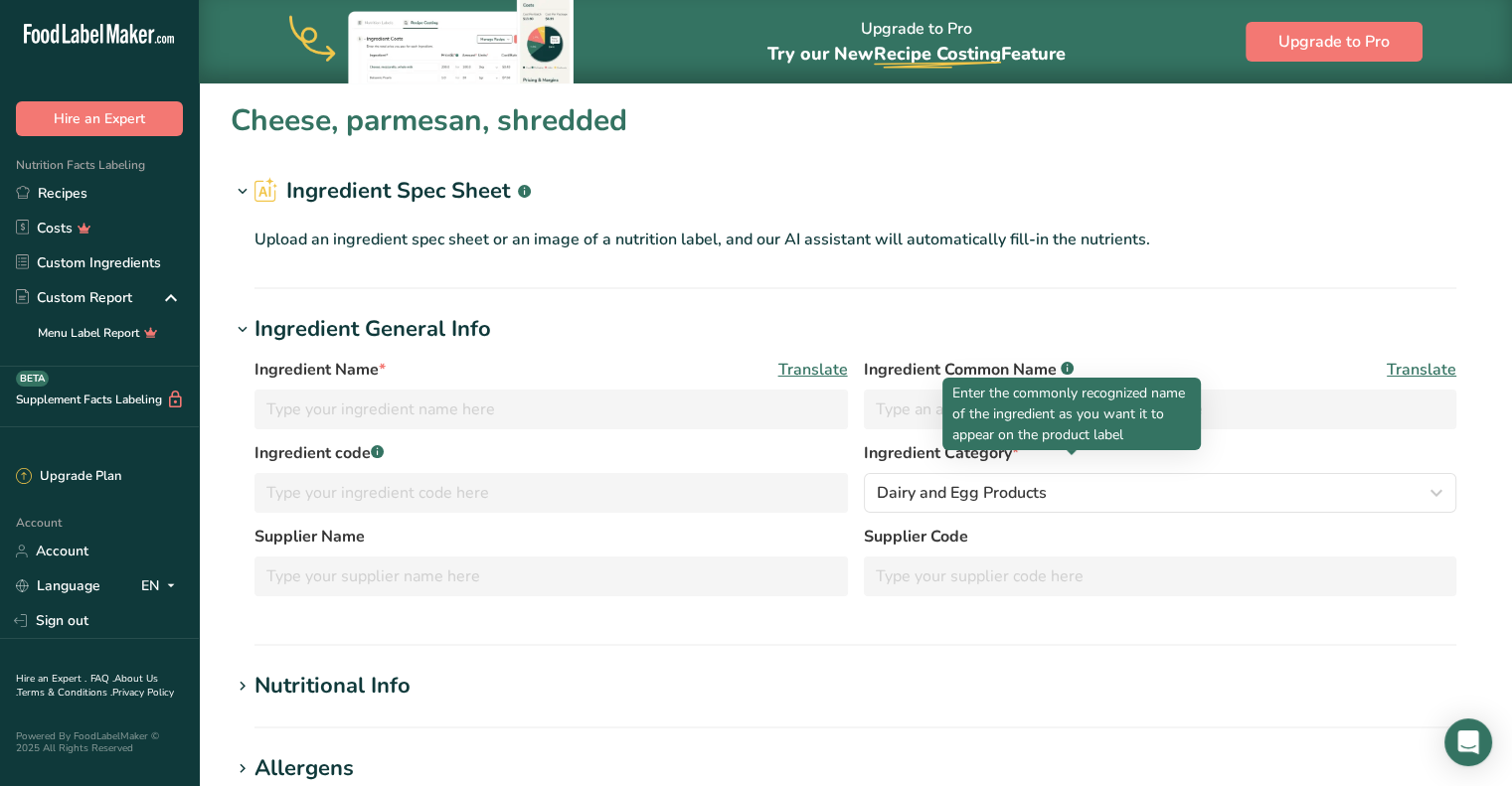 type on "Parmesan Cheese" 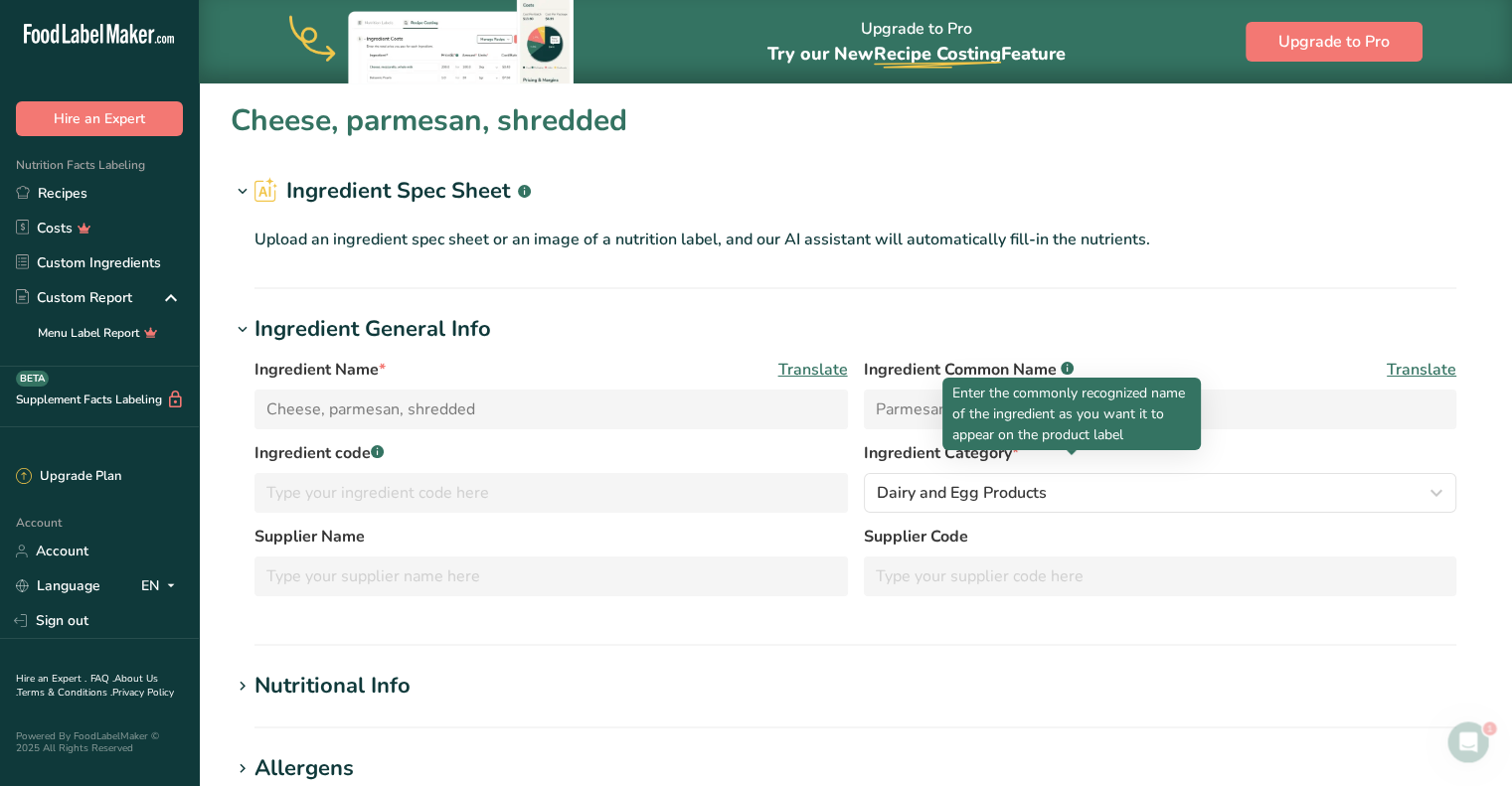 scroll, scrollTop: 0, scrollLeft: 0, axis: both 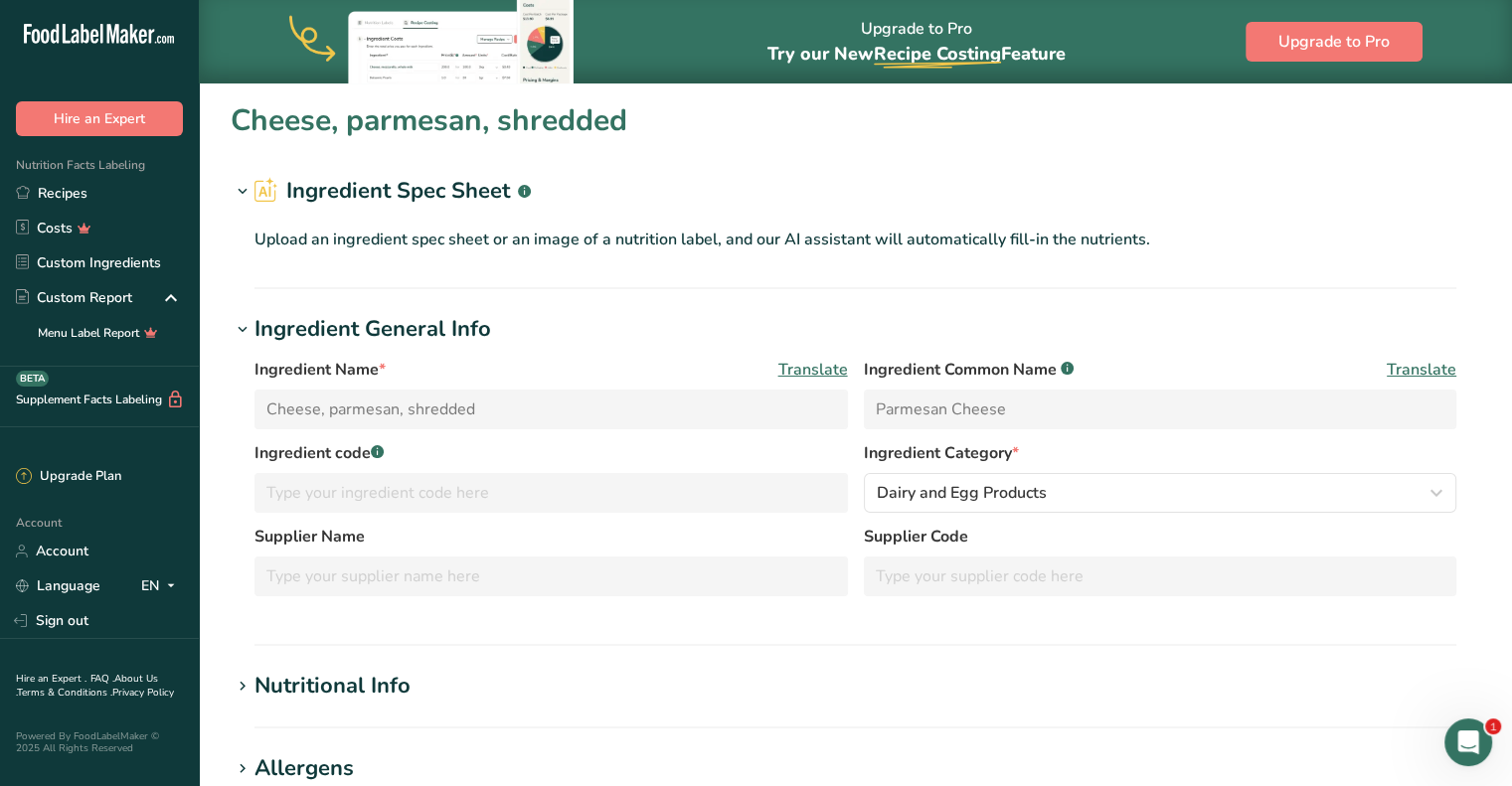 type on "415" 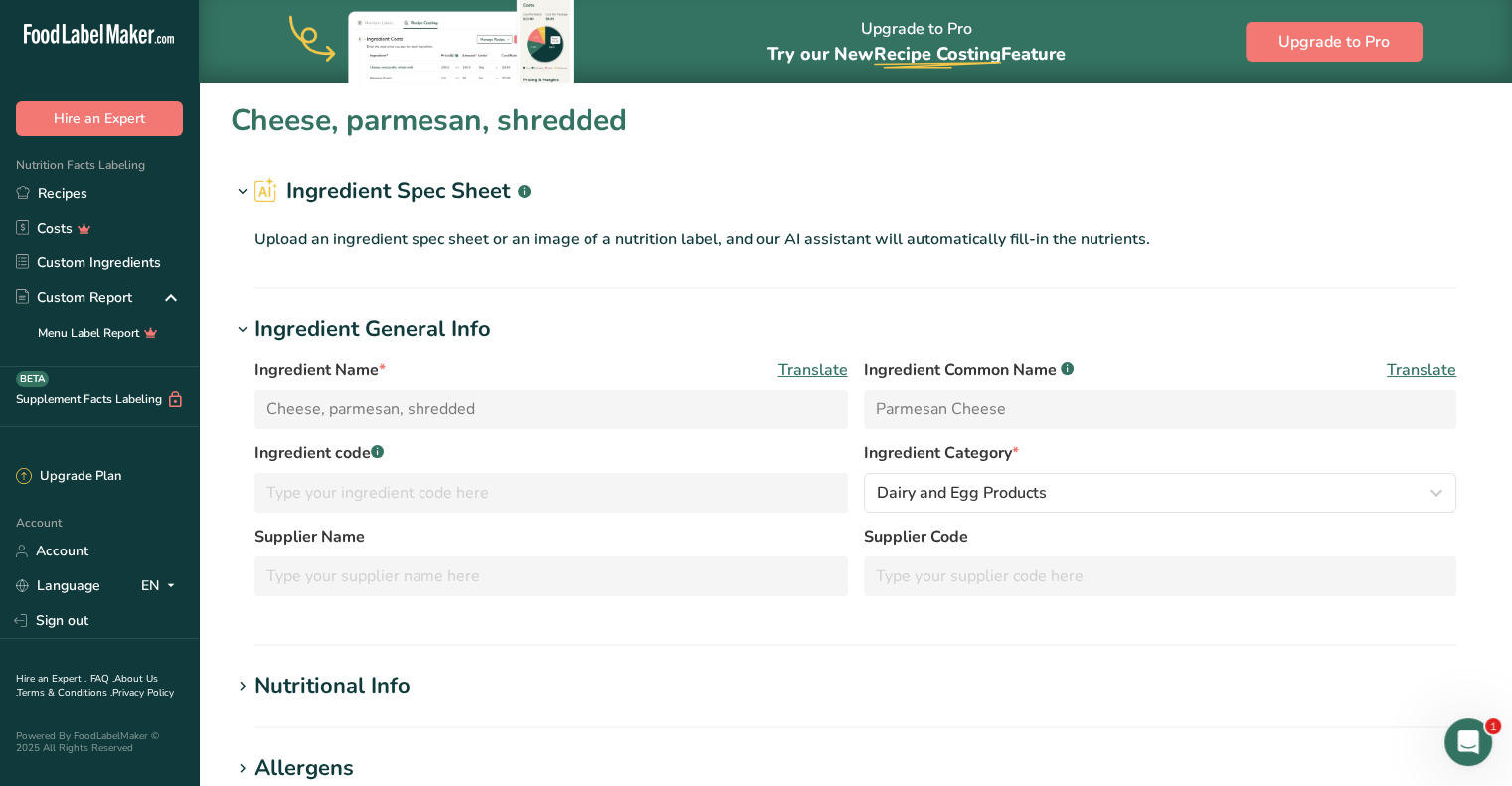 type on "1737" 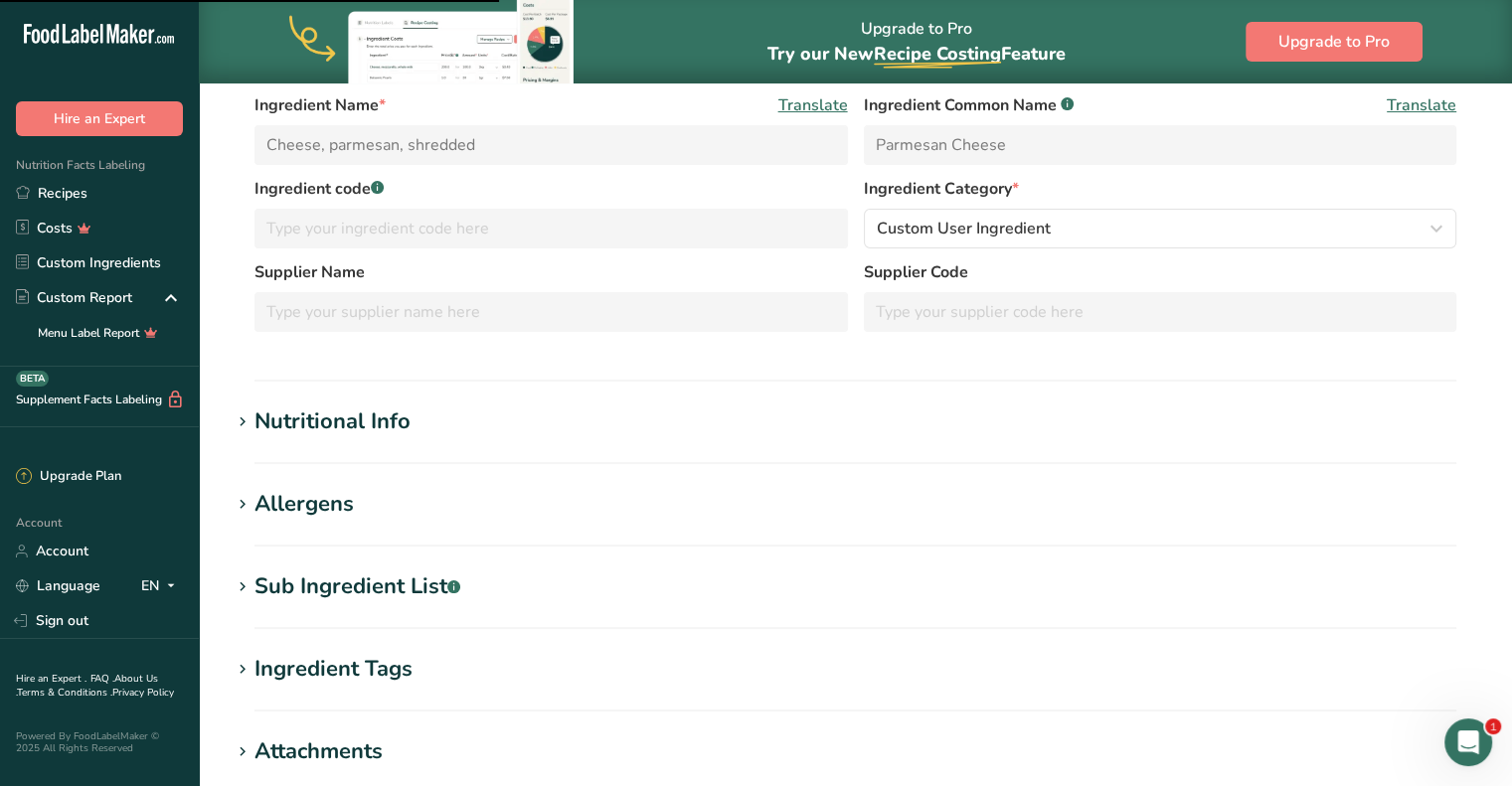scroll, scrollTop: 273, scrollLeft: 0, axis: vertical 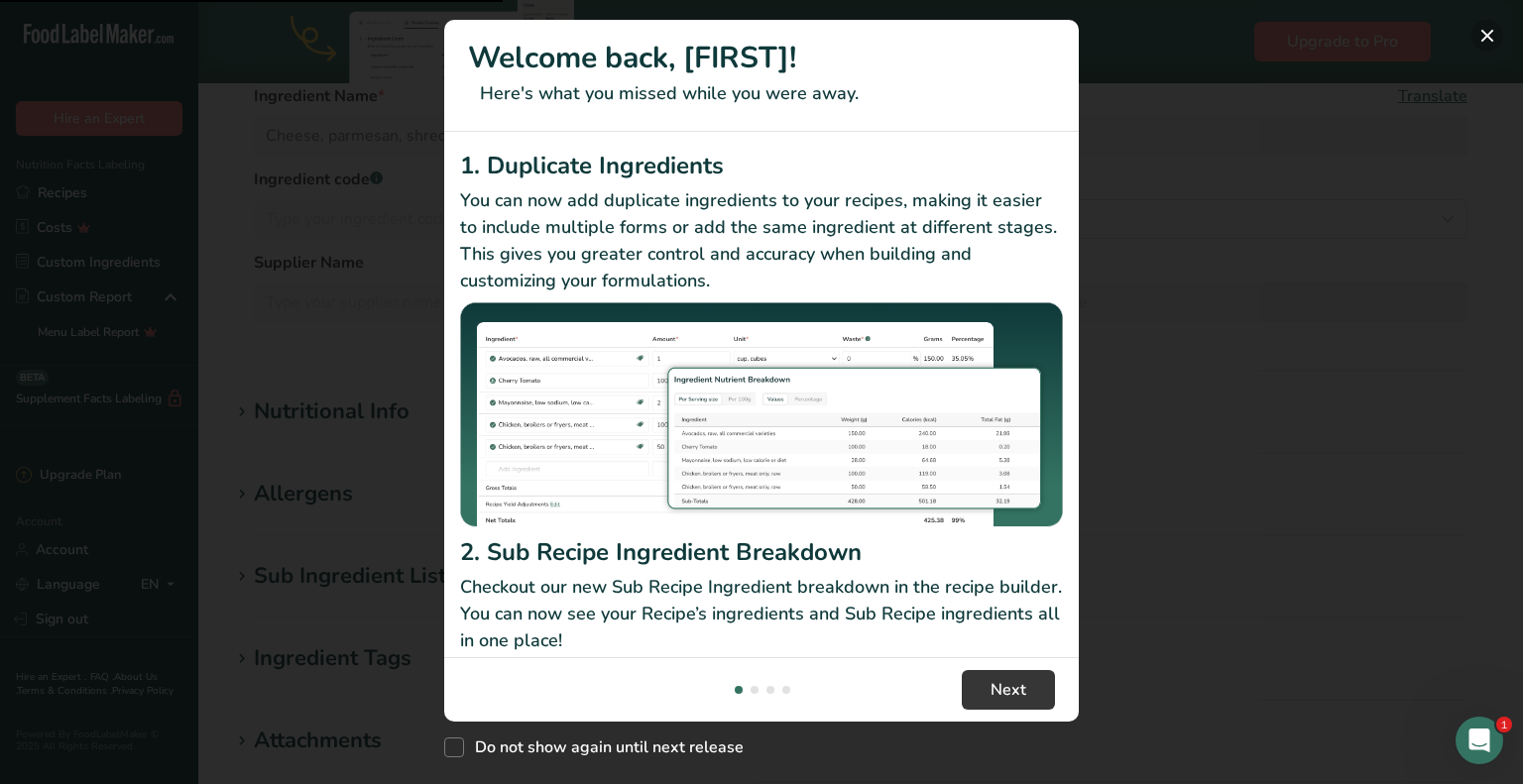 click at bounding box center [1487, 36] 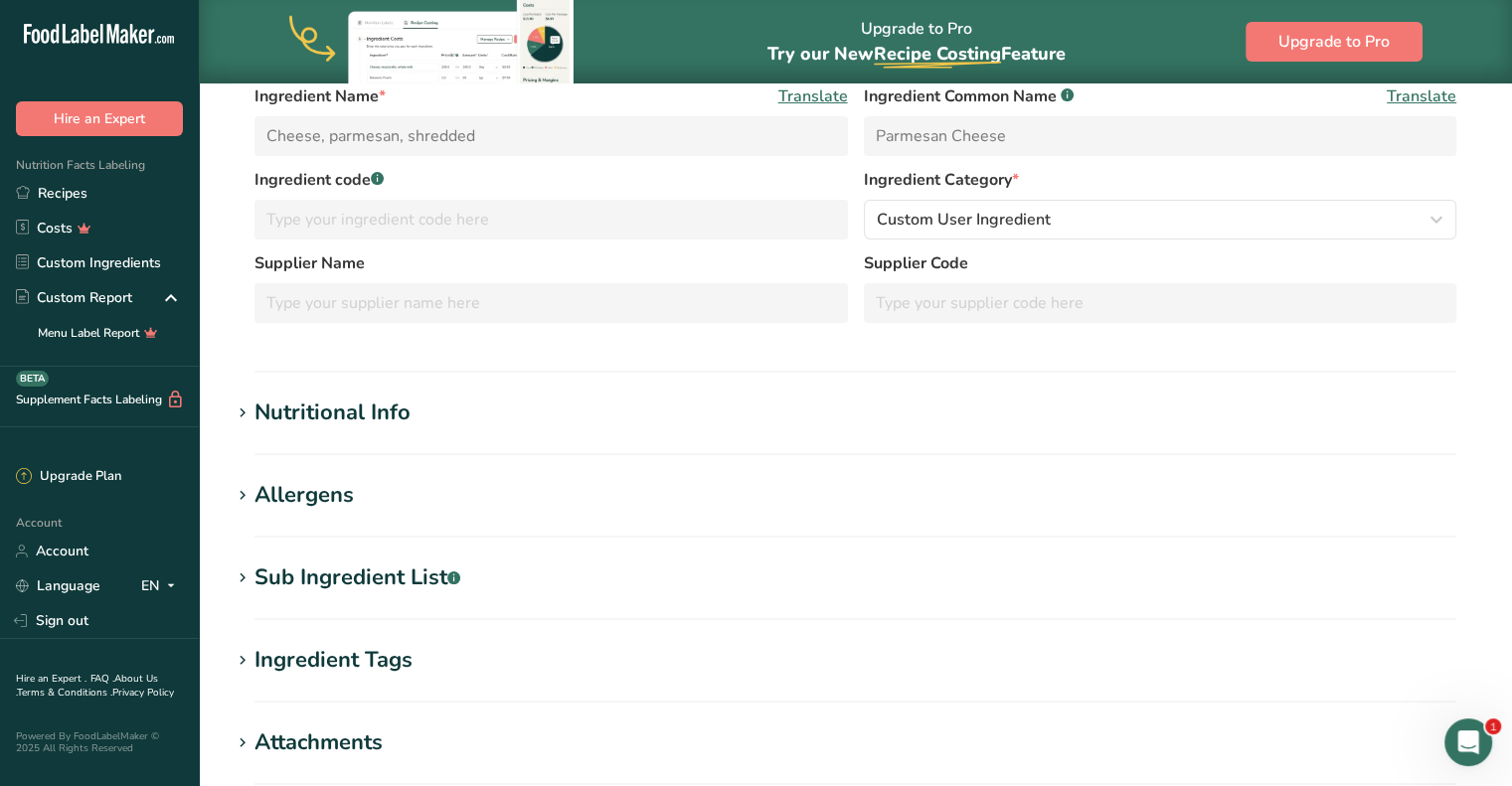 click on "Nutritional Info" at bounding box center (332, 412) 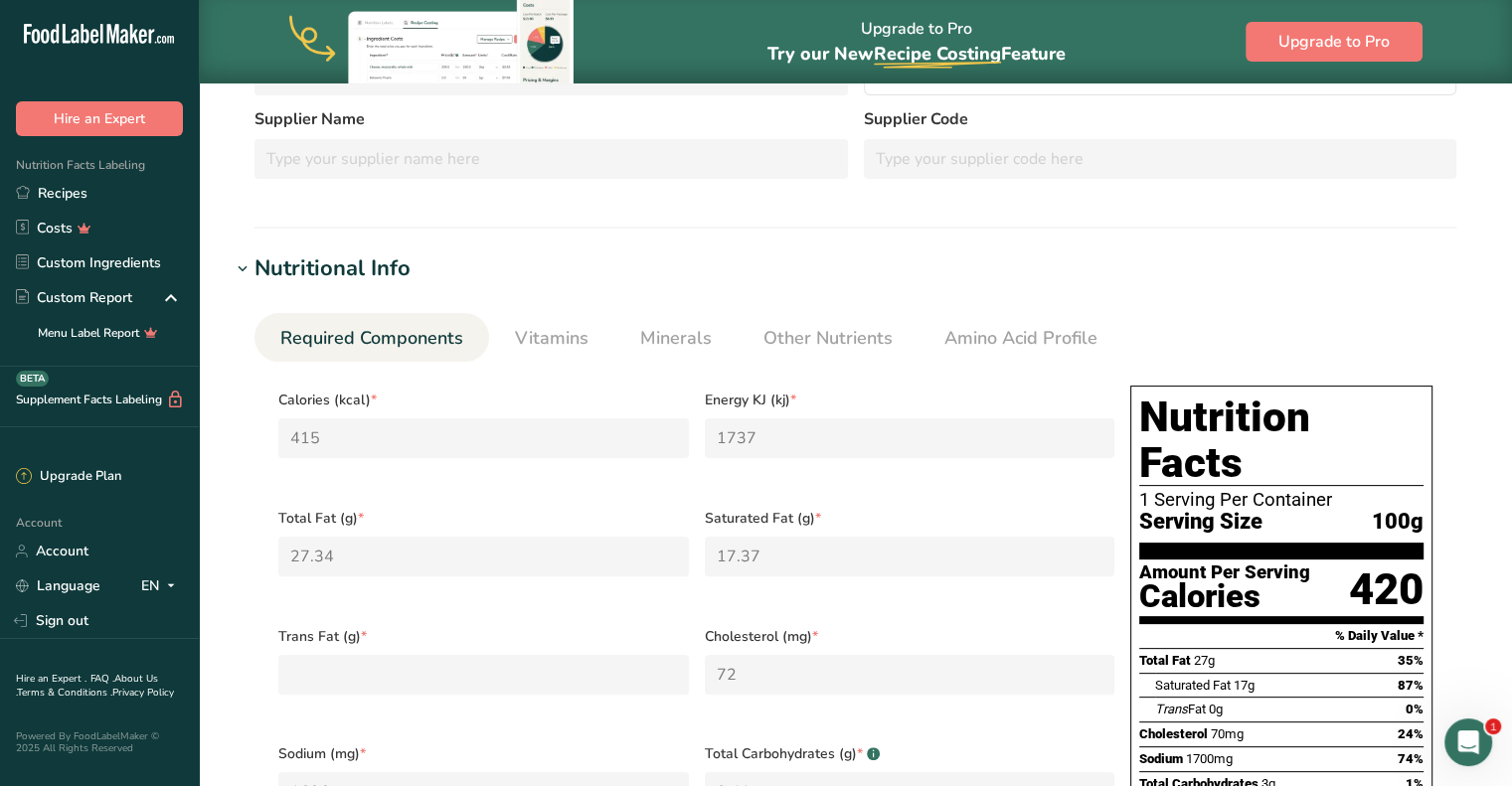 scroll, scrollTop: 416, scrollLeft: 0, axis: vertical 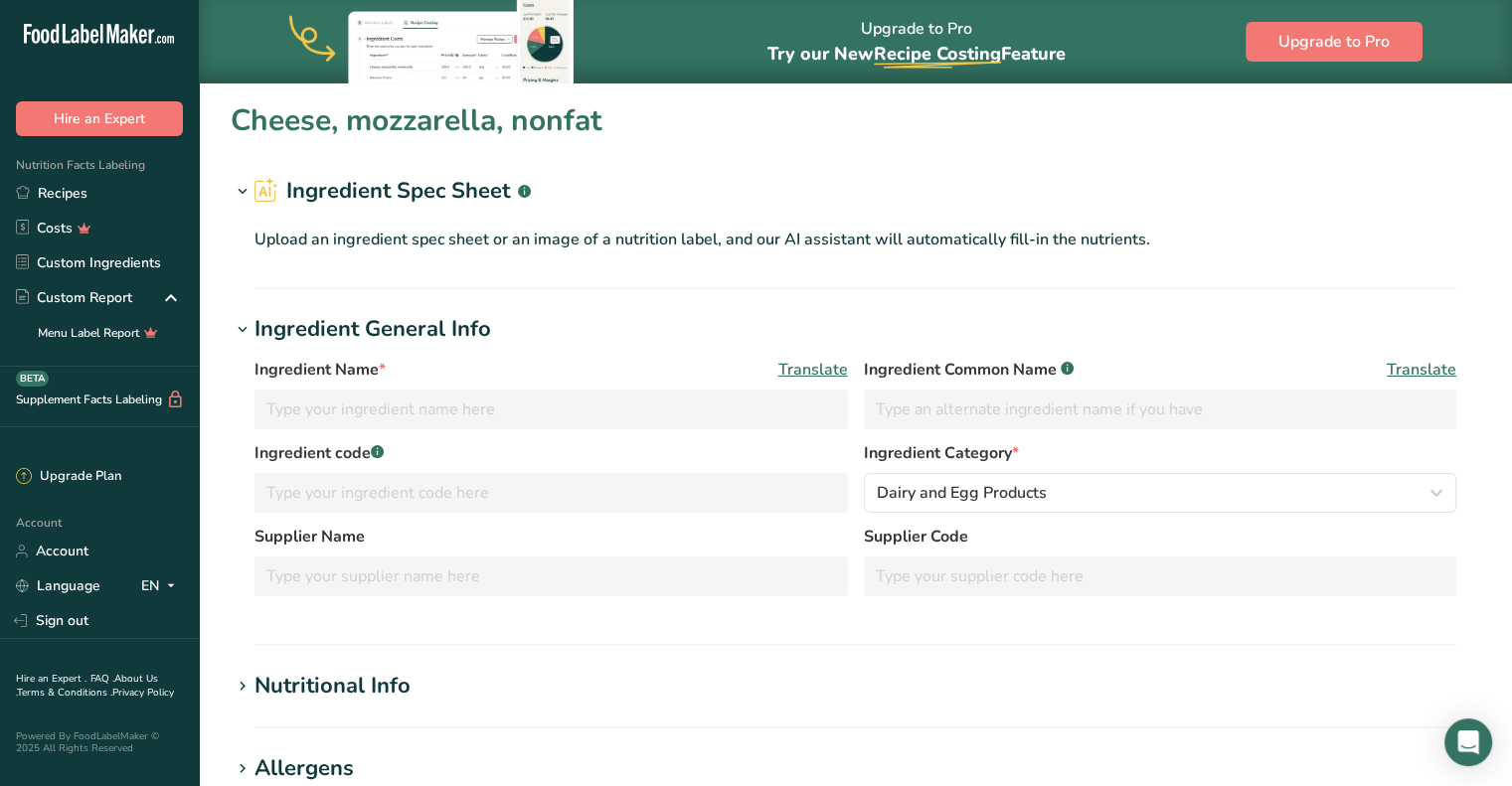 type on "Cheese, mozzarella, nonfat" 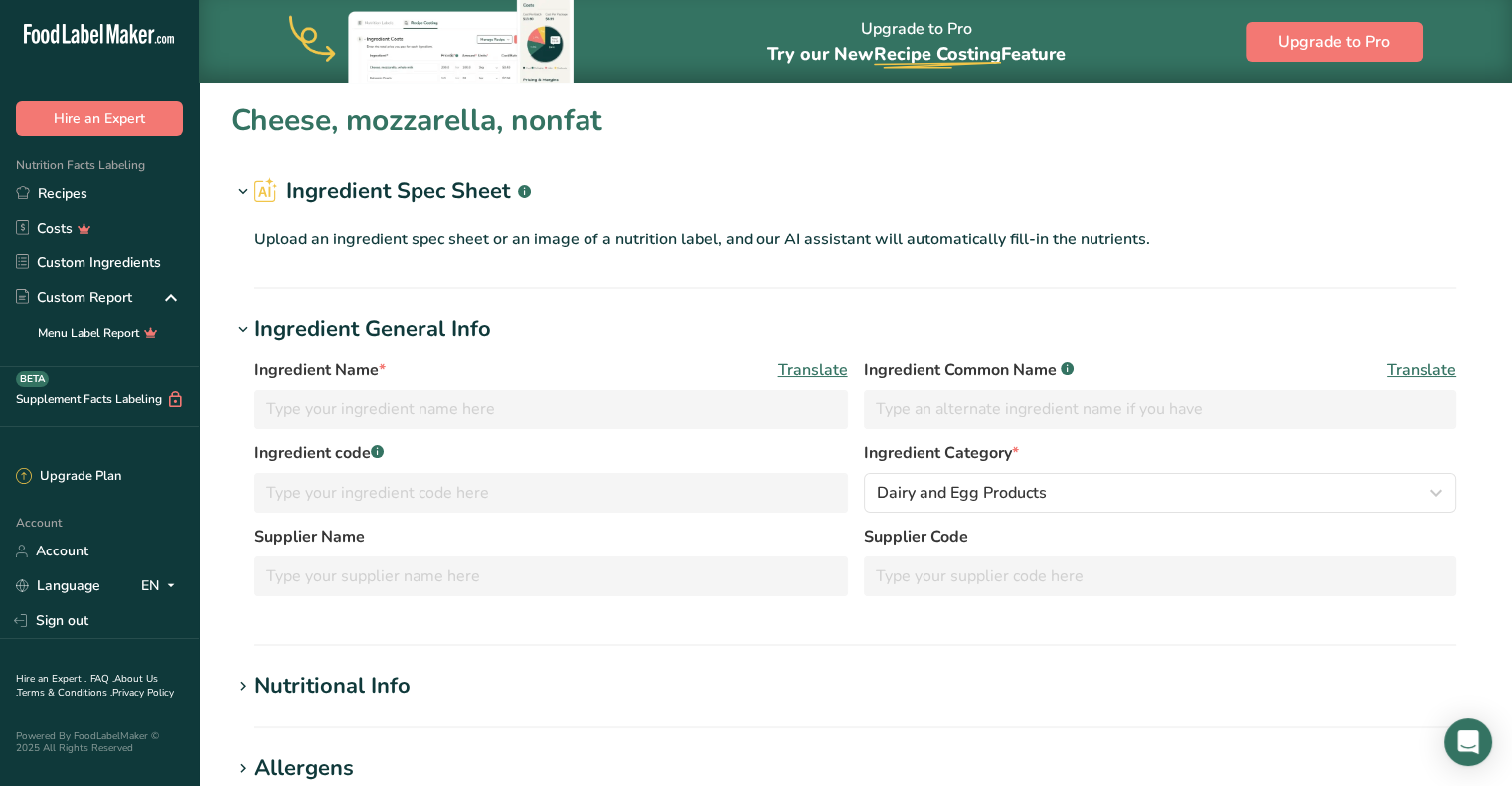 type on "Mozzarella Cheese" 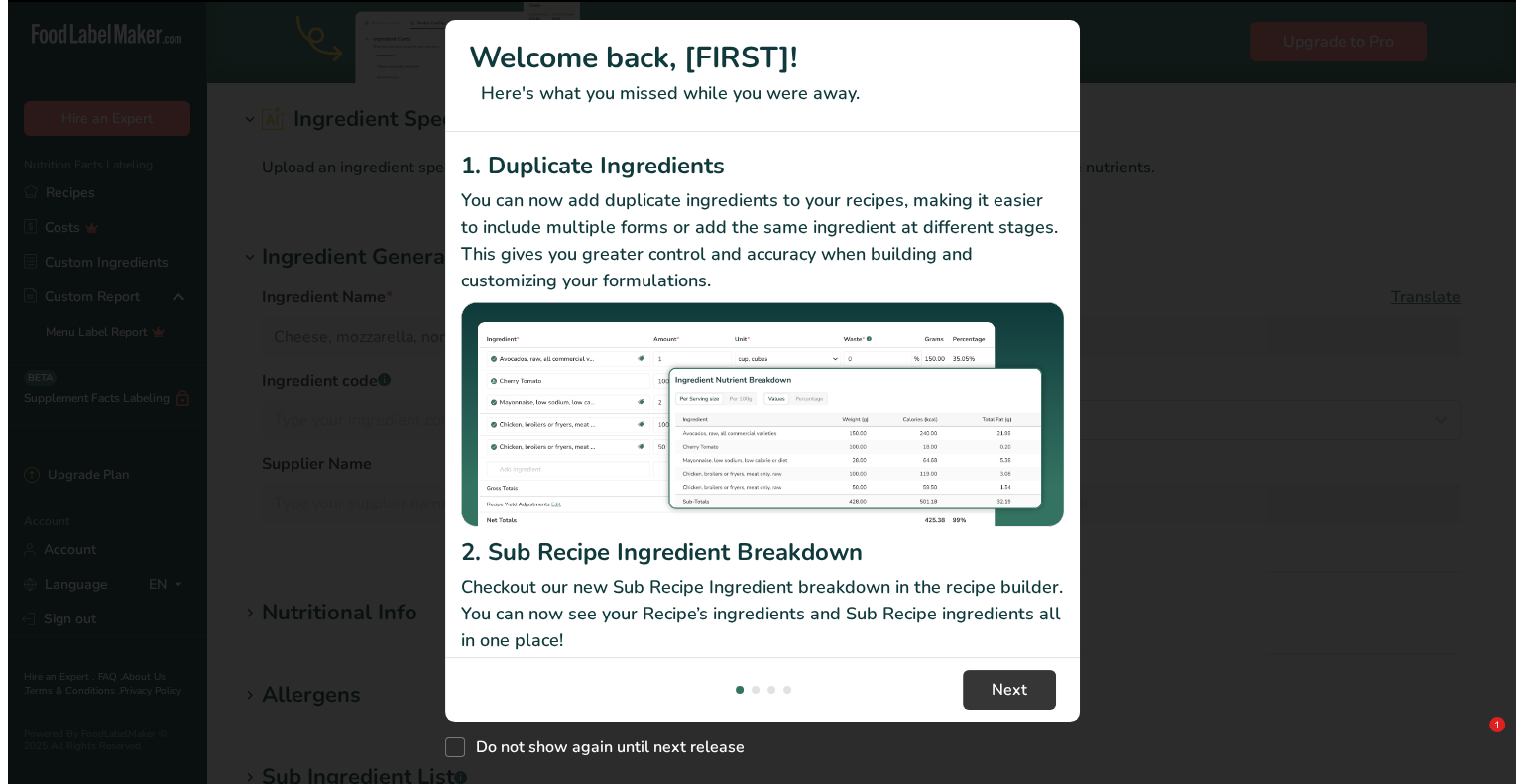 scroll, scrollTop: 587, scrollLeft: 0, axis: vertical 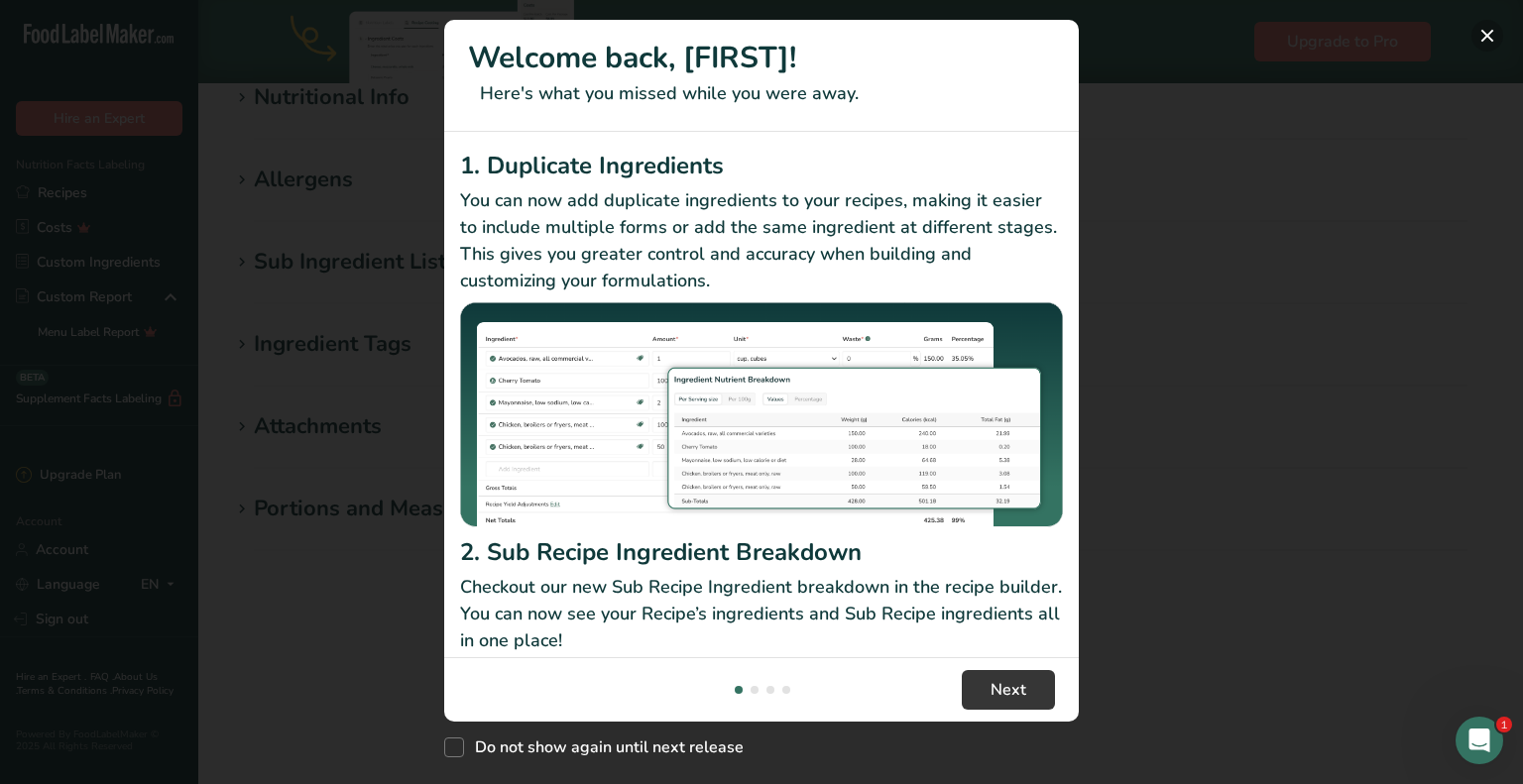 click at bounding box center (1487, 36) 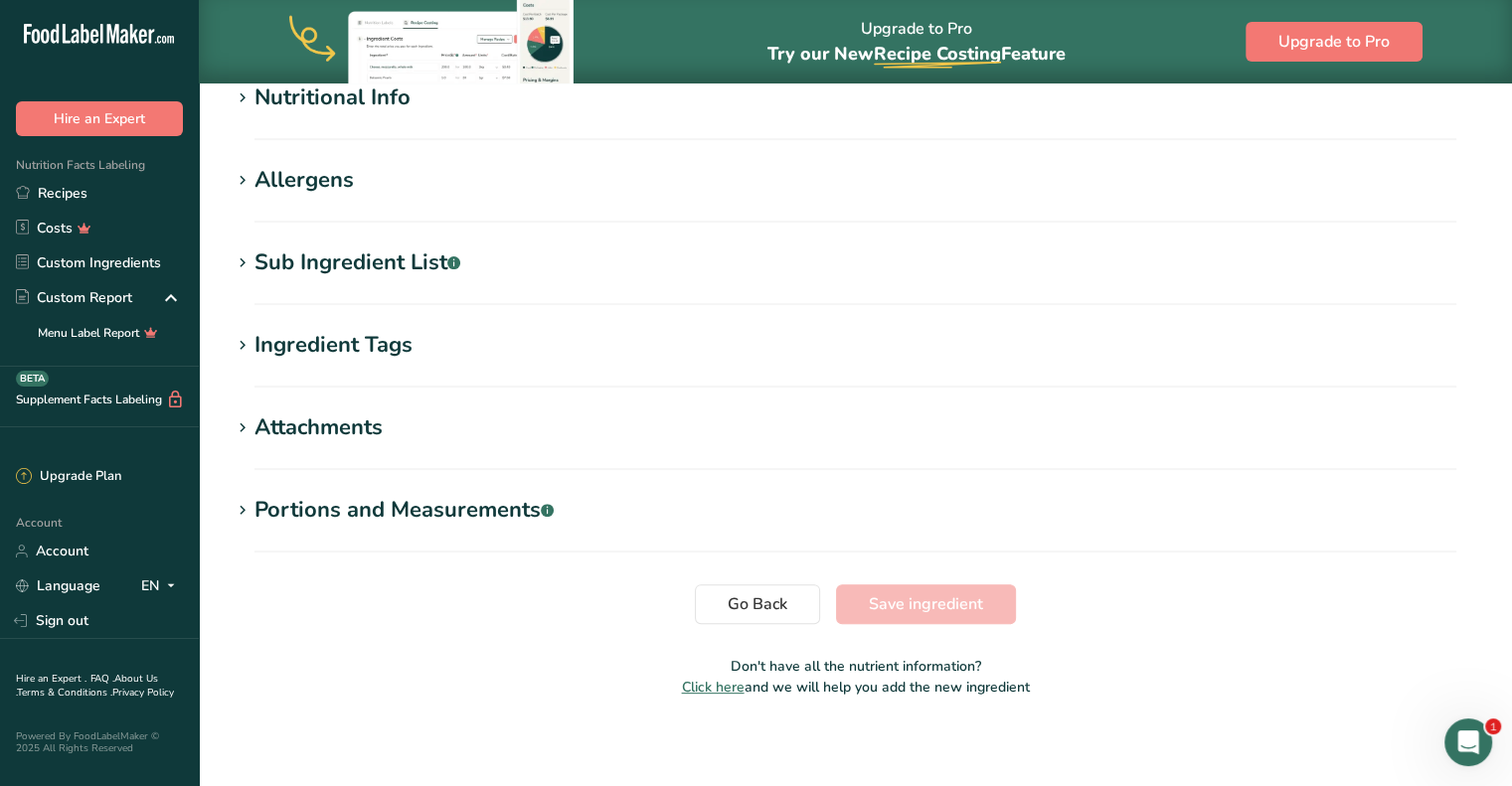 scroll, scrollTop: 528, scrollLeft: 0, axis: vertical 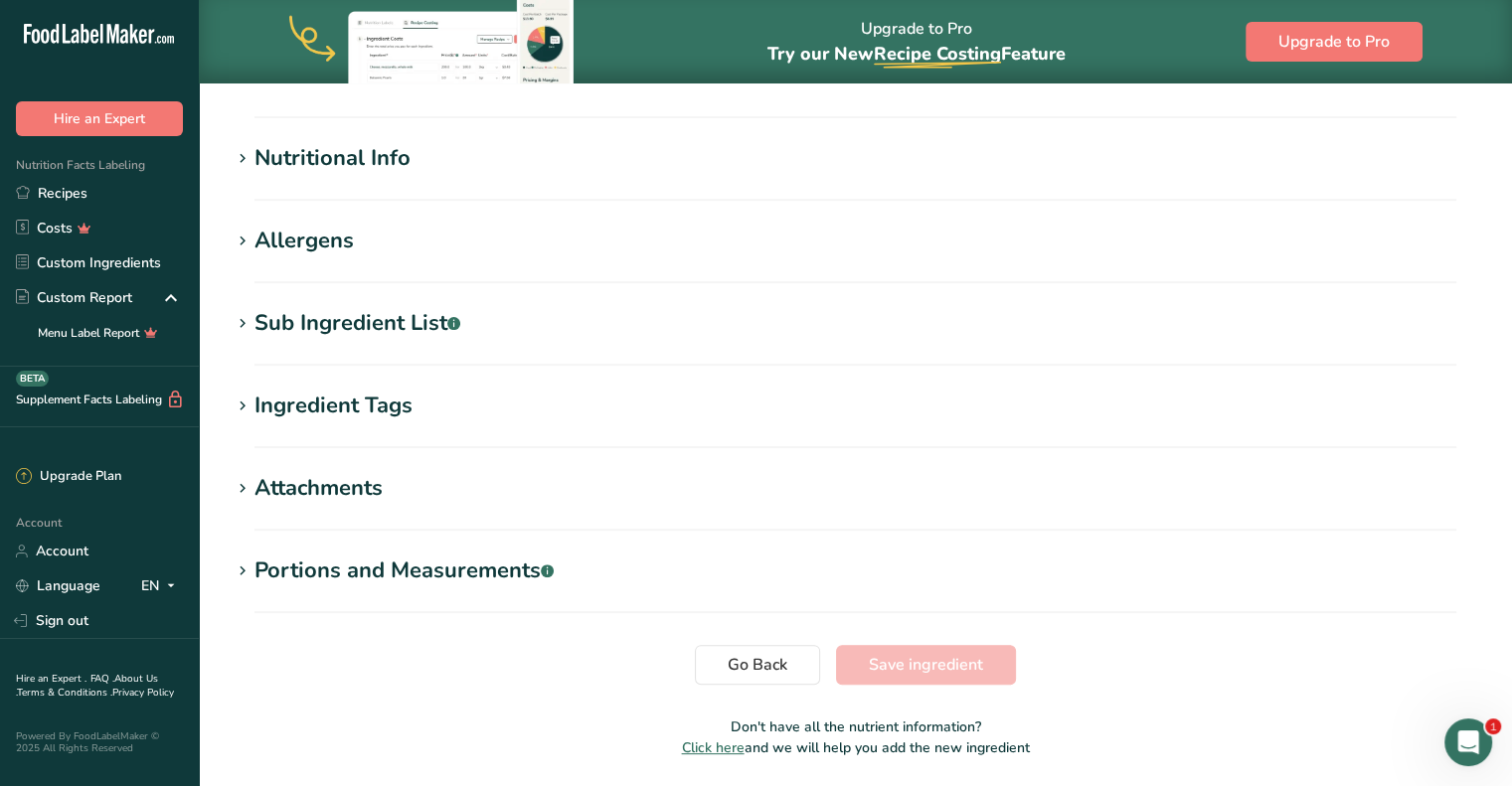 click on "Nutritional Info" at bounding box center [332, 158] 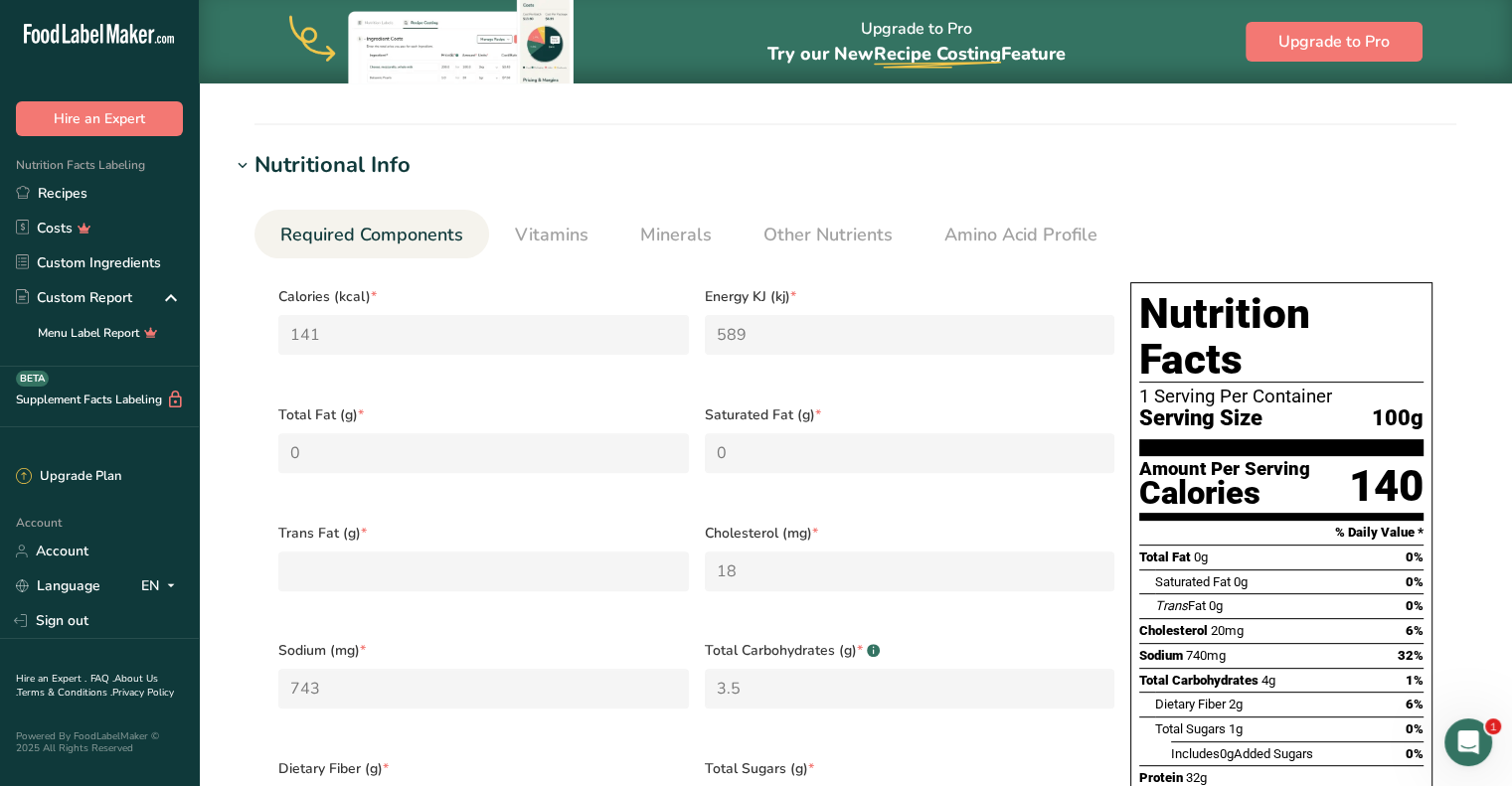 scroll, scrollTop: 524, scrollLeft: 0, axis: vertical 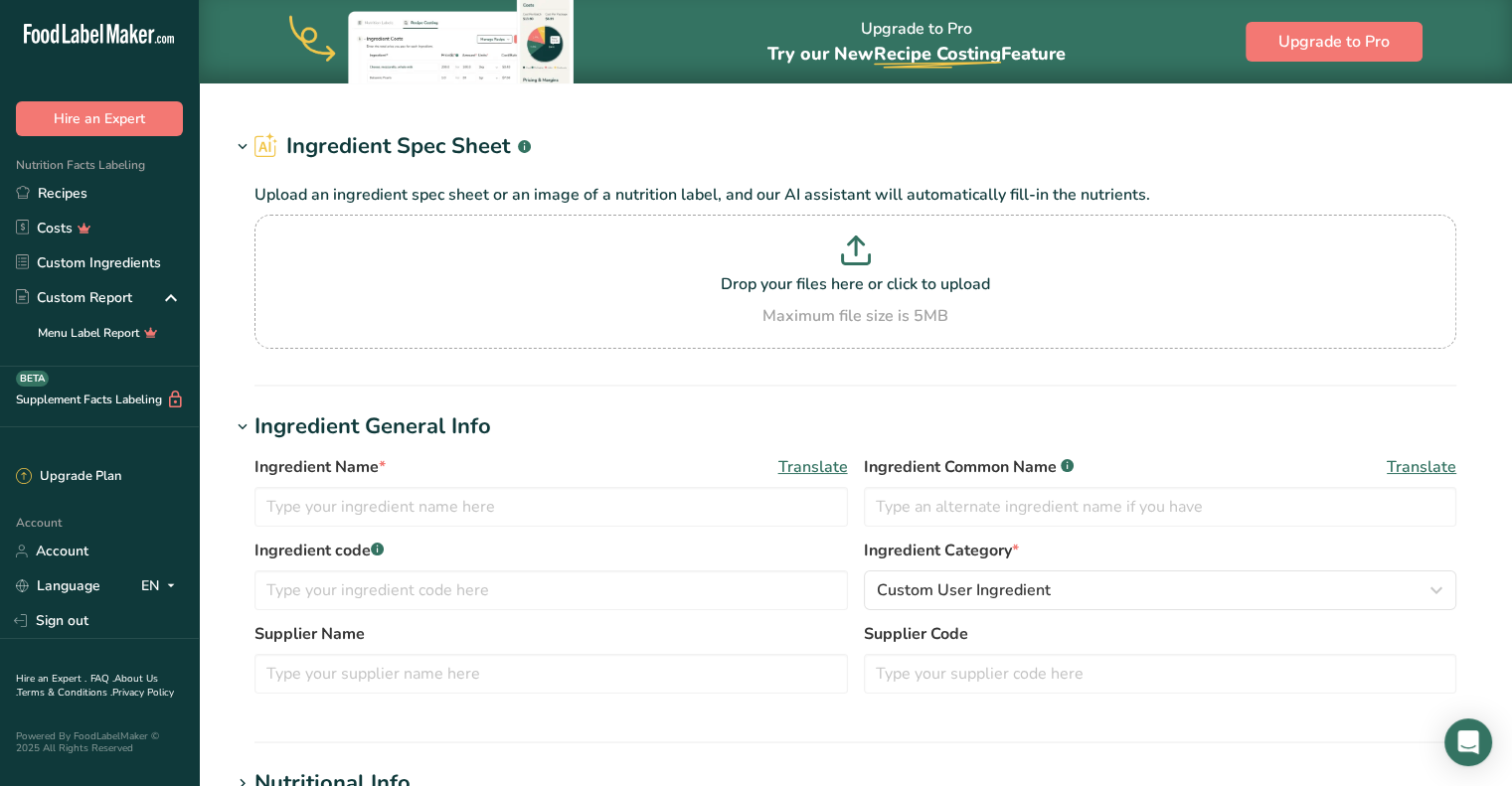 type on "Philadelphia Cream Cheese" 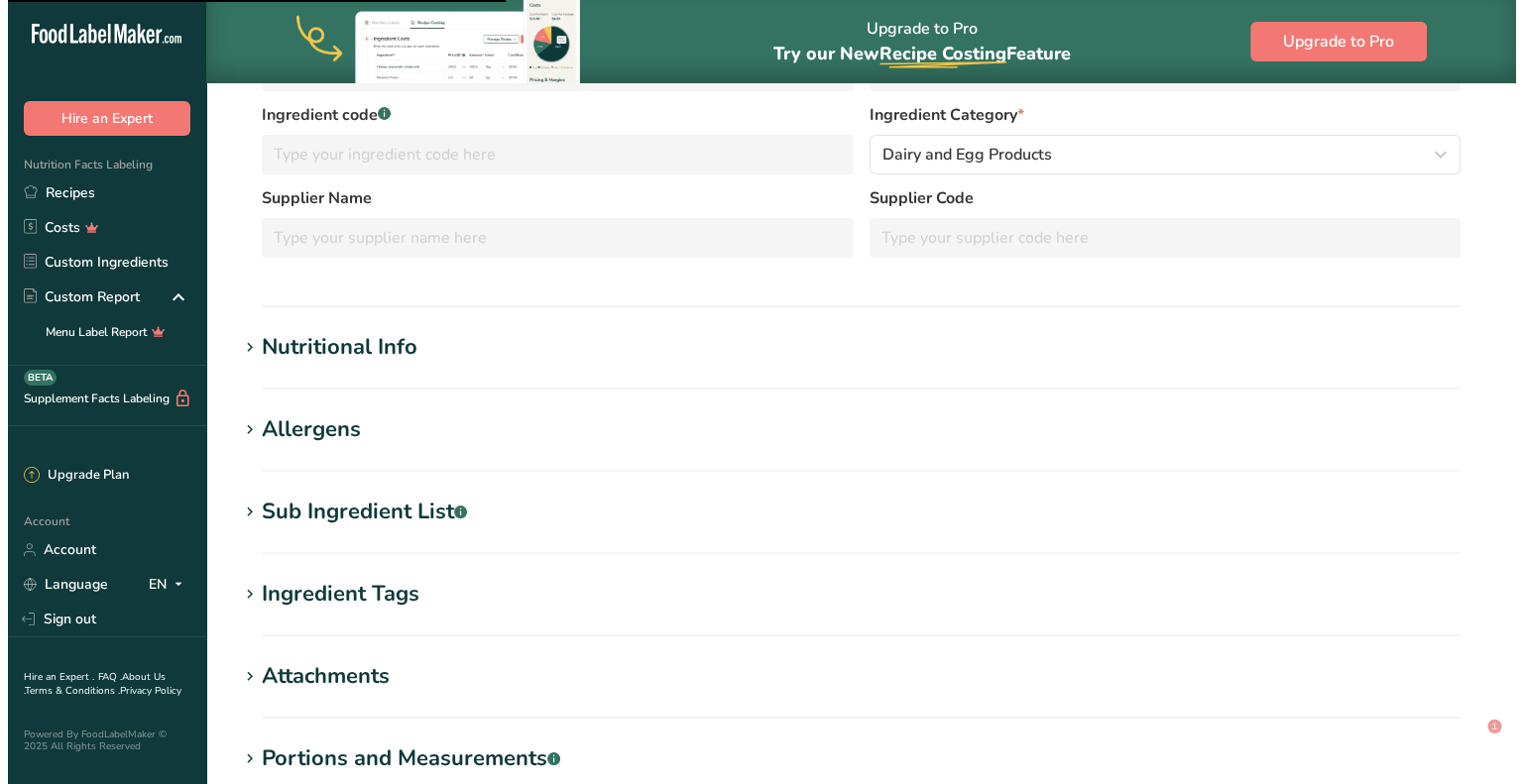scroll, scrollTop: 367, scrollLeft: 0, axis: vertical 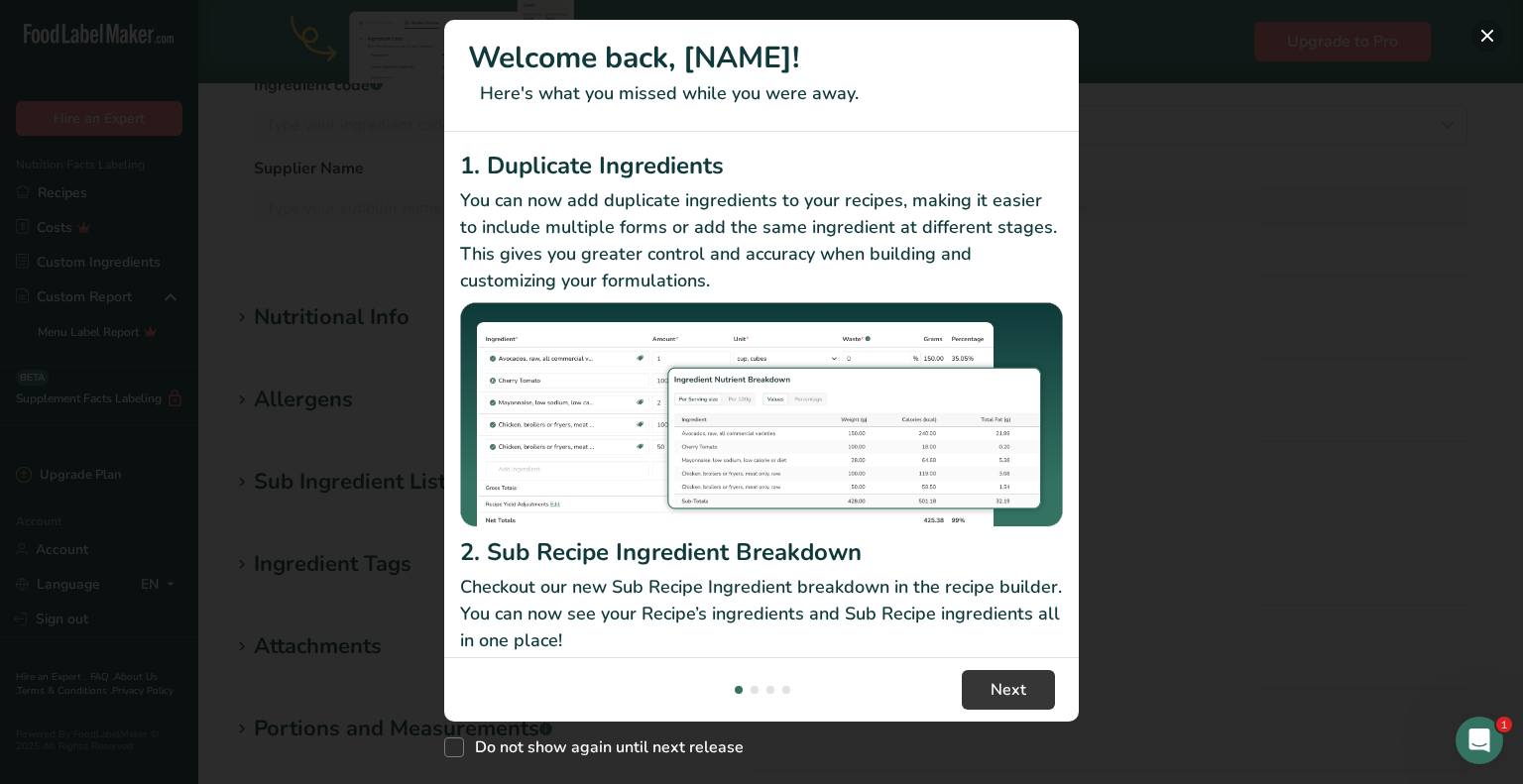click at bounding box center [1487, 36] 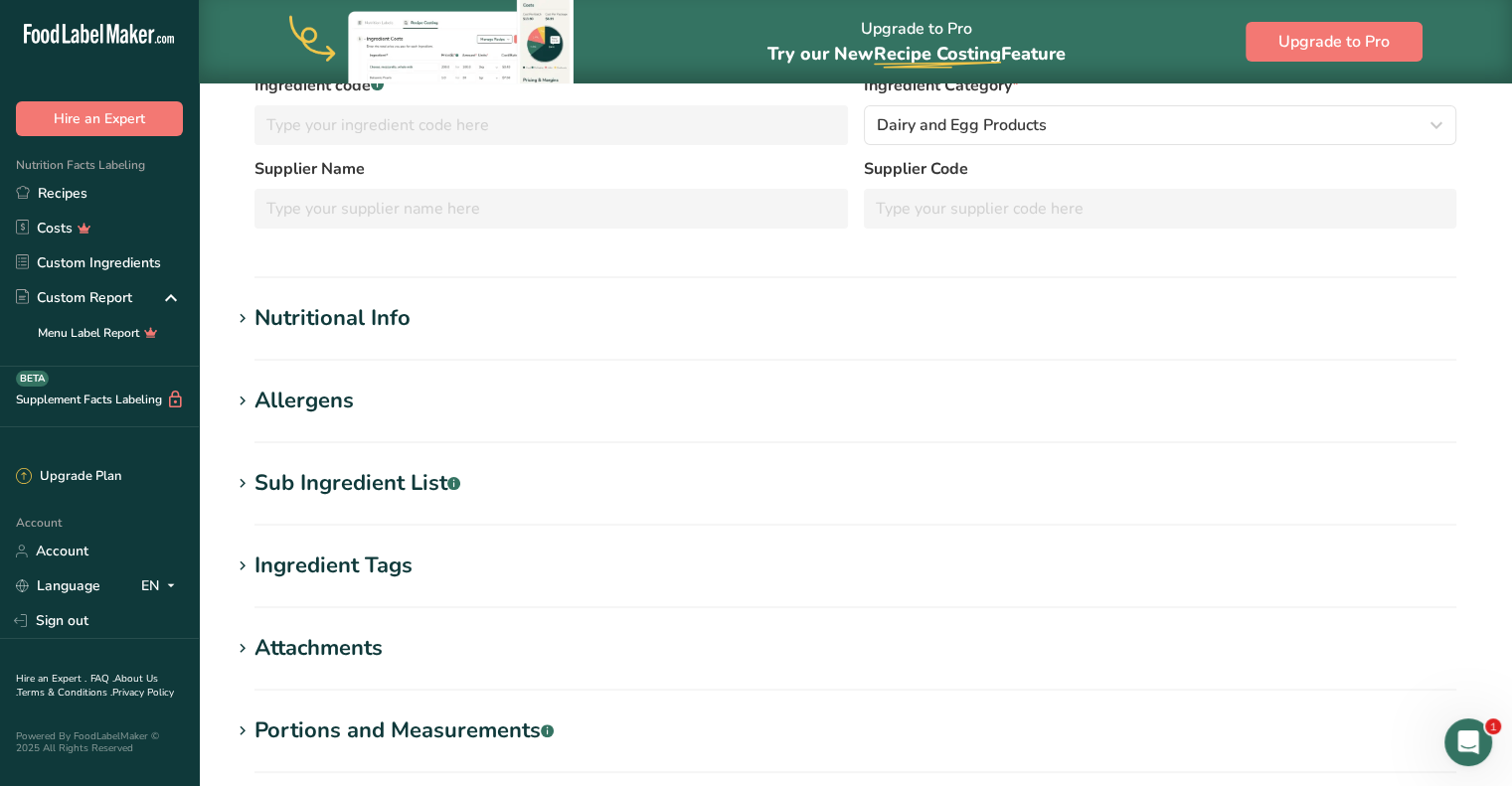 click on "Nutritional Info" at bounding box center [855, 318] 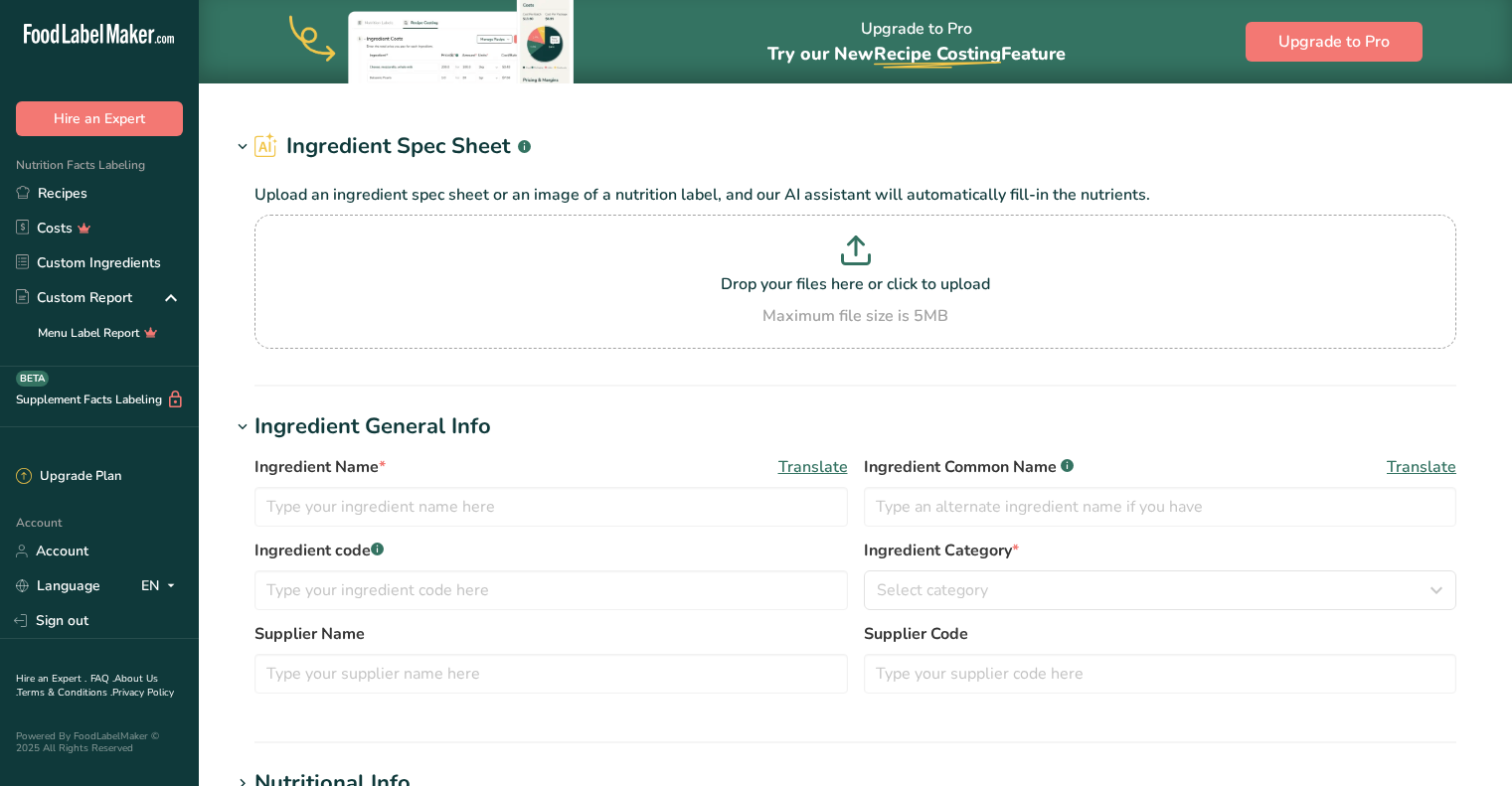 scroll, scrollTop: 0, scrollLeft: 0, axis: both 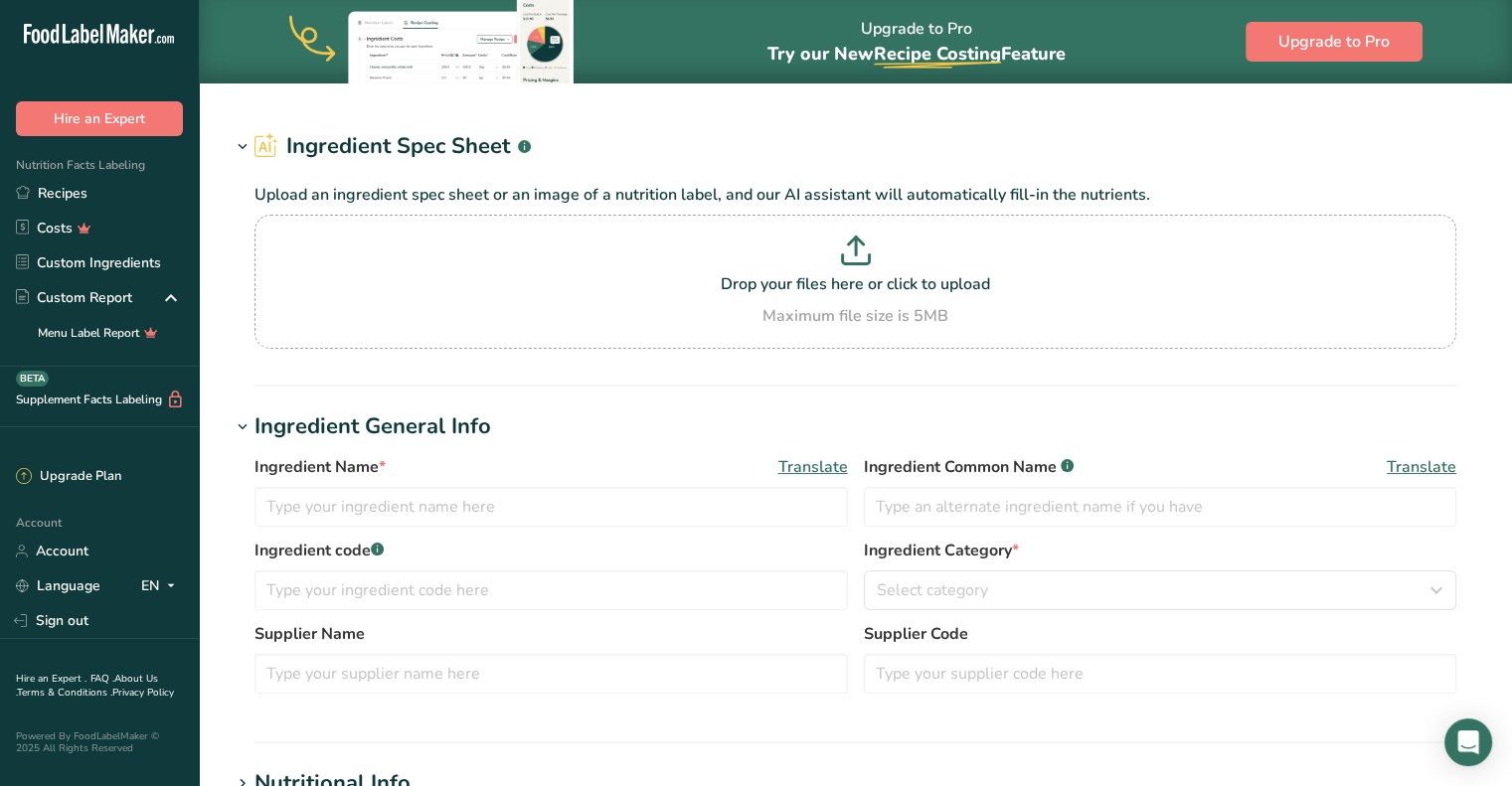 type on "Restaurant, Latino, Arroz con frijoles negros (rice and black beans)" 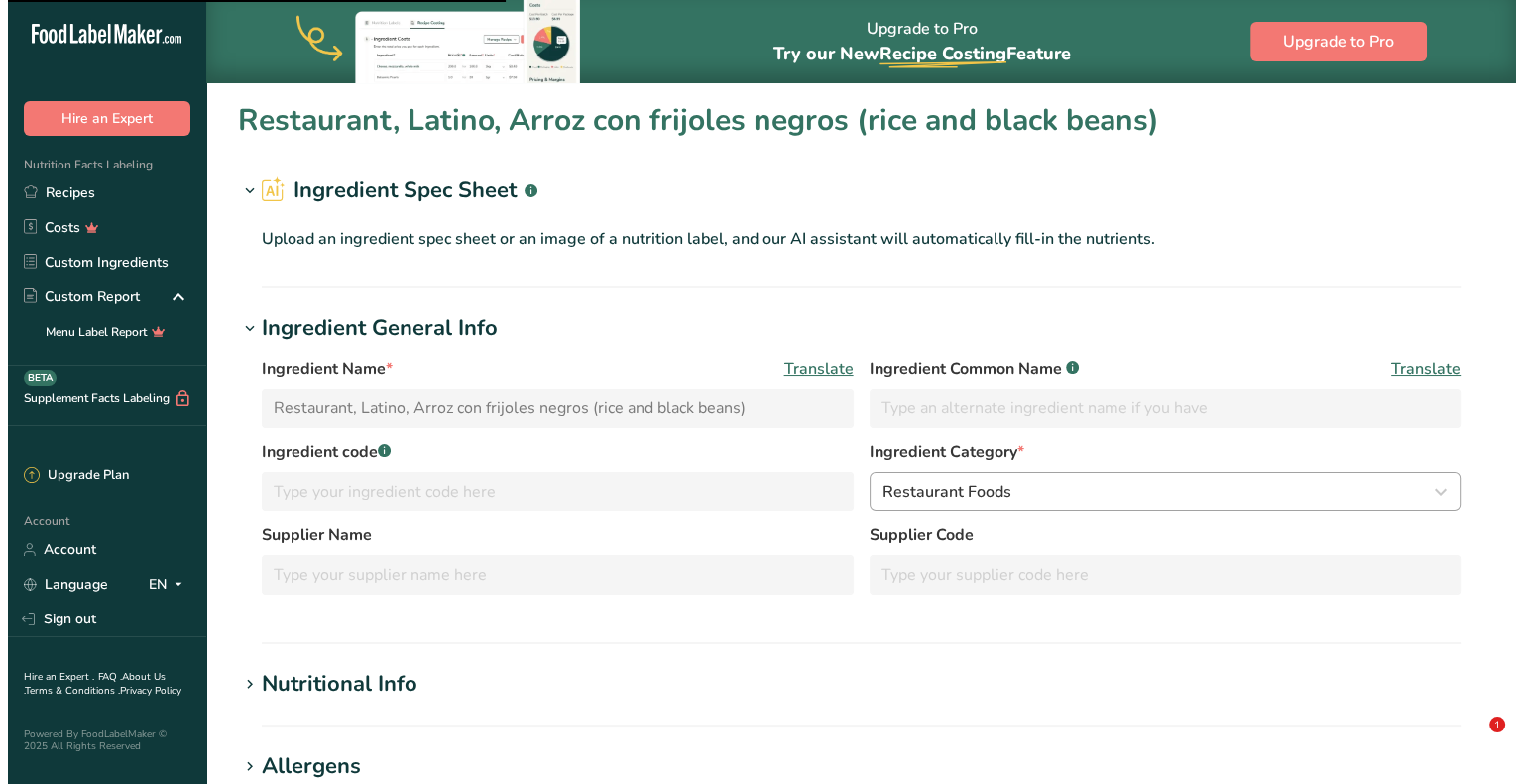 scroll, scrollTop: 200, scrollLeft: 0, axis: vertical 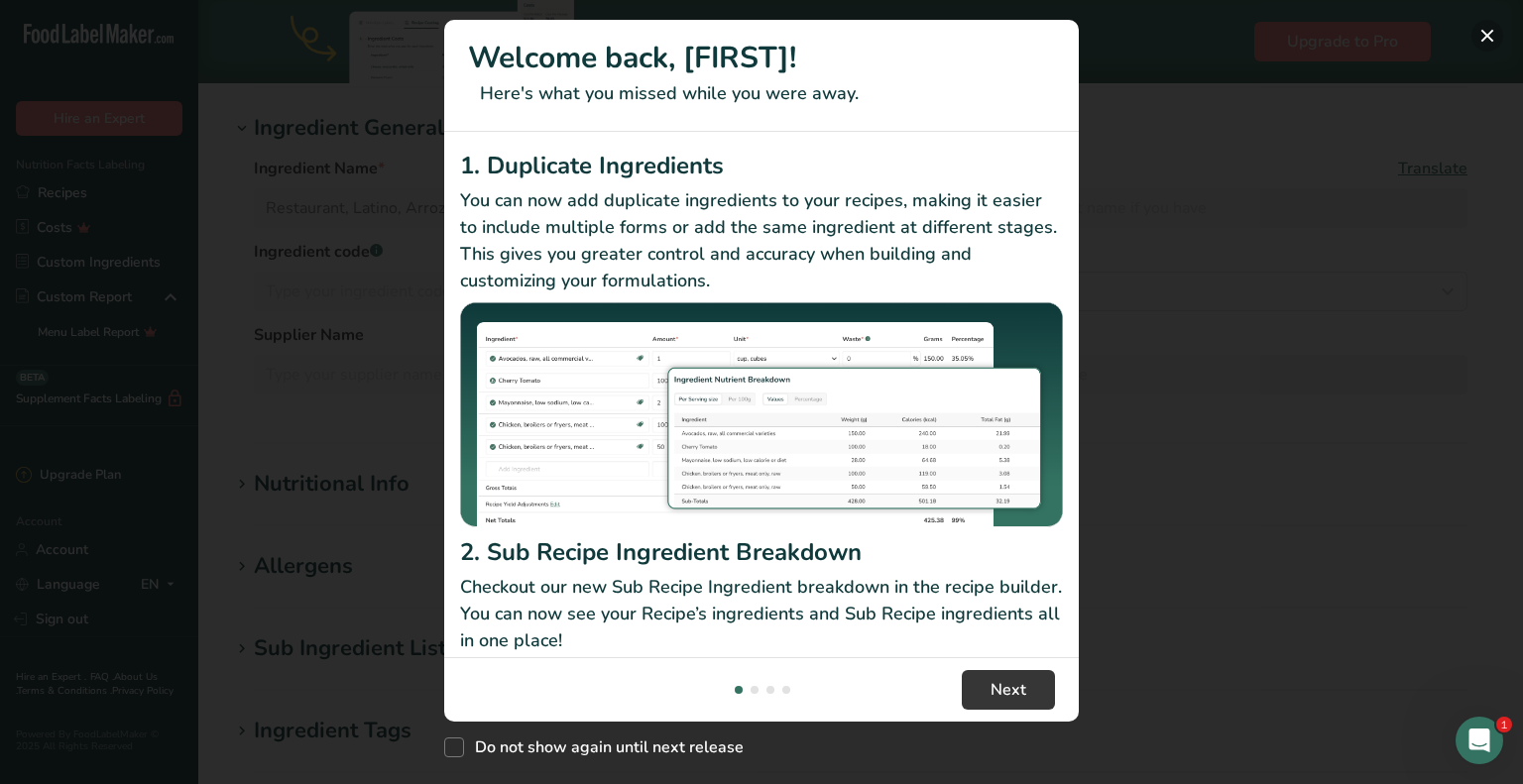 click at bounding box center (1487, 36) 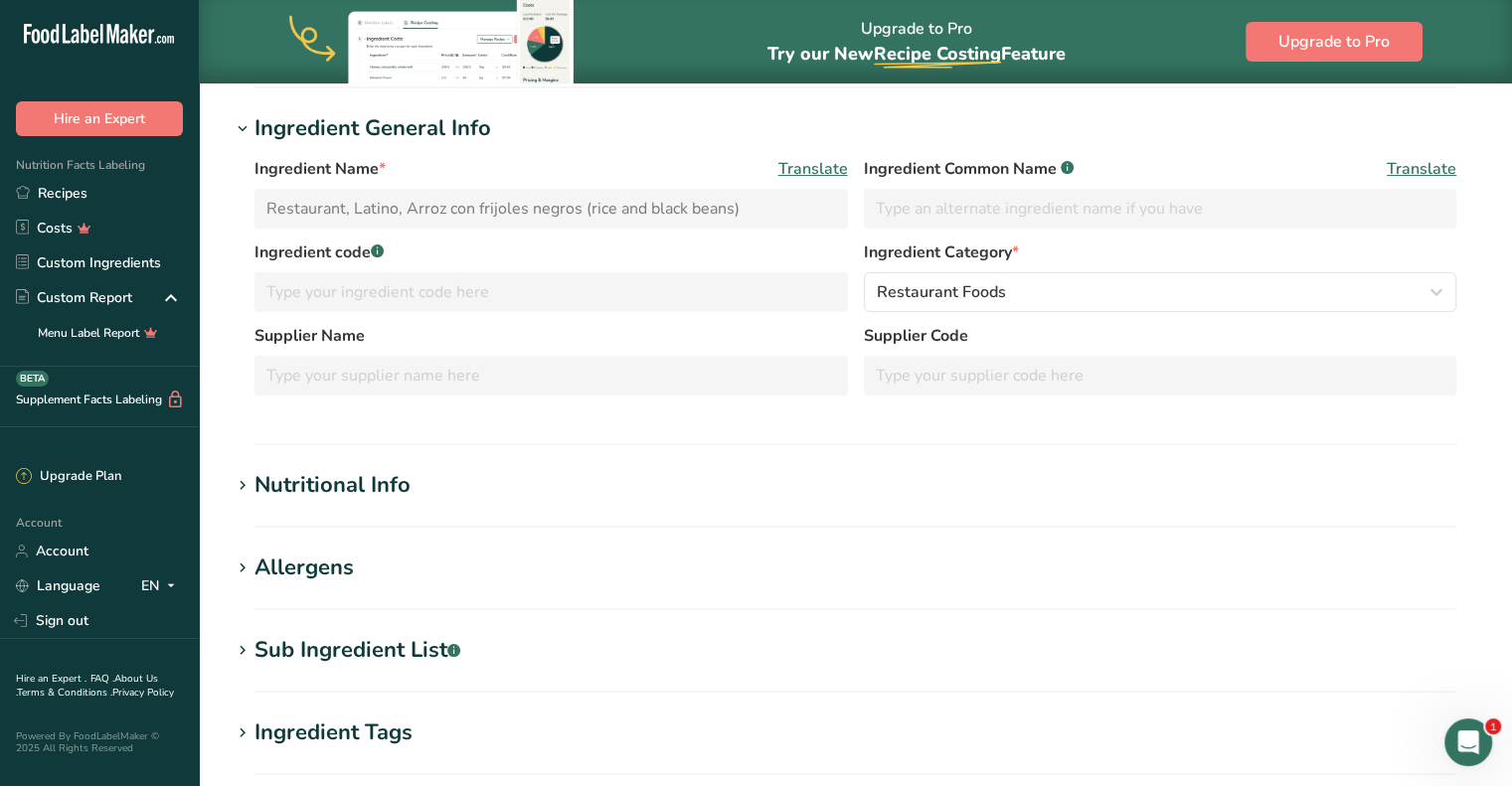 click on "Nutritional Info" at bounding box center [332, 485] 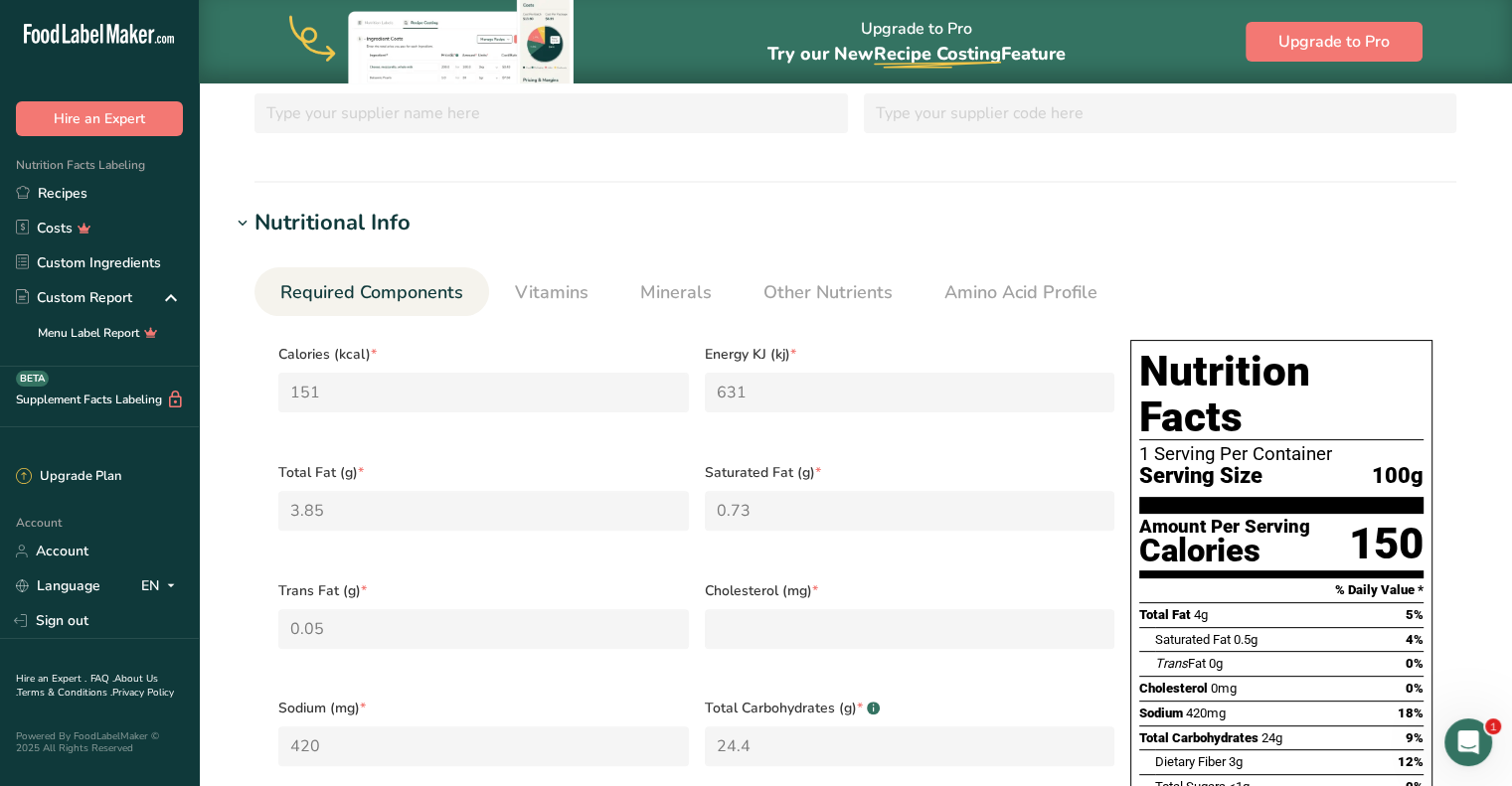 scroll, scrollTop: 0, scrollLeft: 0, axis: both 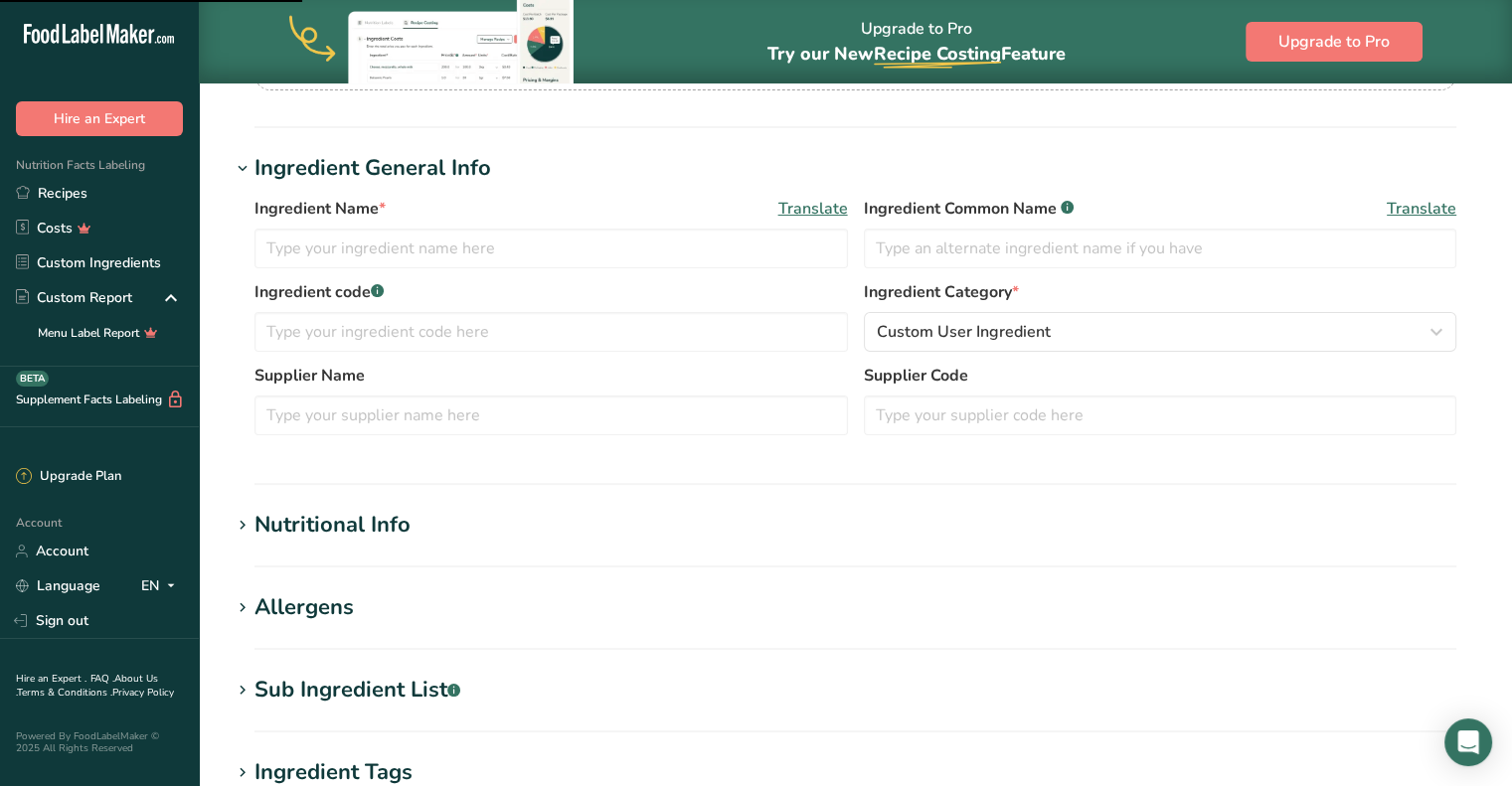 type on "Restaurant, Latino, Arroz con frijoles negros (rice and black beans)" 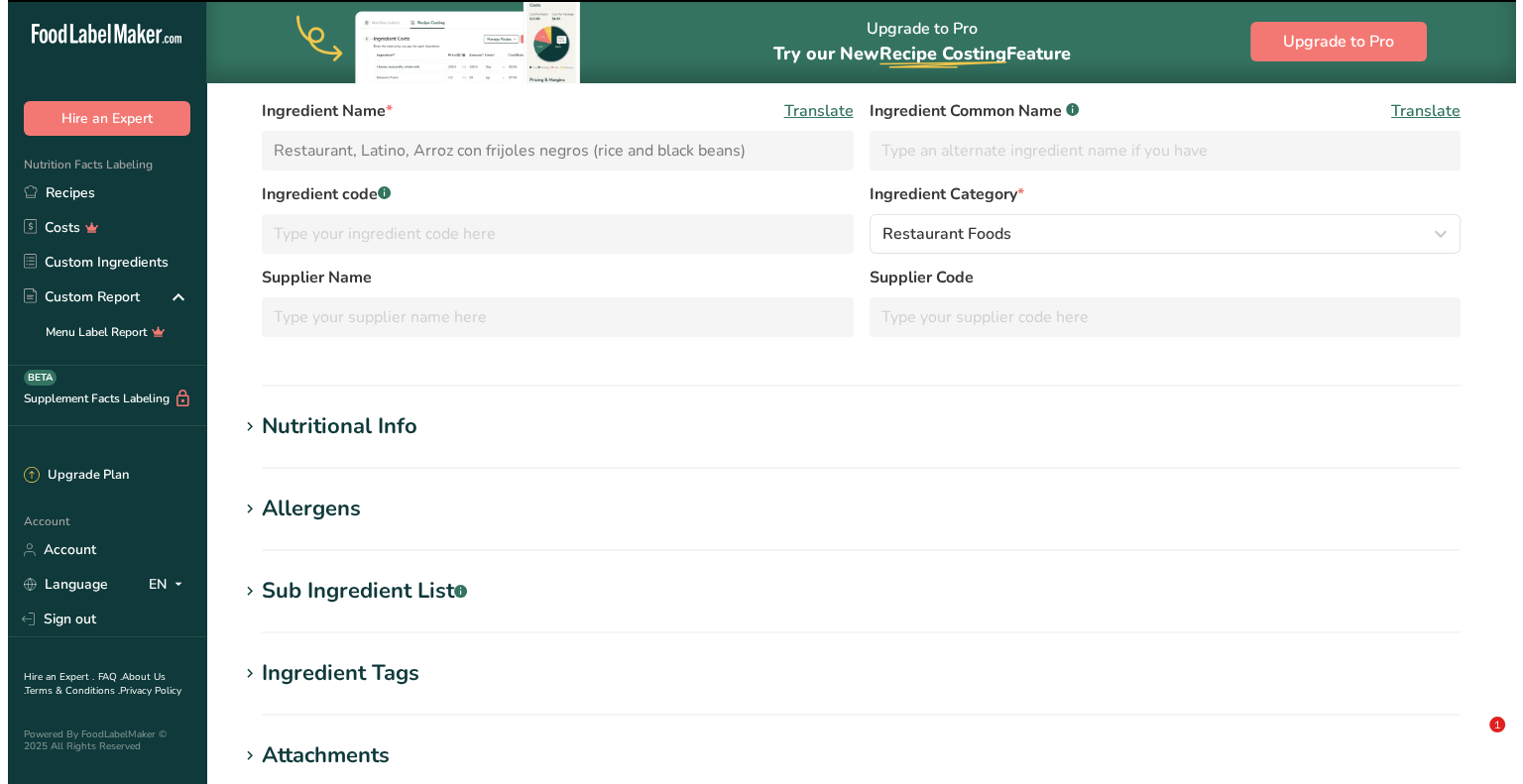 scroll, scrollTop: 555, scrollLeft: 0, axis: vertical 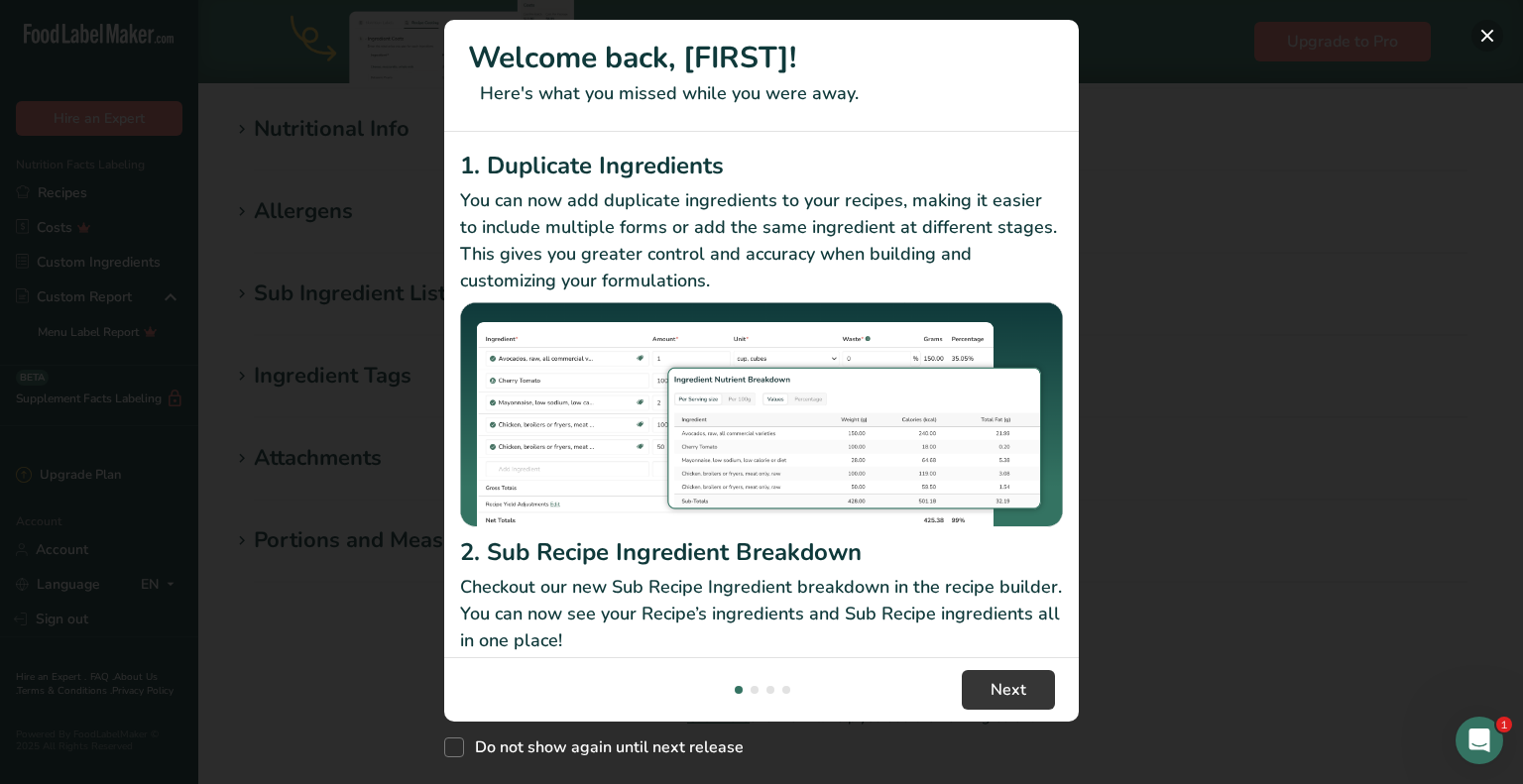 click at bounding box center (1487, 36) 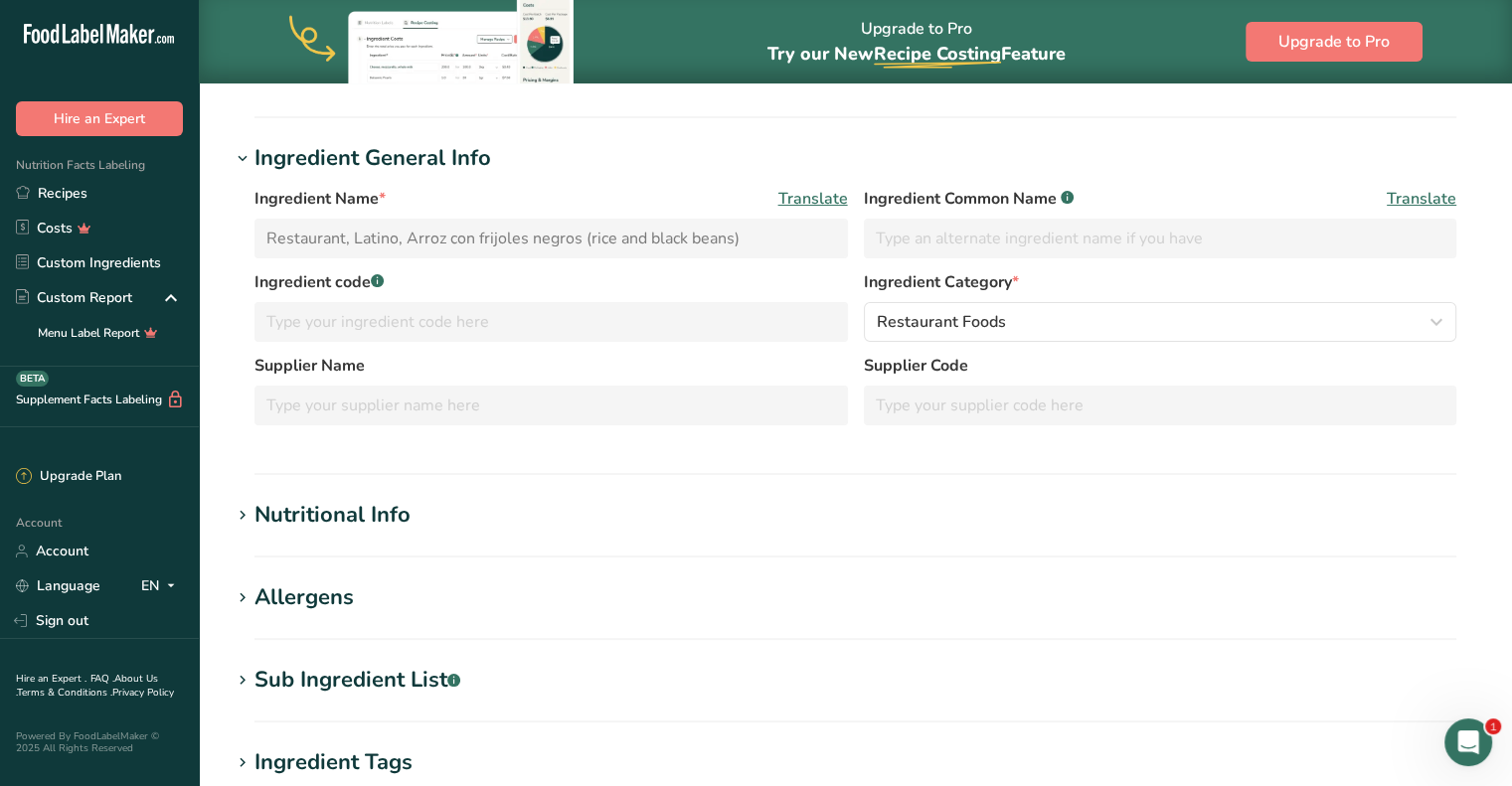 scroll, scrollTop: 0, scrollLeft: 0, axis: both 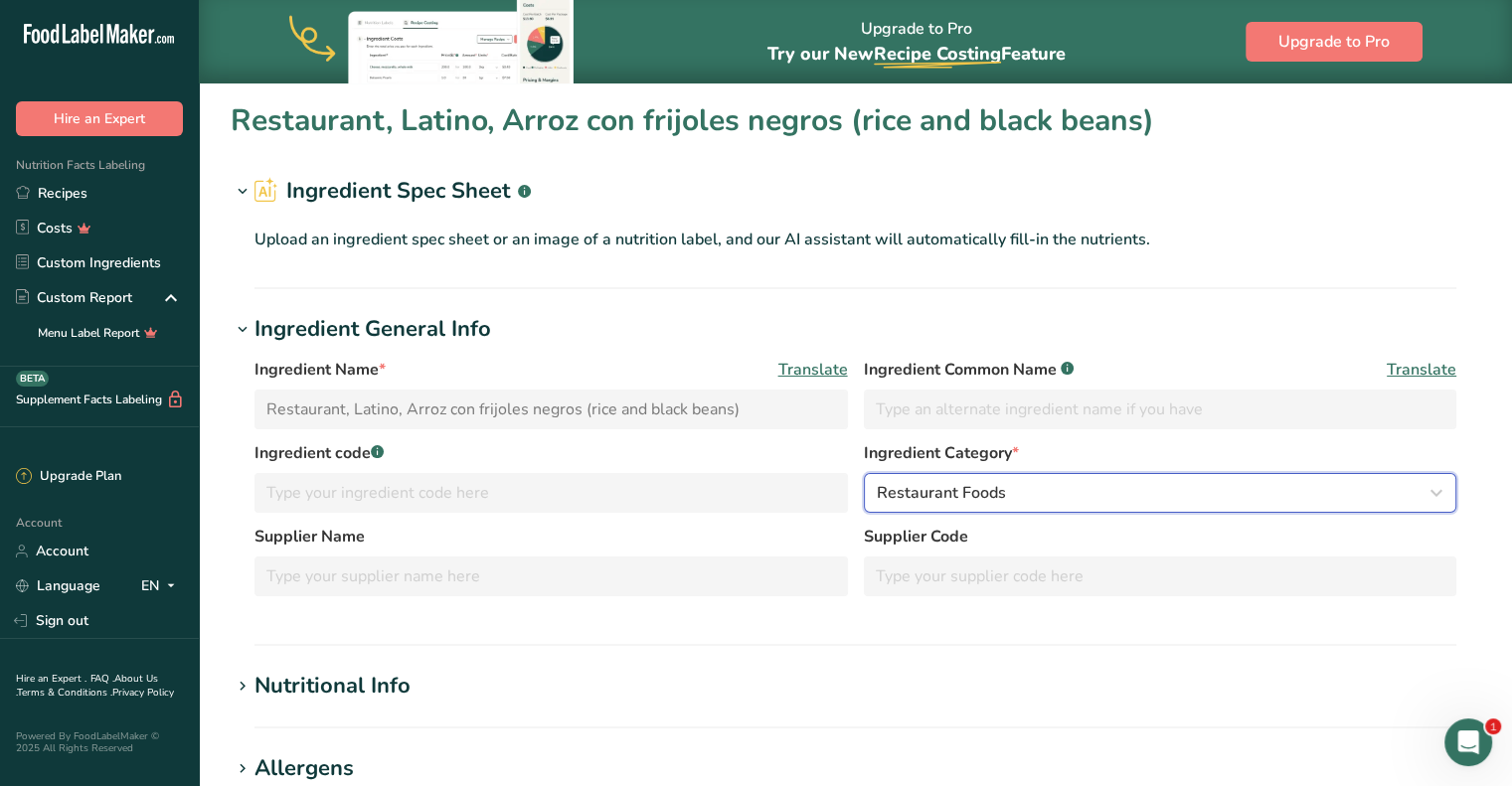 click on "Restaurant Foods" at bounding box center (941, 493) 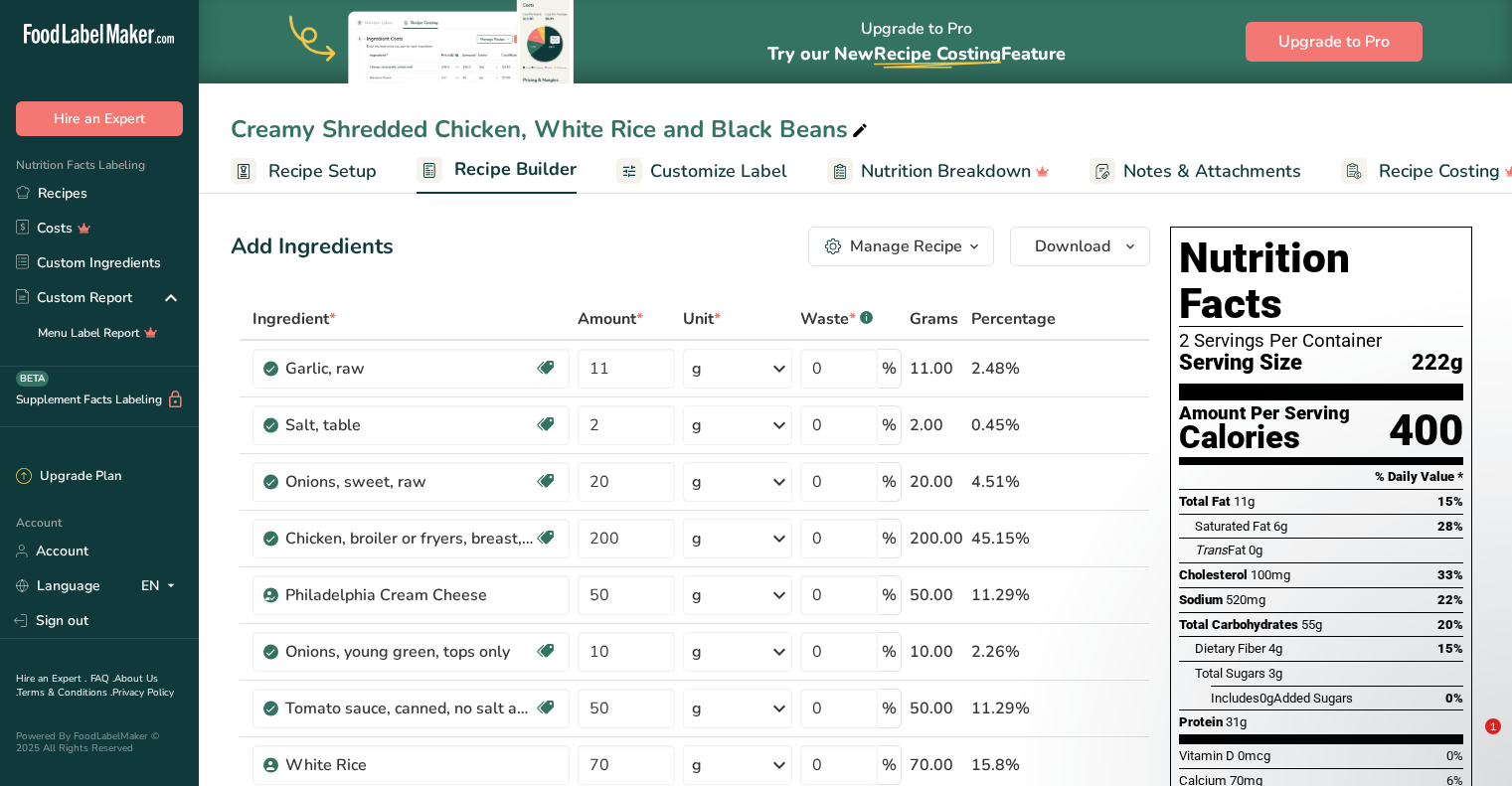 scroll, scrollTop: 87, scrollLeft: 0, axis: vertical 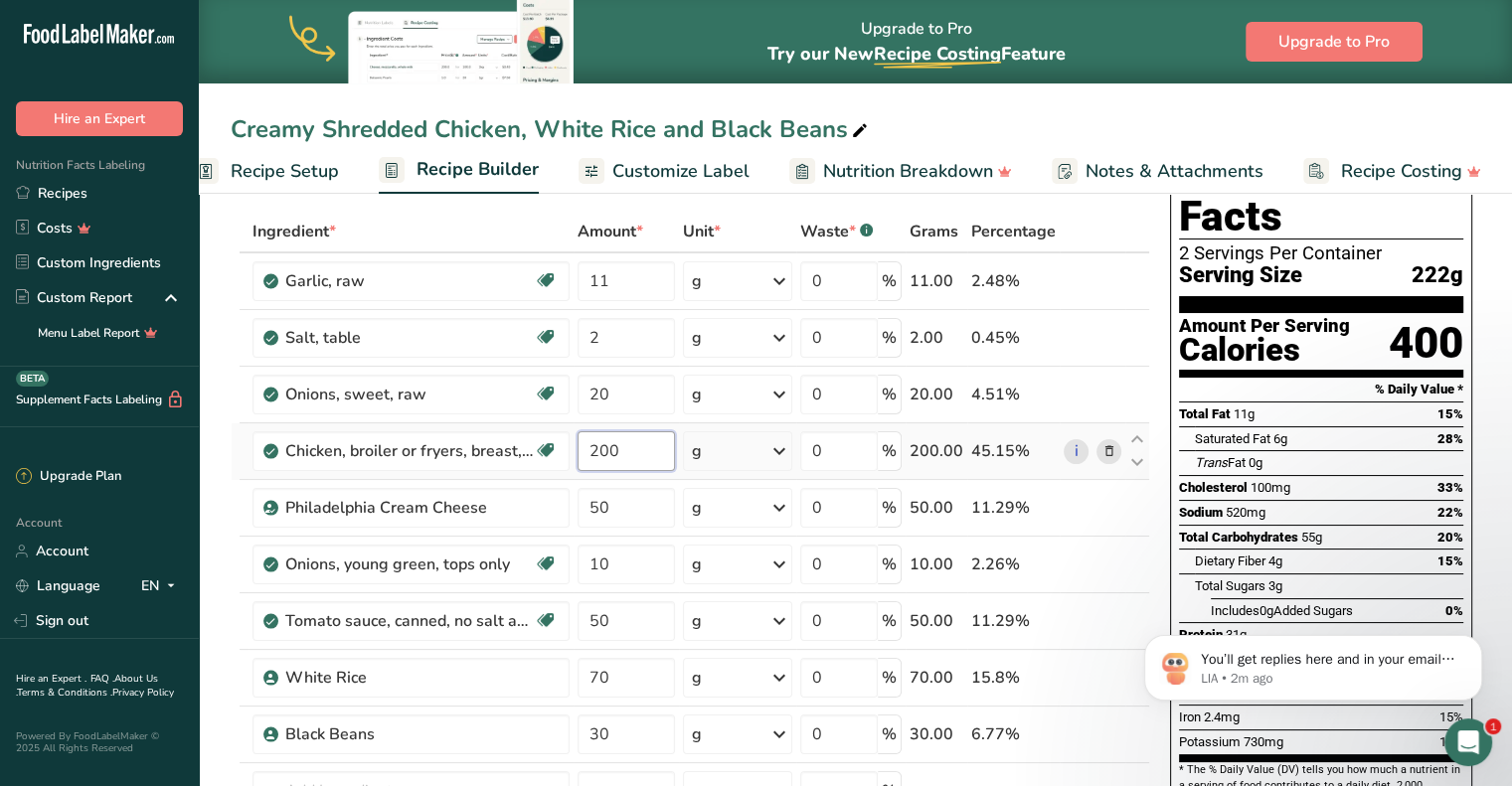 click on "200" at bounding box center [626, 451] 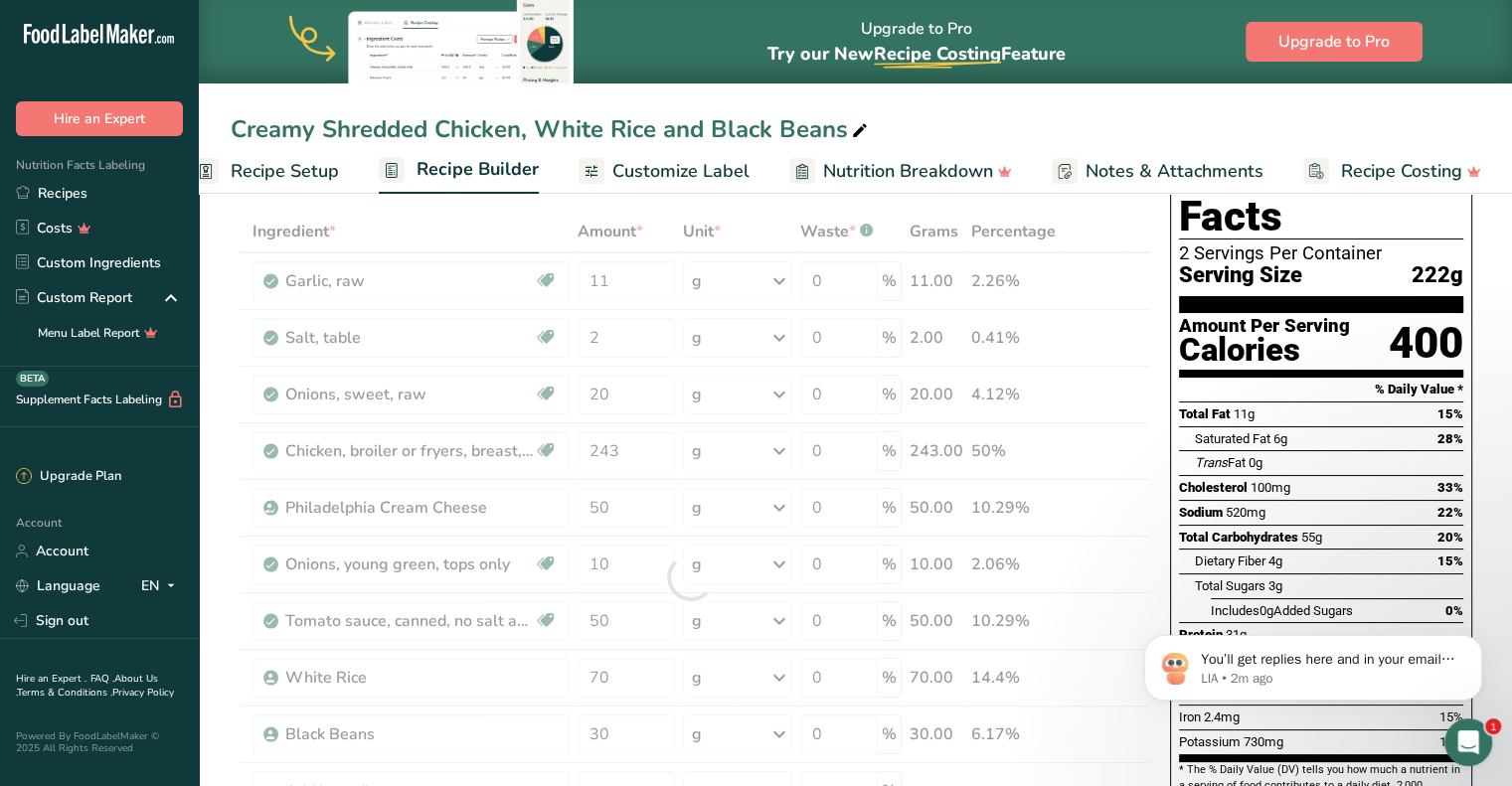 click on "Ingredient *
Amount *
Unit *
Waste *   .a-a{fill:#347362;}.b-a{fill:#fff;}          Grams
Percentage
Garlic, raw
Source of Antioxidants
Dairy free
Gluten free
Vegan
Vegetarian
Soy free
11
g
Portions
1 cup
1 tsp
1 clove
See more
Weight Units
g
kg
mg
See more
Volume Units
l
Volume units require a density conversion. If you know your ingredient's density enter it below. Otherwise, click on "RIA" our AI Regulatory bot - she will be able to help you
lb/ft3
g/cm3
Confirm
mL" at bounding box center [690, 577] 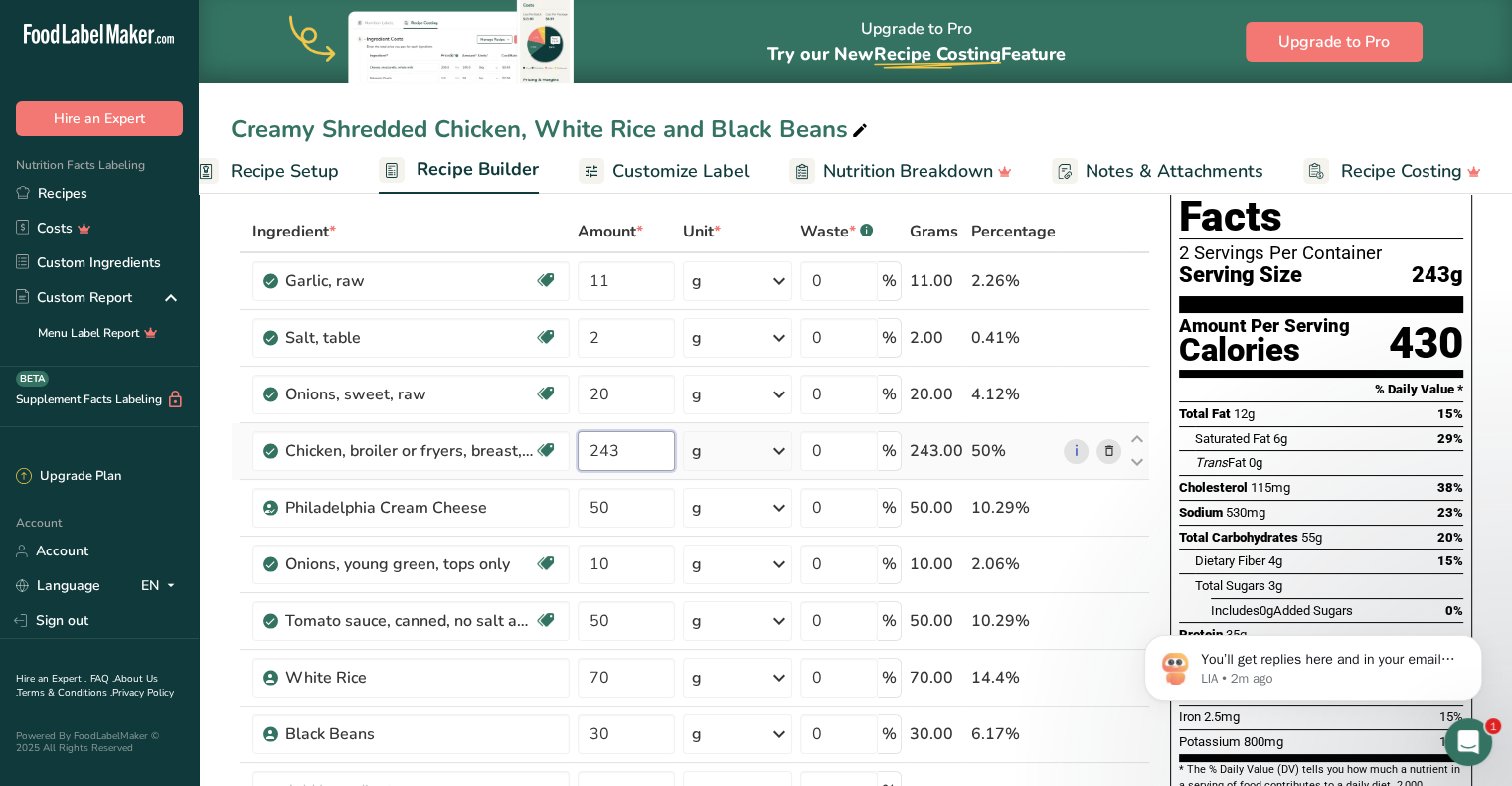 click on "243" at bounding box center (626, 451) 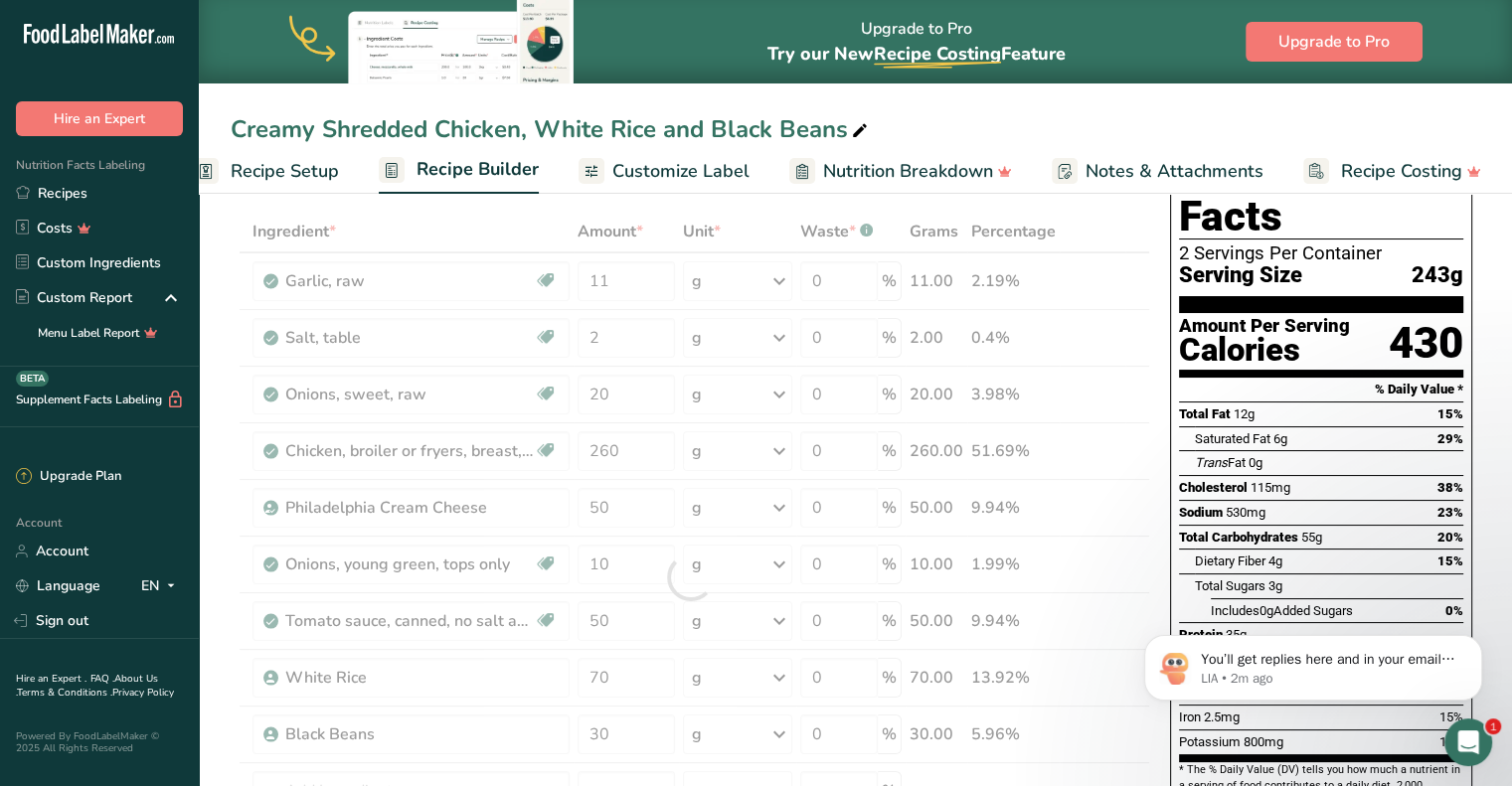 click on "Ingredient *
Amount *
Unit *
Waste *   .a-a{fill:#347362;}.b-a{fill:#fff;}          Grams
Percentage
Garlic, raw
Source of Antioxidants
Dairy free
Gluten free
Vegan
Vegetarian
Soy free
11
g
Portions
1 cup
1 tsp
1 clove
See more
Weight Units
g
kg
mg
See more
Volume Units
l
Volume units require a density conversion. If you know your ingredient's density enter it below. Otherwise, click on "RIA" our AI Regulatory bot - she will be able to help you
lb/ft3
g/cm3
Confirm
mL" at bounding box center [690, 577] 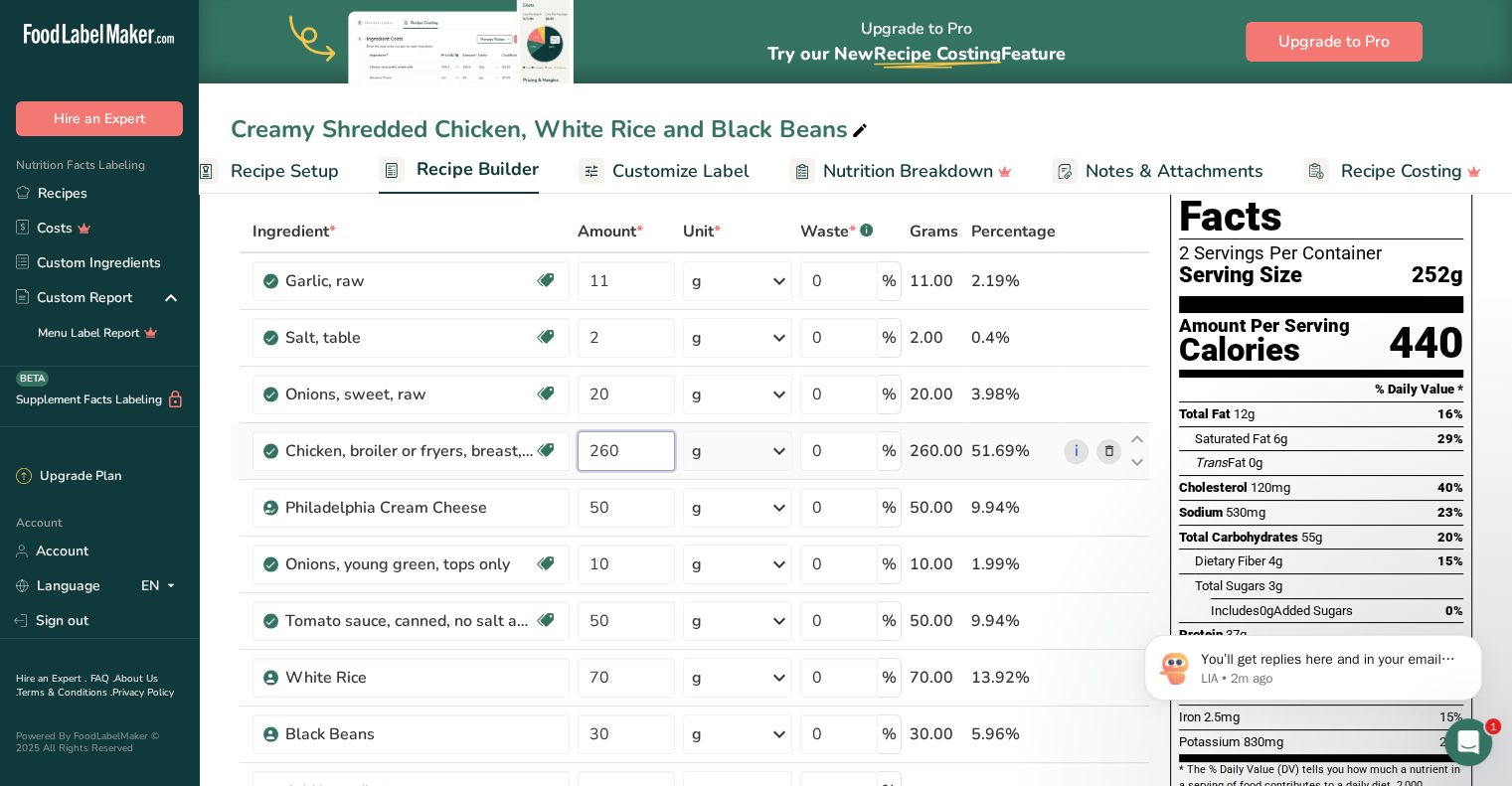 click on "260" at bounding box center [626, 451] 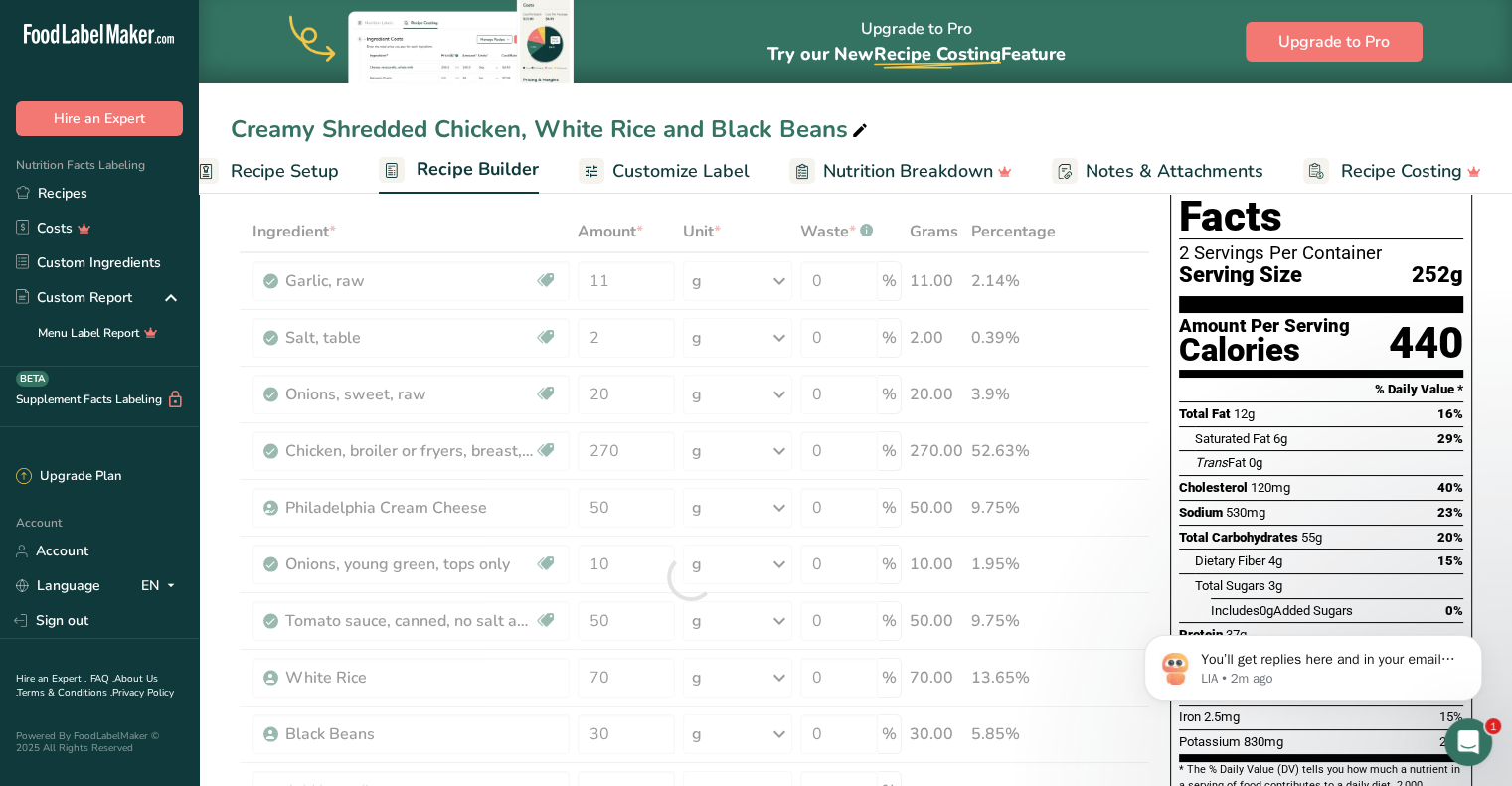 click on "Ingredient *
Amount *
Unit *
Waste *   .a-a{fill:#347362;}.b-a{fill:#fff;}          Grams
Percentage
Garlic, raw
Source of Antioxidants
Dairy free
Gluten free
Vegan
Vegetarian
Soy free
11
g
Portions
1 cup
1 tsp
1 clove
See more
Weight Units
g
kg
mg
See more
Volume Units
l
Volume units require a density conversion. If you know your ingredient's density enter it below. Otherwise, click on "RIA" our AI Regulatory bot - she will be able to help you
lb/ft3
g/cm3
Confirm
mL" at bounding box center [690, 577] 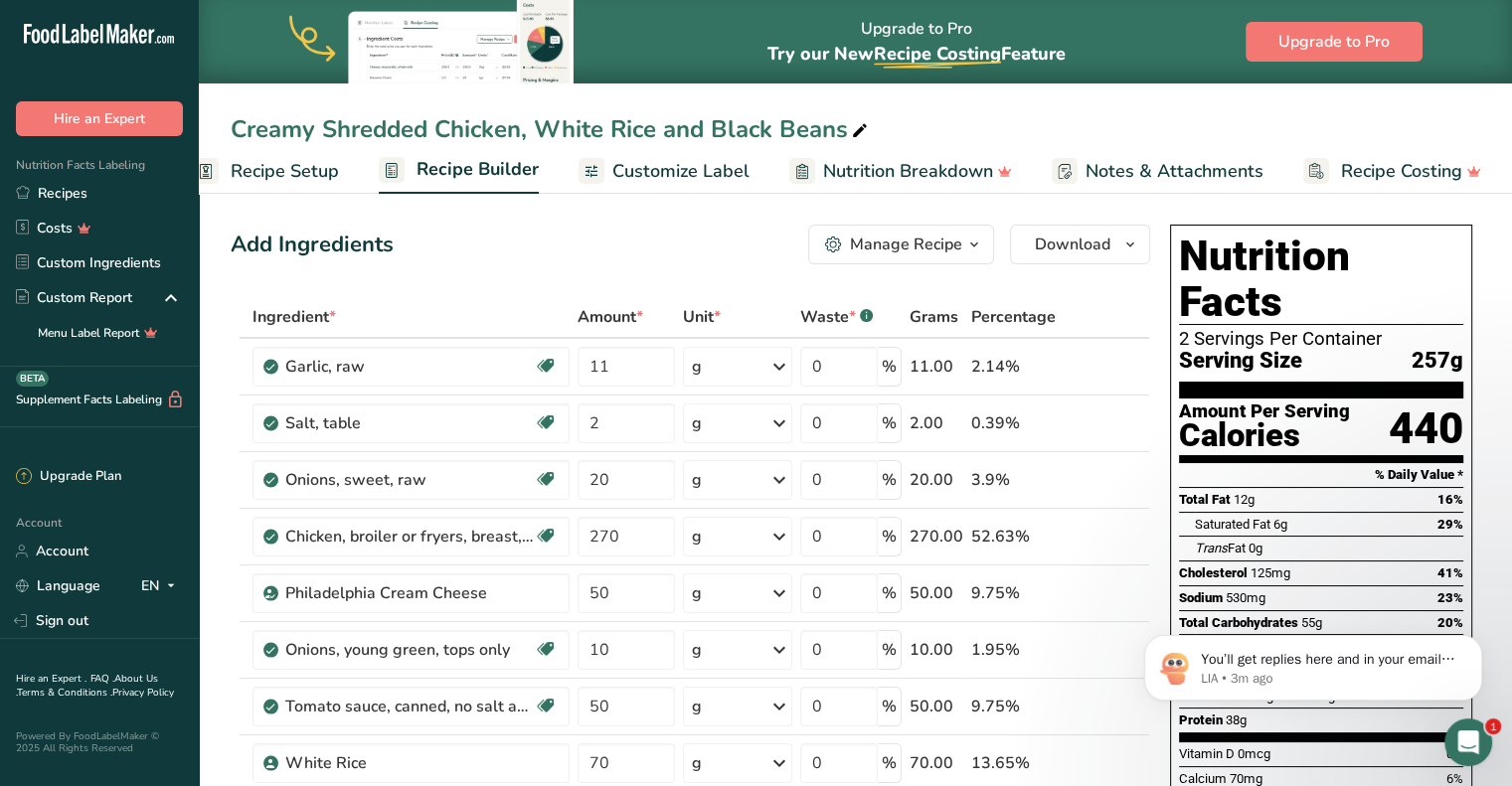 scroll, scrollTop: 0, scrollLeft: 0, axis: both 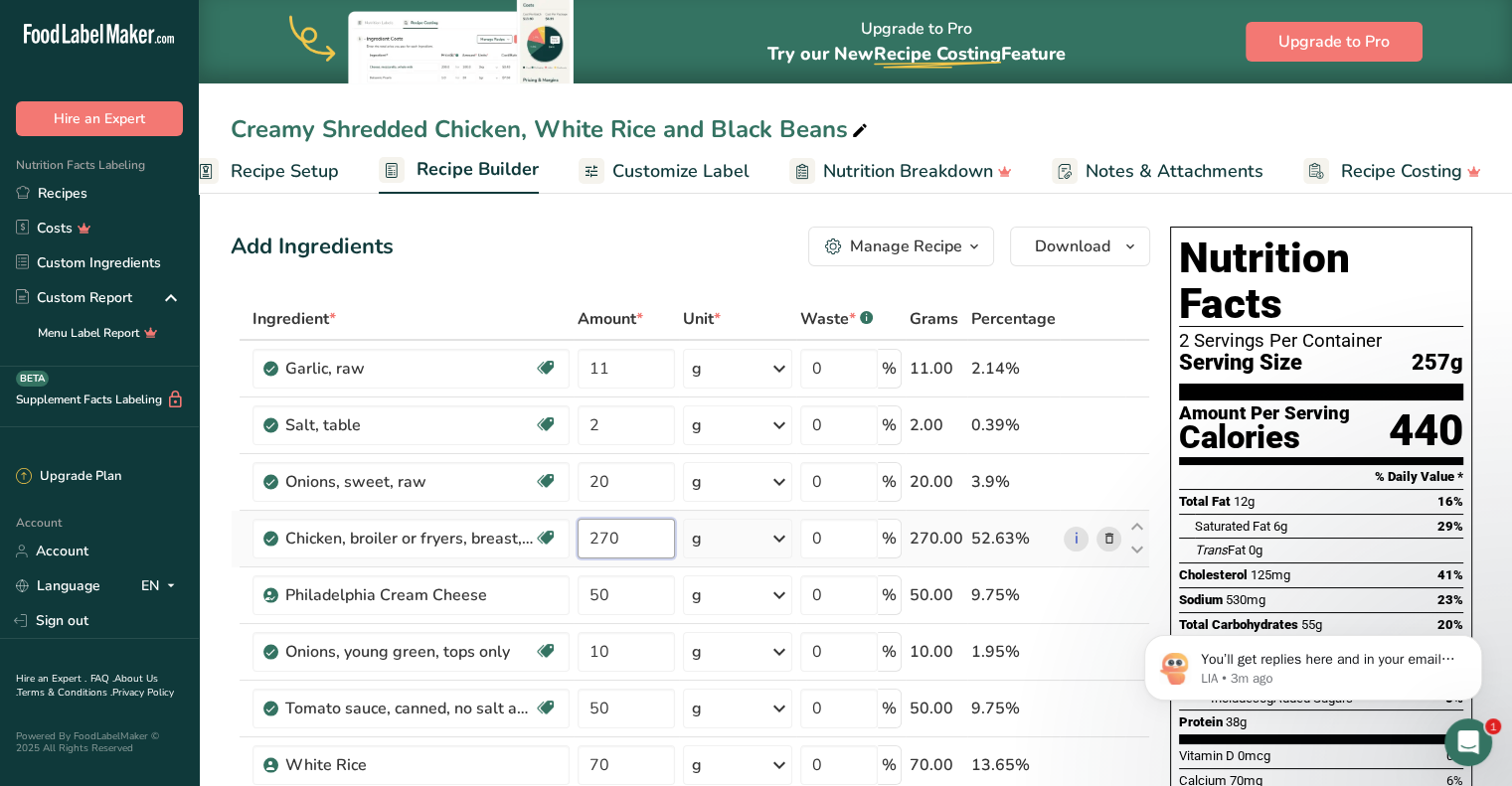click on "270" at bounding box center (626, 539) 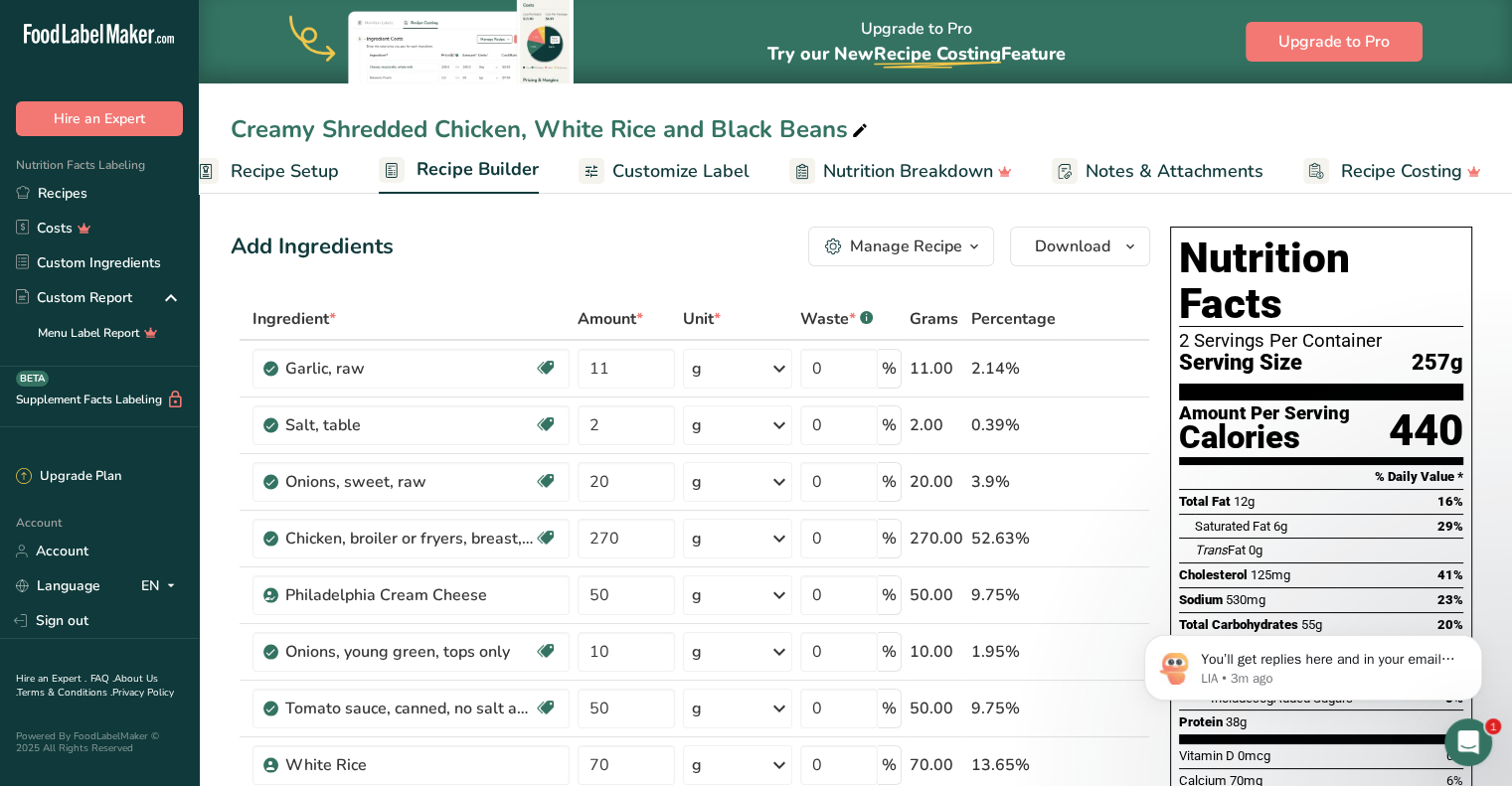 click on "Add Ingredients
Manage Recipe         Delete Recipe           Duplicate Recipe             Scale Recipe             Save as Sub-Recipe   .a-a{fill:#347362;}.b-a{fill:#fff;}                               Nutrition Breakdown                   Recipe Card
NEW
Amino Acids Pattern Report             Activity History
Download
Choose your preferred label style
Standard FDA label
Standard FDA label
The most common format for nutrition facts labels in compliance with the FDA's typeface, style and requirements
Tabular FDA label
A label format compliant with the FDA regulations presented in a tabular (horizontal) display.
Linear FDA label
A simple linear display for small sized packages.
Simplified FDA label" at bounding box center [690, 246] 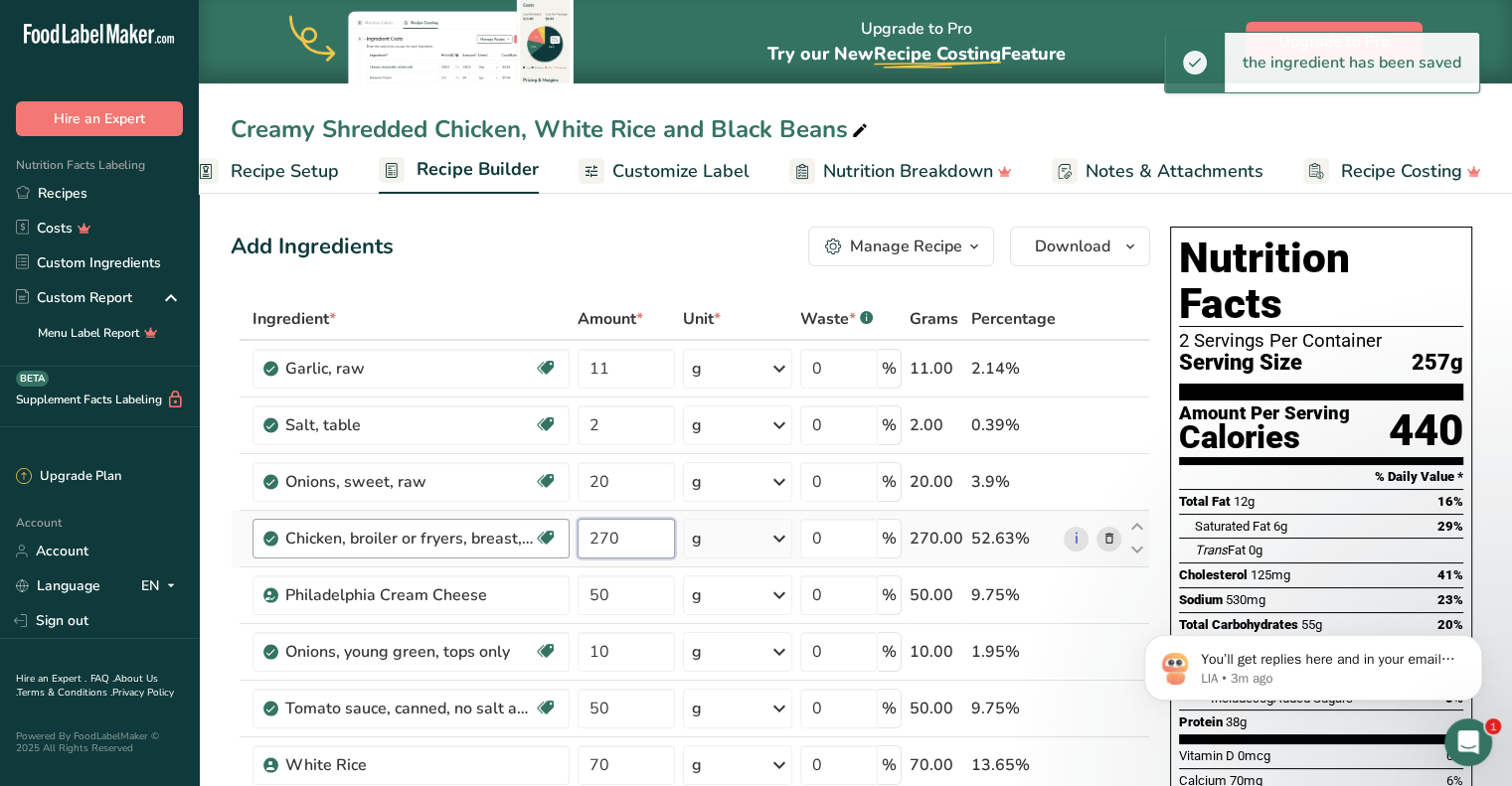 click on "Chicken, broiler or fryers, breast, skinless, boneless, meat only, raw
Dairy free
Gluten free
Soy free
270
g
Portions
4 oz
1 piece
1 package
Weight Units
g
kg
mg
See more
Volume Units
l
Volume units require a density conversion. If you know your ingredient's density enter it below. Otherwise, click on "RIA" our AI Regulatory bot - she will be able to help you
lb/ft3
g/cm3
Confirm
mL
Volume units require a density conversion. If you know your ingredient's density enter it below. Otherwise, click on "RIA" our AI Regulatory bot - she will be able to help you" at bounding box center [690, 539] 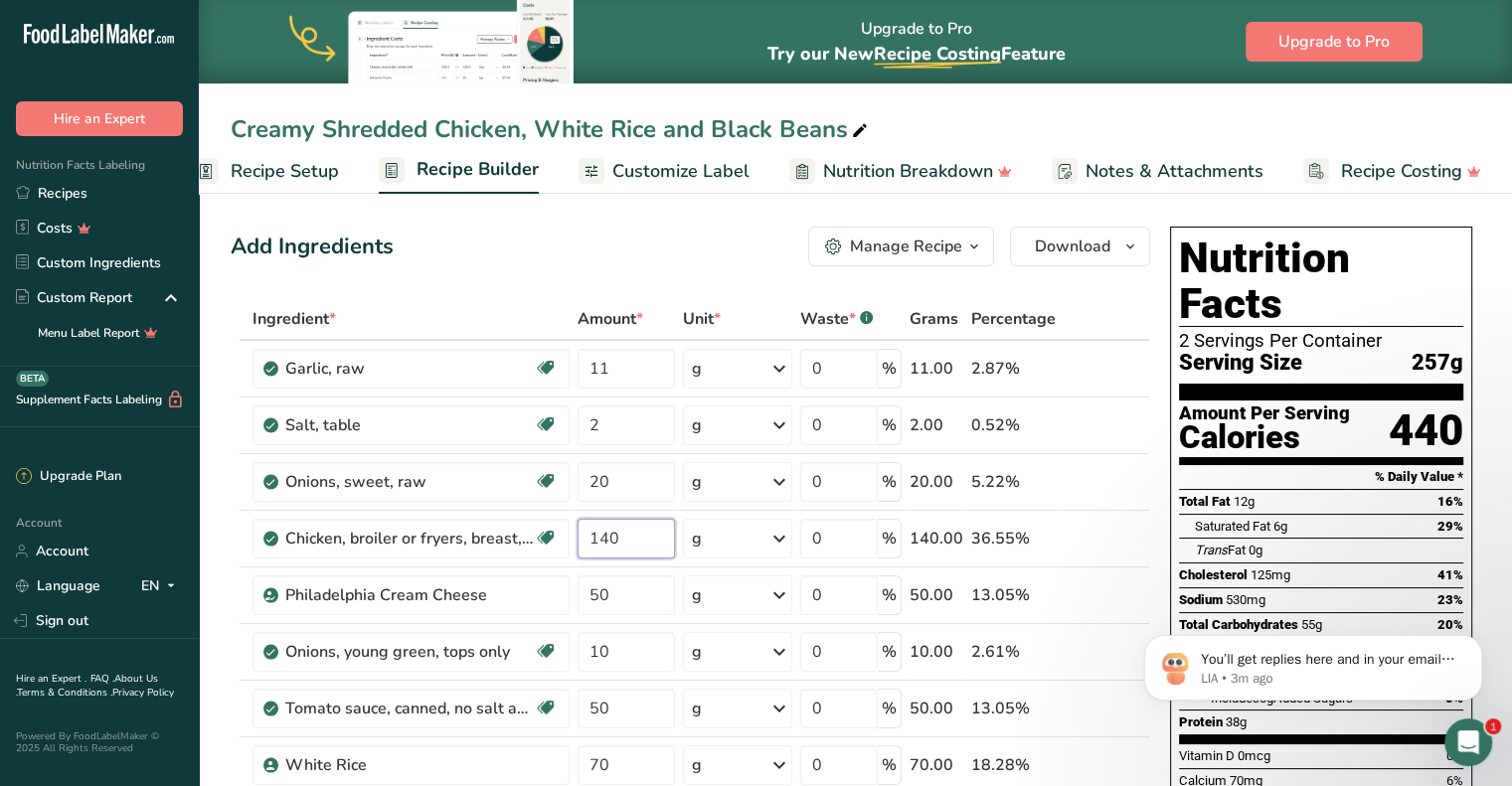 type on "140" 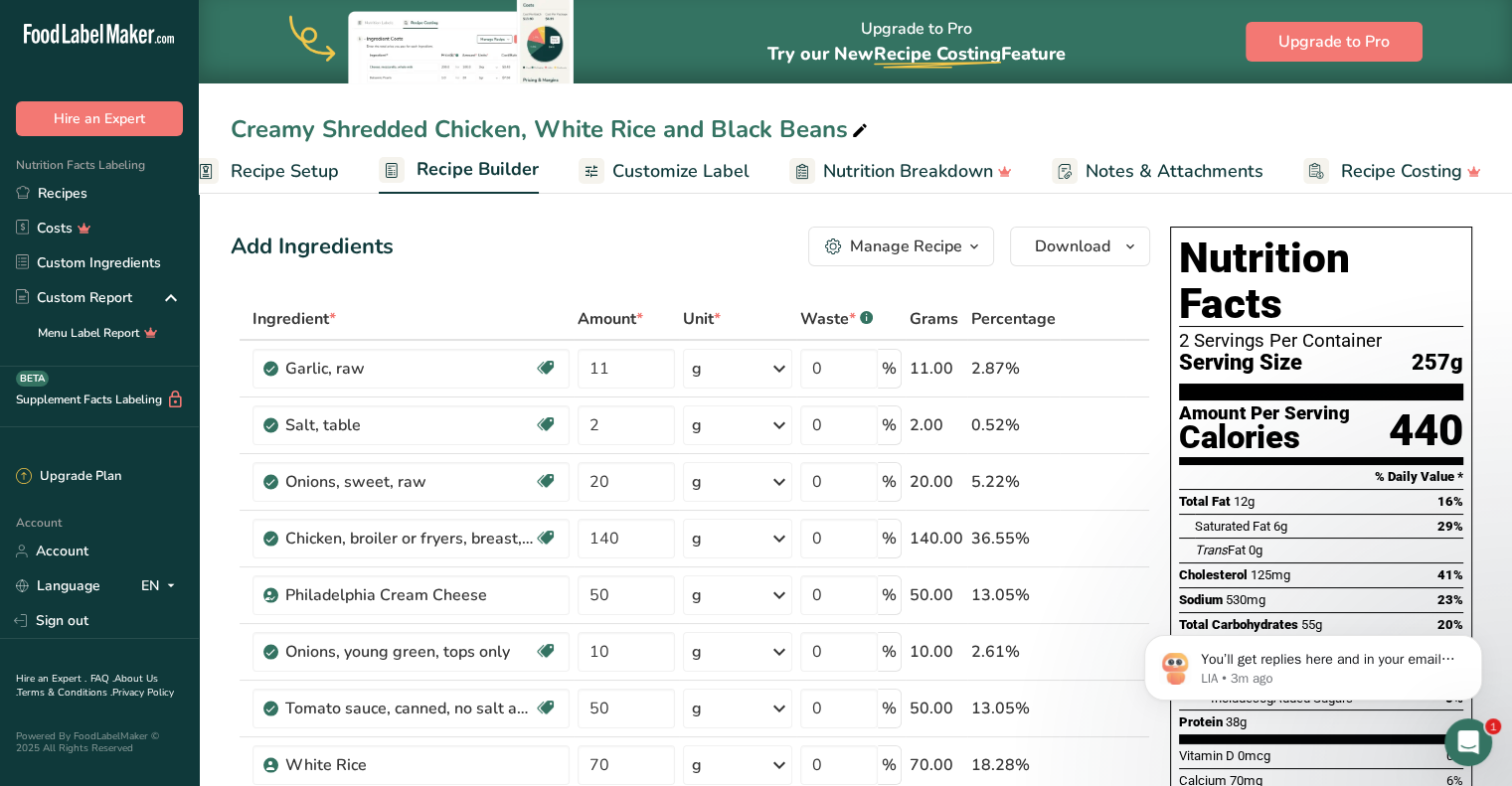 click on "Add Ingredients
Manage Recipe         Delete Recipe           Duplicate Recipe             Scale Recipe             Save as Sub-Recipe   .a-a{fill:#347362;}.b-a{fill:#fff;}                               Nutrition Breakdown                   Recipe Card
NEW
Amino Acids Pattern Report             Activity History
Download
Choose your preferred label style
Standard FDA label
Standard FDA label
The most common format for nutrition facts labels in compliance with the FDA's typeface, style and requirements
Tabular FDA label
A label format compliant with the FDA regulations presented in a tabular (horizontal) display.
Linear FDA label
A simple linear display for small sized packages.
Simplified FDA label" at bounding box center (690, 246) 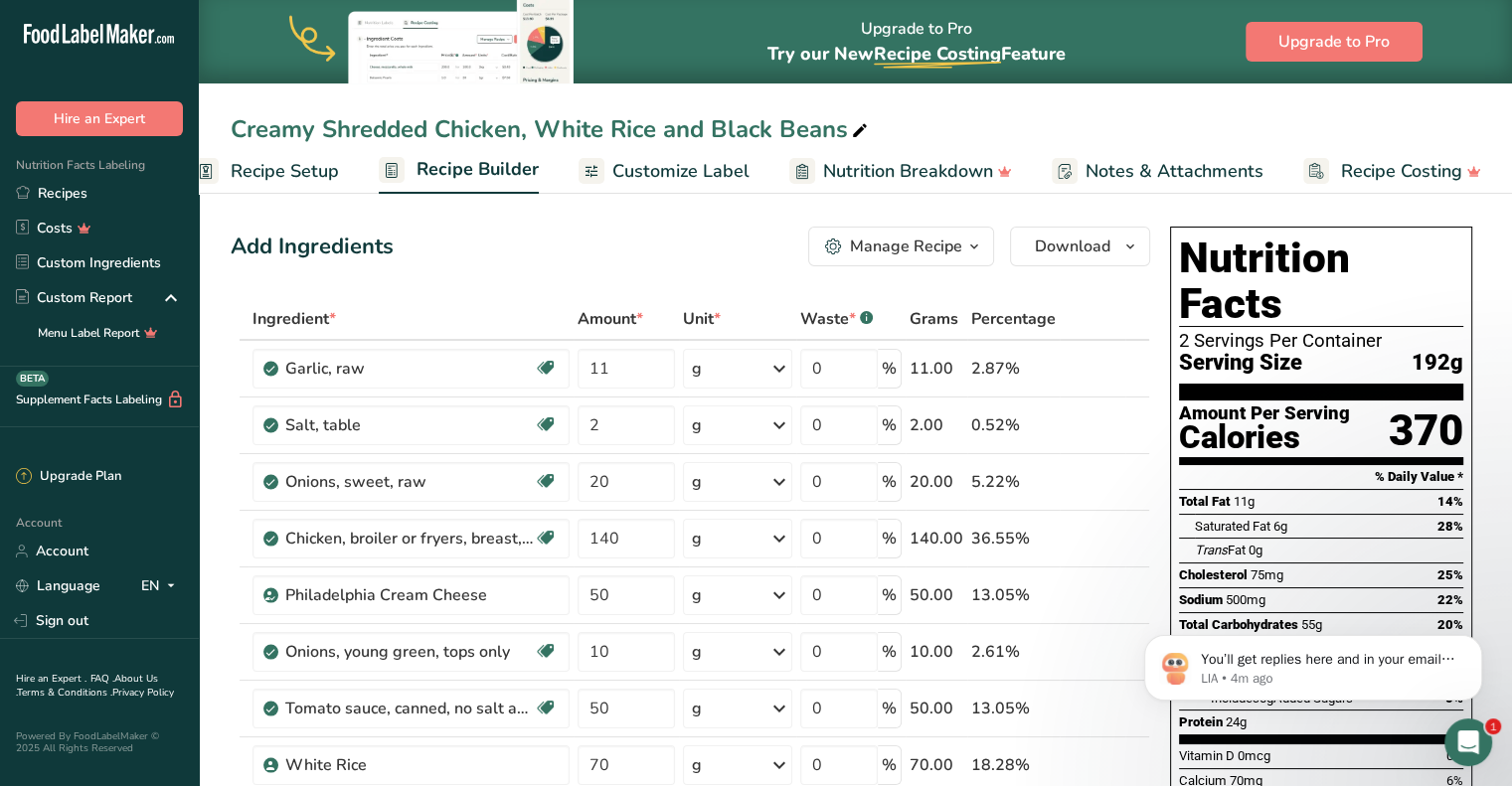 click on "Add Ingredients
Manage Recipe         Delete Recipe           Duplicate Recipe             Scale Recipe             Save as Sub-Recipe   .a-a{fill:#347362;}.b-a{fill:#fff;}                               Nutrition Breakdown                   Recipe Card
NEW
Amino Acids Pattern Report             Activity History
Download
Choose your preferred label style
Standard FDA label
Standard FDA label
The most common format for nutrition facts labels in compliance with the FDA's typeface, style and requirements
Tabular FDA label
A label format compliant with the FDA regulations presented in a tabular (horizontal) display.
Linear FDA label
A simple linear display for small sized packages.
Simplified FDA label" at bounding box center (696, 941) 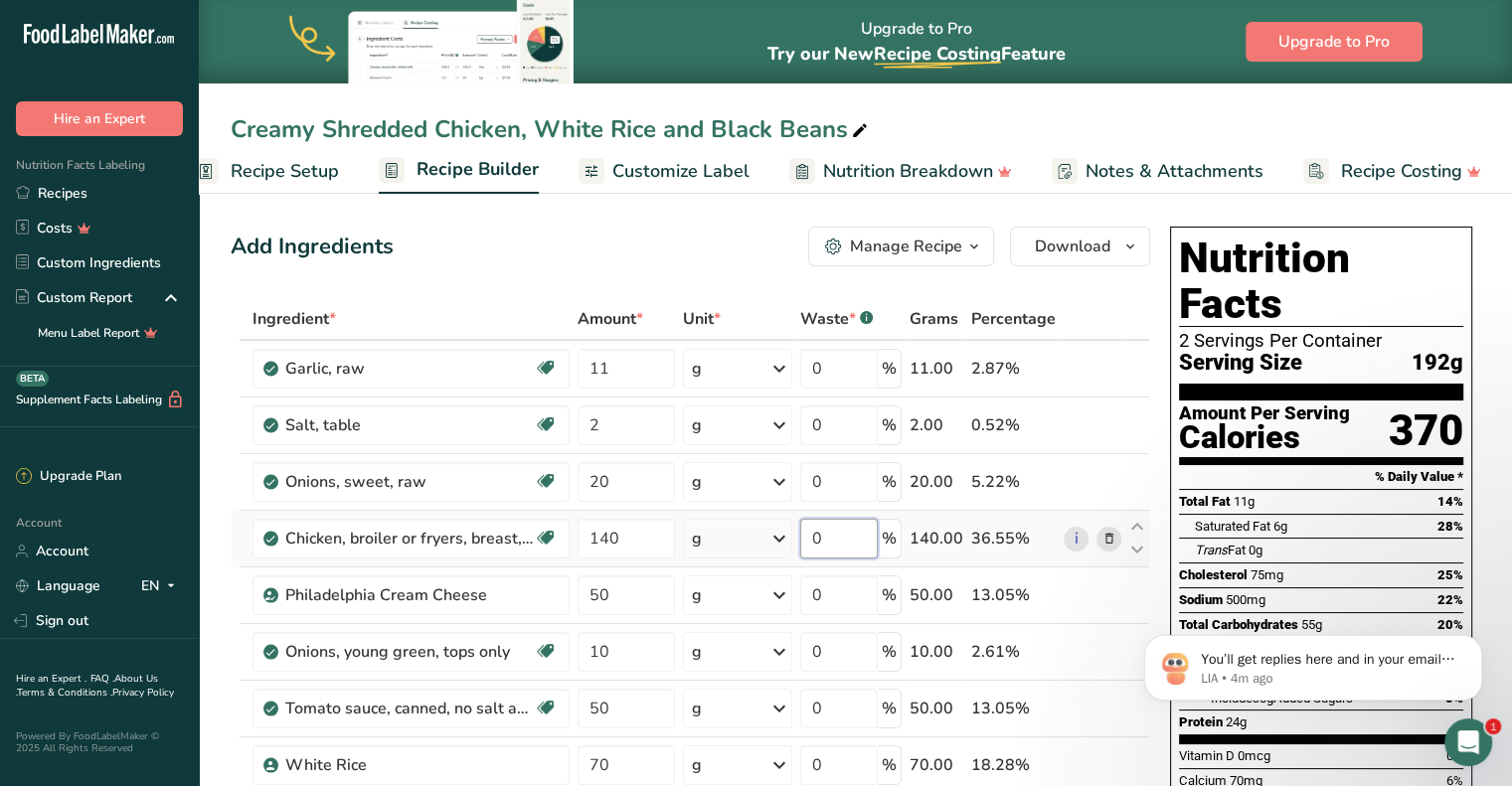 click on "0" at bounding box center (839, 539) 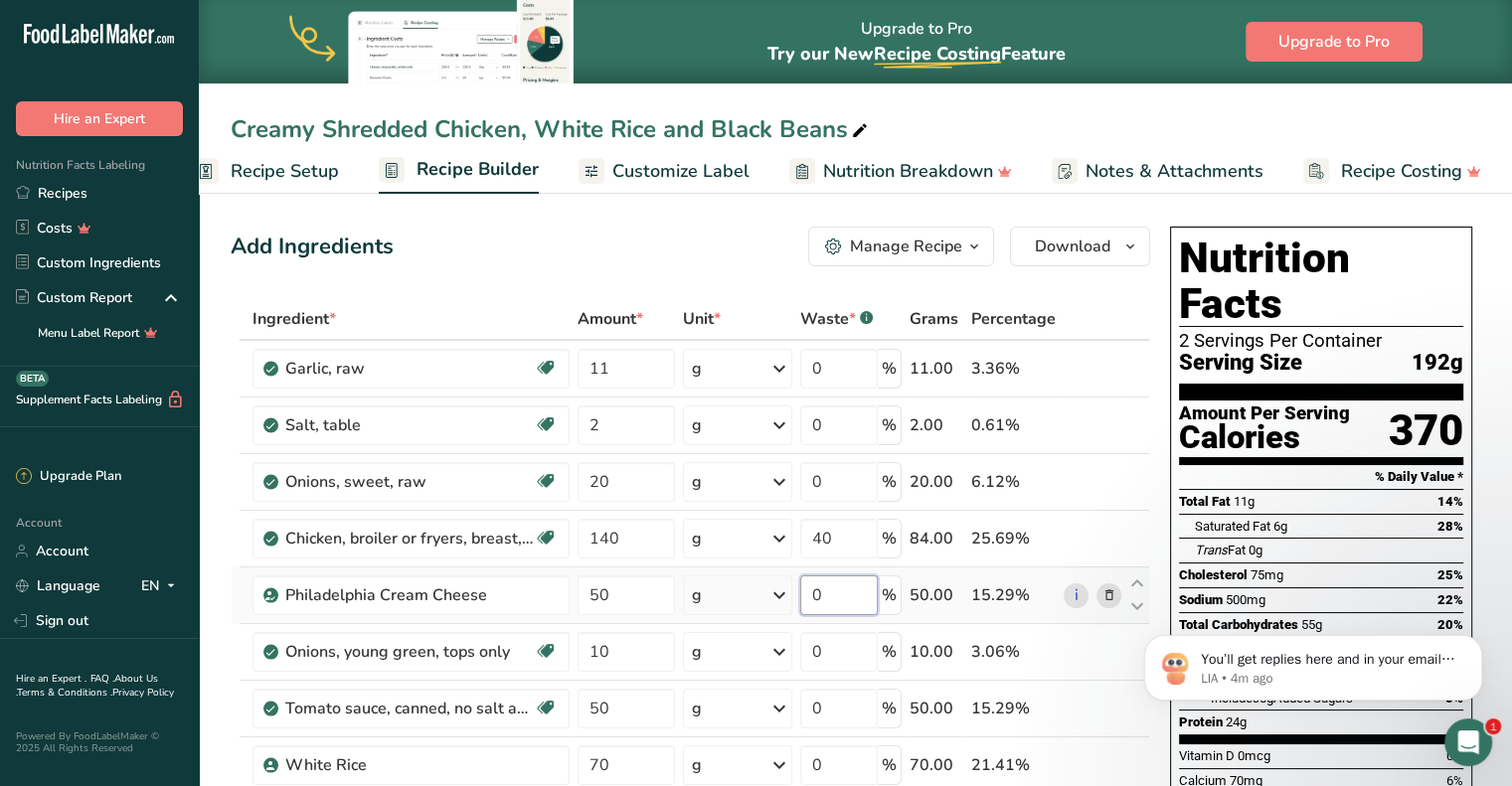 click on "Ingredient *
Amount *
Unit *
Waste *   .a-a{fill:#347362;}.b-a{fill:#fff;}          Grams
Percentage
Garlic, raw
Source of Antioxidants
Dairy free
Gluten free
Vegan
Vegetarian
Soy free
11
g
Portions
1 cup
1 tsp
1 clove
See more
Weight Units
g
kg
mg
See more
Volume Units
l
Volume units require a density conversion. If you know your ingredient's density enter it below. Otherwise, click on "RIA" our AI Regulatory bot - she will be able to help you
lb/ft3
g/cm3
Confirm
mL" at bounding box center (690, 665) 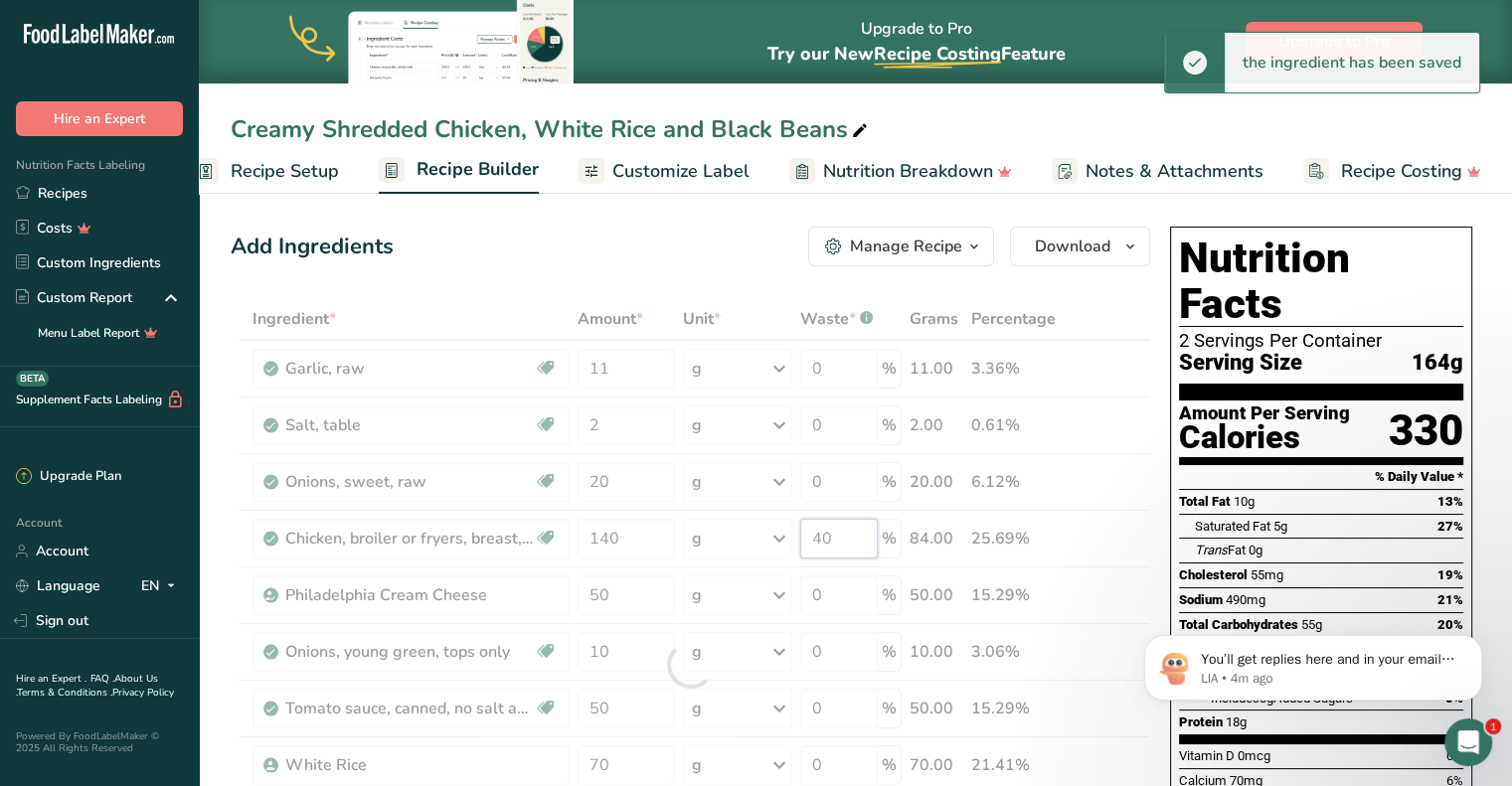 drag, startPoint x: 836, startPoint y: 529, endPoint x: 695, endPoint y: 550, distance: 142.55525 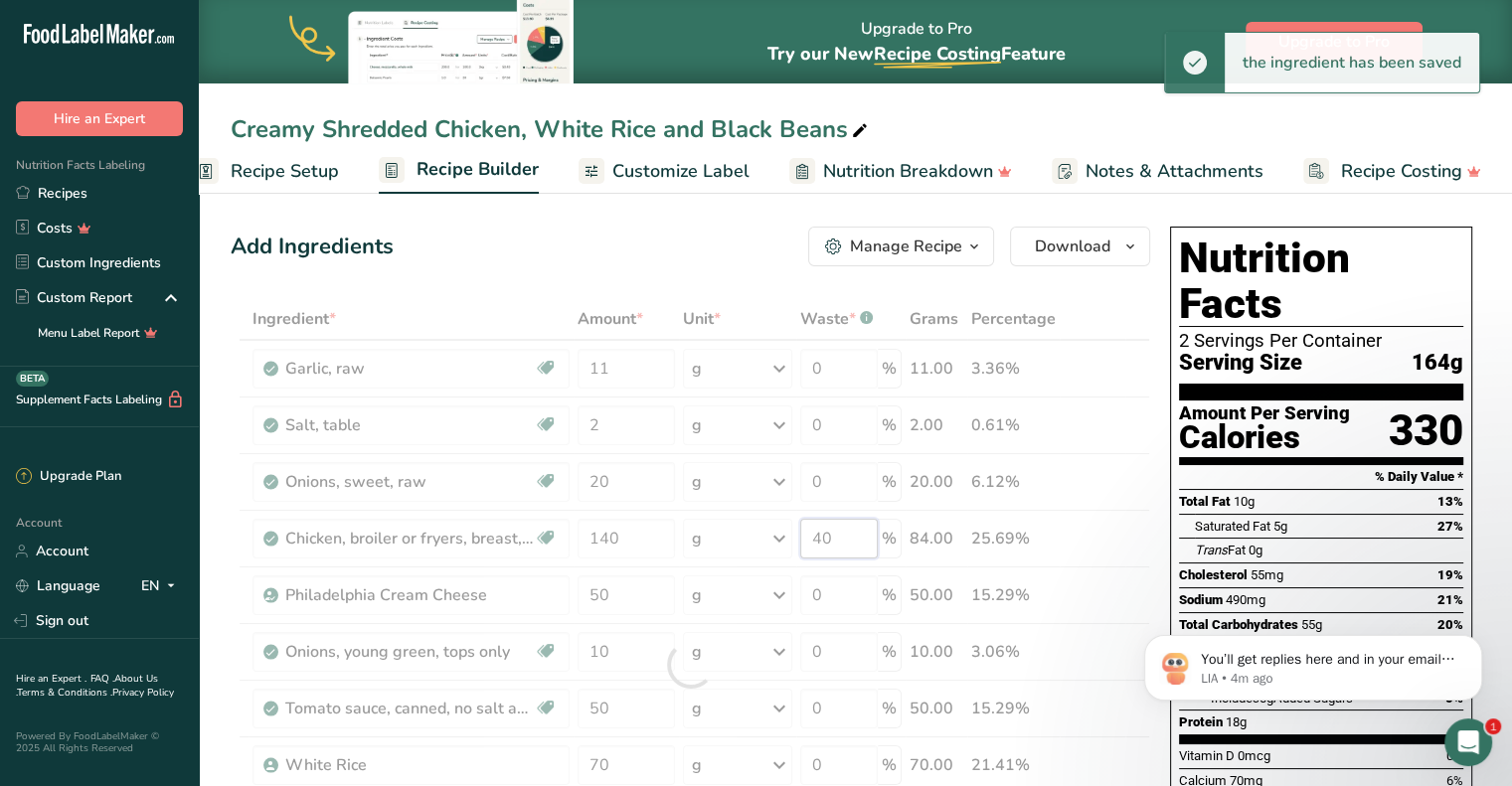 click on "Ingredient *
Amount *
Unit *
Waste *   .a-a{fill:#347362;}.b-a{fill:#fff;}          Grams
Percentage
Garlic, raw
Source of Antioxidants
Dairy free
Gluten free
Vegan
Vegetarian
Soy free
11
g
Portions
1 cup
1 tsp
1 clove
See more
Weight Units
g
kg
mg
See more
Volume Units
l
Volume units require a density conversion. If you know your ingredient's density enter it below. Otherwise, click on "RIA" our AI Regulatory bot - she will be able to help you
lb/ft3
g/cm3
Confirm
mL" at bounding box center (690, 665) 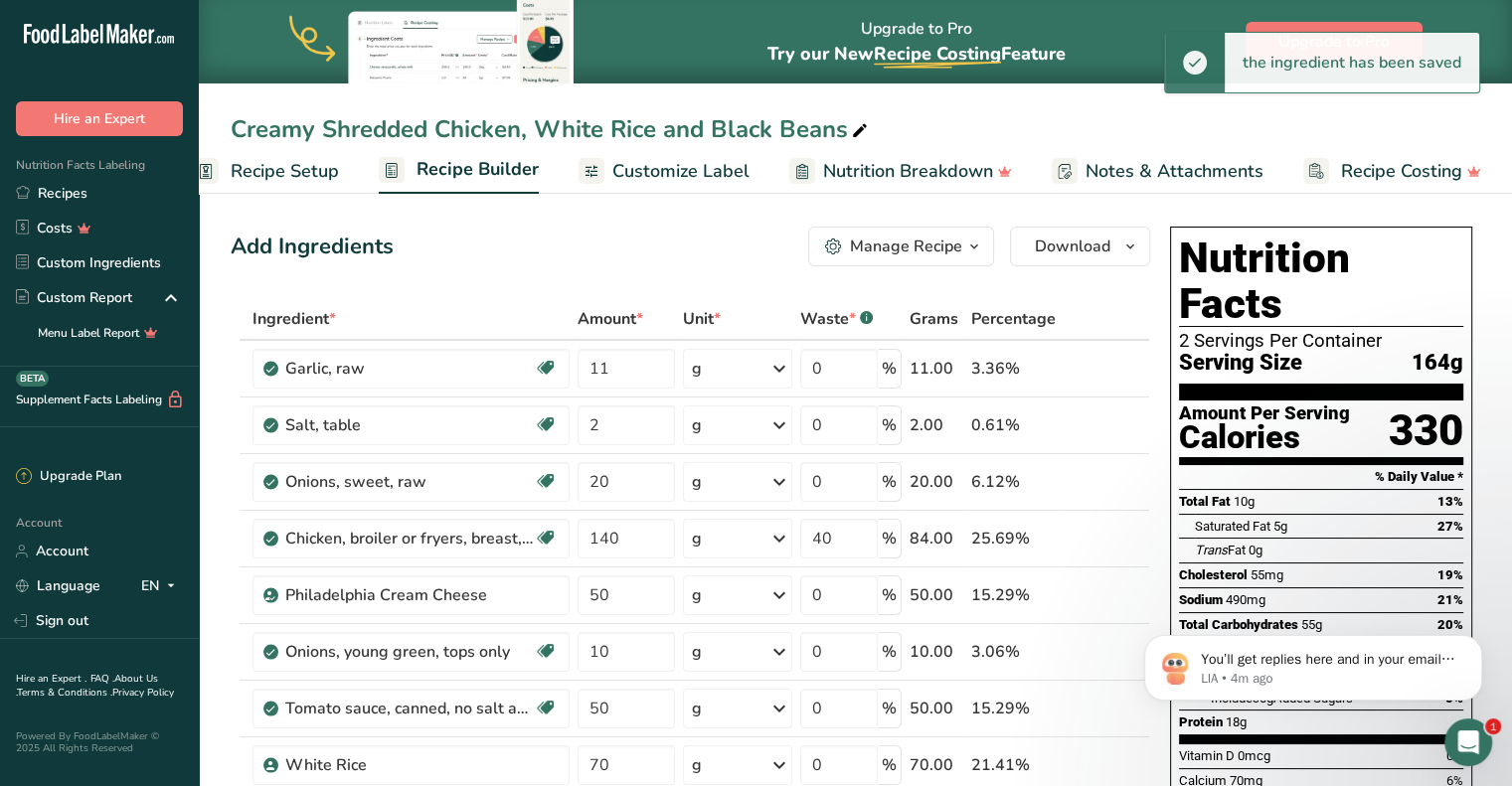 click on "Add Ingredients
Manage Recipe         Delete Recipe           Duplicate Recipe             Scale Recipe             Save as Sub-Recipe   .a-a{fill:#347362;}.b-a{fill:#fff;}                               Nutrition Breakdown                   Recipe Card
NEW
Amino Acids Pattern Report             Activity History
Download
Choose your preferred label style
Standard FDA label
Standard FDA label
The most common format for nutrition facts labels in compliance with the FDA's typeface, style and requirements
Tabular FDA label
A label format compliant with the FDA regulations presented in a tabular (horizontal) display.
Linear FDA label
A simple linear display for small sized packages.
Simplified FDA label" at bounding box center (690, 246) 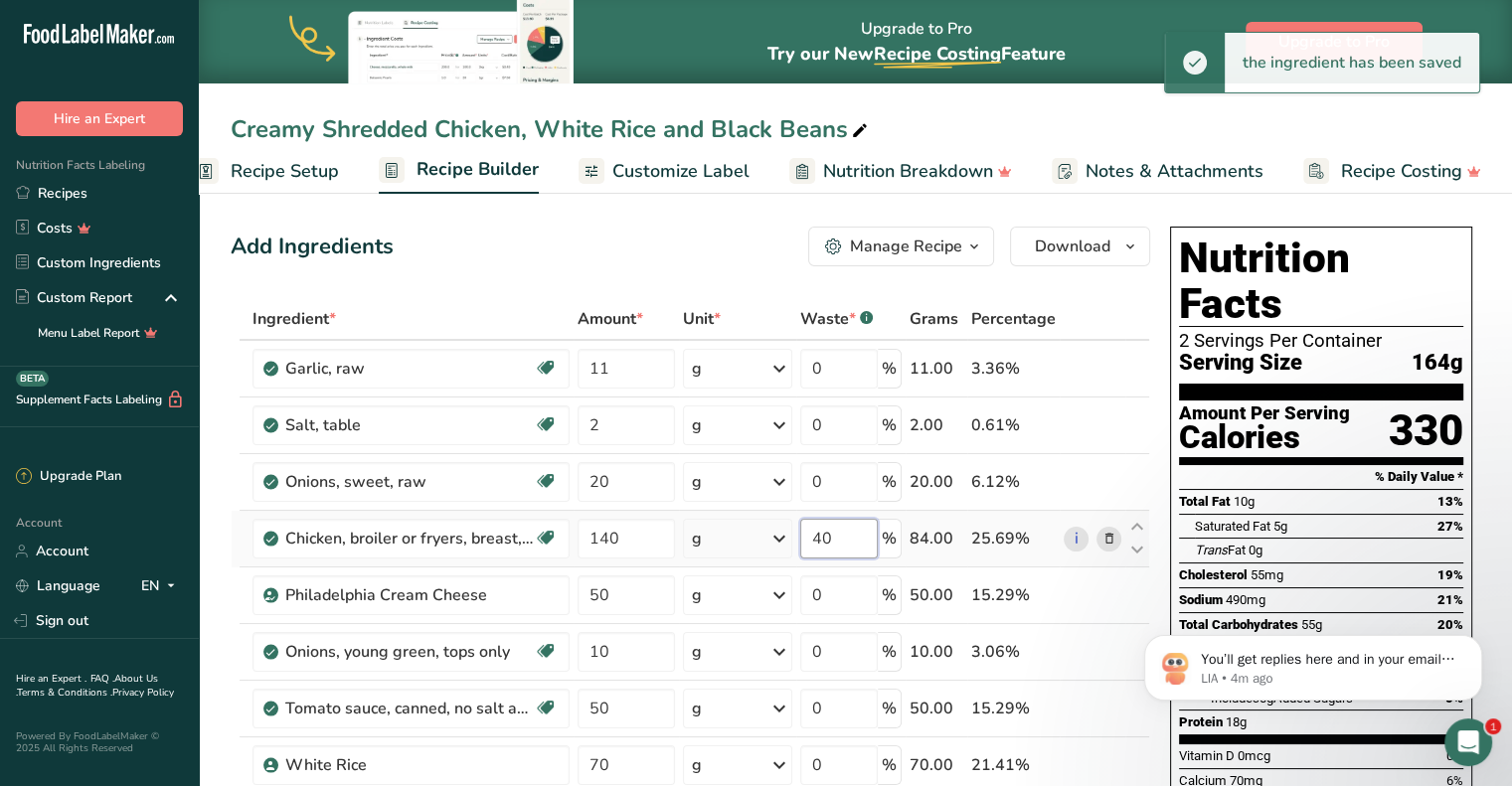 click on "40" at bounding box center (839, 539) 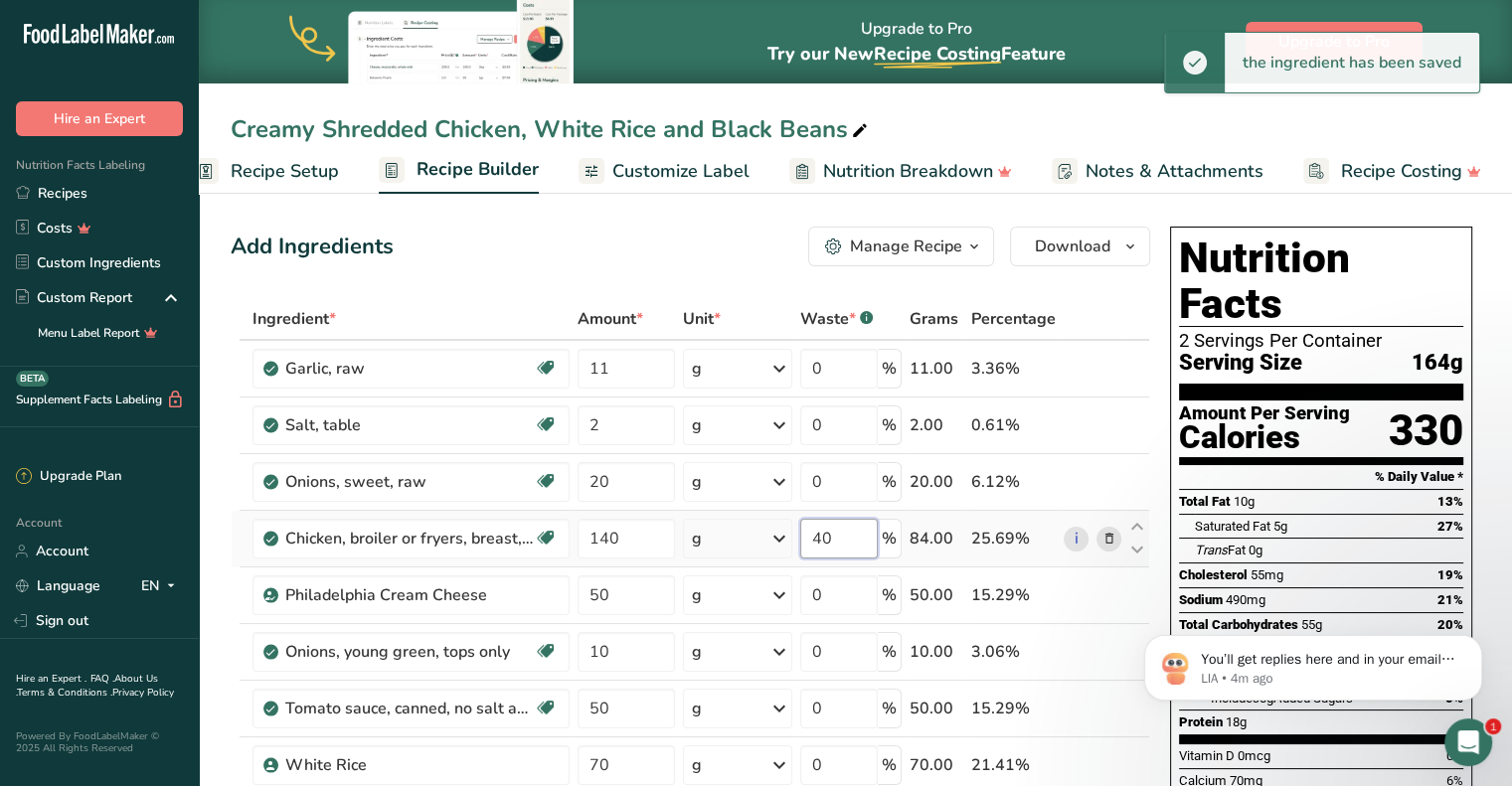 type on "4" 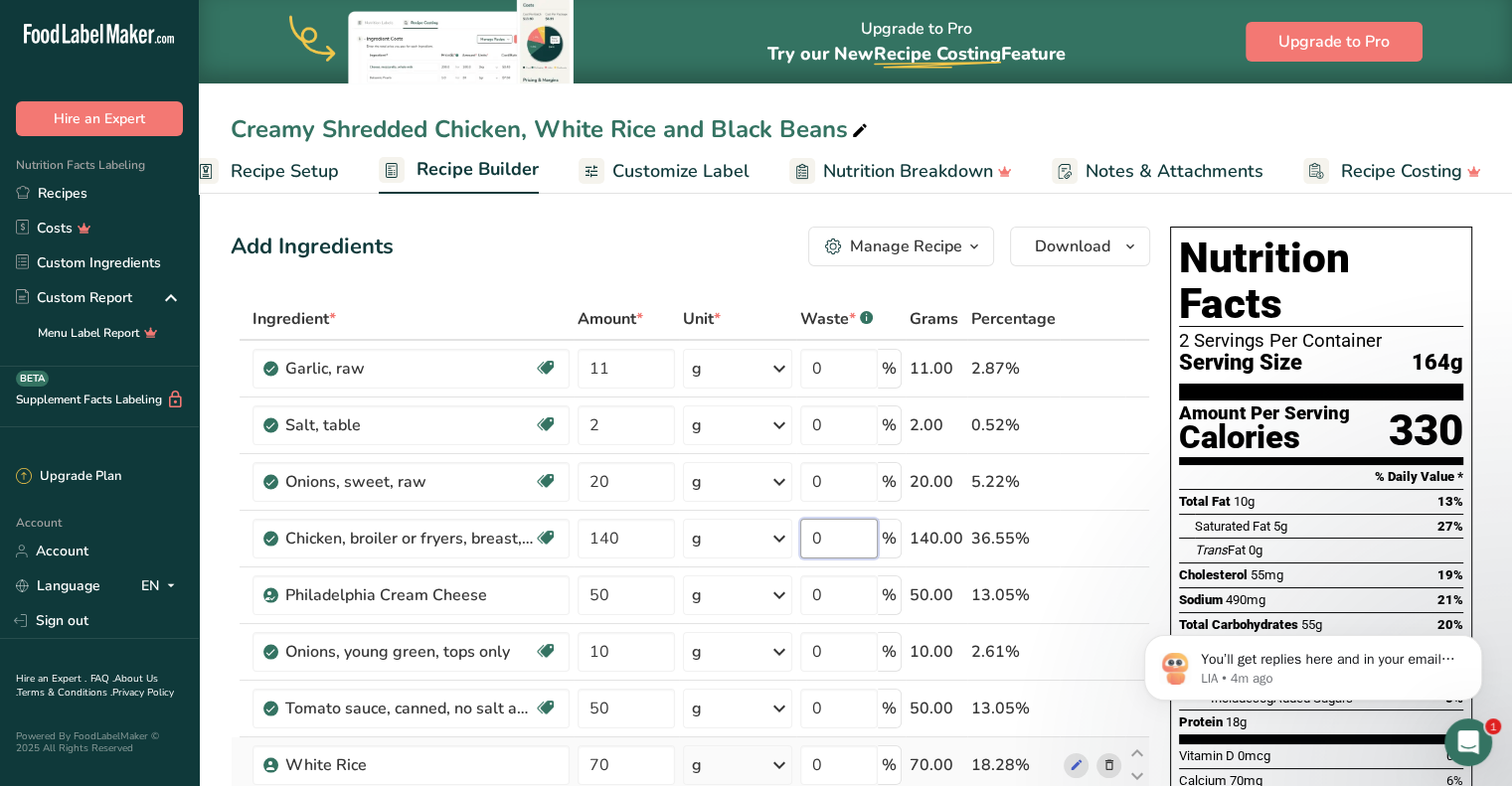 type on "0" 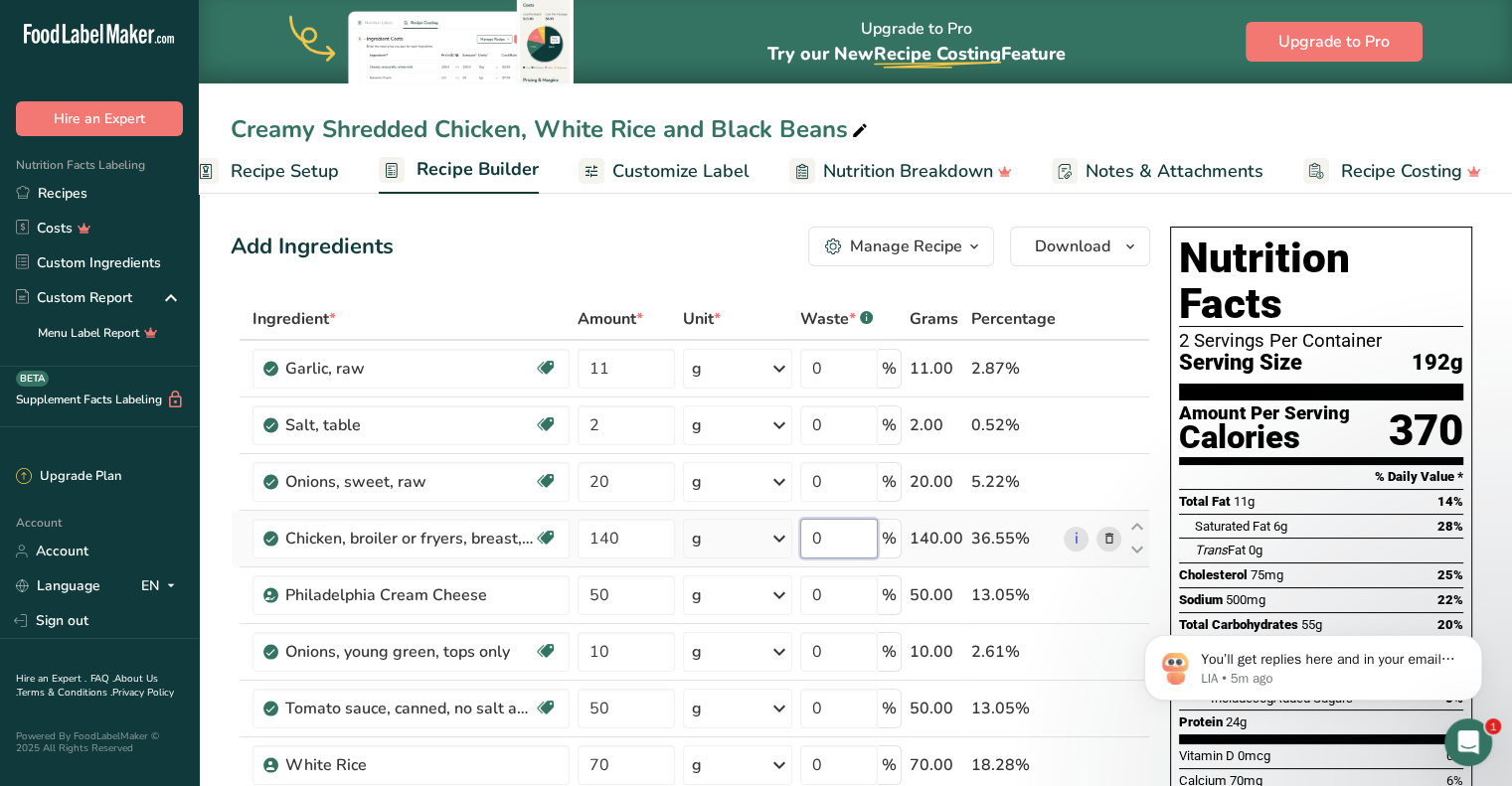 click on "0" at bounding box center (839, 539) 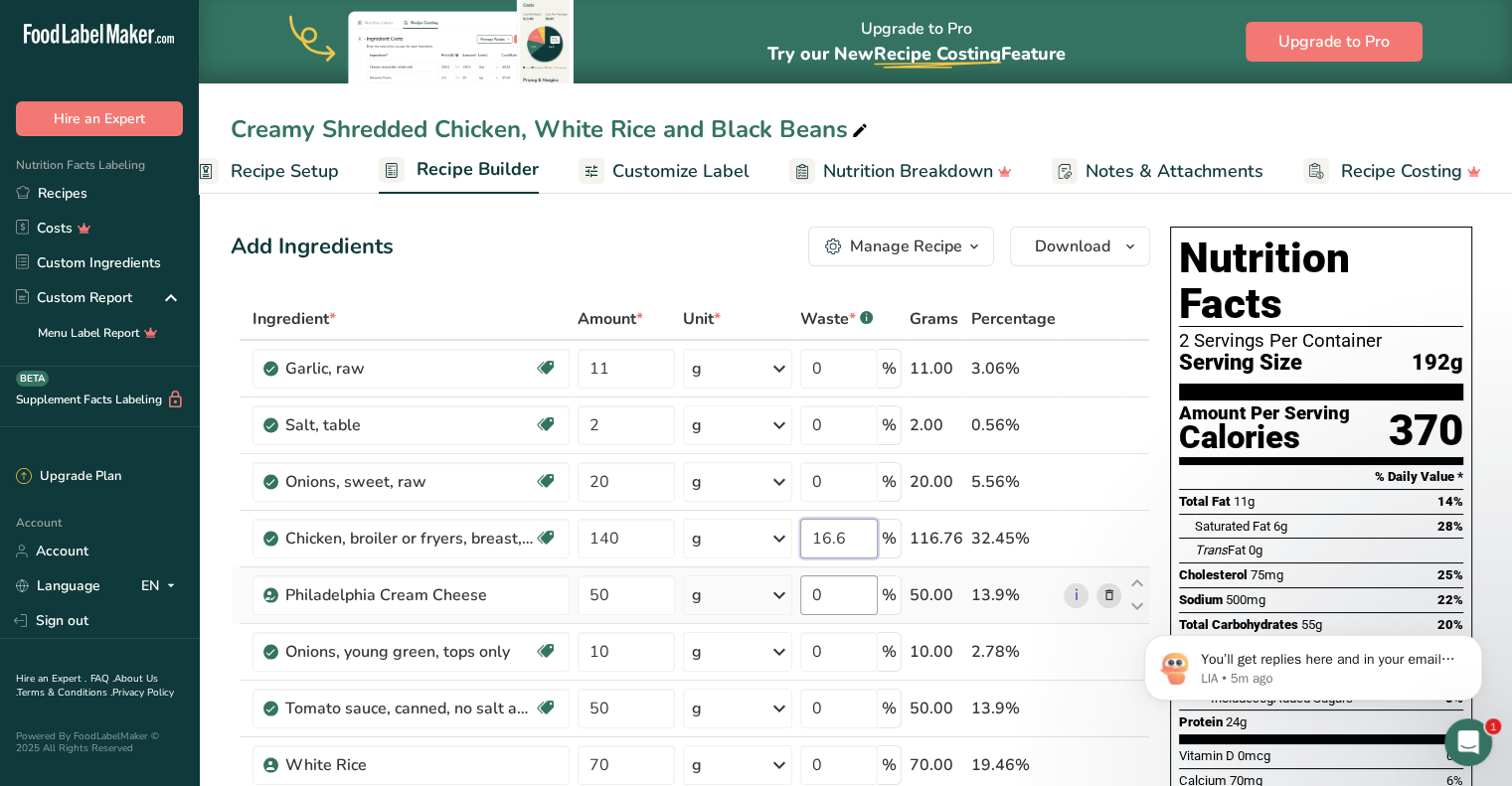type on "16.6" 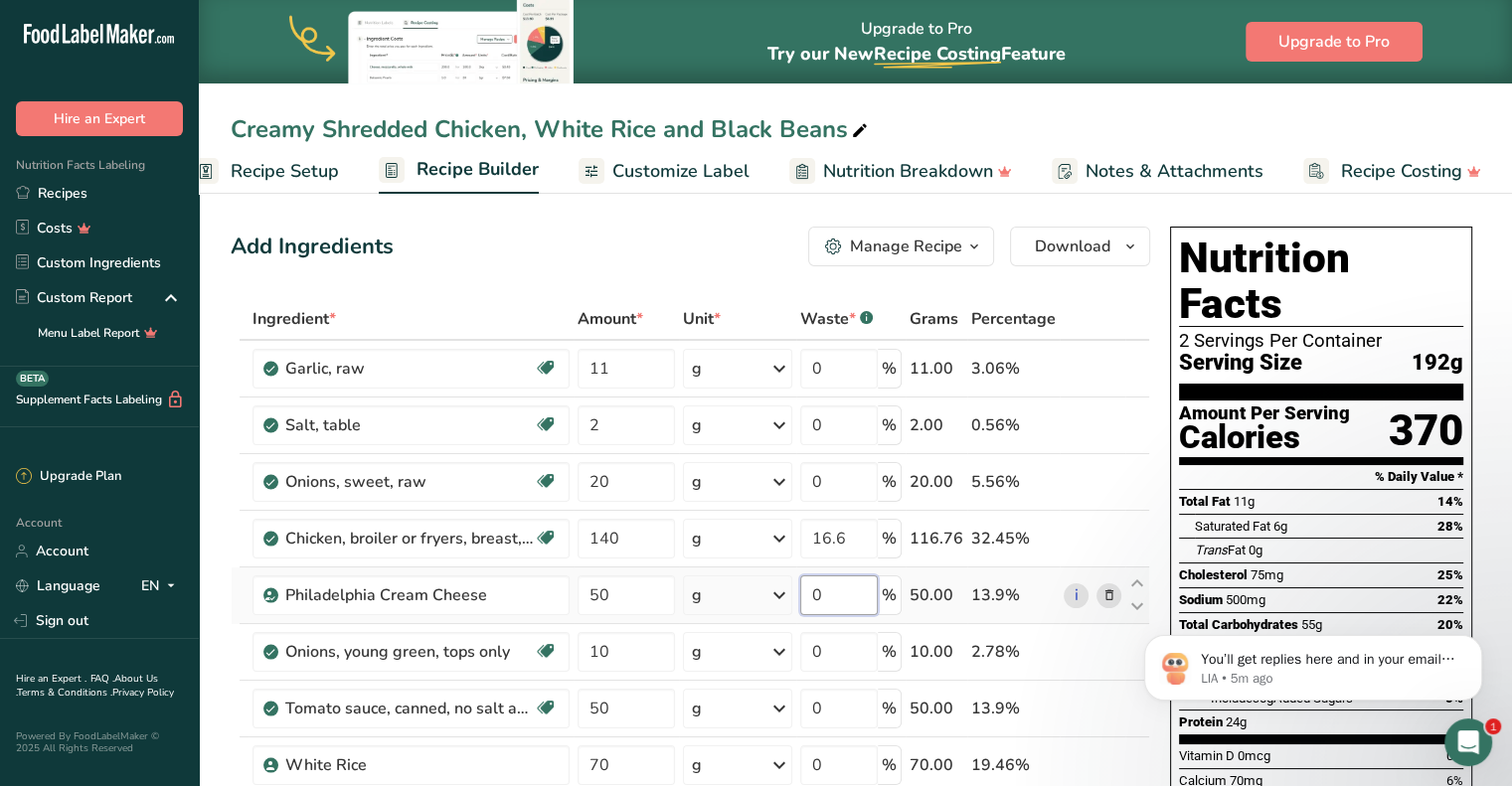 click on "Ingredient *
Amount *
Unit *
Waste *   .a-a{fill:#347362;}.b-a{fill:#fff;}          Grams
Percentage
Garlic, raw
Source of Antioxidants
Dairy free
Gluten free
Vegan
Vegetarian
Soy free
11
g
Portions
1 cup
1 tsp
1 clove
See more
Weight Units
g
kg
mg
See more
Volume Units
l
Volume units require a density conversion. If you know your ingredient's density enter it below. Otherwise, click on "RIA" our AI Regulatory bot - she will be able to help you
lb/ft3
g/cm3
Confirm
mL" at bounding box center [690, 665] 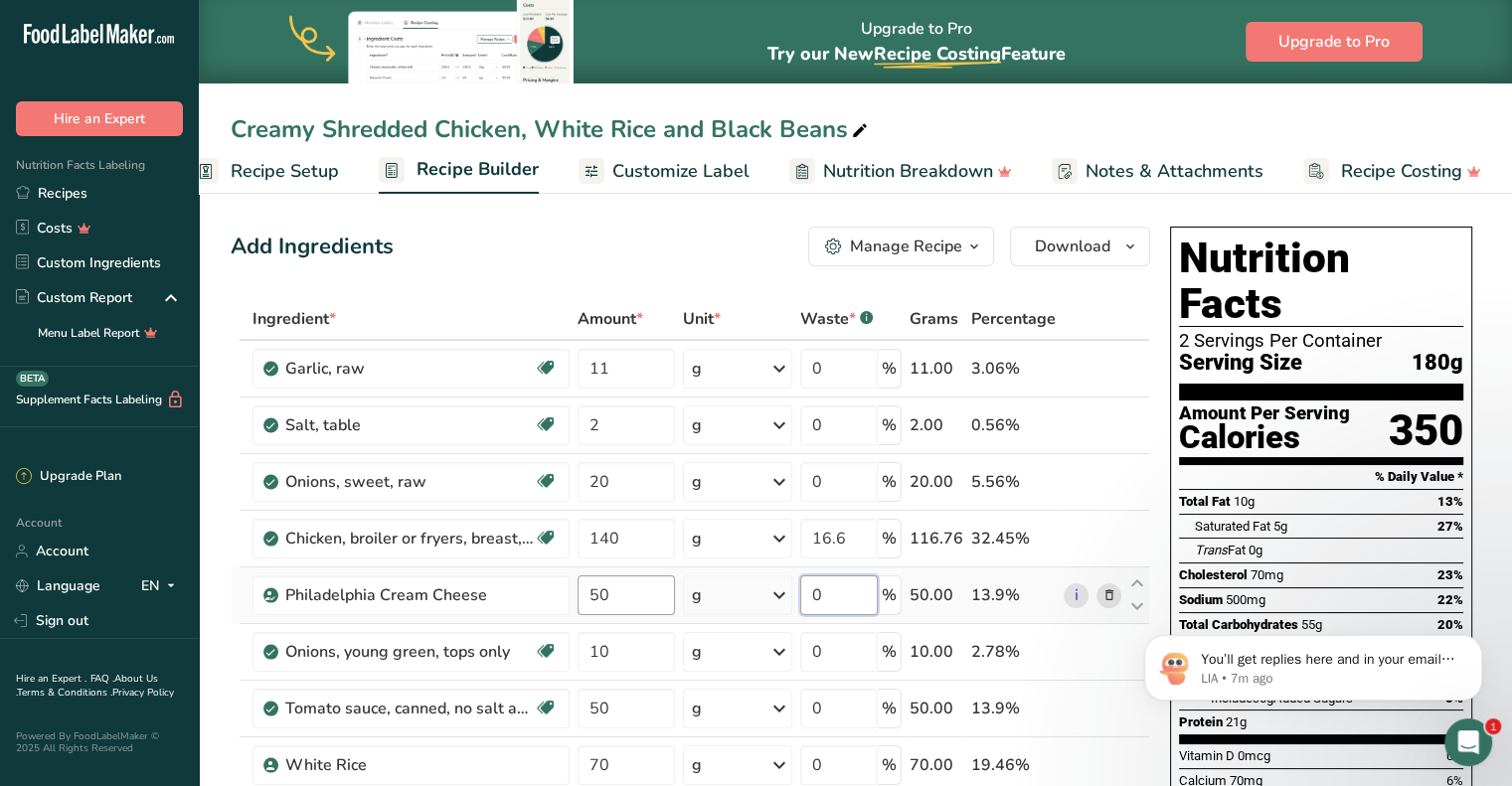 scroll, scrollTop: 56, scrollLeft: 0, axis: vertical 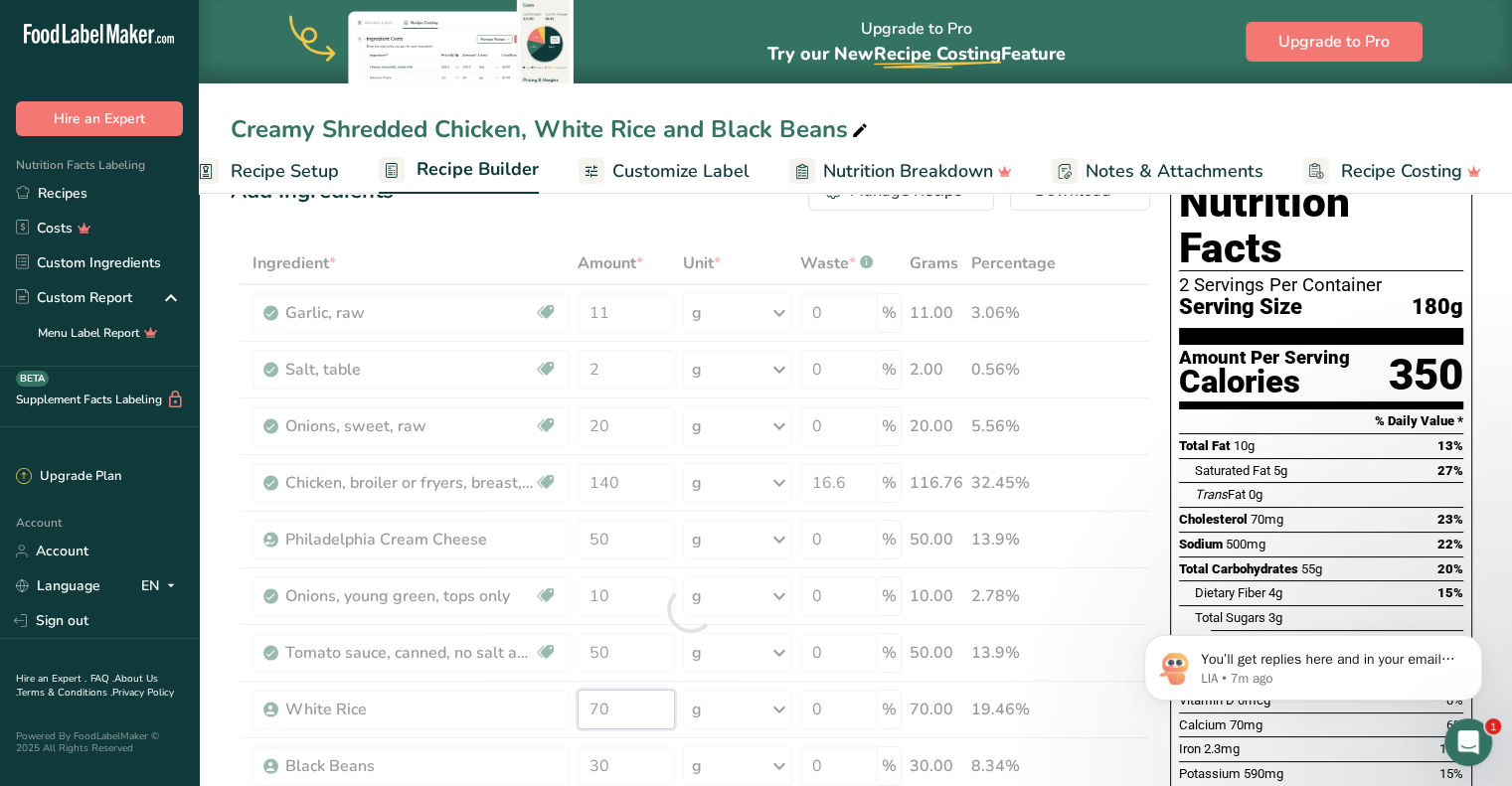 drag, startPoint x: 648, startPoint y: 706, endPoint x: 499, endPoint y: 727, distance: 150.47259 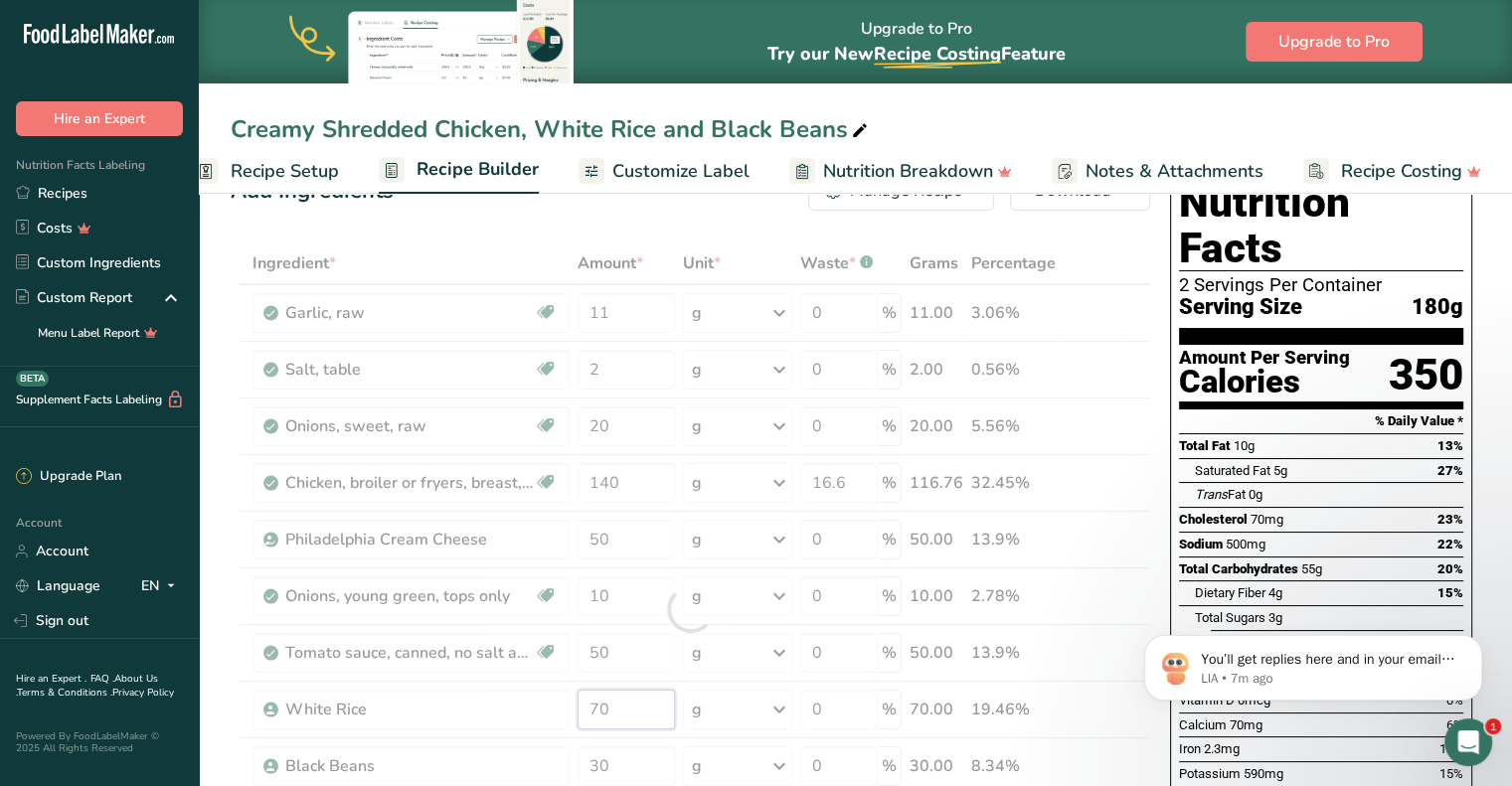 click on "Ingredient *
Amount *
Unit *
Waste *   .a-a{fill:#347362;}.b-a{fill:#fff;}          Grams
Percentage
Garlic, raw
Source of Antioxidants
Dairy free
Gluten free
Vegan
Vegetarian
Soy free
11
g
Portions
1 cup
1 tsp
1 clove
See more
Weight Units
g
kg
mg
See more
Volume Units
l
Volume units require a density conversion. If you know your ingredient's density enter it below. Otherwise, click on "RIA" our AI Regulatory bot - she will be able to help you
lb/ft3
g/cm3
Confirm
mL" at bounding box center [690, 609] 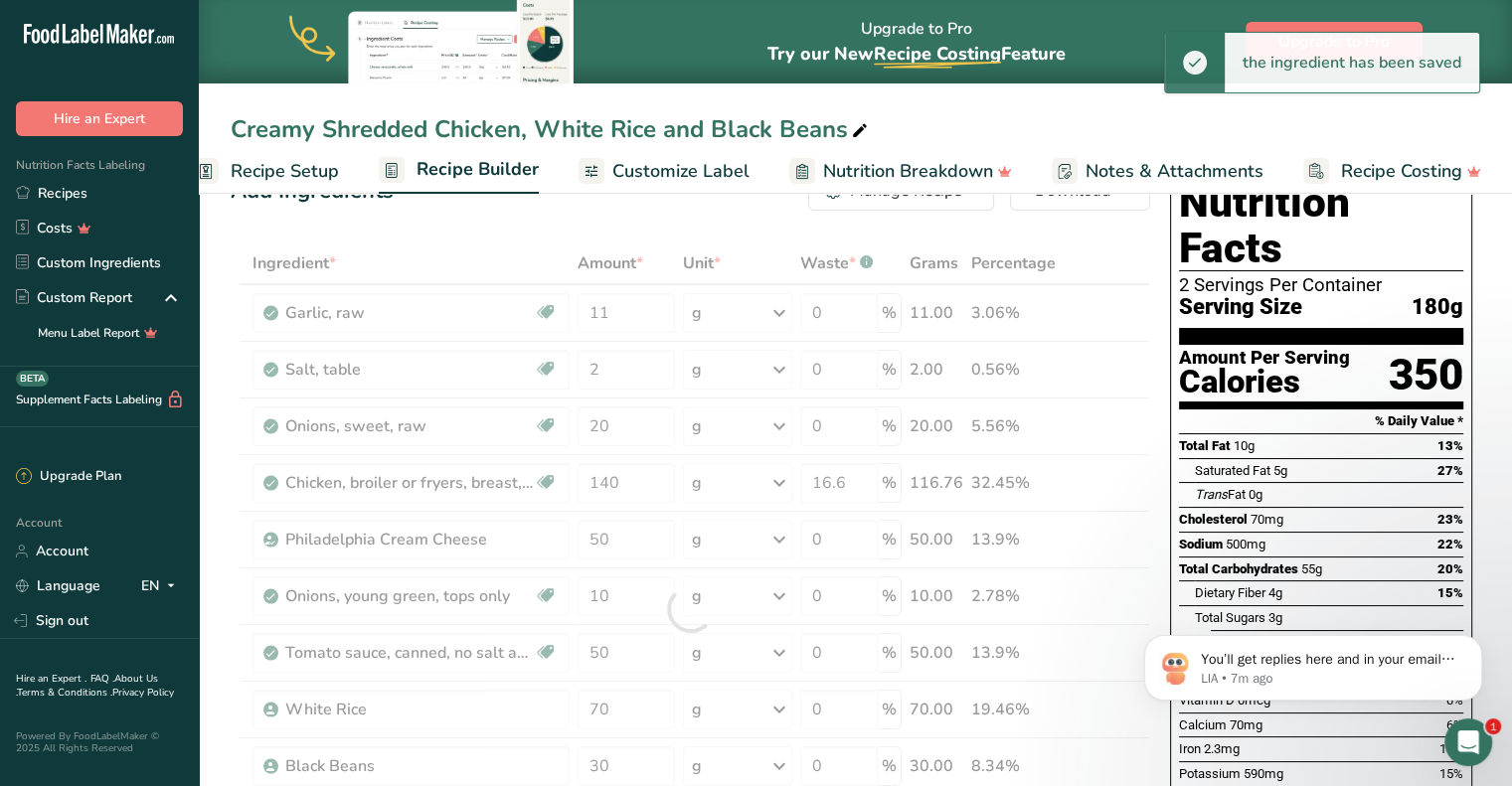click on "Add Ingredients
Manage Recipe         Delete Recipe           Duplicate Recipe             Scale Recipe             Save as Sub-Recipe   .a-a{fill:#347362;}.b-a{fill:#fff;}                               Nutrition Breakdown                   Recipe Card
NEW
Amino Acids Pattern Report             Activity History
Download
Choose your preferred label style
Standard FDA label
Standard FDA label
The most common format for nutrition facts labels in compliance with the FDA's typeface, style and requirements
Tabular FDA label
A label format compliant with the FDA regulations presented in a tabular (horizontal) display.
Linear FDA label
A simple linear display for small sized packages.
Simplified FDA label" at bounding box center [696, 885] 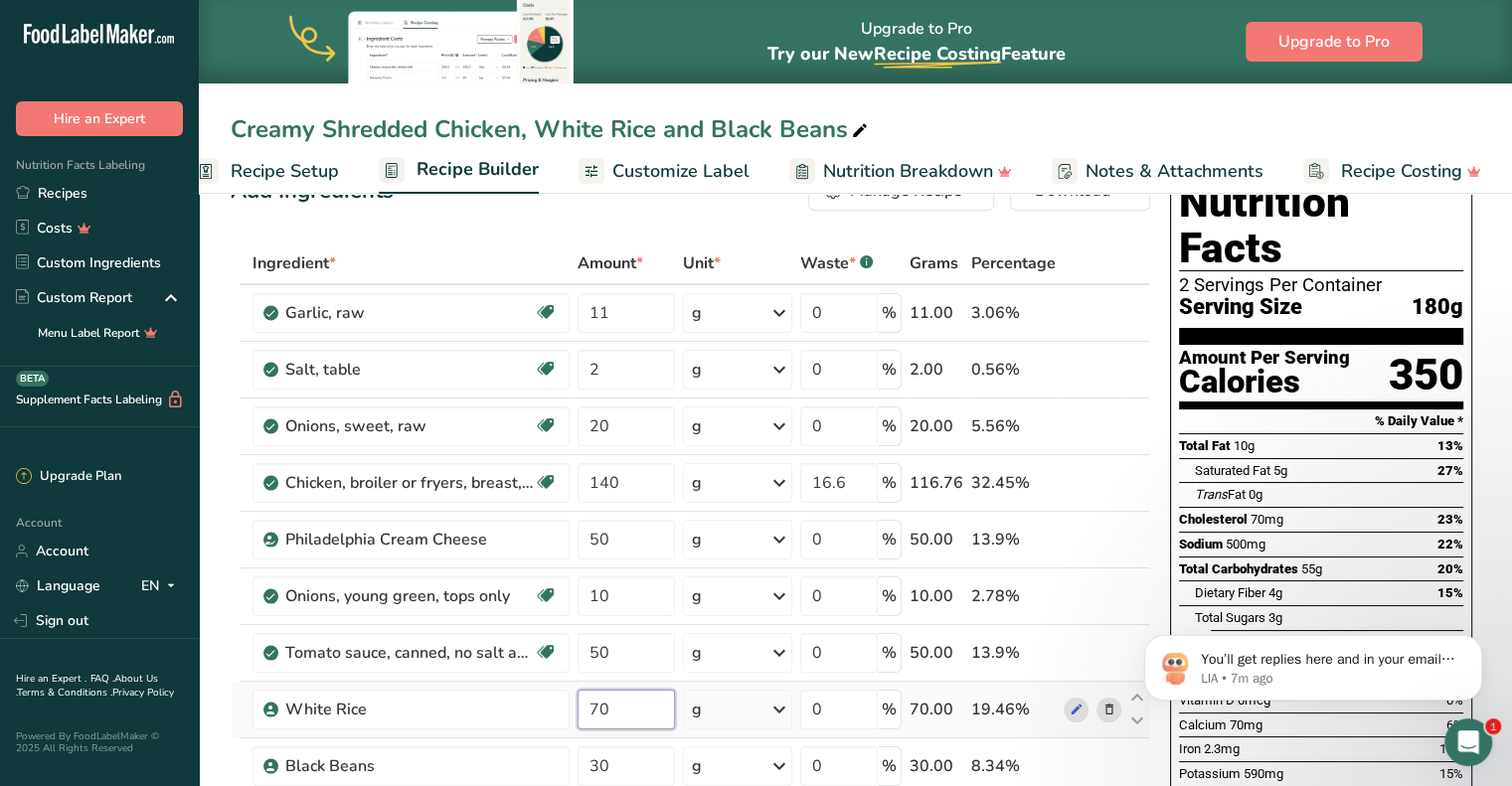 click on "70" at bounding box center (626, 709) 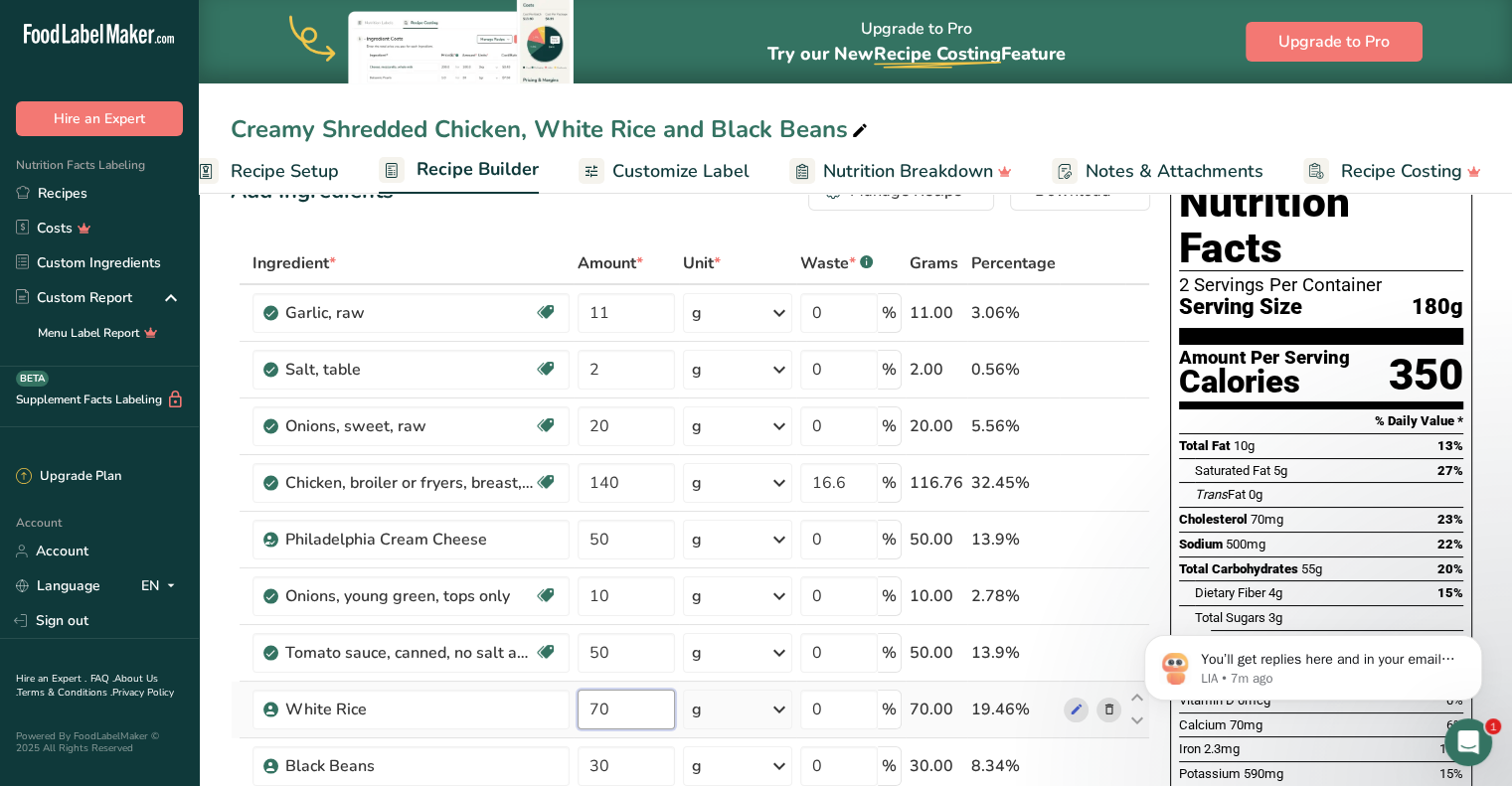 type on "7" 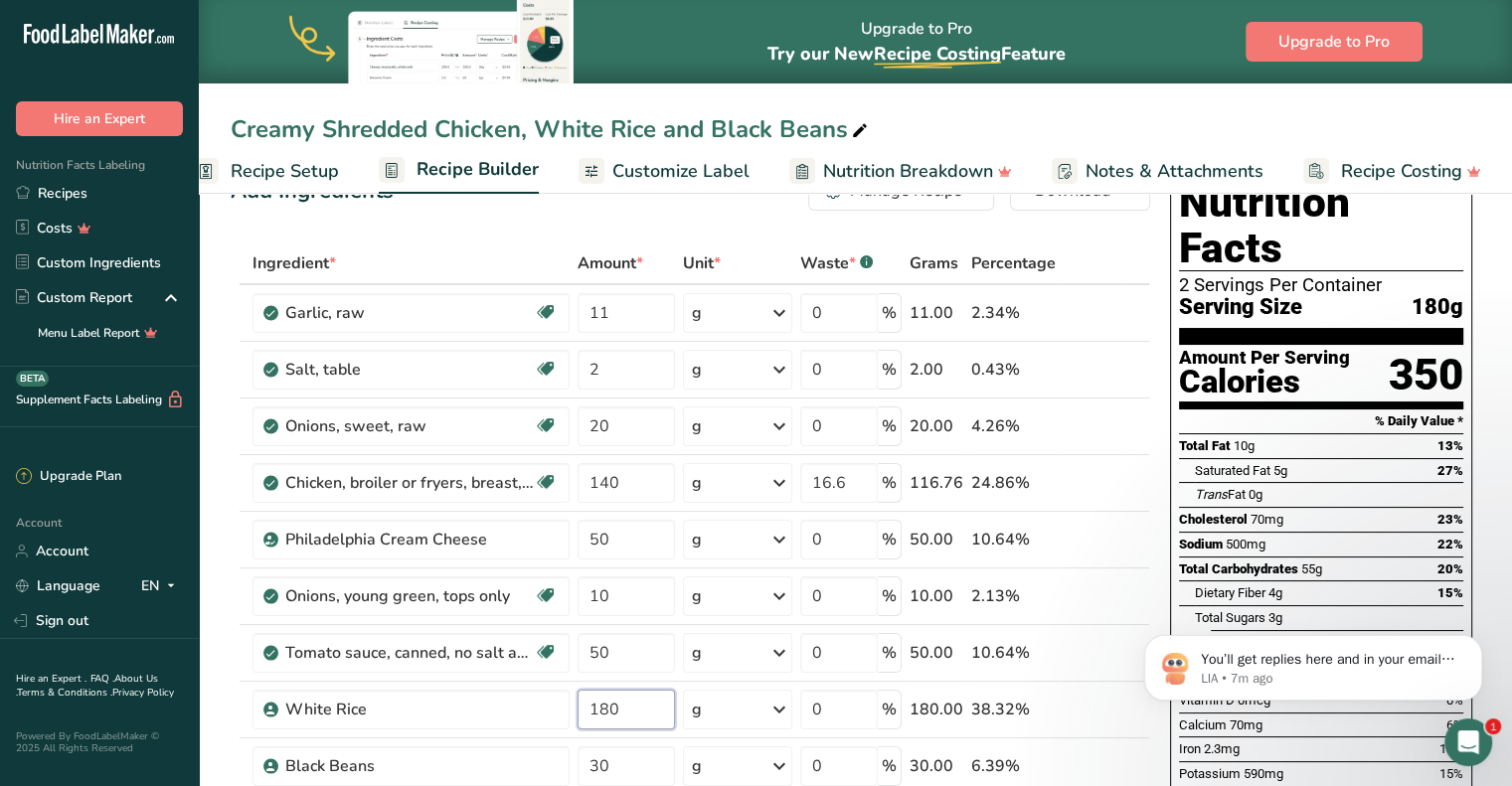 type on "180" 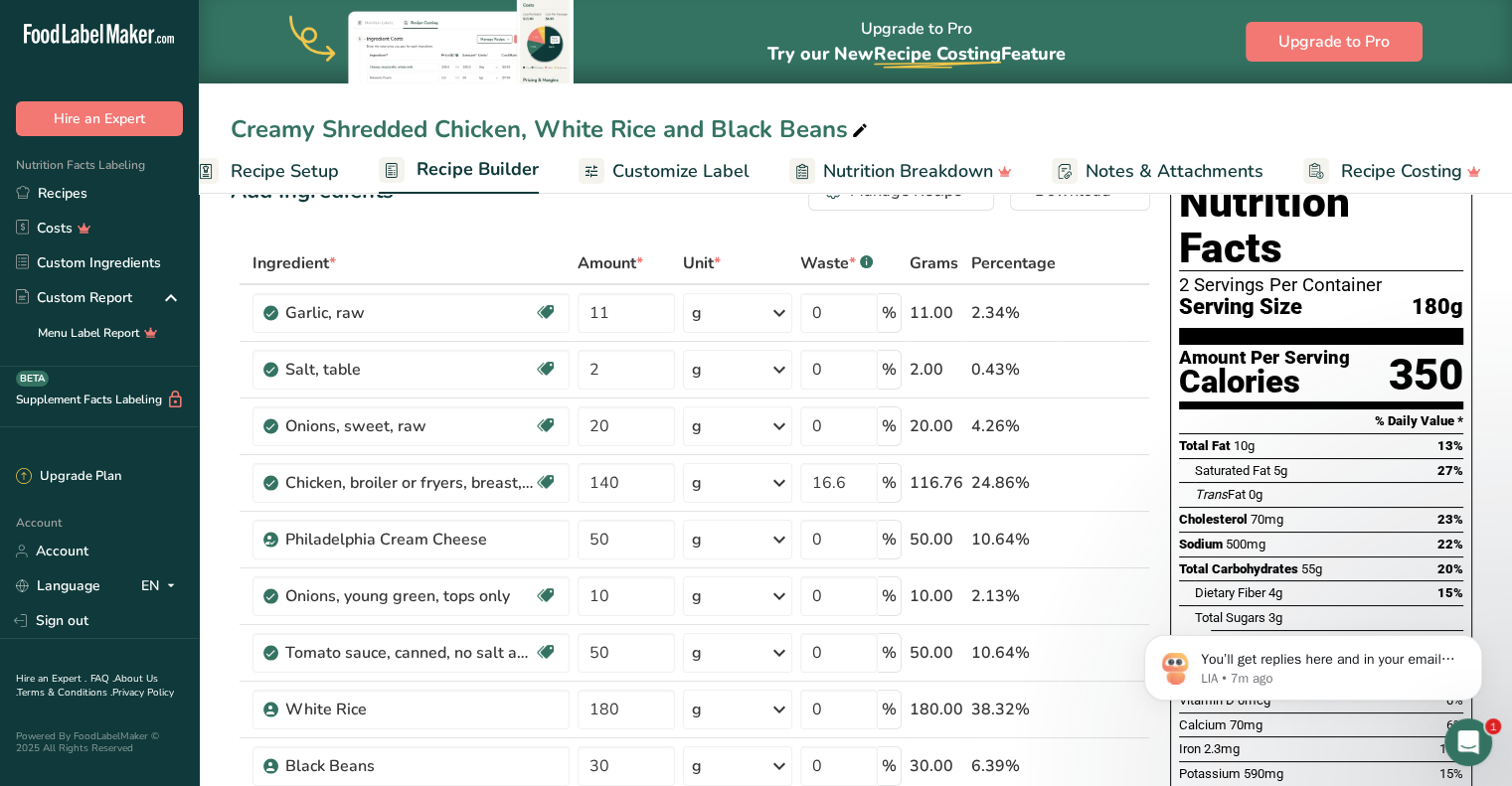 click on "Add Ingredients
Manage Recipe         Delete Recipe           Duplicate Recipe             Scale Recipe             Save as Sub-Recipe   .a-a{fill:#347362;}.b-a{fill:#fff;}                               Nutrition Breakdown                   Recipe Card
NEW
Amino Acids Pattern Report             Activity History
Download
Choose your preferred label style
Standard FDA label
Standard FDA label
The most common format for nutrition facts labels in compliance with the FDA's typeface, style and requirements
Tabular FDA label
A label format compliant with the FDA regulations presented in a tabular (horizontal) display.
Linear FDA label
A simple linear display for small sized packages.
Simplified FDA label" at bounding box center [696, 885] 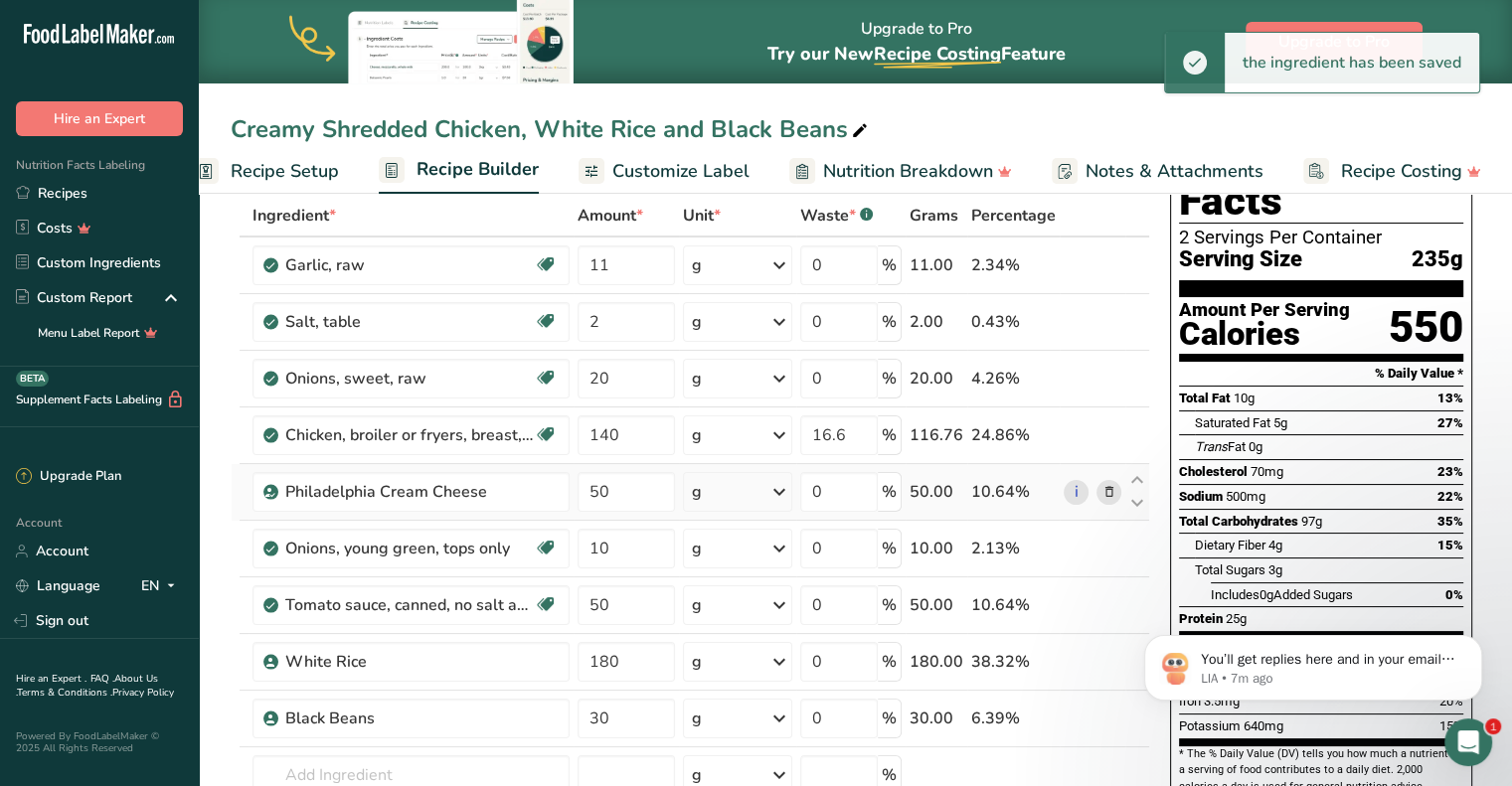 scroll, scrollTop: 106, scrollLeft: 0, axis: vertical 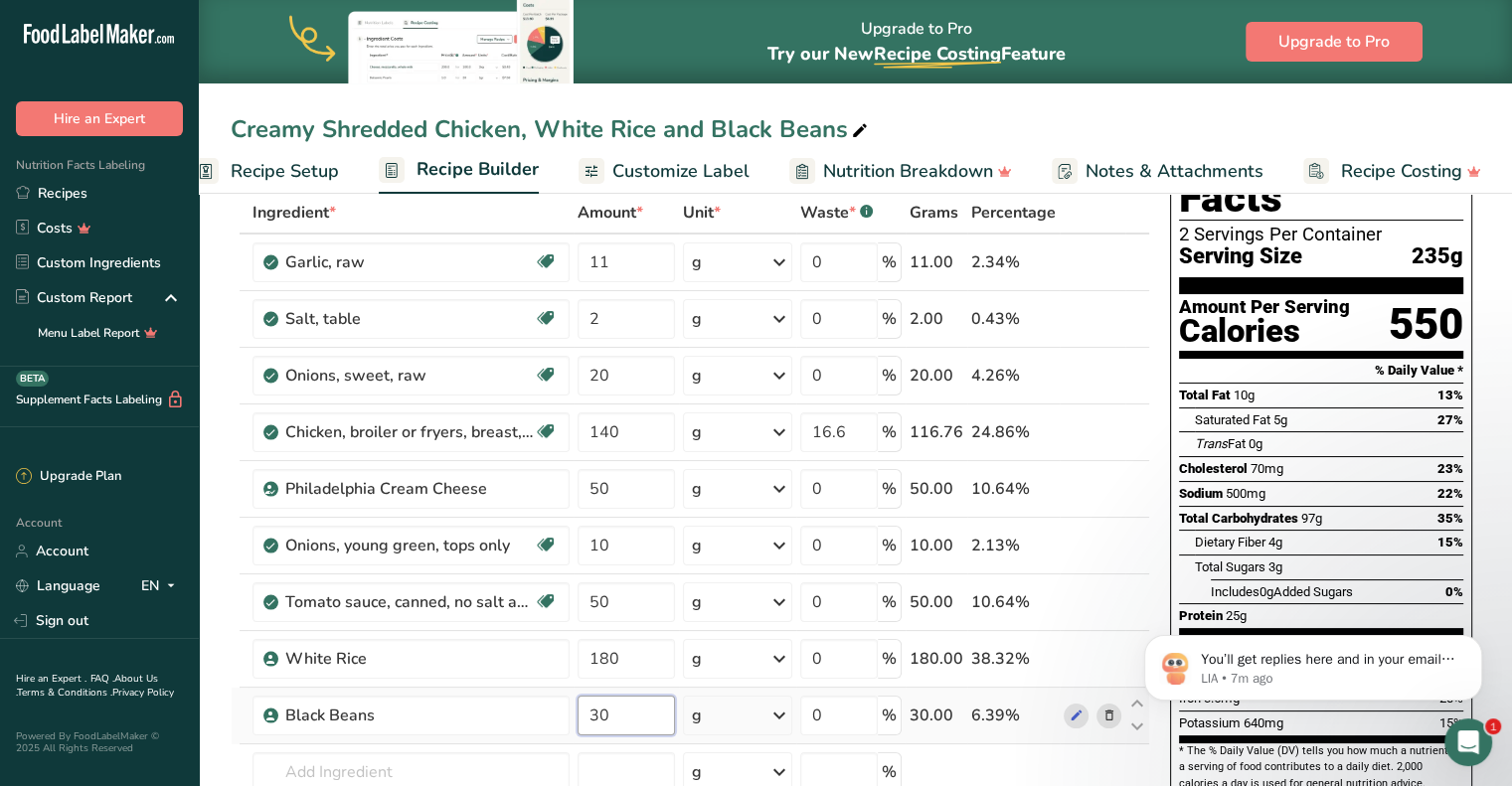 click on "30" at bounding box center (626, 715) 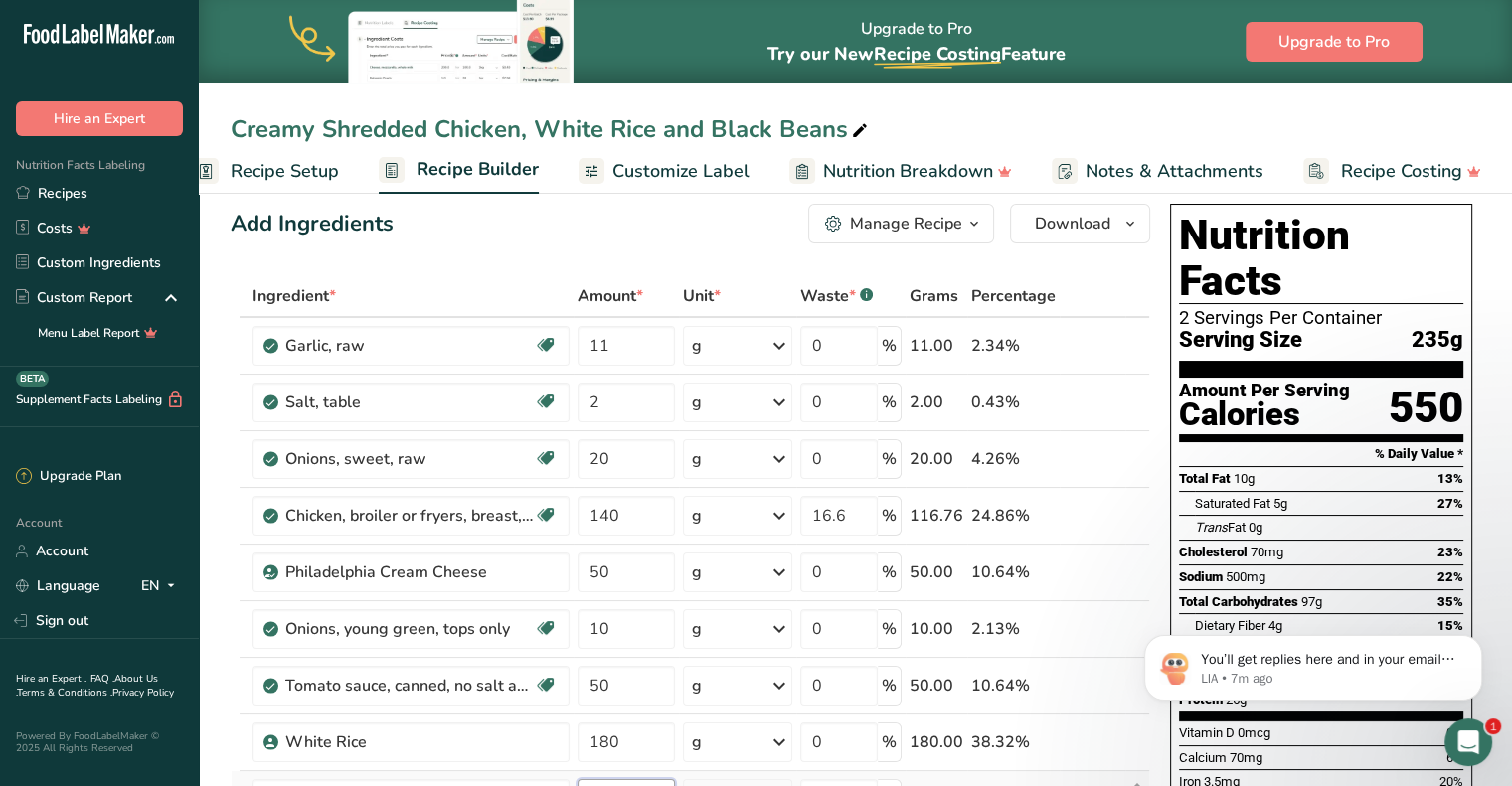 scroll, scrollTop: 19, scrollLeft: 0, axis: vertical 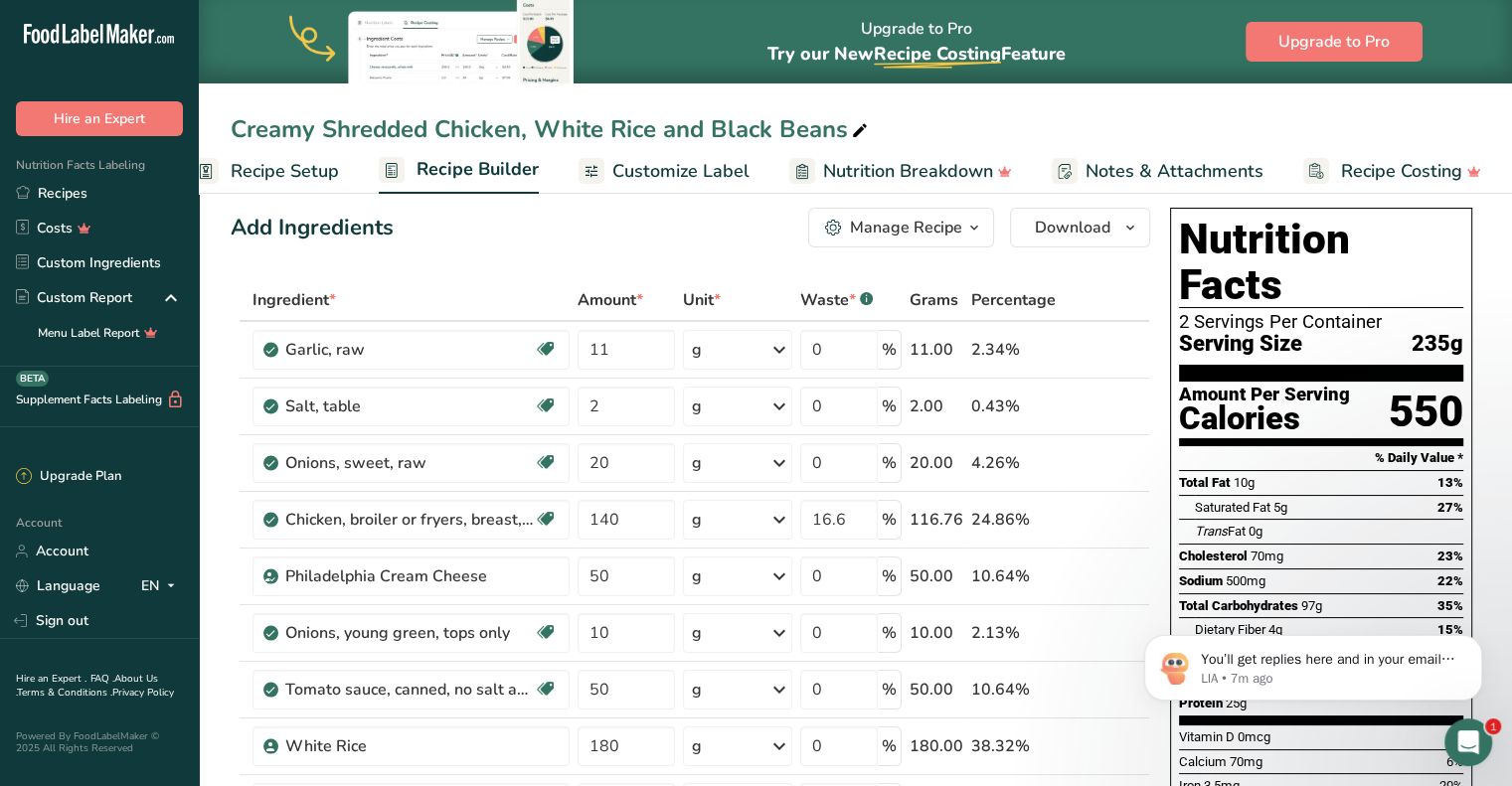 click on "Add Ingredients
Manage Recipe         Delete Recipe           Duplicate Recipe             Scale Recipe             Save as Sub-Recipe   .a-a{fill:#347362;}.b-a{fill:#fff;}                               Nutrition Breakdown                   Recipe Card
NEW
Amino Acids Pattern Report             Activity History
Download
Choose your preferred label style
Standard FDA label
Standard FDA label
The most common format for nutrition facts labels in compliance with the FDA's typeface, style and requirements
Tabular FDA label
A label format compliant with the FDA regulations presented in a tabular (horizontal) display.
Linear FDA label
A simple linear display for small sized packages.
Simplified FDA label" at bounding box center (690, 228) 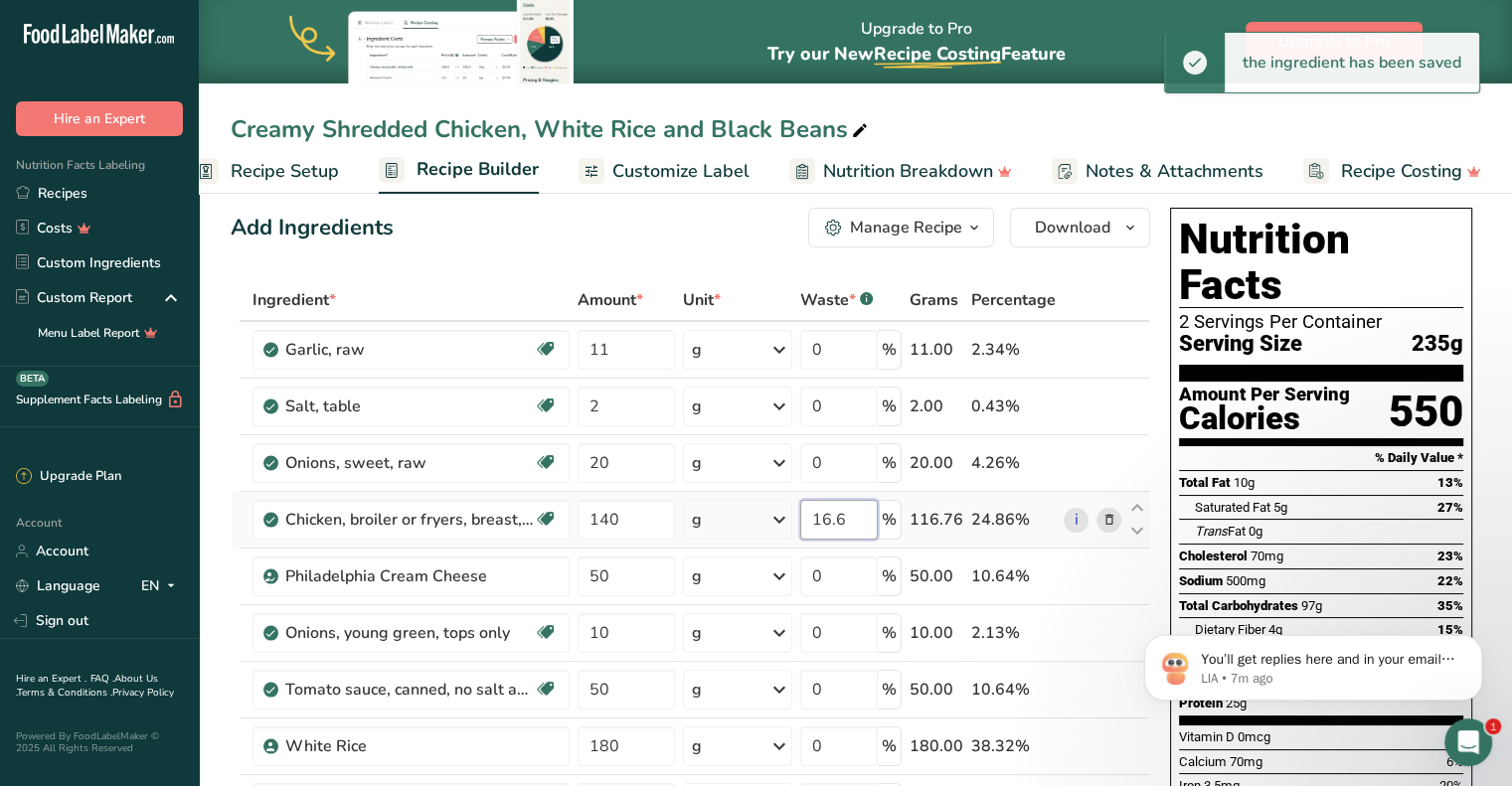 drag, startPoint x: 870, startPoint y: 515, endPoint x: 759, endPoint y: 531, distance: 112.147225 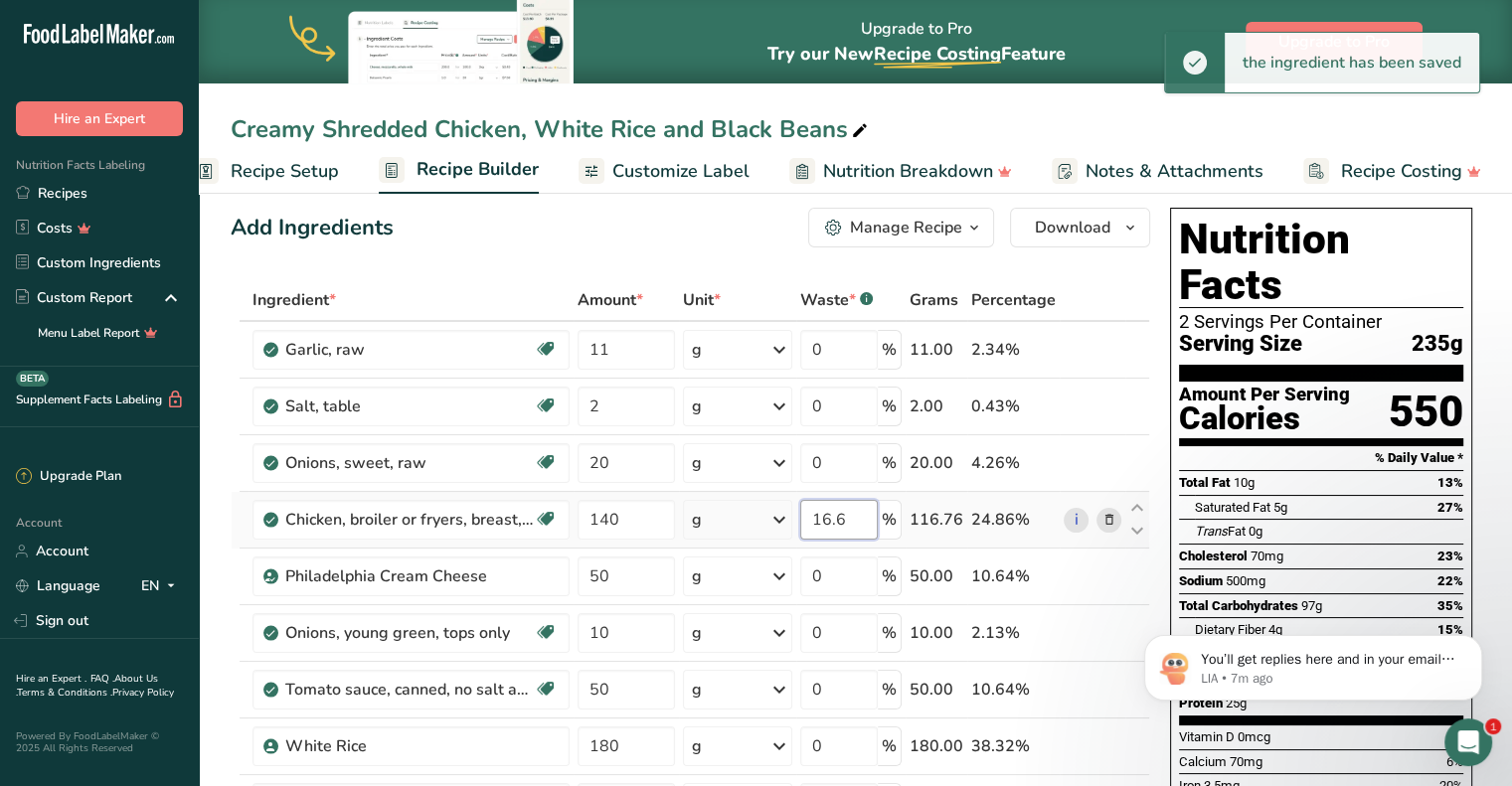 click on "Chicken, broiler or fryers, breast, skinless, boneless, meat only, raw
Dairy free
Gluten free
Soy free
140
g
Portions
4 oz
1 piece
1 package
Weight Units
g
kg
mg
See more
Volume Units
l
Volume units require a density conversion. If you know your ingredient's density enter it below. Otherwise, click on "RIA" our AI Regulatory bot - she will be able to help you
lb/ft3
g/cm3
Confirm
mL
Volume units require a density conversion. If you know your ingredient's density enter it below. Otherwise, click on "RIA" our AI Regulatory bot - she will be able to help you" at bounding box center [690, 520] 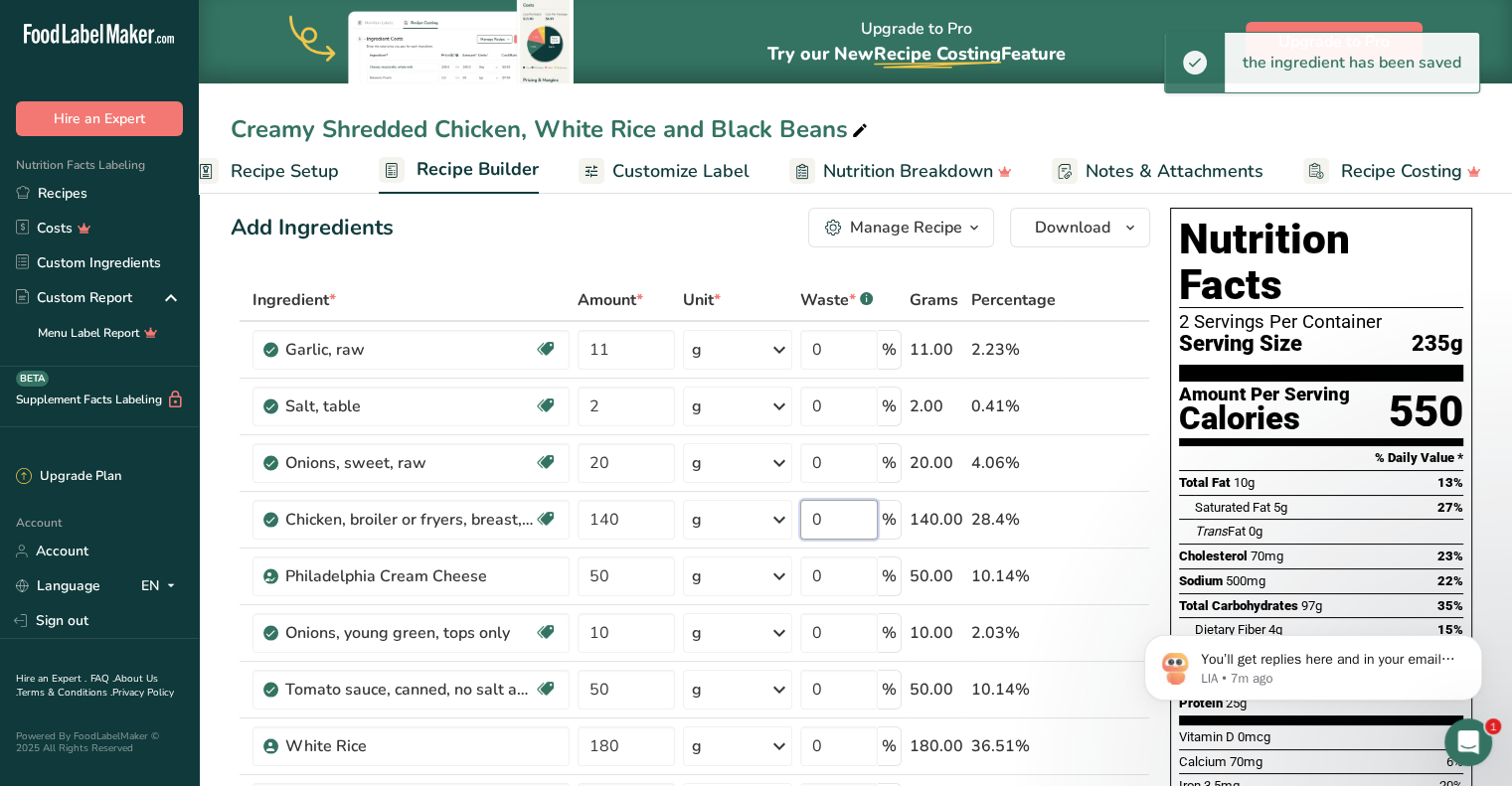 type on "0" 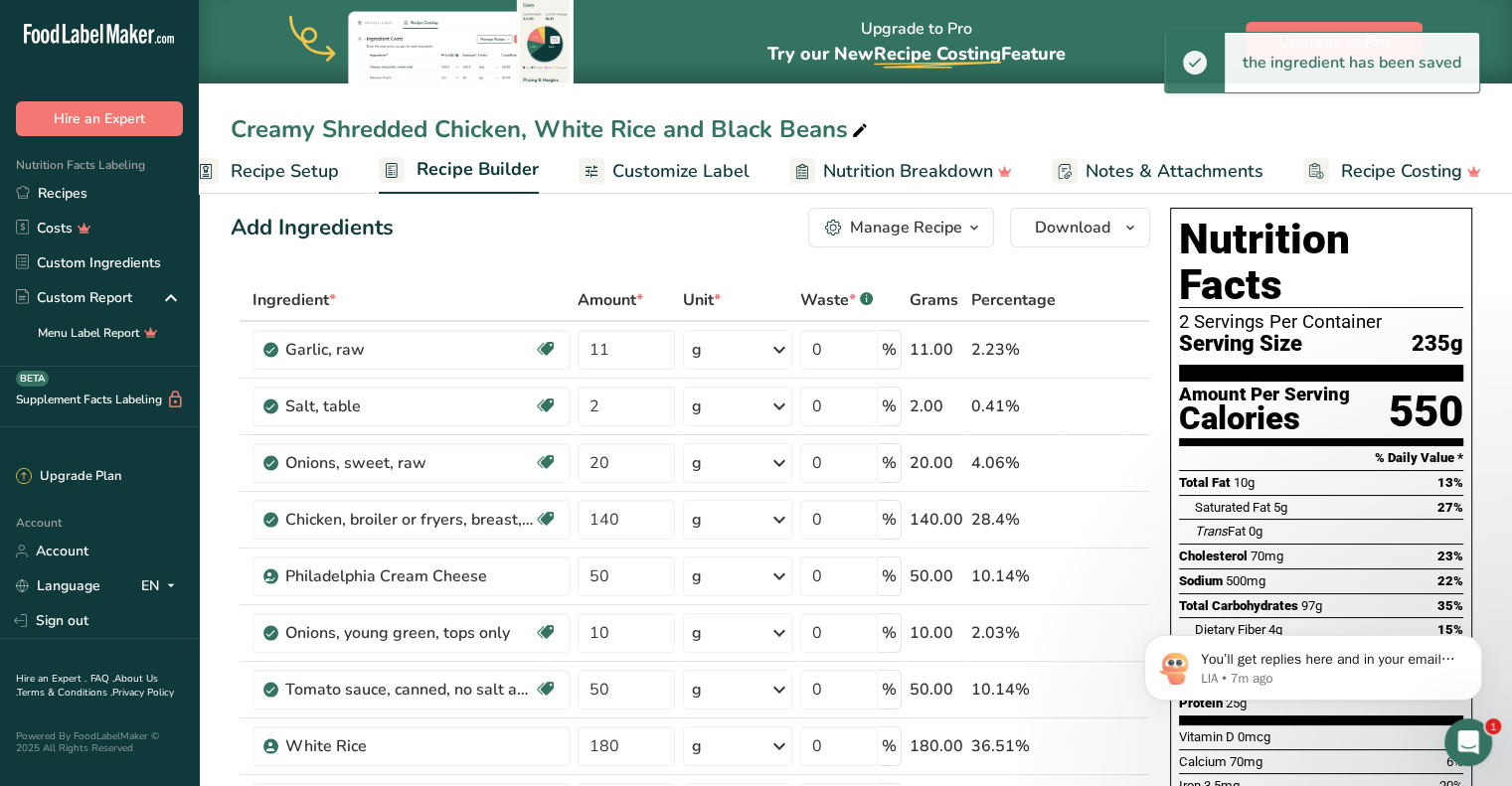 click on "Add Ingredients
Manage Recipe         Delete Recipe           Duplicate Recipe             Scale Recipe             Save as Sub-Recipe   .a-a{fill:#347362;}.b-a{fill:#fff;}                               Nutrition Breakdown                   Recipe Card
NEW
Amino Acids Pattern Report             Activity History
Download
Choose your preferred label style
Standard FDA label
Standard FDA label
The most common format for nutrition facts labels in compliance with the FDA's typeface, style and requirements
Tabular FDA label
A label format compliant with the FDA regulations presented in a tabular (horizontal) display.
Linear FDA label
A simple linear display for small sized packages.
Simplified FDA label" at bounding box center (690, 228) 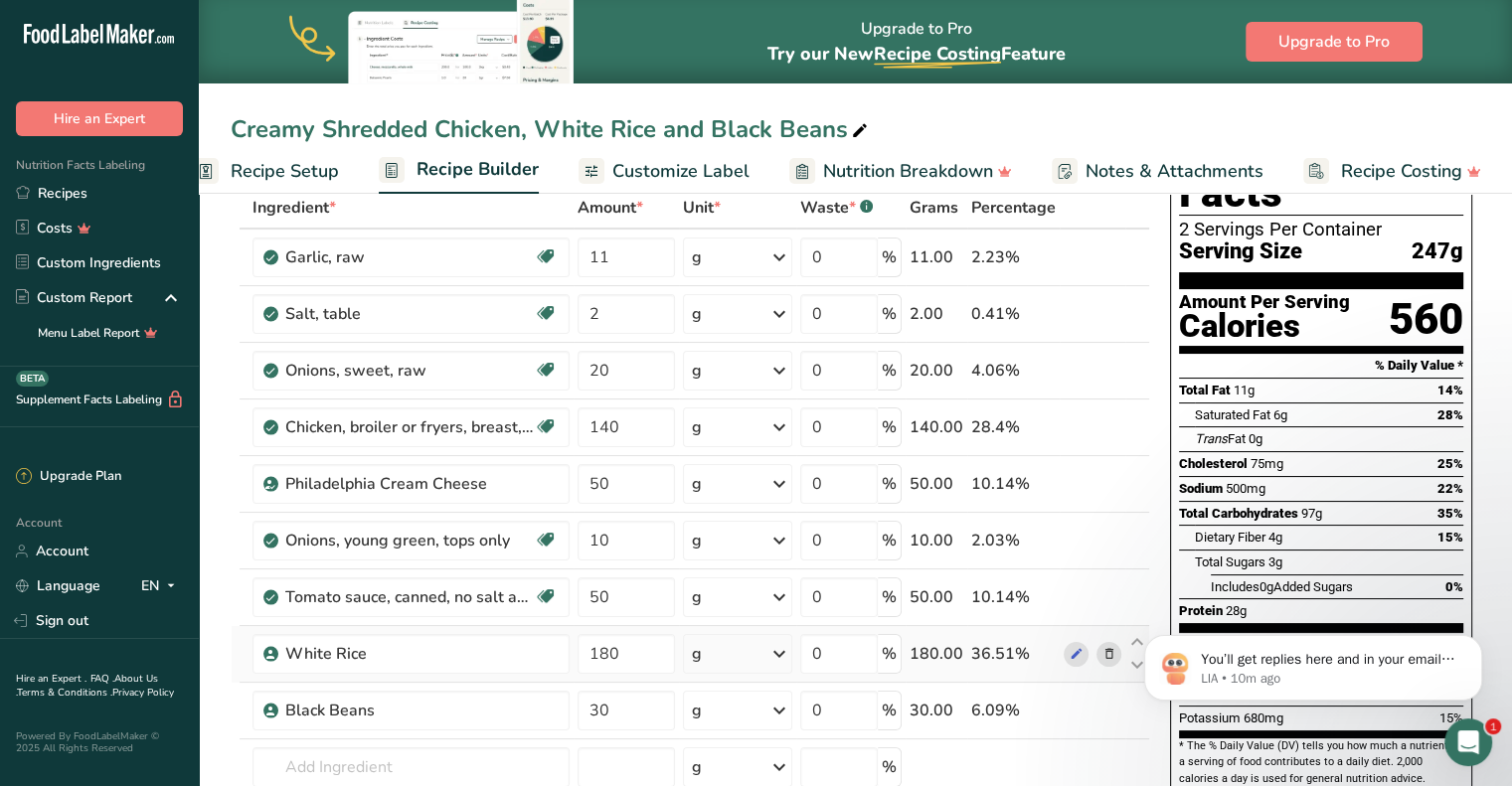 scroll, scrollTop: 114, scrollLeft: 0, axis: vertical 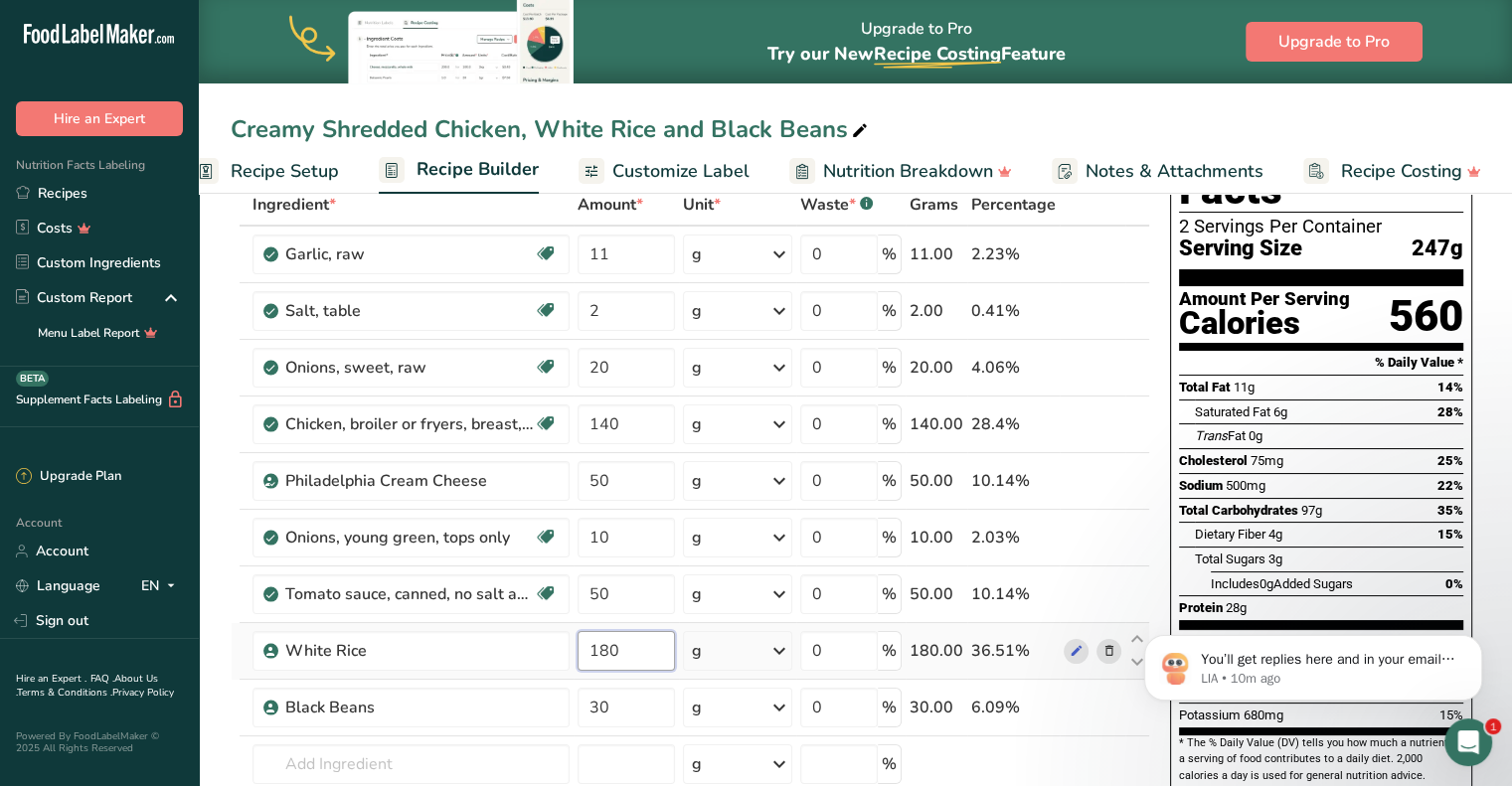 click on "180" at bounding box center (626, 651) 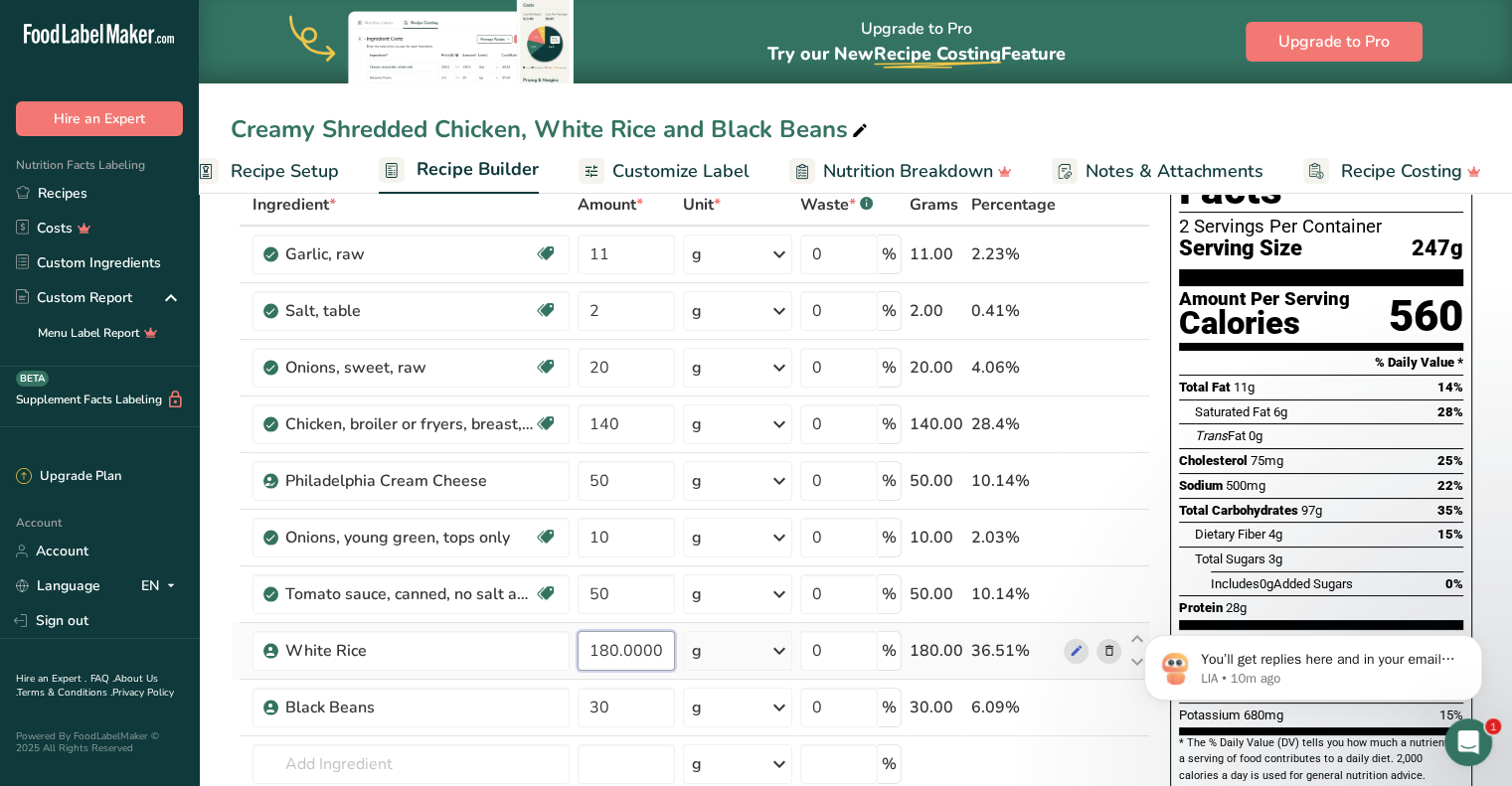 scroll, scrollTop: 75, scrollLeft: 0, axis: vertical 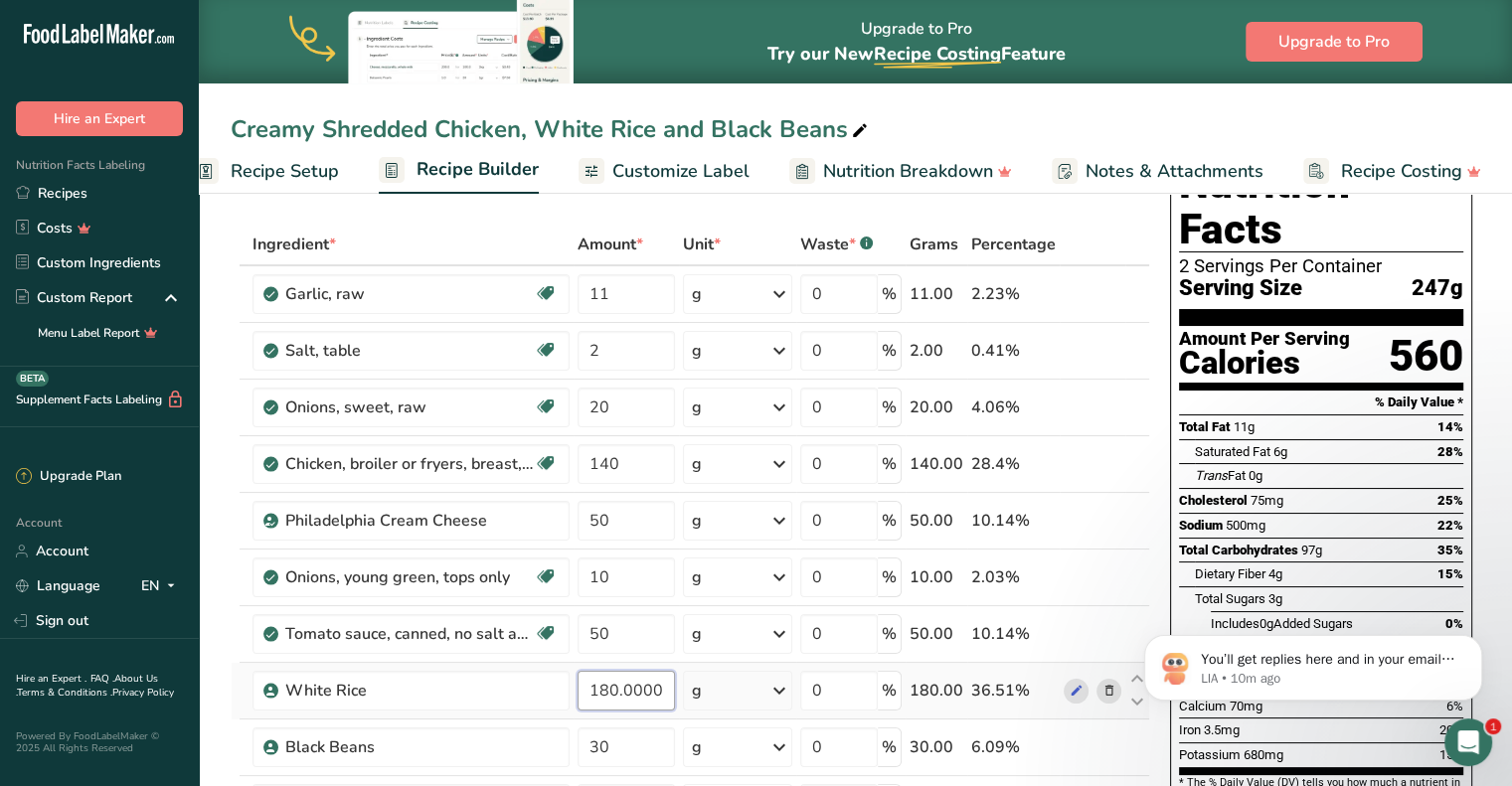 click on "180.000002" at bounding box center (626, 691) 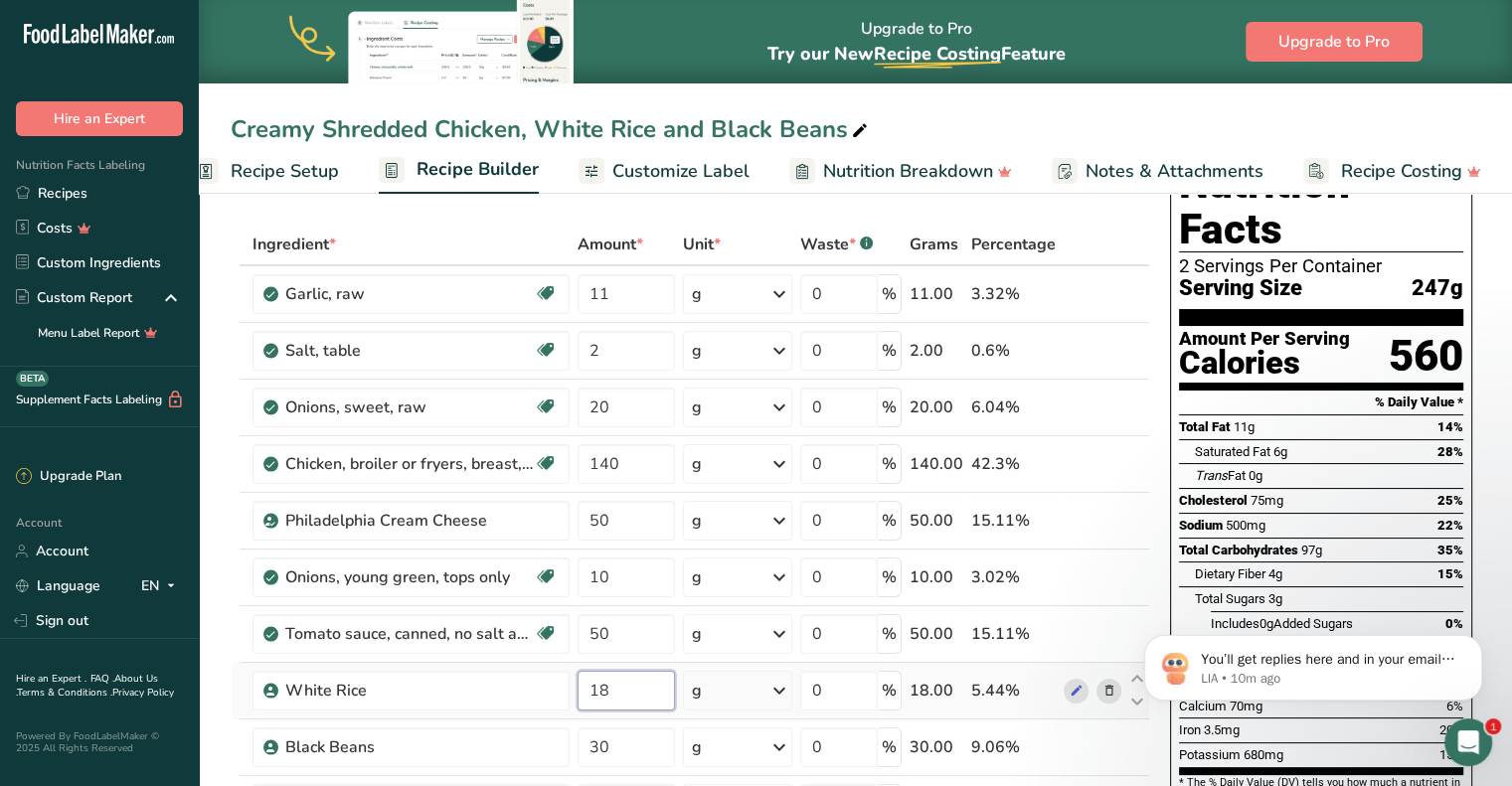 type on "1" 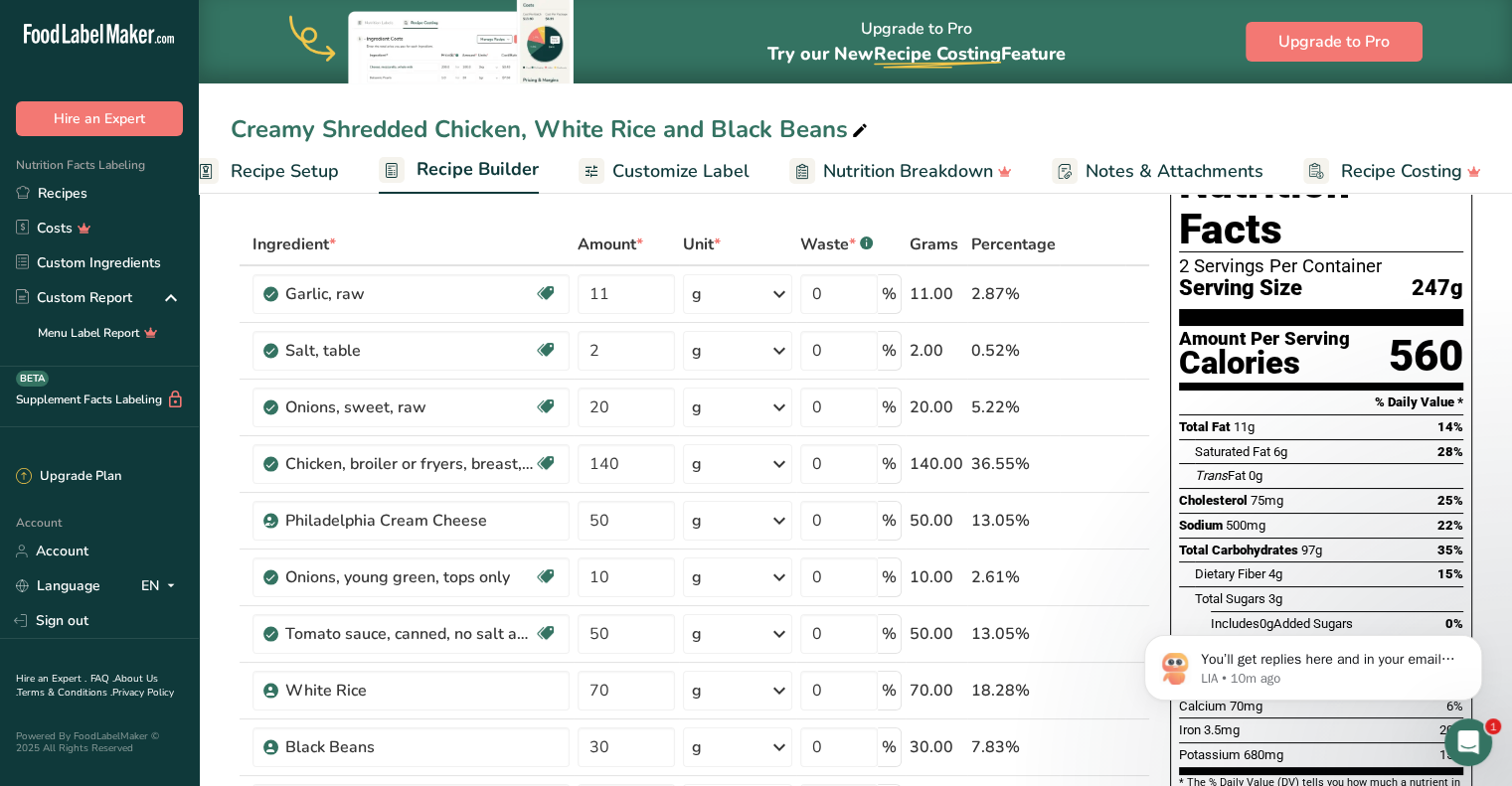 click on "Add Ingredients
Manage Recipe         Delete Recipe           Duplicate Recipe             Scale Recipe             Save as Sub-Recipe   .a-a{fill:#347362;}.b-a{fill:#fff;}                               Nutrition Breakdown                   Recipe Card
NEW
Amino Acids Pattern Report             Activity History
Download
Choose your preferred label style
Standard FDA label
Standard FDA label
The most common format for nutrition facts labels in compliance with the FDA's typeface, style and requirements
Tabular FDA label
A label format compliant with the FDA regulations presented in a tabular (horizontal) display.
Linear FDA label
A simple linear display for small sized packages.
Simplified FDA label" at bounding box center [696, 866] 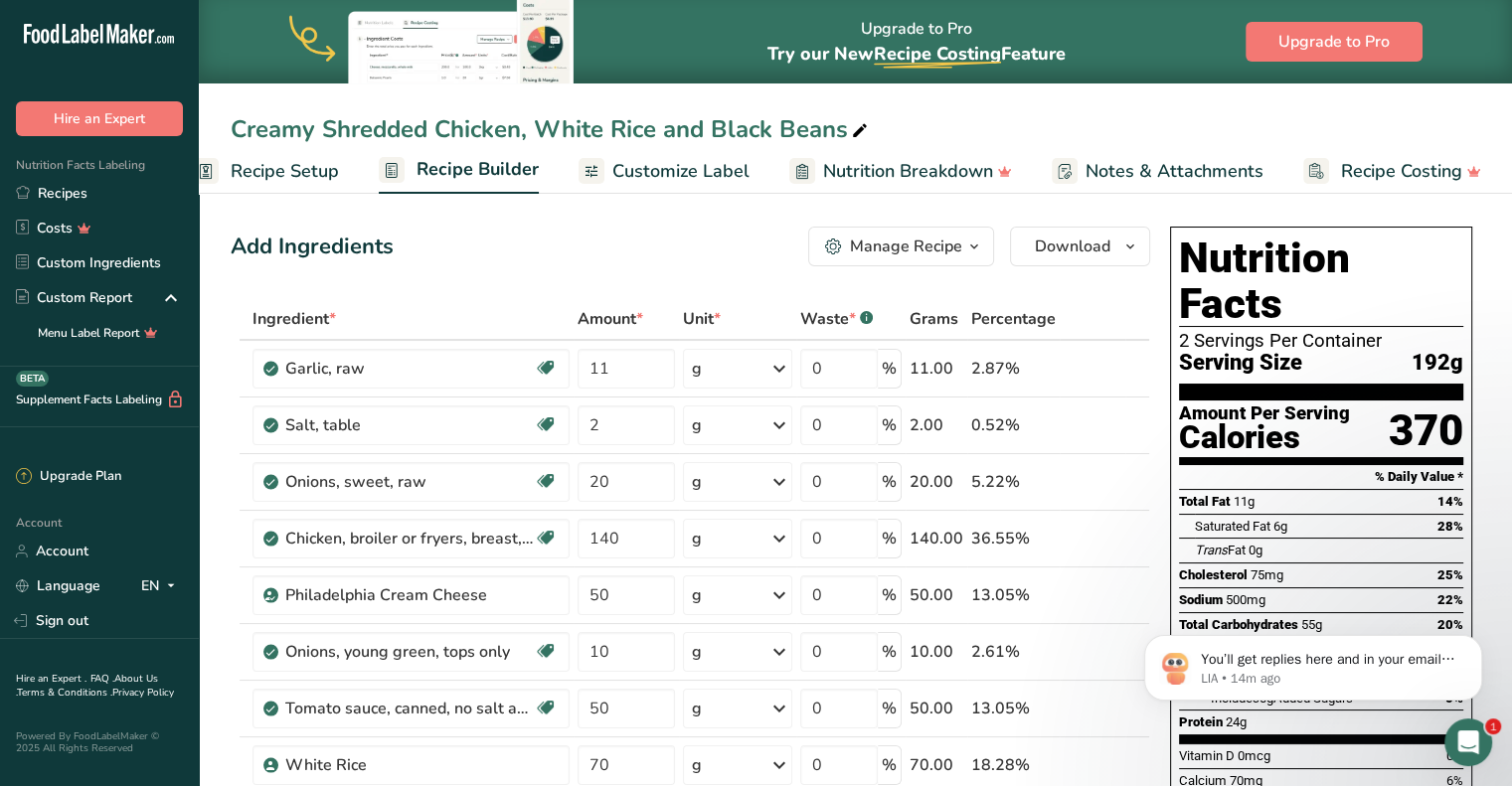 scroll, scrollTop: 155, scrollLeft: 0, axis: vertical 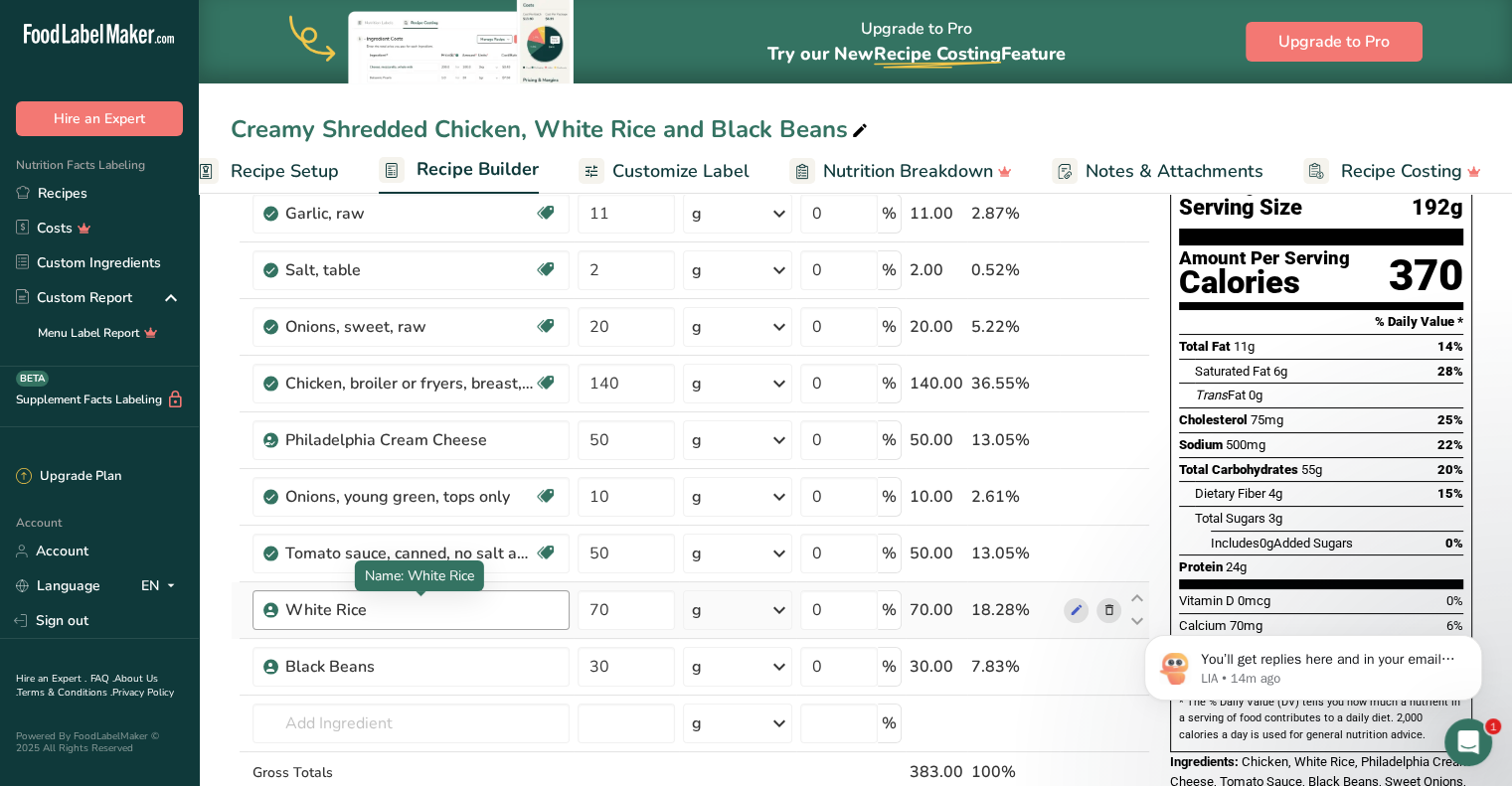 click on "White Rice" at bounding box center (410, 610) 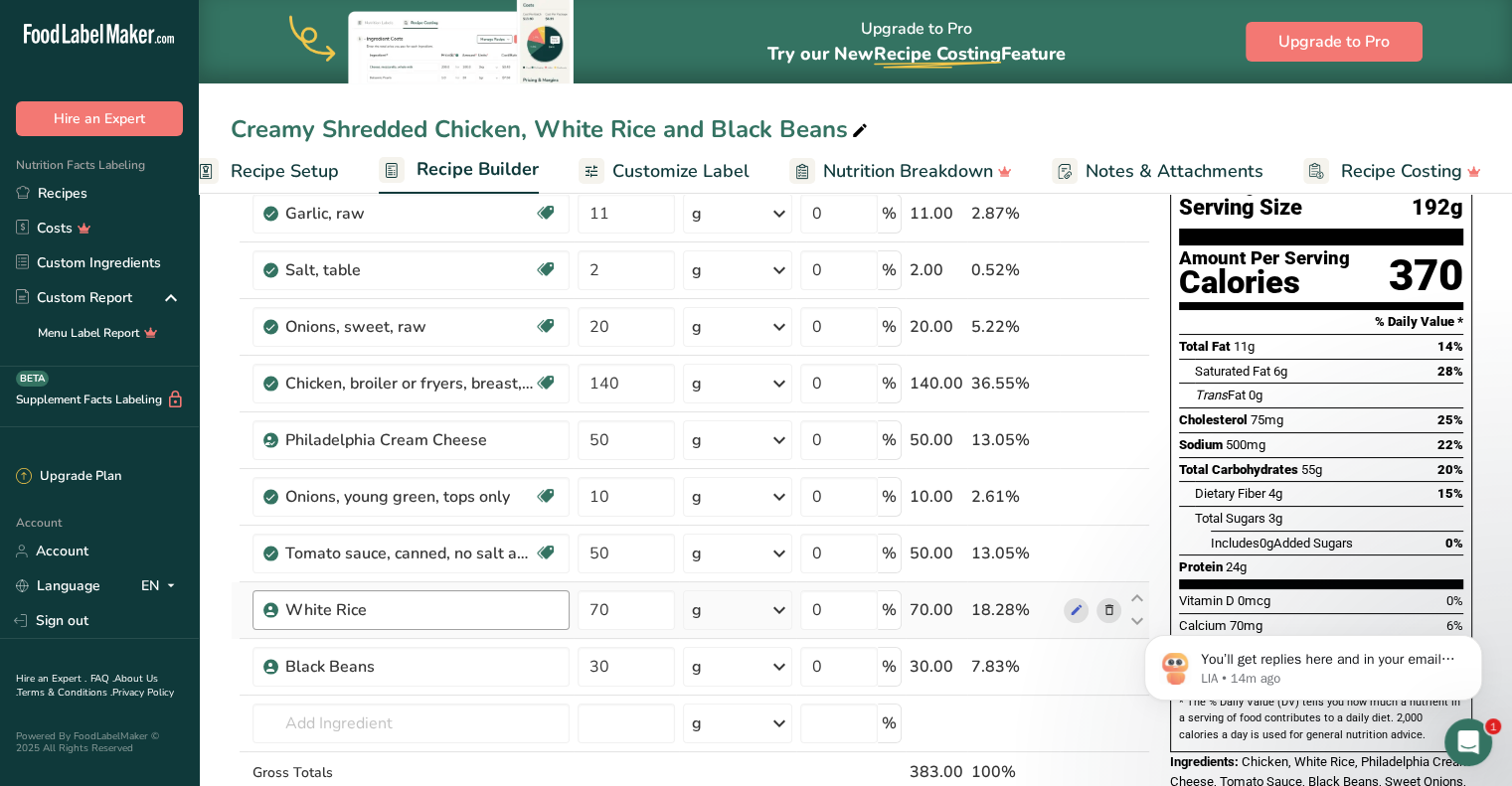 click on "White Rice" at bounding box center (410, 610) 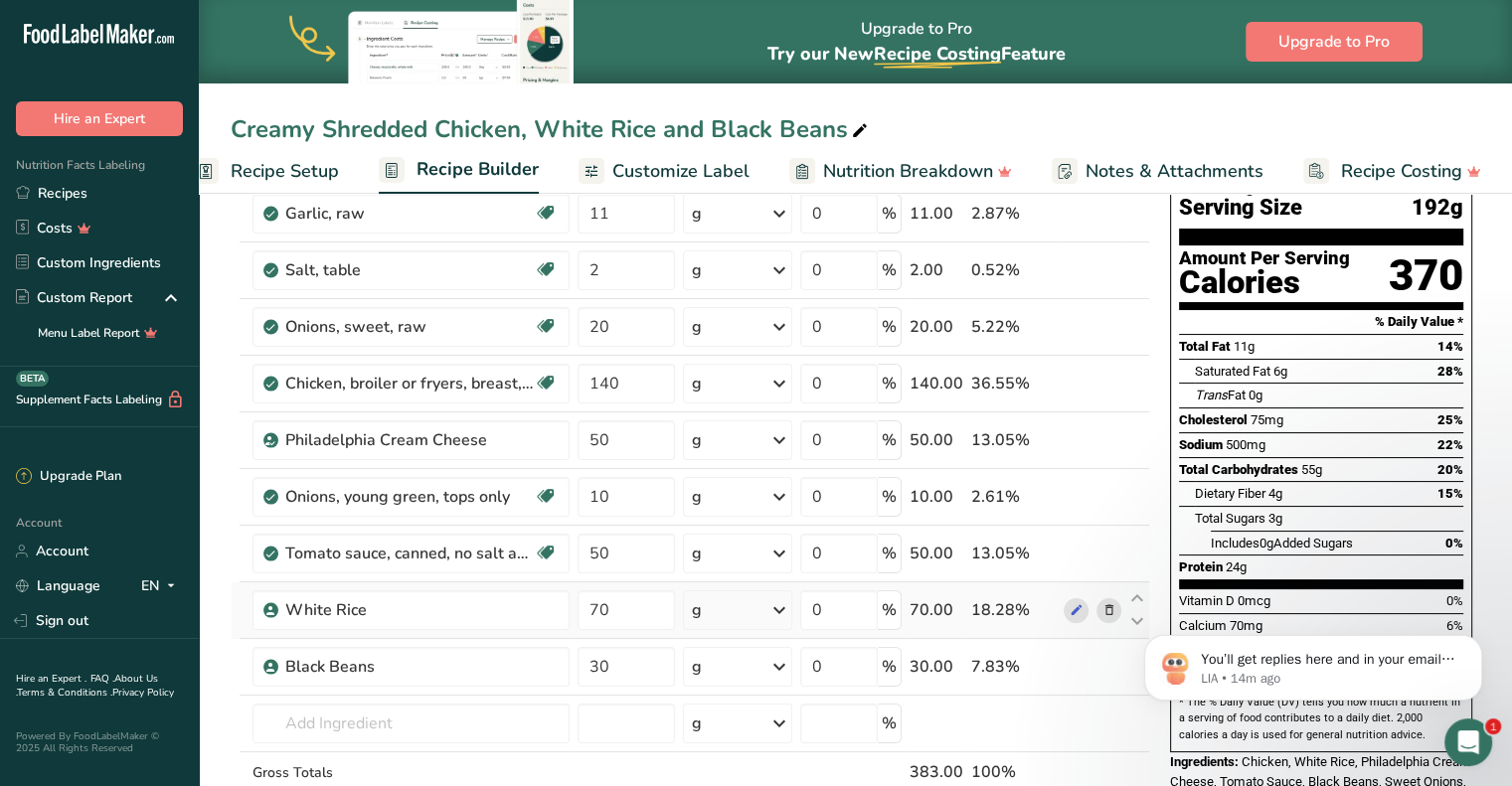 click at bounding box center (1108, 610) 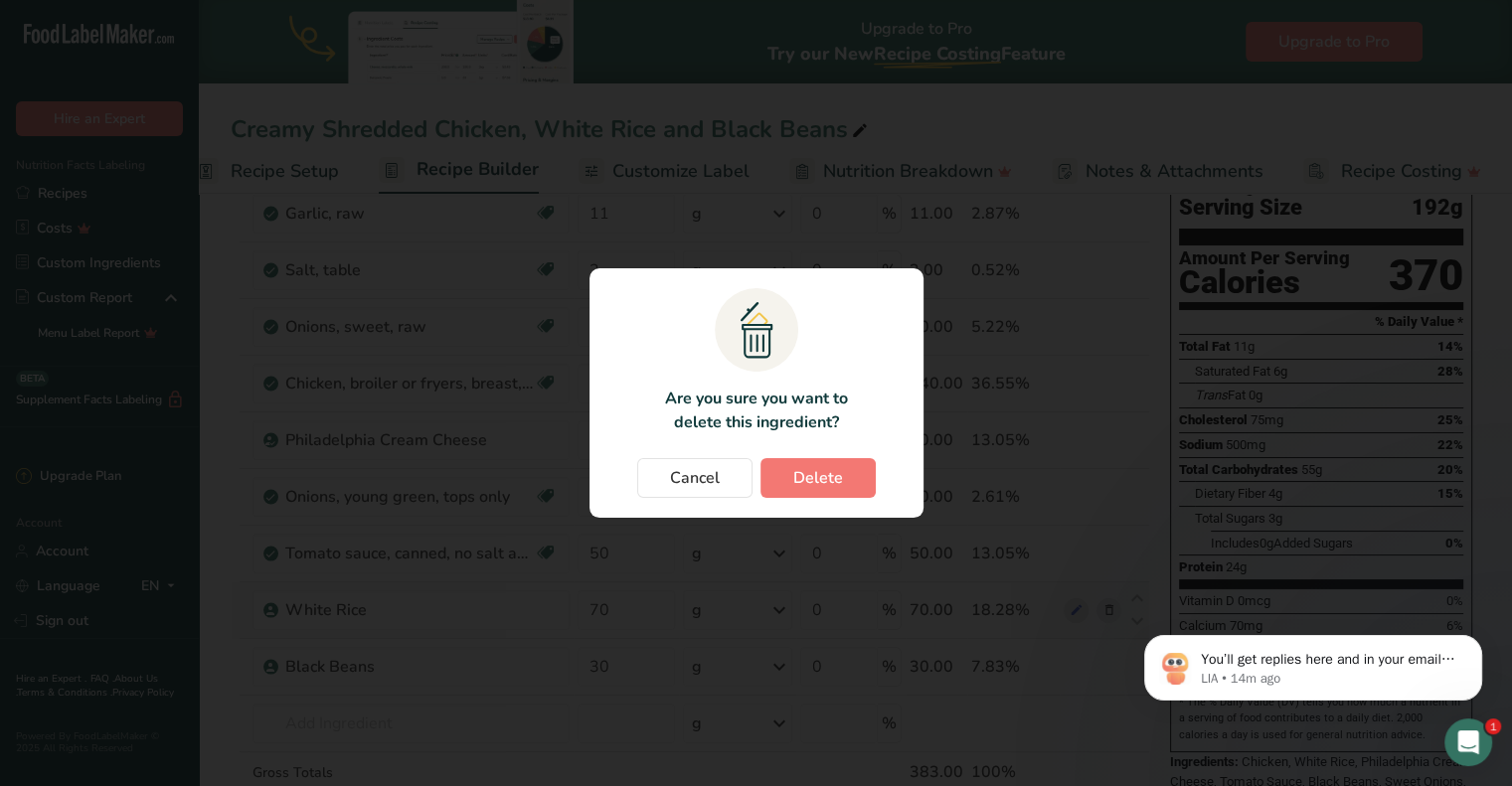 scroll, scrollTop: 0, scrollLeft: 23, axis: horizontal 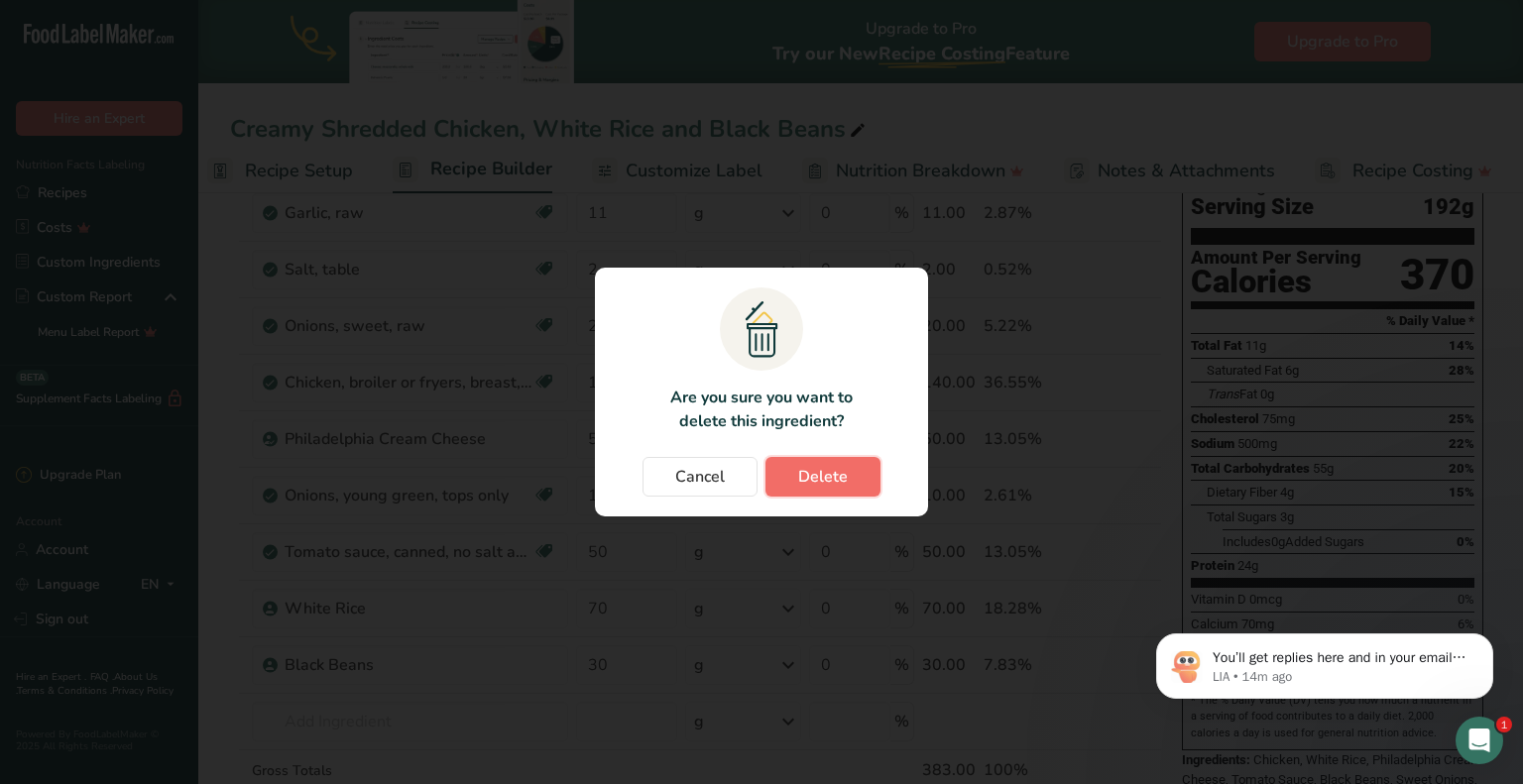 click on "Delete" at bounding box center [823, 477] 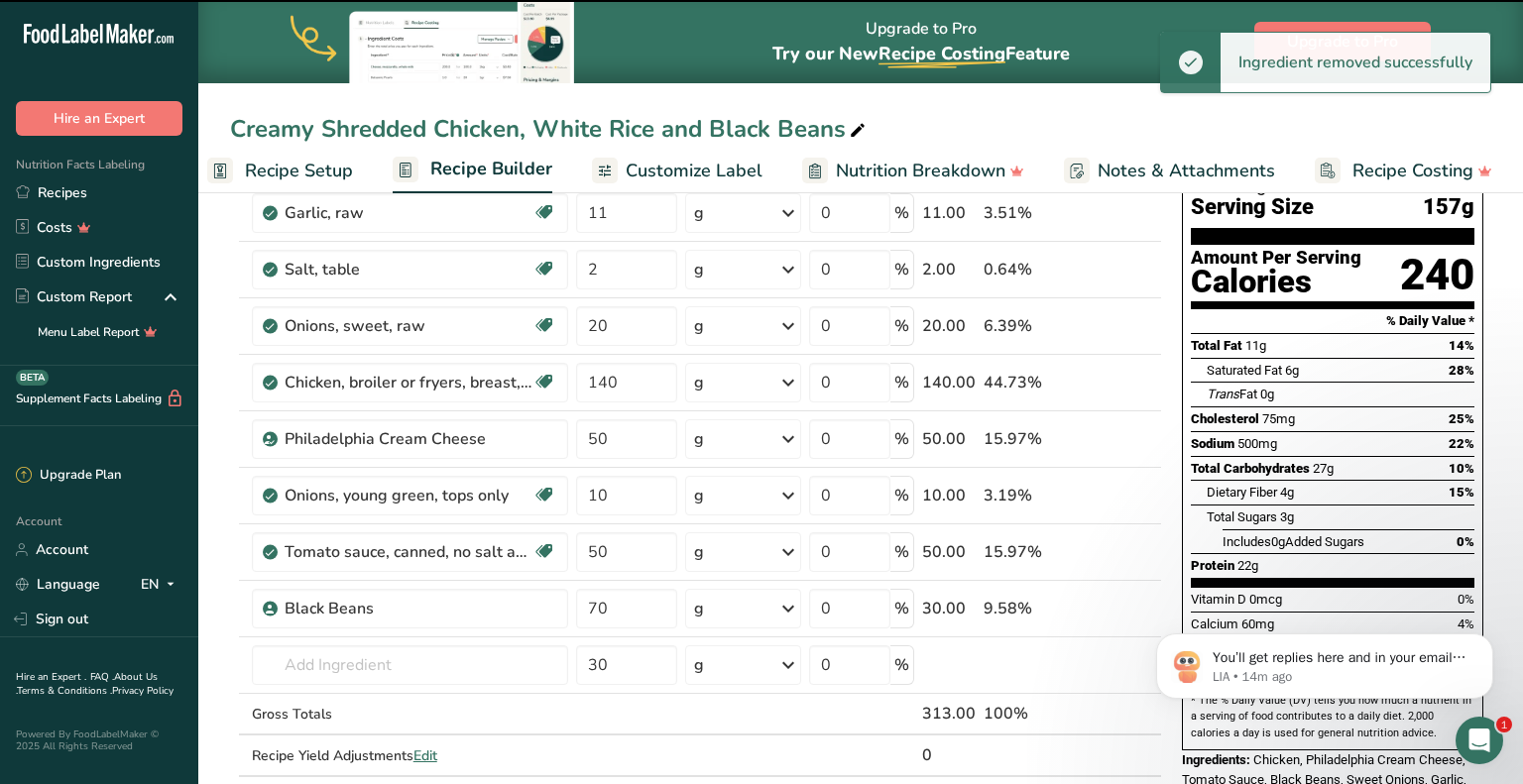 type on "30" 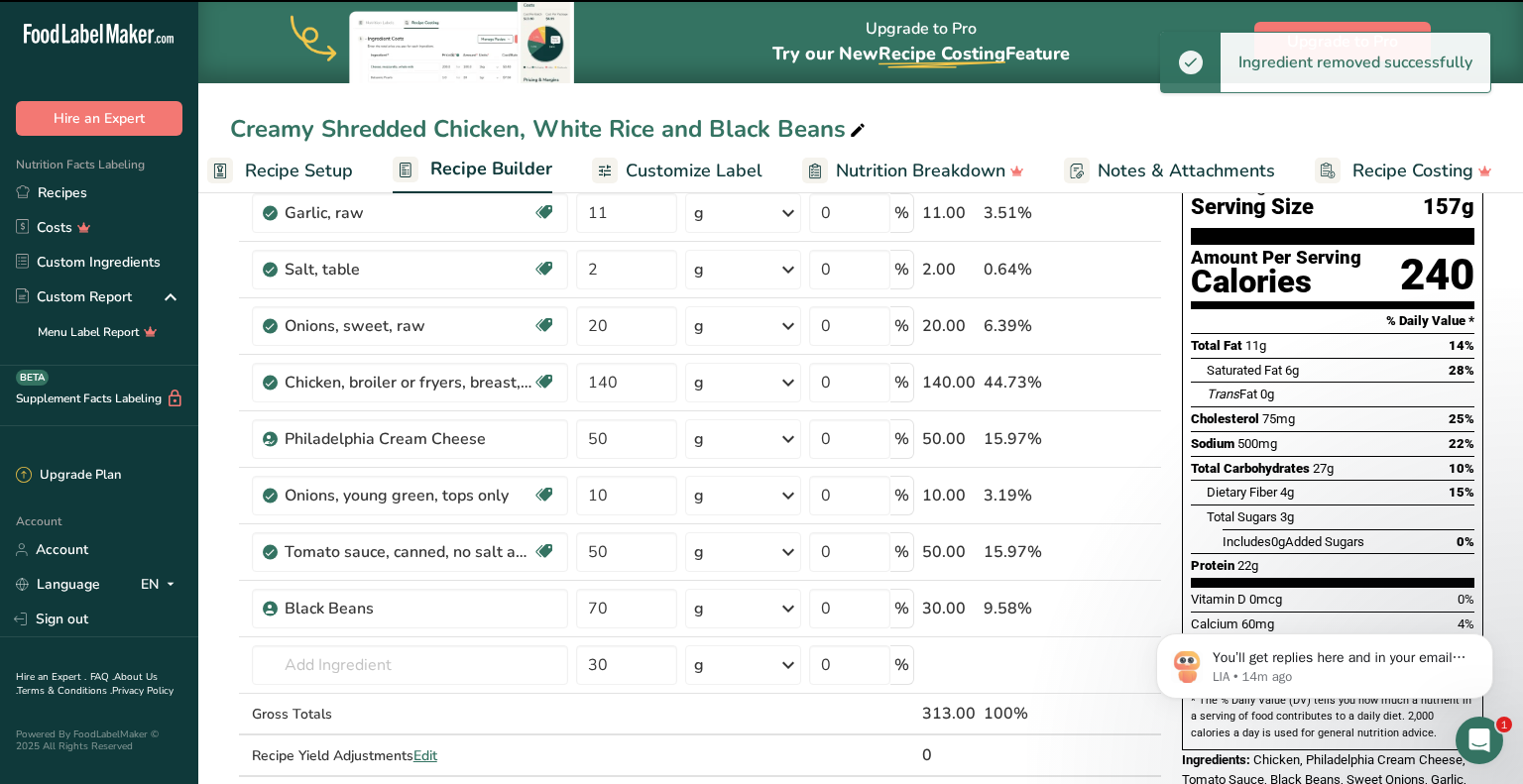 type 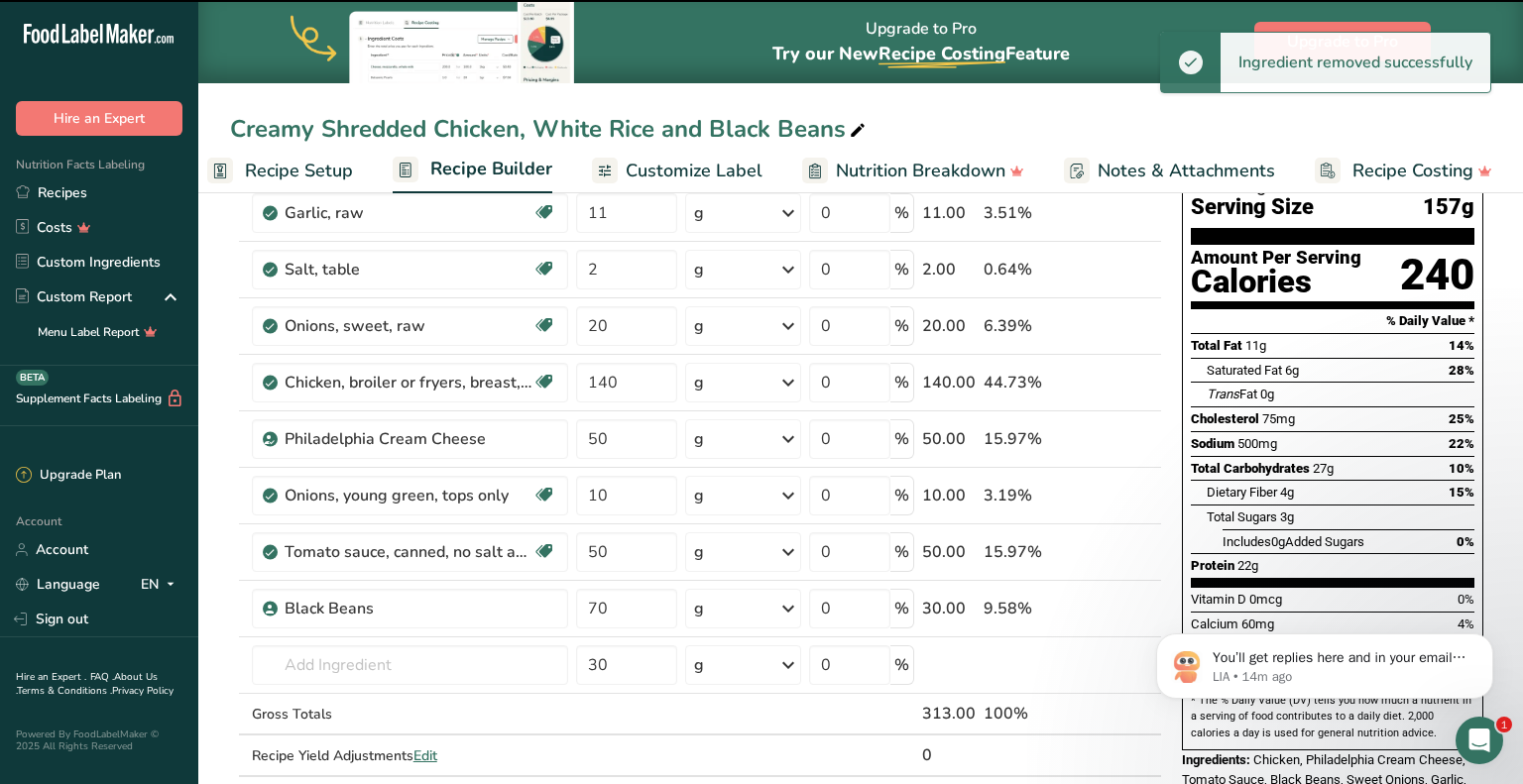type 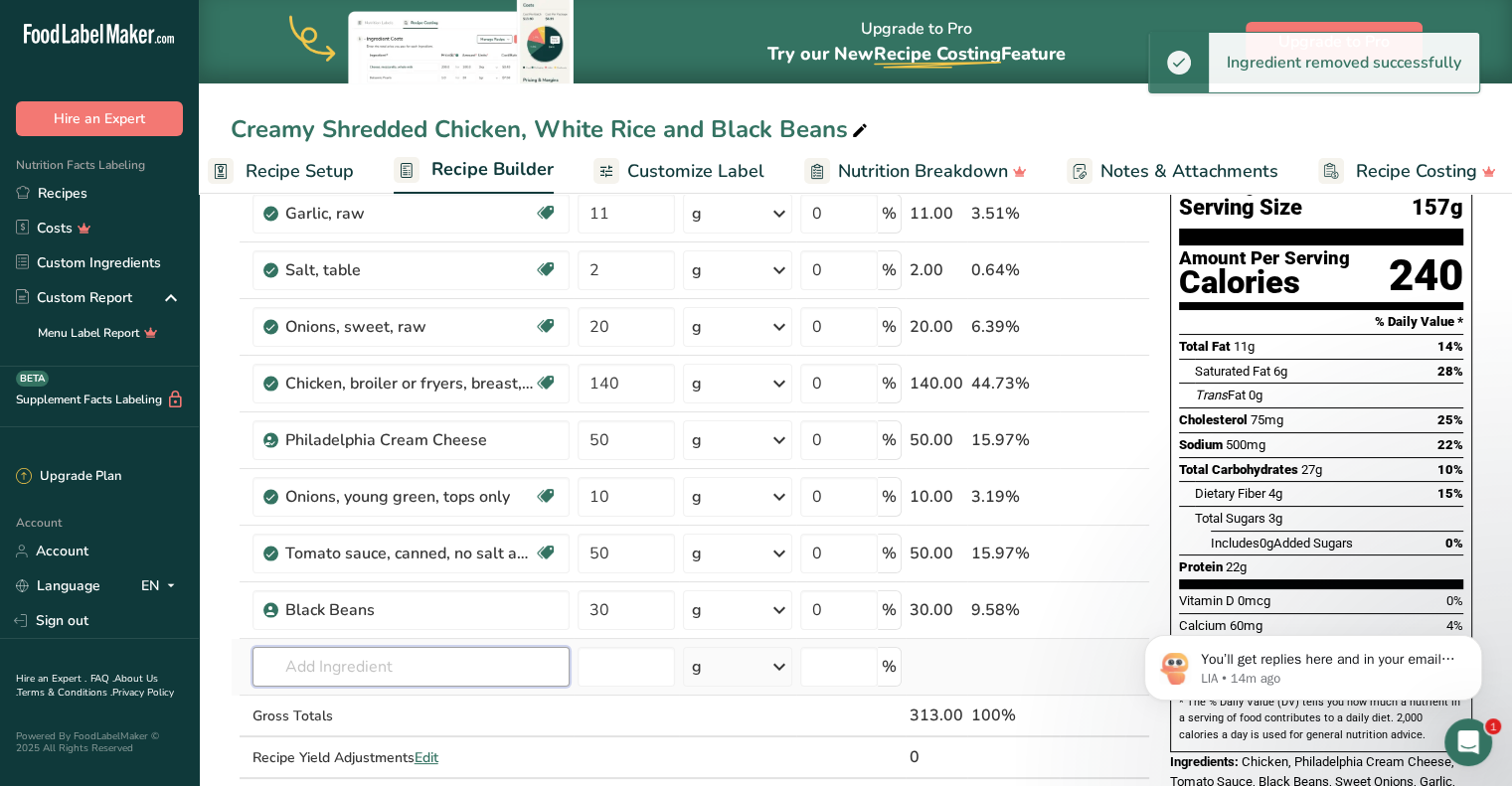 click at bounding box center [411, 667] 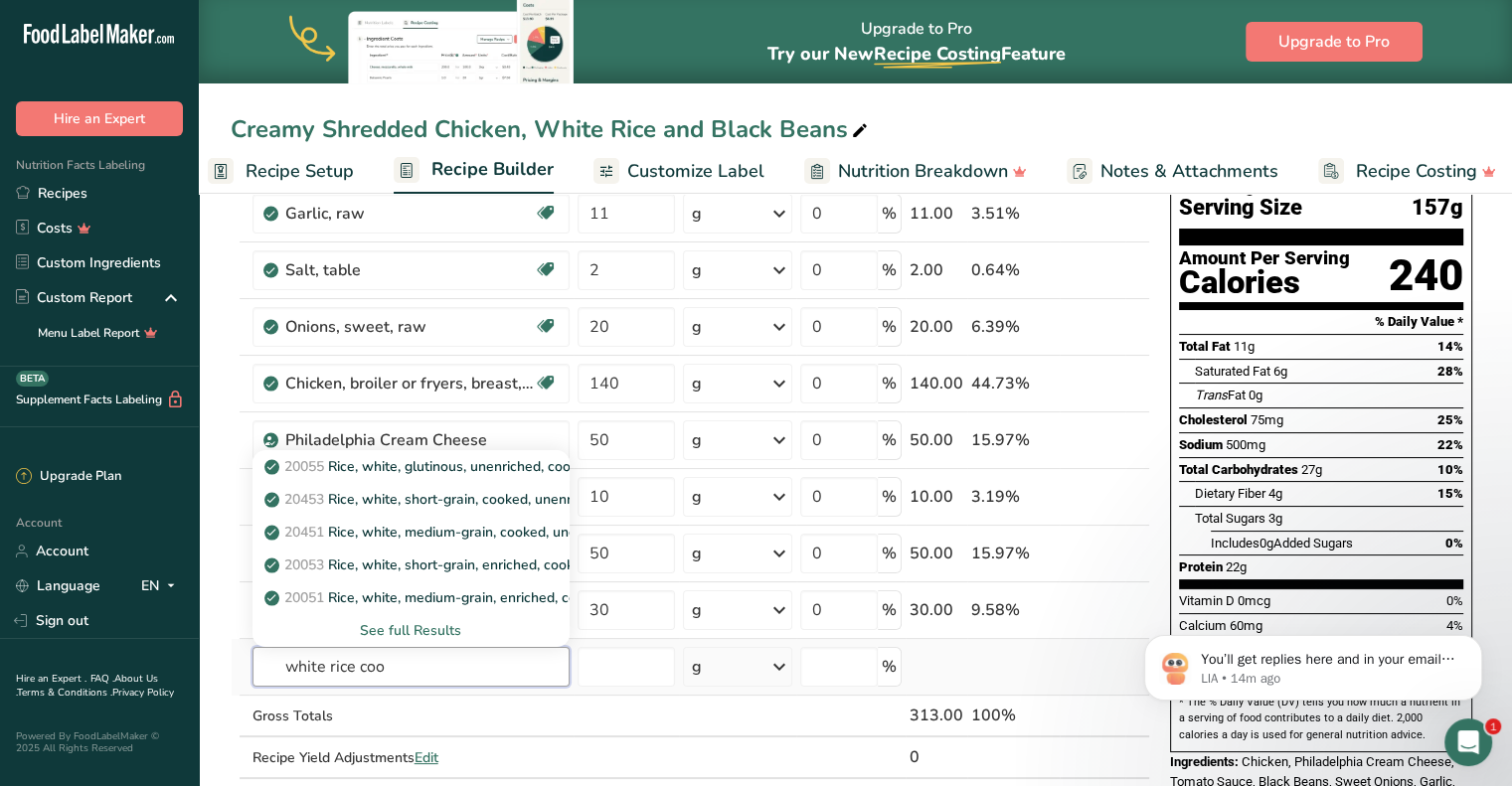 type on "white rice coo" 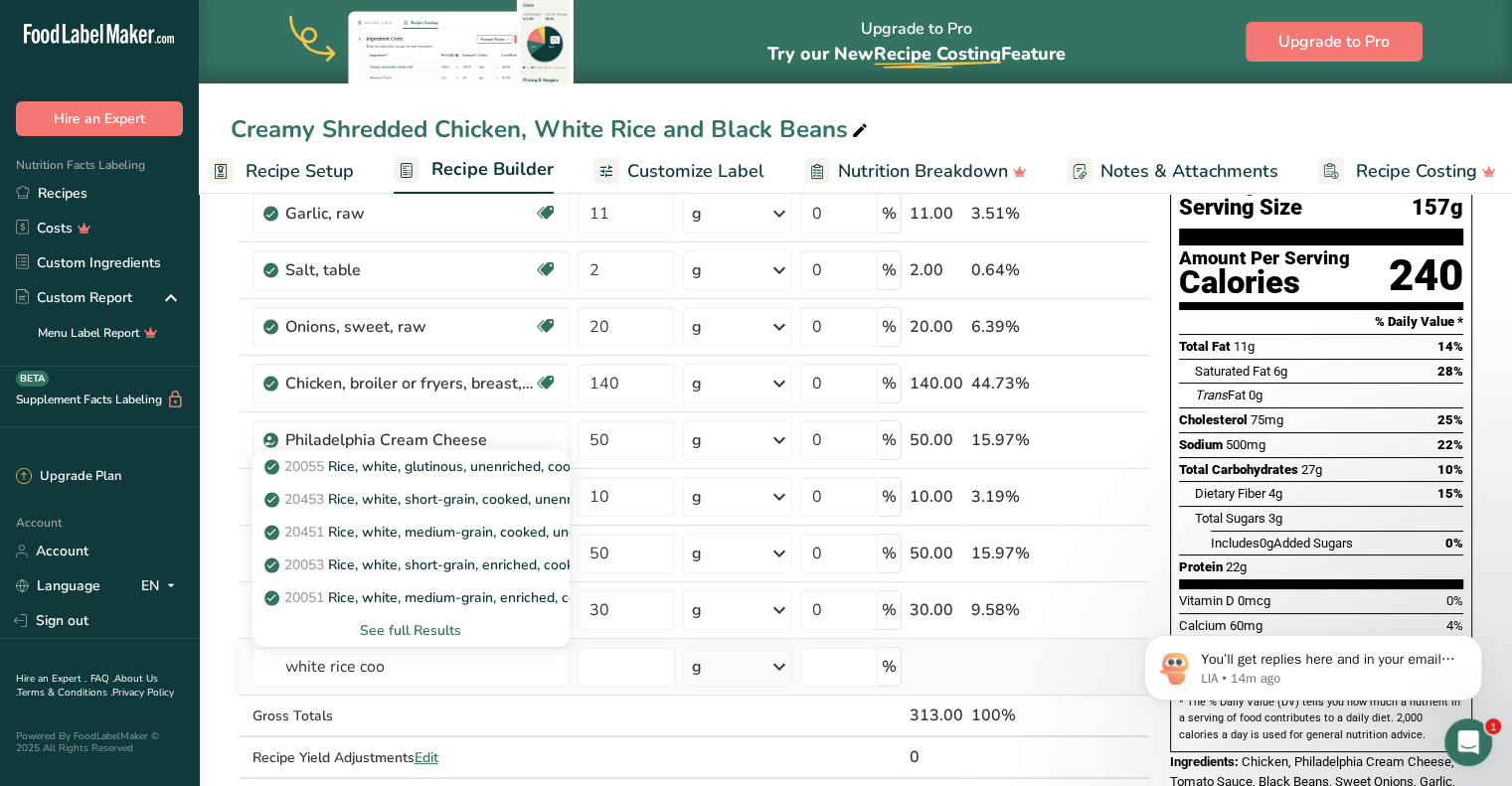 type 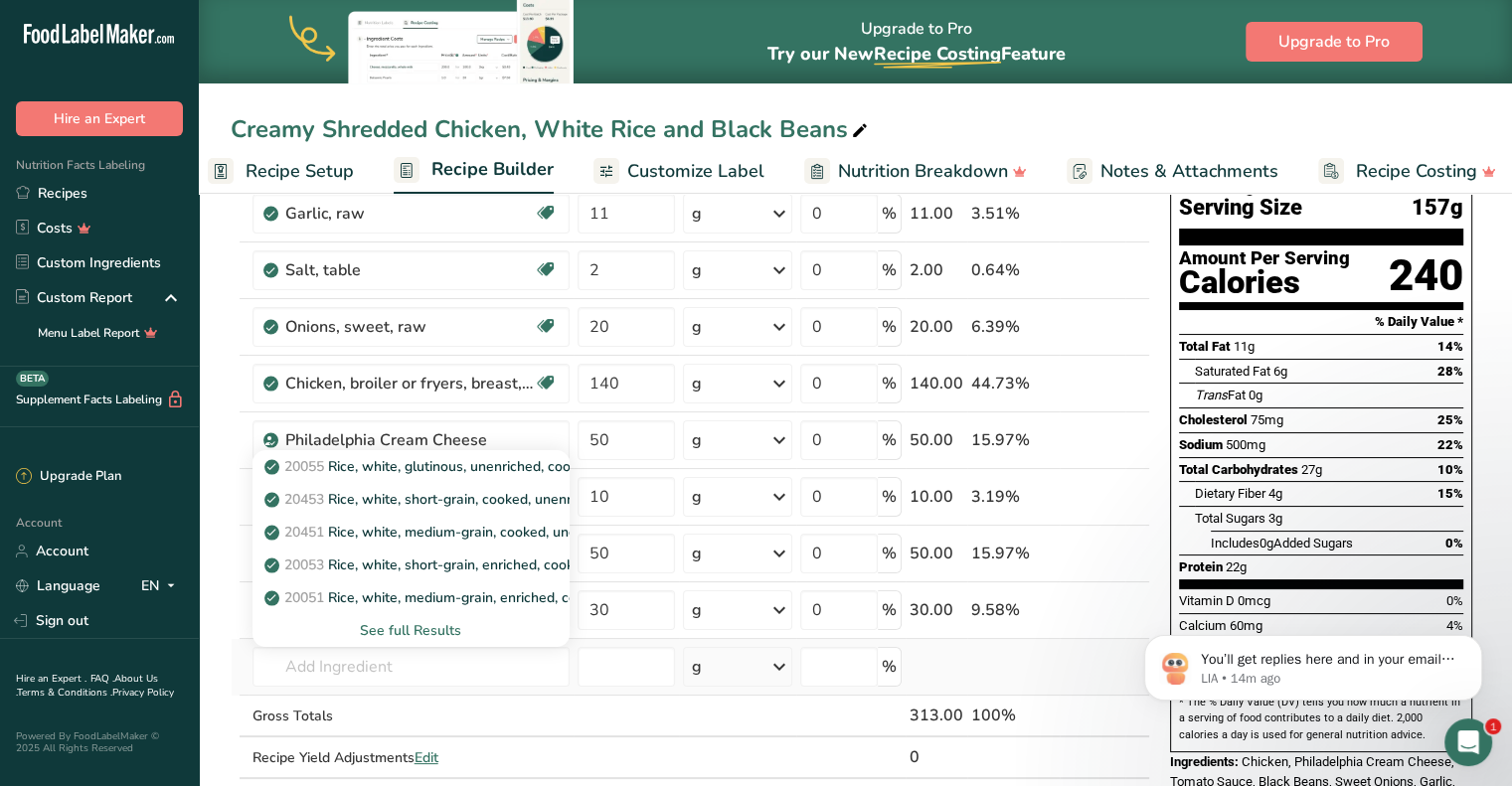 click on "See full Results" at bounding box center (411, 630) 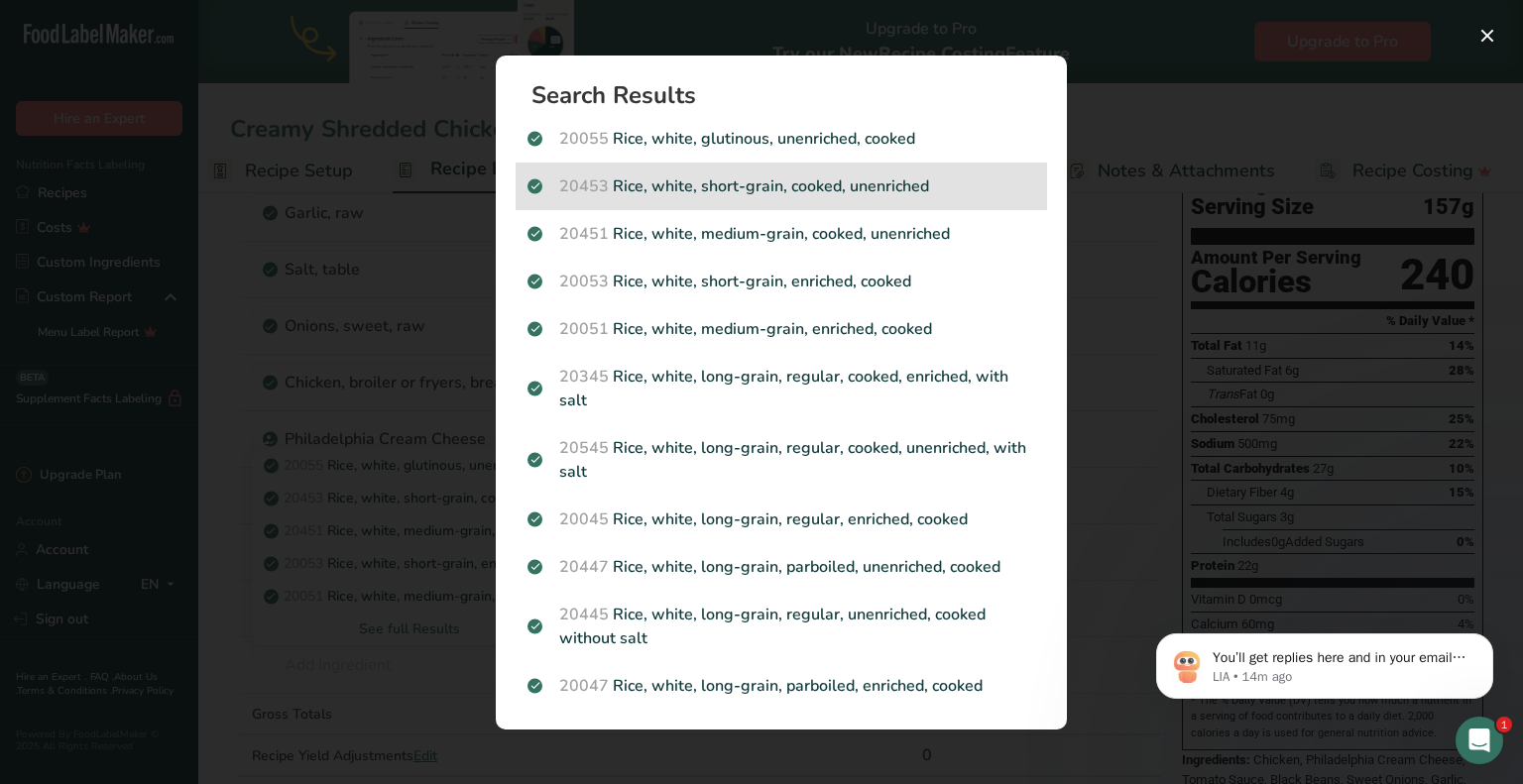 click on "20453
Rice, white, short-grain, cooked, unenriched" at bounding box center (781, 186) 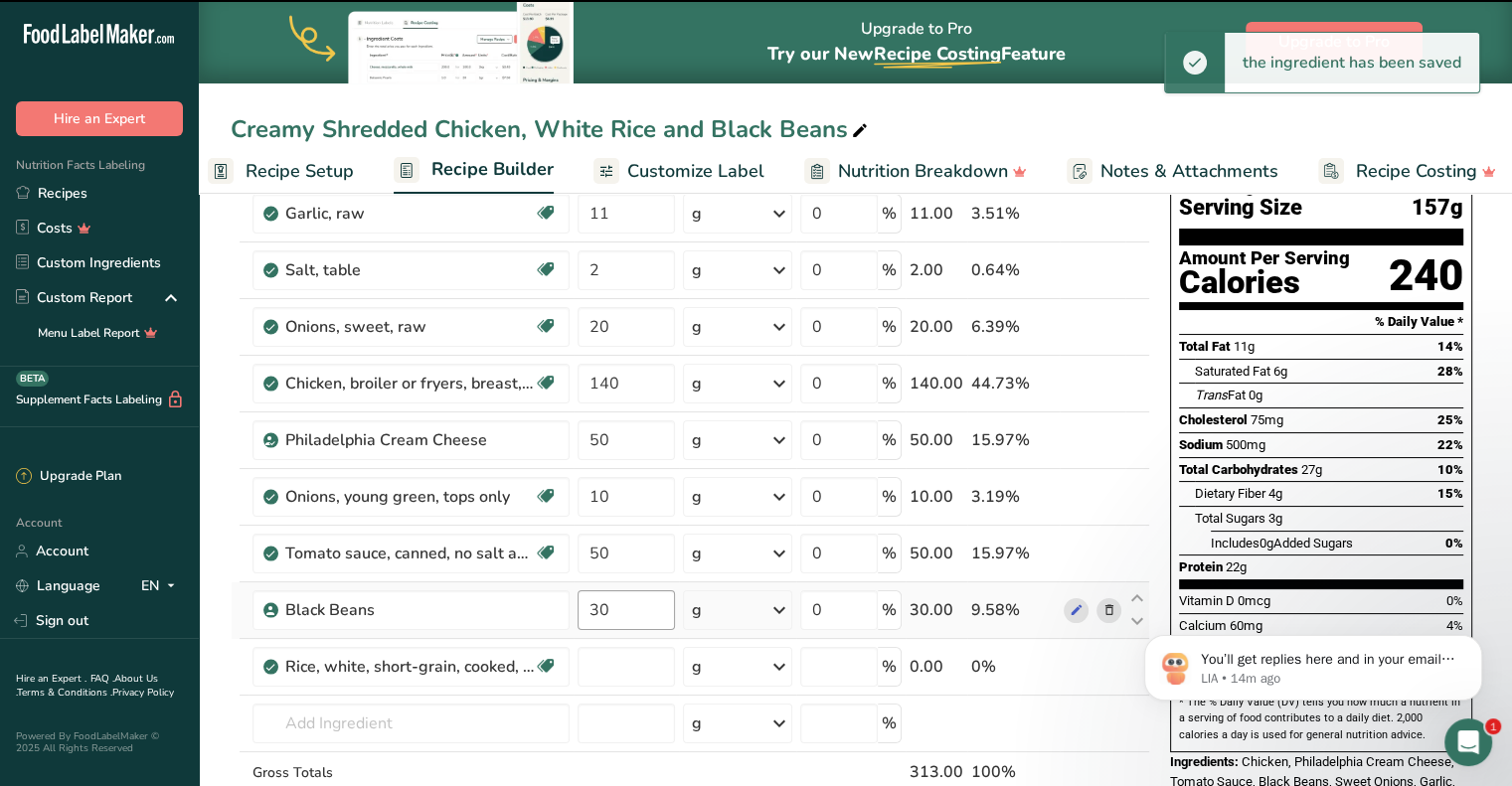 type on "0" 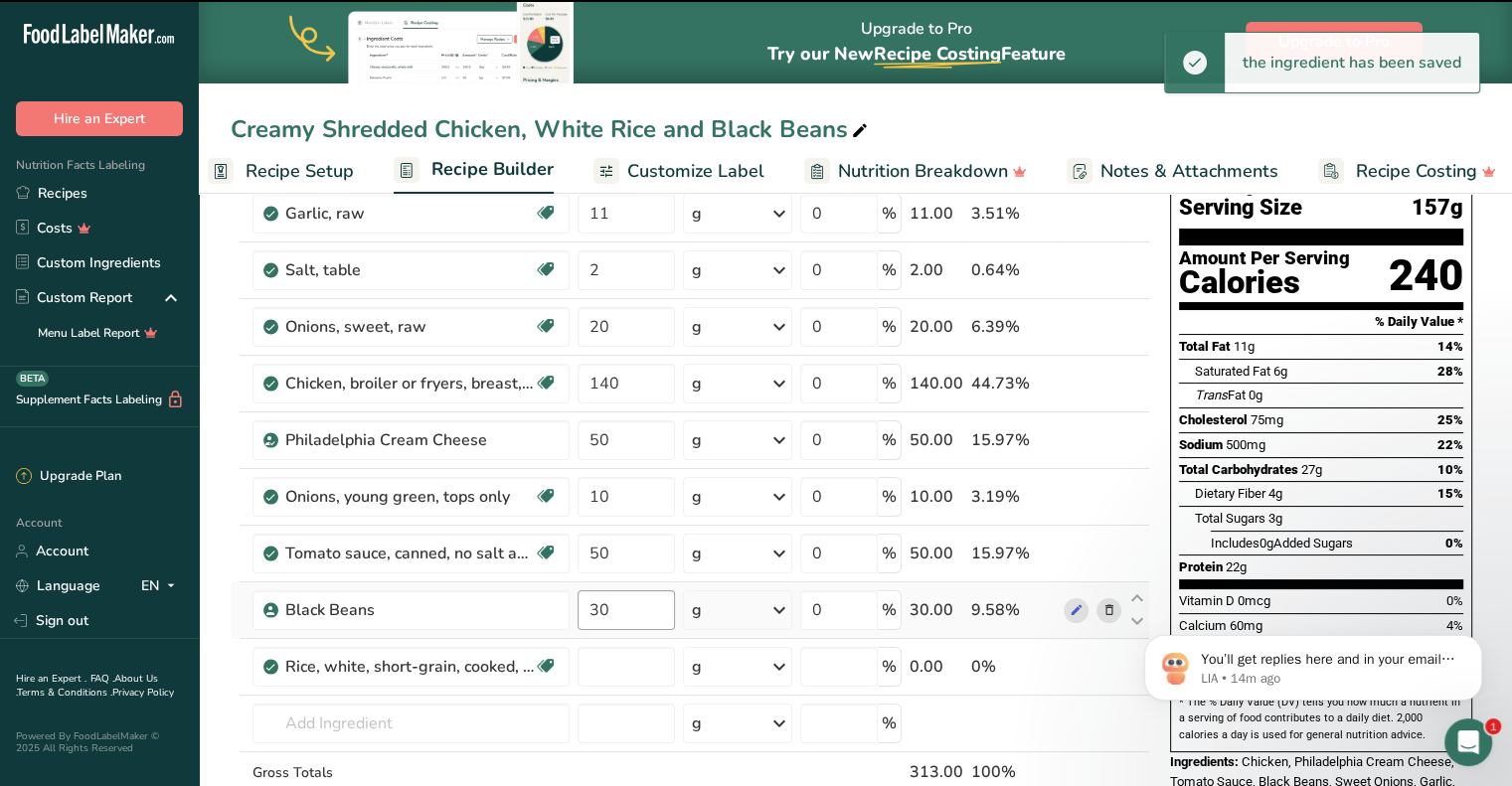 type on "0" 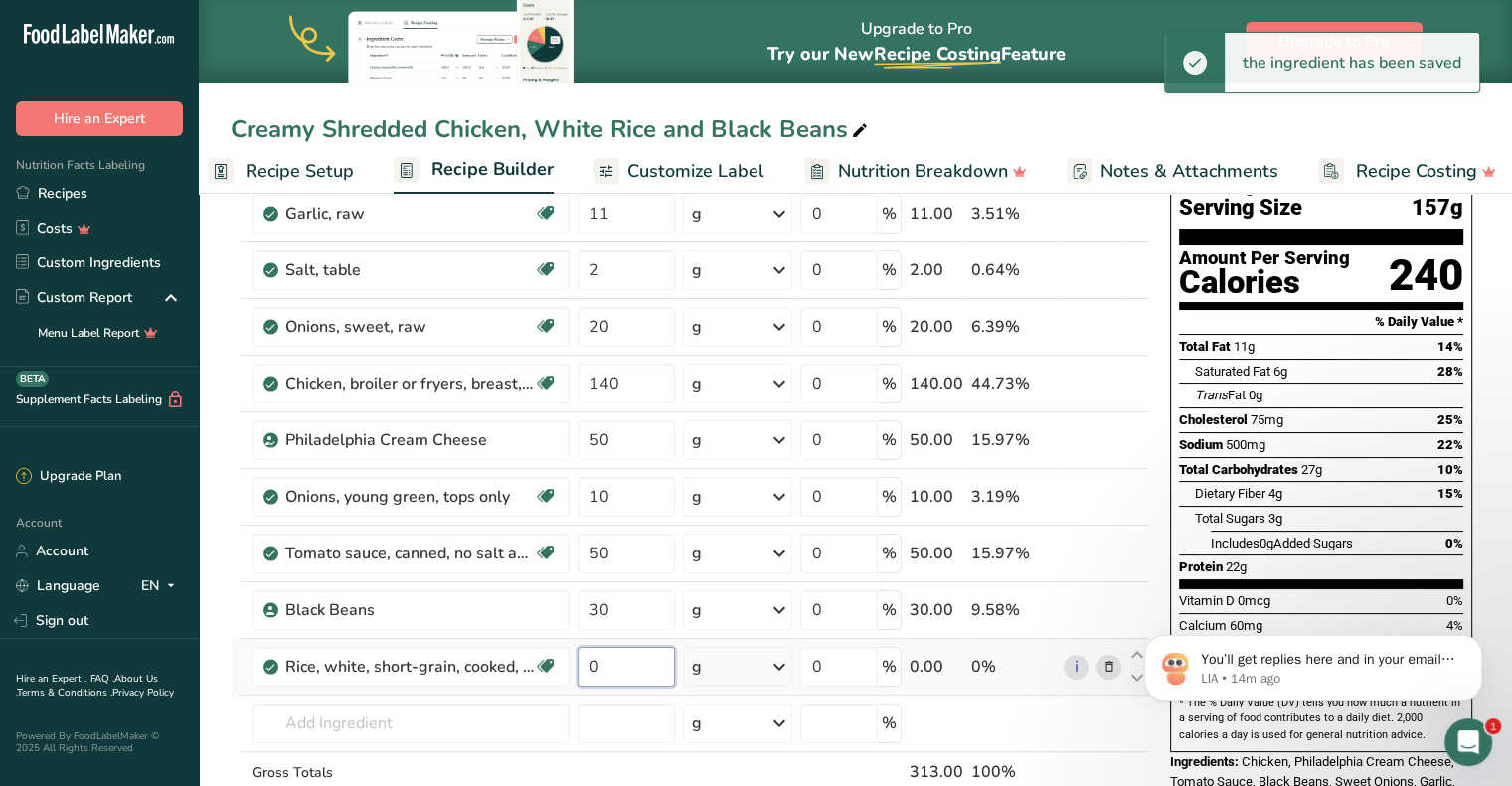 click on "0" at bounding box center (626, 667) 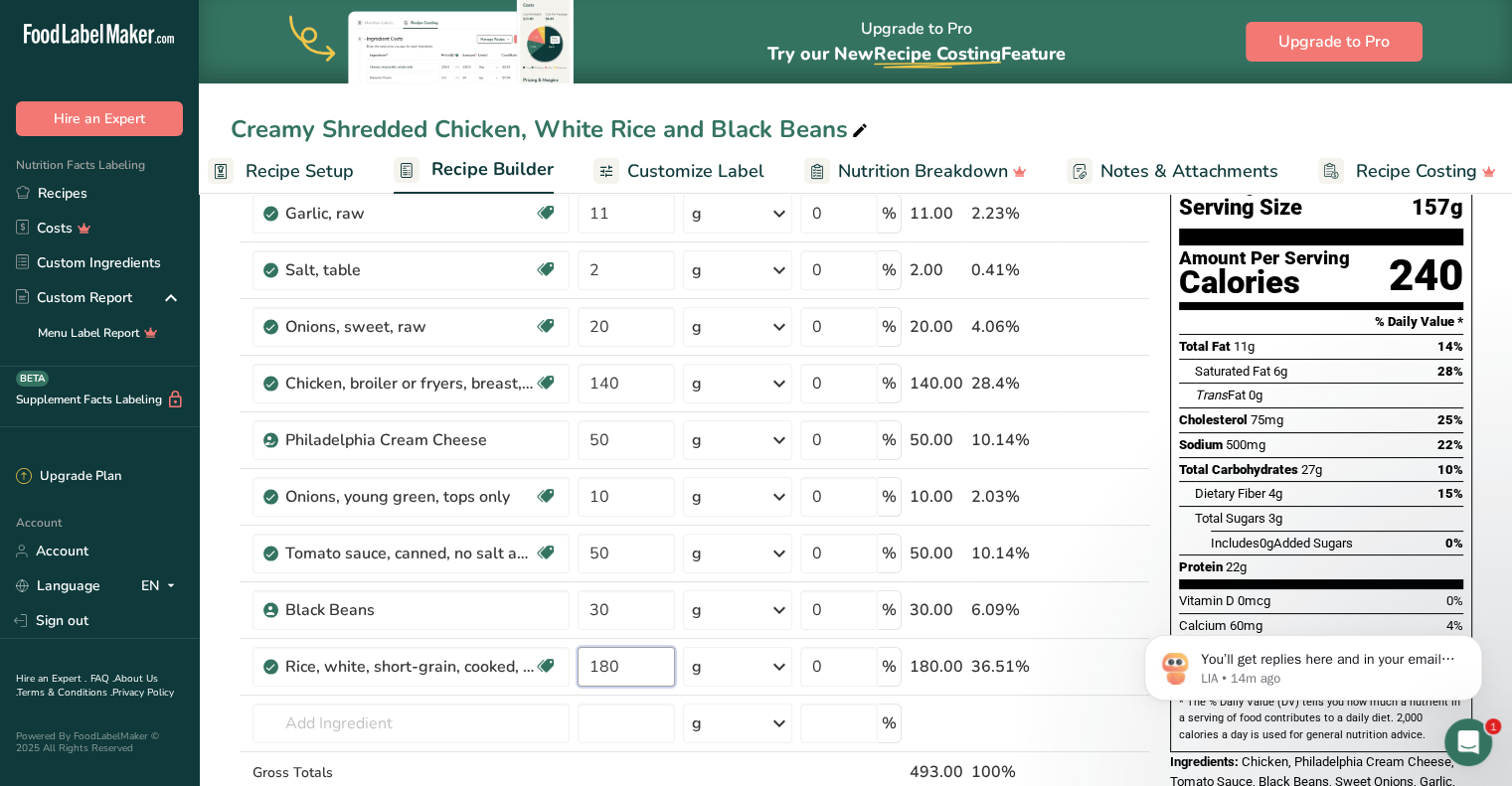 type on "180" 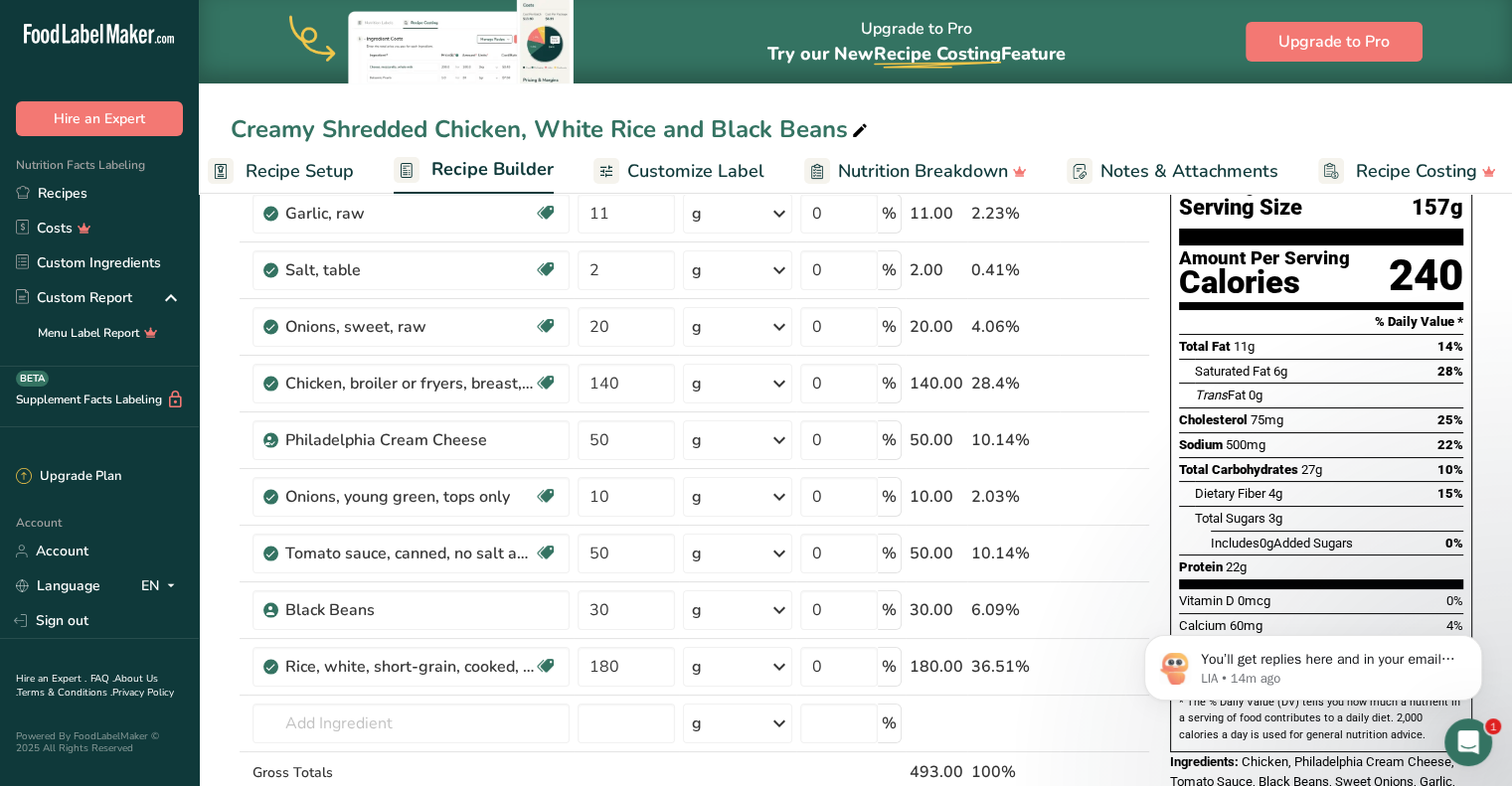click on "Nutrition Facts
2 Servings Per Container
Serving Size
157g
Amount Per Serving
Calories
240
% Daily Value *
Total Fat
11g
14%
Saturated Fat
6g
28%
Trans  Fat
0g
Cholesterol
75mg
25%
Sodium
500mg
22%
Total Carbohydrates
27g
10%
Dietary Fiber
4g
15%" at bounding box center (1321, 451) 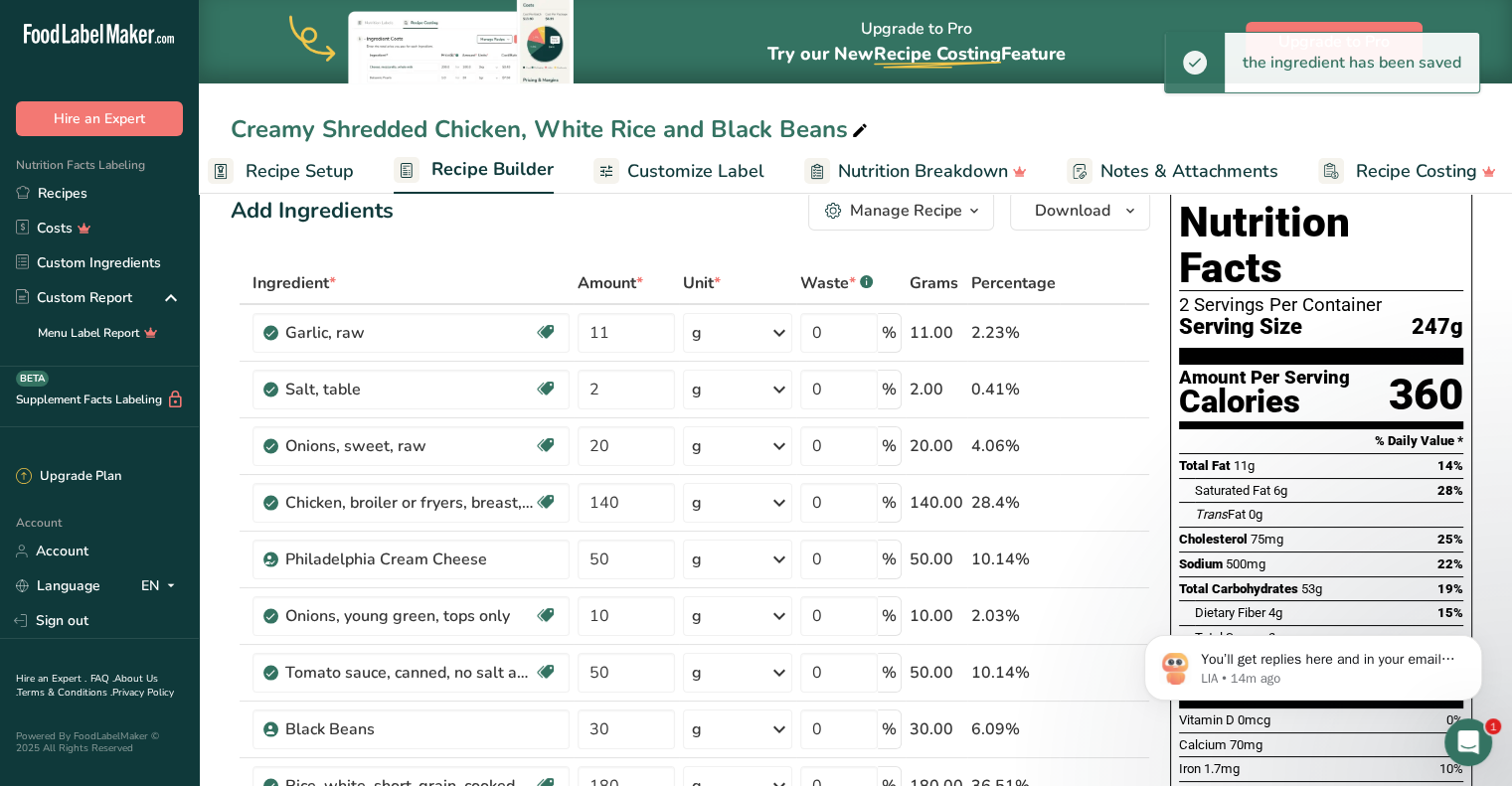 scroll, scrollTop: 103, scrollLeft: 0, axis: vertical 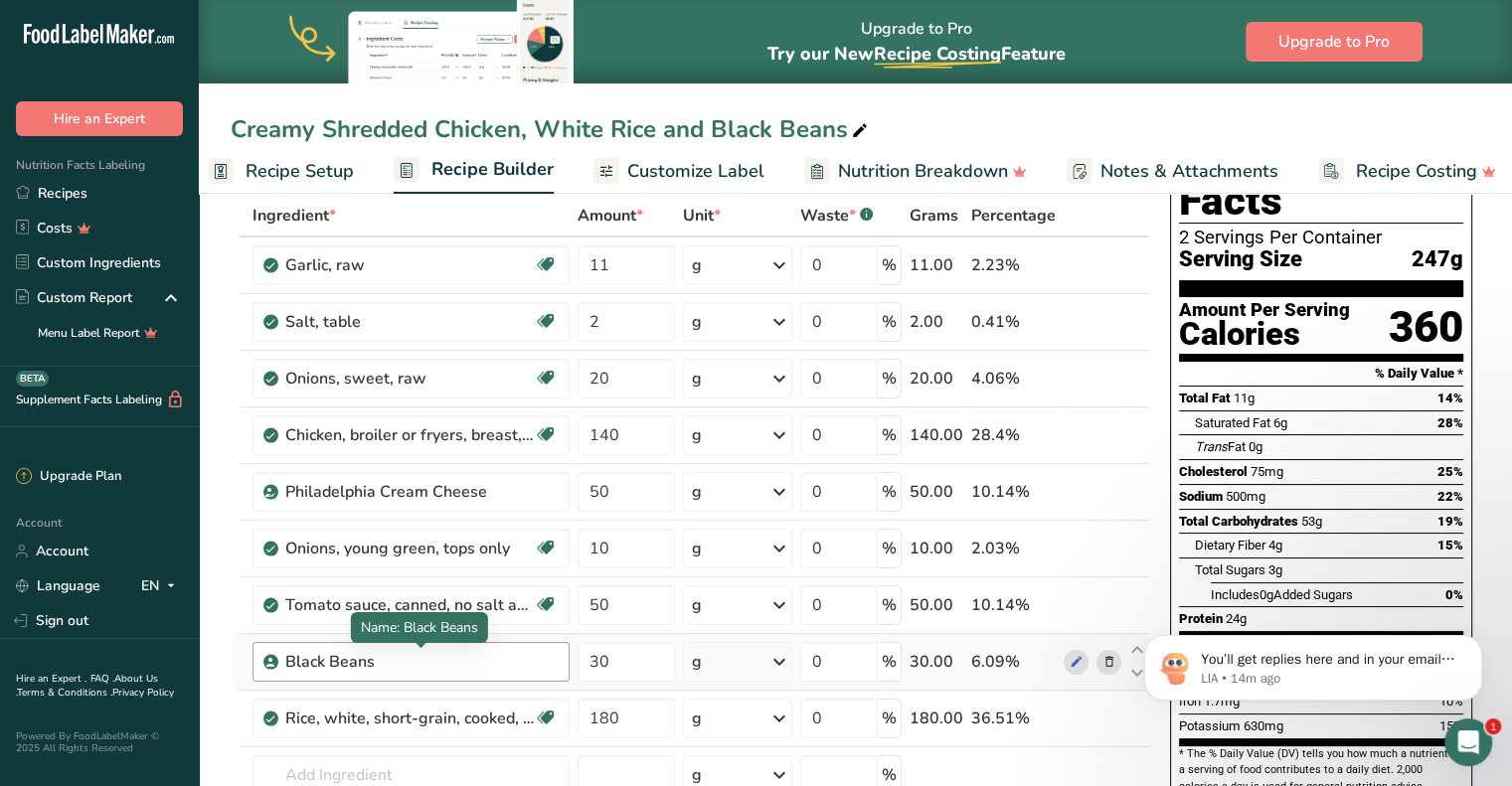 click on "Black Beans" at bounding box center (410, 662) 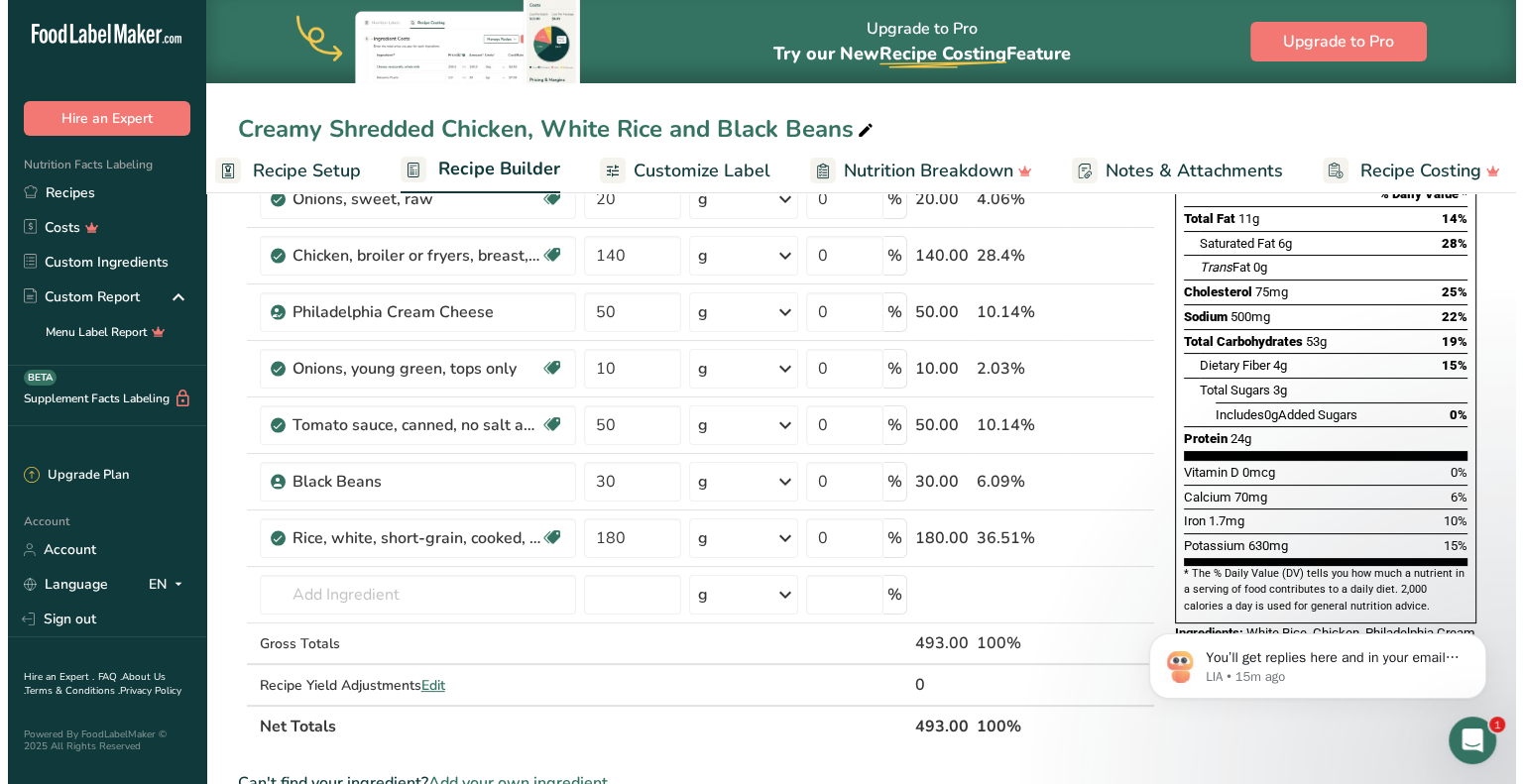 scroll, scrollTop: 283, scrollLeft: 0, axis: vertical 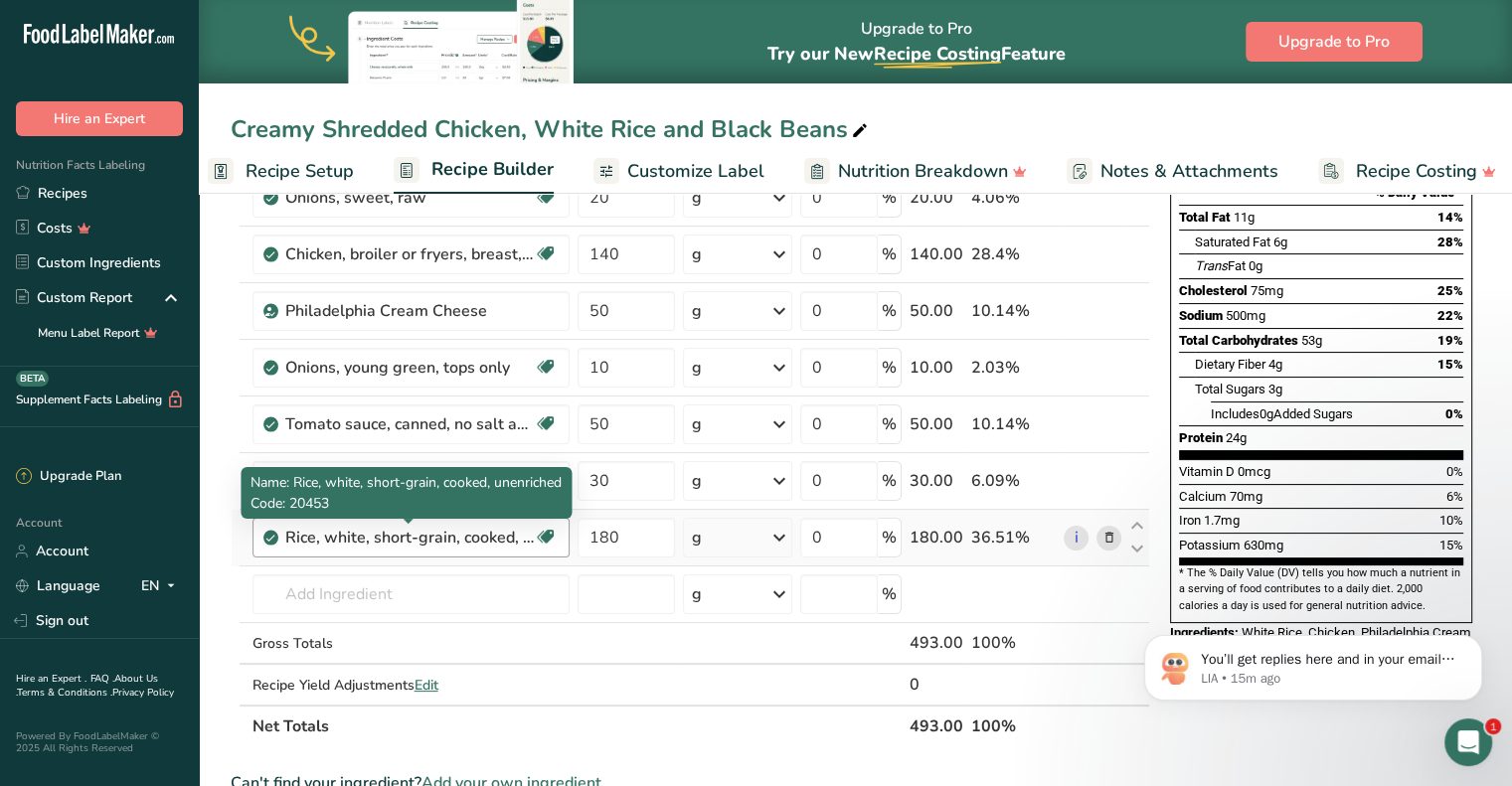click on "Rice, white, short-grain, cooked, unenriched" at bounding box center [410, 538] 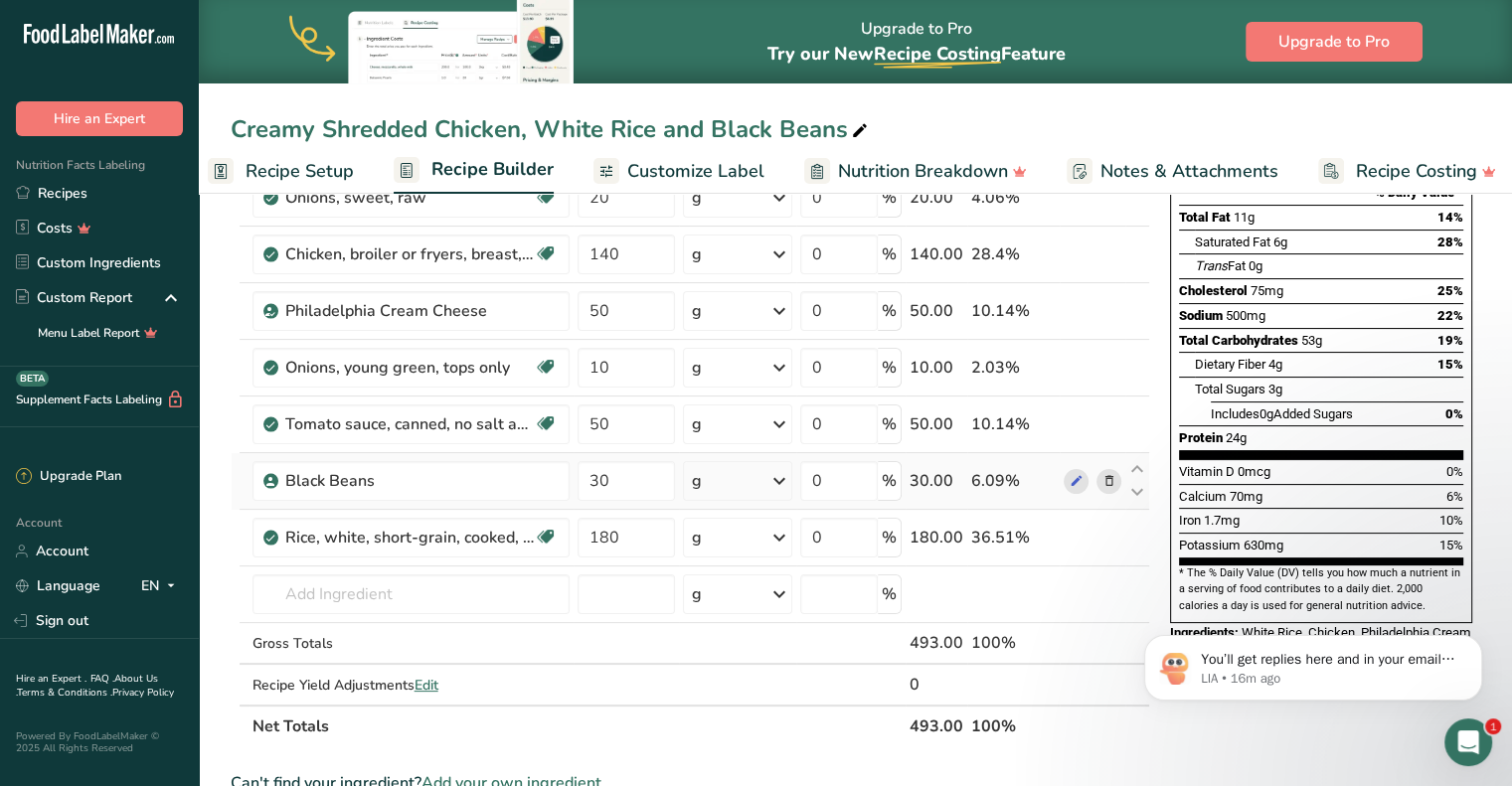 click at bounding box center [1108, 481] 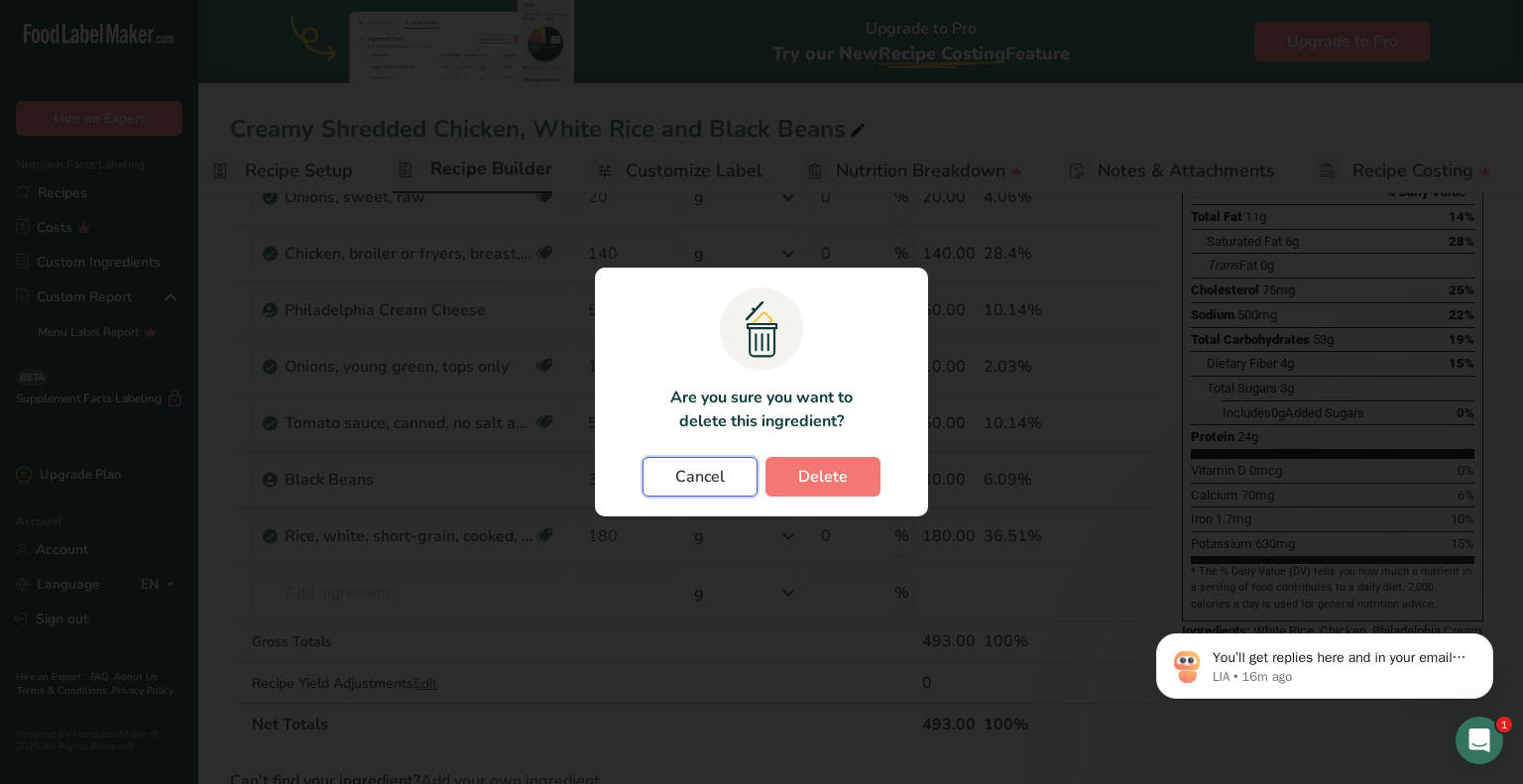 click on "Cancel" at bounding box center (700, 477) 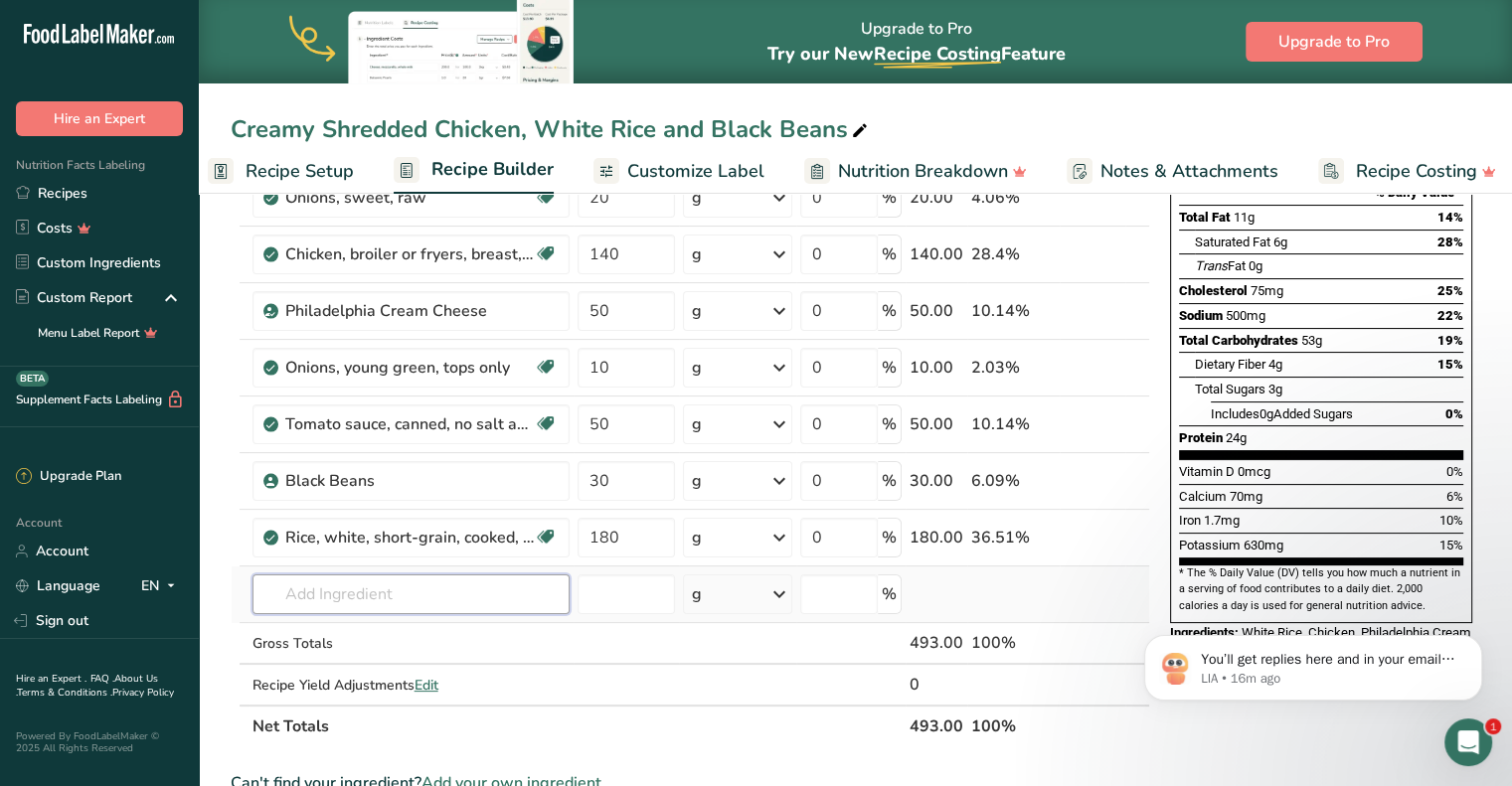 click at bounding box center [411, 594] 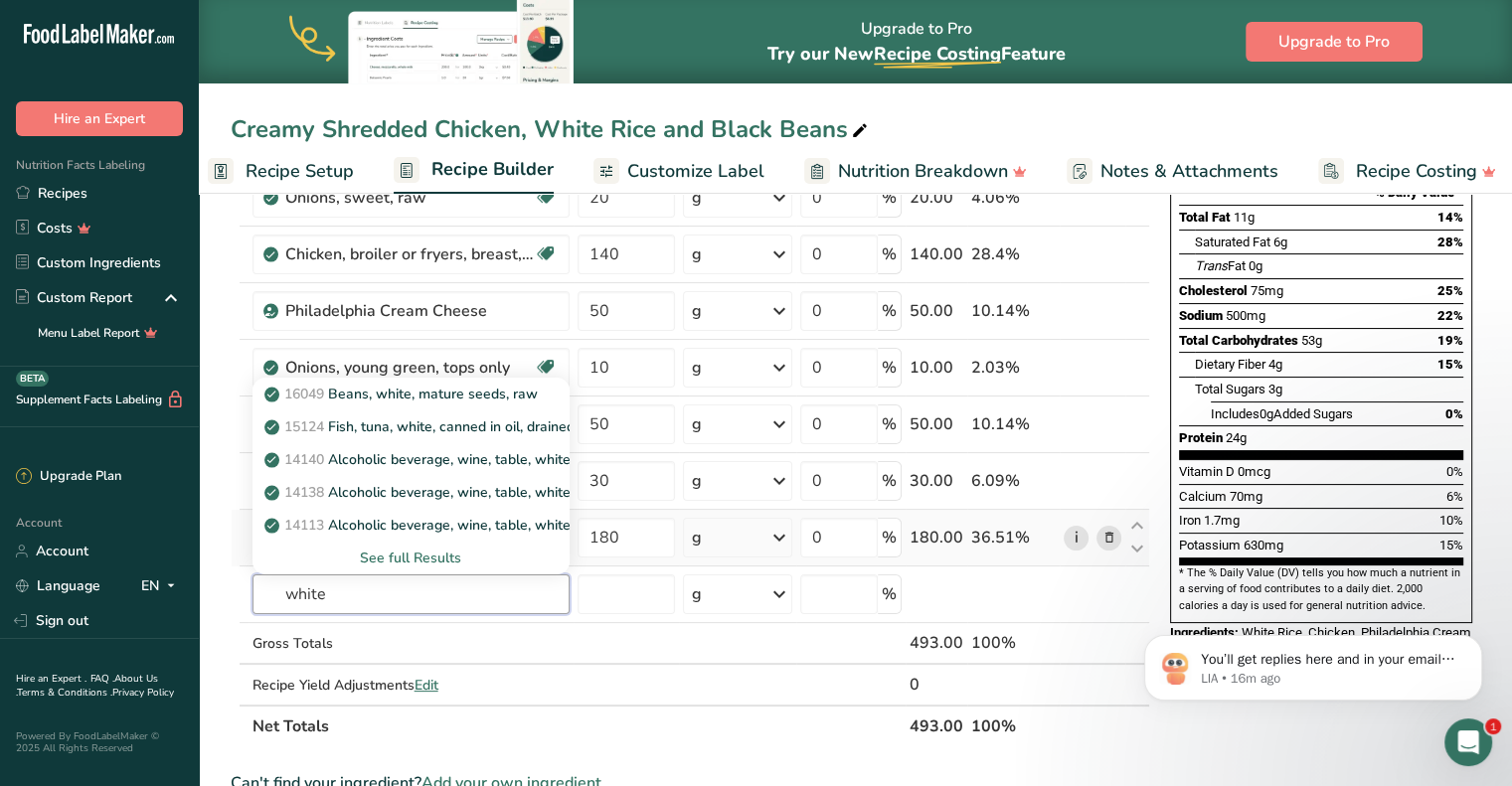 type on "white" 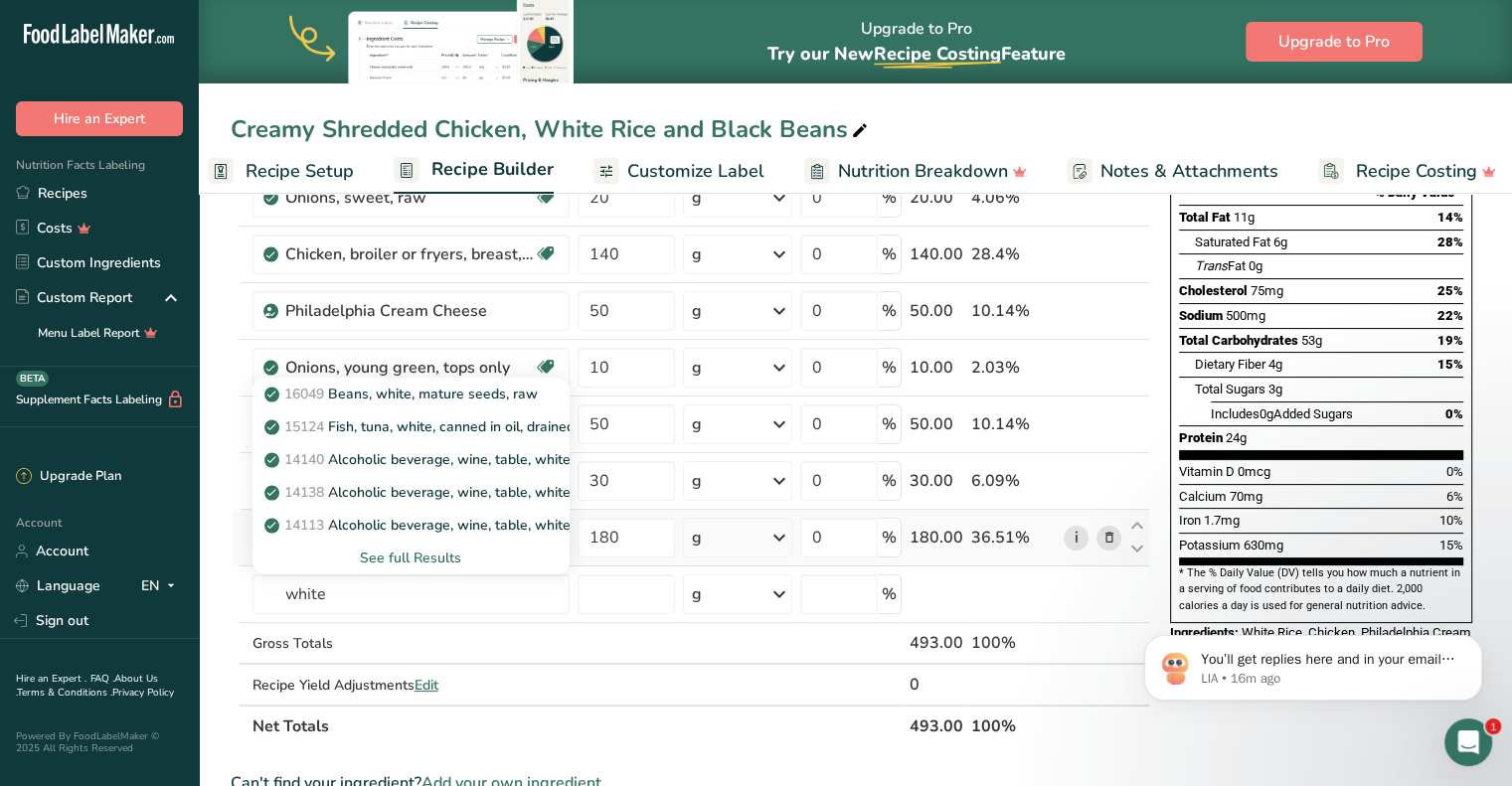 type 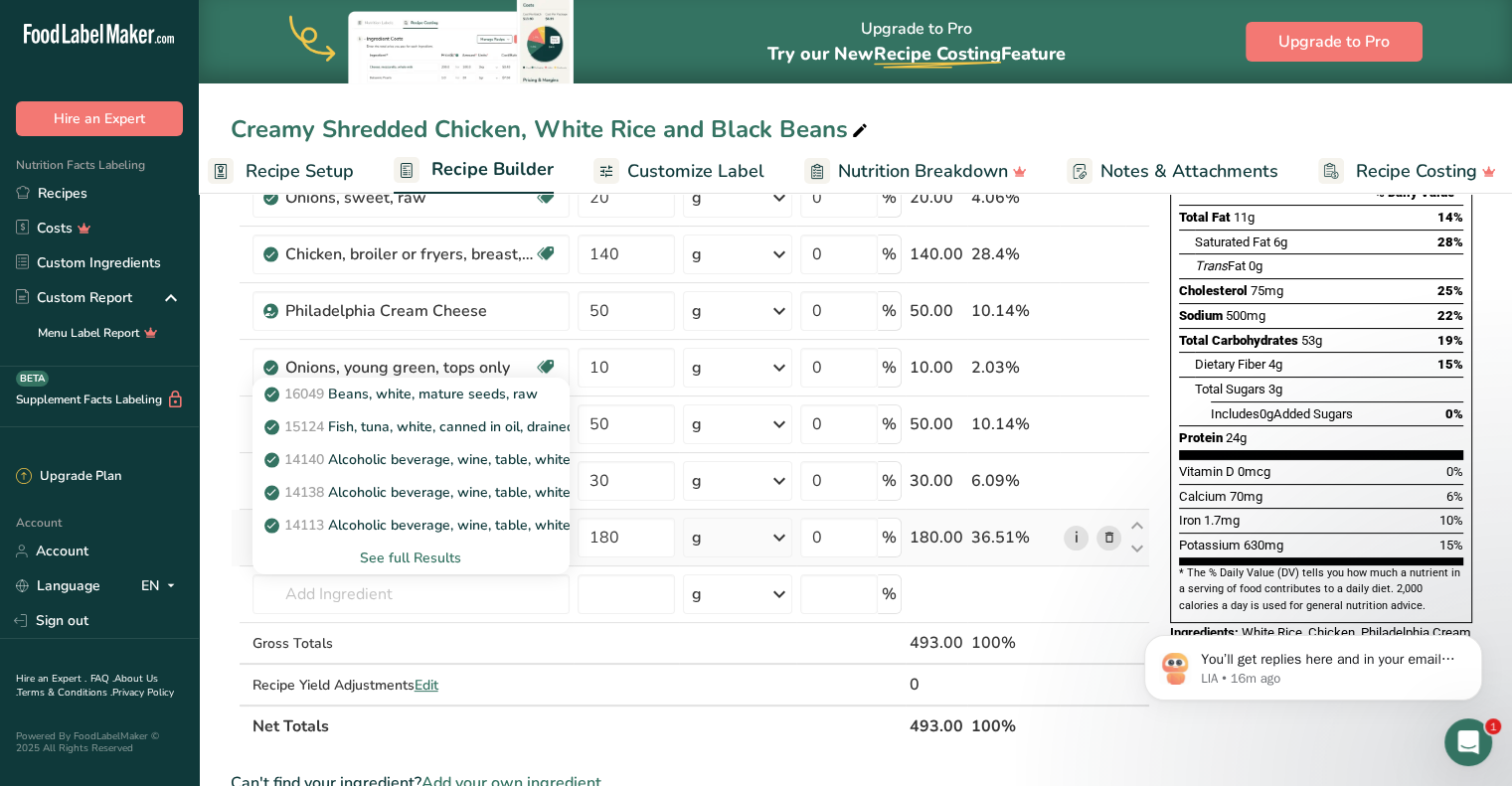 click on "i" at bounding box center (1076, 538) 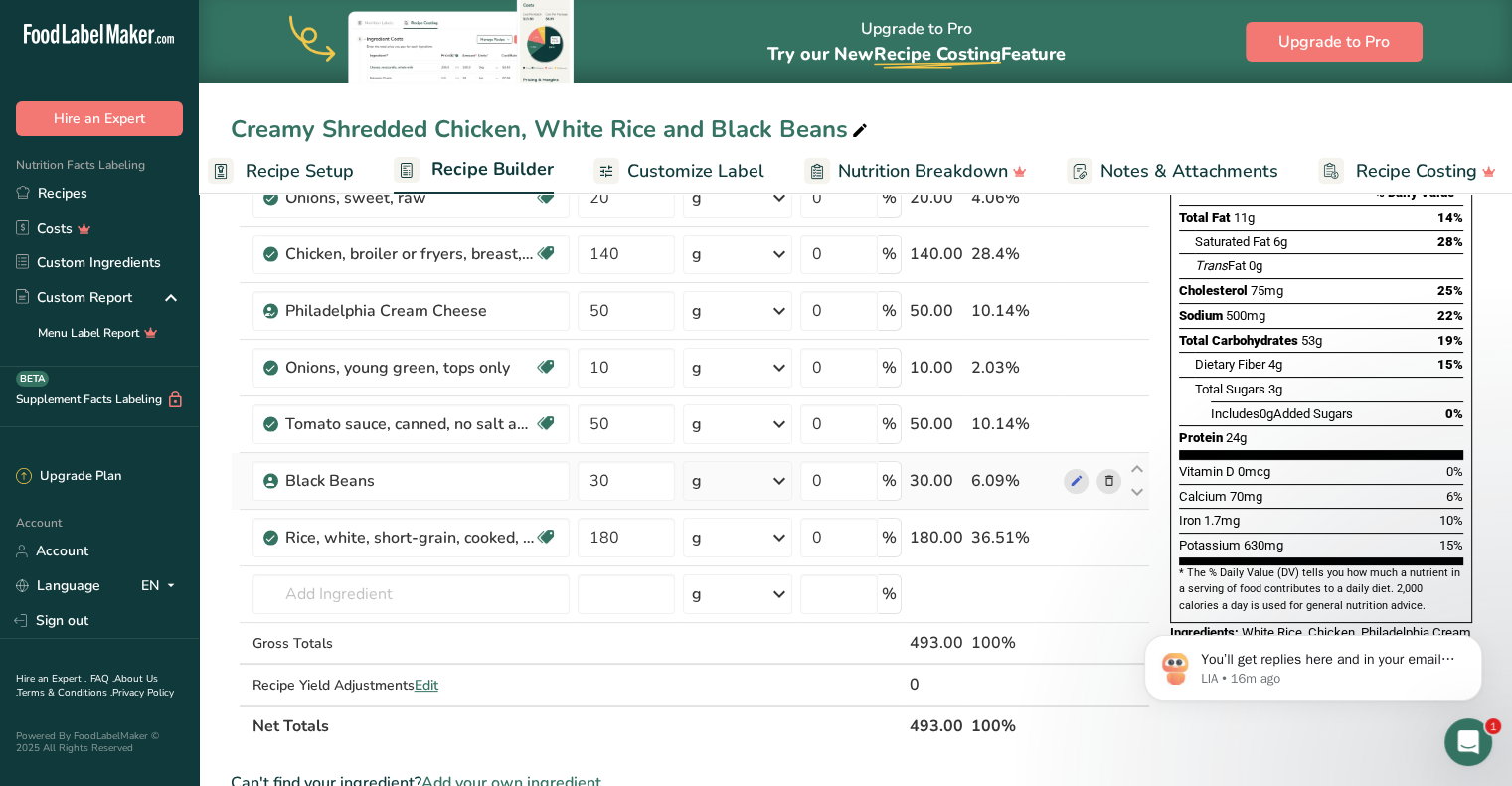 click at bounding box center [1108, 481] 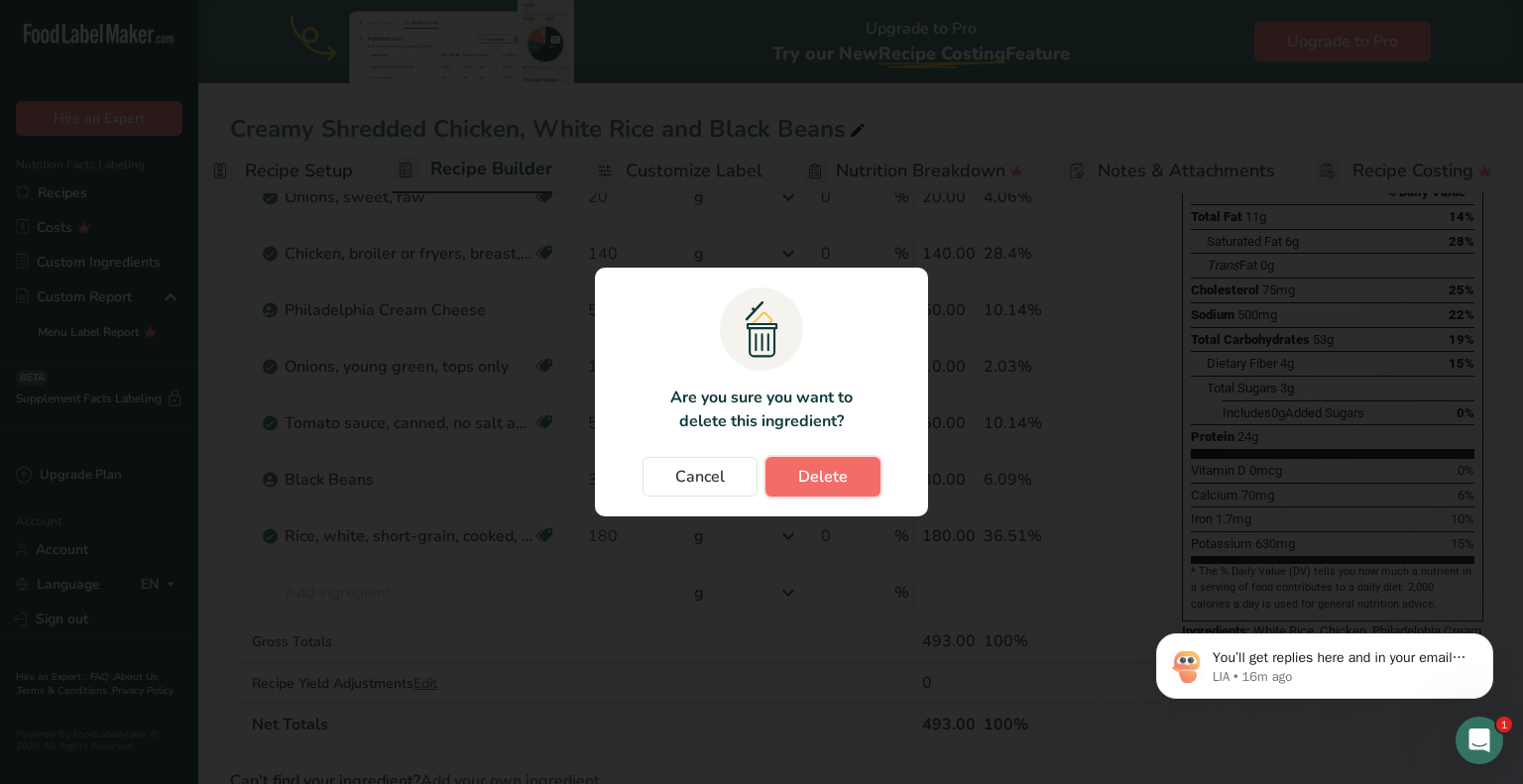 click on "Delete" at bounding box center (823, 477) 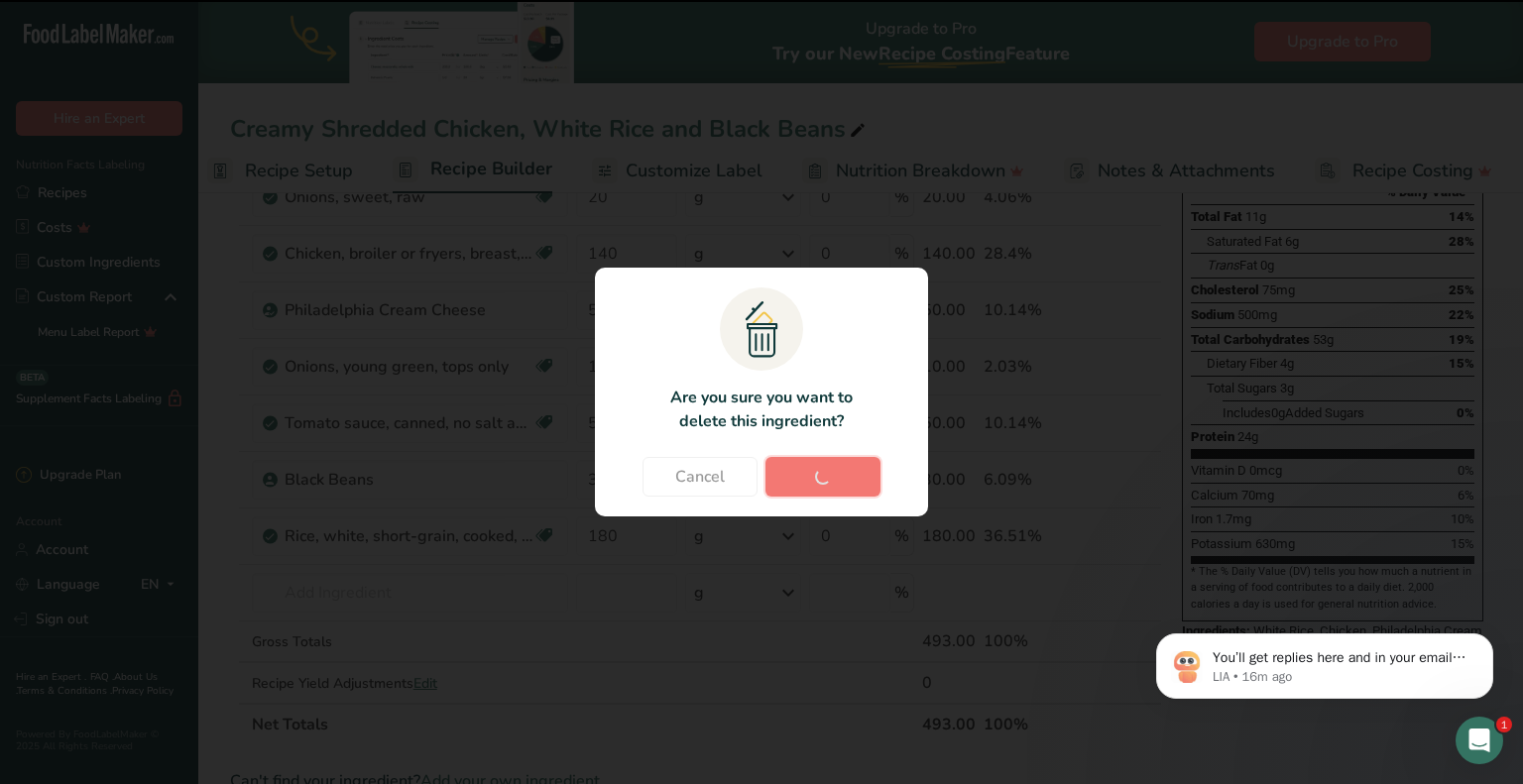 type on "180" 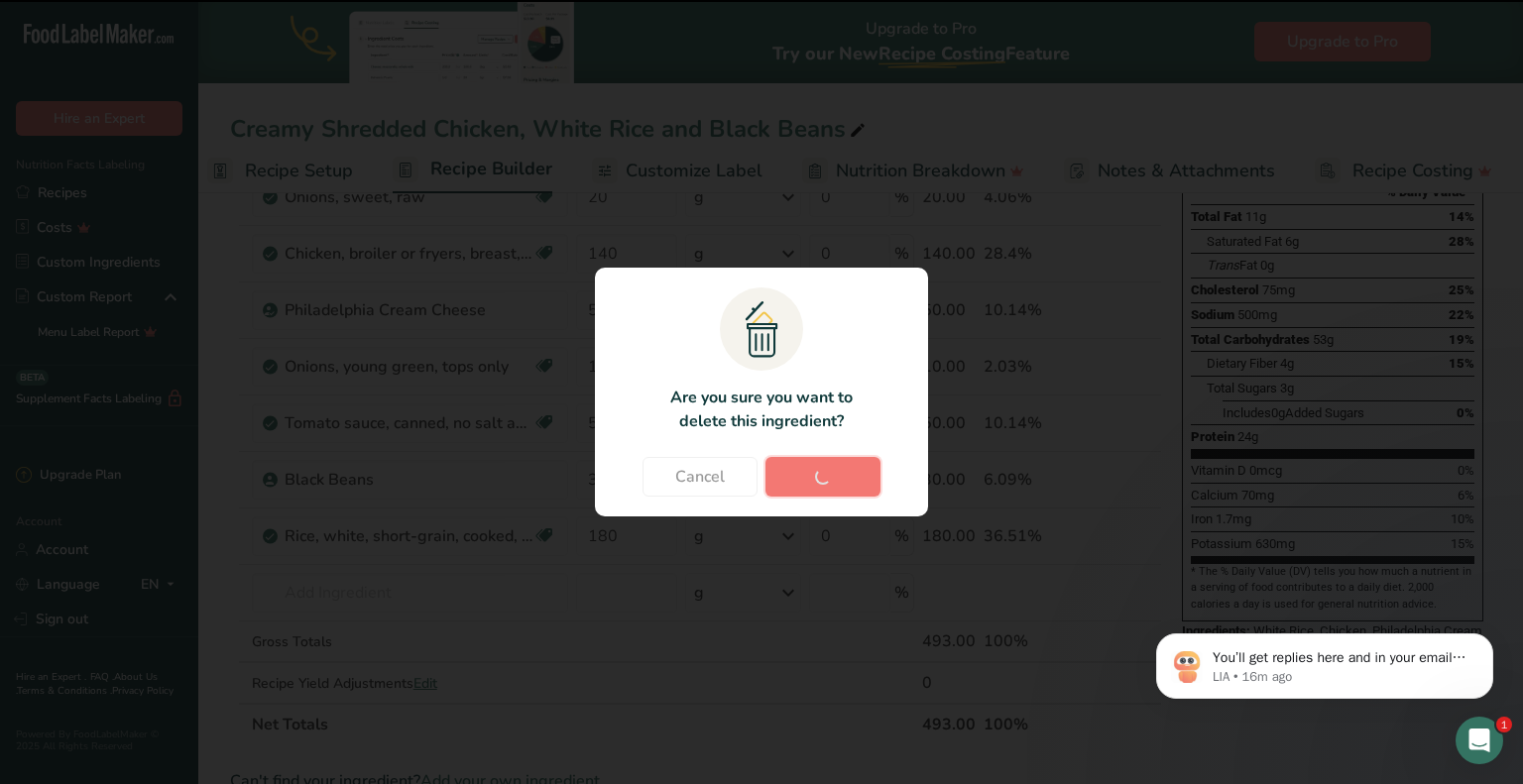 type 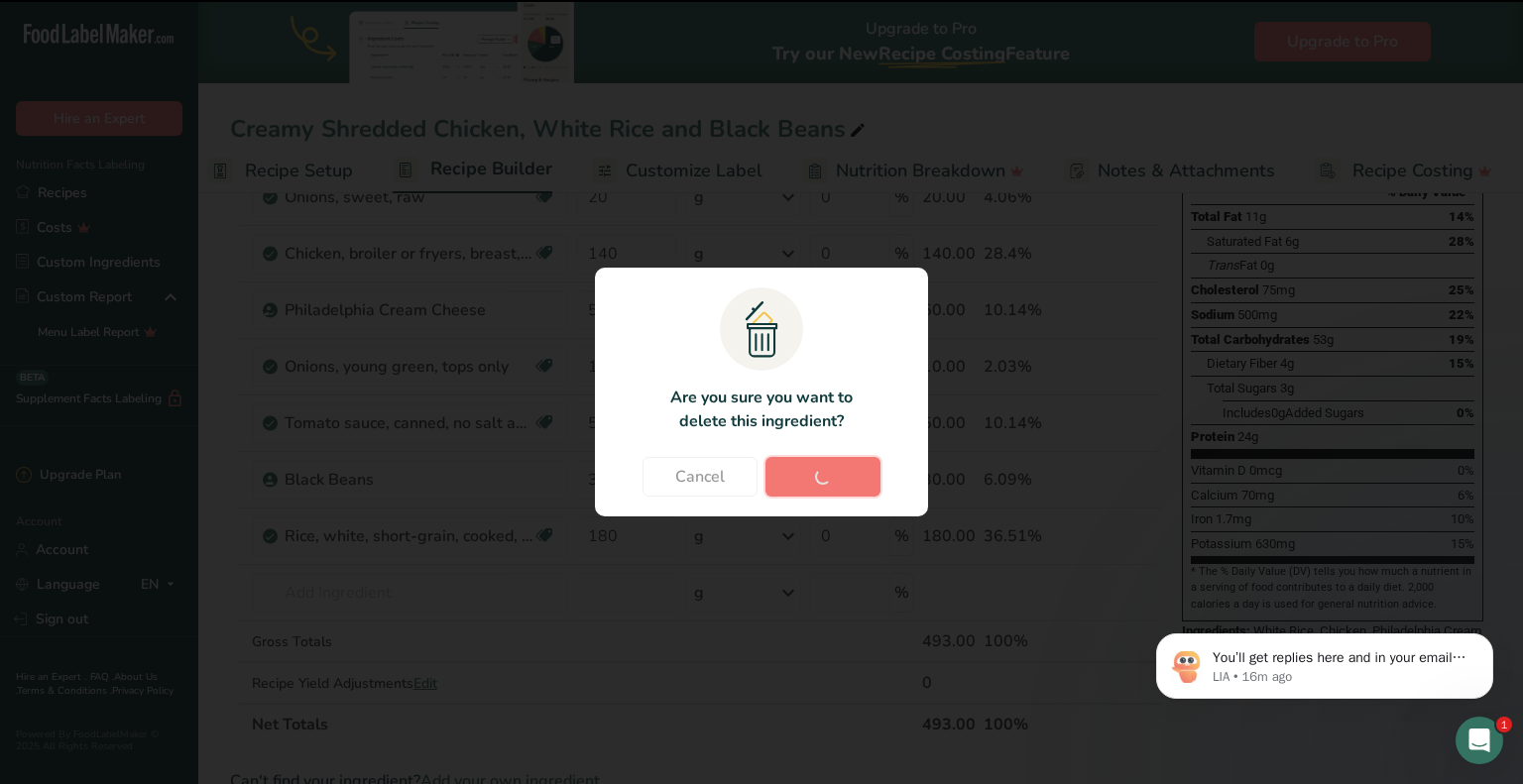 type 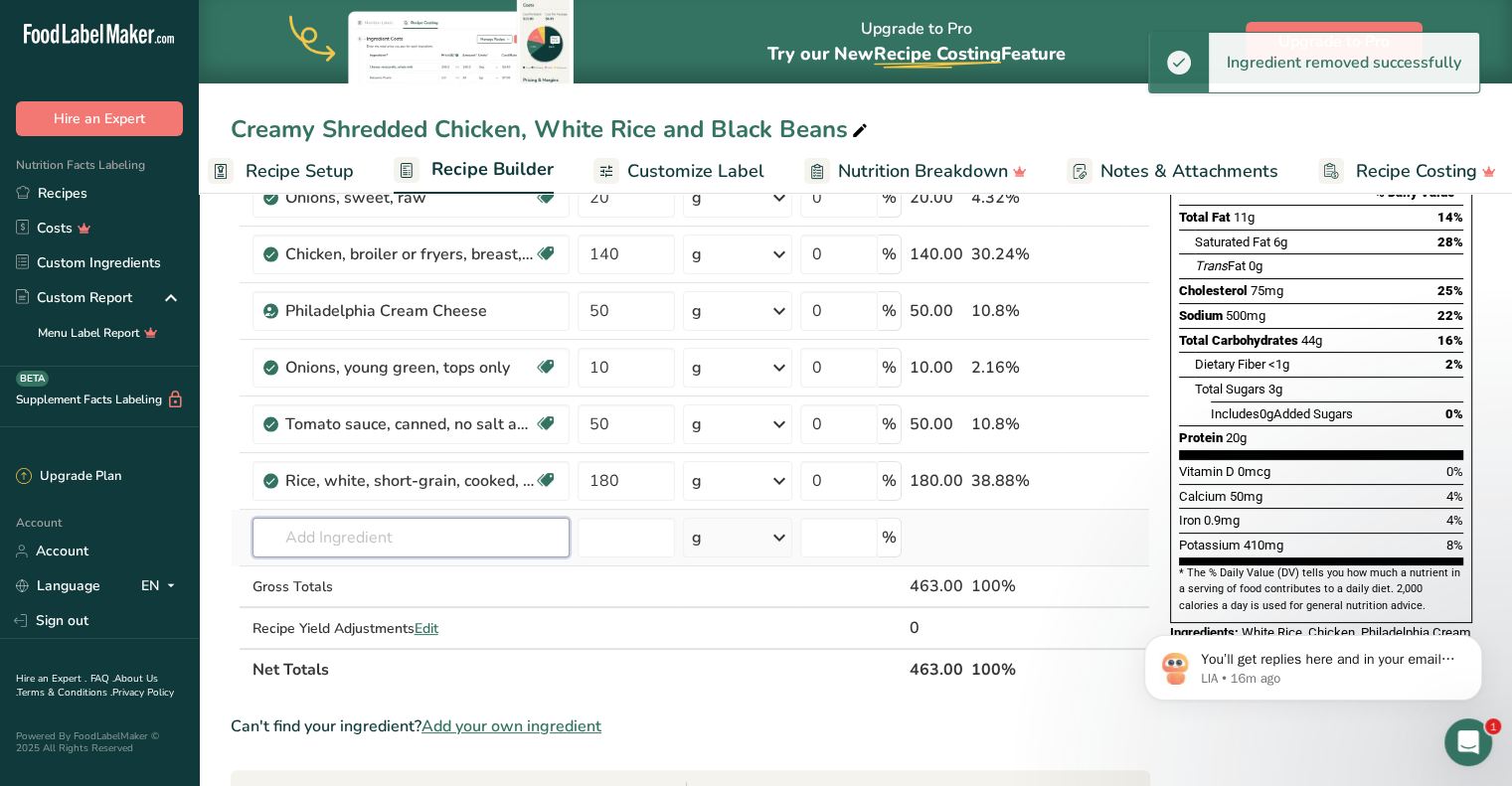 click at bounding box center (411, 538) 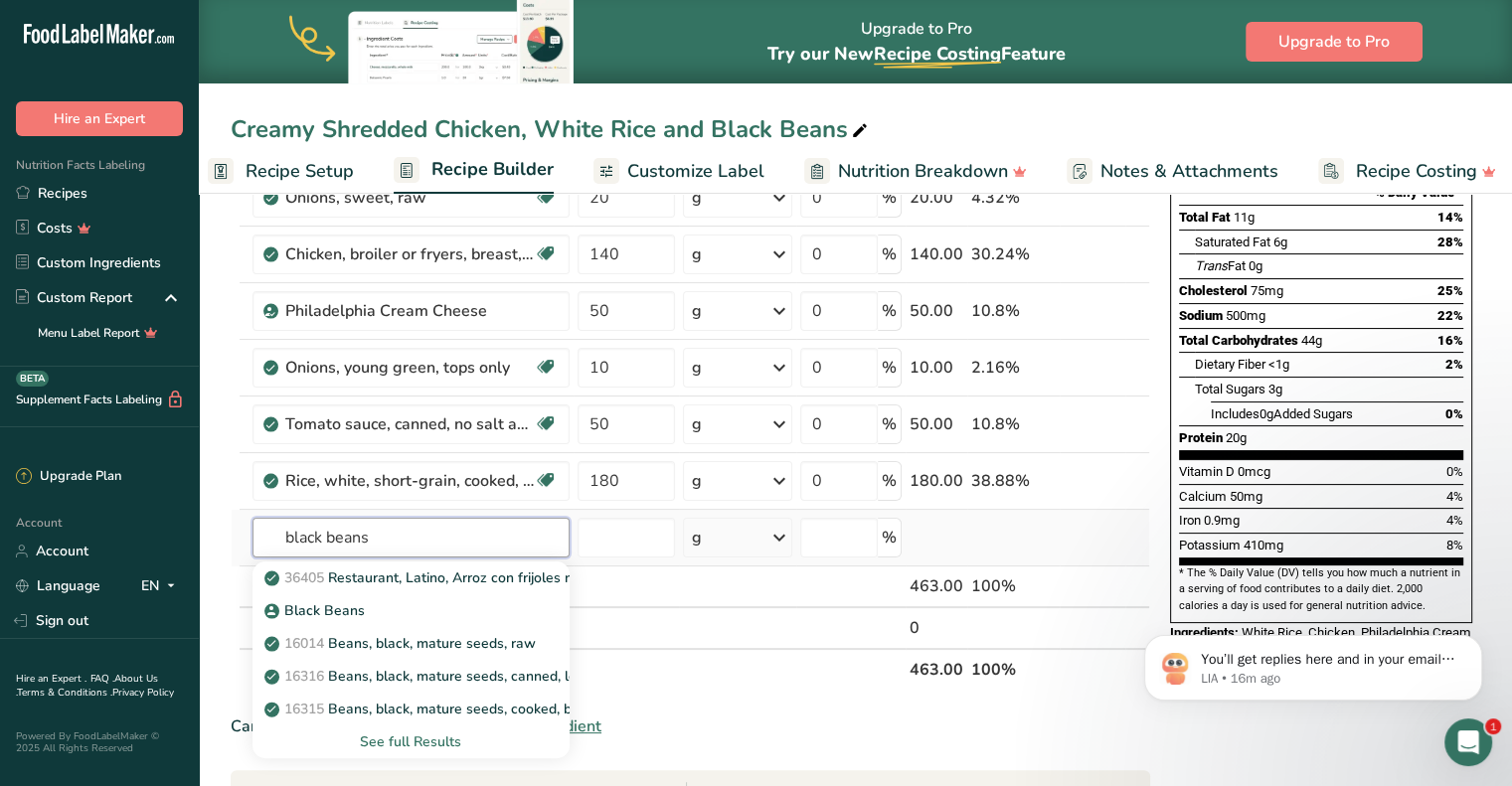 type on "black beans" 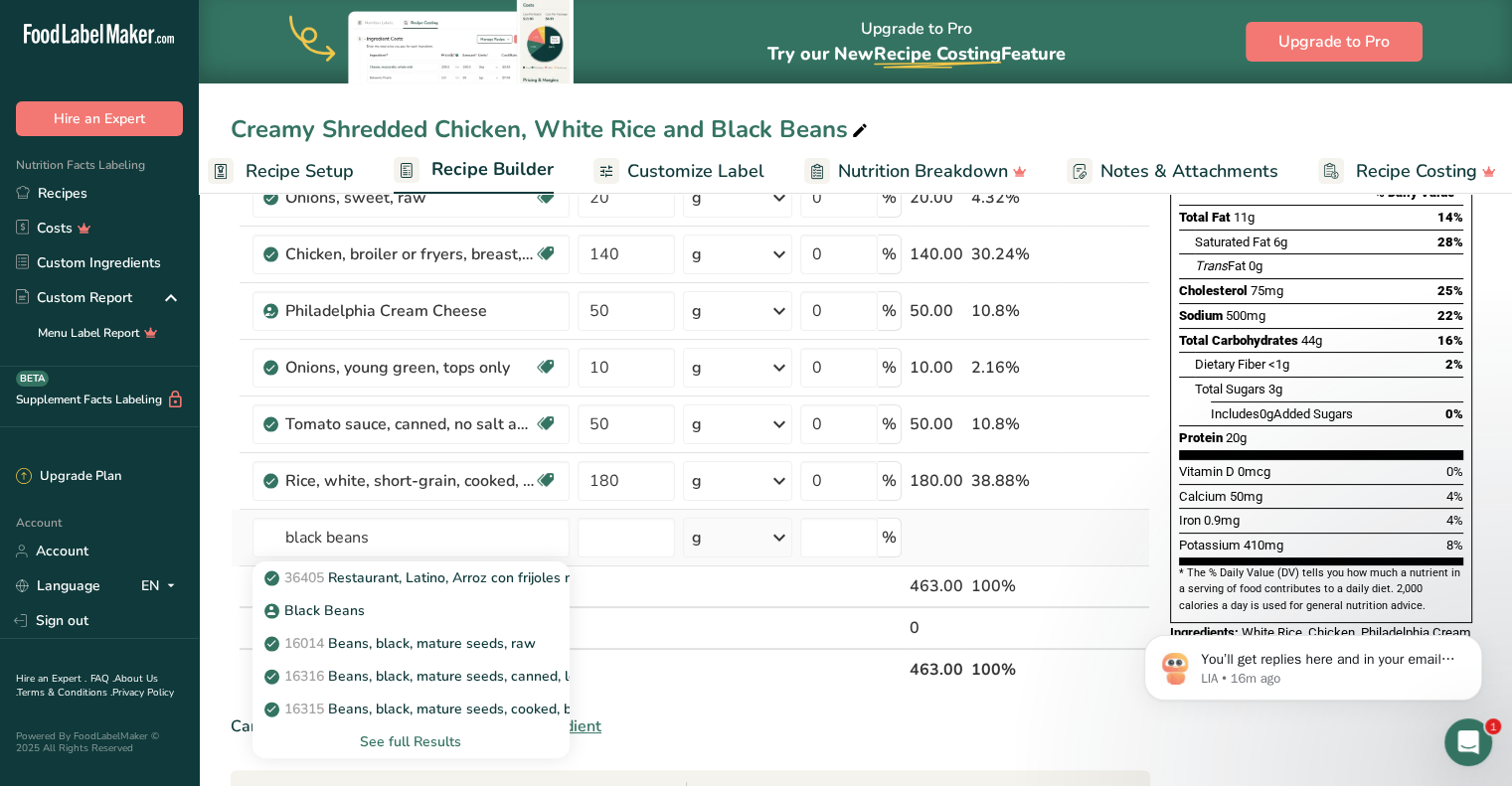 type 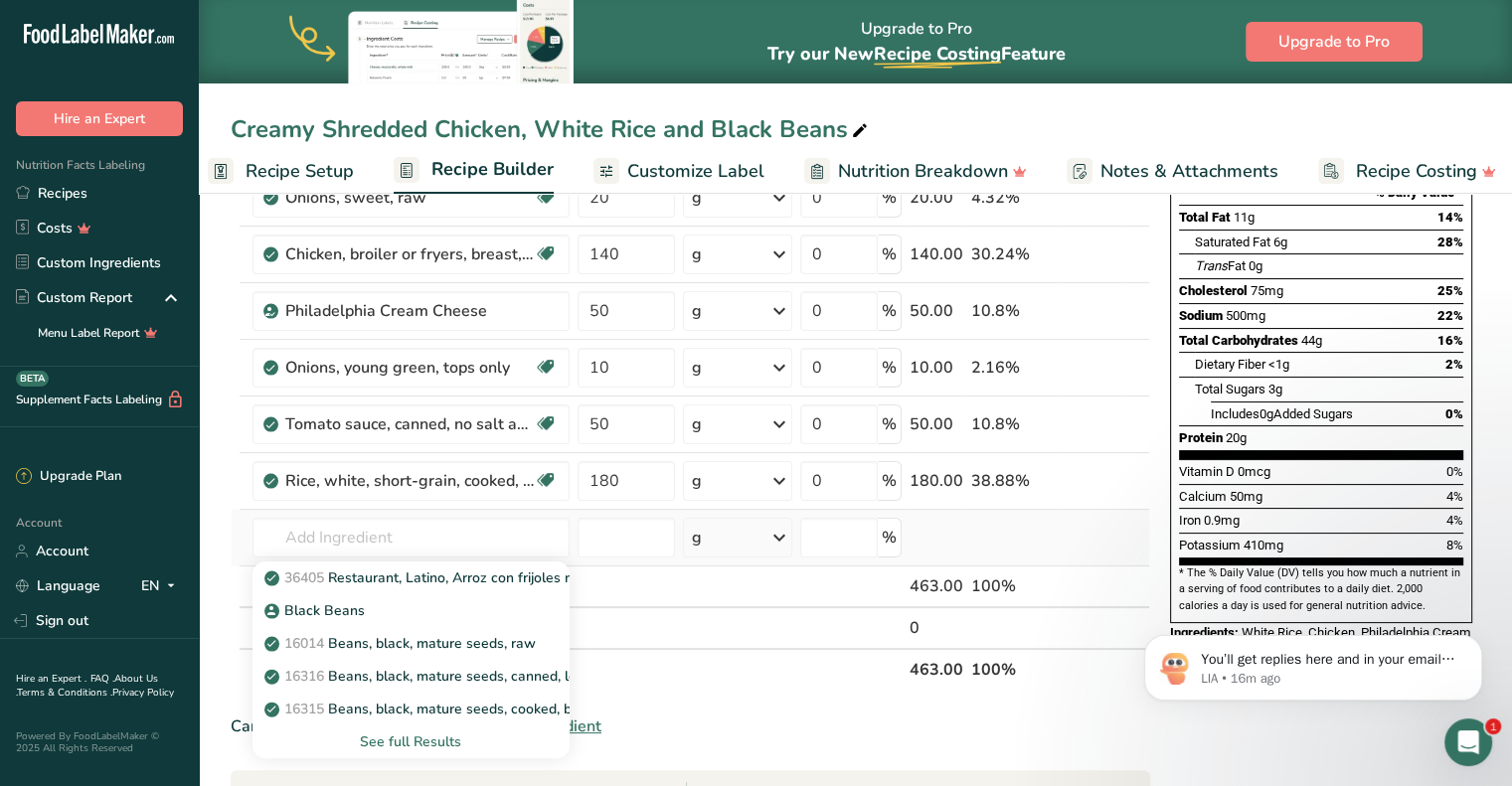 click on "See full Results" at bounding box center (411, 741) 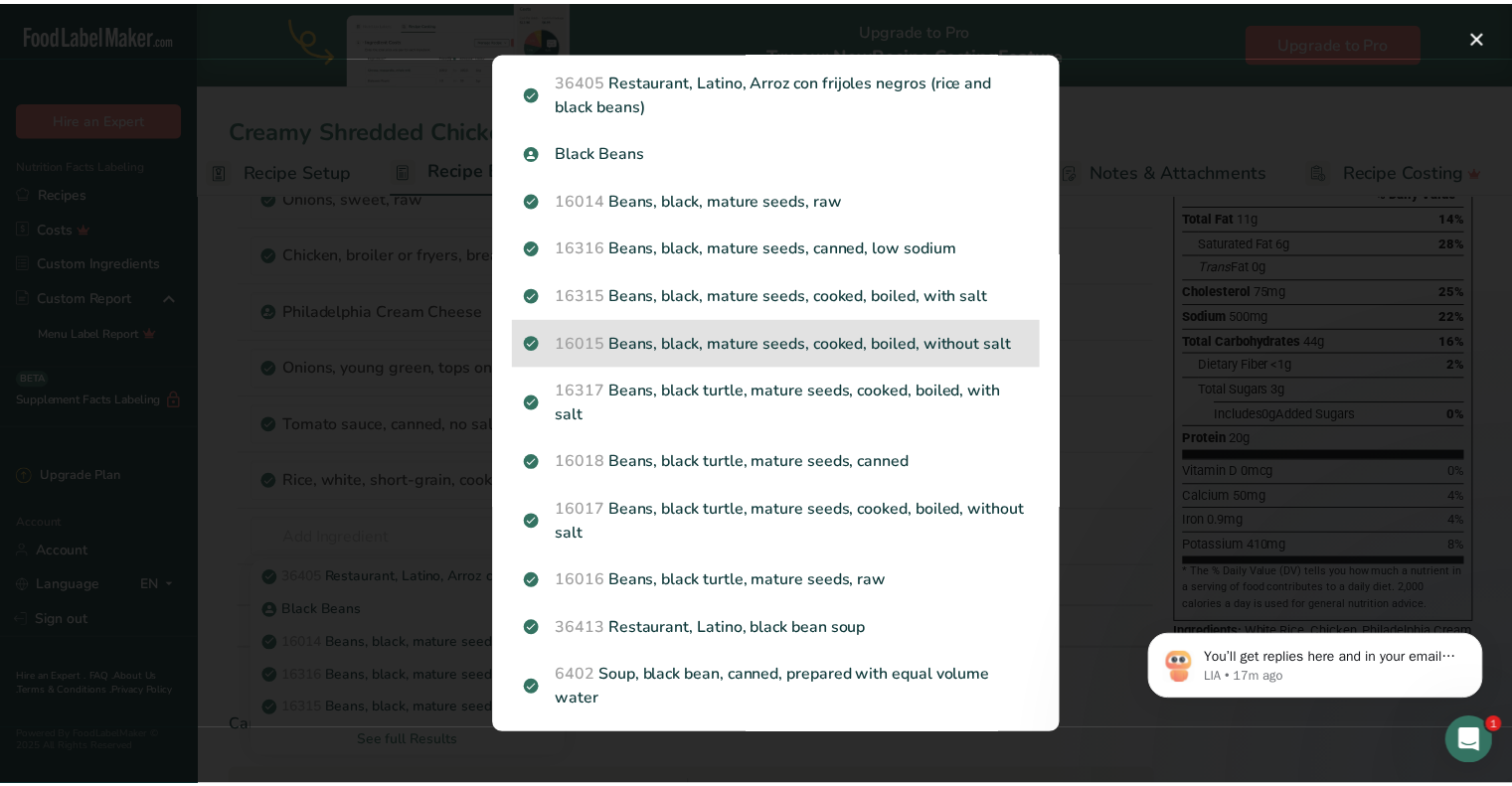 scroll, scrollTop: 111, scrollLeft: 0, axis: vertical 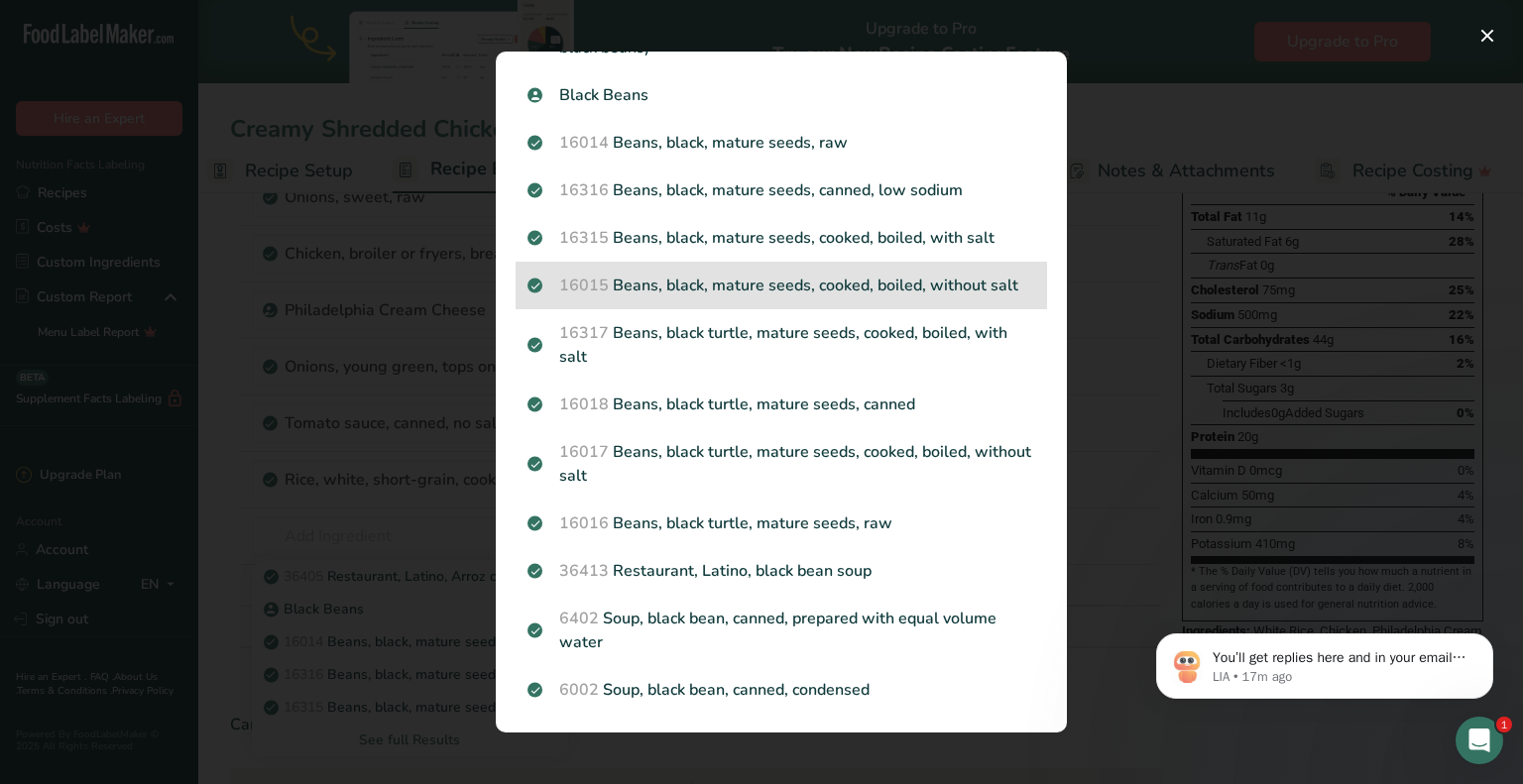 click on "16015
Beans, black, mature seeds, cooked, boiled, without salt" at bounding box center [781, 285] 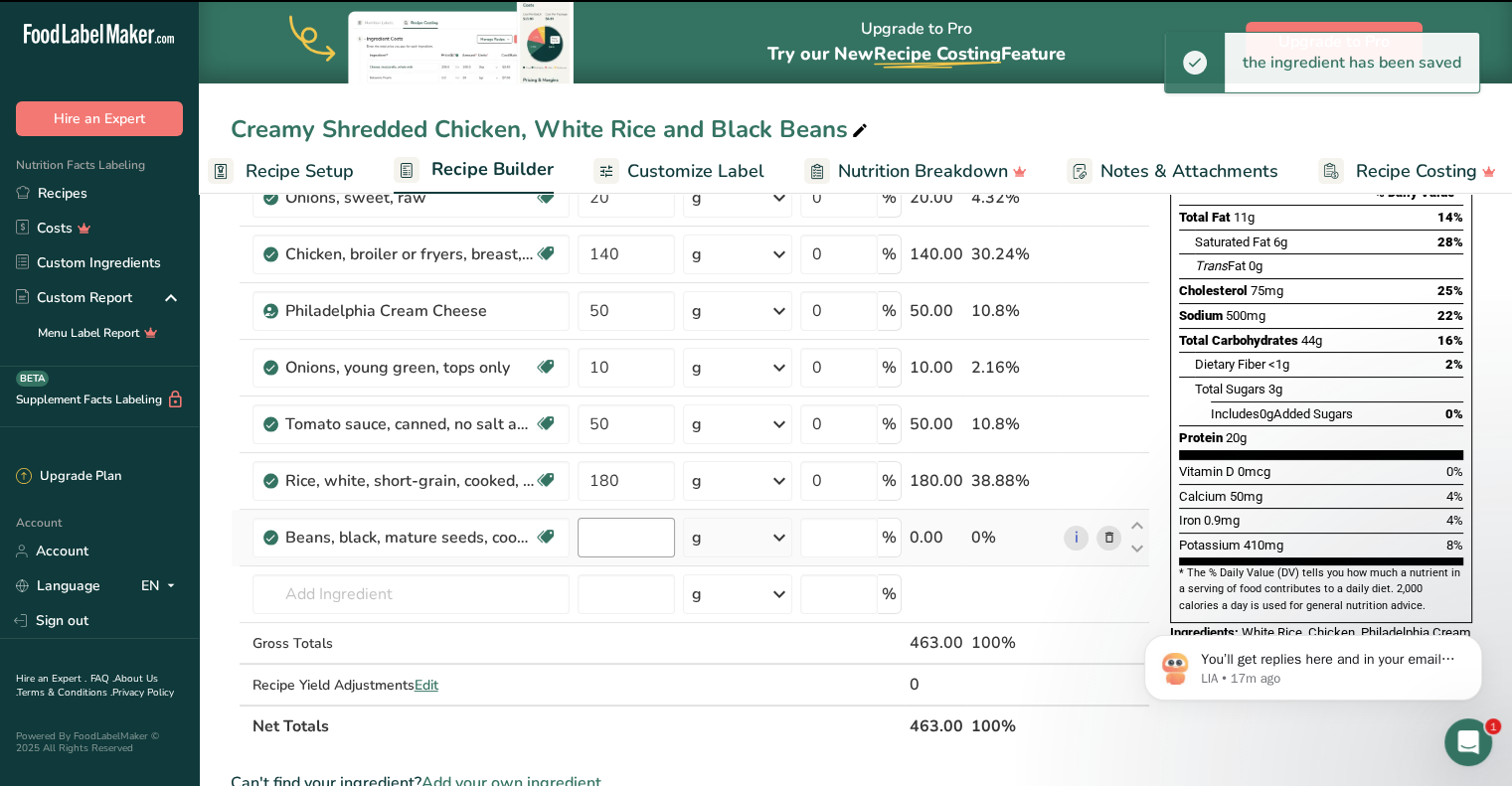 type on "0" 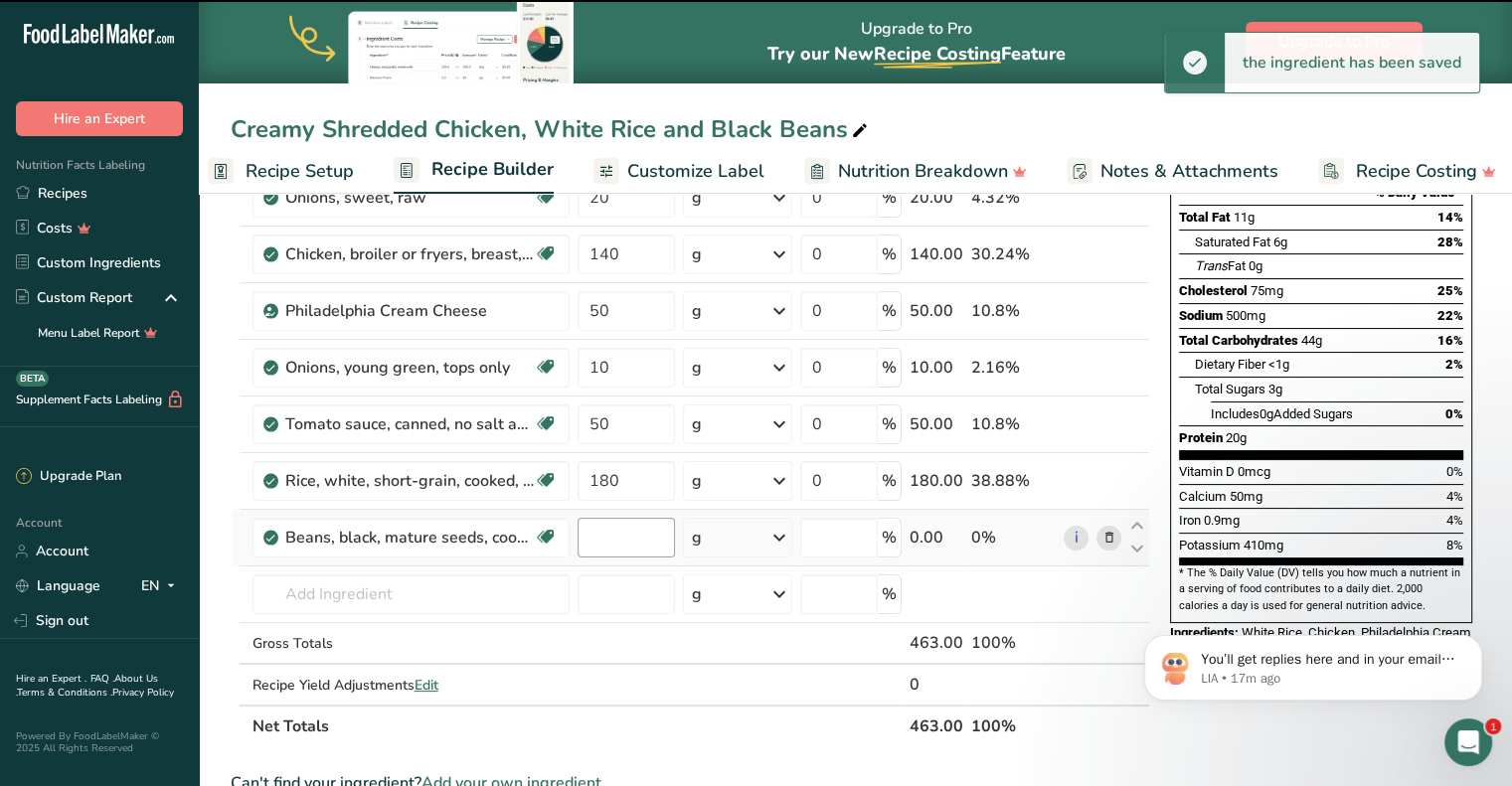 type on "0" 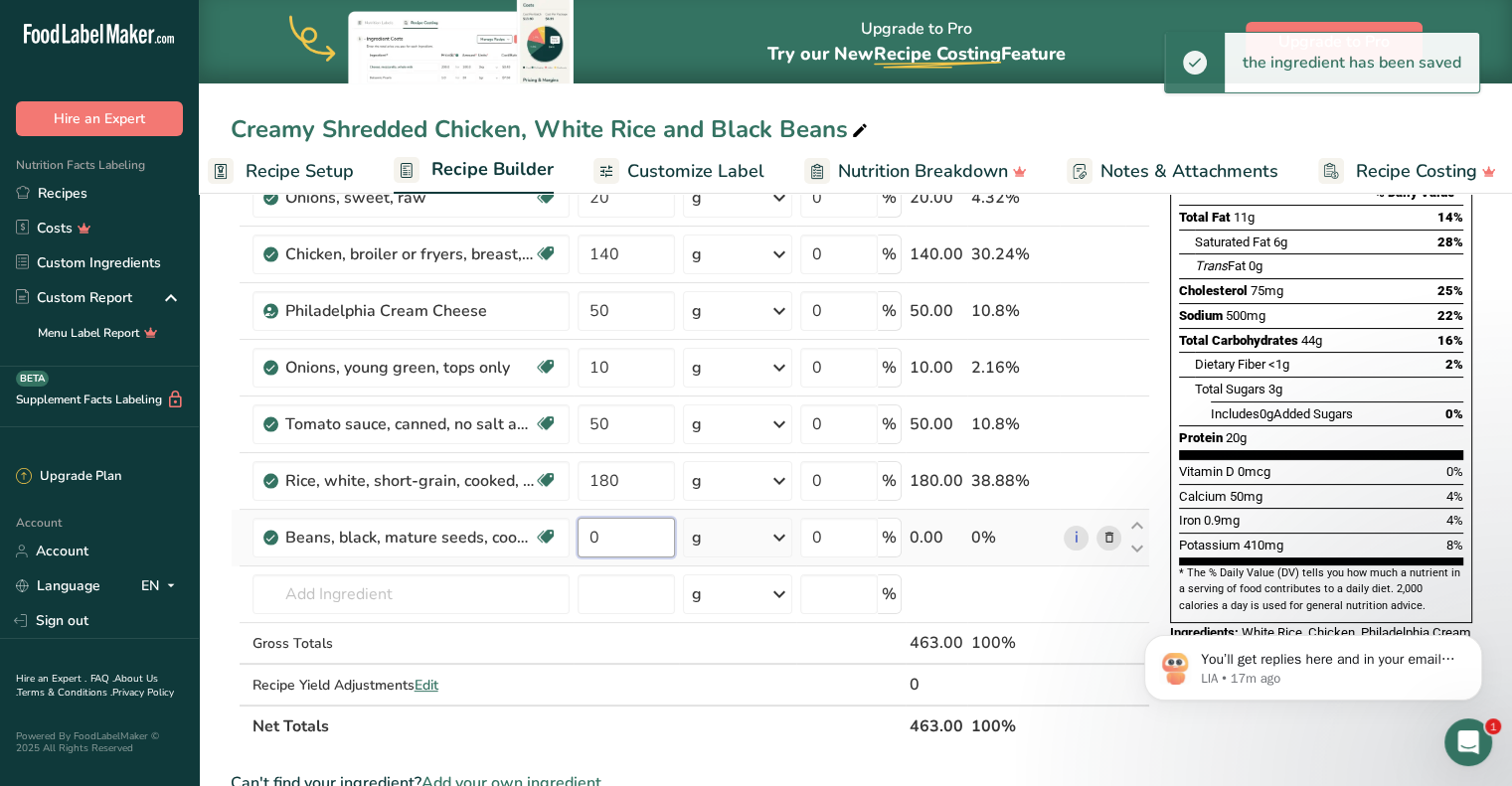 click on "0" at bounding box center (626, 538) 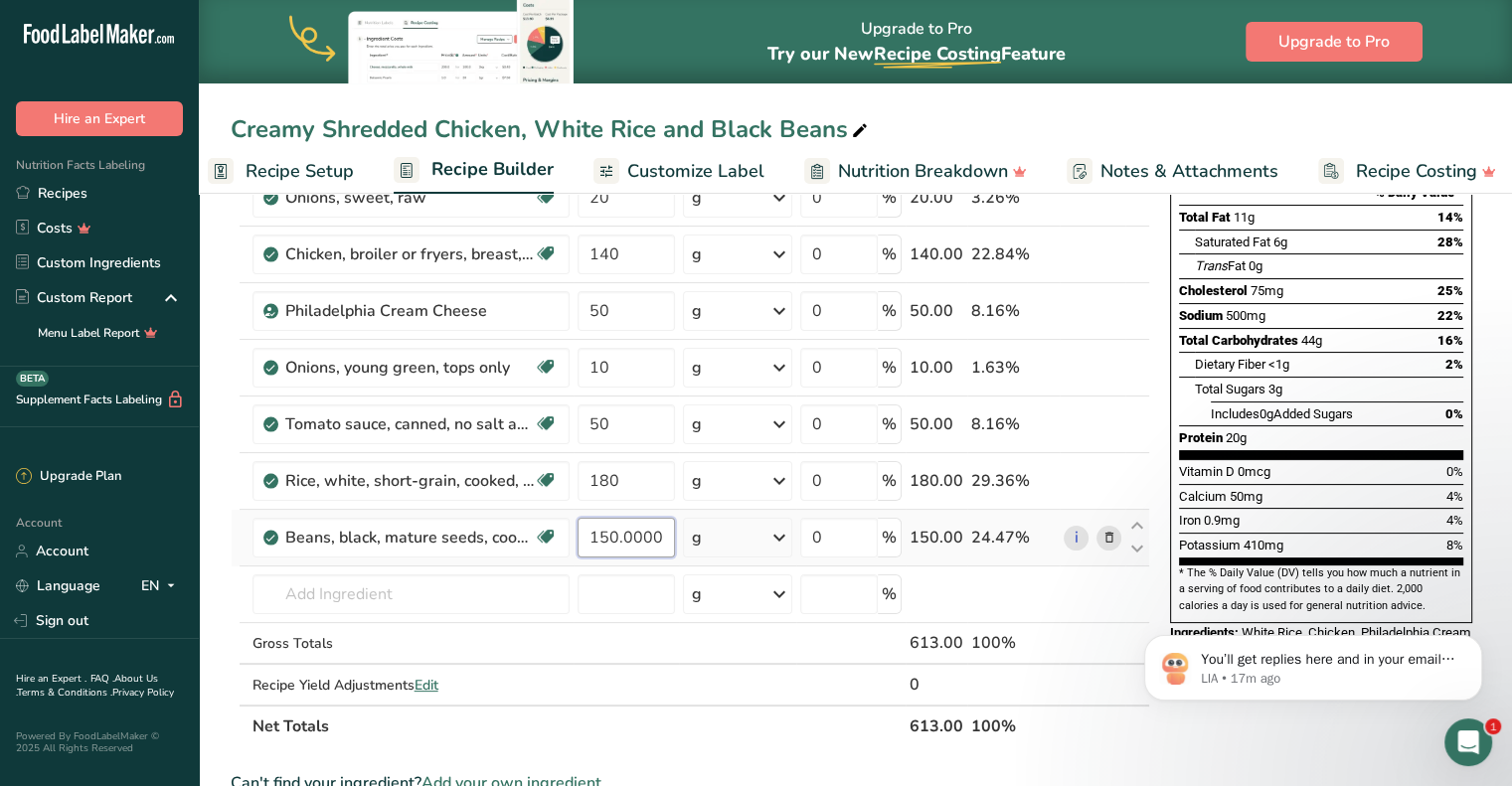 scroll, scrollTop: 0, scrollLeft: 0, axis: both 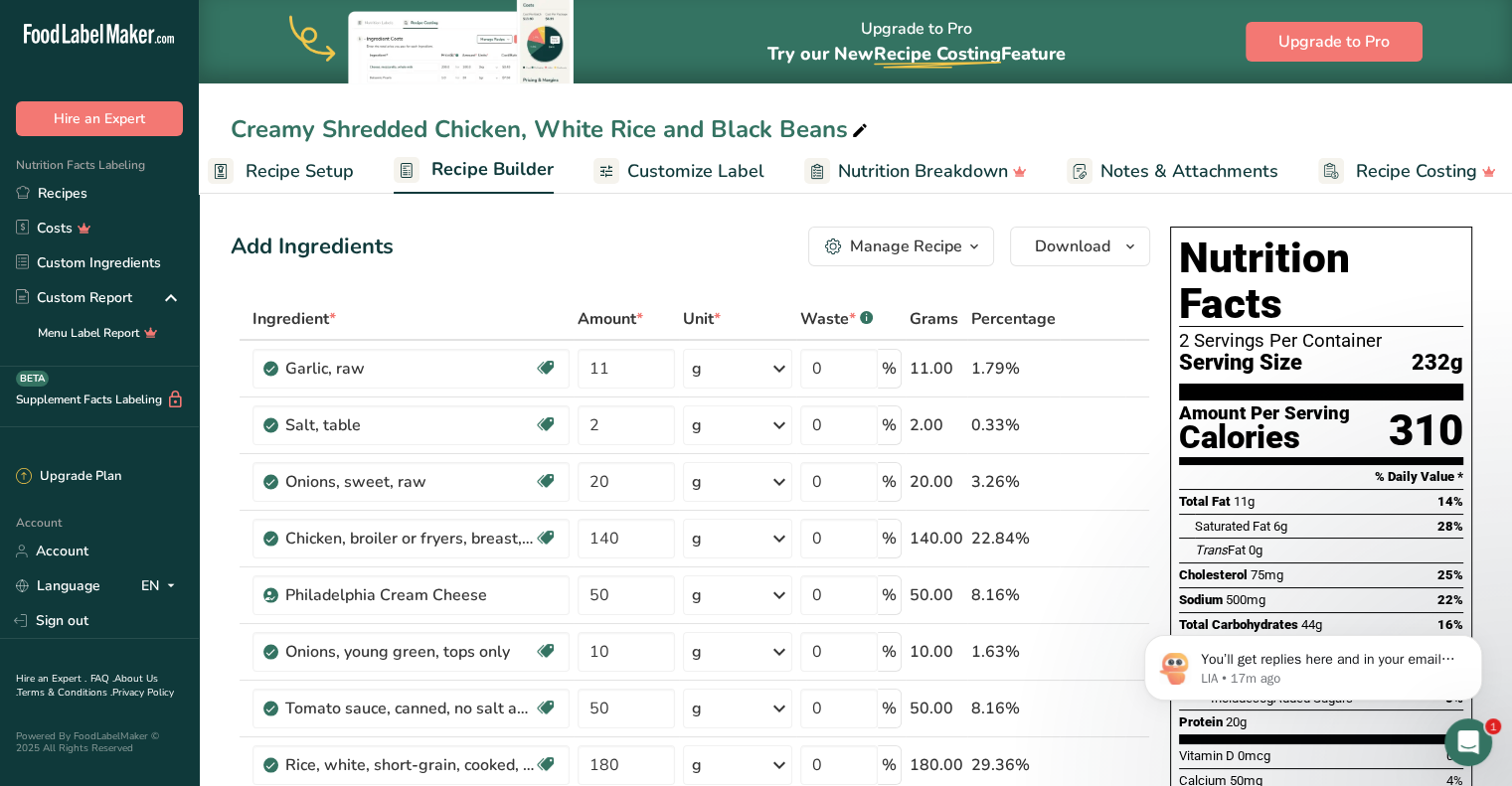 type on "150.000001" 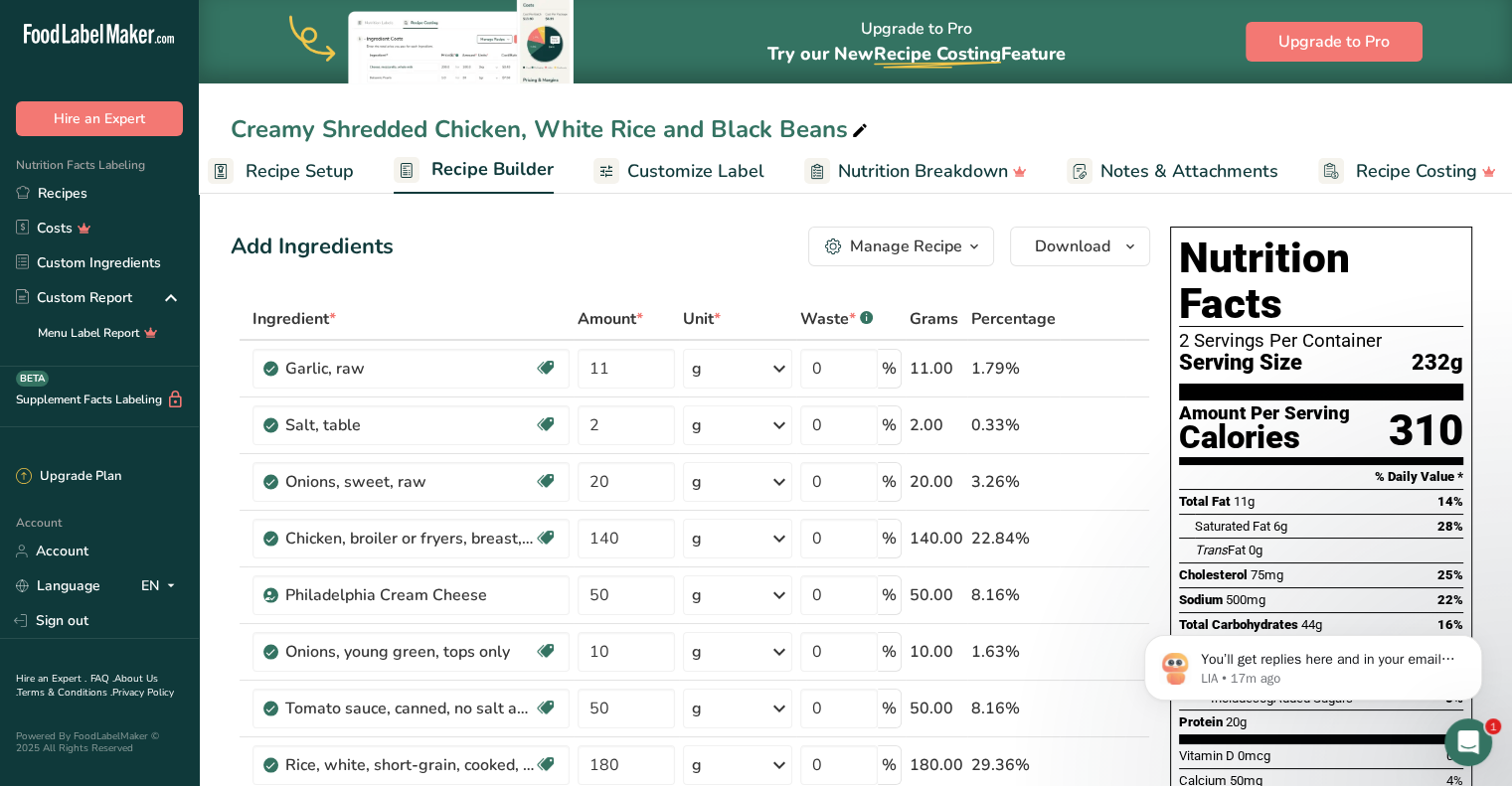 click on "Add Ingredients
Manage Recipe         Delete Recipe           Duplicate Recipe             Scale Recipe             Save as Sub-Recipe   .a-a{fill:#347362;}.b-a{fill:#fff;}                               Nutrition Breakdown                   Recipe Card
NEW
Amino Acids Pattern Report             Activity History
Download
Choose your preferred label style
Standard FDA label
Standard FDA label
The most common format for nutrition facts labels in compliance with the FDA's typeface, style and requirements
Tabular FDA label
A label format compliant with the FDA regulations presented in a tabular (horizontal) display.
Linear FDA label
A simple linear display for small sized packages.
Simplified FDA label" at bounding box center [690, 246] 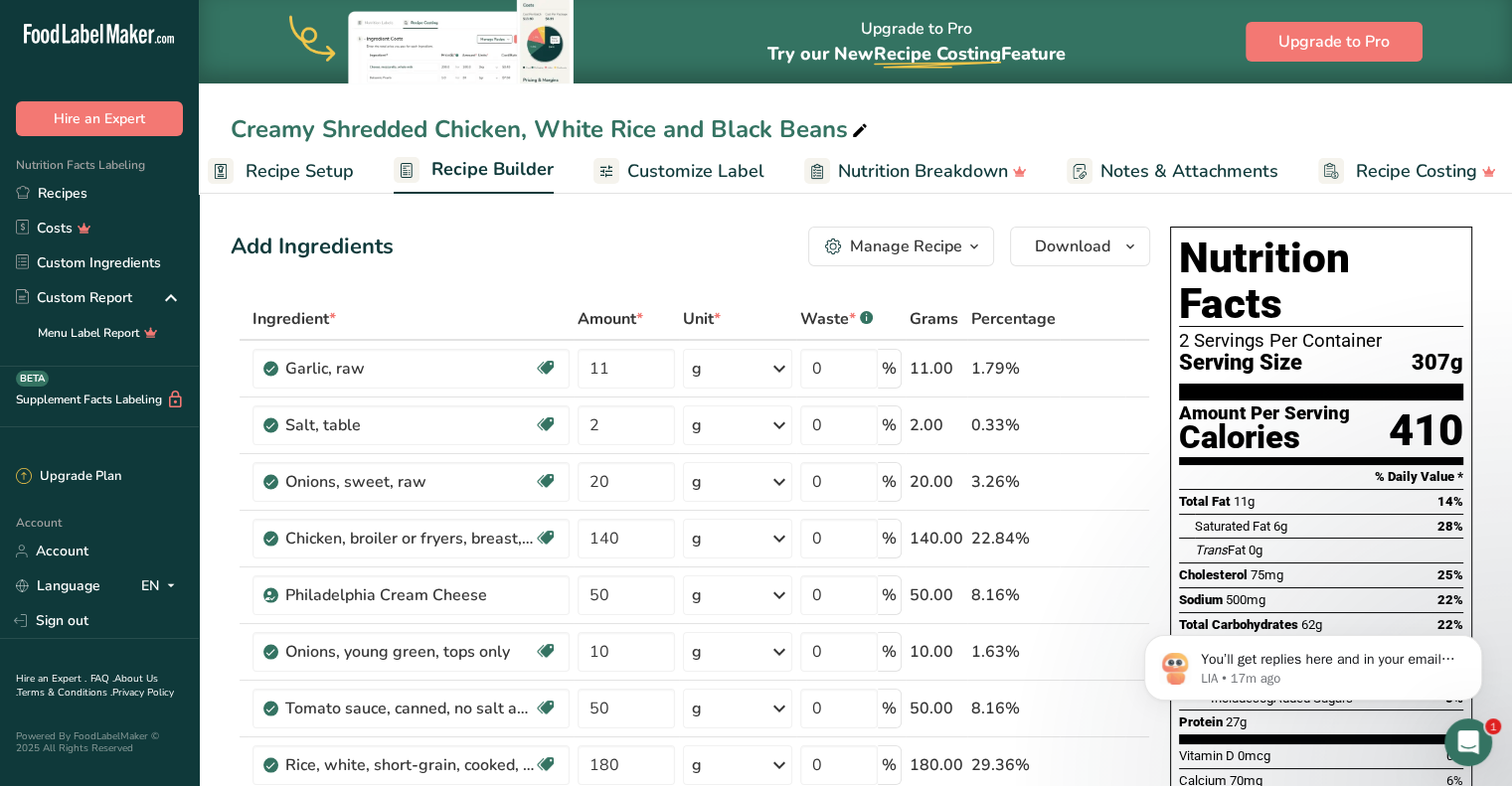 click on "Add Ingredients
Manage Recipe         Delete Recipe           Duplicate Recipe             Scale Recipe             Save as Sub-Recipe   .a-a{fill:#347362;}.b-a{fill:#fff;}                               Nutrition Breakdown                   Recipe Card
NEW
Amino Acids Pattern Report             Activity History
Download
Choose your preferred label style
Standard FDA label
Standard FDA label
The most common format for nutrition facts labels in compliance with the FDA's typeface, style and requirements
Tabular FDA label
A label format compliant with the FDA regulations presented in a tabular (horizontal) display.
Linear FDA label
A simple linear display for small sized packages.
Simplified FDA label" at bounding box center (690, 246) 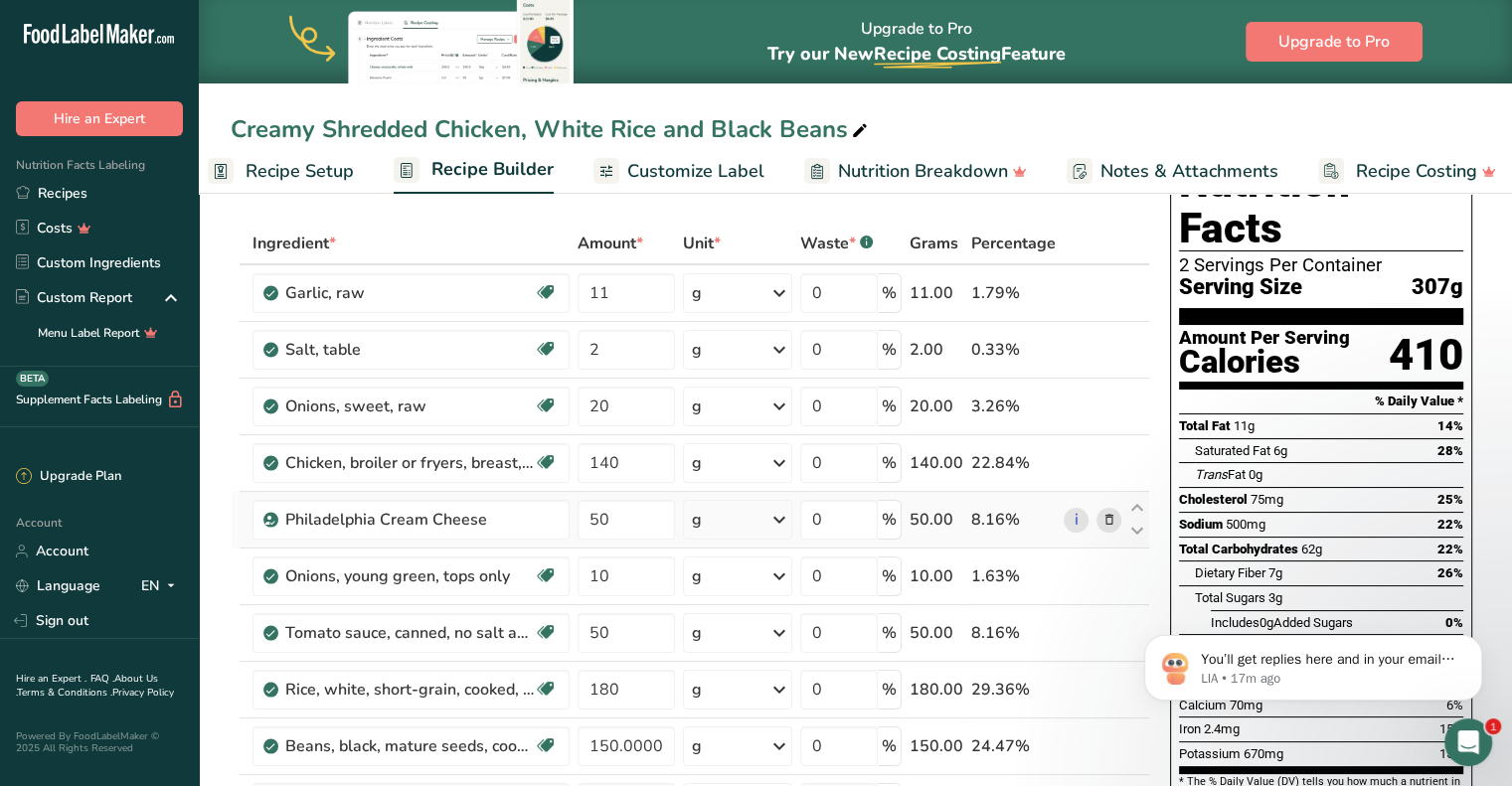 scroll, scrollTop: 86, scrollLeft: 0, axis: vertical 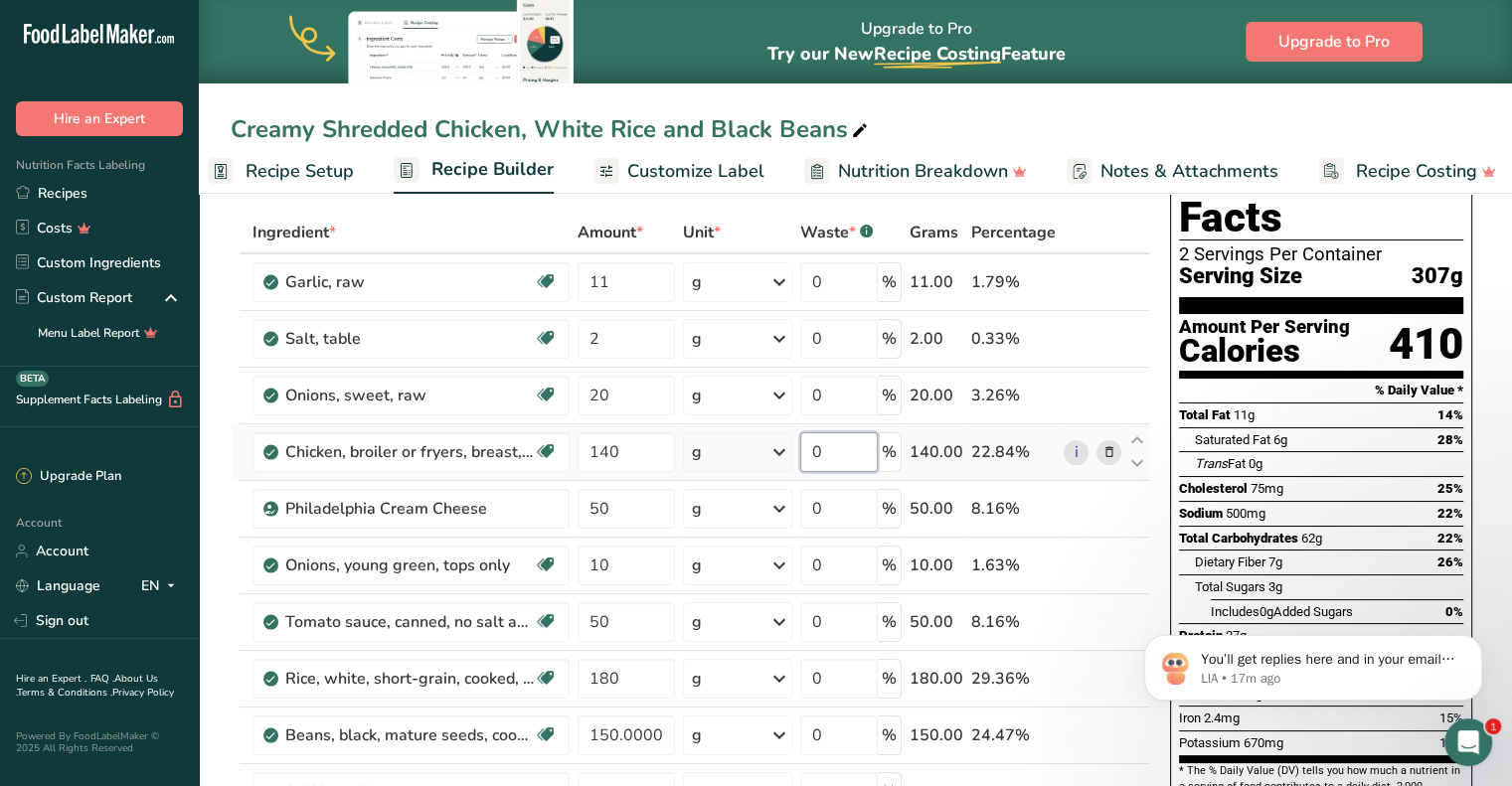 click on "0" at bounding box center [839, 452] 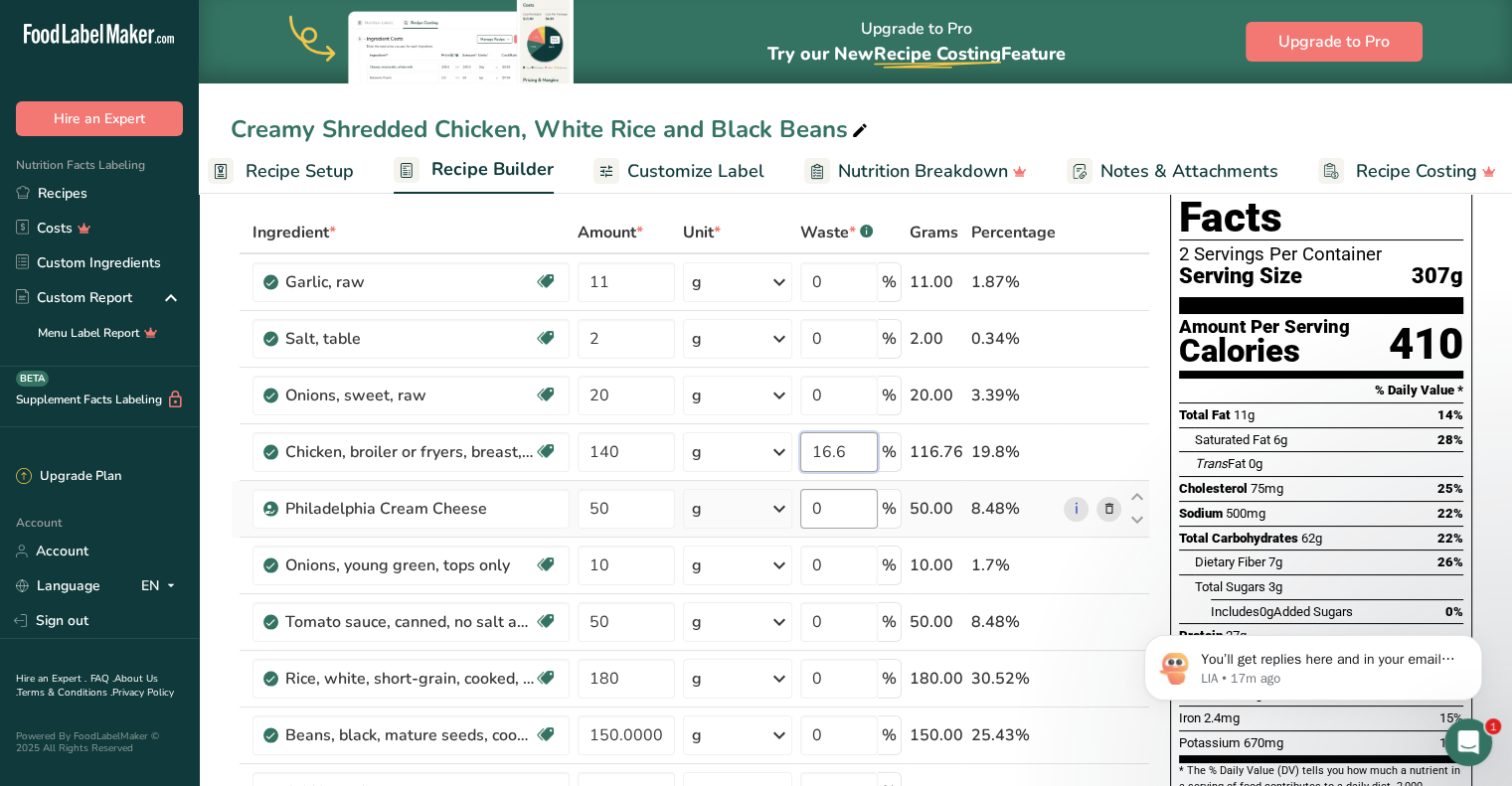type on "16.6" 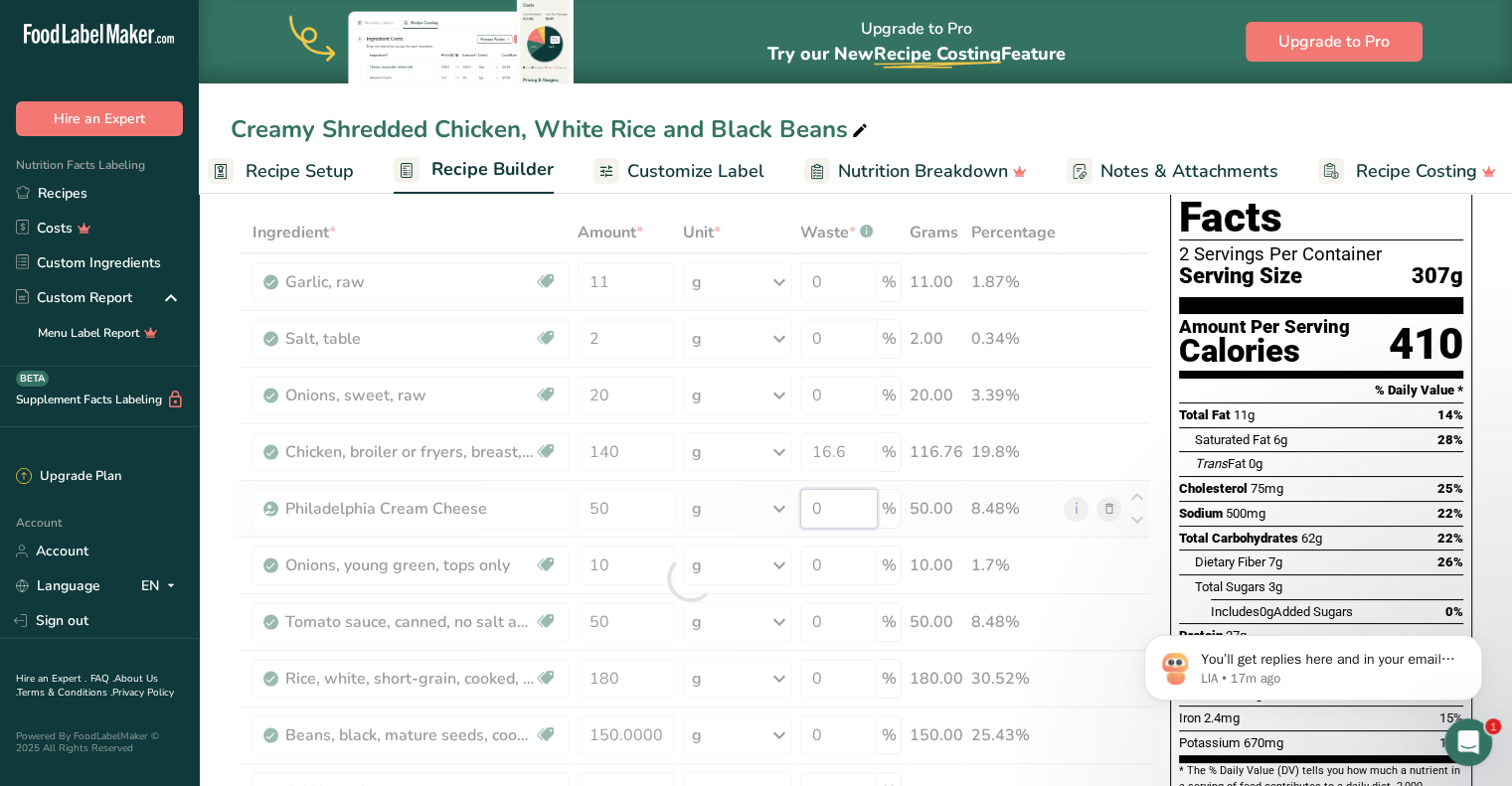 click on "Ingredient *
Amount *
Unit *
Waste *   .a-a{fill:#347362;}.b-a{fill:#fff;}          Grams
Percentage
Garlic, raw
Source of Antioxidants
Dairy free
Gluten free
Vegan
Vegetarian
Soy free
11
g
Portions
1 cup
1 tsp
1 clove
See more
Weight Units
g
kg
mg
See more
Volume Units
l
Volume units require a density conversion. If you know your ingredient's density enter it below. Otherwise, click on "RIA" our AI Regulatory bot - she will be able to help you
lb/ft3
g/cm3
Confirm
mL" at bounding box center [690, 578] 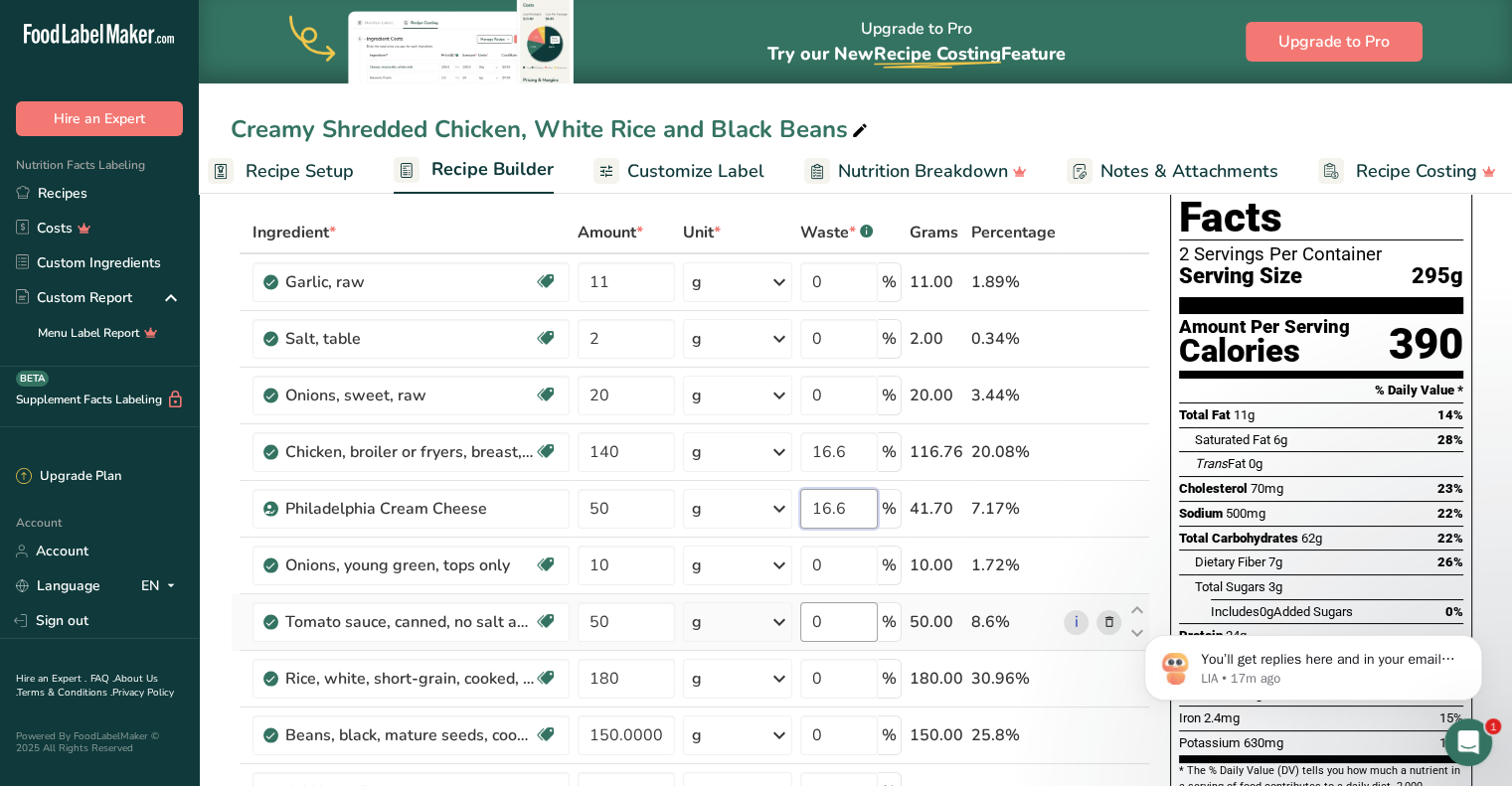 type on "16.6" 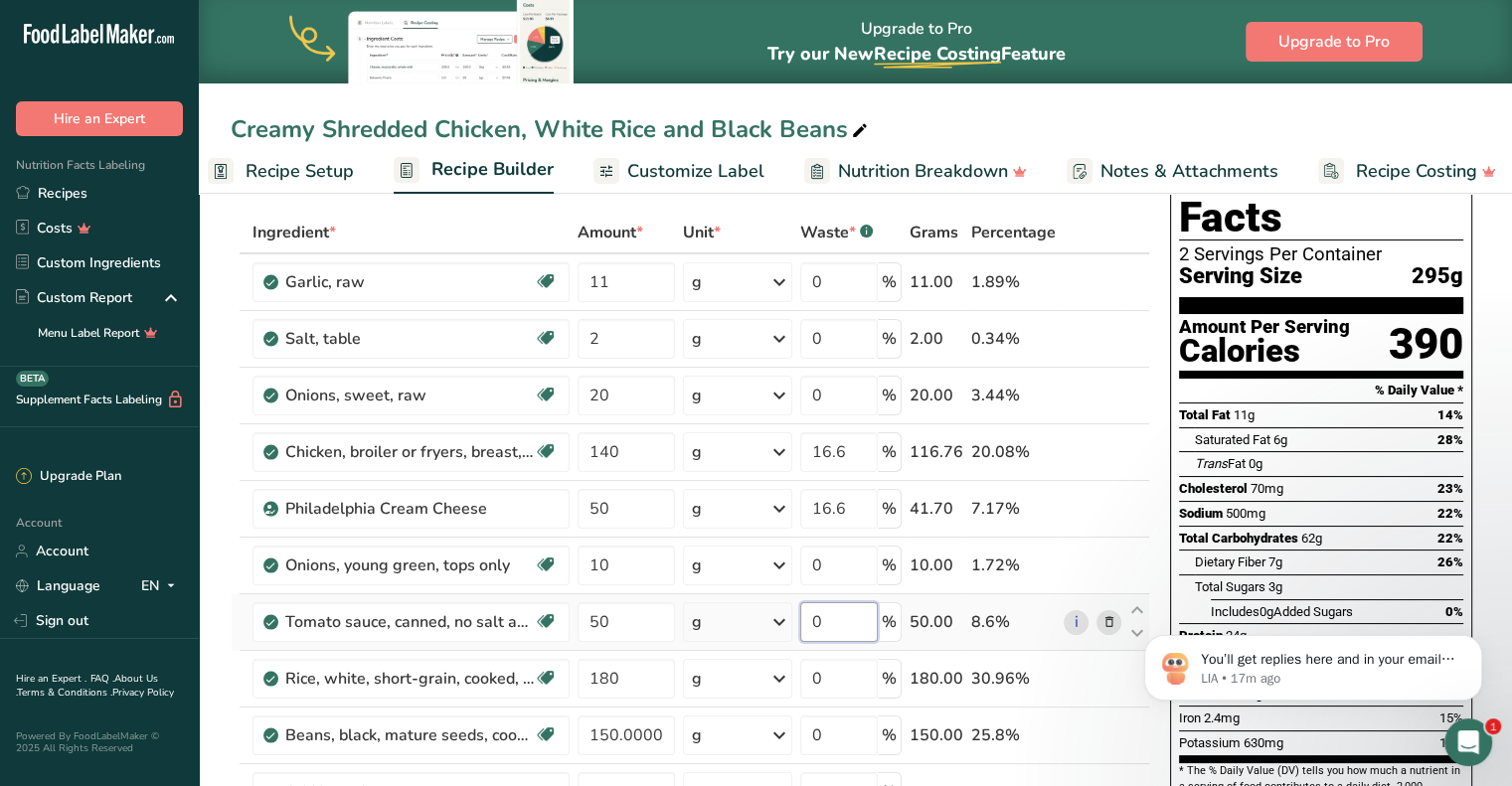 click on "Ingredient *
Amount *
Unit *
Waste *   .a-a{fill:#347362;}.b-a{fill:#fff;}          Grams
Percentage
Garlic, raw
Source of Antioxidants
Dairy free
Gluten free
Vegan
Vegetarian
Soy free
11
g
Portions
1 cup
1 tsp
1 clove
See more
Weight Units
g
kg
mg
See more
Volume Units
l
Volume units require a density conversion. If you know your ingredient's density enter it below. Otherwise, click on "RIA" our AI Regulatory bot - she will be able to help you
lb/ft3
g/cm3
Confirm
mL" at bounding box center [690, 578] 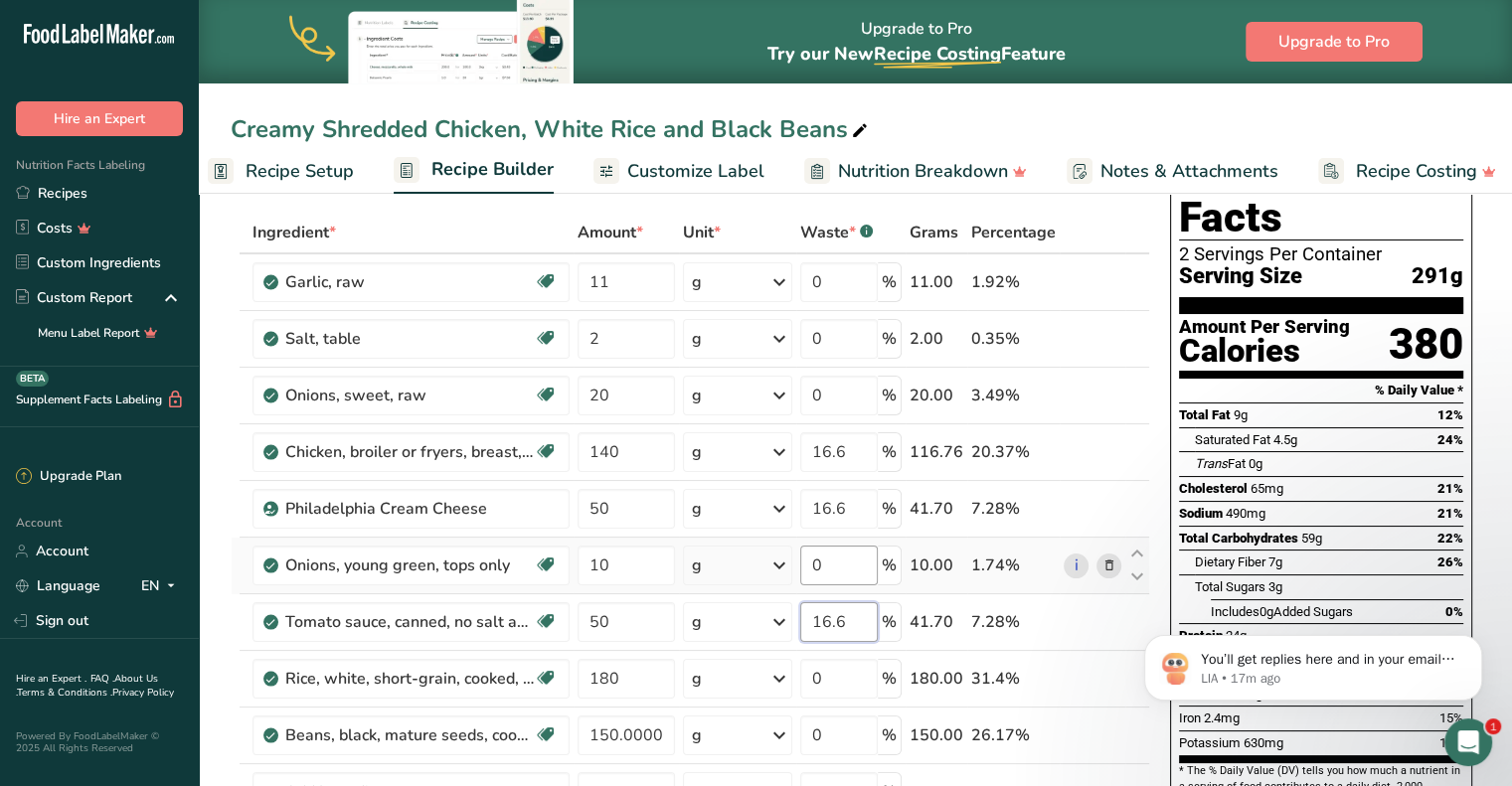 type on "16.6" 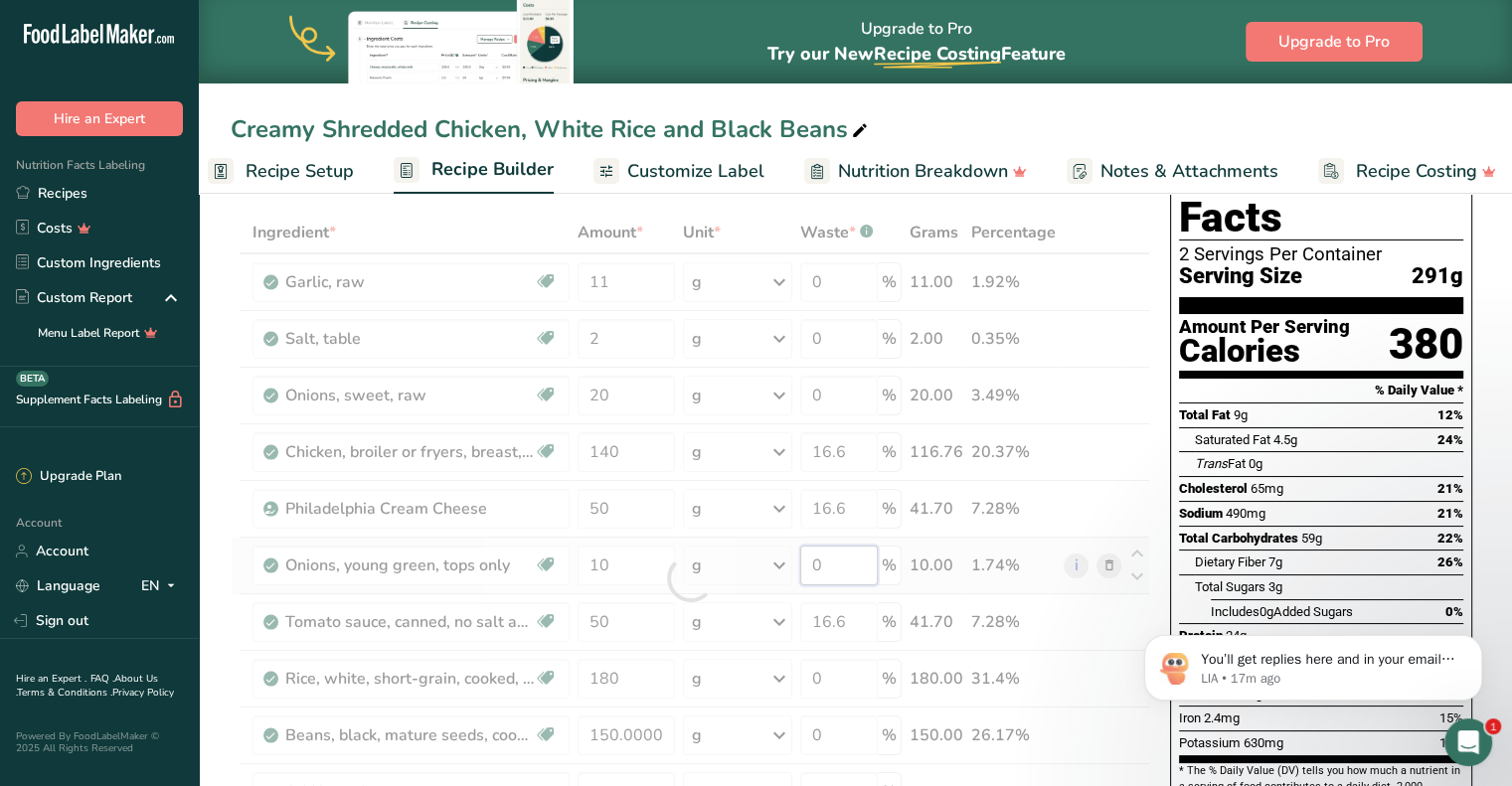 click on "Ingredient *
Amount *
Unit *
Waste *   .a-a{fill:#347362;}.b-a{fill:#fff;}          Grams
Percentage
Garlic, raw
Source of Antioxidants
Dairy free
Gluten free
Vegan
Vegetarian
Soy free
11
g
Portions
1 cup
1 tsp
1 clove
See more
Weight Units
g
kg
mg
See more
Volume Units
l
Volume units require a density conversion. If you know your ingredient's density enter it below. Otherwise, click on "RIA" our AI Regulatory bot - she will be able to help you
lb/ft3
g/cm3
Confirm
mL" at bounding box center [690, 578] 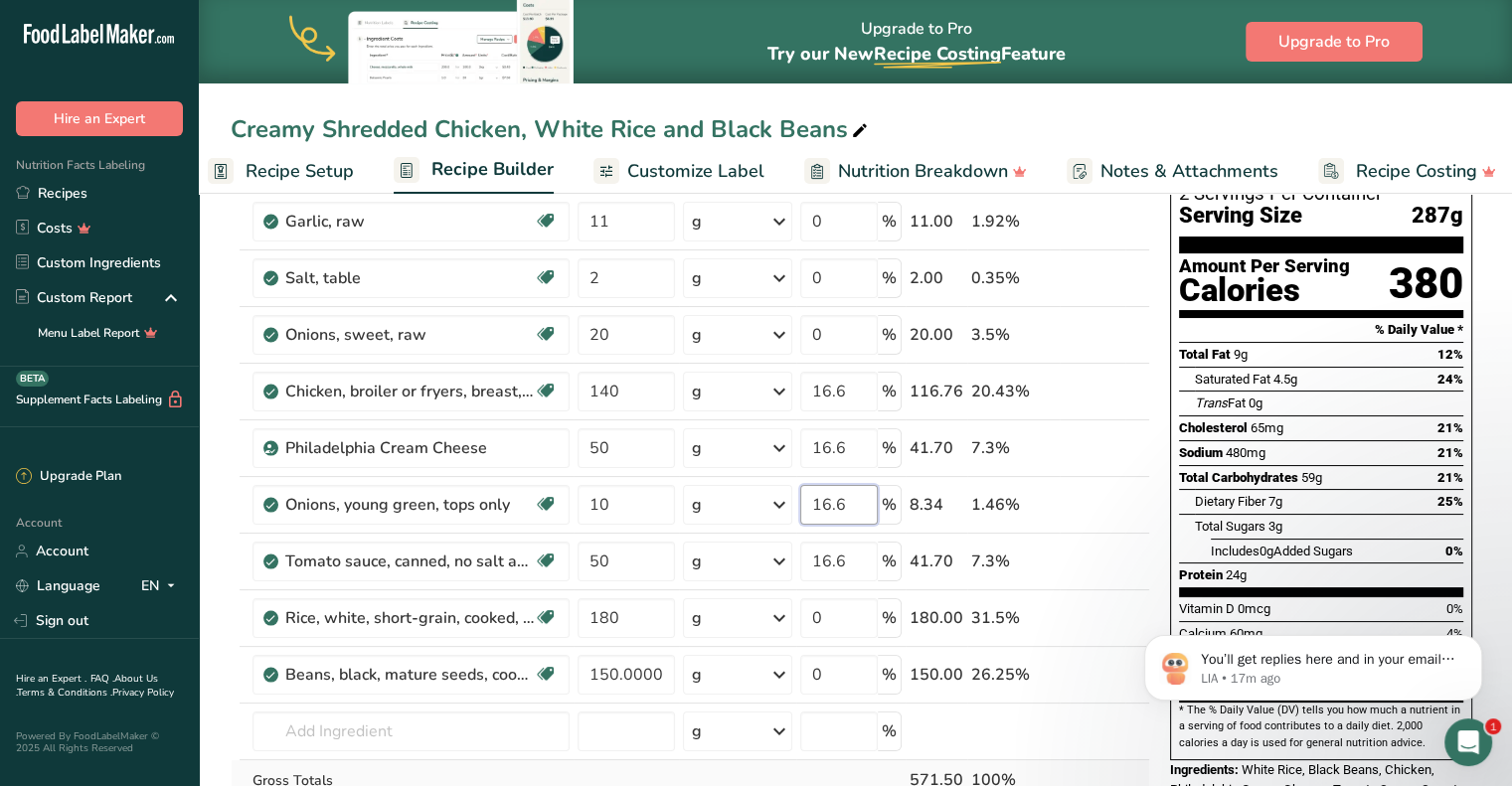 scroll, scrollTop: 199, scrollLeft: 0, axis: vertical 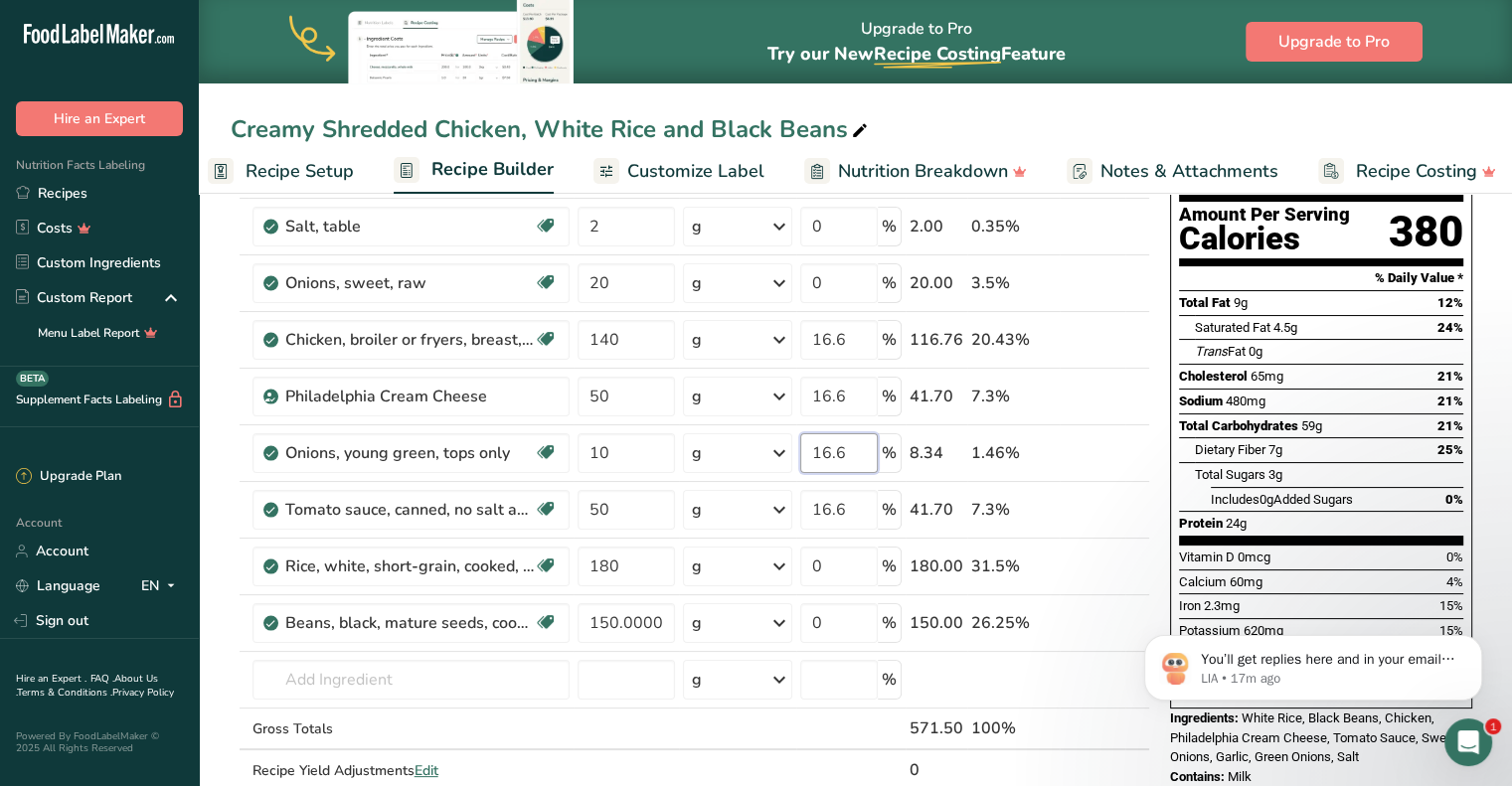 type on "16.6" 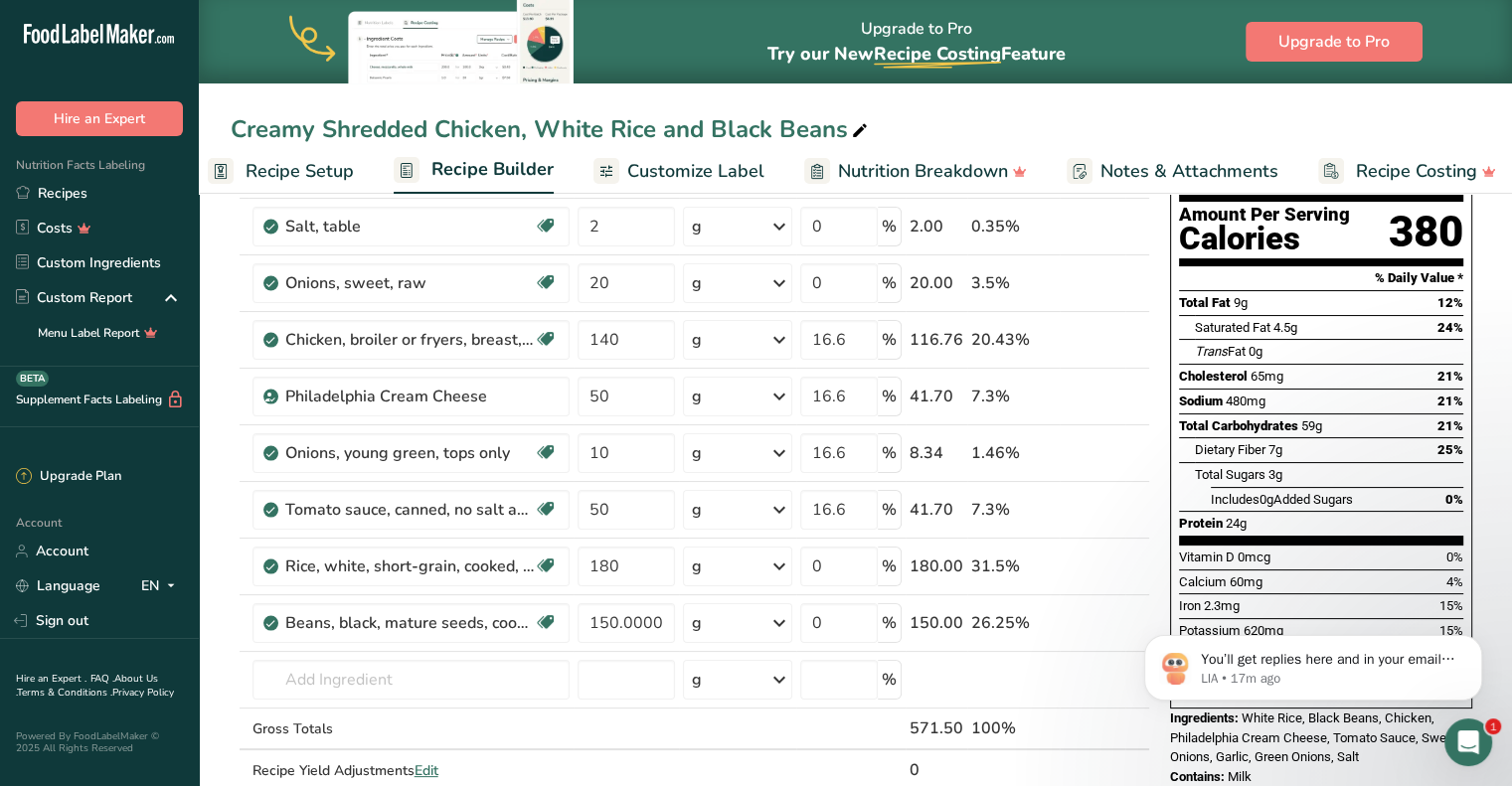 click on "Nutrition Facts
2 Servings Per Container
Serving Size
287g
Amount Per Serving
Calories
380
% Daily Value *
Total Fat
9g
12%
Saturated Fat
4.5g
24%
Trans  Fat
0g
Cholesterol
65mg
21%
Sodium
480mg
21%
Total Carbohydrates
59g
21%
Dietary Fiber
7g
25%" at bounding box center [1321, 742] 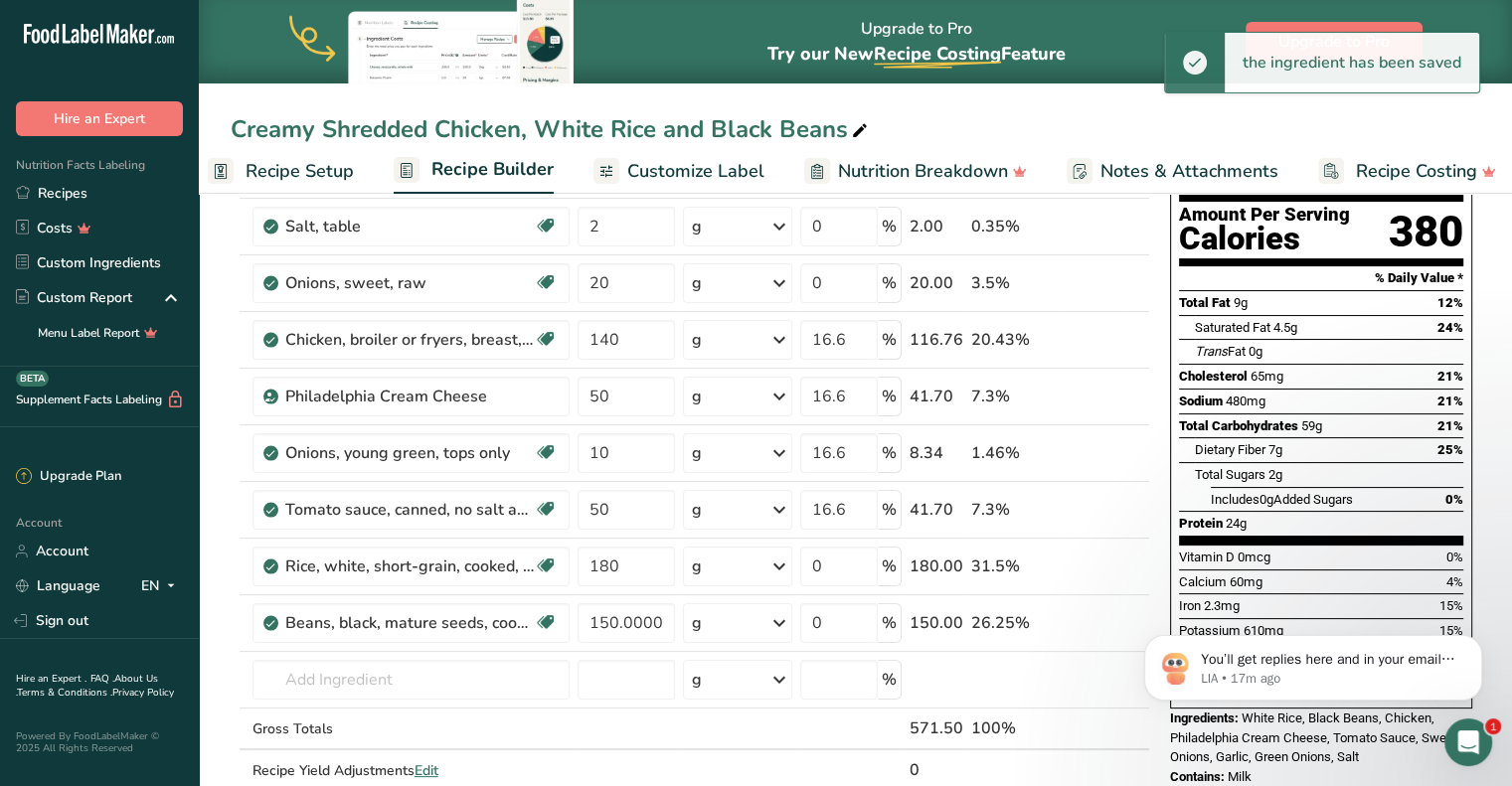 scroll, scrollTop: 0, scrollLeft: 0, axis: both 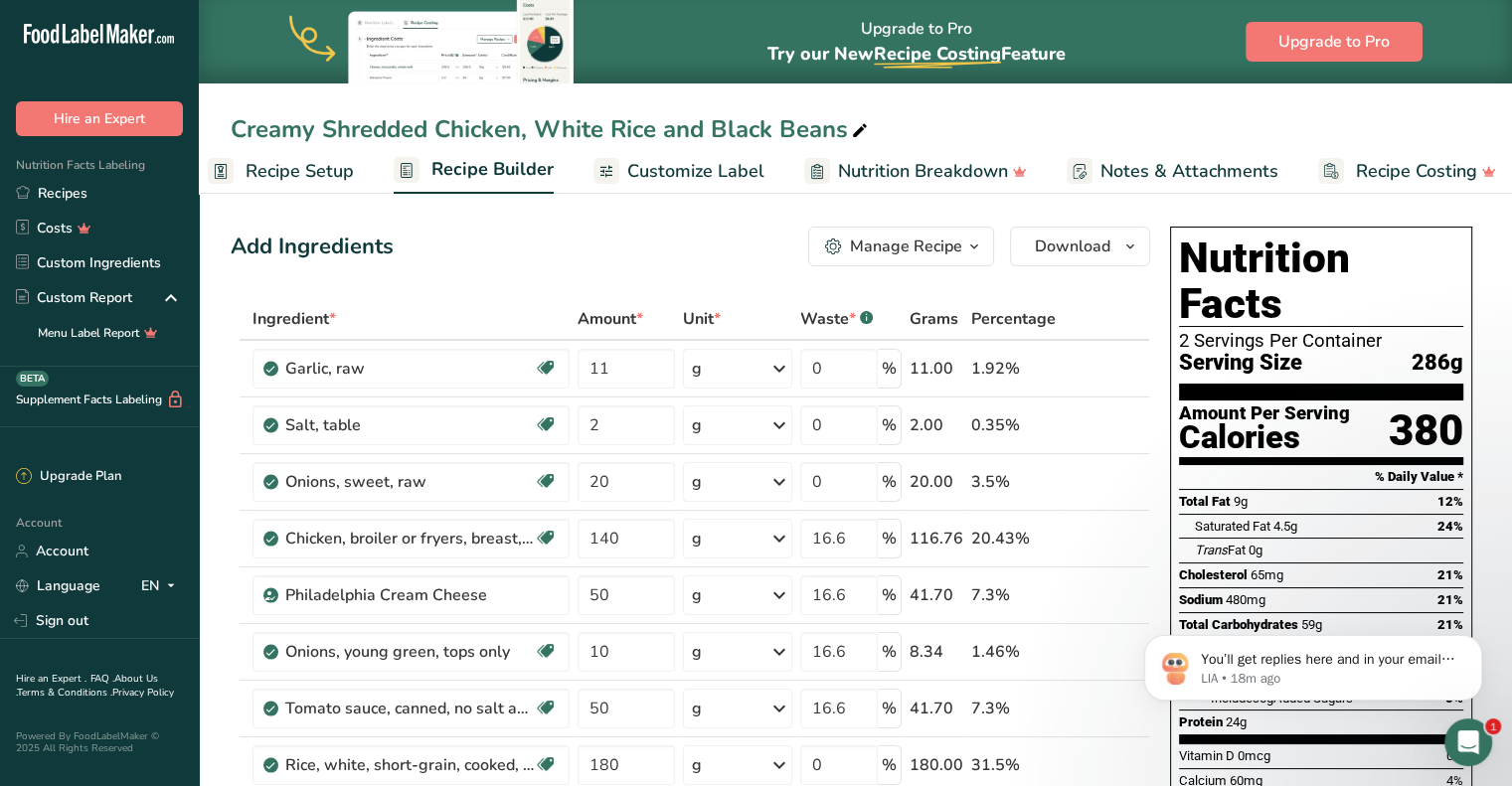 click on "Add Ingredients
Manage Recipe         Delete Recipe           Duplicate Recipe             Scale Recipe             Save as Sub-Recipe   .a-a{fill:#347362;}.b-a{fill:#fff;}                               Nutrition Breakdown                   Recipe Card
NEW
Amino Acids Pattern Report             Activity History
Download
Choose your preferred label style
Standard FDA label
Standard FDA label
The most common format for nutrition facts labels in compliance with the FDA's typeface, style and requirements
Tabular FDA label
A label format compliant with the FDA regulations presented in a tabular (horizontal) display.
Linear FDA label
A simple linear display for small sized packages.
Simplified FDA label" at bounding box center (690, 246) 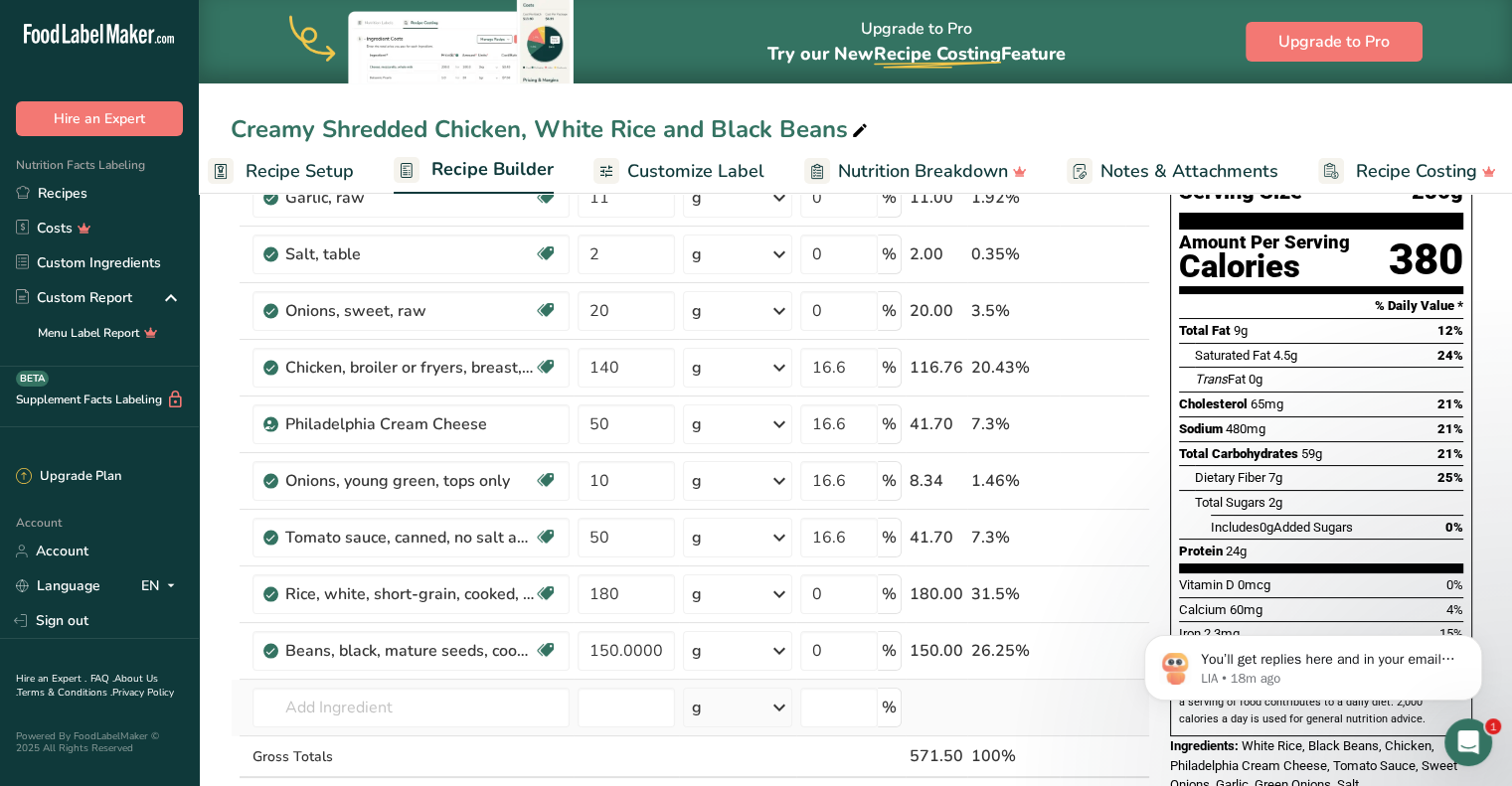 scroll, scrollTop: 322, scrollLeft: 0, axis: vertical 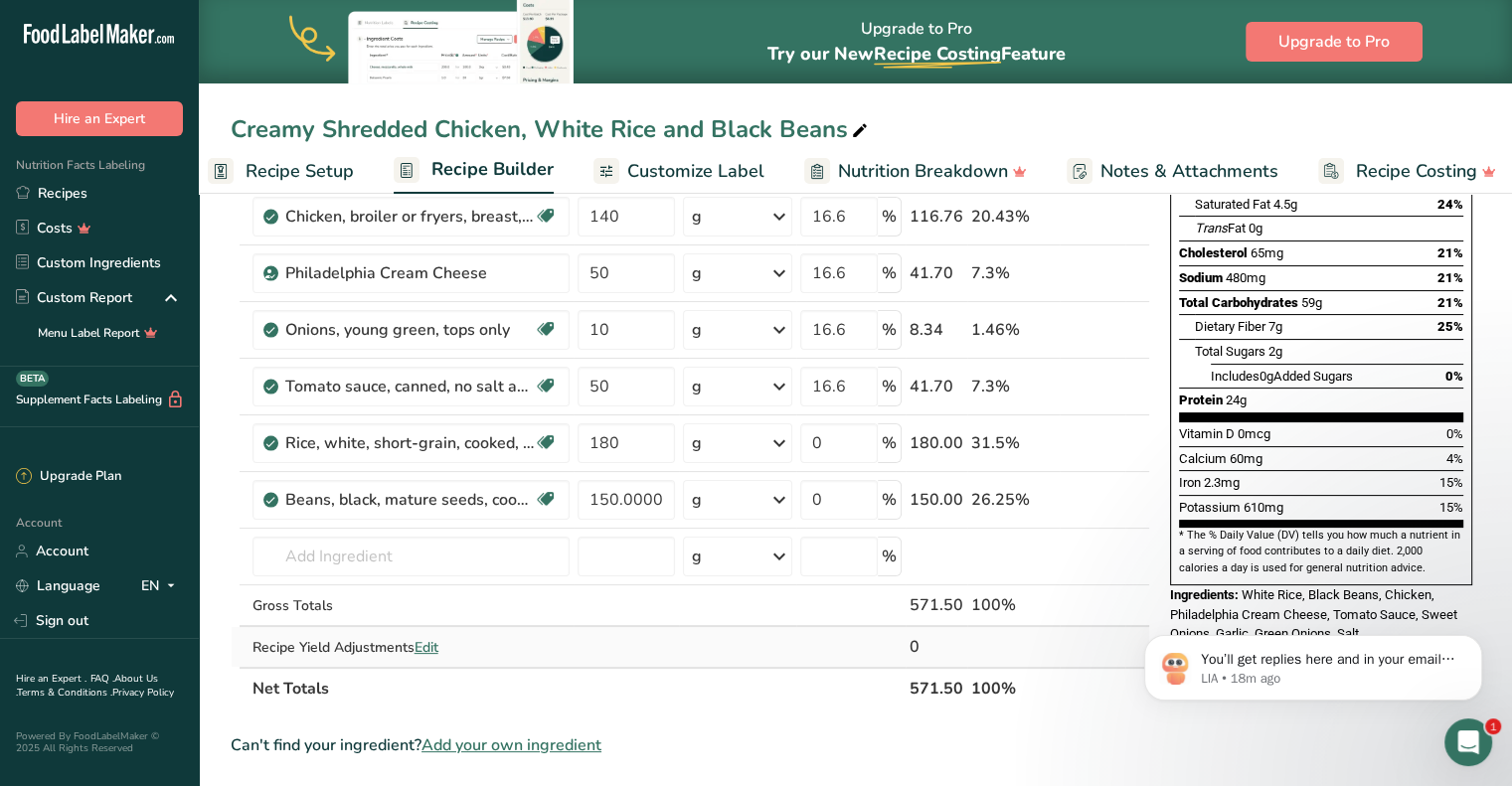 click on "Edit" at bounding box center [426, 647] 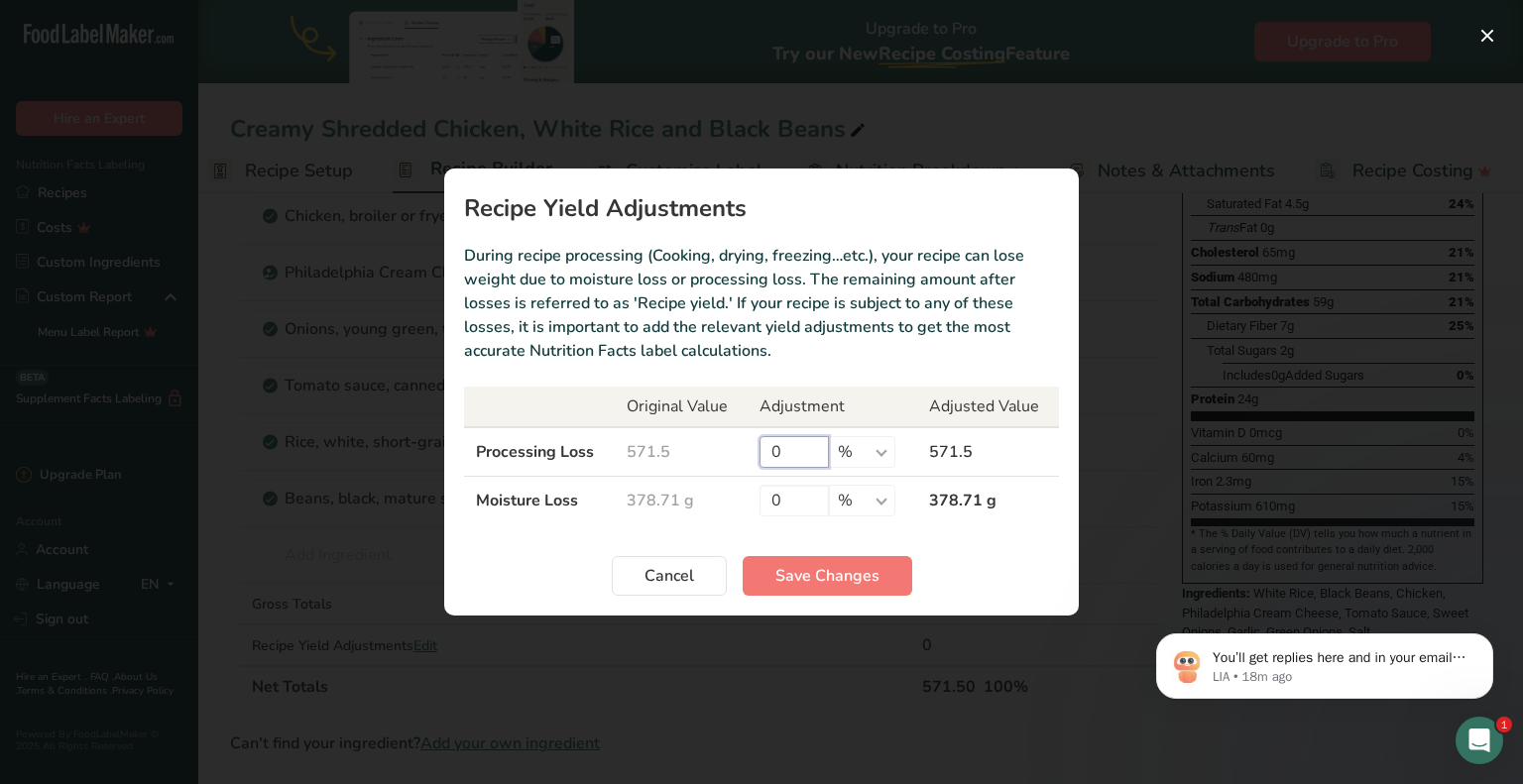 click on "0" at bounding box center [794, 452] 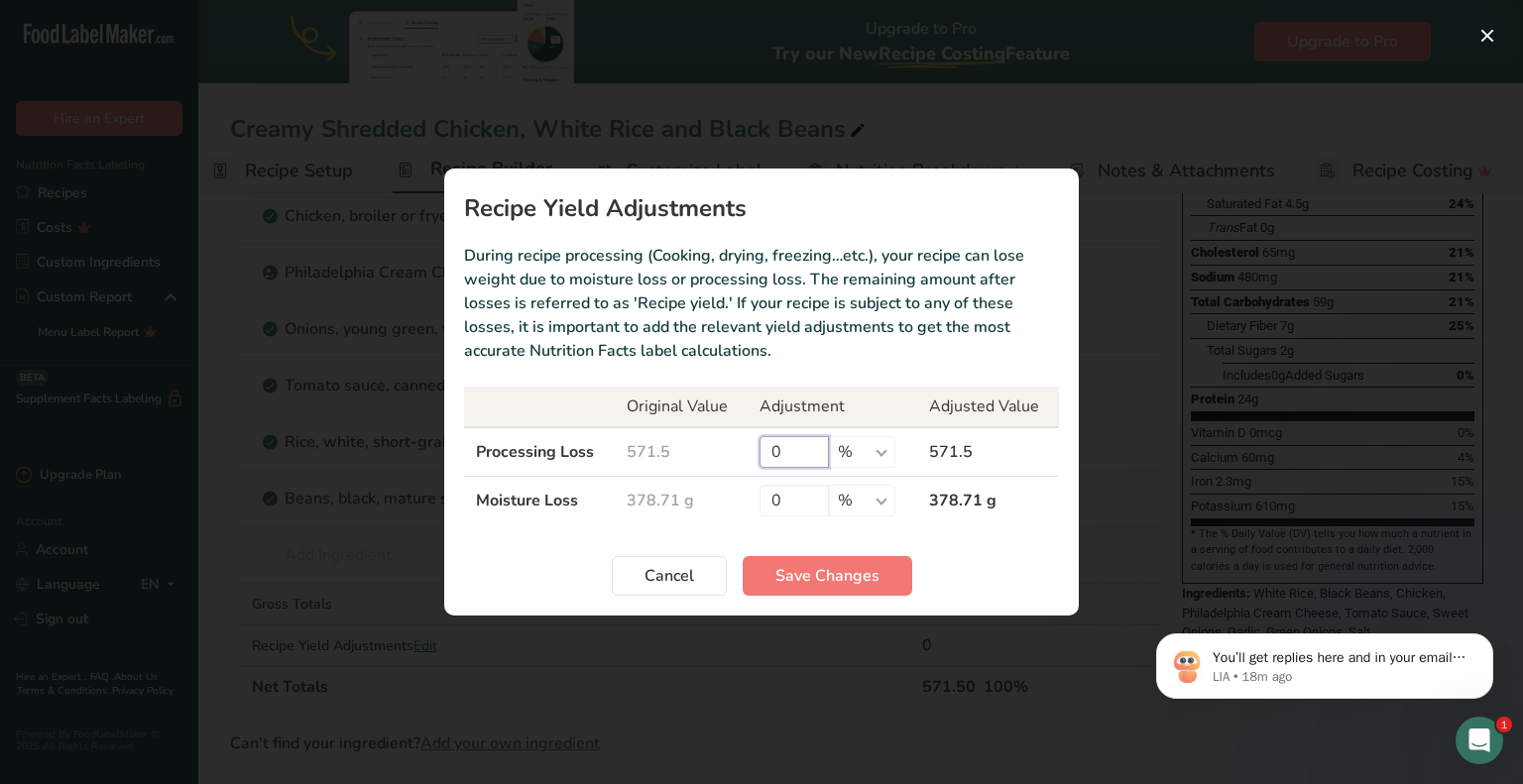 type on "5" 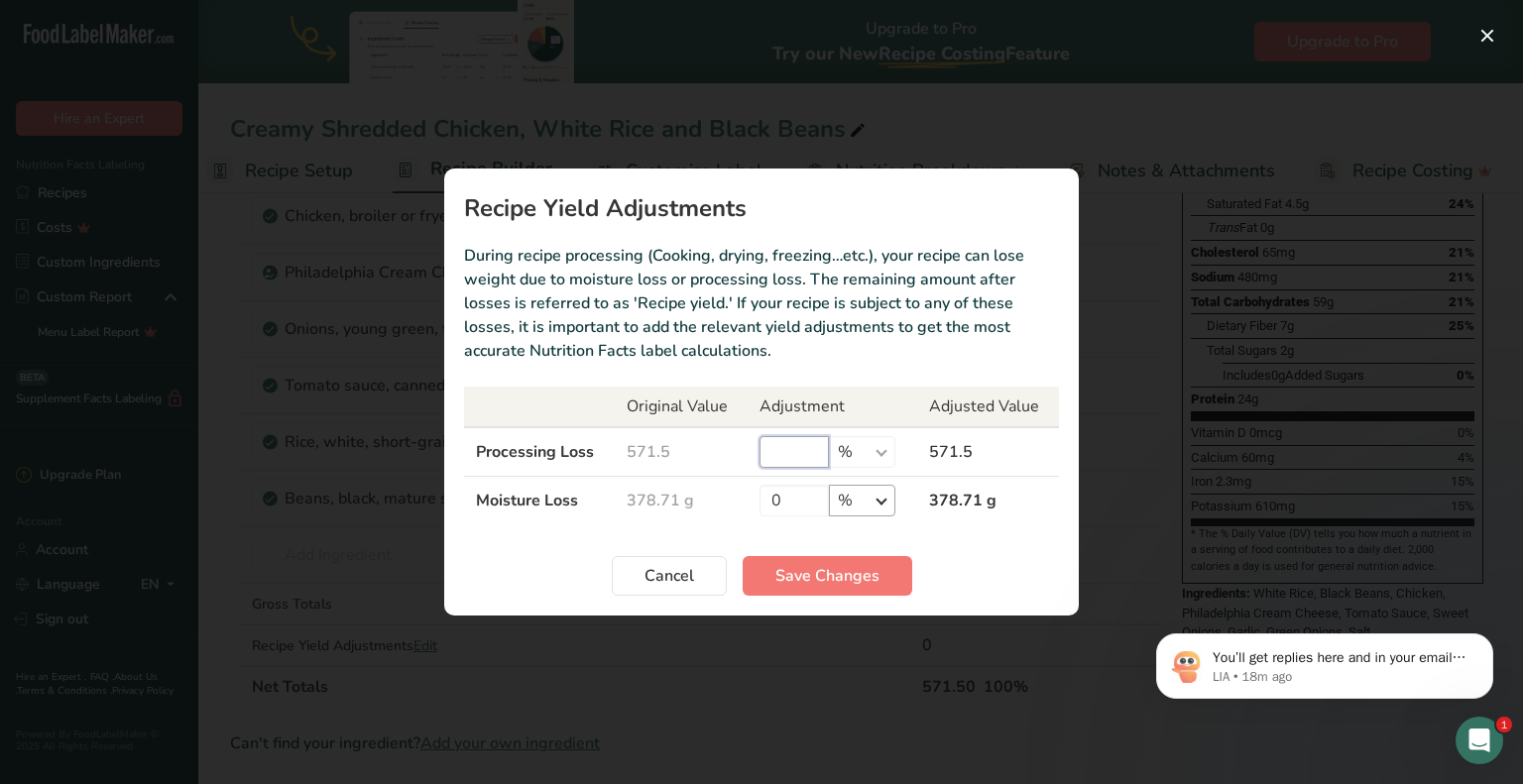 type on "6" 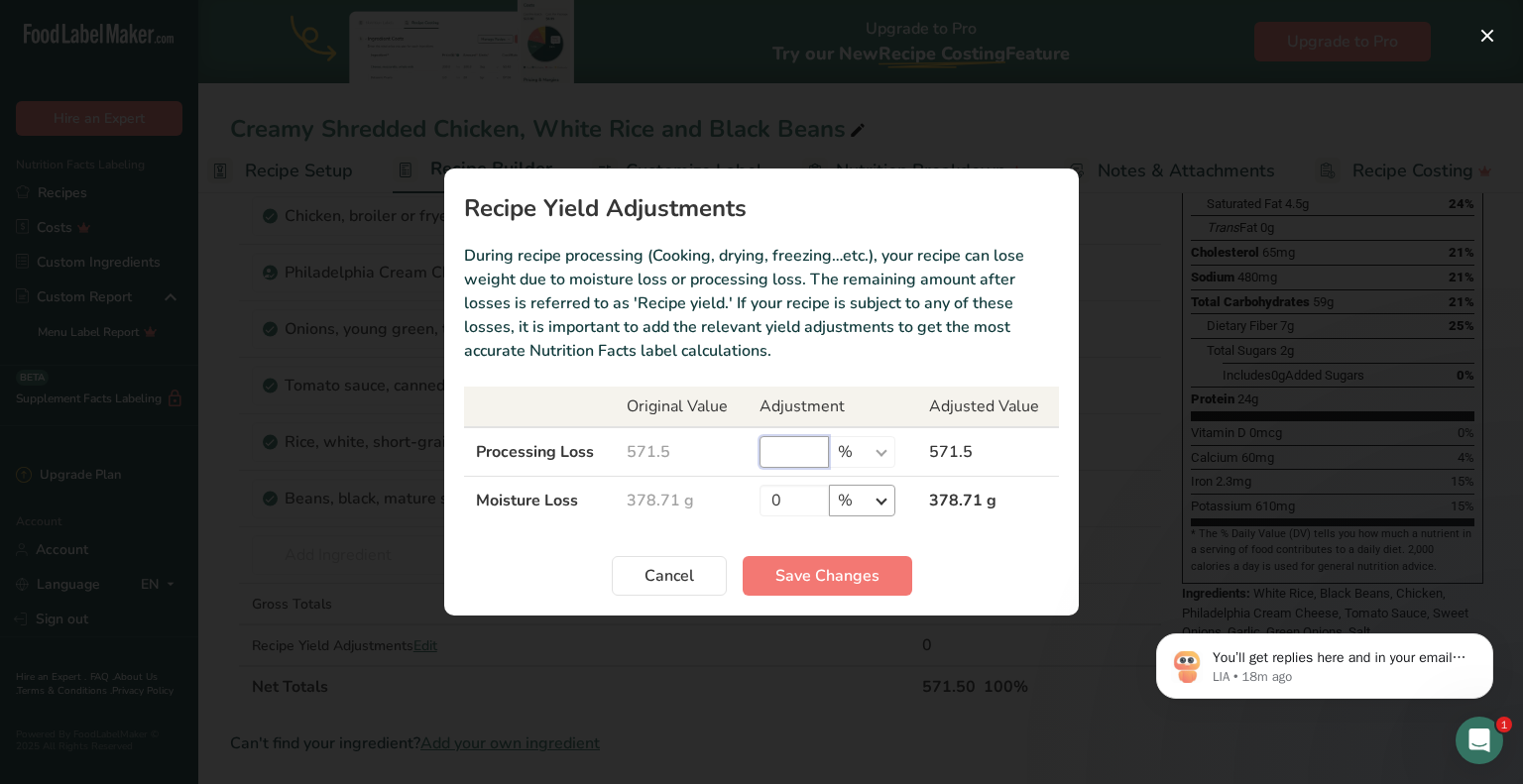type on "7" 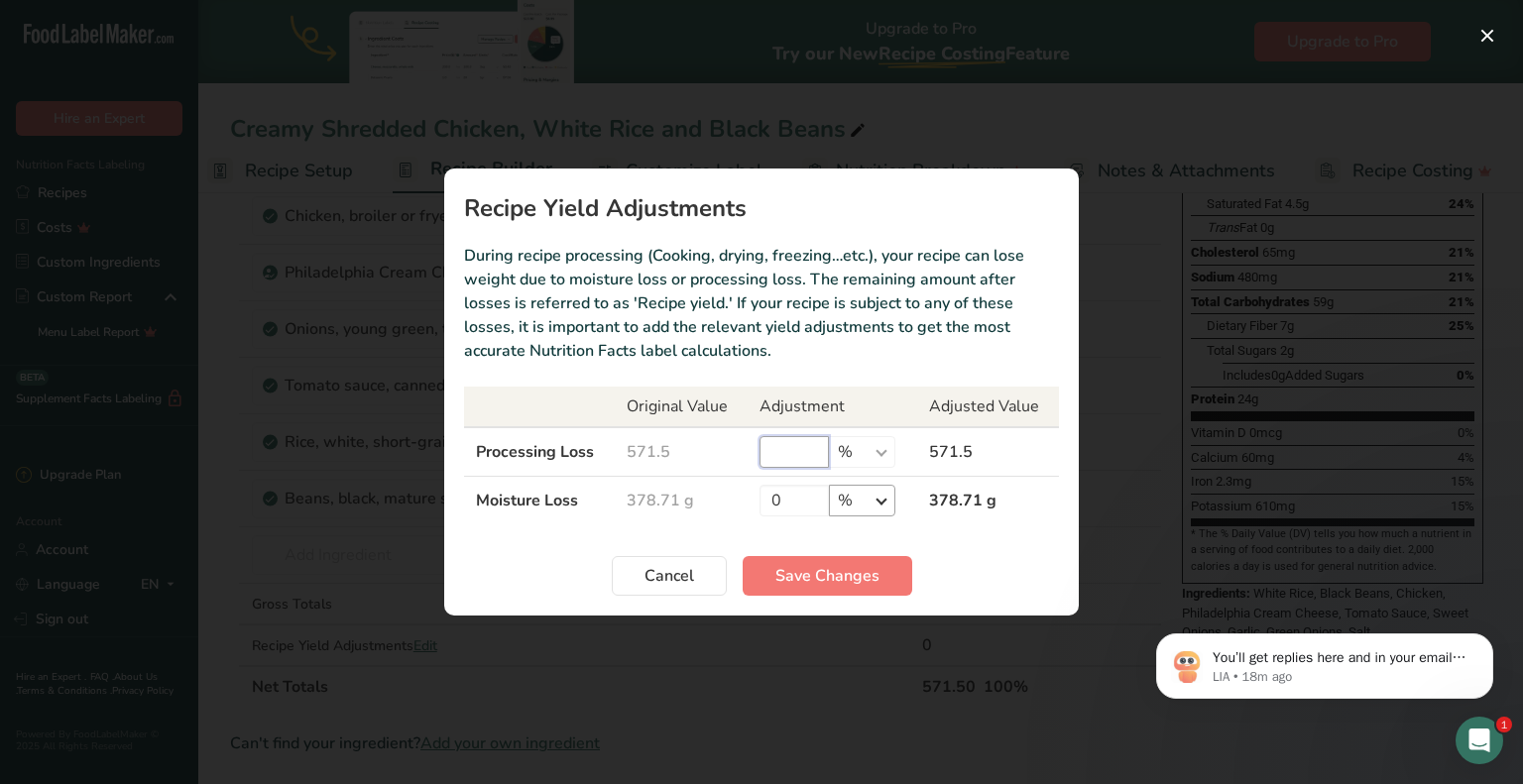 type on "8" 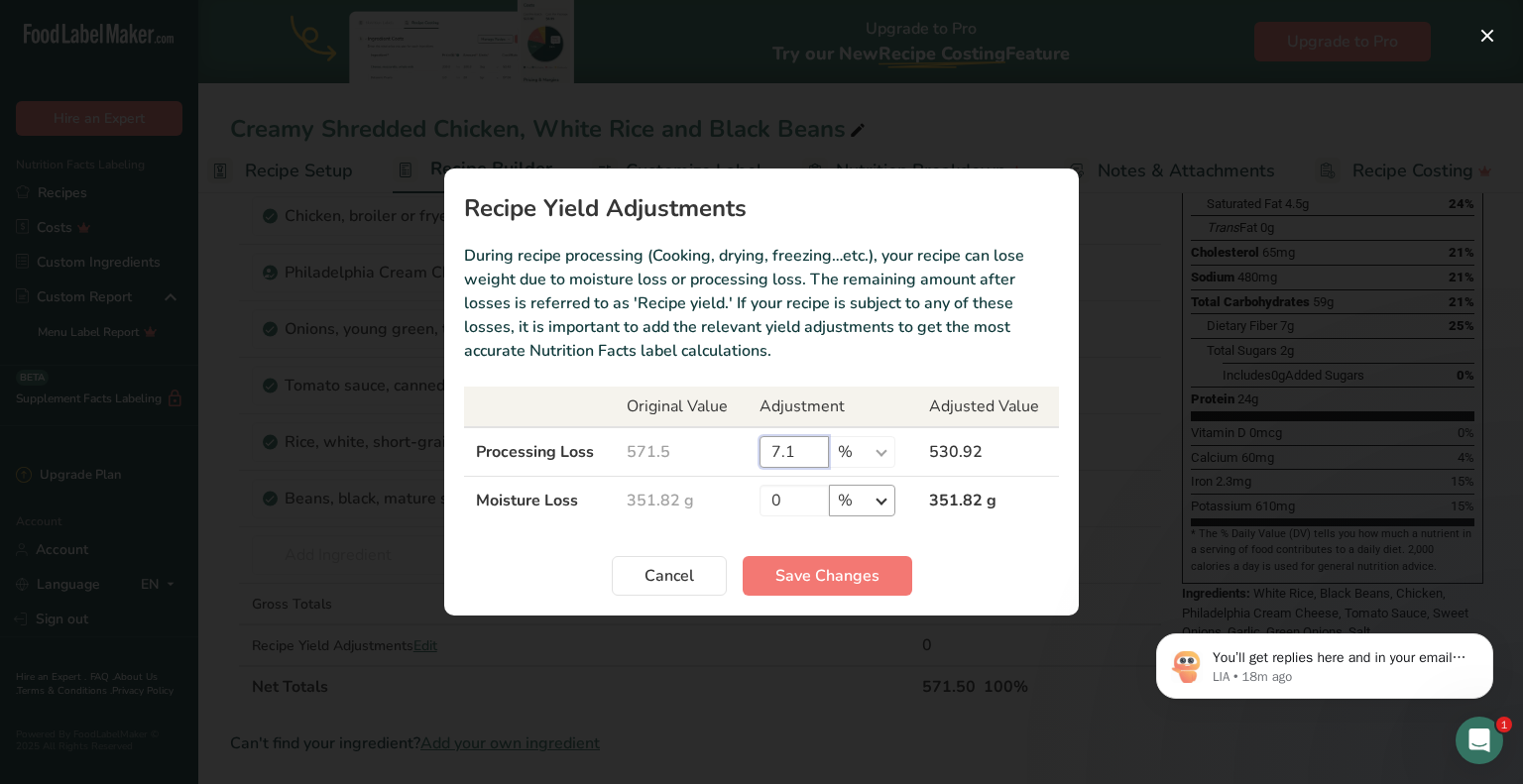 type on "7" 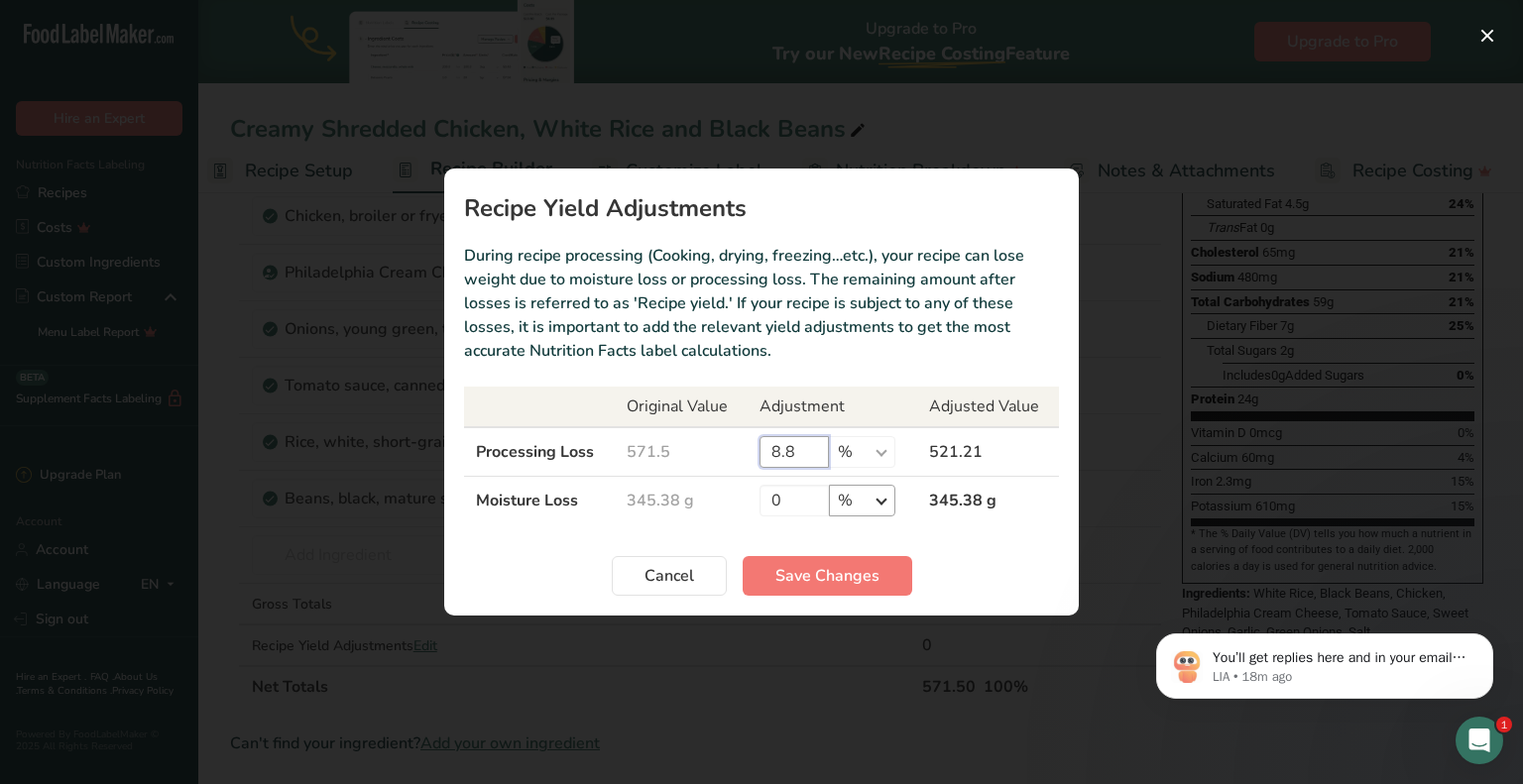 type on "8" 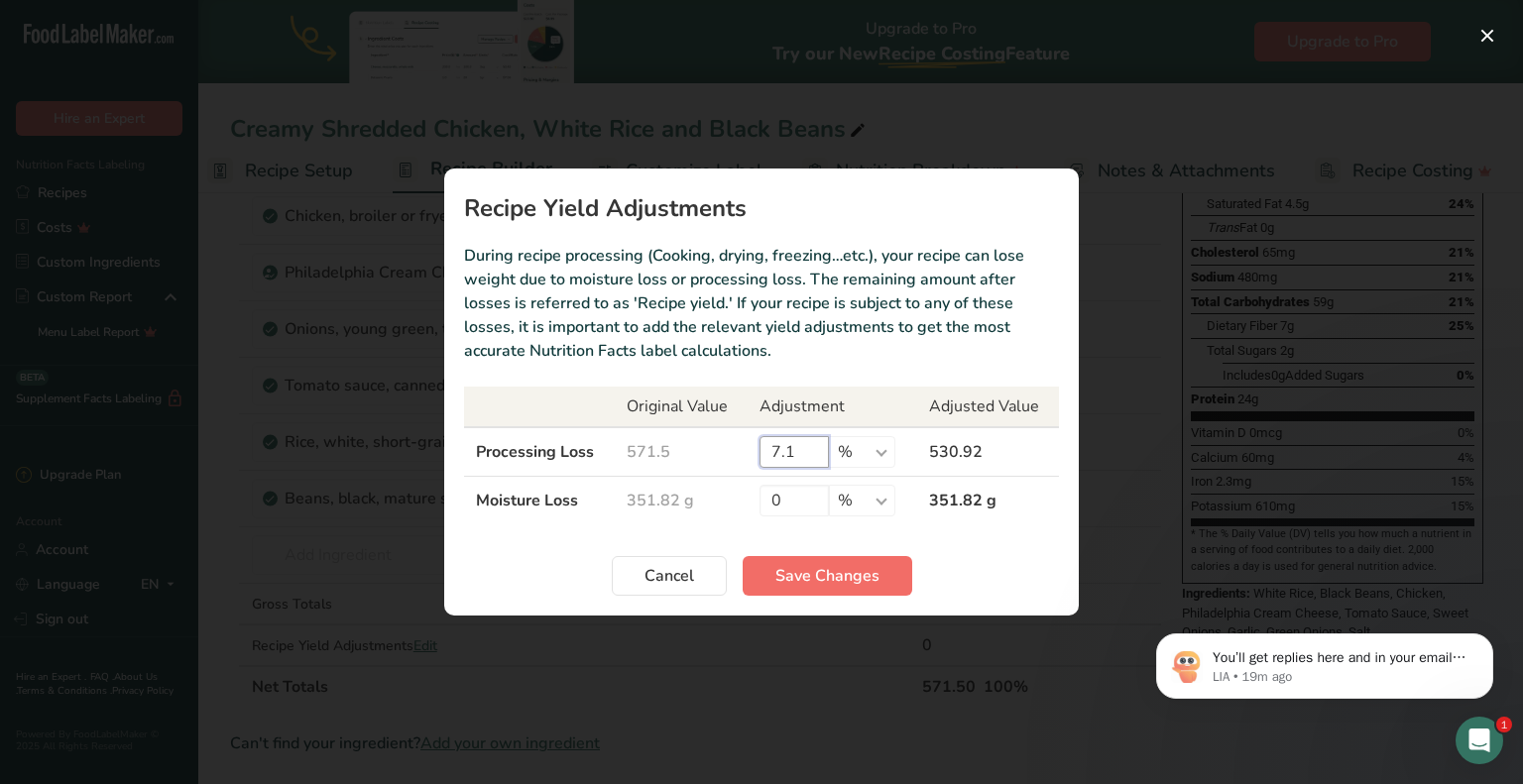 type on "7.1" 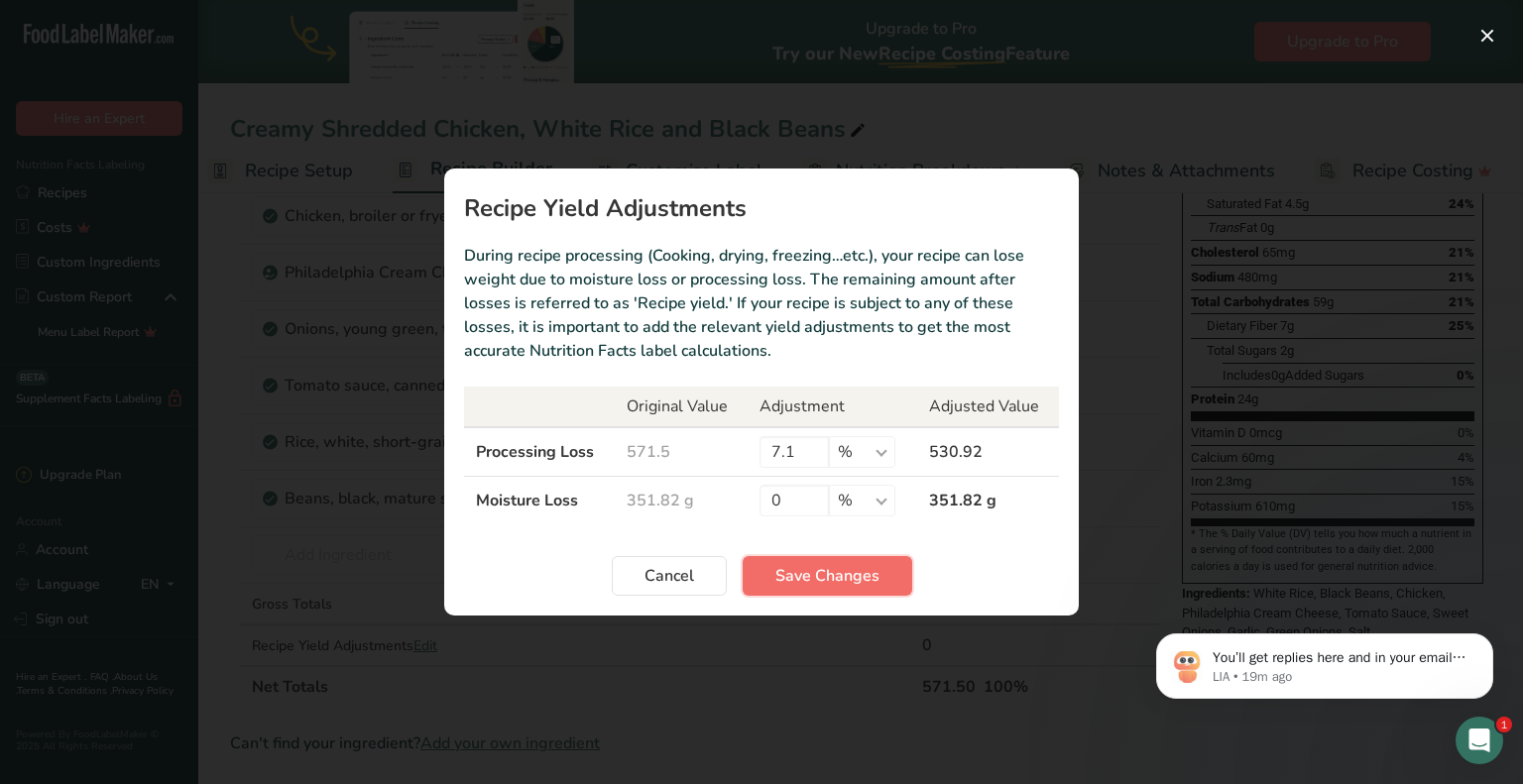 click on "Save Changes" at bounding box center (827, 576) 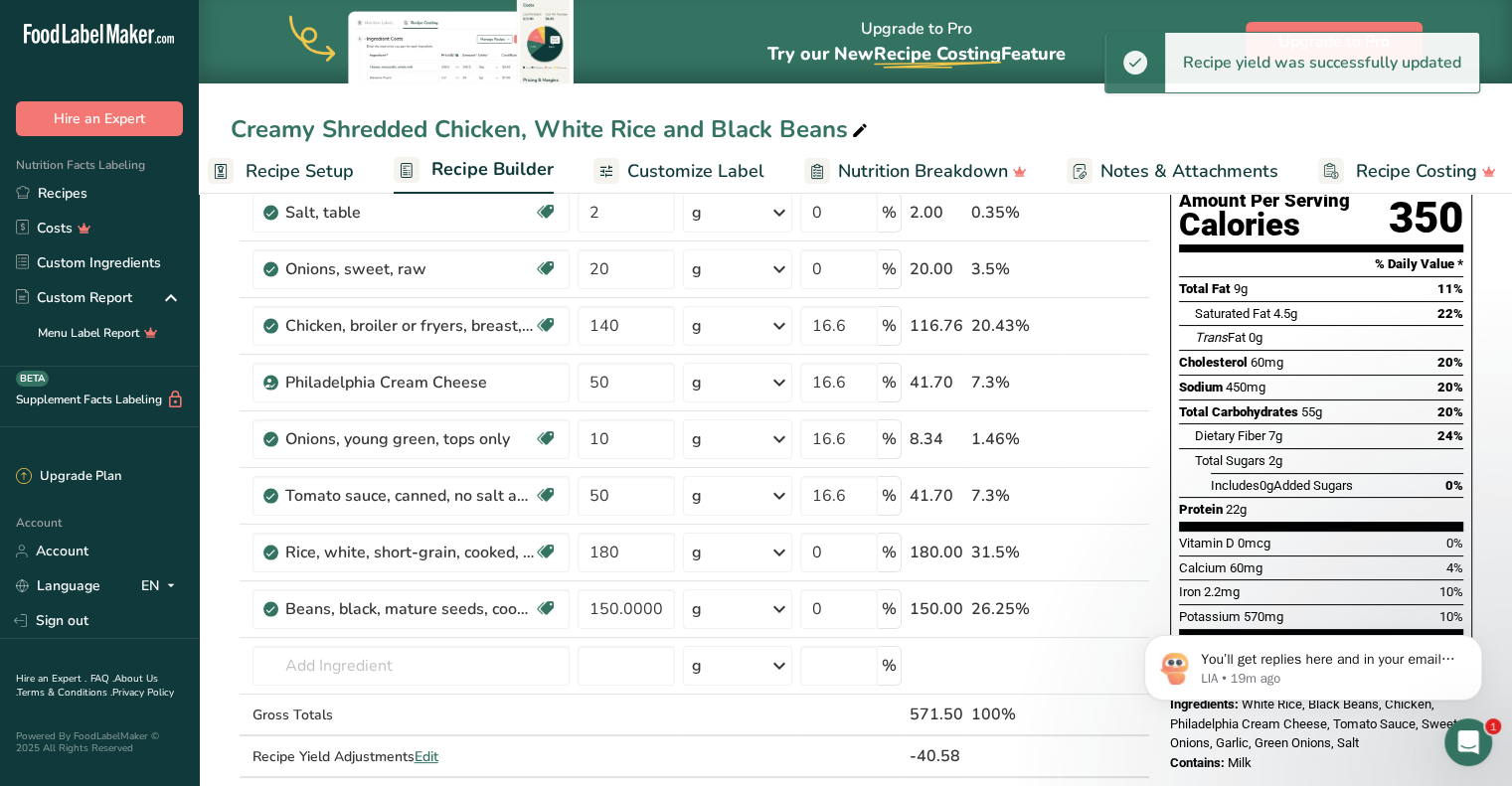 scroll, scrollTop: 0, scrollLeft: 0, axis: both 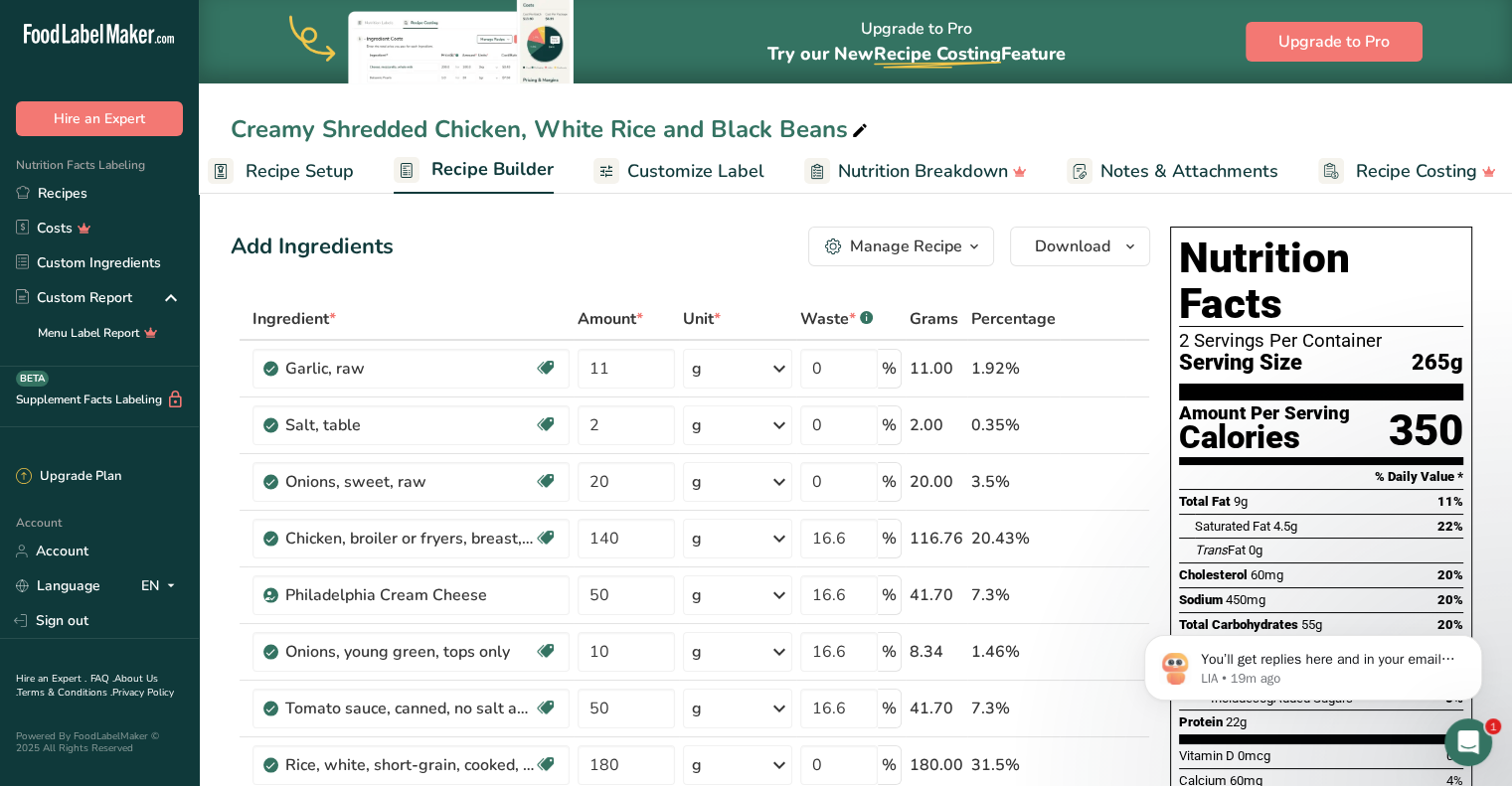 click on "Add Ingredients
Manage Recipe         Delete Recipe           Duplicate Recipe             Scale Recipe             Save as Sub-Recipe   .a-a{fill:#347362;}.b-a{fill:#fff;}                               Nutrition Breakdown                   Recipe Card
NEW
Amino Acids Pattern Report             Activity History
Download
Choose your preferred label style
Standard FDA label
Standard FDA label
The most common format for nutrition facts labels in compliance with the FDA's typeface, style and requirements
Tabular FDA label
A label format compliant with the FDA regulations presented in a tabular (horizontal) display.
Linear FDA label
A simple linear display for small sized packages.
Simplified FDA label" at bounding box center [690, 246] 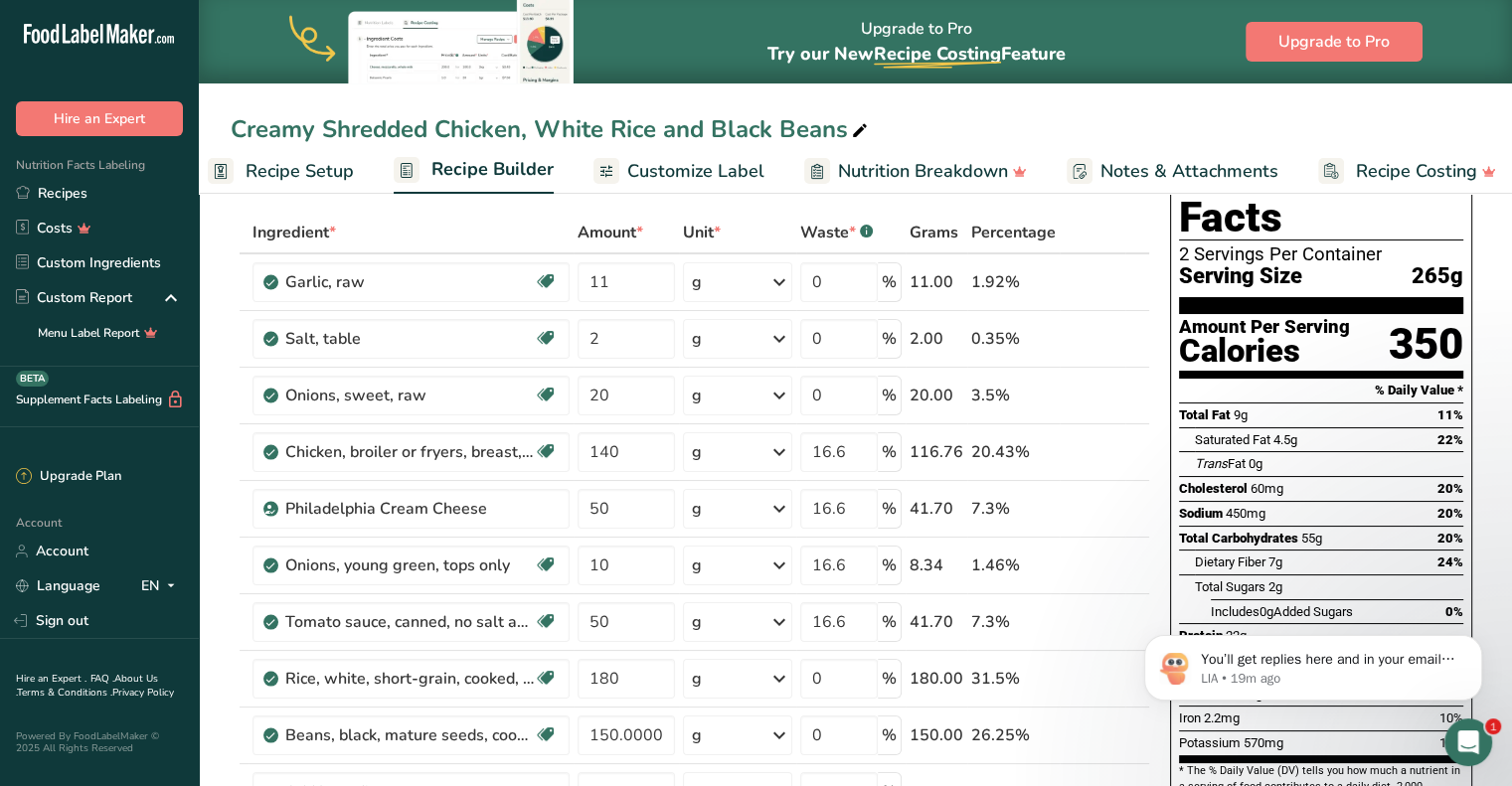 scroll, scrollTop: 103, scrollLeft: 0, axis: vertical 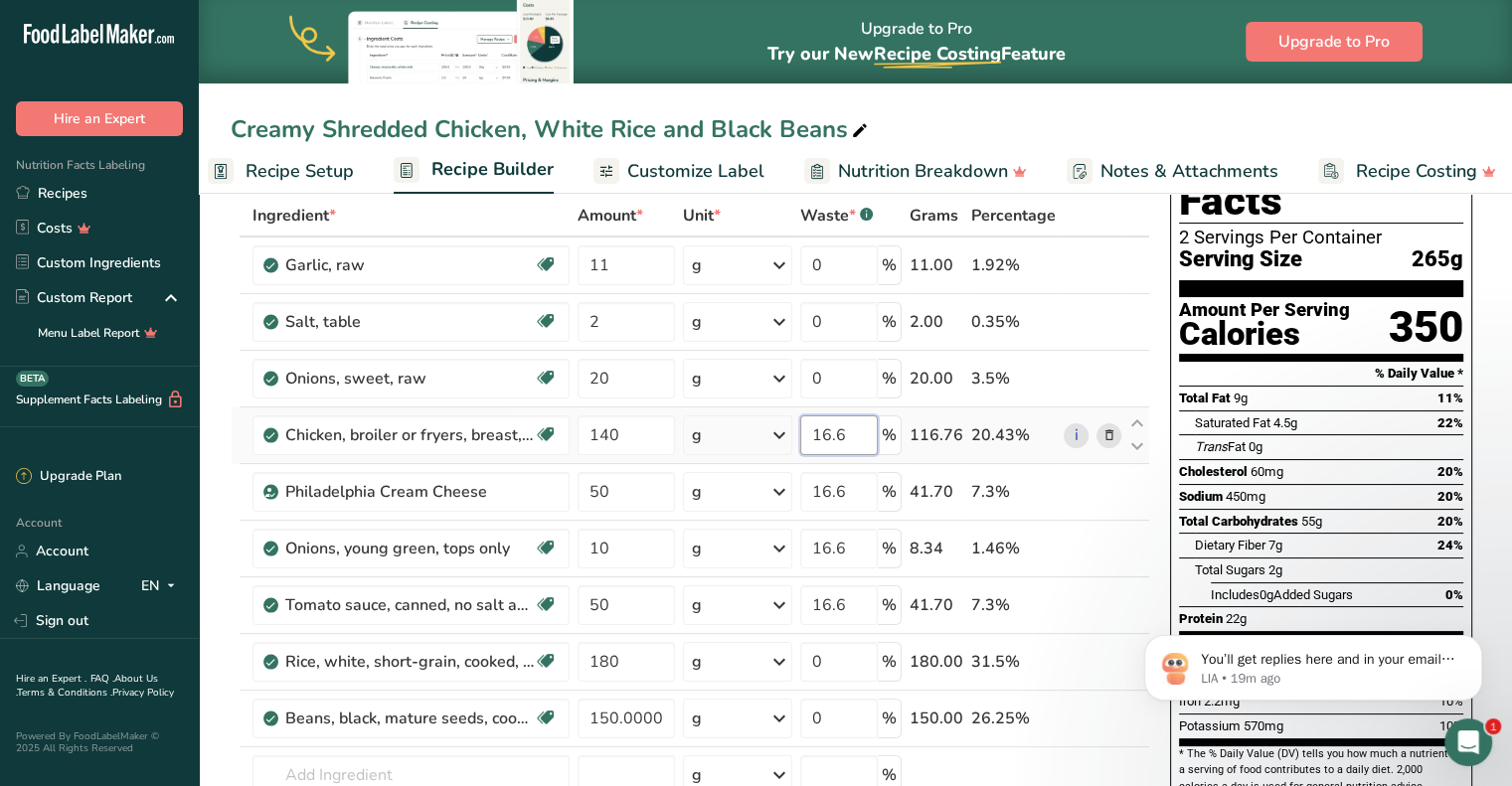 drag, startPoint x: 843, startPoint y: 432, endPoint x: 782, endPoint y: 435, distance: 61.073726 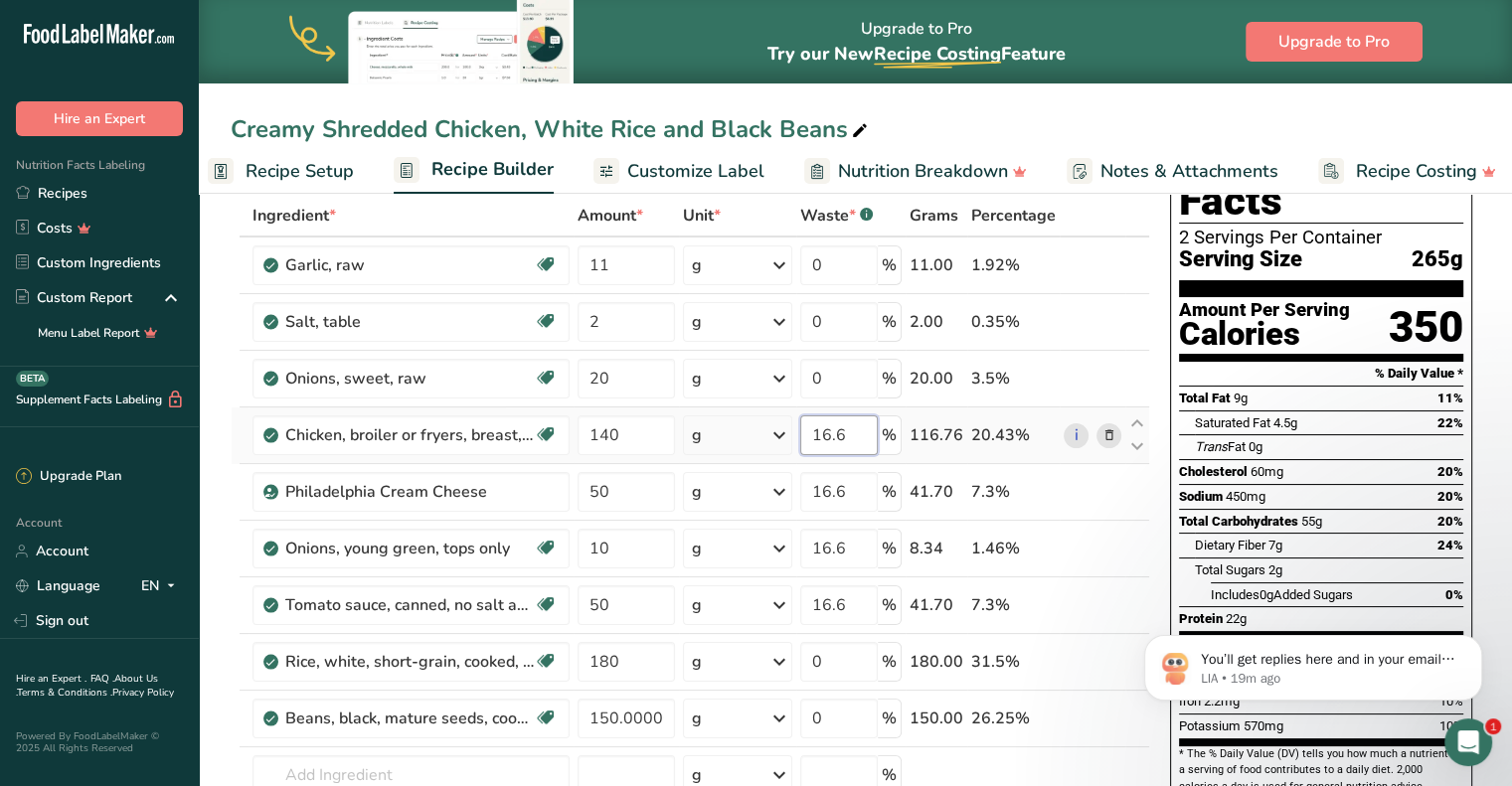 click on "Chicken, broiler or fryers, breast, skinless, boneless, meat only, raw
Dairy free
Gluten free
Soy free
140
g
Portions
4 oz
1 piece
1 package
Weight Units
g
kg
mg
See more
Volume Units
l
Volume units require a density conversion. If you know your ingredient's density enter it below. Otherwise, click on "RIA" our AI Regulatory bot - she will be able to help you
lb/ft3
g/cm3
Confirm
mL
Volume units require a density conversion. If you know your ingredient's density enter it below. Otherwise, click on "RIA" our AI Regulatory bot - she will be able to help you" at bounding box center (690, 435) 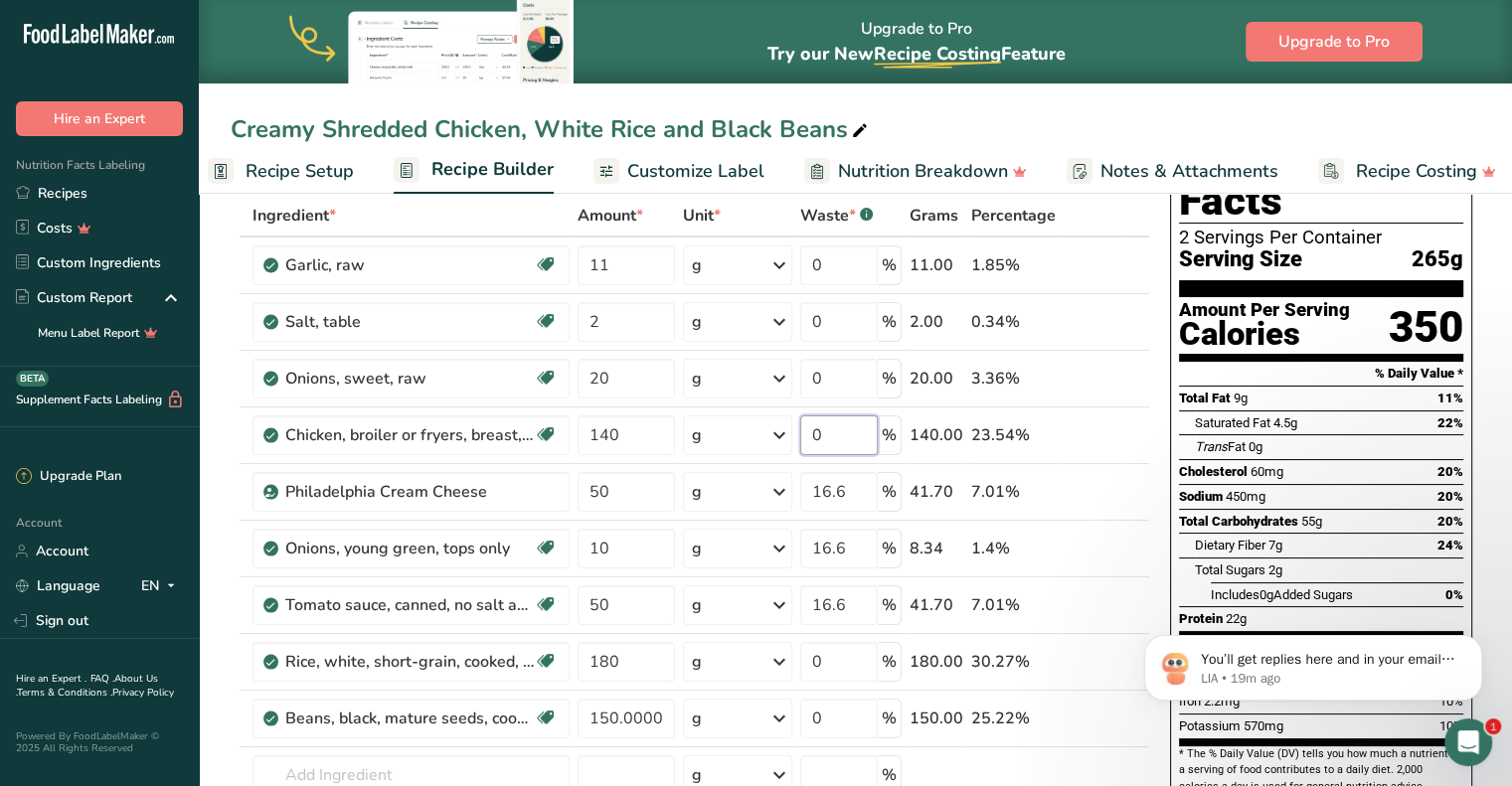 type on "0" 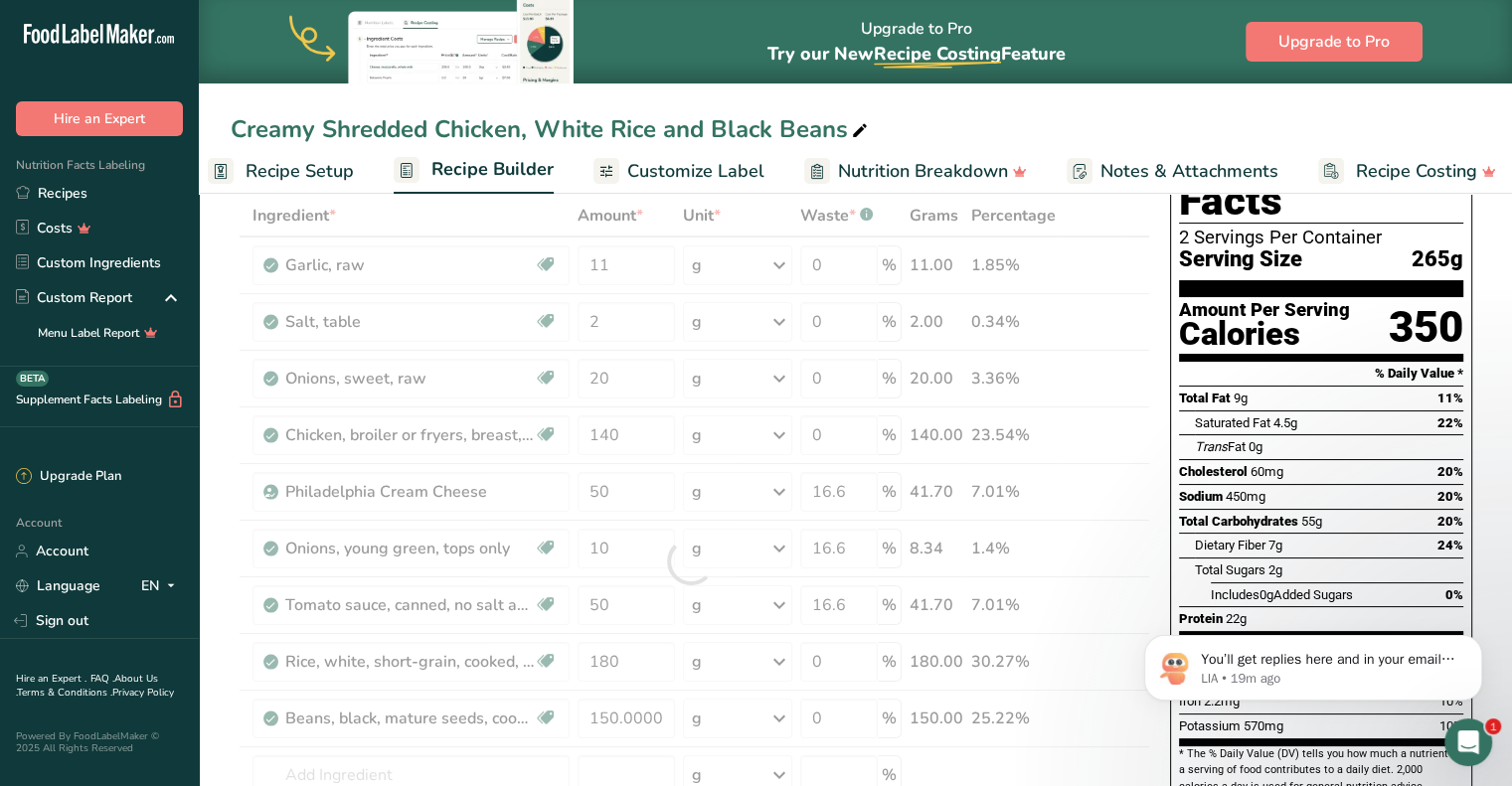 click on "Add Ingredients
Manage Recipe         Delete Recipe           Duplicate Recipe             Scale Recipe             Save as Sub-Recipe   .a-a{fill:#347362;}.b-a{fill:#fff;}                               Nutrition Breakdown                   Recipe Card
NEW
Amino Acids Pattern Report             Activity History
Download
Choose your preferred label style
Standard FDA label
Standard FDA label
The most common format for nutrition facts labels in compliance with the FDA's typeface, style and requirements
Tabular FDA label
A label format compliant with the FDA regulations presented in a tabular (horizontal) display.
Linear FDA label
A simple linear display for small sized packages.
Simplified FDA label" at bounding box center [855, 838] 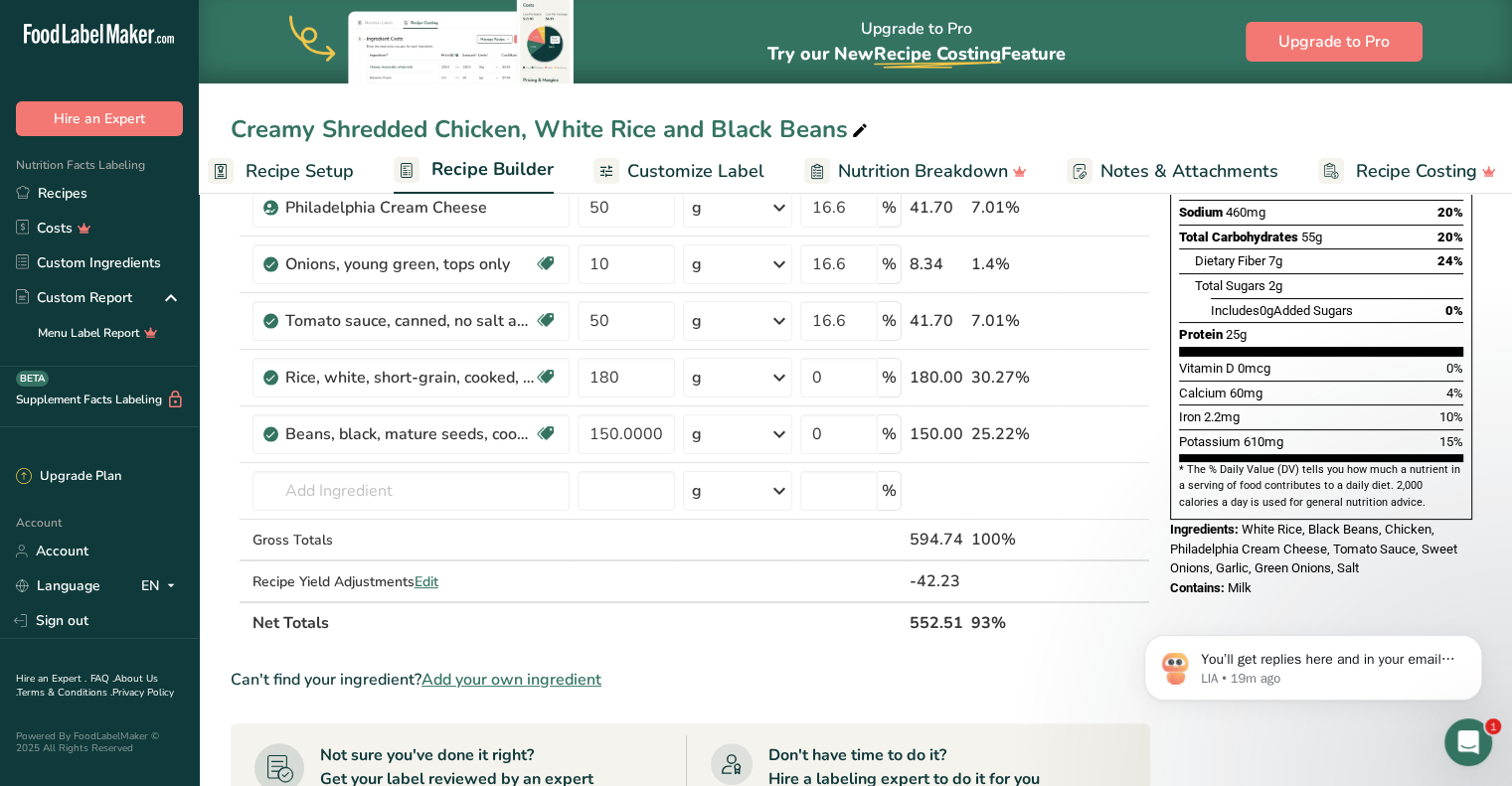 scroll, scrollTop: 397, scrollLeft: 0, axis: vertical 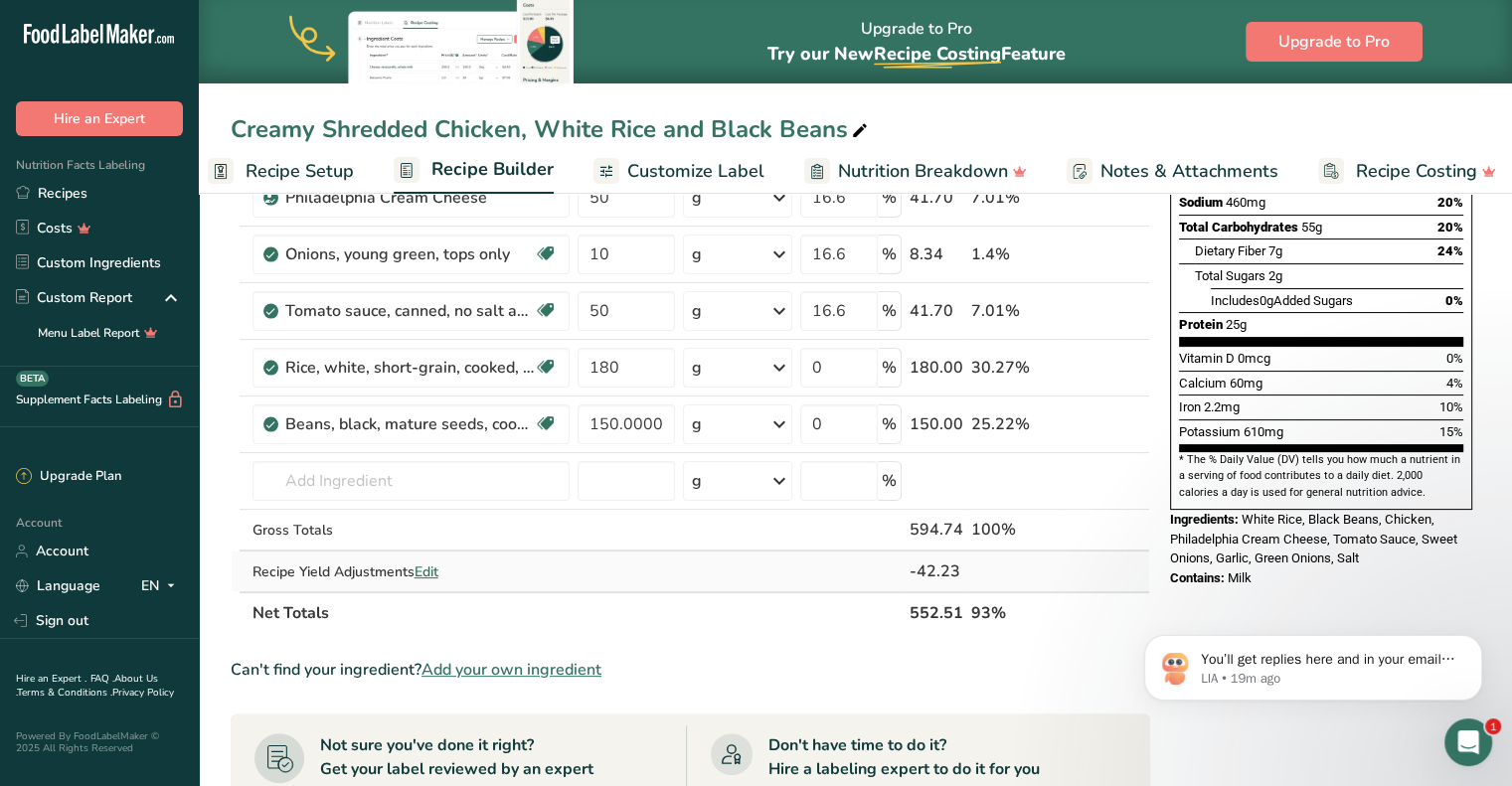 click on "Edit" at bounding box center [426, 571] 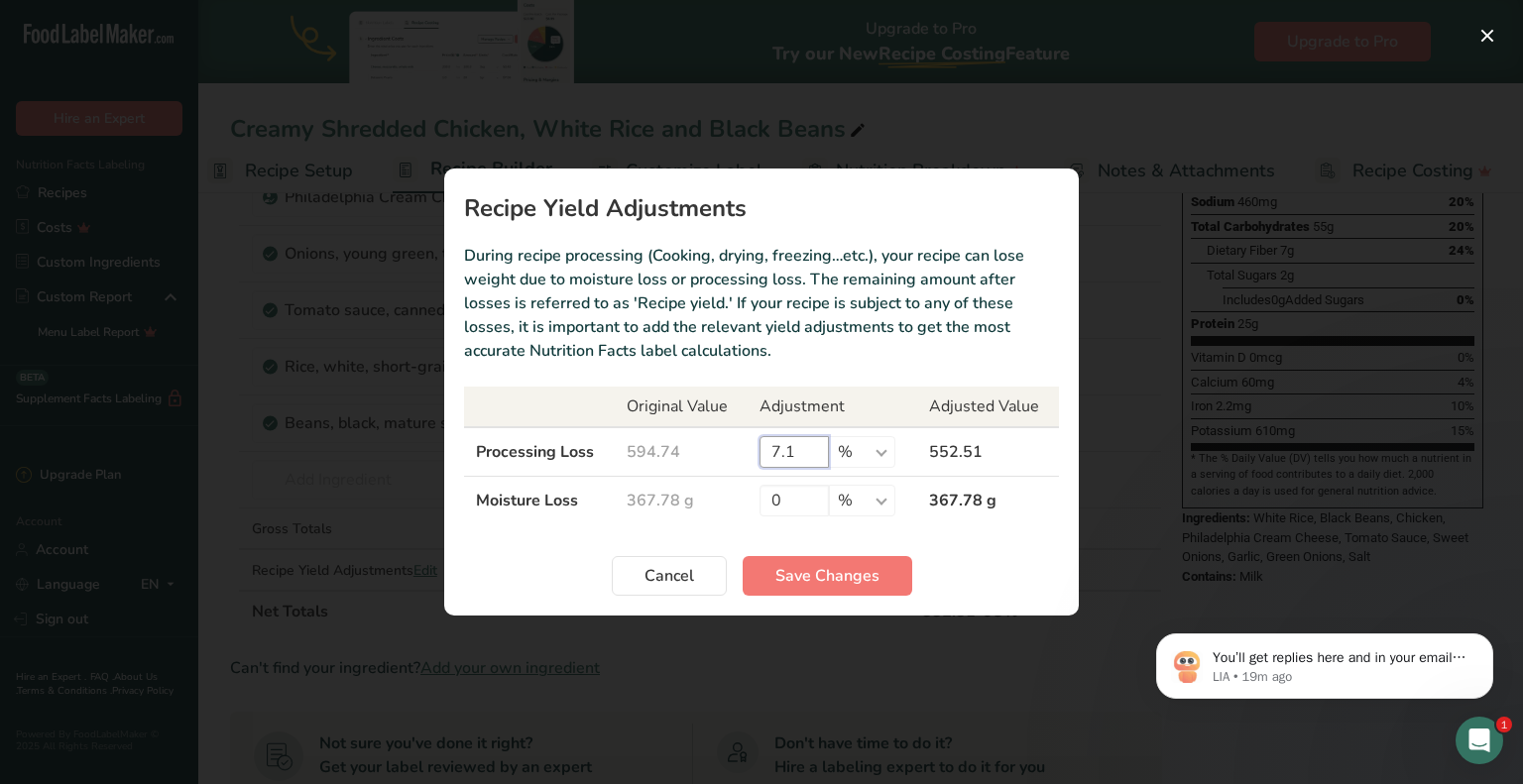 click on "7.1" at bounding box center (794, 452) 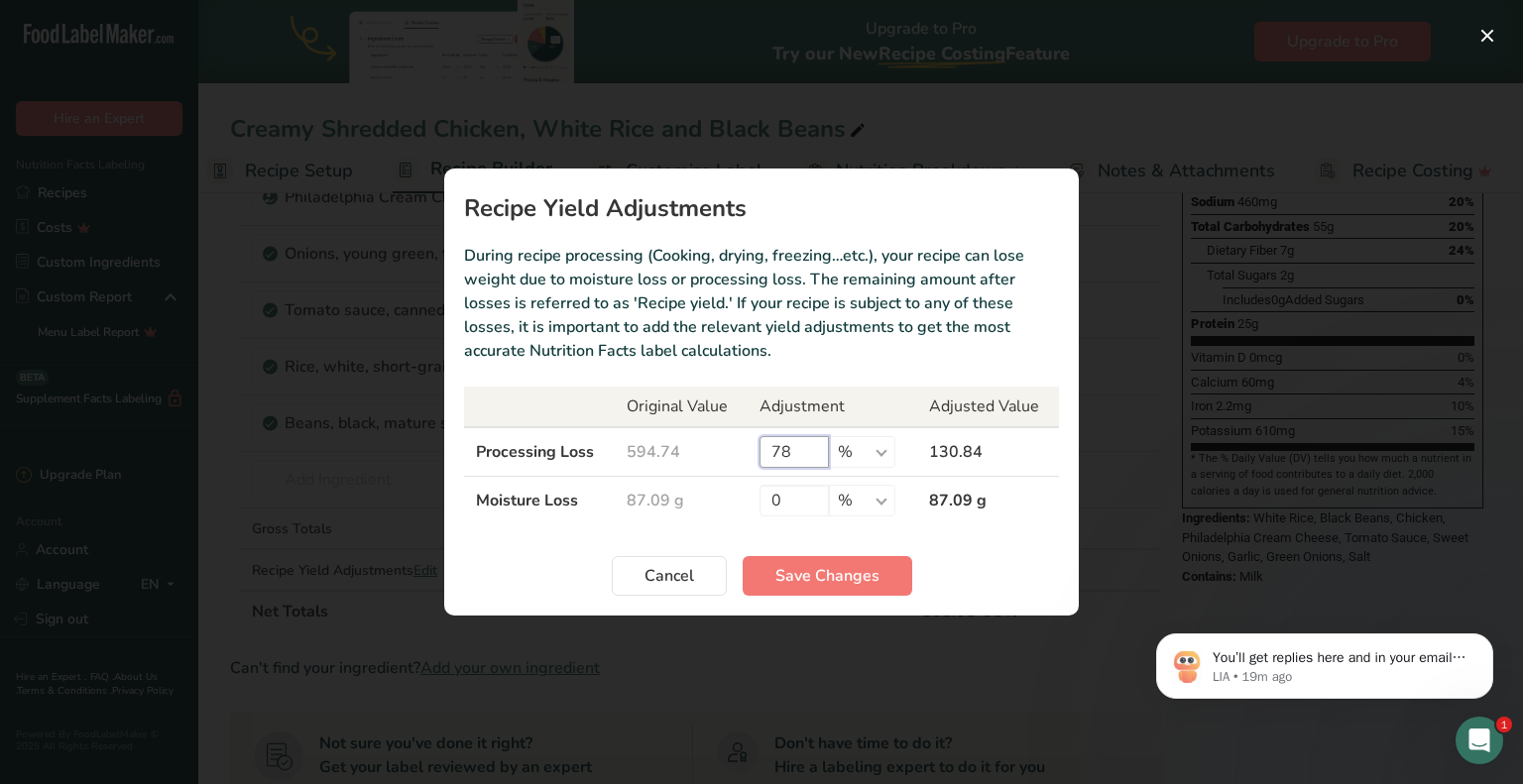 type on "7" 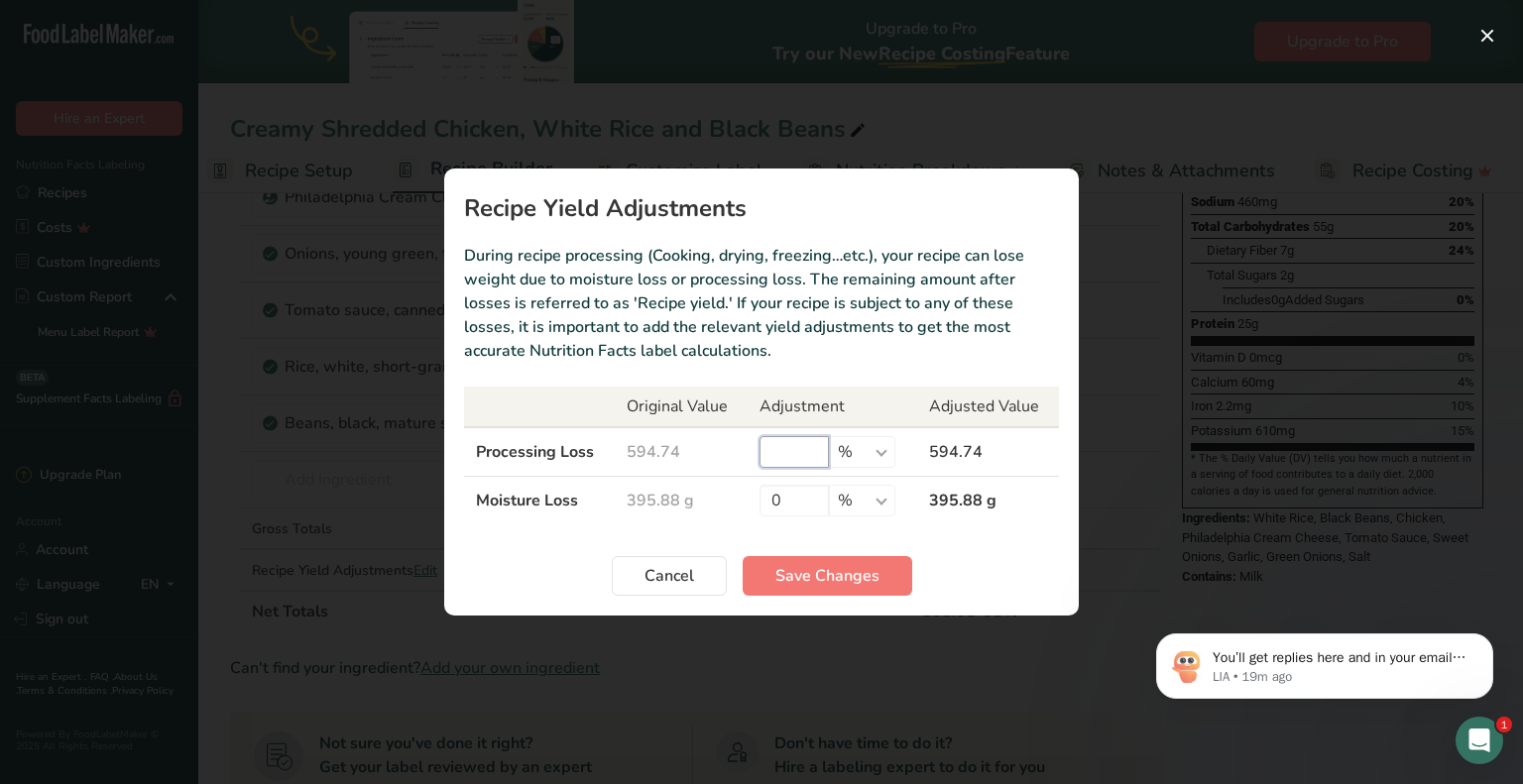 type on "8" 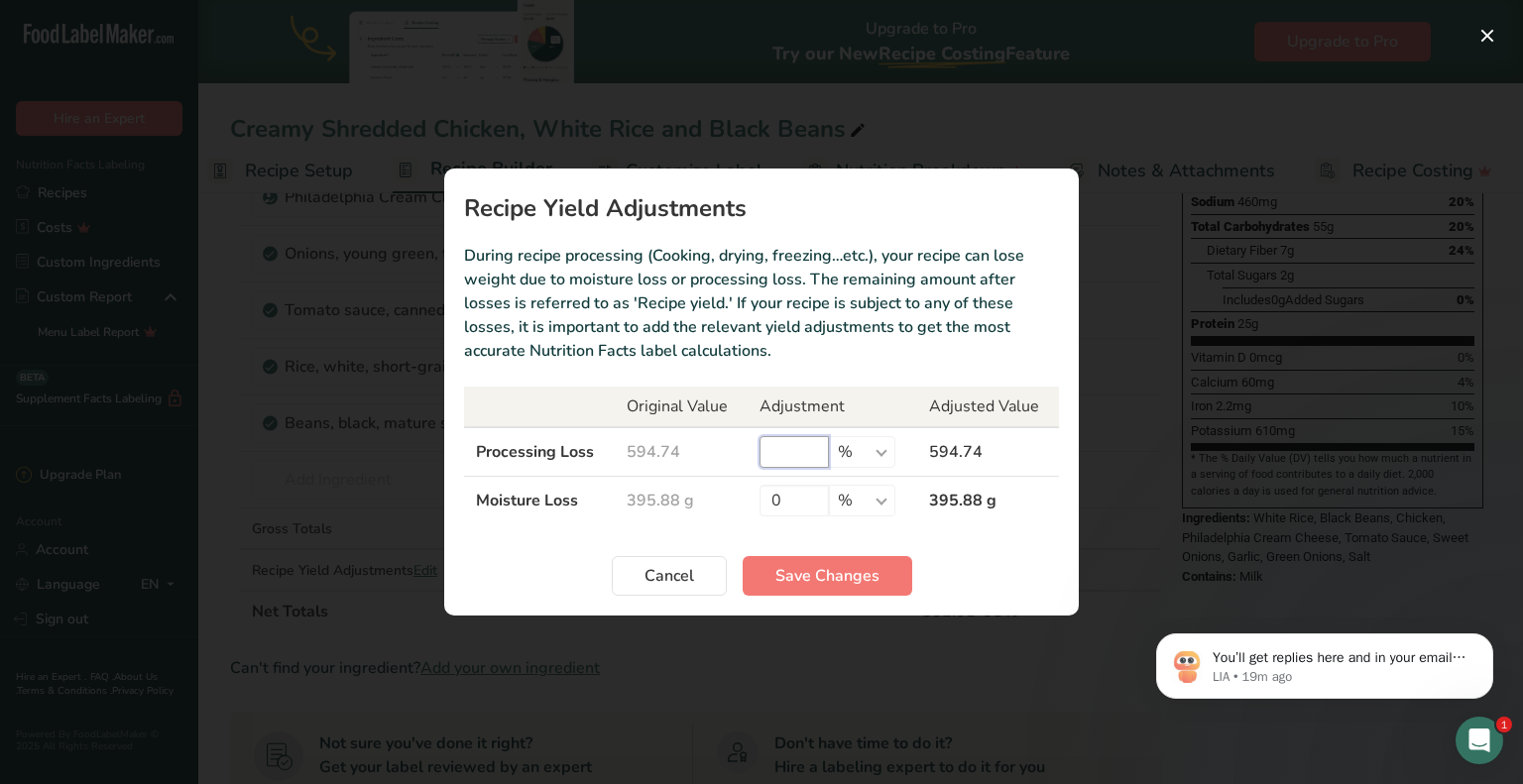type on "9" 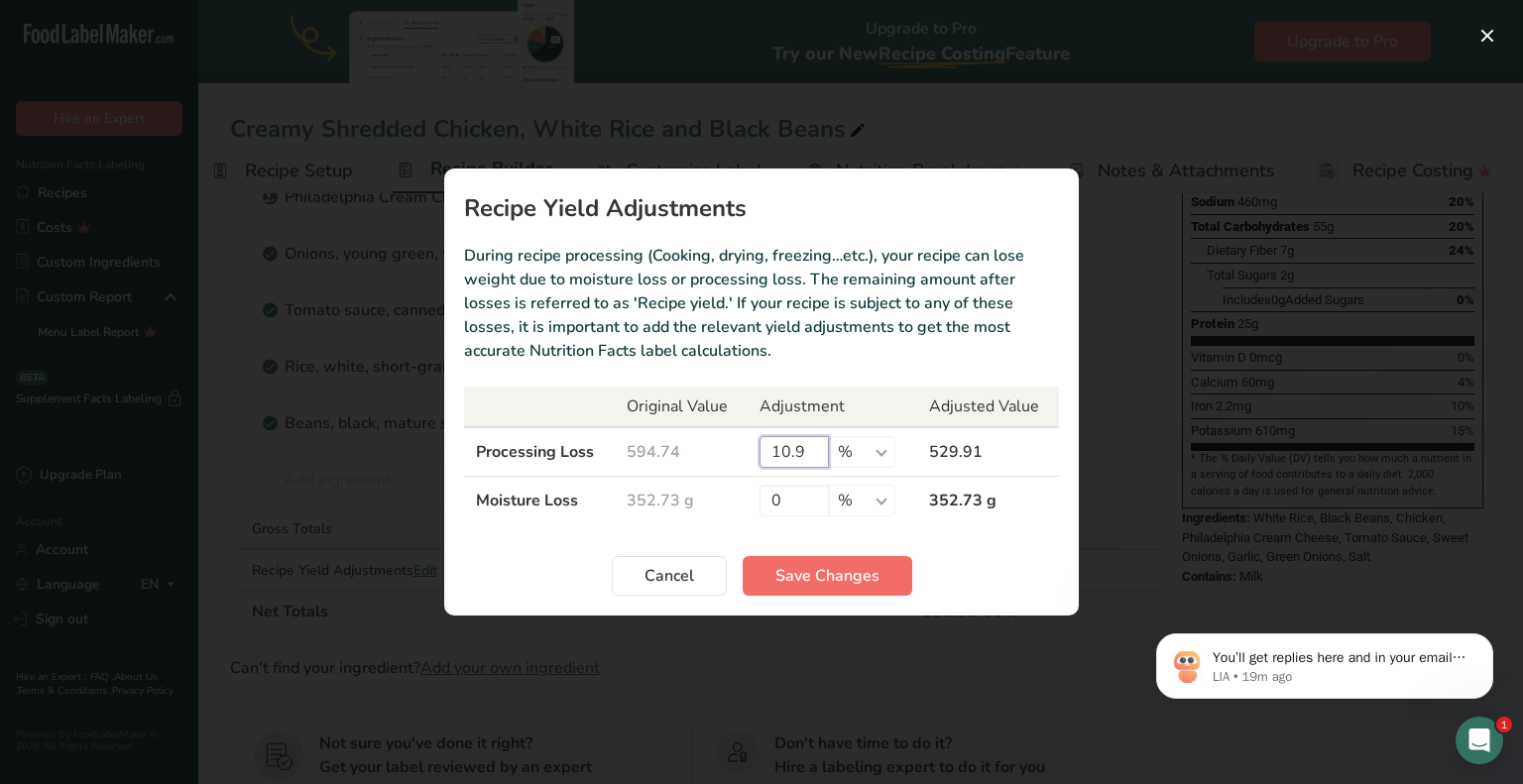 type on "10.9" 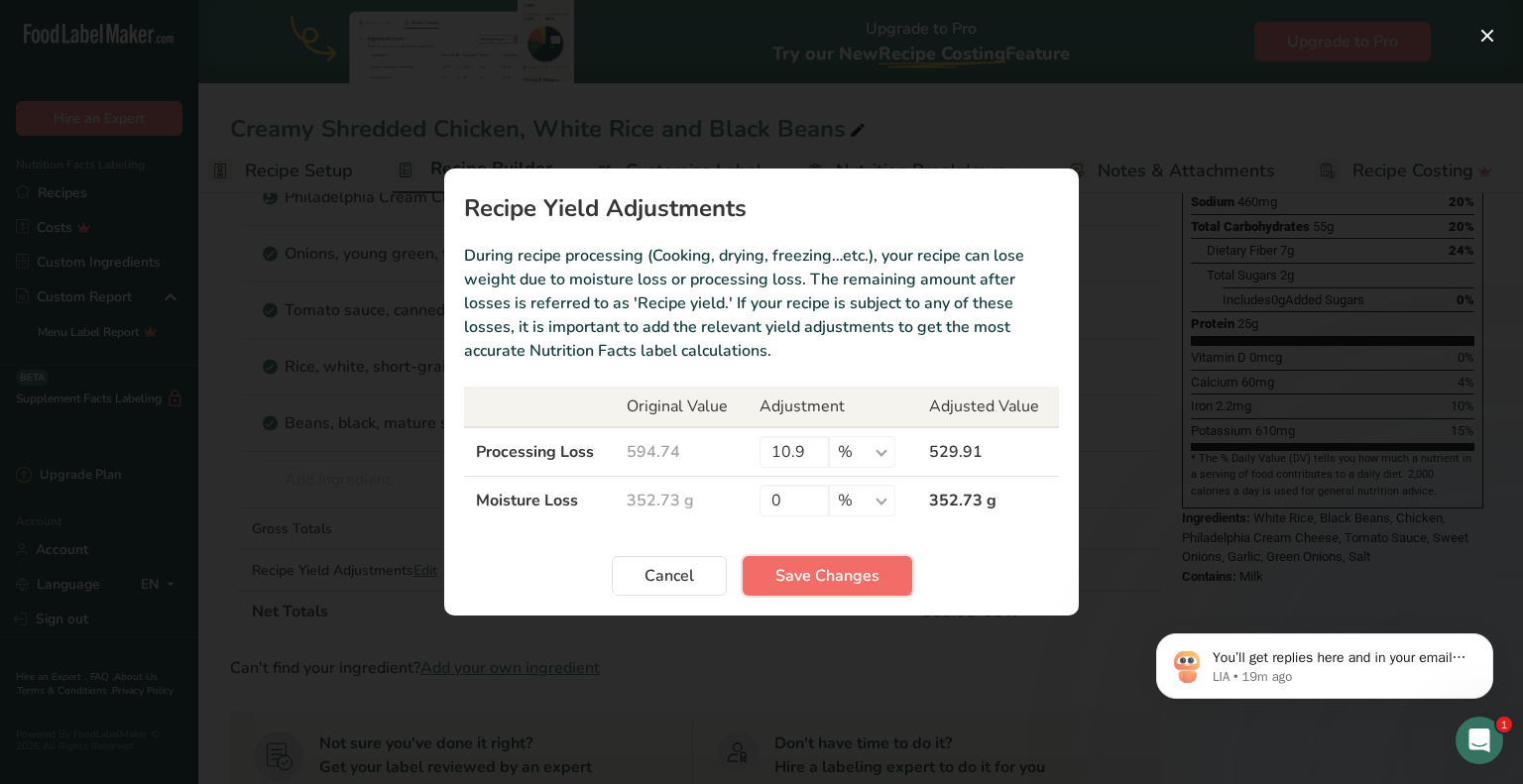 click on "Save Changes" at bounding box center (827, 576) 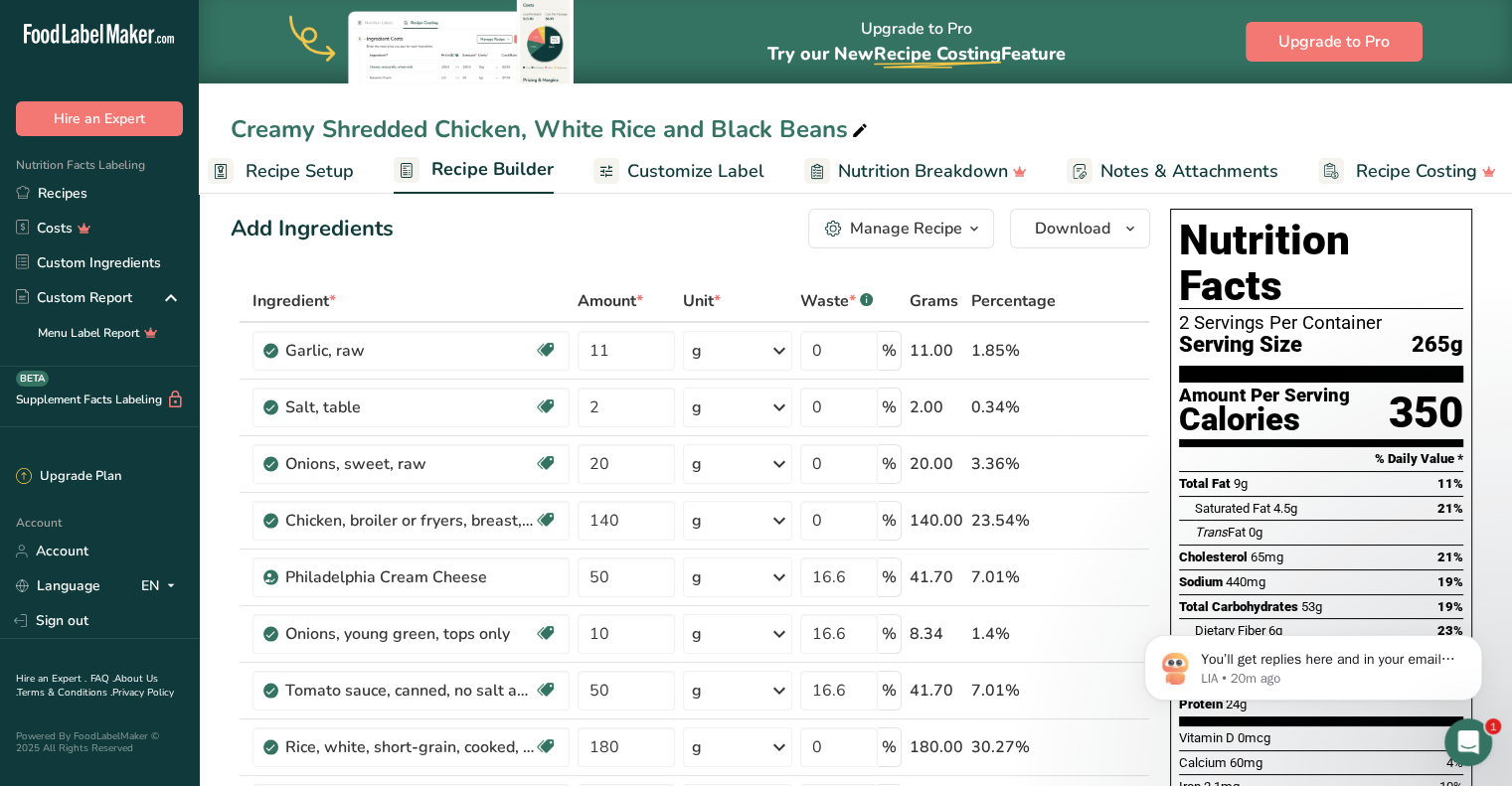 scroll, scrollTop: 0, scrollLeft: 0, axis: both 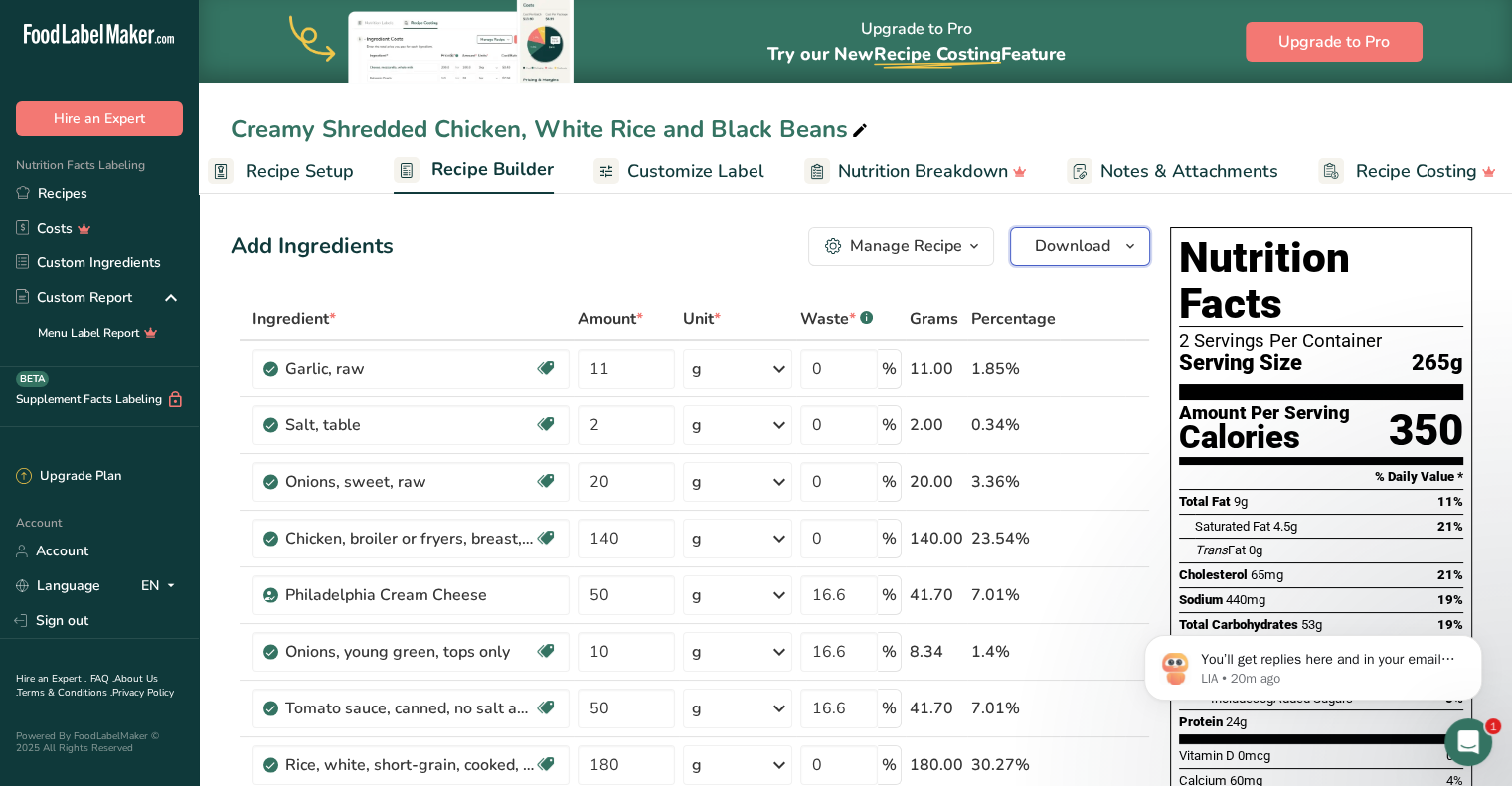 click on "Download" at bounding box center (1073, 246) 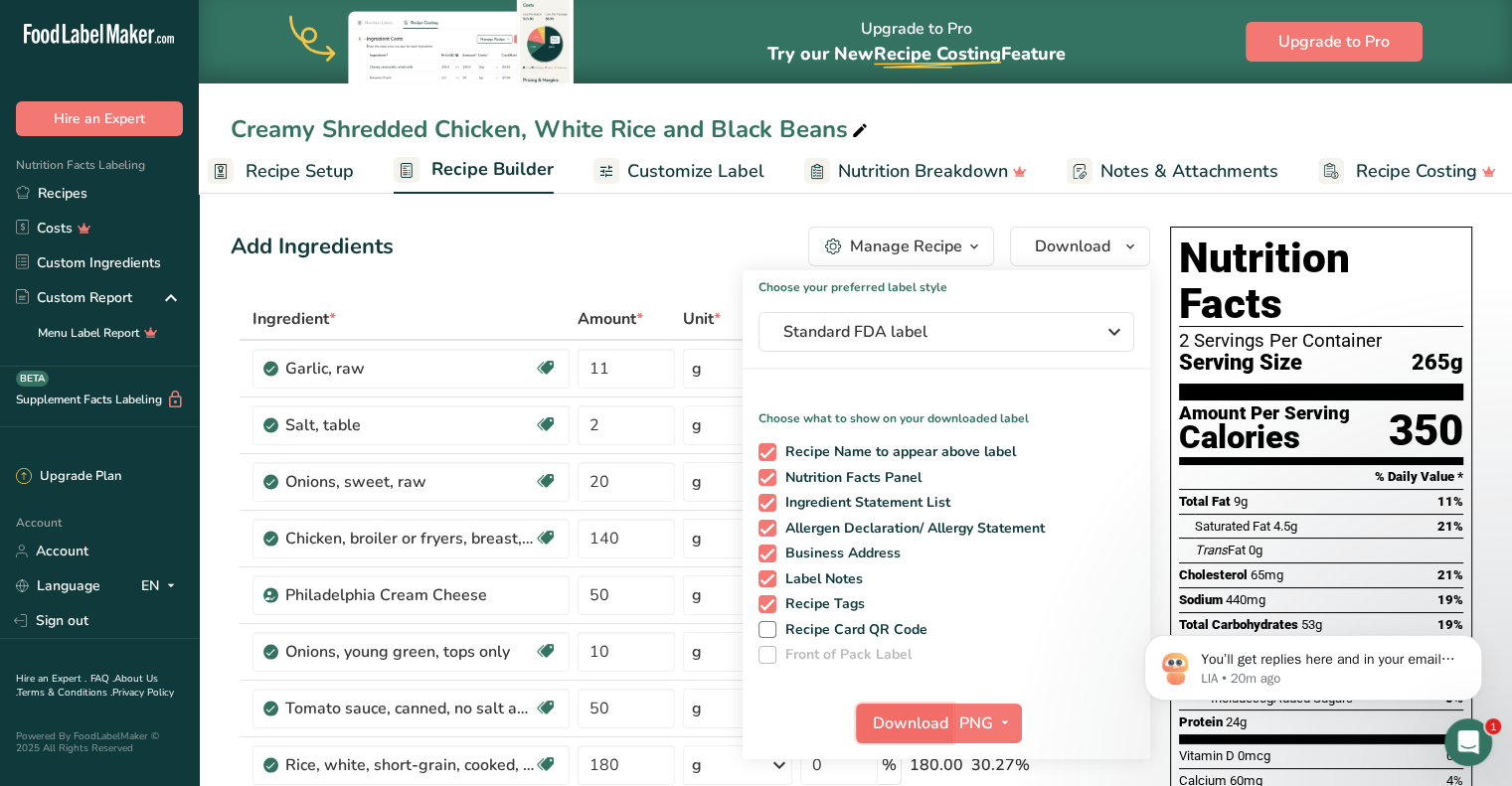 click on "Download" at bounding box center (911, 723) 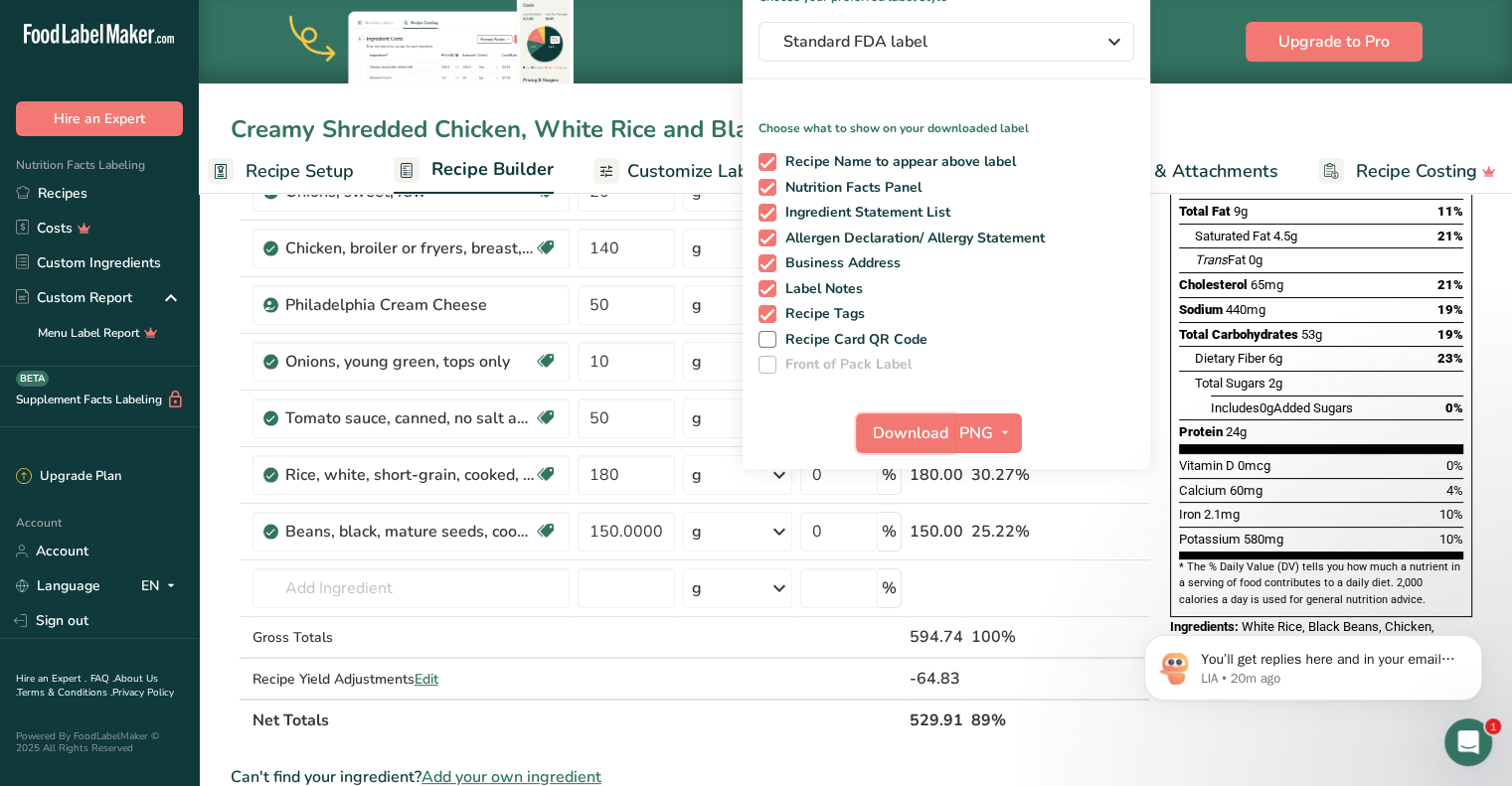 scroll, scrollTop: 361, scrollLeft: 0, axis: vertical 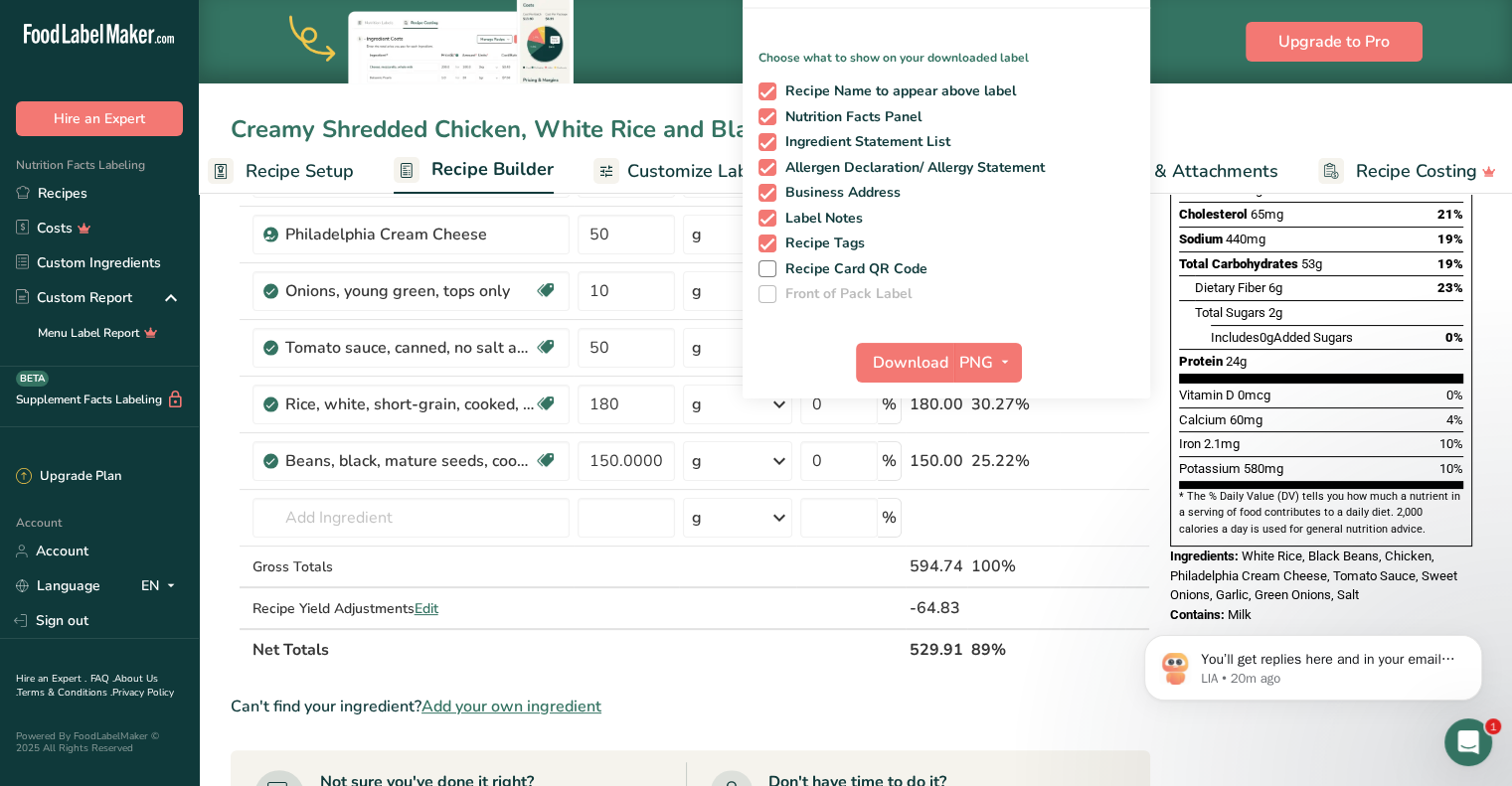 click on "Contains:
Milk" at bounding box center [1321, 615] 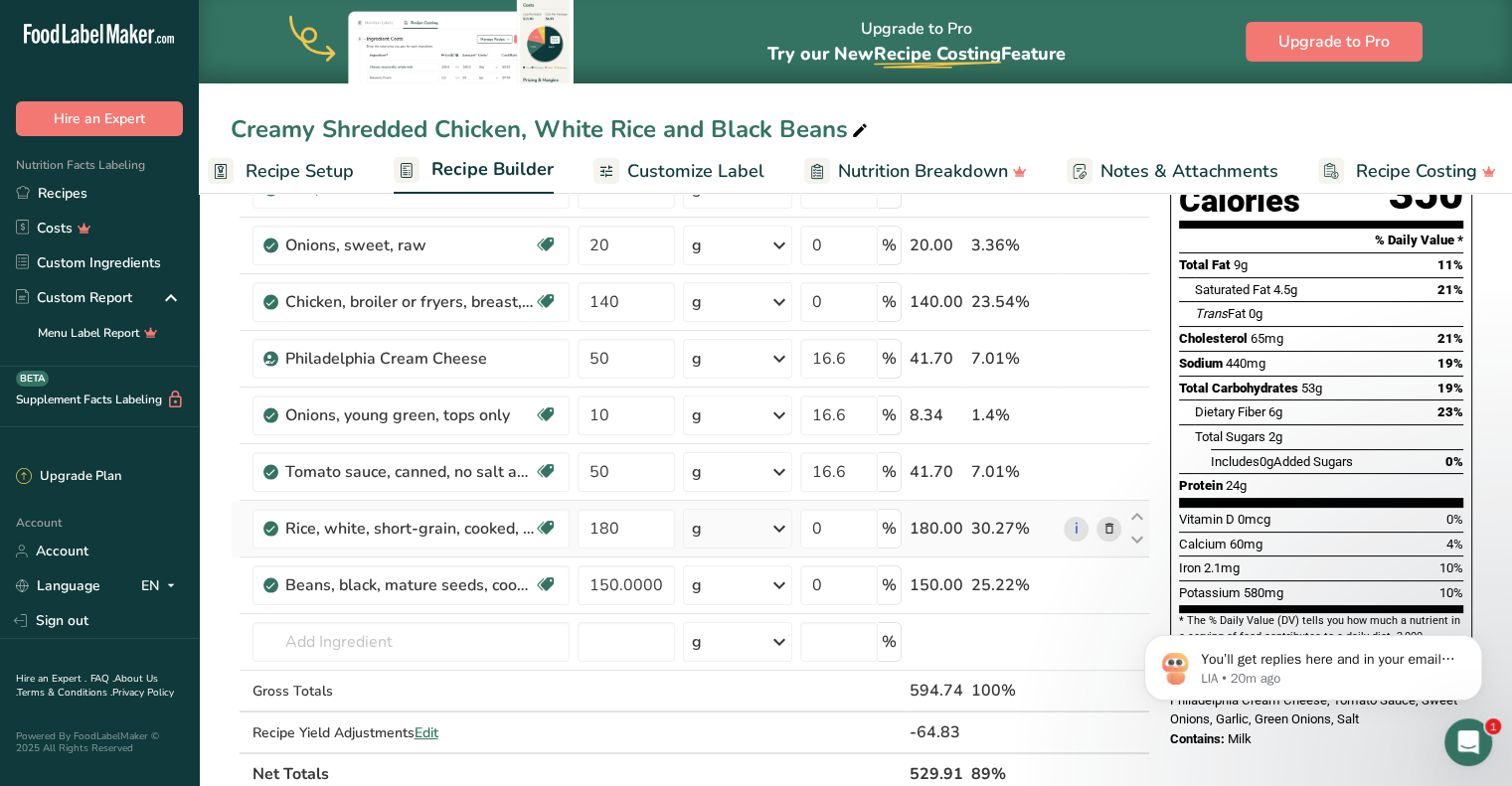 scroll, scrollTop: 235, scrollLeft: 0, axis: vertical 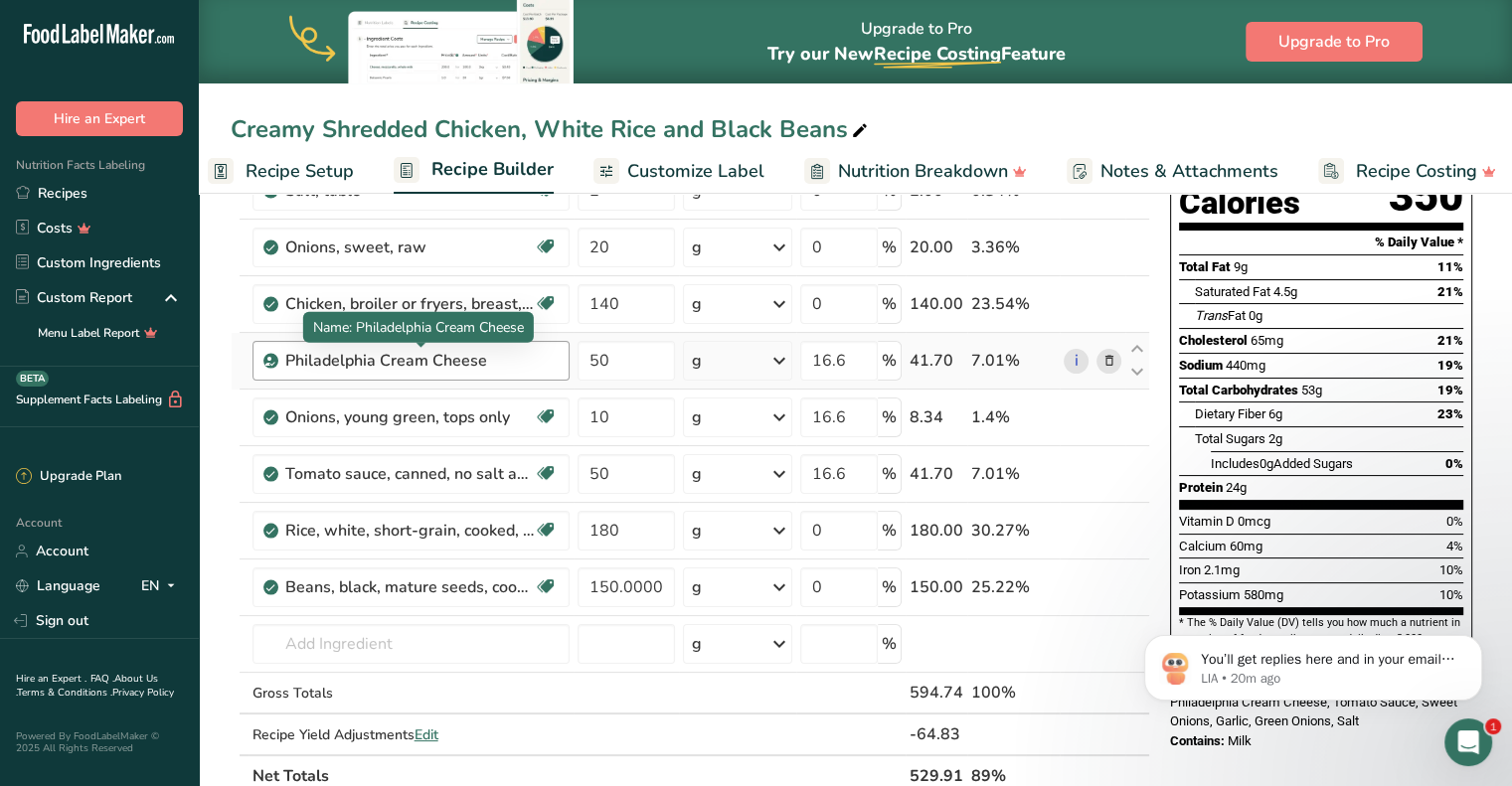 click on "Philadelphia Cream Cheese" at bounding box center (410, 361) 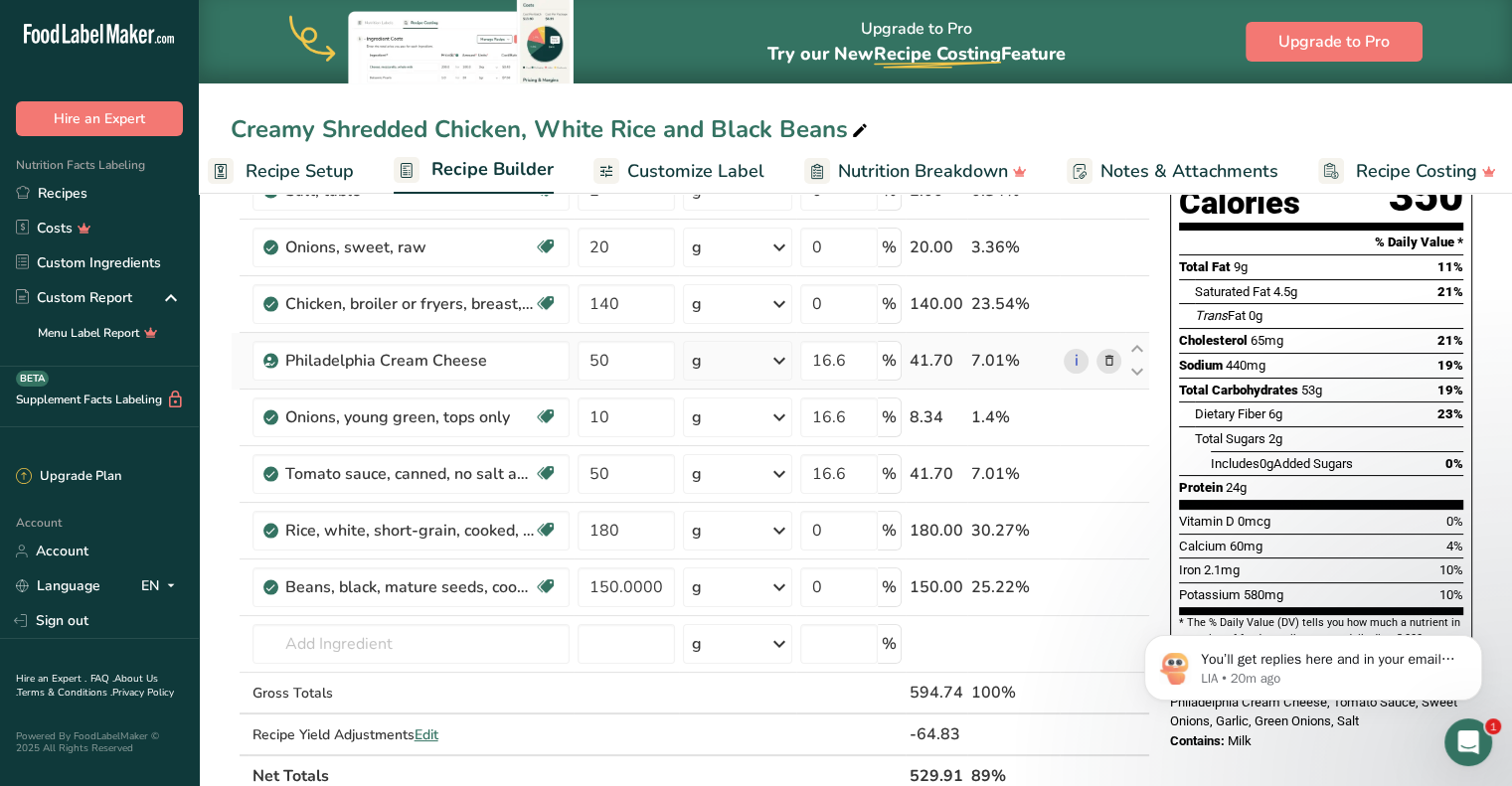 click at bounding box center [1108, 361] 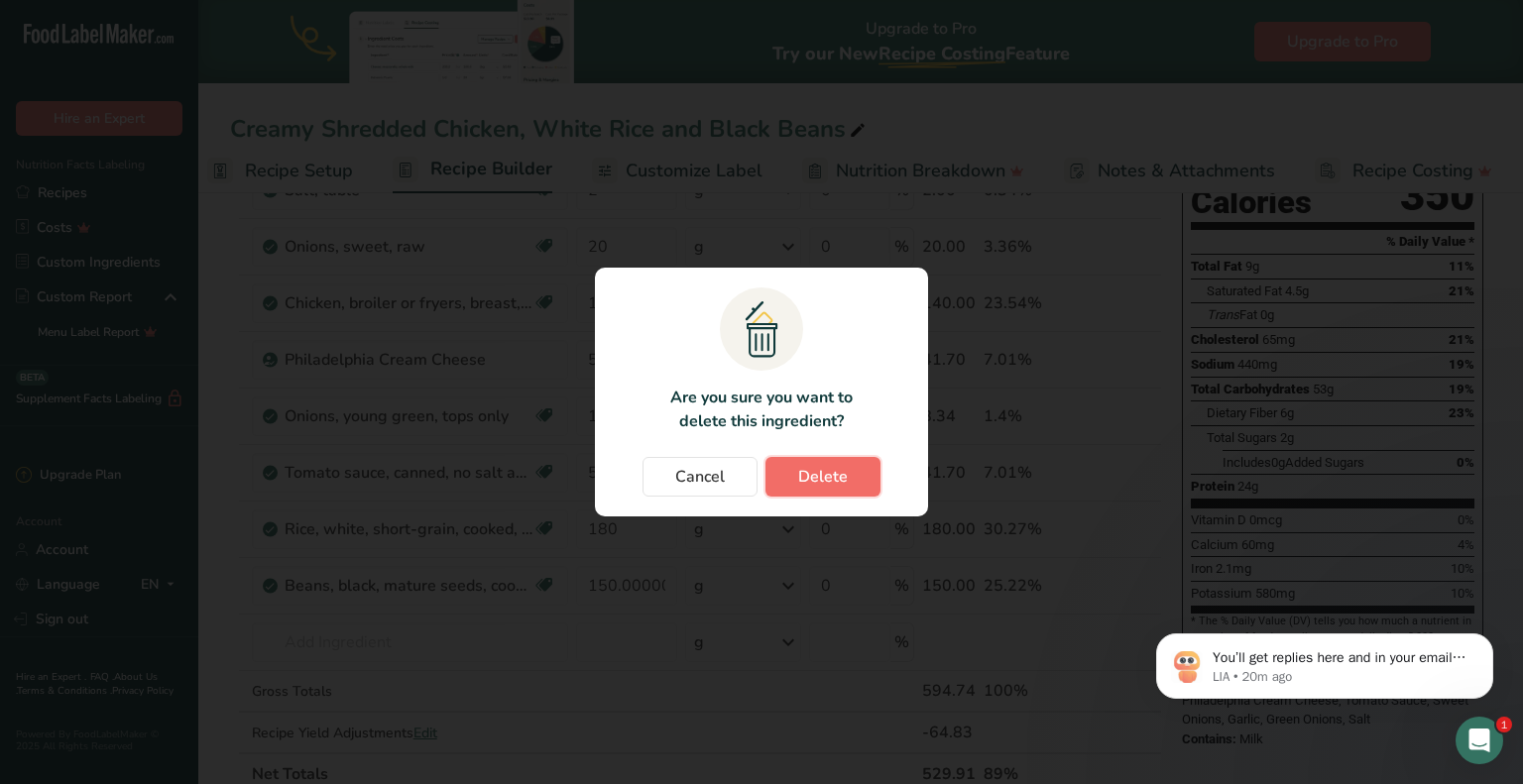 click on "Delete" at bounding box center (823, 477) 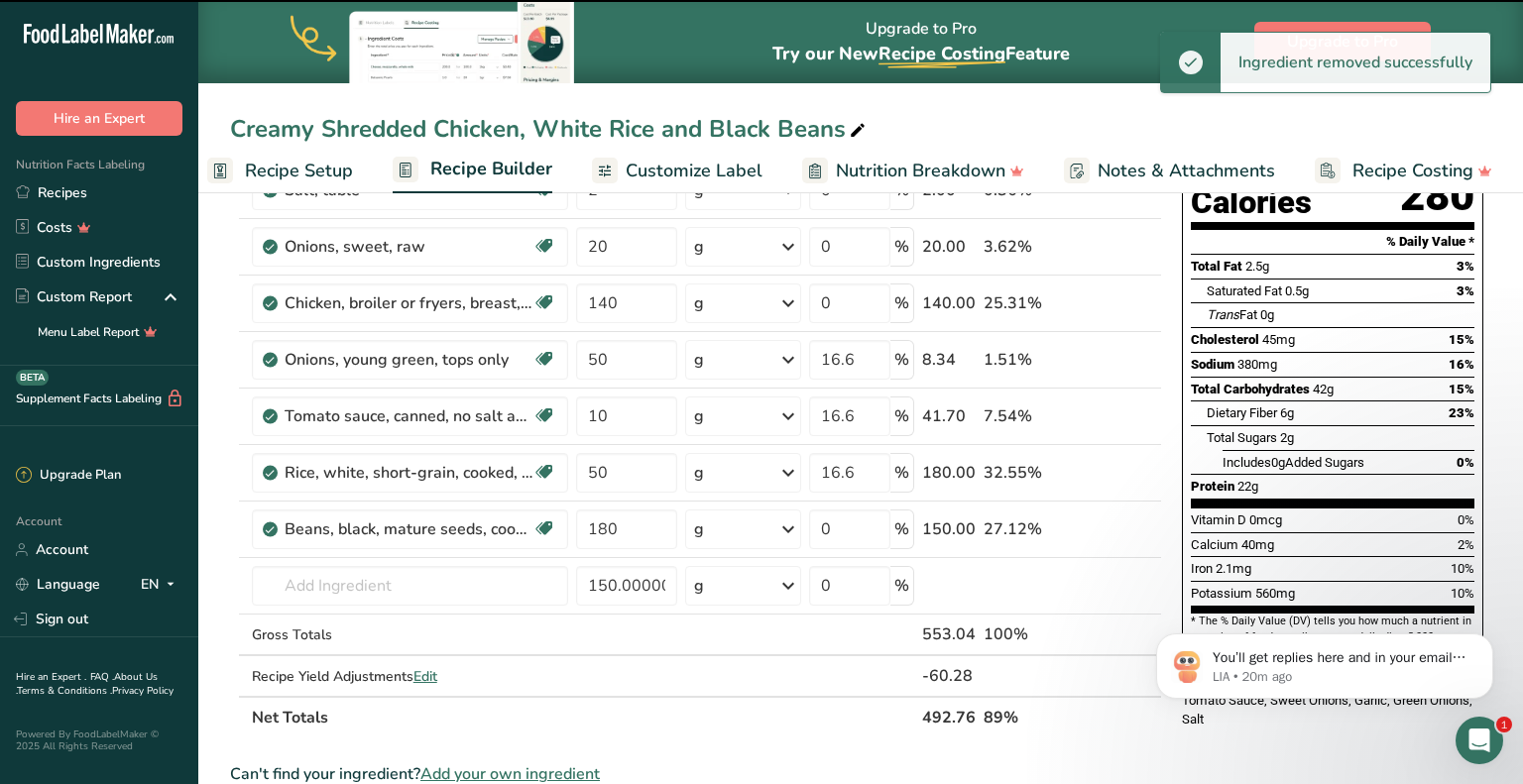 type on "10" 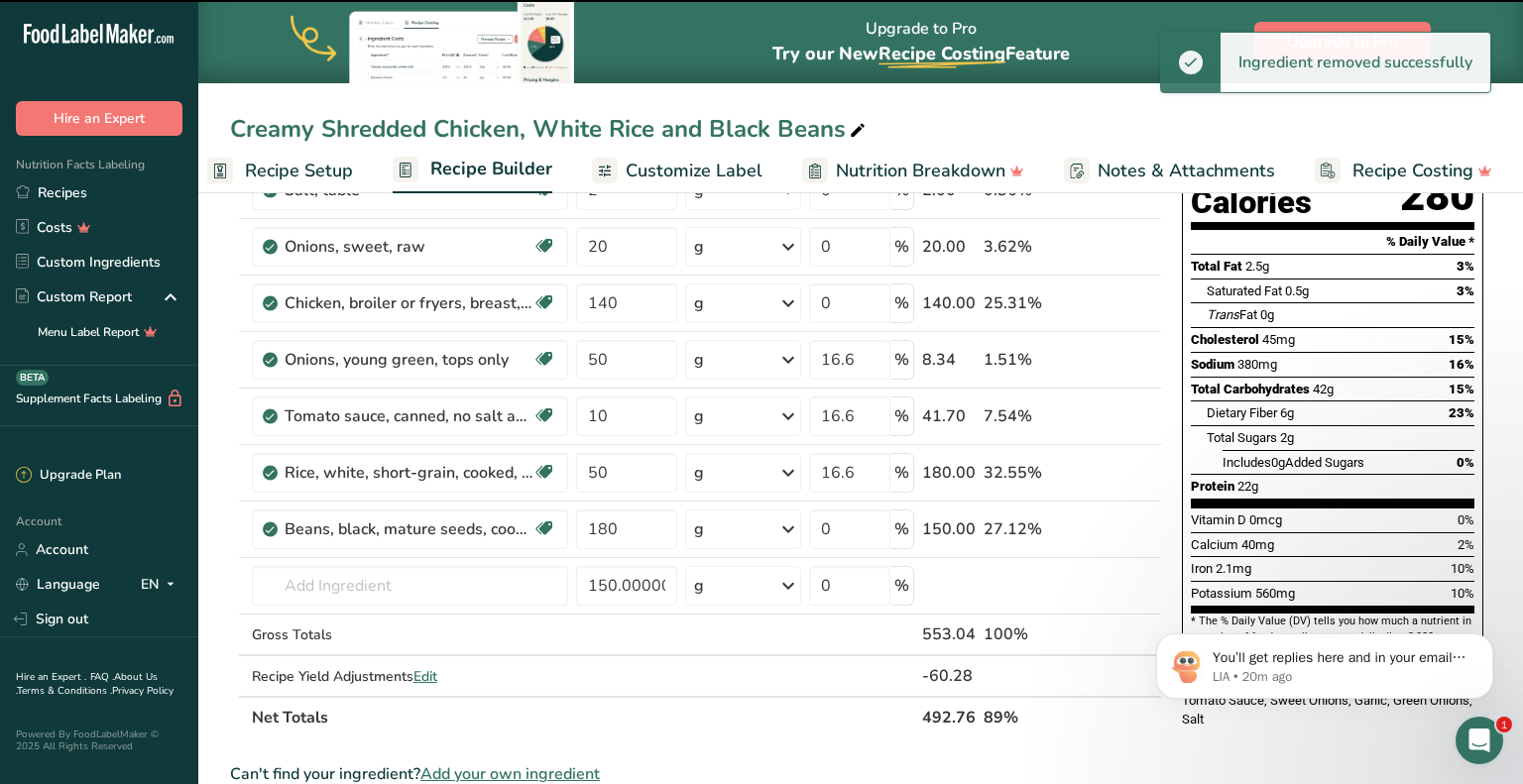 type on "50" 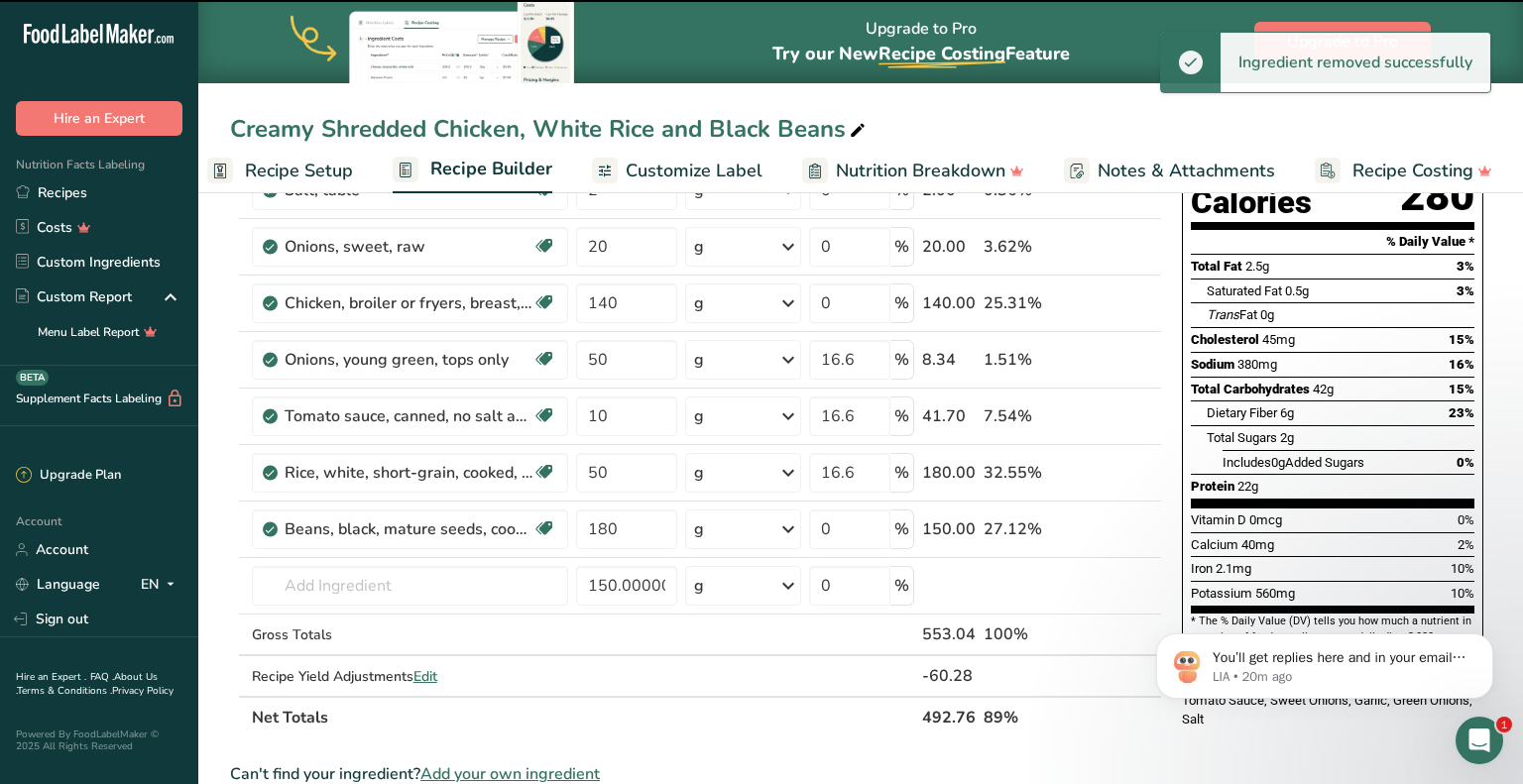 type on "180" 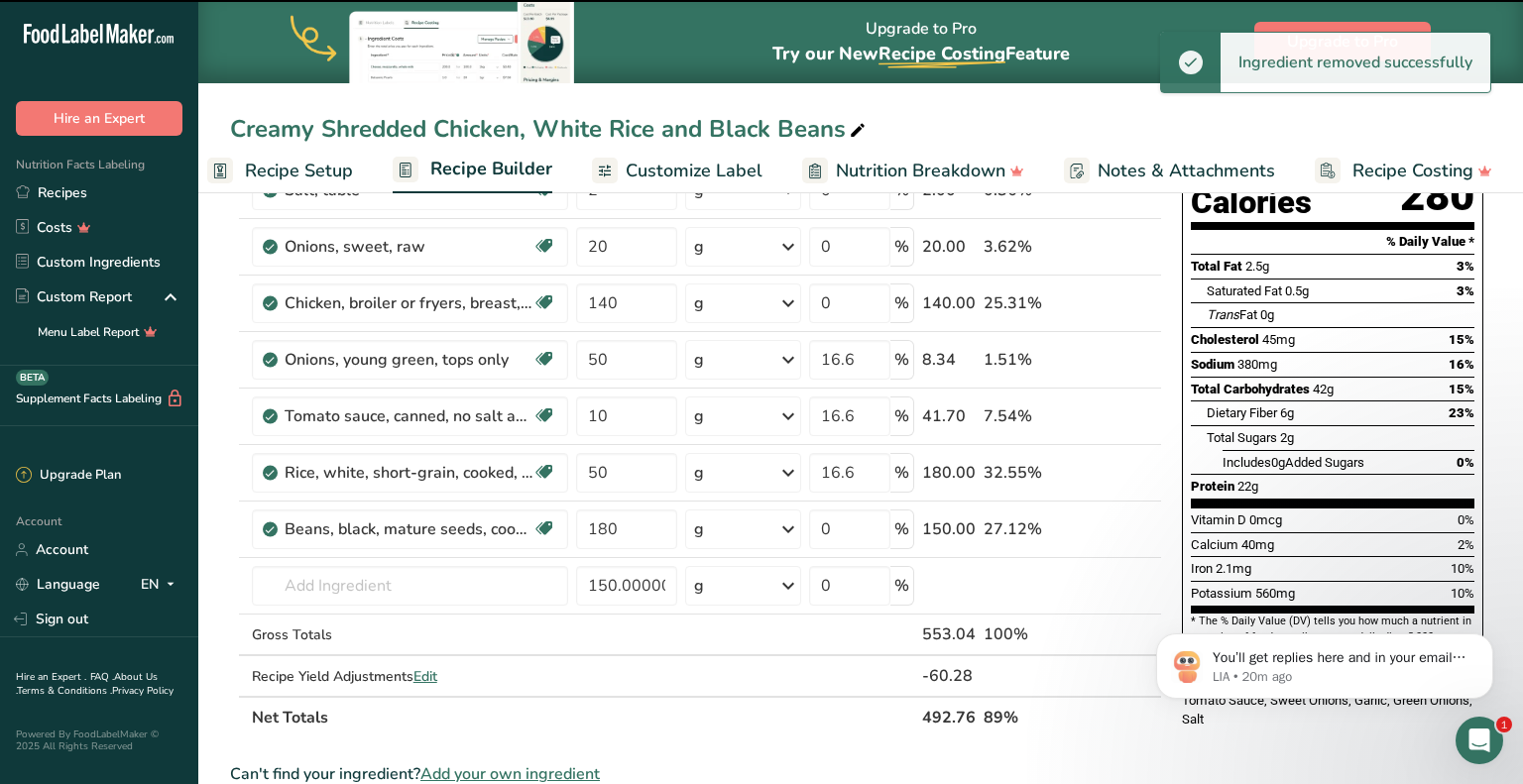 type on "0" 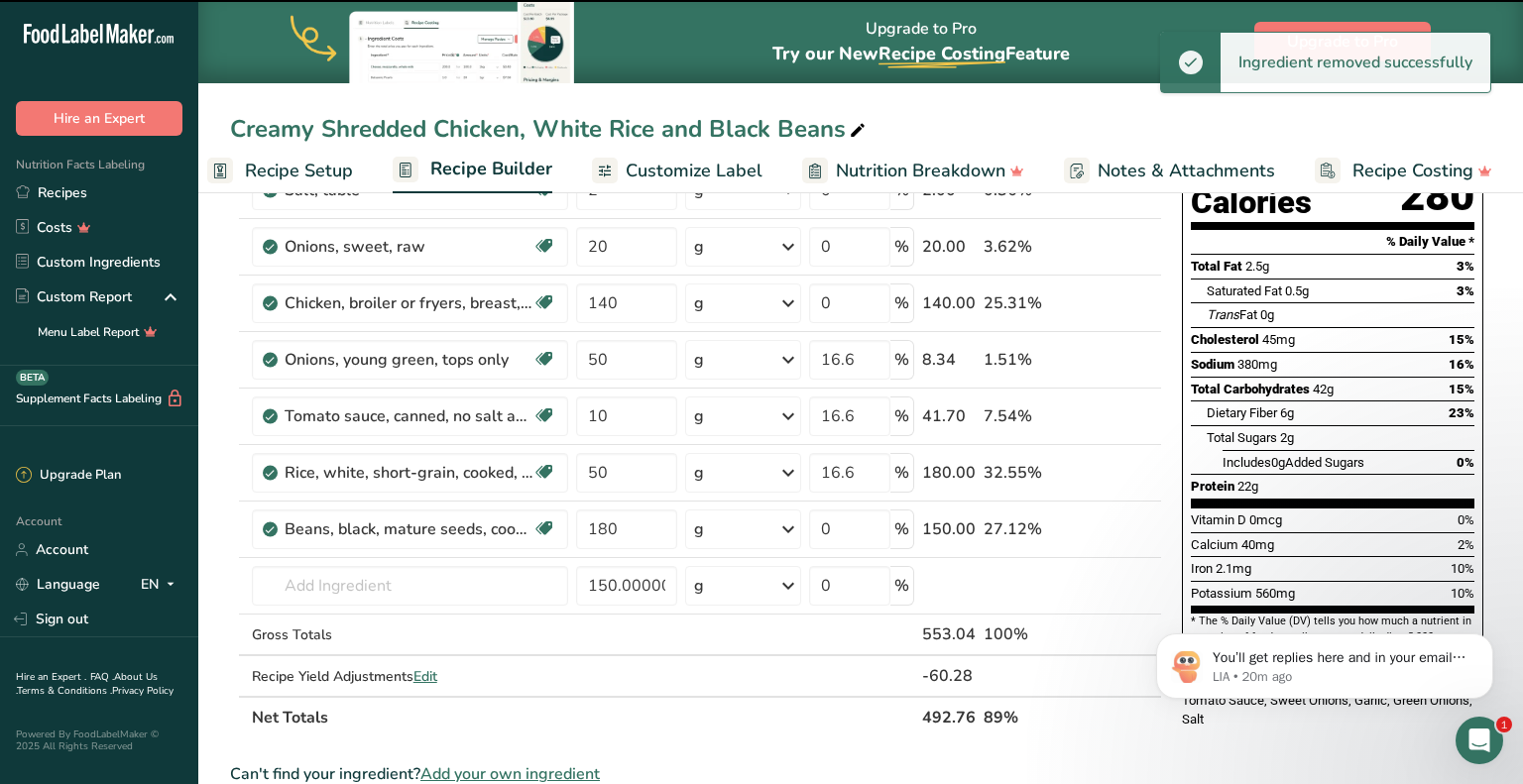 type on "150.000001" 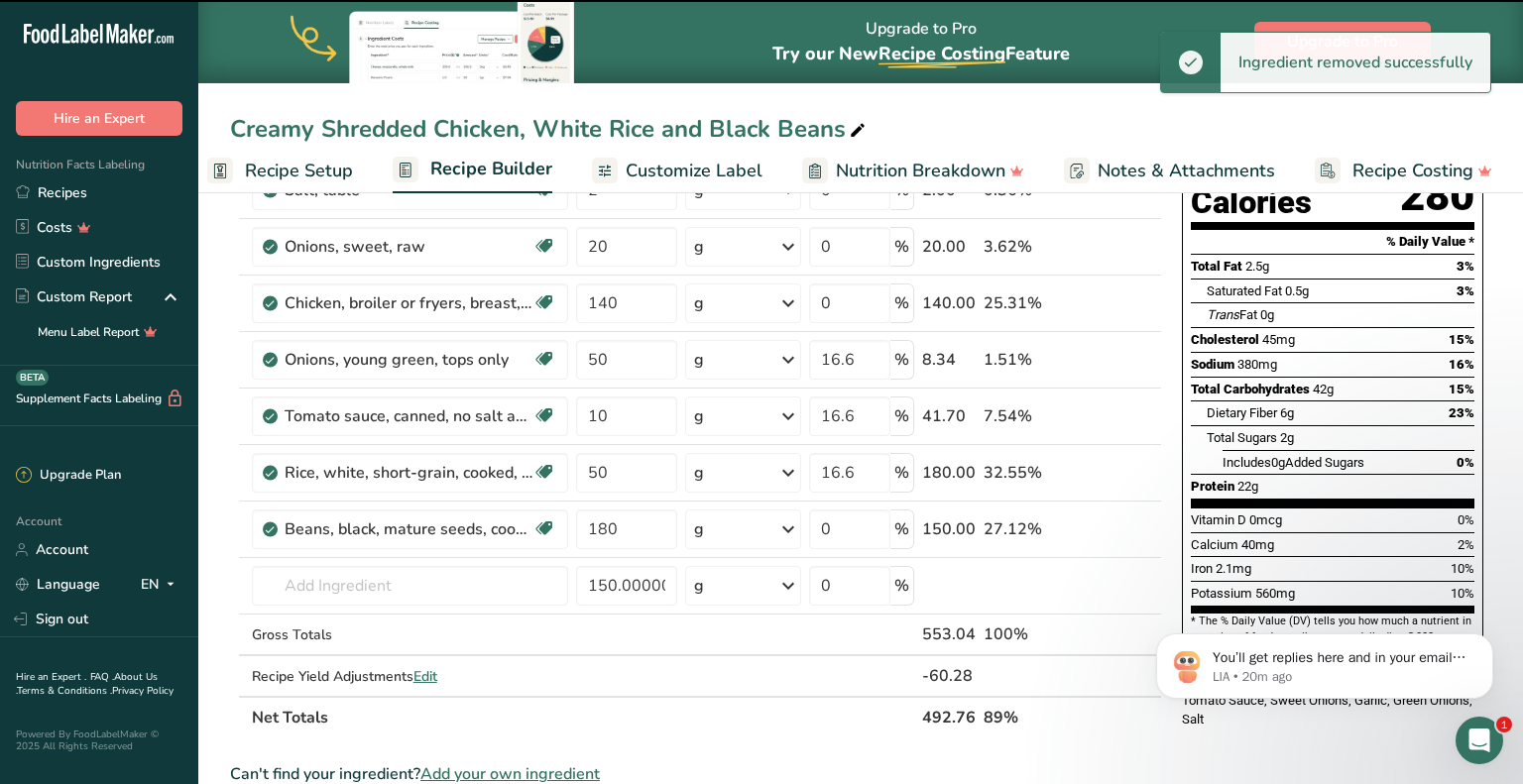 type 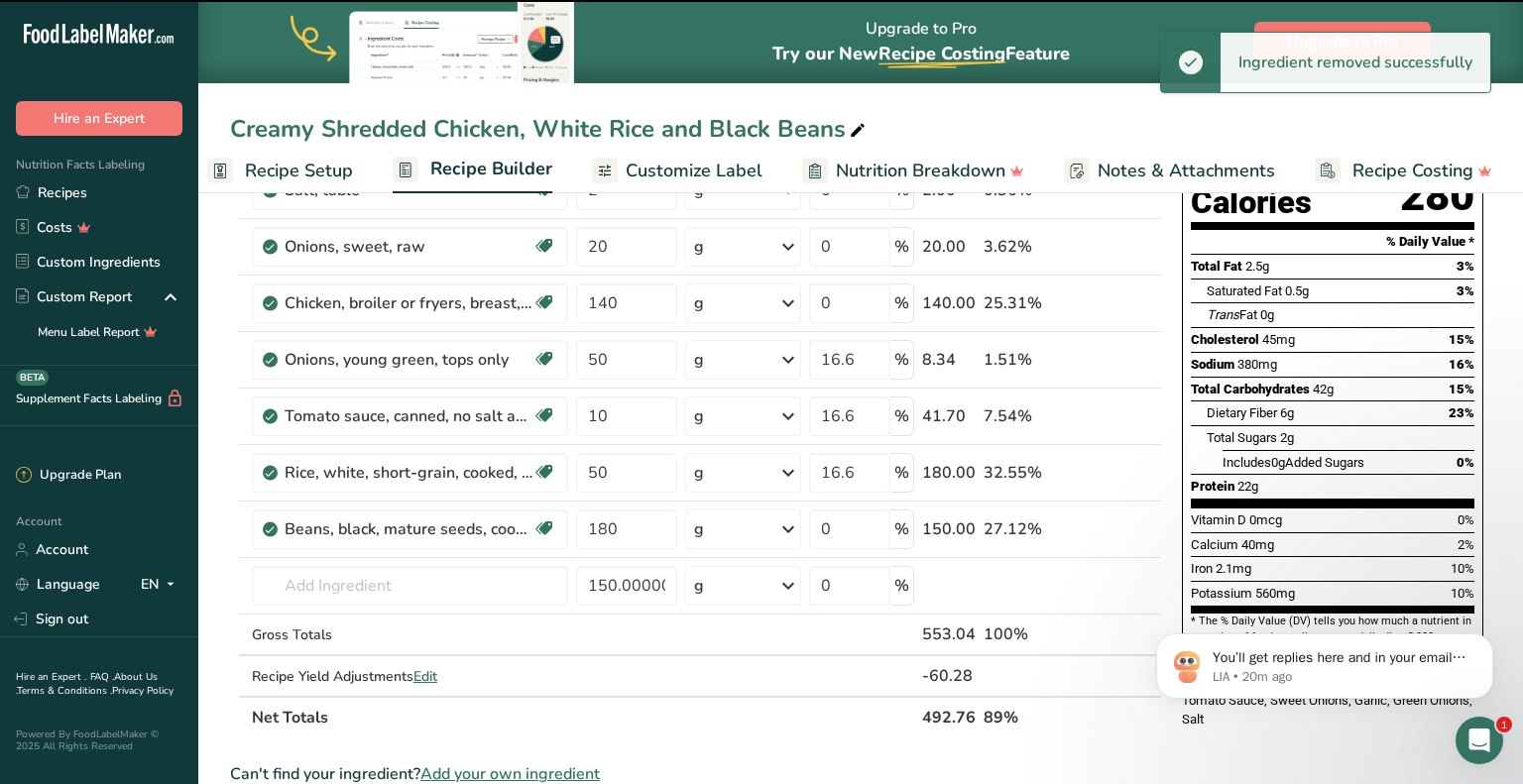 type 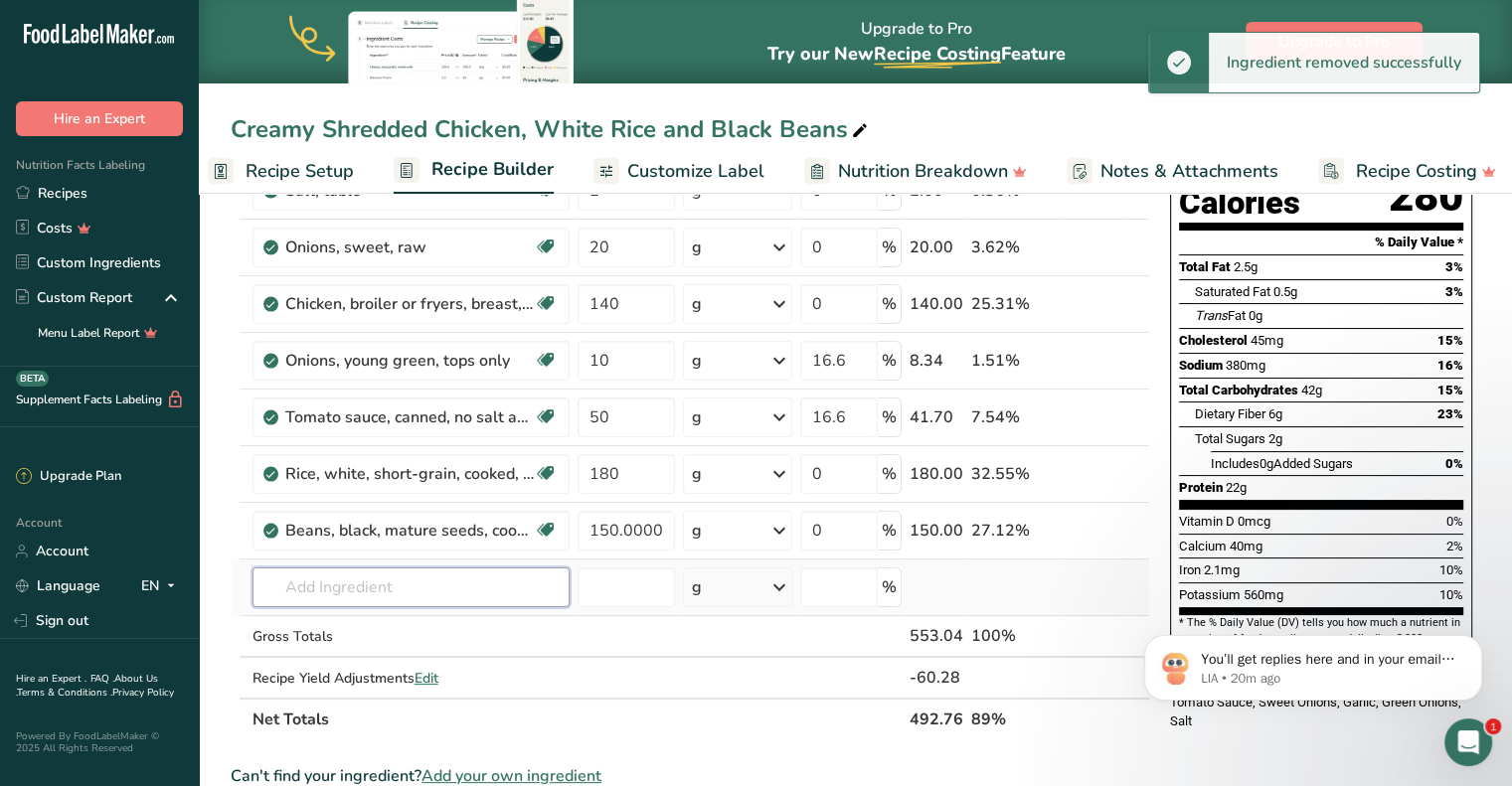 click at bounding box center (411, 587) 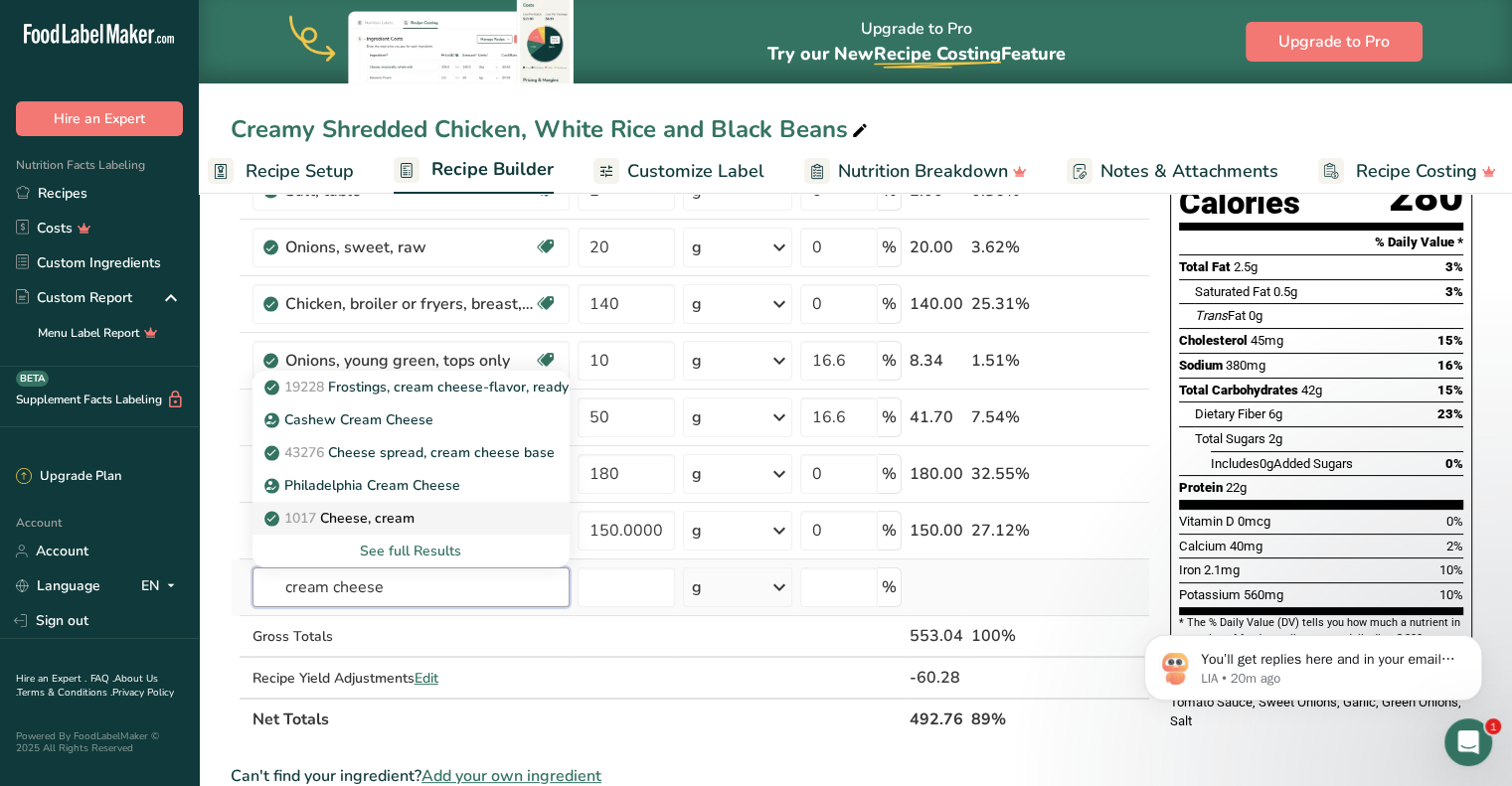 type on "cream cheese" 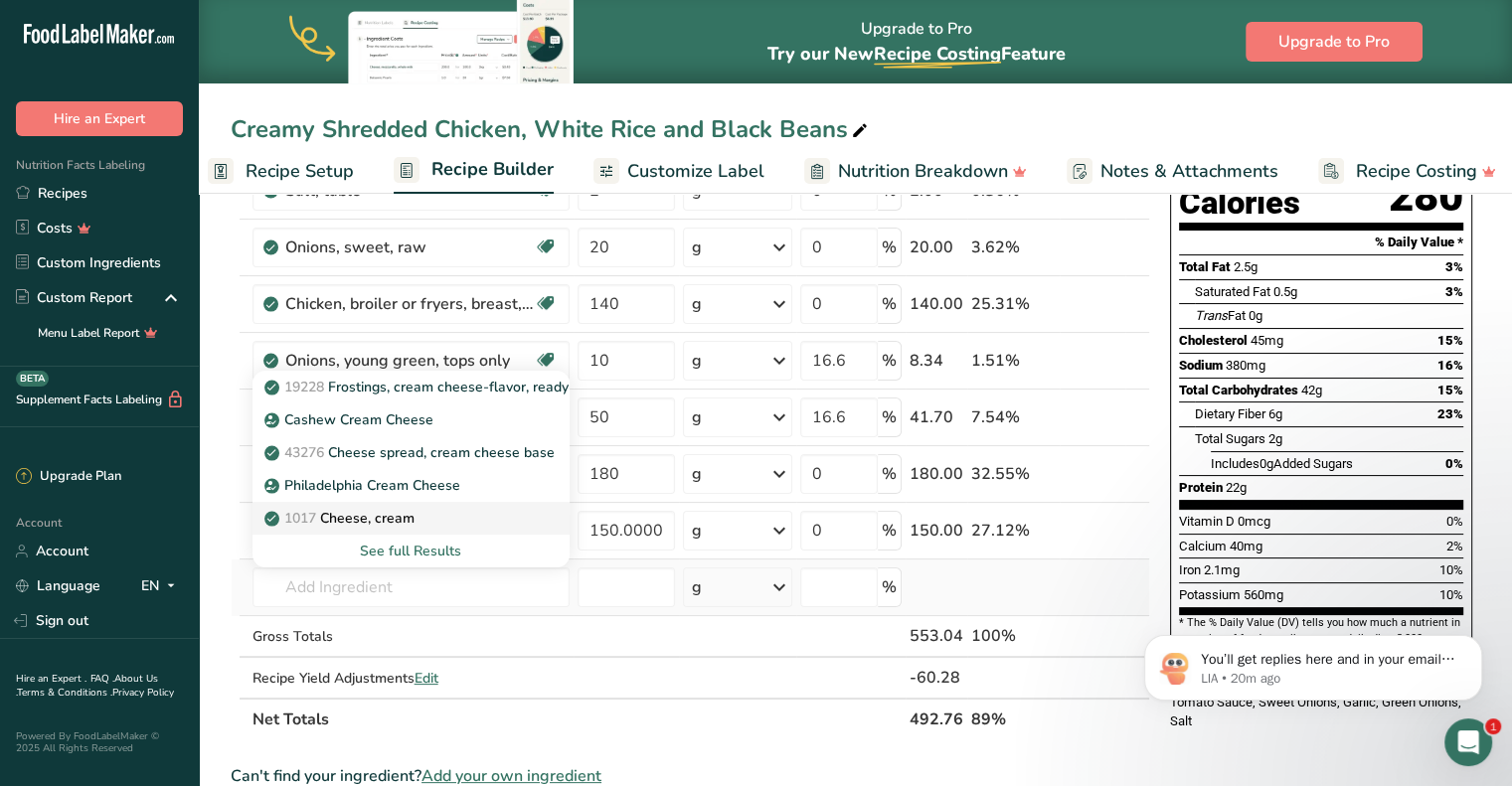 click on "1017
Cheese, cream" at bounding box center (341, 518) 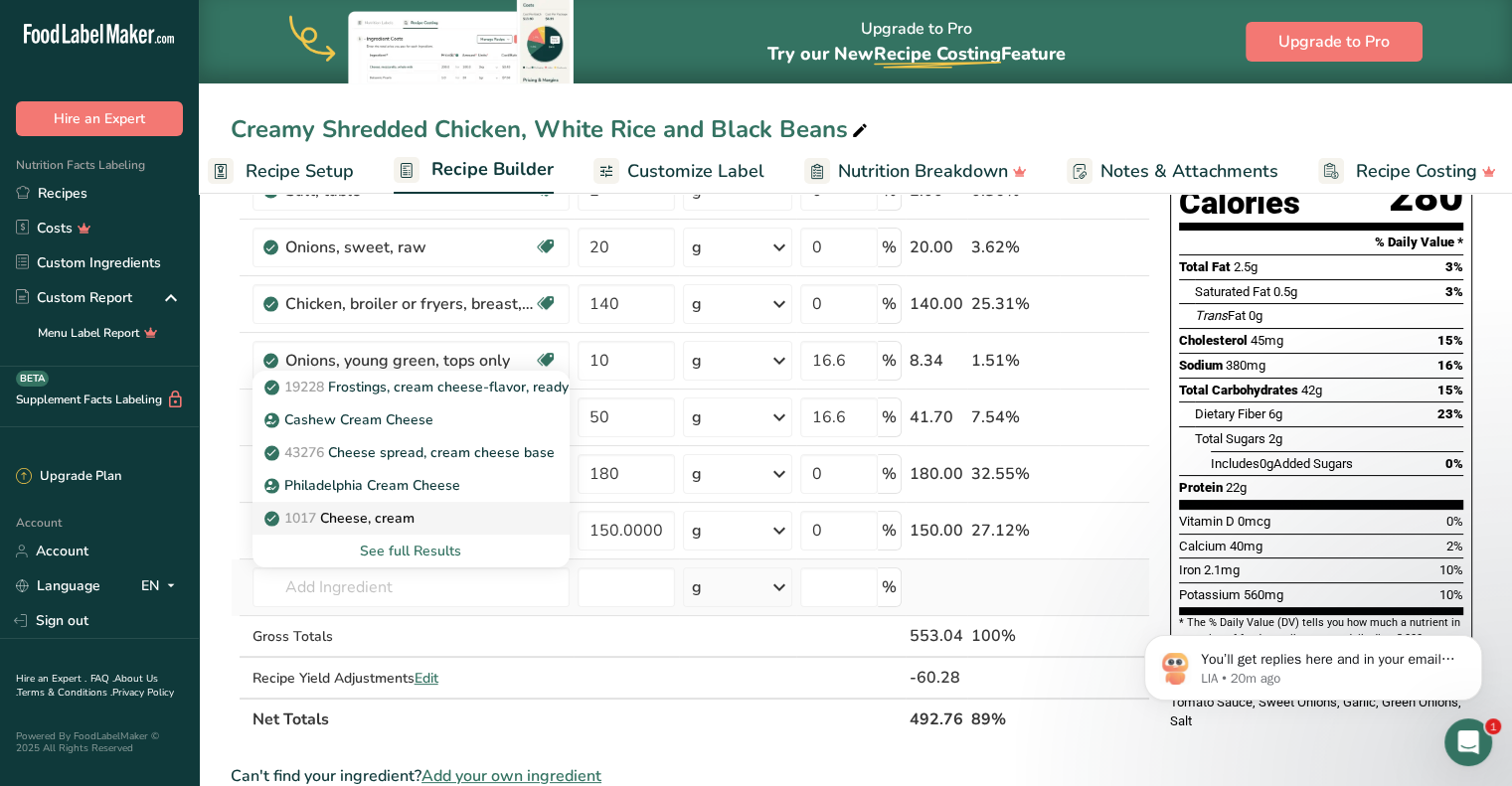 type on "Cheese, cream" 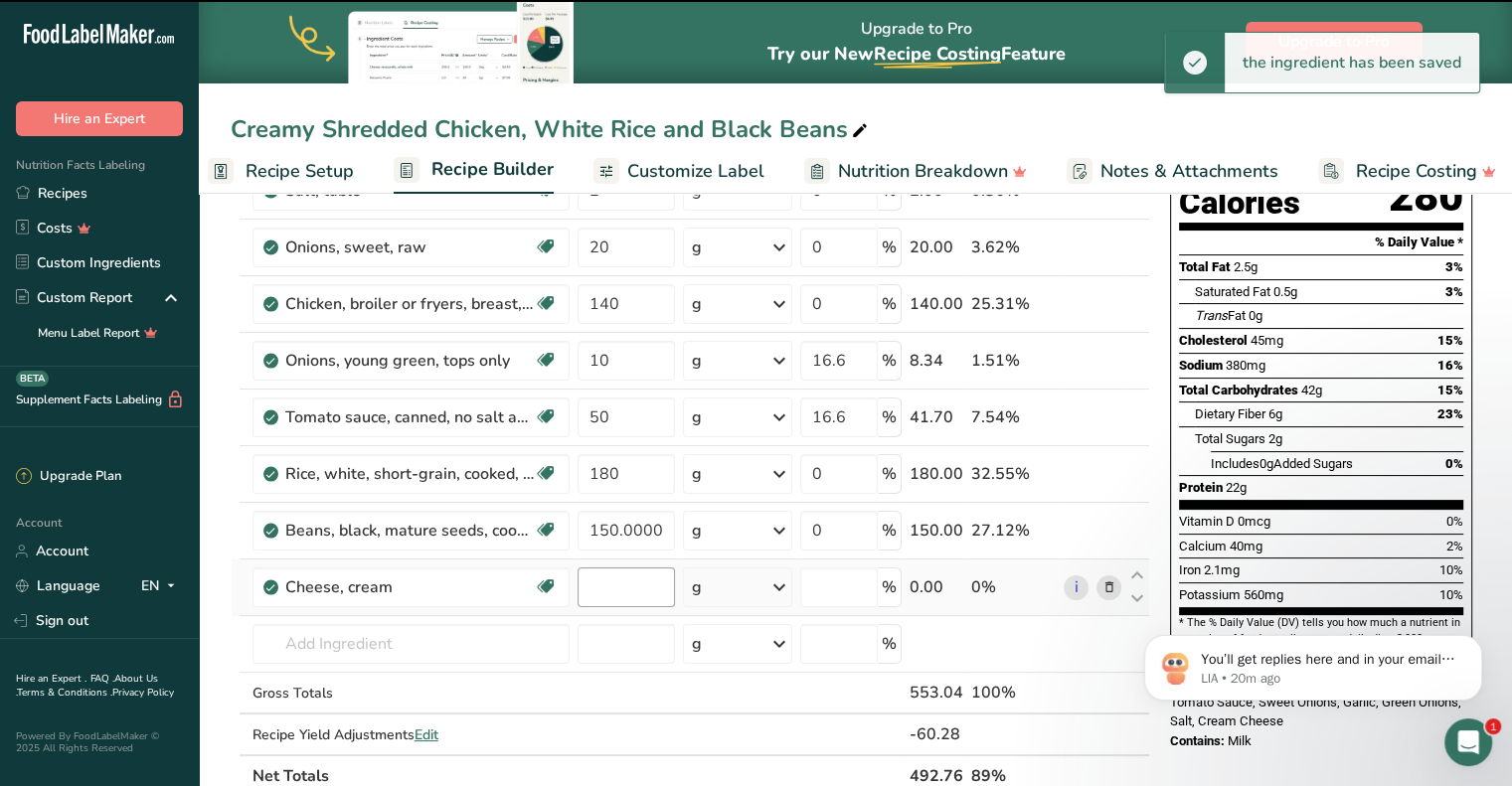 type on "0" 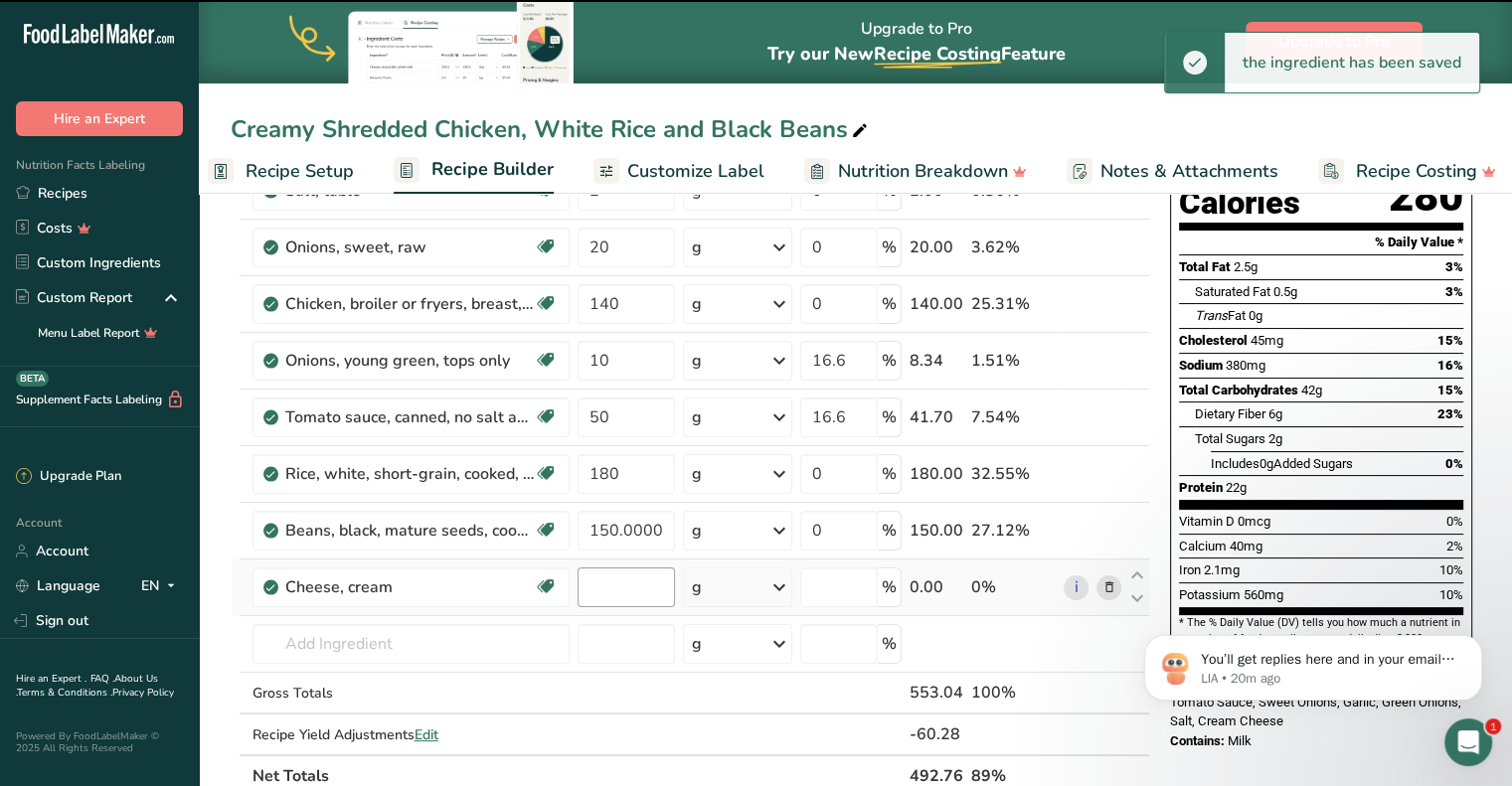 type on "0" 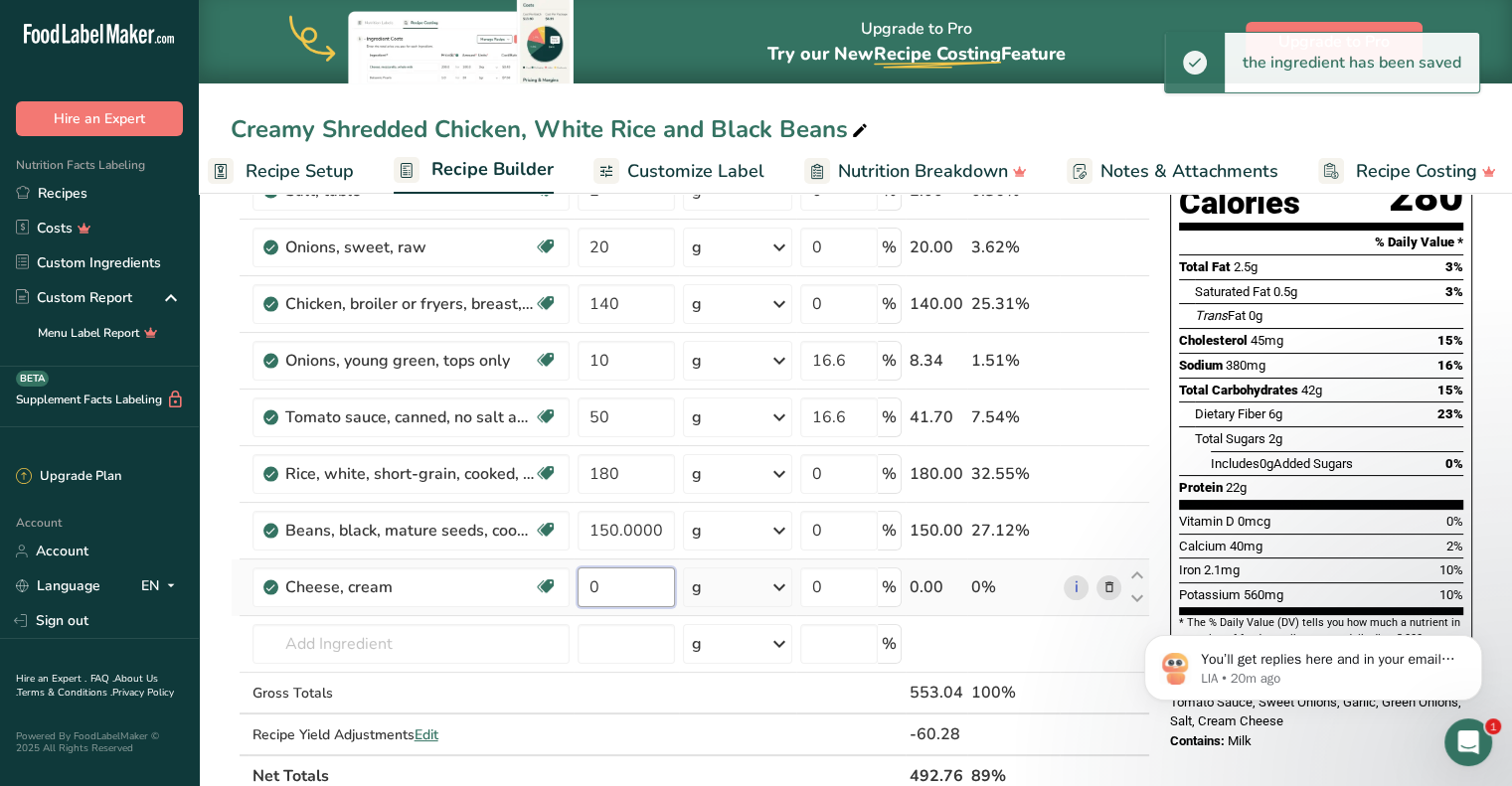 click on "0" at bounding box center [626, 587] 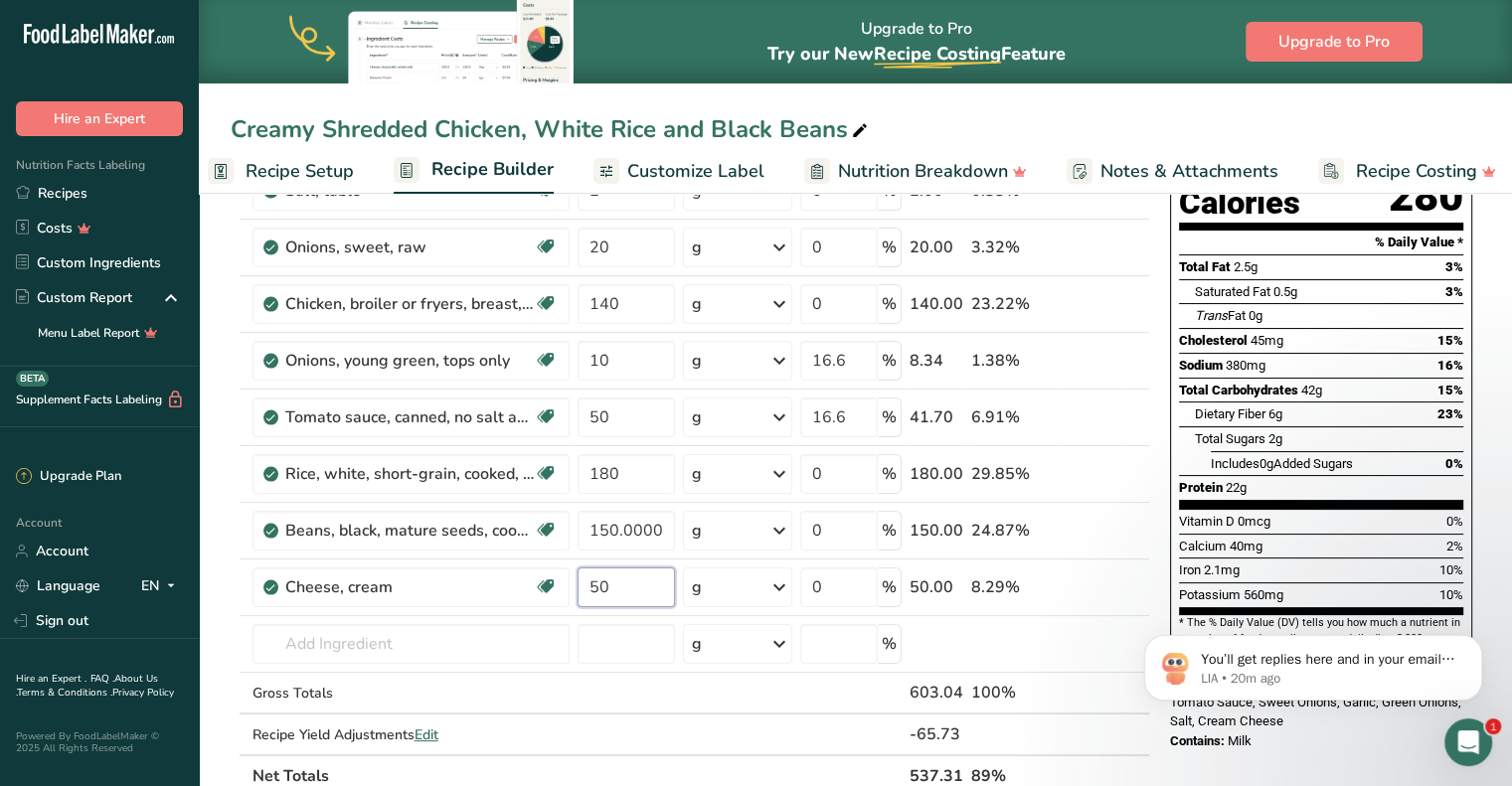 type on "50" 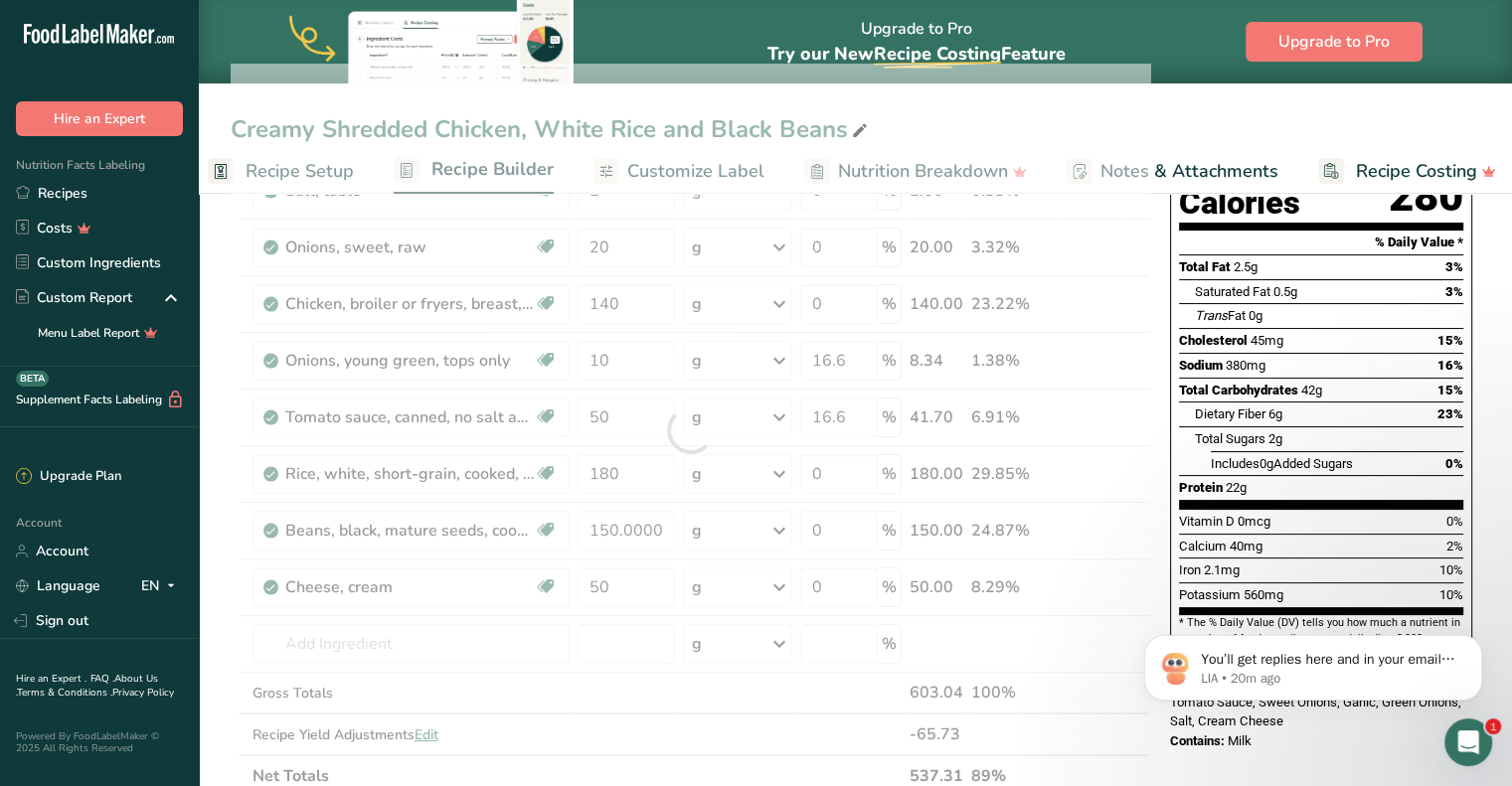 click on "Nutrition Facts
2 Servings Per Container
Serving Size
246g
Amount Per Serving
Calories
280
% Daily Value *
Total Fat
2.5g
3%
Saturated Fat
0.5g
3%
Trans  Fat
0g
Cholesterol
45mg
15%
Sodium
380mg
16%
Total Carbohydrates
42g
15%
Dietary Fiber
6g
23%" at bounding box center (1321, 707) 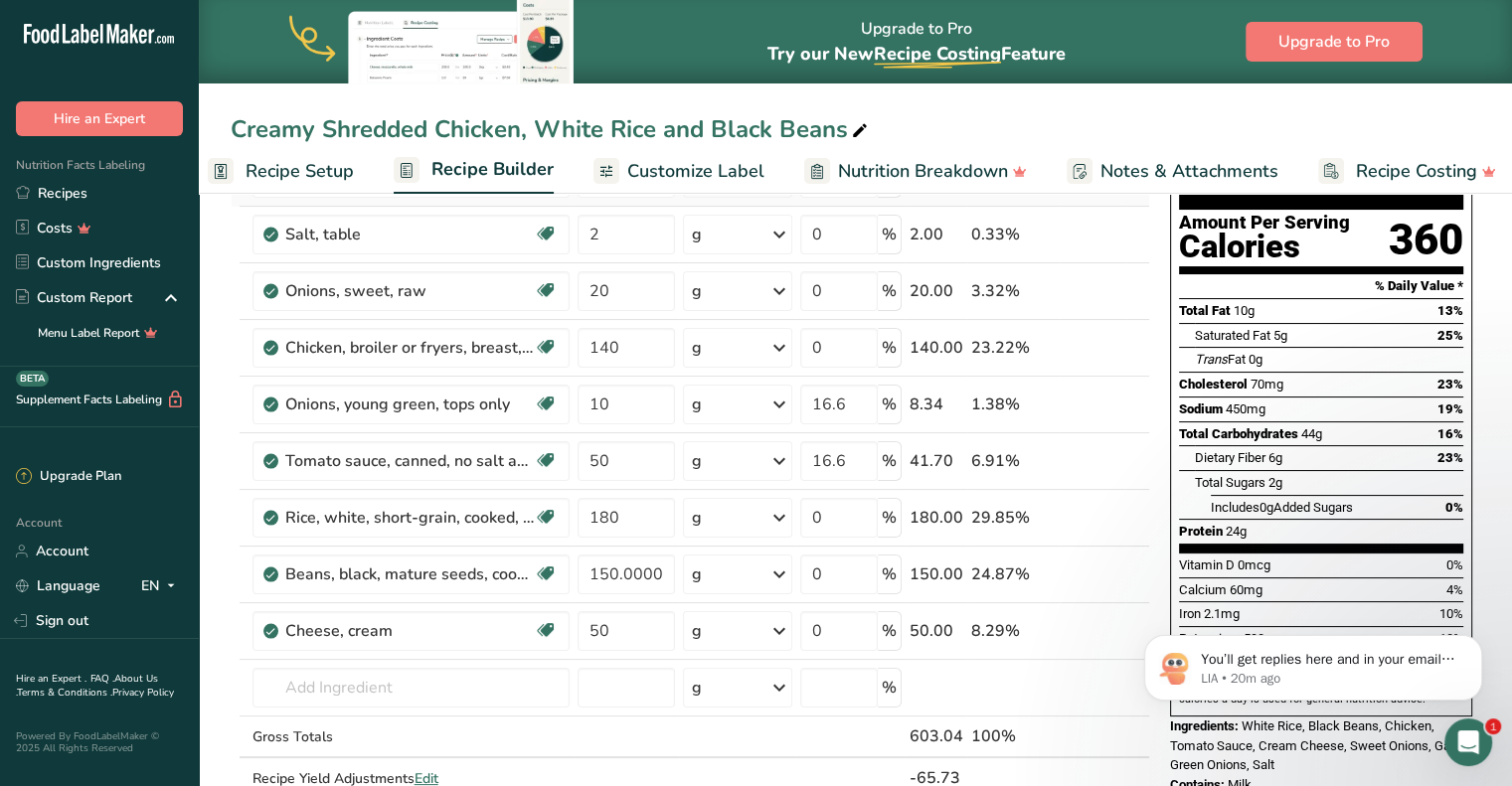 scroll, scrollTop: 199, scrollLeft: 0, axis: vertical 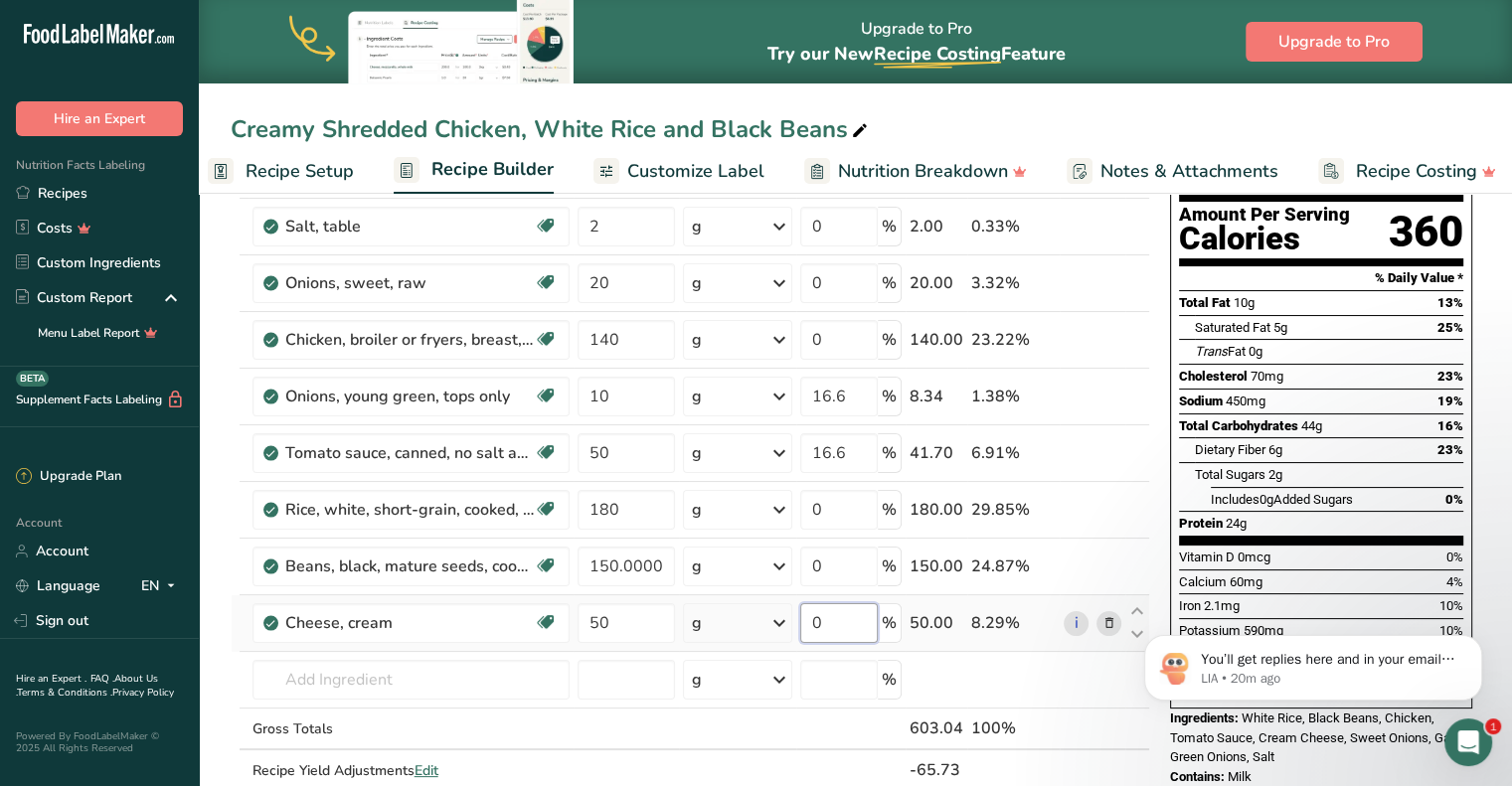 click on "0" at bounding box center (839, 623) 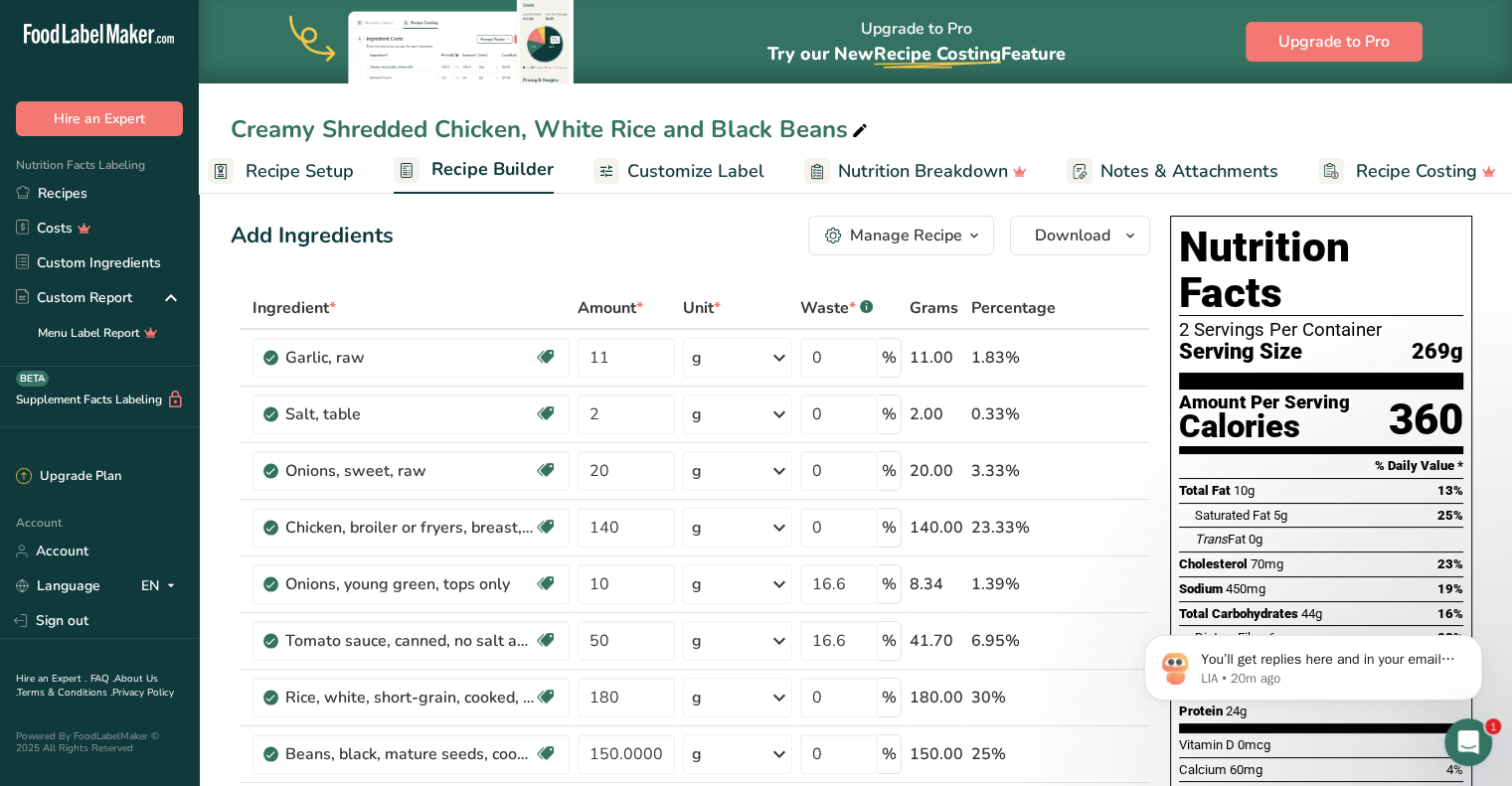 scroll, scrollTop: 0, scrollLeft: 0, axis: both 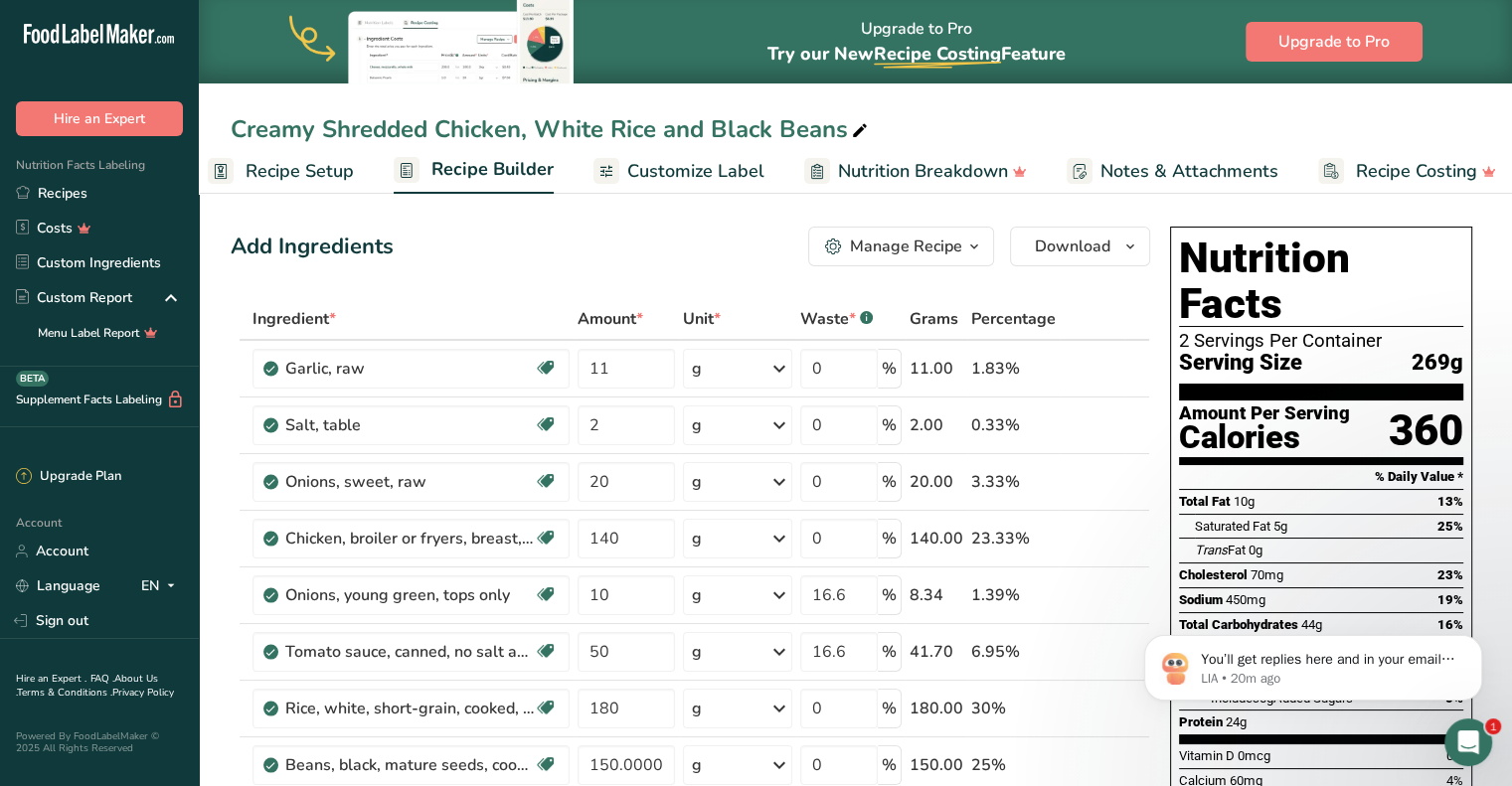 type on "6" 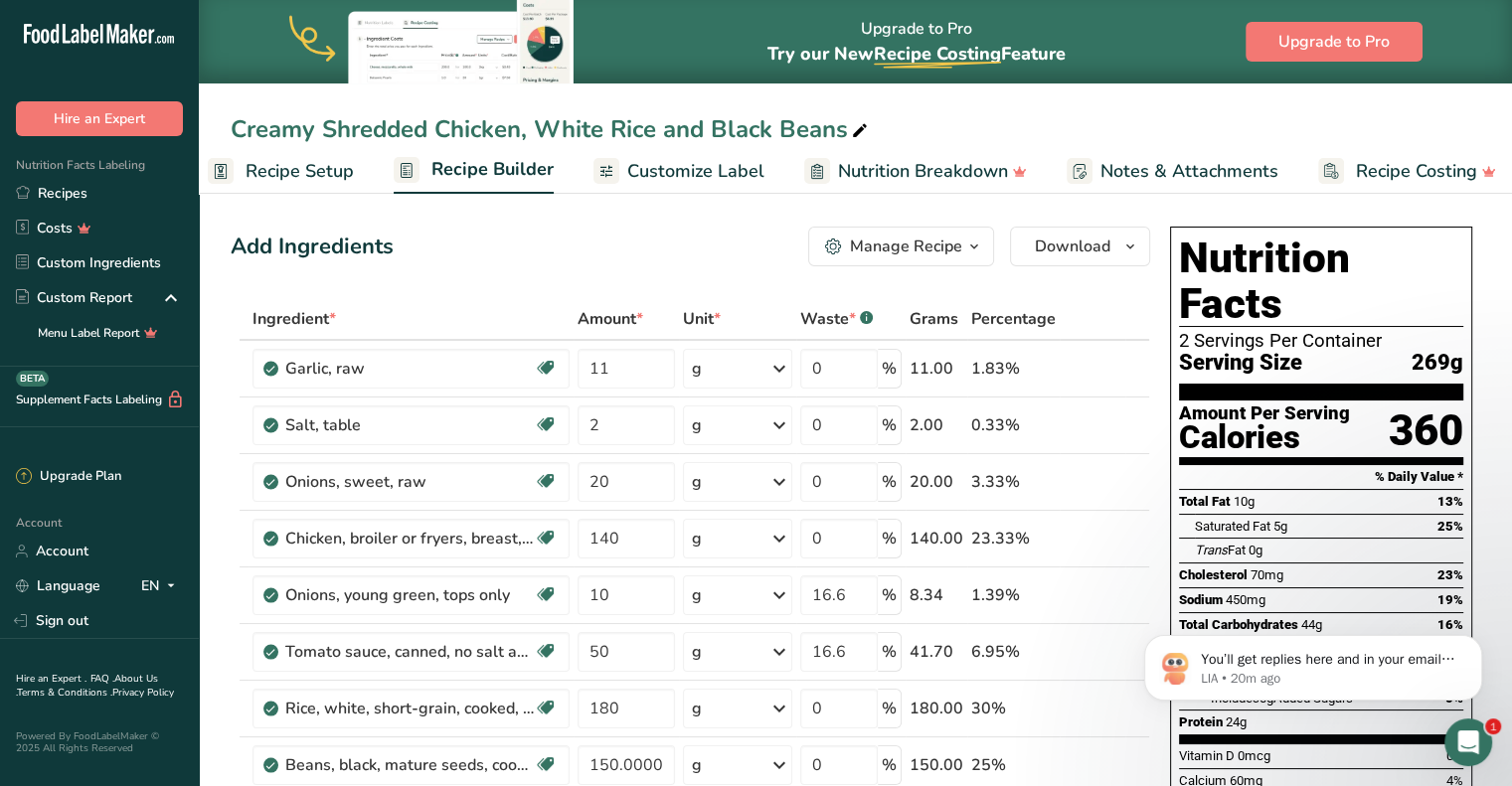 click on "Add Ingredients
Manage Recipe         Delete Recipe           Duplicate Recipe             Scale Recipe             Save as Sub-Recipe   .a-a{fill:#347362;}.b-a{fill:#fff;}                               Nutrition Breakdown                   Recipe Card
NEW
Amino Acids Pattern Report             Activity History
Download
Choose your preferred label style
Standard FDA label
Standard FDA label
The most common format for nutrition facts labels in compliance with the FDA's typeface, style and requirements
Tabular FDA label
A label format compliant with the FDA regulations presented in a tabular (horizontal) display.
Linear FDA label
A simple linear display for small sized packages.
Simplified FDA label" at bounding box center (855, 941) 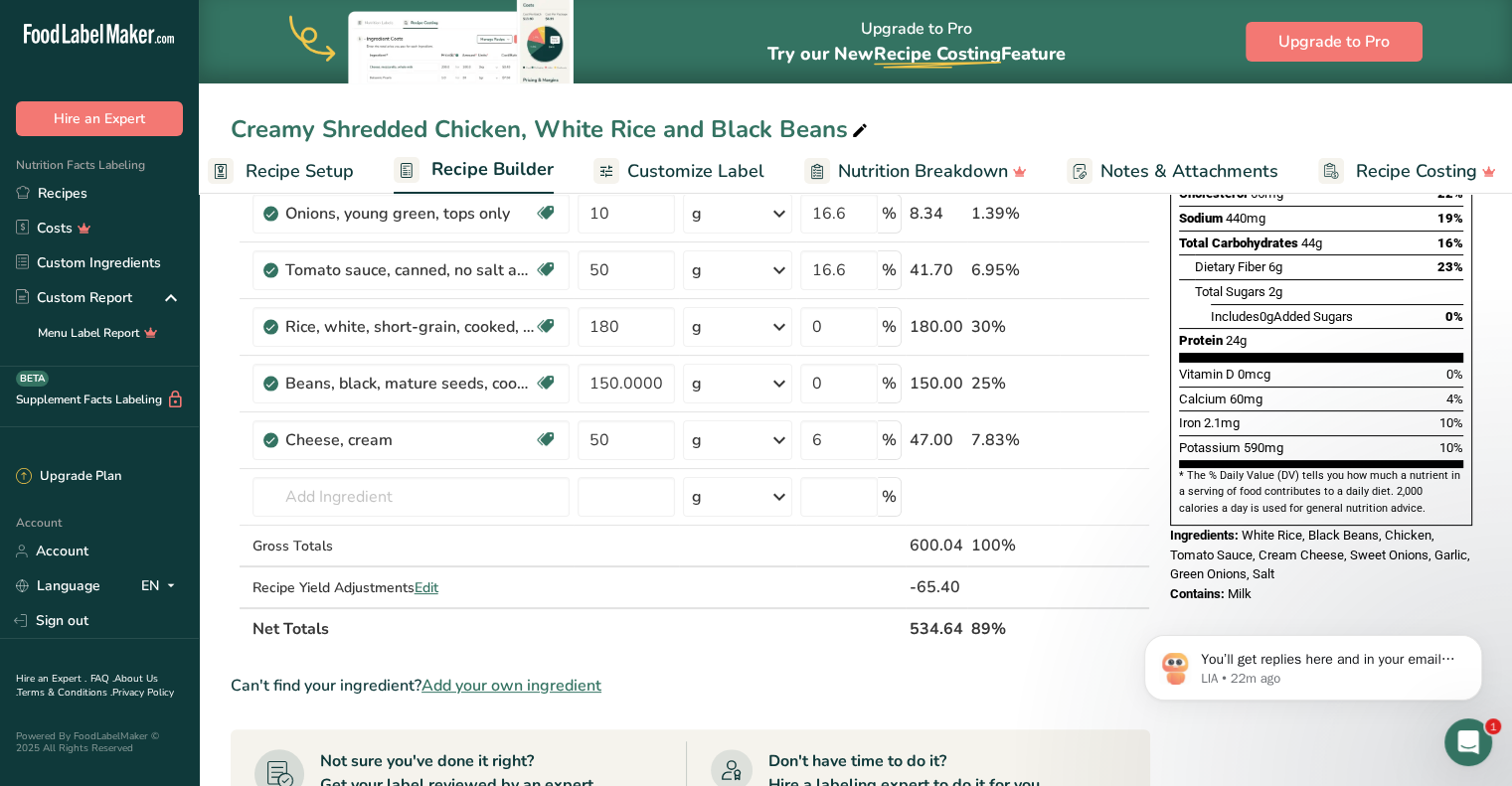 scroll, scrollTop: 393, scrollLeft: 0, axis: vertical 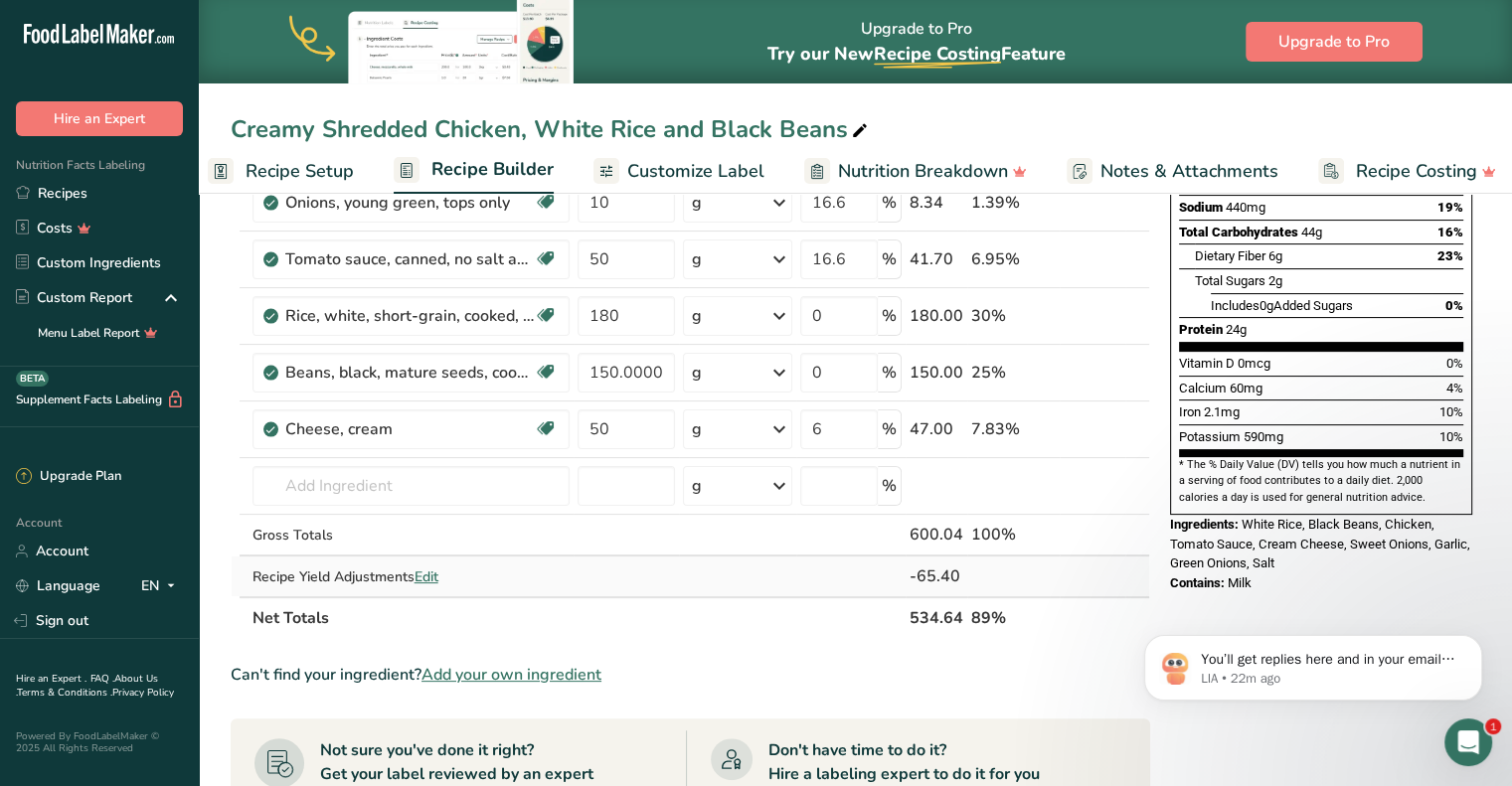 click on "Recipe Yield Adjustments
Edit" at bounding box center (411, 576) 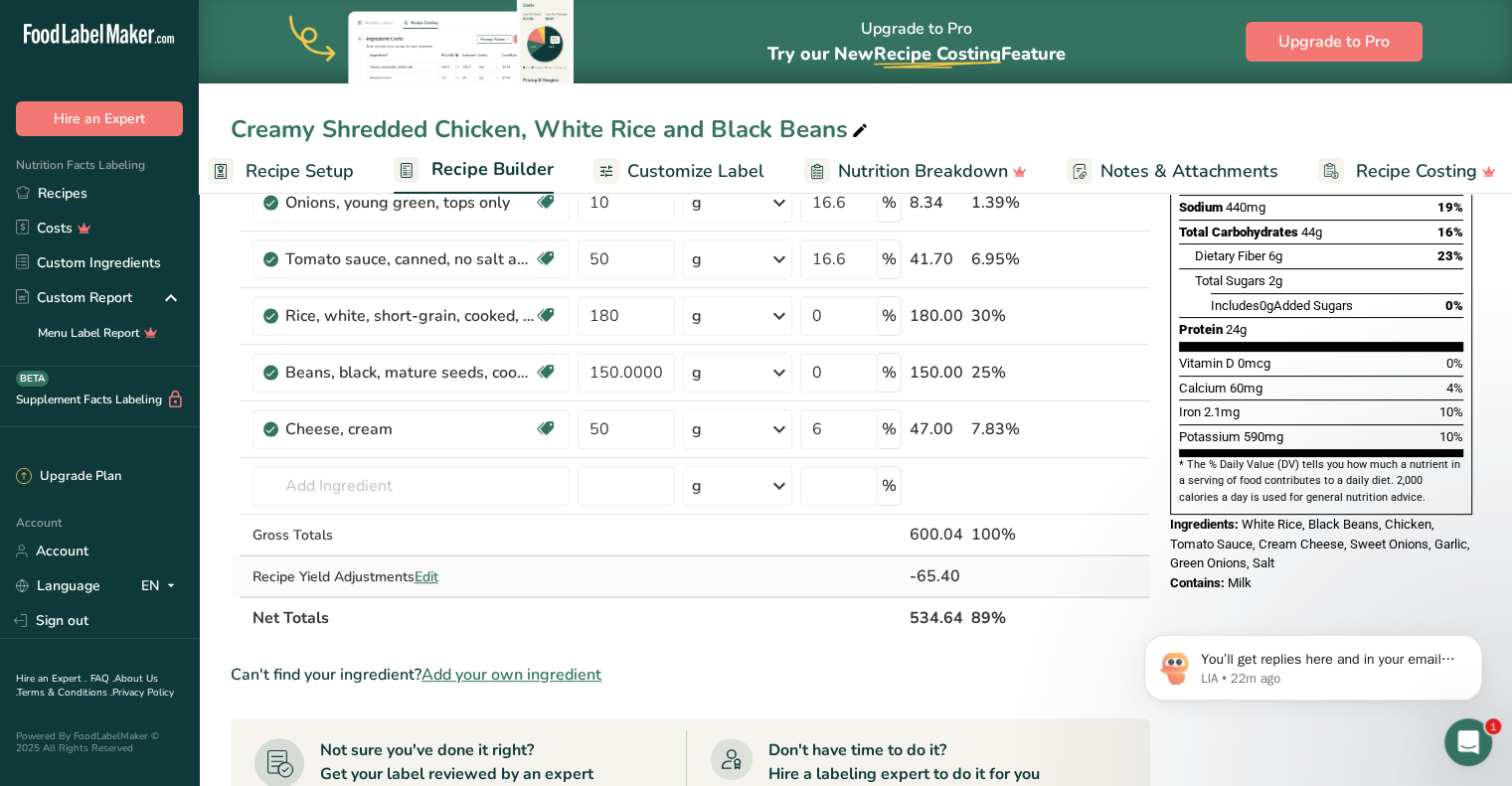 click on "Edit" at bounding box center [426, 576] 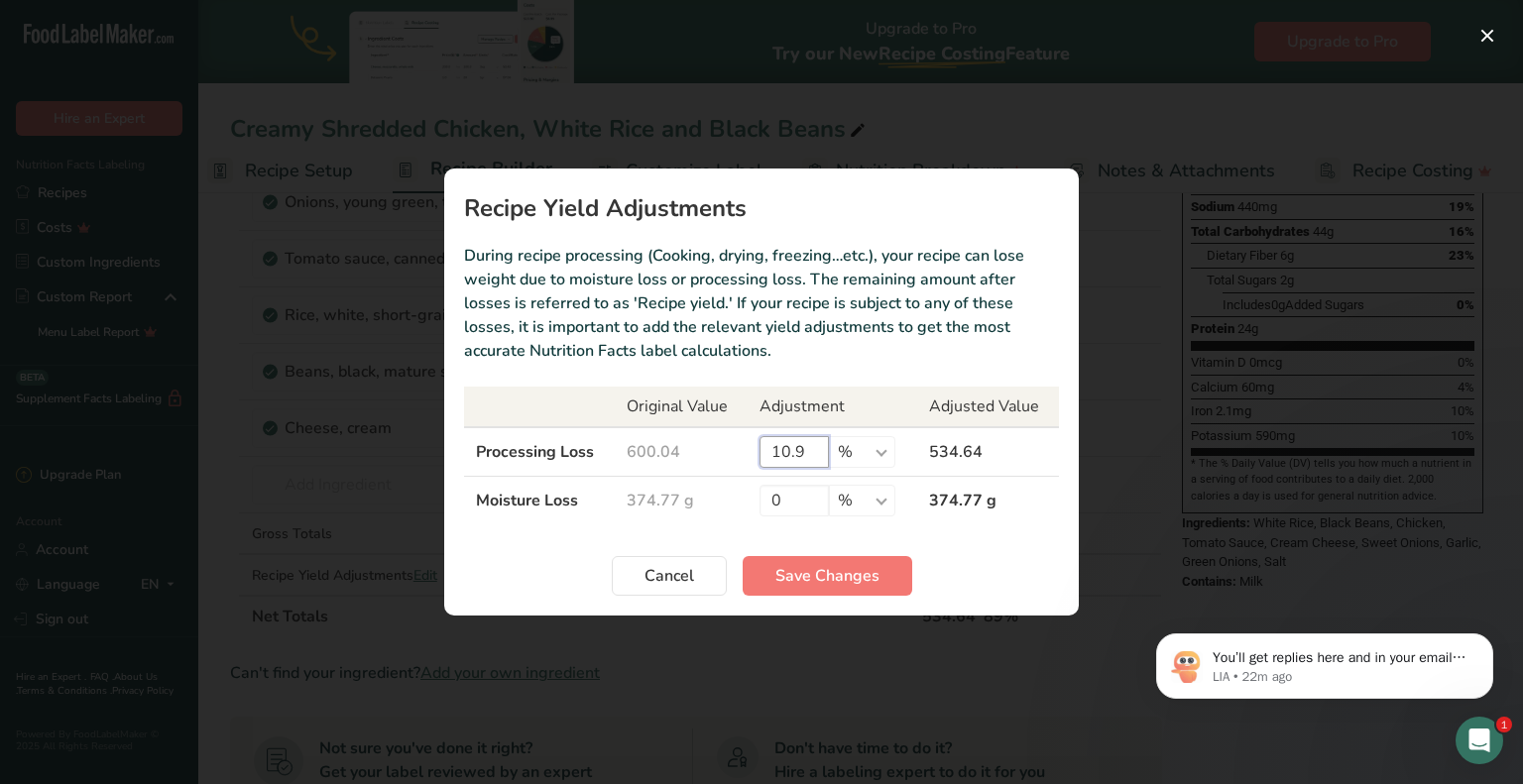 click on "10.9" at bounding box center [794, 452] 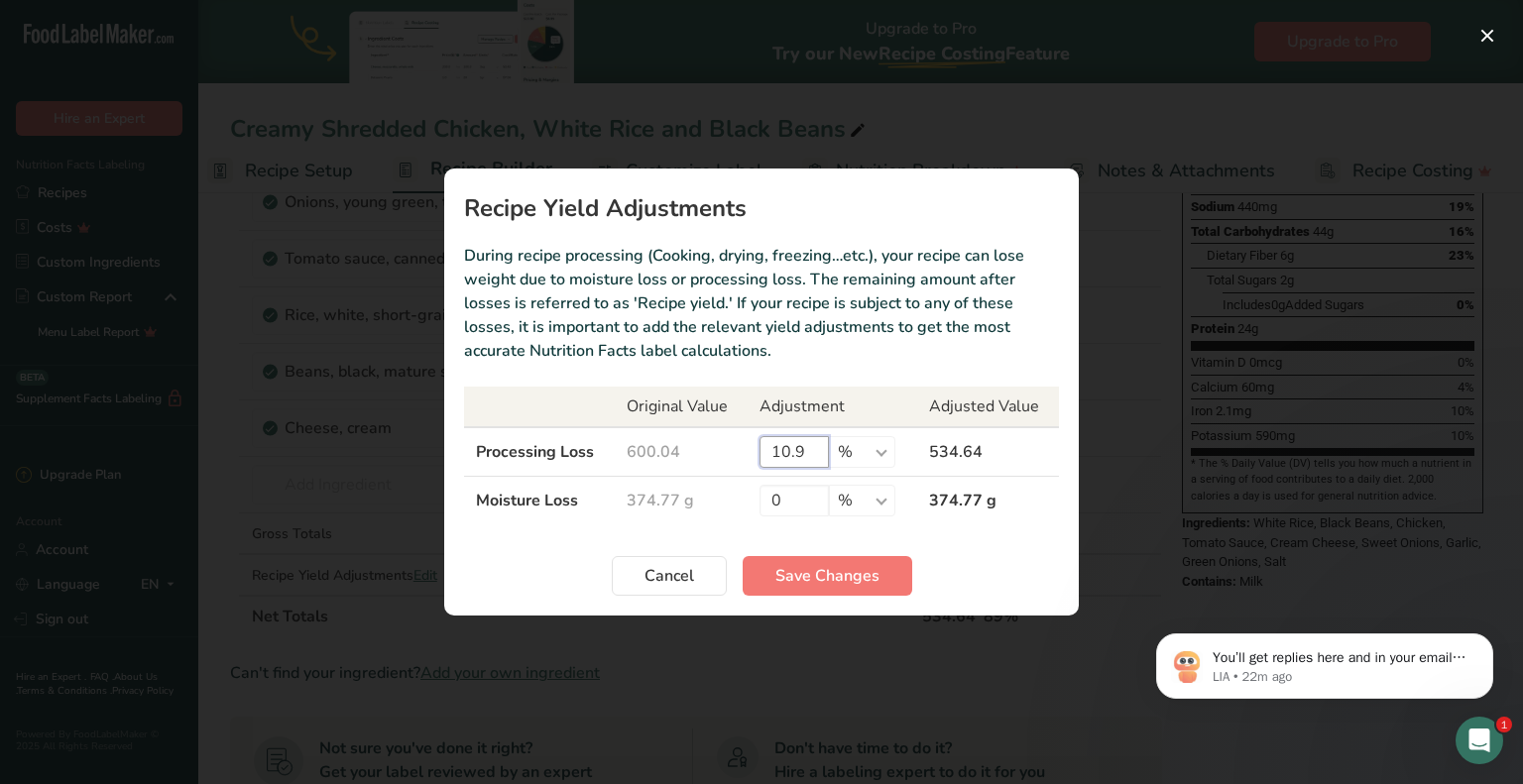 drag, startPoint x: 821, startPoint y: 455, endPoint x: 713, endPoint y: 454, distance: 108.00463 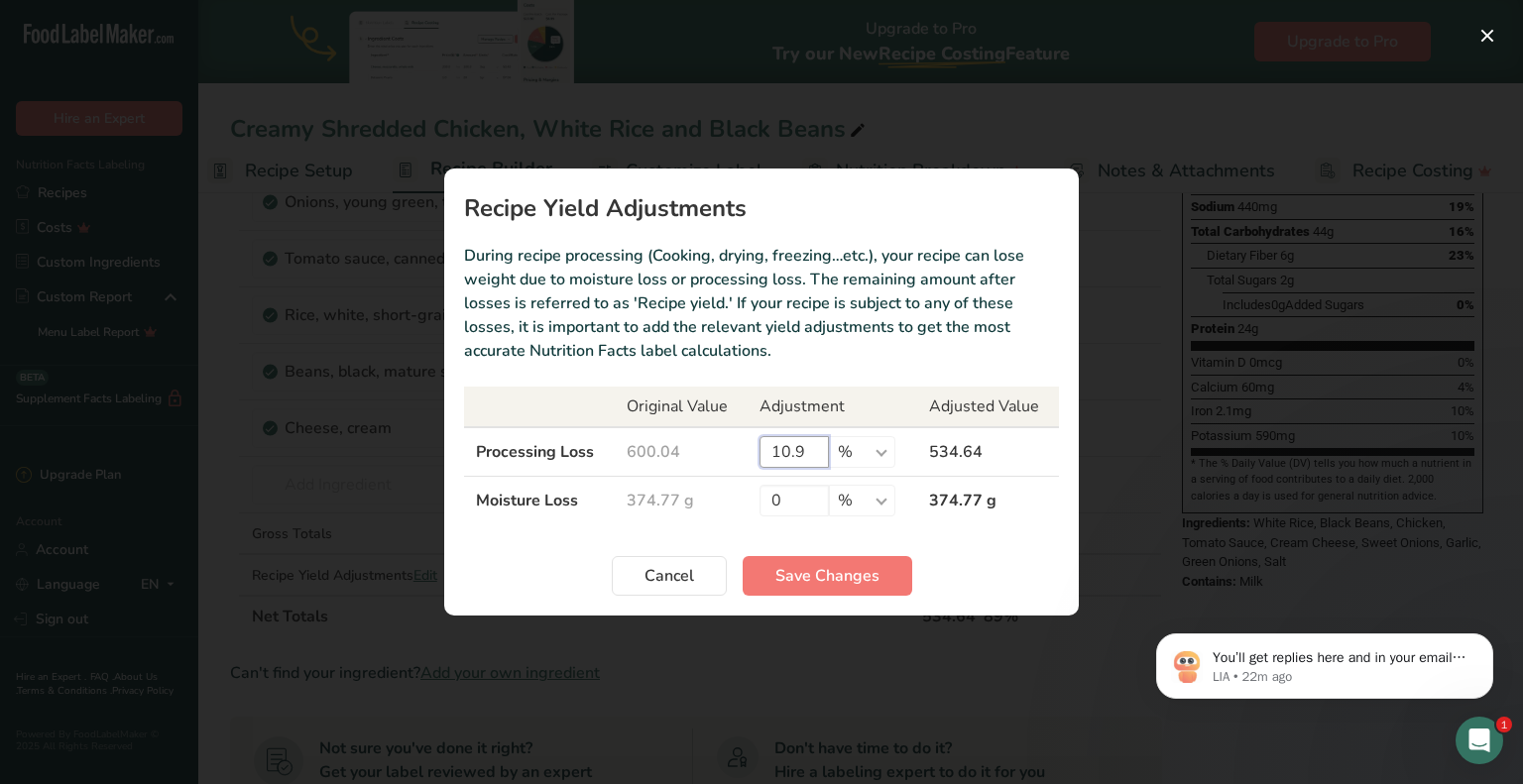 click on "Processing Loss
600.04
10.9
%
g
kg
mg
mcg
lb
oz
534.64" at bounding box center [762, 452] 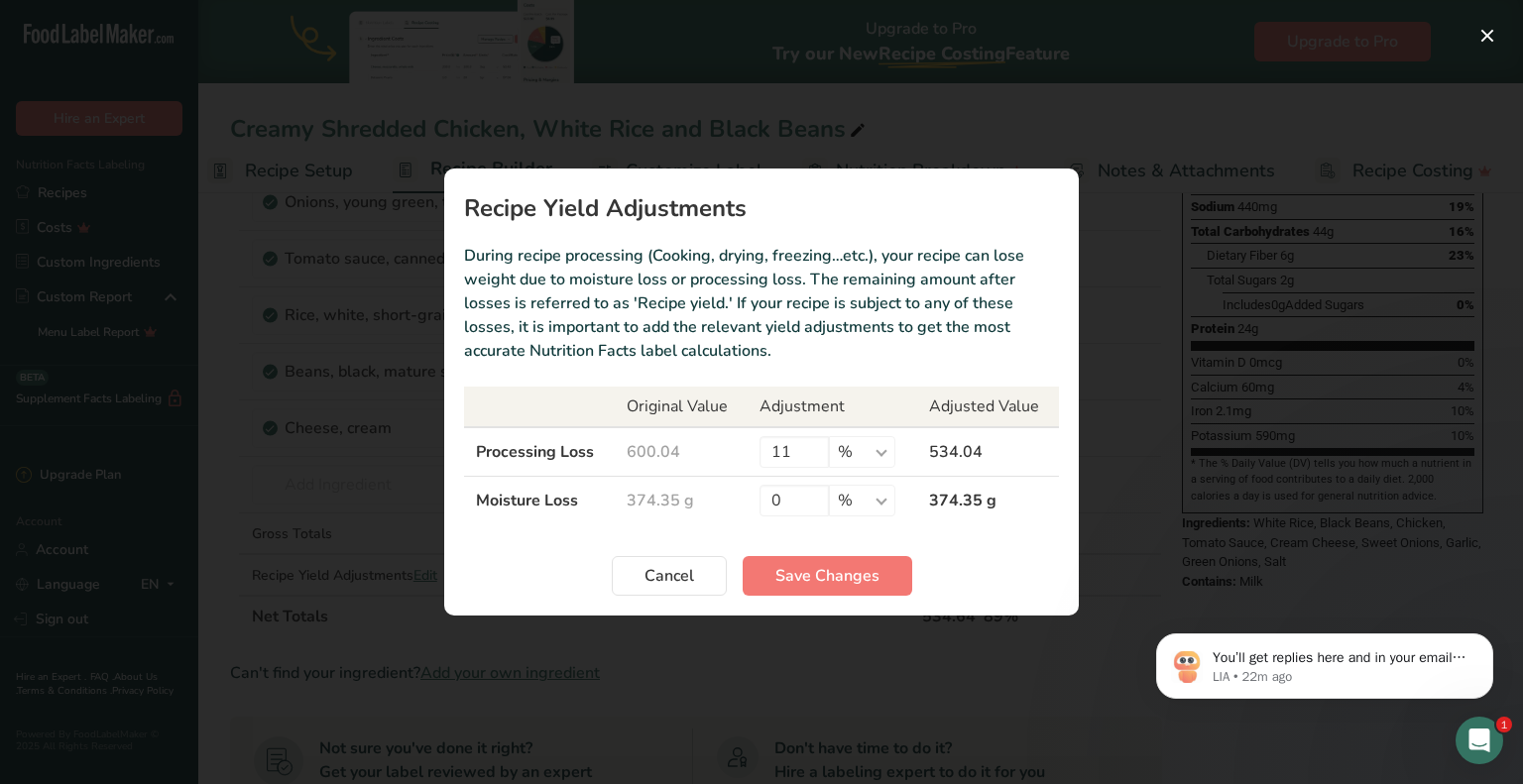 click on "Cancel
Save Changes" at bounding box center (762, 576) 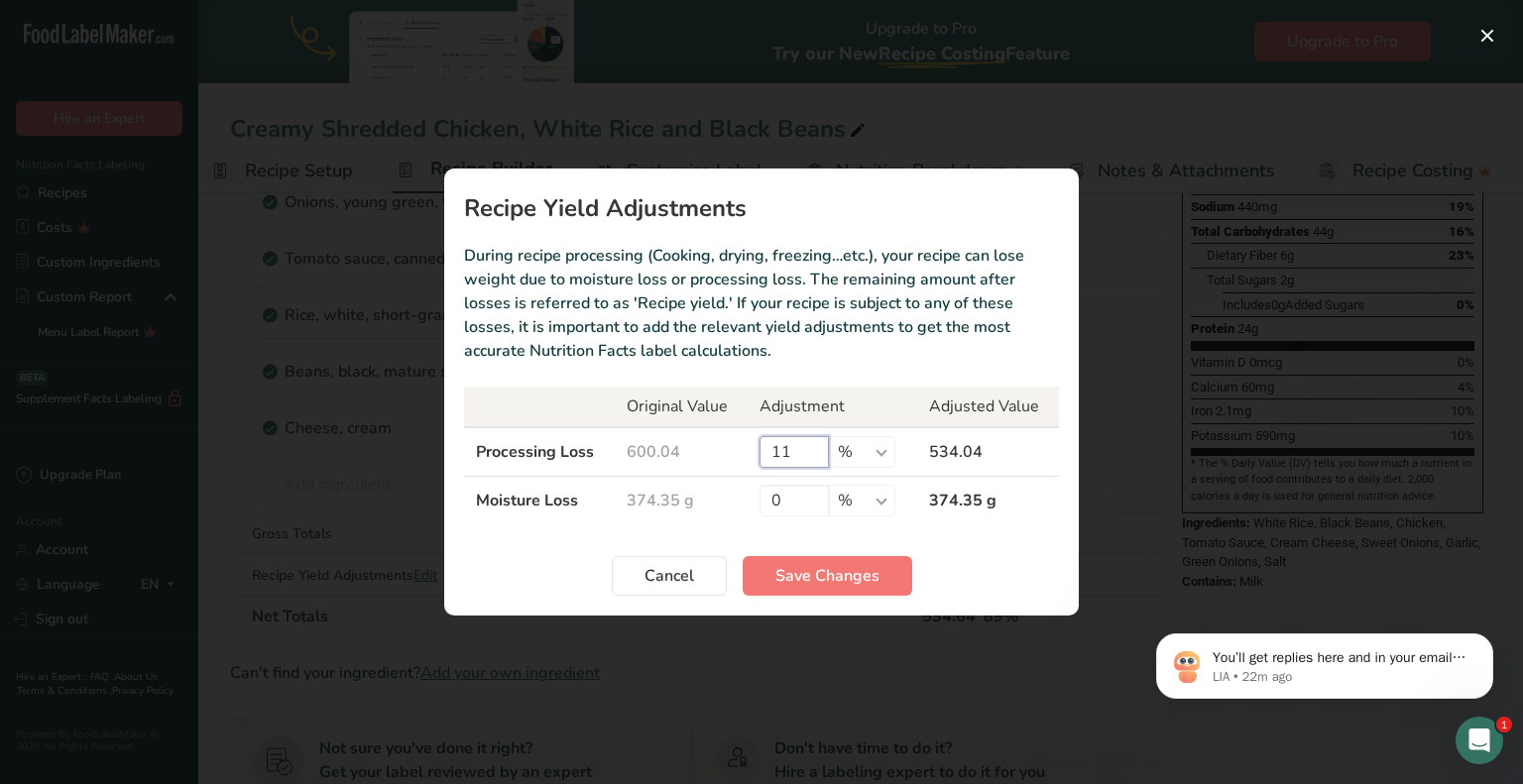 click on "11" at bounding box center (794, 452) 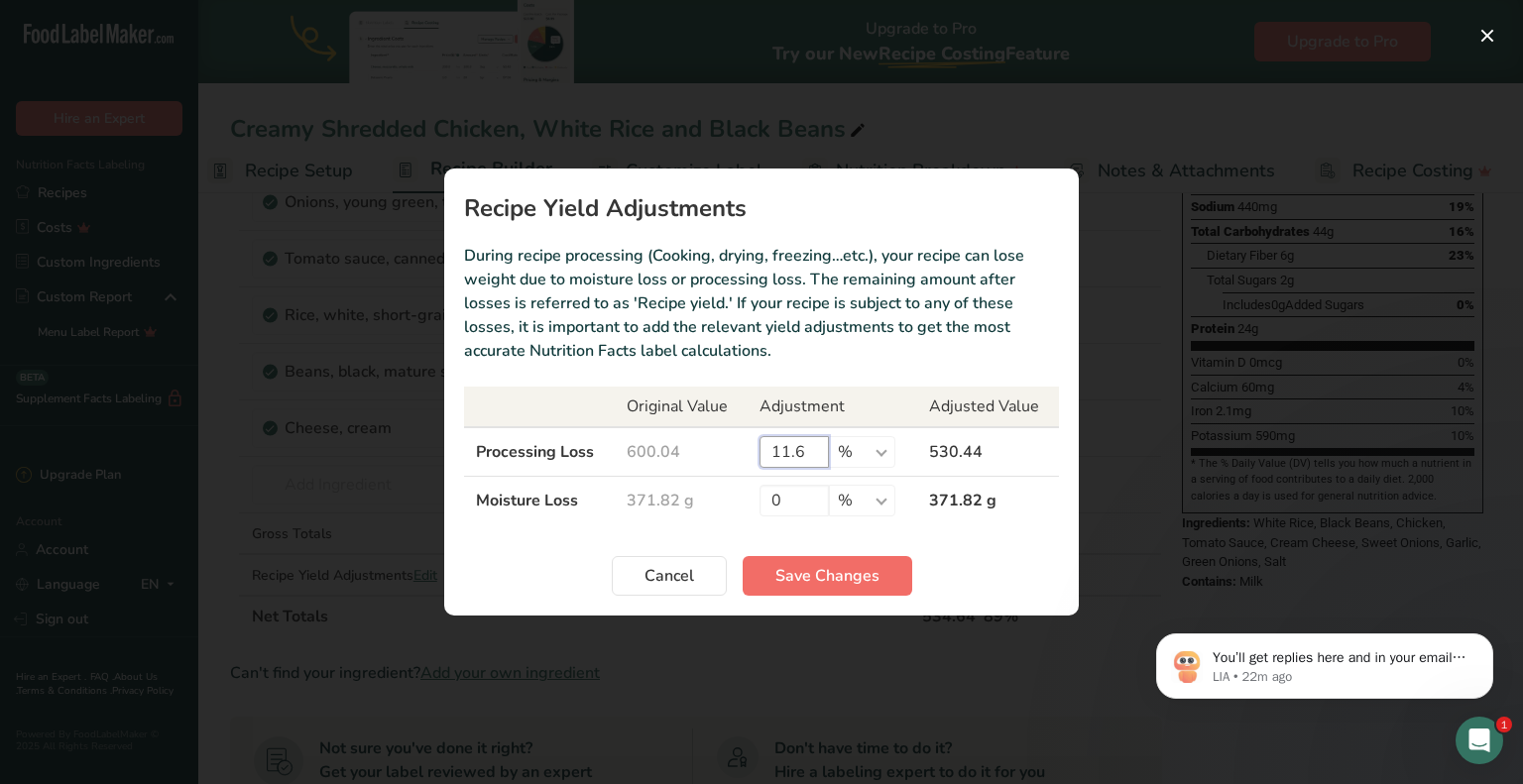 type on "11.6" 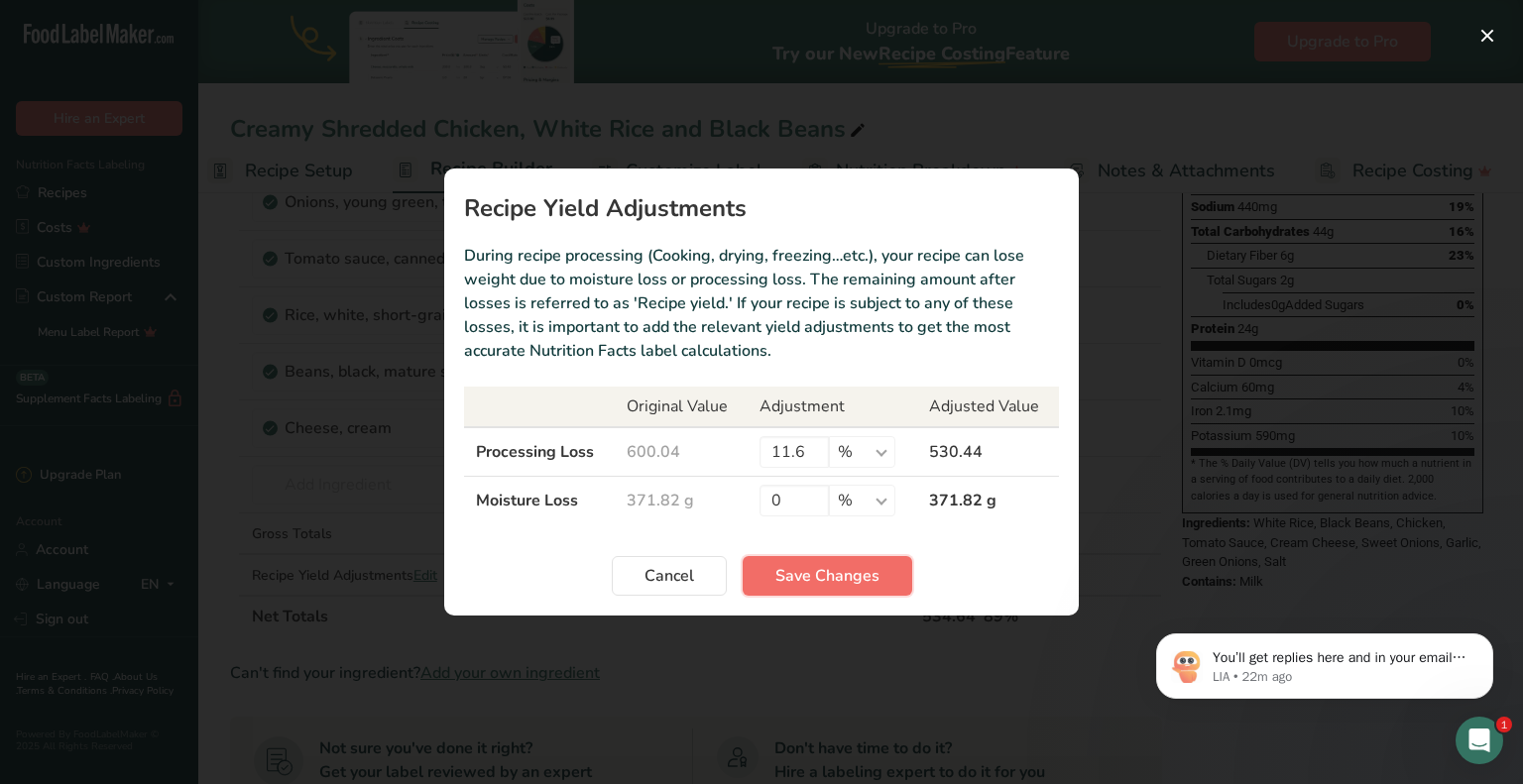 click on "Save Changes" at bounding box center (827, 576) 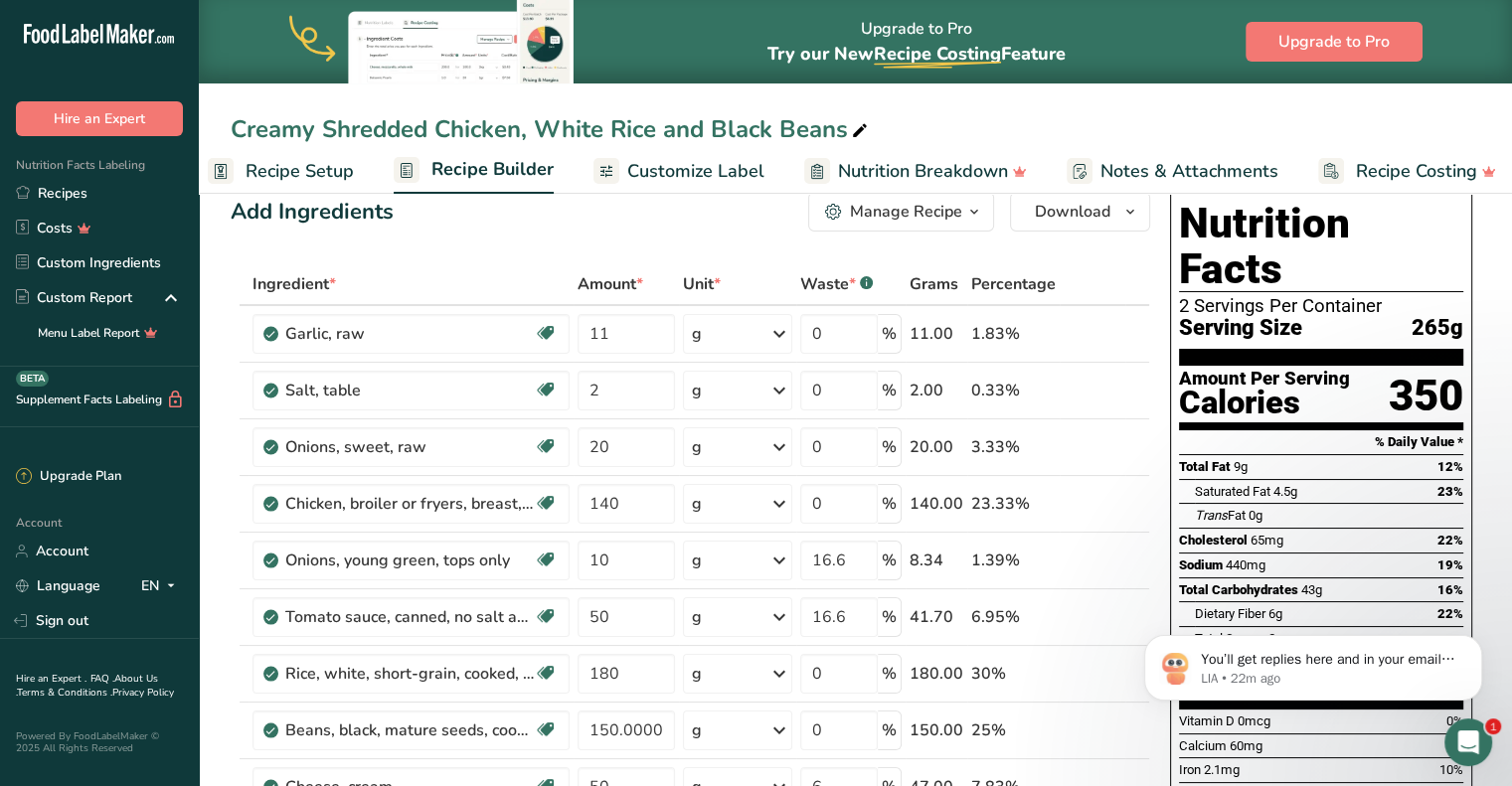 scroll, scrollTop: 0, scrollLeft: 0, axis: both 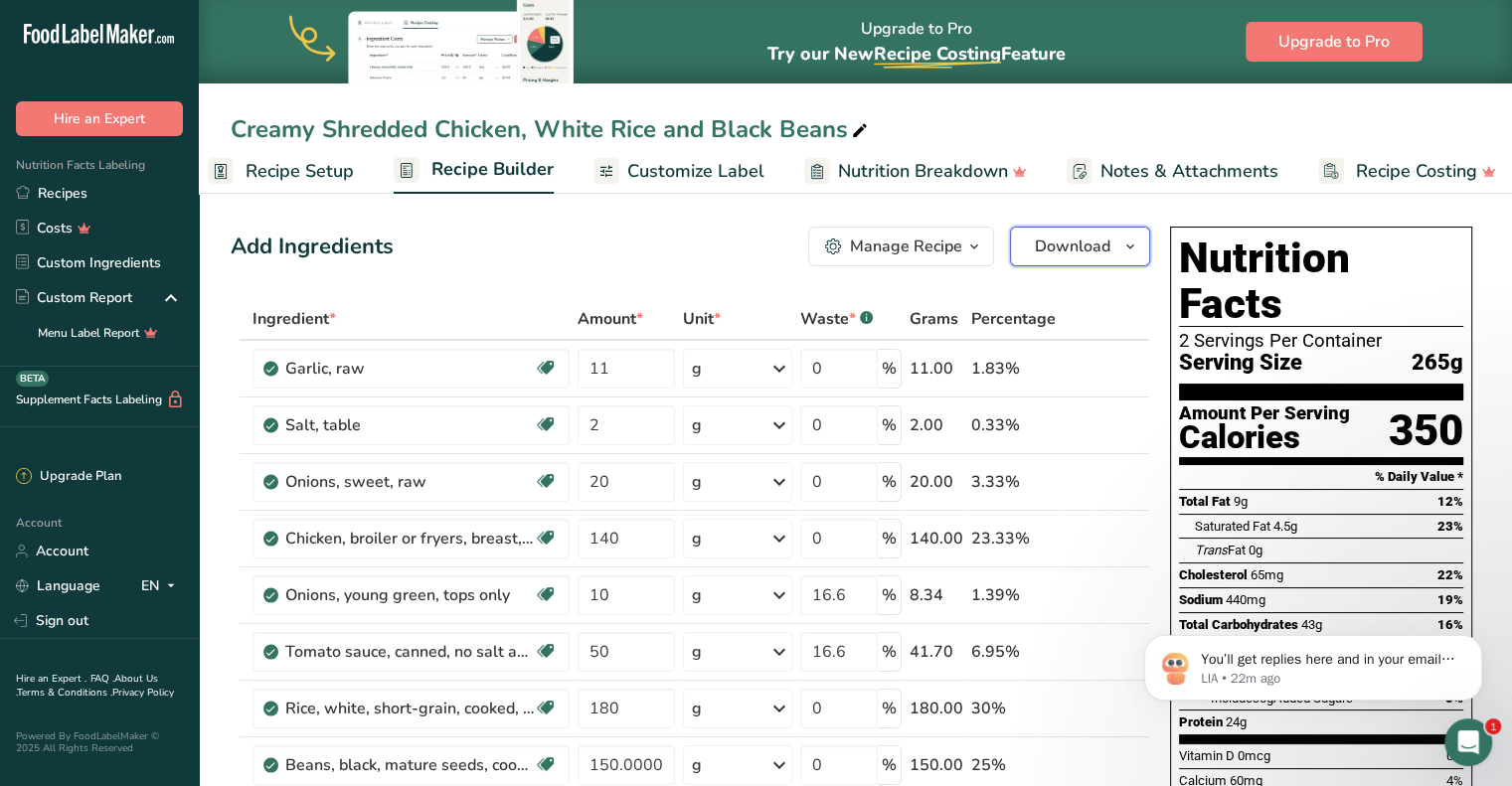 click on "Download" at bounding box center (1073, 246) 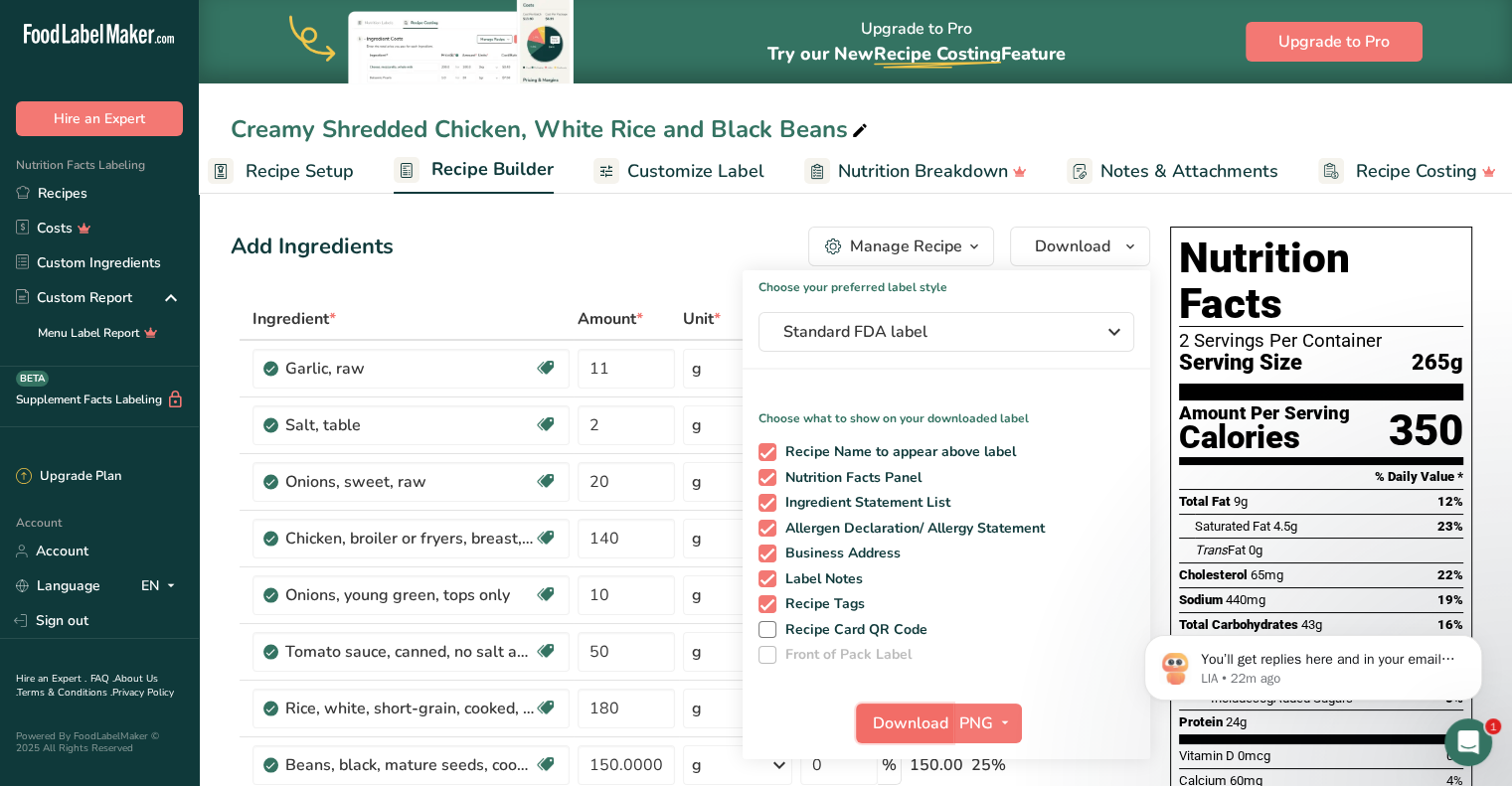 click on "Download" at bounding box center (911, 723) 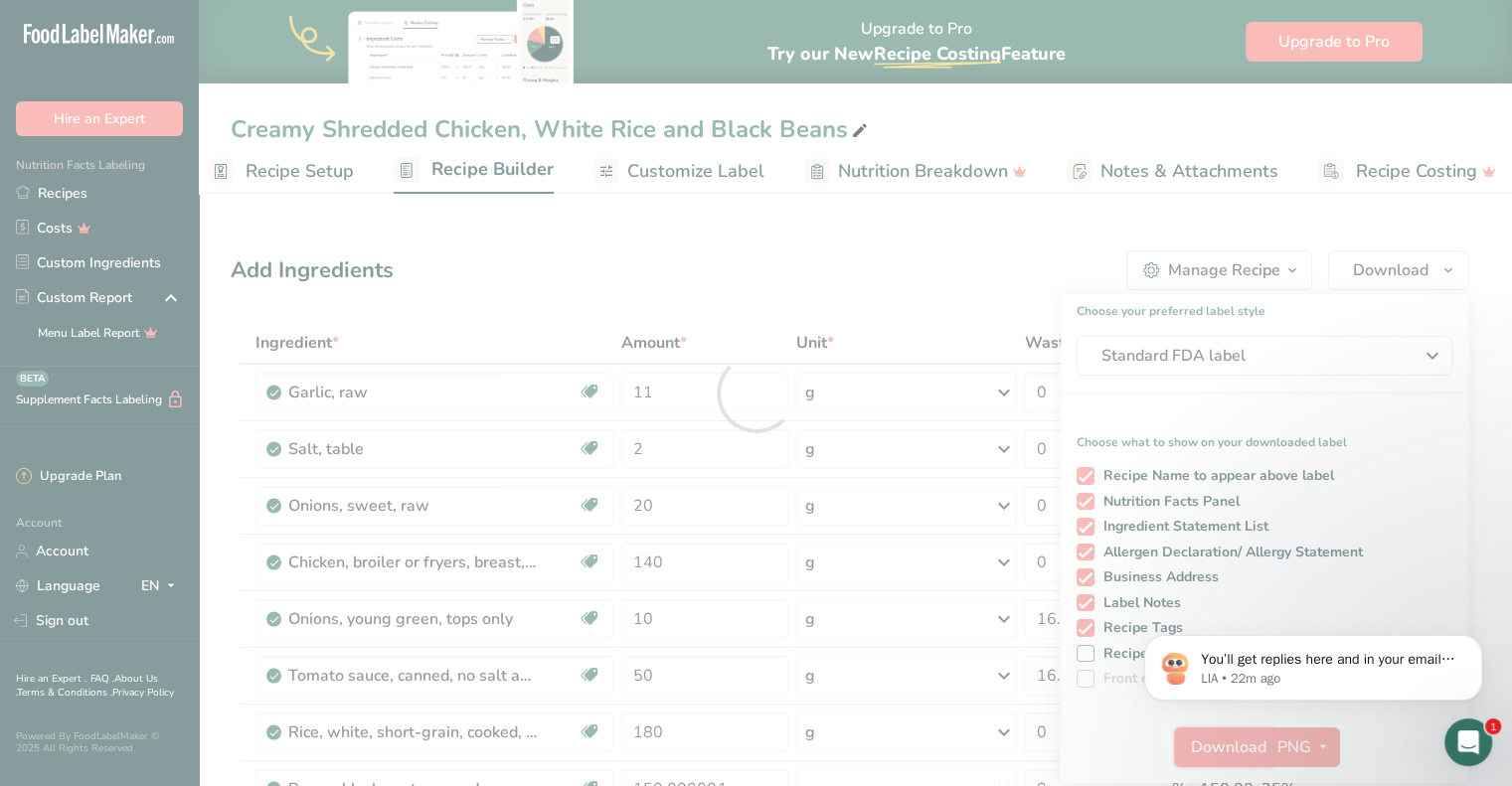 scroll, scrollTop: 0, scrollLeft: 0, axis: both 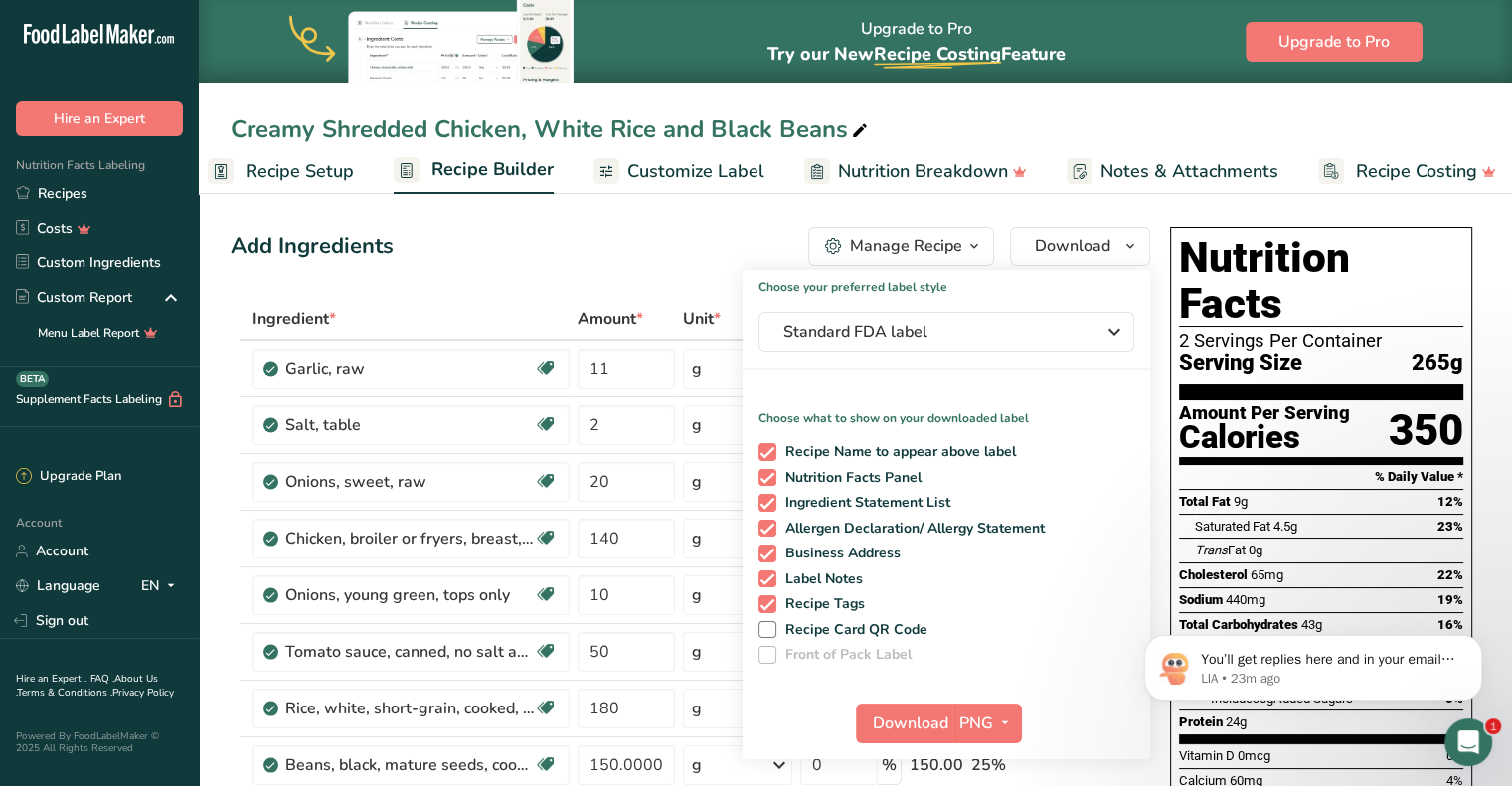 click on "Add Ingredients
Manage Recipe         Delete Recipe           Duplicate Recipe             Scale Recipe             Save as Sub-Recipe   .a-a{fill:#347362;}.b-a{fill:#fff;}                               Nutrition Breakdown                   Recipe Card
NEW
Amino Acids Pattern Report             Activity History
Download
Choose your preferred label style
Standard FDA label
Standard FDA label
The most common format for nutrition facts labels in compliance with the FDA's typeface, style and requirements
Tabular FDA label
A label format compliant with the FDA regulations presented in a tabular (horizontal) display.
Linear FDA label
A simple linear display for small sized packages.
Simplified FDA label" at bounding box center [696, 941] 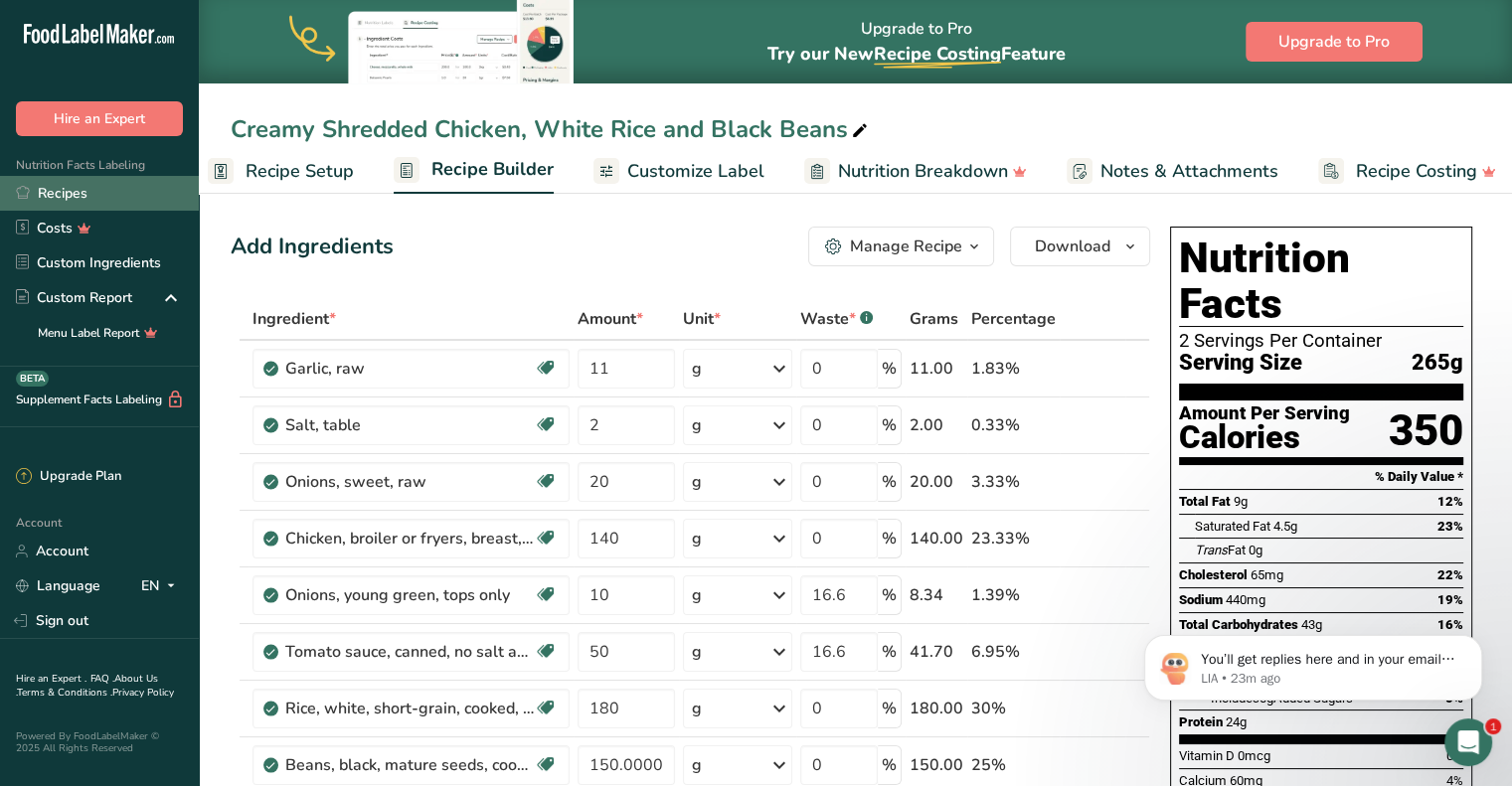 click on "Recipes" at bounding box center [99, 193] 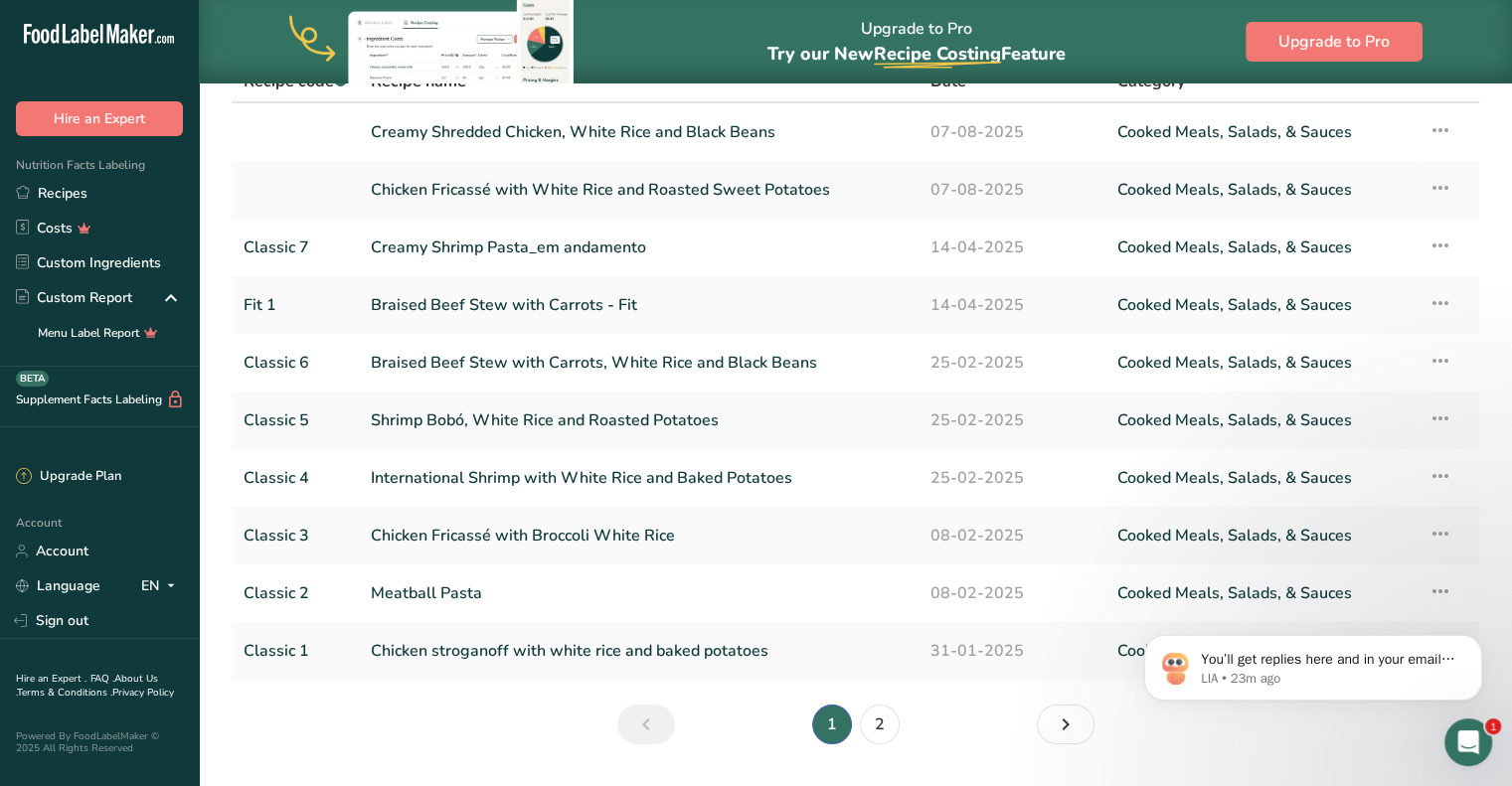 scroll, scrollTop: 117, scrollLeft: 0, axis: vertical 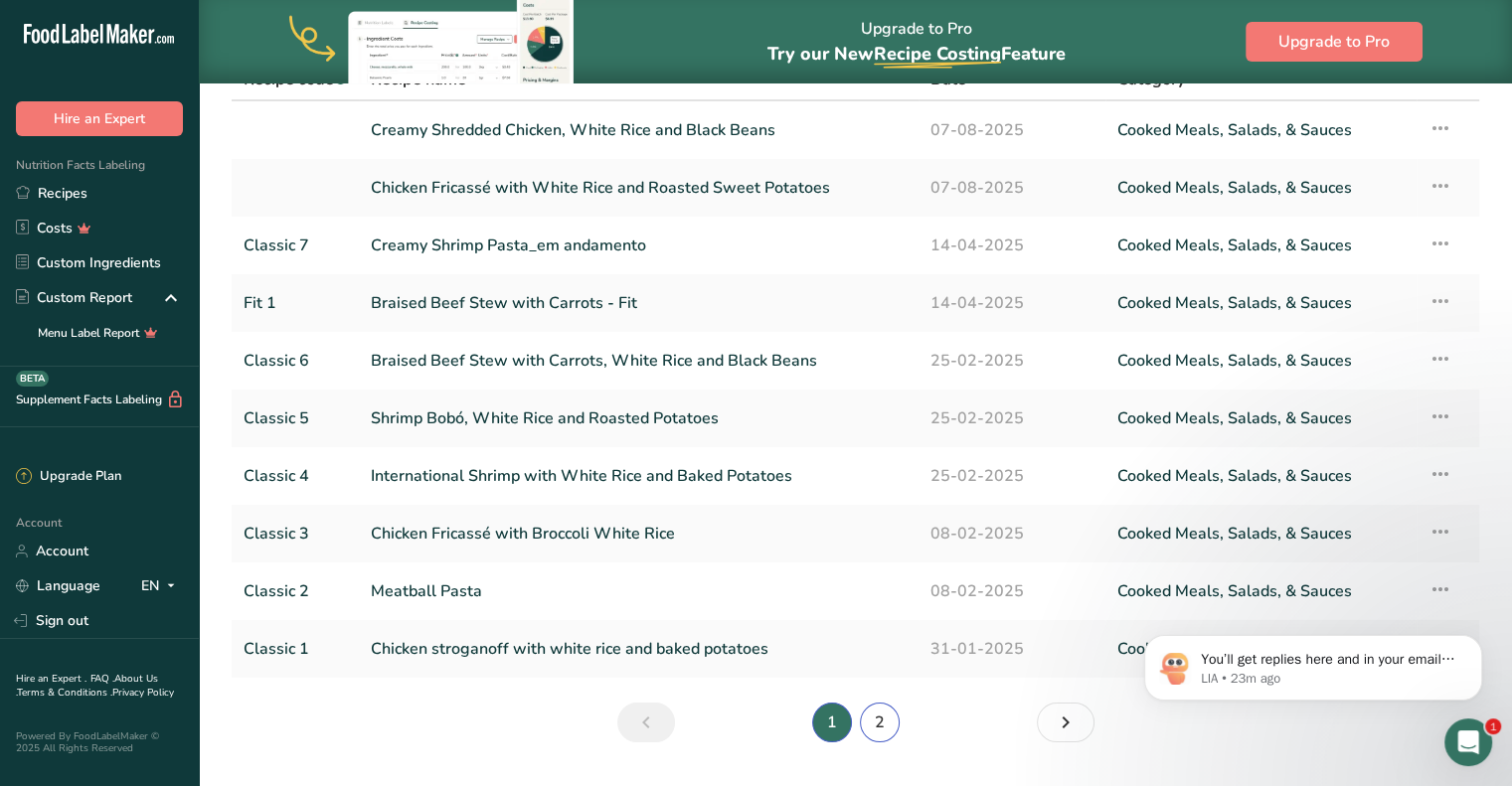 click on "2" at bounding box center [880, 722] 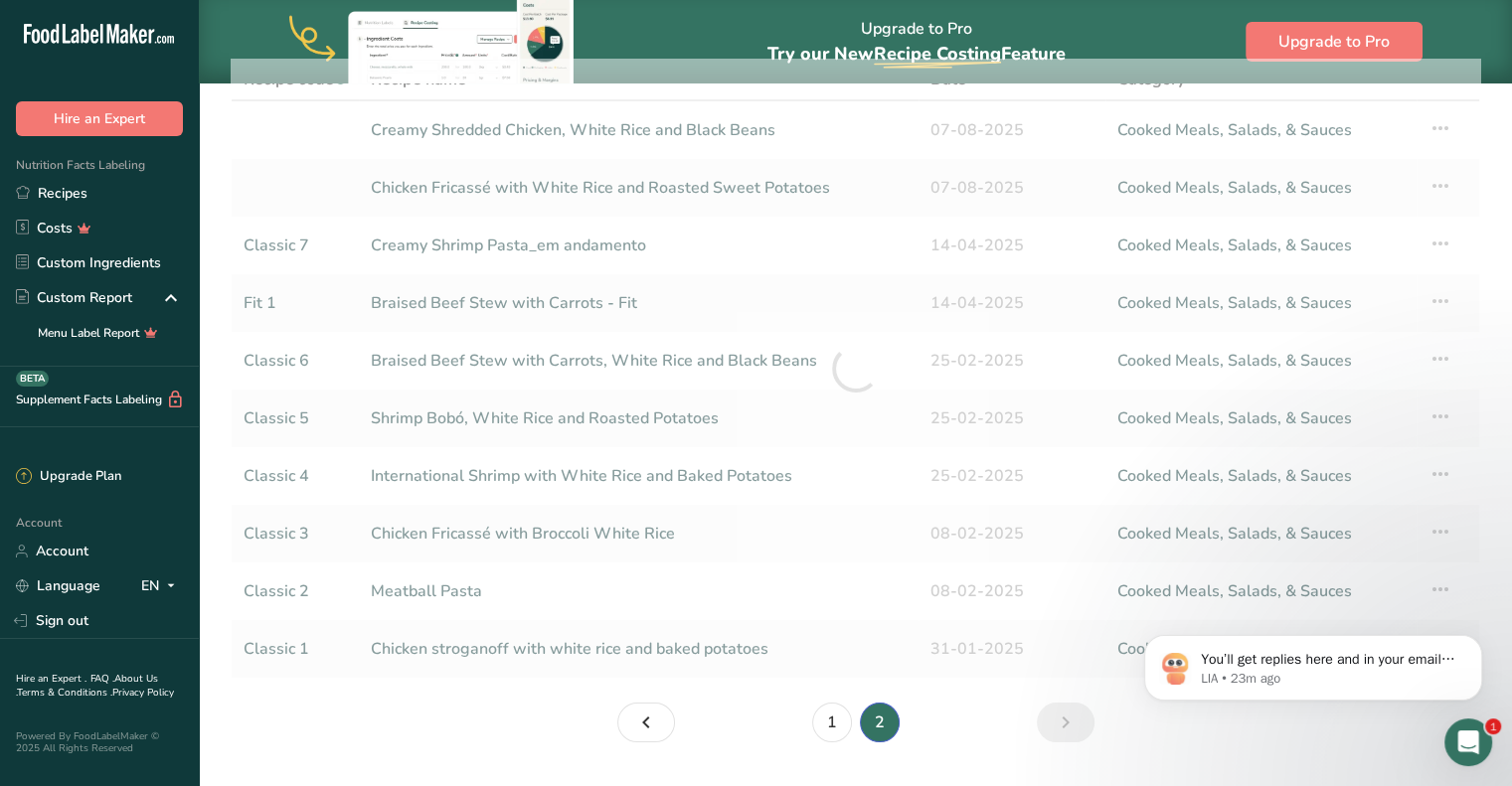scroll, scrollTop: 0, scrollLeft: 0, axis: both 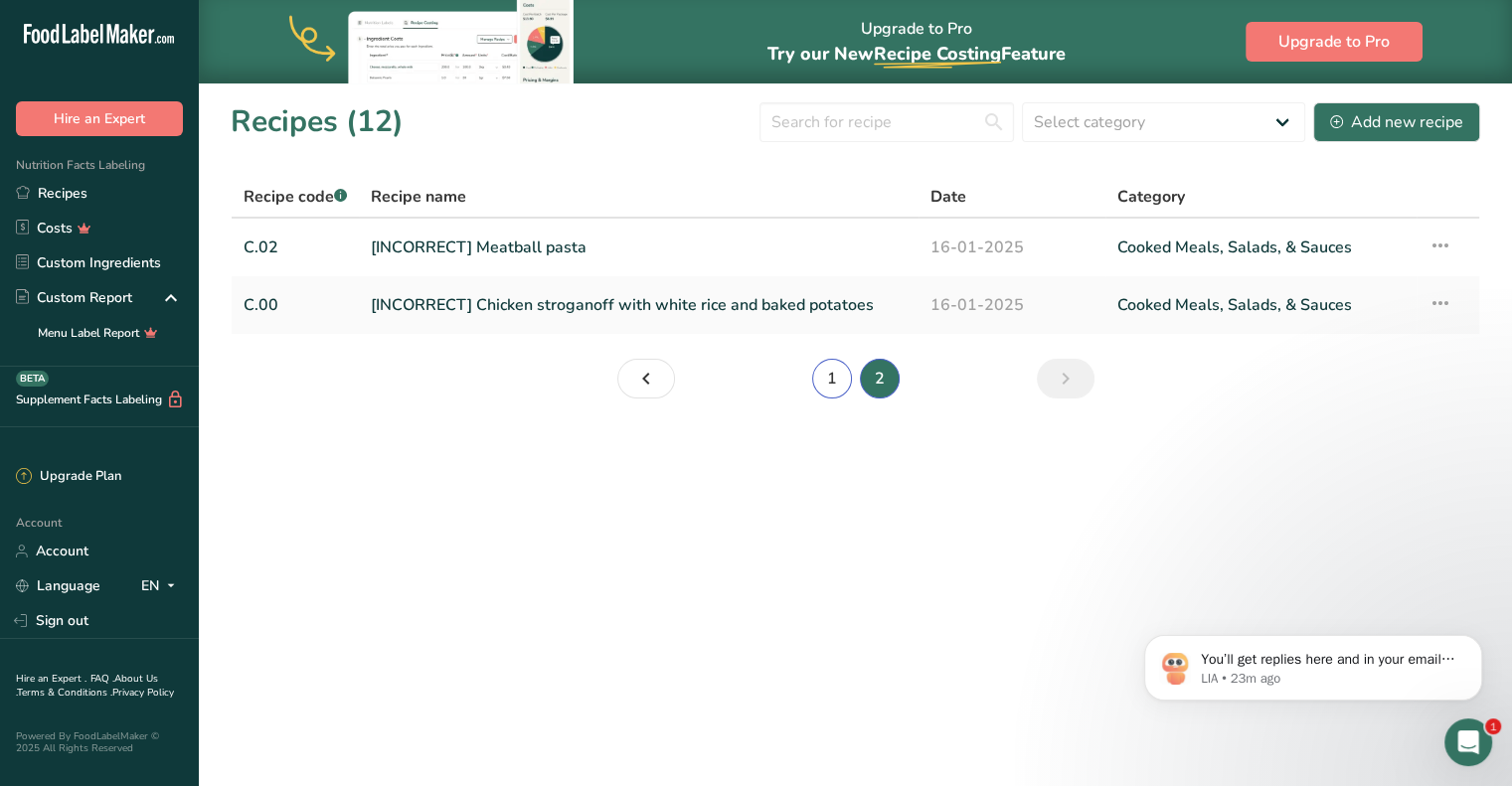 click on "1" at bounding box center (832, 379) 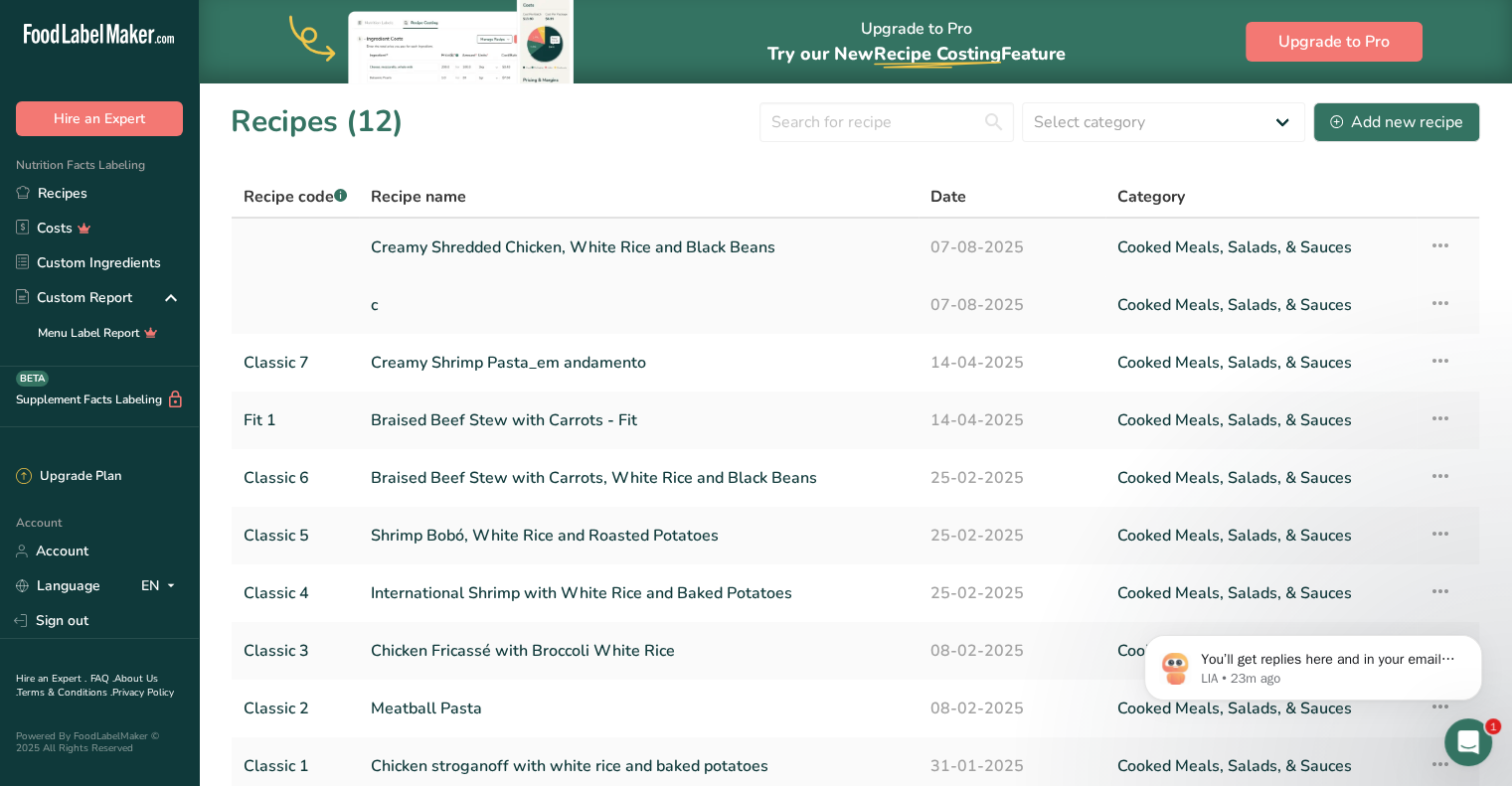click at bounding box center (1440, 245) 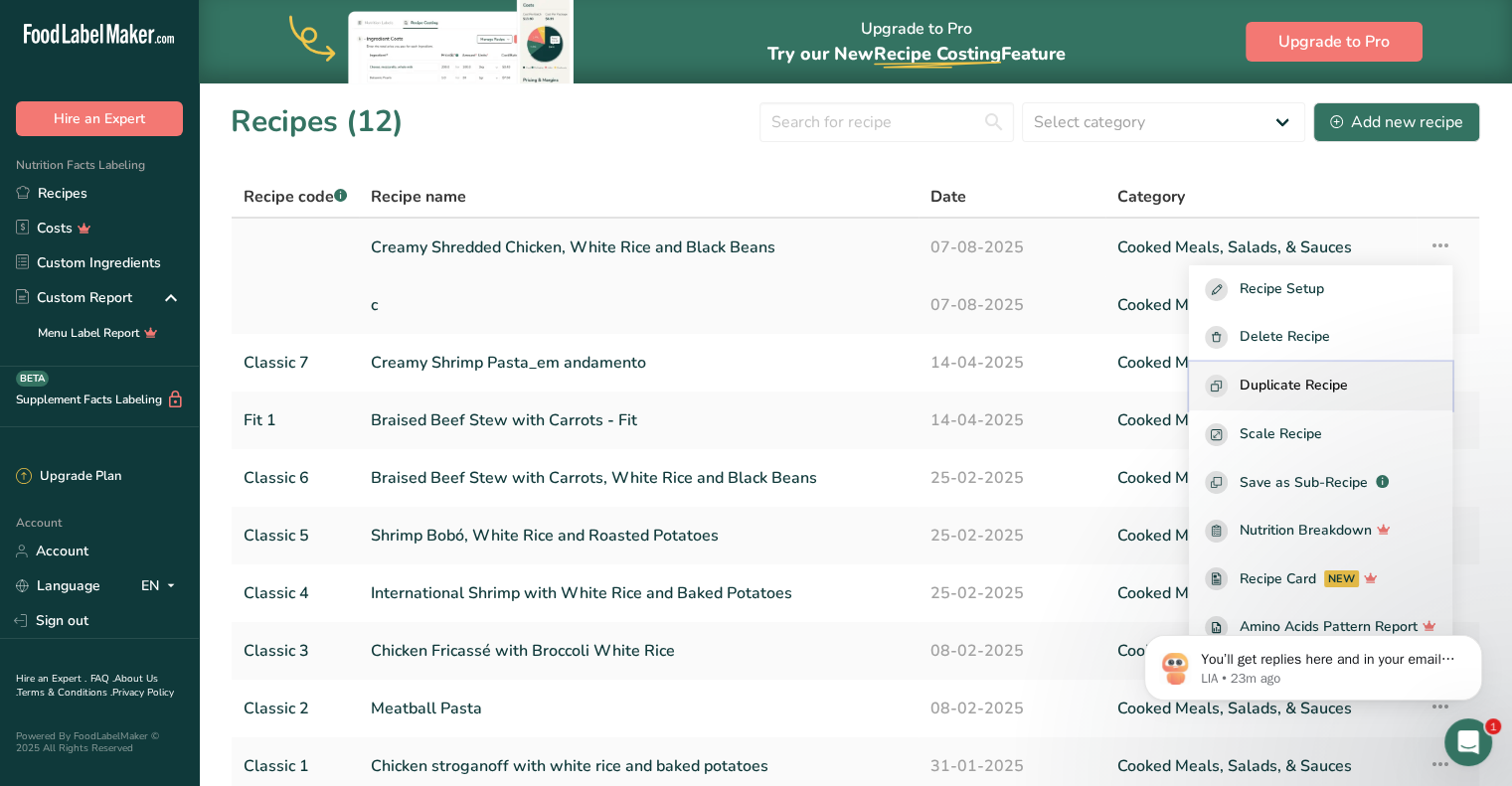 click on "Duplicate Recipe" at bounding box center (1293, 386) 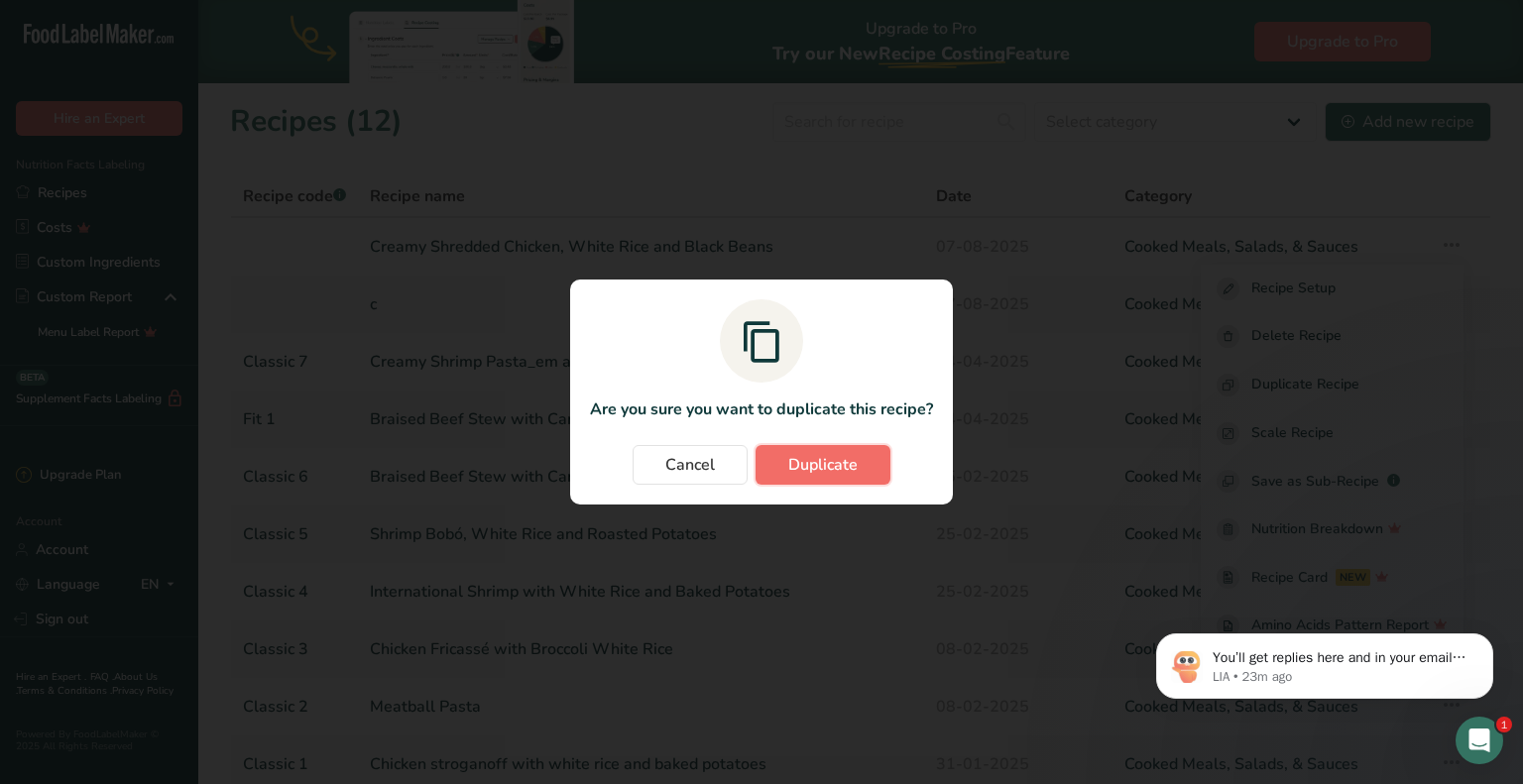 click on "Duplicate" at bounding box center [823, 465] 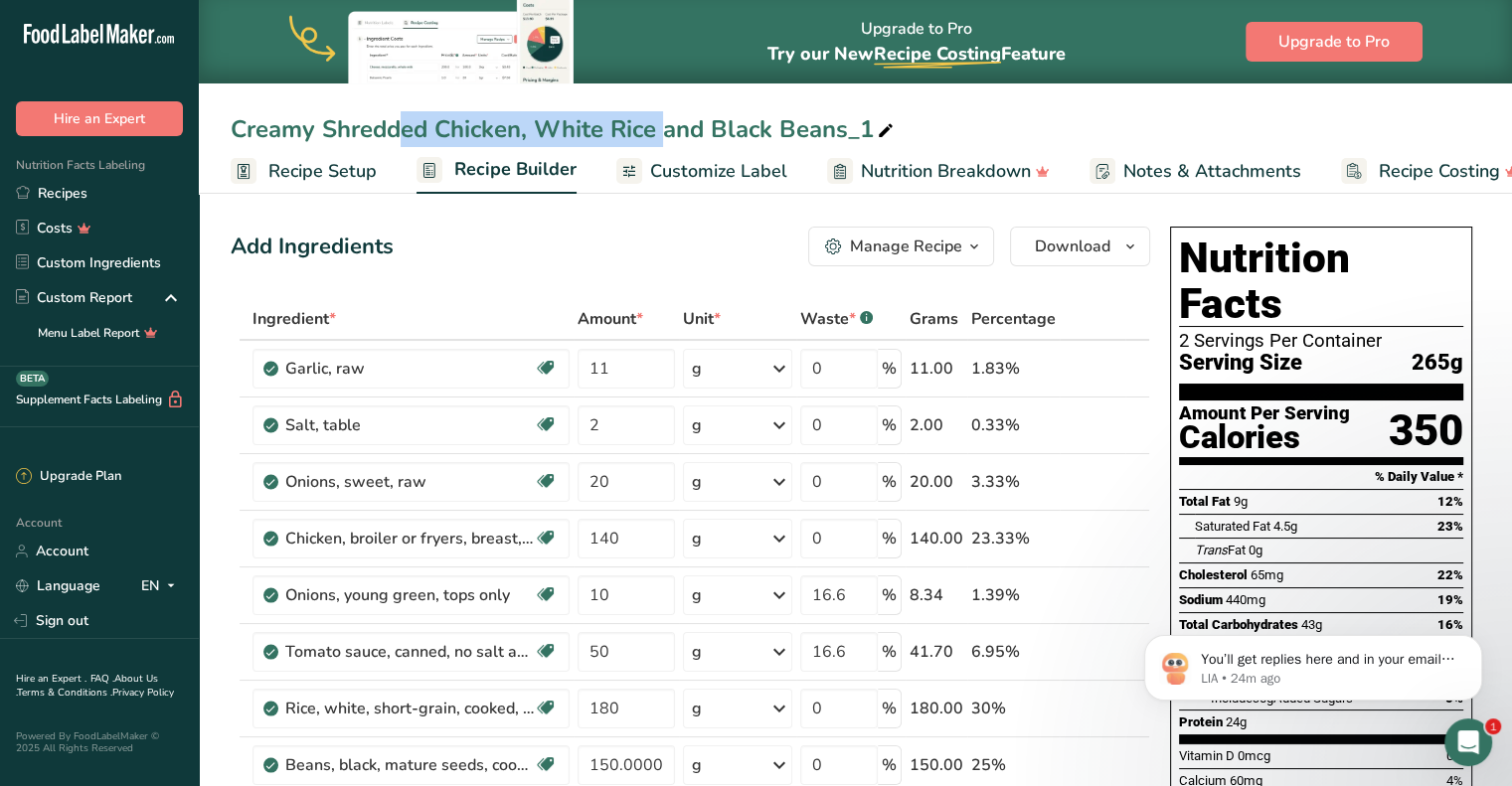 drag, startPoint x: 524, startPoint y: 131, endPoint x: 231, endPoint y: 124, distance: 293.08361 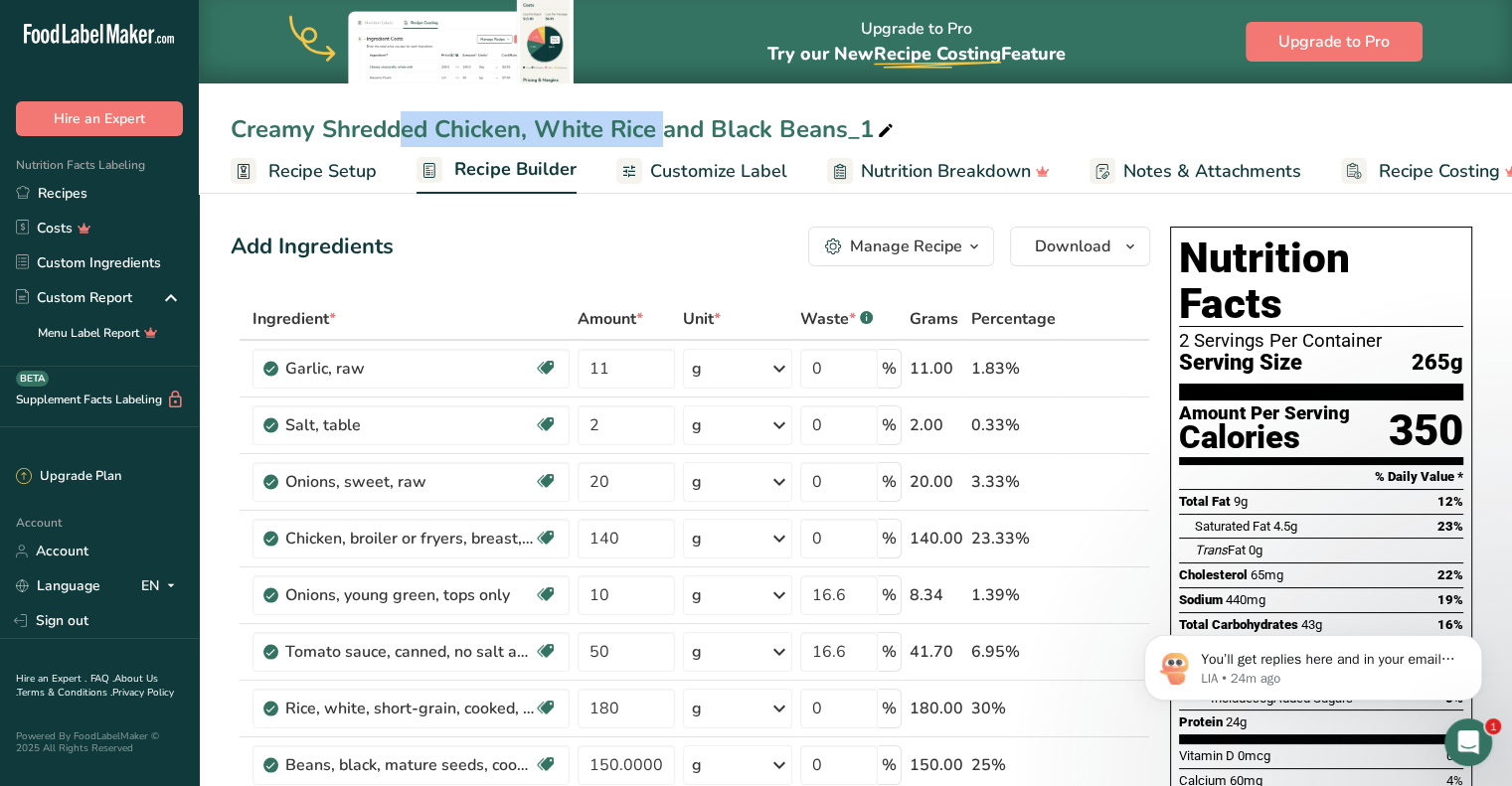 click on "Creamy Shredded Chicken, White Rice and Black Beans_1" at bounding box center [564, 129] 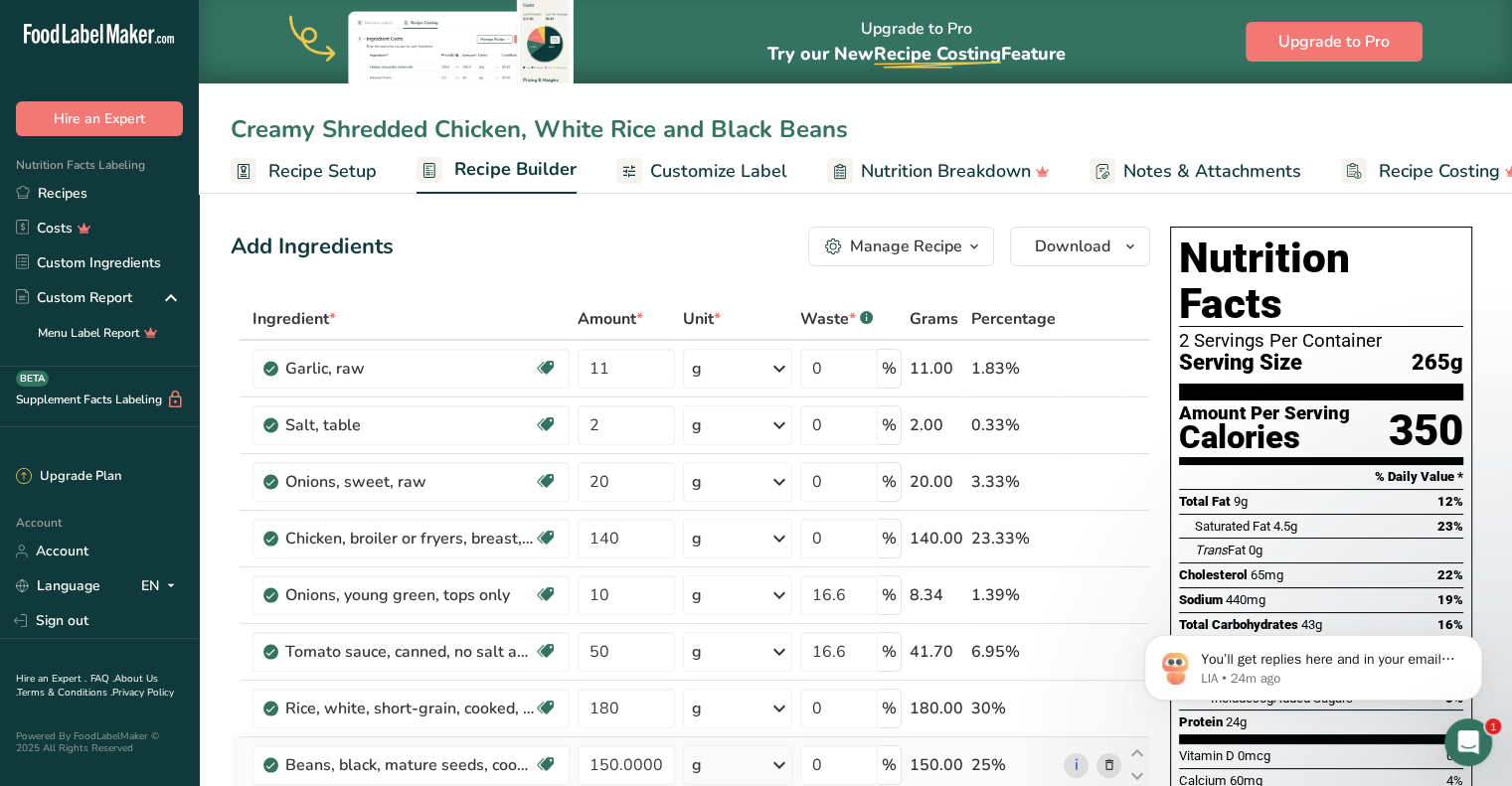 type on "Creamy Shredded Chicken, White Rice and Black Beans" 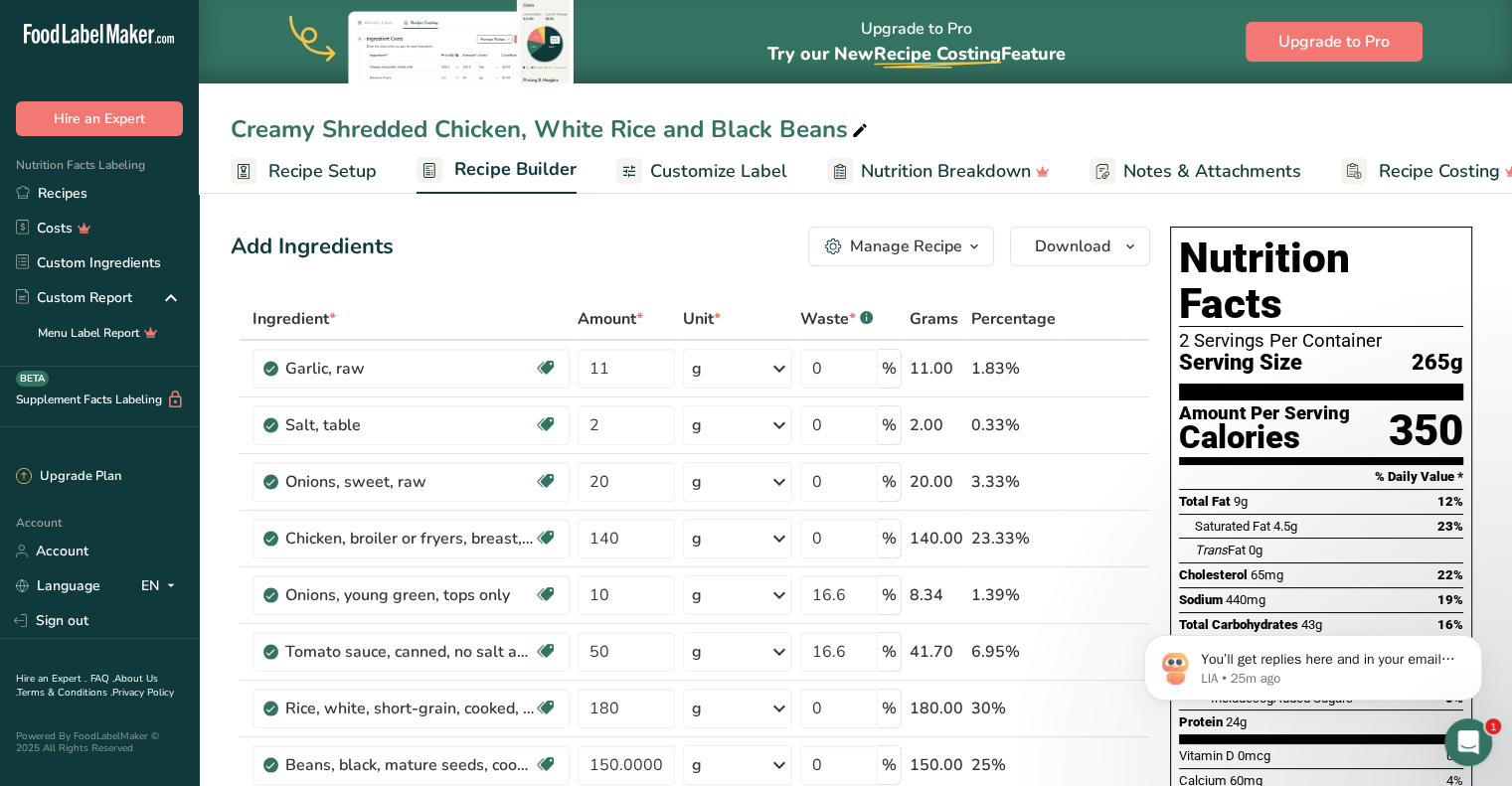 click on "Creamy Shredded Chicken, White Rice and Black Beans" at bounding box center [551, 129] 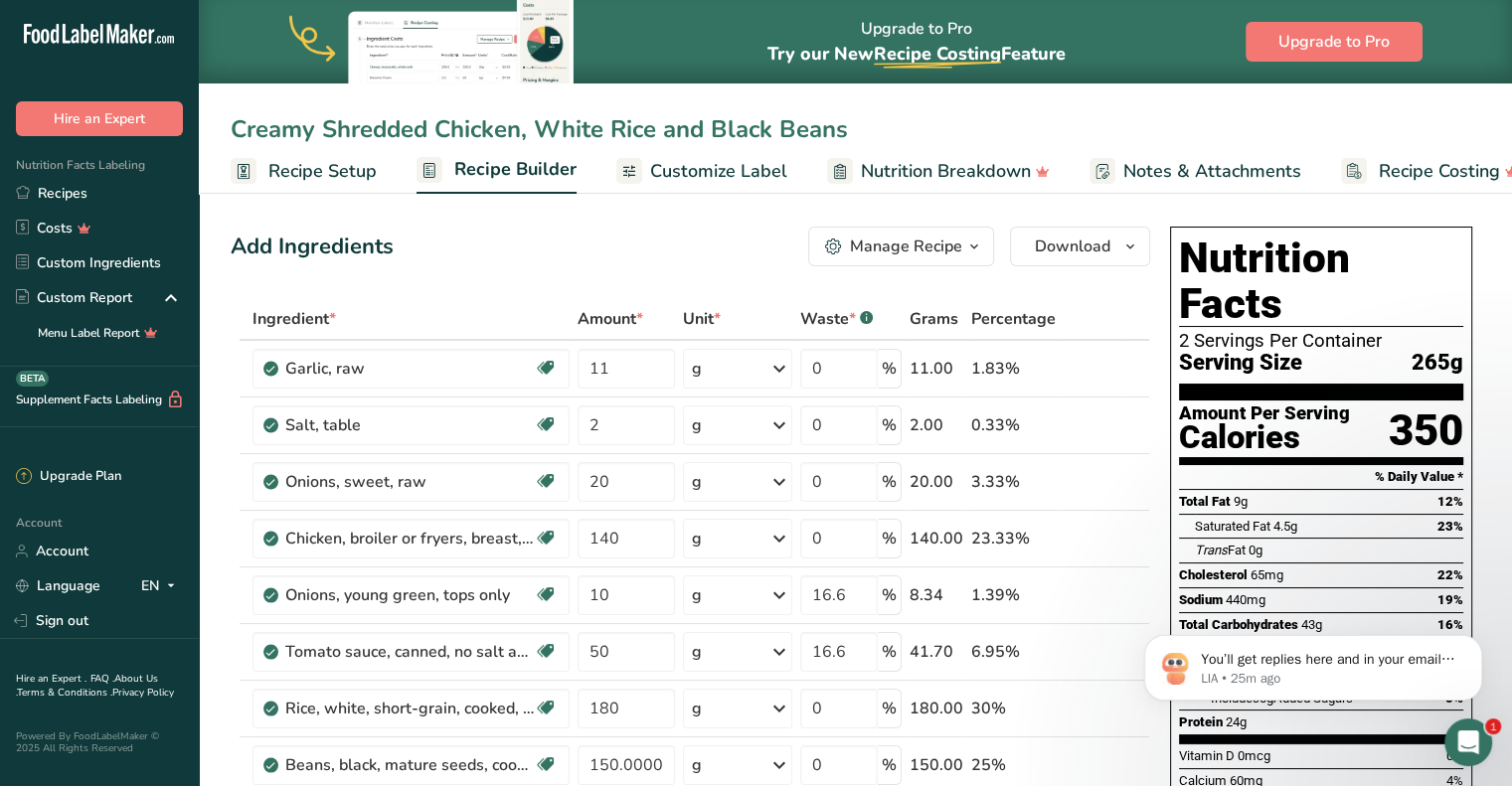 drag, startPoint x: 525, startPoint y: 134, endPoint x: 210, endPoint y: 154, distance: 315.63428 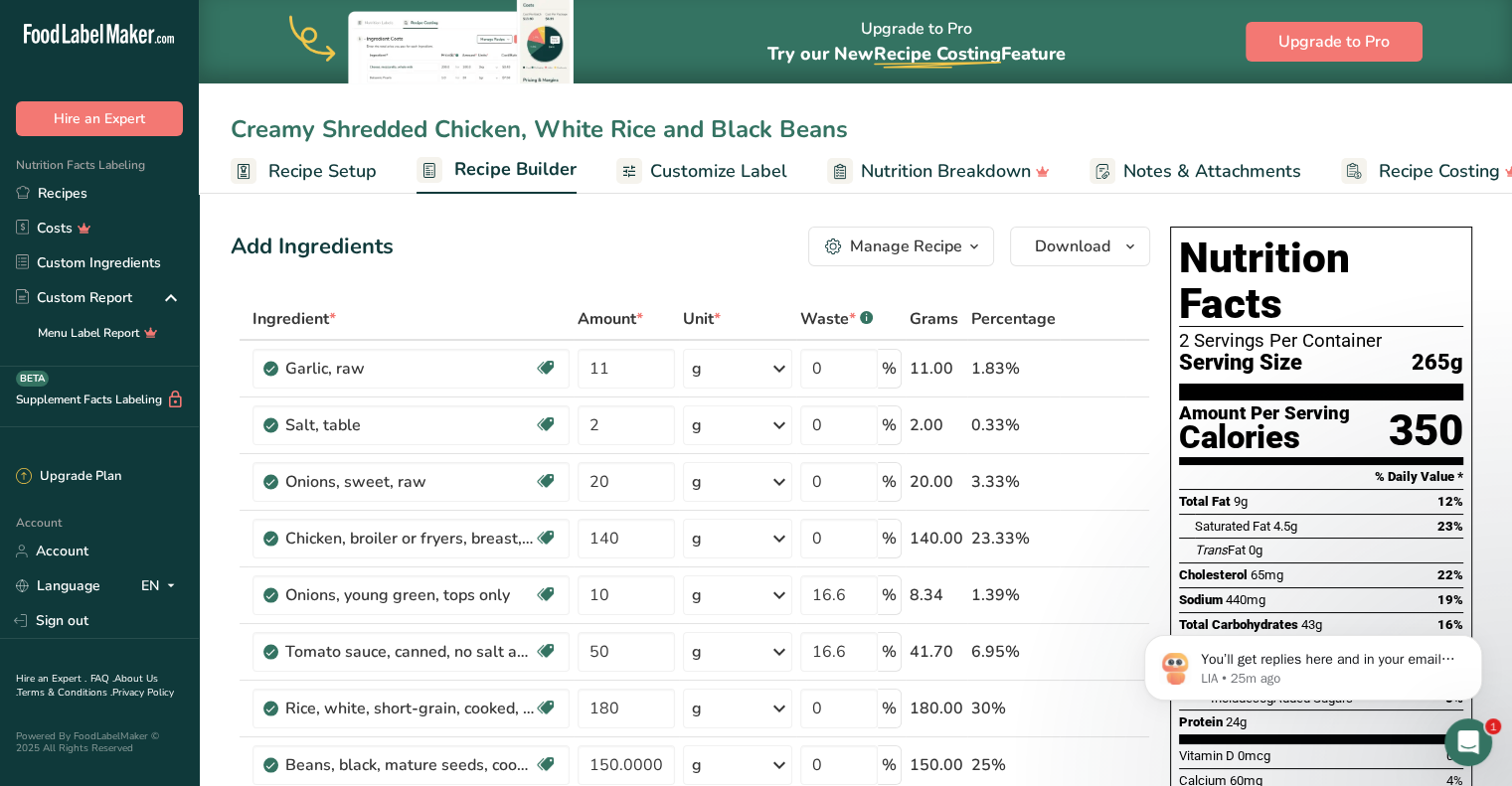 click on "Creamy Shredded Chicken, White Rice and Black Beans                         Recipe Setup                       Recipe Builder   Customize Label               Nutrition Breakdown                 Notes & Attachments                 Recipe Costing" at bounding box center [855, 96] 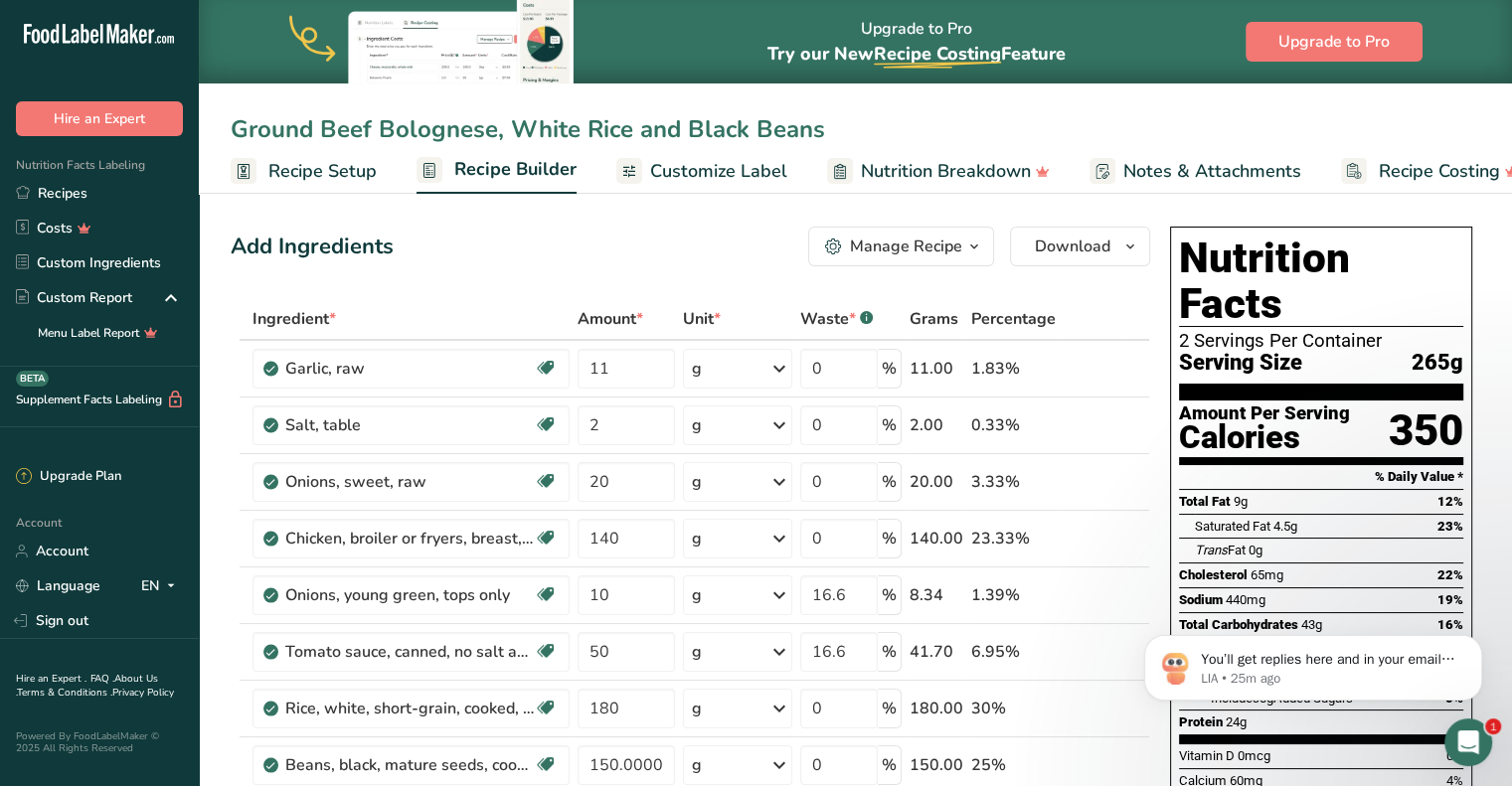 scroll, scrollTop: 46, scrollLeft: 0, axis: vertical 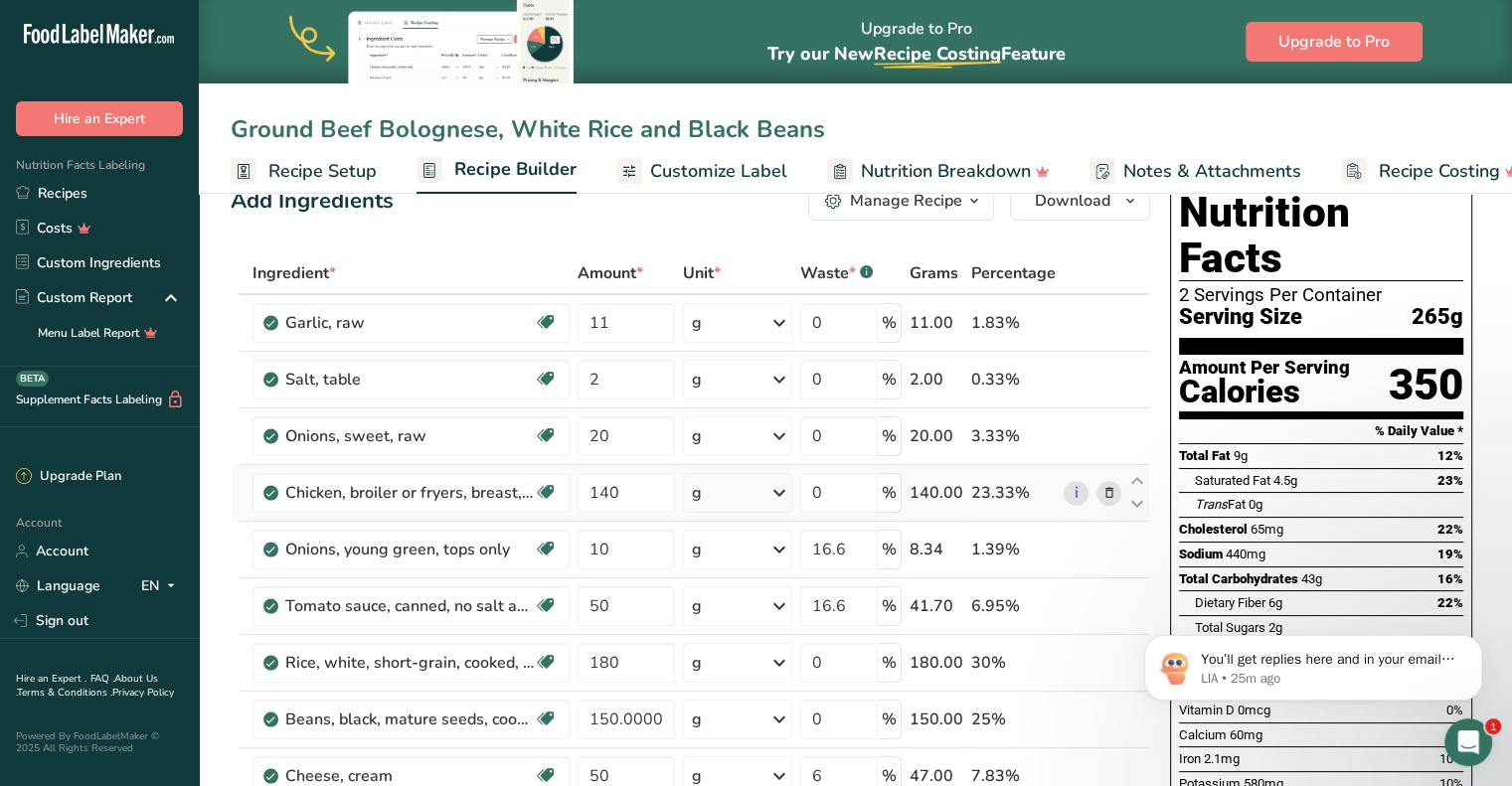 type on "Ground Beef Bolognese, White Rice and Black Beans" 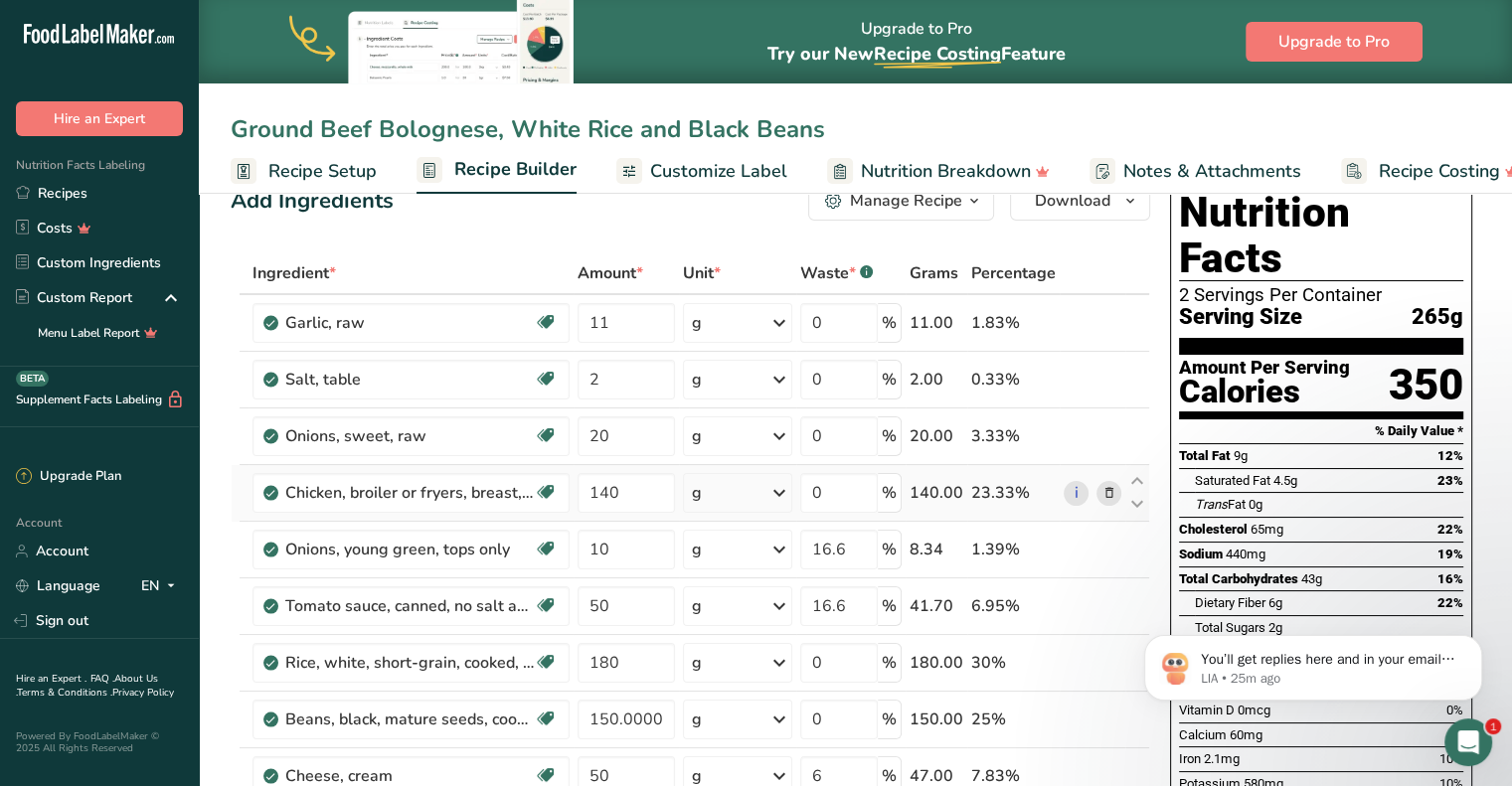 click at bounding box center [1108, 493] 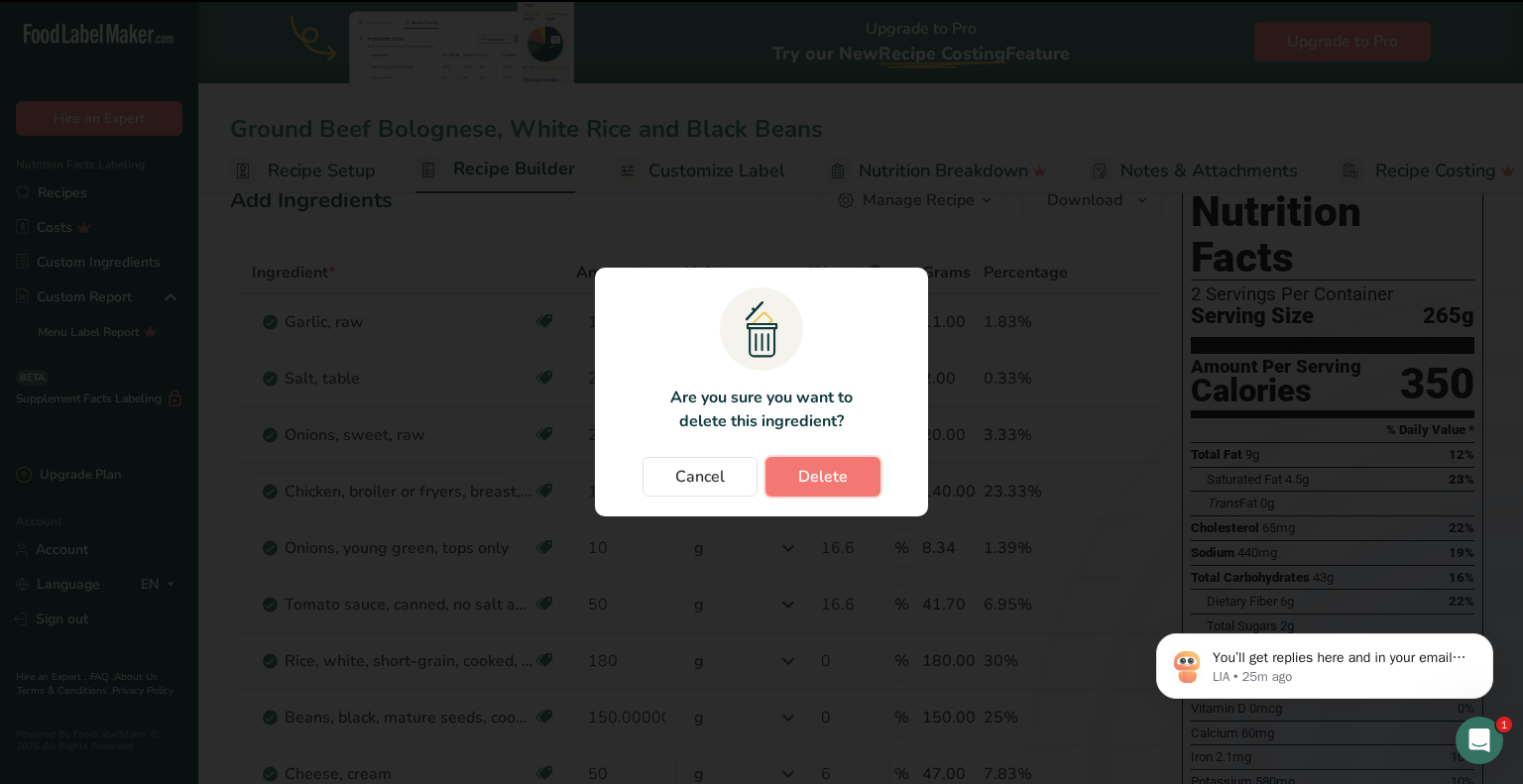 click on "Delete" at bounding box center [823, 477] 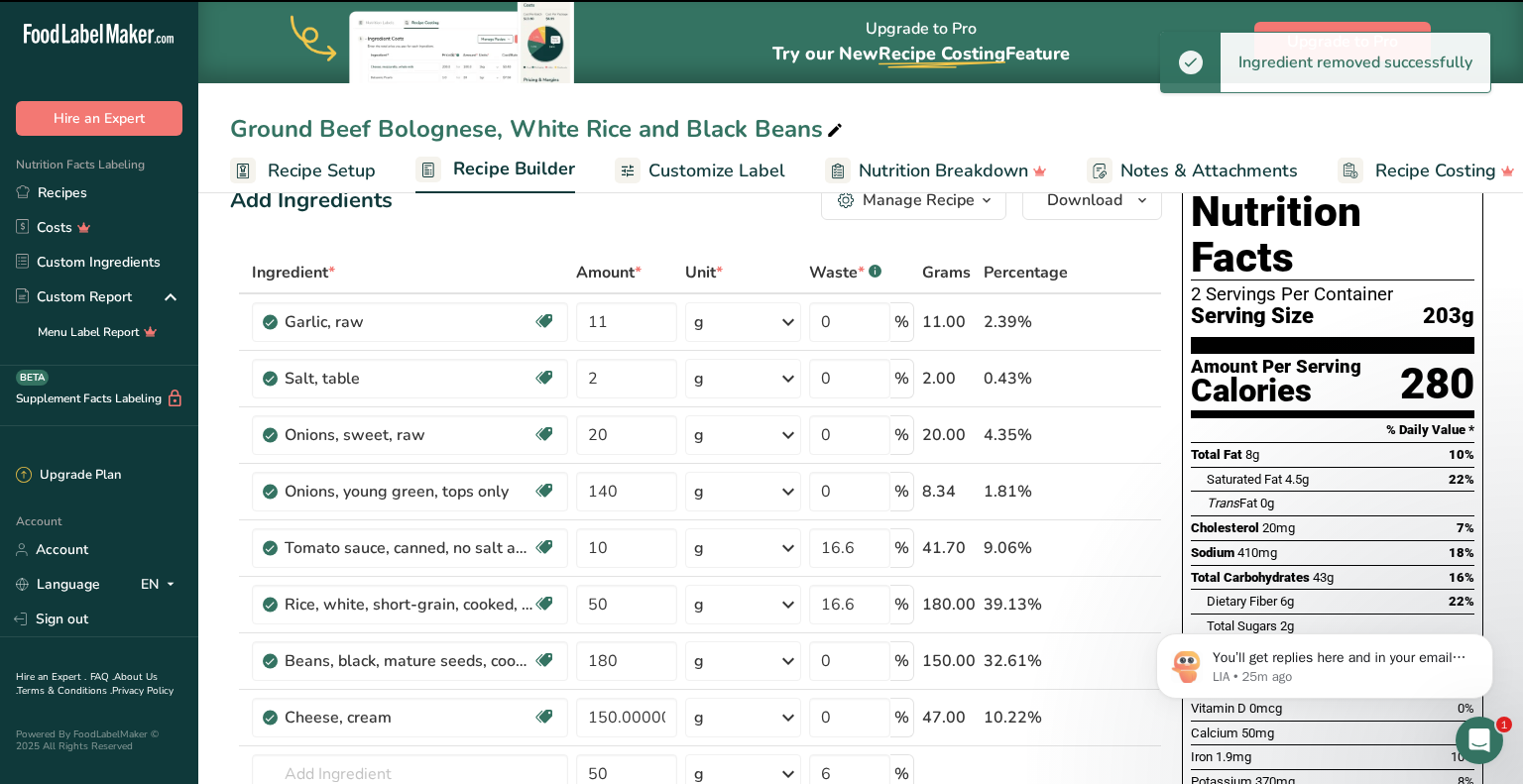 type on "10" 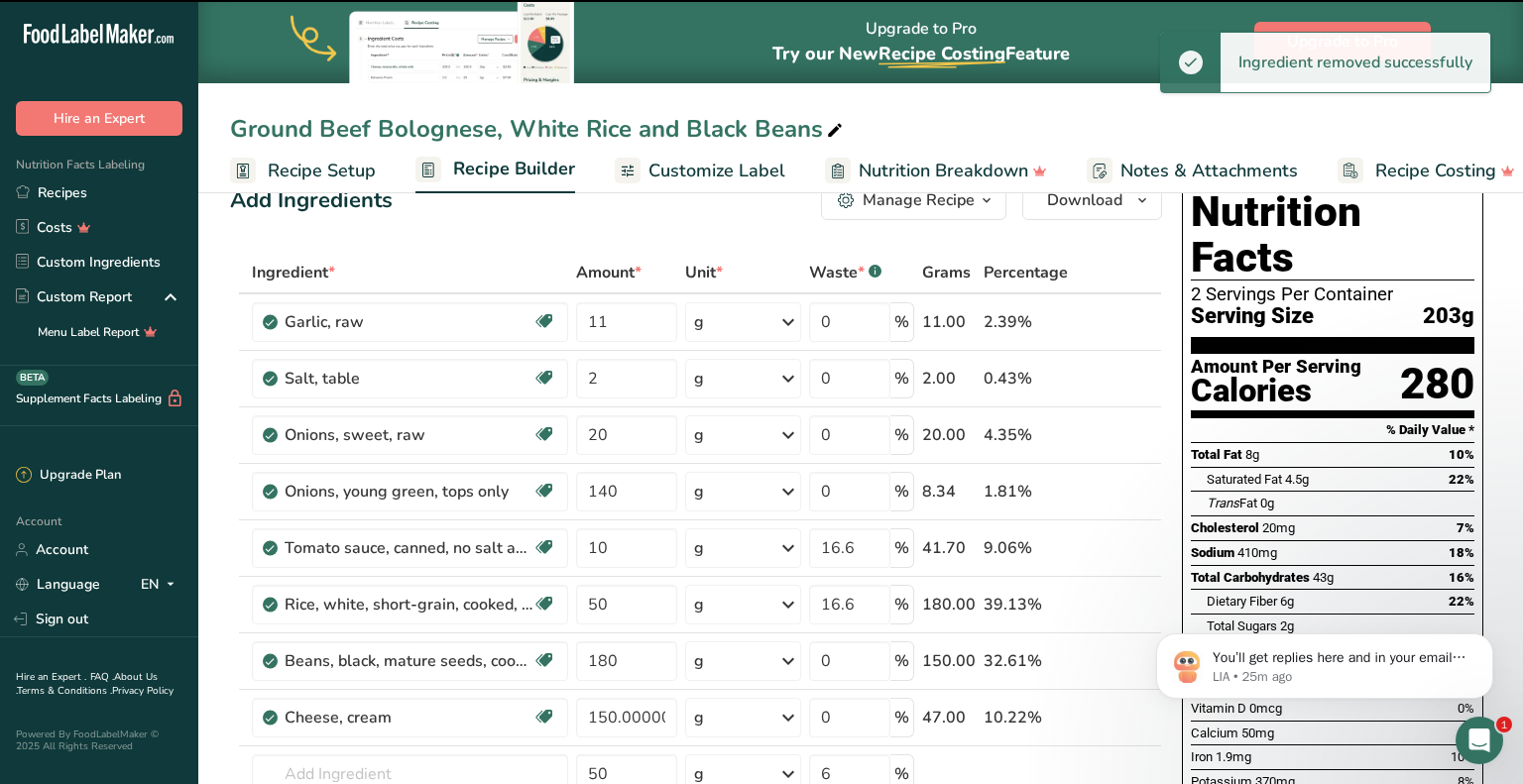 type on "16.6" 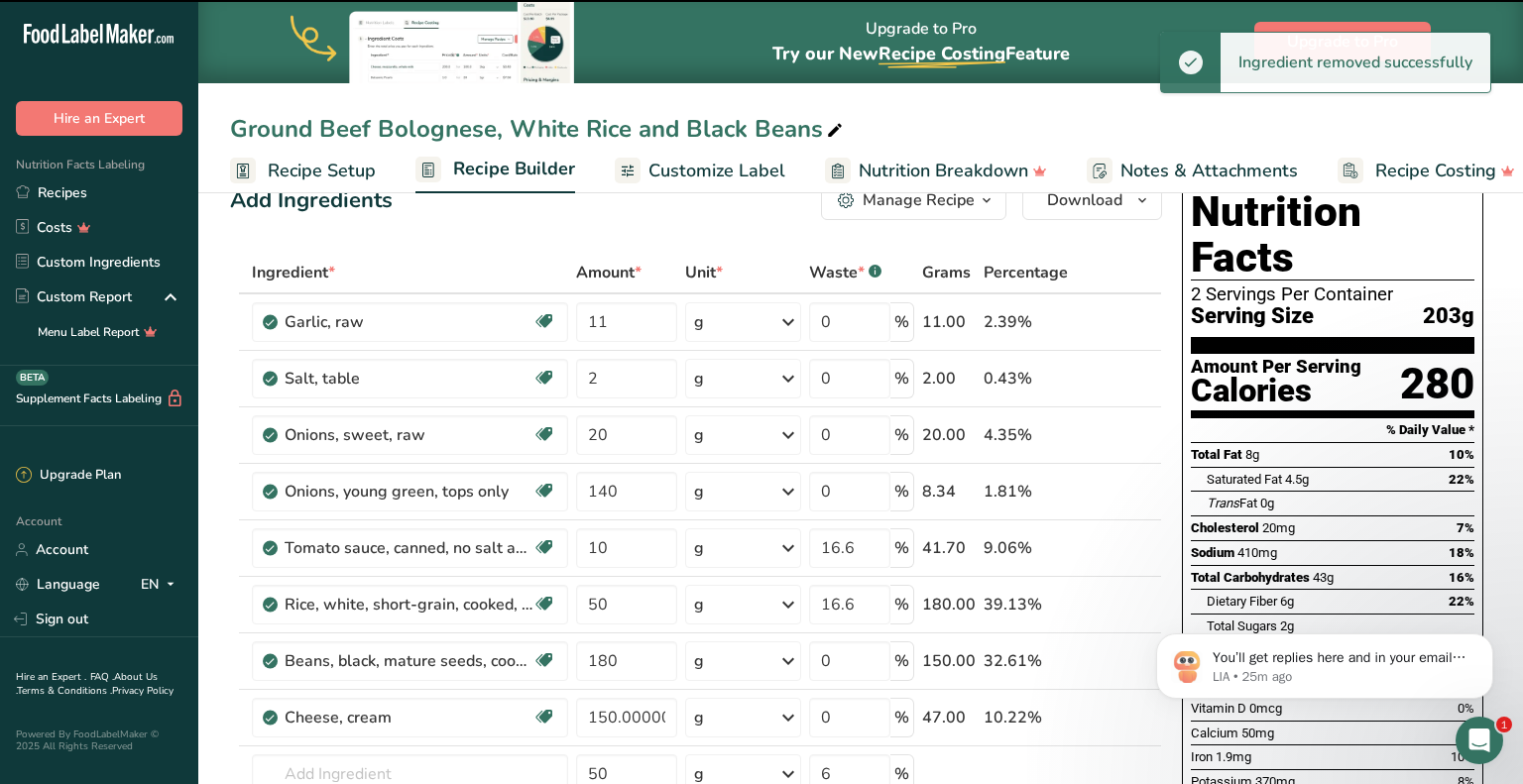 type on "50" 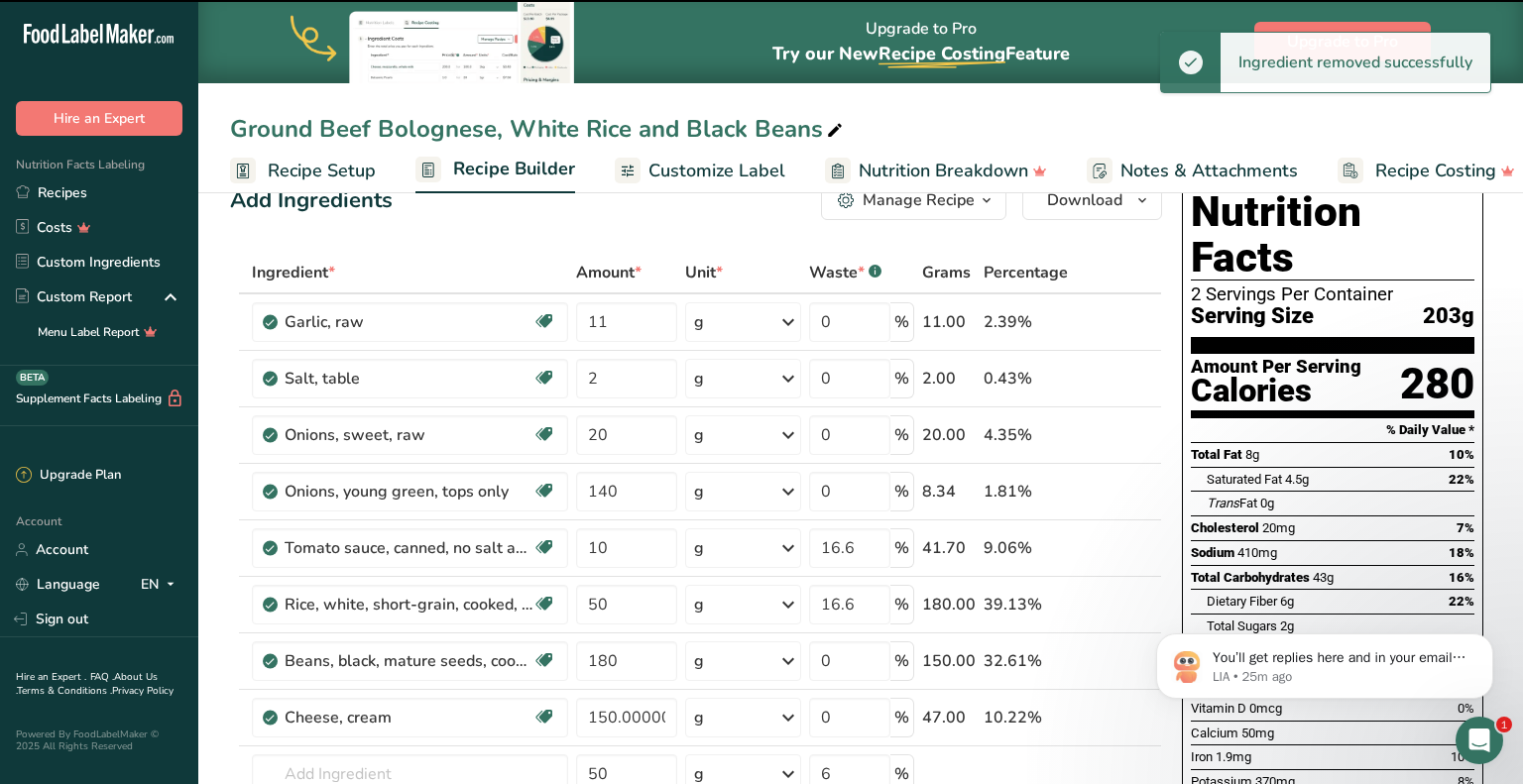 type on "180" 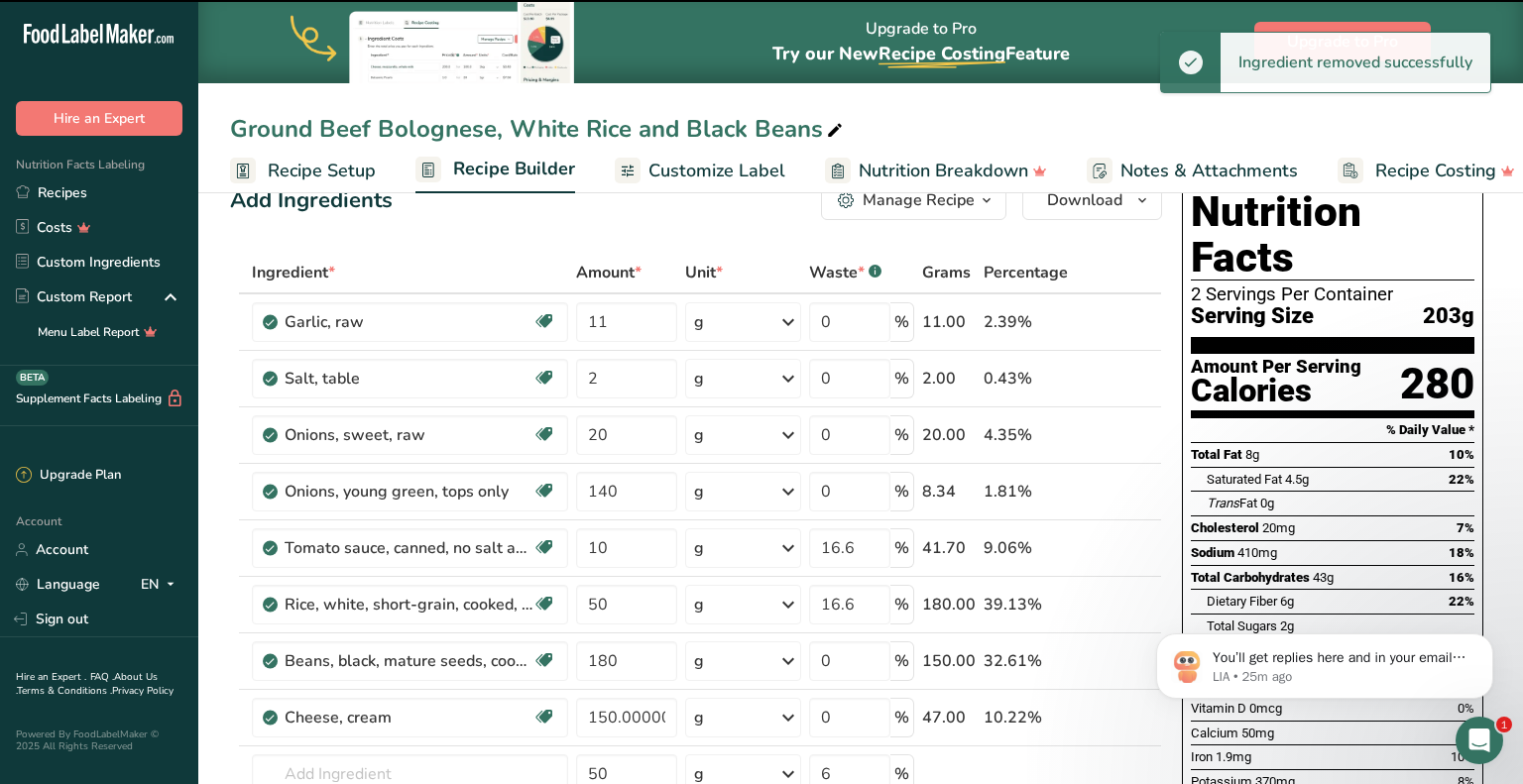type on "0" 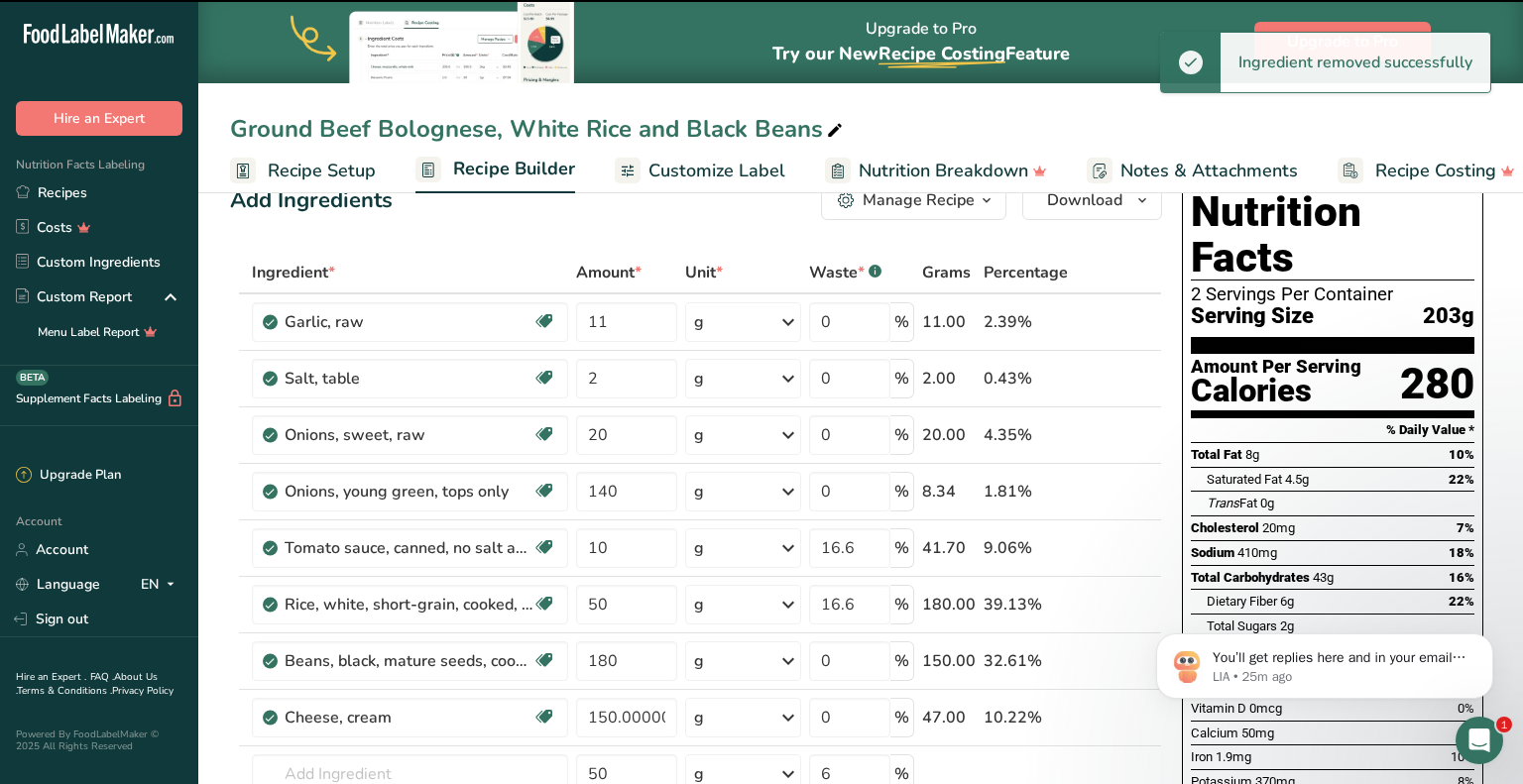 type on "150.000001" 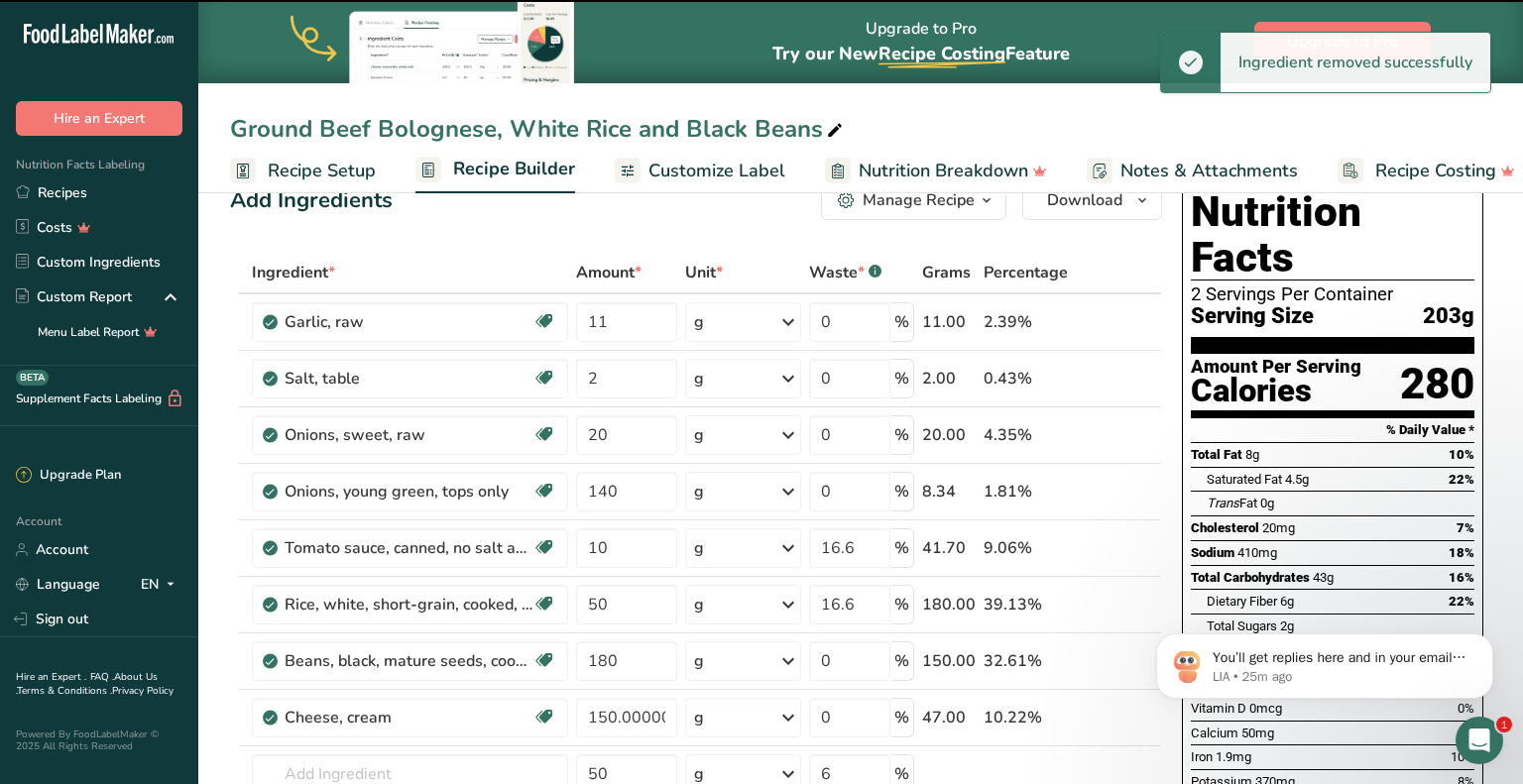 type on "50" 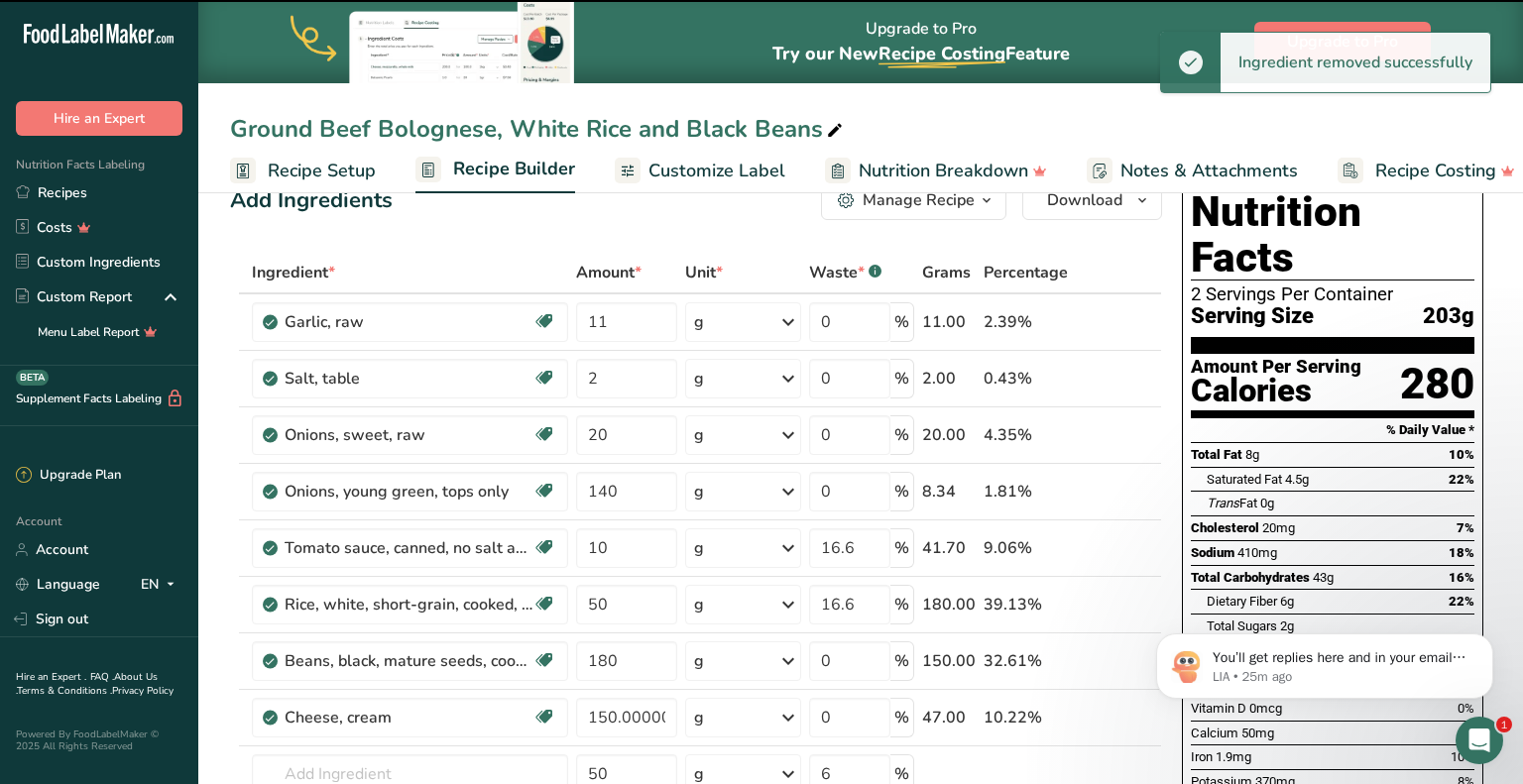 type on "6" 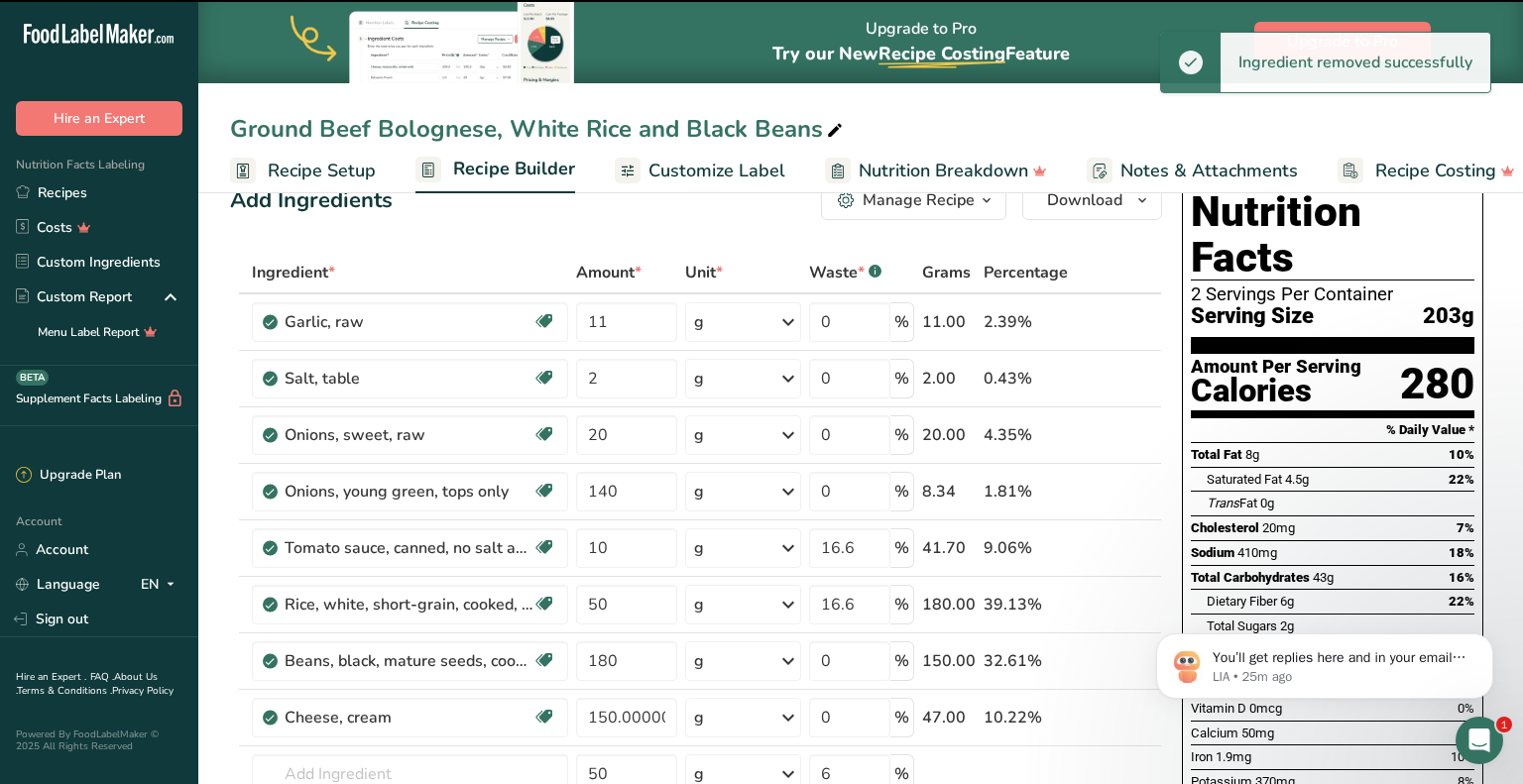 type 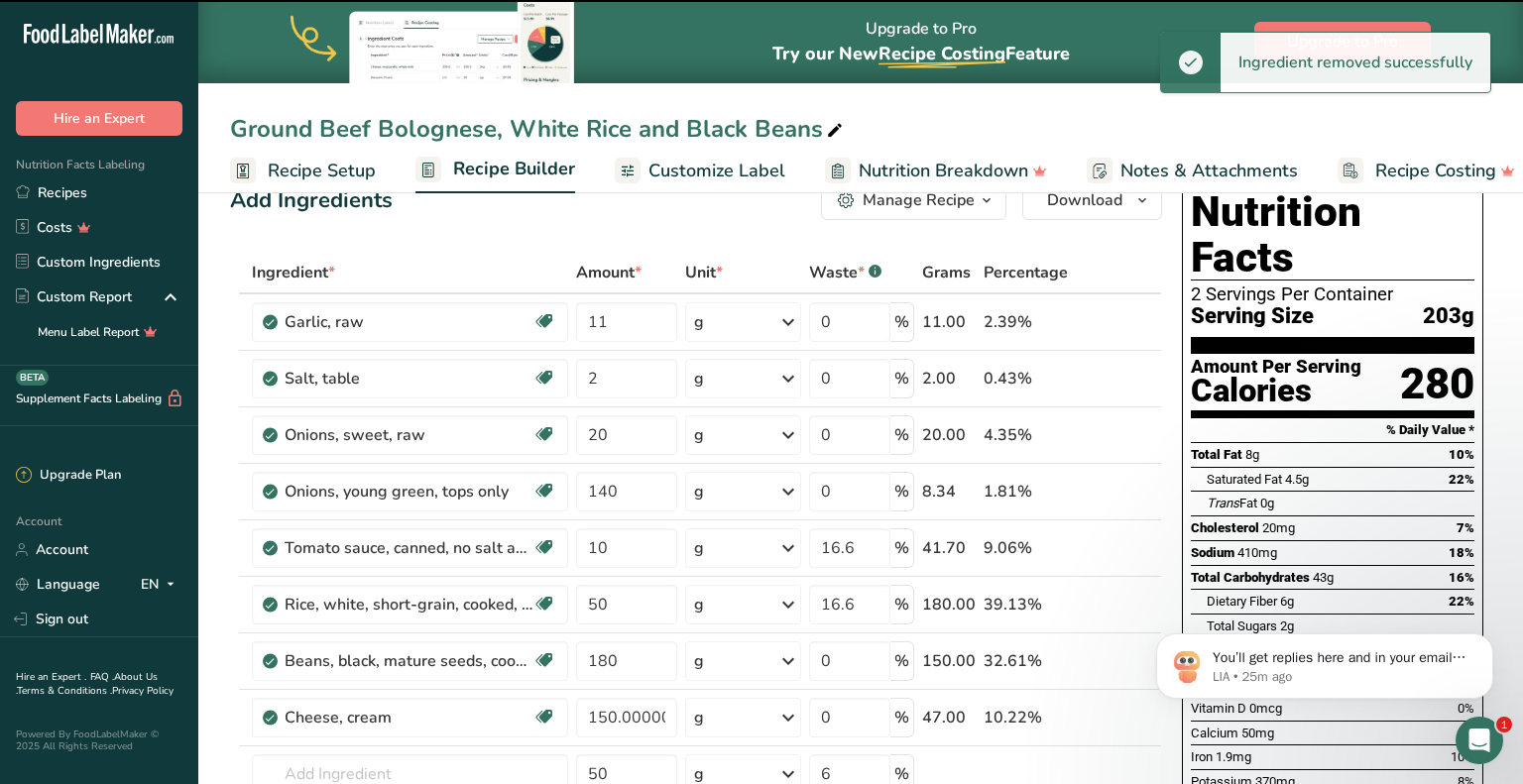 type 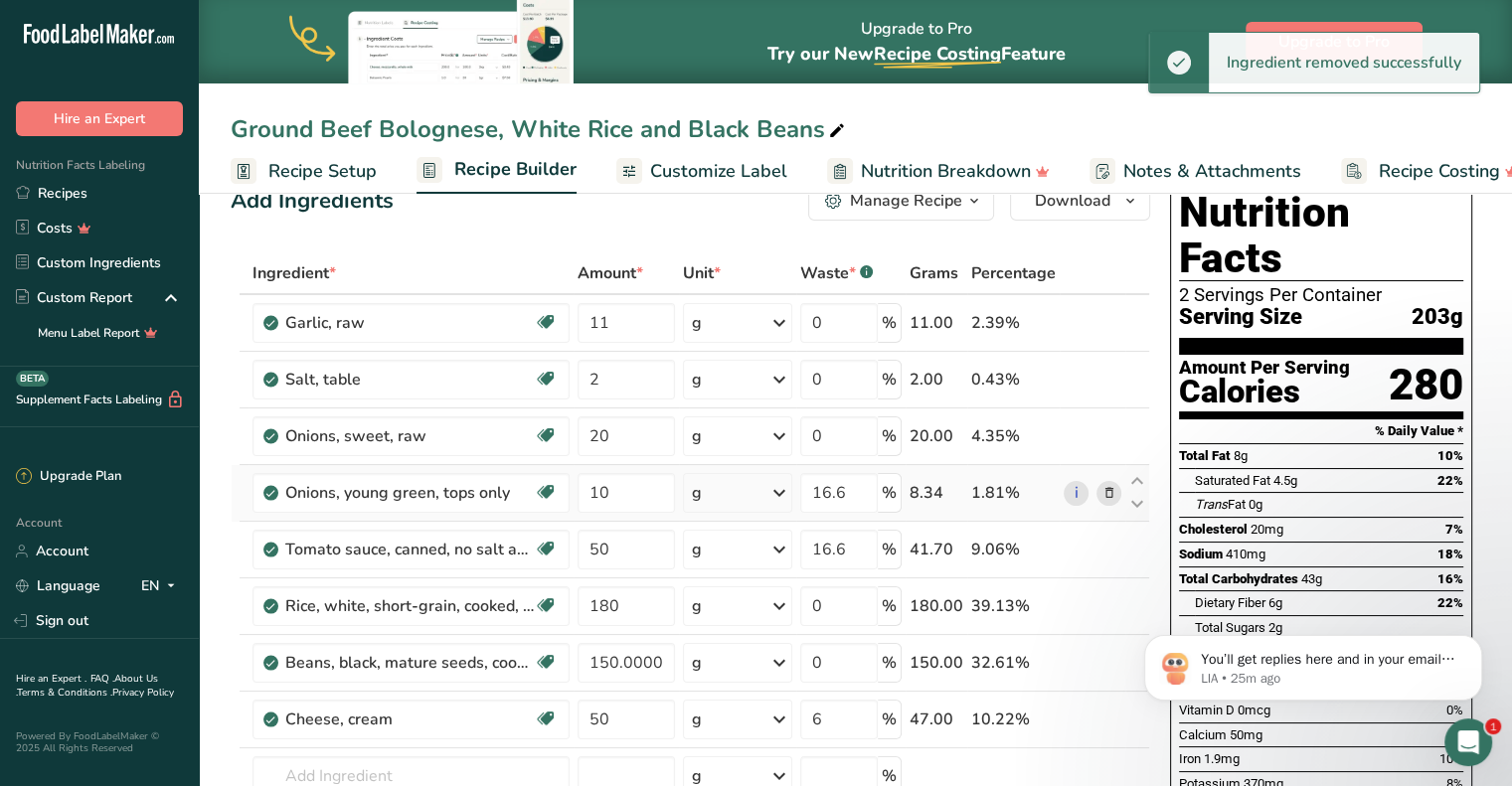 click at bounding box center (1108, 493) 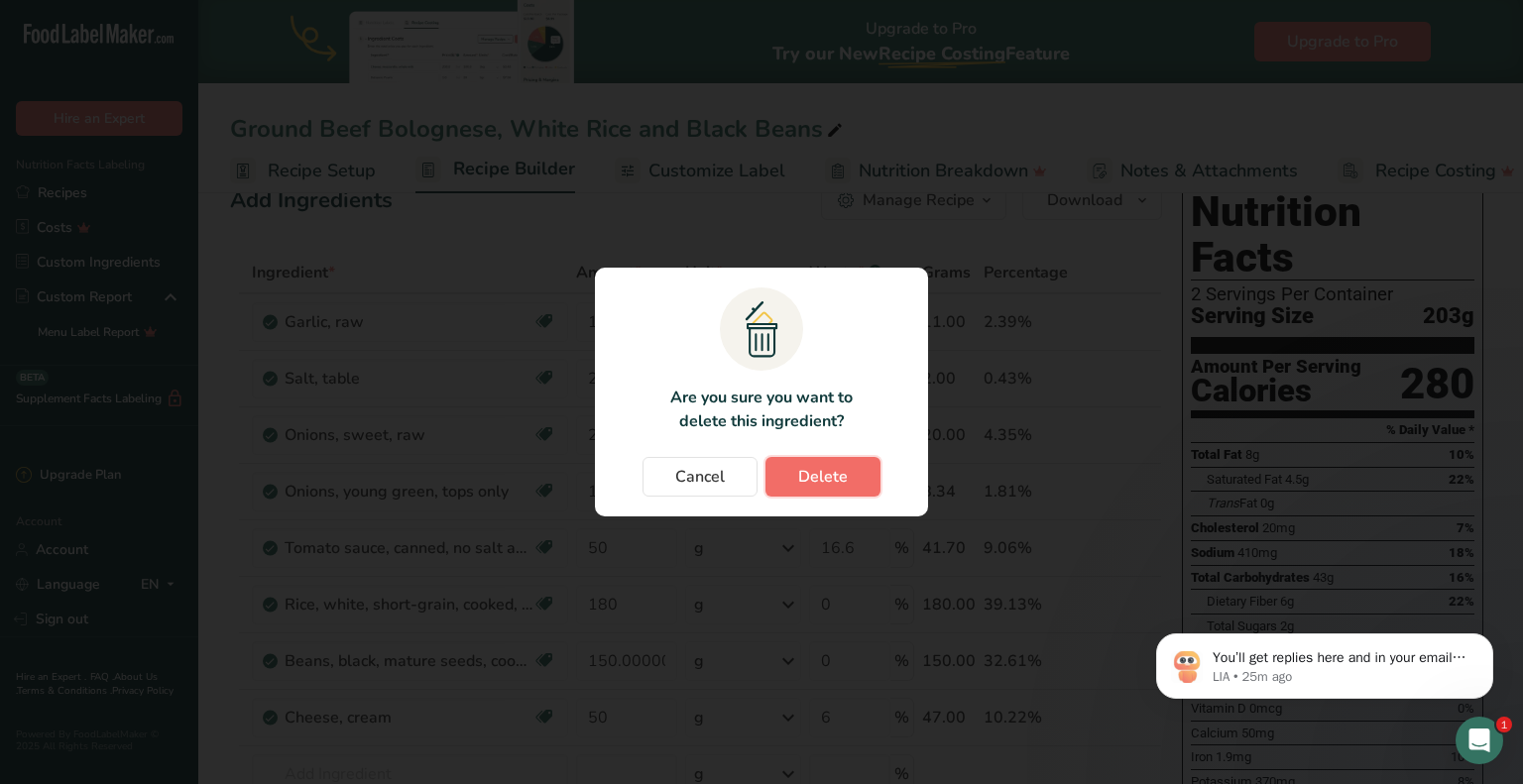 click on "Delete" at bounding box center [823, 477] 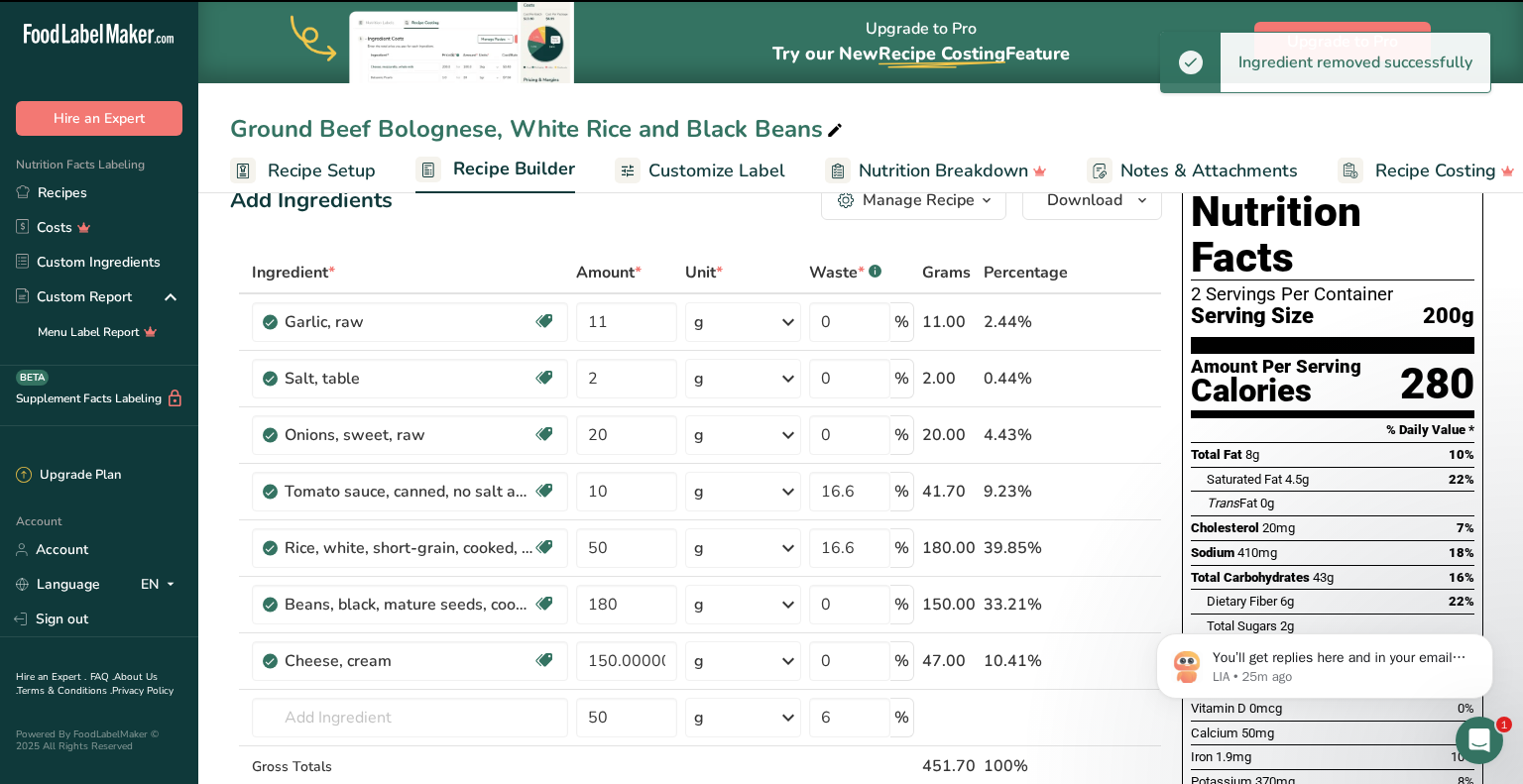 type on "50" 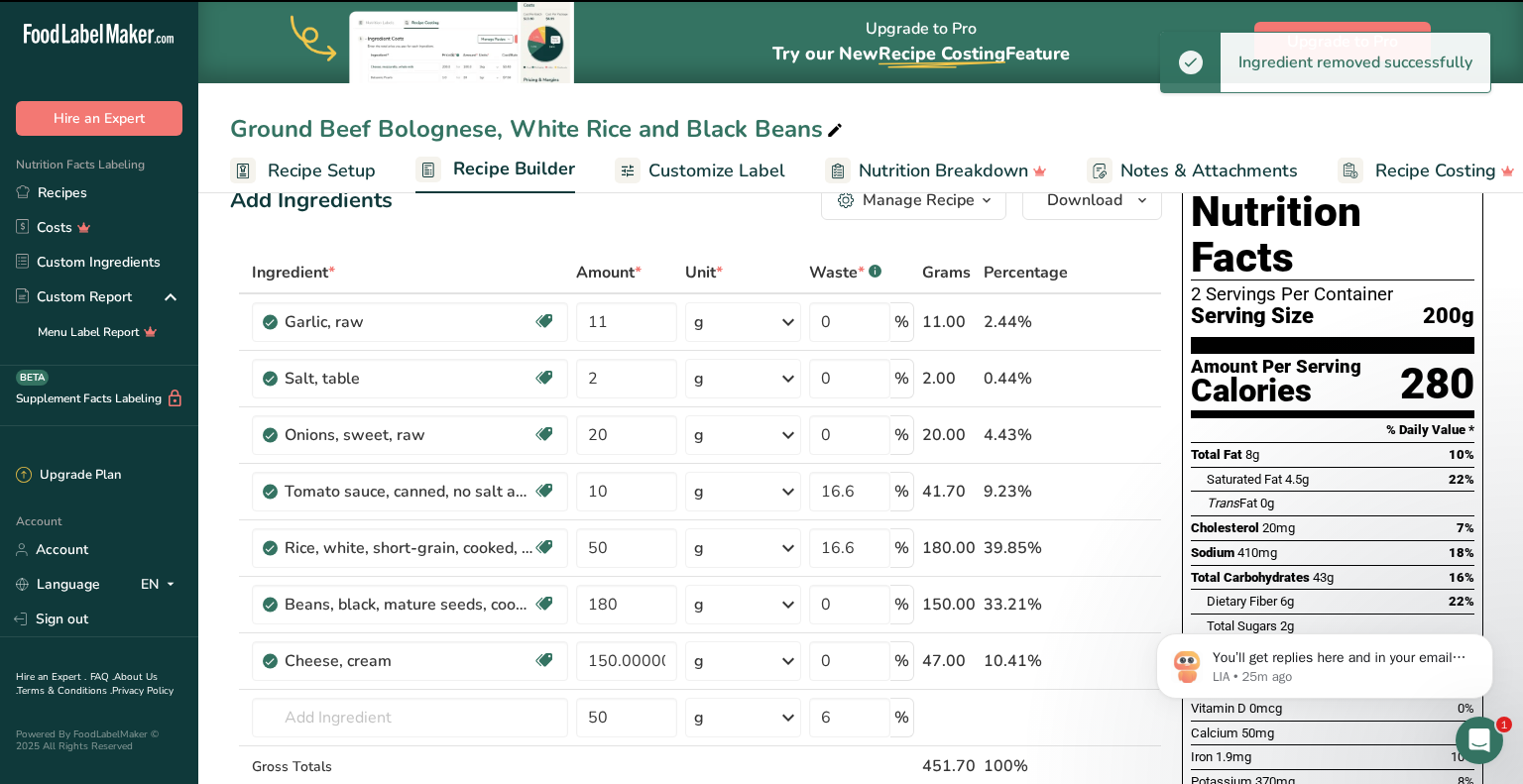 type on "180" 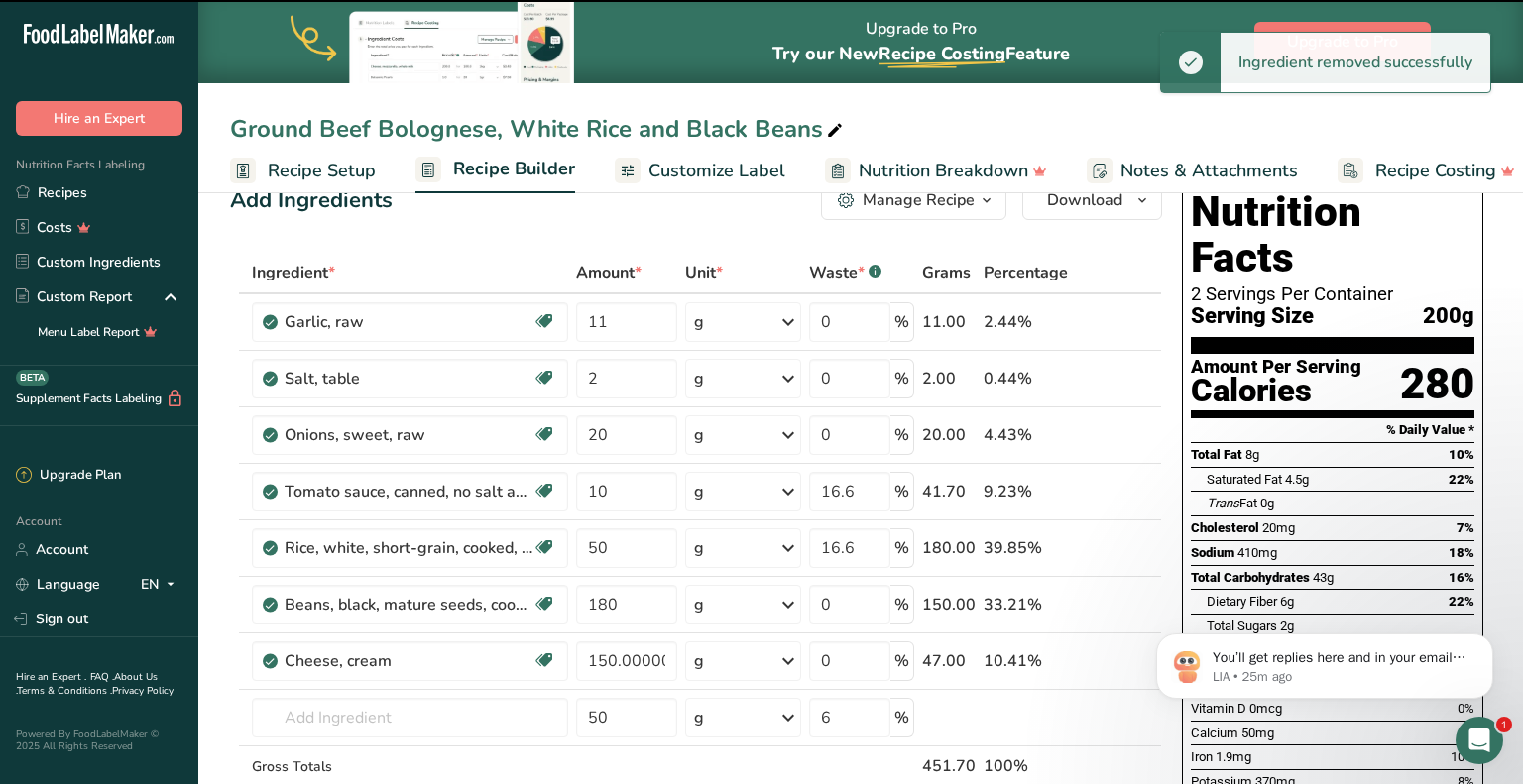 type on "0" 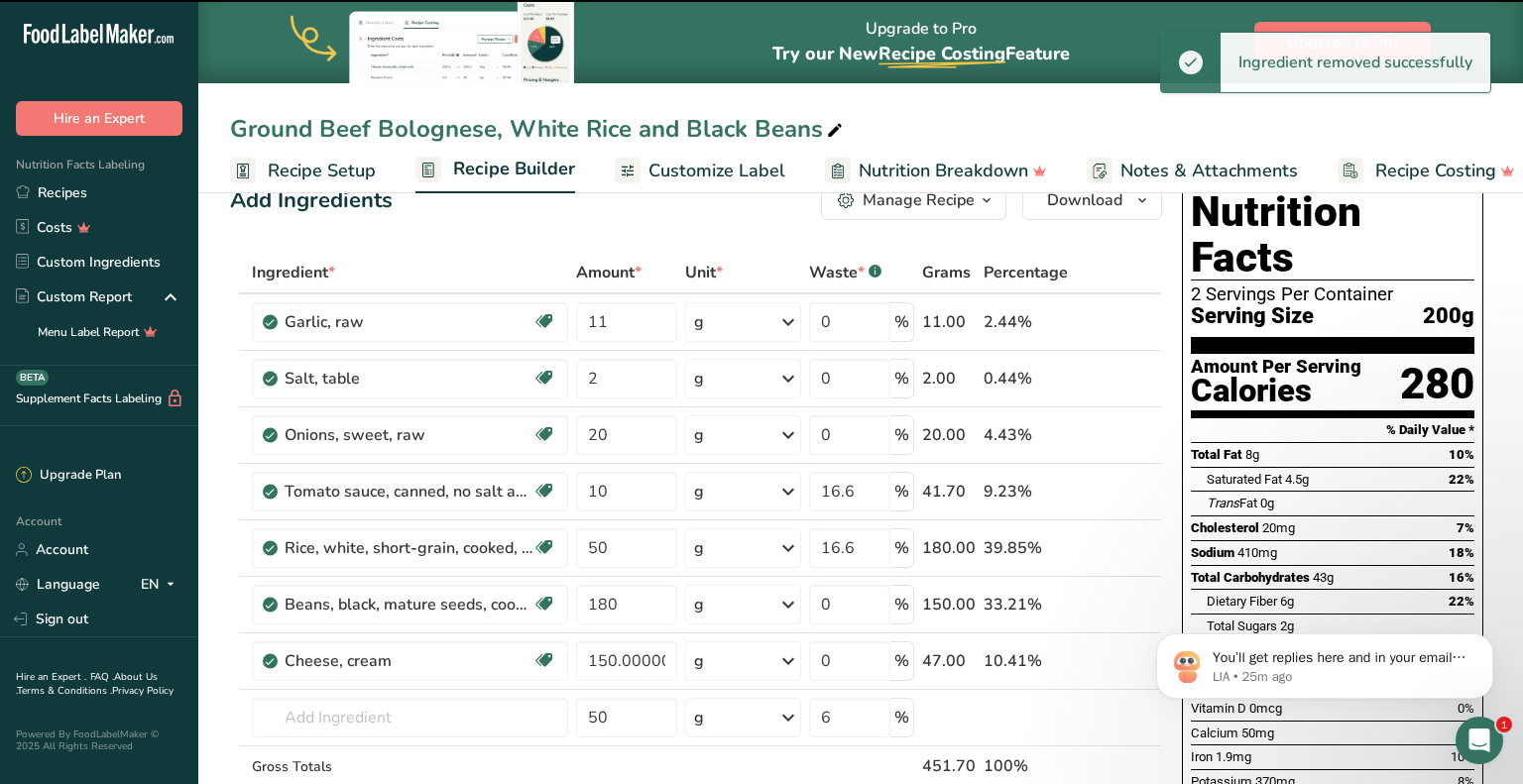 type on "150.000001" 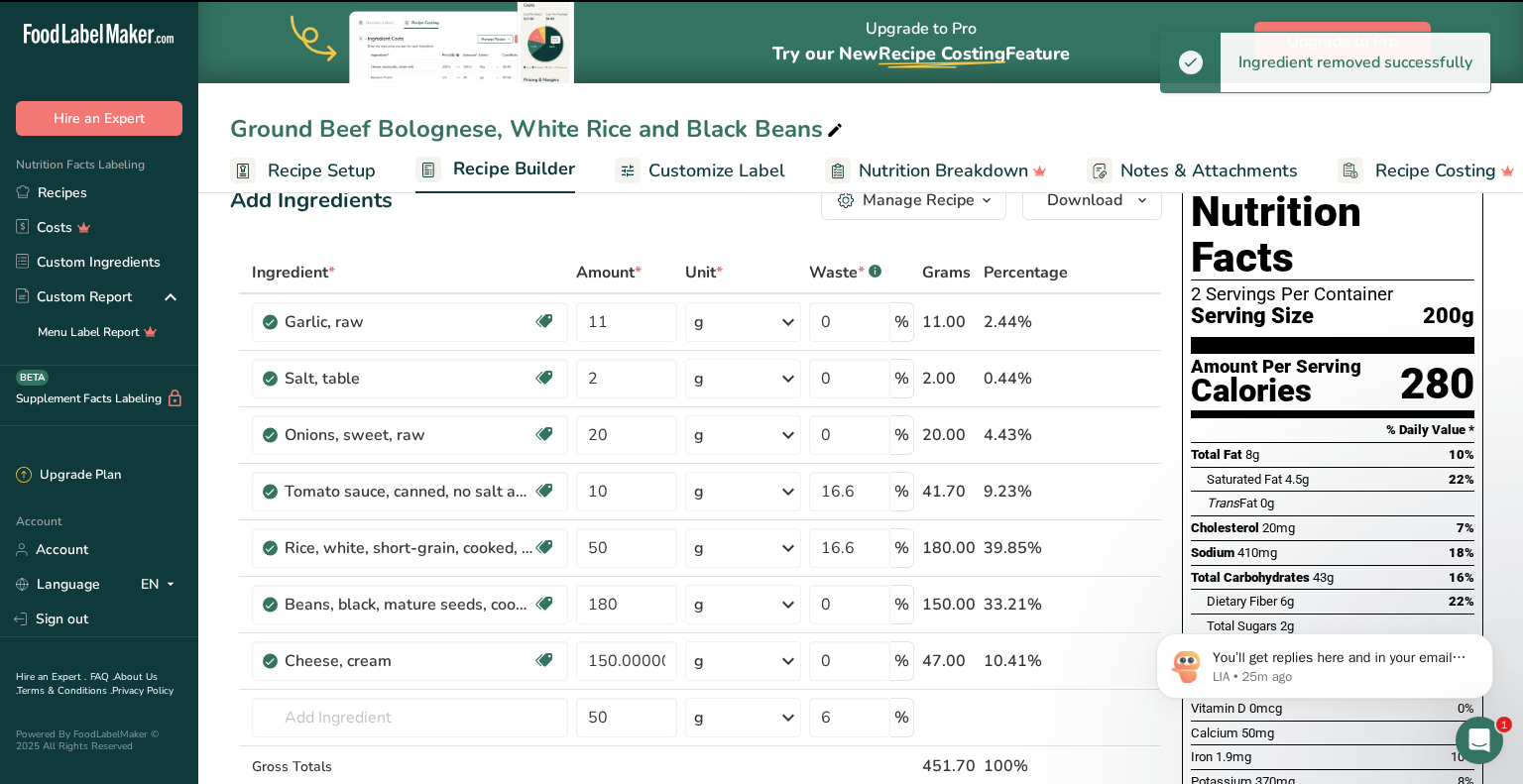 type on "50" 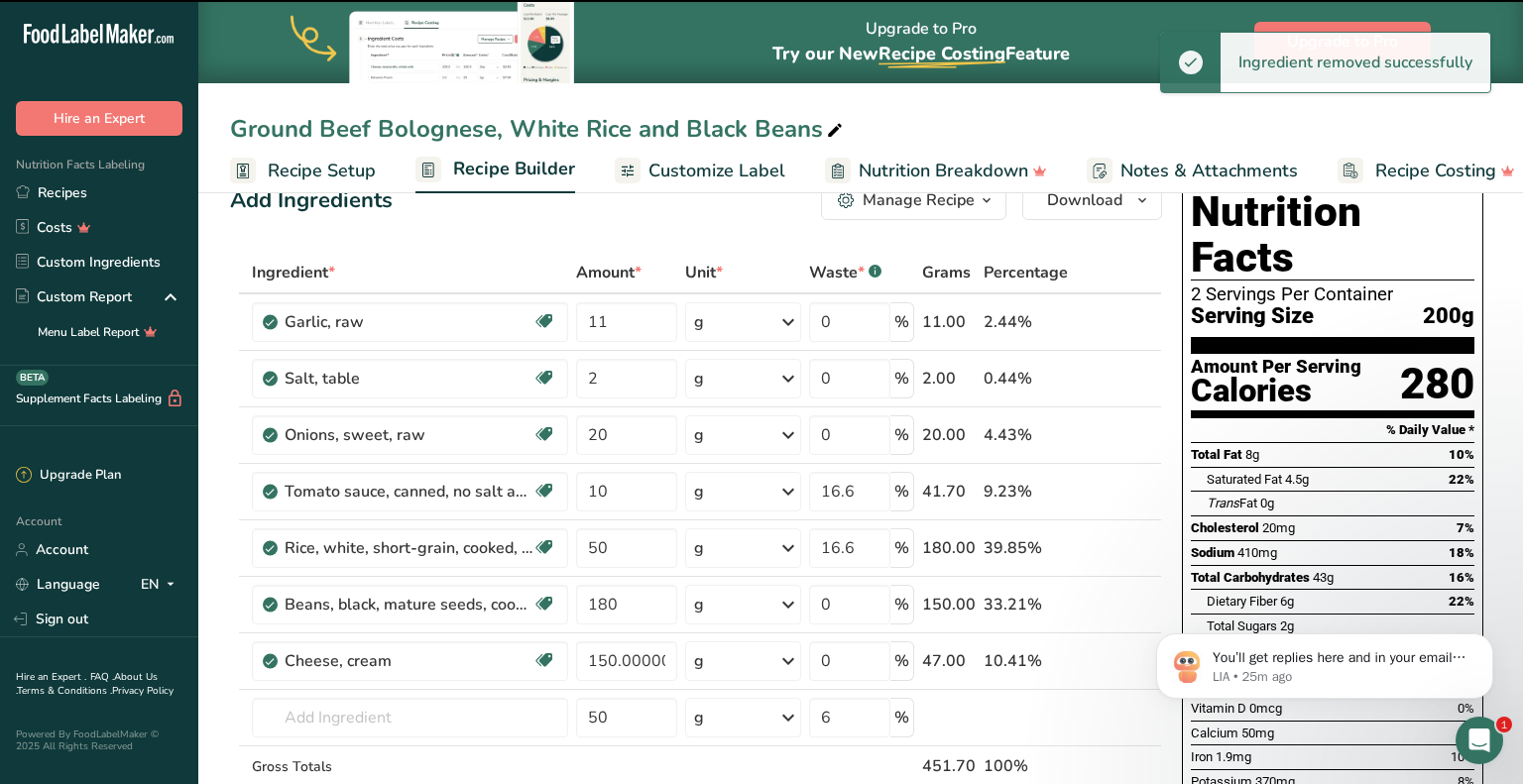 type on "6" 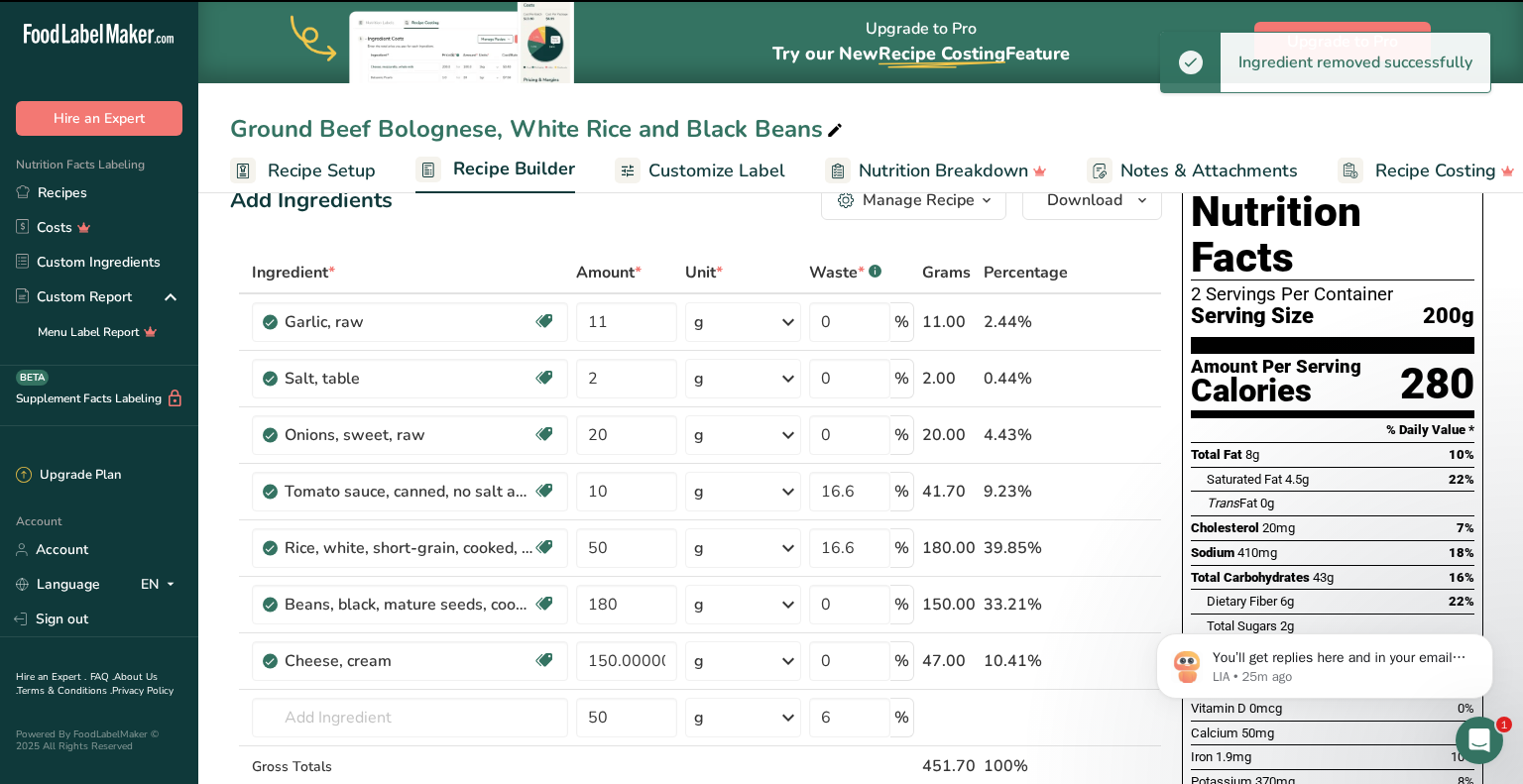 type 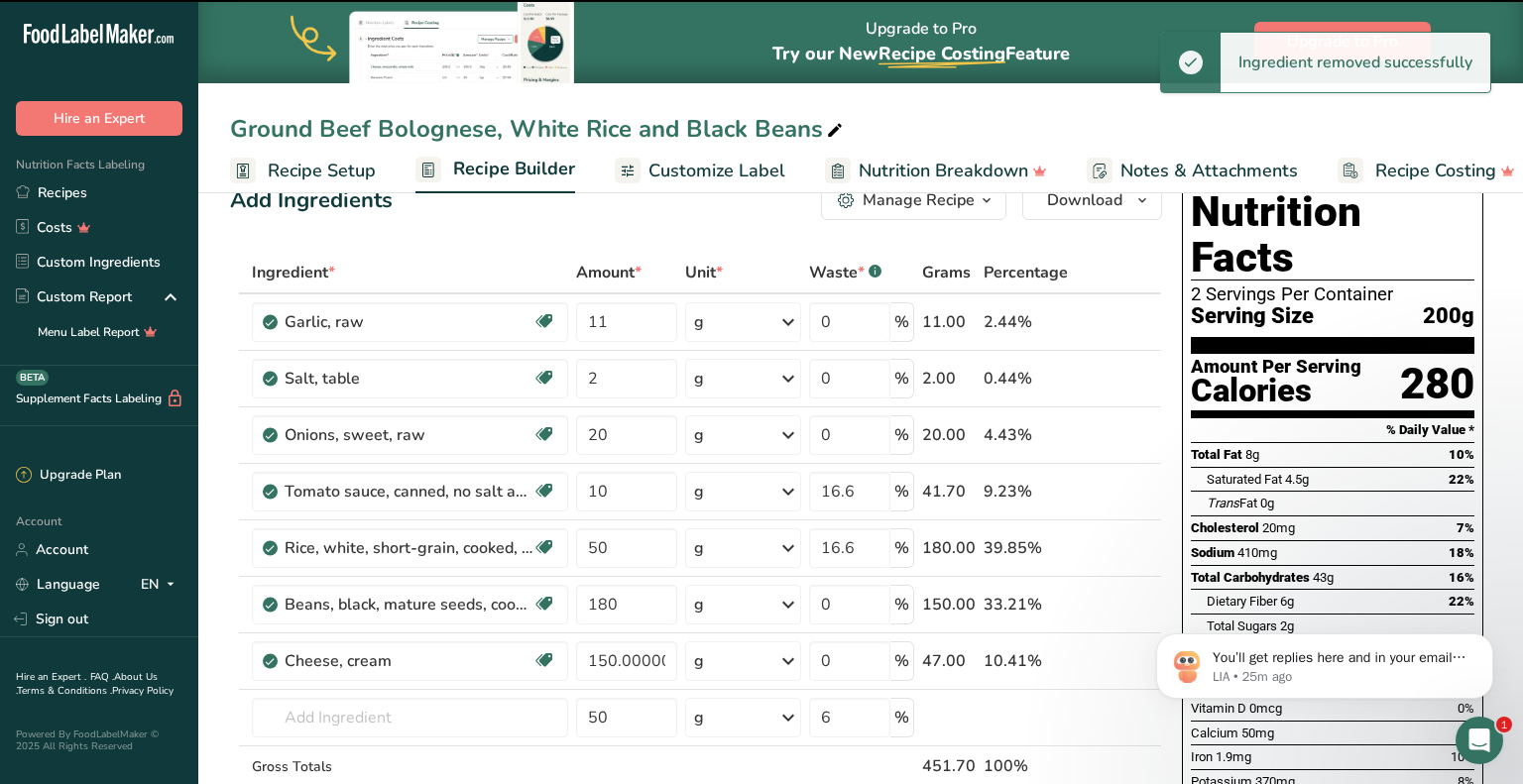type 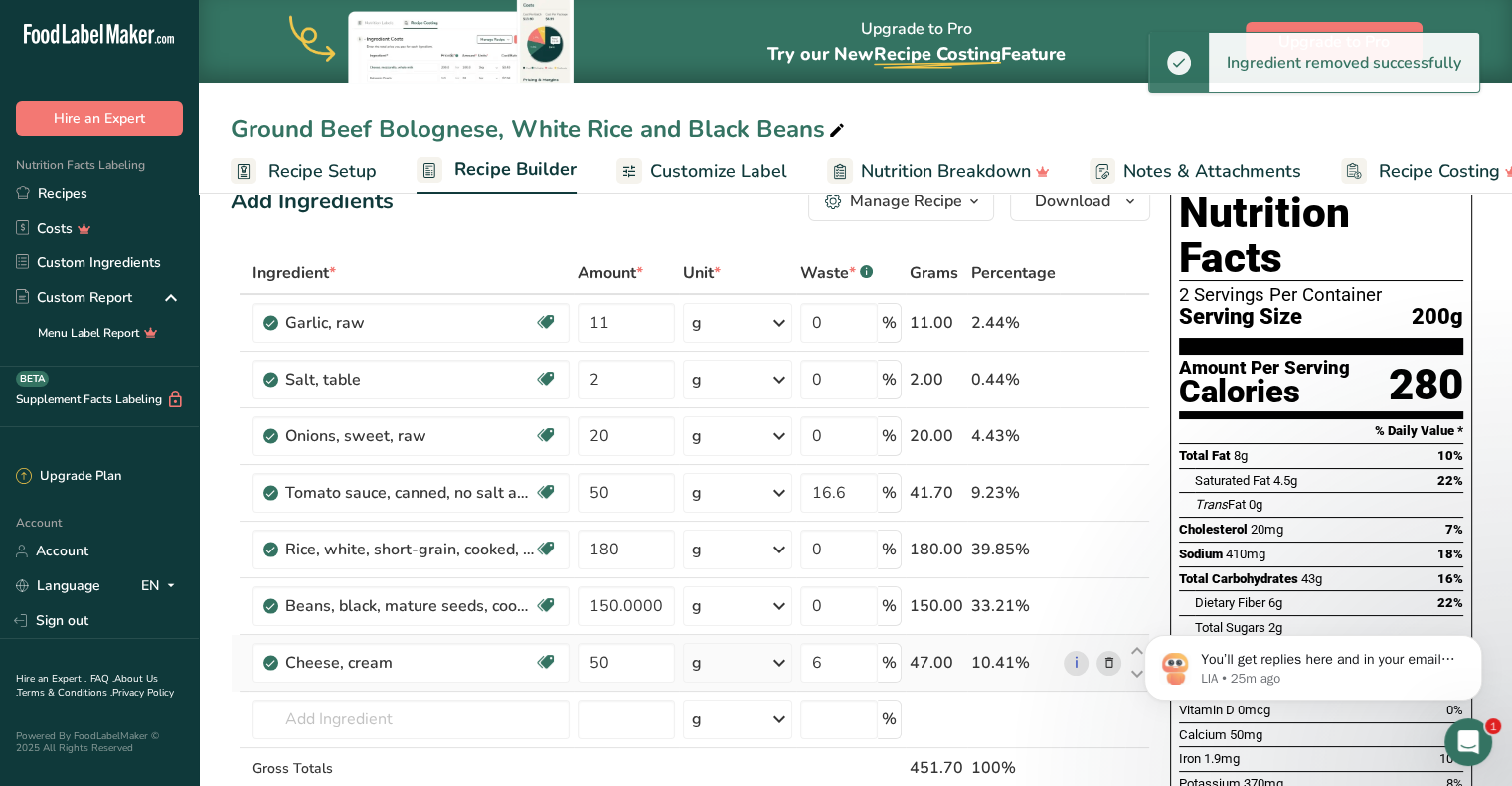 click at bounding box center (1108, 663) 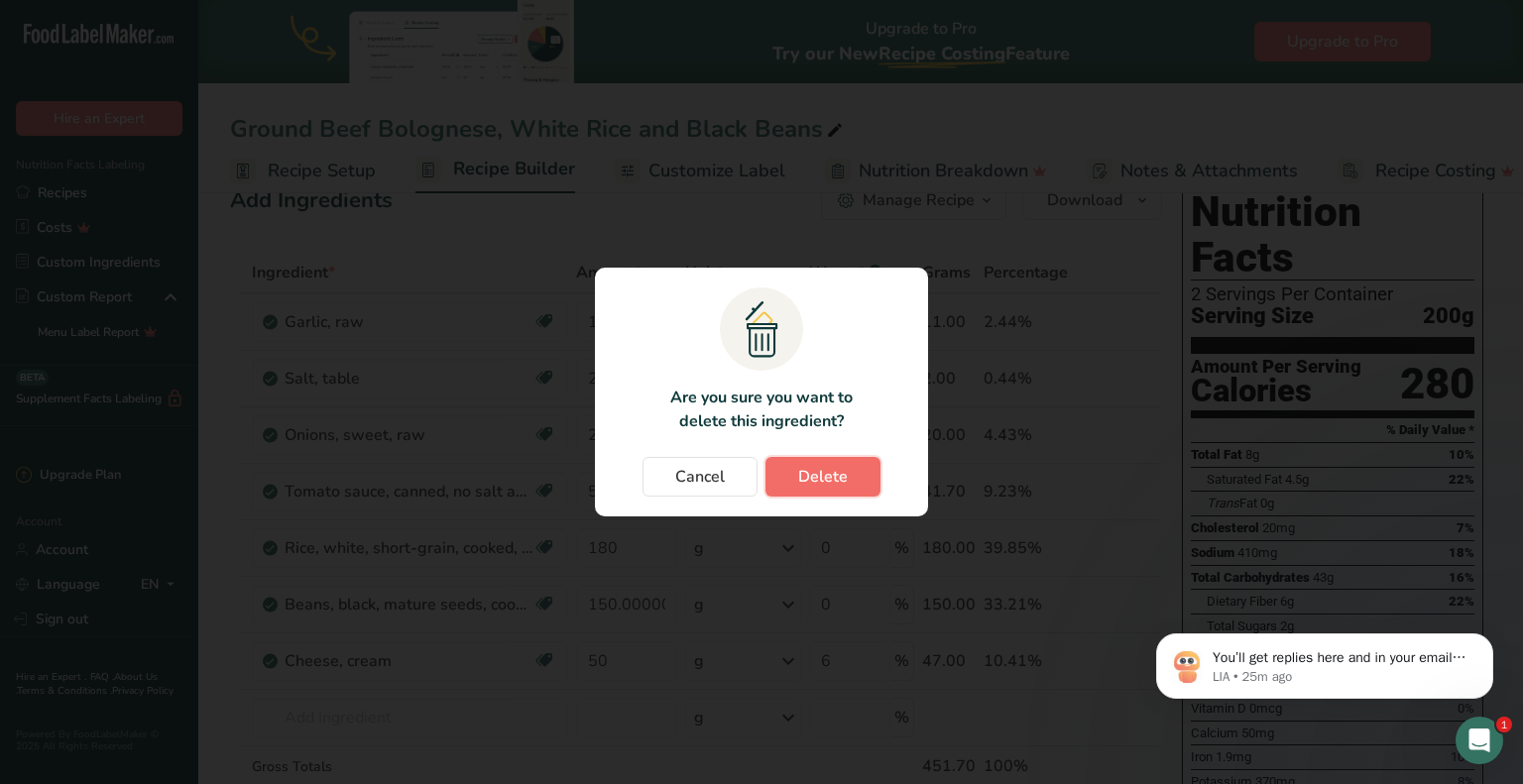 click on "Delete" at bounding box center [823, 477] 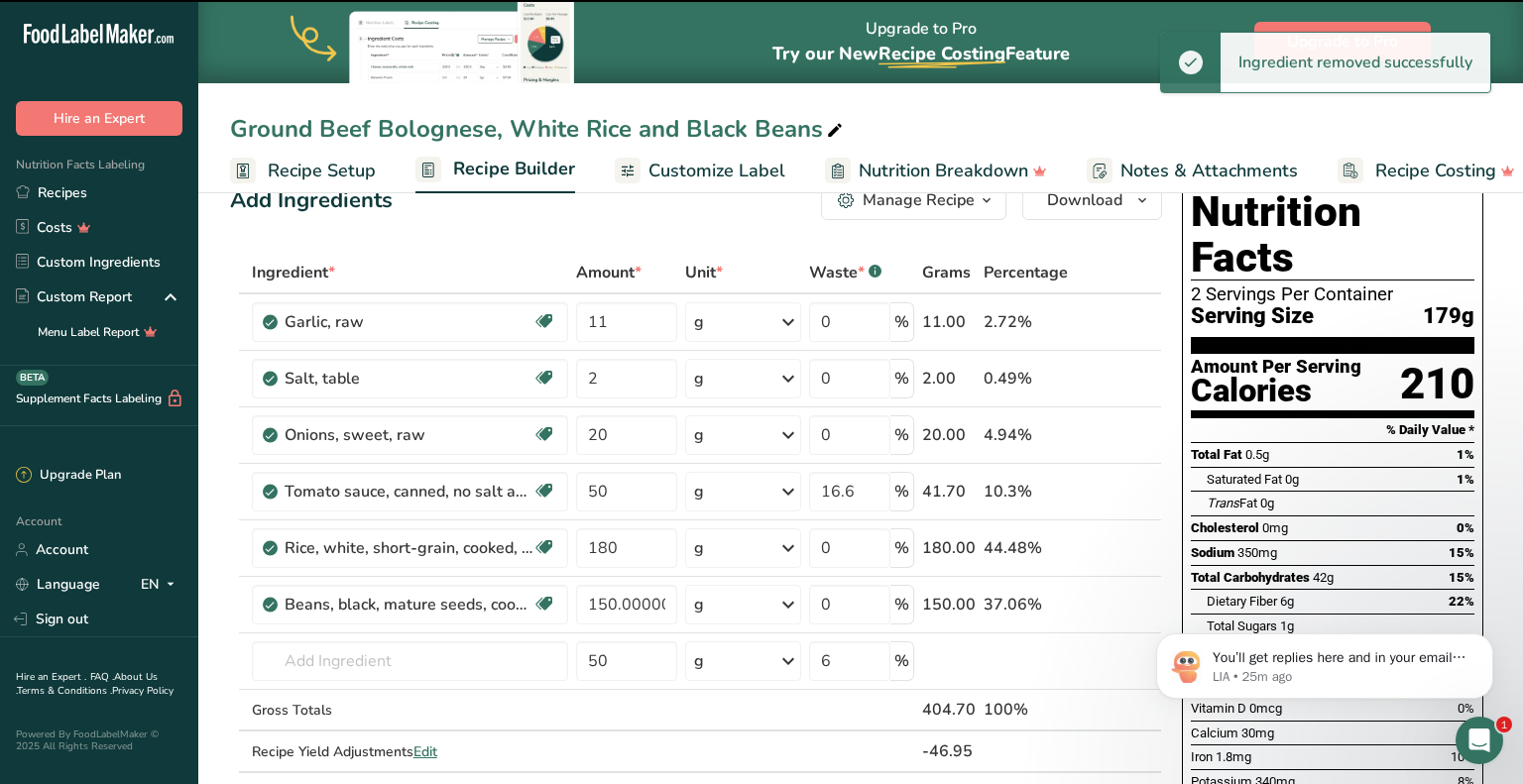 type 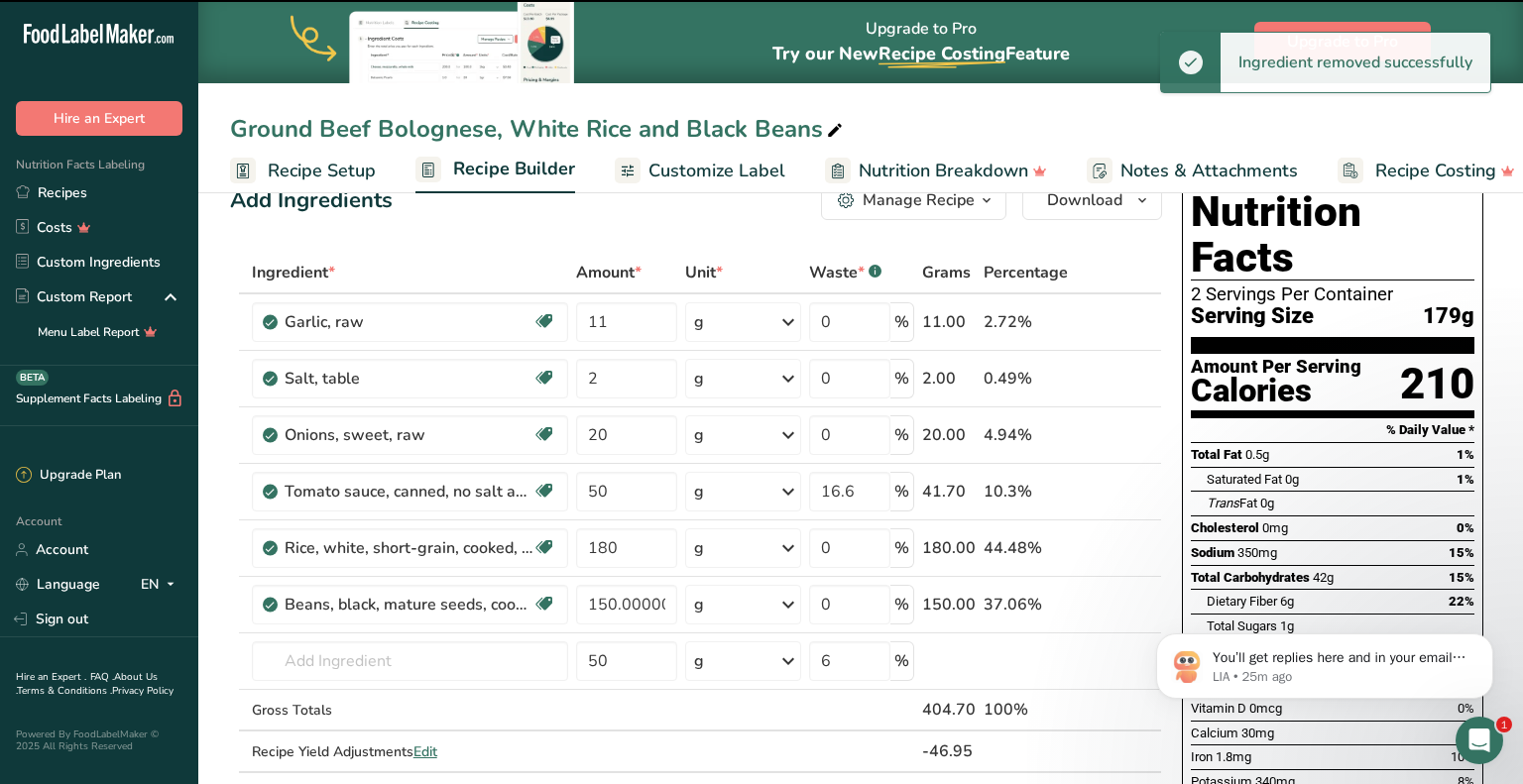 type 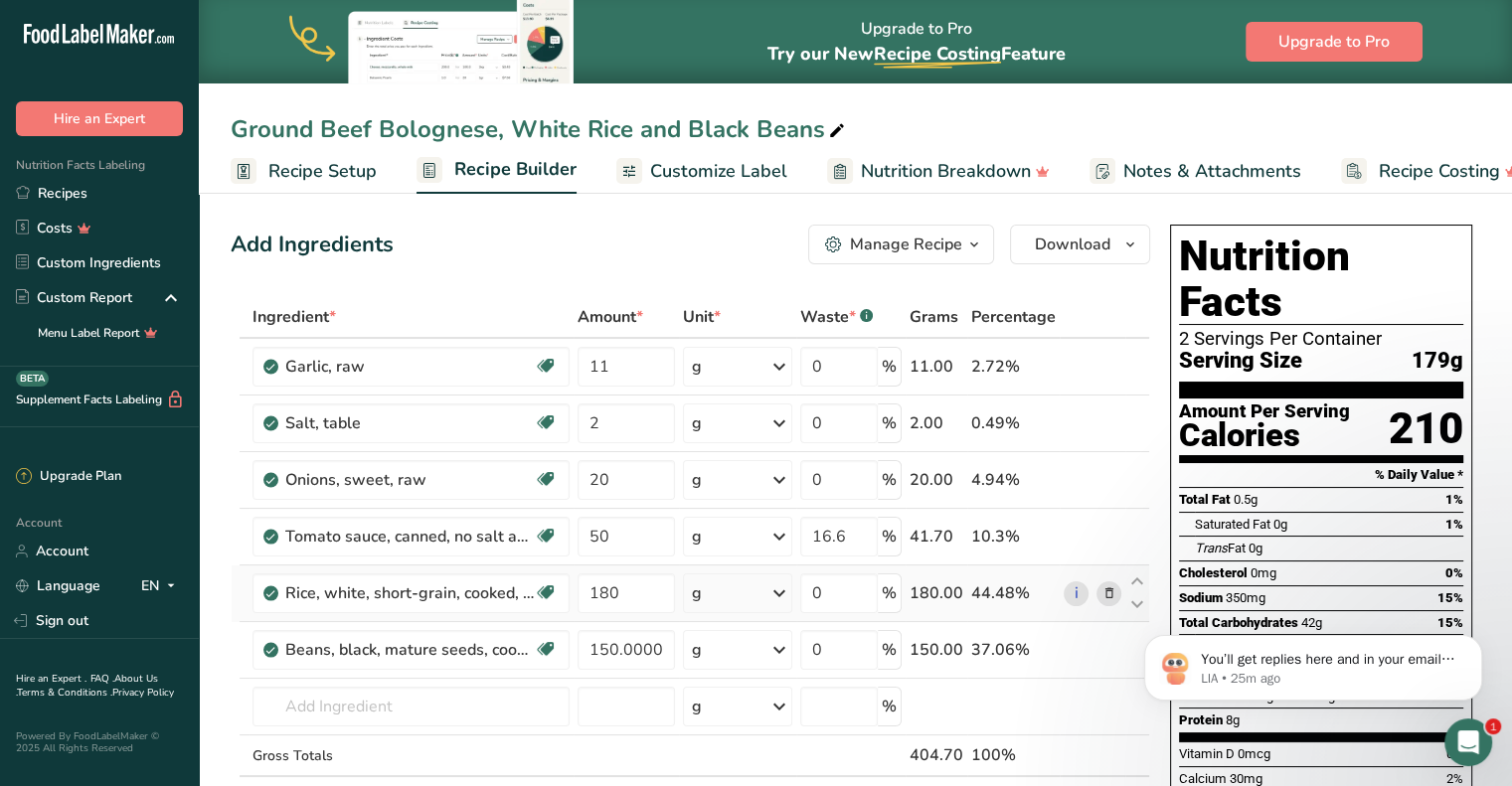 scroll, scrollTop: 0, scrollLeft: 0, axis: both 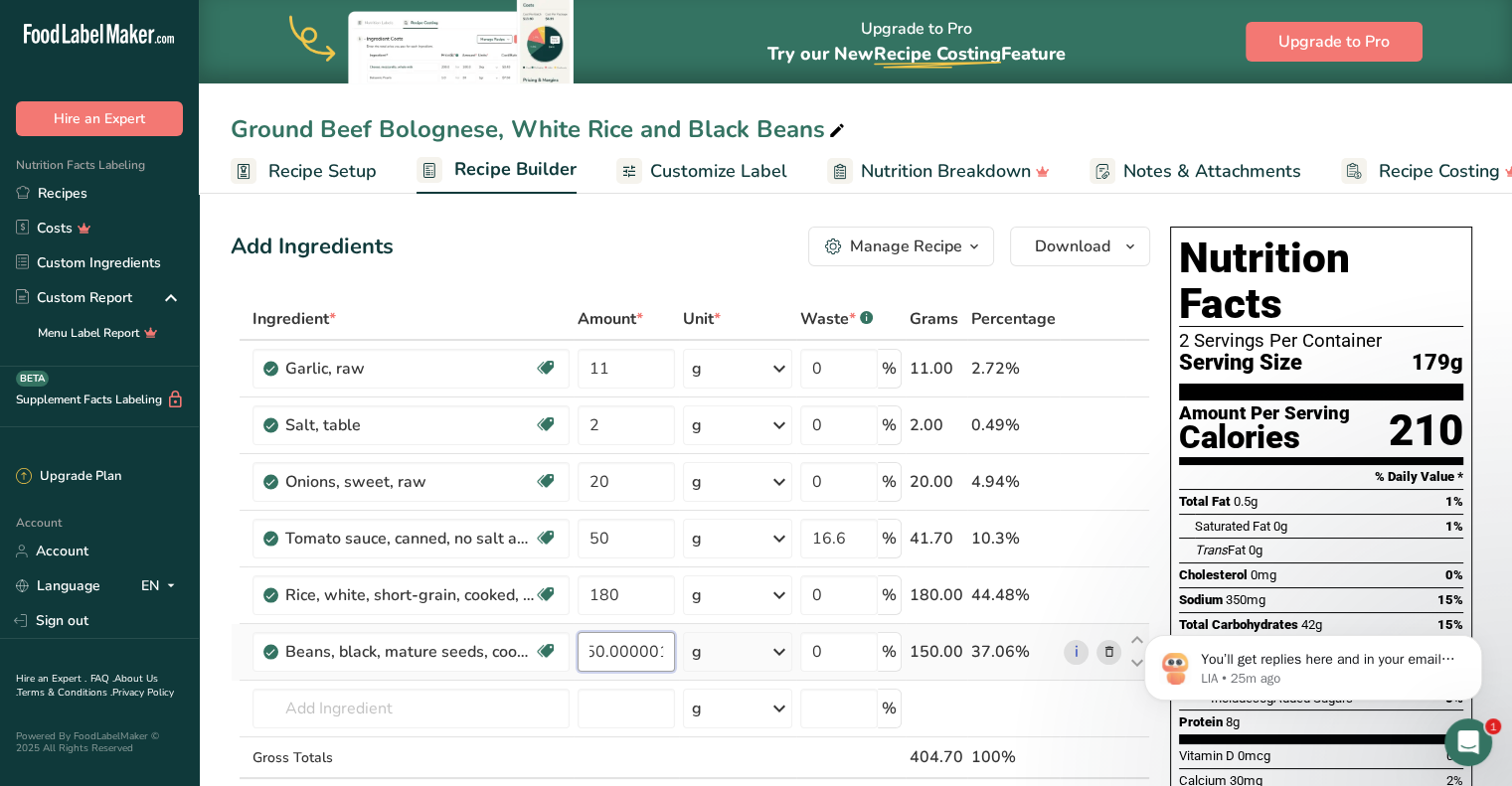drag, startPoint x: 612, startPoint y: 650, endPoint x: 757, endPoint y: 674, distance: 146.97279 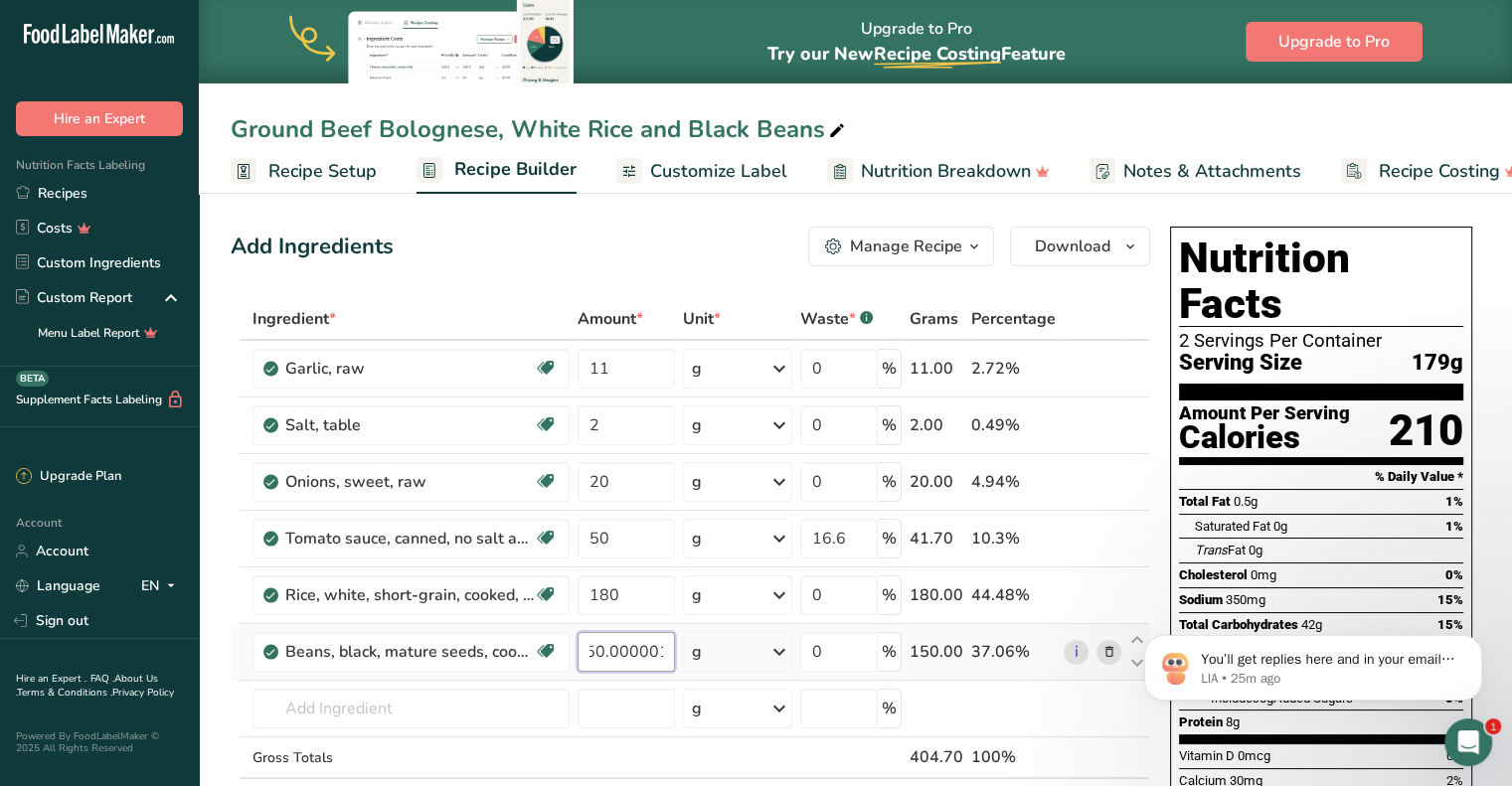 click on "Beans, black, mature seeds, cooked, boiled, without salt
Plant-based Protein
Dairy free
Gluten free
Vegan
Vegetarian
Soy free
150.000001
g
Portions
1 cup
Weight Units
g
kg
mg
See more
Volume Units
l
Volume units require a density conversion. If you know your ingredient's density enter it below. Otherwise, click on "RIA" our AI Regulatory bot - she will be able to help you
lb/ft3
g/cm3
Confirm
mL
lb/ft3
g/cm3
Confirm
fl oz" at bounding box center [690, 652] 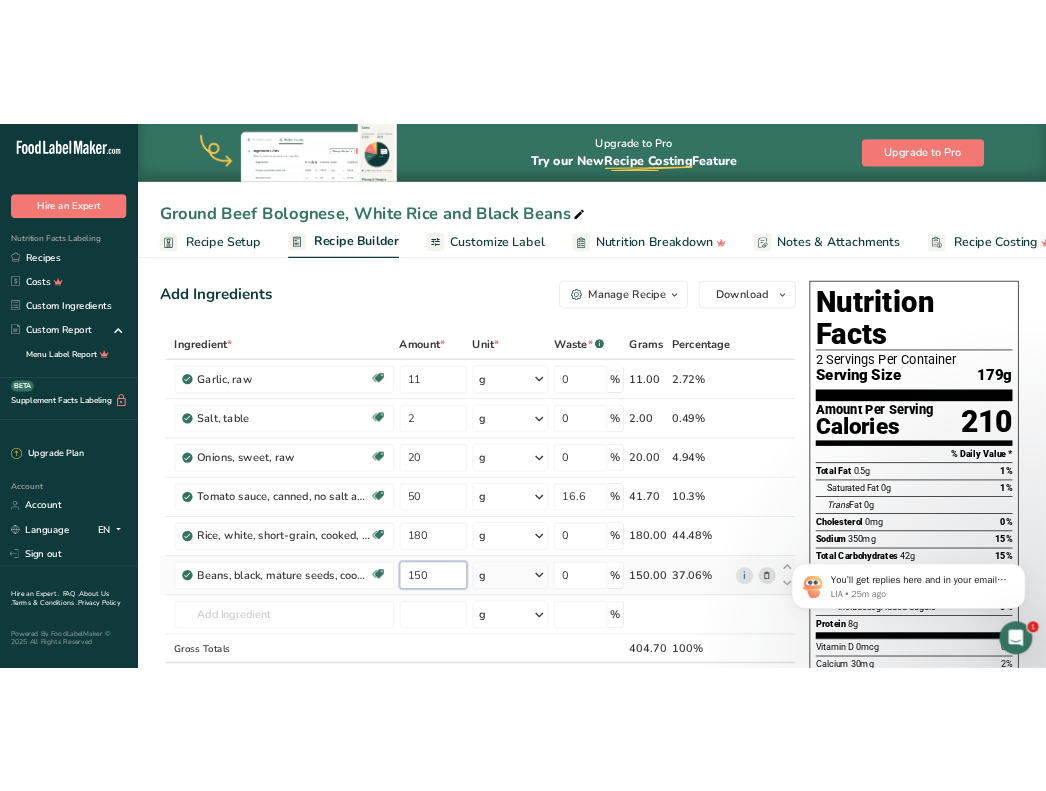 scroll, scrollTop: 0, scrollLeft: 0, axis: both 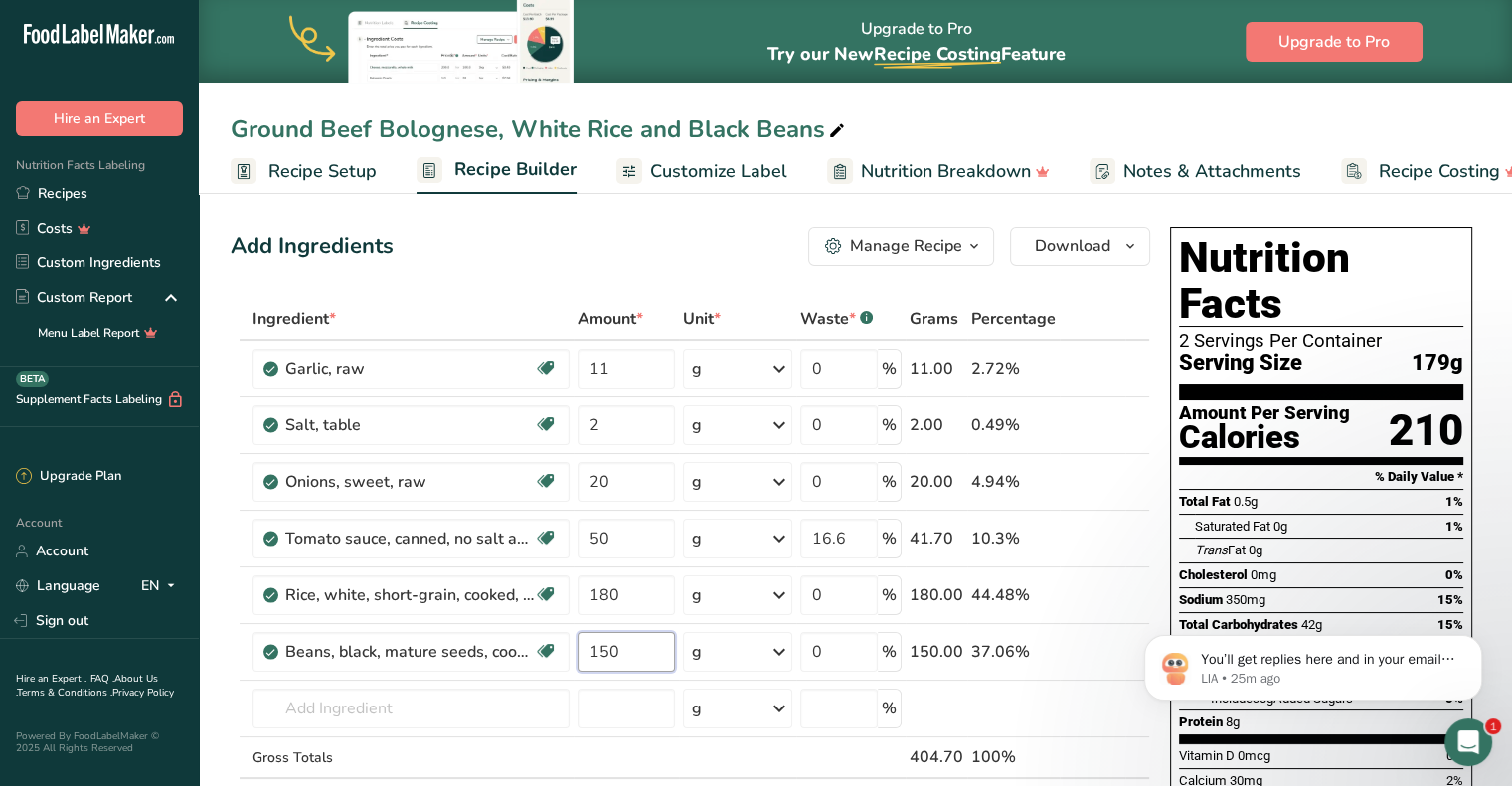 type on "150" 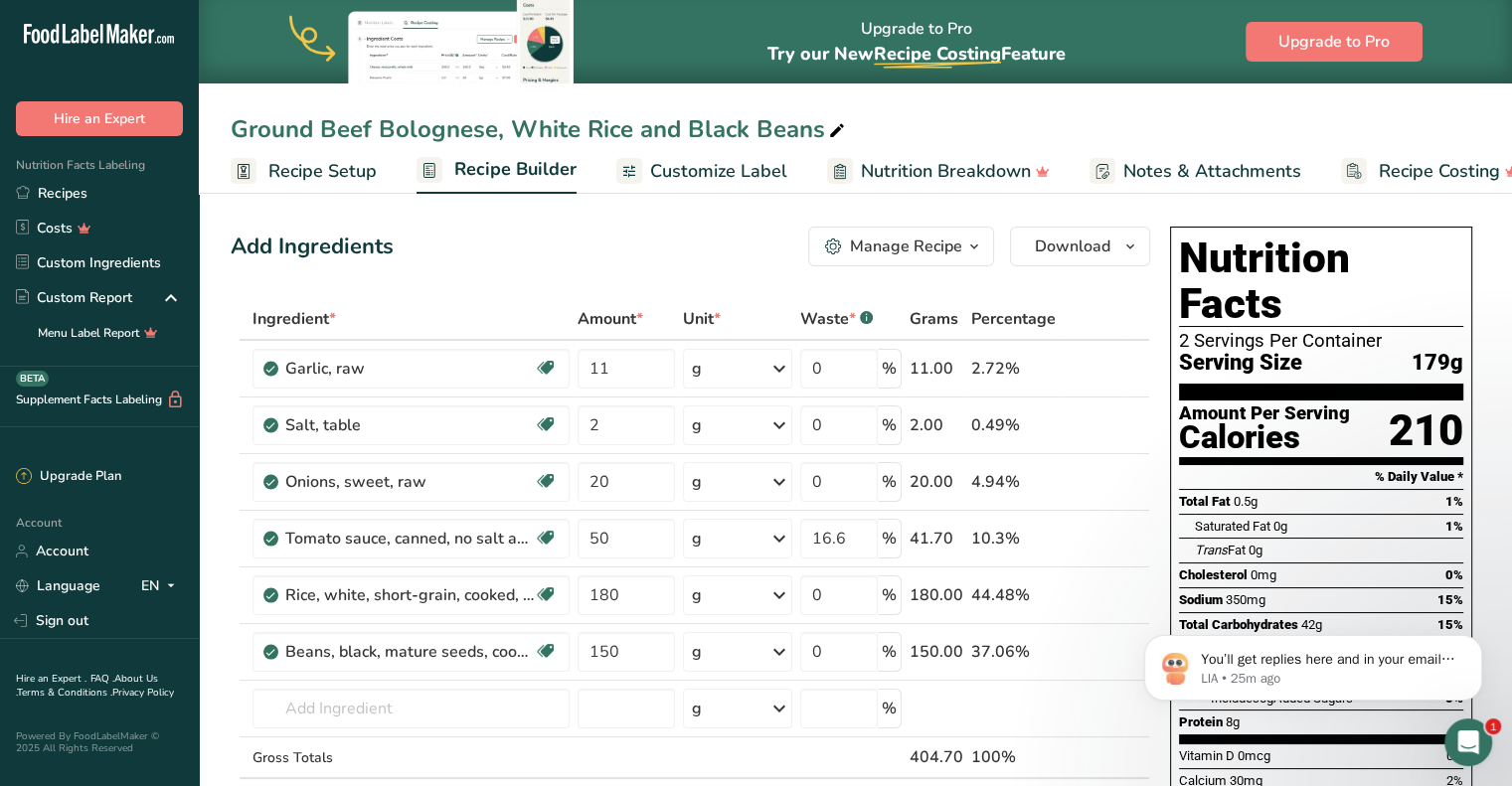click on "Add Ingredients
Manage Recipe         Delete Recipe           Duplicate Recipe             Scale Recipe             Save as Sub-Recipe   .a-a{fill:#347362;}.b-a{fill:#fff;}                               Nutrition Breakdown                   Recipe Card
NEW
Amino Acids Pattern Report             Activity History
Download
Choose your preferred label style
Standard FDA label
Standard FDA label
The most common format for nutrition facts labels in compliance with the FDA's typeface, style and requirements
Tabular FDA label
A label format compliant with the FDA regulations presented in a tabular (horizontal) display.
Linear FDA label
A simple linear display for small sized packages.
Simplified FDA label" at bounding box center (690, 246) 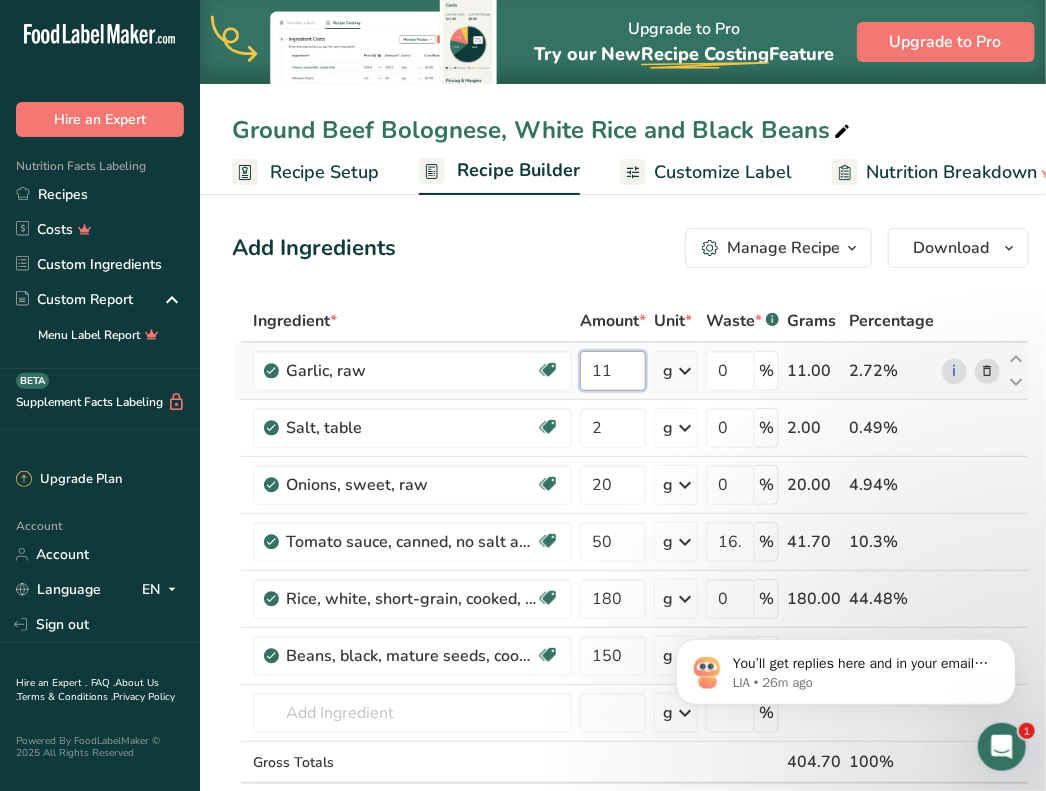 click on "11" at bounding box center (613, 371) 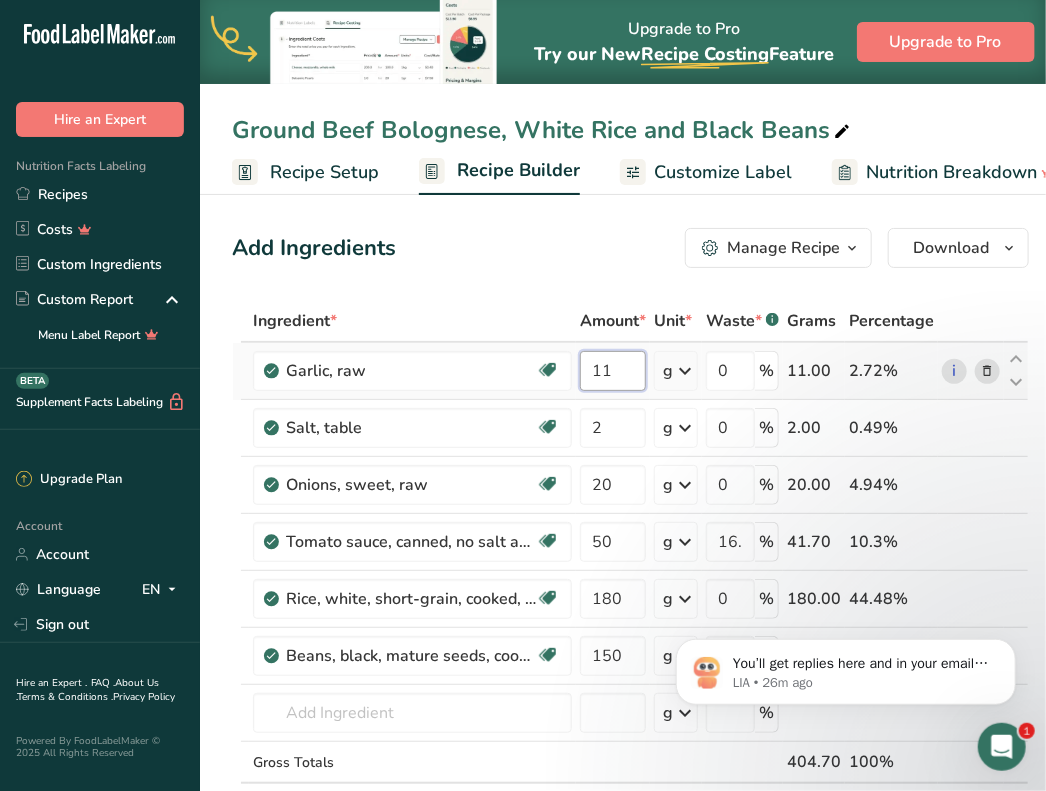 type on "1" 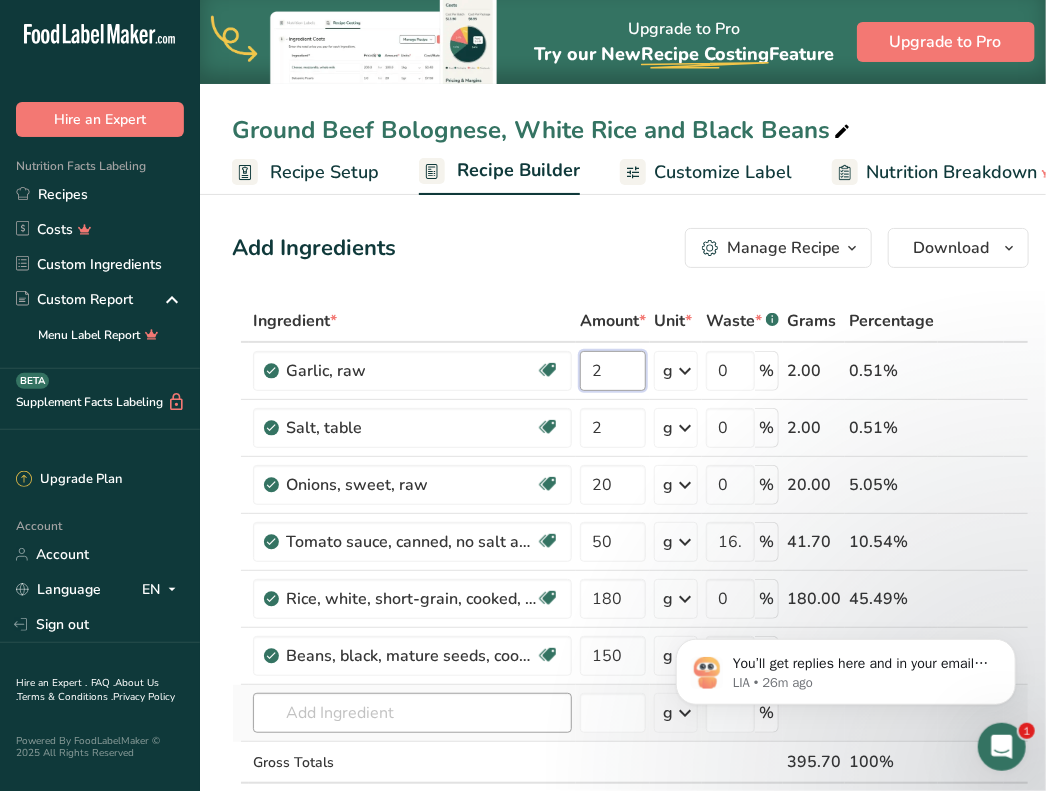 type on "2" 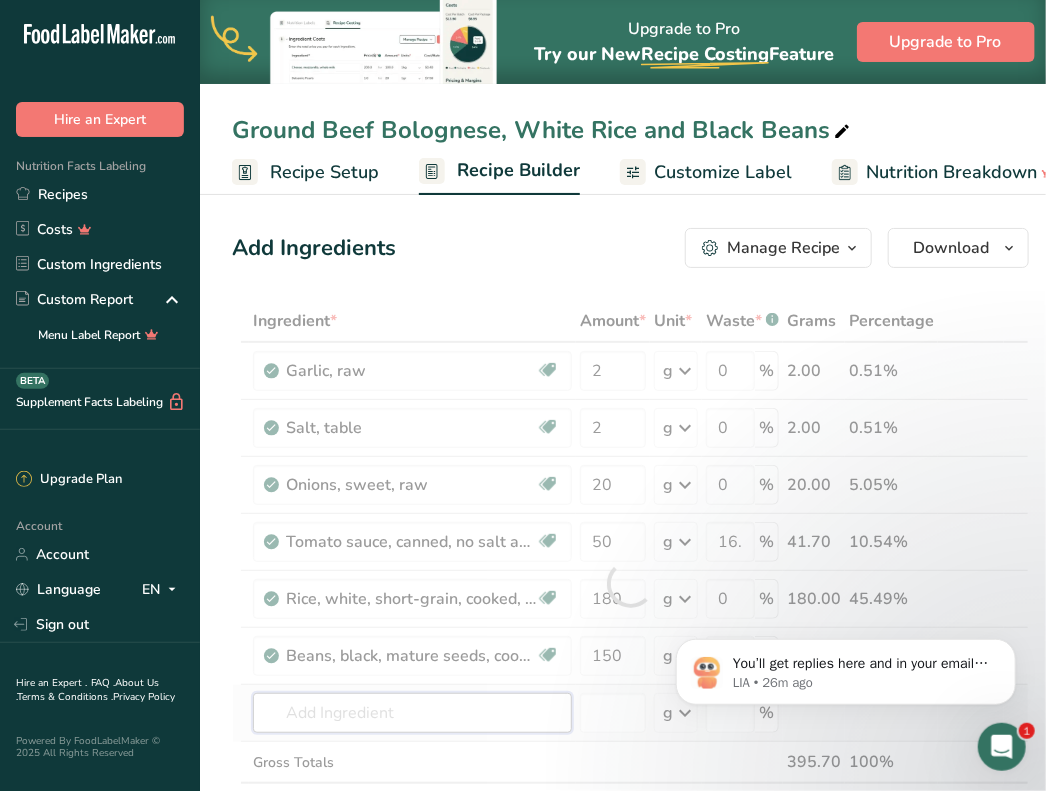 click on "Ingredient *
Amount *
Unit *
Waste *   .a-a{fill:#347362;}.b-a{fill:#fff;}          Grams
Percentage
Garlic, raw
Source of Antioxidants
Dairy free
Gluten free
Vegan
Vegetarian
Soy free
2
g
Portions
1 cup
1 tsp
1 clove
See more
Weight Units
g
kg
mg
See more
Volume Units
l
Volume units require a density conversion. If you know your ingredient's density enter it below. Otherwise, click on "RIA" our AI Regulatory bot - she will be able to help you
lb/ft3
g/cm3
Confirm
mL" at bounding box center [630, 583] 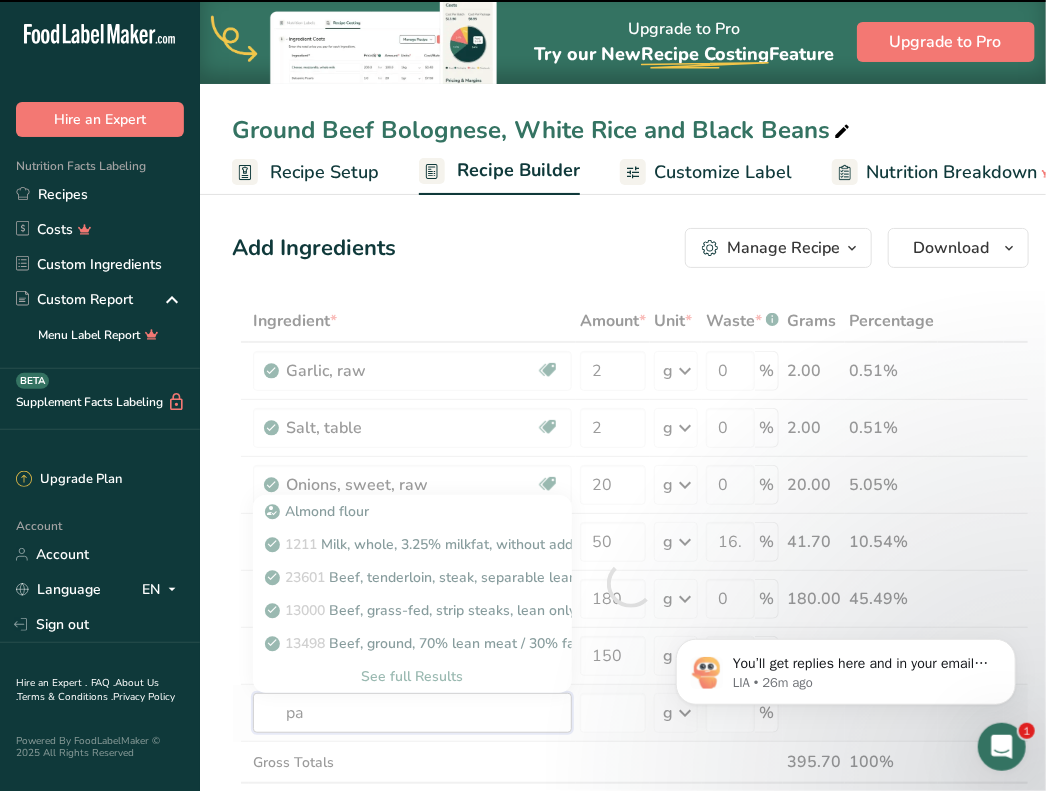 type on "pap" 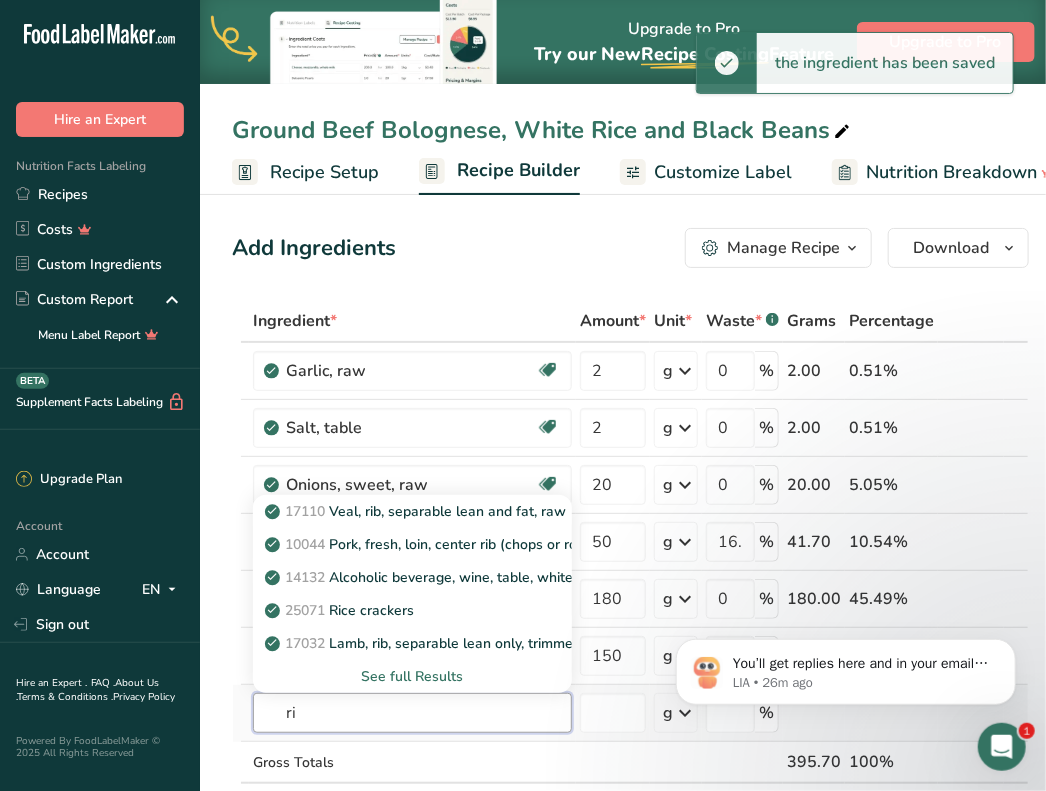 type on "r" 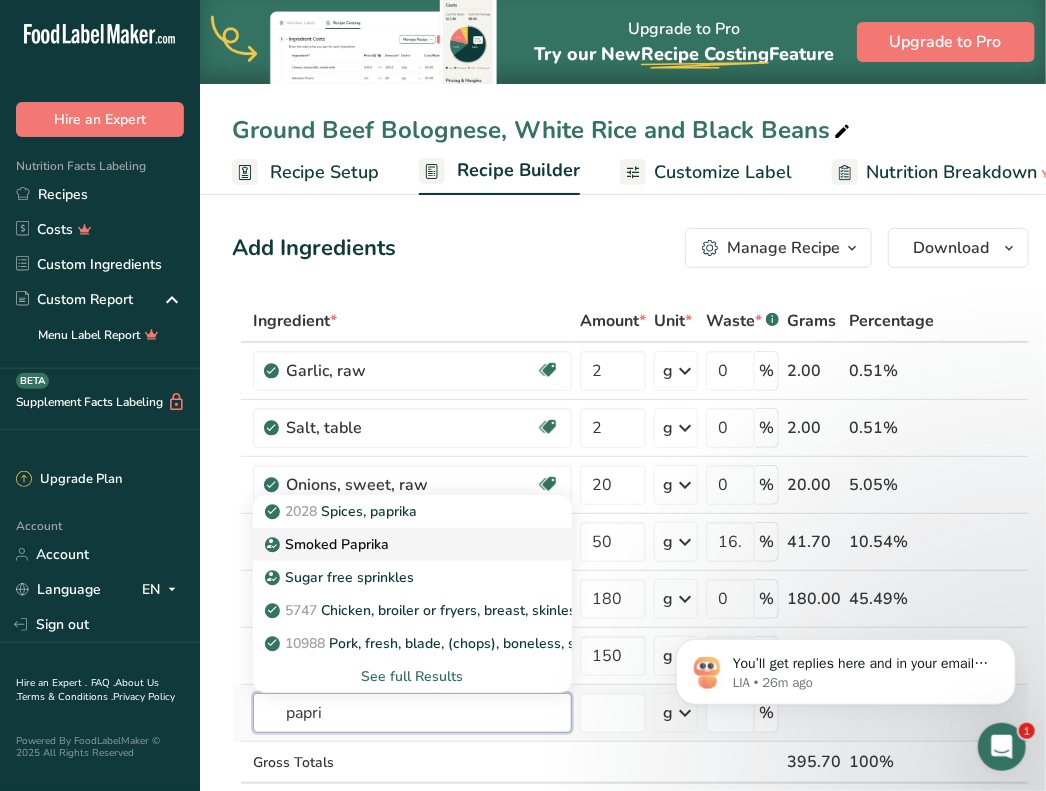 type on "papri" 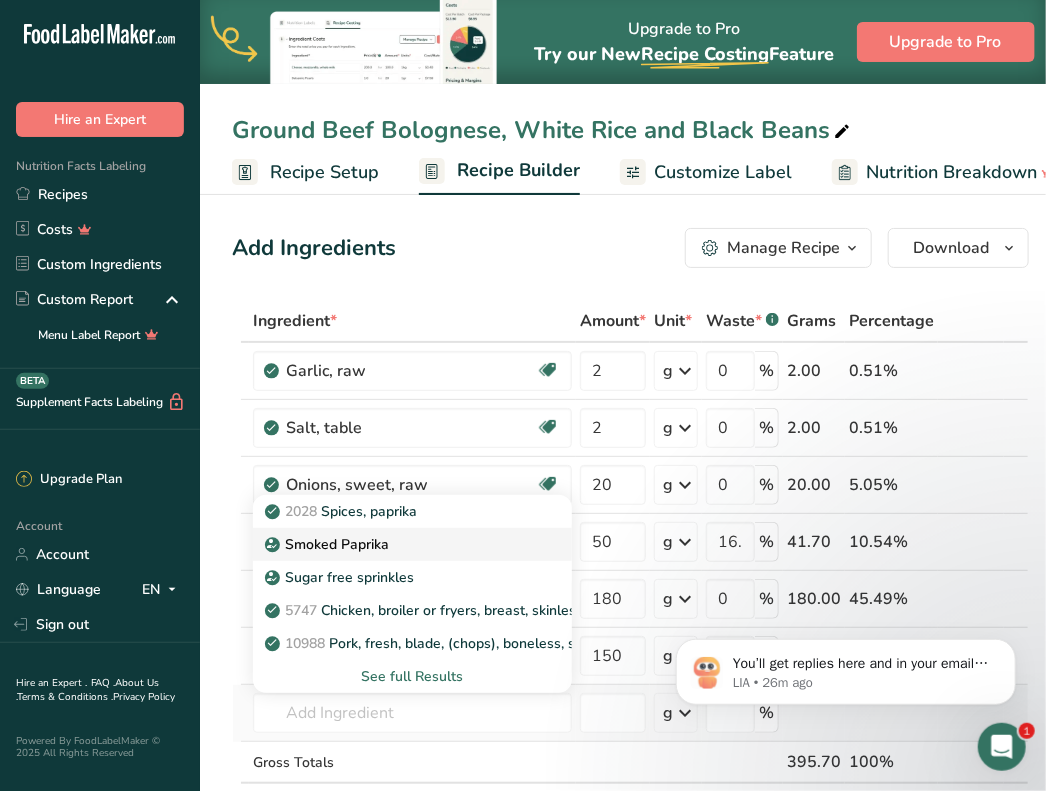 click on "Smoked Paprika" at bounding box center [329, 544] 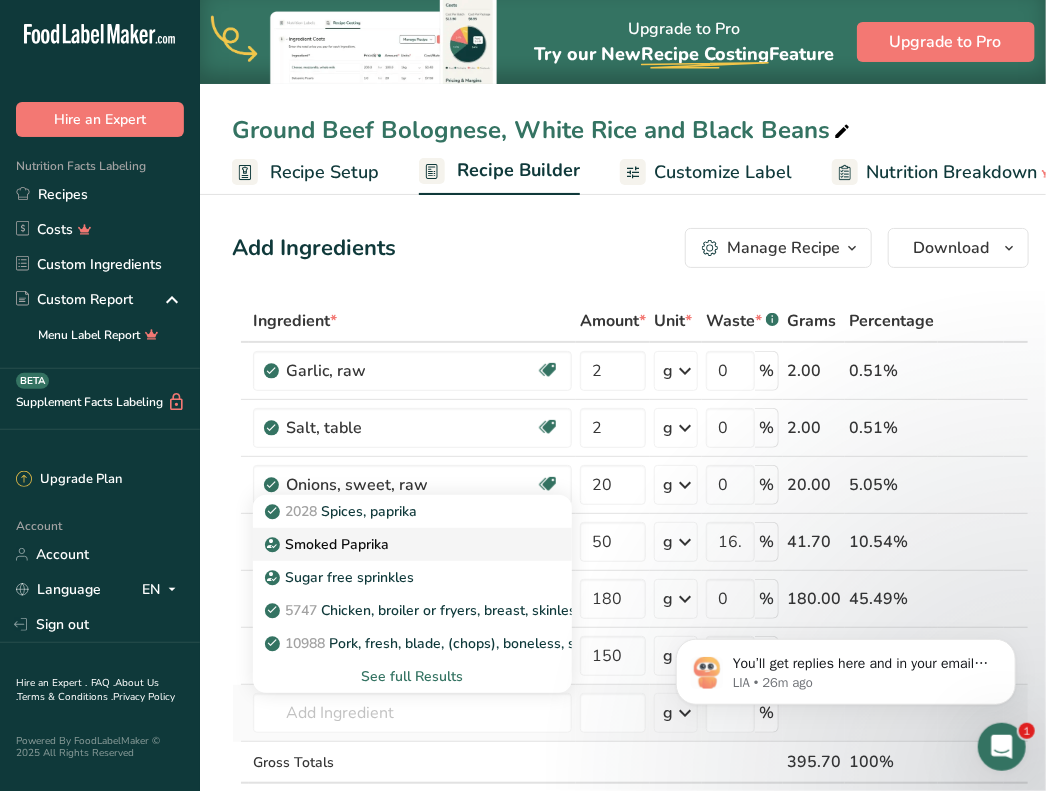 type on "Smoked Paprika" 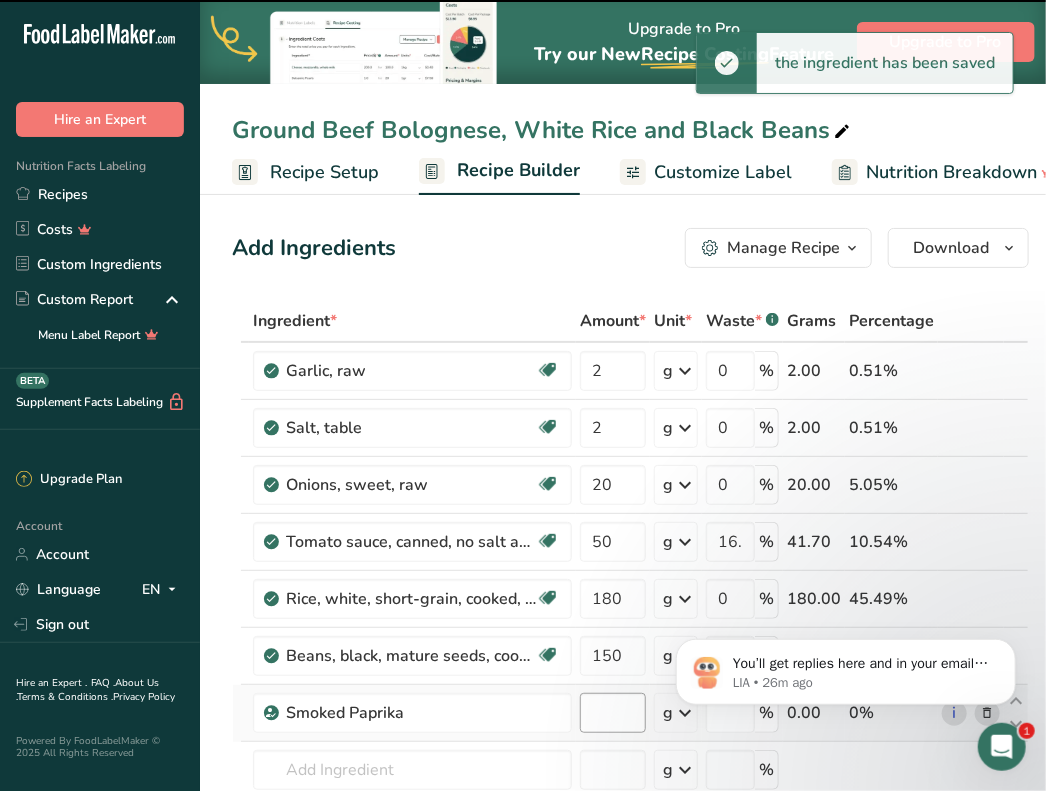 type on "0" 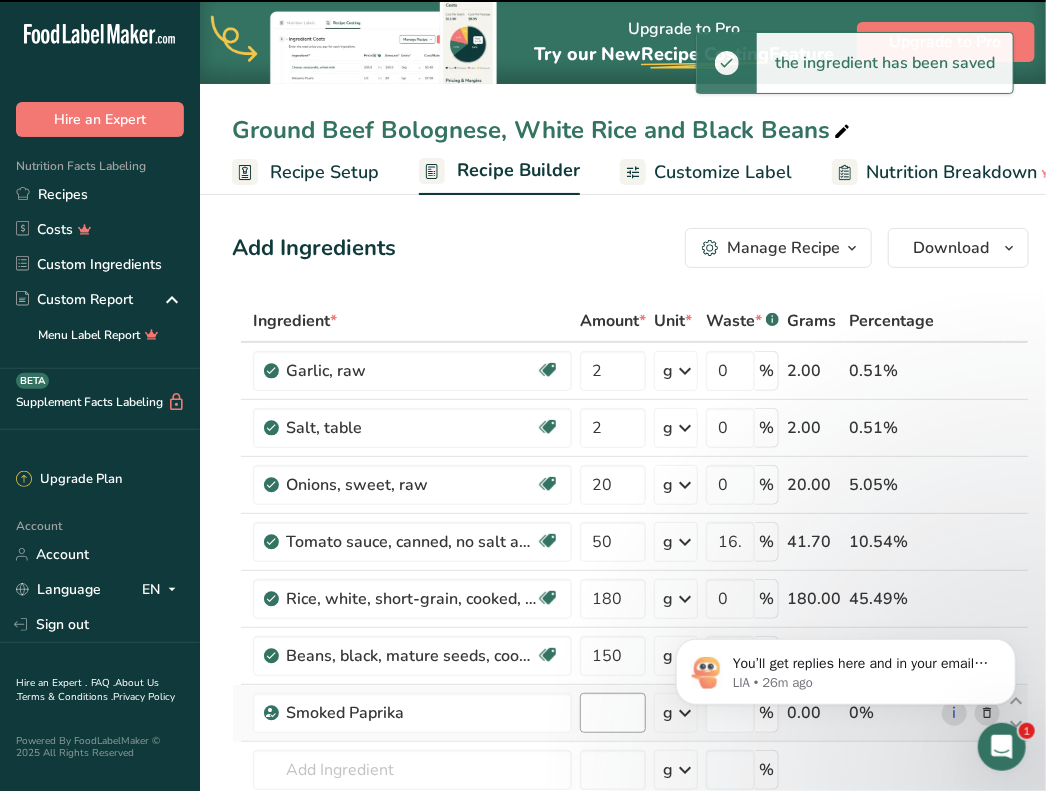 type on "0" 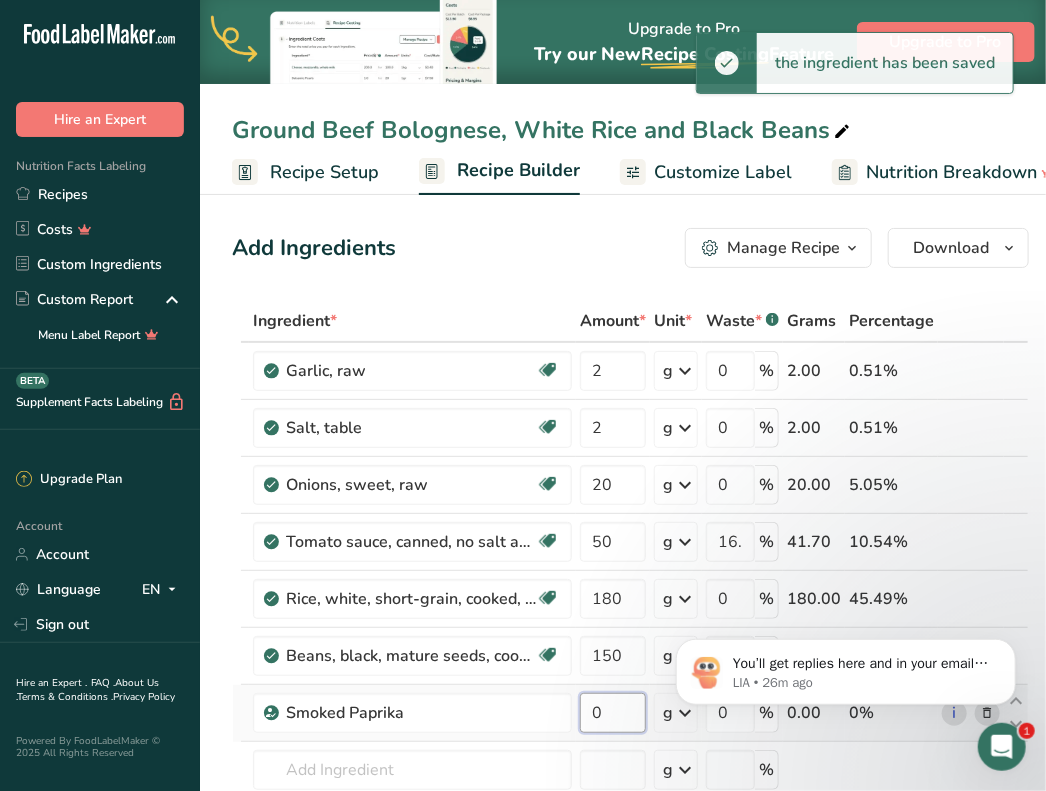click on "0" at bounding box center (613, 713) 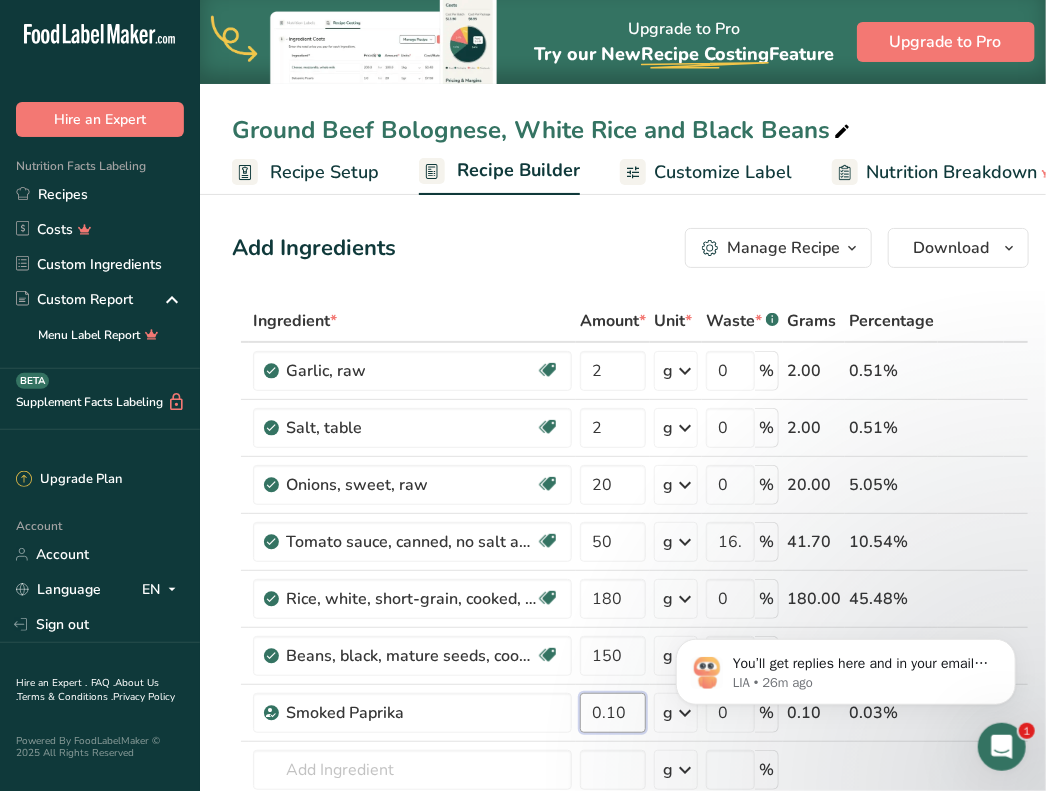 type on "0.10" 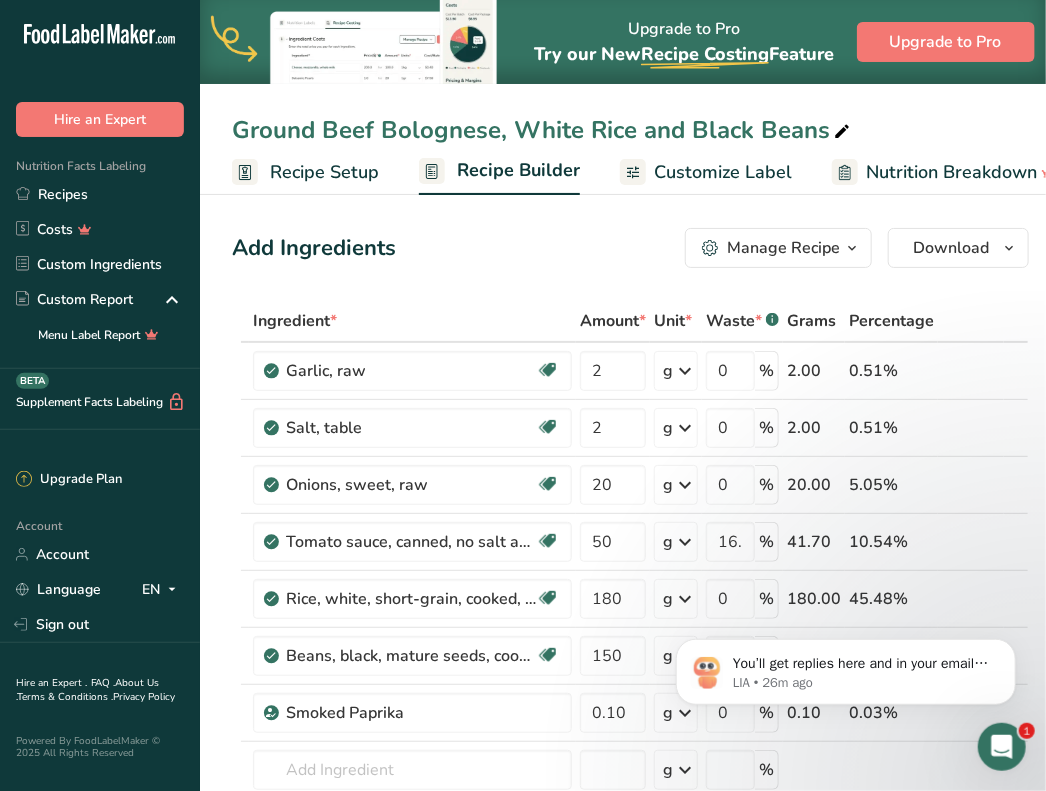 click on "Add Ingredients
Manage Recipe         Delete Recipe           Duplicate Recipe             Scale Recipe             Save as Sub-Recipe   .a-a{fill:#347362;}.b-a{fill:#fff;}                               Nutrition Breakdown                   Recipe Card
NEW
Amino Acids Pattern Report             Activity History
Download
Choose your preferred label style
Standard FDA label
Standard FDA label
The most common format for nutrition facts labels in compliance with the FDA's typeface, style and requirements
Tabular FDA label
A label format compliant with the FDA regulations presented in a tabular (horizontal) display.
Linear FDA label
A simple linear display for small sized packages.
Simplified FDA label" at bounding box center (630, 248) 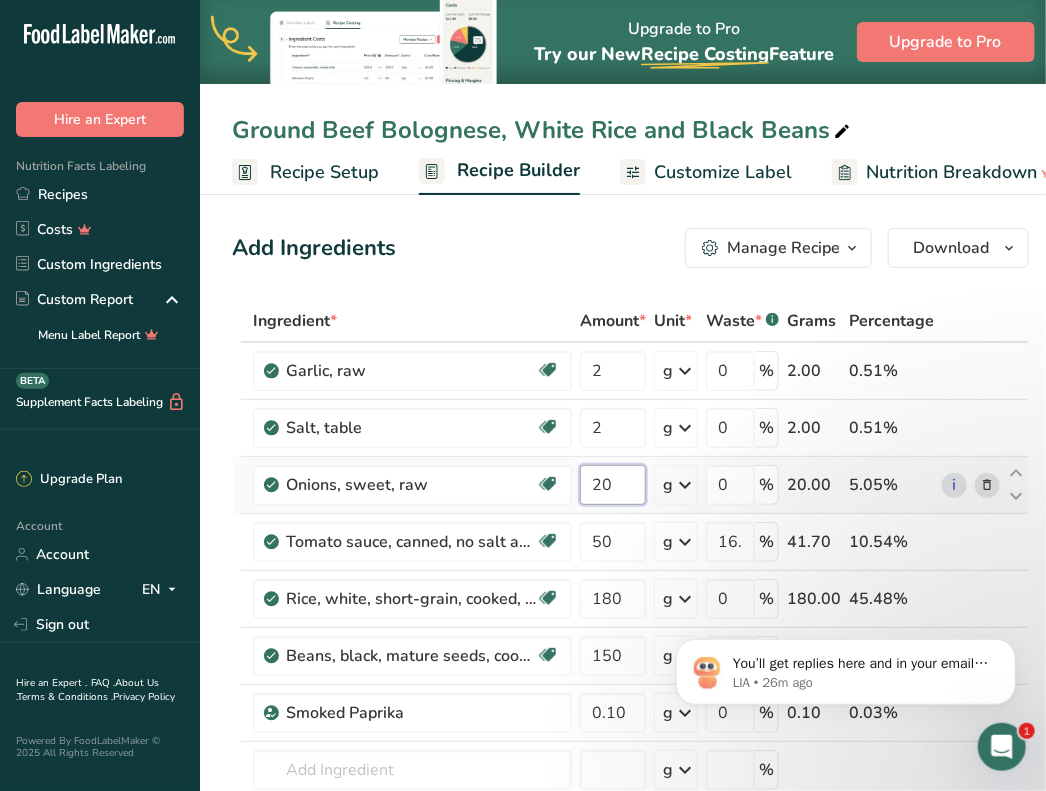 click on "20" at bounding box center (613, 485) 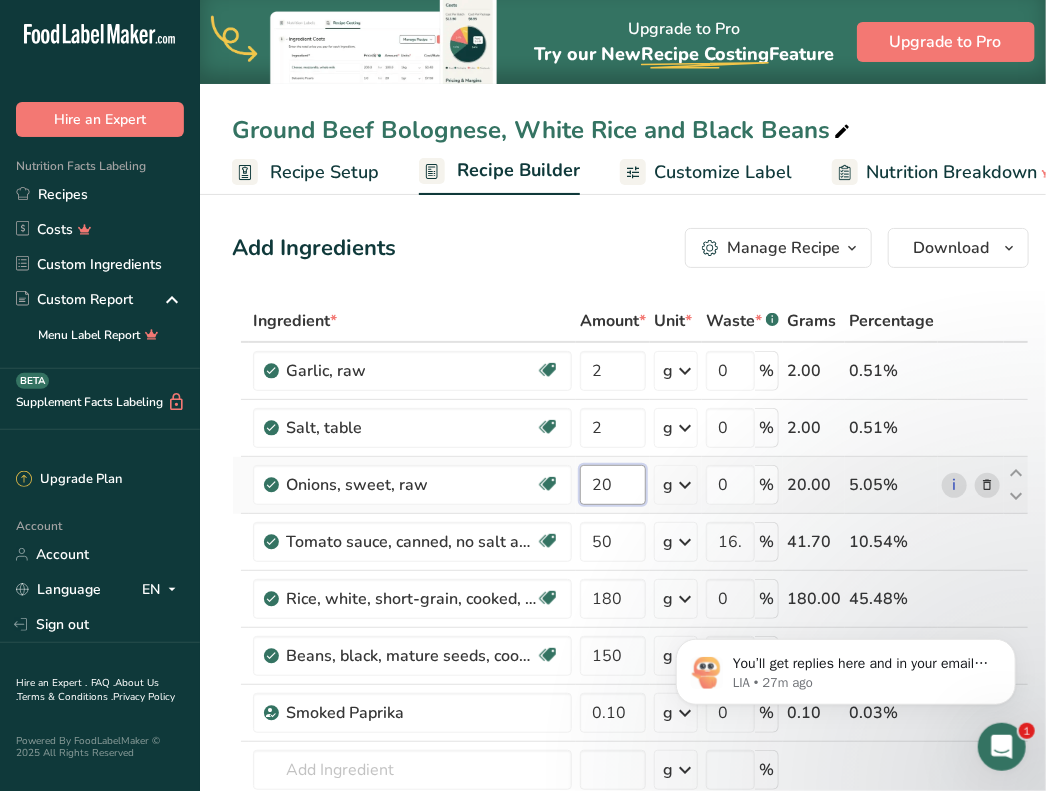 type on "2" 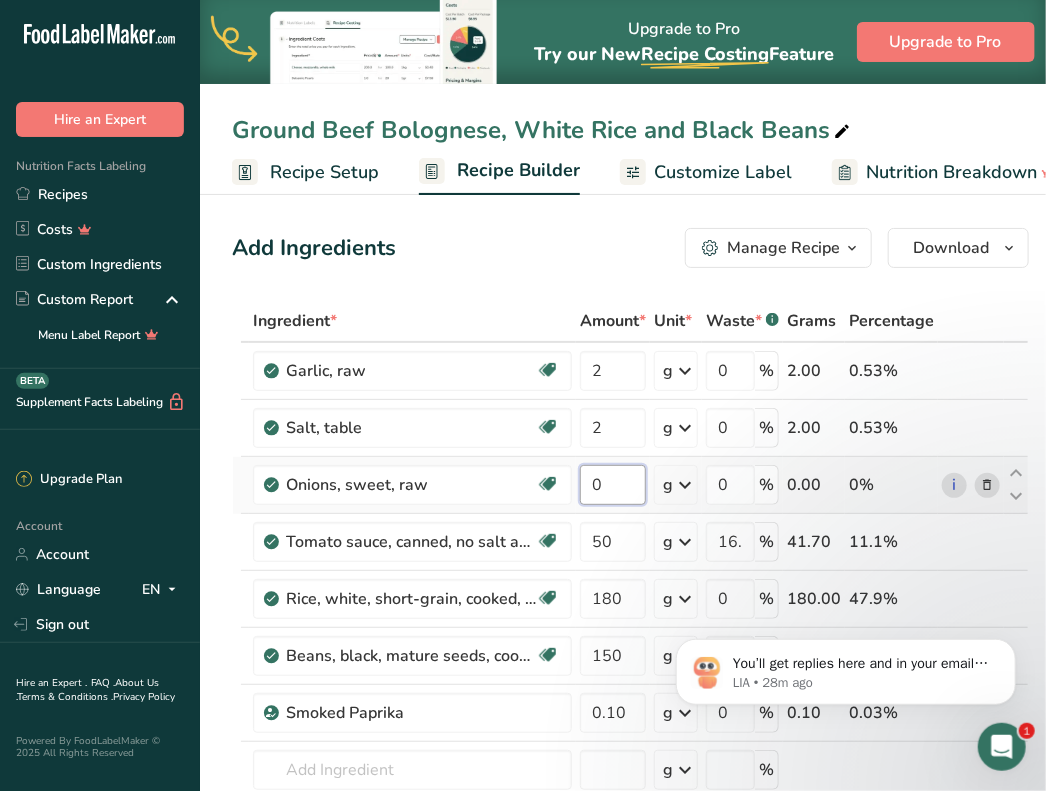 click on "0" at bounding box center (613, 485) 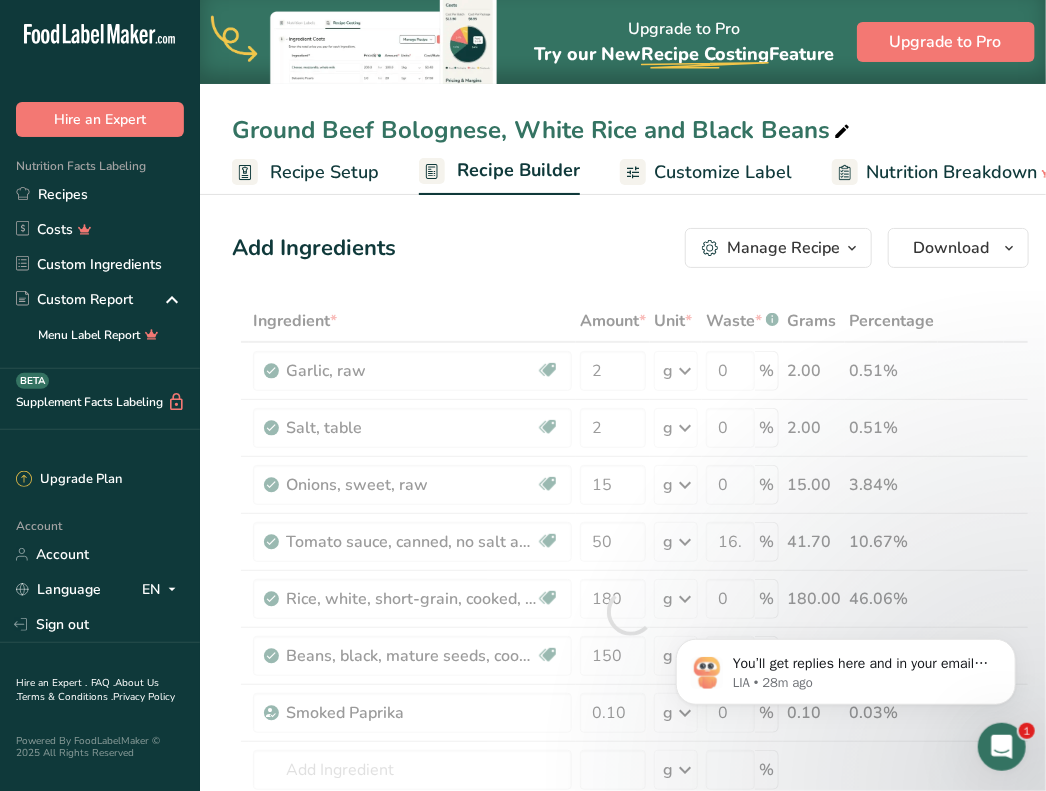 click on "Add Ingredients
Manage Recipe         Delete Recipe           Duplicate Recipe             Scale Recipe             Save as Sub-Recipe   .a-a{fill:#347362;}.b-a{fill:#fff;}                               Nutrition Breakdown                   Recipe Card
NEW
Amino Acids Pattern Report             Activity History
Download
Choose your preferred label style
Standard FDA label
Standard FDA label
The most common format for nutrition facts labels in compliance with the FDA's typeface, style and requirements
Tabular FDA label
A label format compliant with the FDA regulations presented in a tabular (horizontal) display.
Linear FDA label
A simple linear display for small sized packages.
Simplified FDA label" at bounding box center [630, 248] 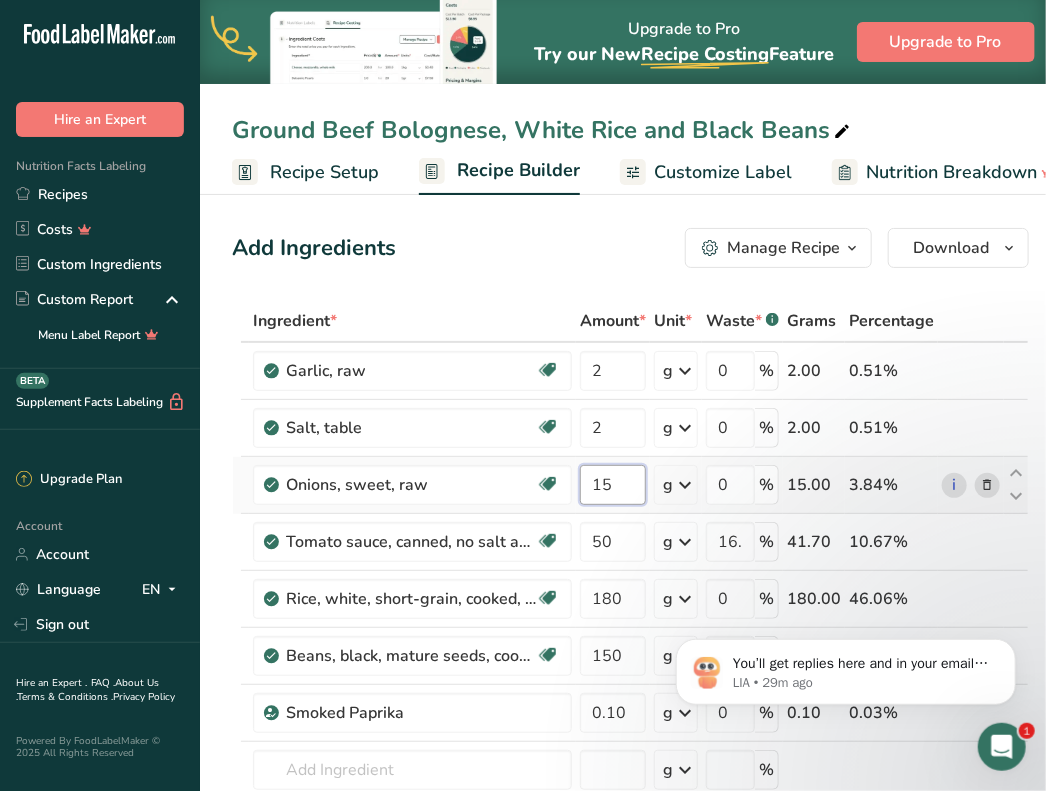 click on "15" at bounding box center [613, 485] 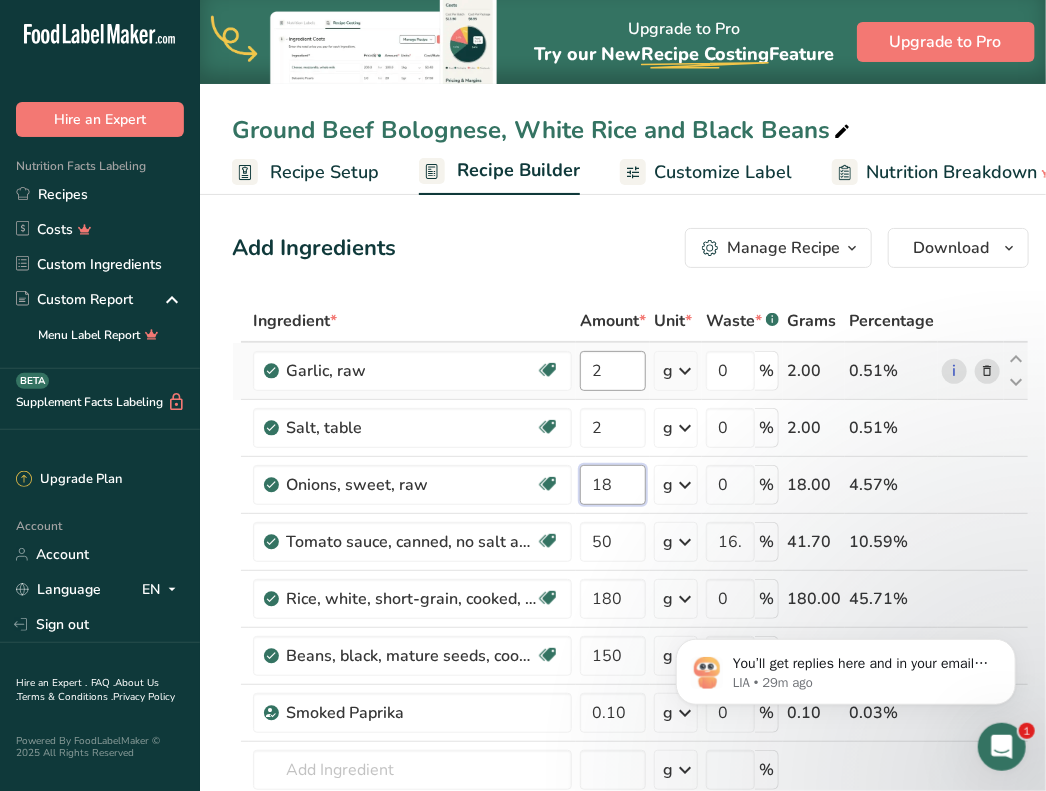 type on "18" 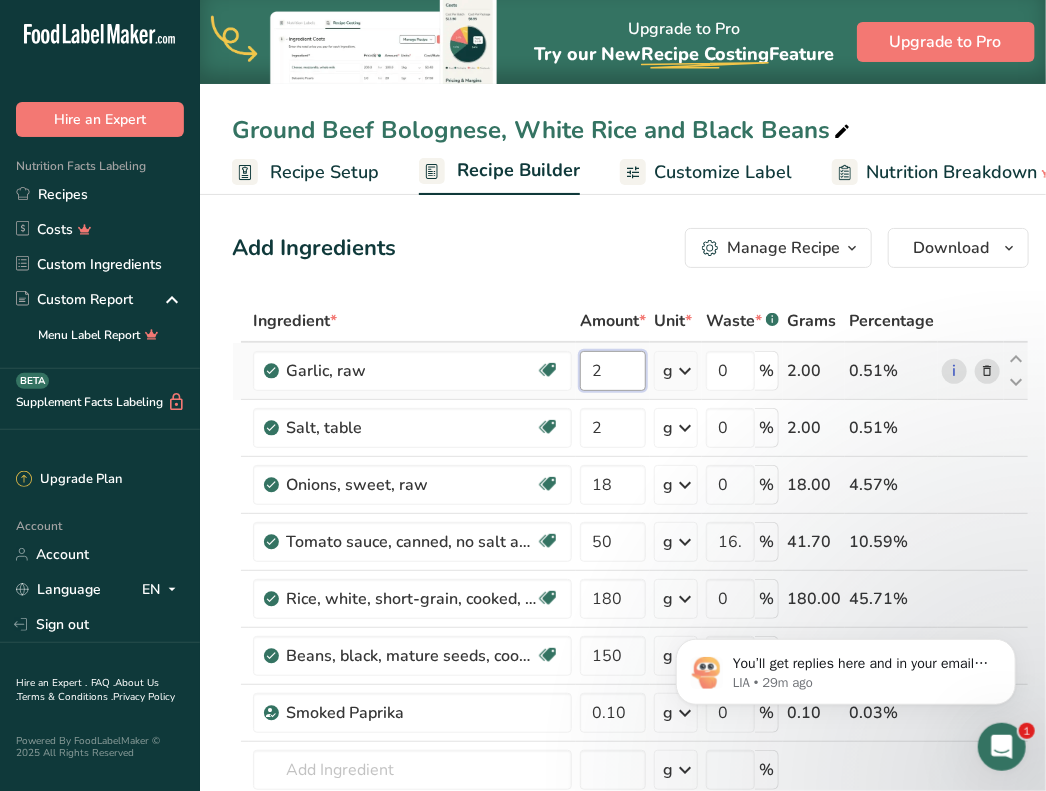 click on "Ingredient *
Amount *
Unit *
Waste *   .a-a{fill:#347362;}.b-a{fill:#fff;}          Grams
Percentage
Garlic, raw
Source of Antioxidants
Dairy free
Gluten free
Vegan
Vegetarian
Soy free
2
g
Portions
1 cup
1 tsp
1 clove
See more
Weight Units
g
kg
mg
See more
Volume Units
l
Volume units require a density conversion. If you know your ingredient's density enter it below. Otherwise, click on "RIA" our AI Regulatory bot - she will be able to help you
lb/ft3
g/cm3
Confirm
mL" at bounding box center (630, 612) 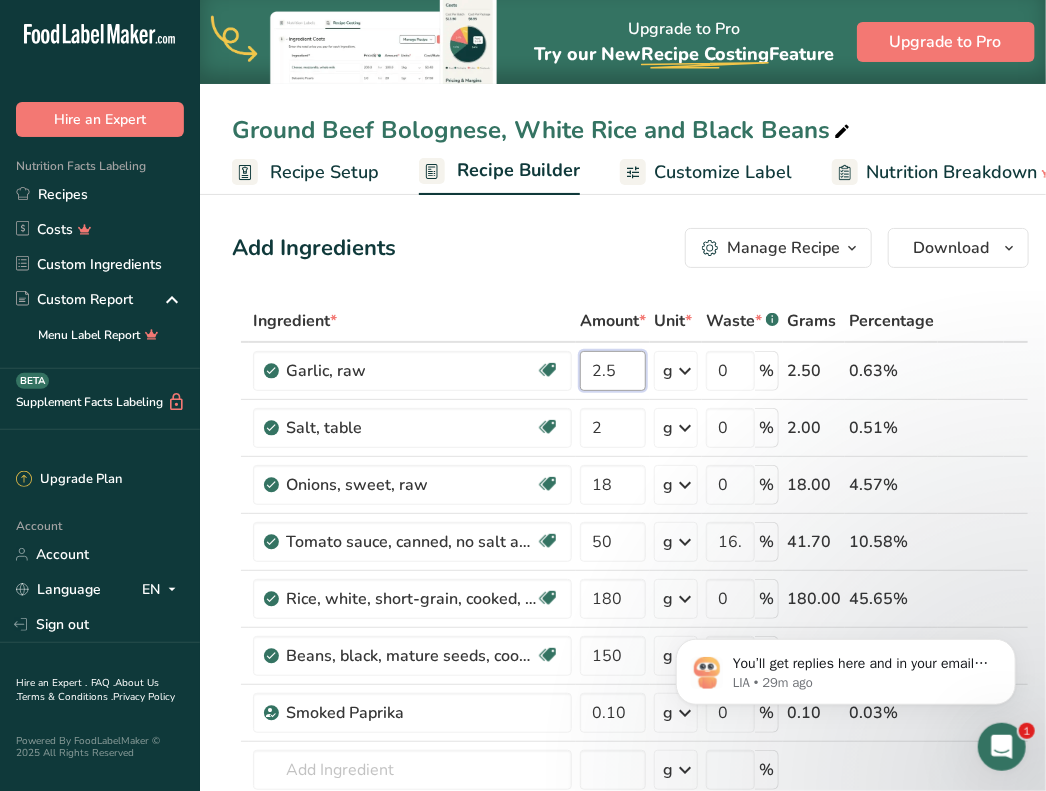 type on "2.5" 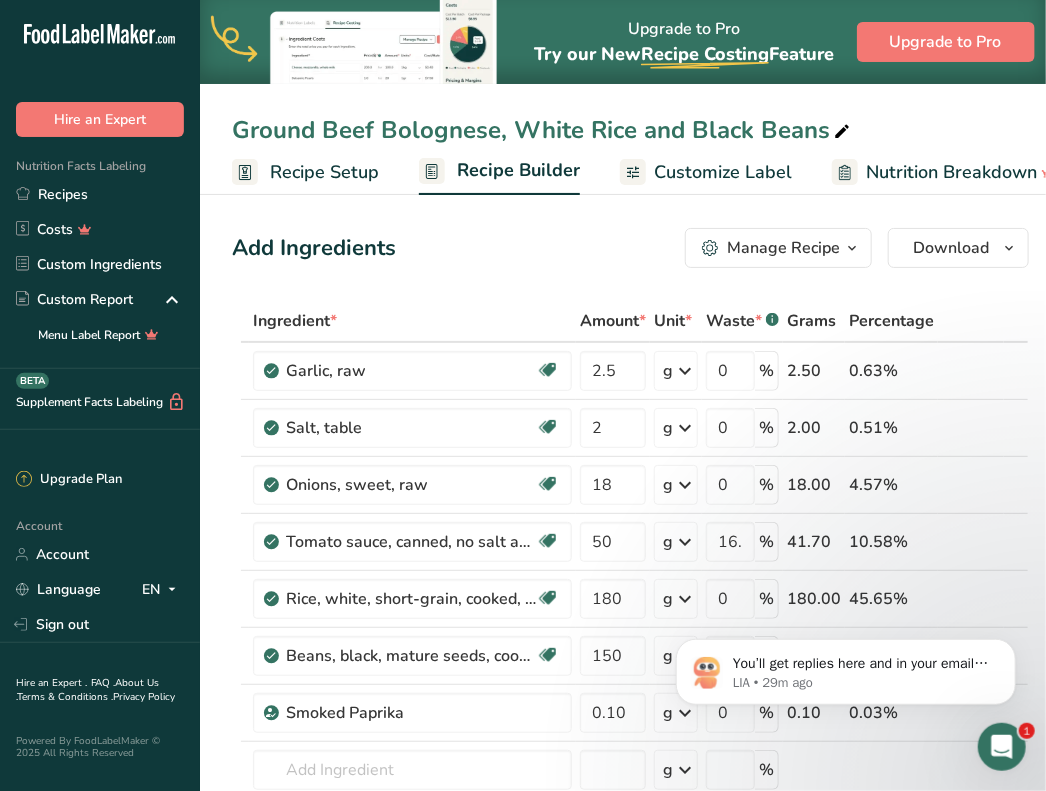 click on "Add Ingredients
Manage Recipe         Delete Recipe           Duplicate Recipe             Scale Recipe             Save as Sub-Recipe   .a-a{fill:#347362;}.b-a{fill:#fff;}                               Nutrition Breakdown                   Recipe Card
NEW
Amino Acids Pattern Report             Activity History
Download
Choose your preferred label style
Standard FDA label
Standard FDA label
The most common format for nutrition facts labels in compliance with the FDA's typeface, style and requirements
Tabular FDA label
A label format compliant with the FDA regulations presented in a tabular (horizontal) display.
Linear FDA label
A simple linear display for small sized packages.
Simplified FDA label" at bounding box center (630, 248) 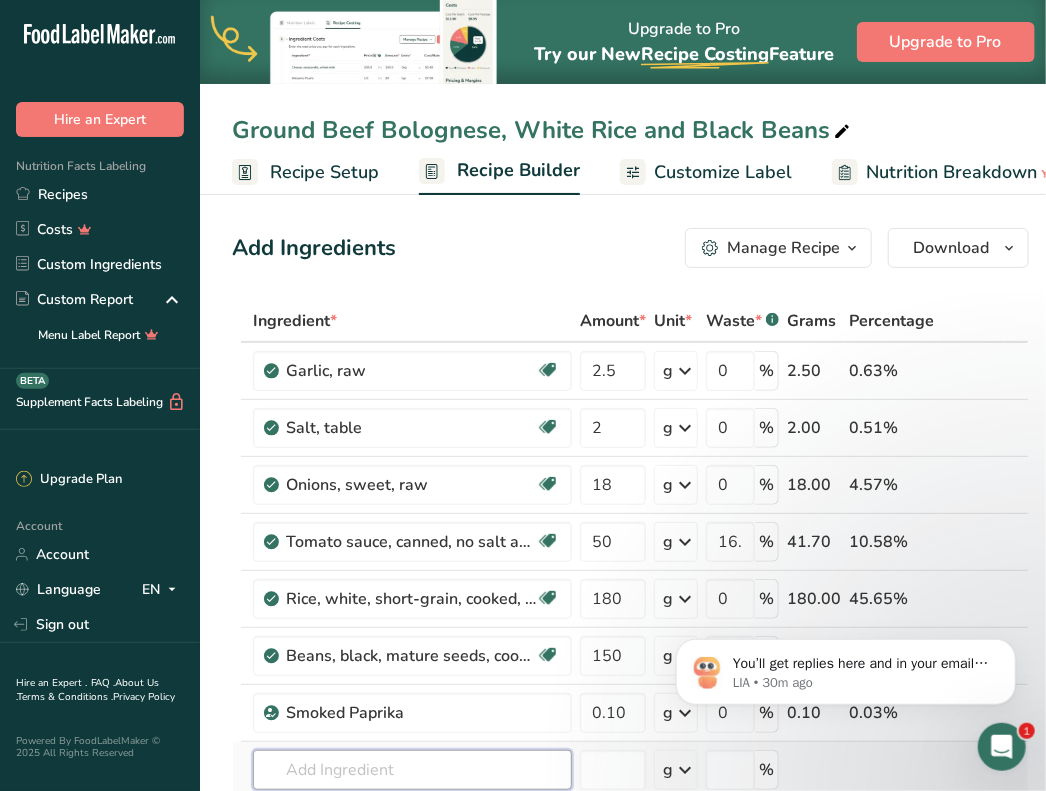 click at bounding box center [412, 770] 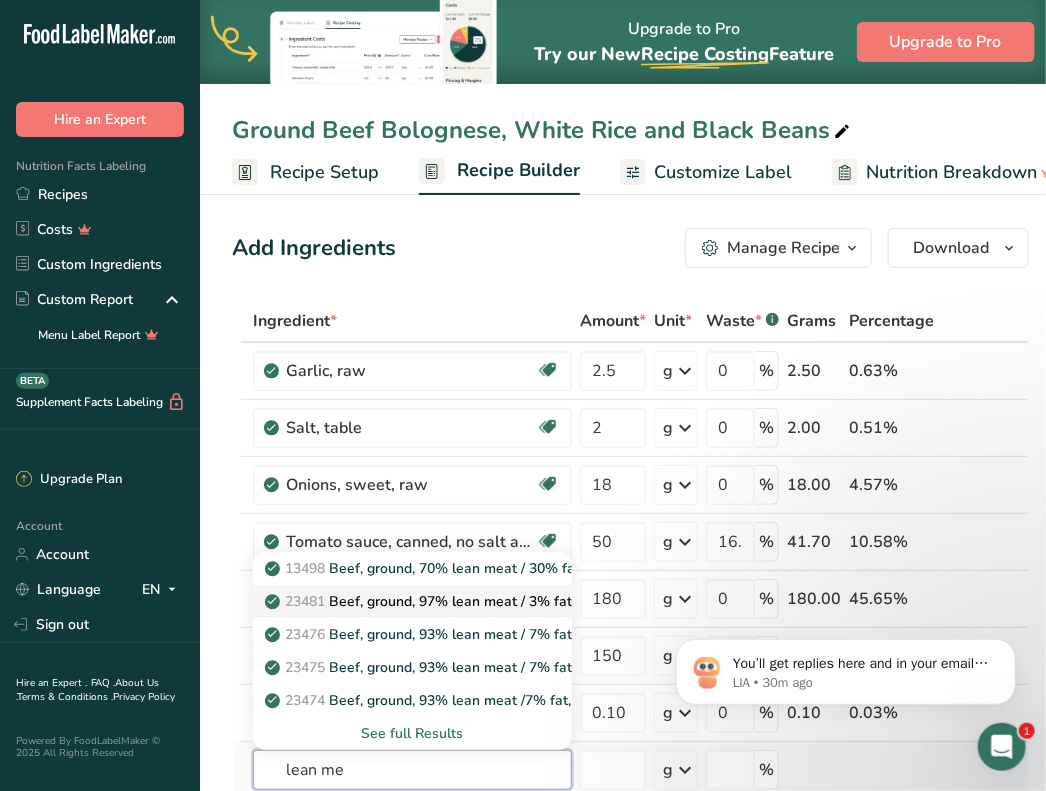 type on "lean me" 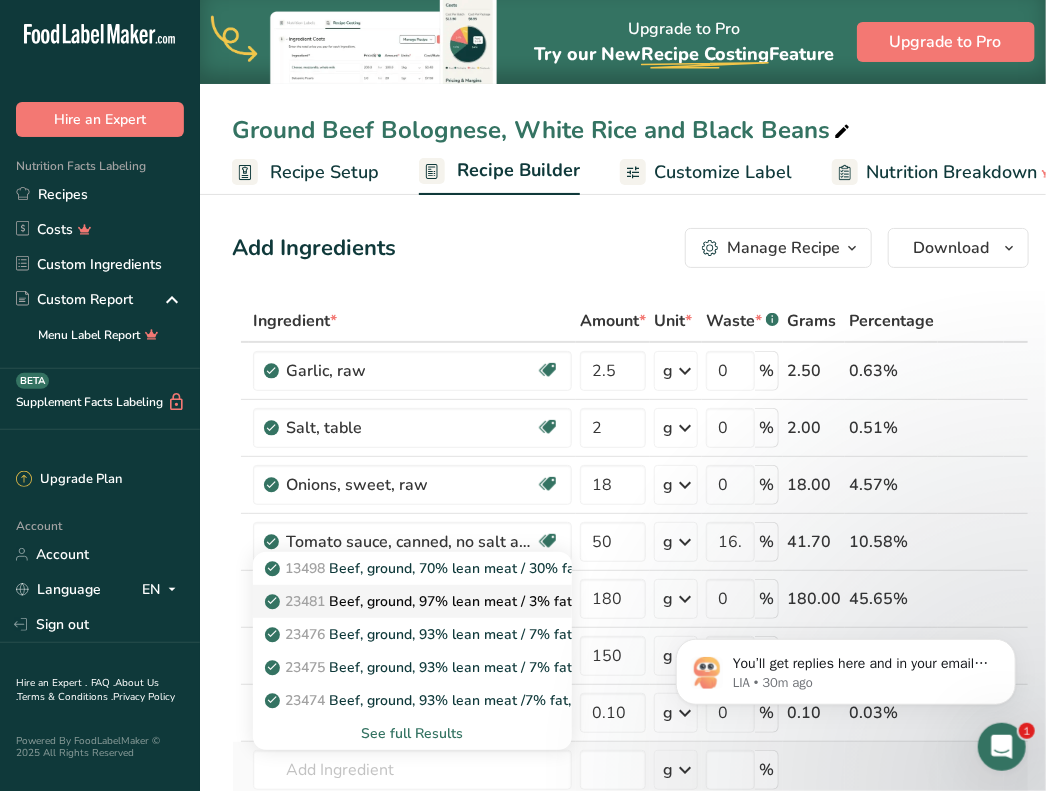 click on "23481
Beef, ground, 97% lean meat / 3% fat, crumbles, cooked, pan-browned" at bounding box center [527, 601] 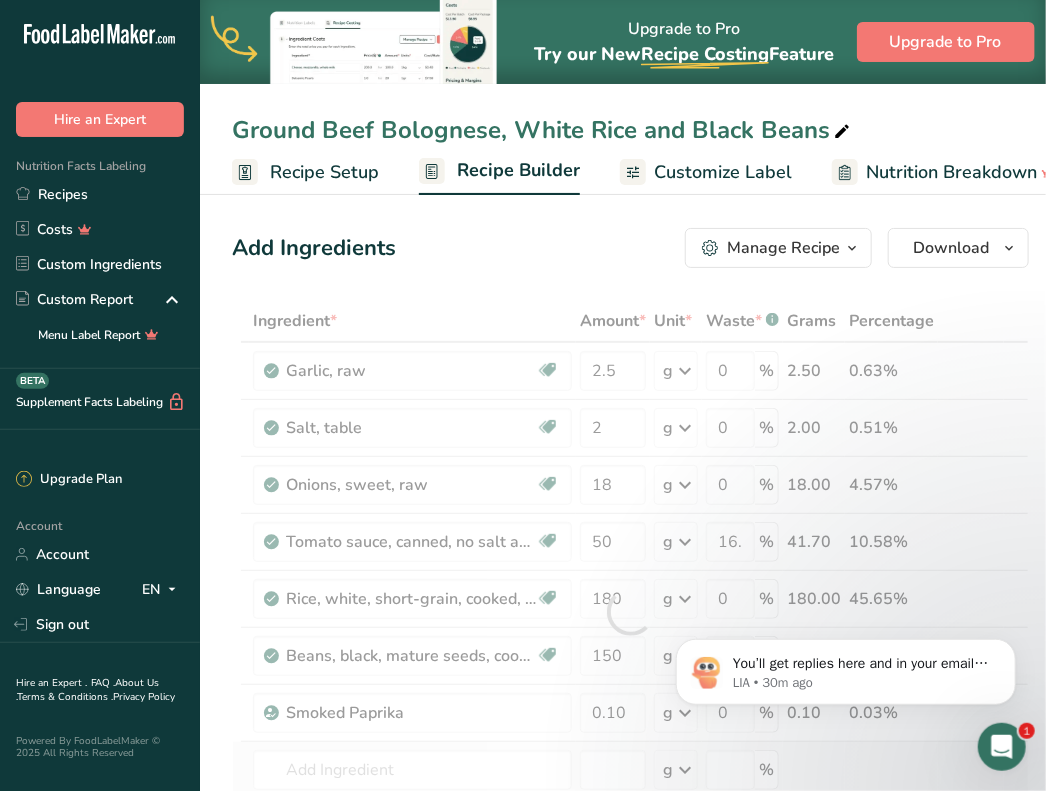 type on "Beef, ground, 97% lean meat / 3% fat, crumbles, cooked, pan-browned" 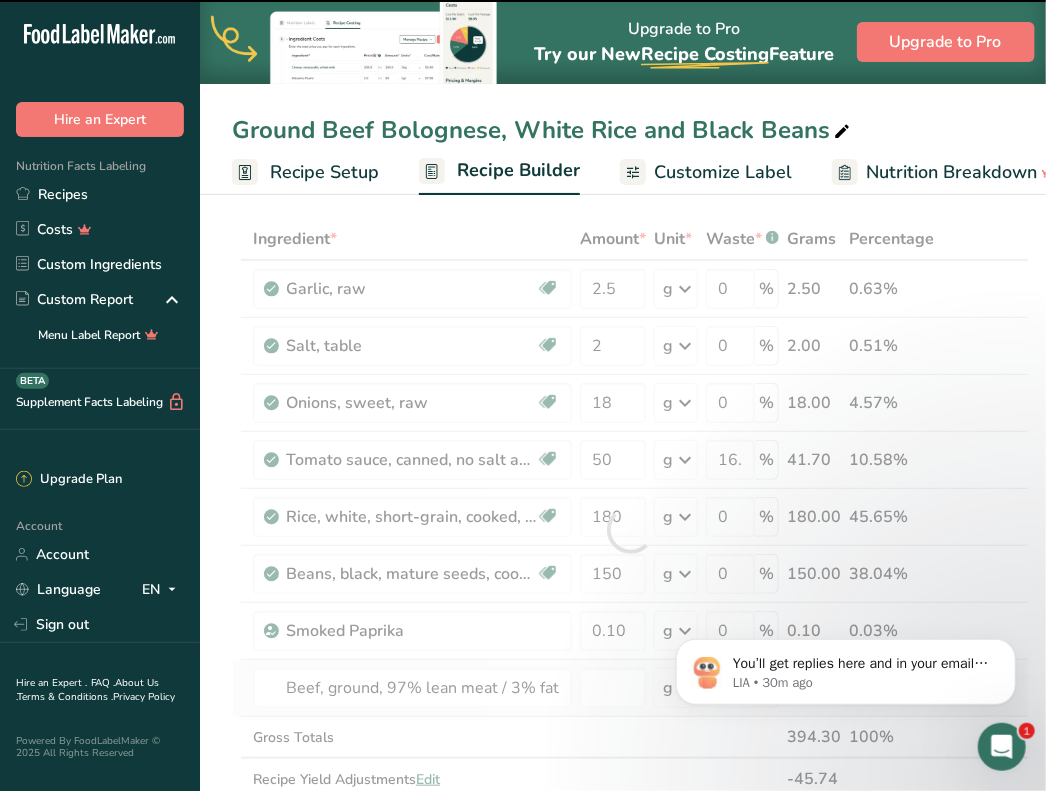 scroll, scrollTop: 94, scrollLeft: 0, axis: vertical 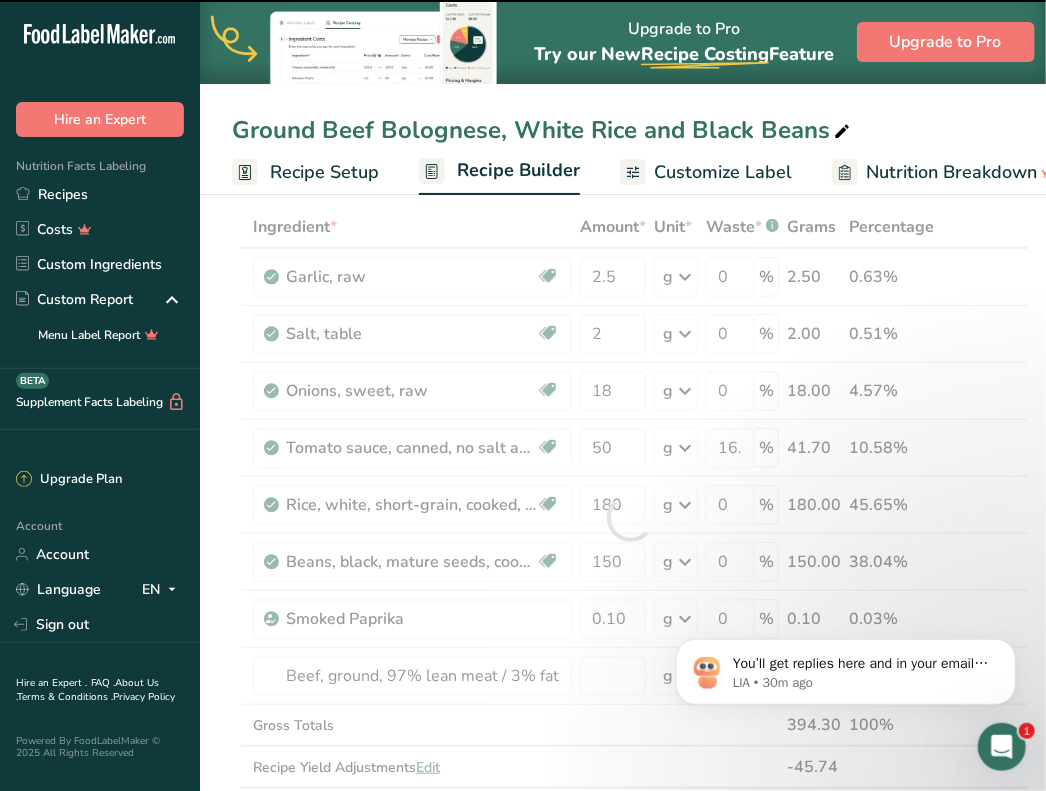 type on "0" 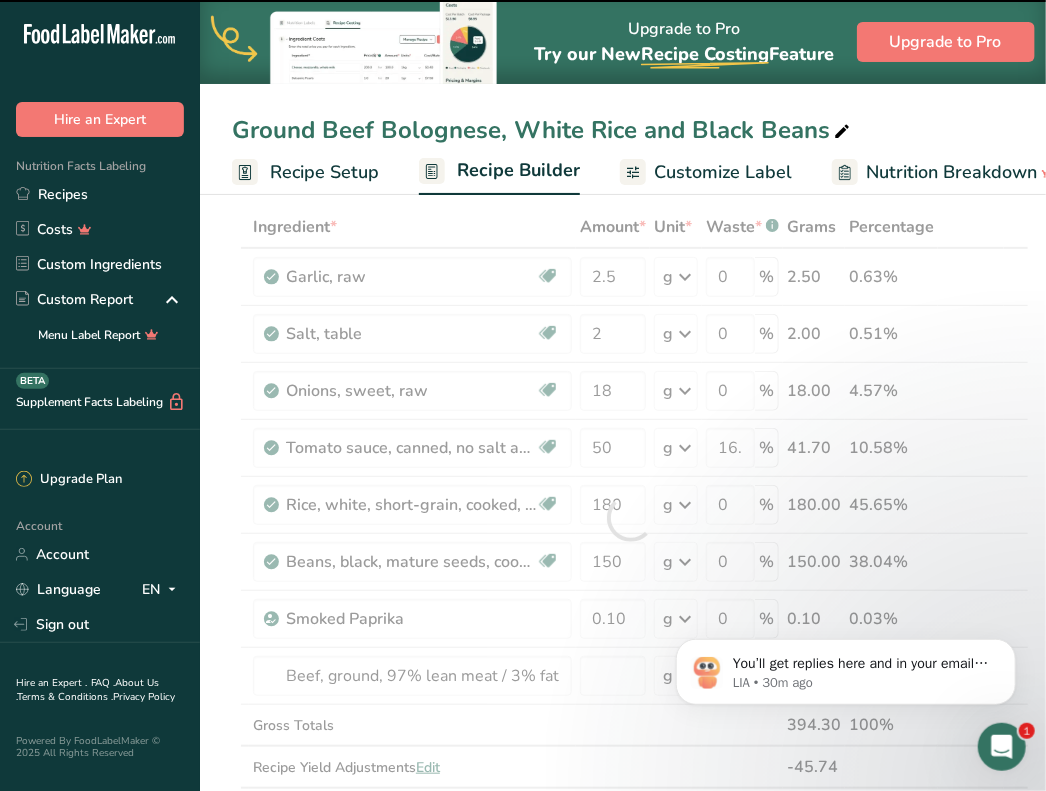 type on "0" 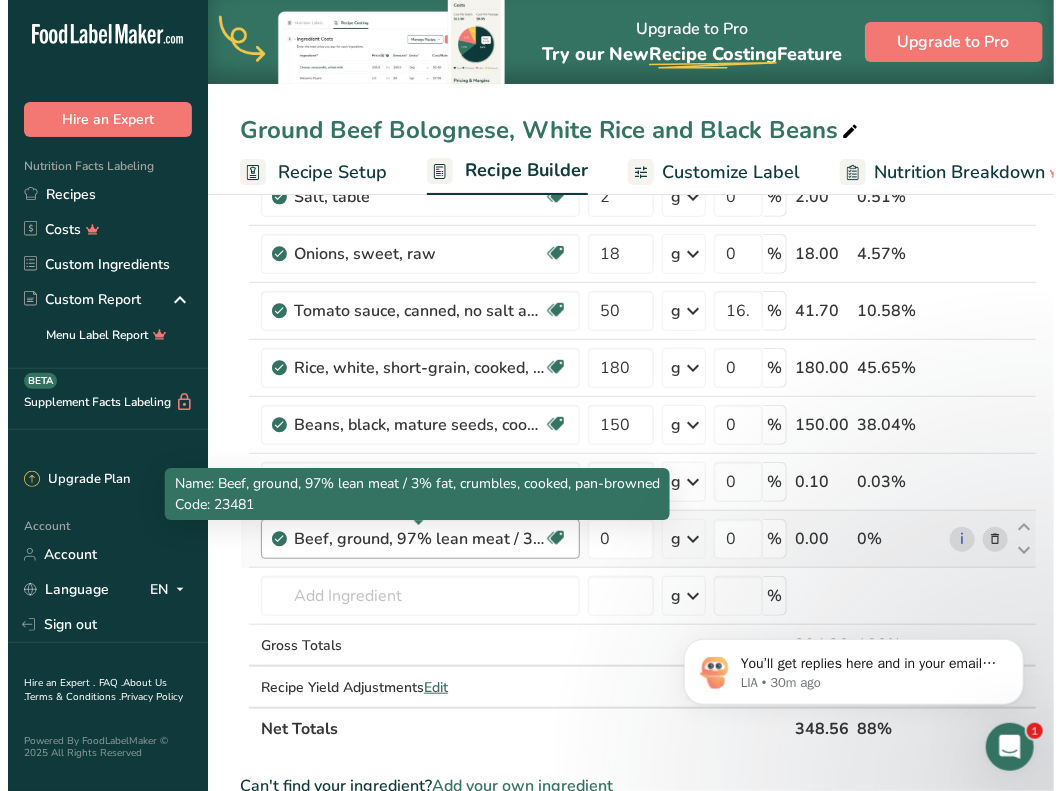 scroll, scrollTop: 232, scrollLeft: 0, axis: vertical 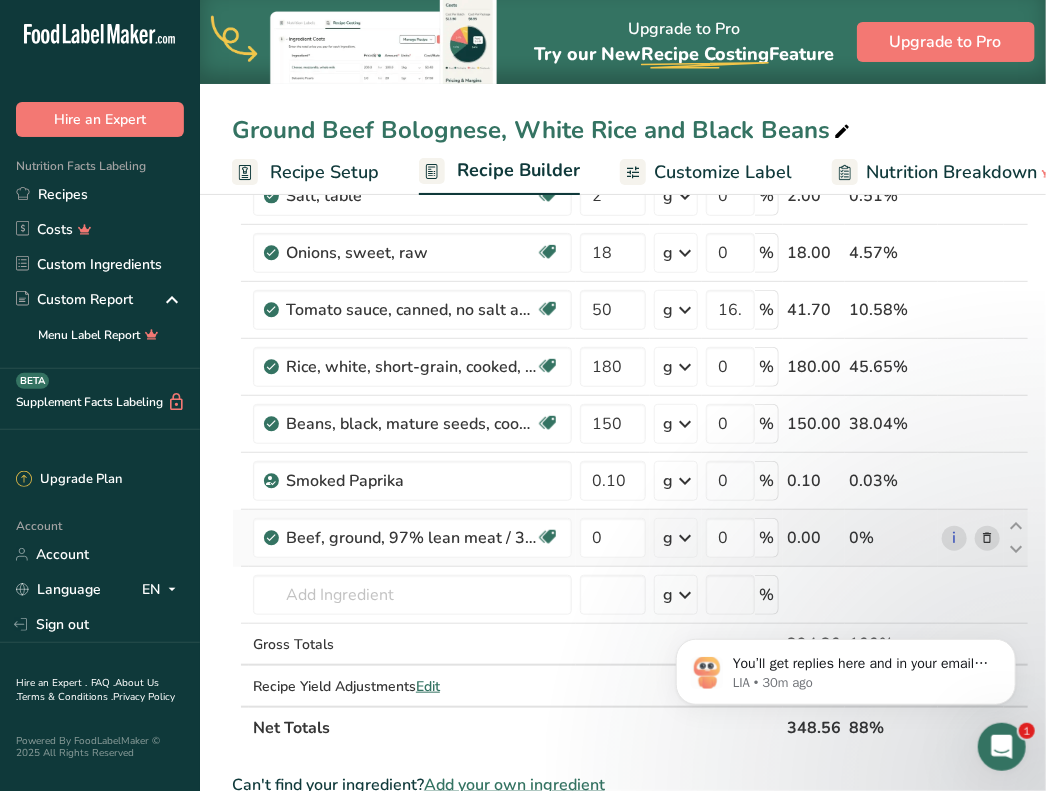 click at bounding box center (988, 538) 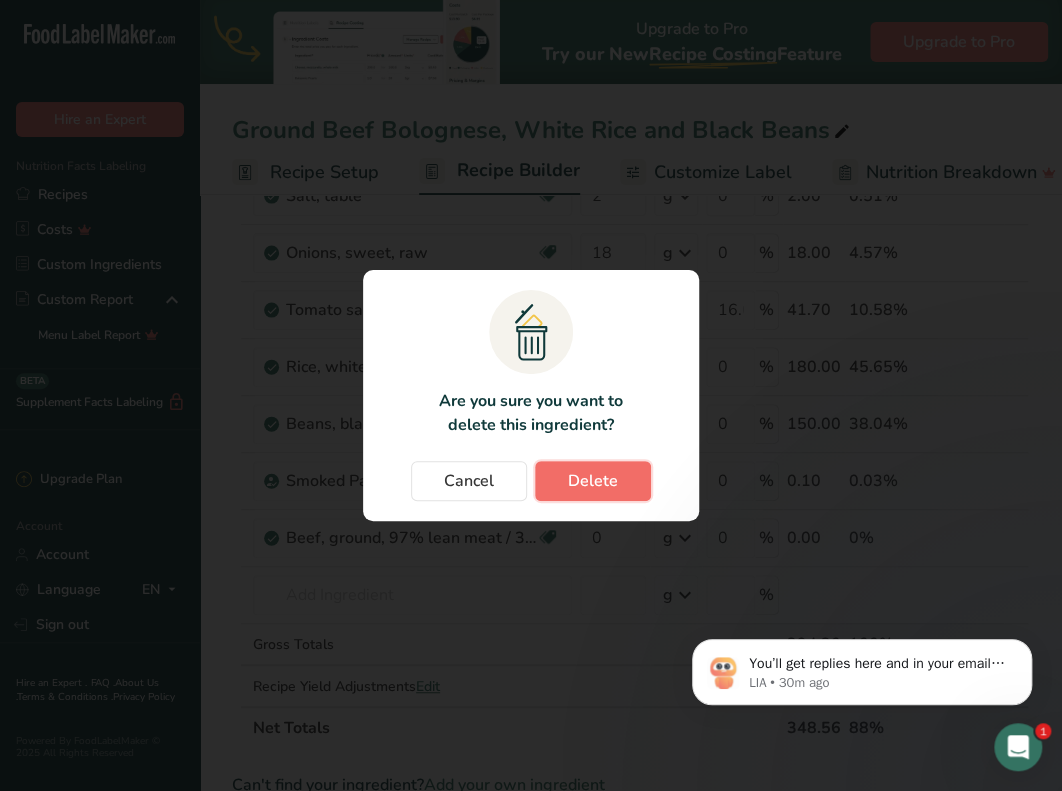 click on "Delete" at bounding box center (593, 481) 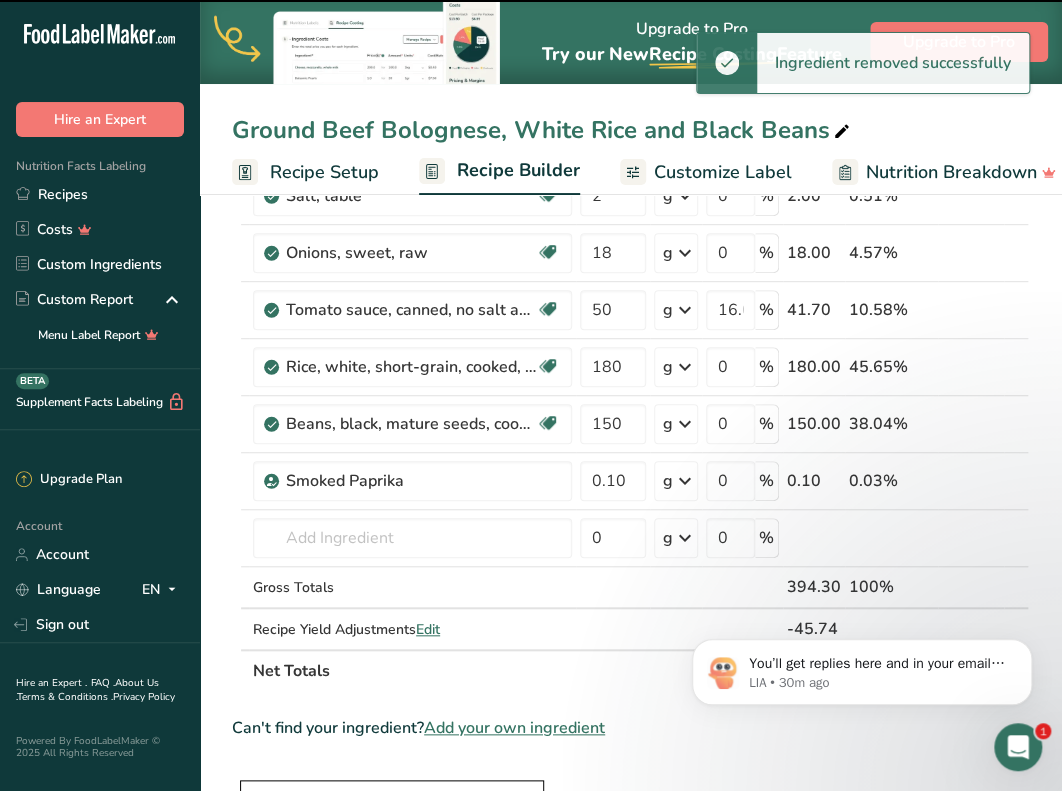 type 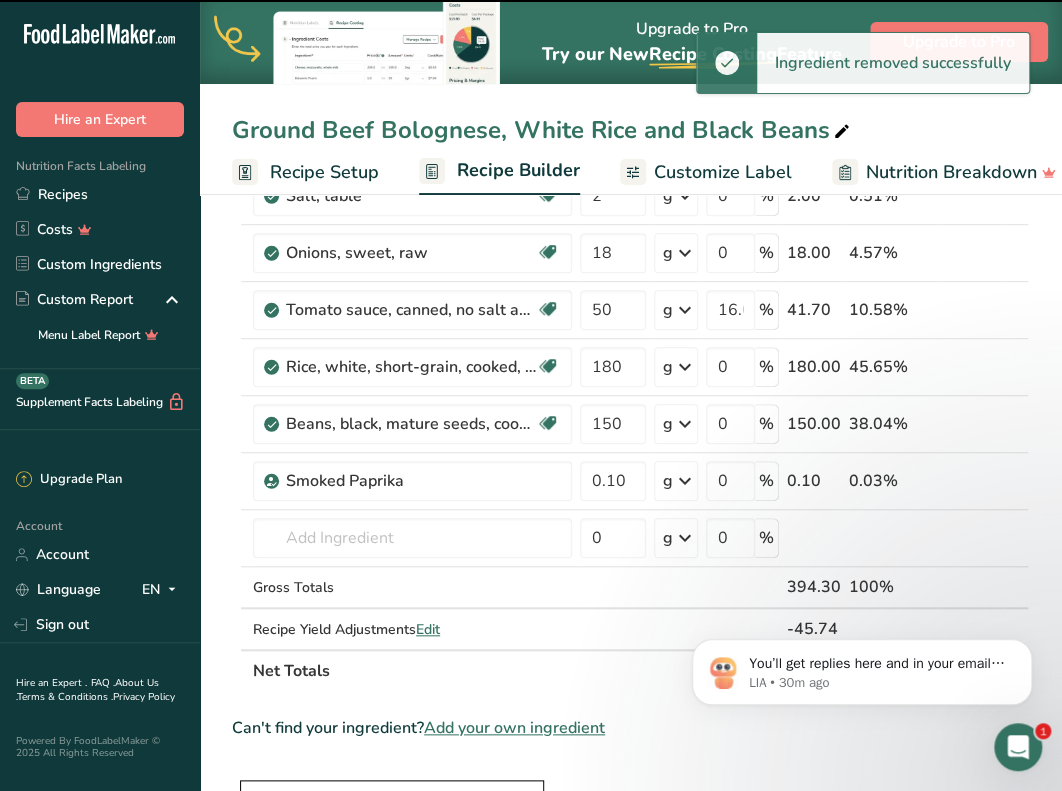 type 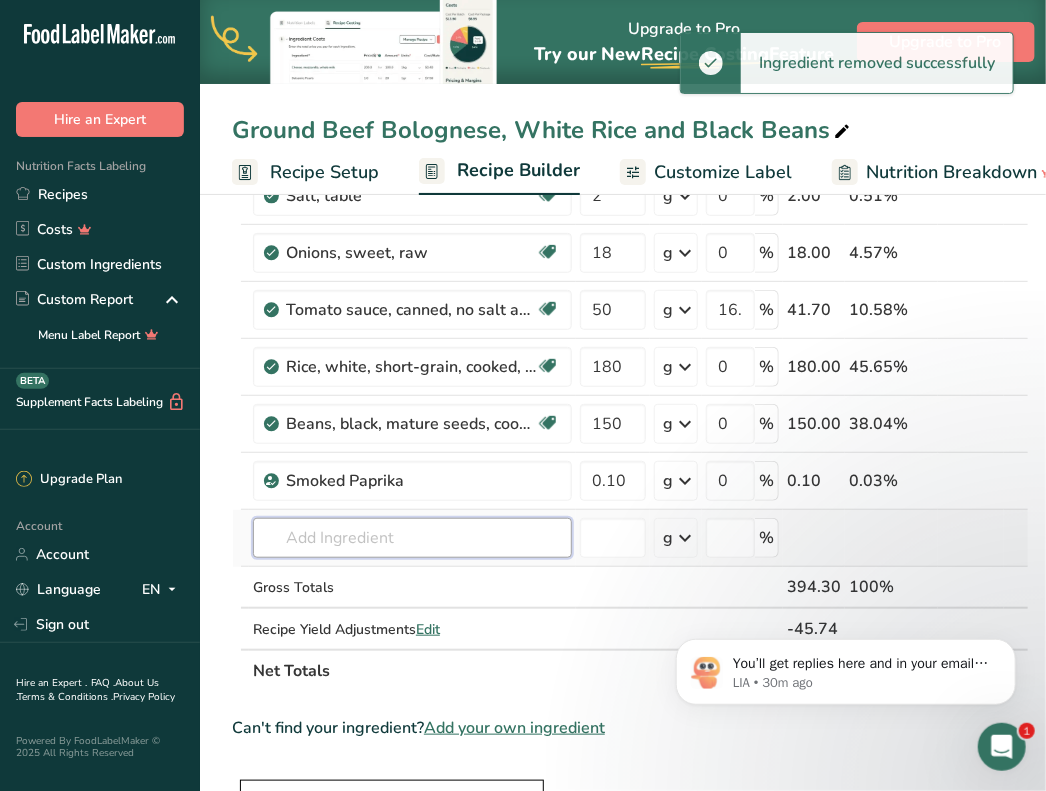 click at bounding box center [412, 538] 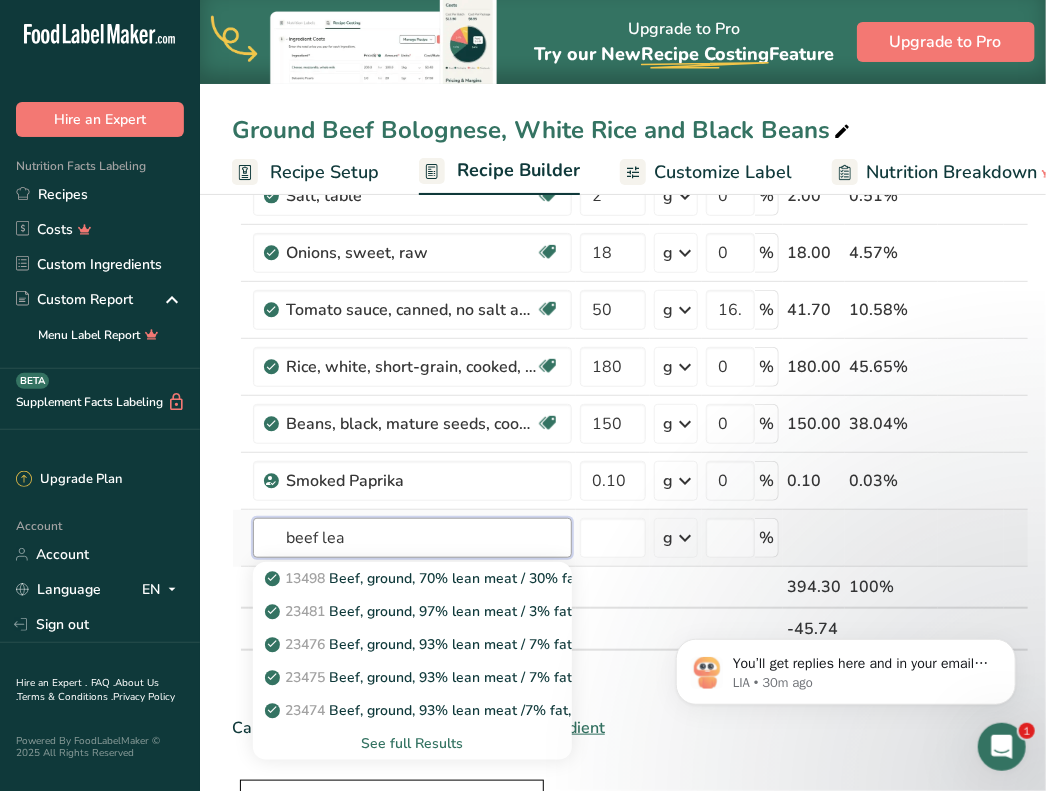 type on "beef lea" 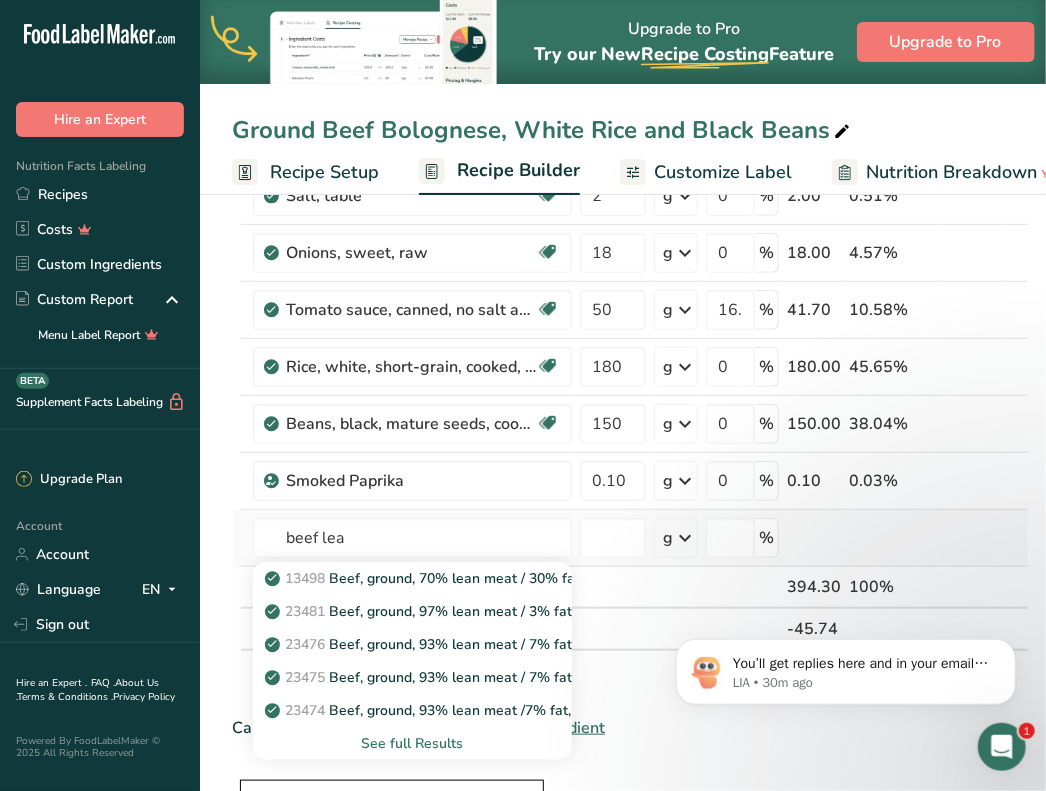 type 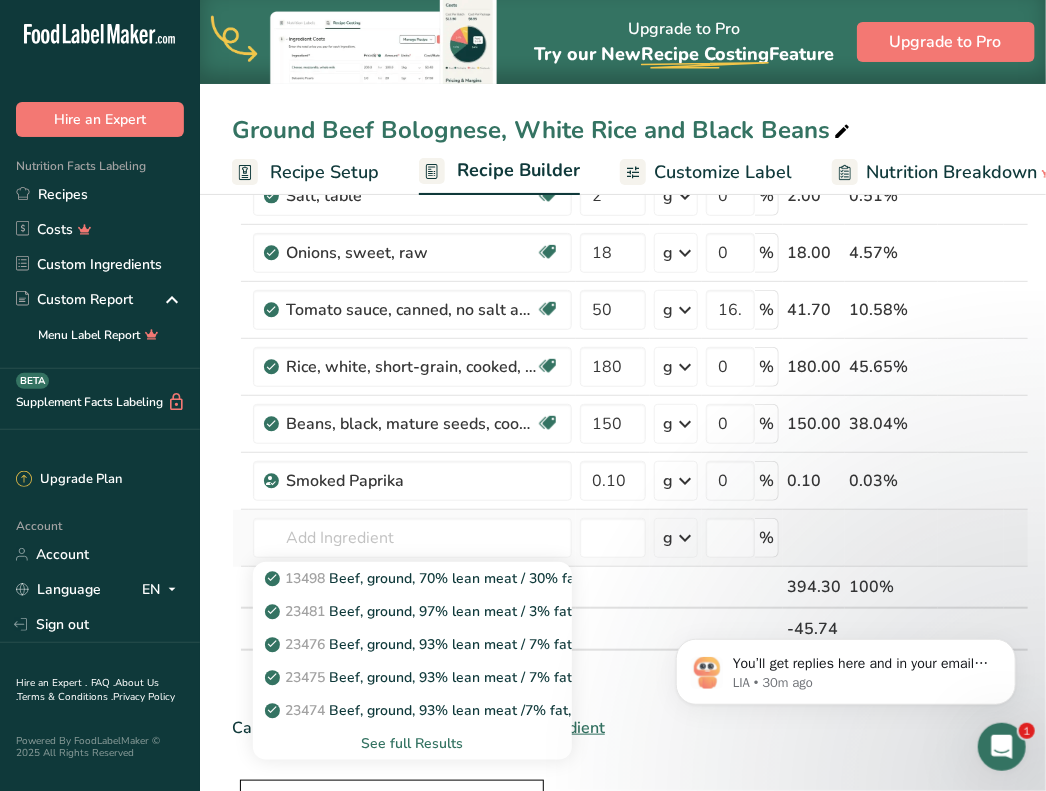 click on "See full Results" at bounding box center [412, 743] 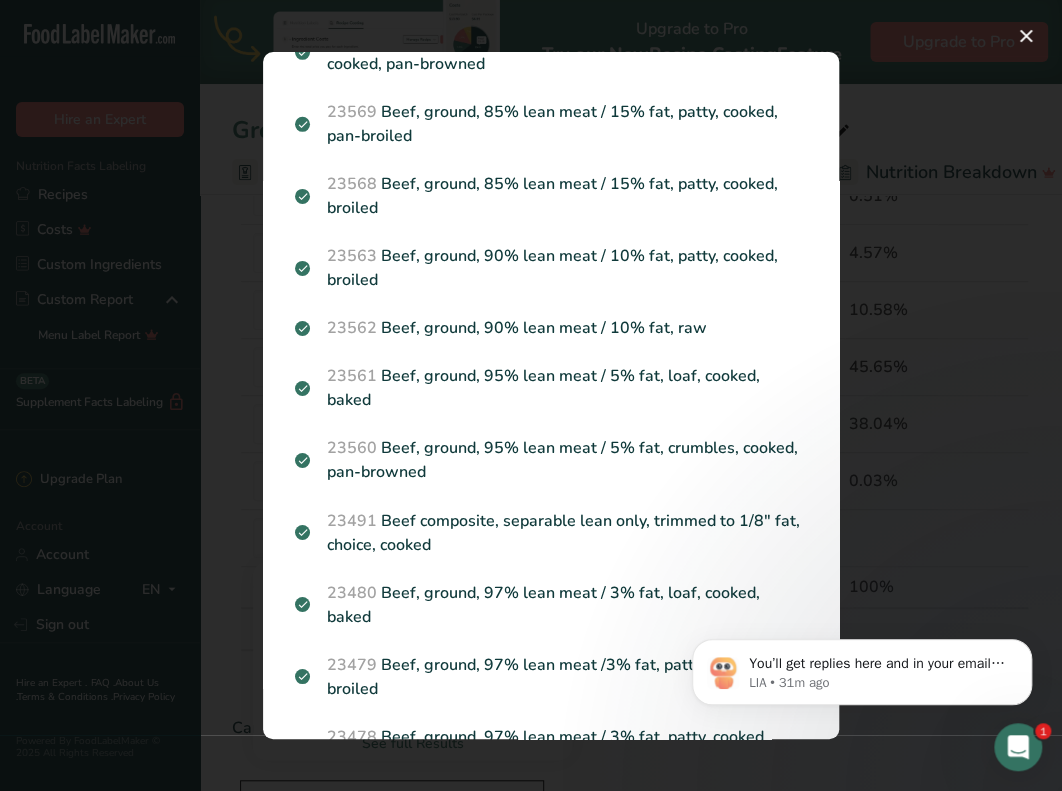 scroll, scrollTop: 1172, scrollLeft: 0, axis: vertical 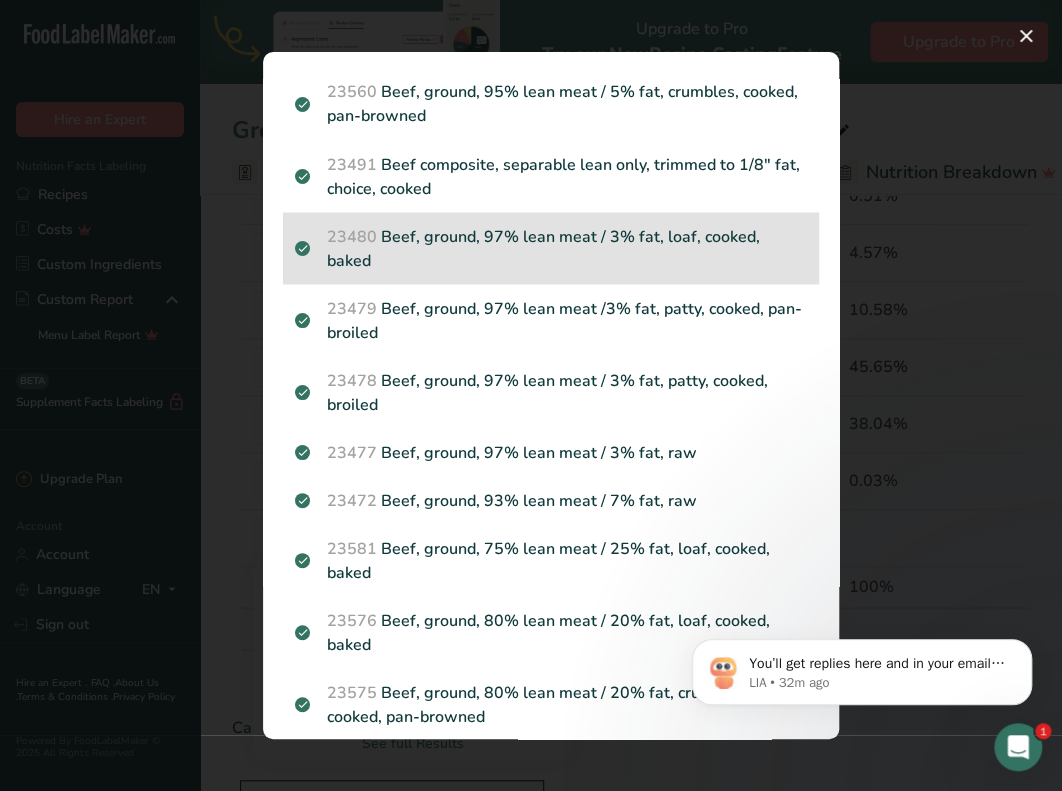 click on "23480
Beef, ground, 97% lean meat / 3% fat, loaf, cooked, baked" at bounding box center [551, 248] 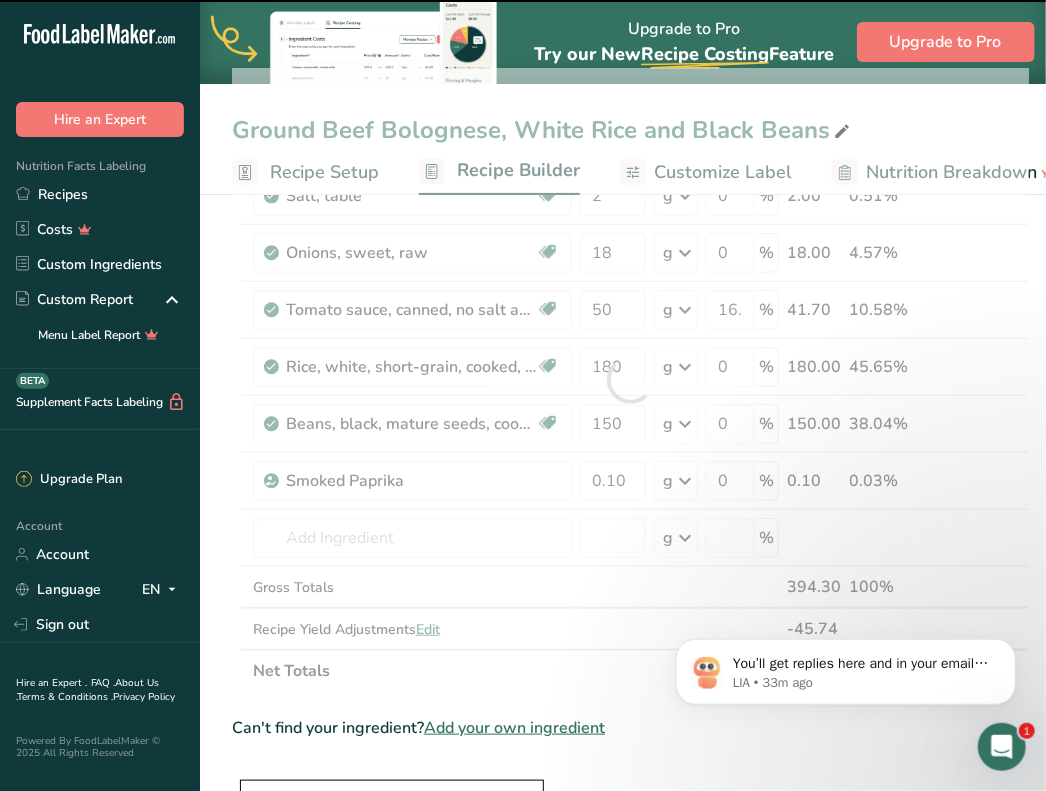 type on "0" 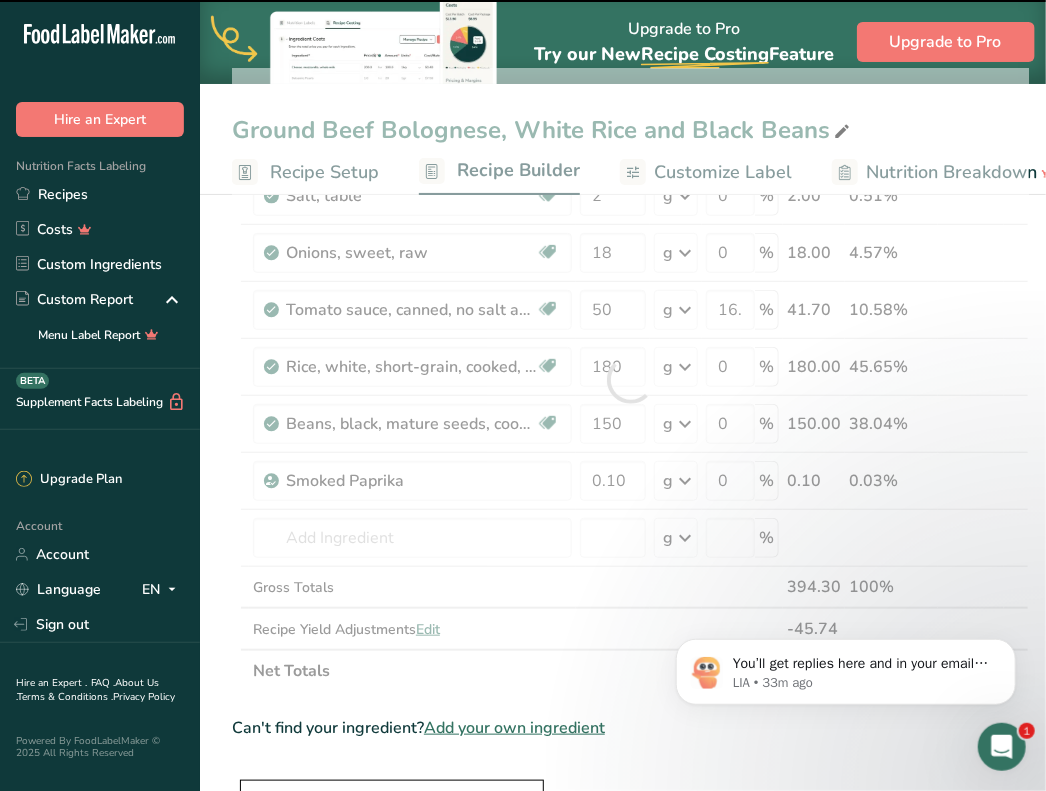 type on "0" 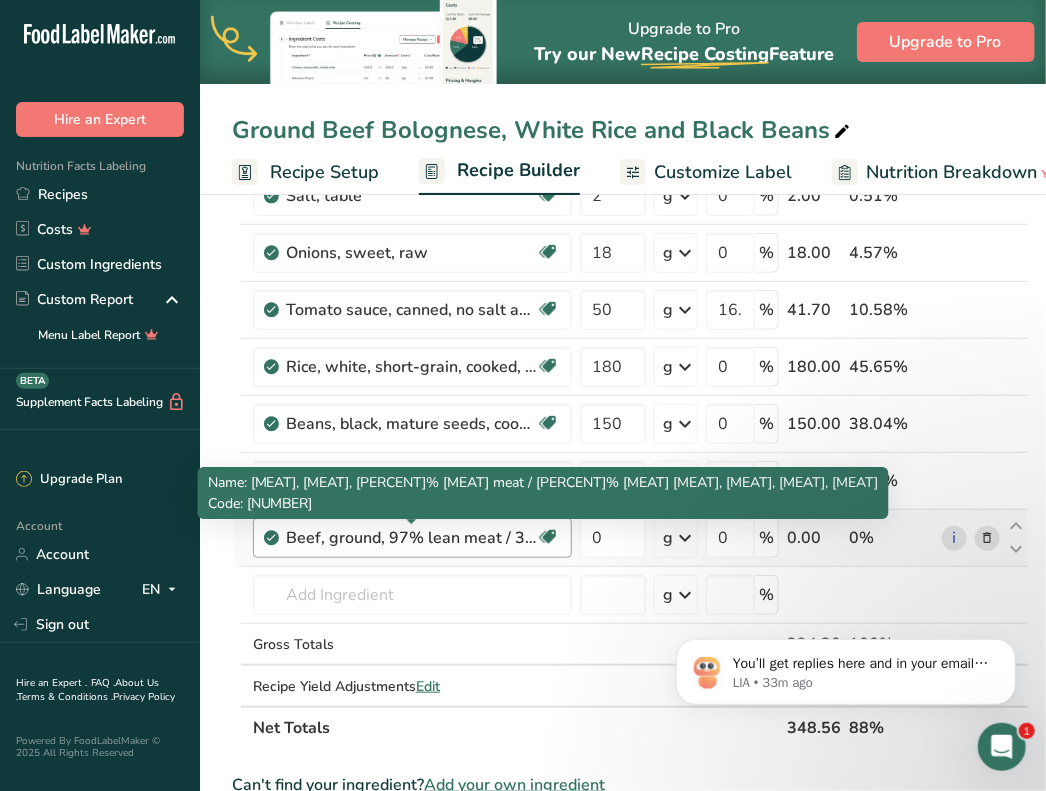 click on "Beef, ground, 97% lean meat / 3% fat, loaf, cooked, baked" at bounding box center [411, 538] 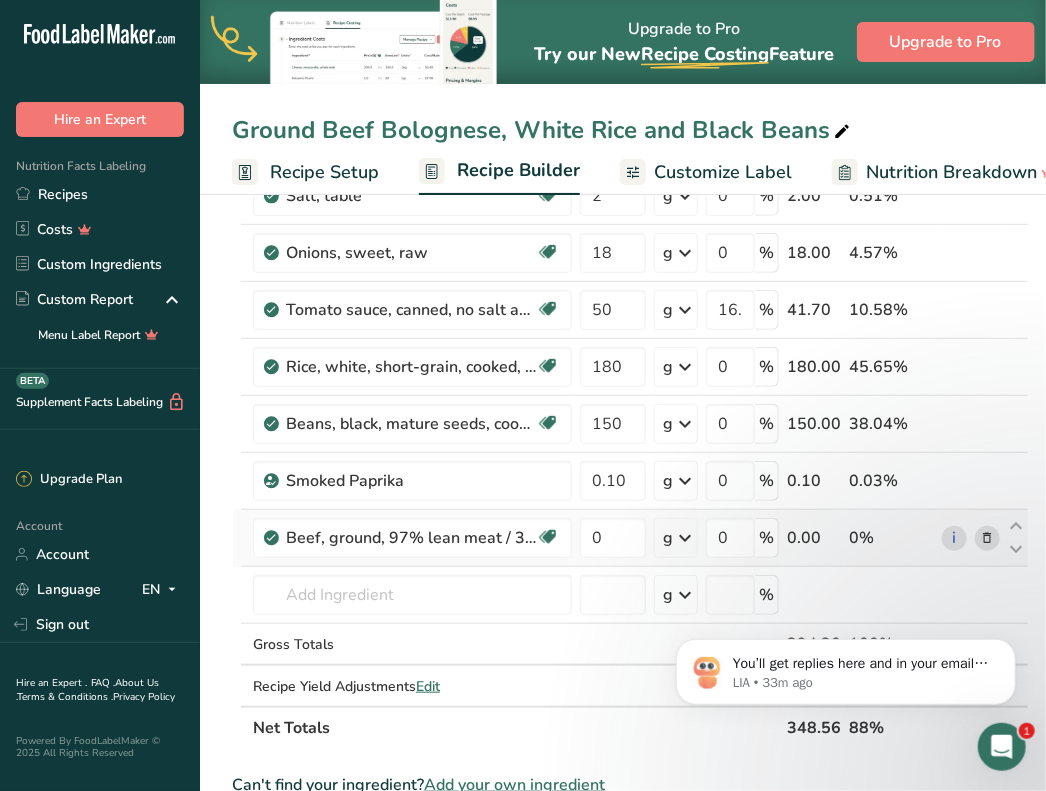click at bounding box center (988, 538) 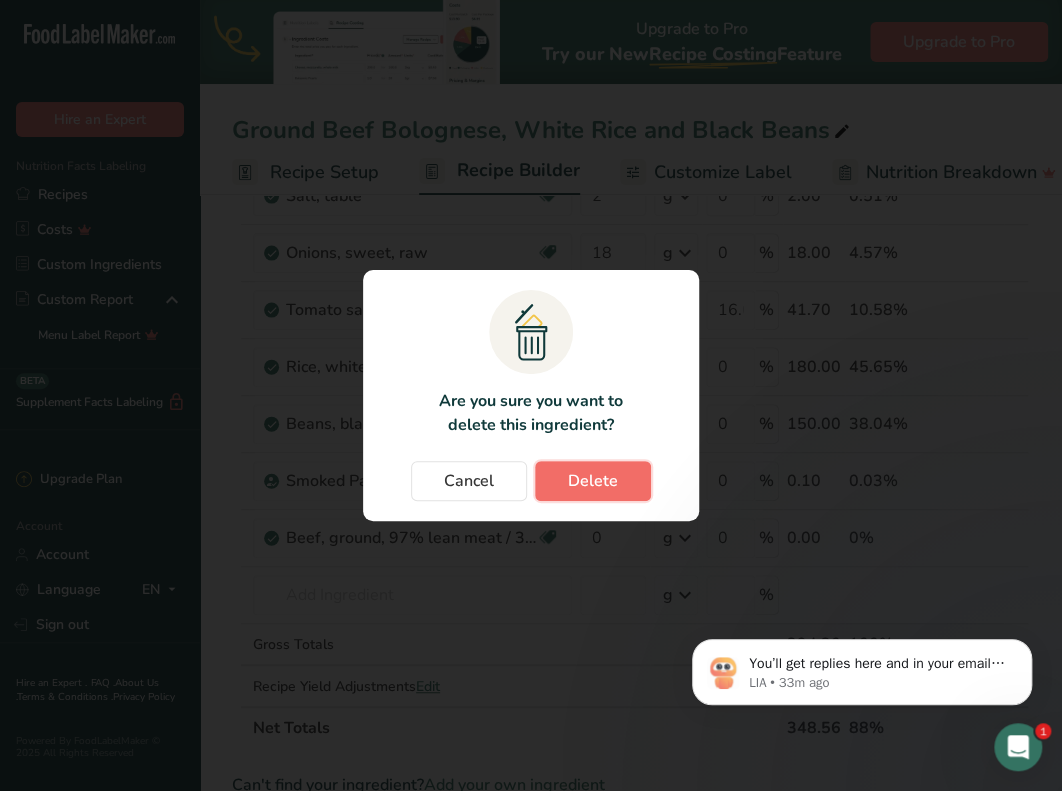 click on "Delete" at bounding box center [593, 481] 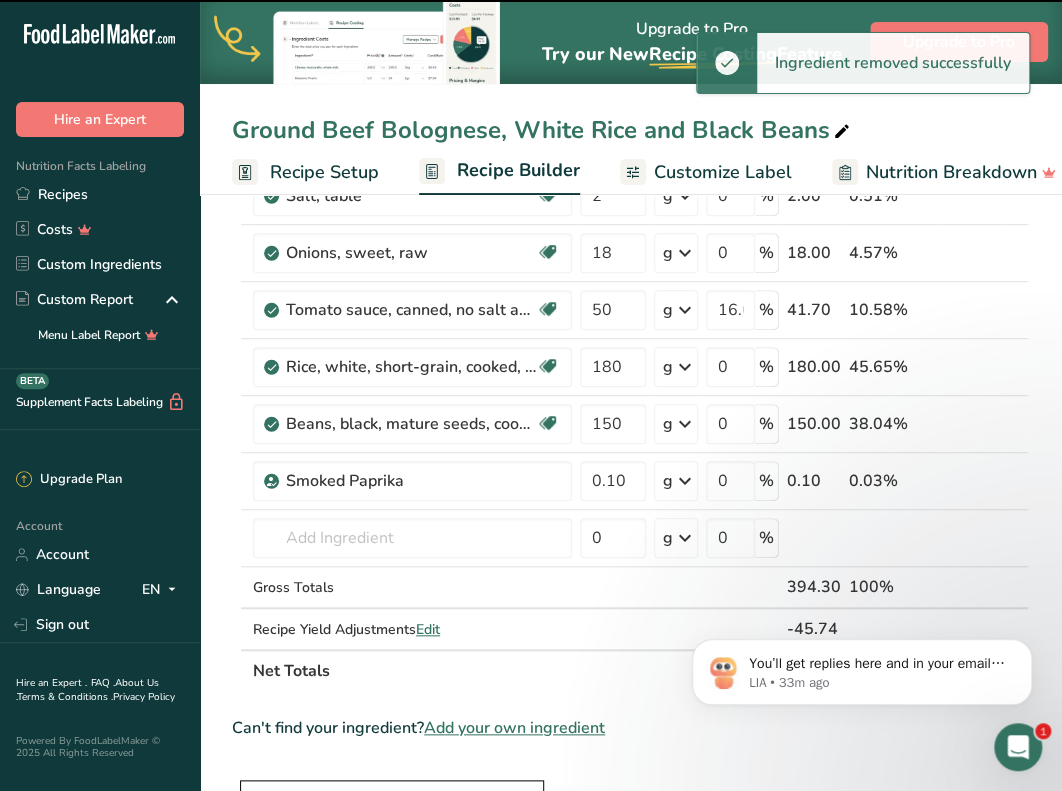 type 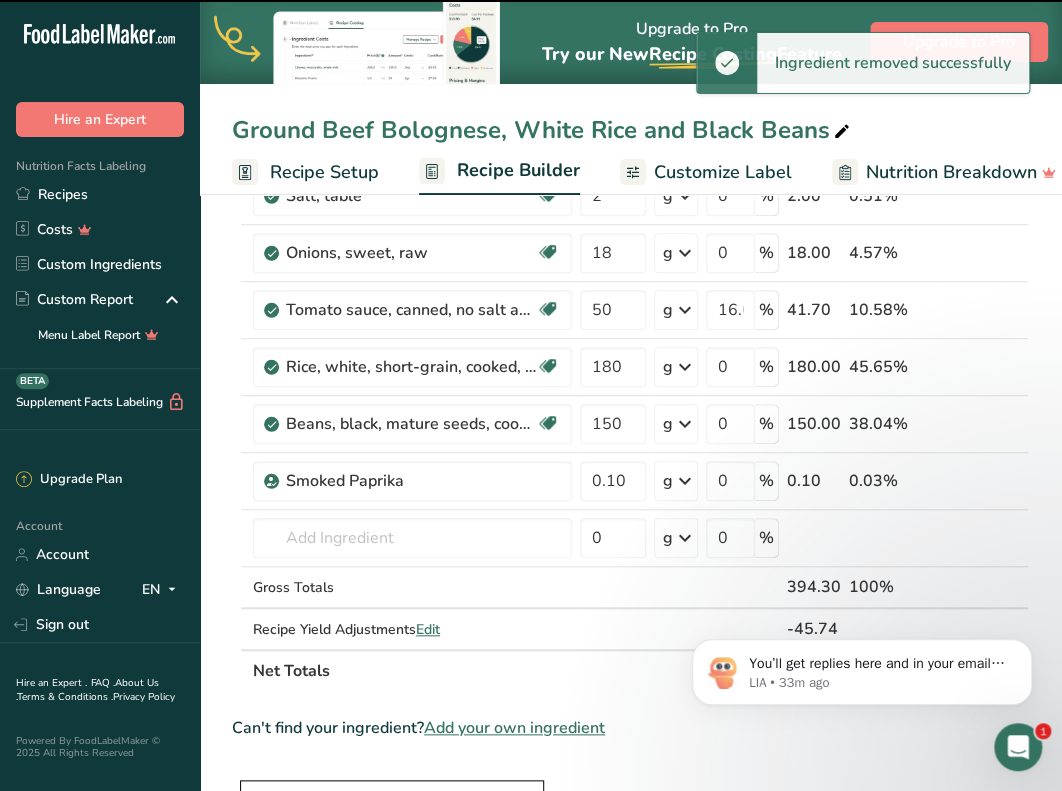 type 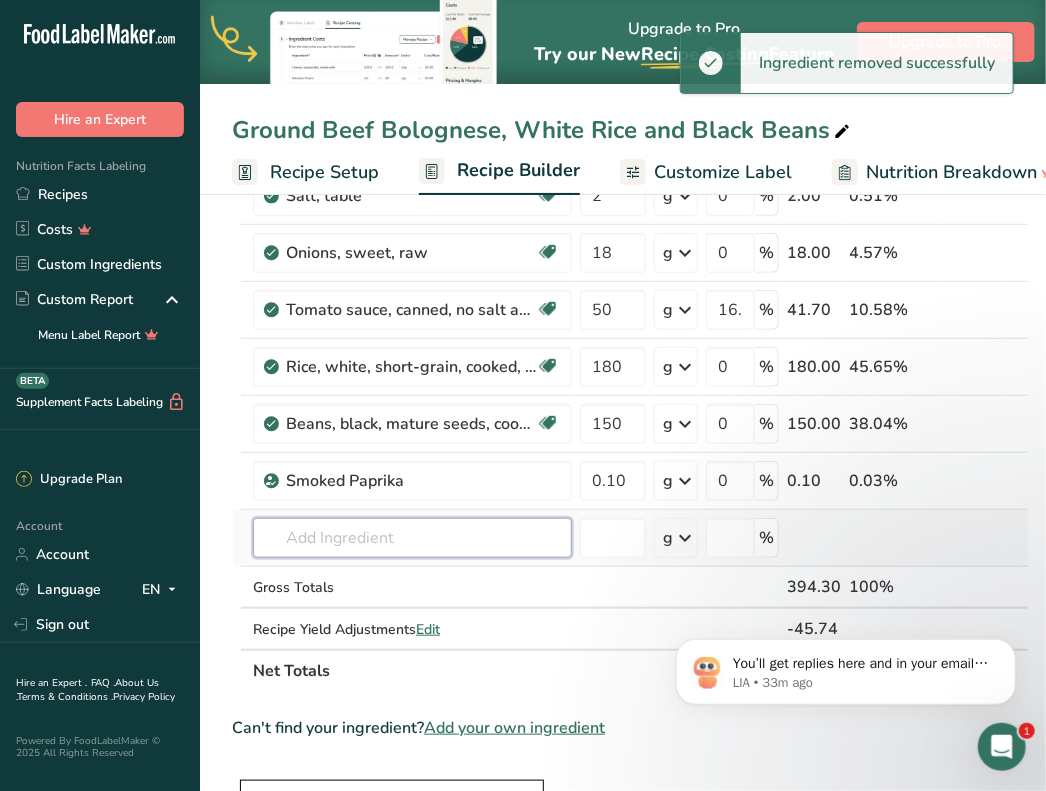 click at bounding box center (412, 538) 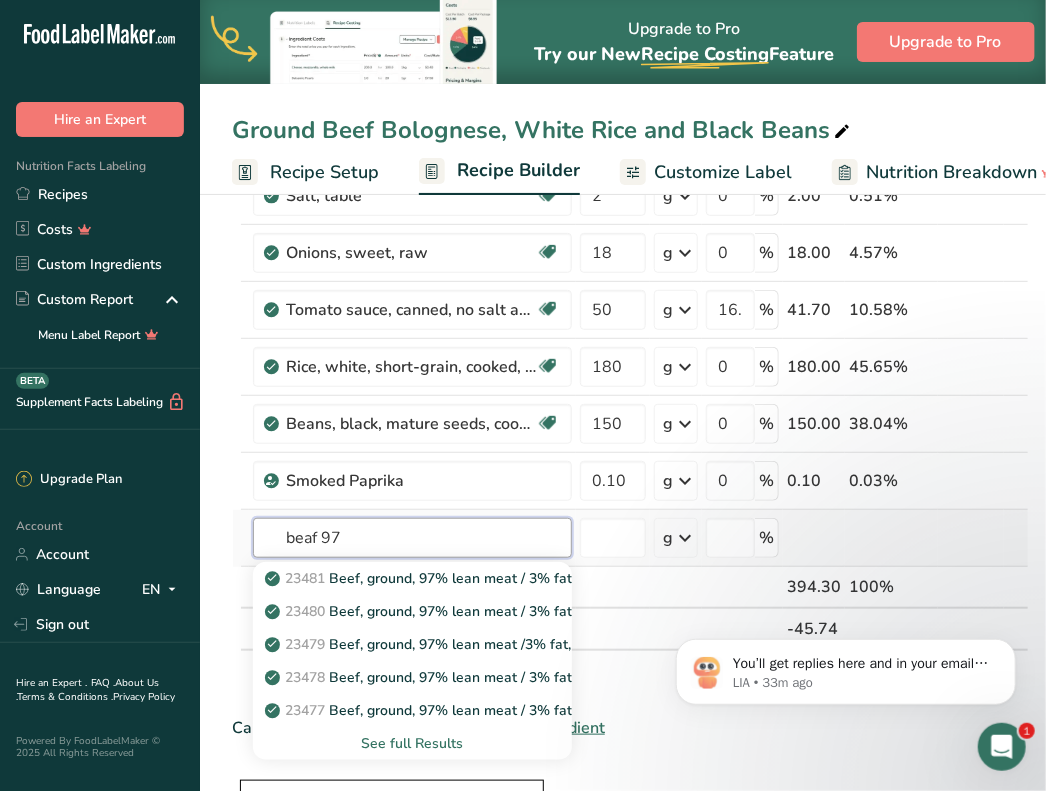 type on "beaf 97" 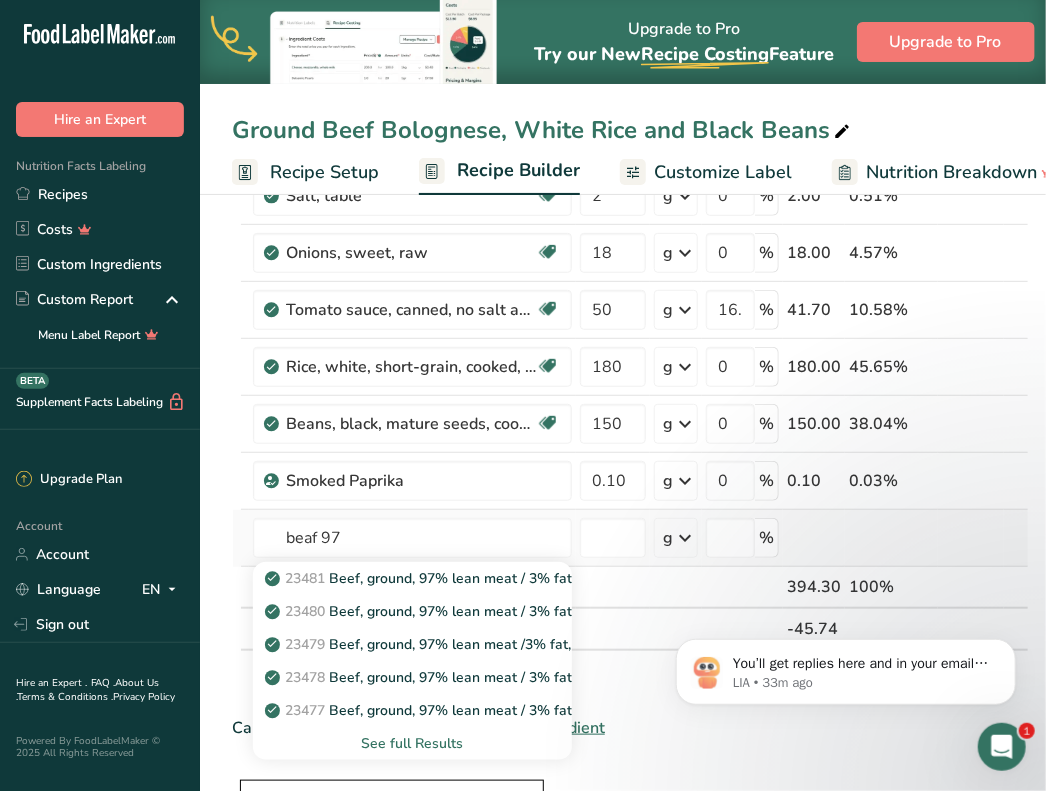 type 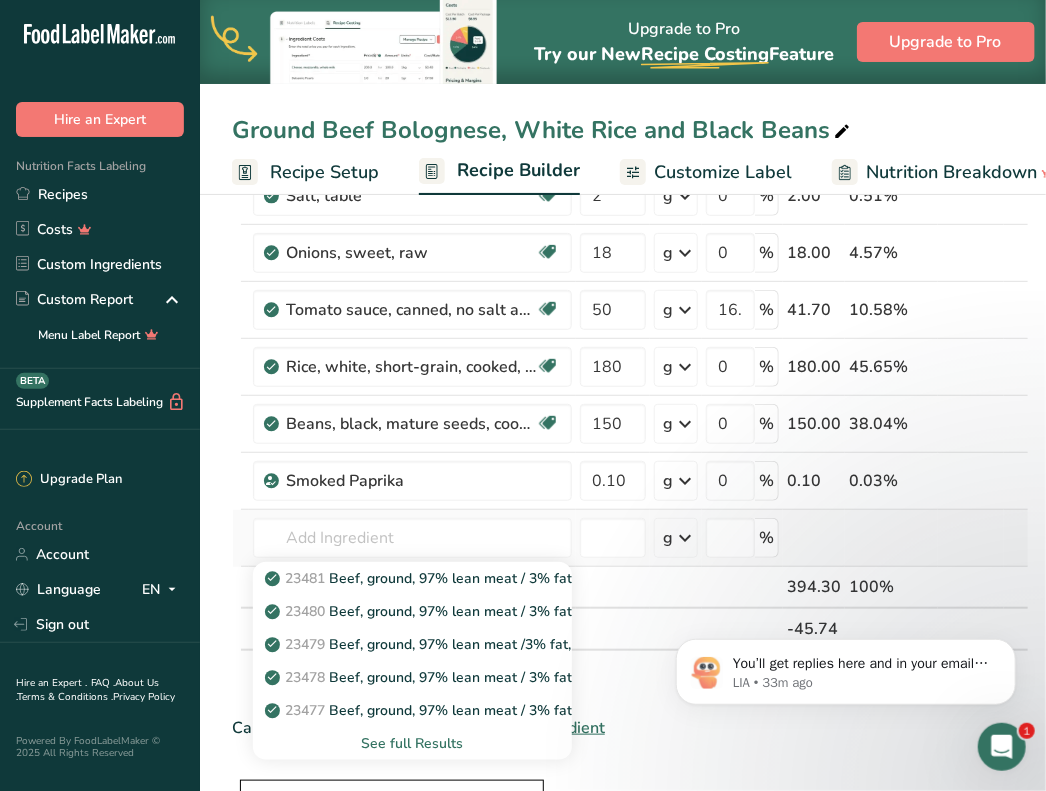 click on "See full Results" at bounding box center (412, 743) 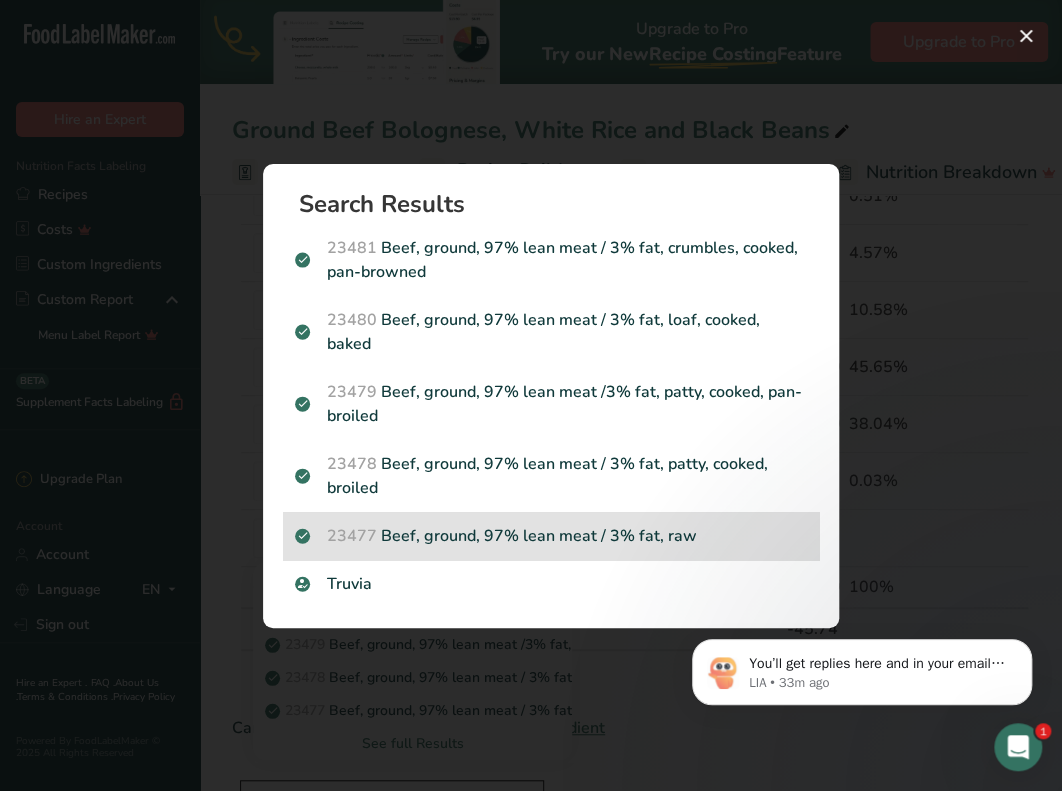 click on "23477
Beef, ground, 97% lean meat / 3% fat, raw" at bounding box center (551, 536) 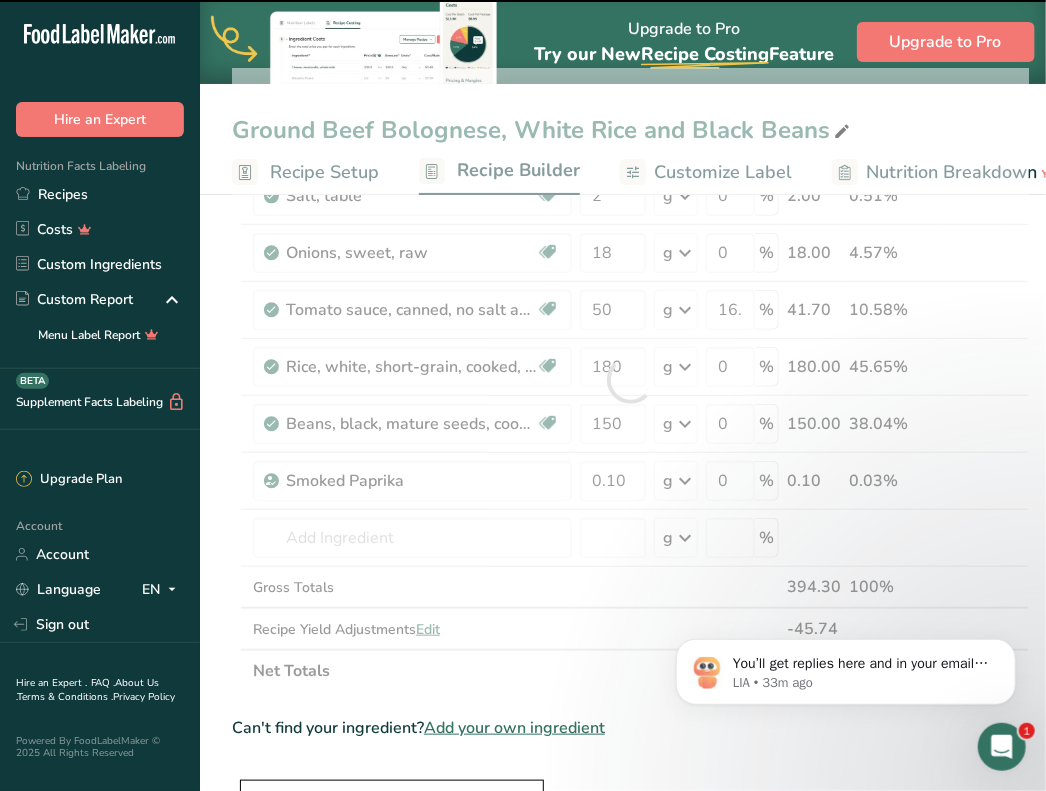 type on "0" 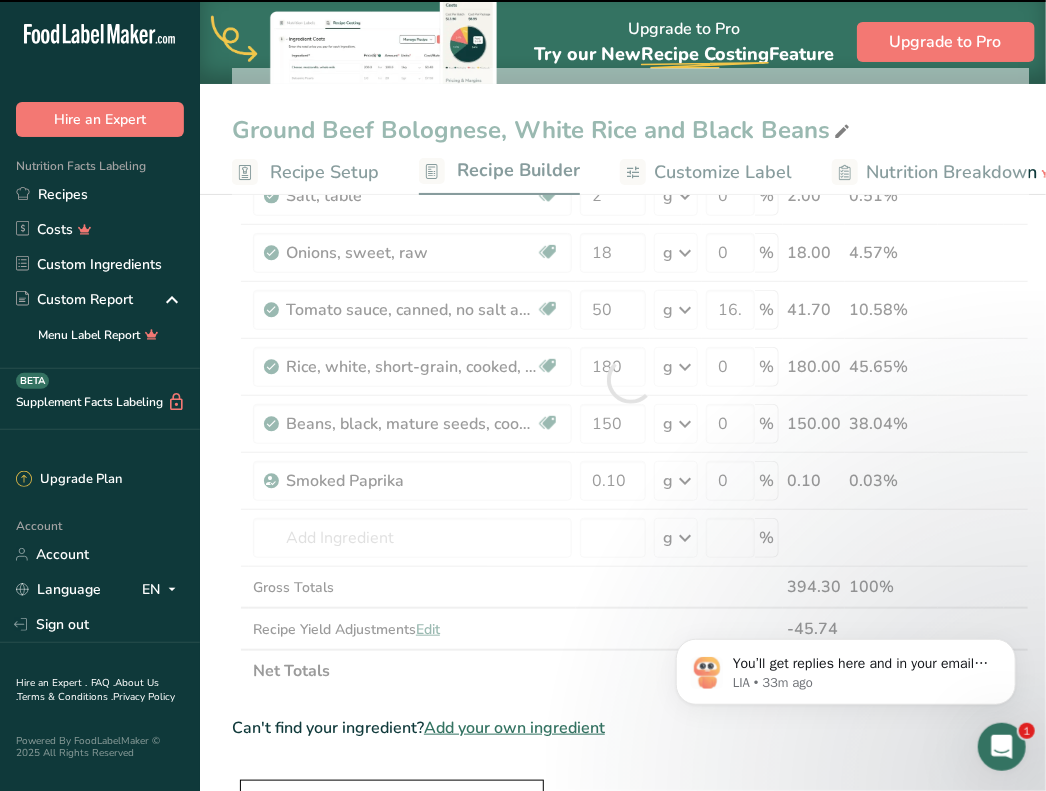 type on "0" 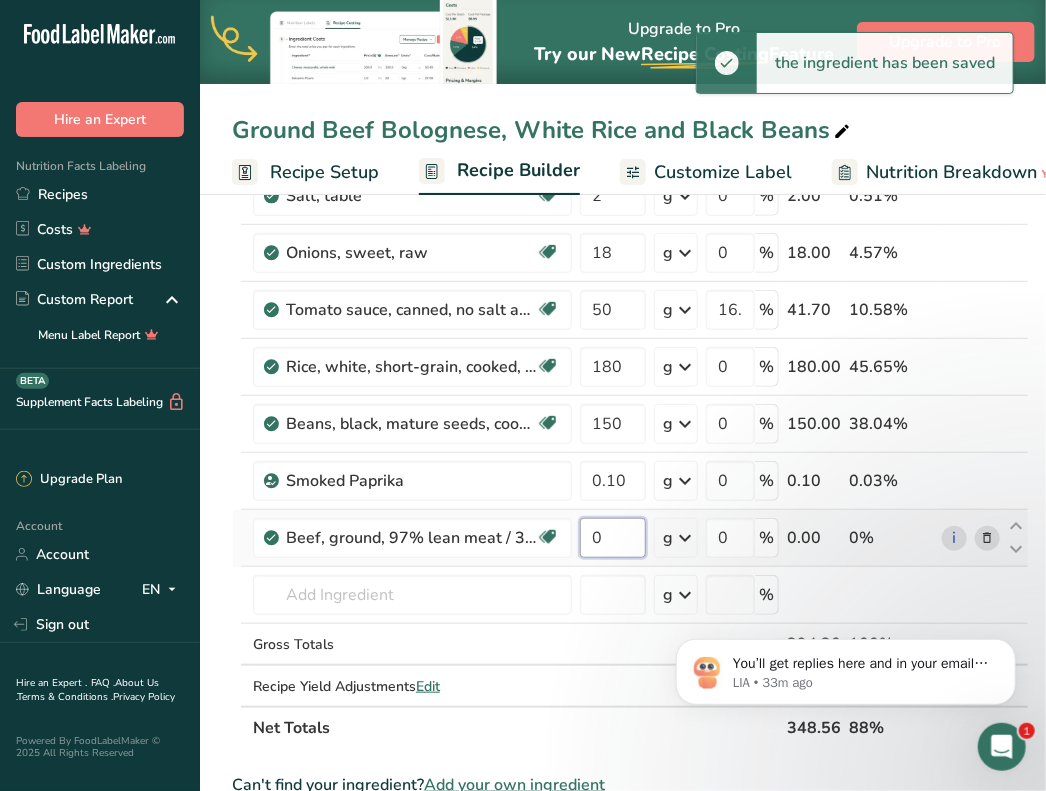 click on "0" at bounding box center [613, 538] 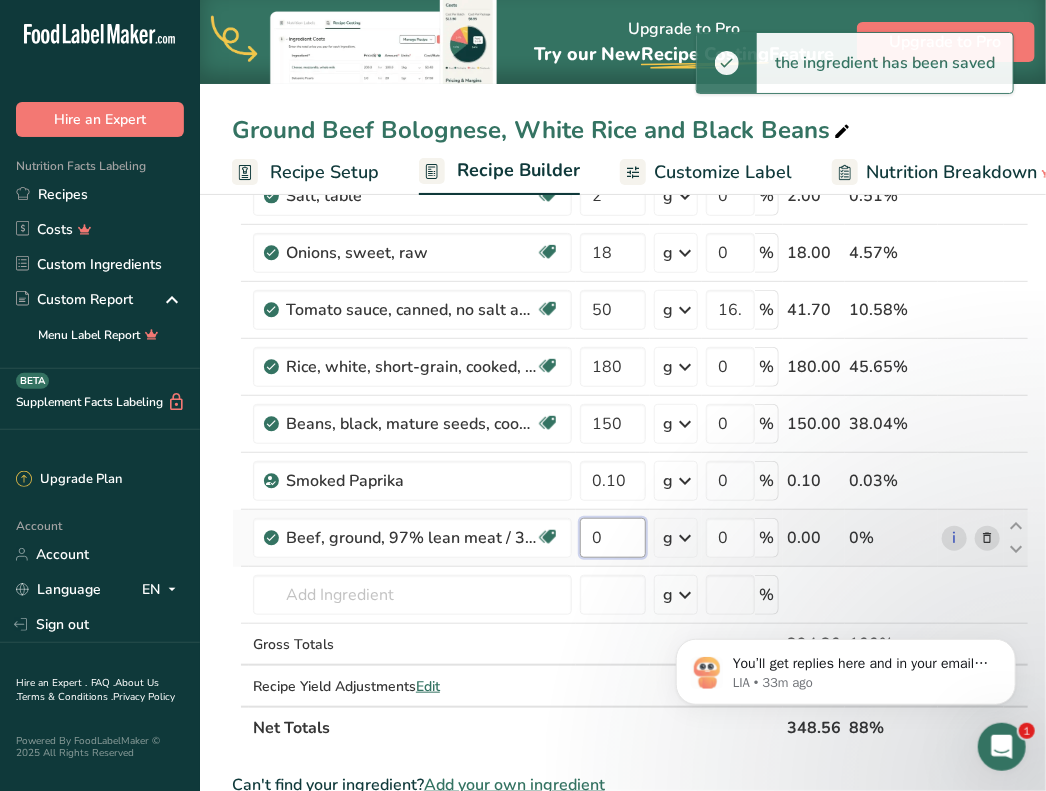 type on "7" 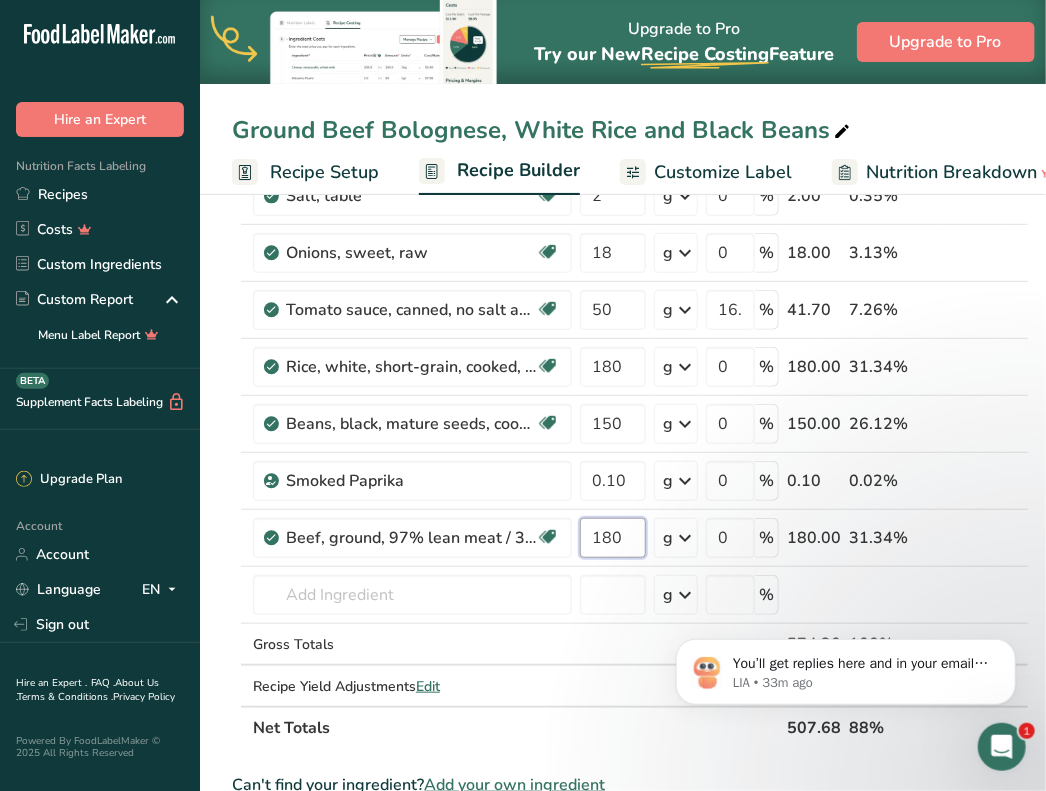 type on "180" 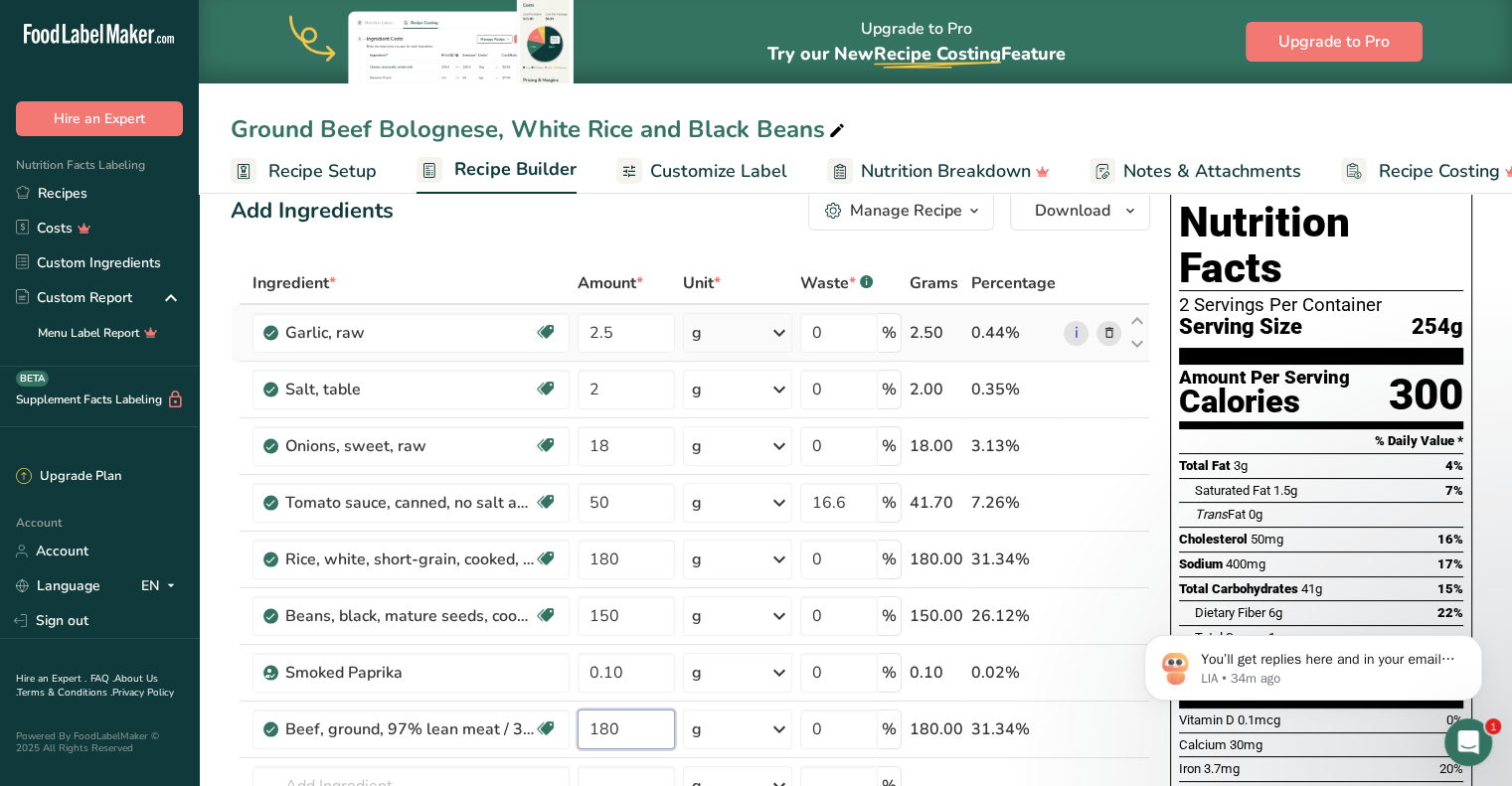scroll, scrollTop: 31, scrollLeft: 0, axis: vertical 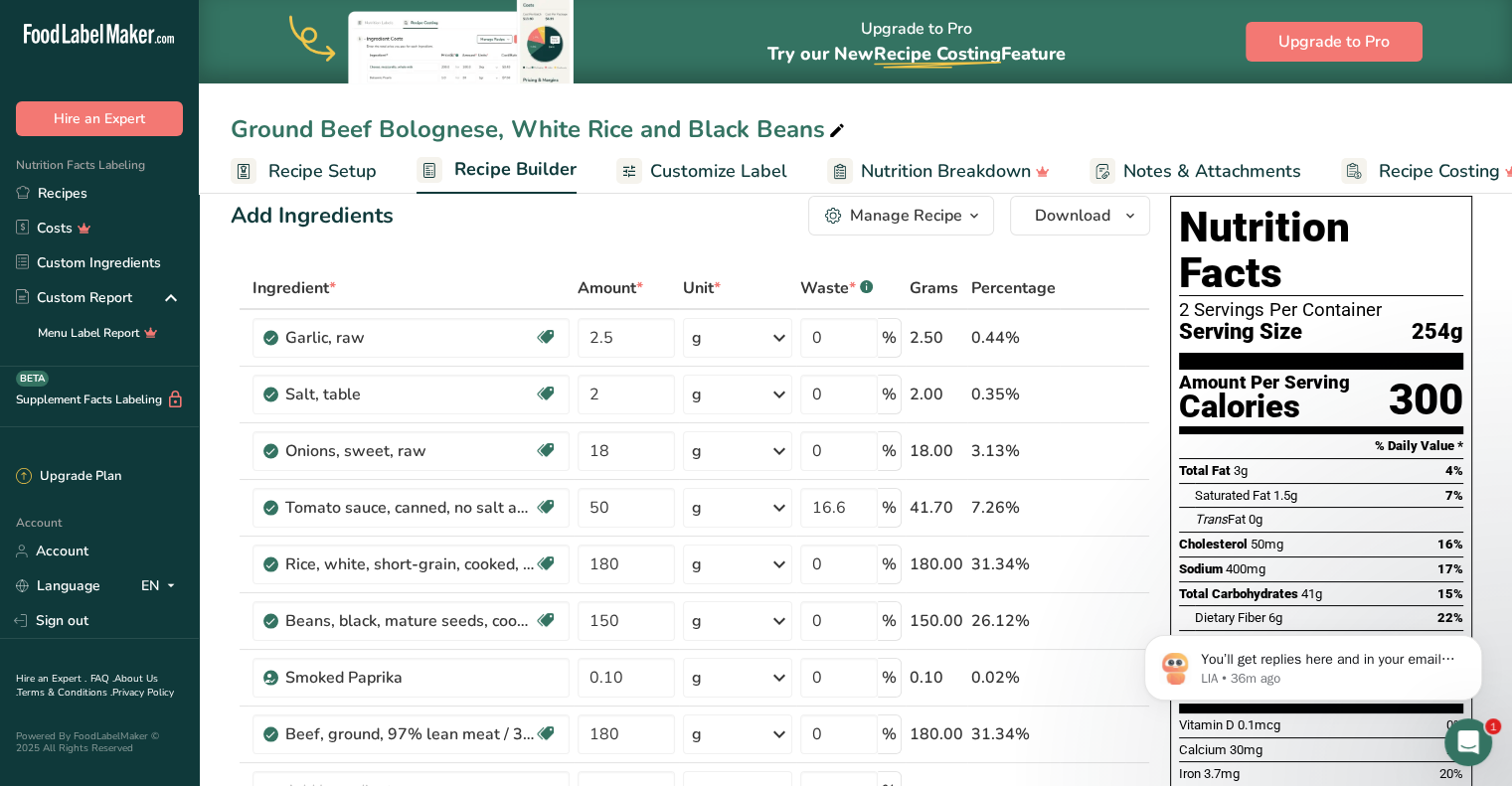 click on "Add Ingredients
Manage Recipe         Delete Recipe           Duplicate Recipe             Scale Recipe             Save as Sub-Recipe   .a-a{fill:#347362;}.b-a{fill:#fff;}                               Nutrition Breakdown                   Recipe Card
NEW
Amino Acids Pattern Report             Activity History
Download
Choose your preferred label style
Standard FDA label
Standard FDA label
The most common format for nutrition facts labels in compliance with the FDA's typeface, style and requirements
Tabular FDA label
A label format compliant with the FDA regulations presented in a tabular (horizontal) display.
Linear FDA label
A simple linear display for small sized packages.
Simplified FDA label" at bounding box center [855, 881] 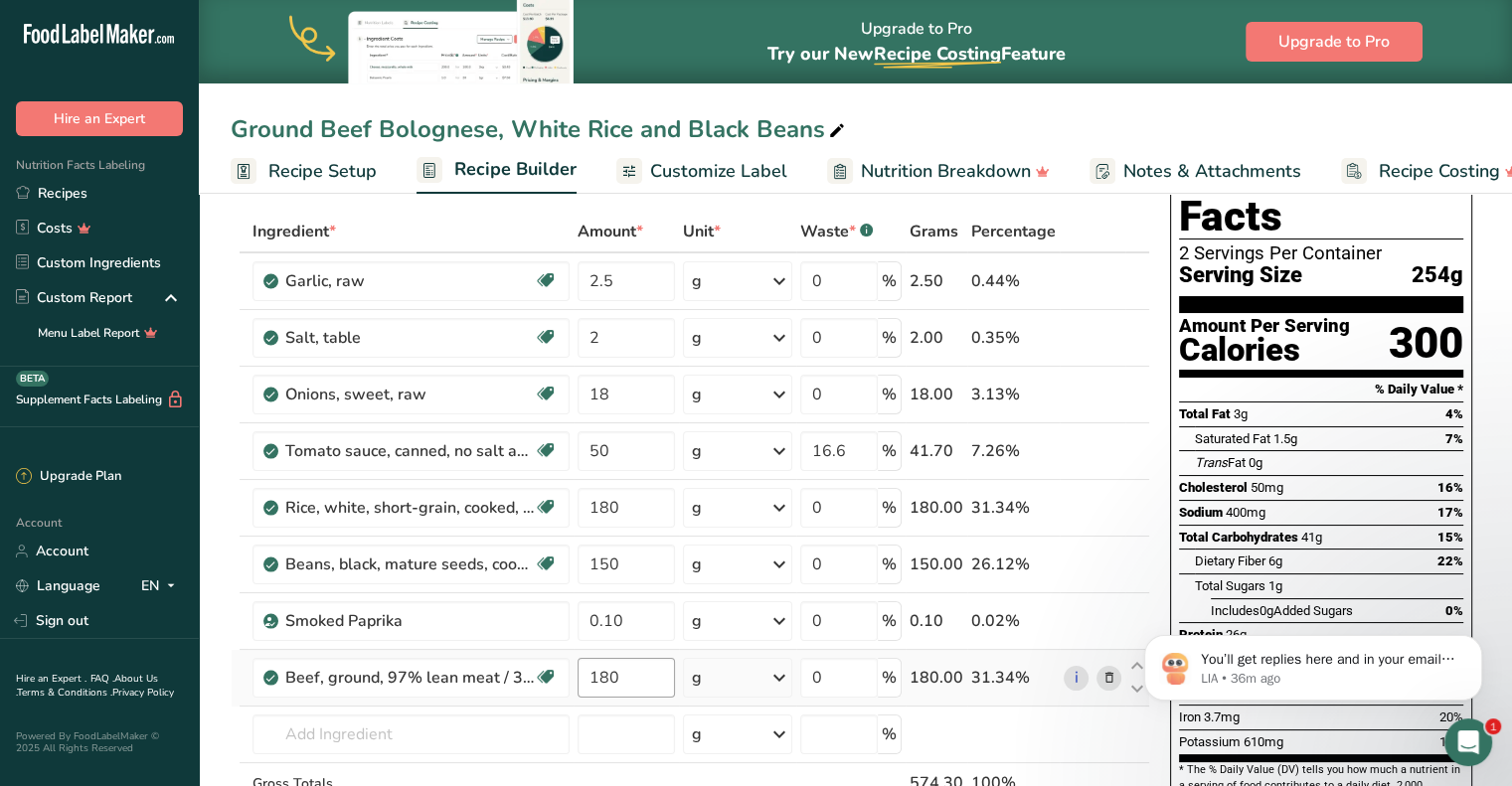 scroll, scrollTop: 51, scrollLeft: 0, axis: vertical 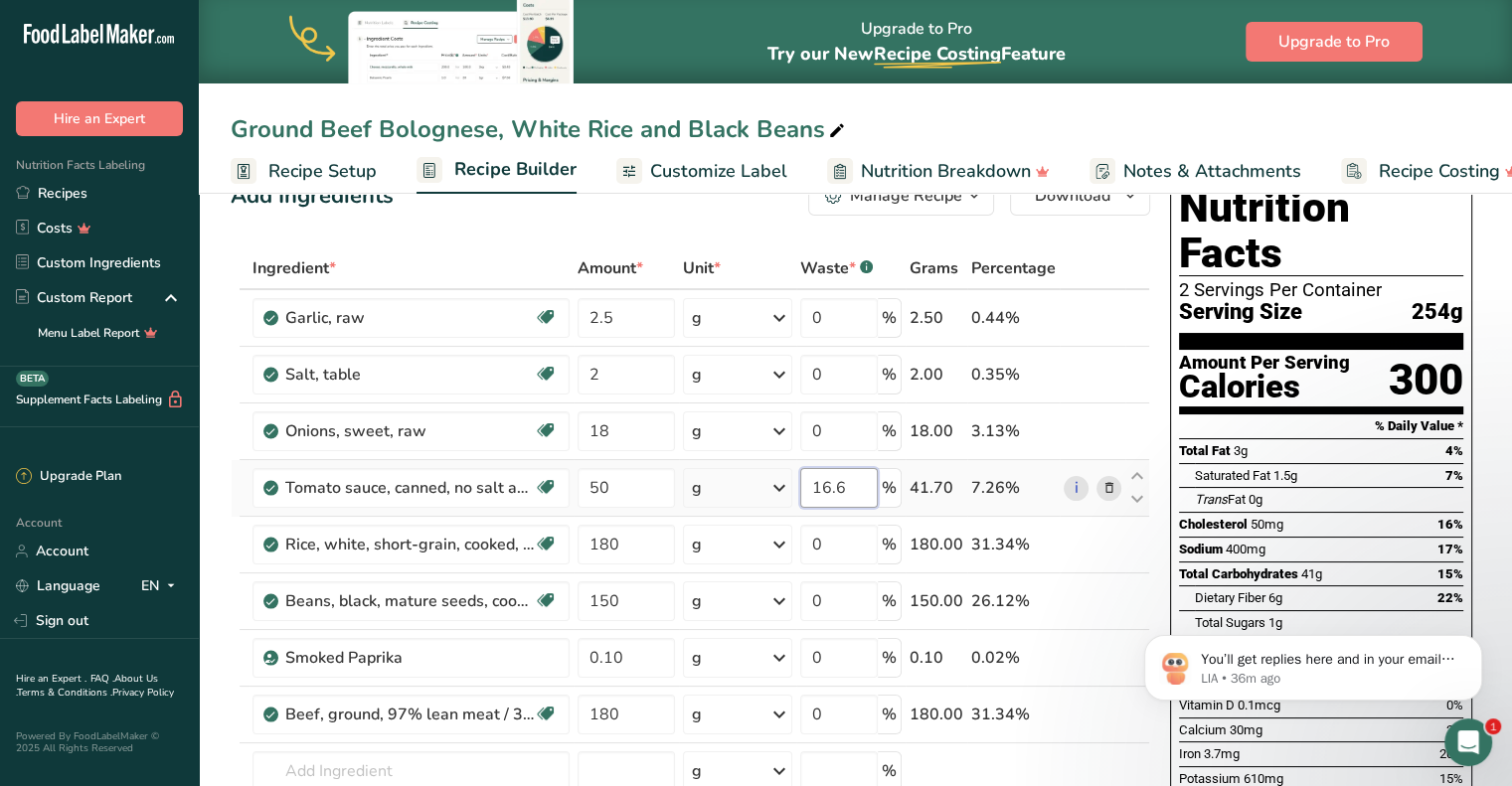 drag, startPoint x: 856, startPoint y: 490, endPoint x: 733, endPoint y: 500, distance: 123.40583 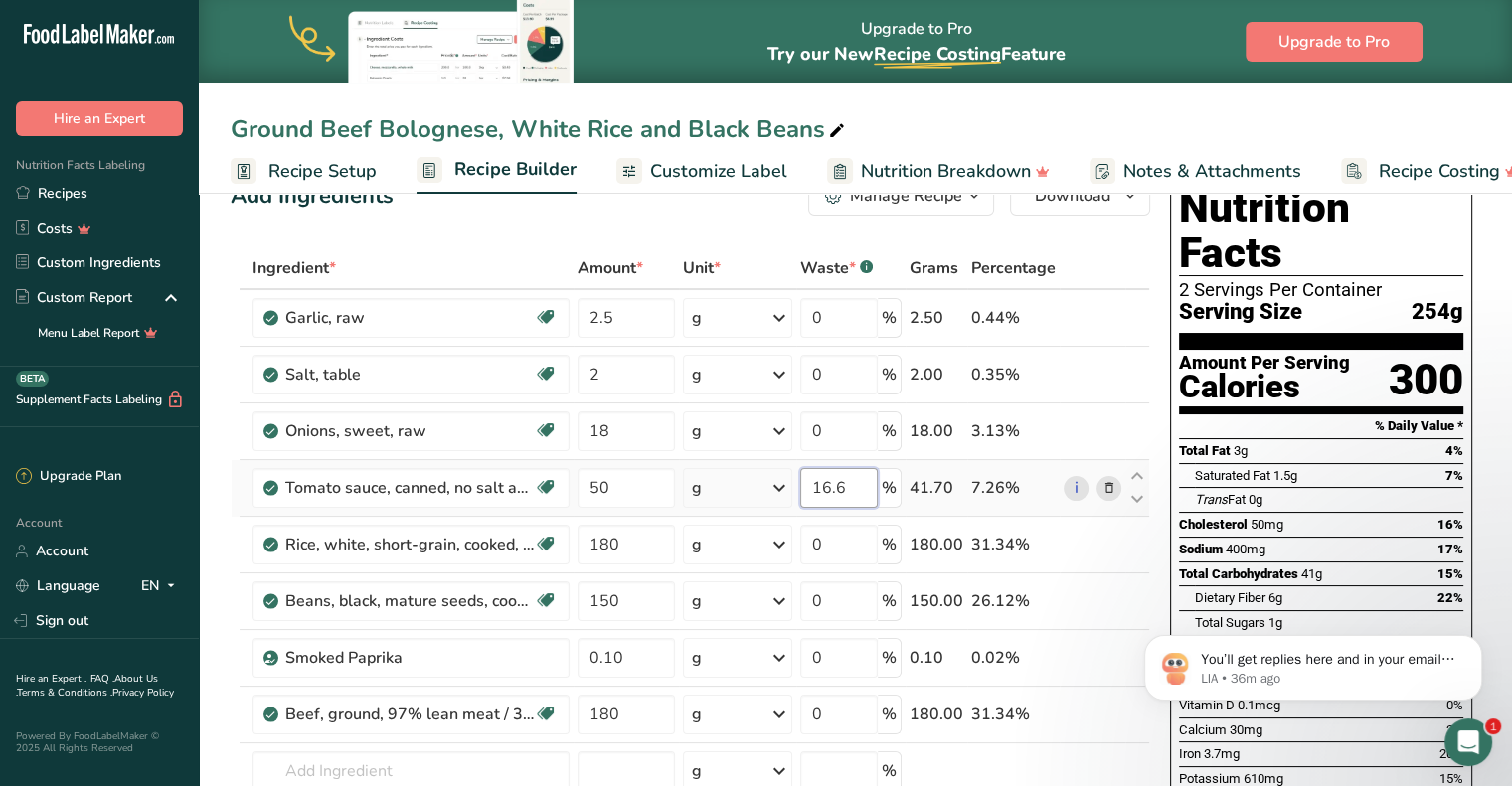 click on "Tomato sauce, canned, no salt added
Dairy free
Gluten free
Vegan
Vegetarian
Soy free
50
g
Portions
1 cup
Weight Units
g
kg
mg
See more
Volume Units
l
Volume units require a density conversion. If you know your ingredient's density enter it below. Otherwise, click on "RIA" our AI Regulatory bot - she will be able to help you
lb/ft3
g/cm3
Confirm
mL
Volume units require a density conversion. If you know your ingredient's density enter it below. Otherwise, click on "RIA" our AI Regulatory bot - she will be able to help you
16.6" at bounding box center [690, 488] 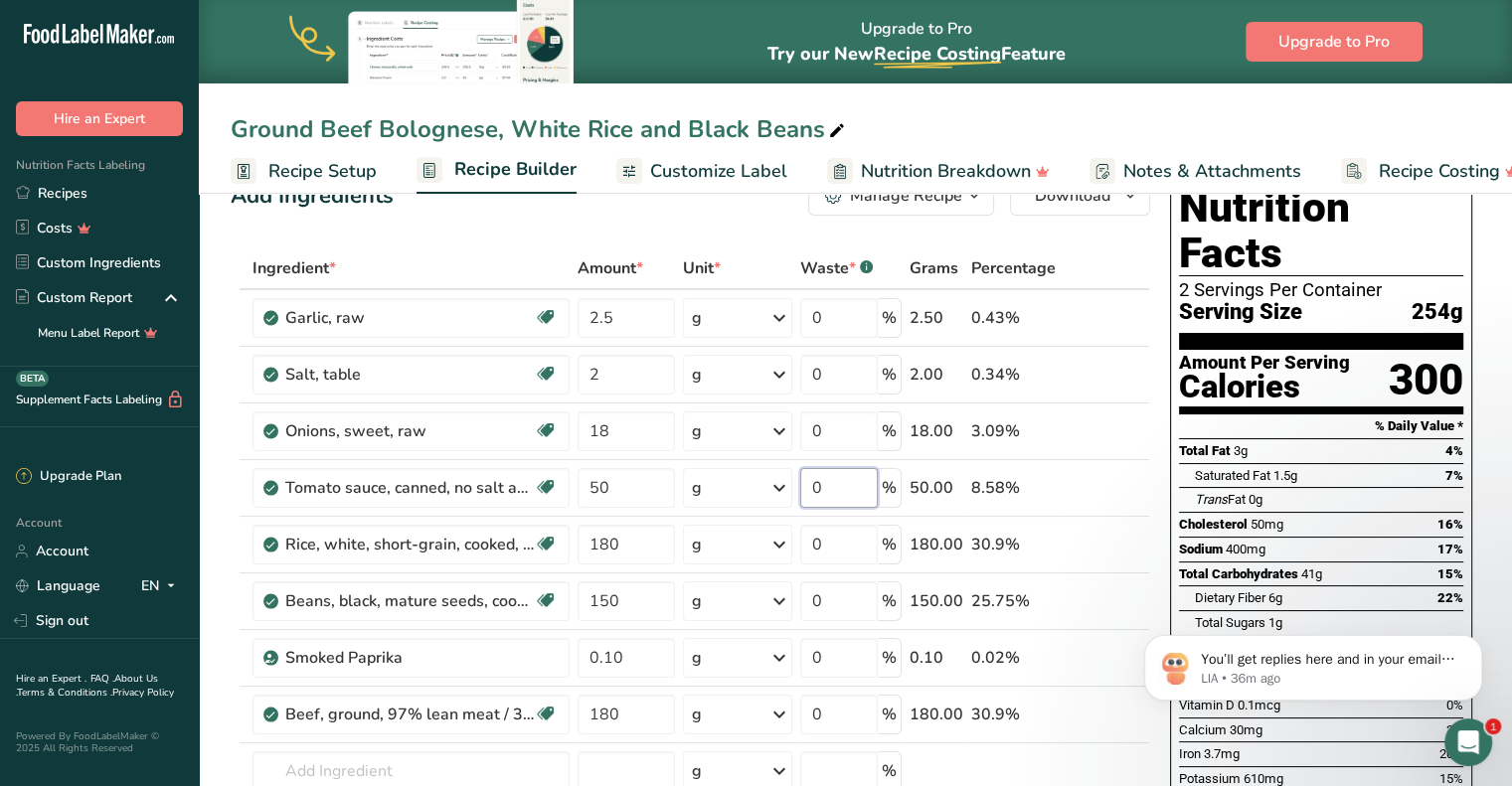 type on "0" 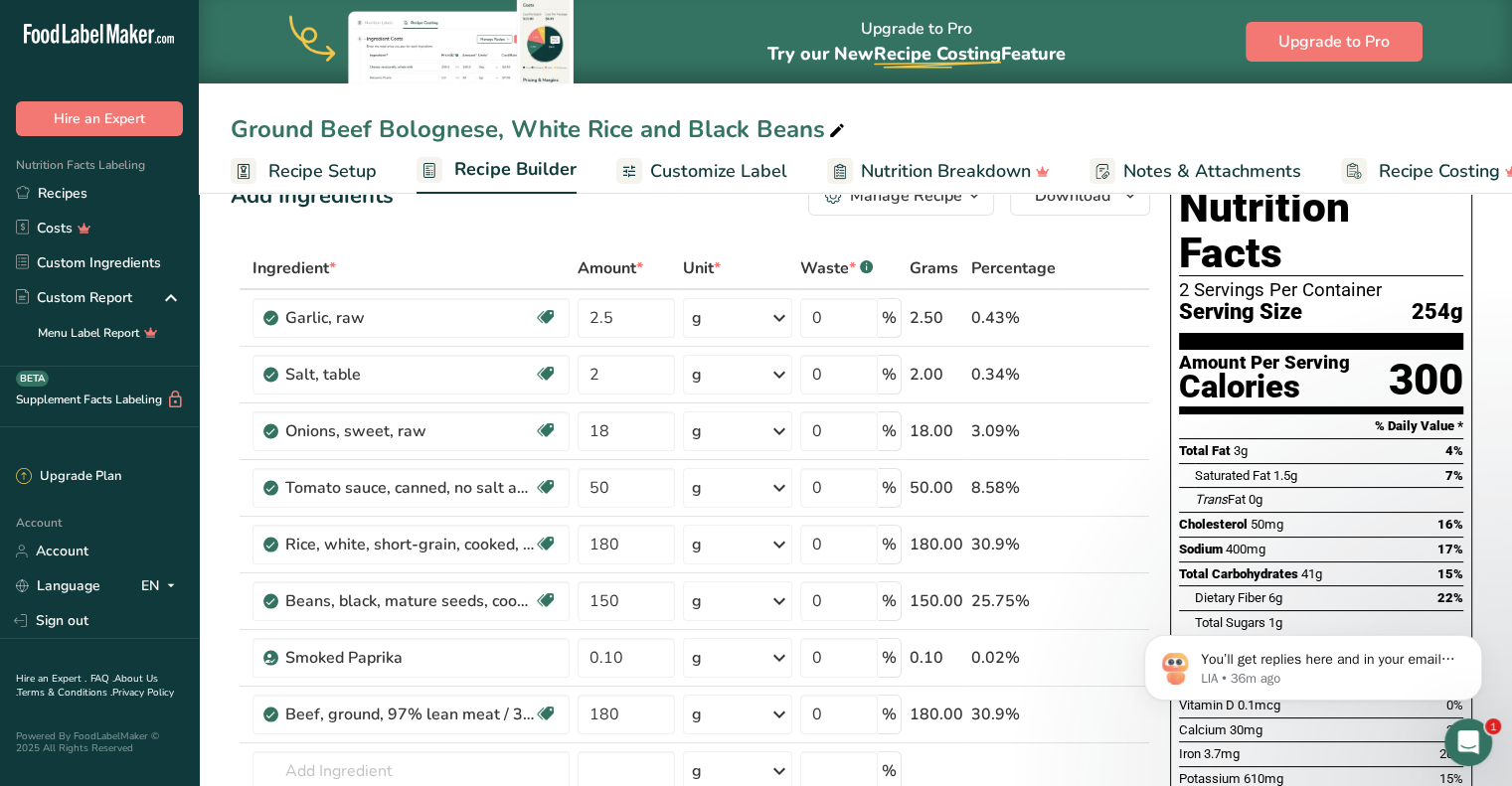 click on "Add Ingredients
Manage Recipe         Delete Recipe           Duplicate Recipe             Scale Recipe             Save as Sub-Recipe   .a-a{fill:#347362;}.b-a{fill:#fff;}                               Nutrition Breakdown                   Recipe Card
NEW
Amino Acids Pattern Report             Activity History
Download
Choose your preferred label style
Standard FDA label
Standard FDA label
The most common format for nutrition facts labels in compliance with the FDA's typeface, style and requirements
Tabular FDA label
A label format compliant with the FDA regulations presented in a tabular (horizontal) display.
Linear FDA label
A simple linear display for small sized packages.
Simplified FDA label" at bounding box center (855, 862) 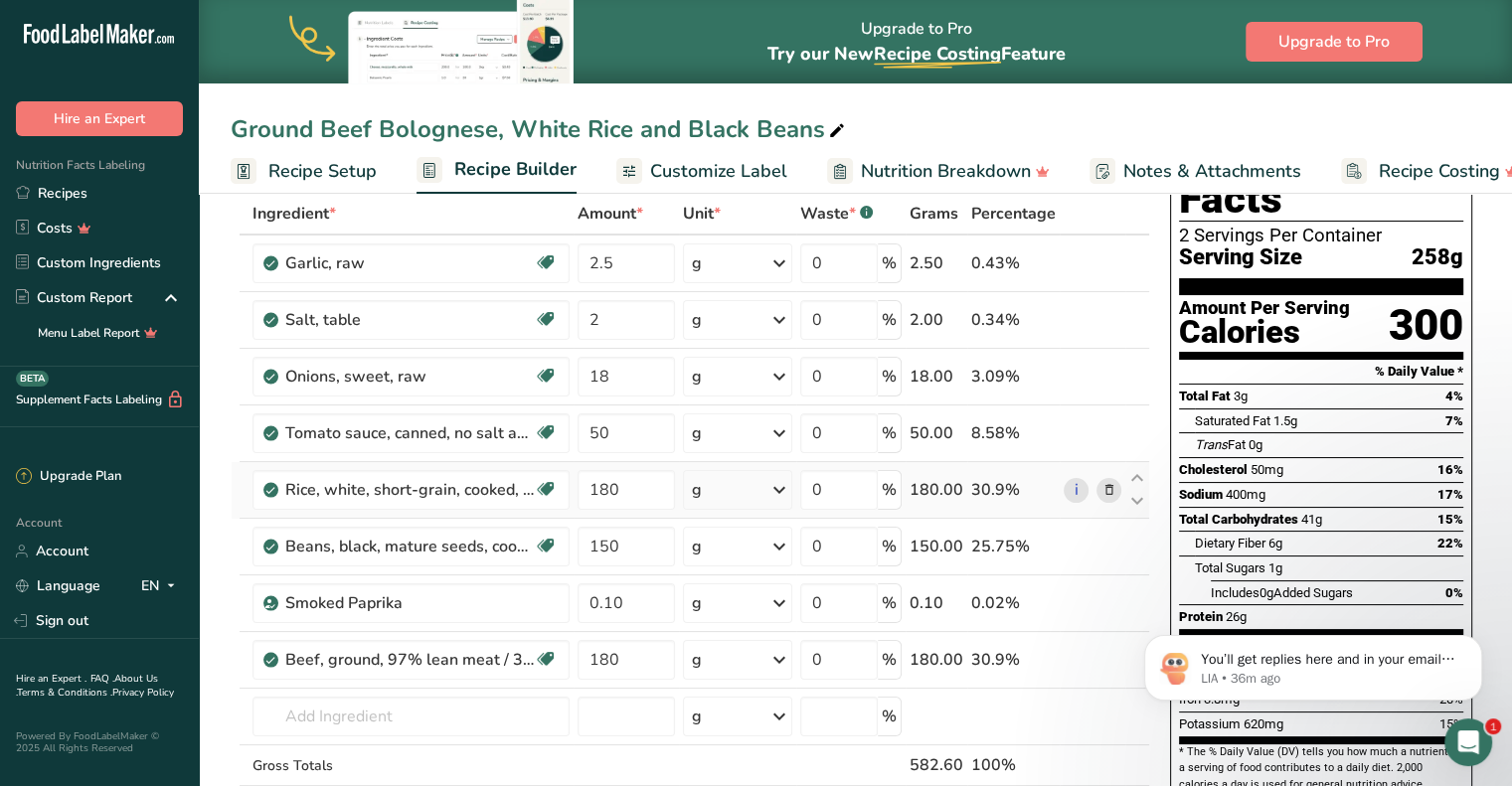 scroll, scrollTop: 107, scrollLeft: 0, axis: vertical 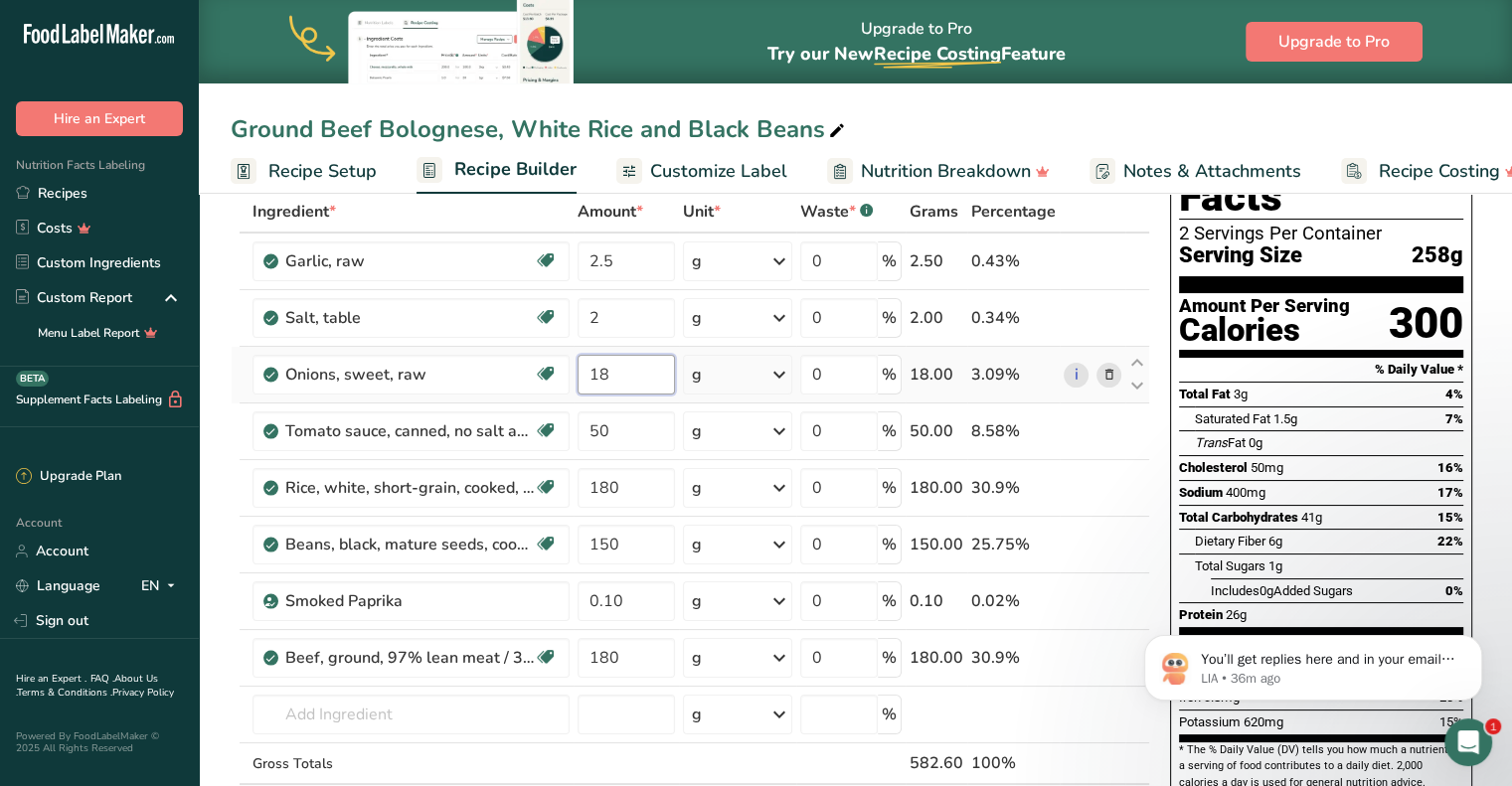 click on "18" at bounding box center (626, 375) 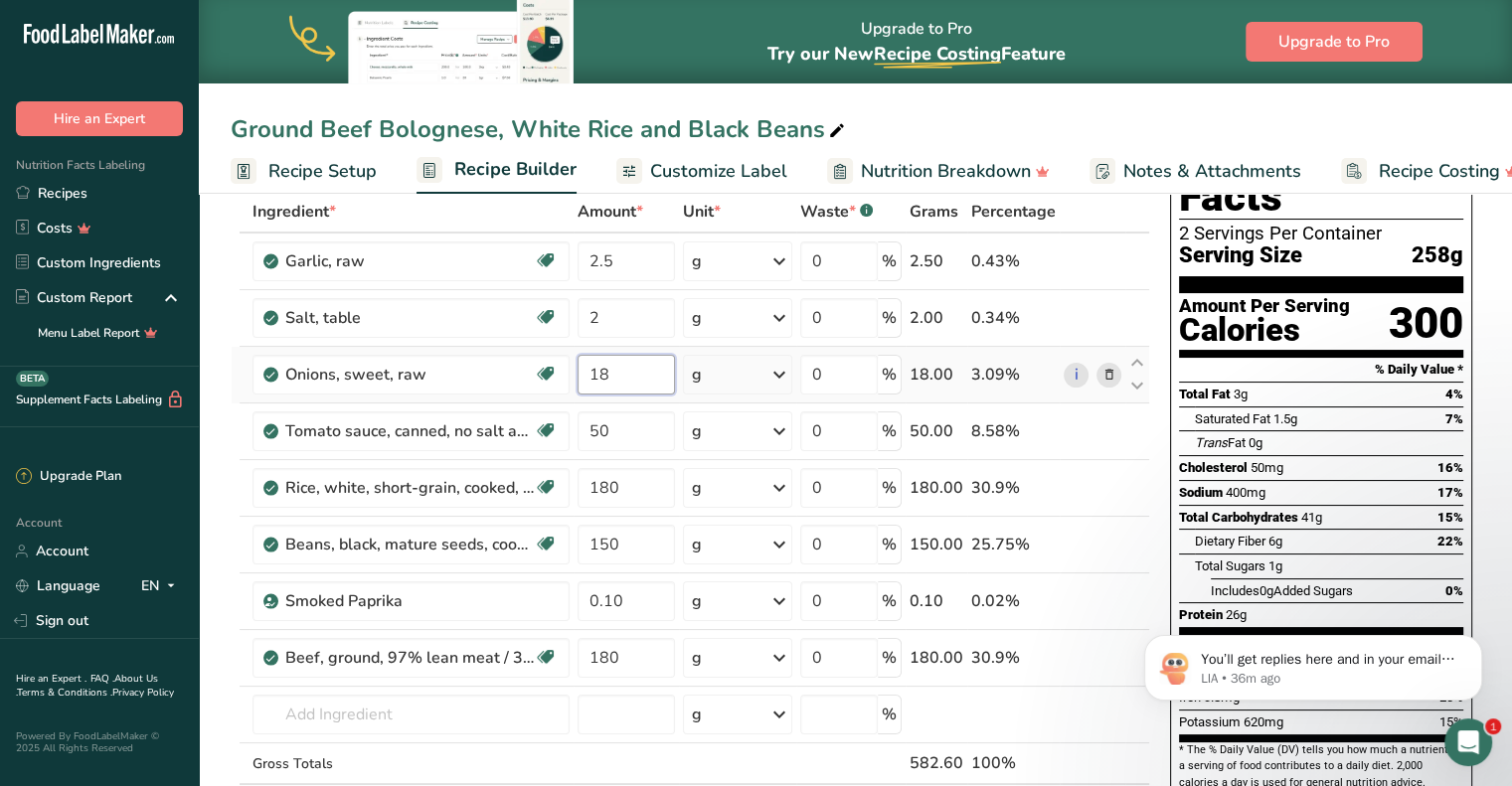 type on "1" 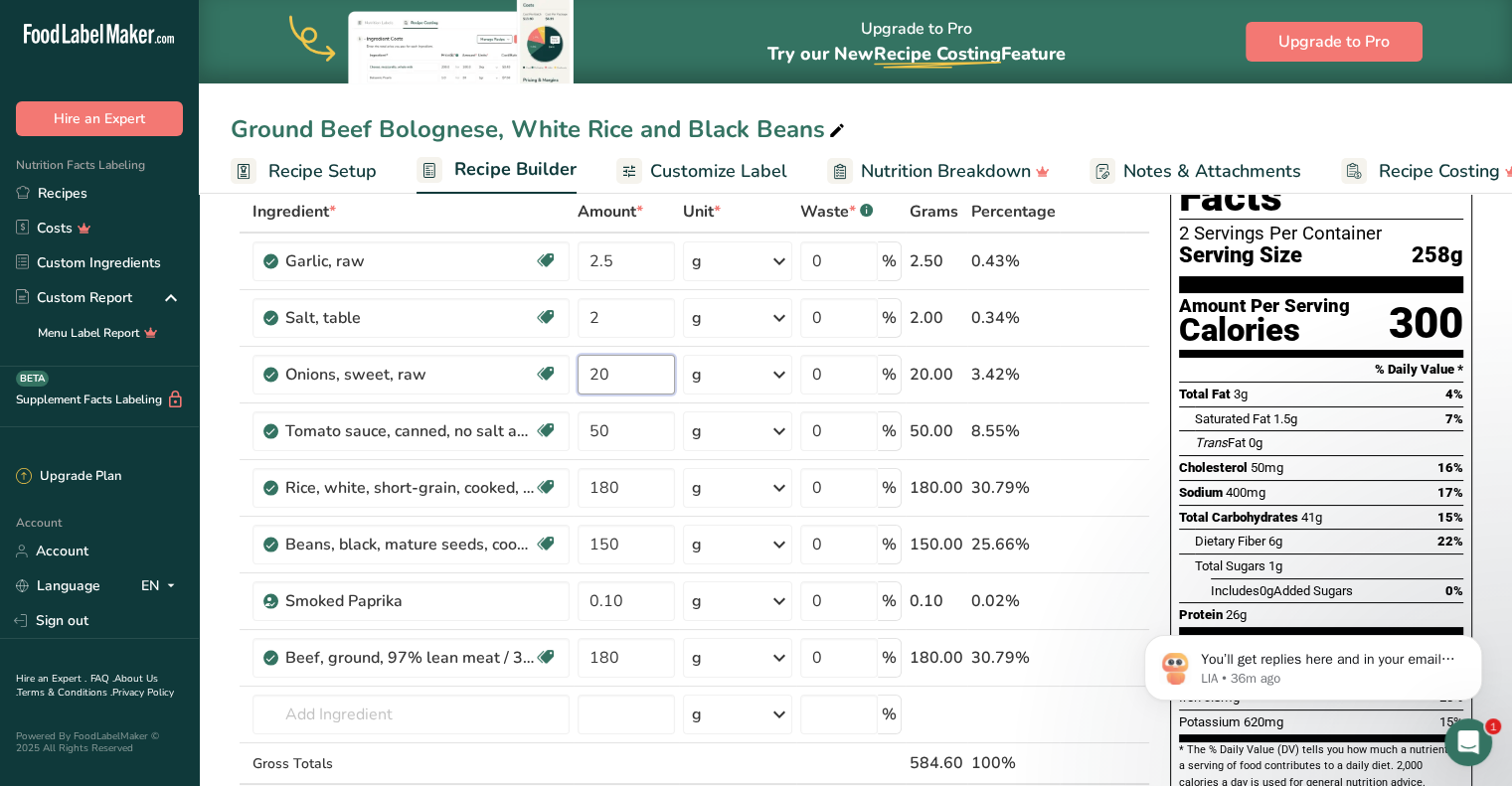 type on "20" 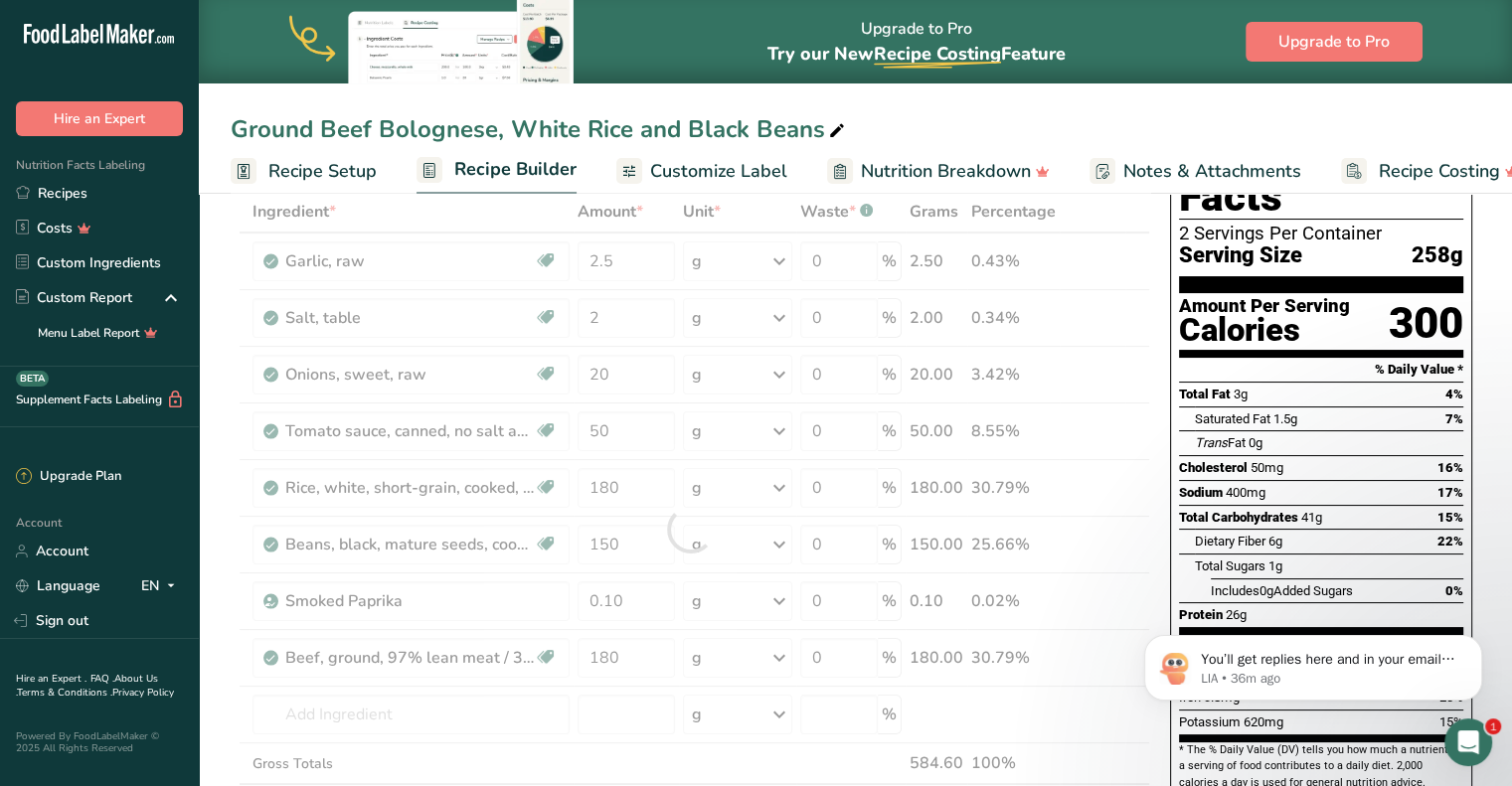 click on "Add Ingredients
Manage Recipe         Delete Recipe           Duplicate Recipe             Scale Recipe             Save as Sub-Recipe   .a-a{fill:#347362;}.b-a{fill:#fff;}                               Nutrition Breakdown                   Recipe Card
NEW
Amino Acids Pattern Report             Activity History
Download
Choose your preferred label style
Standard FDA label
Standard FDA label
The most common format for nutrition facts labels in compliance with the FDA's typeface, style and requirements
Tabular FDA label
A label format compliant with the FDA regulations presented in a tabular (horizontal) display.
Linear FDA label
A simple linear display for small sized packages.
Simplified FDA label" at bounding box center [855, 805] 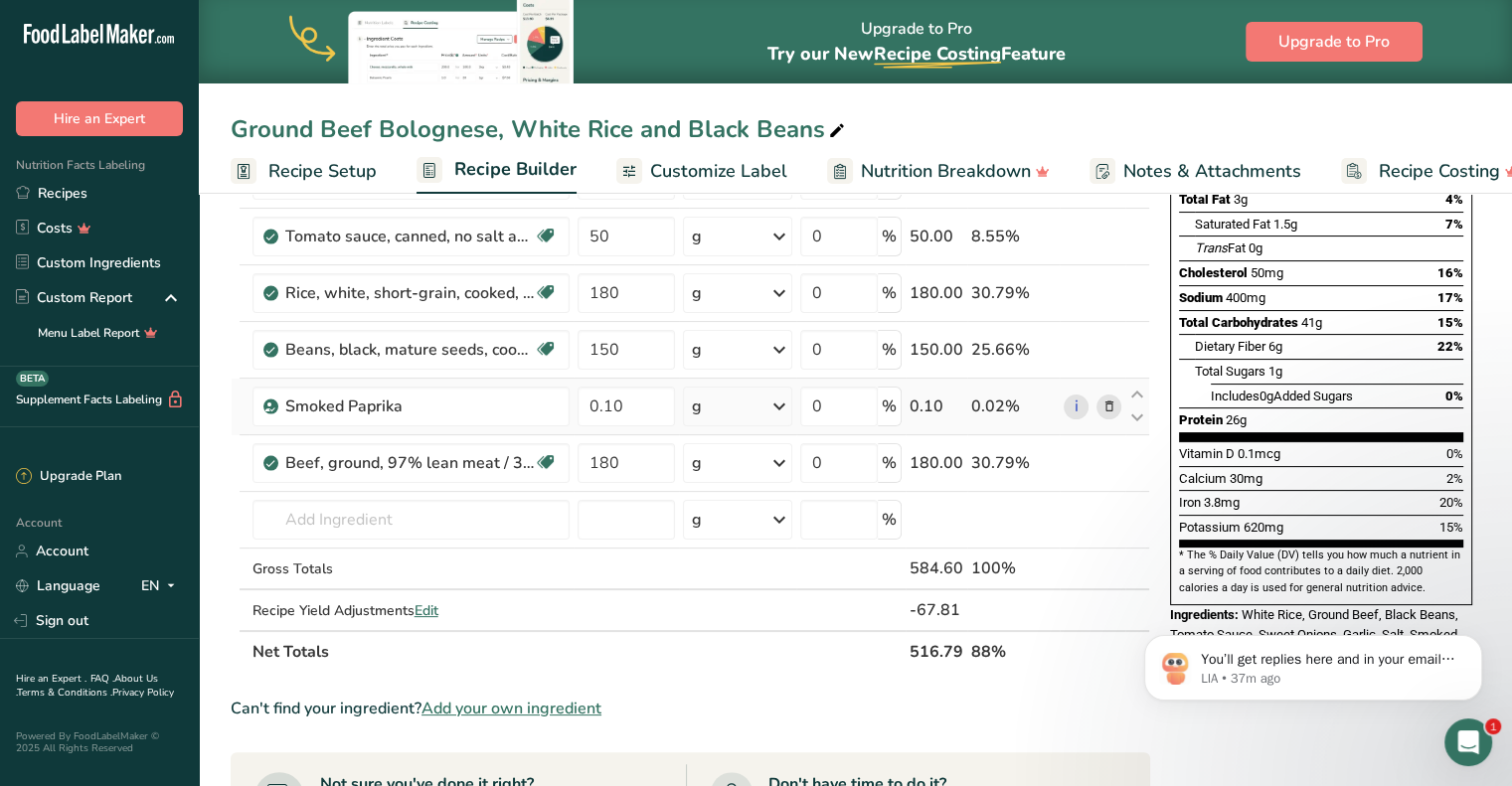scroll, scrollTop: 301, scrollLeft: 0, axis: vertical 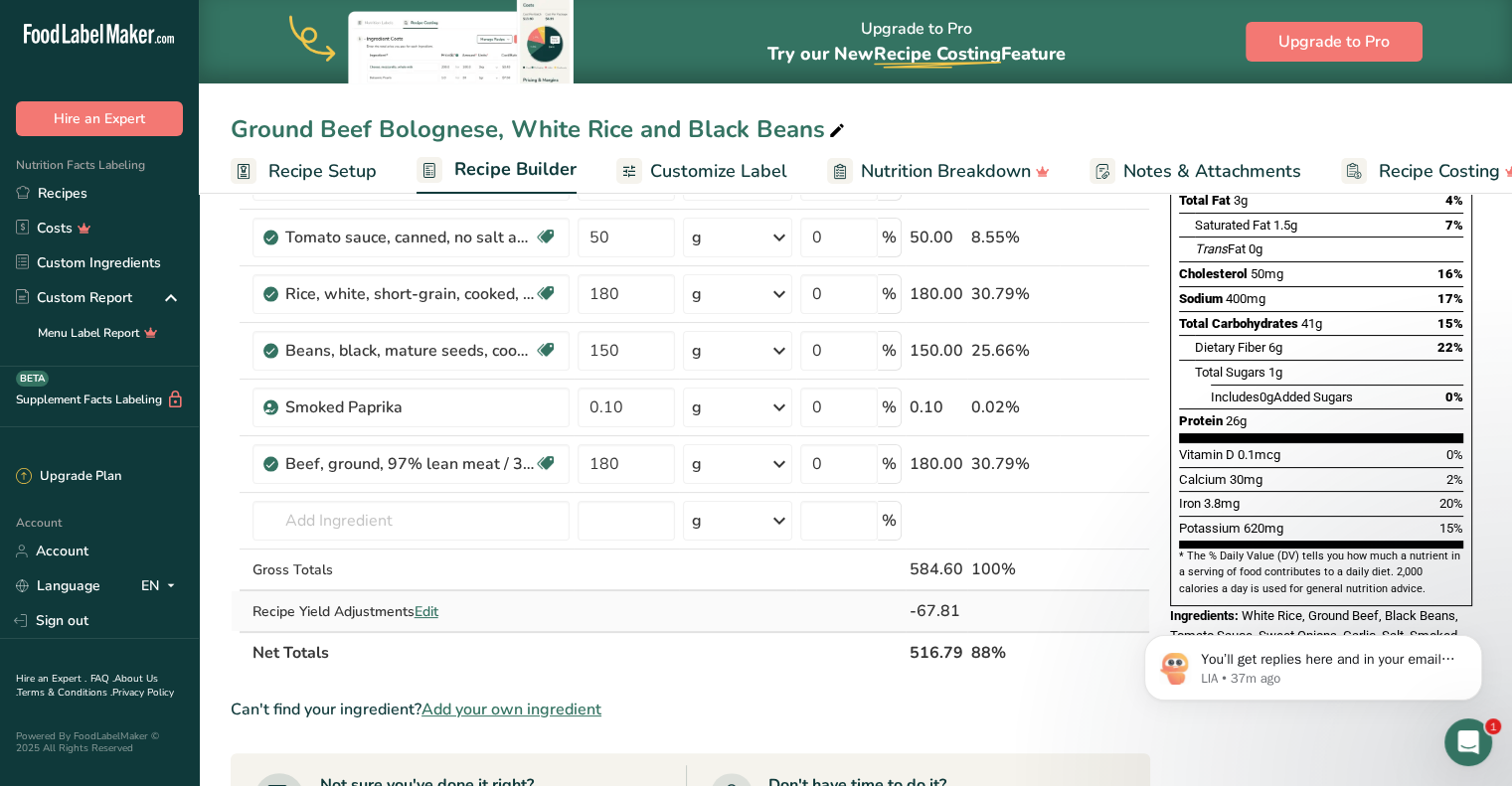 click on "Edit" at bounding box center [426, 611] 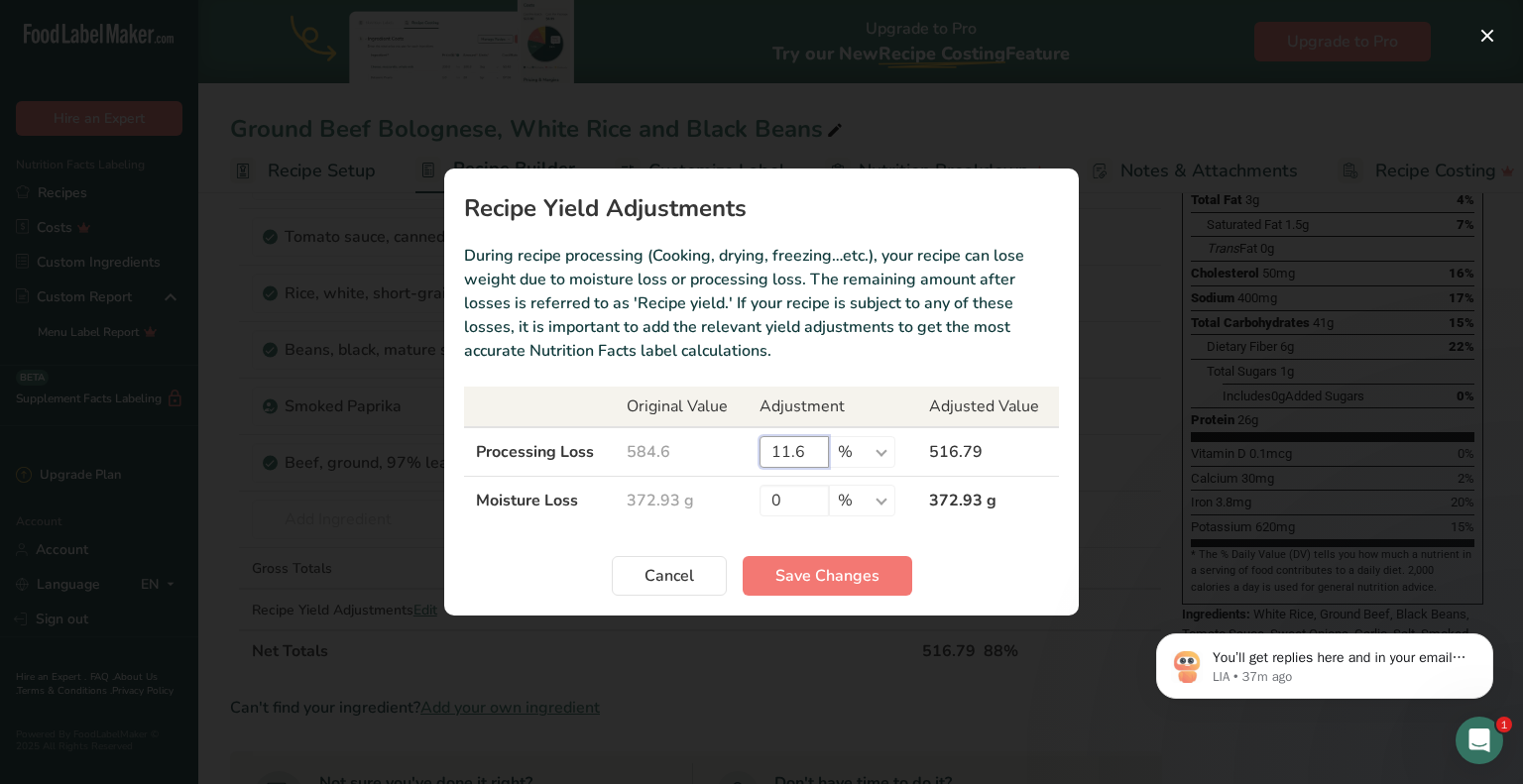 drag, startPoint x: 816, startPoint y: 458, endPoint x: 627, endPoint y: 469, distance: 189.3198 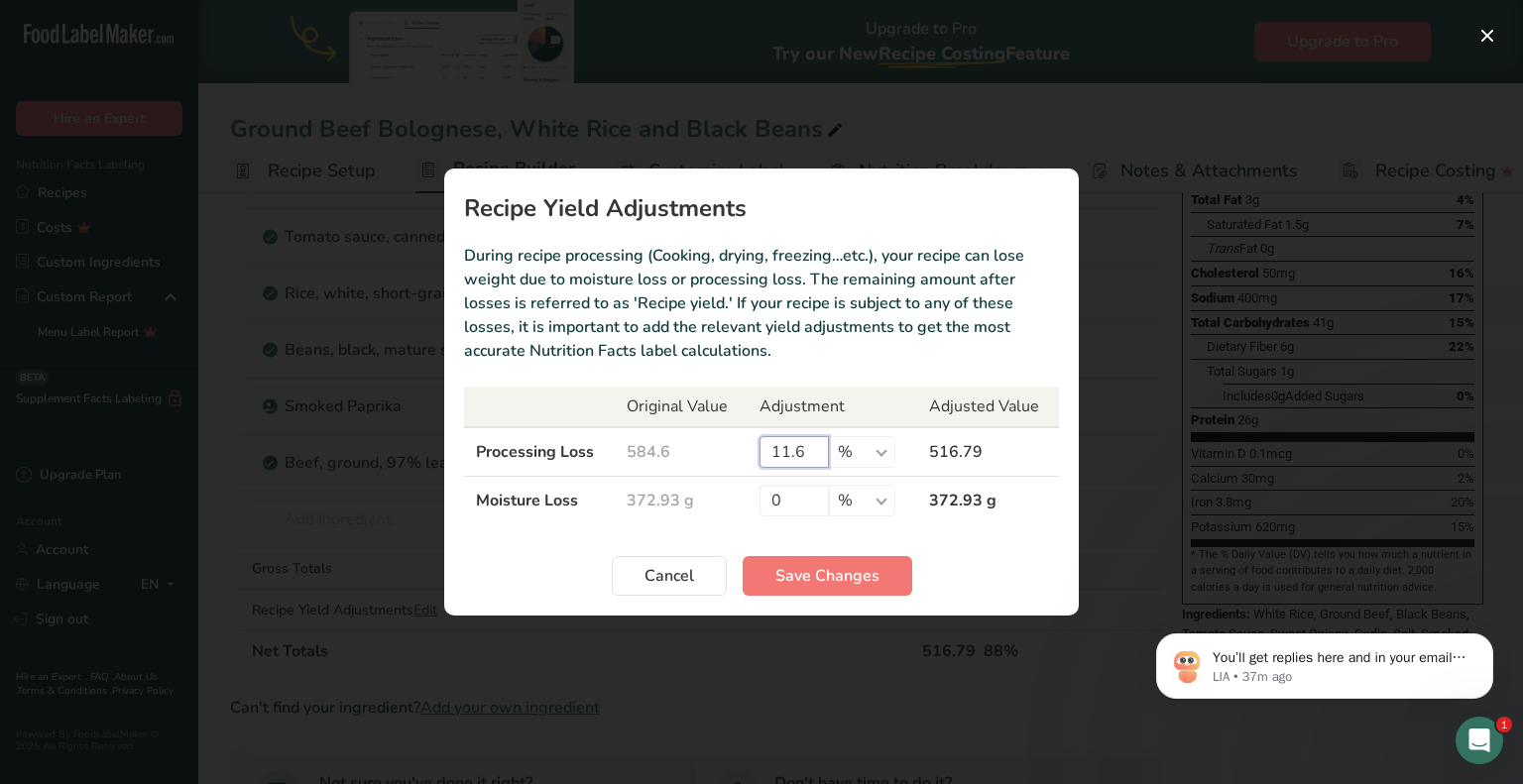 click on "Processing Loss
584.6
11.6
%
g
kg
mg
mcg
lb
oz
516.79" at bounding box center (762, 452) 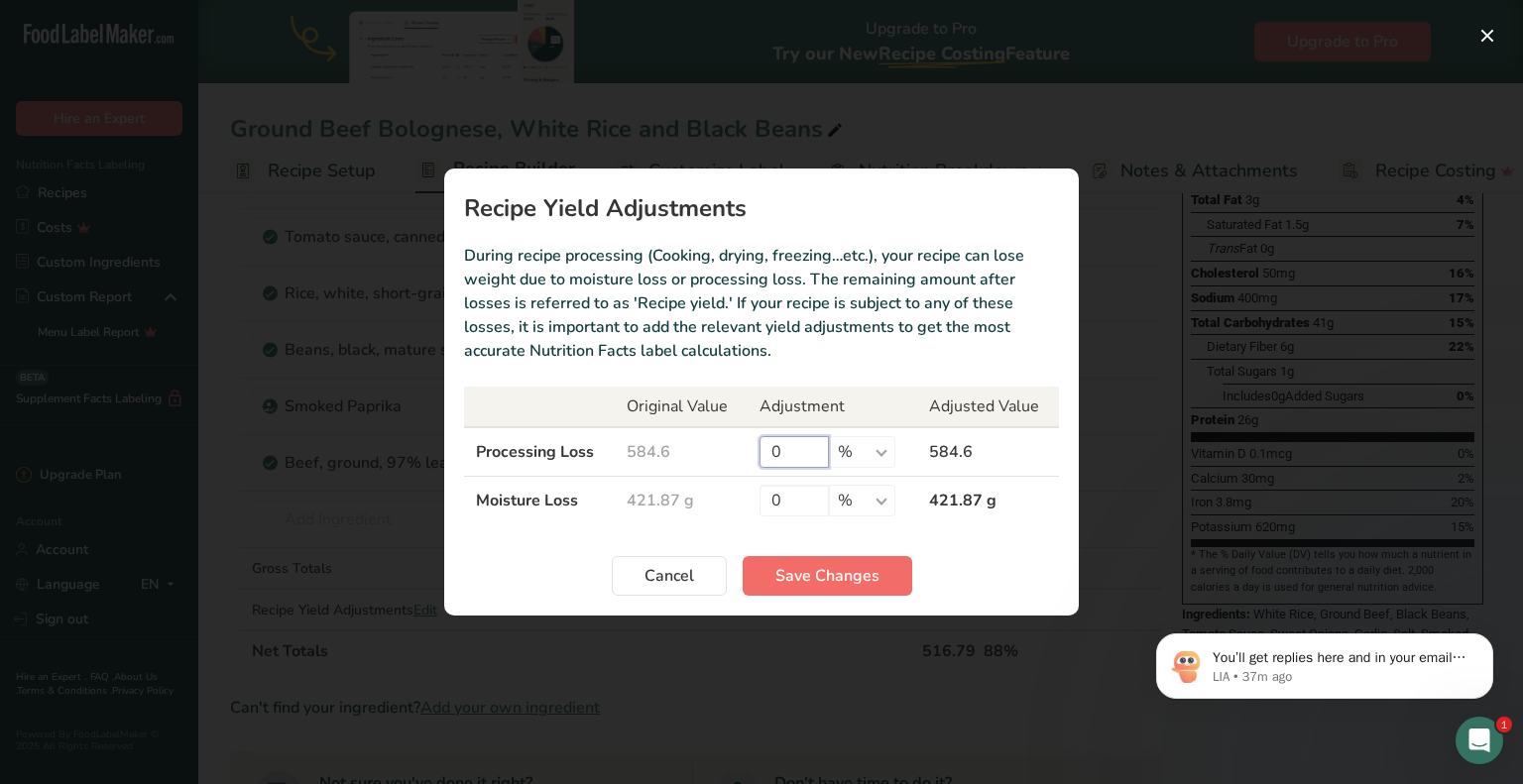type on "0" 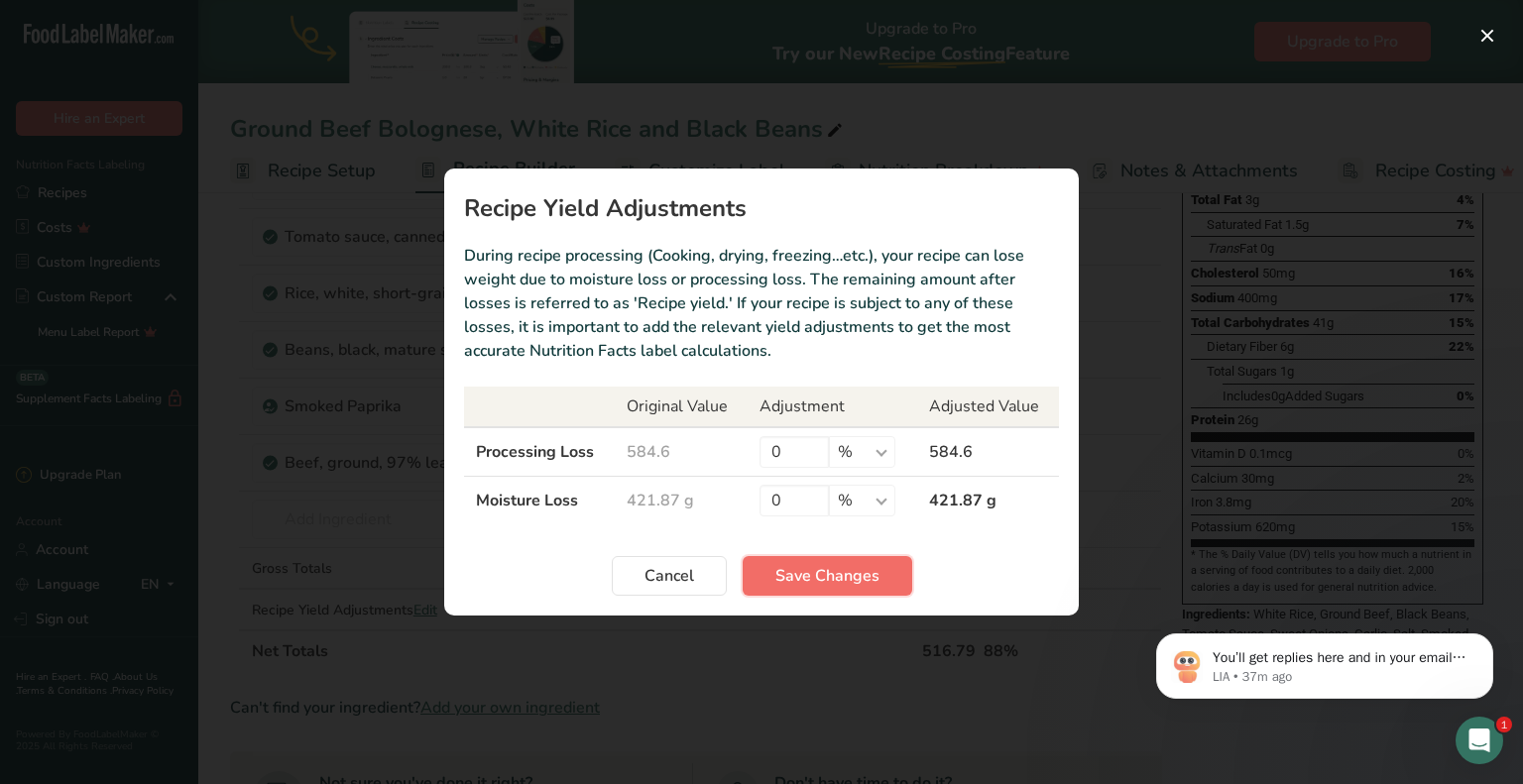 click on "Save Changes" at bounding box center [827, 576] 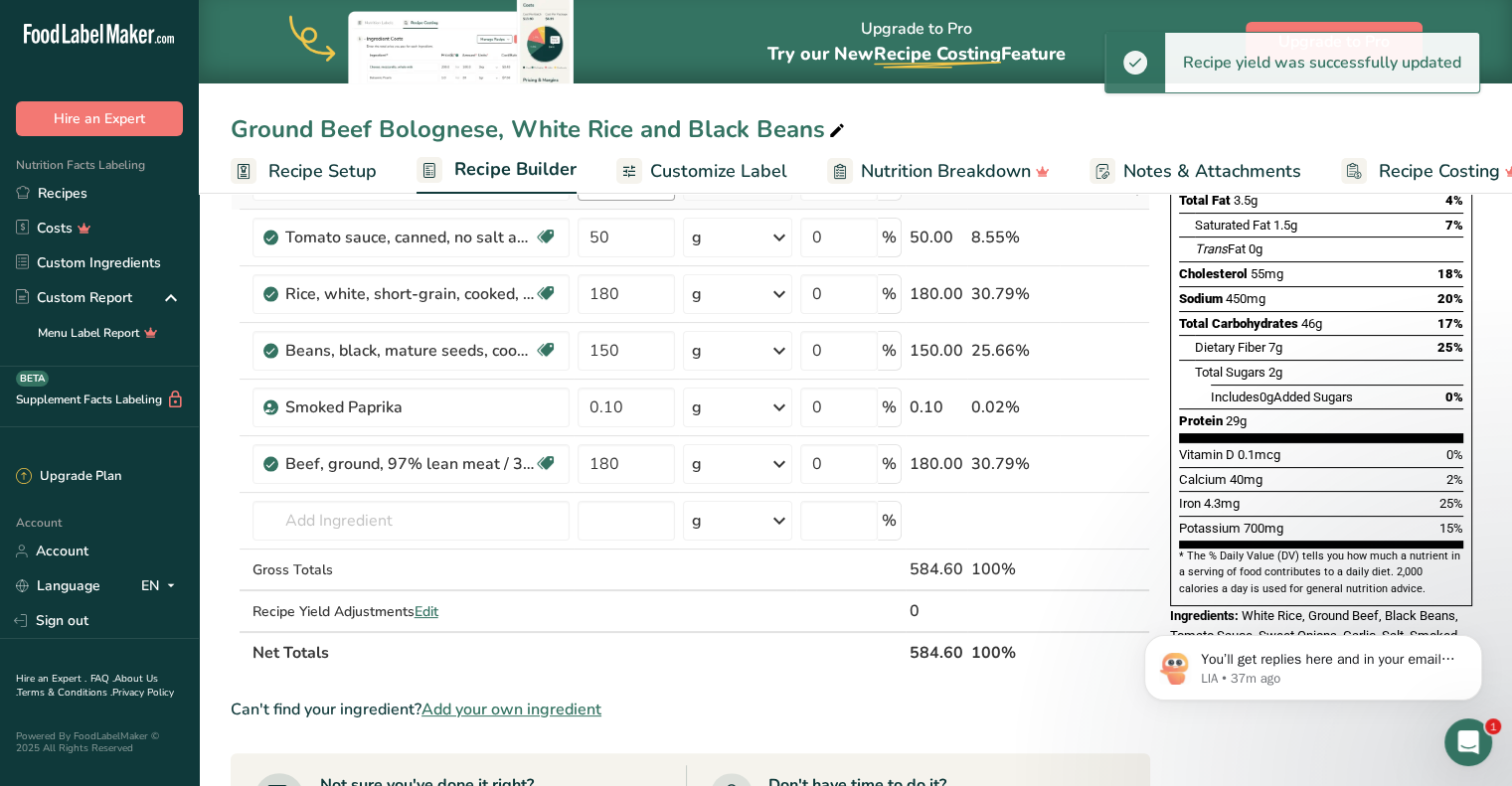 scroll, scrollTop: 0, scrollLeft: 0, axis: both 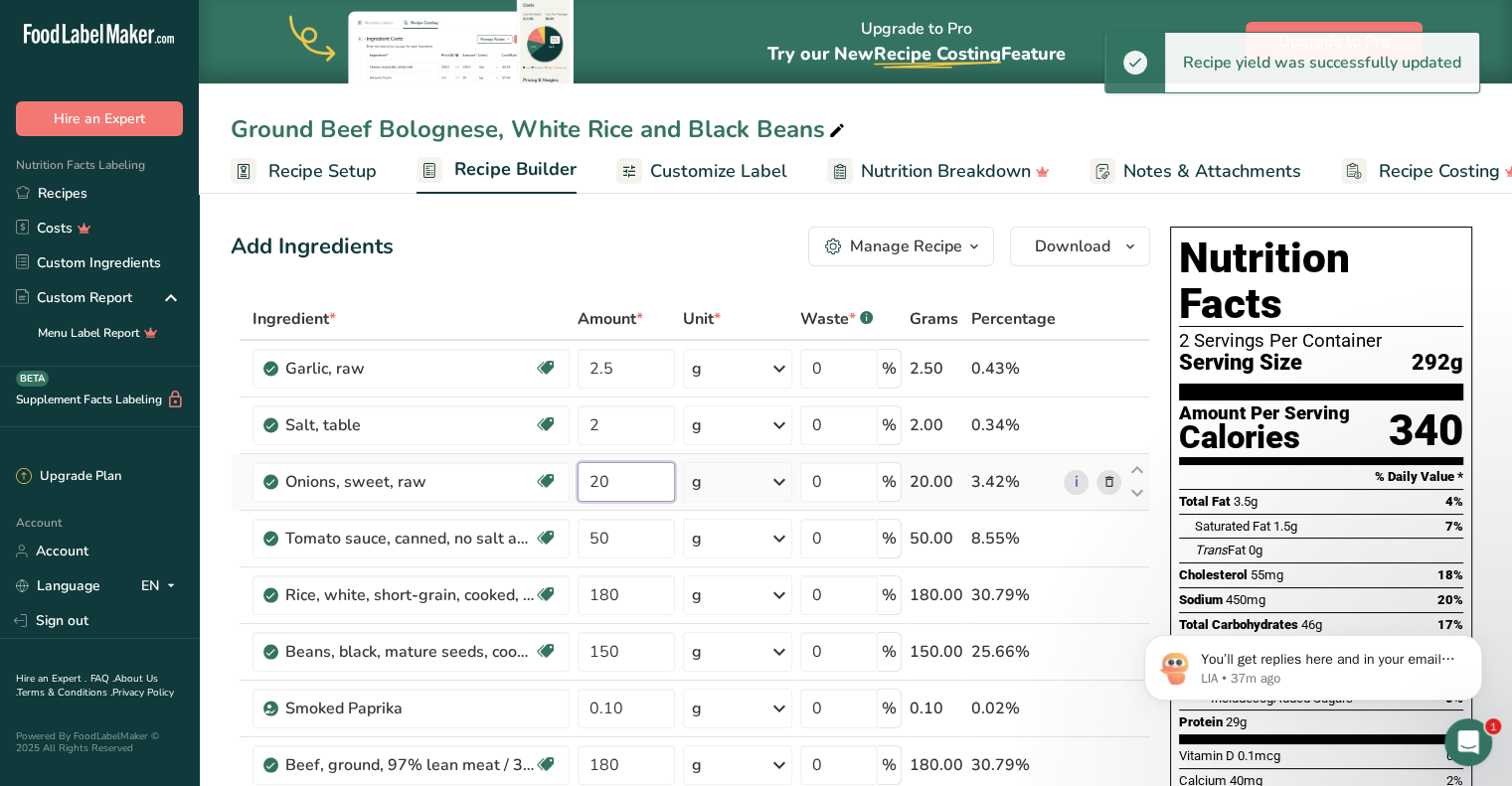 click on "20" at bounding box center [626, 482] 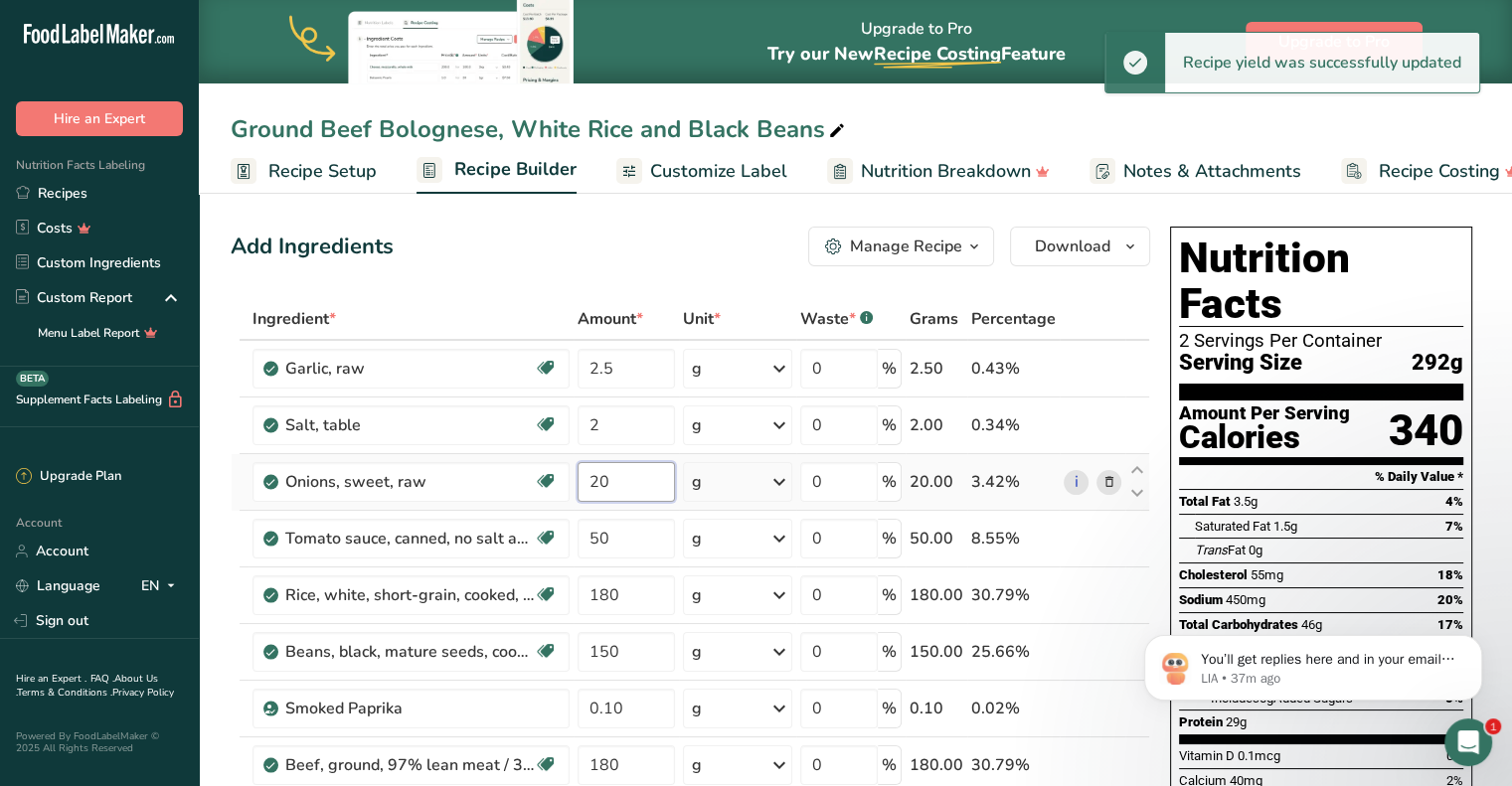 type on "2" 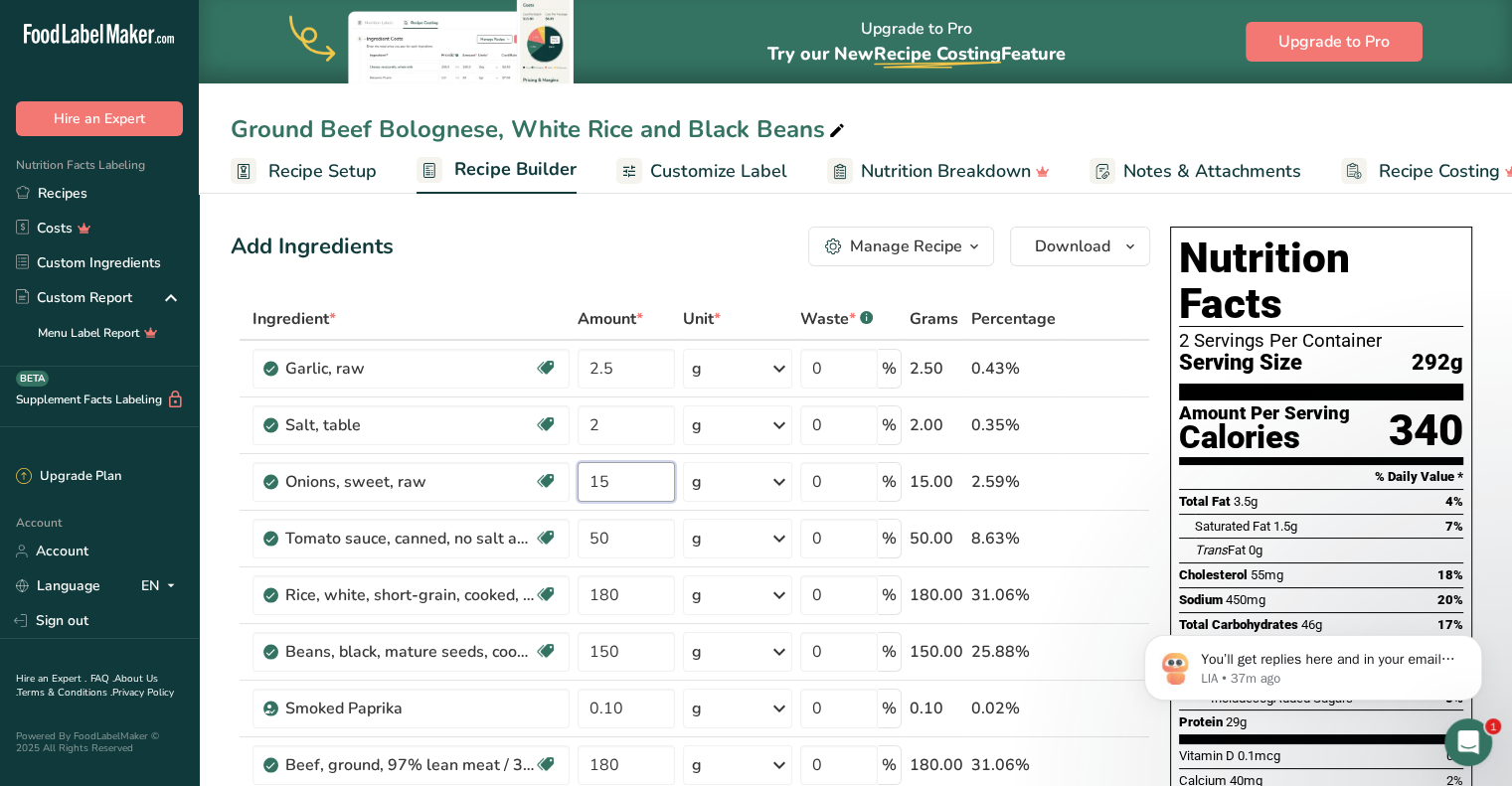 type on "15" 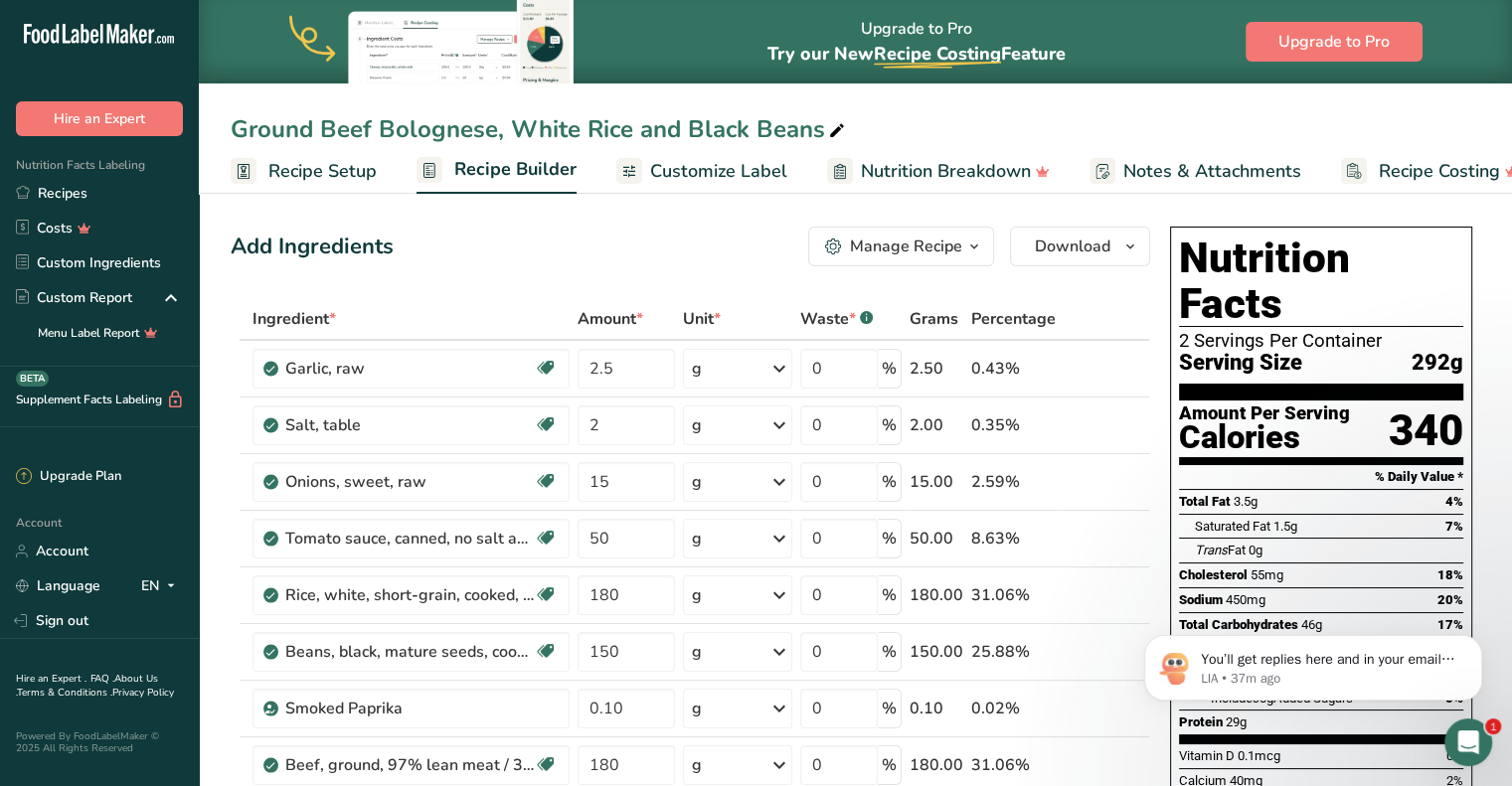 click on "Add Ingredients
Manage Recipe         Delete Recipe           Duplicate Recipe             Scale Recipe             Save as Sub-Recipe   .a-a{fill:#347362;}.b-a{fill:#fff;}                               Nutrition Breakdown                   Recipe Card
NEW
Amino Acids Pattern Report             Activity History
Download
Choose your preferred label style
Standard FDA label
Standard FDA label
The most common format for nutrition facts labels in compliance with the FDA's typeface, style and requirements
Tabular FDA label
A label format compliant with the FDA regulations presented in a tabular (horizontal) display.
Linear FDA label
A simple linear display for small sized packages.
Simplified FDA label" at bounding box center (690, 246) 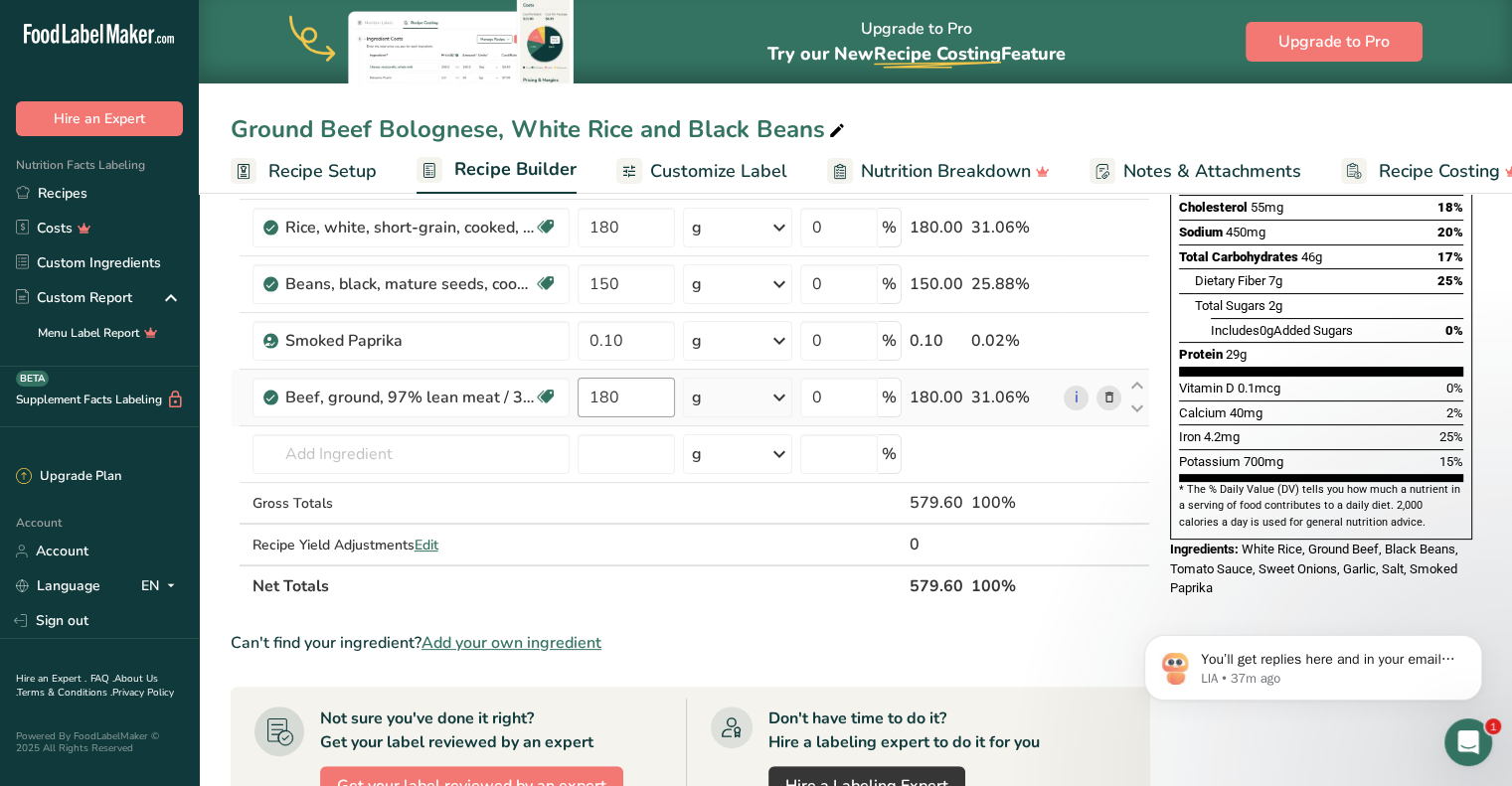 scroll, scrollTop: 369, scrollLeft: 0, axis: vertical 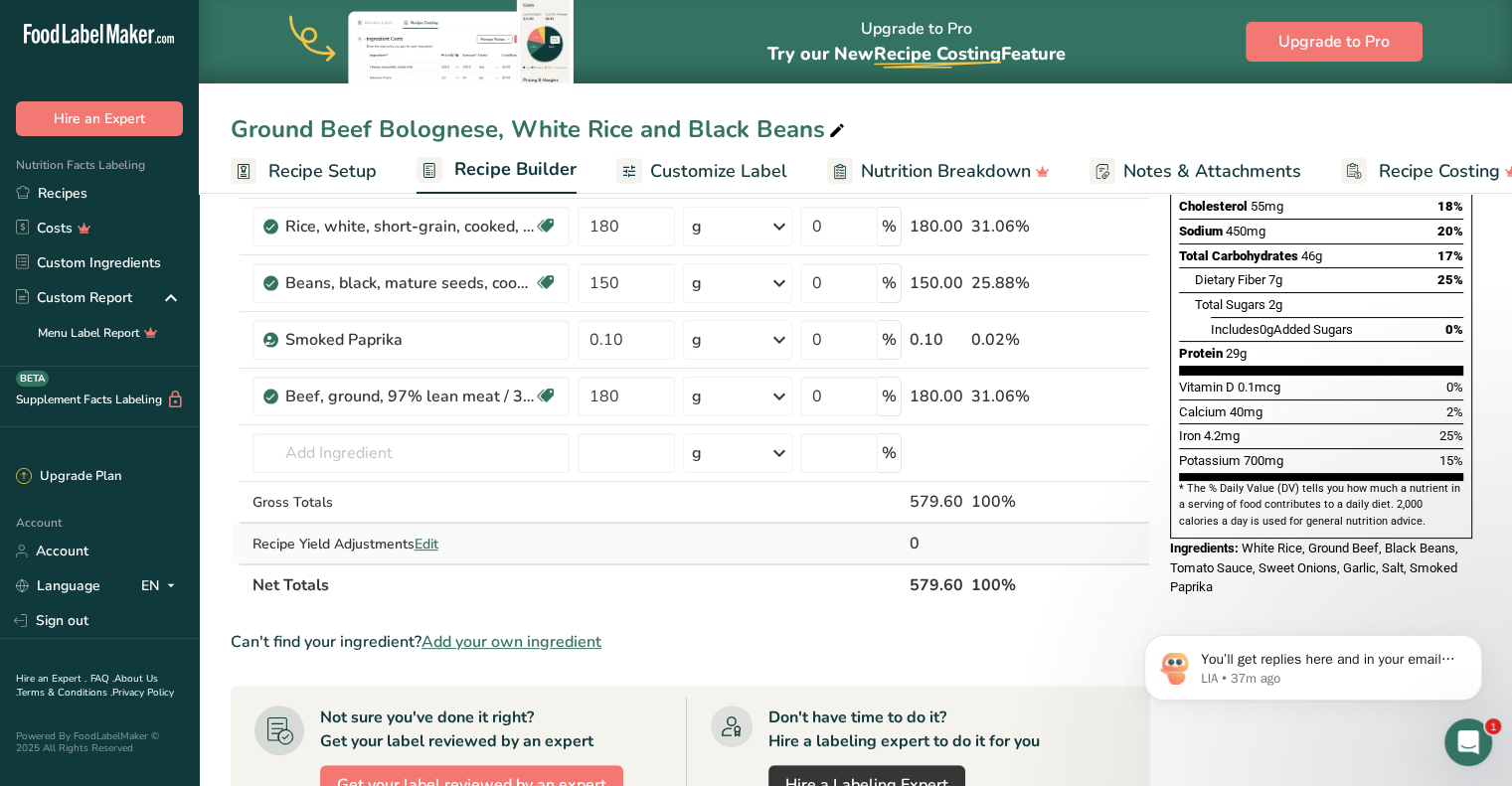 click on "Edit" at bounding box center [426, 544] 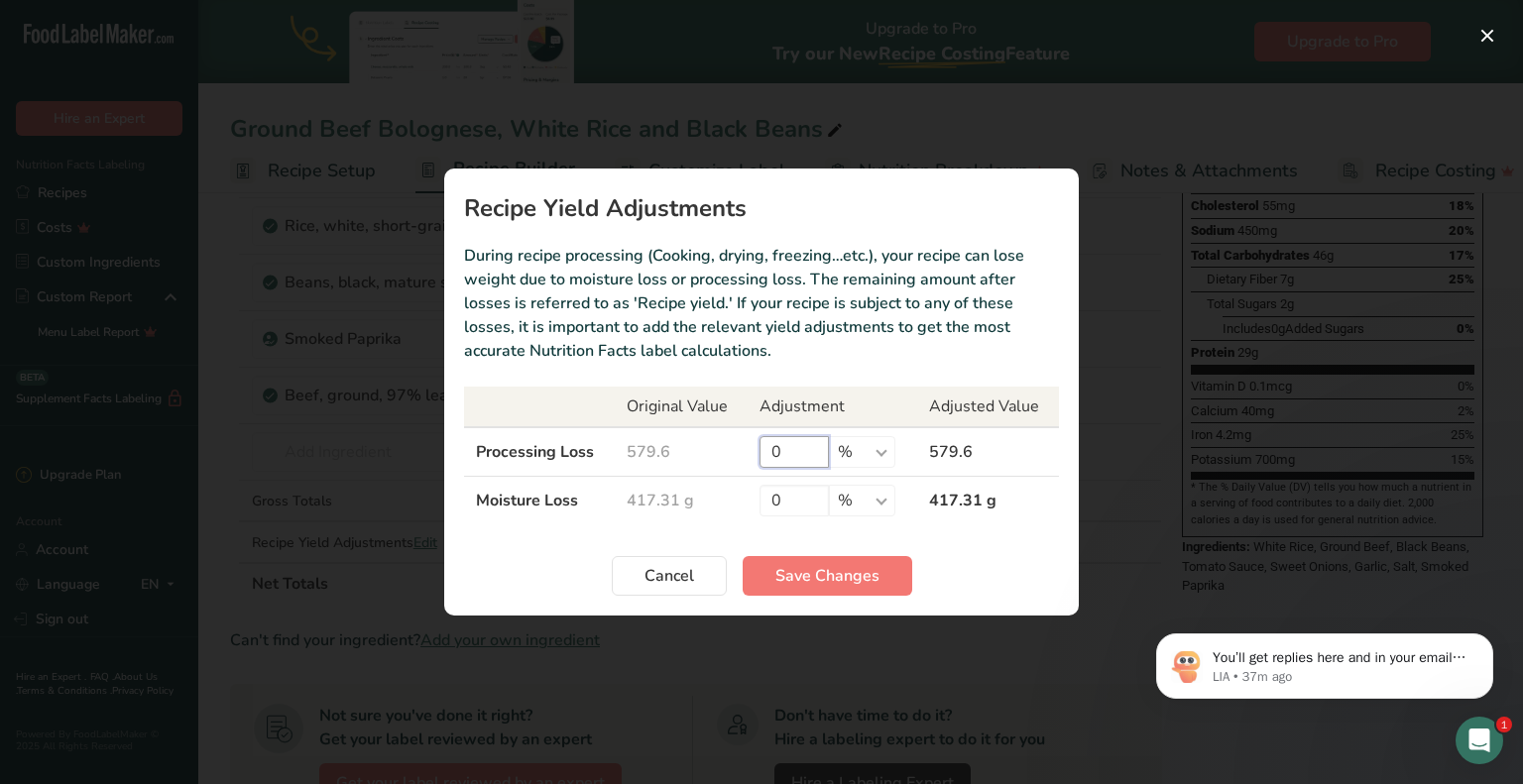 click on "0" at bounding box center (794, 452) 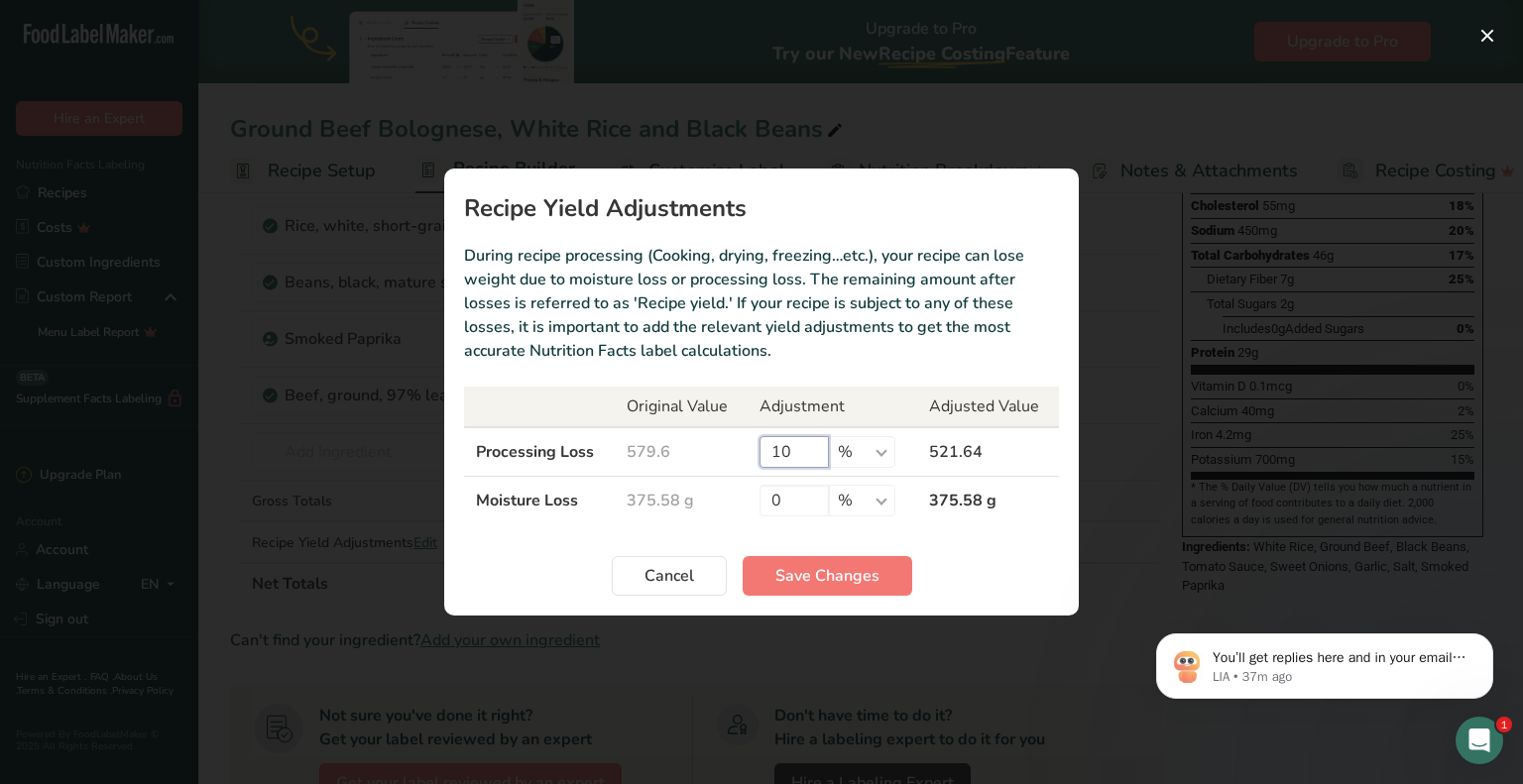 type on "1" 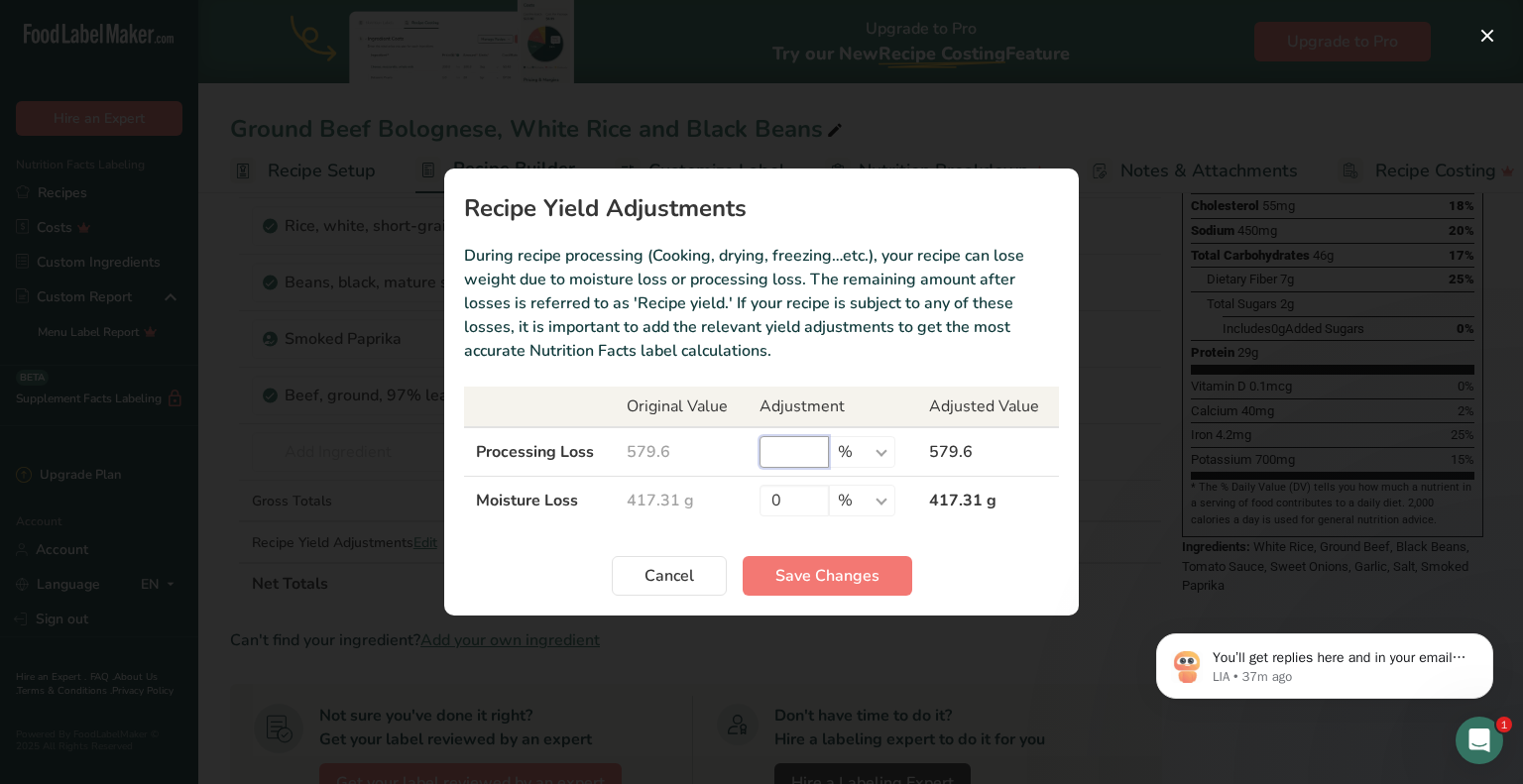 type on "7" 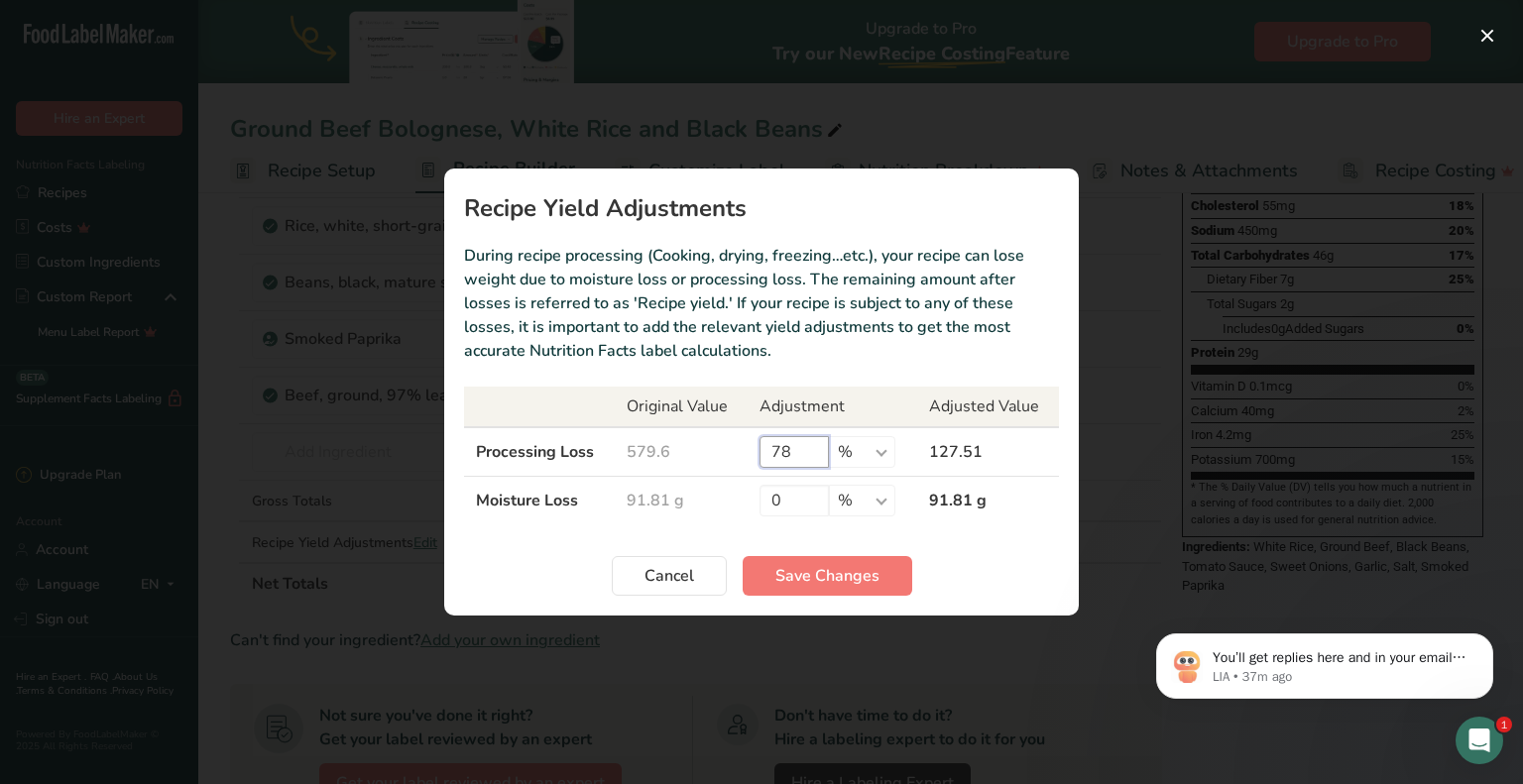 type on "7" 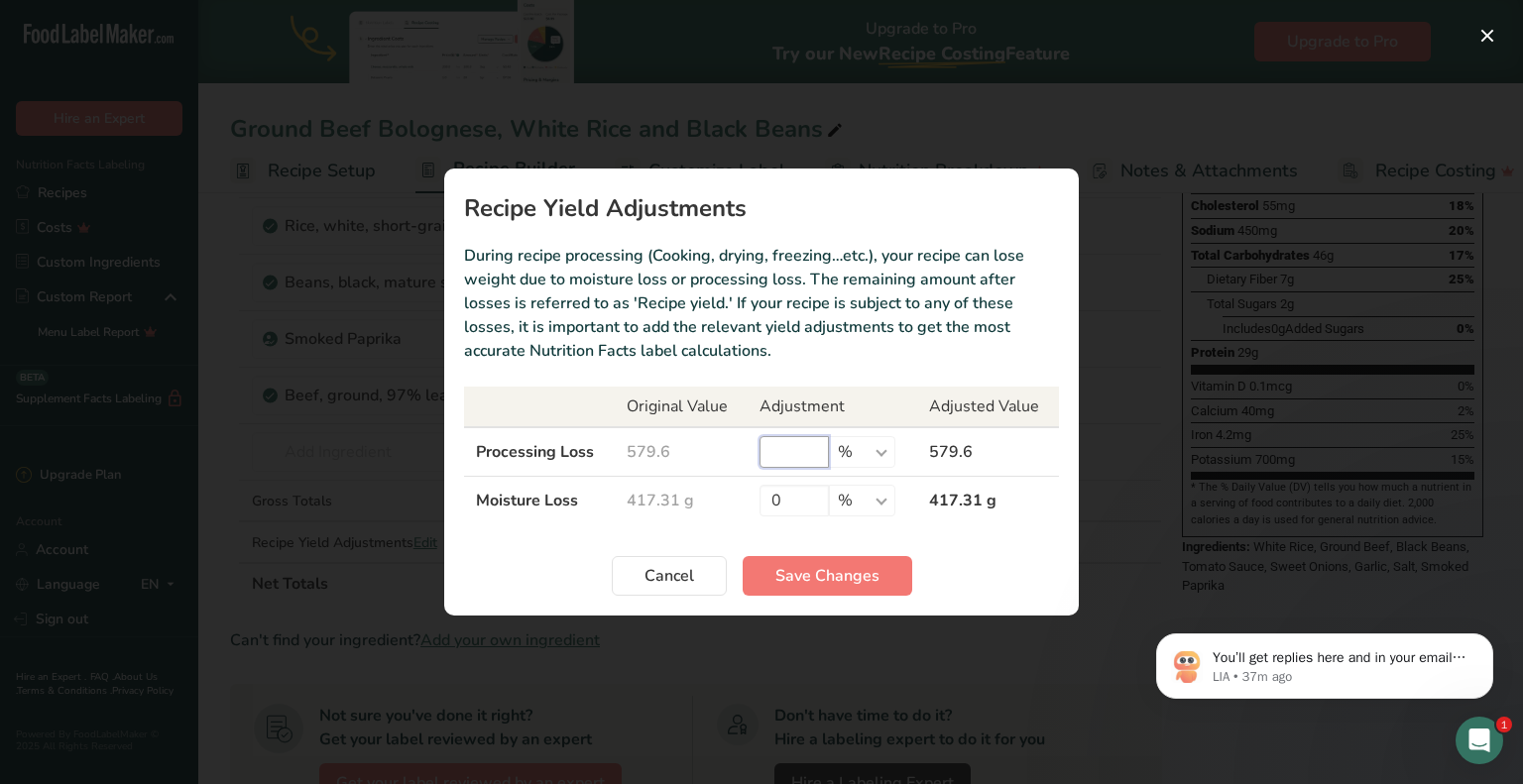 type on "8" 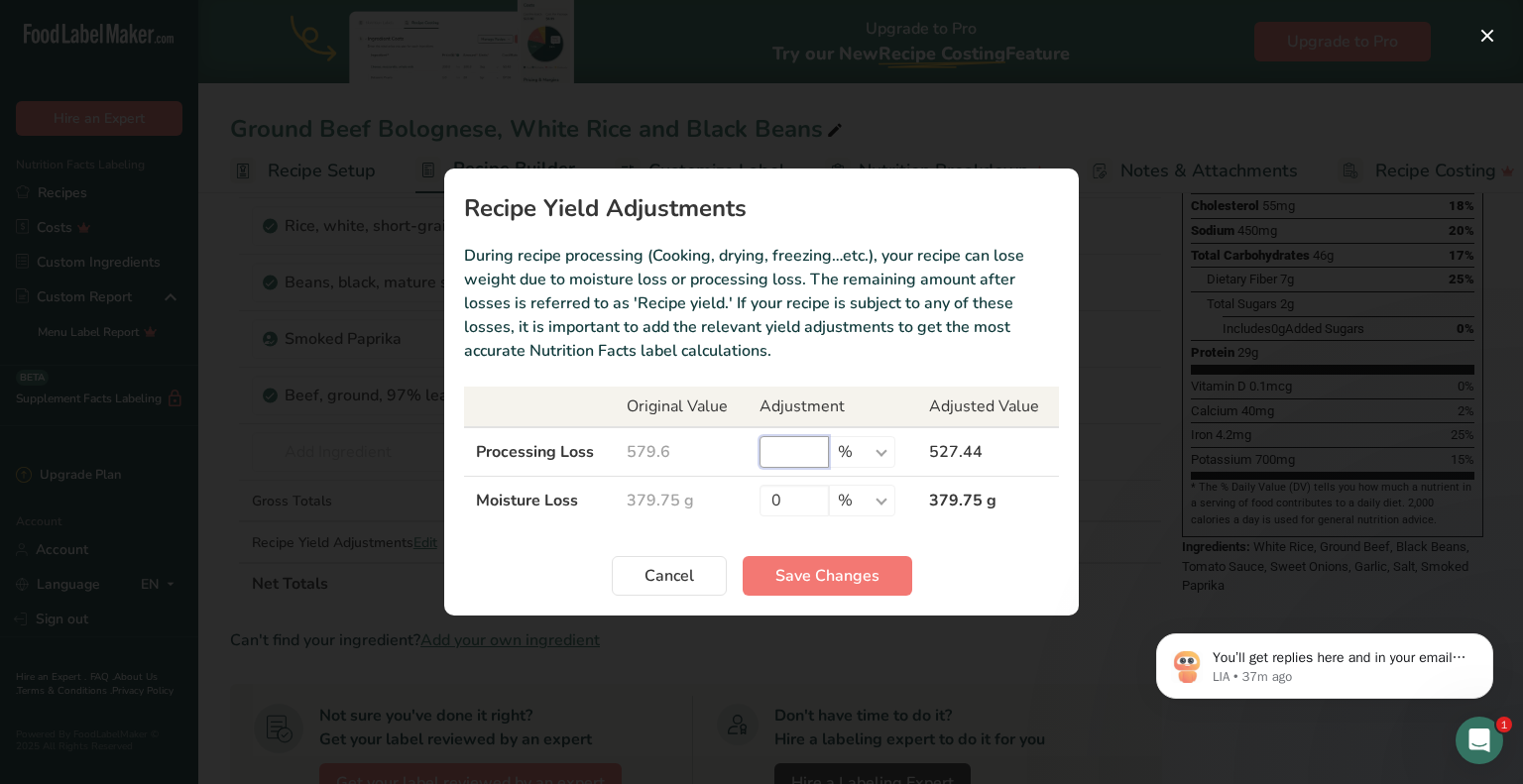 type on "9" 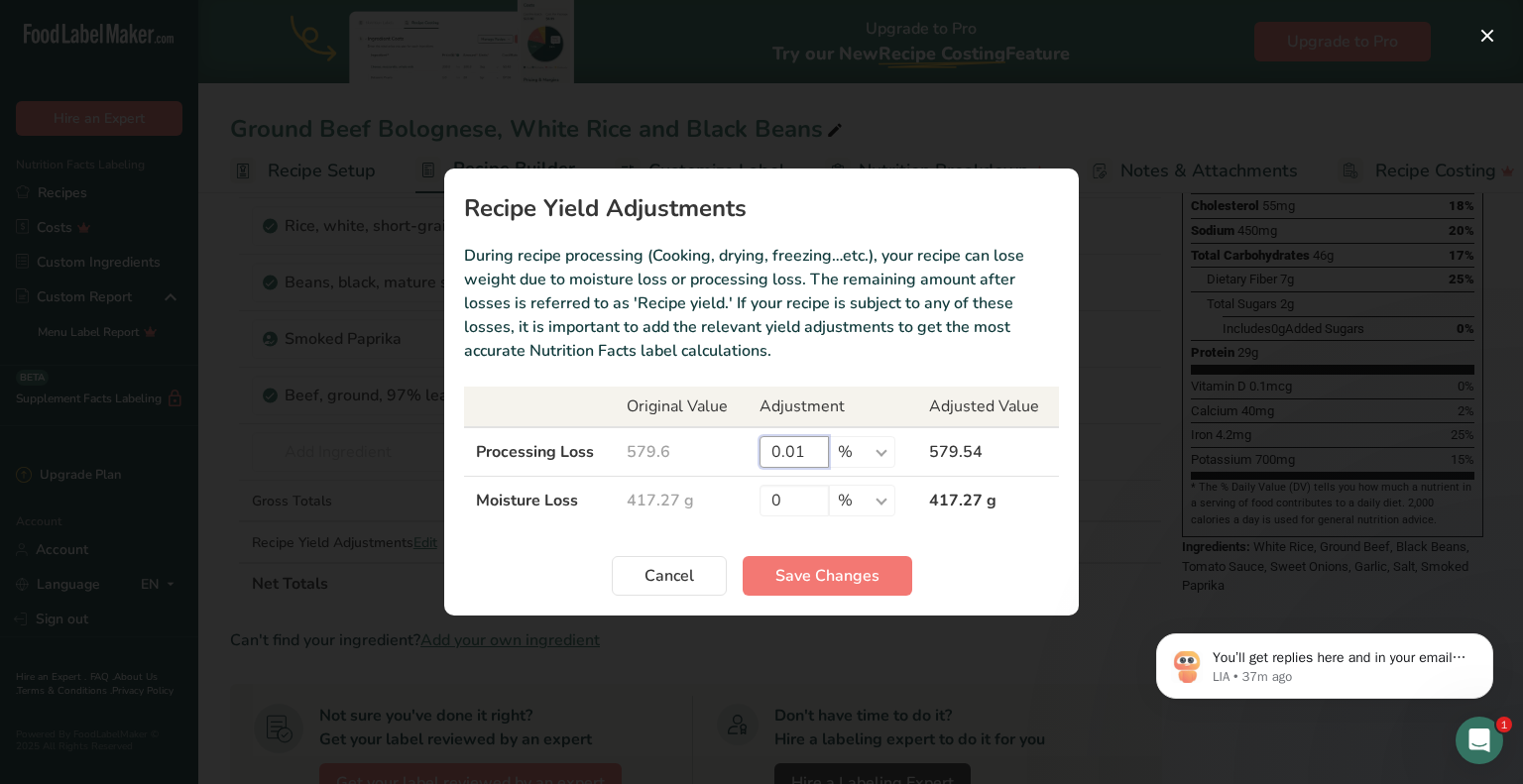 type on "0" 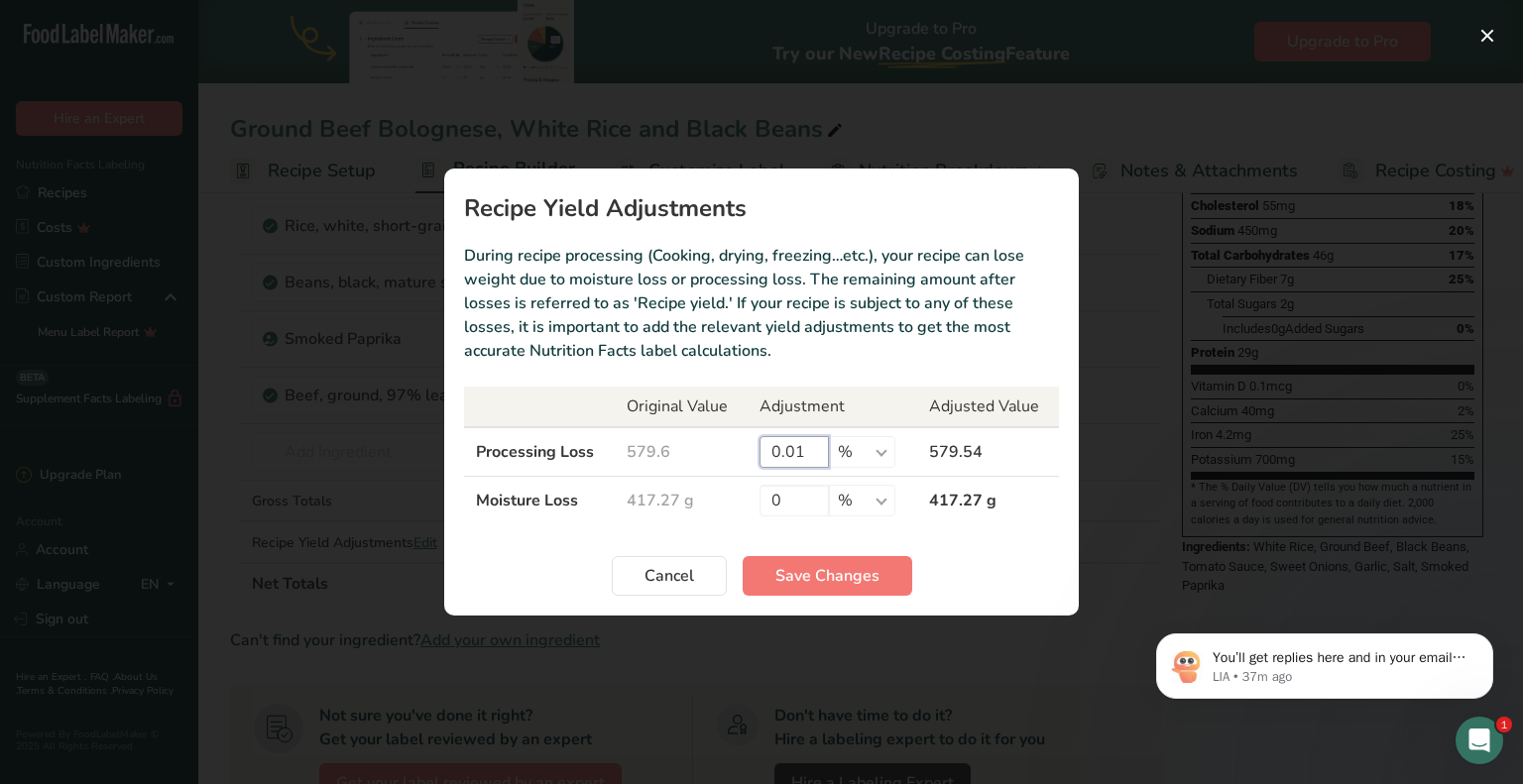 type on "0" 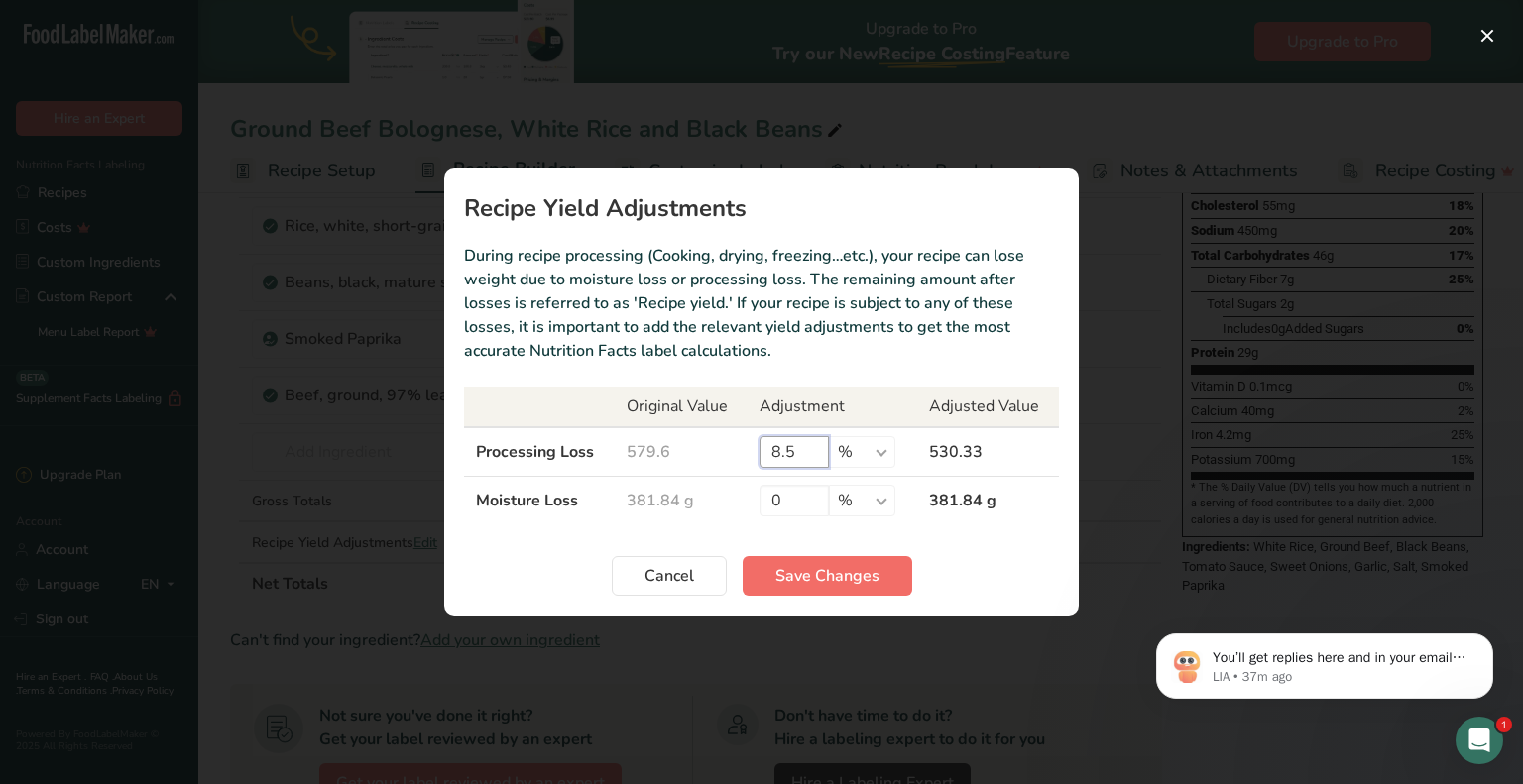 type on "8.5" 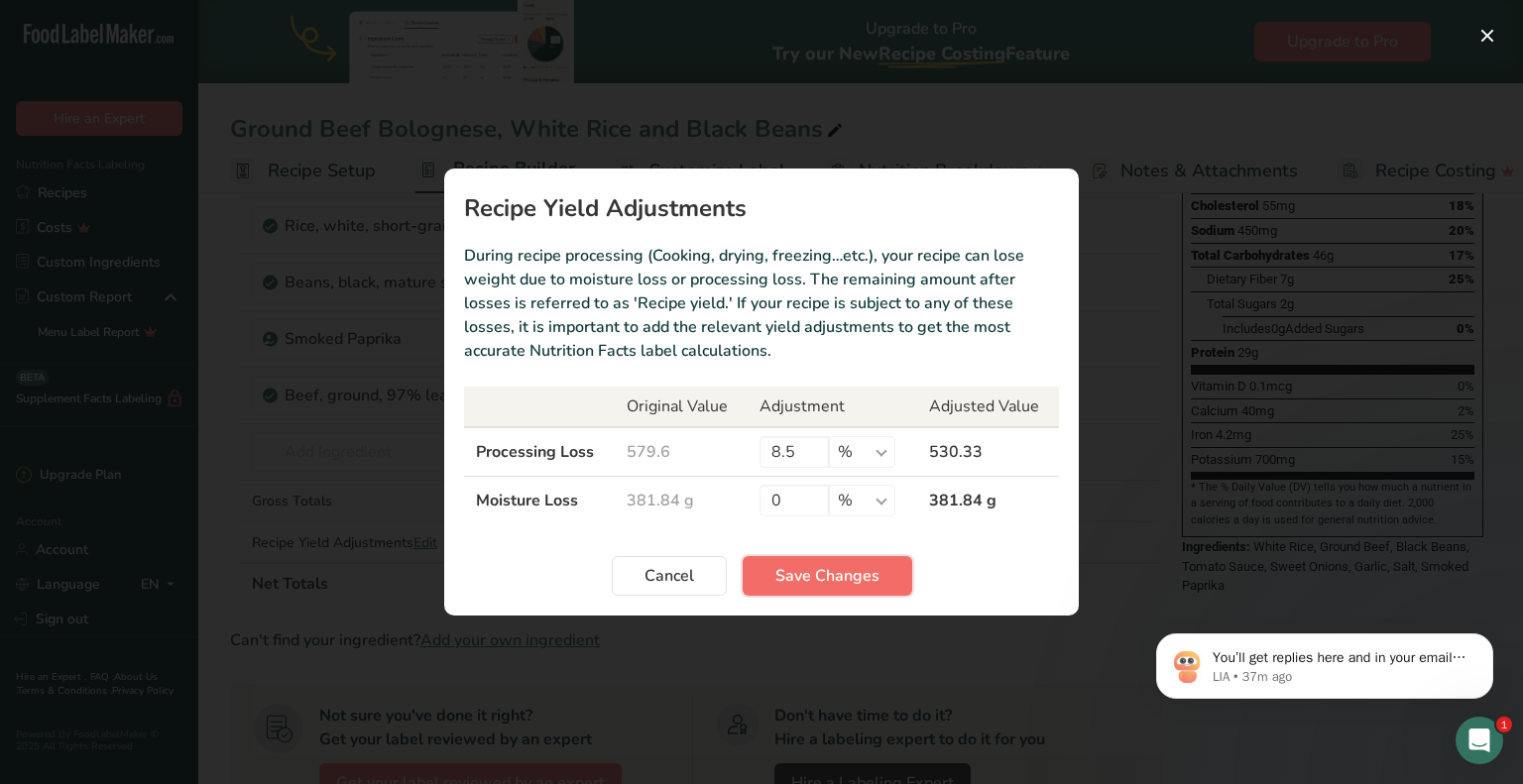 click on "Save Changes" at bounding box center [827, 576] 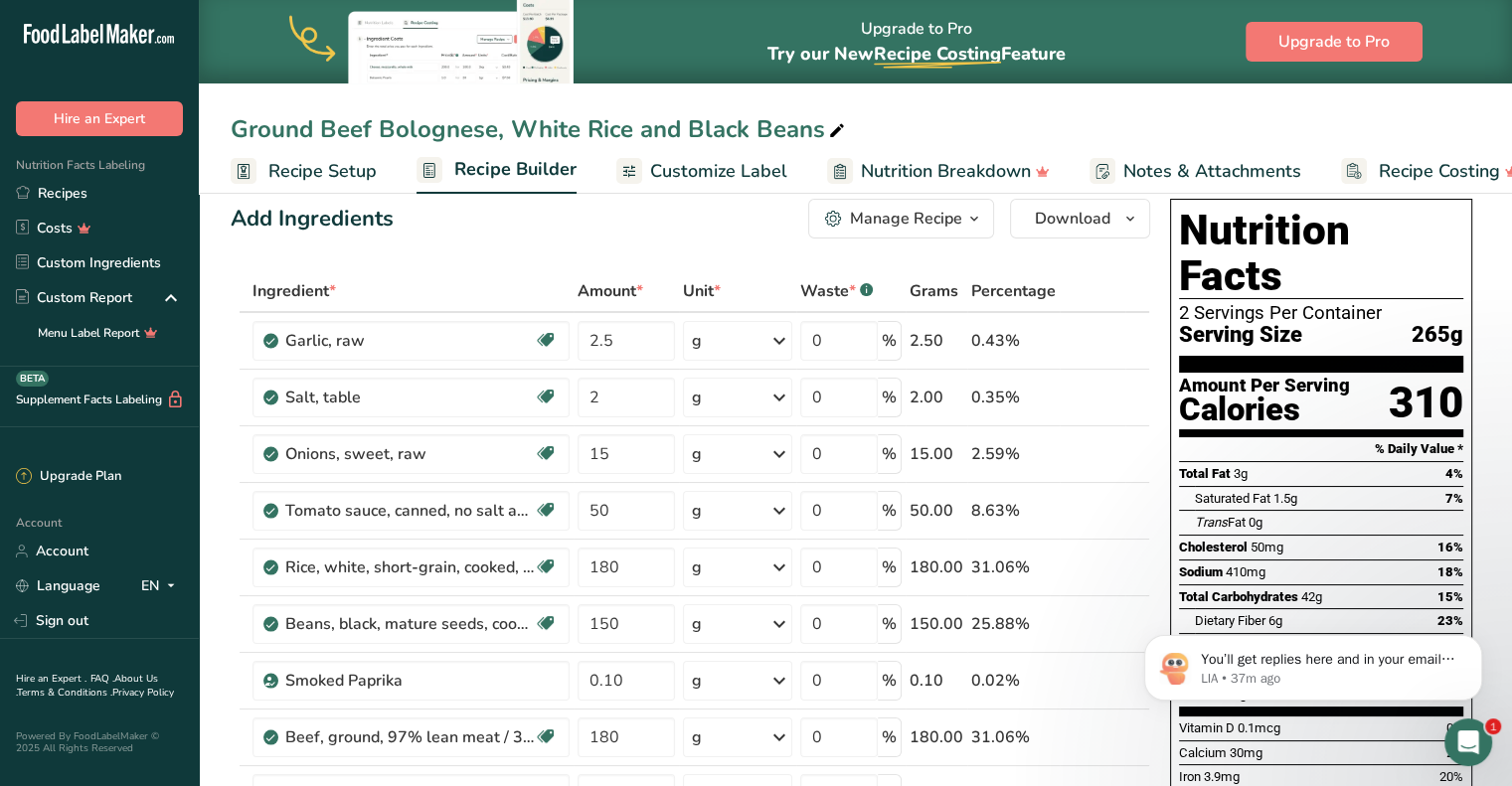 scroll, scrollTop: 0, scrollLeft: 0, axis: both 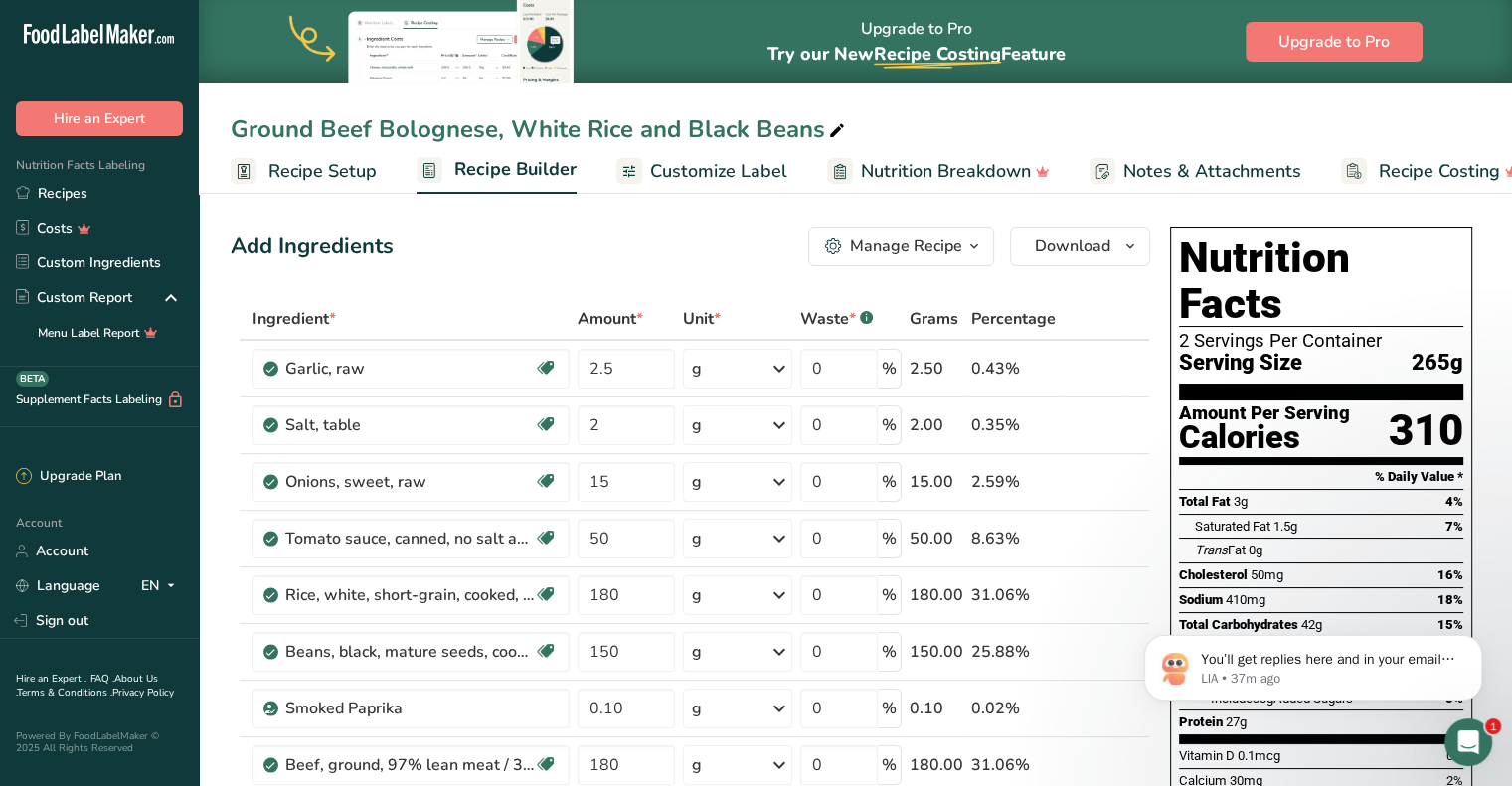 click on "Add Ingredients
Manage Recipe         Delete Recipe           Duplicate Recipe             Scale Recipe             Save as Sub-Recipe   .a-a{fill:#347362;}.b-a{fill:#fff;}                               Nutrition Breakdown                   Recipe Card
NEW
Amino Acids Pattern Report             Activity History
Download
Choose your preferred label style
Standard FDA label
Standard FDA label
The most common format for nutrition facts labels in compliance with the FDA's typeface, style and requirements
Tabular FDA label
A label format compliant with the FDA regulations presented in a tabular (horizontal) display.
Linear FDA label
A simple linear display for small sized packages.
Simplified FDA label" at bounding box center [690, 246] 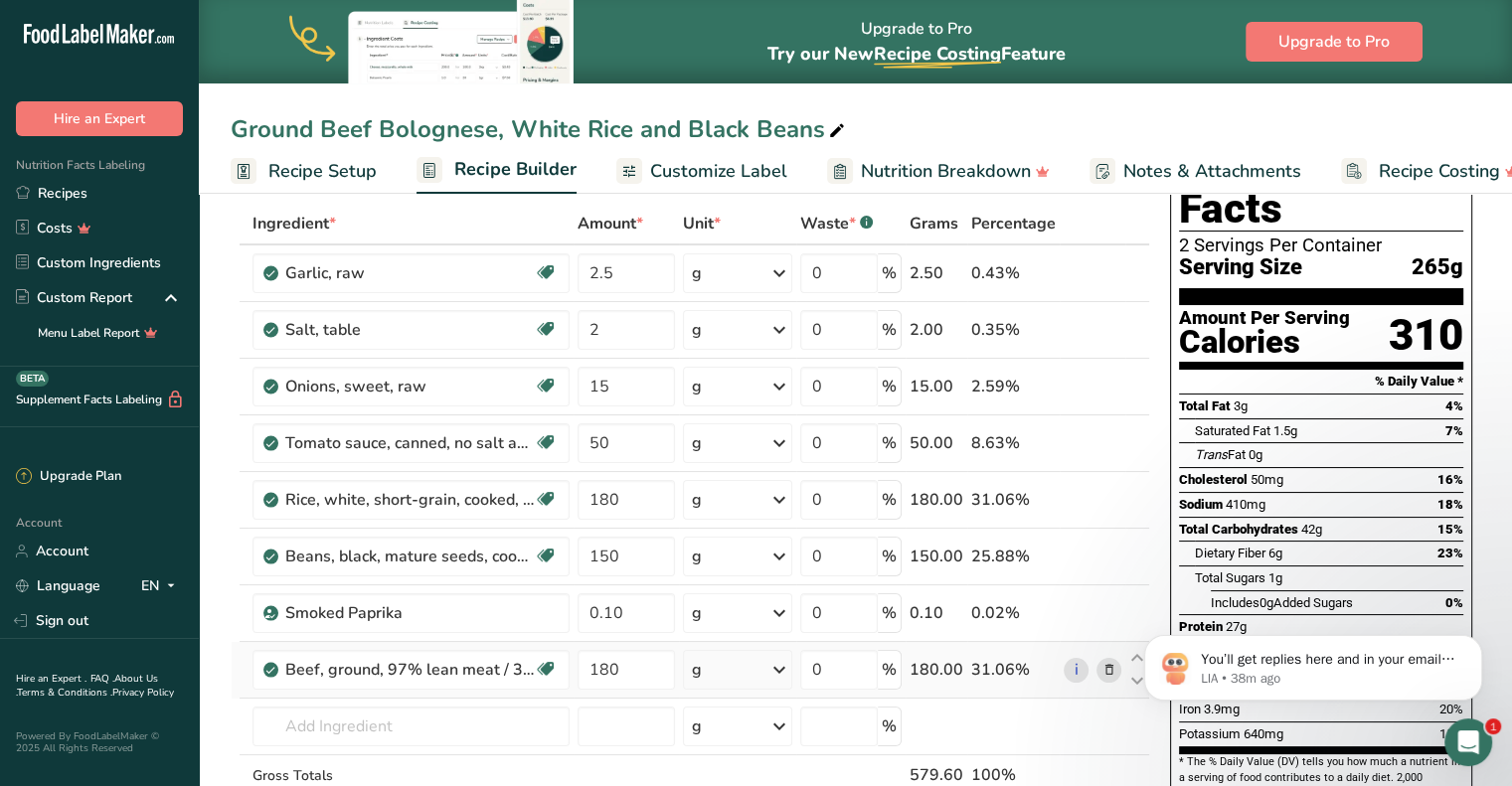 scroll, scrollTop: 0, scrollLeft: 0, axis: both 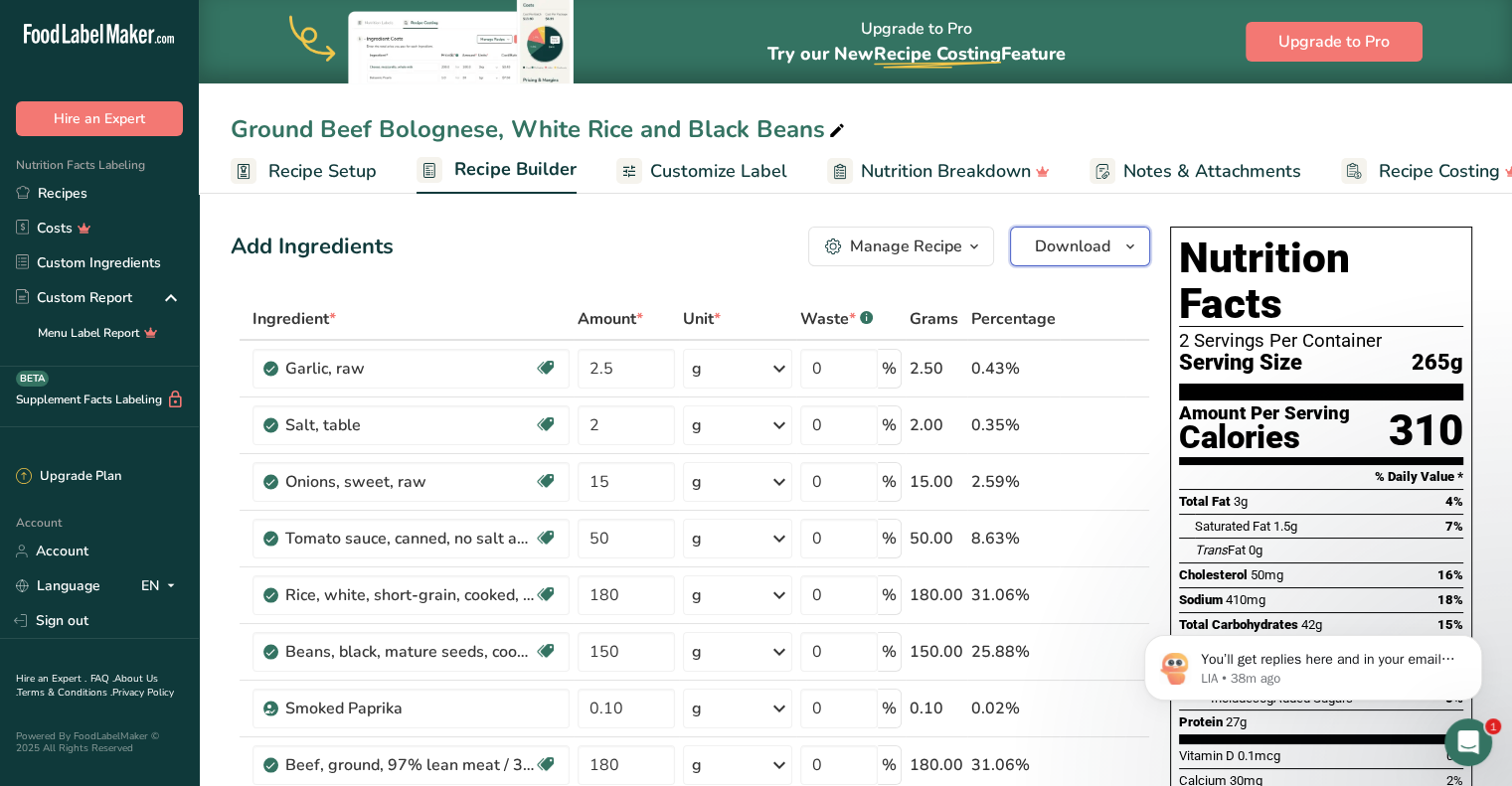 click on "Download" at bounding box center [1073, 246] 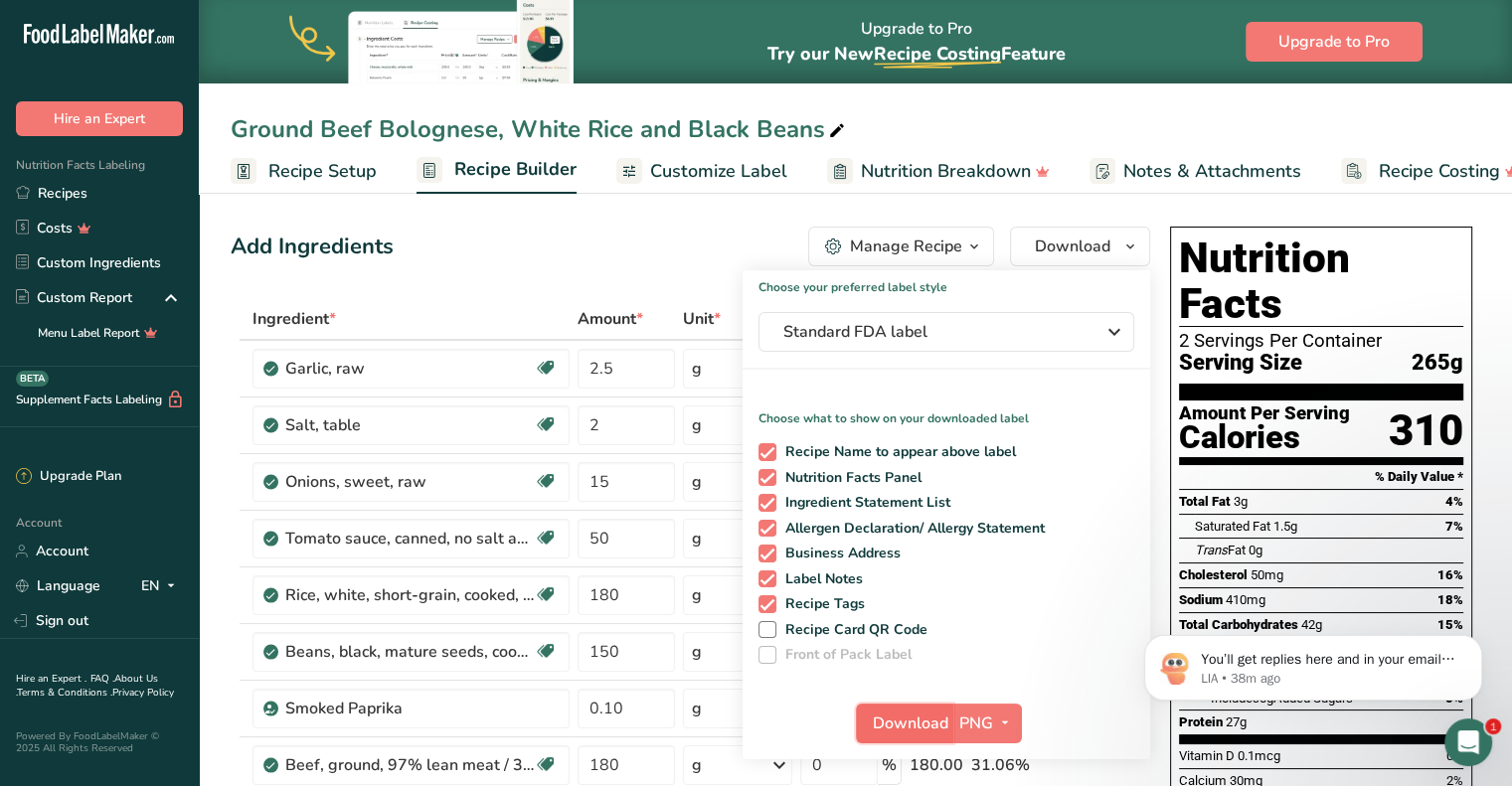 click on "Download" at bounding box center (911, 723) 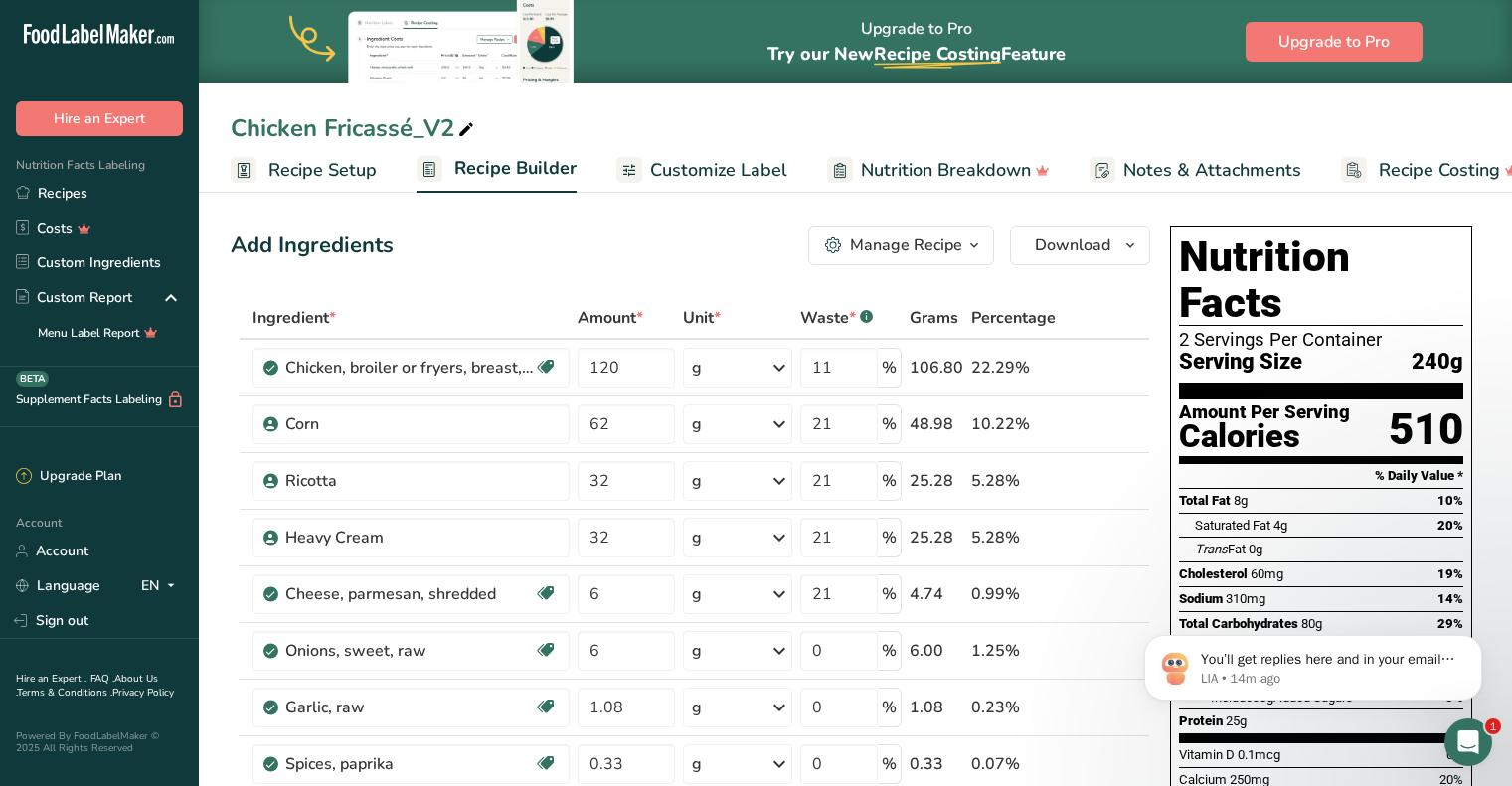scroll, scrollTop: 0, scrollLeft: 0, axis: both 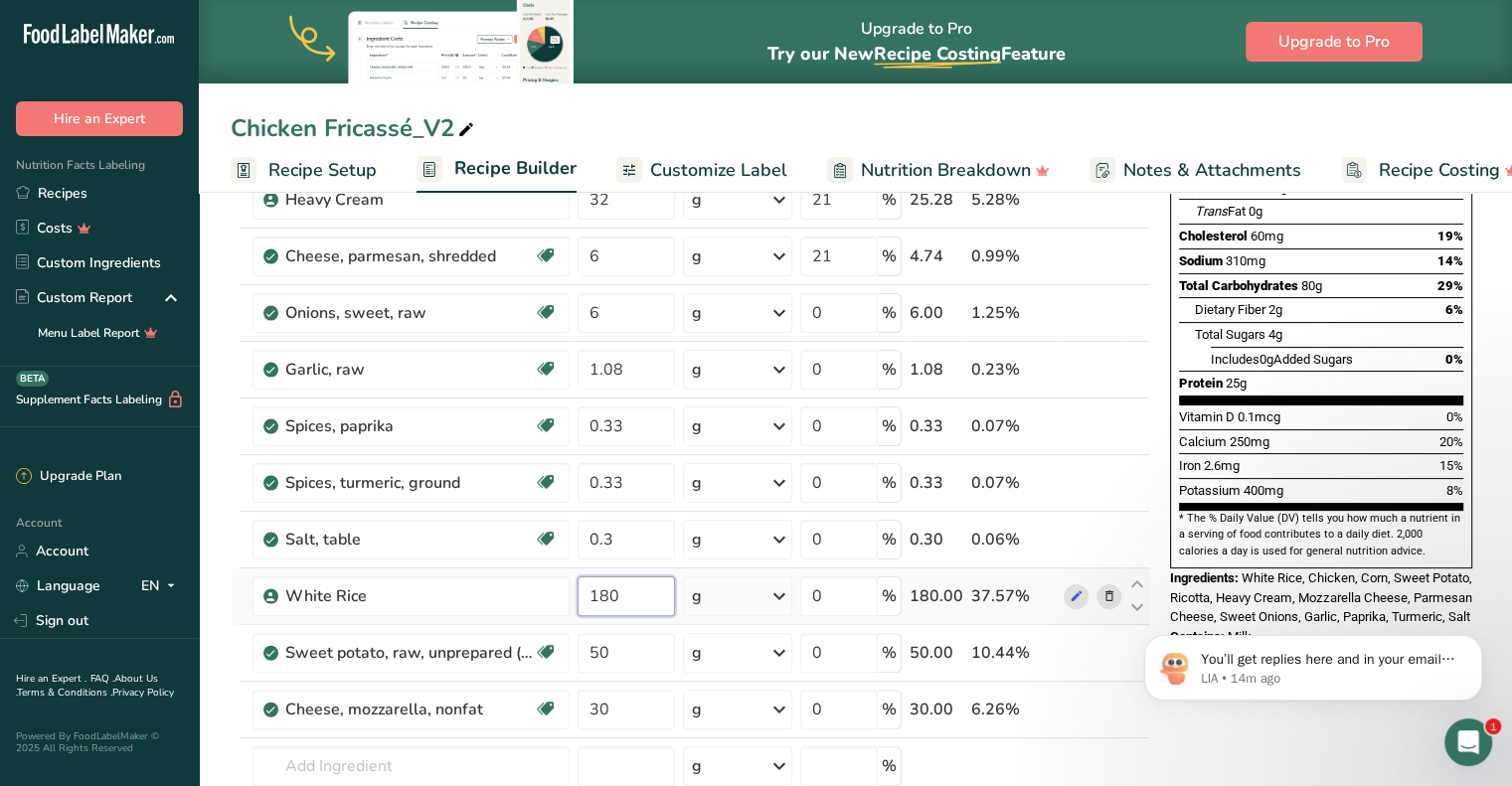 click on "180" at bounding box center [626, 596] 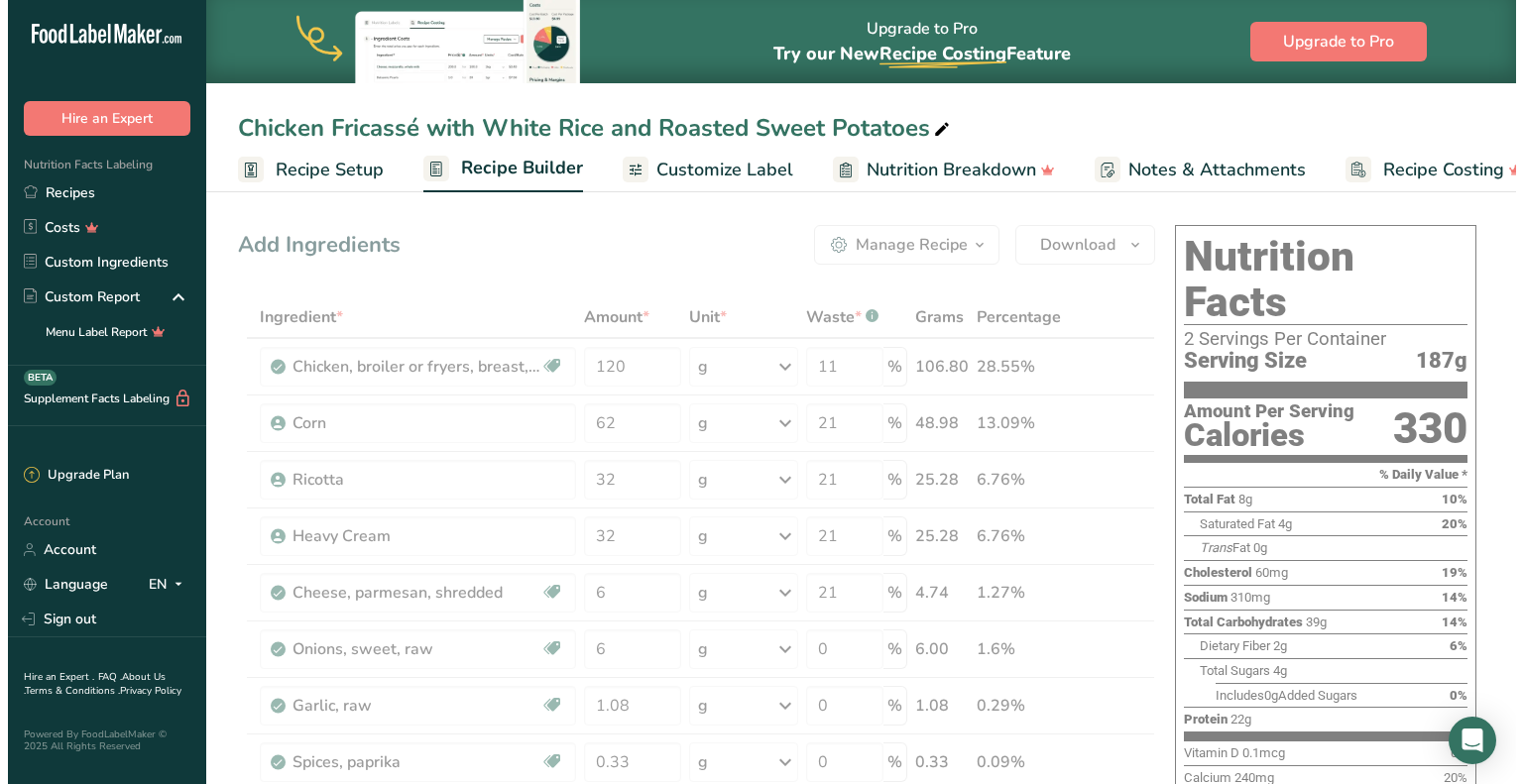 scroll, scrollTop: 0, scrollLeft: 0, axis: both 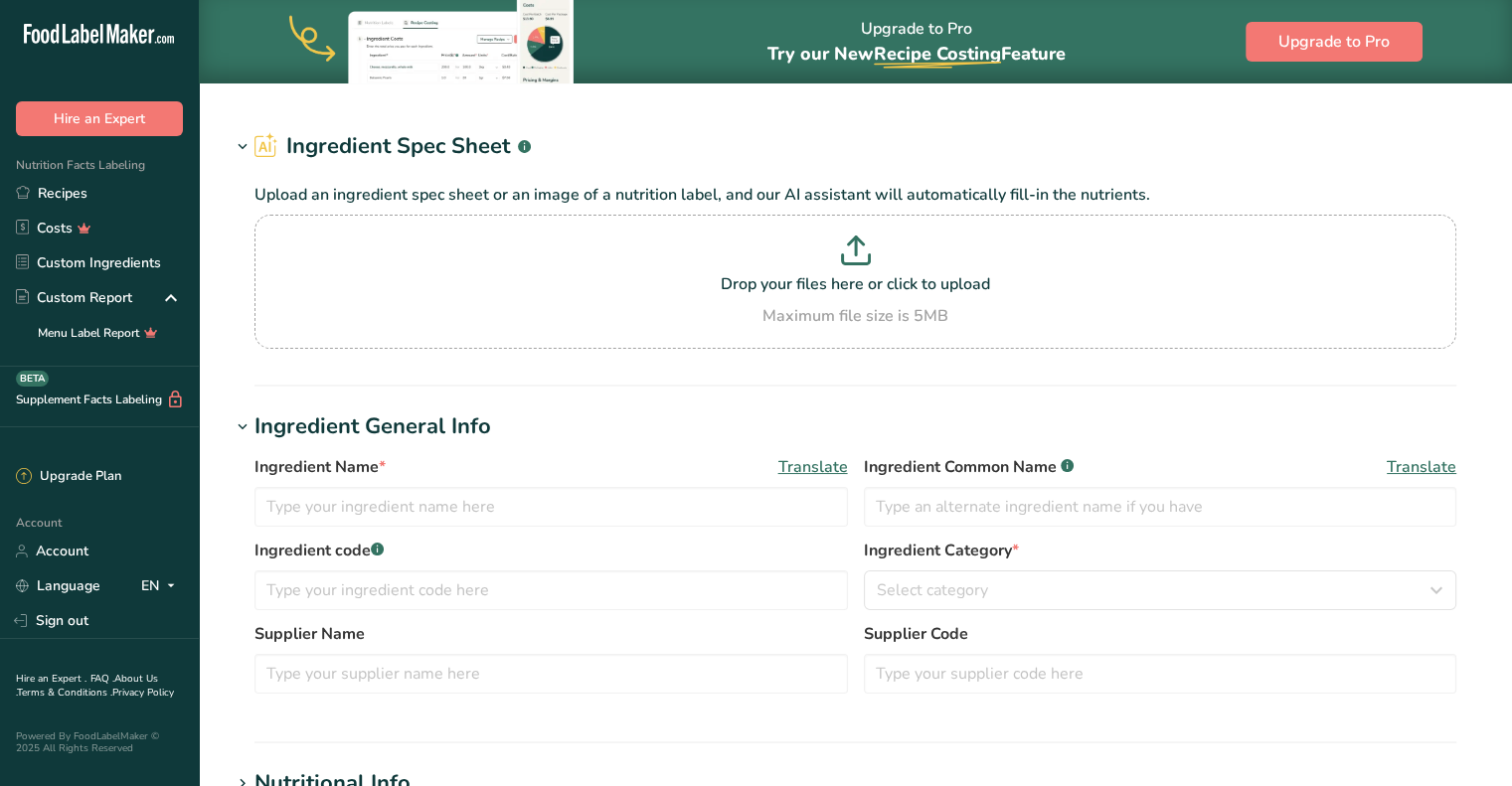 type on "Rice, white, short-grain, cooked, unenriched" 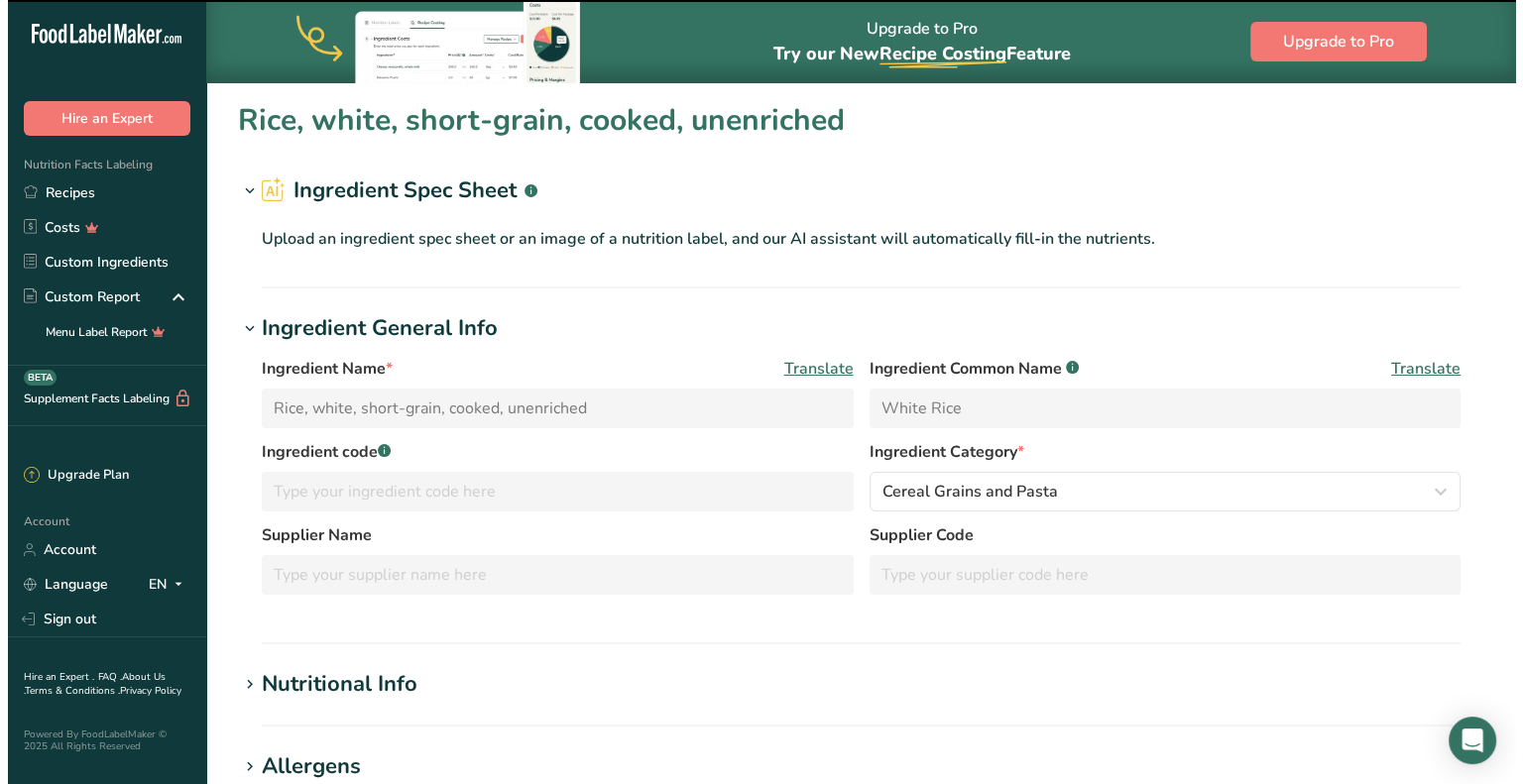 scroll, scrollTop: 0, scrollLeft: 0, axis: both 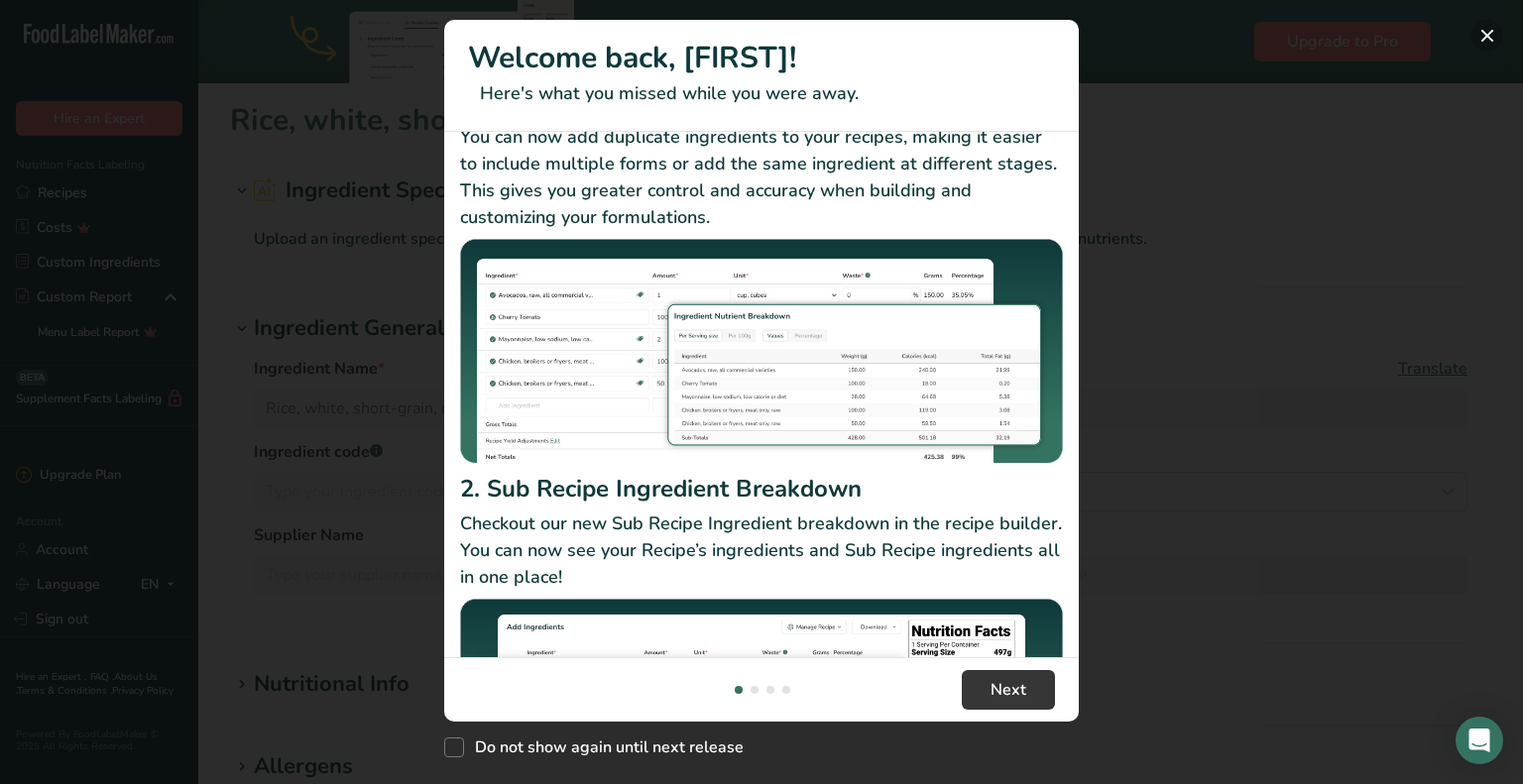 click at bounding box center (1487, 36) 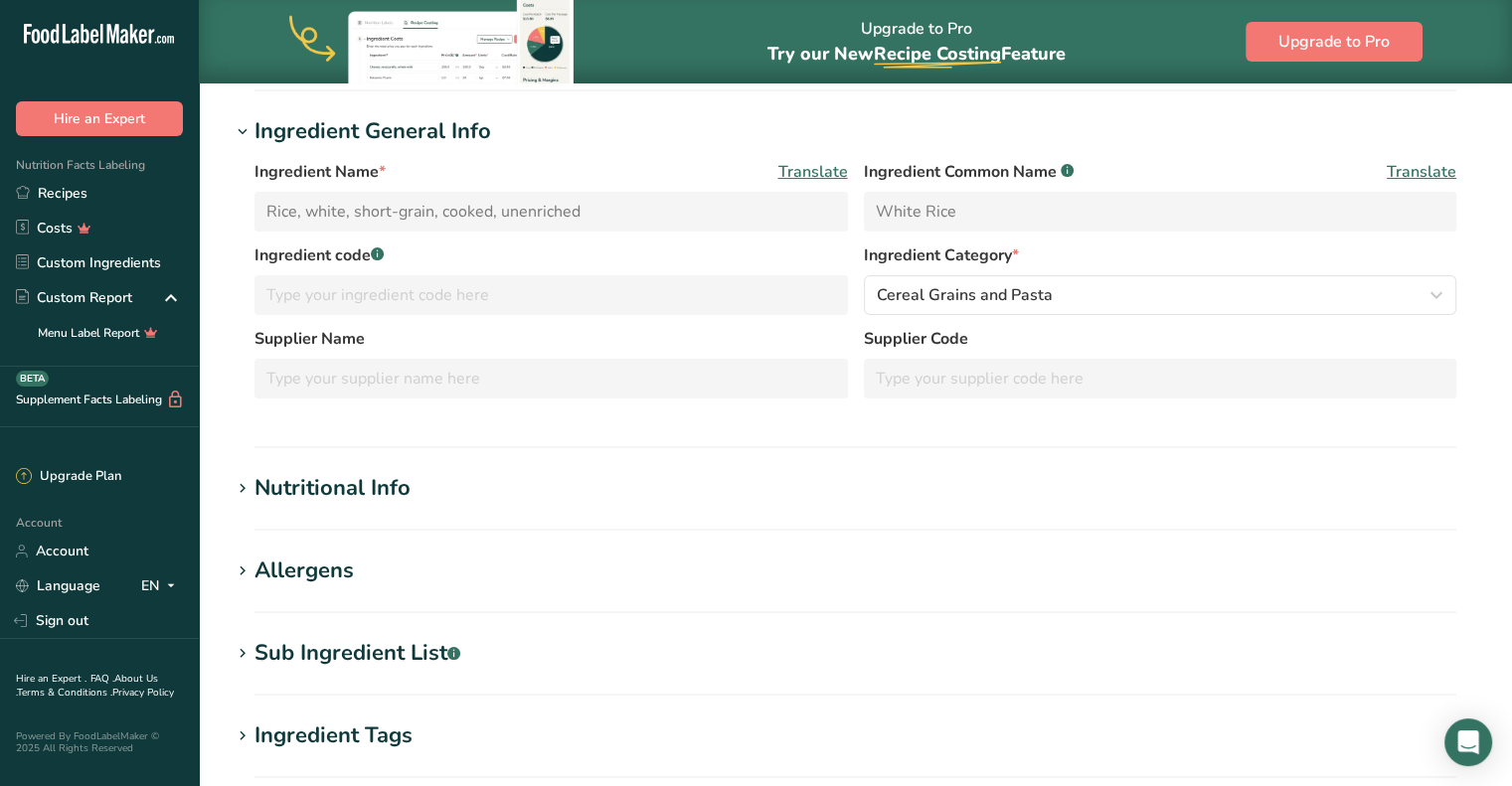 scroll, scrollTop: 201, scrollLeft: 0, axis: vertical 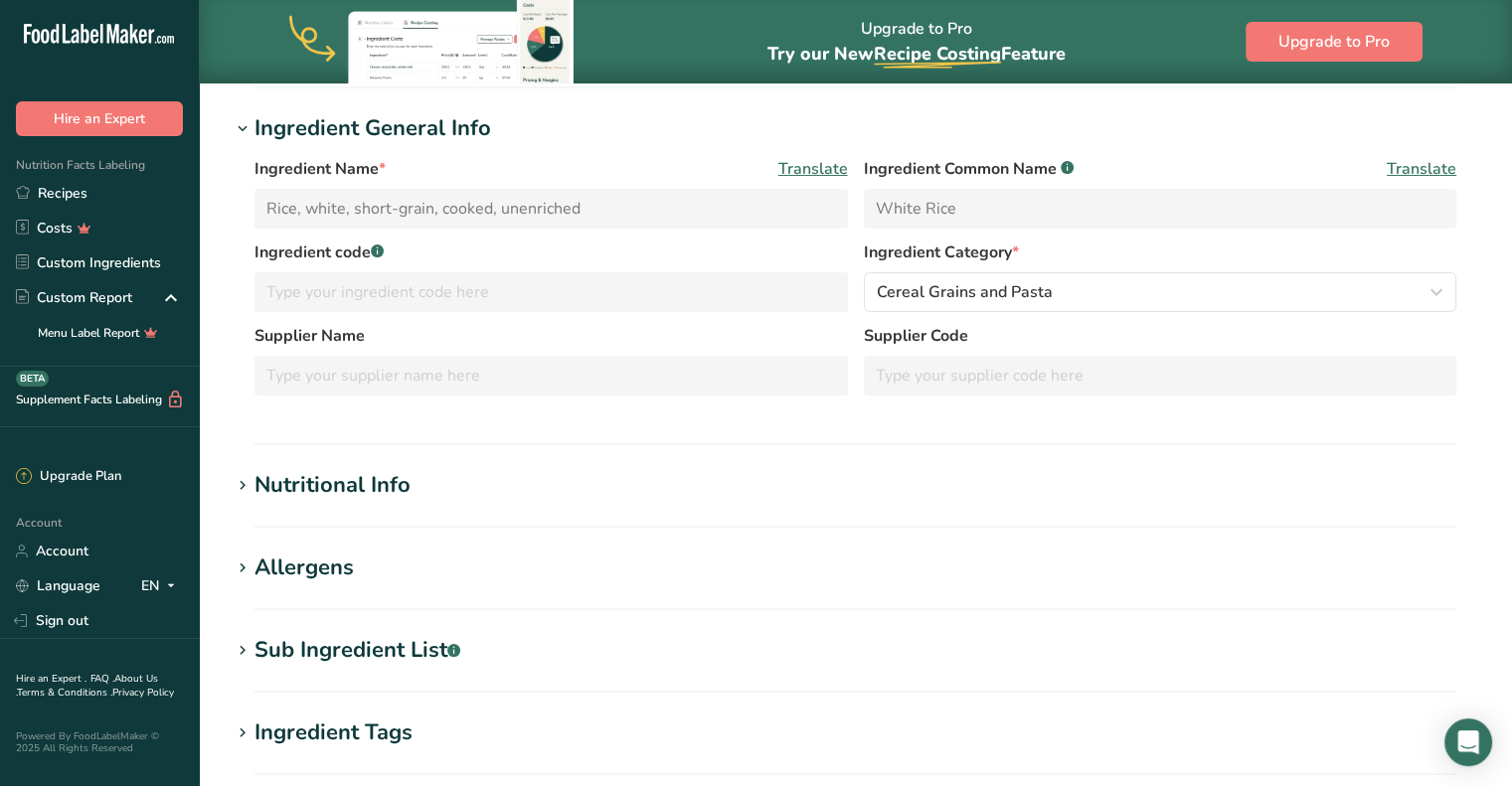 click on "Nutritional Info" at bounding box center (332, 485) 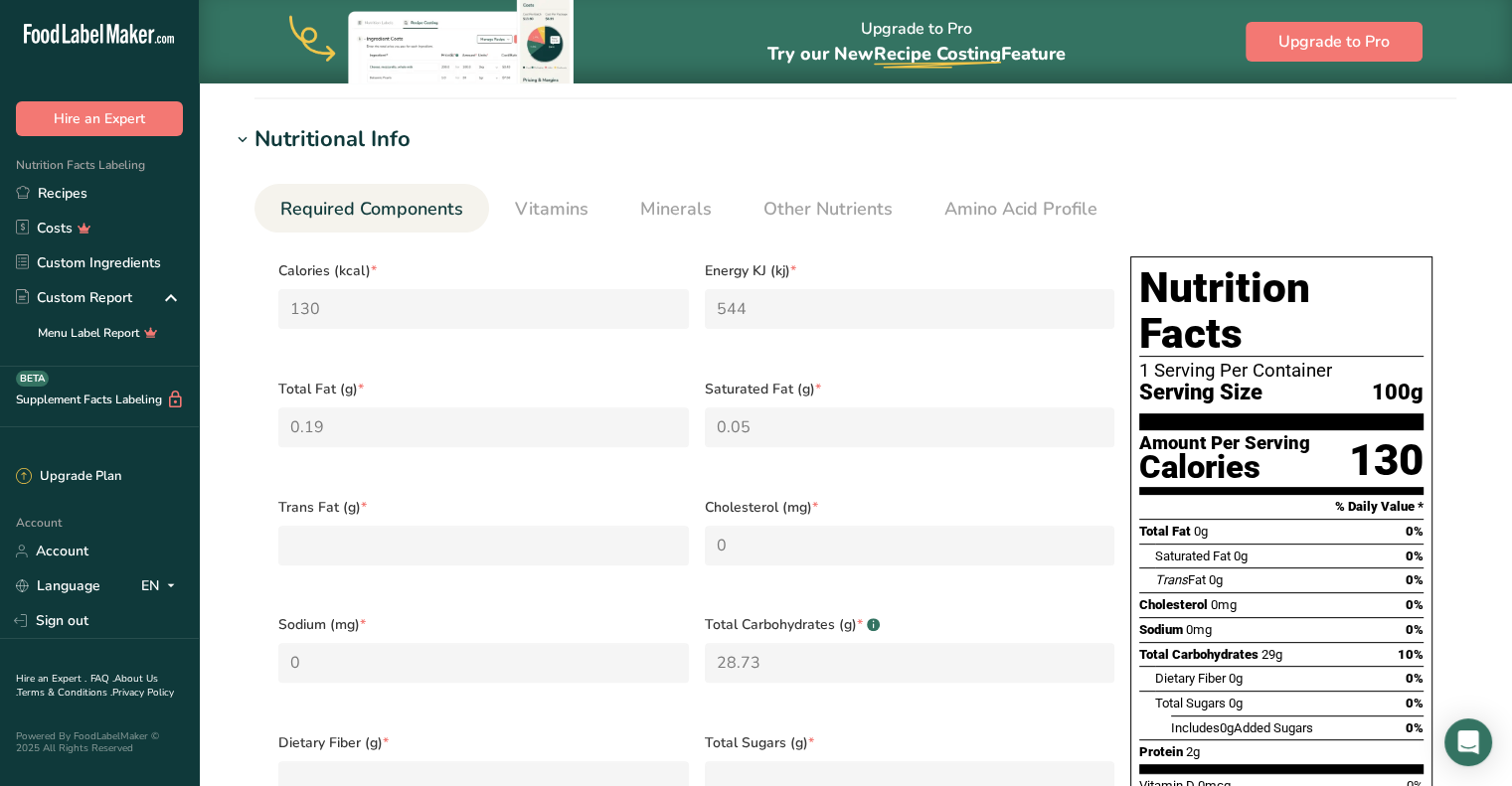 scroll, scrollTop: 552, scrollLeft: 0, axis: vertical 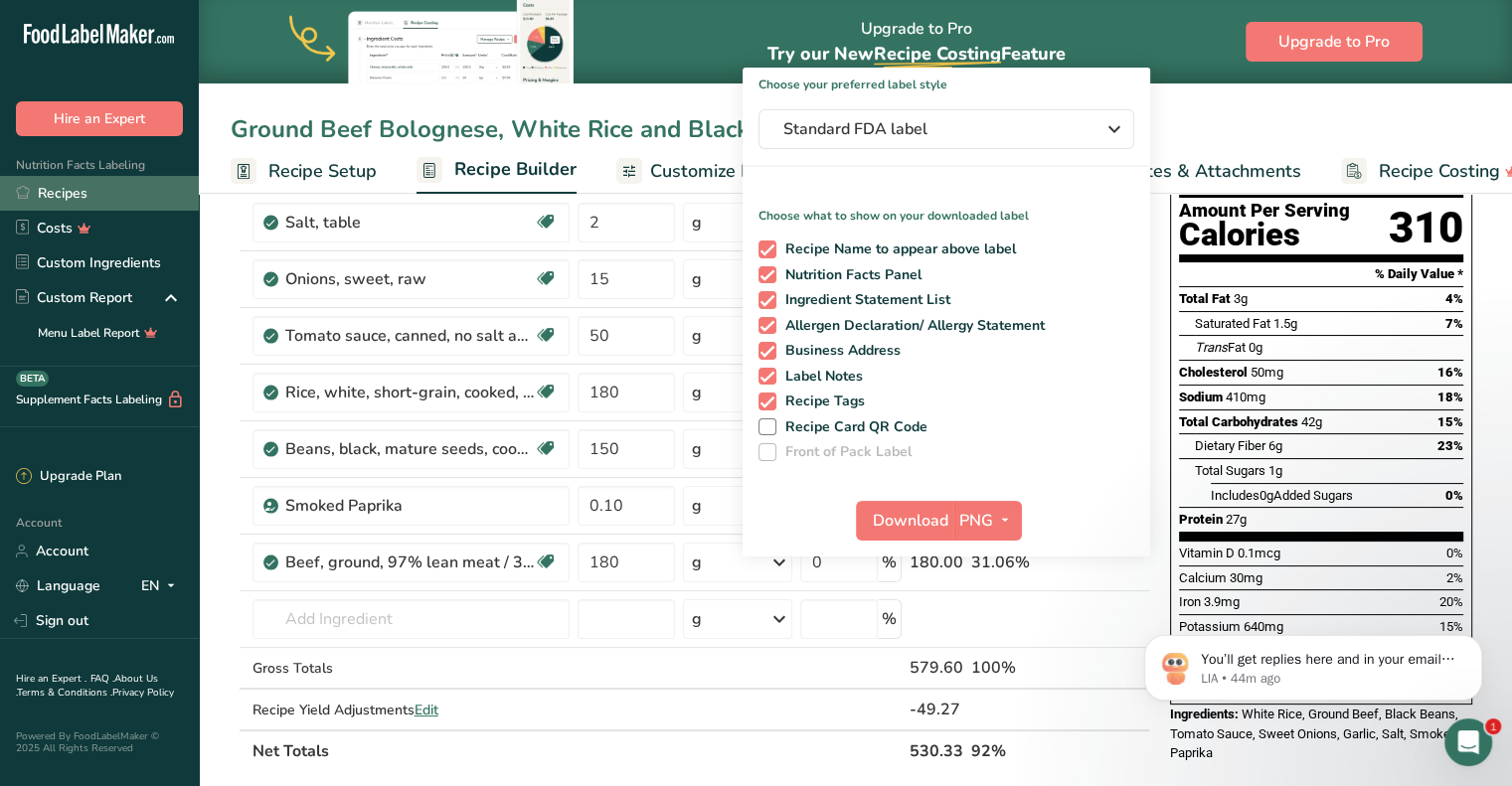 click on "Recipes" at bounding box center (99, 193) 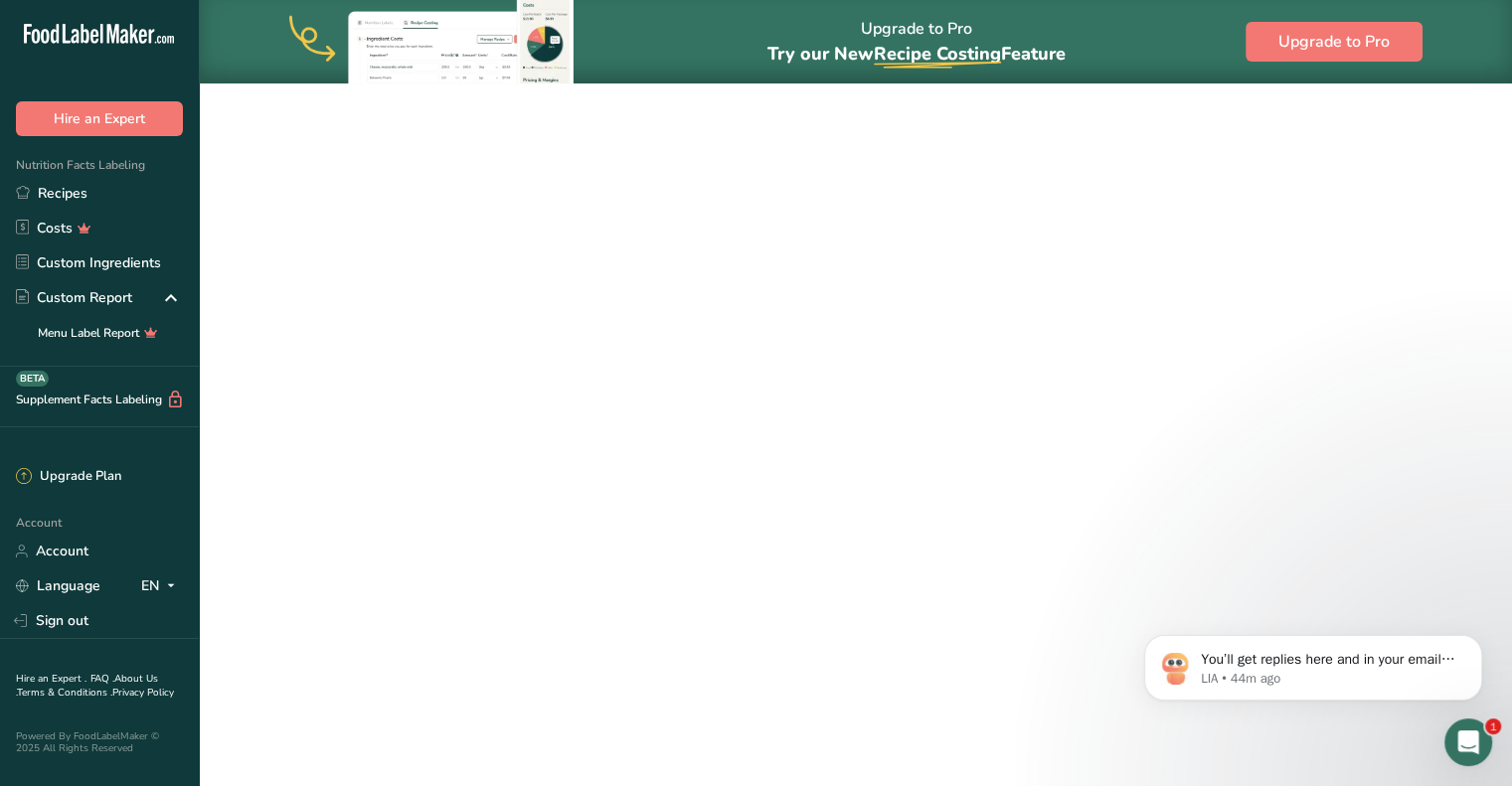 scroll, scrollTop: 0, scrollLeft: 0, axis: both 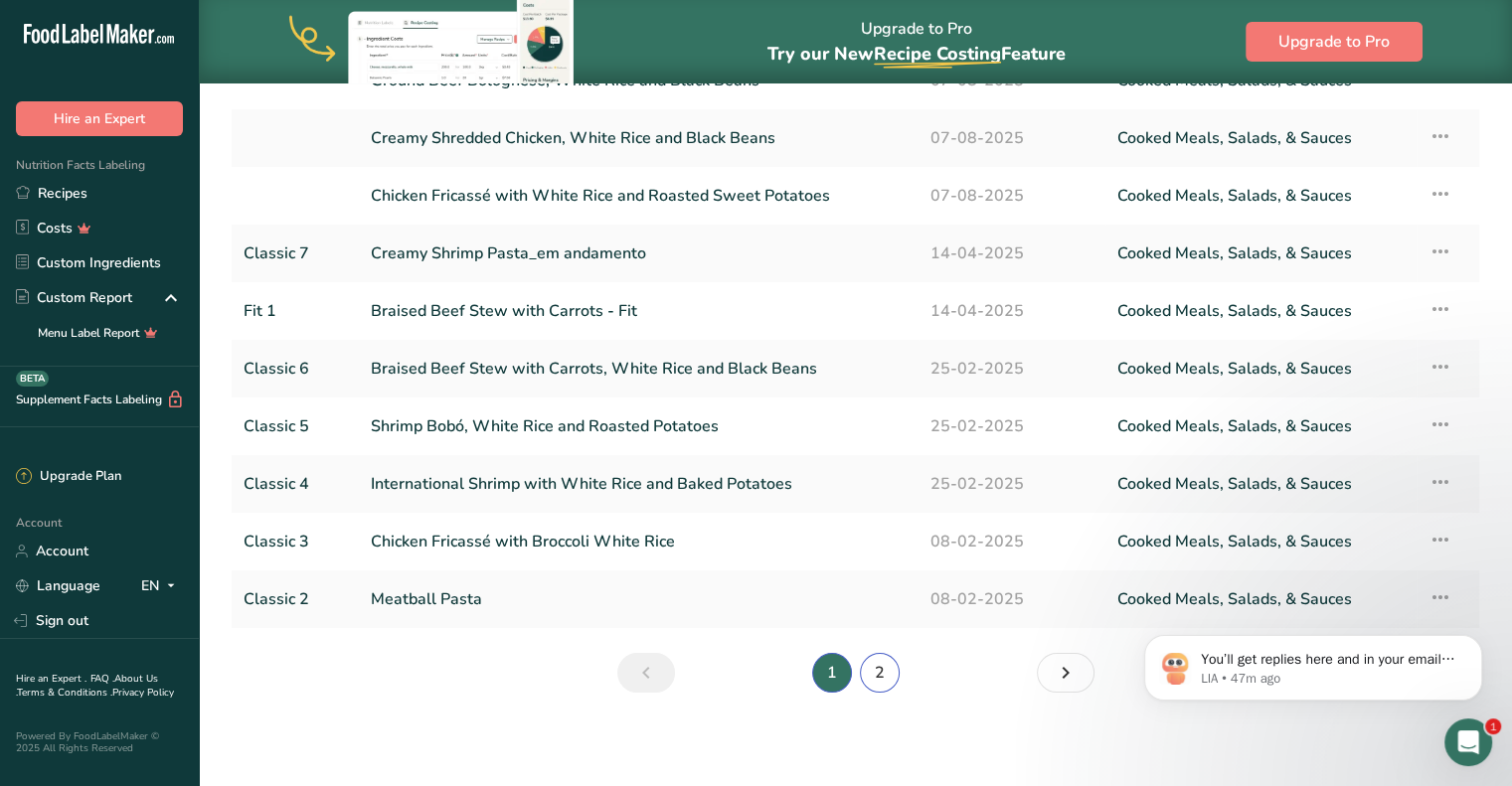 click on "2" at bounding box center [880, 673] 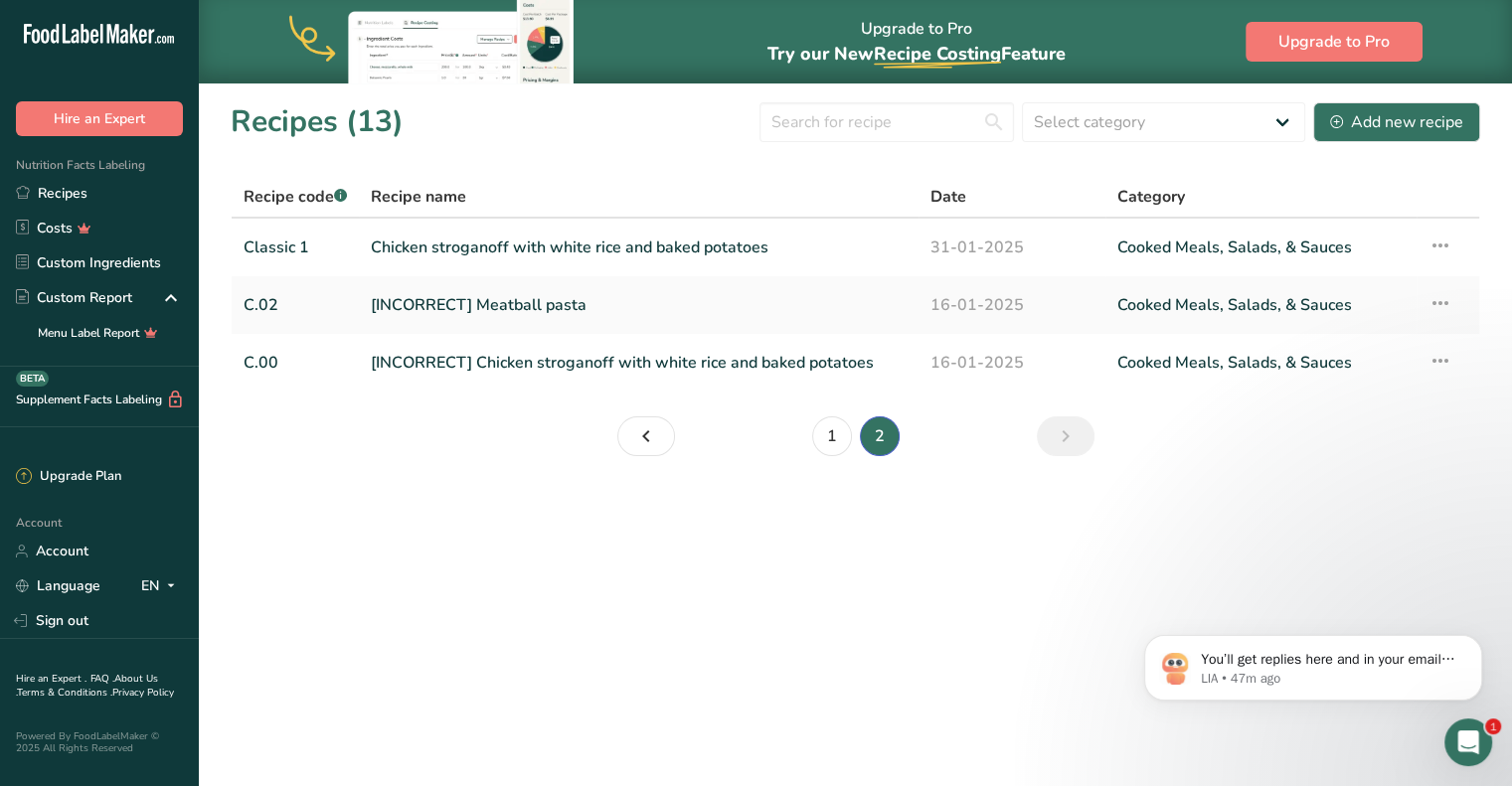 scroll, scrollTop: 0, scrollLeft: 0, axis: both 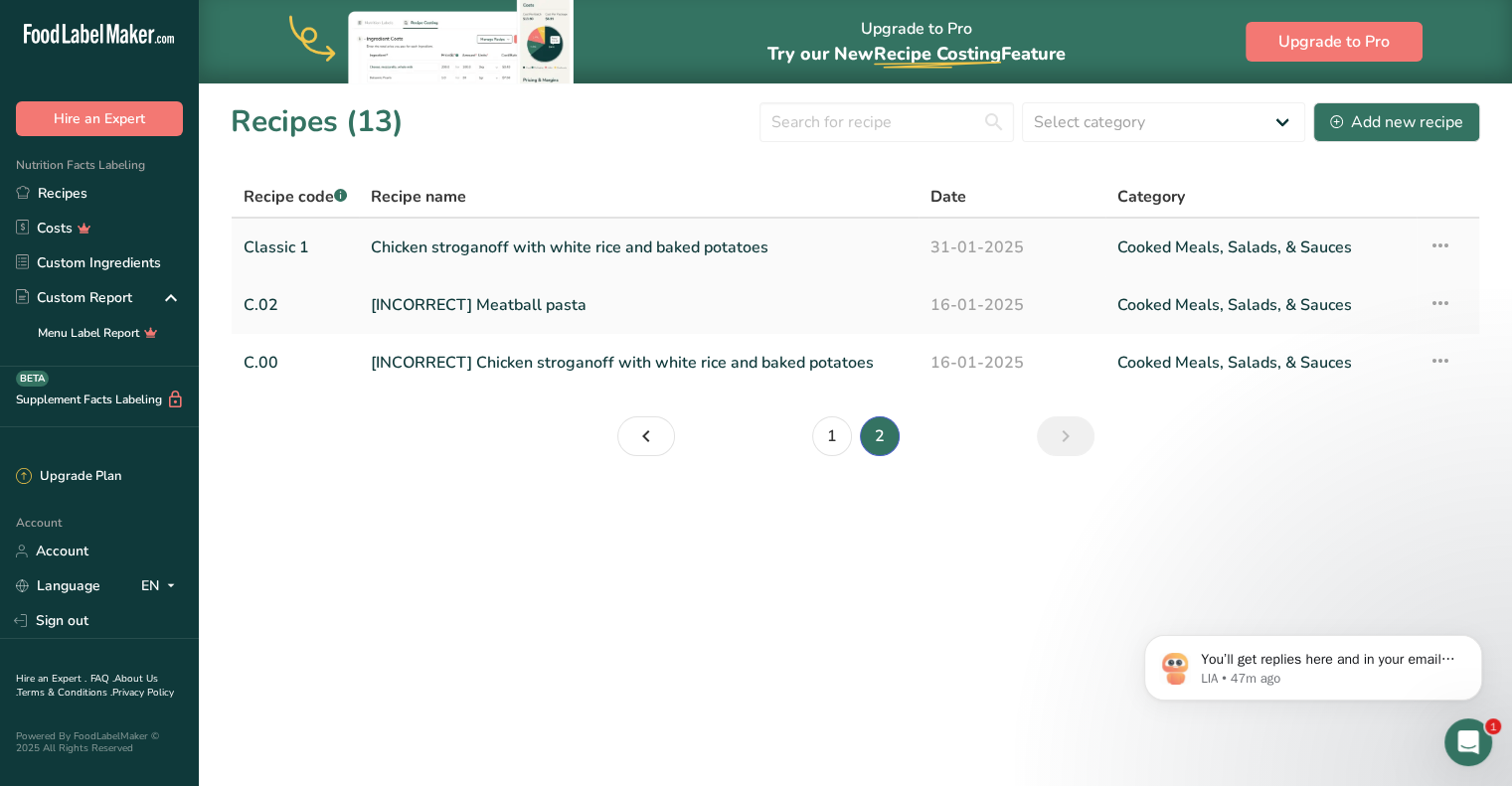 click on "Chicken stroganoff with white rice and baked potatoes" at bounding box center [638, 247] 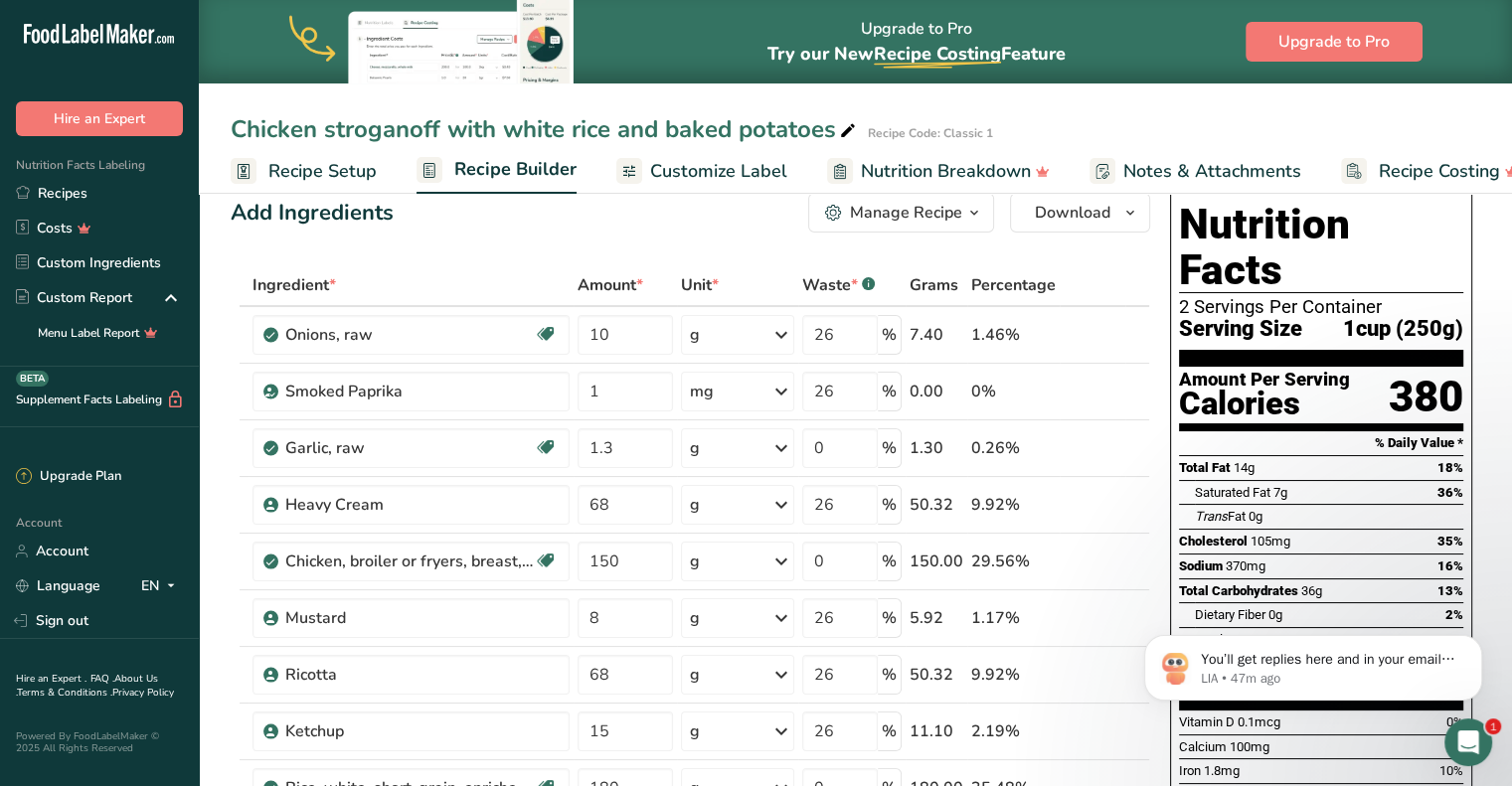 scroll, scrollTop: 0, scrollLeft: 0, axis: both 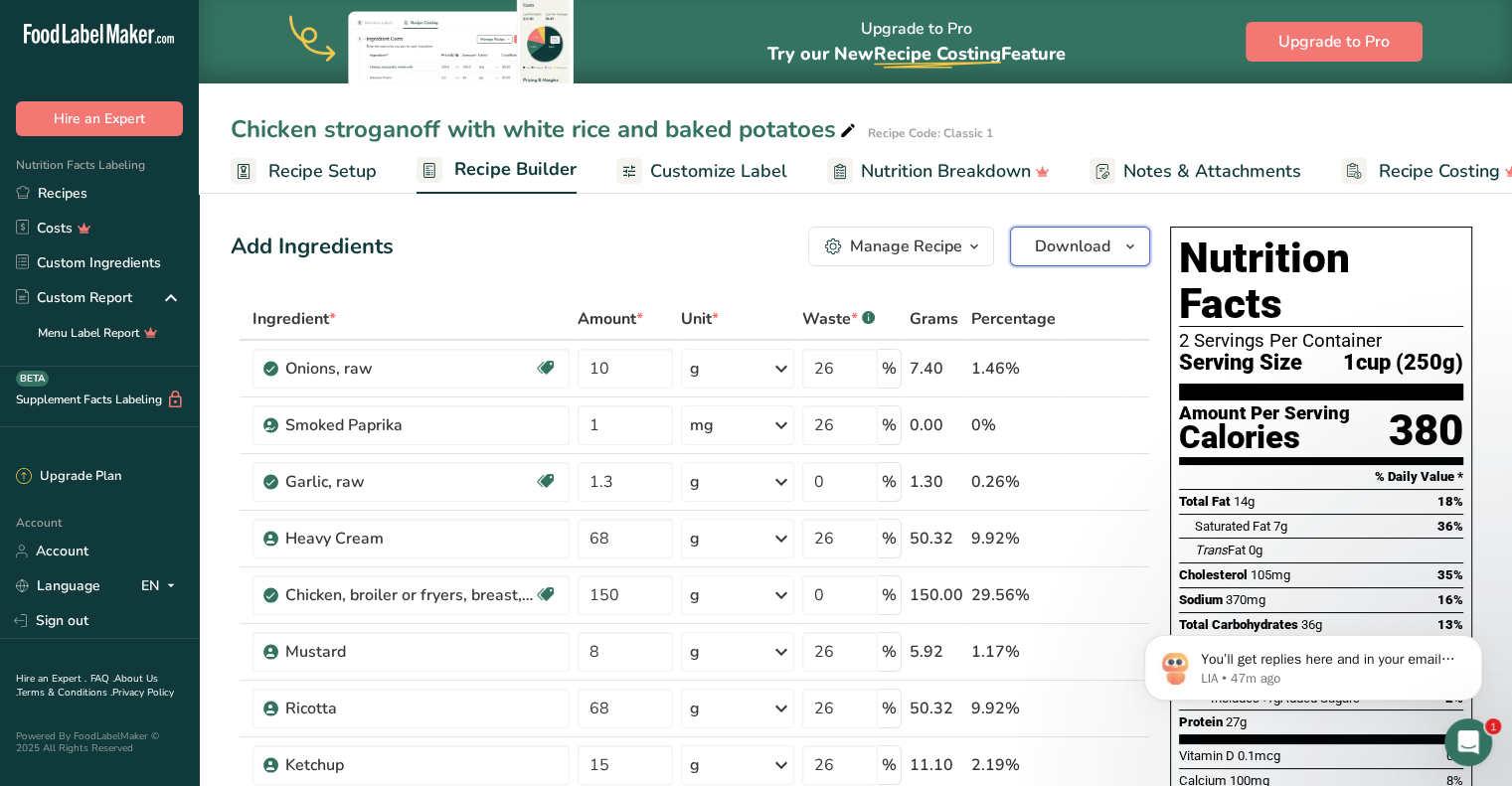 click on "Download" at bounding box center [1073, 246] 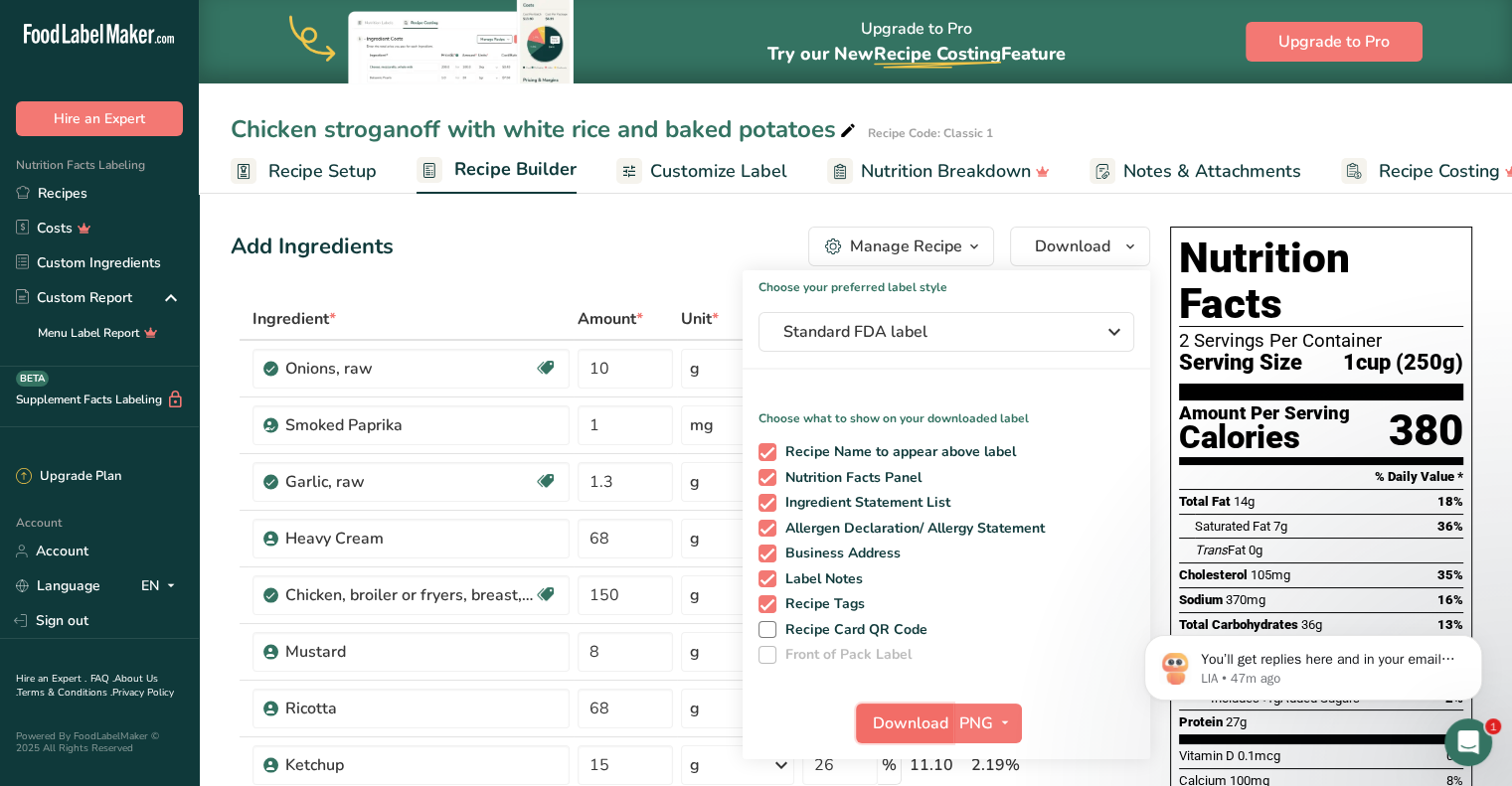 click on "Download" at bounding box center [911, 723] 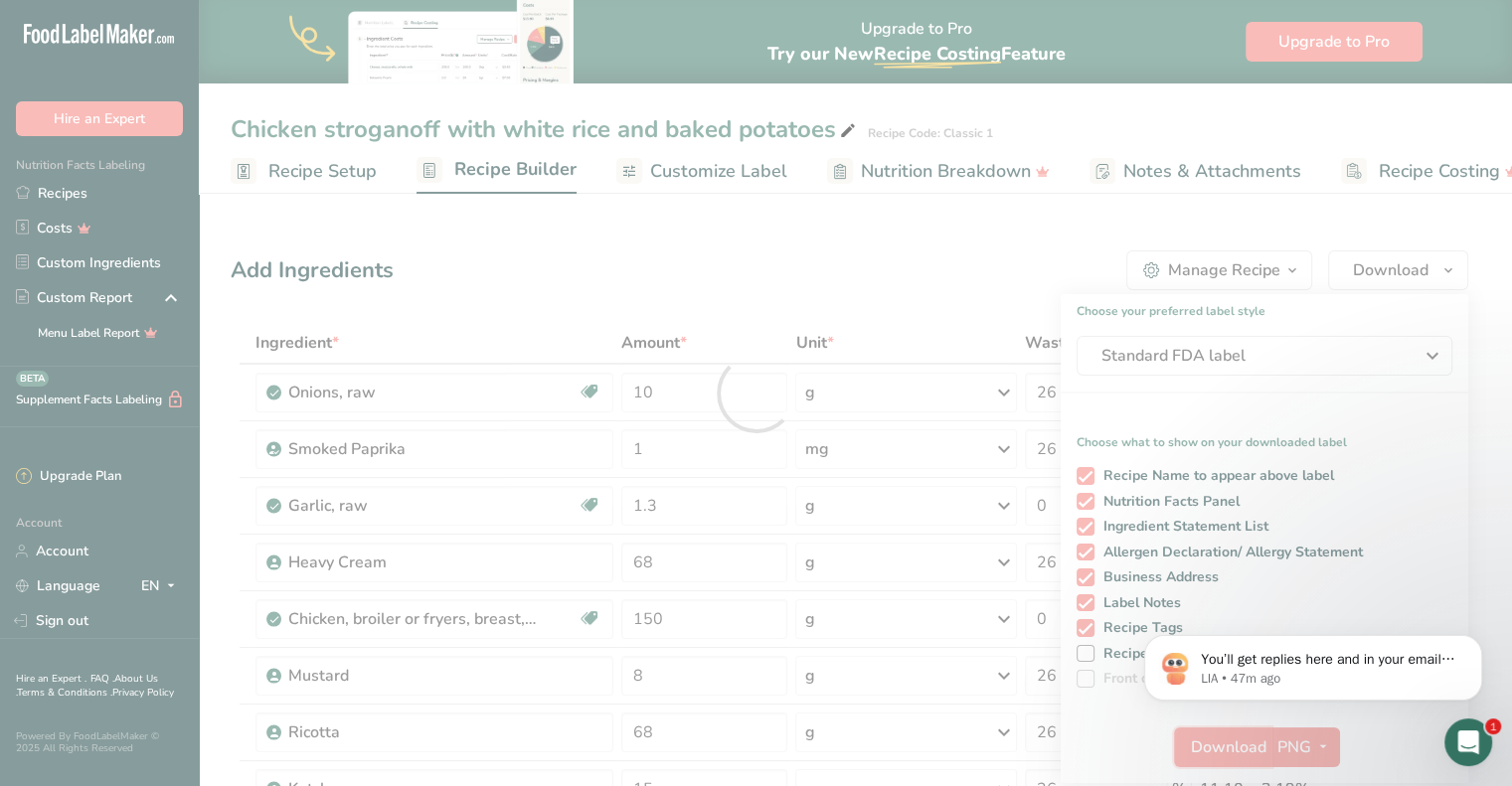 scroll, scrollTop: 0, scrollLeft: 0, axis: both 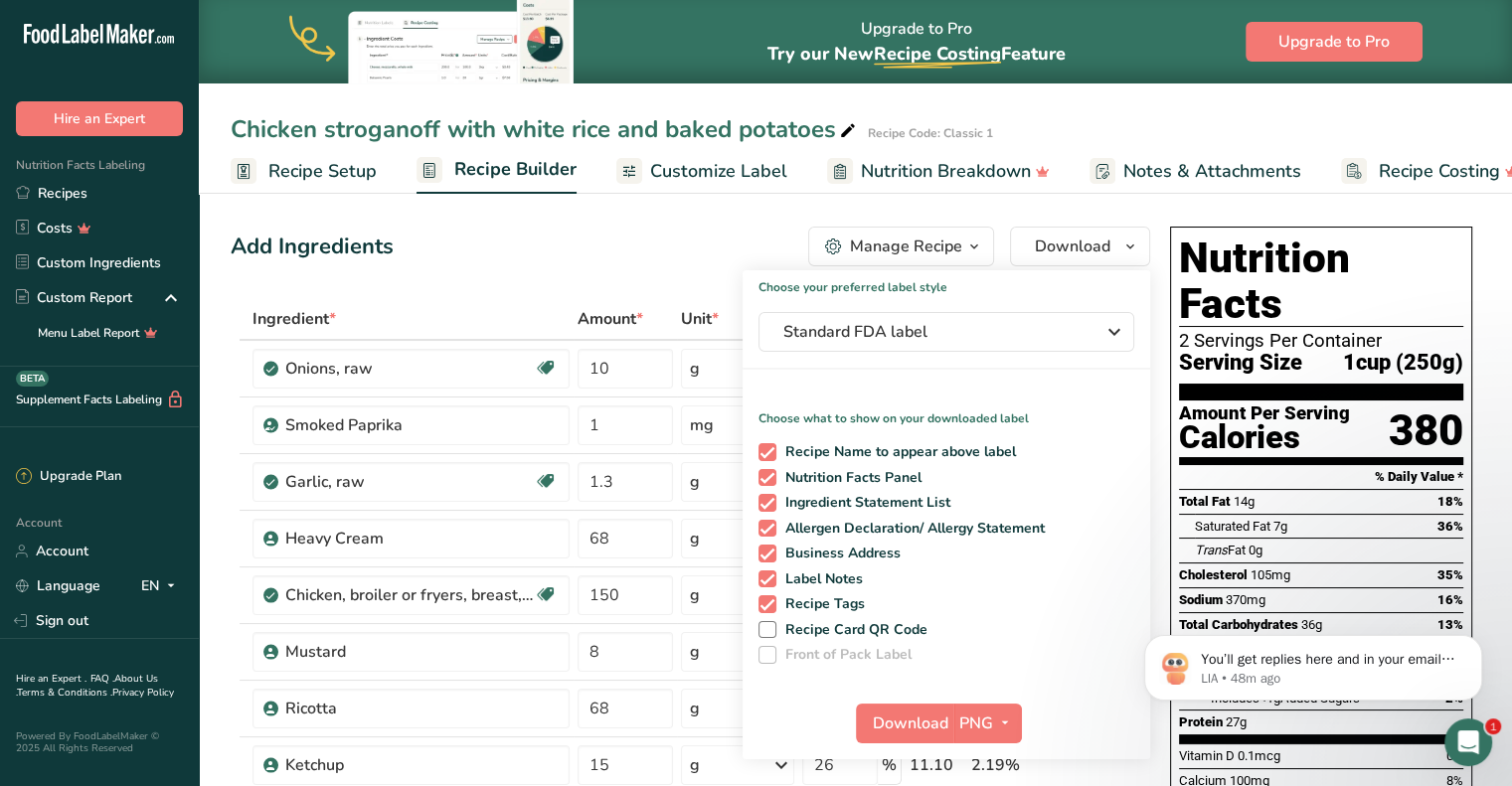 click on "Add Ingredients
Manage Recipe         Delete Recipe           Duplicate Recipe             Scale Recipe             Save as Sub-Recipe   .a-a{fill:#347362;}.b-a{fill:#fff;}                               Nutrition Breakdown                   Recipe Card
NEW
Amino Acids Pattern Report             Activity History
Download
Choose your preferred label style
Standard FDA label
Standard FDA label
The most common format for nutrition facts labels in compliance with the FDA's typeface, style and requirements
Tabular FDA label
A label format compliant with the FDA regulations presented in a tabular (horizontal) display.
Linear FDA label
A simple linear display for small sized packages.
Simplified FDA label" at bounding box center (690, 246) 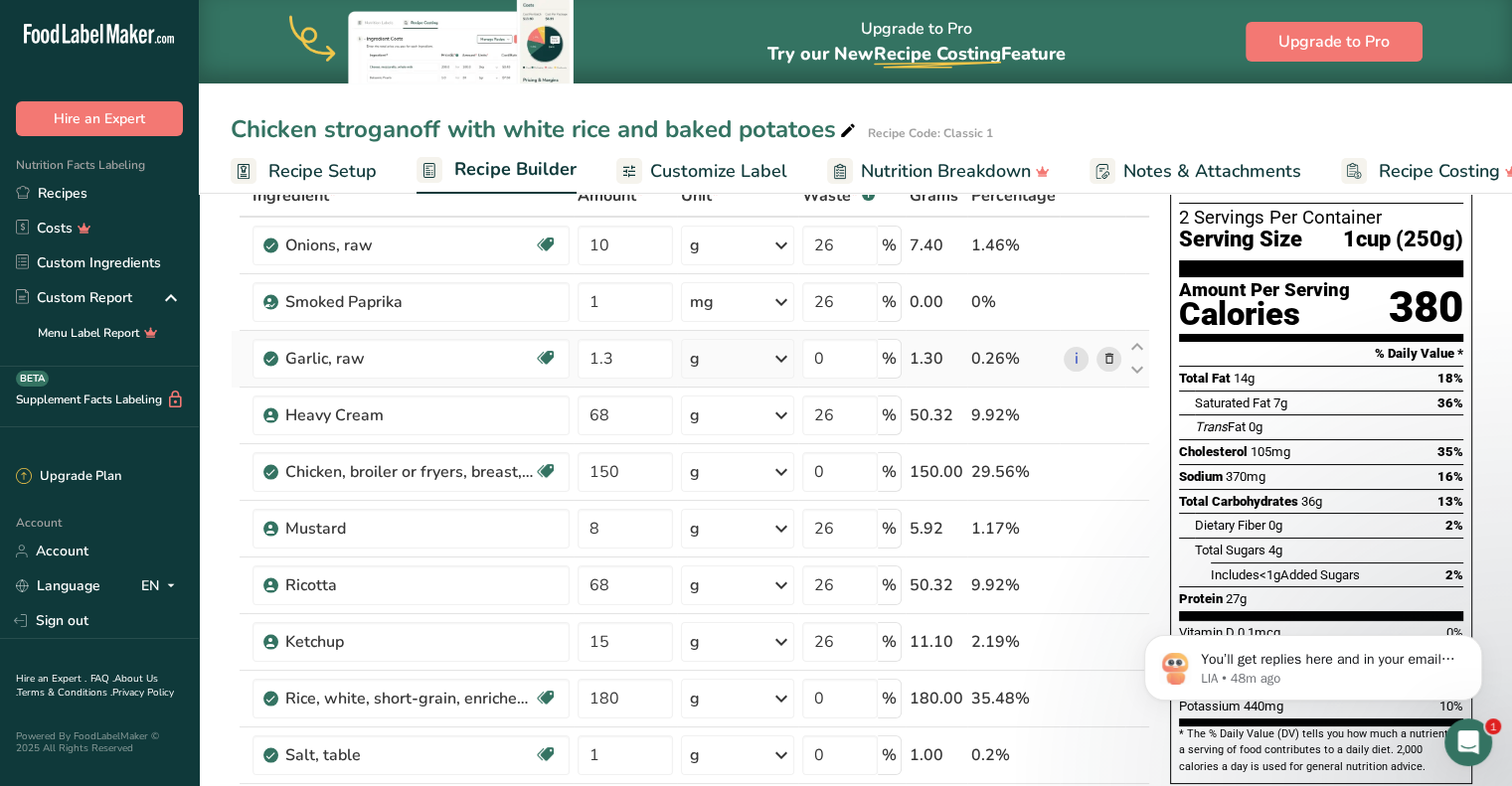 scroll, scrollTop: 56, scrollLeft: 0, axis: vertical 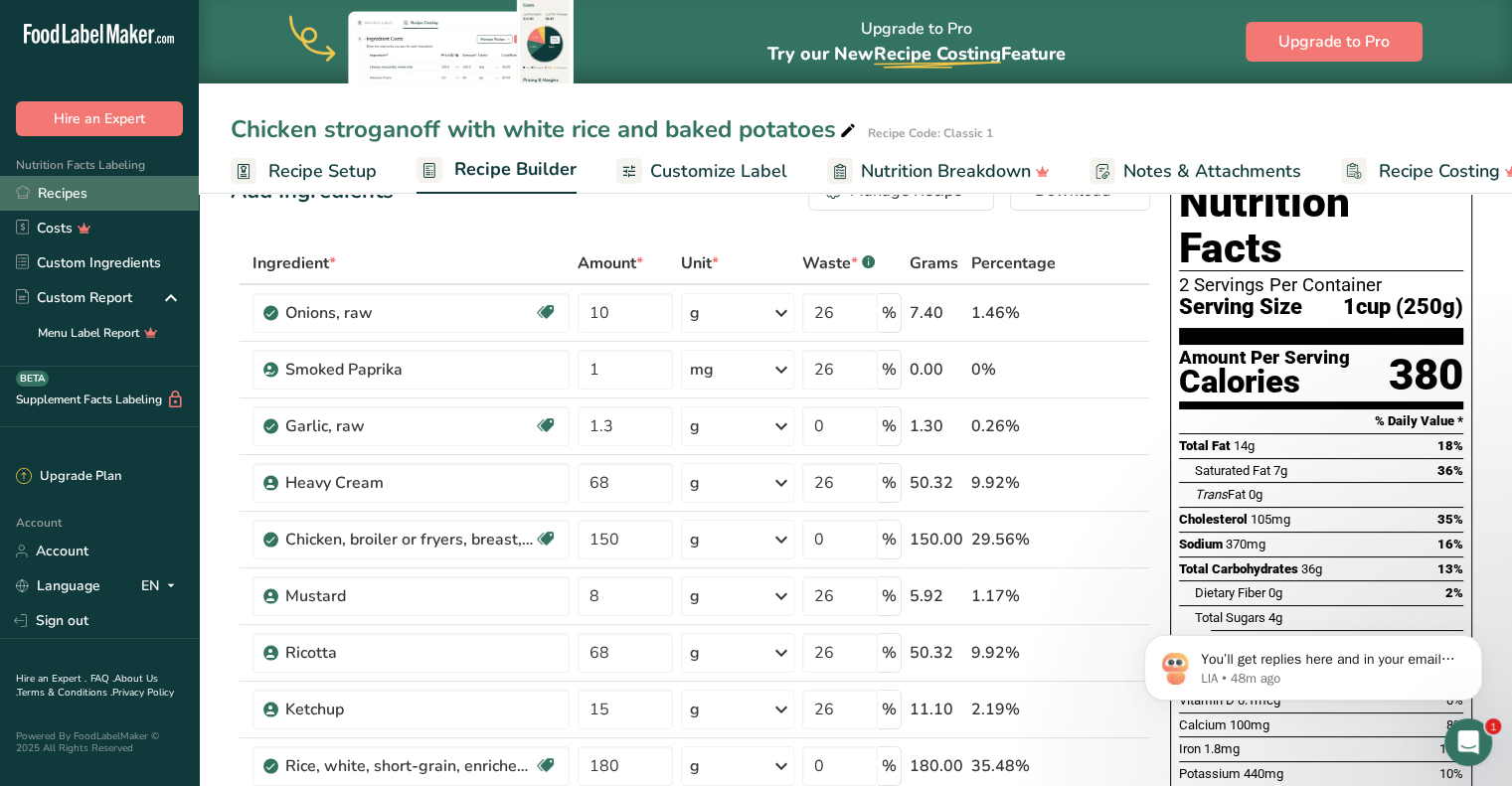 click on "Recipes" at bounding box center [99, 193] 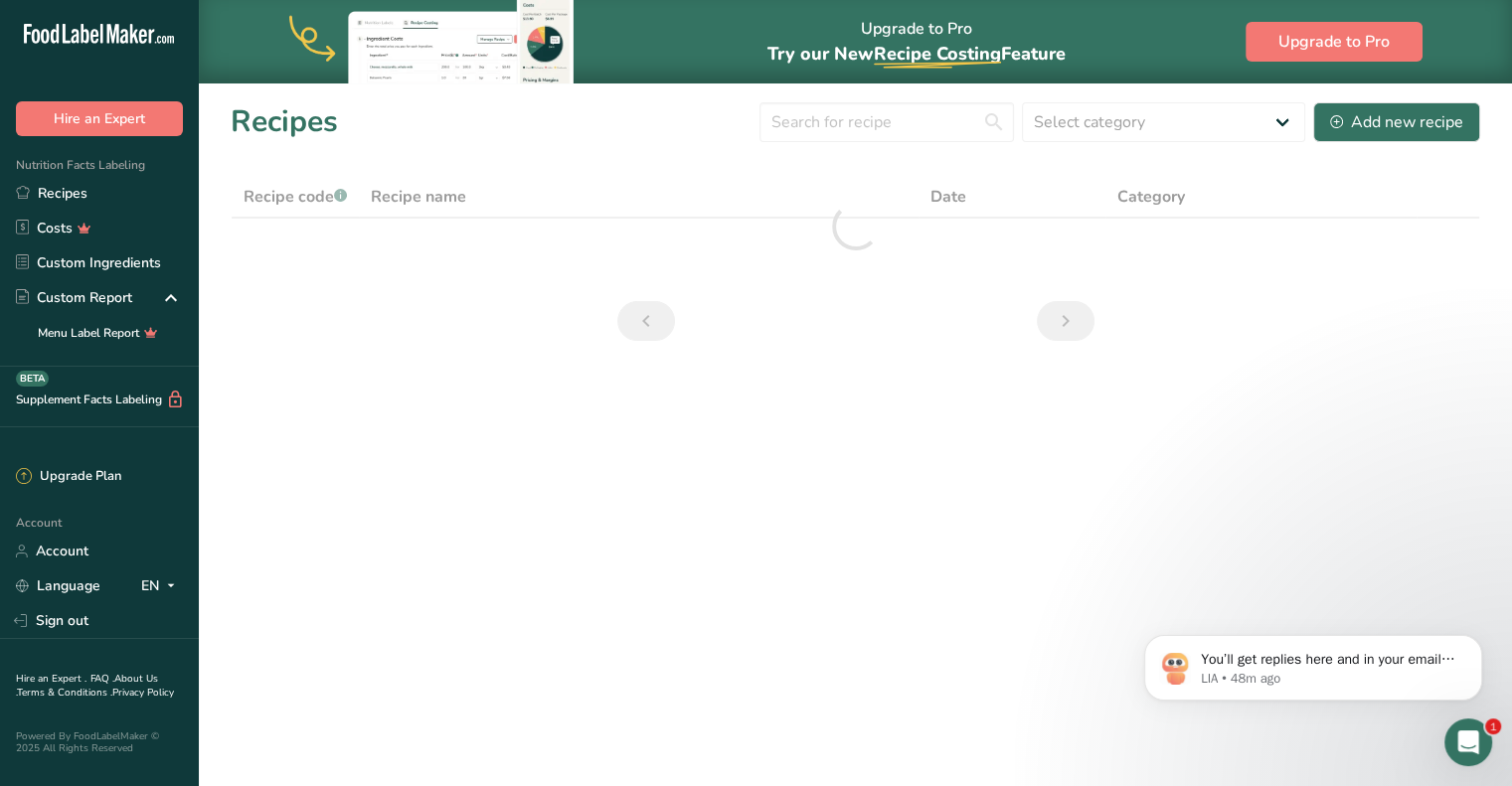 scroll, scrollTop: 0, scrollLeft: 0, axis: both 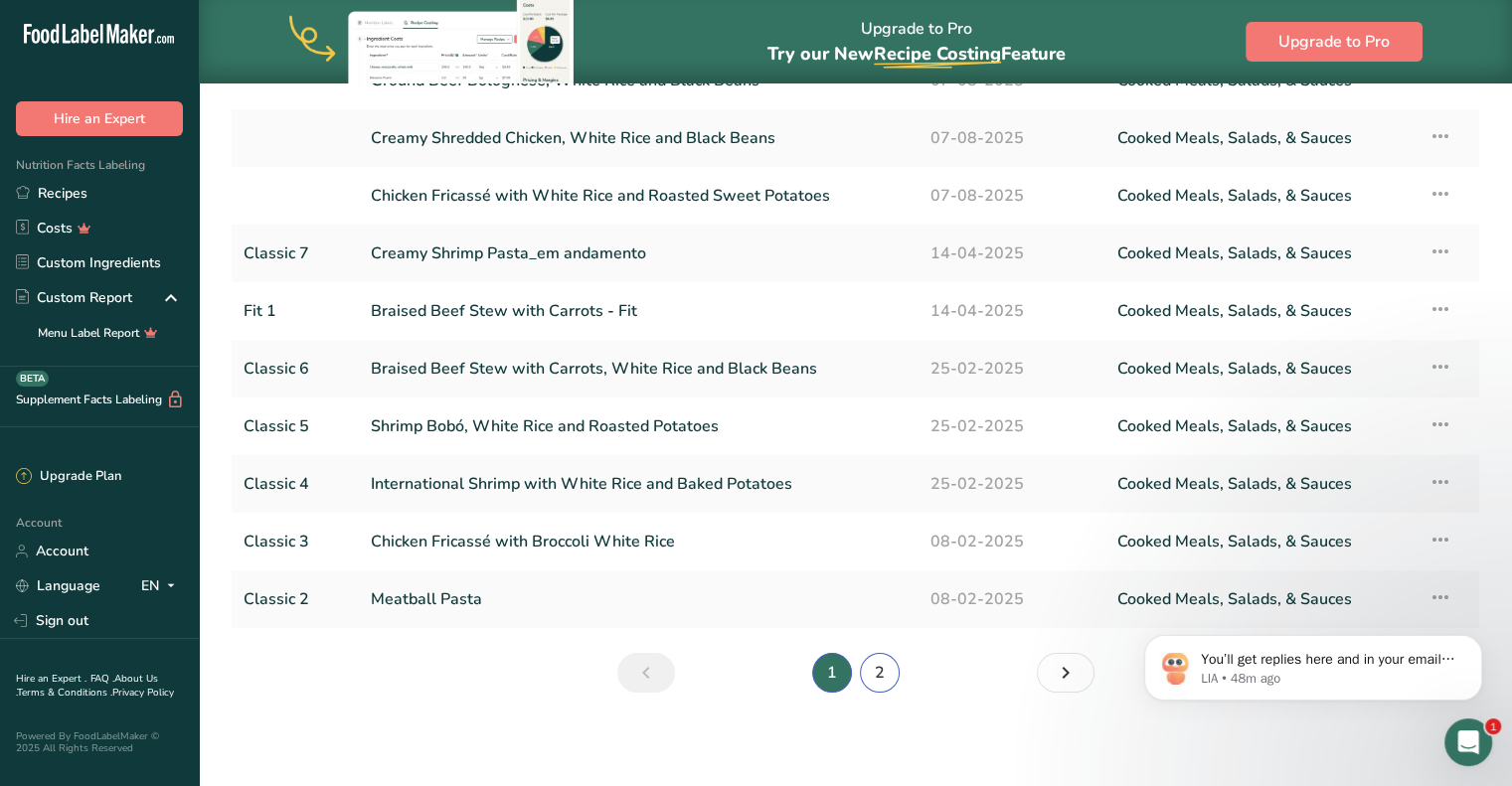 click on "2" at bounding box center (880, 673) 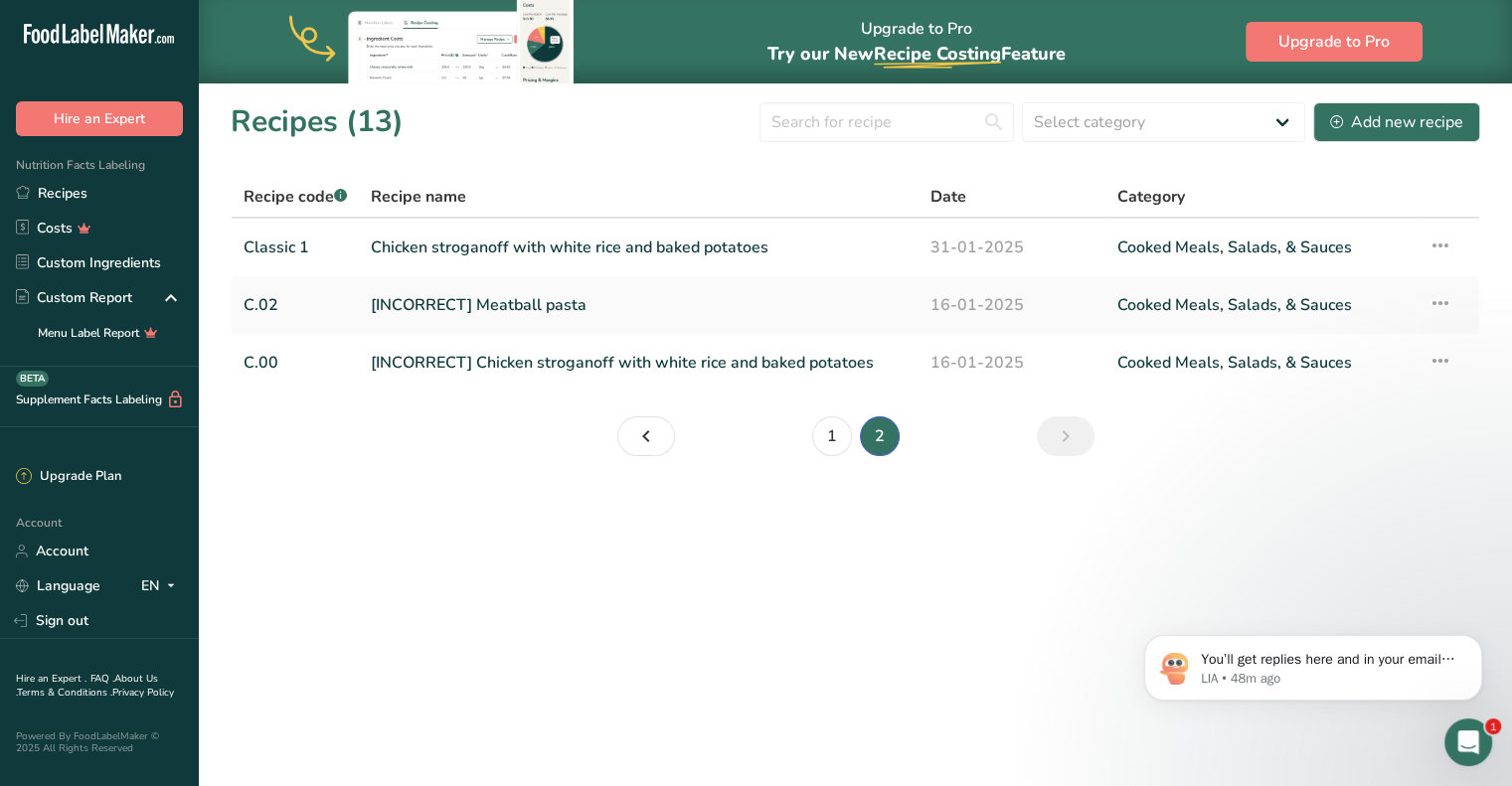 scroll, scrollTop: 0, scrollLeft: 0, axis: both 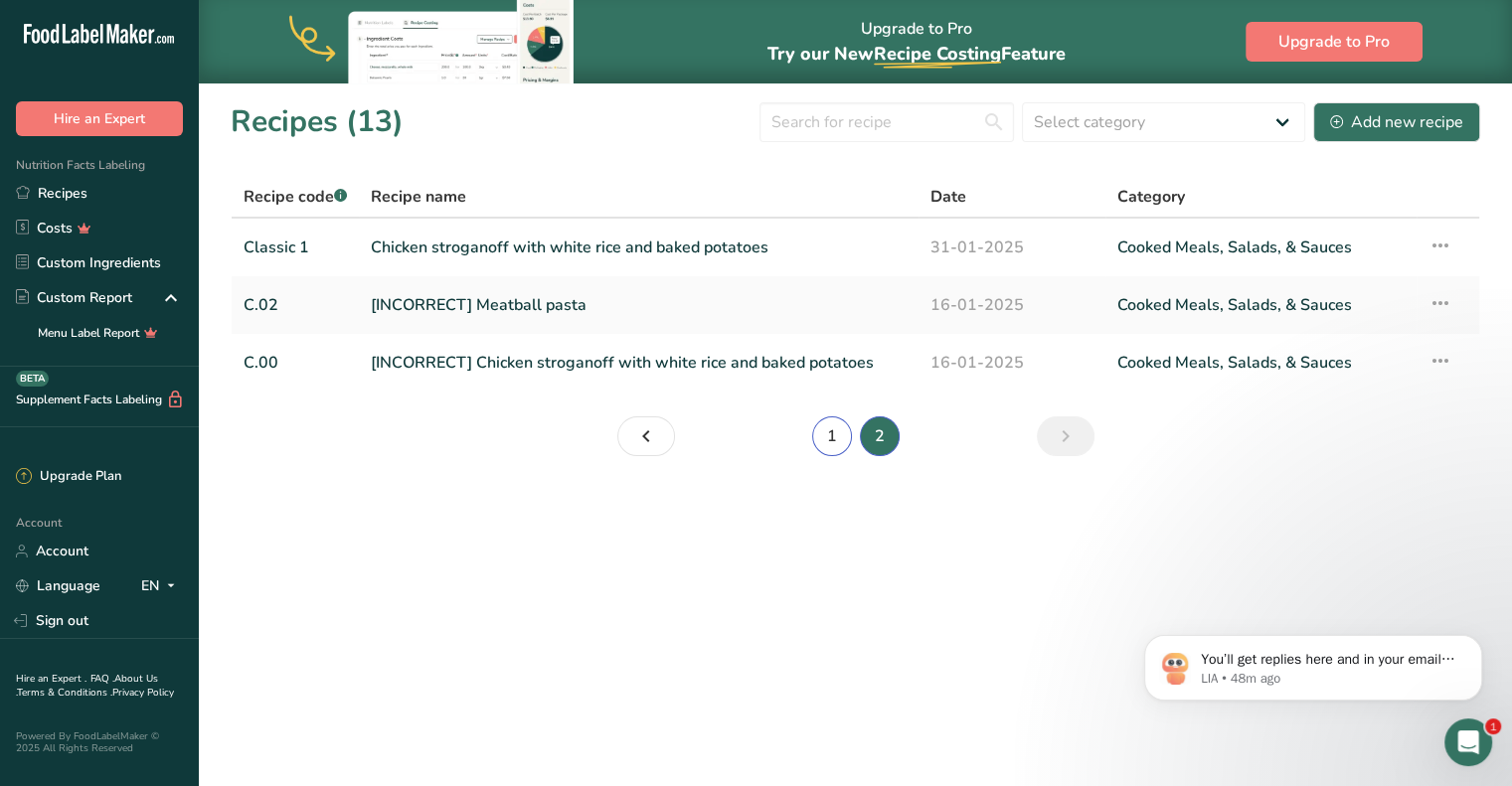 click on "1" at bounding box center [832, 436] 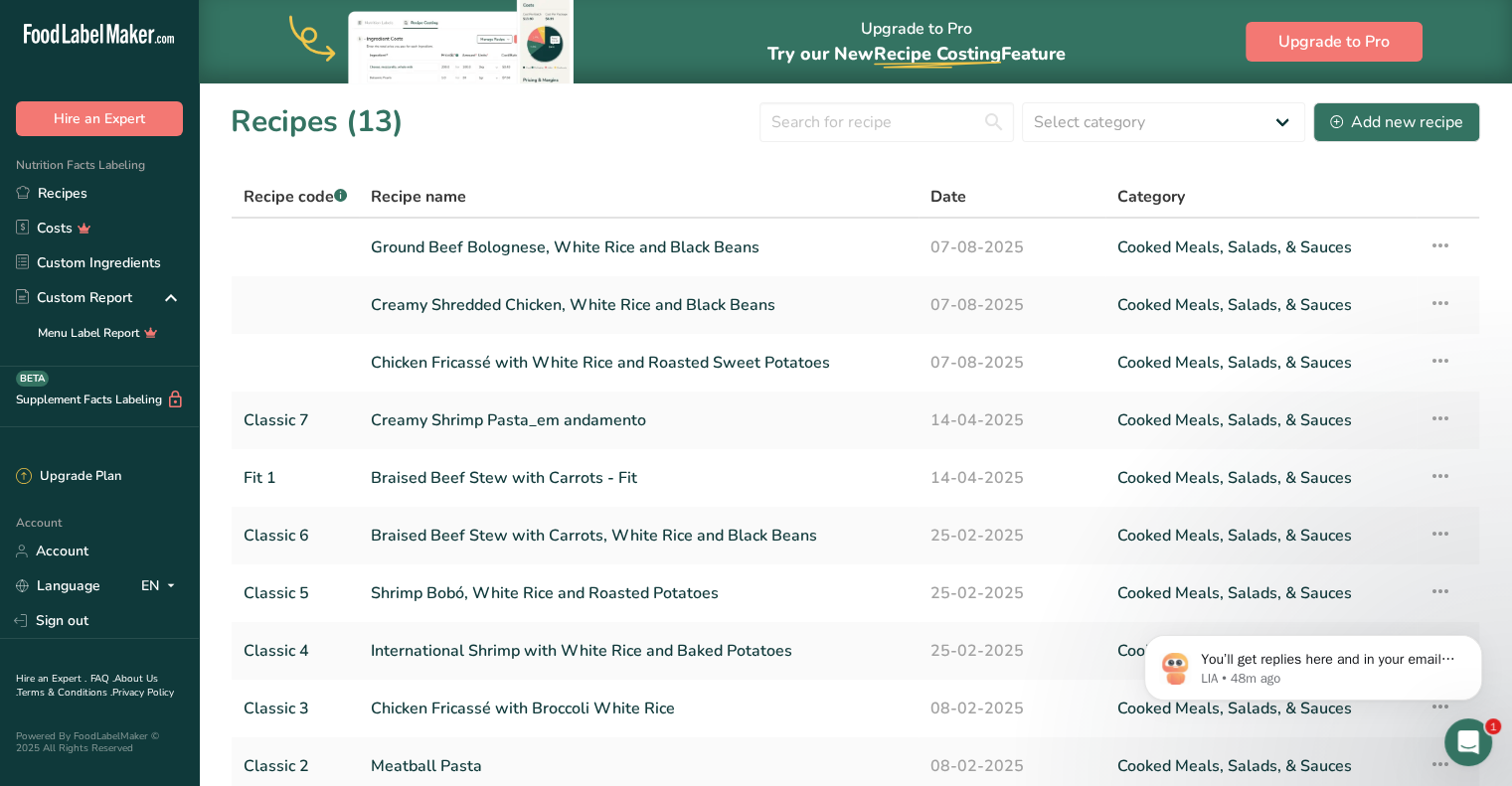 scroll, scrollTop: 167, scrollLeft: 0, axis: vertical 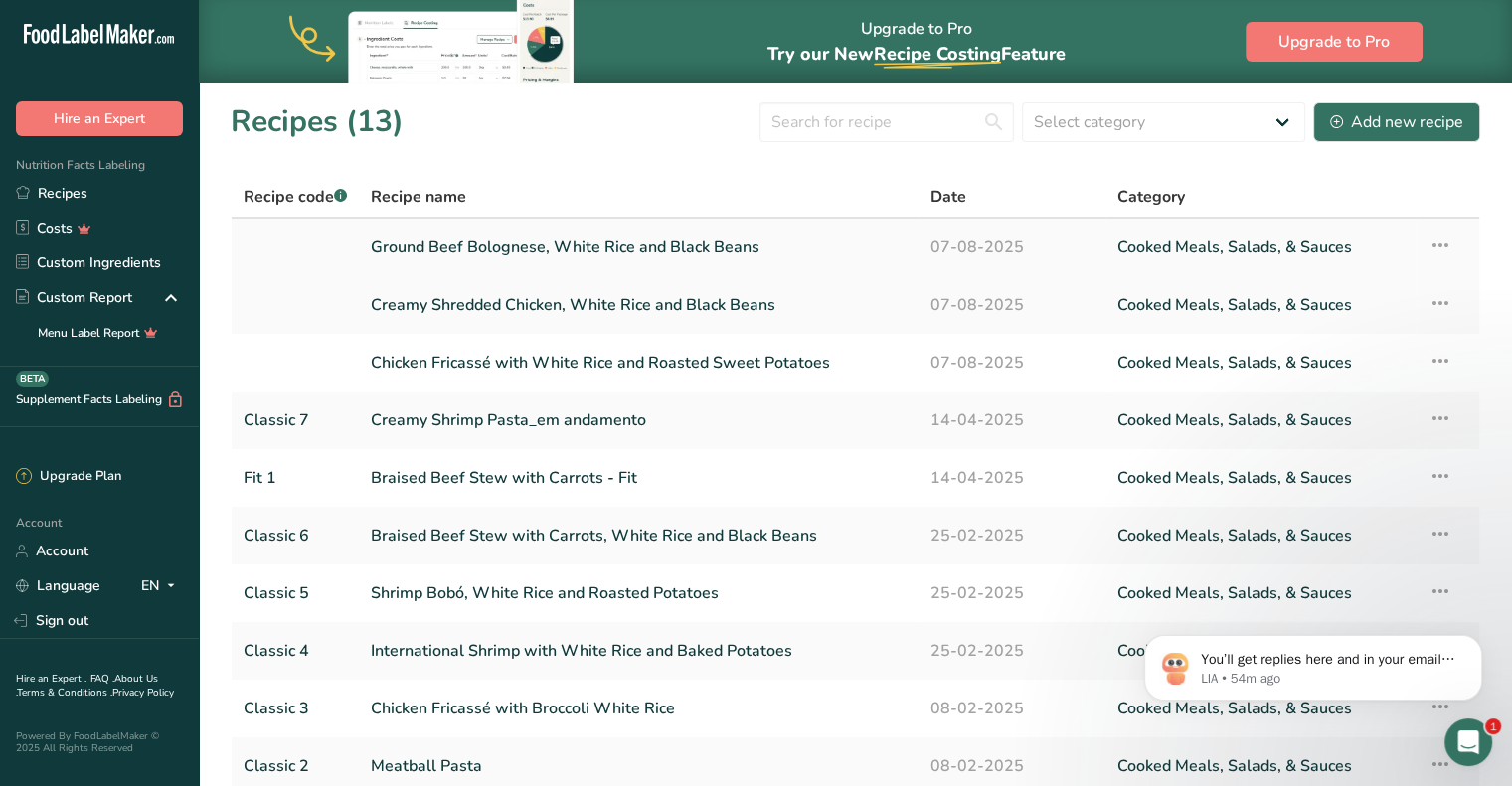click at bounding box center [1440, 245] 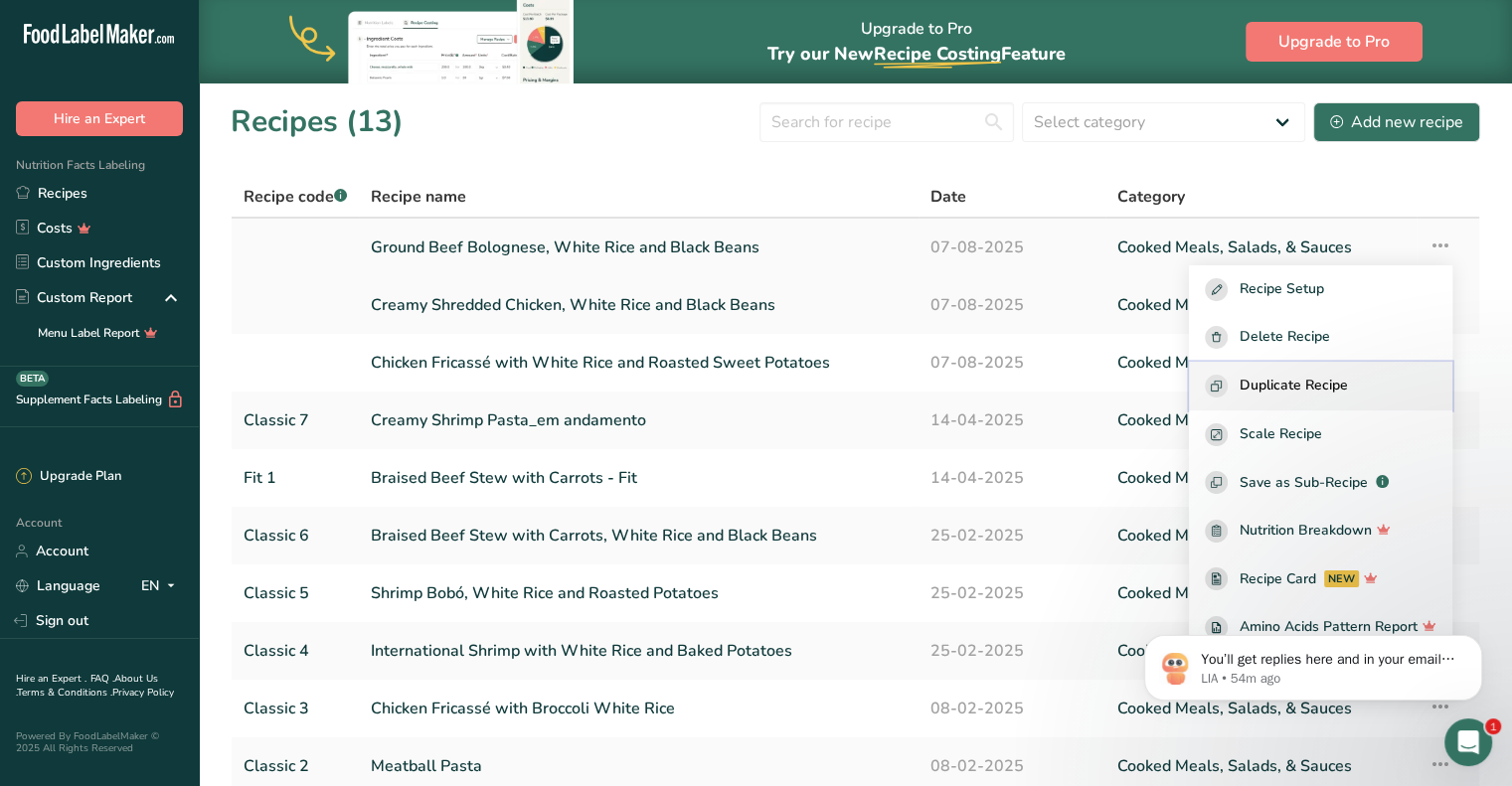 click on "Duplicate Recipe" at bounding box center [1293, 386] 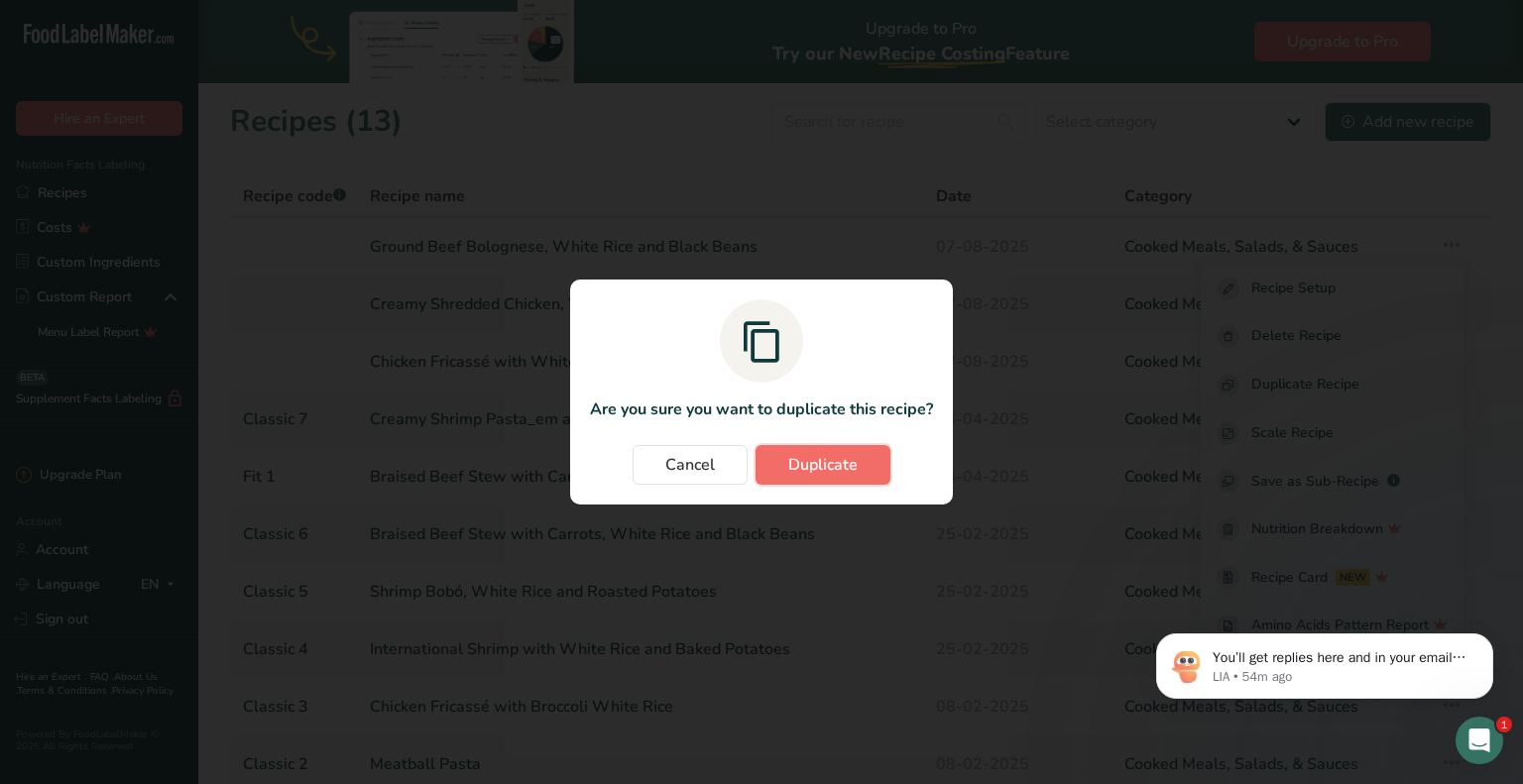 click on "Duplicate" at bounding box center (823, 465) 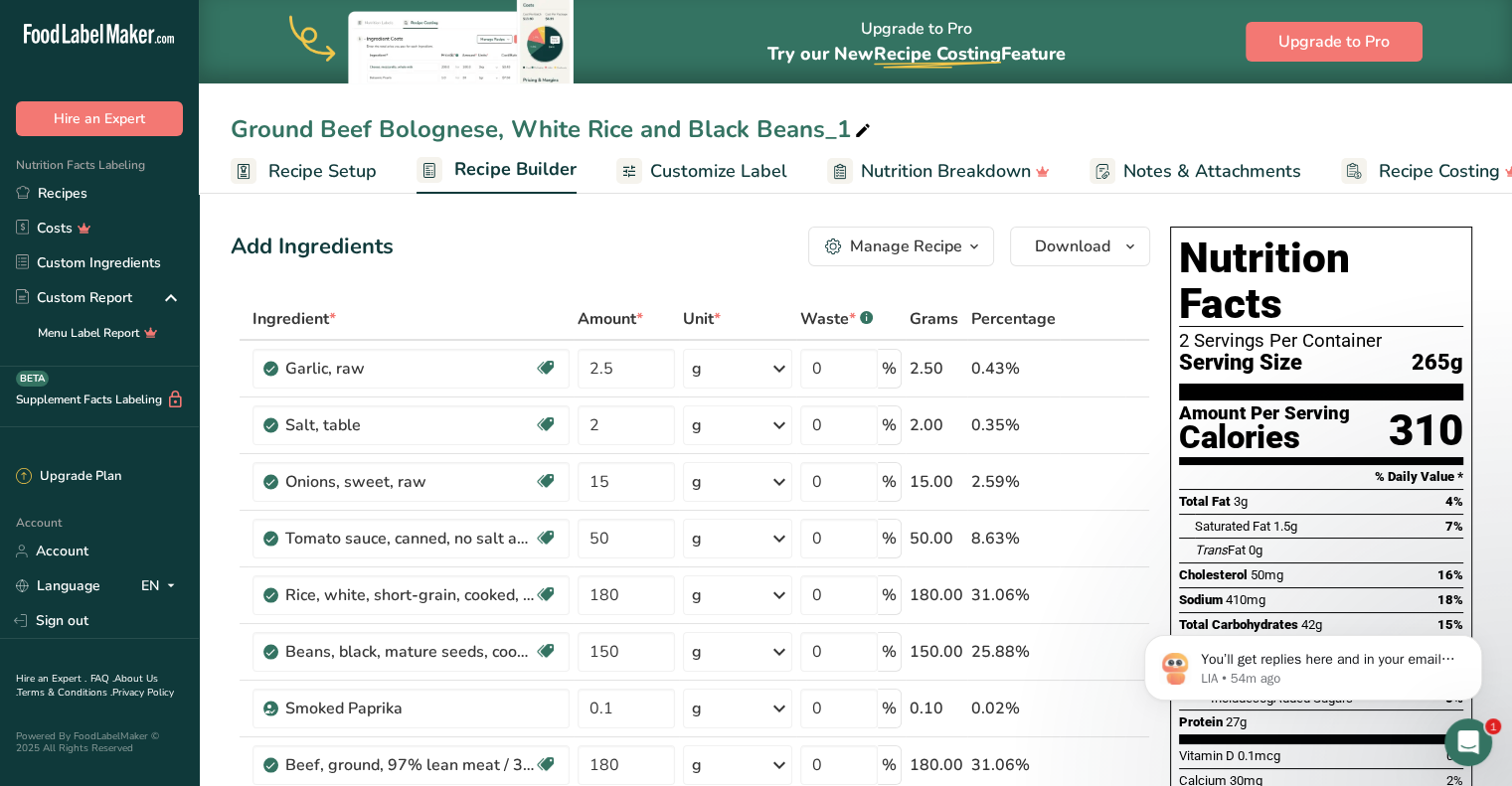 click on "Ground Beef Bolognese, White Rice and Black Beans_1" at bounding box center (553, 129) 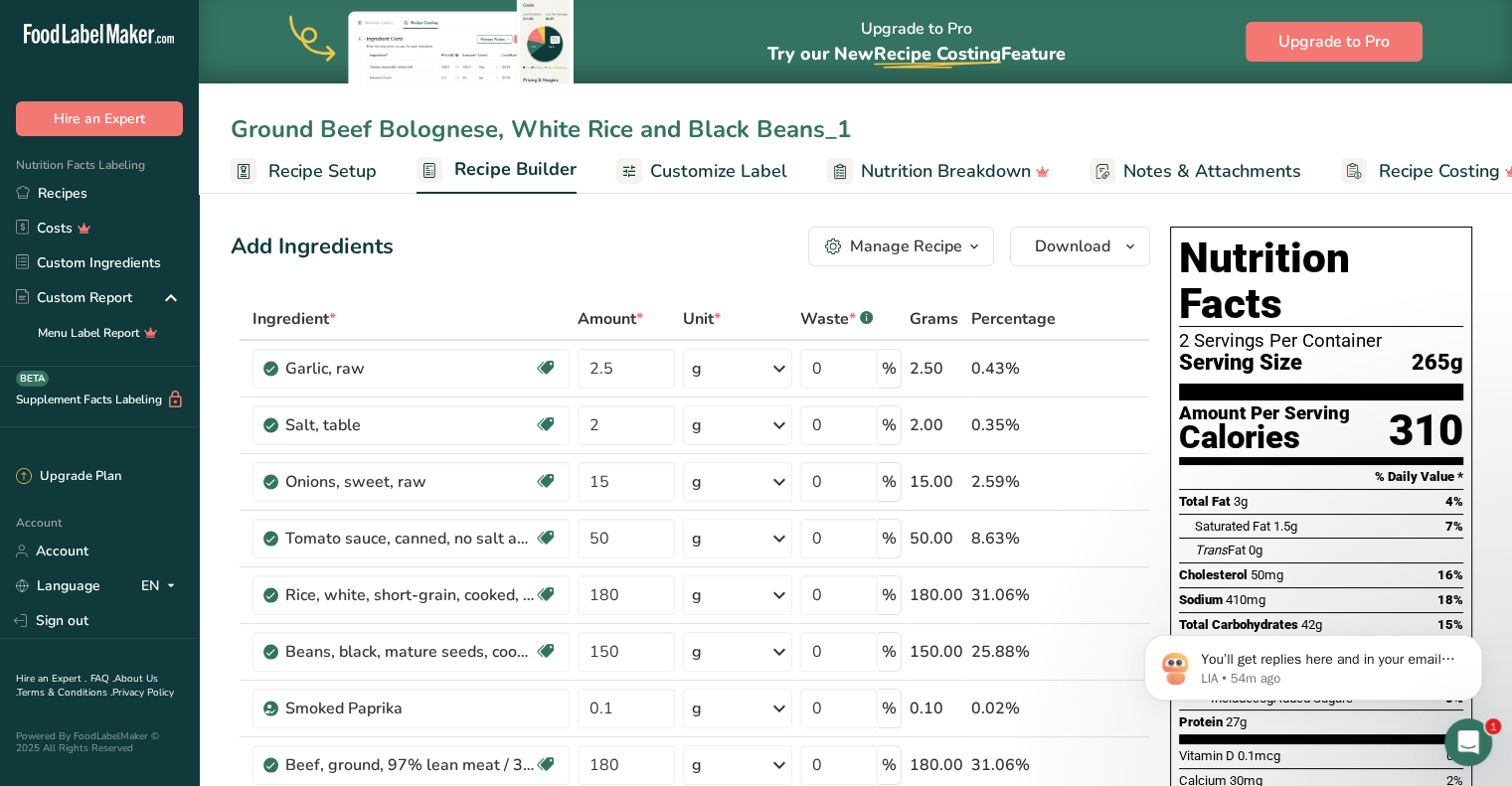 drag, startPoint x: 485, startPoint y: 127, endPoint x: 885, endPoint y: 142, distance: 400.28115 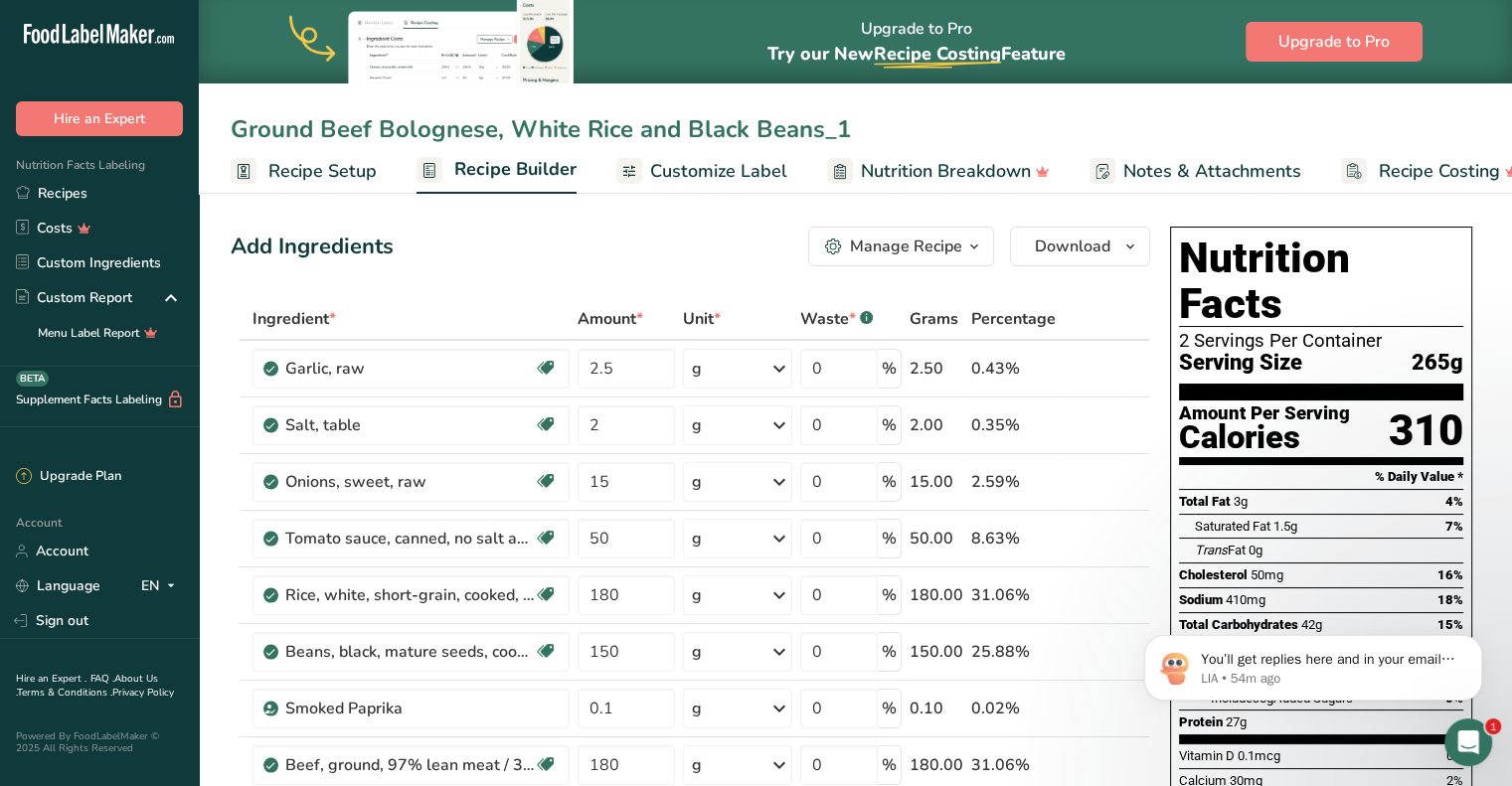 click on "Ground Beef Bolognese, White Rice and Black Beans_1" at bounding box center [855, 129] 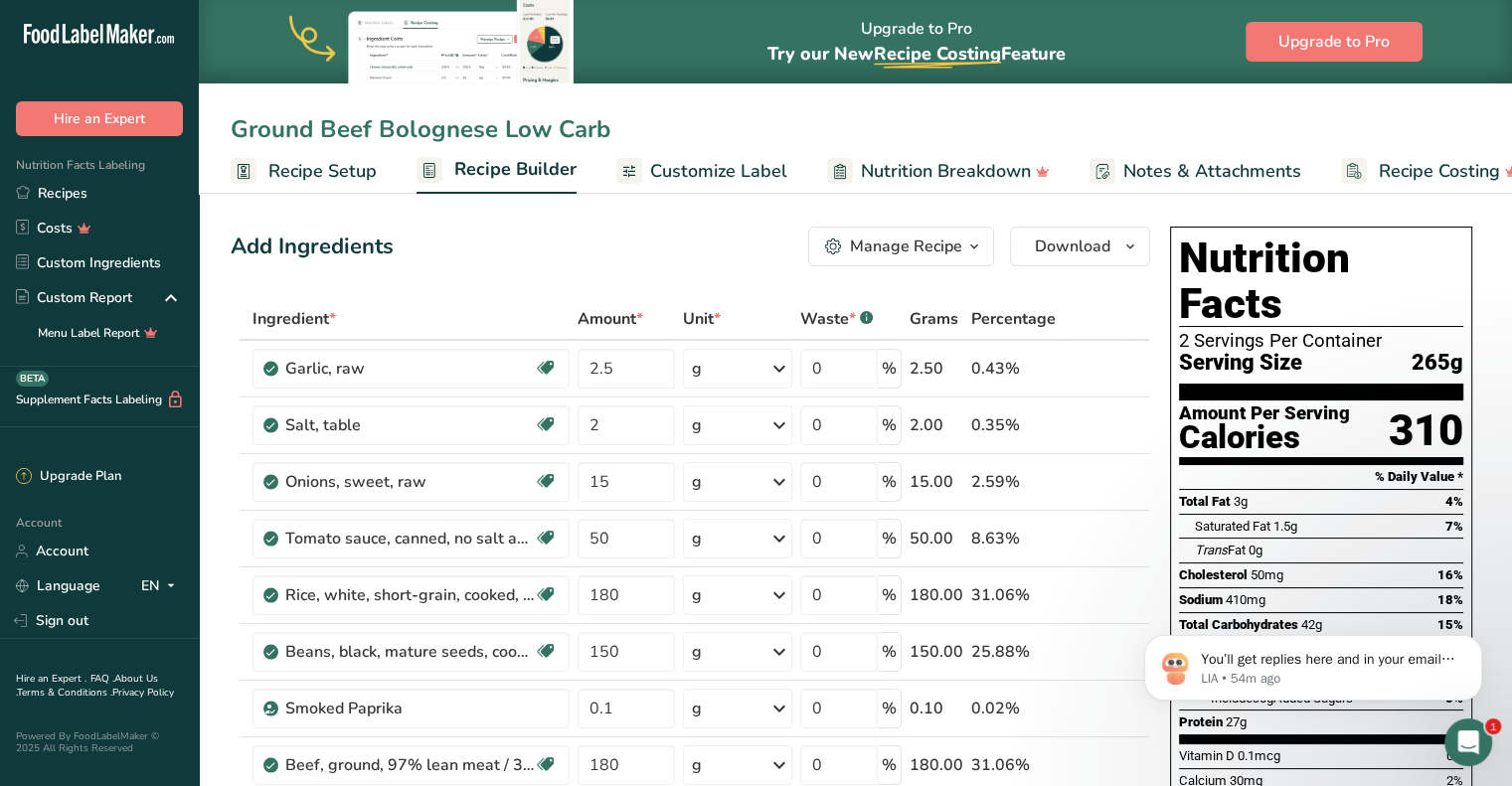 type on "Ground Beef Bolognese Low Carb" 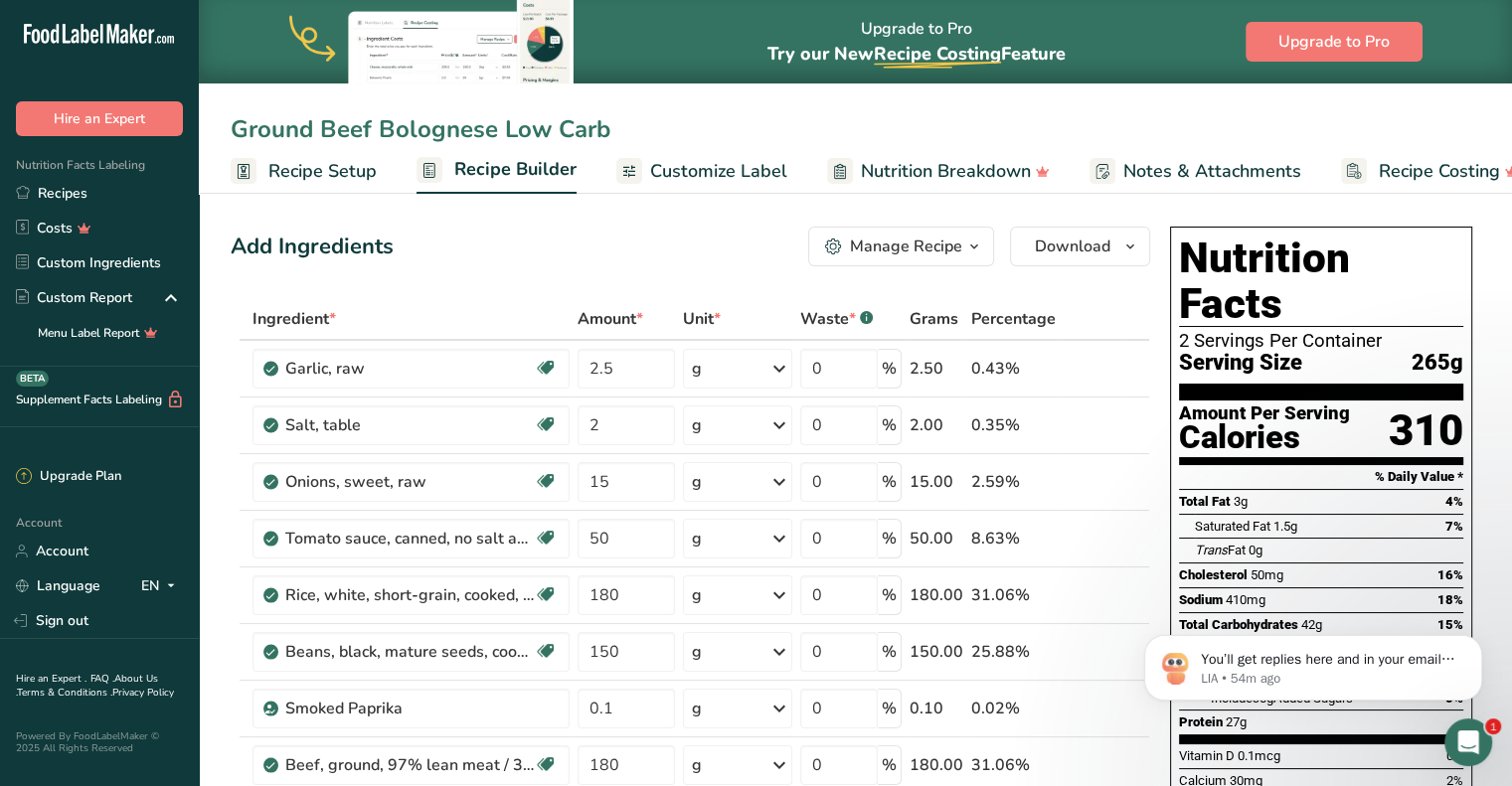 click on "Add Ingredients
Manage Recipe         Delete Recipe           Duplicate Recipe             Scale Recipe             Save as Sub-Recipe   .a-a{fill:#347362;}.b-a{fill:#fff;}                               Nutrition Breakdown                   Recipe Card
NEW
Amino Acids Pattern Report             Activity History
Download
Choose your preferred label style
Standard FDA label
Standard FDA label
The most common format for nutrition facts labels in compliance with the FDA's typeface, style and requirements
Tabular FDA label
A label format compliant with the FDA regulations presented in a tabular (horizontal) display.
Linear FDA label
A simple linear display for small sized packages.
Simplified FDA label" at bounding box center [690, 246] 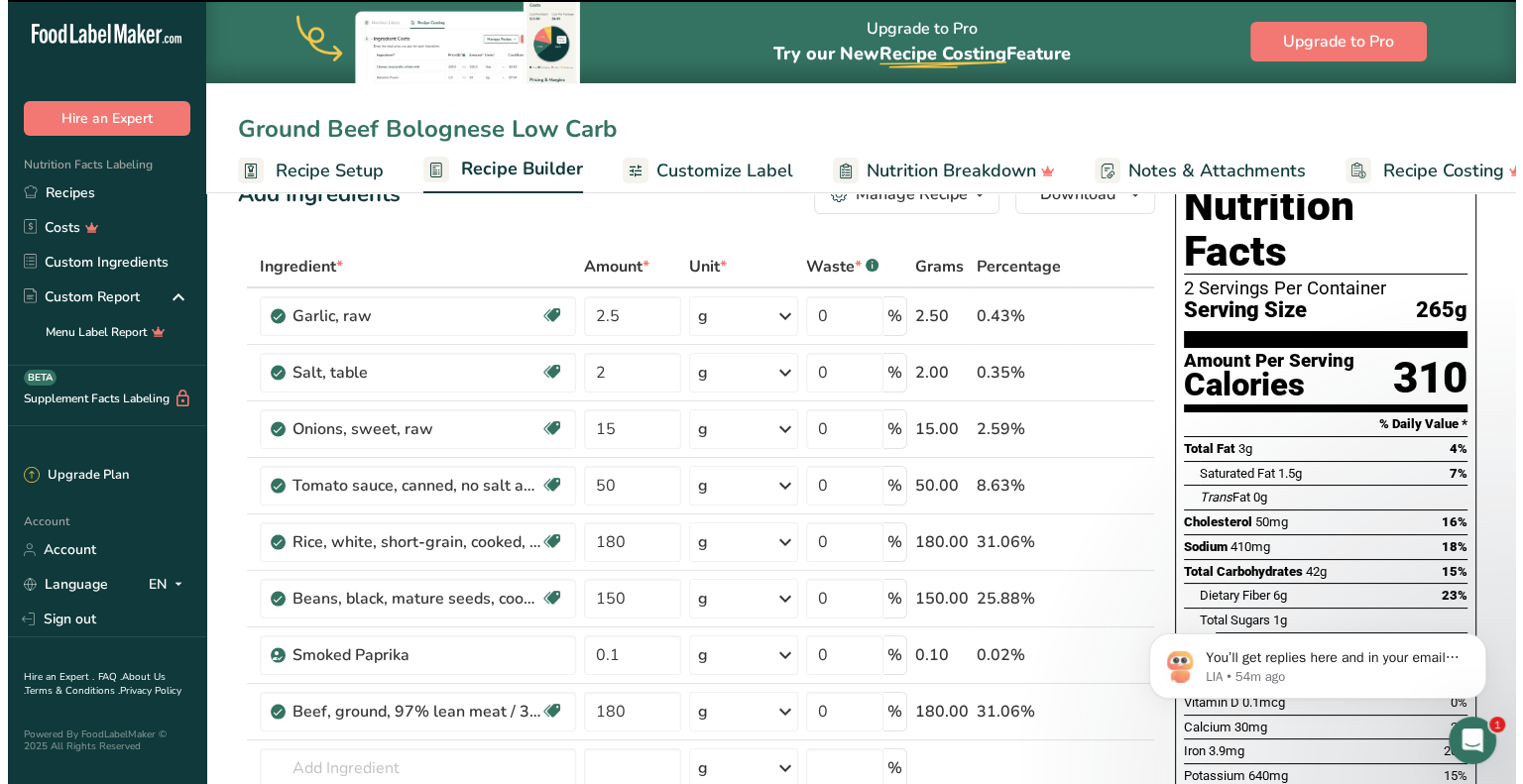 scroll, scrollTop: 55, scrollLeft: 0, axis: vertical 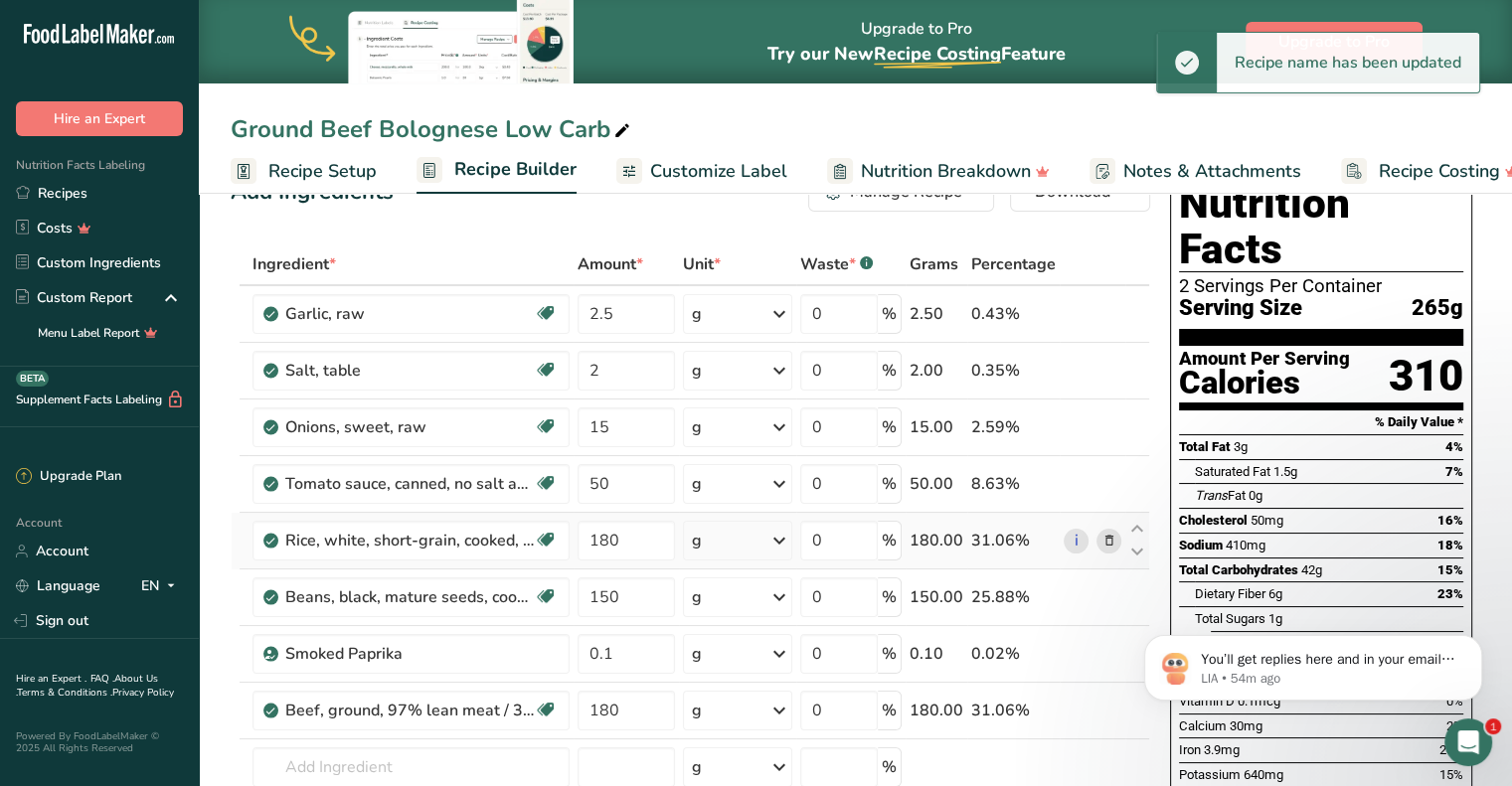 click at bounding box center [1108, 541] 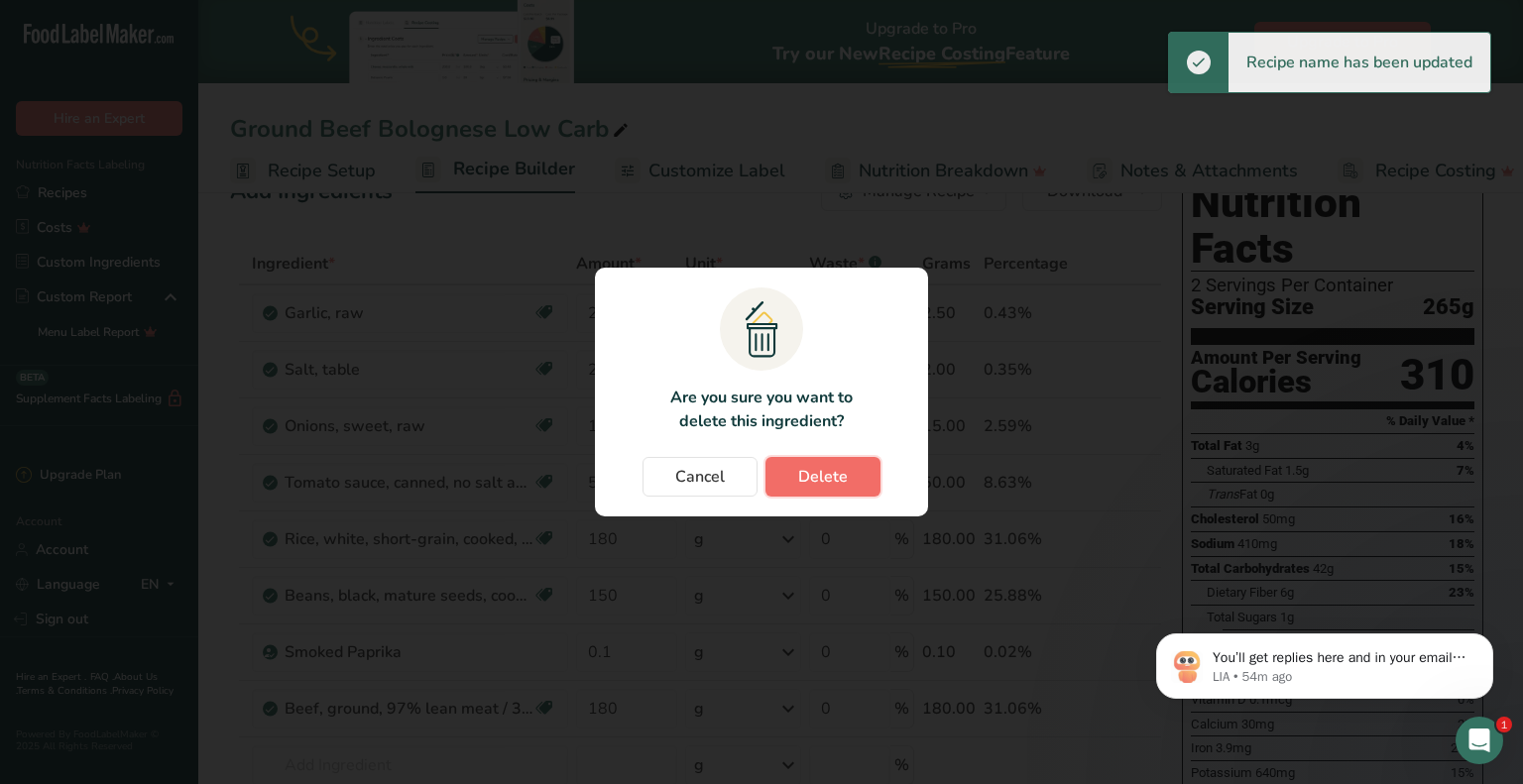 click on "Delete" at bounding box center (823, 477) 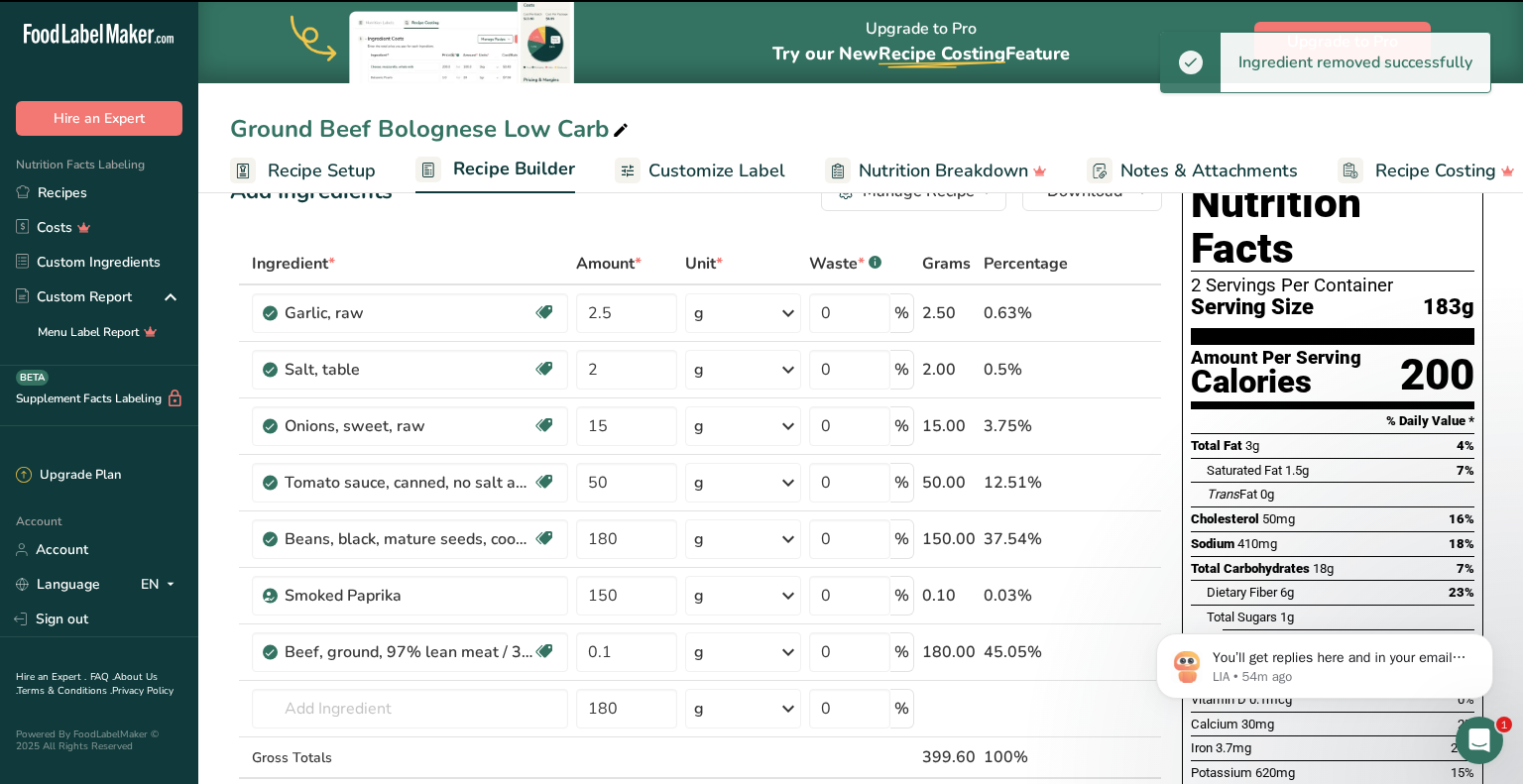 type on "150" 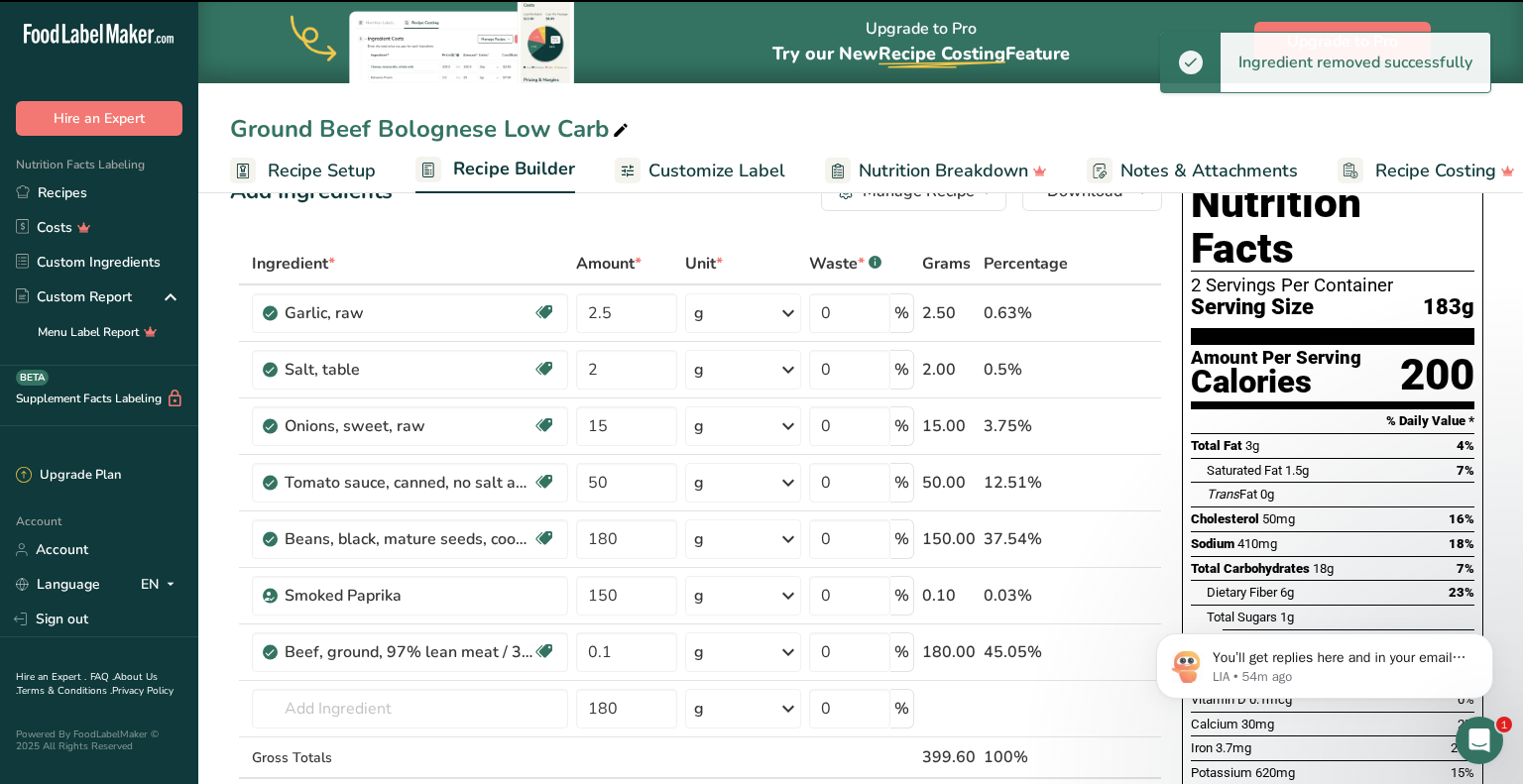 type on "0.1" 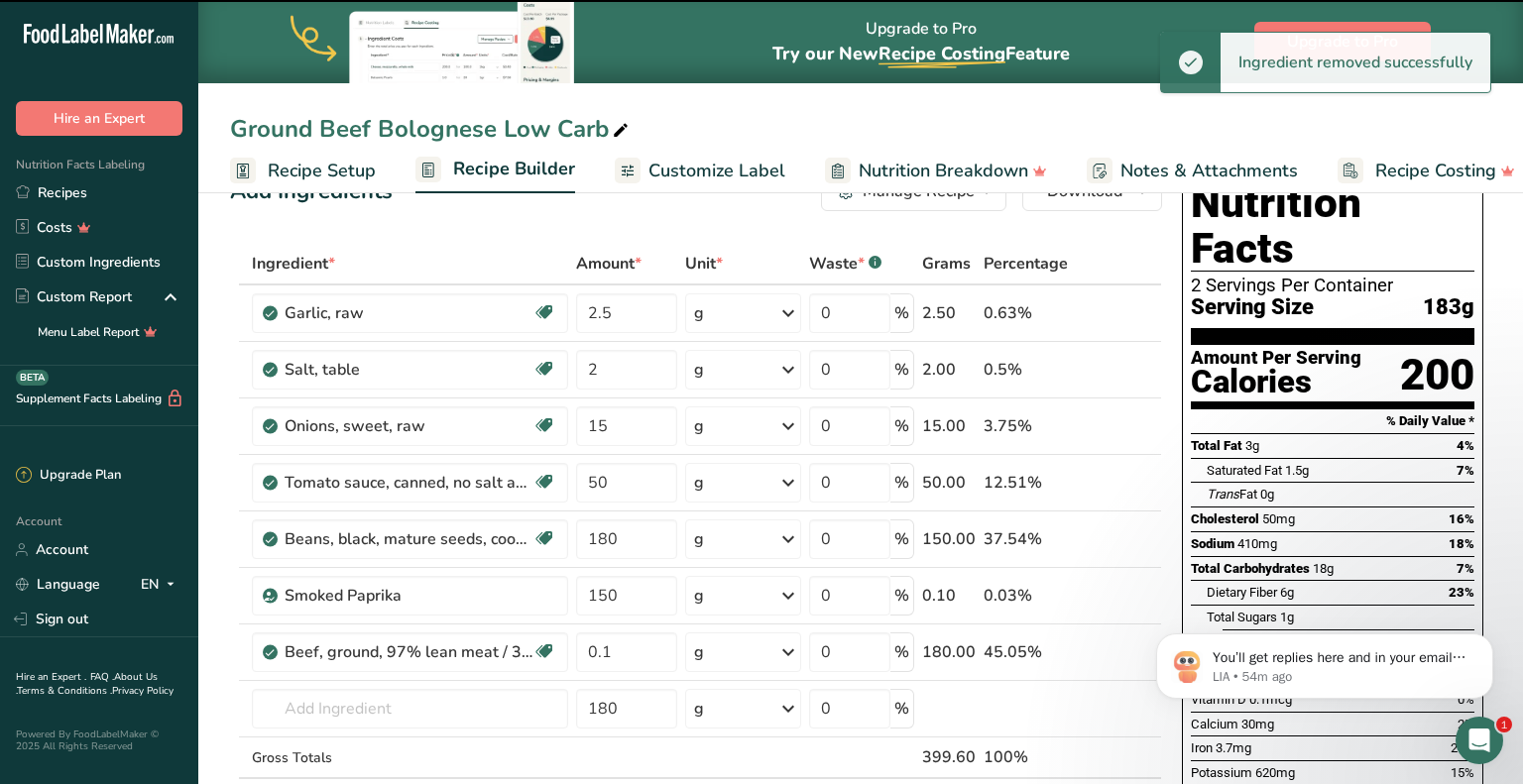 type on "180" 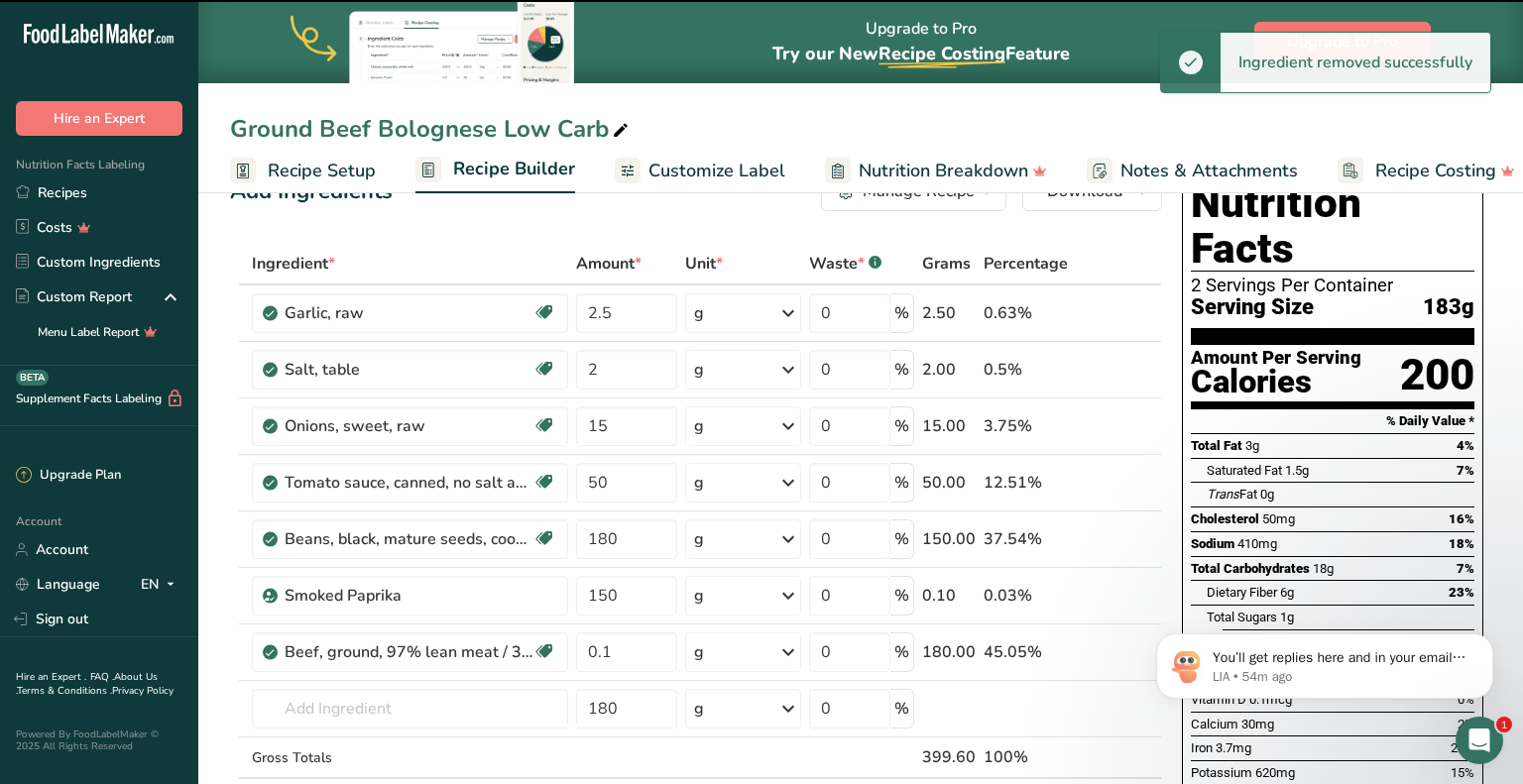 type 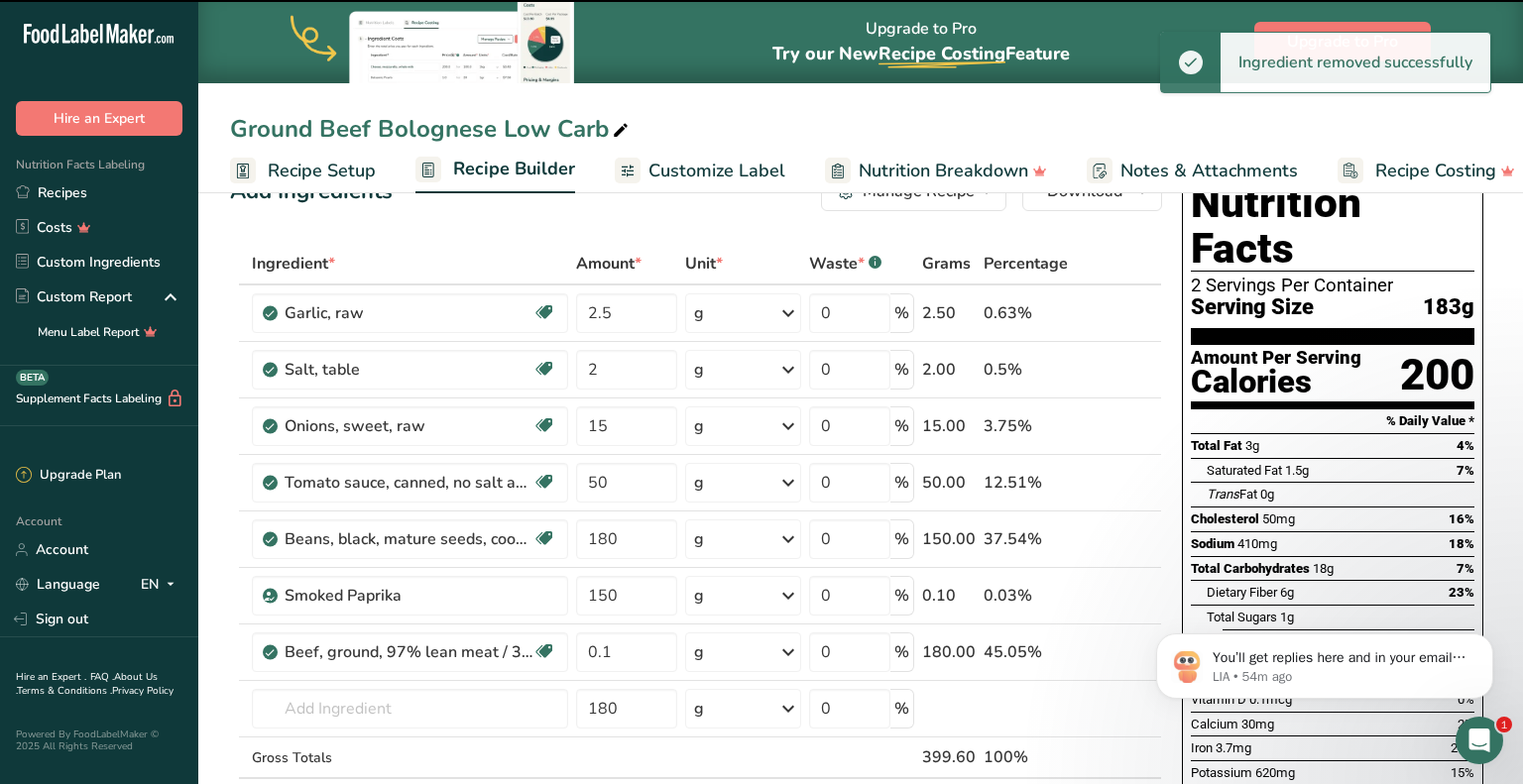 type 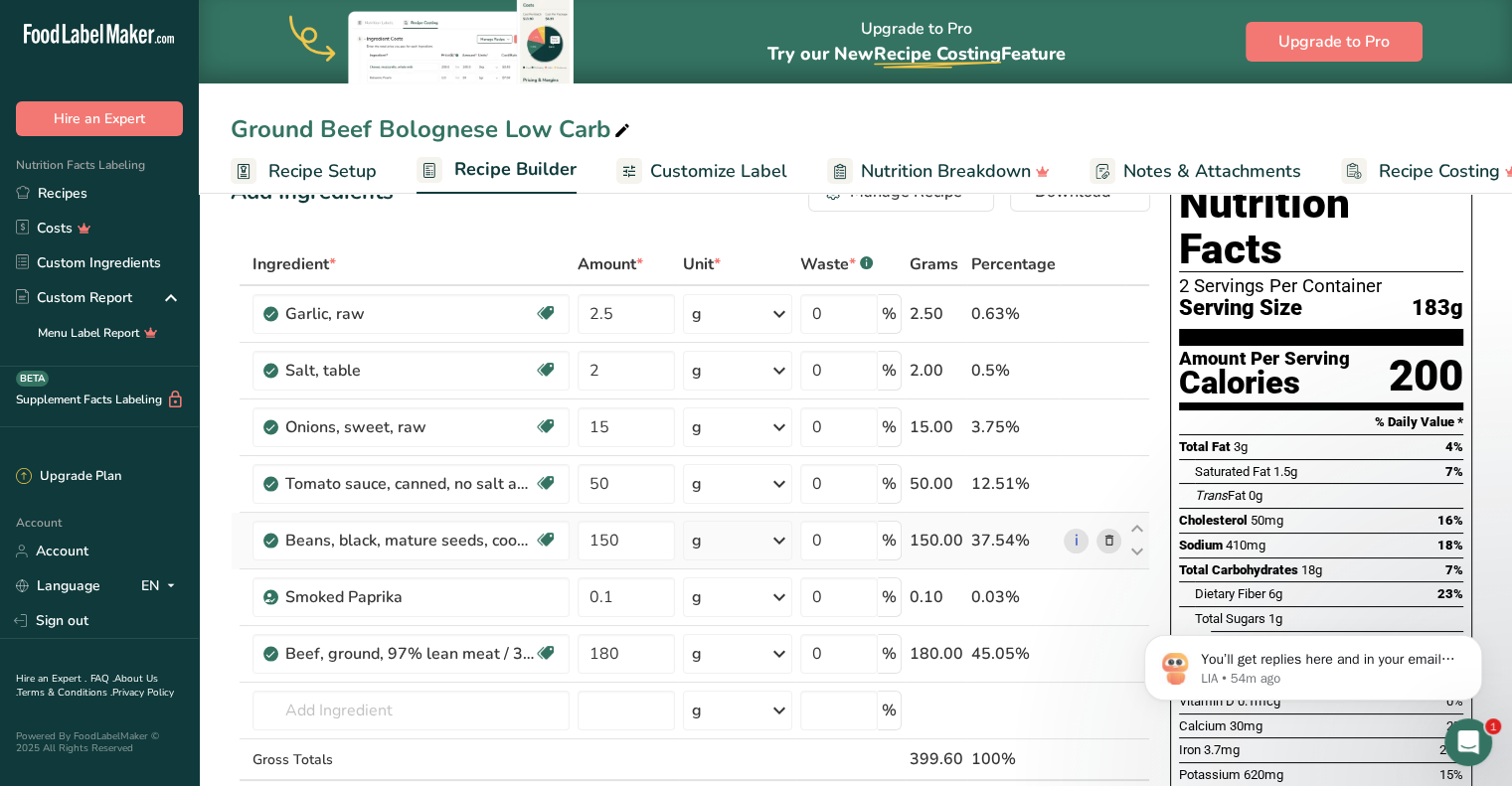 click at bounding box center (1108, 541) 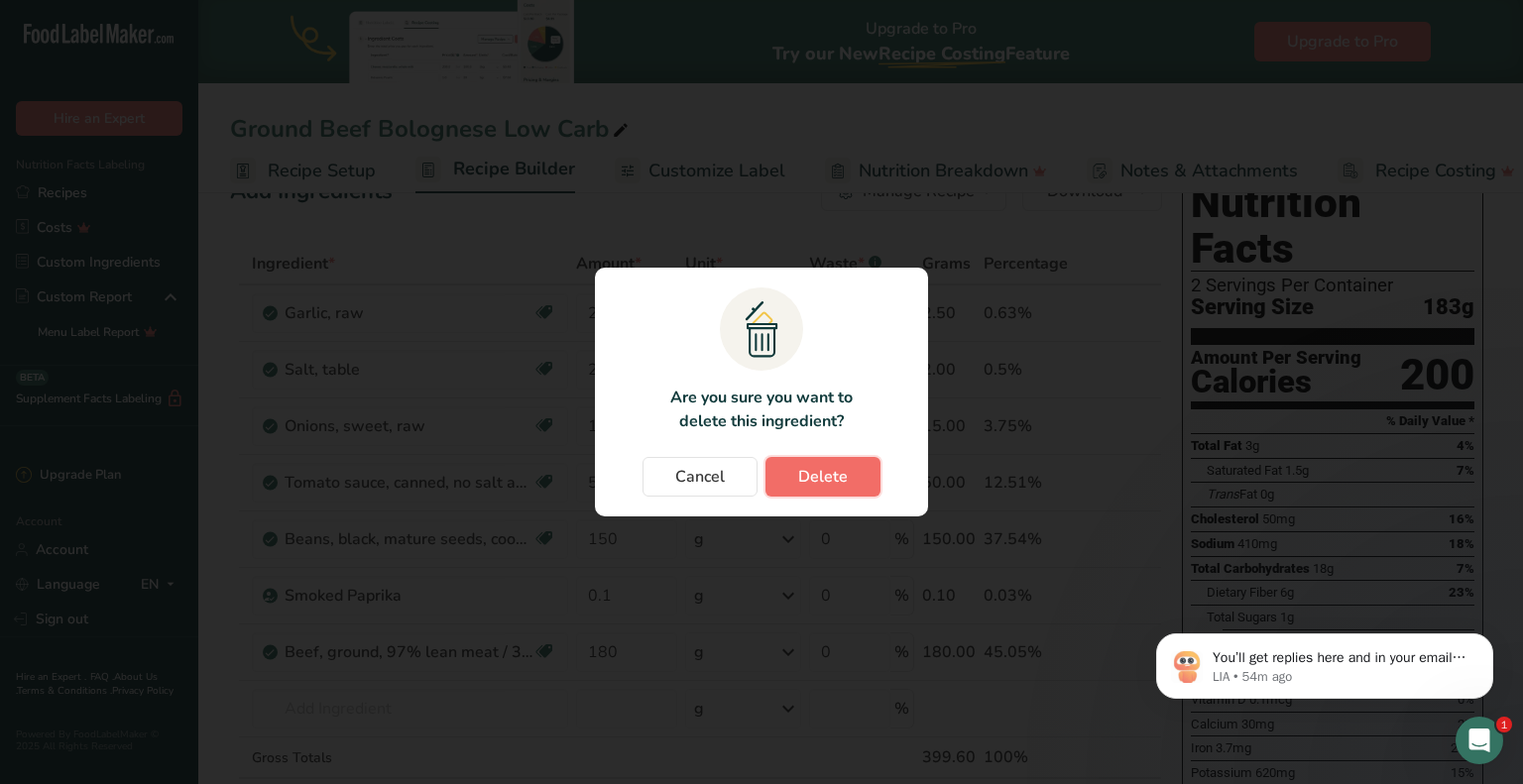 click on "Delete" at bounding box center (823, 477) 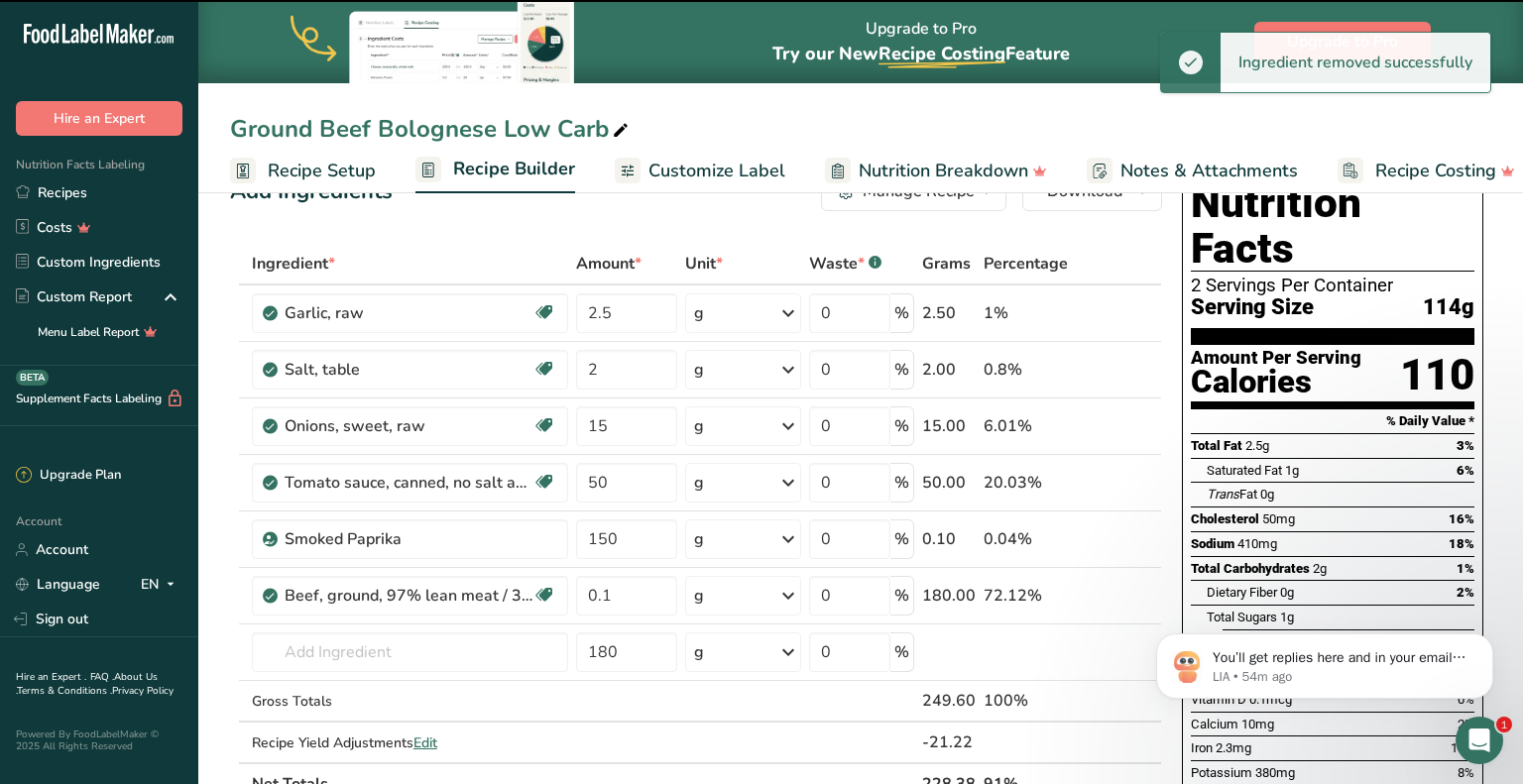 type on "0.1" 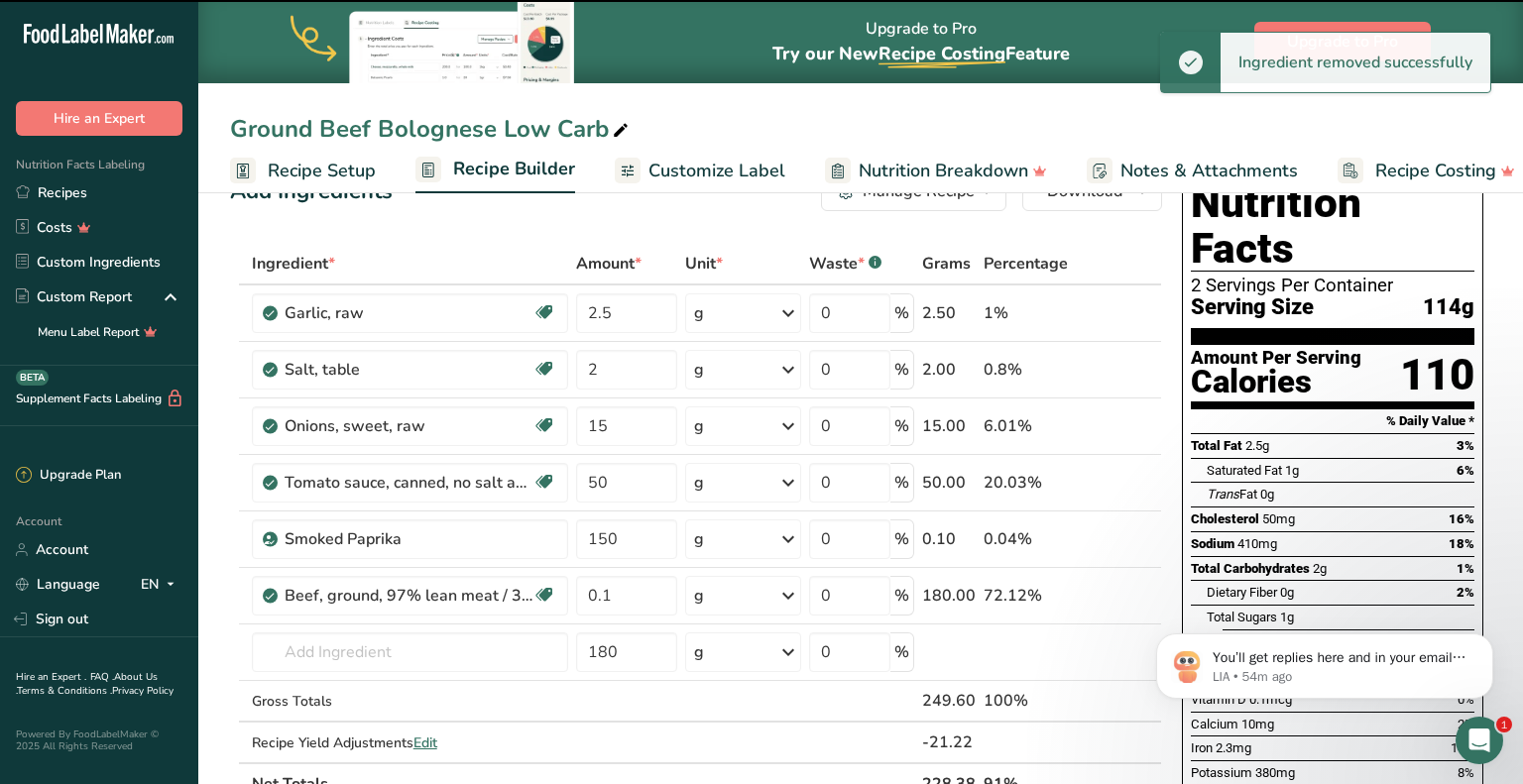 type on "180" 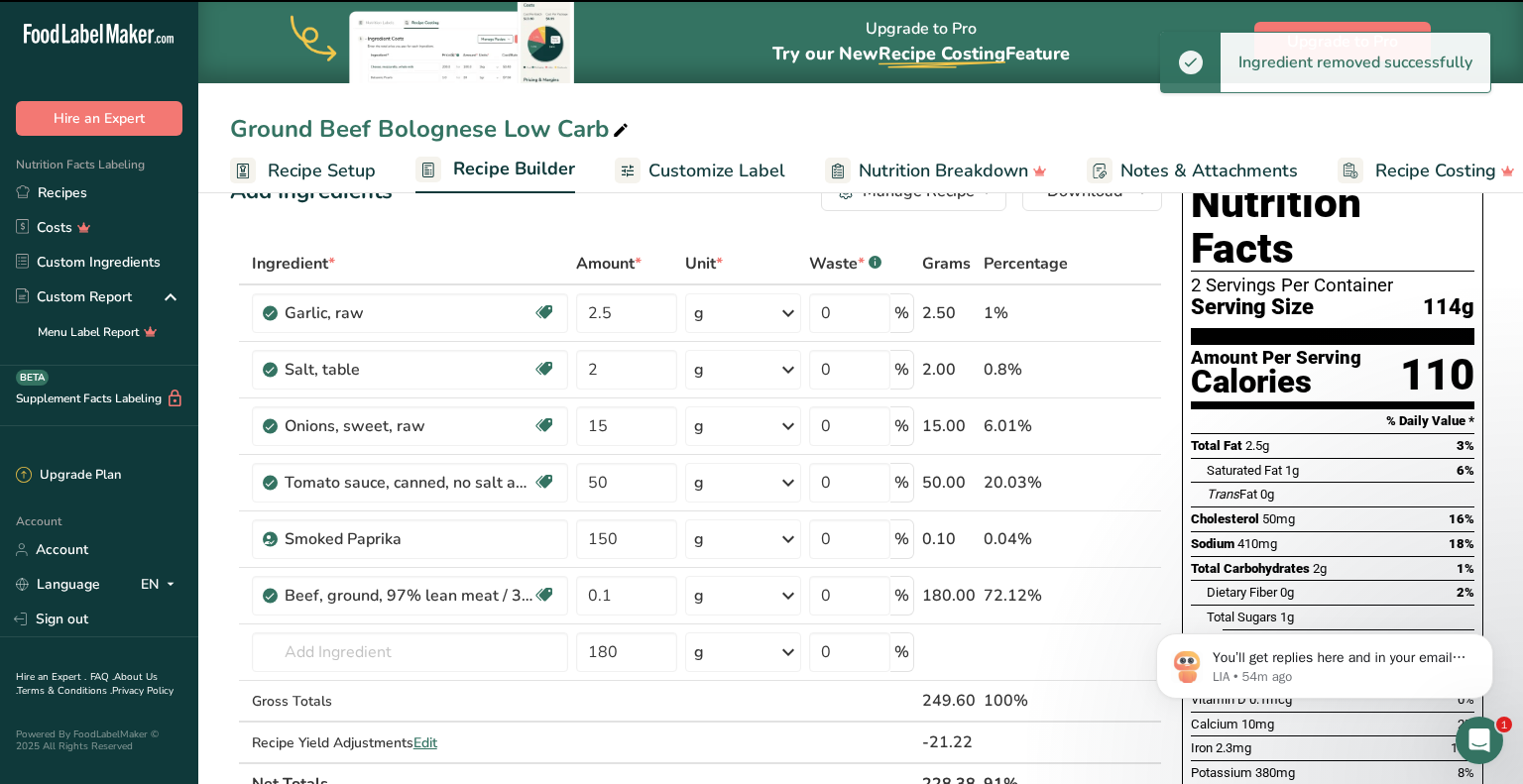 type 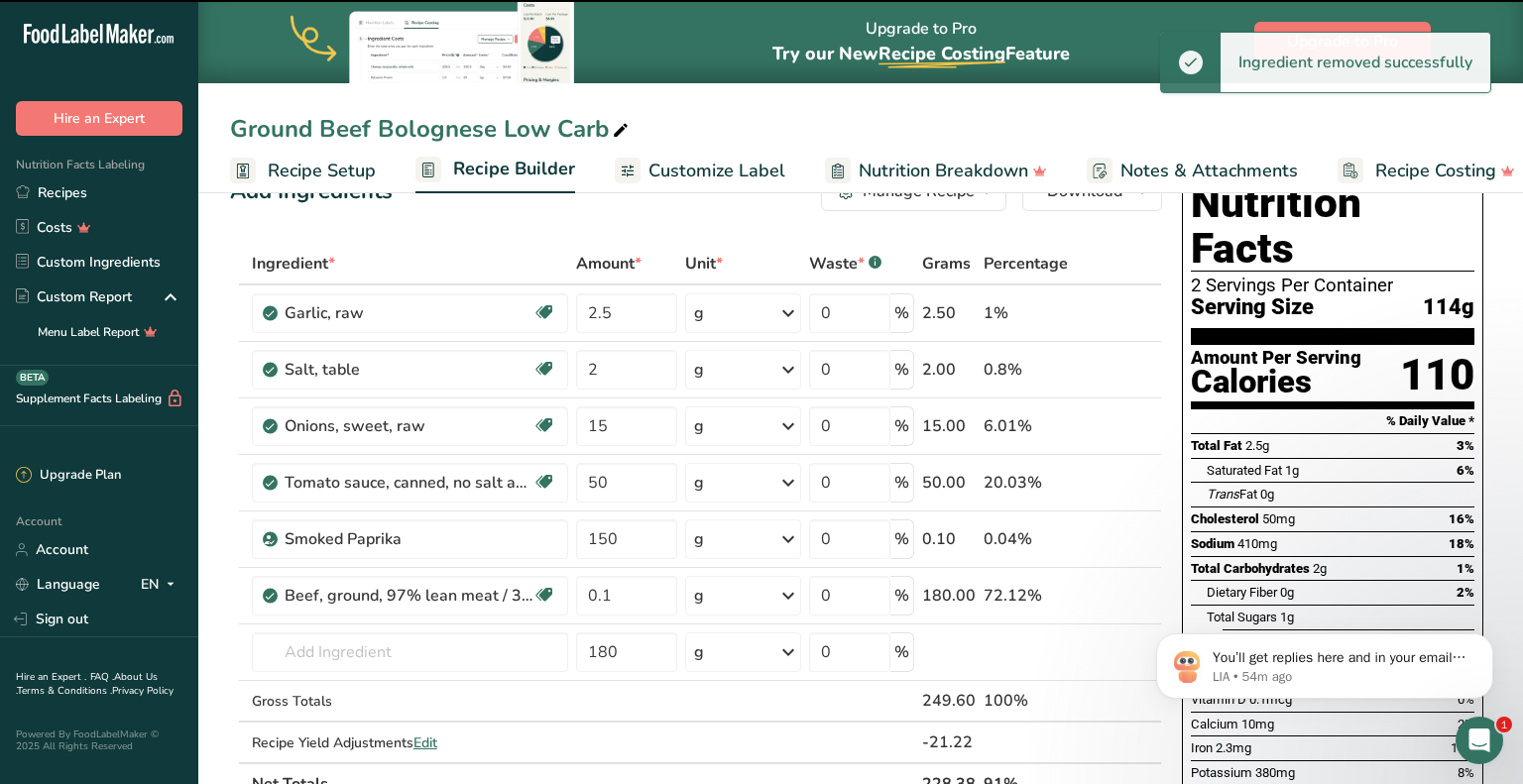 type 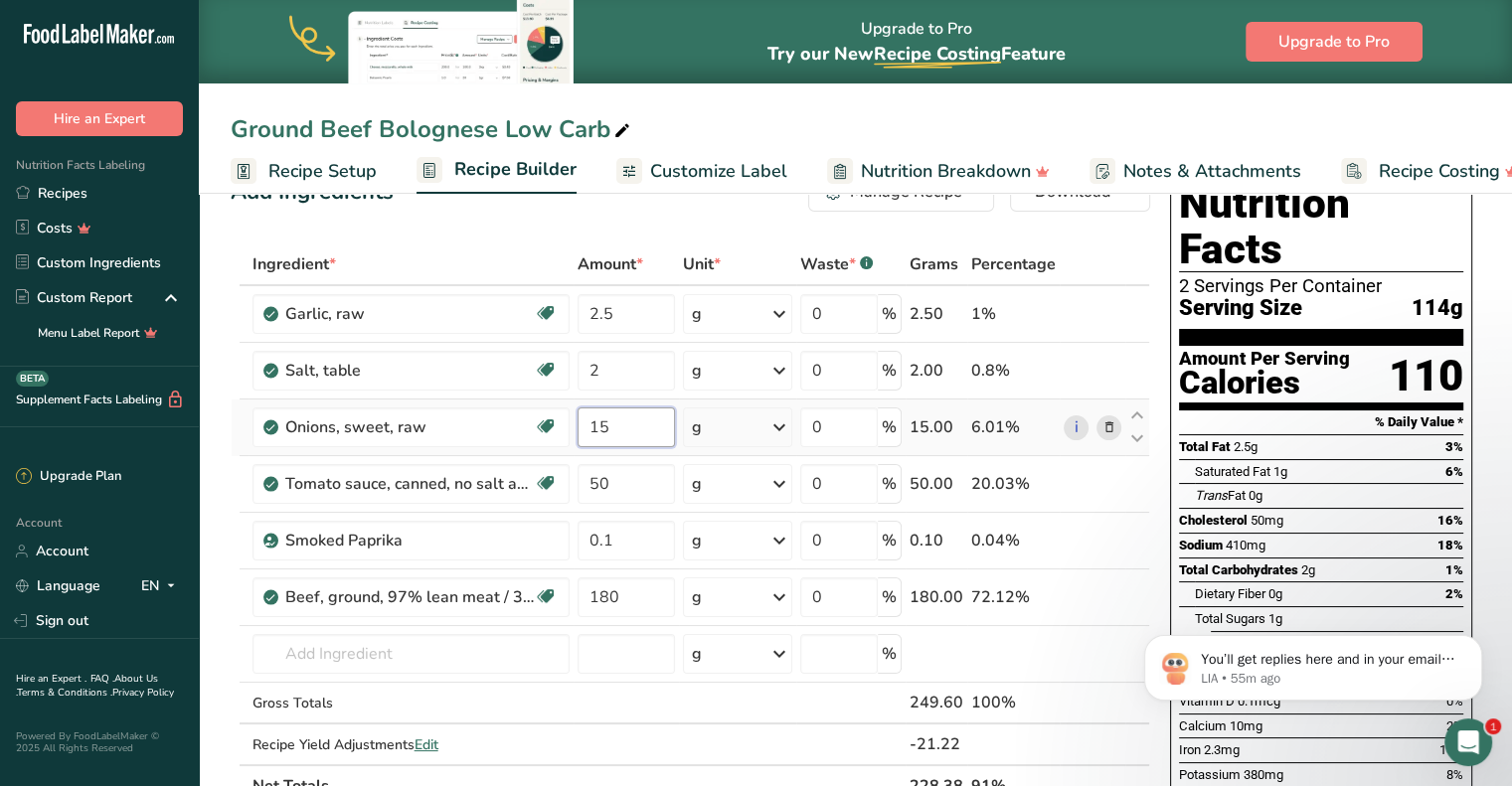 click on "15" at bounding box center (626, 427) 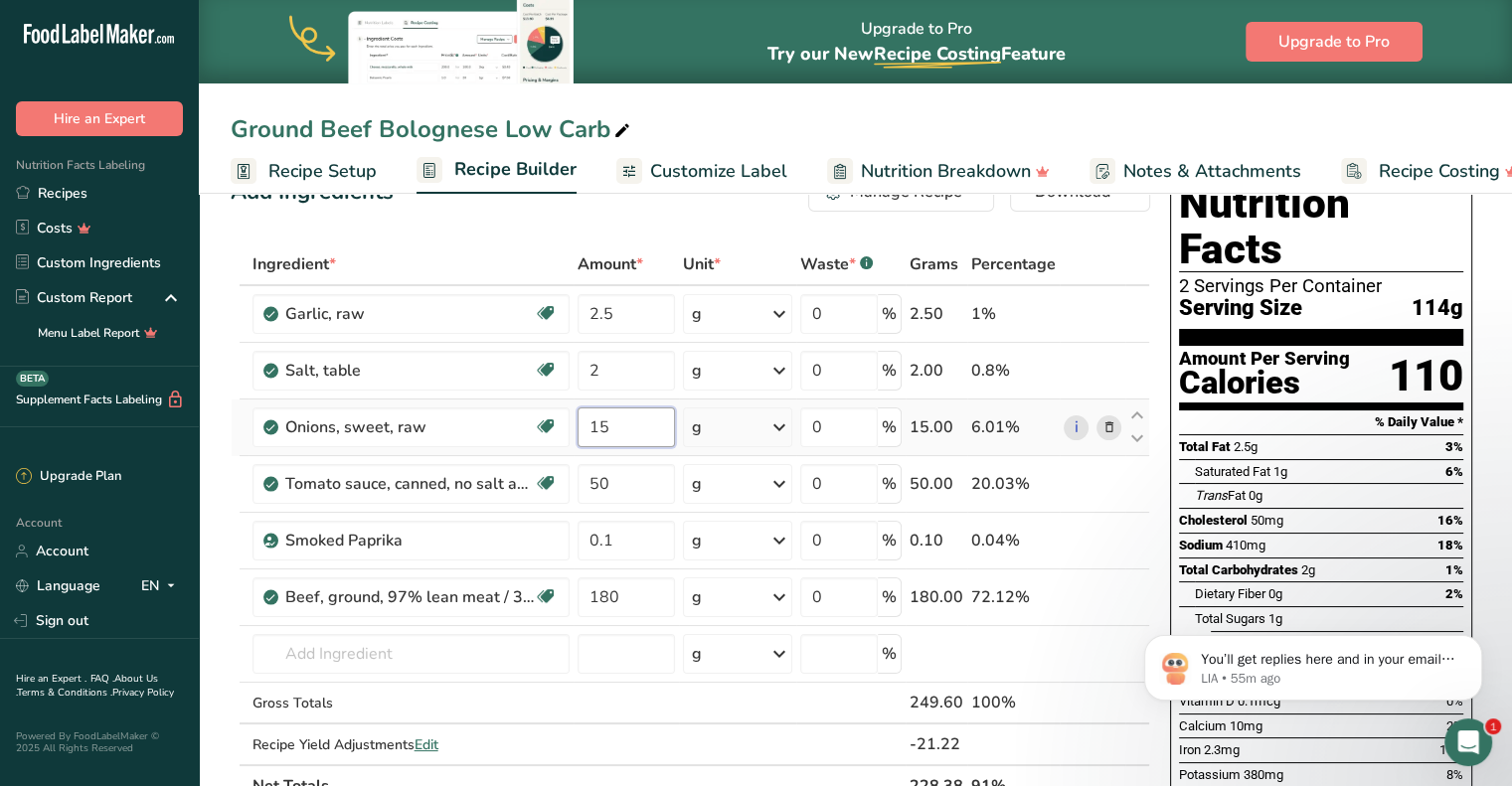 type on "1" 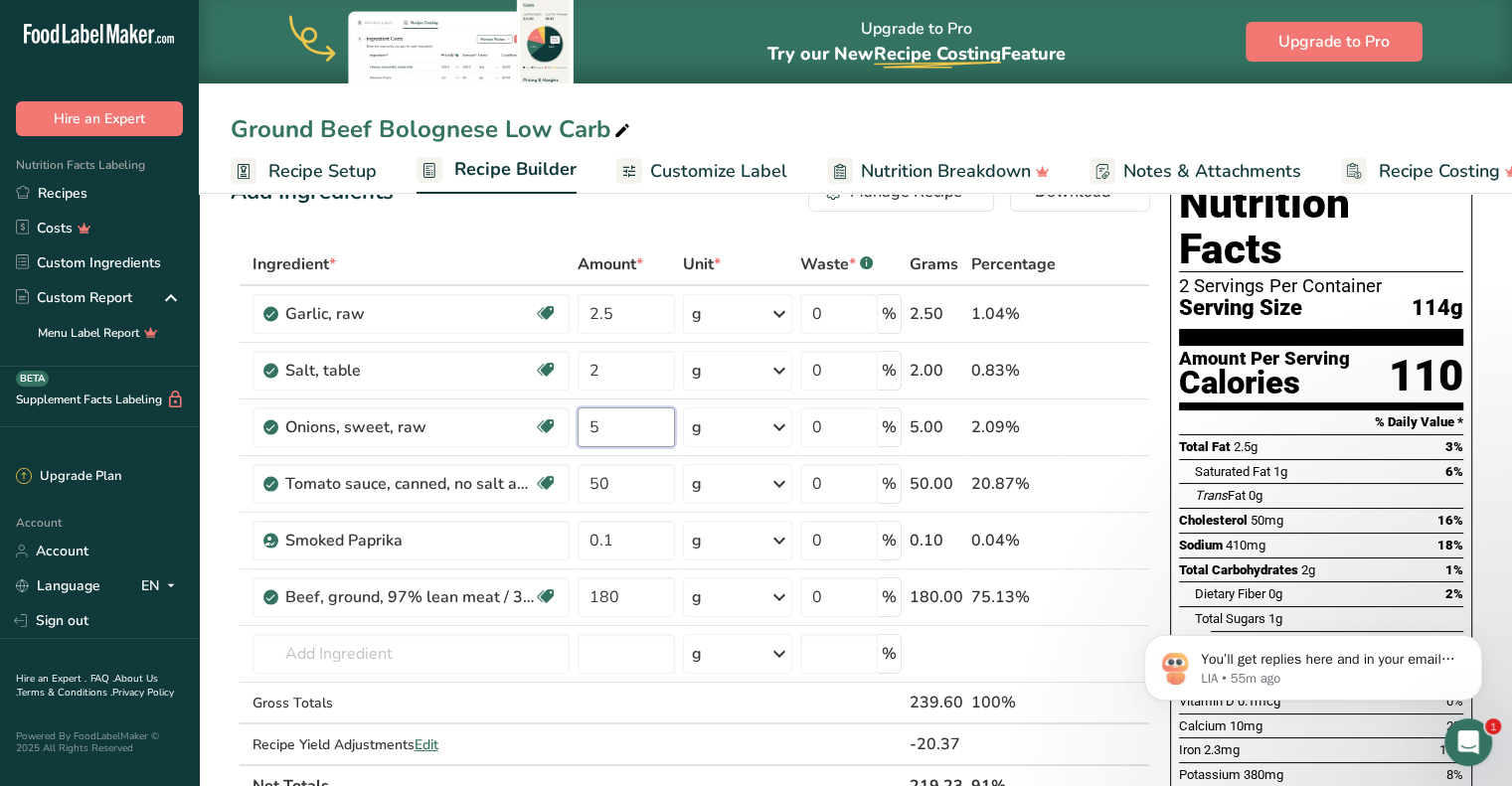 type on "5" 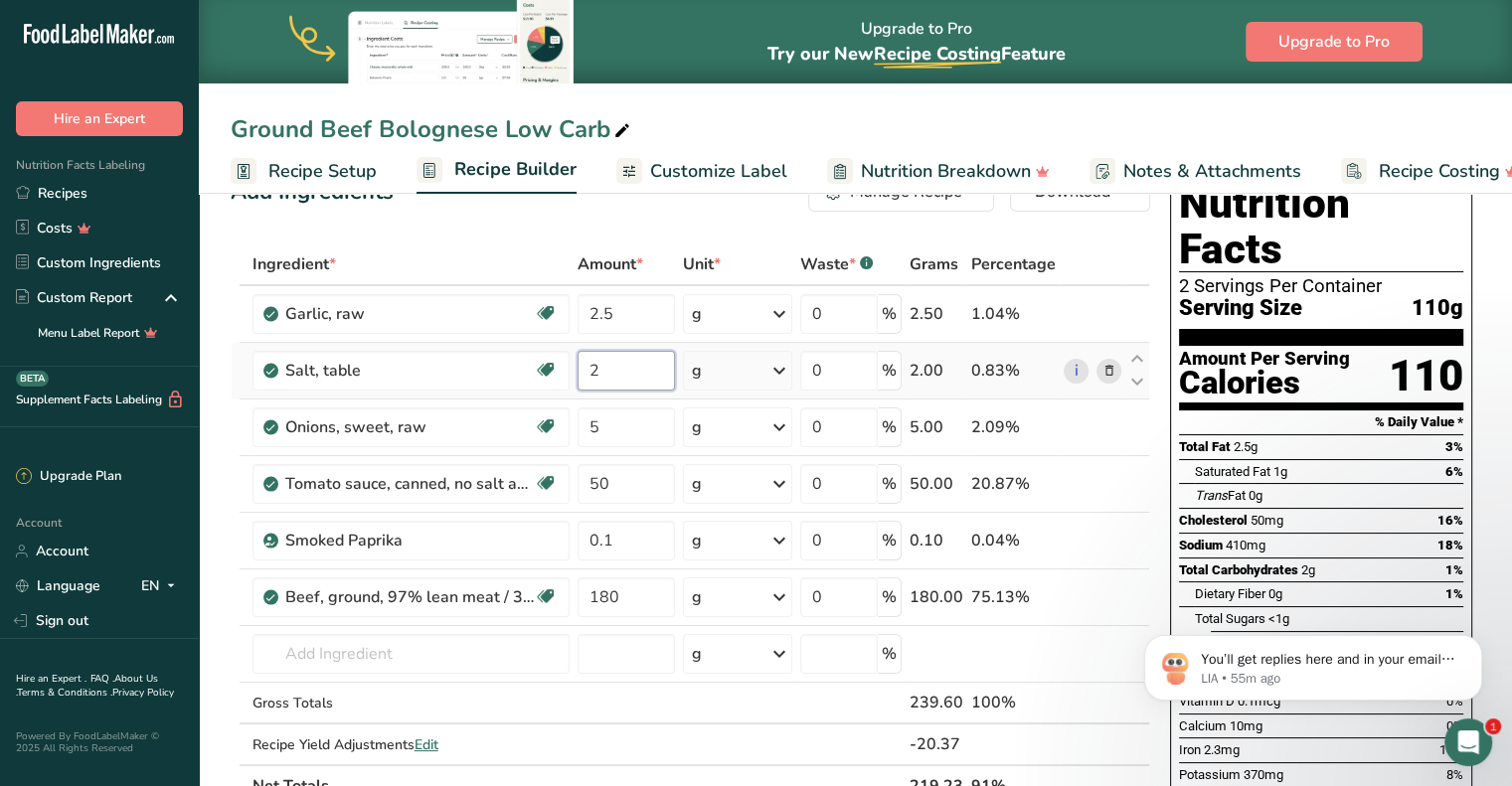 click on "Ingredient *
Amount *
Unit *
Waste *   .a-a{fill:#347362;}.b-a{fill:#fff;}          Grams
Percentage
Garlic, raw
Source of Antioxidants
Dairy free
Gluten free
Vegan
Vegetarian
Soy free
2.5
g
Portions
1 cup
1 tsp
1 clove
See more
Weight Units
g
kg
mg
See more
Volume Units
l
Volume units require a density conversion. If you know your ingredient's density enter it below. Otherwise, click on "RIA" our AI Regulatory bot - she will be able to help you
lb/ft3
g/cm3
Confirm" at bounding box center (690, 525) 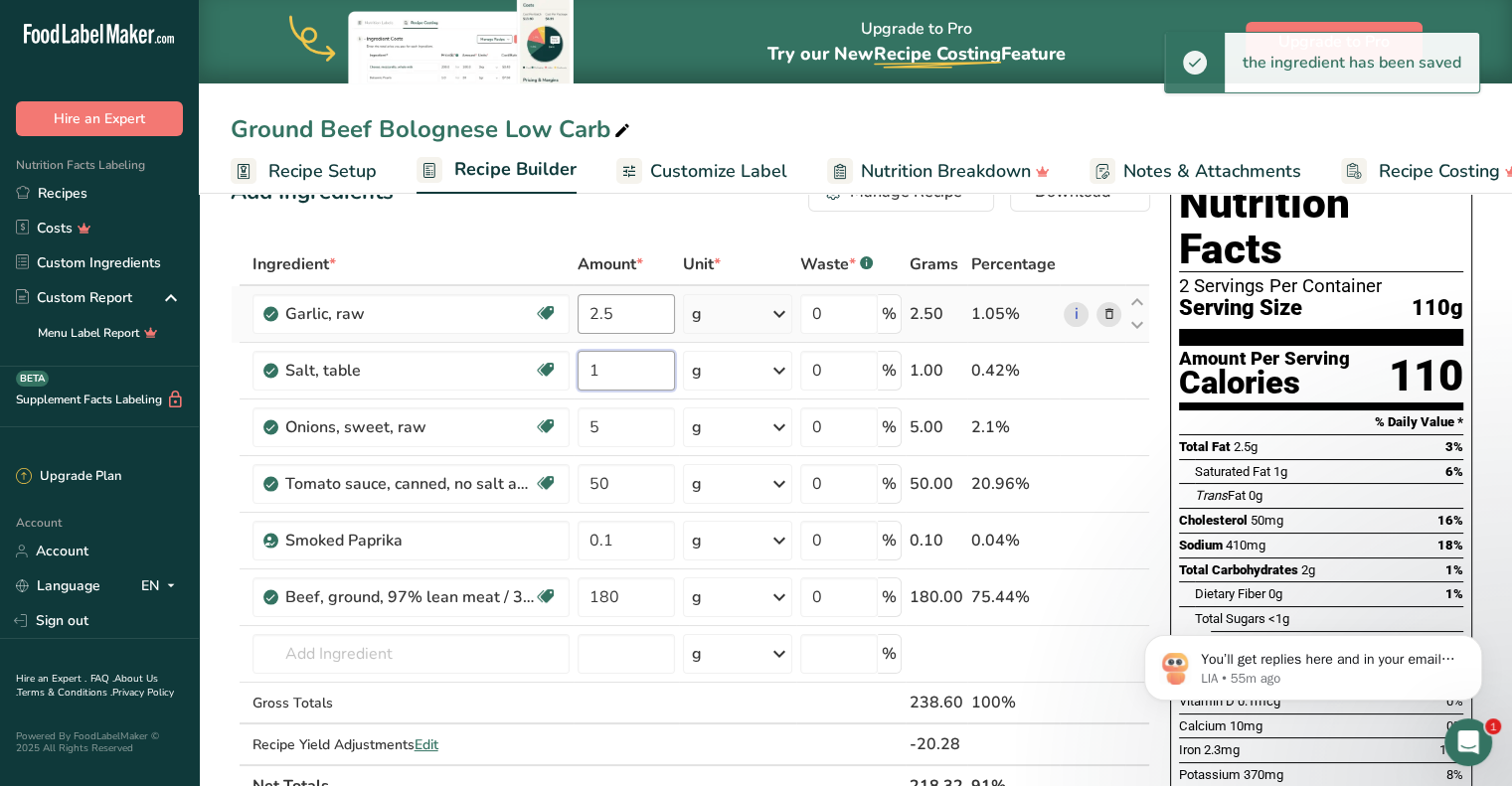 type on "1" 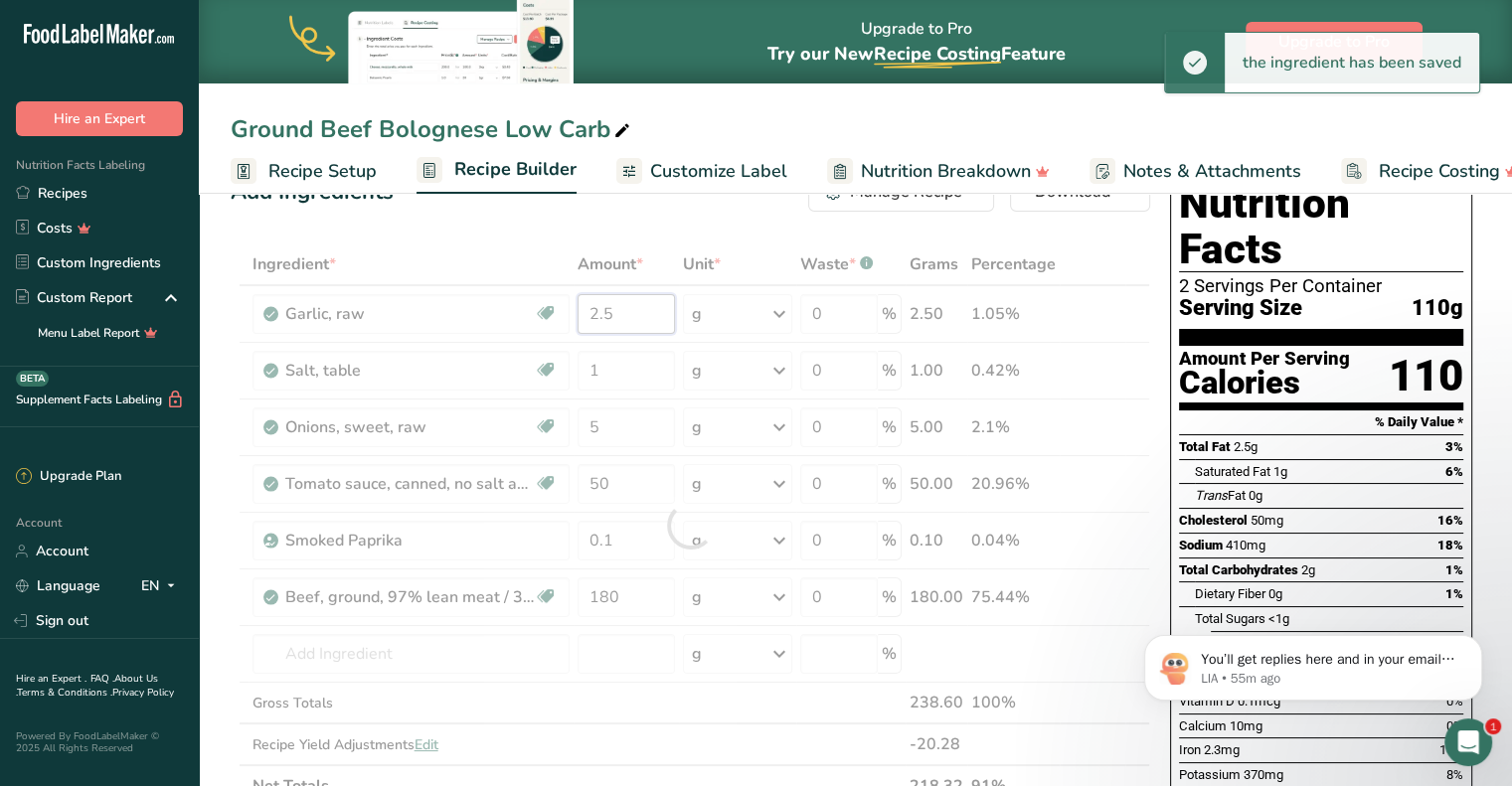 drag, startPoint x: 642, startPoint y: 320, endPoint x: 474, endPoint y: 292, distance: 170.31735 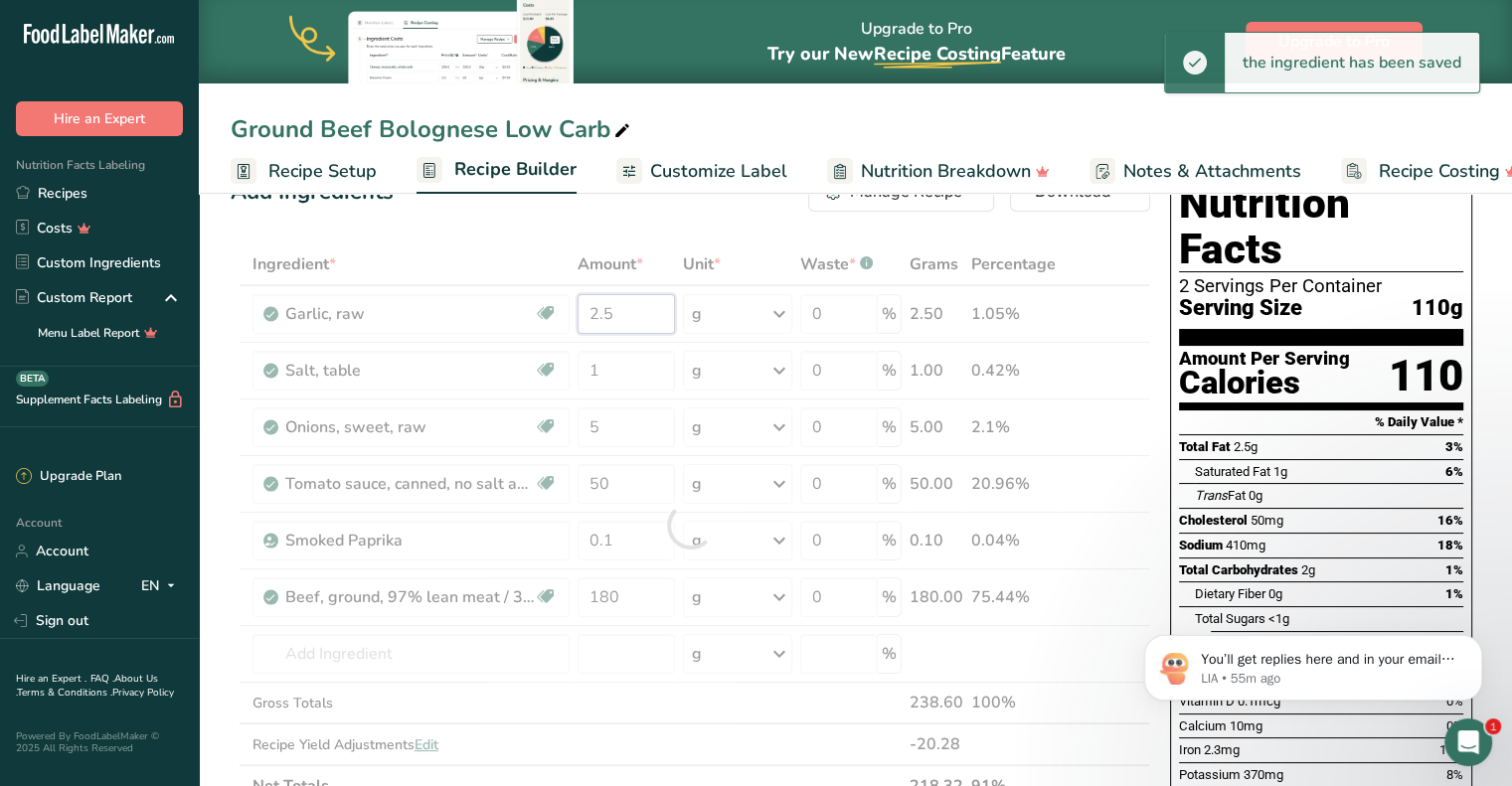 click on "Ingredient *
Amount *
Unit *
Waste *   .a-a{fill:#347362;}.b-a{fill:#fff;}          Grams
Percentage
Garlic, raw
Source of Antioxidants
Dairy free
Gluten free
Vegan
Vegetarian
Soy free
2.5
g
Portions
1 cup
1 tsp
1 clove
See more
Weight Units
g
kg
mg
See more
Volume Units
l
Volume units require a density conversion. If you know your ingredient's density enter it below. Otherwise, click on "RIA" our AI Regulatory bot - she will be able to help you
lb/ft3
g/cm3
Confirm" at bounding box center (690, 525) 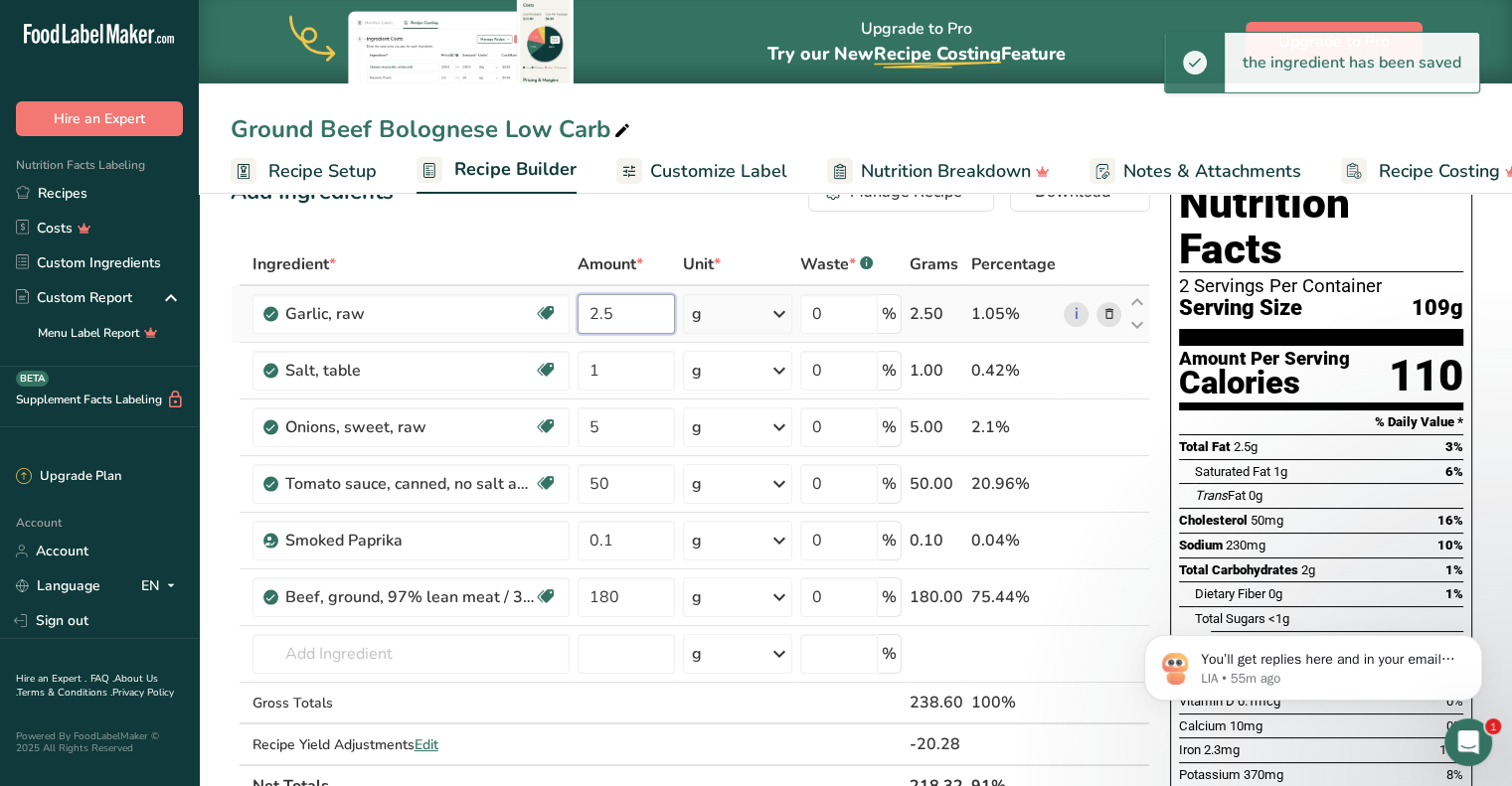 click on "2.5" at bounding box center [626, 314] 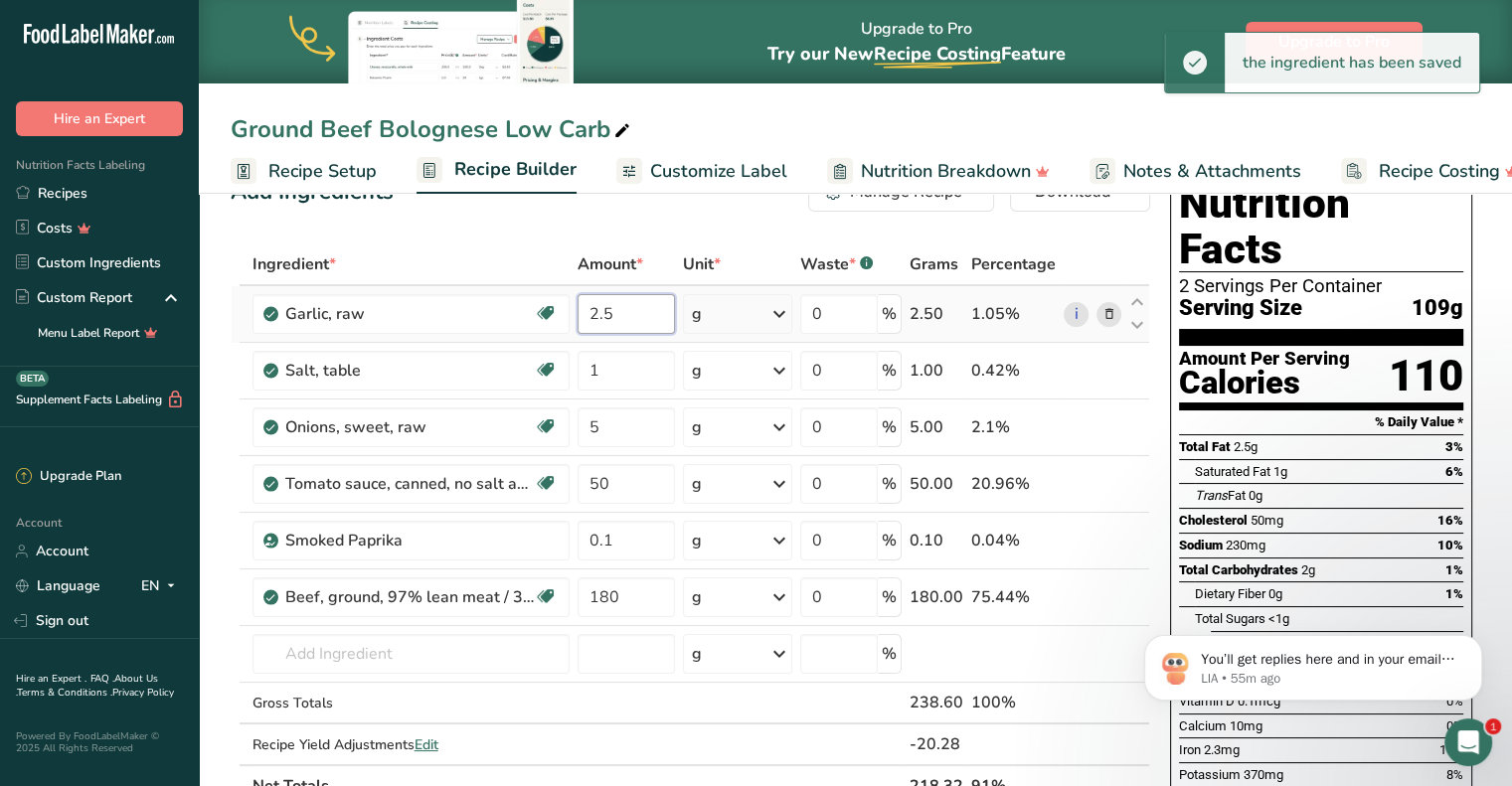 type on "2" 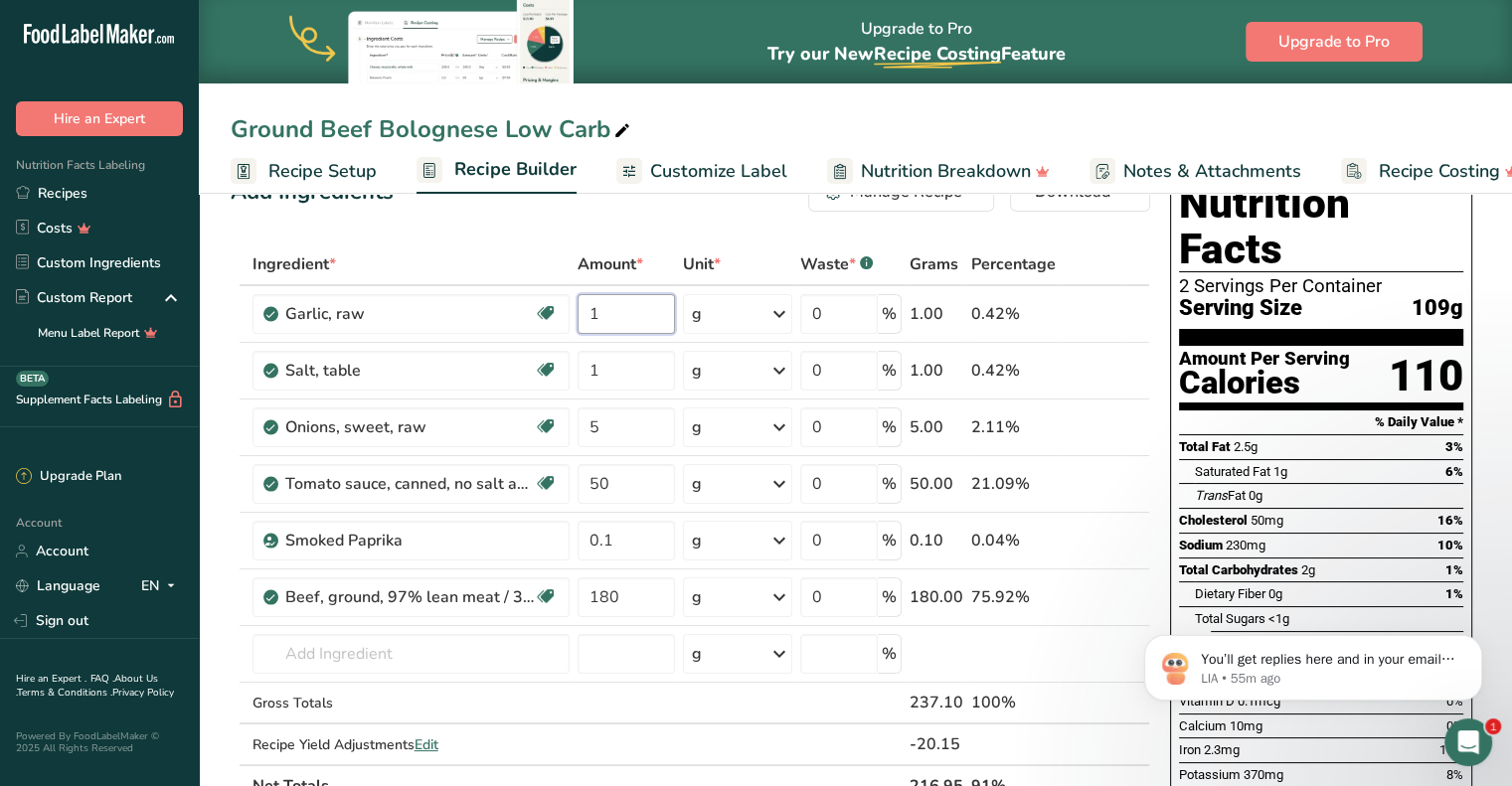 type on "1" 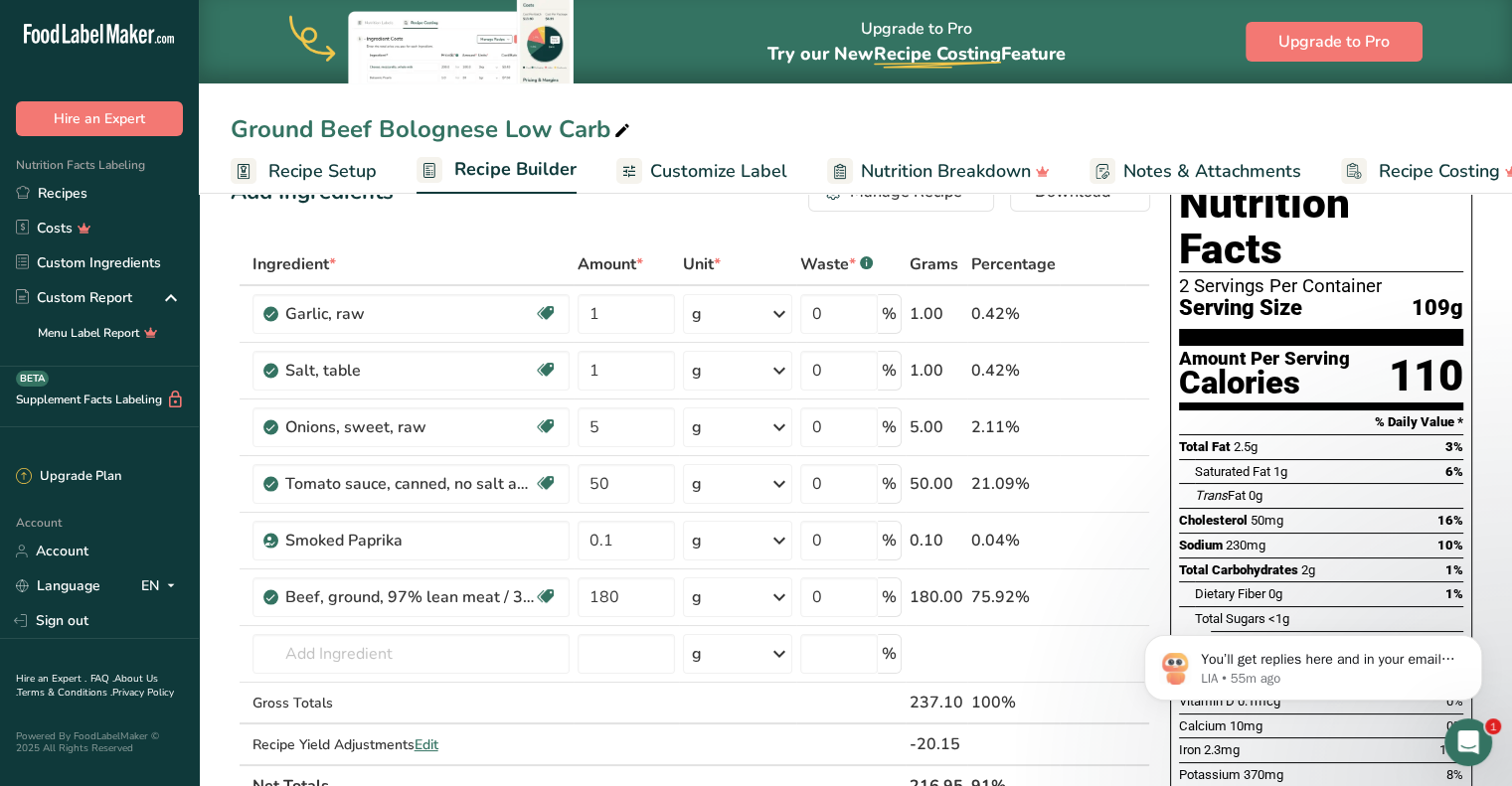 click on "Add Ingredients
Manage Recipe         Delete Recipe           Duplicate Recipe             Scale Recipe             Save as Sub-Recipe   .a-a{fill:#347362;}.b-a{fill:#fff;}                               Nutrition Breakdown                   Recipe Card
NEW
Amino Acids Pattern Report             Activity History
Download
Choose your preferred label style
Standard FDA label
Standard FDA label
The most common format for nutrition facts labels in compliance with the FDA's typeface, style and requirements
Tabular FDA label
A label format compliant with the FDA regulations presented in a tabular (horizontal) display.
Linear FDA label
A simple linear display for small sized packages.
Simplified FDA label" at bounding box center (696, 801) 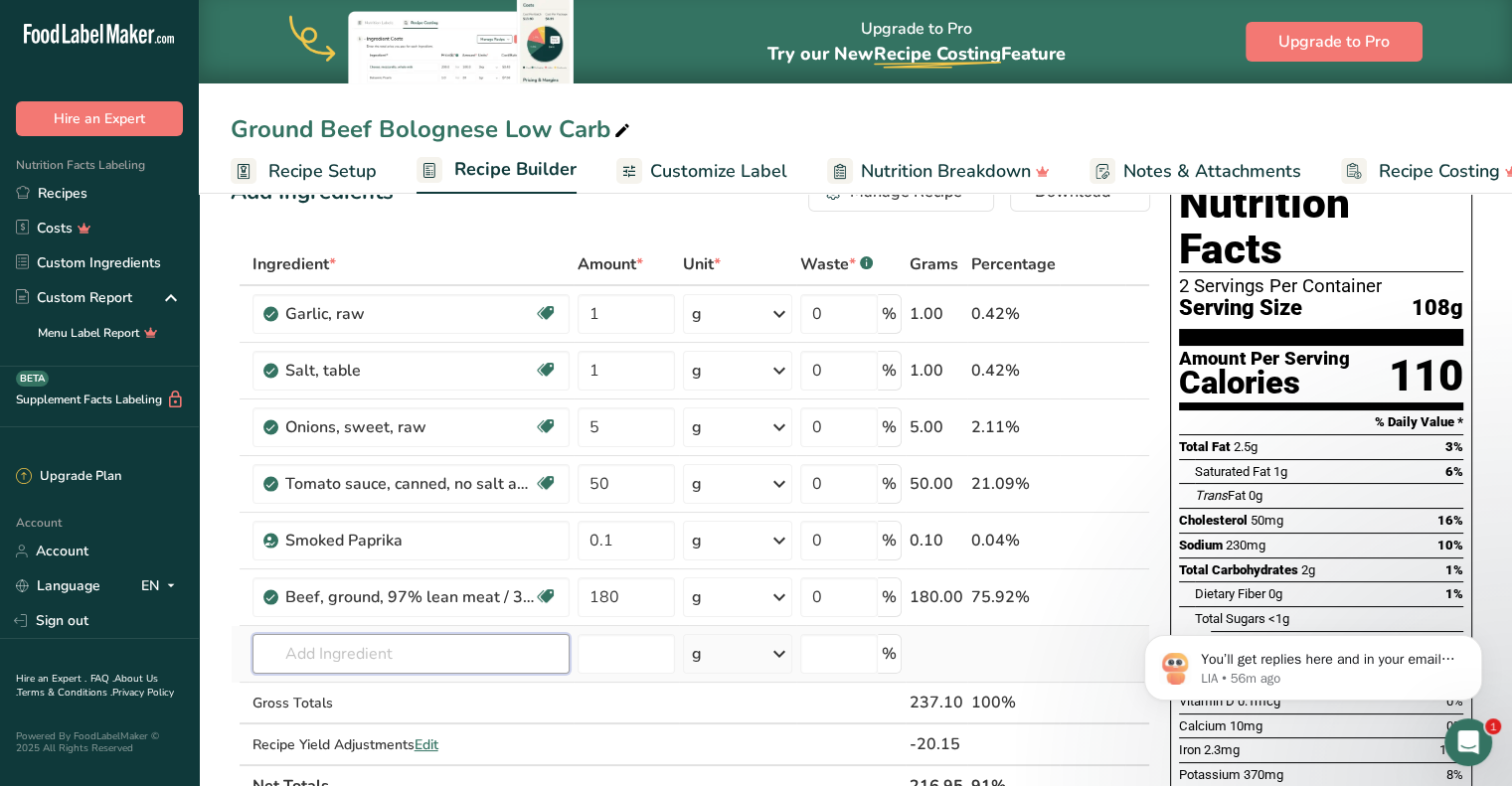 click at bounding box center (411, 654) 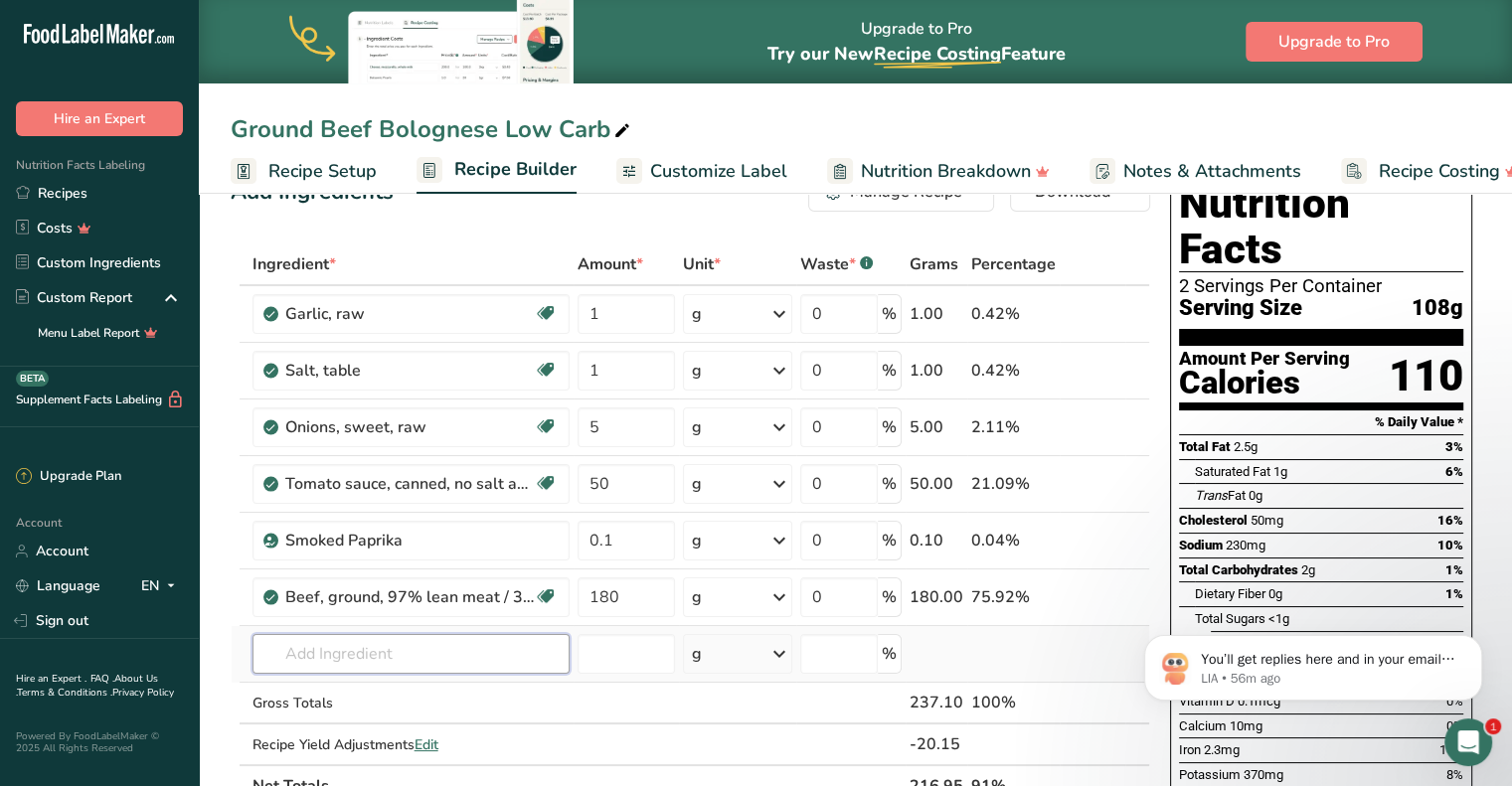 type on "c" 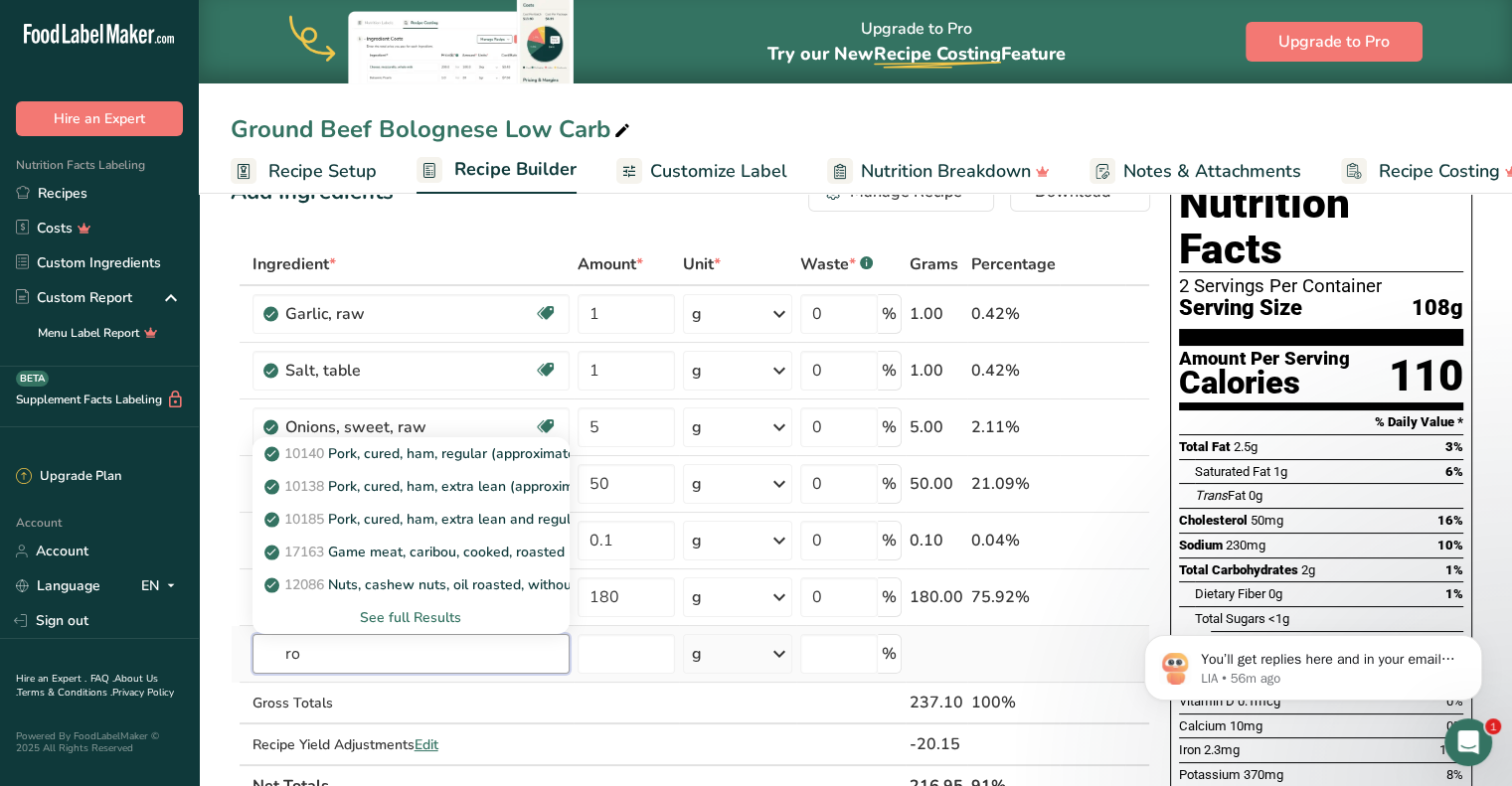 type on "r" 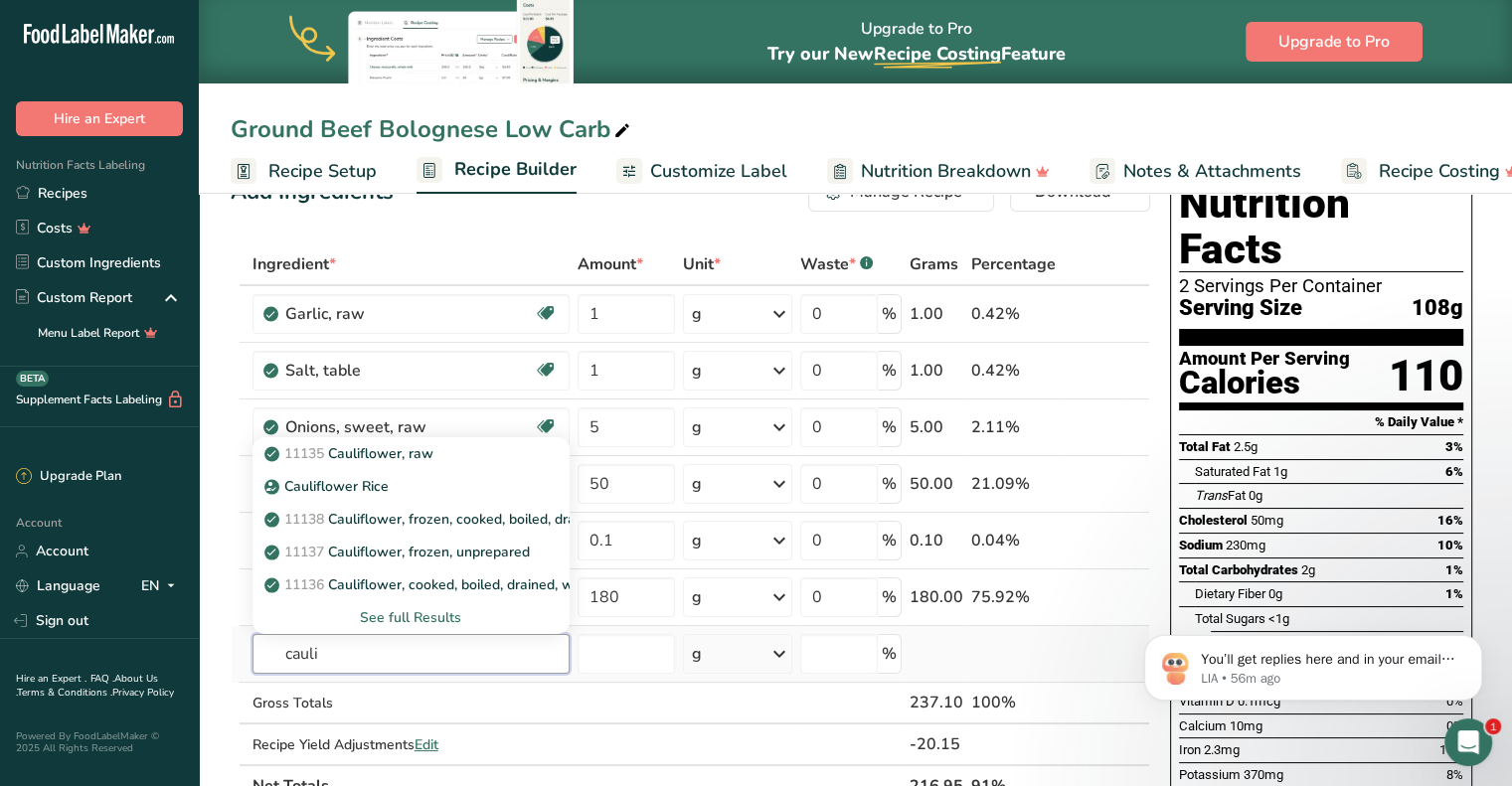 type on "cauli" 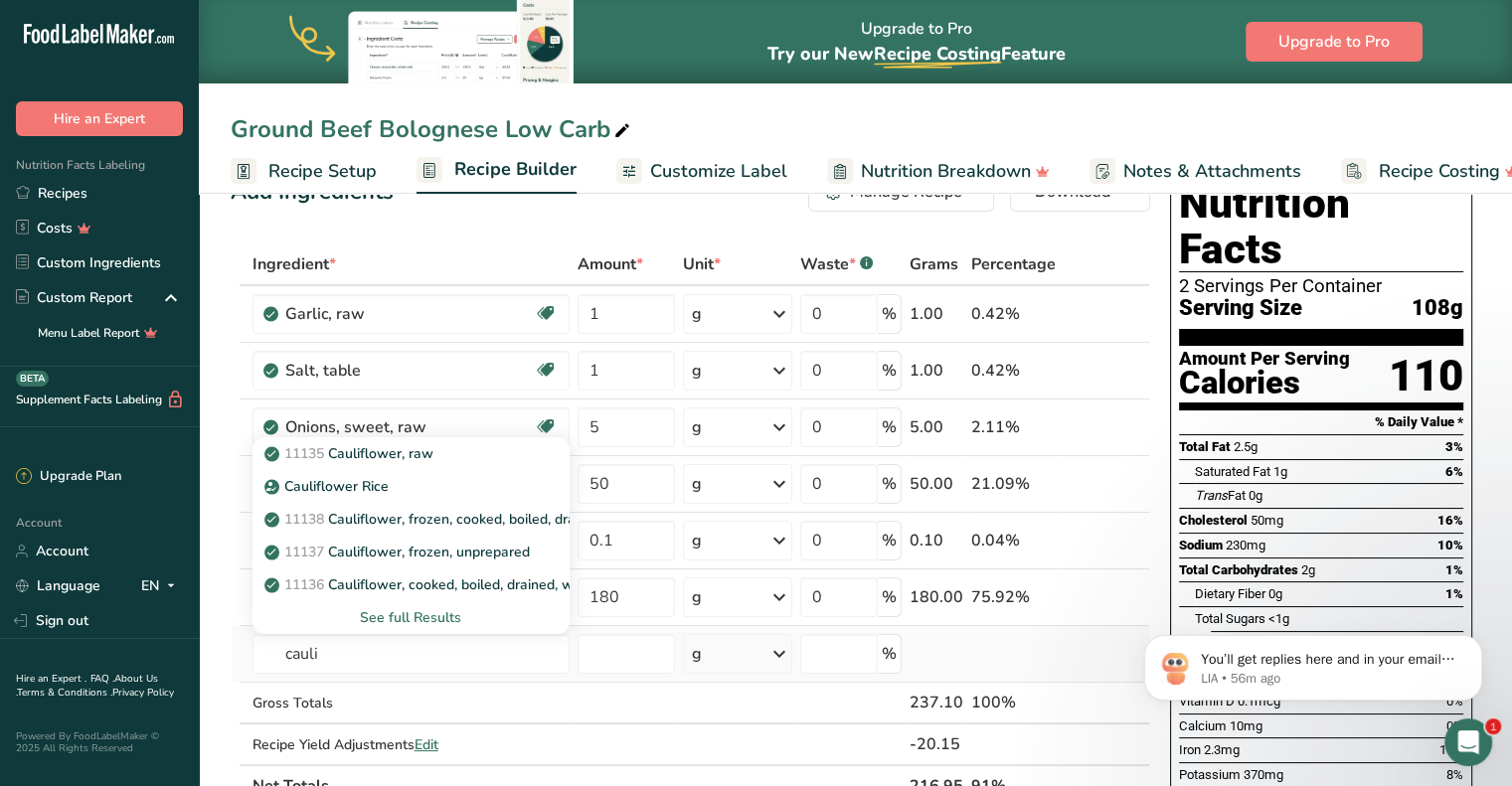 type 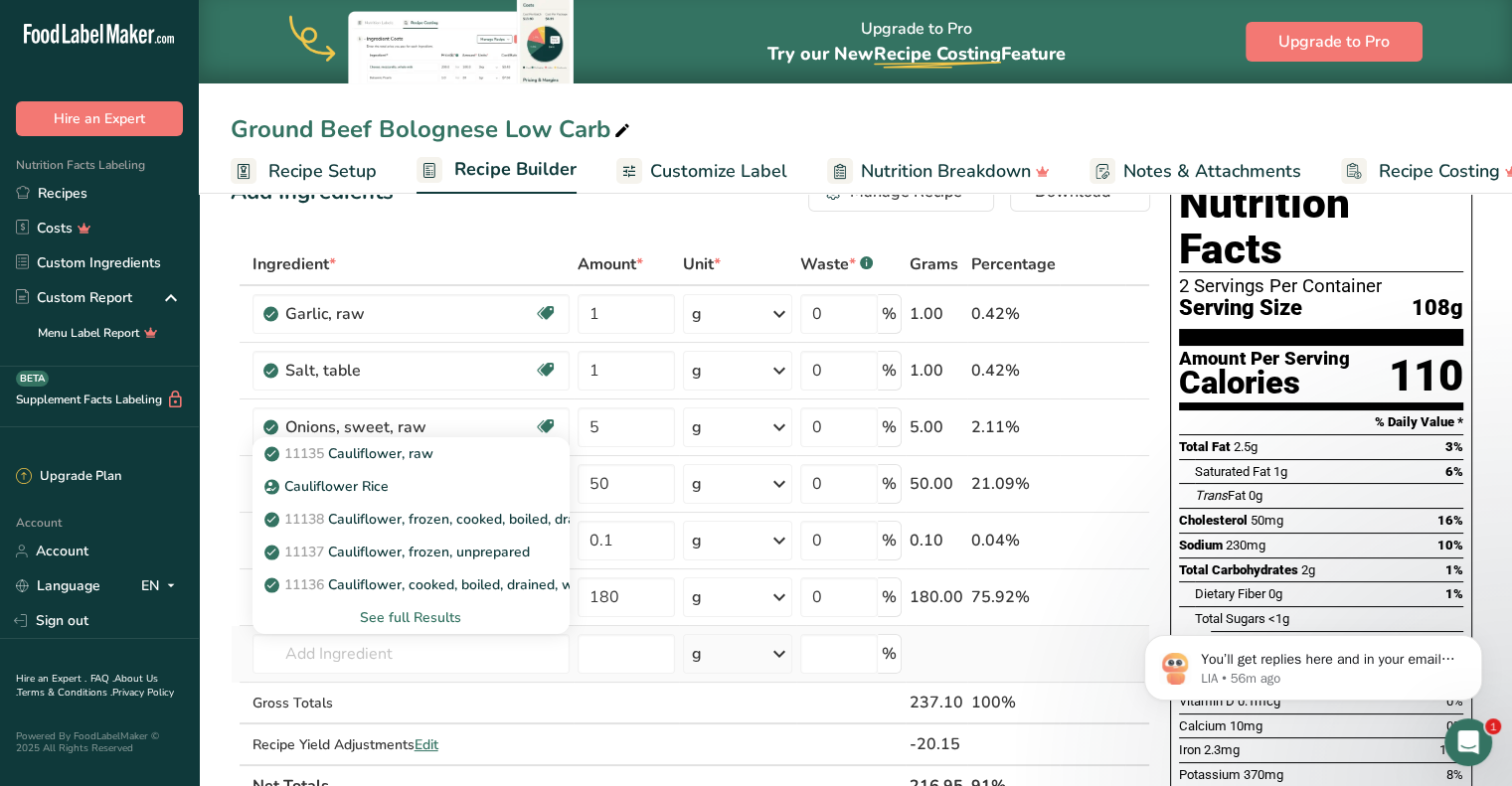 click on "See full Results" at bounding box center (411, 617) 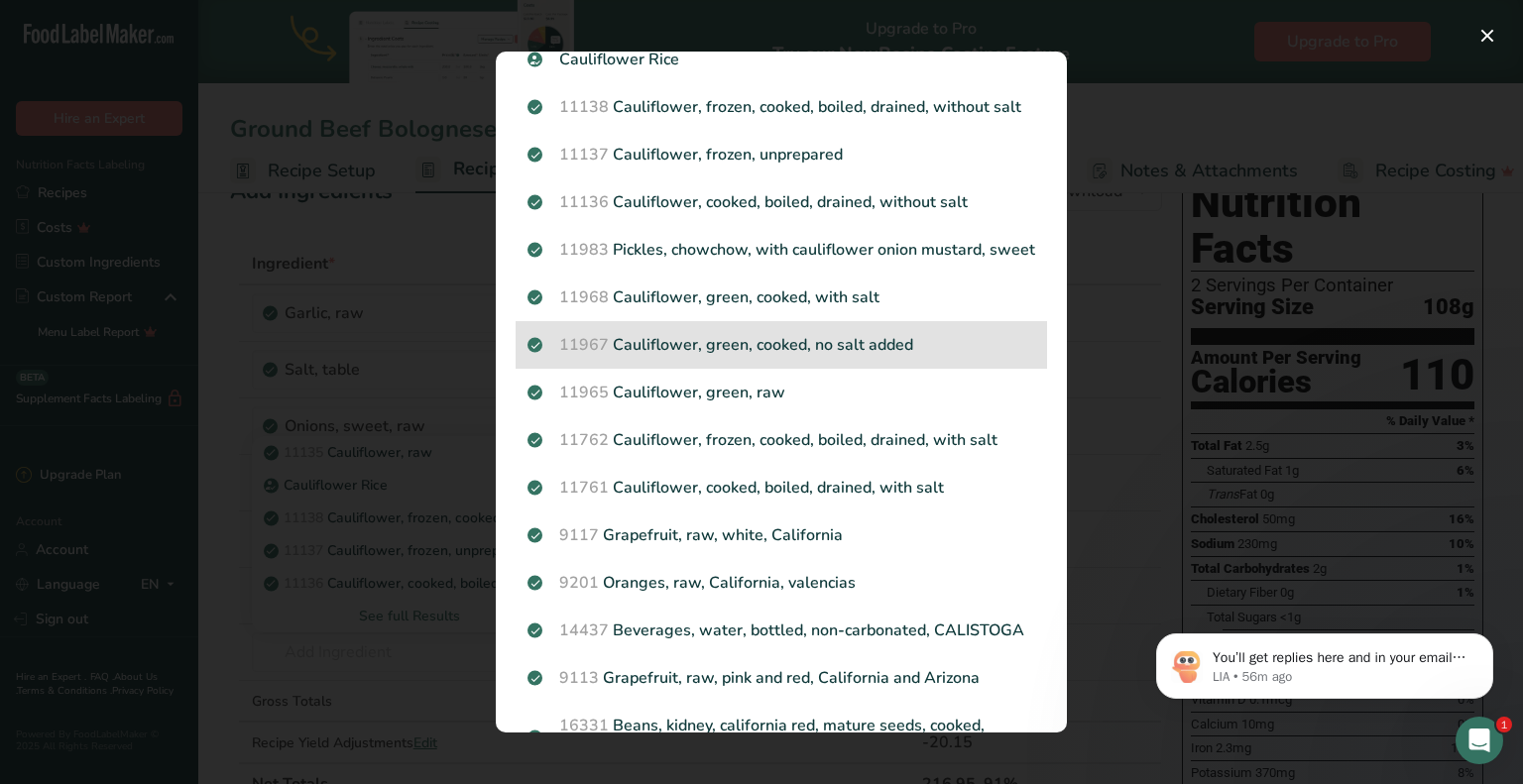 scroll, scrollTop: 0, scrollLeft: 0, axis: both 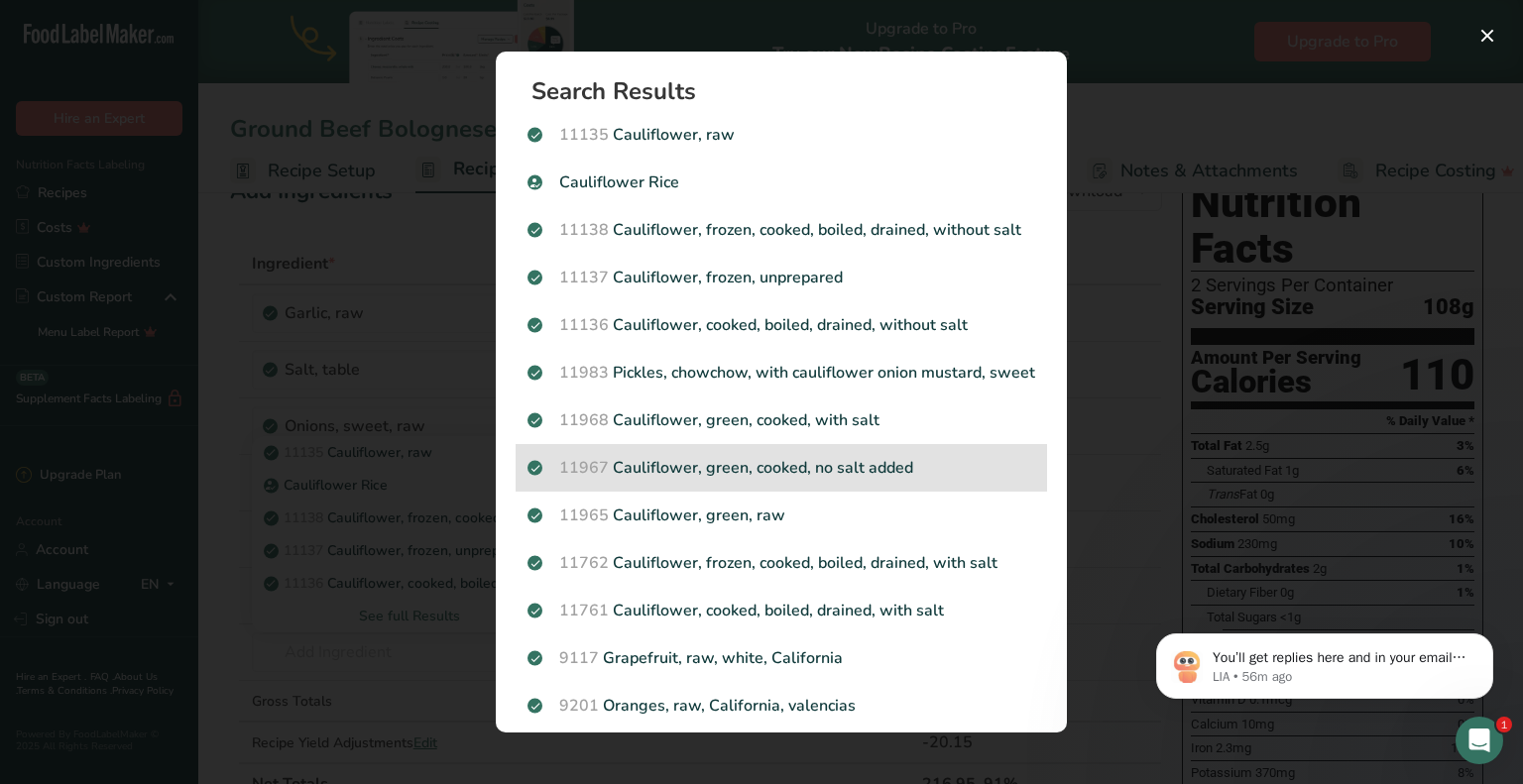 click on "11967
Cauliflower, green, cooked, no salt added" at bounding box center [781, 468] 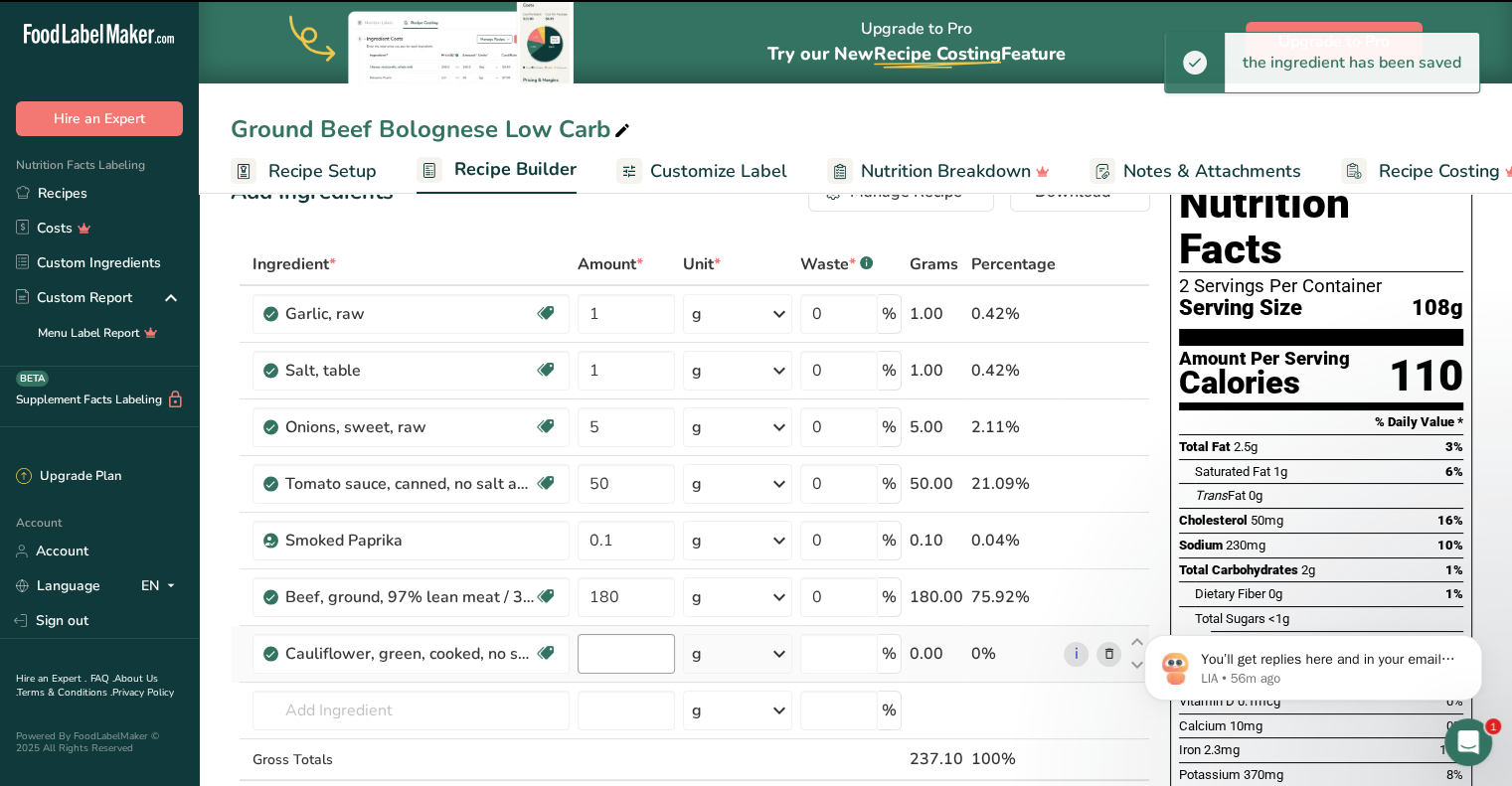 type on "0" 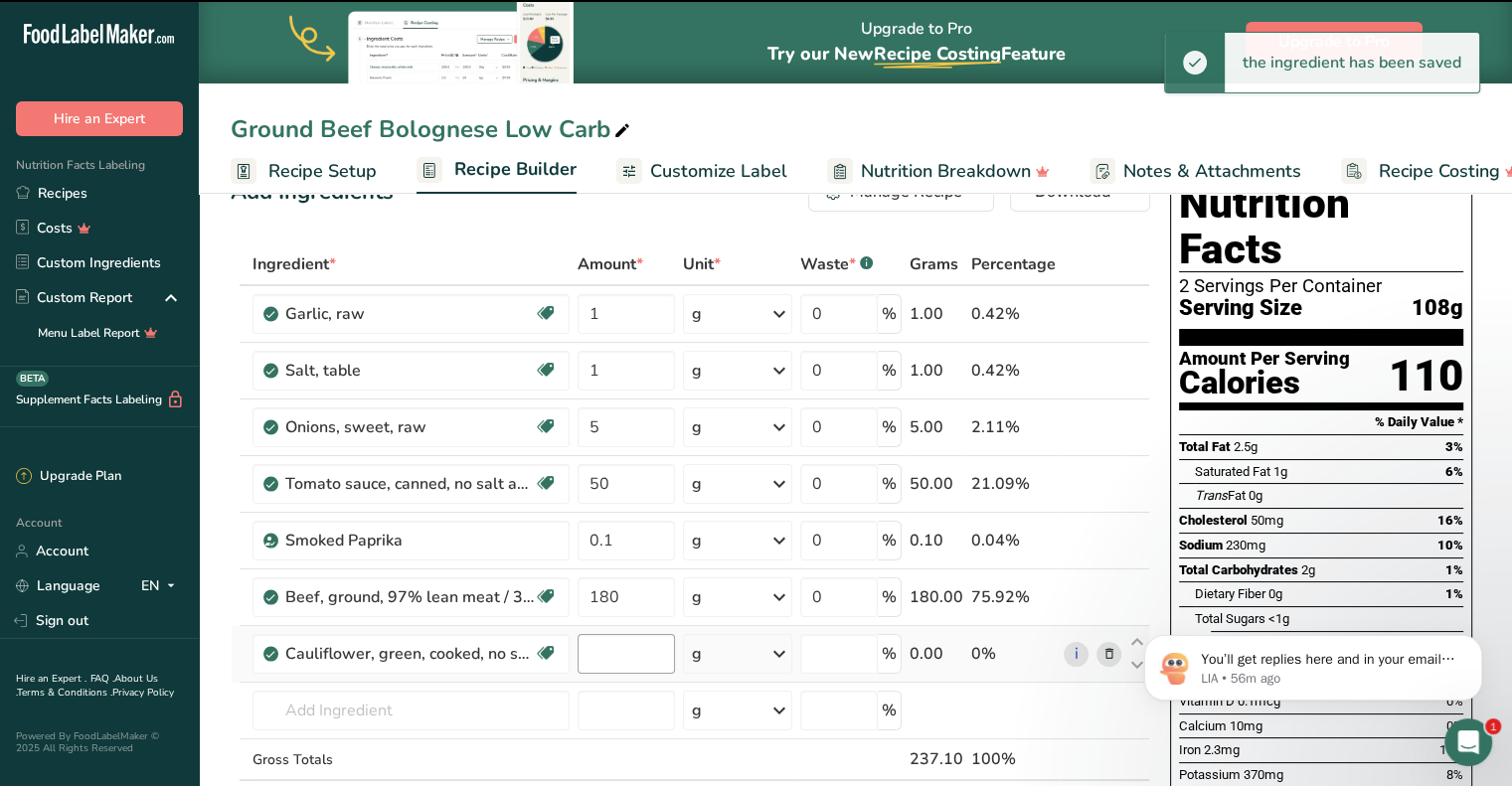 type on "0" 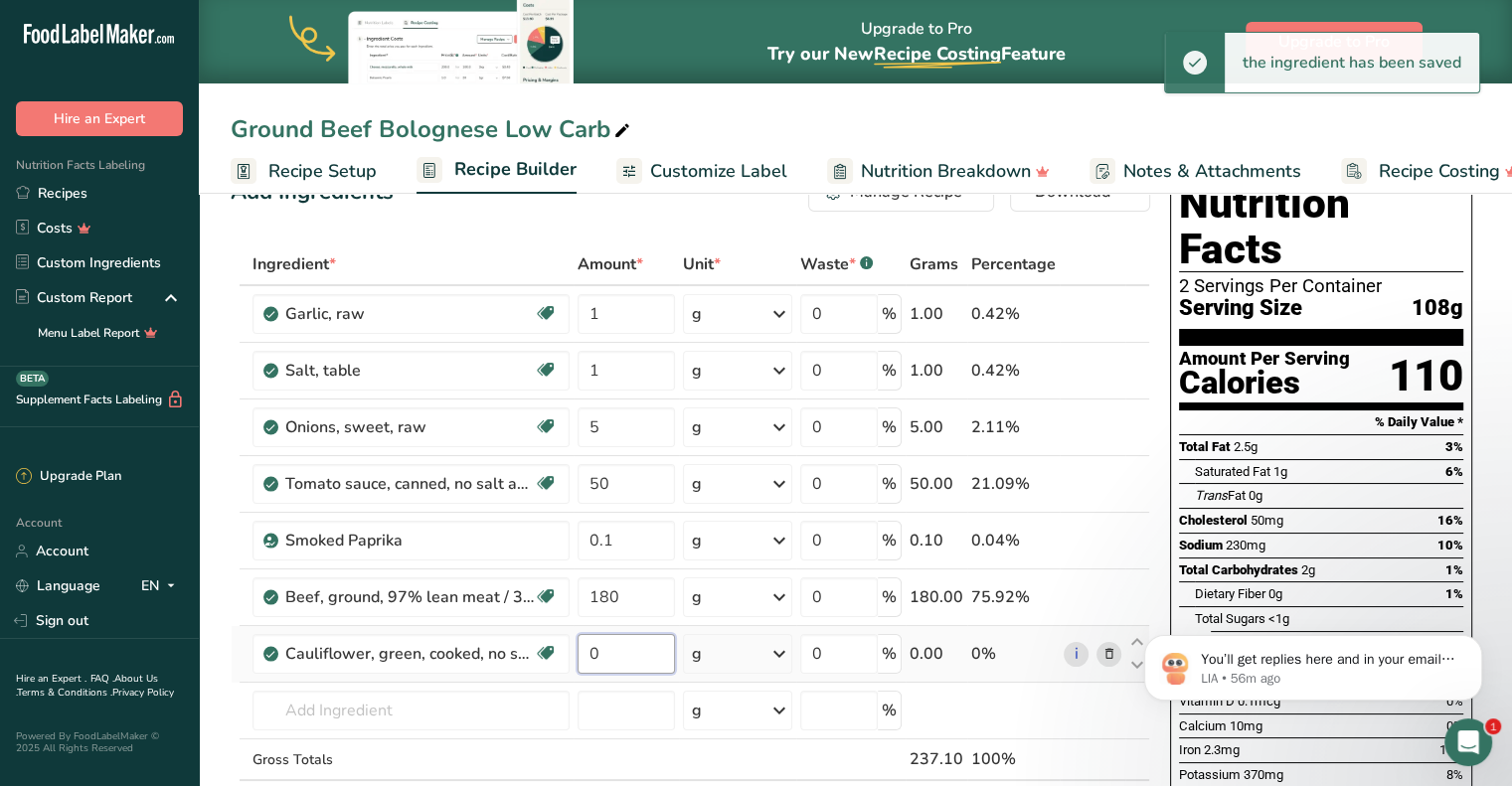 click on "0" at bounding box center [626, 654] 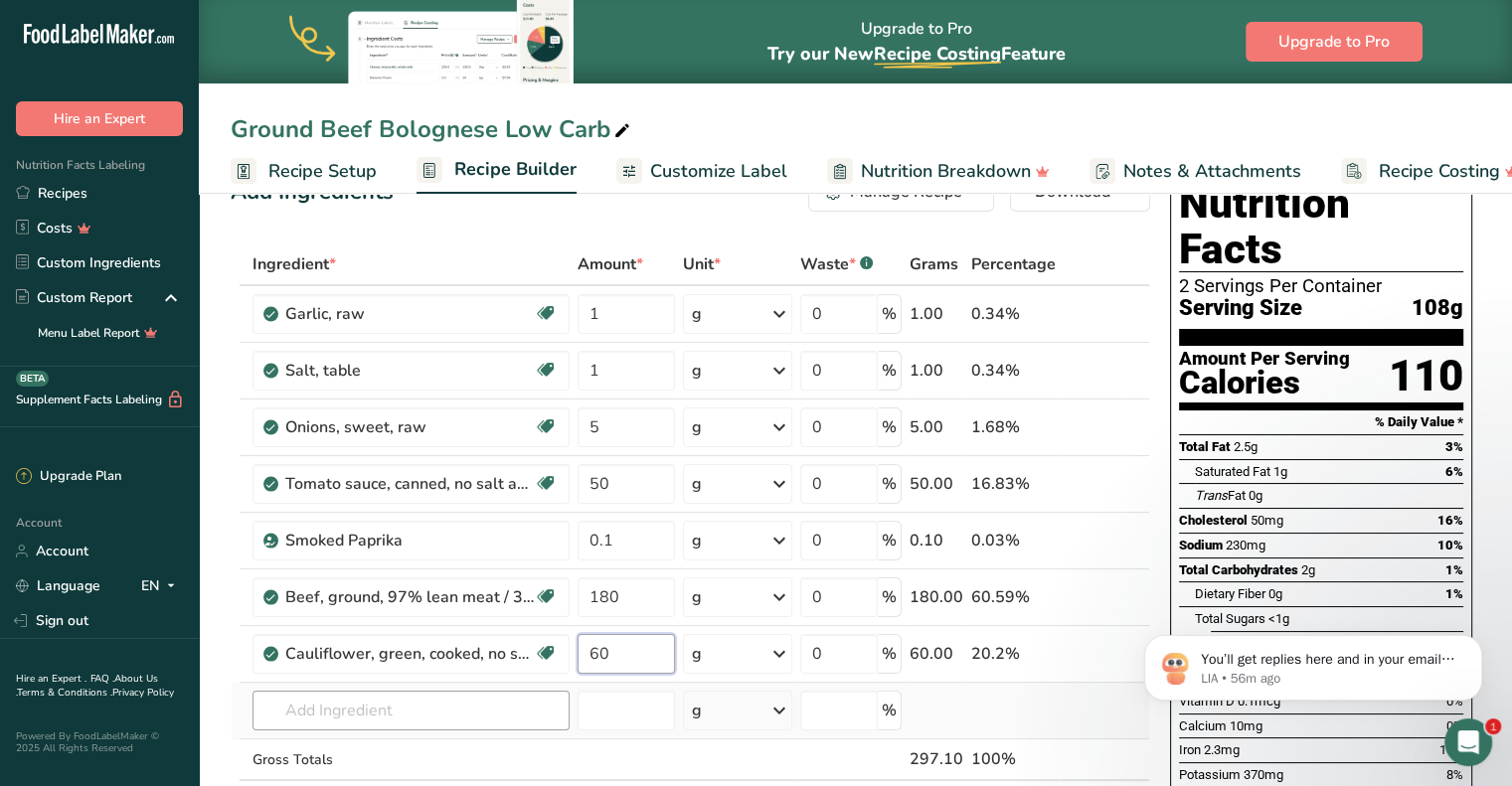 type on "60" 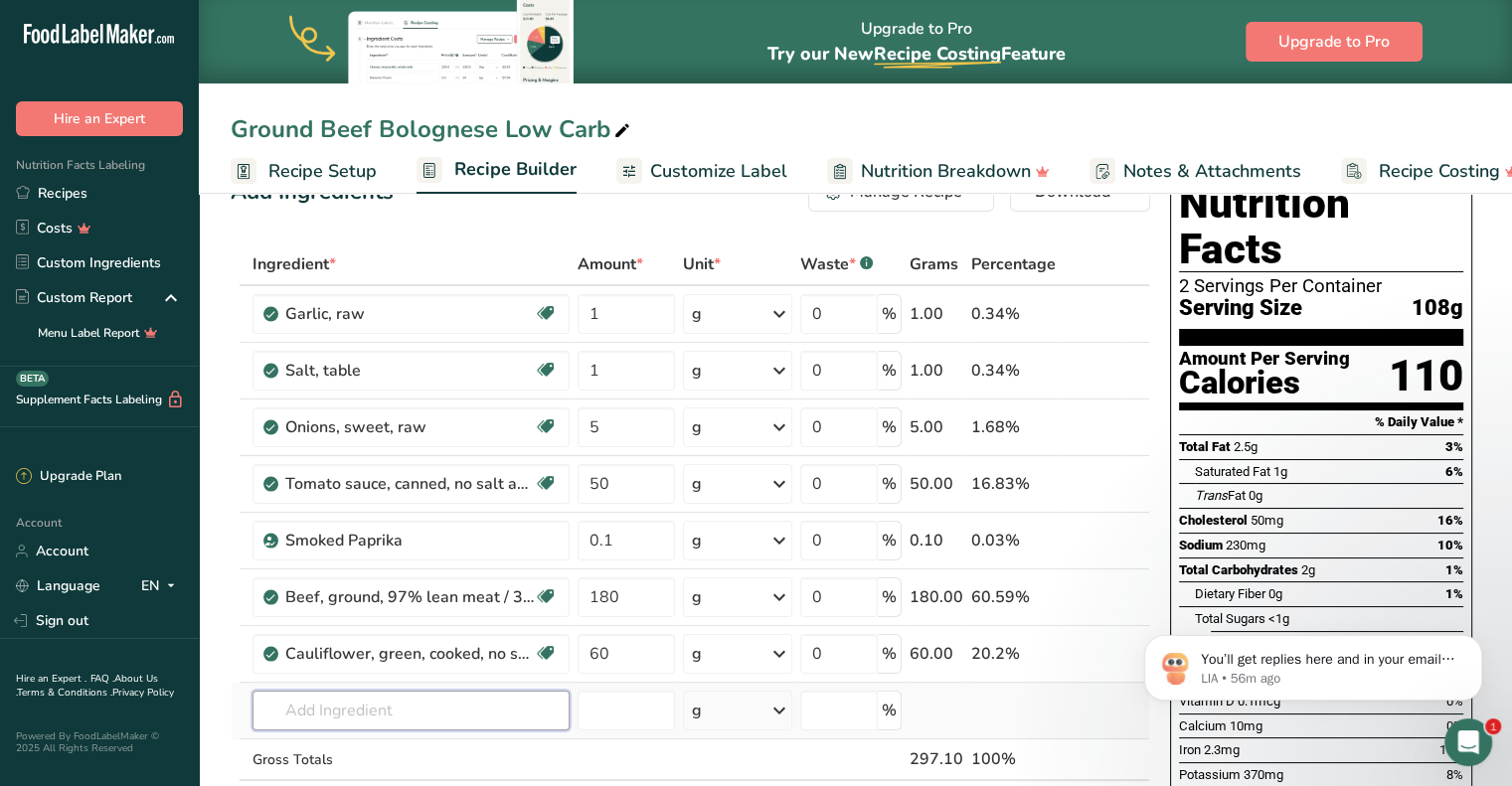 click on "Ingredient *
Amount *
Unit *
Waste *   .a-a{fill:#347362;}.b-a{fill:#fff;}          Grams
Percentage
Garlic, raw
Source of Antioxidants
Dairy free
Gluten free
Vegan
Vegetarian
Soy free
1
g
Portions
1 cup
1 tsp
1 clove
See more
Weight Units
g
kg
mg
See more
Volume Units
l
Volume units require a density conversion. If you know your ingredient's density enter it below. Otherwise, click on "RIA" our AI Regulatory bot - she will be able to help you
lb/ft3
g/cm3
Confirm
mL" at bounding box center (690, 553) 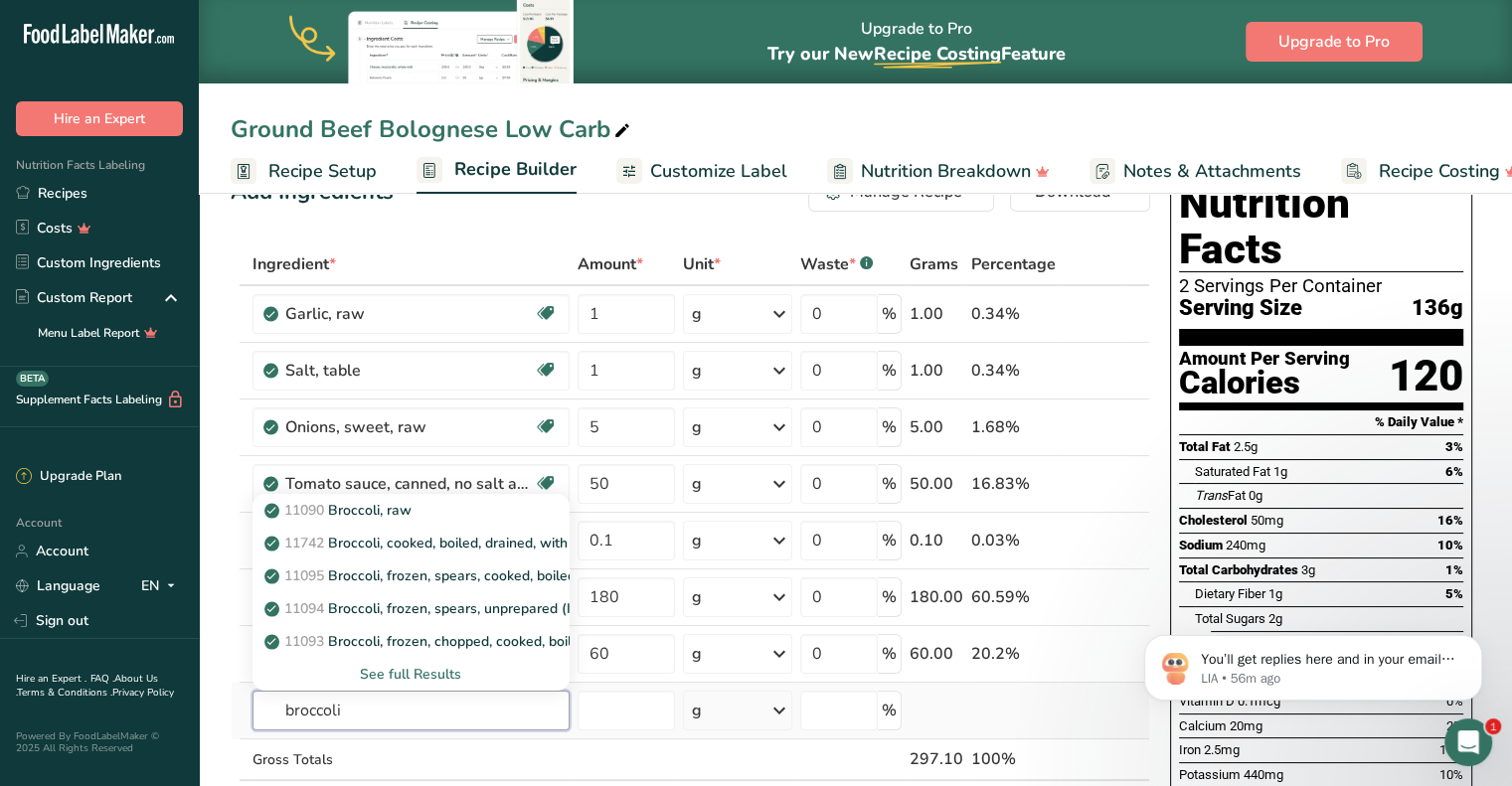 type on "broccoli" 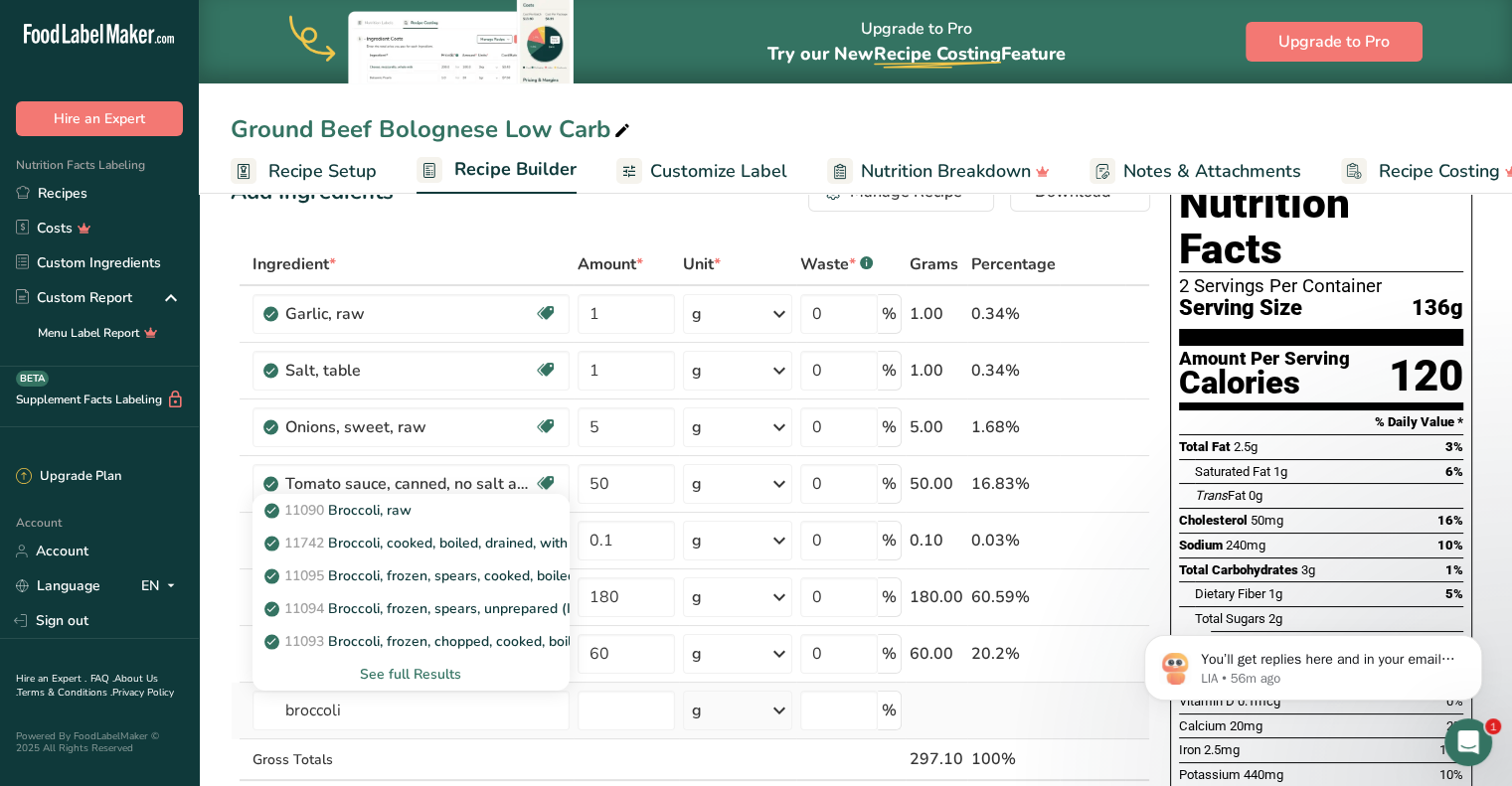 type 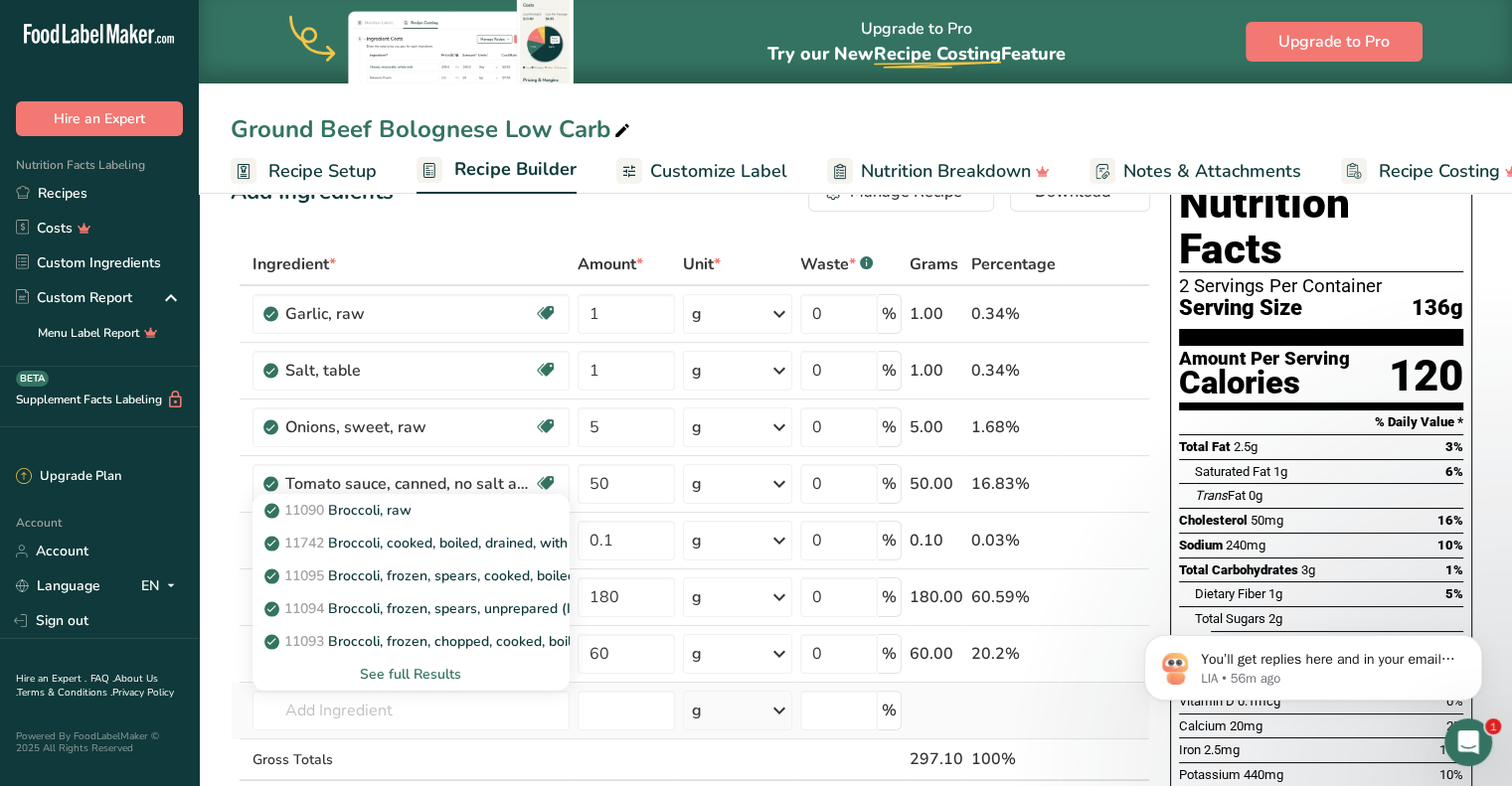 click on "See full Results" at bounding box center (411, 674) 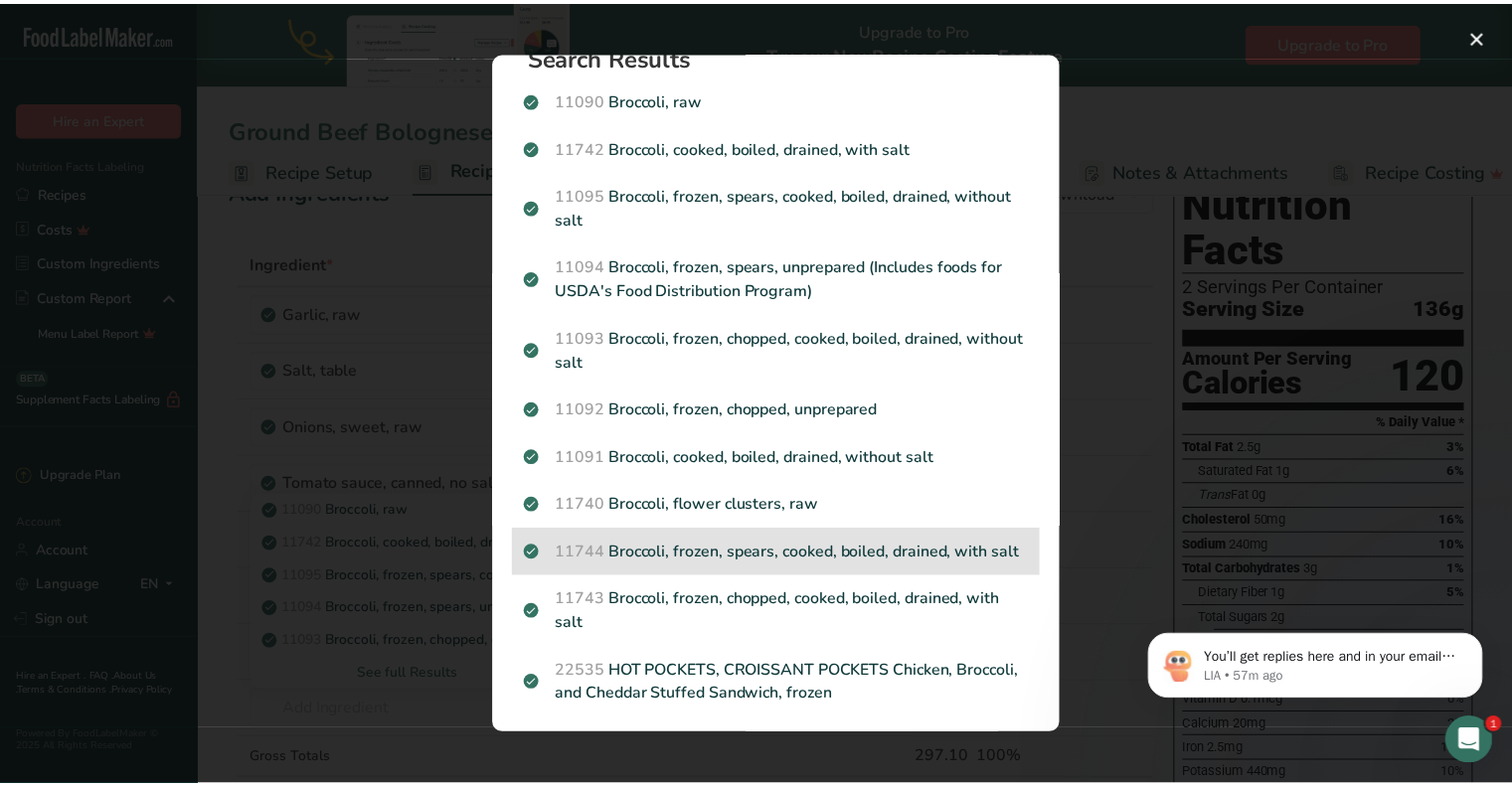 scroll, scrollTop: 0, scrollLeft: 0, axis: both 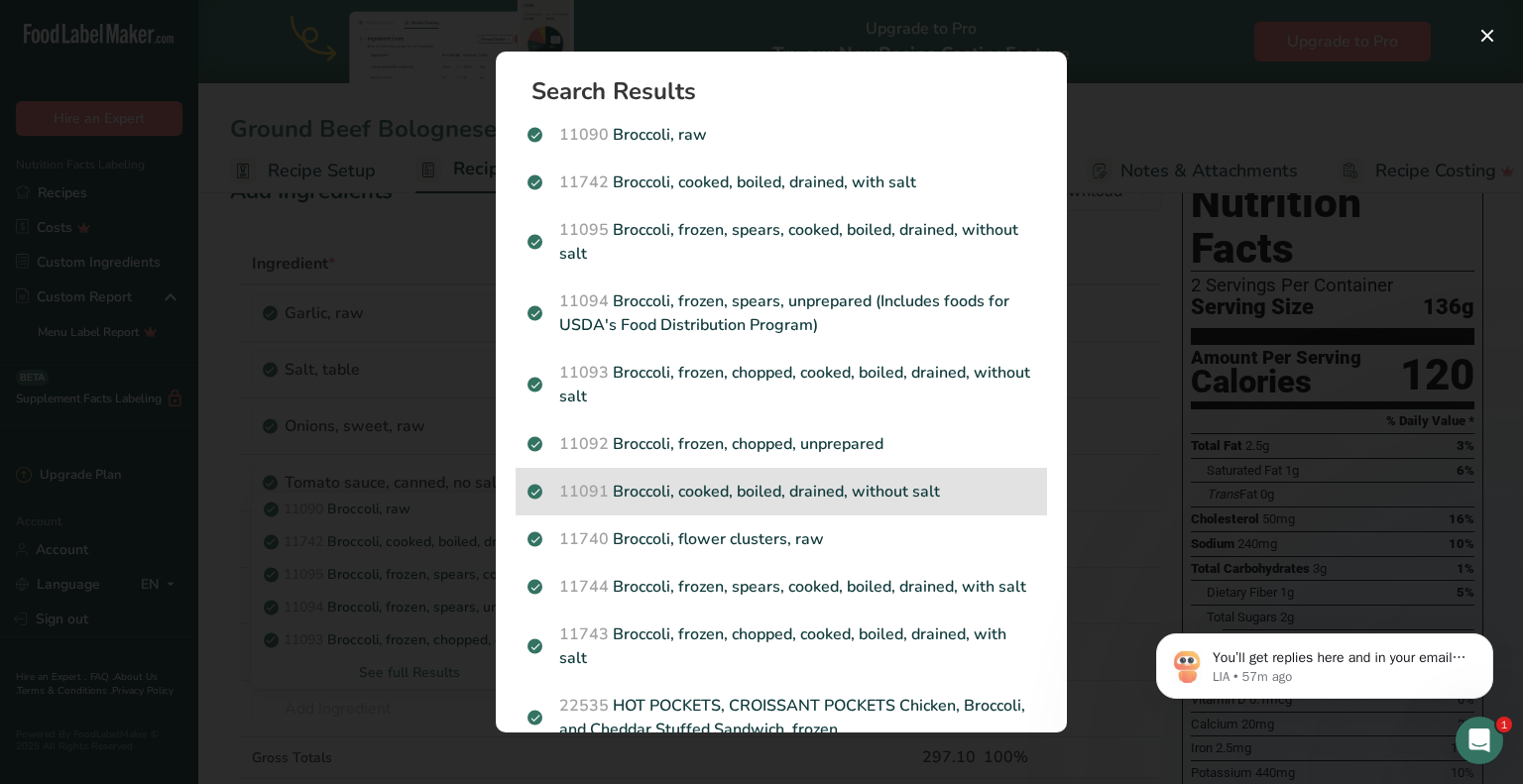 click on "11091
Broccoli, cooked, boiled, drained, without salt" at bounding box center (781, 492) 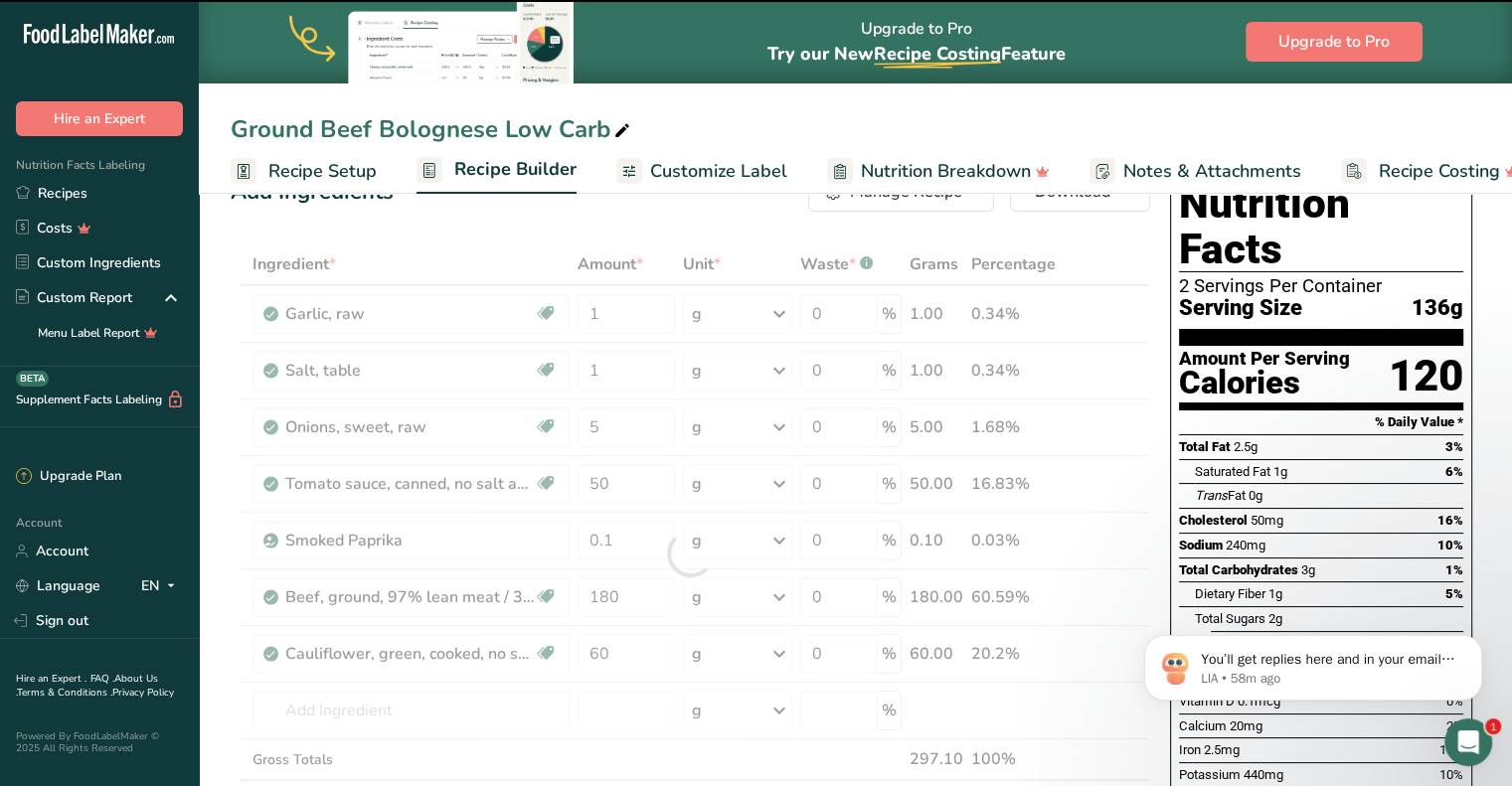 type on "0" 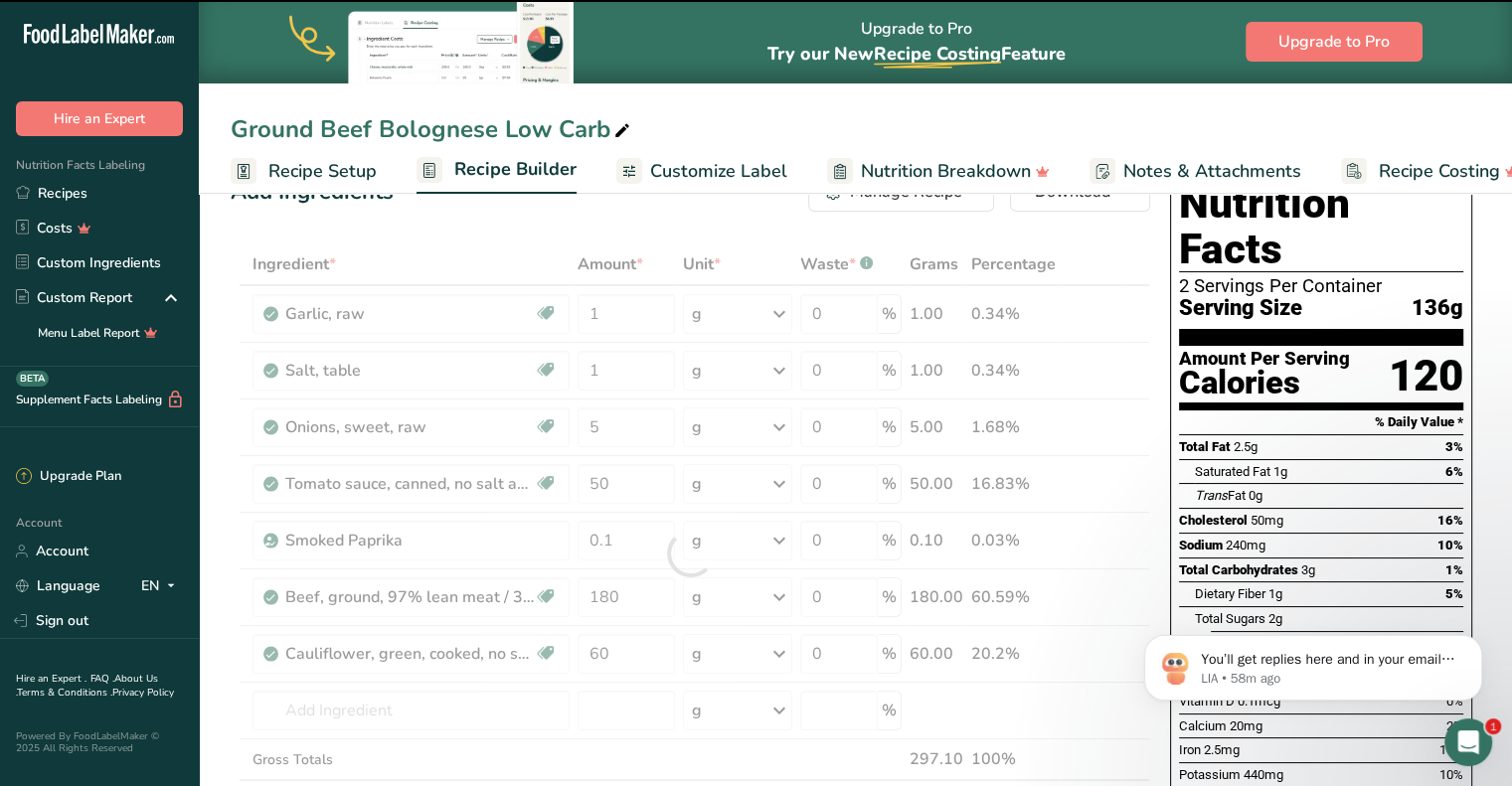 type on "0" 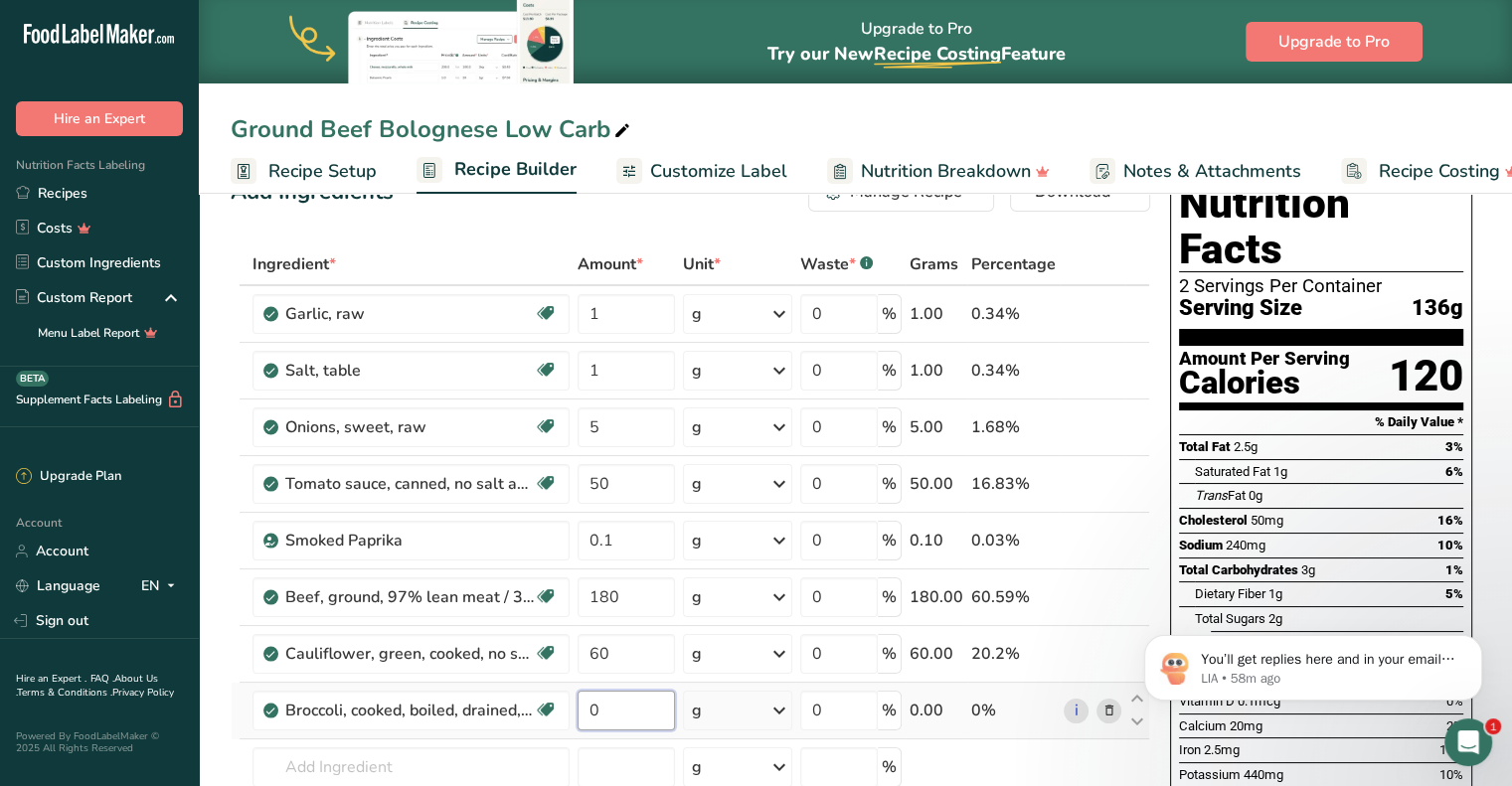 click on "0" at bounding box center [626, 710] 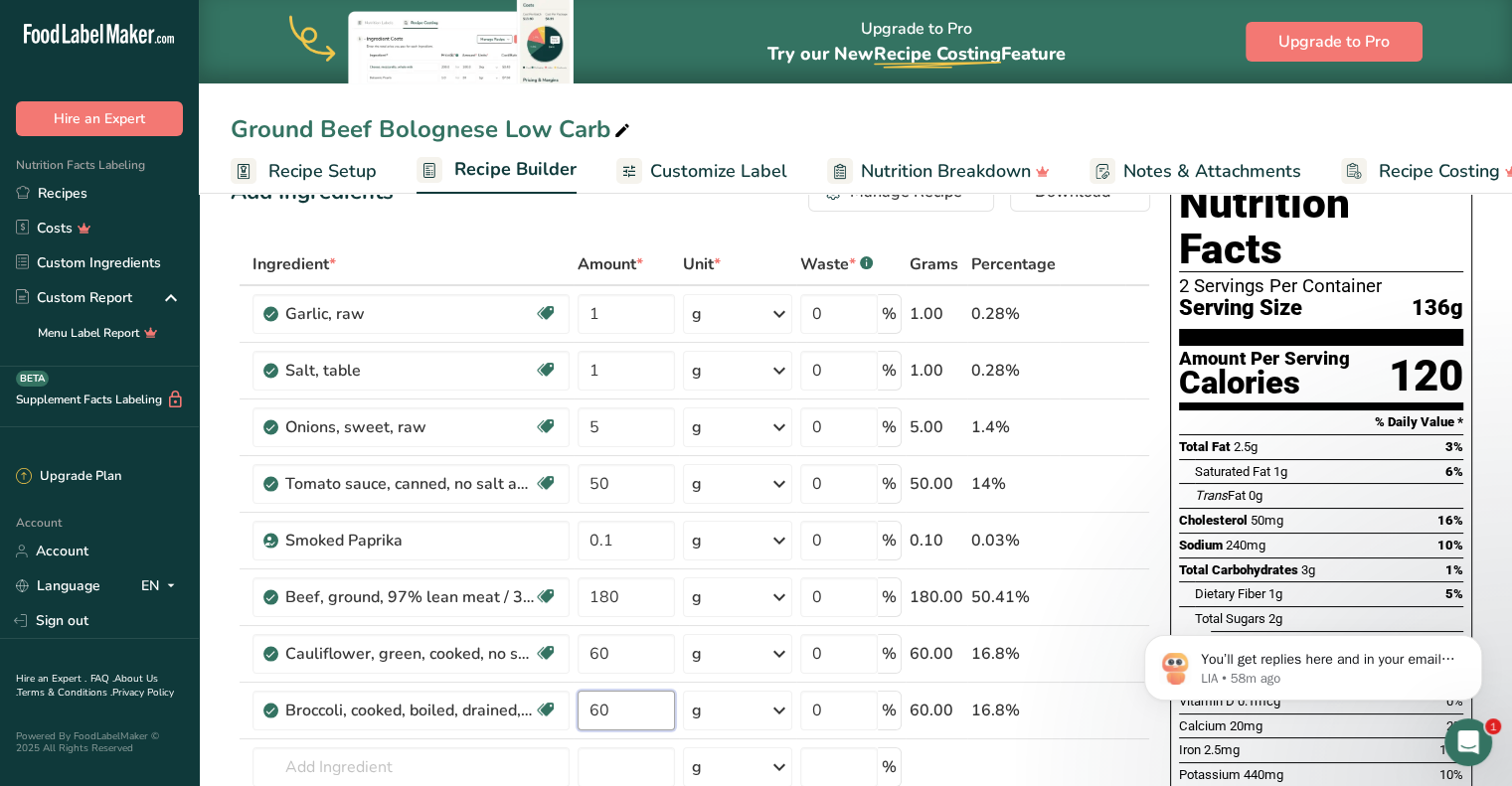 type on "60" 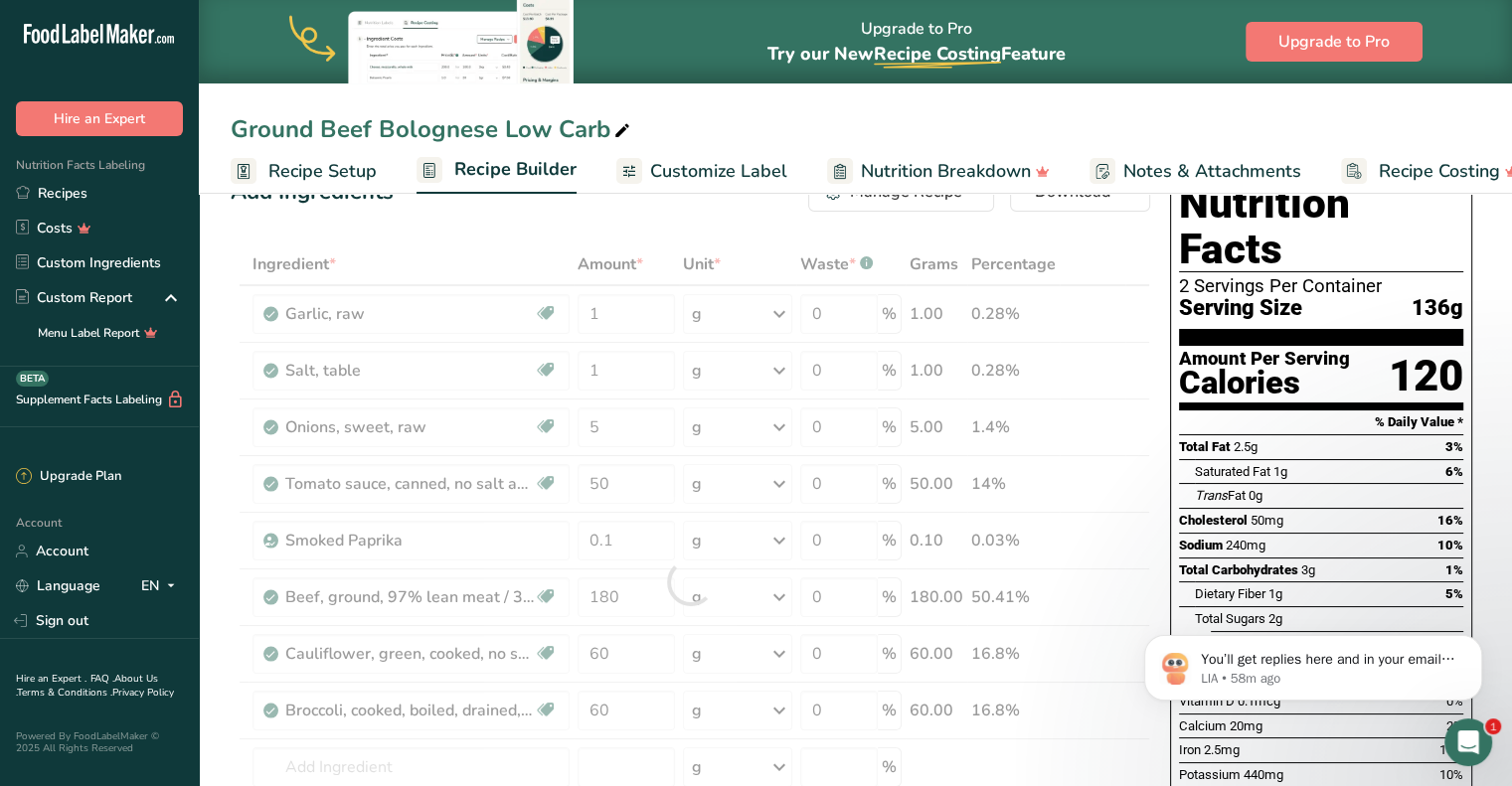 click on "Add Ingredients
Manage Recipe         Delete Recipe           Duplicate Recipe             Scale Recipe             Save as Sub-Recipe   .a-a{fill:#347362;}.b-a{fill:#fff;}                               Nutrition Breakdown                   Recipe Card
NEW
Amino Acids Pattern Report             Activity History
Download
Choose your preferred label style
Standard FDA label
Standard FDA label
The most common format for nutrition facts labels in compliance with the FDA's typeface, style and requirements
Tabular FDA label
A label format compliant with the FDA regulations presented in a tabular (horizontal) display.
Linear FDA label
A simple linear display for small sized packages.
Simplified FDA label" at bounding box center (855, 858) 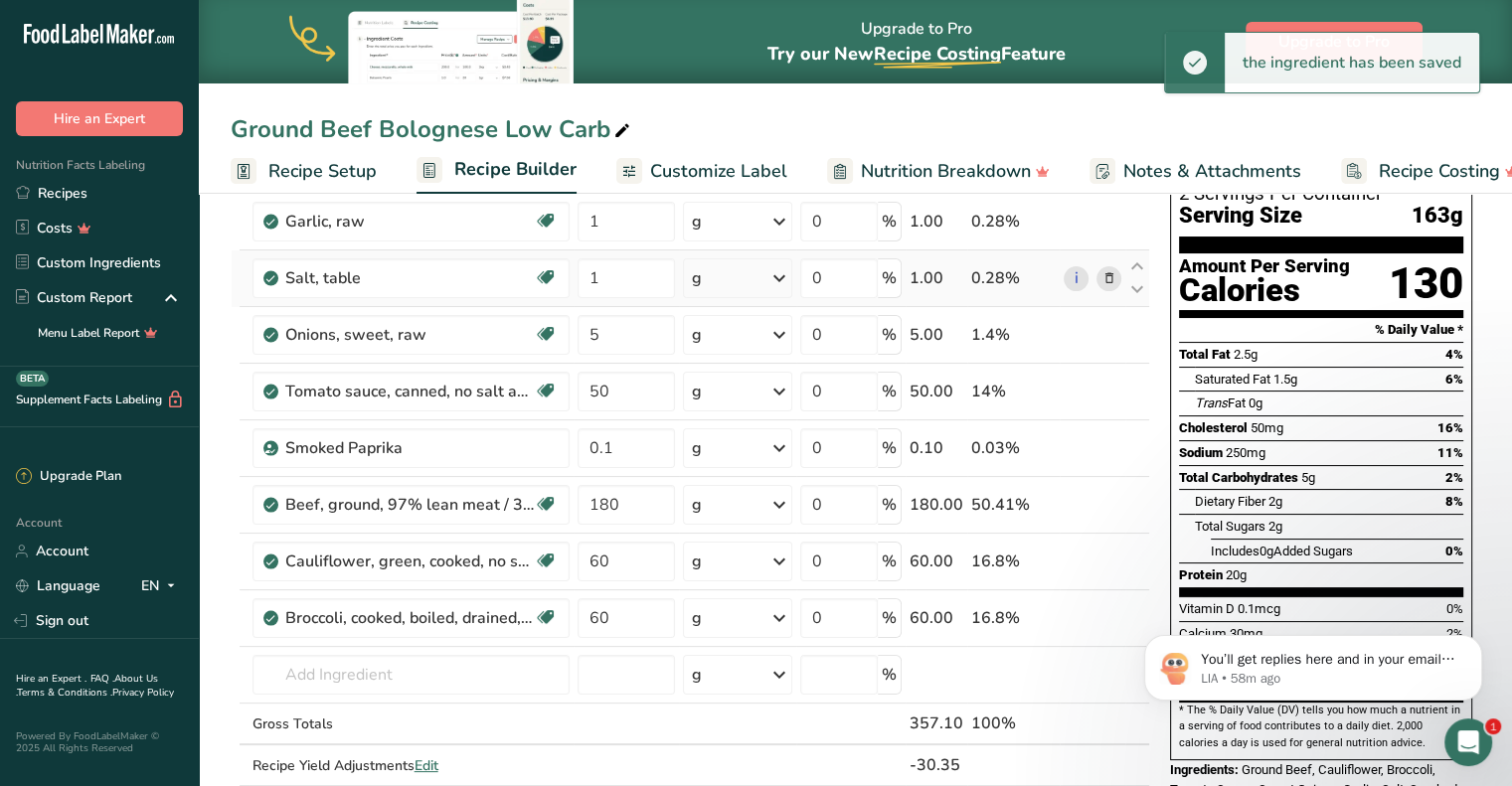 scroll, scrollTop: 155, scrollLeft: 0, axis: vertical 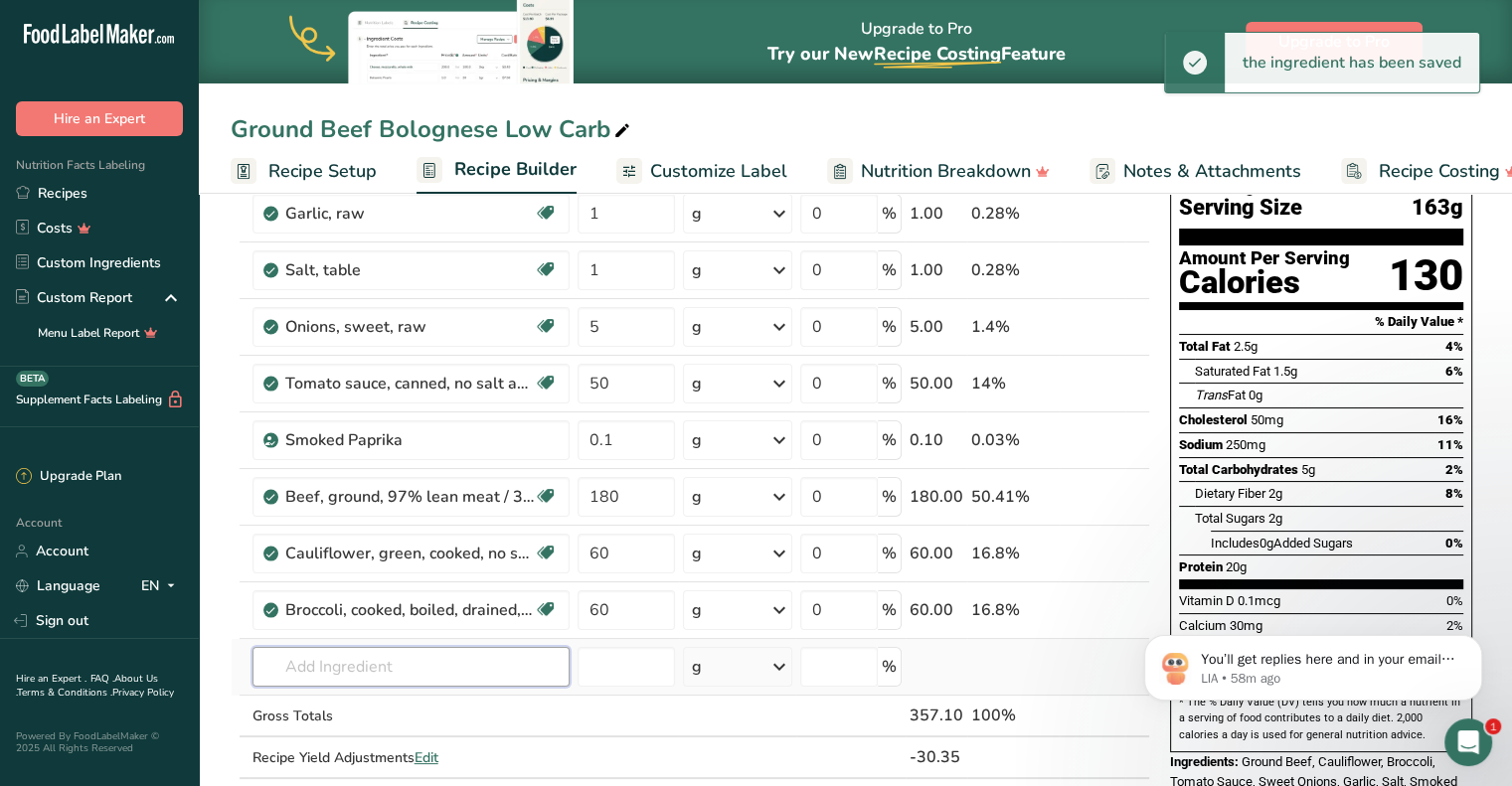 click at bounding box center (411, 667) 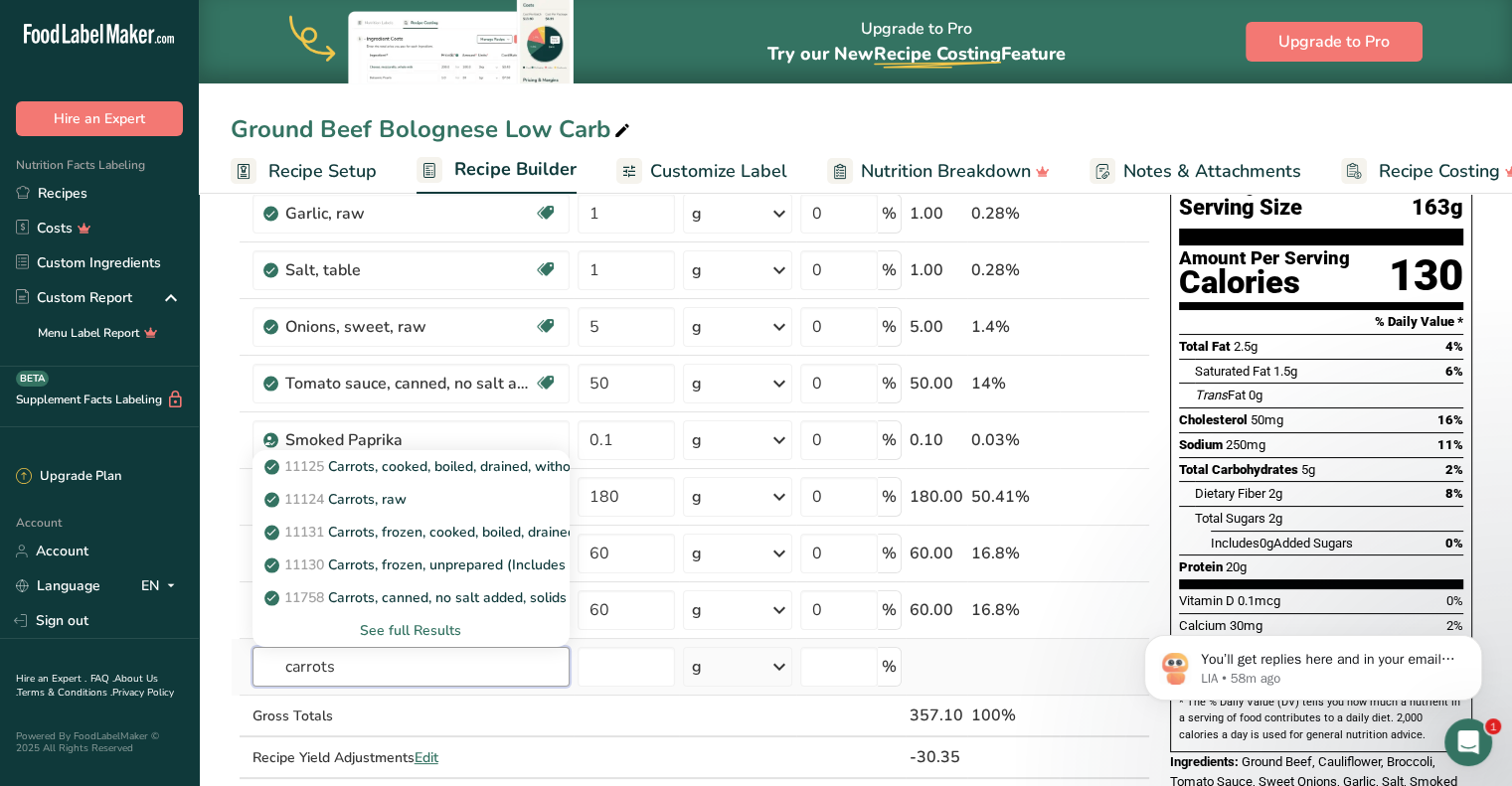 type on "carrots" 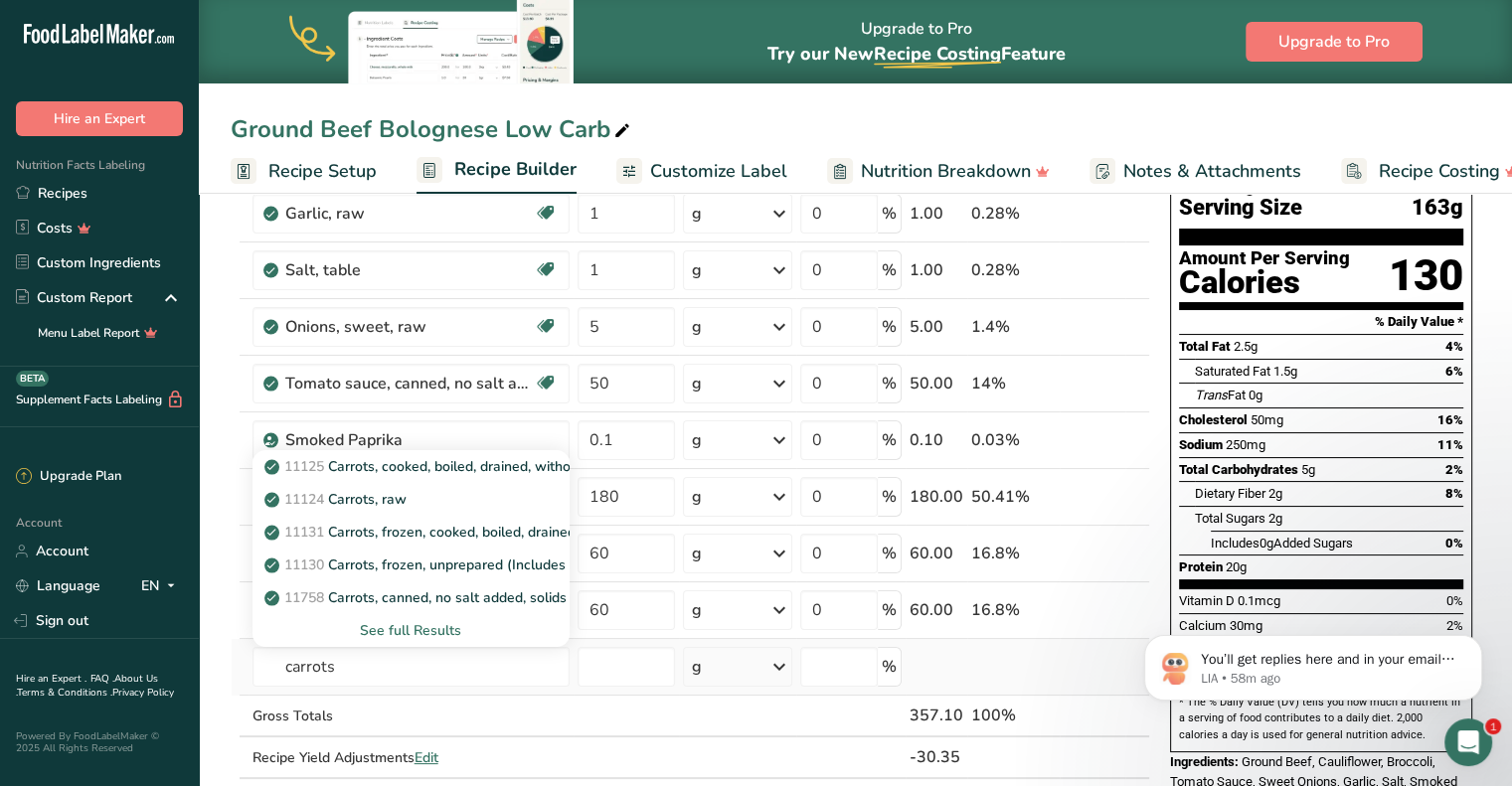 type 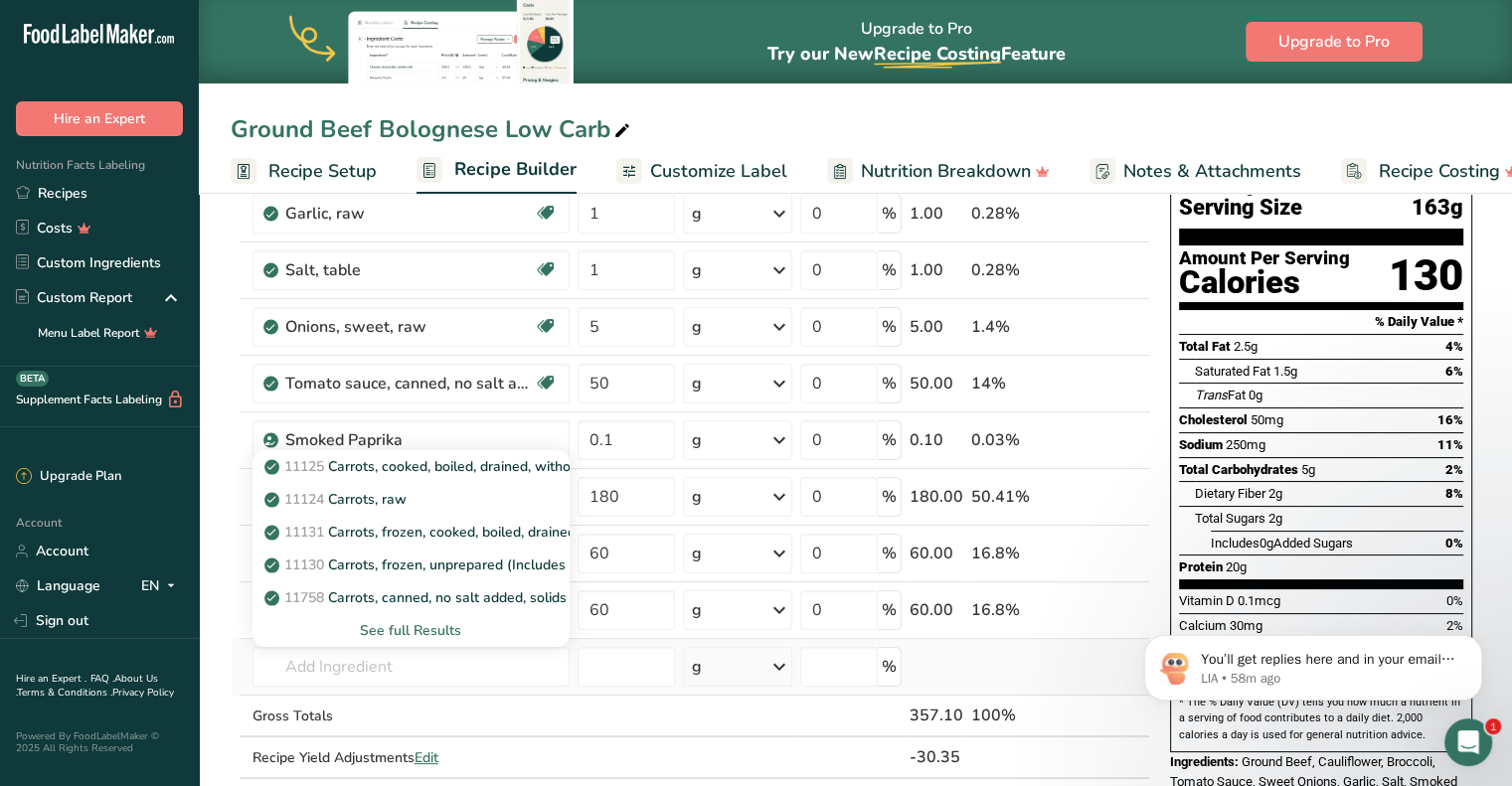 click on "See full Results" at bounding box center [411, 630] 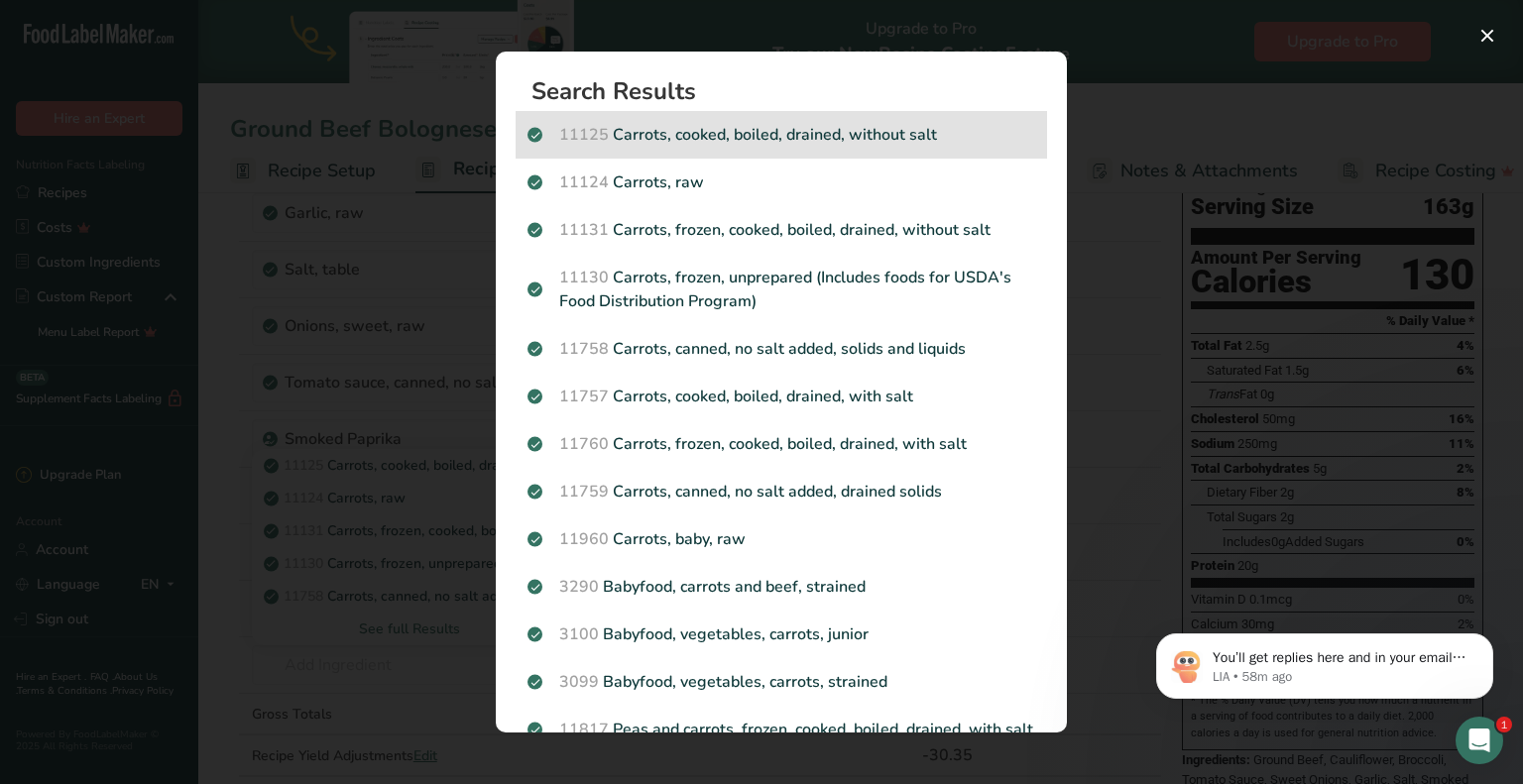 click on "11125
Carrots, cooked, boiled, drained, without salt" at bounding box center (781, 135) 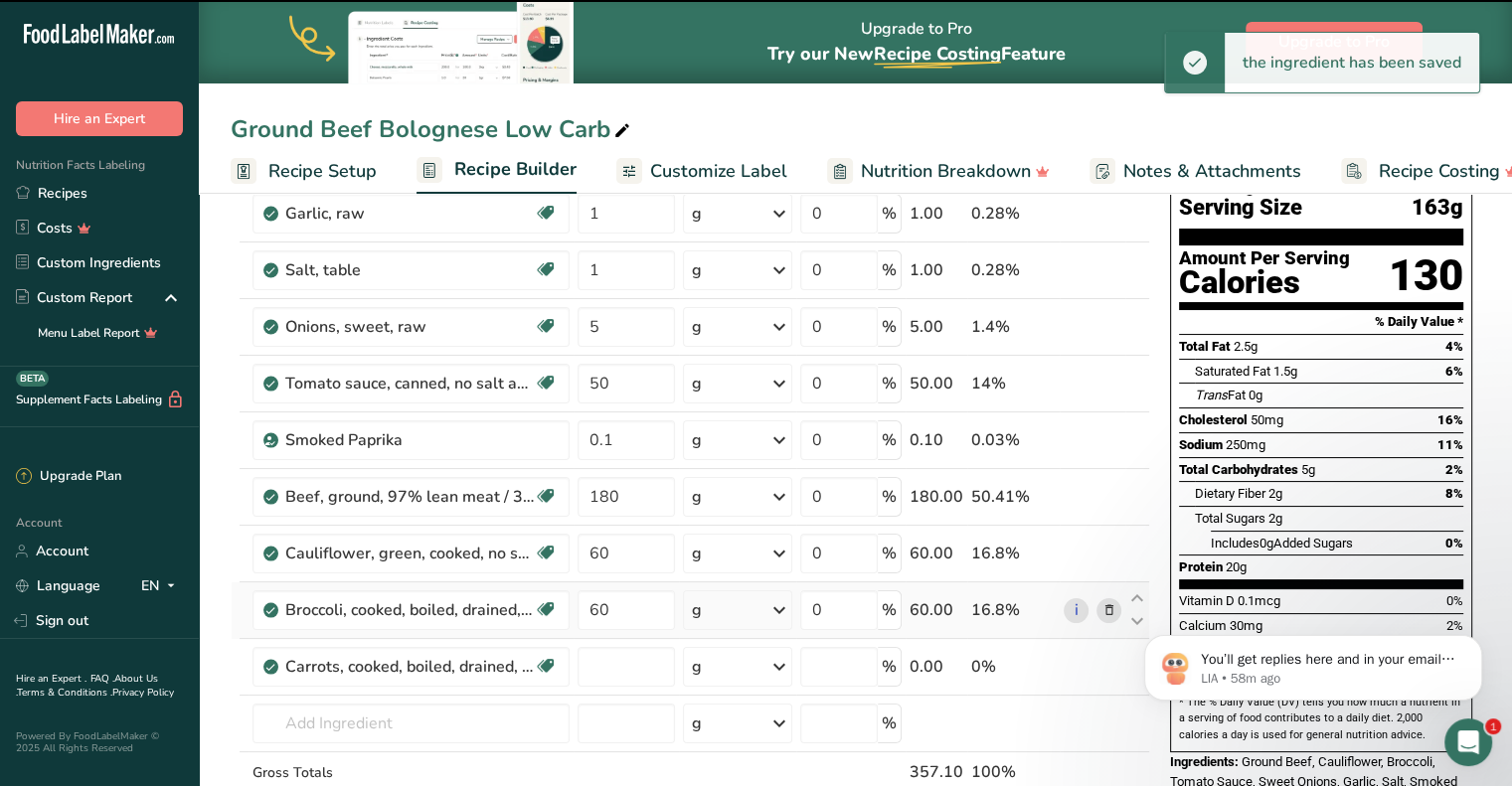 type on "0" 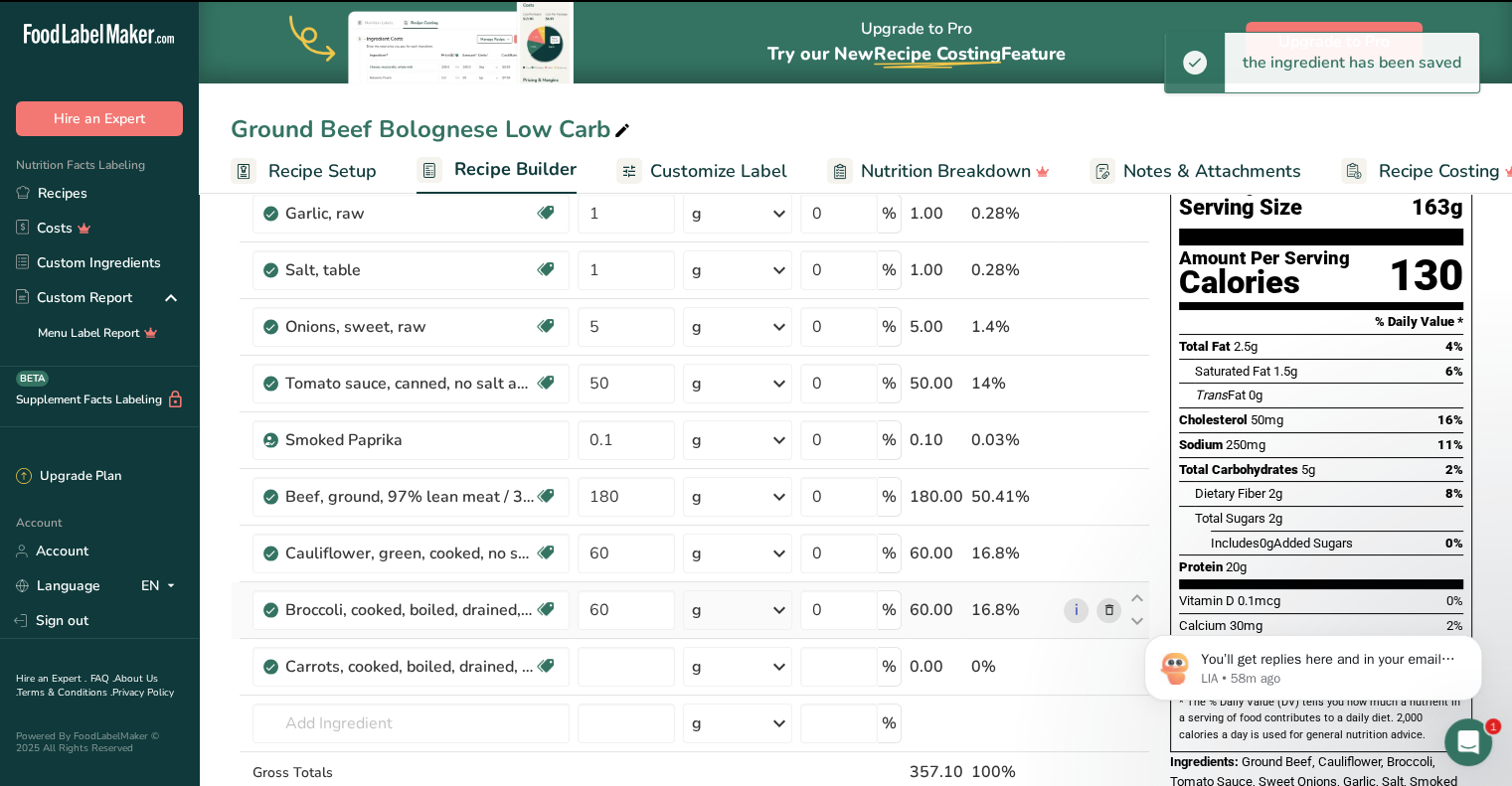 type on "0" 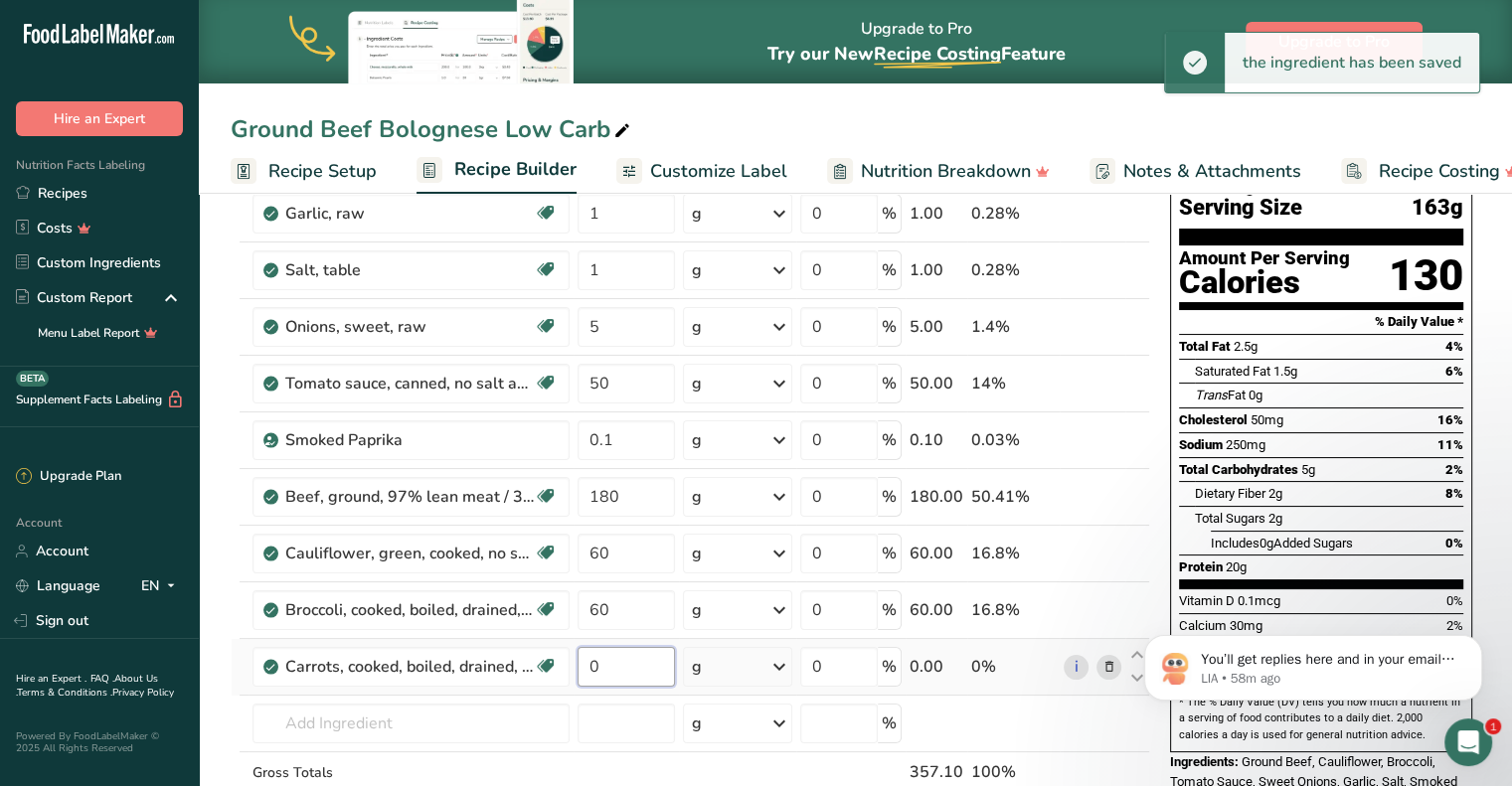 click on "0" at bounding box center (626, 667) 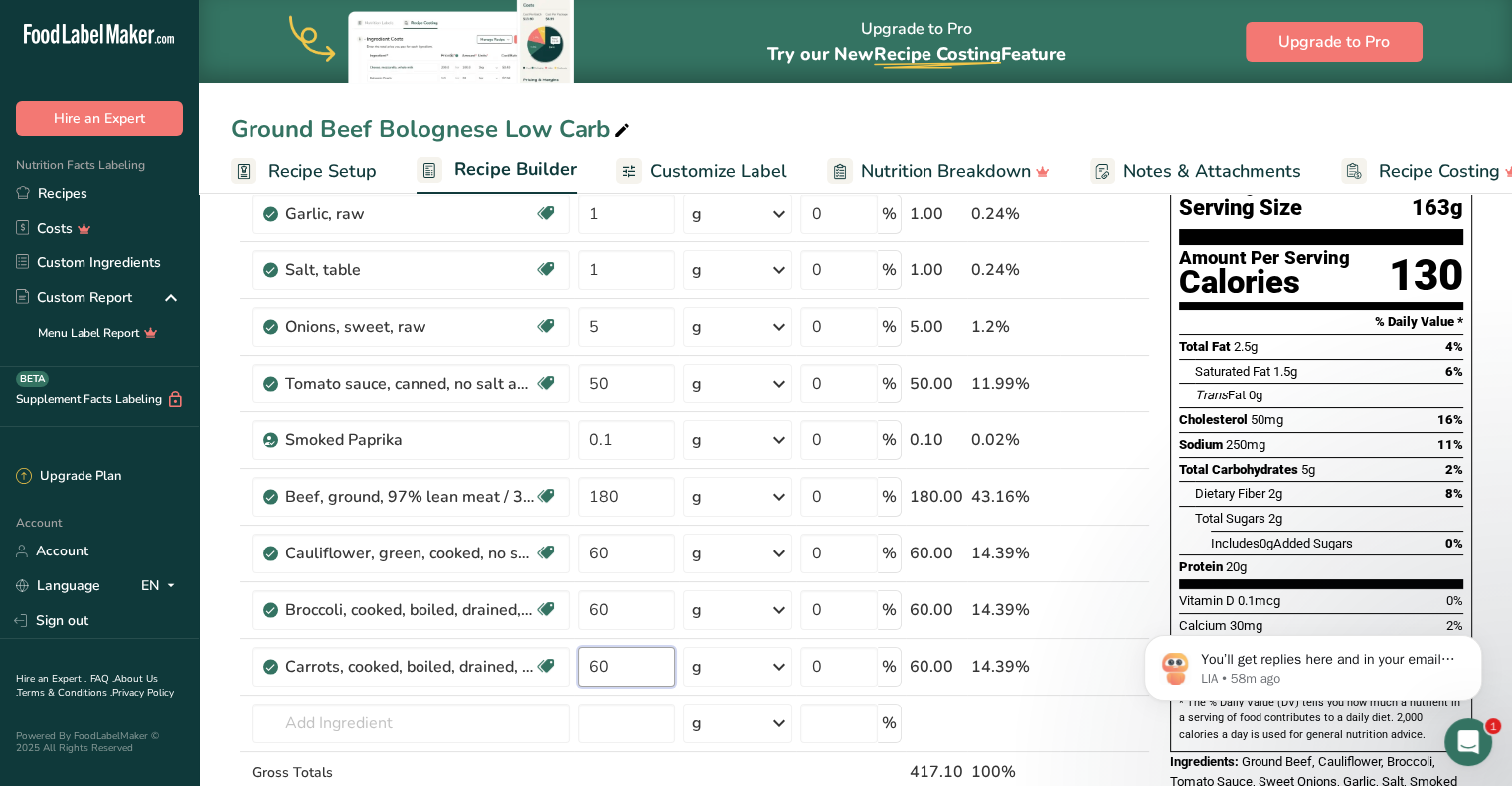type on "60" 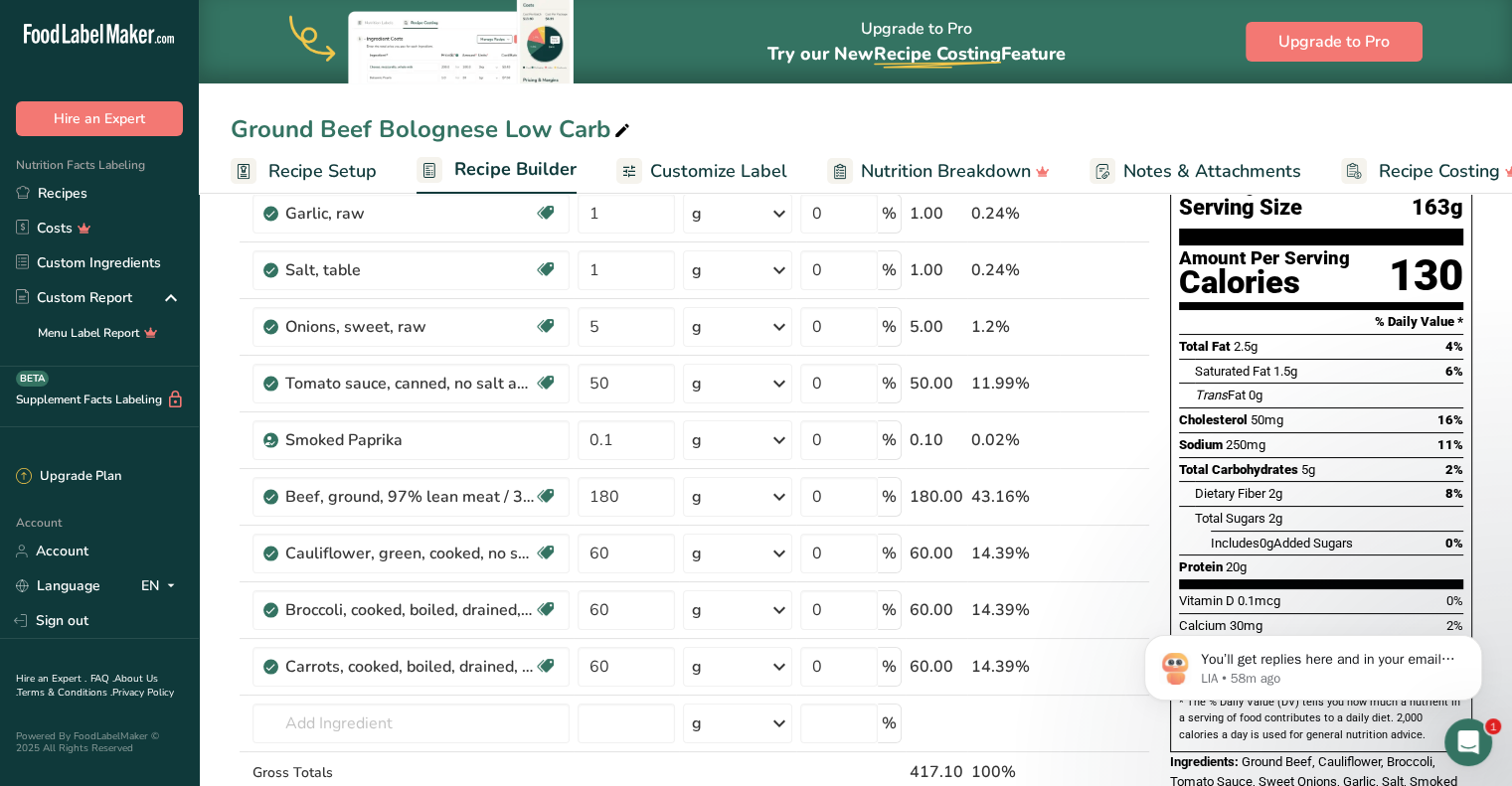 click on "Add Ingredients
Manage Recipe         Delete Recipe           Duplicate Recipe             Scale Recipe             Save as Sub-Recipe   .a-a{fill:#347362;}.b-a{fill:#fff;}                               Nutrition Breakdown                   Recipe Card
NEW
Amino Acids Pattern Report             Activity History
Download
Choose your preferred label style
Standard FDA label
Standard FDA label
The most common format for nutrition facts labels in compliance with the FDA's typeface, style and requirements
Tabular FDA label
A label format compliant with the FDA regulations presented in a tabular (horizontal) display.
Linear FDA label
A simple linear display for small sized packages.
Simplified FDA label" at bounding box center (855, 786) 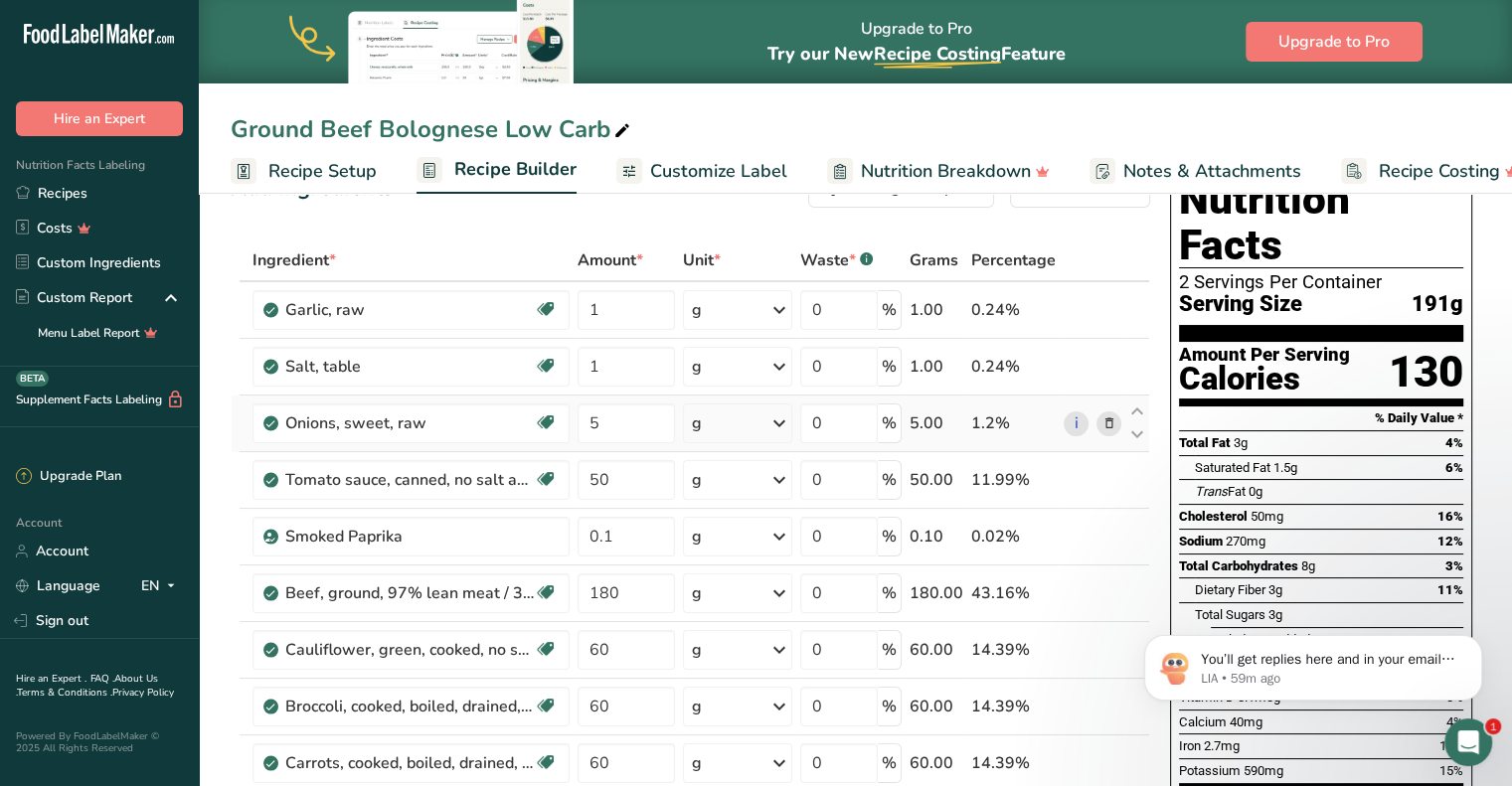 scroll, scrollTop: 31, scrollLeft: 0, axis: vertical 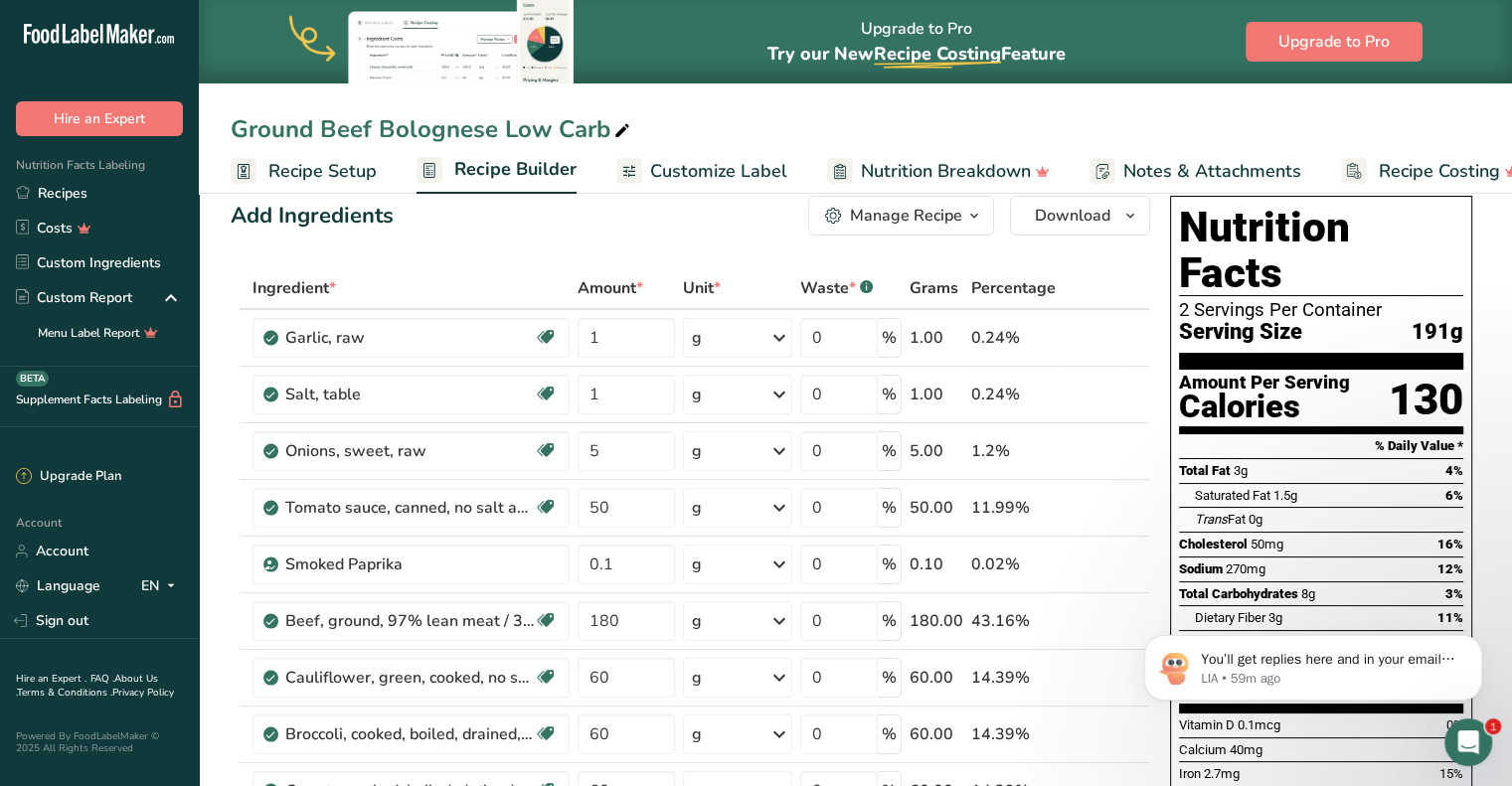 click on "Ingredient *
Amount *
Unit *
Waste *   .a-a{fill:#347362;}.b-a{fill:#fff;}          Grams
Percentage
Garlic, raw
Source of Antioxidants
Dairy free
Gluten free
Vegan
Vegetarian
Soy free
1
g
Portions
1 cup
1 tsp
1 clove
See more
Weight Units
g
kg
mg
See more
Volume Units
l
Volume units require a density conversion. If you know your ingredient's density enter it below. Otherwise, click on "RIA" our AI Regulatory bot - she will be able to help you
lb/ft3
g/cm3
Confirm
mL" at bounding box center [690, 634] 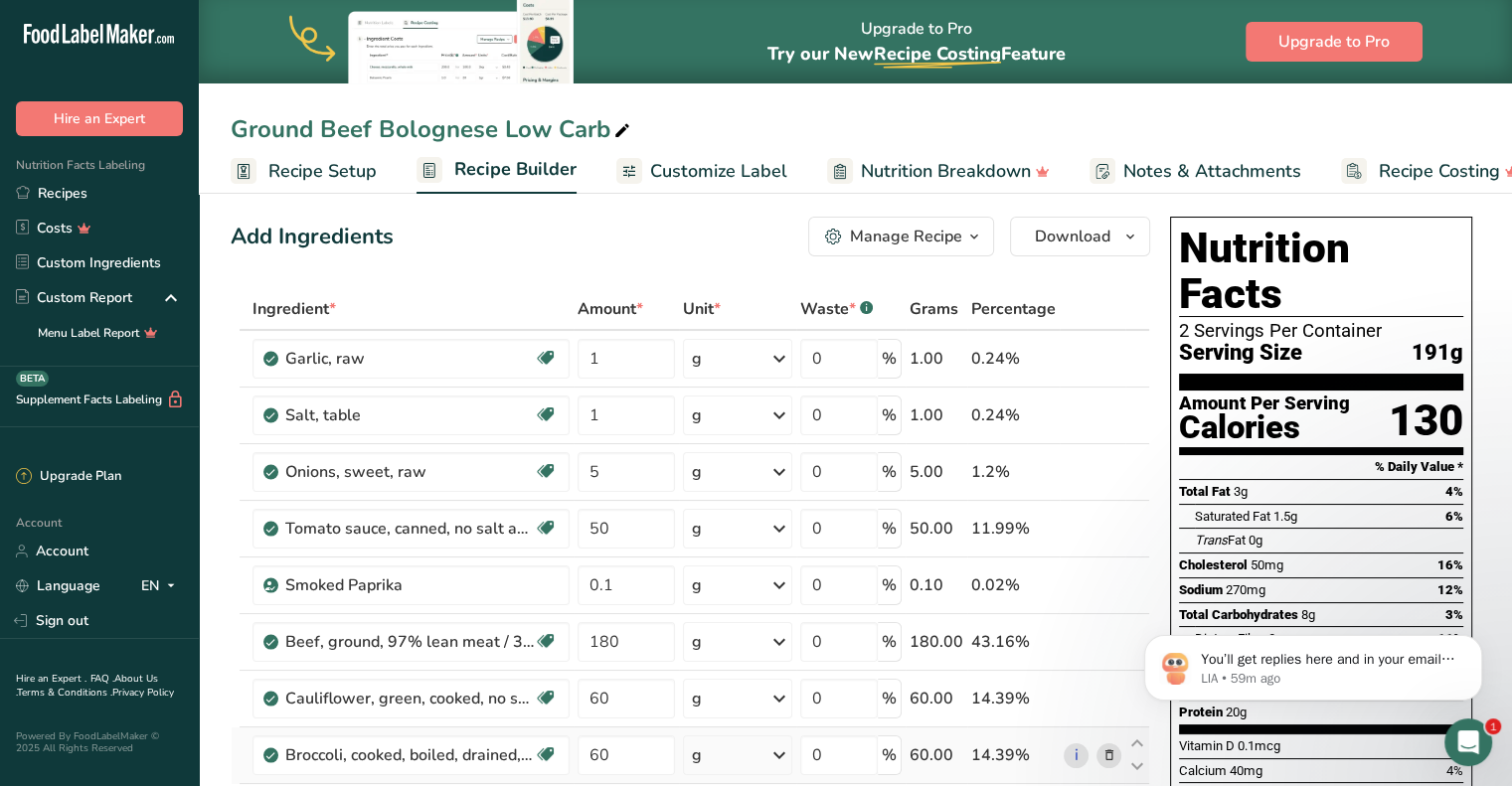 scroll, scrollTop: 0, scrollLeft: 0, axis: both 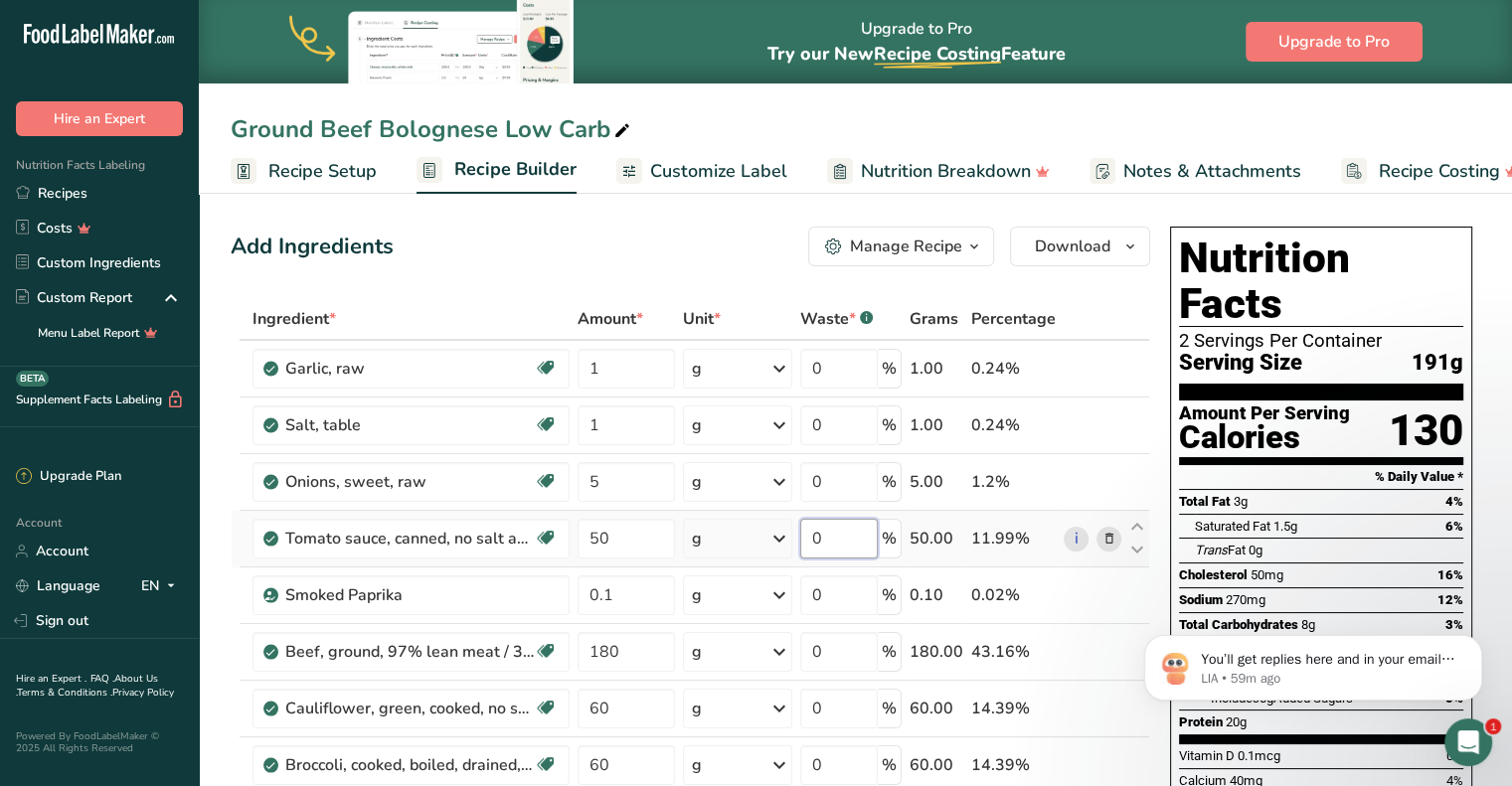 click on "0" at bounding box center [839, 539] 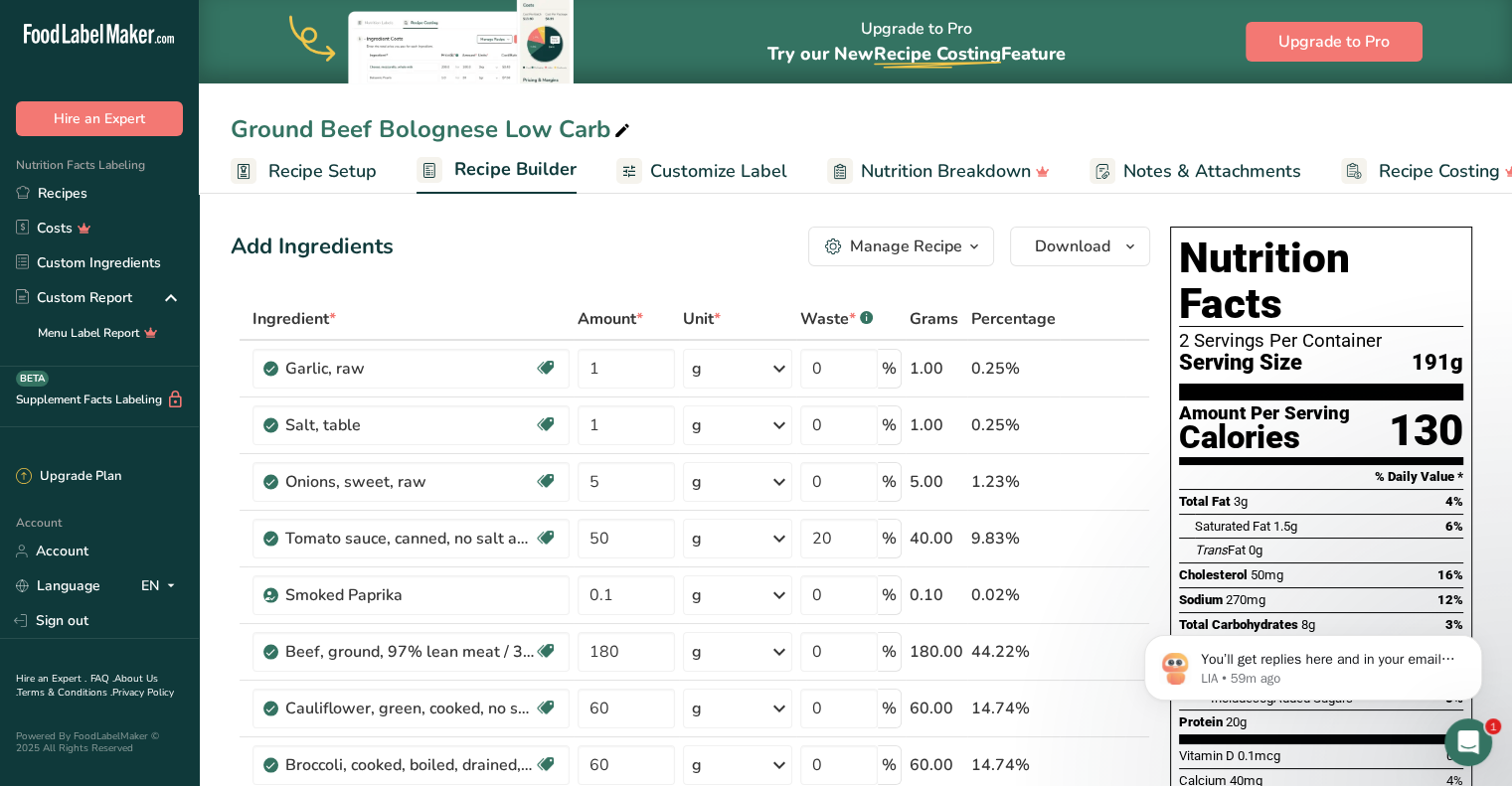 click on "Add Ingredients
Manage Recipe         Delete Recipe           Duplicate Recipe             Scale Recipe             Save as Sub-Recipe   .a-a{fill:#347362;}.b-a{fill:#fff;}                               Nutrition Breakdown                   Recipe Card
NEW
Amino Acids Pattern Report             Activity History
Download
Choose your preferred label style
Standard FDA label
Standard FDA label
The most common format for nutrition facts labels in compliance with the FDA's typeface, style and requirements
Tabular FDA label
A label format compliant with the FDA regulations presented in a tabular (horizontal) display.
Linear FDA label
A simple linear display for small sized packages.
Simplified FDA label" at bounding box center (690, 246) 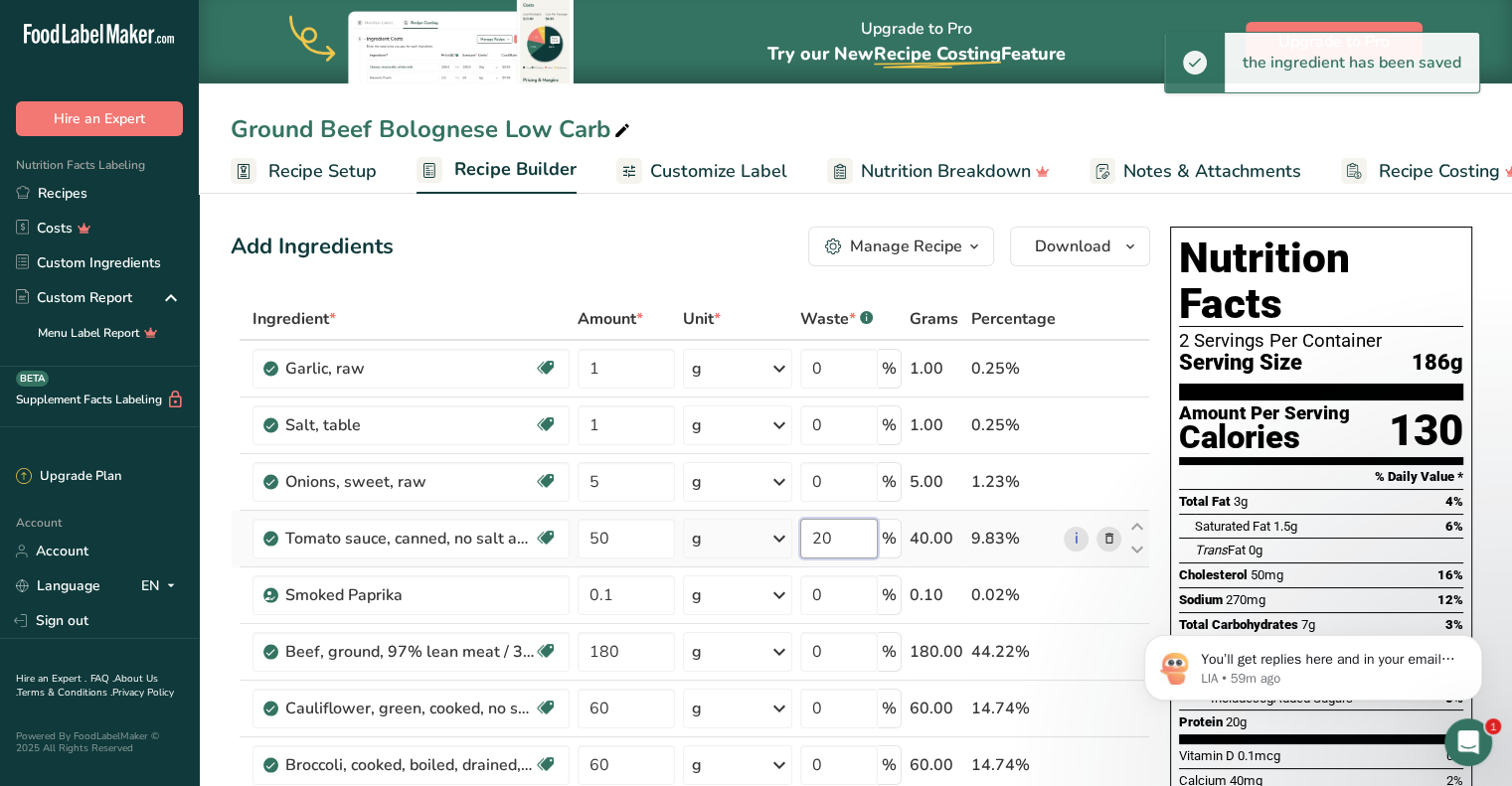 click on "20" at bounding box center (839, 539) 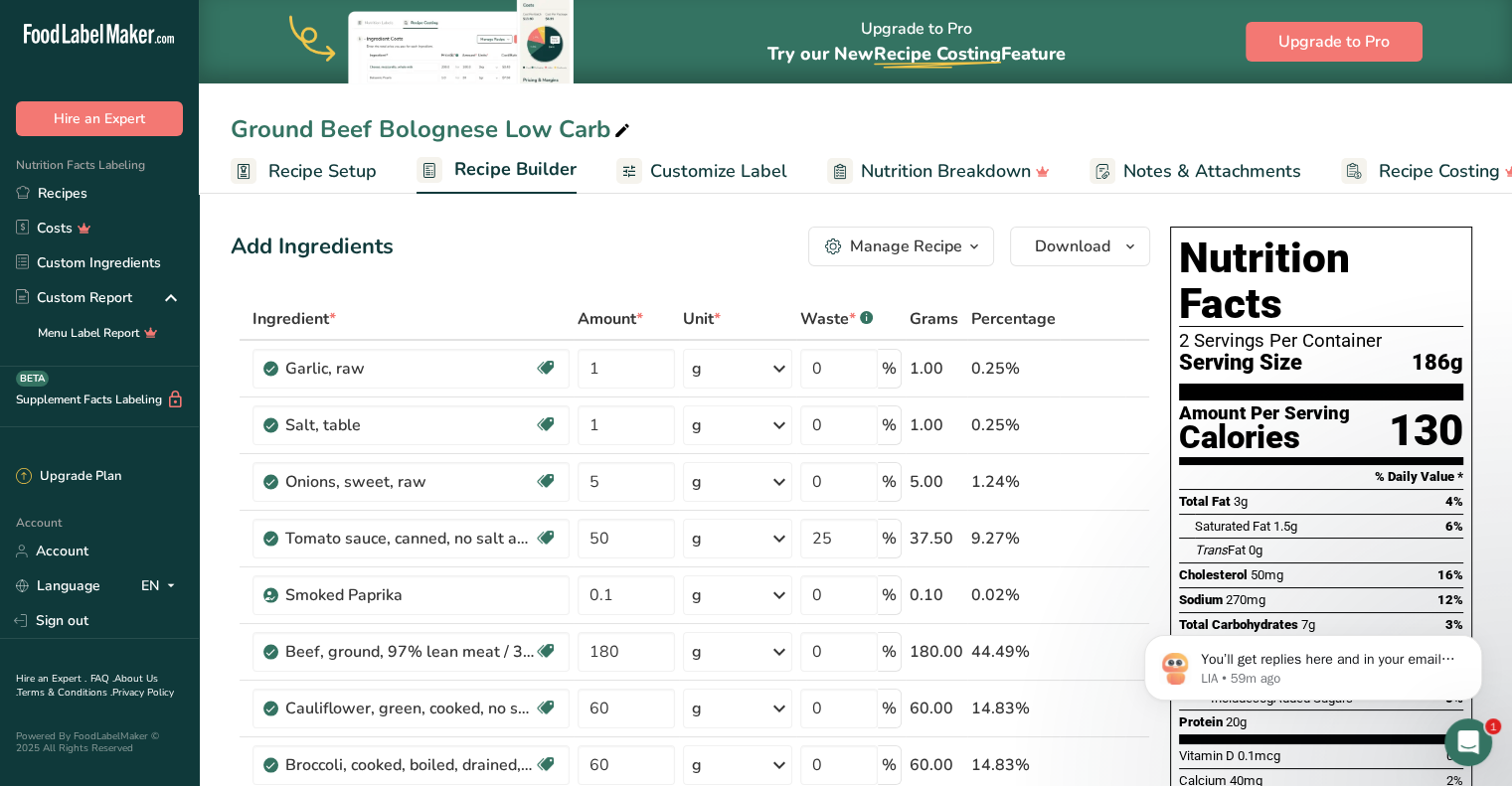 click on "Add Ingredients
Manage Recipe         Delete Recipe           Duplicate Recipe             Scale Recipe             Save as Sub-Recipe   .a-a{fill:#347362;}.b-a{fill:#fff;}                               Nutrition Breakdown                   Recipe Card
NEW
Amino Acids Pattern Report             Activity History
Download
Choose your preferred label style
Standard FDA label
Standard FDA label
The most common format for nutrition facts labels in compliance with the FDA's typeface, style and requirements
Tabular FDA label
A label format compliant with the FDA regulations presented in a tabular (horizontal) display.
Linear FDA label
A simple linear display for small sized packages.
Simplified FDA label" at bounding box center [690, 246] 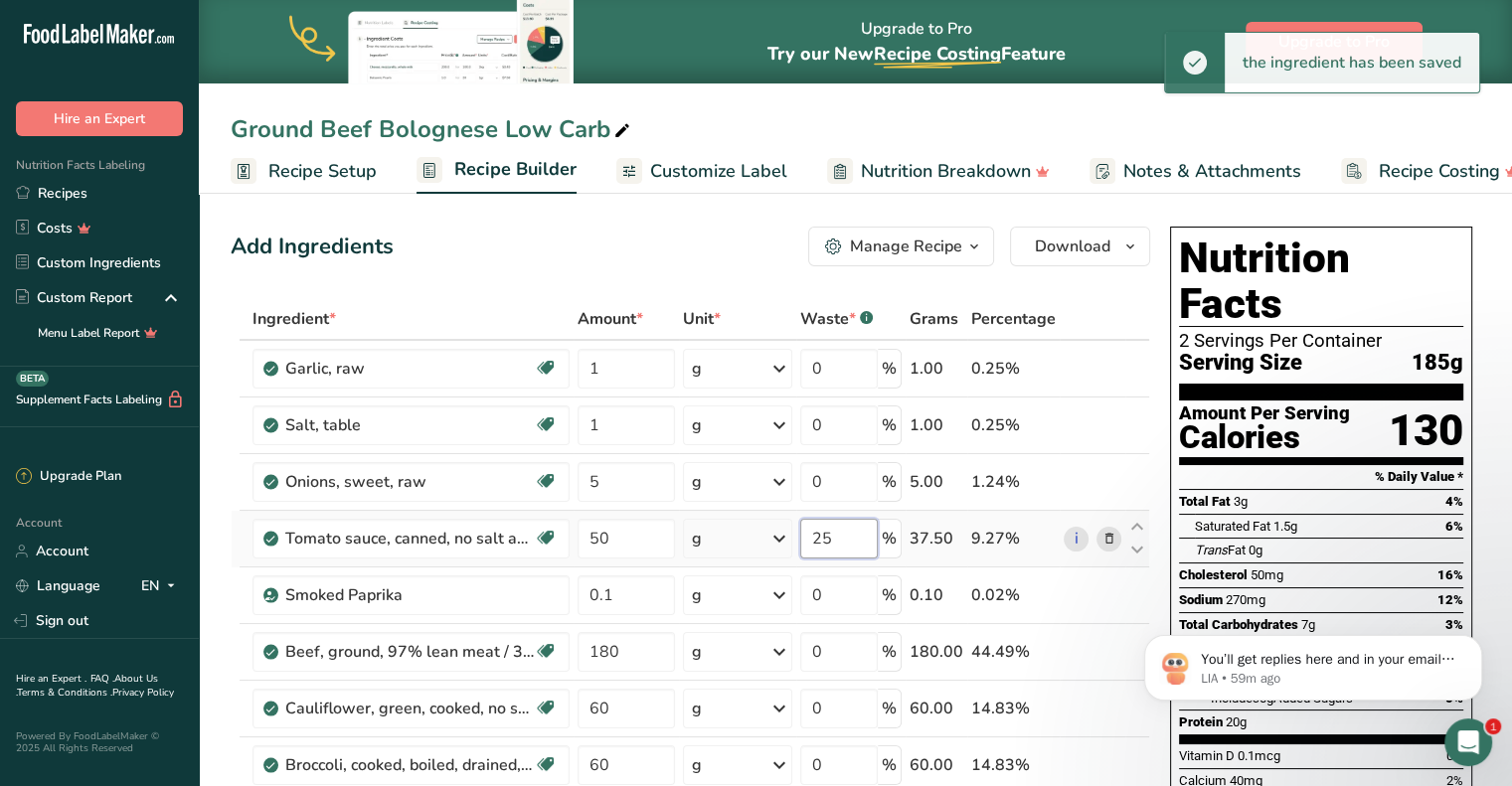 click on "25" at bounding box center (839, 539) 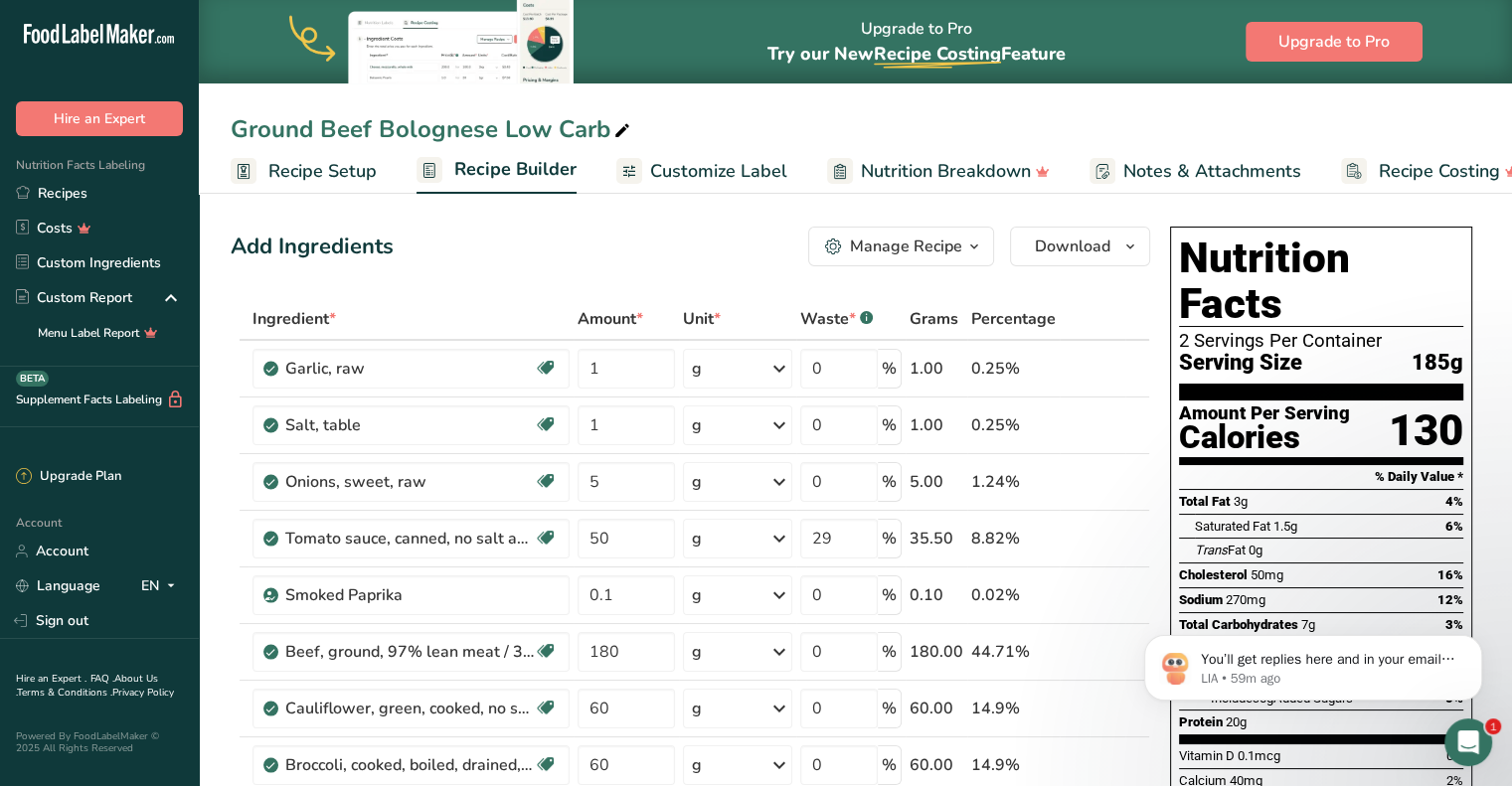 click on "Add Ingredients
Manage Recipe         Delete Recipe           Duplicate Recipe             Scale Recipe             Save as Sub-Recipe   .a-a{fill:#347362;}.b-a{fill:#fff;}                               Nutrition Breakdown                   Recipe Card
NEW
Amino Acids Pattern Report             Activity History
Download
Choose your preferred label style
Standard FDA label
Standard FDA label
The most common format for nutrition facts labels in compliance with the FDA's typeface, style and requirements
Tabular FDA label
A label format compliant with the FDA regulations presented in a tabular (horizontal) display.
Linear FDA label
A simple linear display for small sized packages.
Simplified FDA label" at bounding box center [690, 246] 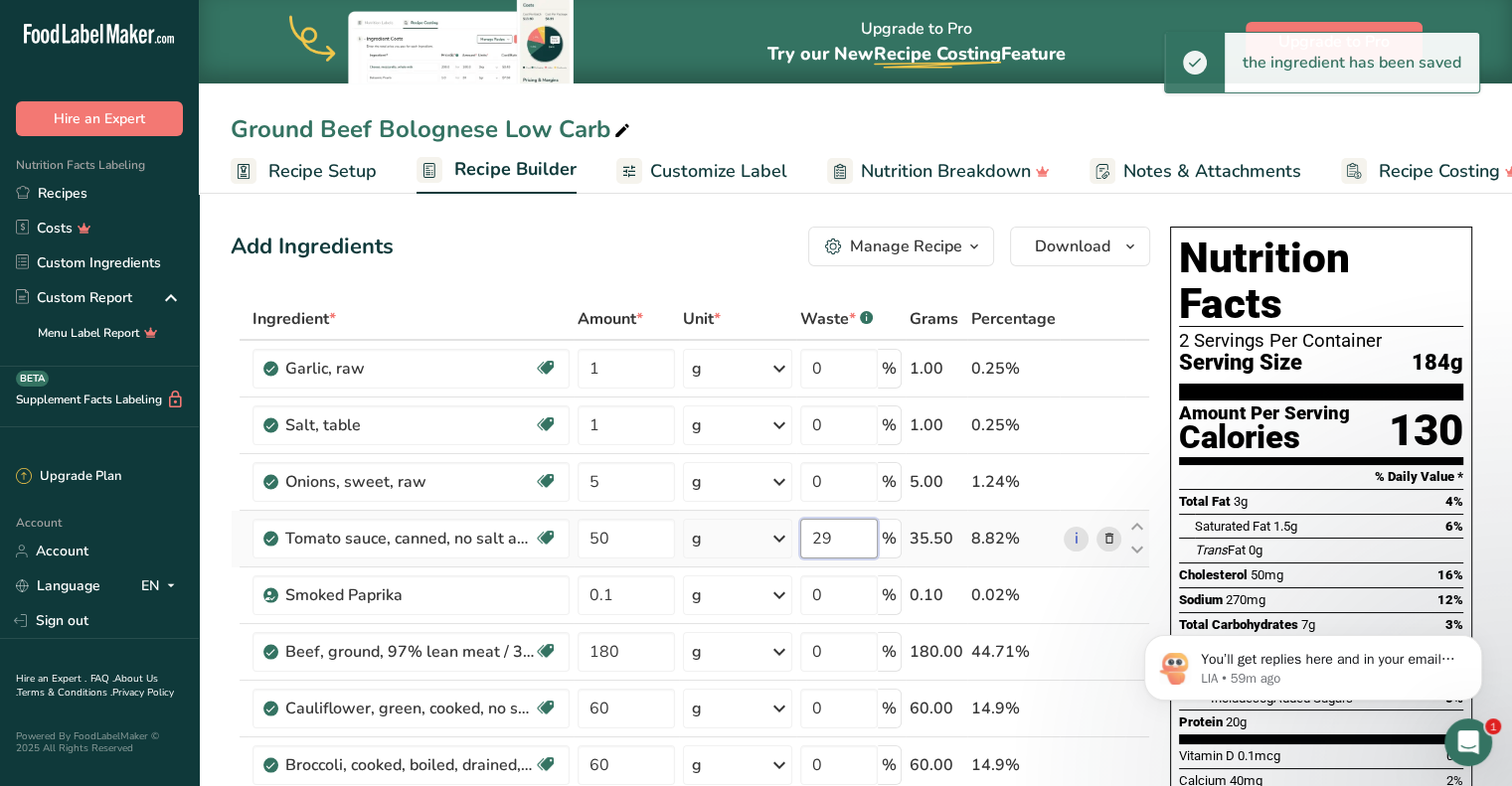 drag, startPoint x: 851, startPoint y: 546, endPoint x: 700, endPoint y: 559, distance: 151.55857 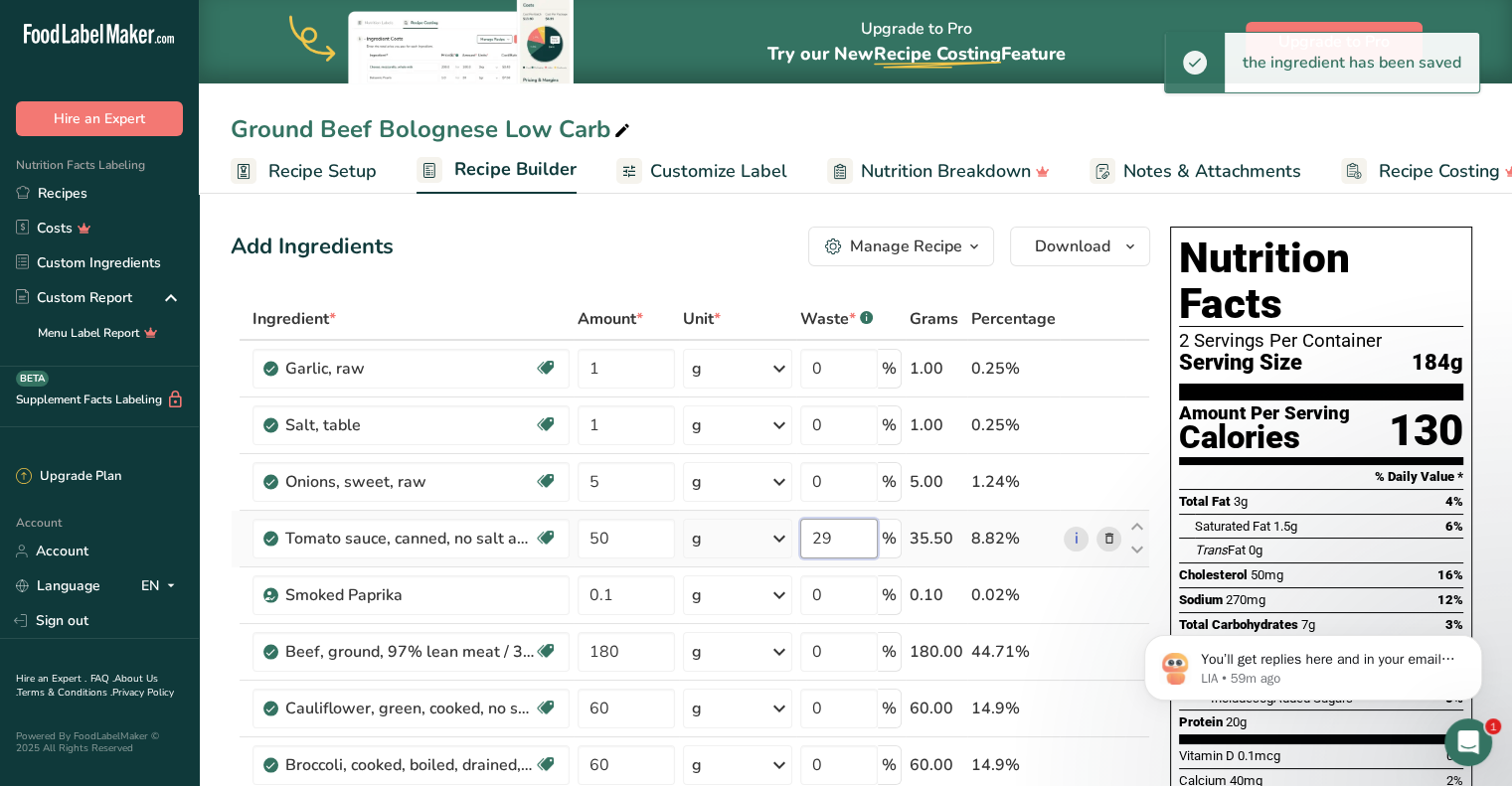 click on "Tomato sauce, canned, no salt added
Dairy free
Gluten free
Vegan
Vegetarian
Soy free
50
g
Portions
1 cup
Weight Units
g
kg
mg
See more
Volume Units
l
Volume units require a density conversion. If you know your ingredient's density enter it below. Otherwise, click on "RIA" our AI Regulatory bot - she will be able to help you
lb/ft3
g/cm3
Confirm
mL
Volume units require a density conversion. If you know your ingredient's density enter it below. Otherwise, click on "RIA" our AI Regulatory bot - she will be able to help you
29" at bounding box center [690, 539] 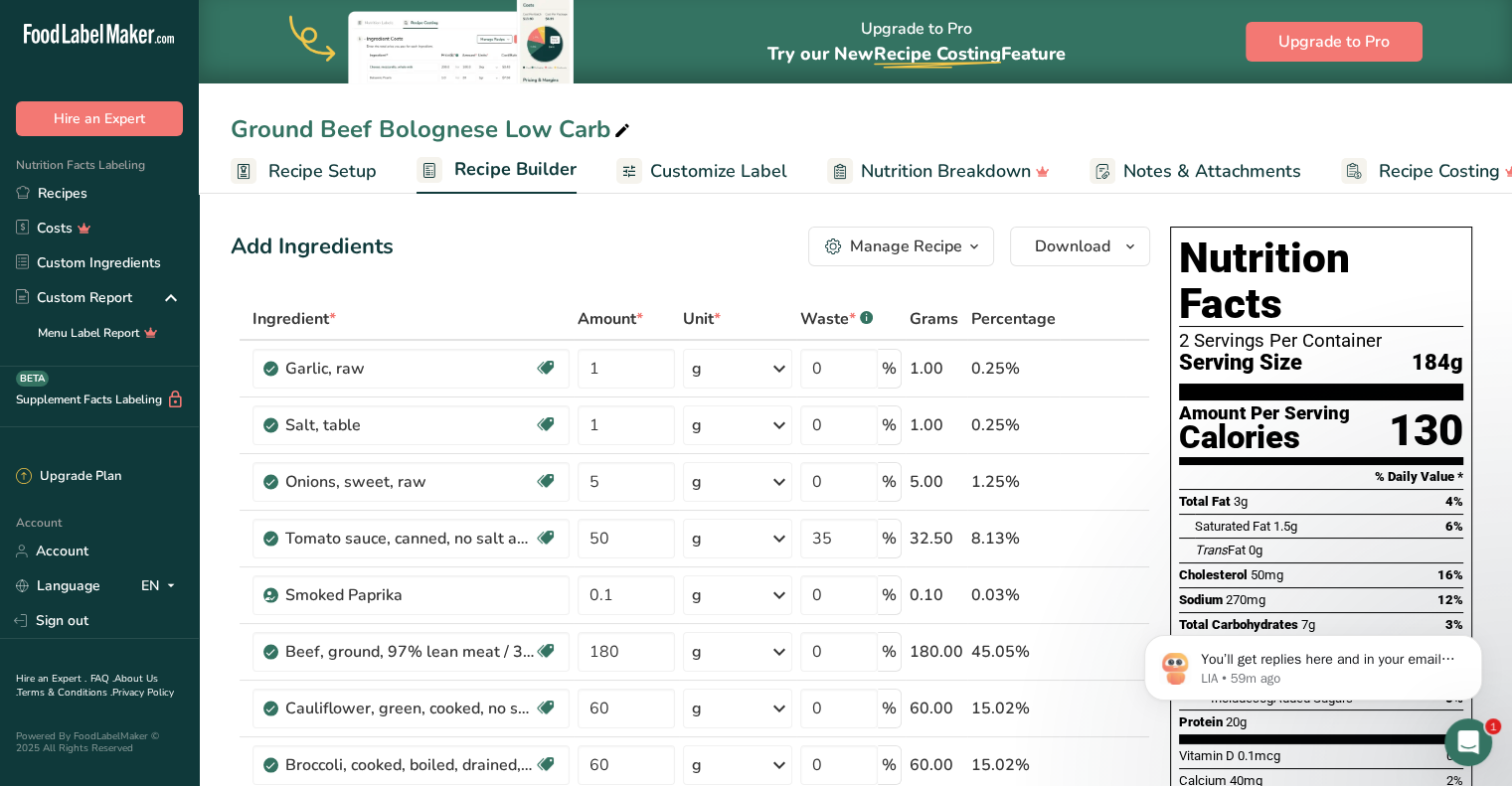 click on "Add Ingredients
Manage Recipe         Delete Recipe           Duplicate Recipe             Scale Recipe             Save as Sub-Recipe   .a-a{fill:#347362;}.b-a{fill:#fff;}                               Nutrition Breakdown                   Recipe Card
NEW
Amino Acids Pattern Report             Activity History
Download
Choose your preferred label style
Standard FDA label
Standard FDA label
The most common format for nutrition facts labels in compliance with the FDA's typeface, style and requirements
Tabular FDA label
A label format compliant with the FDA regulations presented in a tabular (horizontal) display.
Linear FDA label
A simple linear display for small sized packages.
Simplified FDA label" at bounding box center (690, 246) 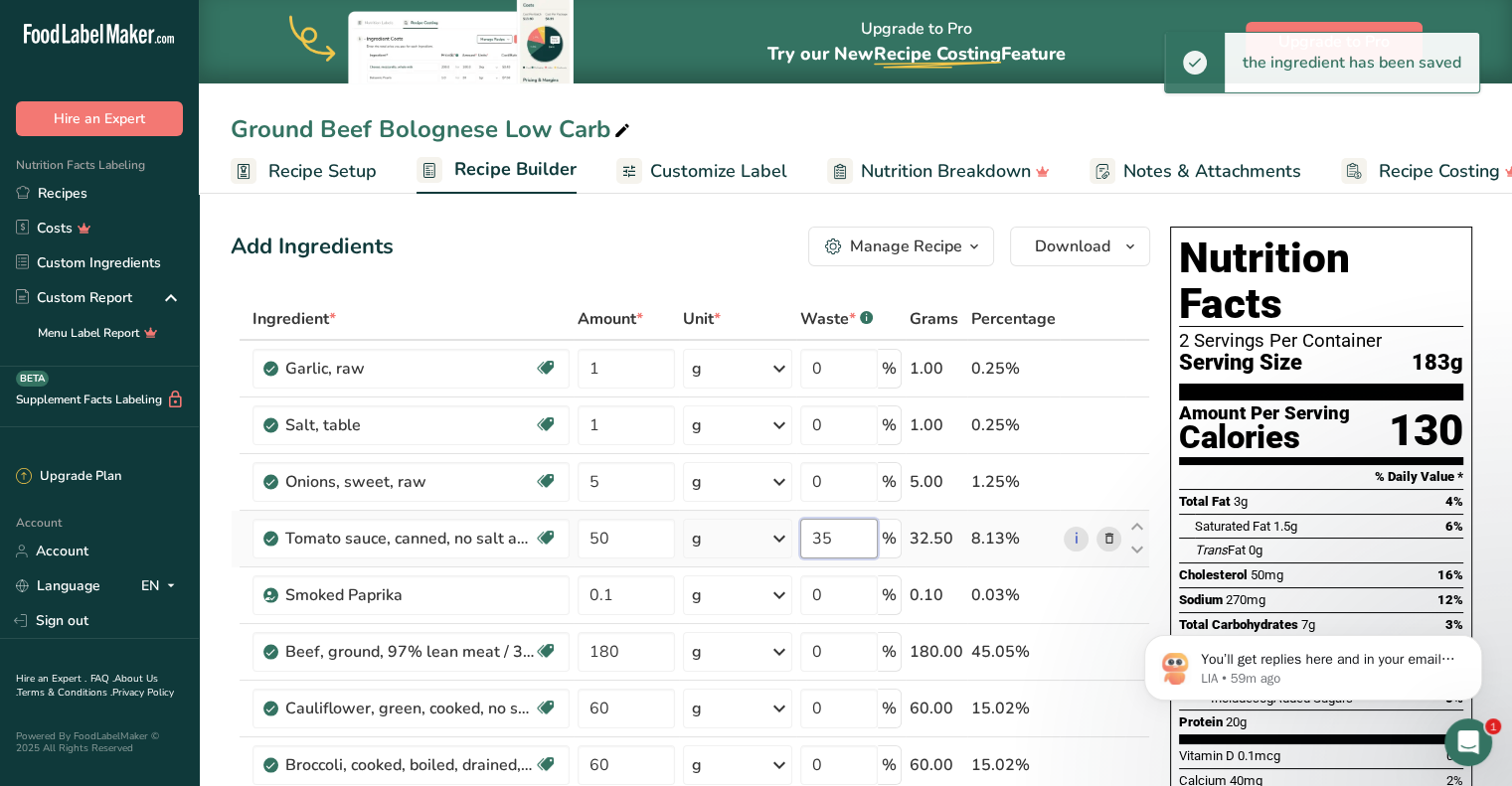 drag, startPoint x: 842, startPoint y: 538, endPoint x: 730, endPoint y: 538, distance: 112 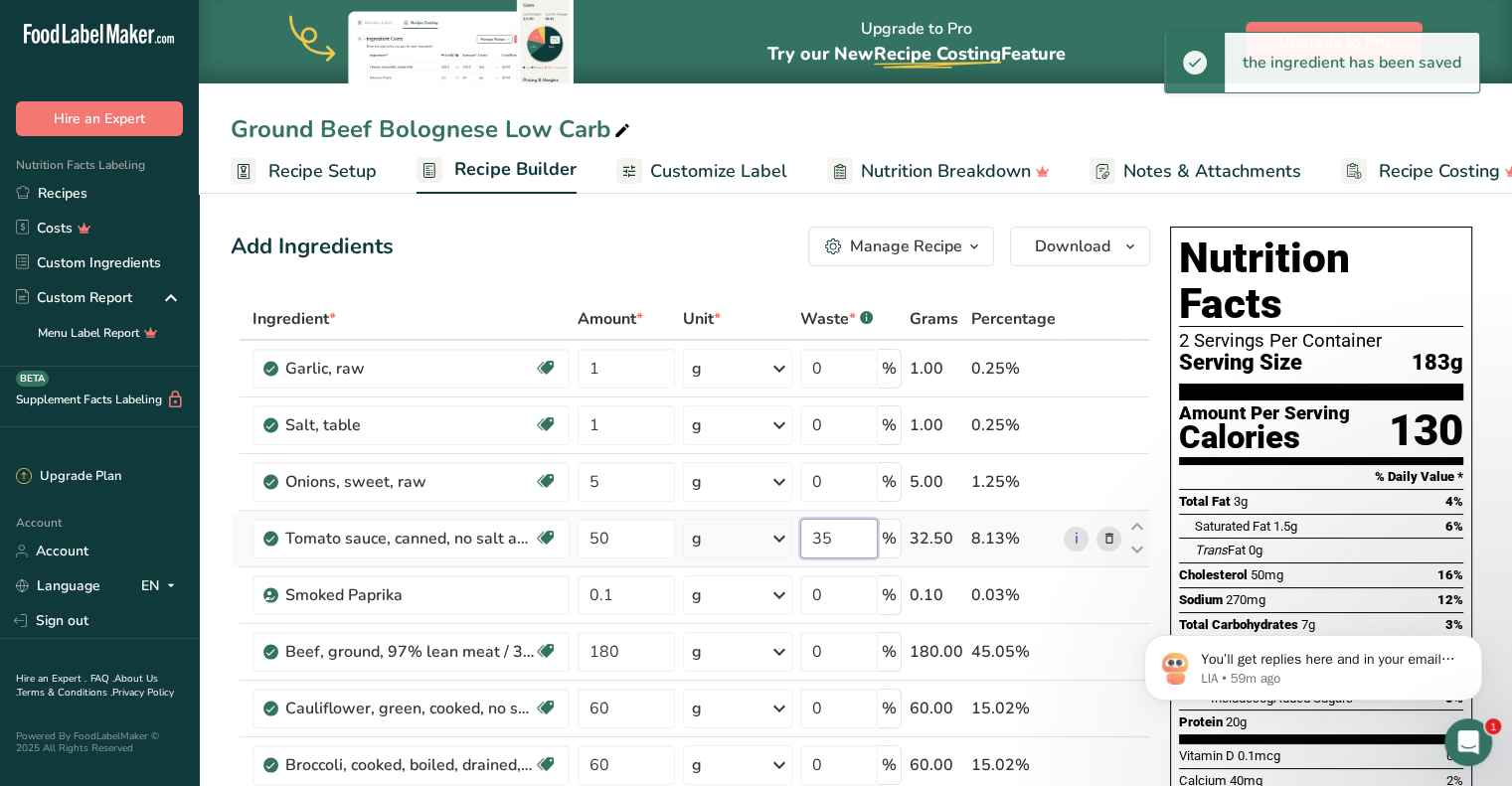 click on "Tomato sauce, canned, no salt added
Dairy free
Gluten free
Vegan
Vegetarian
Soy free
50
g
Portions
1 cup
Weight Units
g
kg
mg
See more
Volume Units
l
Volume units require a density conversion. If you know your ingredient's density enter it below. Otherwise, click on "RIA" our AI Regulatory bot - she will be able to help you
lb/ft3
g/cm3
Confirm
mL
Volume units require a density conversion. If you know your ingredient's density enter it below. Otherwise, click on "RIA" our AI Regulatory bot - she will be able to help you
35" at bounding box center [690, 539] 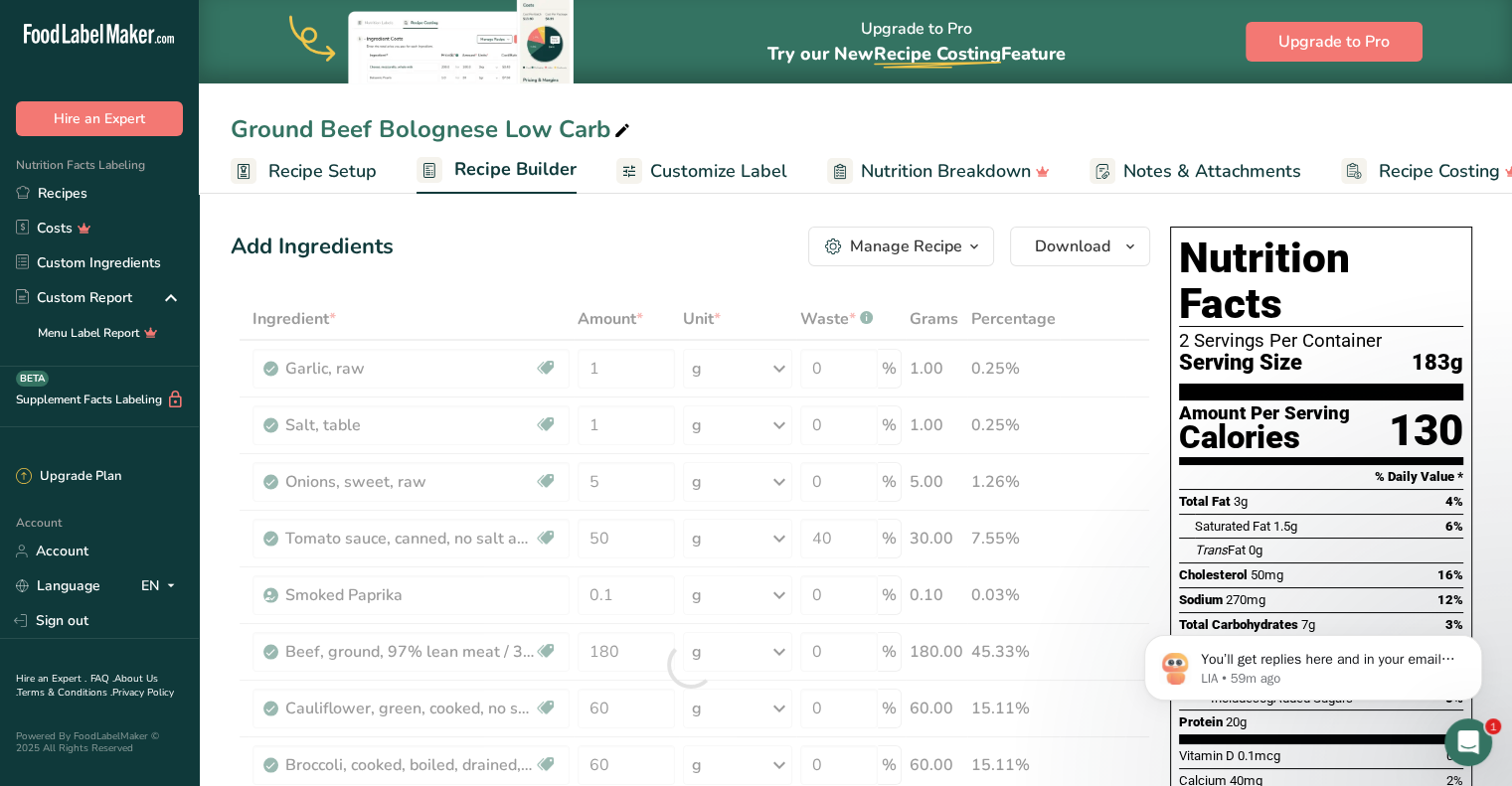 click on "Add Ingredients
Manage Recipe         Delete Recipe           Duplicate Recipe             Scale Recipe             Save as Sub-Recipe   .a-a{fill:#347362;}.b-a{fill:#fff;}                               Nutrition Breakdown                   Recipe Card
NEW
Amino Acids Pattern Report             Activity History
Download
Choose your preferred label style
Standard FDA label
Standard FDA label
The most common format for nutrition facts labels in compliance with the FDA's typeface, style and requirements
Tabular FDA label
A label format compliant with the FDA regulations presented in a tabular (horizontal) display.
Linear FDA label
A simple linear display for small sized packages.
Simplified FDA label" at bounding box center (690, 246) 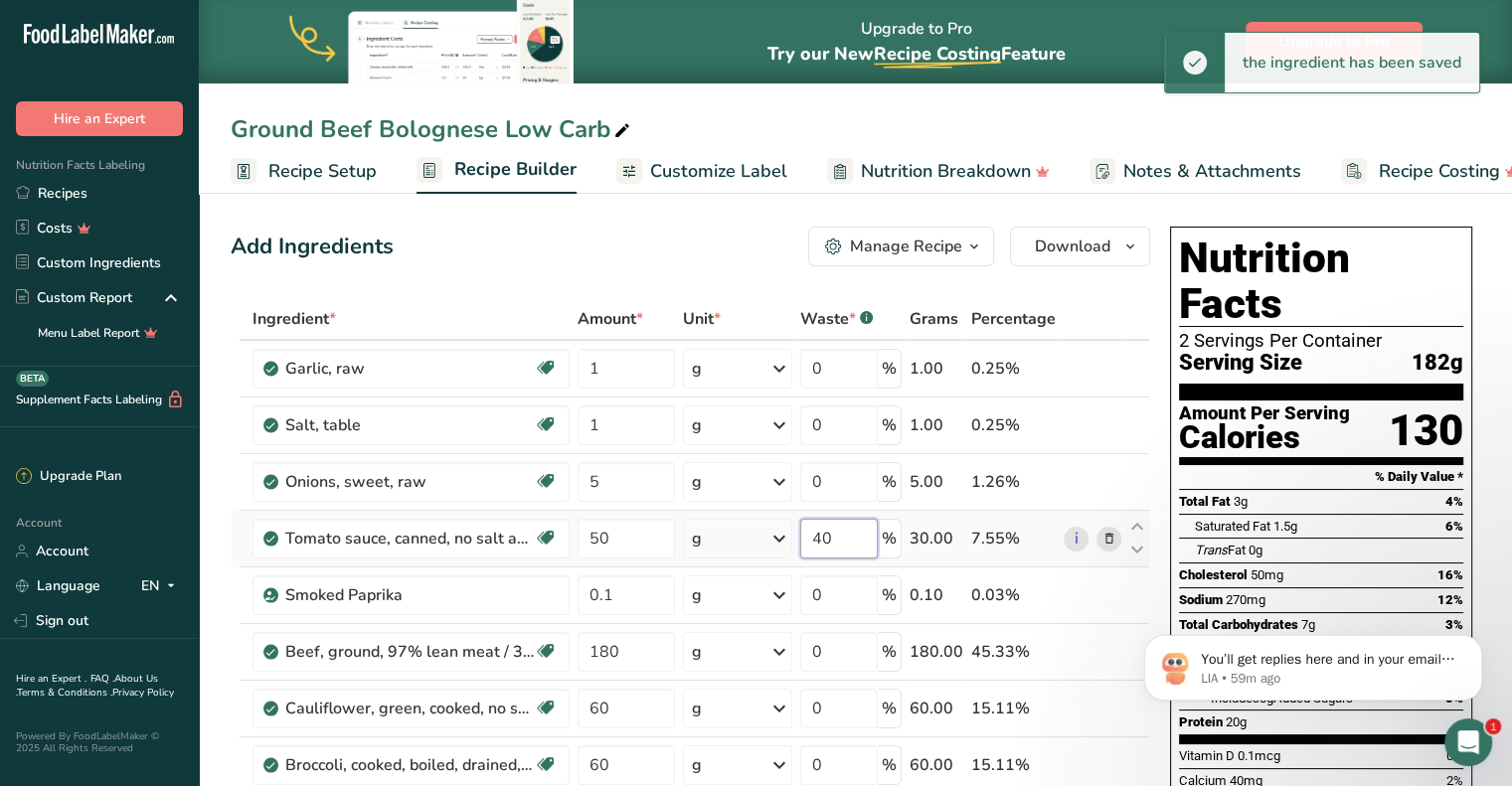 click on "40" at bounding box center (839, 539) 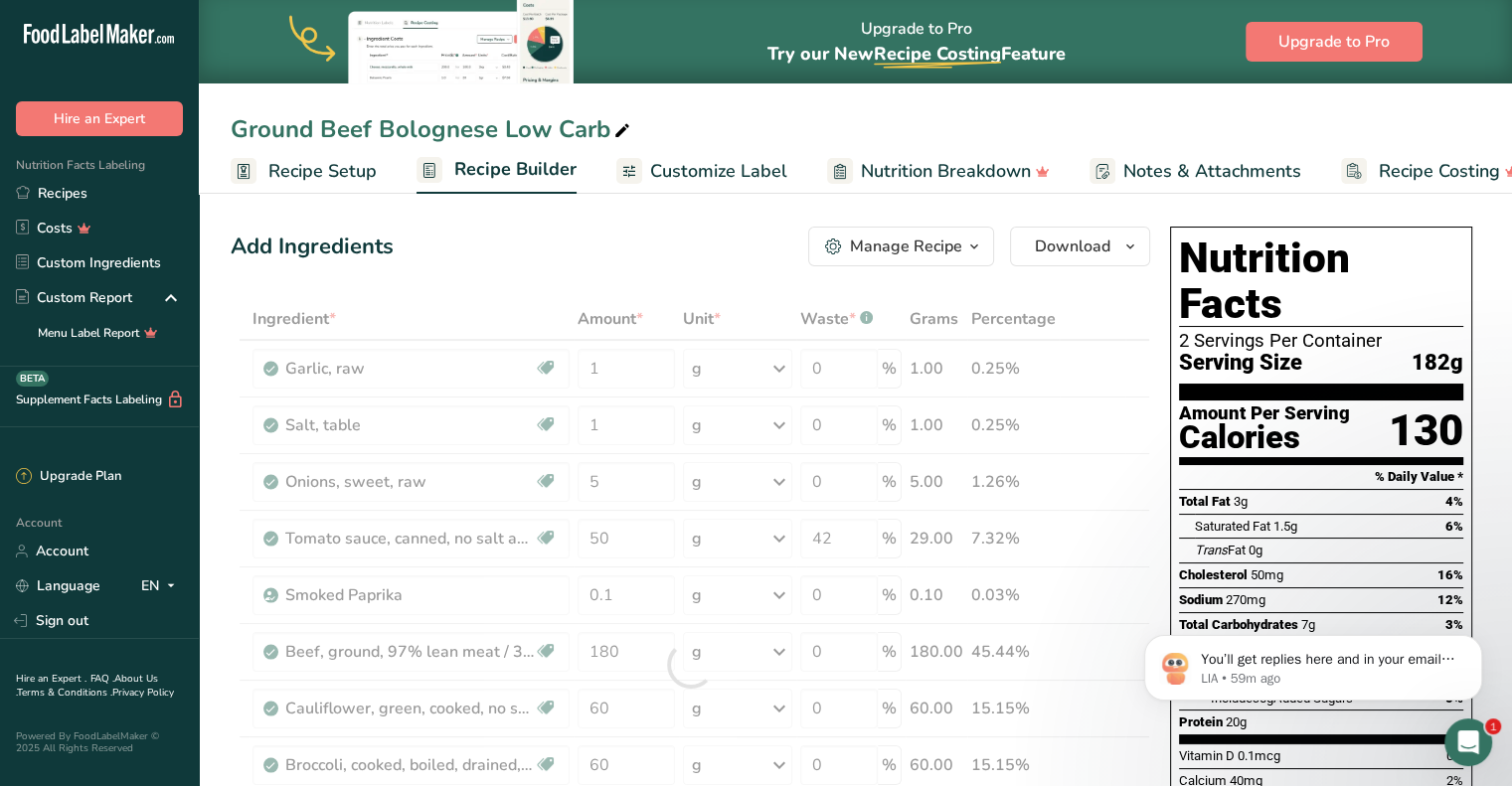 click on "Add Ingredients
Manage Recipe         Delete Recipe           Duplicate Recipe             Scale Recipe             Save as Sub-Recipe   .a-a{fill:#347362;}.b-a{fill:#fff;}                               Nutrition Breakdown                   Recipe Card
NEW
Amino Acids Pattern Report             Activity History
Download
Choose your preferred label style
Standard FDA label
Standard FDA label
The most common format for nutrition facts labels in compliance with the FDA's typeface, style and requirements
Tabular FDA label
A label format compliant with the FDA regulations presented in a tabular (horizontal) display.
Linear FDA label
A simple linear display for small sized packages.
Simplified FDA label" at bounding box center (690, 246) 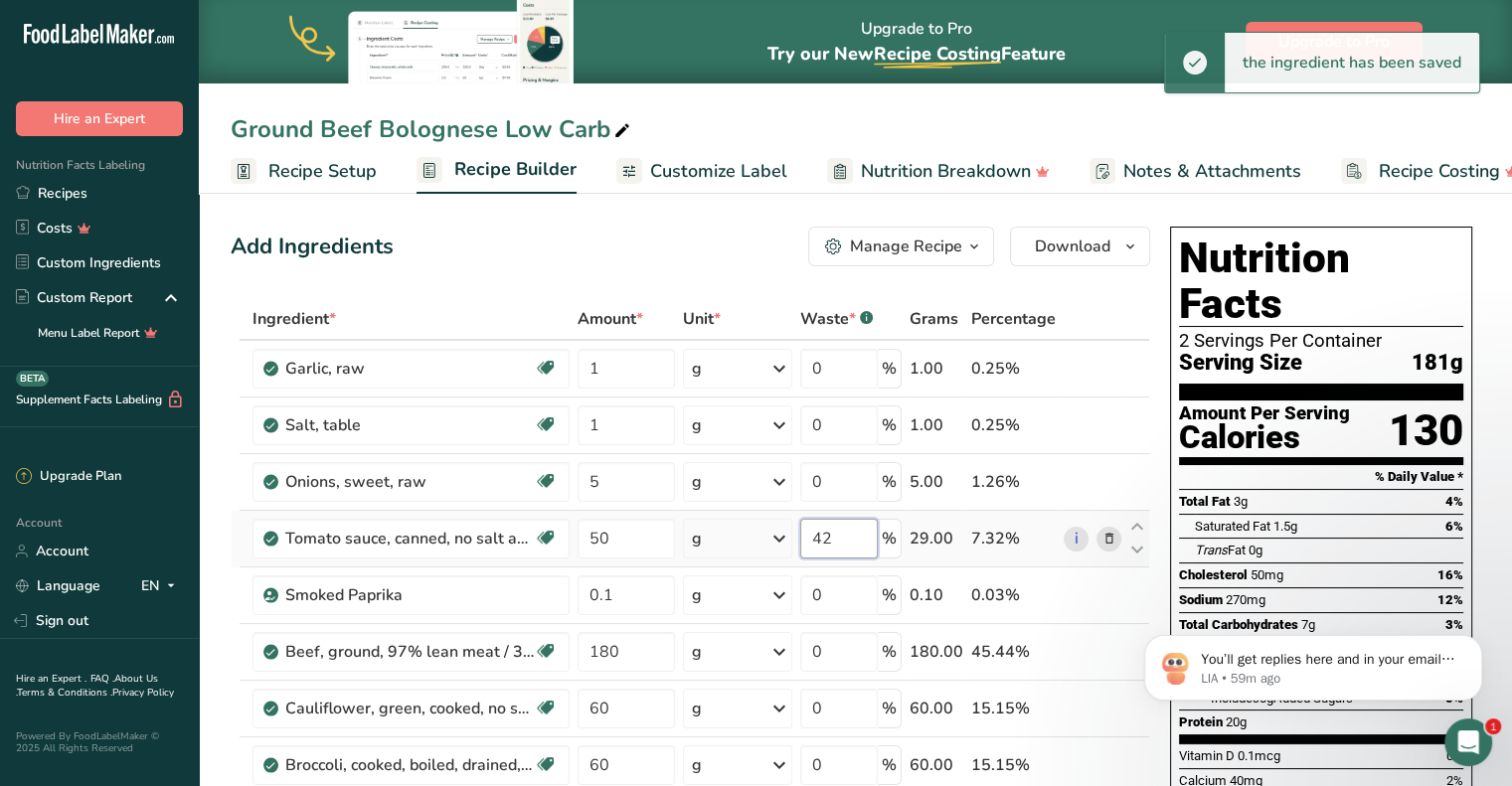 click on "42" at bounding box center [839, 539] 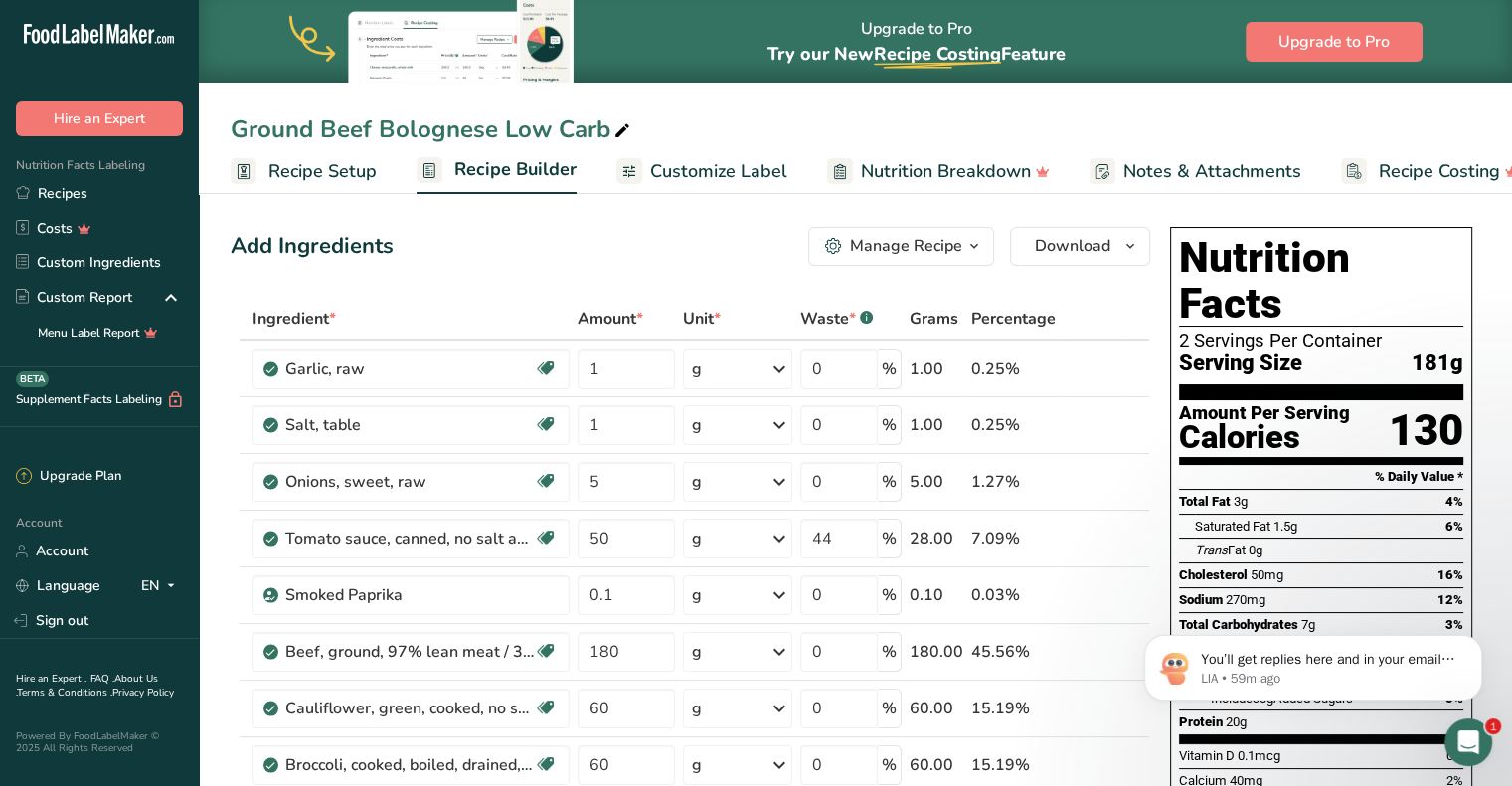 click on "Add Ingredients
Manage Recipe         Delete Recipe           Duplicate Recipe             Scale Recipe             Save as Sub-Recipe   .a-a{fill:#347362;}.b-a{fill:#fff;}                               Nutrition Breakdown                   Recipe Card
NEW
Amino Acids Pattern Report             Activity History
Download
Choose your preferred label style
Standard FDA label
Standard FDA label
The most common format for nutrition facts labels in compliance with the FDA's typeface, style and requirements
Tabular FDA label
A label format compliant with the FDA regulations presented in a tabular (horizontal) display.
Linear FDA label
A simple linear display for small sized packages.
Simplified FDA label" at bounding box center (690, 246) 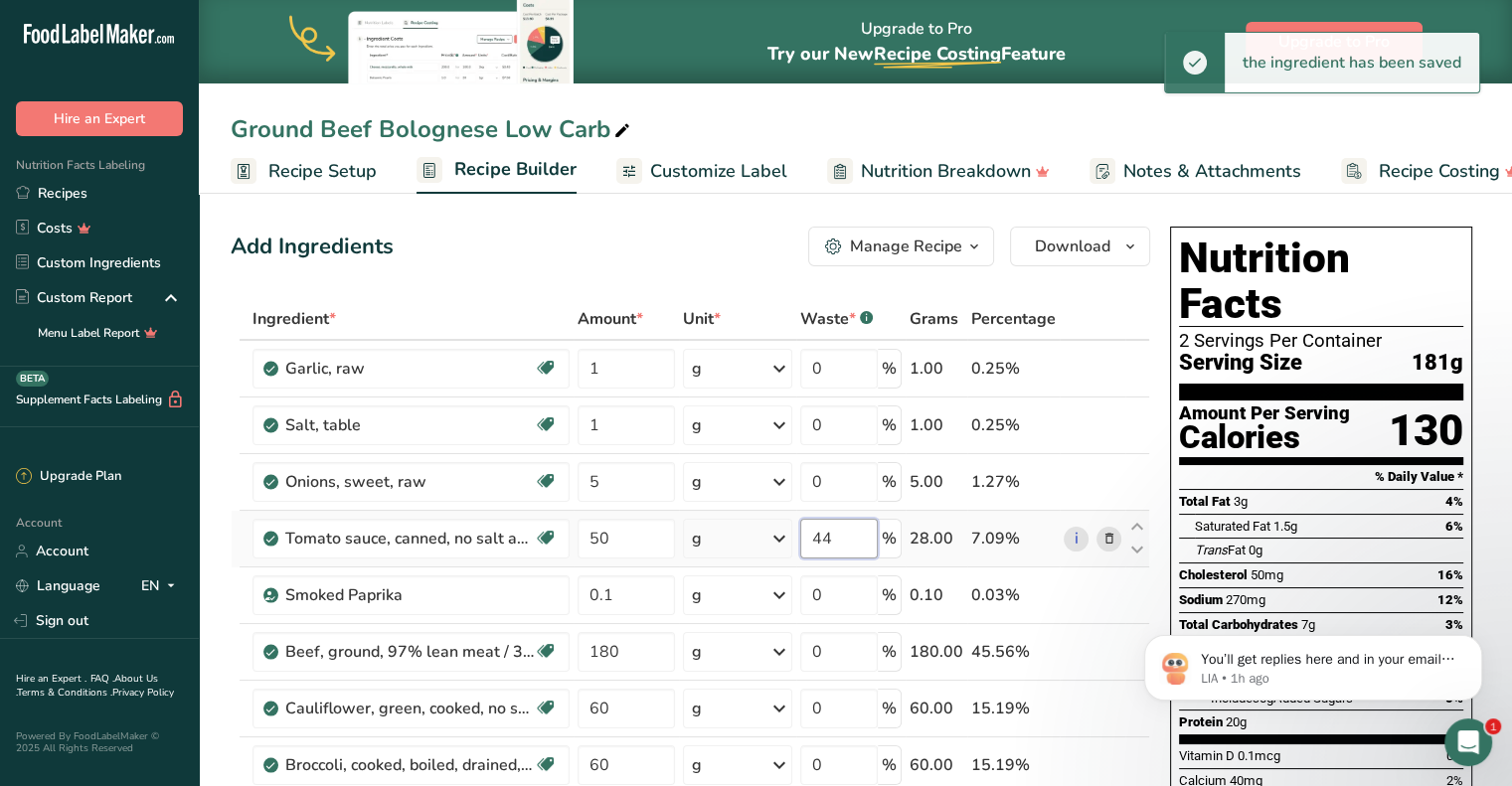 click on "44" at bounding box center (839, 539) 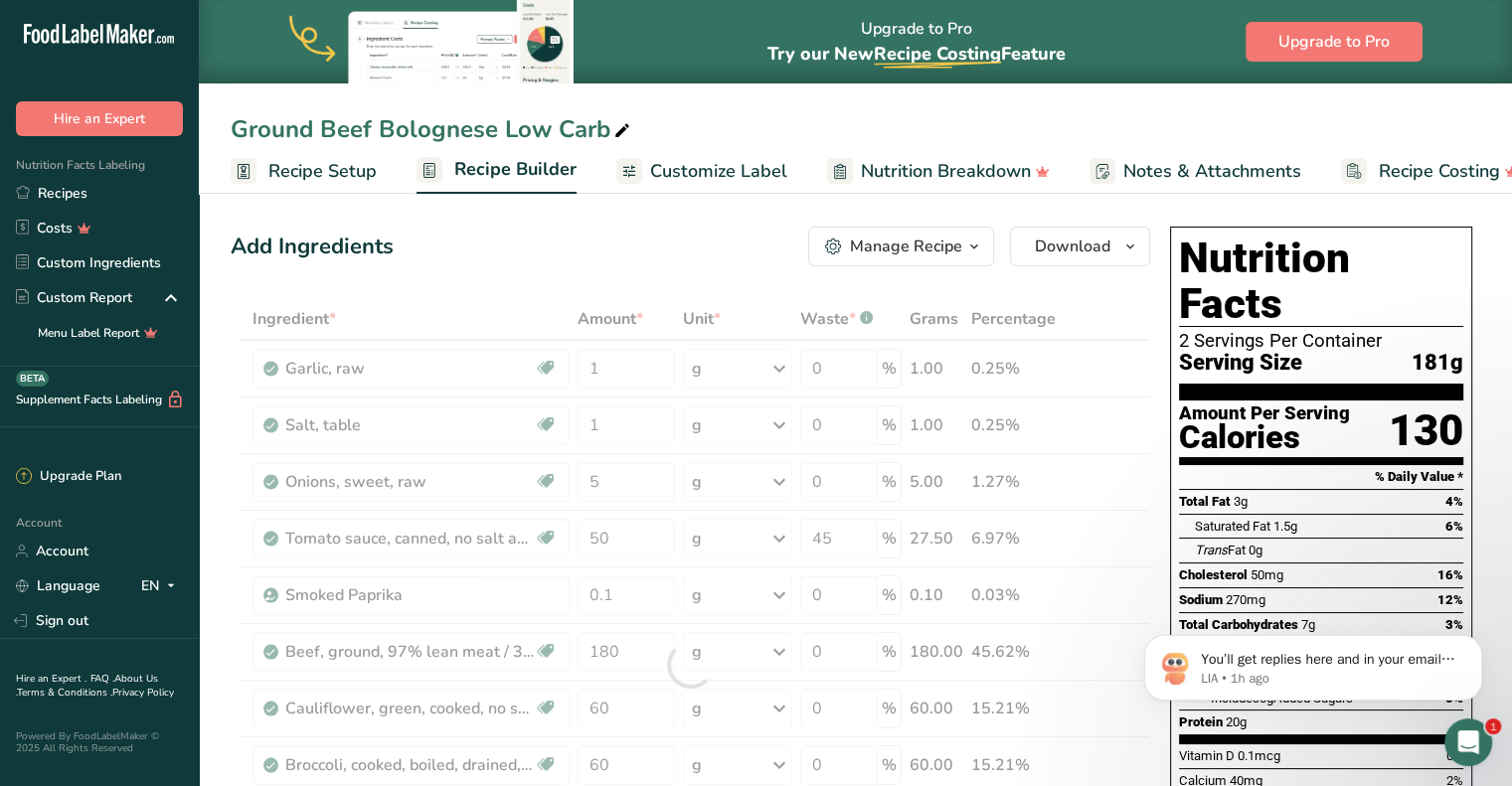 click on "Add Ingredients
Manage Recipe         Delete Recipe           Duplicate Recipe             Scale Recipe             Save as Sub-Recipe   .a-a{fill:#347362;}.b-a{fill:#fff;}                               Nutrition Breakdown                   Recipe Card
NEW
Amino Acids Pattern Report             Activity History
Download
Choose your preferred label style
Standard FDA label
Standard FDA label
The most common format for nutrition facts labels in compliance with the FDA's typeface, style and requirements
Tabular FDA label
A label format compliant with the FDA regulations presented in a tabular (horizontal) display.
Linear FDA label
A simple linear display for small sized packages.
Simplified FDA label" at bounding box center [690, 246] 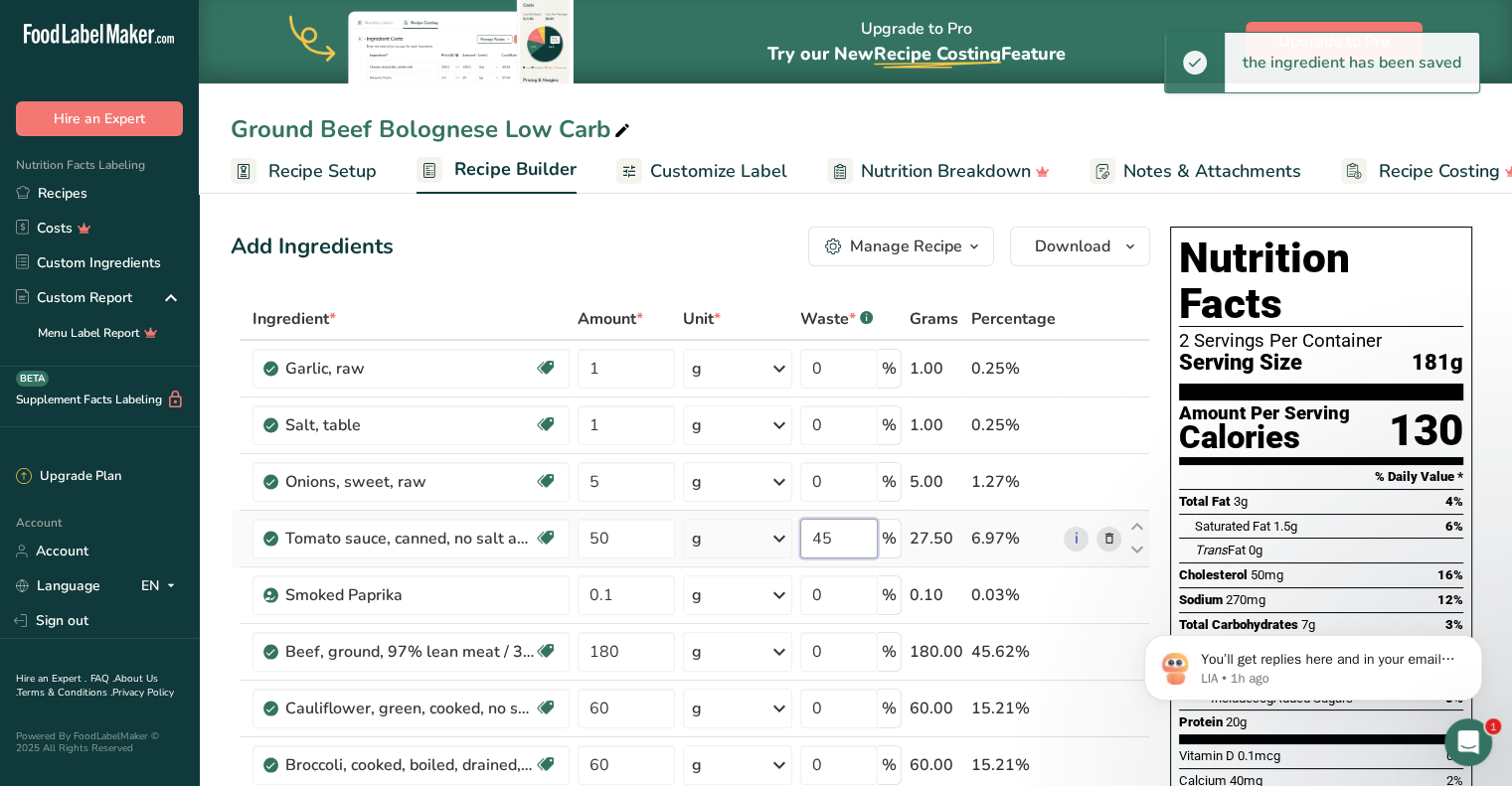 click on "45" at bounding box center [839, 539] 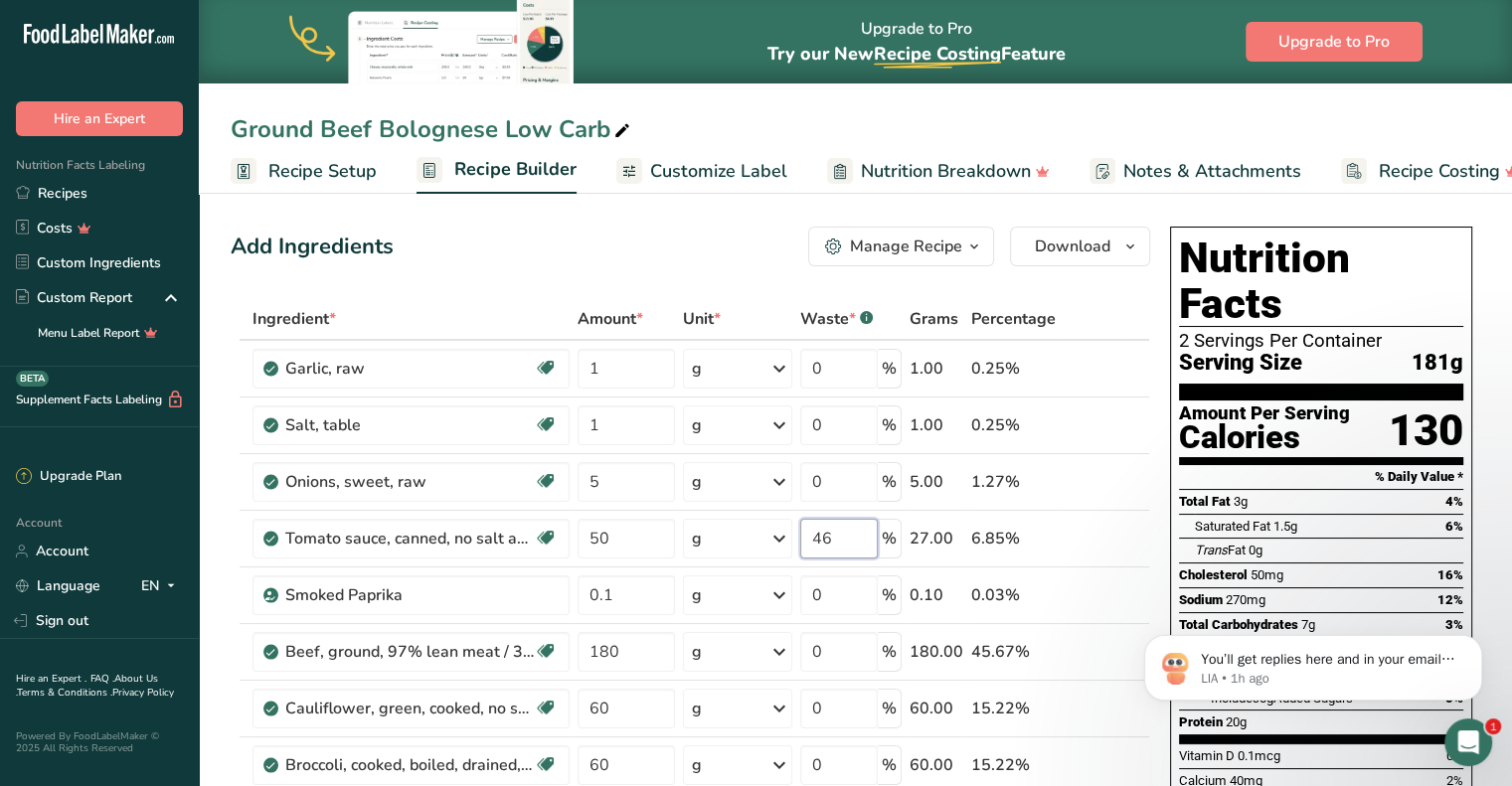 type on "46" 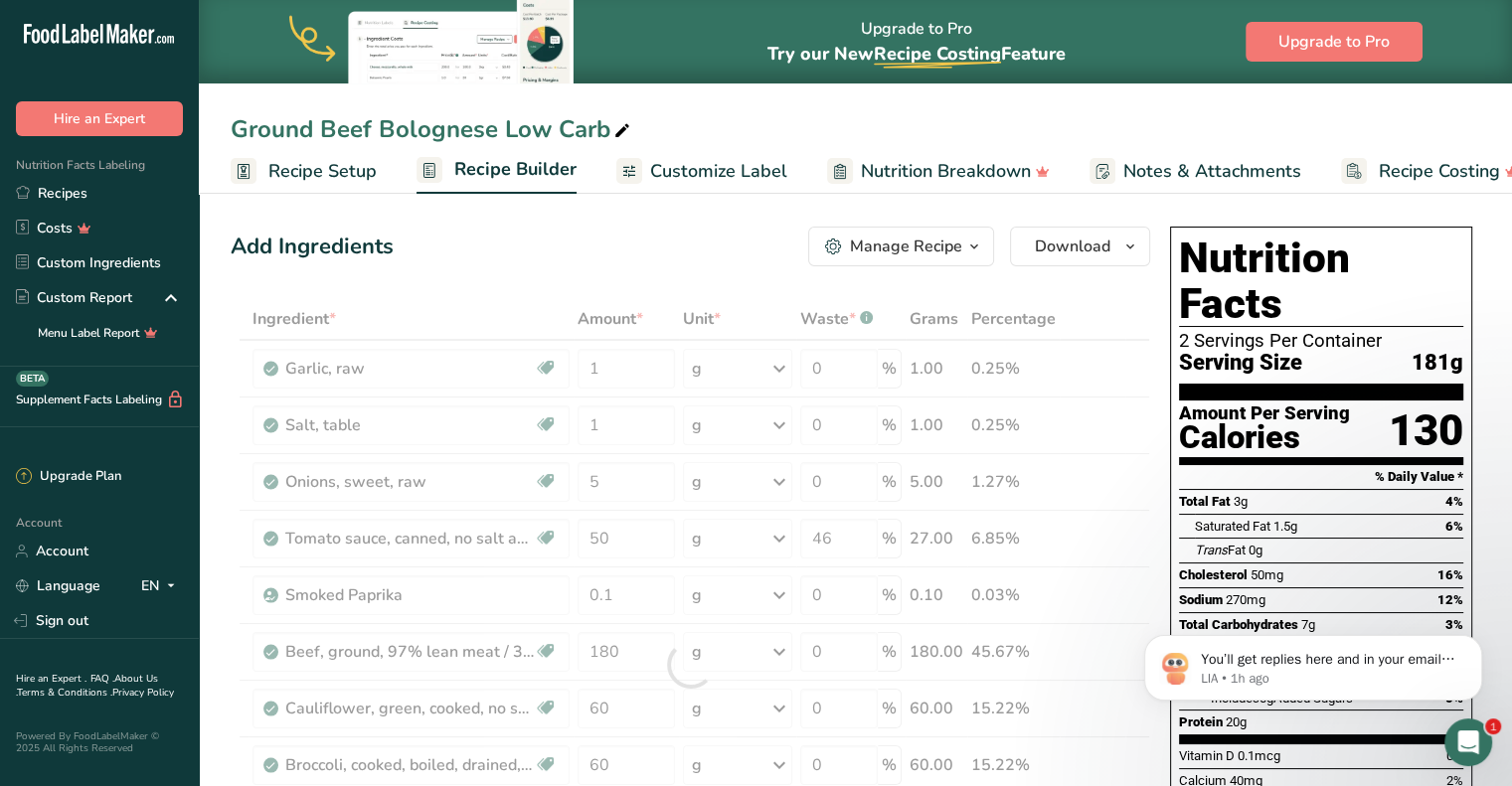 click on "Add Ingredients
Manage Recipe         Delete Recipe           Duplicate Recipe             Scale Recipe             Save as Sub-Recipe   .a-a{fill:#347362;}.b-a{fill:#fff;}                               Nutrition Breakdown                   Recipe Card
NEW
Amino Acids Pattern Report             Activity History
Download
Choose your preferred label style
Standard FDA label
Standard FDA label
The most common format for nutrition facts labels in compliance with the FDA's typeface, style and requirements
Tabular FDA label
A label format compliant with the FDA regulations presented in a tabular (horizontal) display.
Linear FDA label
A simple linear display for small sized packages.
Simplified FDA label" at bounding box center [690, 246] 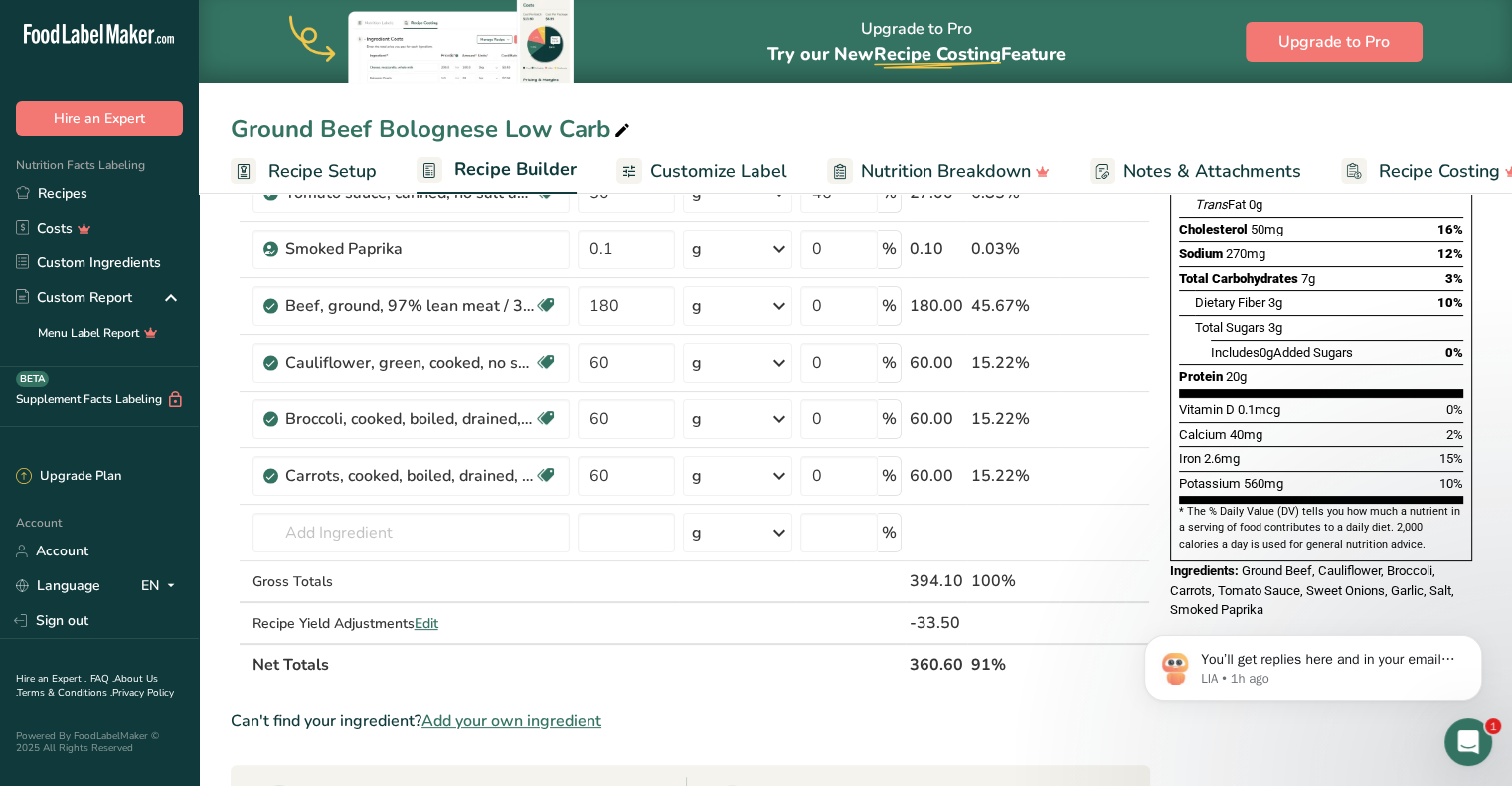 scroll, scrollTop: 0, scrollLeft: 0, axis: both 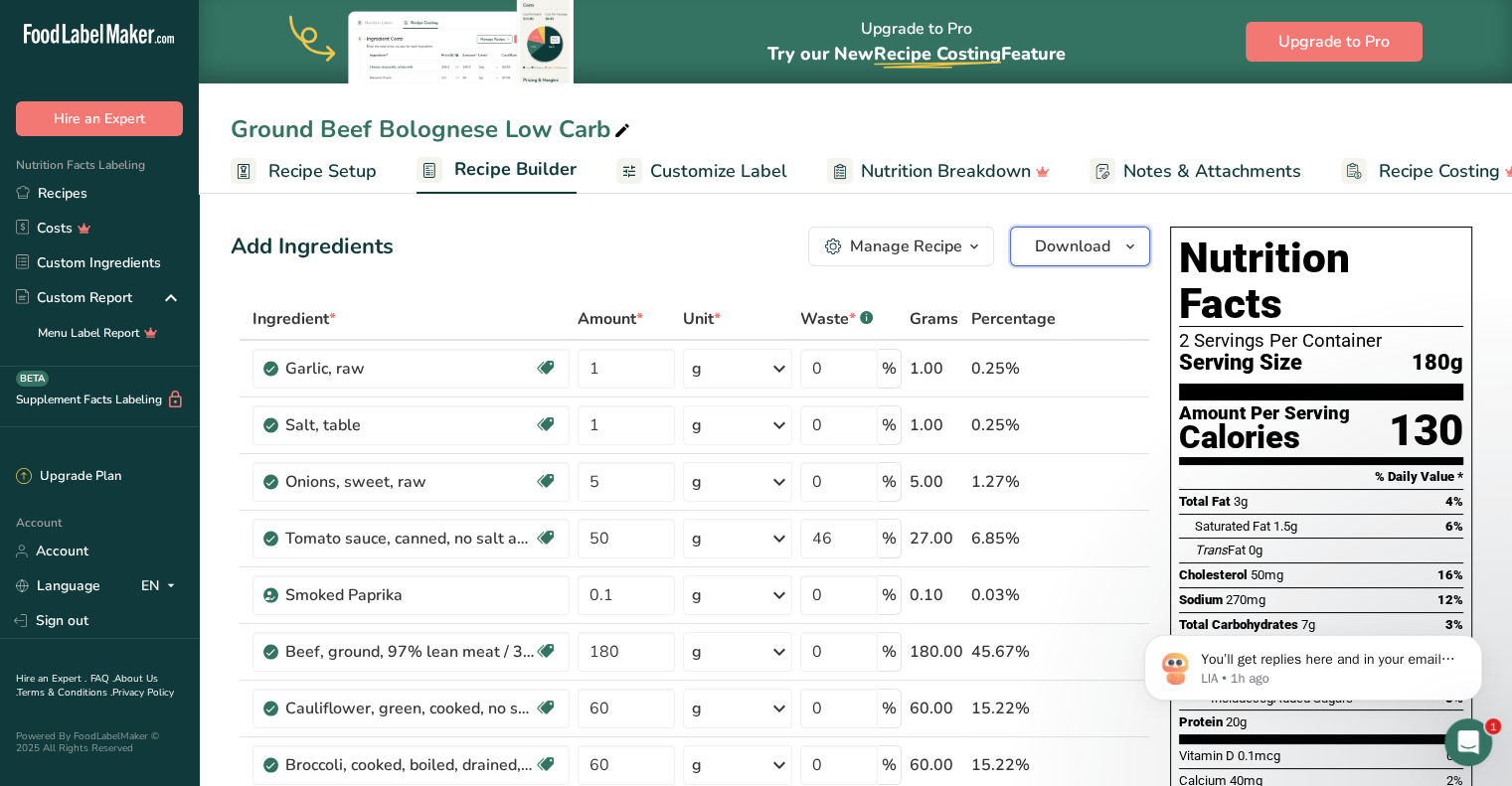 click on "Download" at bounding box center (1073, 246) 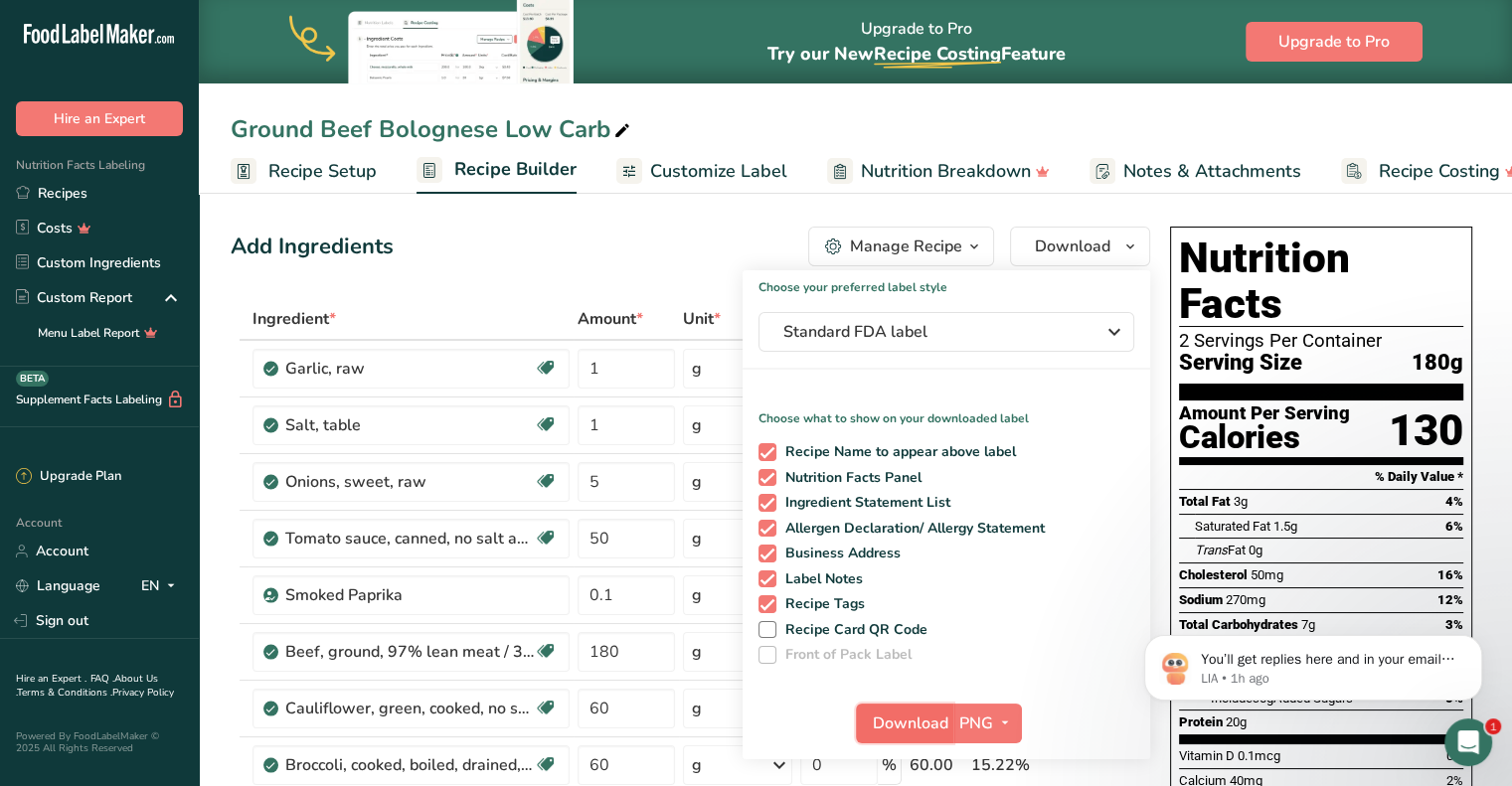 click on "Download" at bounding box center (911, 723) 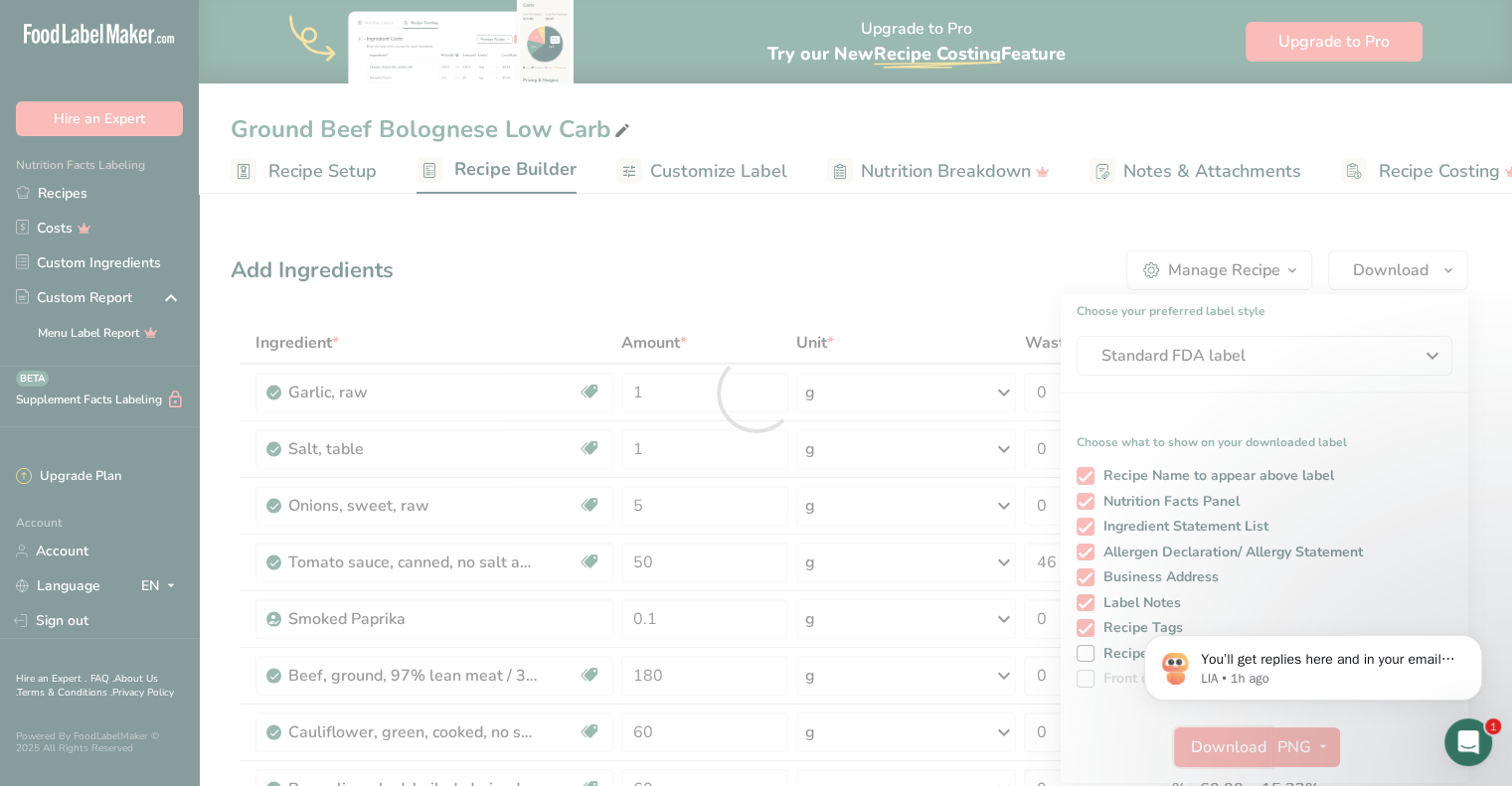 scroll, scrollTop: 0, scrollLeft: 0, axis: both 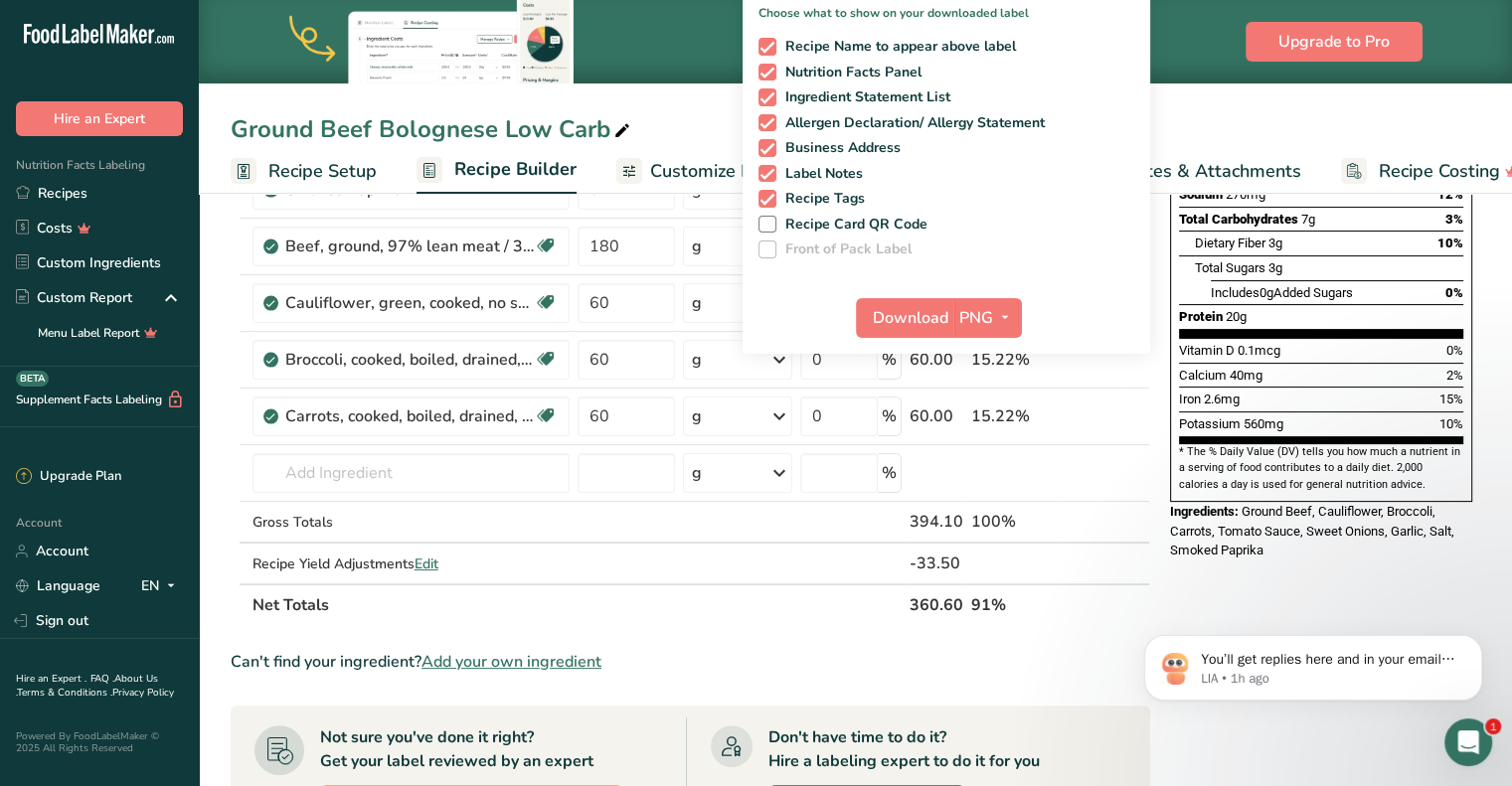 click on "You’ll get replies here and in your email: ✉️ admin@sanameals.com The team will be back 🕒 Tomorrow LIA • 1h ago" at bounding box center (1313, 576) 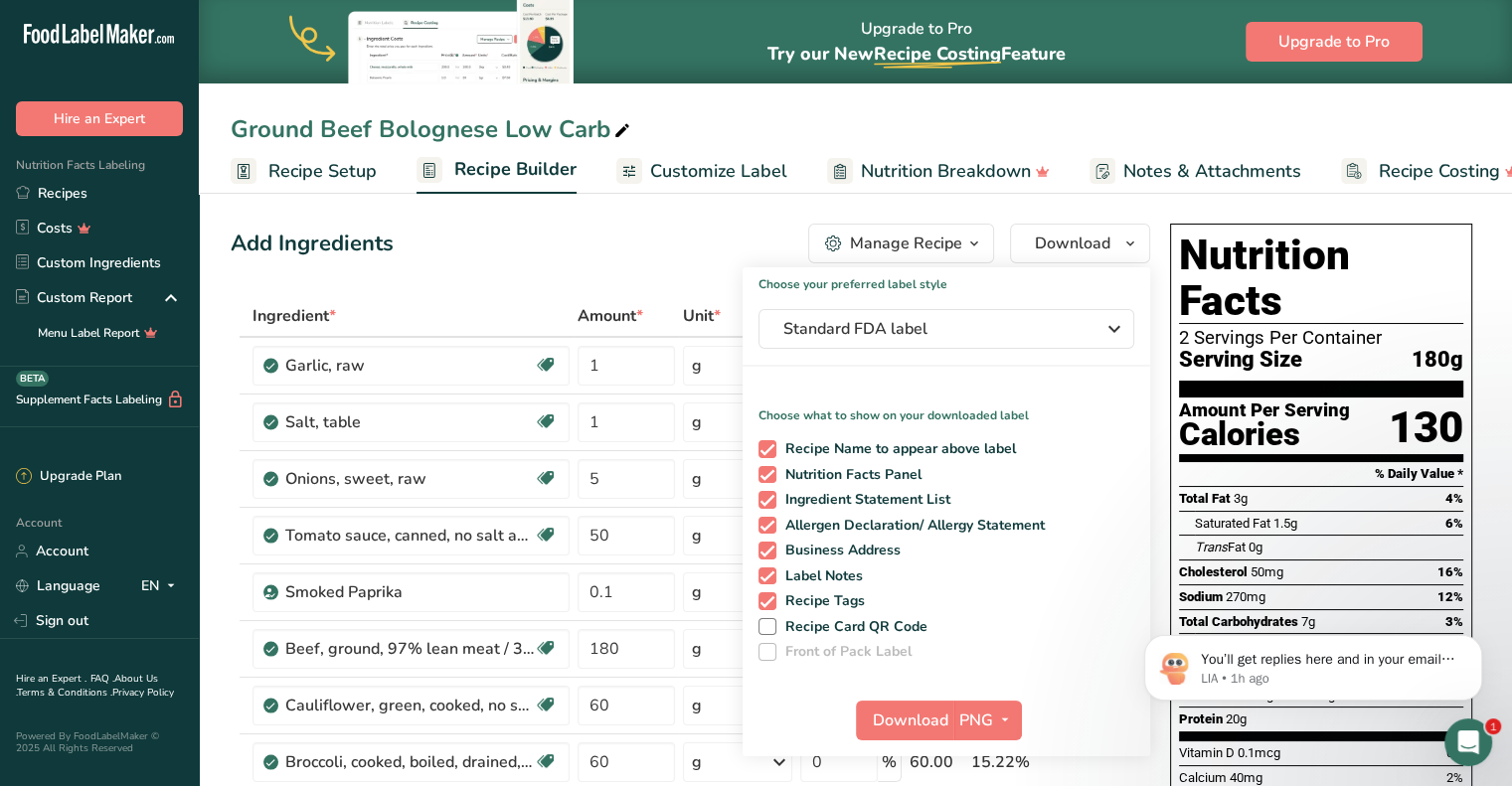 scroll, scrollTop: 2, scrollLeft: 0, axis: vertical 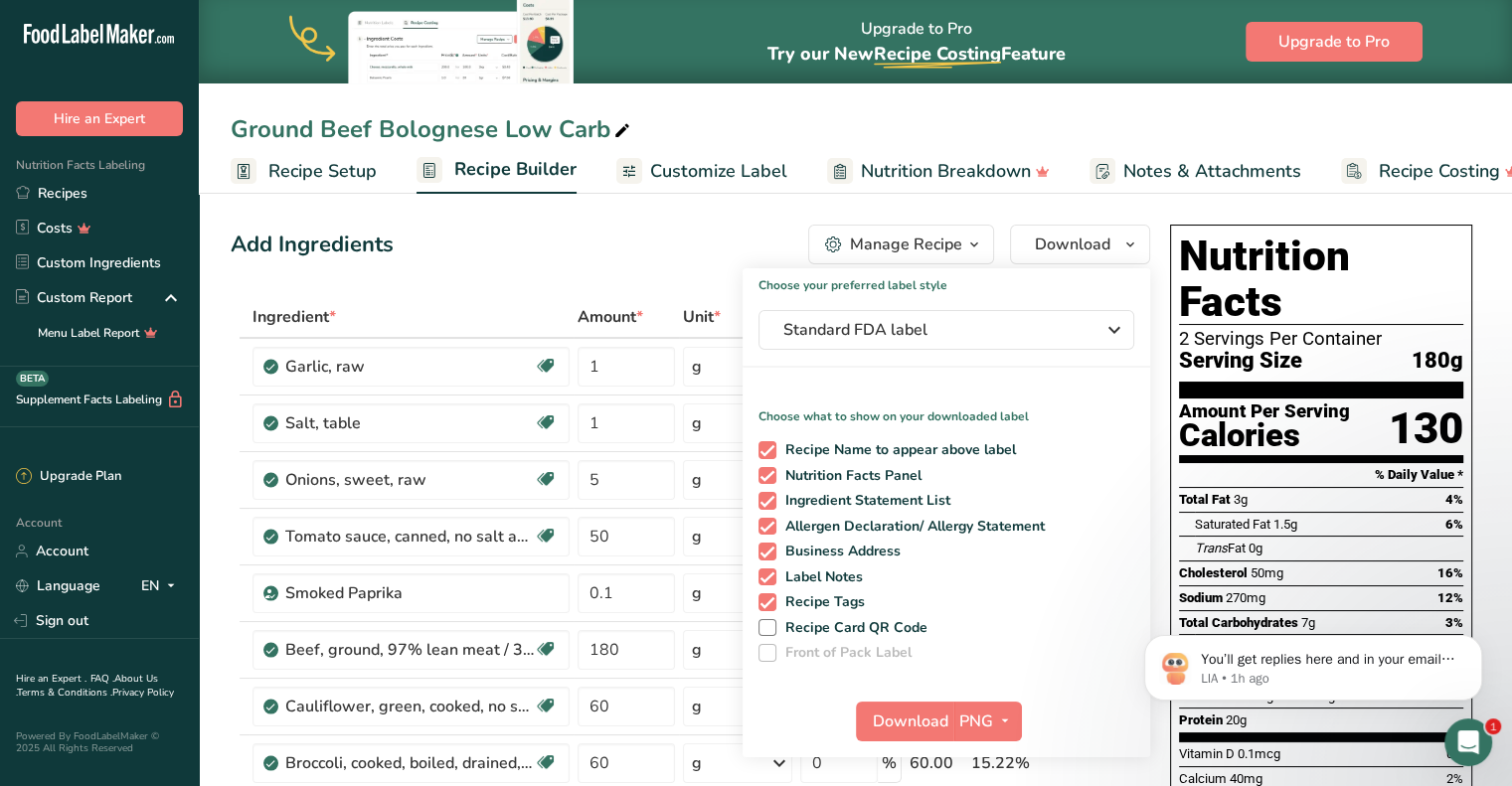 click on "Add Ingredients
Manage Recipe         Delete Recipe           Duplicate Recipe             Scale Recipe             Save as Sub-Recipe   .a-a{fill:#347362;}.b-a{fill:#fff;}                               Nutrition Breakdown                   Recipe Card
NEW
Amino Acids Pattern Report             Activity History
Download
Choose your preferred label style
Standard FDA label
Standard FDA label
The most common format for nutrition facts labels in compliance with the FDA's typeface, style and requirements
Tabular FDA label
A label format compliant with the FDA regulations presented in a tabular (horizontal) display.
Linear FDA label
A simple linear display for small sized packages.
Simplified FDA label" at bounding box center [696, 939] 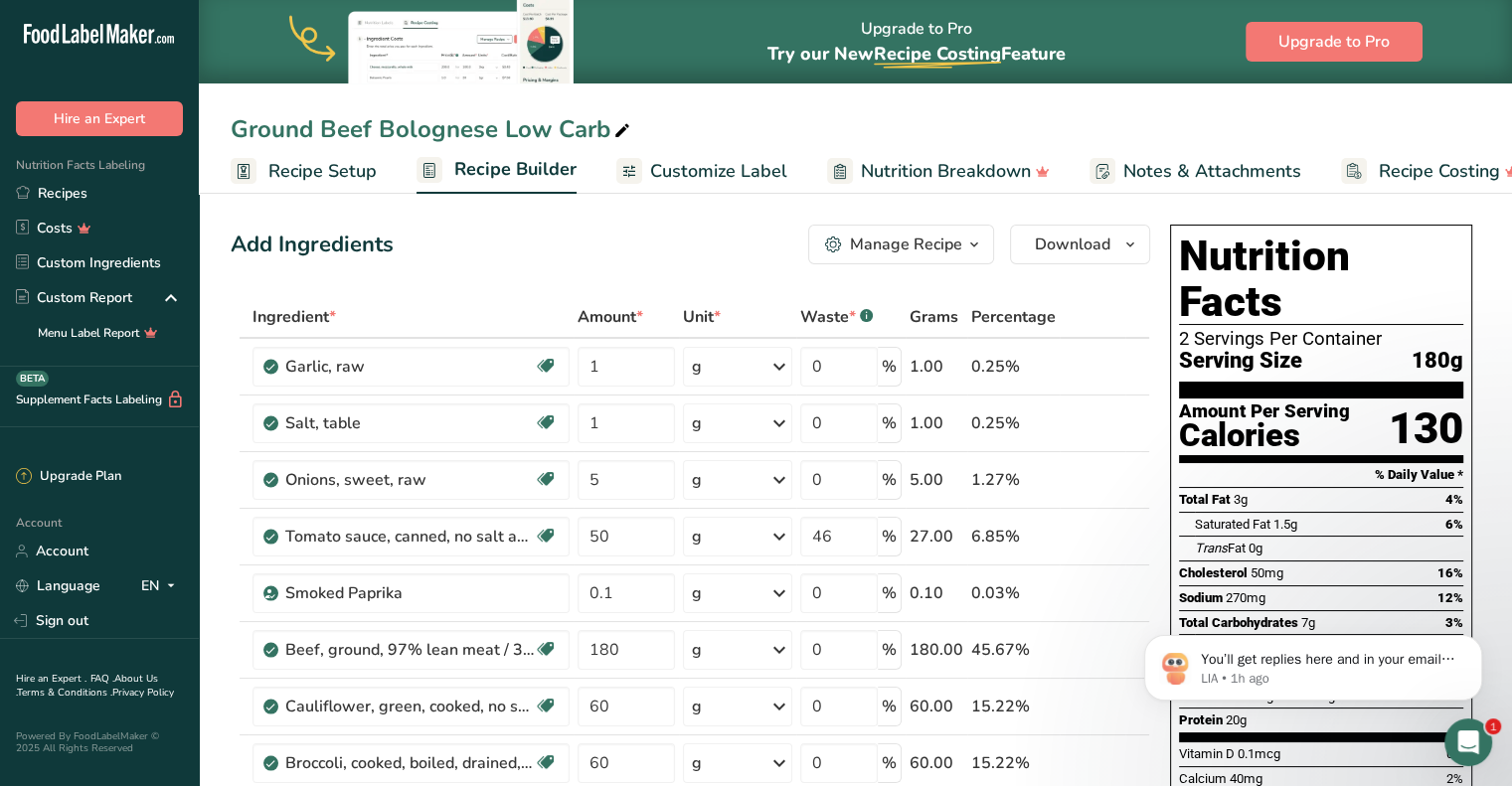 click on "Recipe Setup" at bounding box center [322, 171] 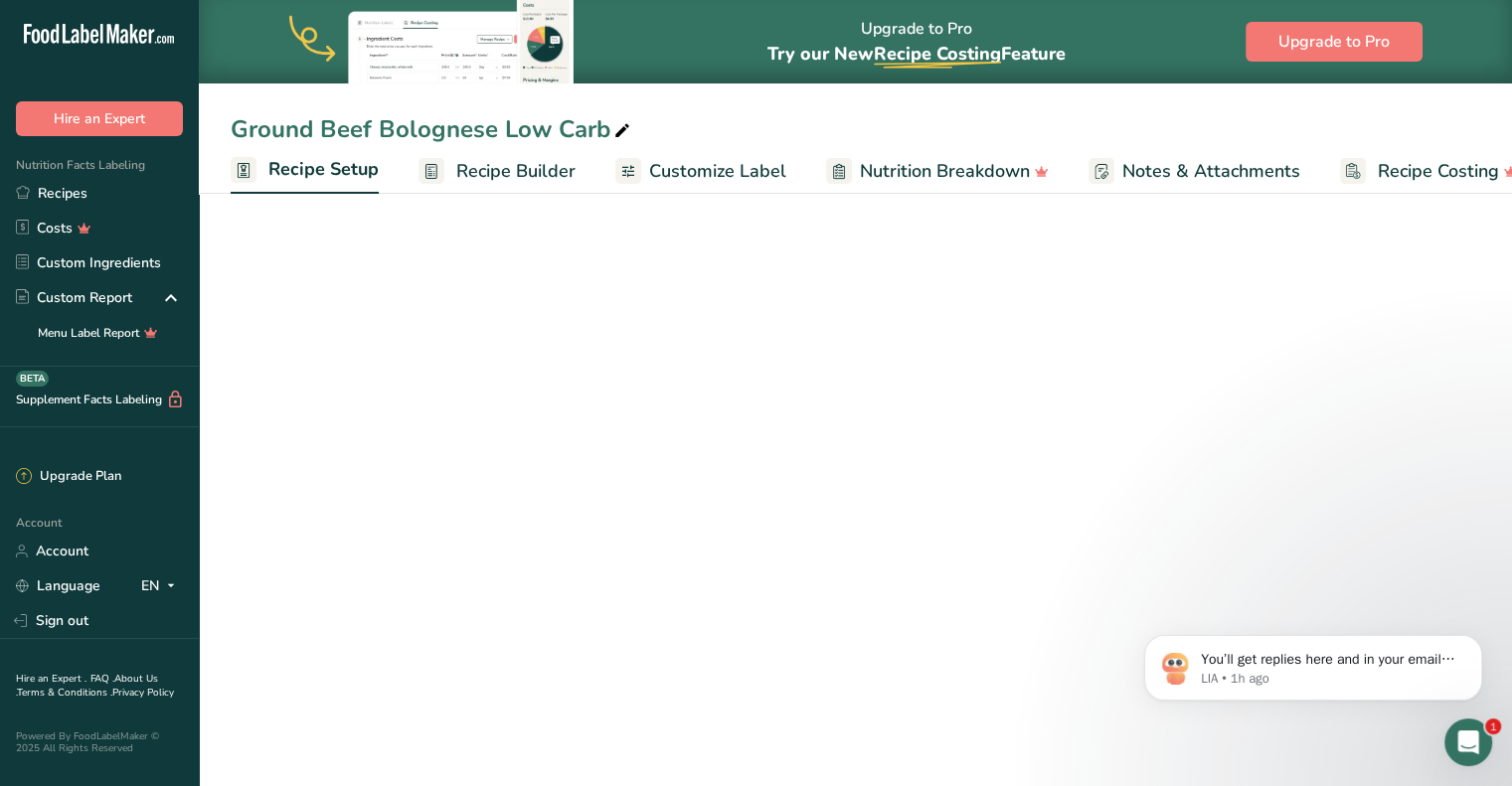 scroll, scrollTop: 0, scrollLeft: 7, axis: horizontal 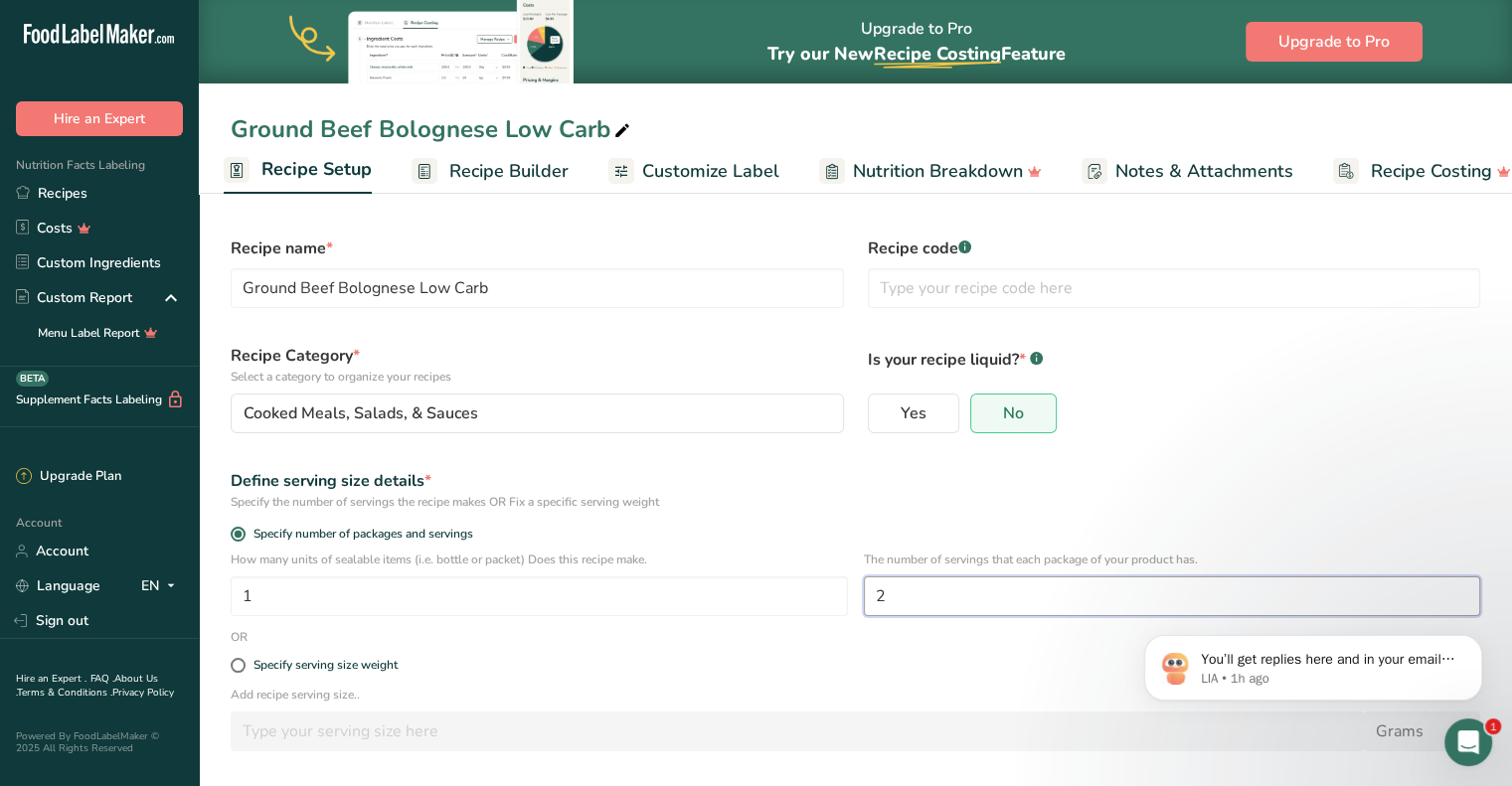 click on "2" at bounding box center (1172, 596) 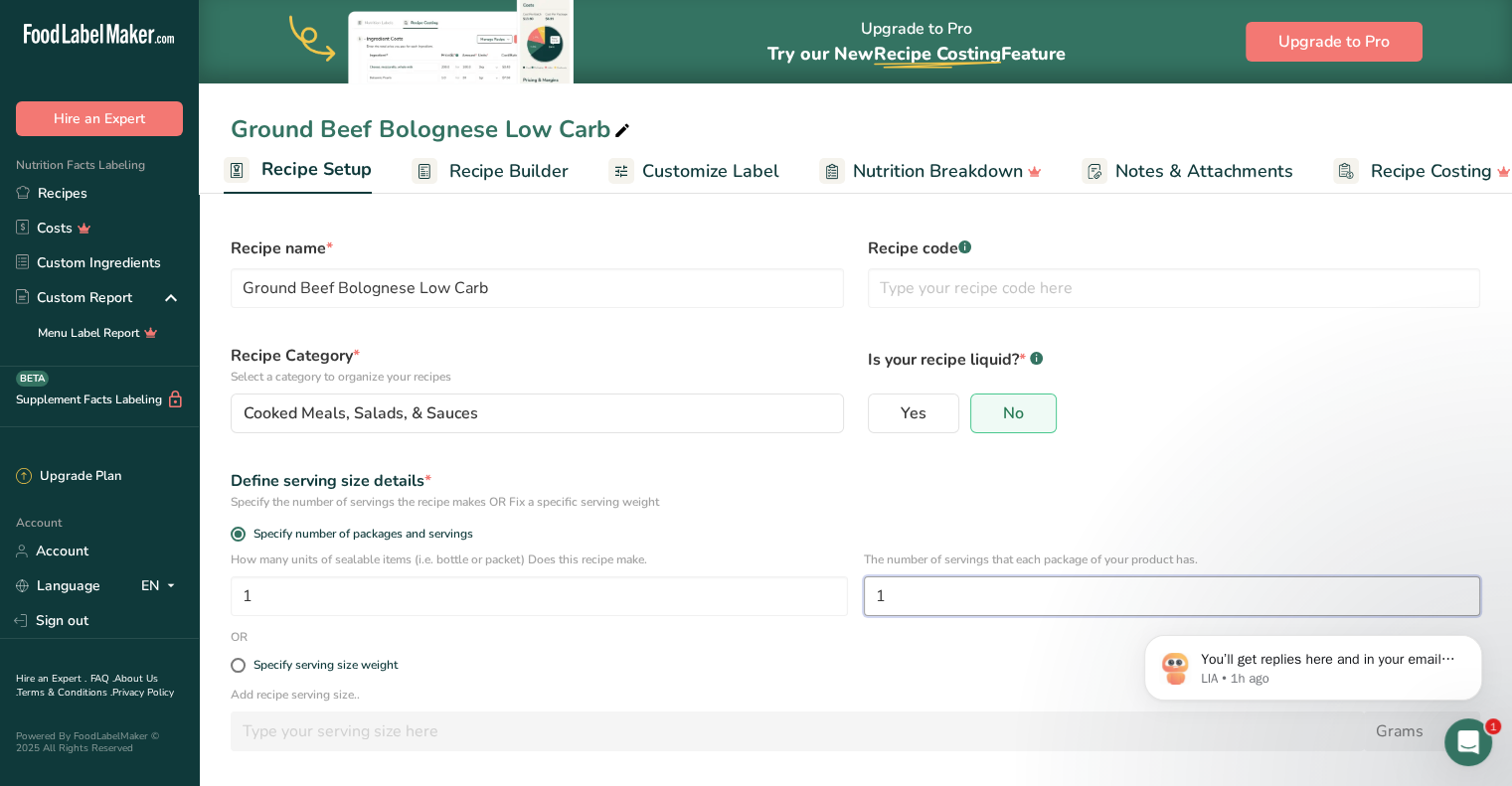 type on "1" 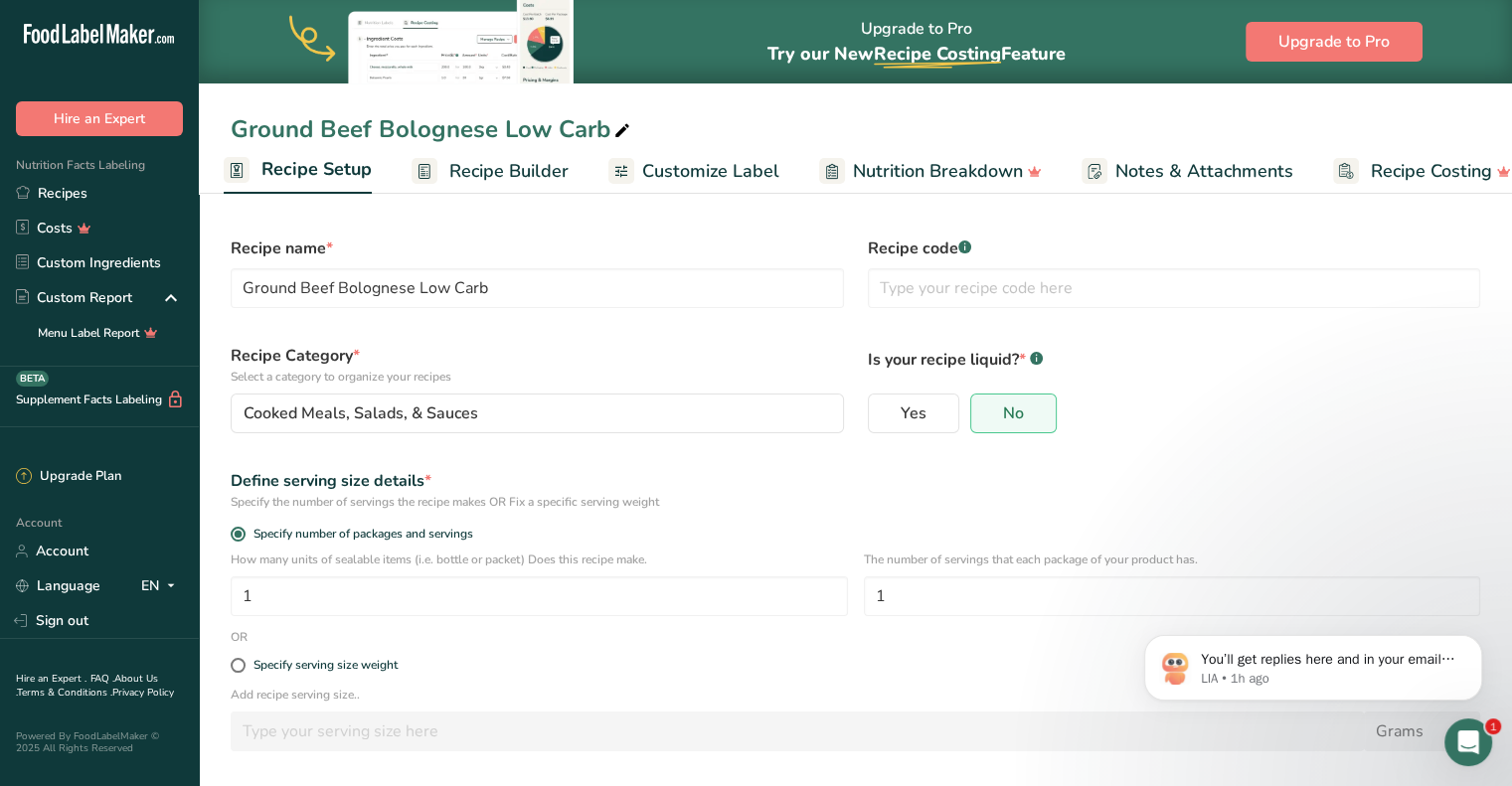 click on "Recipe Builder" at bounding box center [509, 171] 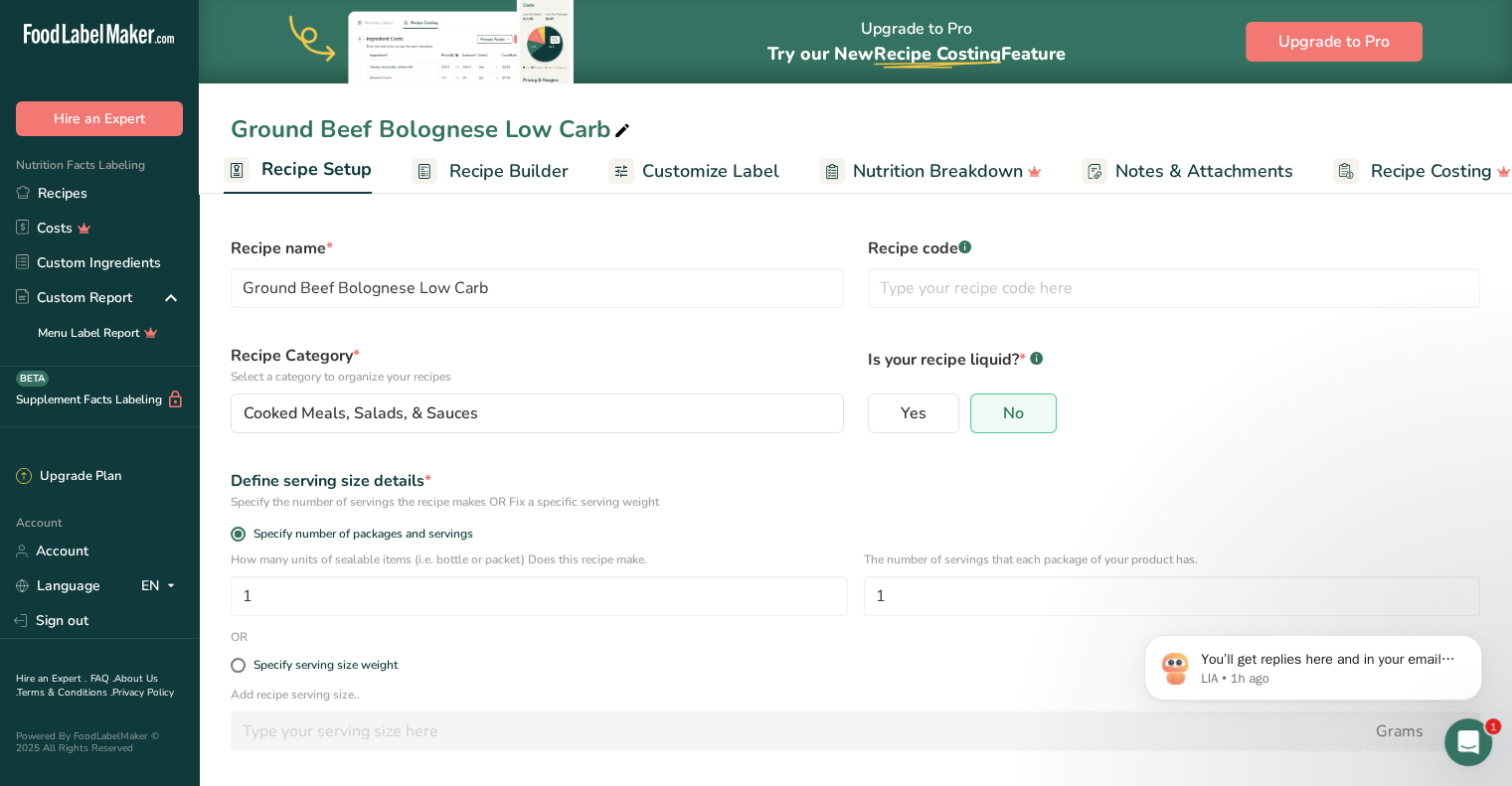 scroll, scrollTop: 0, scrollLeft: 38, axis: horizontal 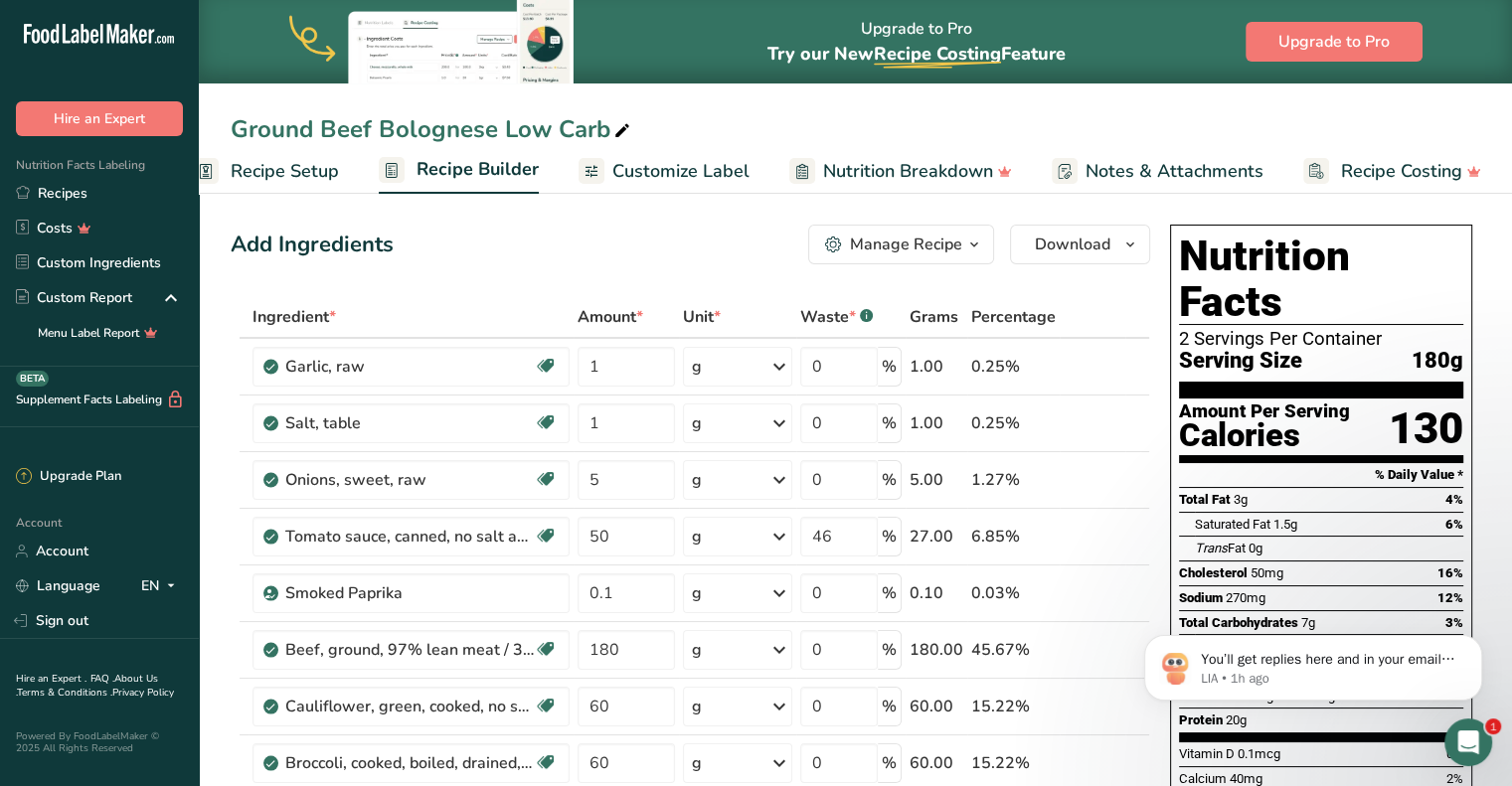 click on "Recipe Setup" at bounding box center (284, 171) 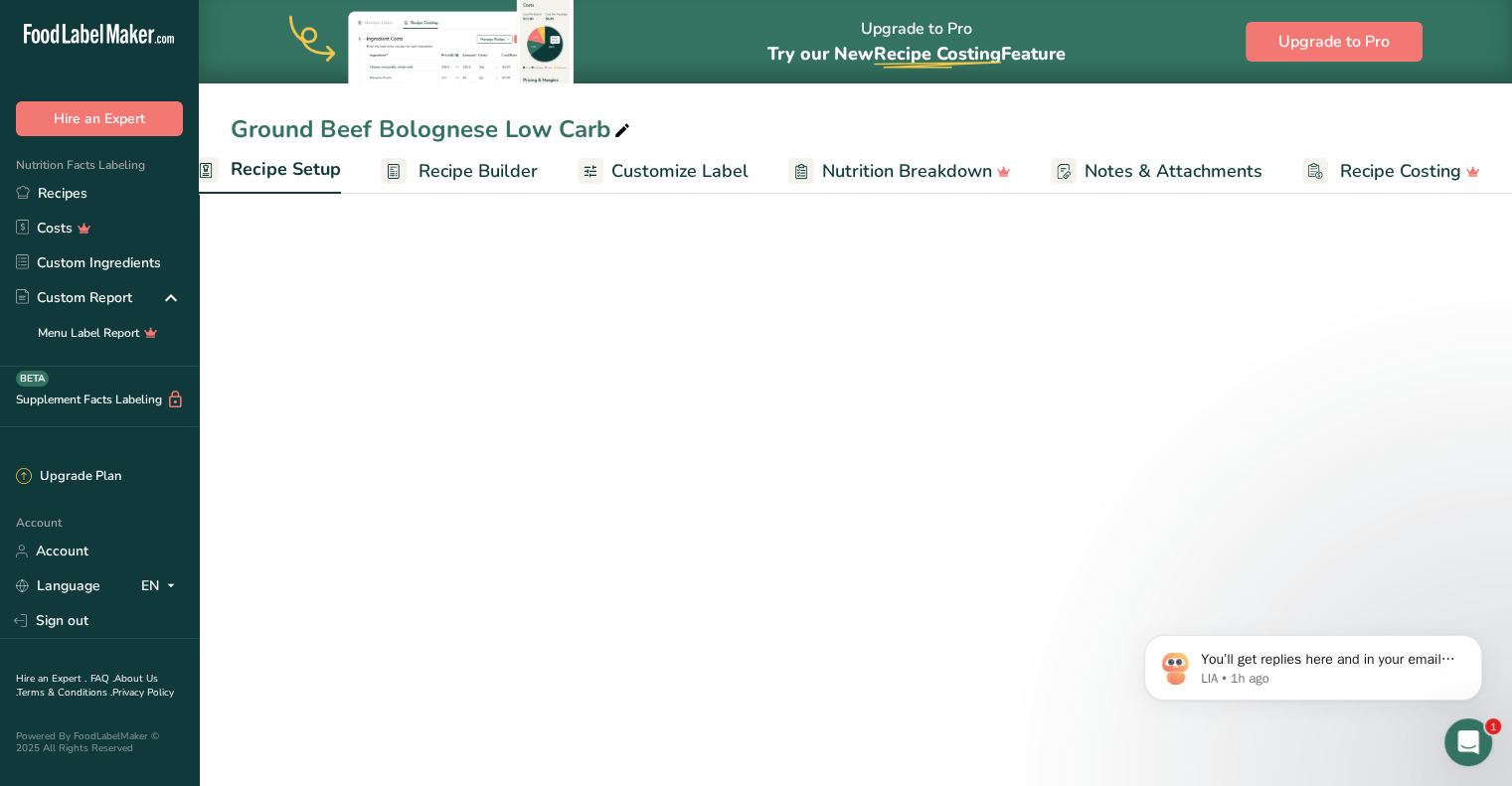 scroll, scrollTop: 0, scrollLeft: 7, axis: horizontal 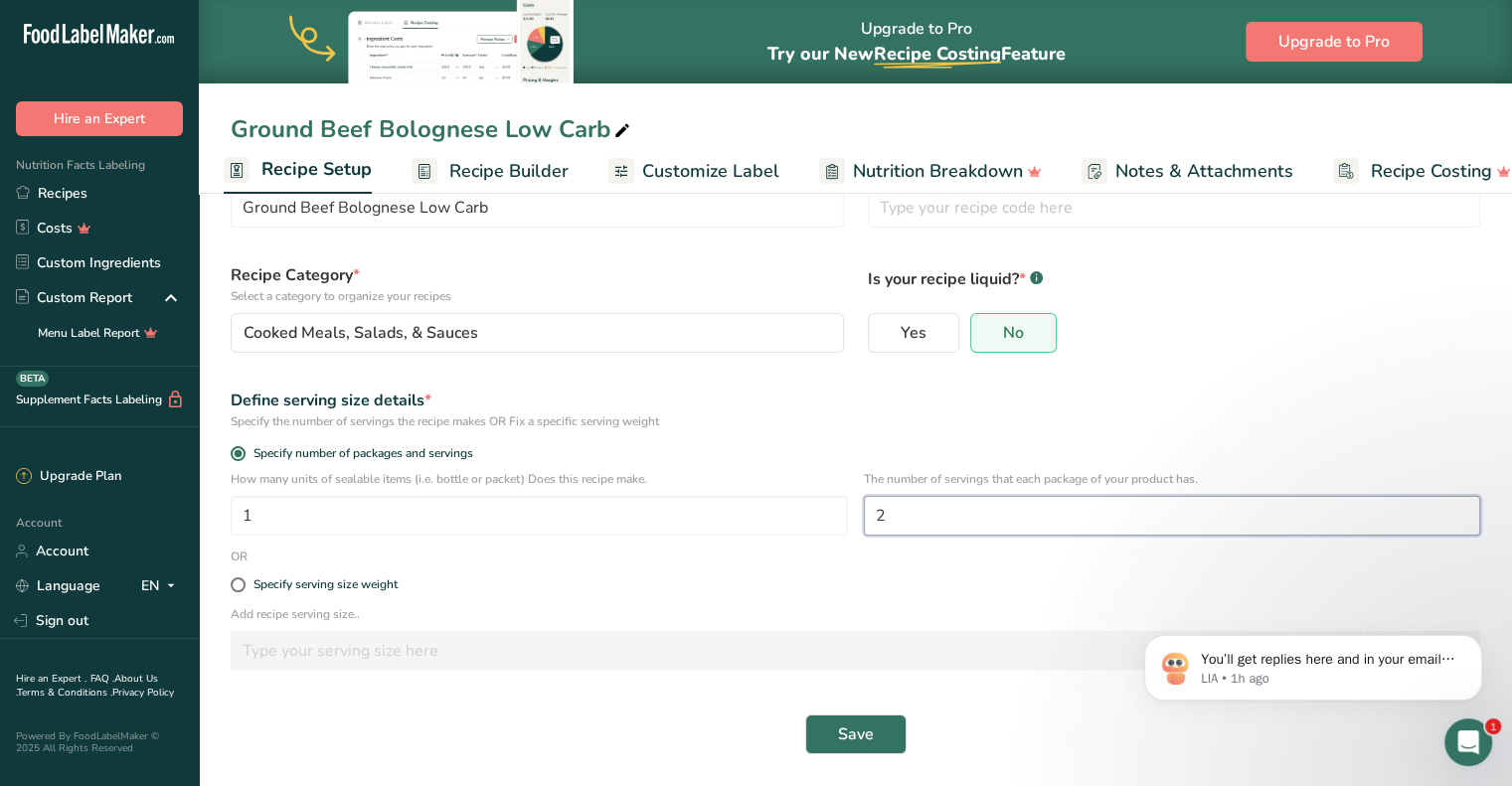 click on "2" at bounding box center [1172, 516] 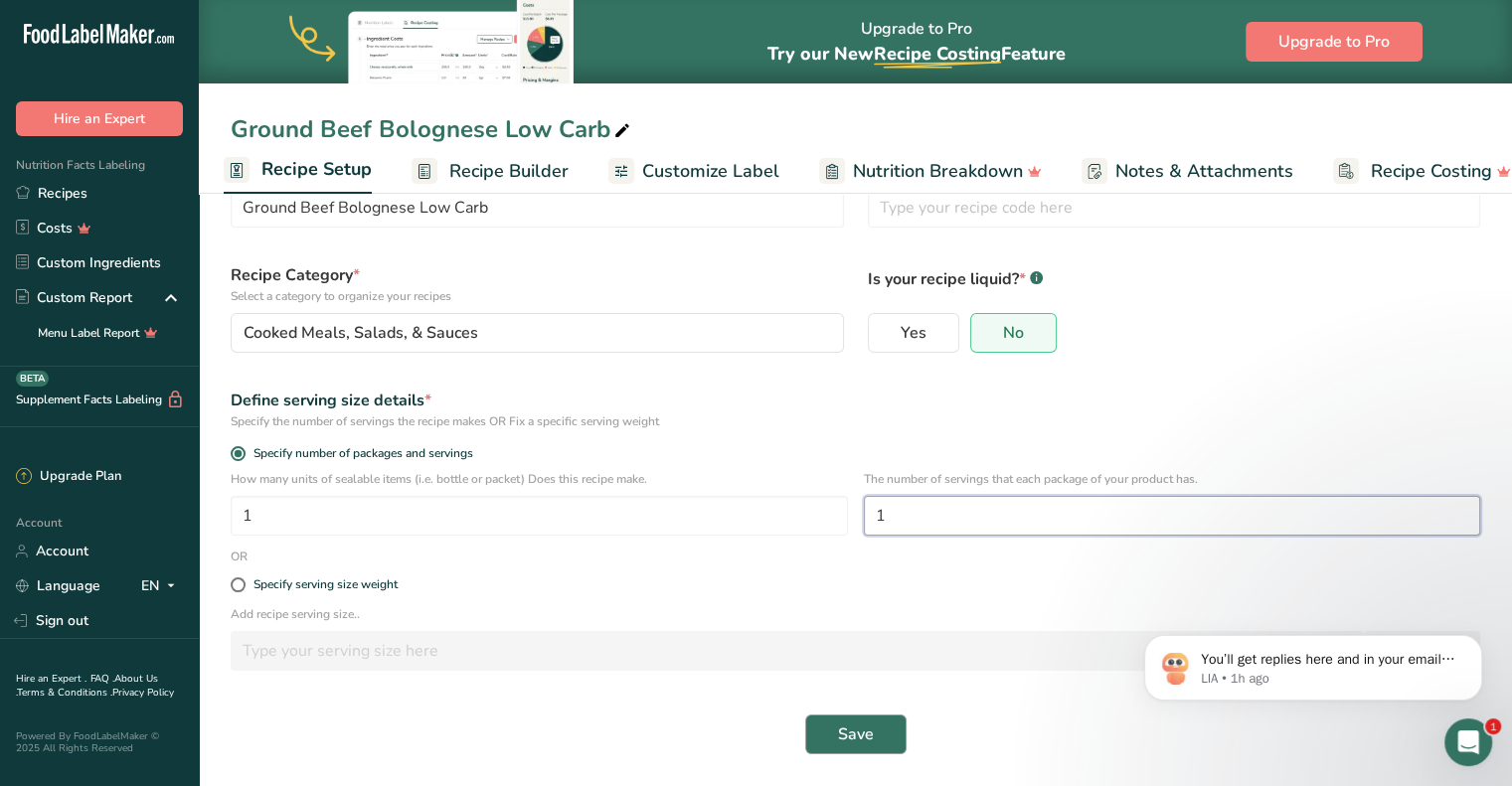 type on "1" 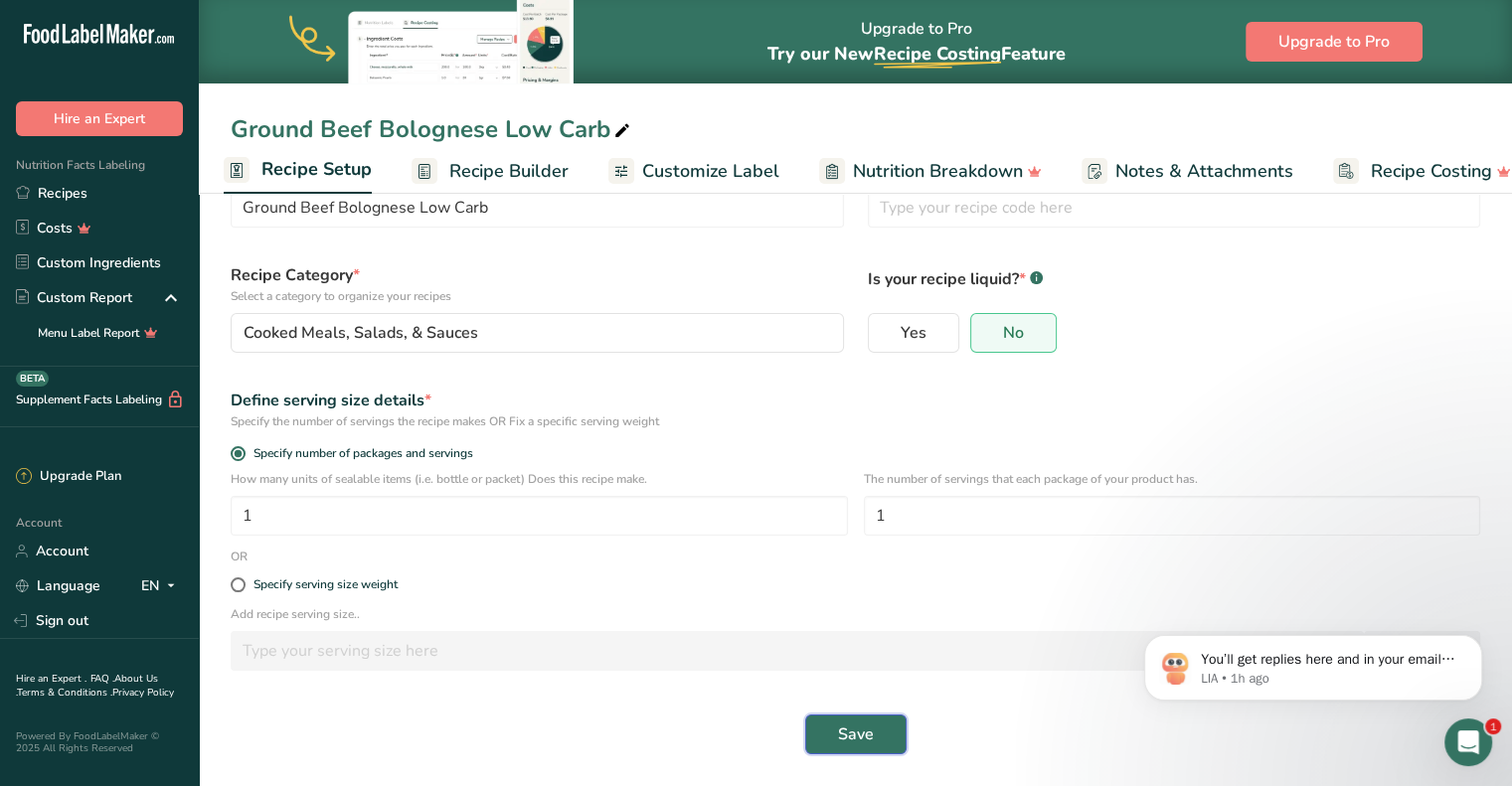 click on "Save" at bounding box center [856, 734] 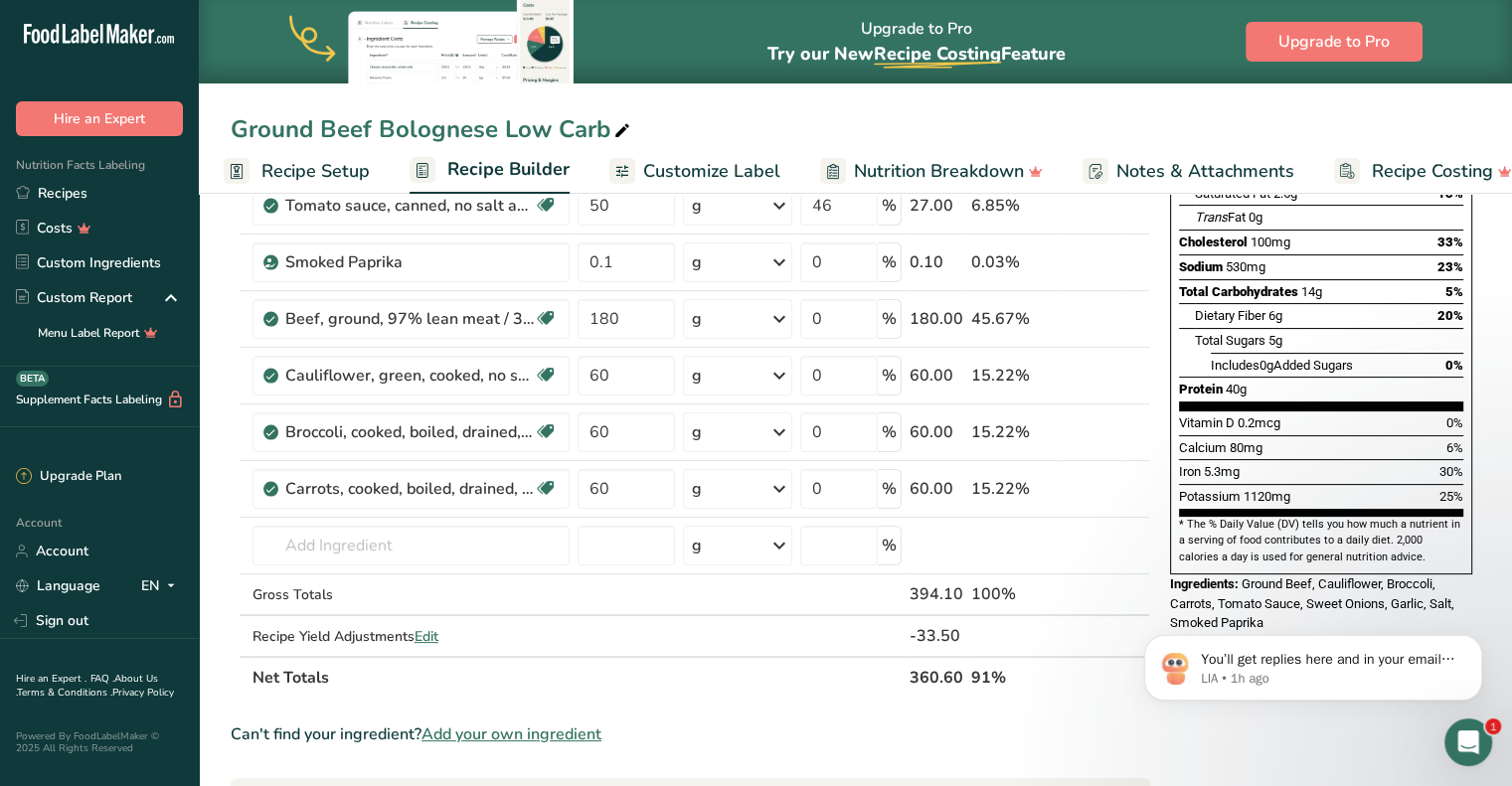 scroll, scrollTop: 338, scrollLeft: 0, axis: vertical 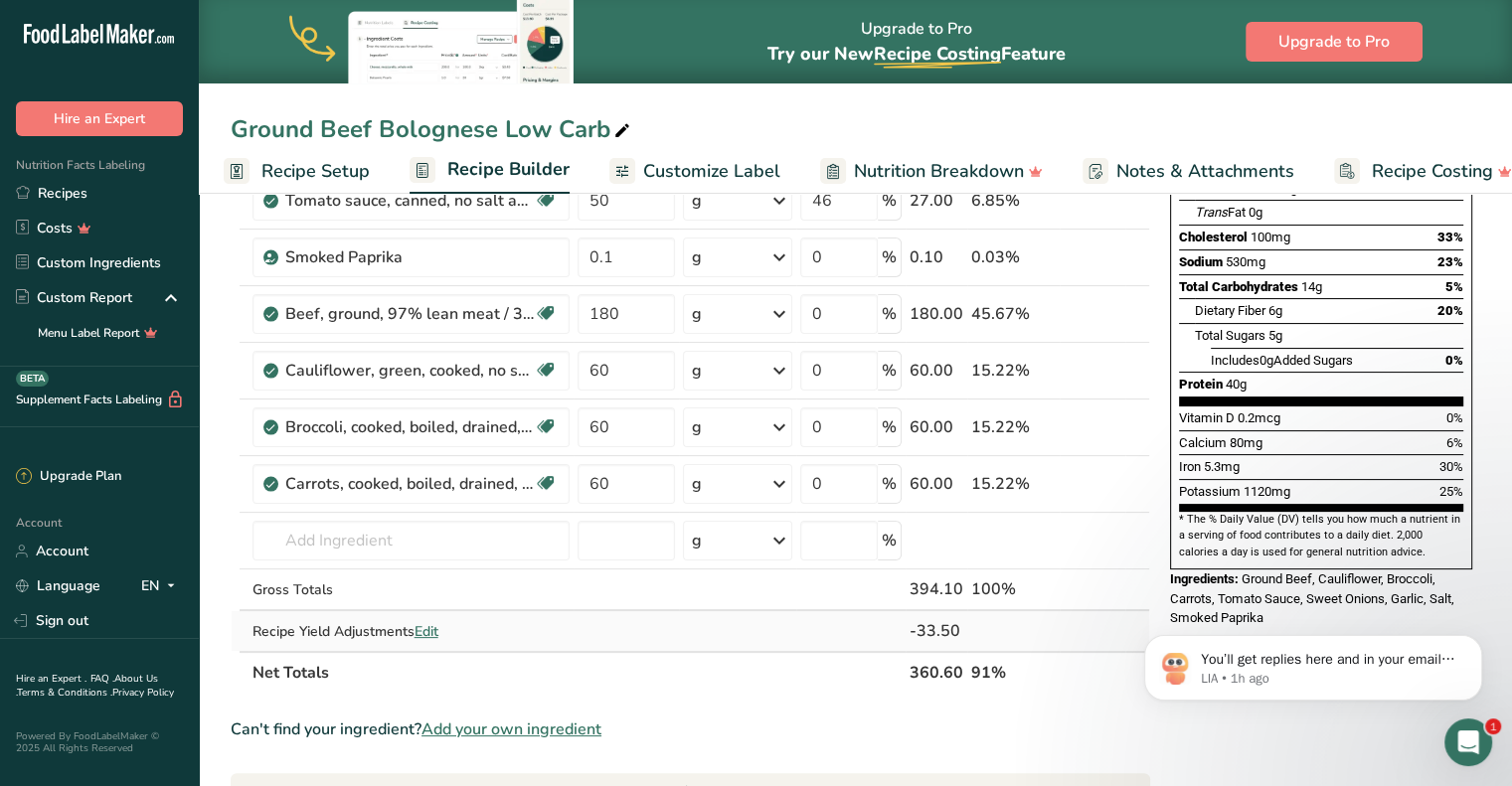 click on "Edit" at bounding box center (426, 631) 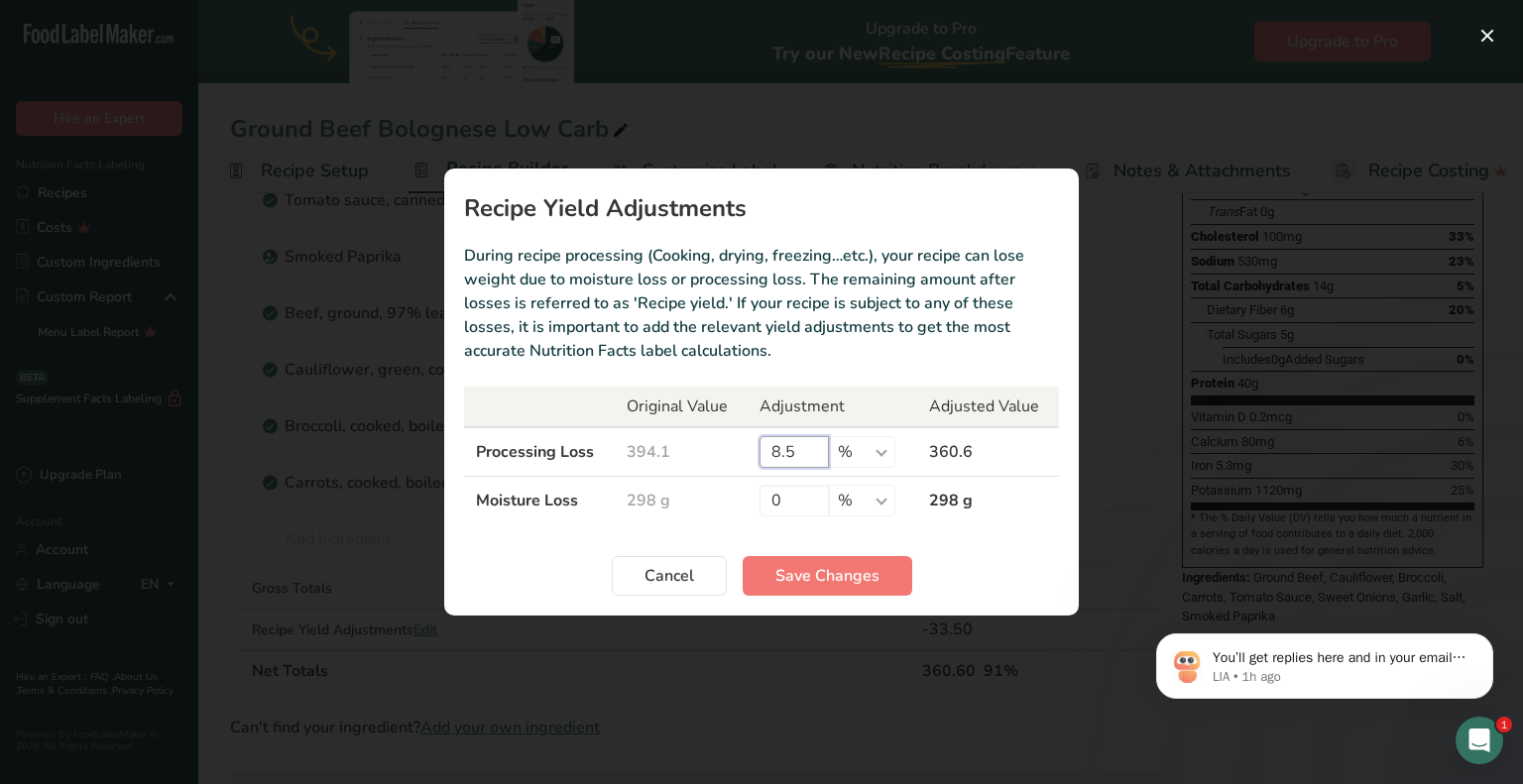 click on "8.5" at bounding box center [794, 452] 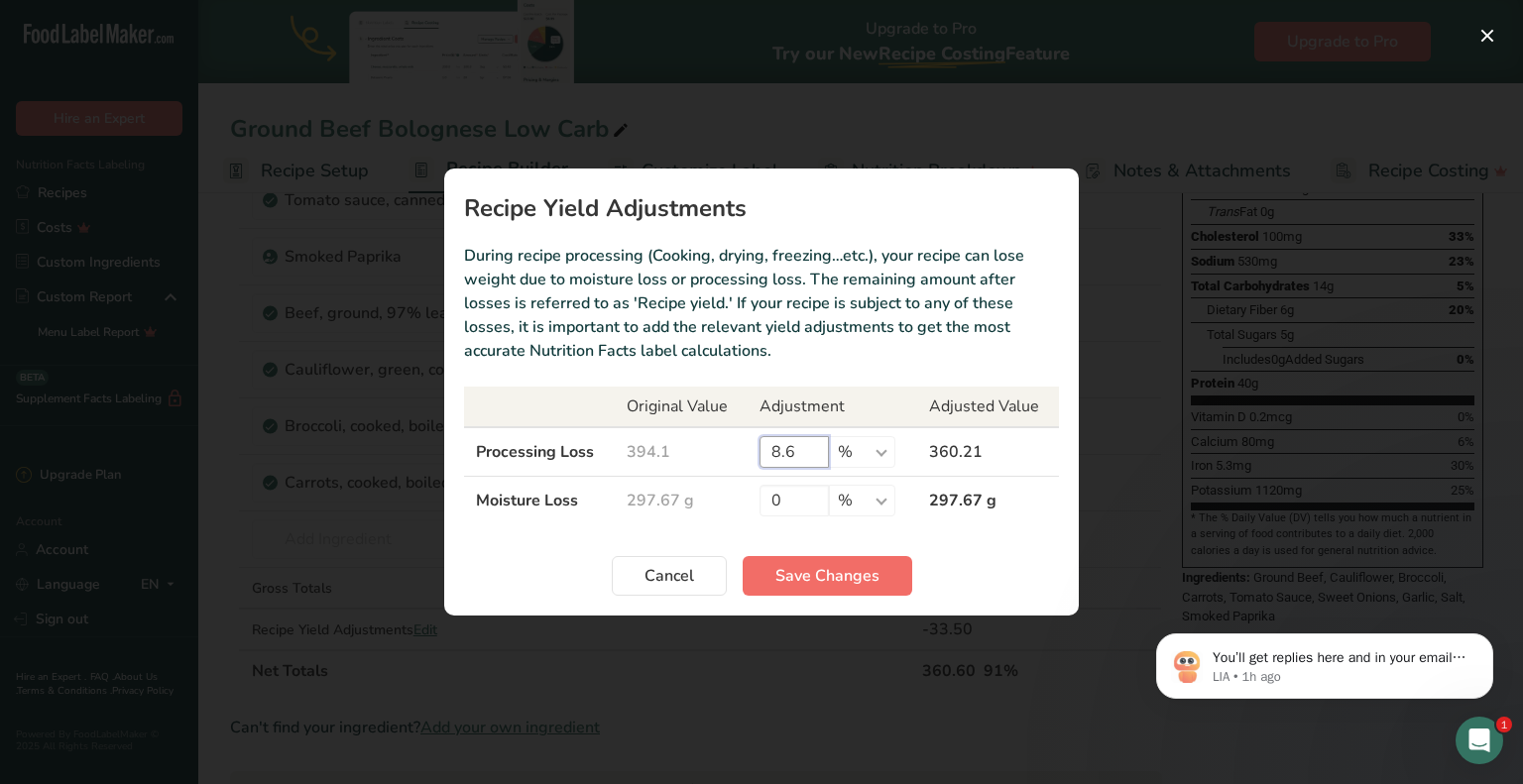 type on "8.6" 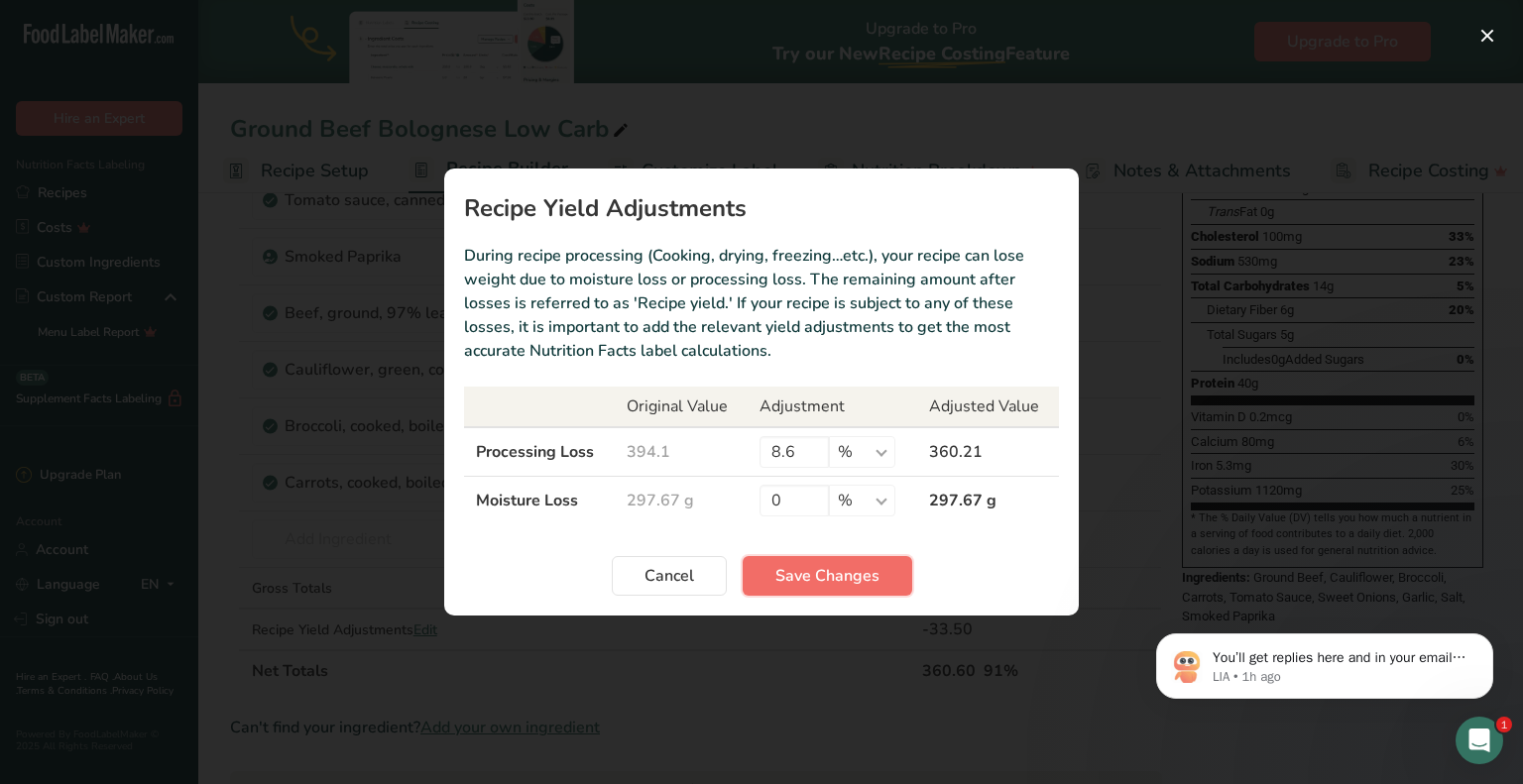 click on "Save Changes" at bounding box center [827, 576] 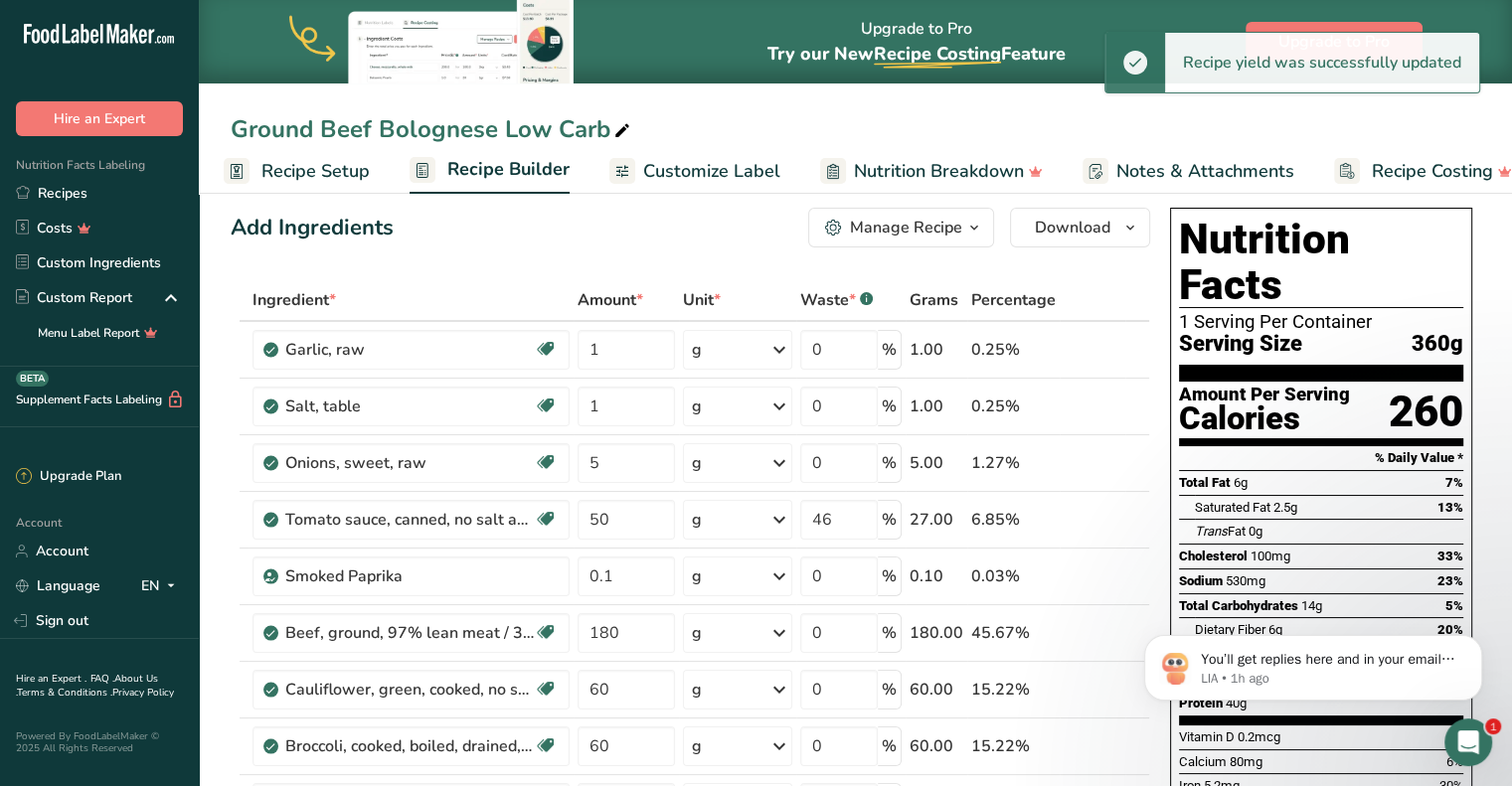 scroll, scrollTop: 20, scrollLeft: 0, axis: vertical 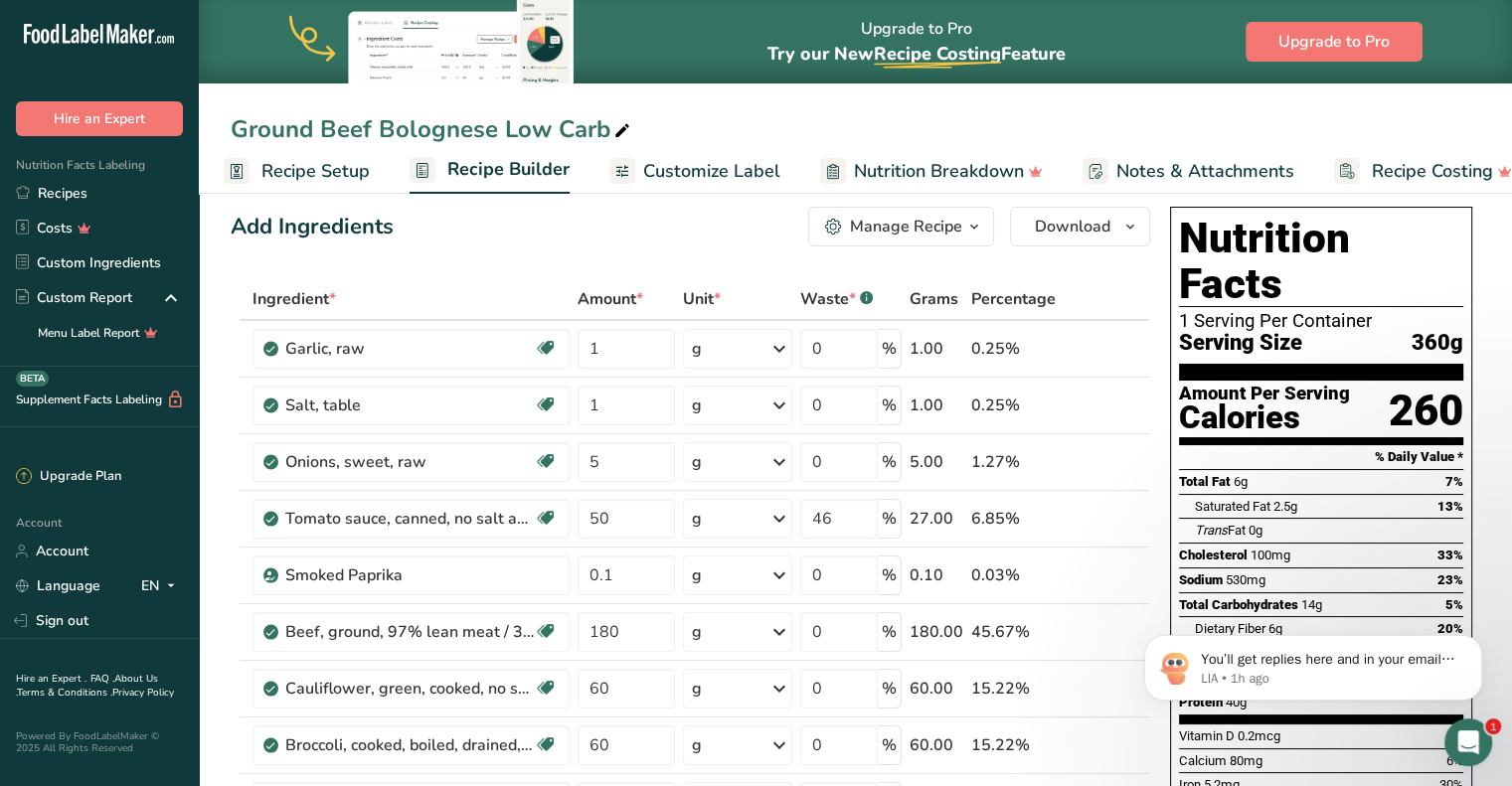 click on "Manage Recipe" at bounding box center [906, 227] 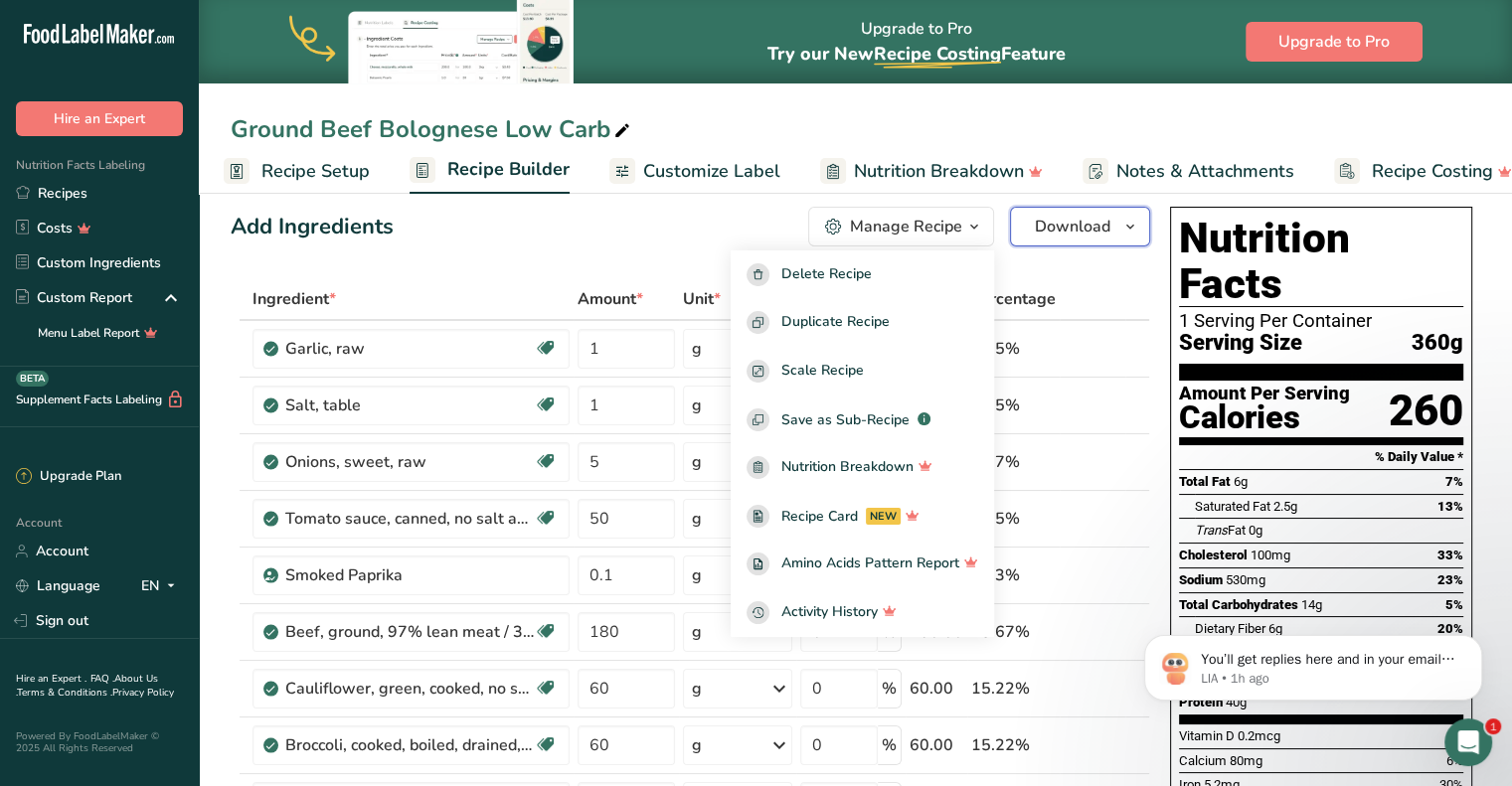 click at bounding box center (1130, 227) 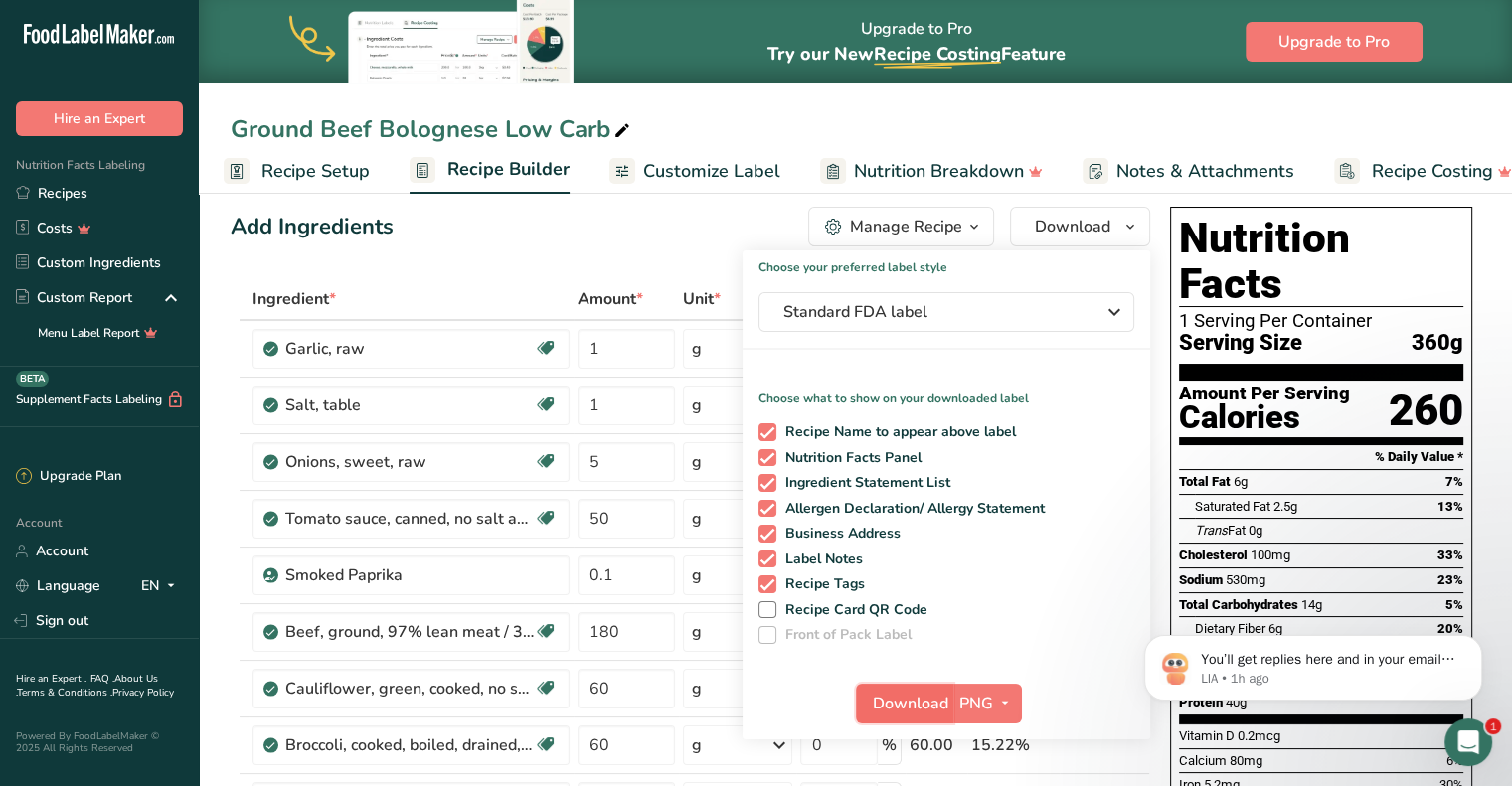 click on "Download" at bounding box center [911, 704] 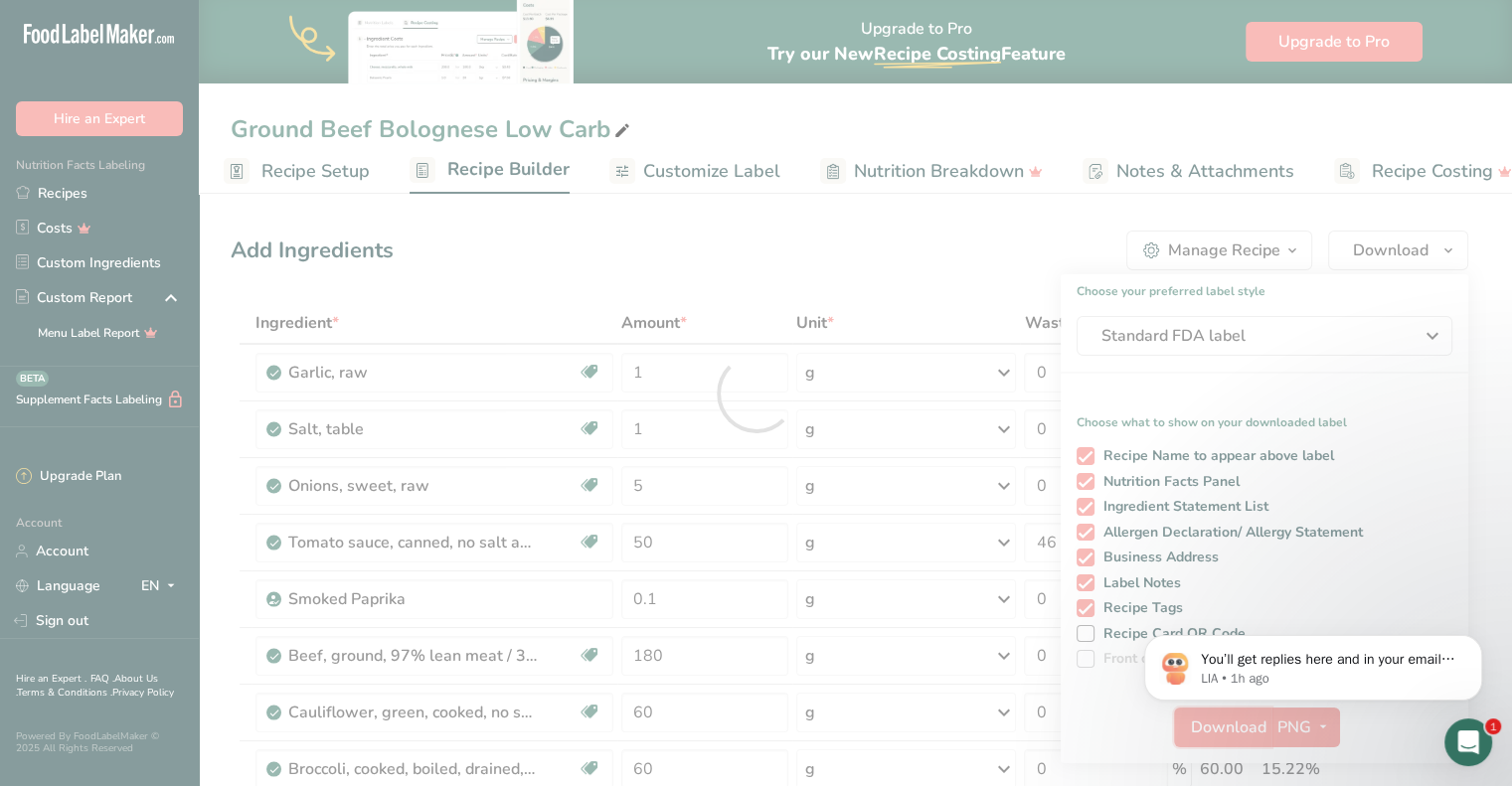 scroll, scrollTop: 0, scrollLeft: 0, axis: both 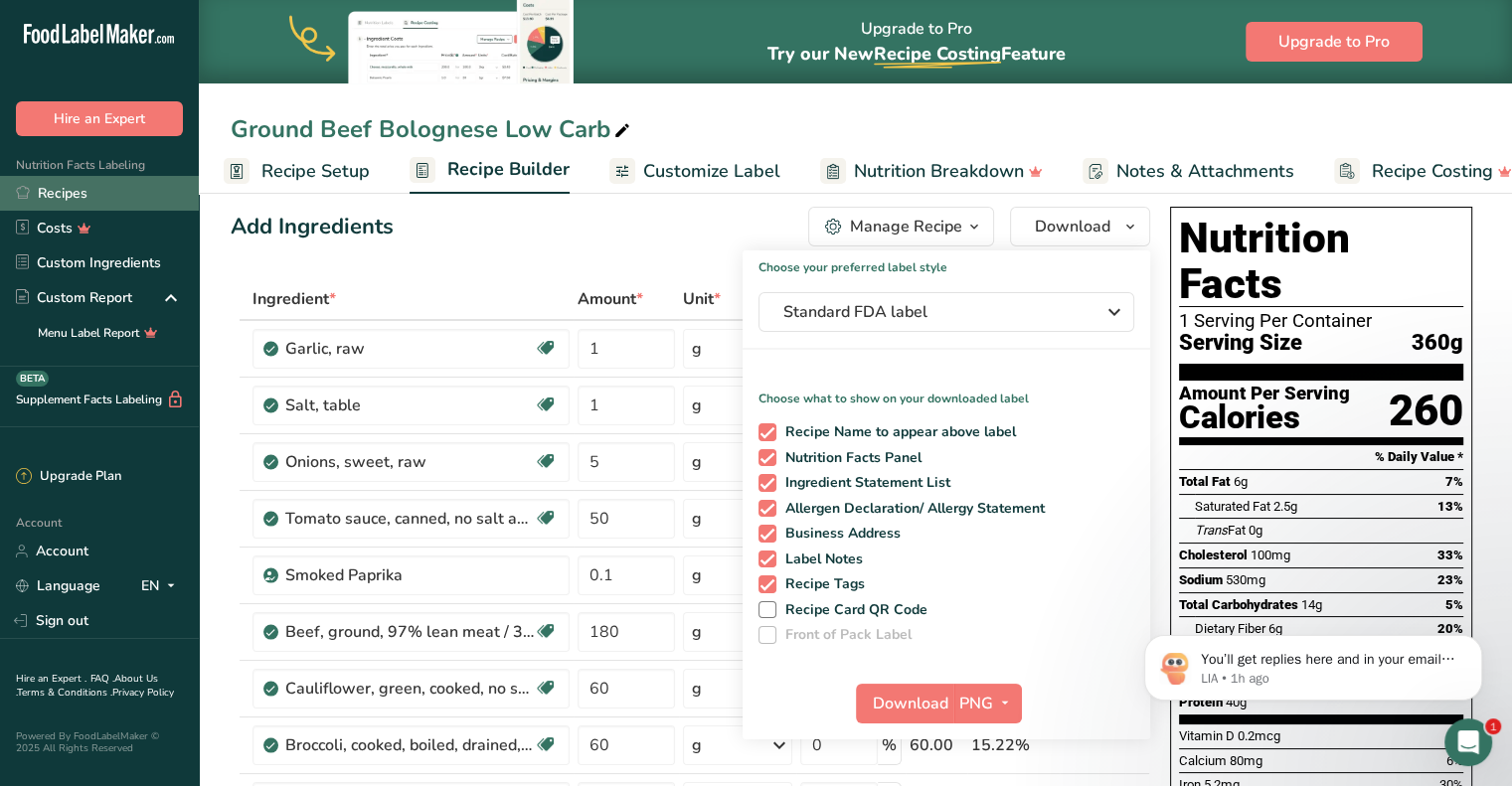 click on "Recipes" at bounding box center [99, 193] 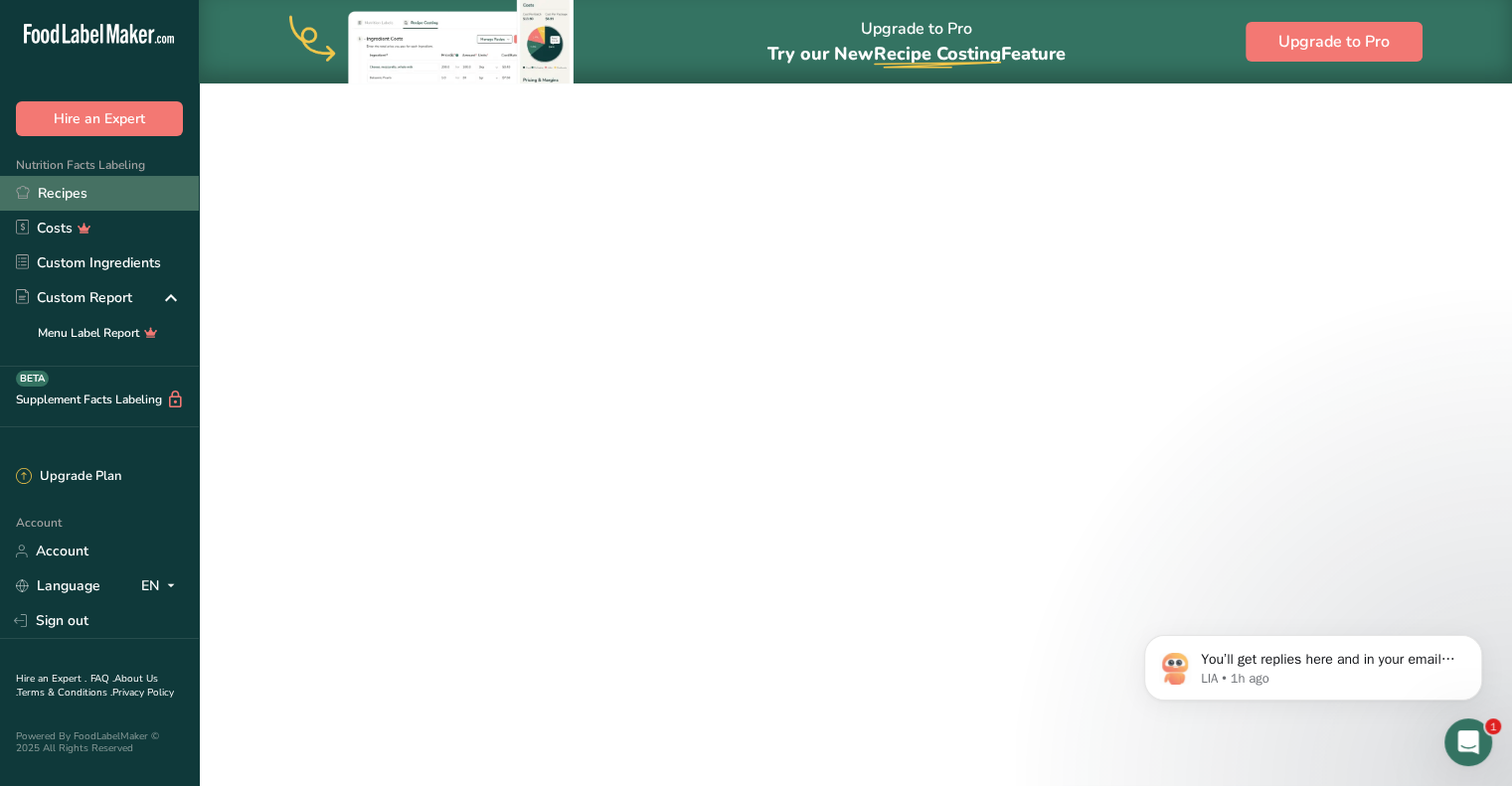 scroll, scrollTop: 0, scrollLeft: 0, axis: both 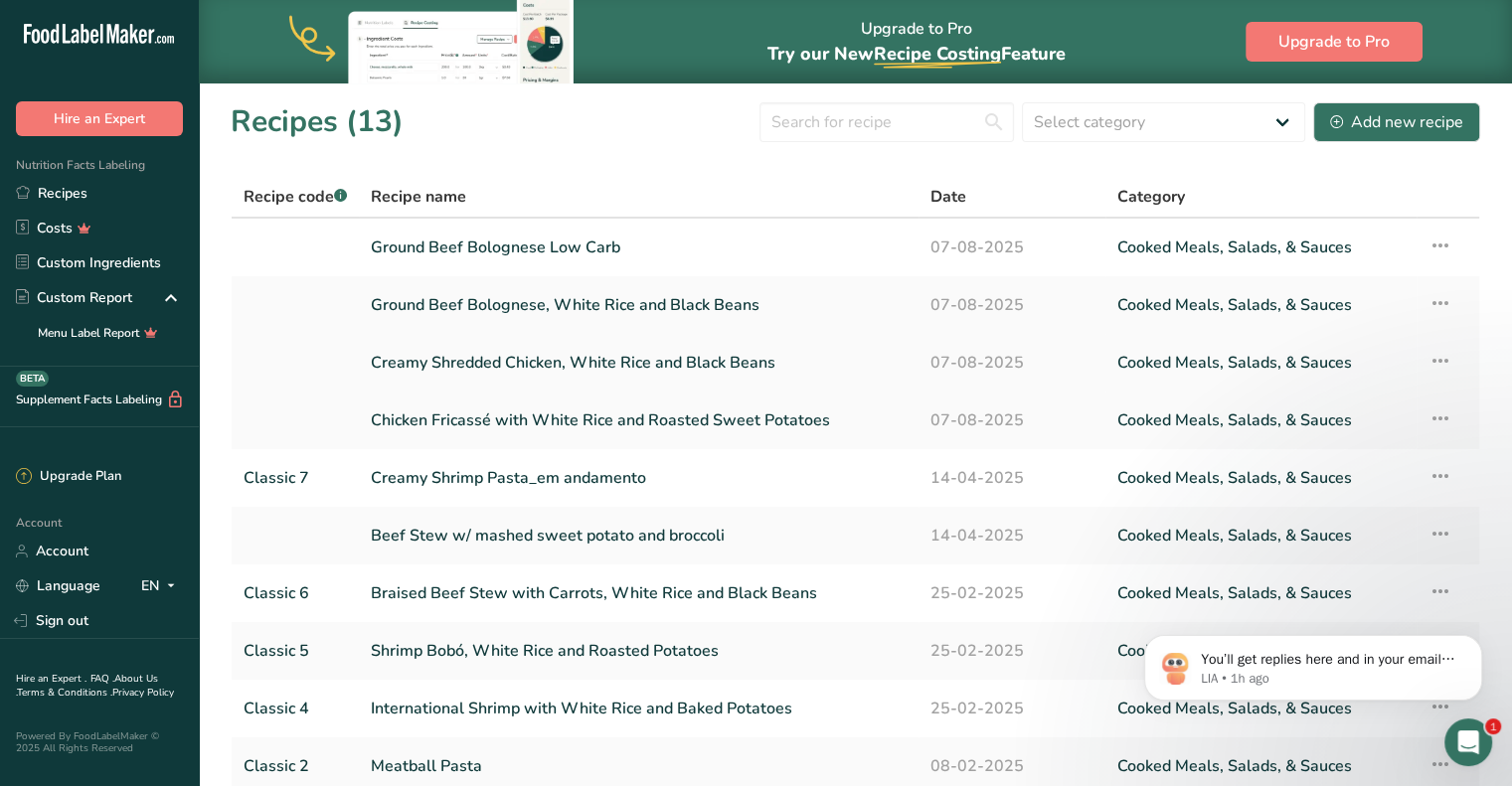 click at bounding box center (1440, 361) 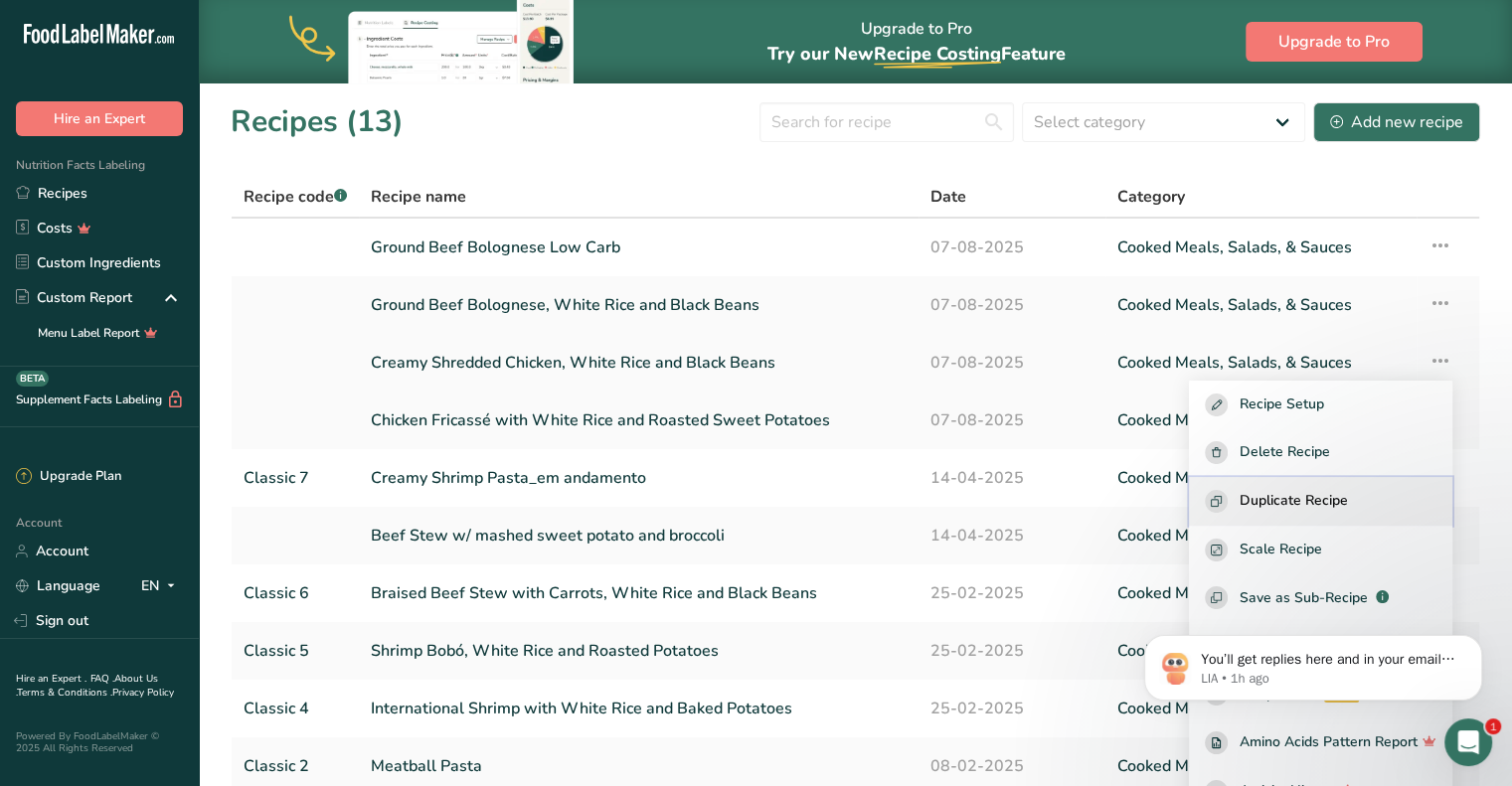 click on "Duplicate Recipe" at bounding box center (1320, 501) 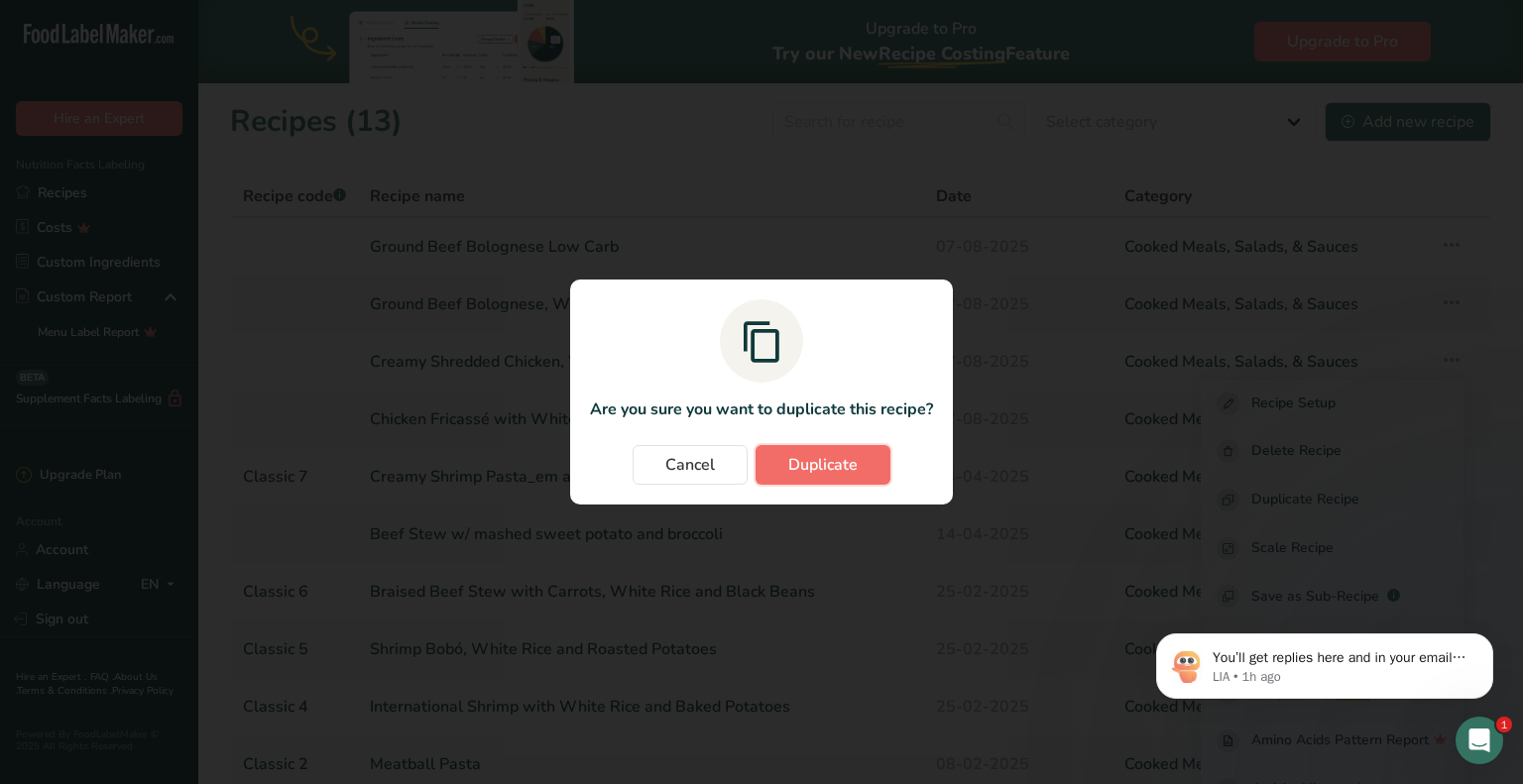 click on "Duplicate" at bounding box center [823, 465] 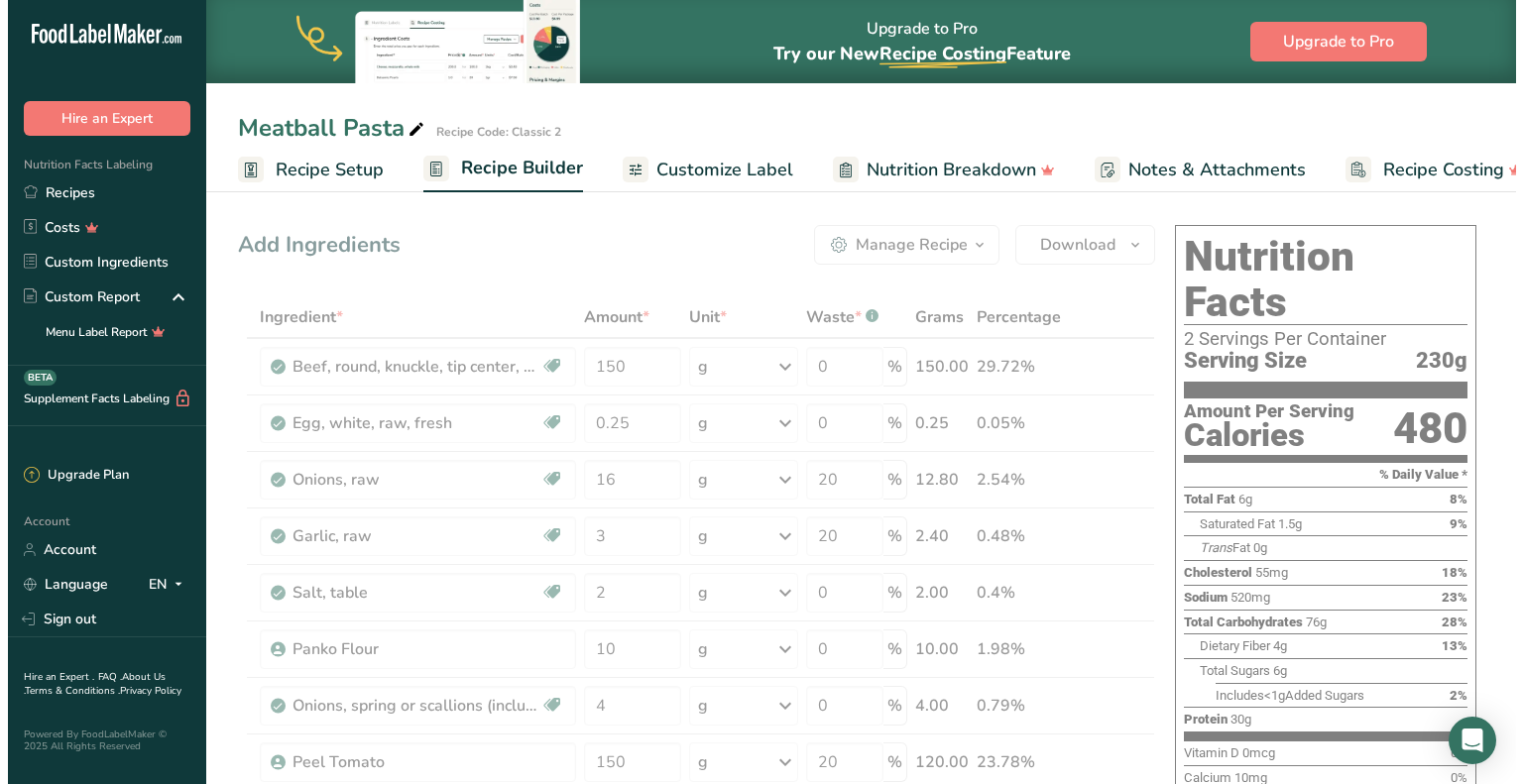 scroll, scrollTop: 0, scrollLeft: 0, axis: both 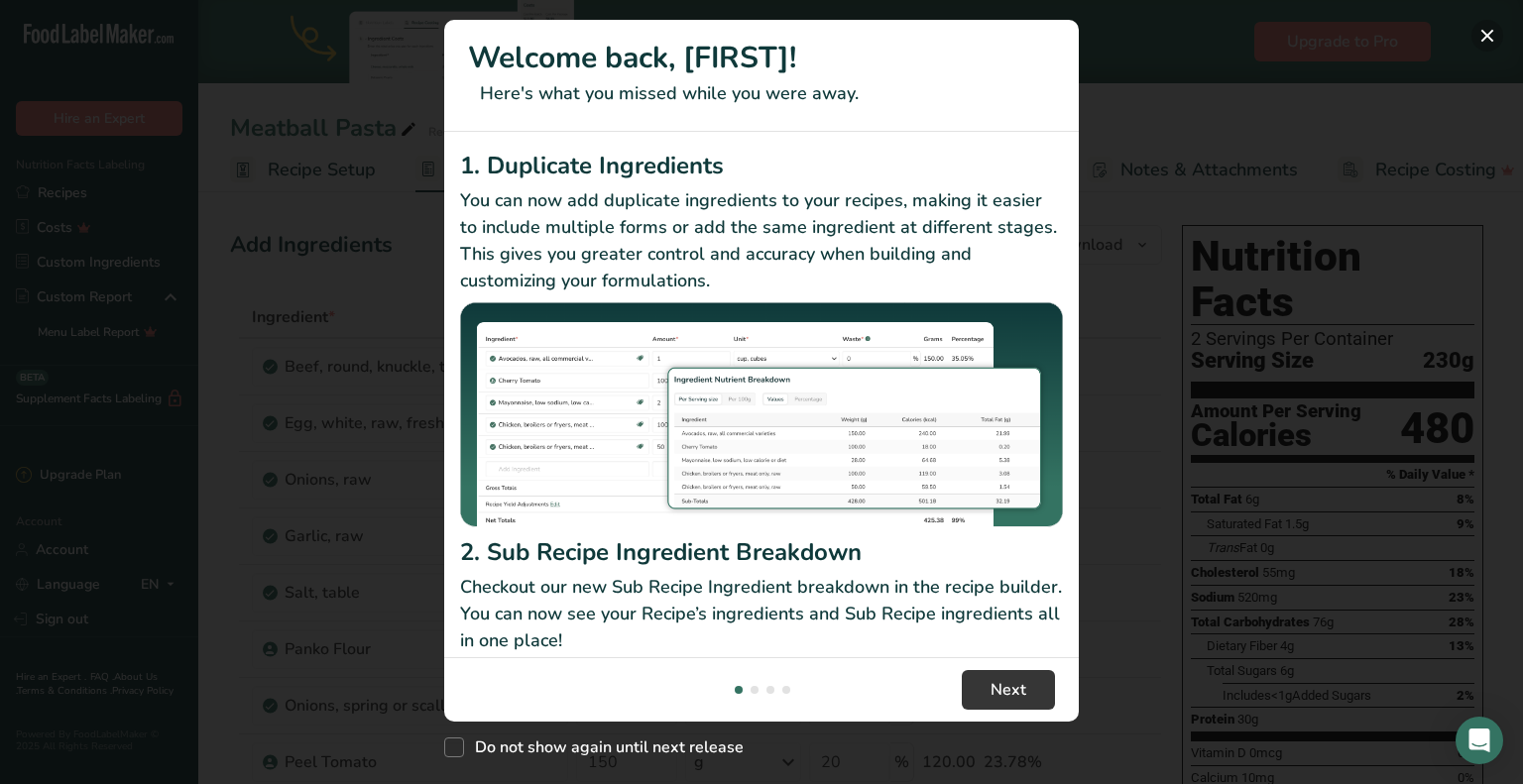 click at bounding box center (1487, 36) 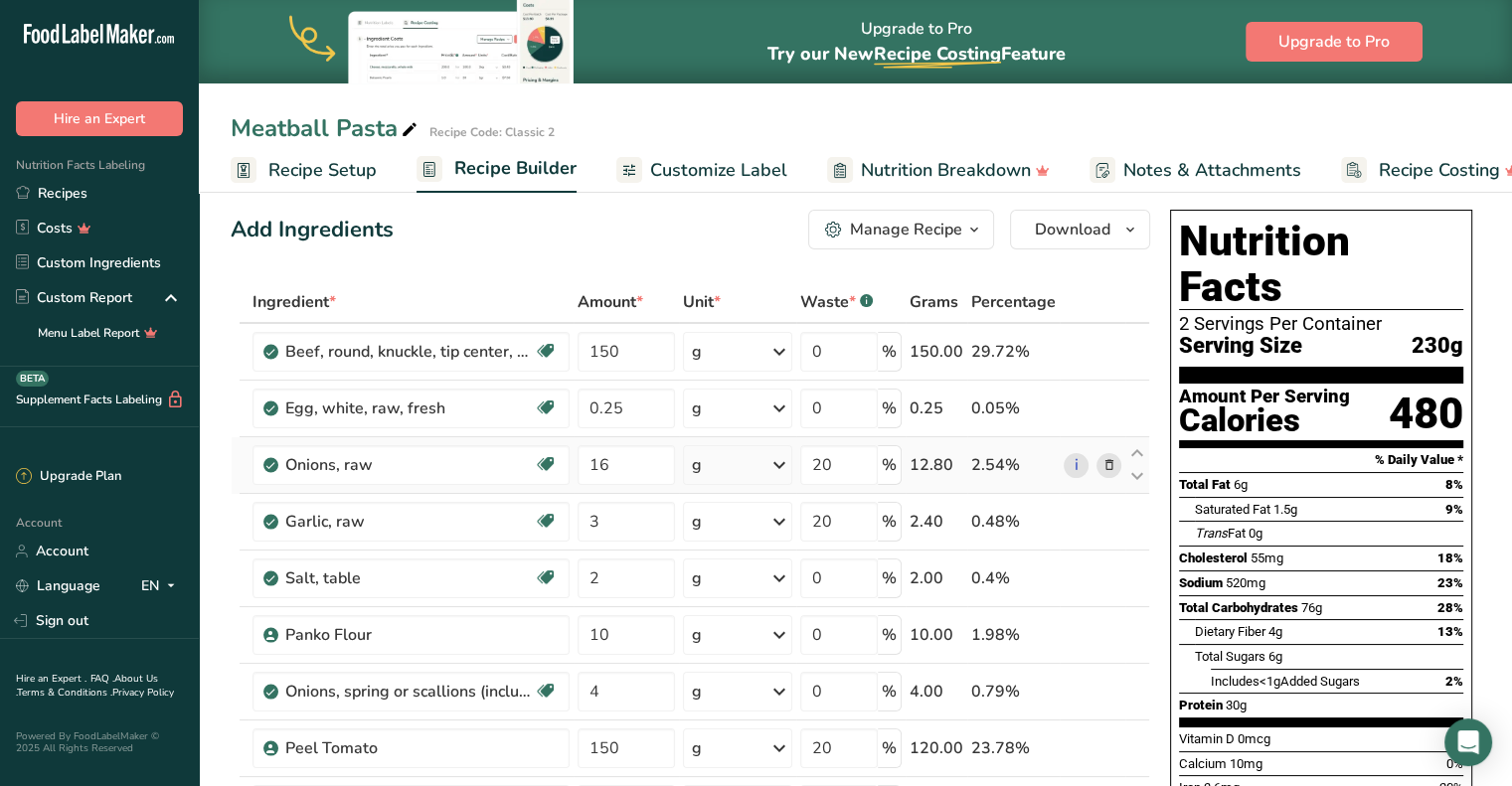 scroll, scrollTop: 11, scrollLeft: 0, axis: vertical 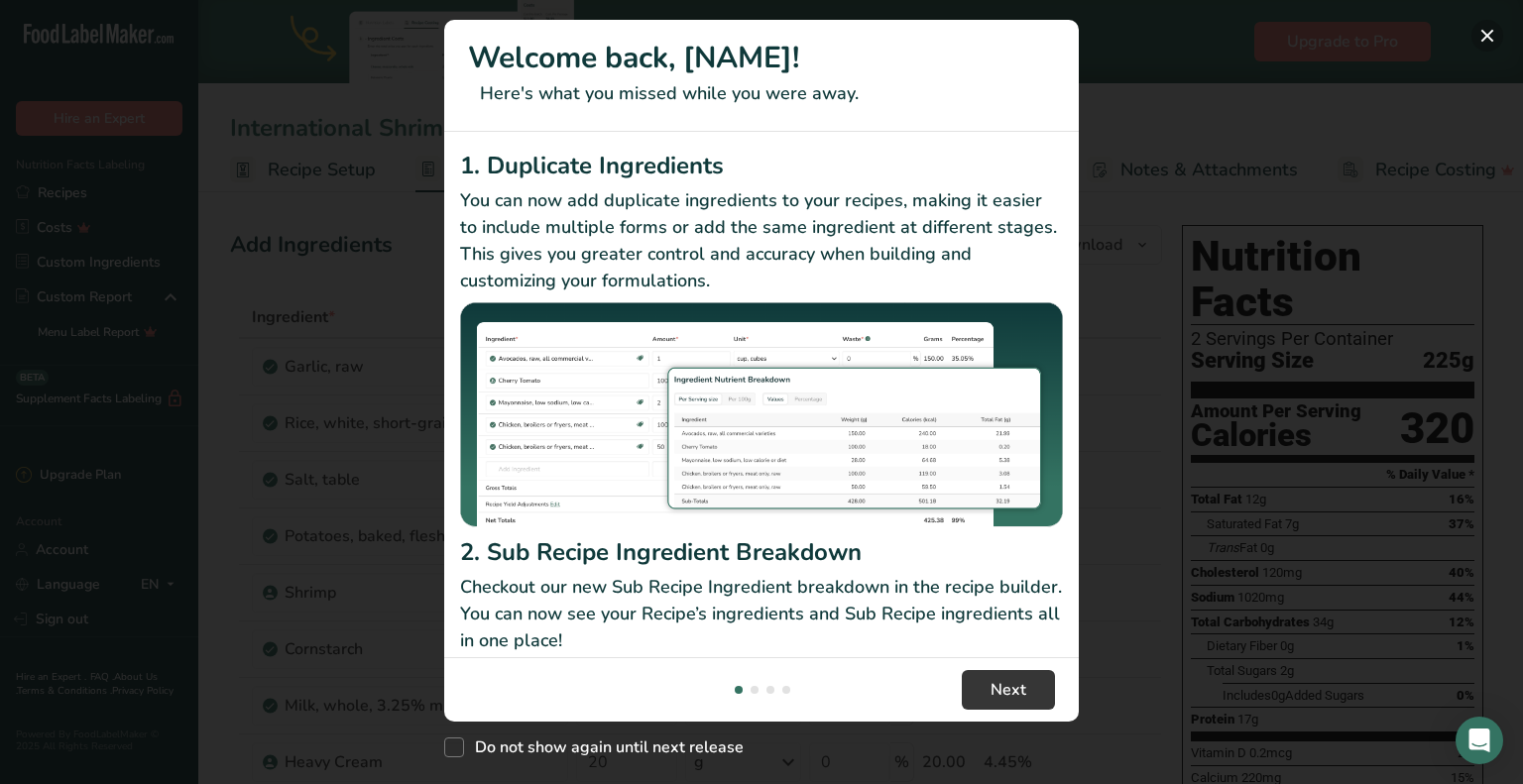 click at bounding box center [1487, 36] 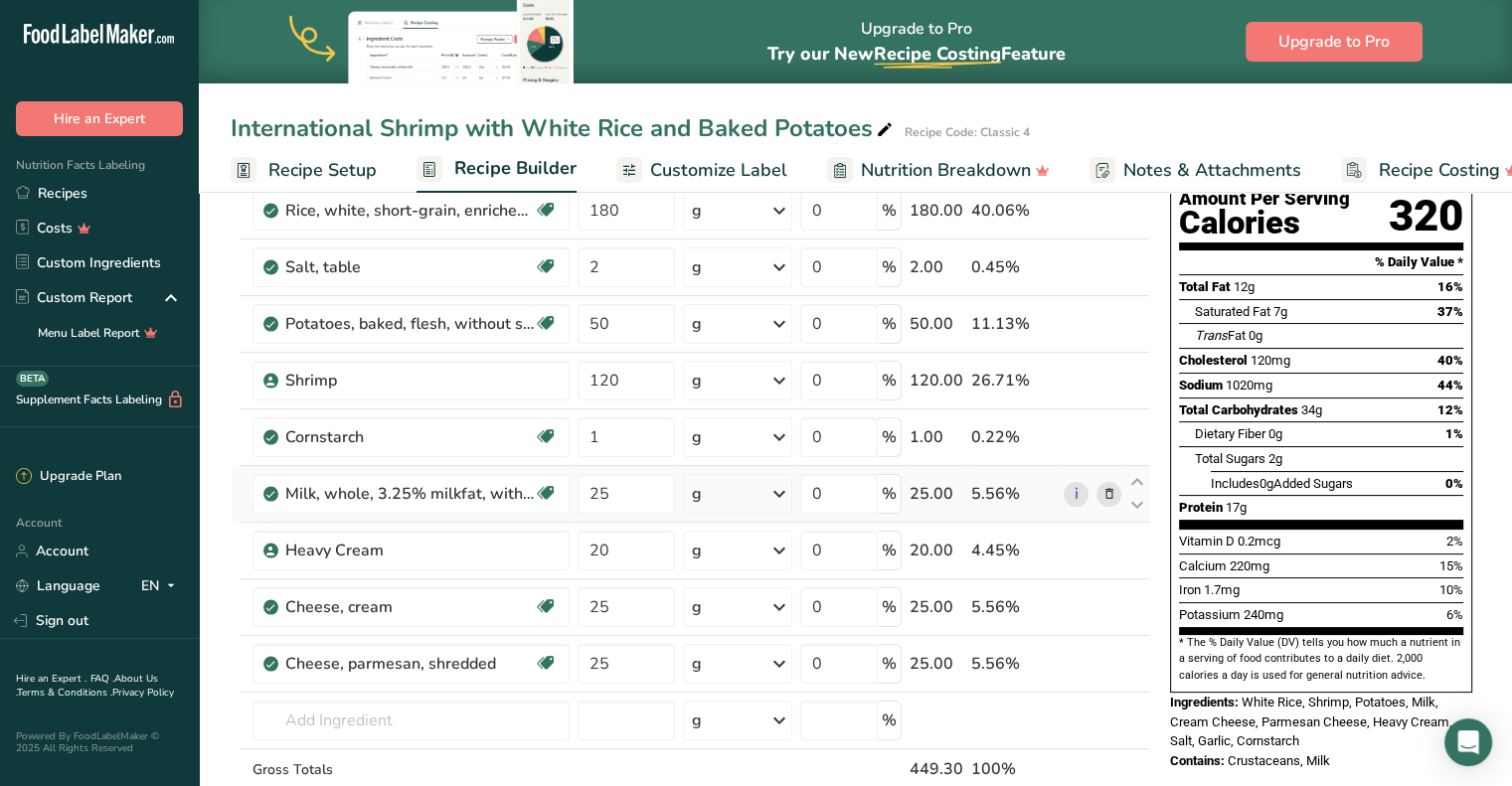 scroll, scrollTop: 0, scrollLeft: 0, axis: both 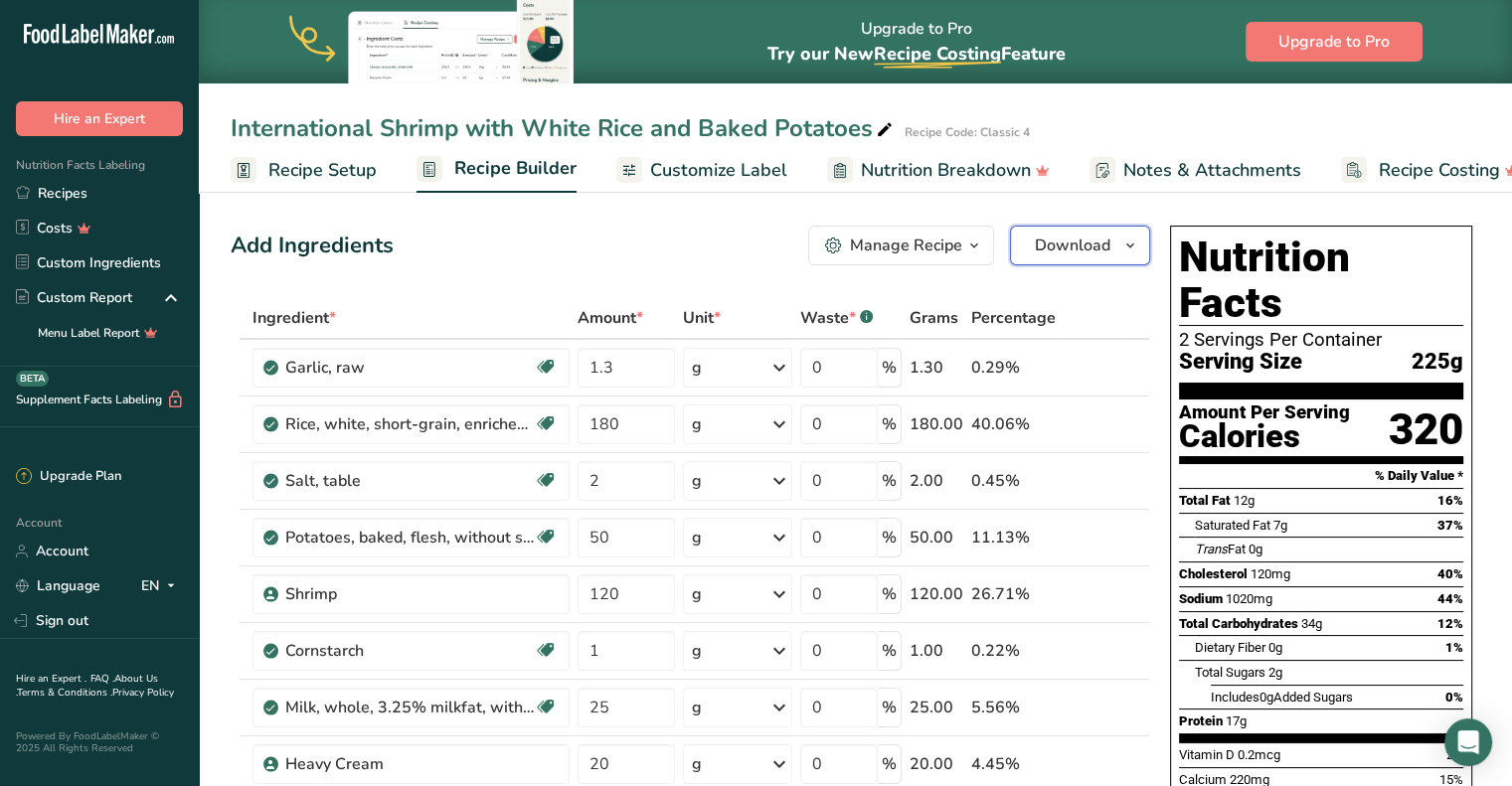 click on "Download" at bounding box center [1073, 245] 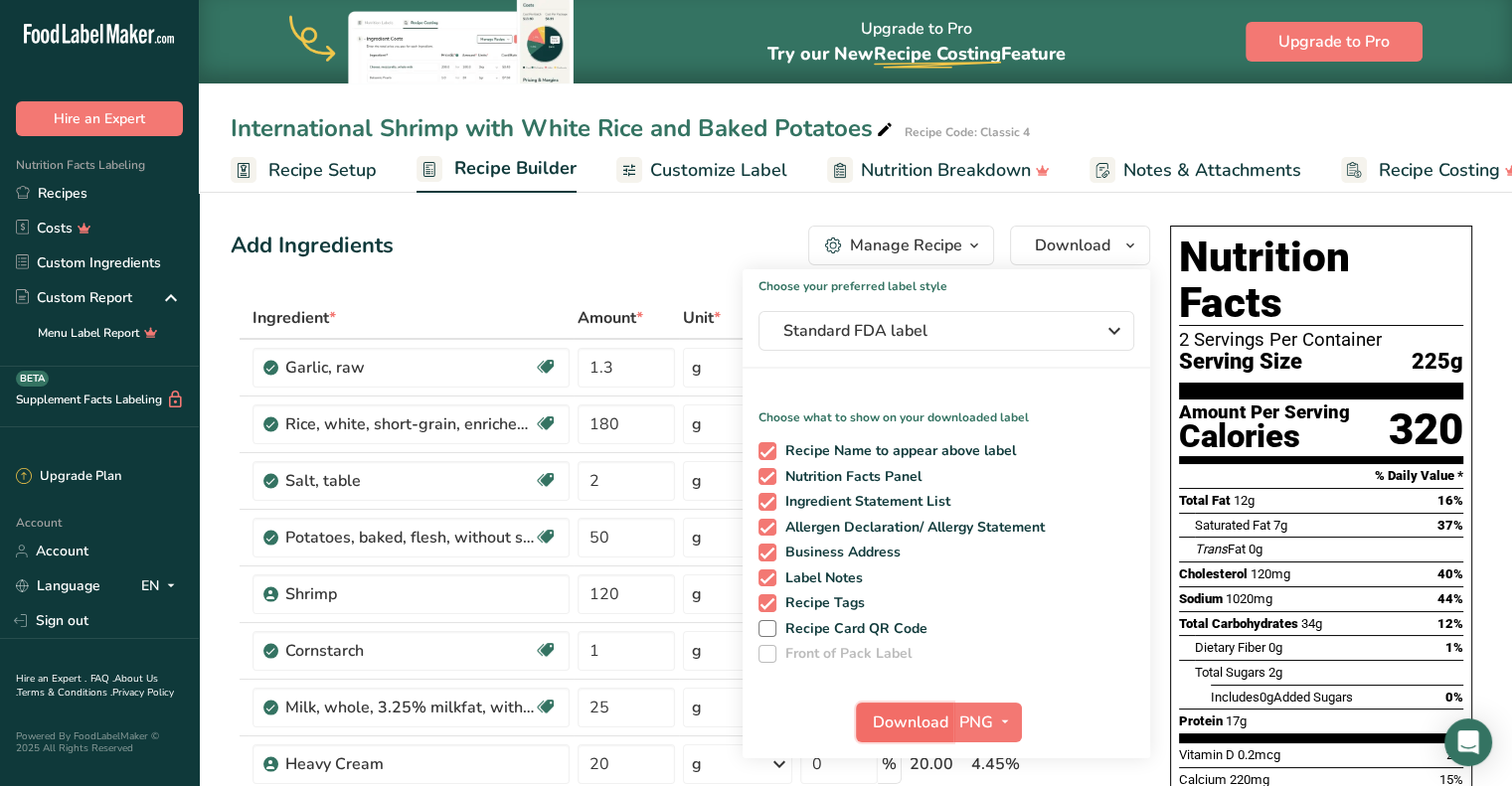 click on "Download" at bounding box center (911, 722) 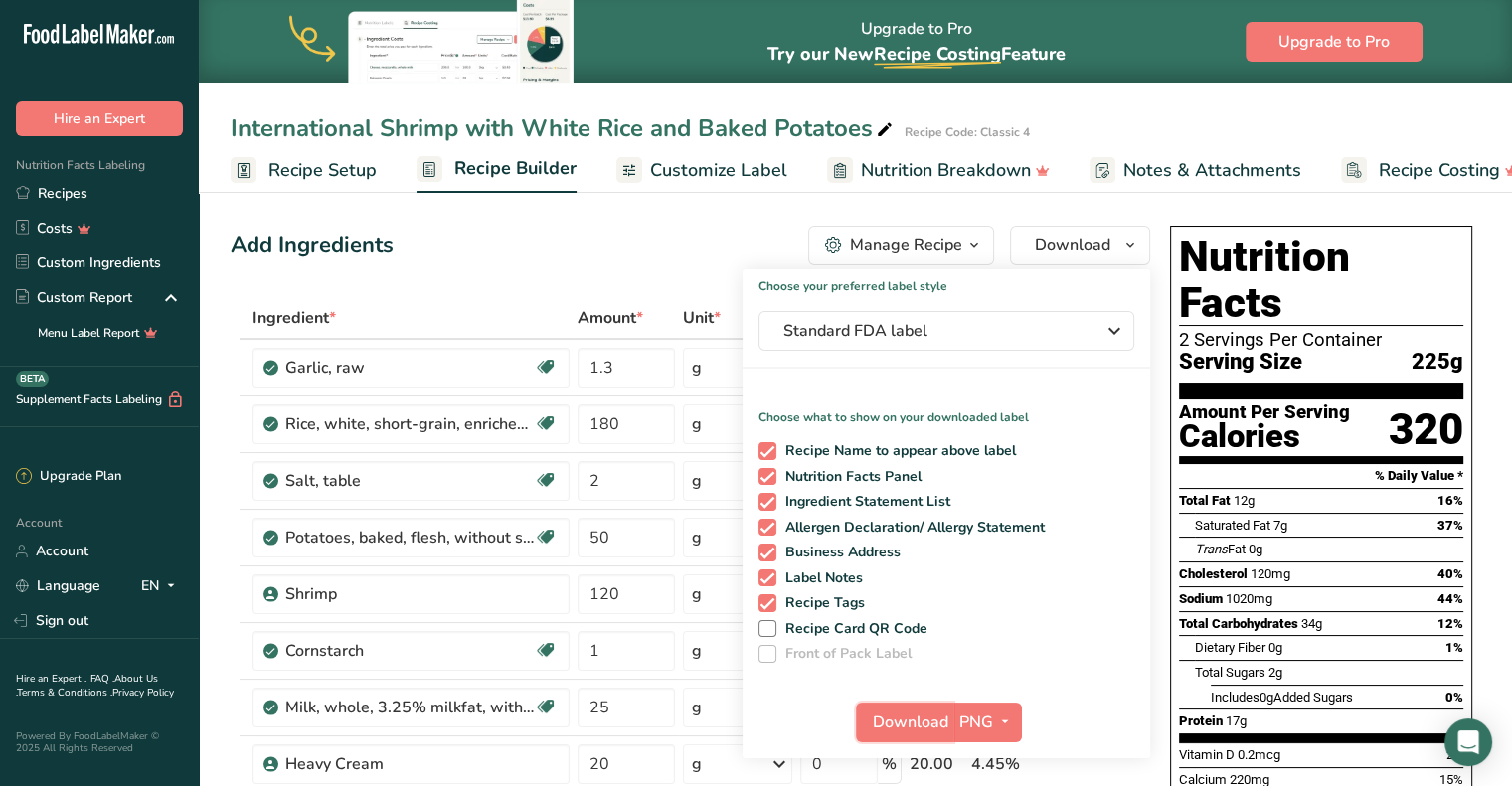 type 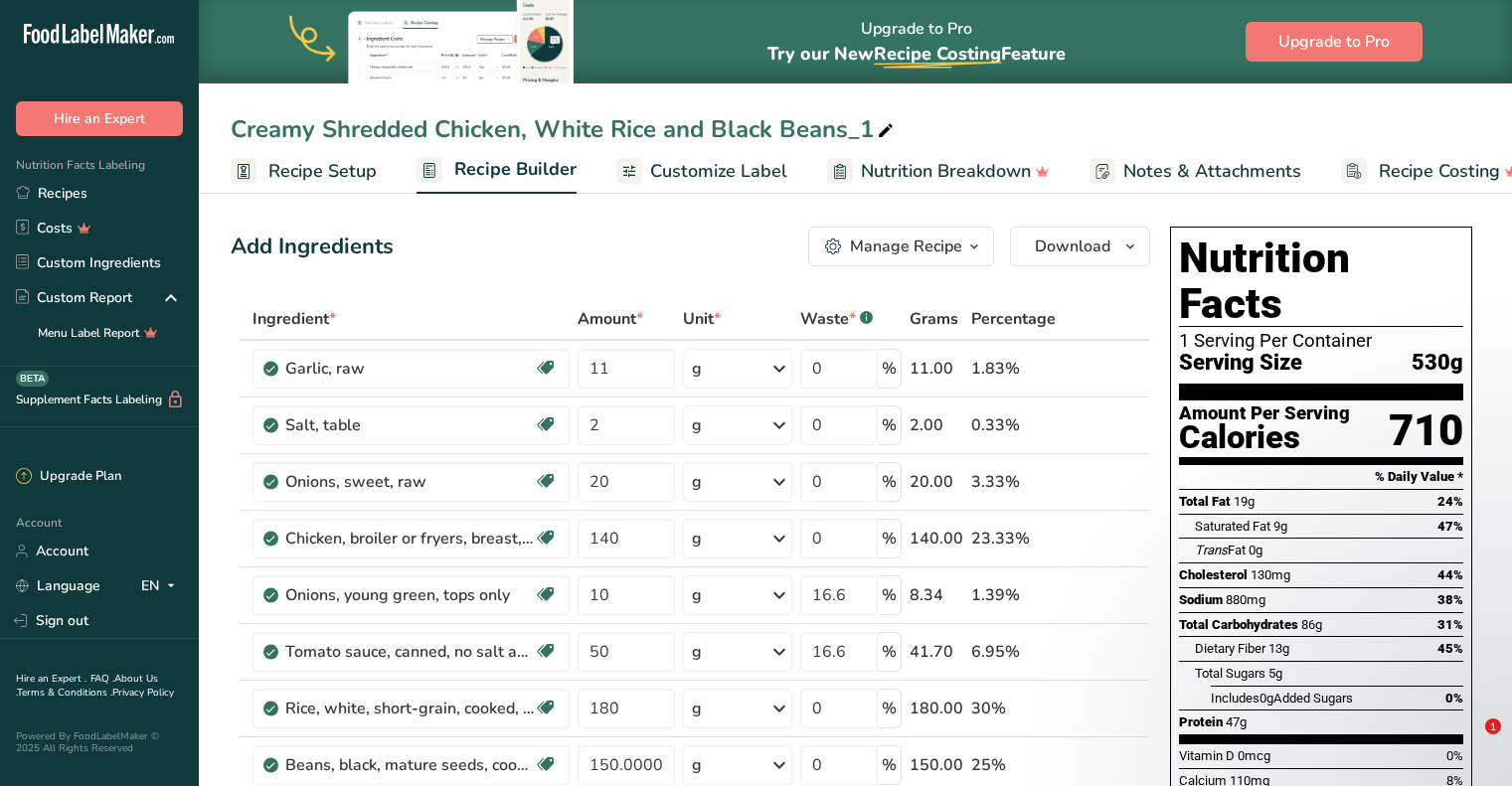 scroll, scrollTop: 0, scrollLeft: 0, axis: both 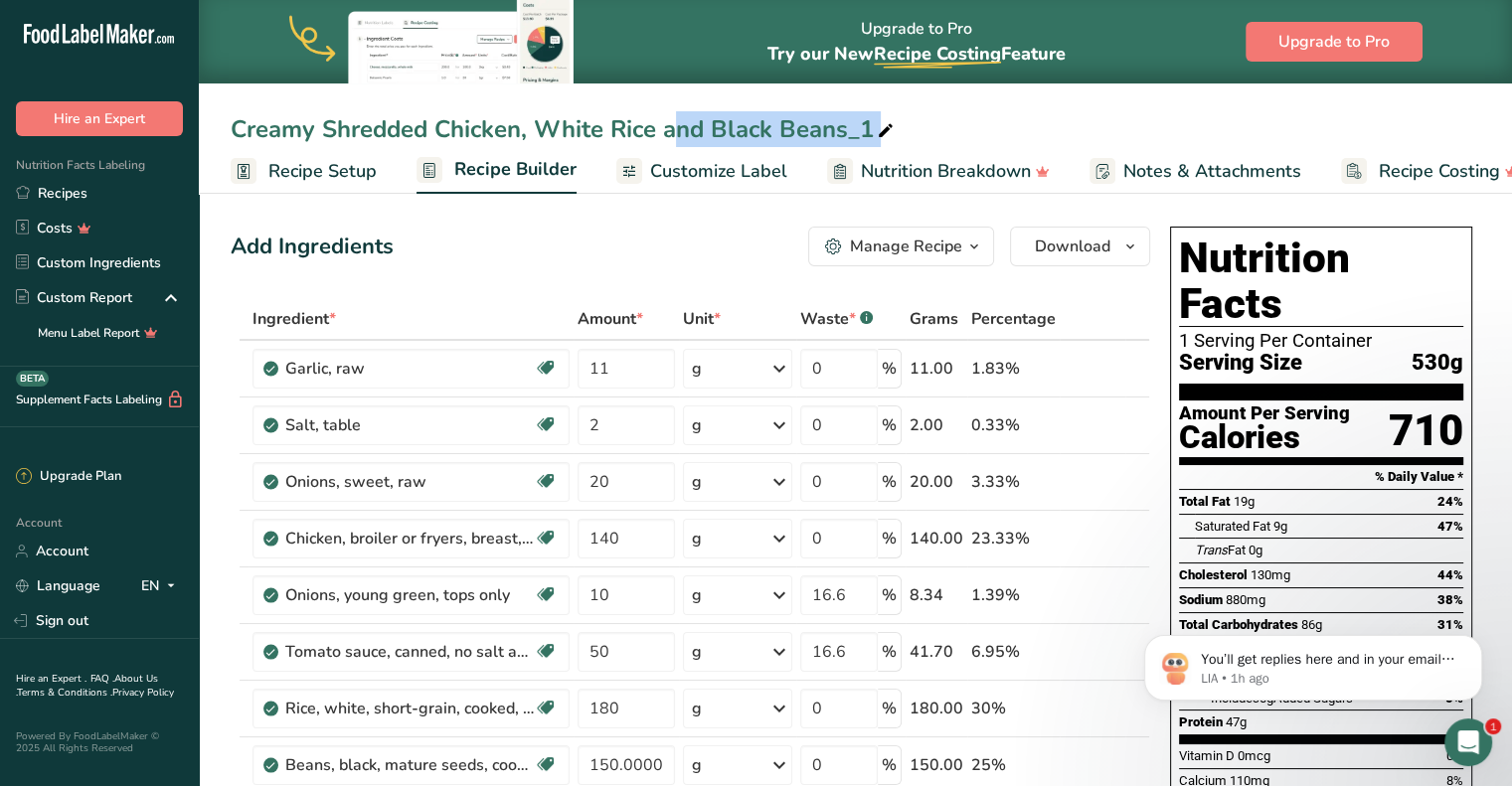 drag, startPoint x: 526, startPoint y: 130, endPoint x: 808, endPoint y: 155, distance: 283.10599 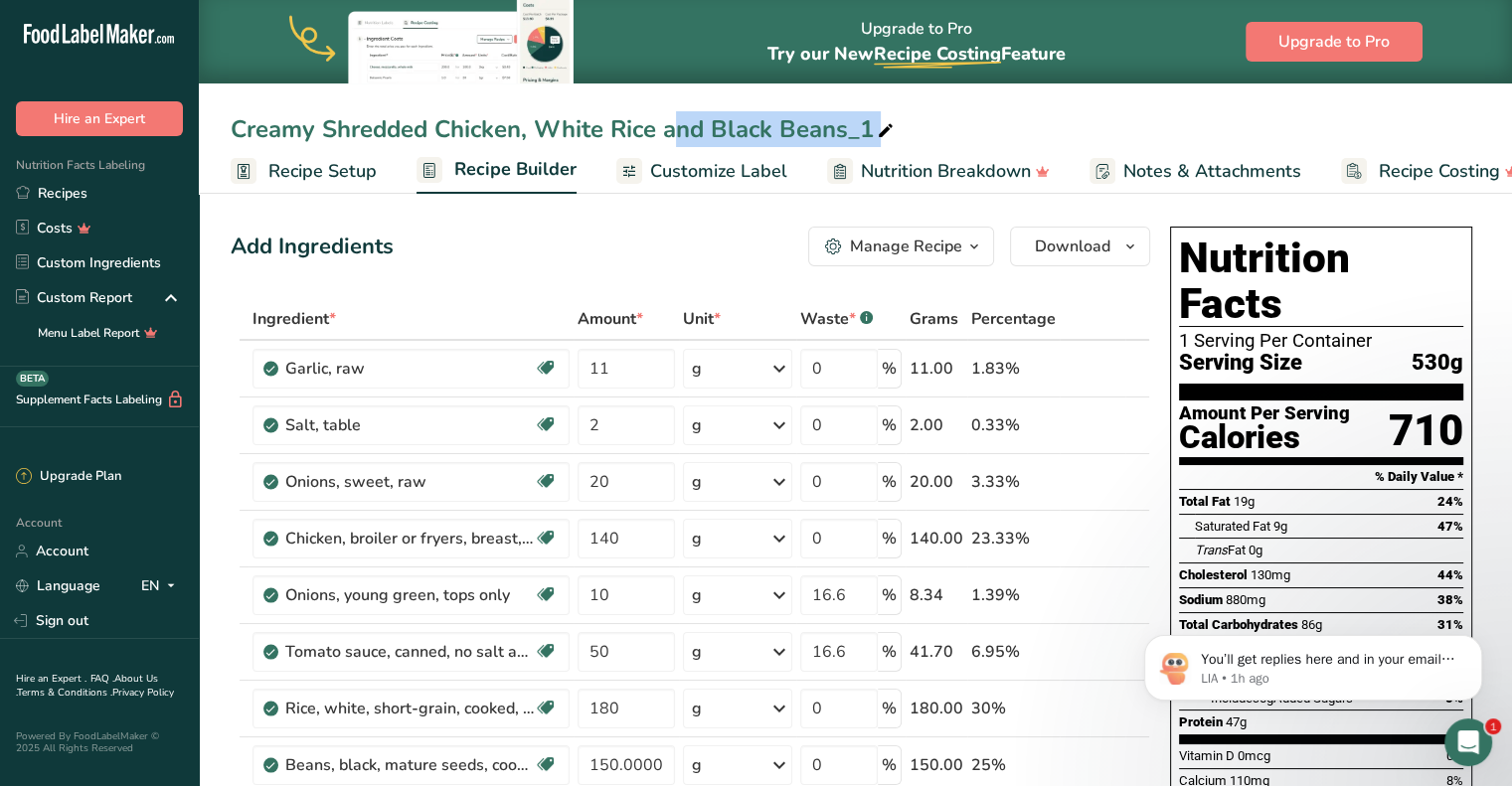 click on "Creamy Shredded Chicken, White Rice and Black Beans_1
Recipe Setup                       Recipe Builder   Customize Label               Nutrition Breakdown                 Notes & Attachments                 Recipe Costing" at bounding box center [855, 96] 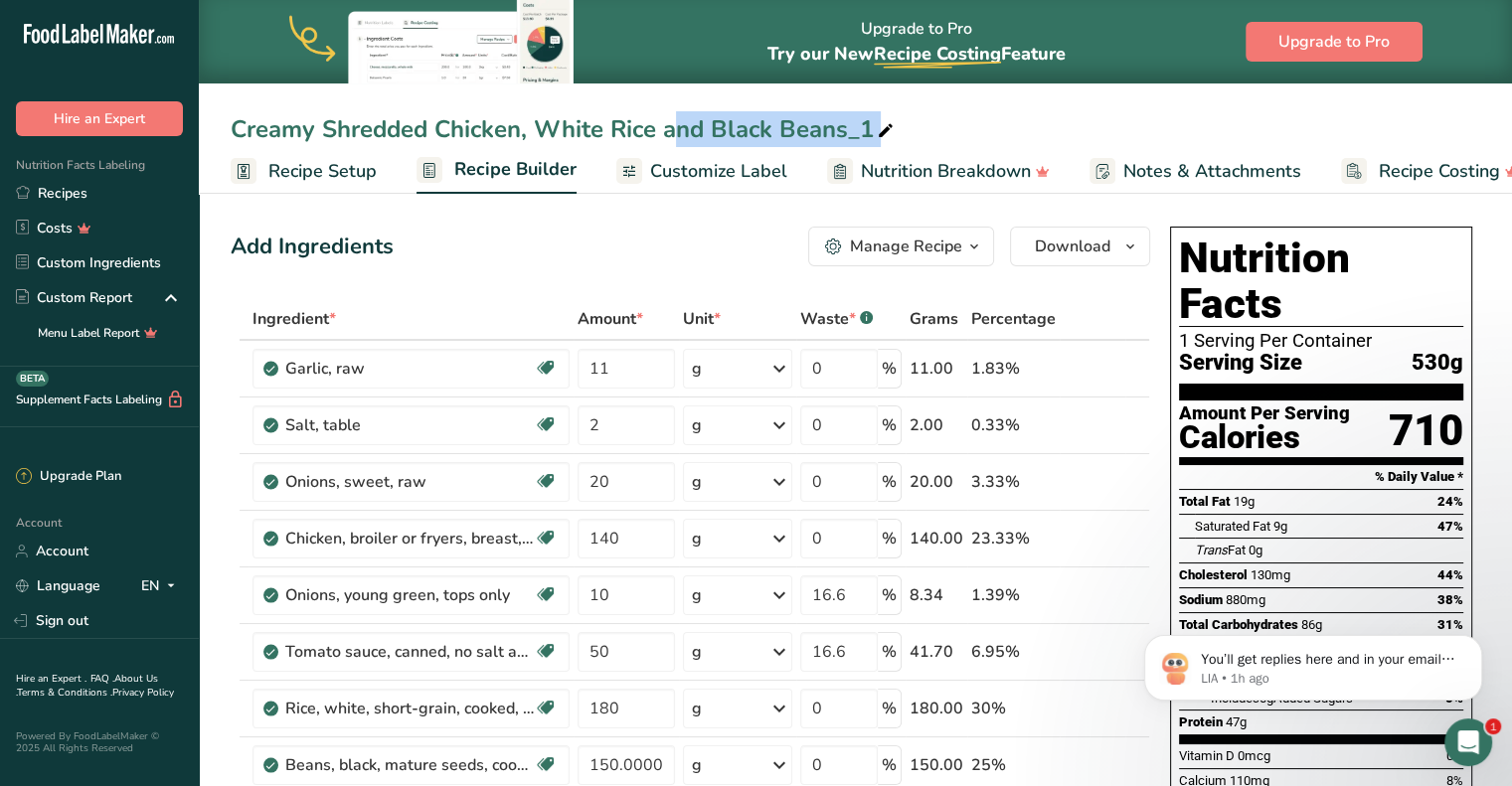 click at bounding box center [886, 131] 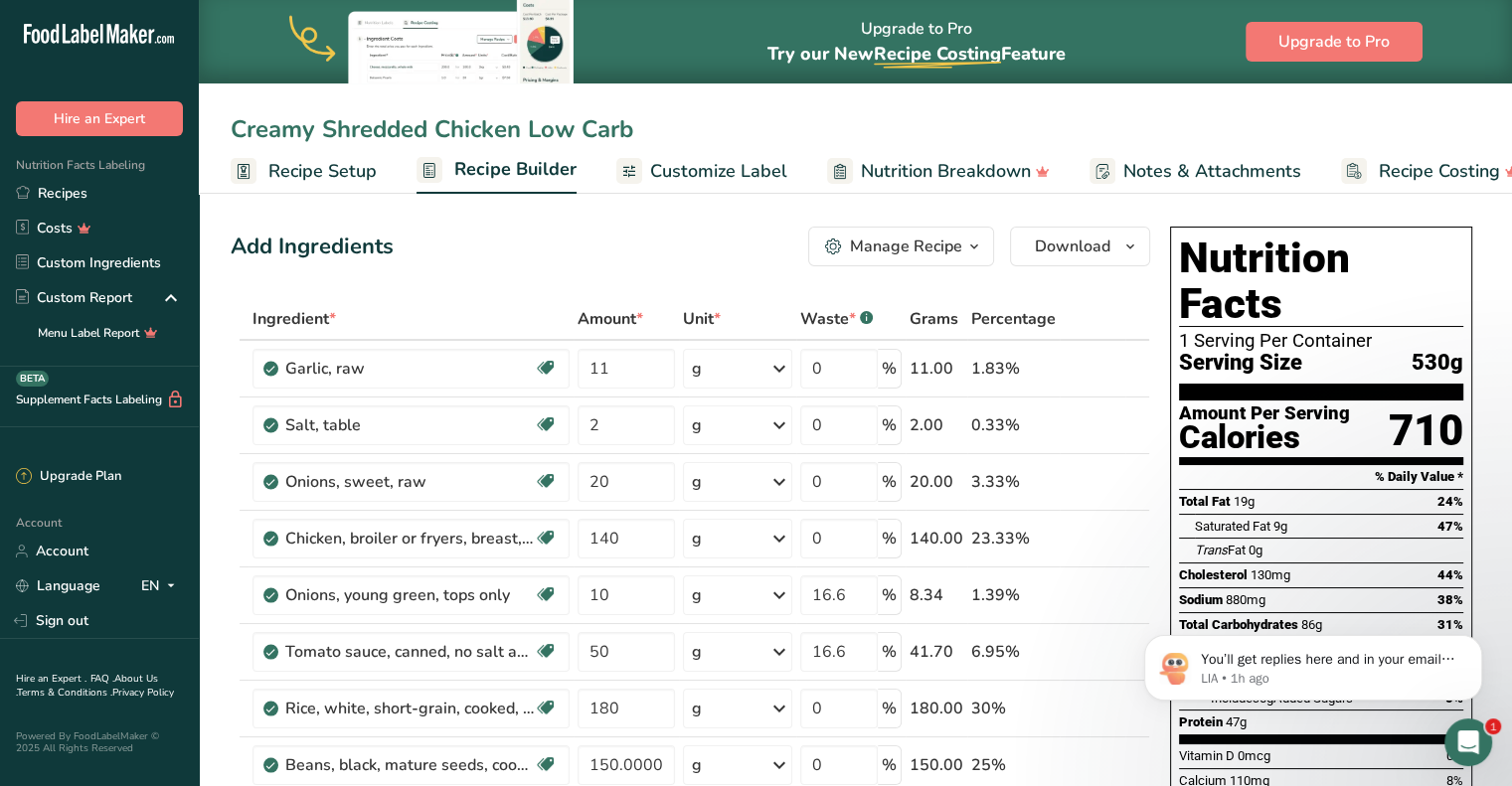 type on "Creamy Shredded Chicken Low Carb" 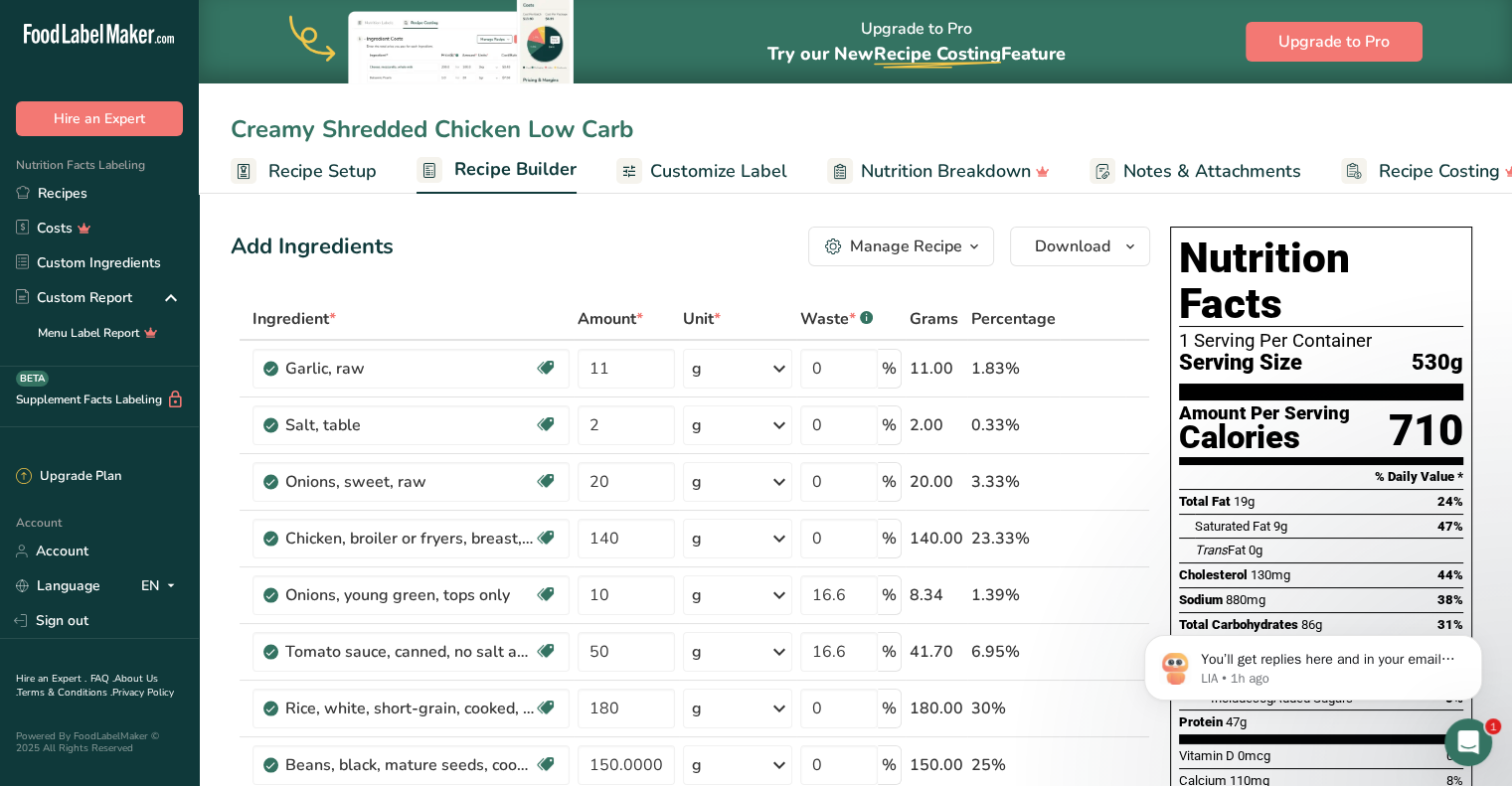click on "Add Ingredients
Manage Recipe         Delete Recipe           Duplicate Recipe             Scale Recipe             Save as Sub-Recipe   .a-a{fill:#347362;}.b-a{fill:#fff;}                               Nutrition Breakdown                   Recipe Card
NEW
Amino Acids Pattern Report             Activity History
Download
Choose your preferred label style
Standard FDA label
Standard FDA label
The most common format for nutrition facts labels in compliance with the FDA's typeface, style and requirements
Tabular FDA label
A label format compliant with the FDA regulations presented in a tabular (horizontal) display.
Linear FDA label
A simple linear display for small sized packages.
Simplified FDA label" at bounding box center (690, 246) 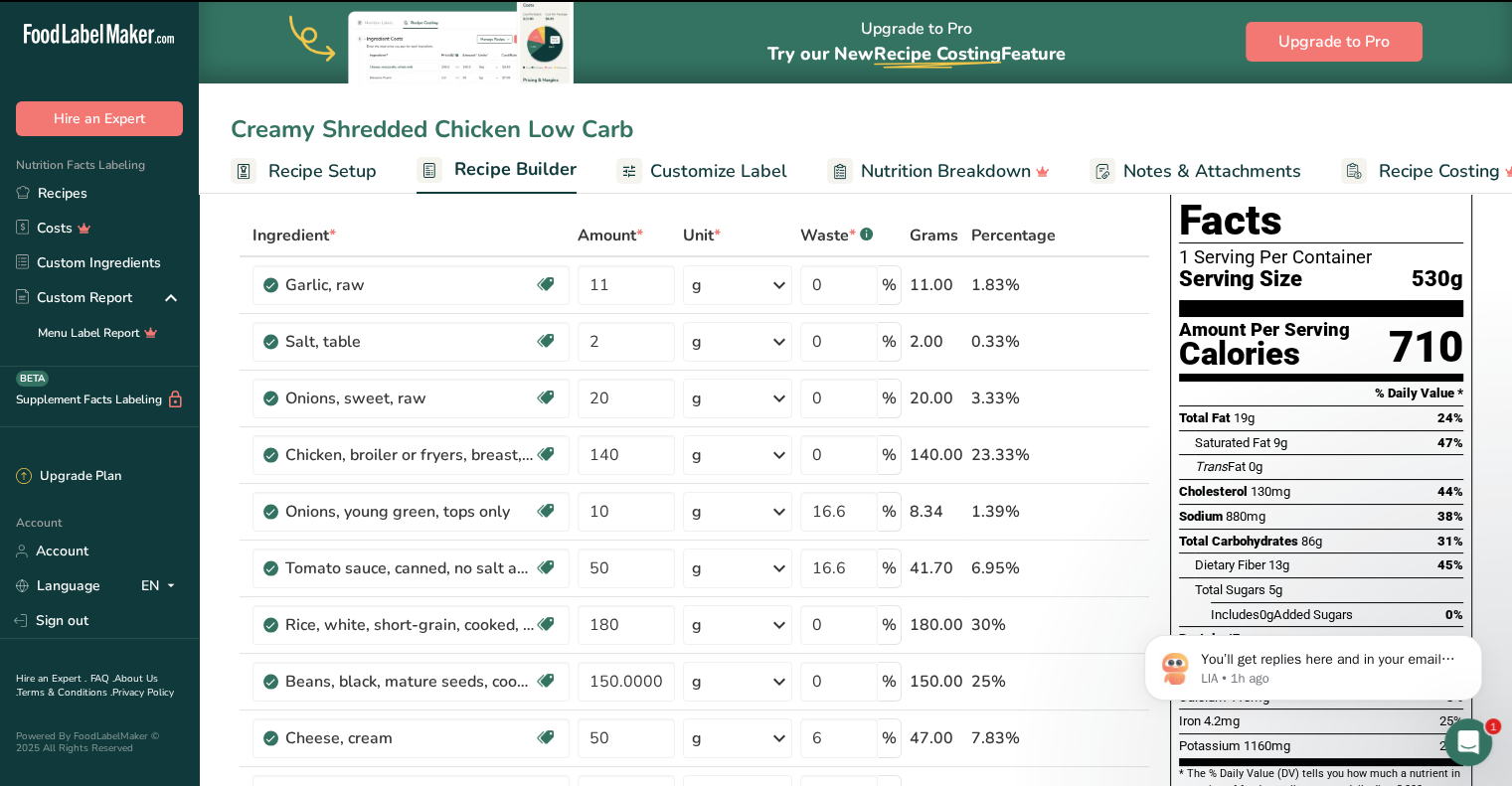 scroll, scrollTop: 135, scrollLeft: 0, axis: vertical 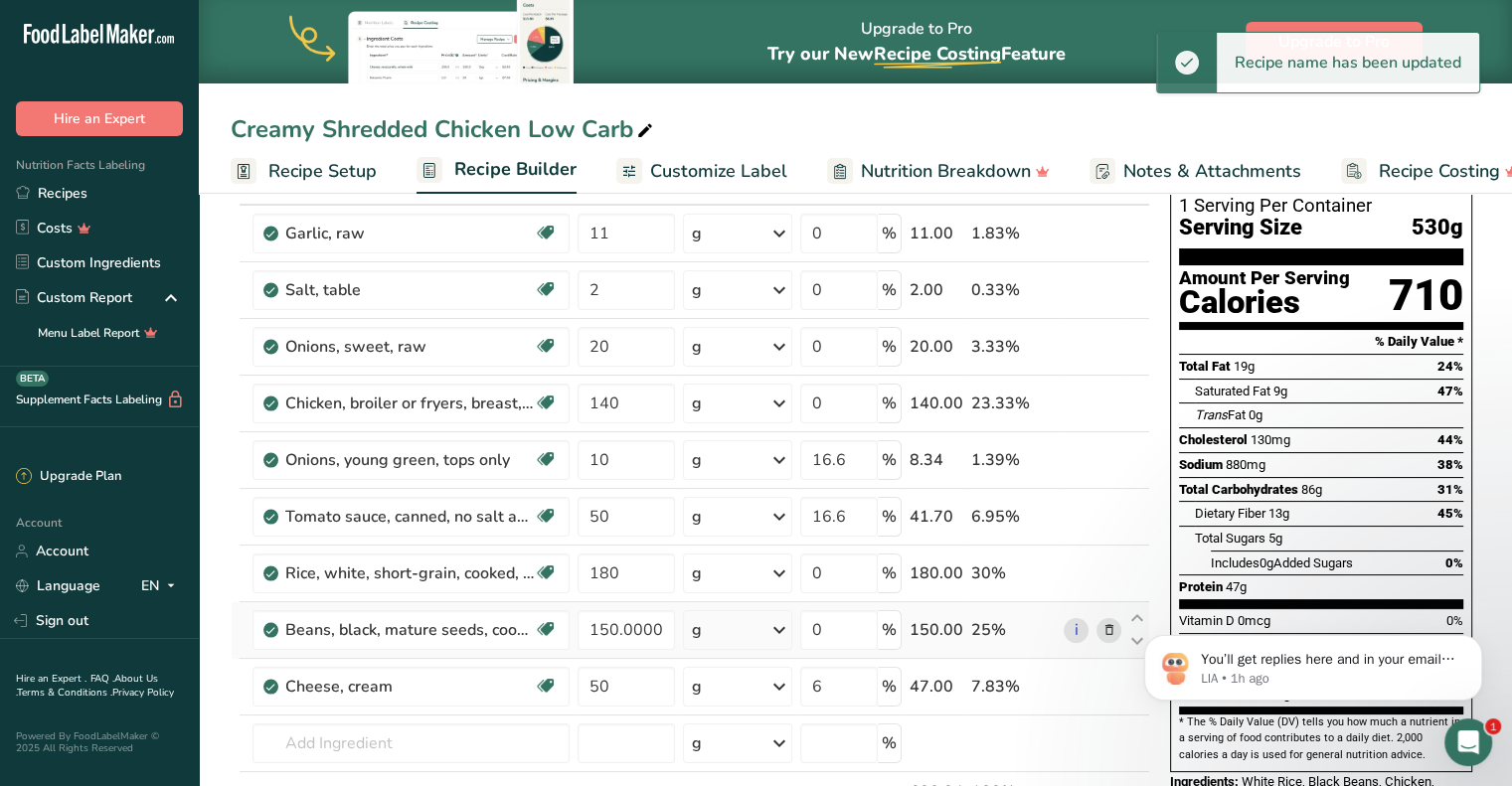 click at bounding box center [1108, 630] 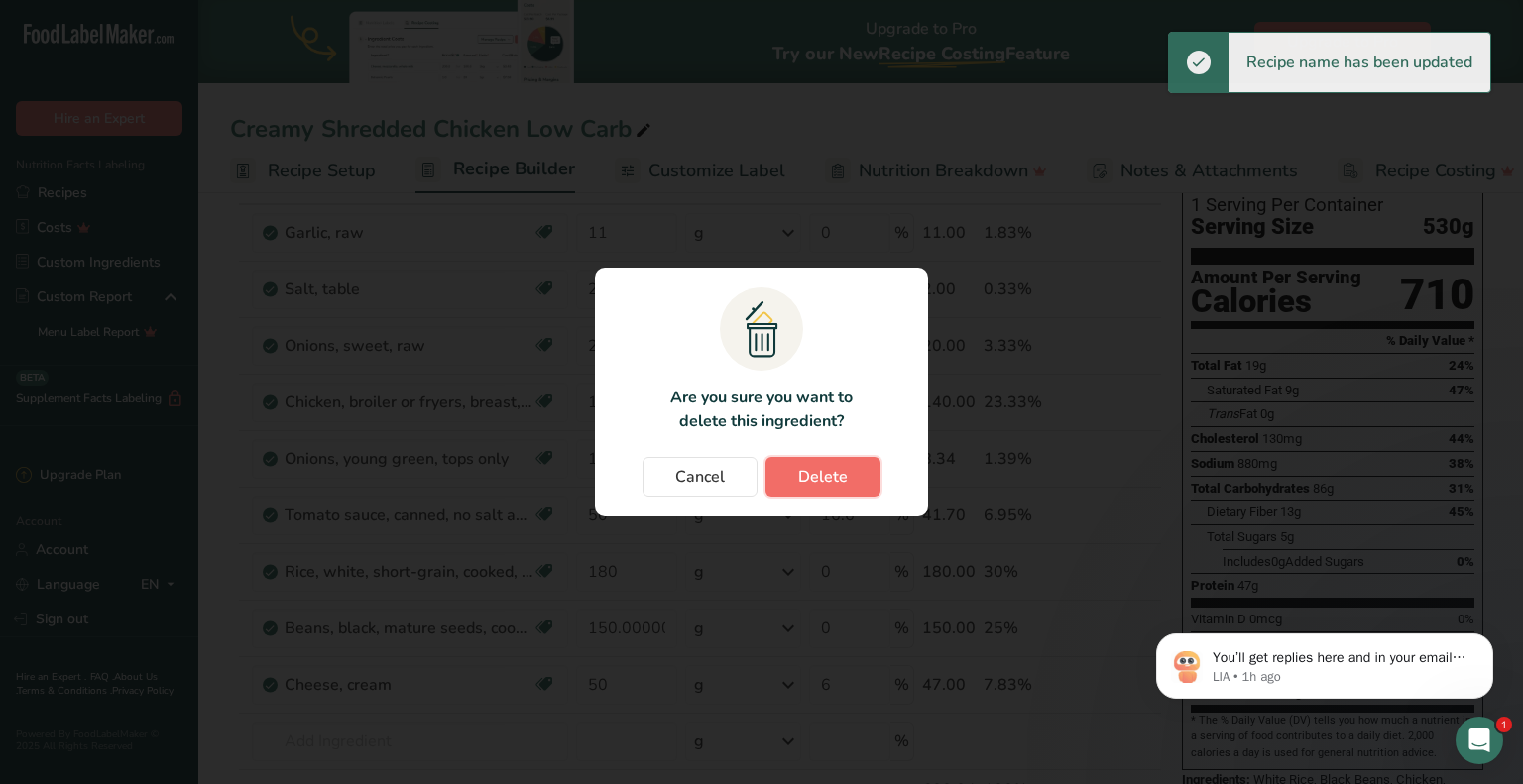 click on "Delete" at bounding box center [823, 477] 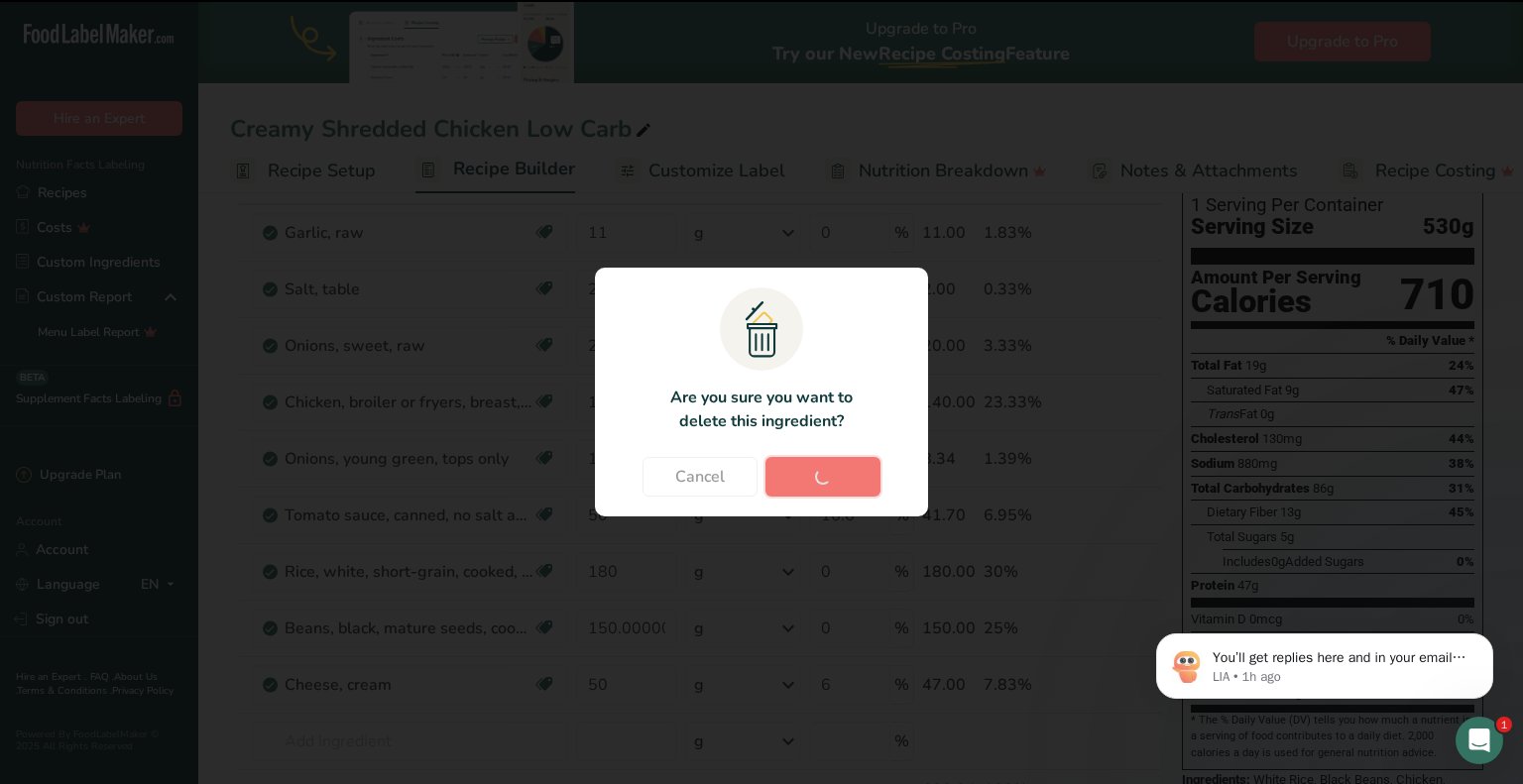 type on "50" 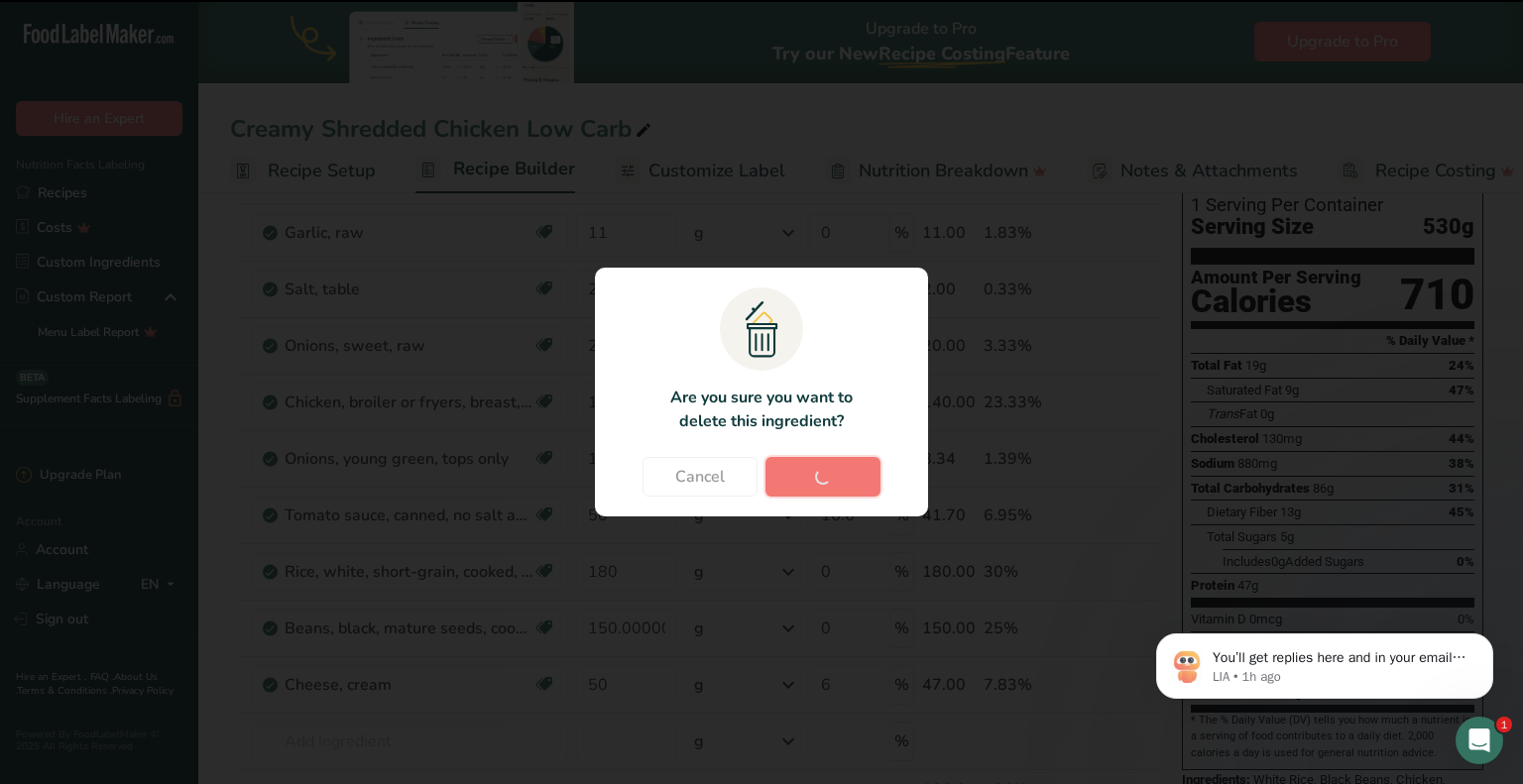 type on "6" 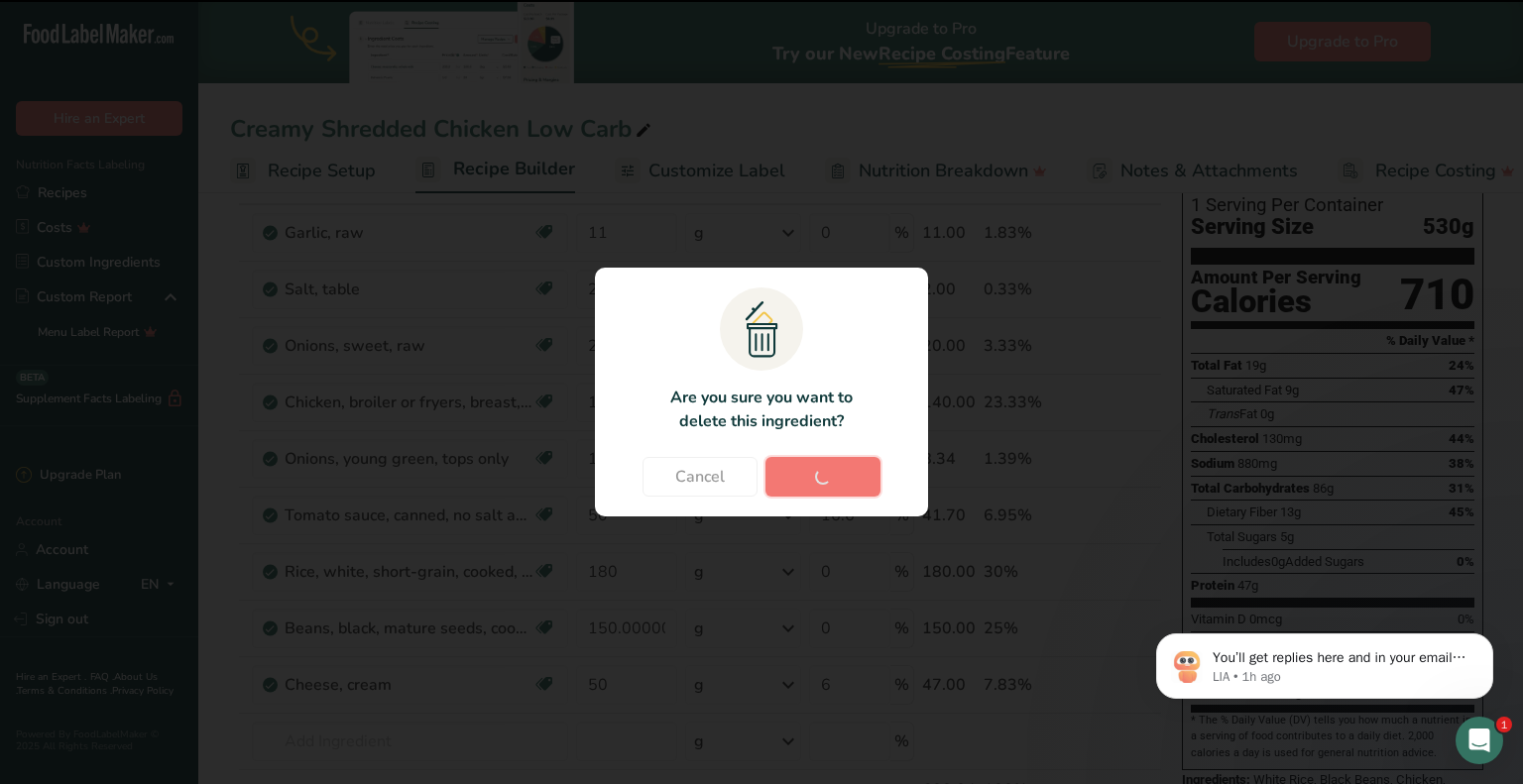 type 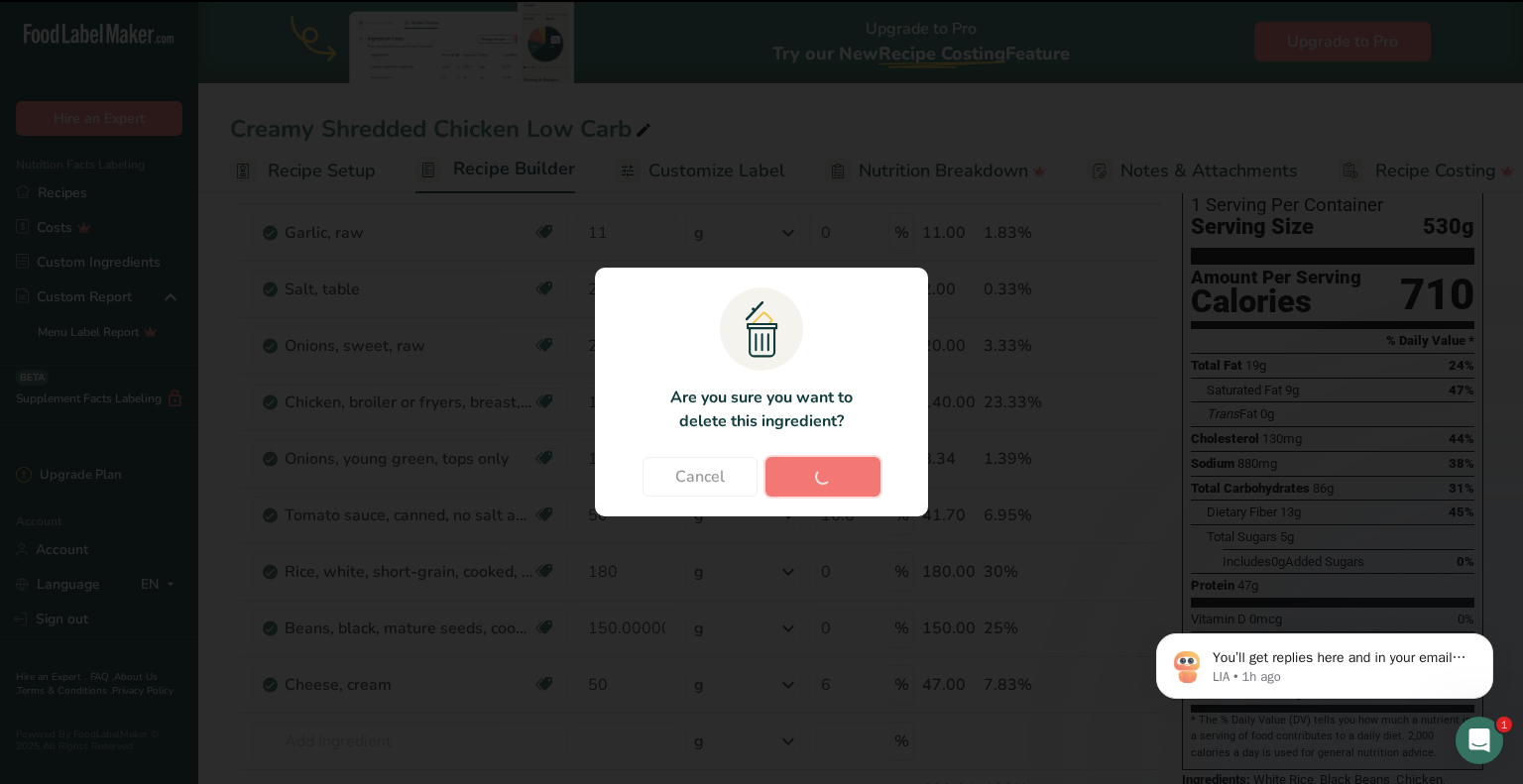 type 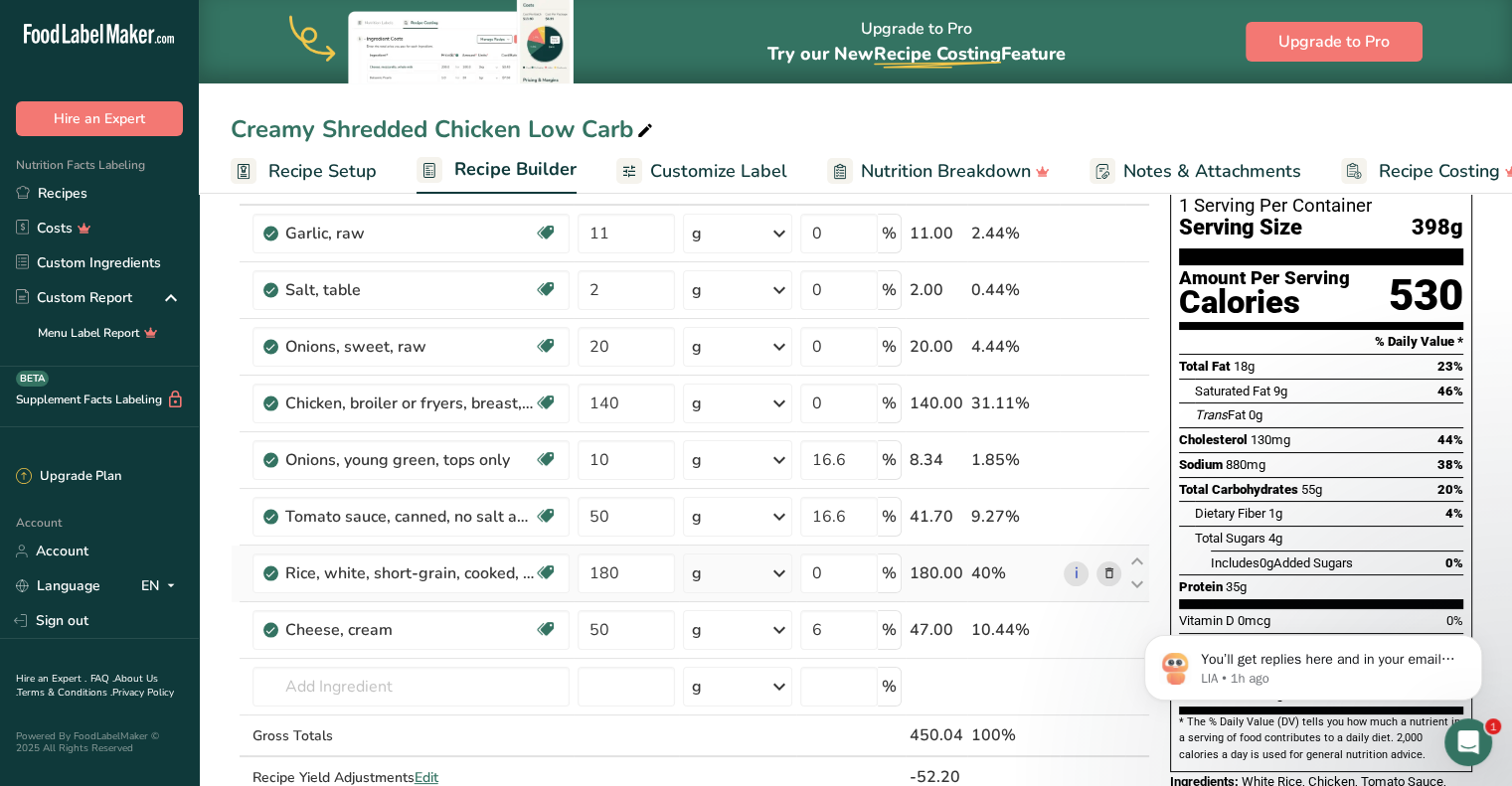 click at bounding box center (1108, 573) 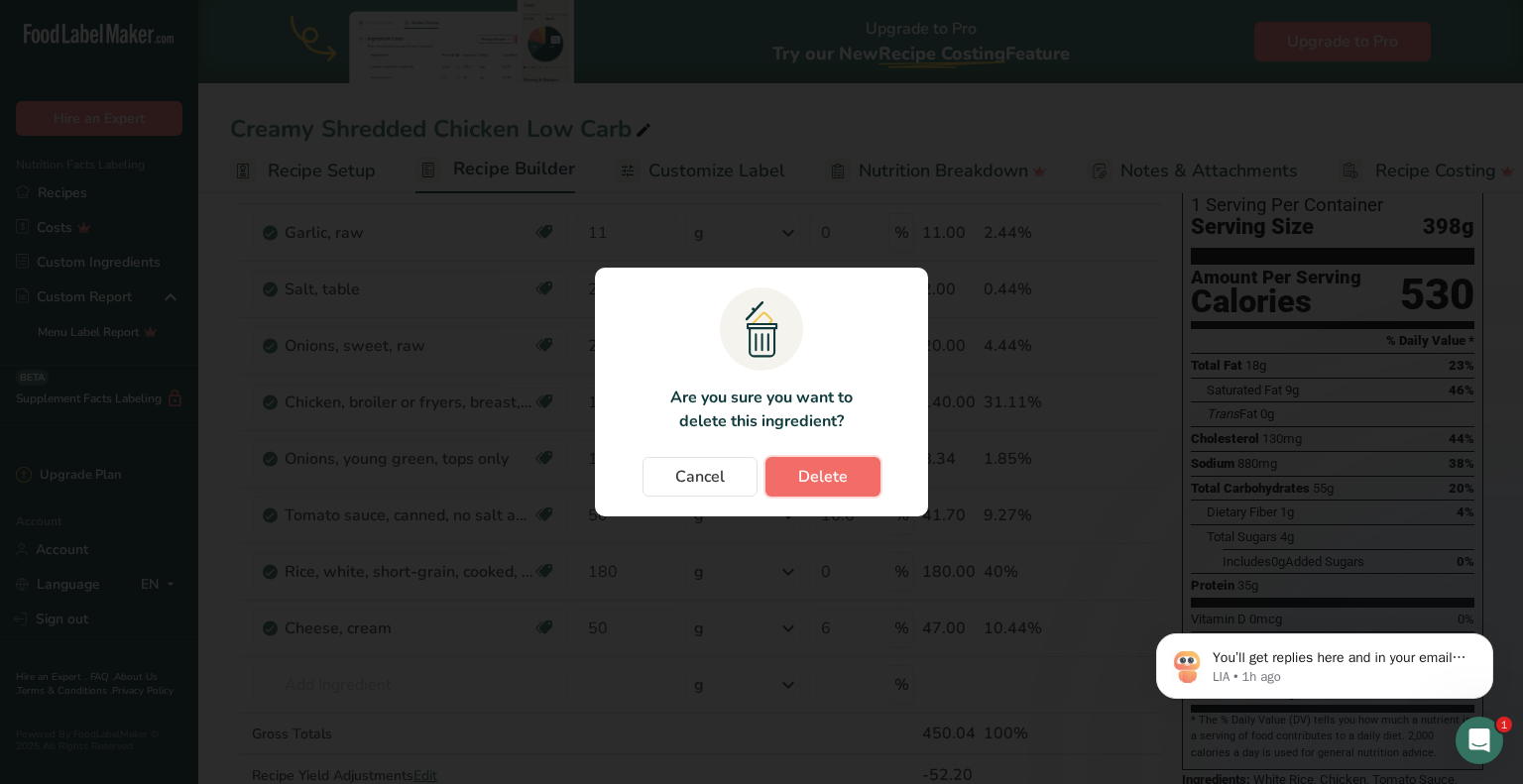 click on "Delete" at bounding box center (823, 477) 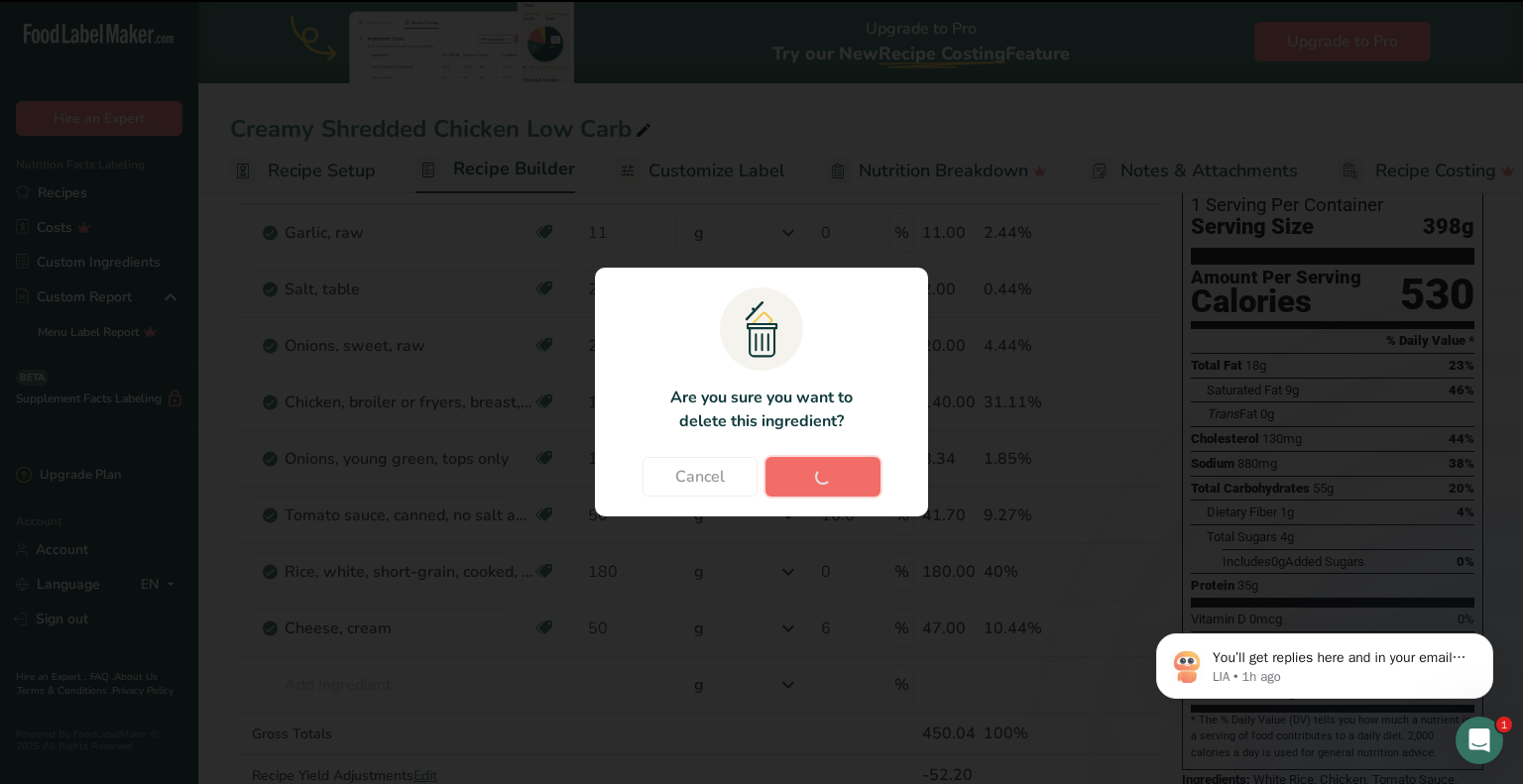 type on "50" 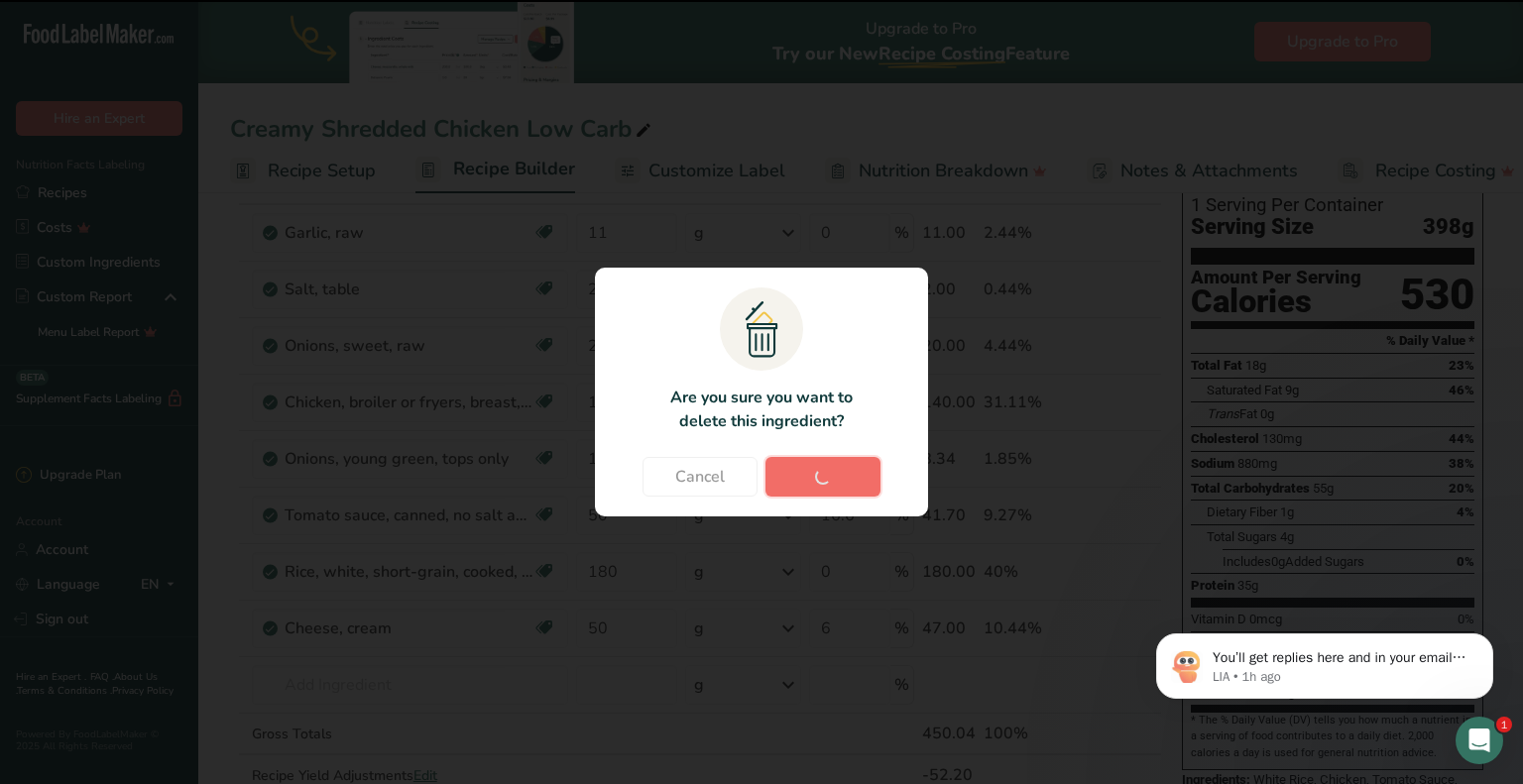 type on "6" 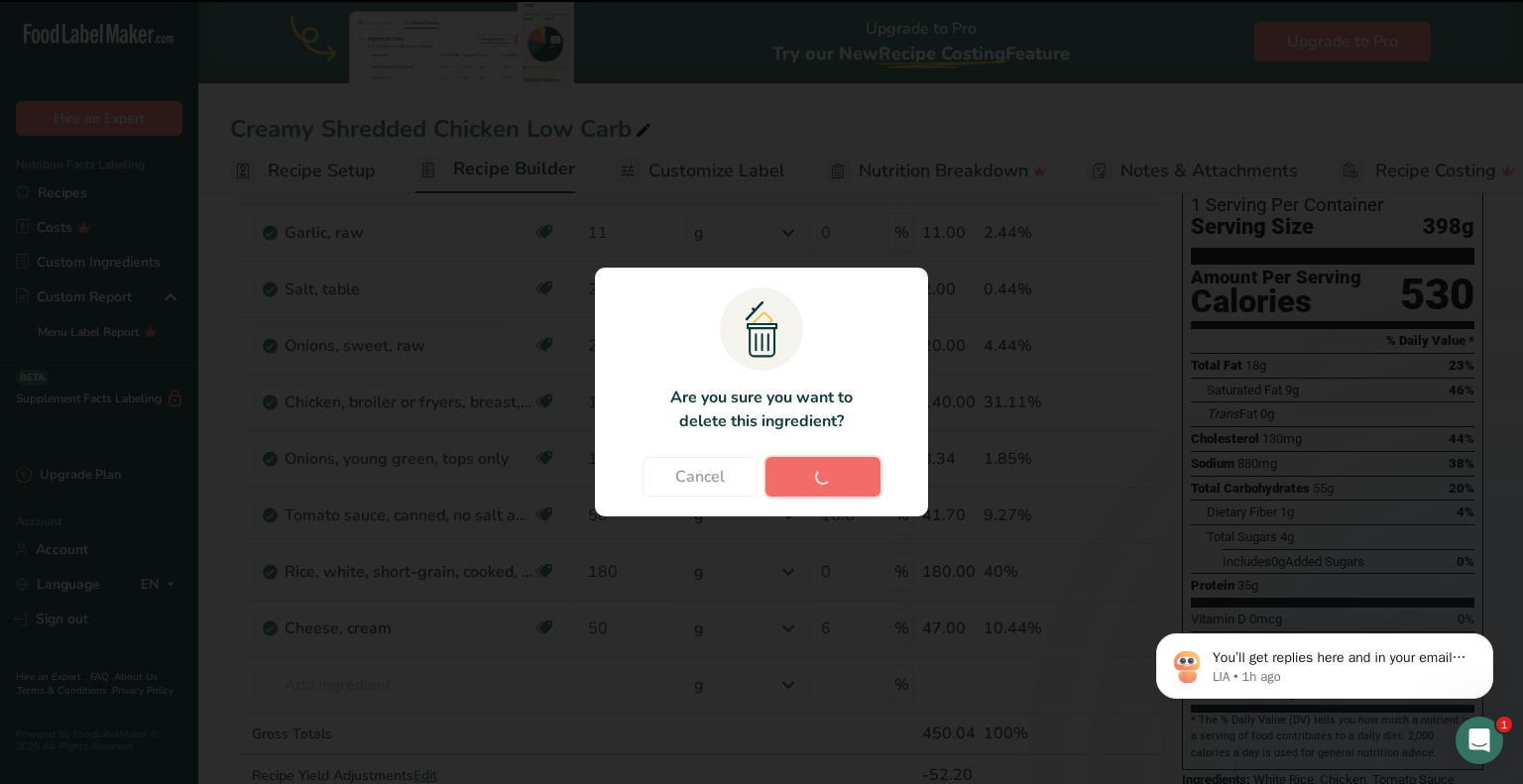 type 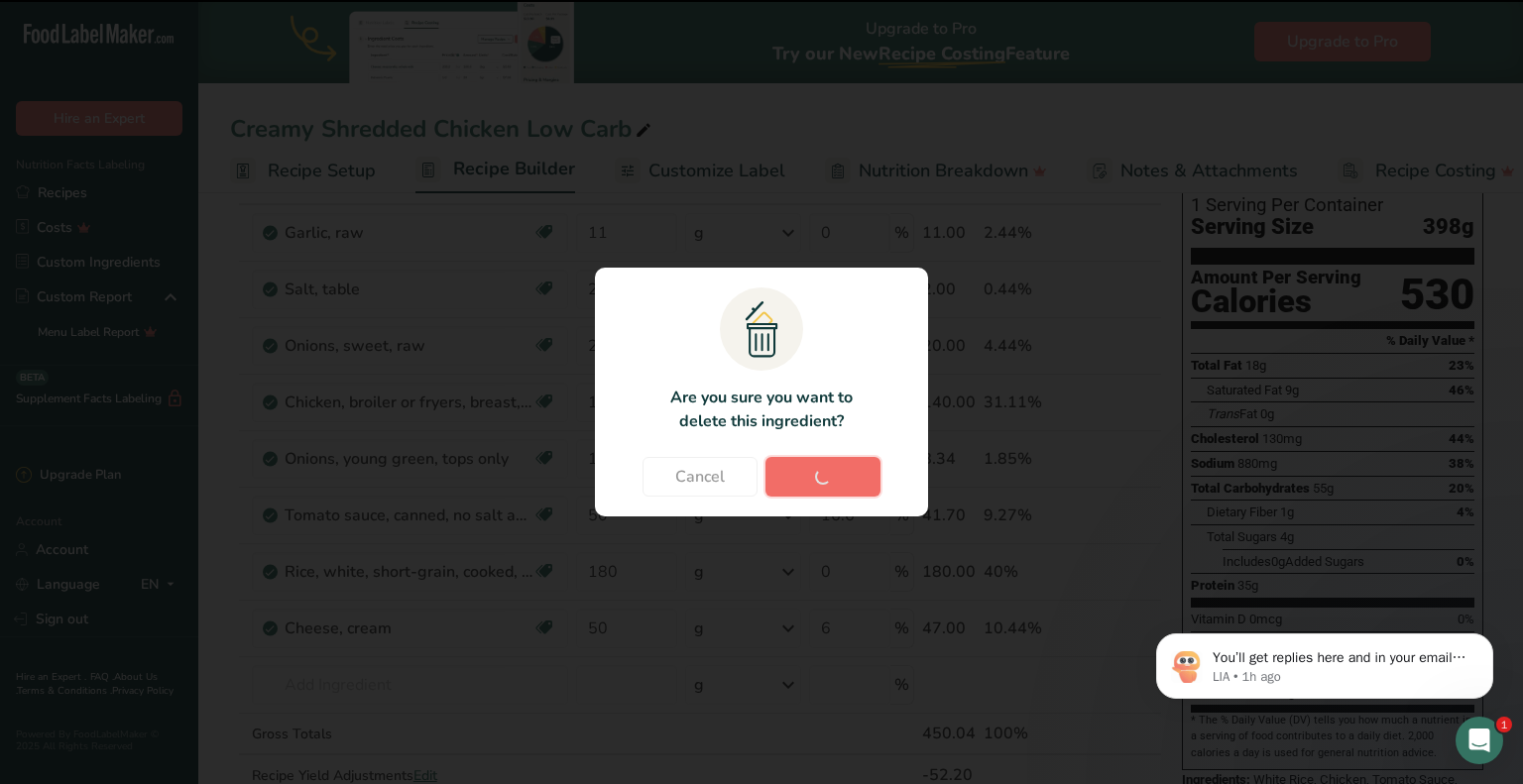 type 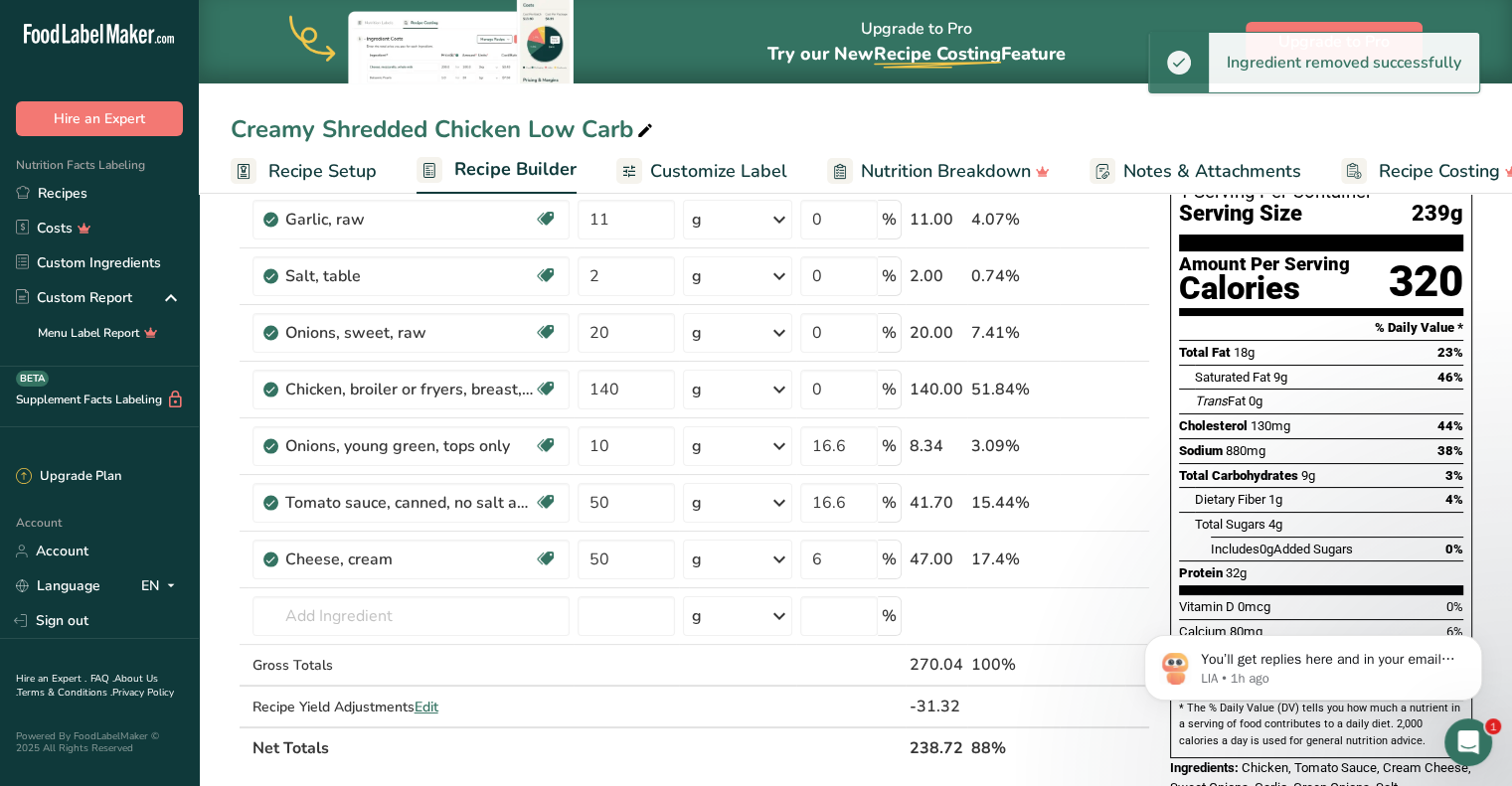 scroll, scrollTop: 151, scrollLeft: 0, axis: vertical 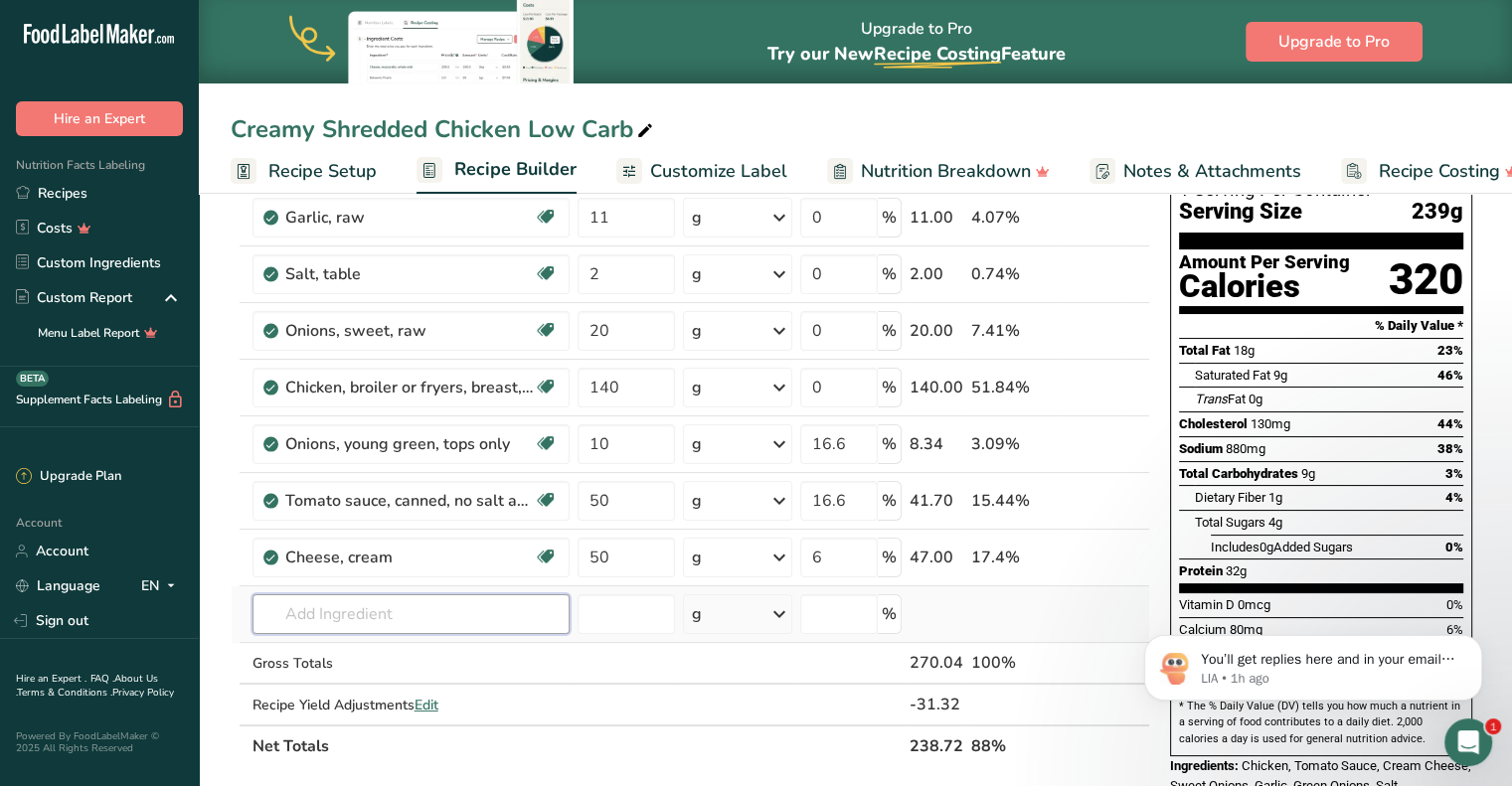 click at bounding box center [411, 614] 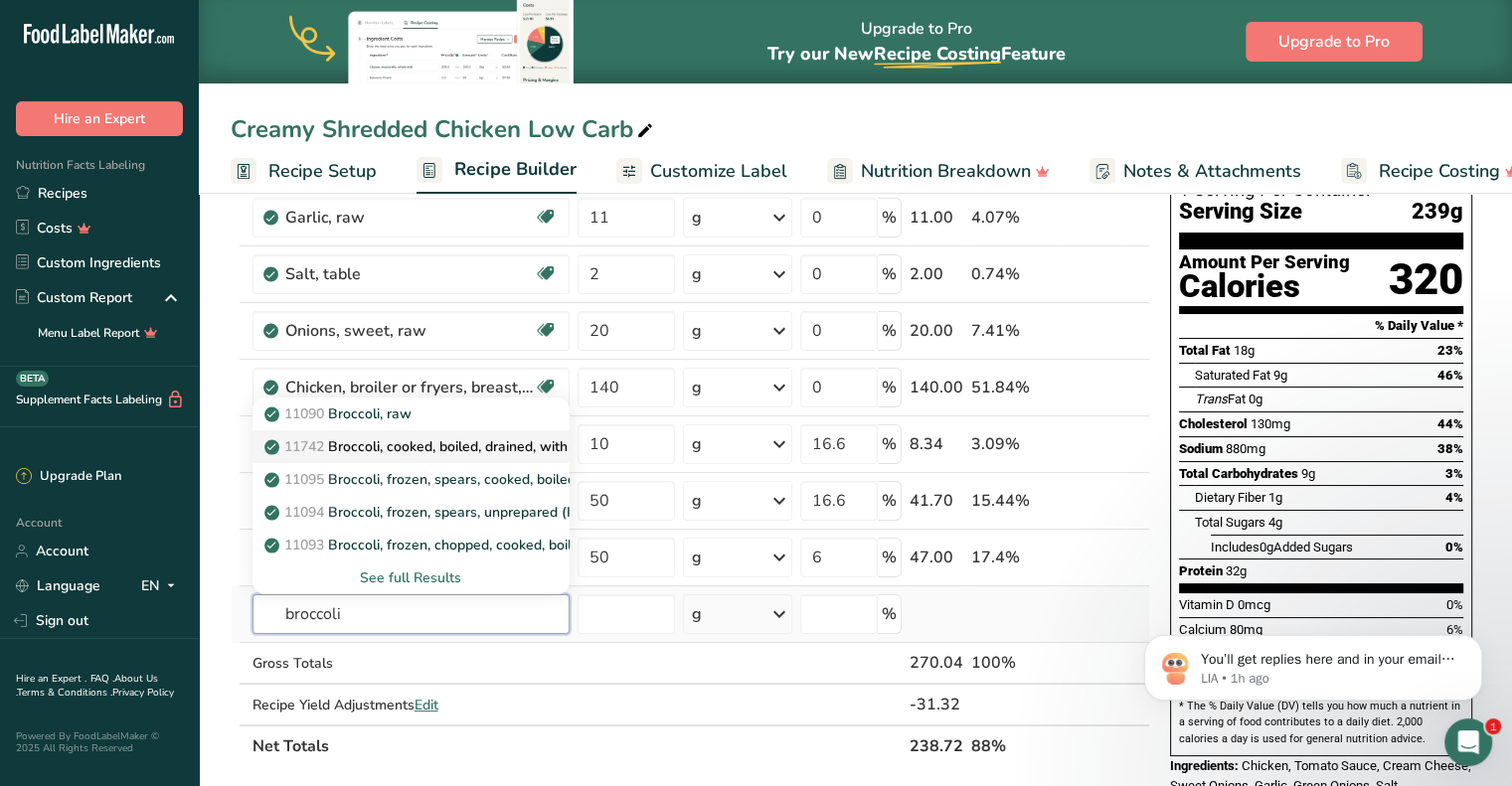 type on "broccoli" 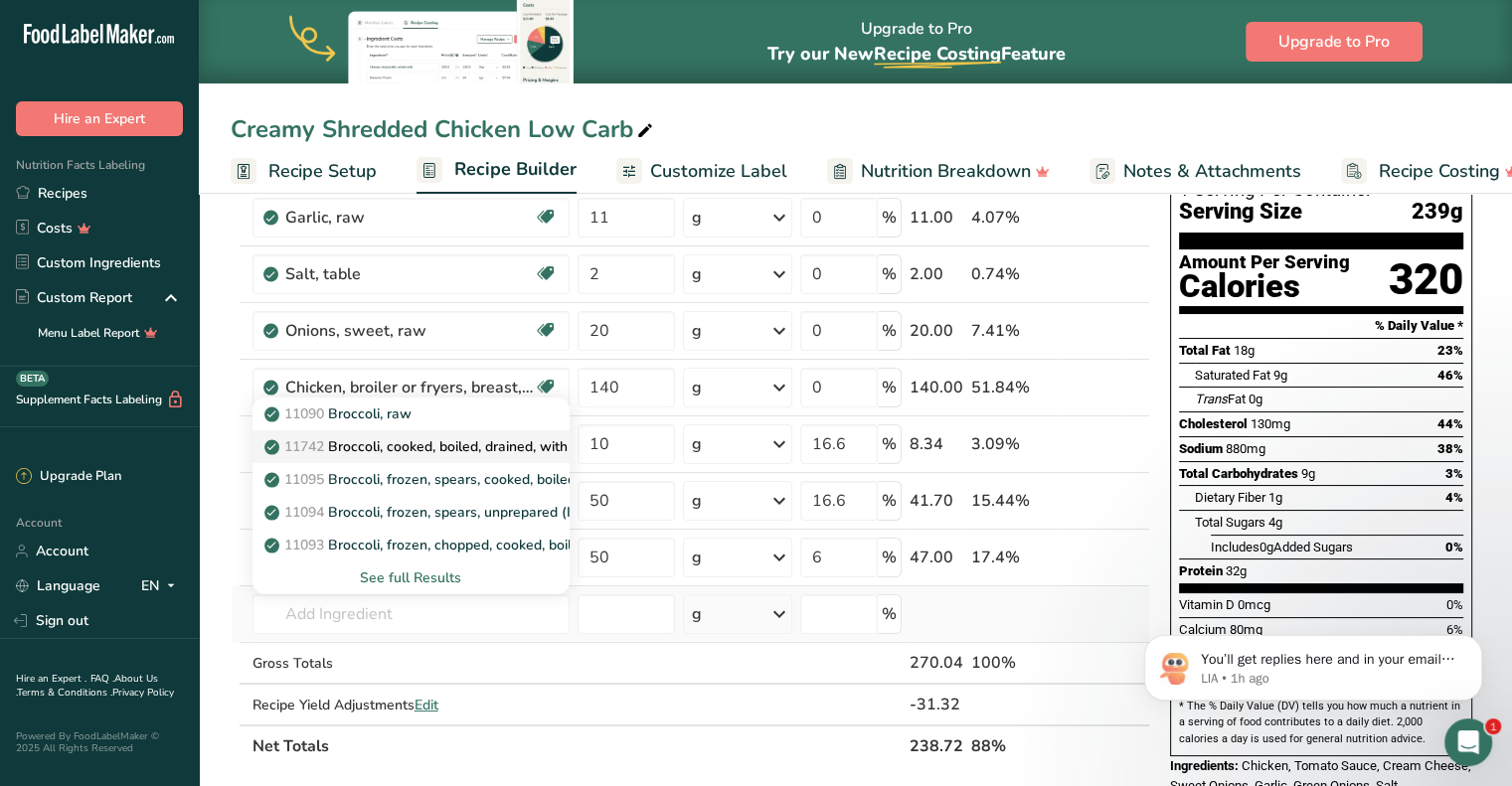 click on "11742
Broccoli, cooked, boiled, drained, with salt" at bounding box center [431, 446] 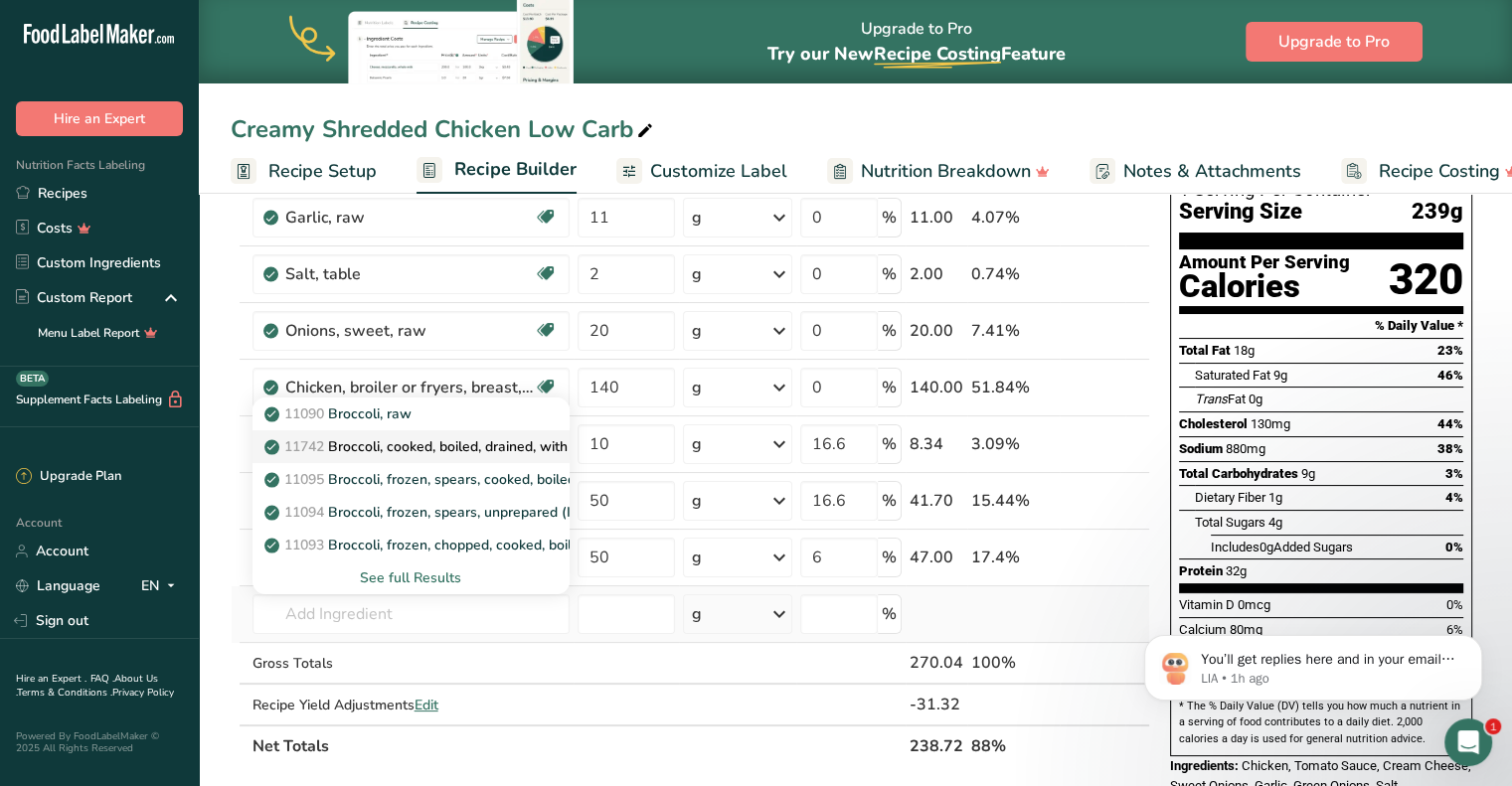 type on "Broccoli, cooked, boiled, drained, with salt" 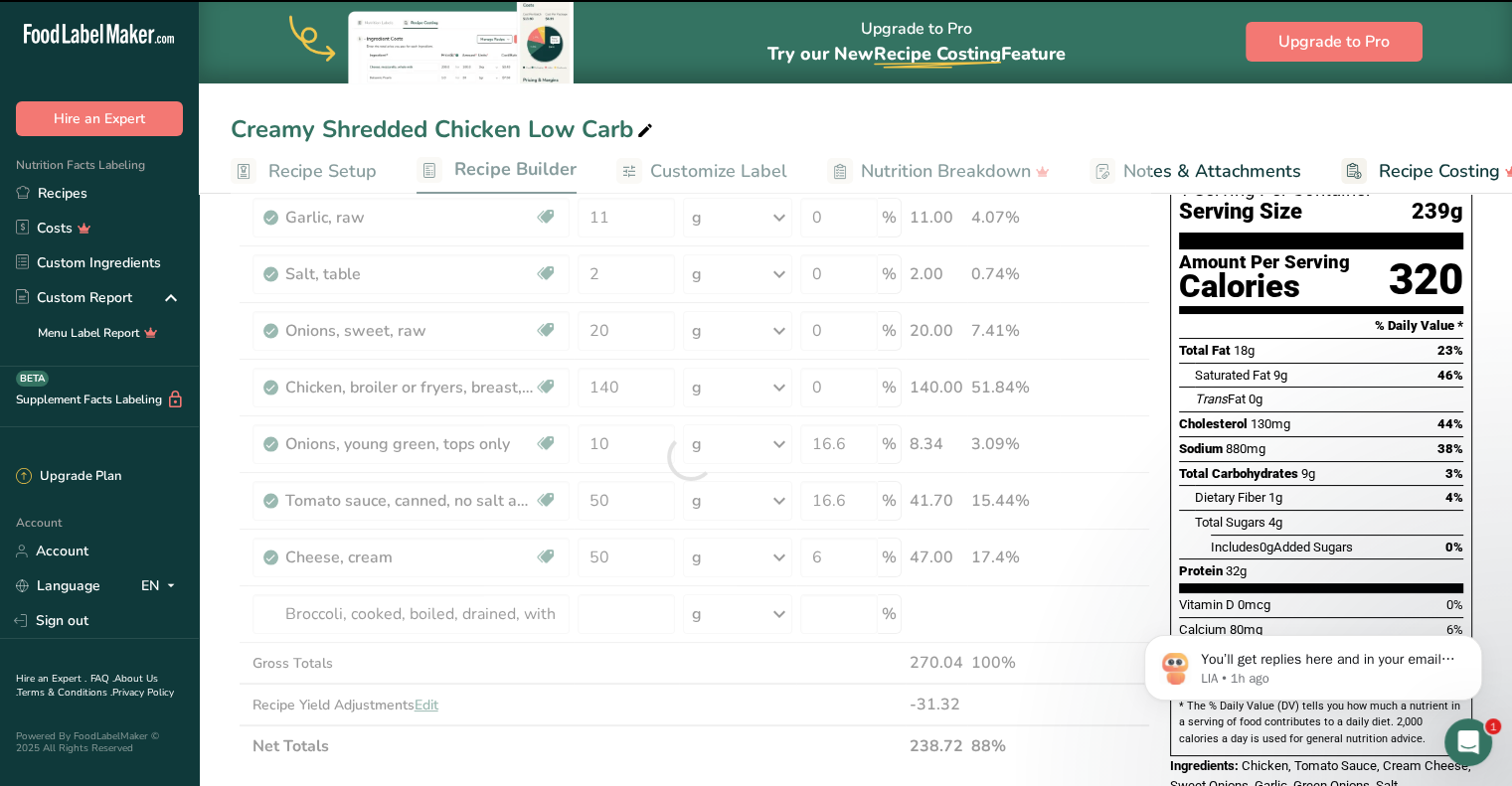 type on "0" 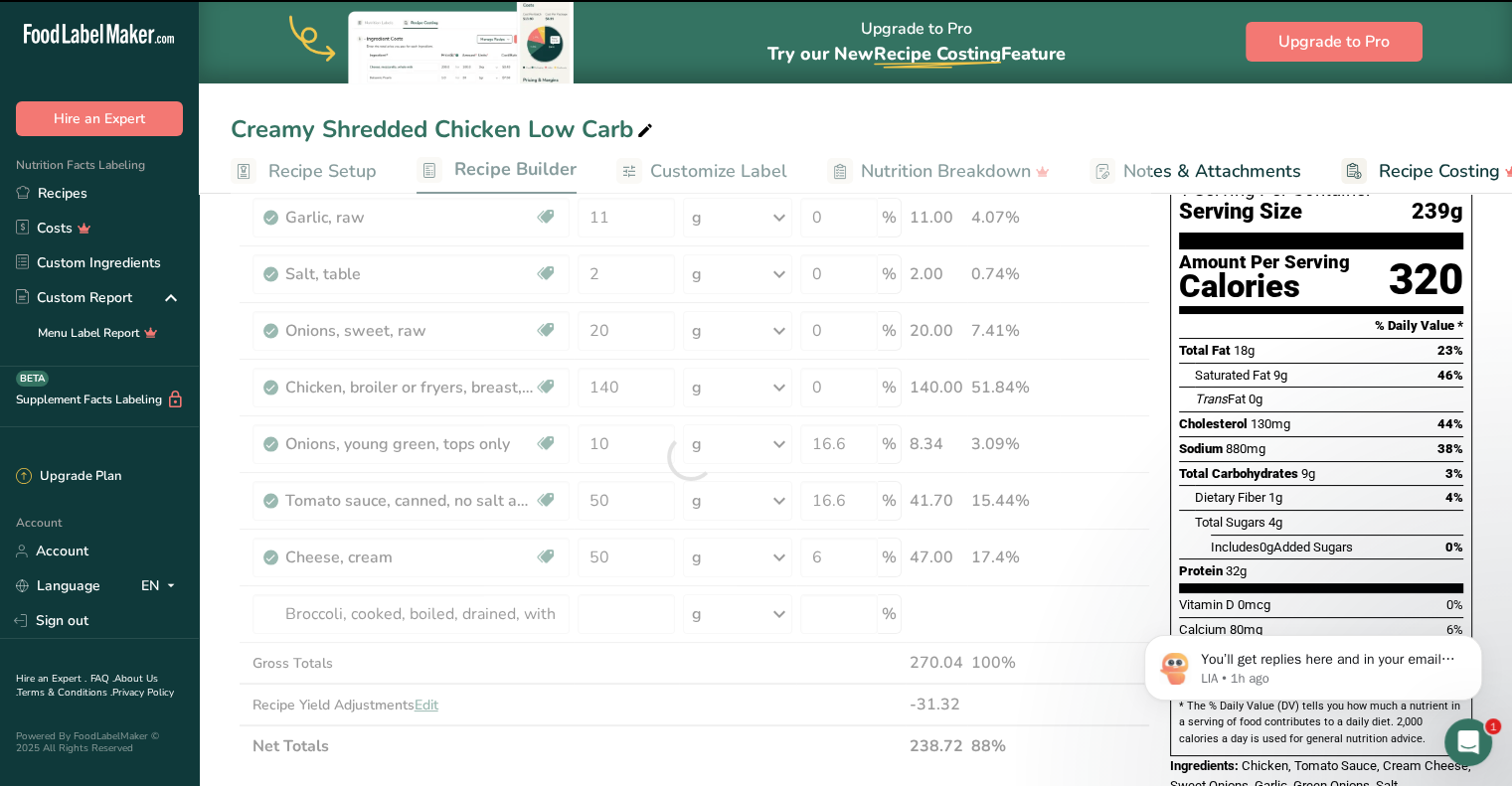 type on "0" 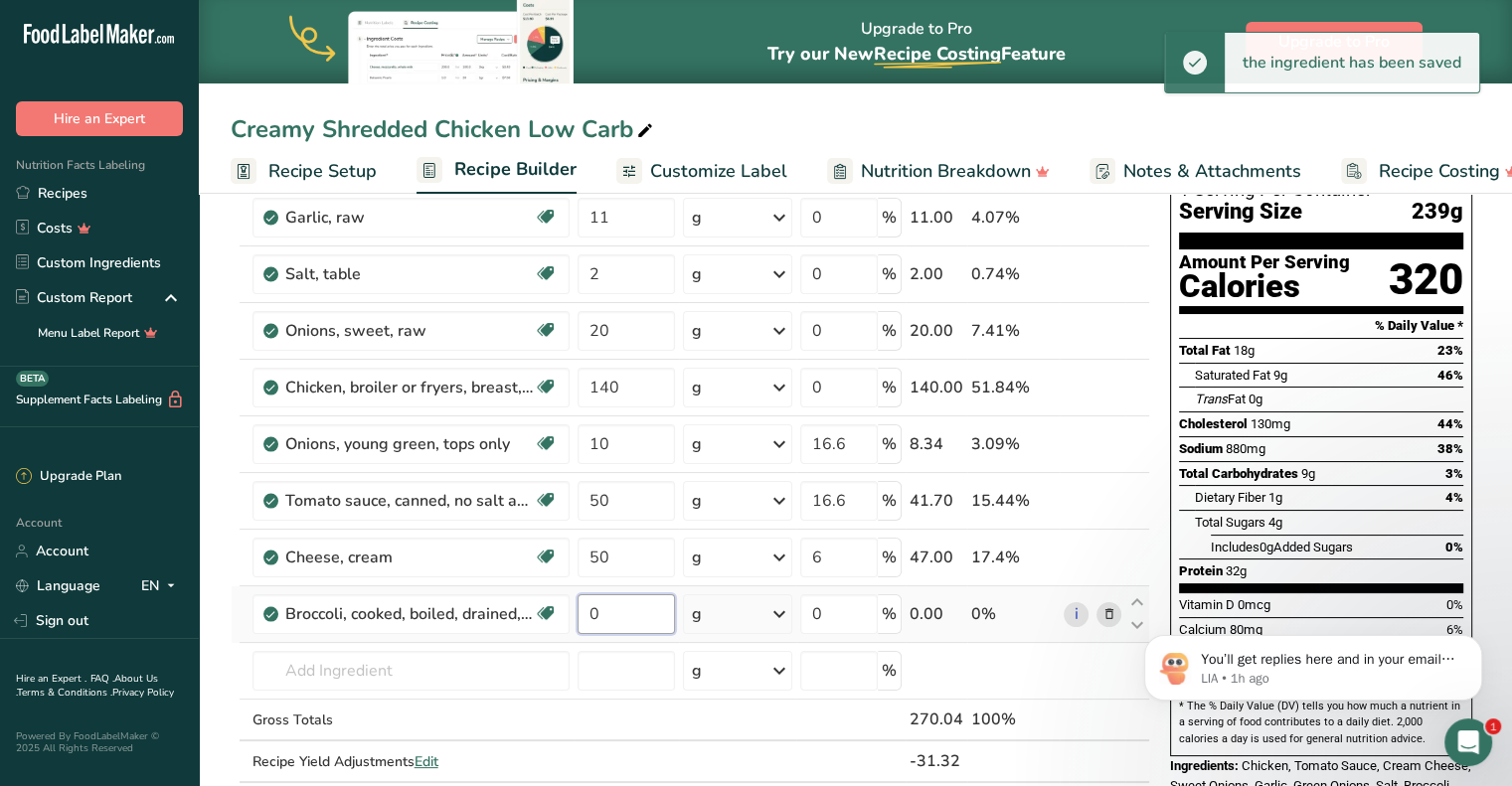 click on "0" at bounding box center (626, 614) 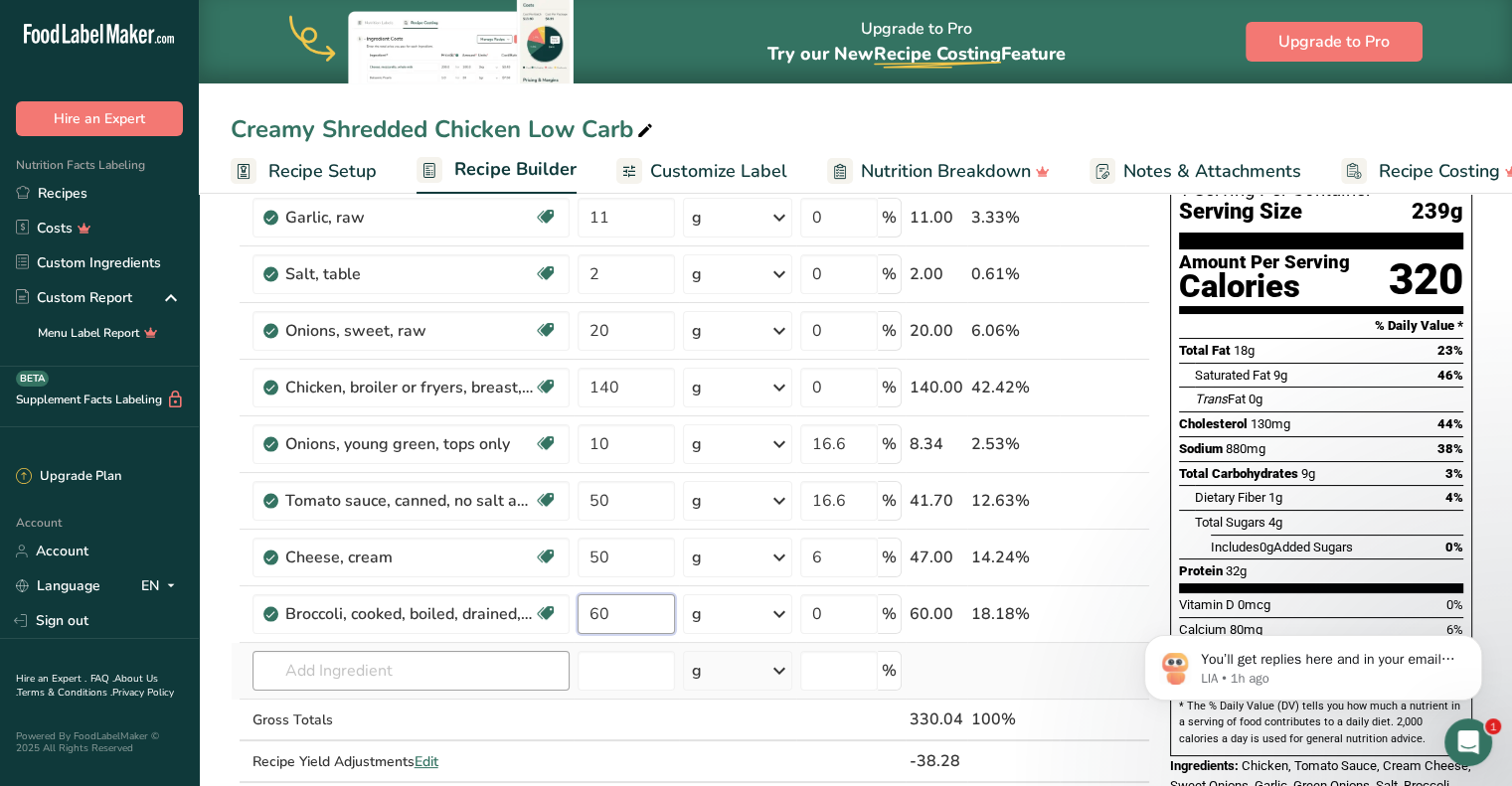 type on "60" 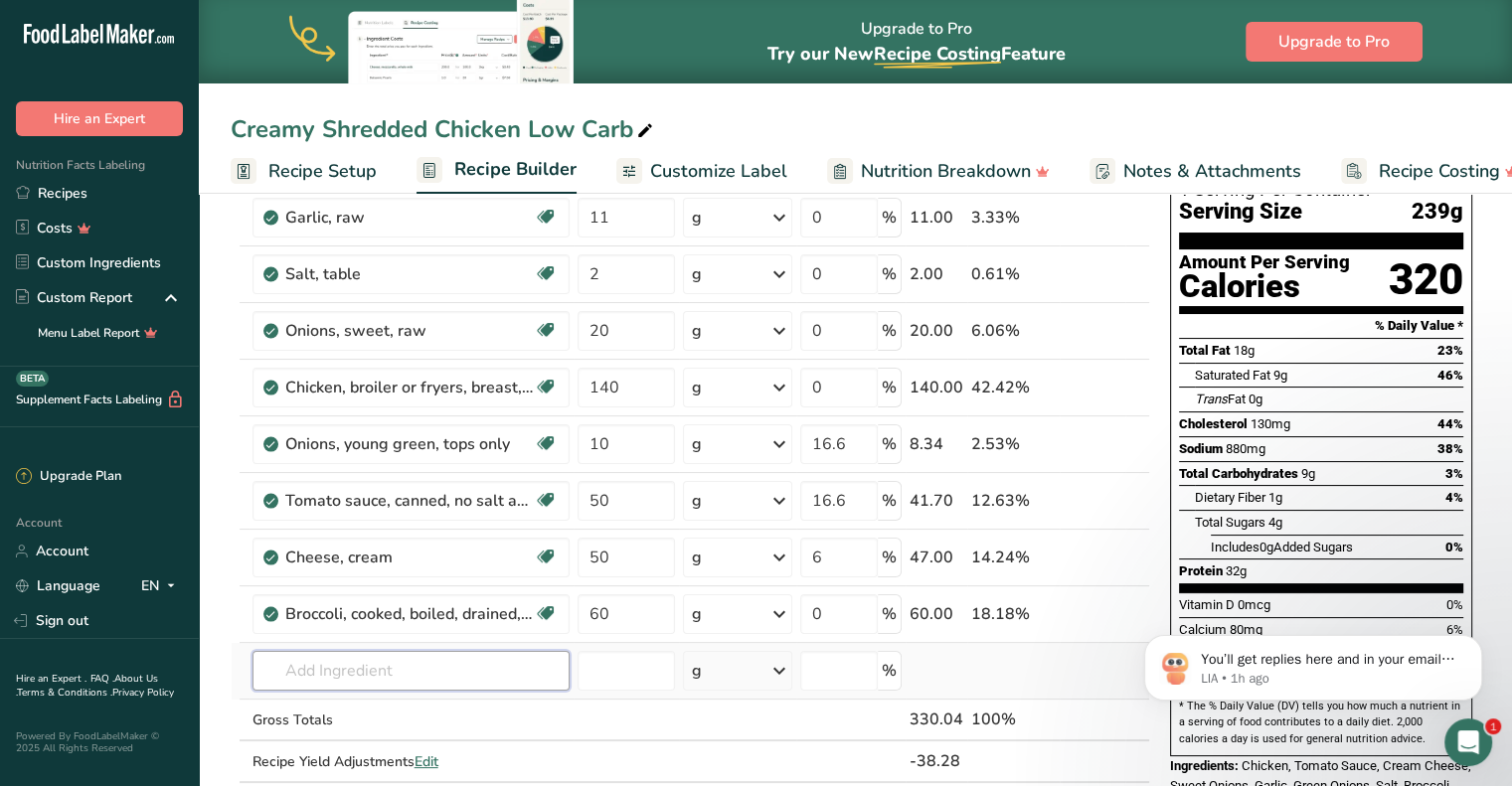 click on "Ingredient *
Amount *
Unit *
Waste *   .a-a{fill:#347362;}.b-a{fill:#fff;}          Grams
Percentage
Garlic, raw
Source of Antioxidants
Dairy free
Gluten free
Vegan
Vegetarian
Soy free
11
g
Portions
1 cup
1 tsp
1 clove
See more
Weight Units
g
kg
mg
See more
Volume Units
l
Volume units require a density conversion. If you know your ingredient's density enter it below. Otherwise, click on "RIA" our AI Regulatory bot - she will be able to help you
lb/ft3
g/cm3
Confirm
mL" at bounding box center (690, 485) 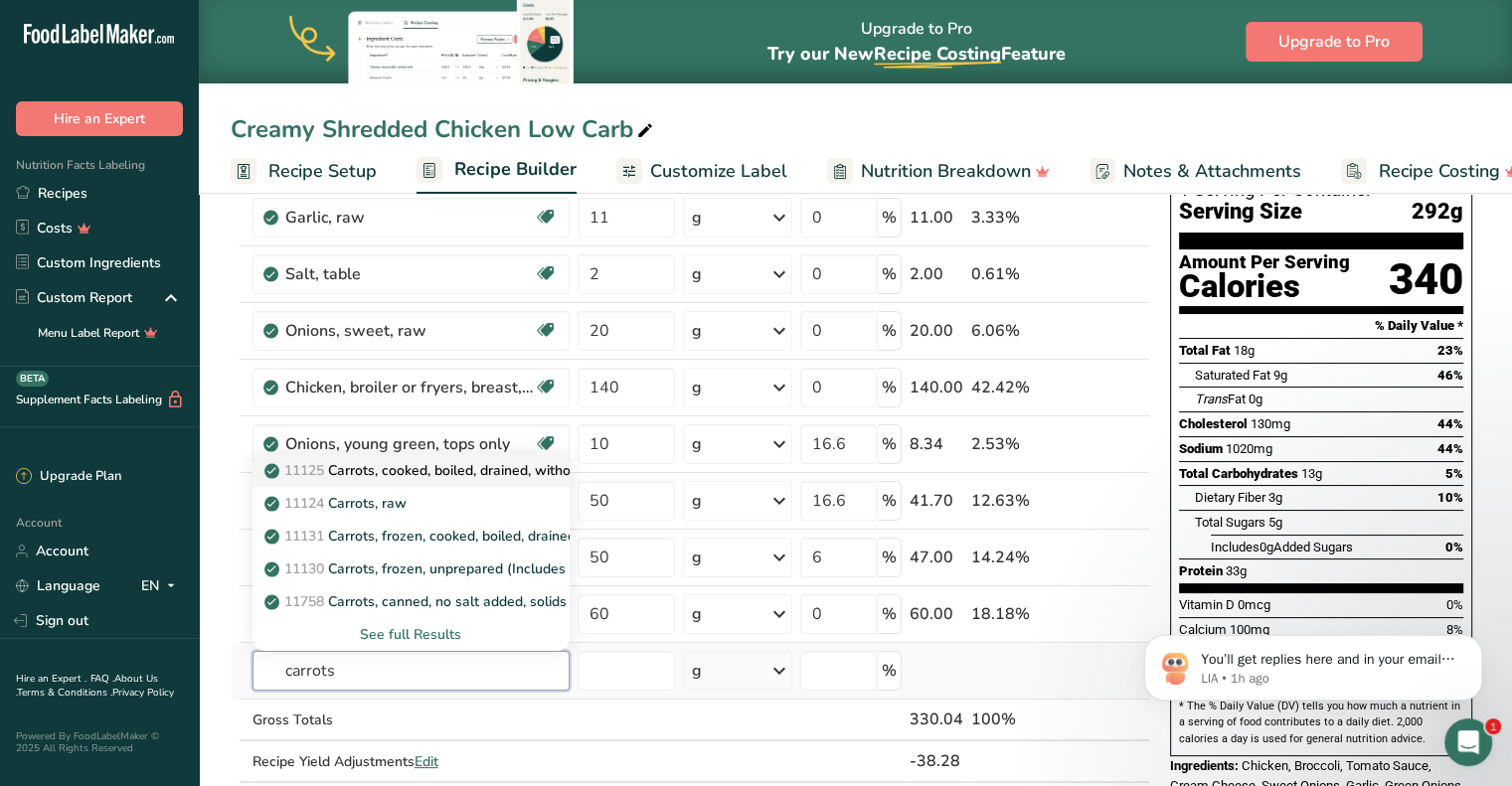 type on "carrots" 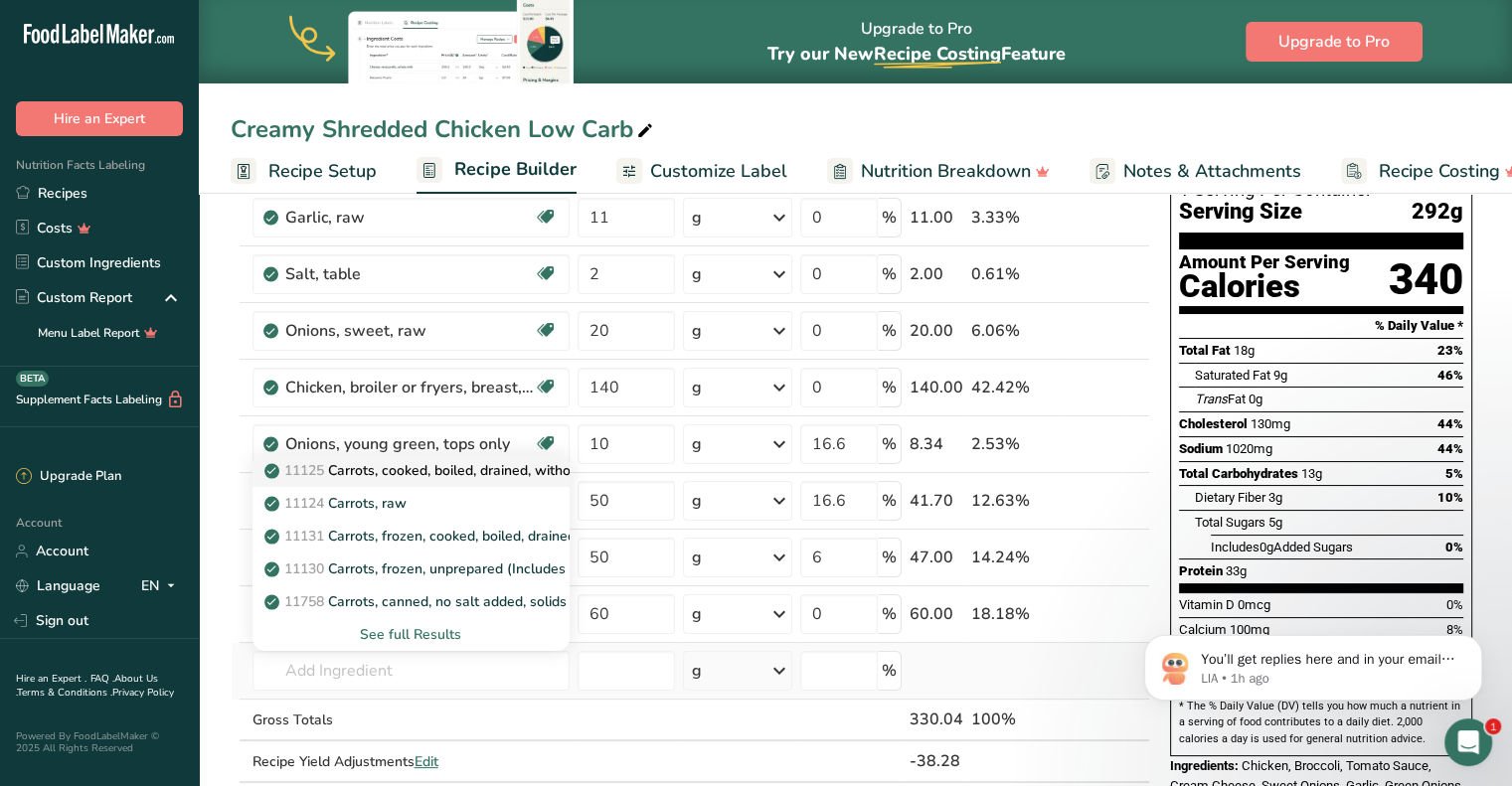 click on "11125
Carrots, cooked, boiled, drained, without salt" at bounding box center (439, 470) 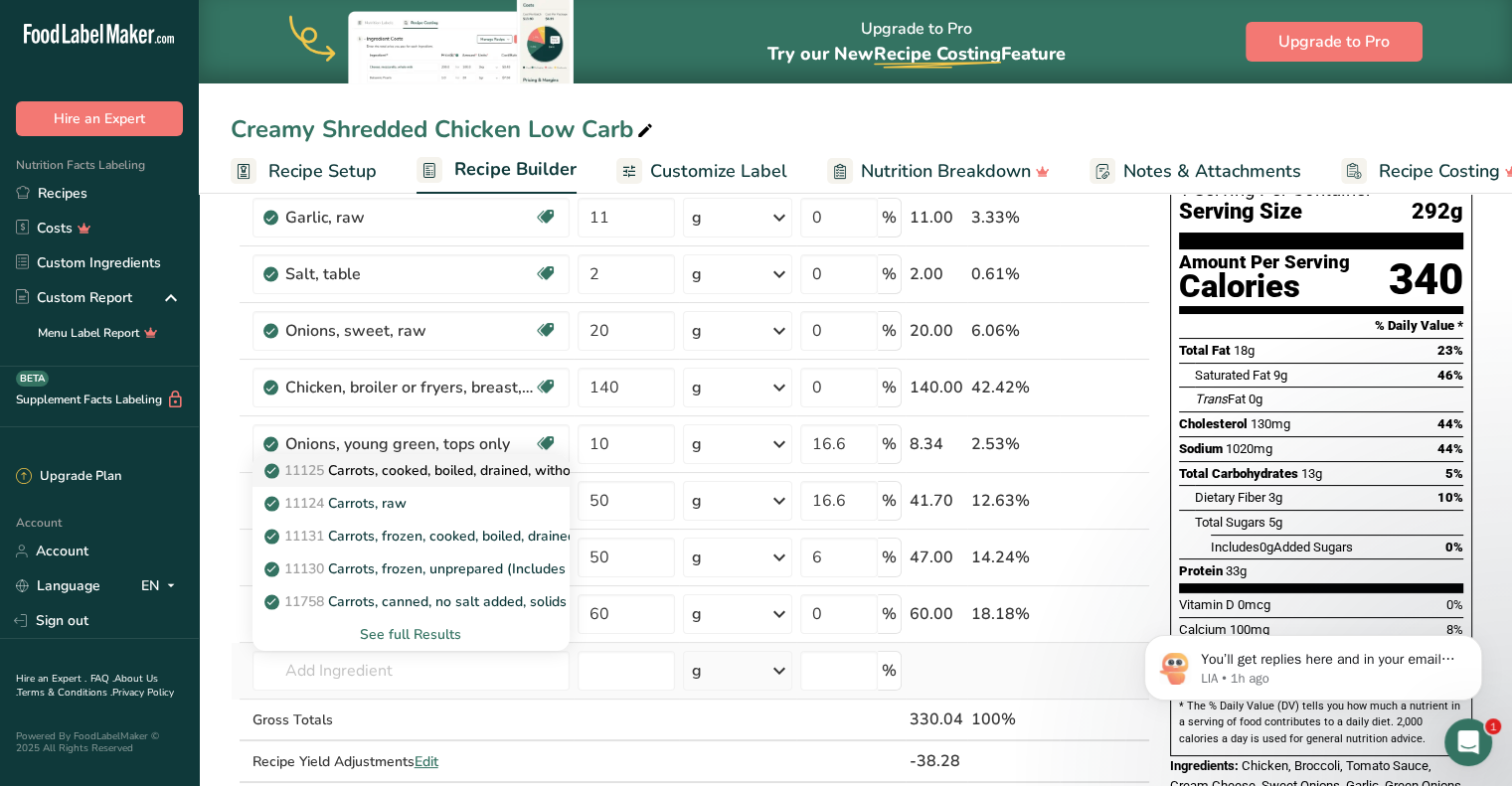 type on "Carrots, cooked, boiled, drained, without salt" 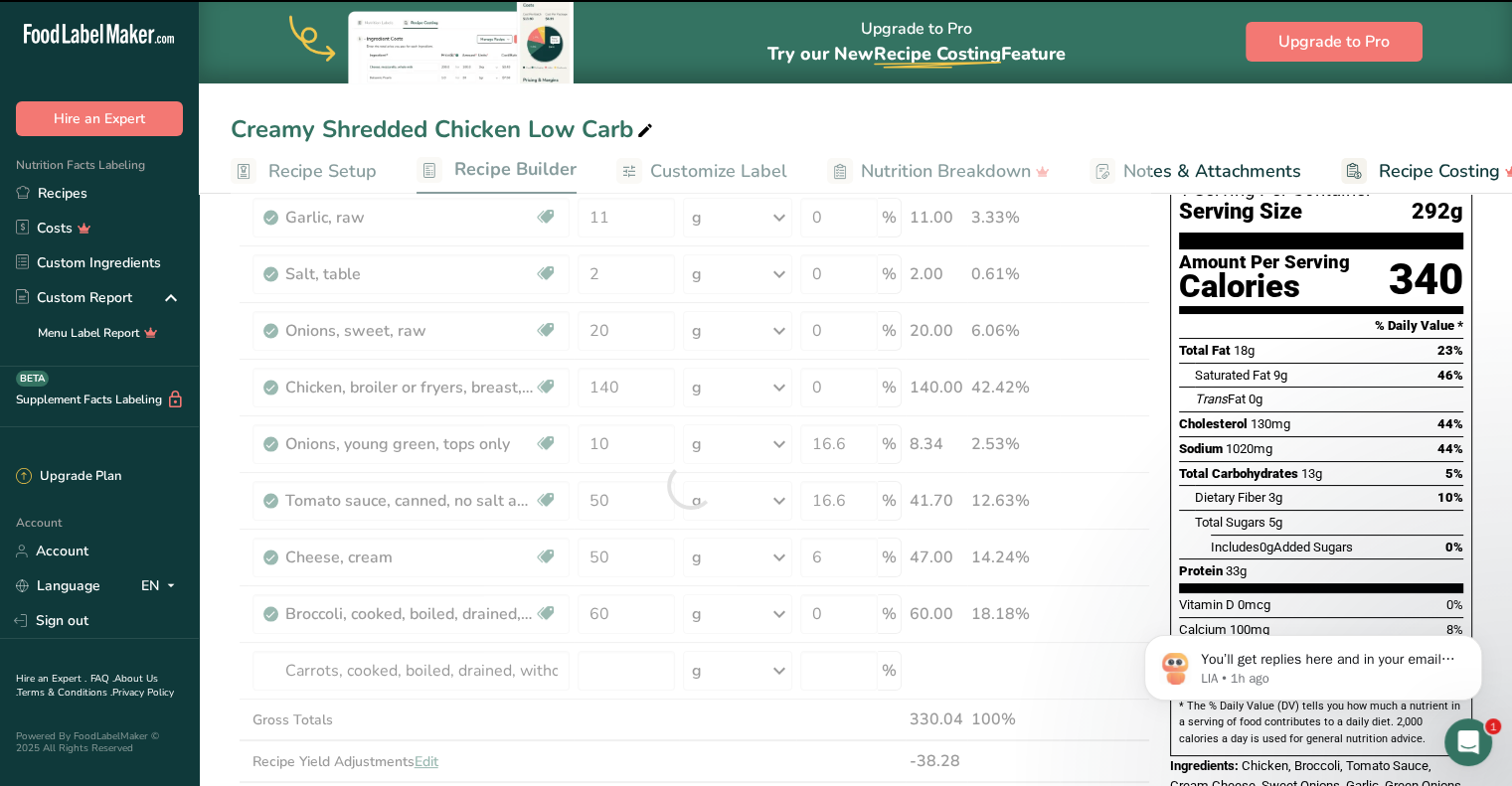 type on "0" 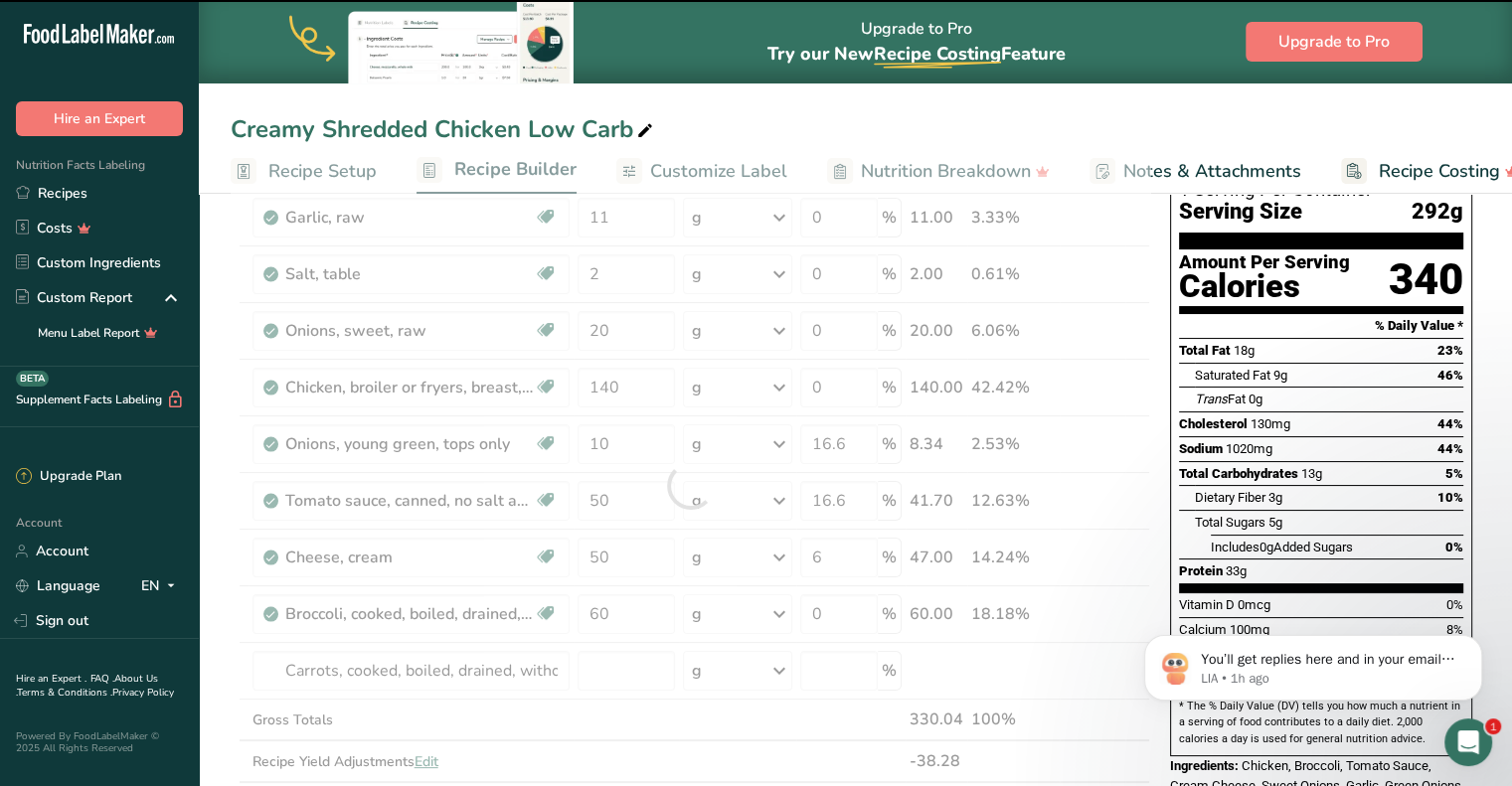type on "0" 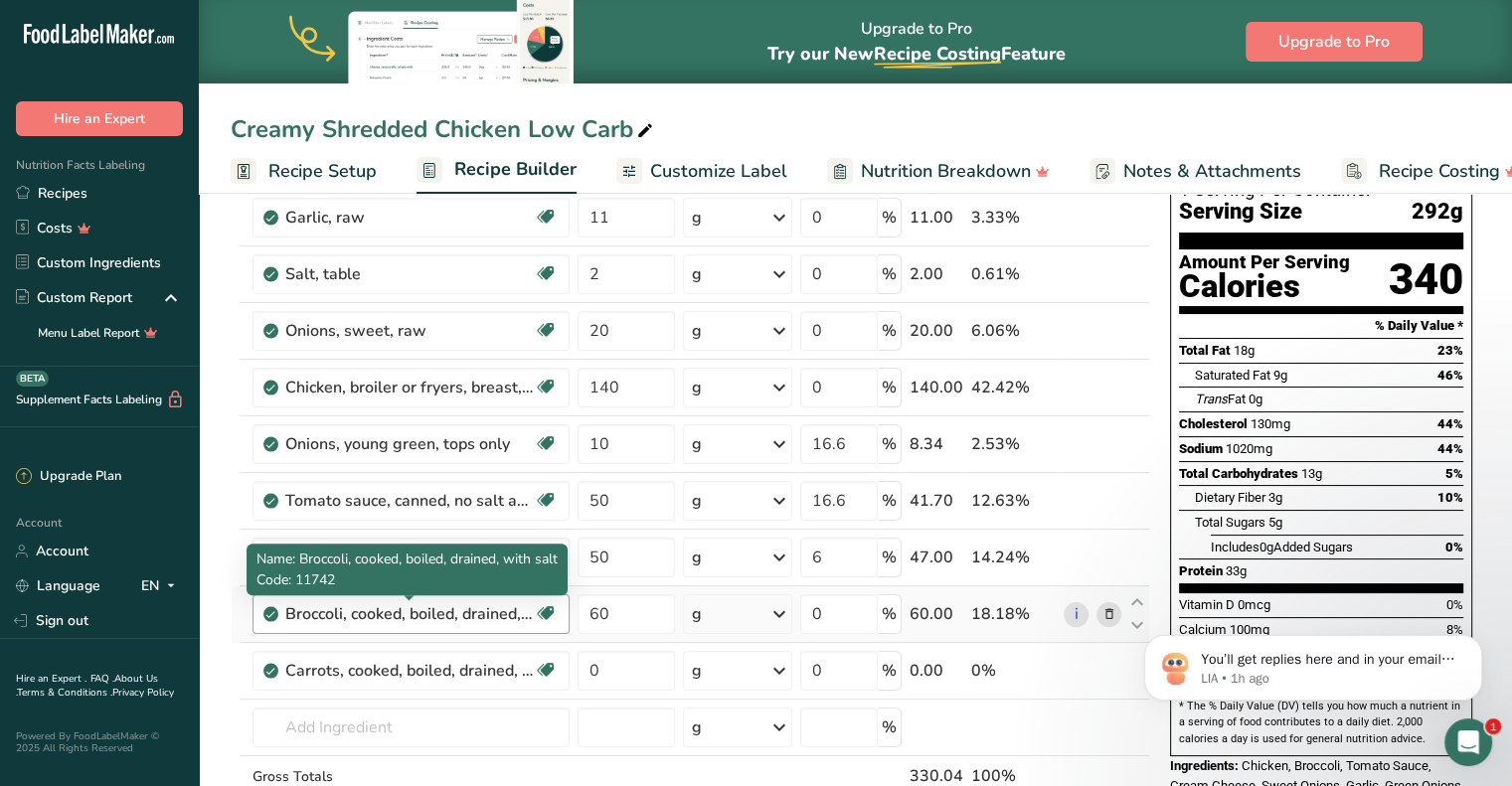 click on "Broccoli, cooked, boiled, drained, with salt" at bounding box center (410, 614) 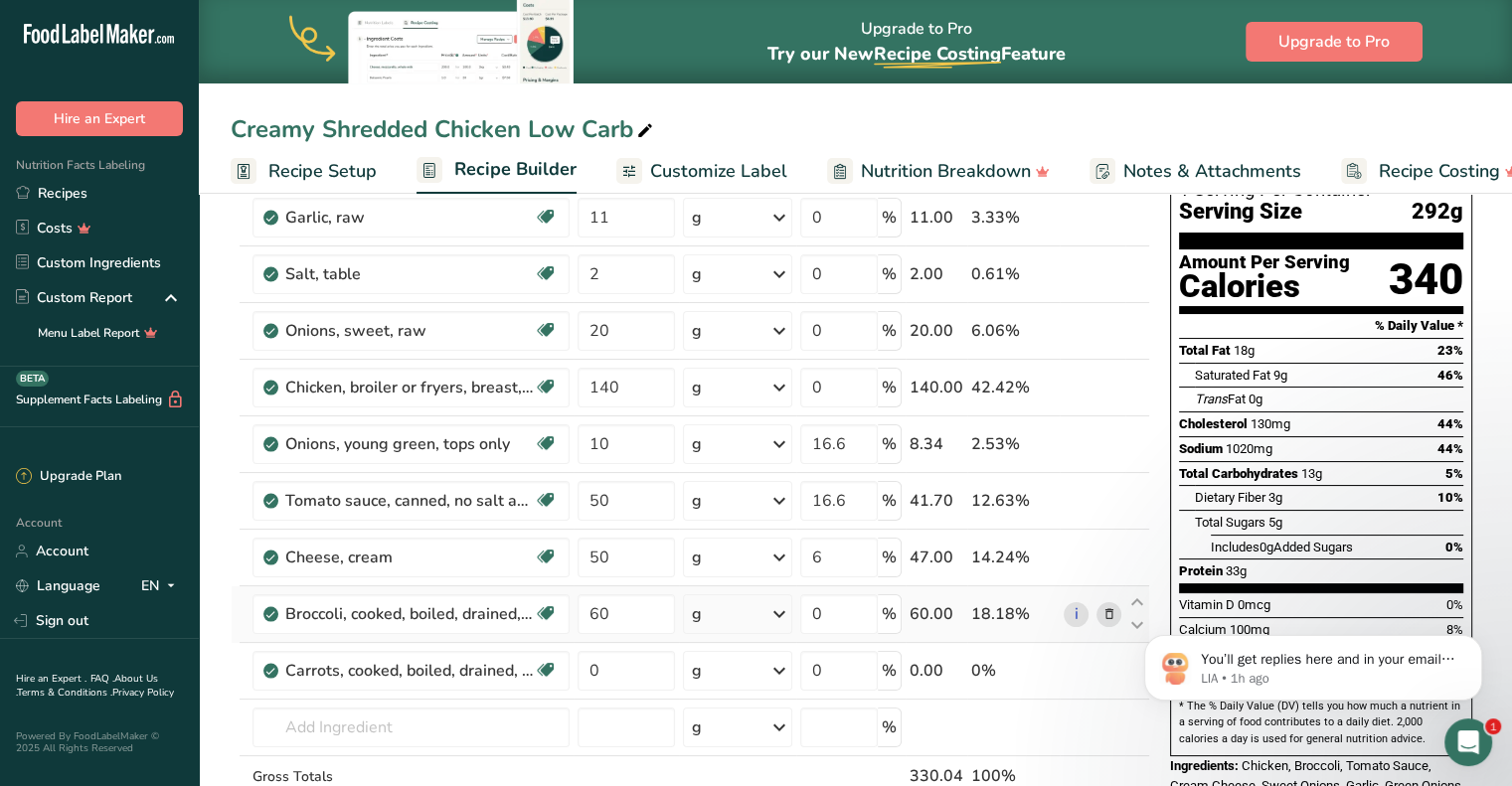 click at bounding box center [1108, 614] 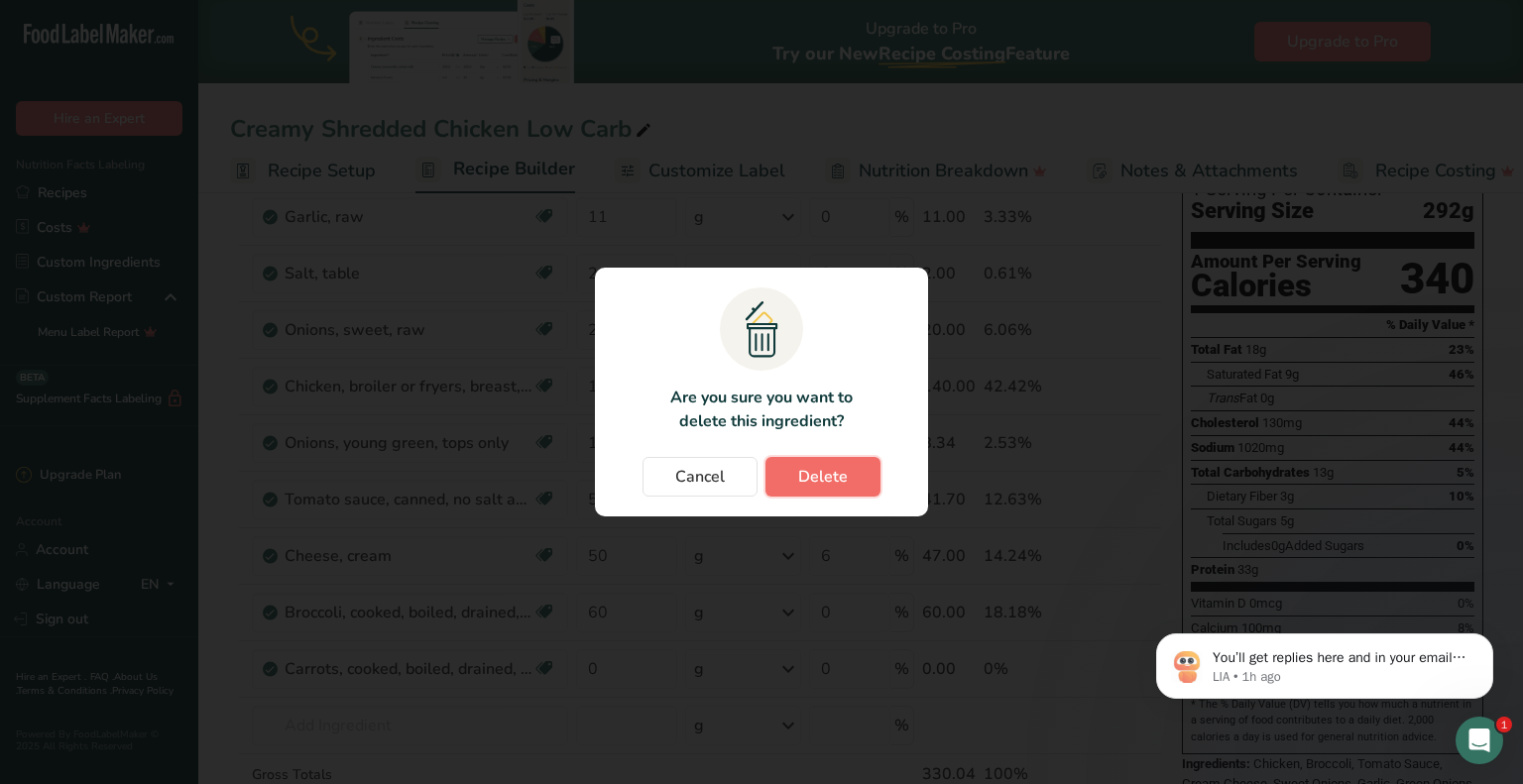 click on "Delete" at bounding box center [823, 477] 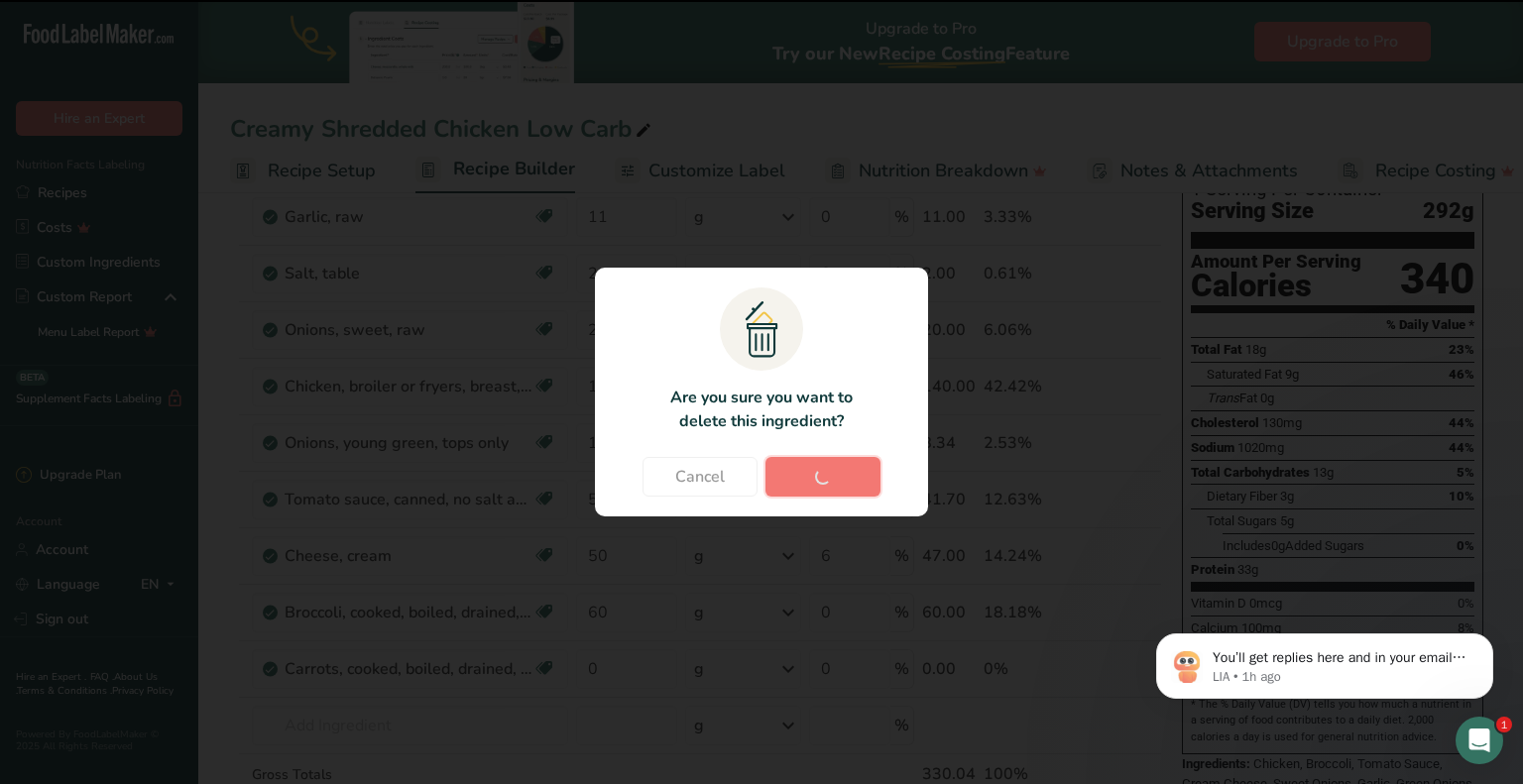 type on "0" 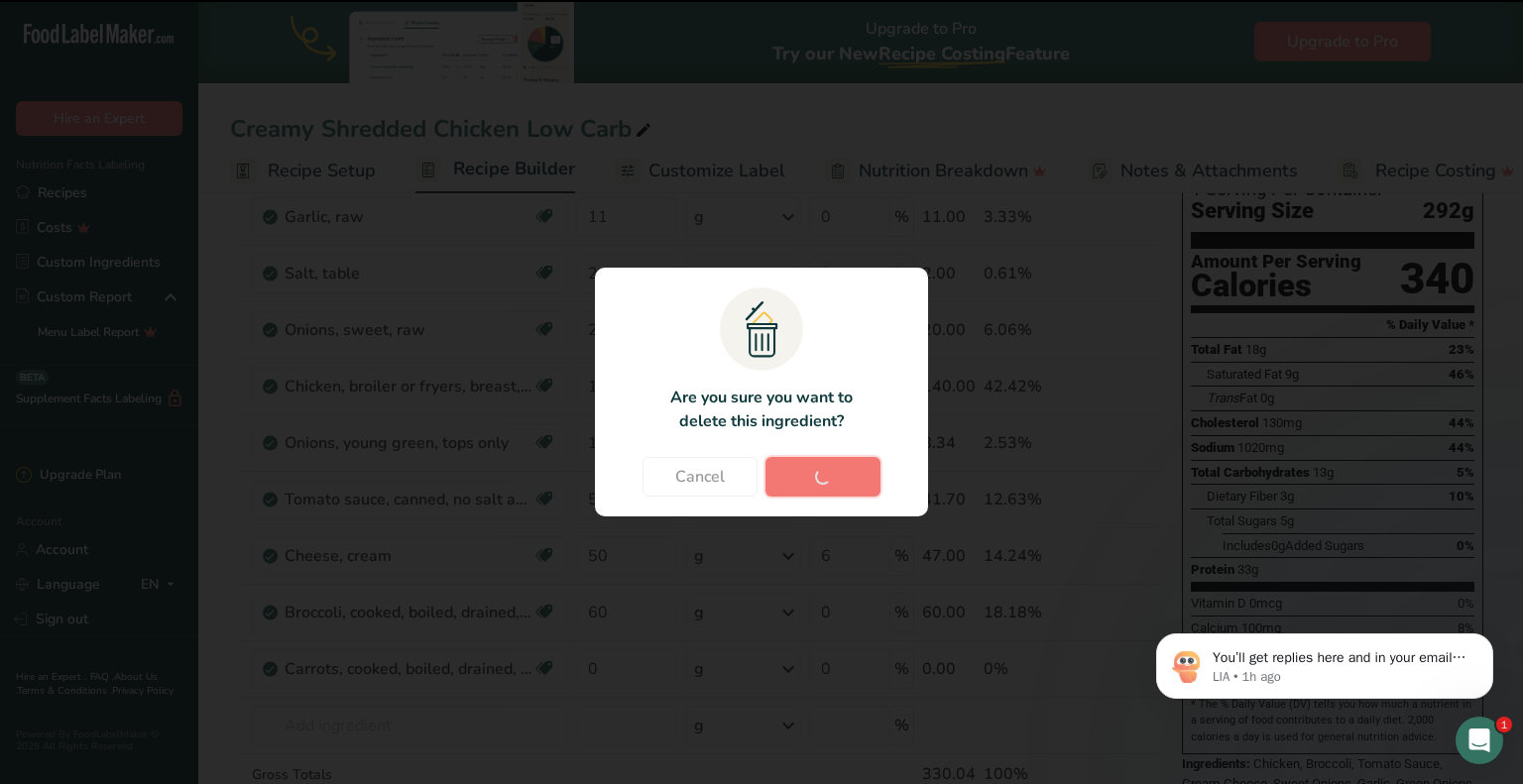 type 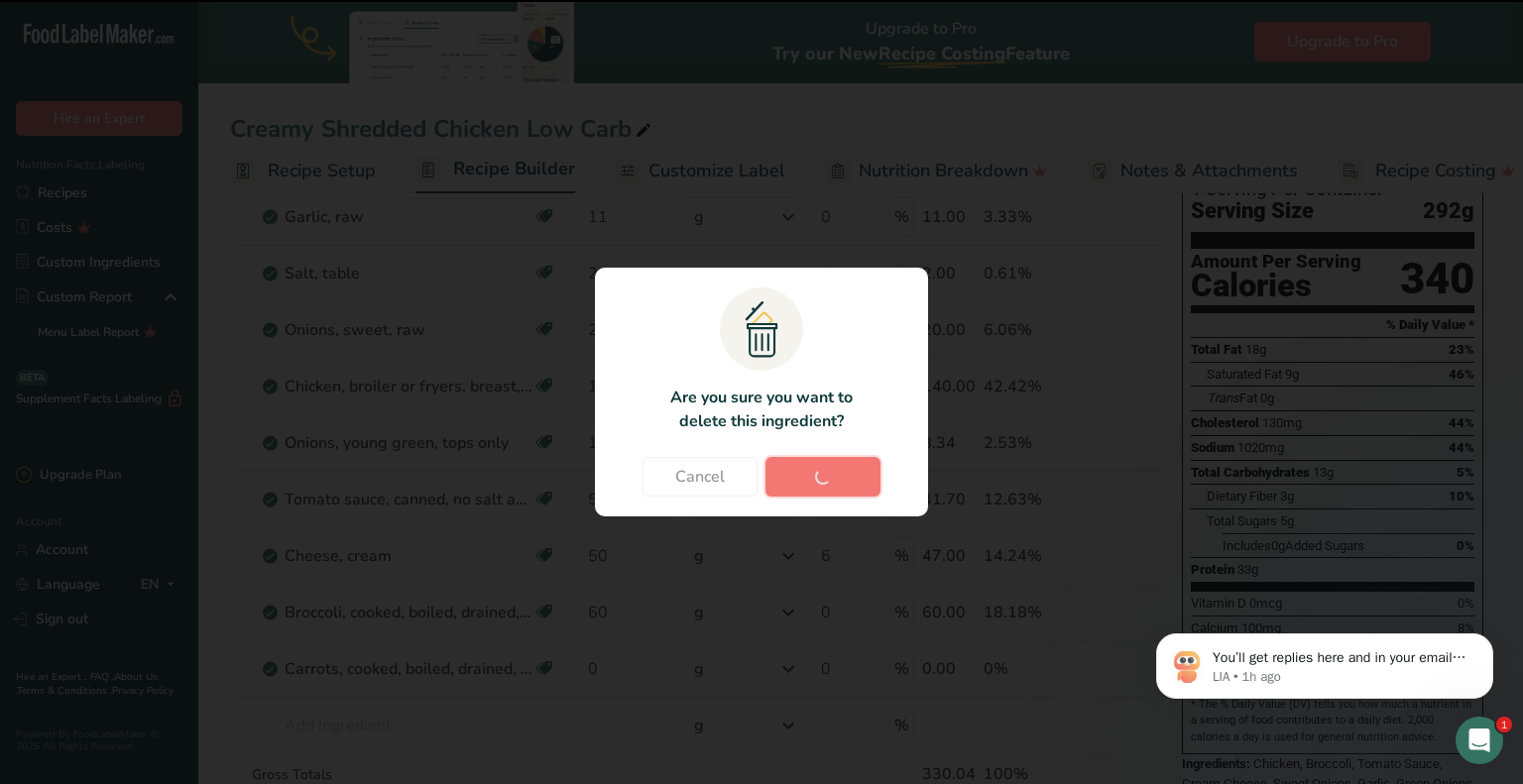 type 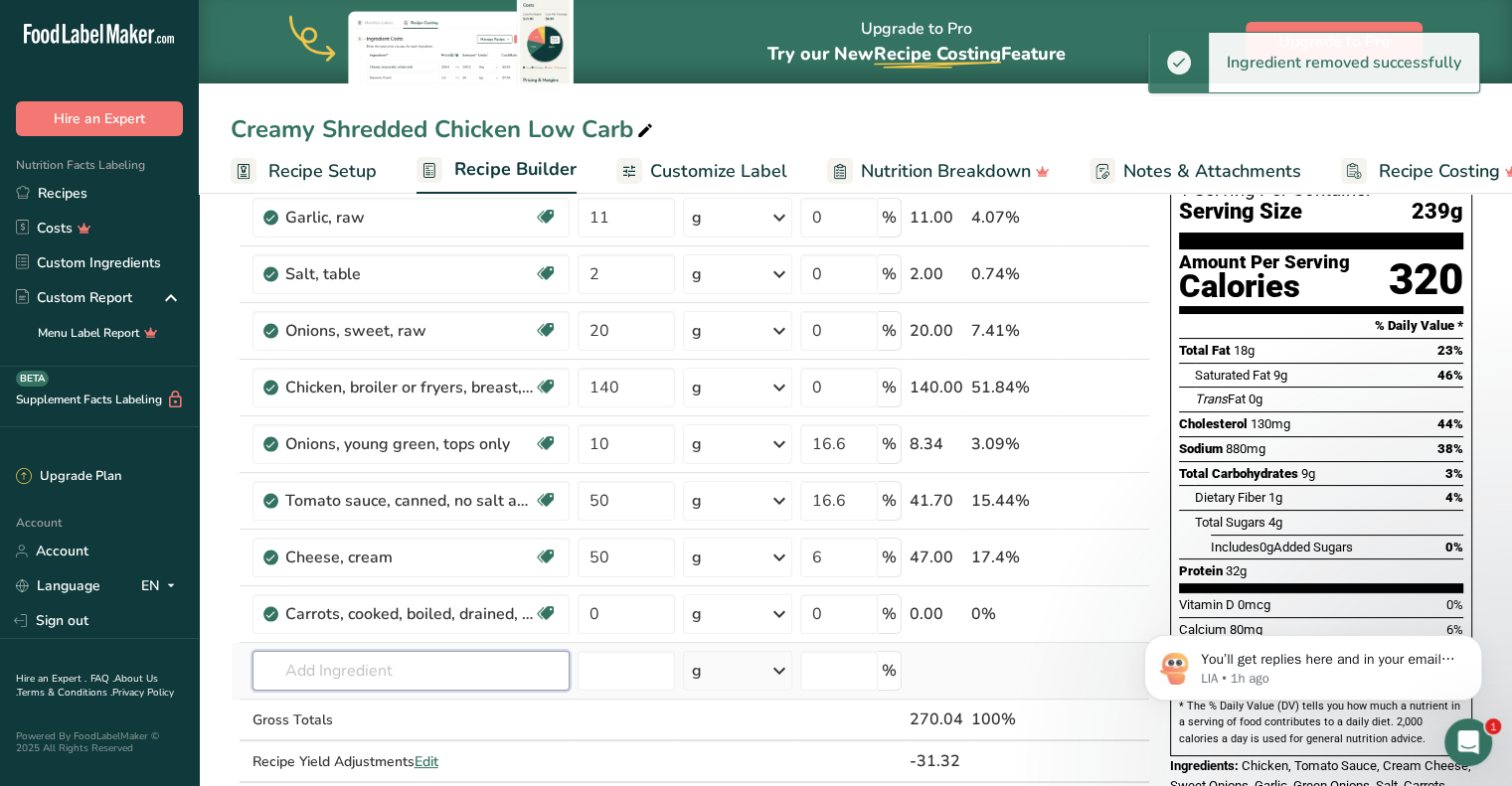 click at bounding box center (411, 671) 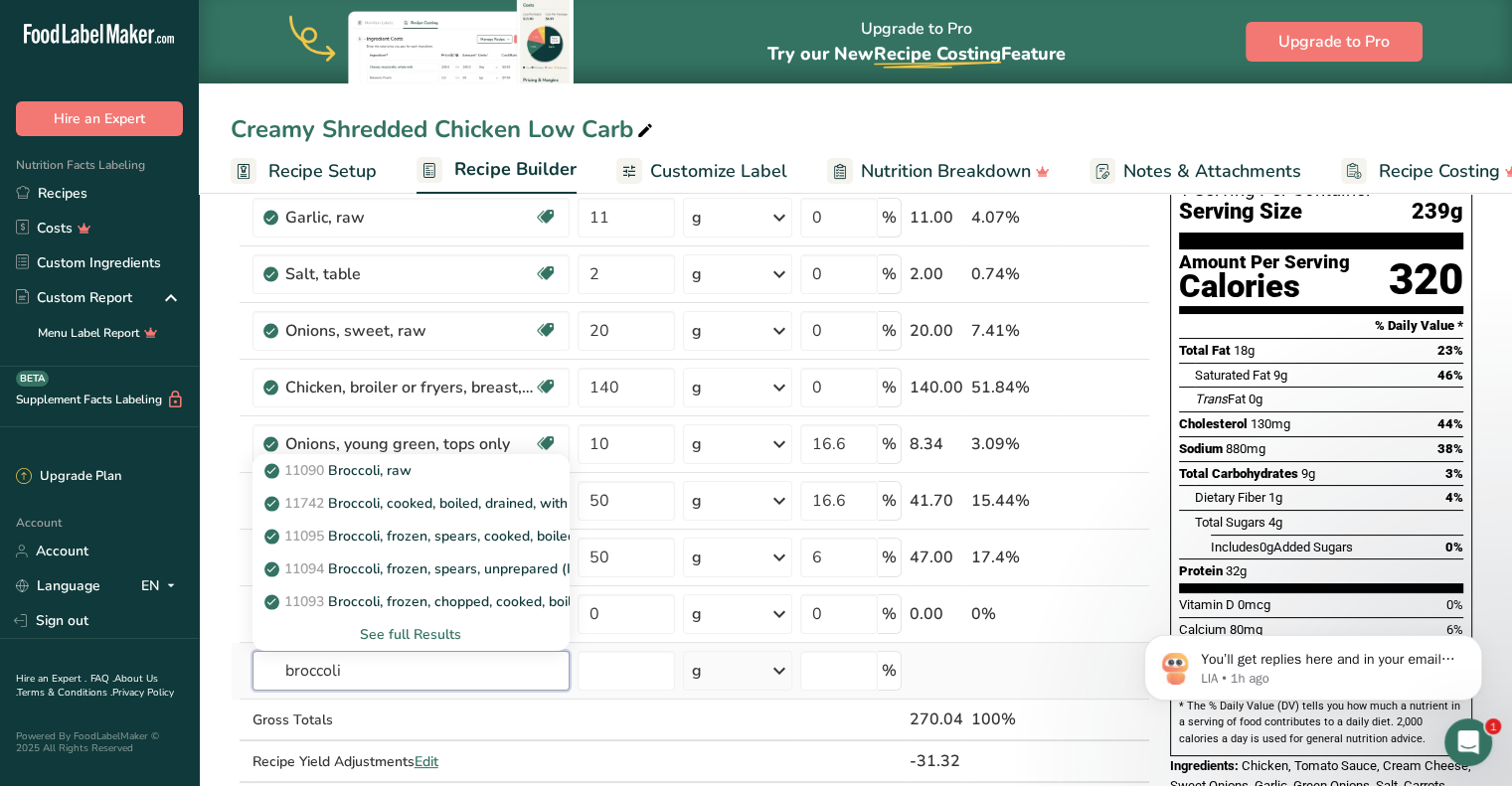 type on "broccoli" 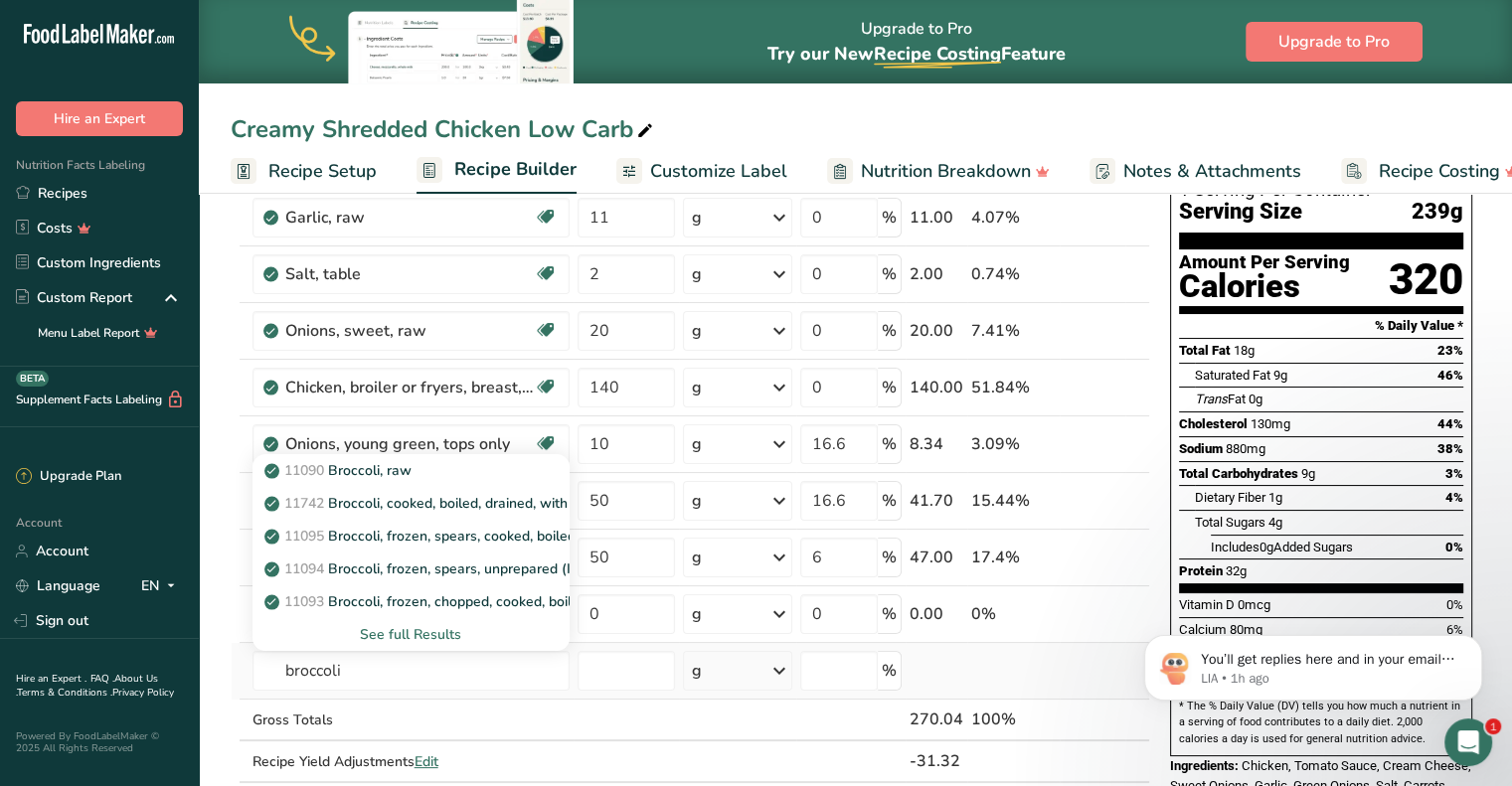 type 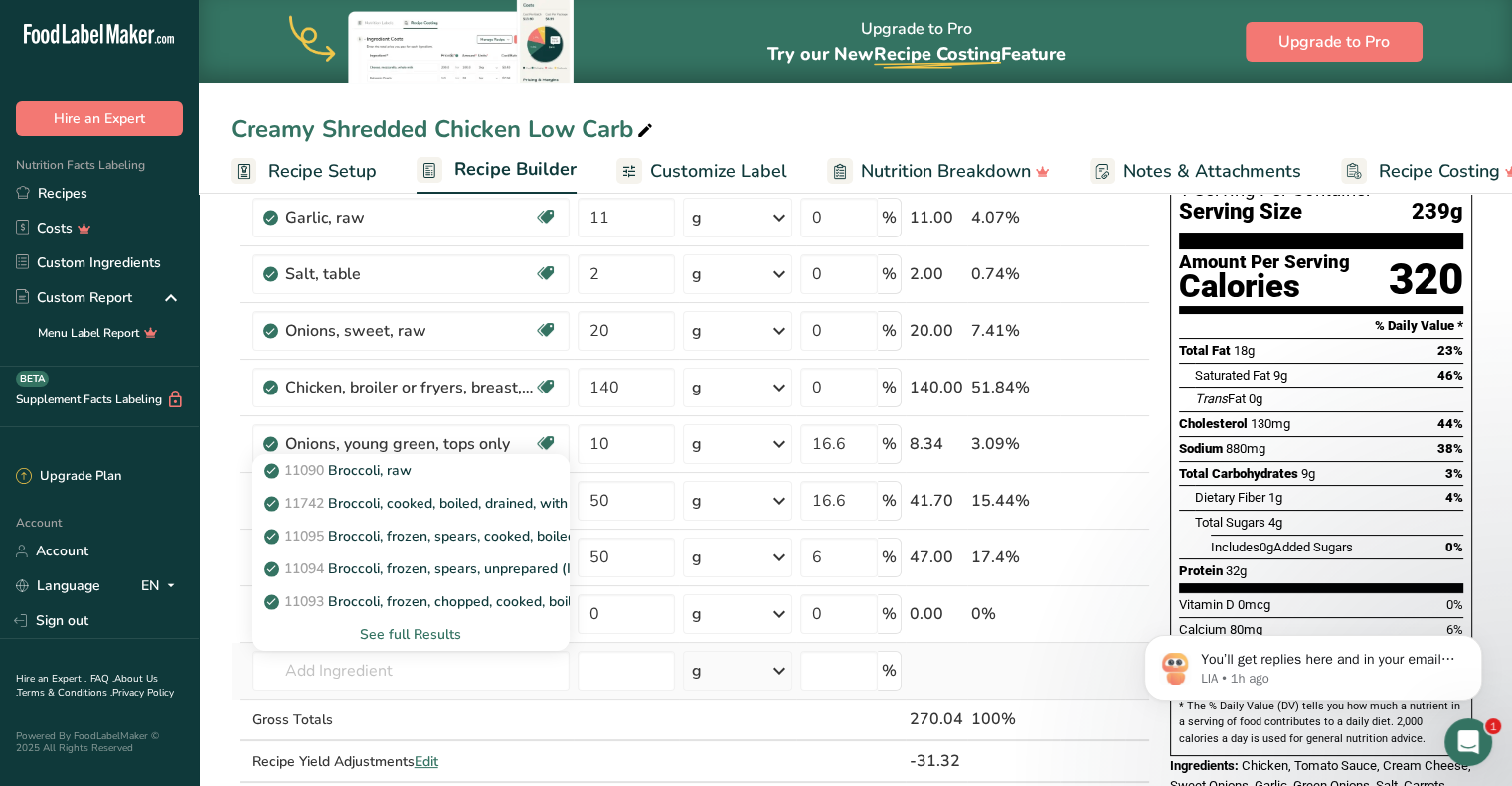 click on "See full Results" at bounding box center (411, 634) 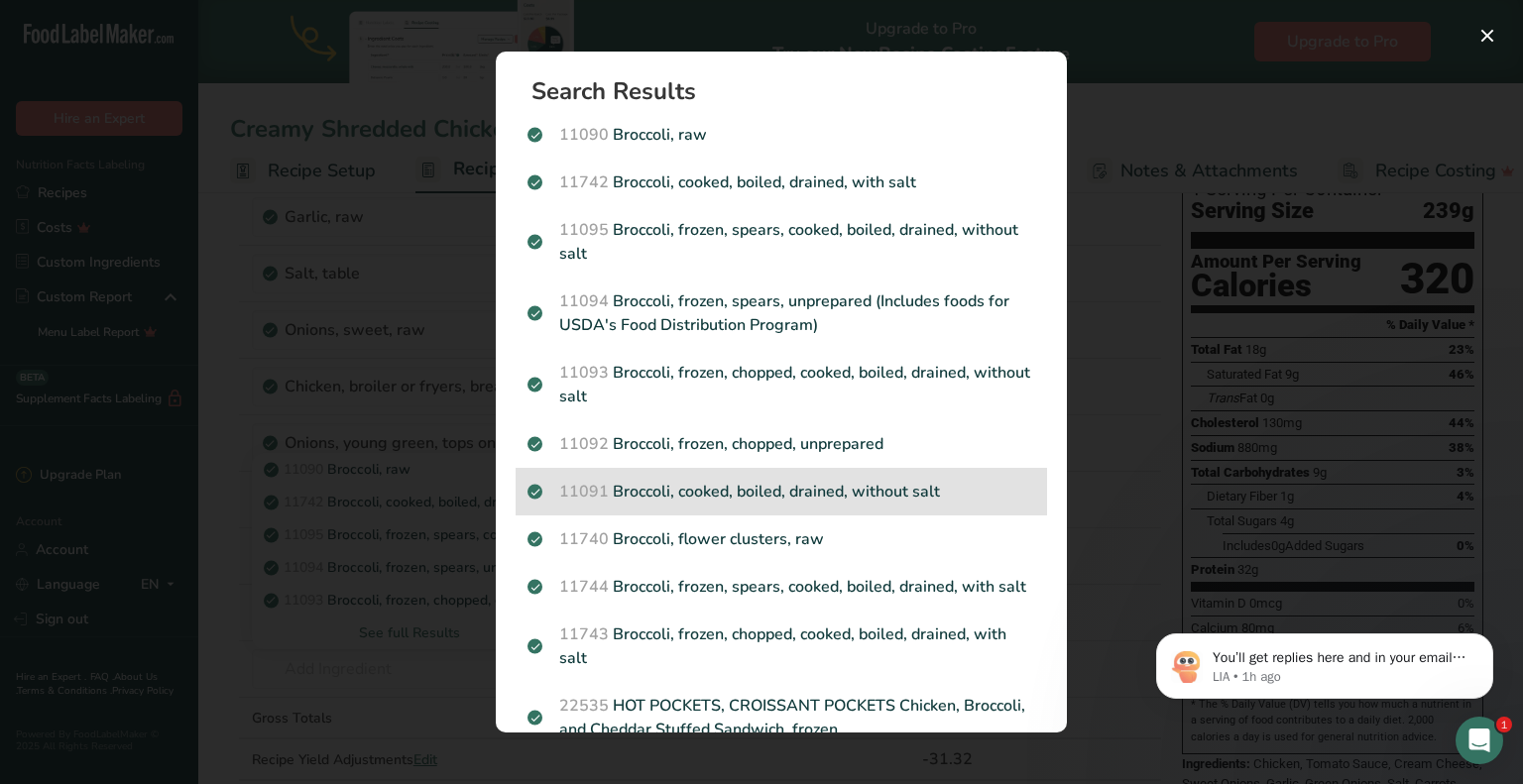 click on "11091
Broccoli, cooked, boiled, drained, without salt" at bounding box center [781, 492] 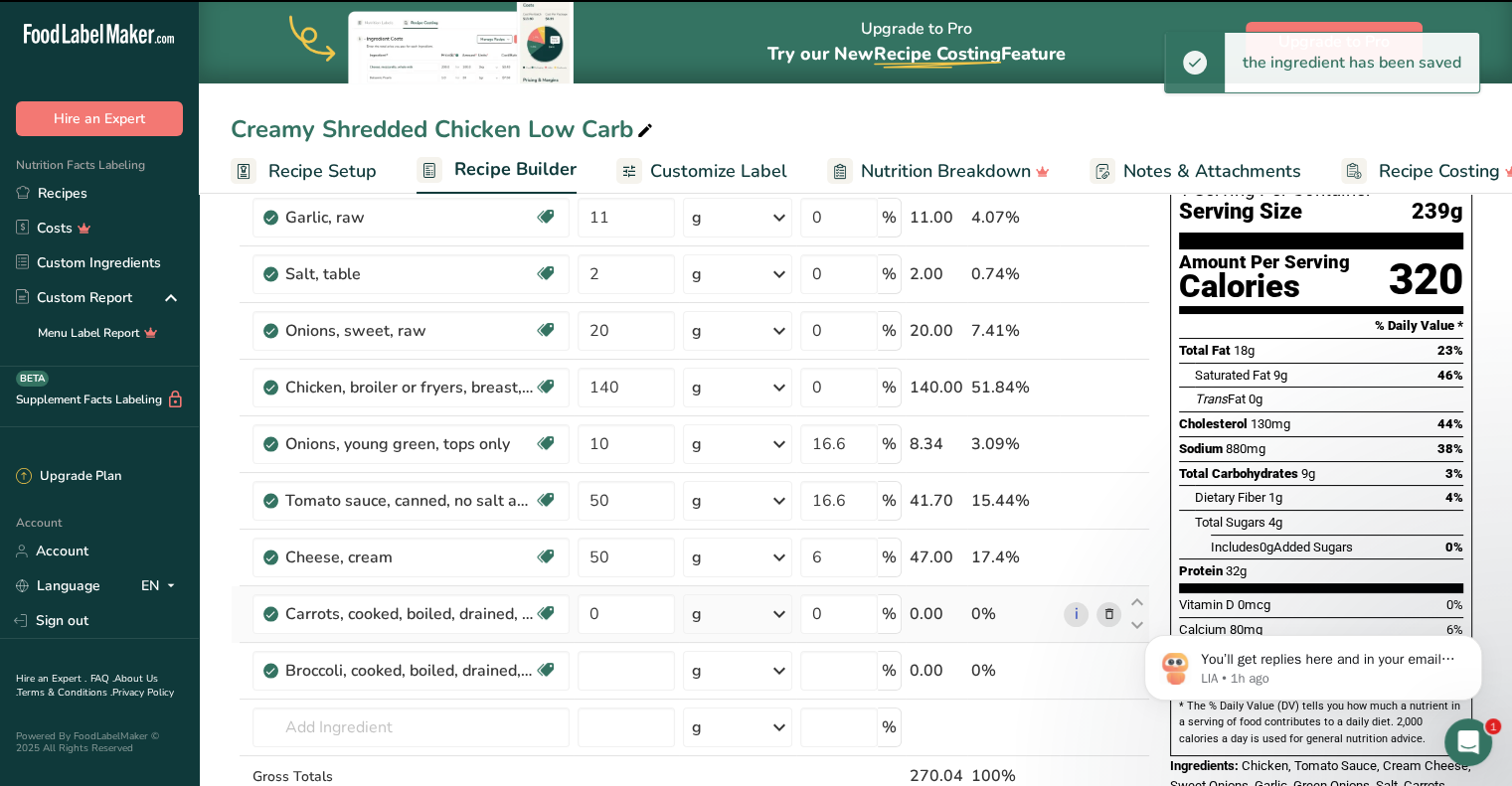 type on "0" 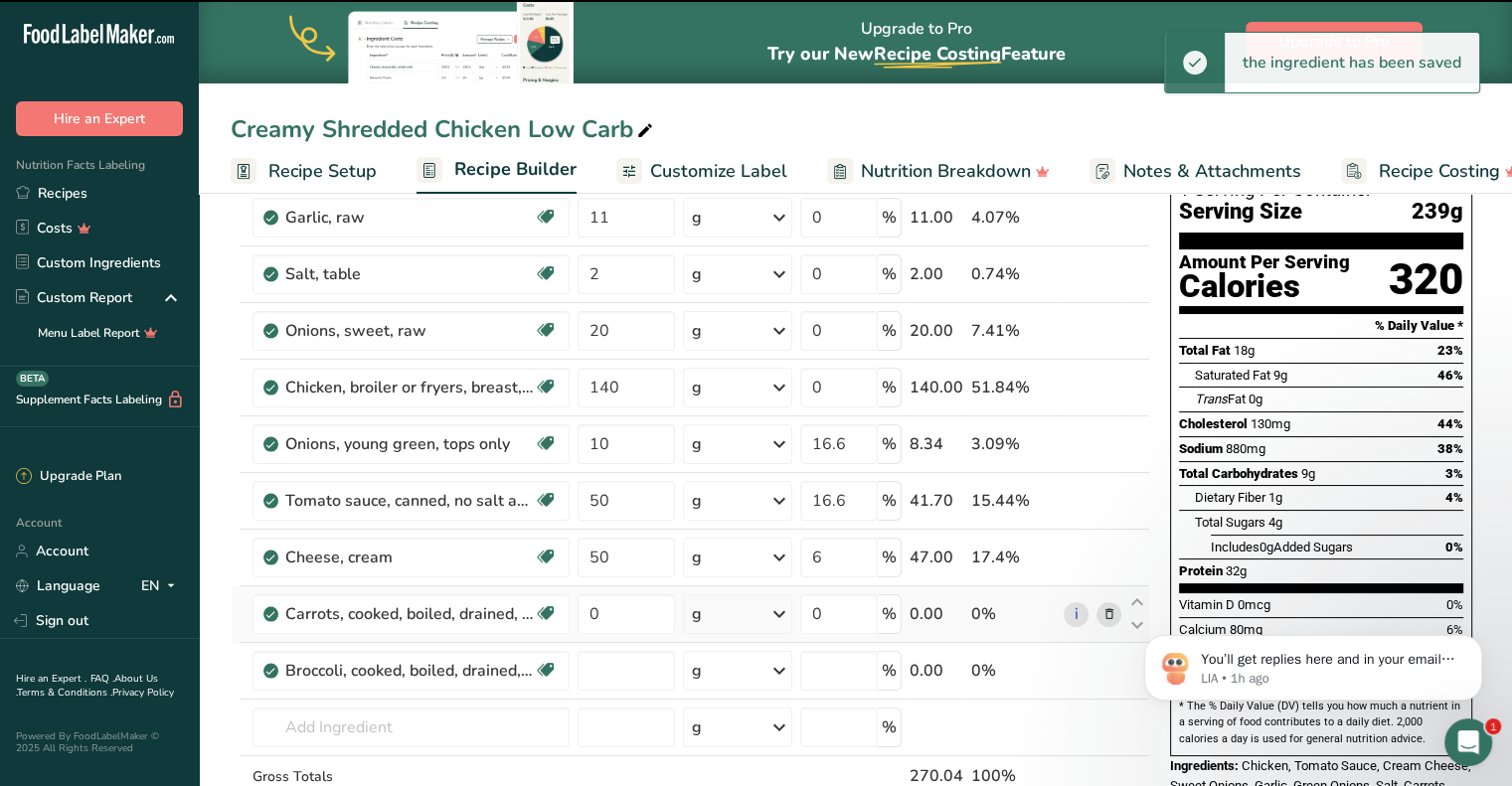 type on "0" 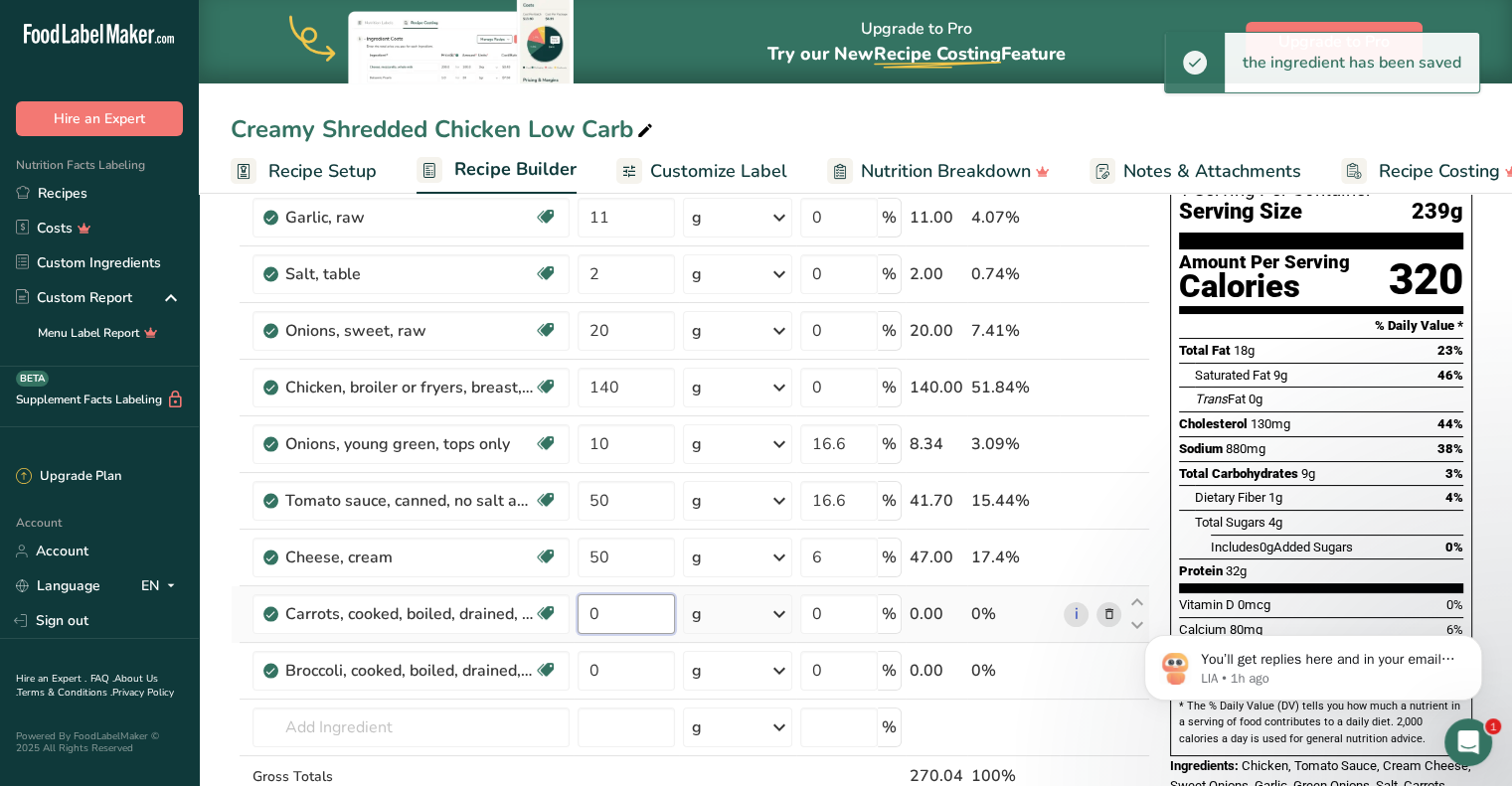 click on "0" at bounding box center [626, 614] 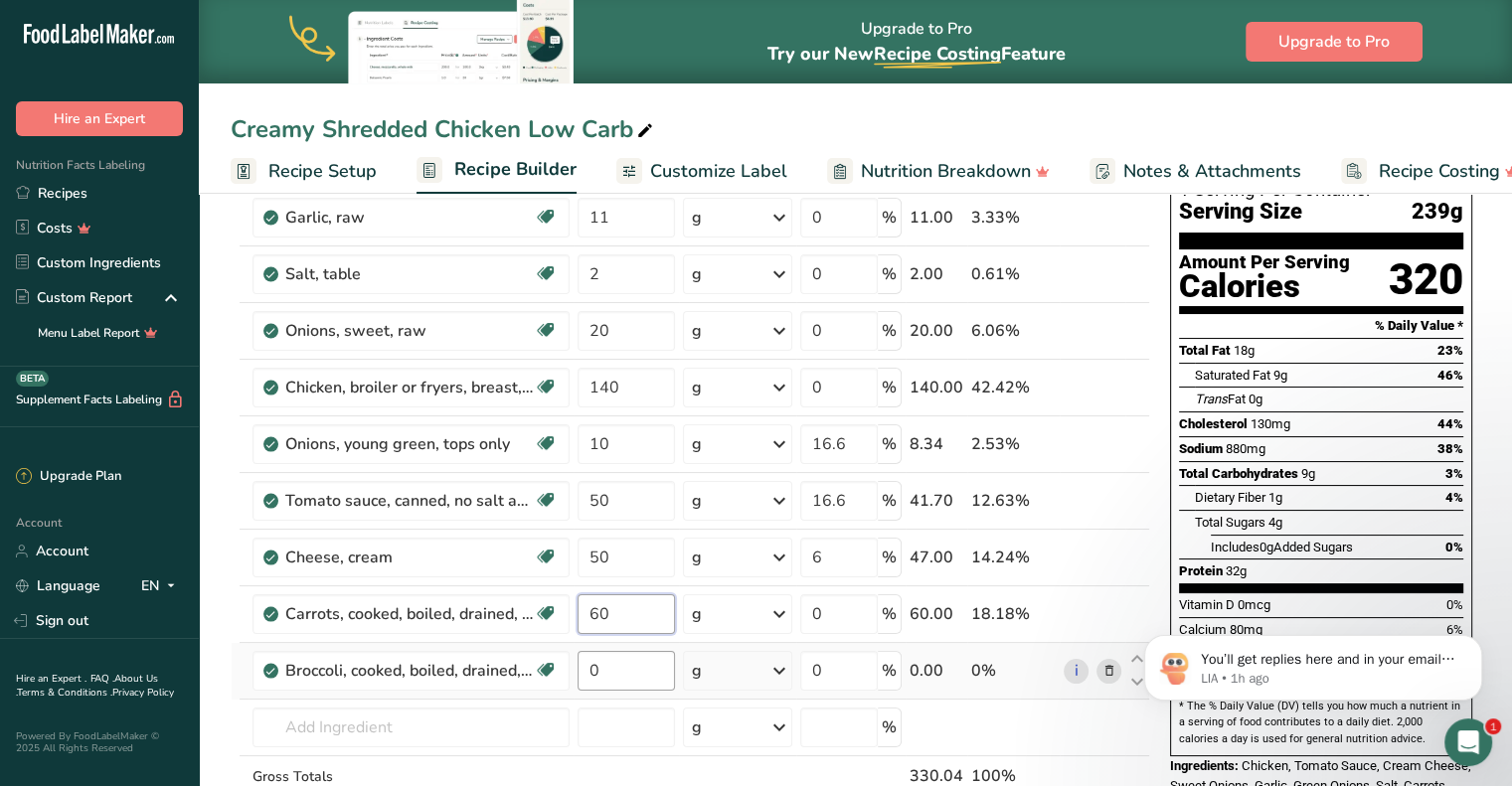 type on "60" 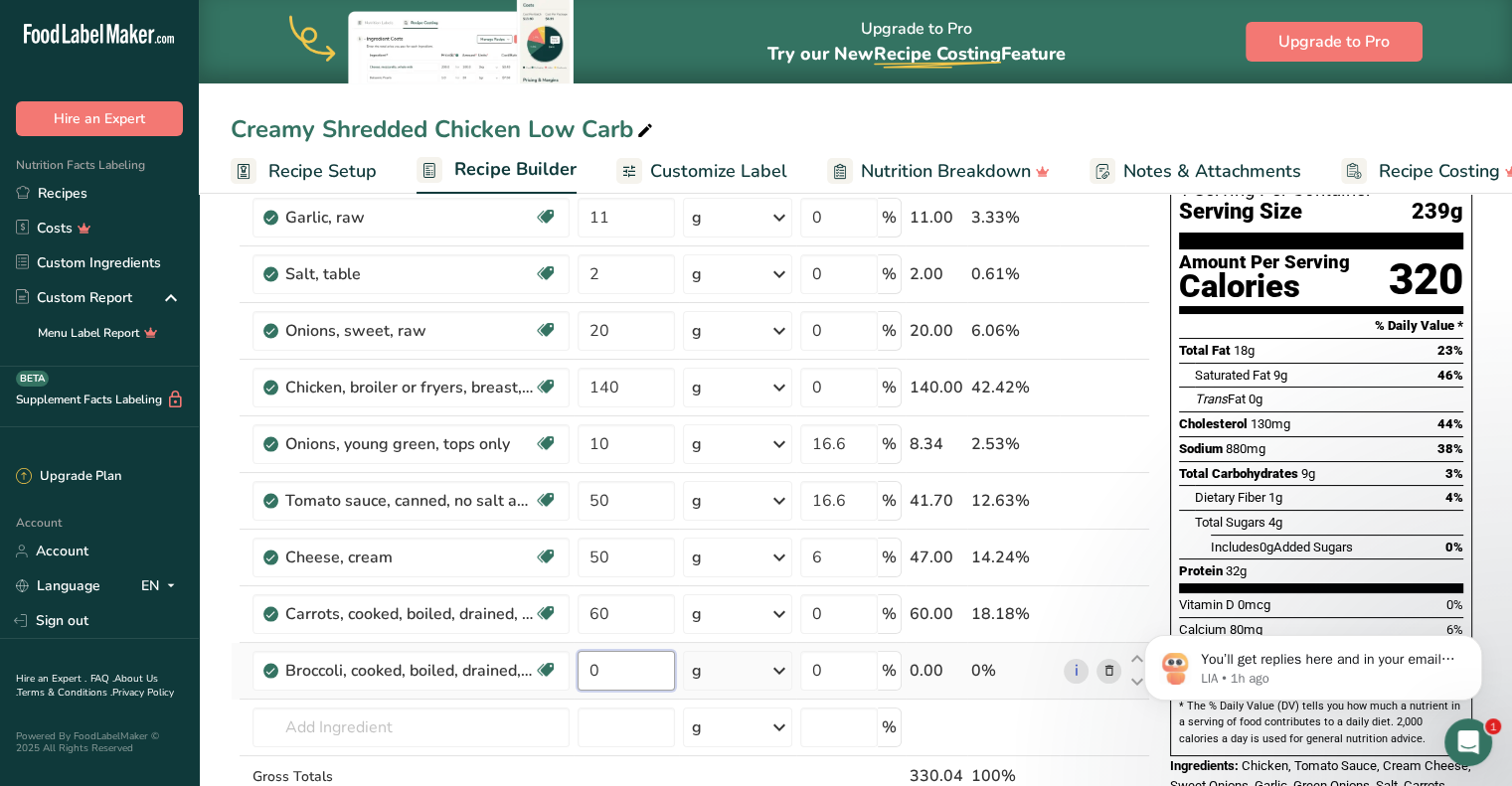 click on "Ingredient *
Amount *
Unit *
Waste *   .a-a{fill:#347362;}.b-a{fill:#fff;}          Grams
Percentage
Garlic, raw
Source of Antioxidants
Dairy free
Gluten free
Vegan
Vegetarian
Soy free
11
g
Portions
1 cup
1 tsp
1 clove
See more
Weight Units
g
kg
mg
See more
Volume Units
l
Volume units require a density conversion. If you know your ingredient's density enter it below. Otherwise, click on "RIA" our AI Regulatory bot - she will be able to help you
lb/ft3
g/cm3
Confirm
mL" at bounding box center (690, 514) 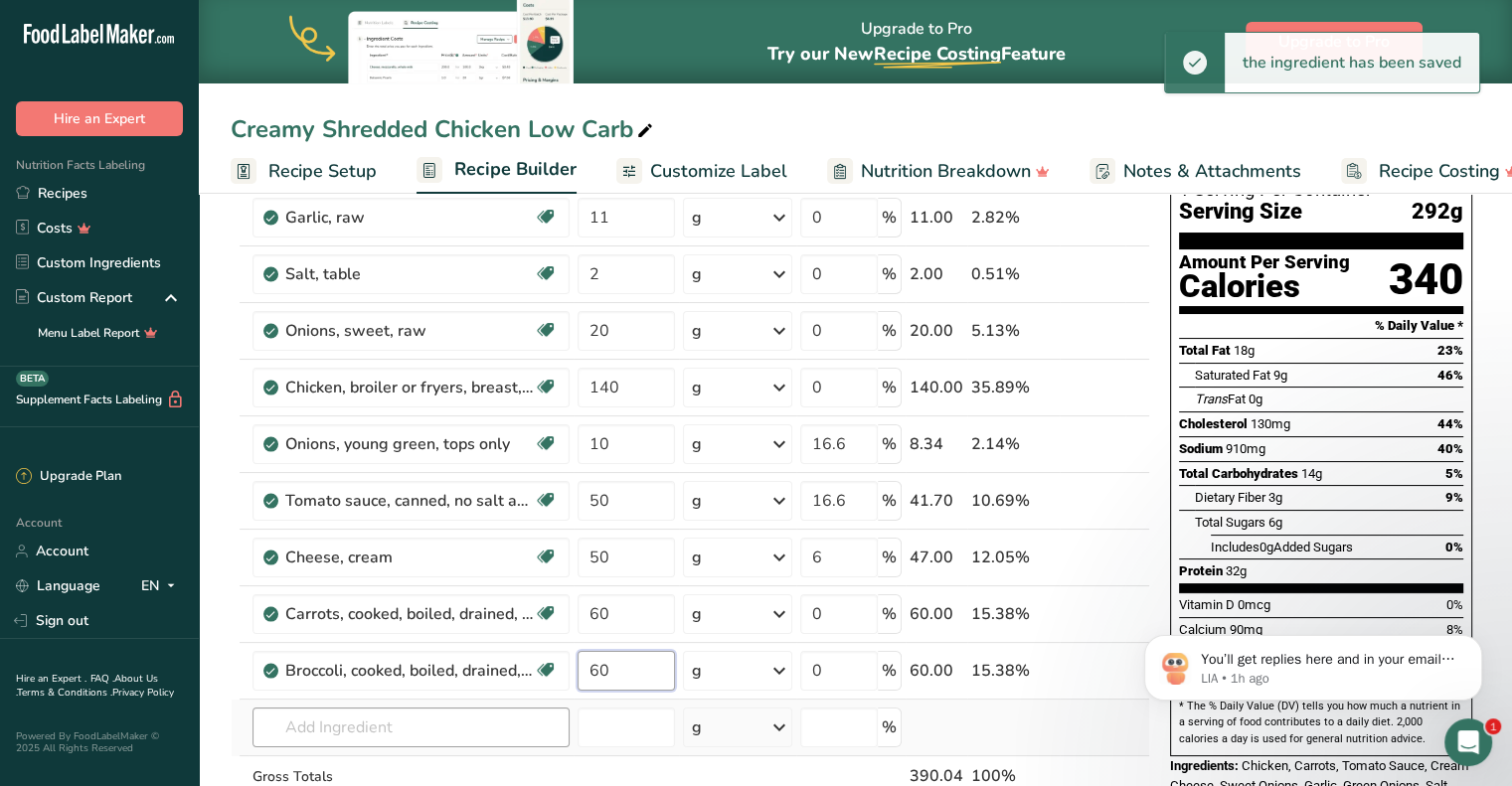 type on "60" 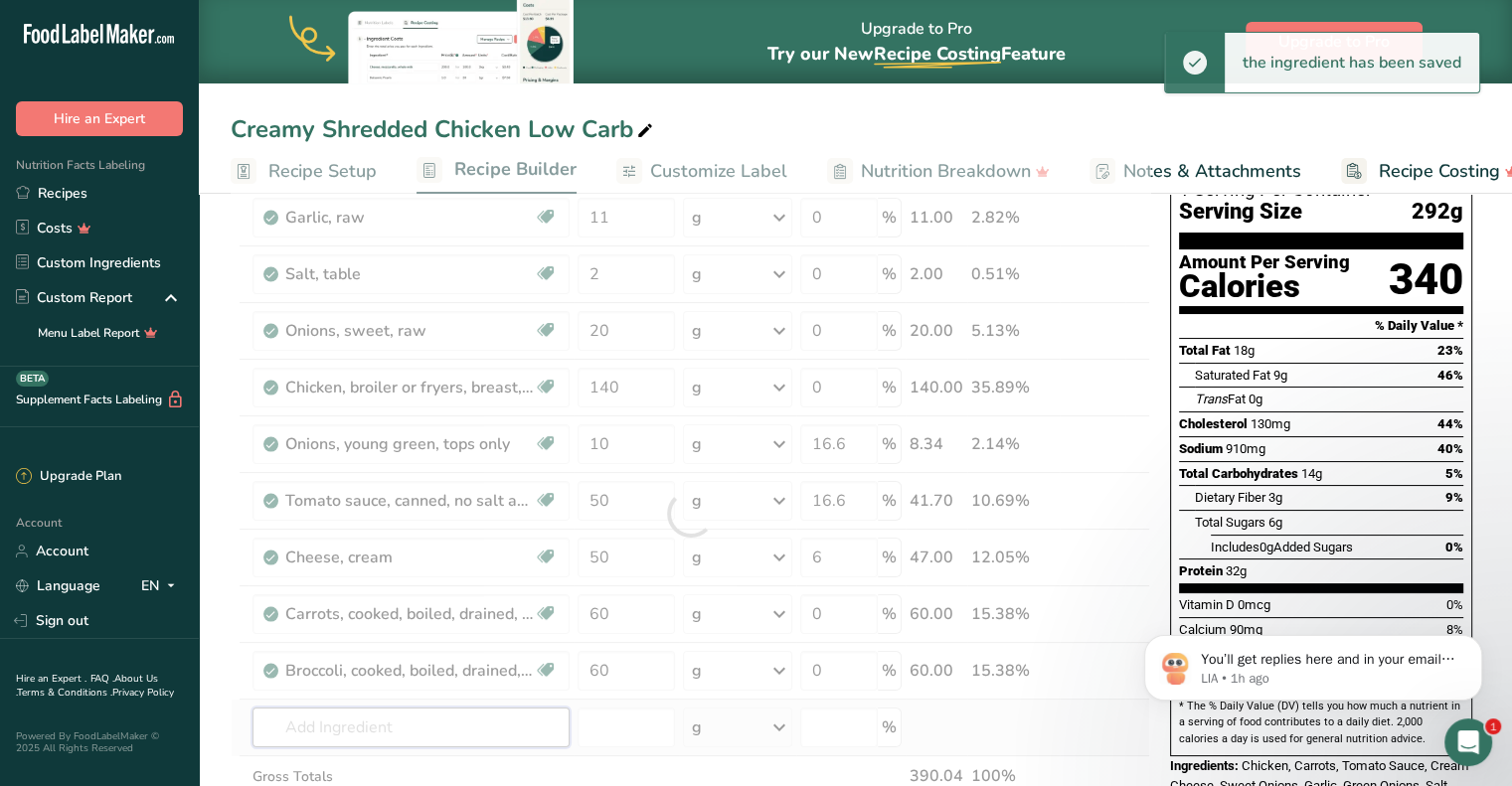 click on "Ingredient *
Amount *
Unit *
Waste *   .a-a{fill:#347362;}.b-a{fill:#fff;}          Grams
Percentage
Garlic, raw
Source of Antioxidants
Dairy free
Gluten free
Vegan
Vegetarian
Soy free
11
g
Portions
1 cup
1 tsp
1 clove
See more
Weight Units
g
kg
mg
See more
Volume Units
l
Volume units require a density conversion. If you know your ingredient's density enter it below. Otherwise, click on "RIA" our AI Regulatory bot - she will be able to help you
lb/ft3
g/cm3
Confirm
mL" at bounding box center (690, 514) 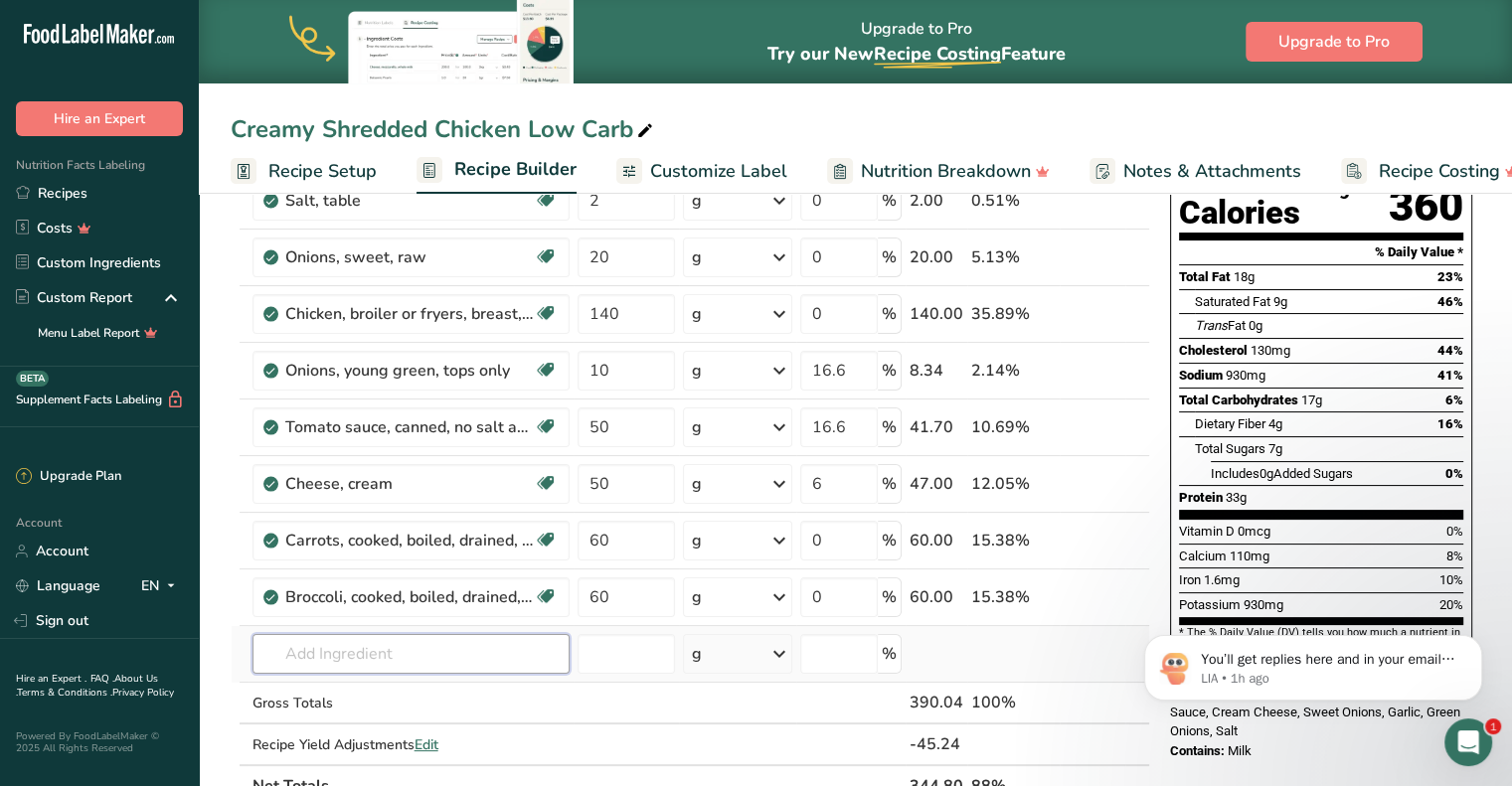 scroll, scrollTop: 231, scrollLeft: 0, axis: vertical 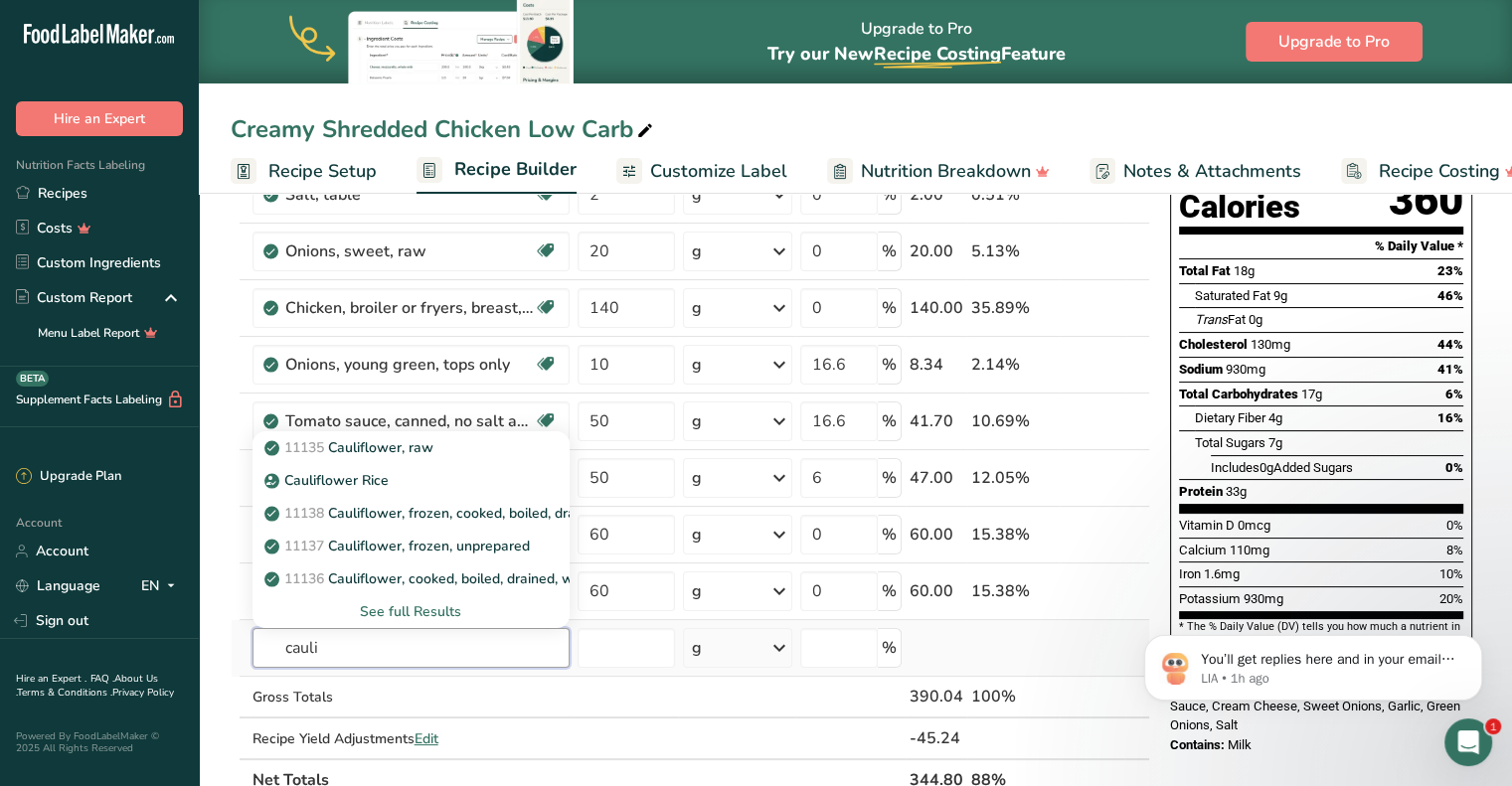 type on "cauli" 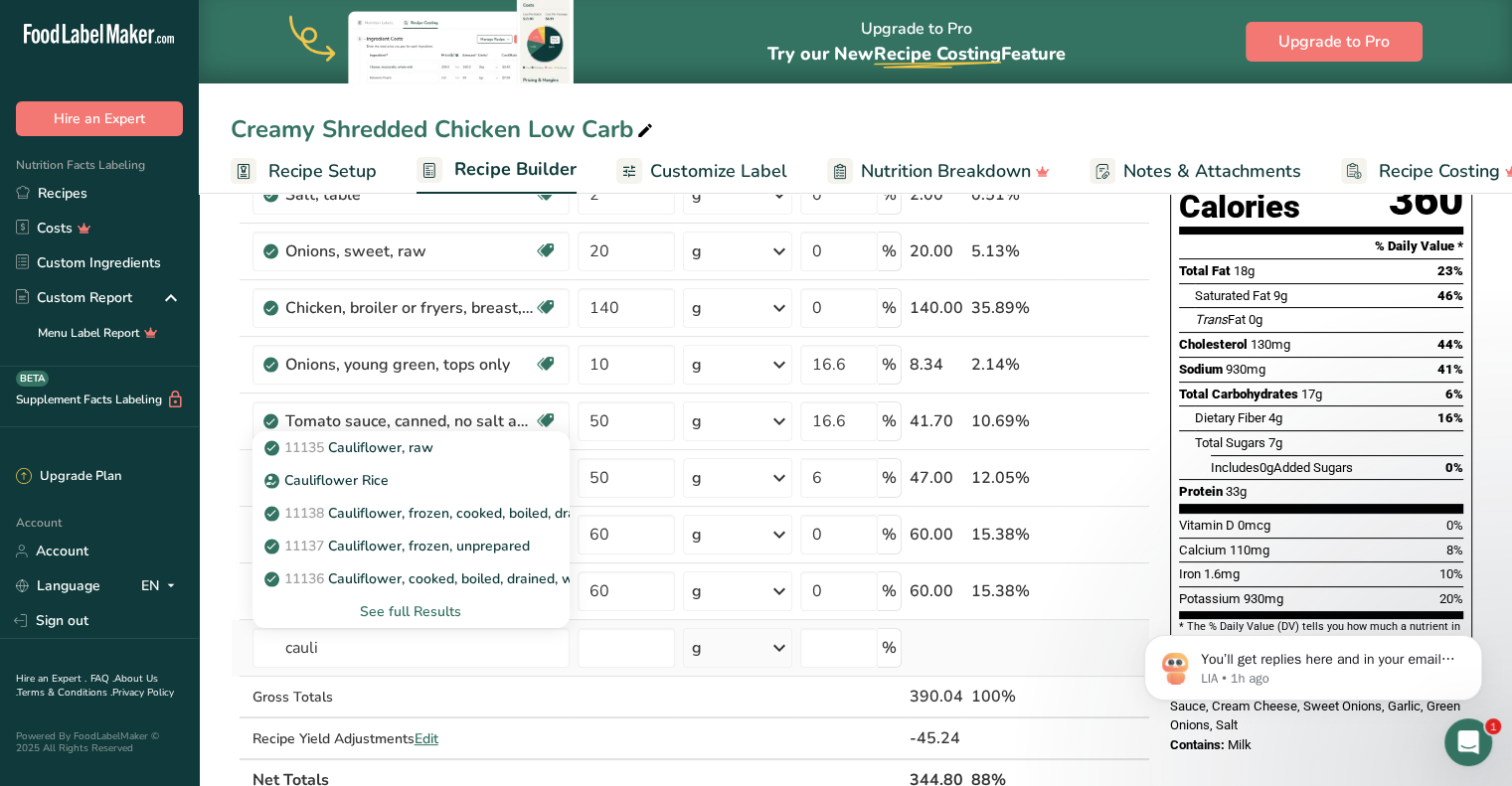 type 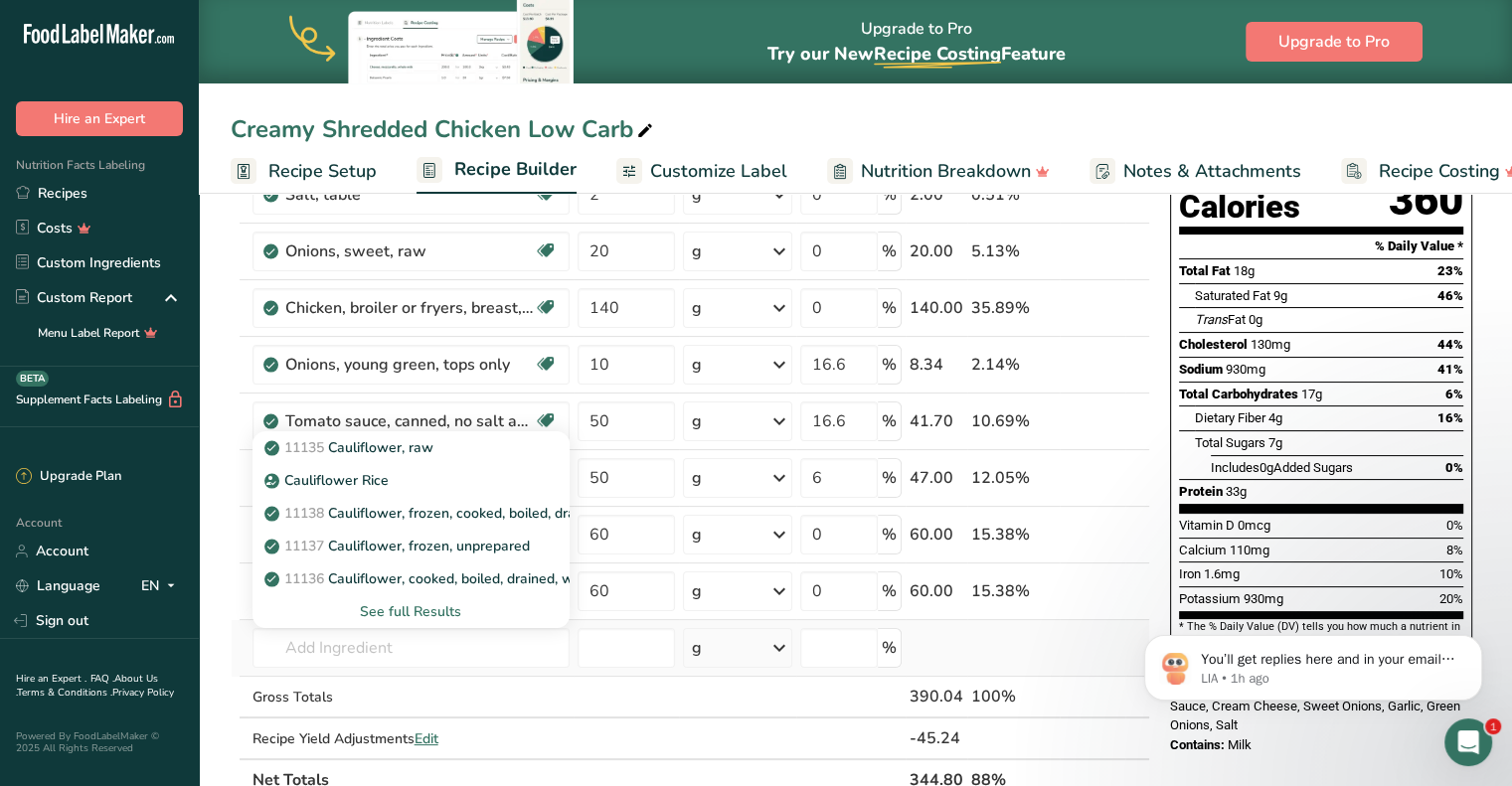 click on "See full Results" at bounding box center [411, 611] 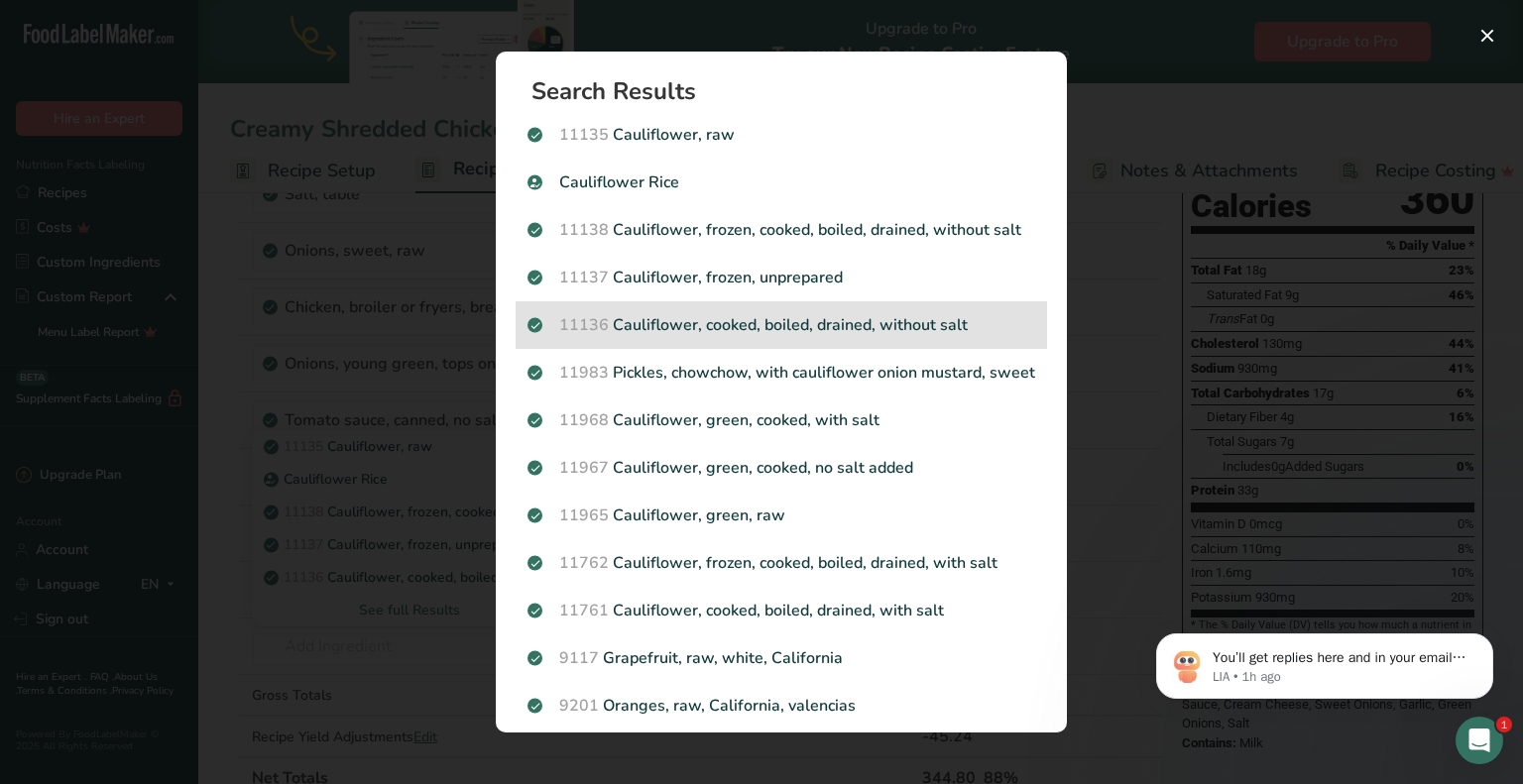 click on "11136
Cauliflower, cooked, boiled, drained, without salt" at bounding box center [781, 325] 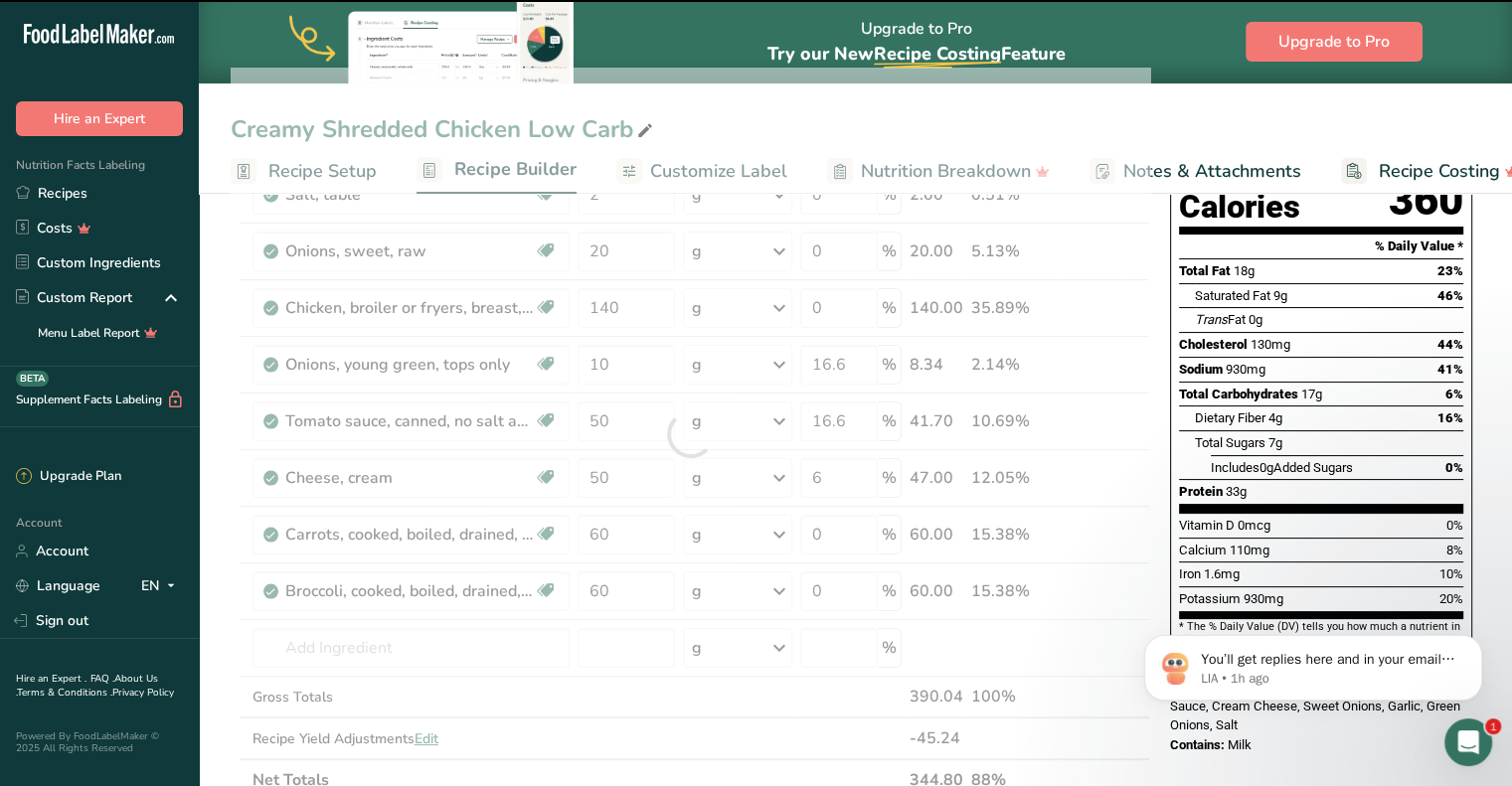 type on "0" 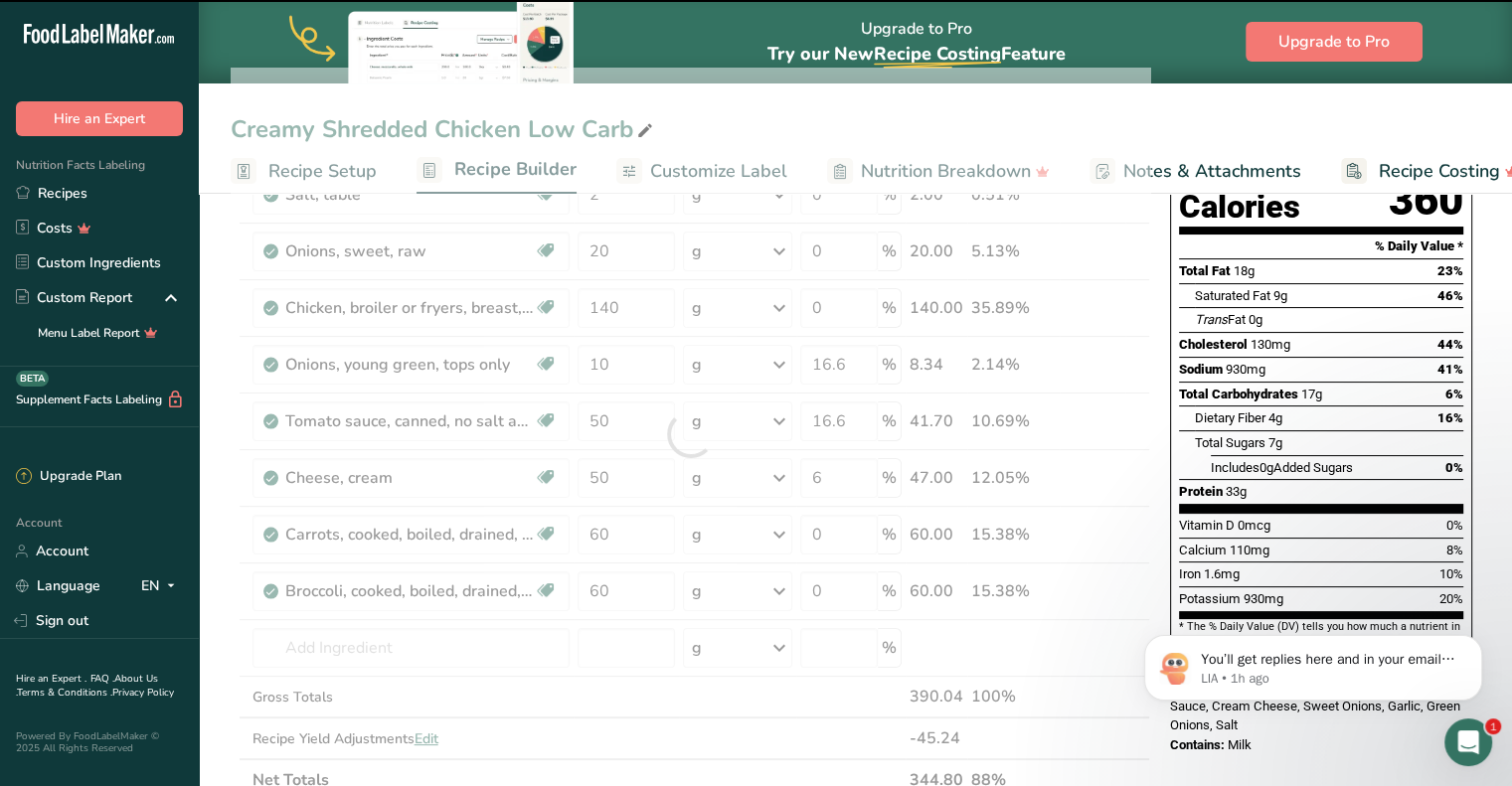 type on "0" 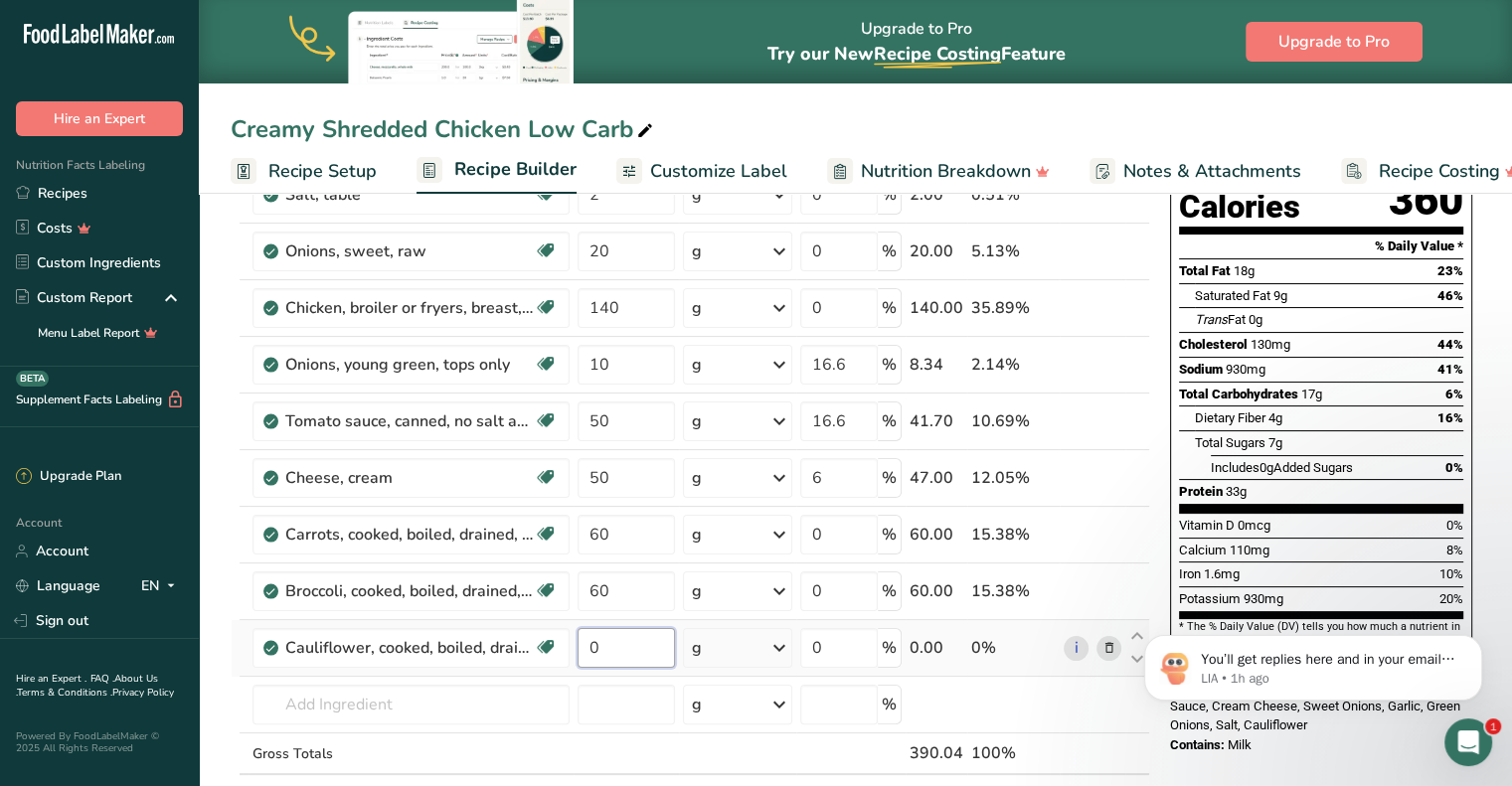 click on "0" at bounding box center [626, 648] 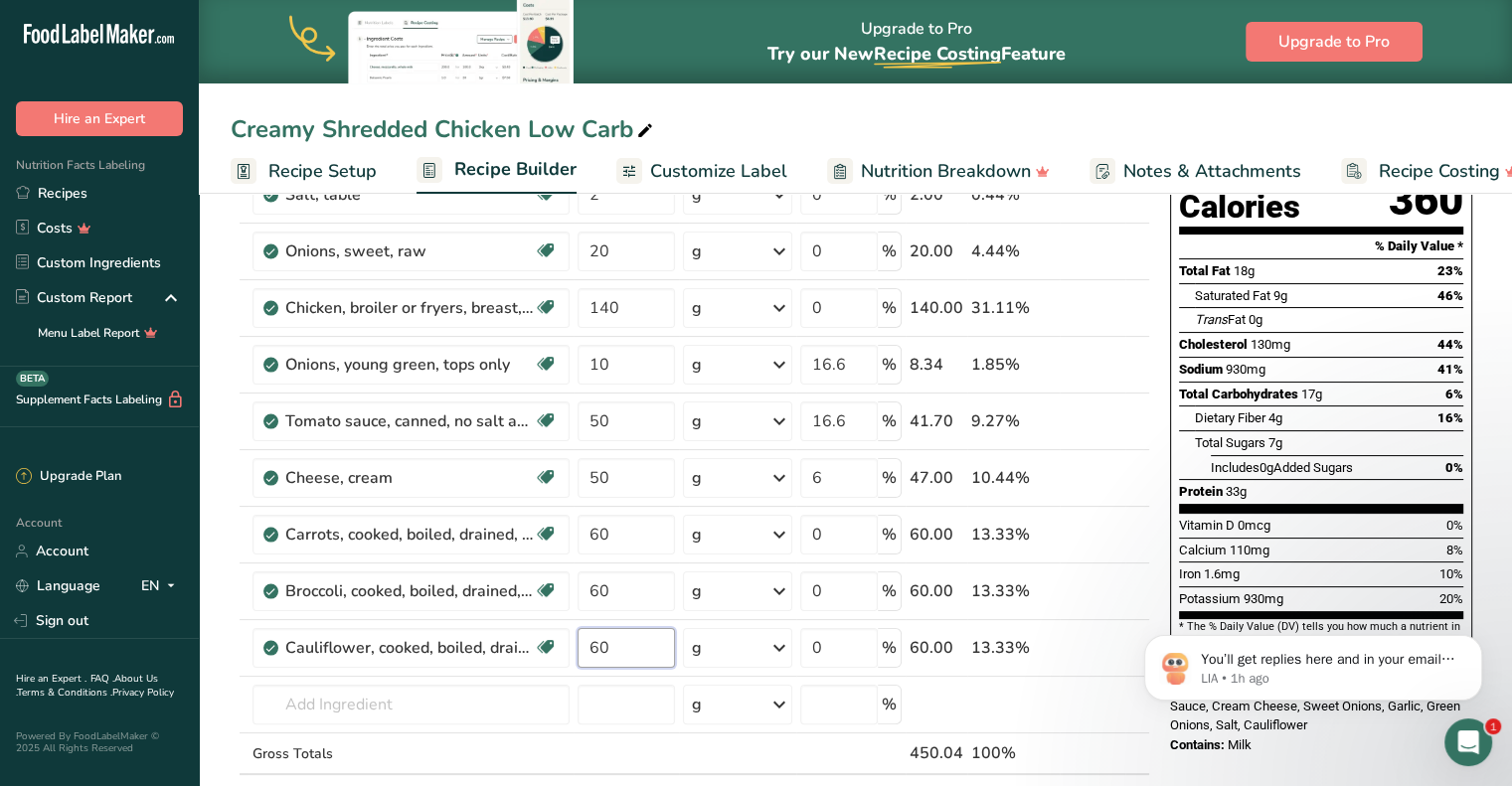 type on "60" 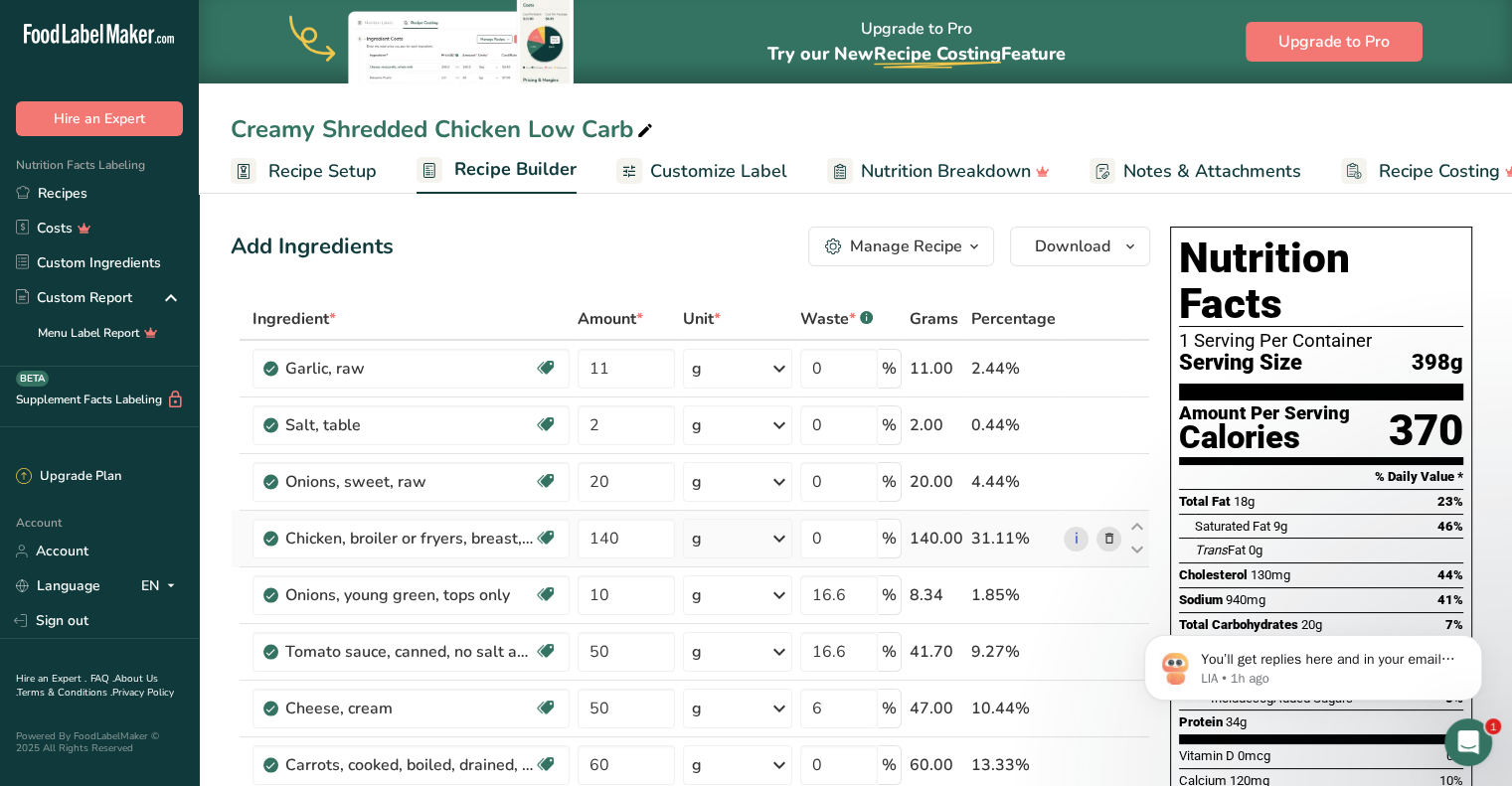scroll, scrollTop: 115, scrollLeft: 0, axis: vertical 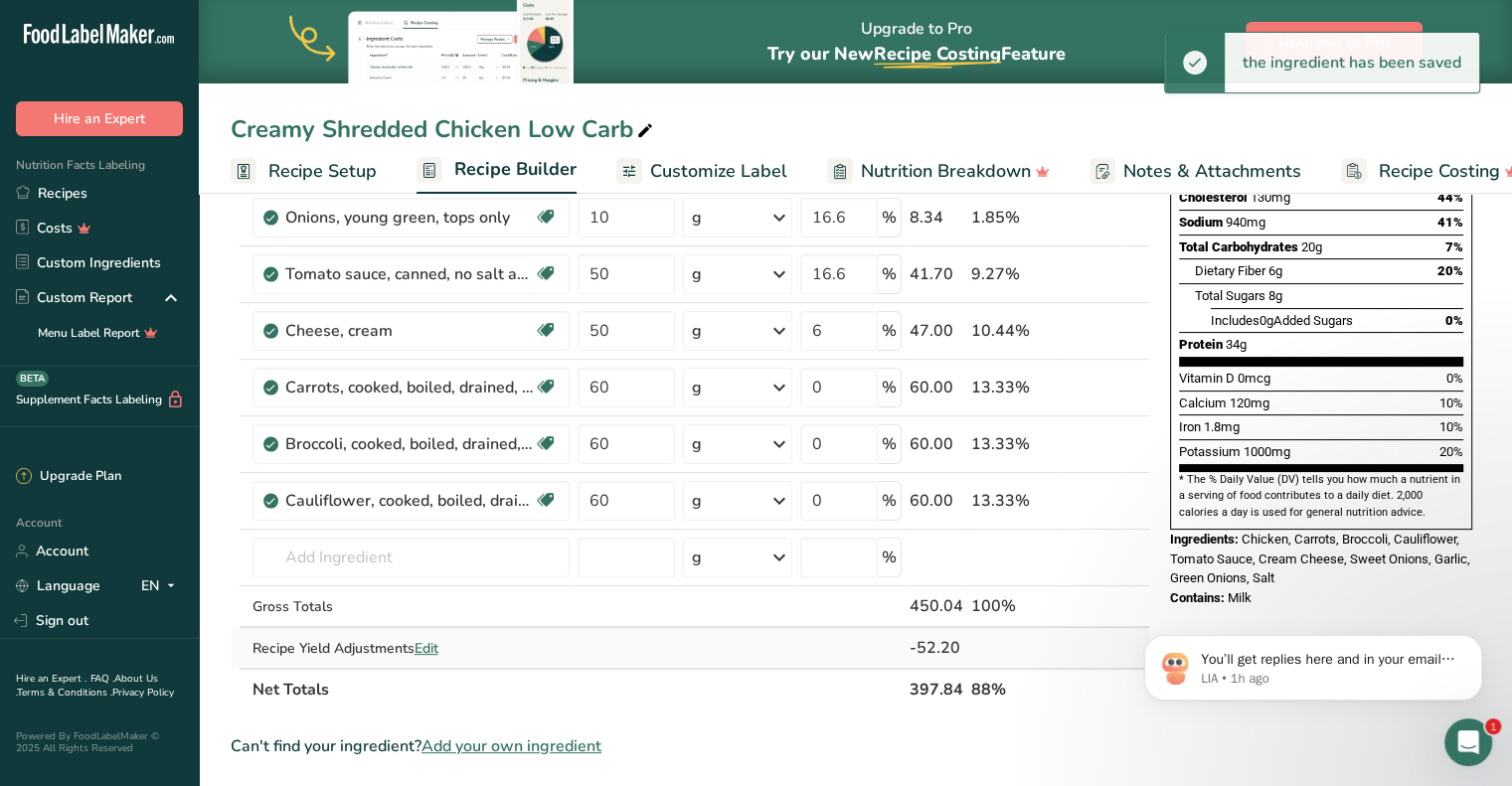 click on "Ingredient *
Amount *
Unit *
Waste *   .a-a{fill:#347362;}.b-a{fill:#fff;}          Grams
Percentage
Garlic, raw
Source of Antioxidants
Dairy free
Gluten free
Vegan
Vegetarian
Soy free
11
g
Portions
1 cup
1 tsp
1 clove
See more
Weight Units
g
kg
mg
See more
Volume Units
l
Volume units require a density conversion. If you know your ingredient's density enter it below. Otherwise, click on "RIA" our AI Regulatory bot - she will be able to help you
lb/ft3
g/cm3
Confirm
mL" at bounding box center [690, 315] 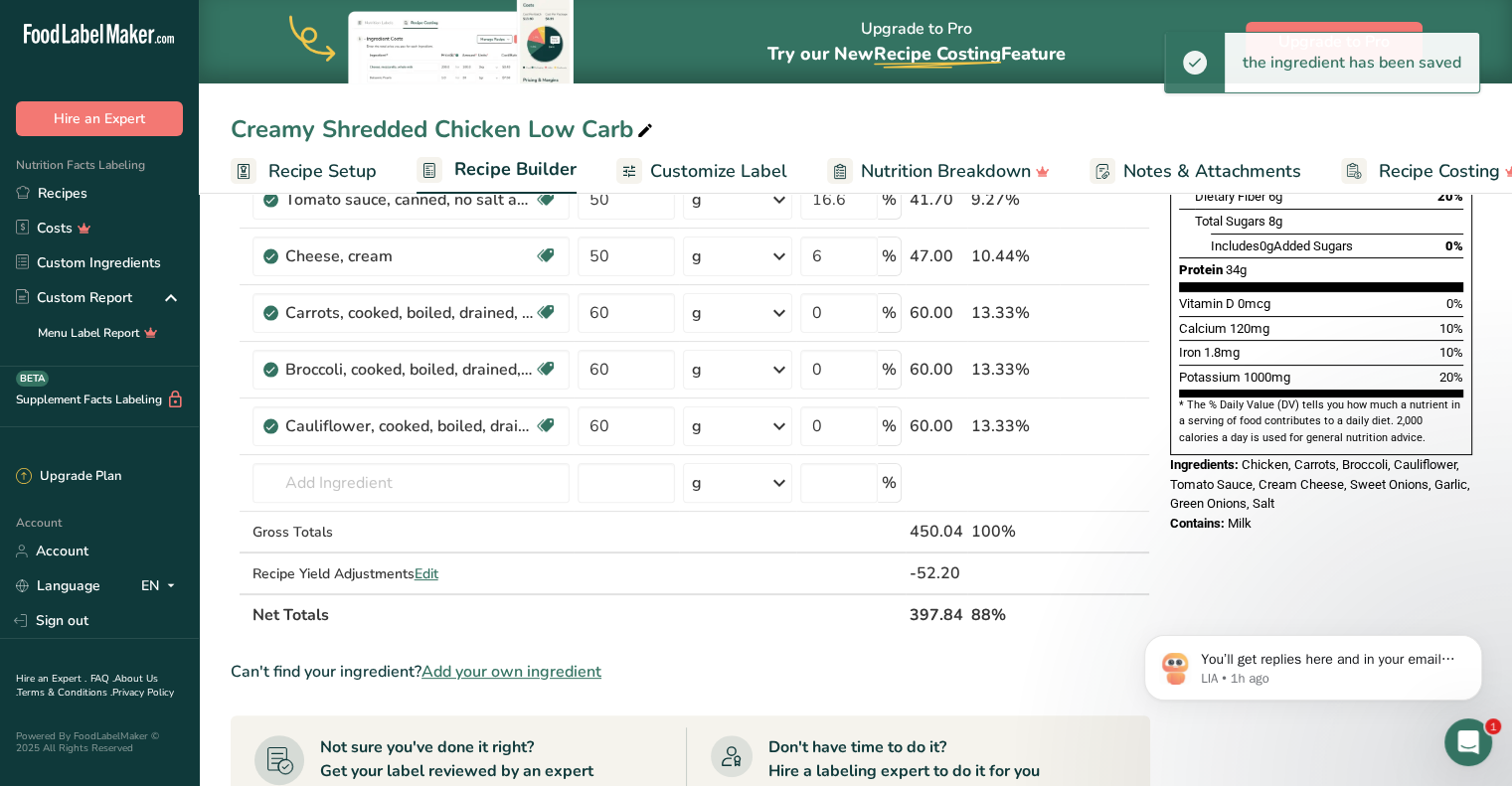 scroll, scrollTop: 453, scrollLeft: 0, axis: vertical 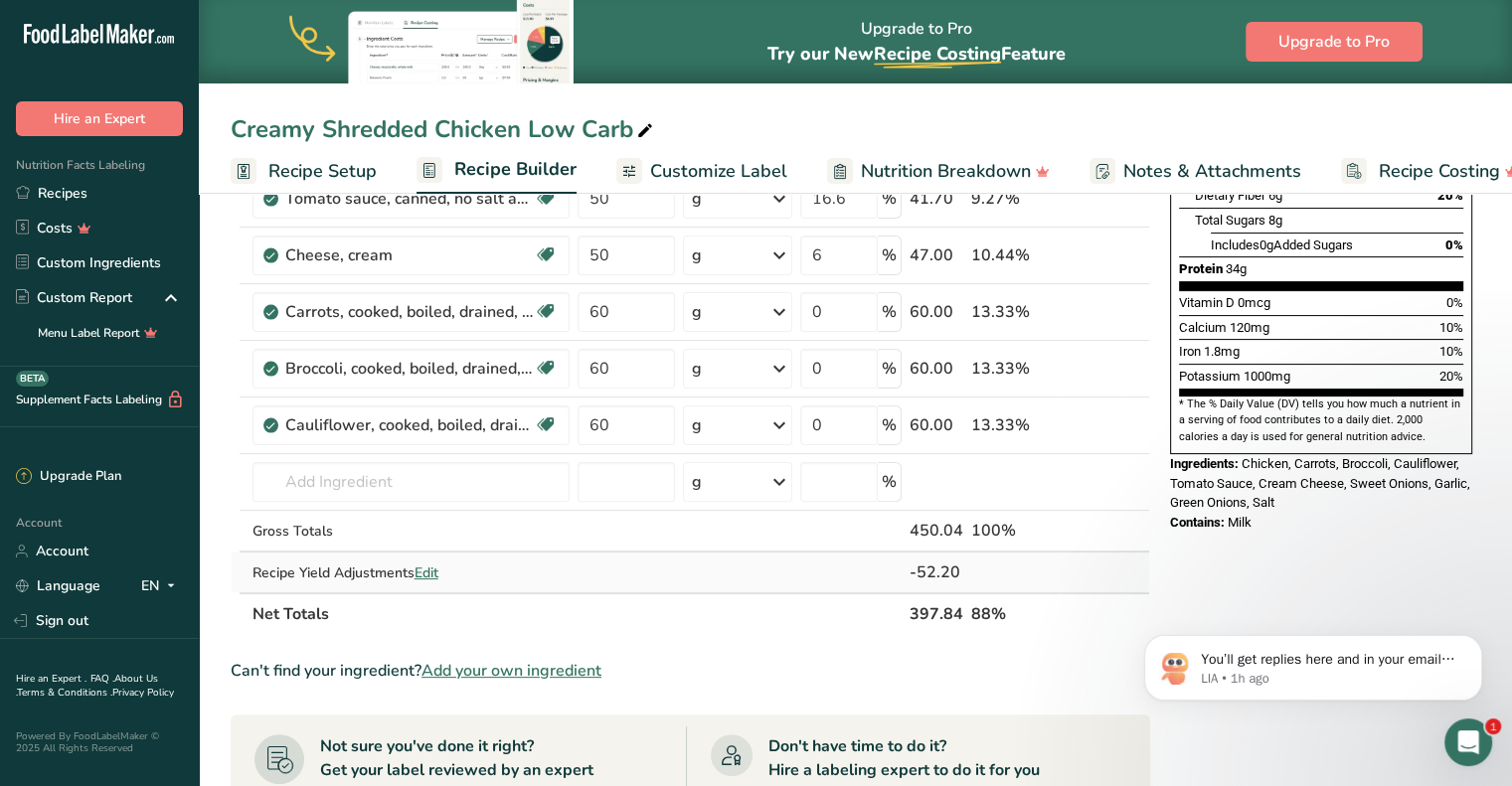 click on "Recipe Yield Adjustments
Edit" at bounding box center (411, 572) 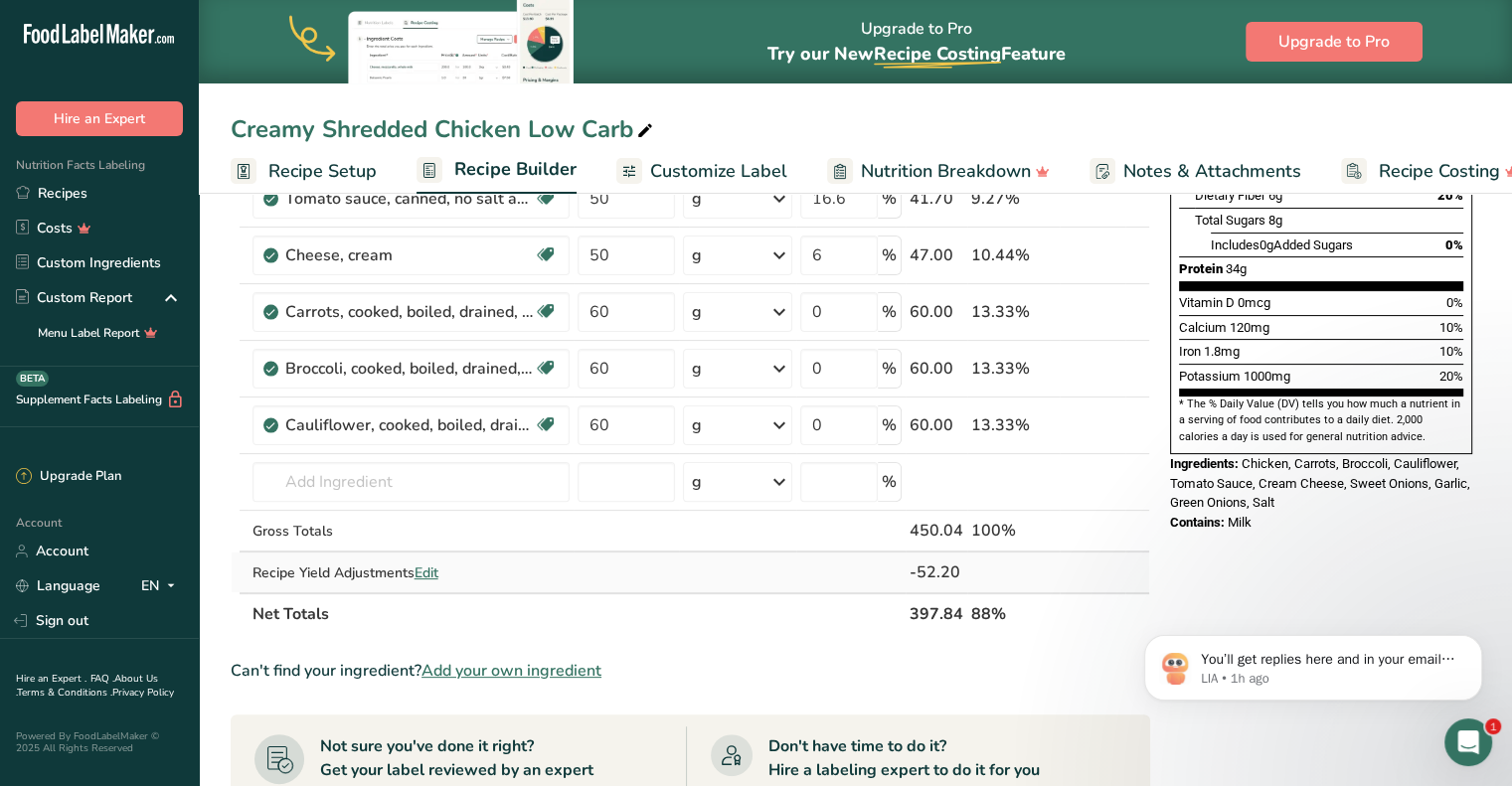 click on "Edit" at bounding box center [426, 572] 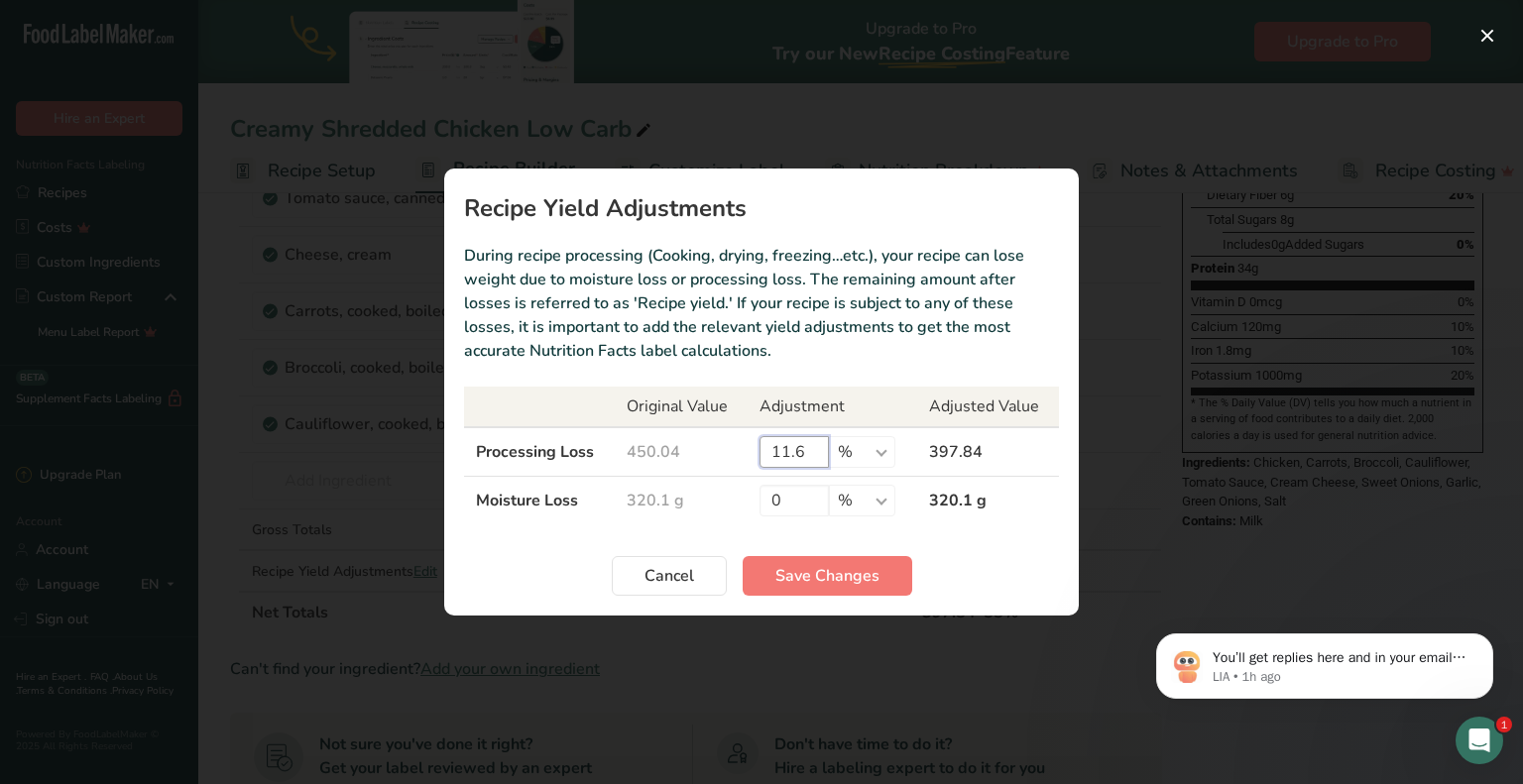 drag, startPoint x: 822, startPoint y: 446, endPoint x: 647, endPoint y: 447, distance: 175.00286 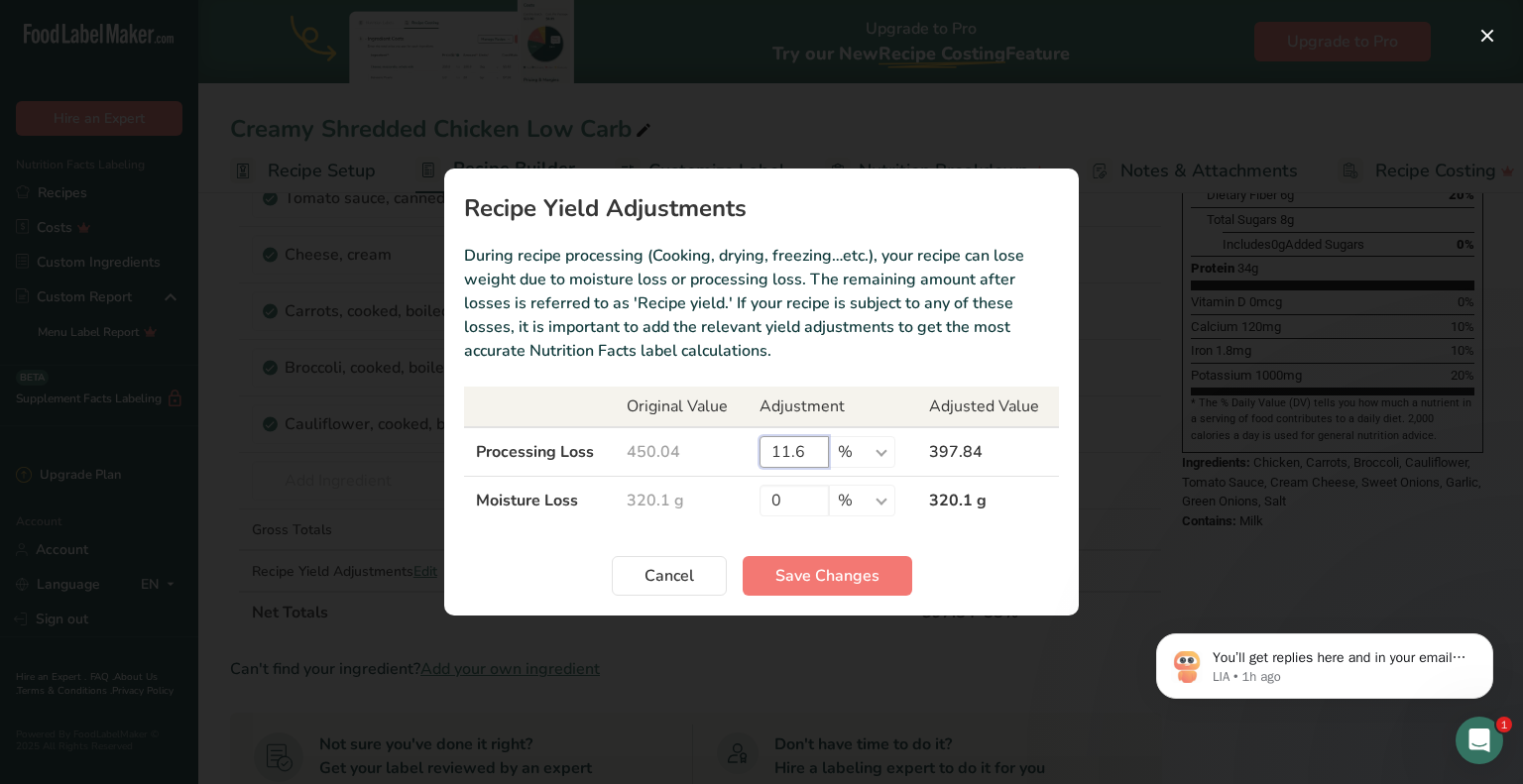 click on "Processing Loss
450.04
11.6
%
g
kg
mg
mcg
lb
oz
397.84" at bounding box center (762, 452) 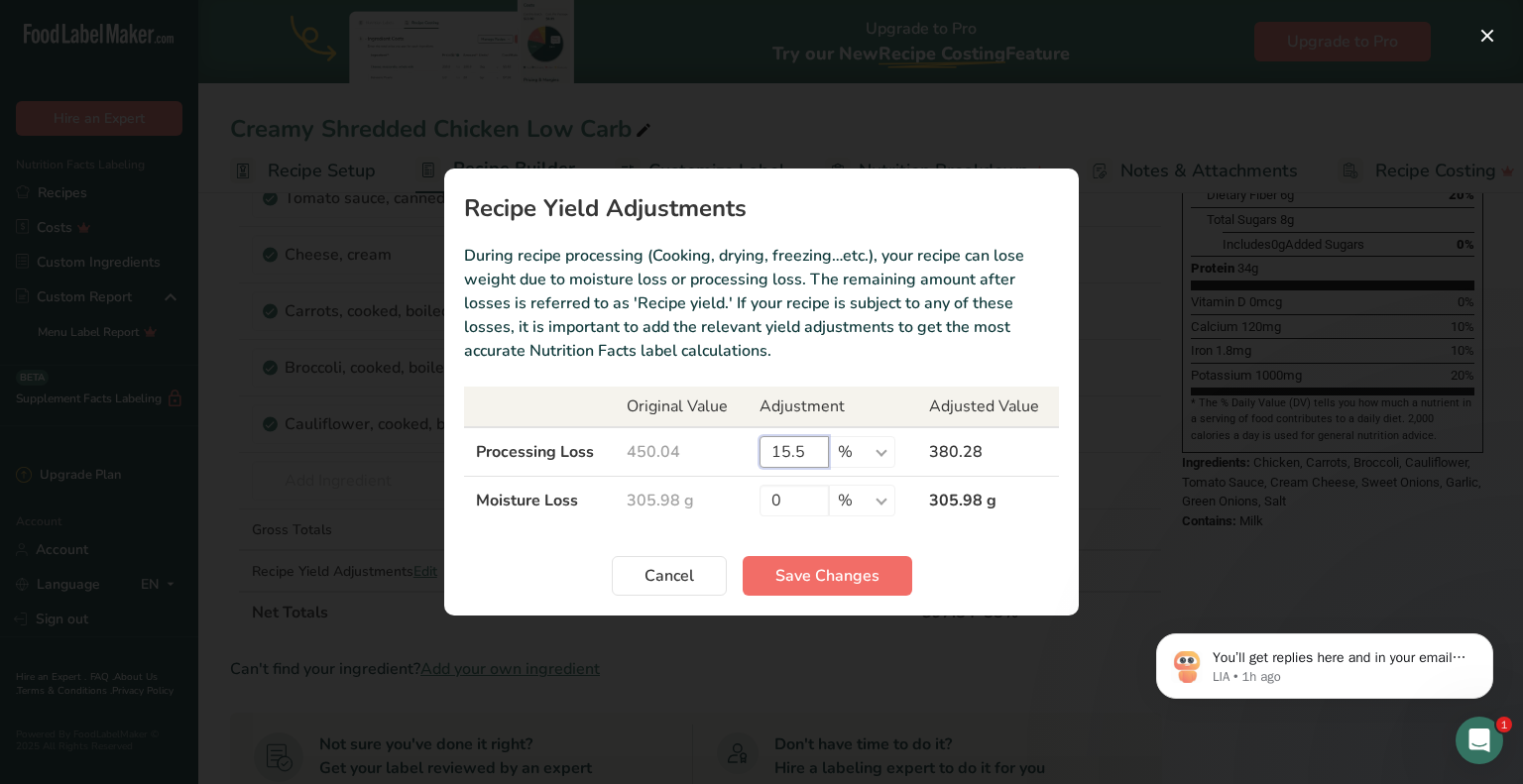 type on "15.5" 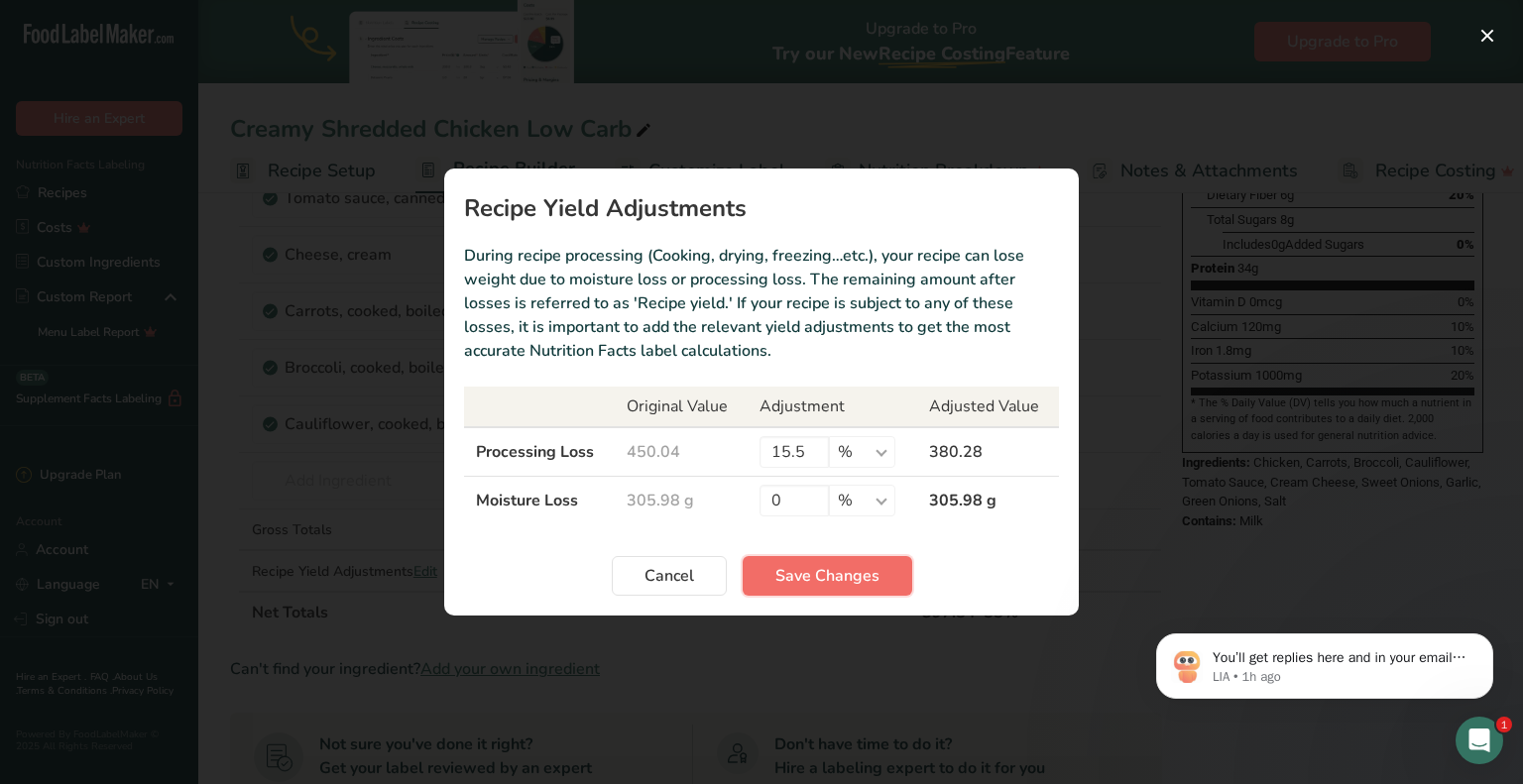 click on "Save Changes" at bounding box center [827, 576] 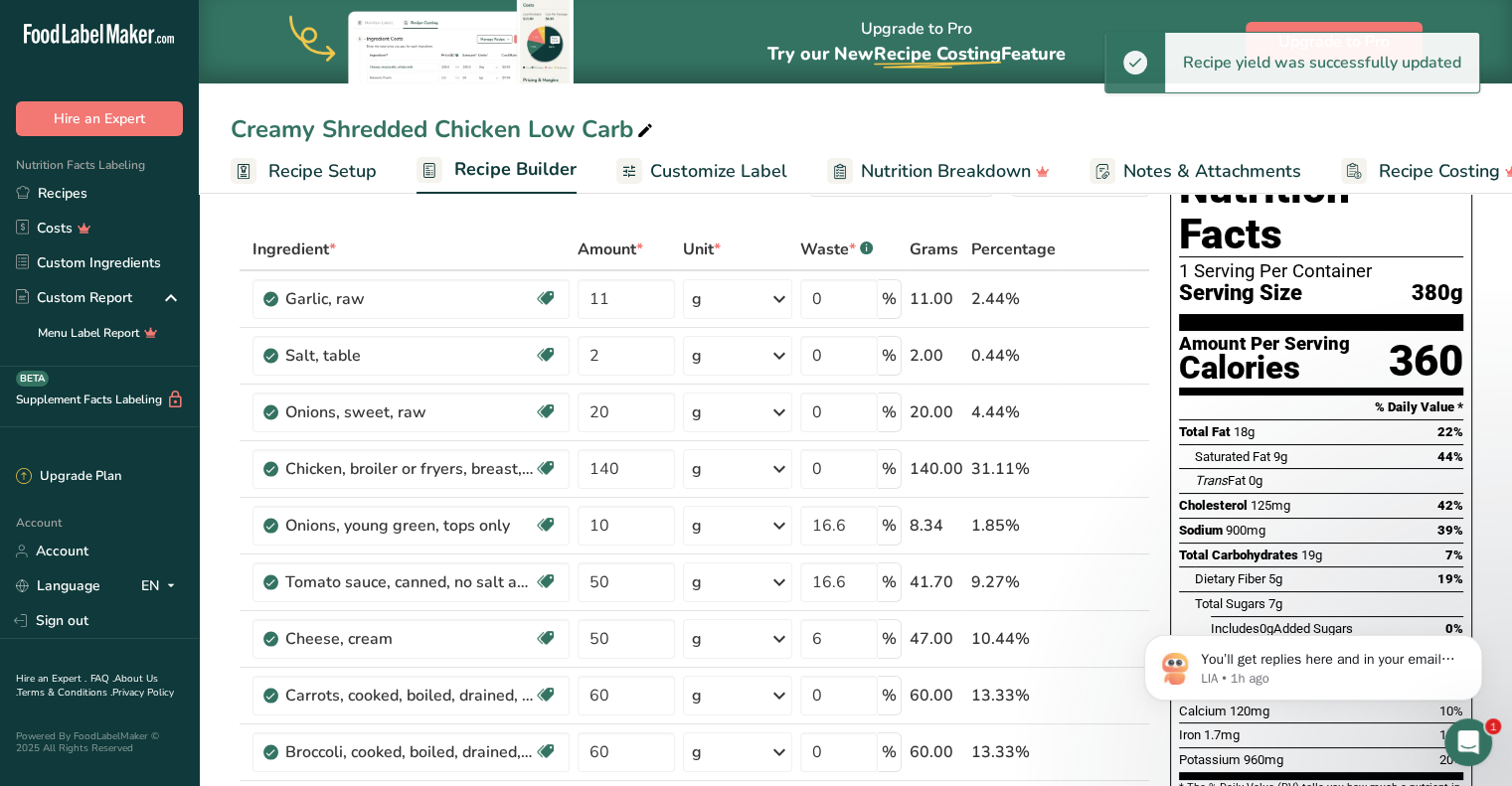 scroll, scrollTop: 0, scrollLeft: 0, axis: both 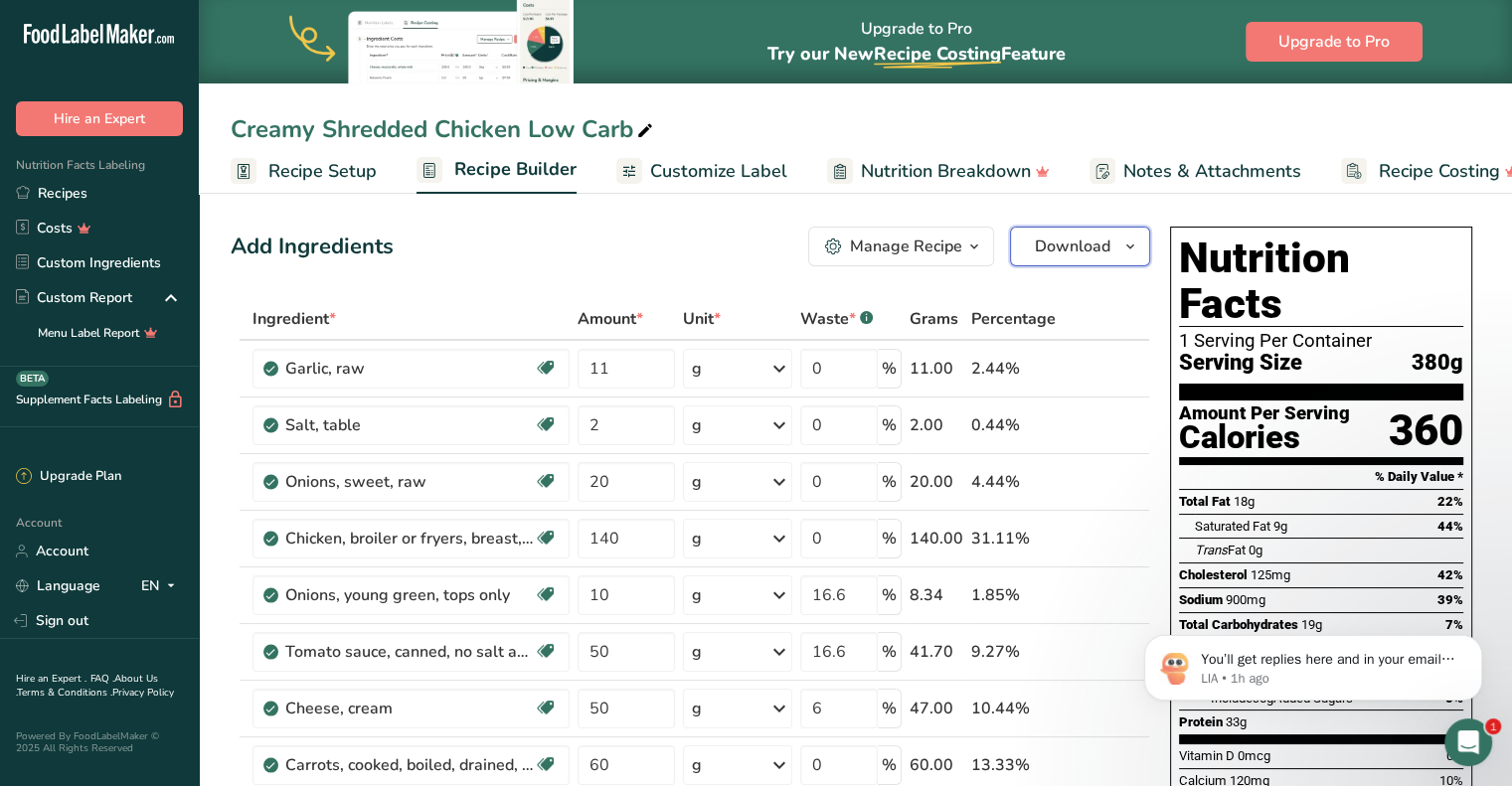 click on "Download" at bounding box center [1073, 246] 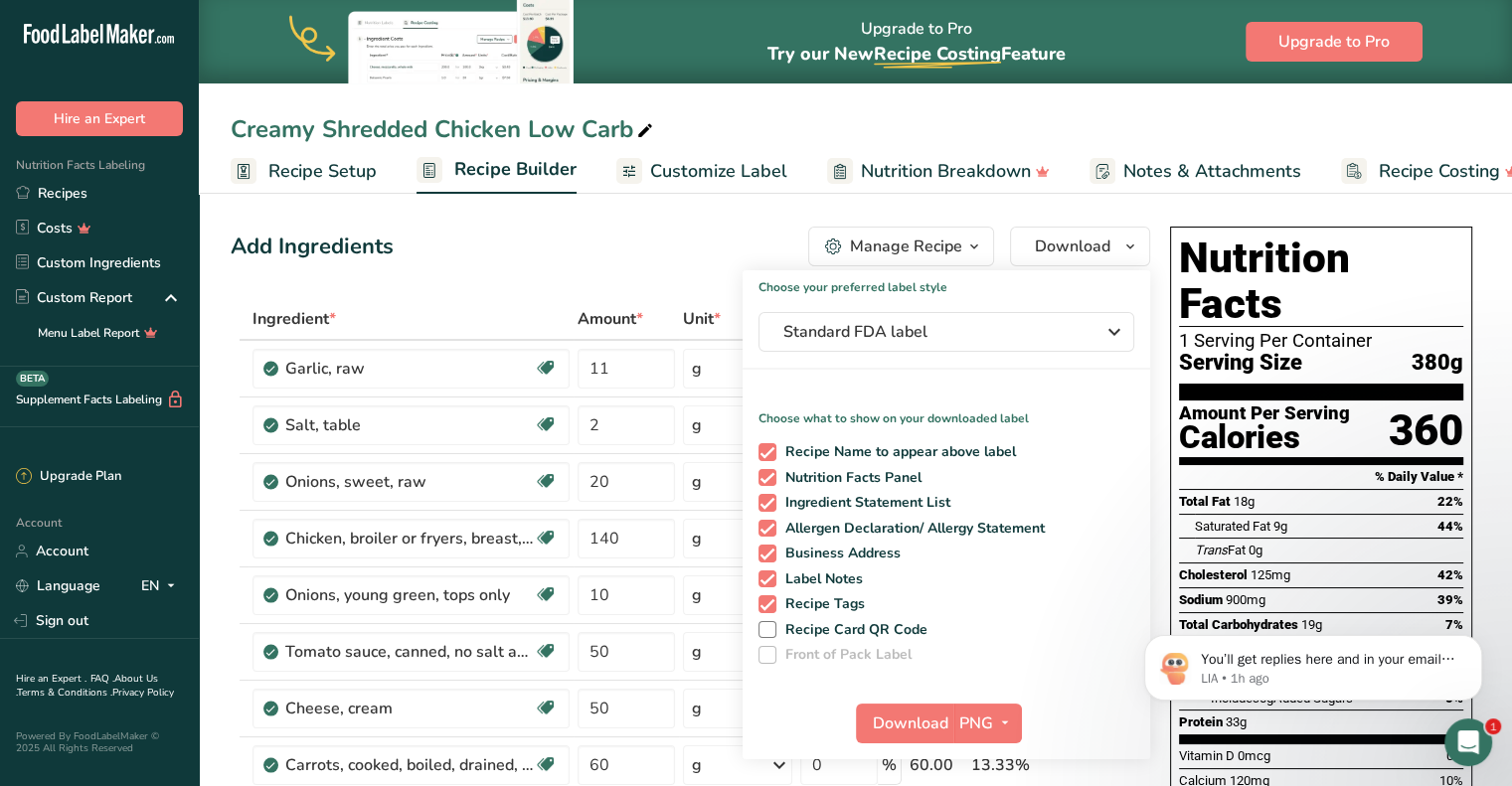 click on "Add Ingredients
Manage Recipe         Delete Recipe           Duplicate Recipe             Scale Recipe             Save as Sub-Recipe   .a-a{fill:#347362;}.b-a{fill:#fff;}                               Nutrition Breakdown                   Recipe Card
NEW
Amino Acids Pattern Report             Activity History
Download
Choose your preferred label style
Standard FDA label
Standard FDA label
The most common format for nutrition facts labels in compliance with the FDA's typeface, style and requirements
Tabular FDA label
A label format compliant with the FDA regulations presented in a tabular (horizontal) display.
Linear FDA label
A simple linear display for small sized packages.
Simplified FDA label" at bounding box center (690, 246) 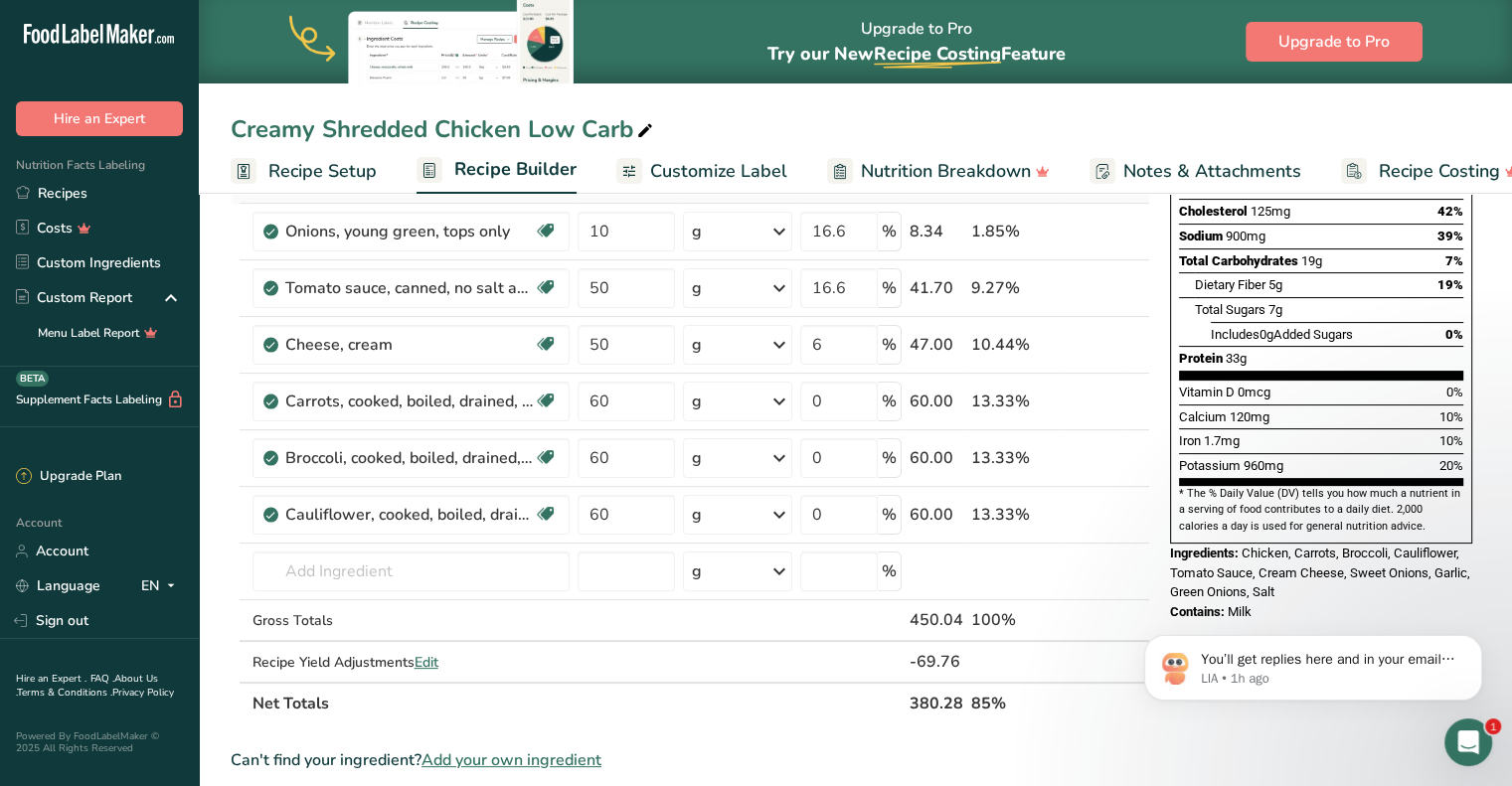scroll, scrollTop: 0, scrollLeft: 0, axis: both 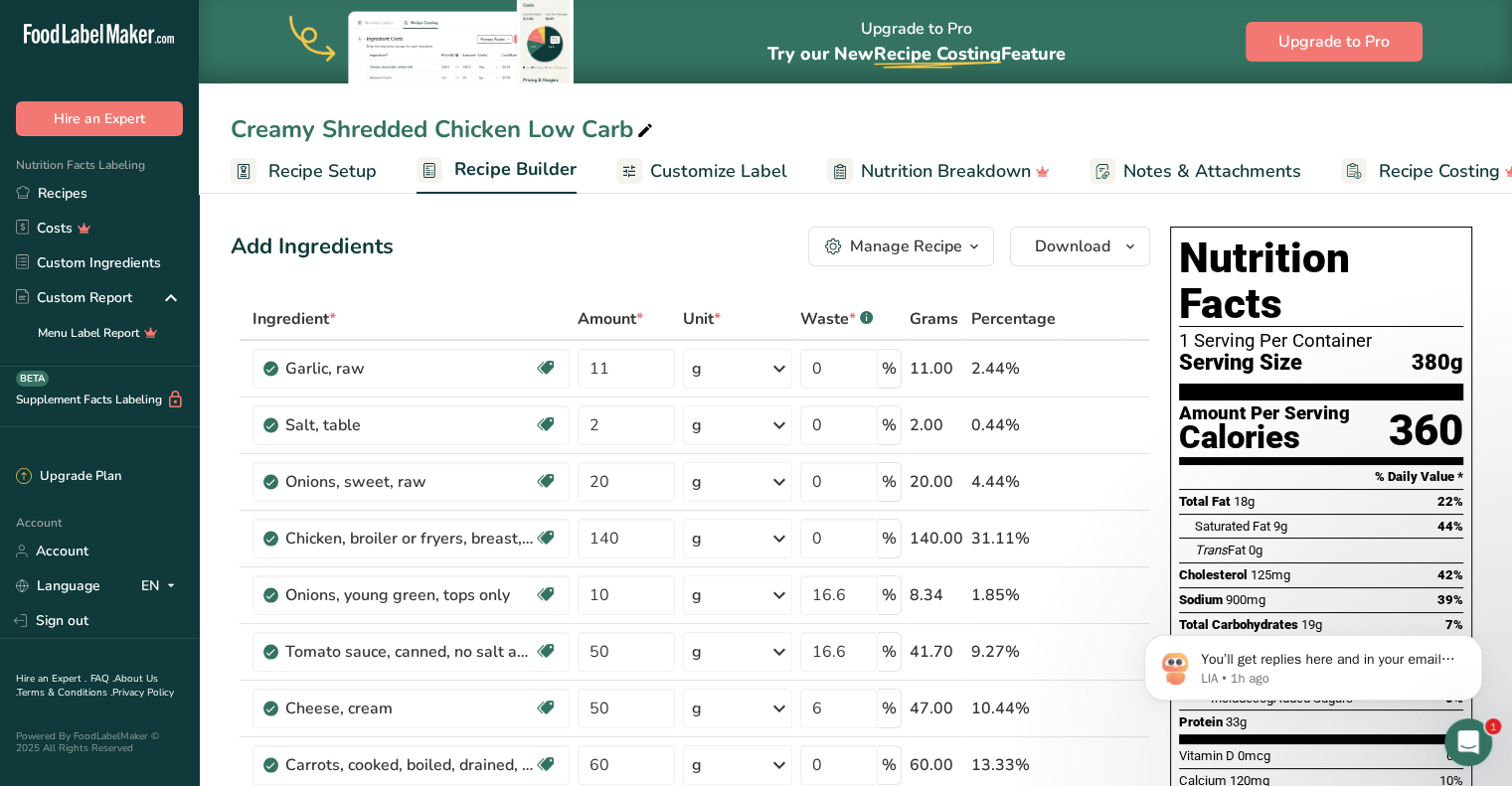 click on "Manage Recipe" at bounding box center [901, 246] 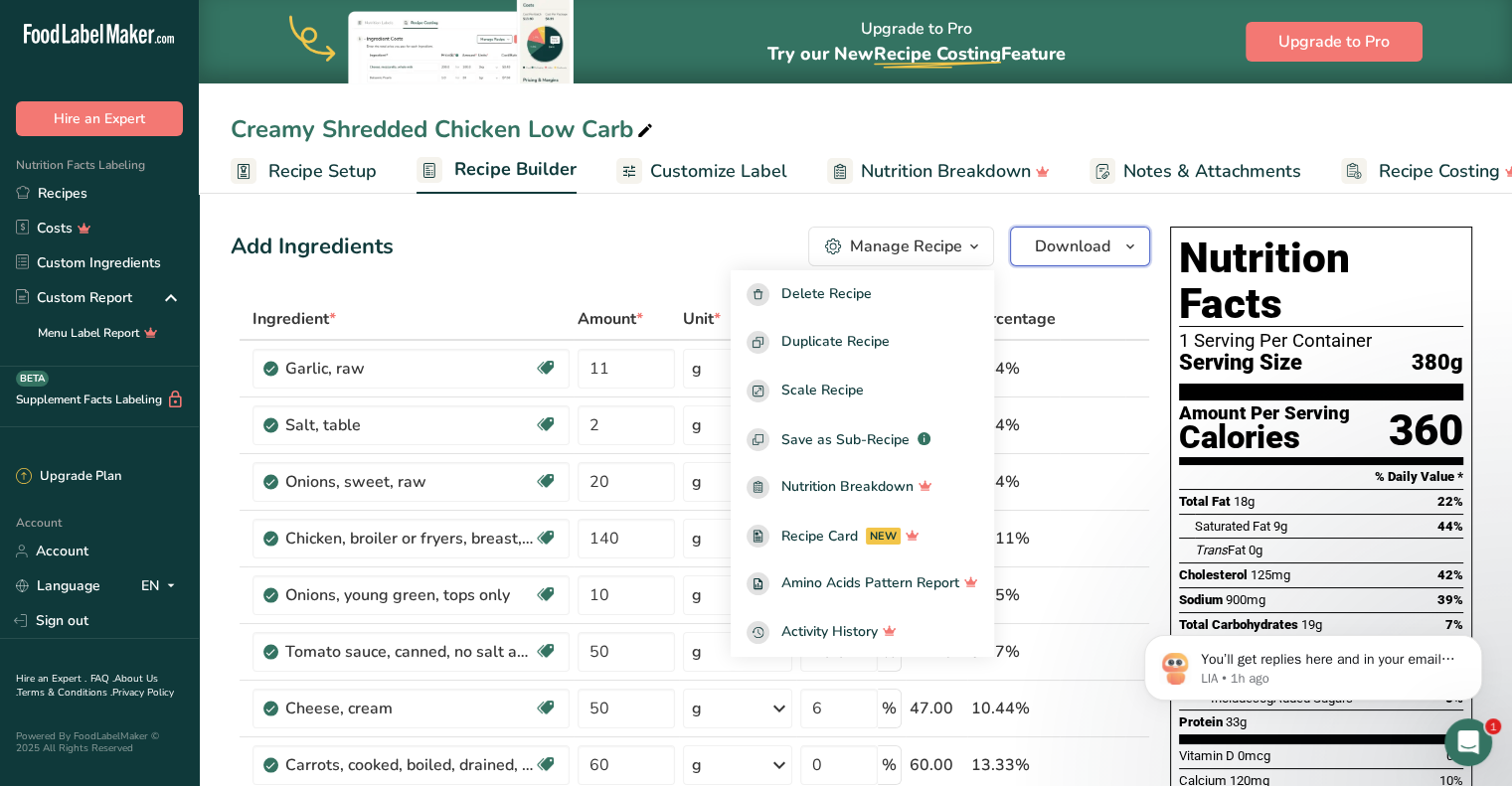 click on "Download" at bounding box center (1073, 246) 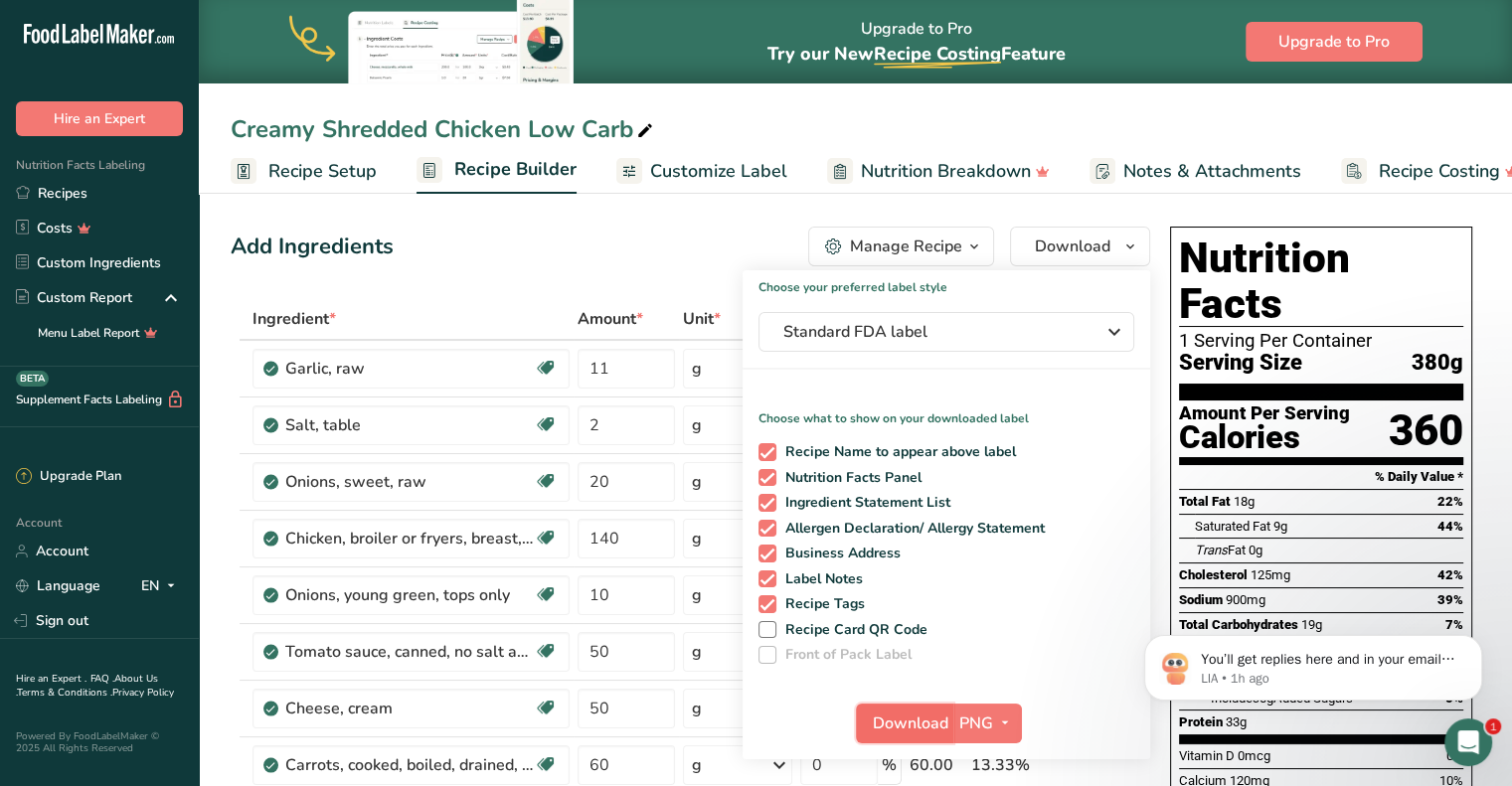 click on "Download" at bounding box center (911, 723) 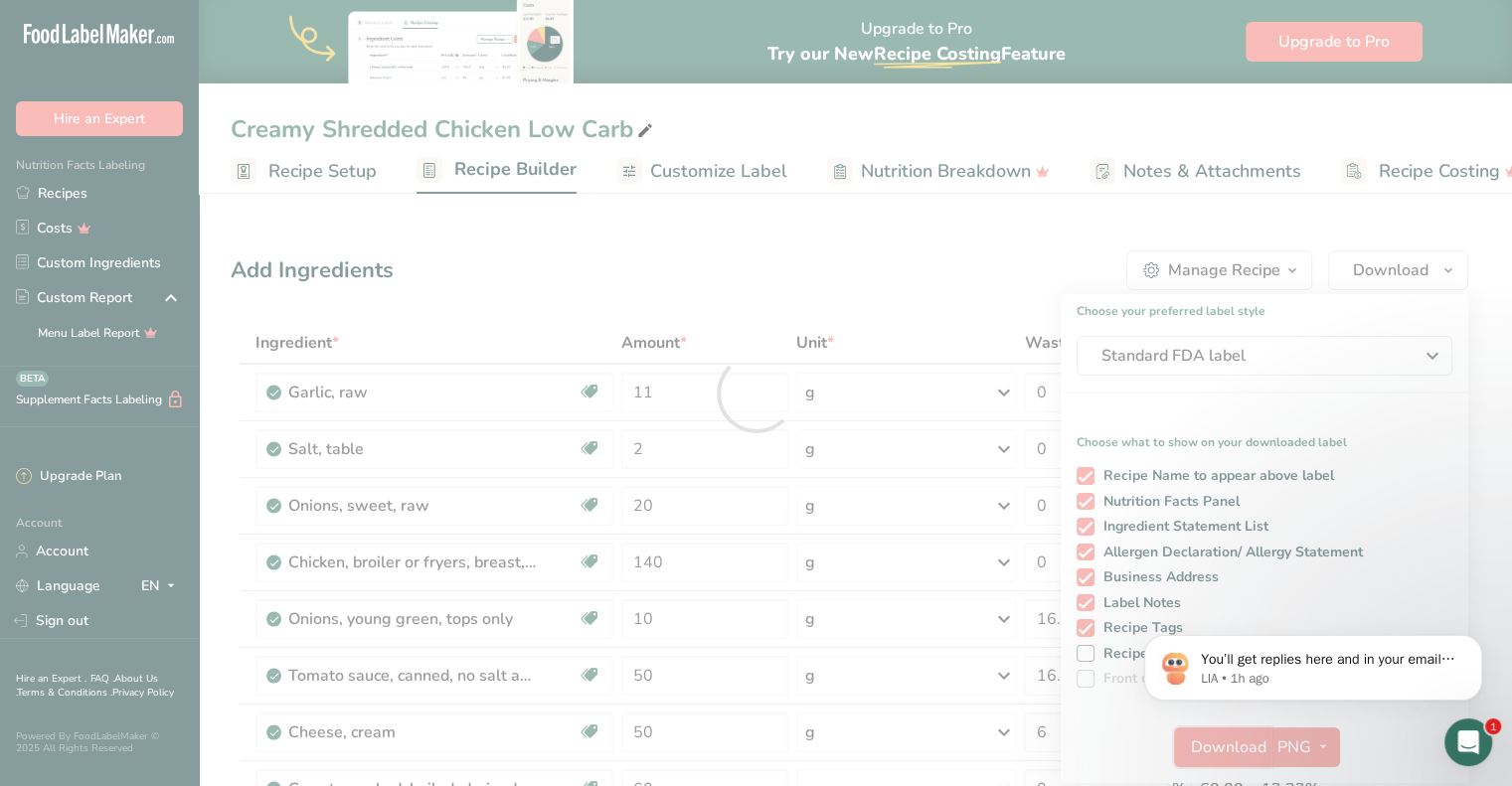 scroll, scrollTop: 0, scrollLeft: 0, axis: both 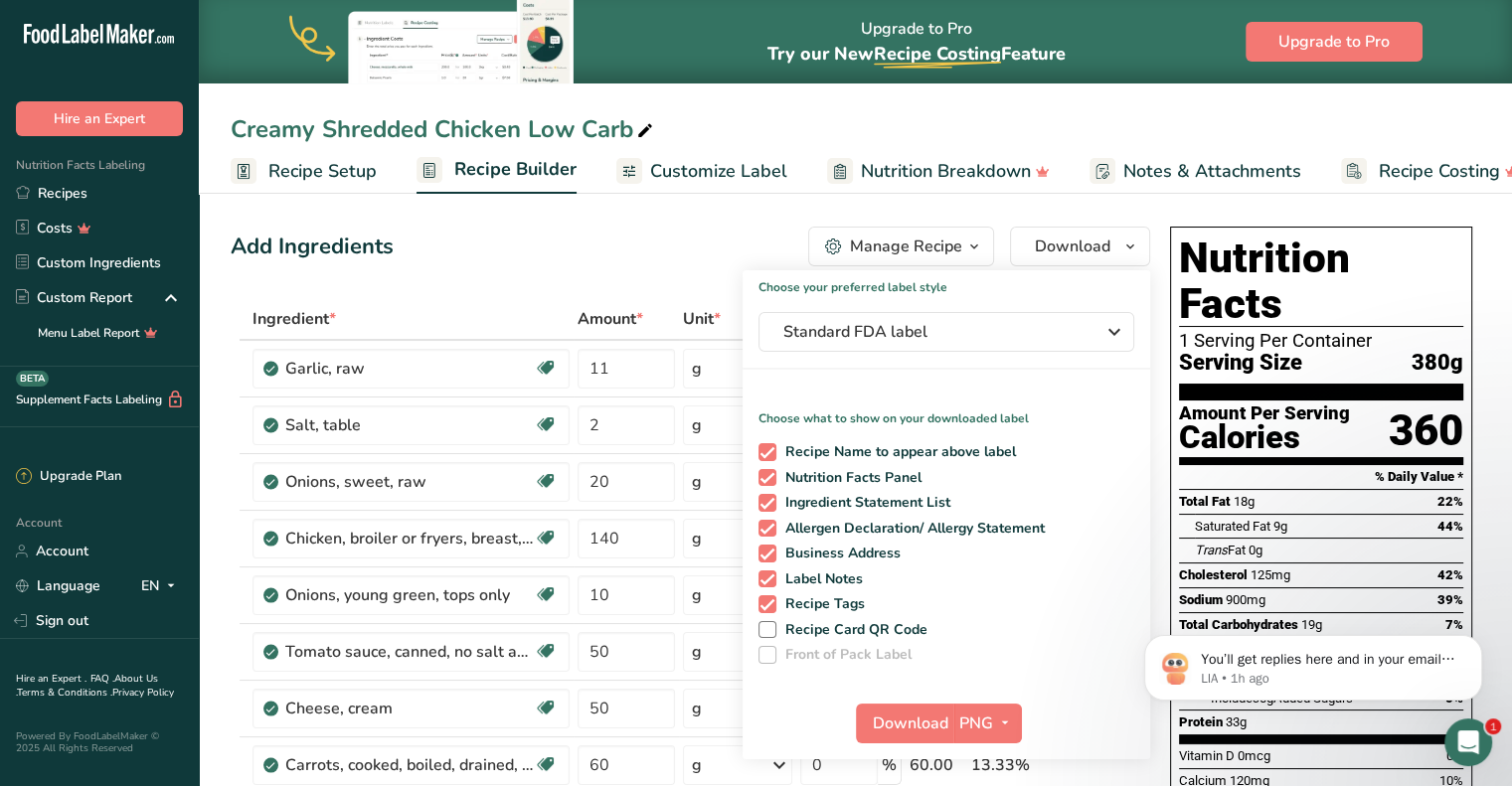 click on "Add Ingredients
Manage Recipe         Delete Recipe           Duplicate Recipe             Scale Recipe             Save as Sub-Recipe   .a-a{fill:#347362;}.b-a{fill:#fff;}                               Nutrition Breakdown                   Recipe Card
NEW
Amino Acids Pattern Report             Activity History
Download
Choose your preferred label style
Standard FDA label
Standard FDA label
The most common format for nutrition facts labels in compliance with the FDA's typeface, style and requirements
Tabular FDA label
A label format compliant with the FDA regulations presented in a tabular (horizontal) display.
Linear FDA label
A simple linear display for small sized packages.
Simplified FDA label" at bounding box center [690, 246] 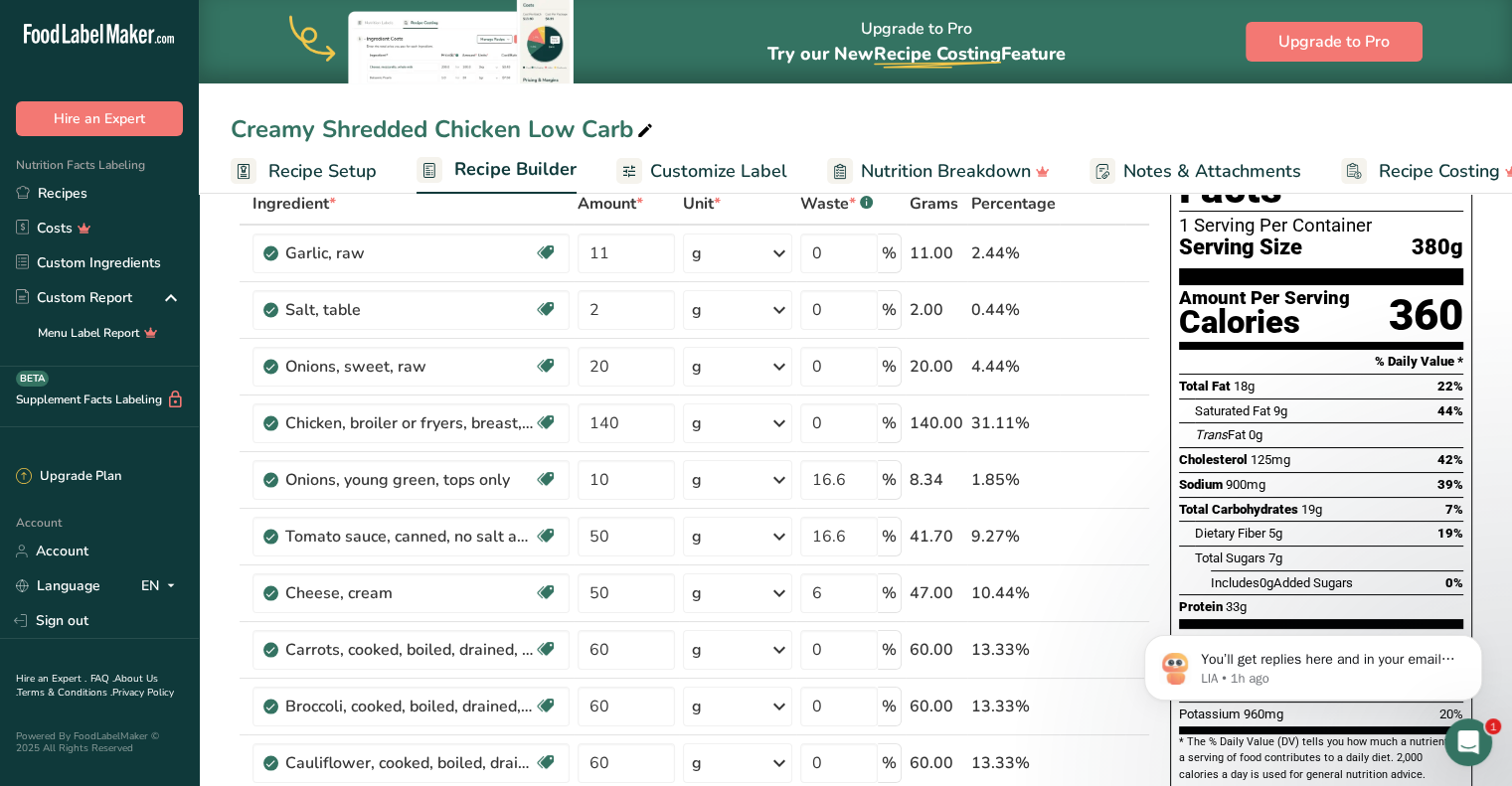 scroll, scrollTop: 11, scrollLeft: 0, axis: vertical 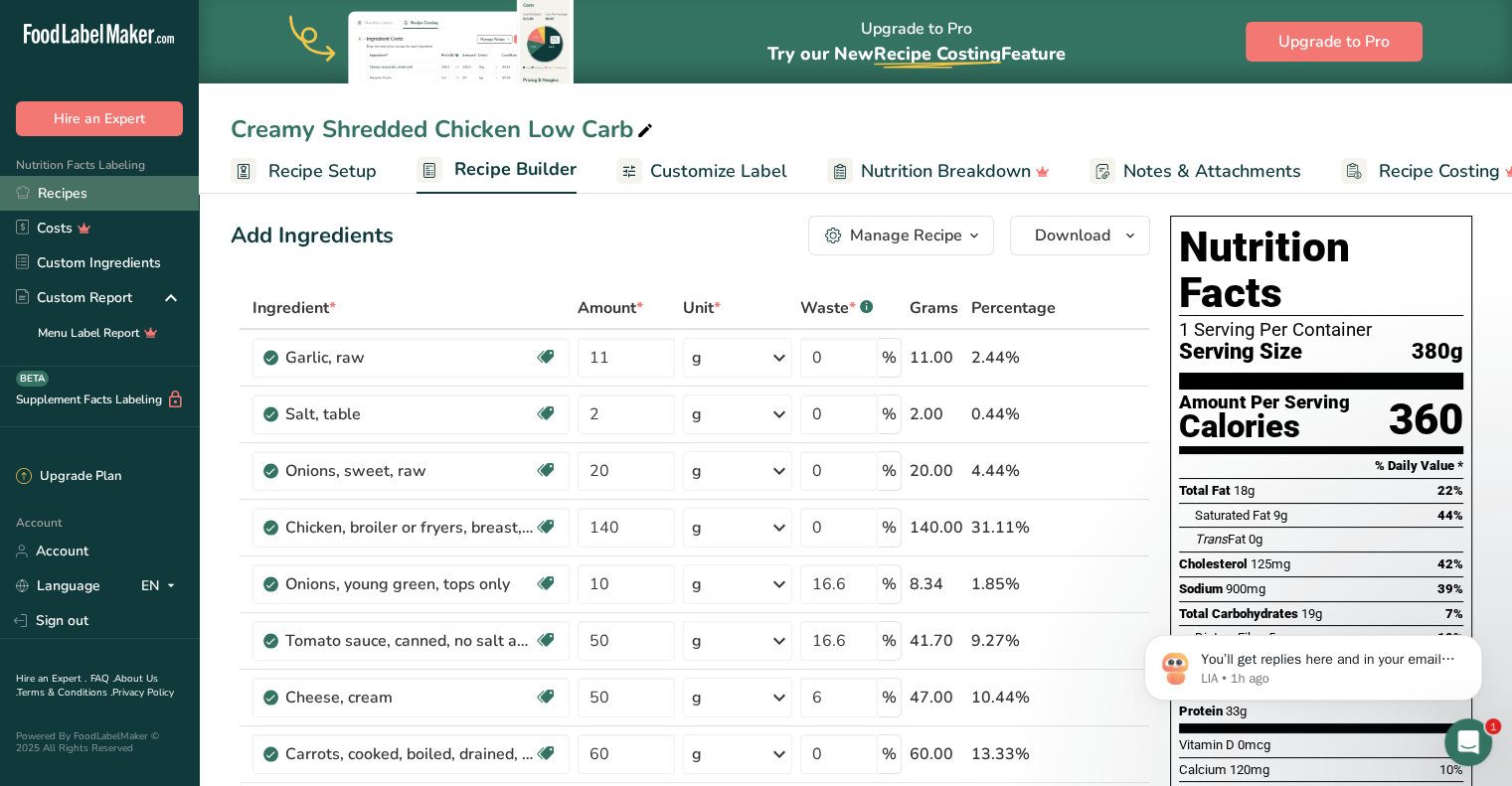 click on "Recipes" at bounding box center (99, 193) 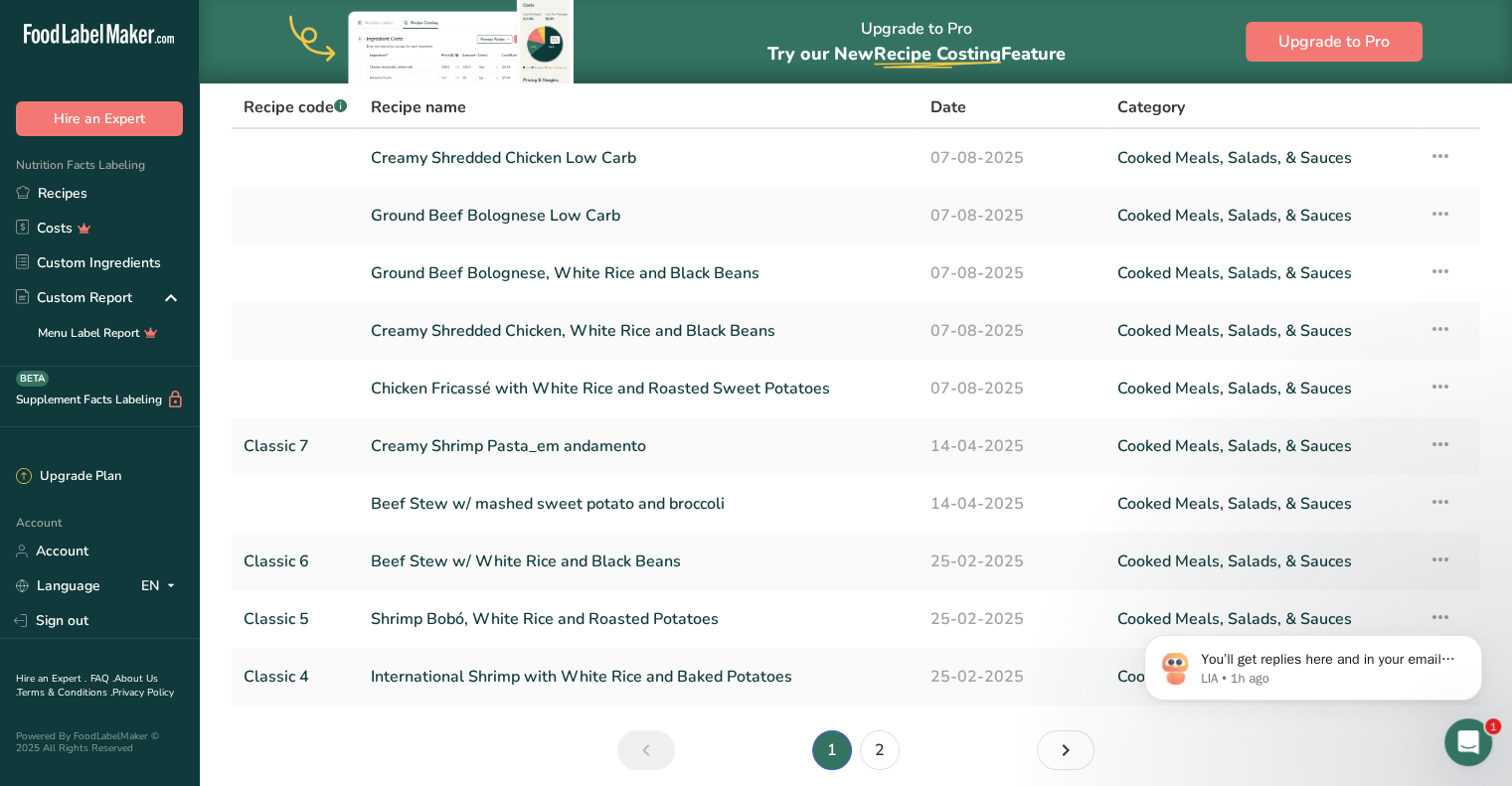 scroll, scrollTop: 91, scrollLeft: 0, axis: vertical 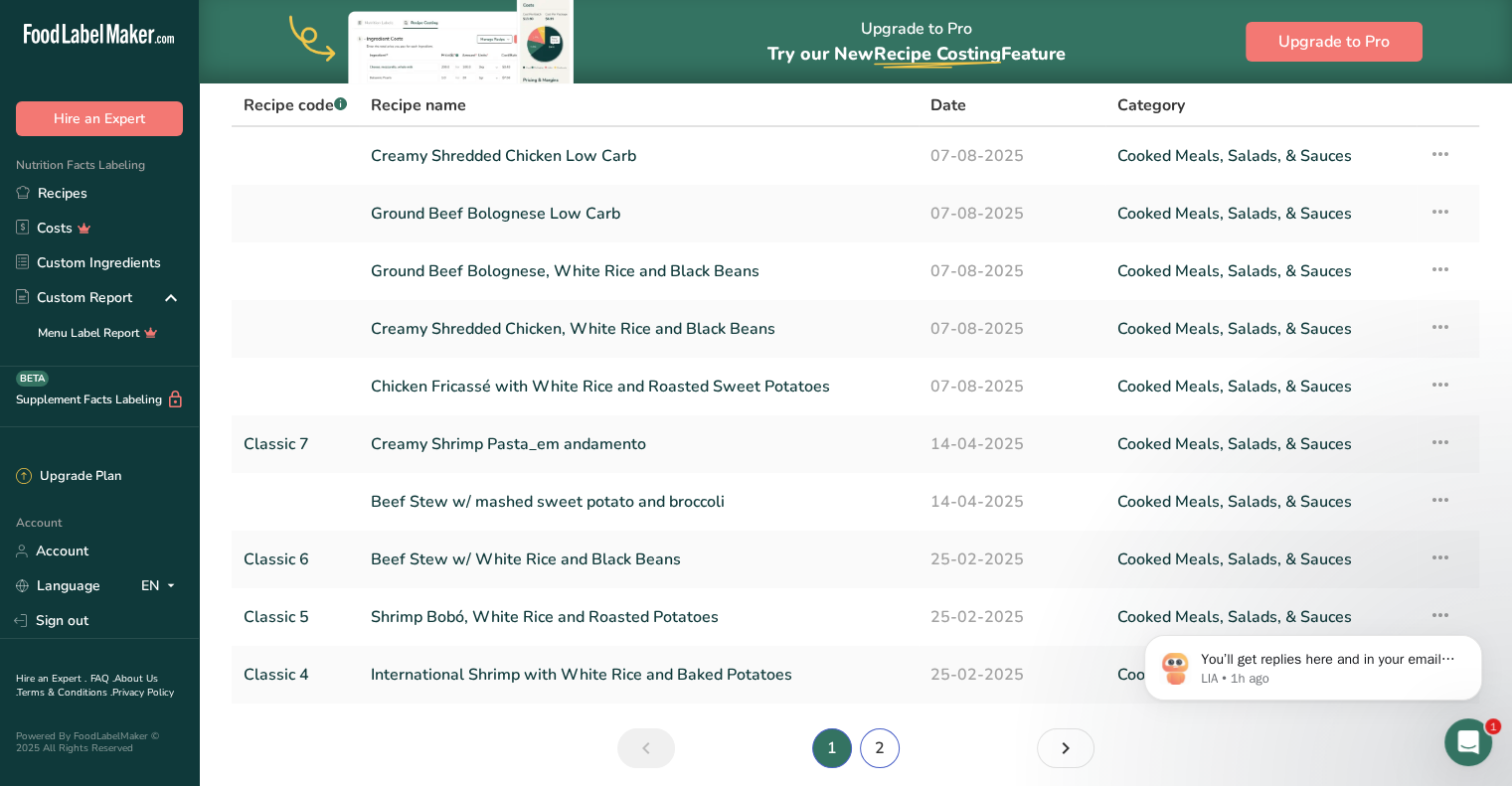 click on "2" at bounding box center [880, 748] 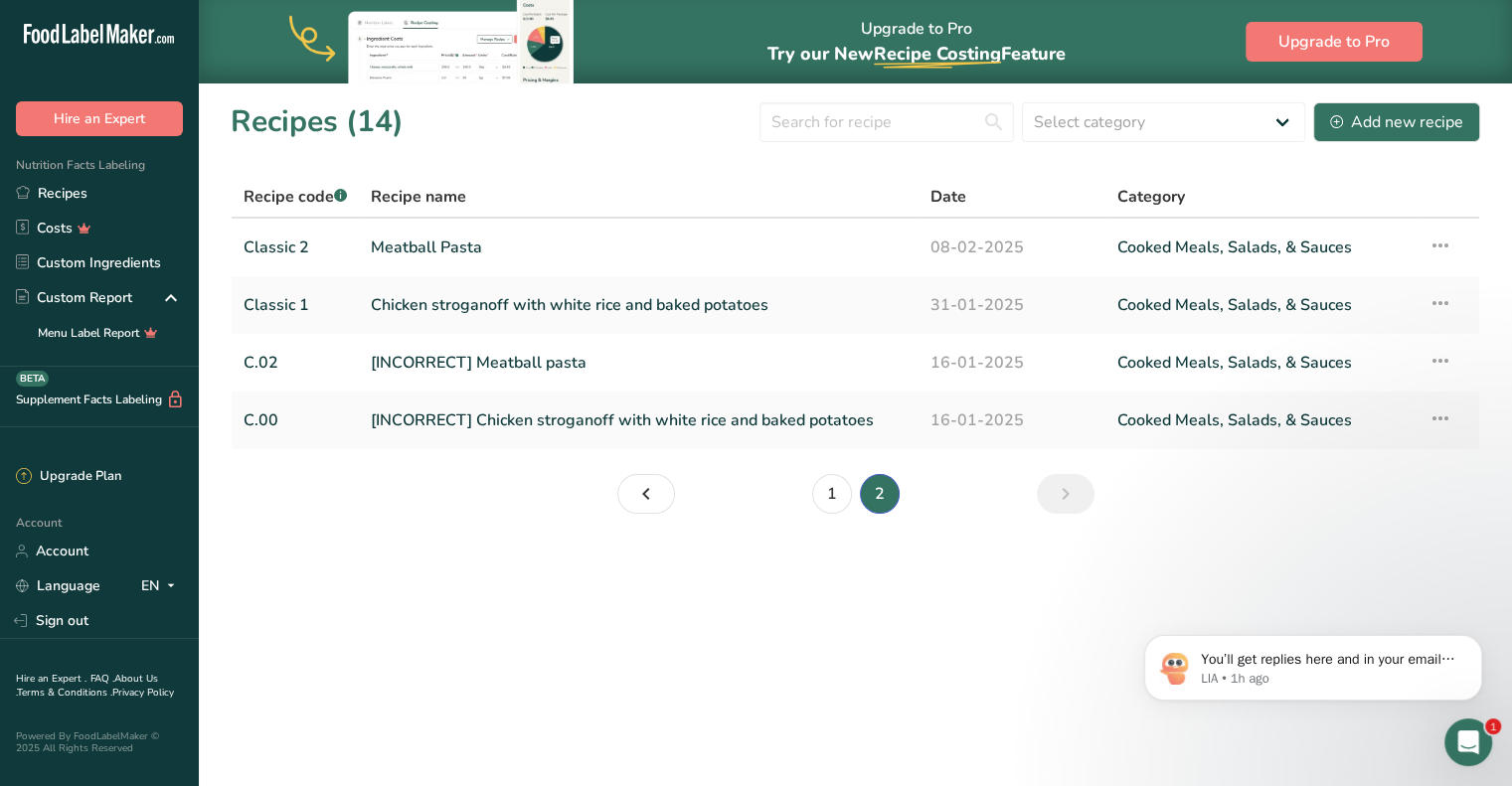 scroll, scrollTop: 0, scrollLeft: 0, axis: both 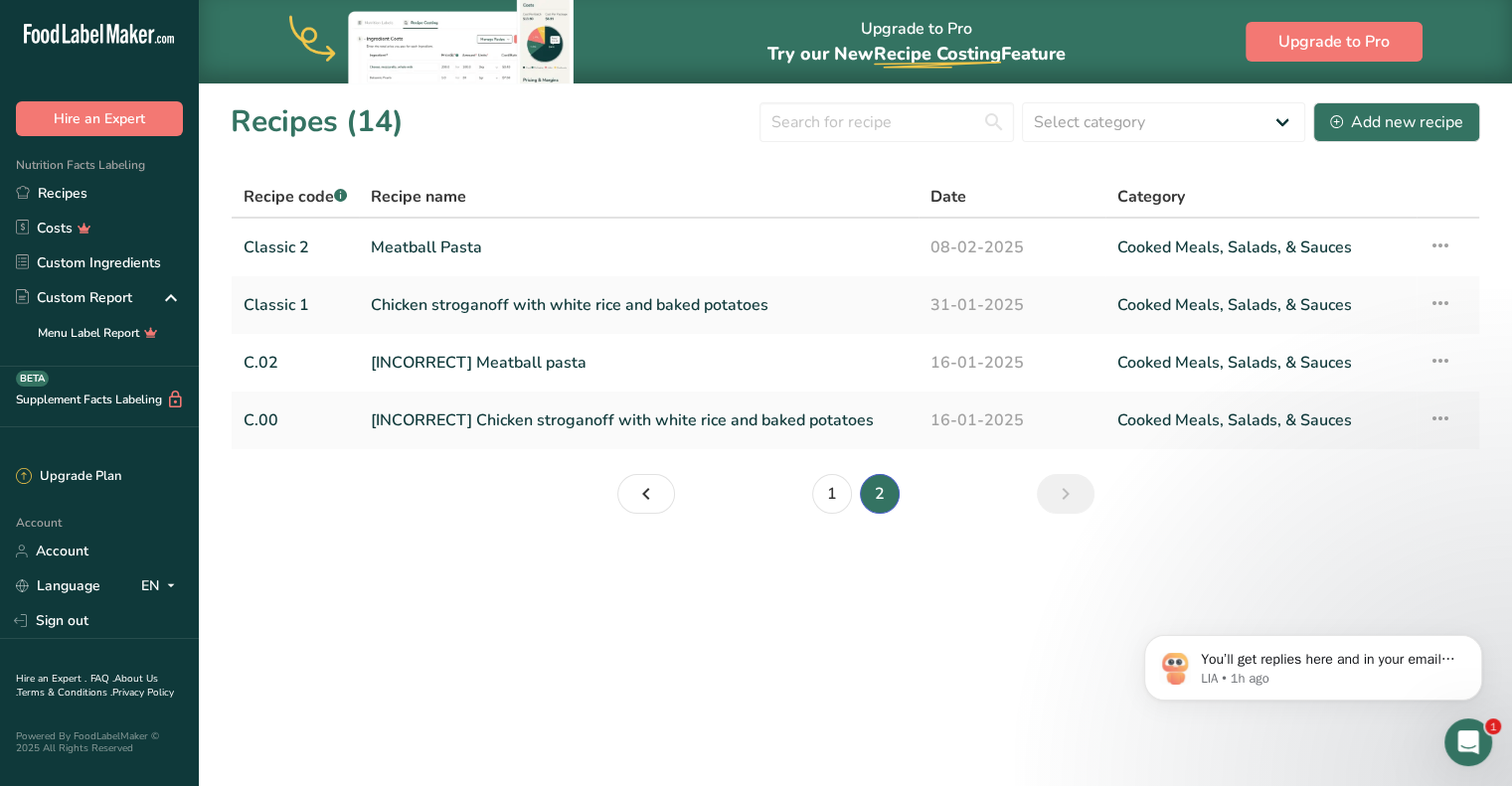 click on "1" at bounding box center (832, 494) 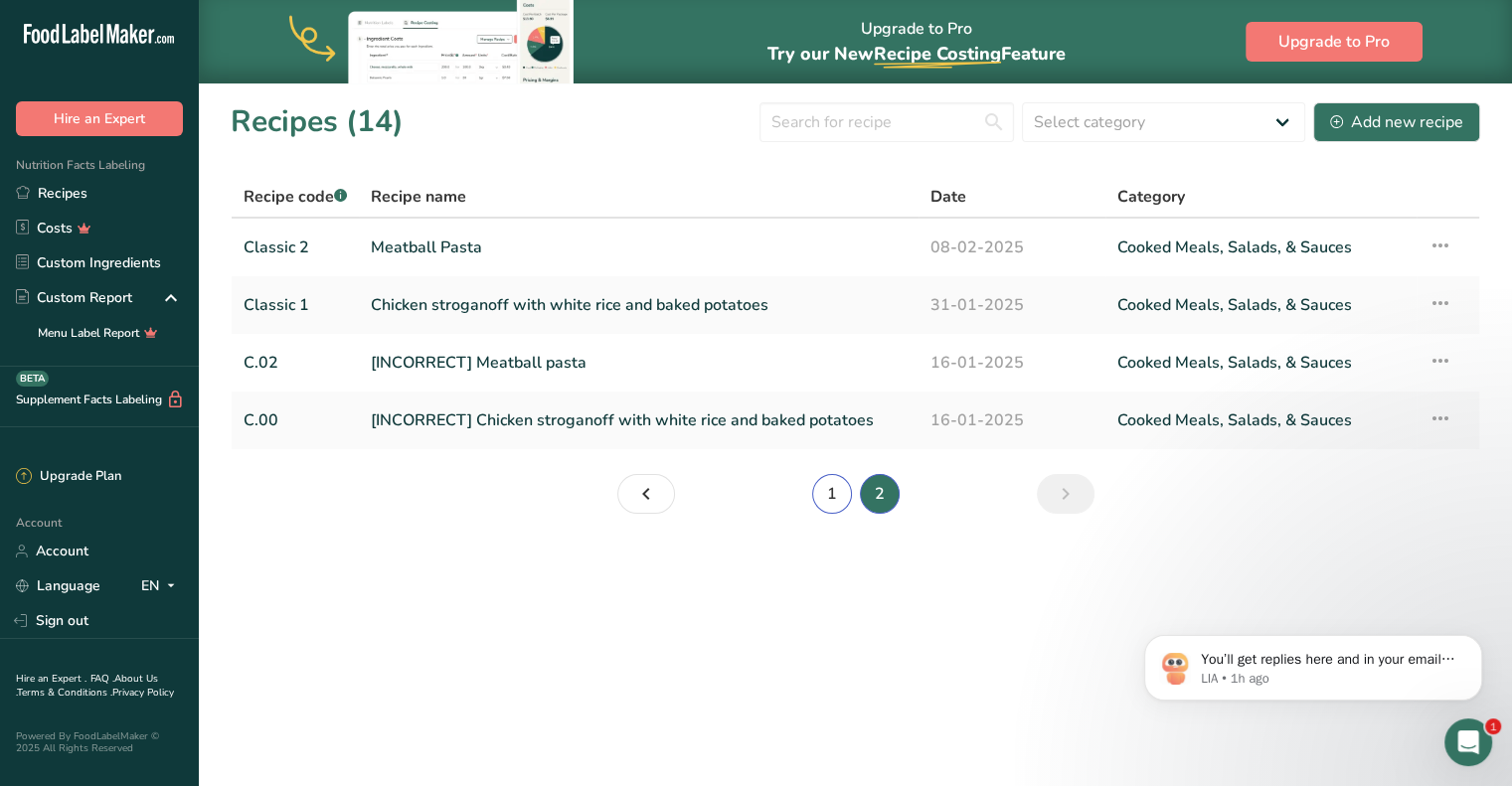 click on "1" at bounding box center (832, 494) 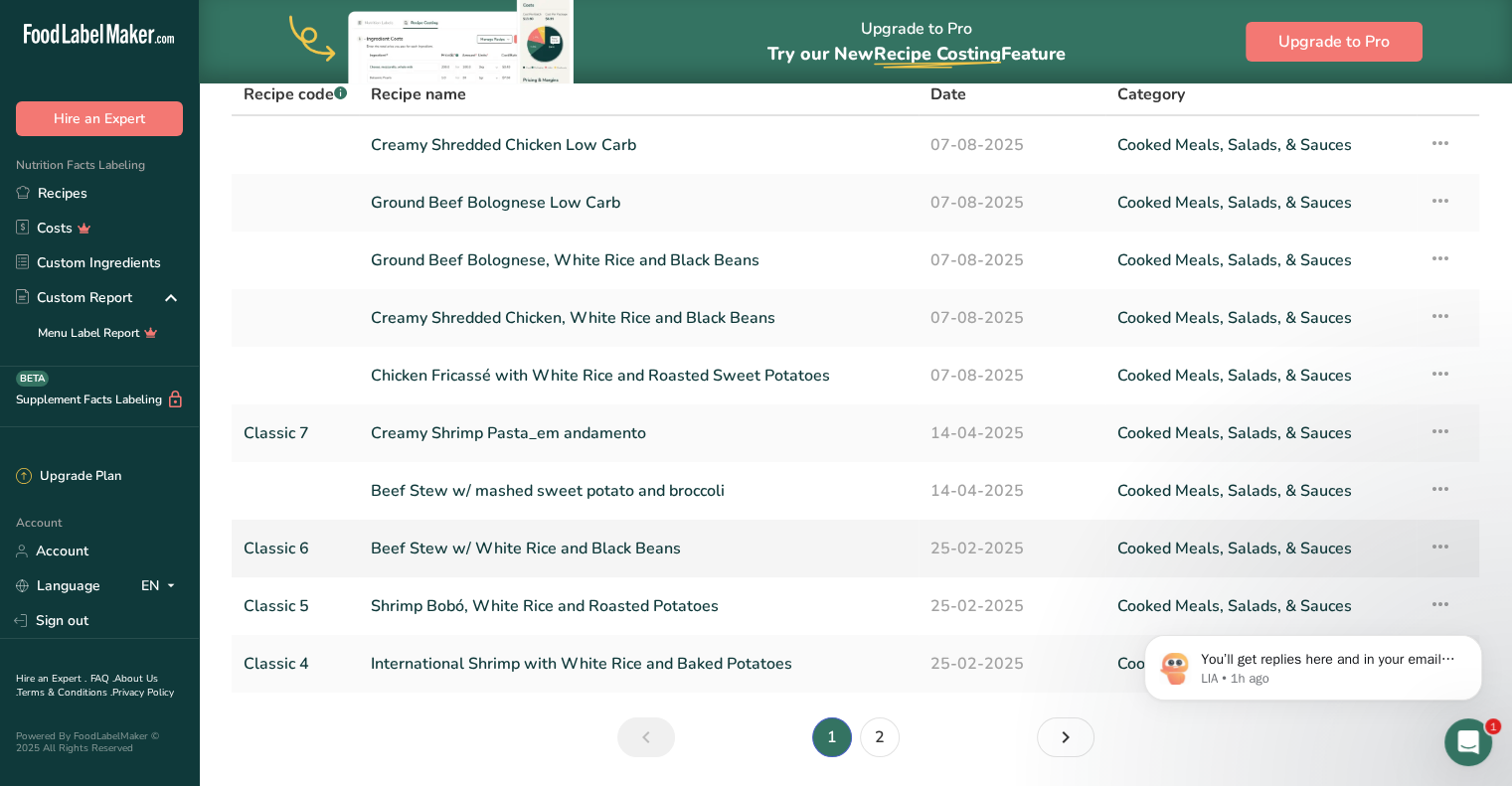 scroll, scrollTop: 99, scrollLeft: 0, axis: vertical 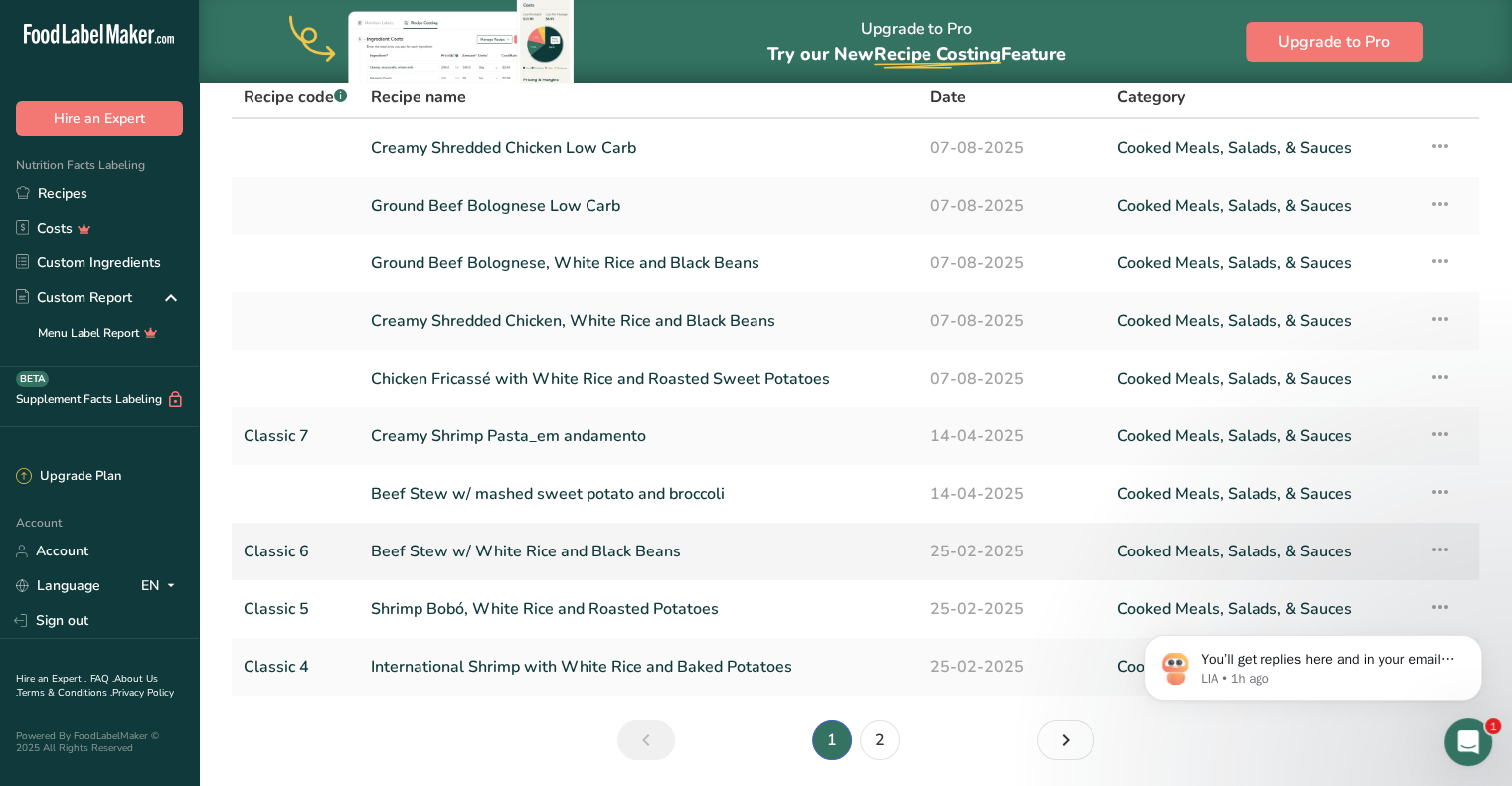 click on "Beef Stew w/ White Rice and Black Beans" at bounding box center [638, 551] 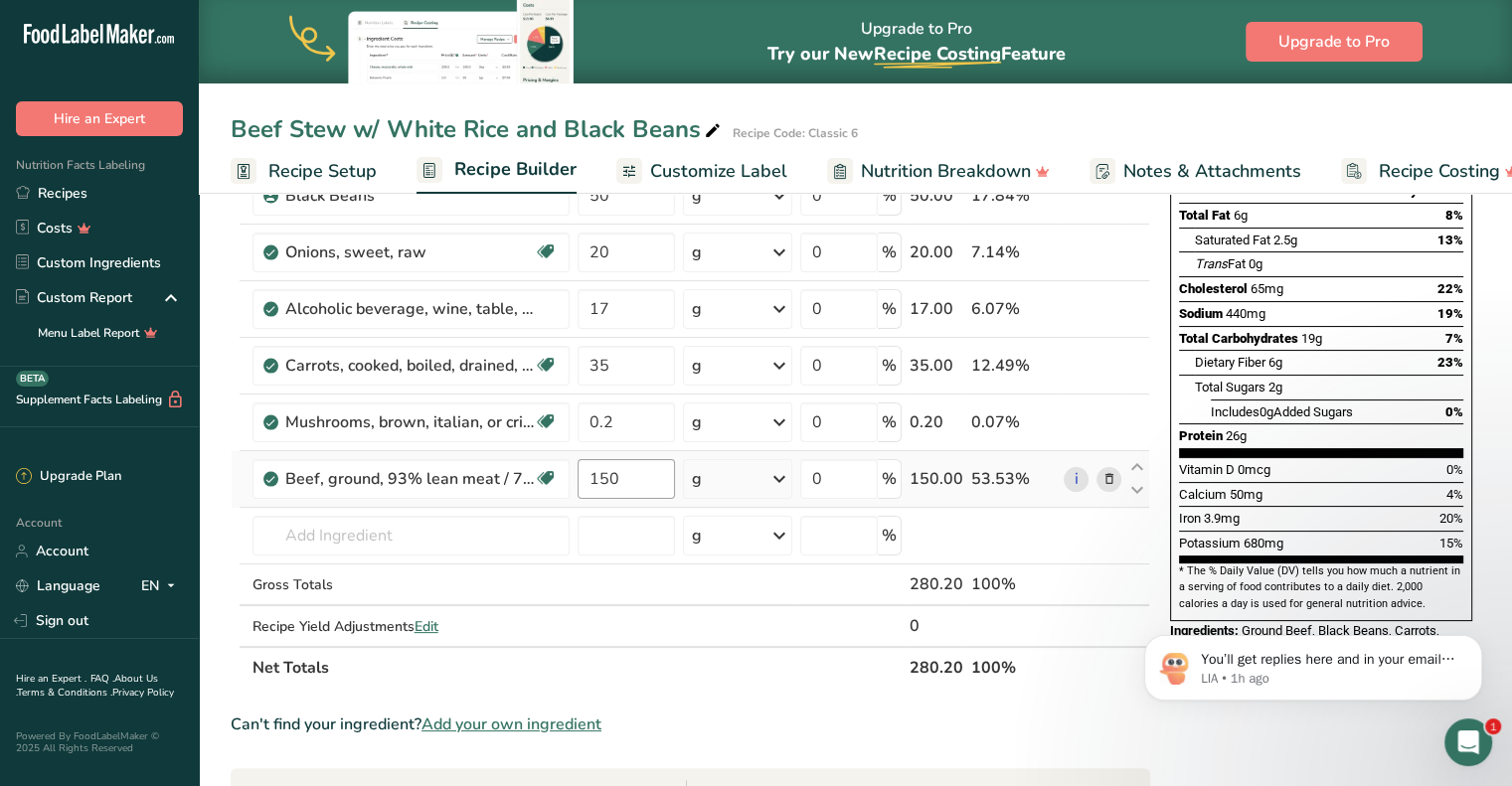 scroll, scrollTop: 0, scrollLeft: 0, axis: both 